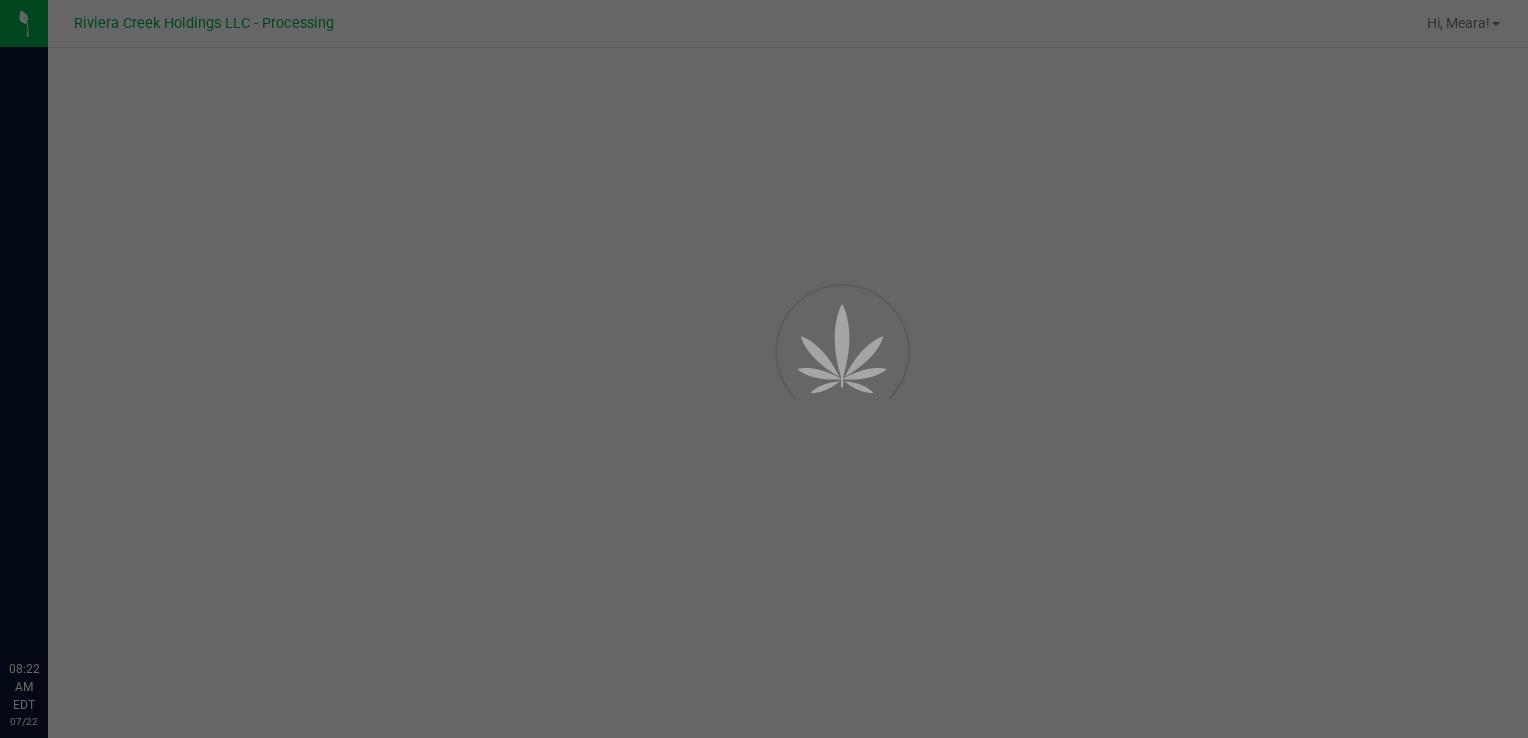 scroll, scrollTop: 0, scrollLeft: 0, axis: both 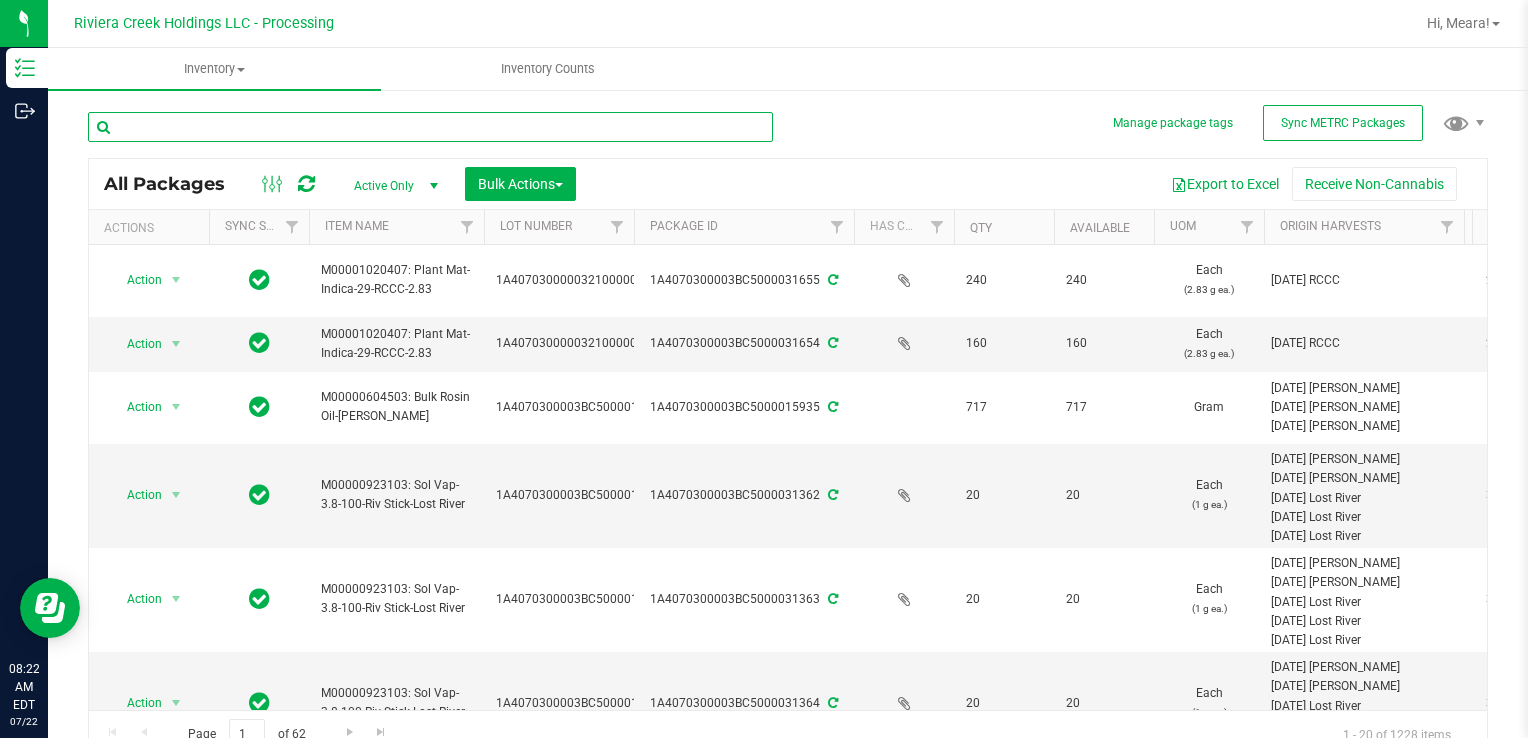click at bounding box center (430, 127) 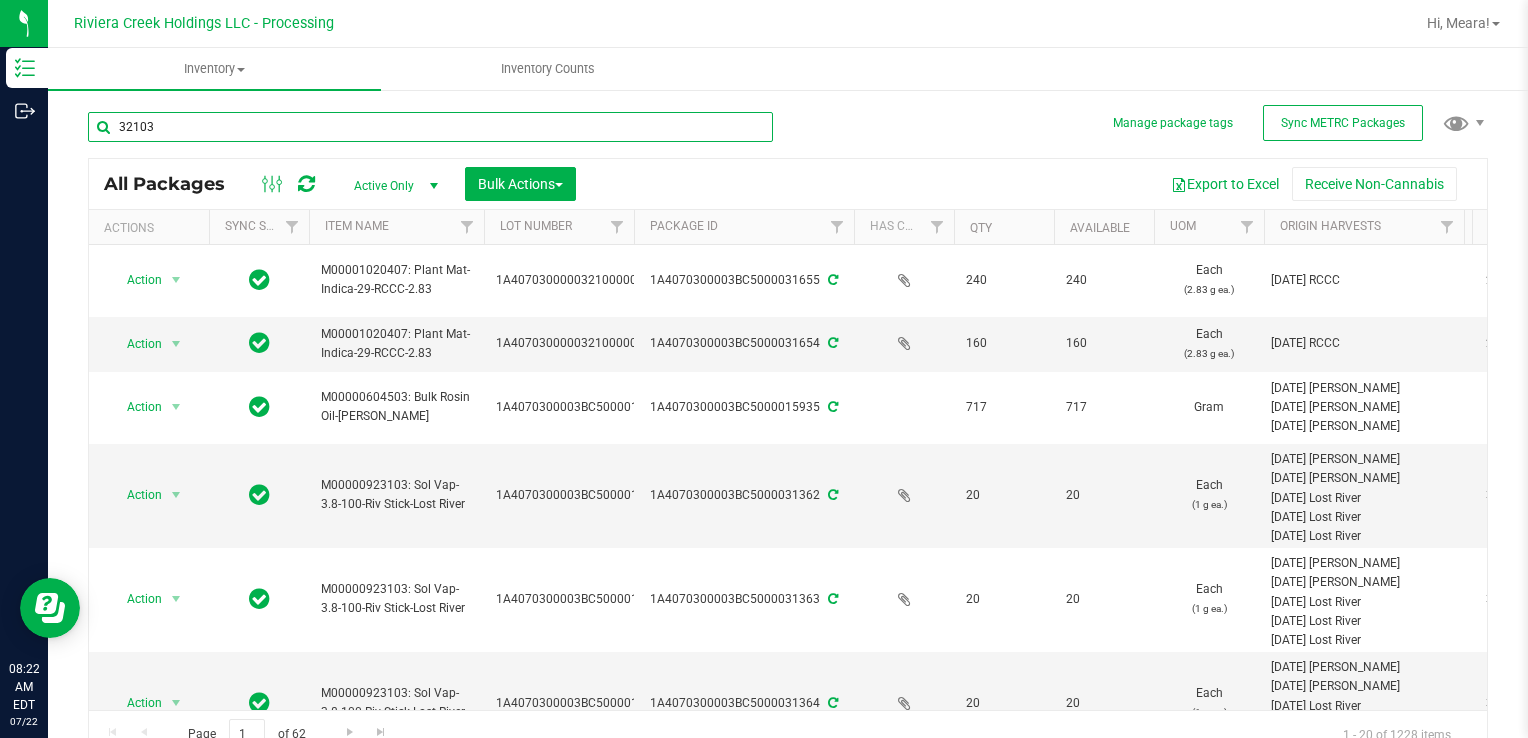 type on "32103" 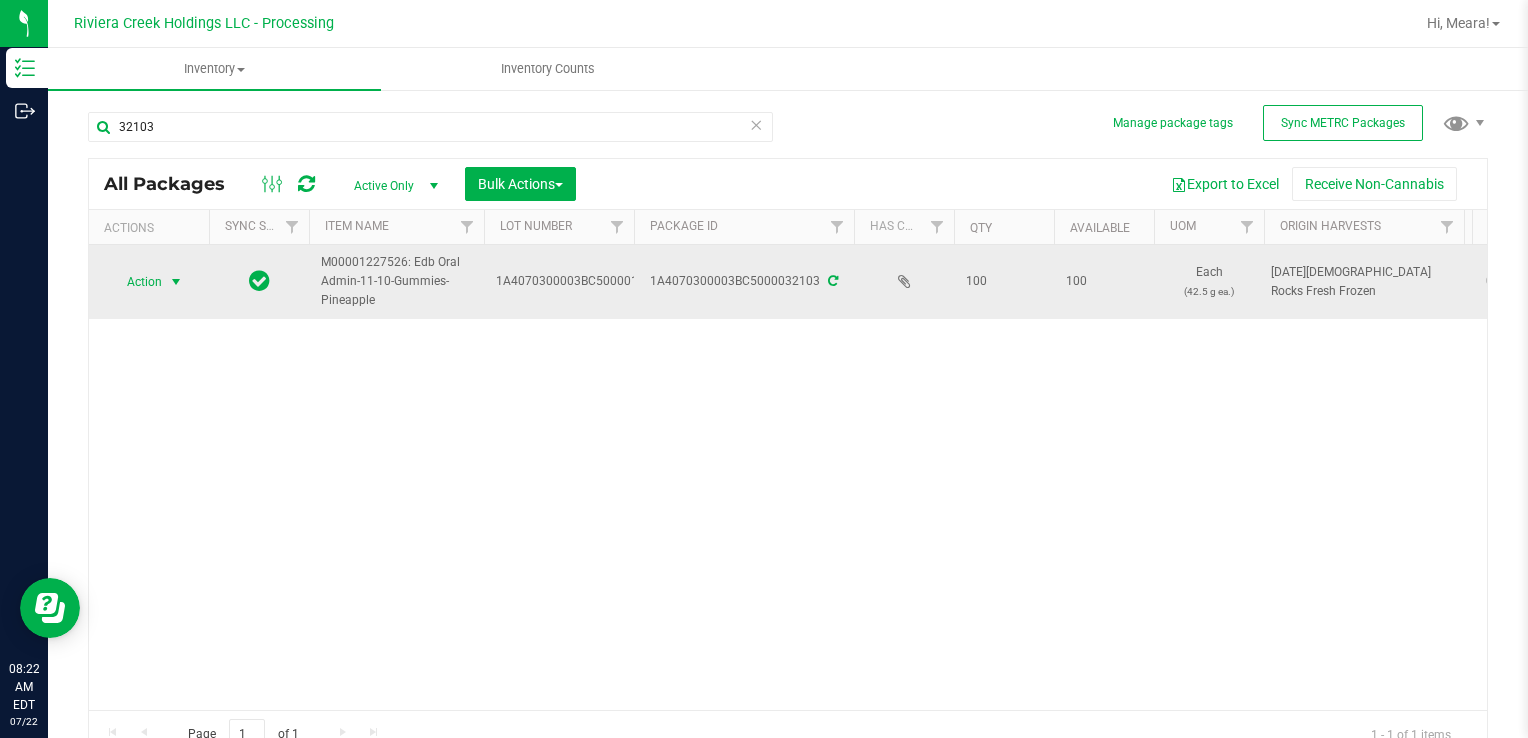 click on "Action" at bounding box center (136, 282) 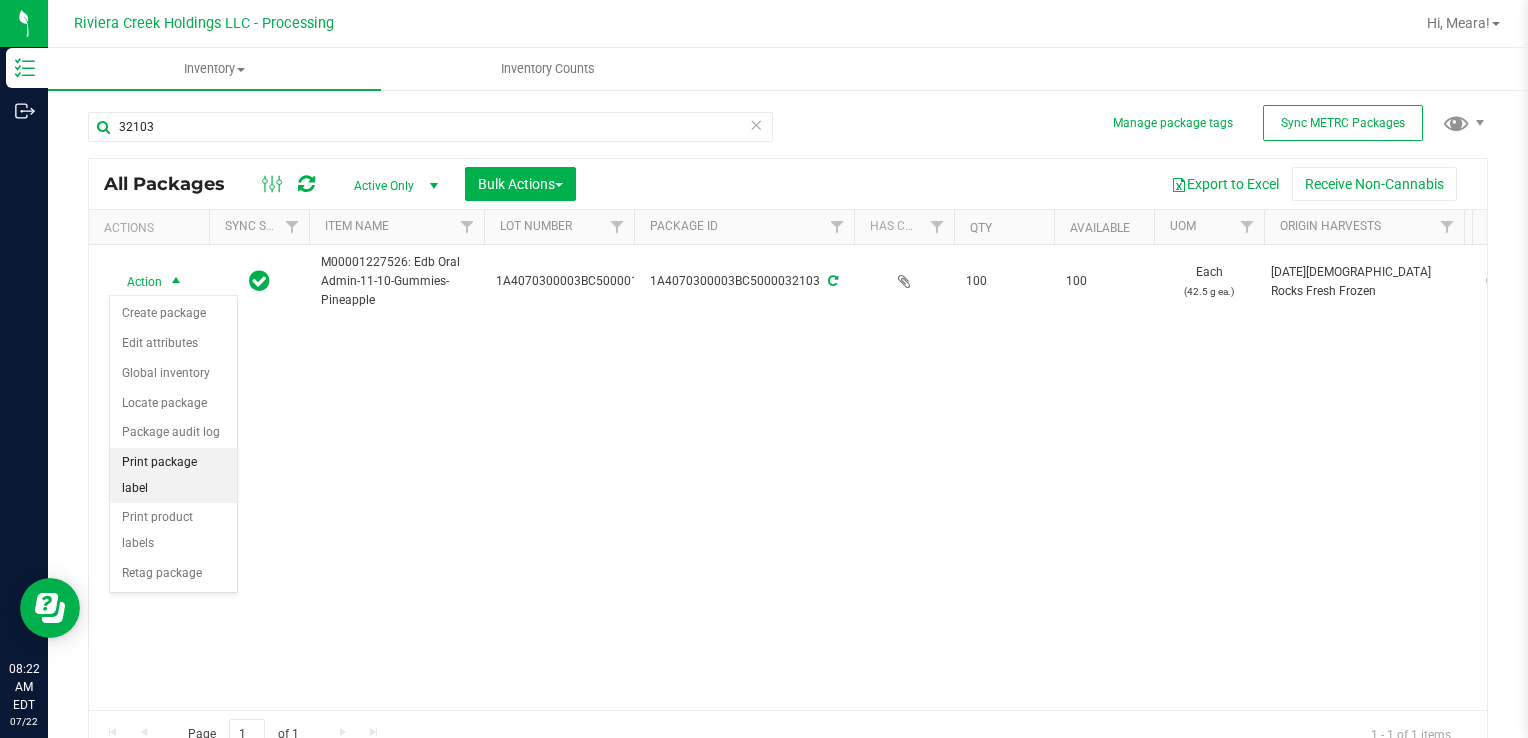 click on "Print package label" at bounding box center [173, 475] 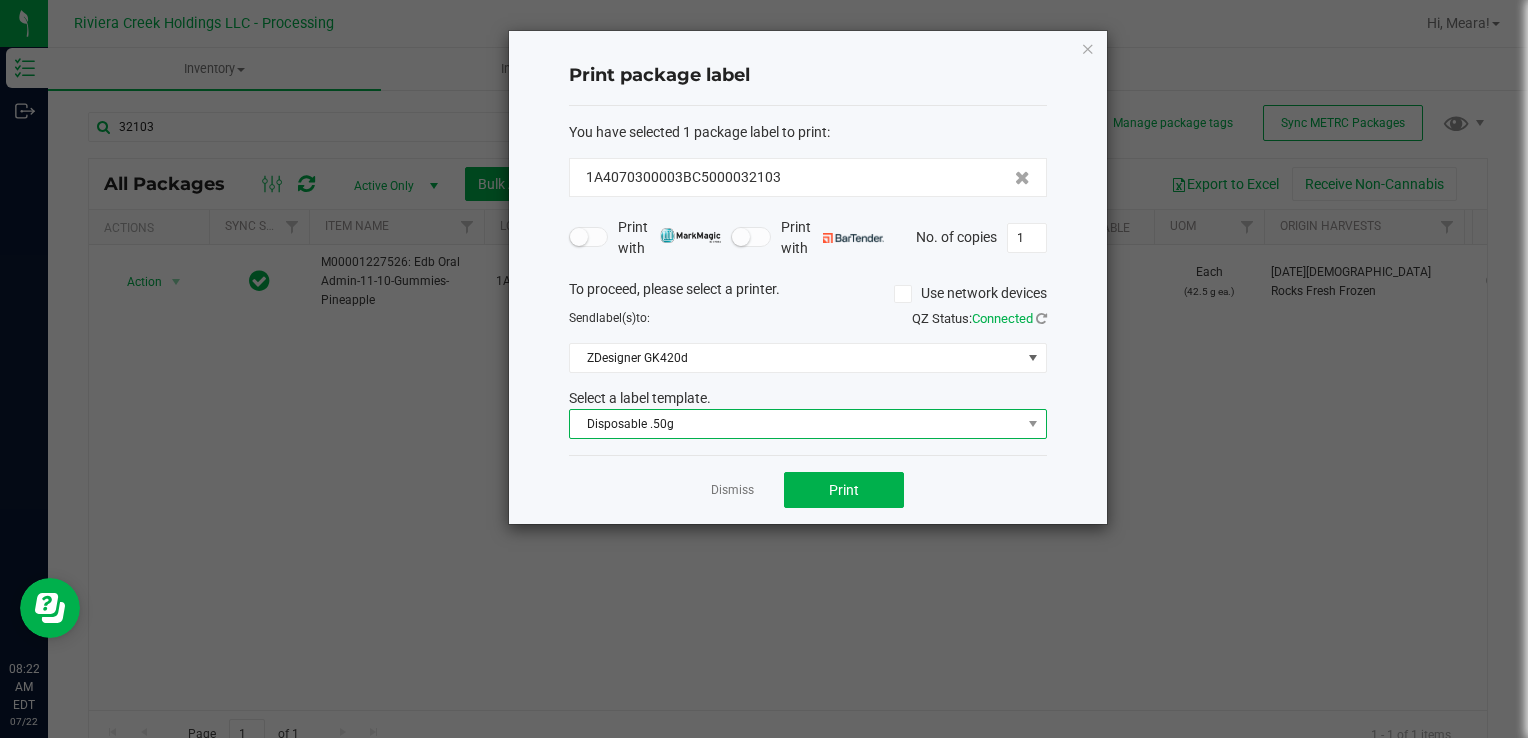 click on "Disposable .50g" at bounding box center [795, 424] 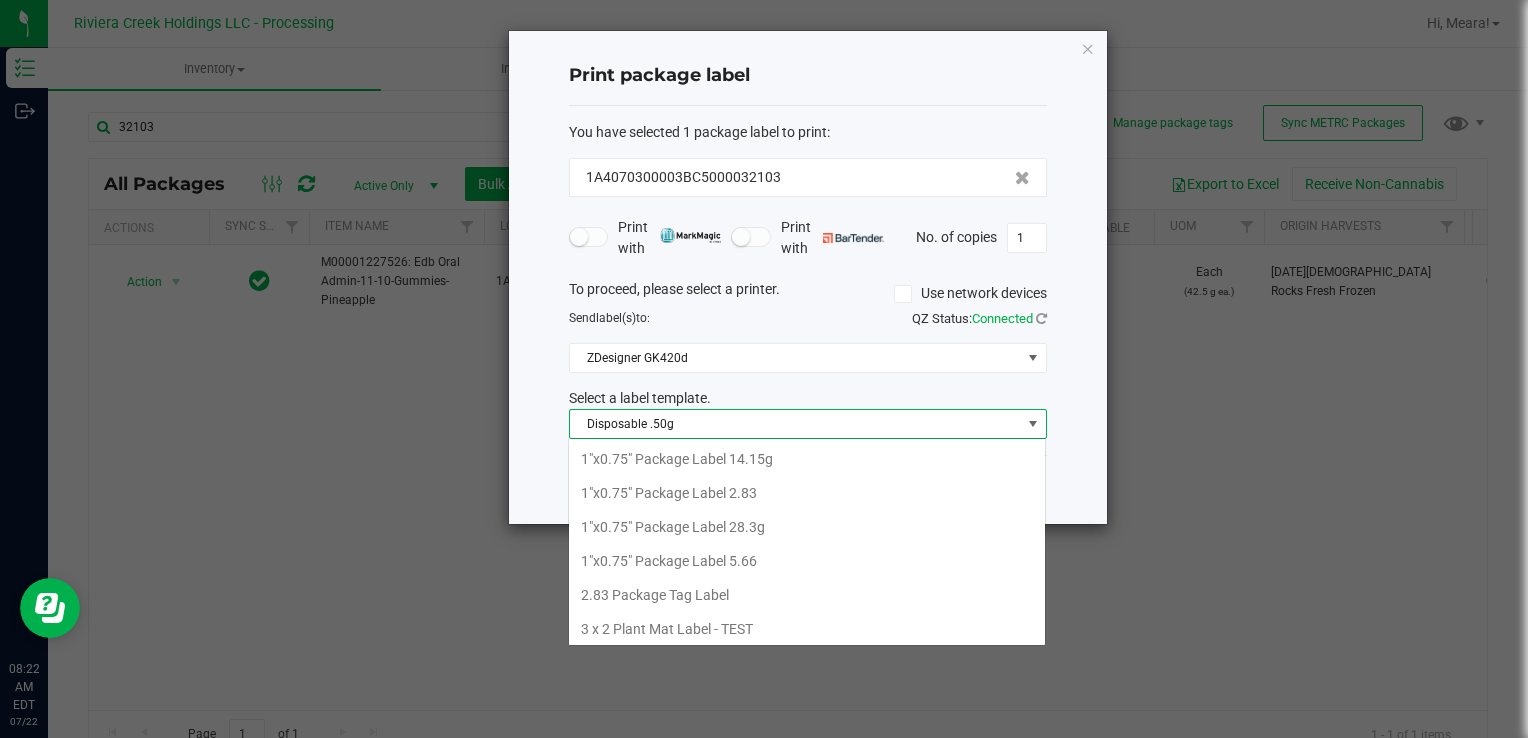 scroll, scrollTop: 372, scrollLeft: 0, axis: vertical 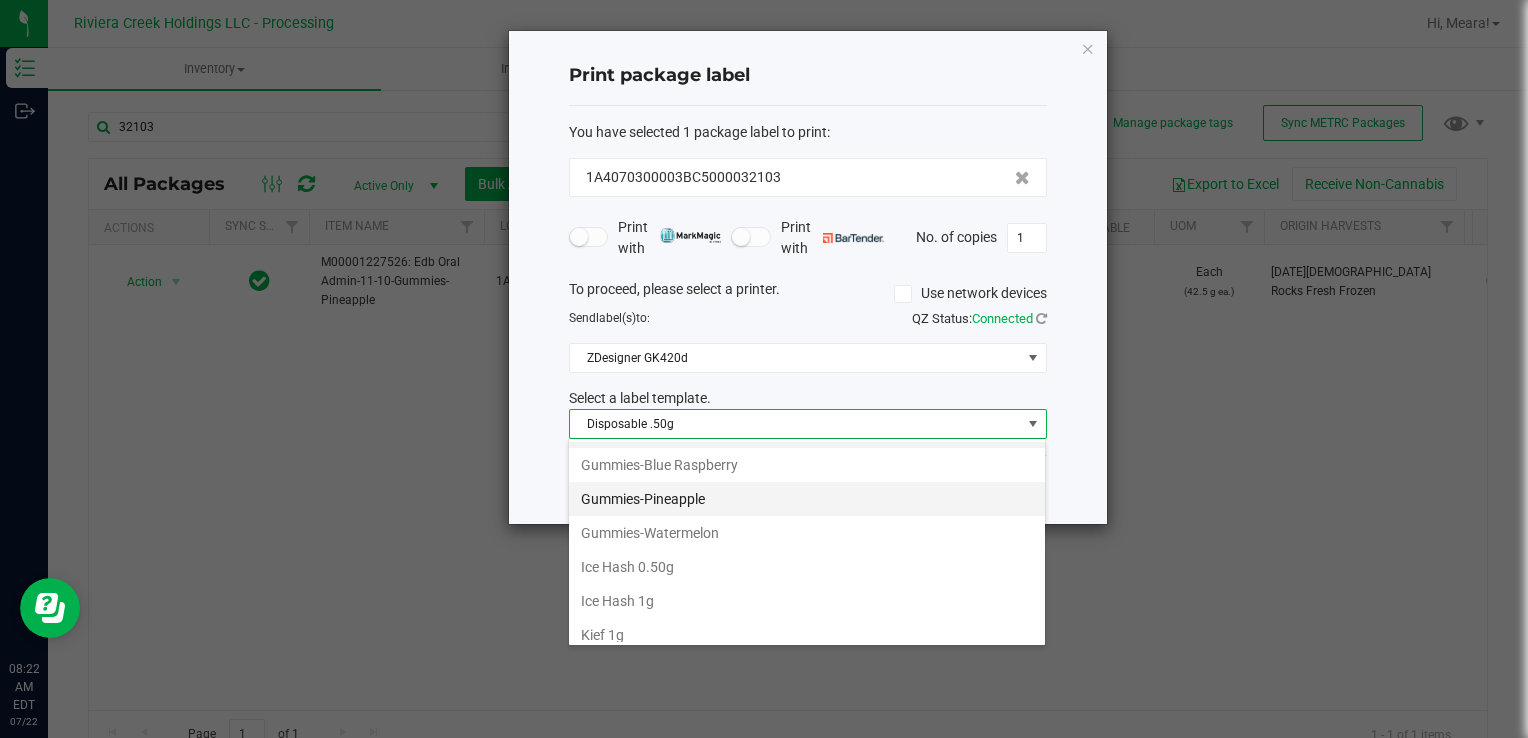 click on "Gummies-Pineapple" at bounding box center [807, 499] 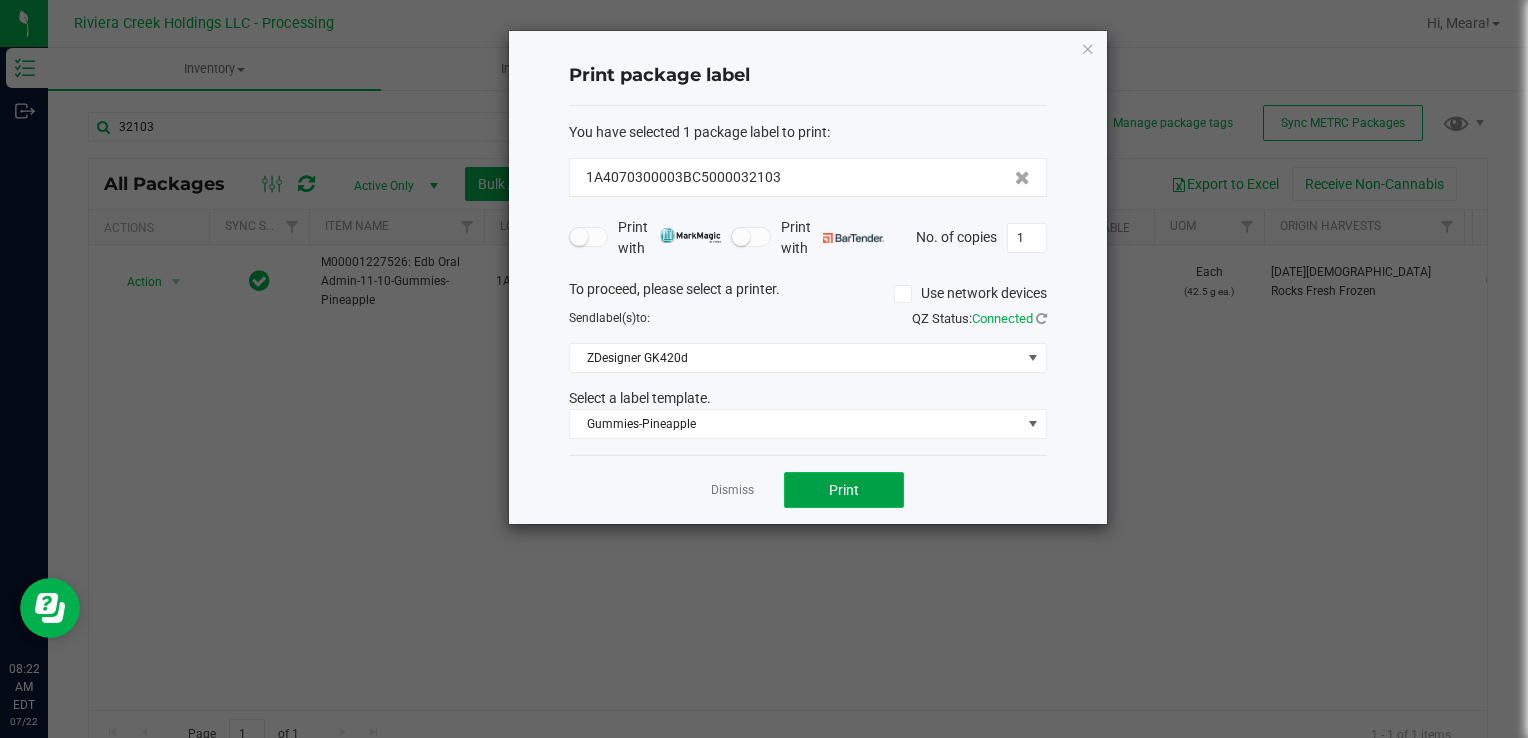 click on "Print" 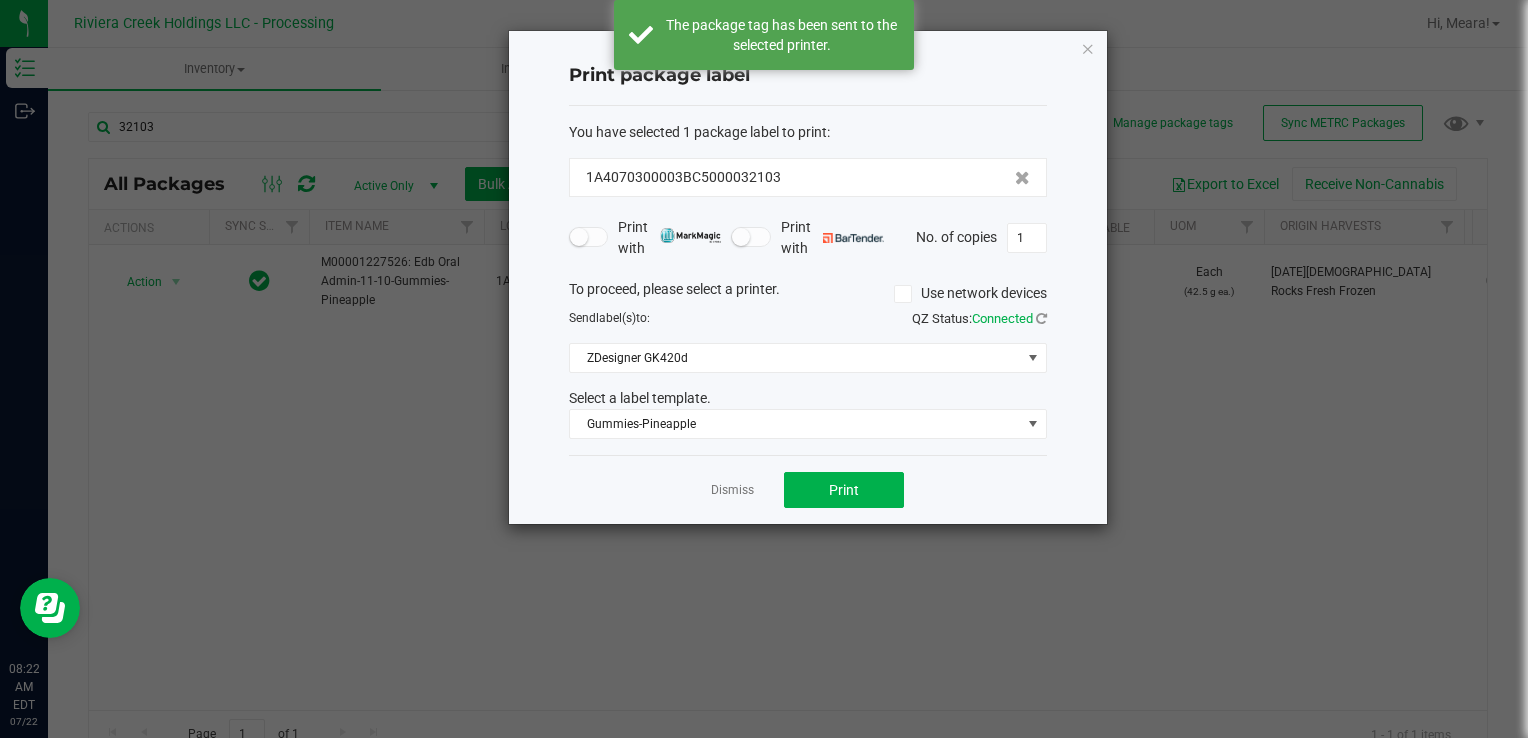 click on "Dismiss" 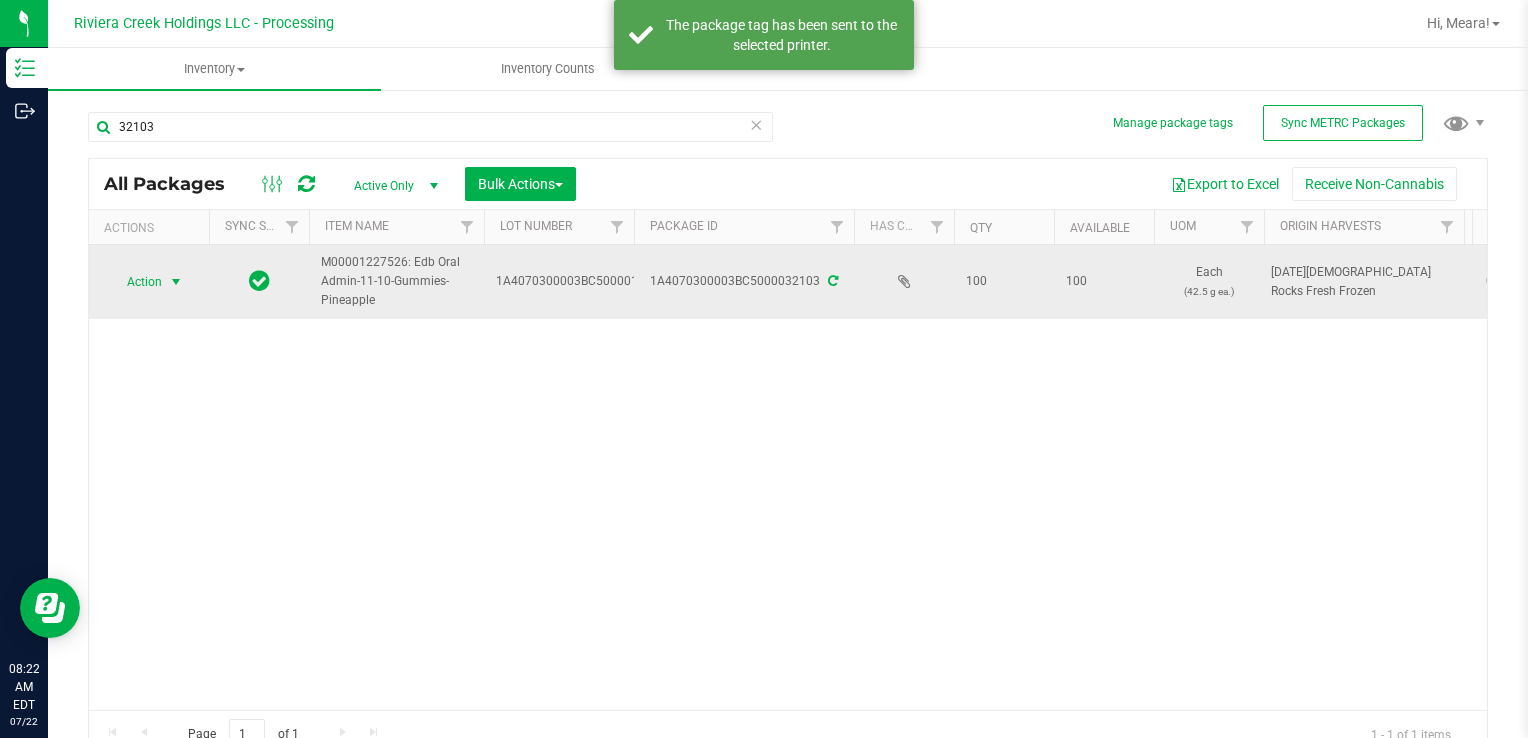 click at bounding box center [176, 282] 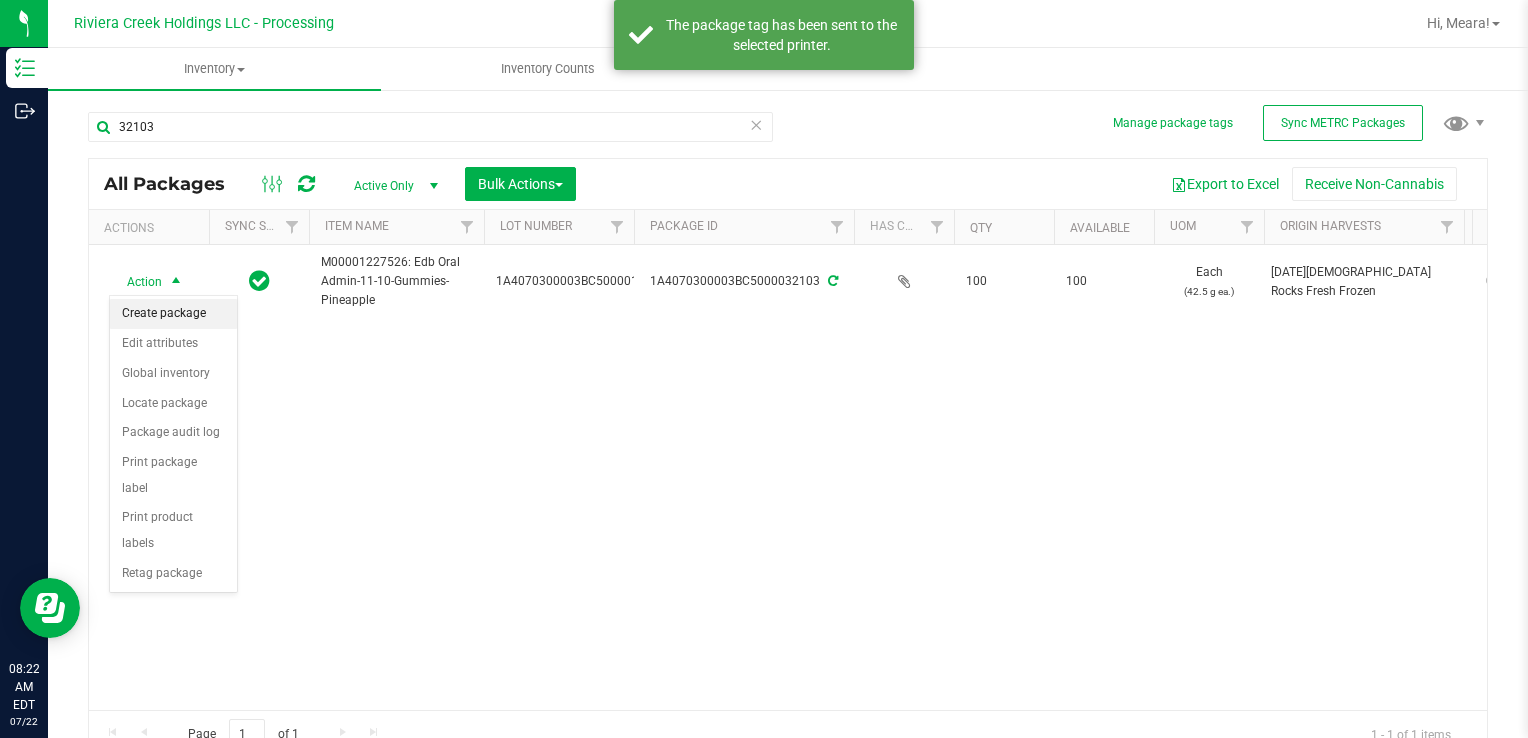 click on "Create package" at bounding box center (173, 314) 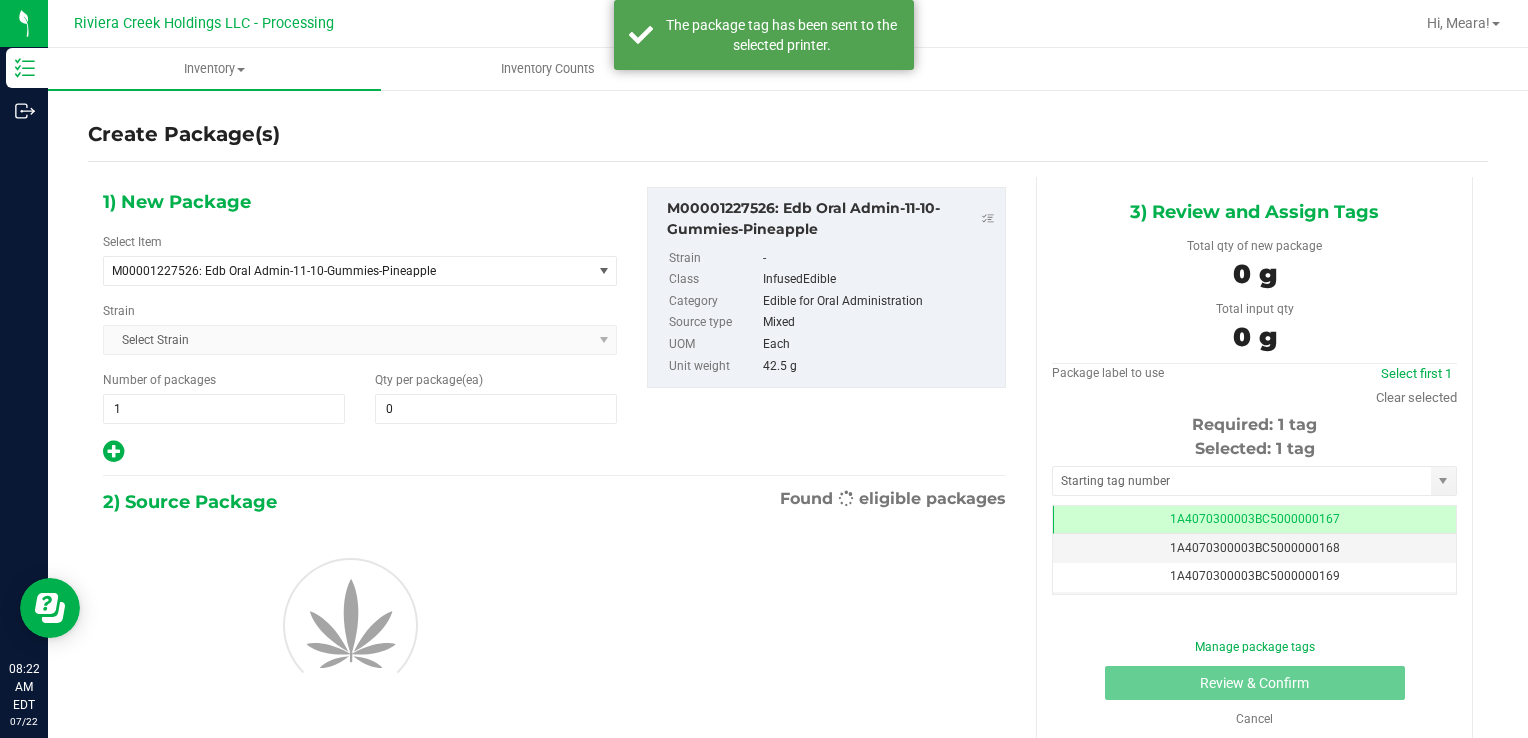 scroll, scrollTop: 0, scrollLeft: 0, axis: both 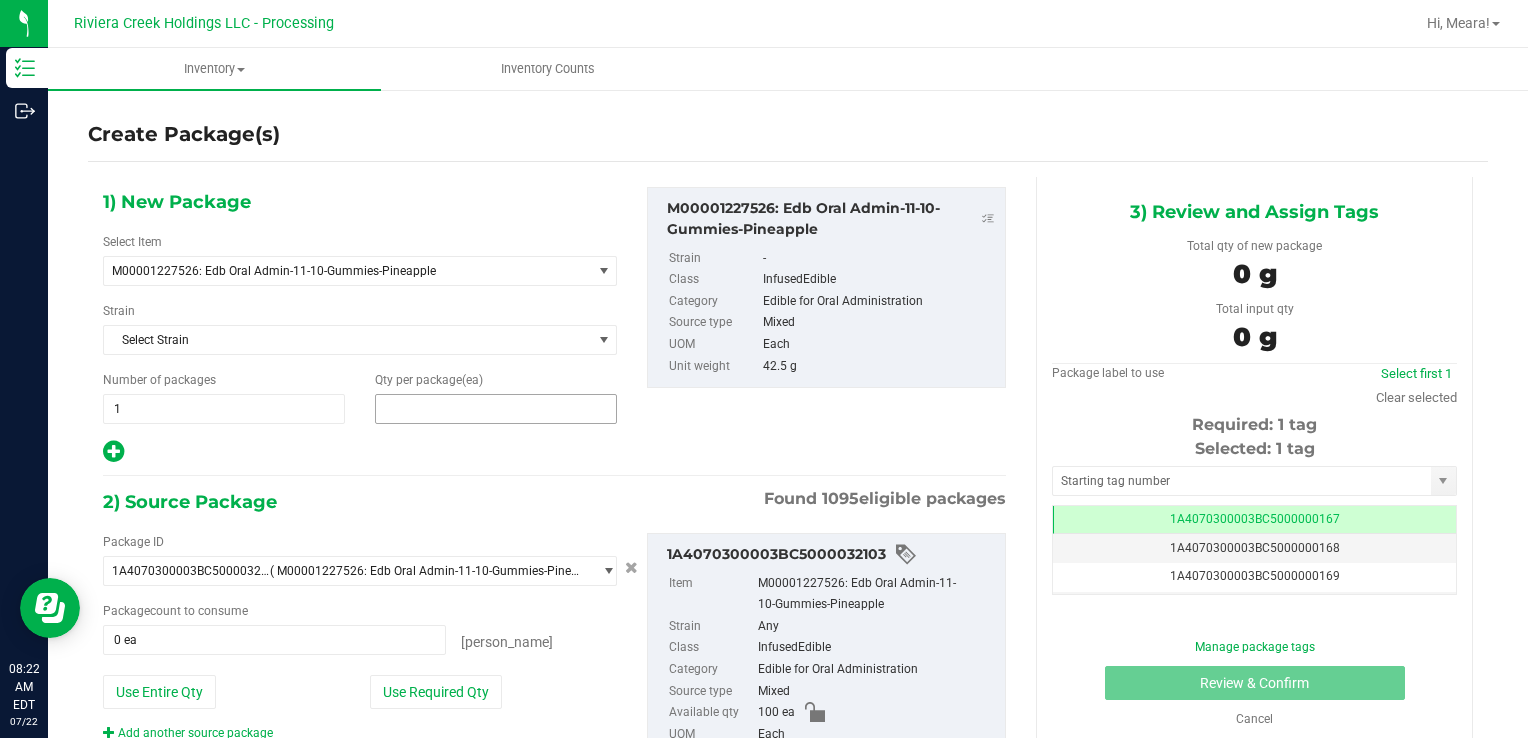 click at bounding box center (496, 409) 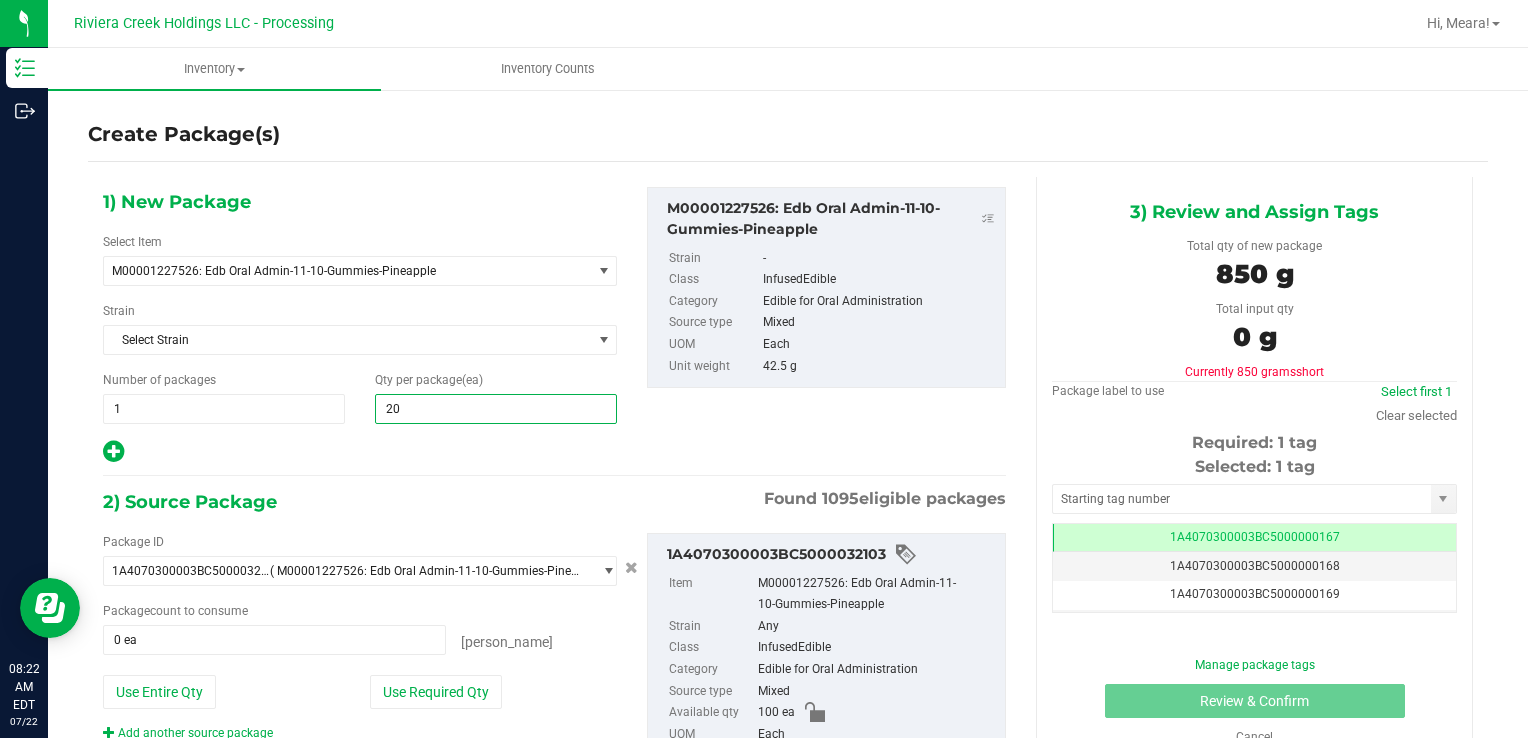 type on "200" 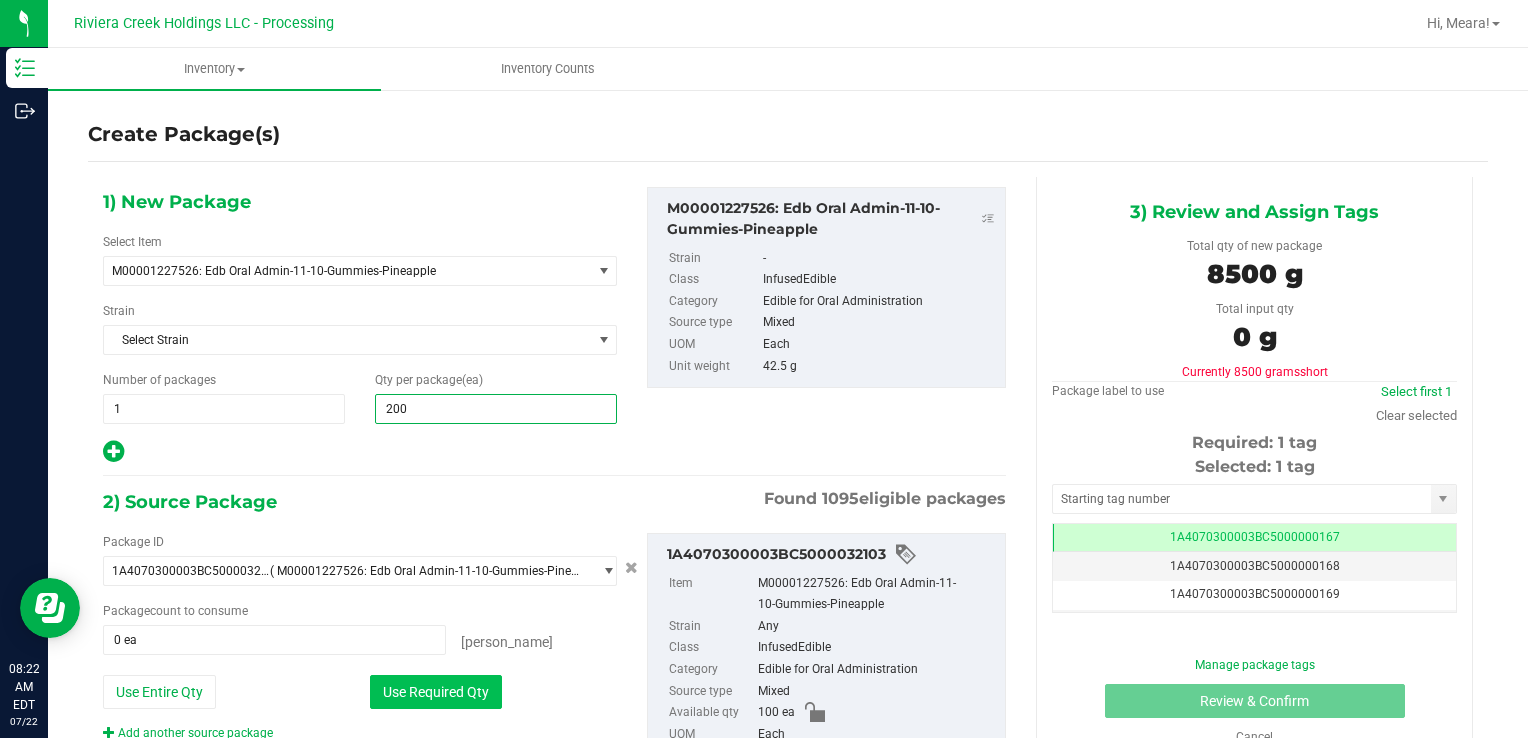 type on "200" 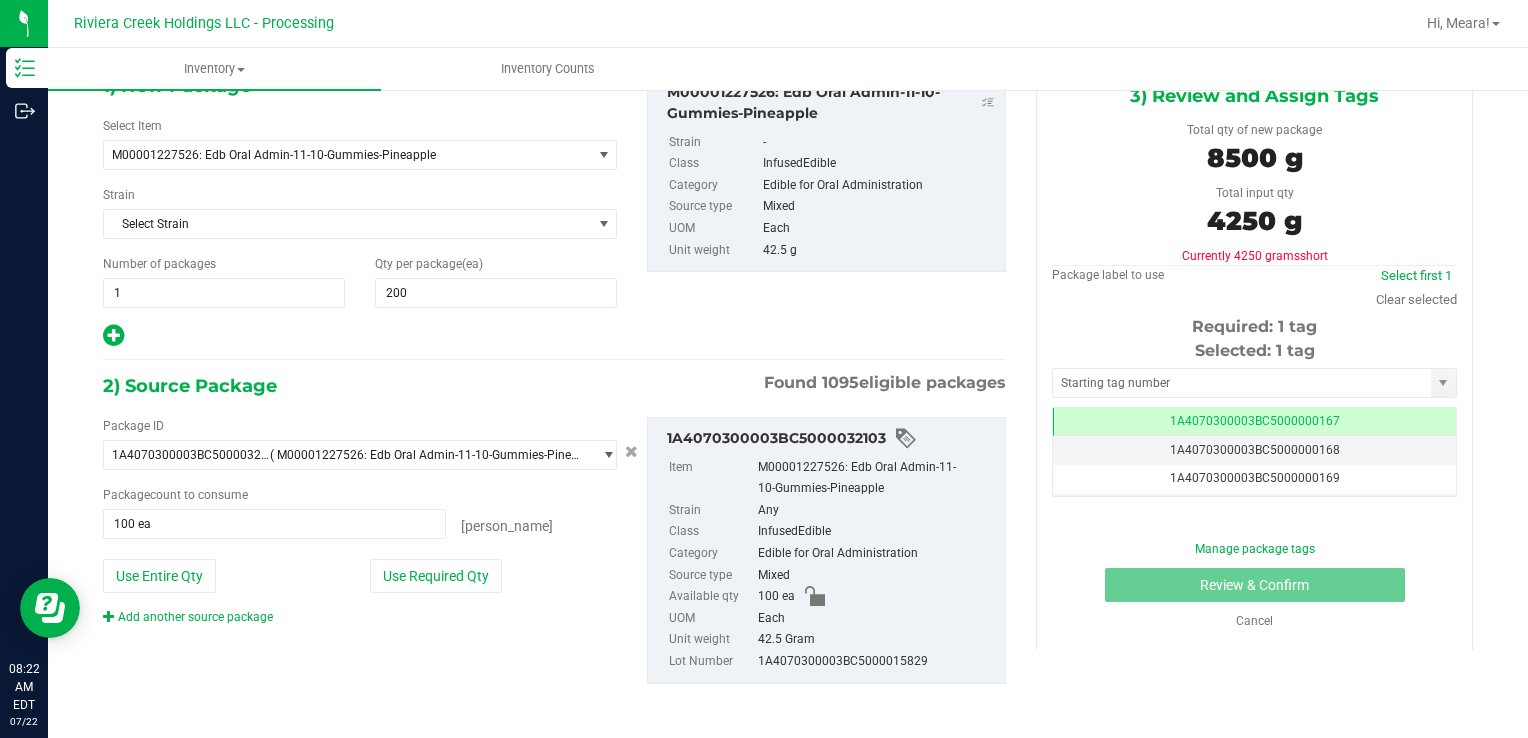 click on "Package ID
1A4070300003BC5000032103
(
M00001227526: Edb Oral Admin-11-10-Gummies-Pineapple
)
1A4070100000321000014867 1A4070100000321000014868 1A4070100000321000014869 1A4070100000321000014910 1A4070100000321000014911 1A4070100000321000014912 1A4070100000321000014929 1A4070100000321000014931 1A4070100000321000015030 1A4070100000321000015031 1A4070100000321000015032 1A4070100000321000015042 1A4070100000321000015043 1A4070100000321000015056 1A4070100000321000015057 1A4070100000321000015058 1A4070100000321000015070 1A4070100000321000015079 1A4070100000321000015080 1A4070100000321000015087 1A4070100000321000015111 1A4070100000321000015112 1A4070100000321000015172 1A4070100000321000015173 1A4070100000321000015174 1A4070100000321000015175 1A4070100000321000015176 1A4070100000321000015242 1A4070100000321000015244" at bounding box center [554, 550] 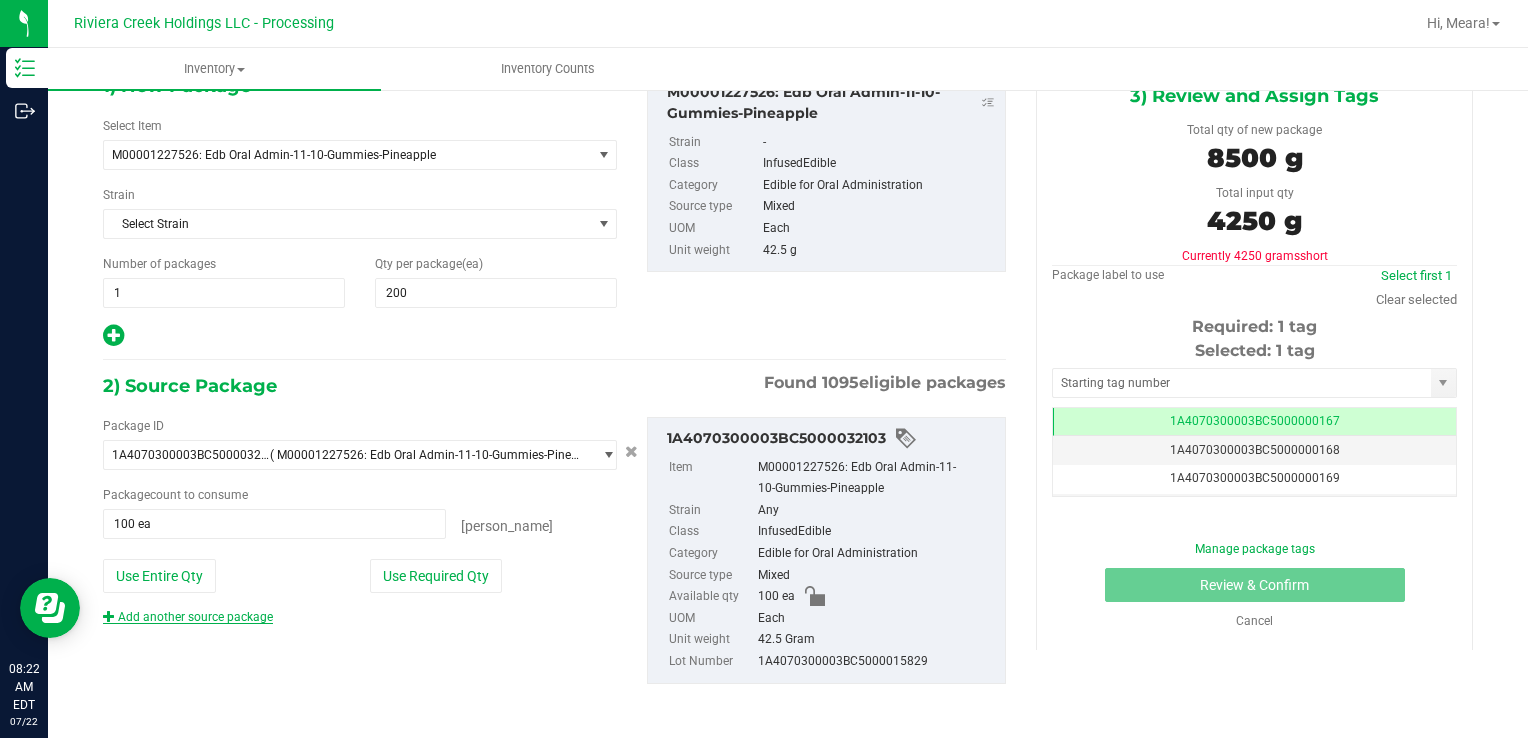 click on "Add another source package" at bounding box center (188, 617) 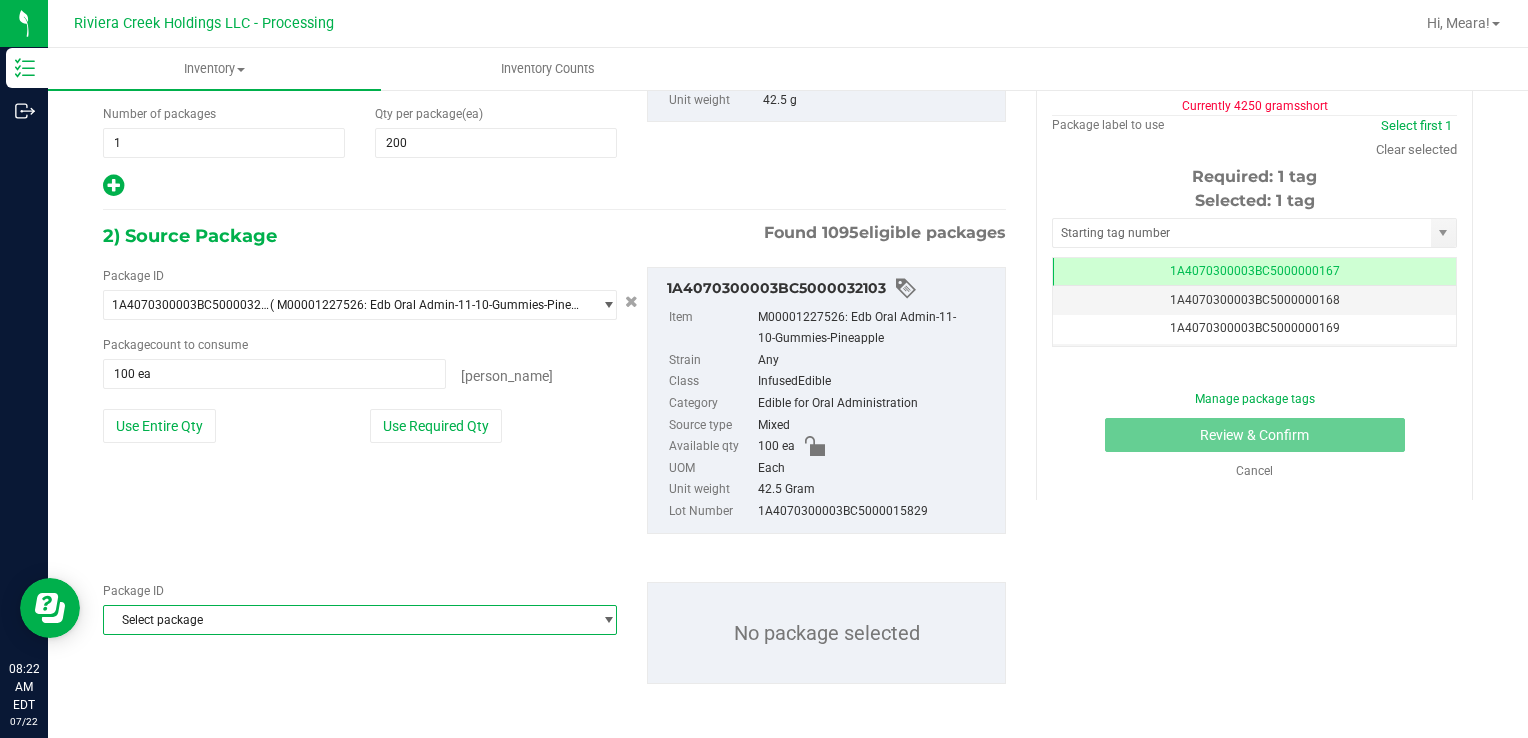 click on "Select package" at bounding box center (347, 620) 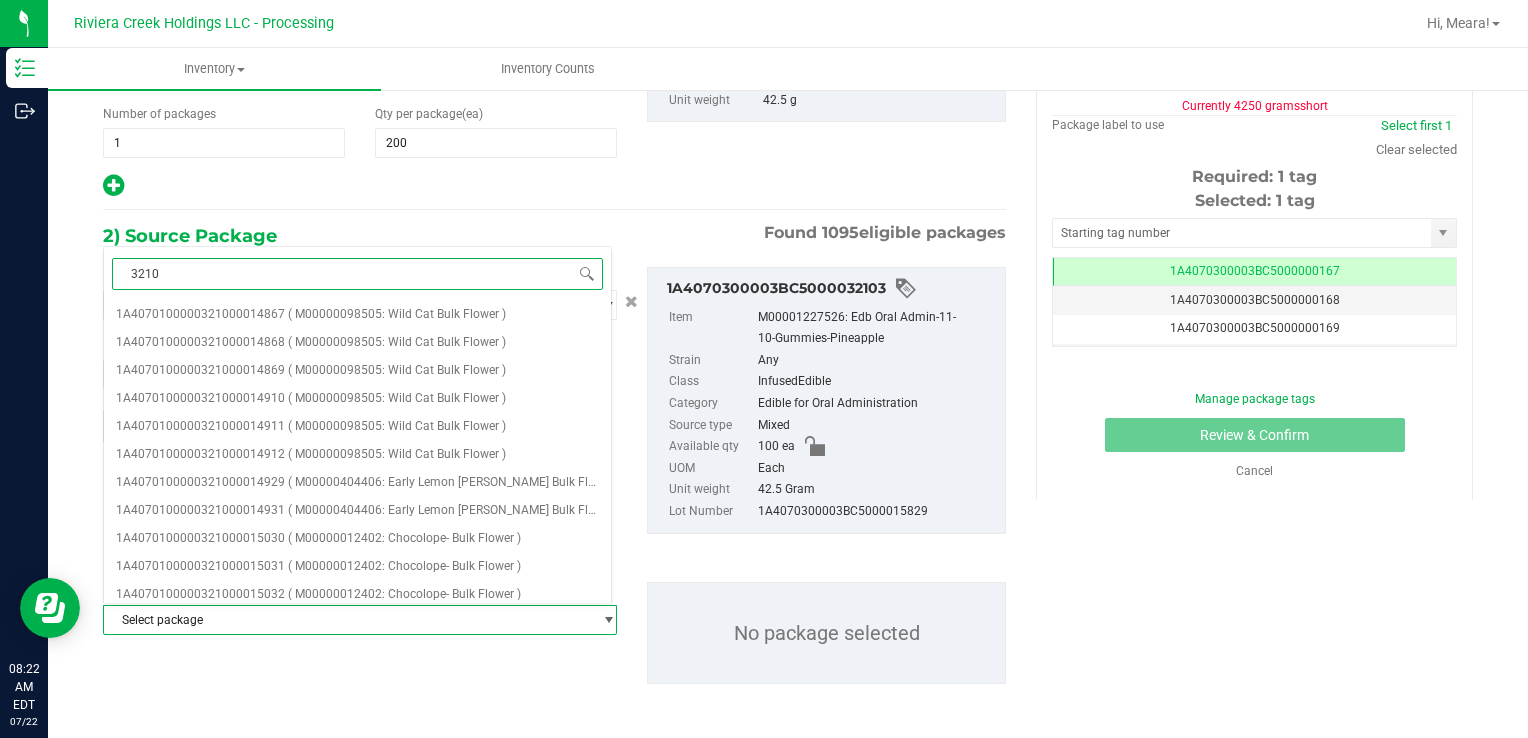 type on "32104" 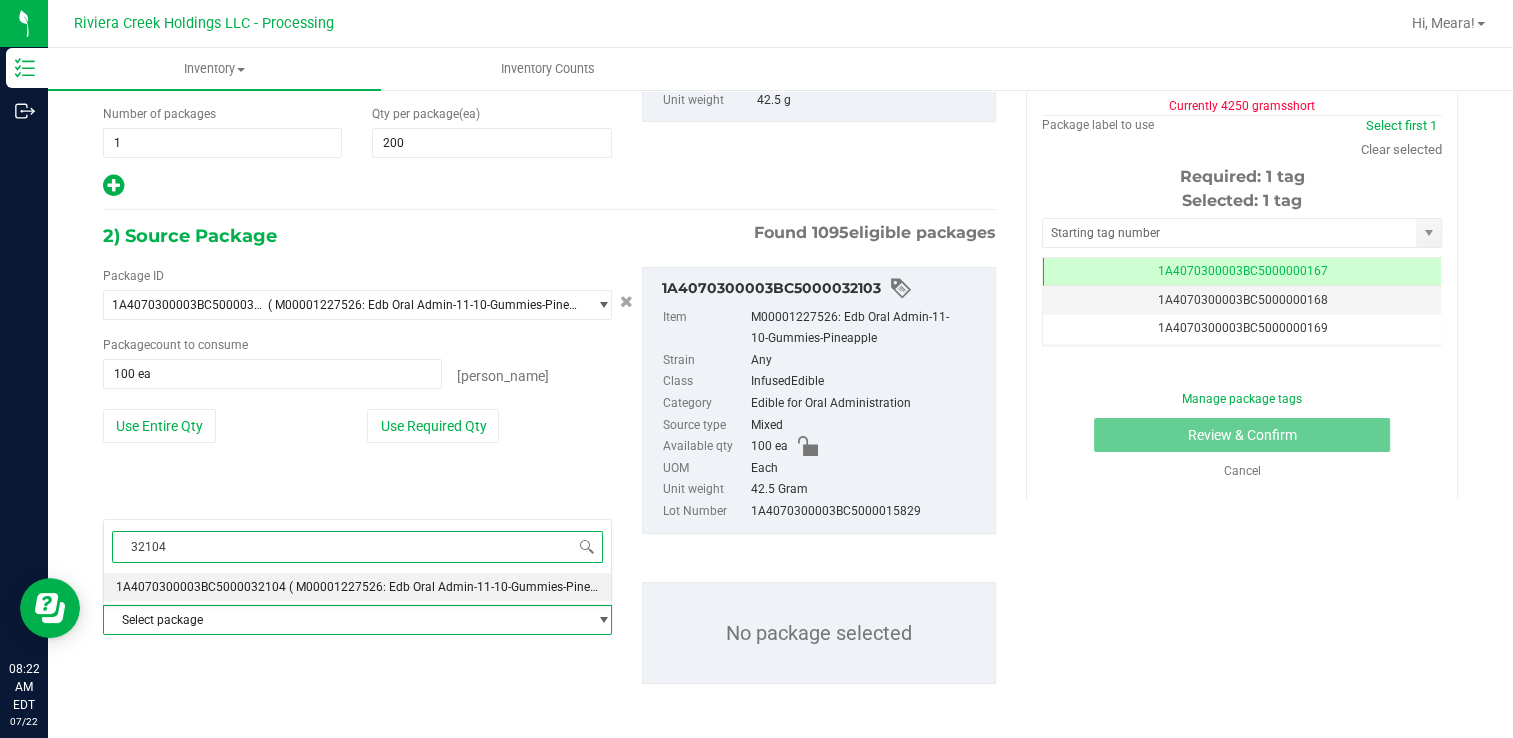 click on "(
M00001227526: Edb Oral Admin-11-10-Gummies-Pineapple
)" at bounding box center (458, 587) 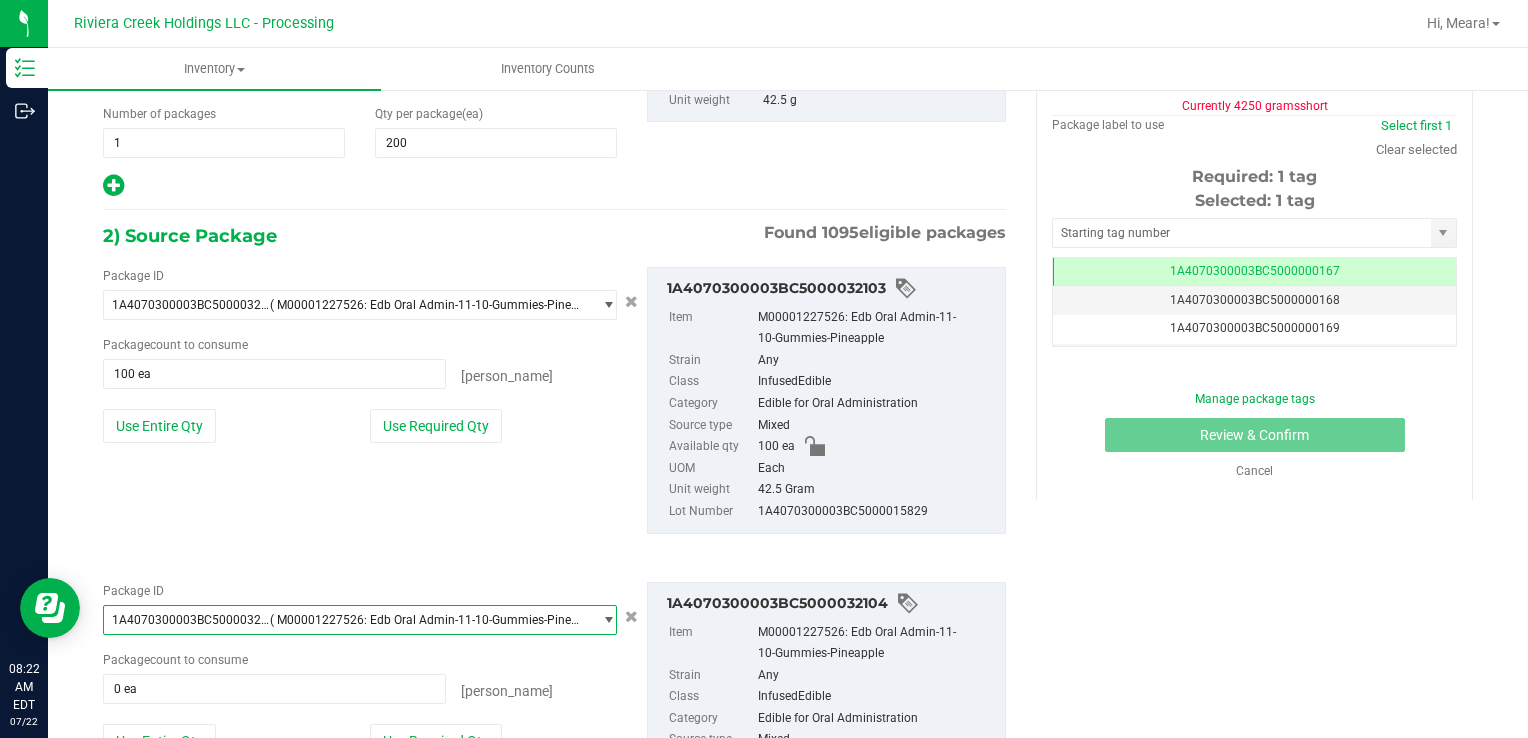 click on "Package ID
1A4070300003BC5000032104
(
M00001227526: Edb Oral Admin-11-10-Gummies-Pineapple
)
1A4070300003BC5000032006 1A4070300003BC5000032007 1A4070300003BC5000032008 1A4070300003BC5000032009 1A4070300003BC5000032010 1A4070300003BC5000032011 1A4070300003BC5000032012 1A4070300003BC5000032013 1A4070300003BC5000032014 1A4070300003BC5000032028 1A4070300003BC5000032029 1A4070300003BC5000032030 1A4070300003BC5000032031 1A4070300003BC5000032032 1A4070300003BC5000032033 1A4070300003BC5000032034 1A4070300003BC5000032035 1A4070300003BC5000032036 1A4070300003BC5000032037 1A4070300003BC5000032038 1A4070300003BC5000032039 1A4070300003BC5000032040 1A4070300003BC5000032041 1A4070300003BC5000032045 1A4070300003BC5000032046 1A4070300003BC5000032054 1A4070300003BC5000032055 1A4070300003BC5000032091 1A4070300003BC5000032092
0" at bounding box center [360, 686] 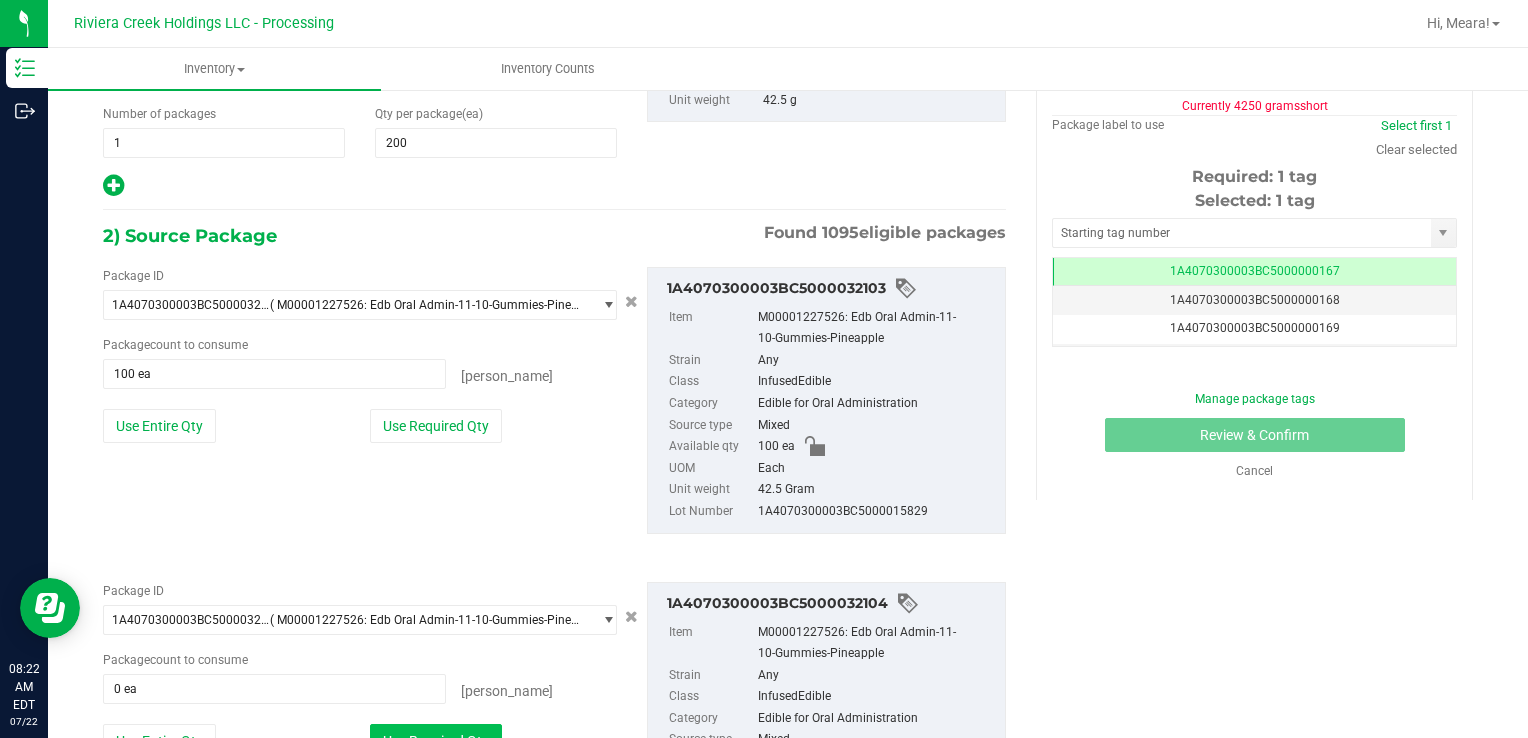 click on "Use Required Qty" at bounding box center (436, 741) 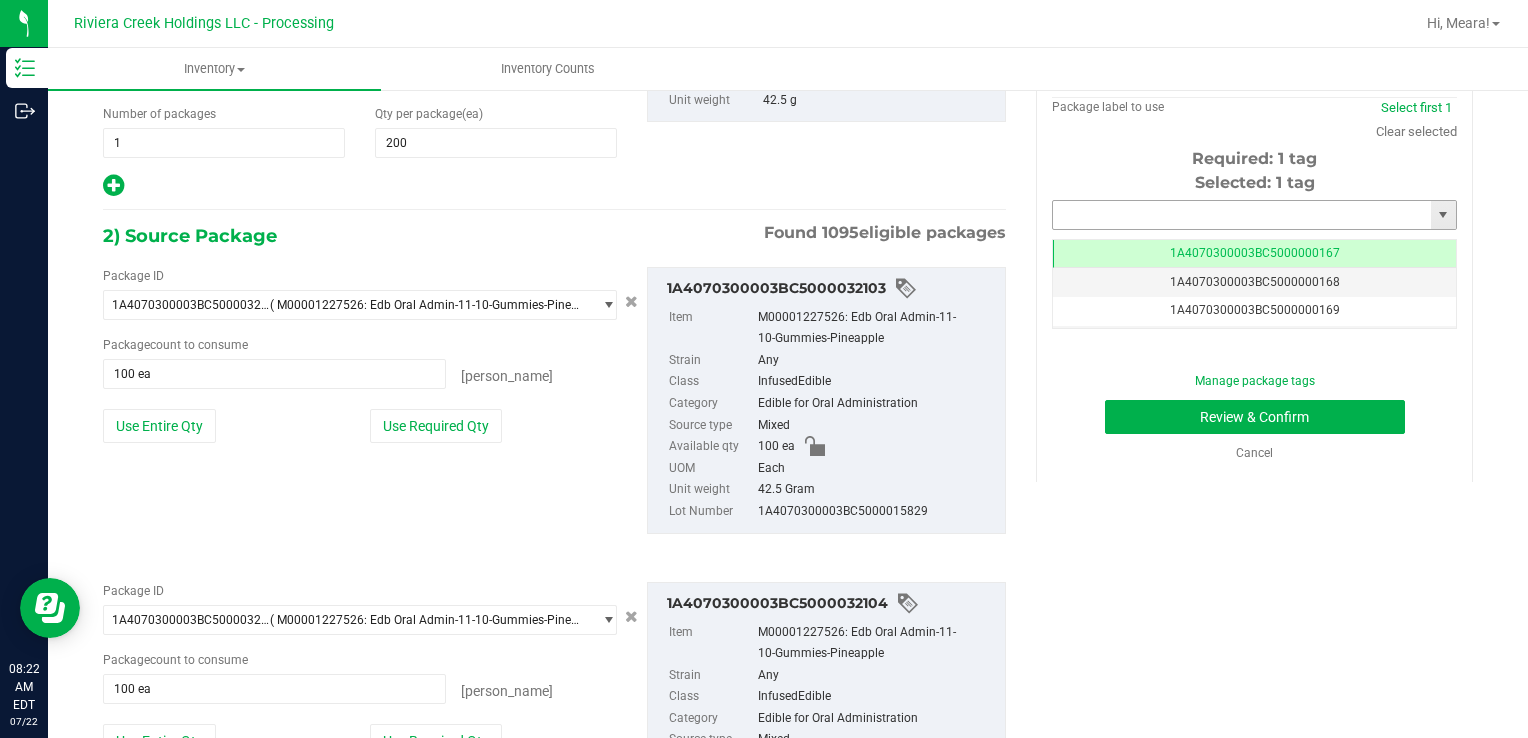 click at bounding box center (1242, 215) 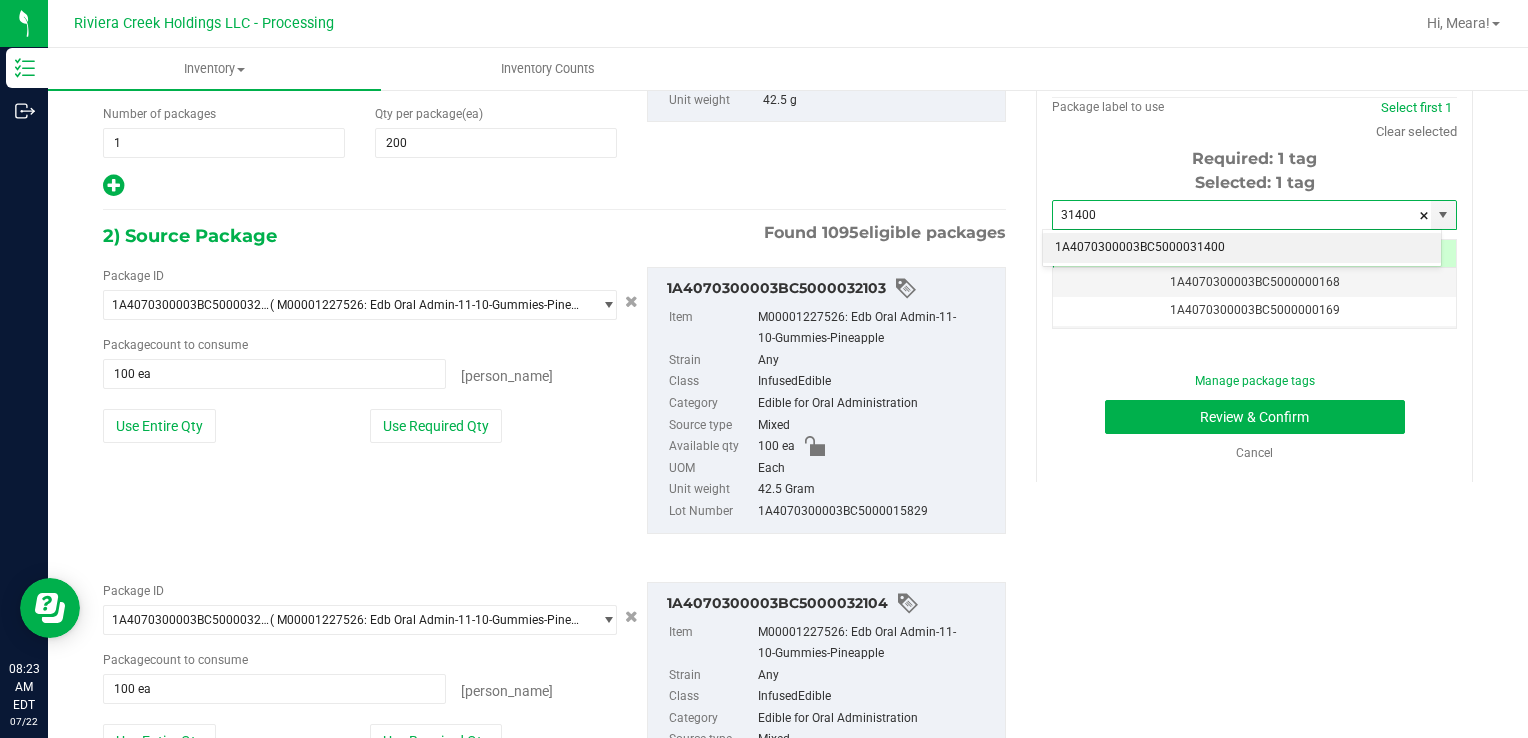 click on "1A4070300003BC5000031400" at bounding box center (1242, 248) 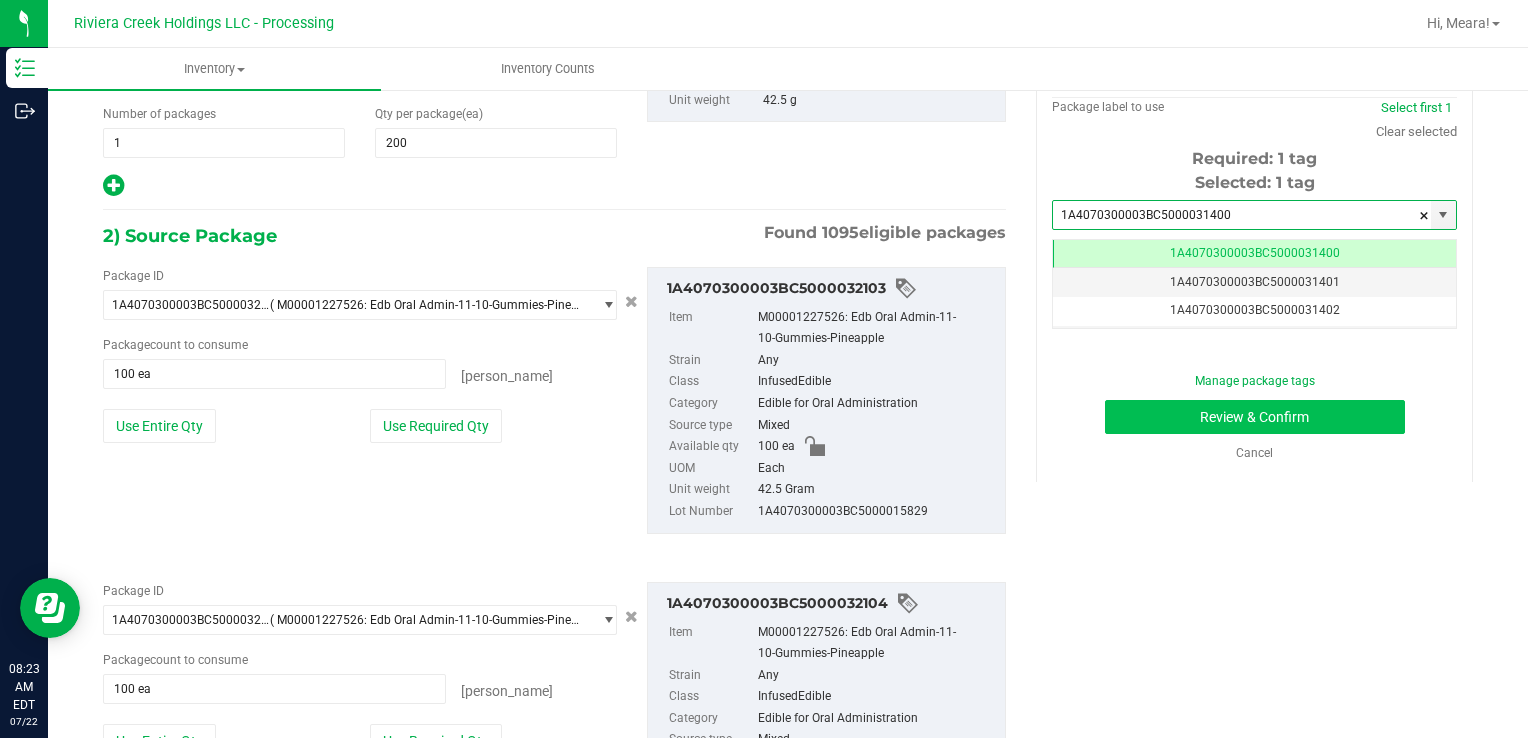 type on "1A4070300003BC5000031400" 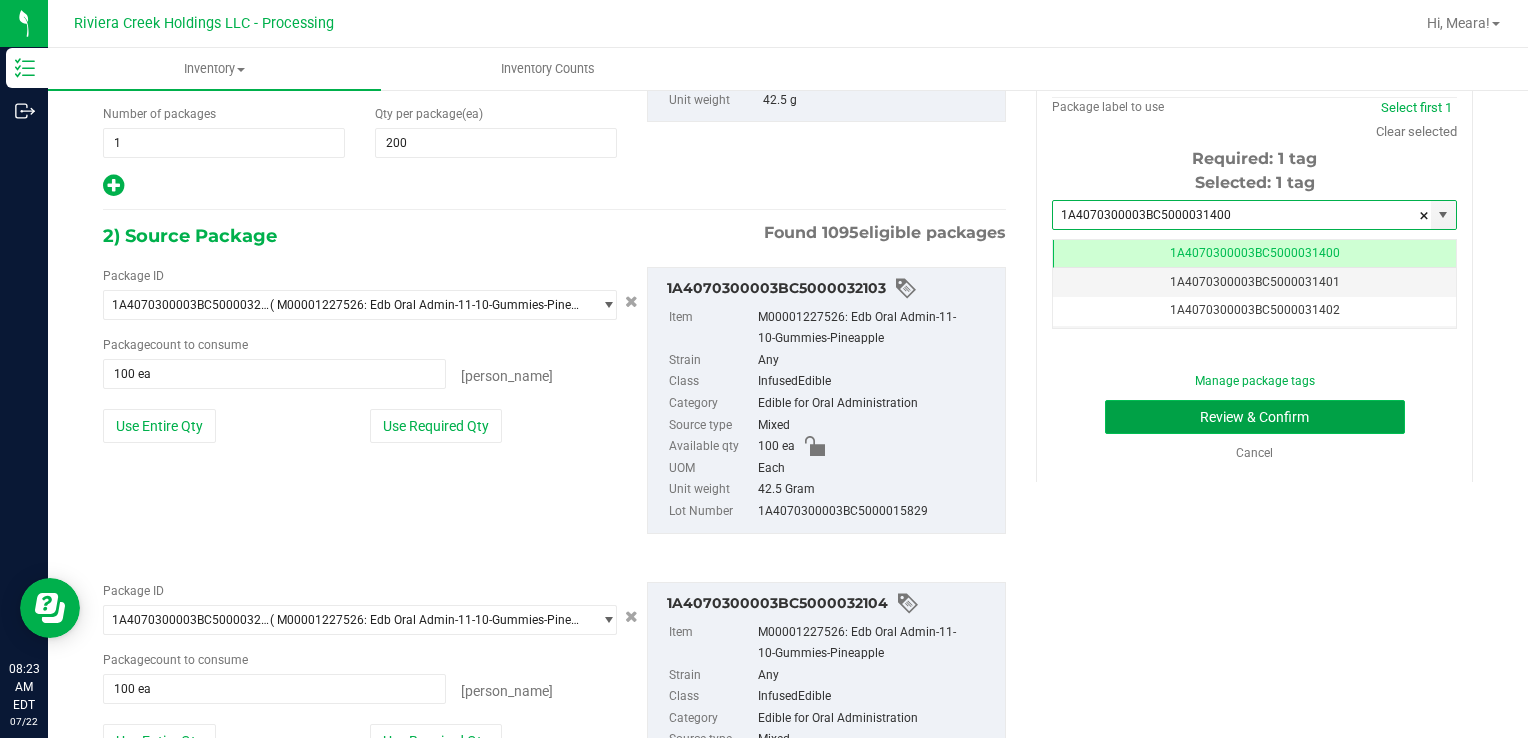 click on "Review & Confirm" at bounding box center [1255, 417] 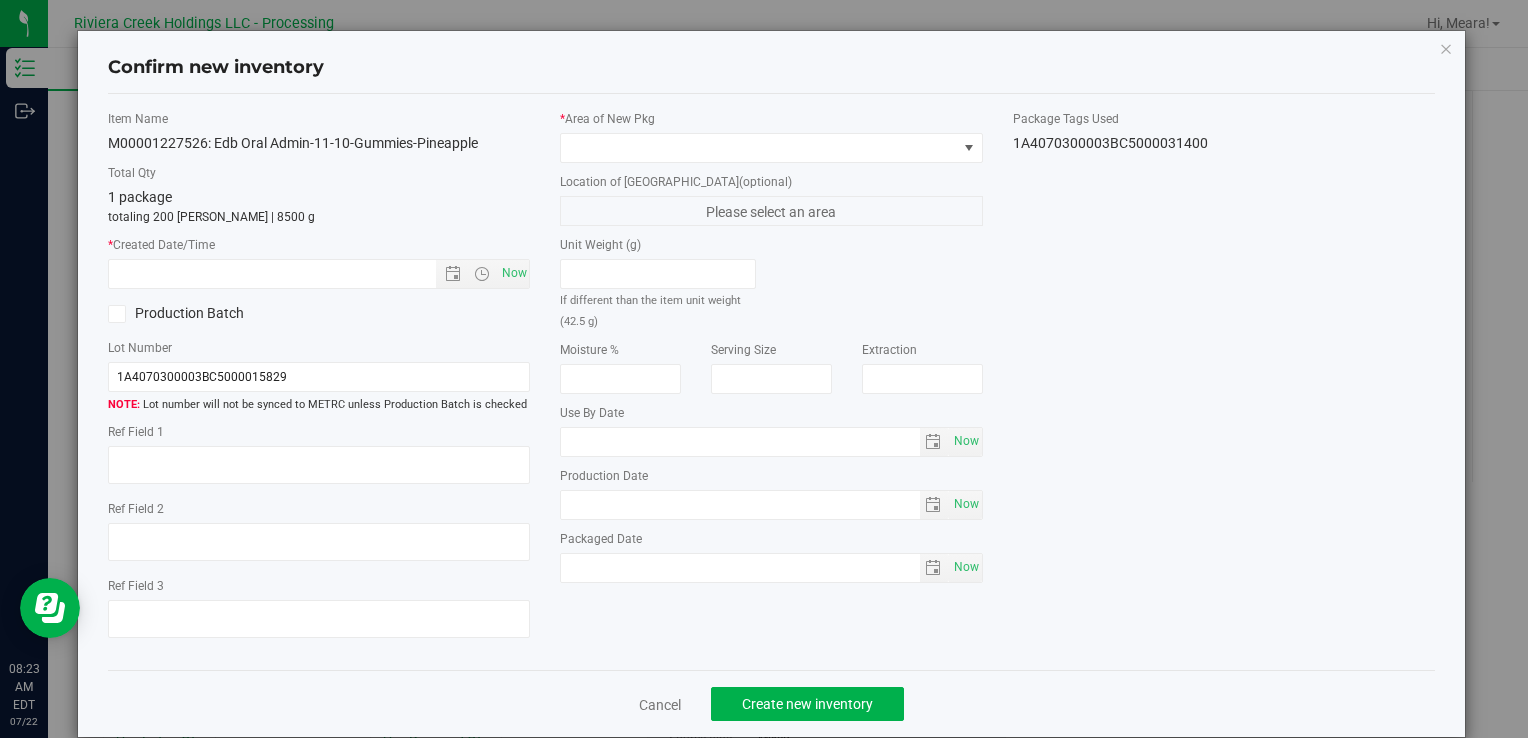 type on "[DATE]" 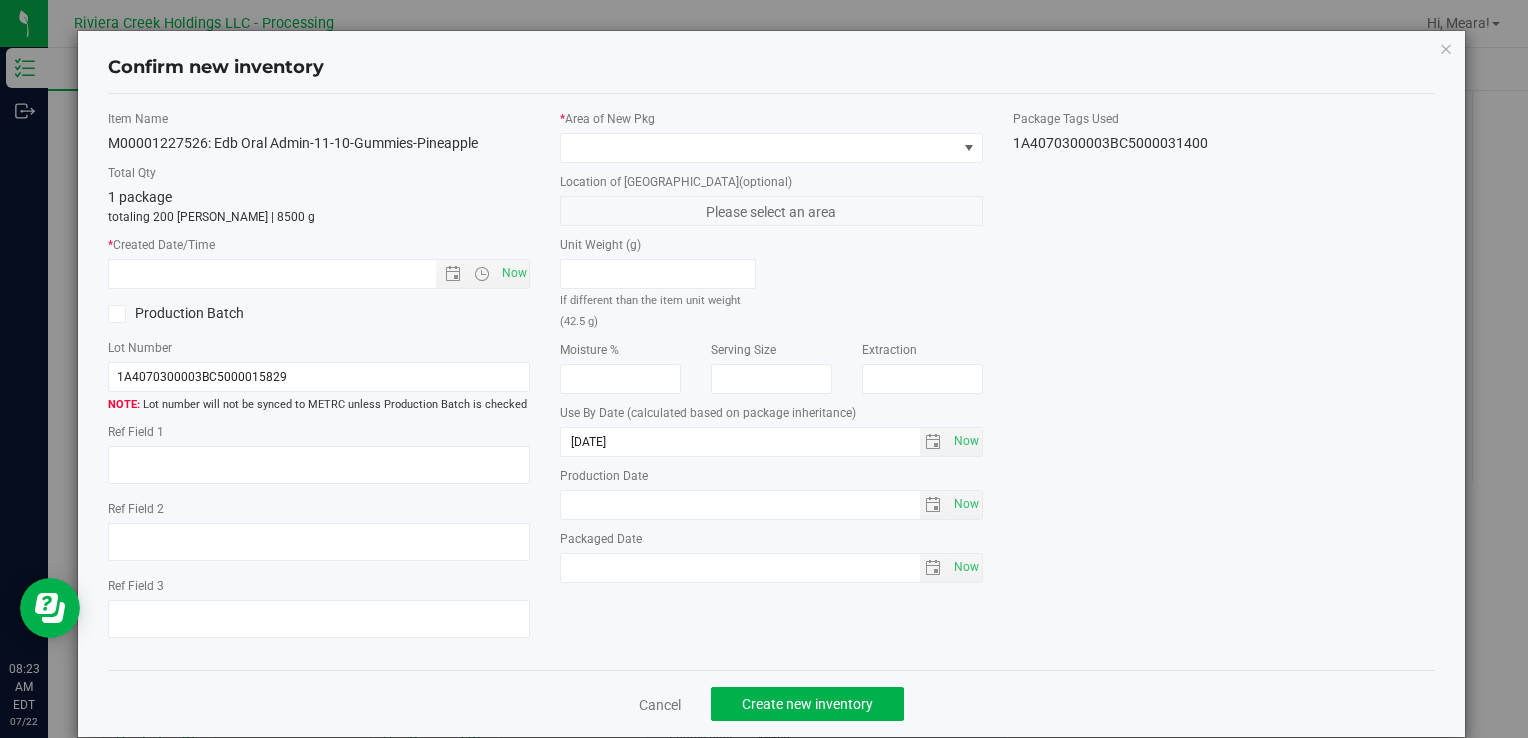 click on "*
Area of [GEOGRAPHIC_DATA]" at bounding box center (771, 119) 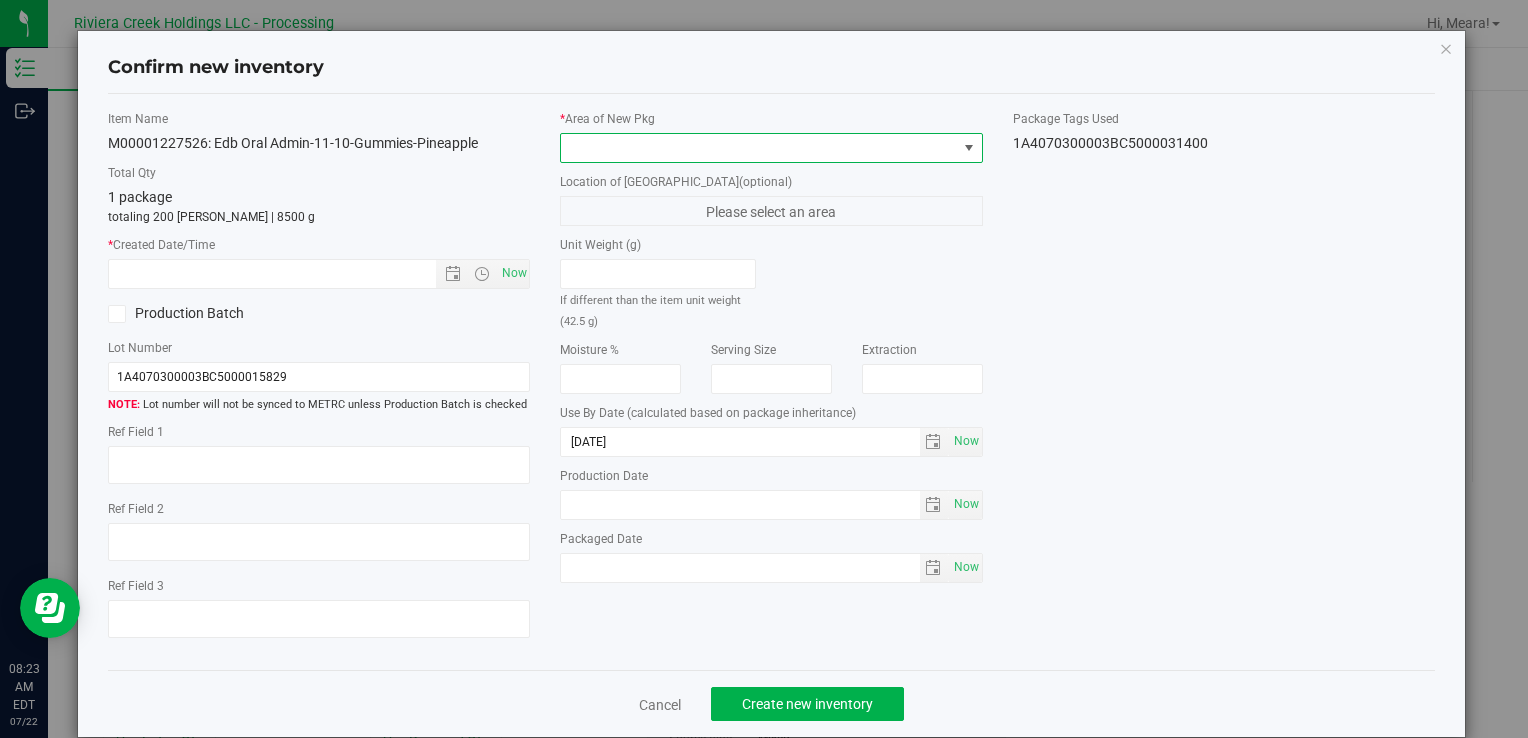 click at bounding box center (758, 148) 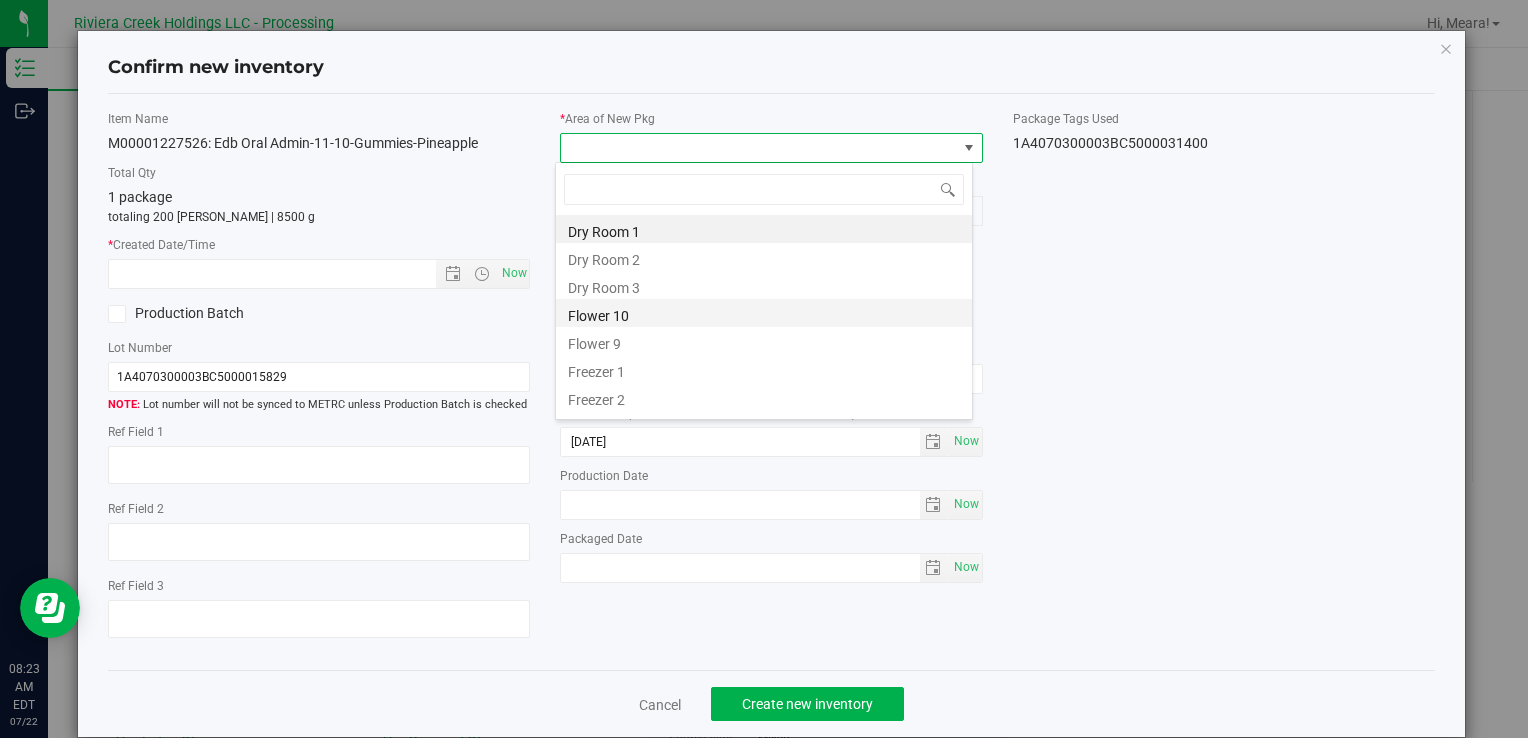 click on "Flower 10" at bounding box center [764, 313] 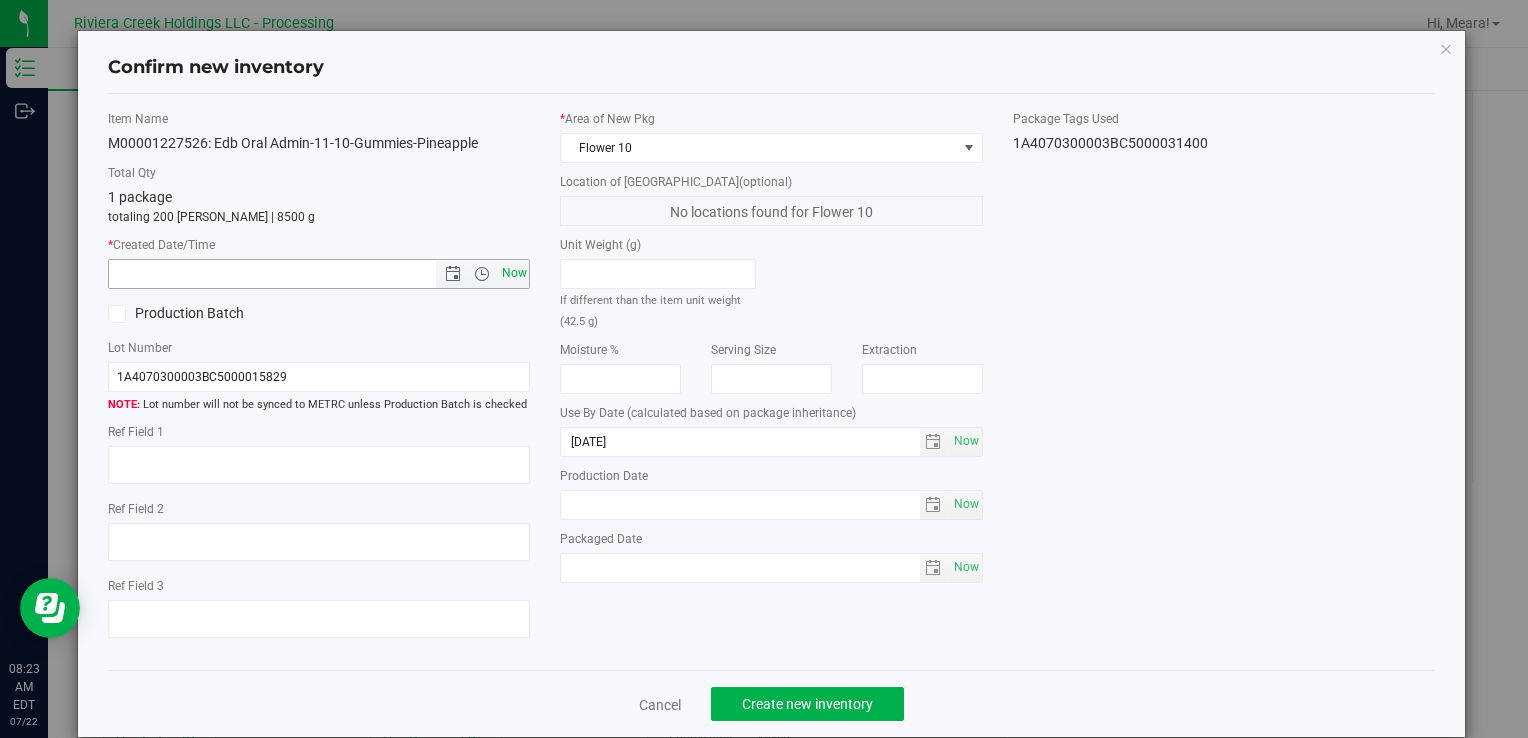 click on "Now" at bounding box center (514, 273) 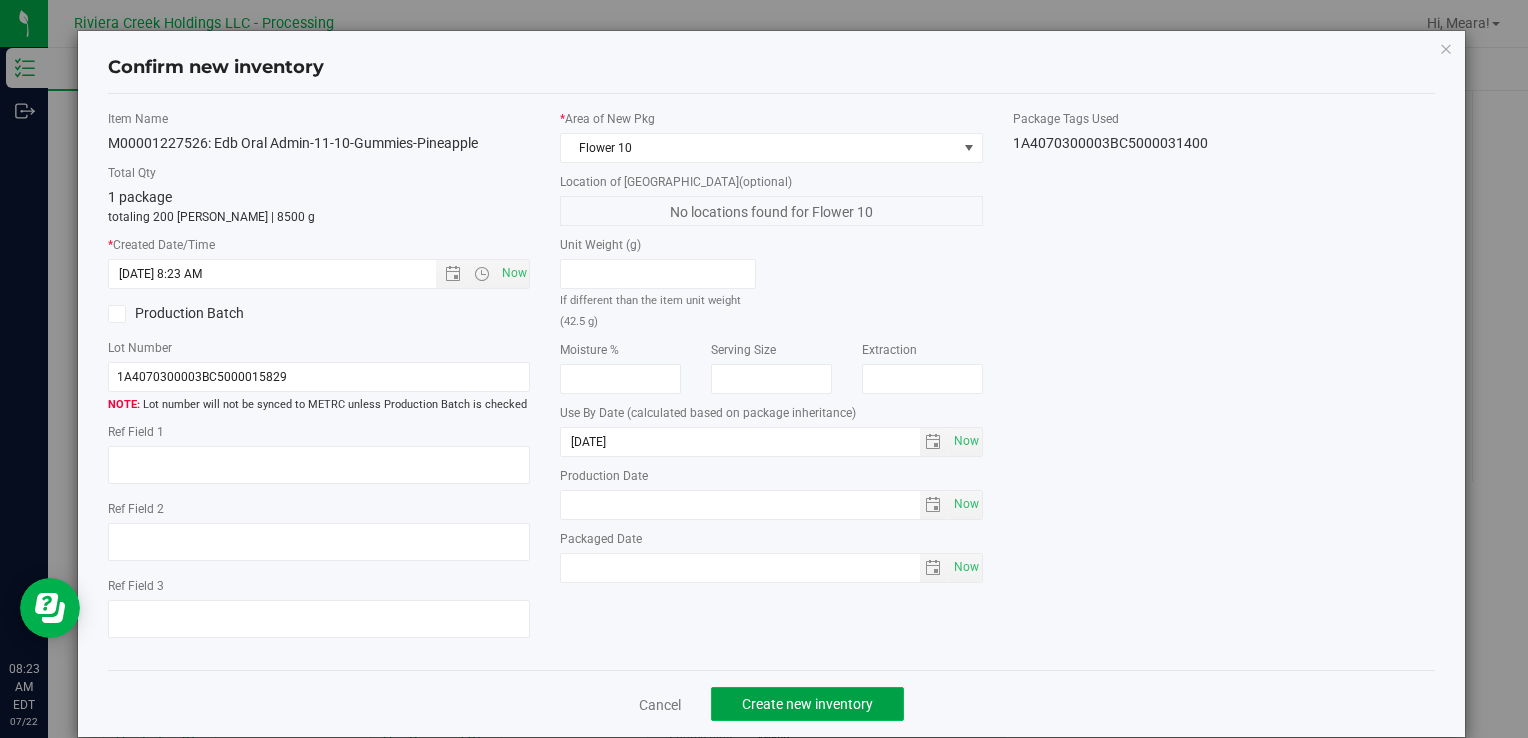 click on "Create new inventory" 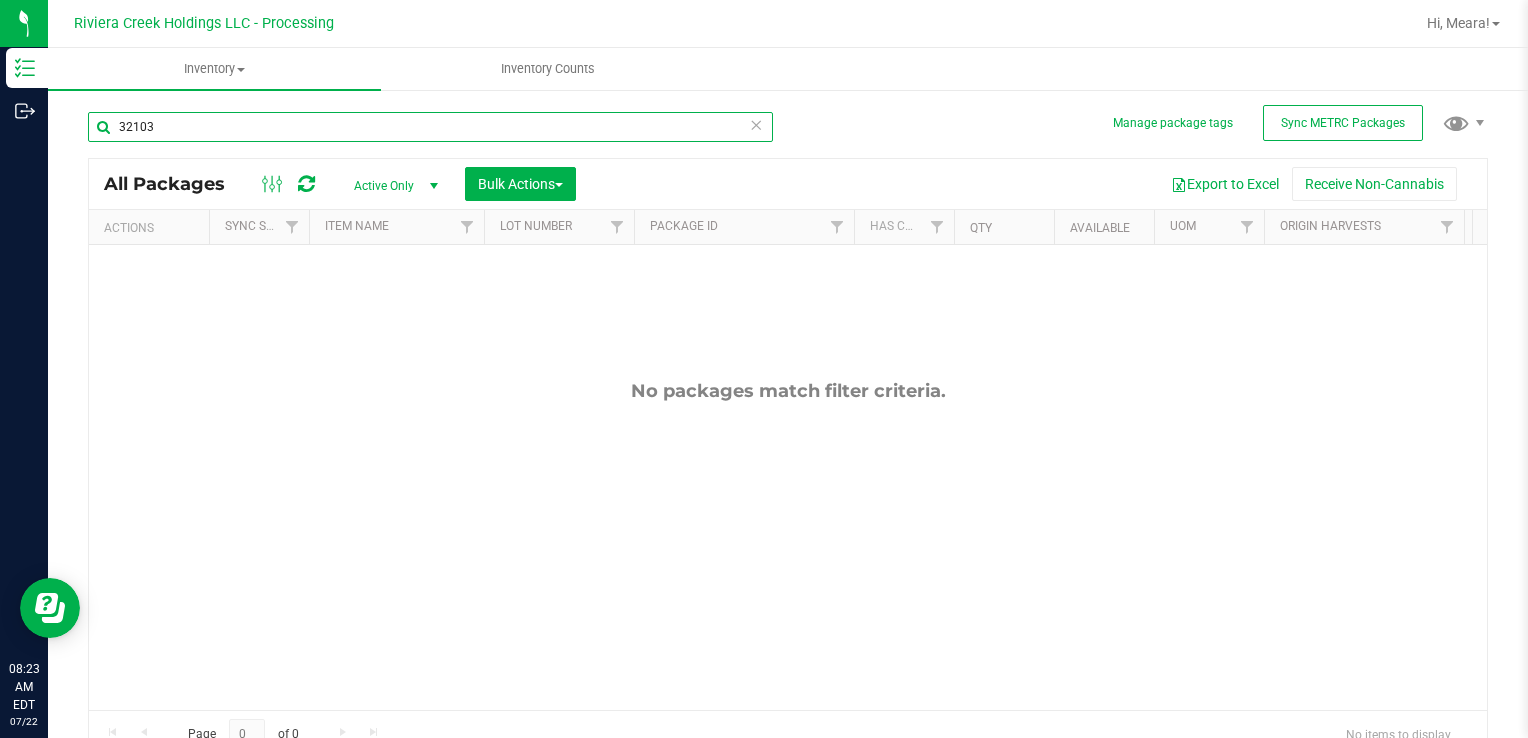 drag, startPoint x: 185, startPoint y: 142, endPoint x: 84, endPoint y: 115, distance: 104.54664 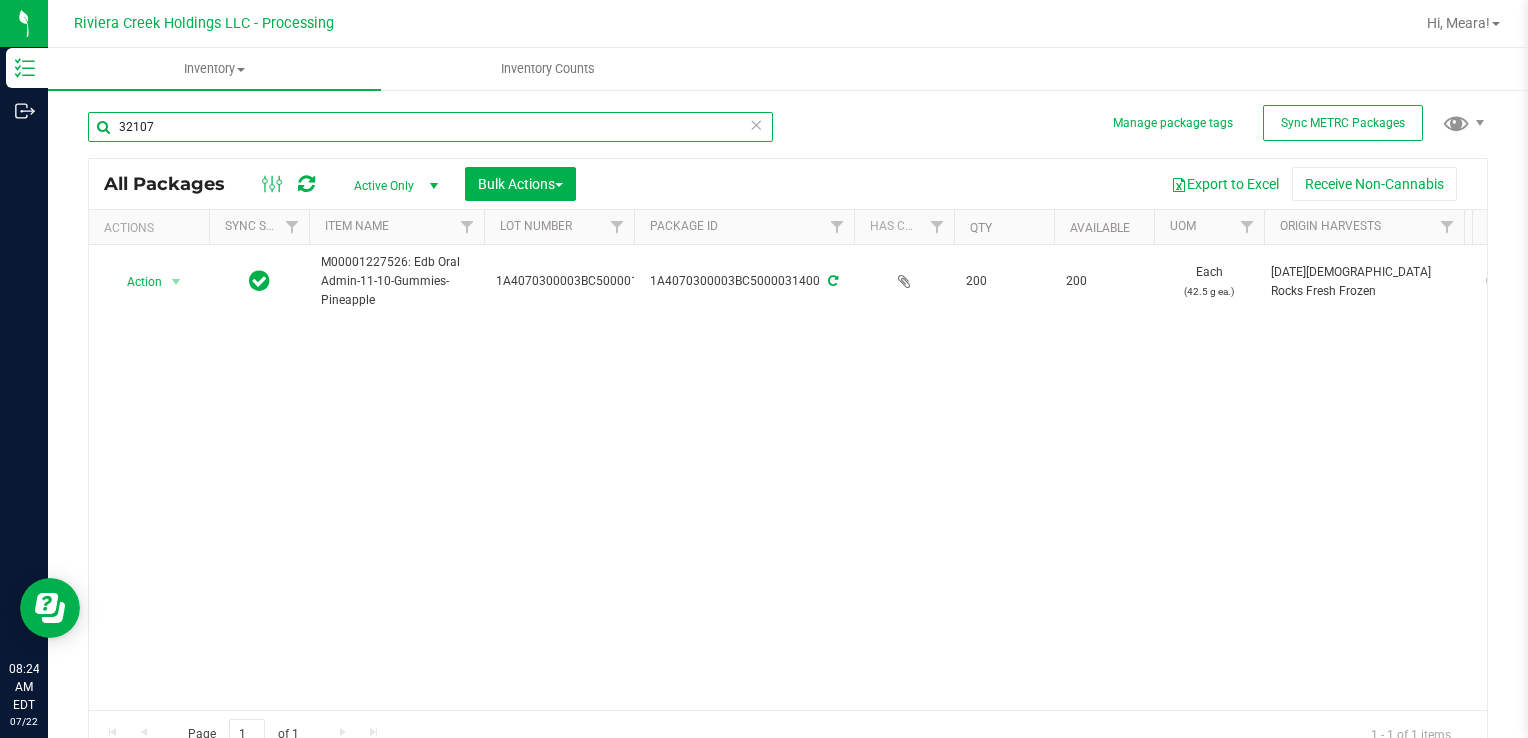 type on "32107" 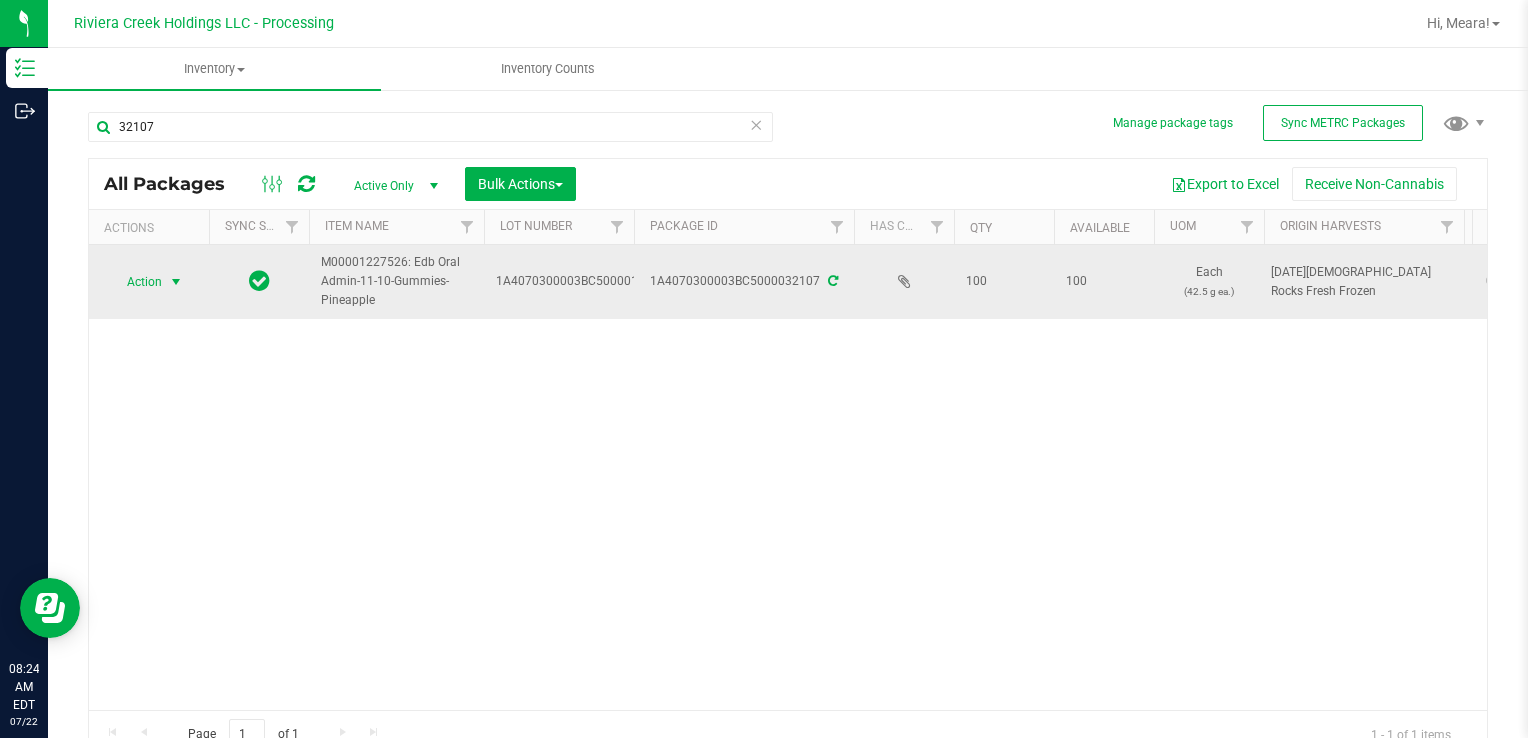click at bounding box center [176, 282] 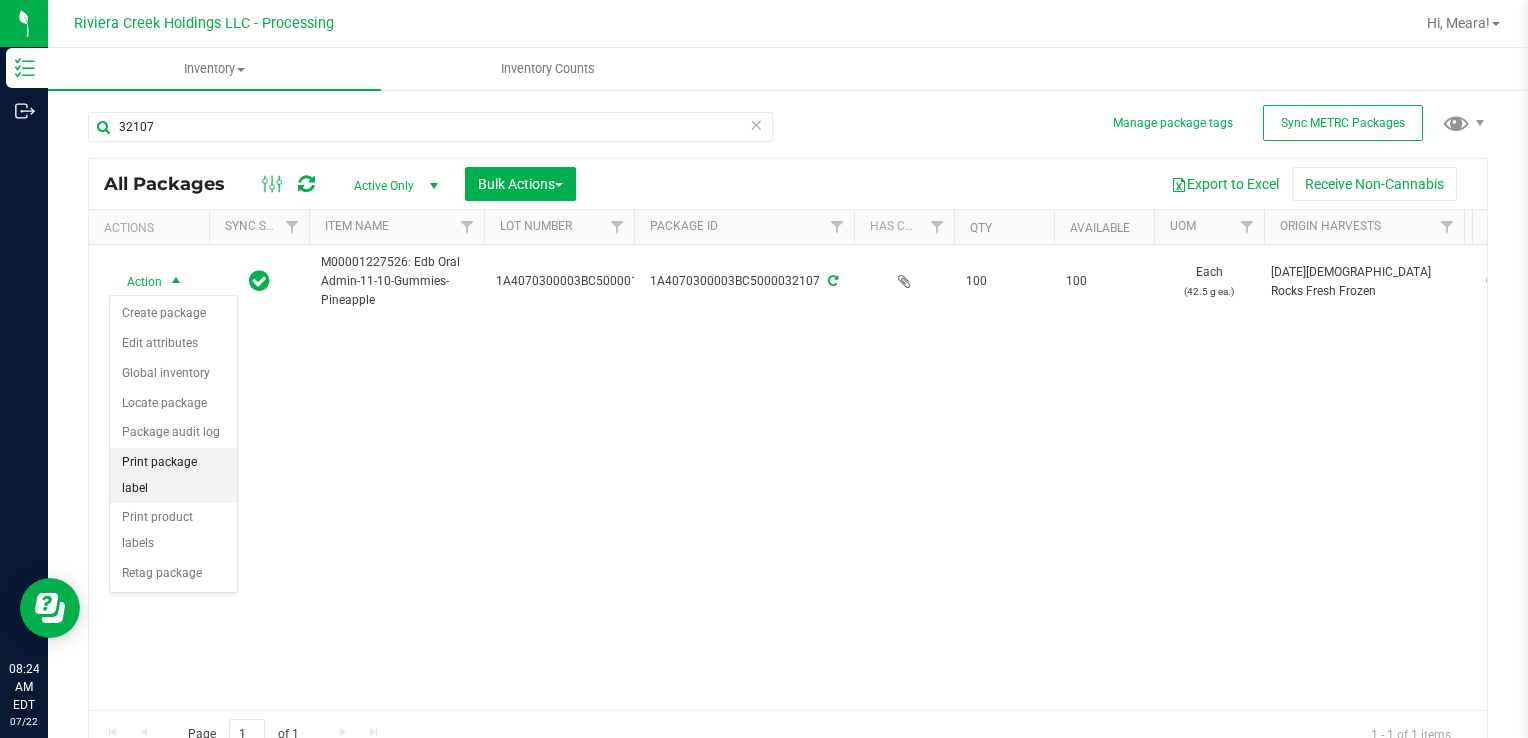 click on "Print package label" at bounding box center [173, 475] 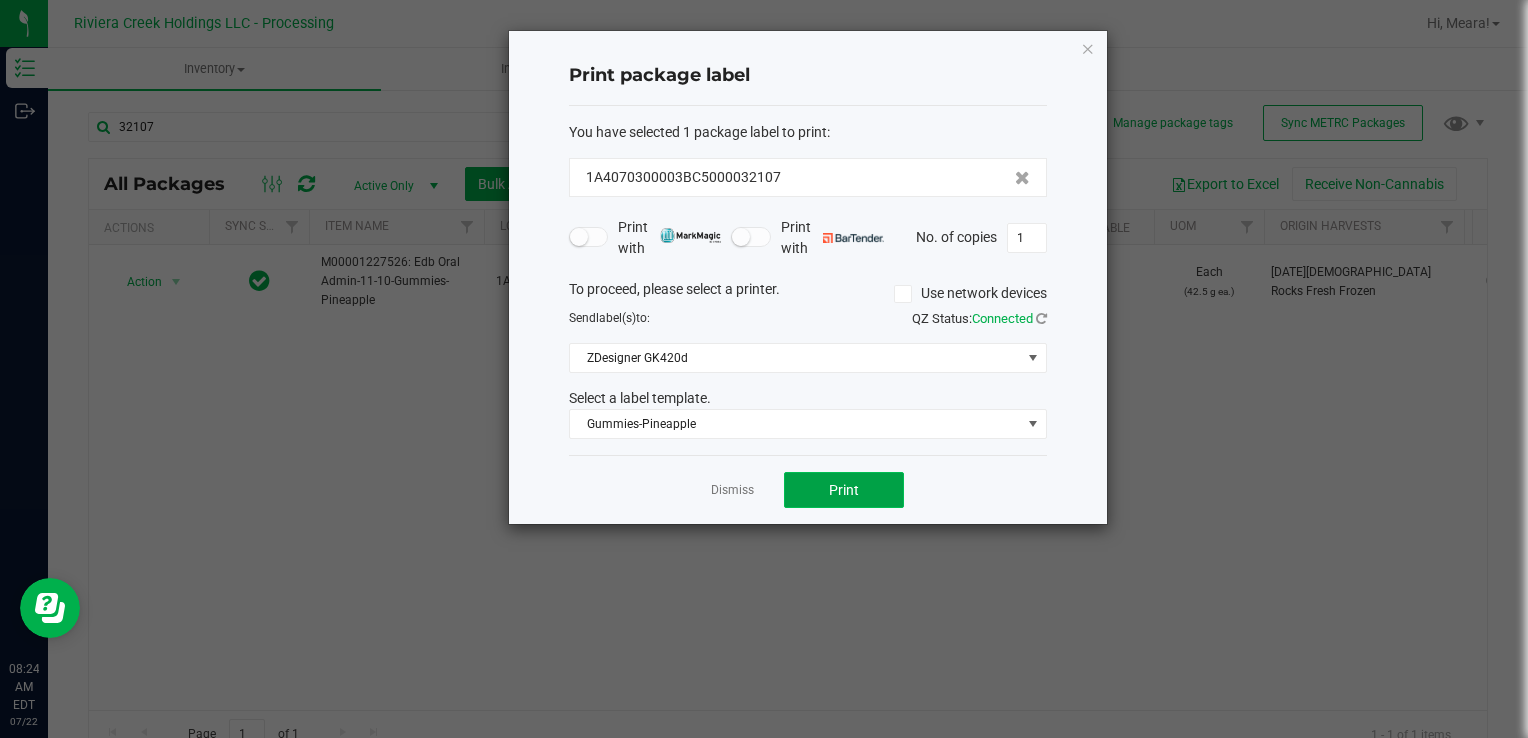click on "Print" 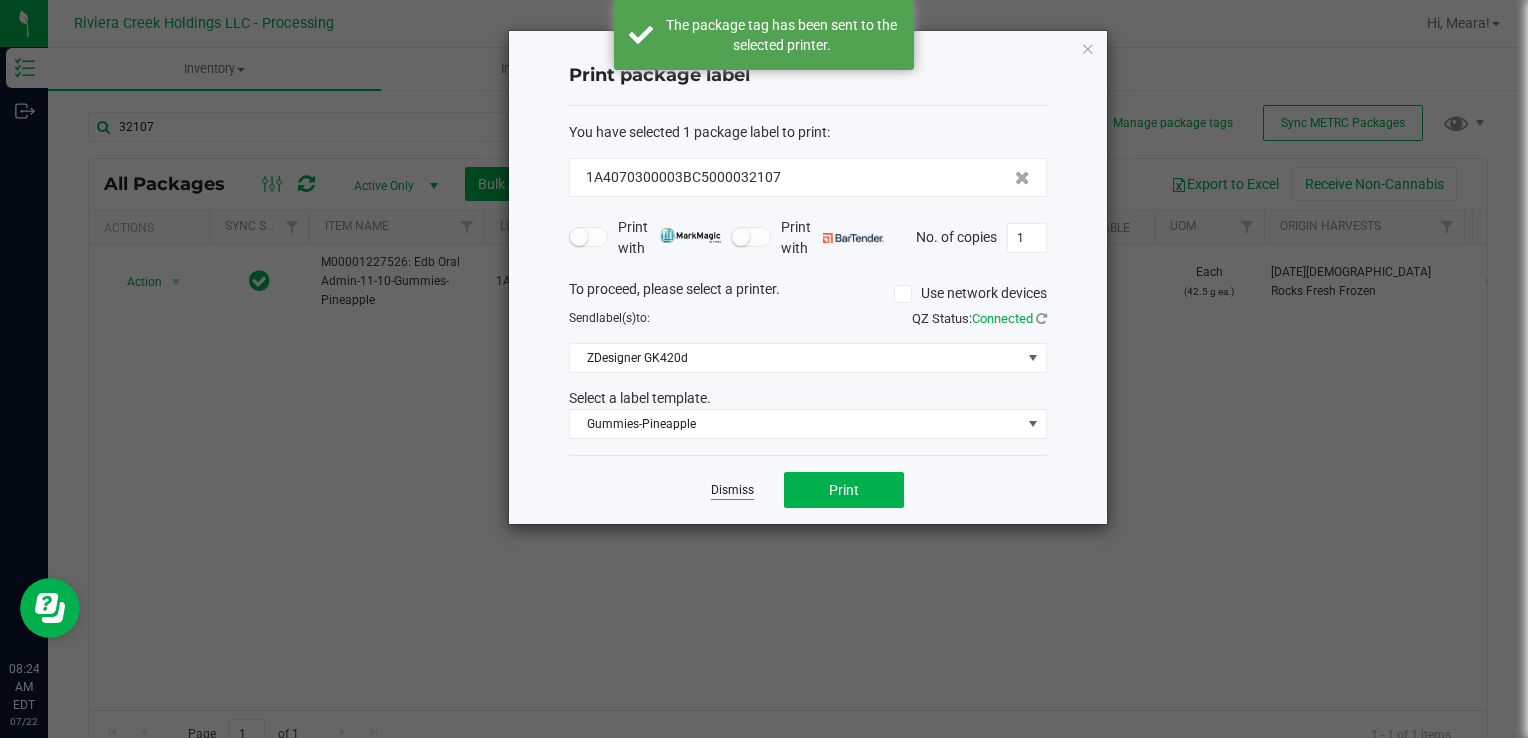 click on "Dismiss" 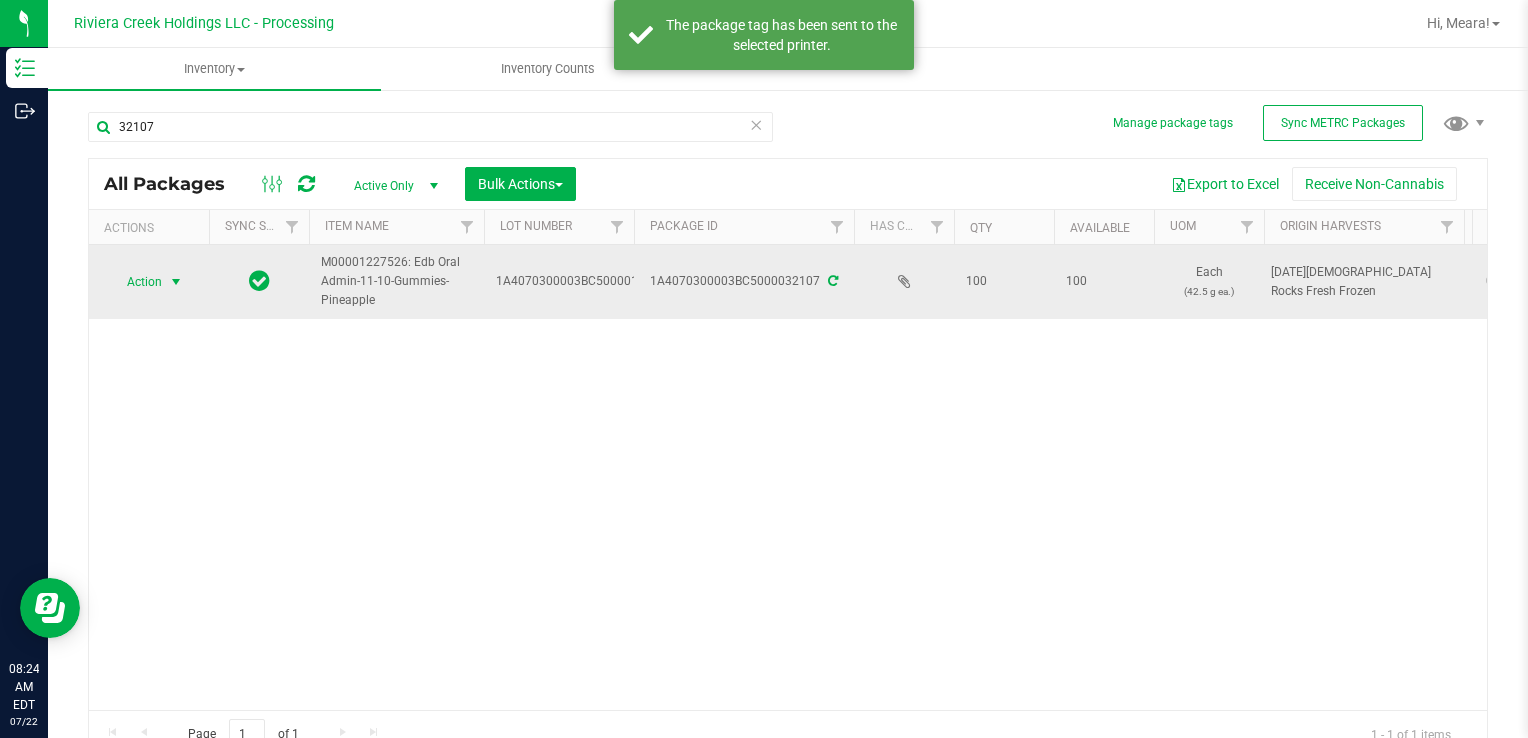 click on "Action" at bounding box center (136, 282) 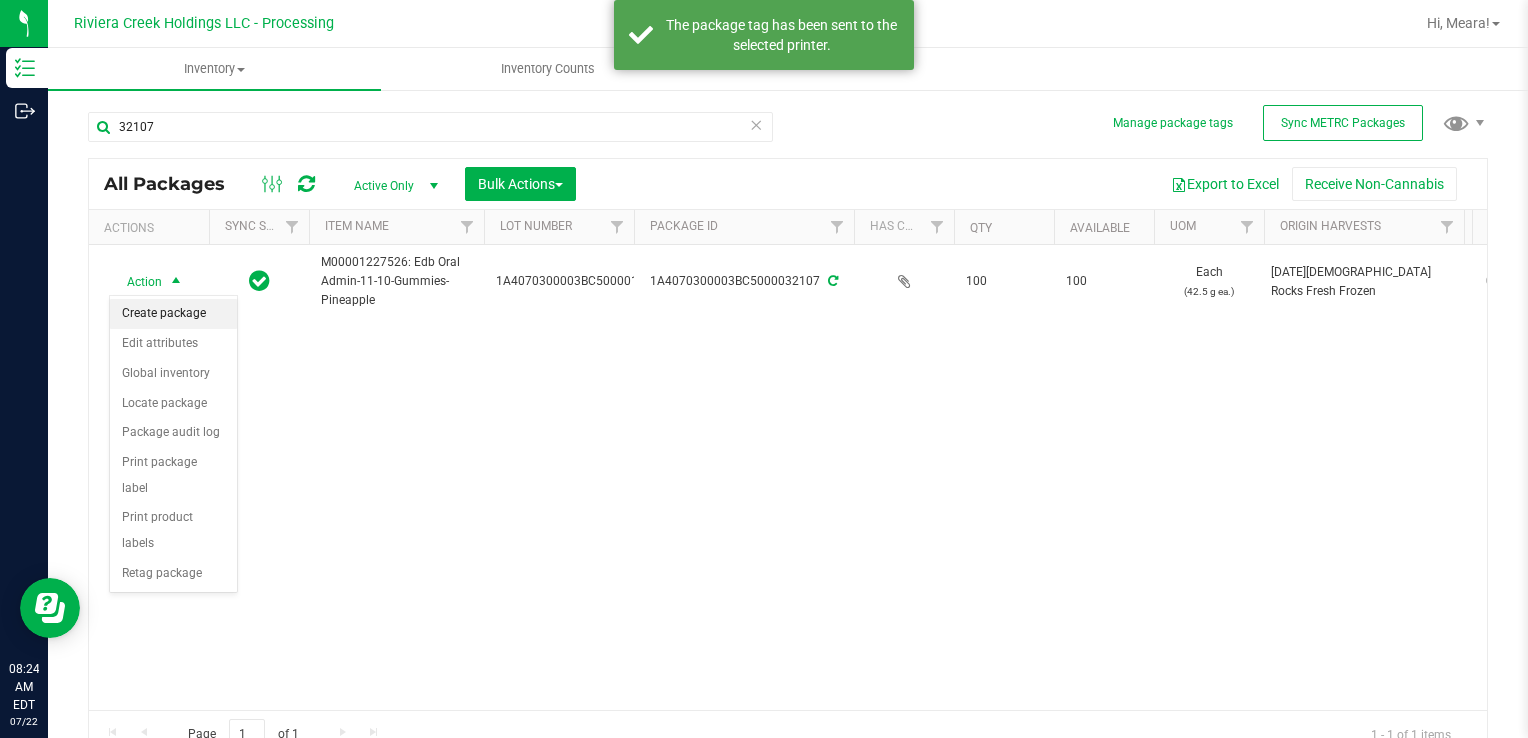 click on "Create package" at bounding box center [173, 314] 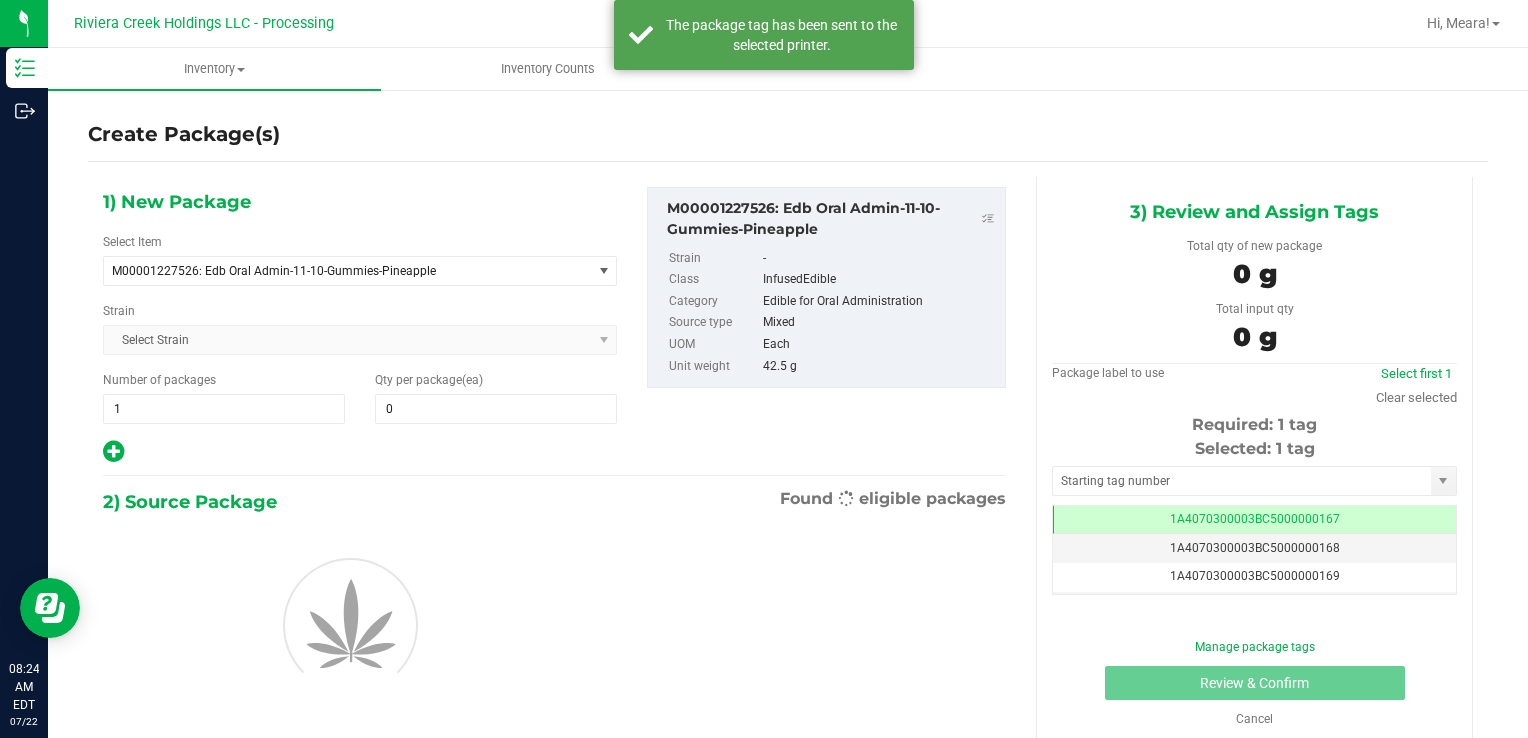 scroll, scrollTop: 0, scrollLeft: 0, axis: both 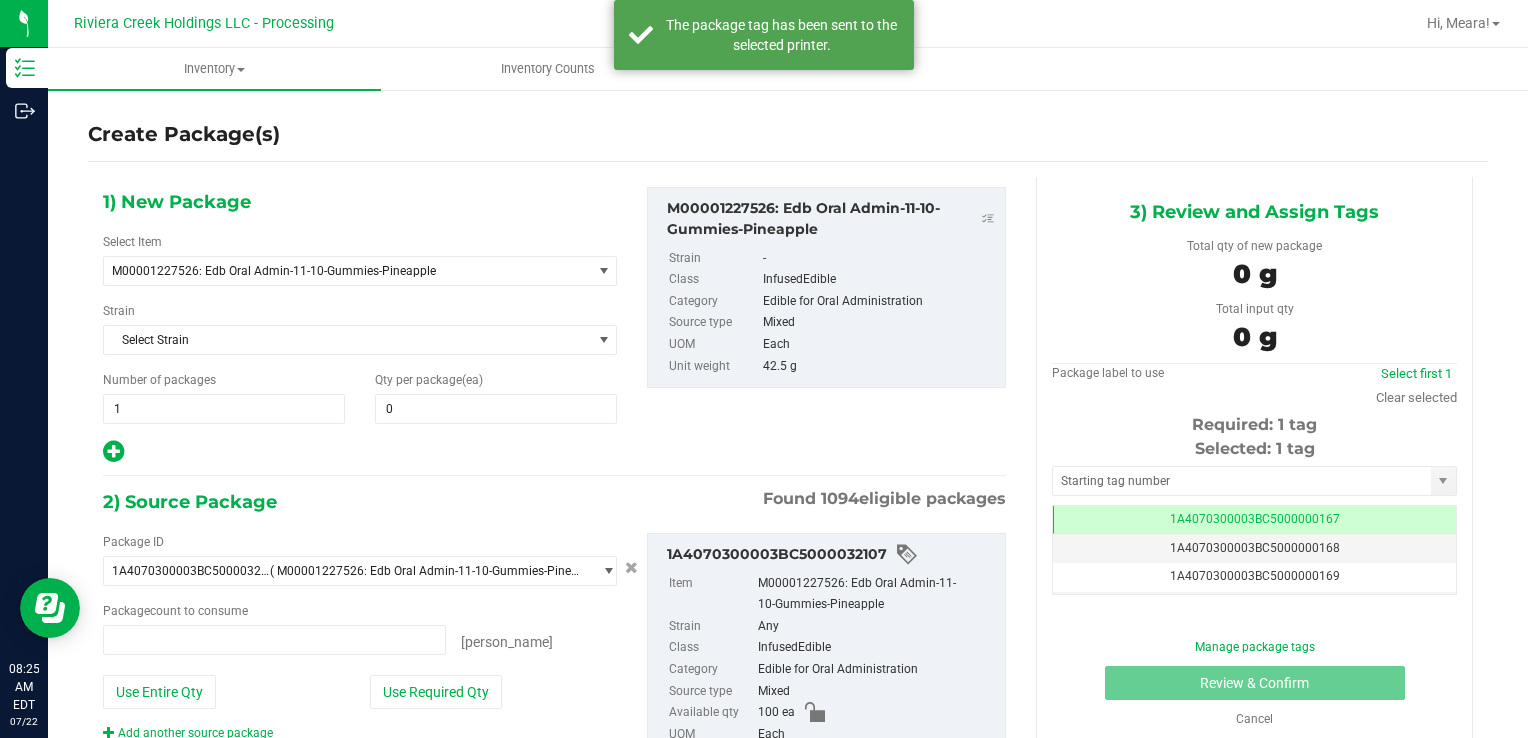type on "0 ea" 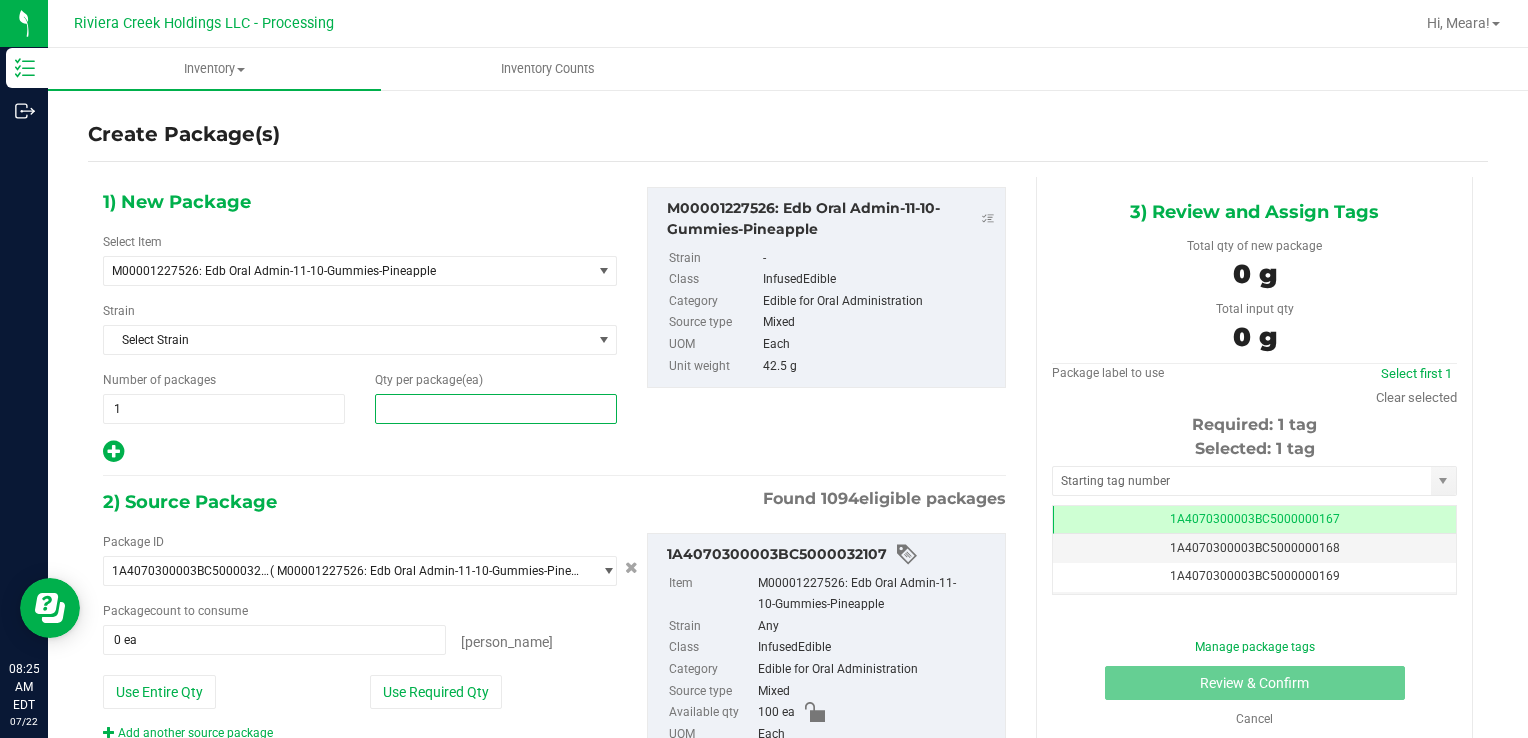 click at bounding box center (496, 409) 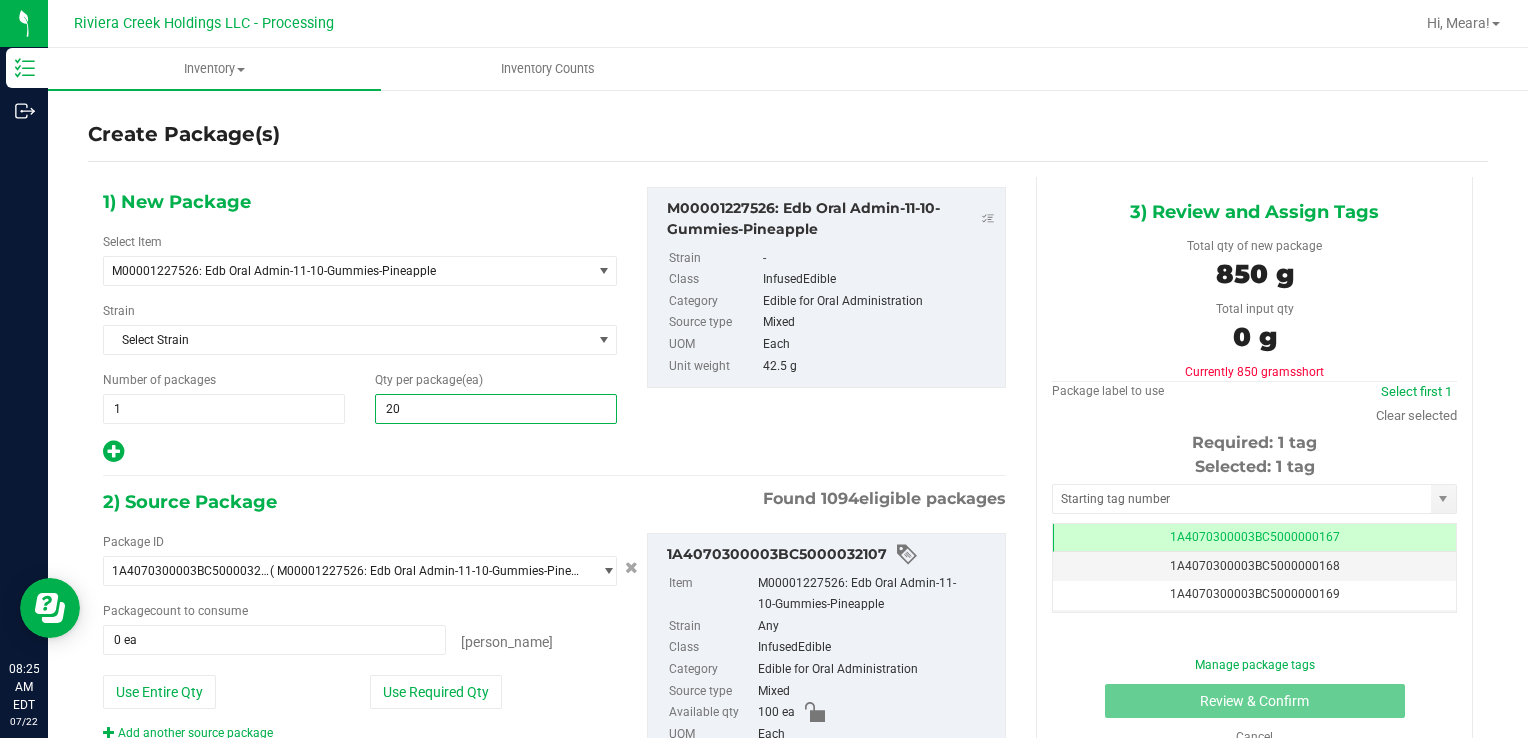 type on "200" 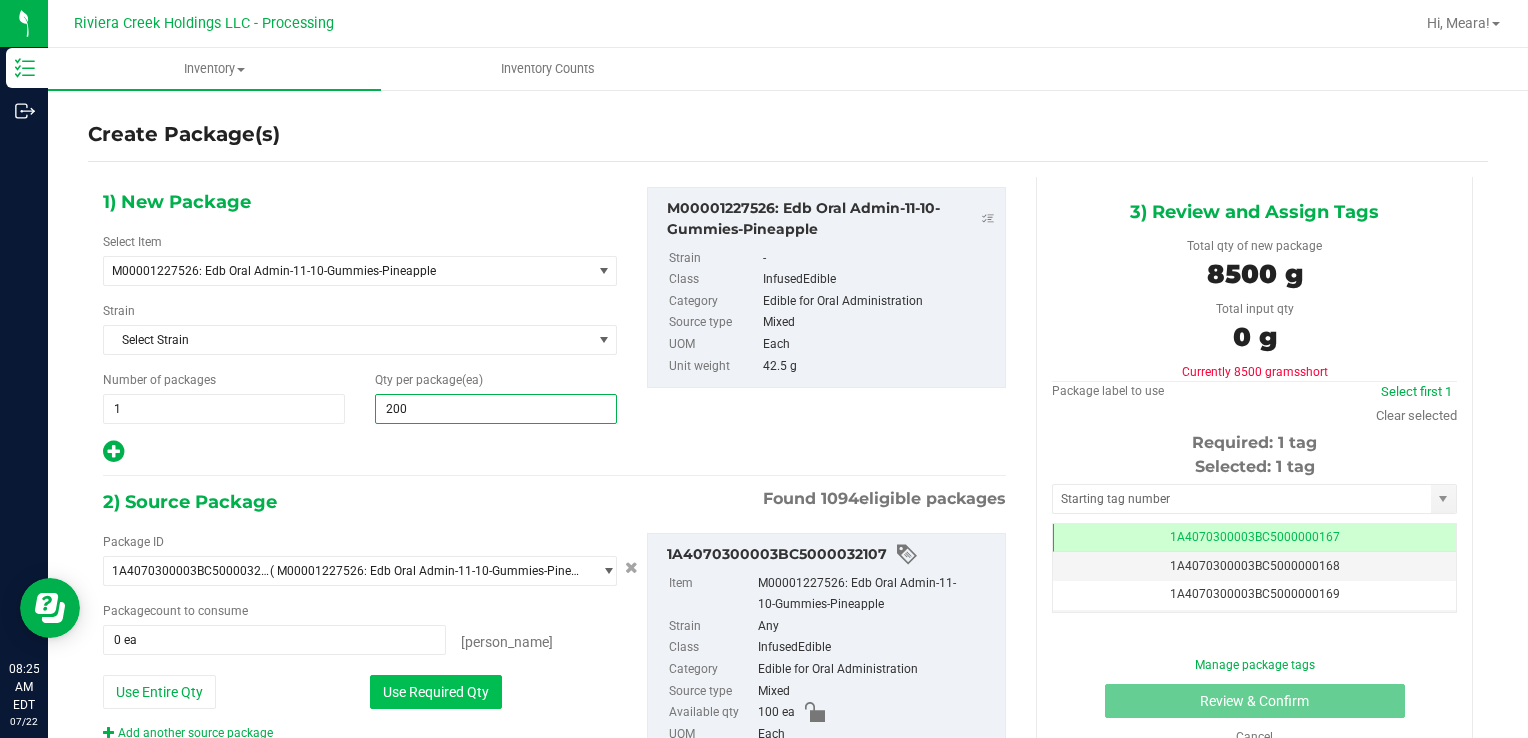 type on "200" 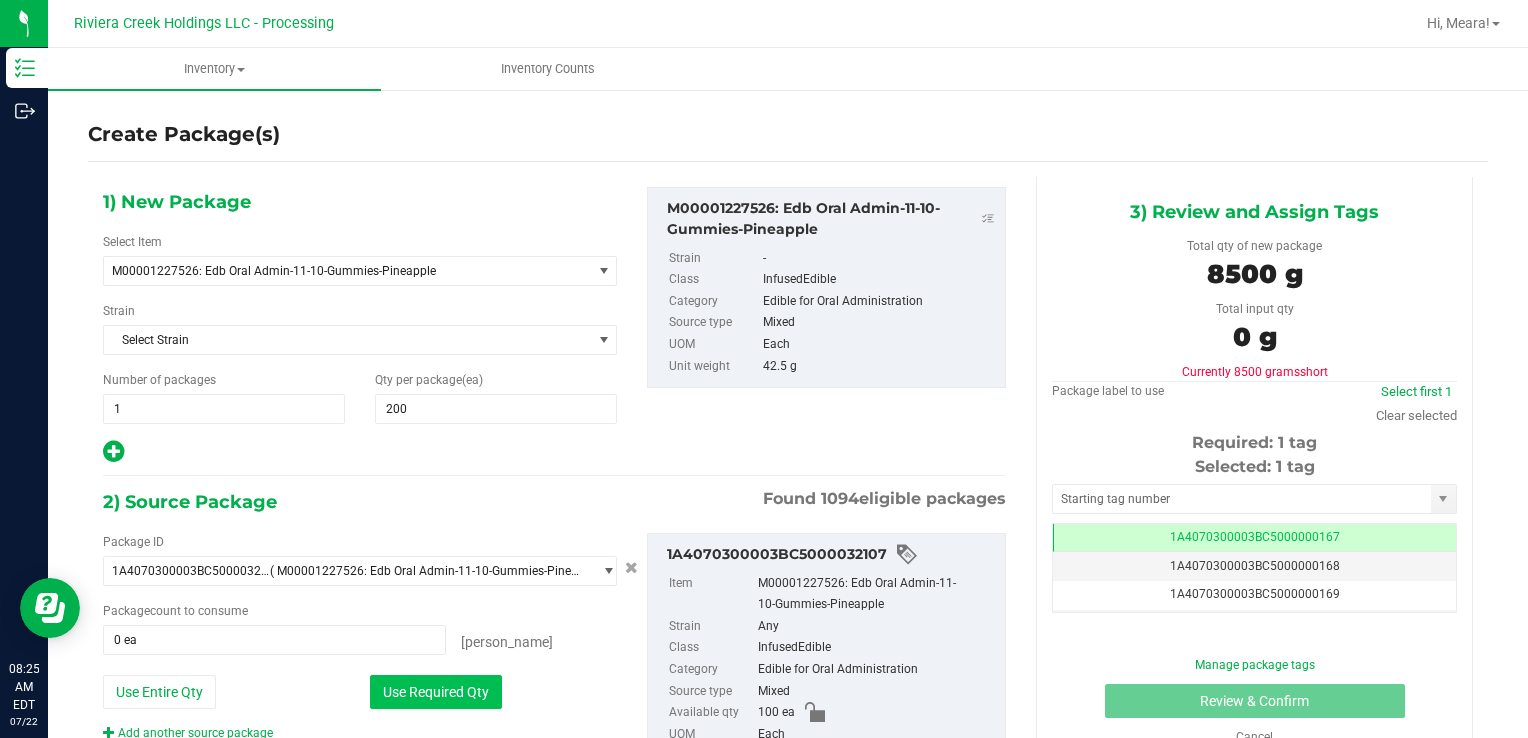click on "Use Required Qty" at bounding box center (436, 692) 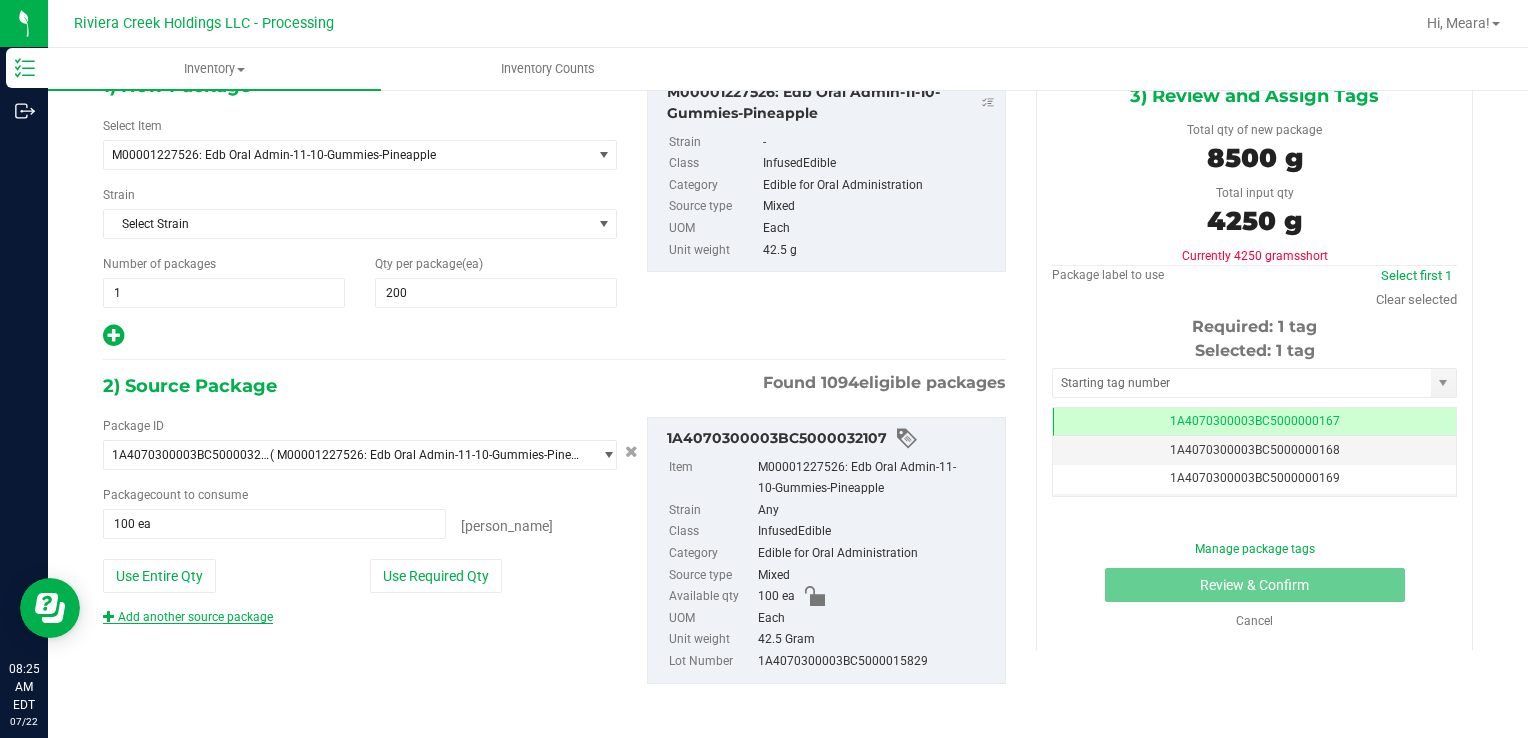 click on "Add another source package" at bounding box center (188, 617) 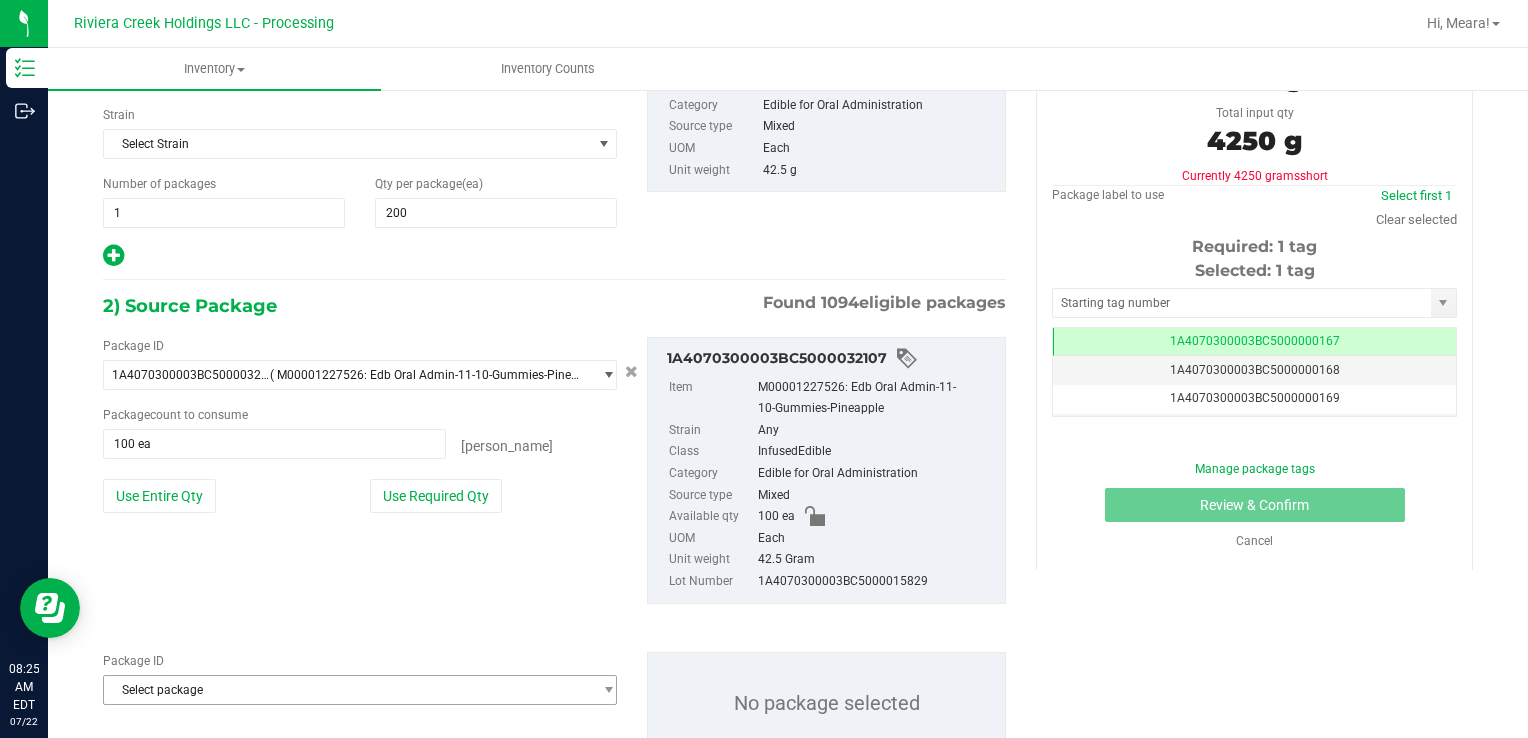 scroll, scrollTop: 266, scrollLeft: 0, axis: vertical 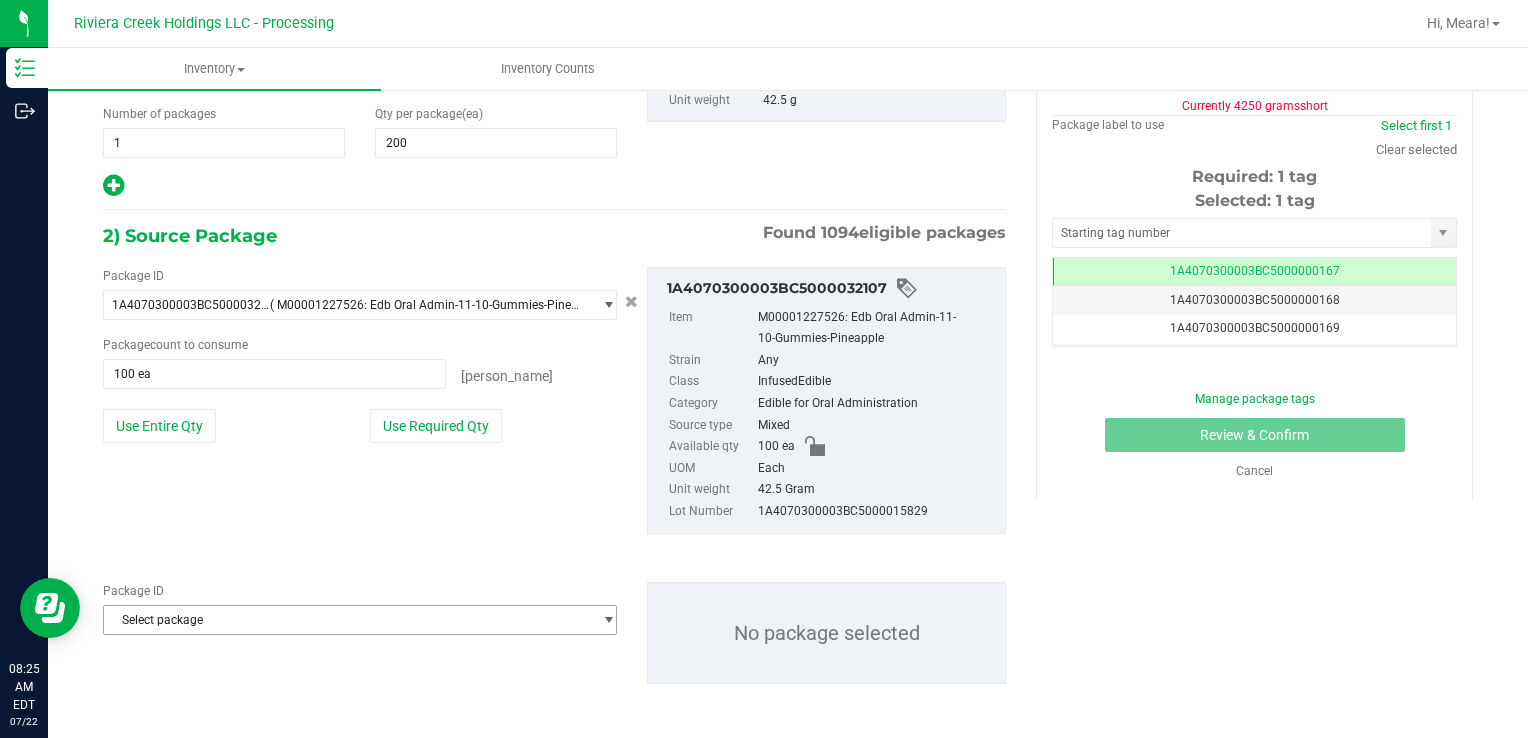 click on "Select package" at bounding box center (347, 620) 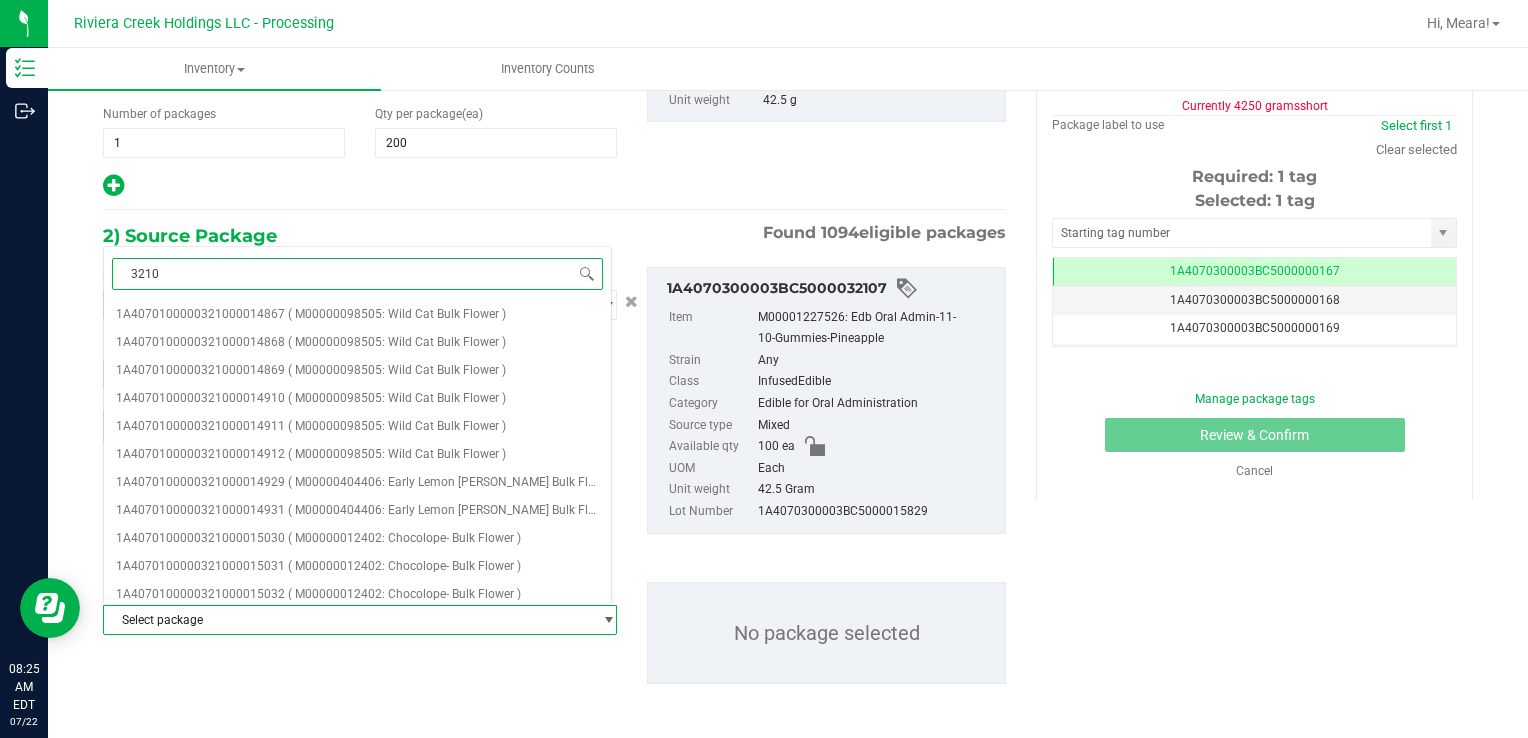 type on "32102" 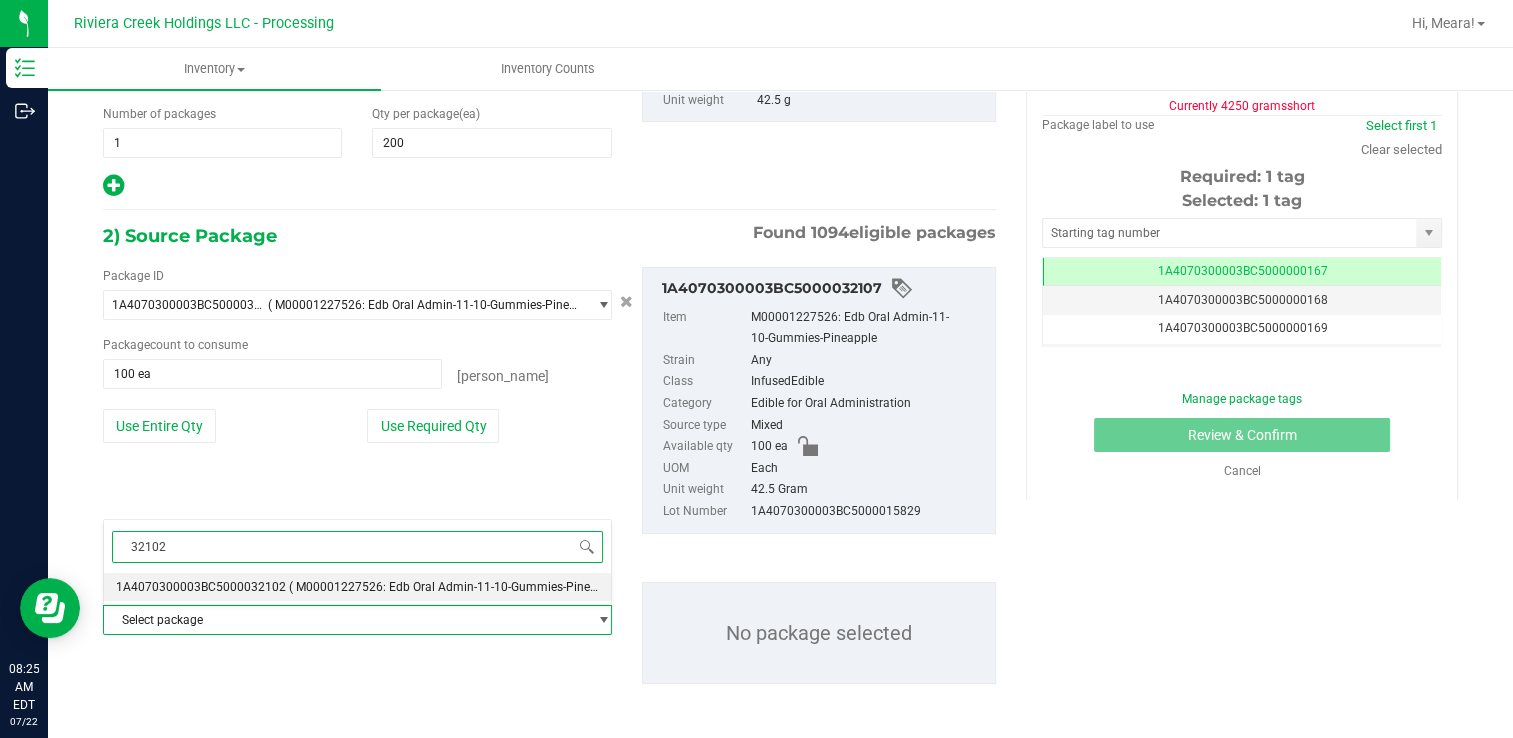 click on "1A4070300003BC5000032102
(
M00001227526: Edb Oral Admin-11-10-Gummies-Pineapple
)" at bounding box center (357, 587) 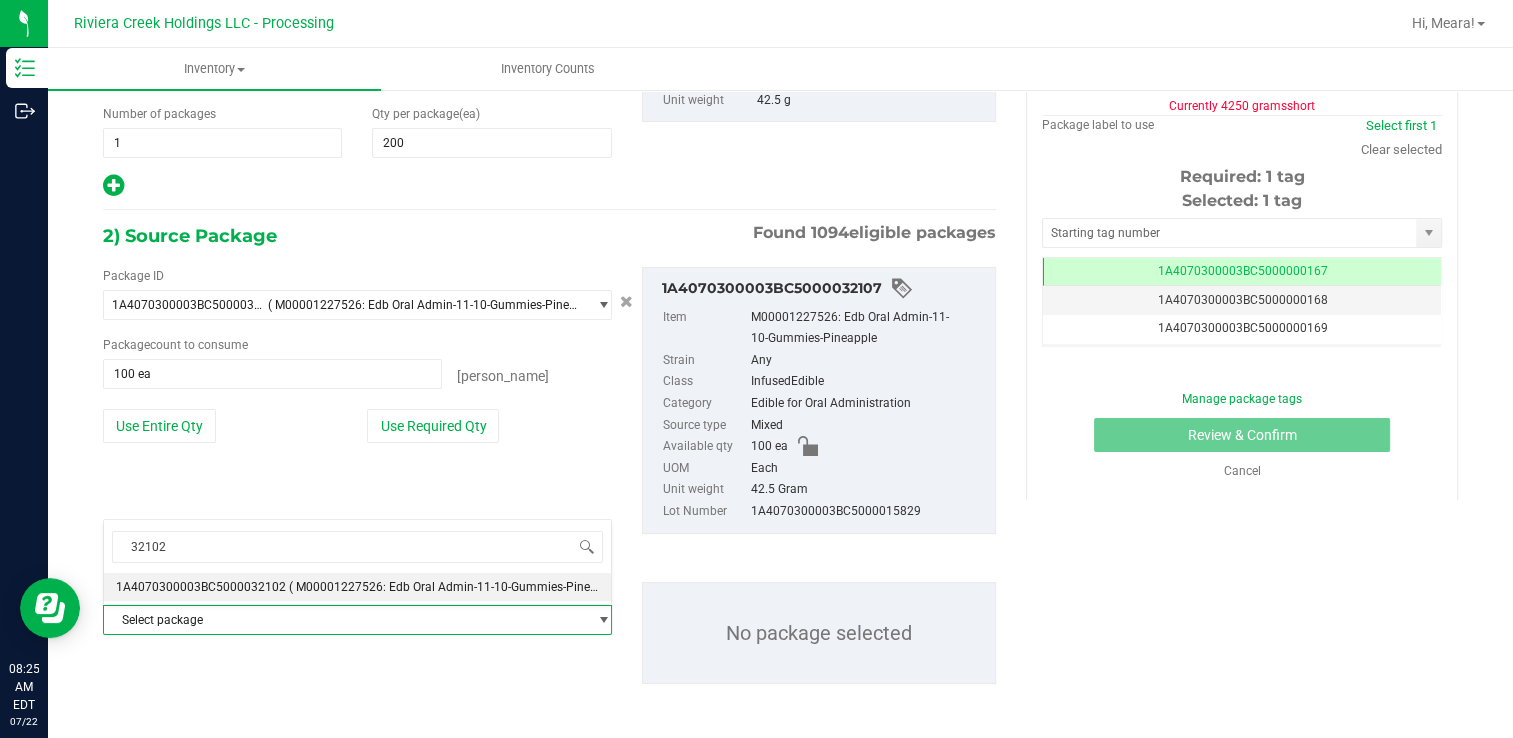 type 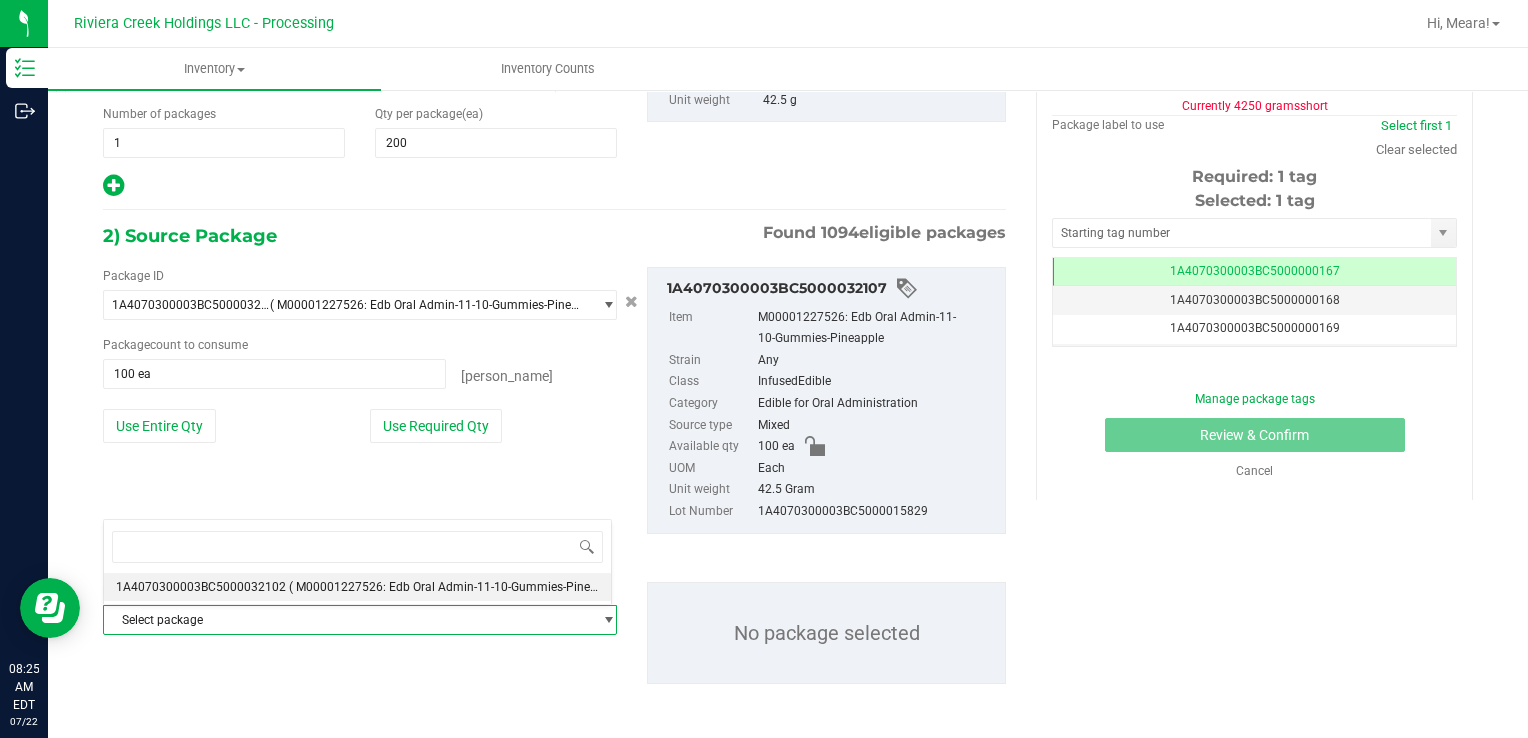 scroll, scrollTop: 30332, scrollLeft: 0, axis: vertical 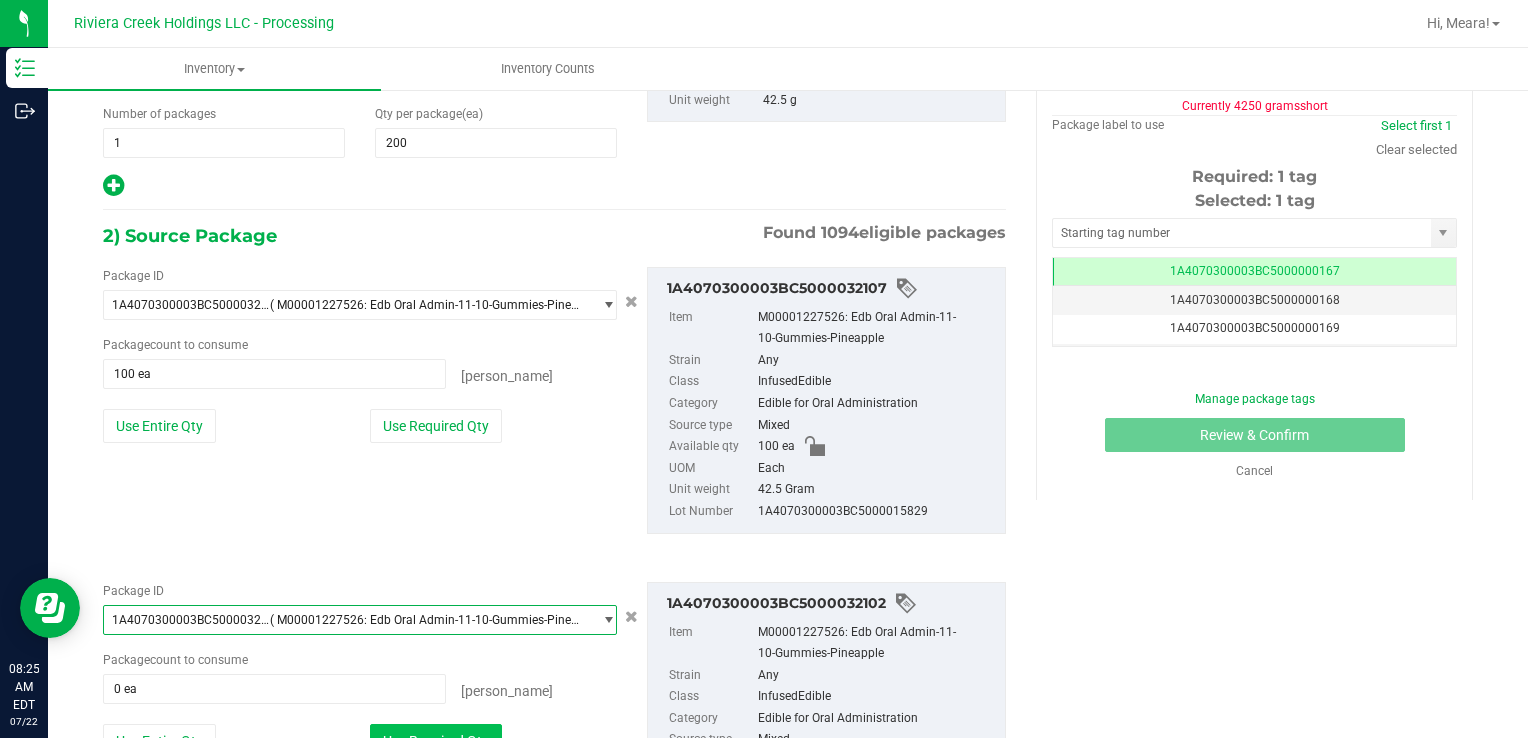 click on "Use Required Qty" at bounding box center [436, 741] 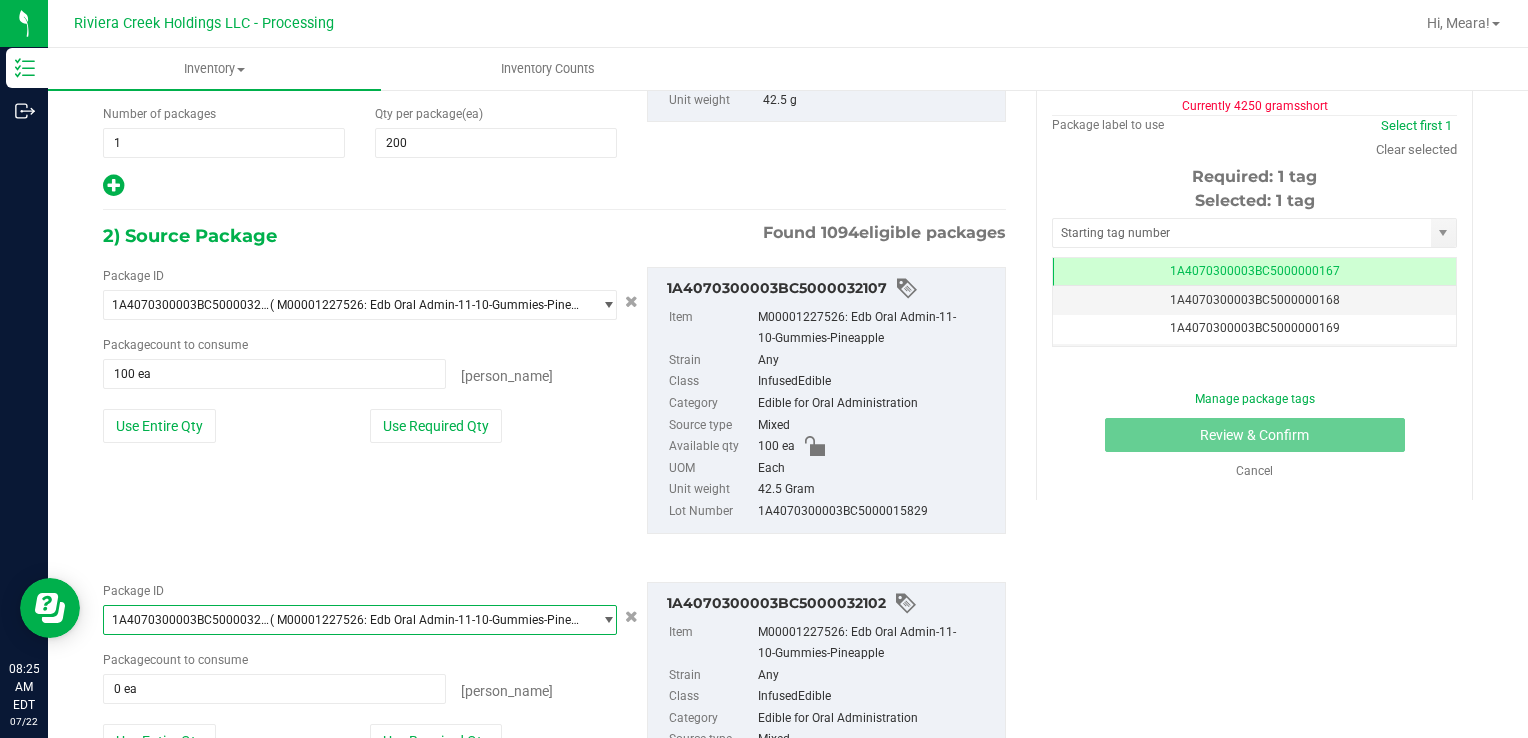 type on "100 ea" 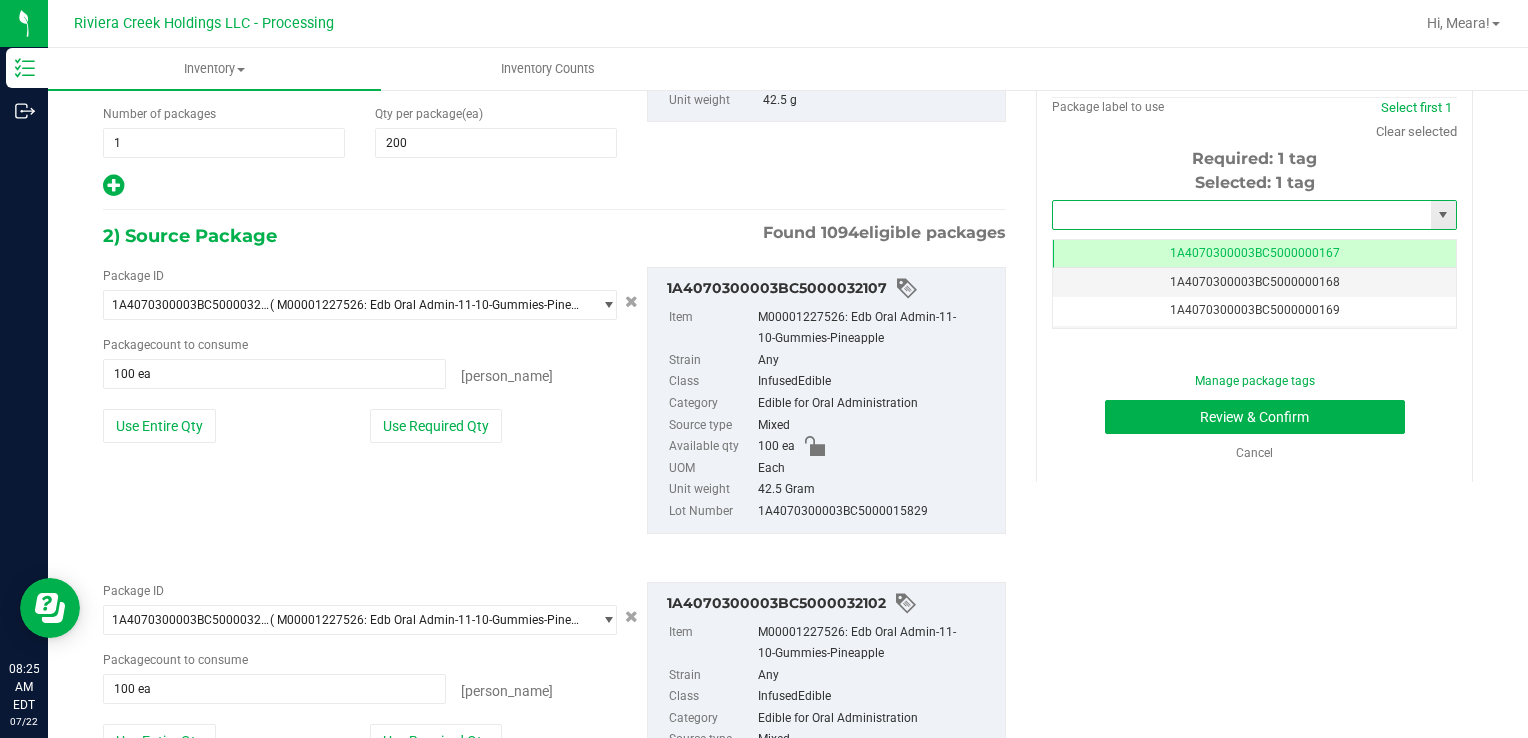 click at bounding box center [1242, 215] 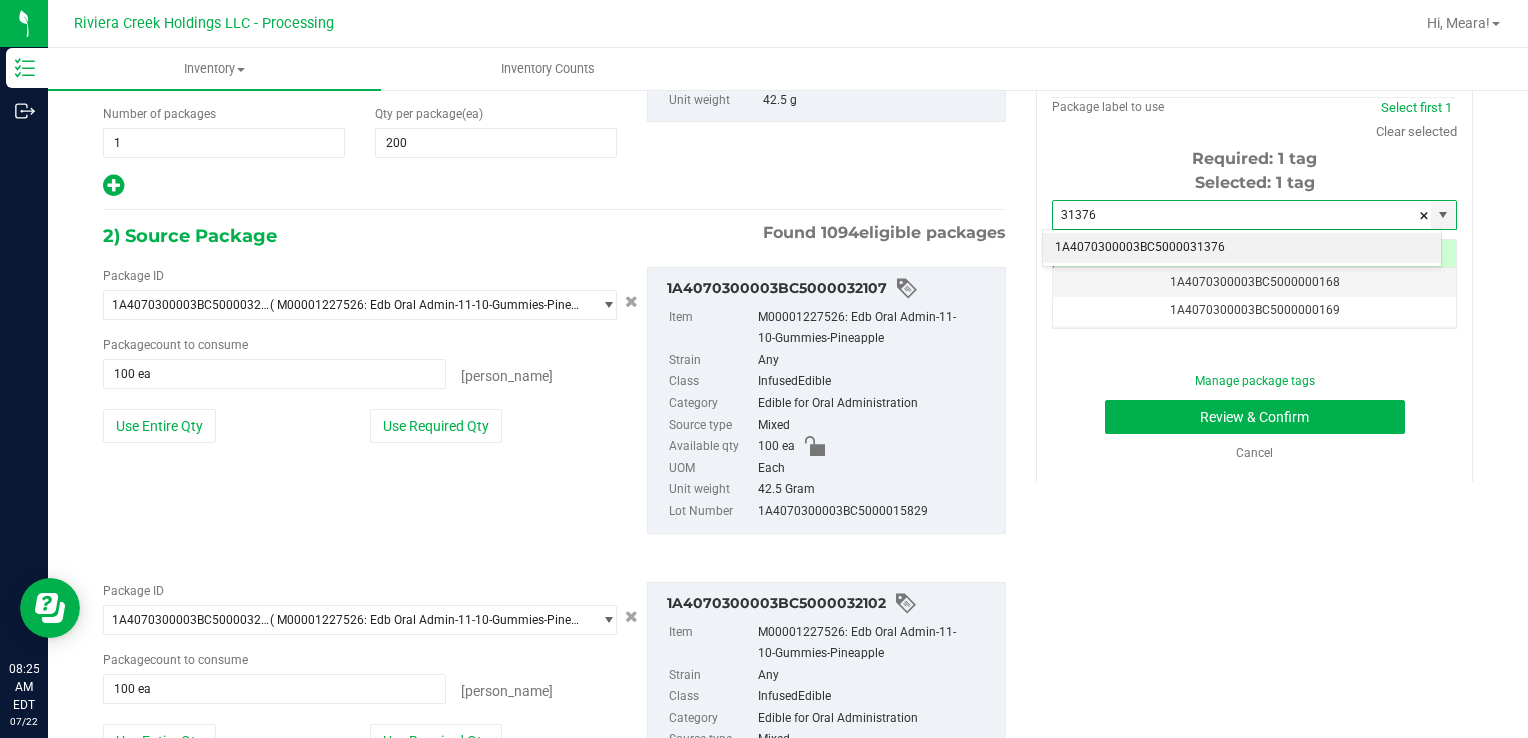 click on "1A4070300003BC5000031376" at bounding box center [1242, 248] 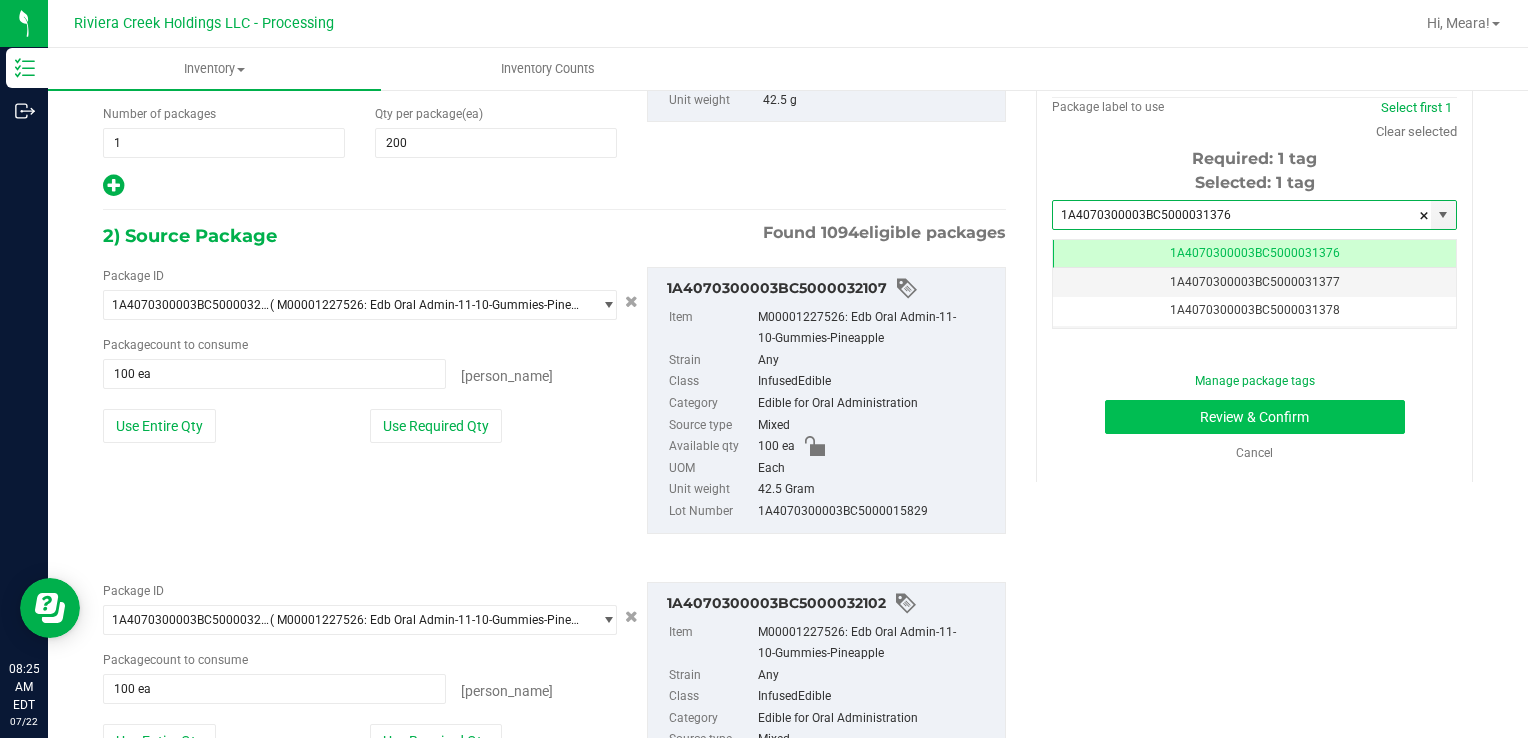 scroll, scrollTop: 0, scrollLeft: 0, axis: both 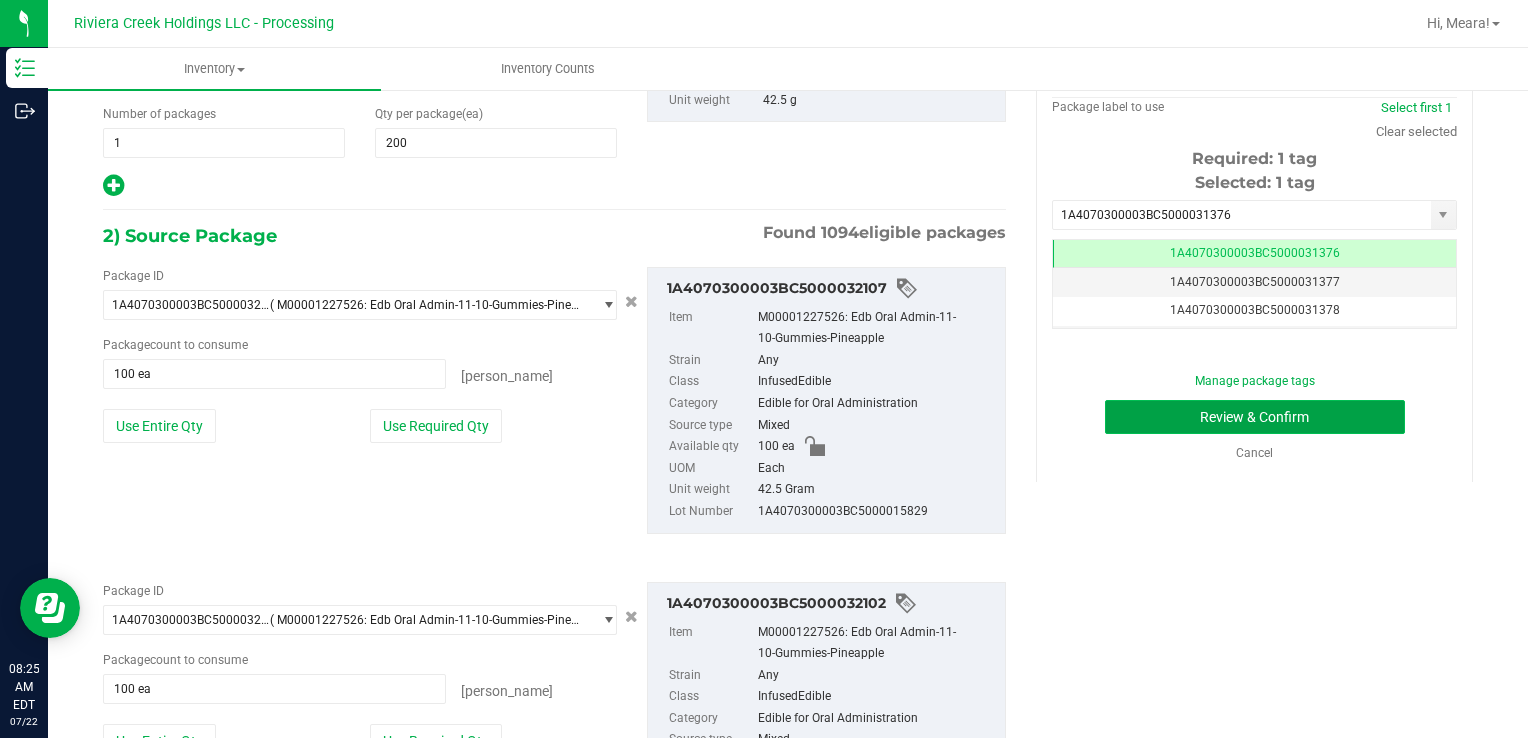 click on "Review & Confirm" at bounding box center (1255, 417) 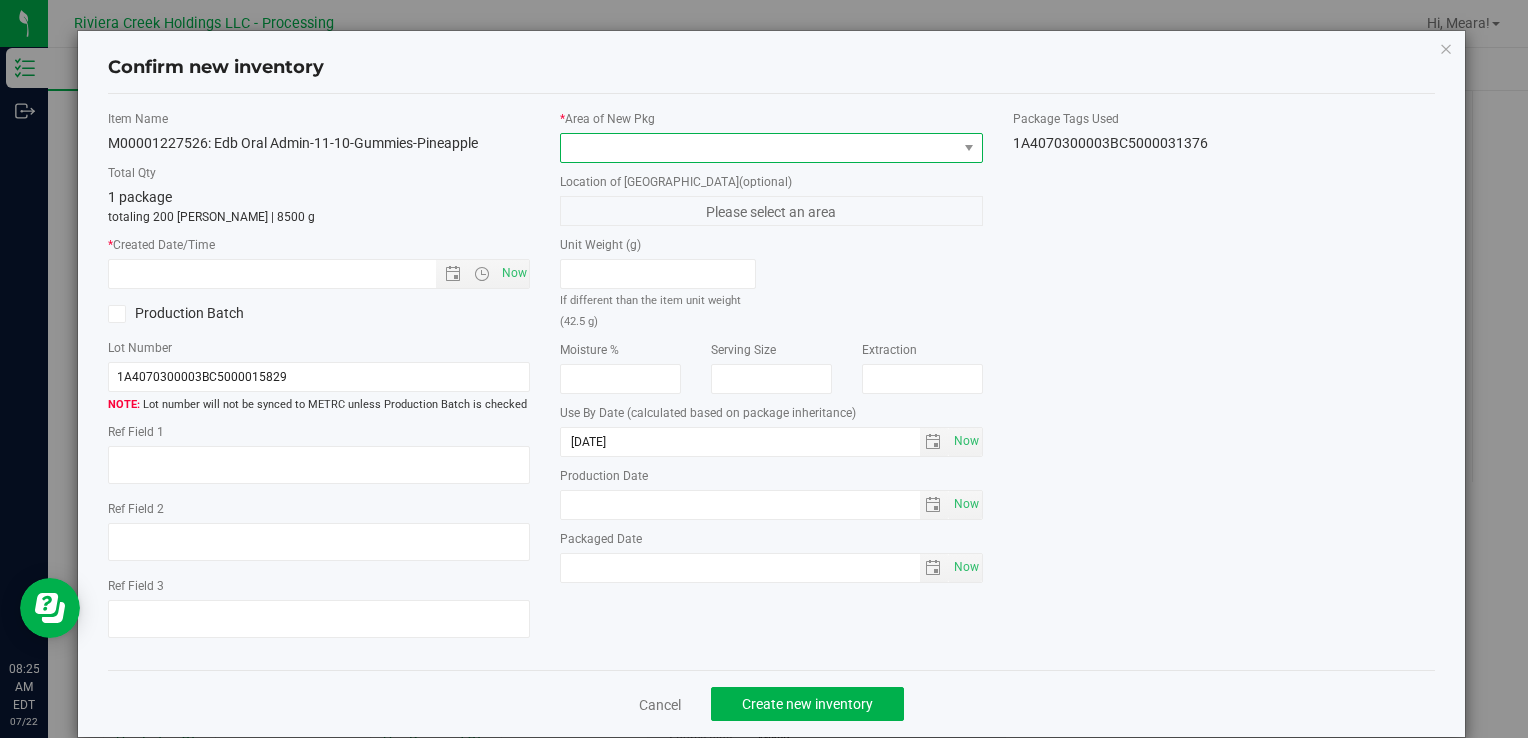 click at bounding box center (758, 148) 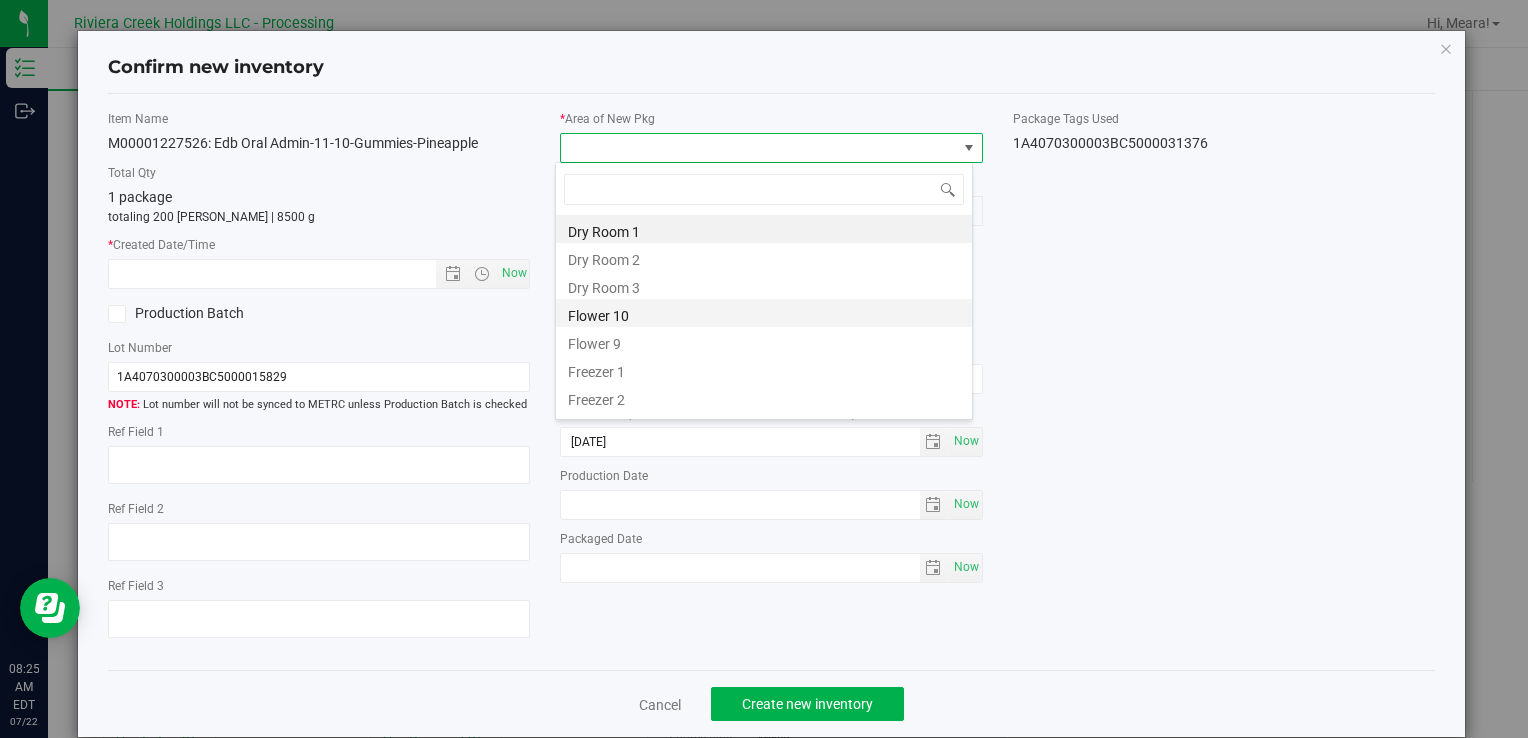 click on "Flower 10" at bounding box center (764, 313) 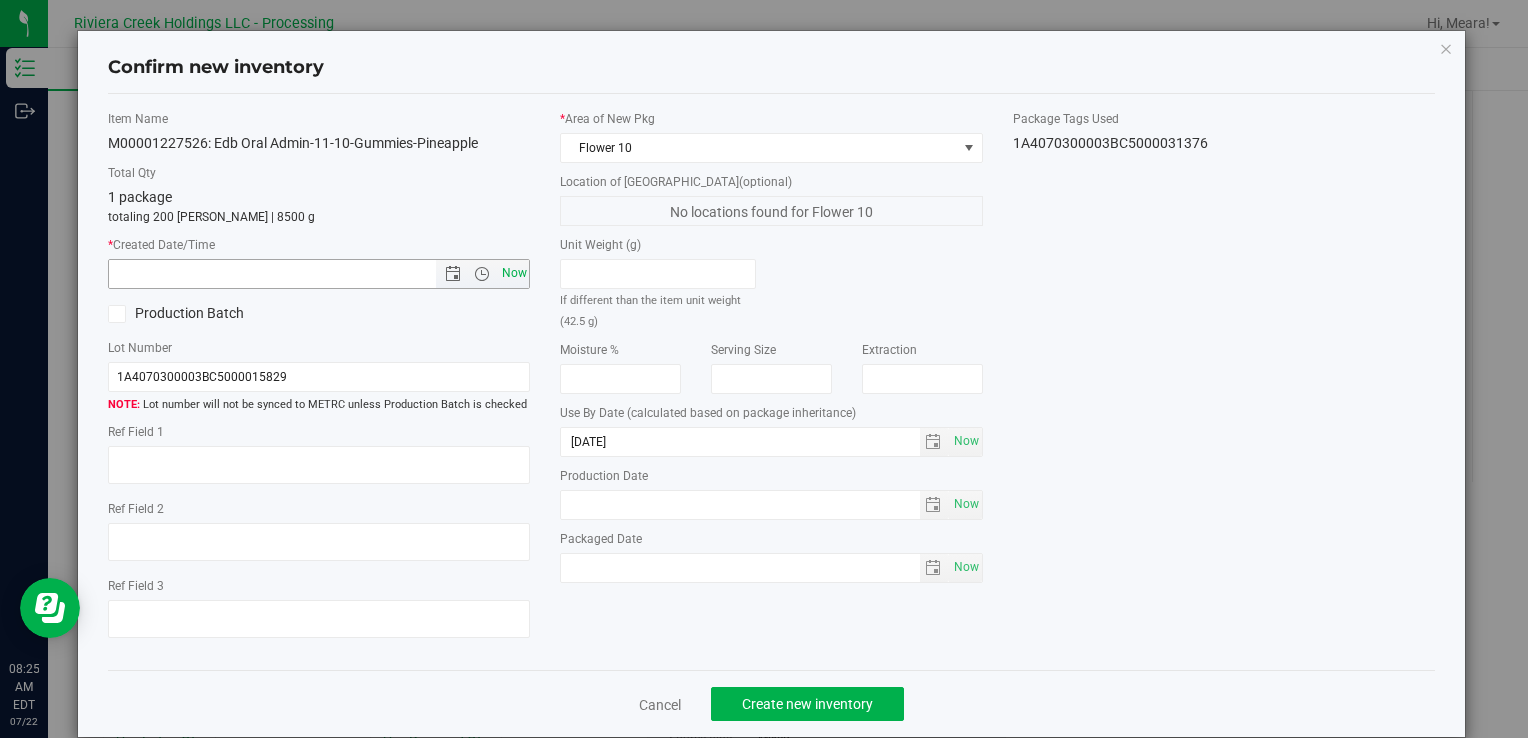 click on "Now" at bounding box center [514, 273] 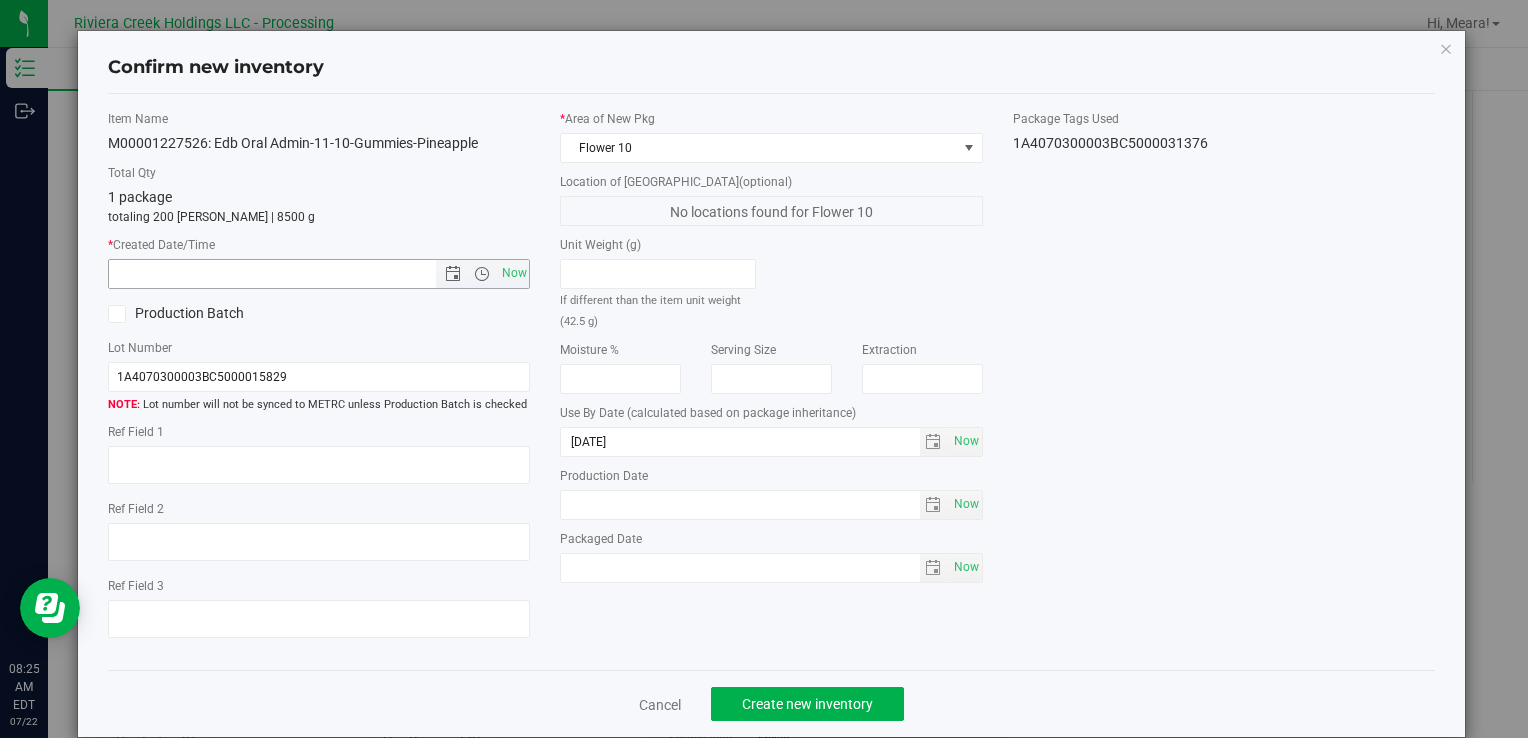 type on "7/22/2025 8:25 AM" 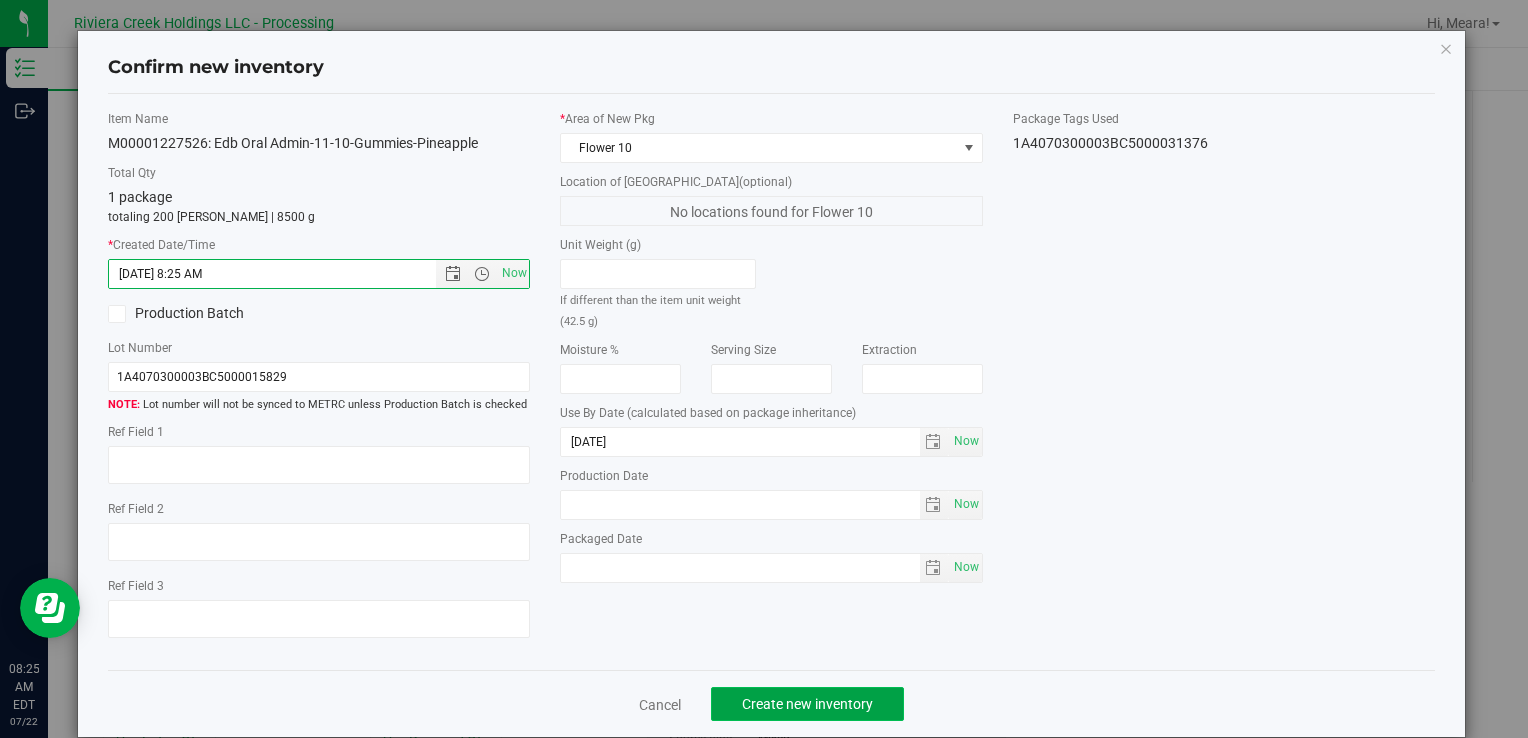 click on "Create new inventory" 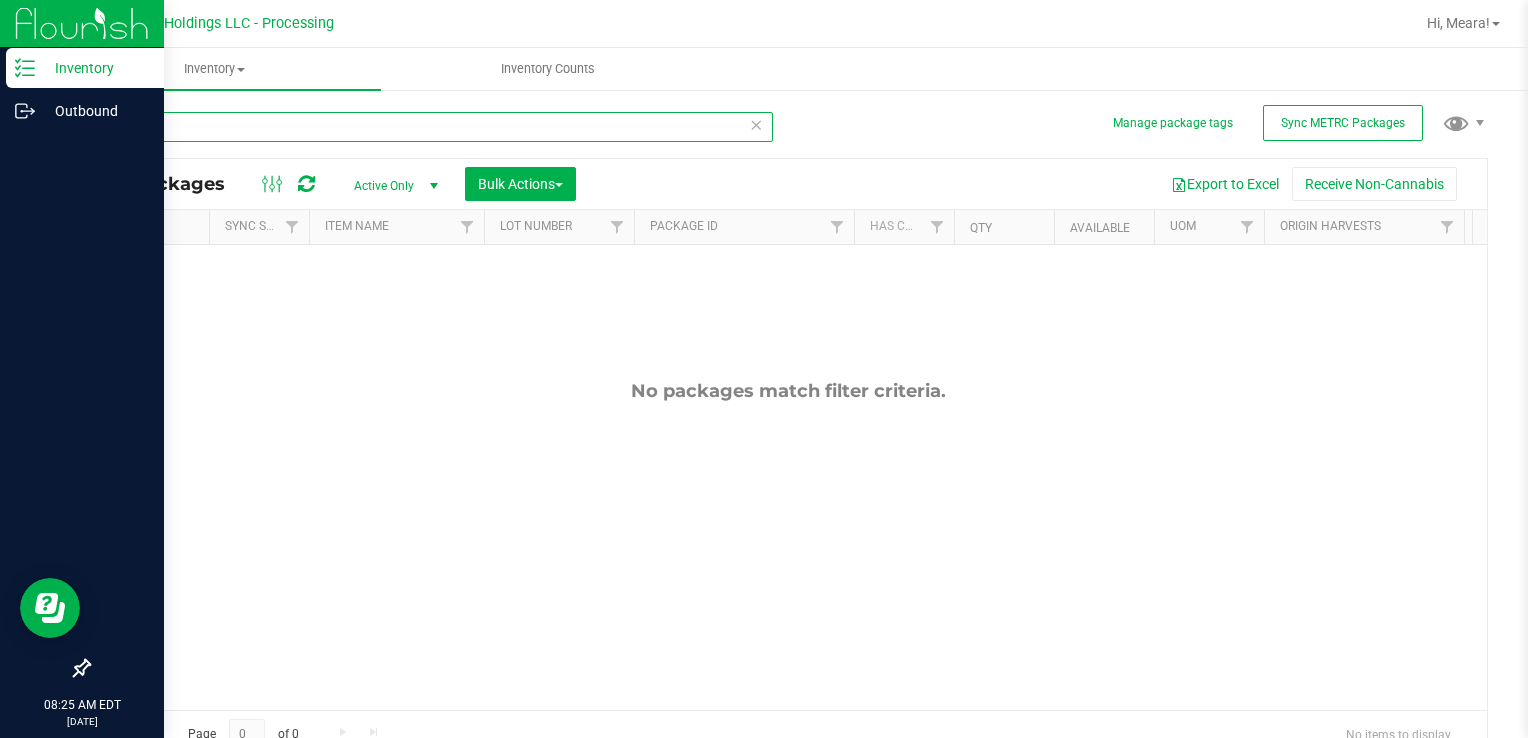 drag, startPoint x: 195, startPoint y: 126, endPoint x: 24, endPoint y: 138, distance: 171.42053 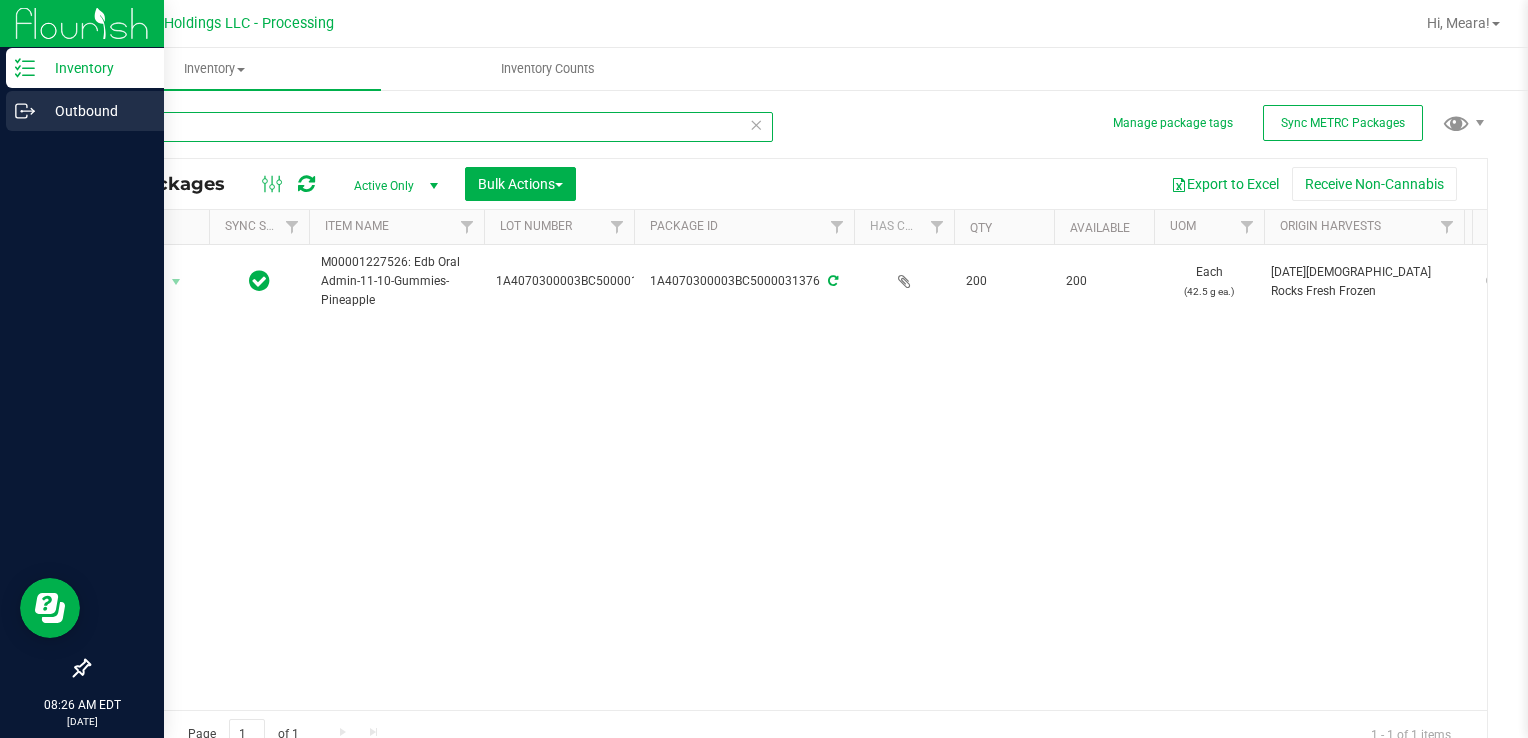 drag, startPoint x: 202, startPoint y: 128, endPoint x: 28, endPoint y: 126, distance: 174.01149 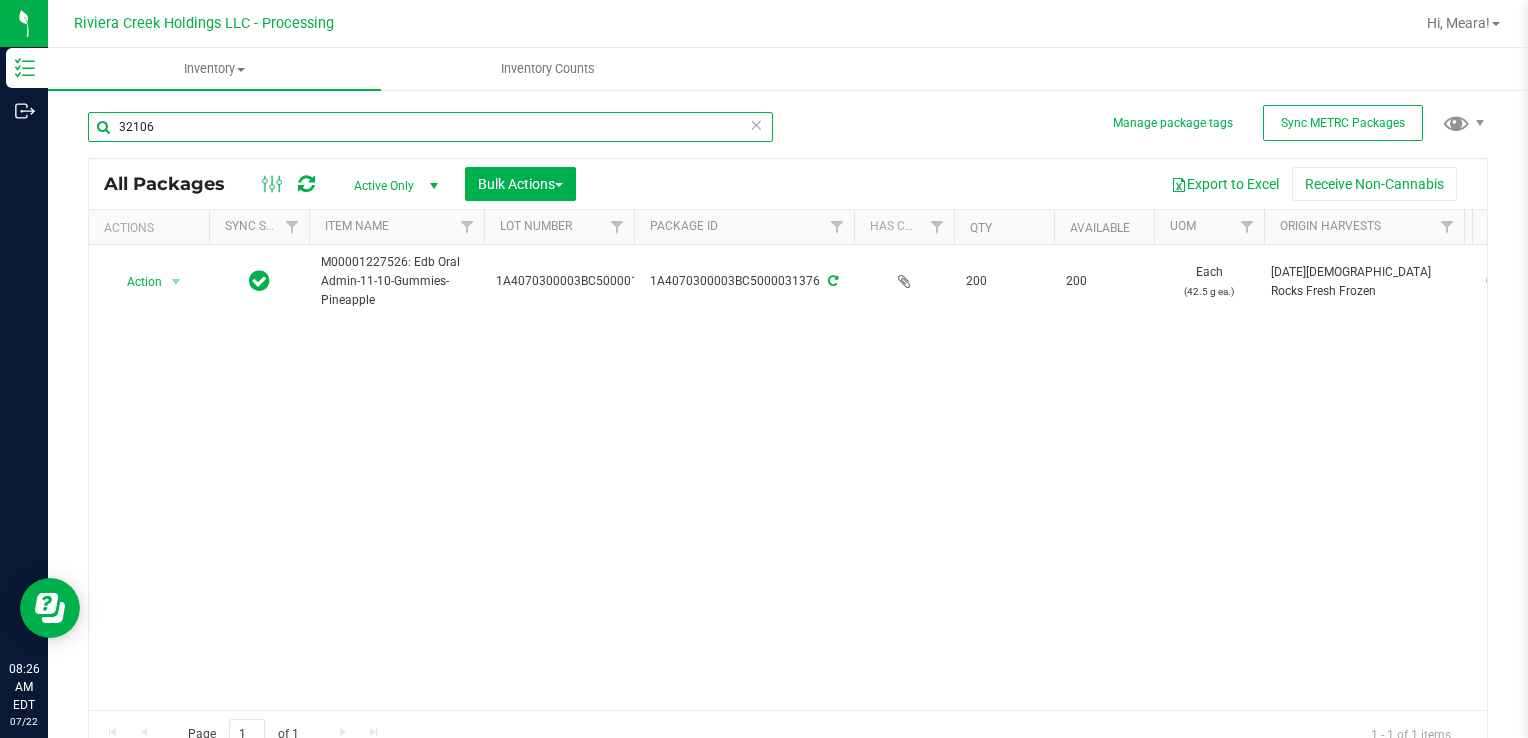 type on "32106" 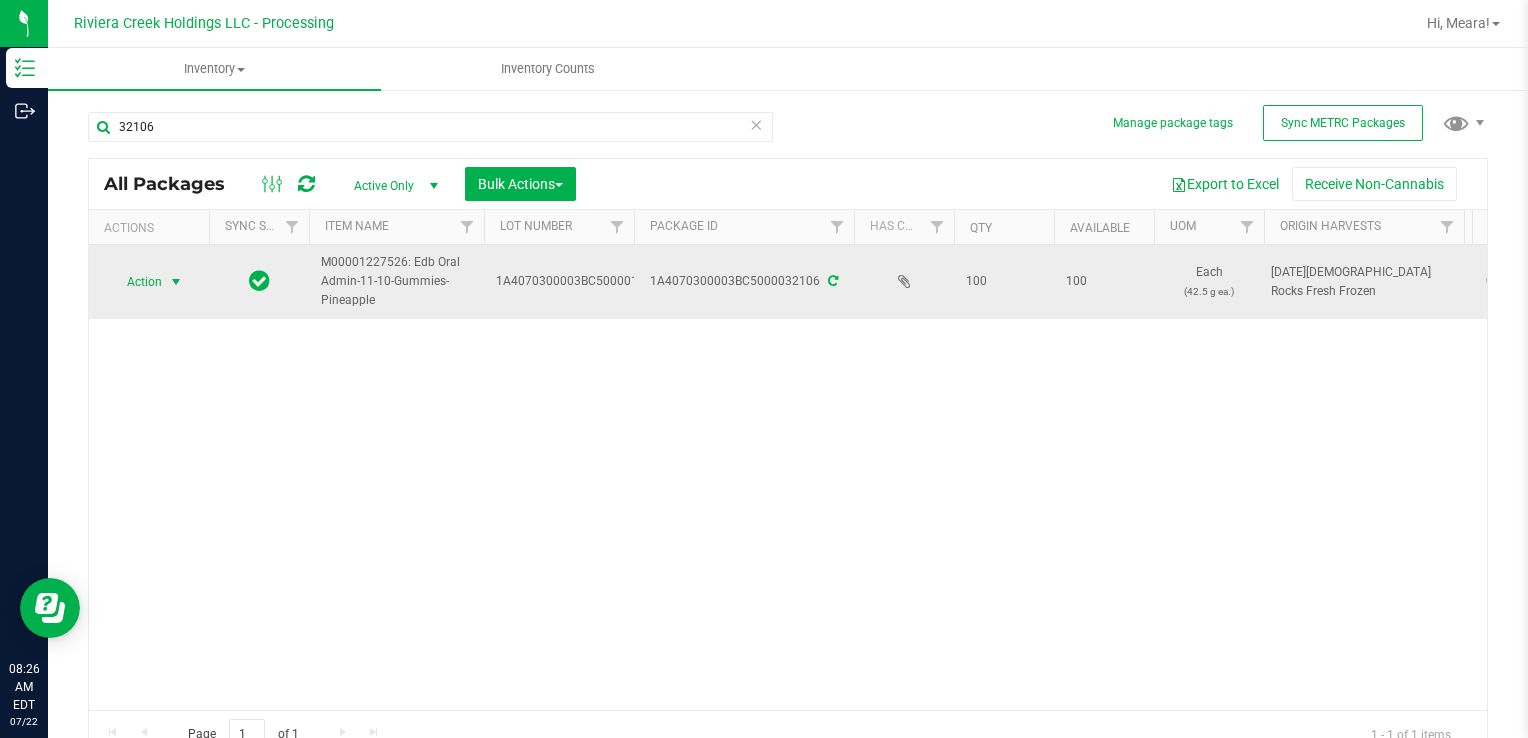 drag, startPoint x: 124, startPoint y: 267, endPoint x: 126, endPoint y: 278, distance: 11.18034 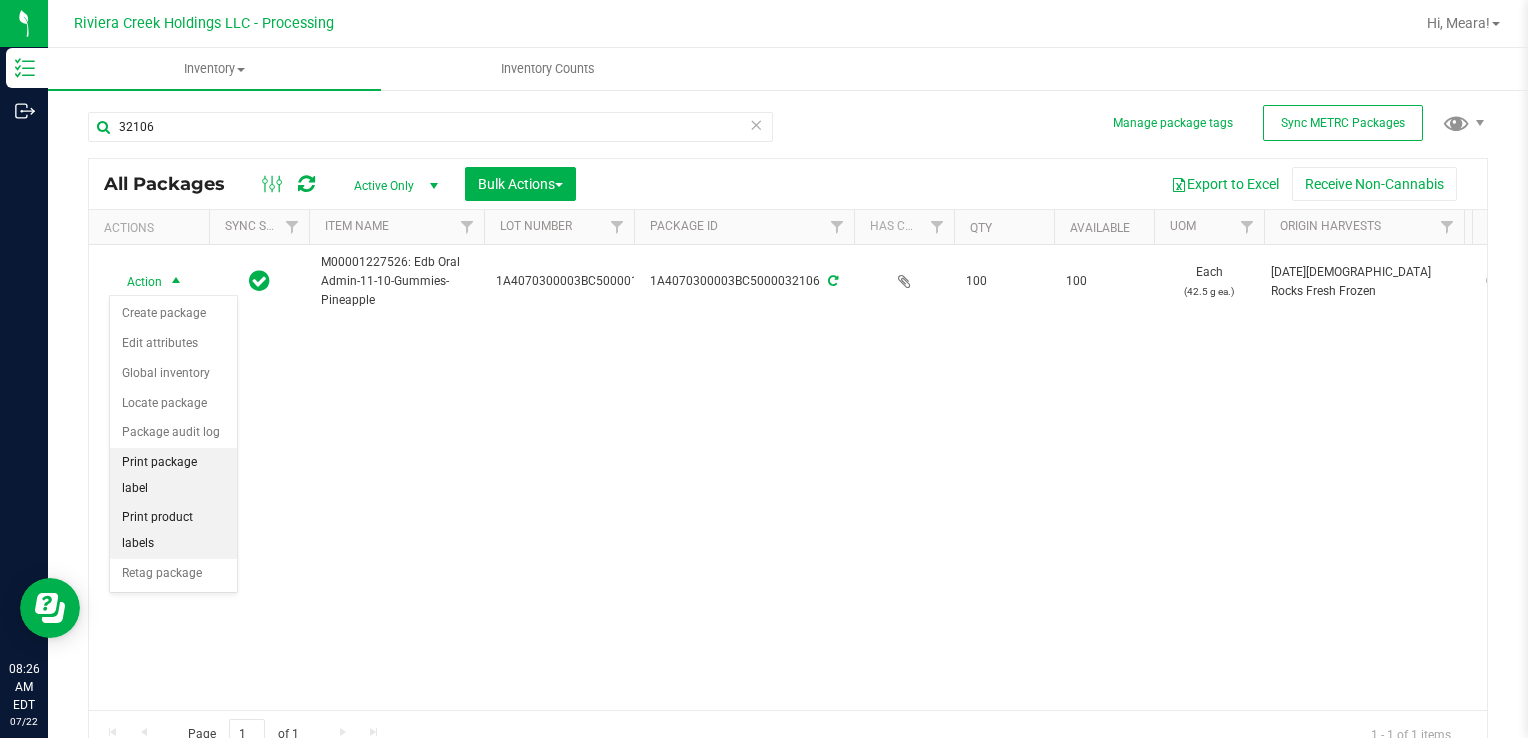 click on "Print package label" at bounding box center (173, 475) 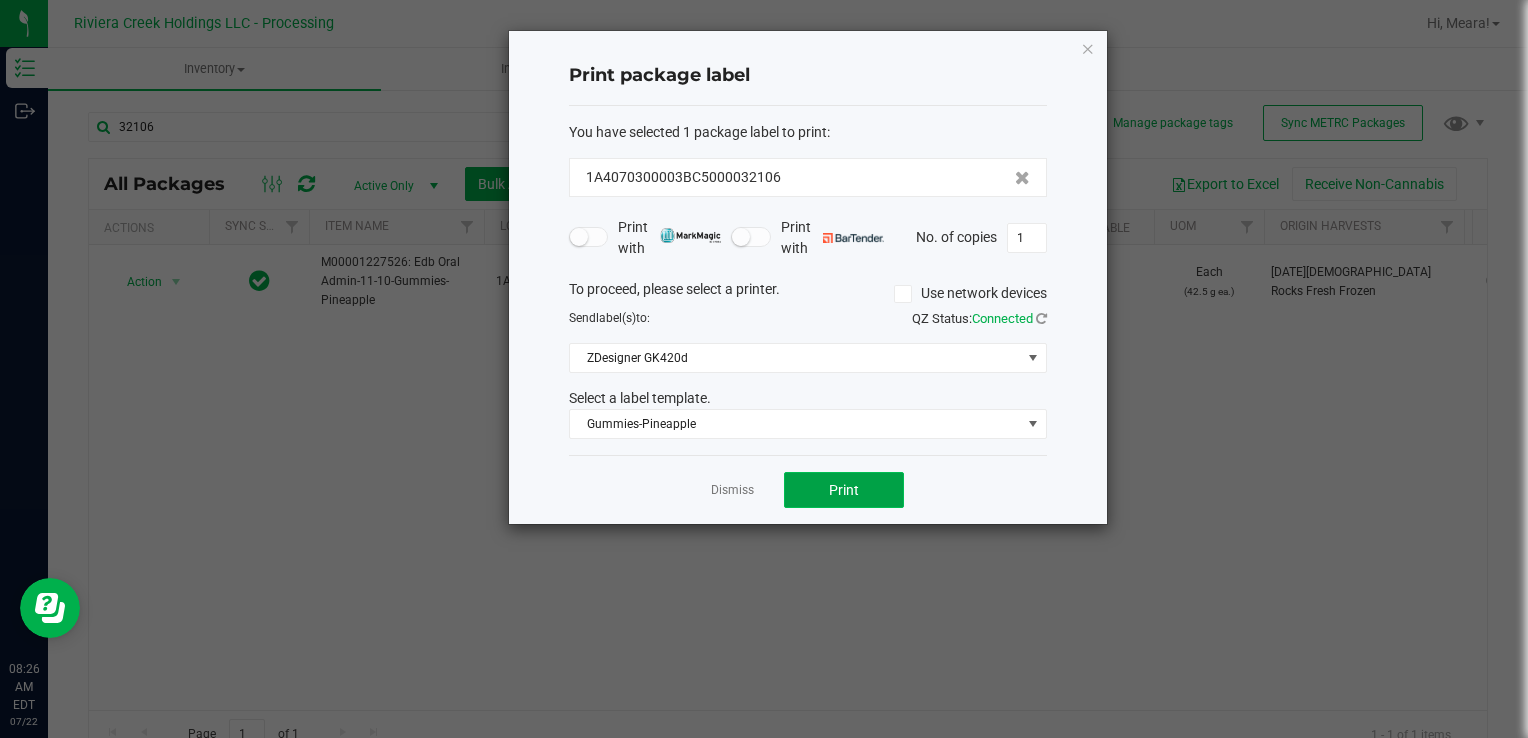 click on "Print" 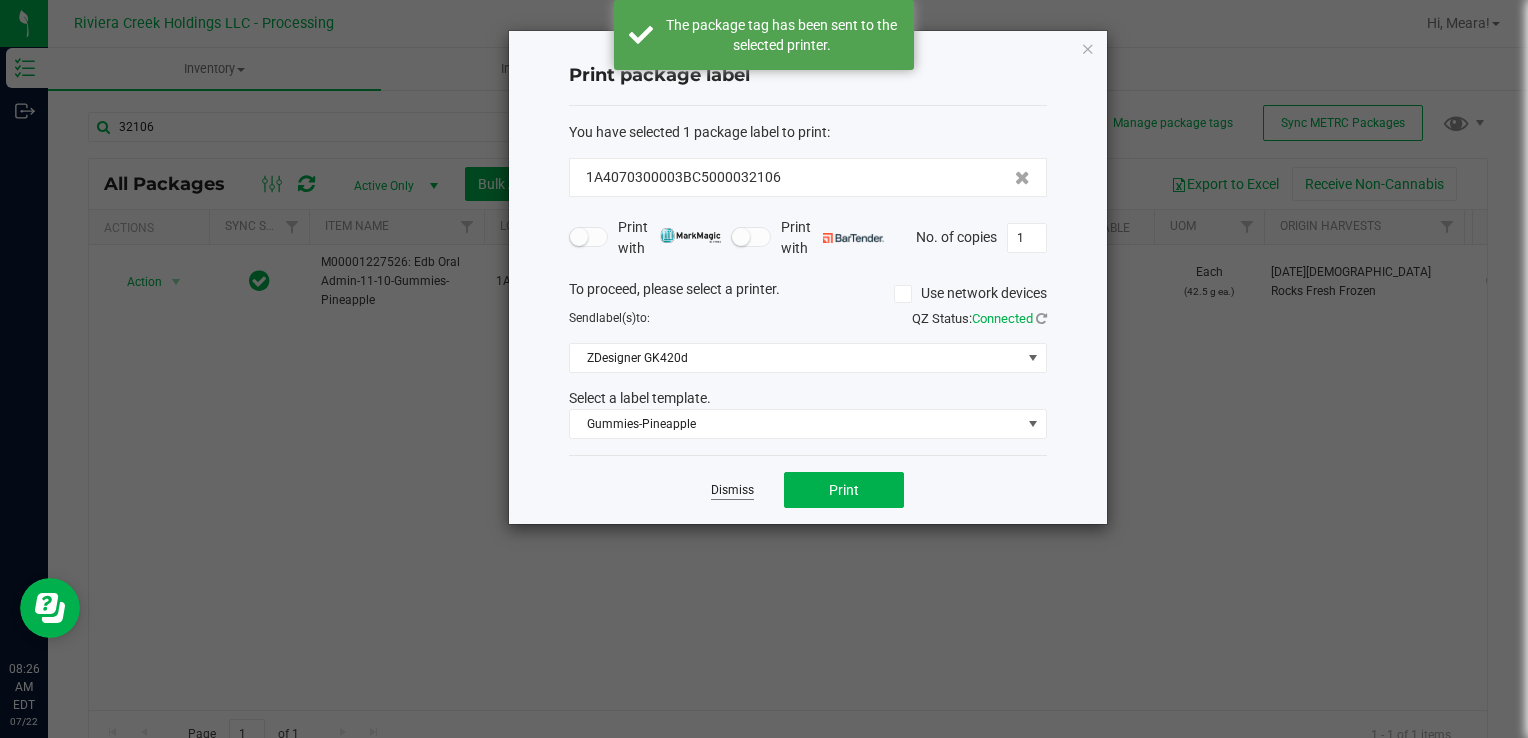 click on "Dismiss" 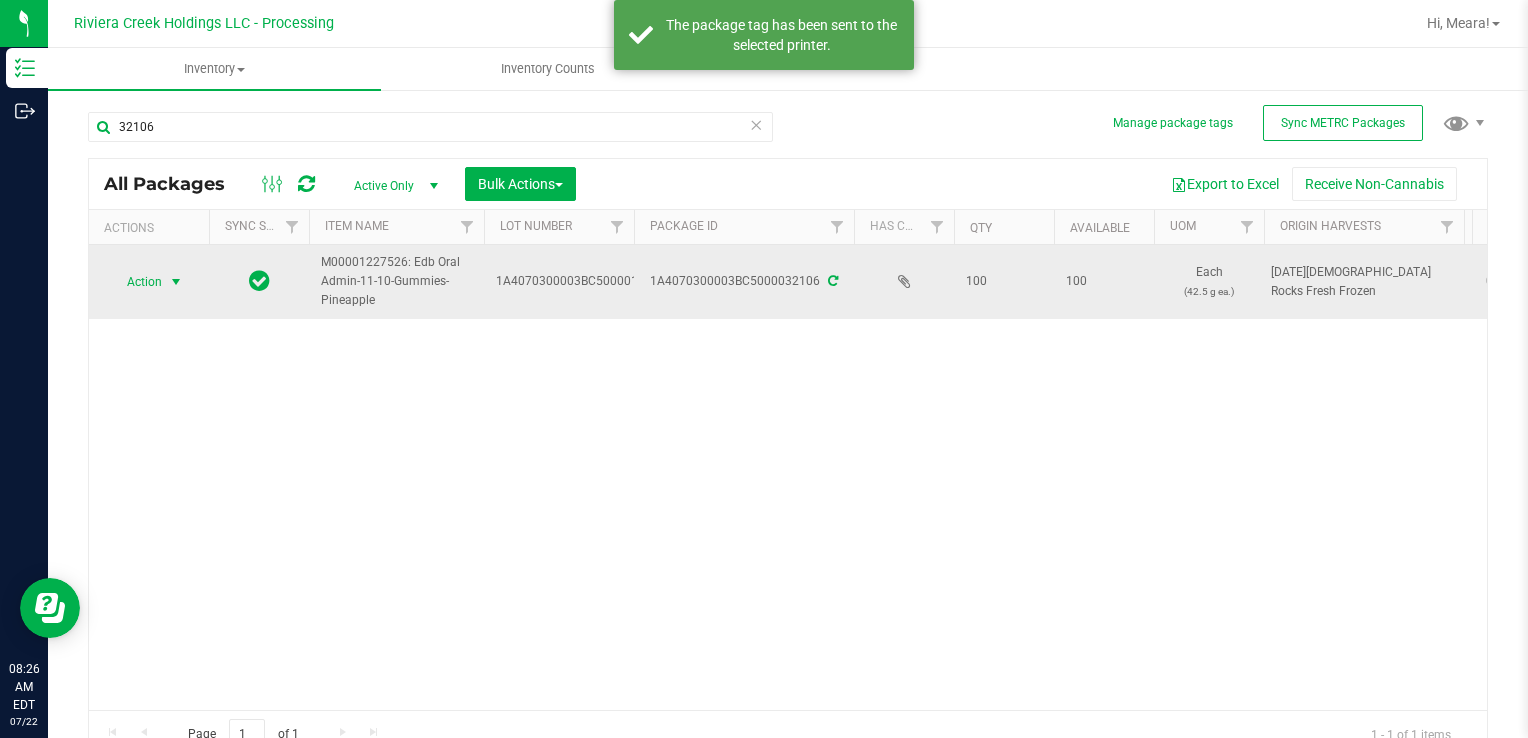 click on "Action" at bounding box center [136, 282] 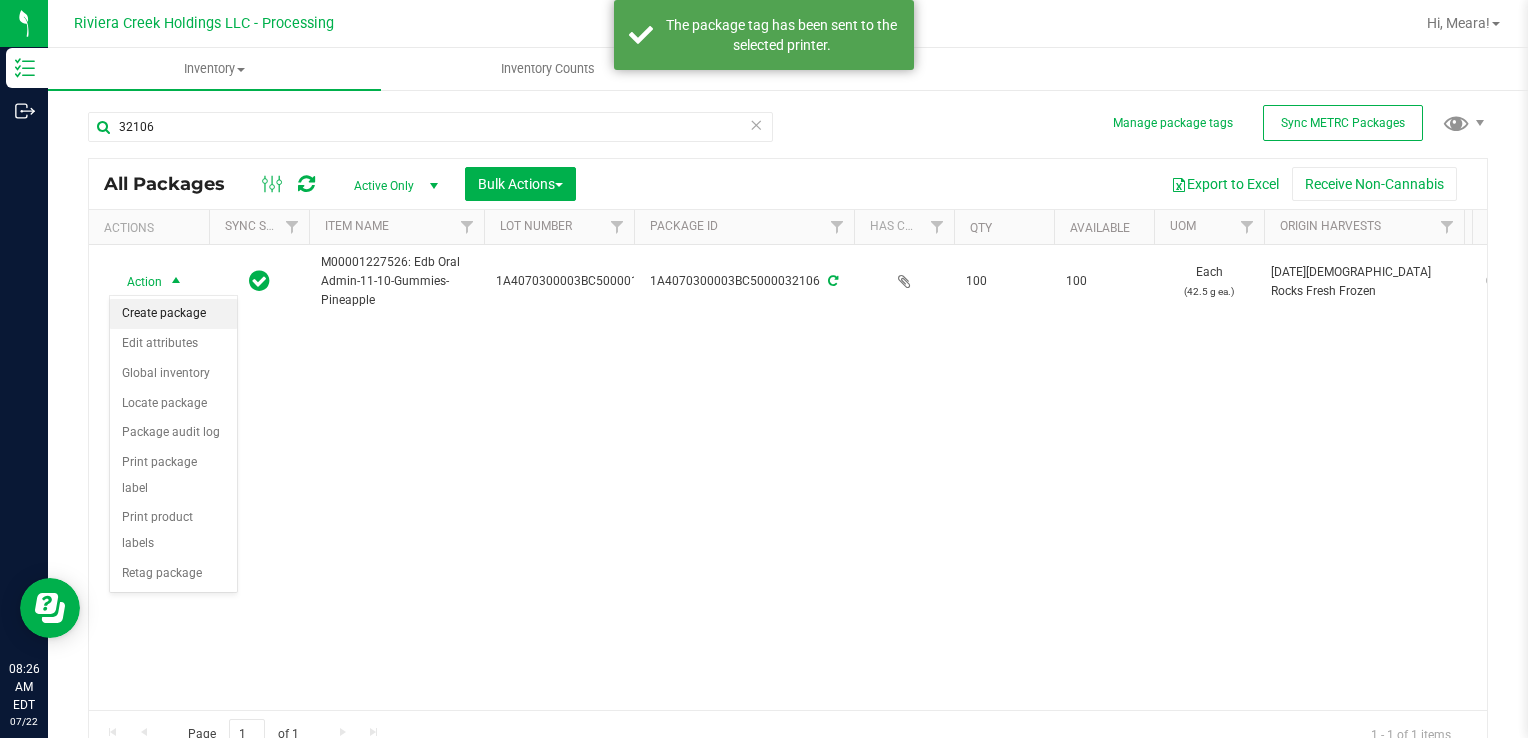 click on "Create package" at bounding box center (173, 314) 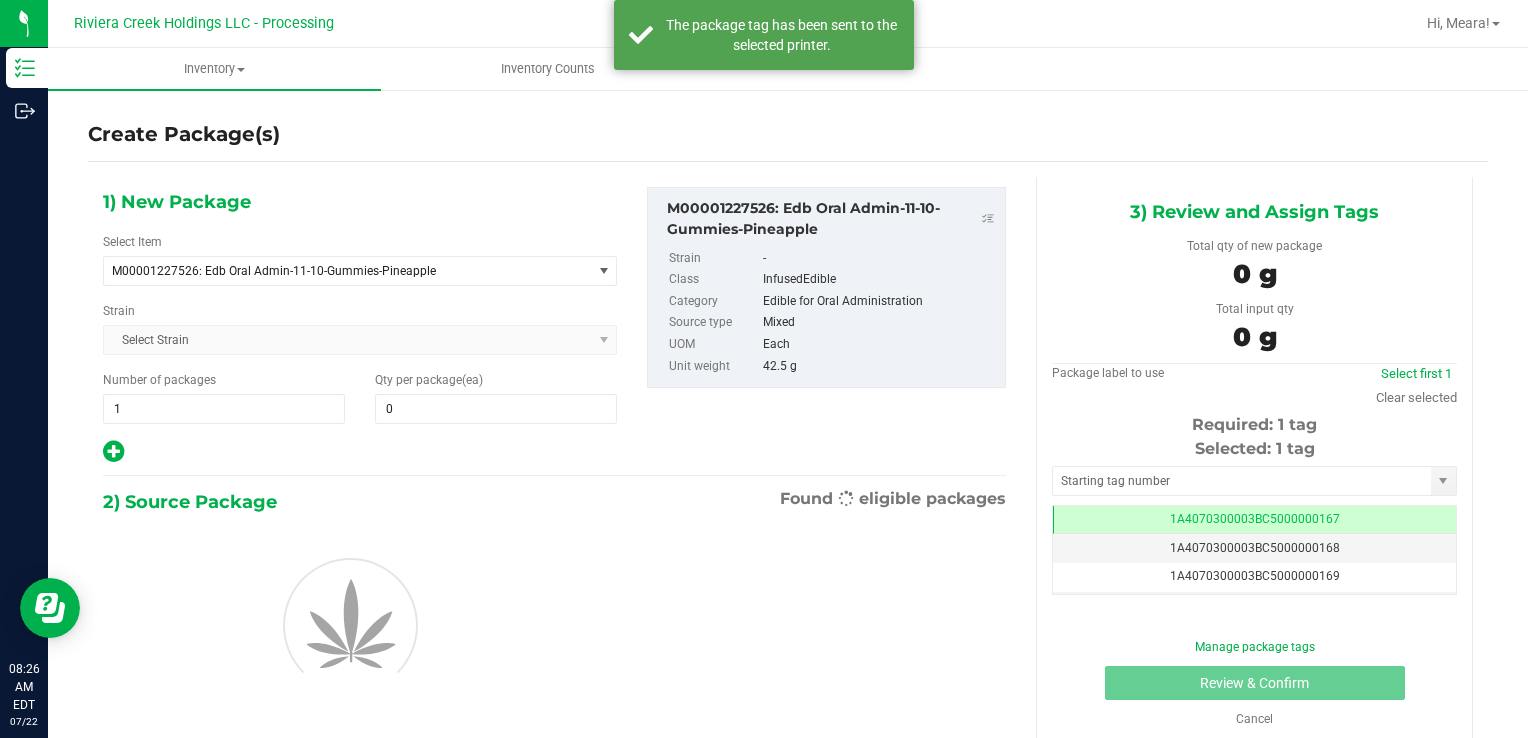 scroll, scrollTop: 0, scrollLeft: 0, axis: both 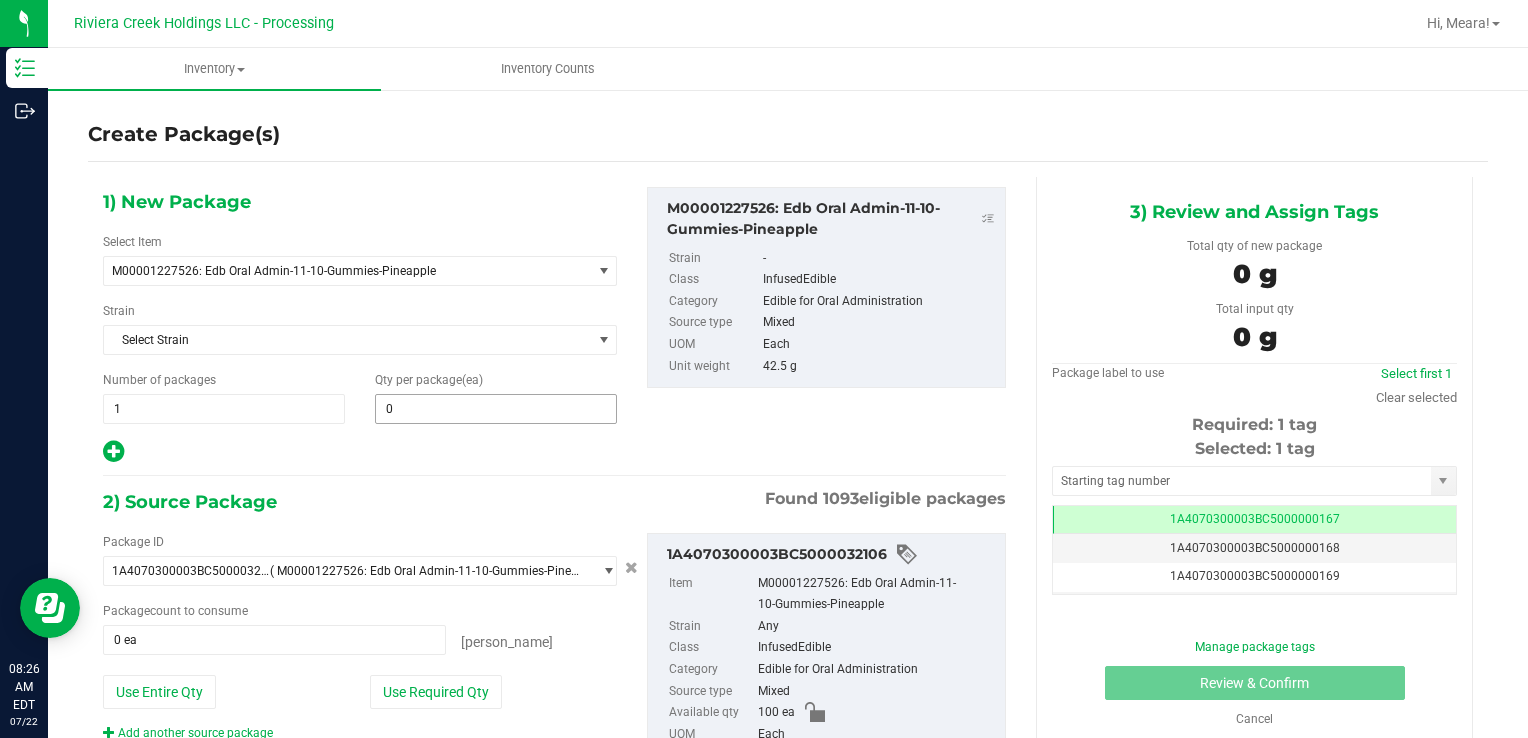 type 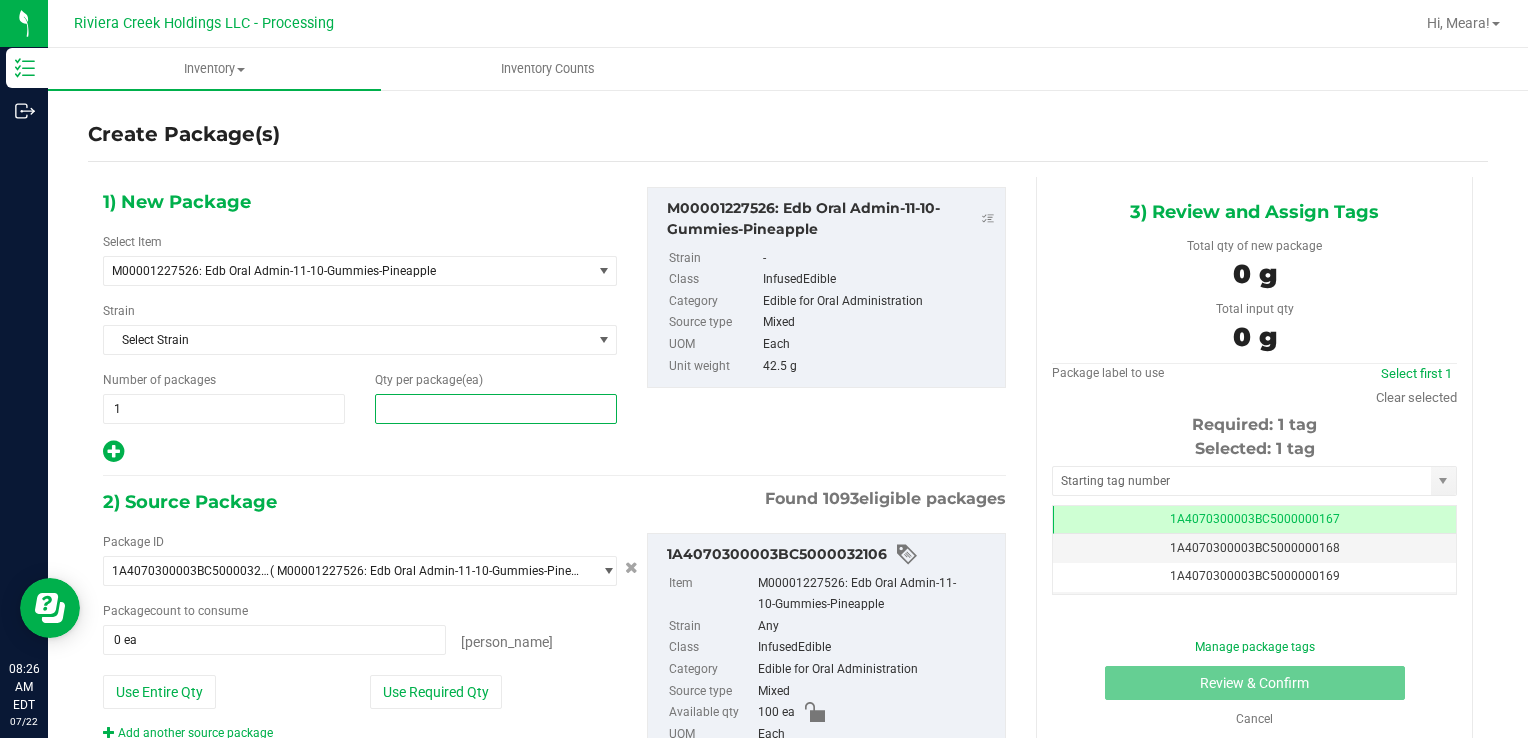 click at bounding box center [496, 409] 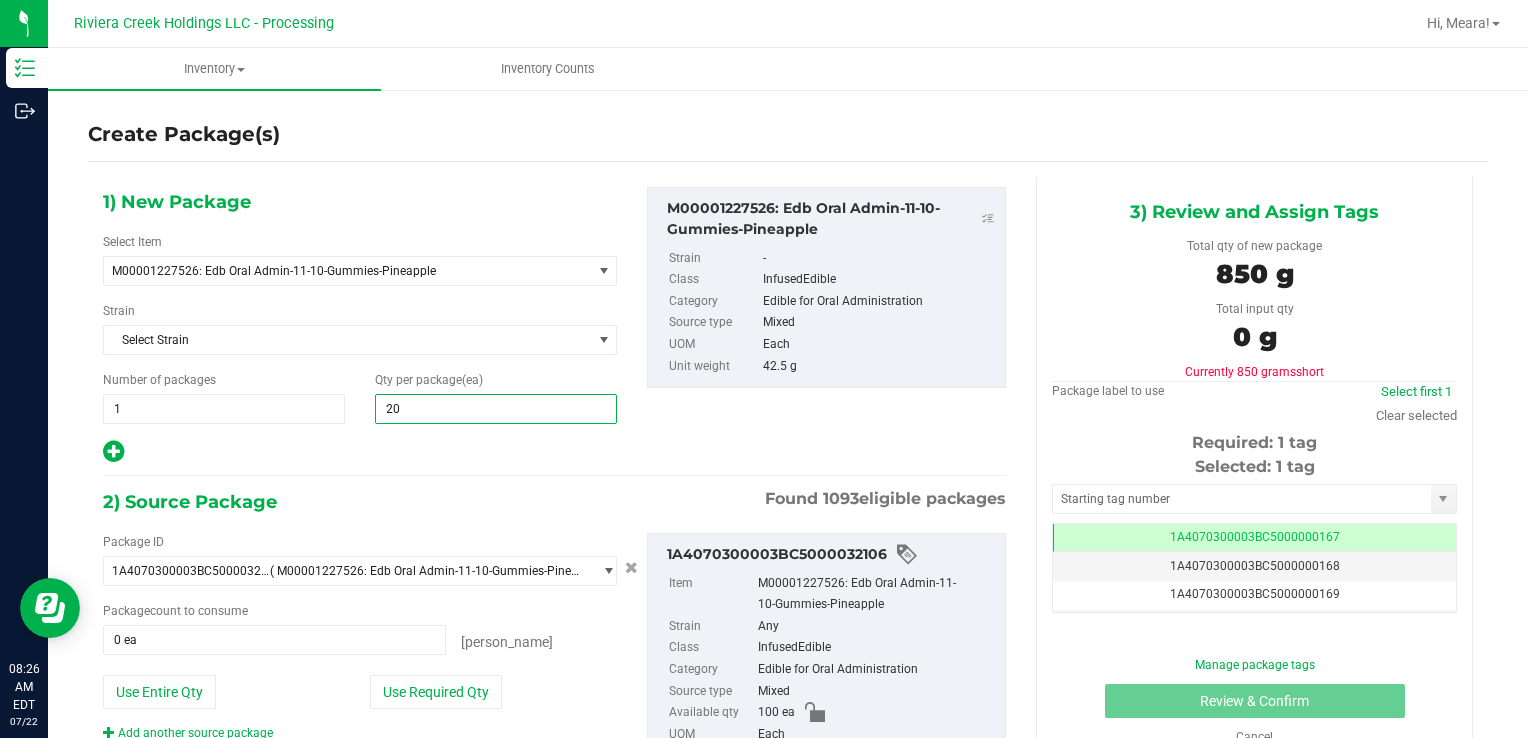 type on "200" 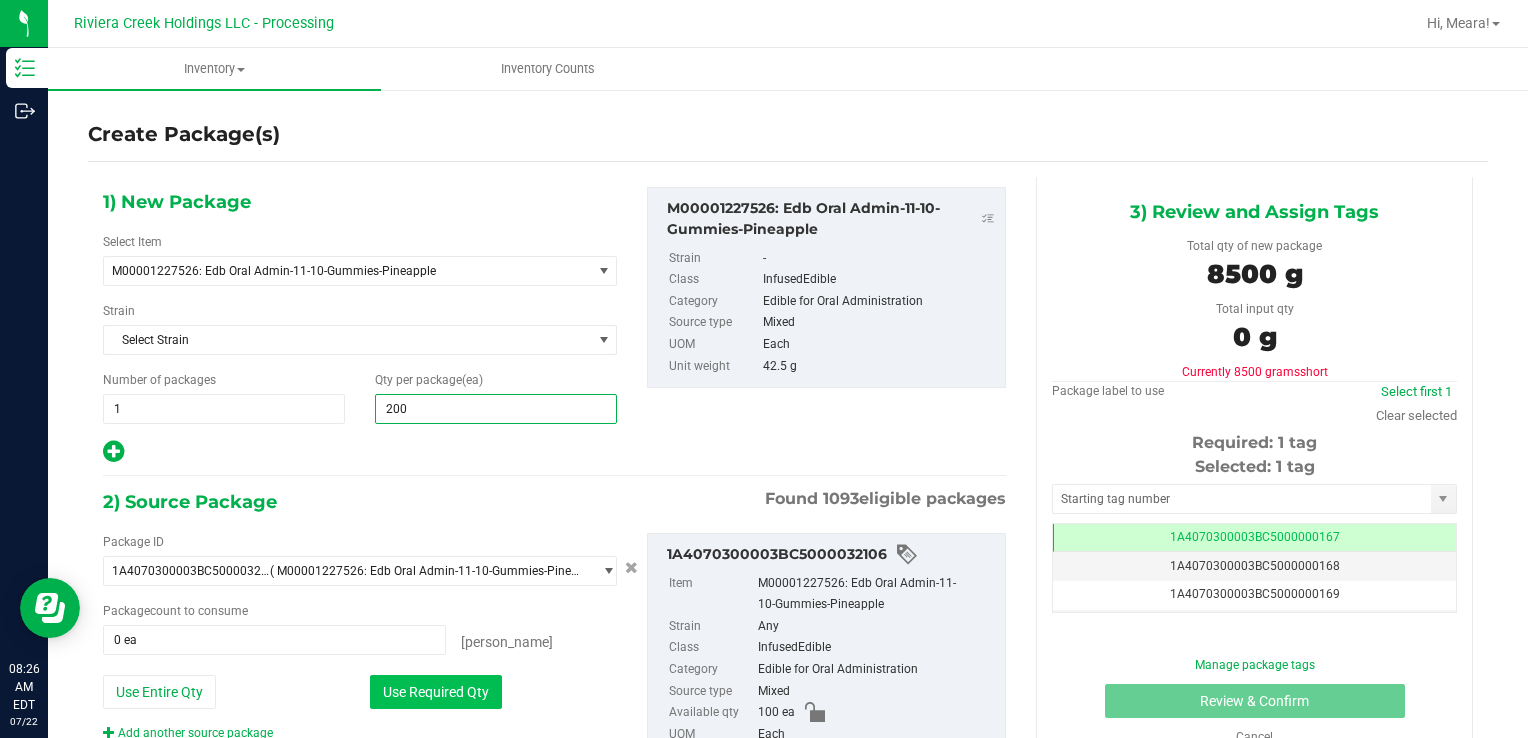 type on "200" 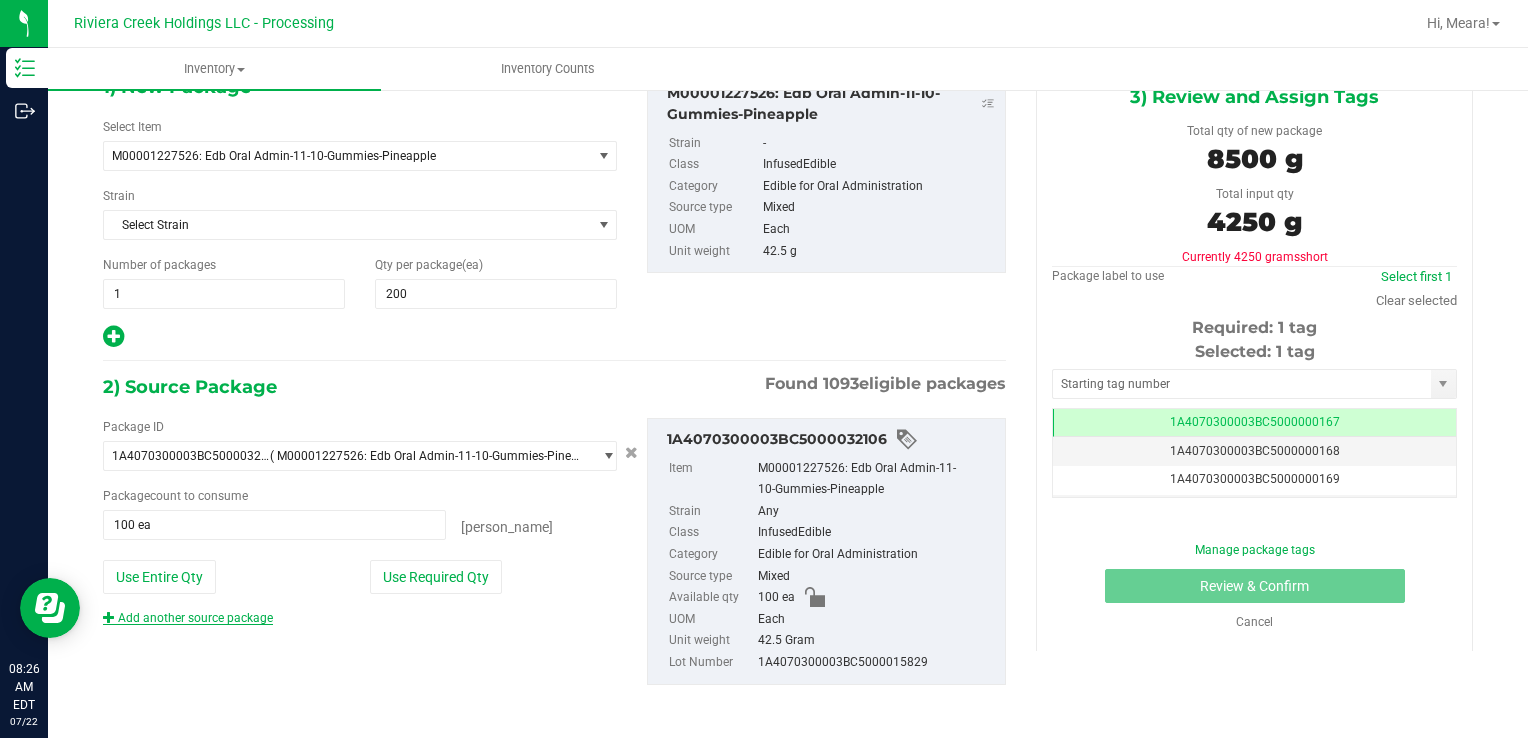 scroll, scrollTop: 116, scrollLeft: 0, axis: vertical 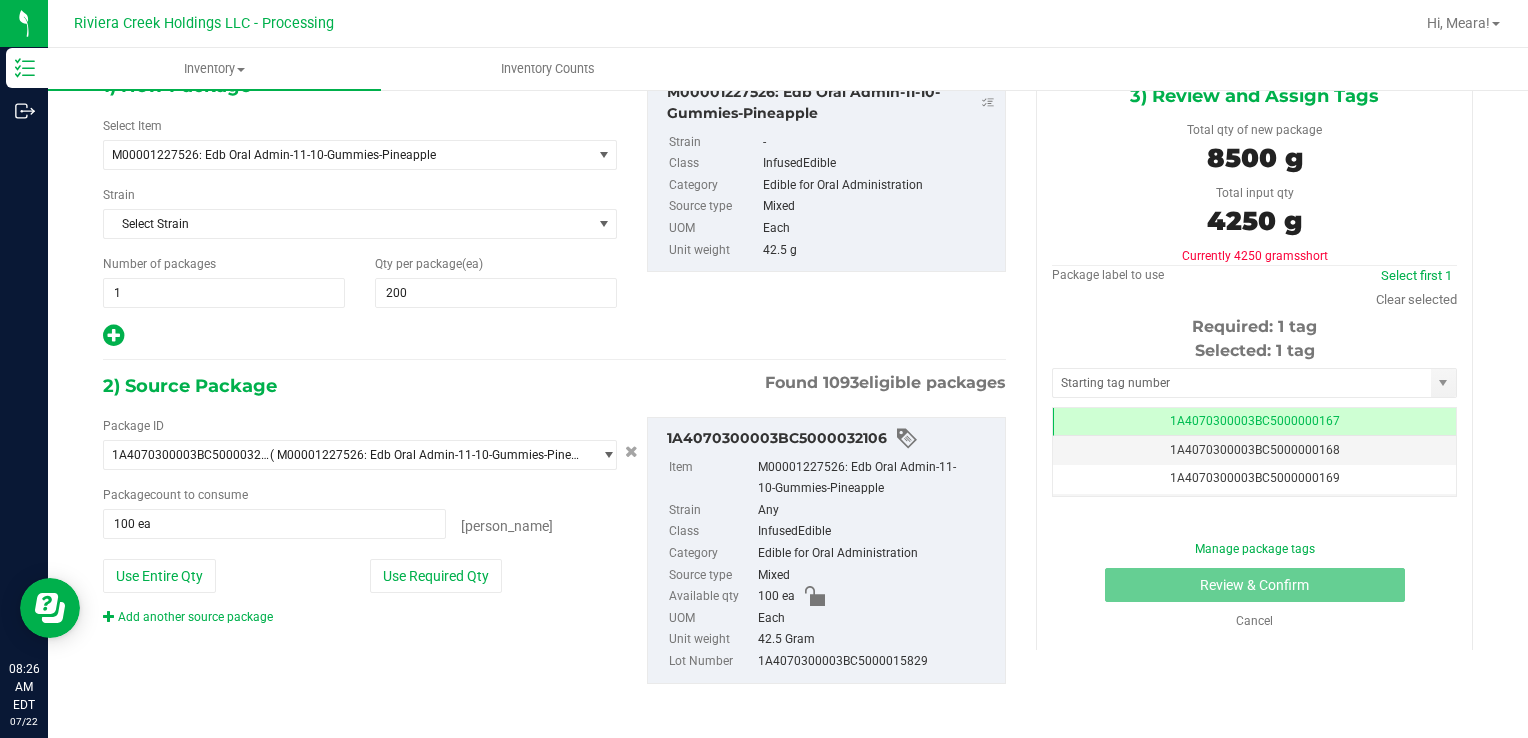 click on "Add another source package" at bounding box center [203, 617] 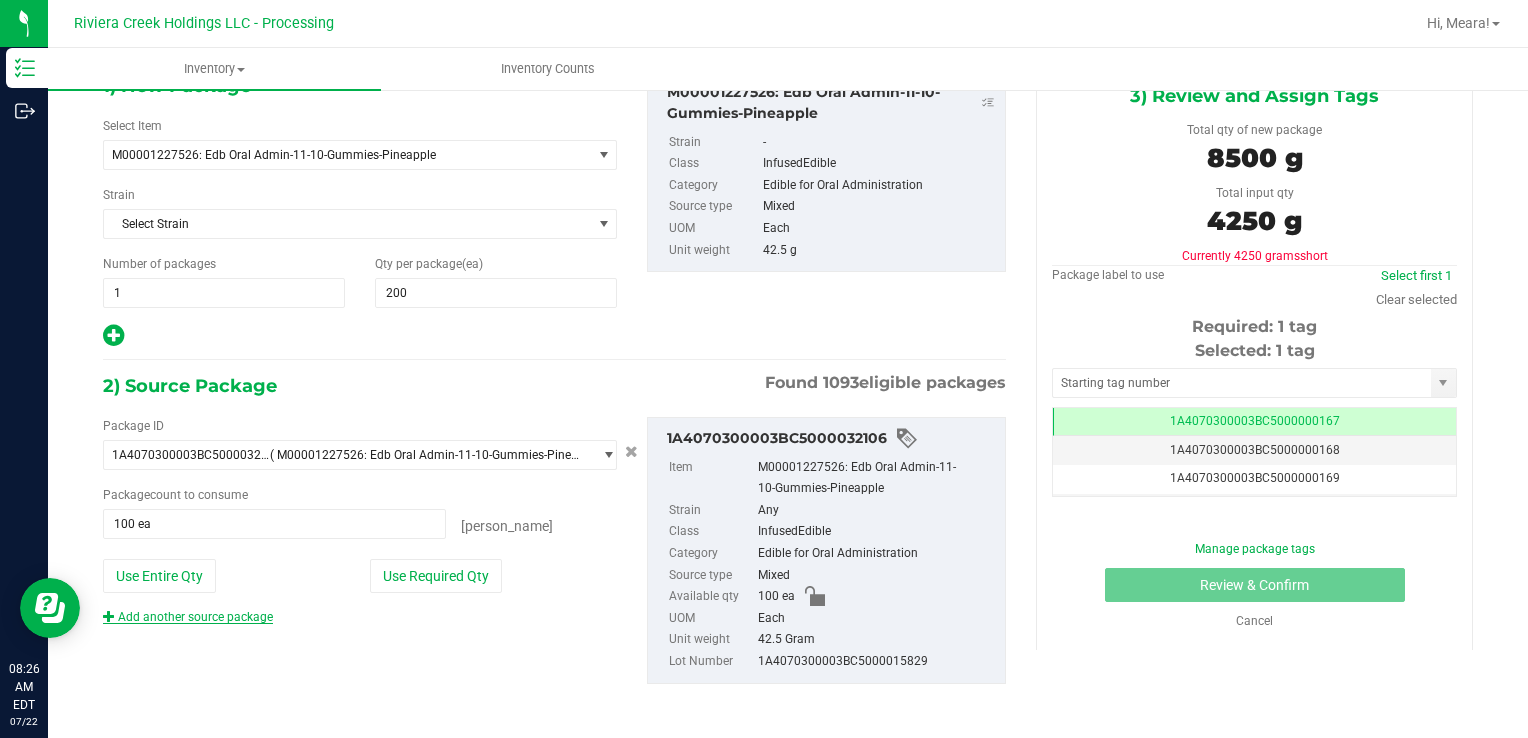 click on "Add another source package" at bounding box center [203, 617] 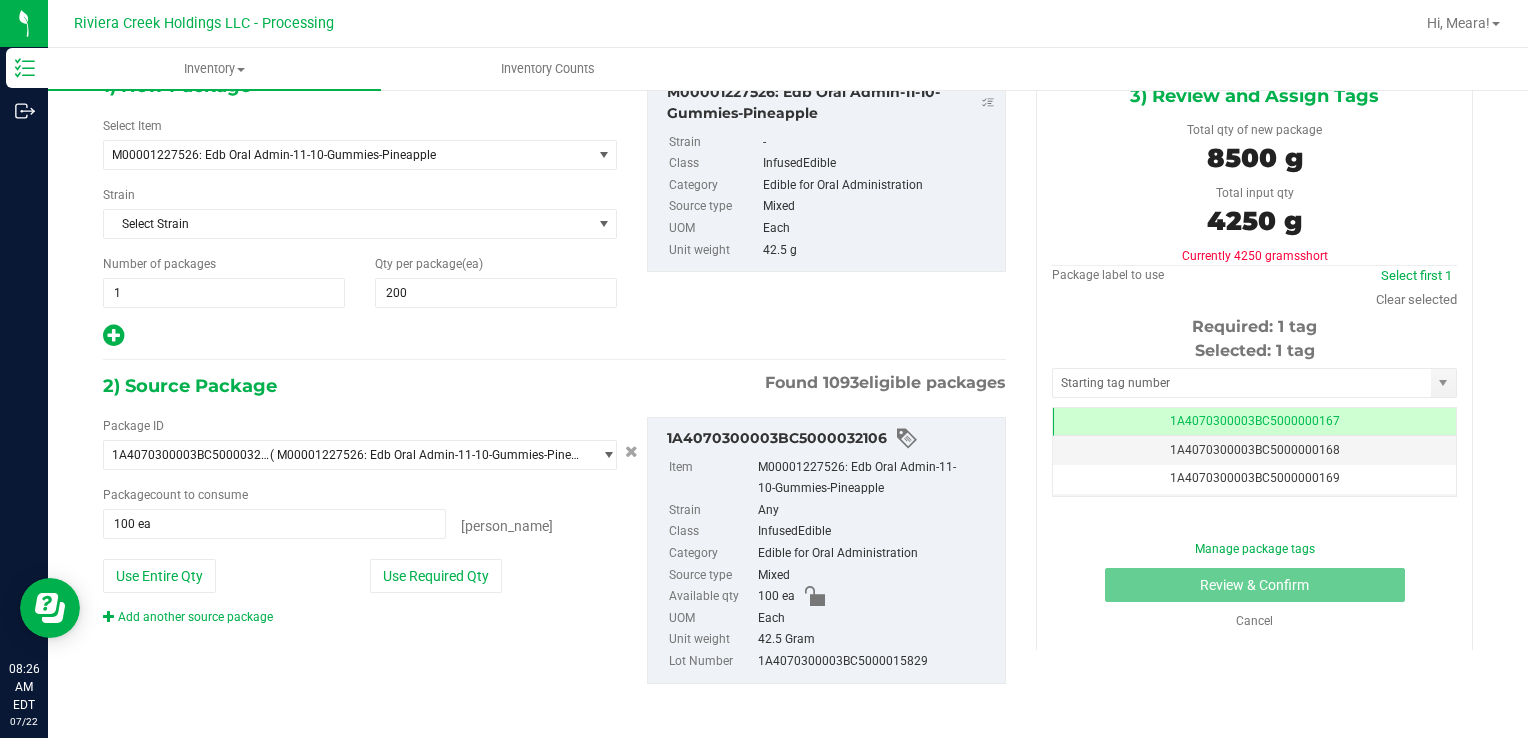 click on "Add another source package" at bounding box center [188, 617] 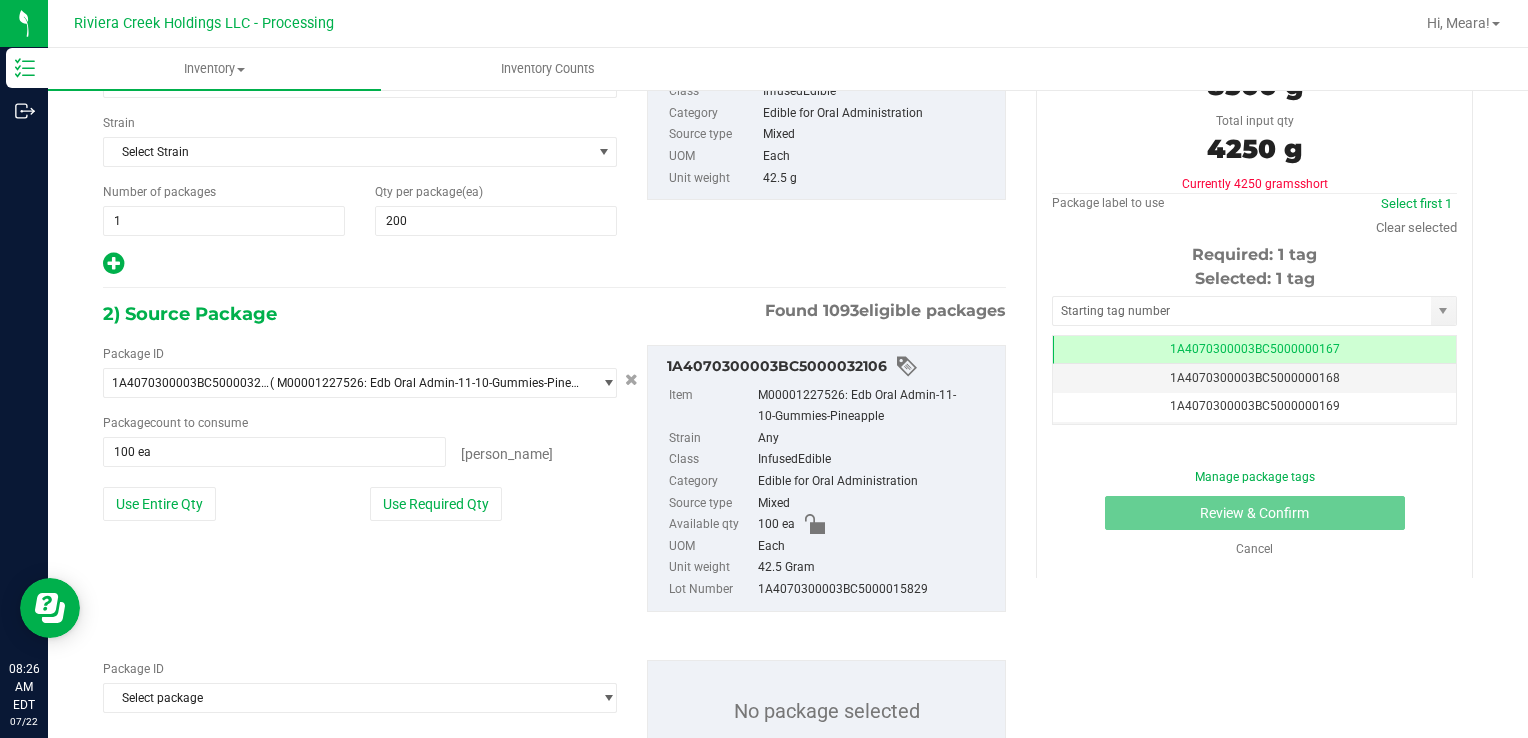scroll, scrollTop: 266, scrollLeft: 0, axis: vertical 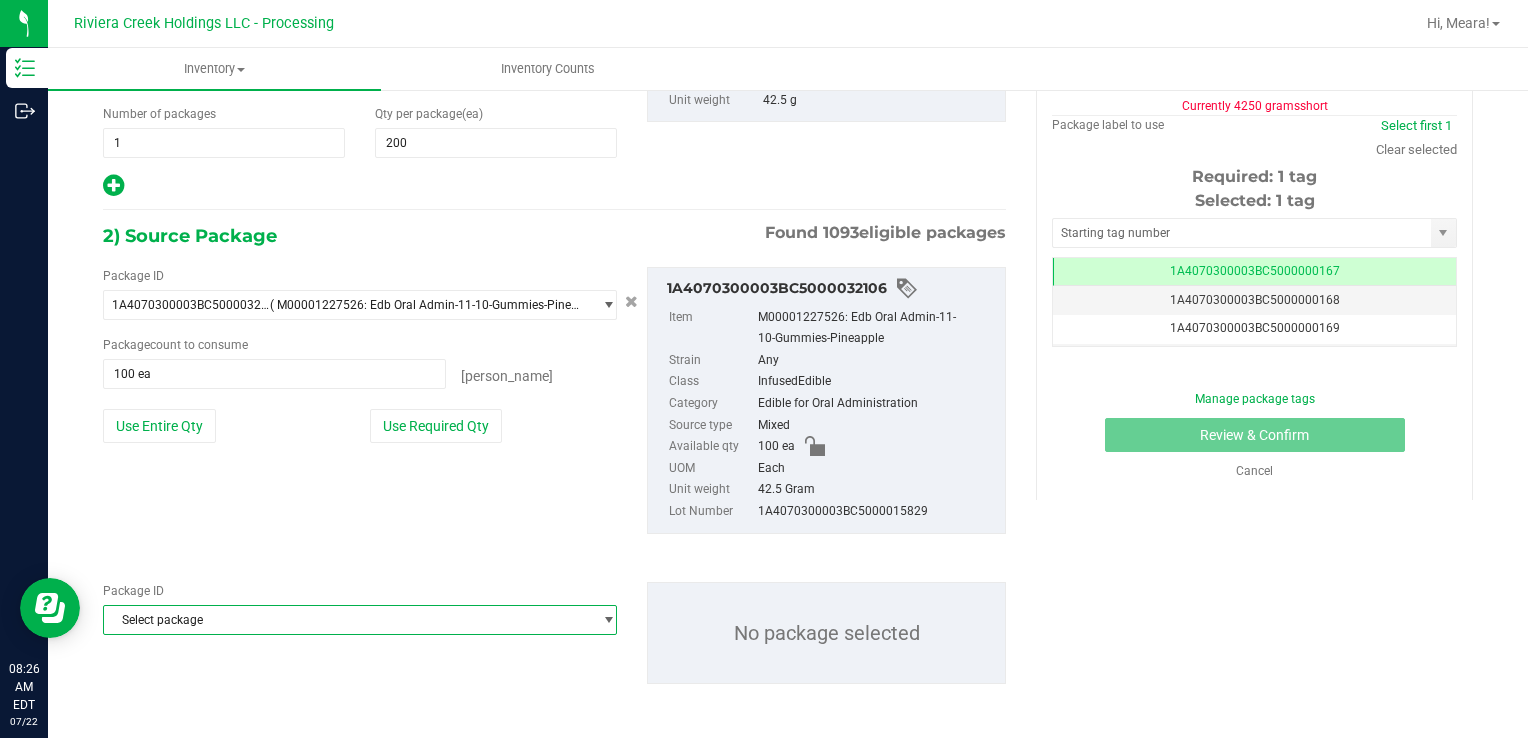 click on "Select package" at bounding box center [347, 620] 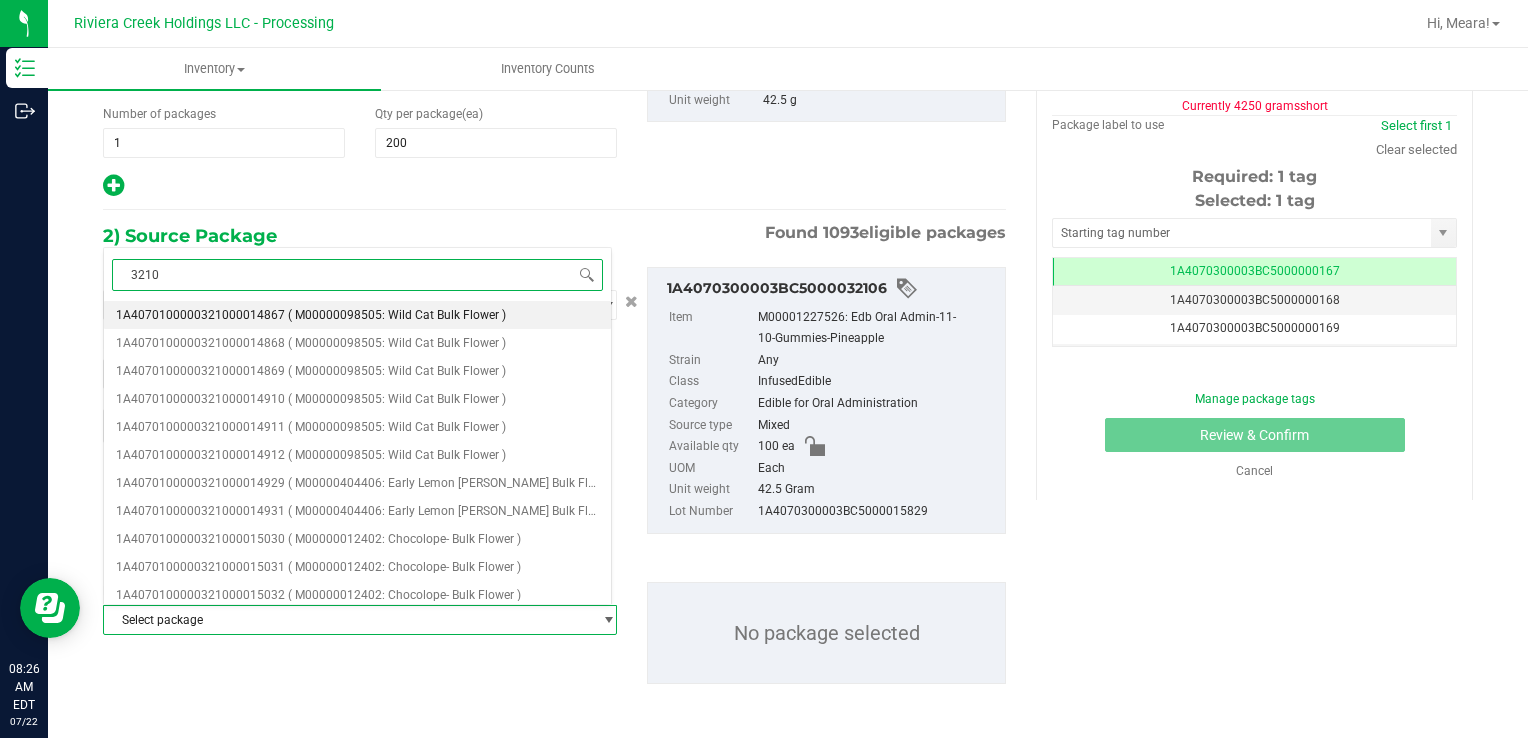 type on "32105" 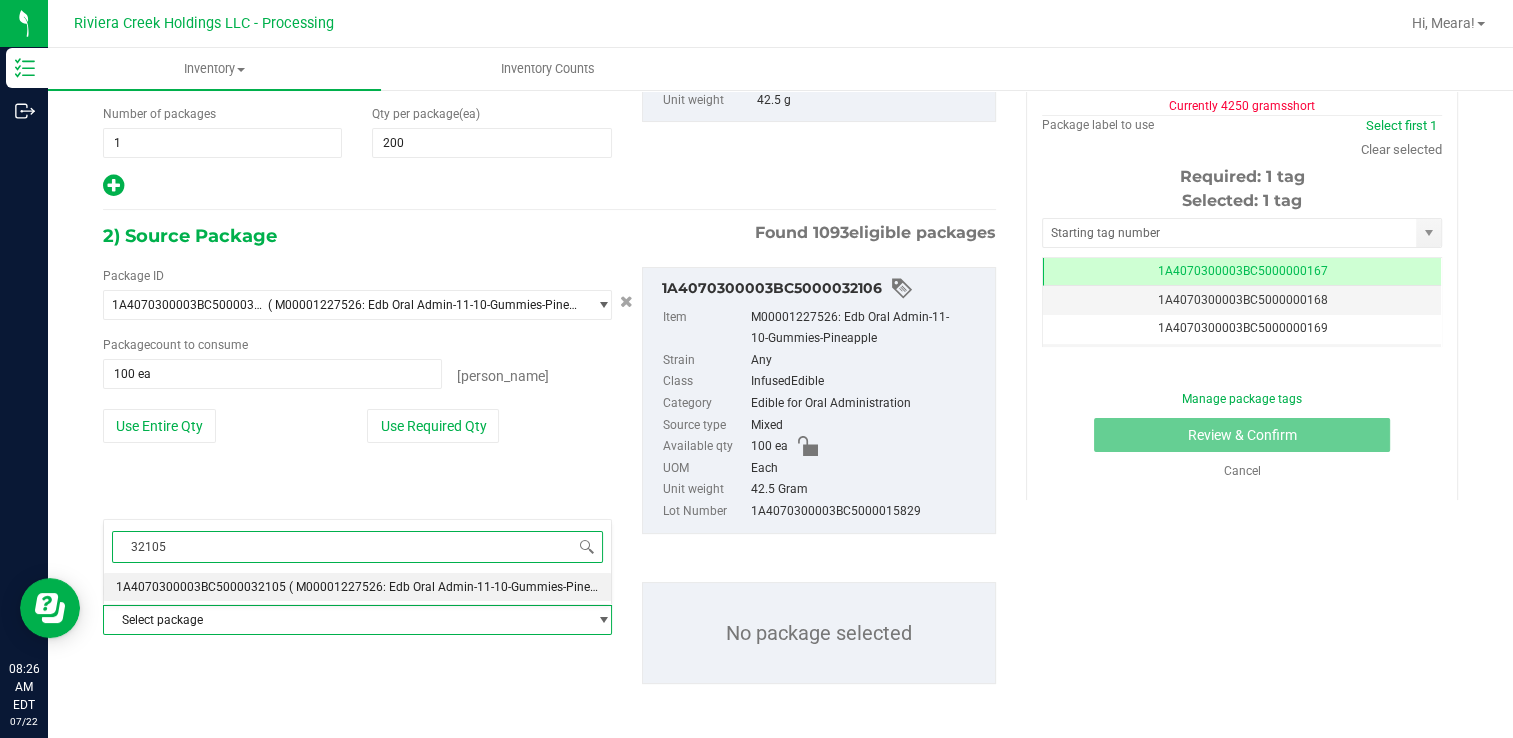 click on "1A4070300003BC5000032105" at bounding box center (201, 587) 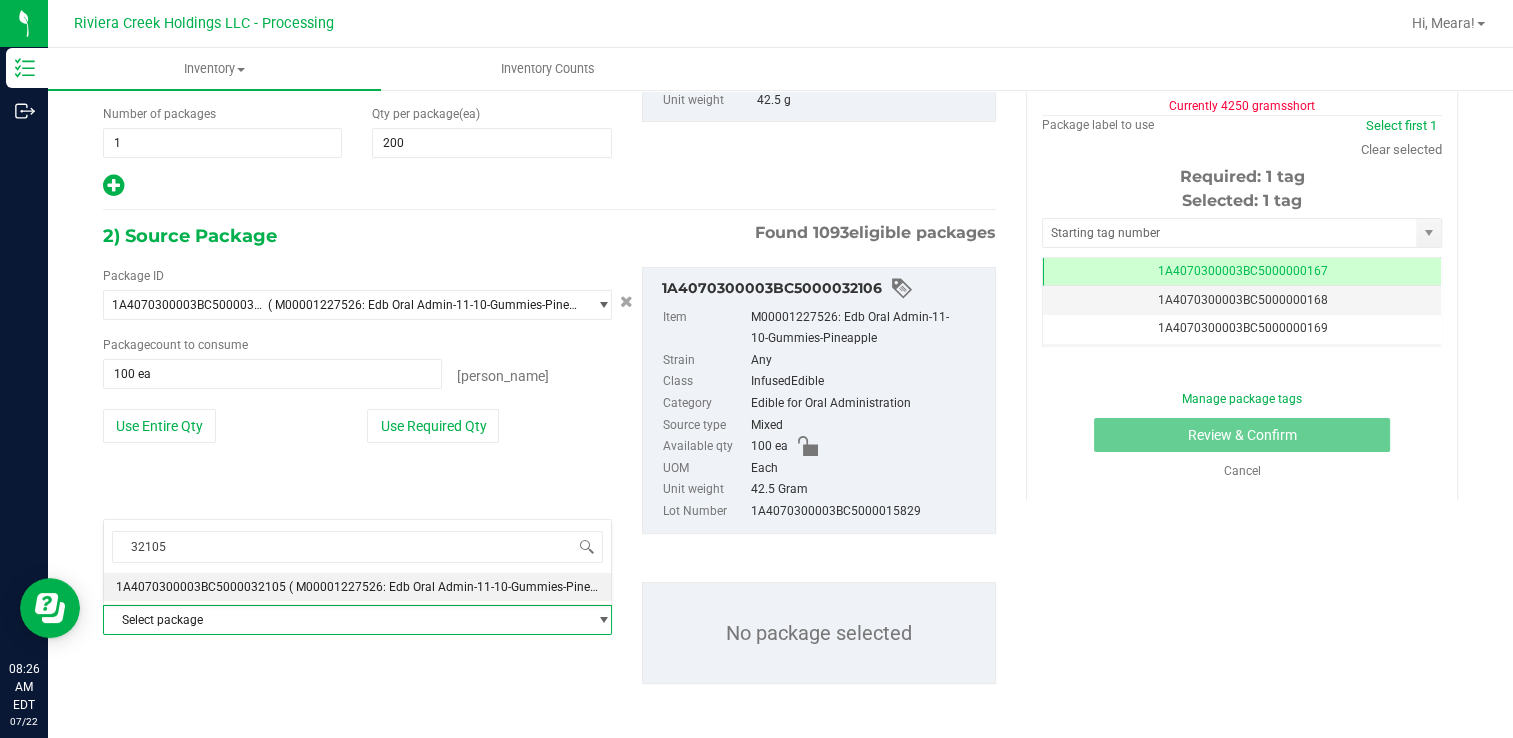 type 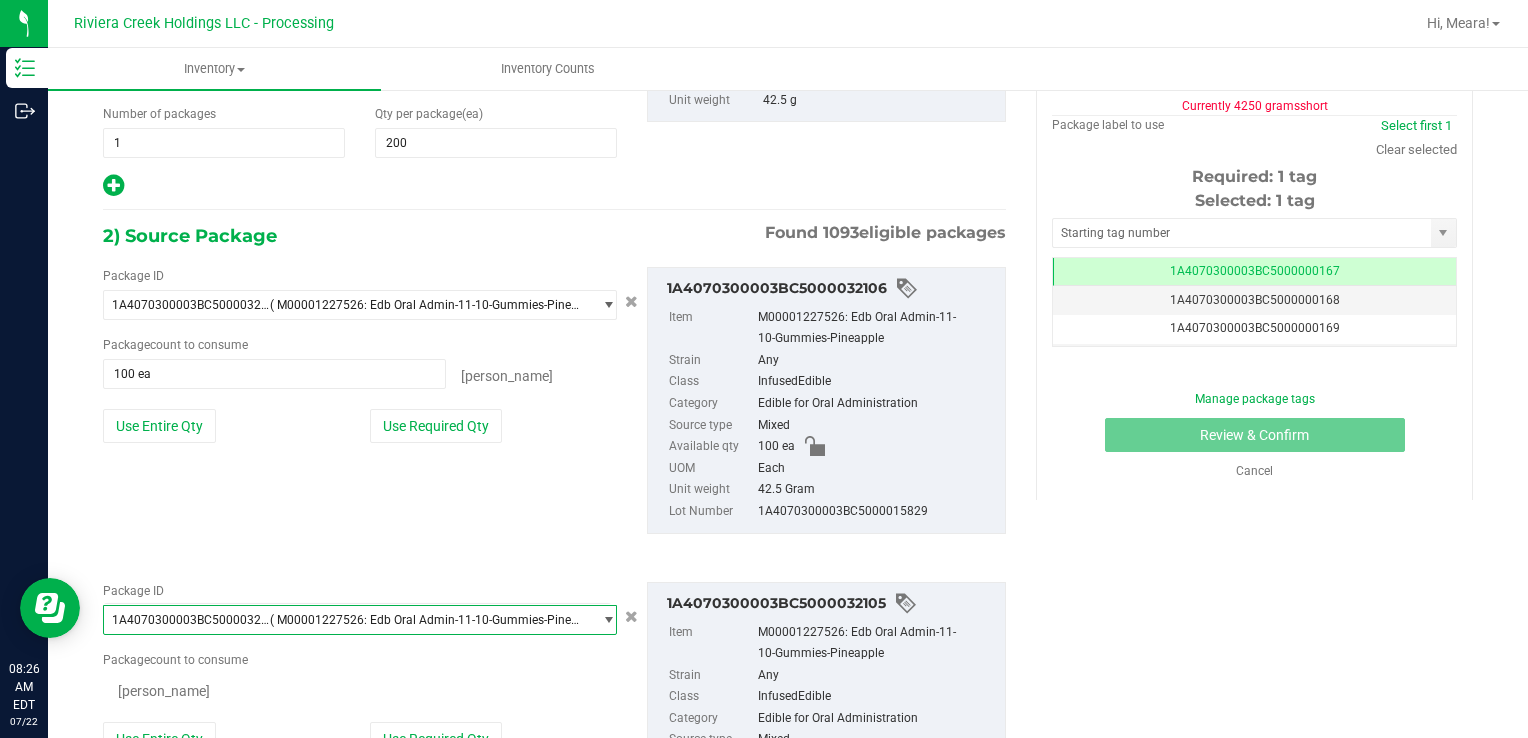 scroll, scrollTop: 30304, scrollLeft: 0, axis: vertical 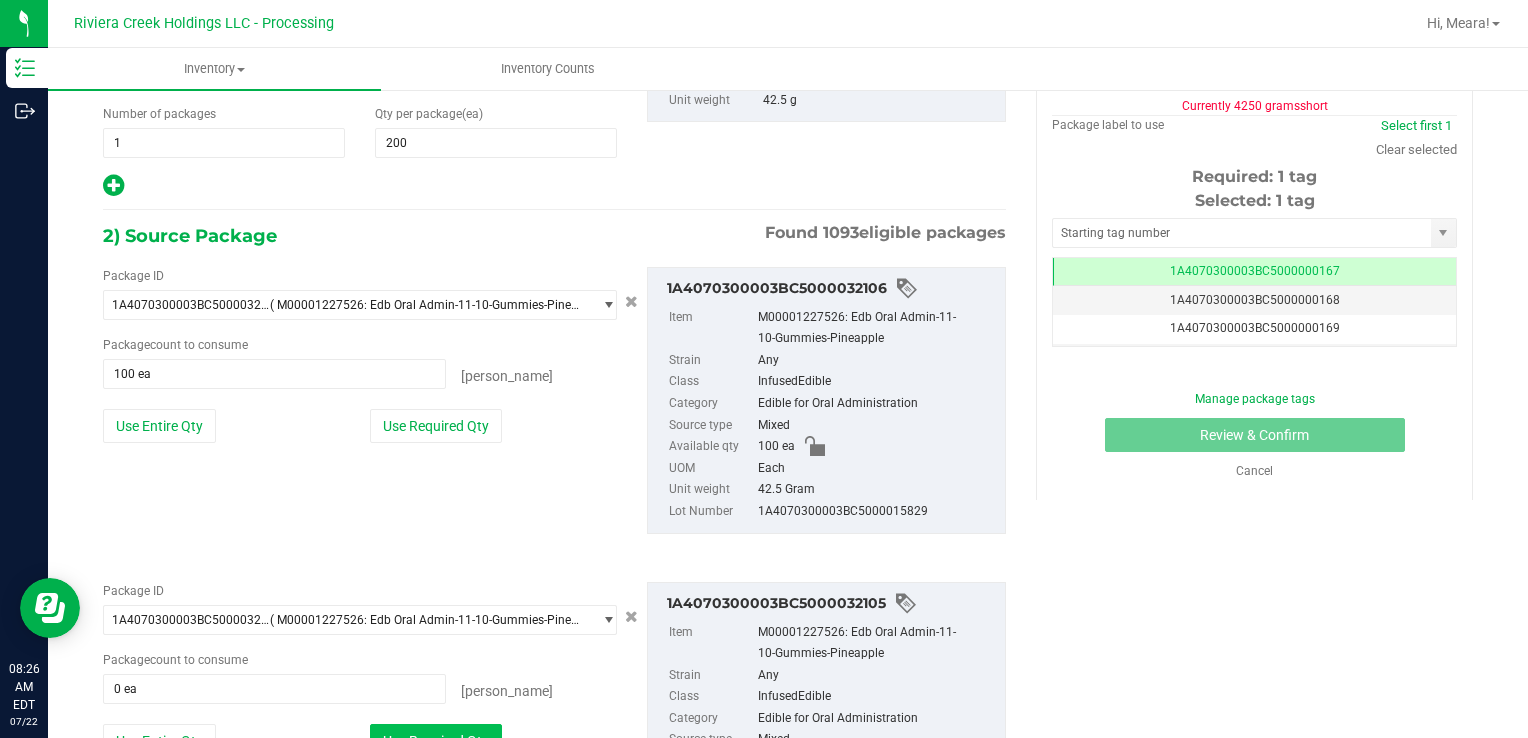 click on "Use Required Qty" at bounding box center (436, 741) 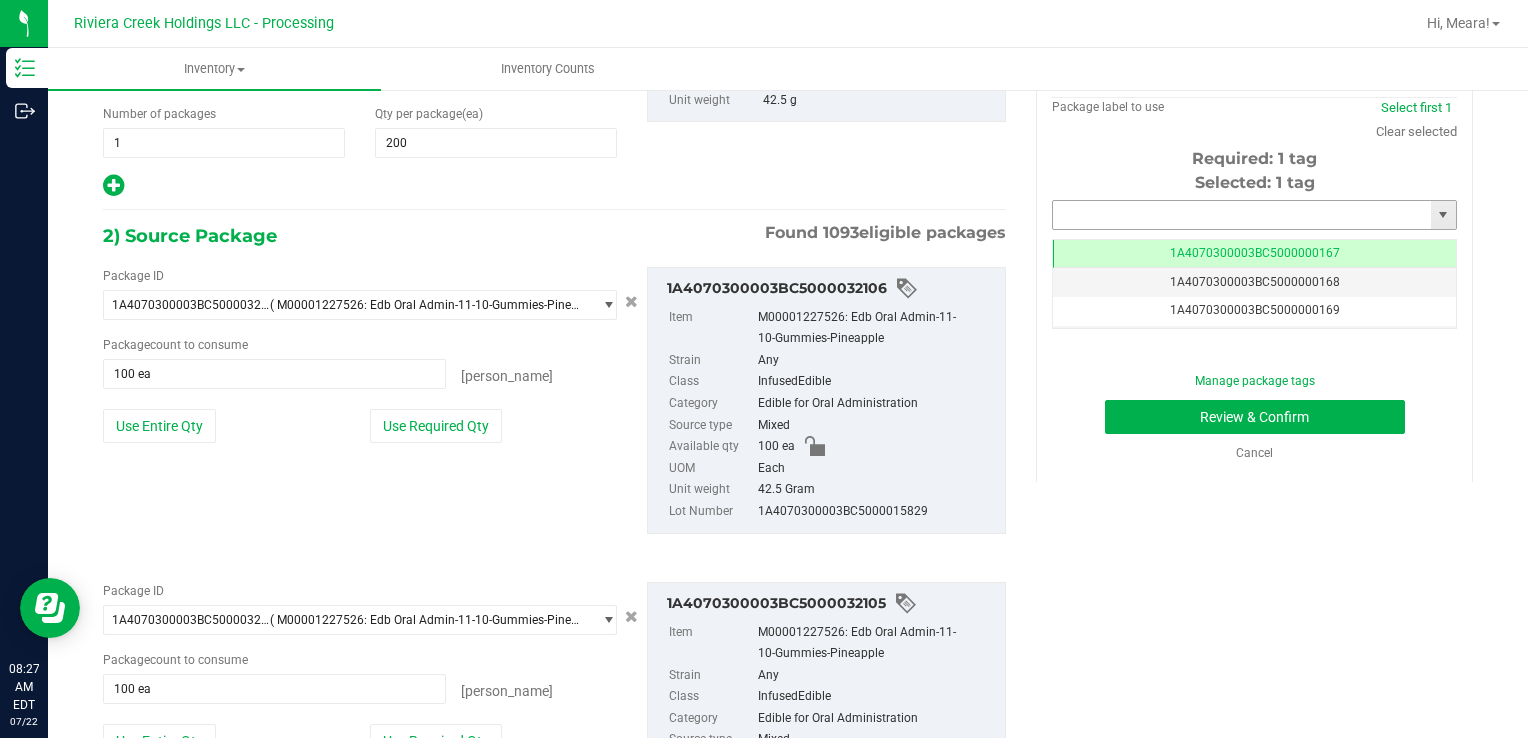 click at bounding box center (1242, 215) 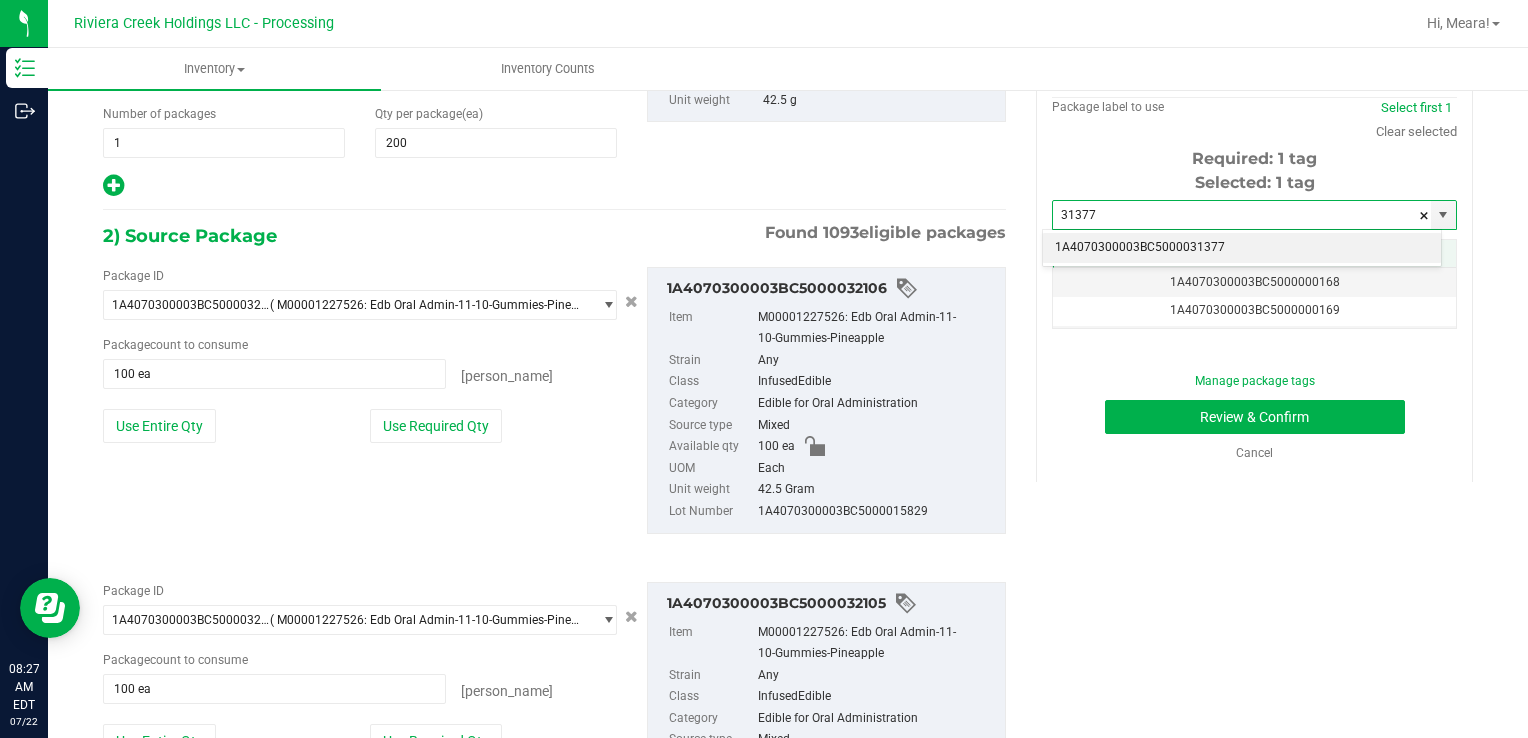 drag, startPoint x: 1091, startPoint y: 242, endPoint x: 1109, endPoint y: 265, distance: 29.206163 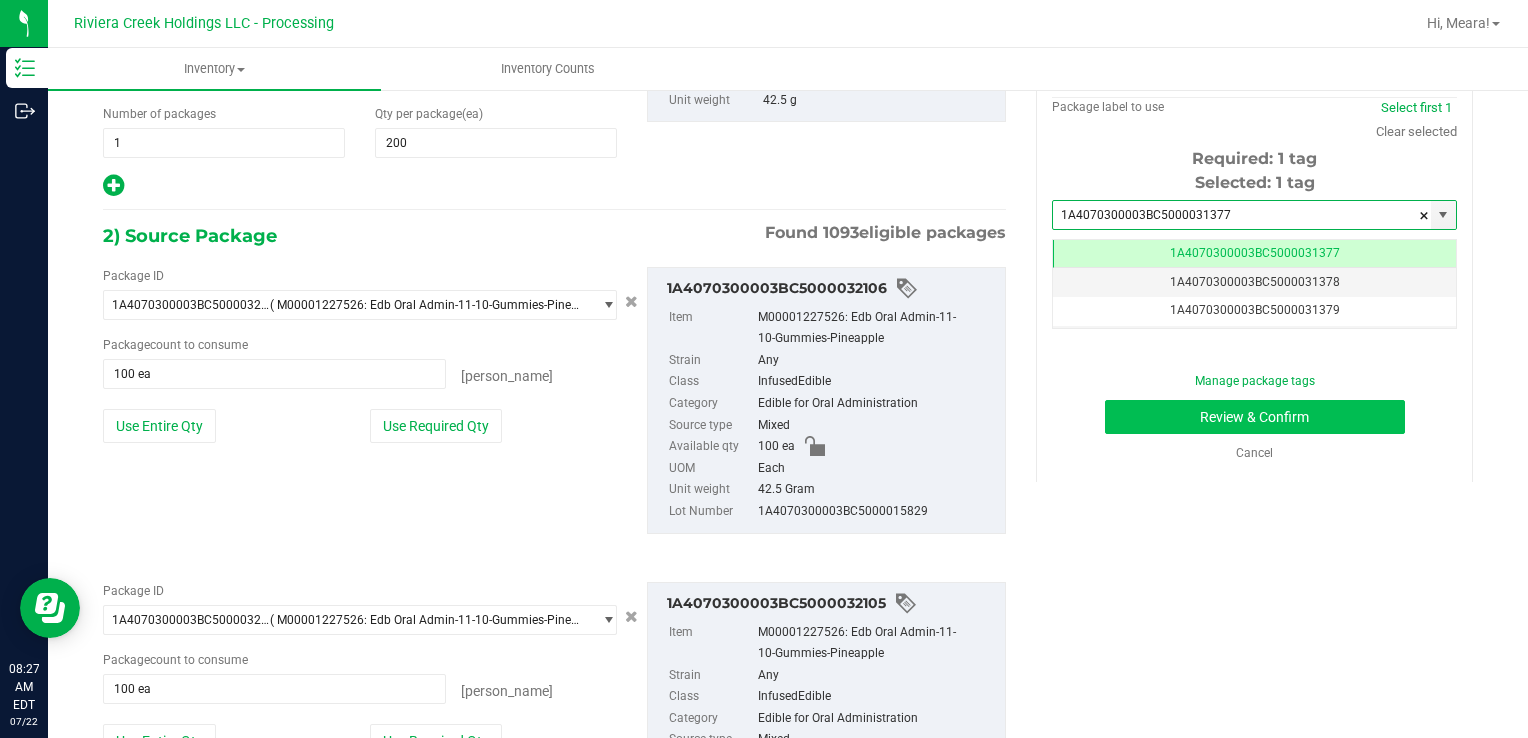 scroll, scrollTop: 0, scrollLeft: 0, axis: both 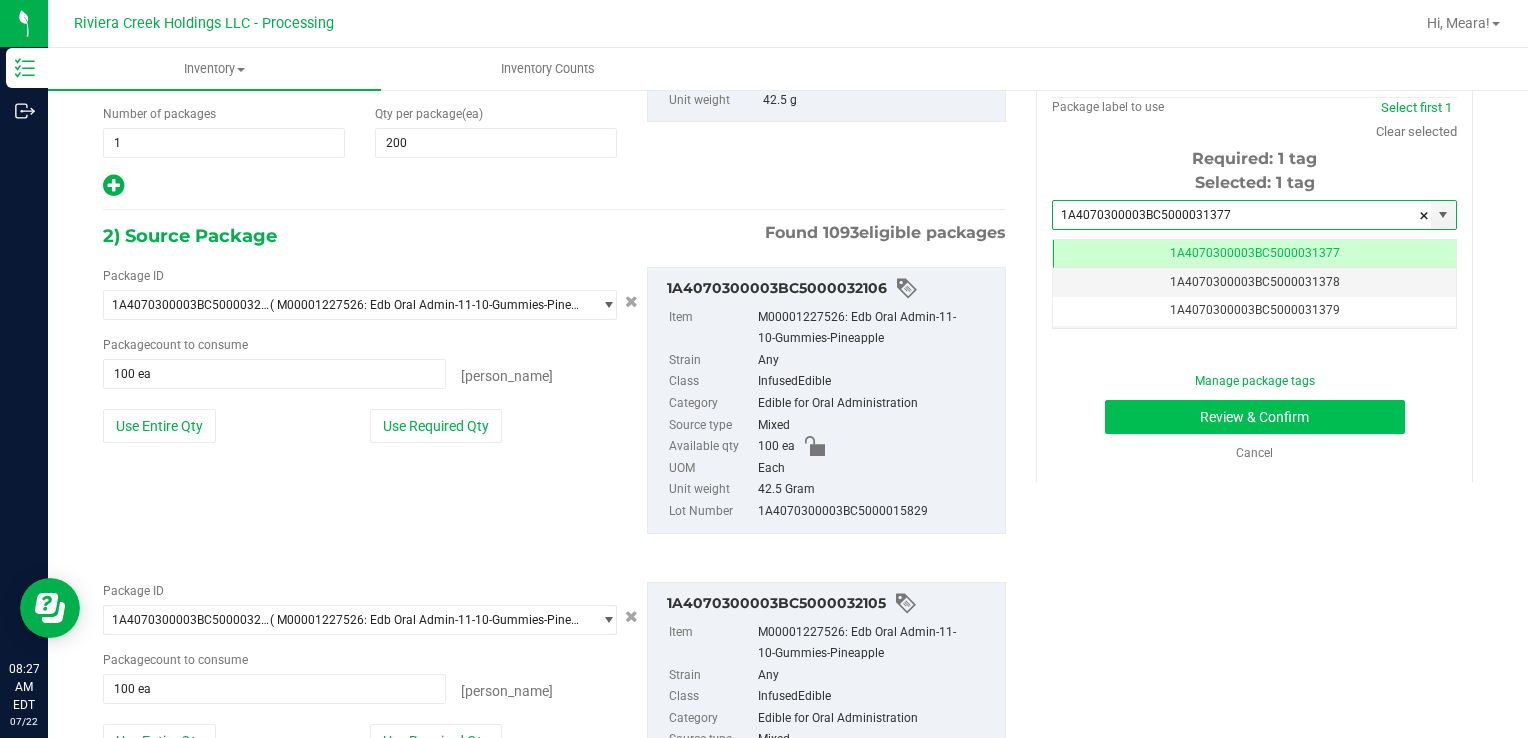 type on "1A4070300003BC5000031377" 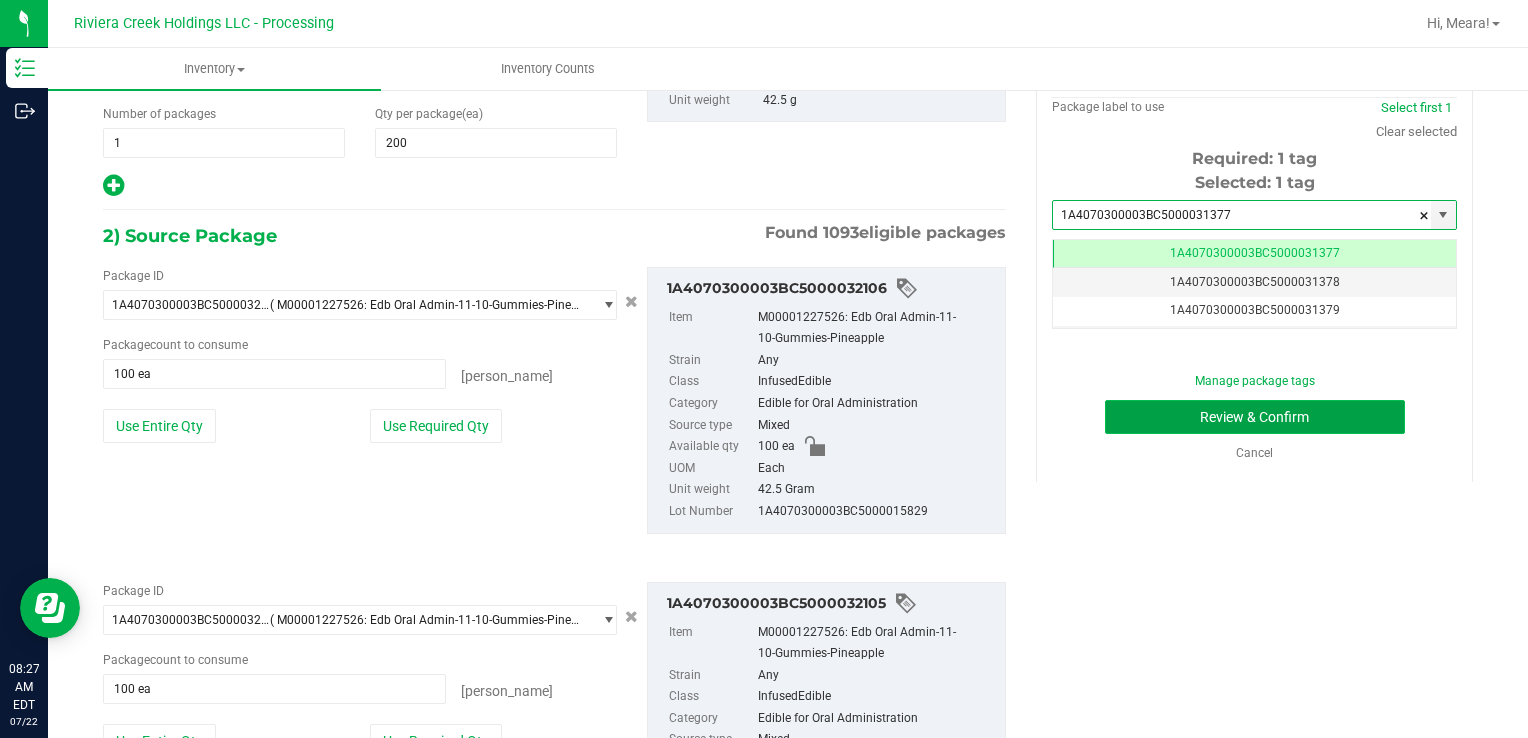 click on "Review & Confirm" at bounding box center (1255, 417) 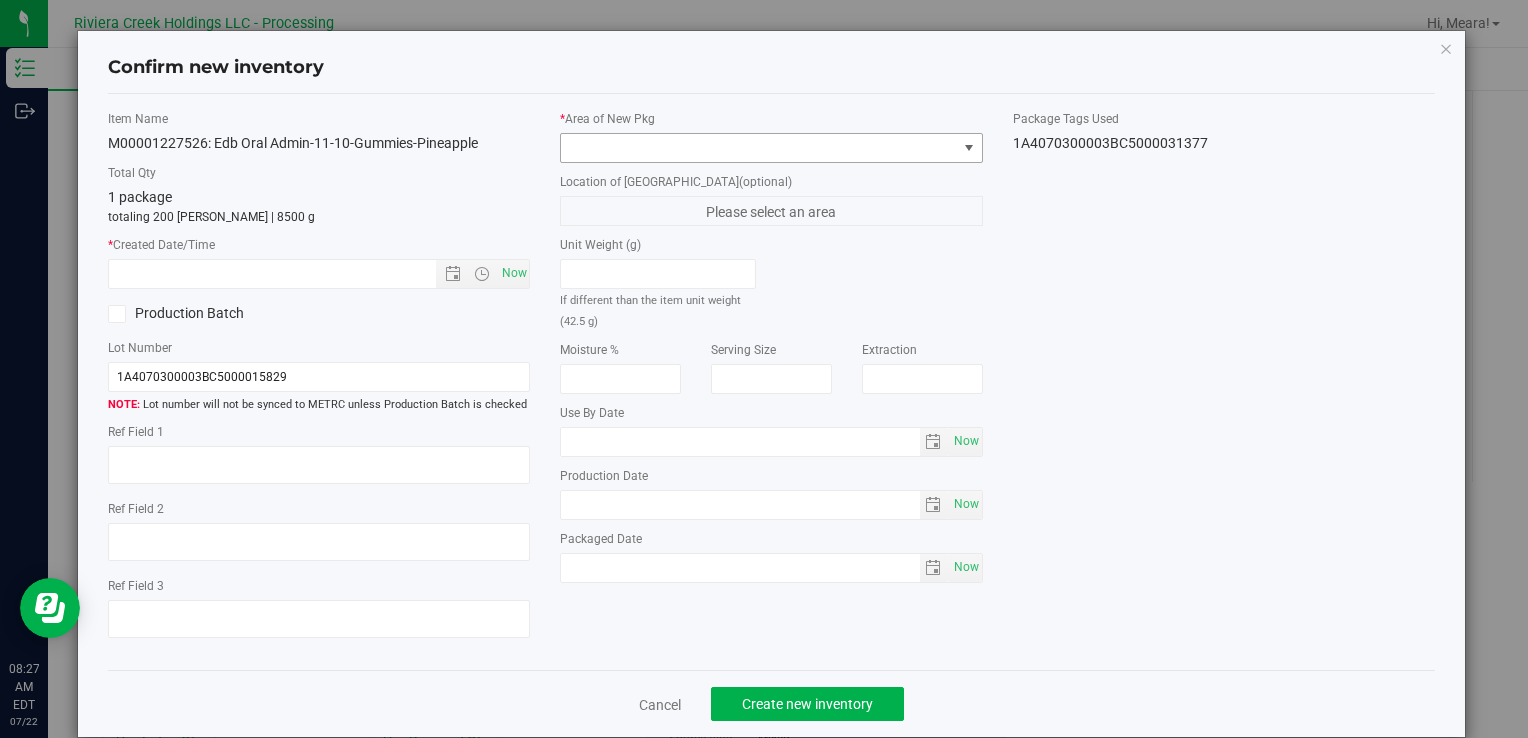 type on "[DATE]" 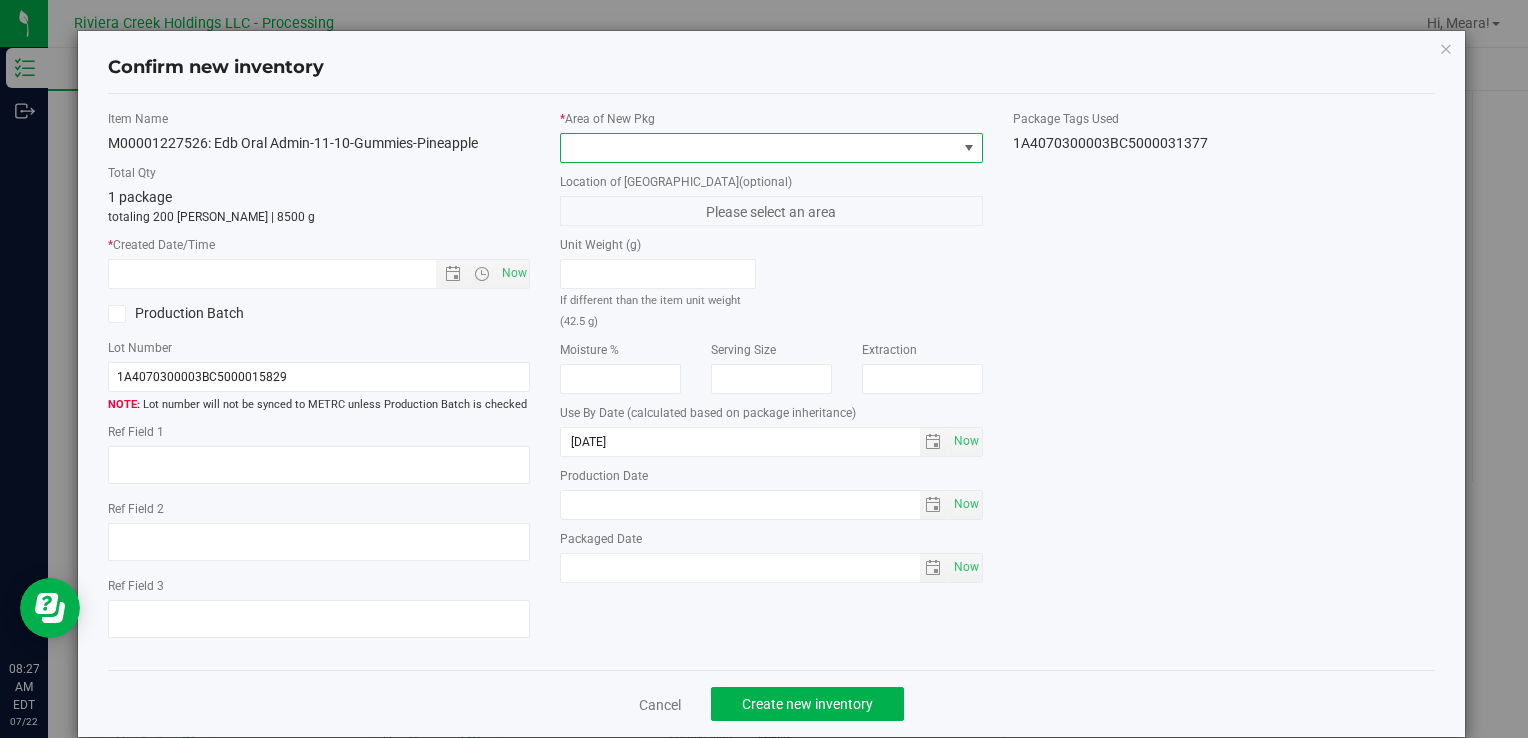 click at bounding box center (758, 148) 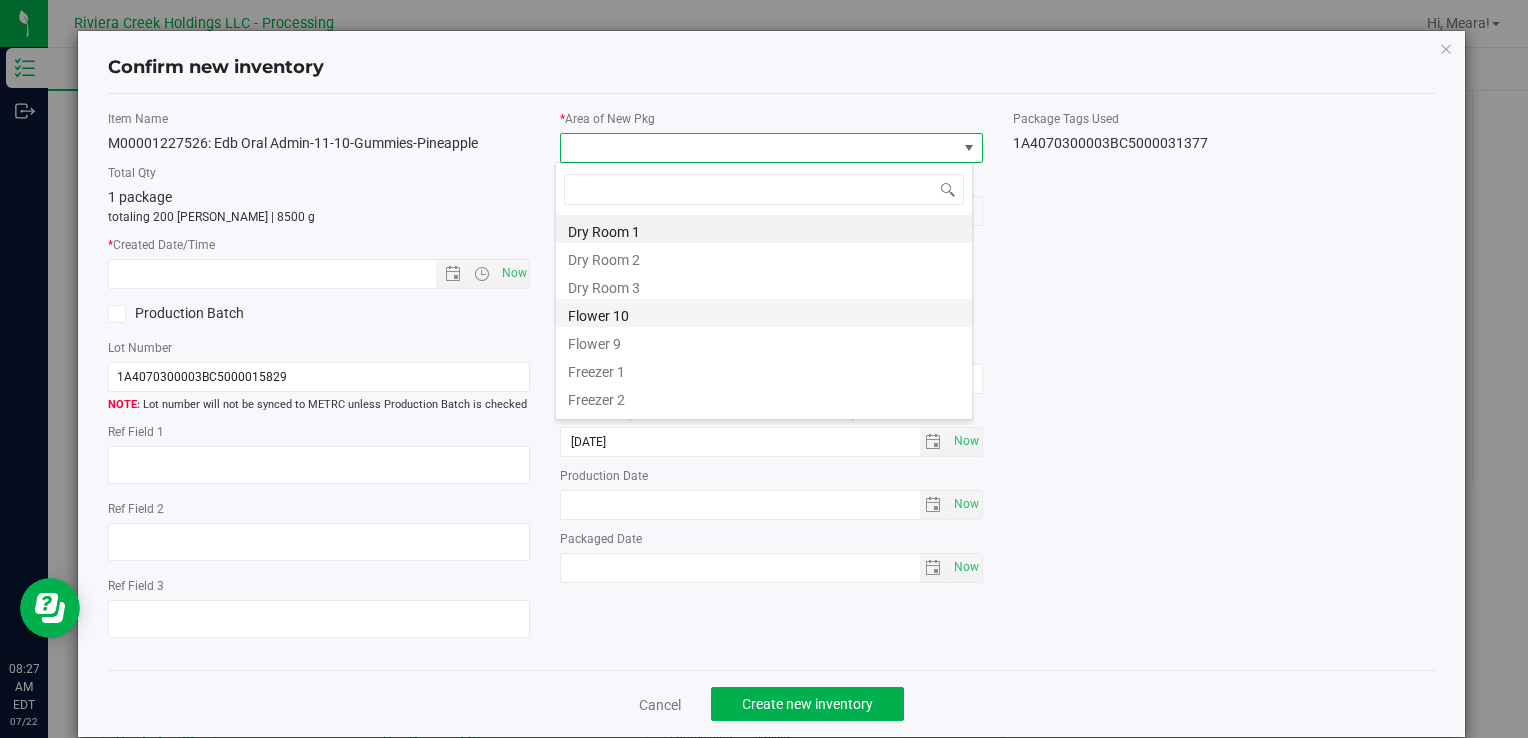 click on "Flower 10" at bounding box center [764, 313] 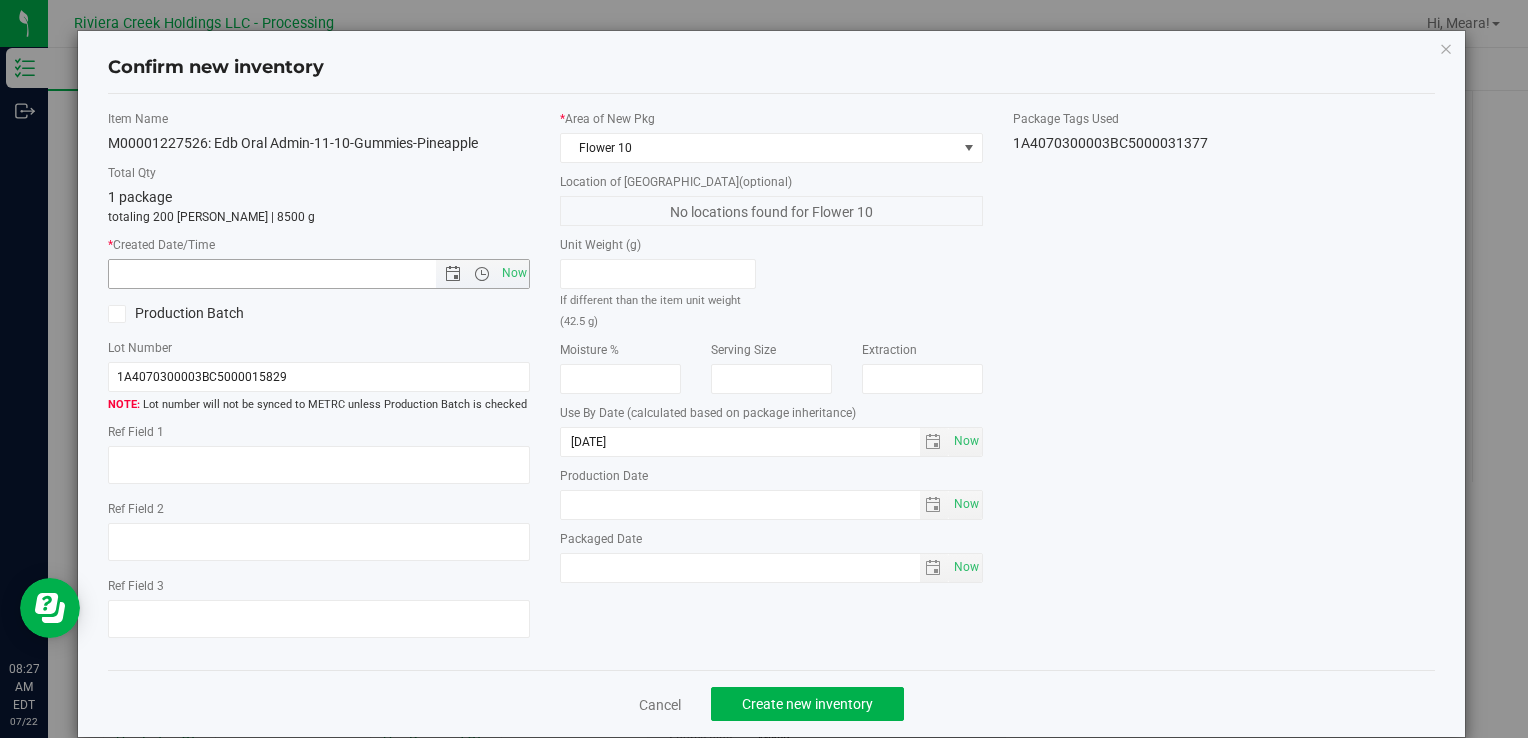 drag, startPoint x: 516, startPoint y: 265, endPoint x: 525, endPoint y: 287, distance: 23.769728 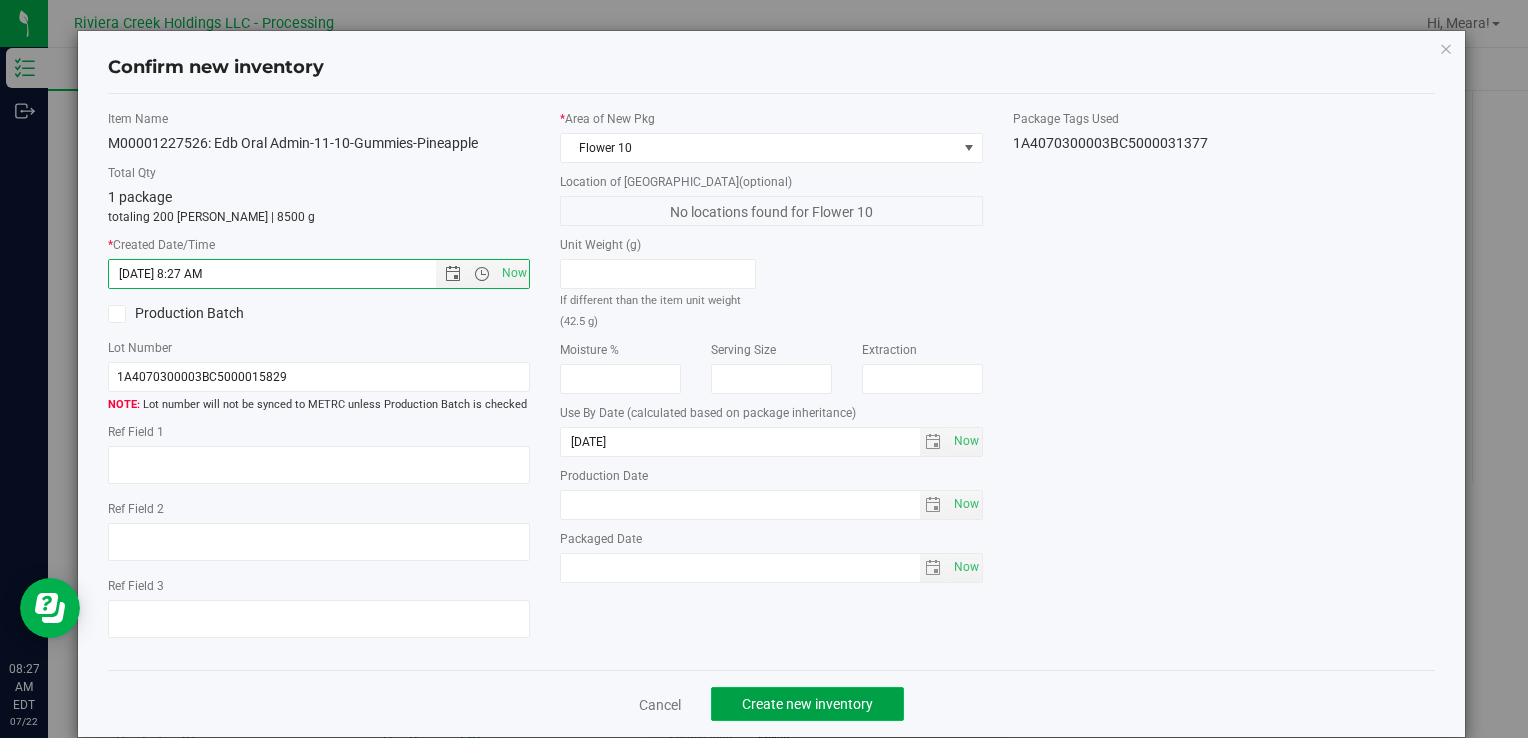 drag, startPoint x: 864, startPoint y: 706, endPoint x: 862, endPoint y: 693, distance: 13.152946 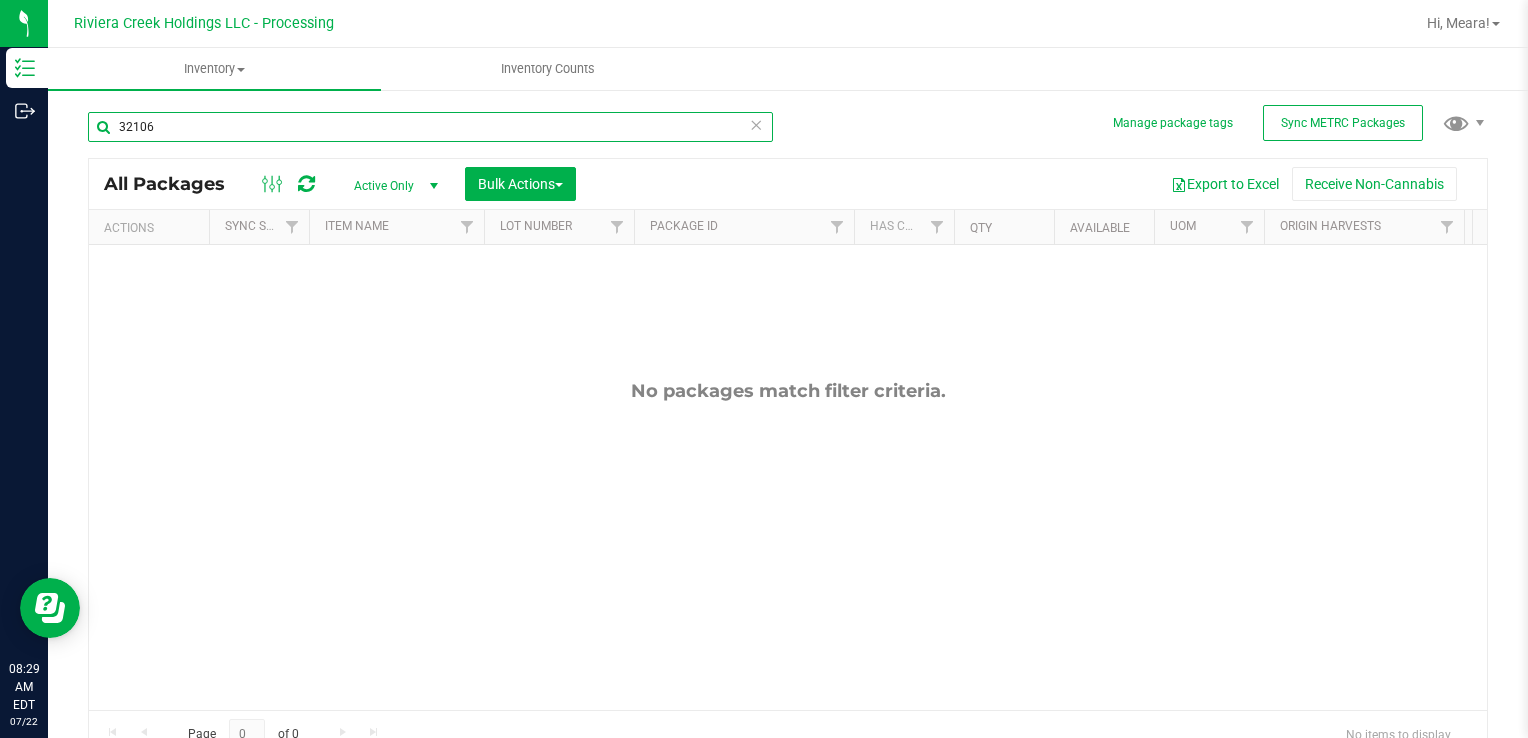 drag, startPoint x: 183, startPoint y: 130, endPoint x: 292, endPoint y: 196, distance: 127.424484 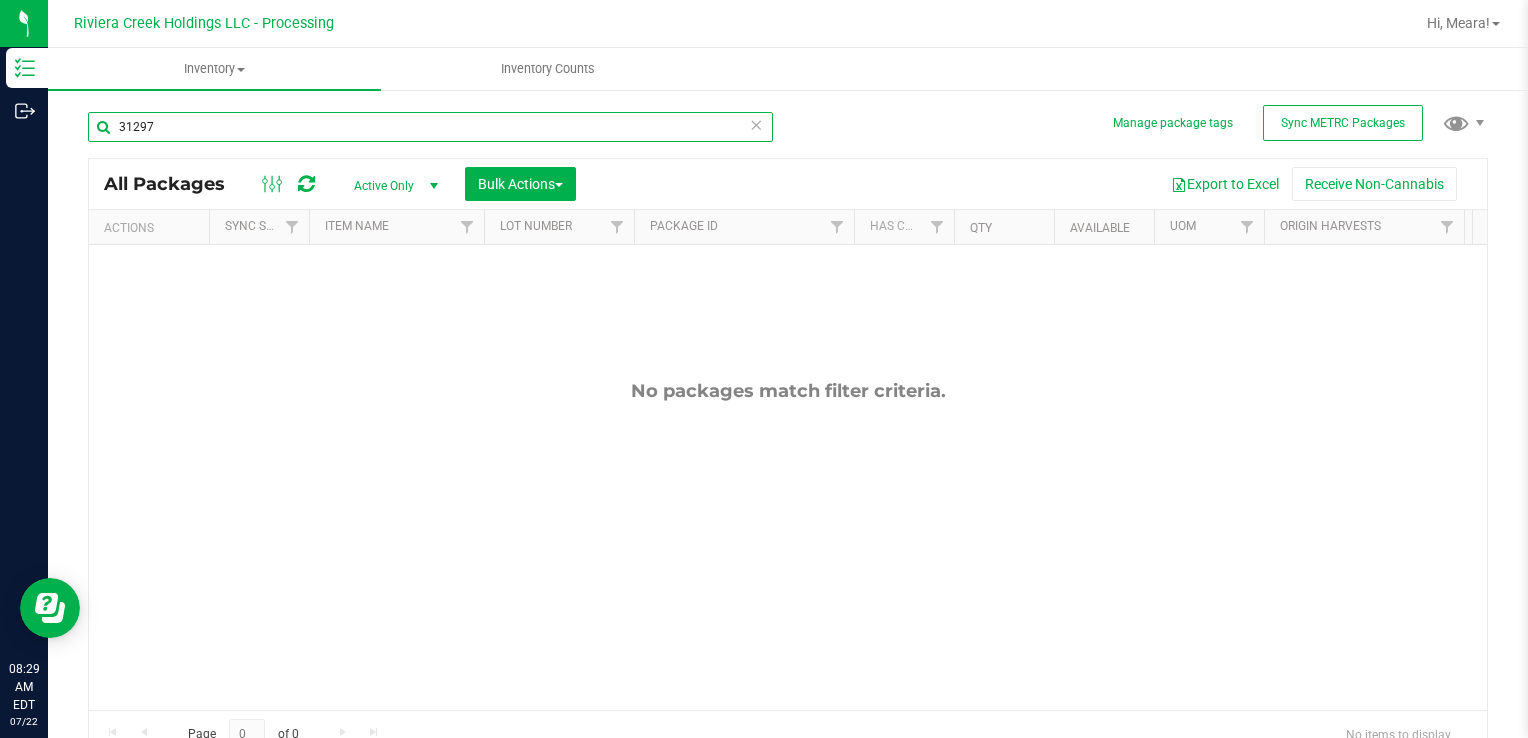 type on "31297" 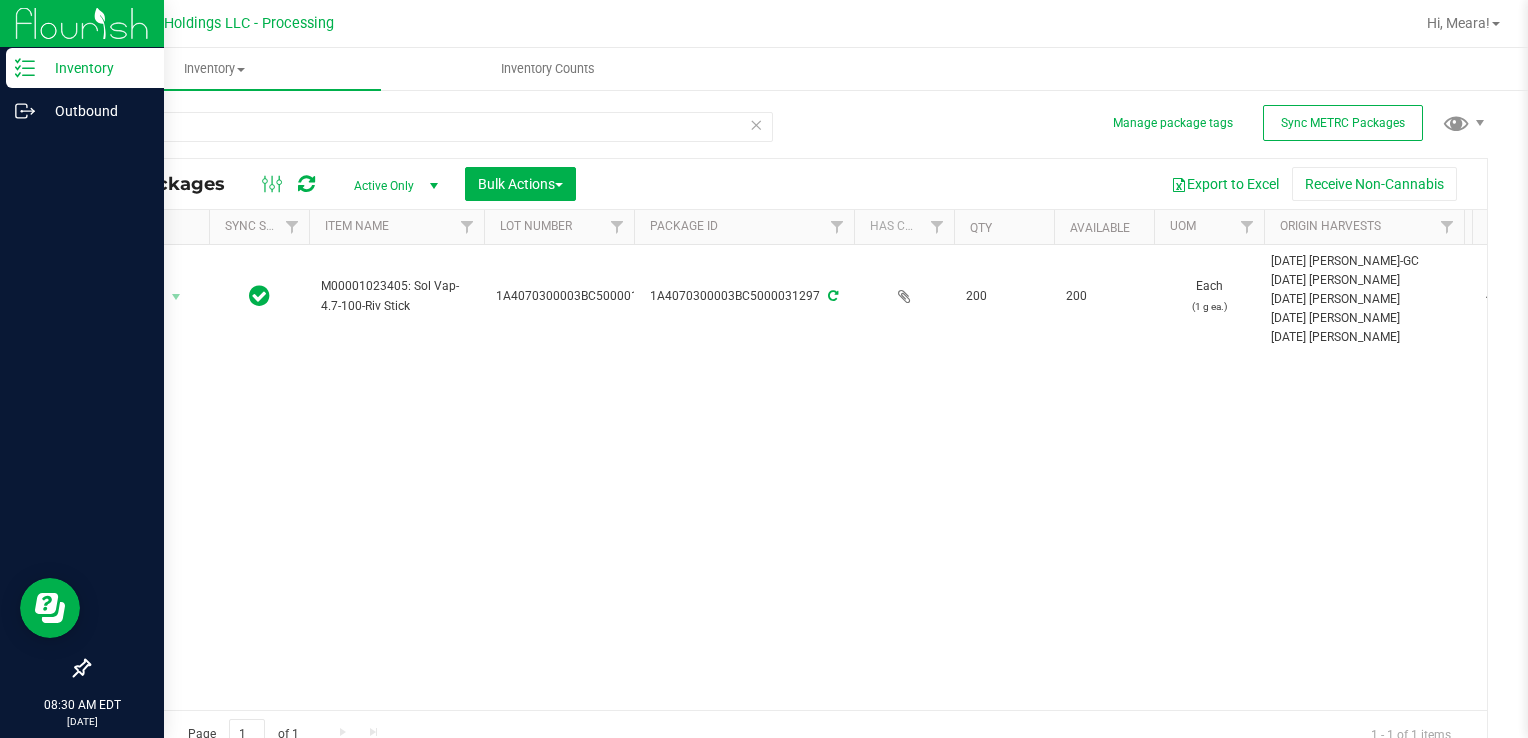 click at bounding box center [82, 391] 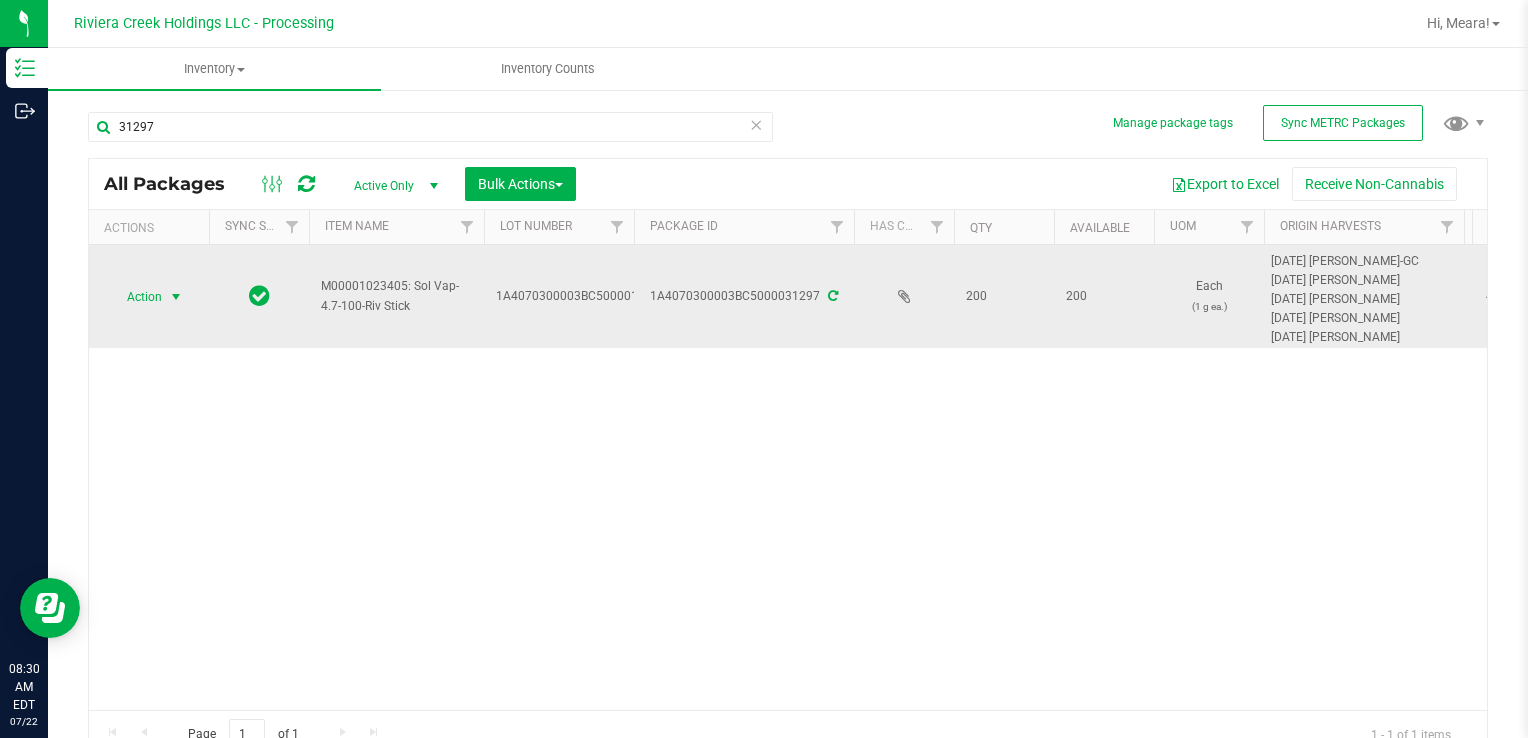 click at bounding box center [176, 297] 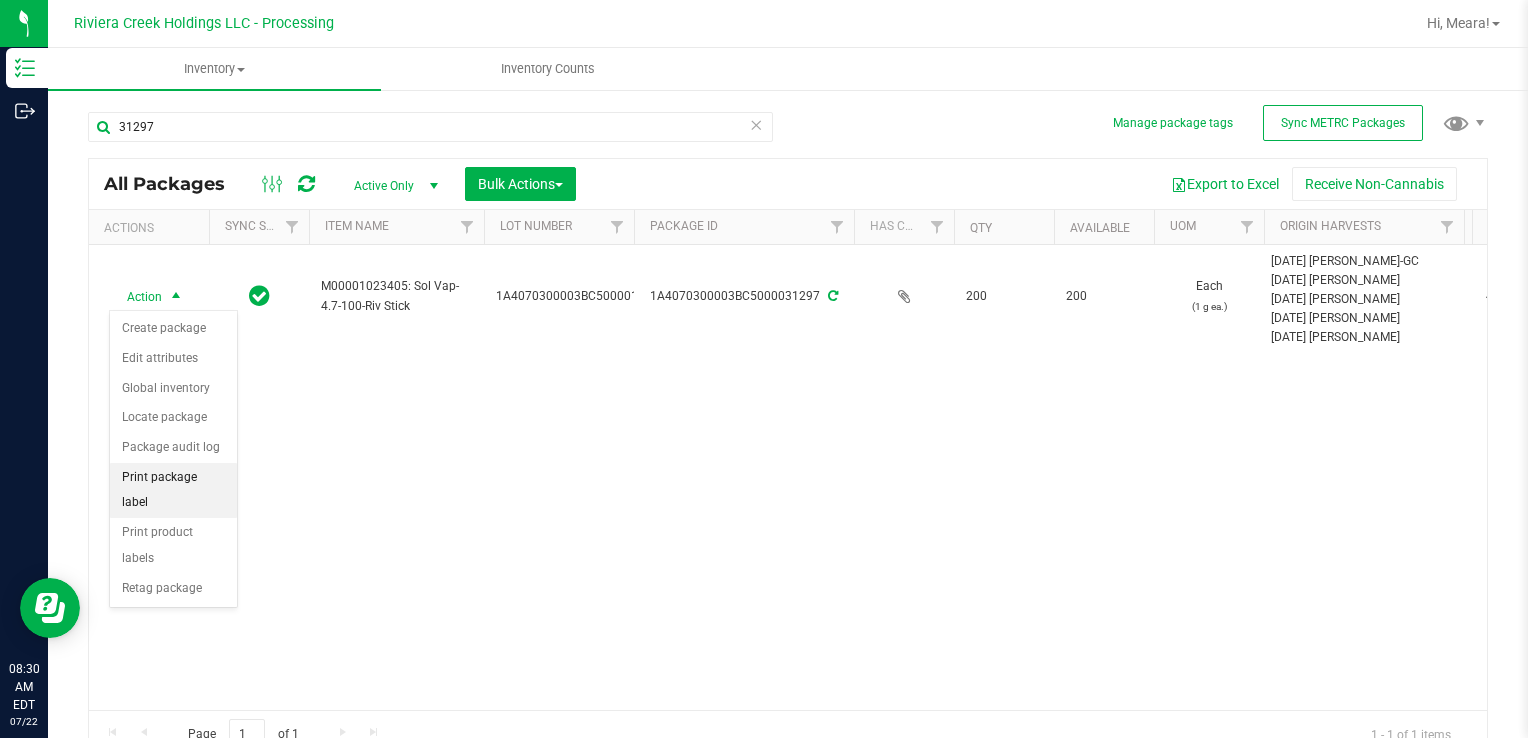 click on "Print package label" at bounding box center (173, 490) 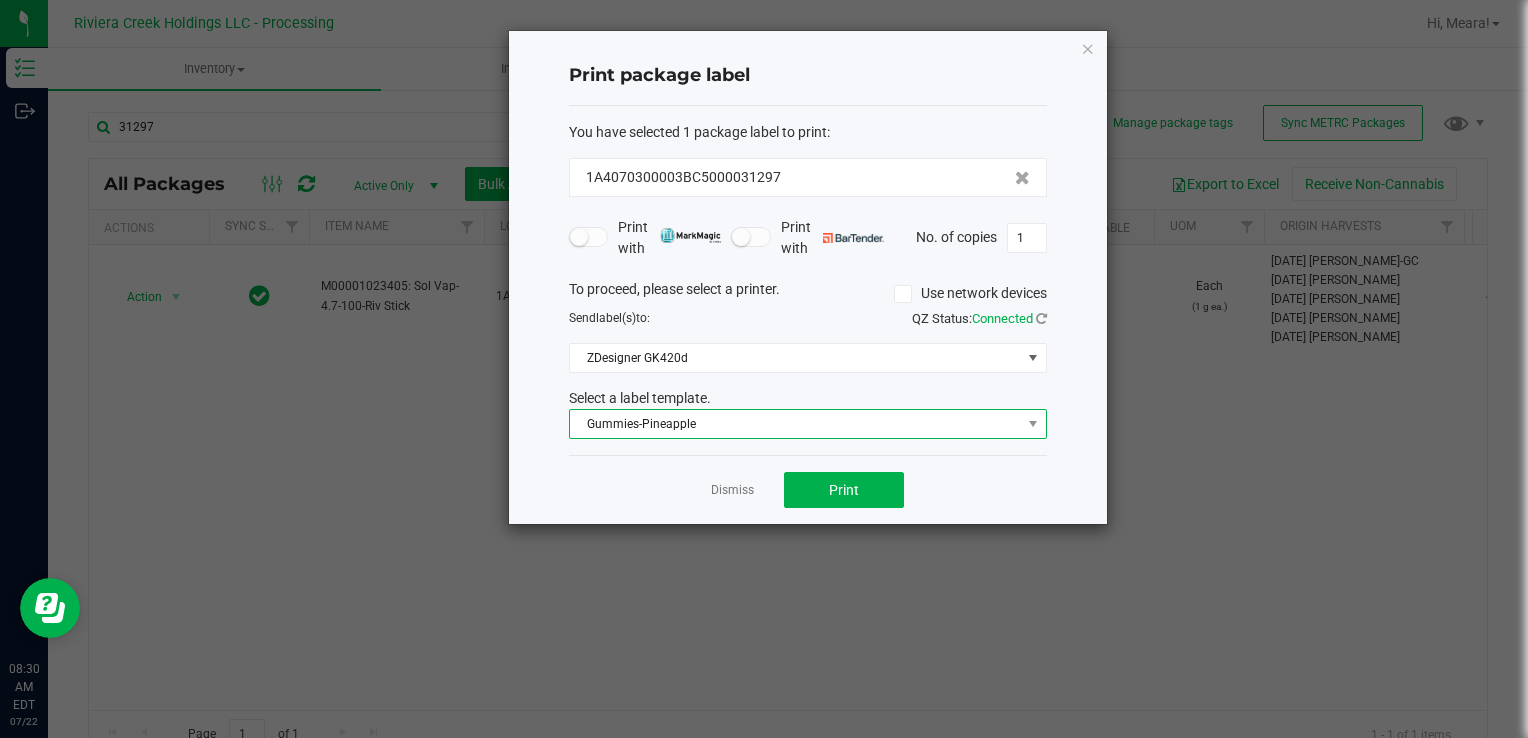 click on "Gummies-Pineapple" at bounding box center (795, 424) 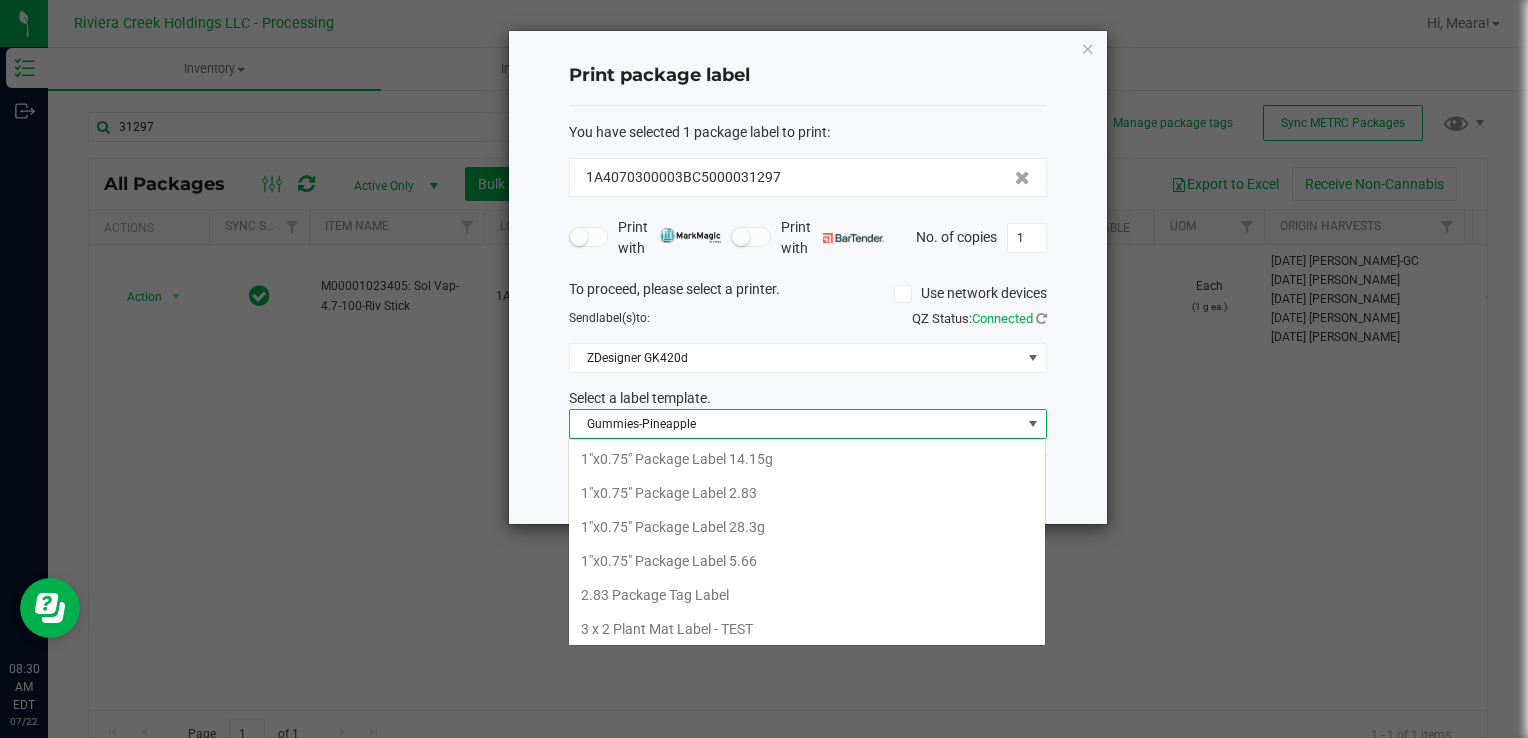 scroll, scrollTop: 439, scrollLeft: 0, axis: vertical 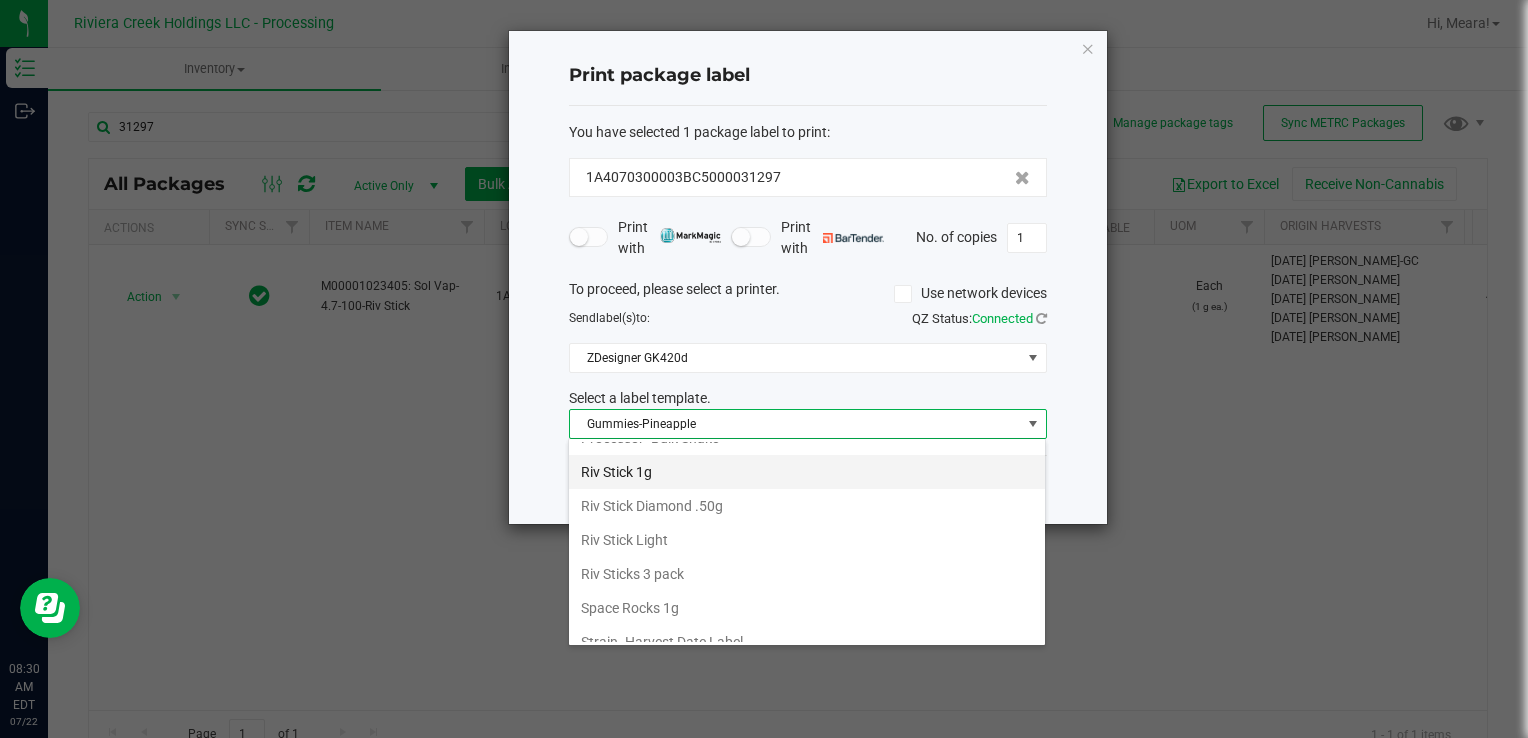 click on "Riv Stick 1g" at bounding box center [807, 472] 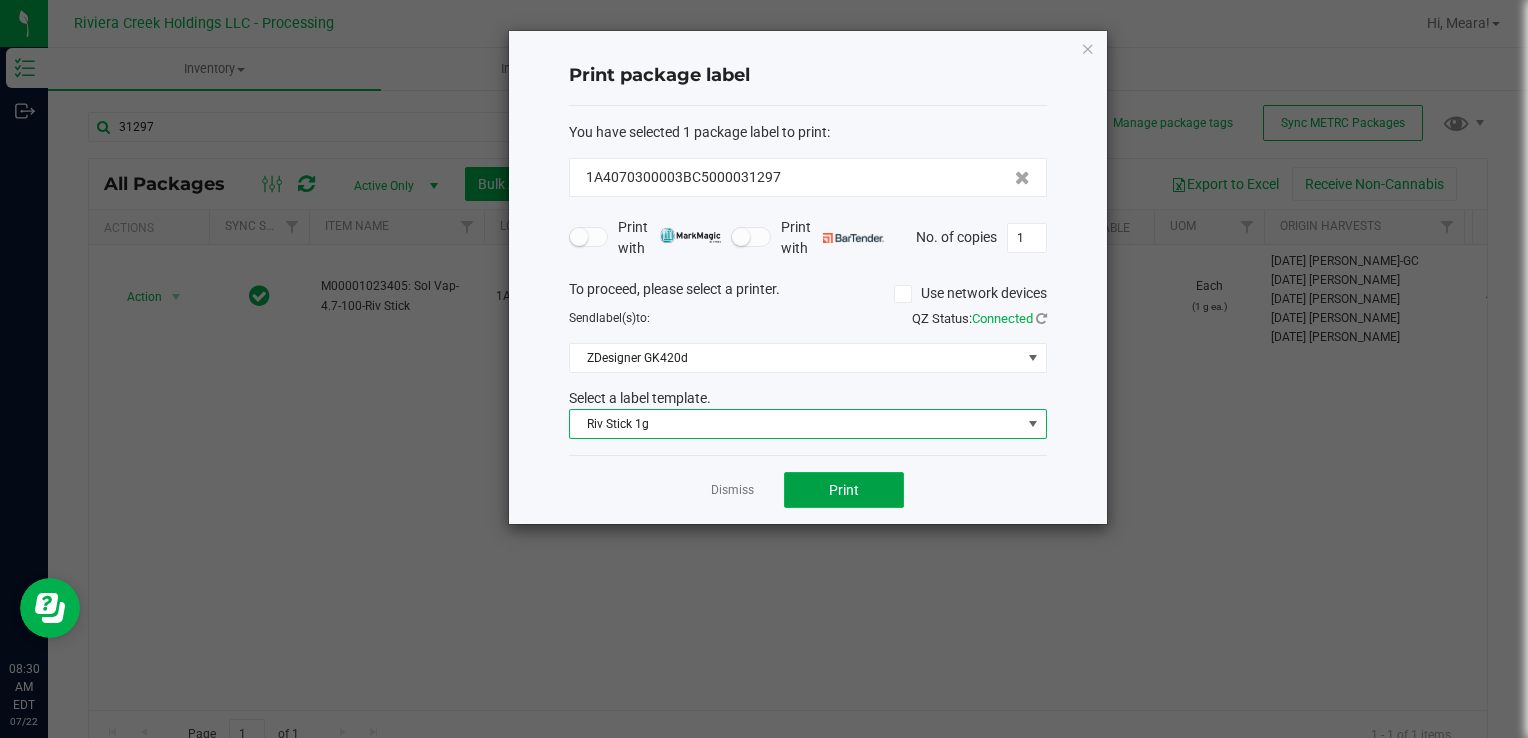 click on "Print" 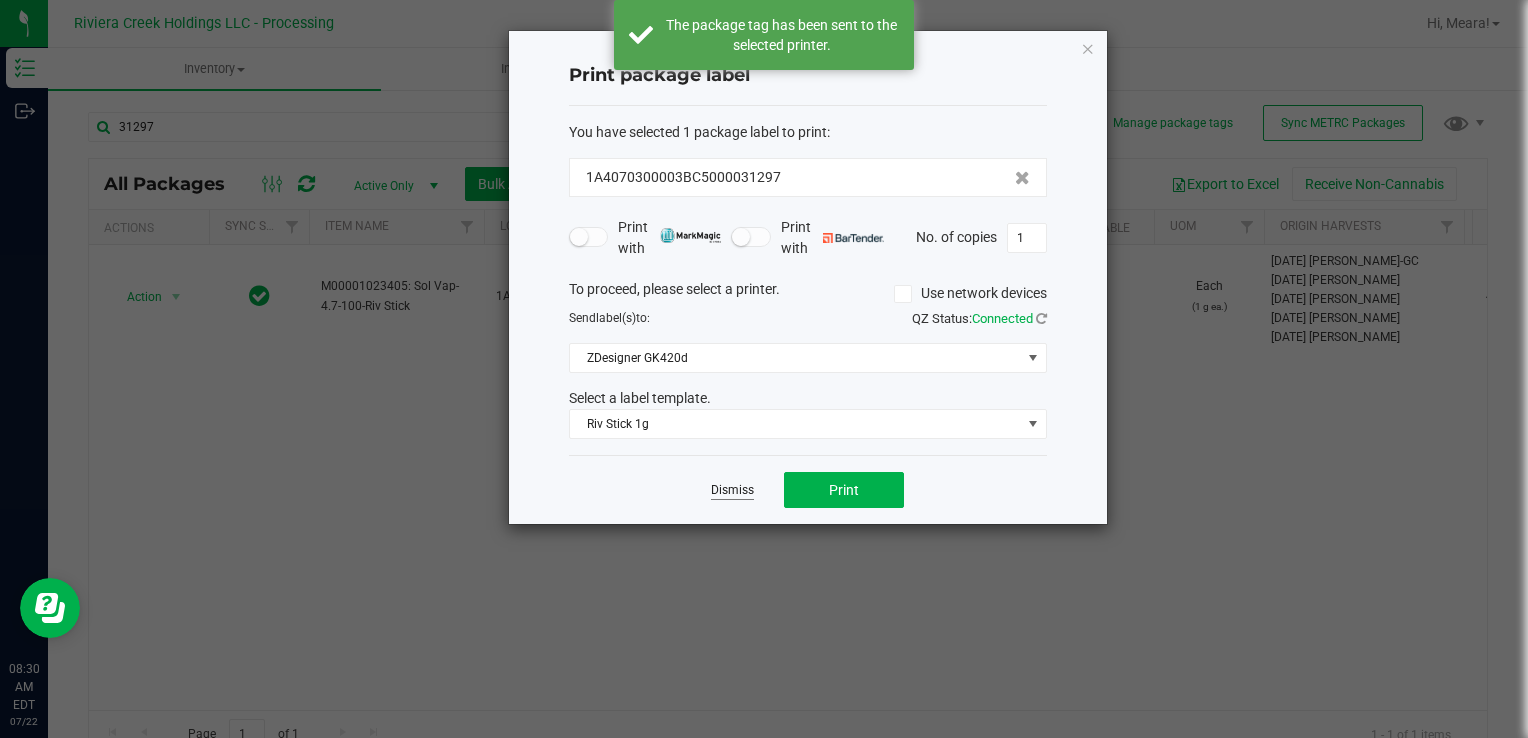 click on "Dismiss" 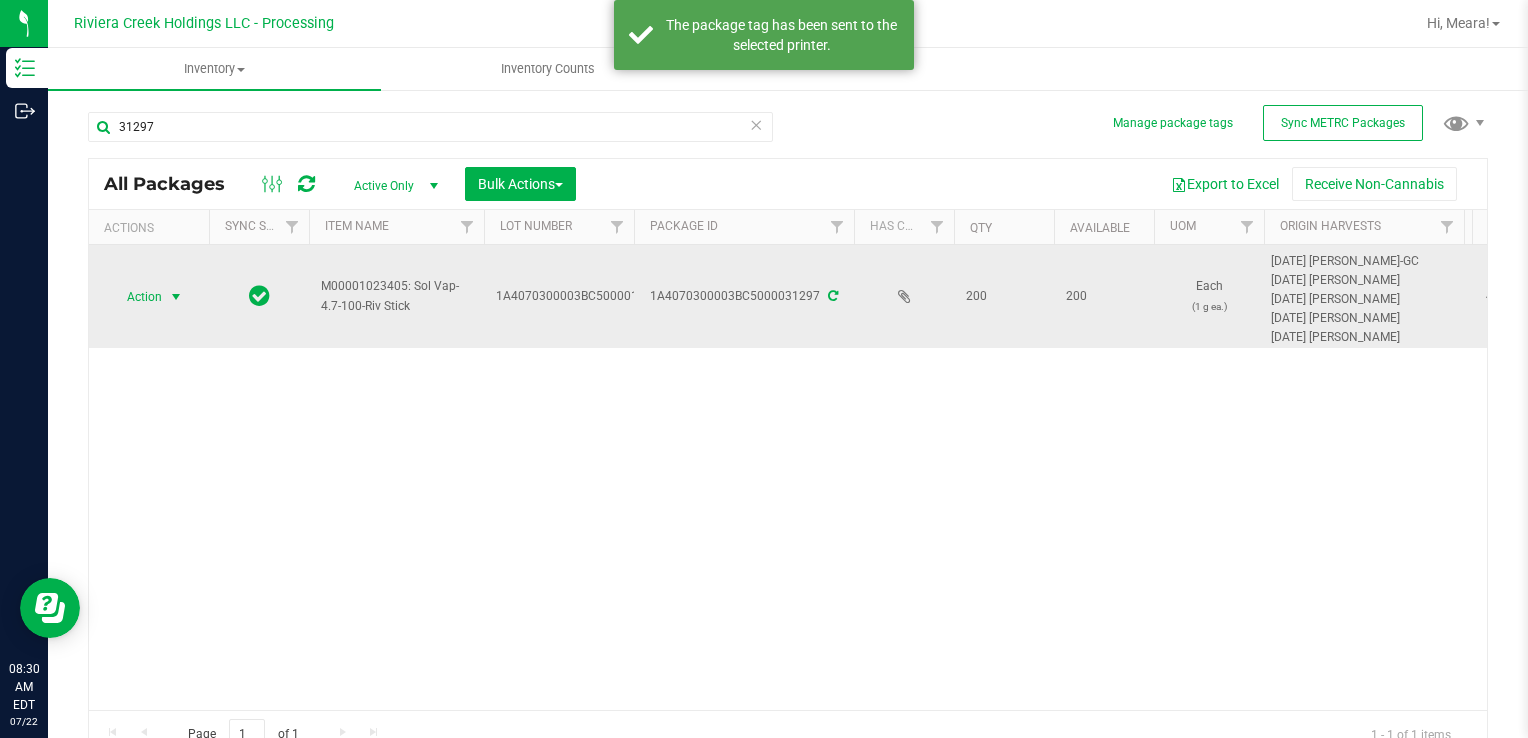 click on "Action" at bounding box center [136, 297] 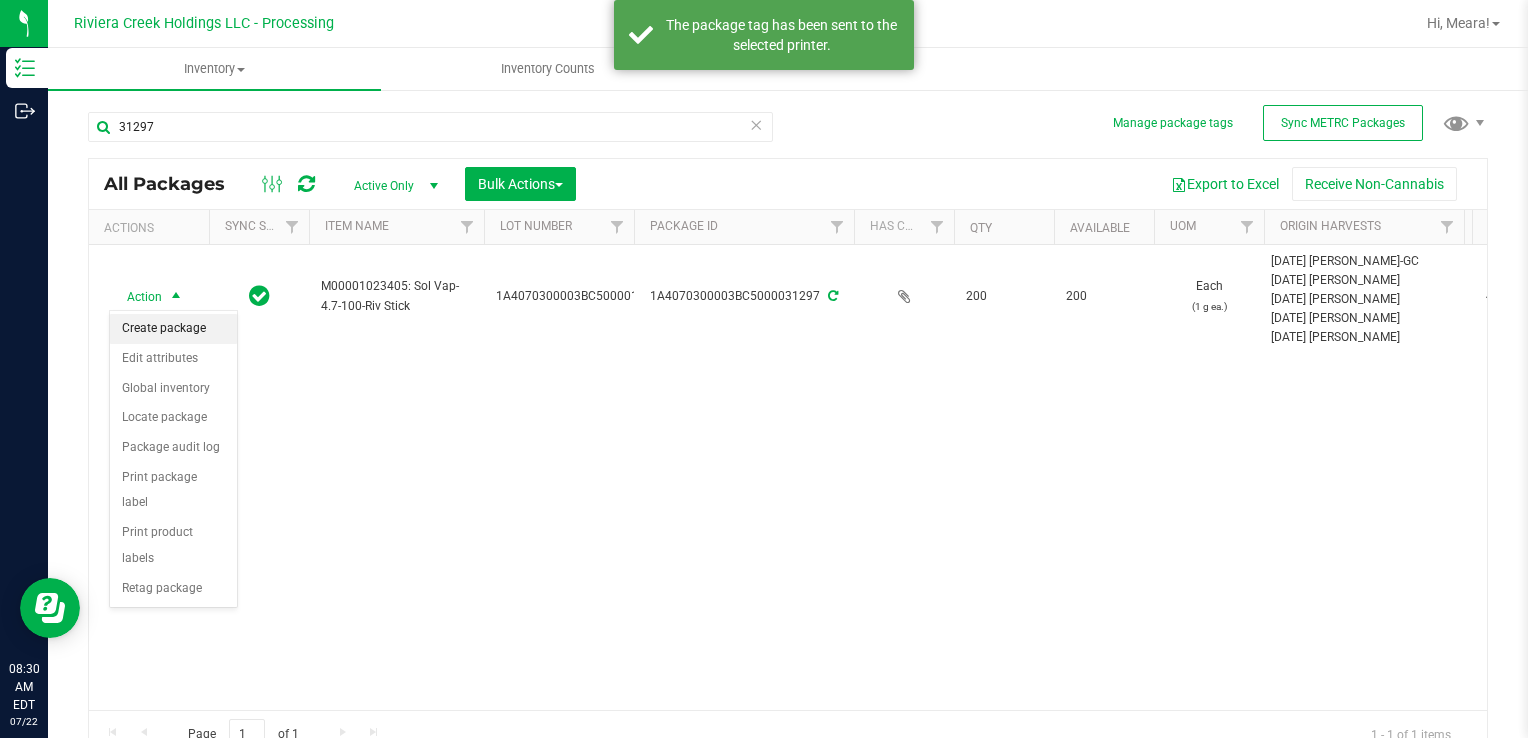 click on "Create package" at bounding box center (173, 329) 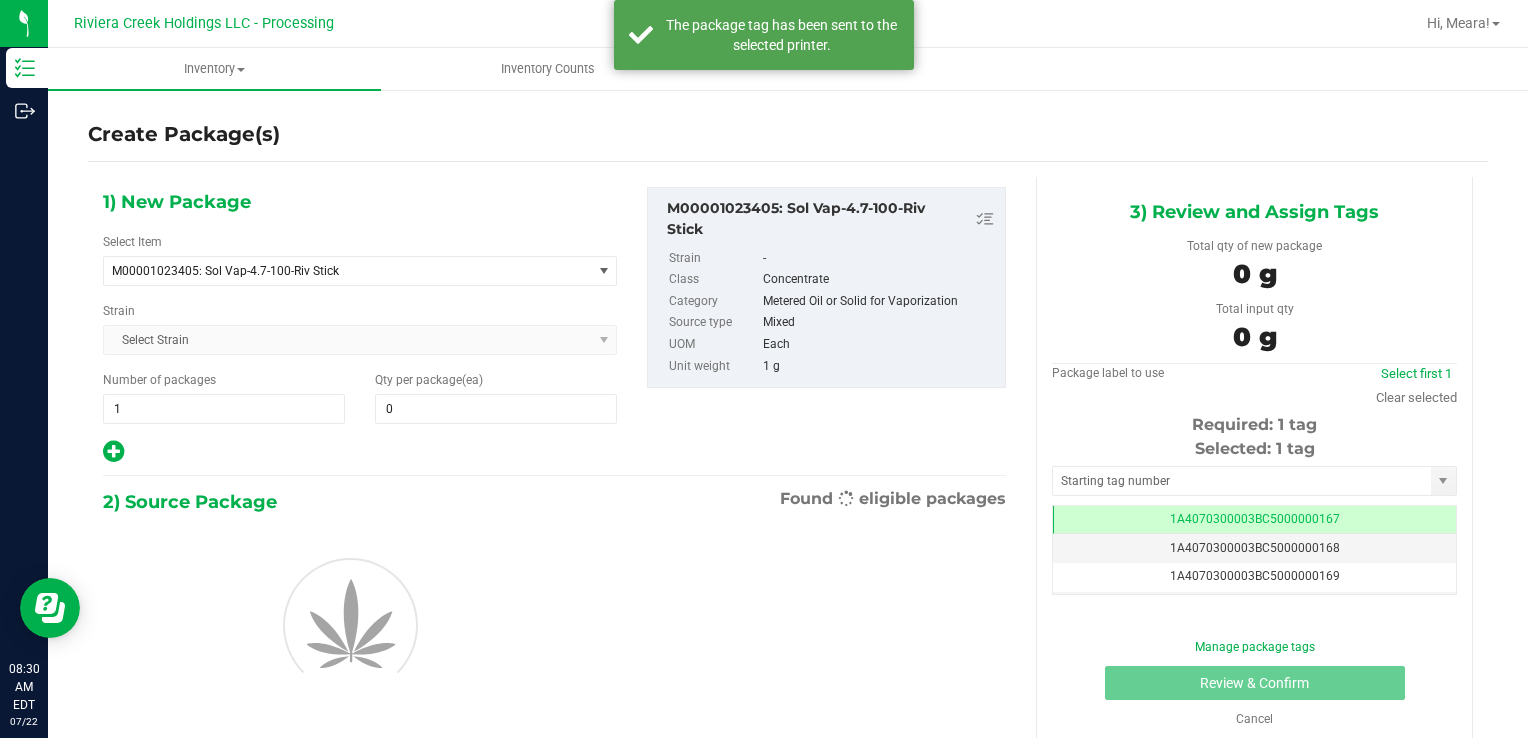 scroll, scrollTop: 0, scrollLeft: 0, axis: both 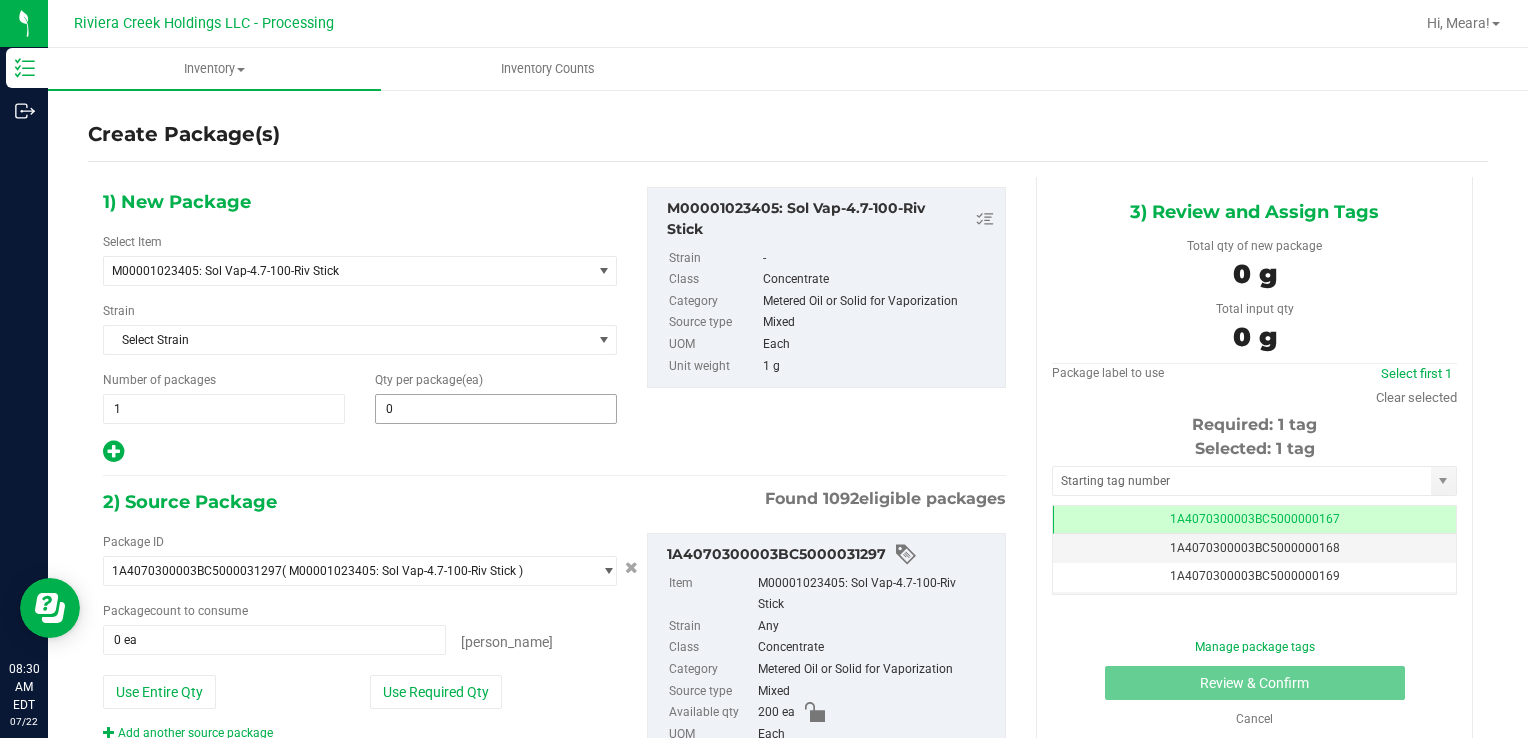 click on "0 0" at bounding box center [496, 409] 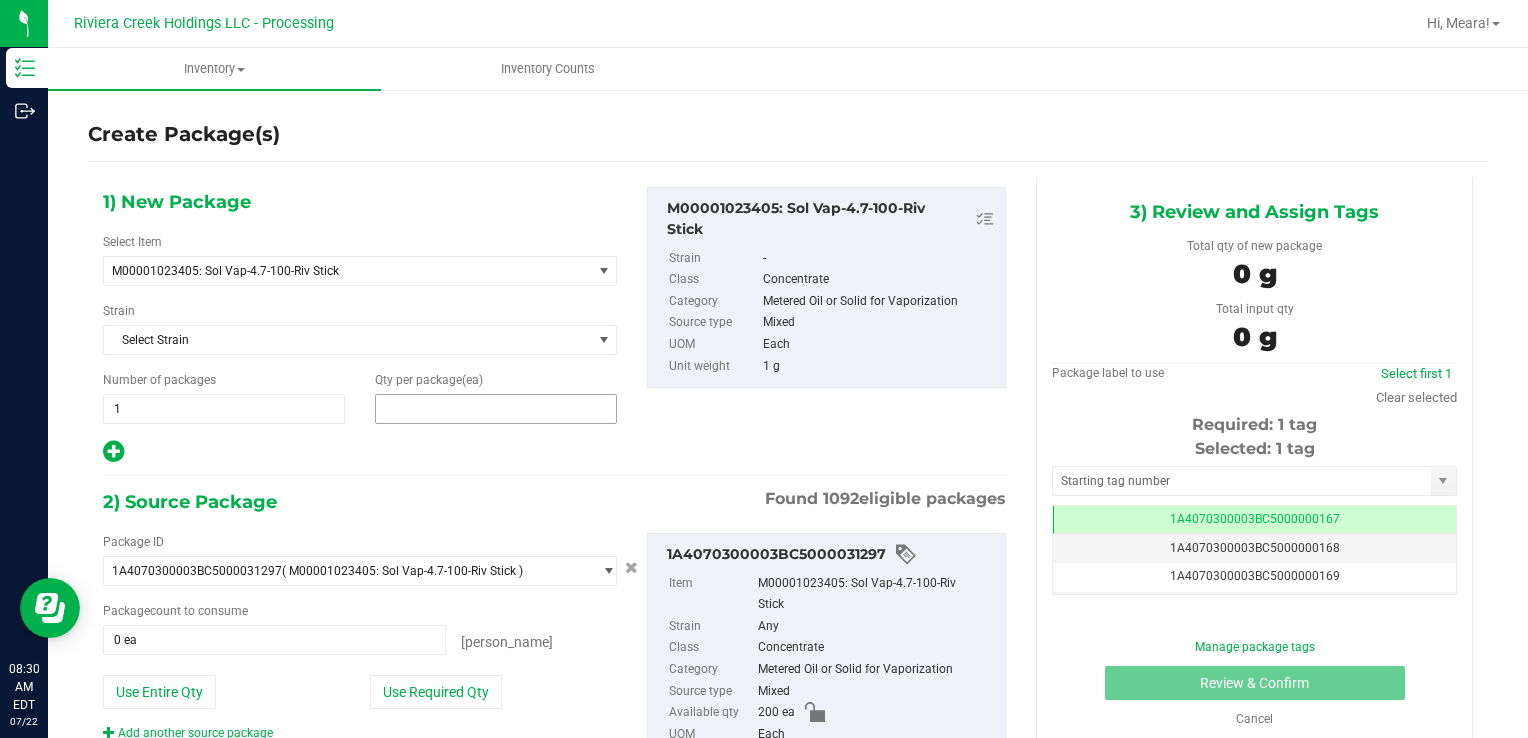 click at bounding box center [496, 409] 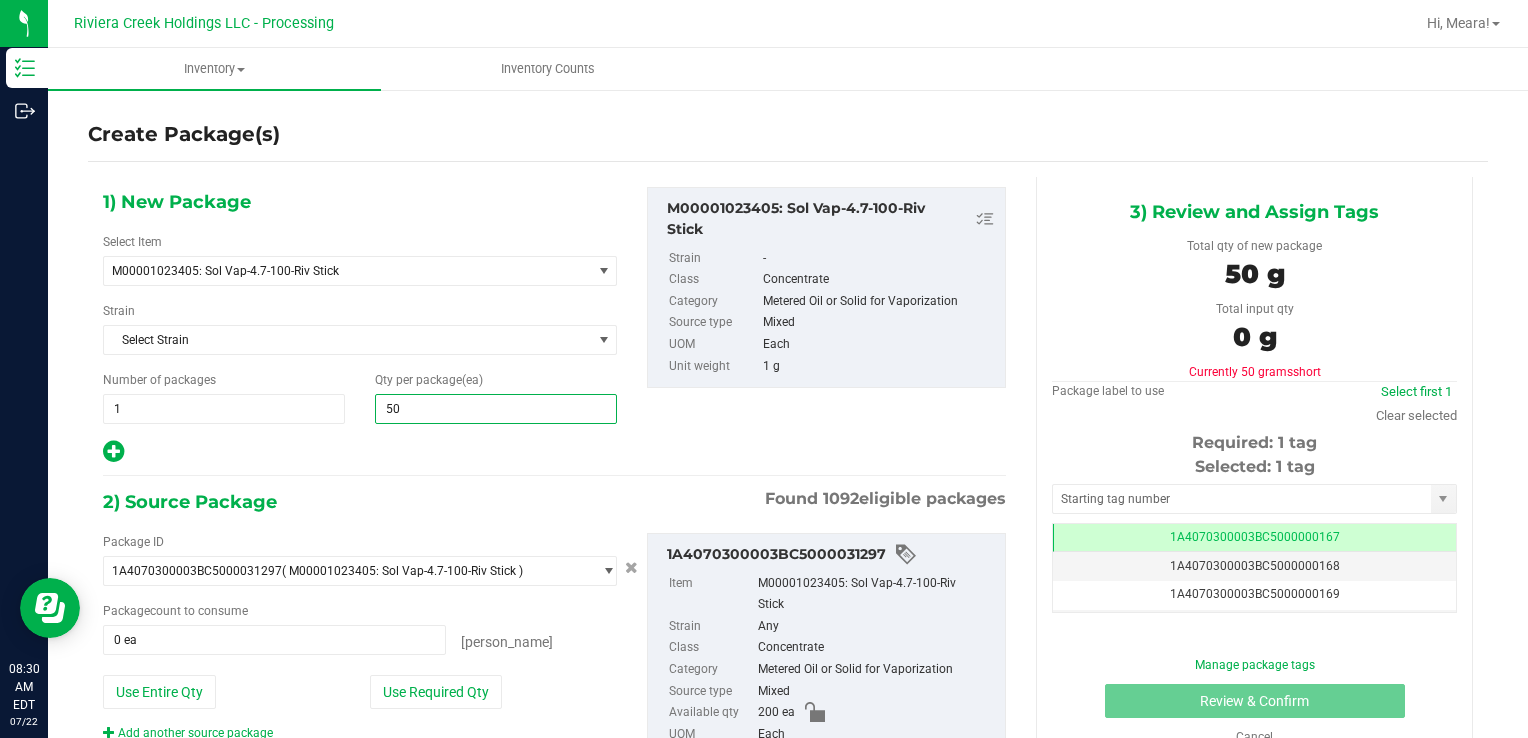 type on "500" 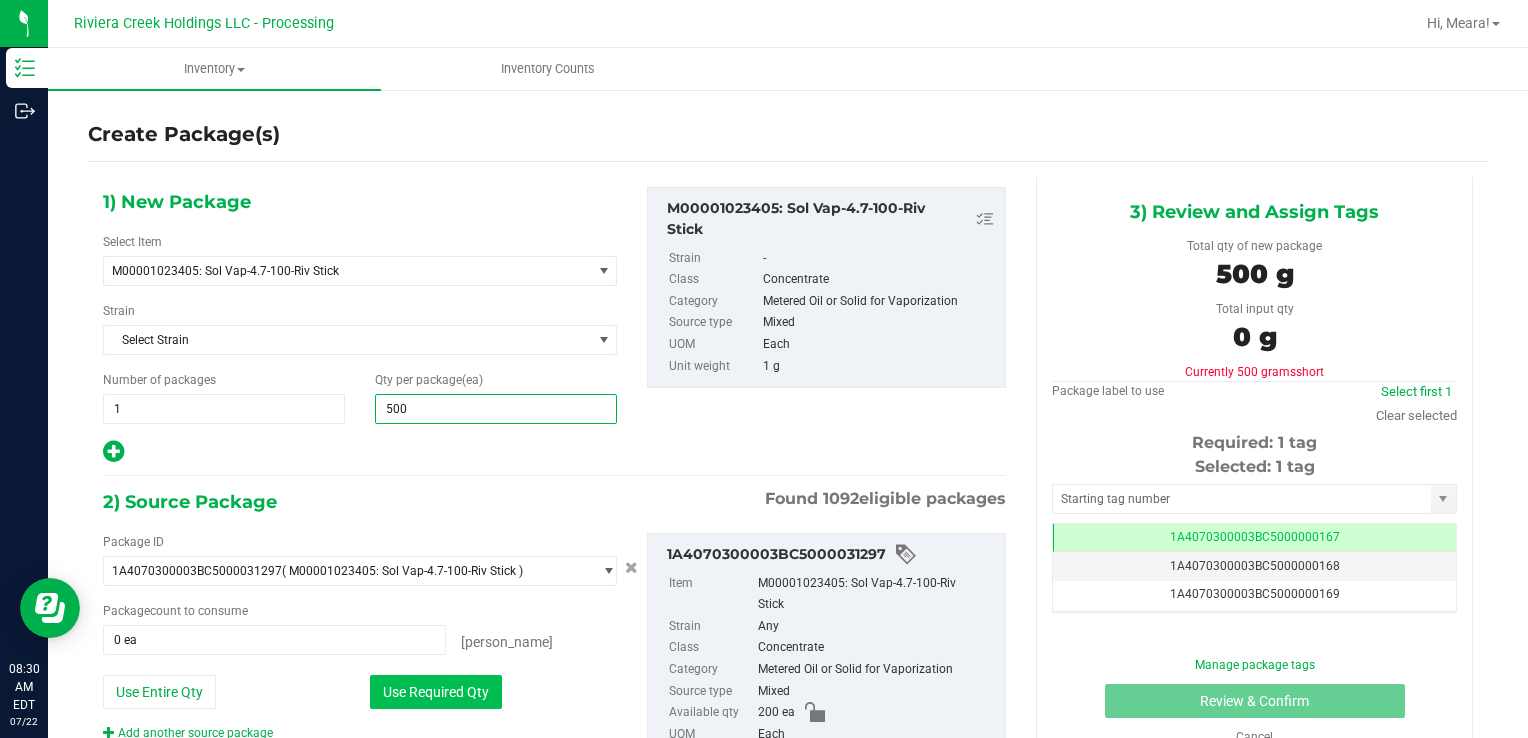 type on "500" 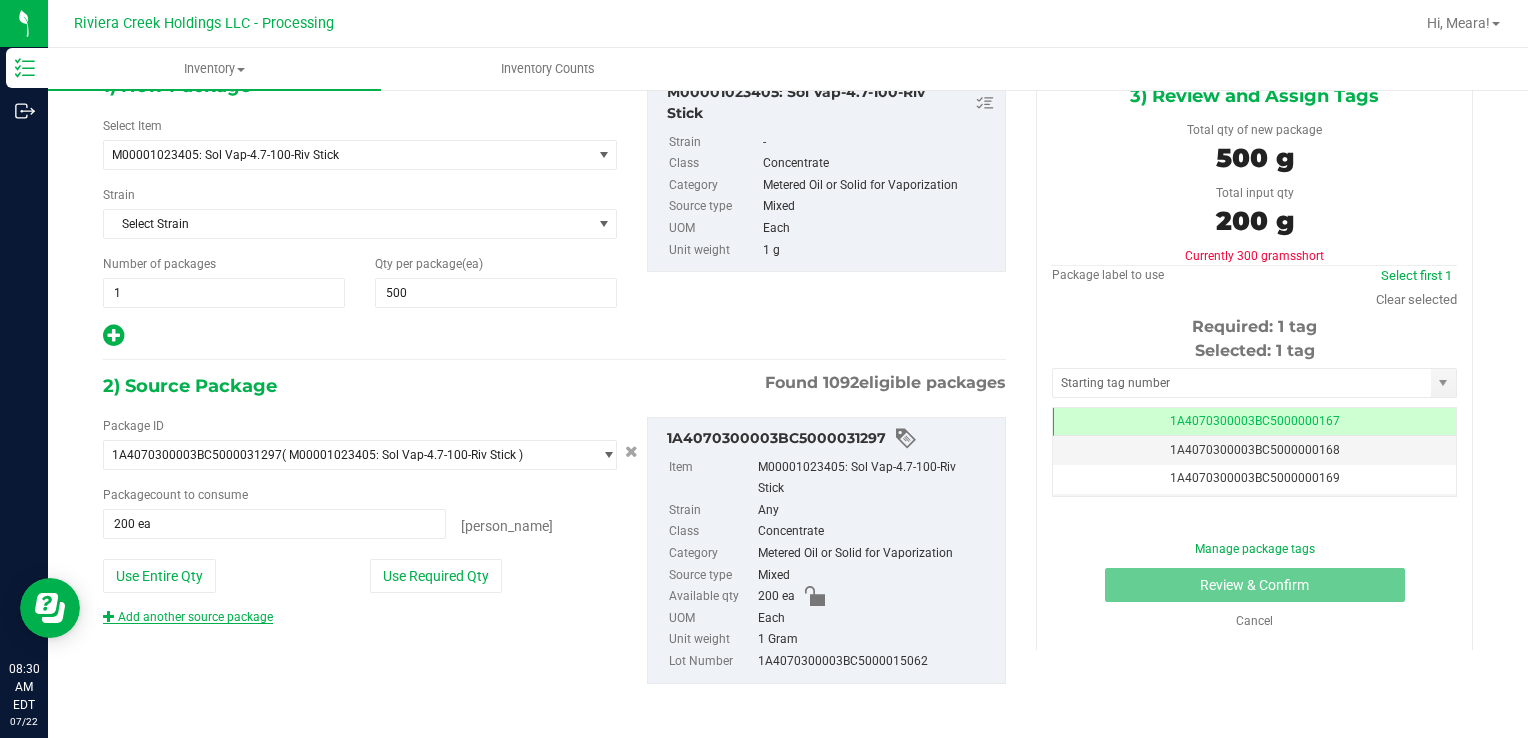 click on "Add another source package" at bounding box center (188, 617) 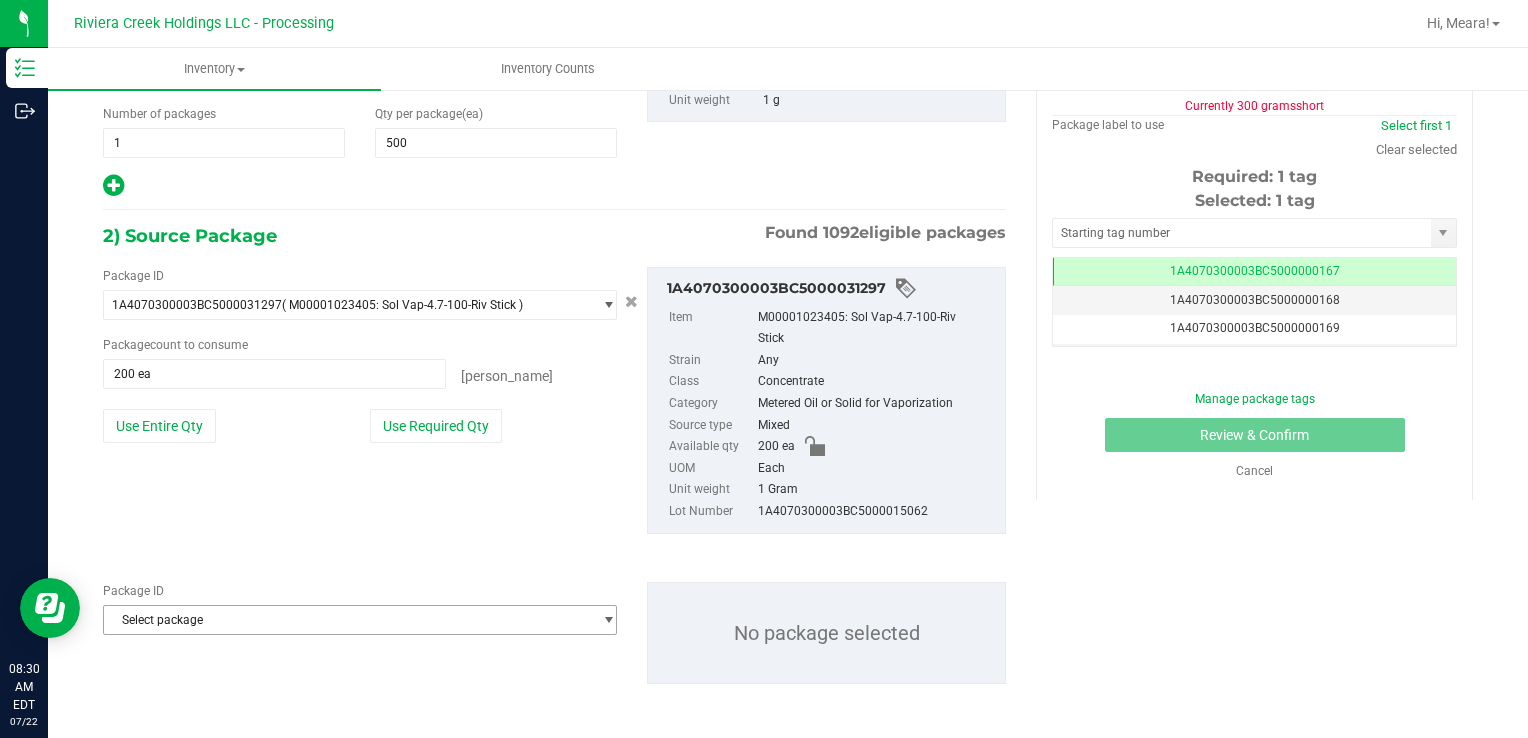 click on "Select package" at bounding box center (347, 620) 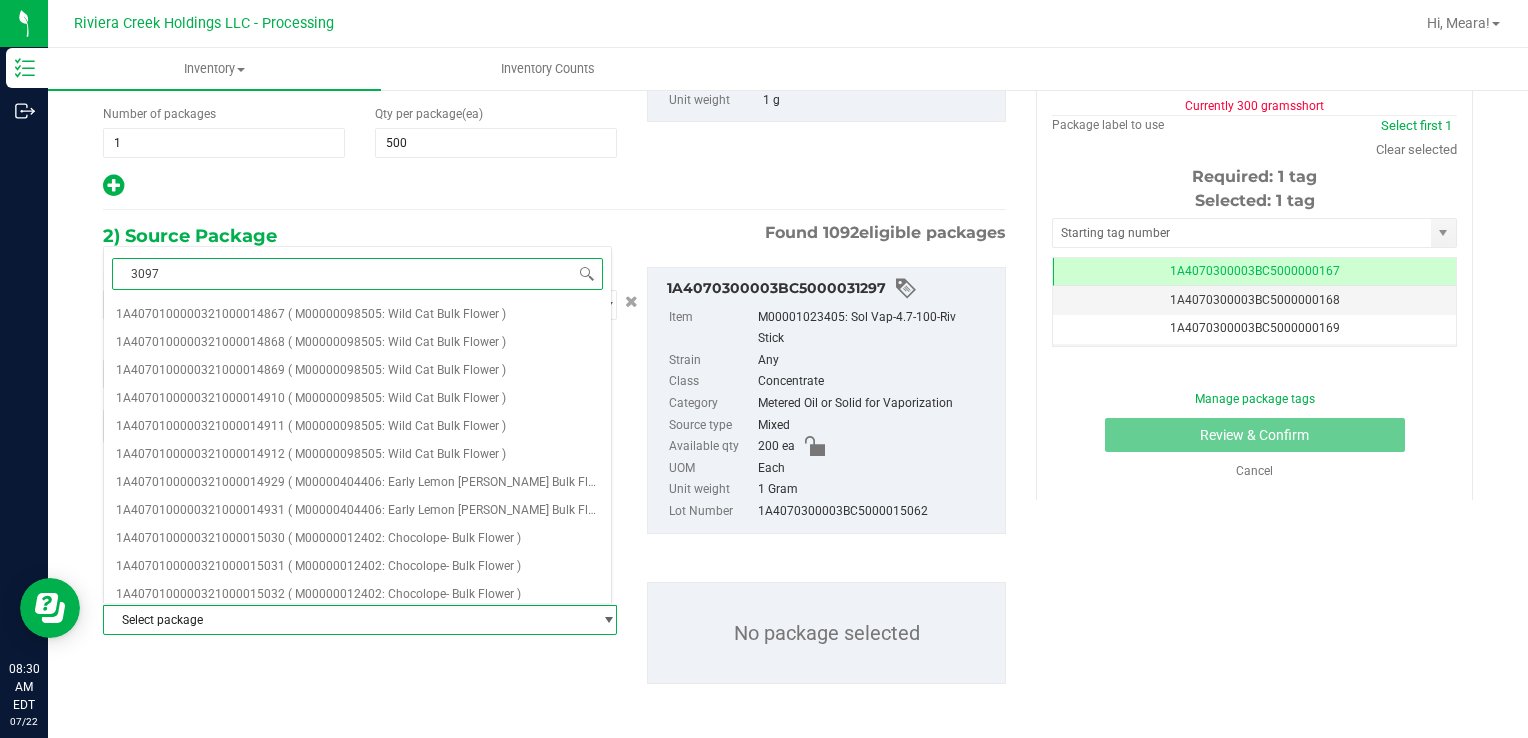 type on "30977" 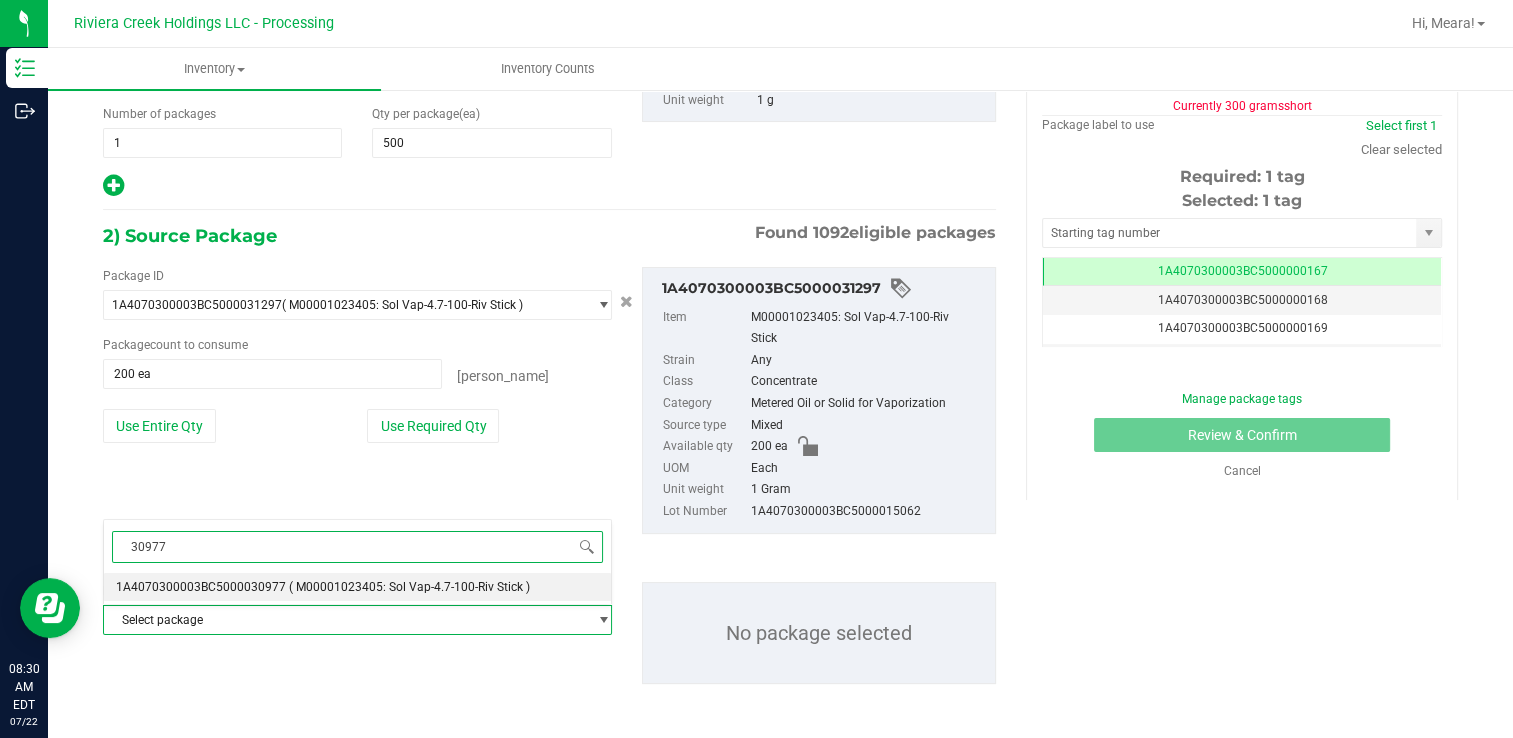 click on "(
M00001023405: Sol Vap-4.7-100-Riv Stick
)" at bounding box center (409, 587) 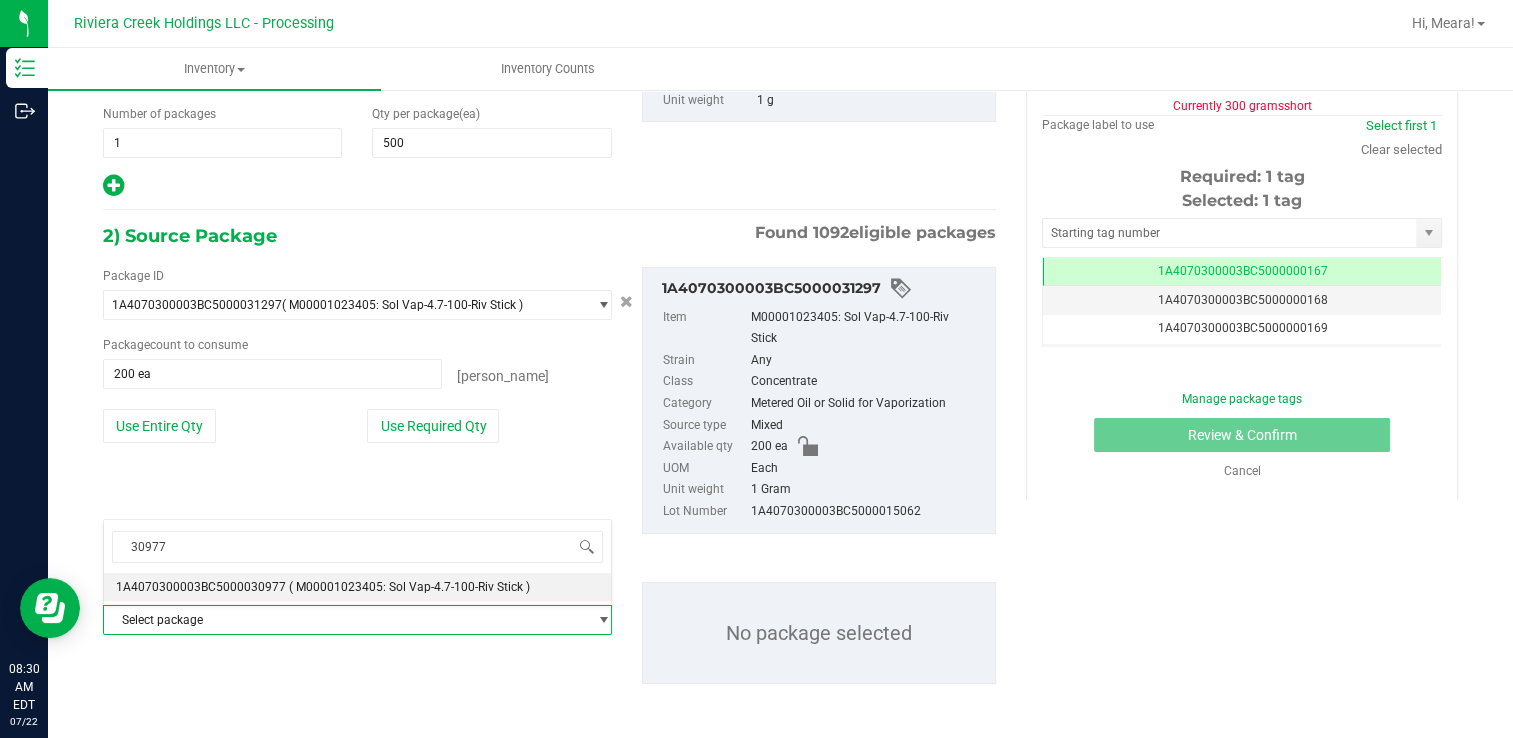 type 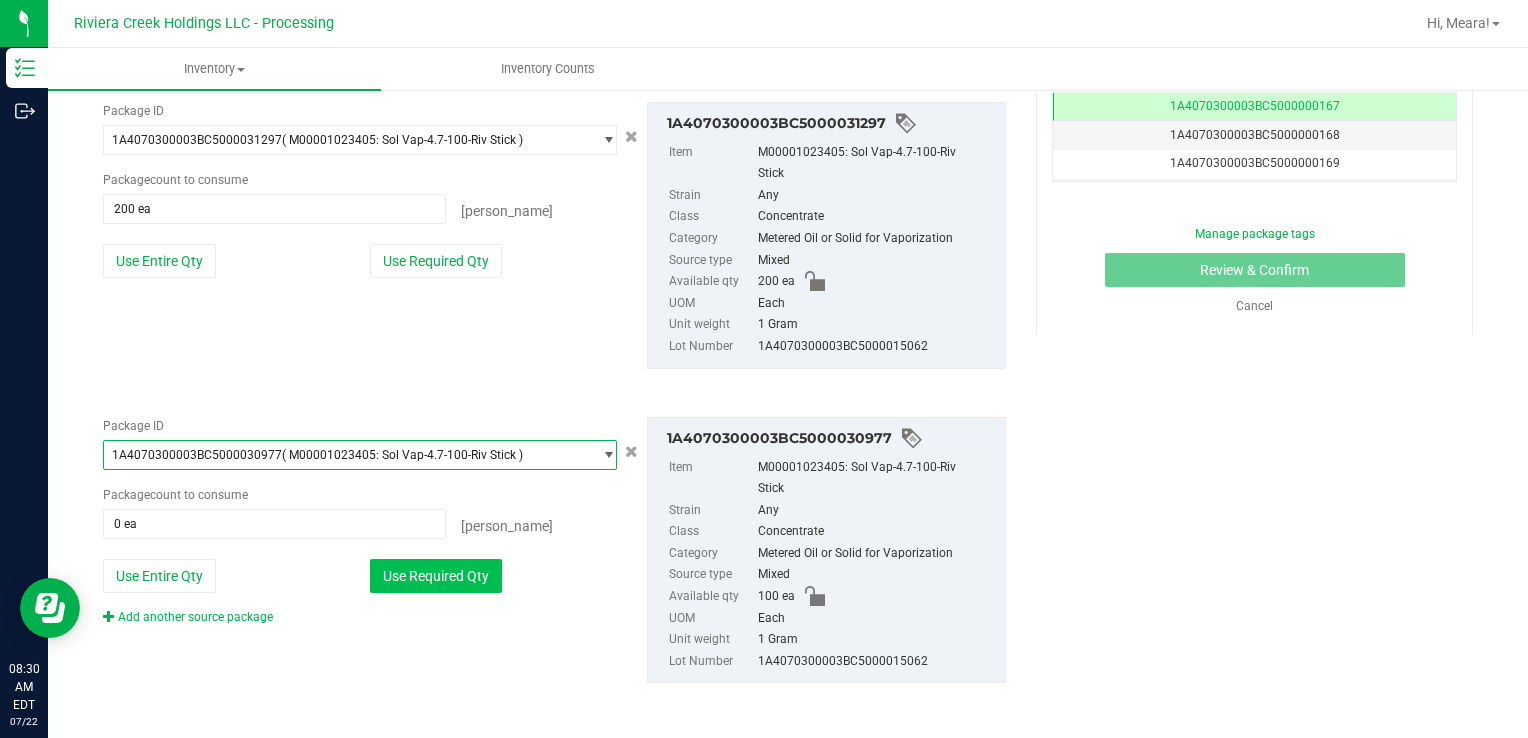 click on "Use Required Qty" at bounding box center (436, 576) 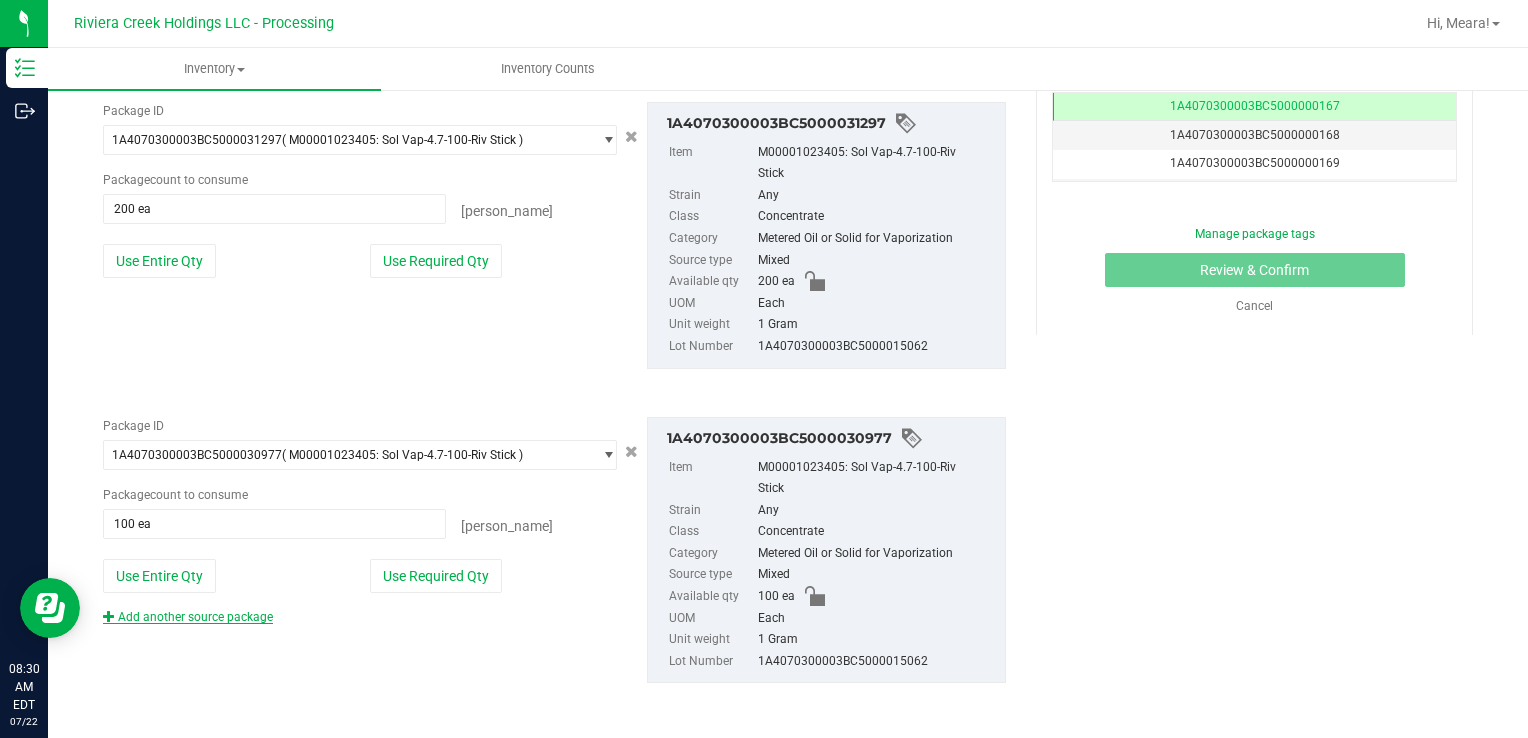 click on "Add another source package" at bounding box center (188, 617) 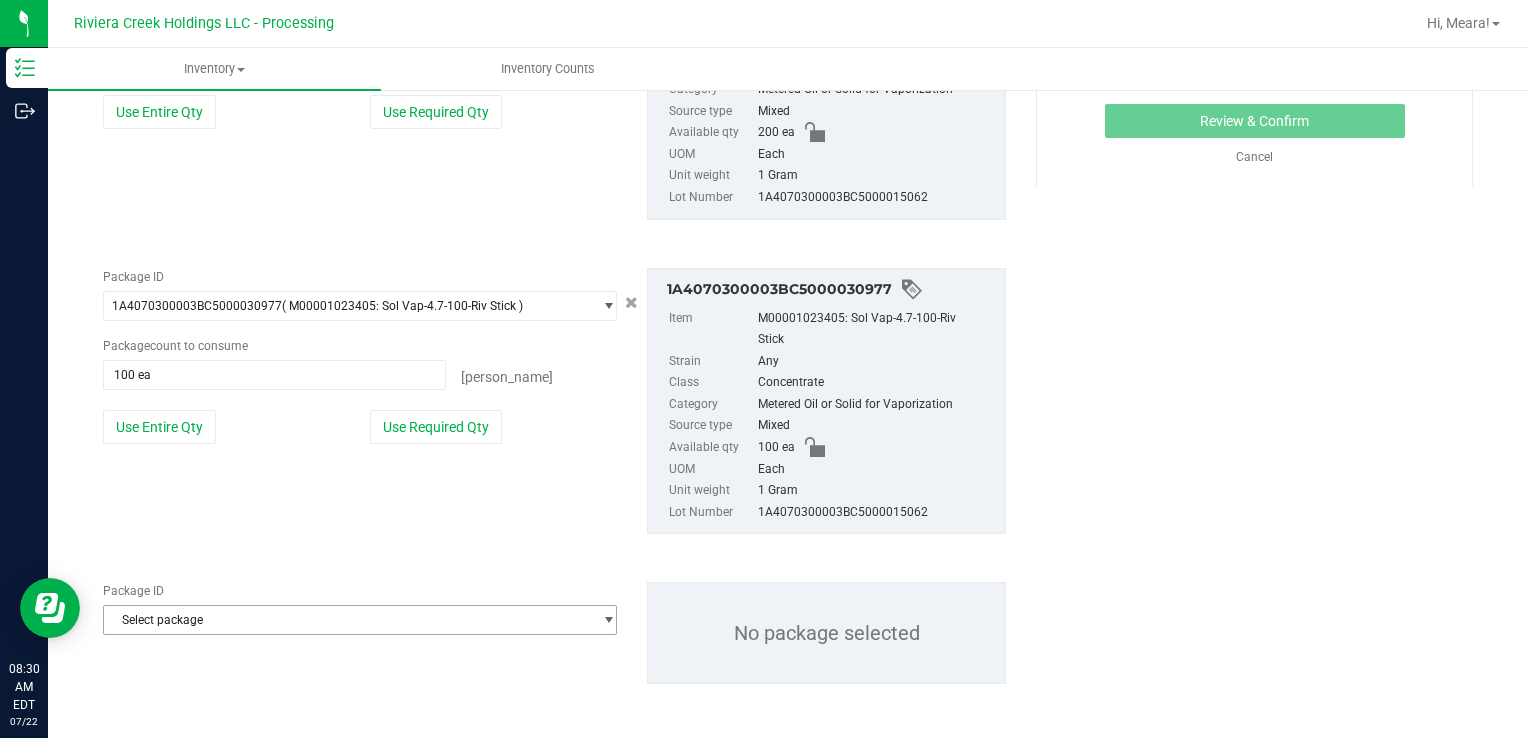 click on "Select package" at bounding box center (347, 620) 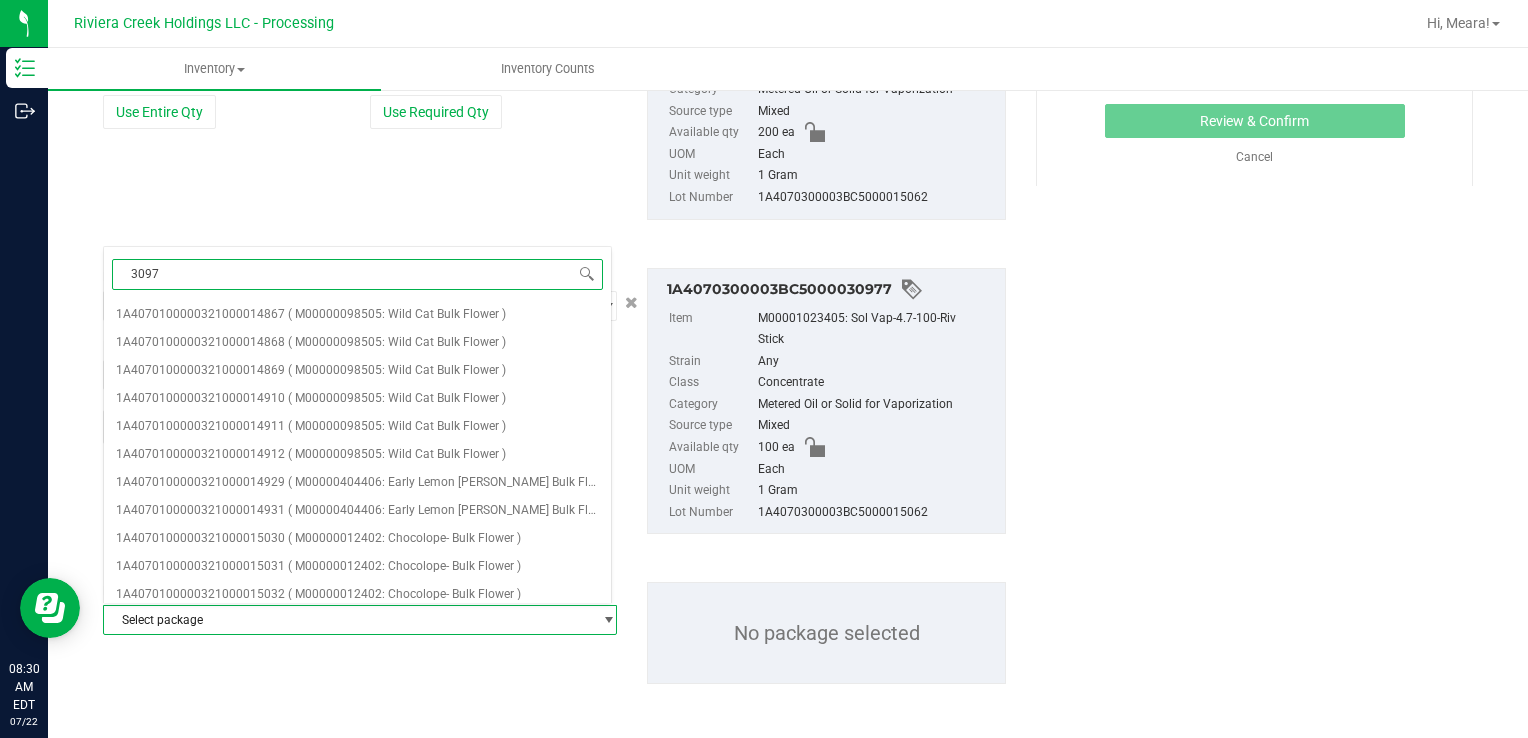 type on "30970" 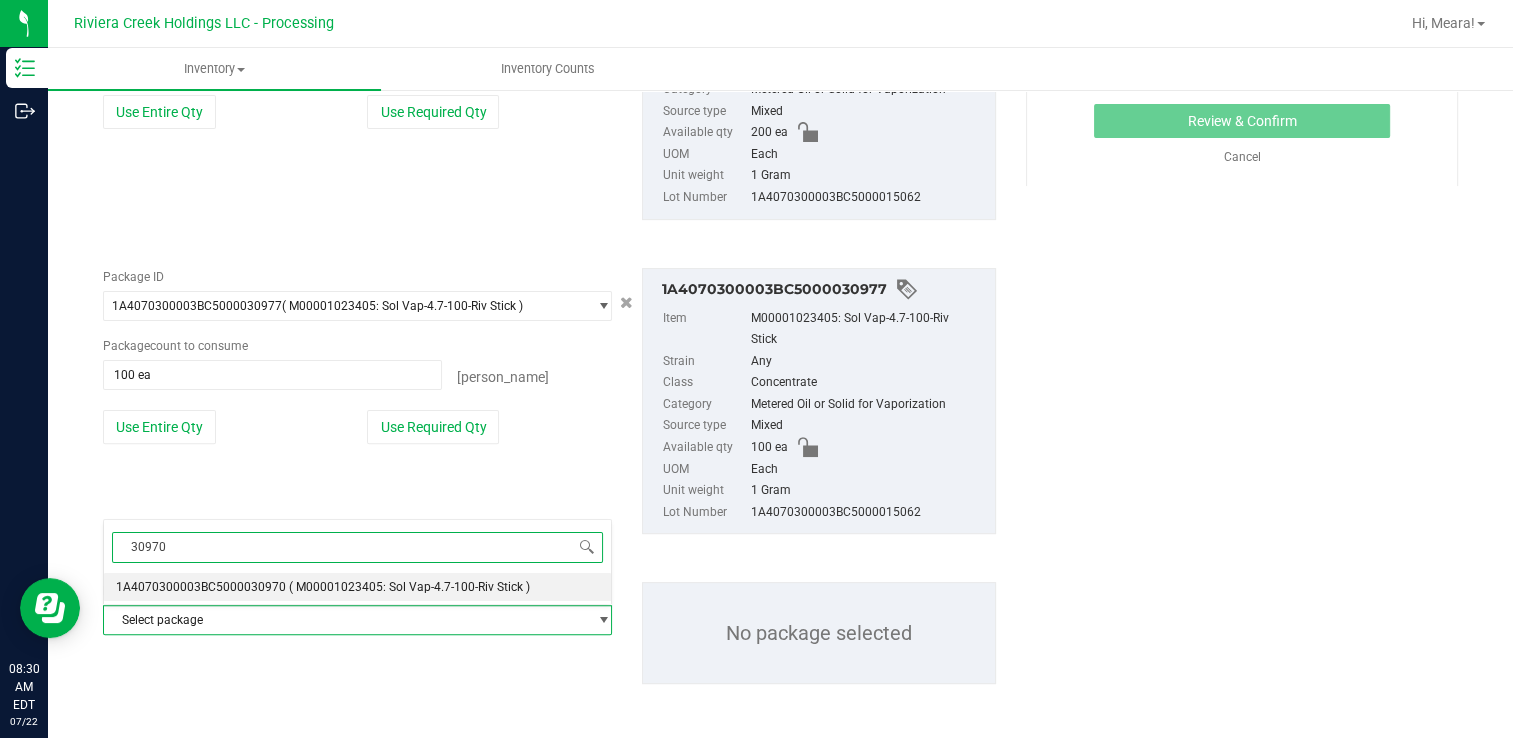 drag, startPoint x: 287, startPoint y: 586, endPoint x: 360, endPoint y: 643, distance: 92.61749 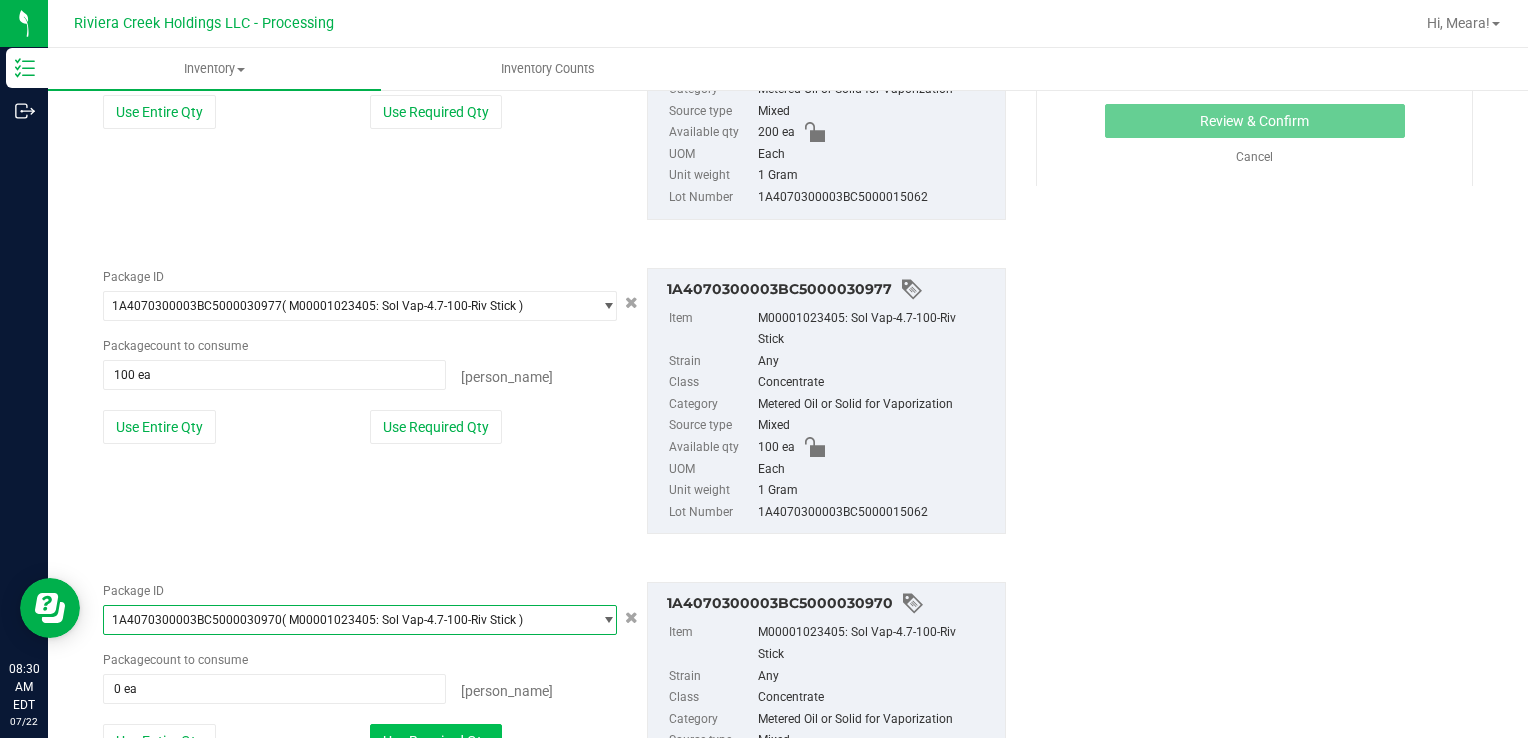click on "Use Required Qty" at bounding box center (436, 741) 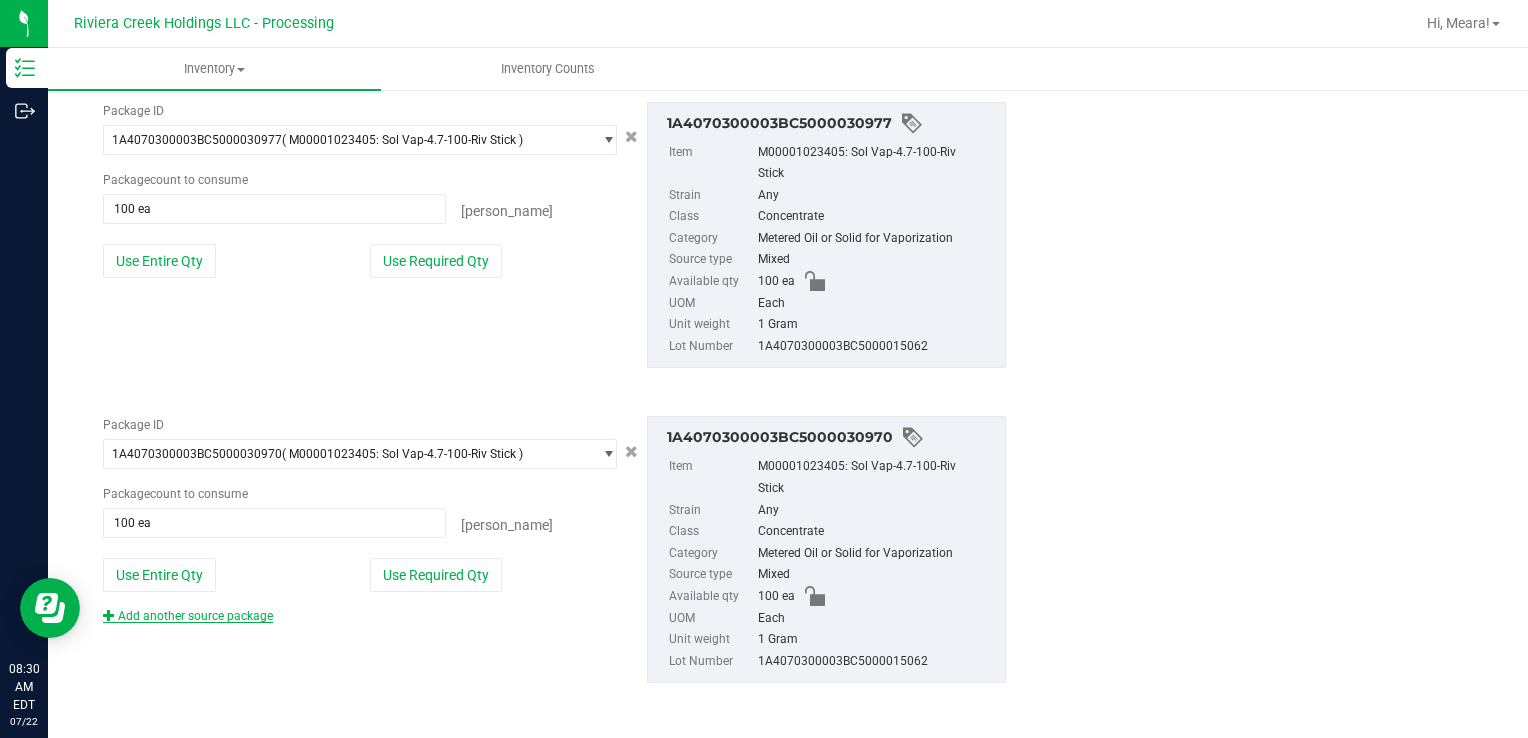 click on "Add another source package" at bounding box center (188, 616) 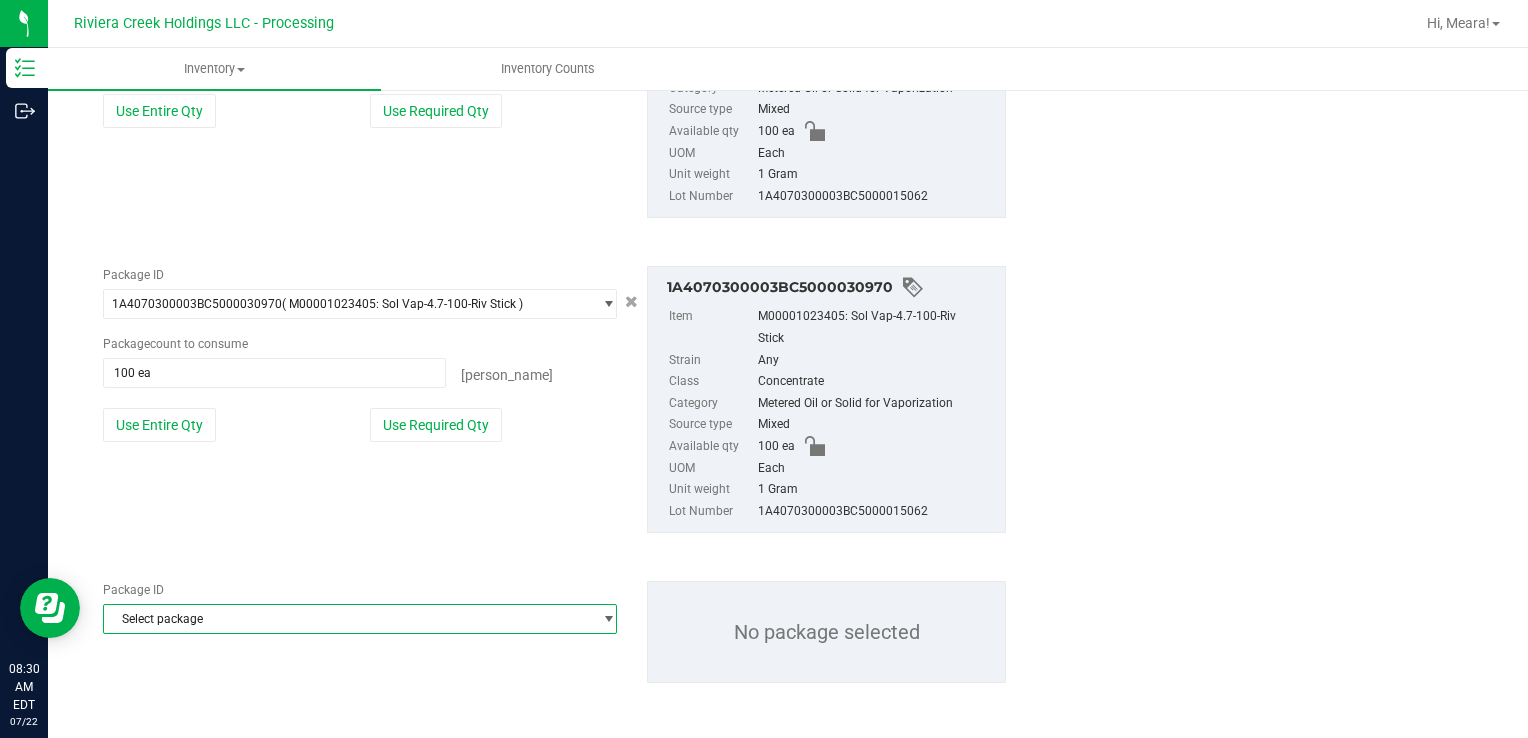 click on "Select package" at bounding box center (347, 619) 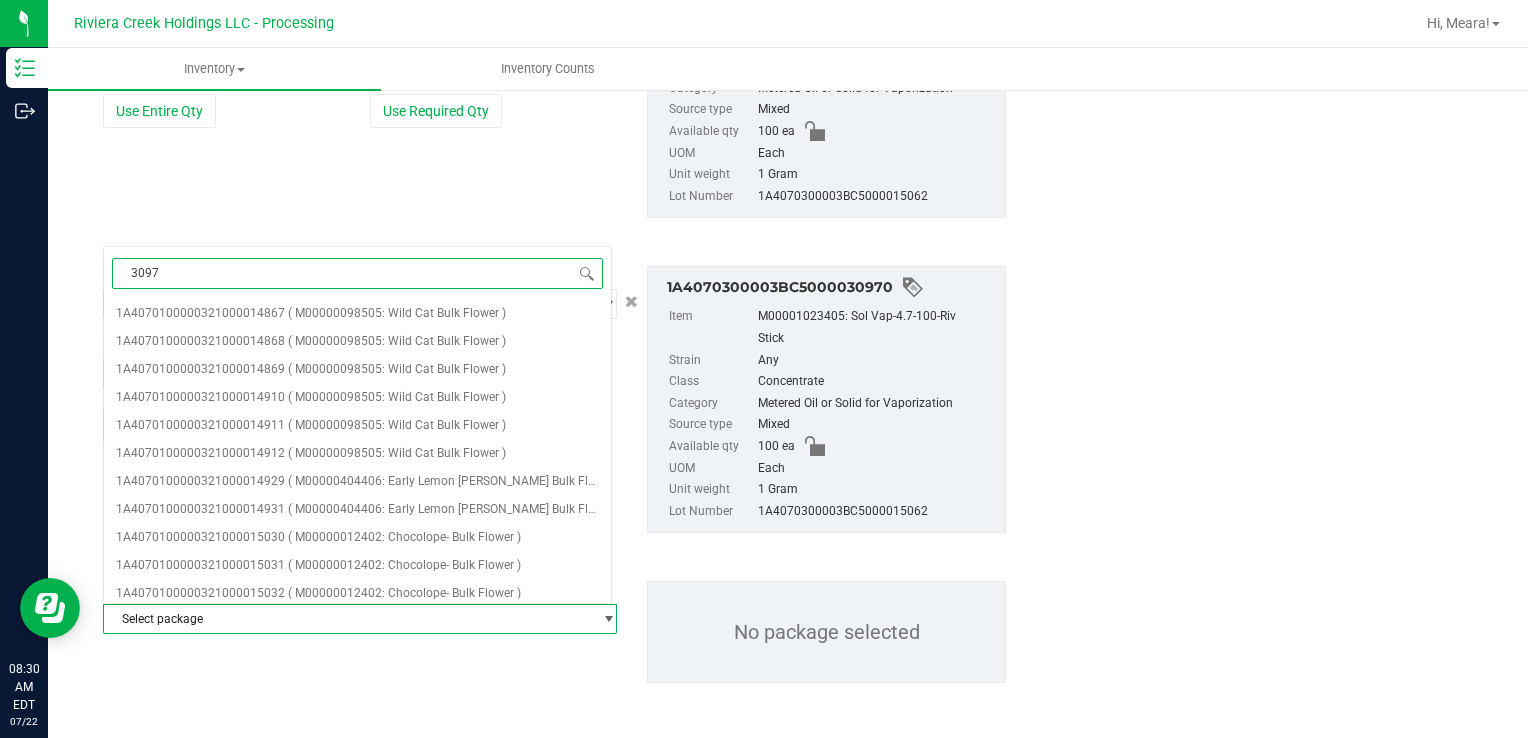 type on "30978" 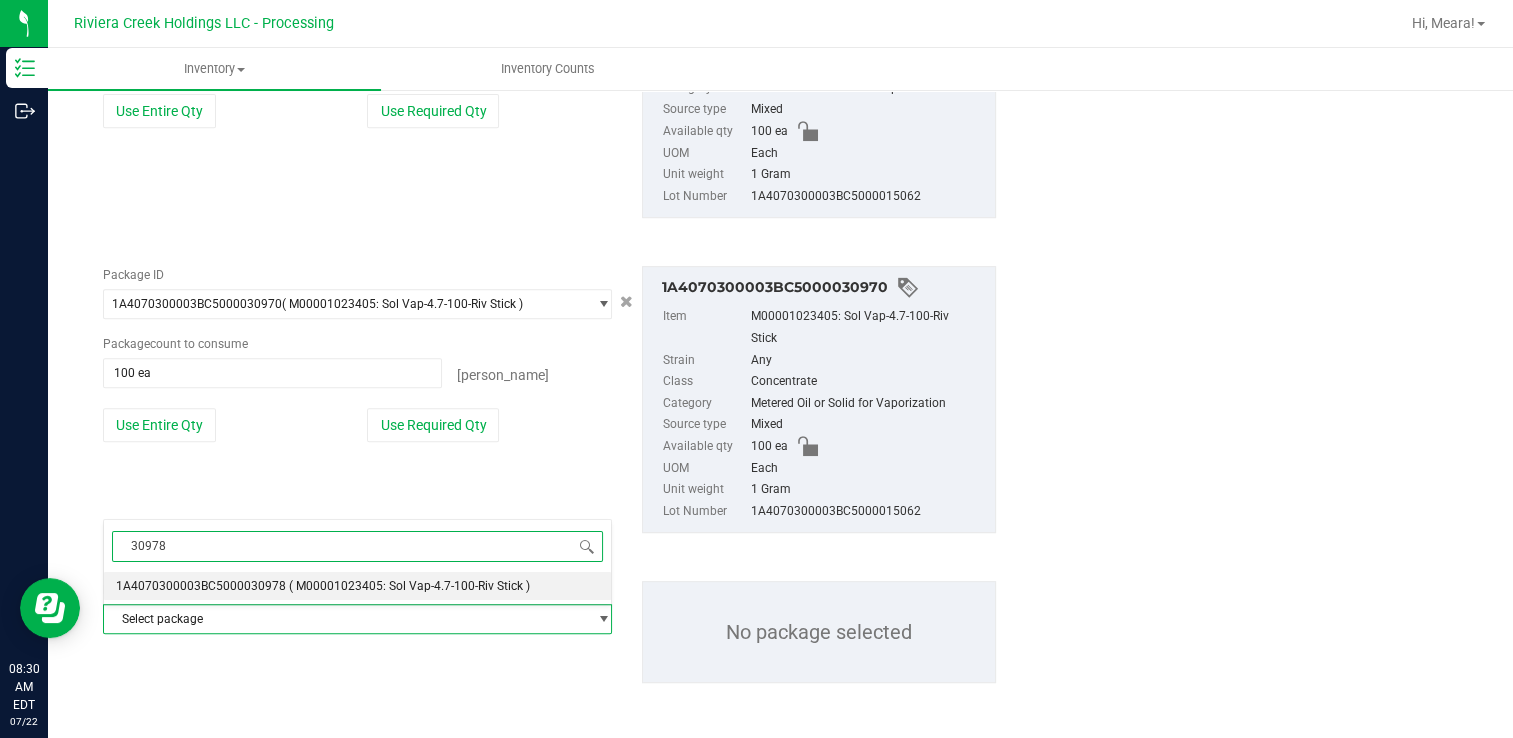 click on "1A4070300003BC5000030978" at bounding box center (201, 586) 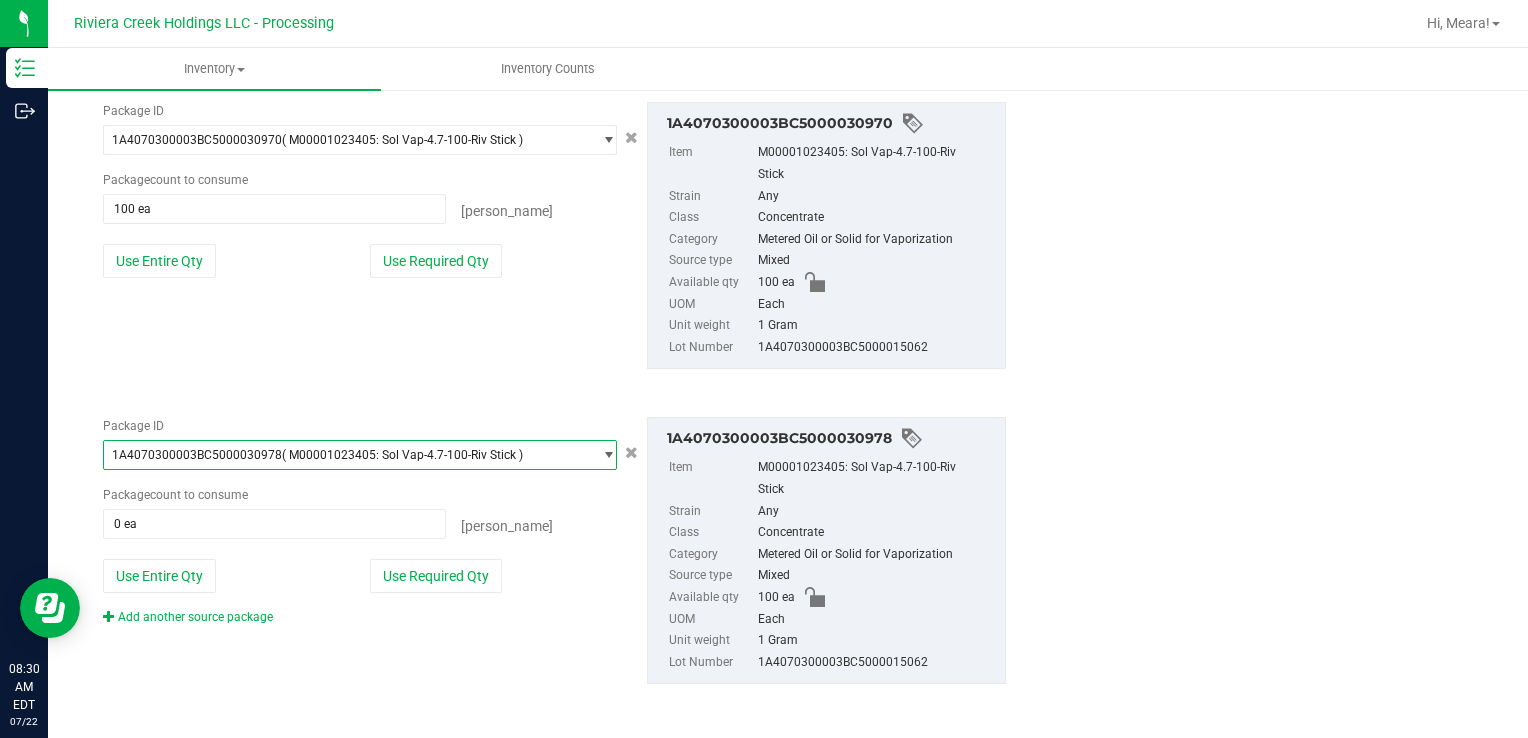 click on "Package ID
1A4070300003BC5000030978
(
M00001023405: Sol Vap-4.7-100-Riv Stick
)
1A4070300003BC5000030882 1A4070300003BC5000030883 1A4070300003BC5000030884 1A4070300003BC5000030885 1A4070300003BC5000030886 1A4070300003BC5000030887 1A4070300003BC5000030888 1A4070300003BC5000030889 1A4070300003BC5000030891 1A4070300003BC5000030892 1A4070300003BC5000030945 1A4070300003BC5000030978 1A4070300003BC5000030991 1A4070300003BC5000030995 1A4070300003BC5000030996 1A4070300003BC5000030998 1A4070300003BC5000030999 1A4070300003BC5000031000 1A4070300003BC5000031038 1A4070300003BC5000031039 1A4070300003BC5000031040 1A4070300003BC5000031041 1A4070300003BC5000031042 1A4070300003BC5000031043 1A4070300003BC5000031044 1A4070300003BC5000031045 1A4070300003BC5000031046 1A4070300003BC5000031047 1A4070300003BC5000031048 1A4070300003BC5000031049" at bounding box center [360, 521] 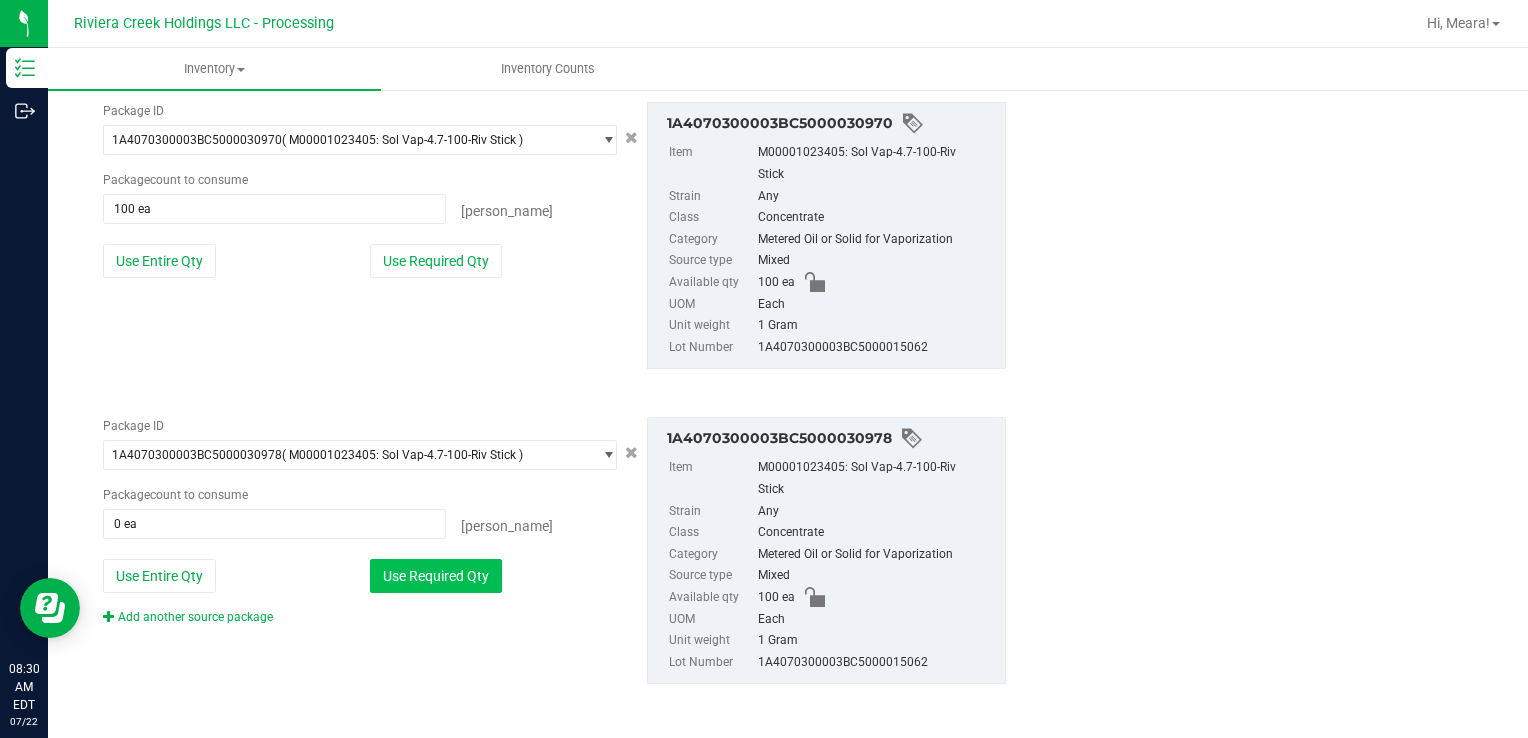 click on "Use Required Qty" at bounding box center [436, 576] 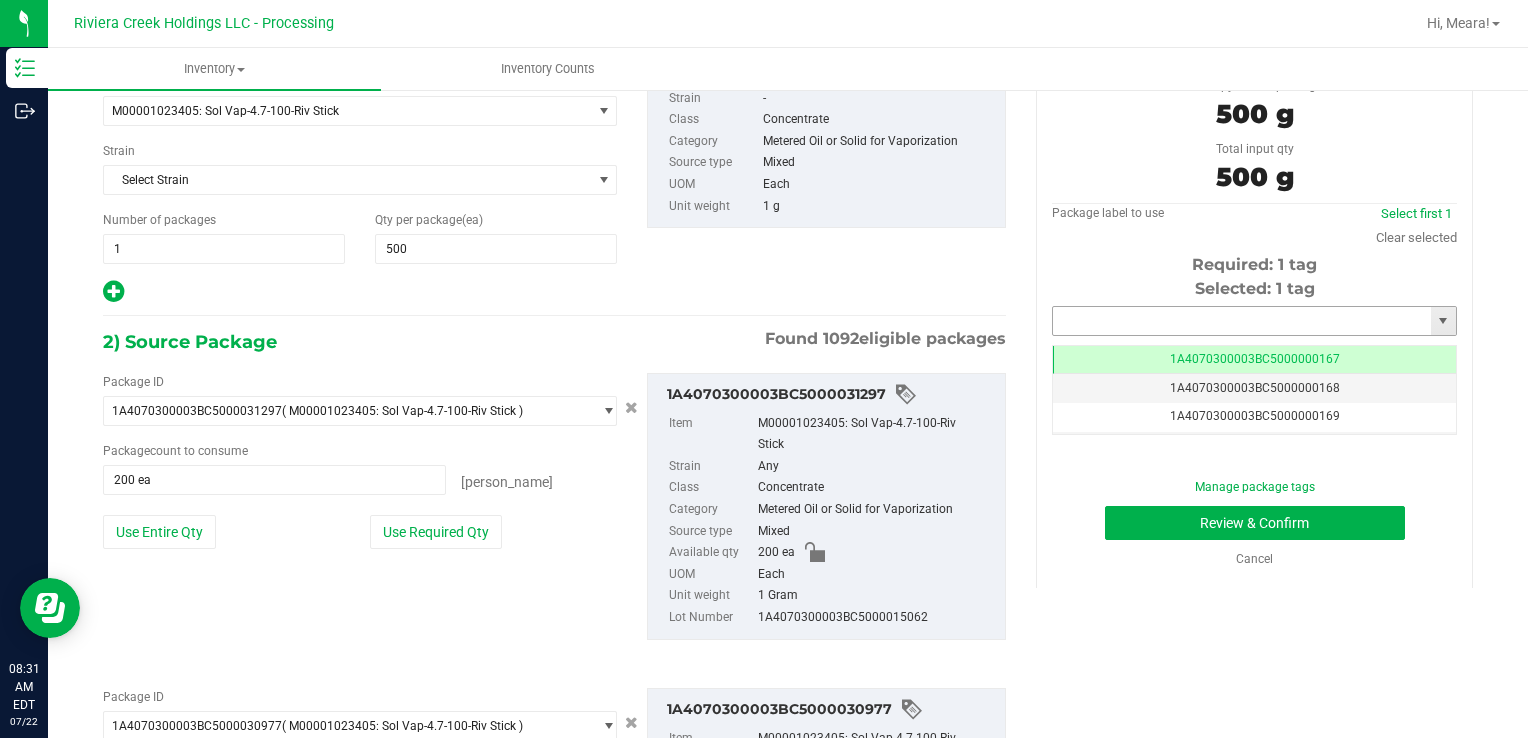 click at bounding box center (1242, 321) 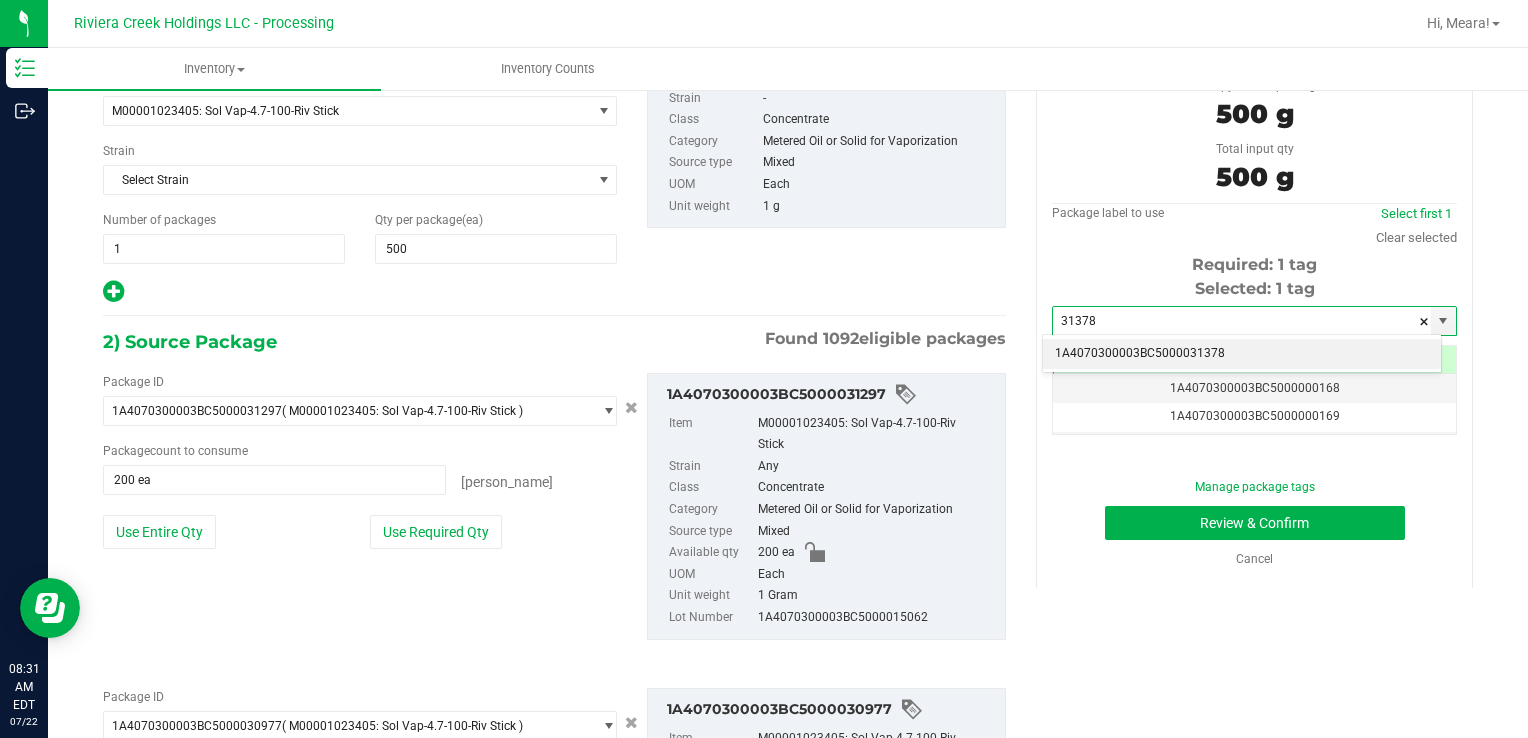 click on "1A4070300003BC5000031378" at bounding box center [1242, 354] 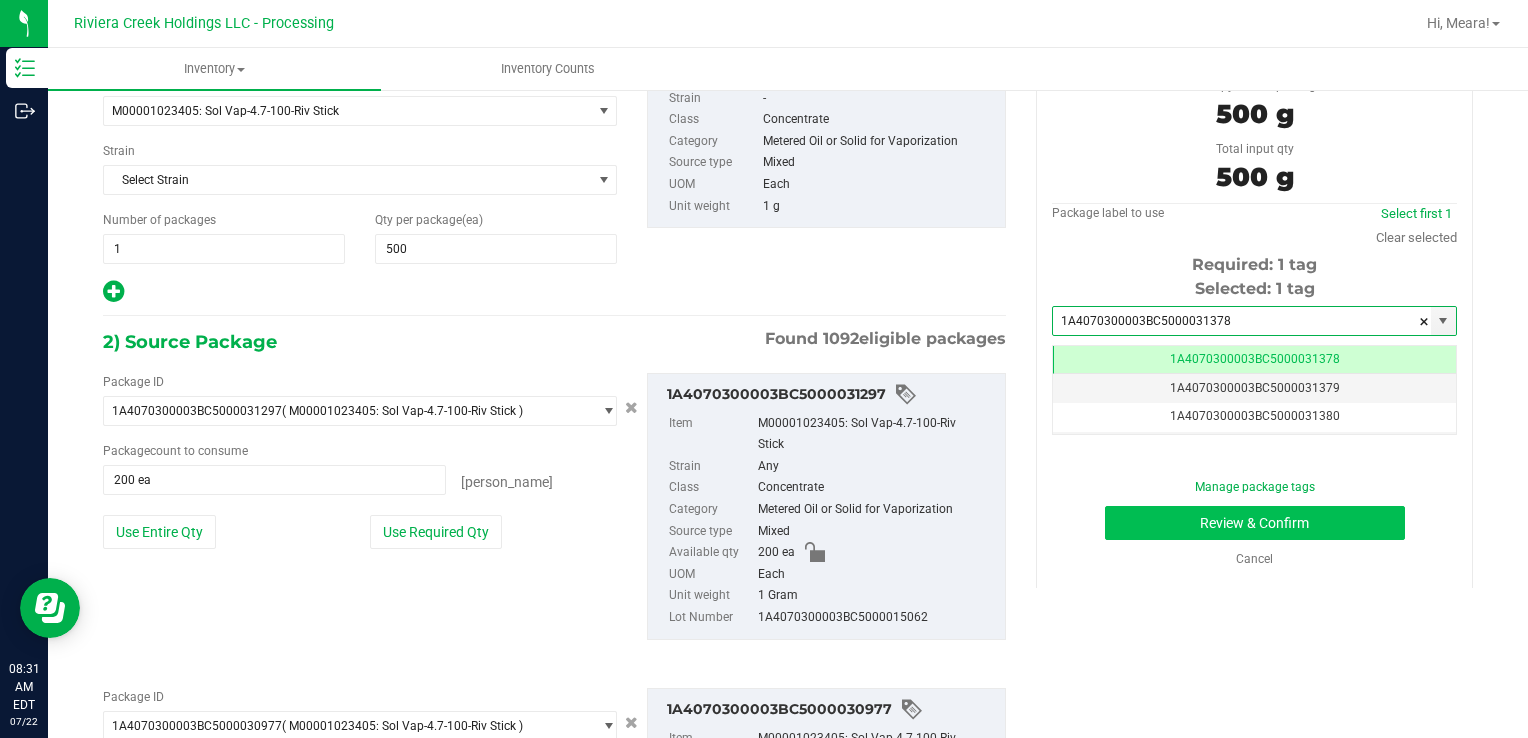 type on "1A4070300003BC5000031378" 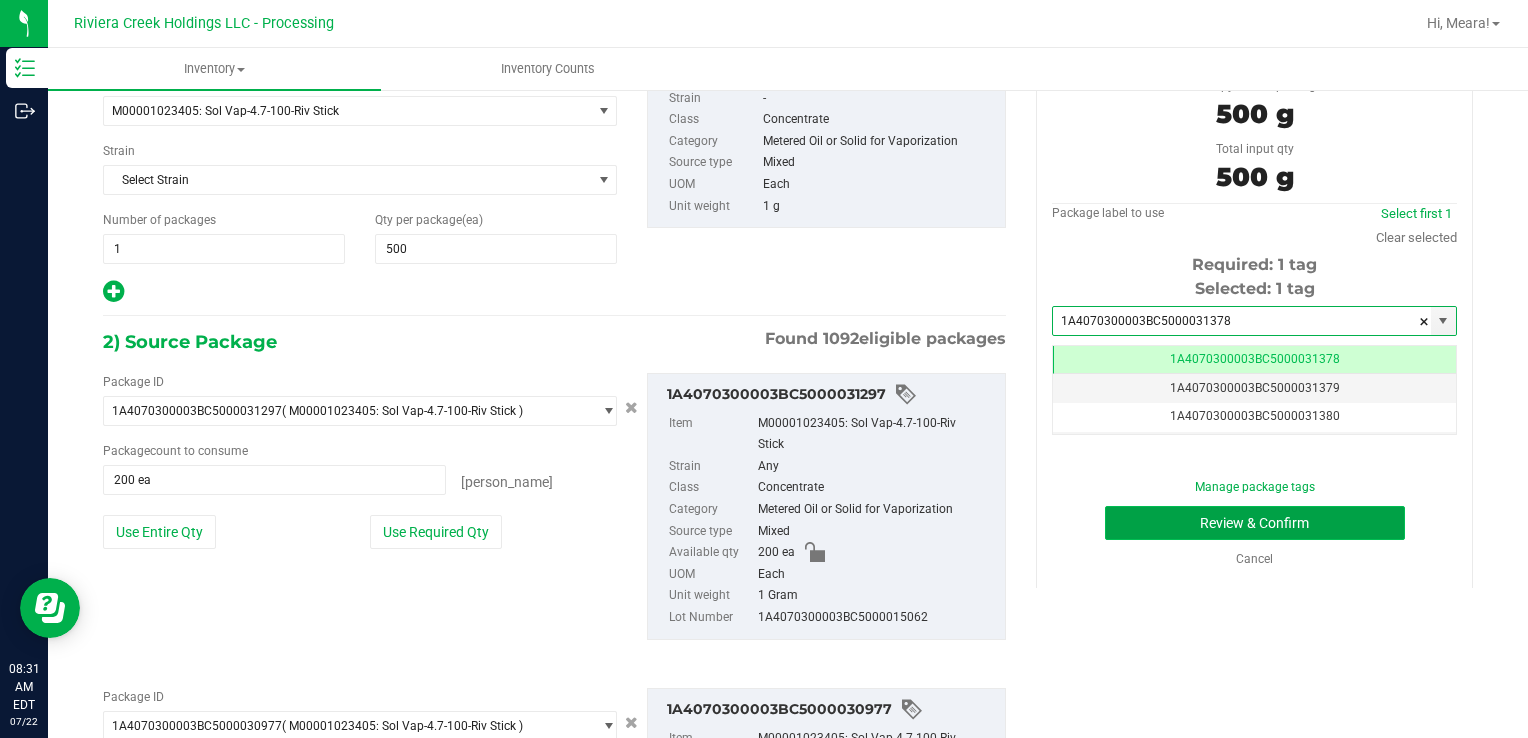 click on "Review & Confirm" at bounding box center (1255, 523) 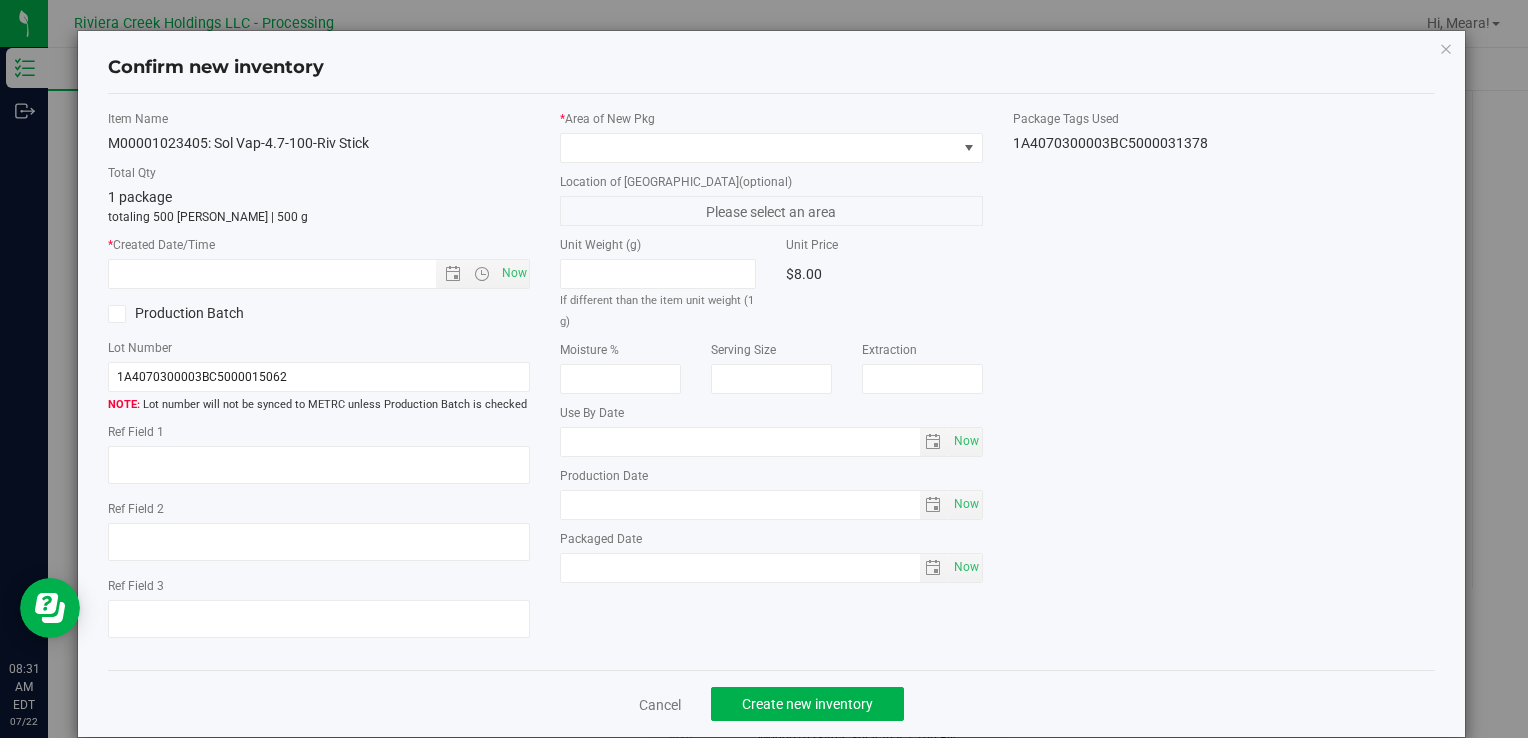 type on "[DATE]" 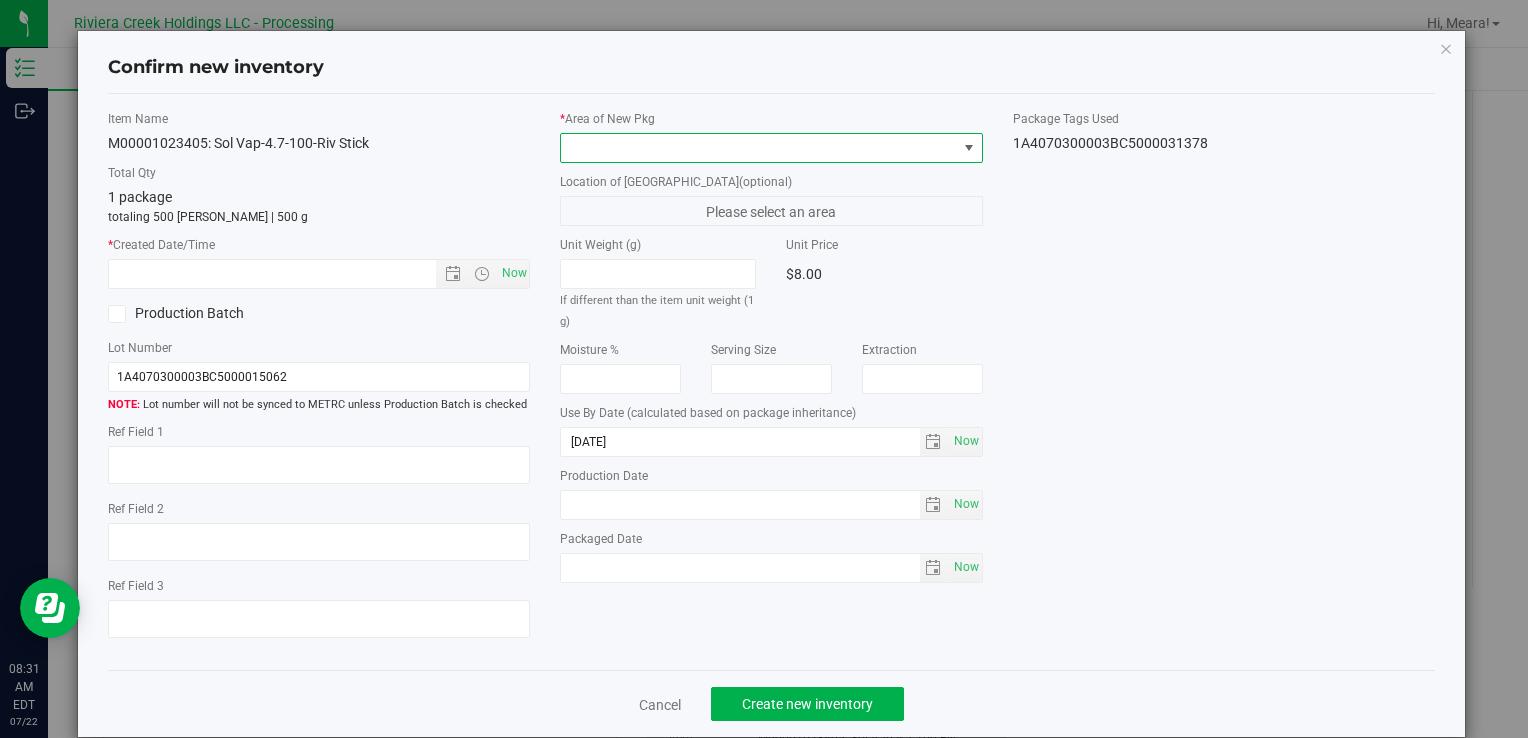 click at bounding box center [758, 148] 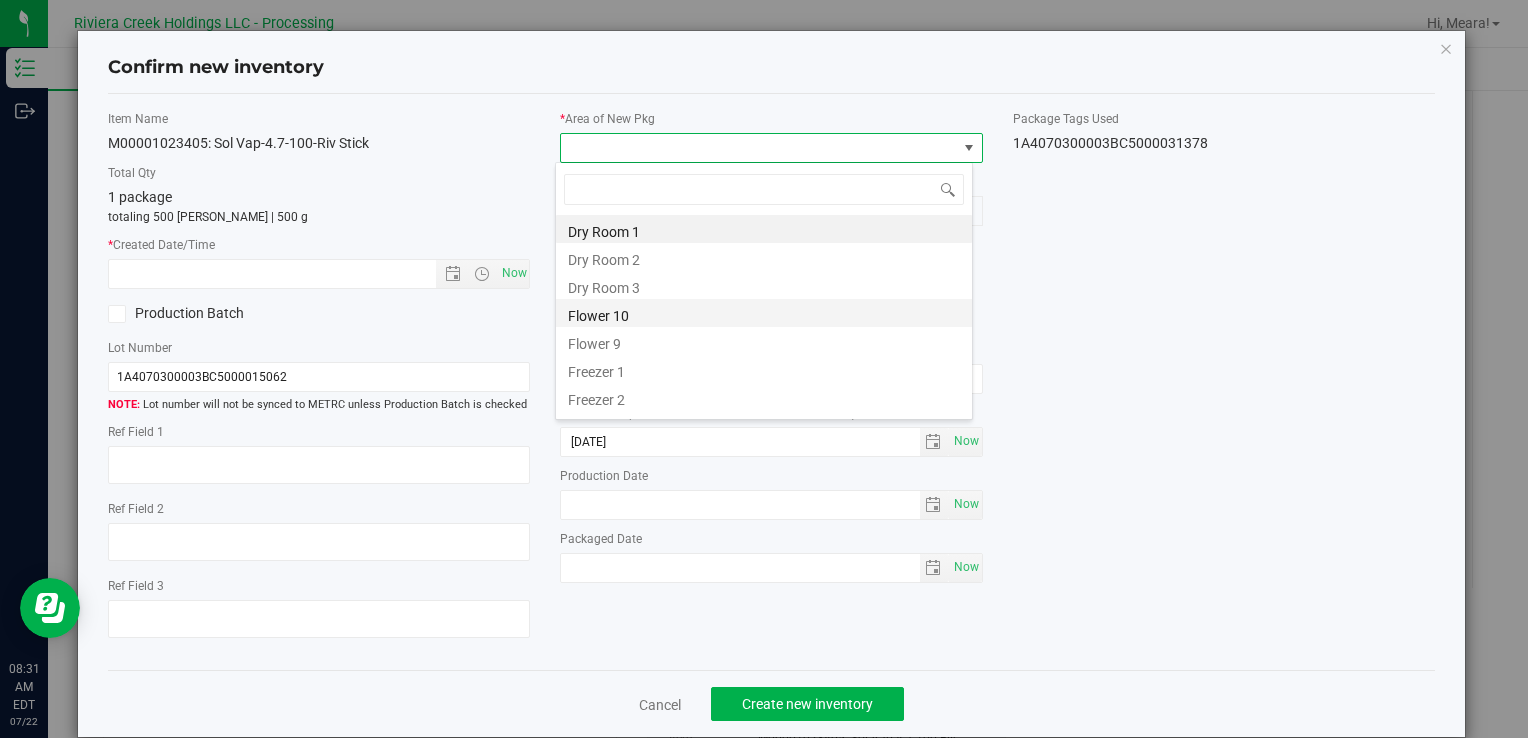 click on "Flower 10" at bounding box center [764, 313] 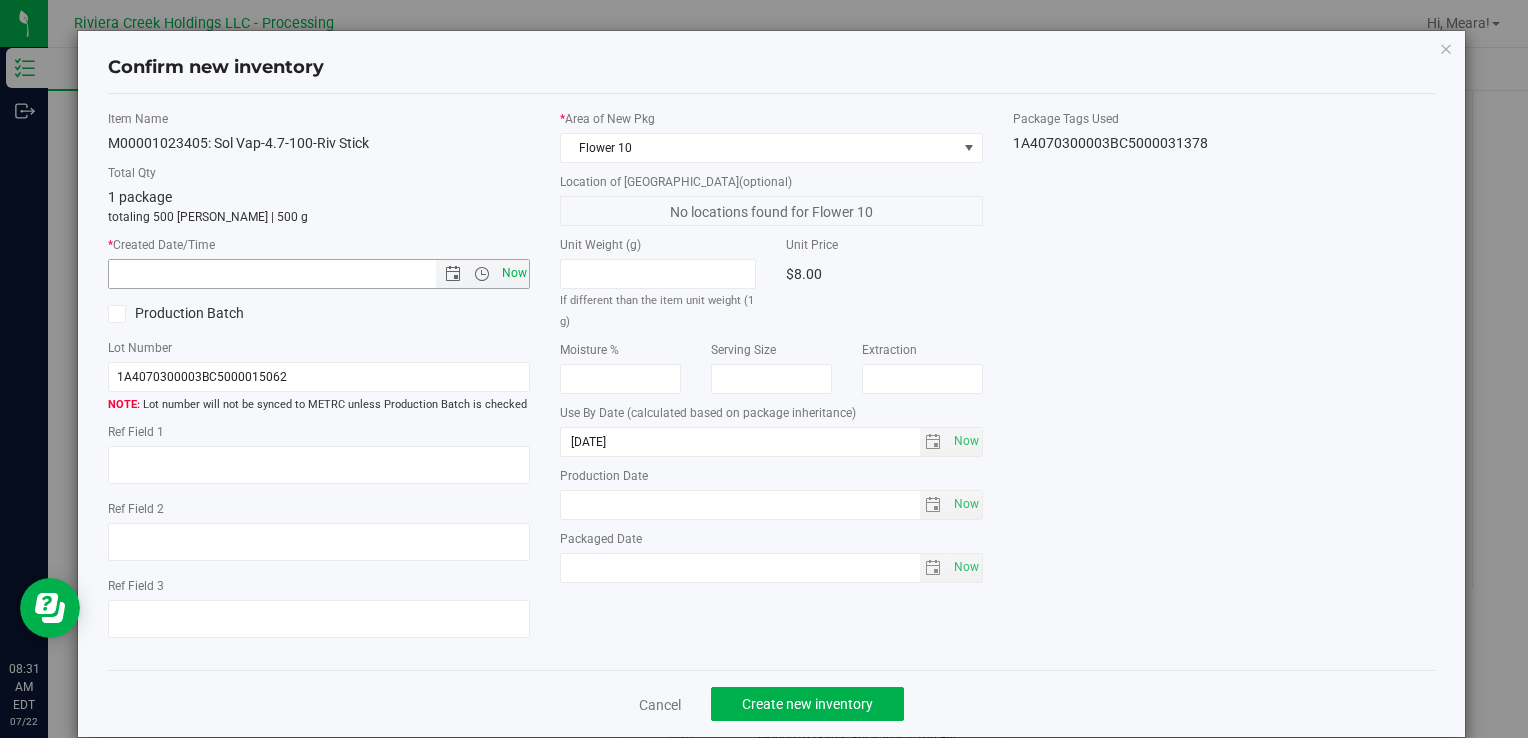 click on "Now" at bounding box center [514, 273] 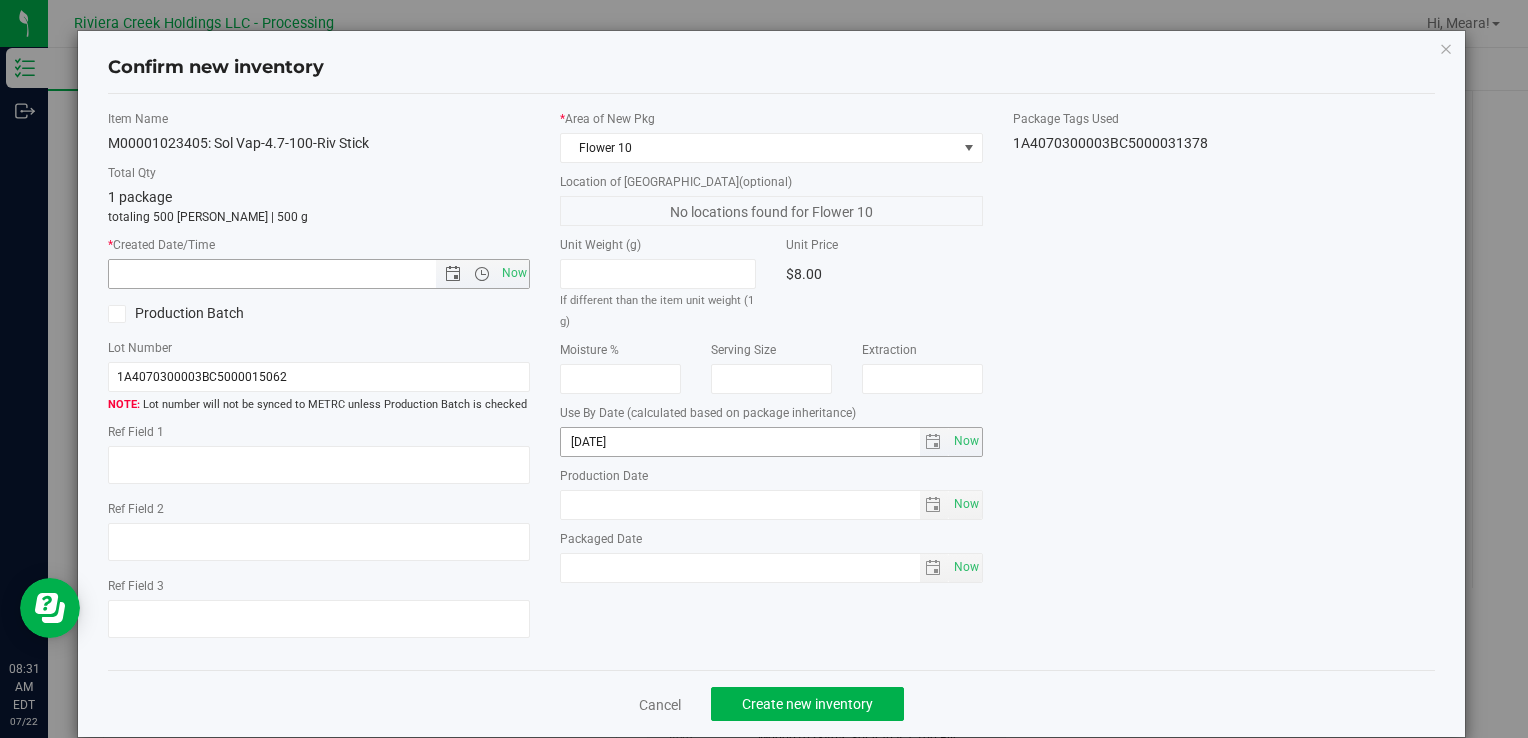 type on "7/22/2025 8:31 AM" 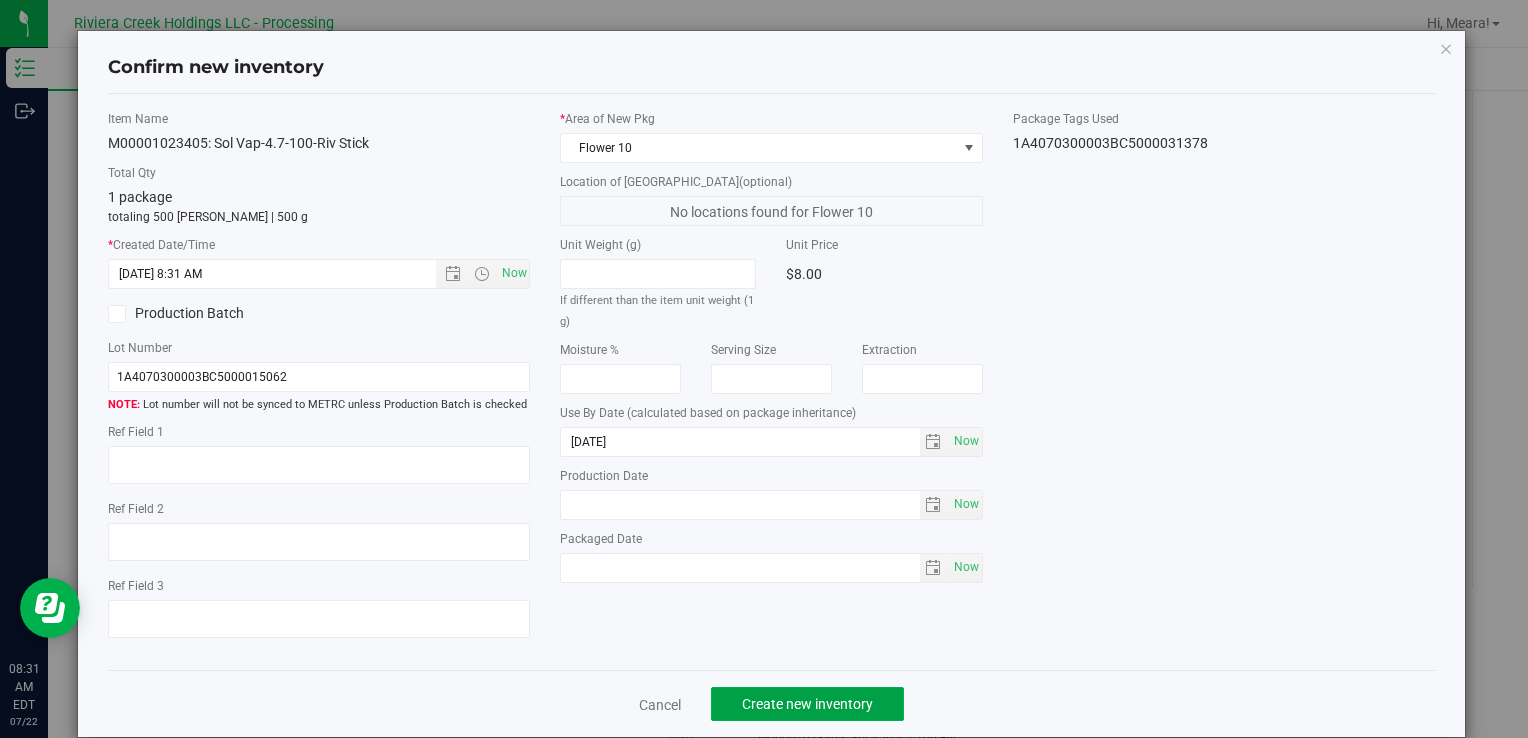 drag, startPoint x: 807, startPoint y: 704, endPoint x: 854, endPoint y: 631, distance: 86.821655 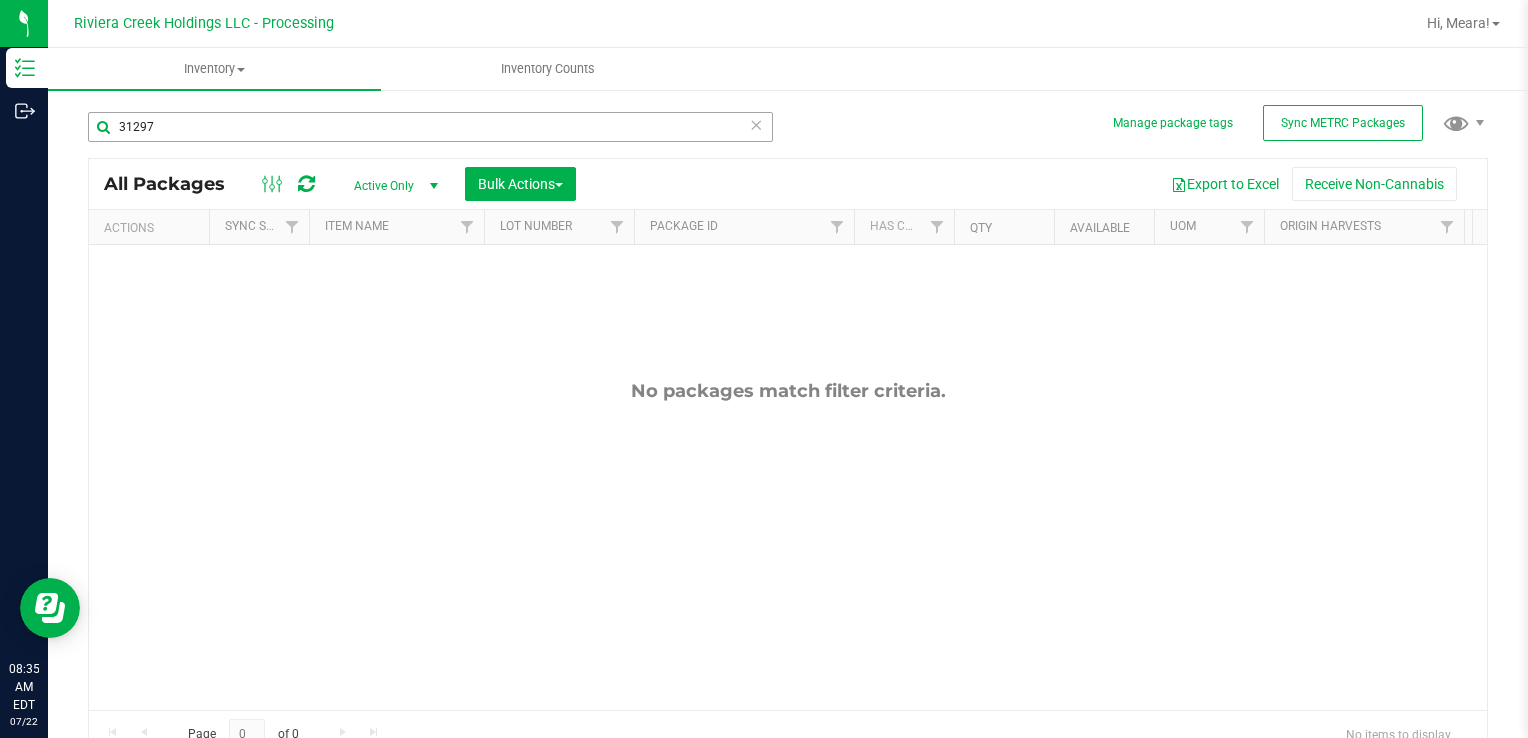 drag, startPoint x: 277, startPoint y: 109, endPoint x: 216, endPoint y: 123, distance: 62.58594 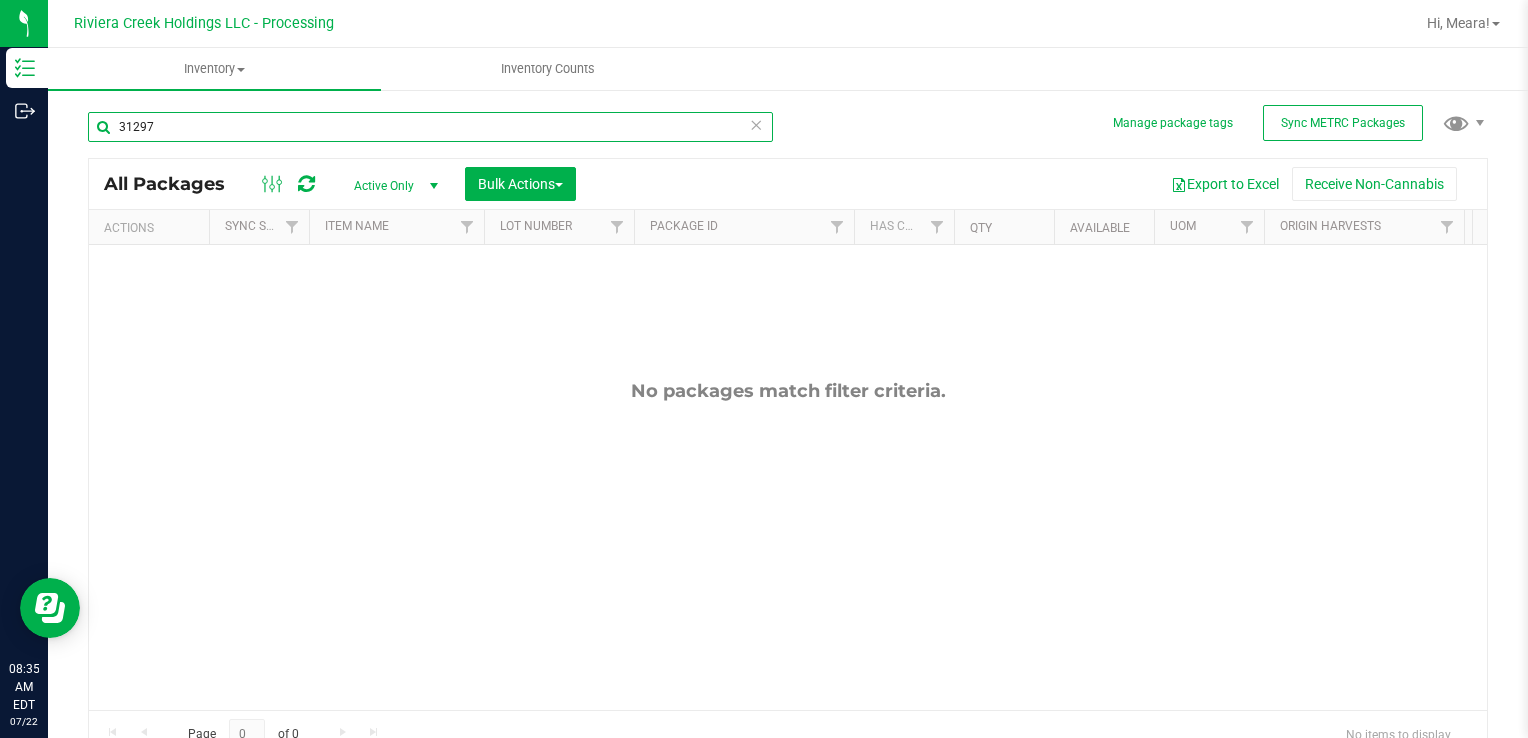 drag, startPoint x: 216, startPoint y: 123, endPoint x: 108, endPoint y: 115, distance: 108.29589 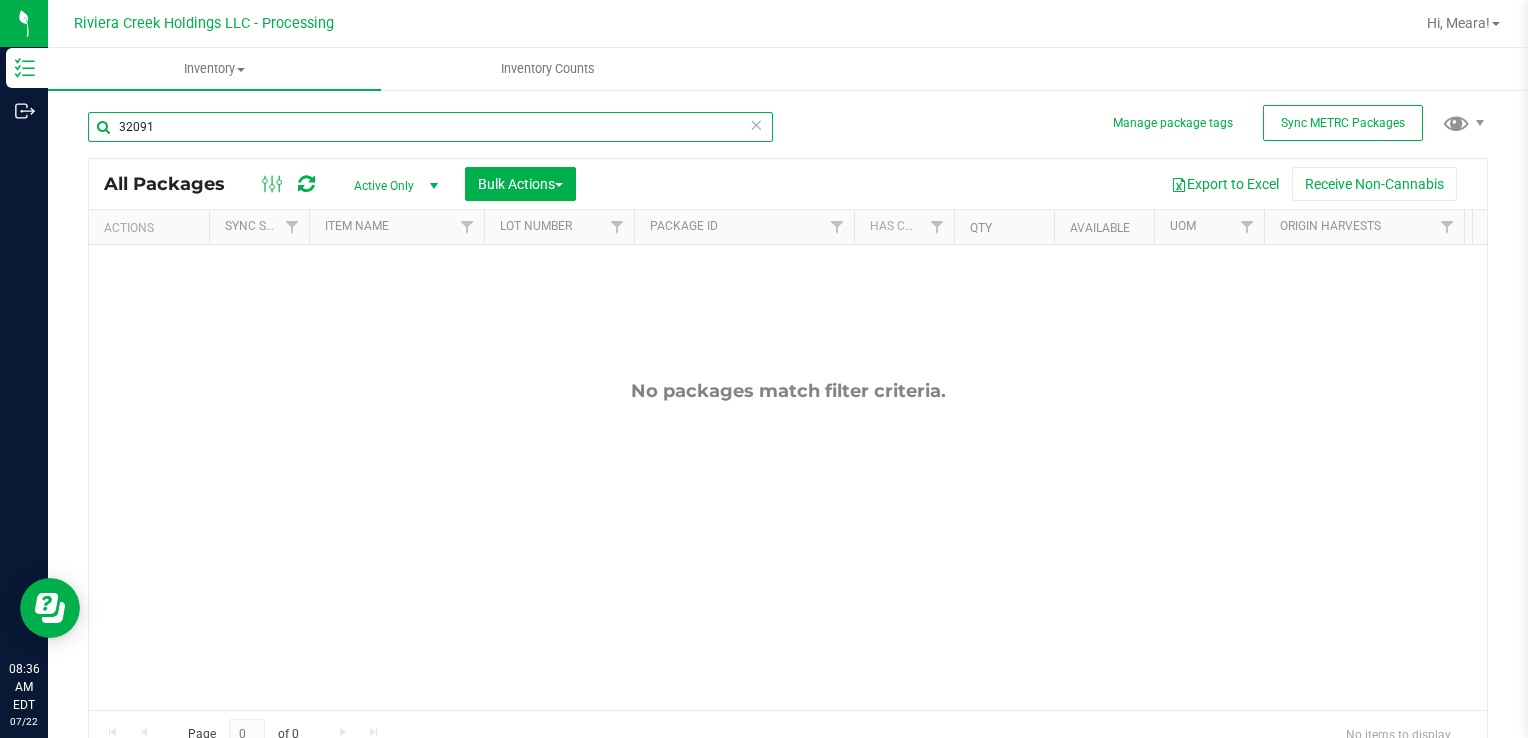 type on "32091" 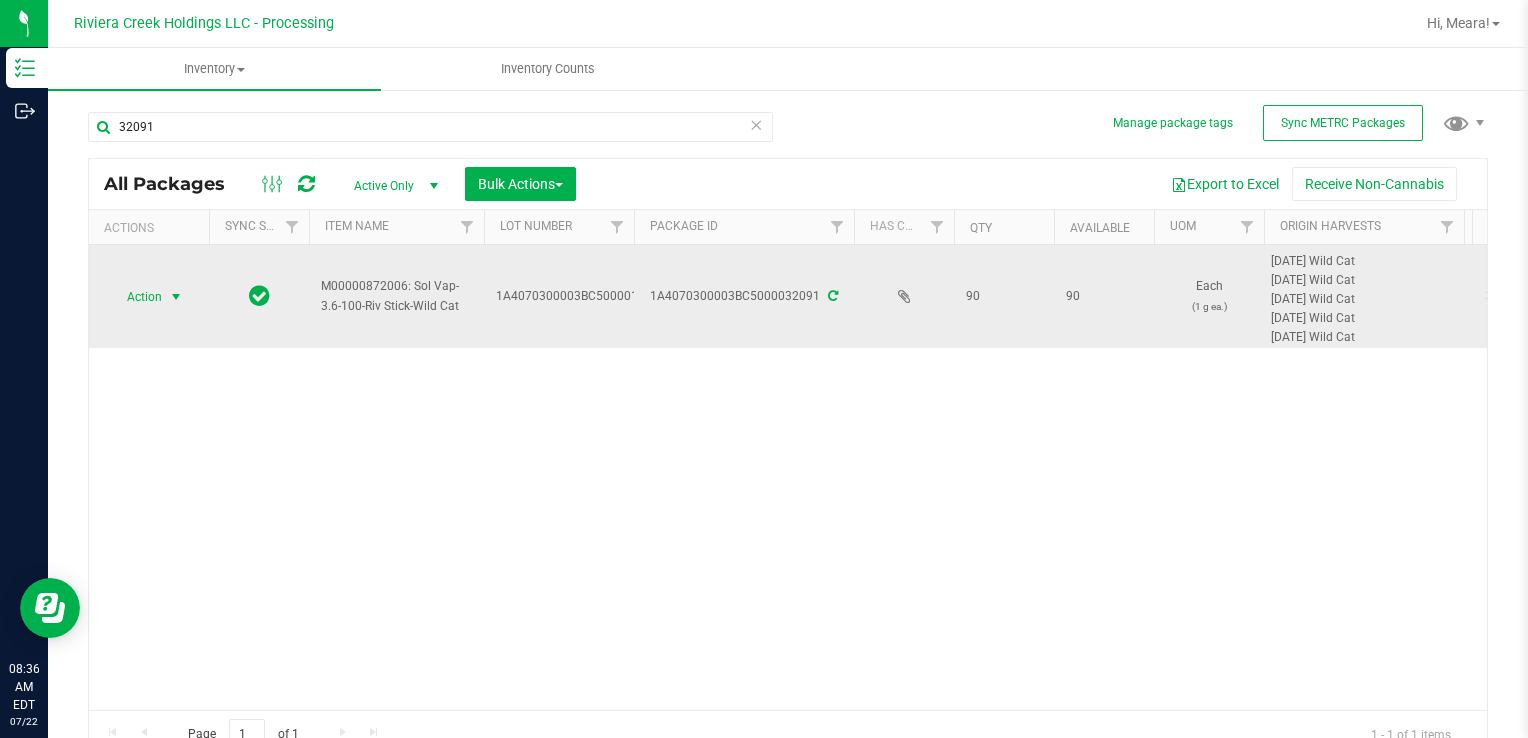 click at bounding box center (176, 297) 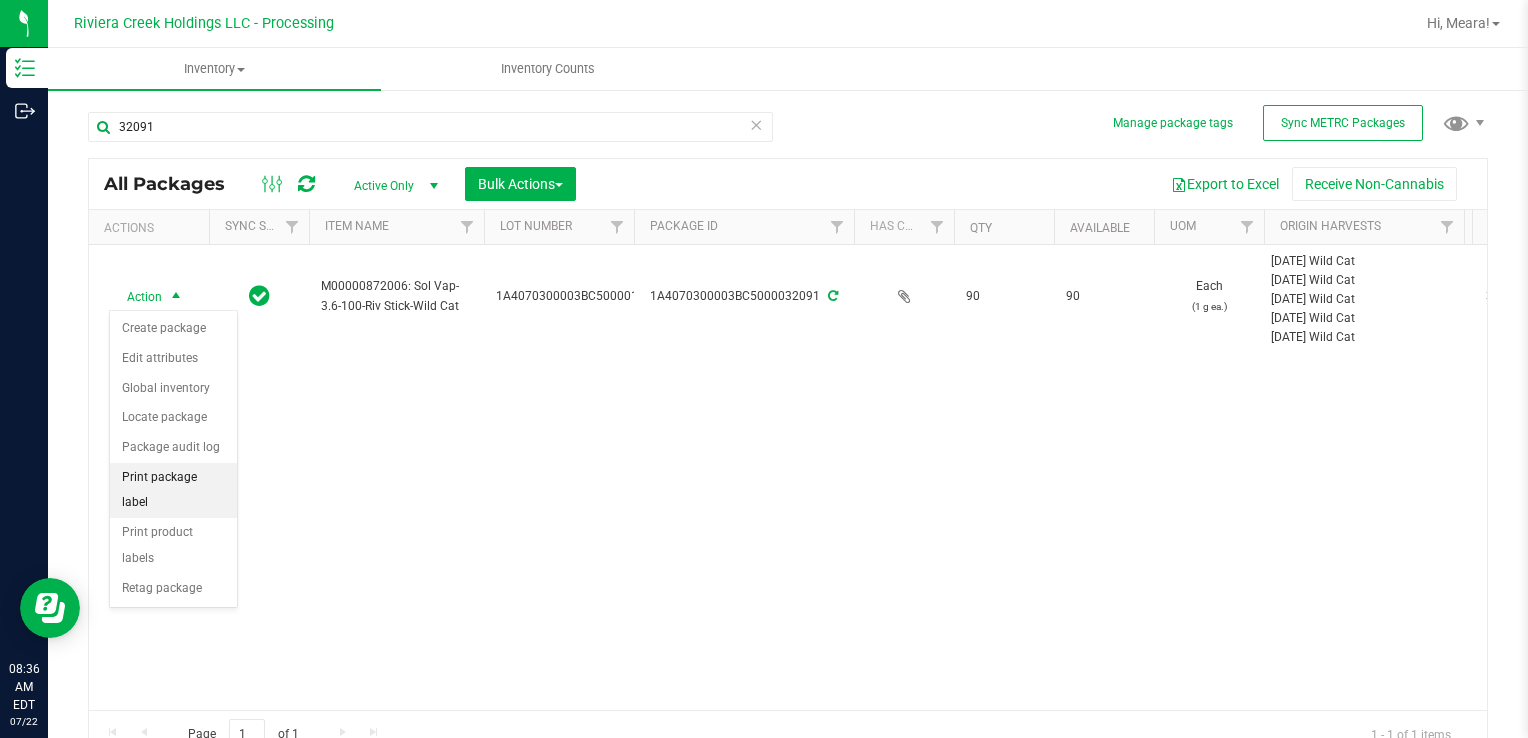 click on "Print package label" at bounding box center [173, 490] 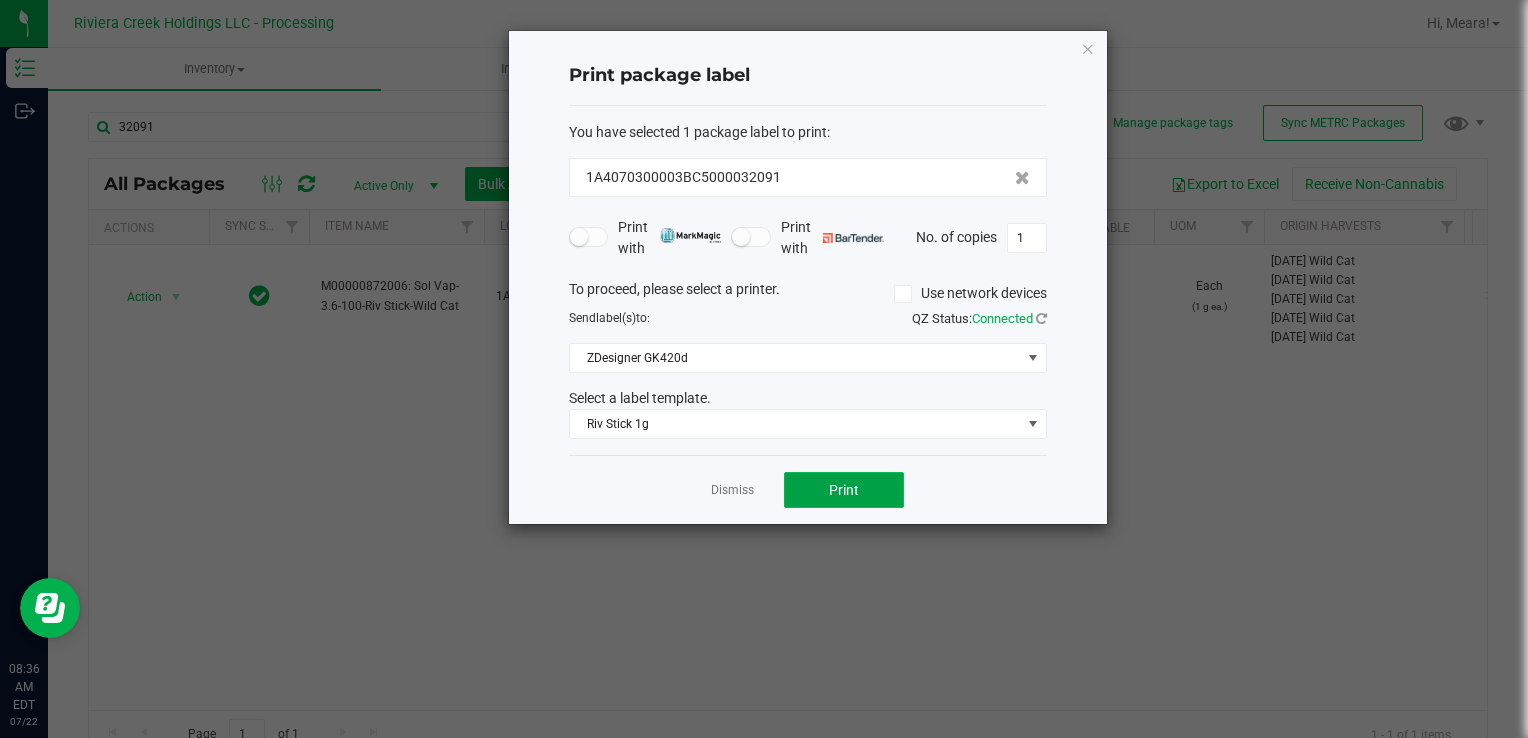 click on "Print" 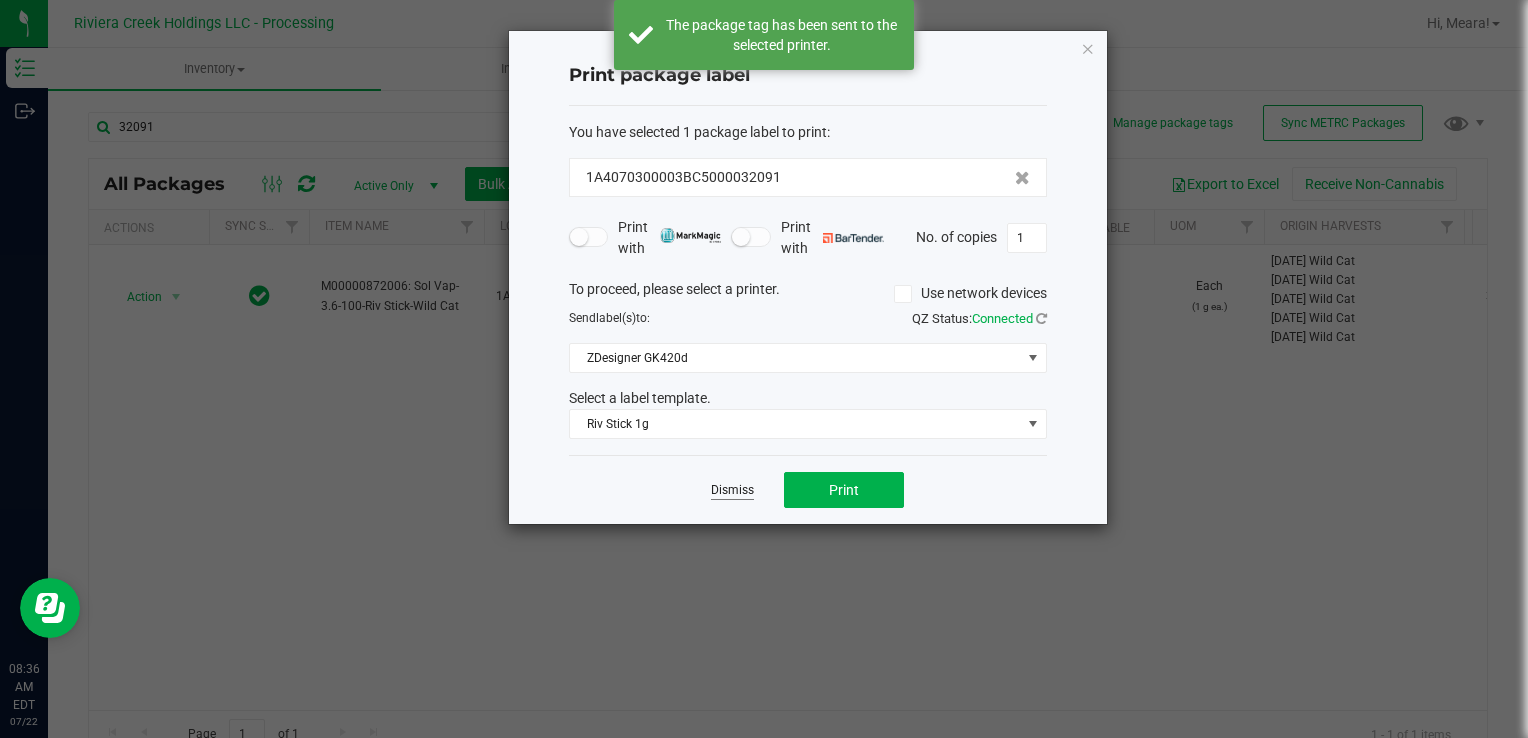 click on "Dismiss" 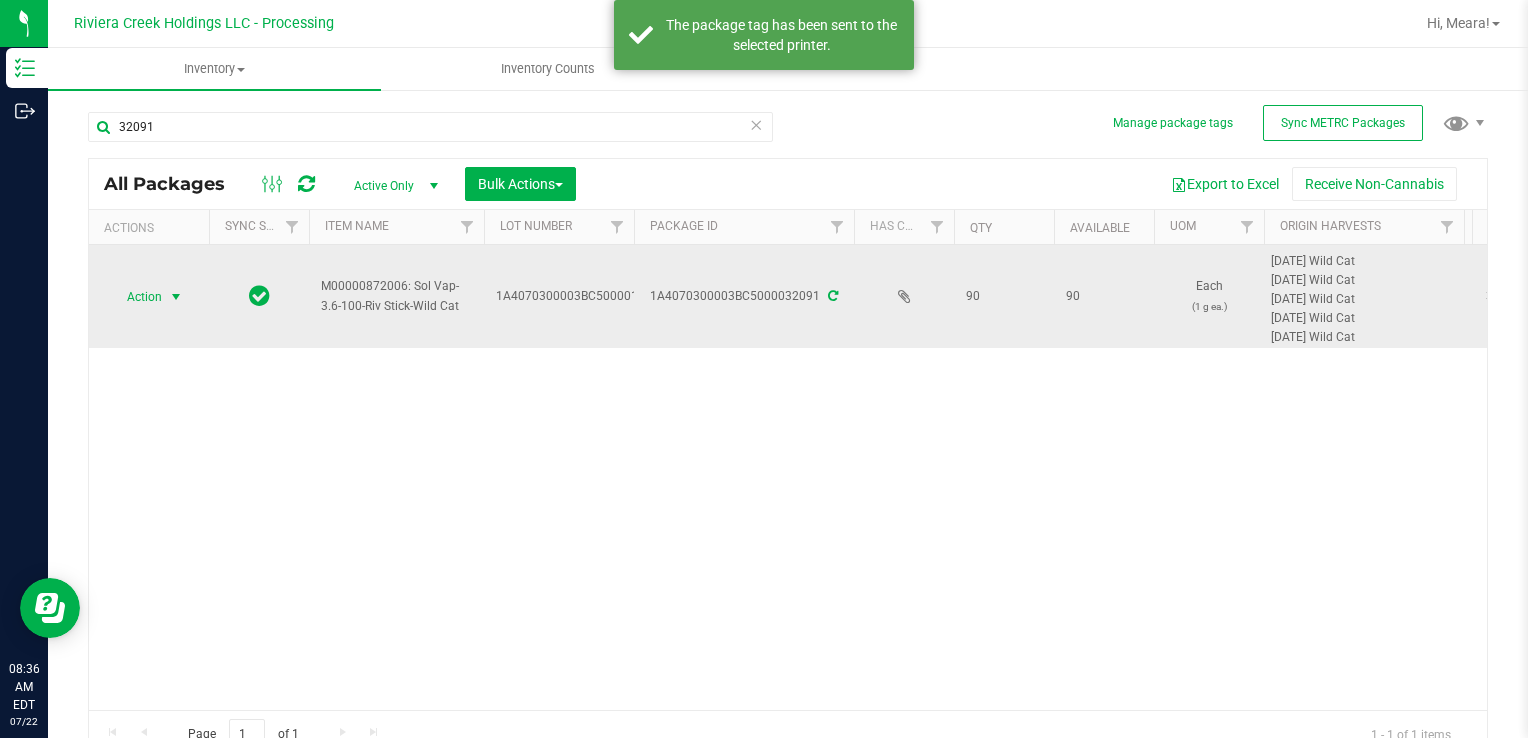 click on "Action" at bounding box center [136, 297] 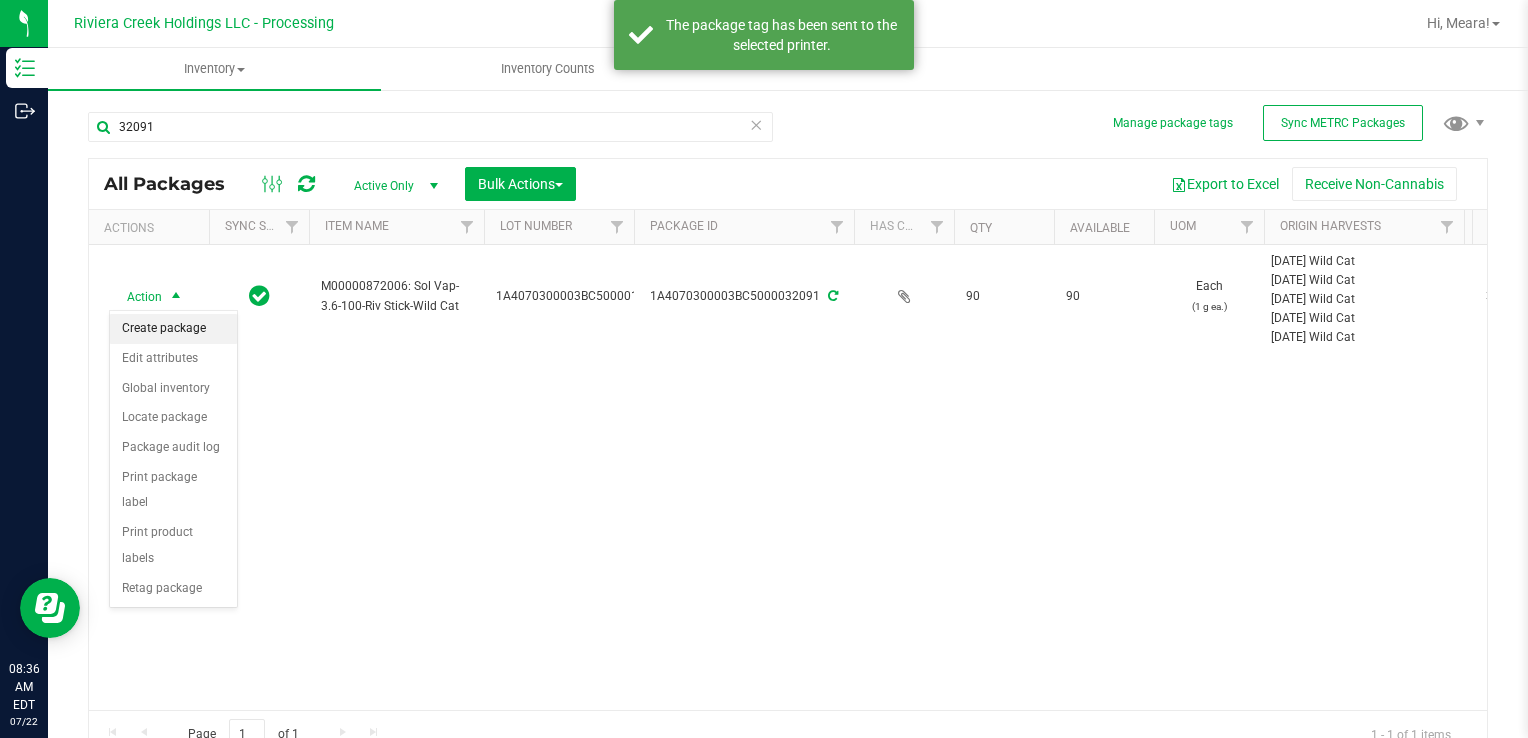 click on "Create package" at bounding box center (173, 329) 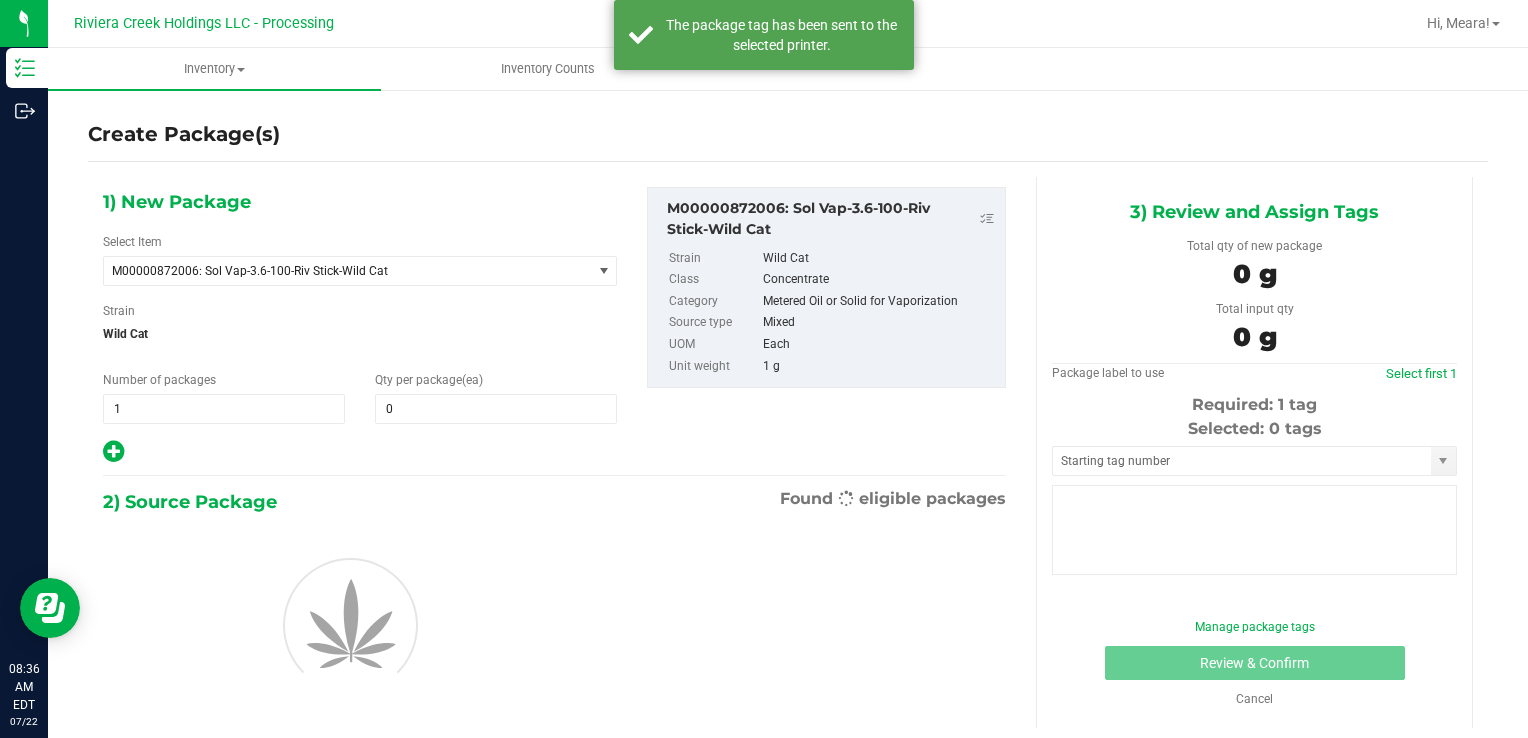 type on "0" 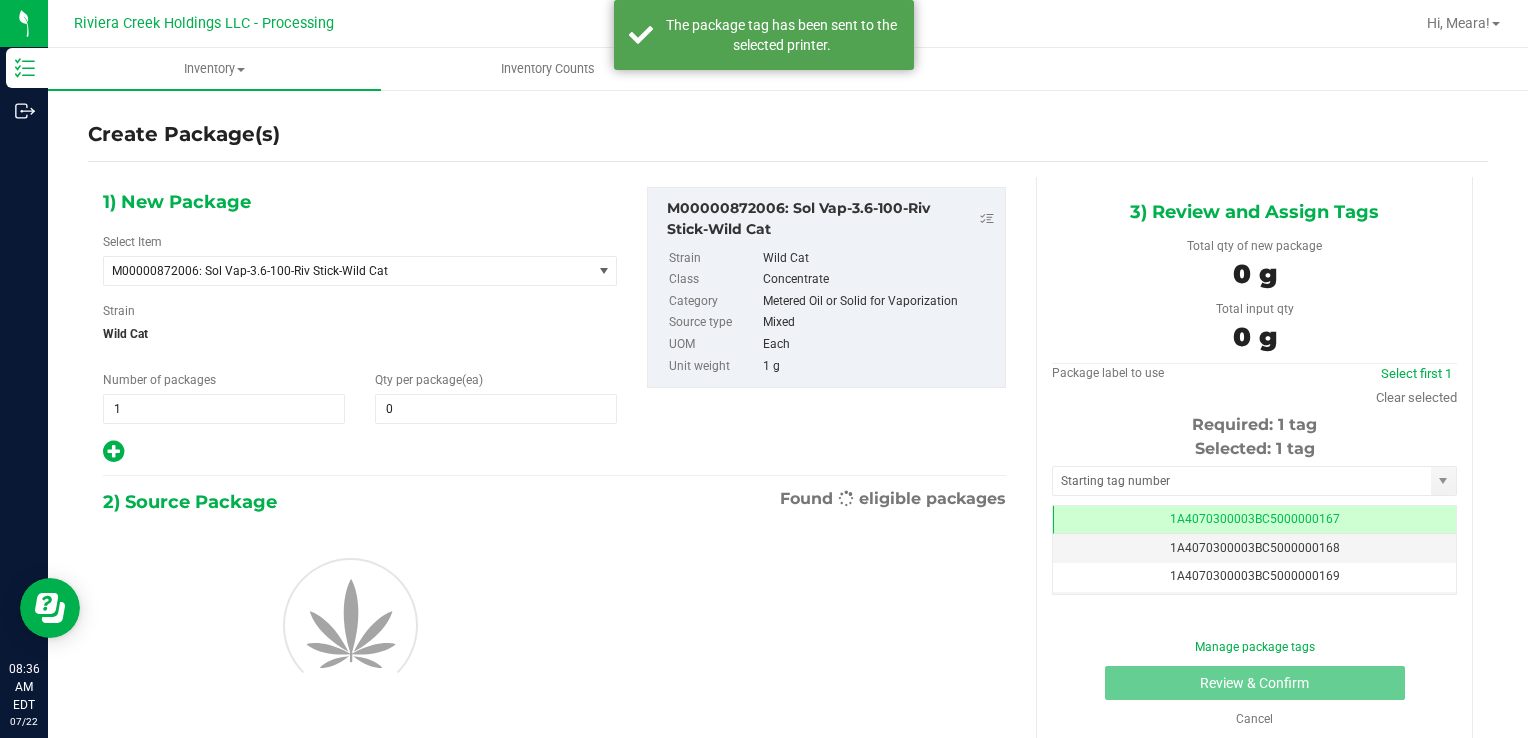 scroll, scrollTop: 0, scrollLeft: 0, axis: both 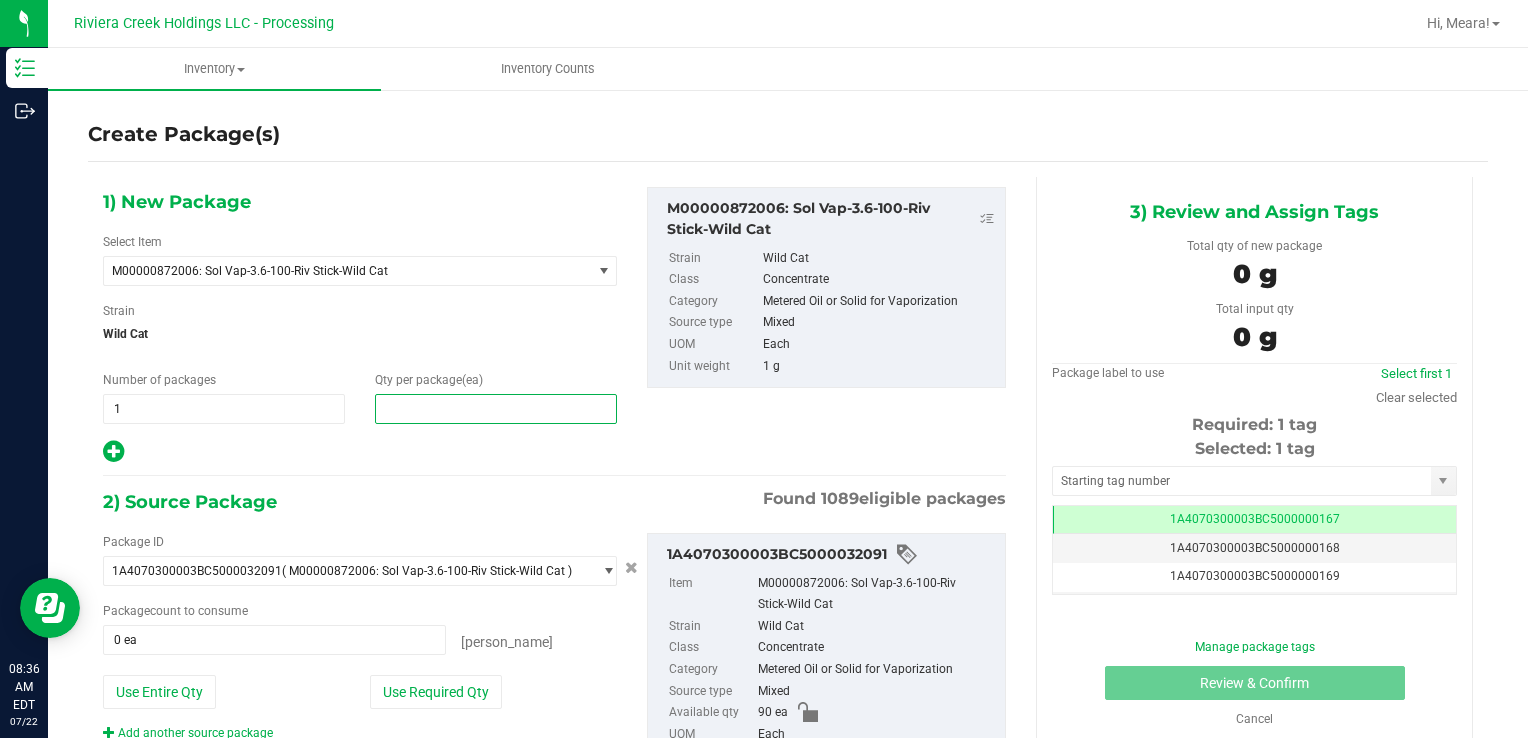 click at bounding box center (496, 409) 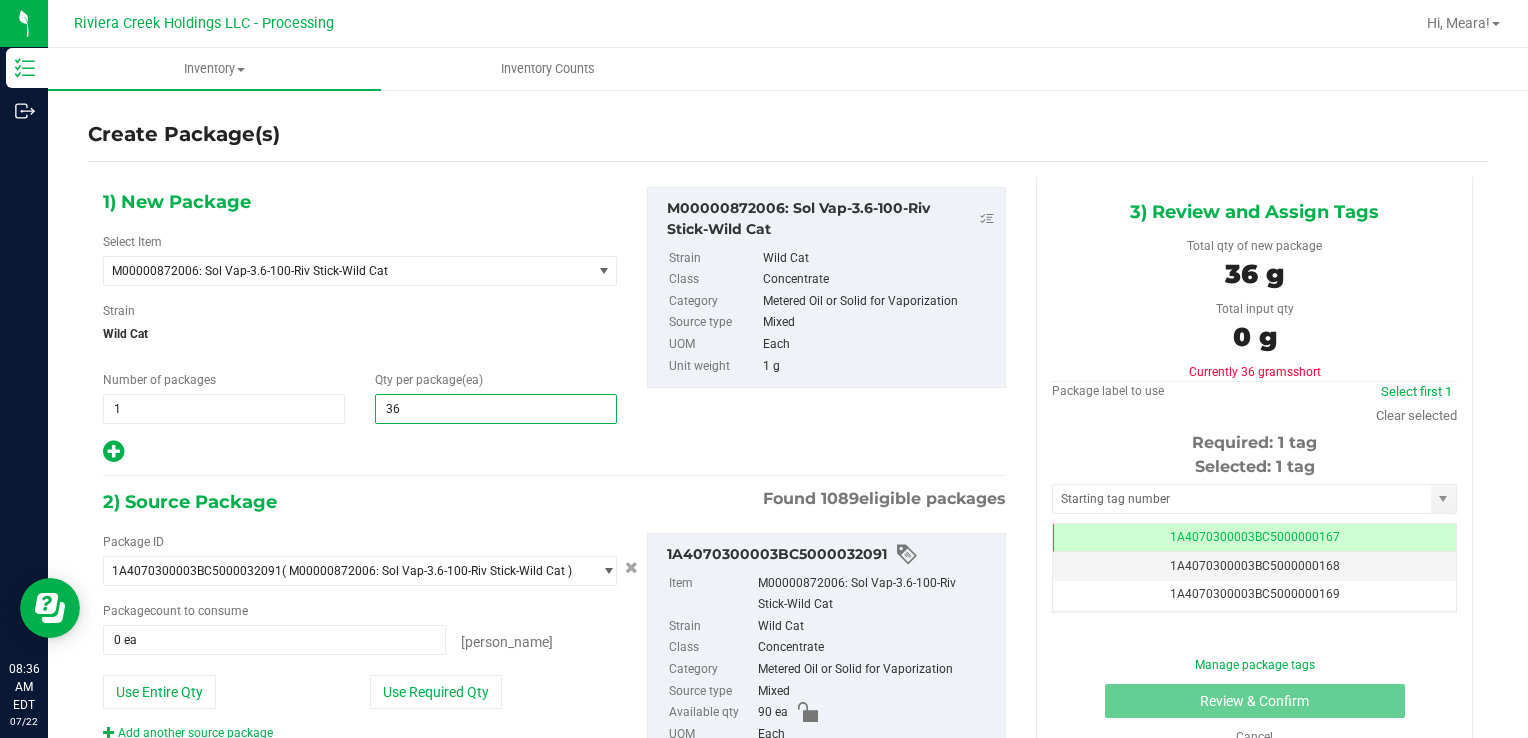 type on "360" 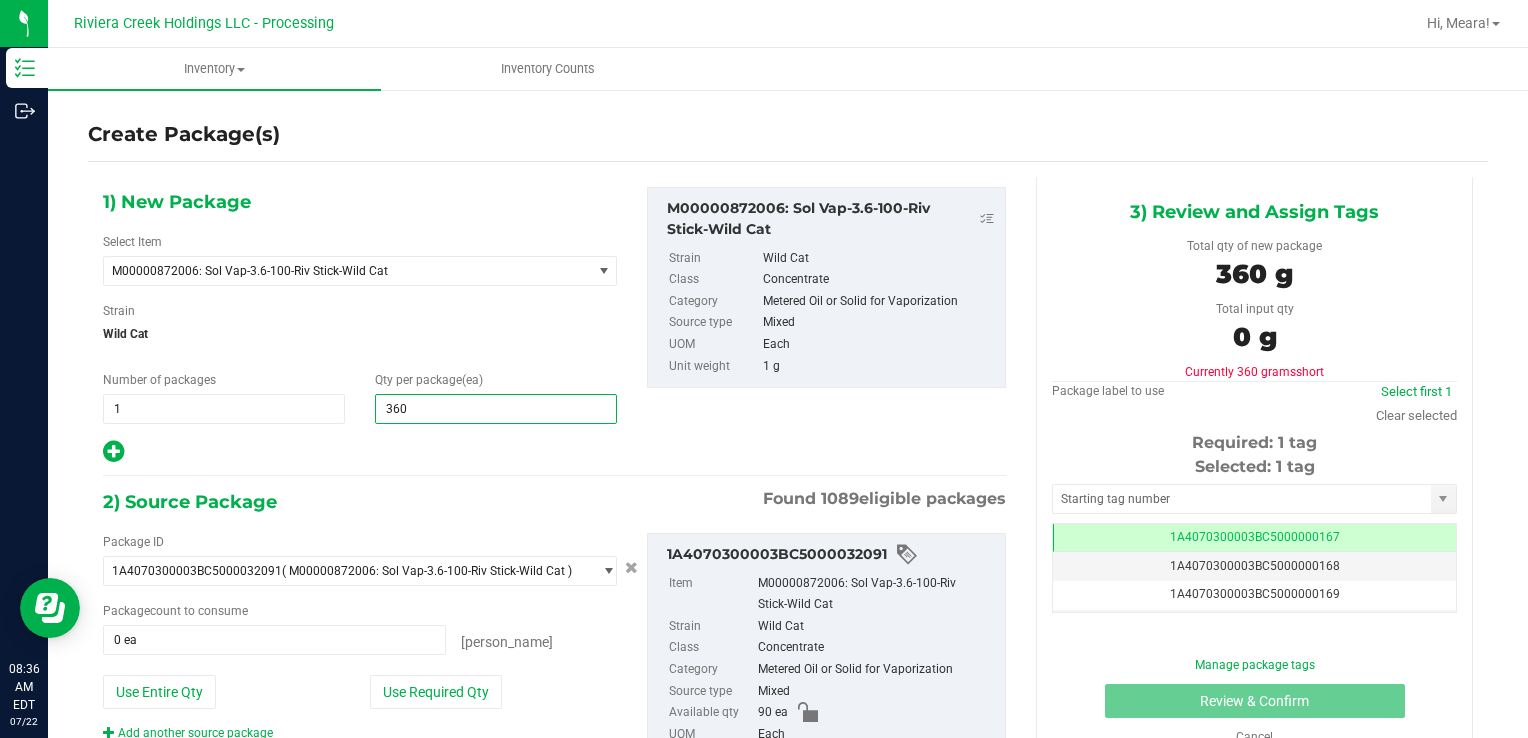 type on "360" 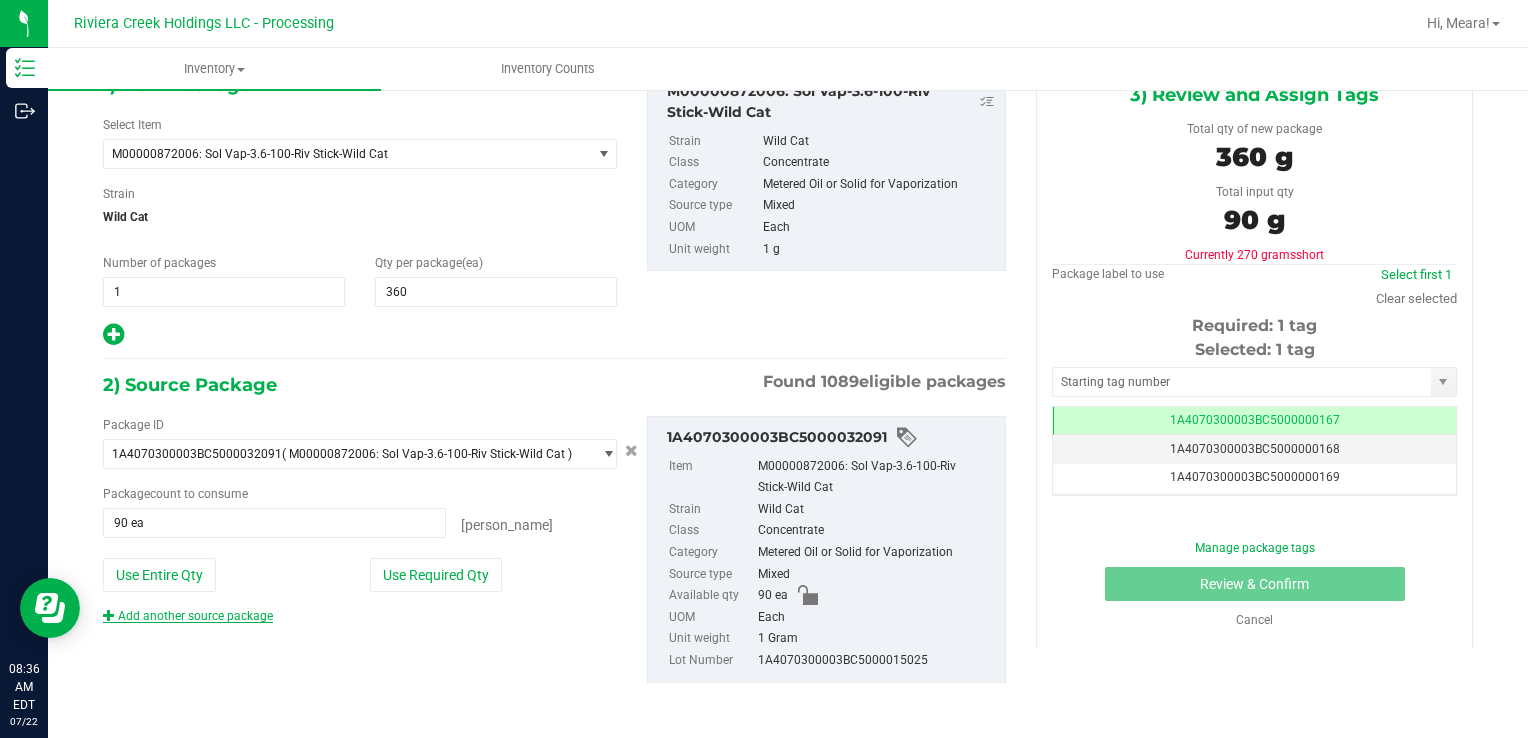 click on "Add another source package" at bounding box center [188, 616] 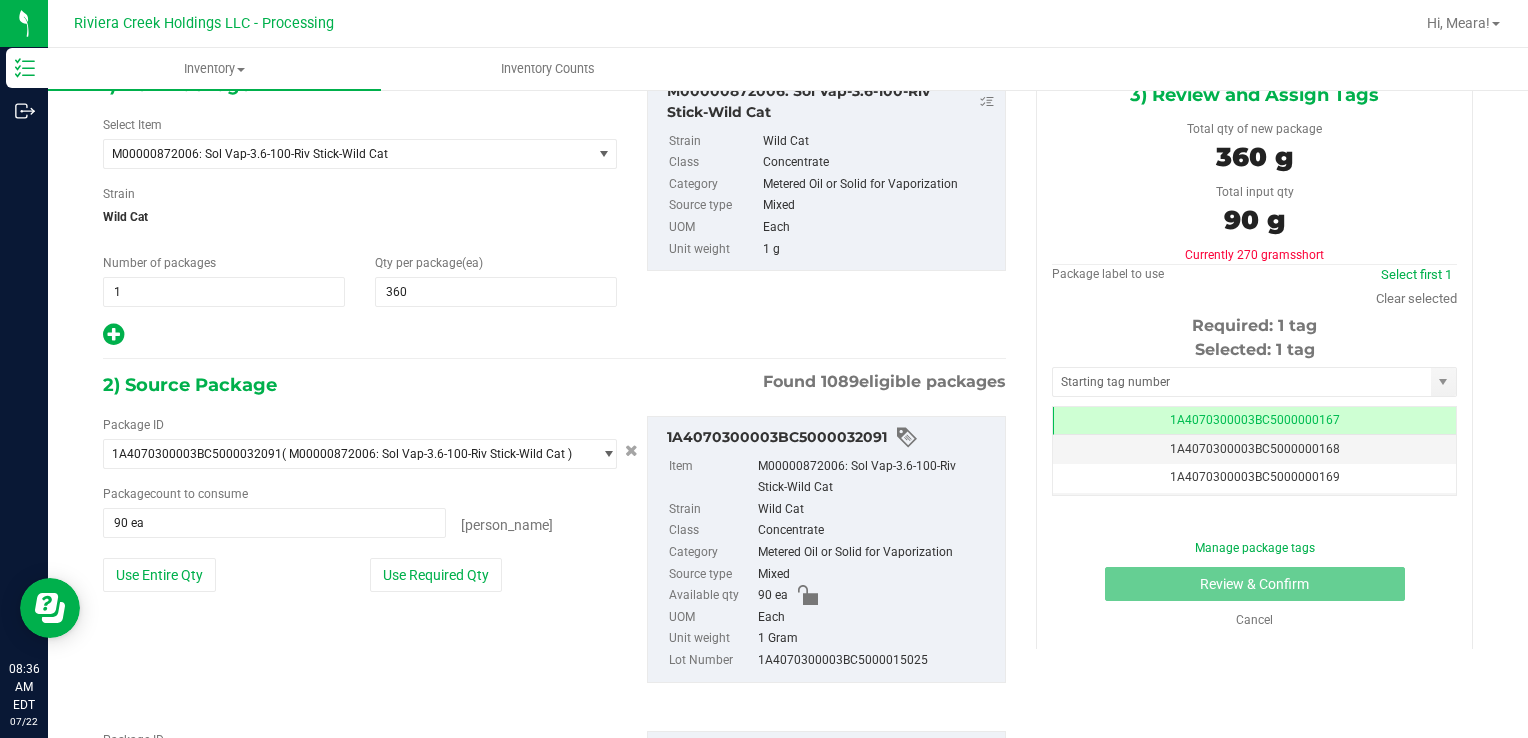 scroll, scrollTop: 267, scrollLeft: 0, axis: vertical 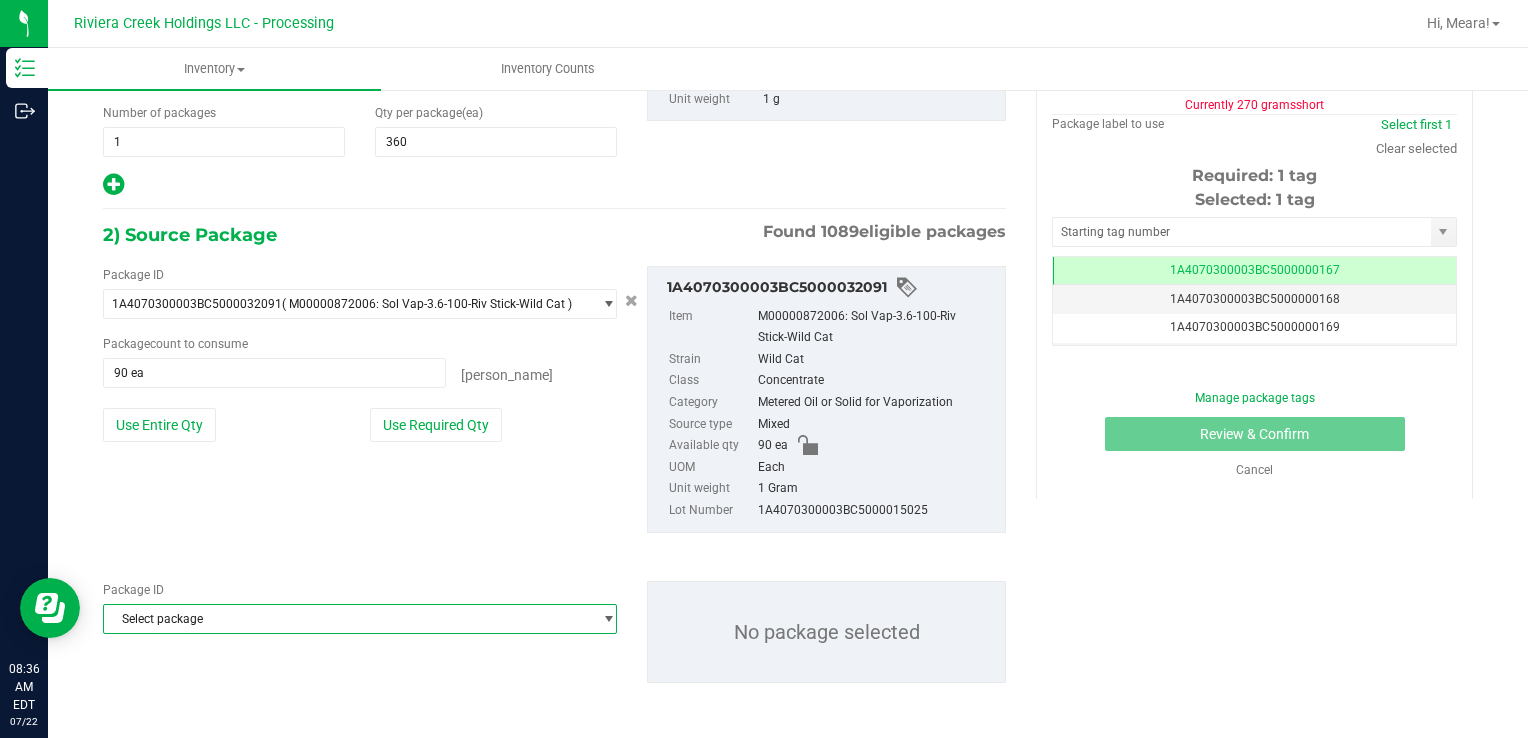 click on "Select package" at bounding box center [347, 619] 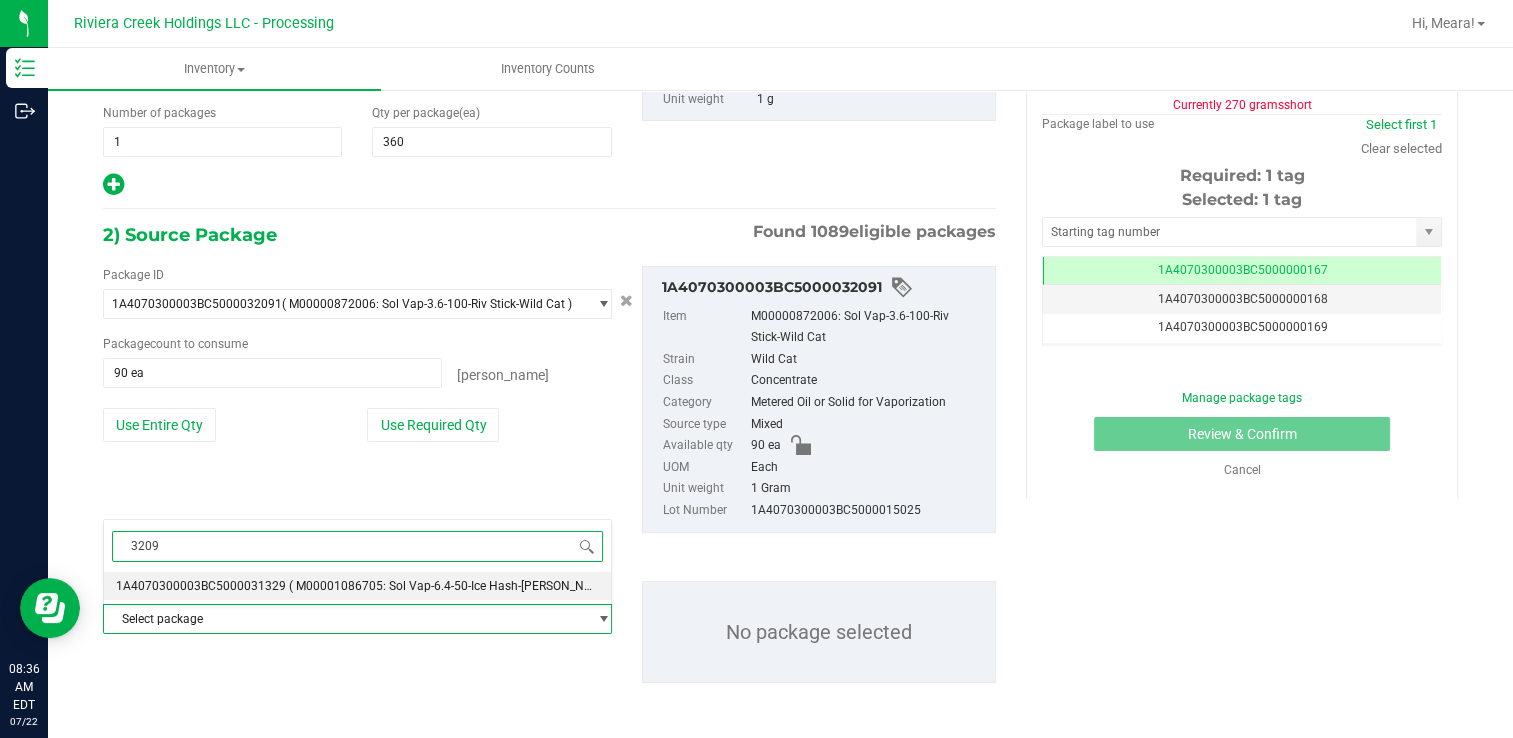 type on "32092" 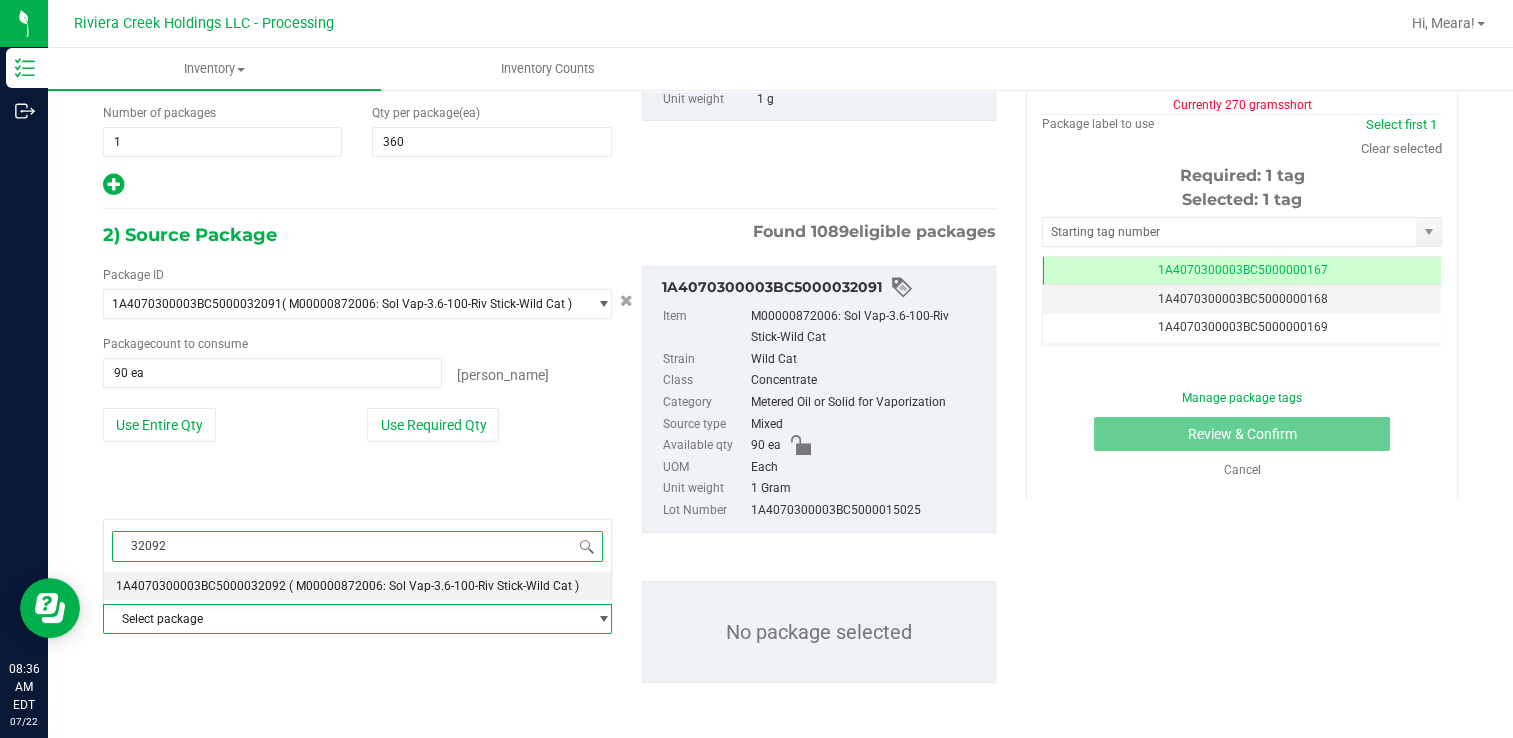 click on "(
M00000872006: Sol Vap-3.6-100-Riv Stick-Wild Cat
)" at bounding box center (434, 586) 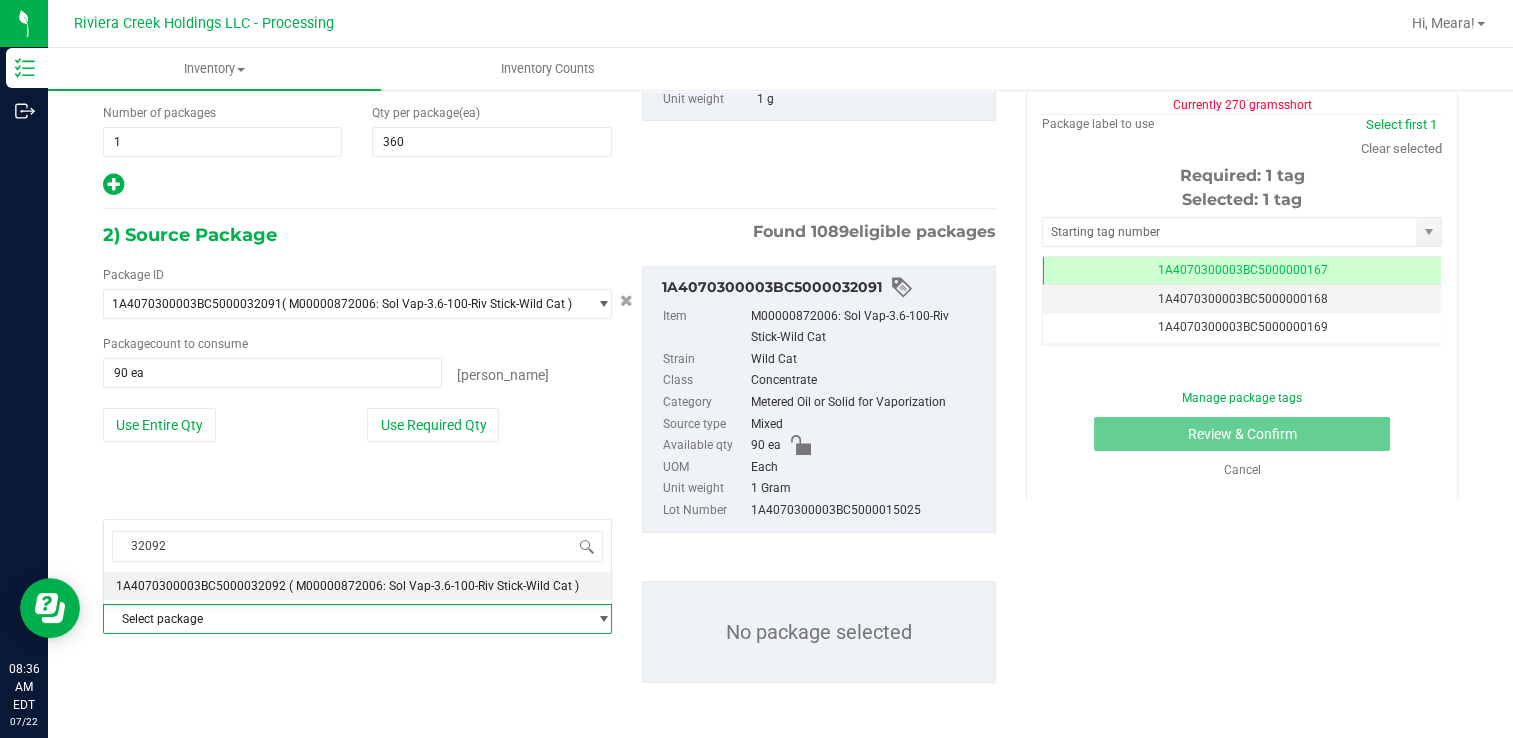 type 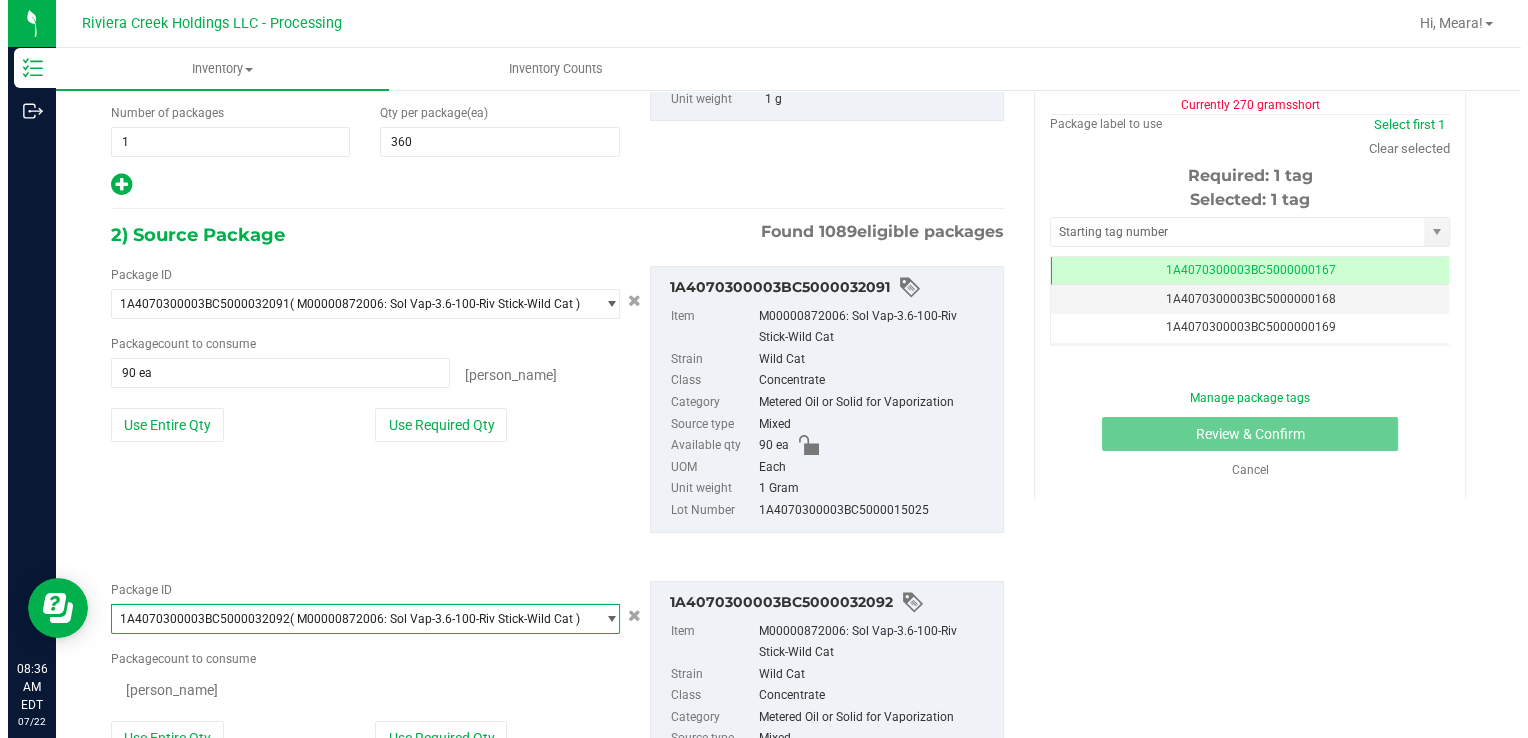scroll, scrollTop: 0, scrollLeft: 0, axis: both 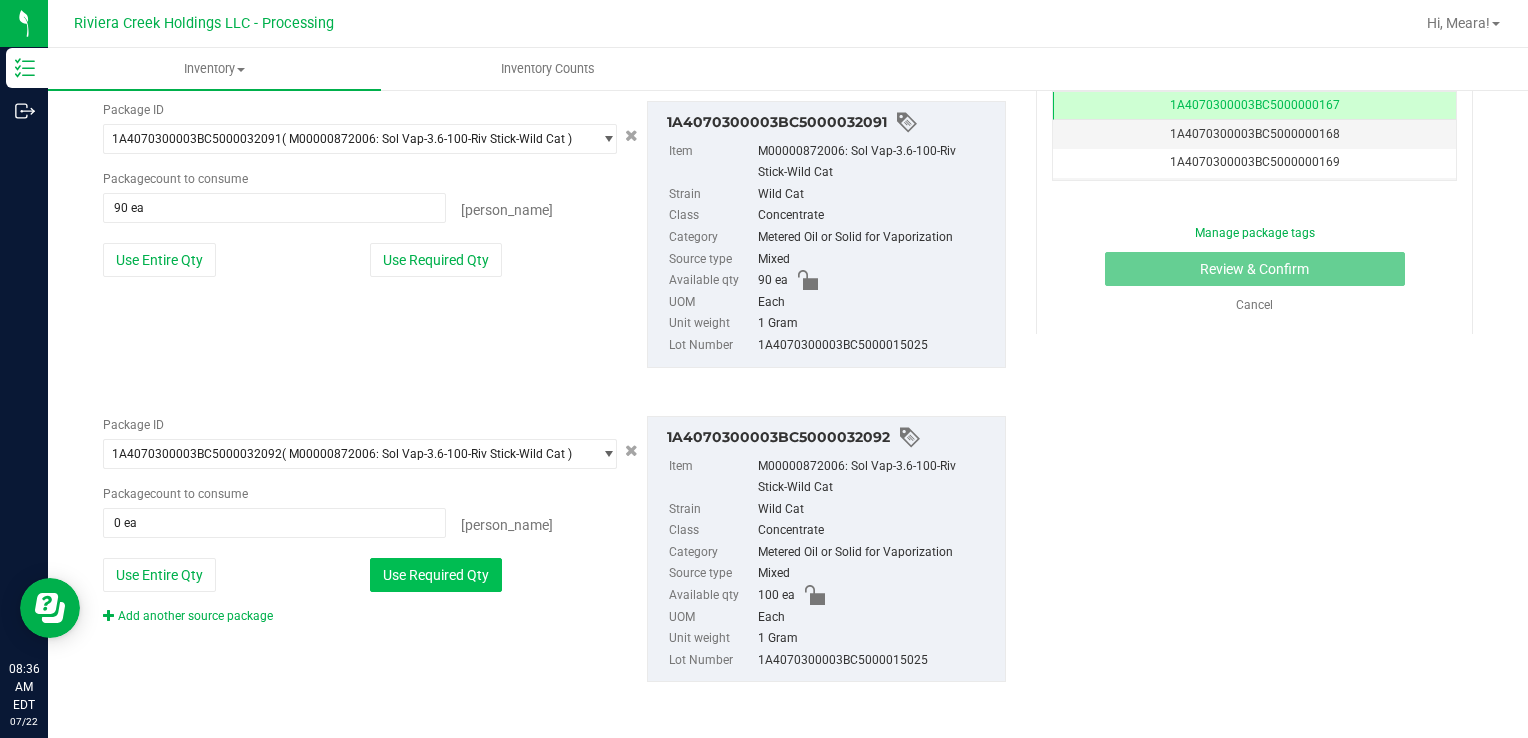 click on "Use Required Qty" at bounding box center (436, 575) 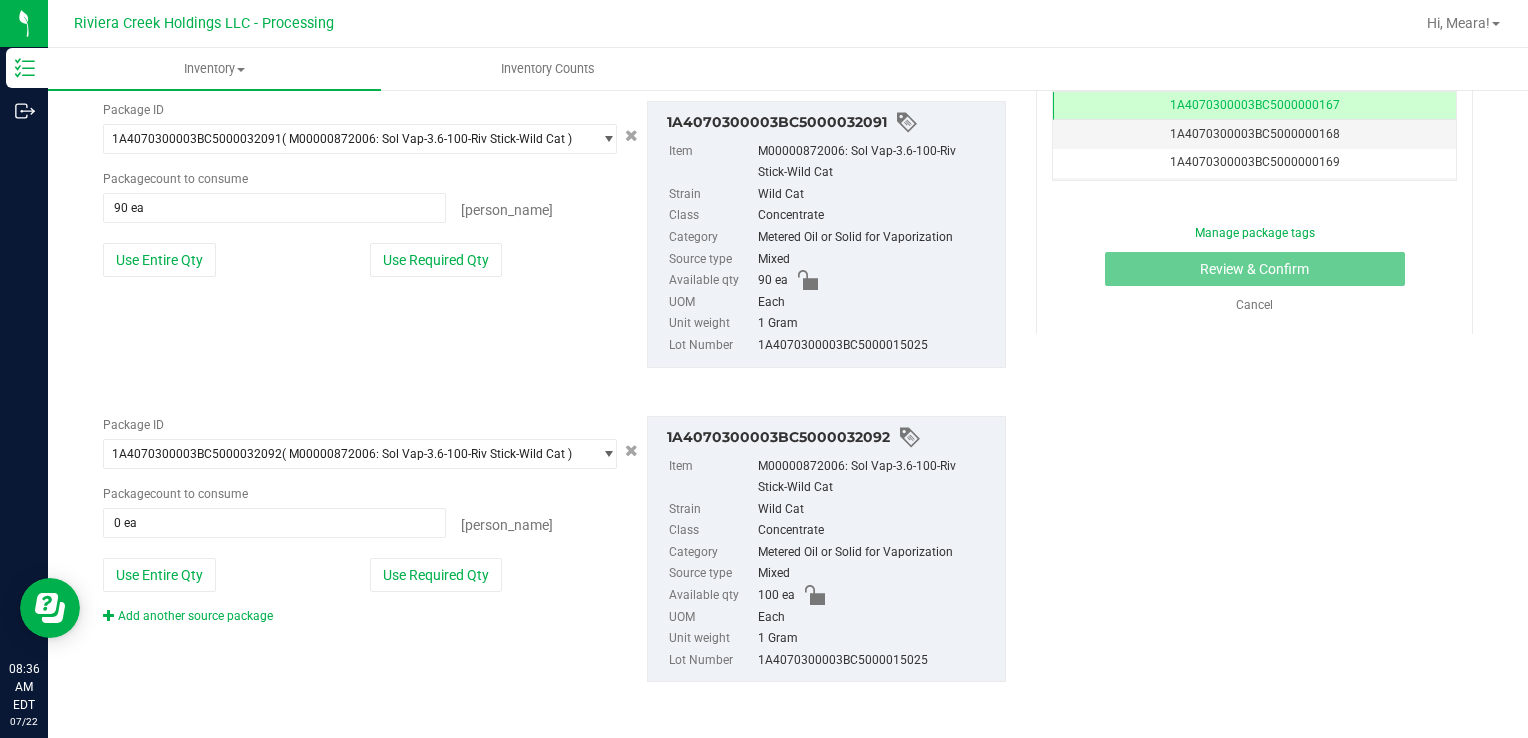 type on "100 ea" 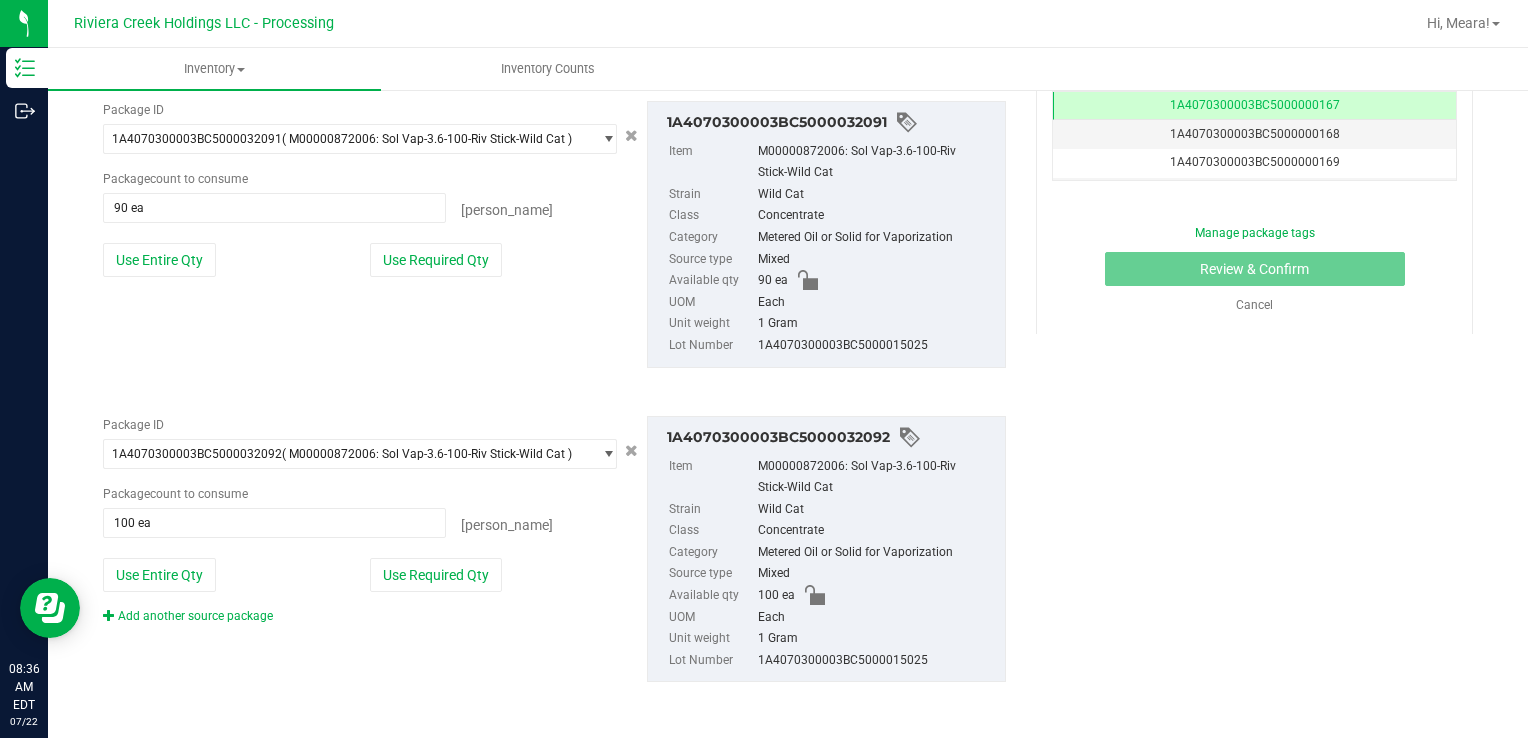 click on "Package ID
1A4070300003BC5000032092
(
M00000872006: Sol Vap-3.6-100-Riv Stick-Wild Cat
)
1A4070300003BC5000031900 1A4070300003BC5000032001 1A4070300003BC5000032002 1A4070300003BC5000032003 1A4070300003BC5000032004 1A4070300003BC5000032005 1A4070300003BC5000032006 1A4070300003BC5000032007 1A4070300003BC5000032008 1A4070300003BC5000032009 1A4070300003BC5000032010 1A4070300003BC5000032011 1A4070300003BC5000032012 1A4070300003BC5000032013 1A4070300003BC5000032014 1A4070300003BC5000032028 1A4070300003BC5000032029 1A4070300003BC5000032030 1A4070300003BC5000032031 1A4070300003BC5000032032 1A4070300003BC5000032033 1A4070300003BC5000032034 1A4070300003BC5000032035 1A4070300003BC5000032036 1A4070300003BC5000032037 1A4070300003BC5000032038 1A4070300003BC5000032039 1A4070300003BC5000032040 1A4070300003BC5000032041" at bounding box center (554, 549) 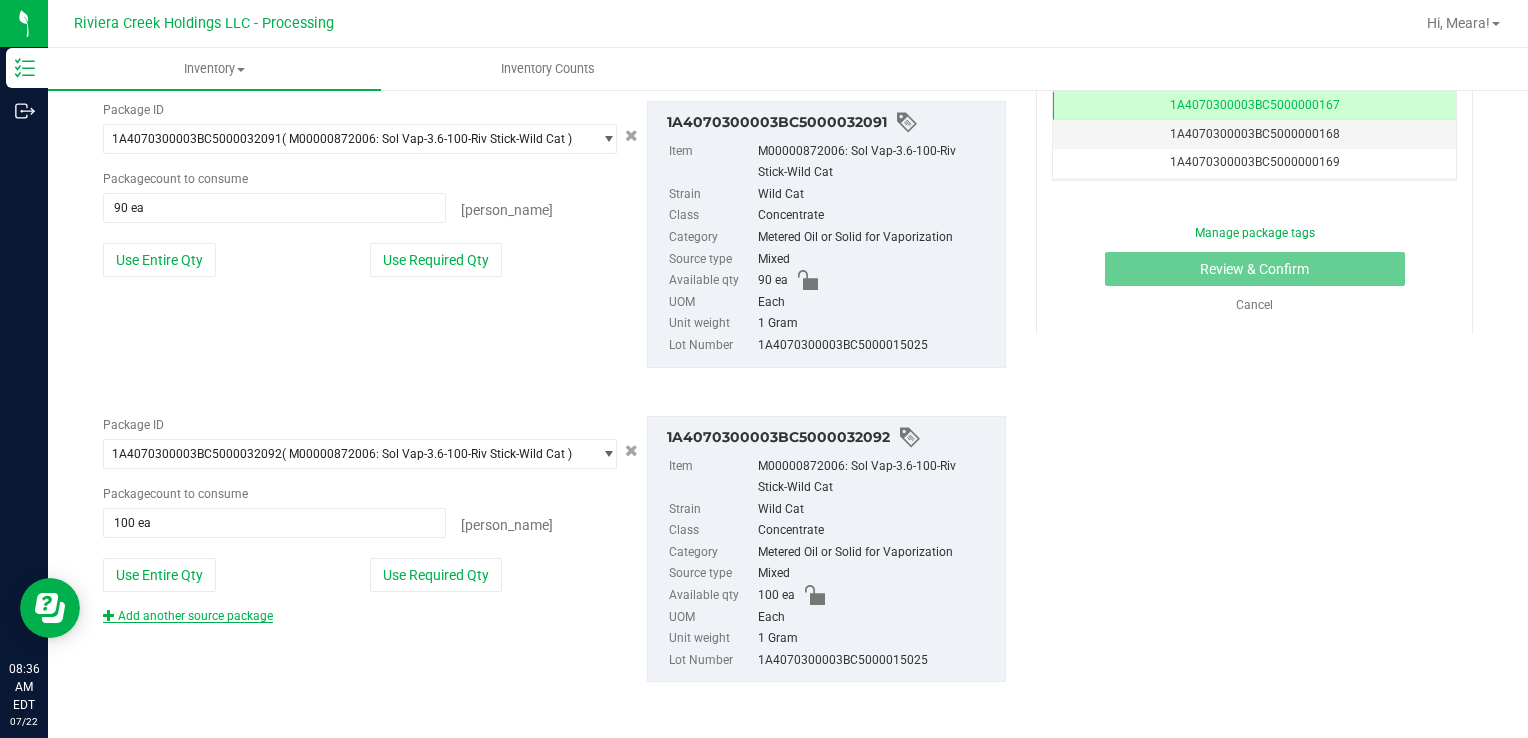 click on "Add another source package" at bounding box center [188, 616] 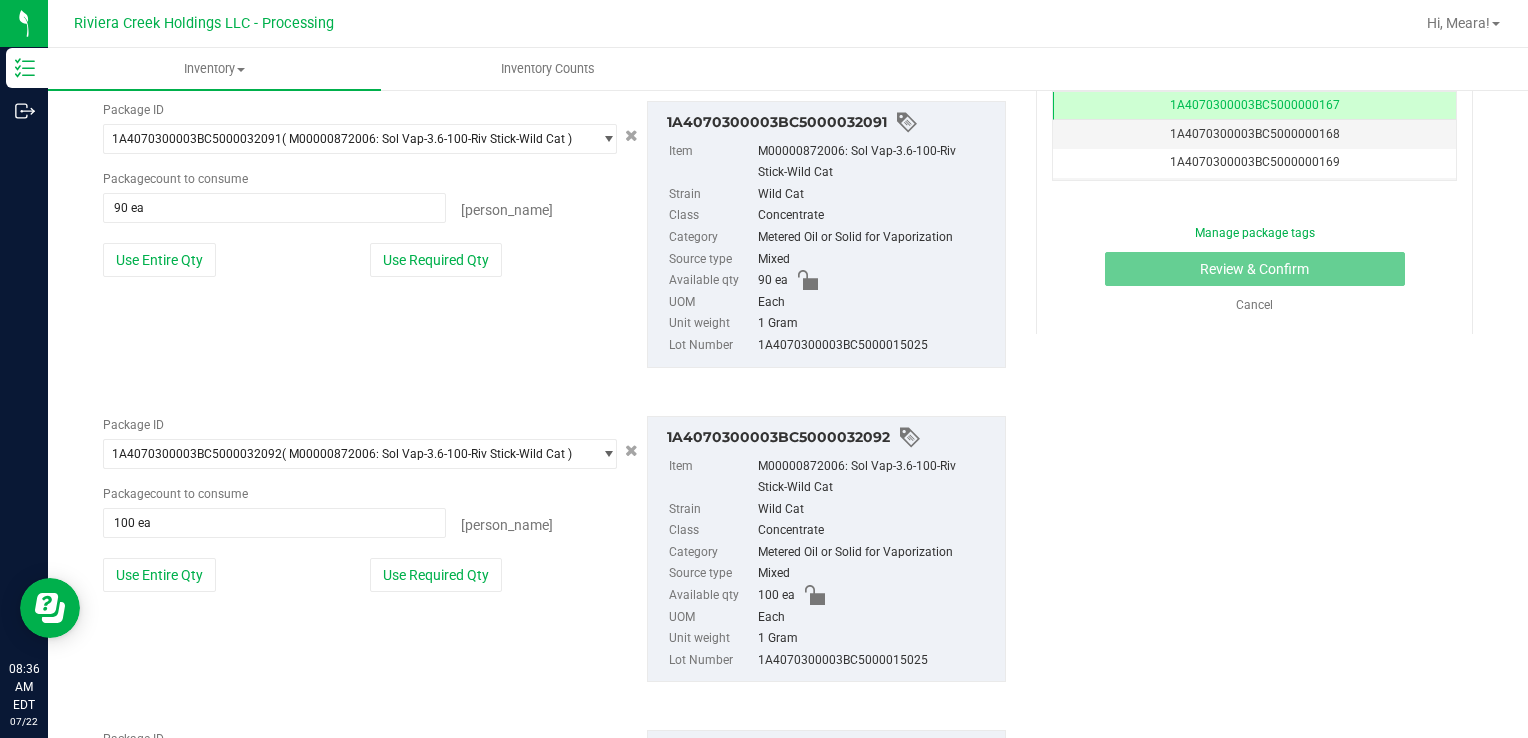 scroll, scrollTop: 581, scrollLeft: 0, axis: vertical 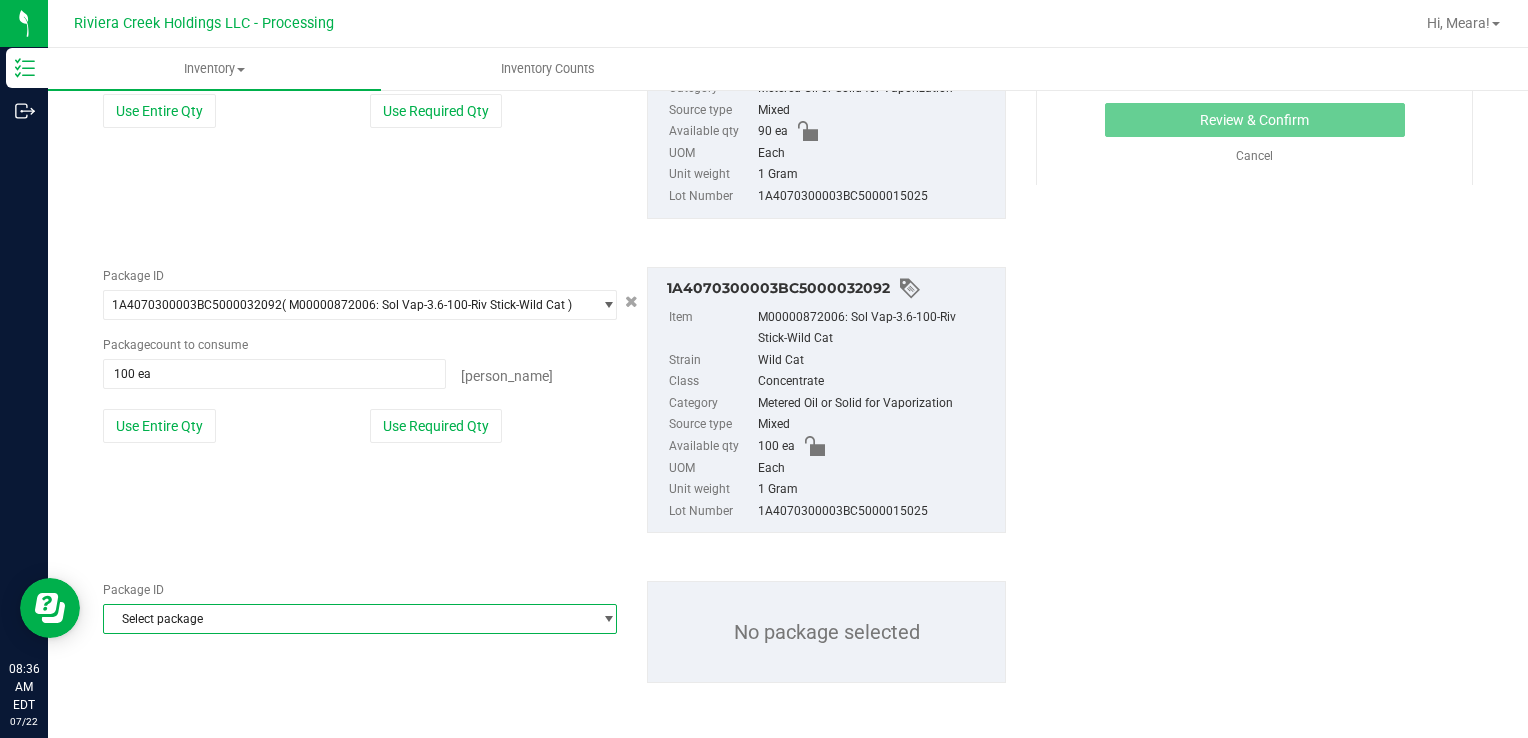 click on "Select package" at bounding box center [347, 619] 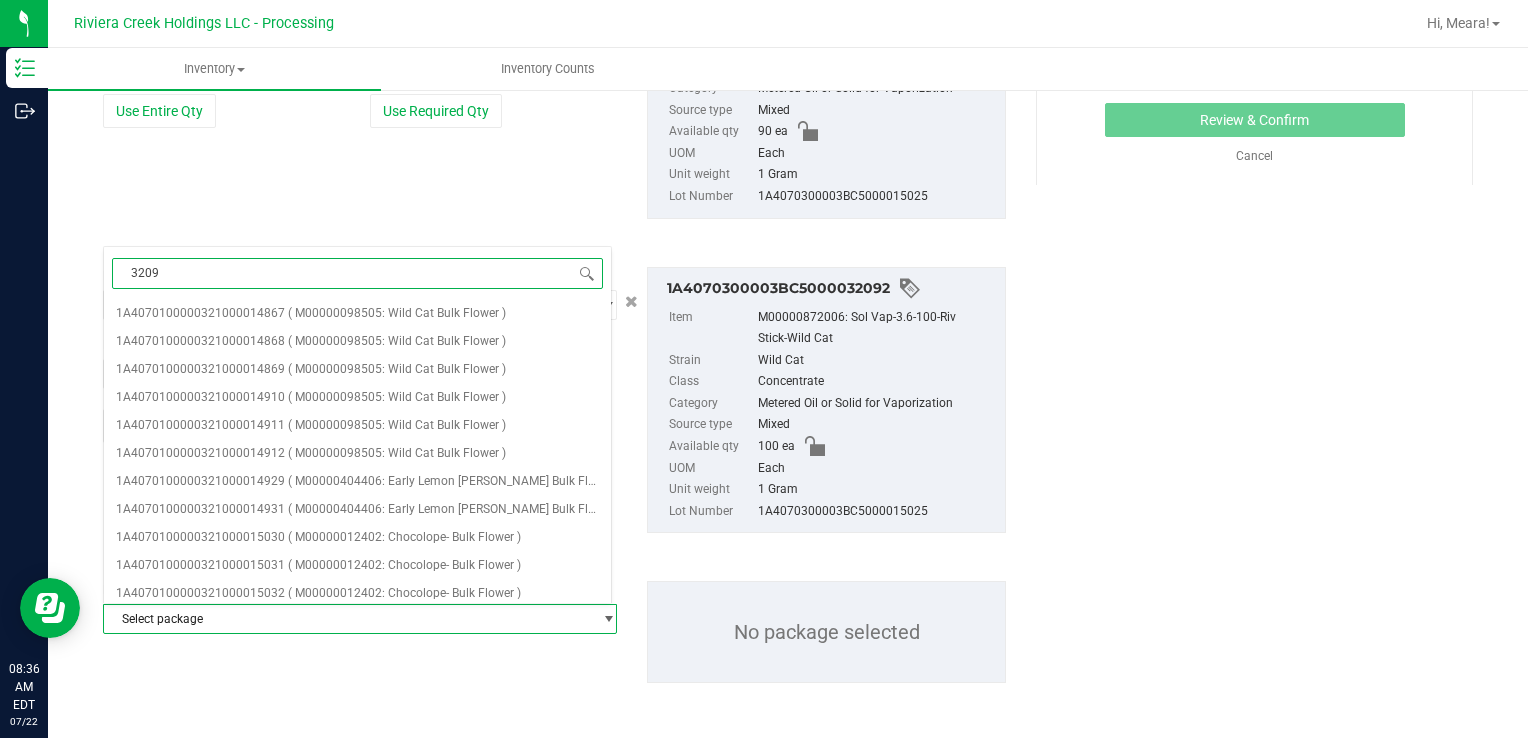 type on "32093" 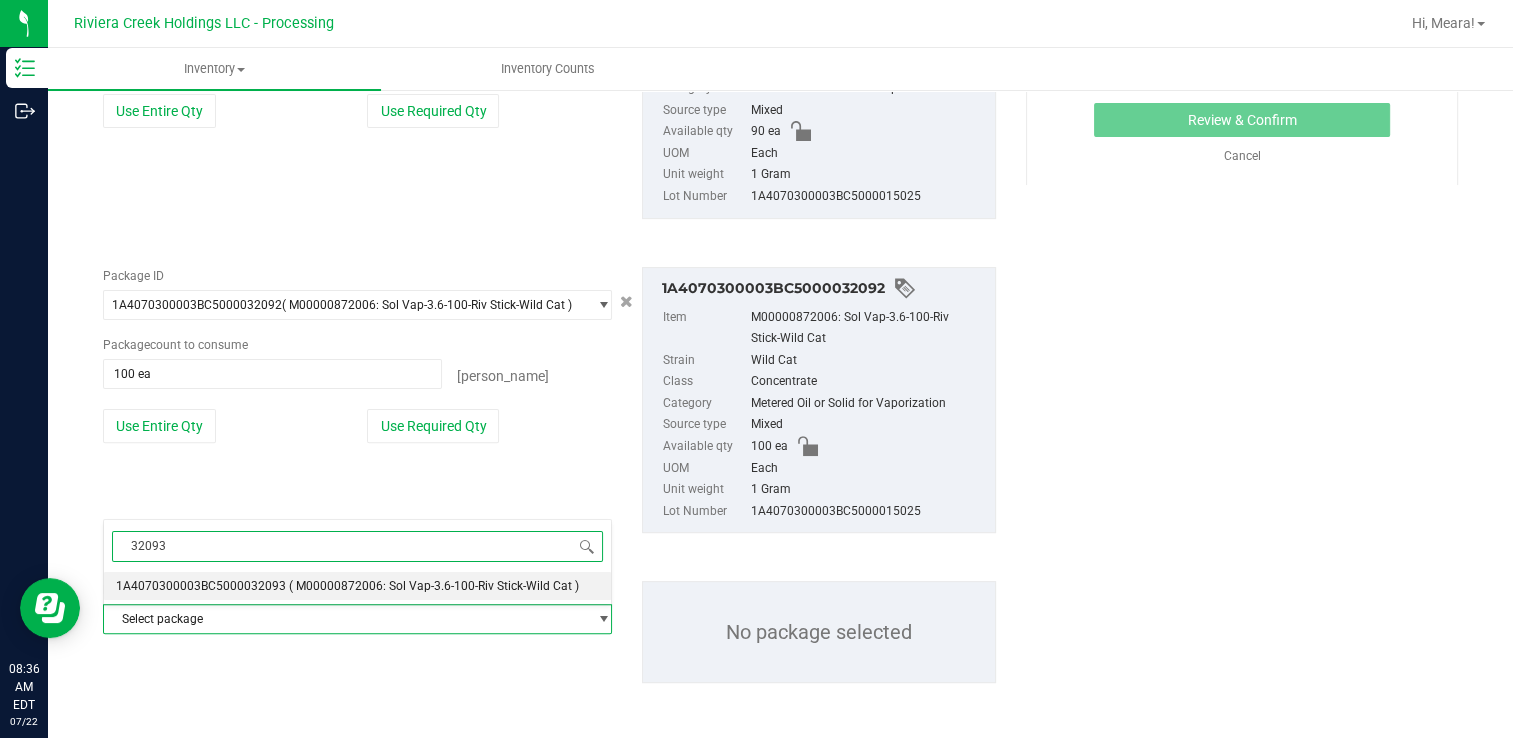 click on "1A4070300003BC5000032093" at bounding box center [201, 586] 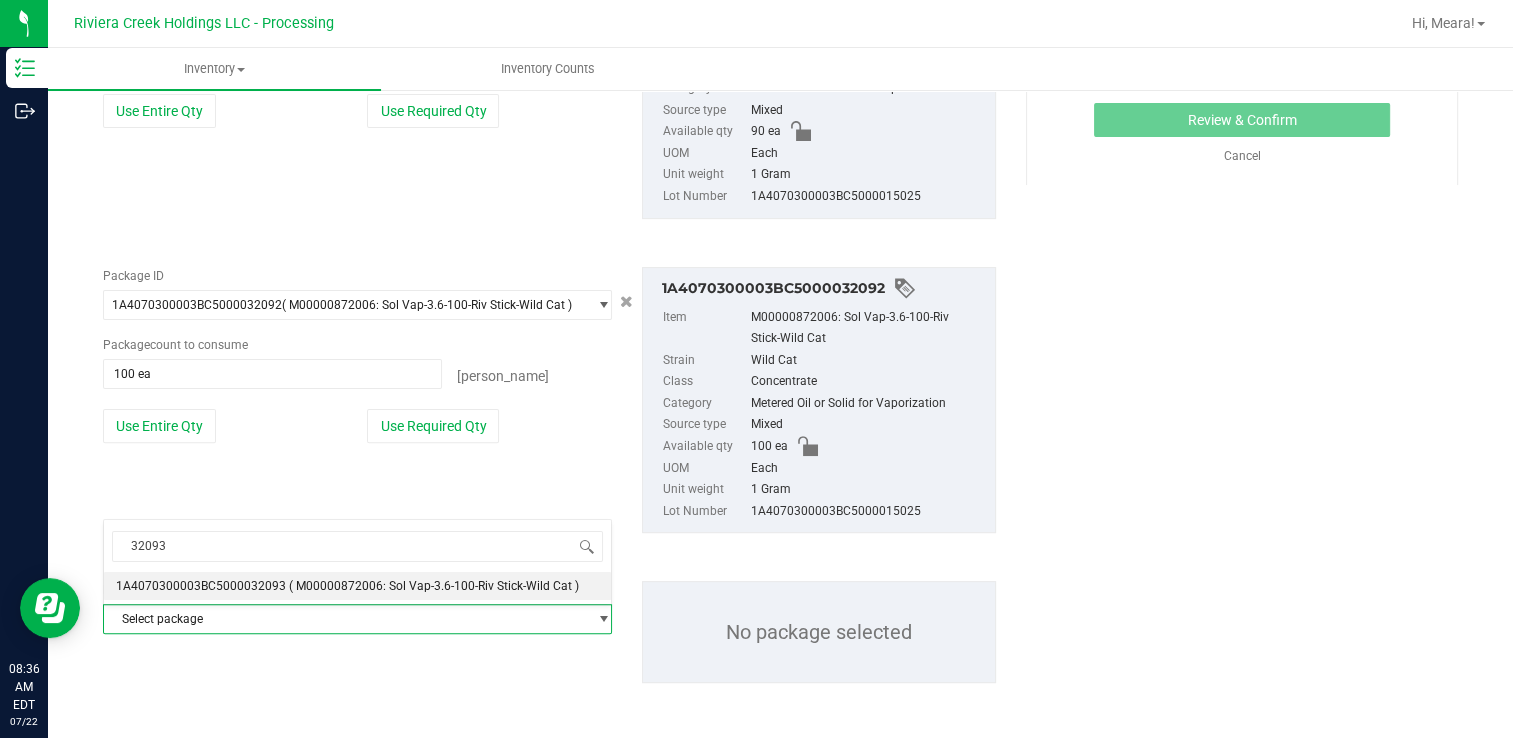 type 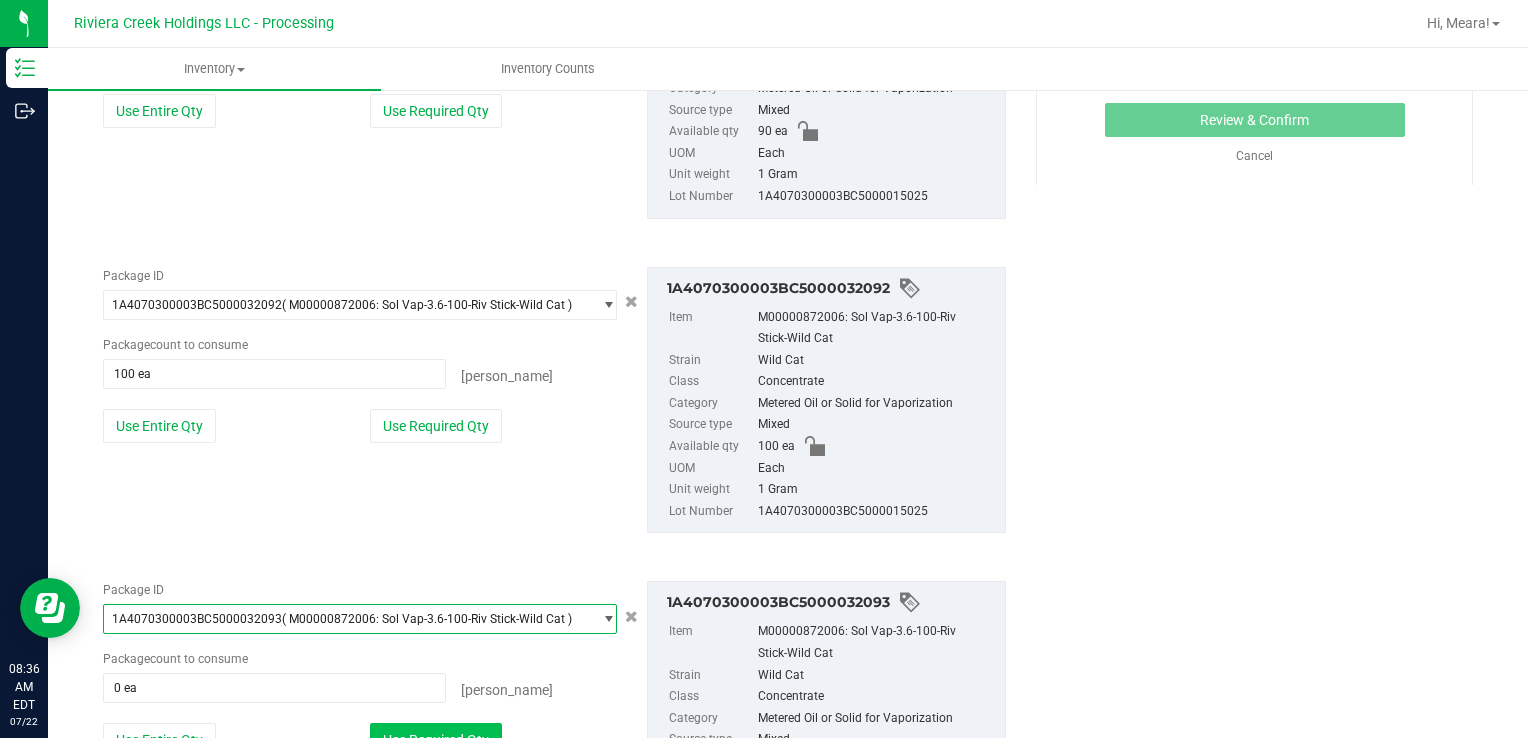 drag, startPoint x: 491, startPoint y: 724, endPoint x: 480, endPoint y: 726, distance: 11.18034 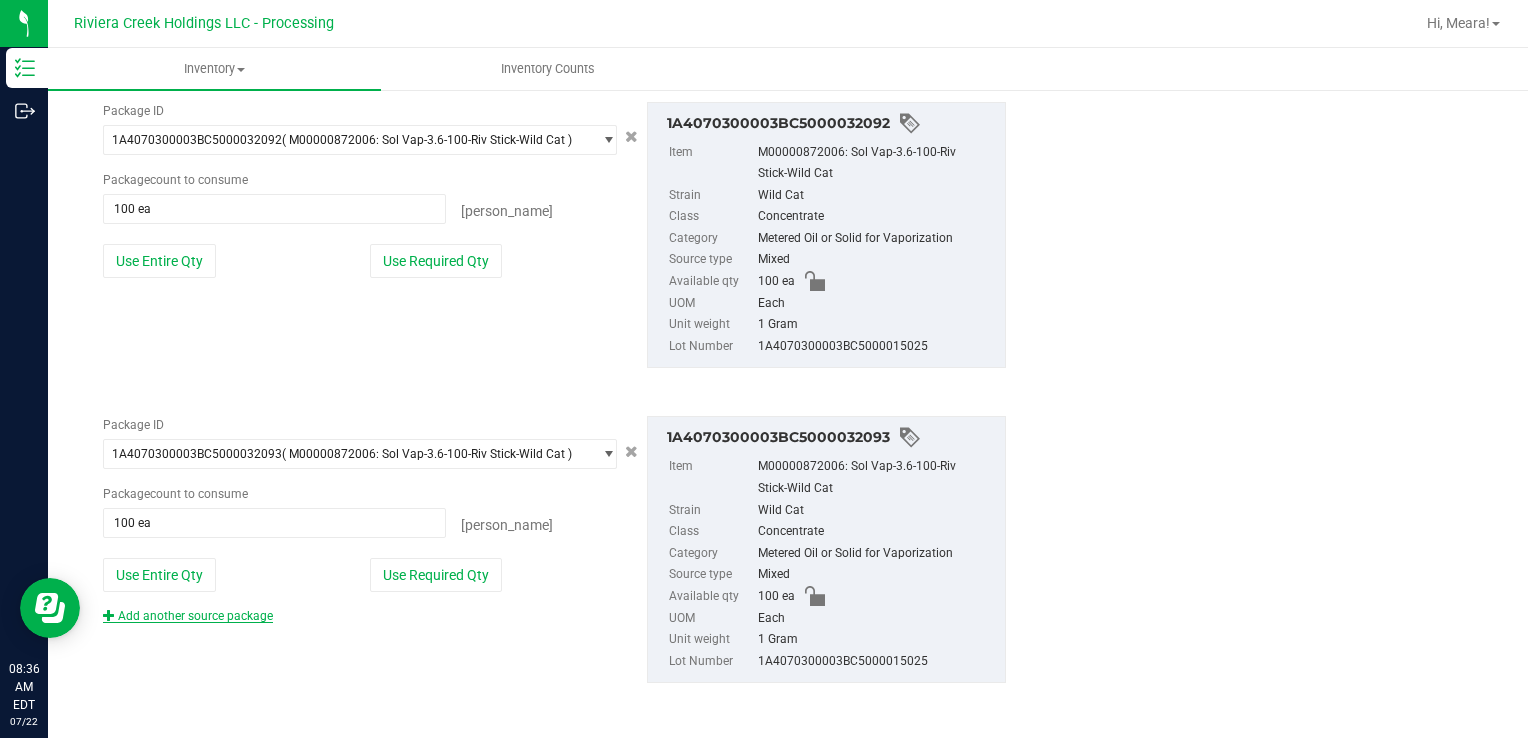 click on "Add another source package" at bounding box center (188, 616) 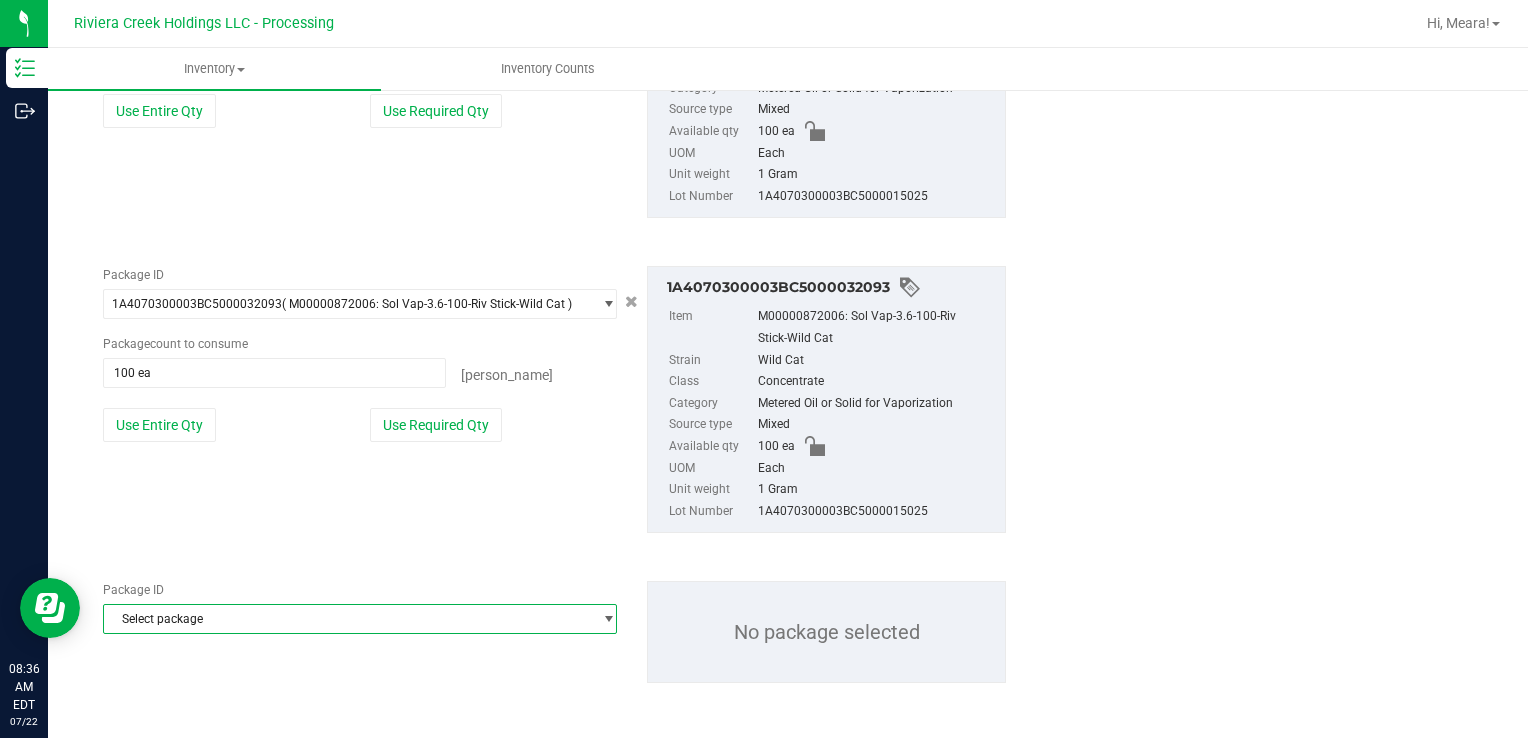 click on "Select package" at bounding box center [347, 619] 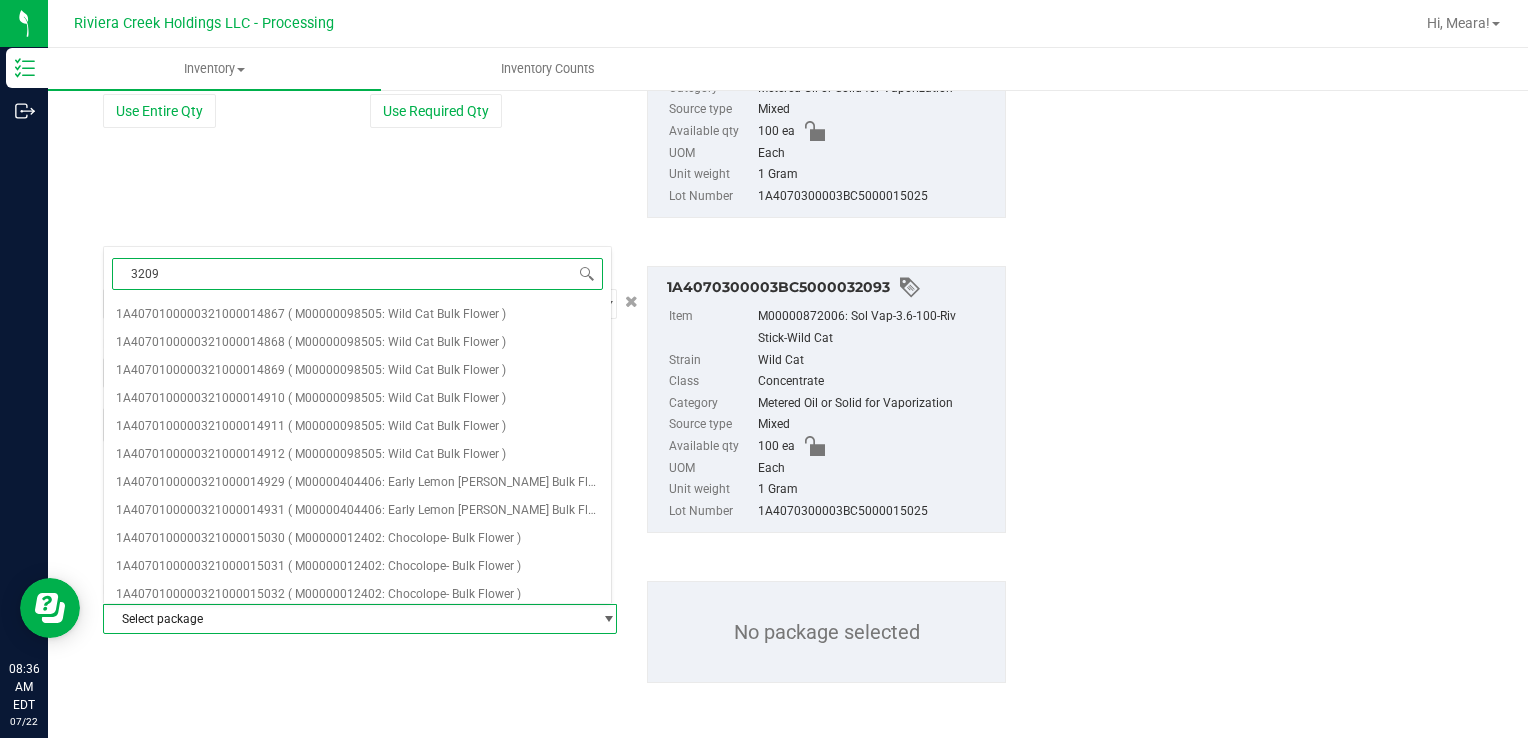 type on "32094" 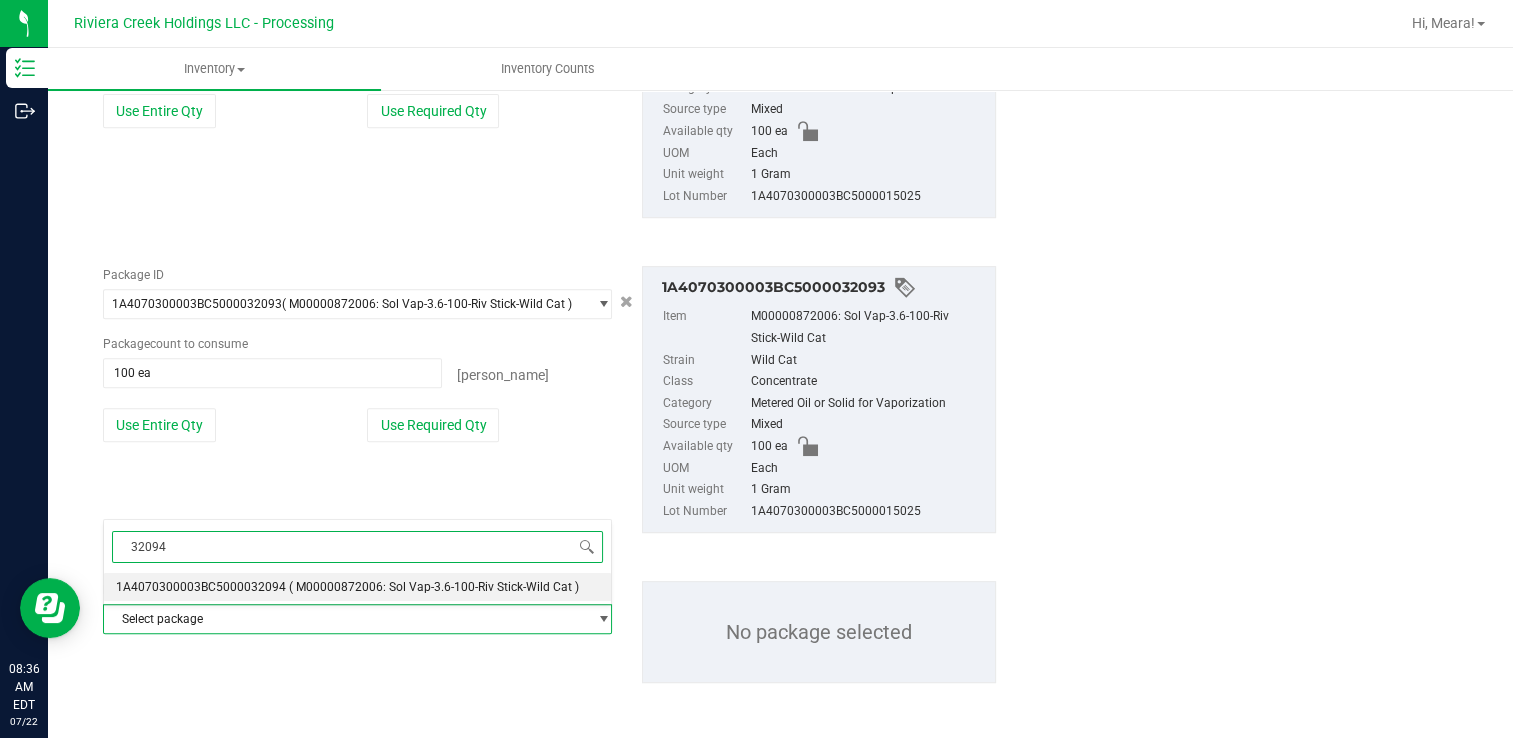click on "1A4070300003BC5000032094
(
M00000872006: Sol Vap-3.6-100-Riv Stick-Wild Cat
)" at bounding box center [357, 587] 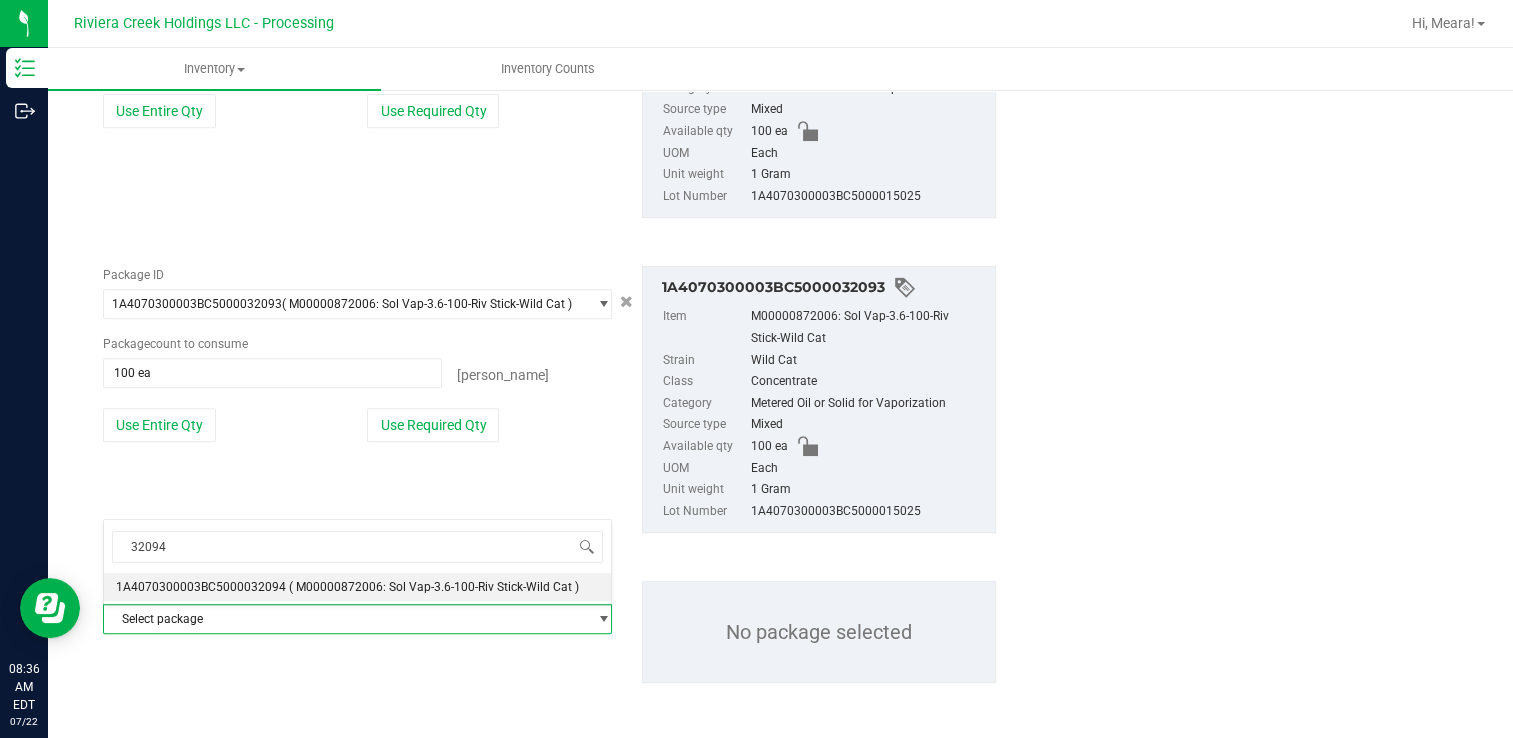 type 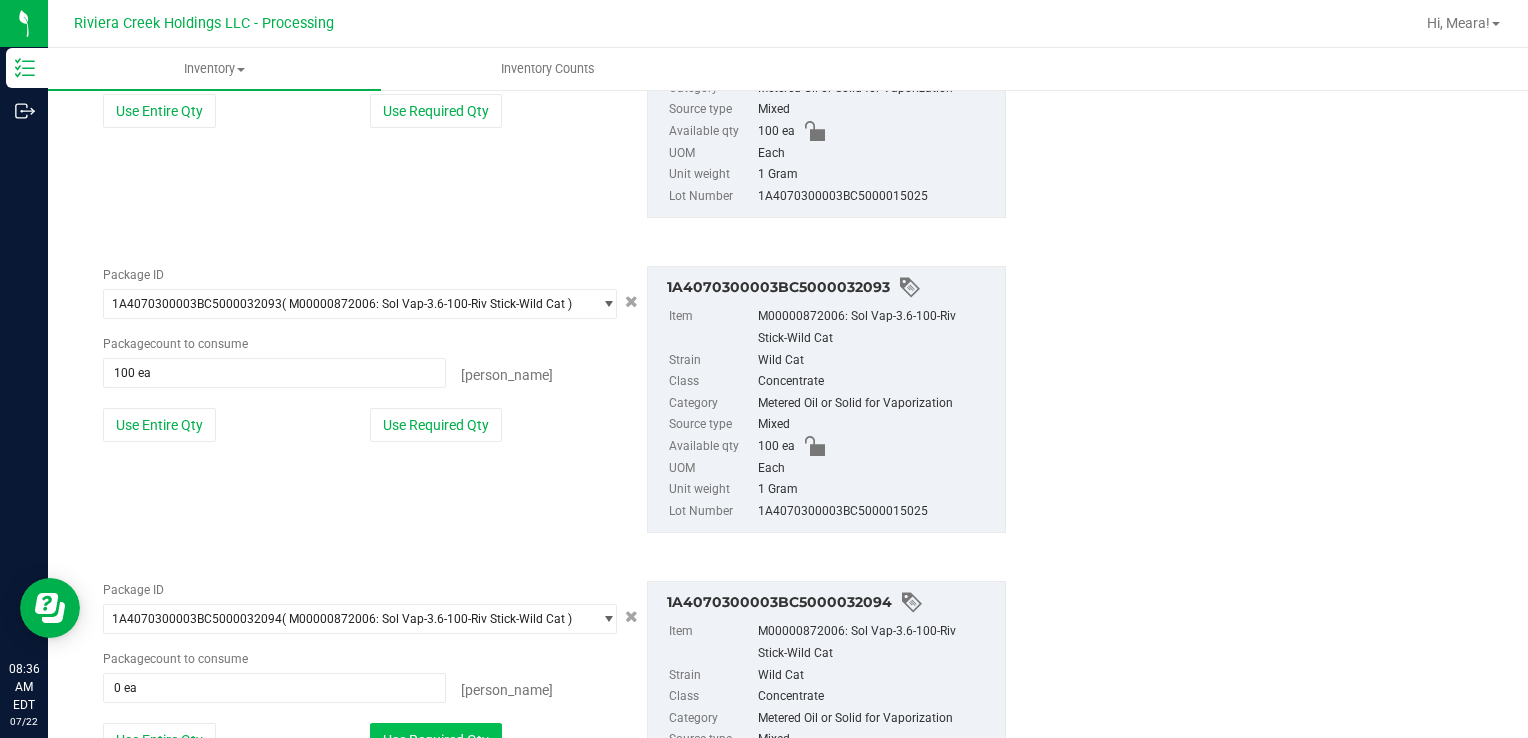 click on "Use Required Qty" at bounding box center [436, 740] 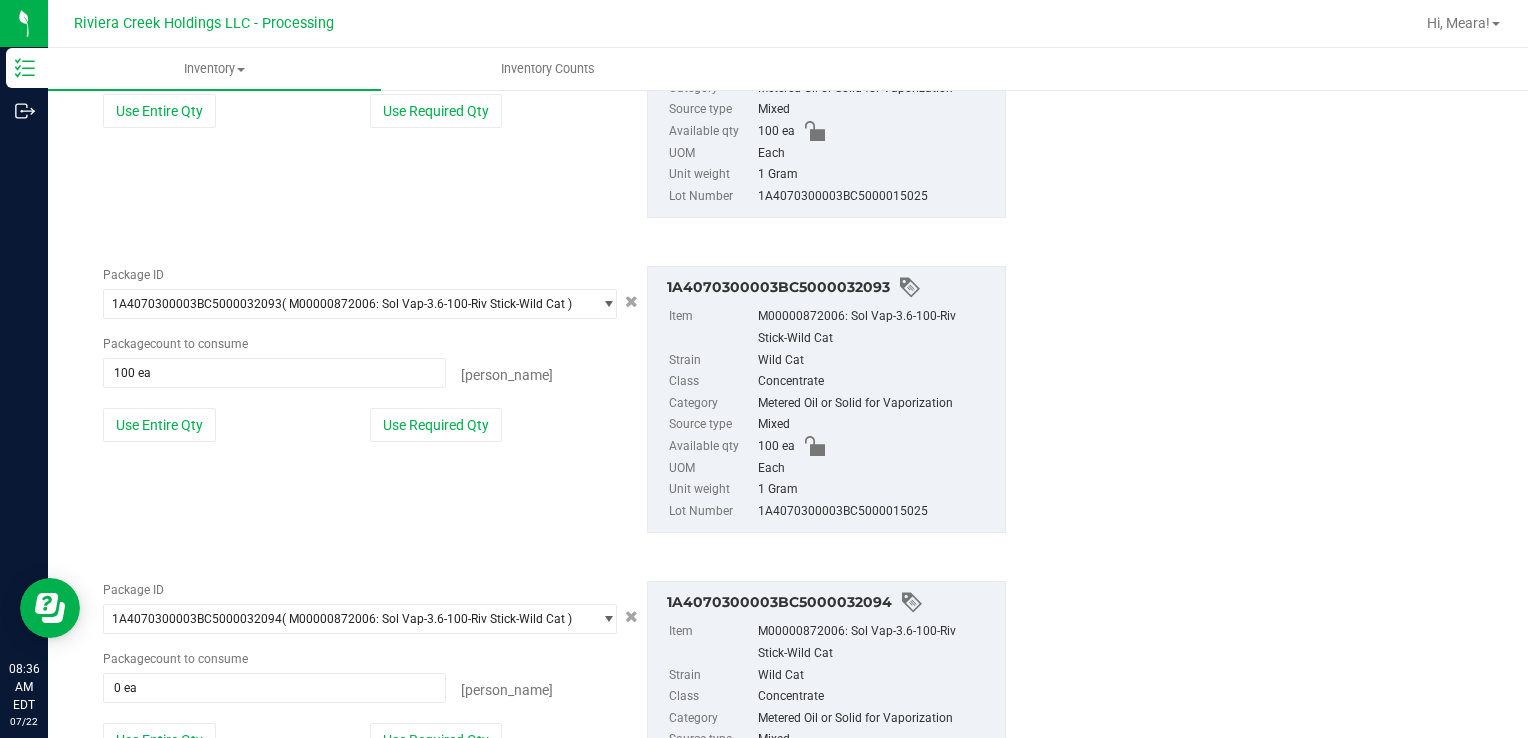 type on "70 ea" 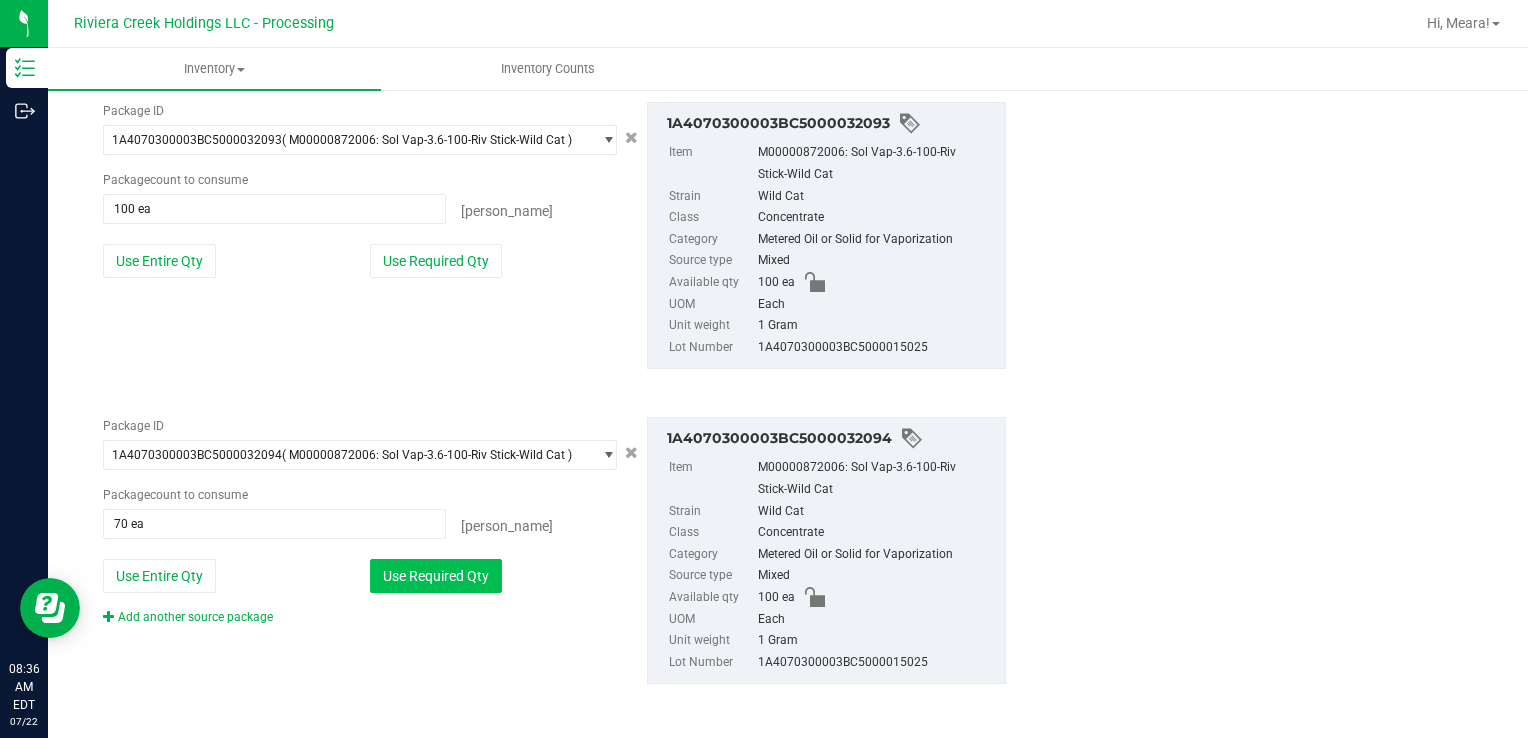 click on "Use Required Qty" at bounding box center [436, 576] 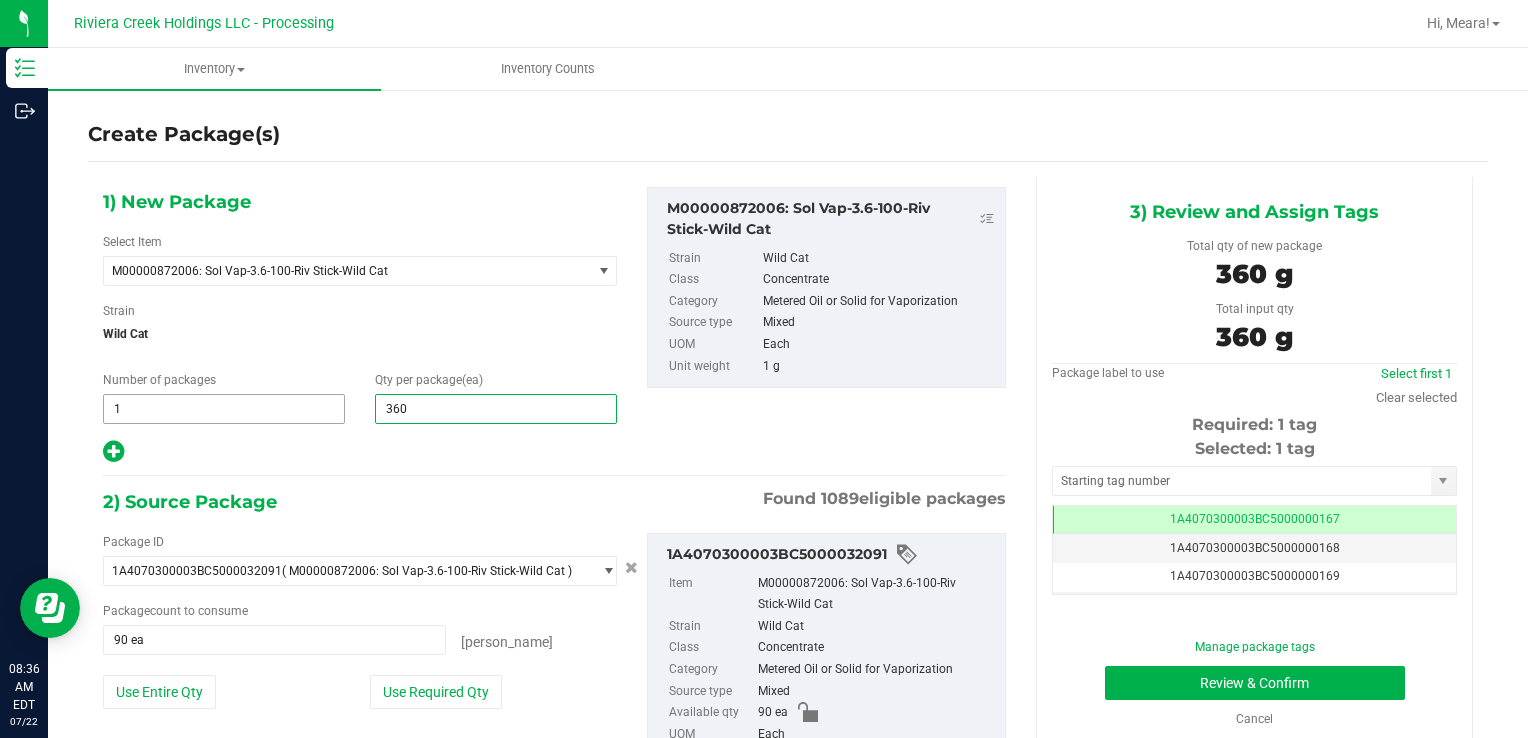 drag, startPoint x: 490, startPoint y: 412, endPoint x: 312, endPoint y: 409, distance: 178.02528 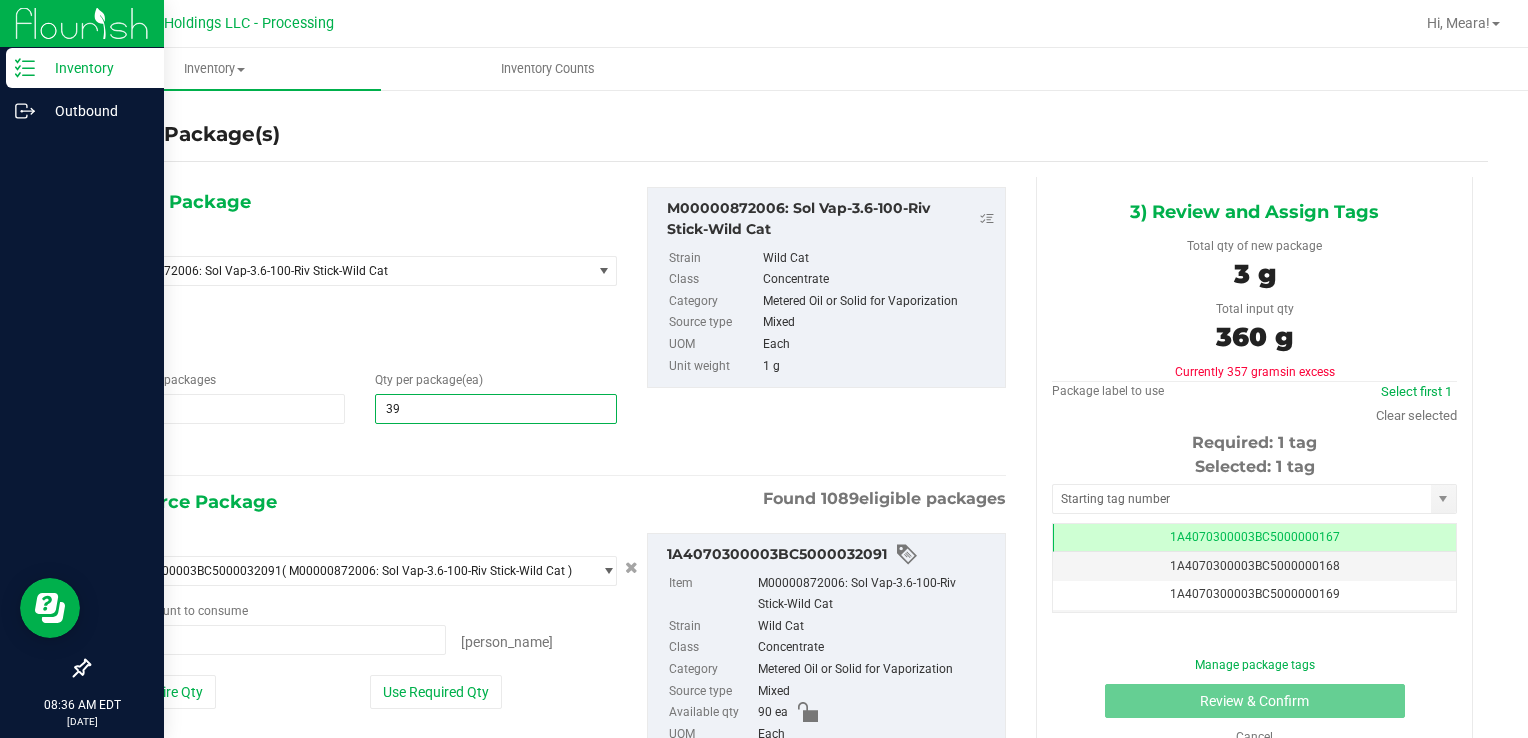 type on "390" 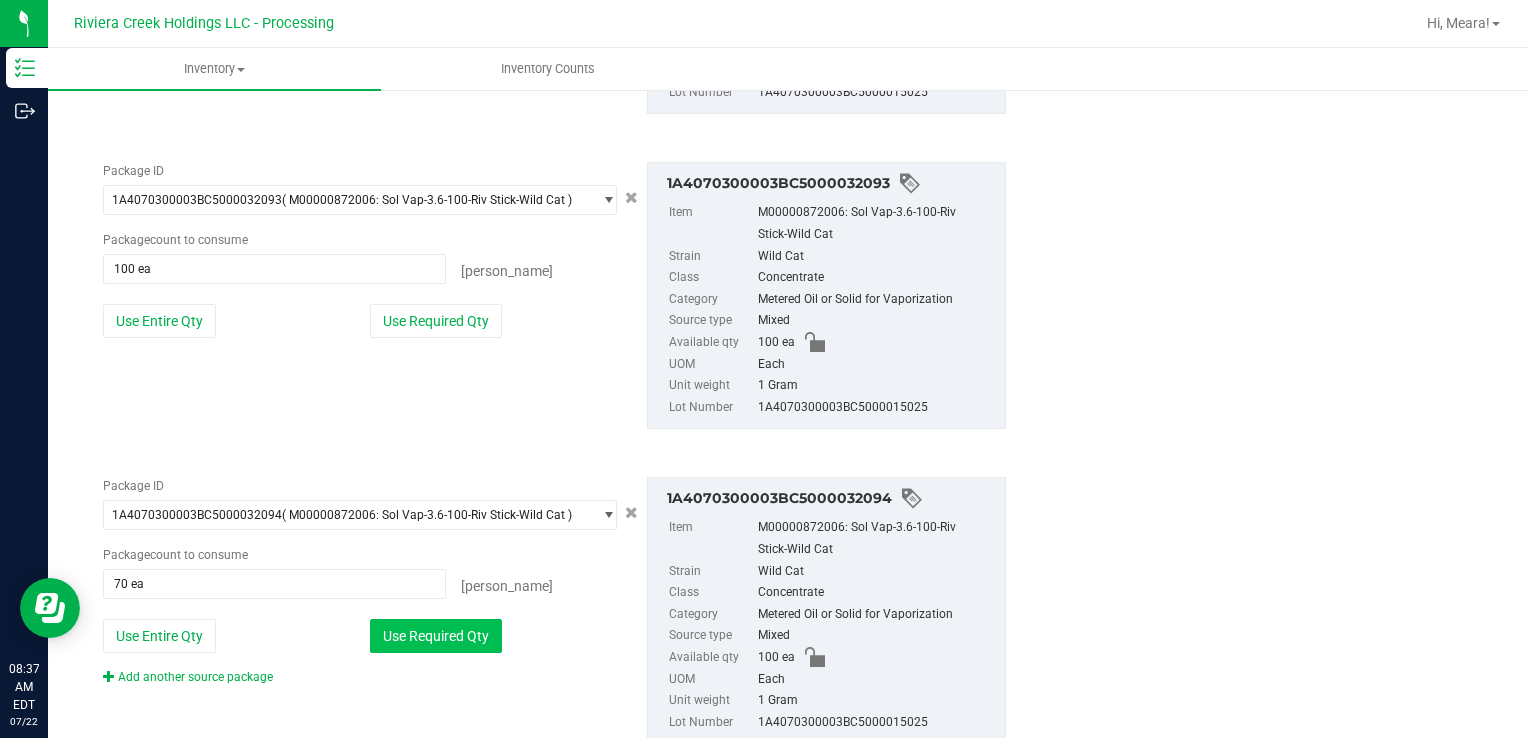 type on "390" 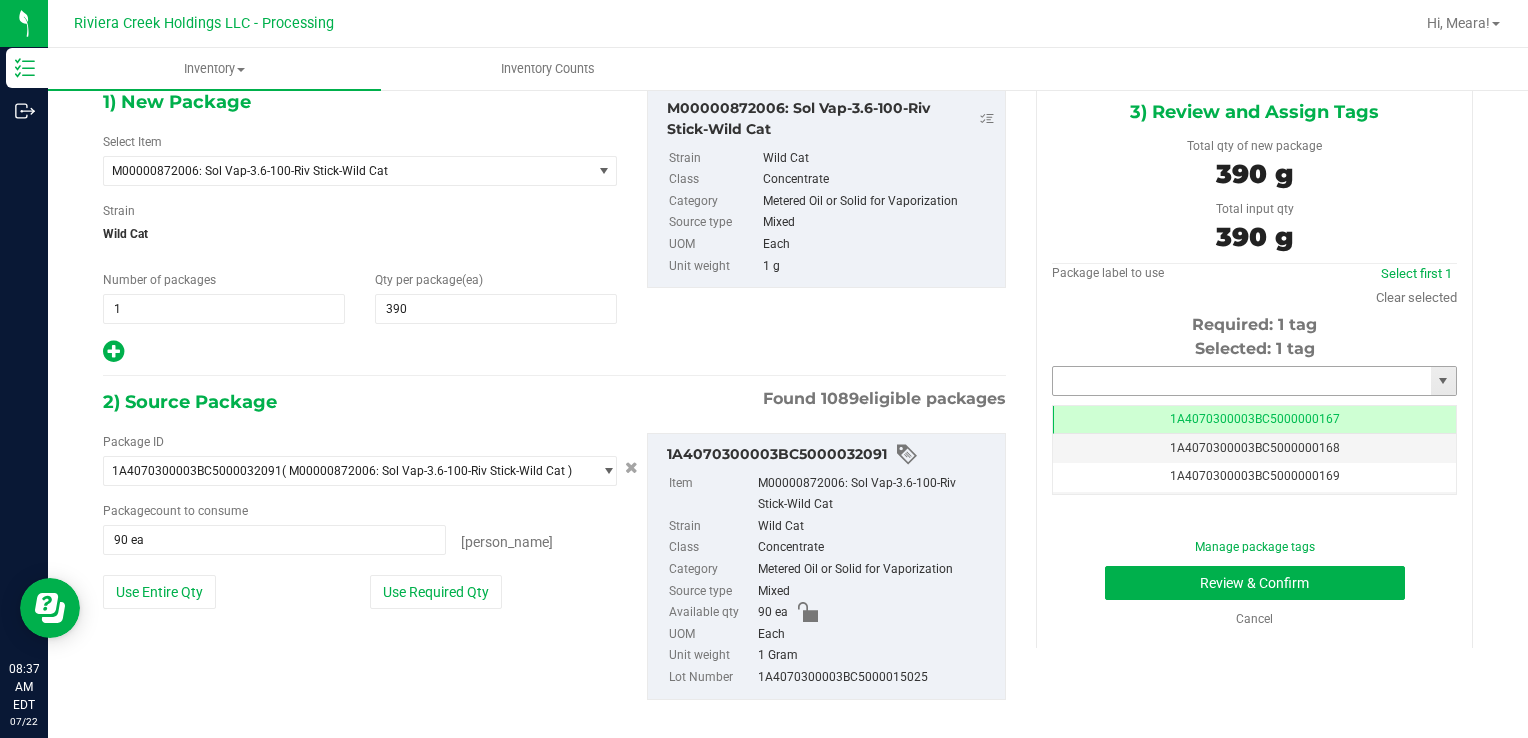 click at bounding box center [1242, 381] 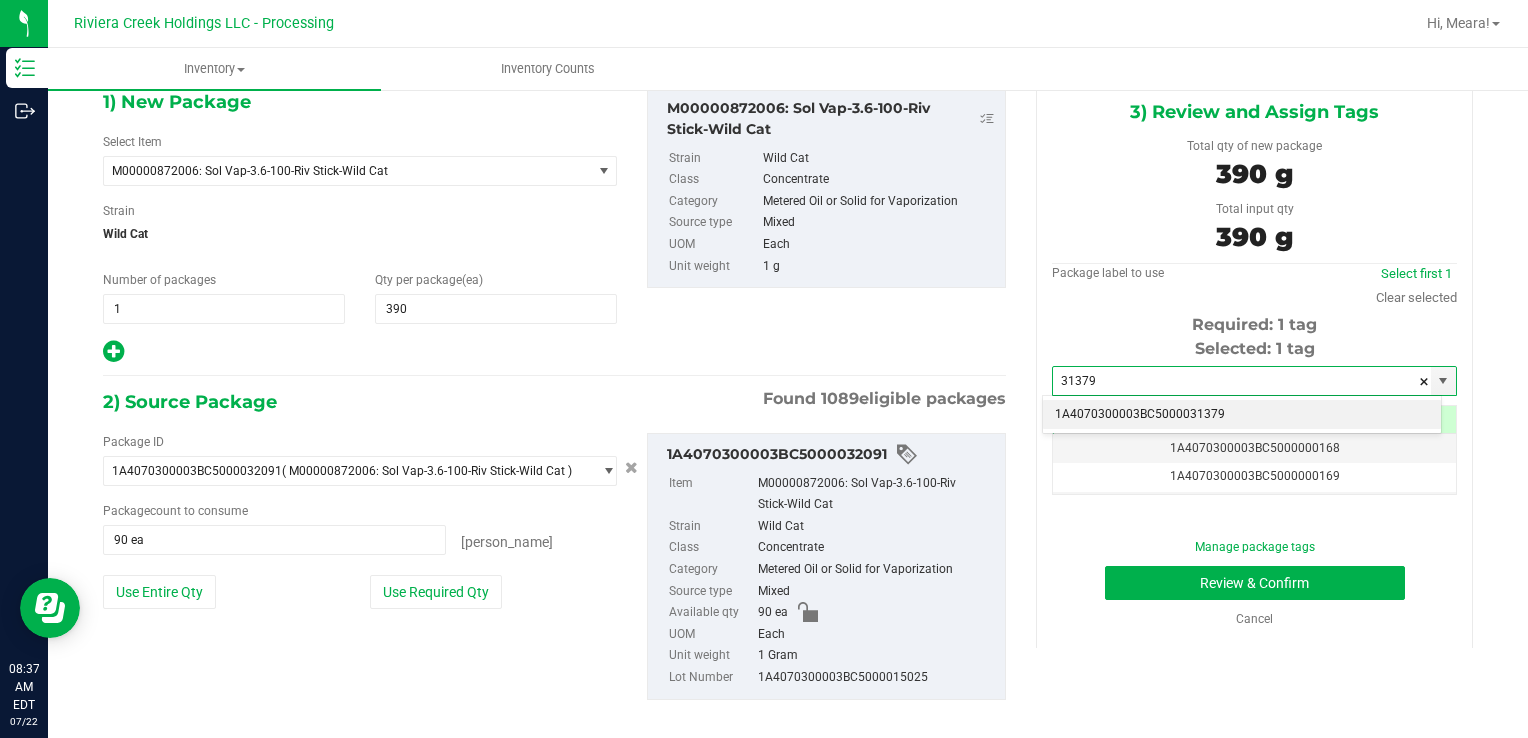 click on "1A4070300003BC5000031379" at bounding box center (1242, 415) 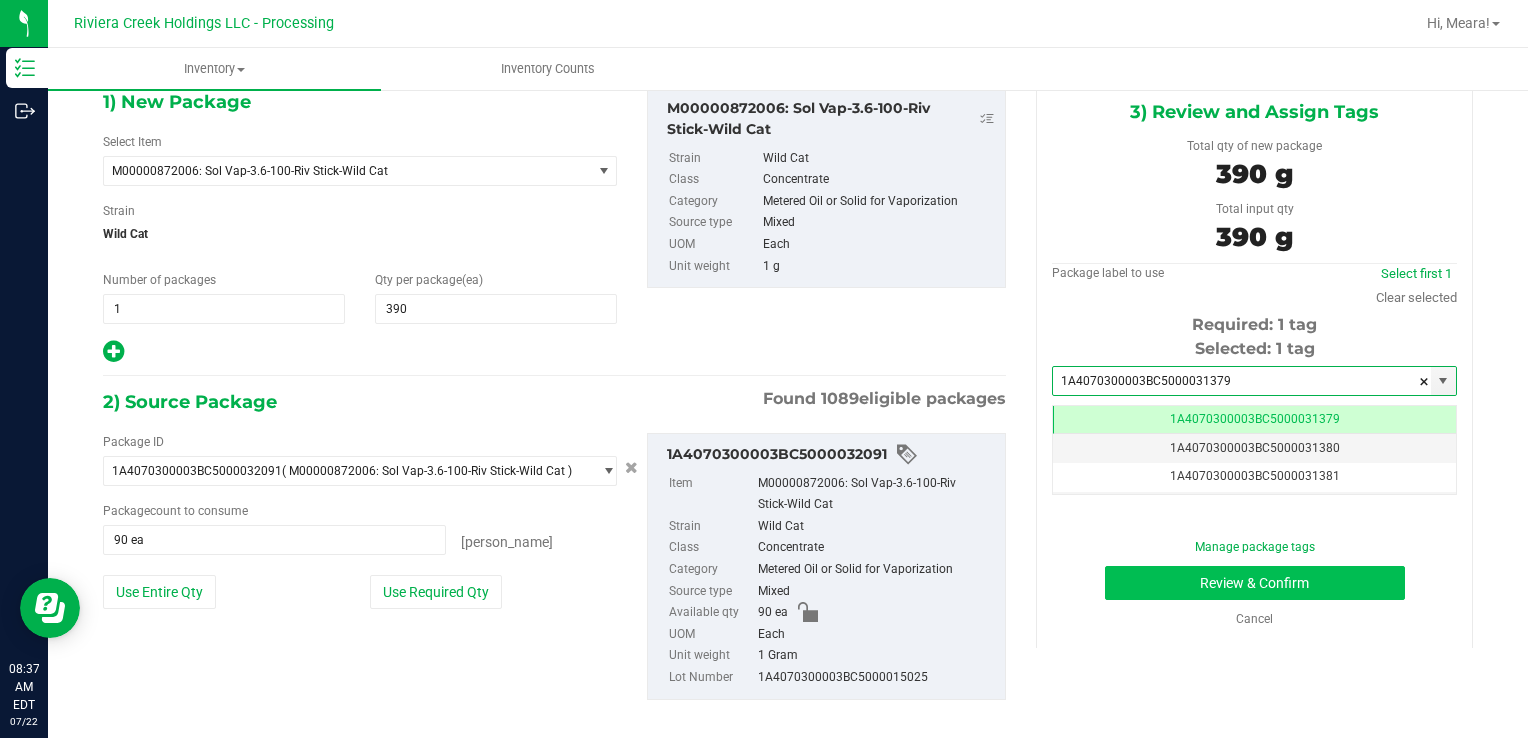 type on "1A4070300003BC5000031379" 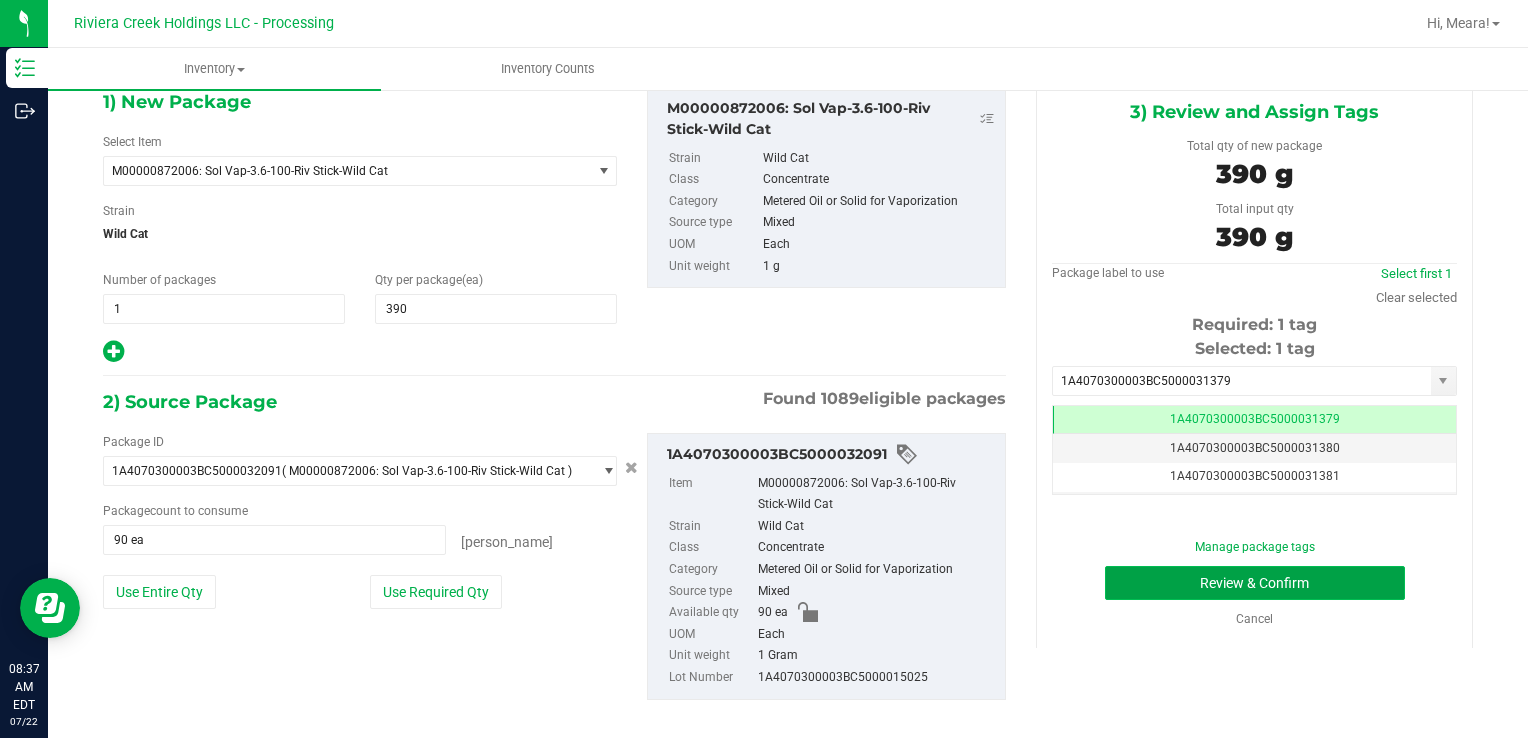 click on "Review & Confirm" at bounding box center [1255, 583] 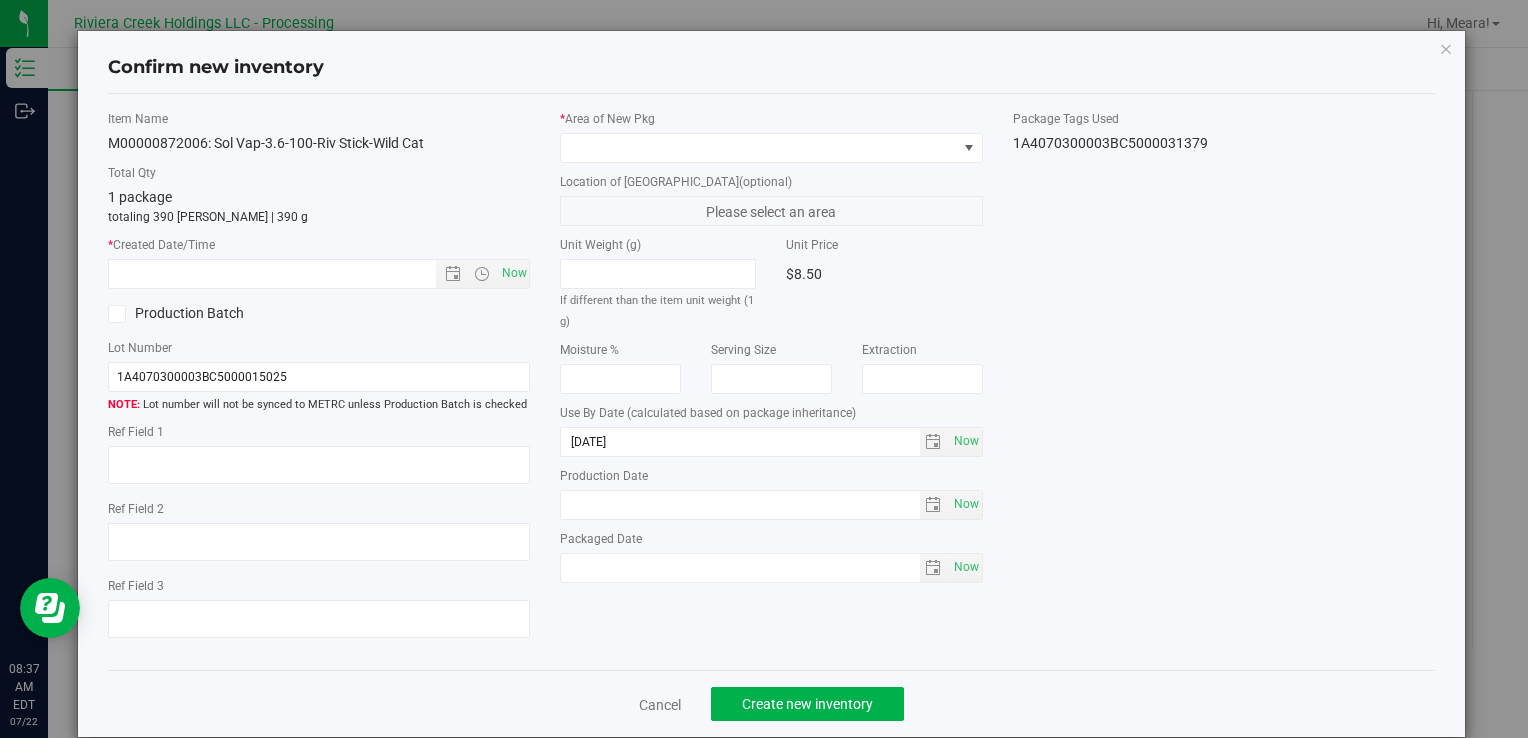 click on "*
Area of New Pkg
Location of New Pkg
(optional)
Please select an area
Unit Weight (g)
If different than the item unit weight (1 g)
Unit Price
$8.50
Moisture %" at bounding box center (771, 351) 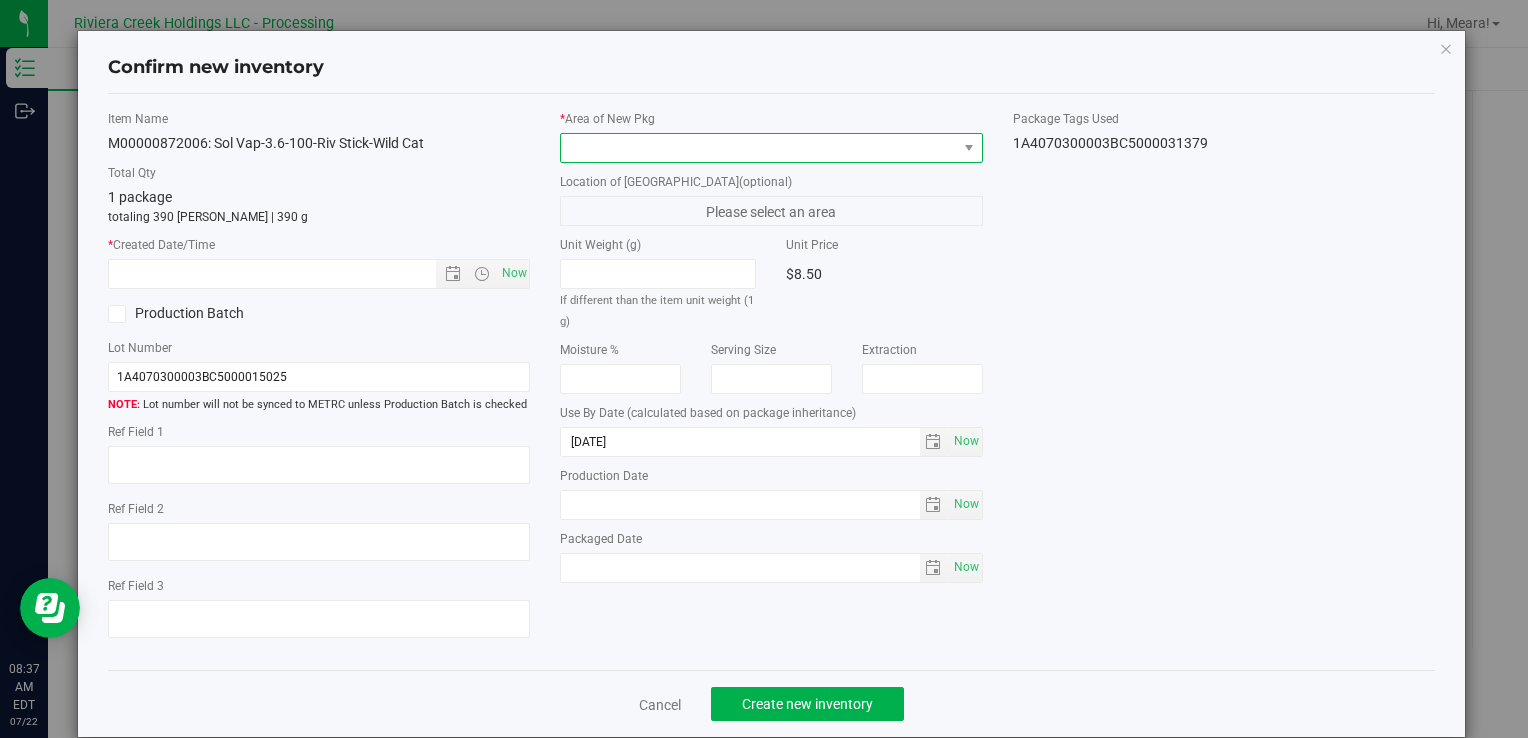 drag, startPoint x: 856, startPoint y: 153, endPoint x: 823, endPoint y: 160, distance: 33.734257 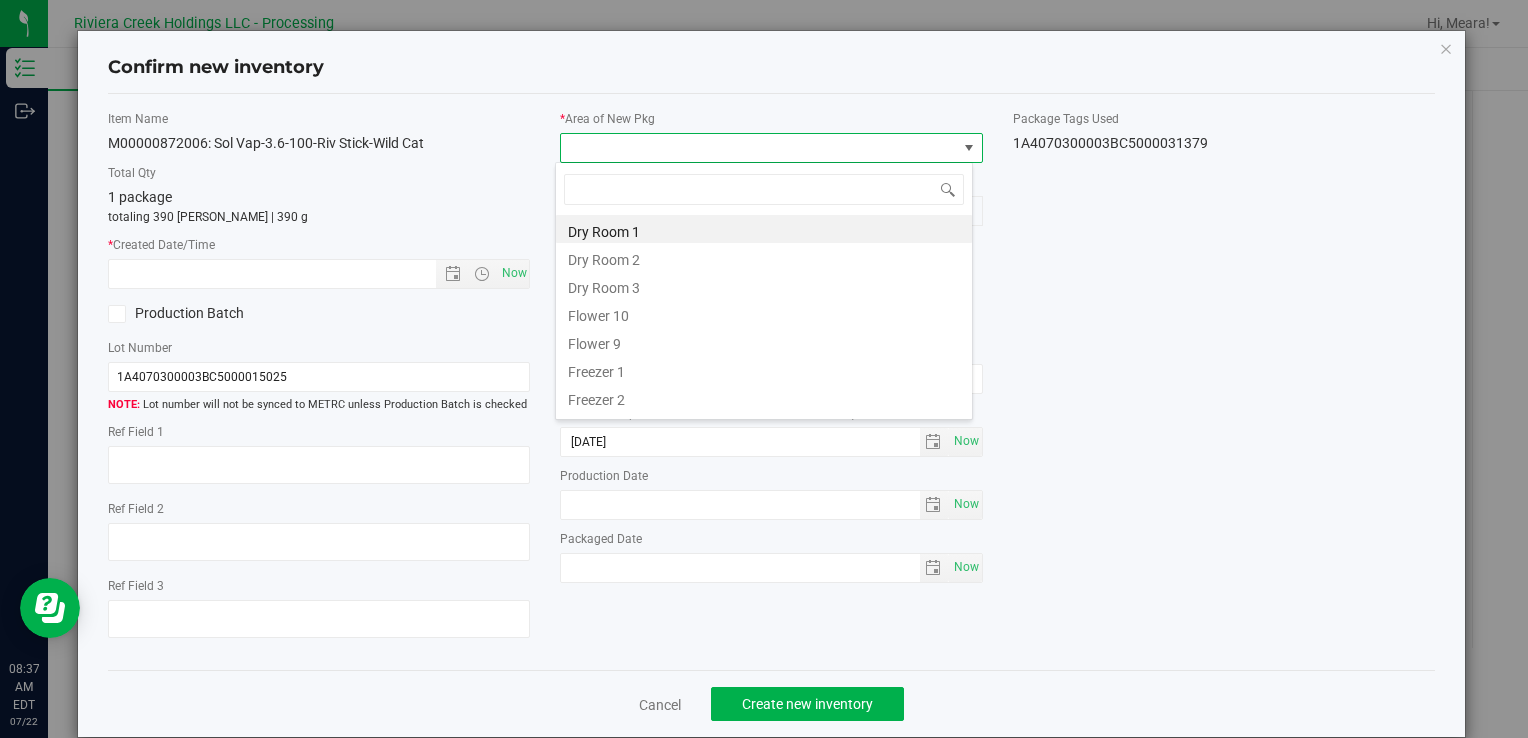click on "Flower 10" at bounding box center (764, 313) 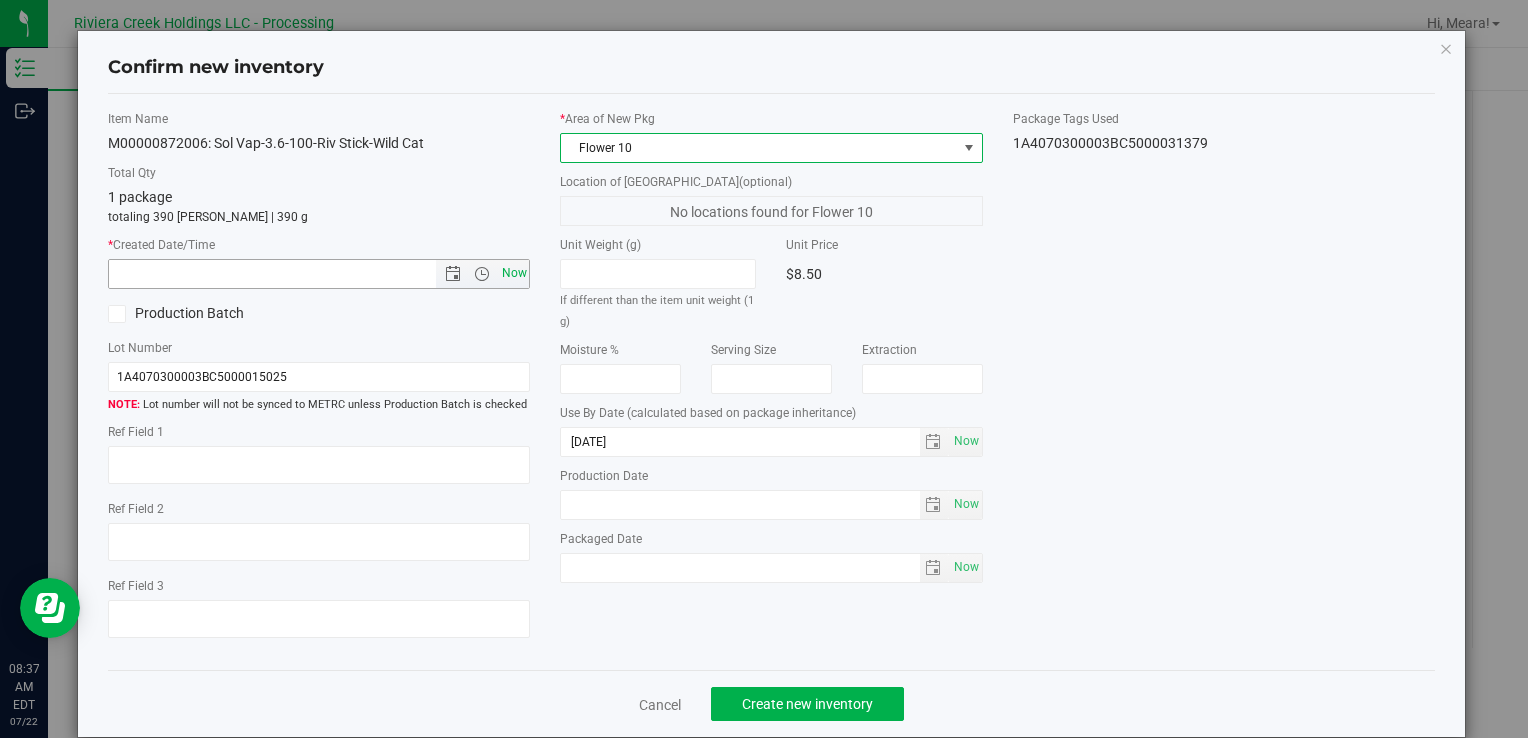 click on "Now" at bounding box center (514, 273) 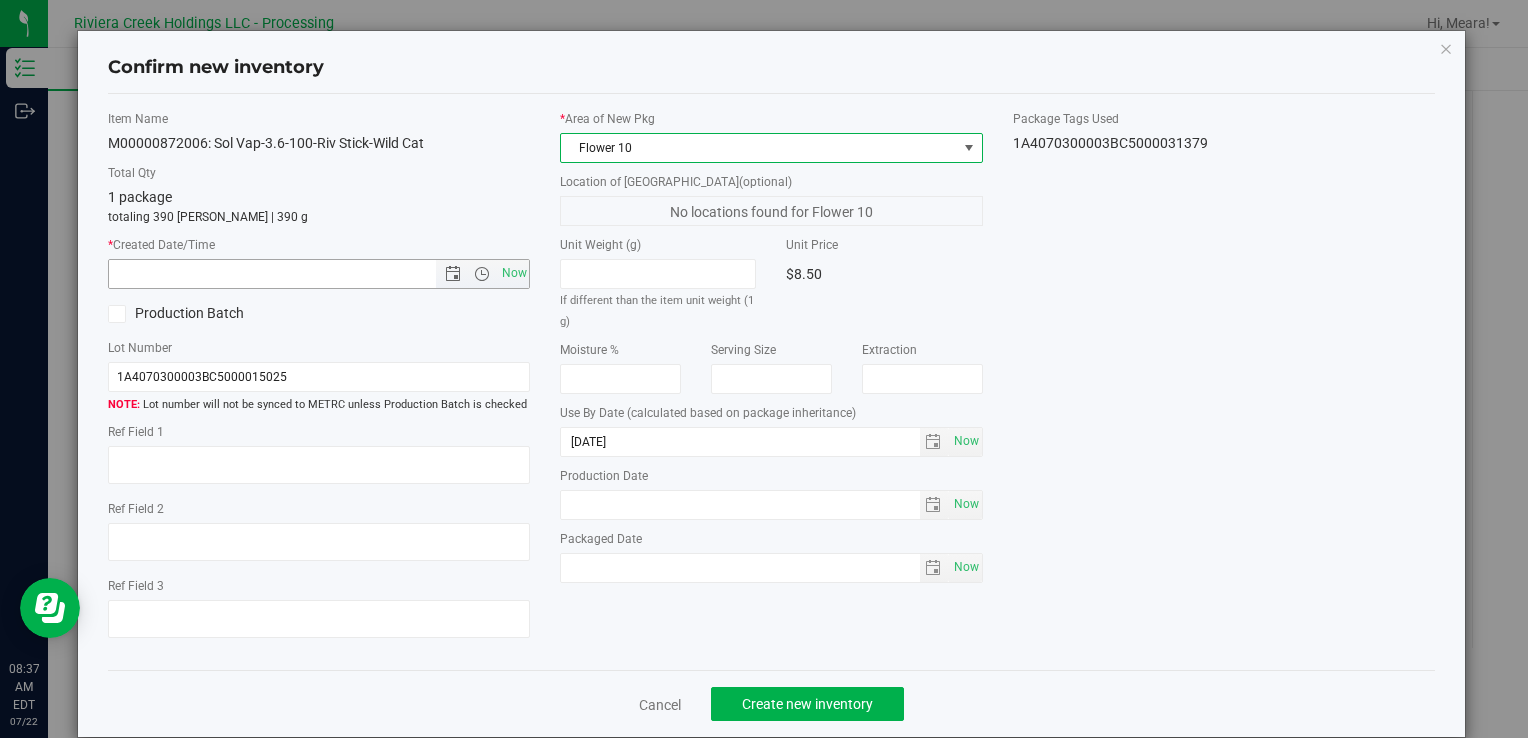type on "7/22/2025 8:37 AM" 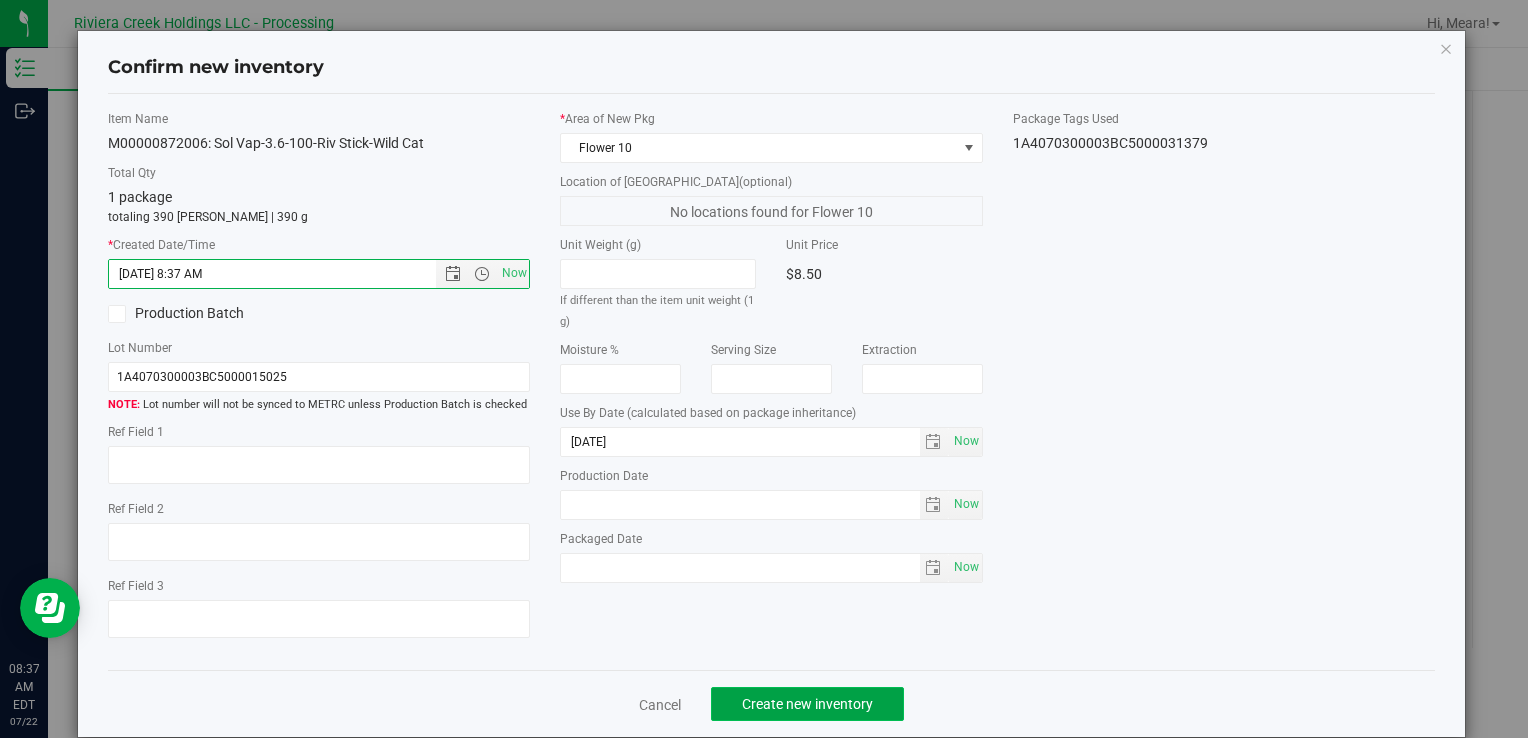click on "Create new inventory" 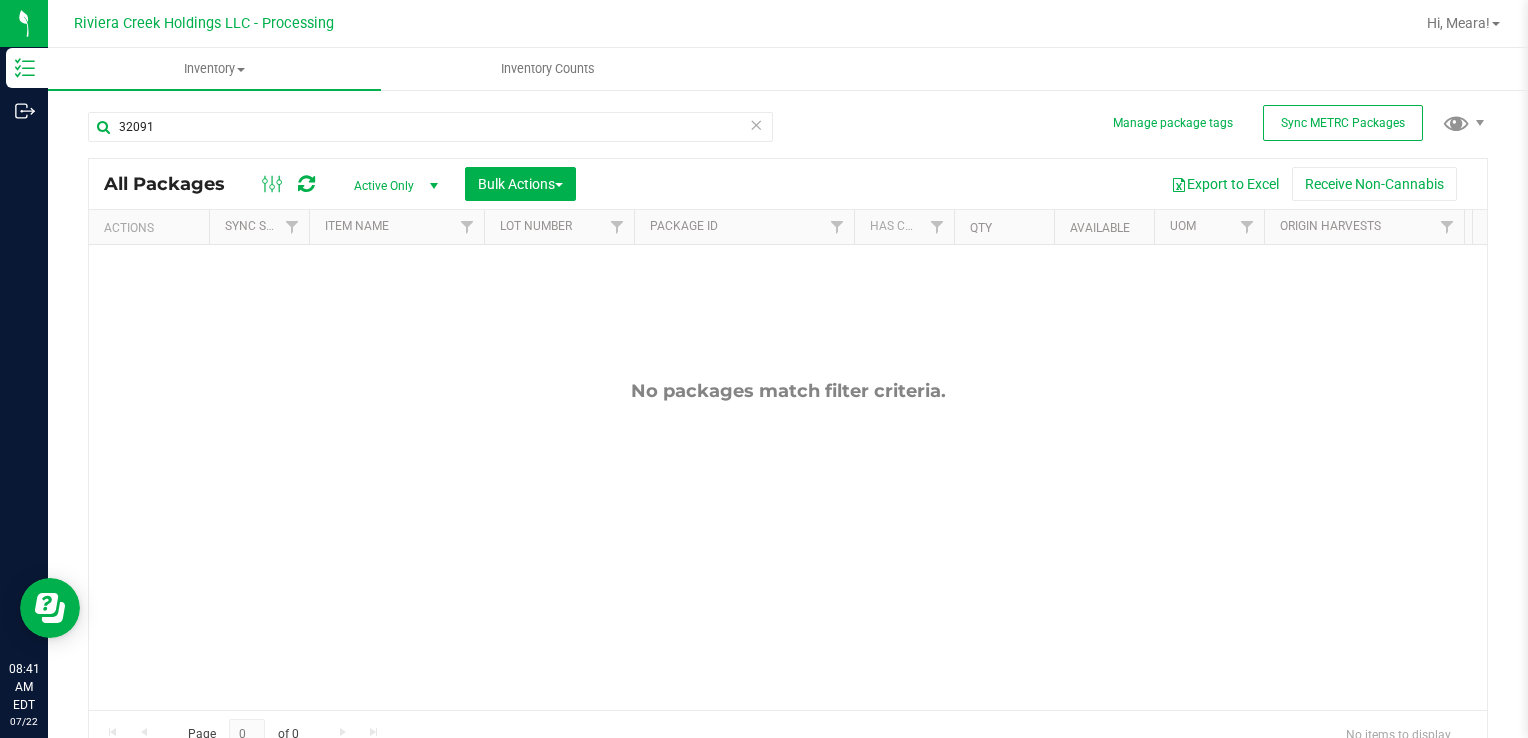 click on "No packages match filter criteria." at bounding box center [788, 545] 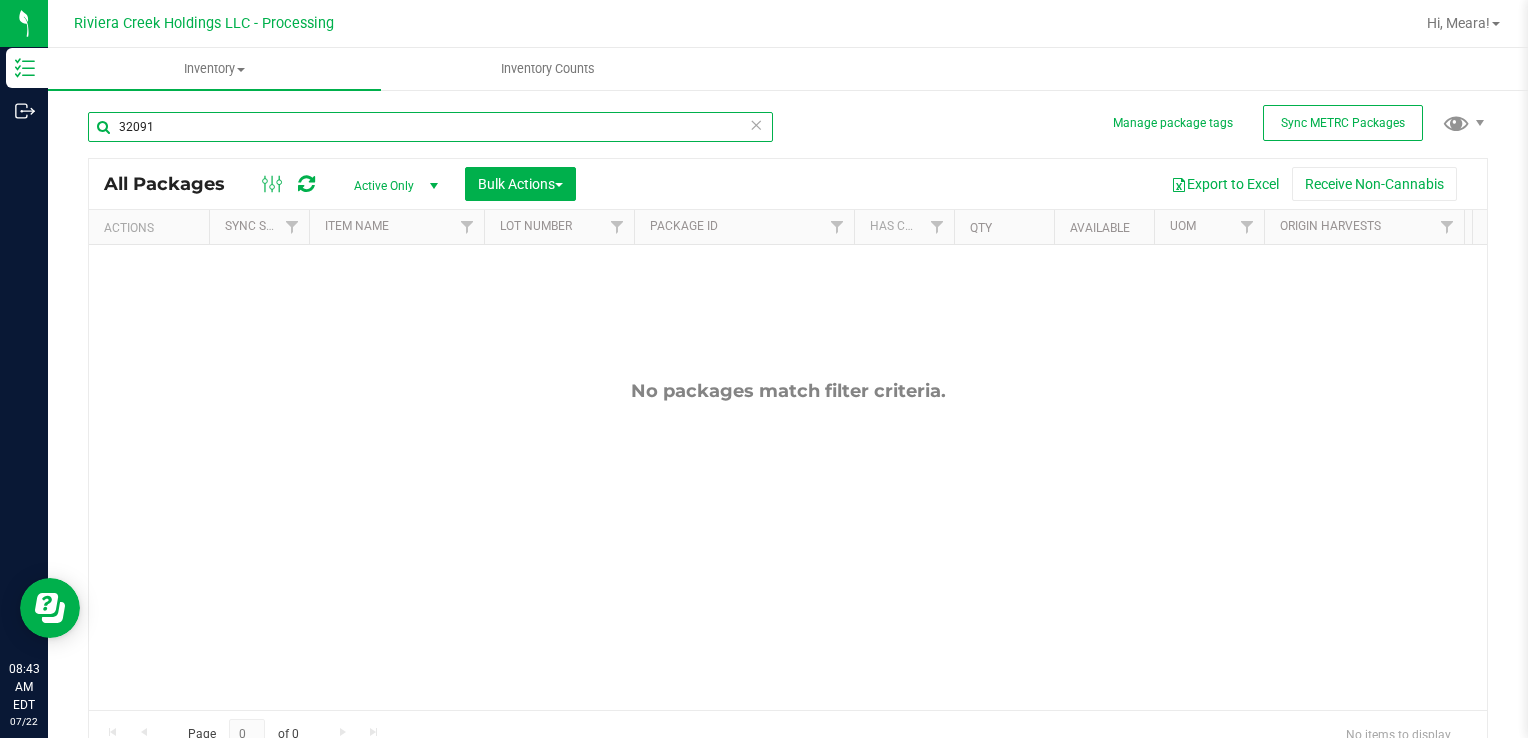 drag, startPoint x: 240, startPoint y: 114, endPoint x: 356, endPoint y: 213, distance: 152.50246 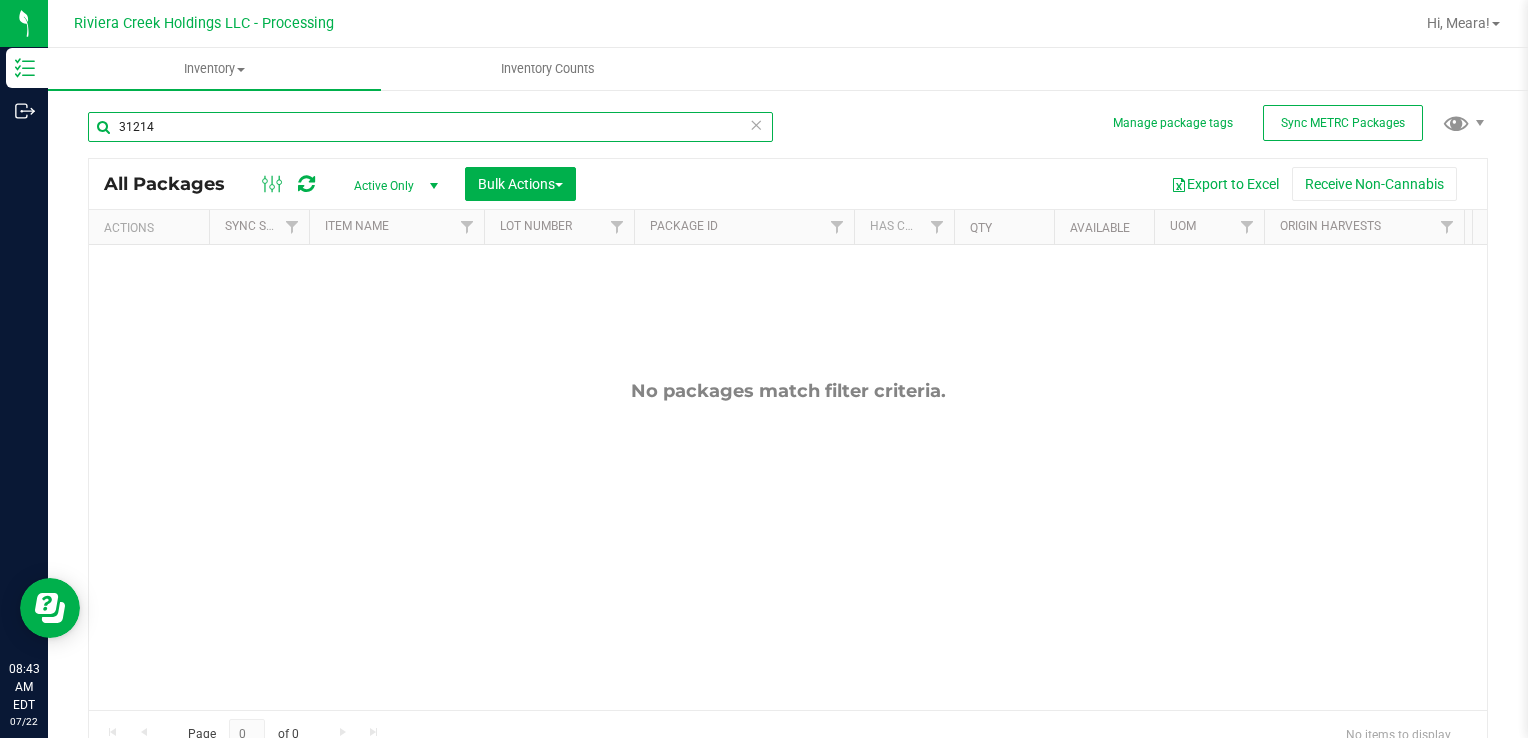 type on "31214" 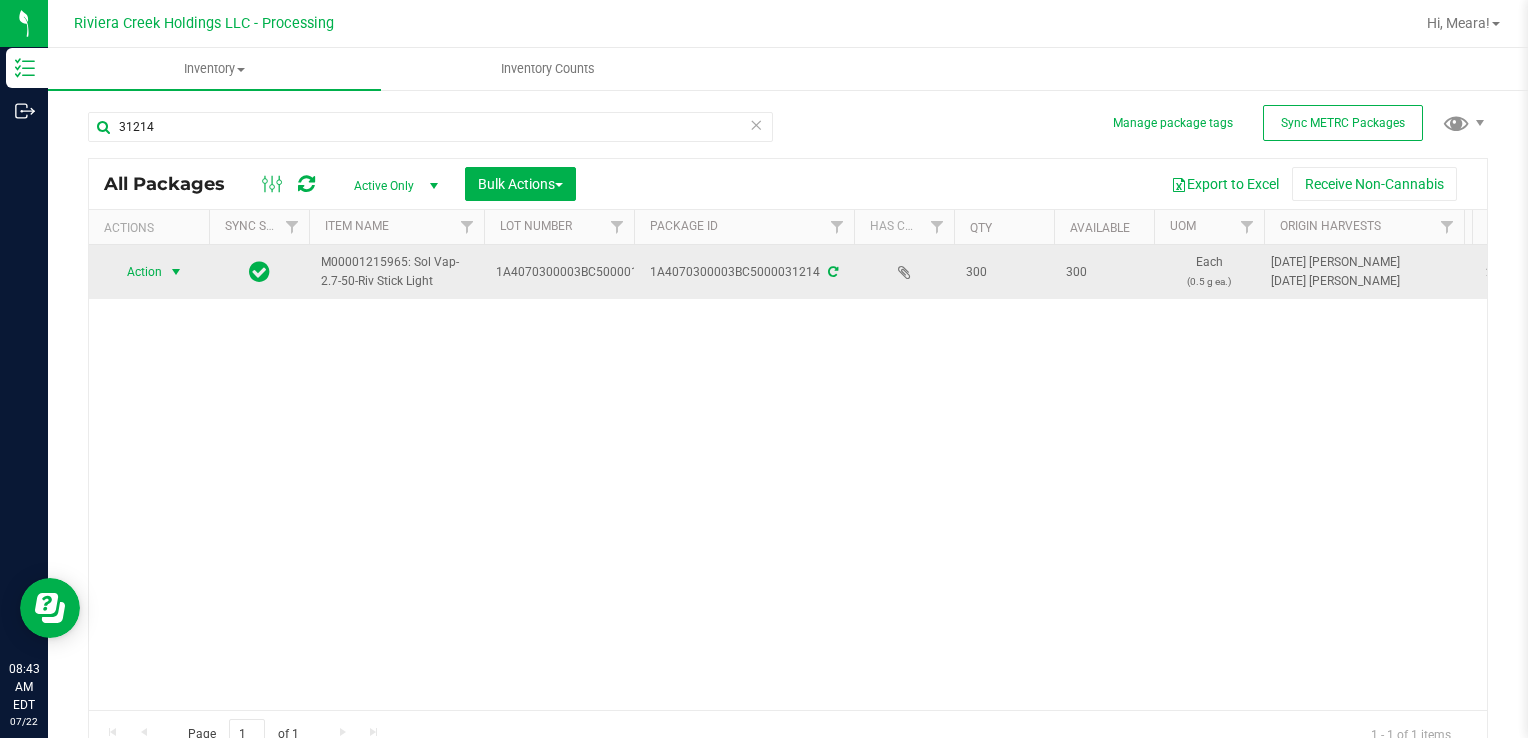 click on "Action" at bounding box center [136, 272] 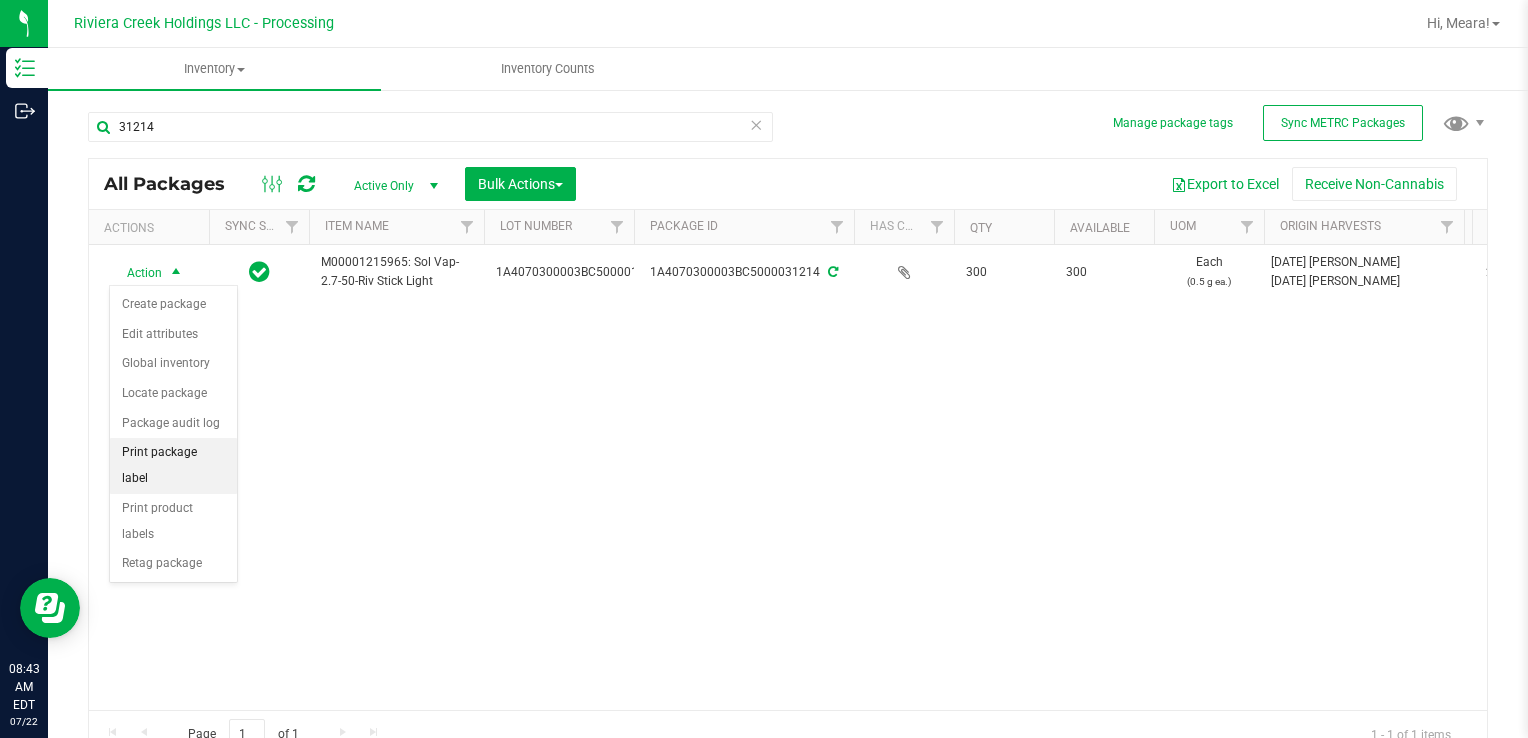 click on "Print package label" at bounding box center (173, 465) 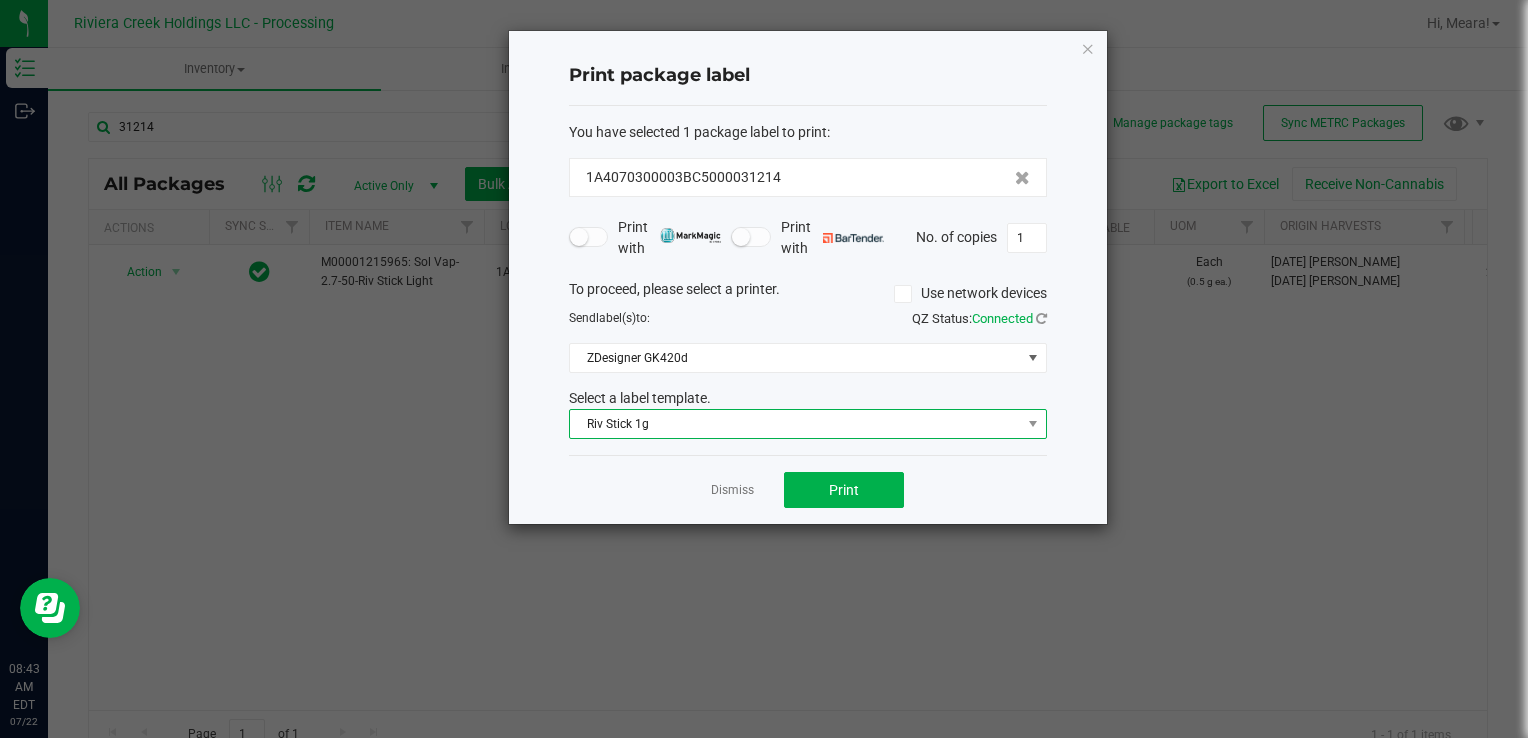 click on "Riv Stick 1g" at bounding box center (795, 424) 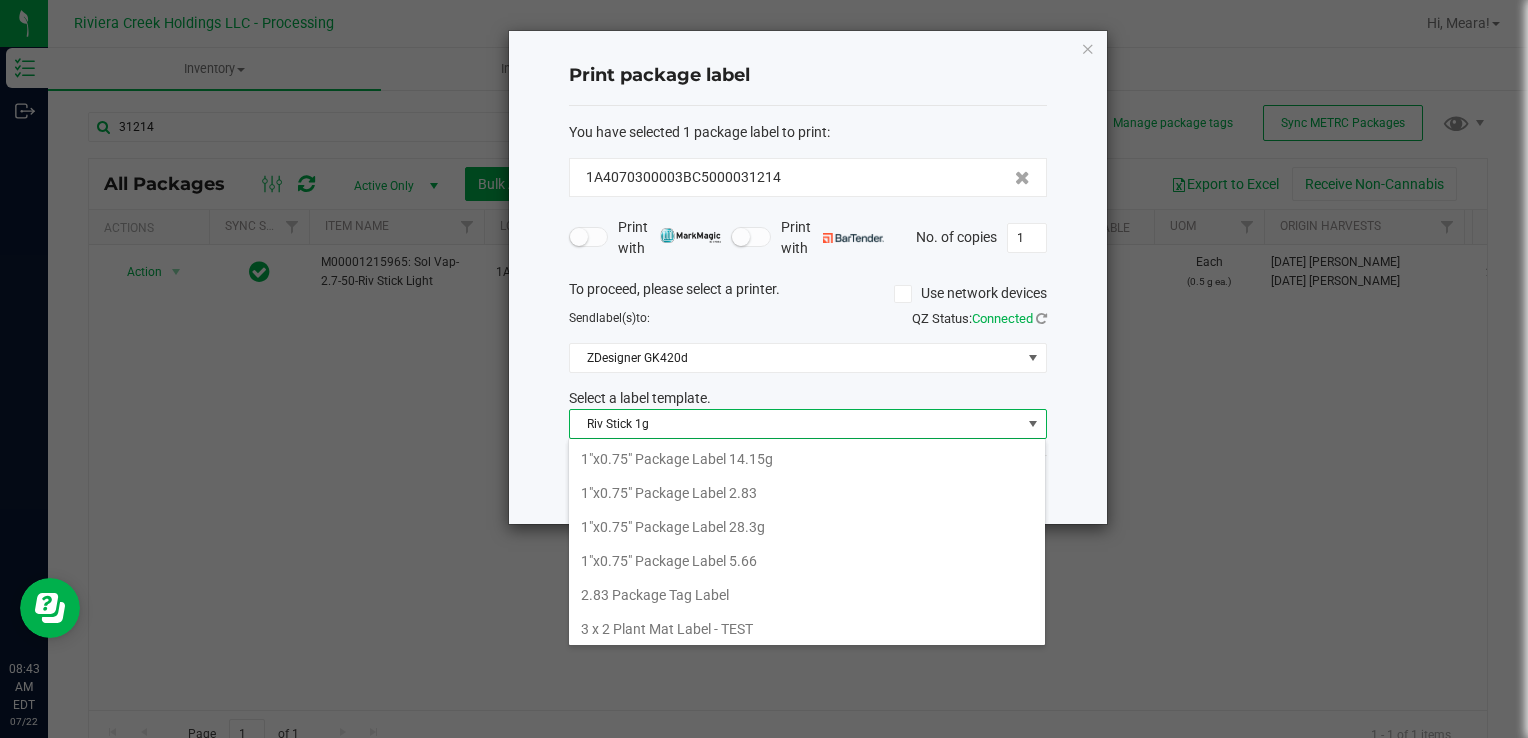 scroll, scrollTop: 775, scrollLeft: 0, axis: vertical 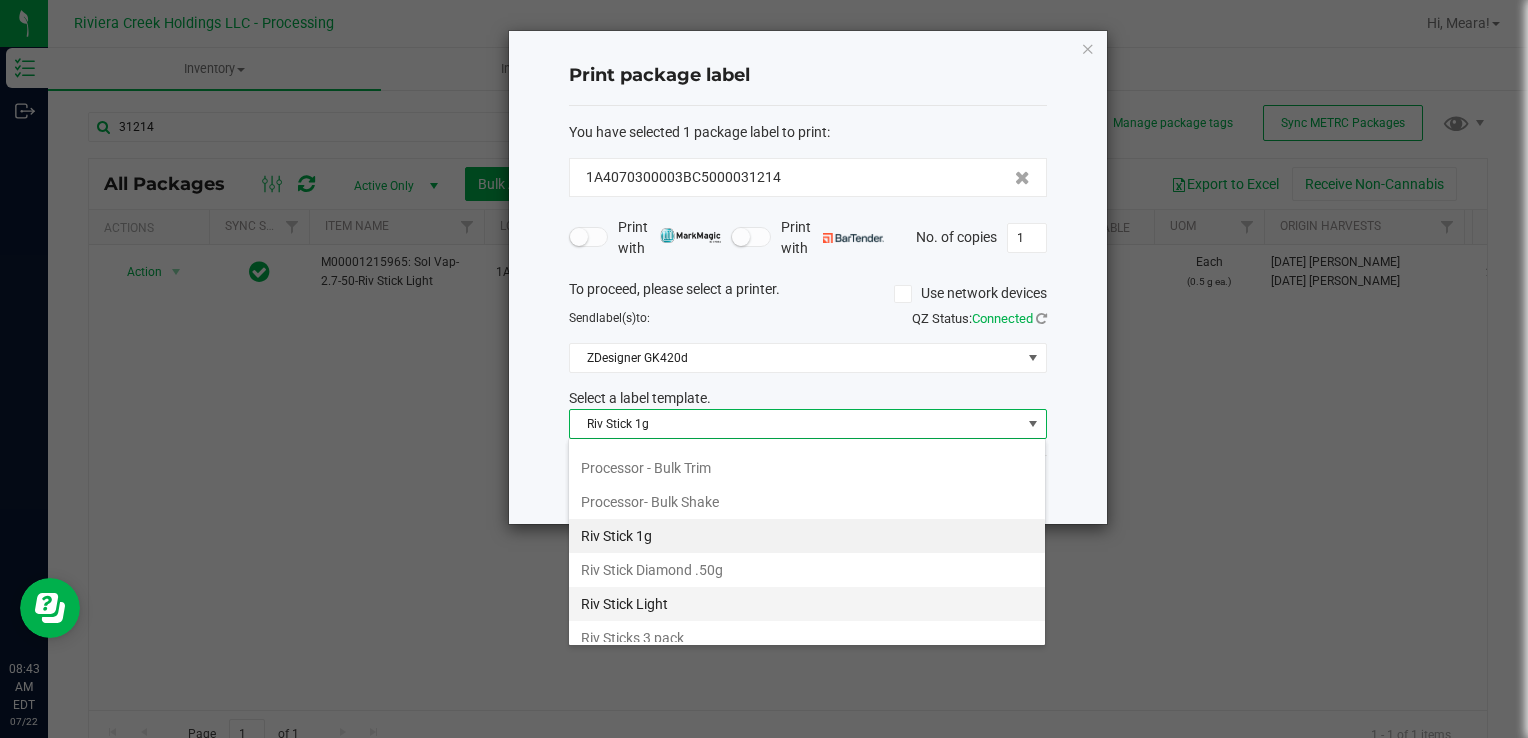 click on "Riv Stick Light" at bounding box center [807, 604] 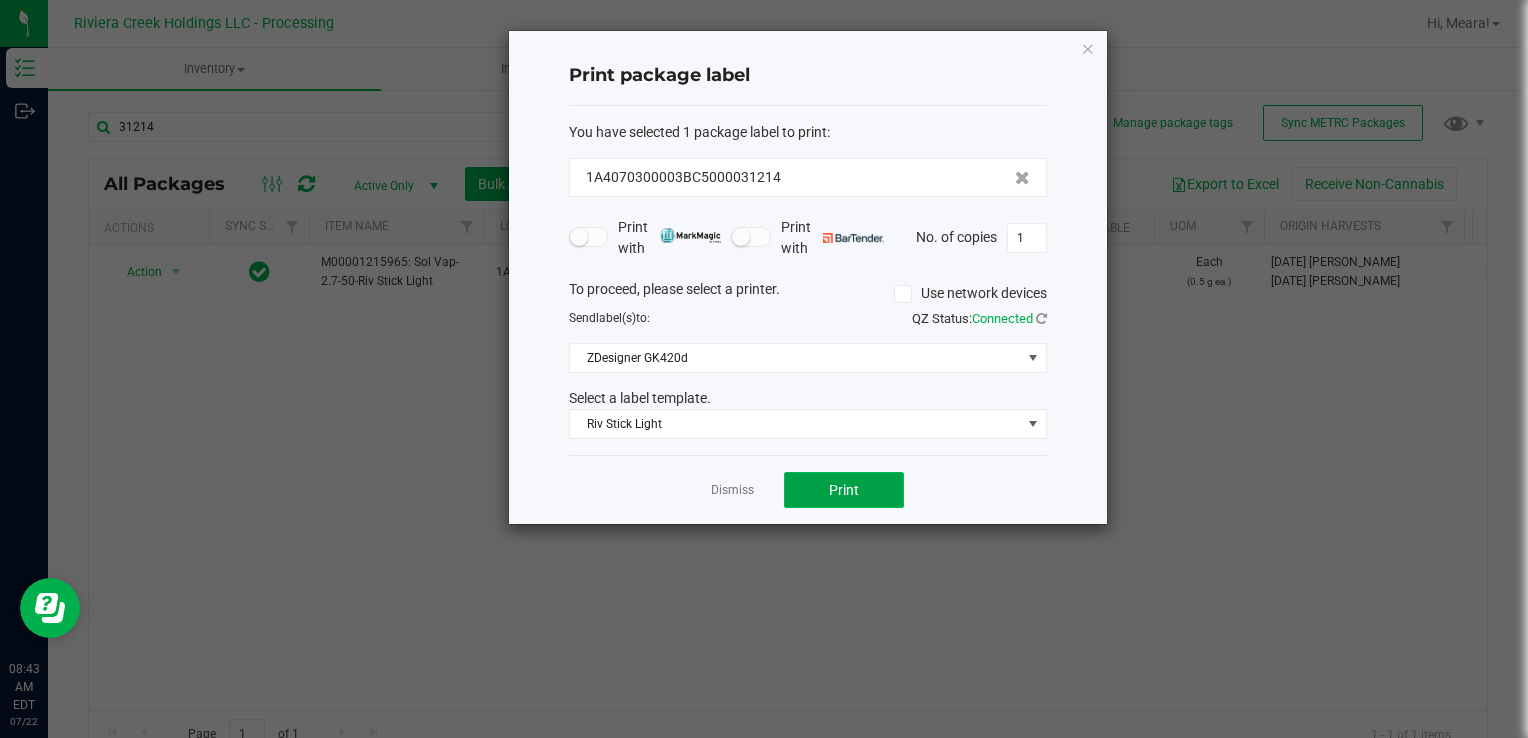 click on "Print" 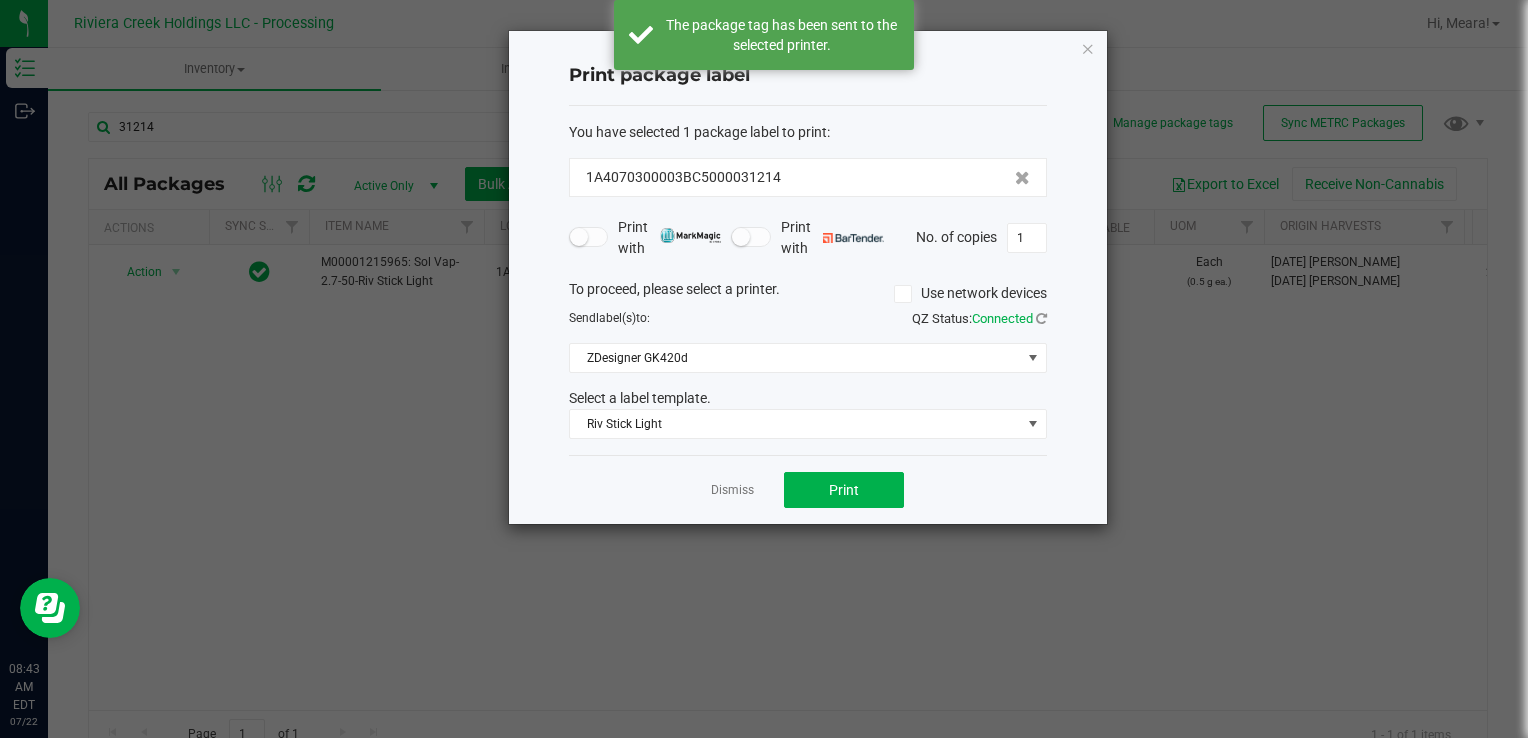 click on "Dismiss" 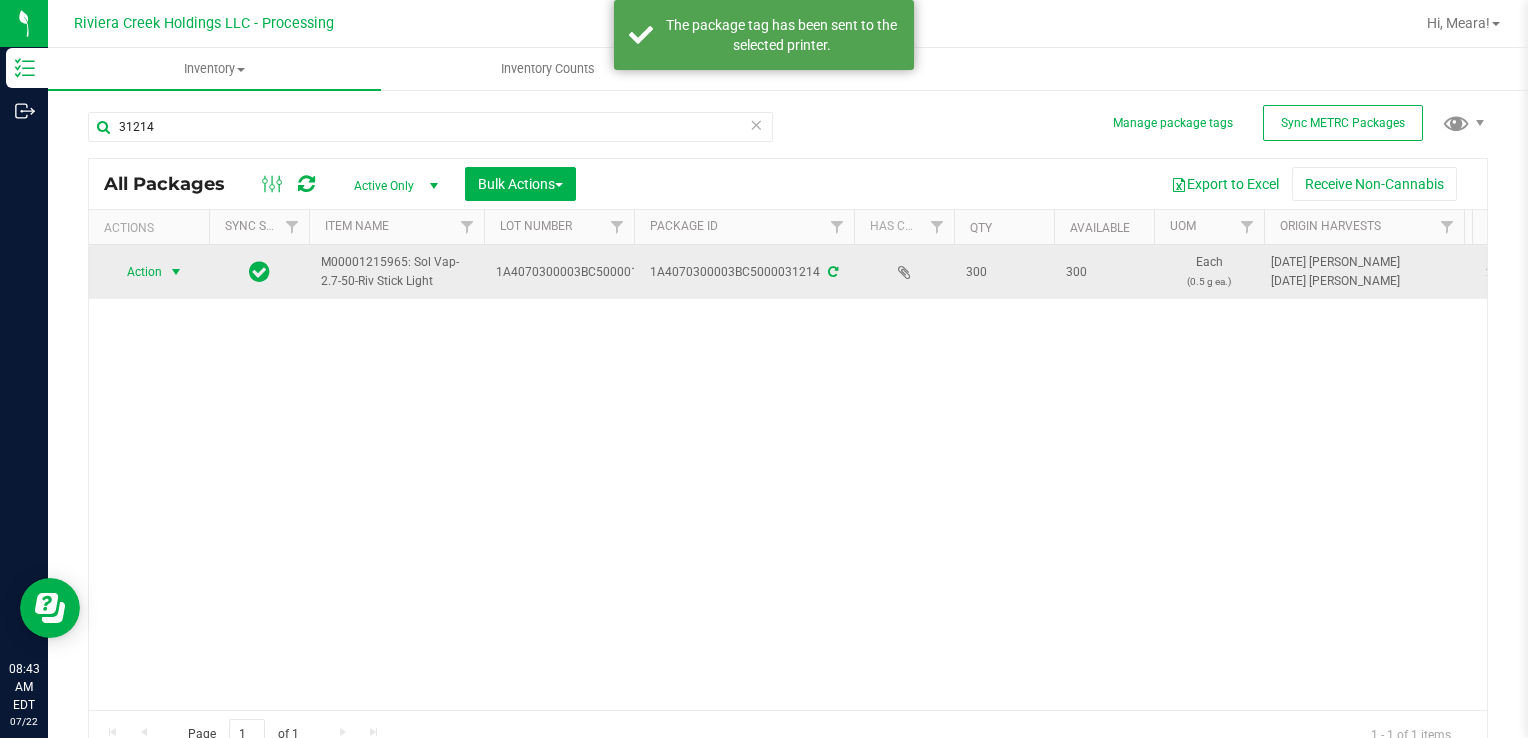 click at bounding box center (176, 272) 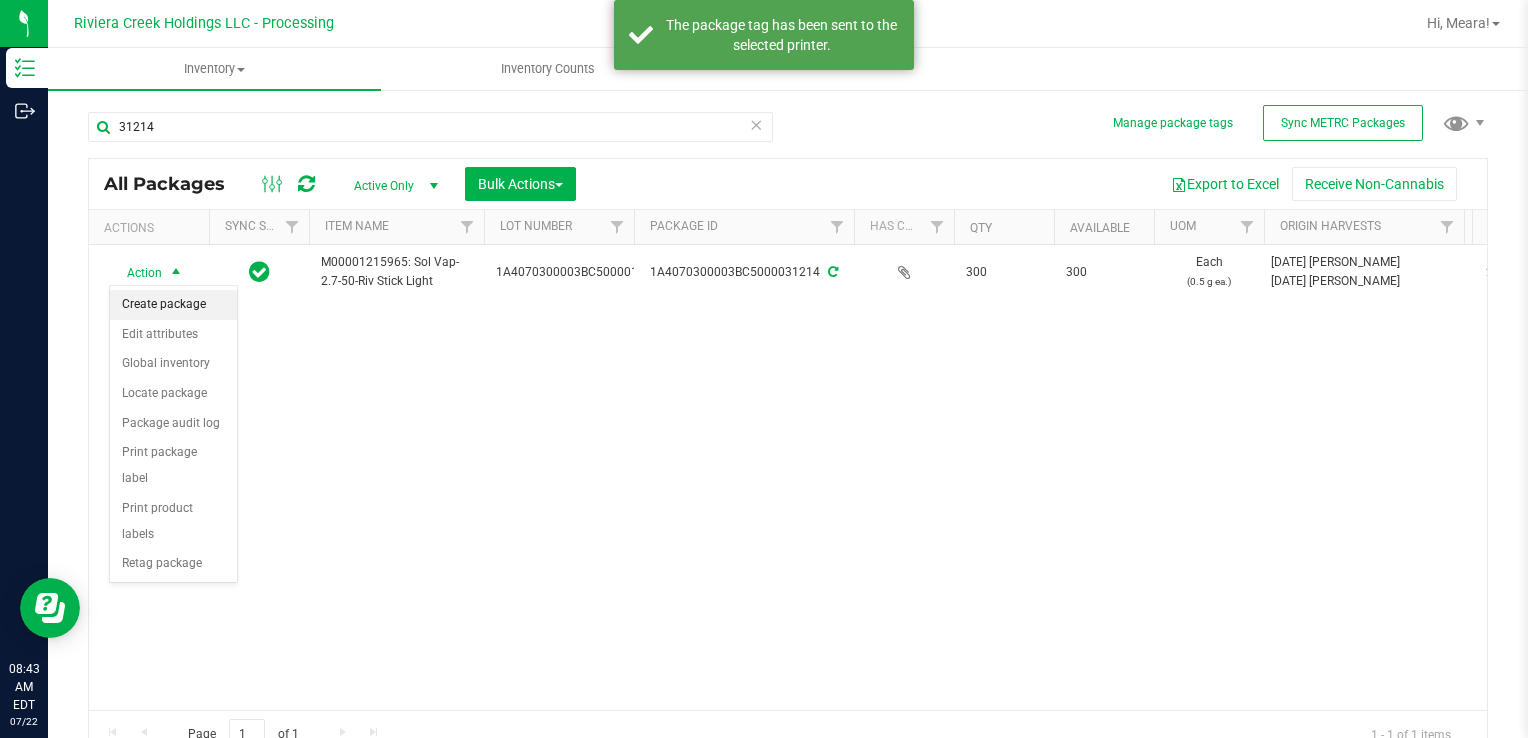 click on "Create package" at bounding box center [173, 305] 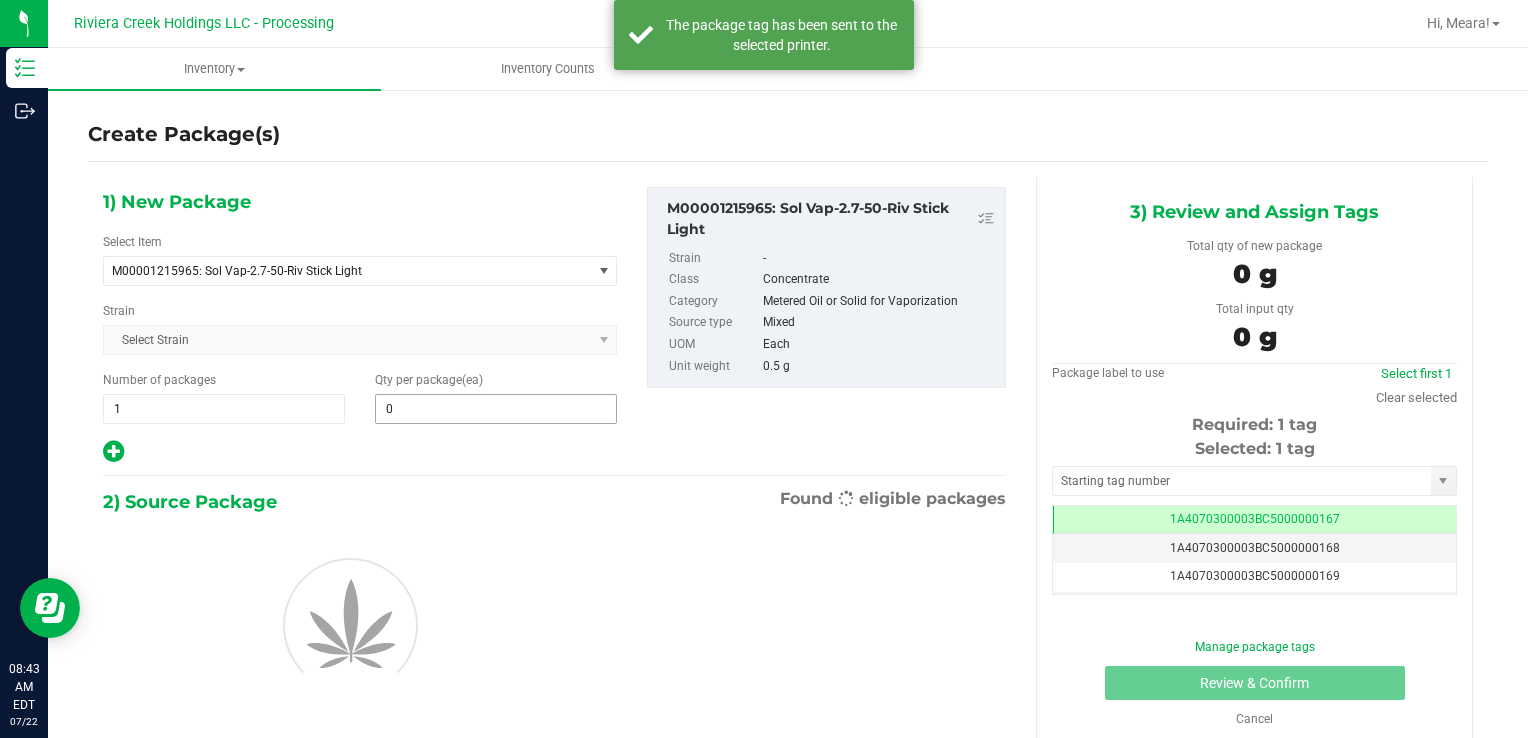 scroll, scrollTop: 0, scrollLeft: 0, axis: both 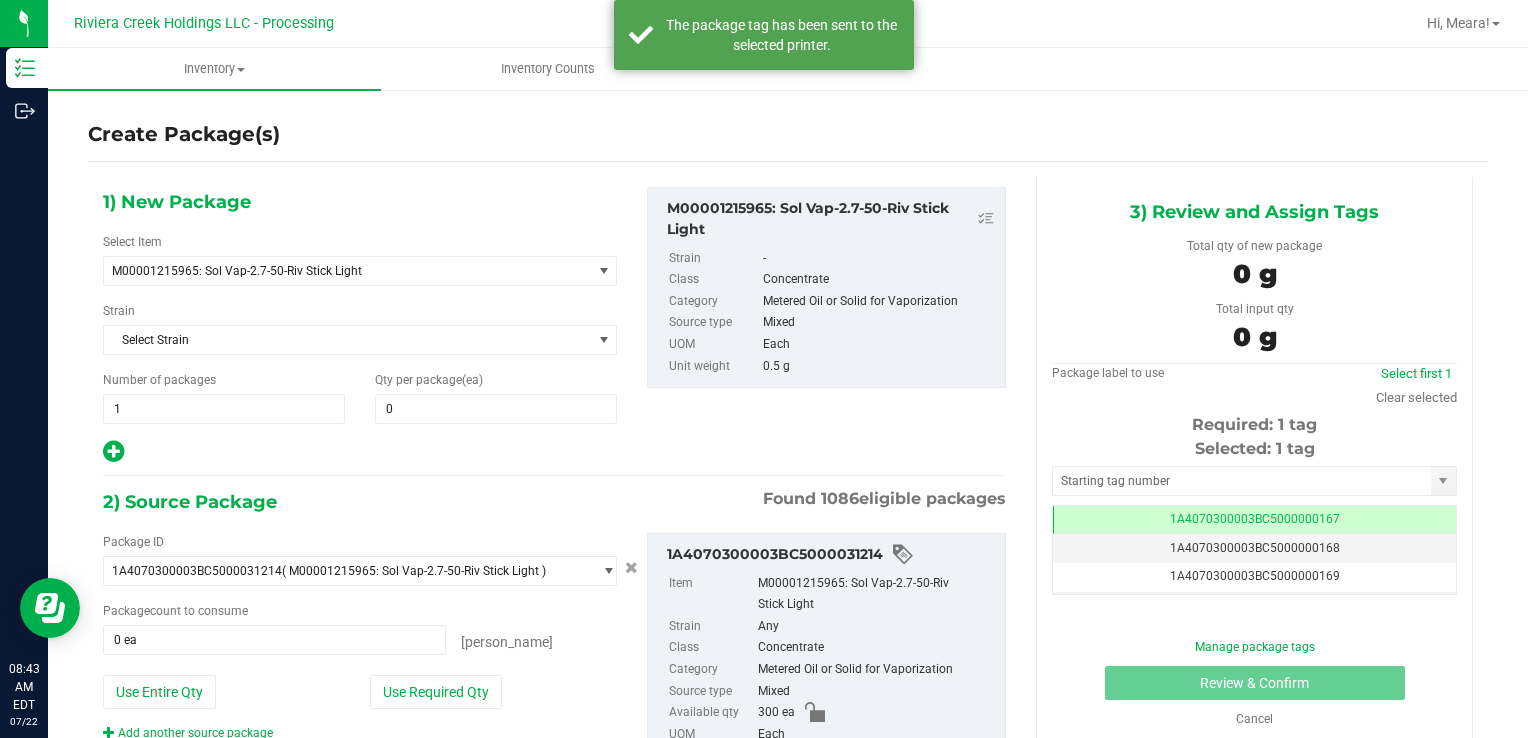 click on "Qty per package
(ea)
0 0" at bounding box center (496, 397) 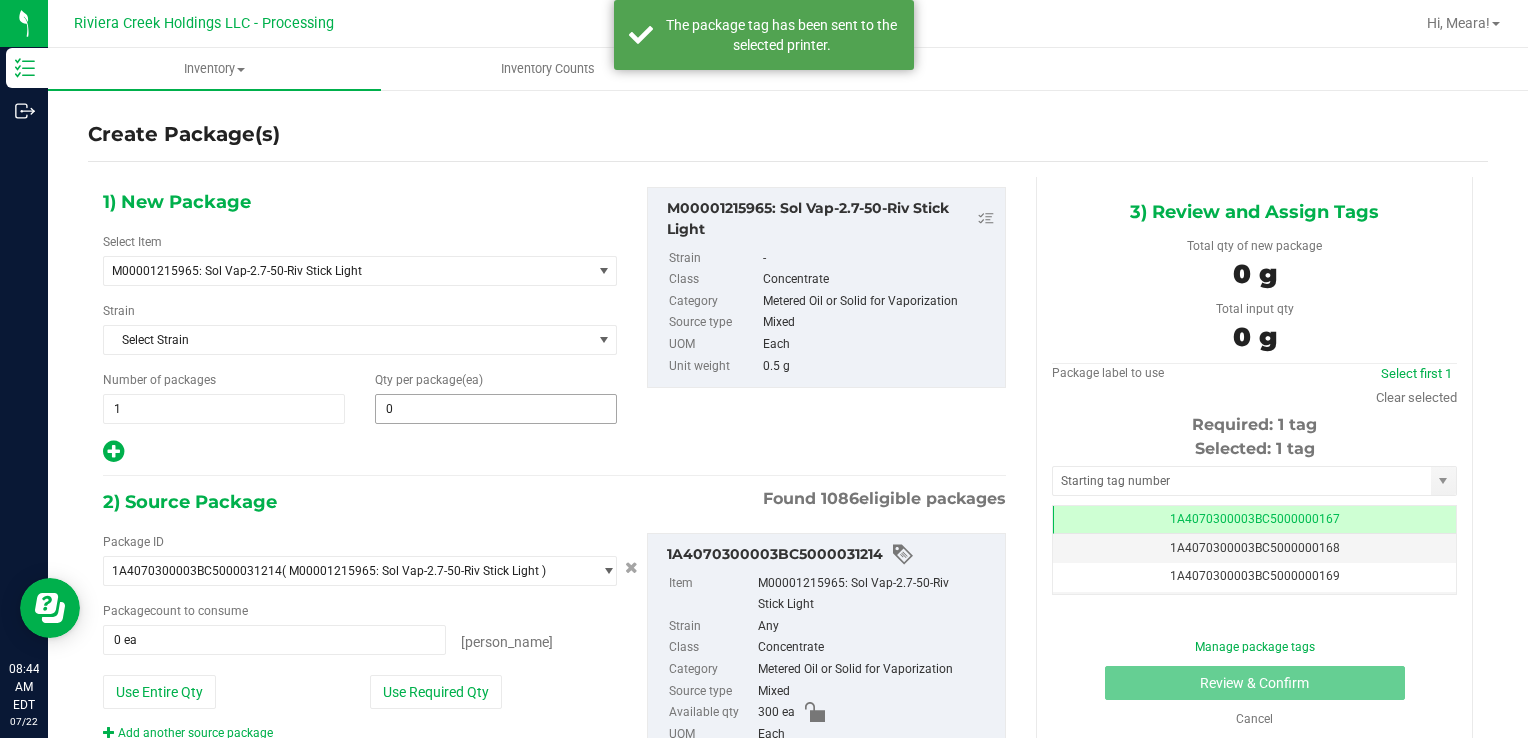 type 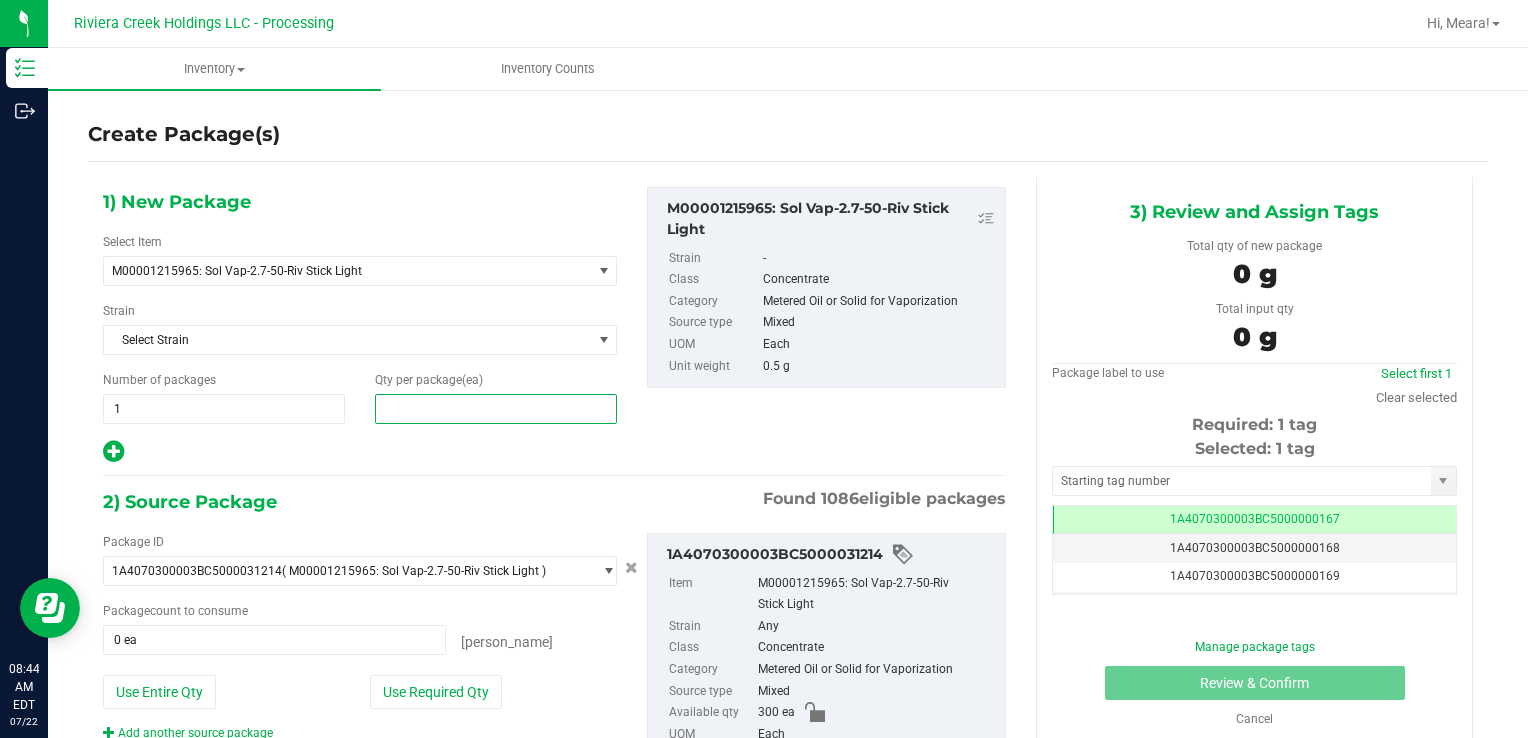 click at bounding box center [496, 409] 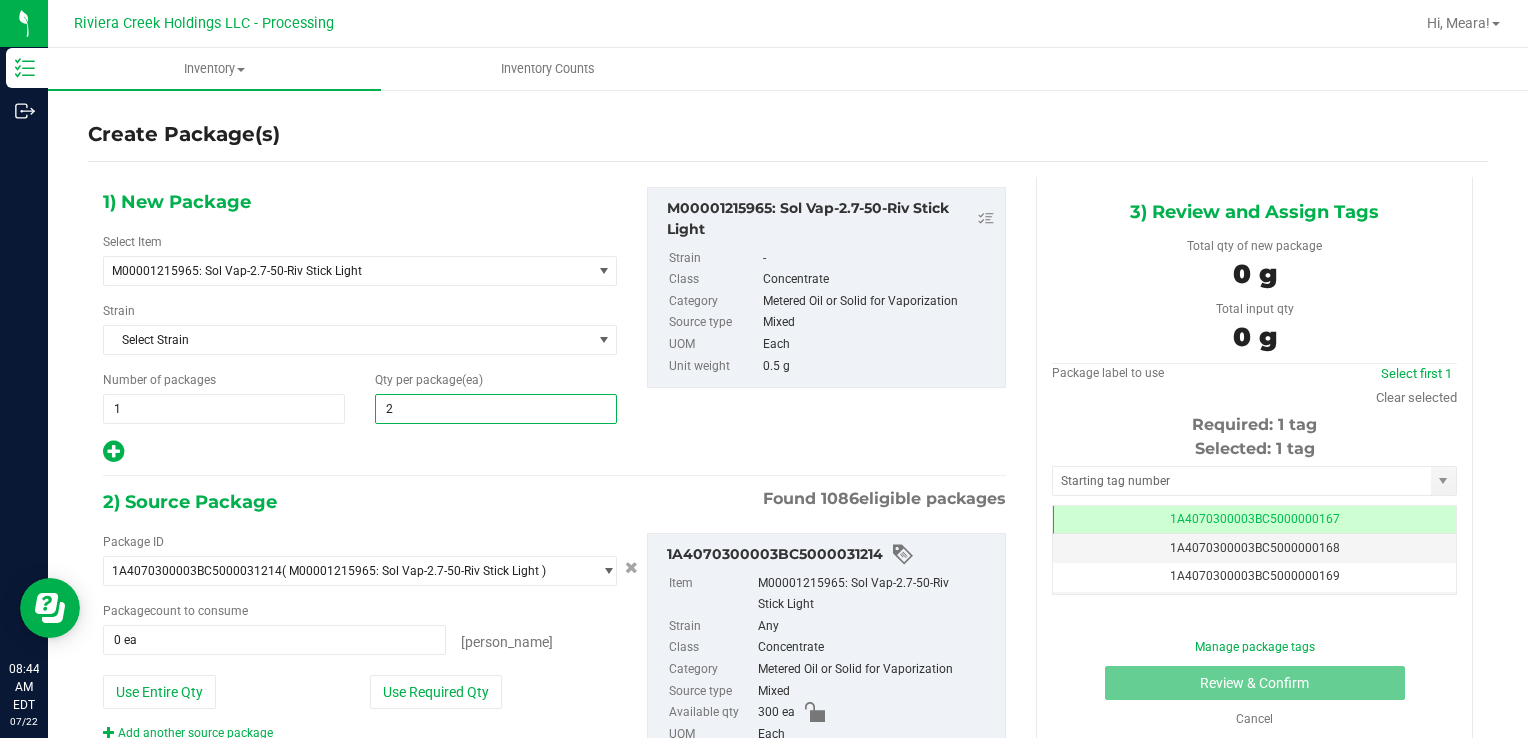 type on "20" 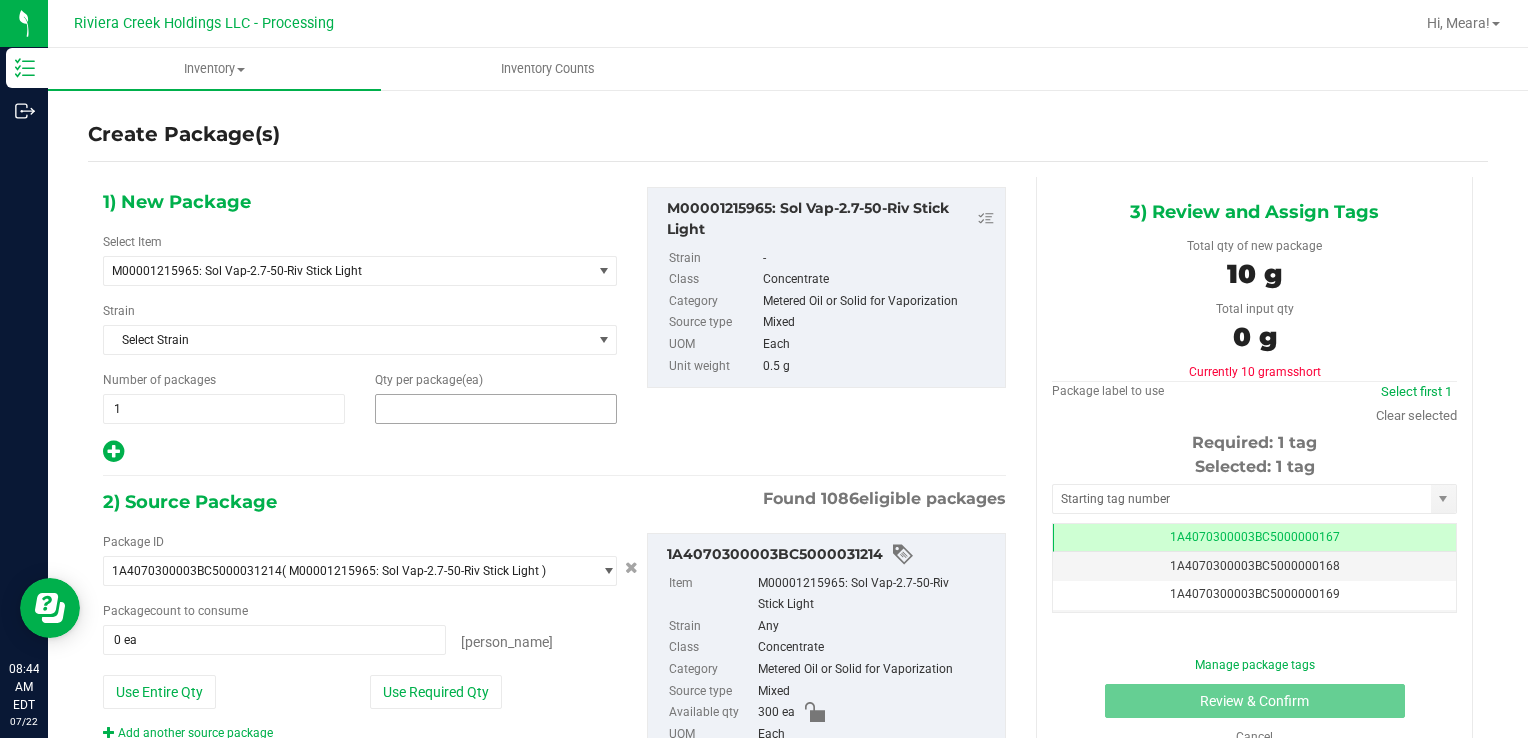 type on "20" 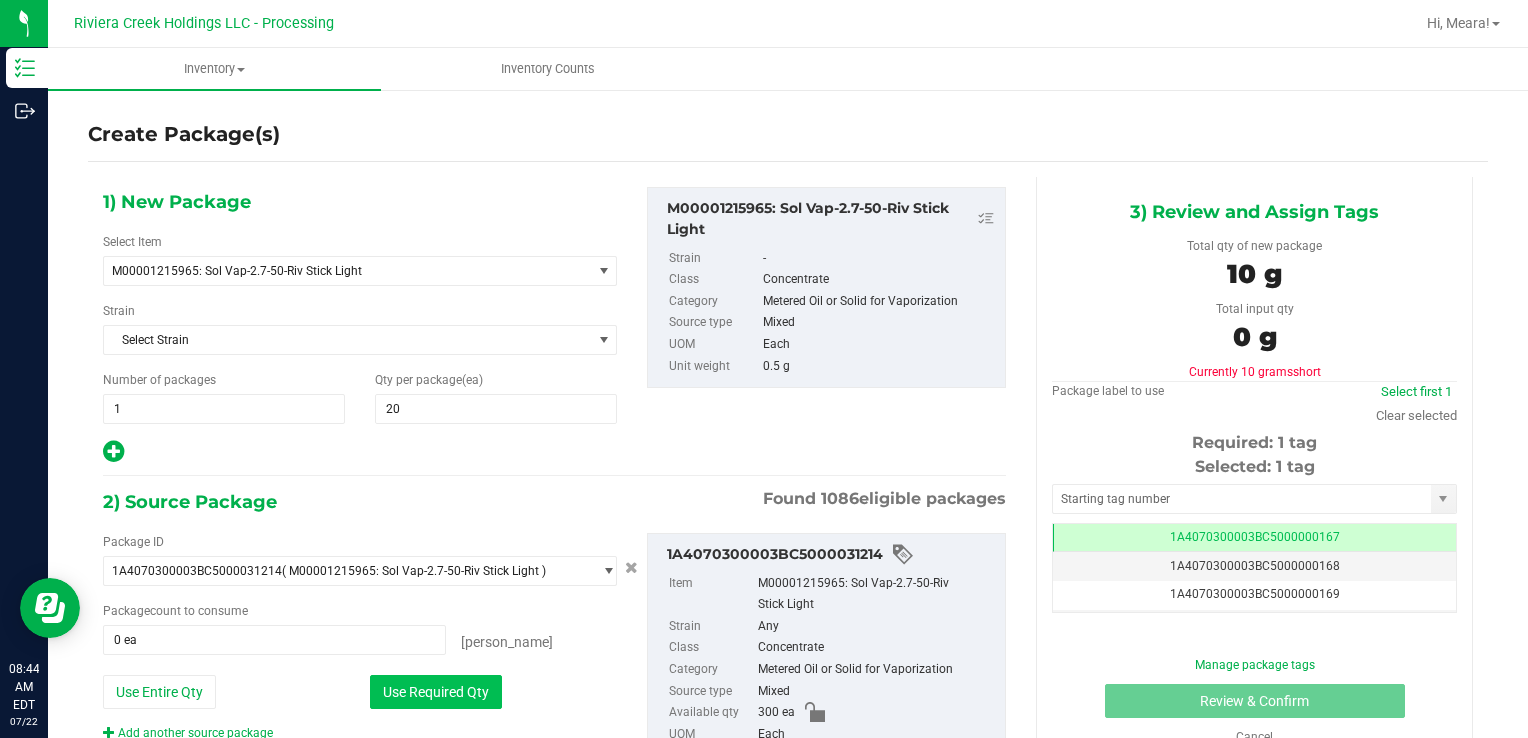 click on "Use Required Qty" at bounding box center (436, 692) 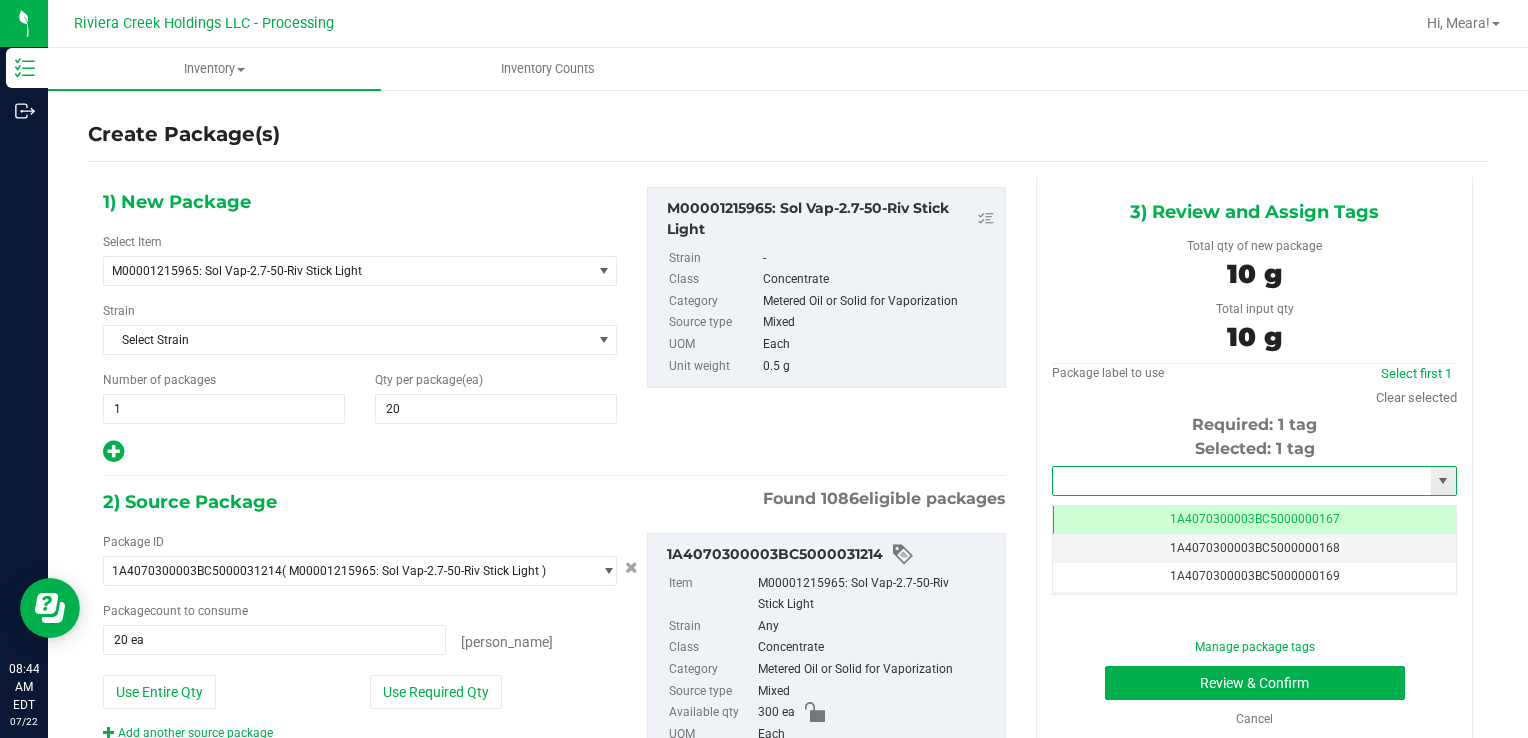 click at bounding box center (1242, 481) 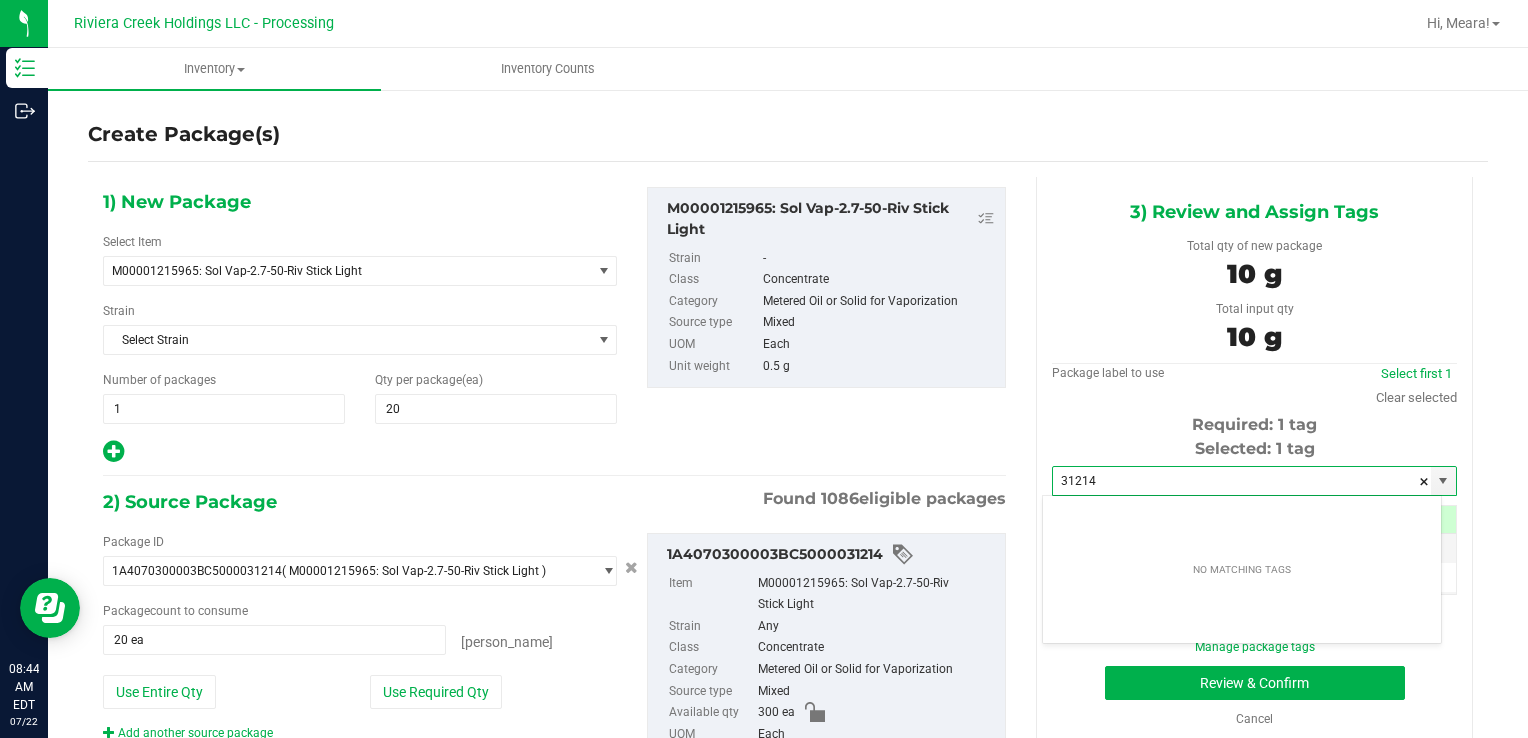 drag, startPoint x: 1105, startPoint y: 472, endPoint x: 949, endPoint y: 466, distance: 156.11534 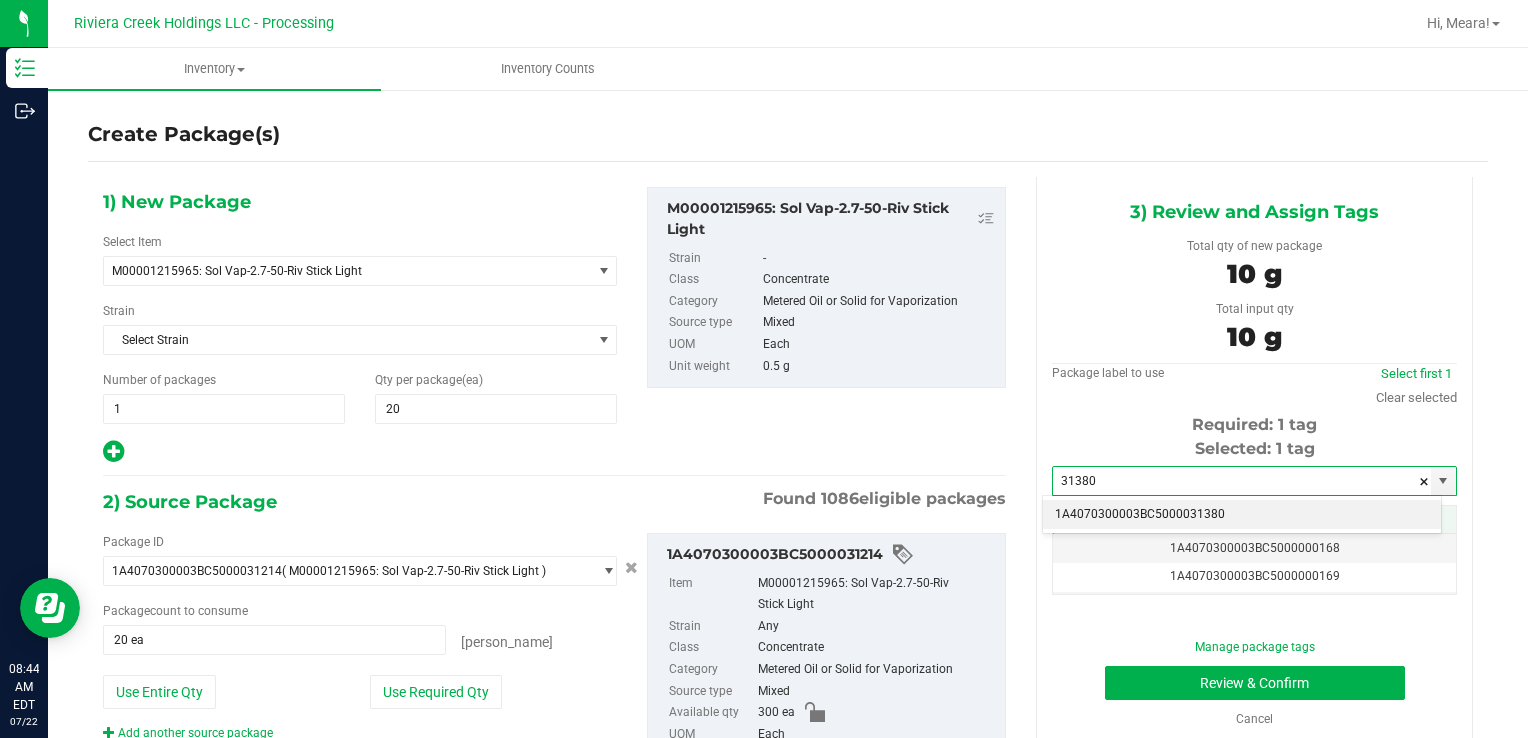 click on "1A4070300003BC5000031380" at bounding box center [1242, 515] 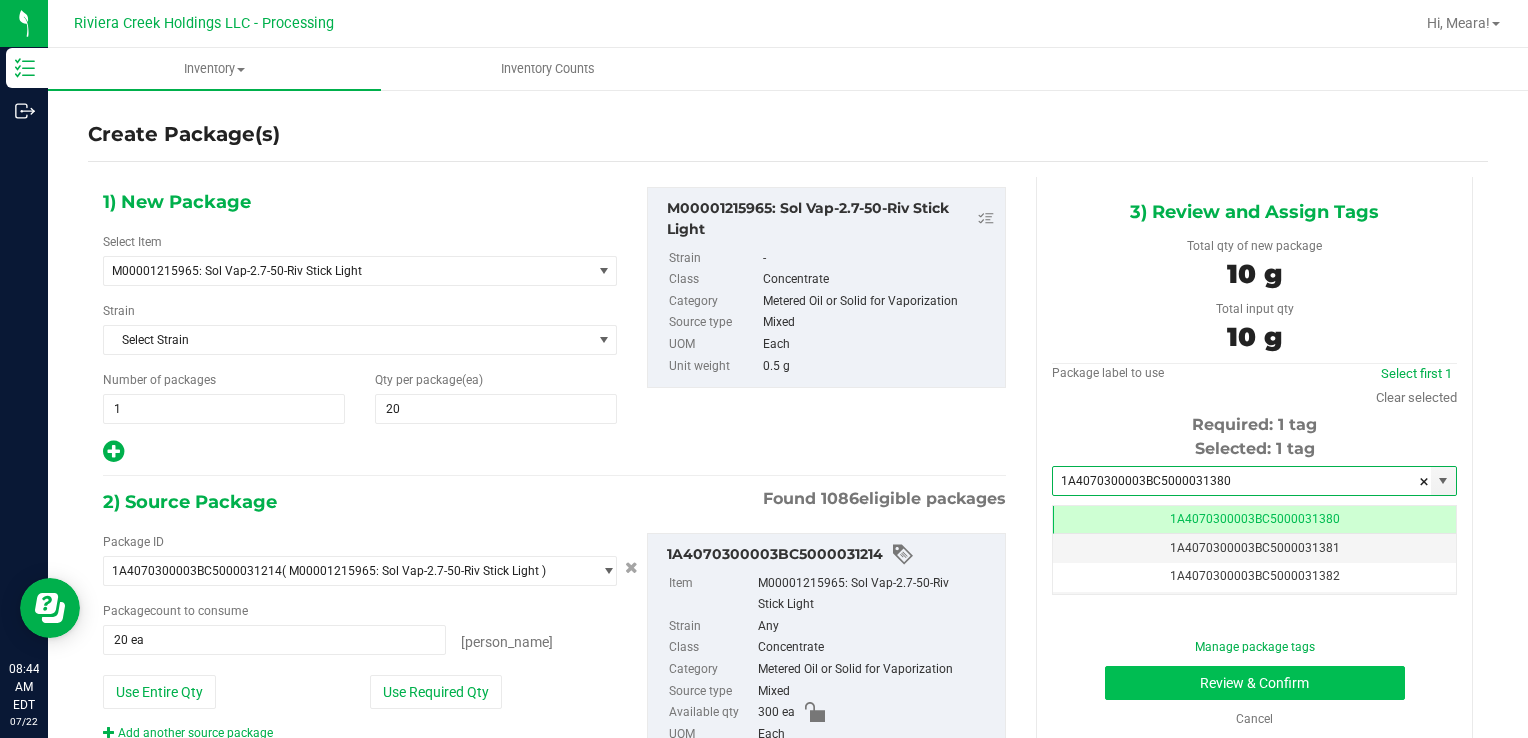 type on "1A4070300003BC5000031380" 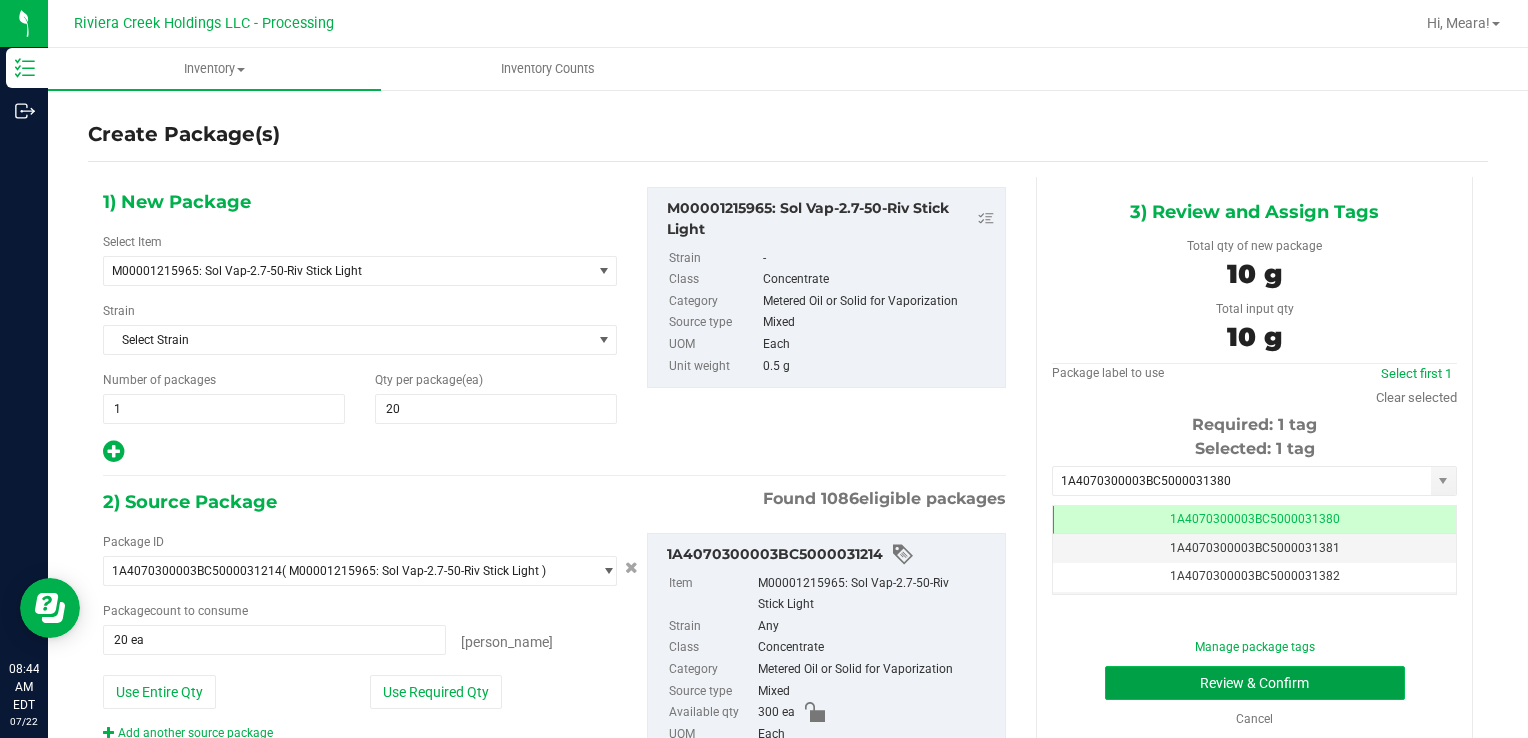 click on "Review & Confirm" at bounding box center [1255, 683] 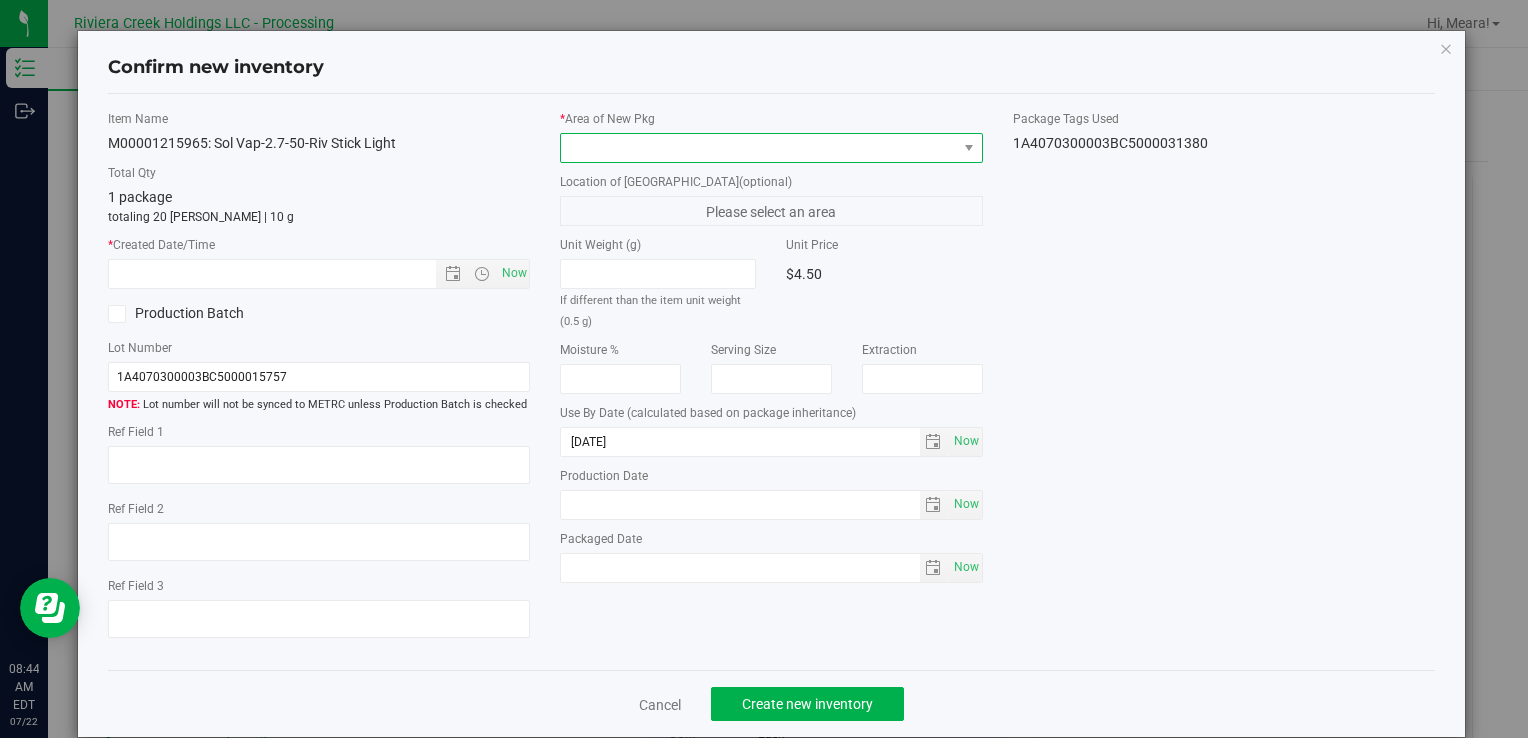 click at bounding box center [758, 148] 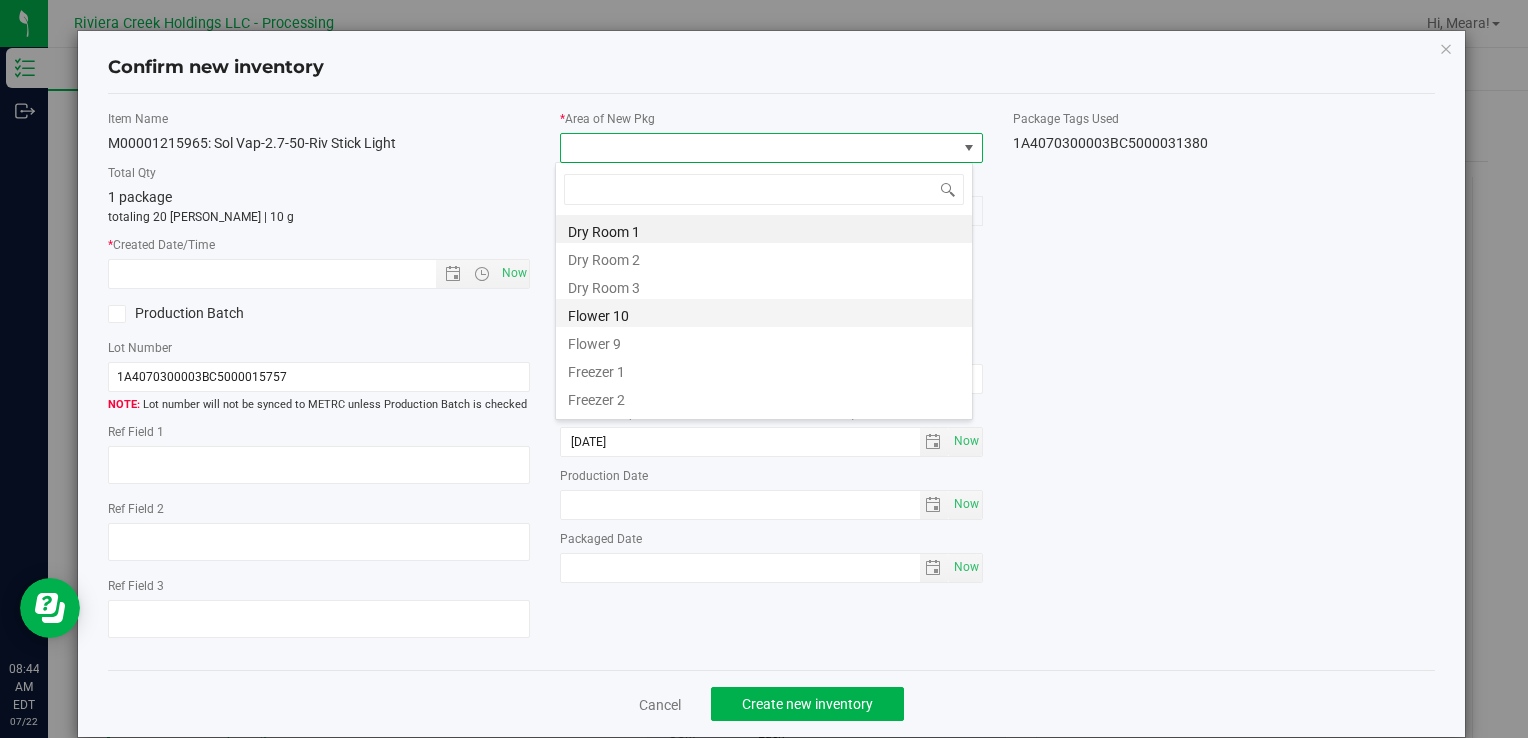 click on "Flower 10" at bounding box center [764, 313] 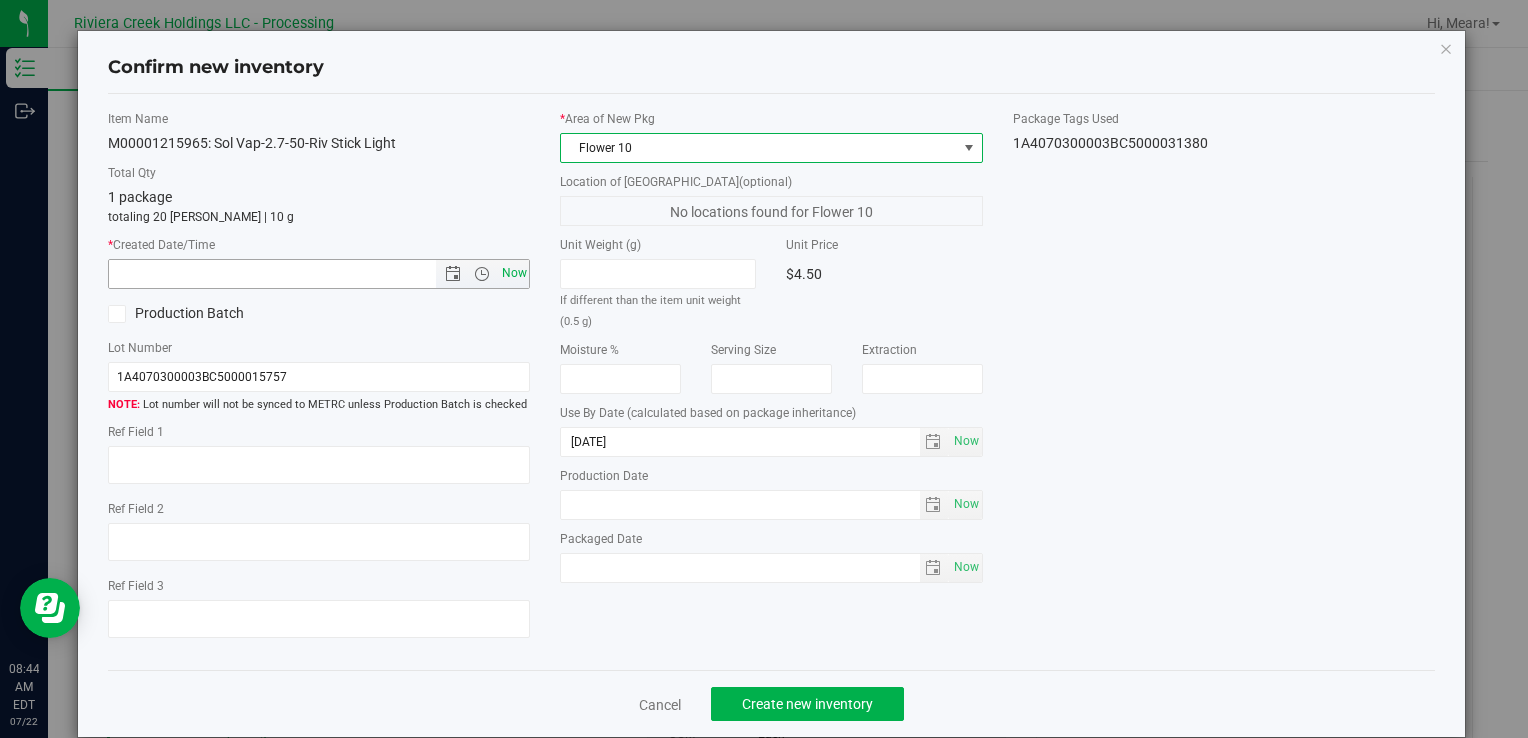 click on "Now" at bounding box center (514, 273) 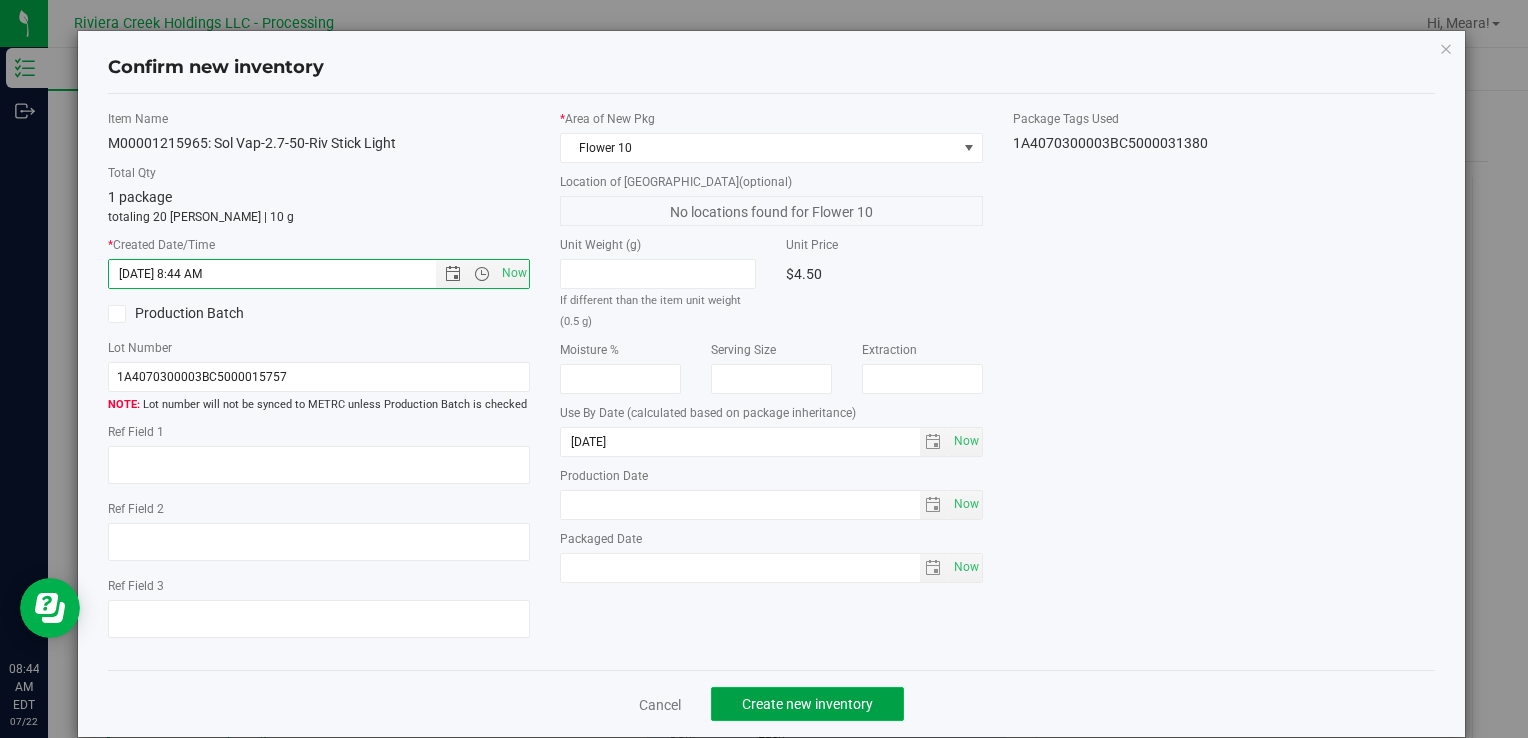 click on "Create new inventory" 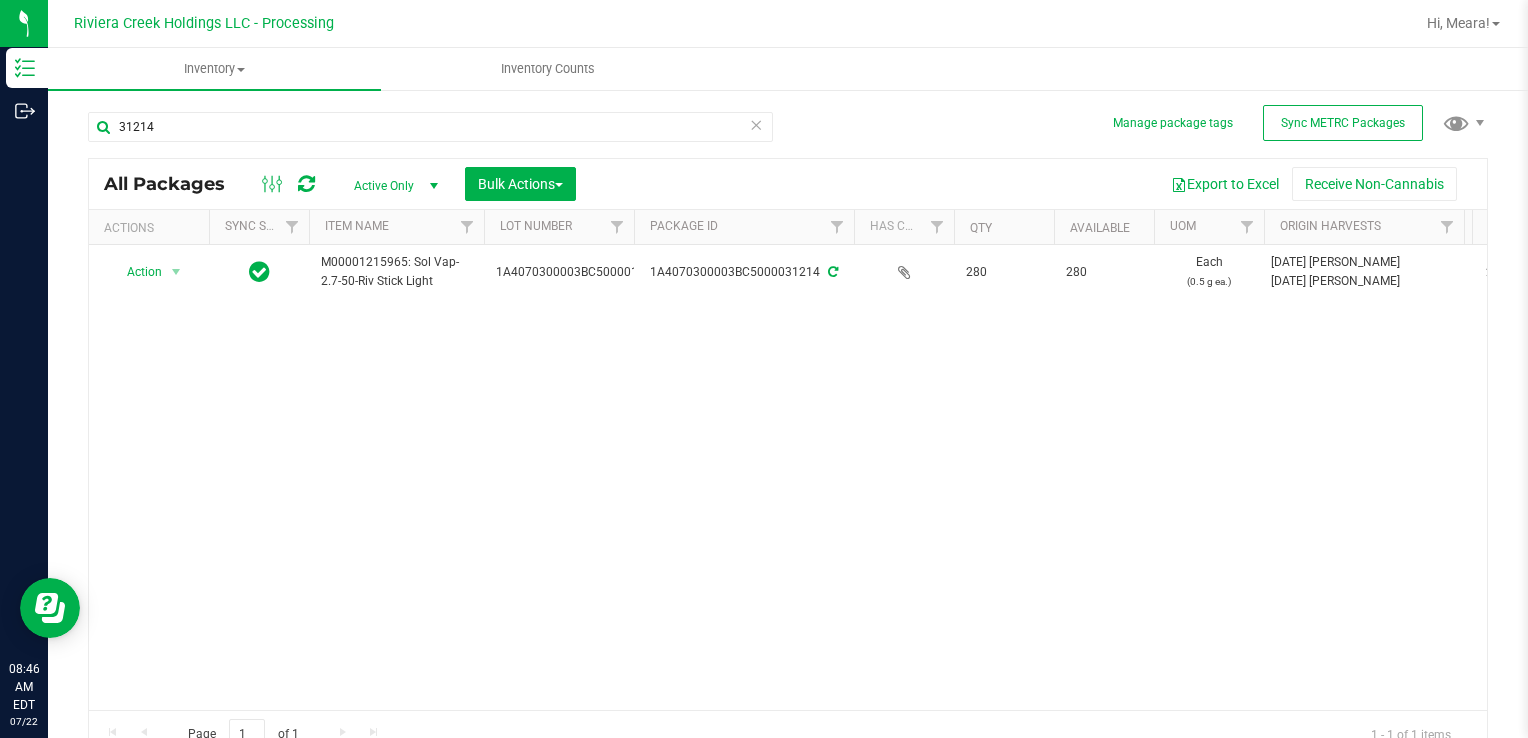 drag, startPoint x: 200, startPoint y: 106, endPoint x: 132, endPoint y: 110, distance: 68.117546 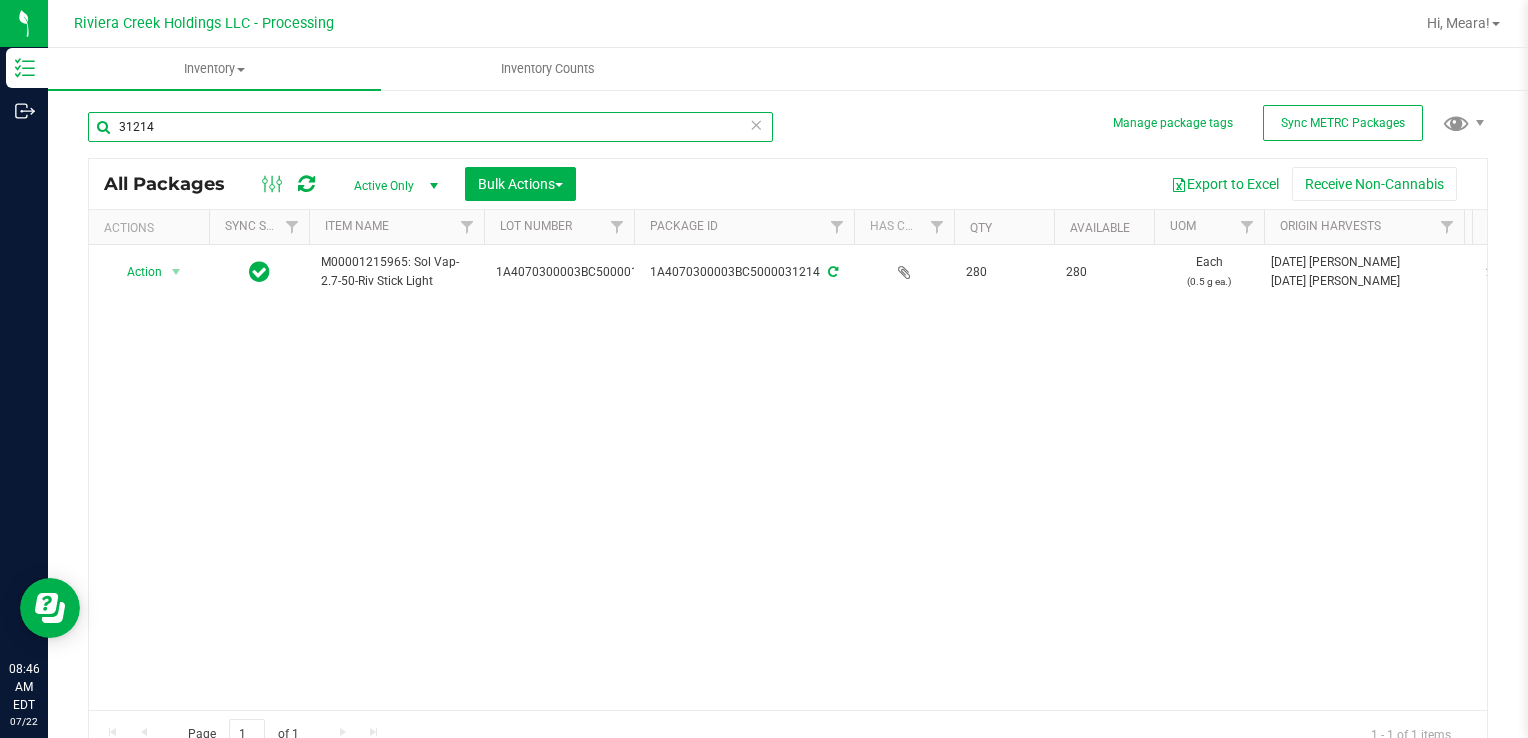 drag, startPoint x: 200, startPoint y: 111, endPoint x: 150, endPoint y: 129, distance: 53.14132 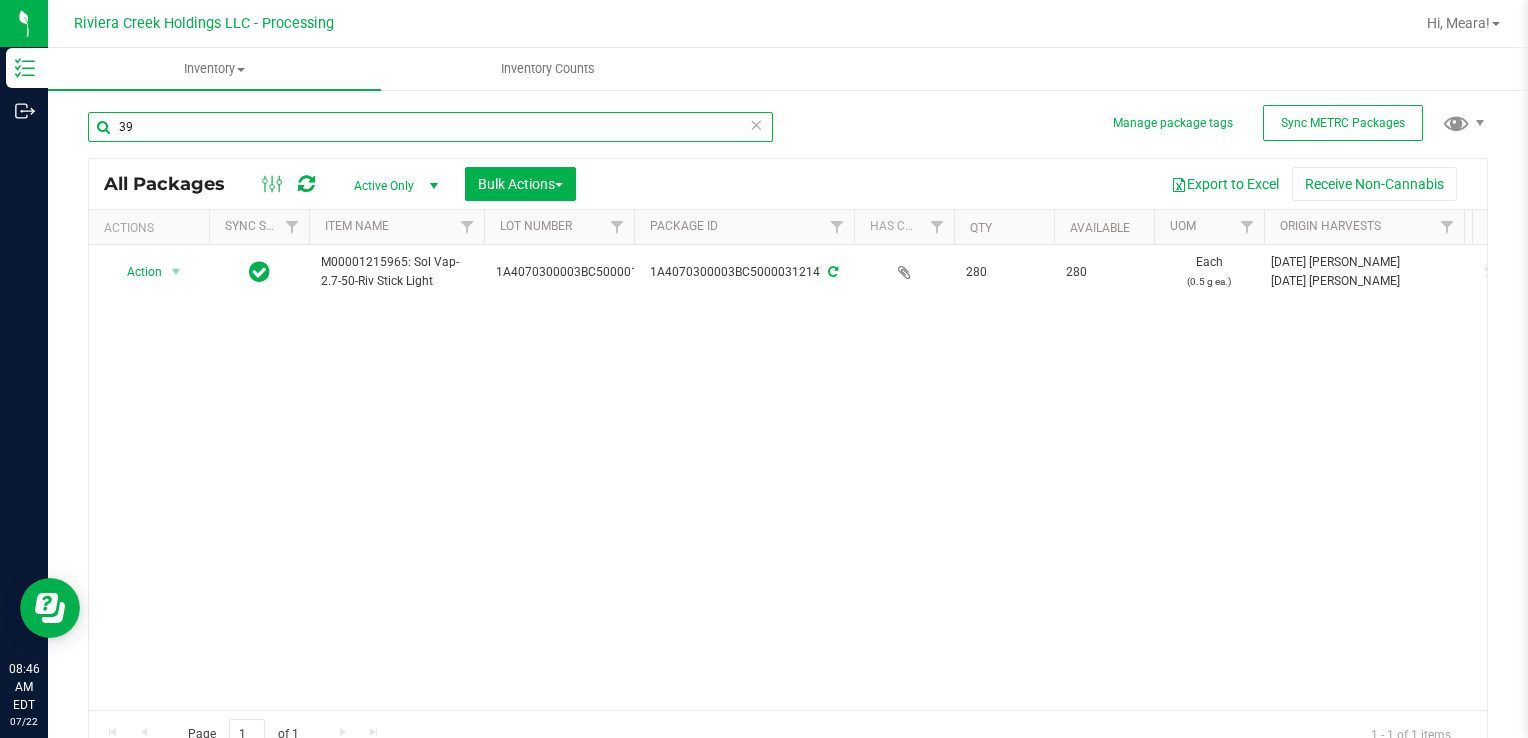 type on "3" 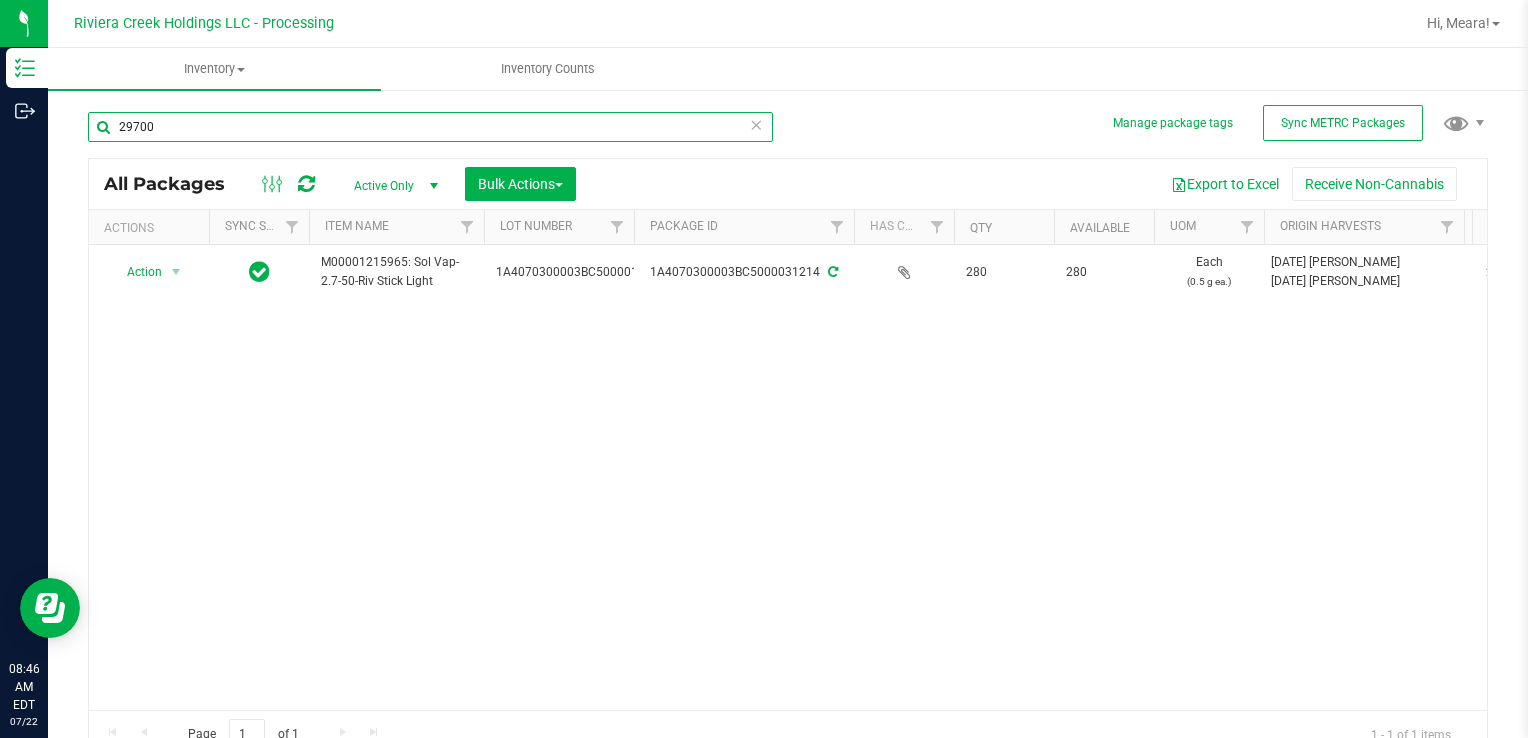 type on "29700" 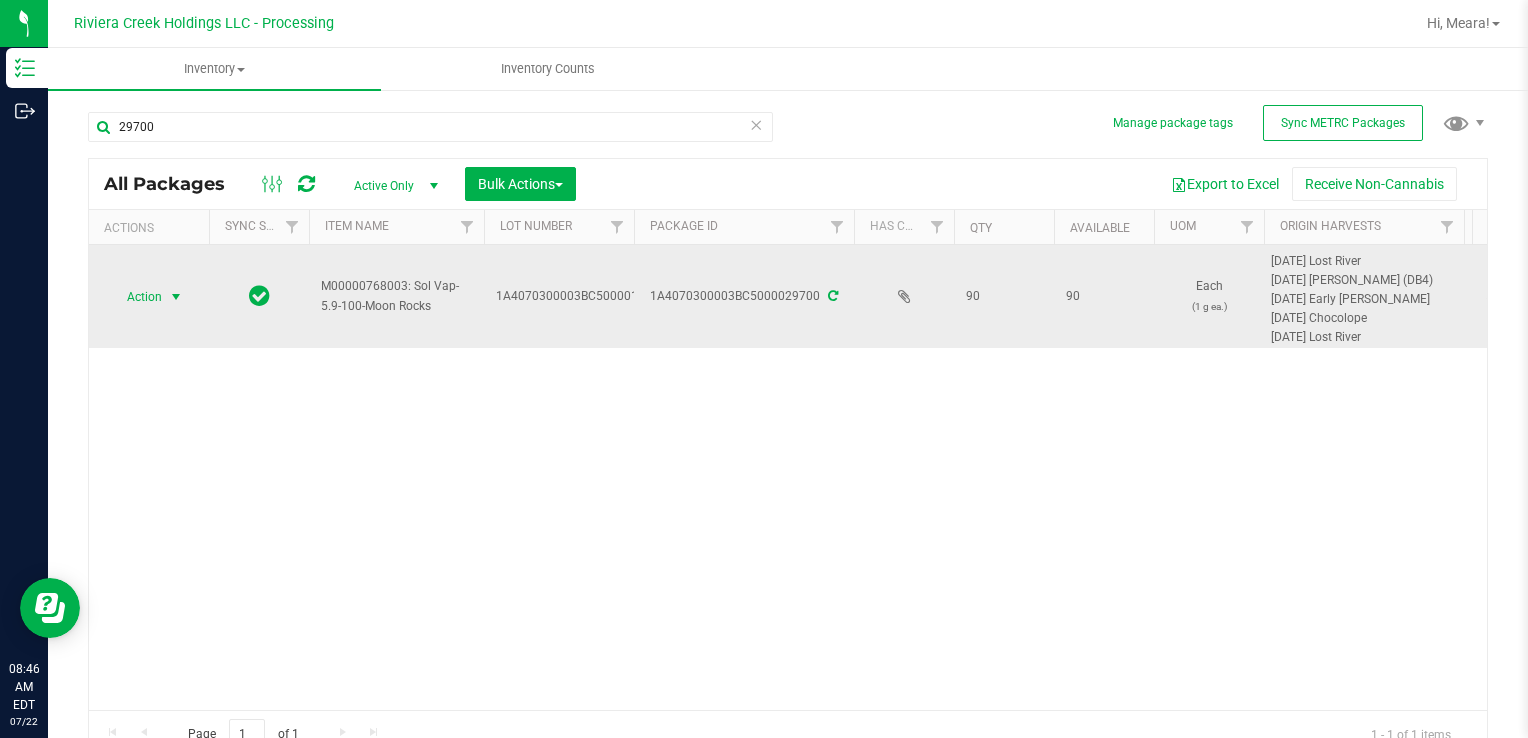 click on "Action Action Create package Edit attributes Global inventory Locate package Package audit log Print package label Print product labels Retag package" at bounding box center (149, 296) 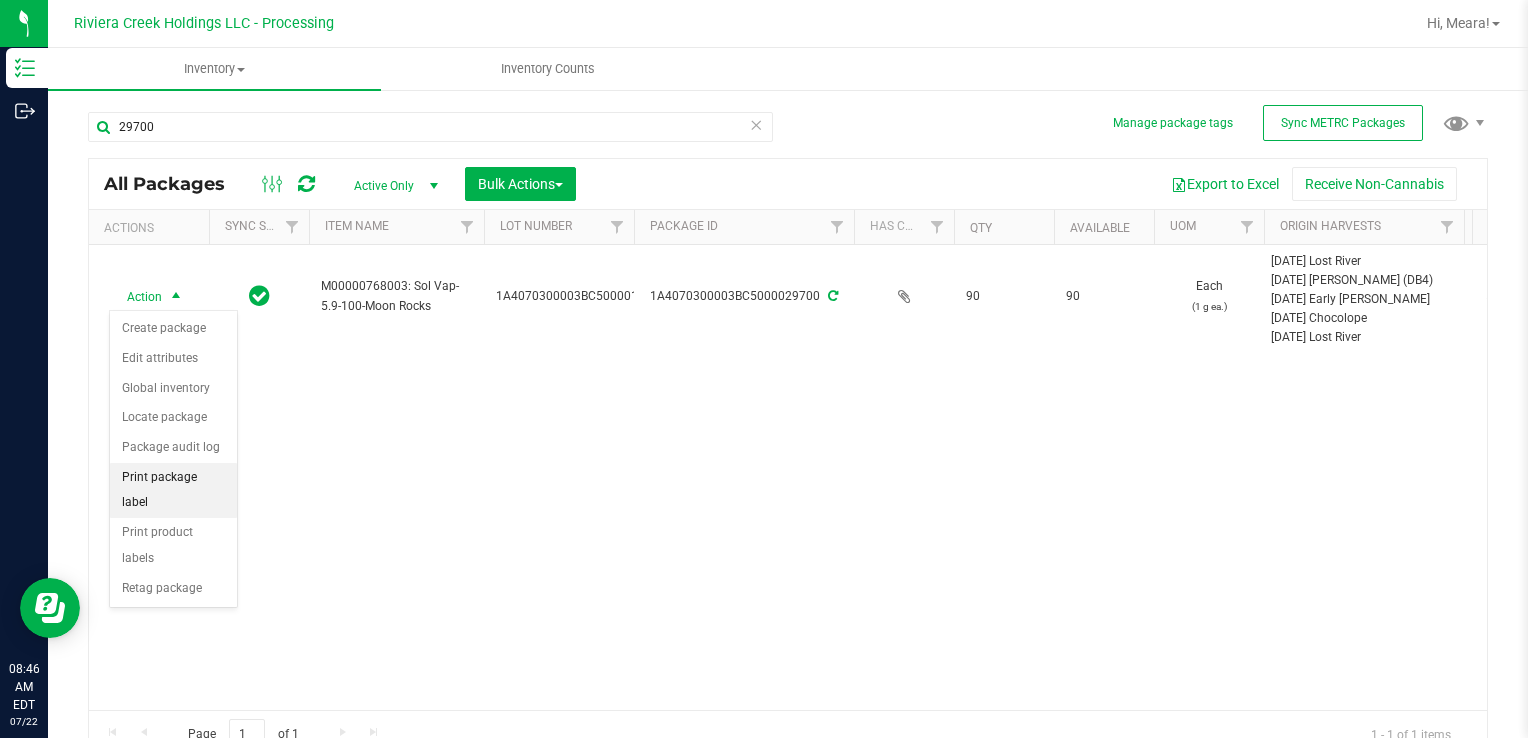 click on "Print package label" at bounding box center (173, 490) 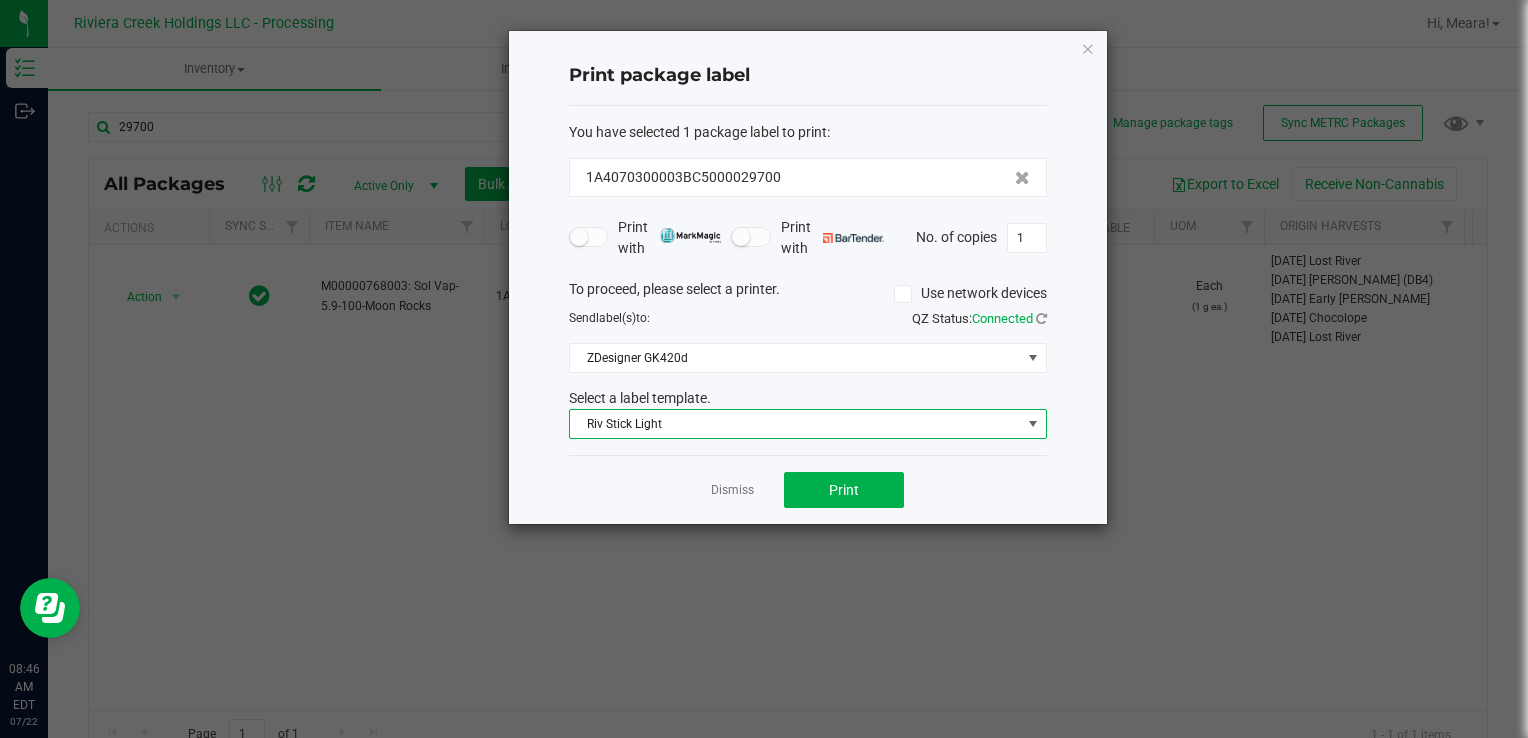 click on "Riv Stick Light" at bounding box center [795, 424] 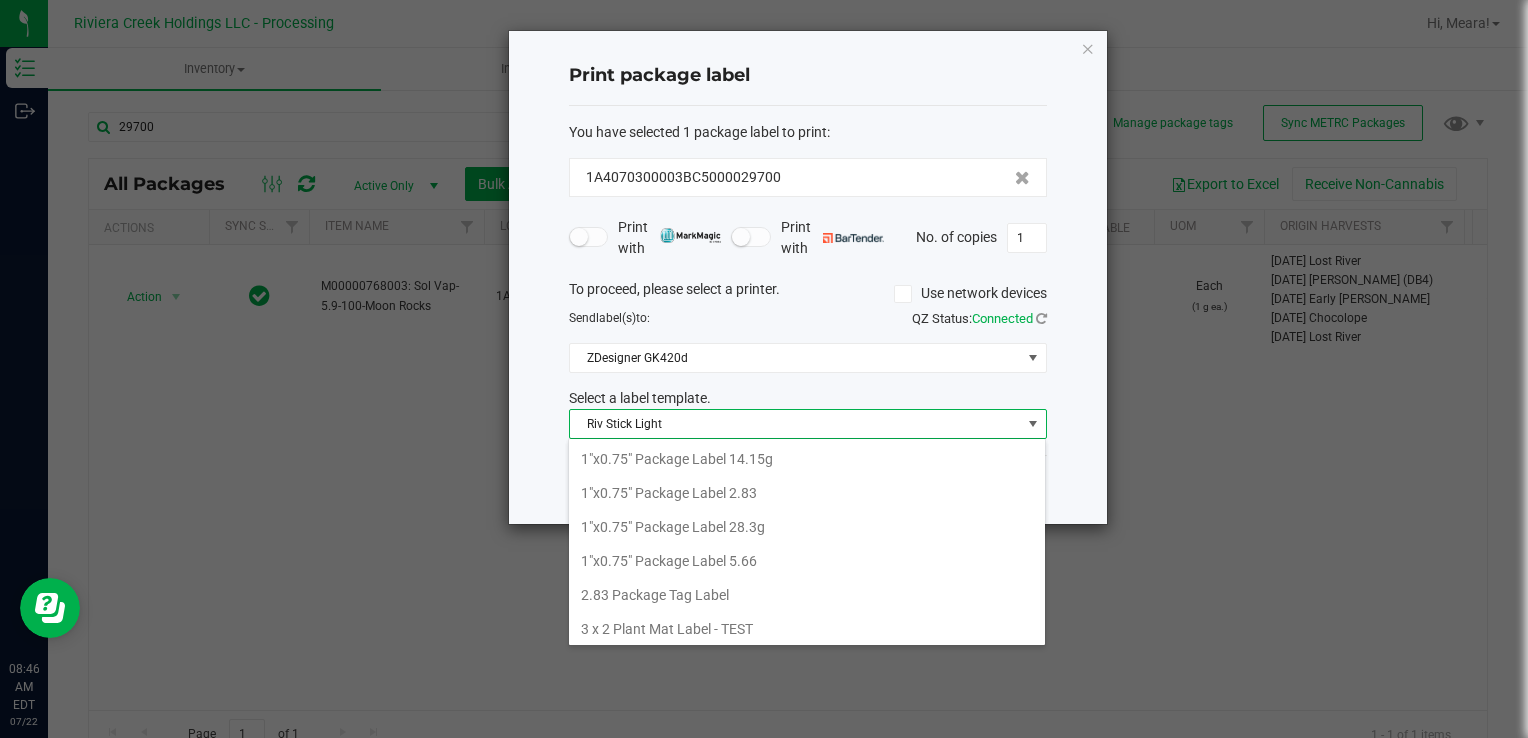 scroll, scrollTop: 842, scrollLeft: 0, axis: vertical 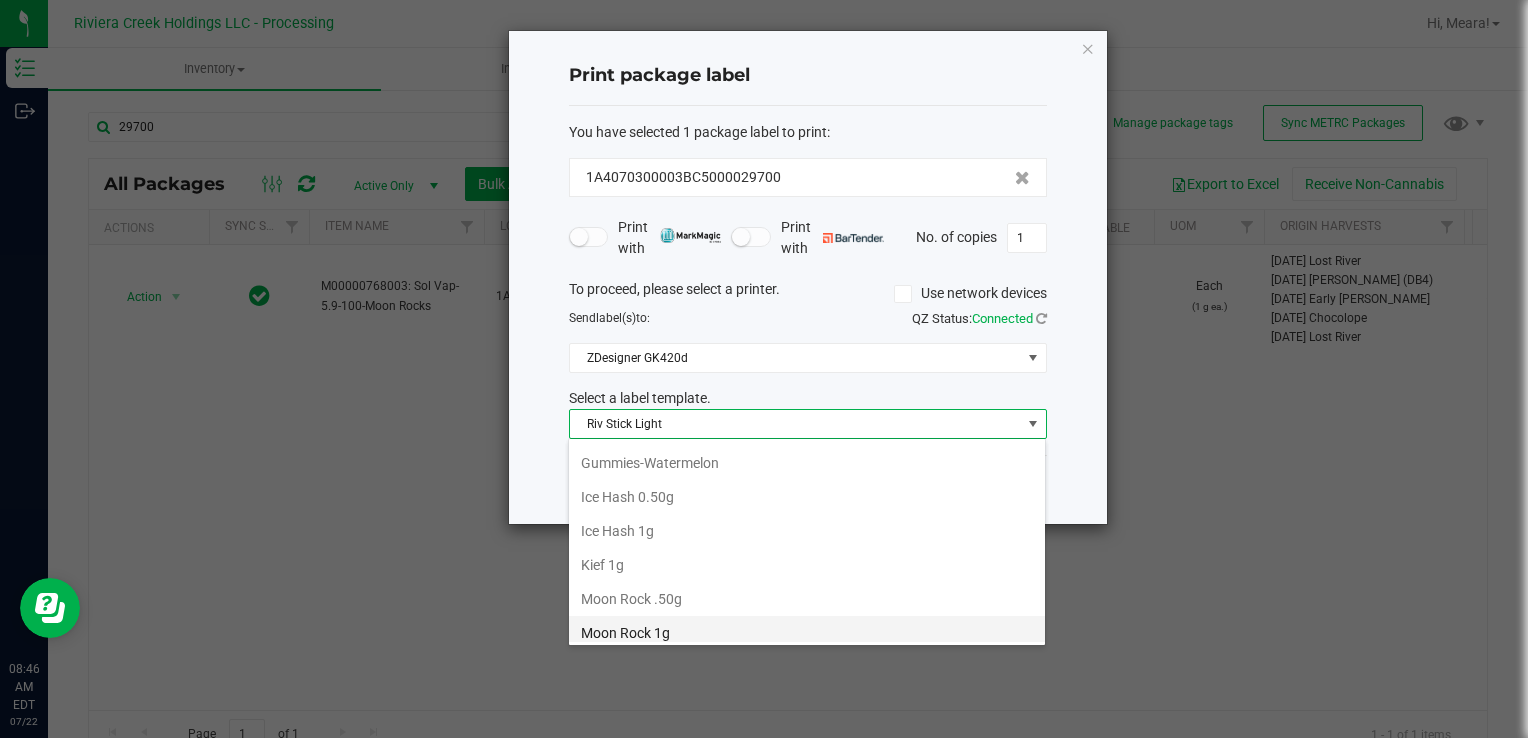 click on "Moon Rock 1g" at bounding box center (807, 633) 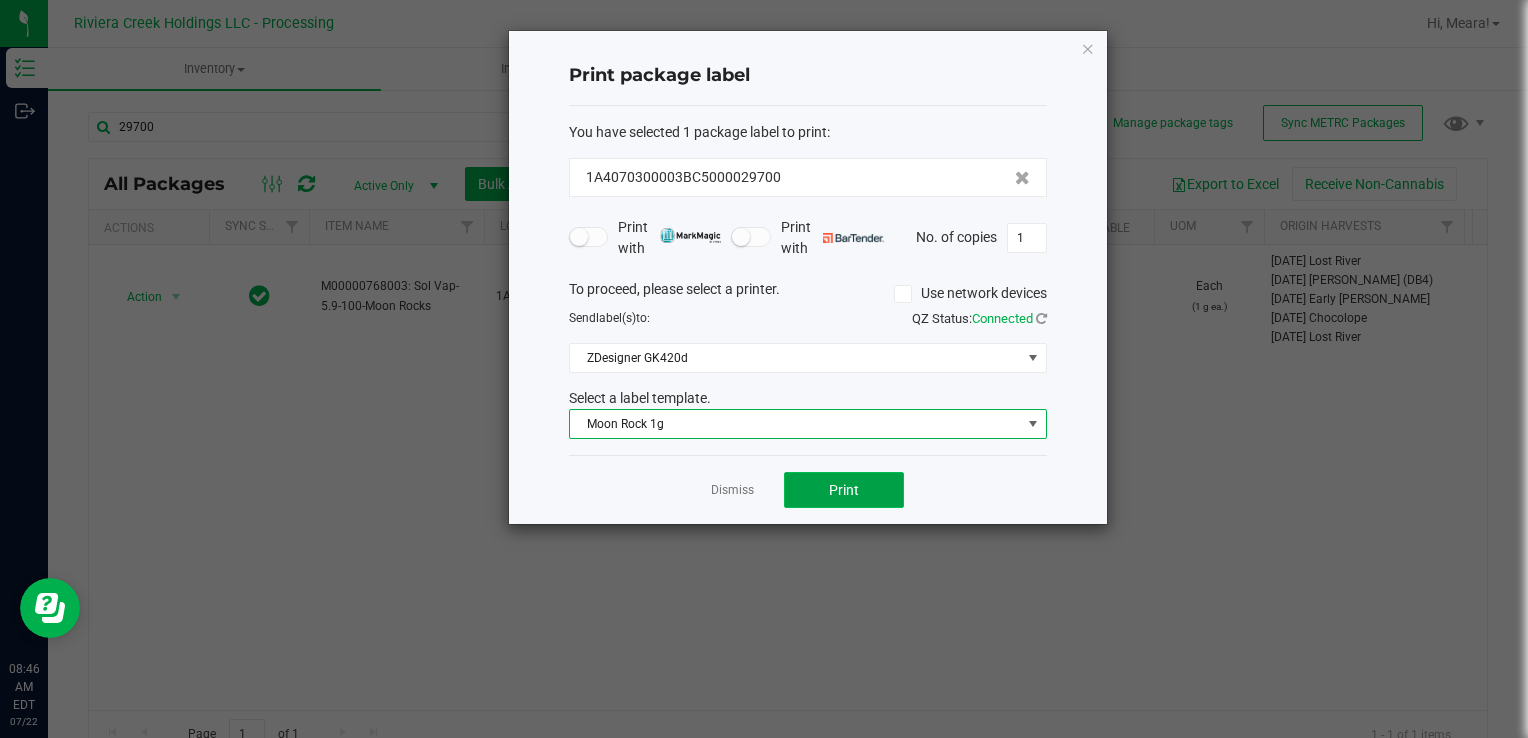 click on "Print" 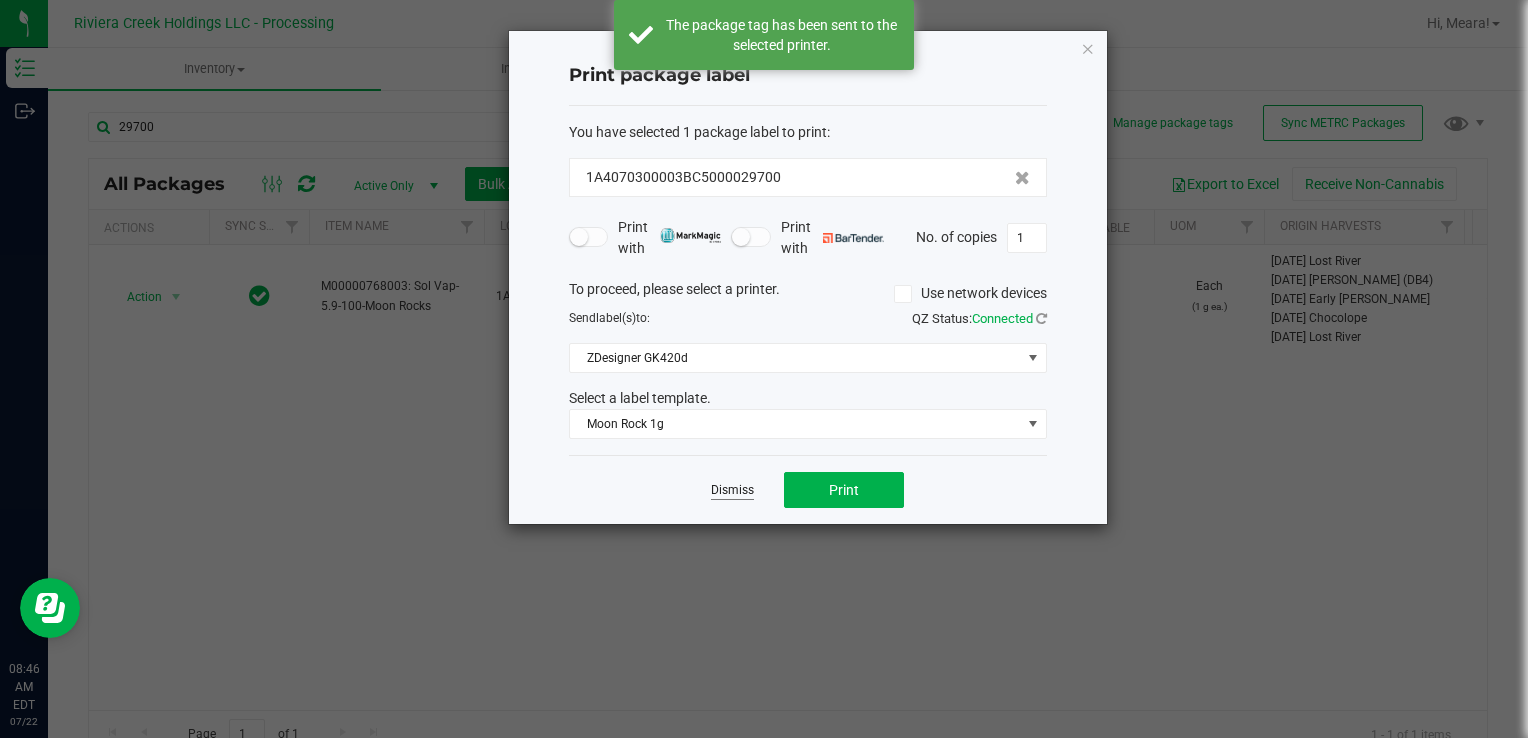 click on "Dismiss" 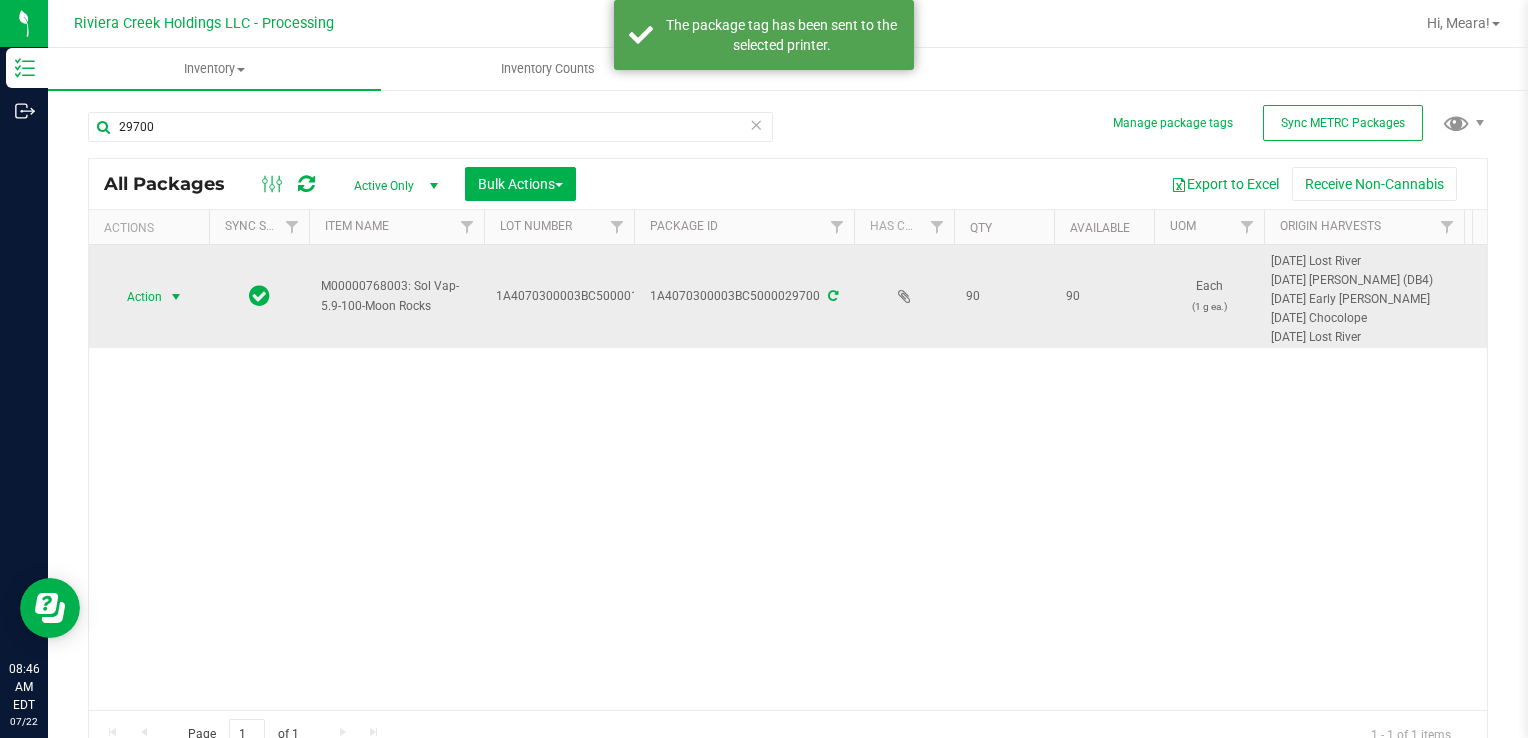 click at bounding box center [176, 297] 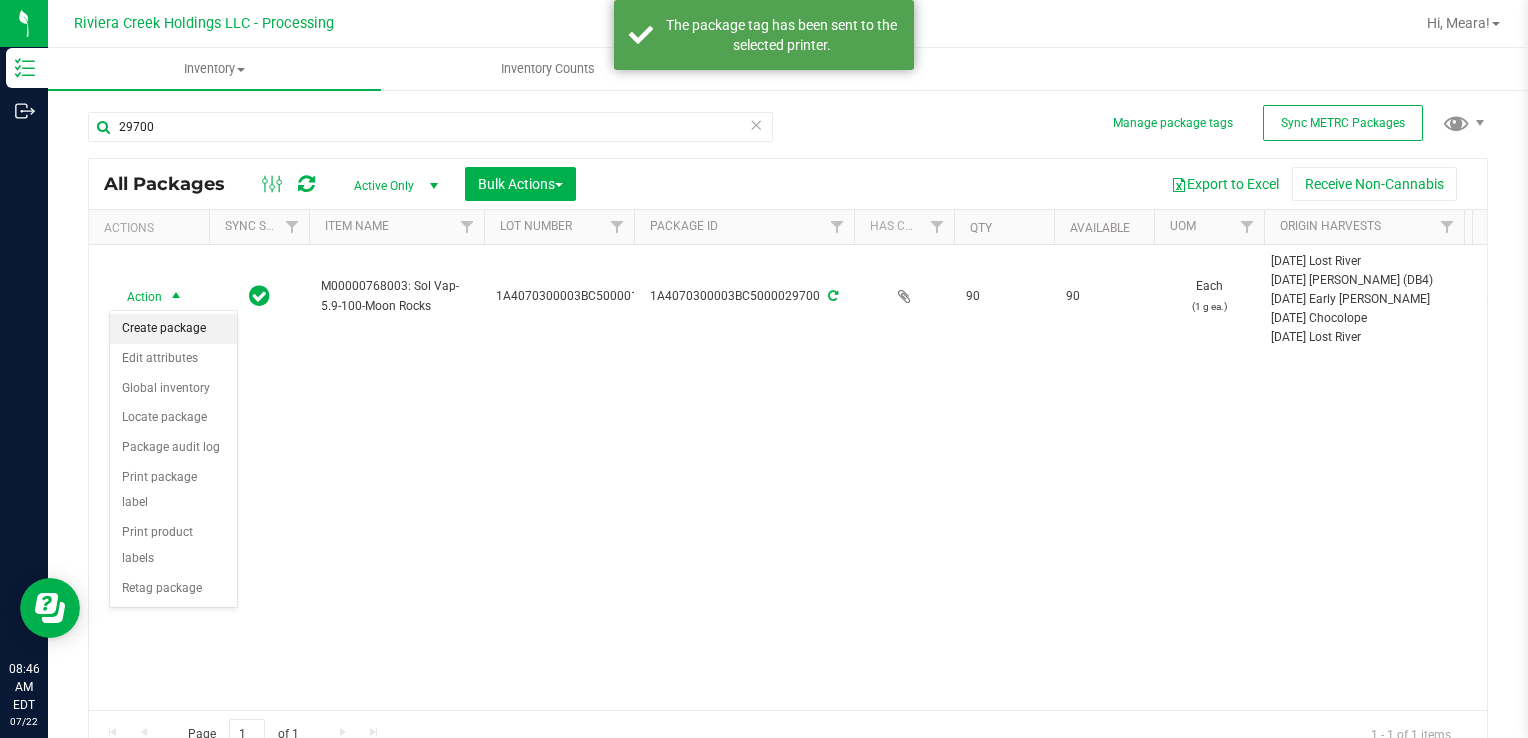 click on "Create package" at bounding box center [173, 329] 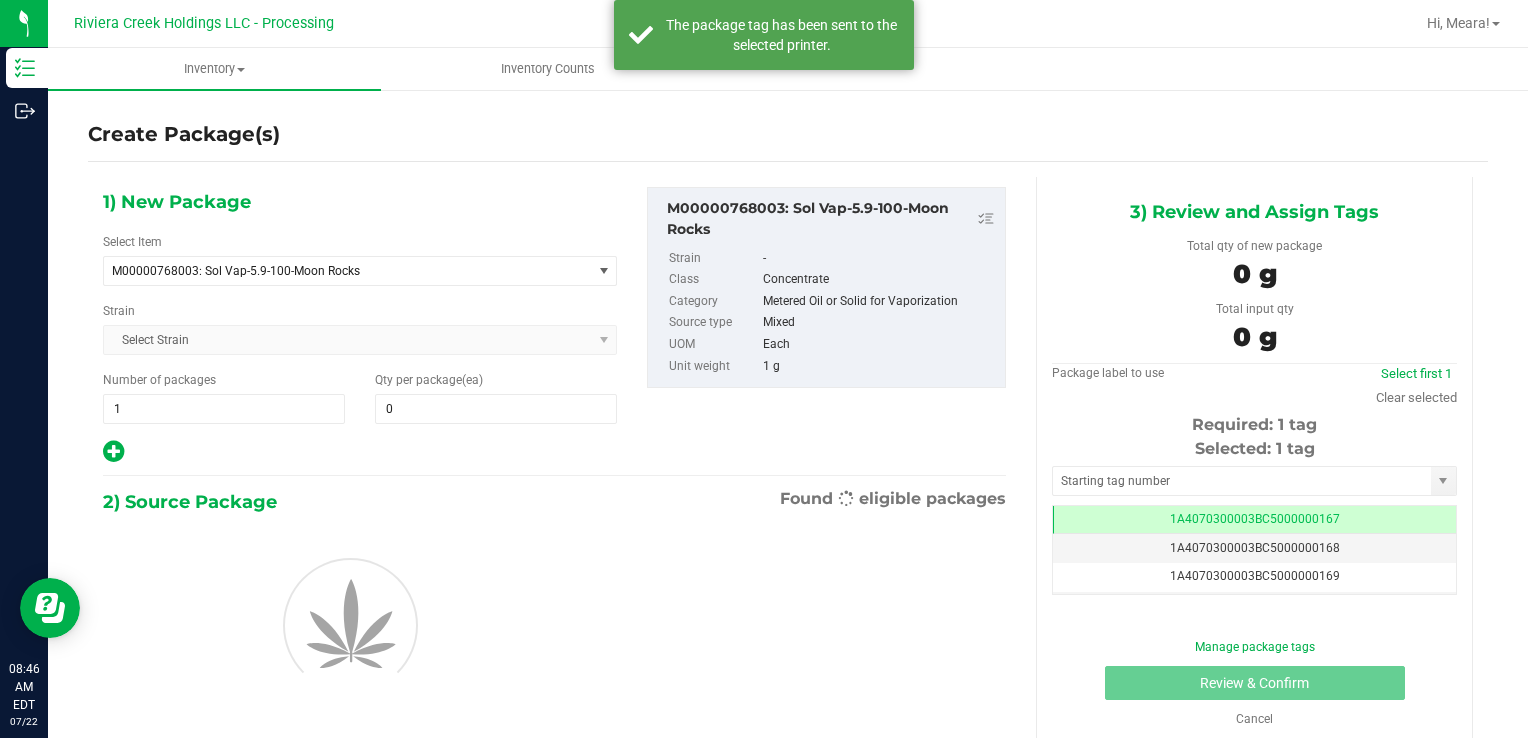 scroll, scrollTop: 0, scrollLeft: 0, axis: both 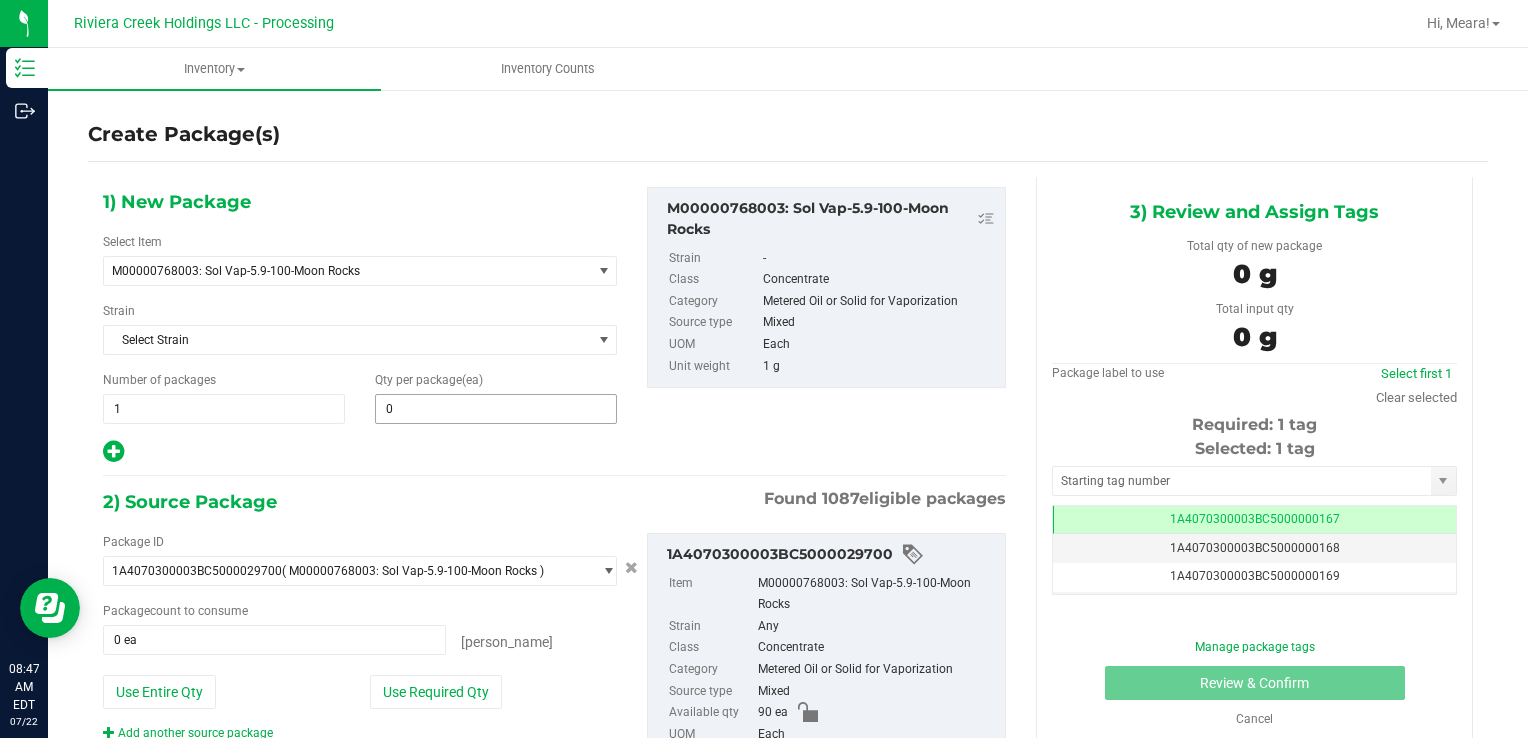type 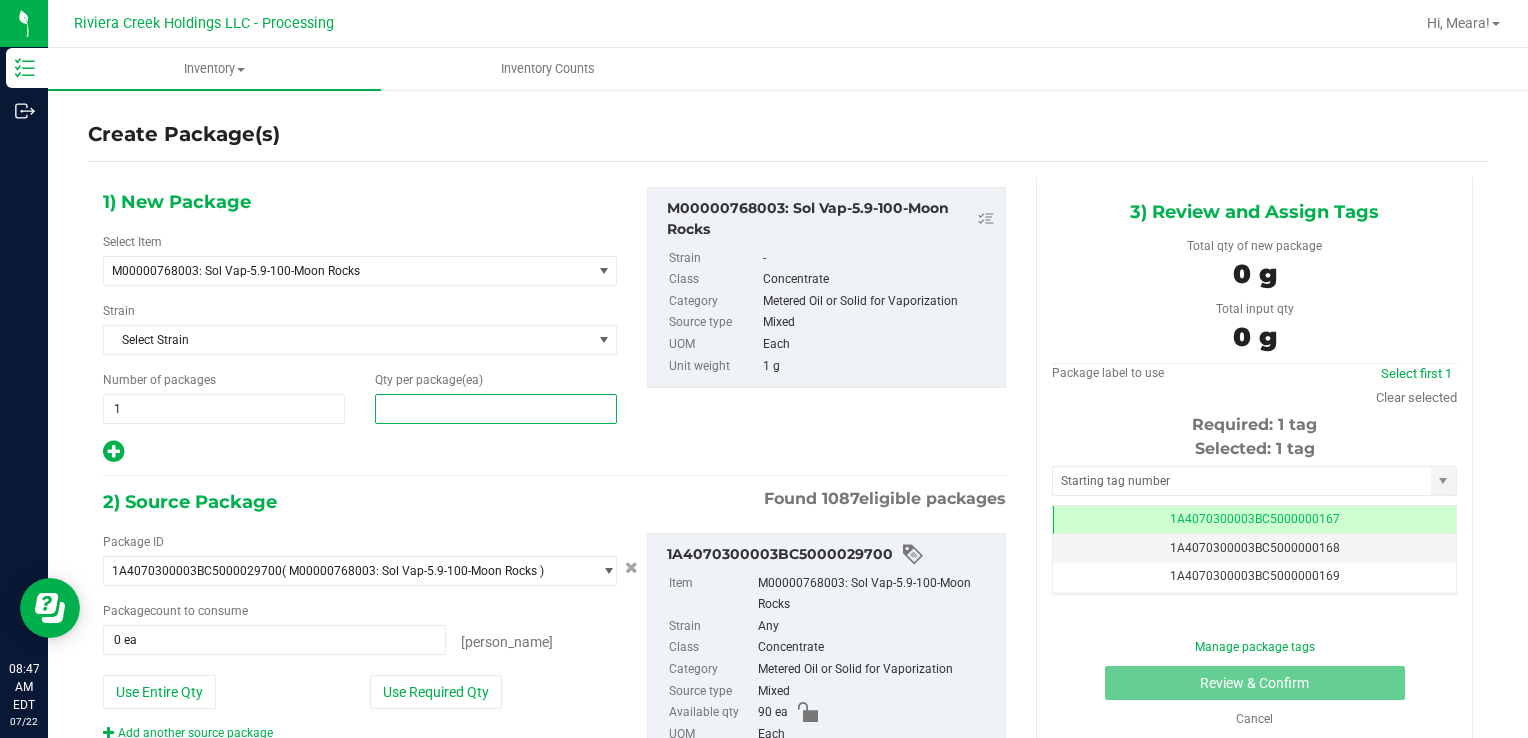 click at bounding box center [496, 409] 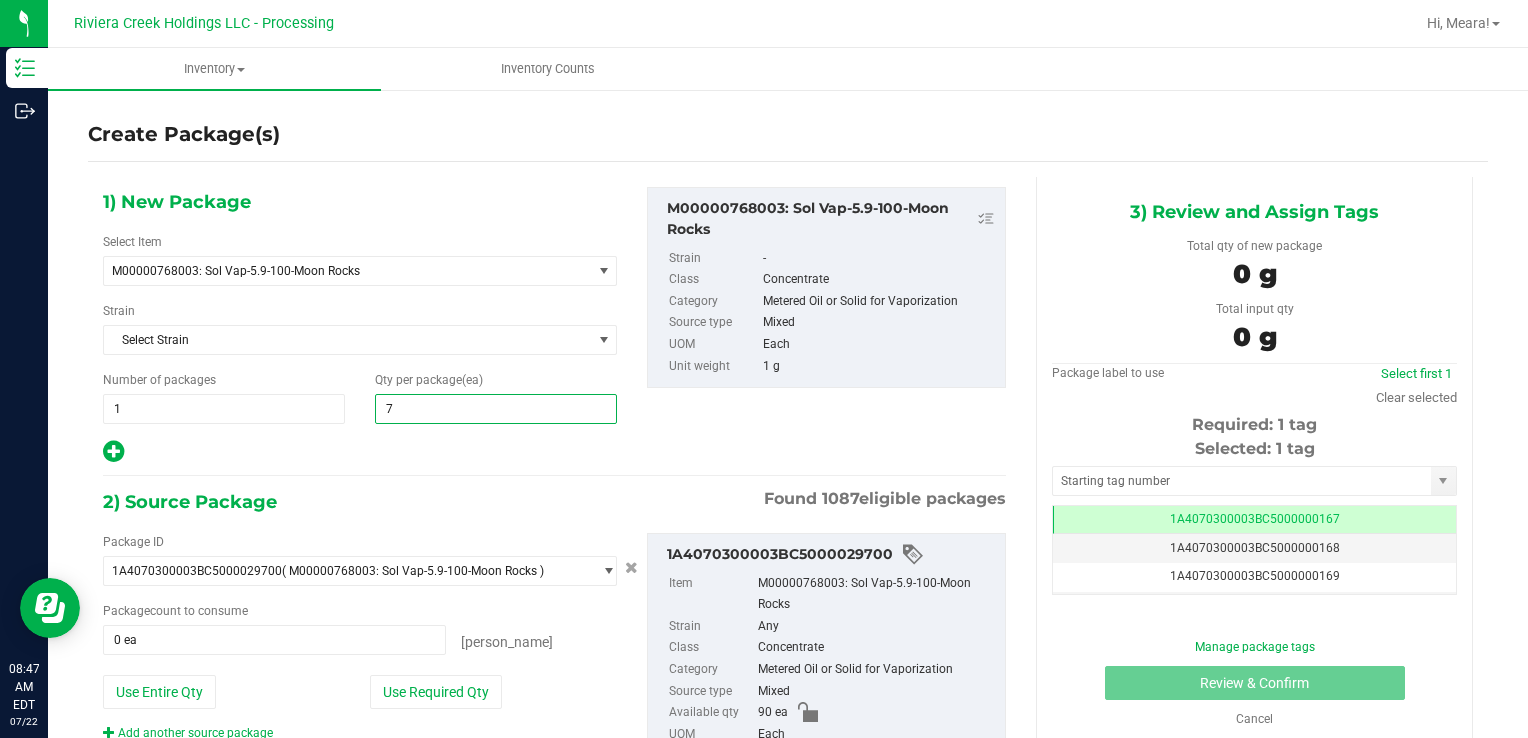 type on "75" 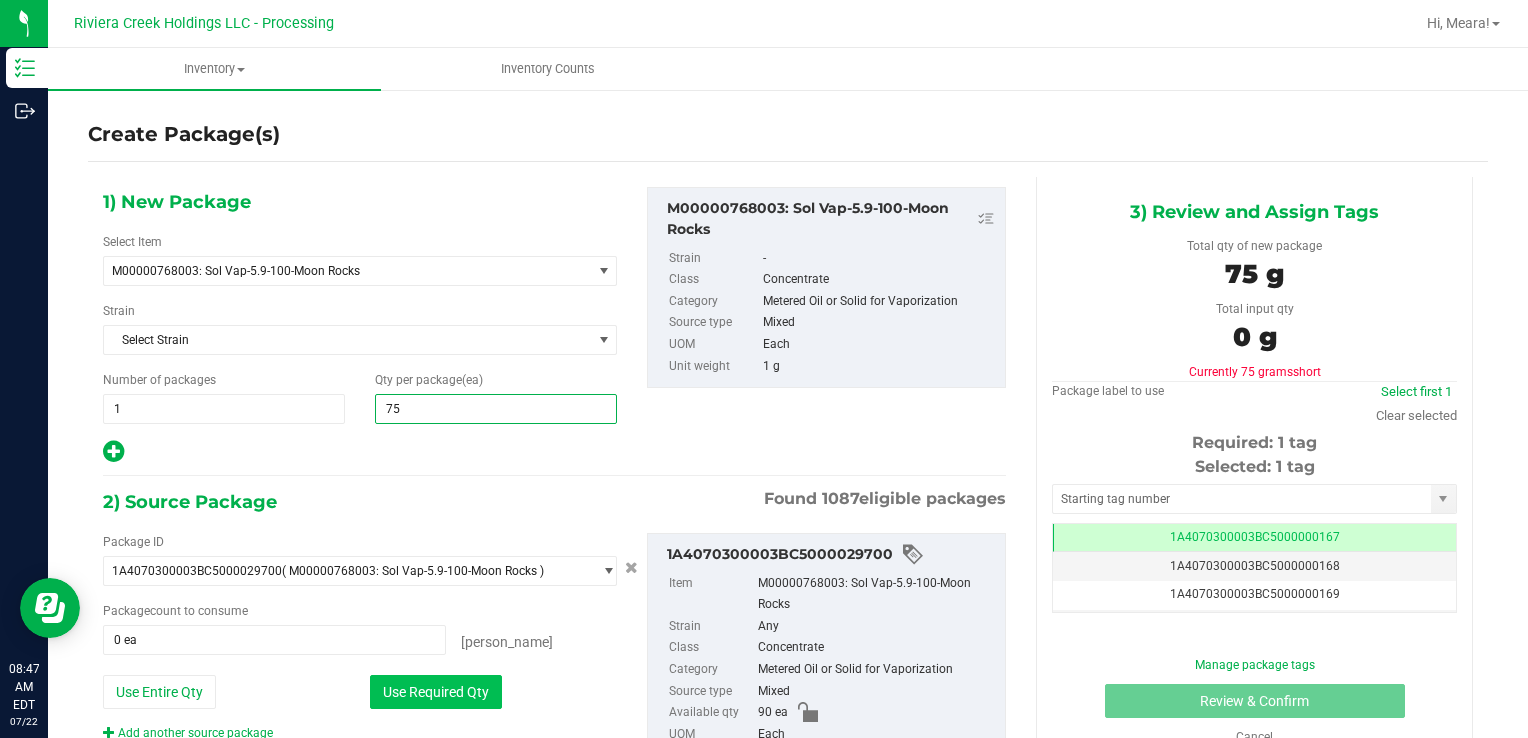 type on "75" 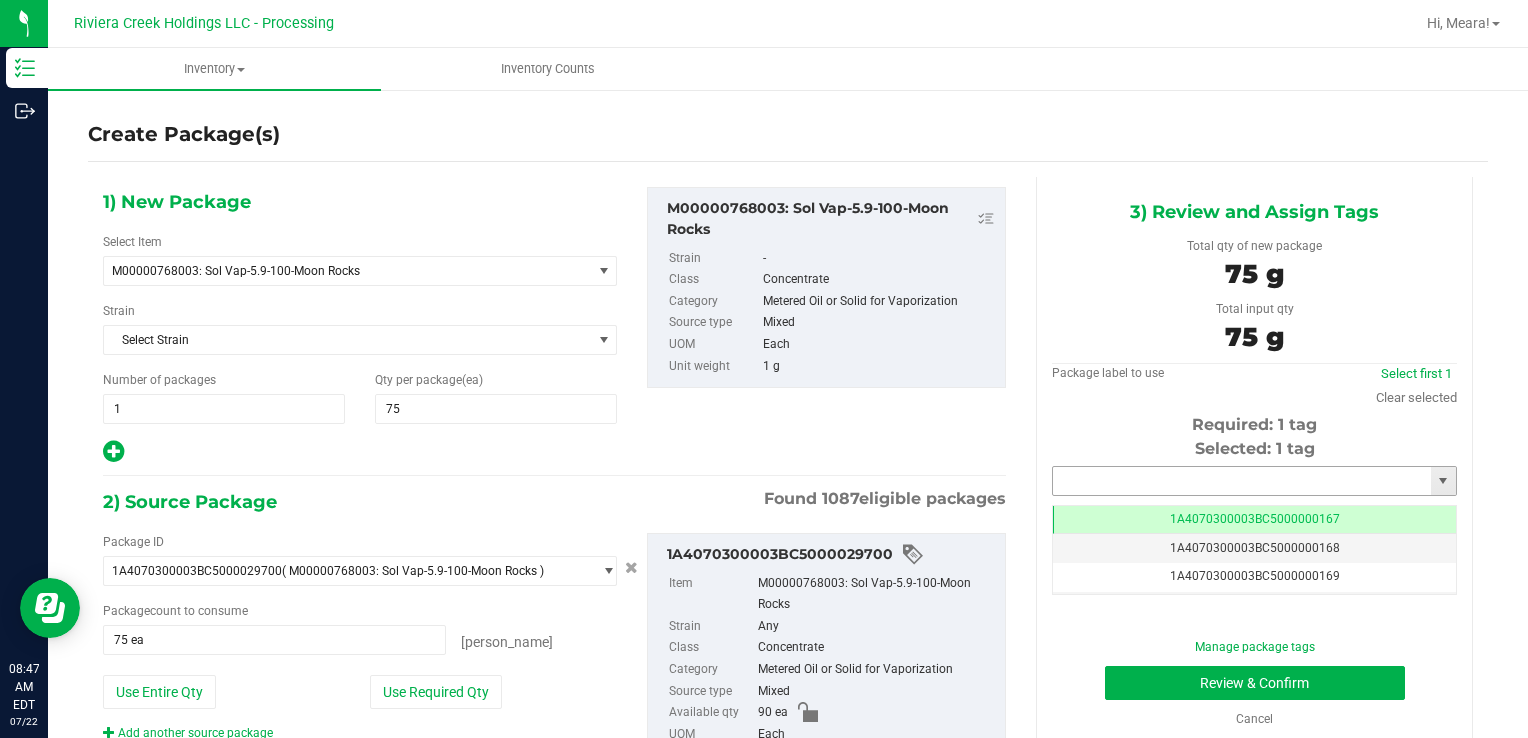 click at bounding box center [1242, 481] 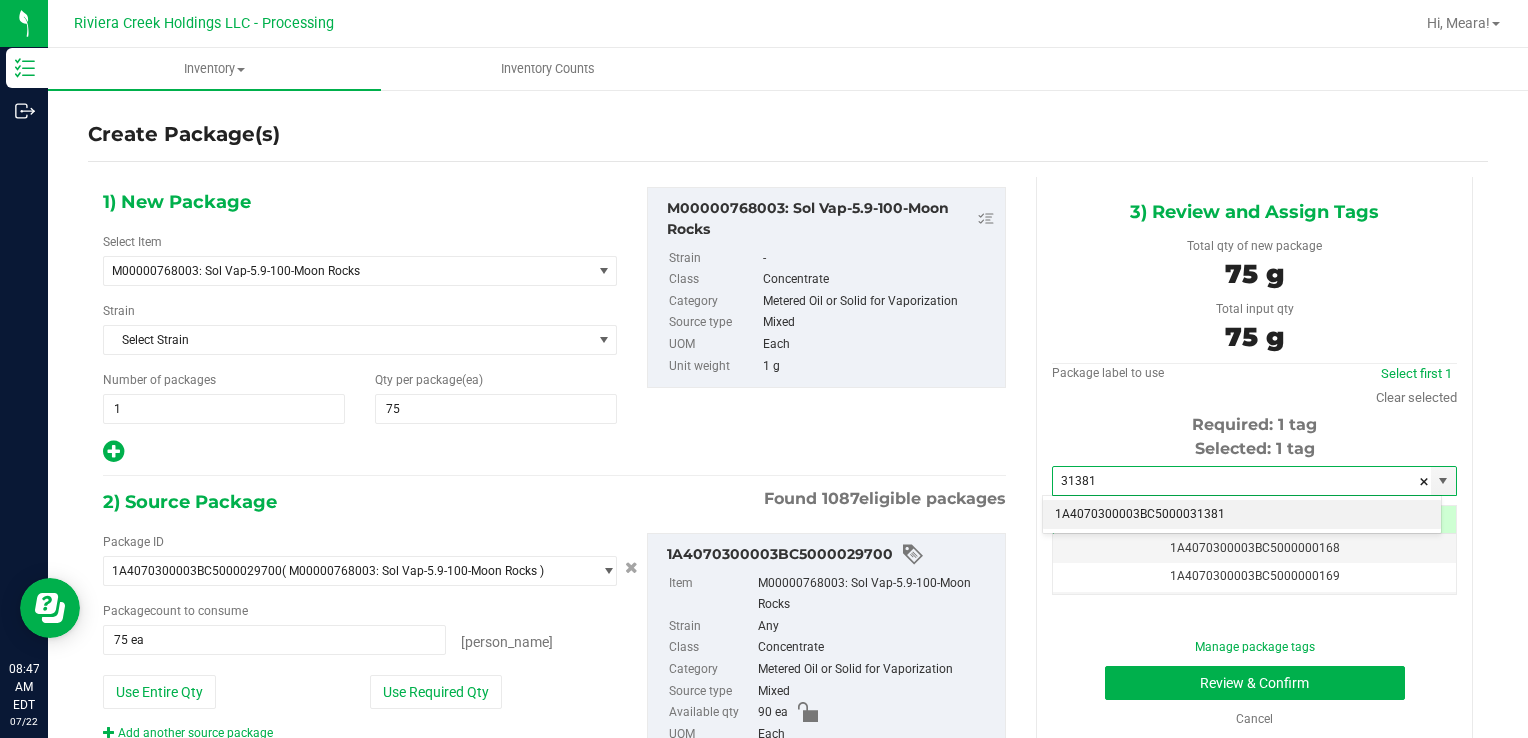 click on "1A4070300003BC5000031381" at bounding box center [1242, 515] 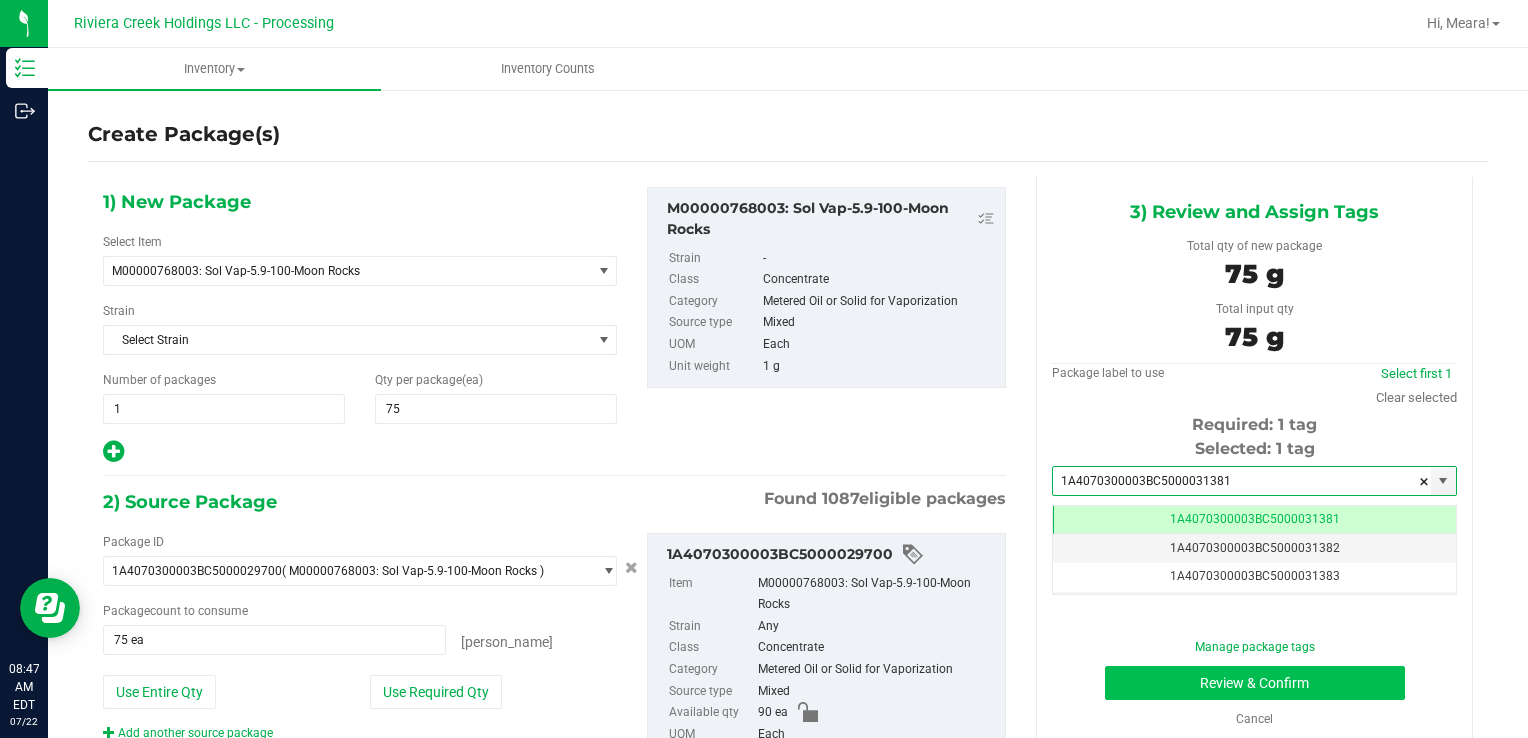 type on "1A4070300003BC5000031381" 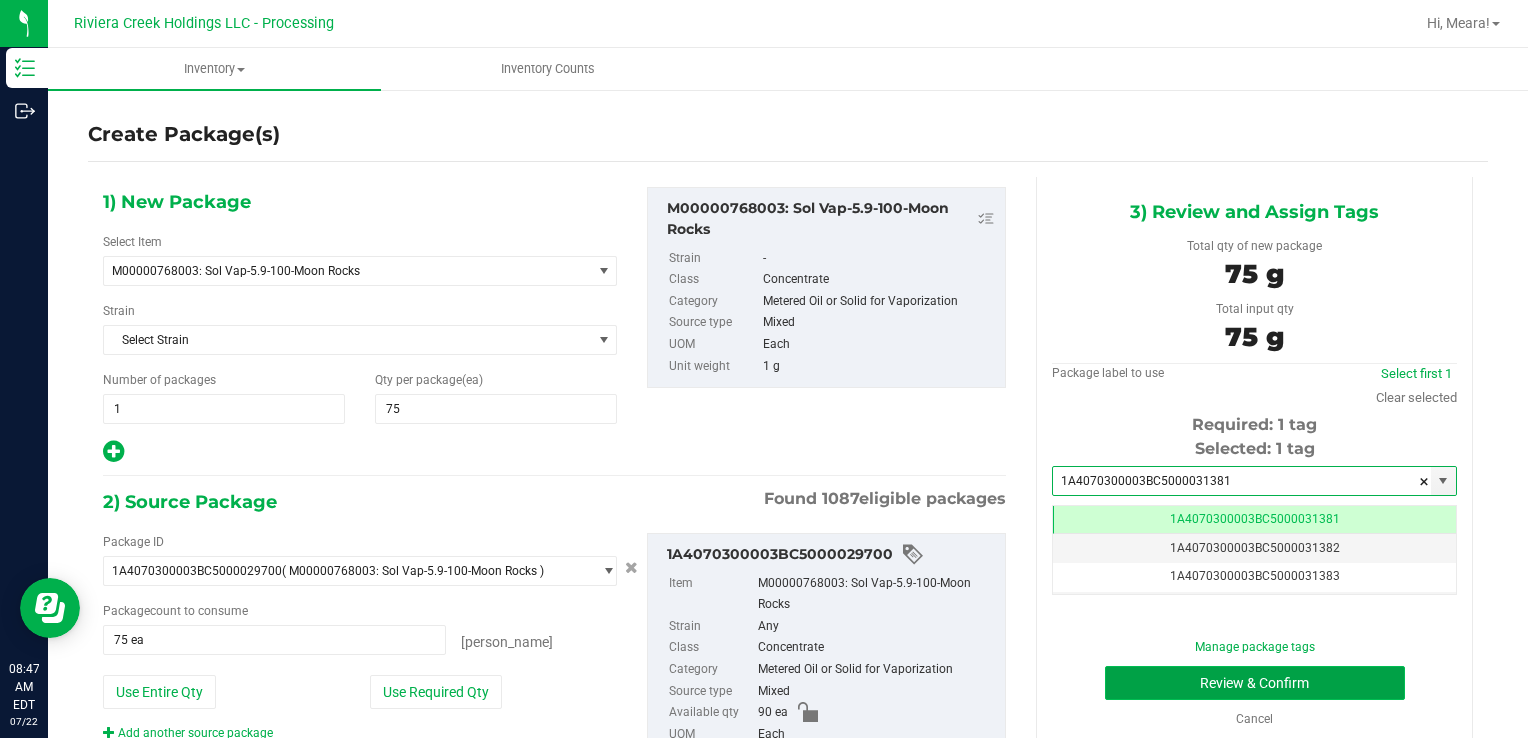 click on "Review & Confirm" at bounding box center (1255, 683) 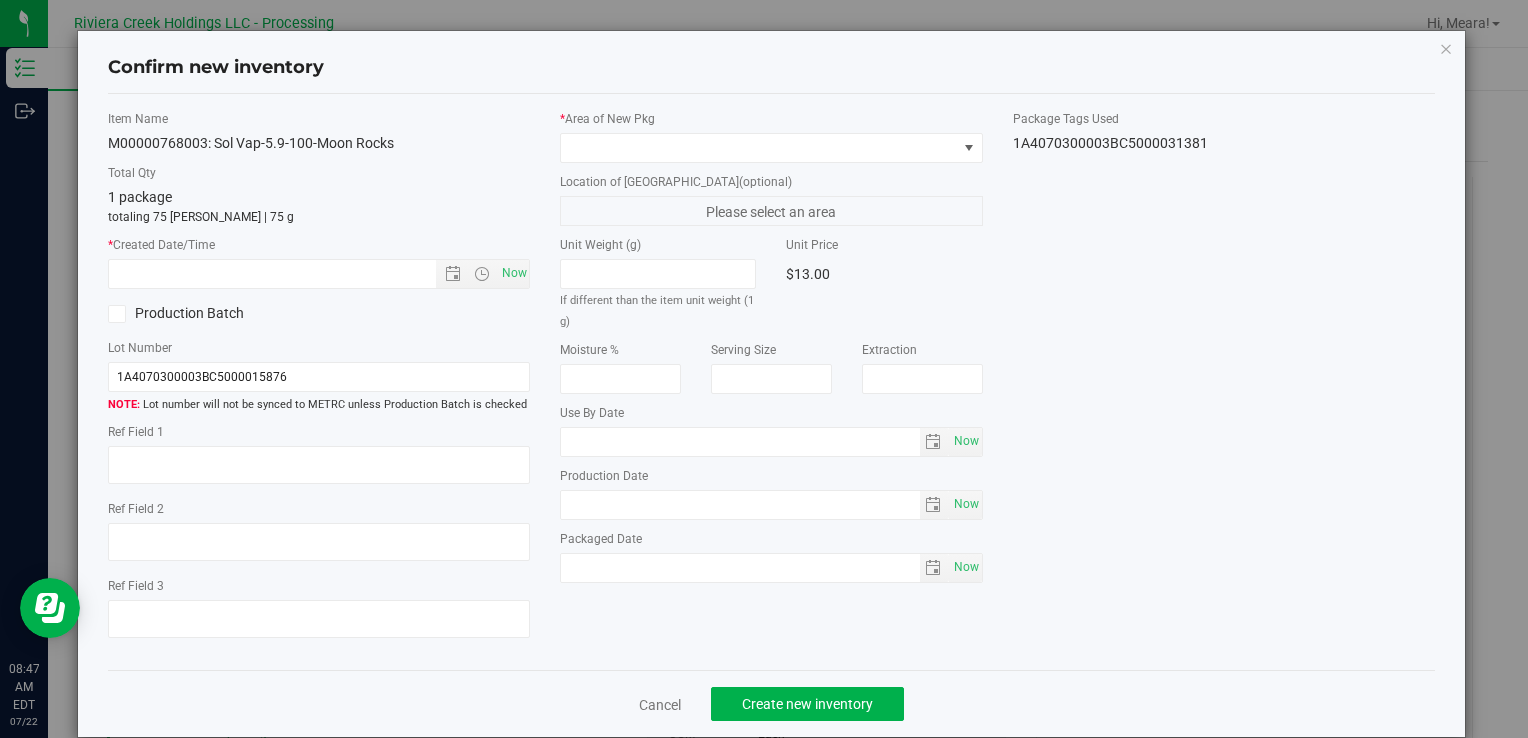 type on "2026-06-26" 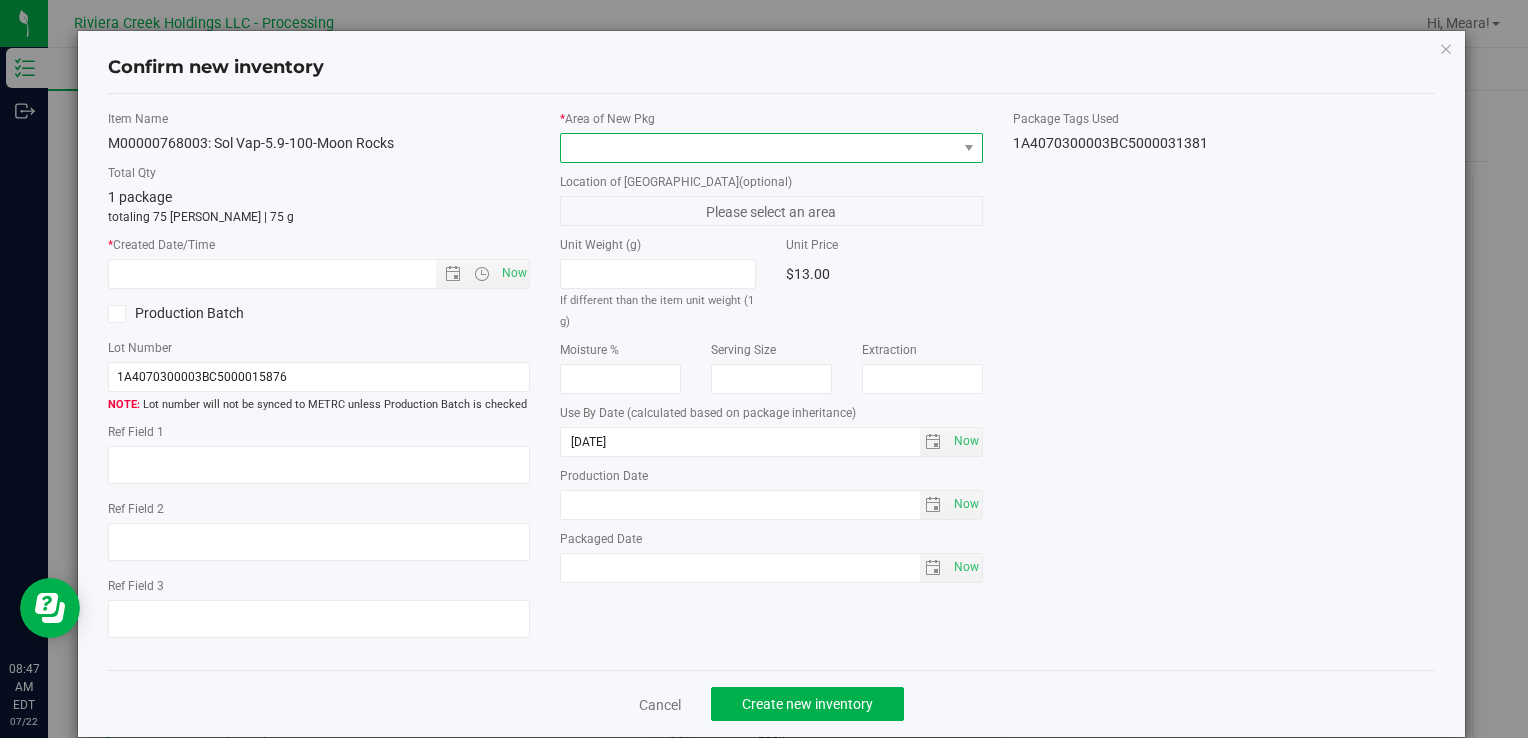 click at bounding box center [758, 148] 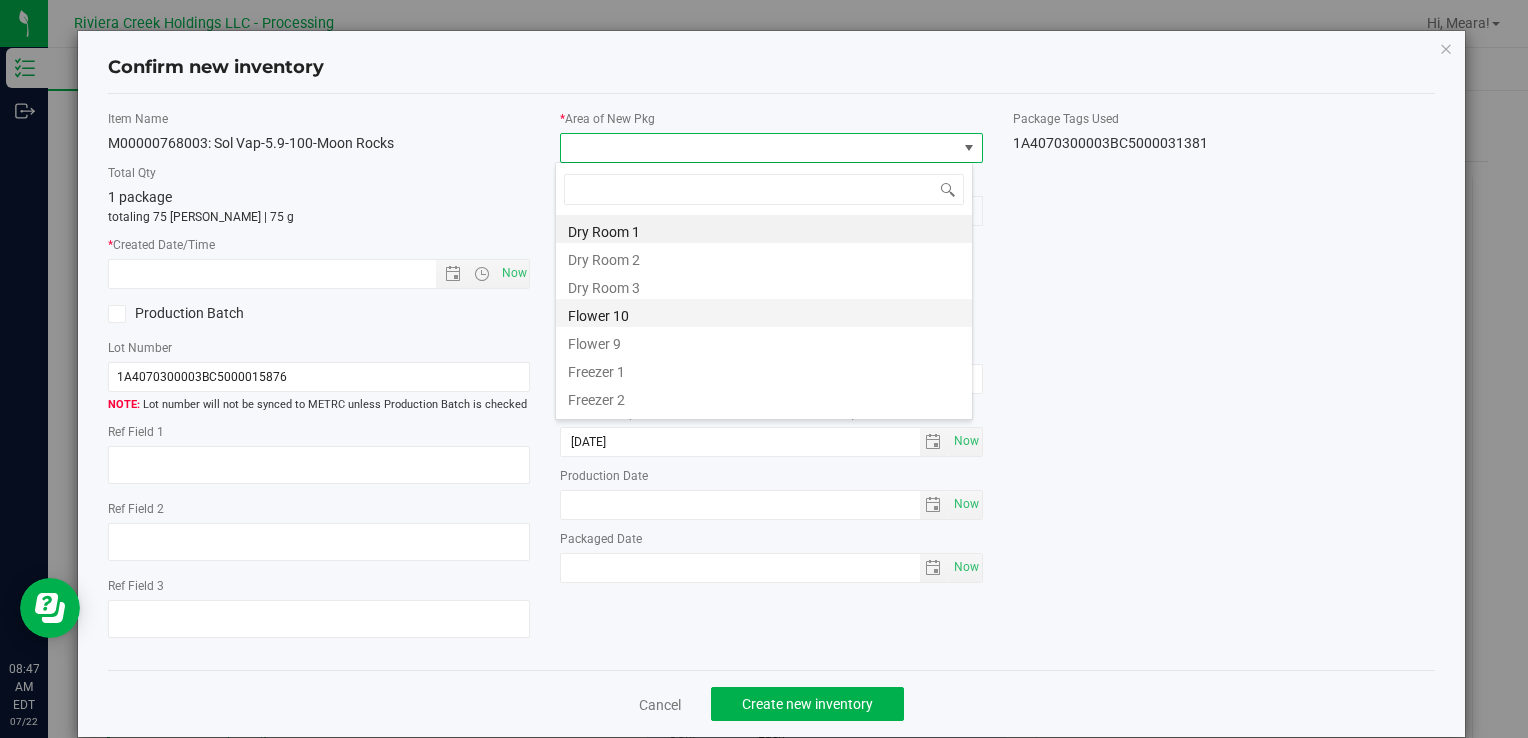 click on "Flower 10" at bounding box center [764, 313] 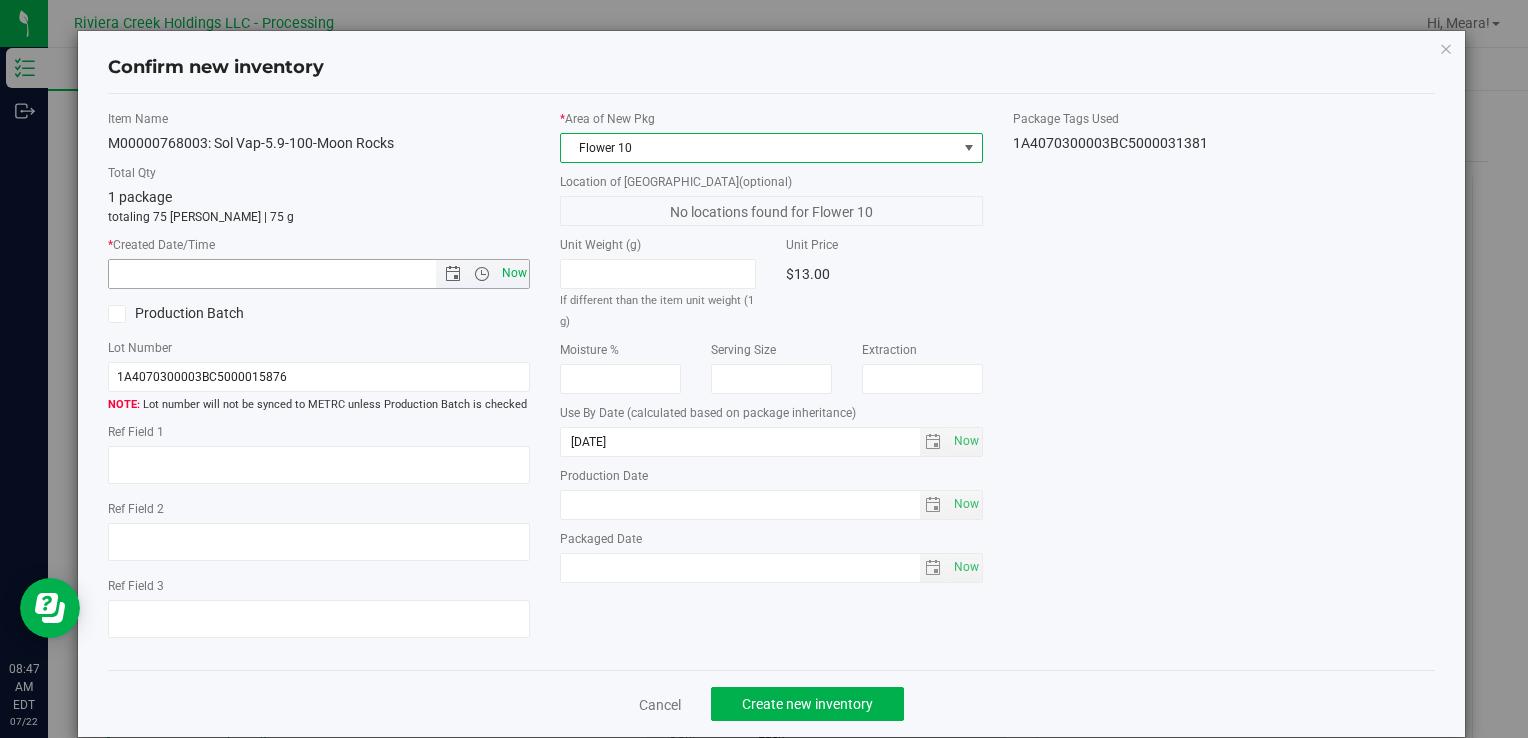 click on "Now" at bounding box center [514, 273] 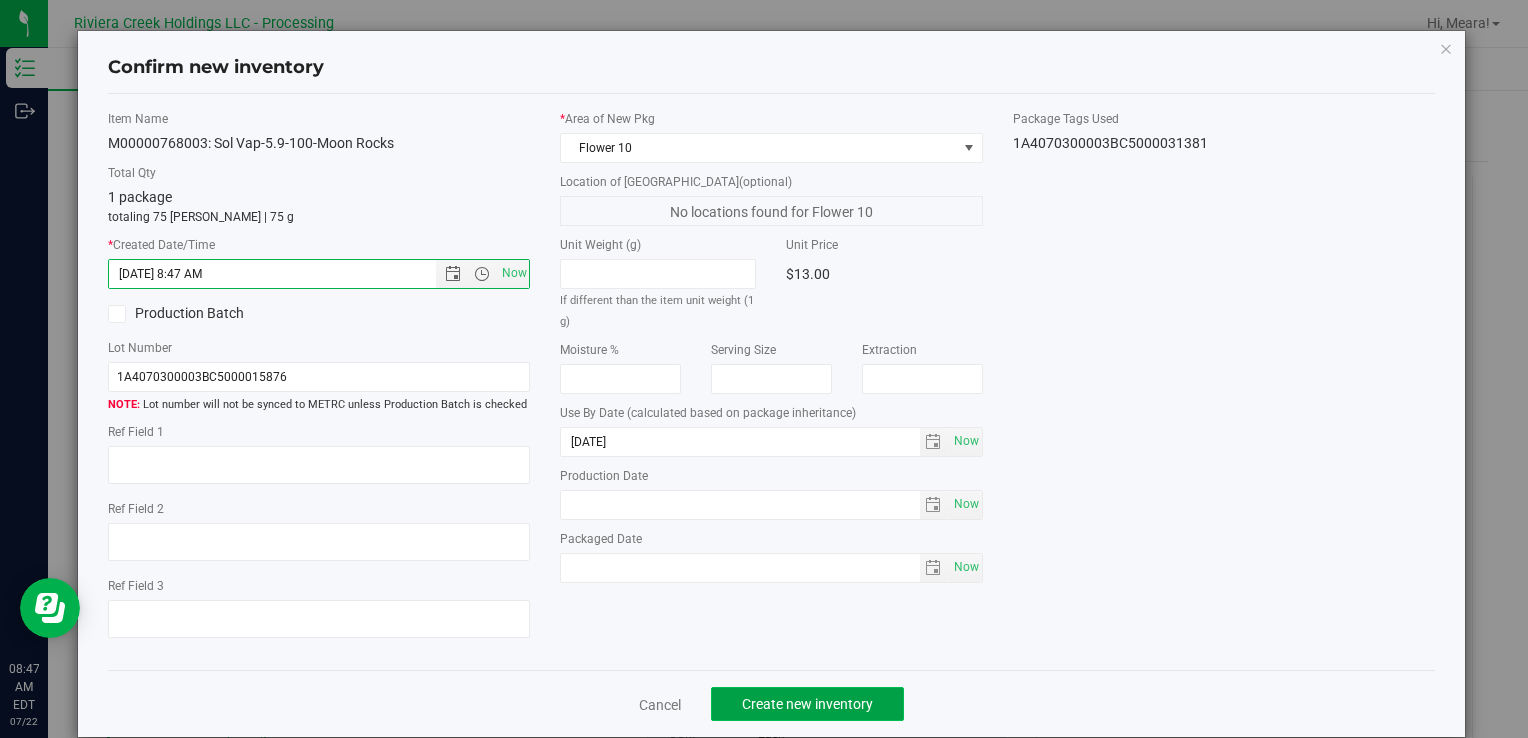 click on "Create new inventory" 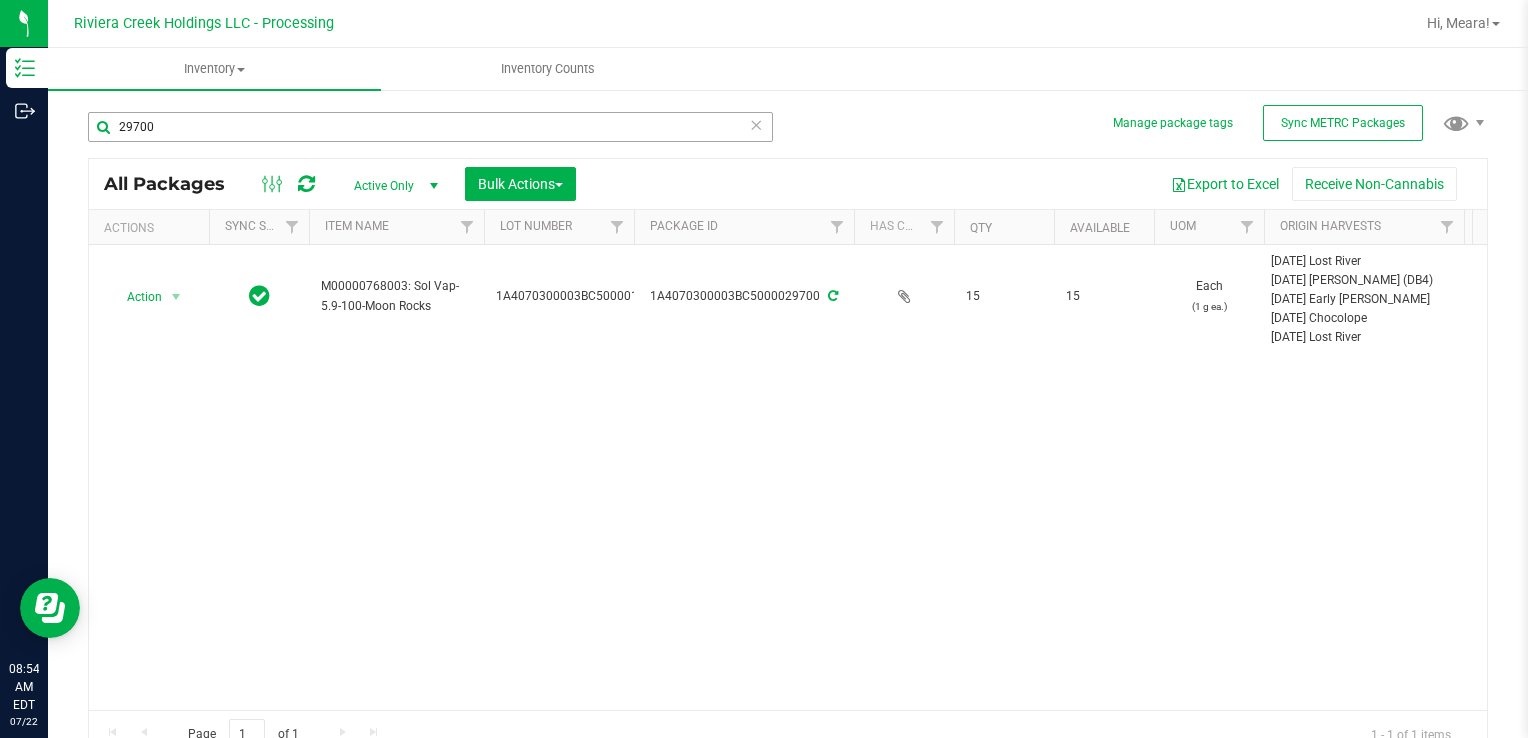 drag, startPoint x: 245, startPoint y: 110, endPoint x: 217, endPoint y: 123, distance: 30.870699 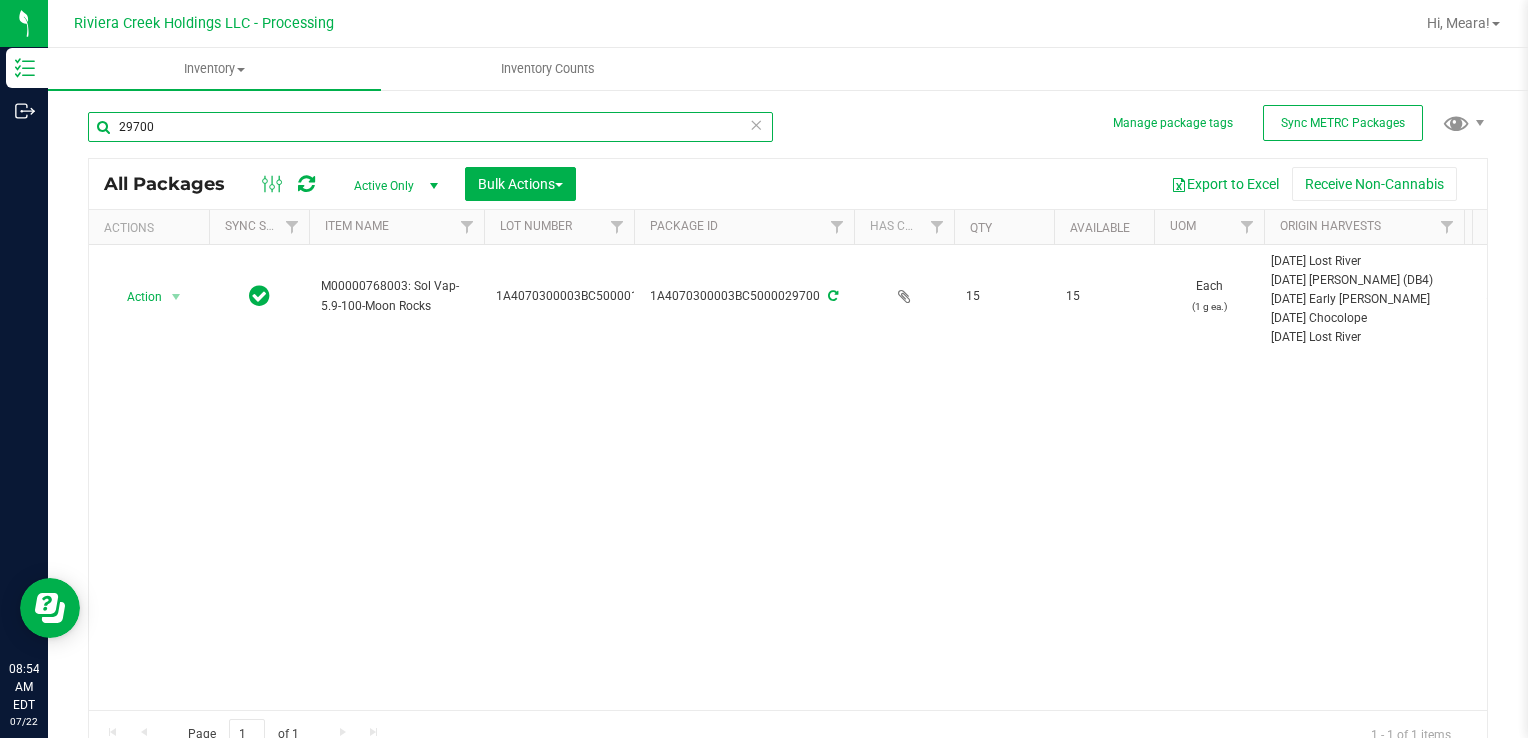 drag, startPoint x: 217, startPoint y: 123, endPoint x: 147, endPoint y: 127, distance: 70.11419 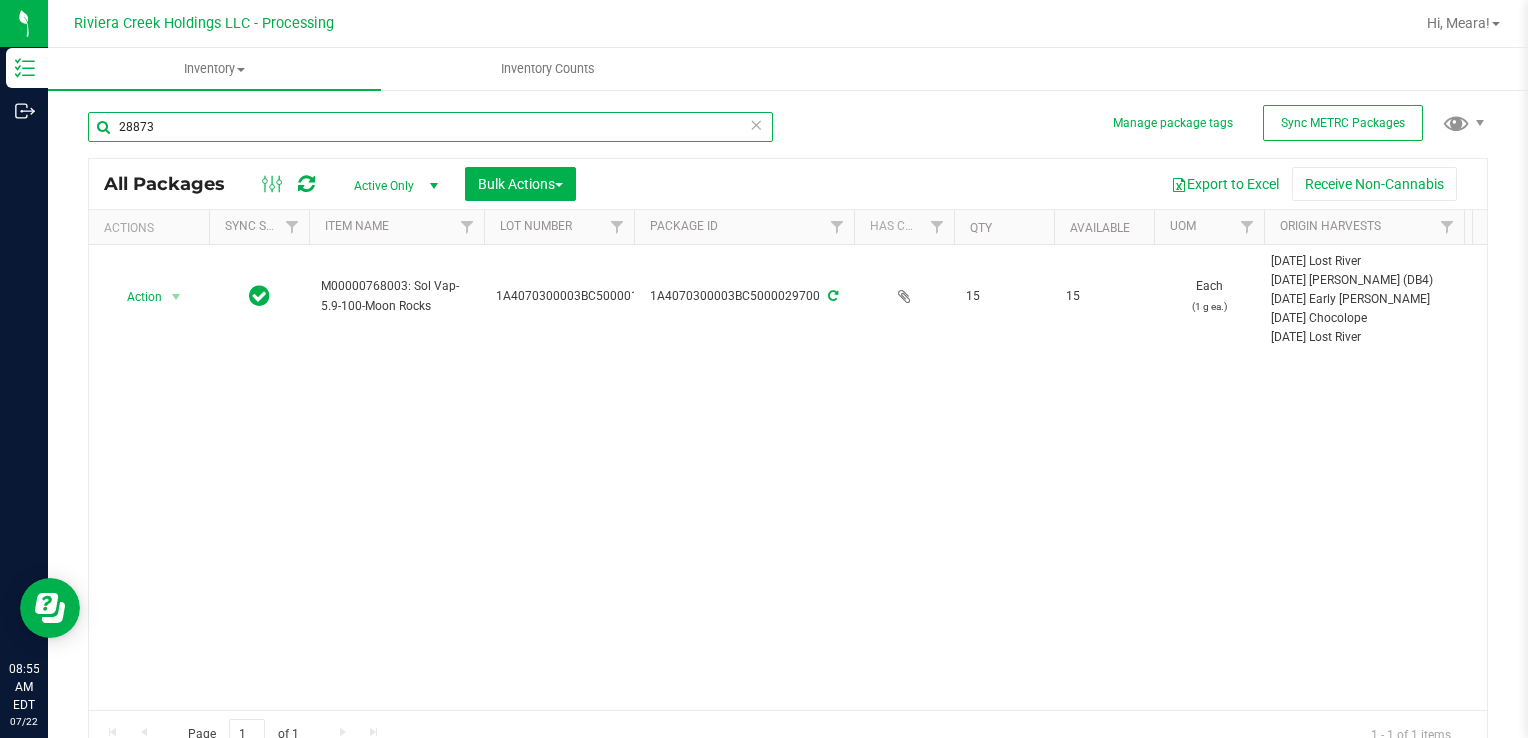 type on "28873" 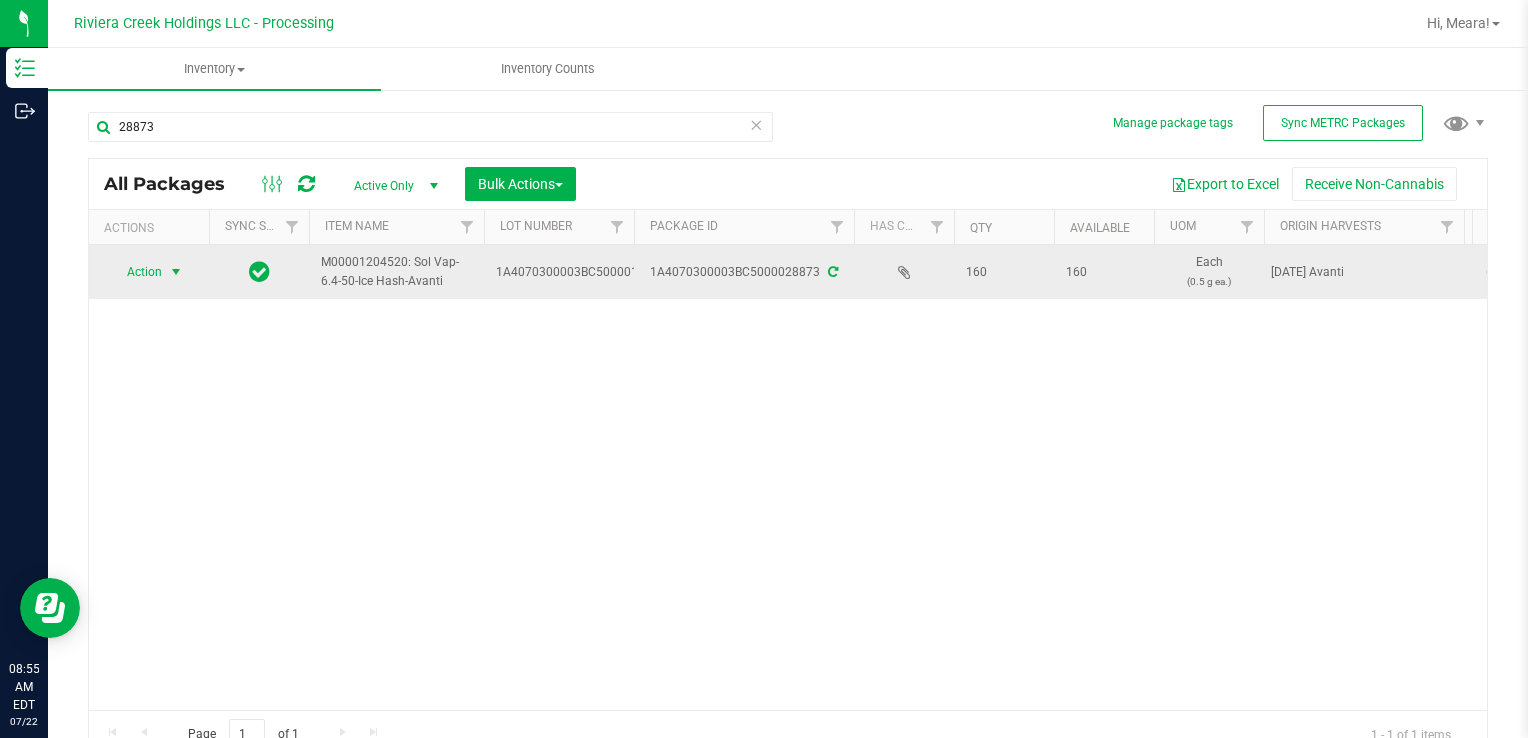 click at bounding box center [176, 272] 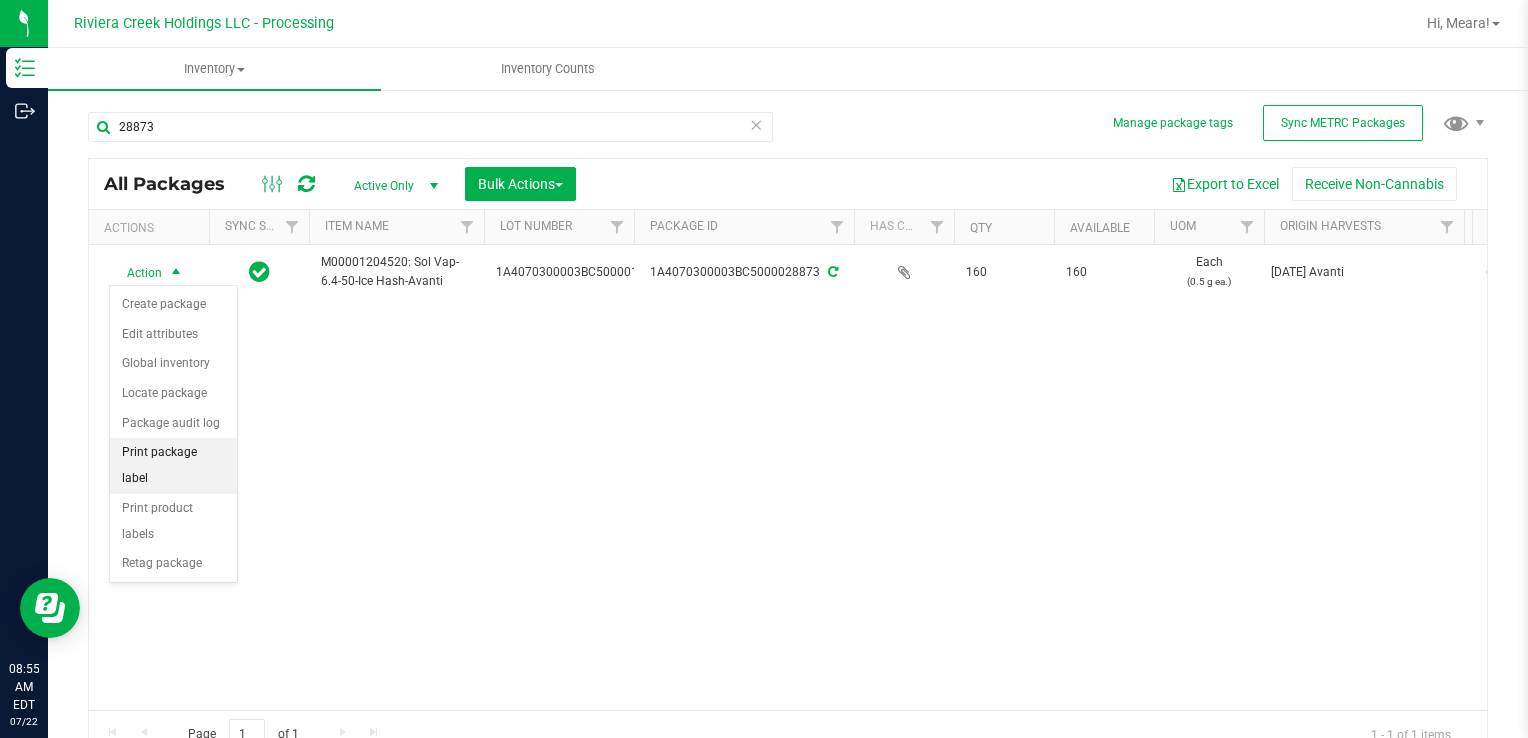 click on "Print package label" at bounding box center [173, 465] 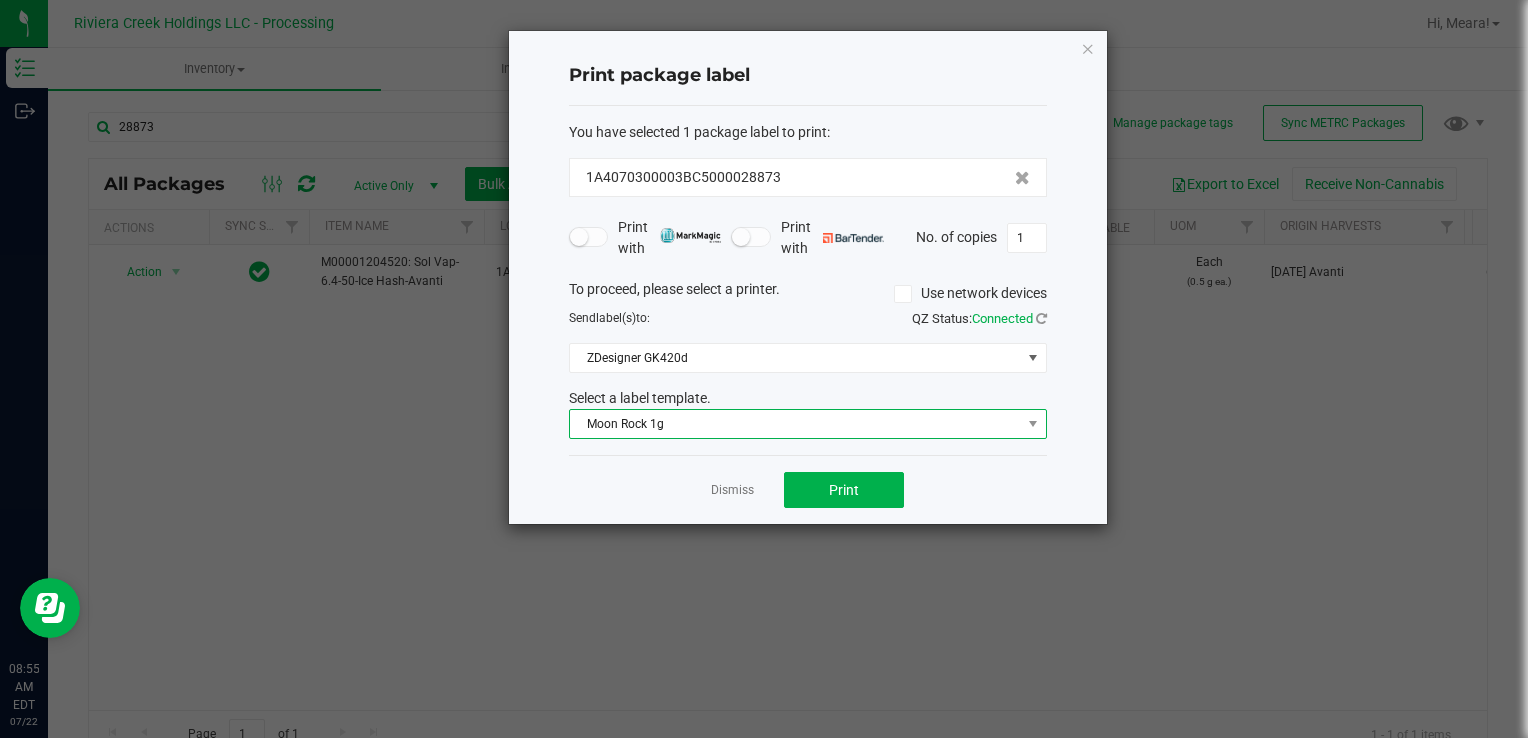 click on "Moon Rock 1g" at bounding box center [795, 424] 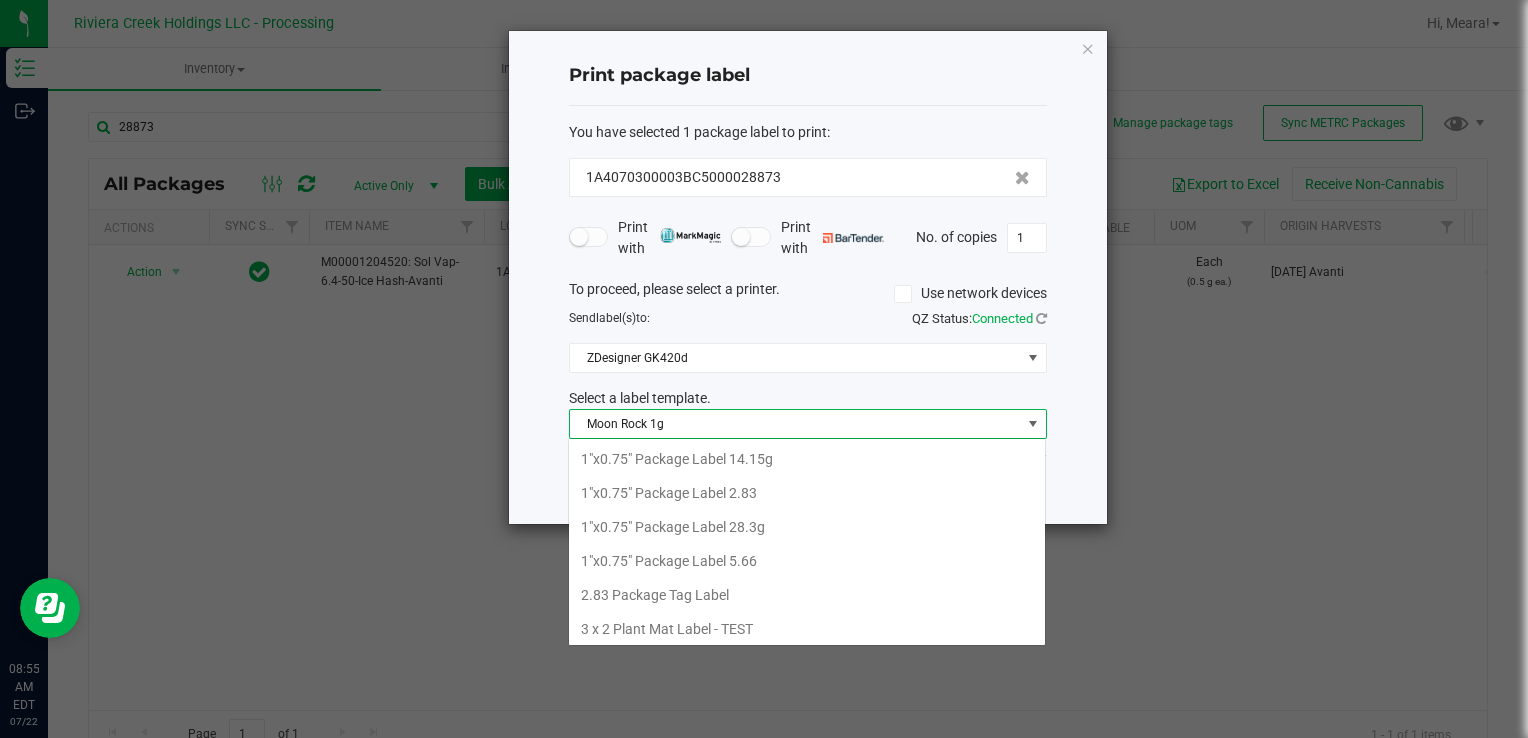 scroll, scrollTop: 99970, scrollLeft: 99521, axis: both 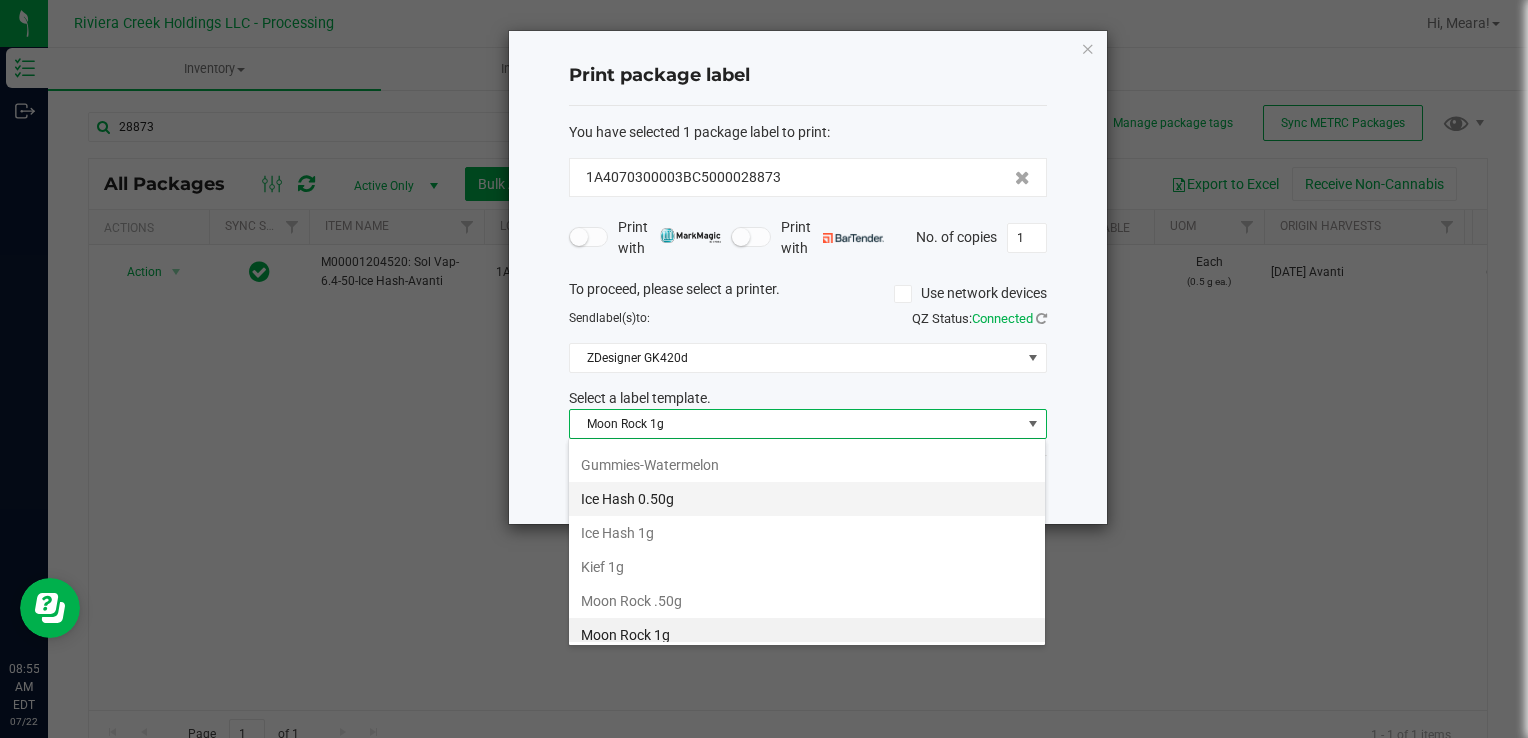 click on "Ice Hash 0.50g" at bounding box center (807, 499) 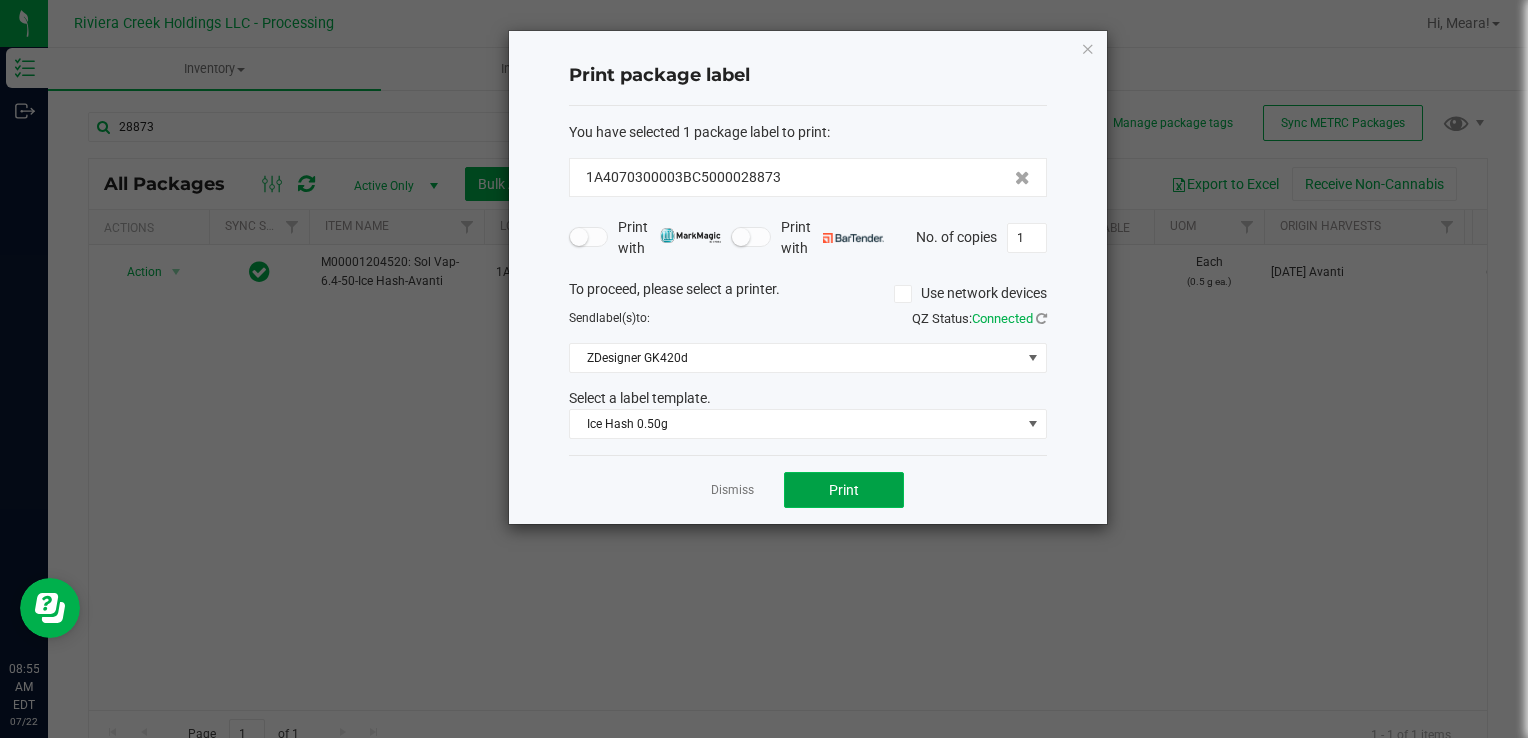 click on "Print" 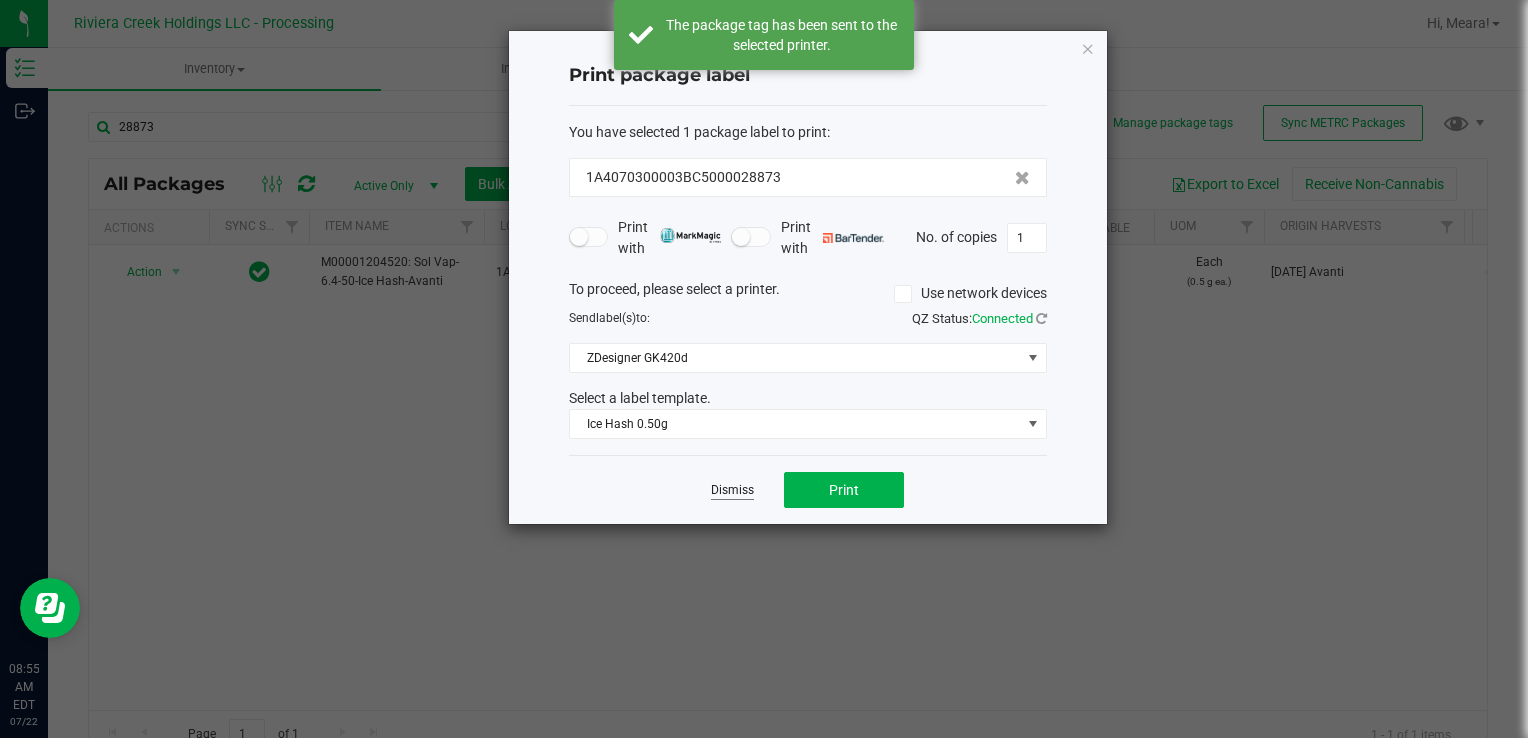 click on "Dismiss" 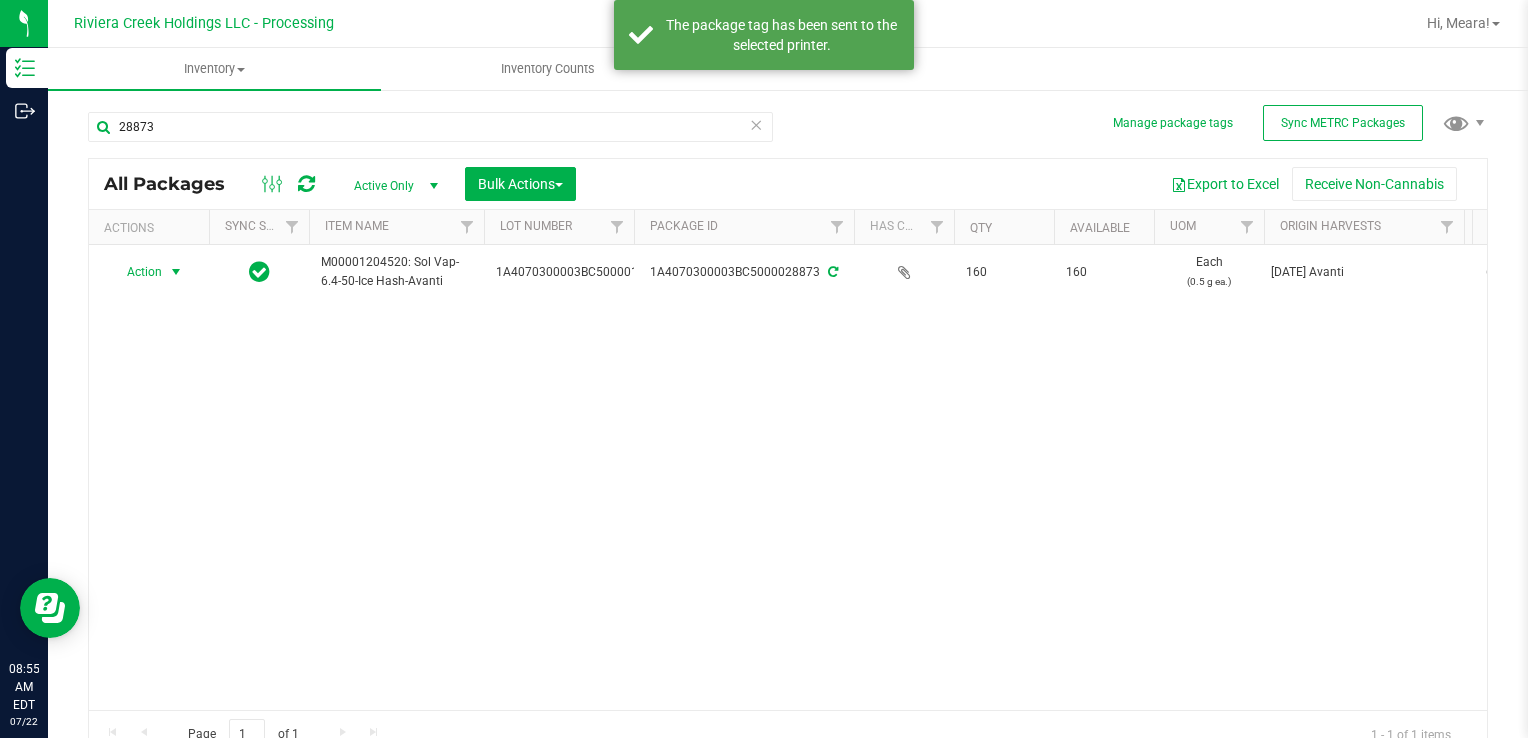 drag, startPoint x: 128, startPoint y: 275, endPoint x: 172, endPoint y: 309, distance: 55.605755 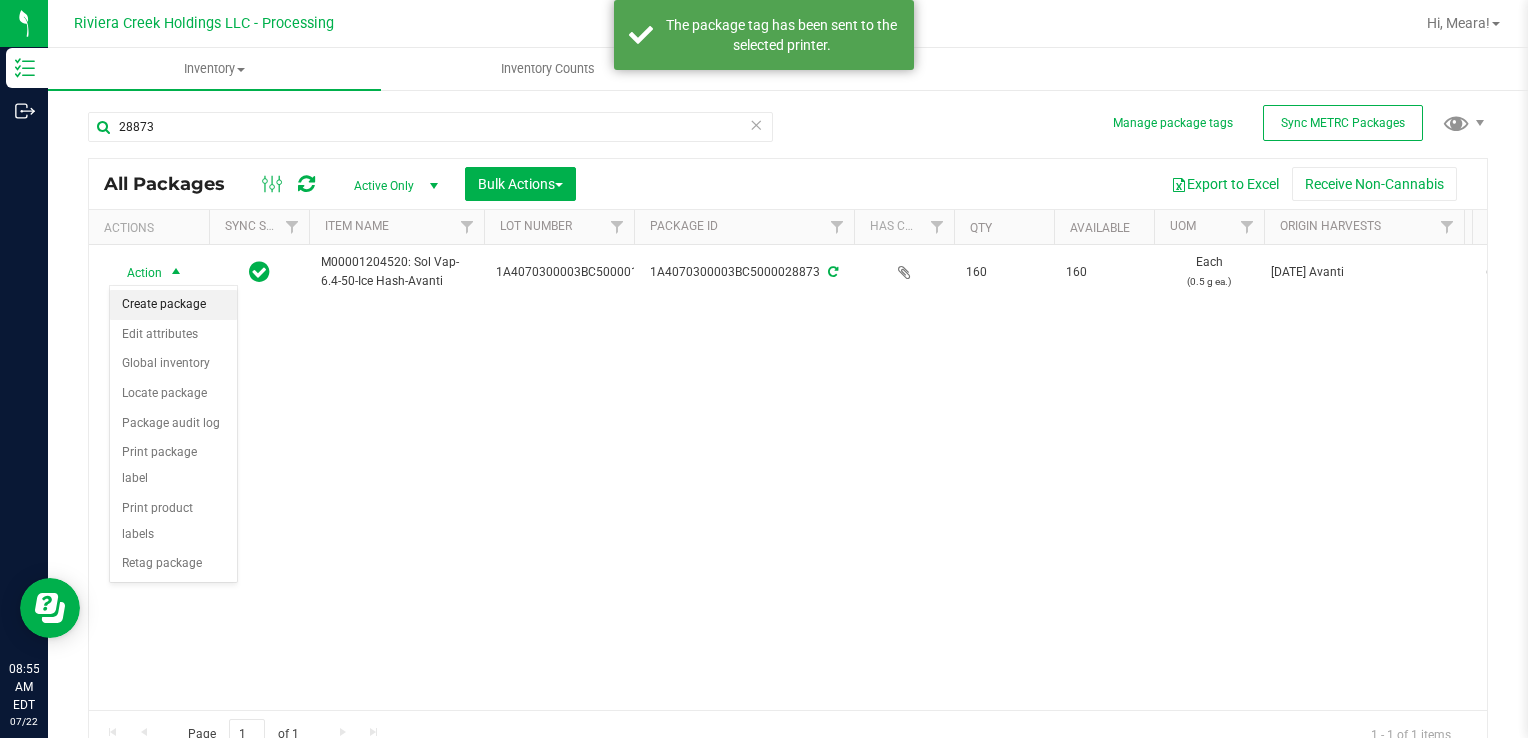 click on "Create package" at bounding box center [173, 305] 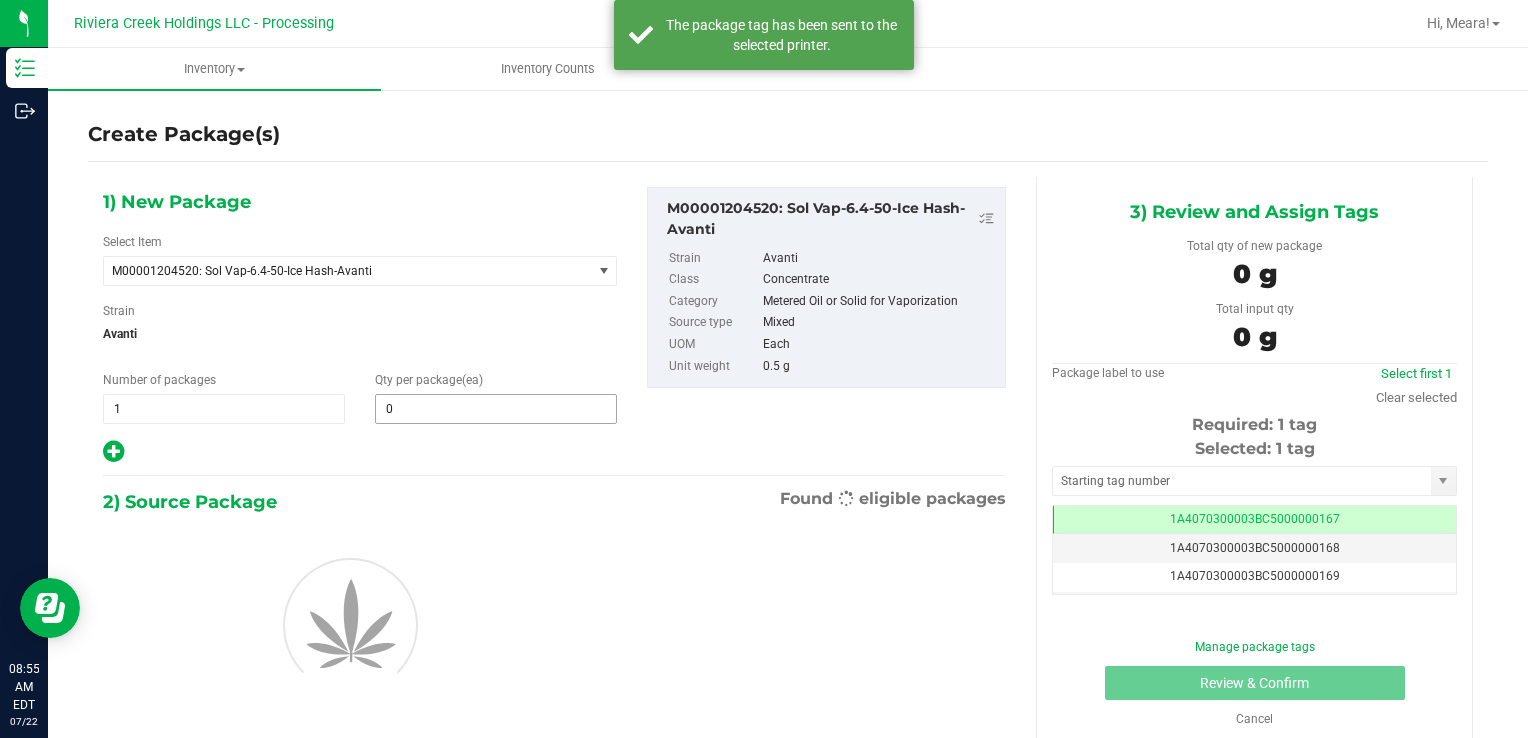 scroll, scrollTop: 0, scrollLeft: 0, axis: both 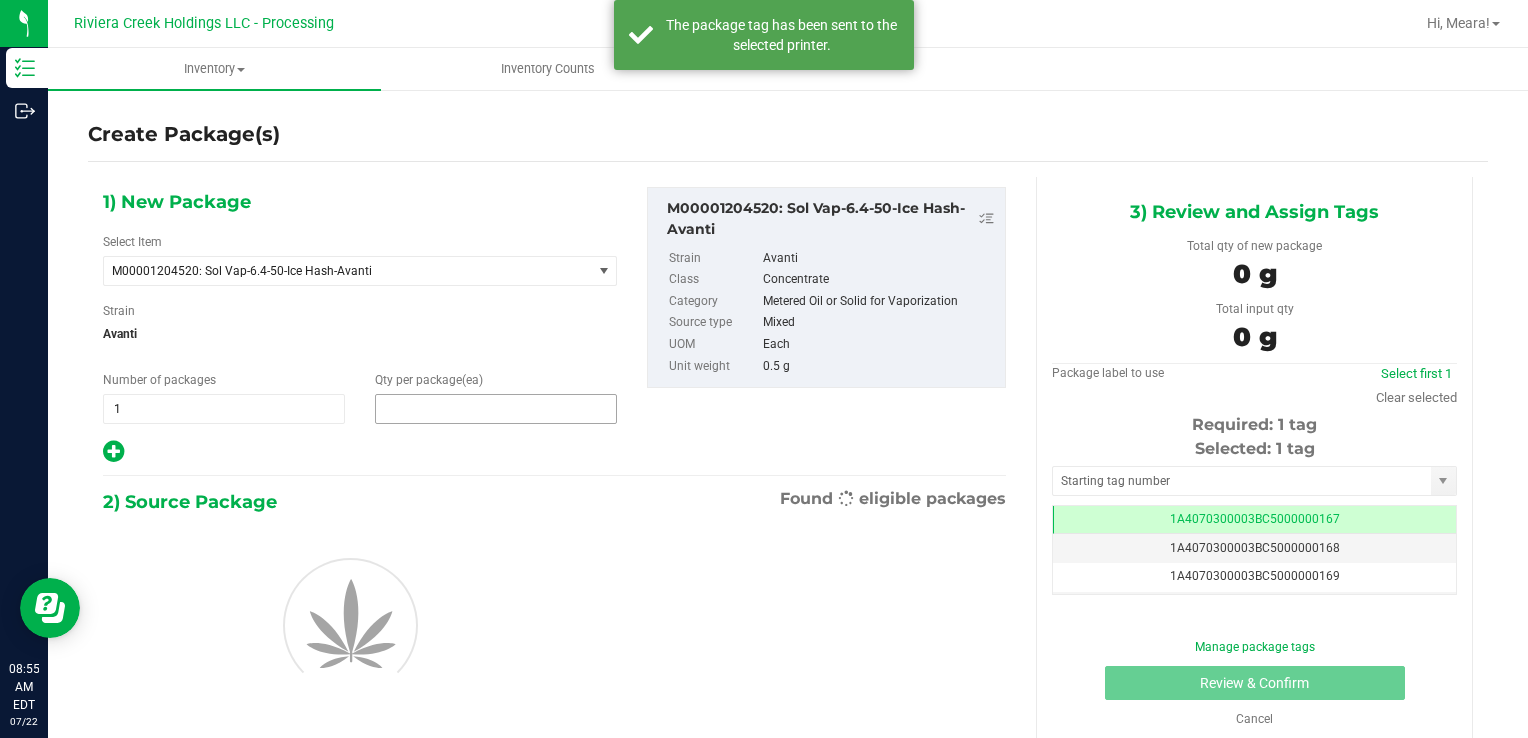 click at bounding box center [496, 409] 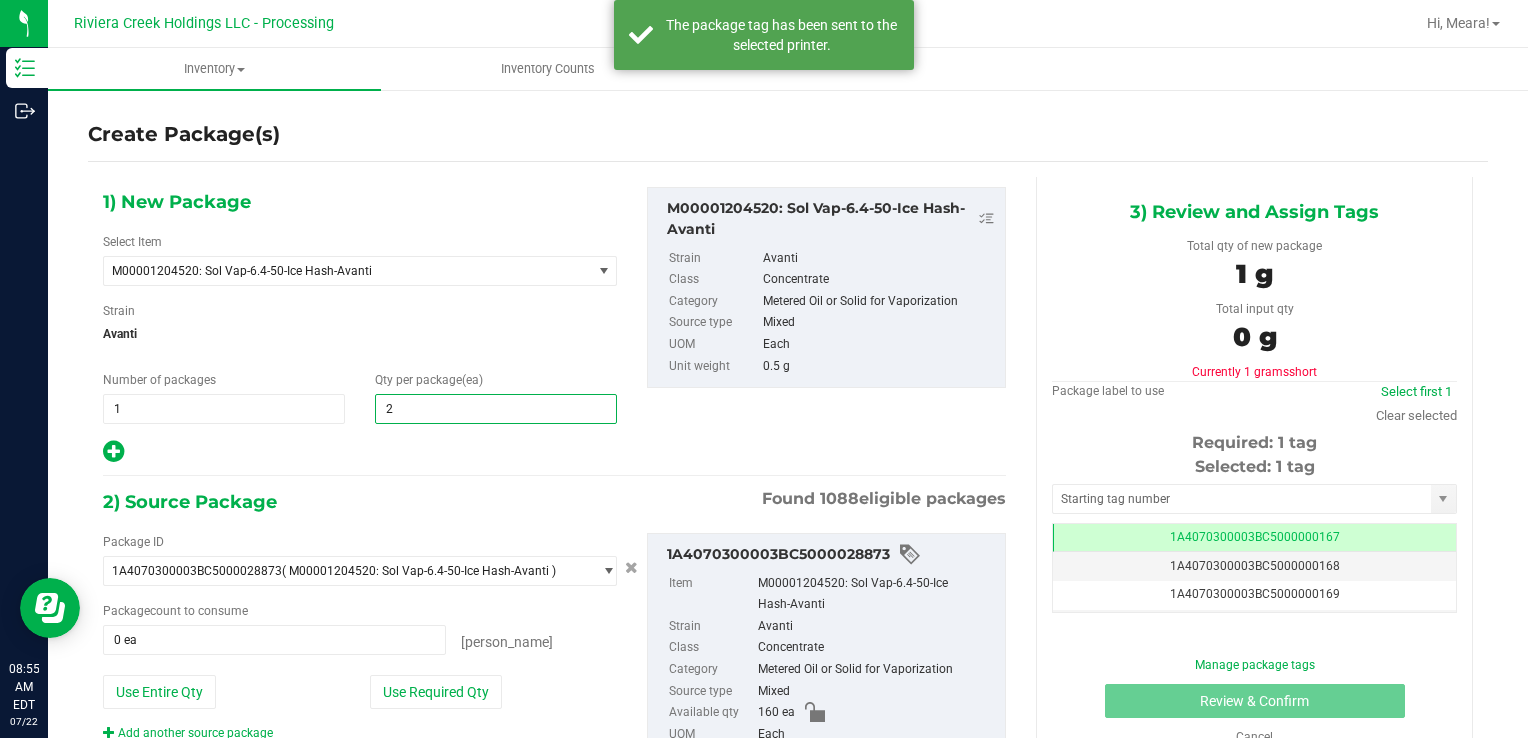 type on "20" 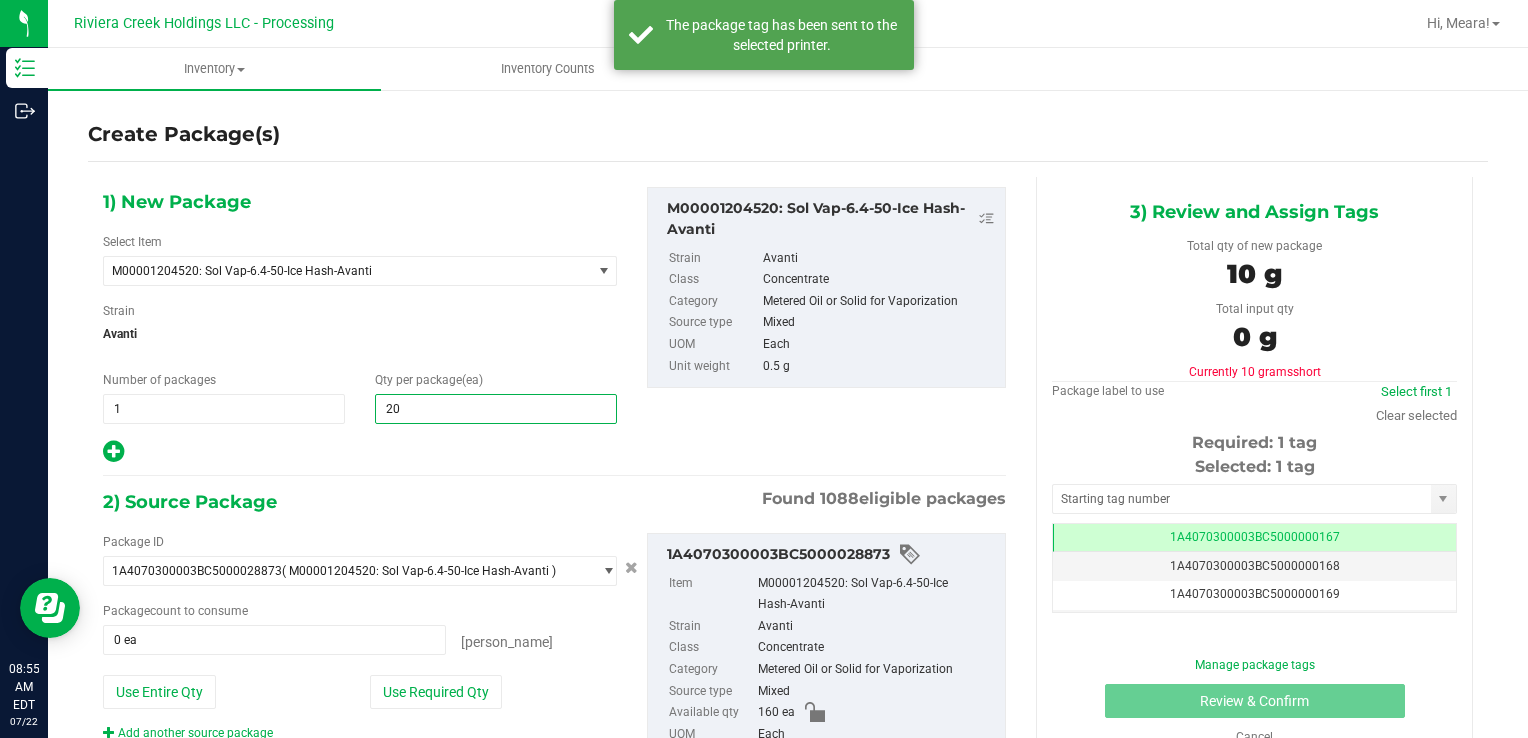 type on "20" 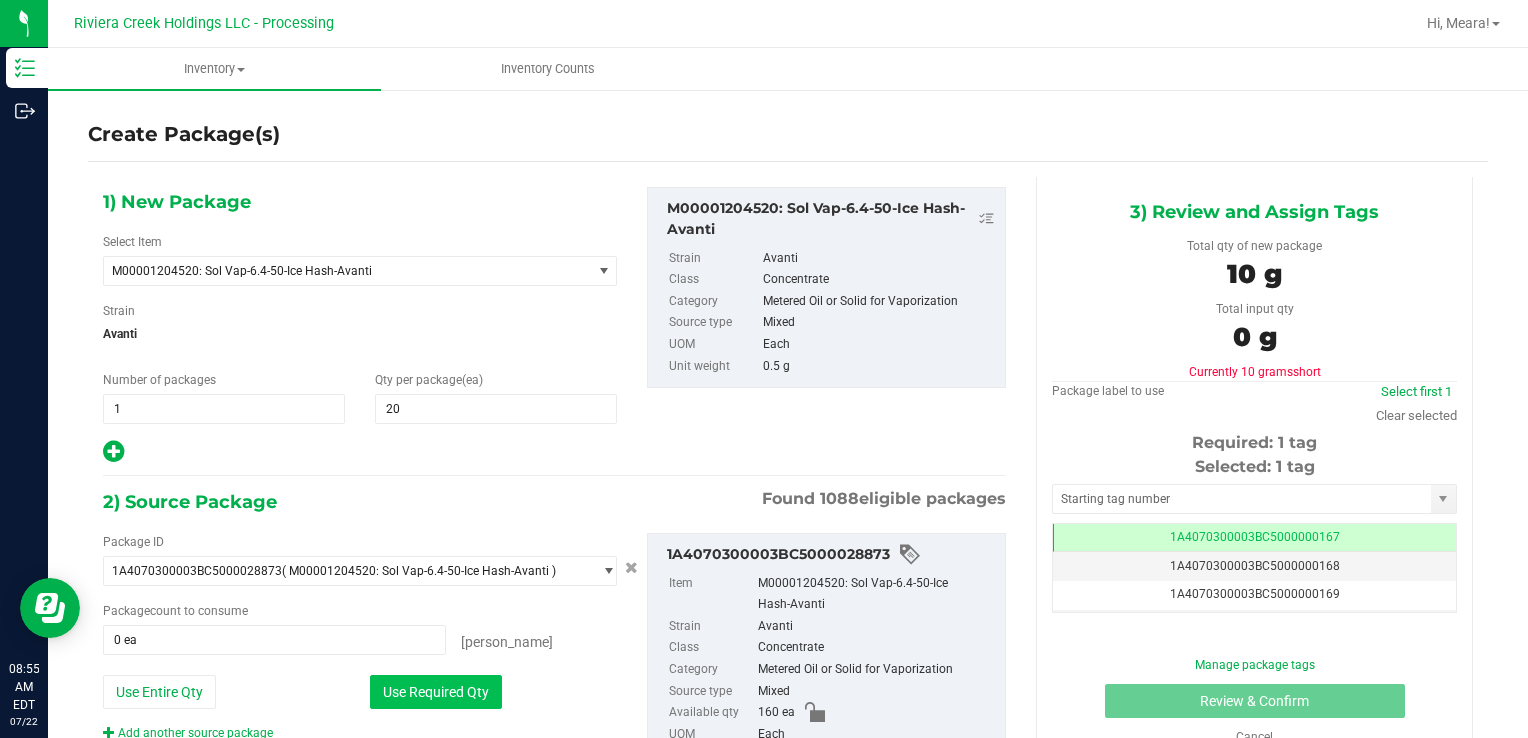 click on "Use Required Qty" at bounding box center [436, 692] 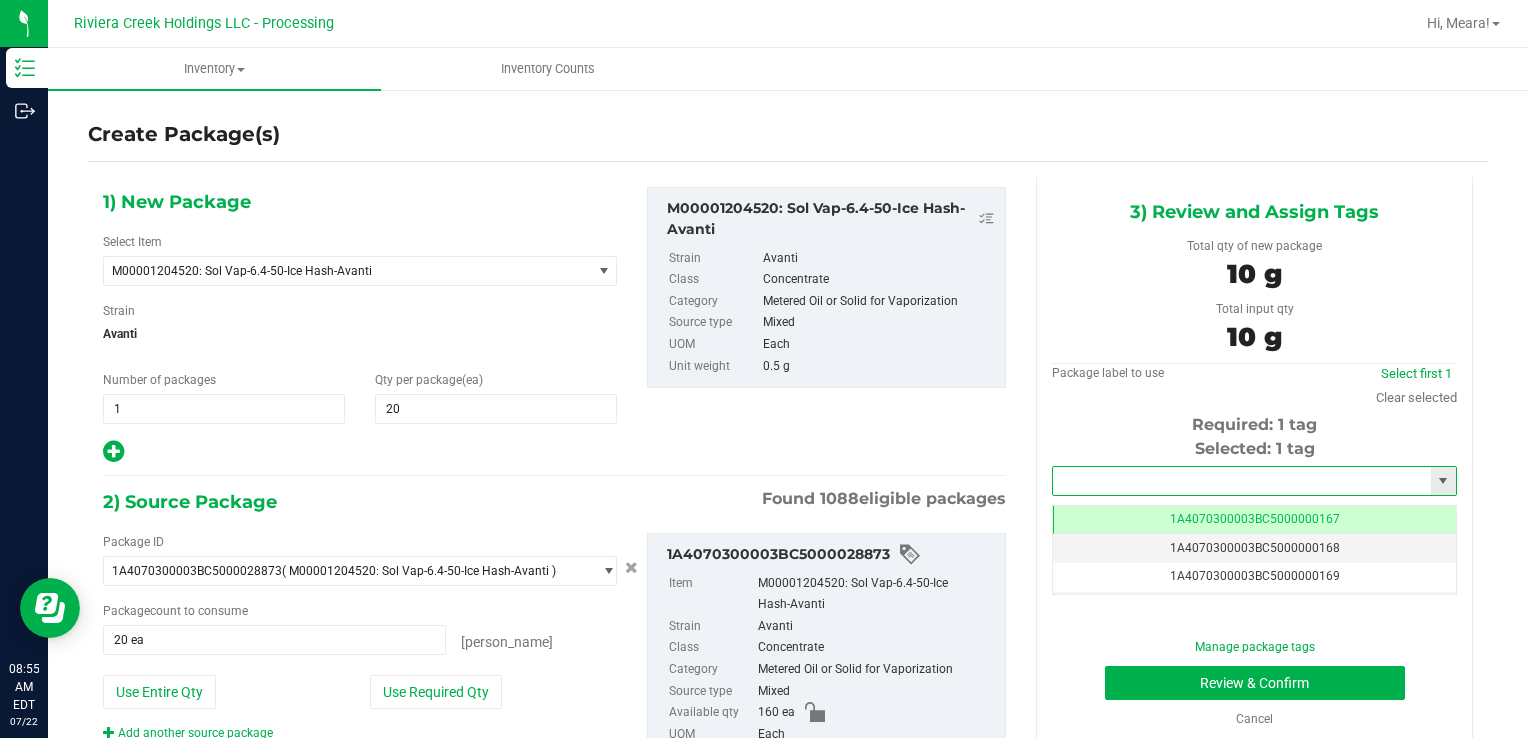 click at bounding box center [1242, 481] 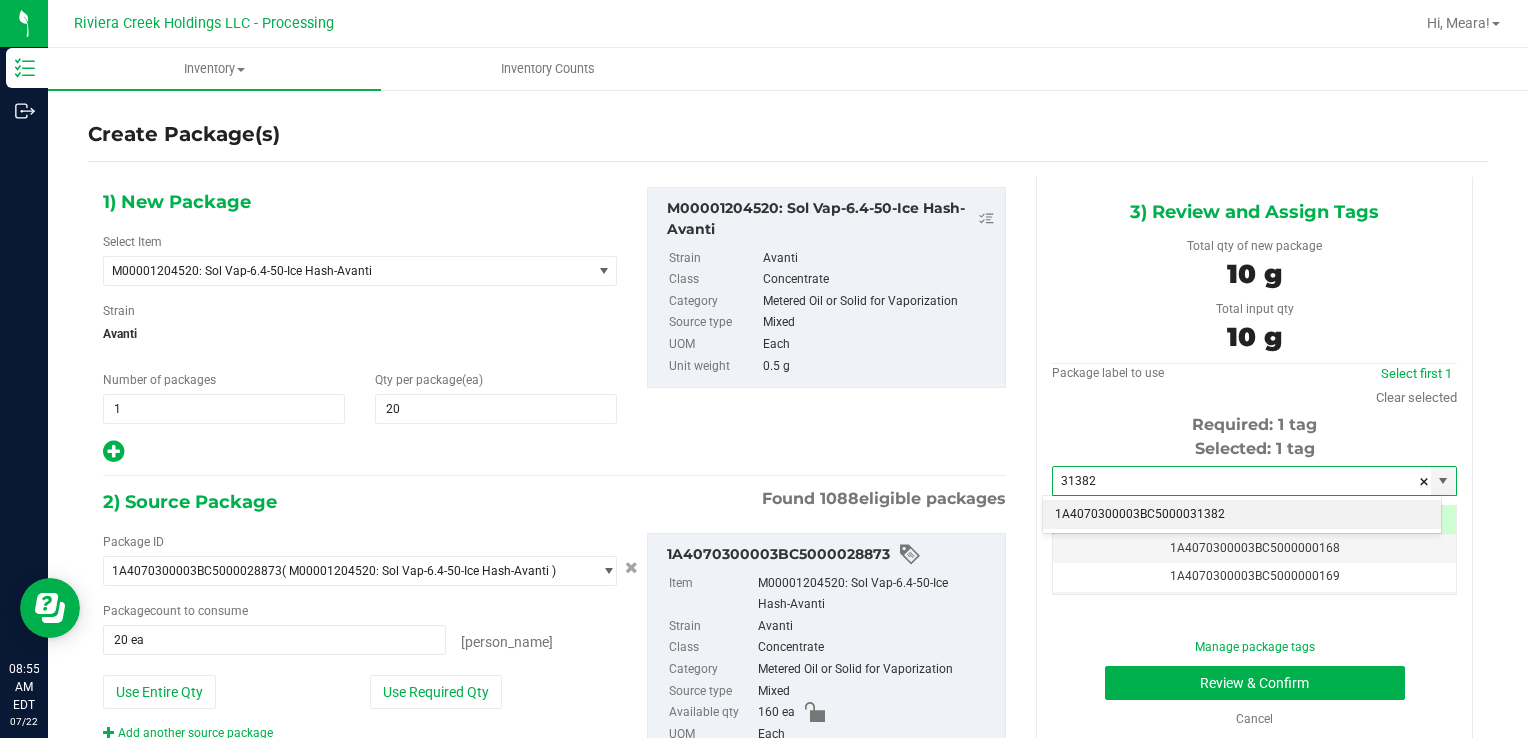 drag, startPoint x: 1189, startPoint y: 518, endPoint x: 1185, endPoint y: 498, distance: 20.396078 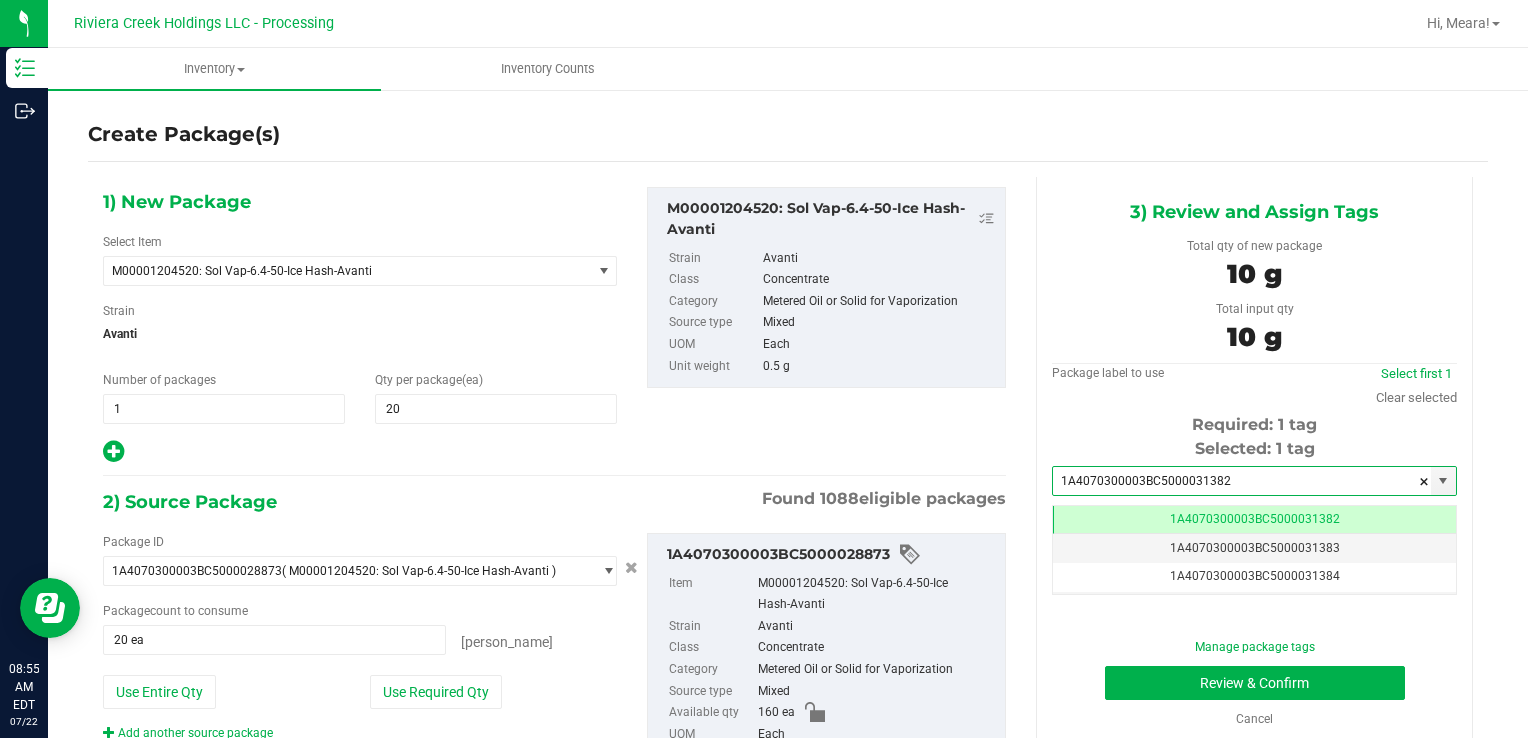 scroll, scrollTop: 0, scrollLeft: 0, axis: both 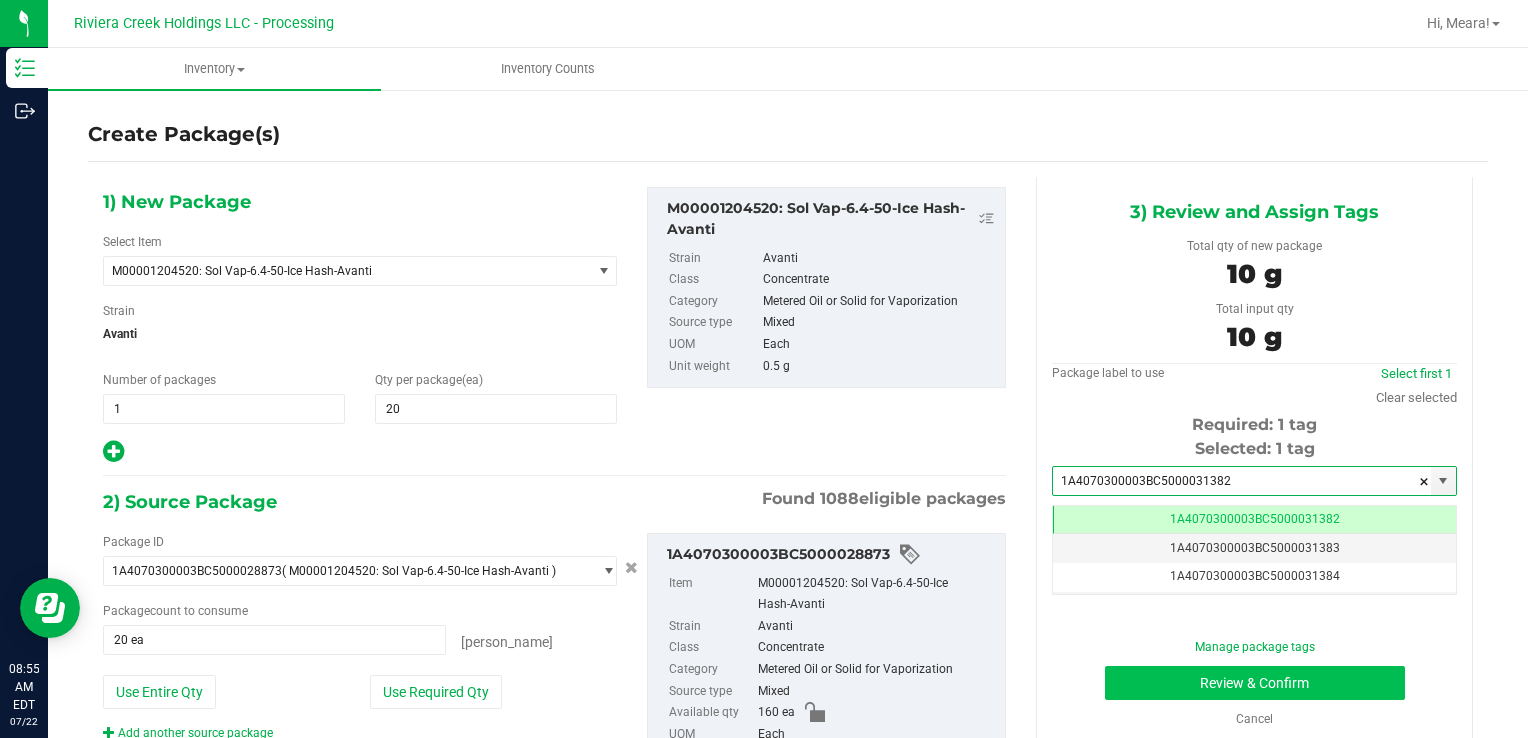 type on "1A4070300003BC5000031382" 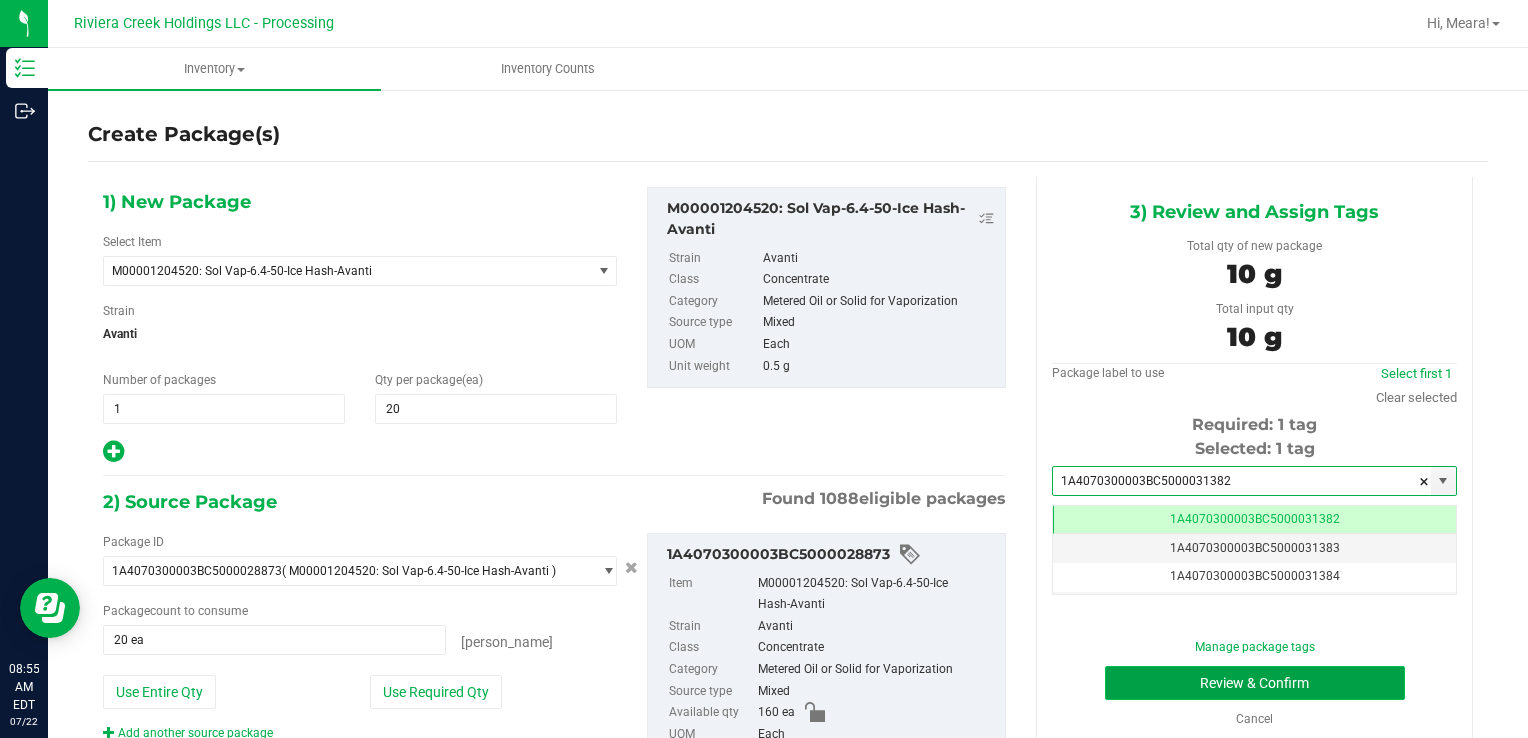 click on "Review & Confirm" at bounding box center (1255, 683) 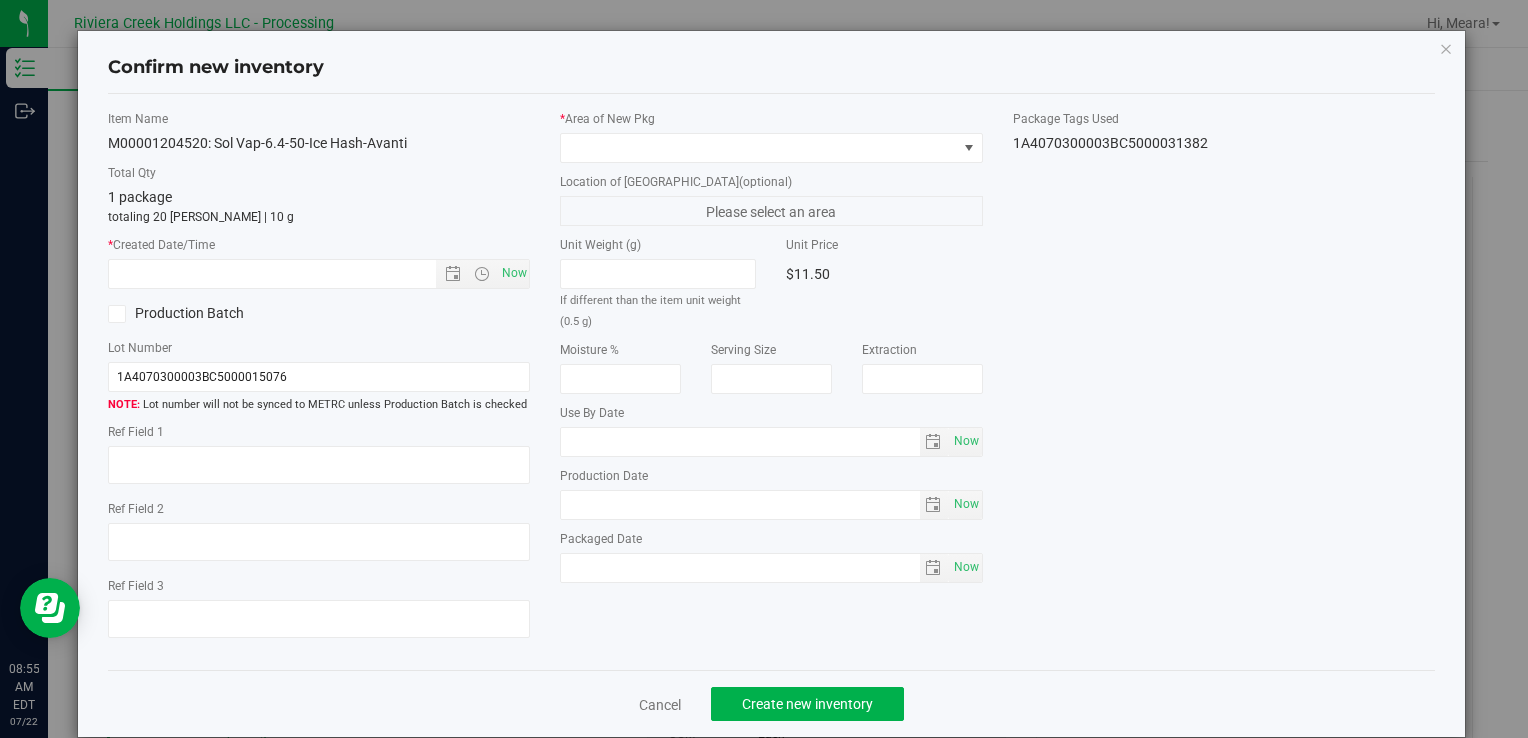 type on "[DATE]" 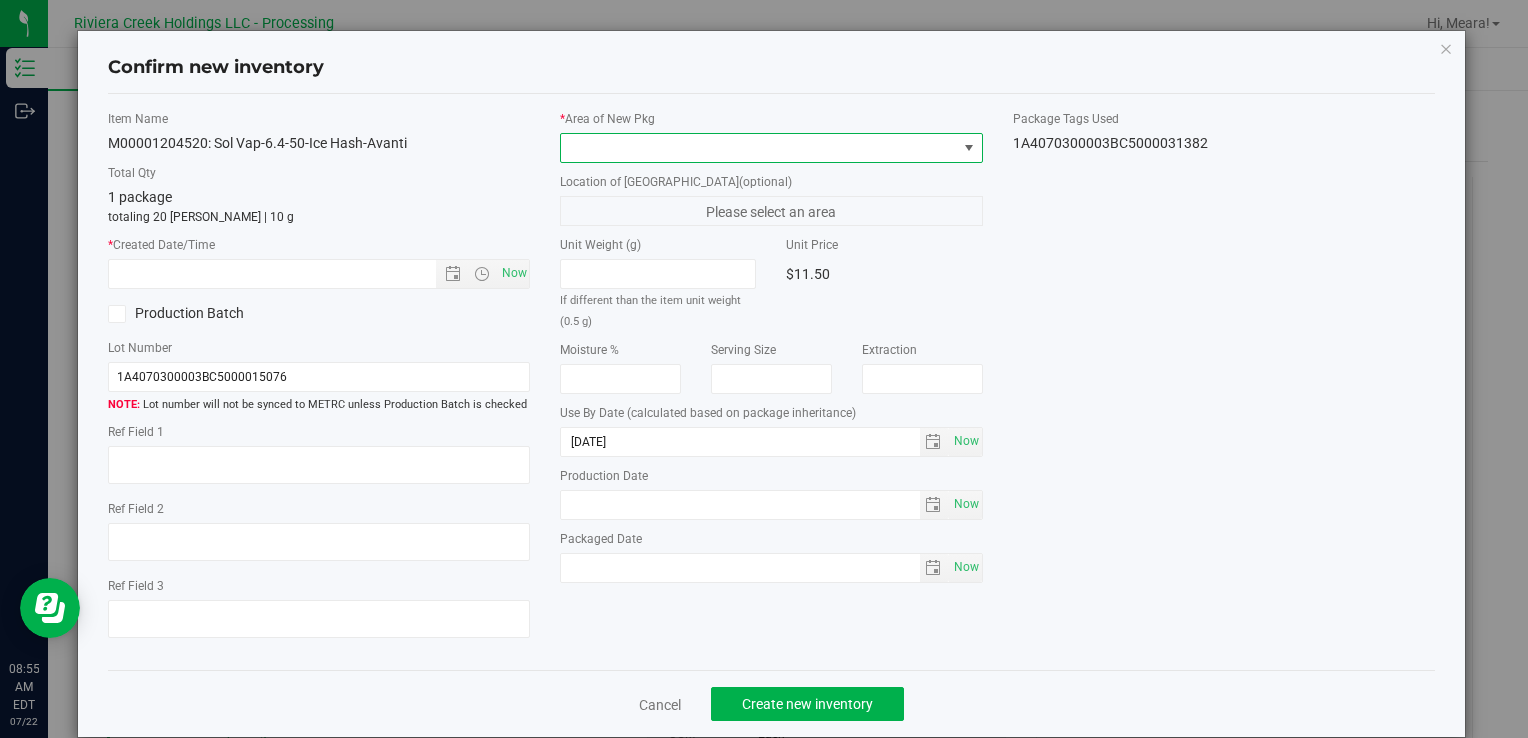 click at bounding box center [758, 148] 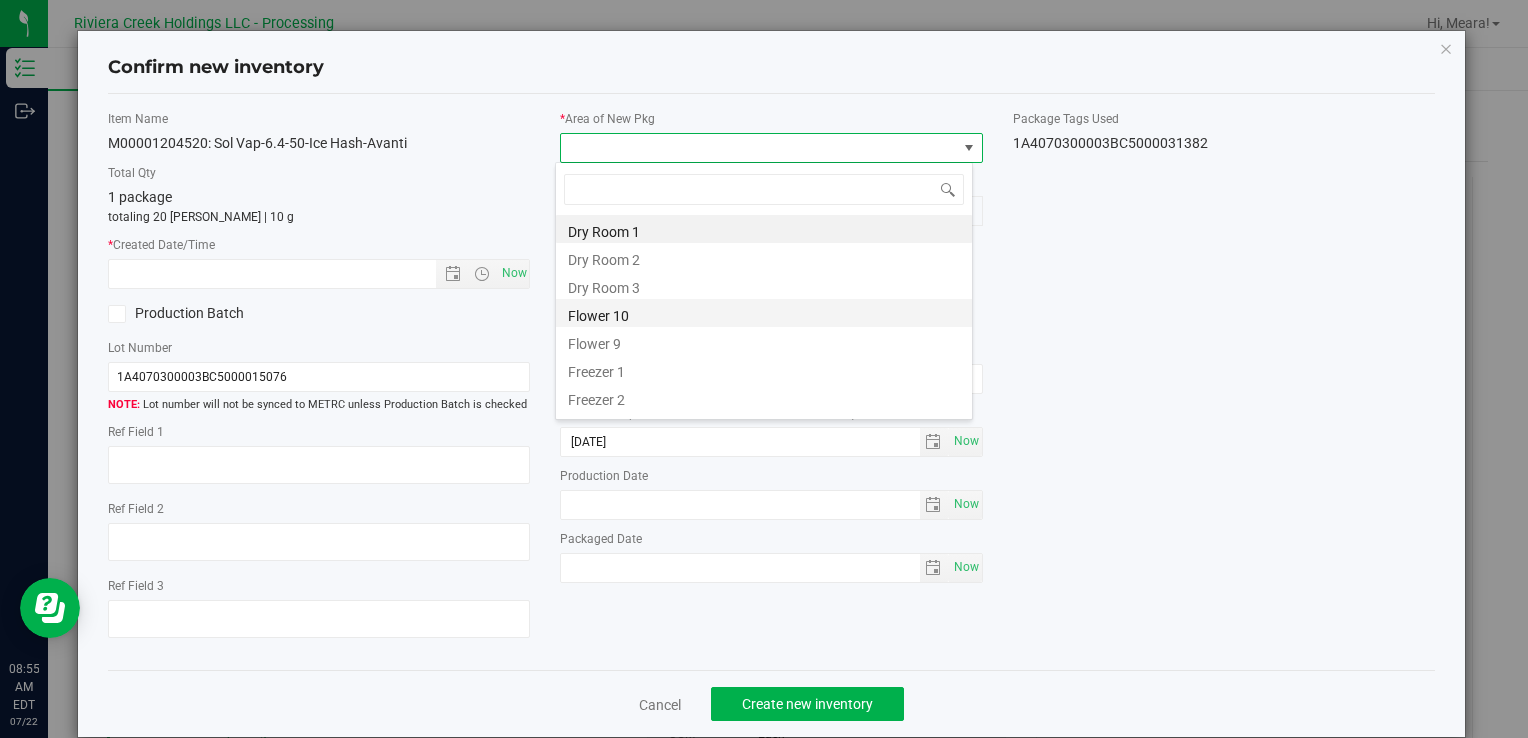 click on "Flower 10" at bounding box center [764, 313] 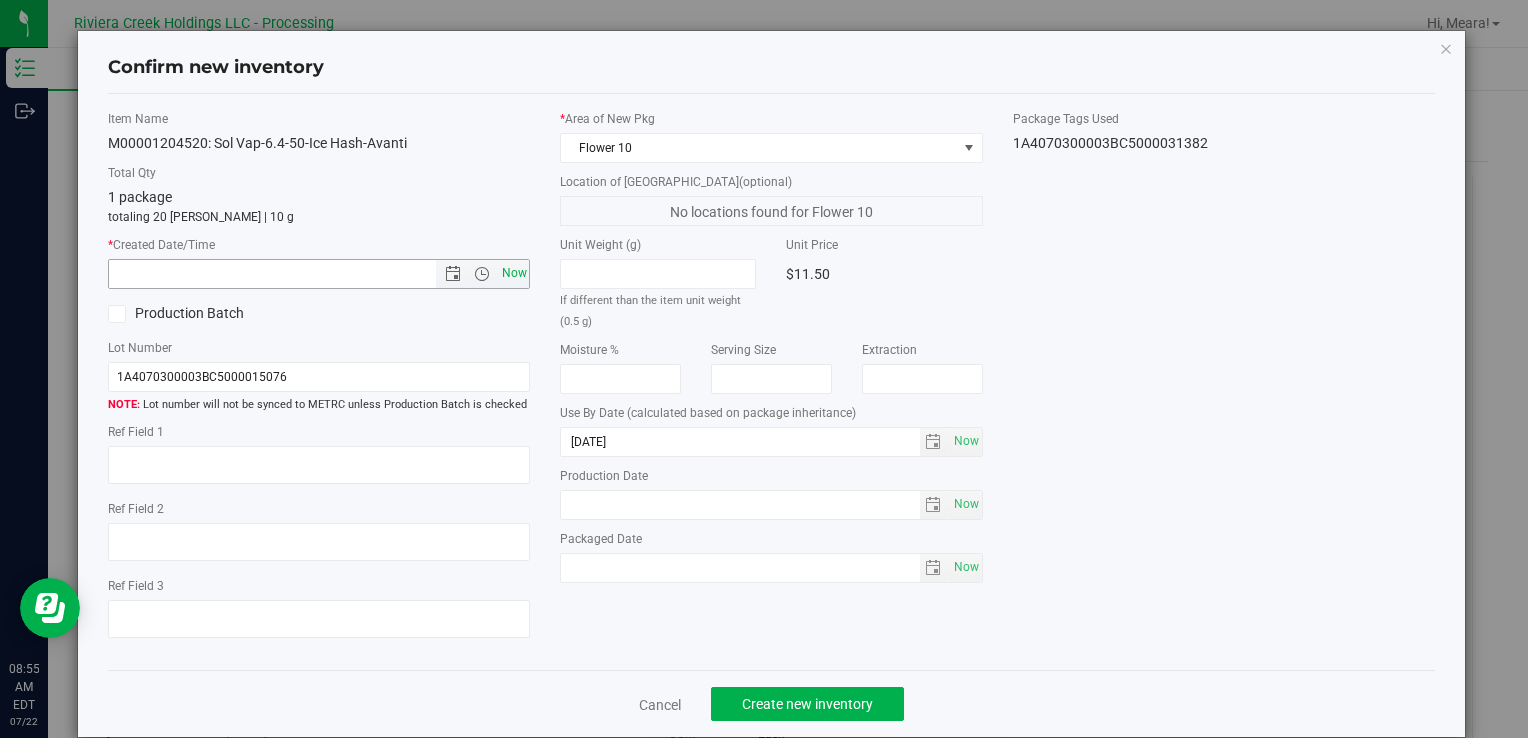 click on "Now" at bounding box center [514, 273] 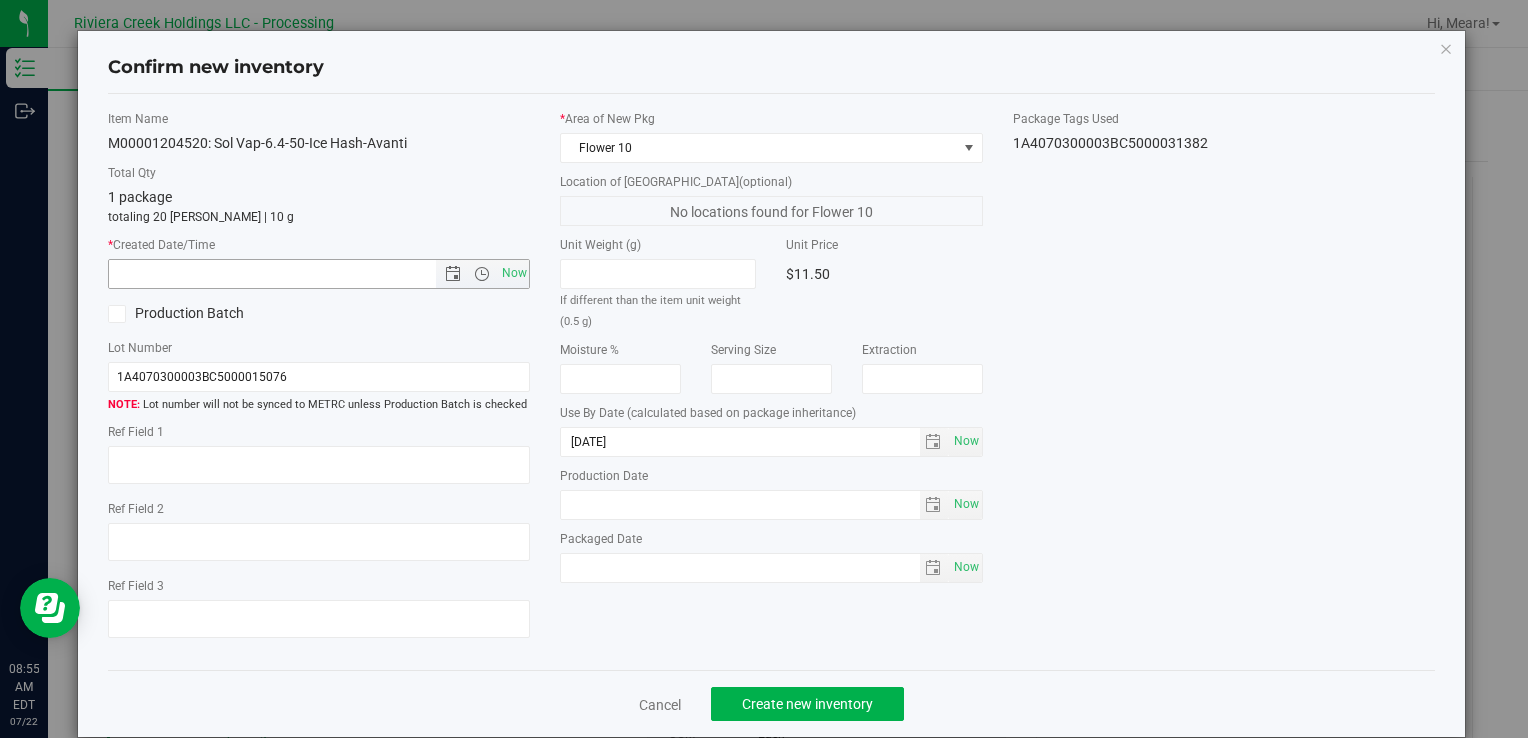 type on "7/22/2025 8:55 AM" 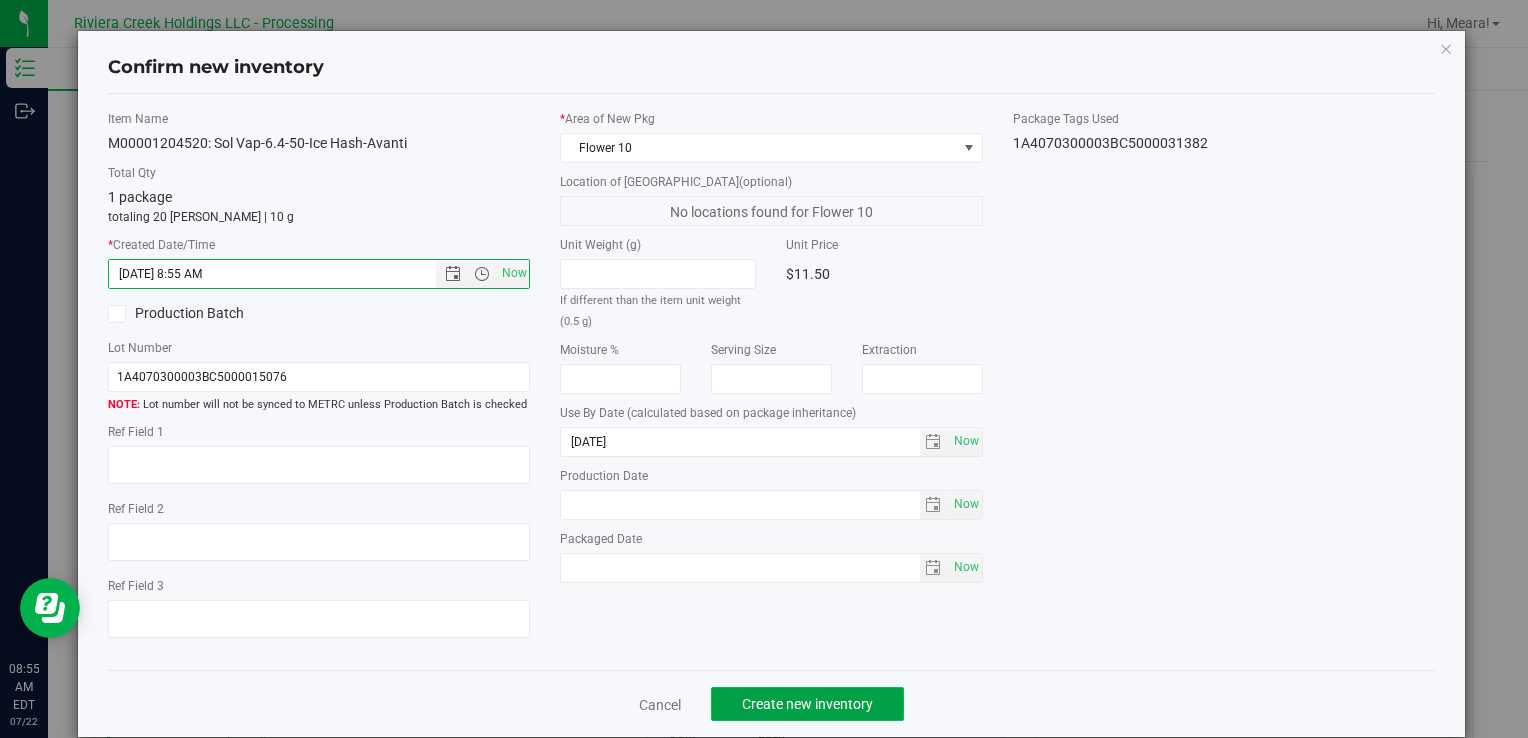 drag, startPoint x: 819, startPoint y: 711, endPoint x: 812, endPoint y: 659, distance: 52.46904 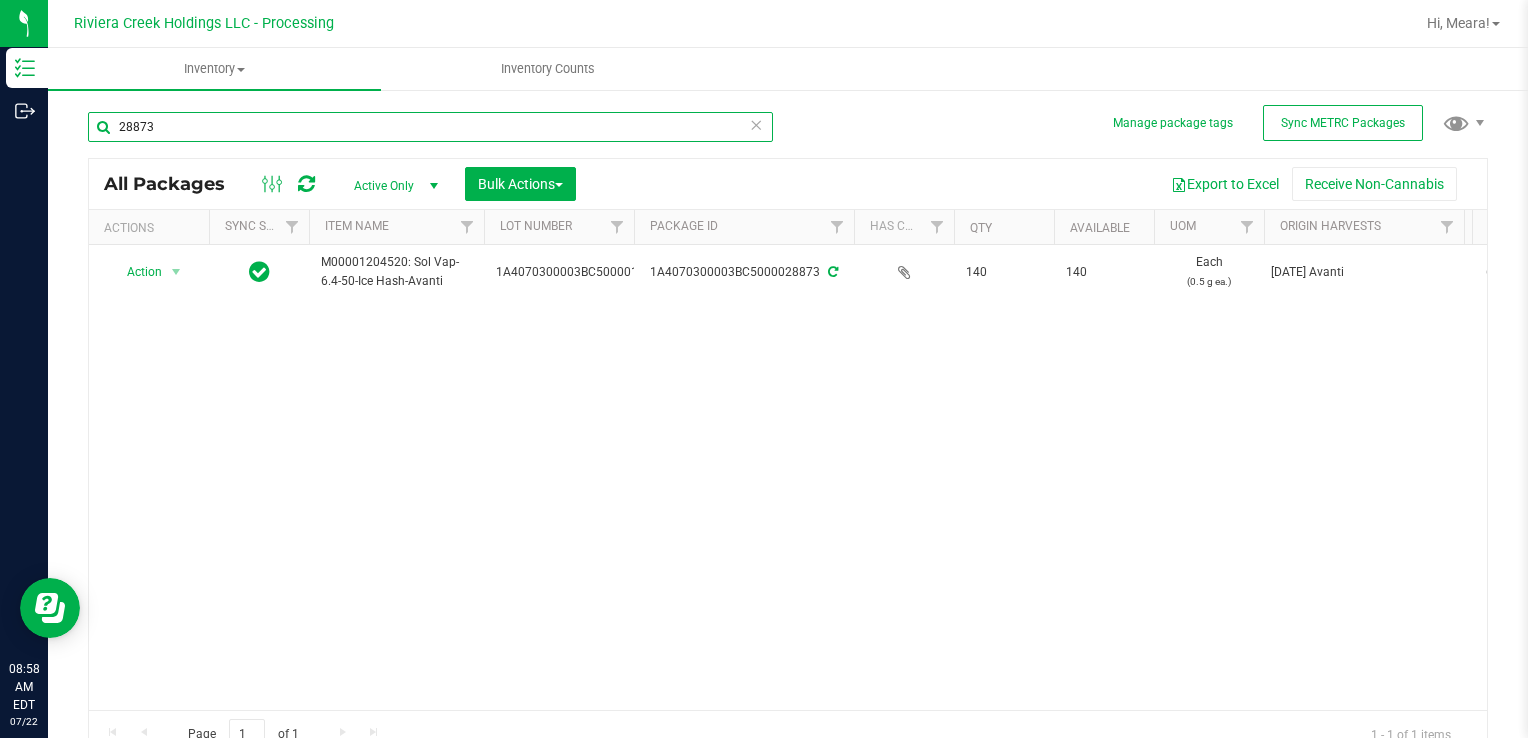 drag, startPoint x: 196, startPoint y: 134, endPoint x: 88, endPoint y: 130, distance: 108.07405 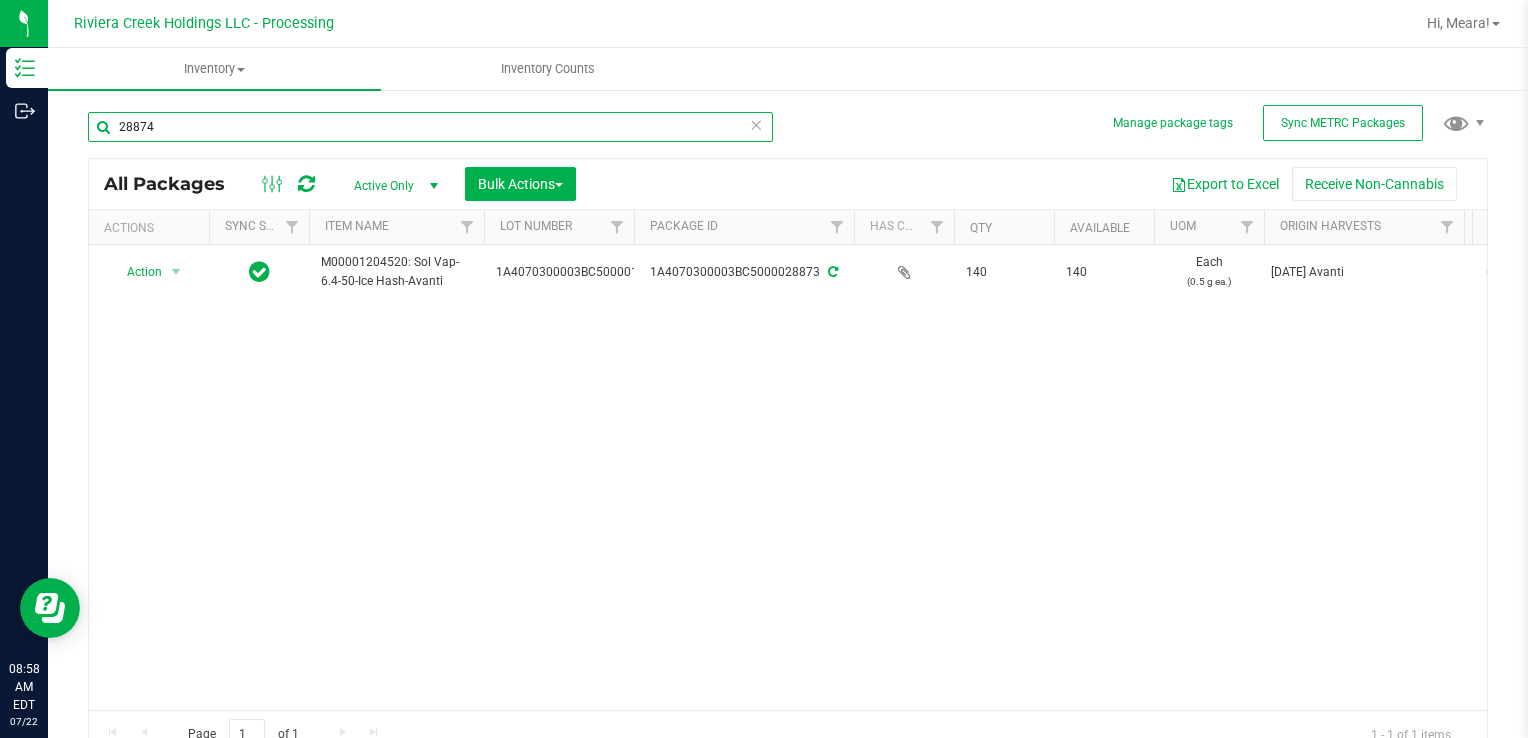type on "28874" 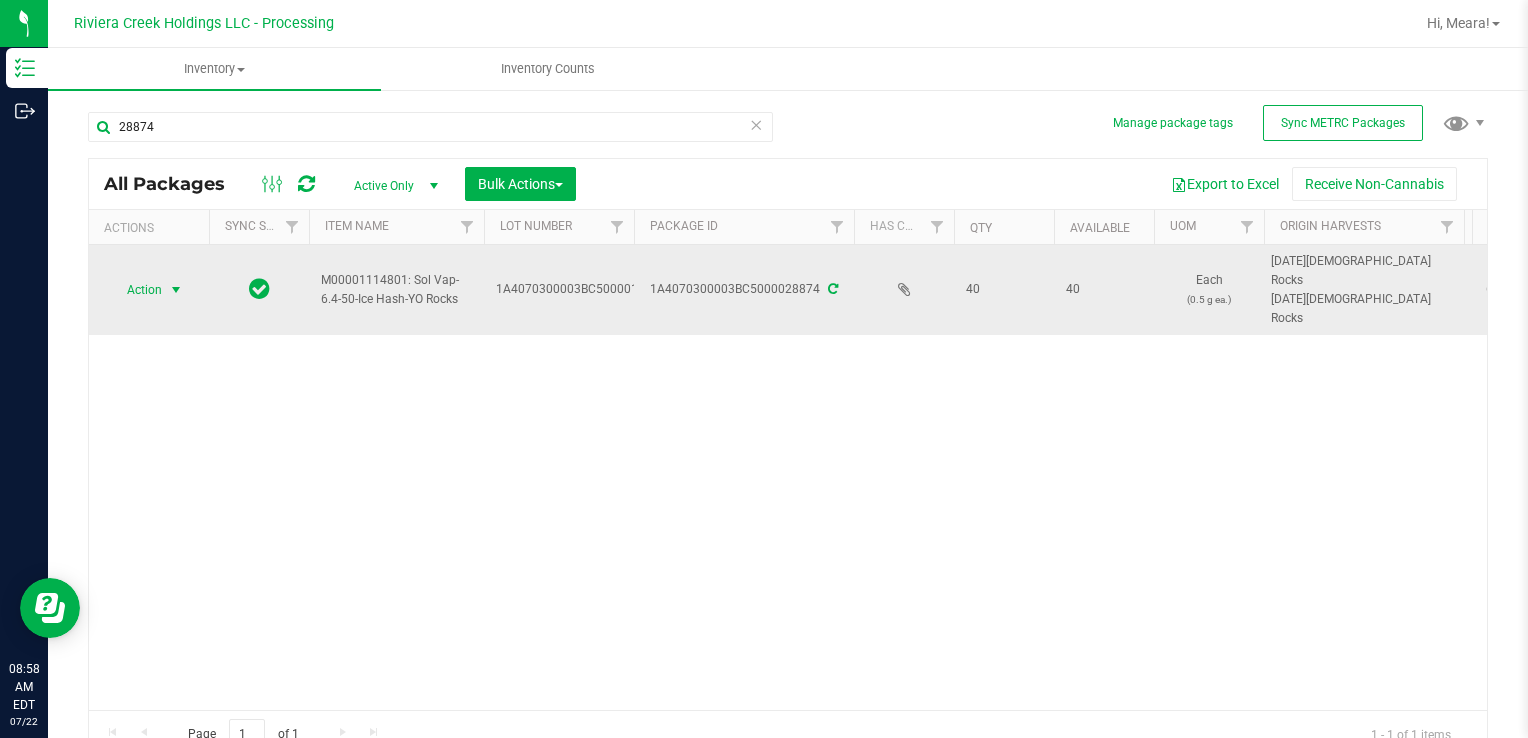 click on "Action" at bounding box center (136, 290) 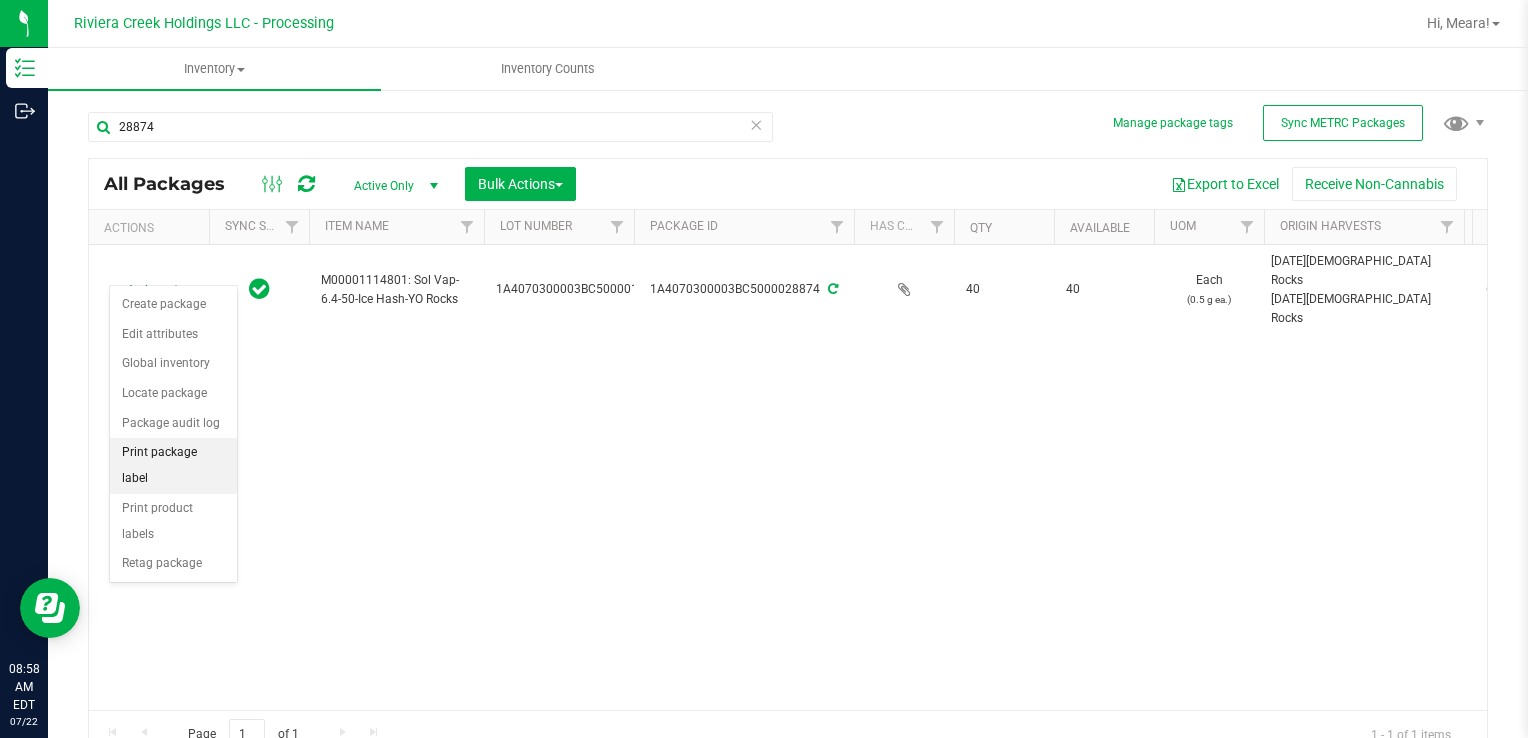 click on "Print package label" at bounding box center (173, 465) 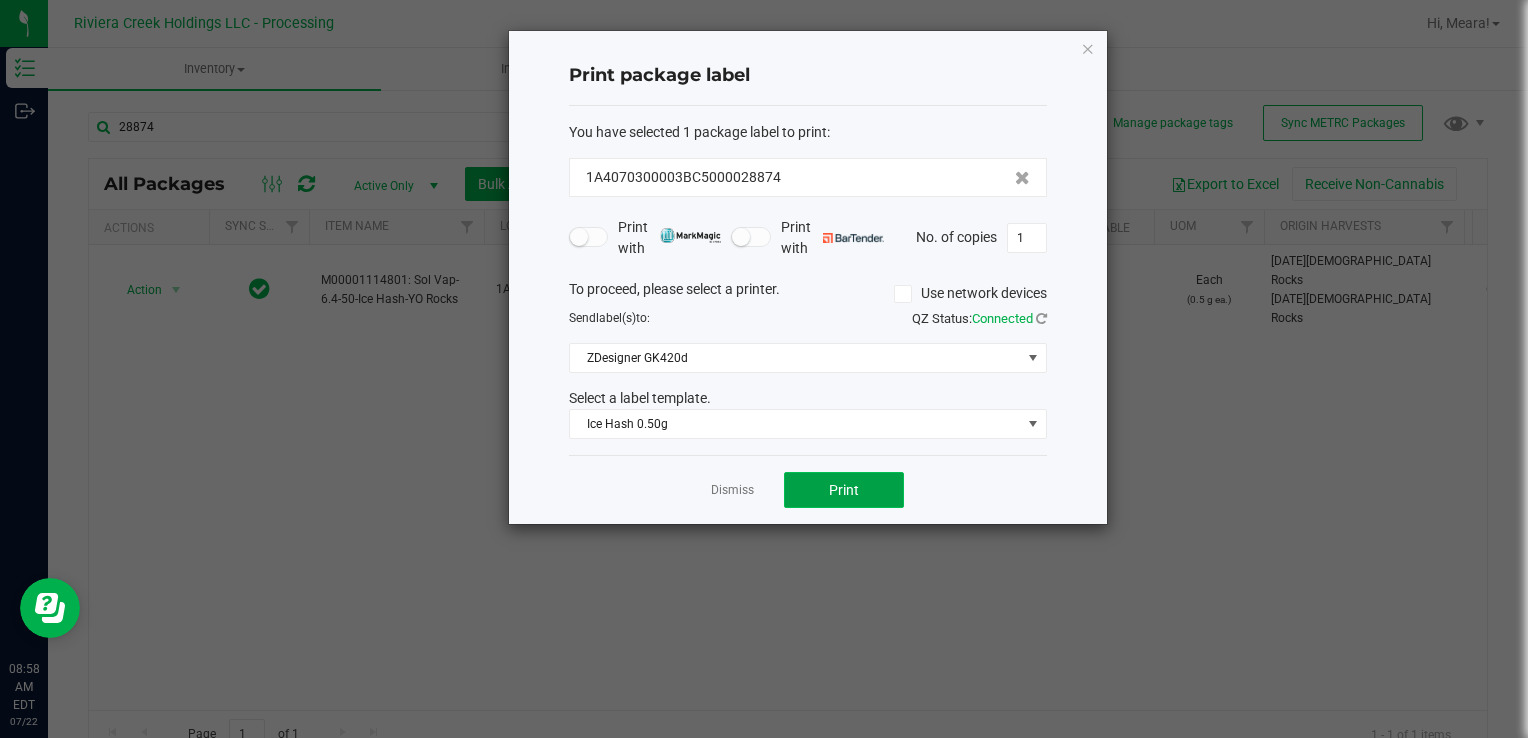 click on "Print" 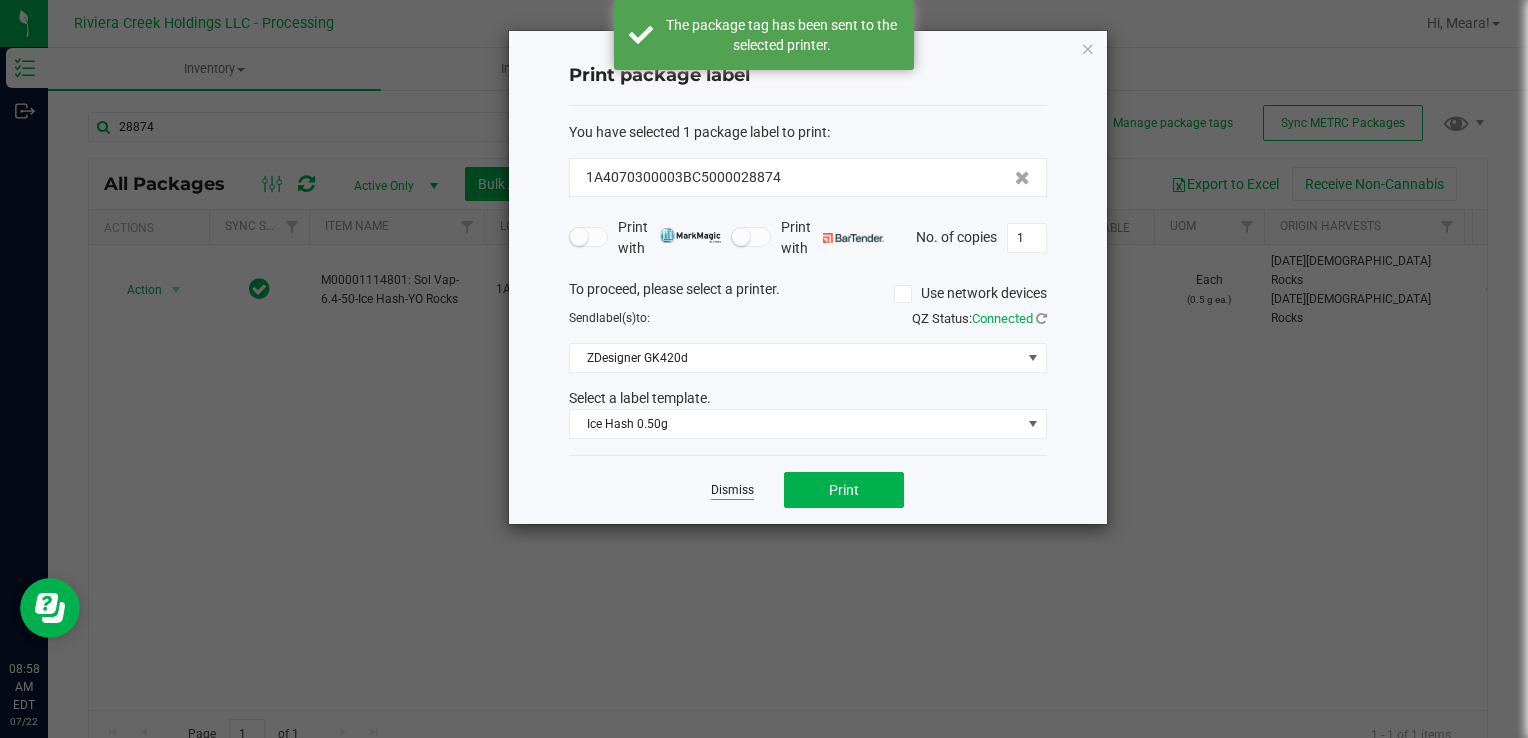 click on "Dismiss" 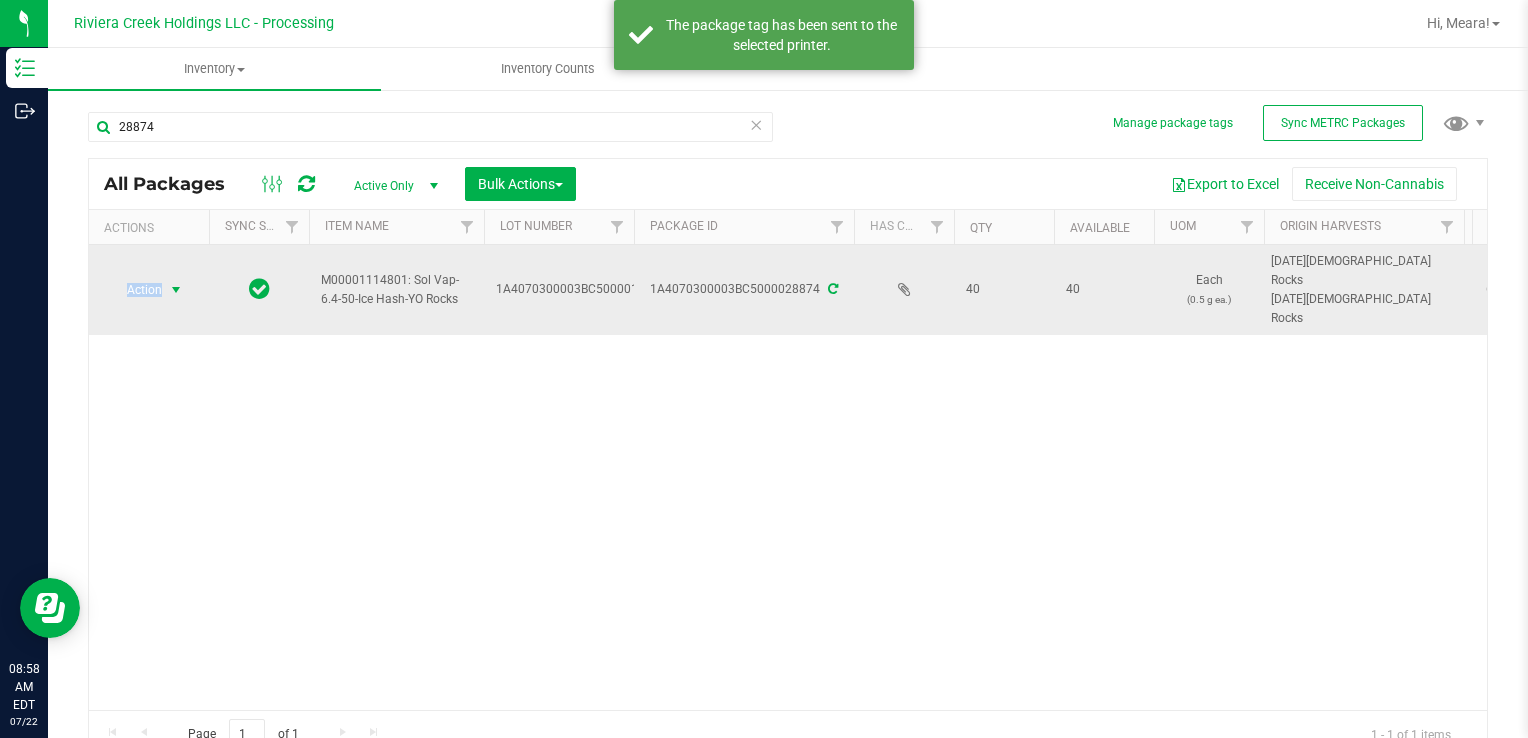 click on "Action Action Create package Edit attributes Global inventory Locate package Package audit log Print package label Print product labels Retag package" at bounding box center (149, 290) 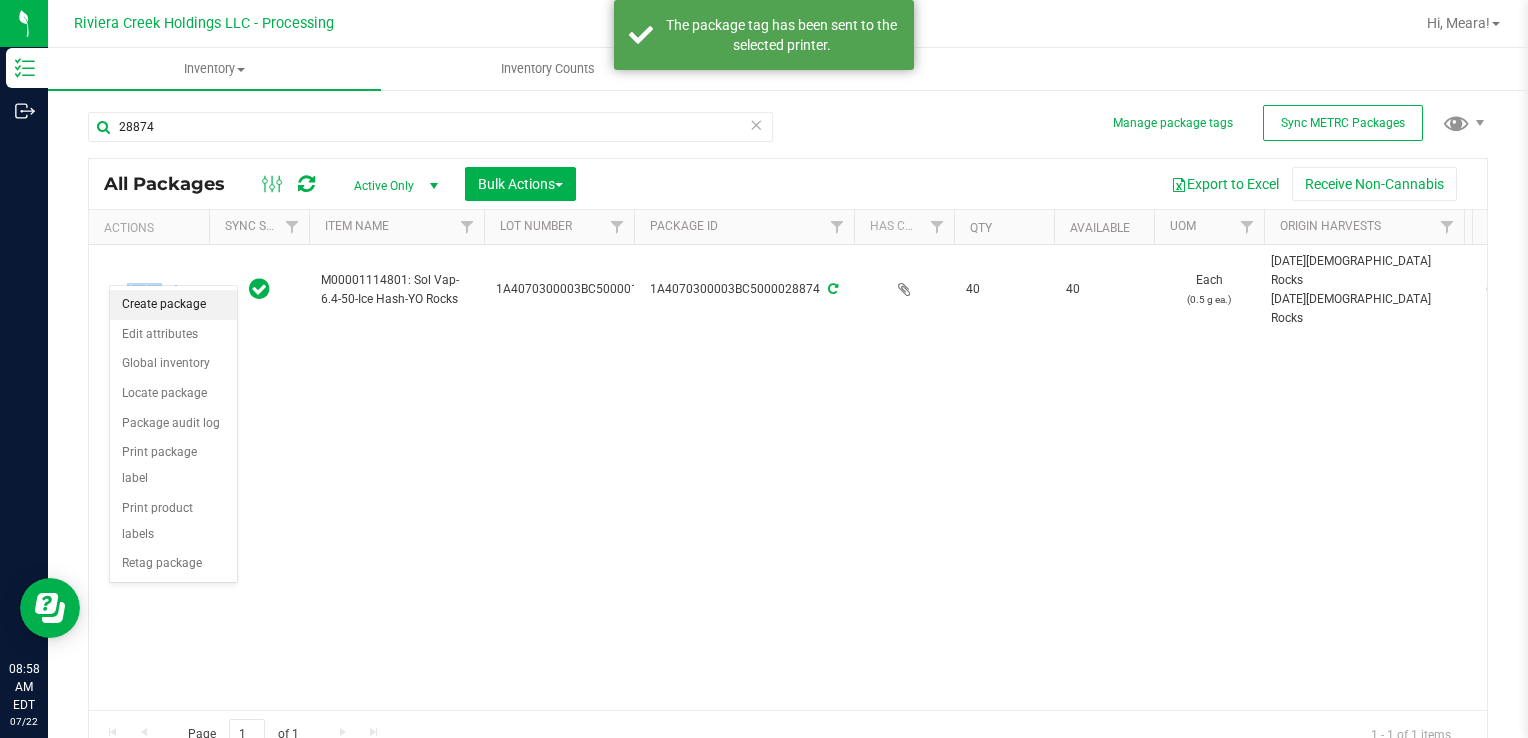 click on "Create package" at bounding box center [173, 305] 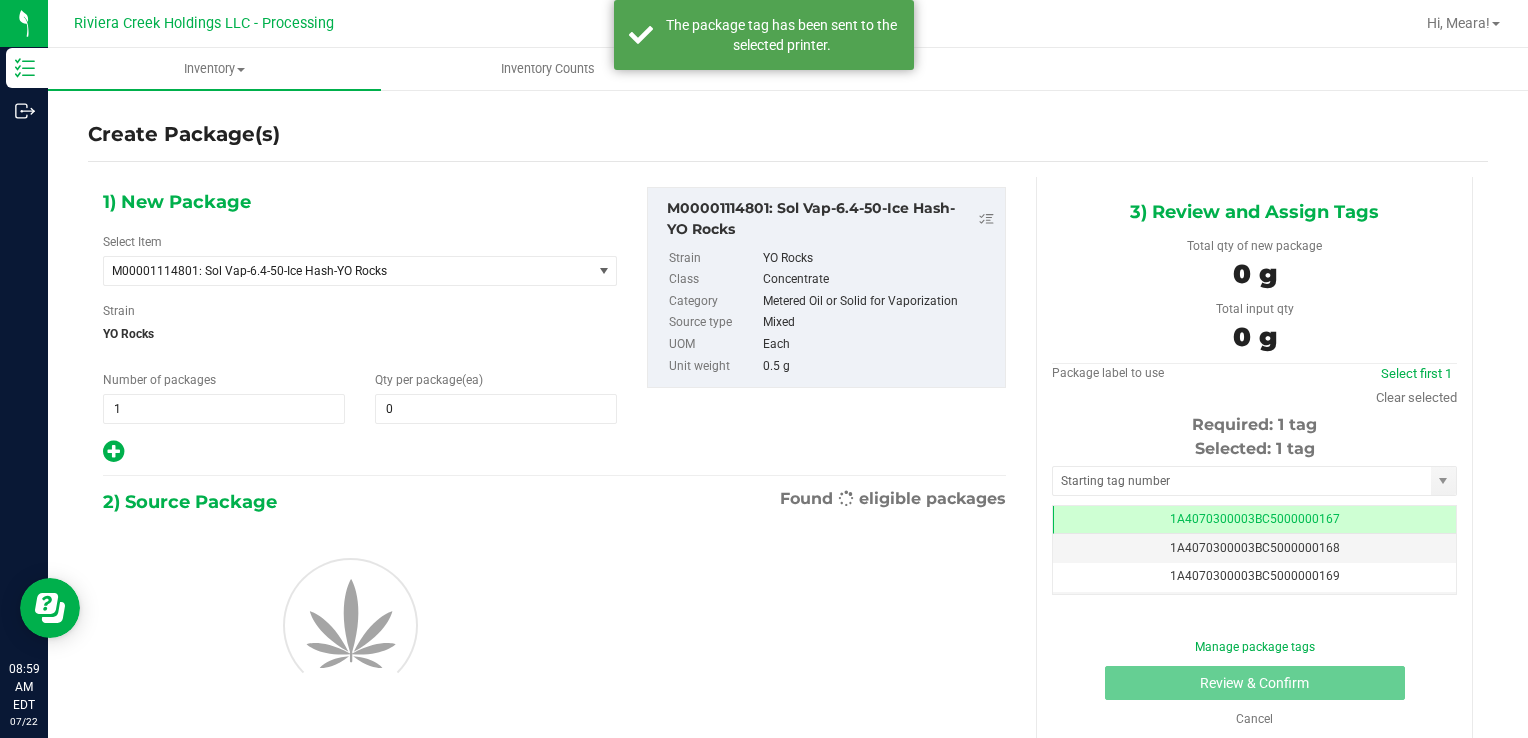 scroll, scrollTop: 0, scrollLeft: 0, axis: both 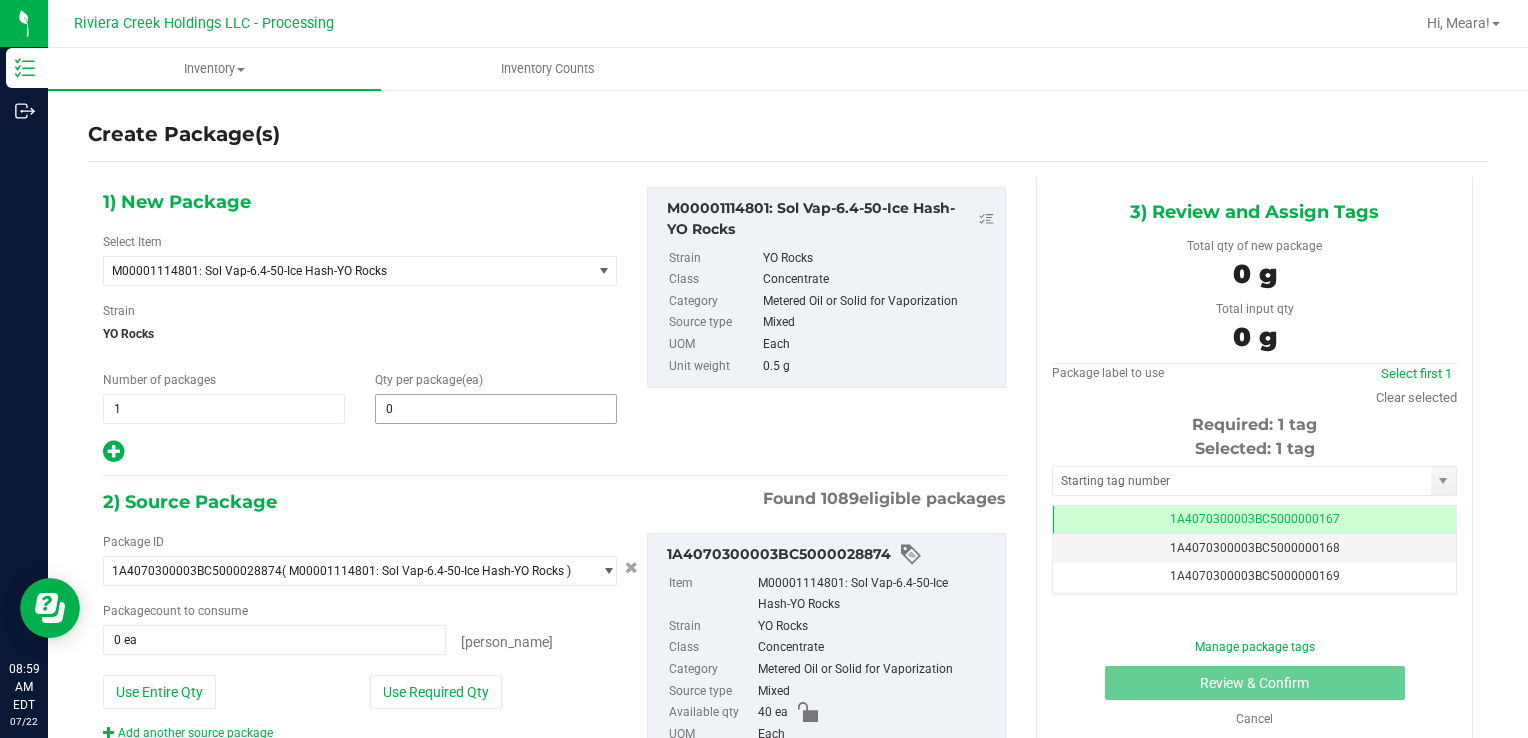 type 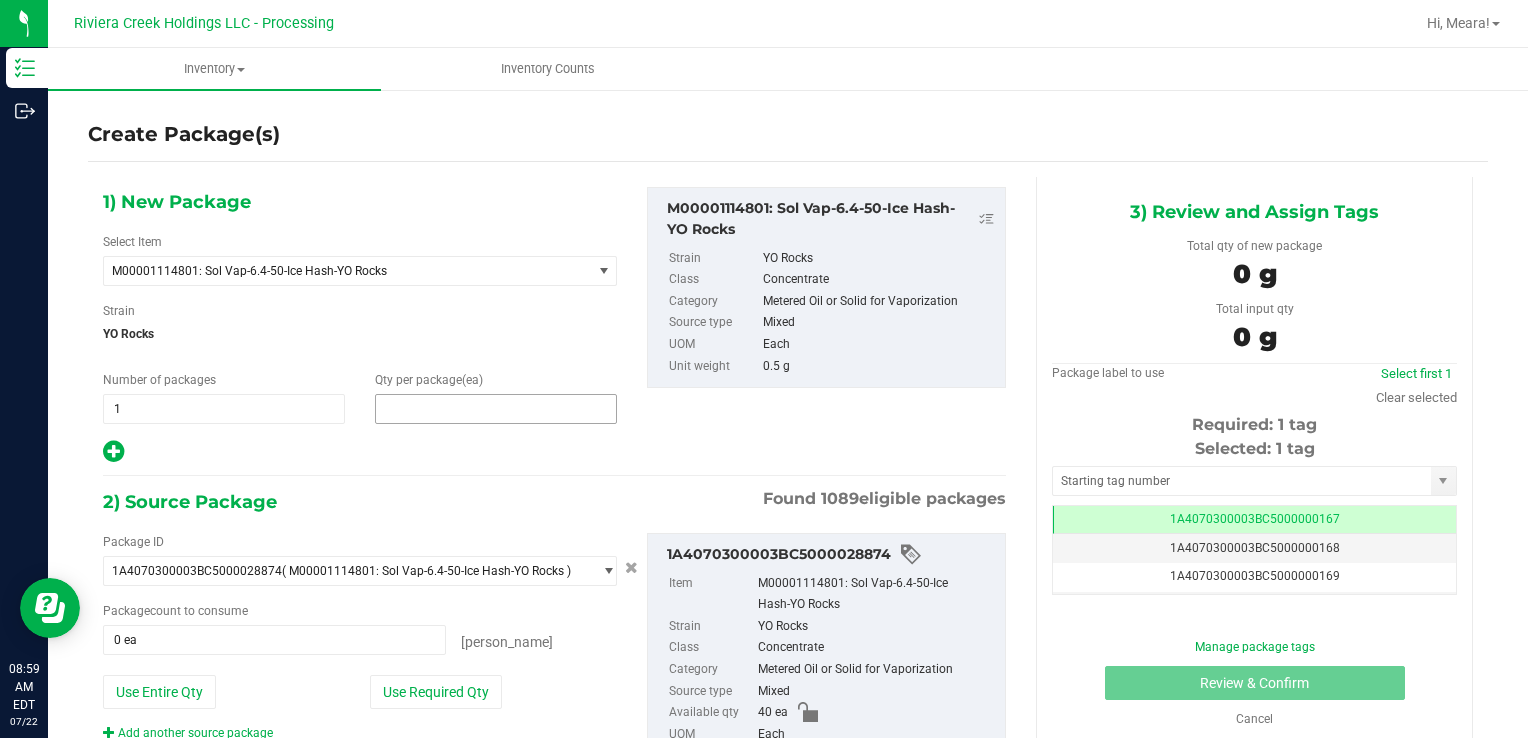 click at bounding box center (496, 409) 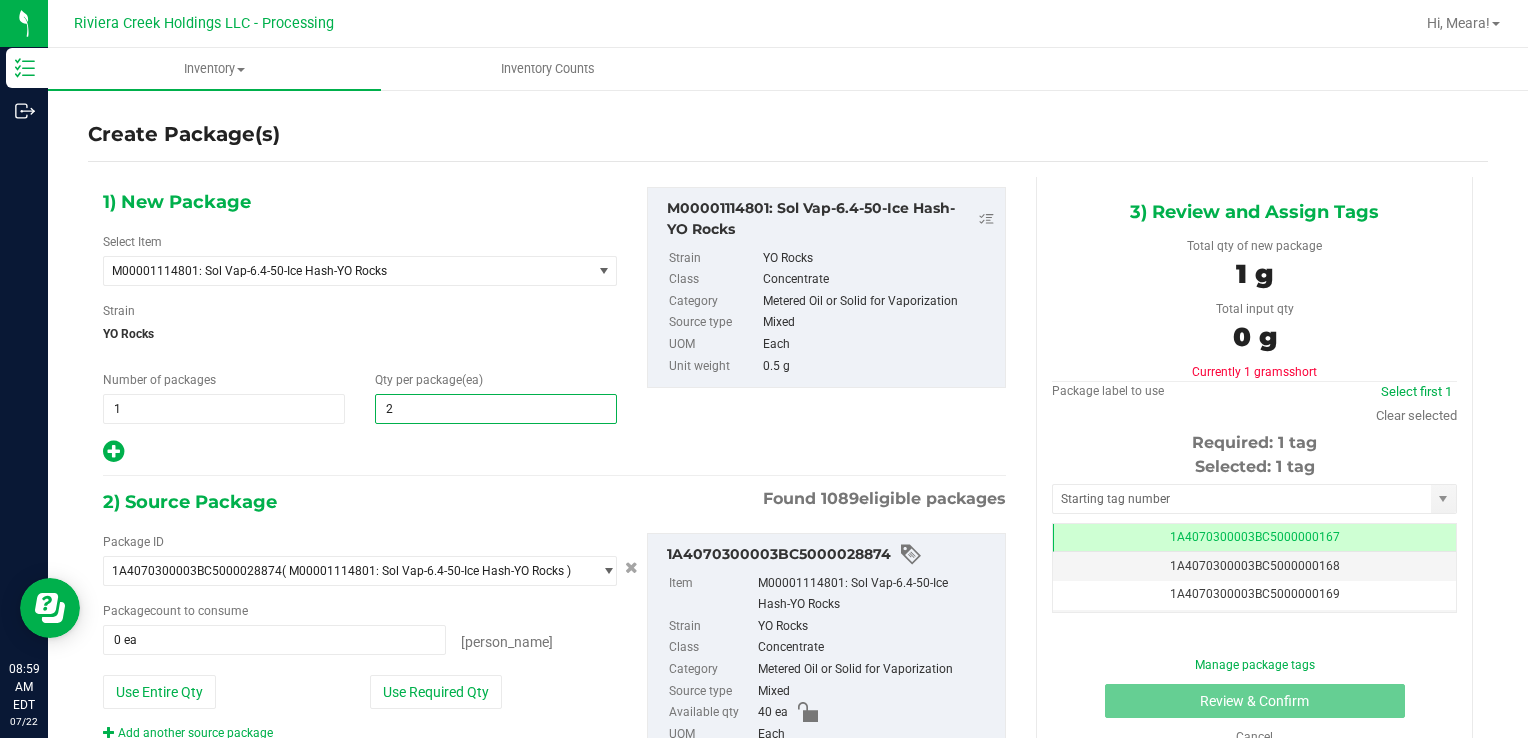 type on "20" 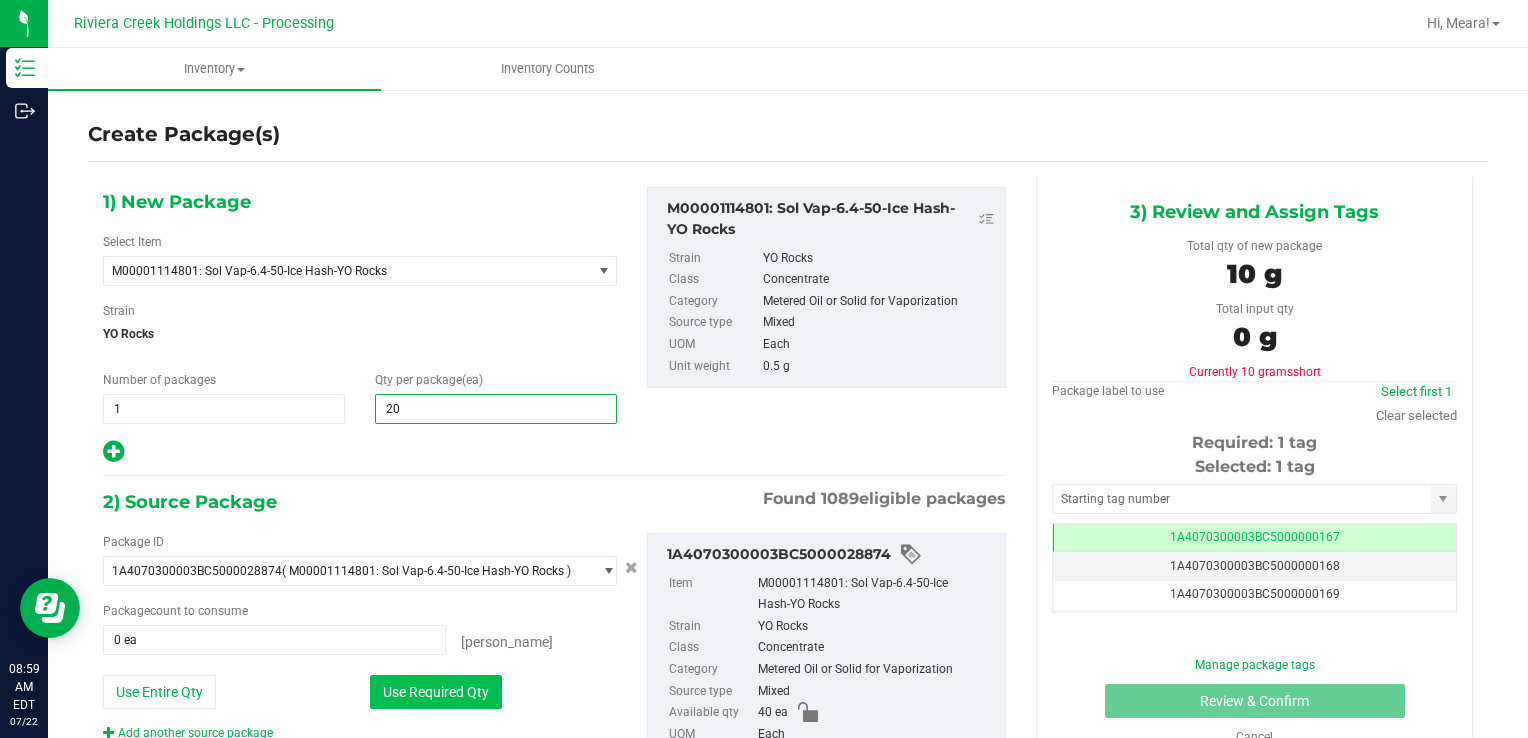 type on "20" 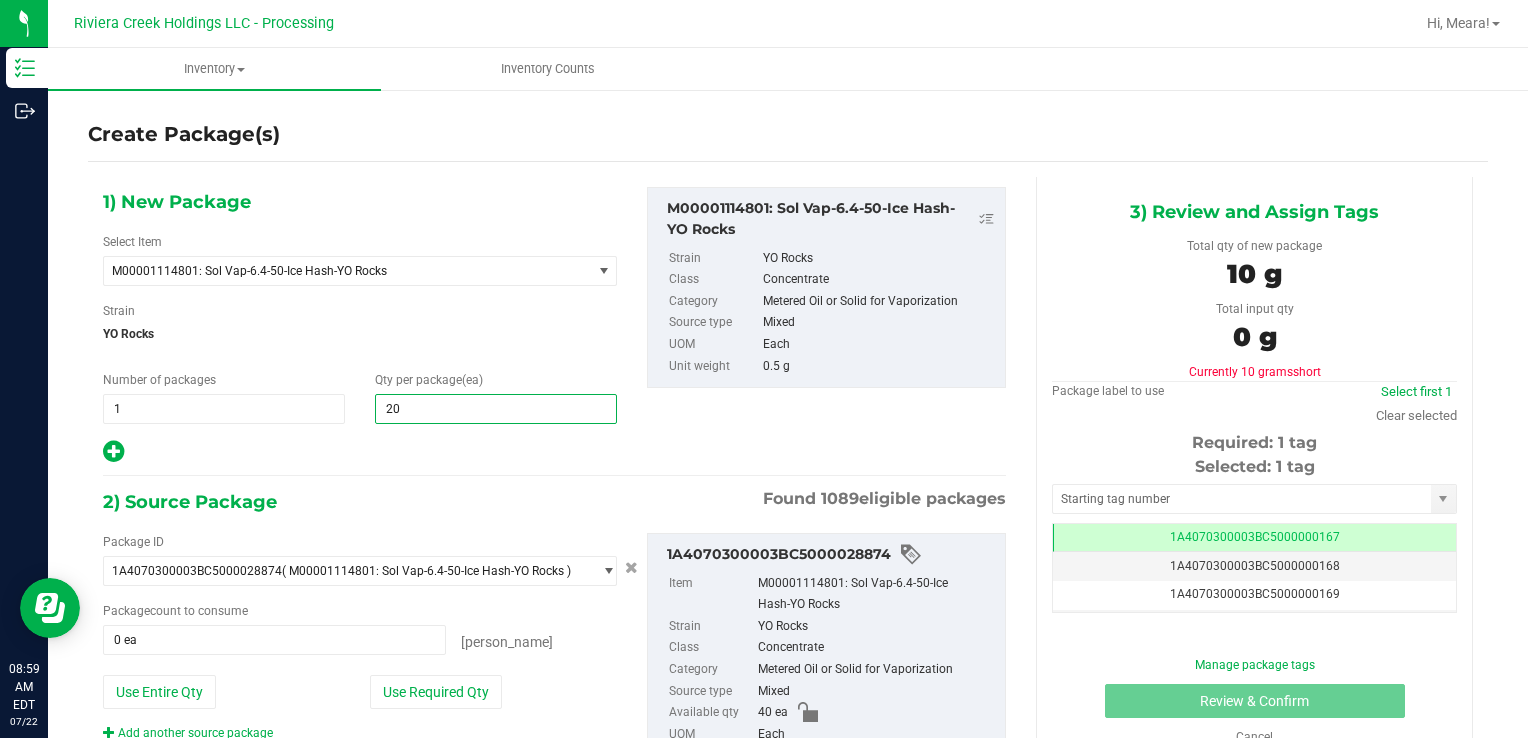 type on "20 ea" 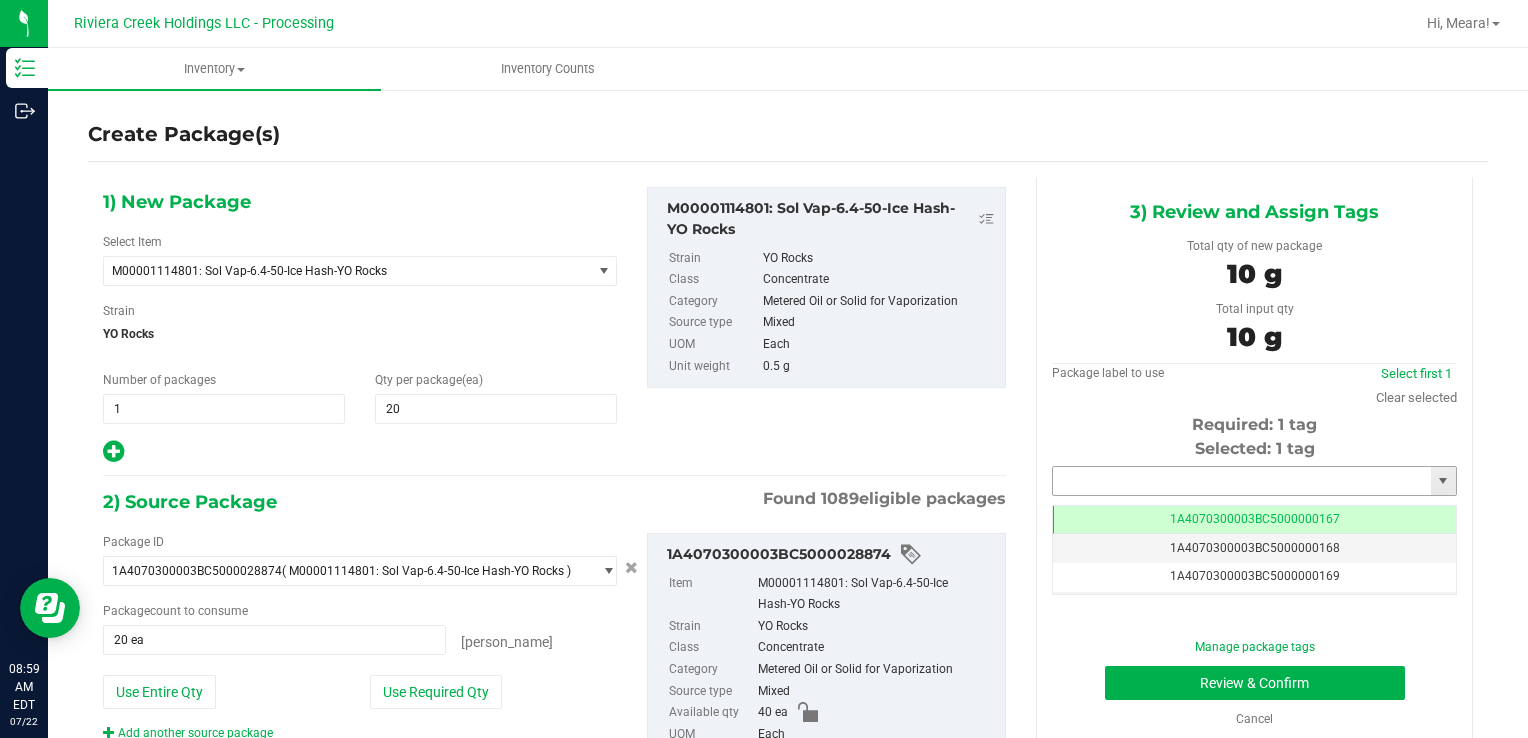 click at bounding box center (1242, 481) 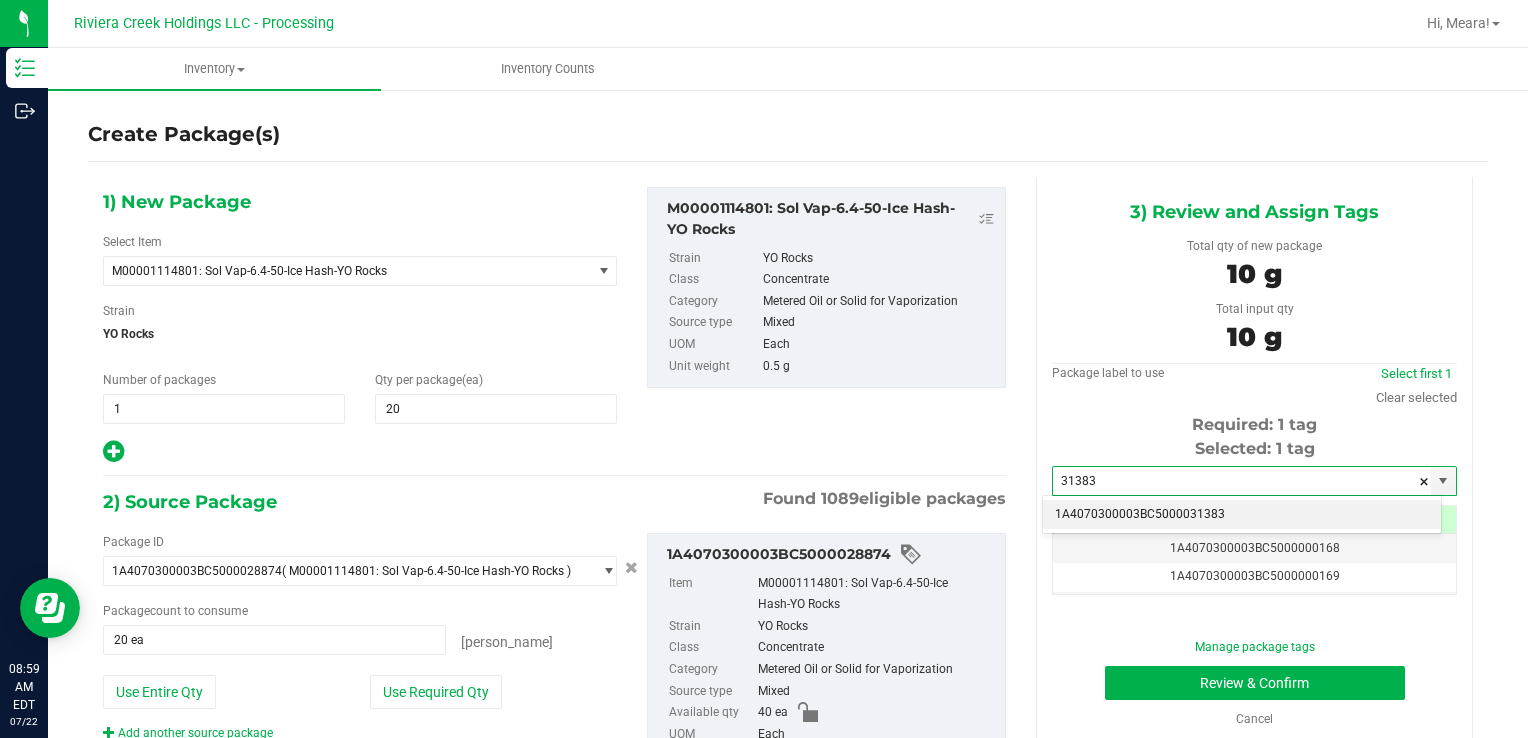 click on "1A4070300003BC5000031383" at bounding box center [1242, 515] 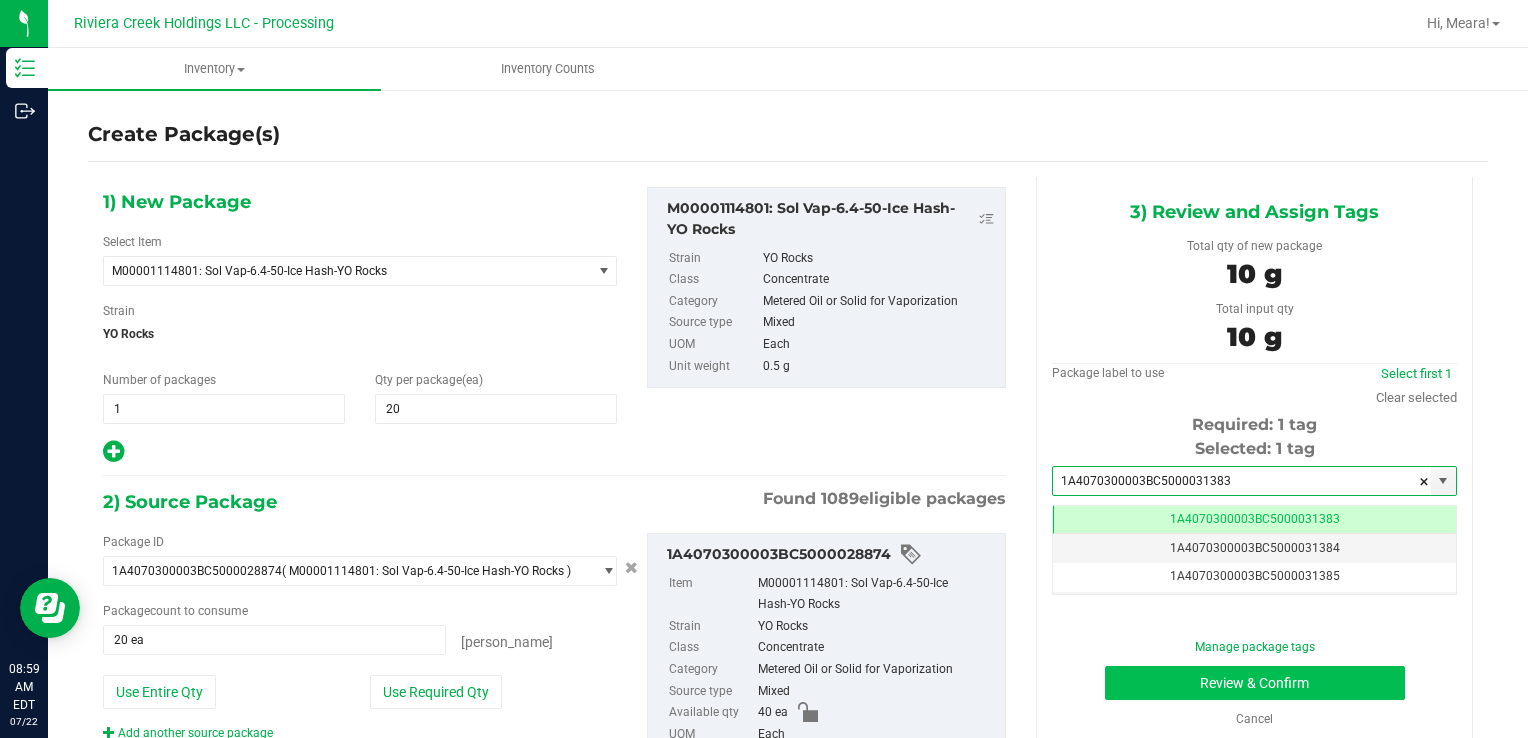 scroll, scrollTop: 0, scrollLeft: 0, axis: both 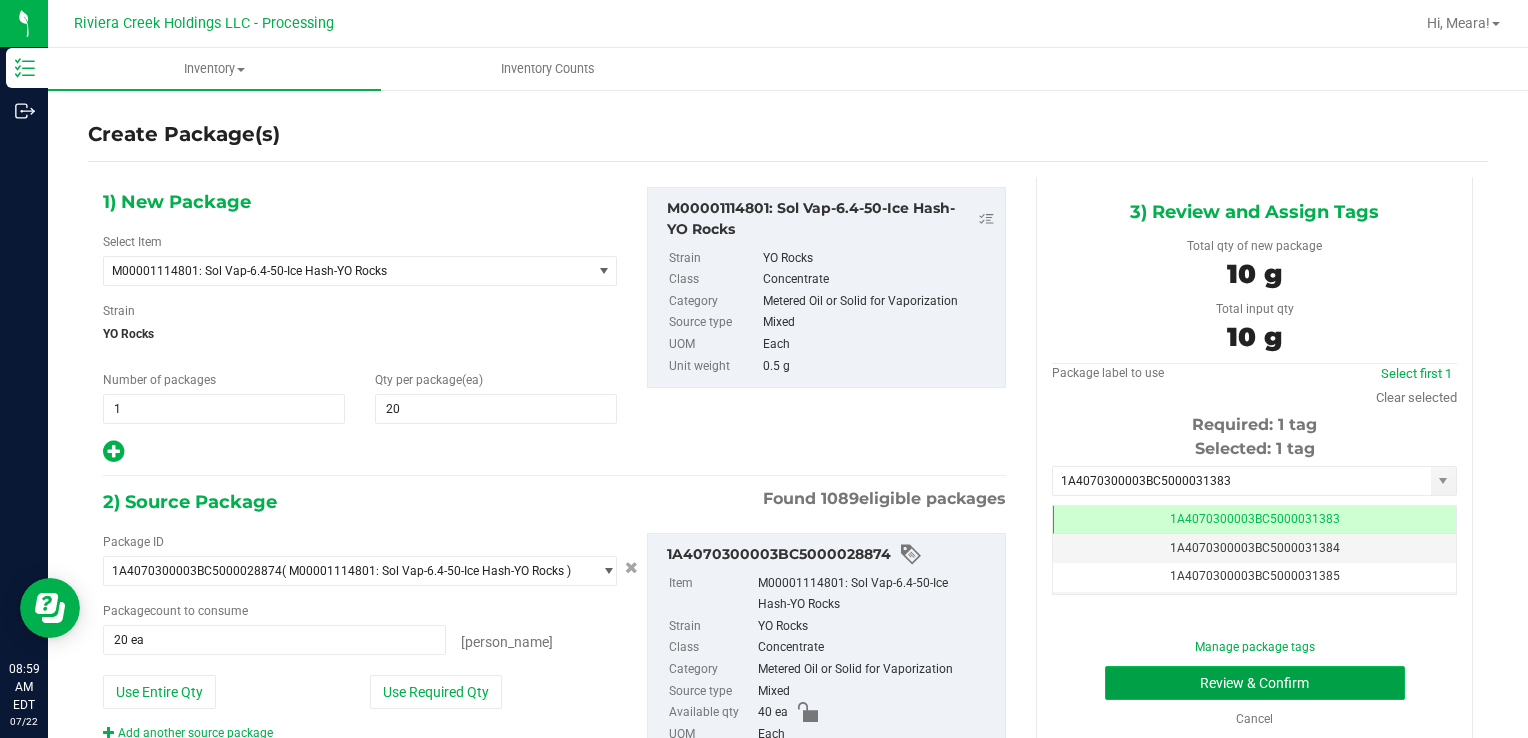 click on "Review & Confirm" at bounding box center [1255, 683] 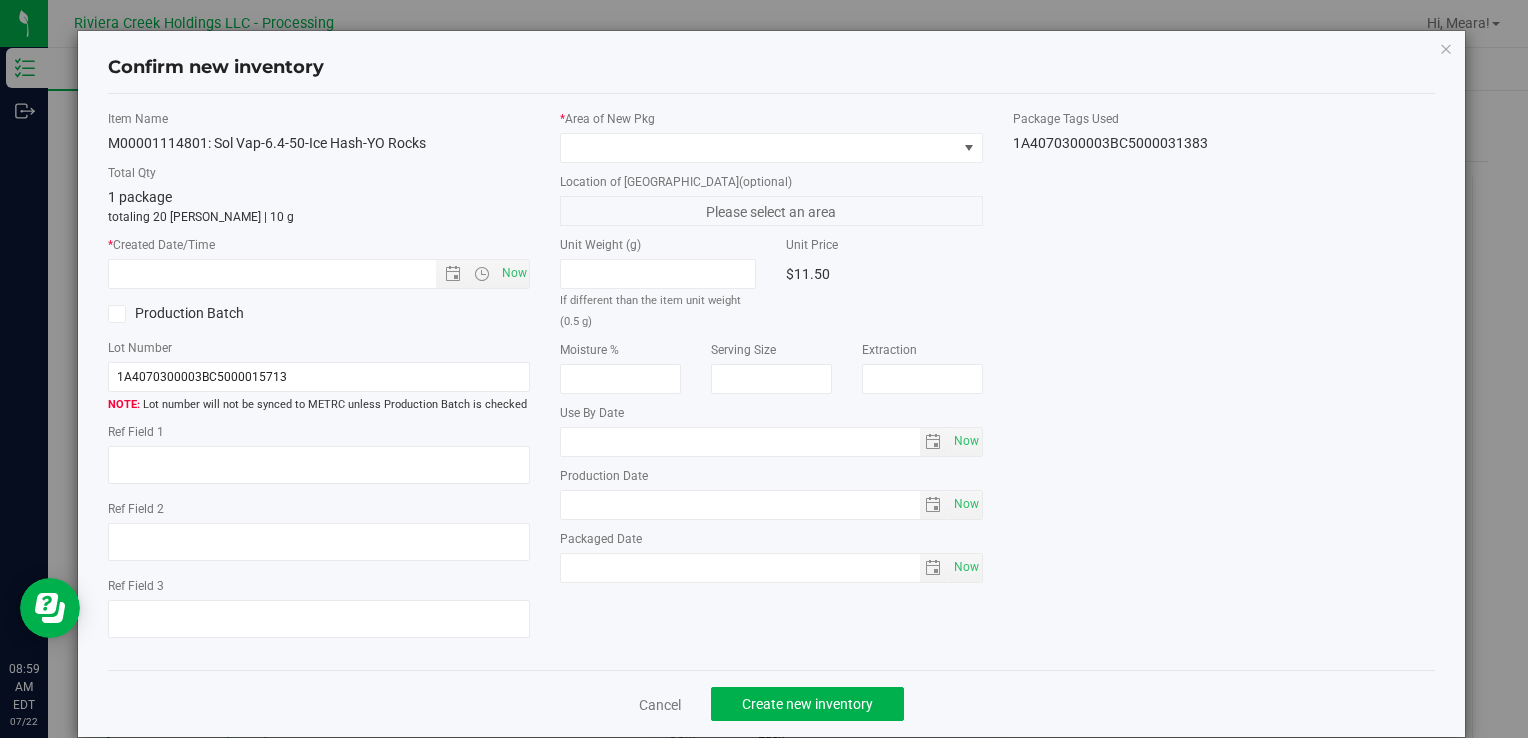 type on "[DATE]" 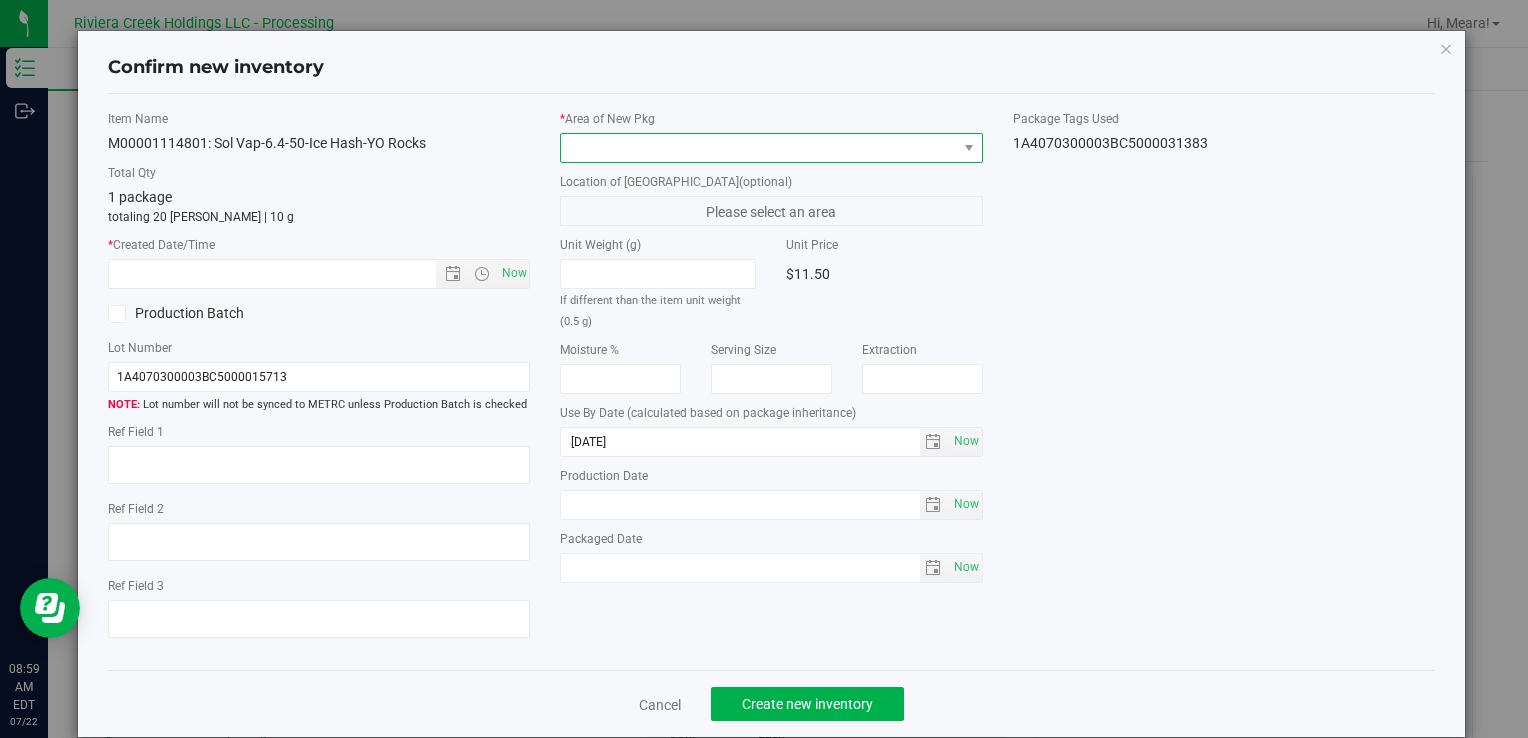 click at bounding box center [758, 148] 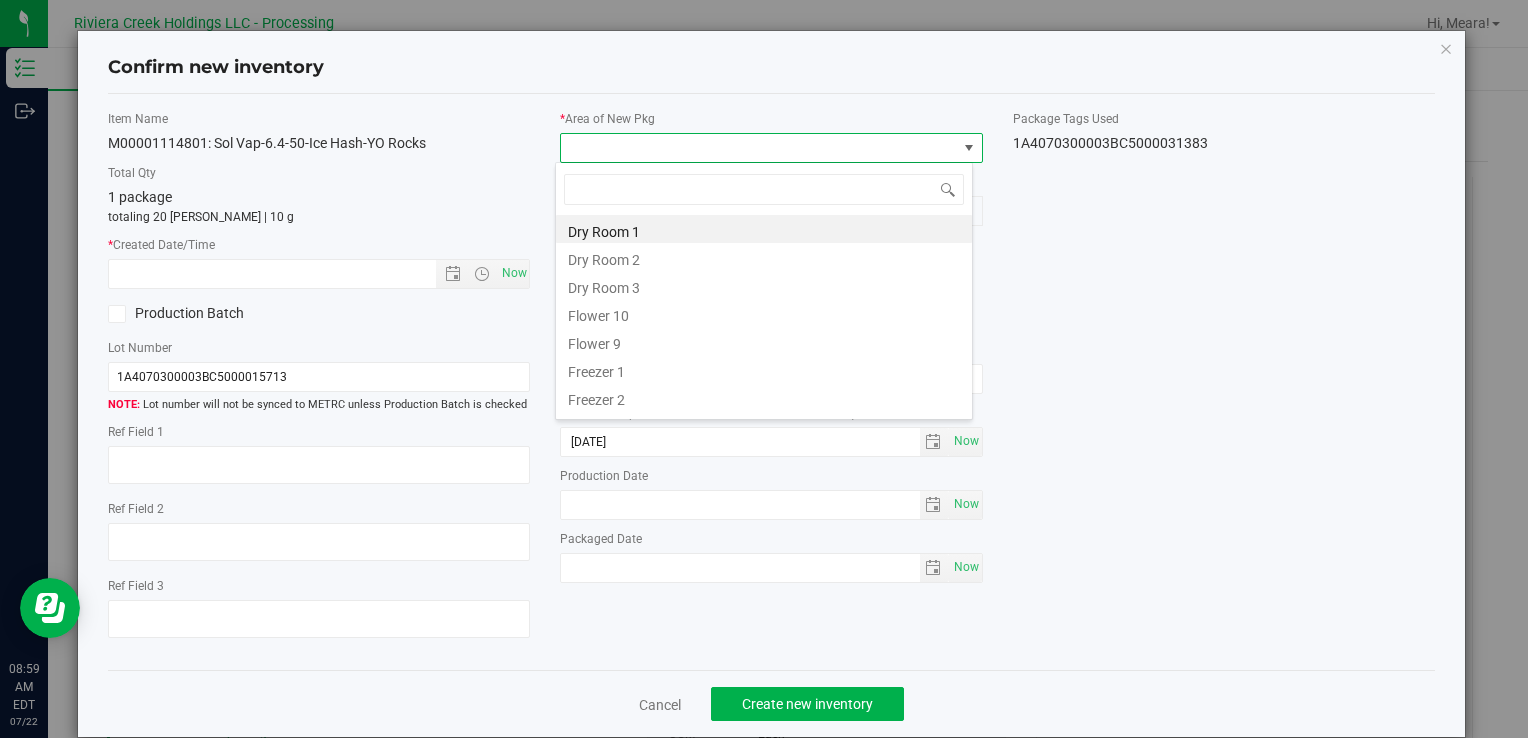 click on "Flower 10" at bounding box center [764, 313] 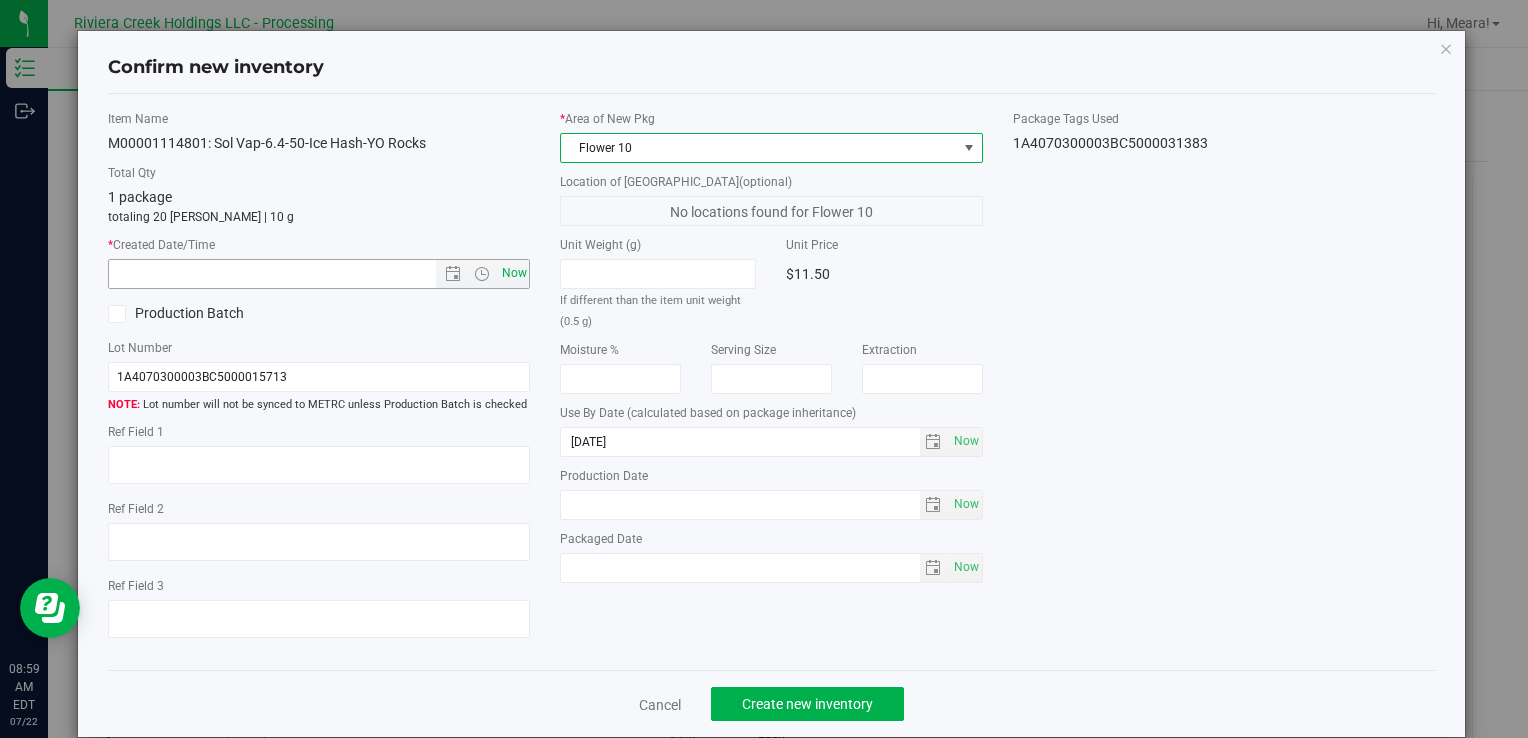 click on "Item Name
M00001114801: Sol Vap-6.4-50-Ice Hash-YO Rocks
Total Qty
1 package  totaling 20 eaches | 10 g
*
Created Date/Time
Now
Production Batch
Lot Number
1A4070300003BC5000015713" at bounding box center (319, 382) 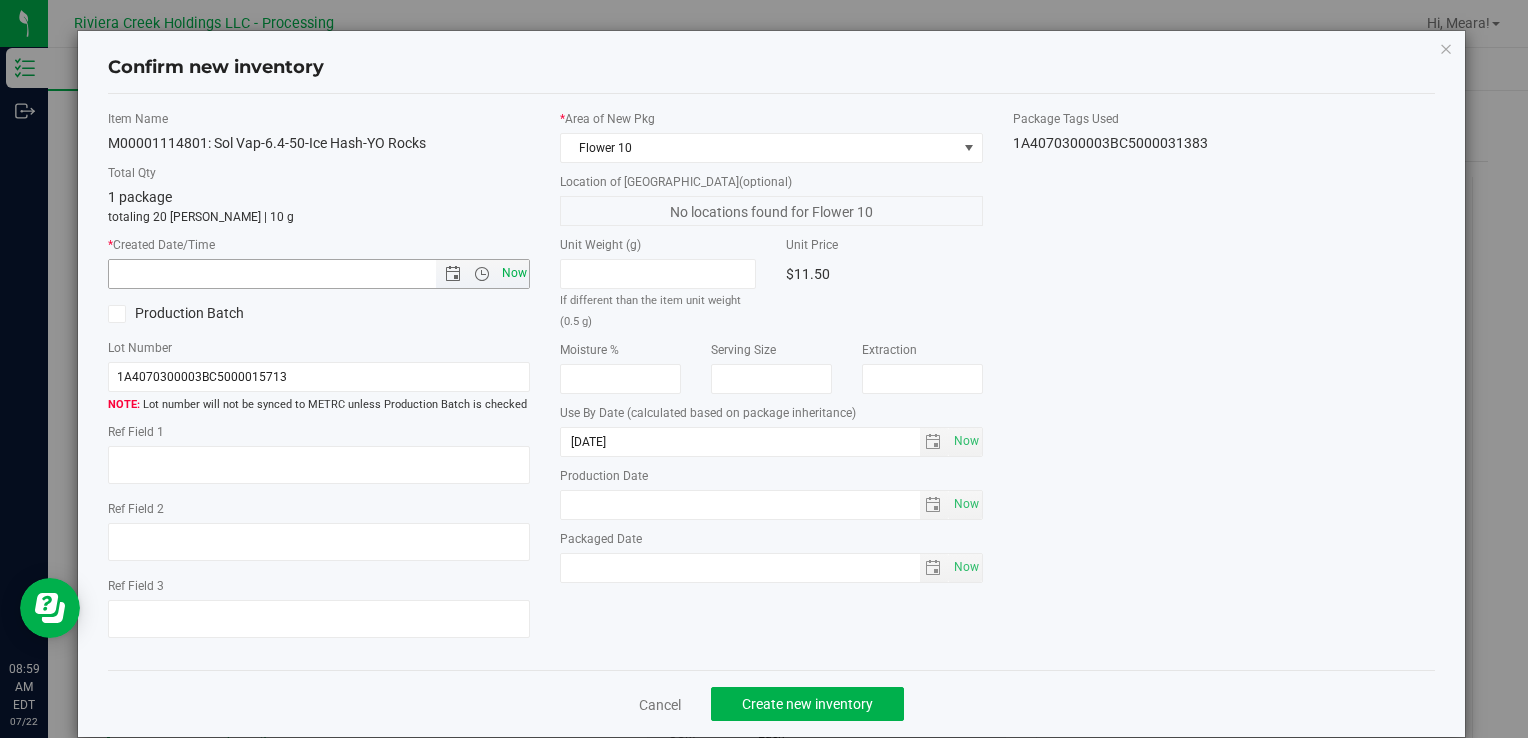 drag, startPoint x: 521, startPoint y: 265, endPoint x: 507, endPoint y: 275, distance: 17.20465 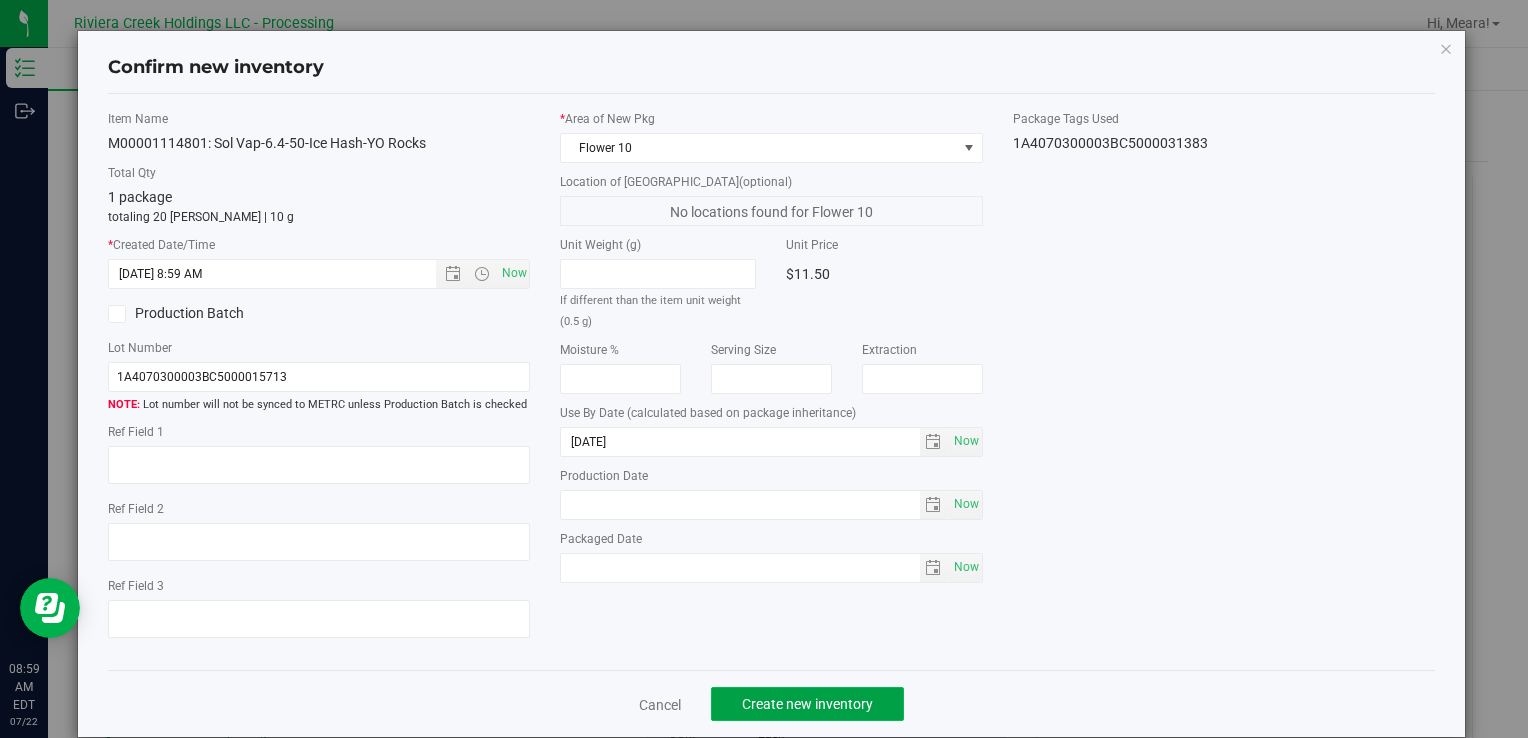 click on "Create new inventory" 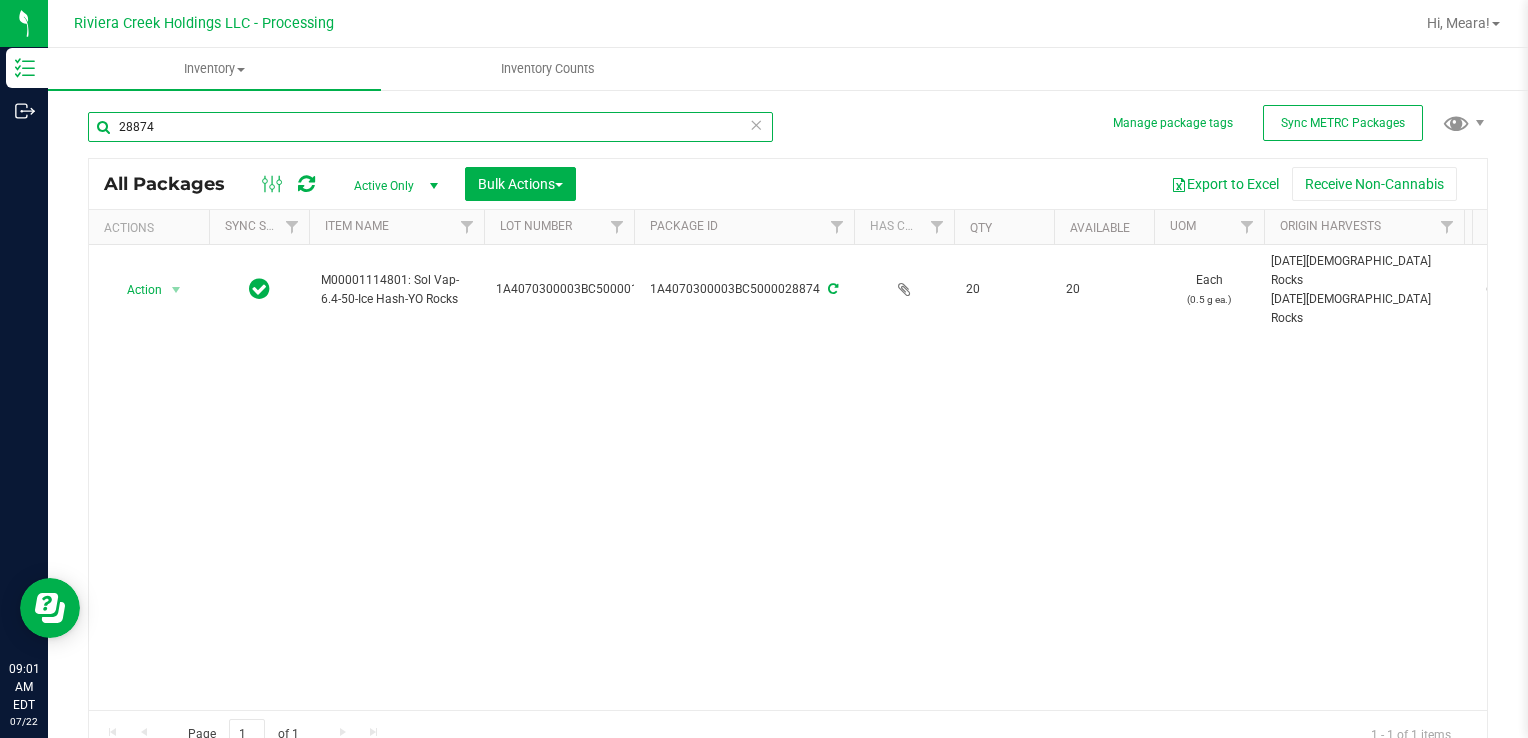 drag, startPoint x: 172, startPoint y: 127, endPoint x: 1152, endPoint y: 475, distance: 1039.9539 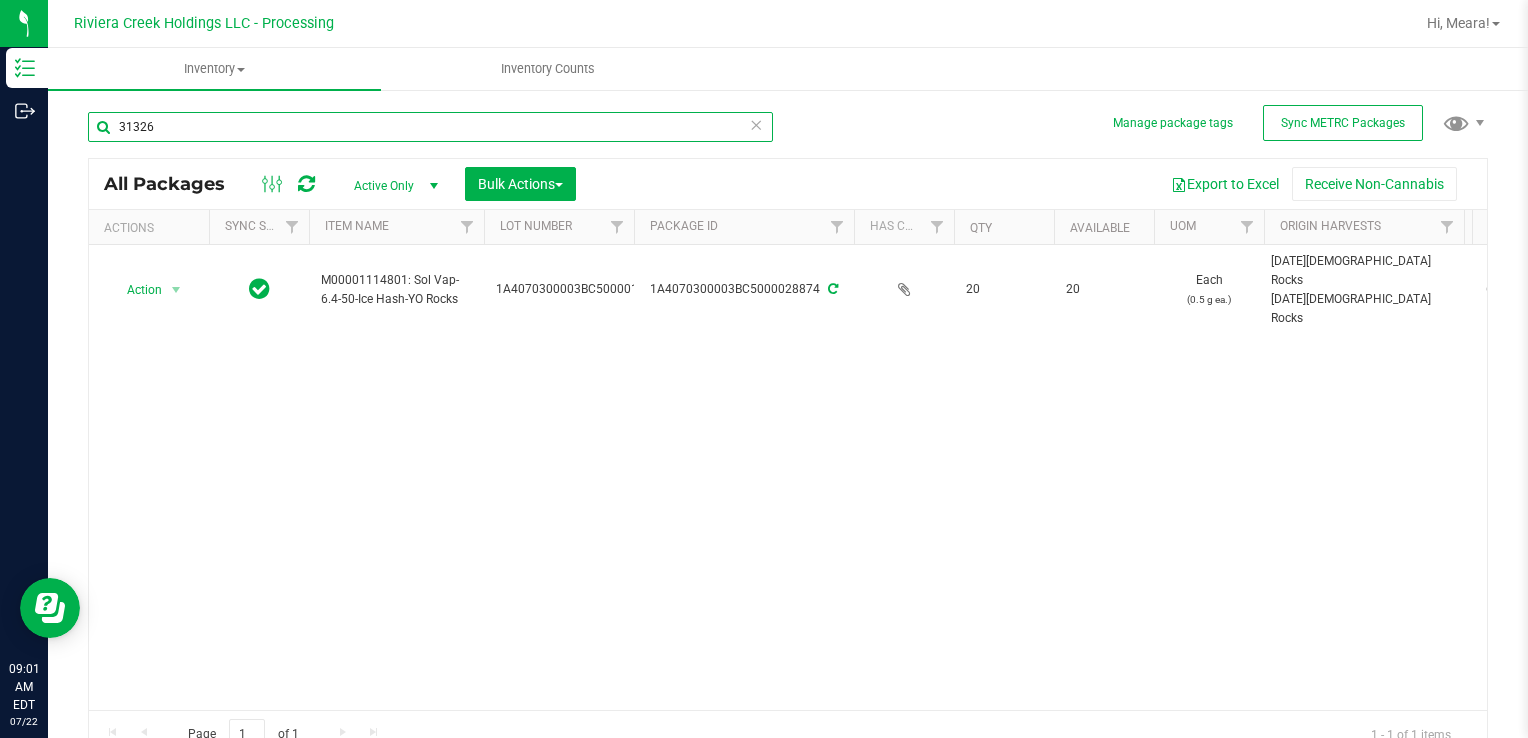 type on "31326" 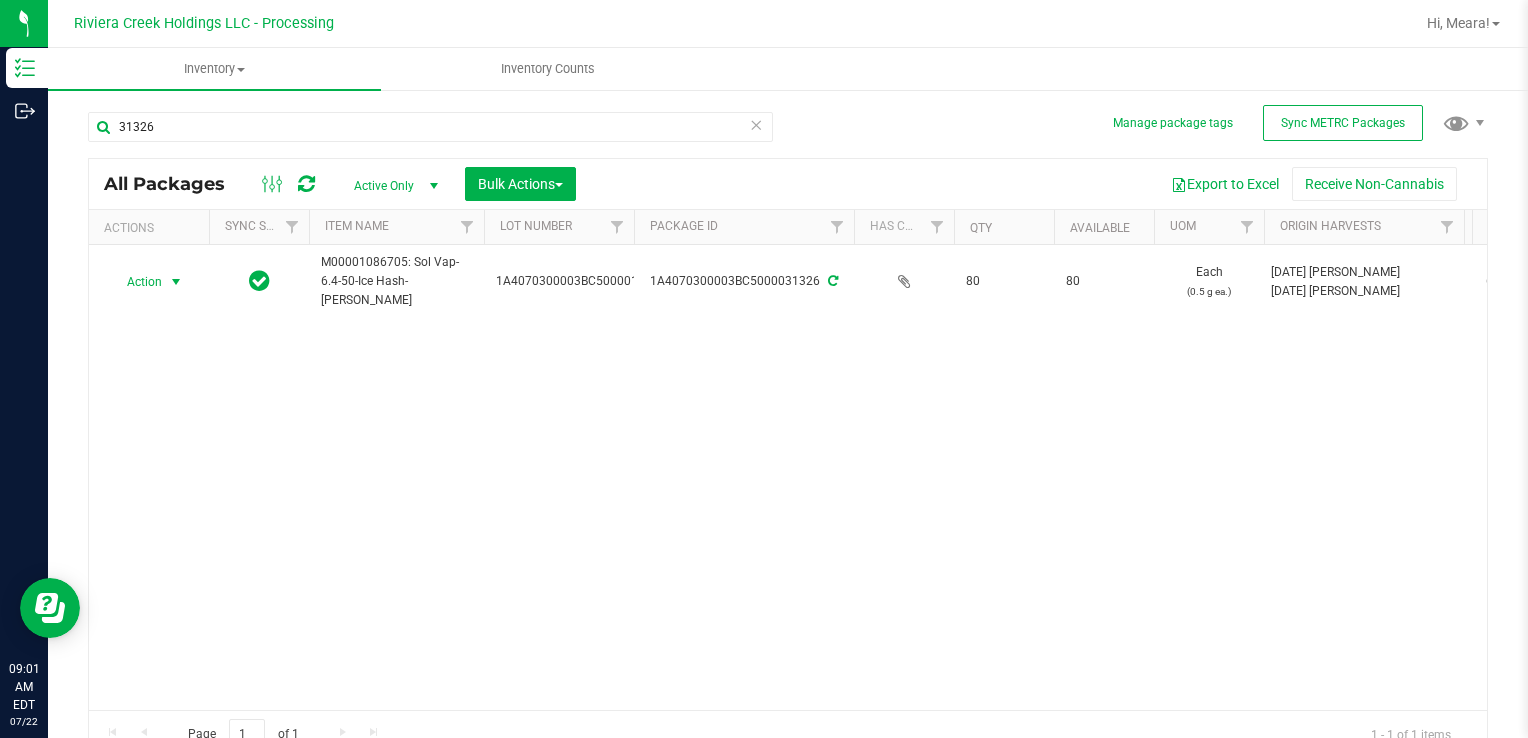 drag, startPoint x: 167, startPoint y: 276, endPoint x: 174, endPoint y: 305, distance: 29.832869 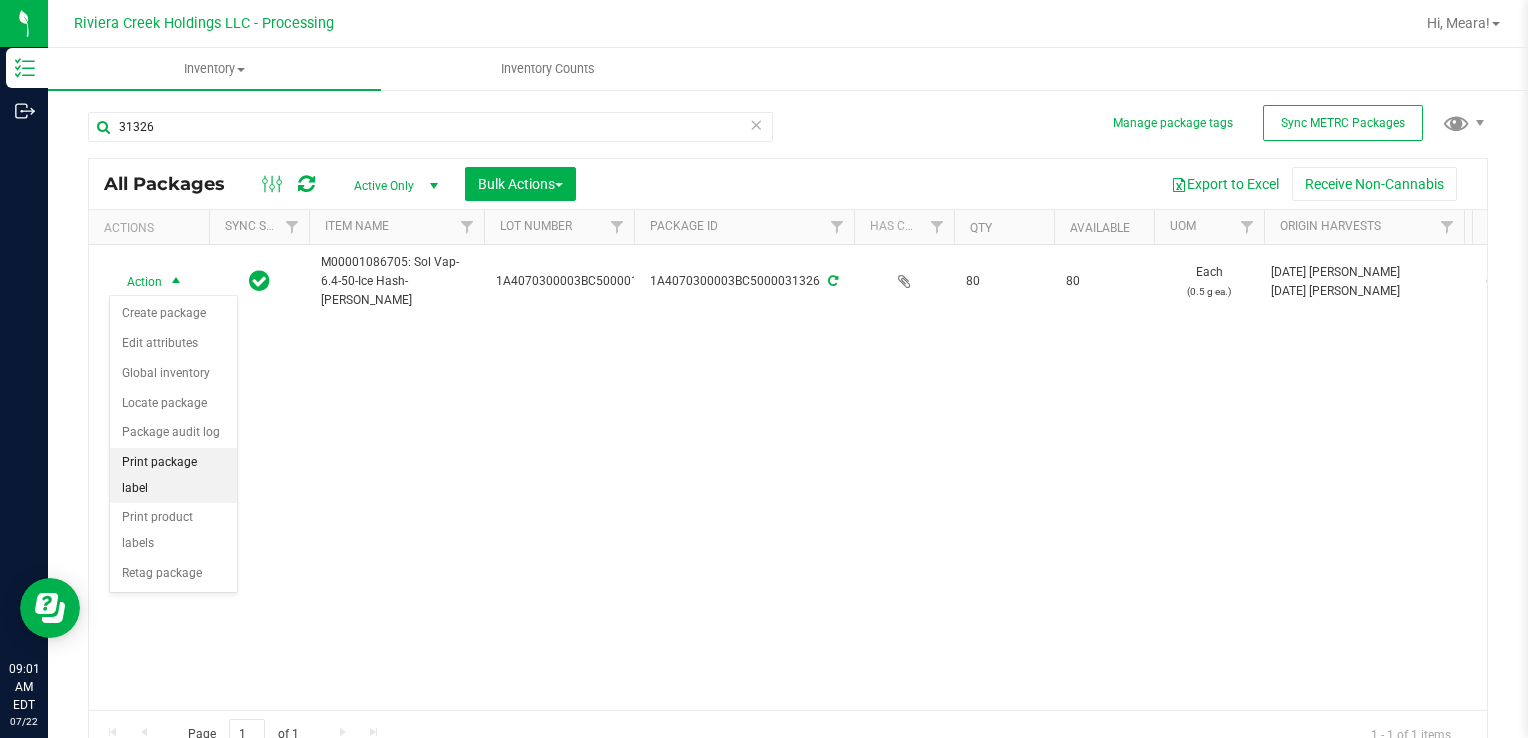 click on "Print package label" at bounding box center [173, 475] 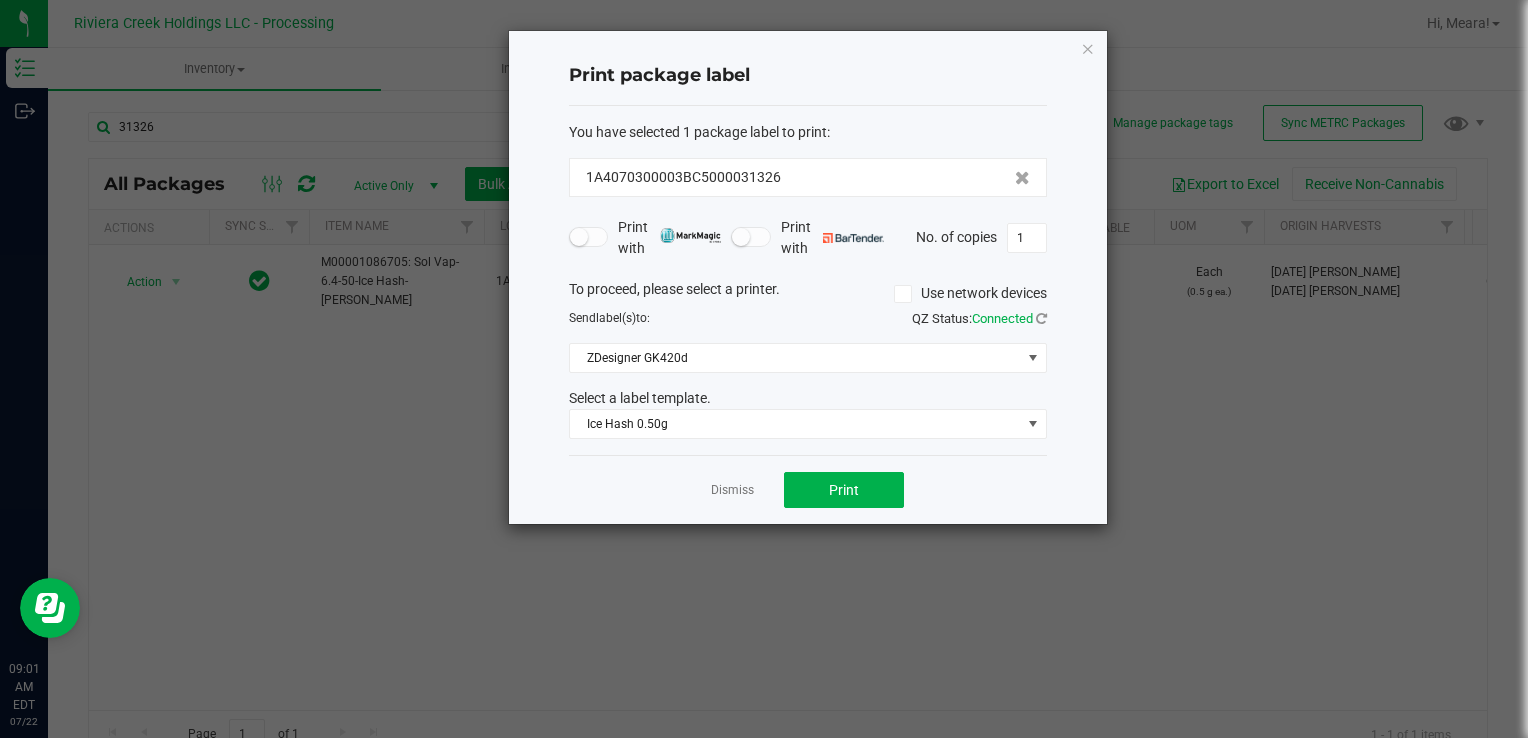 drag, startPoint x: 1009, startPoint y: 266, endPoint x: 1011, endPoint y: 252, distance: 14.142136 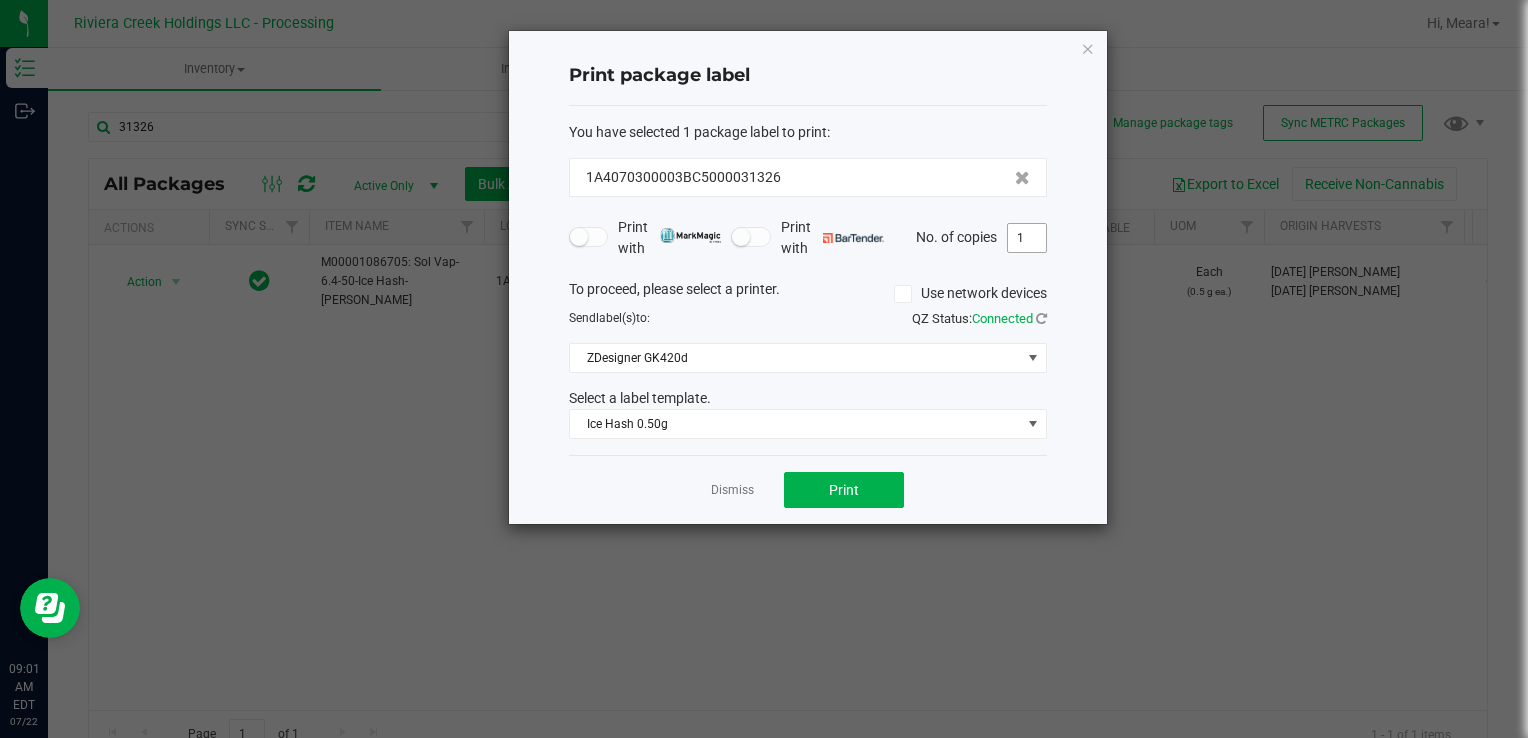 click on "1" at bounding box center (1027, 238) 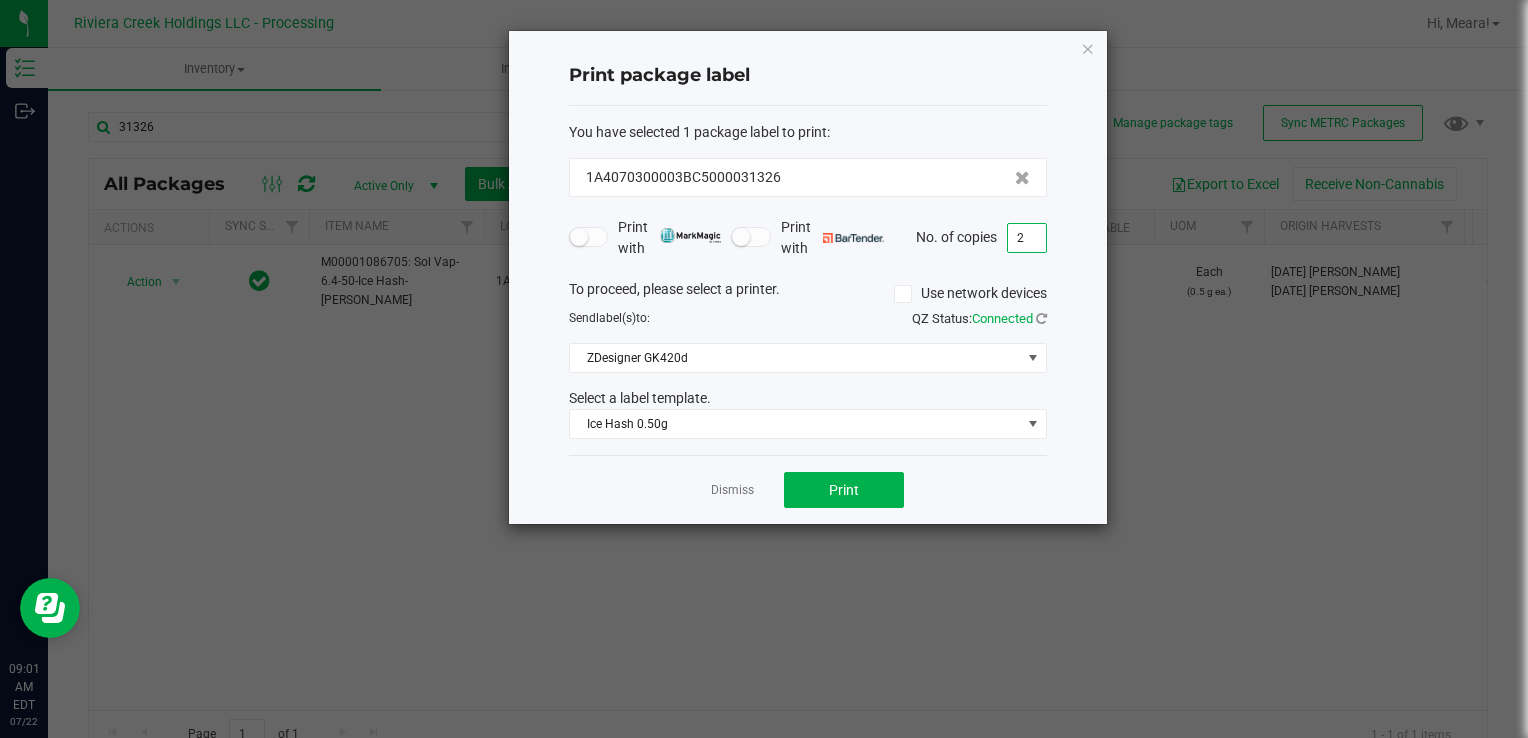 type on "2" 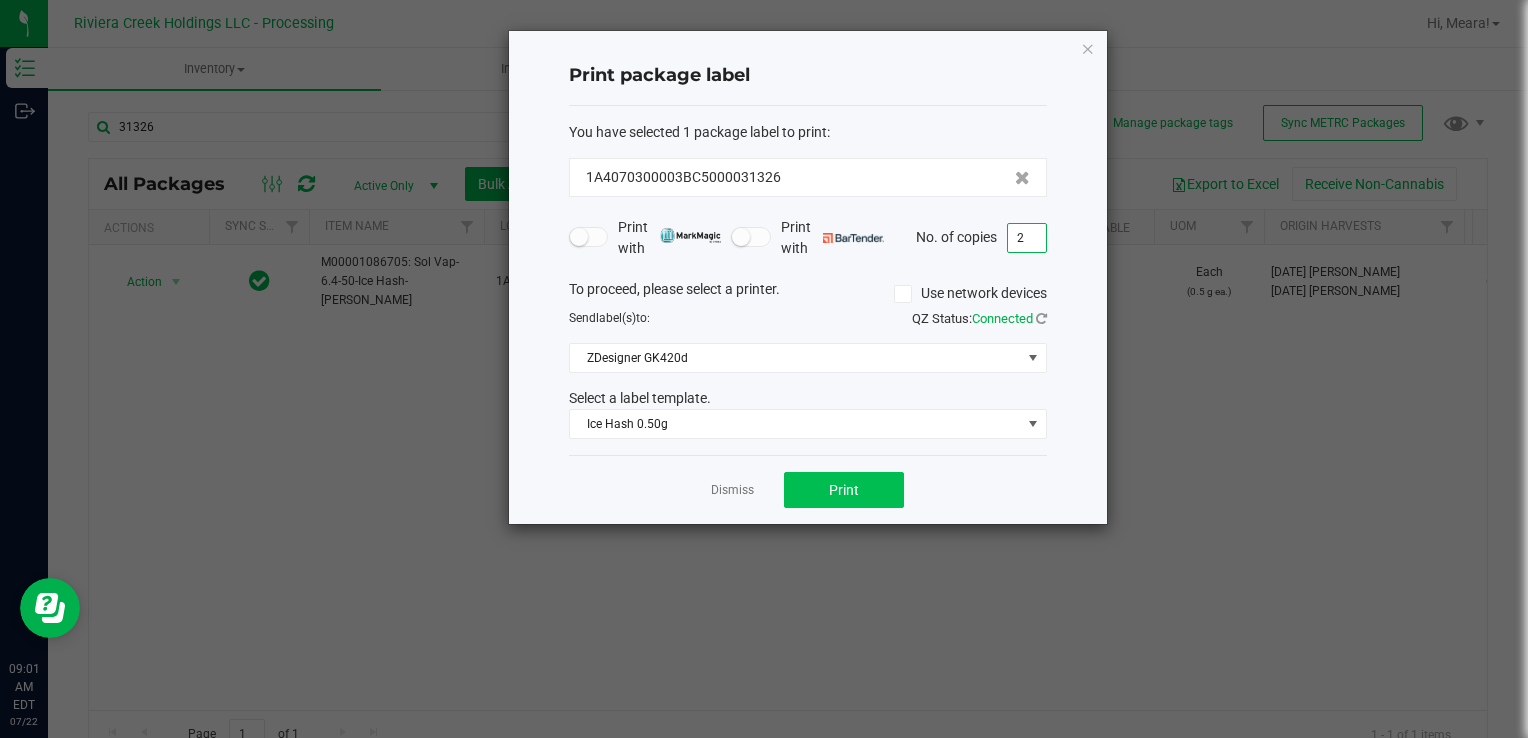 click on "Dismiss   Print" 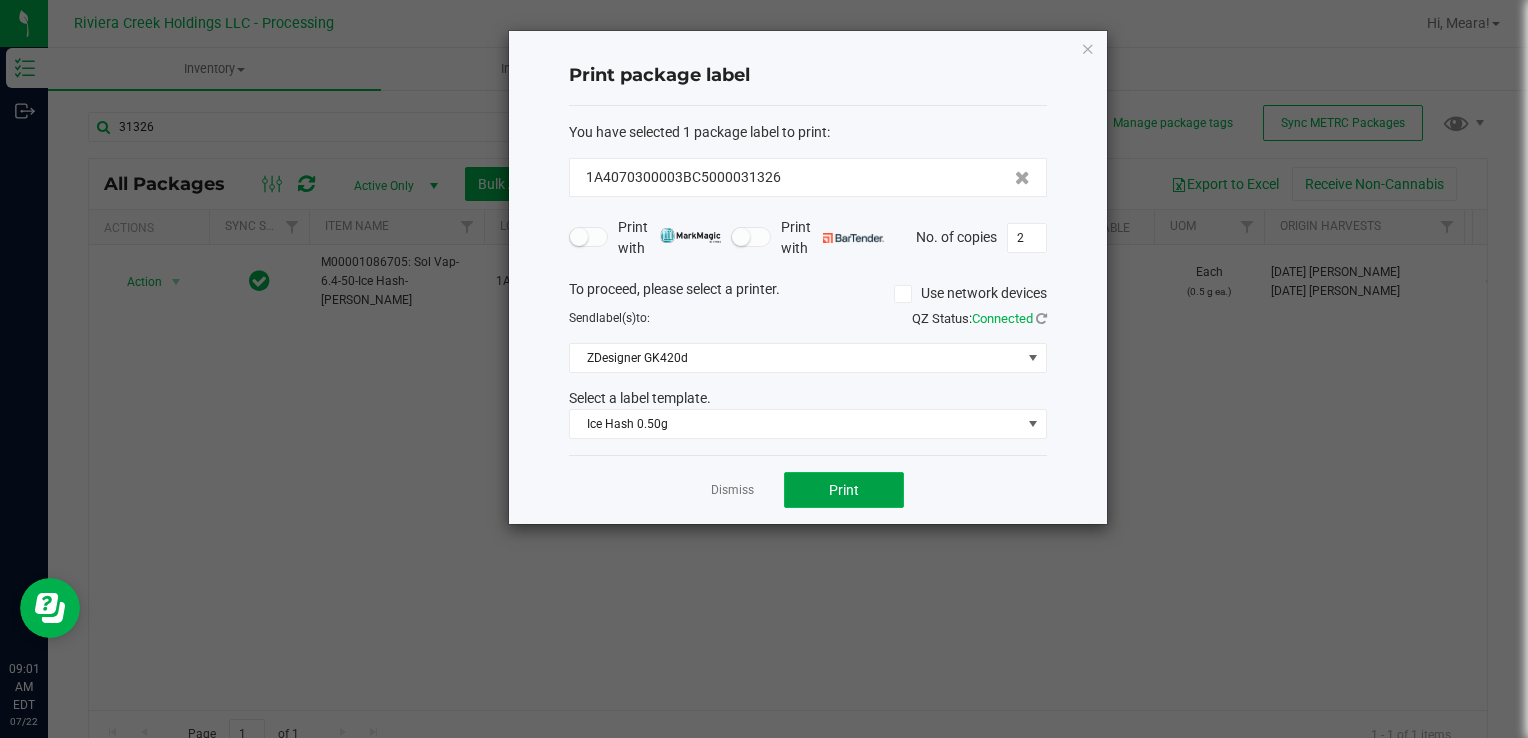 click on "Print" 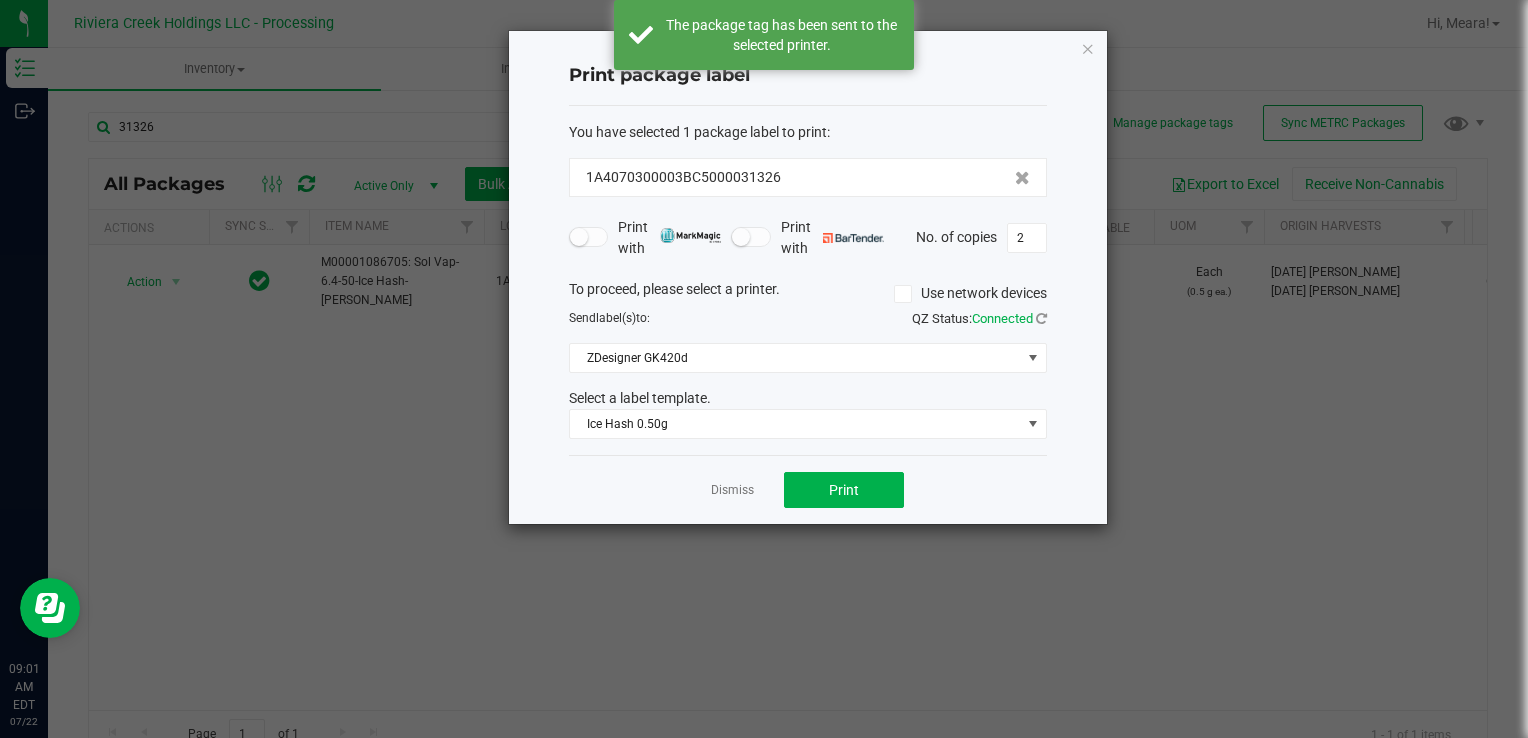 click on "Dismiss   Print" 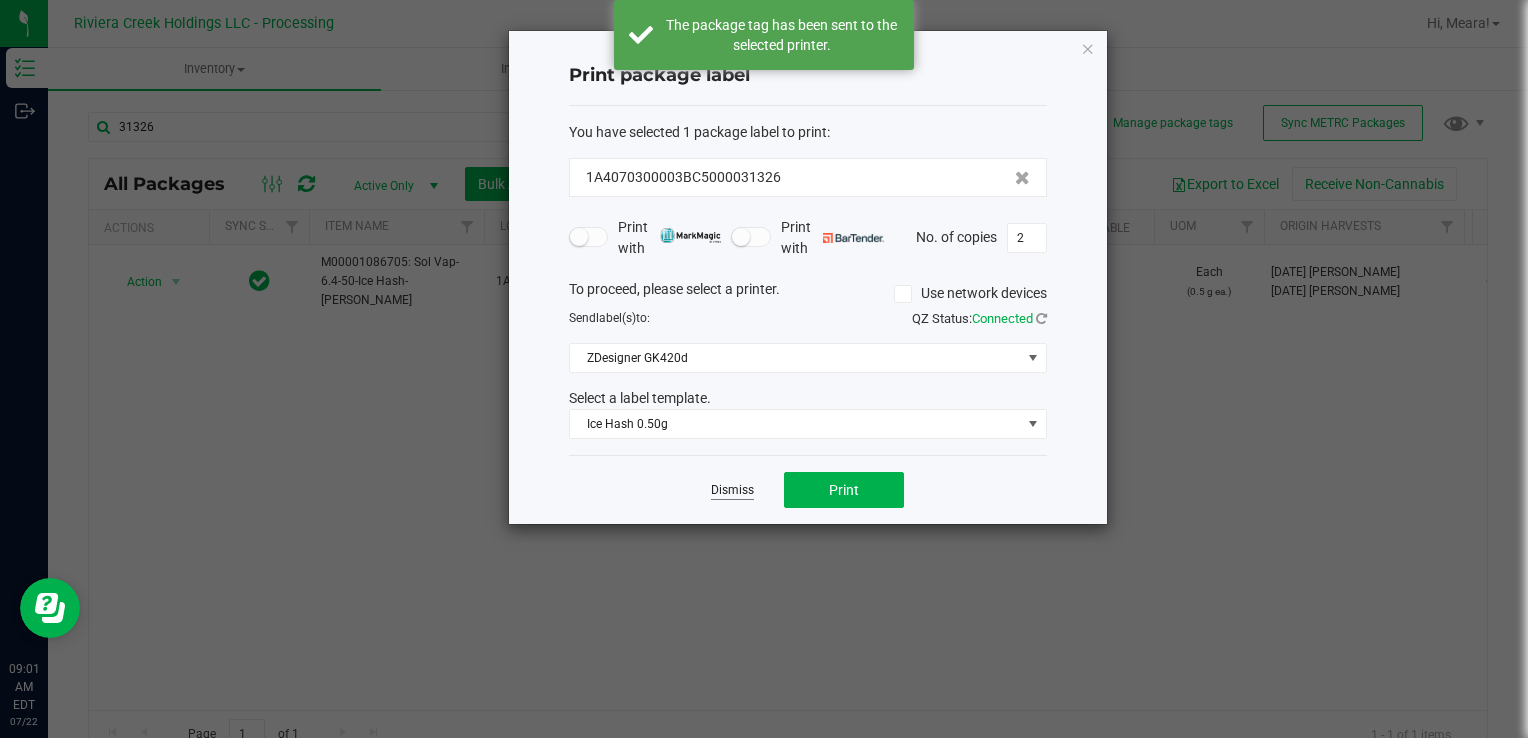 drag, startPoint x: 704, startPoint y: 474, endPoint x: 732, endPoint y: 482, distance: 29.12044 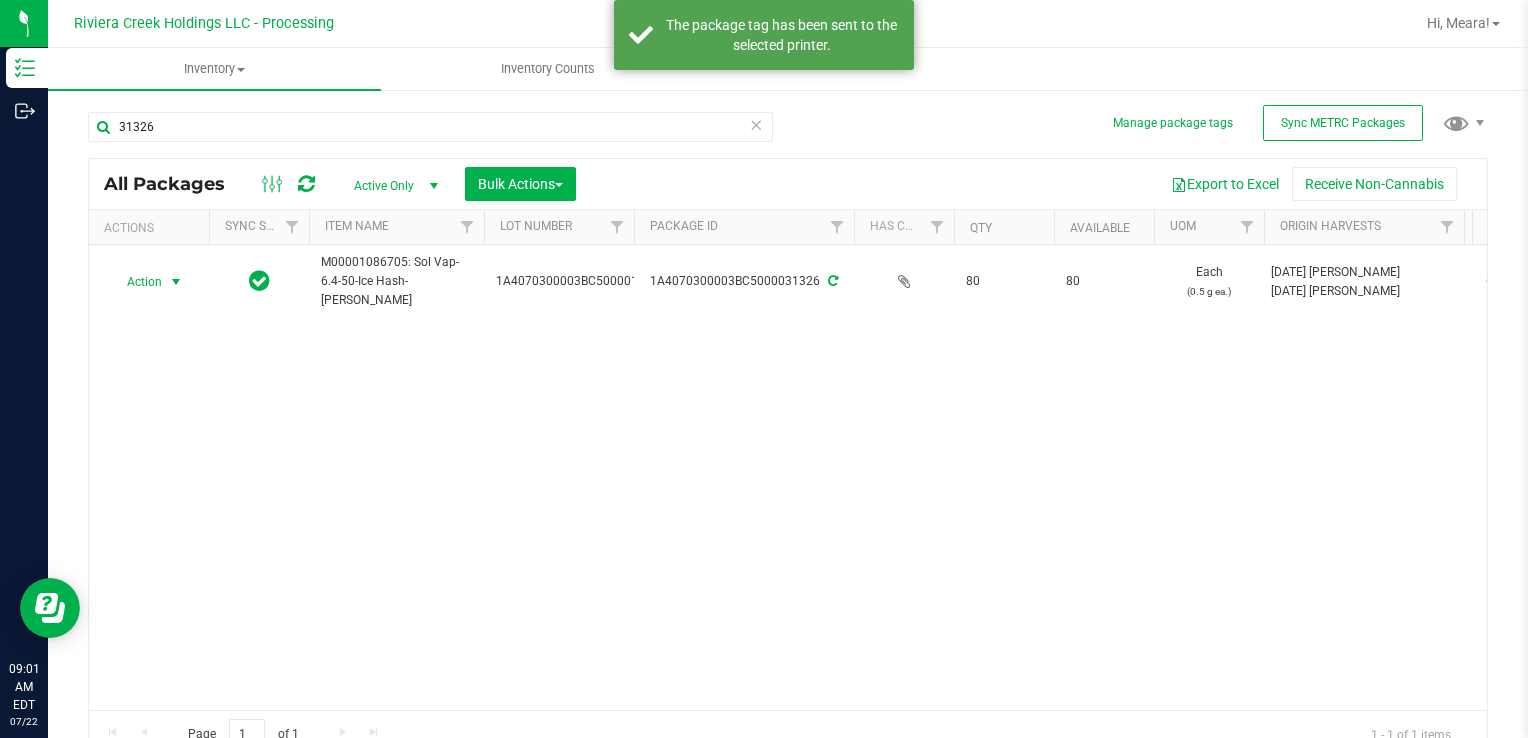 drag, startPoint x: 128, startPoint y: 274, endPoint x: 172, endPoint y: 306, distance: 54.405884 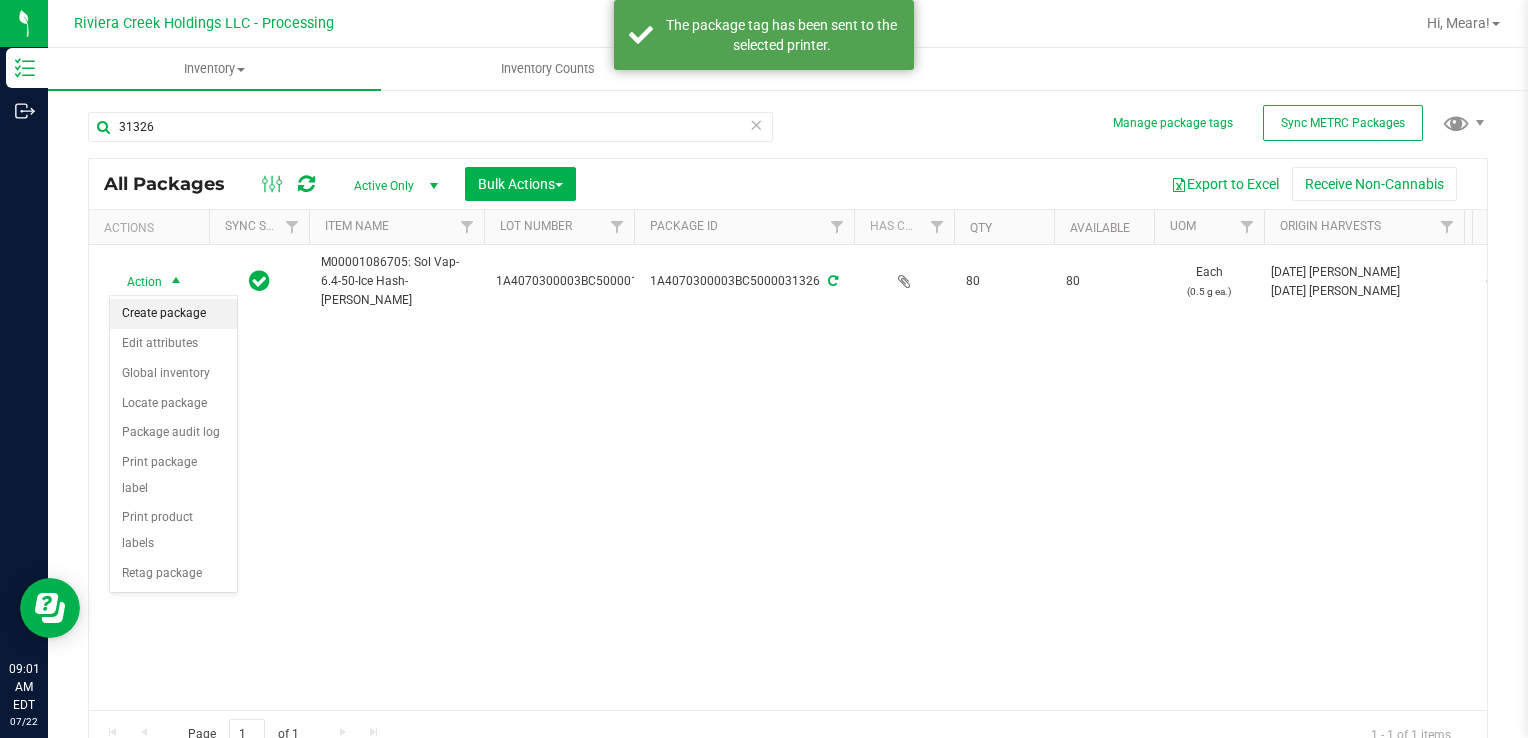 click on "Create package" at bounding box center (173, 314) 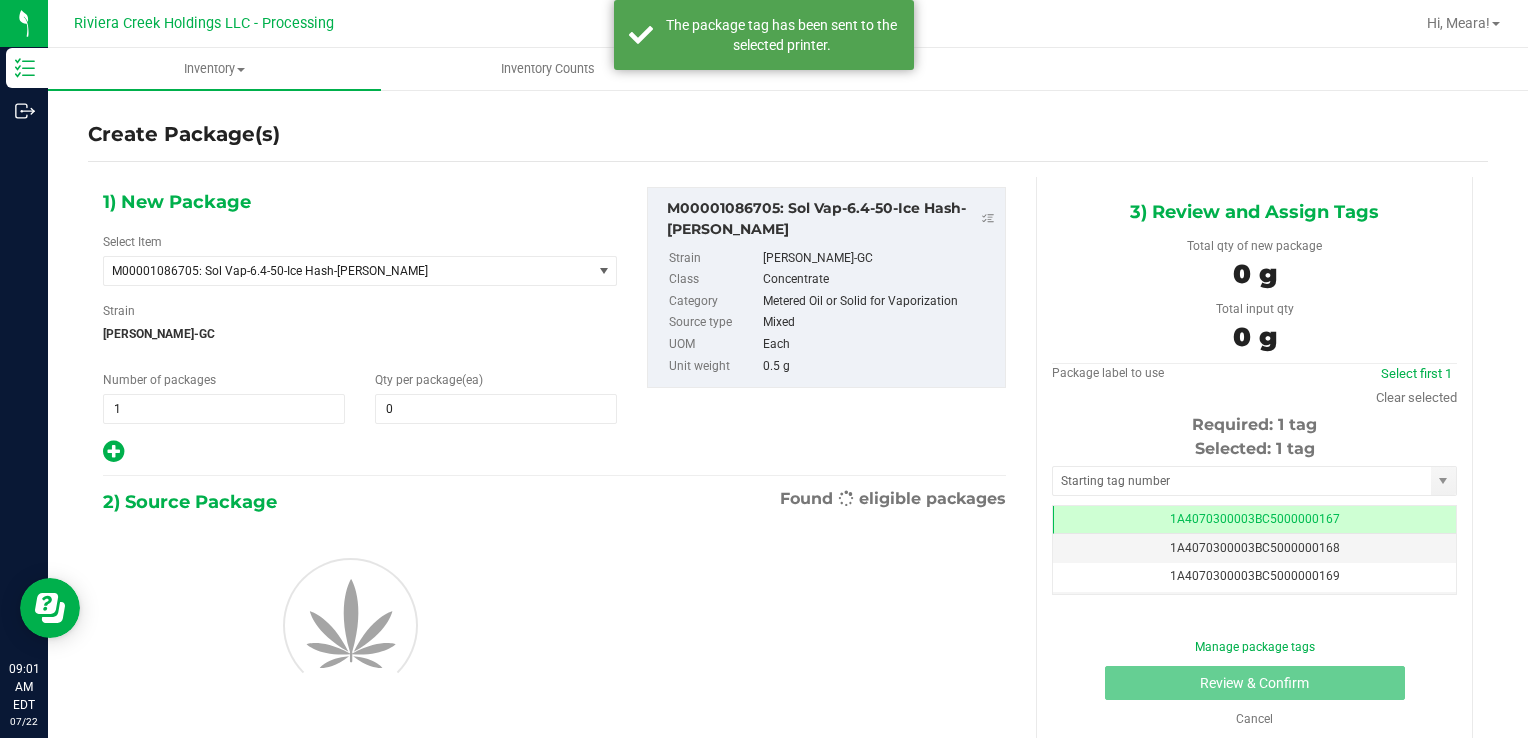 scroll, scrollTop: 0, scrollLeft: 0, axis: both 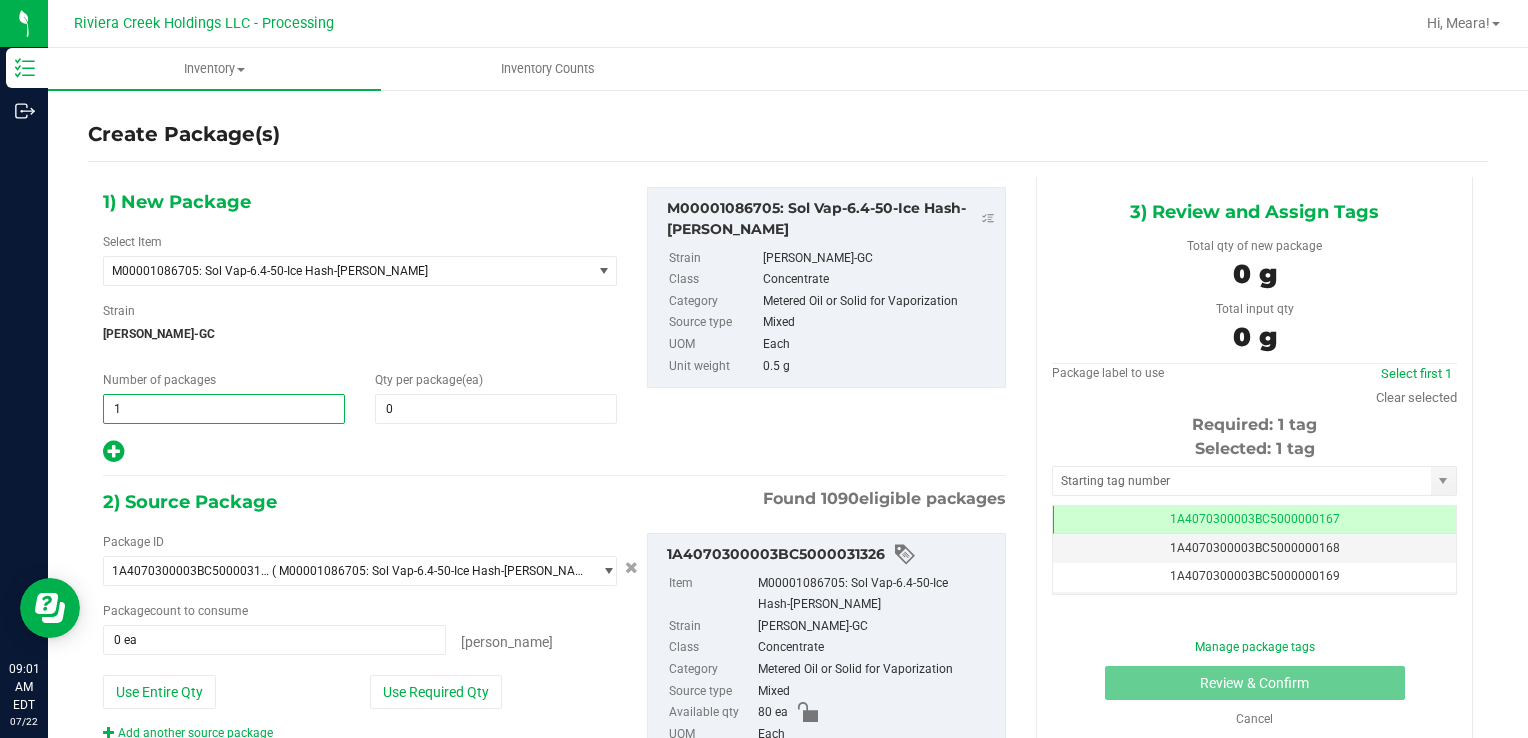 drag, startPoint x: 140, startPoint y: 403, endPoint x: 76, endPoint y: 398, distance: 64.195015 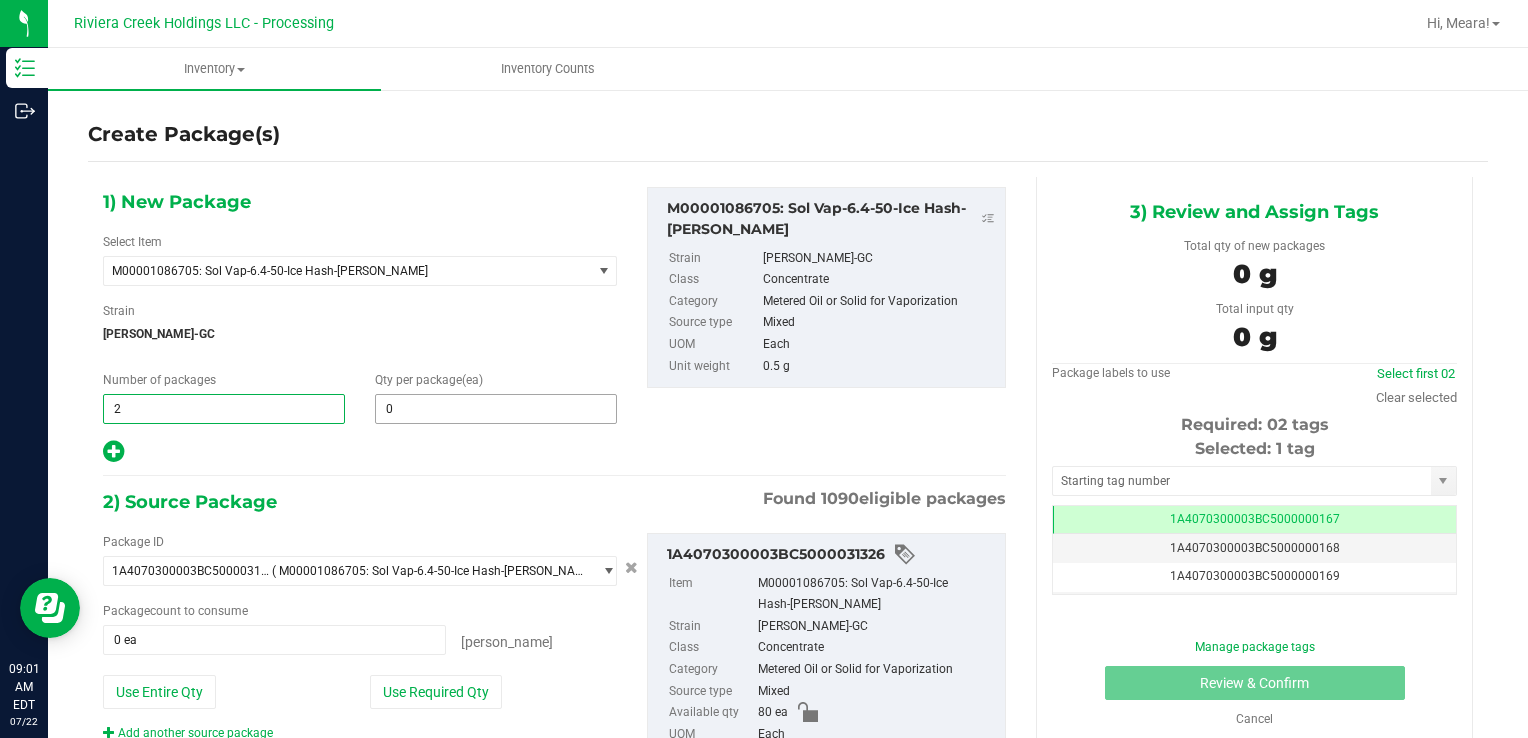 type on "2" 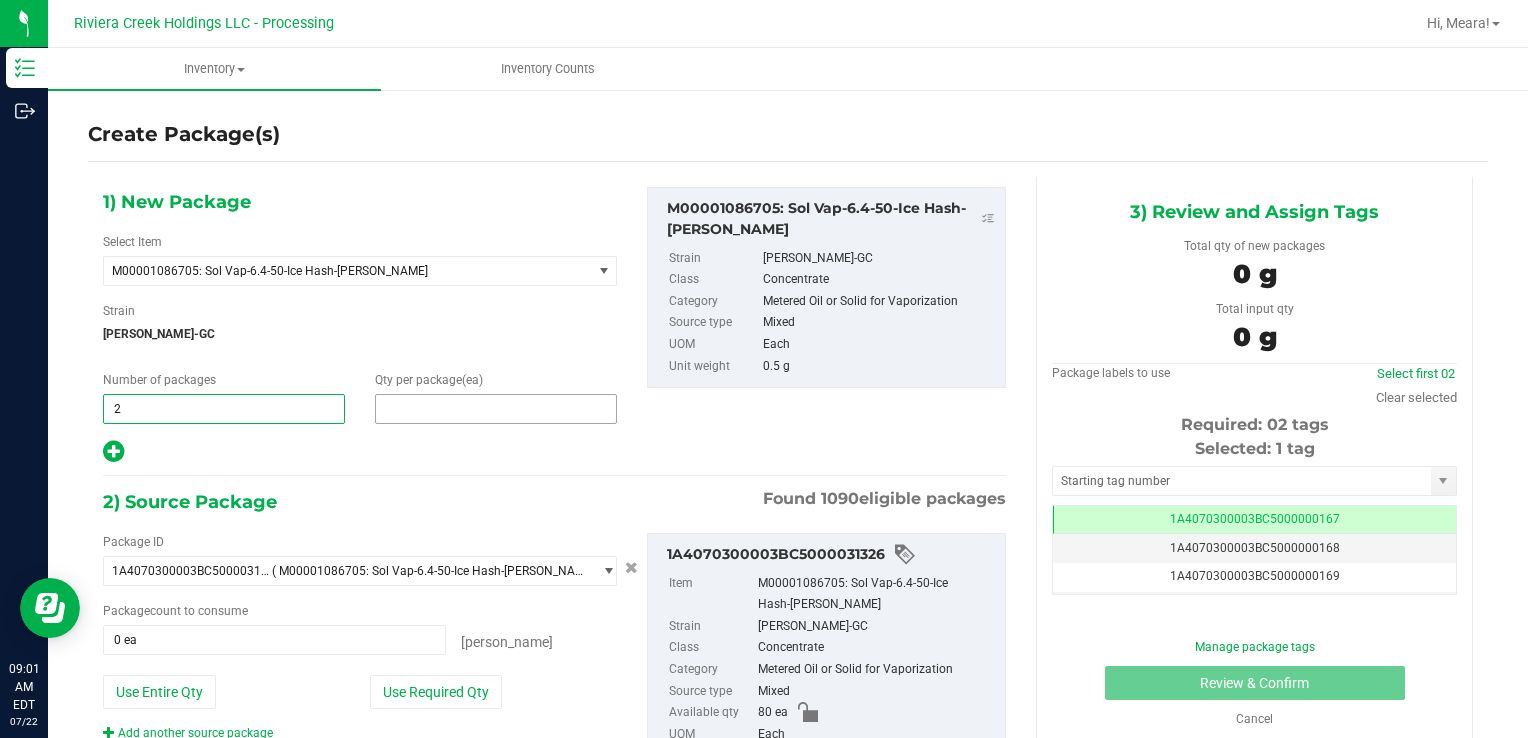 click at bounding box center [496, 409] 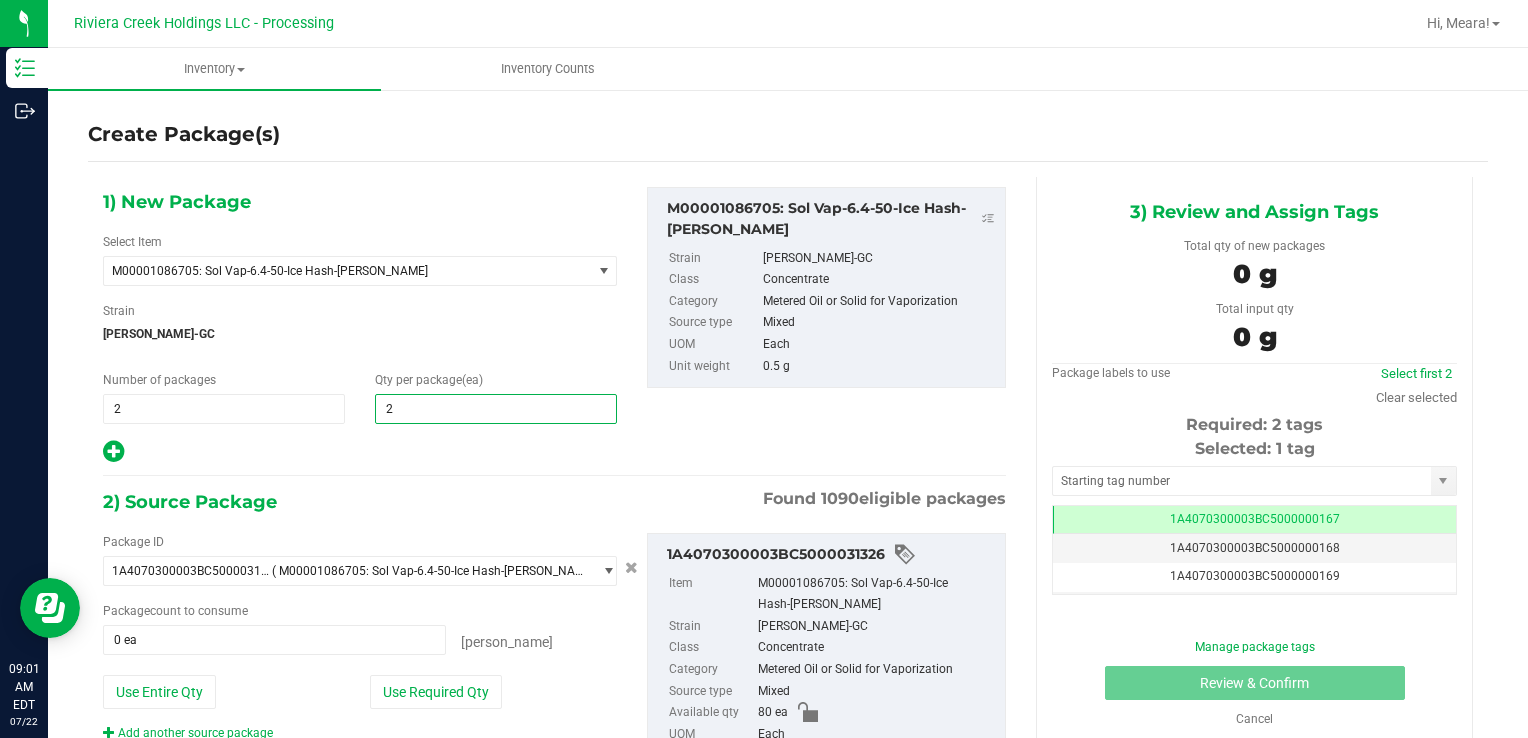type on "20" 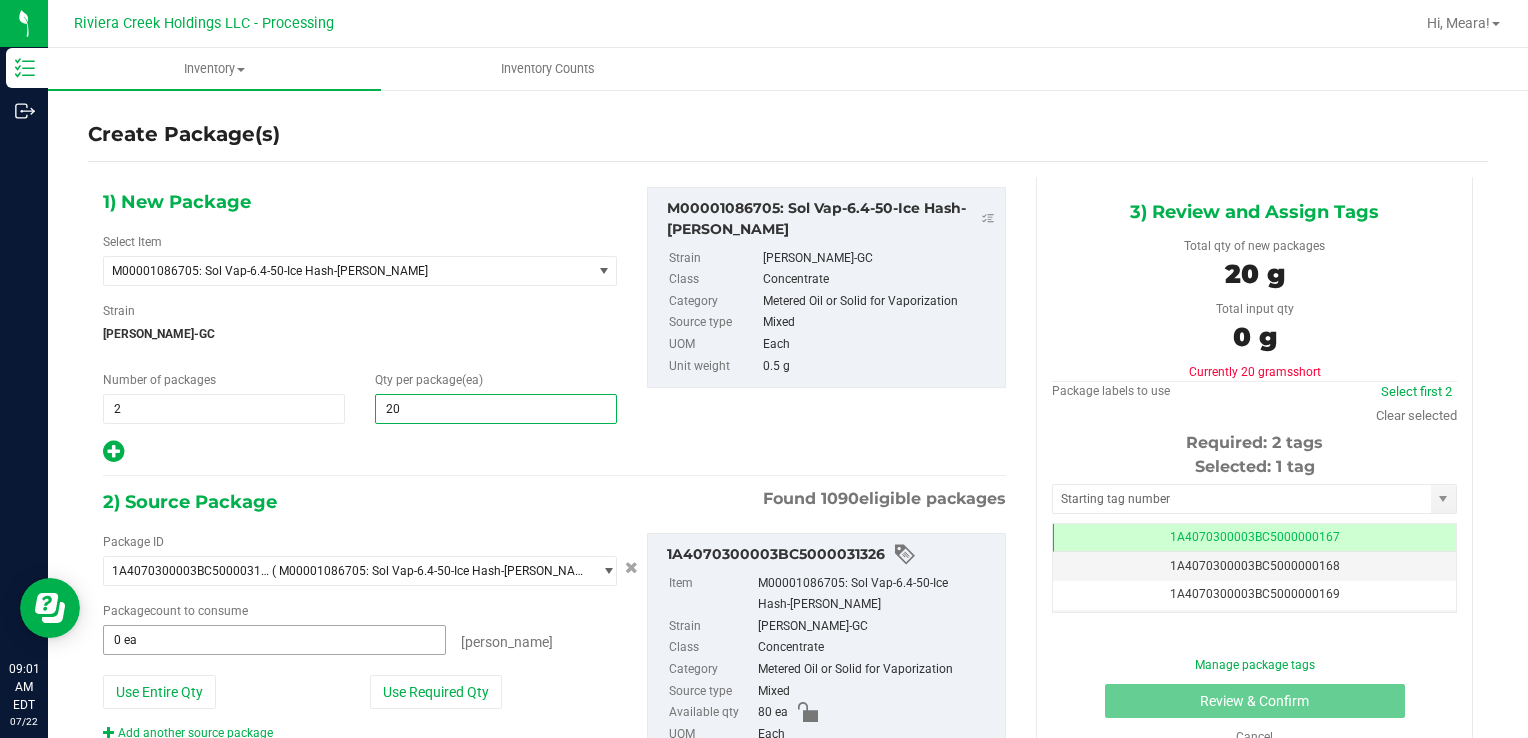 type on "20" 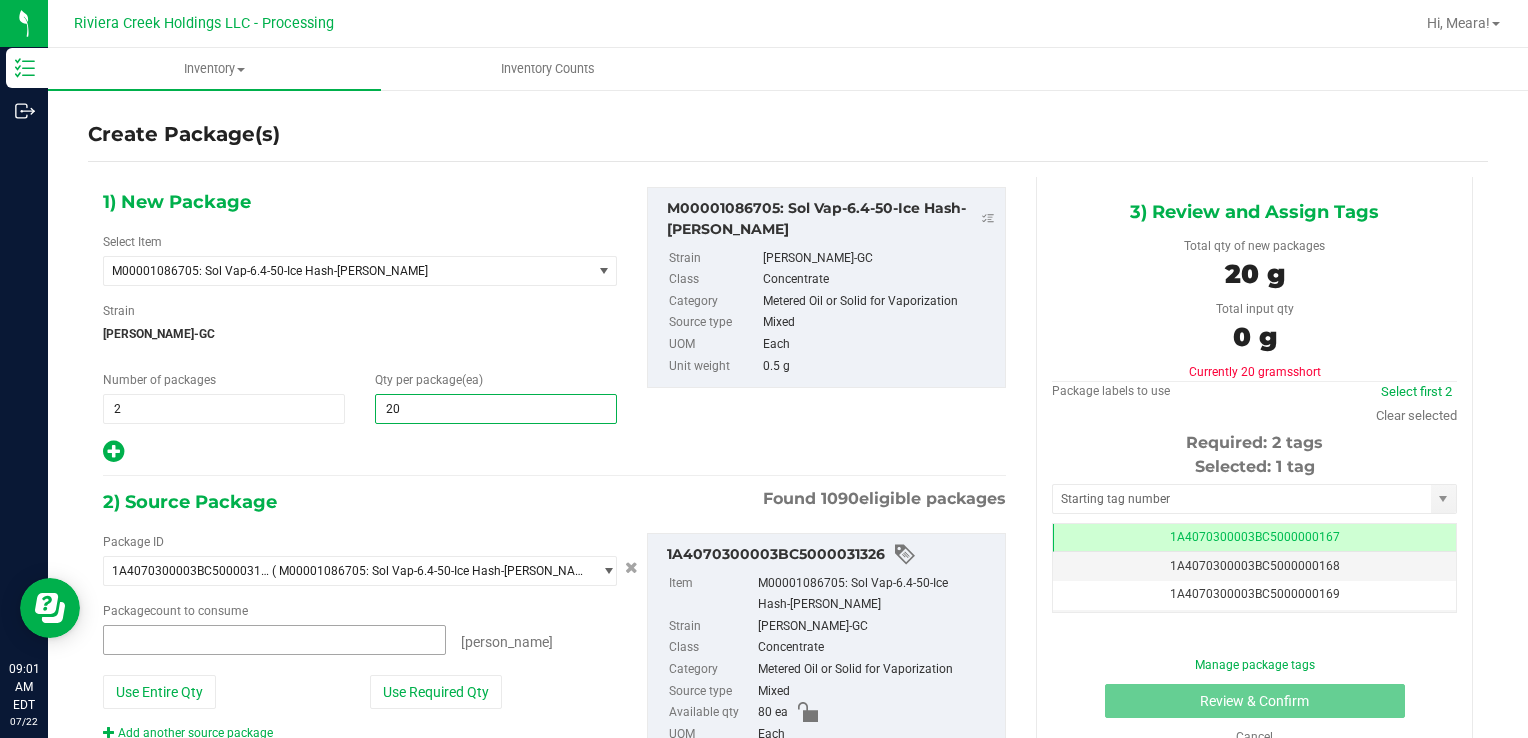 click on "Package ID
1A4070300003BC5000031326
(
M00001086705: Sol Vap-6.4-50-Ice Hash-Stambaugh GC
)
1A4070100000321000014867 1A4070100000321000014868 1A4070100000321000014869 1A4070100000321000014910 1A4070100000321000014911 1A4070100000321000014912 1A4070100000321000014929 1A4070100000321000014931 1A4070100000321000015030 1A4070100000321000015031 1A4070100000321000015032 1A4070100000321000015042 1A4070100000321000015043 1A4070100000321000015056 1A4070100000321000015057 1A4070100000321000015058 1A4070100000321000015070 1A4070100000321000015079 1A4070100000321000015080 1A4070100000321000015087 1A4070100000321000015111 1A4070100000321000015112 1A4070100000321000015172 1A4070100000321000015173 1A4070100000321000015174 1A4070100000321000015175 1A4070100000321000015176 1A4070100000321000015242 1A4070100000321000015244 1A4070300000321000000028" at bounding box center [360, 637] 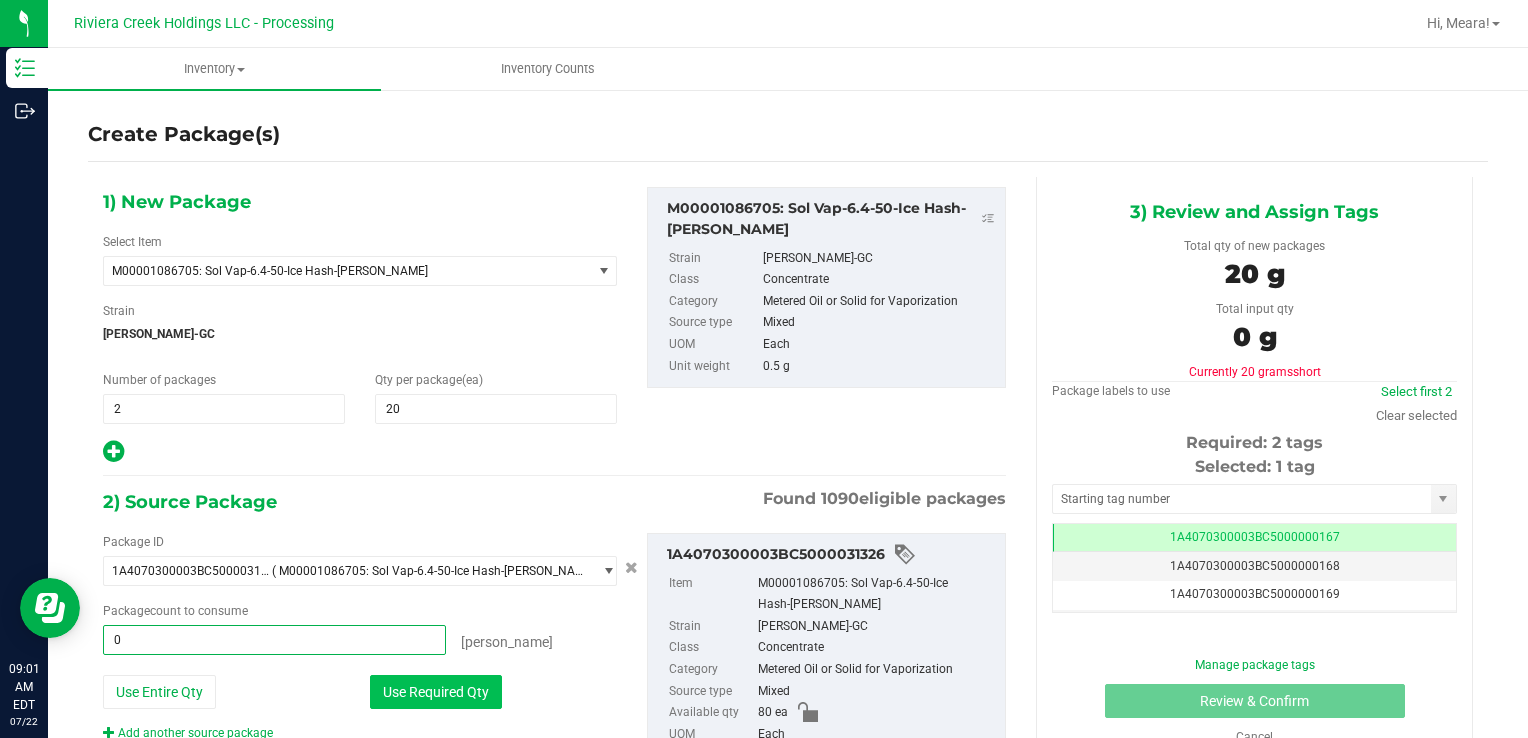 click on "Use Required Qty" at bounding box center (436, 692) 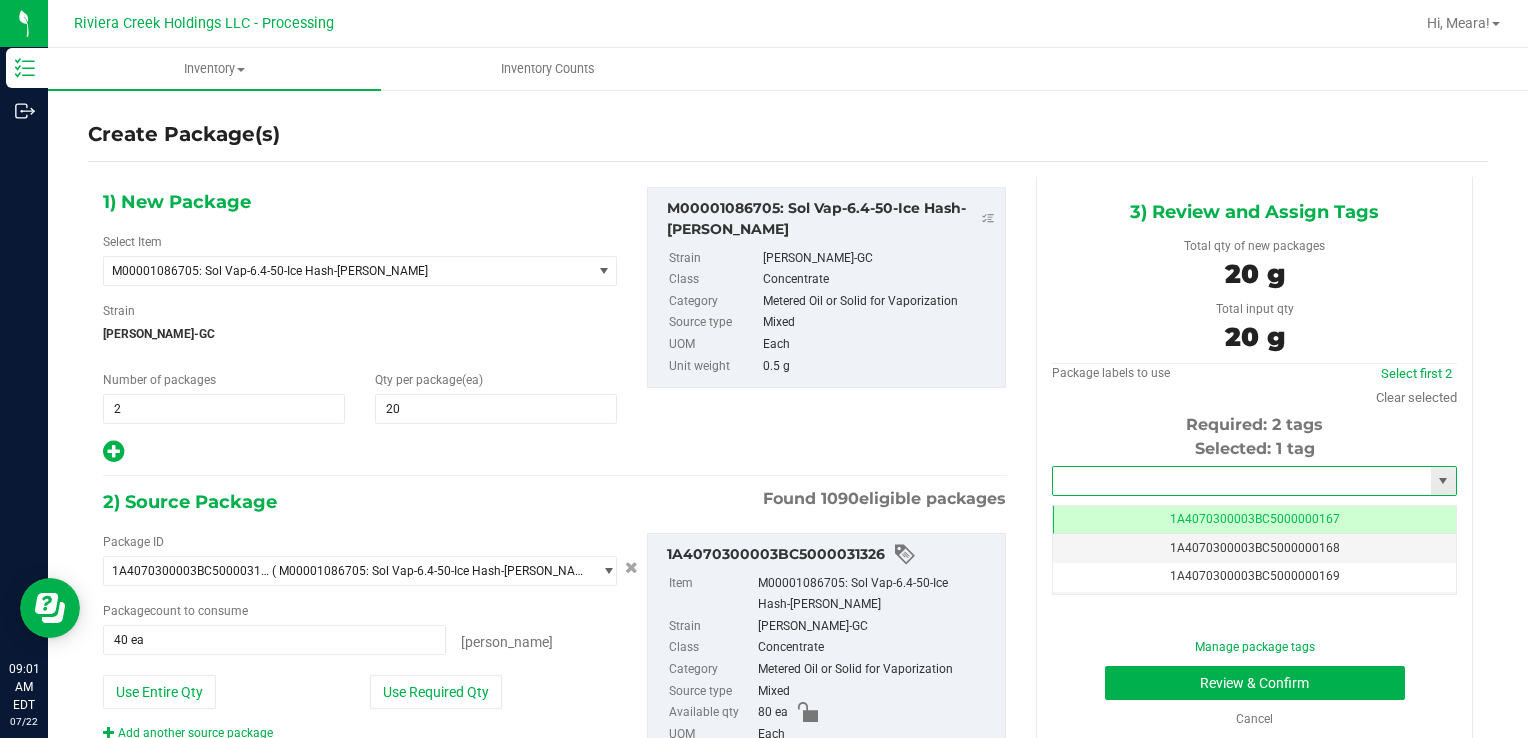 click at bounding box center [1242, 481] 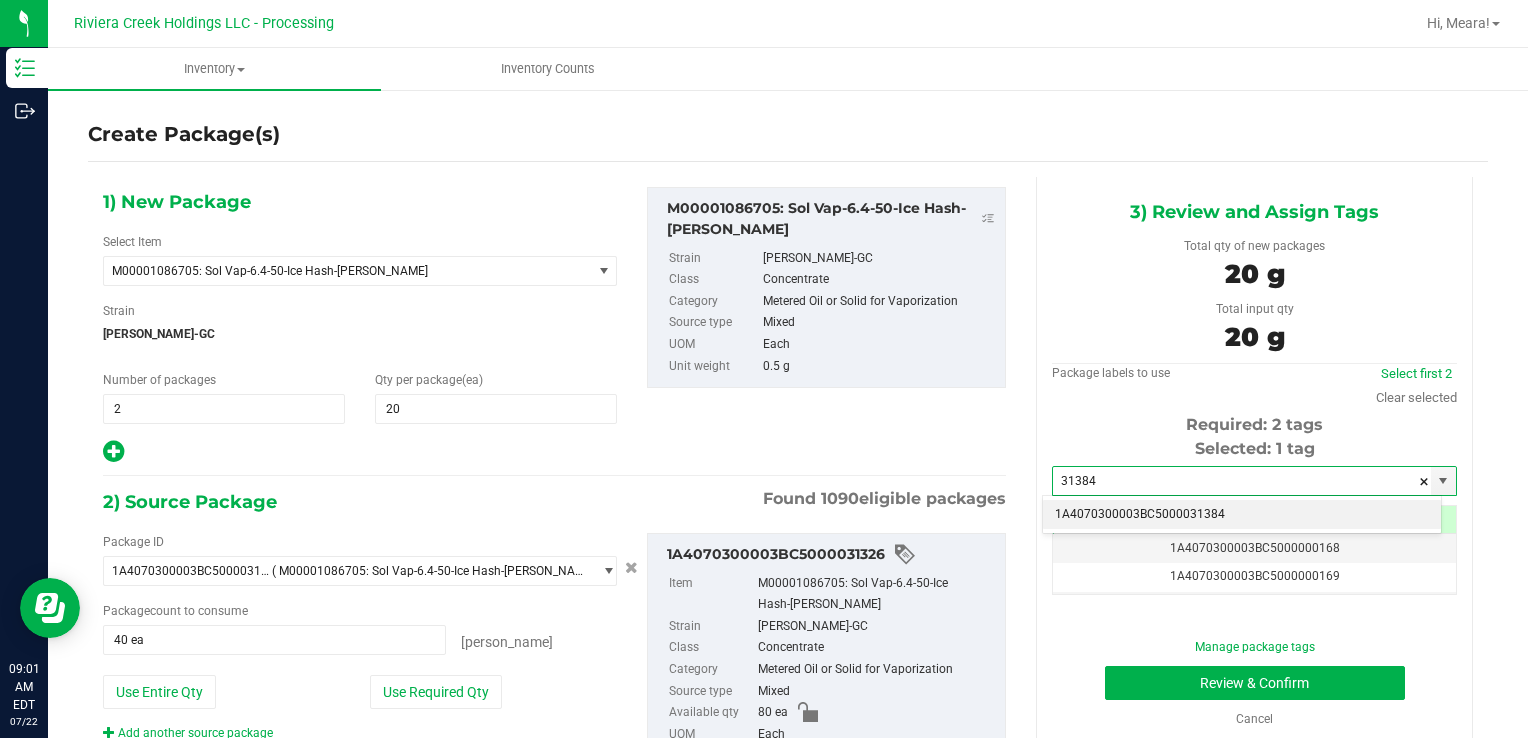 click on "1A4070300003BC5000031384" at bounding box center (1242, 515) 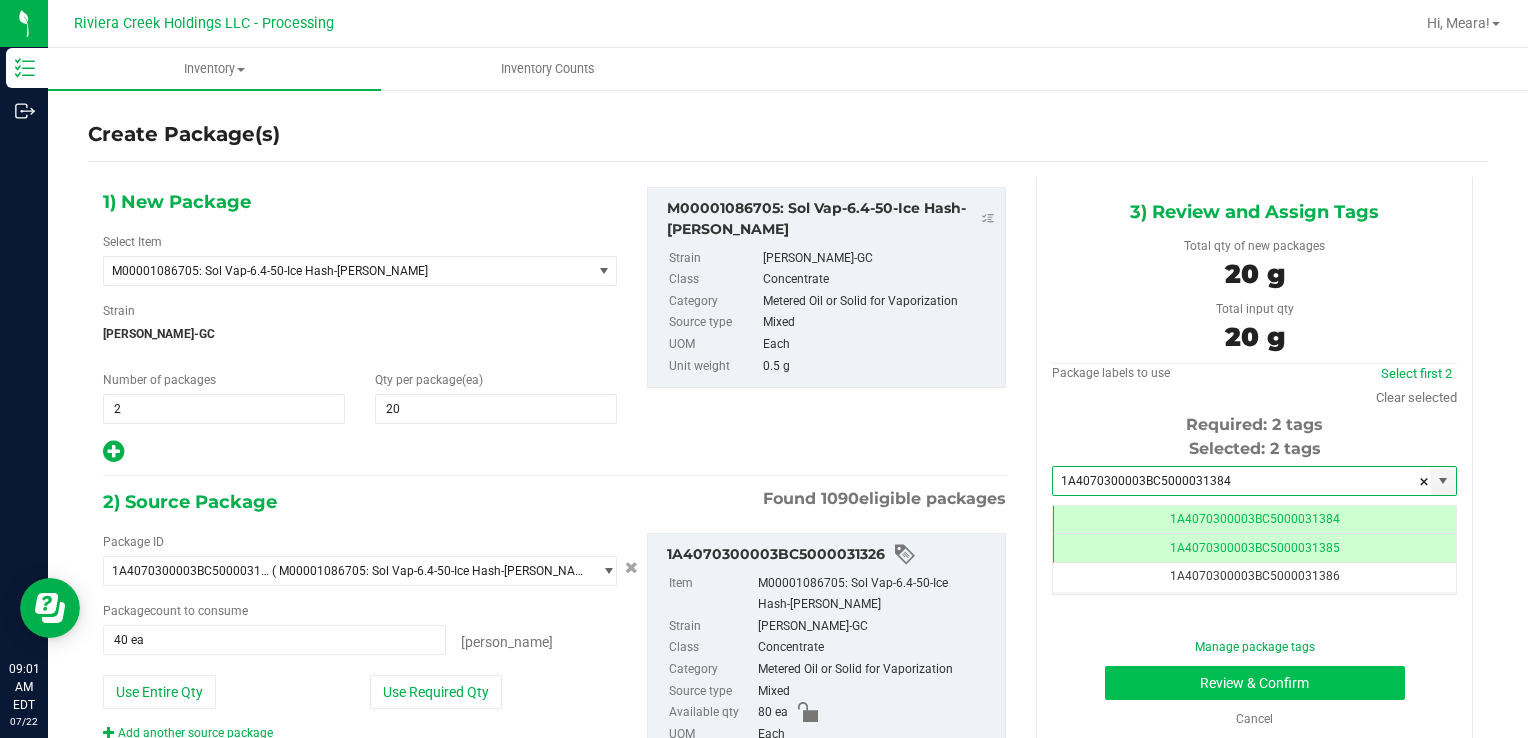 scroll, scrollTop: 0, scrollLeft: 0, axis: both 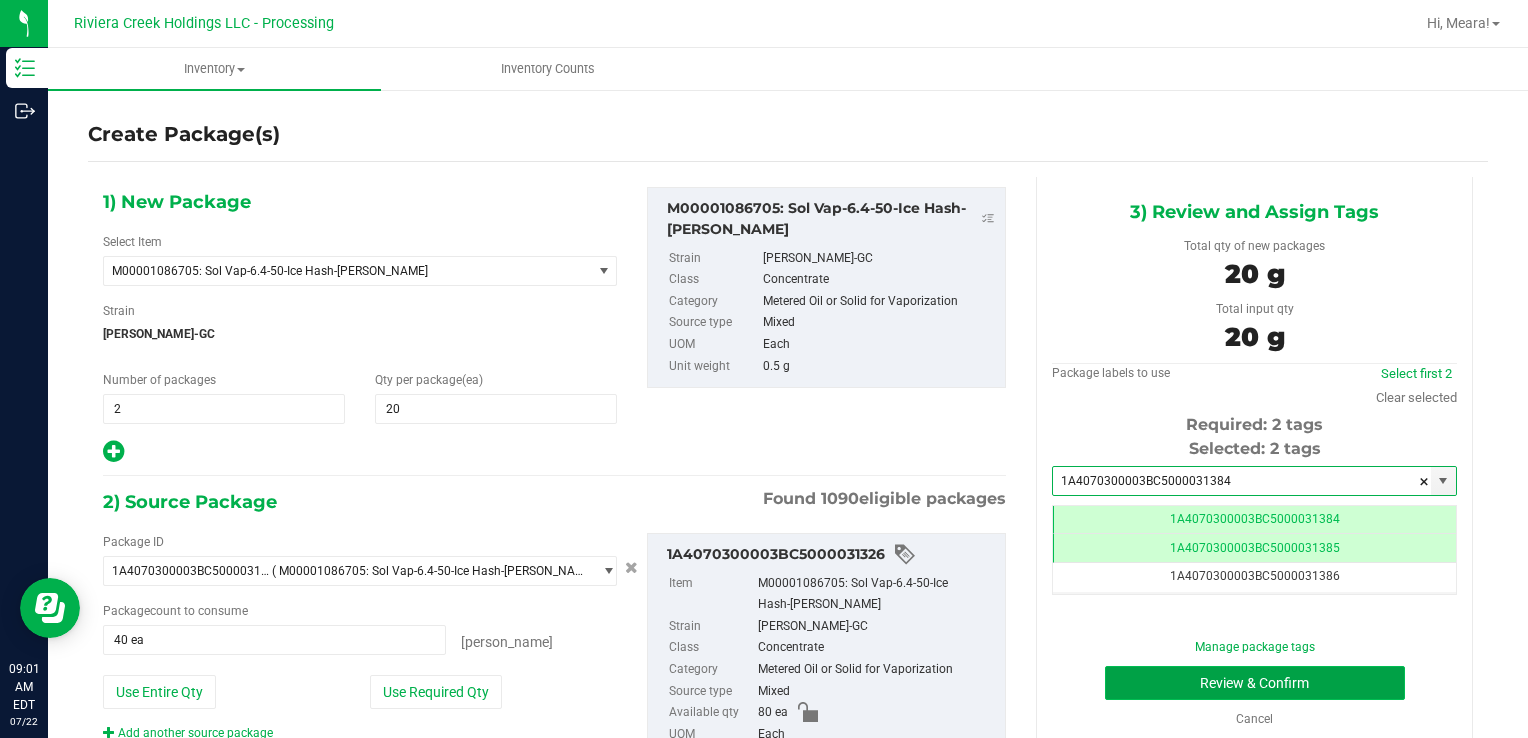 click on "Review & Confirm" at bounding box center [1255, 683] 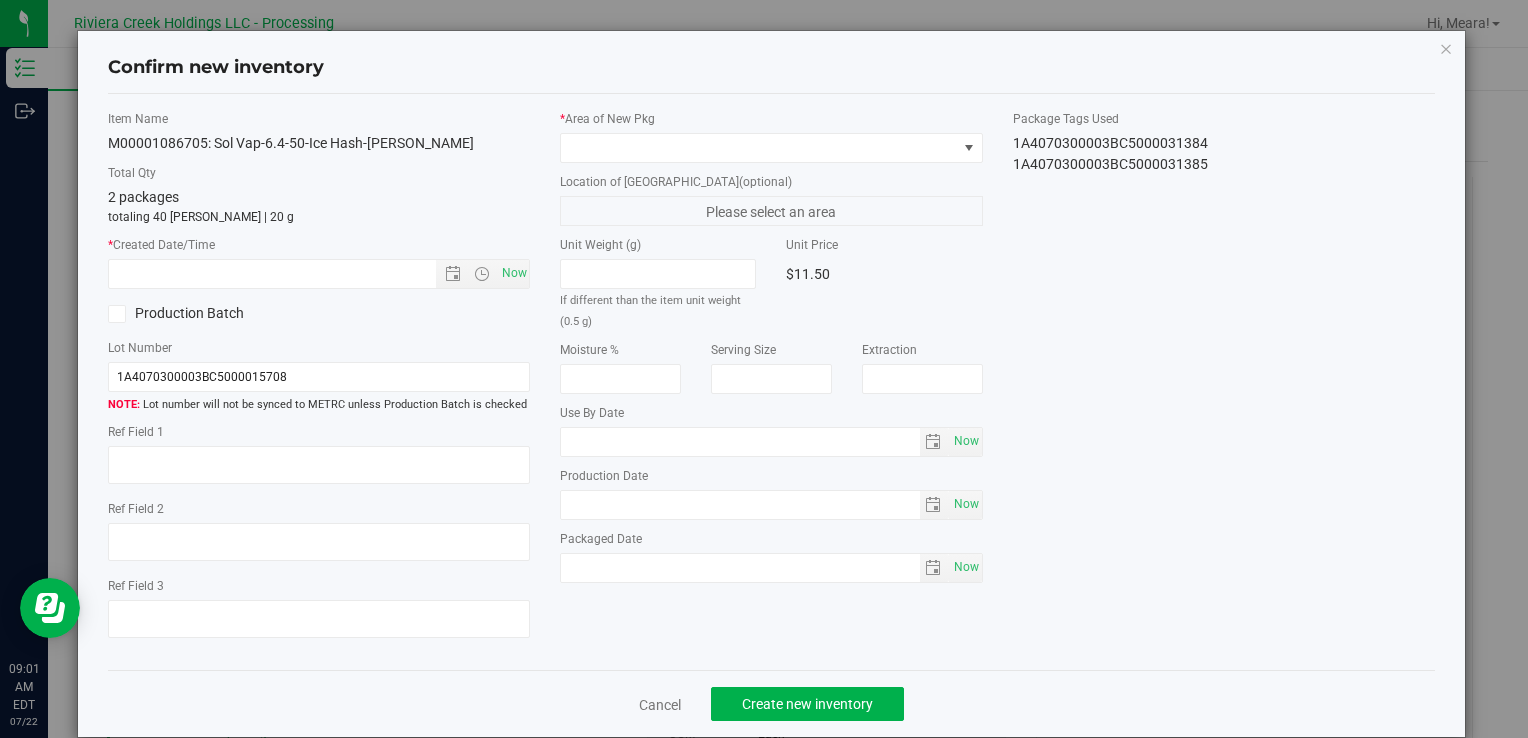 type on "[DATE]" 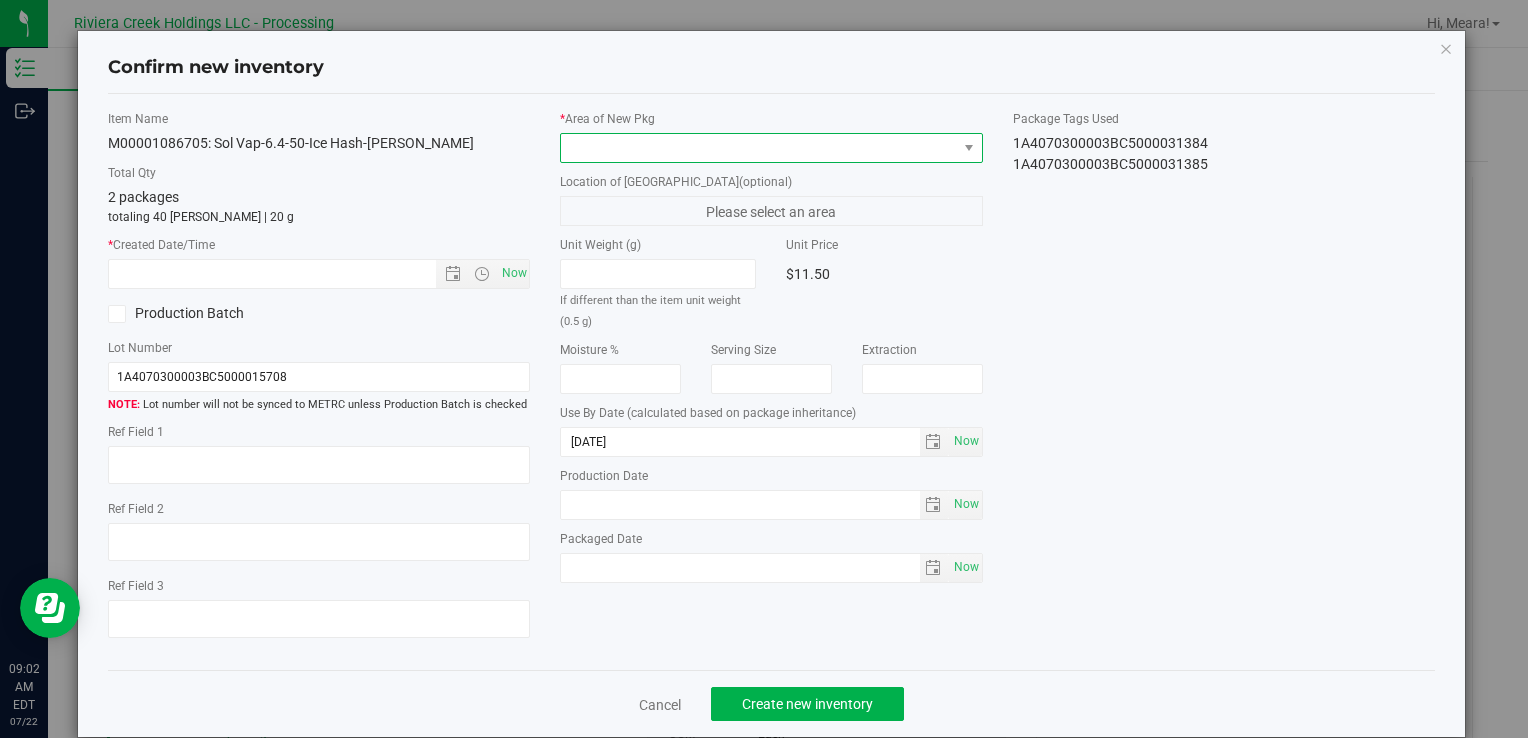 click at bounding box center [758, 148] 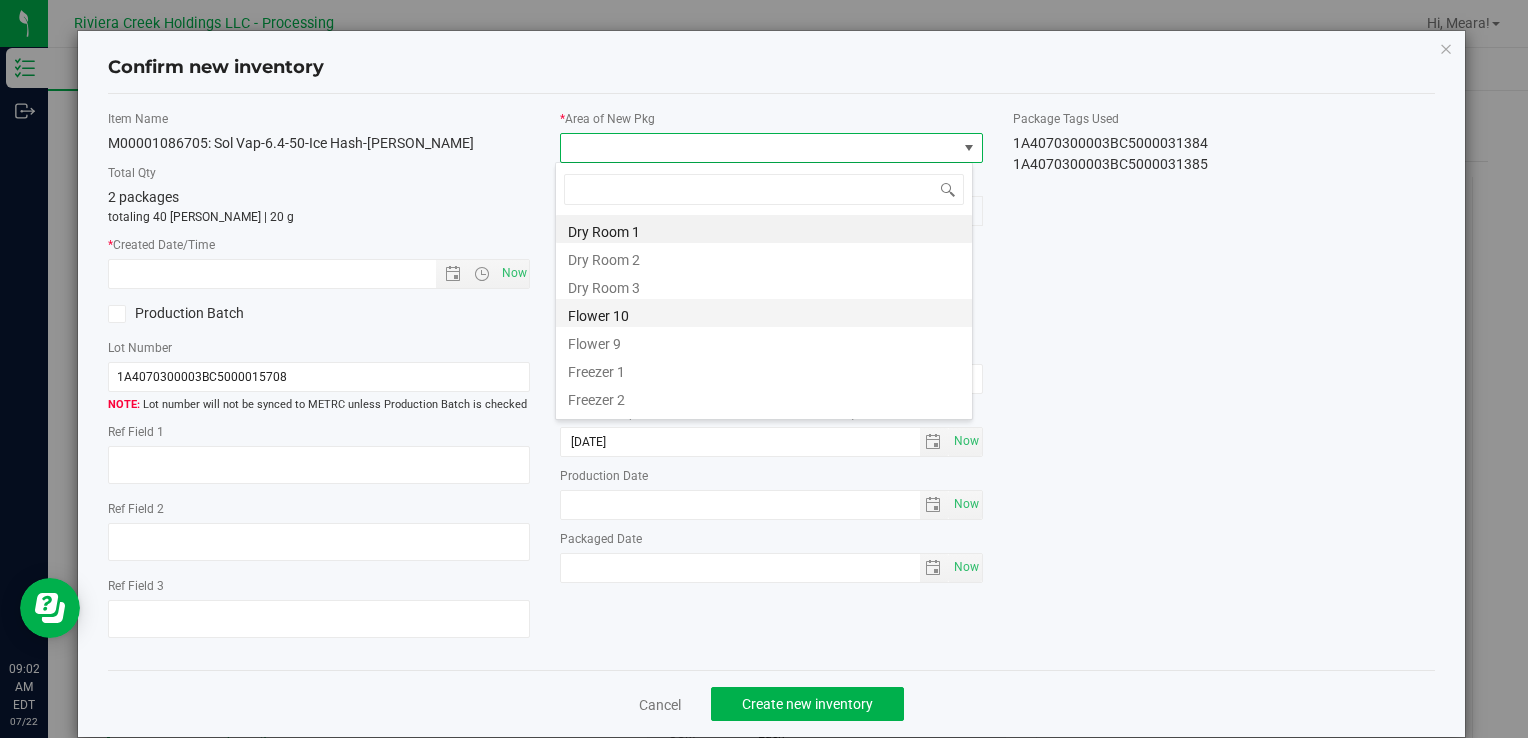 click on "Flower 10" at bounding box center [764, 313] 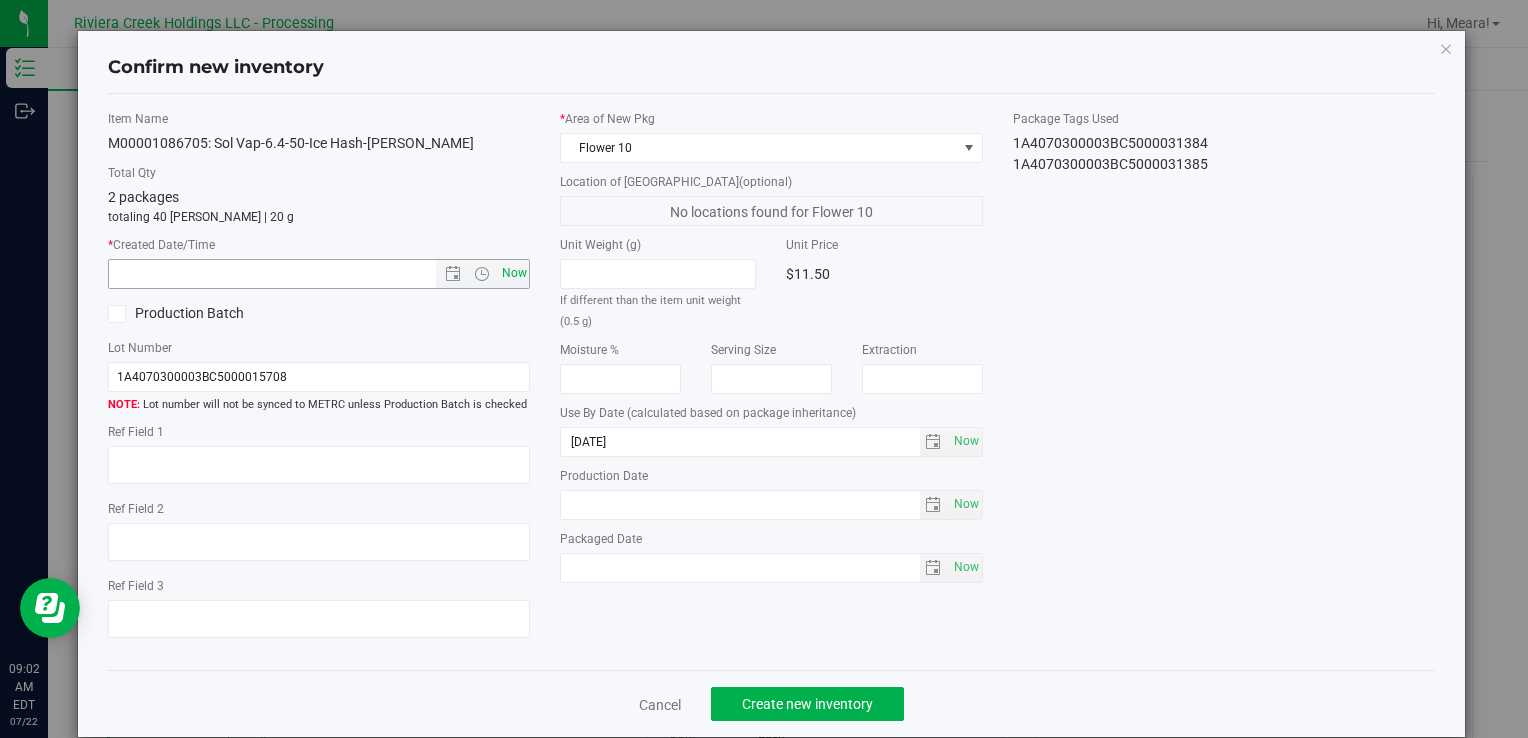 drag, startPoint x: 528, startPoint y: 281, endPoint x: 516, endPoint y: 271, distance: 15.6205 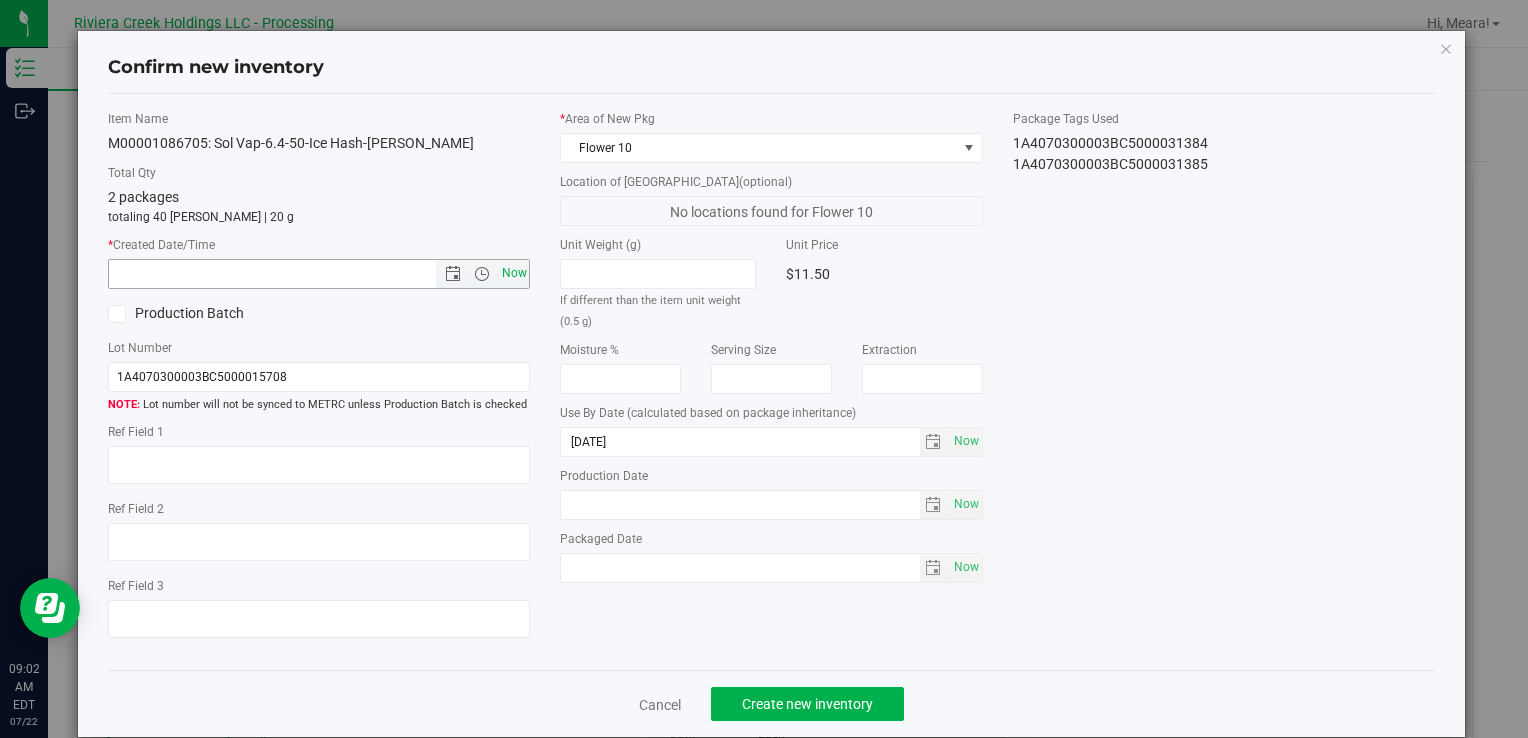 click on "Now" at bounding box center [514, 273] 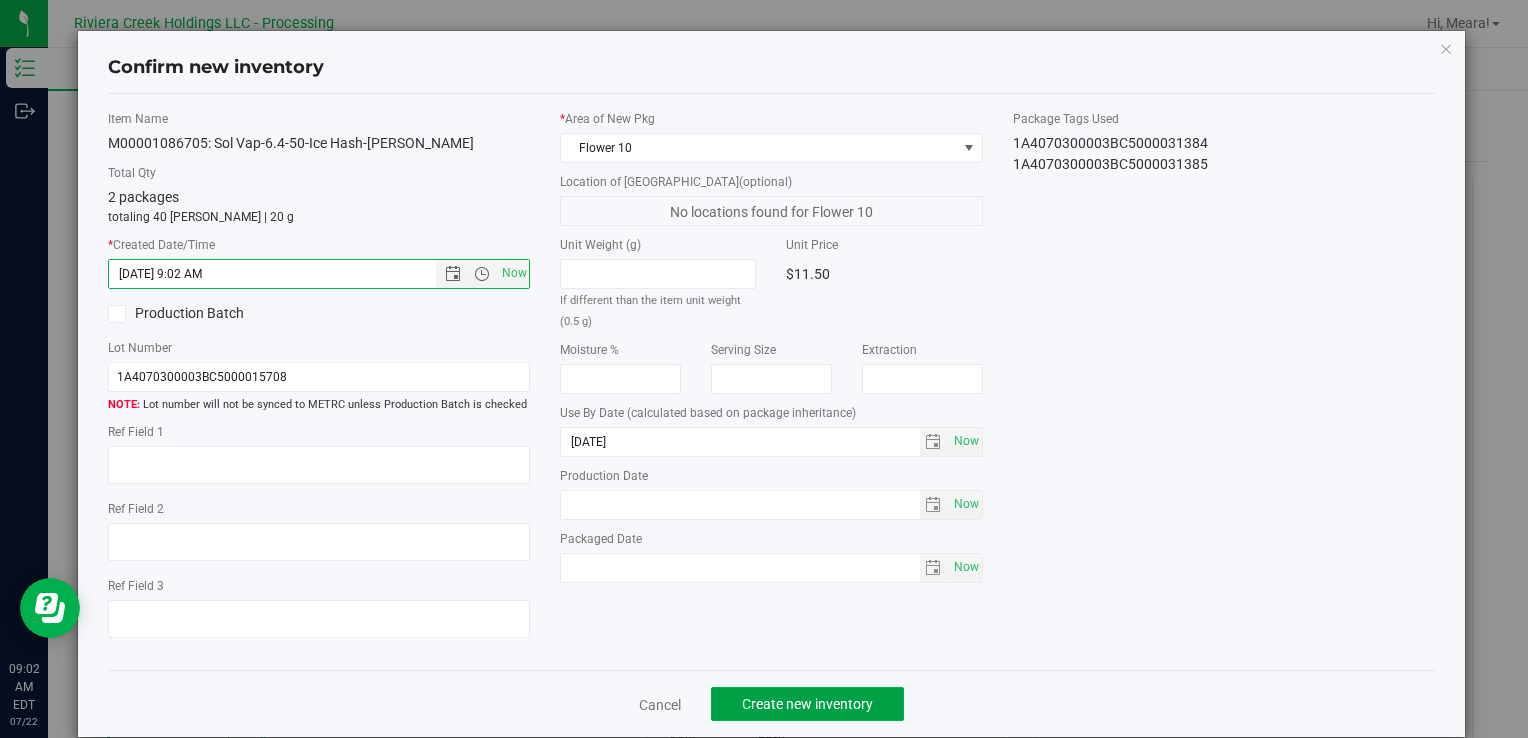 drag, startPoint x: 832, startPoint y: 705, endPoint x: 807, endPoint y: 675, distance: 39.051247 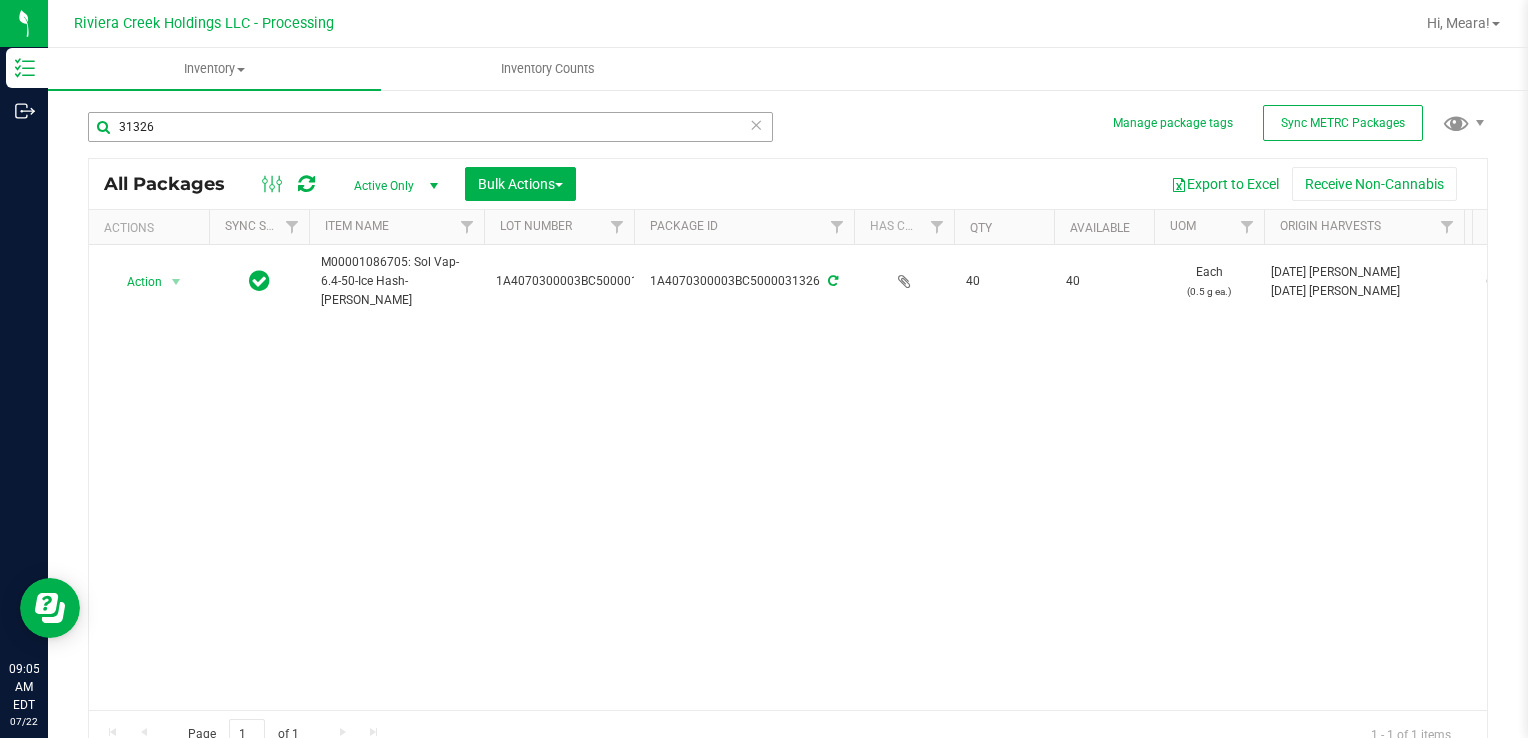 drag, startPoint x: 192, startPoint y: 102, endPoint x: 184, endPoint y: 112, distance: 12.806249 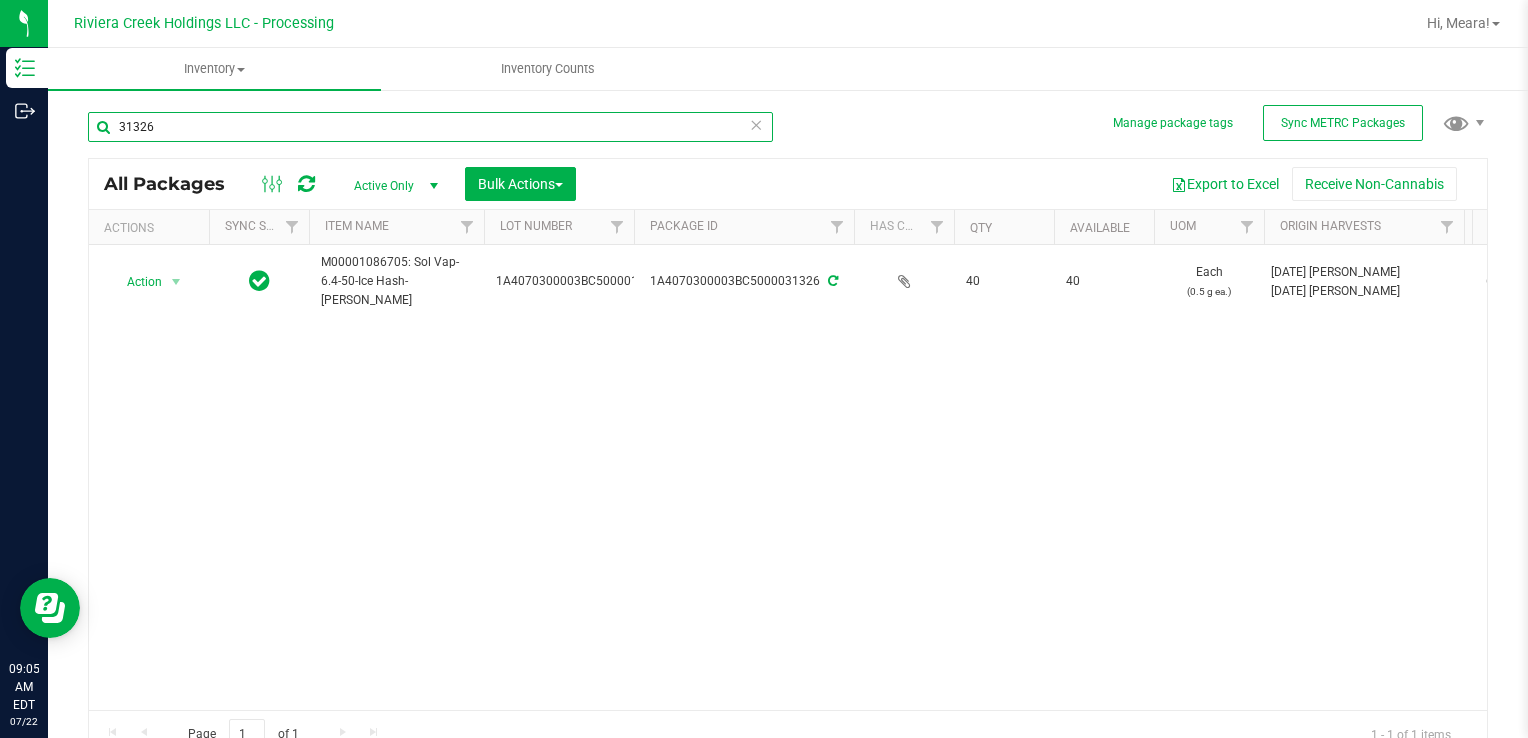 drag, startPoint x: 181, startPoint y: 121, endPoint x: 88, endPoint y: 117, distance: 93.08598 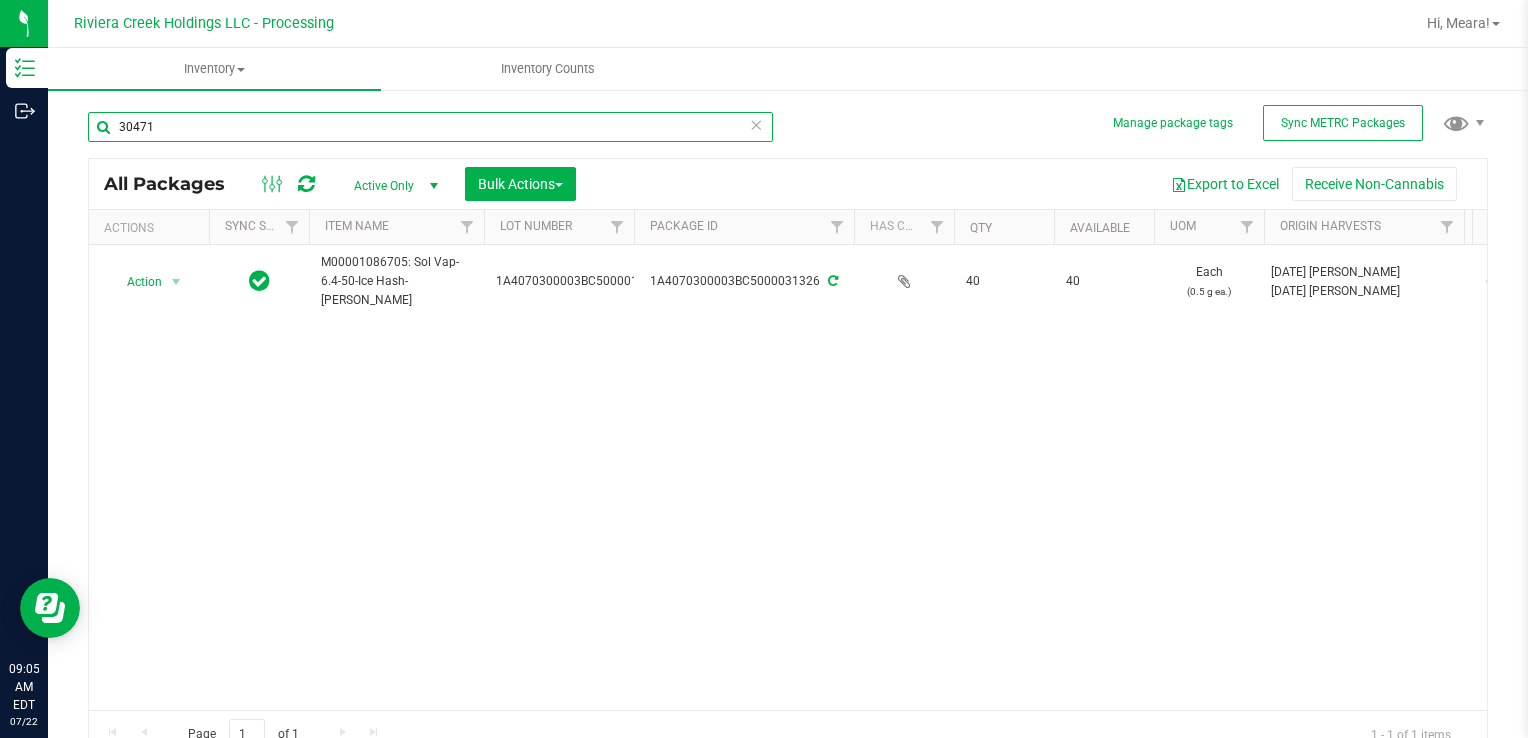 type on "30471" 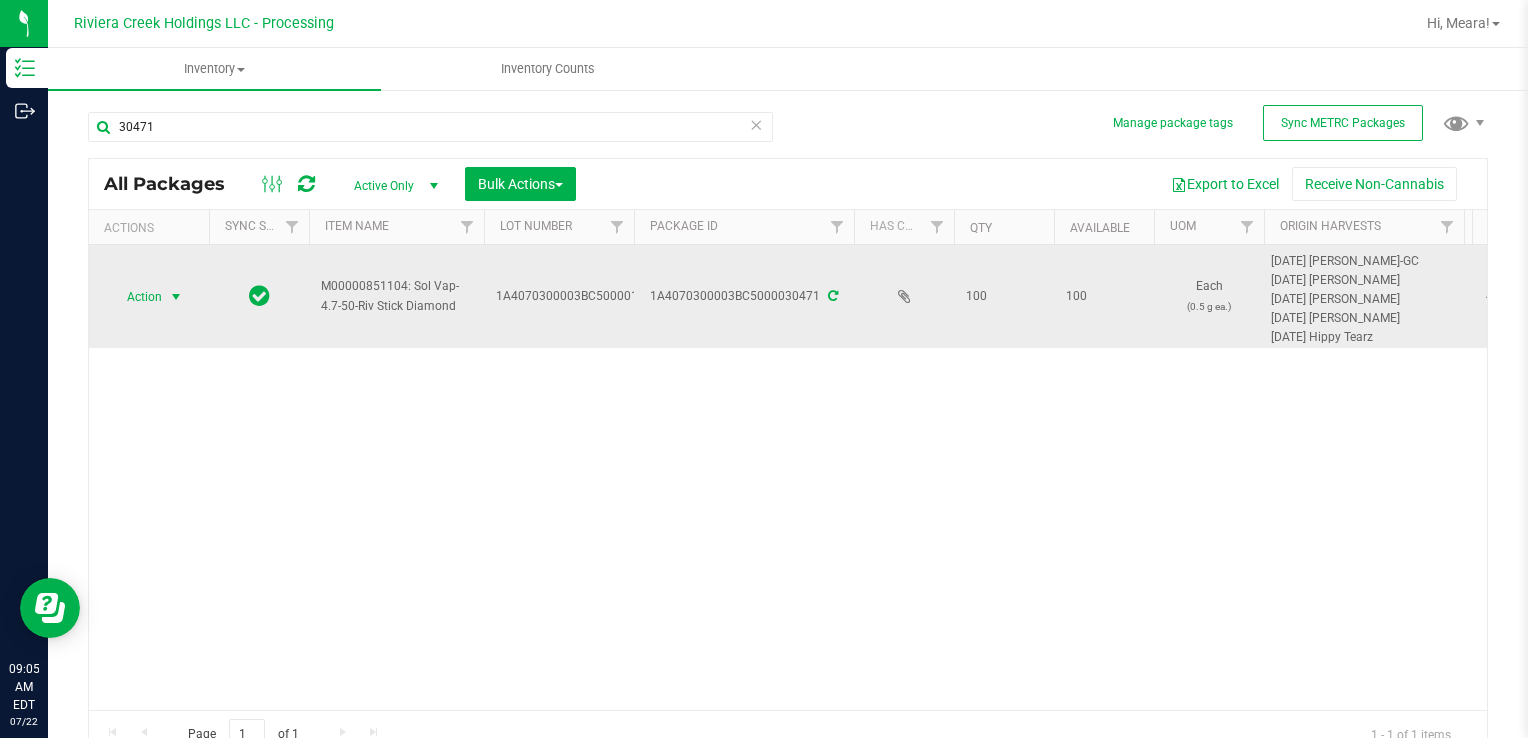 click on "Action" at bounding box center [136, 297] 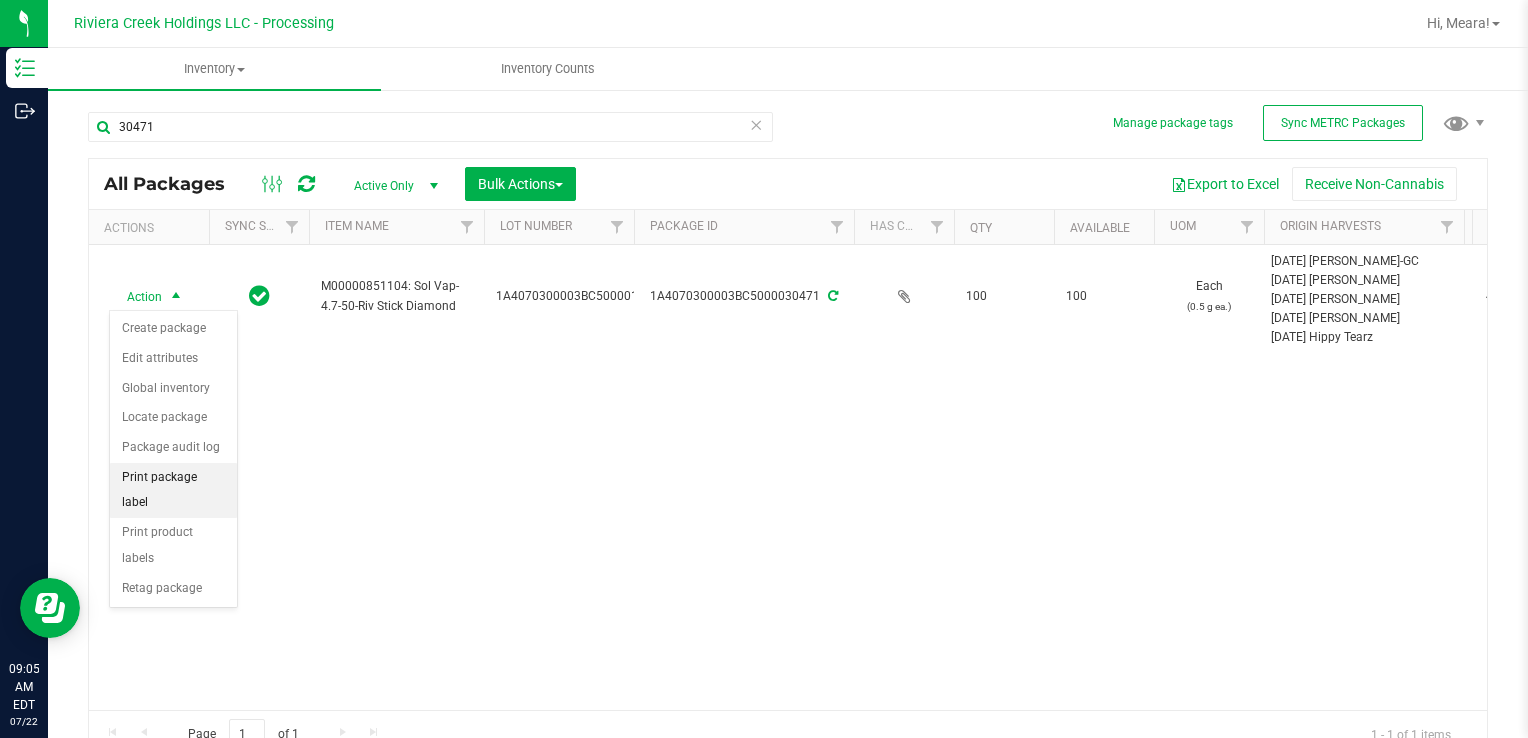 click on "Print package label" at bounding box center (173, 490) 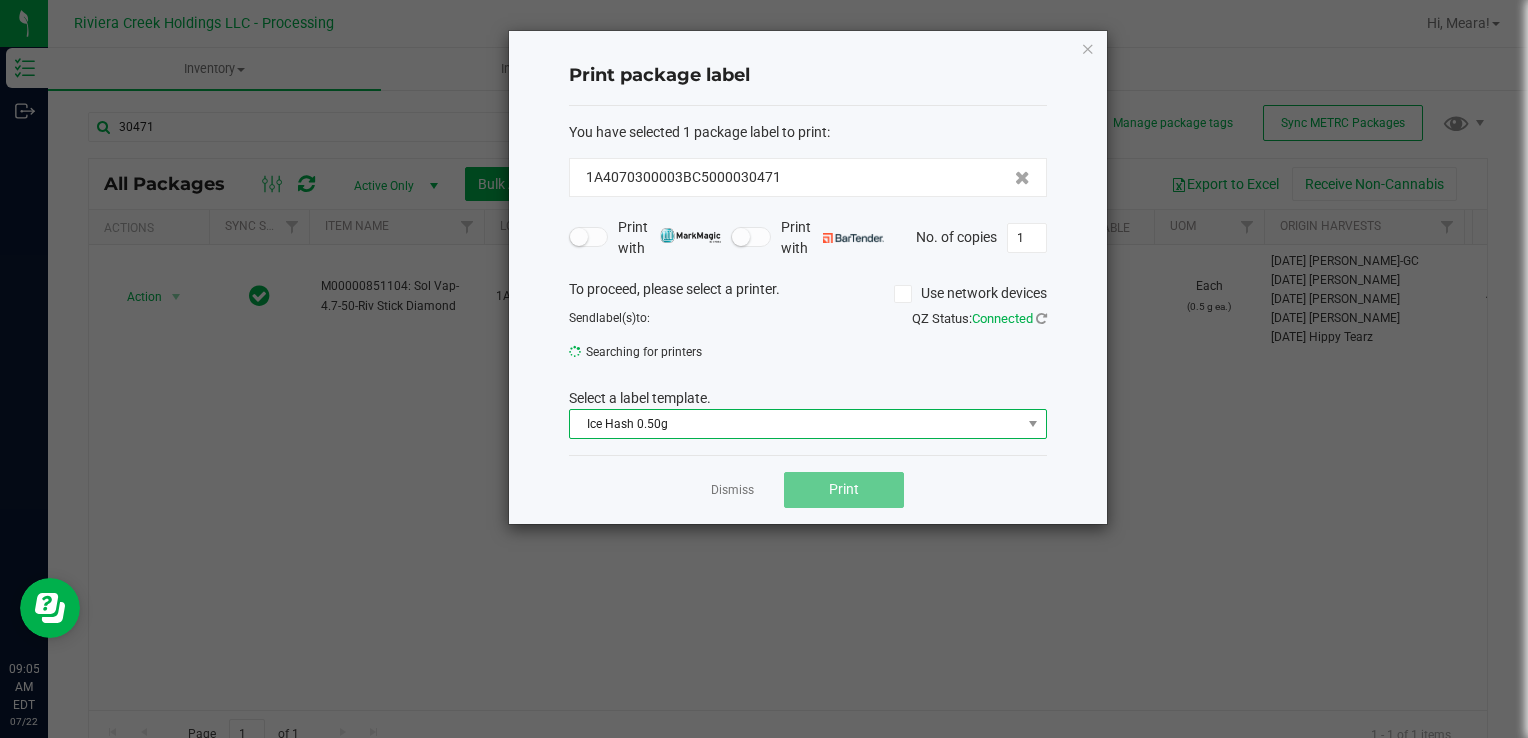 click on "Ice Hash 0.50g" at bounding box center (795, 424) 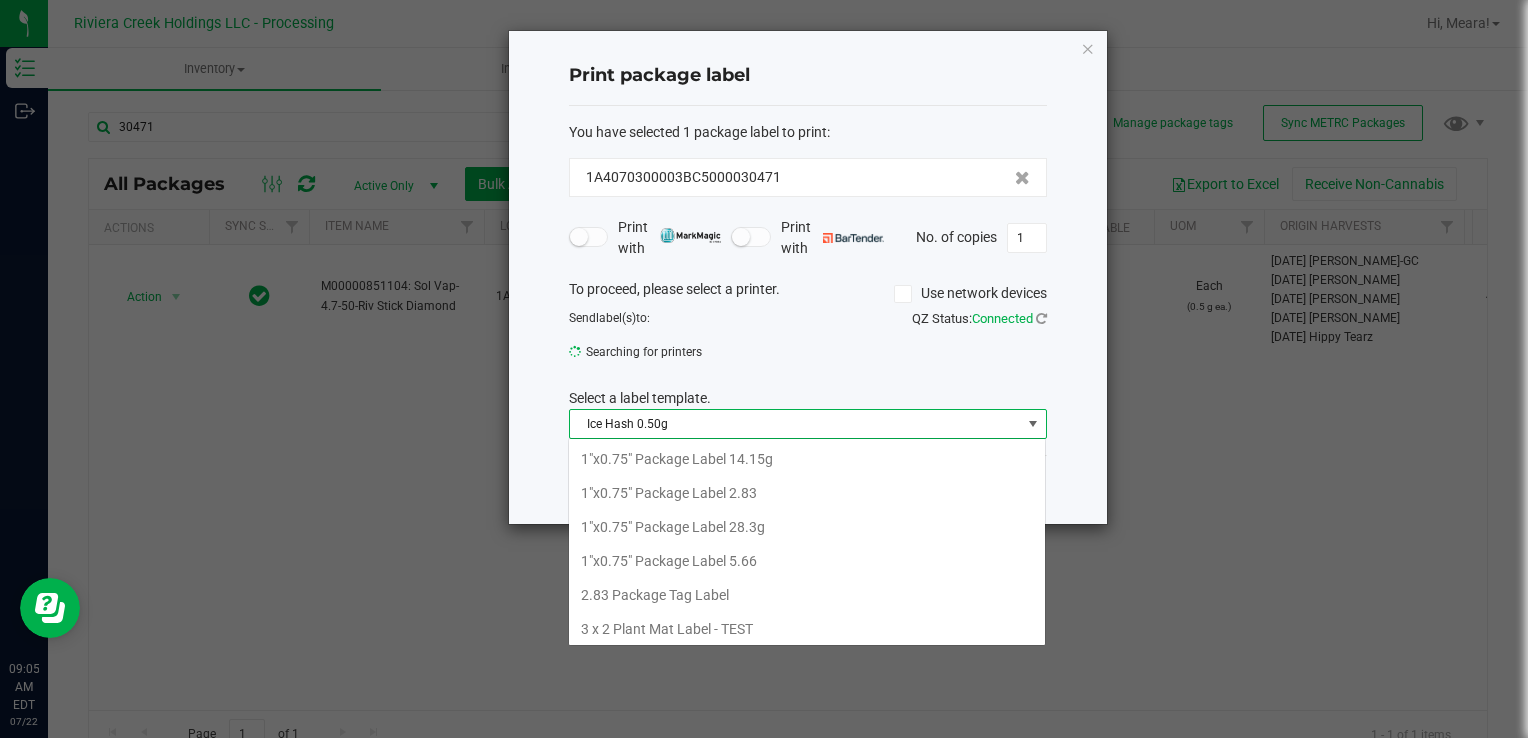 scroll, scrollTop: 99970, scrollLeft: 99521, axis: both 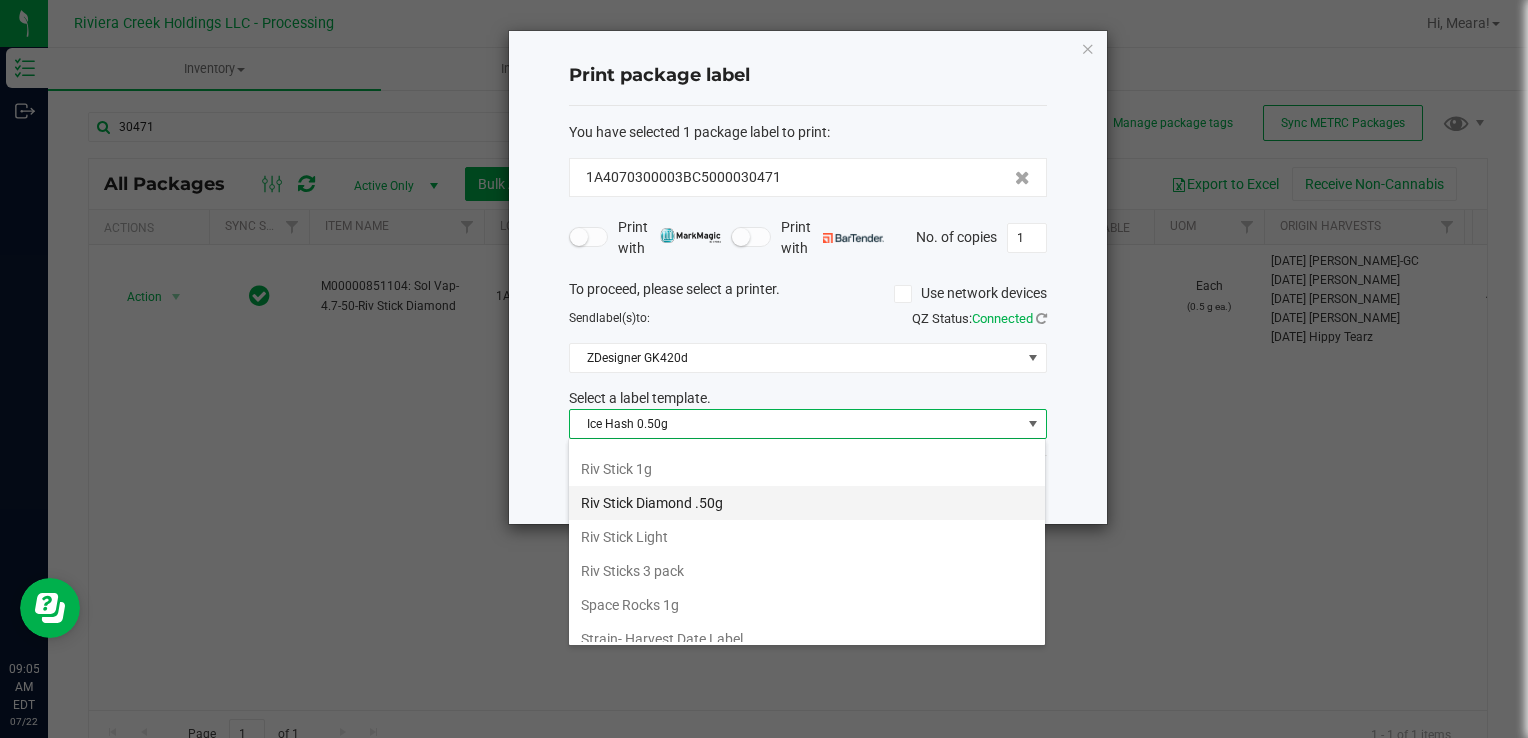 click on "Riv Stick Diamond .50g" at bounding box center [807, 503] 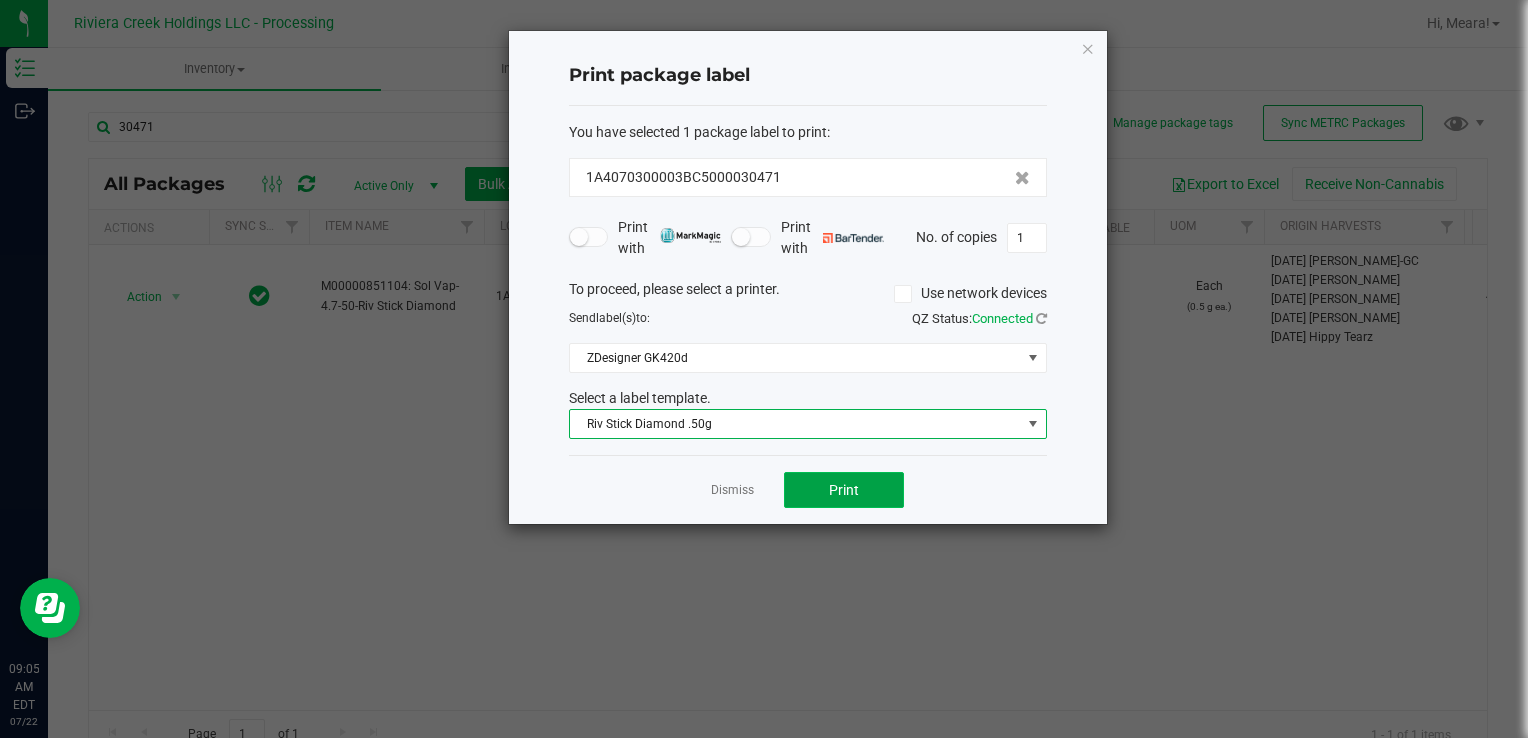 click on "Print" 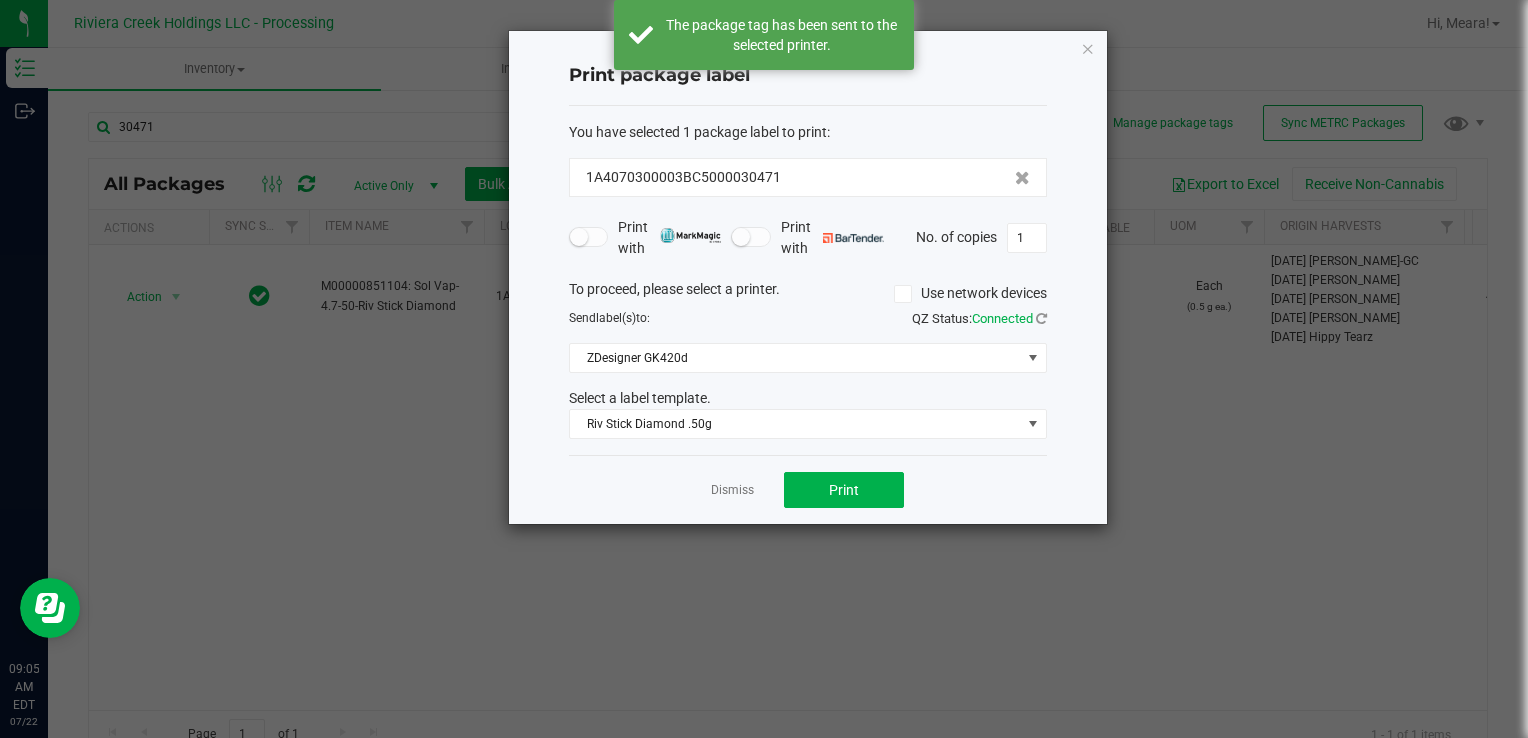 click on "Dismiss" 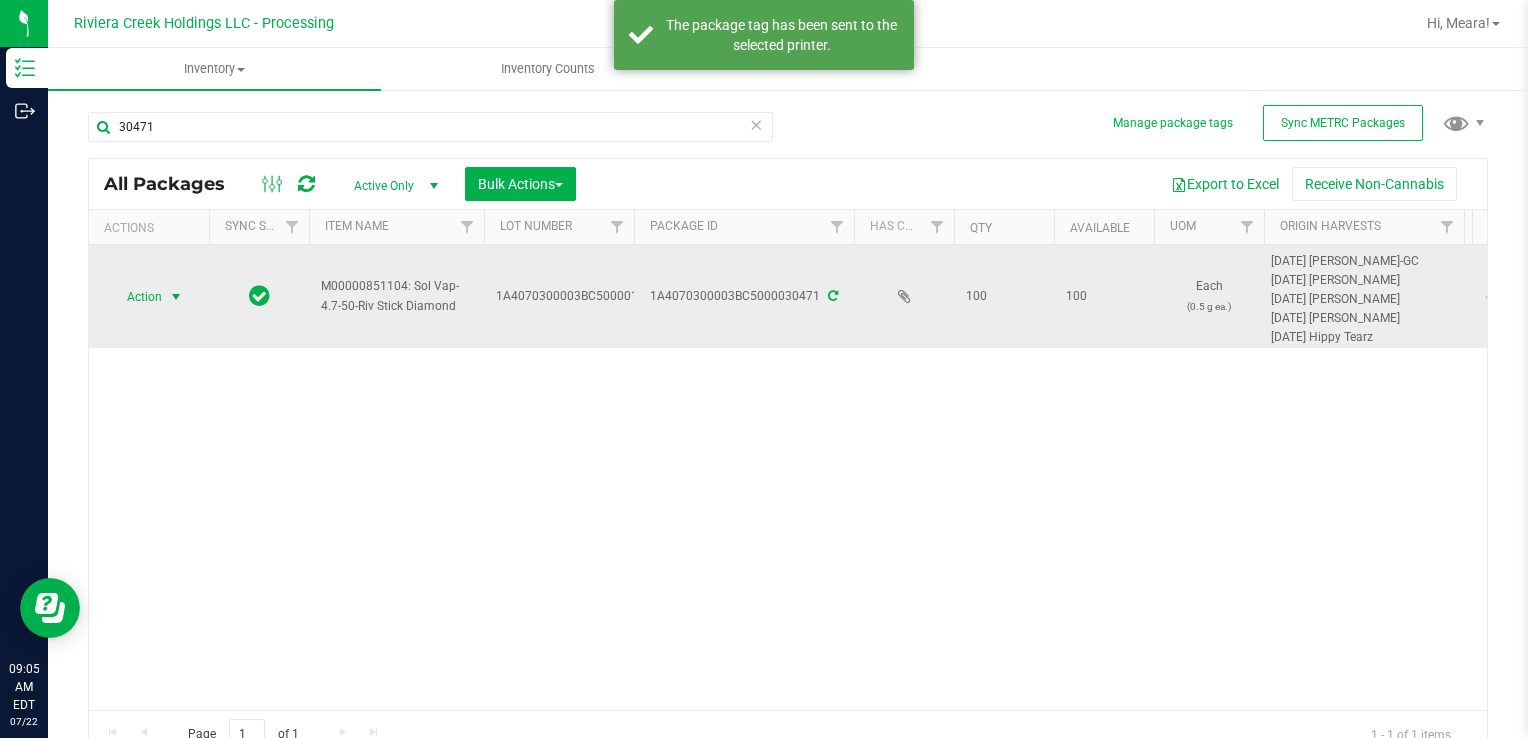 click on "Action Action Create package Edit attributes Global inventory Locate package Package audit log Print package label Print product labels Retag package" at bounding box center [149, 296] 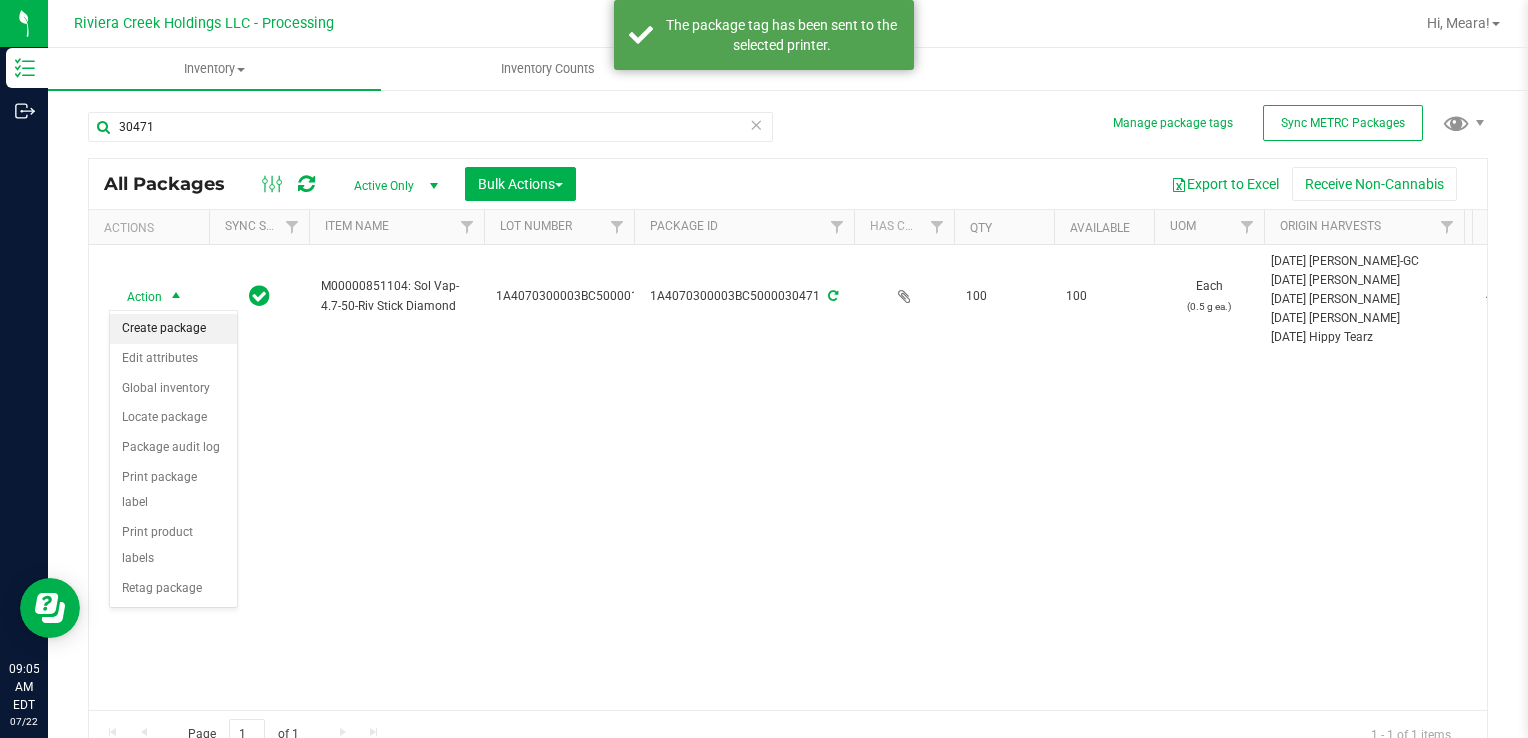 click on "Create package" at bounding box center (173, 329) 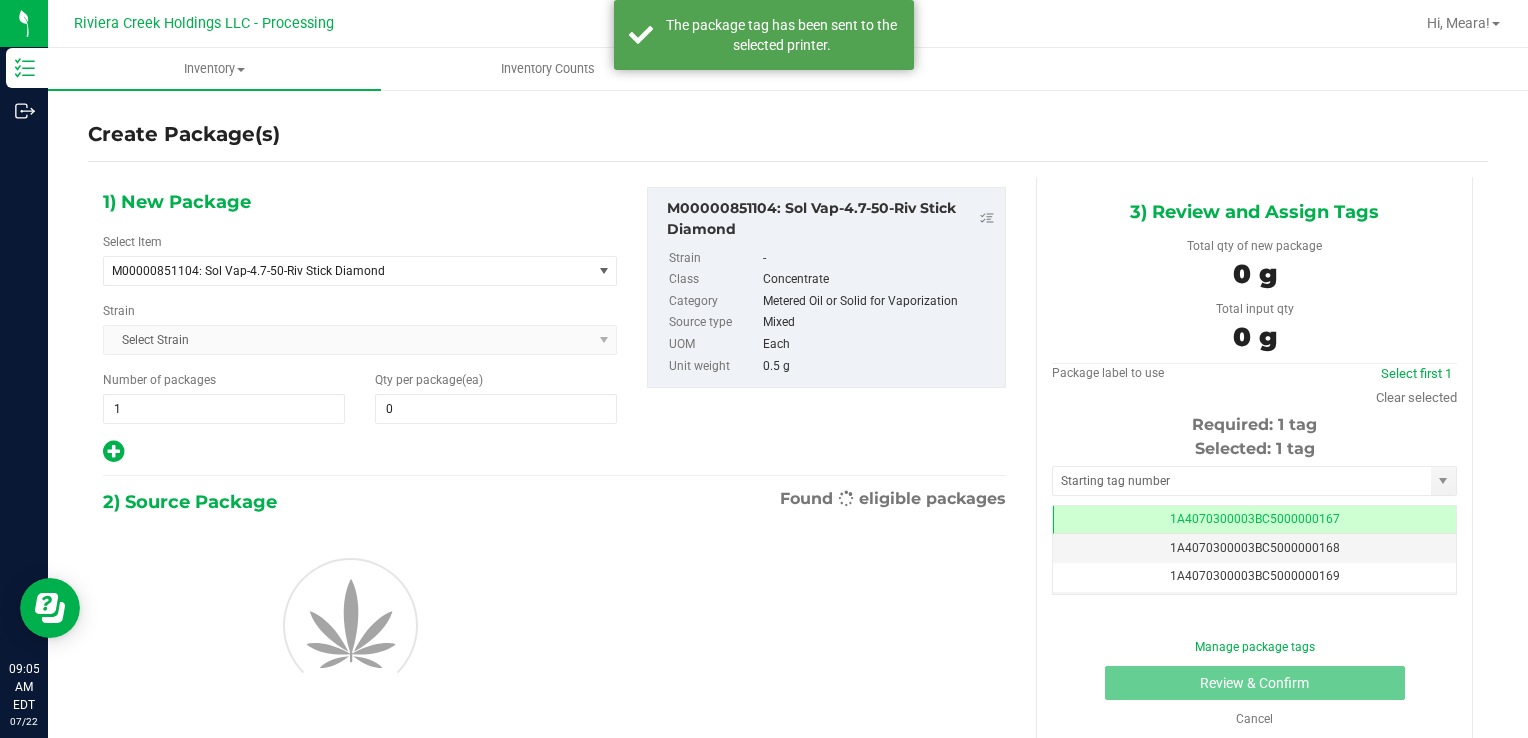 scroll, scrollTop: 0, scrollLeft: 0, axis: both 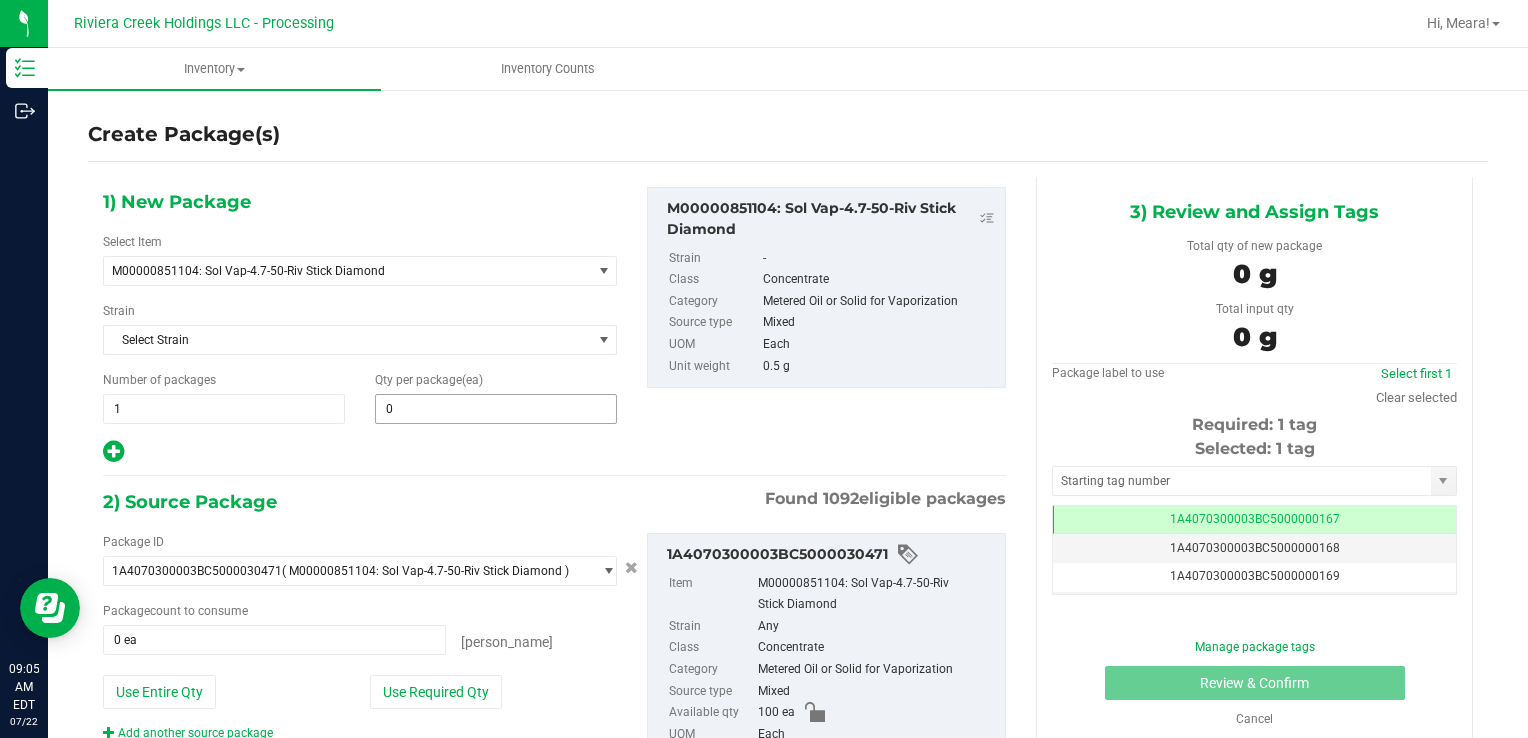 type 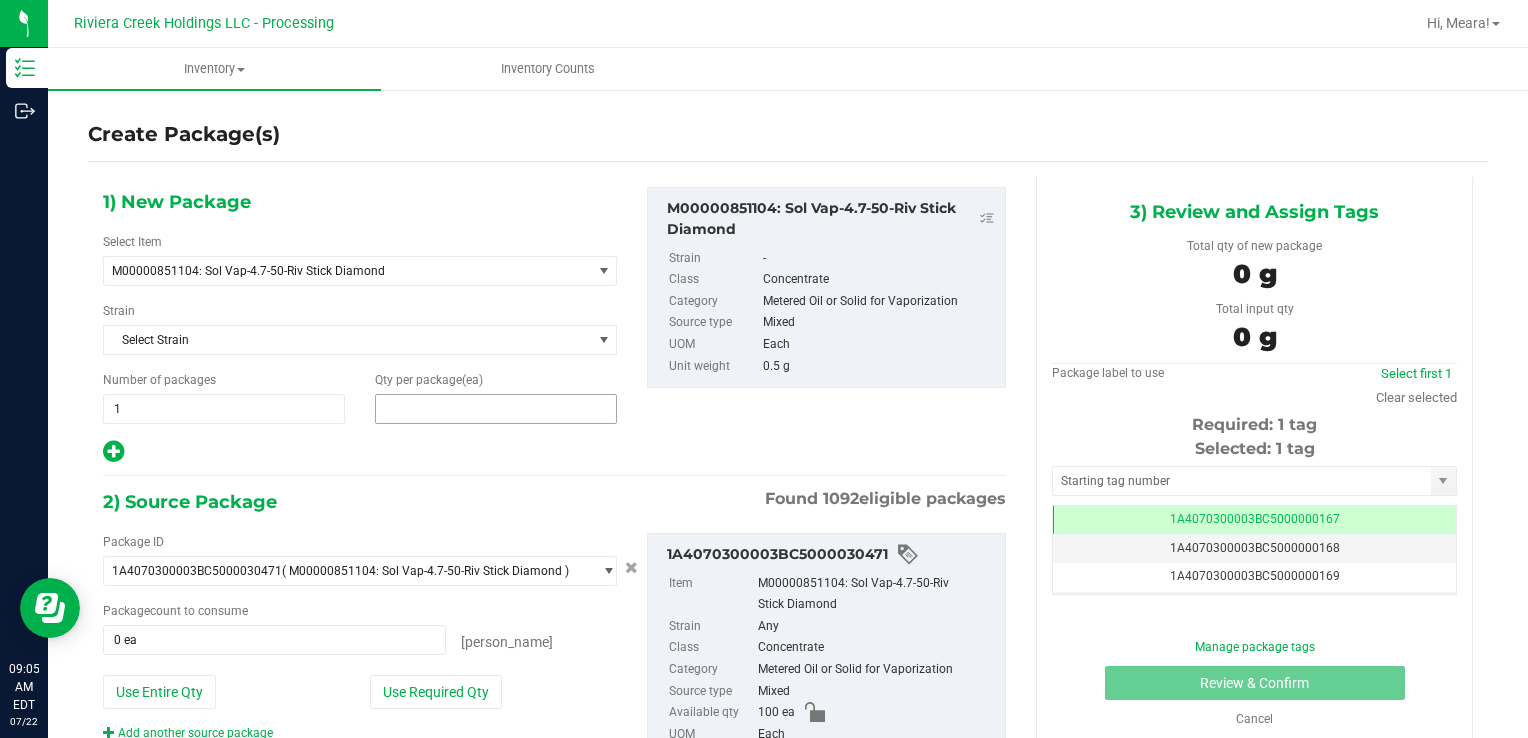 click at bounding box center (496, 409) 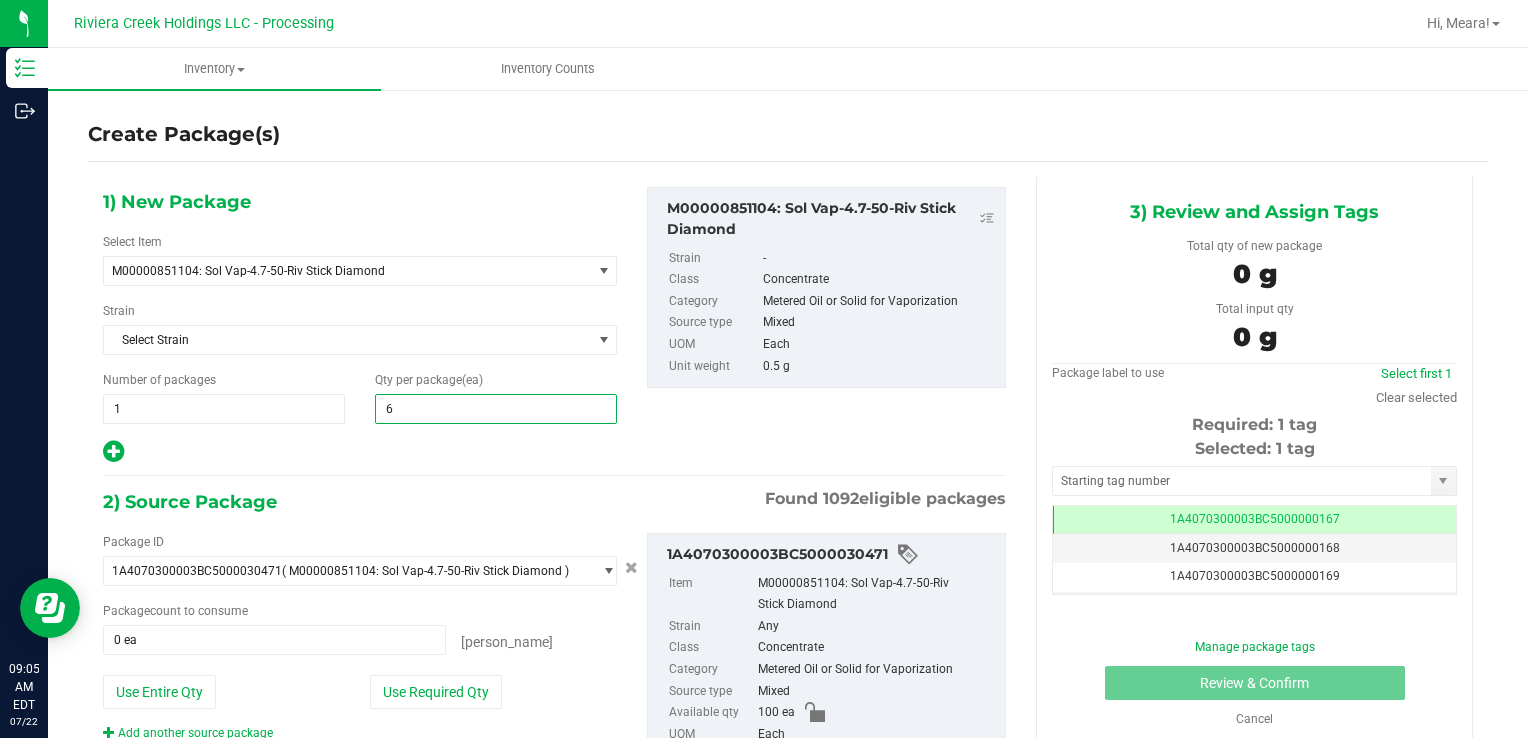 type on "60" 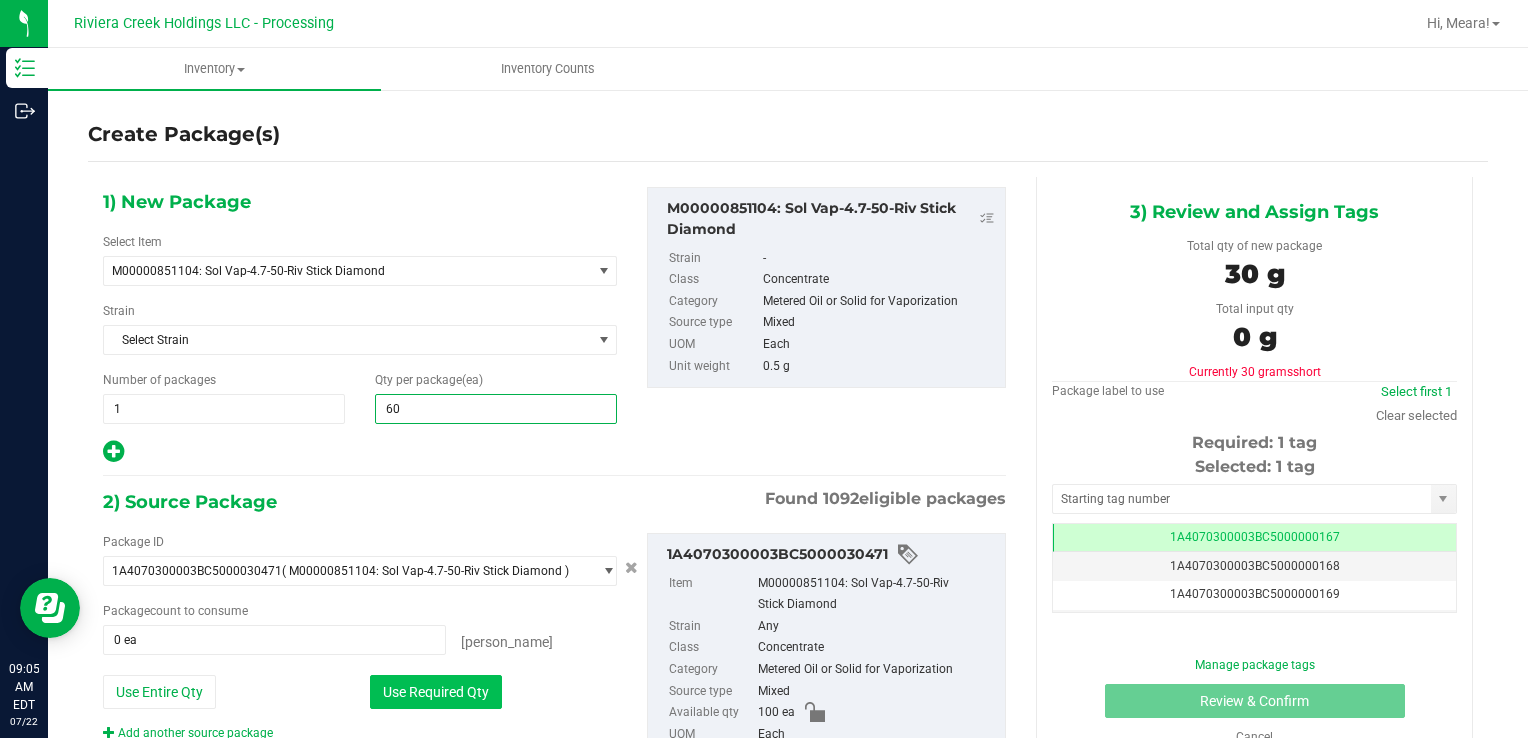 type on "60" 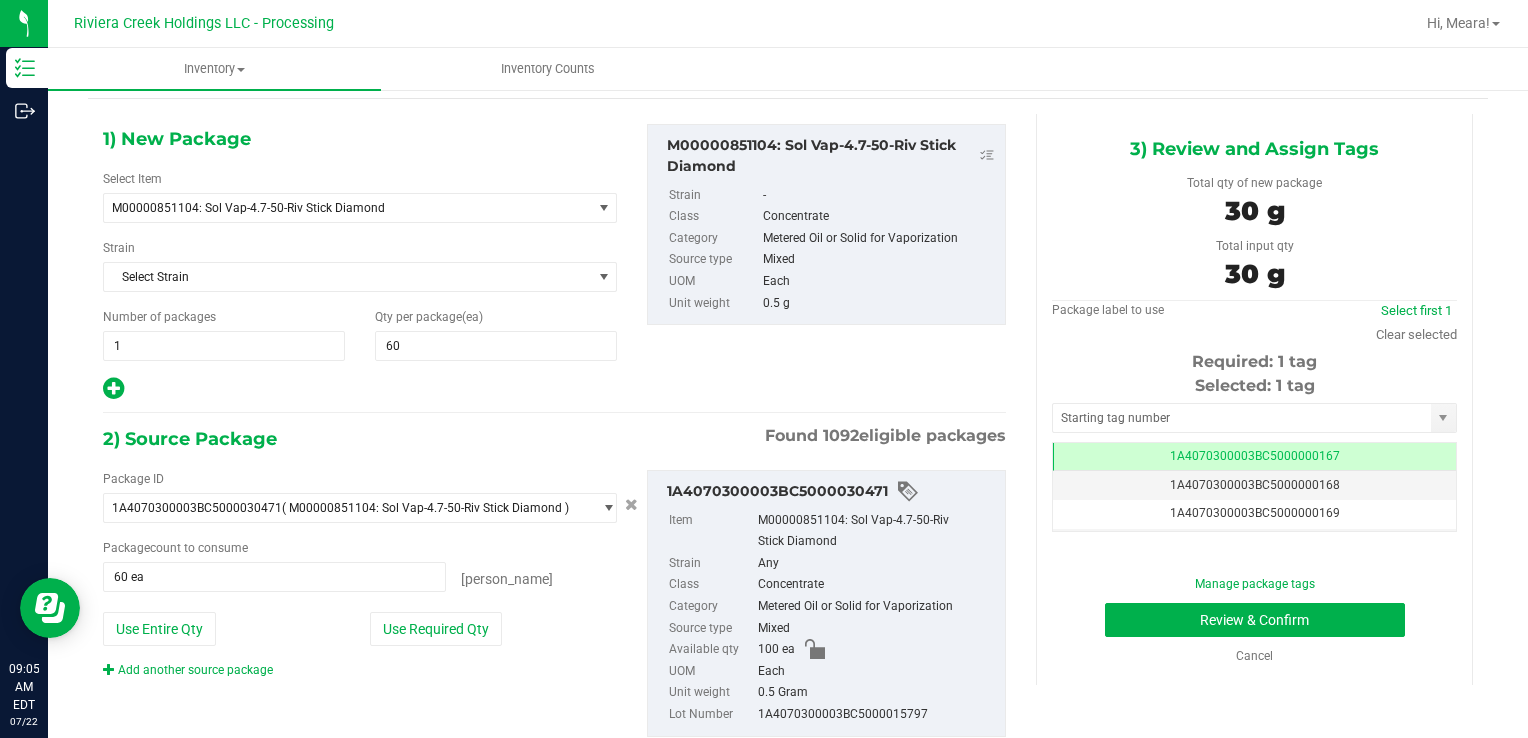 scroll, scrollTop: 116, scrollLeft: 0, axis: vertical 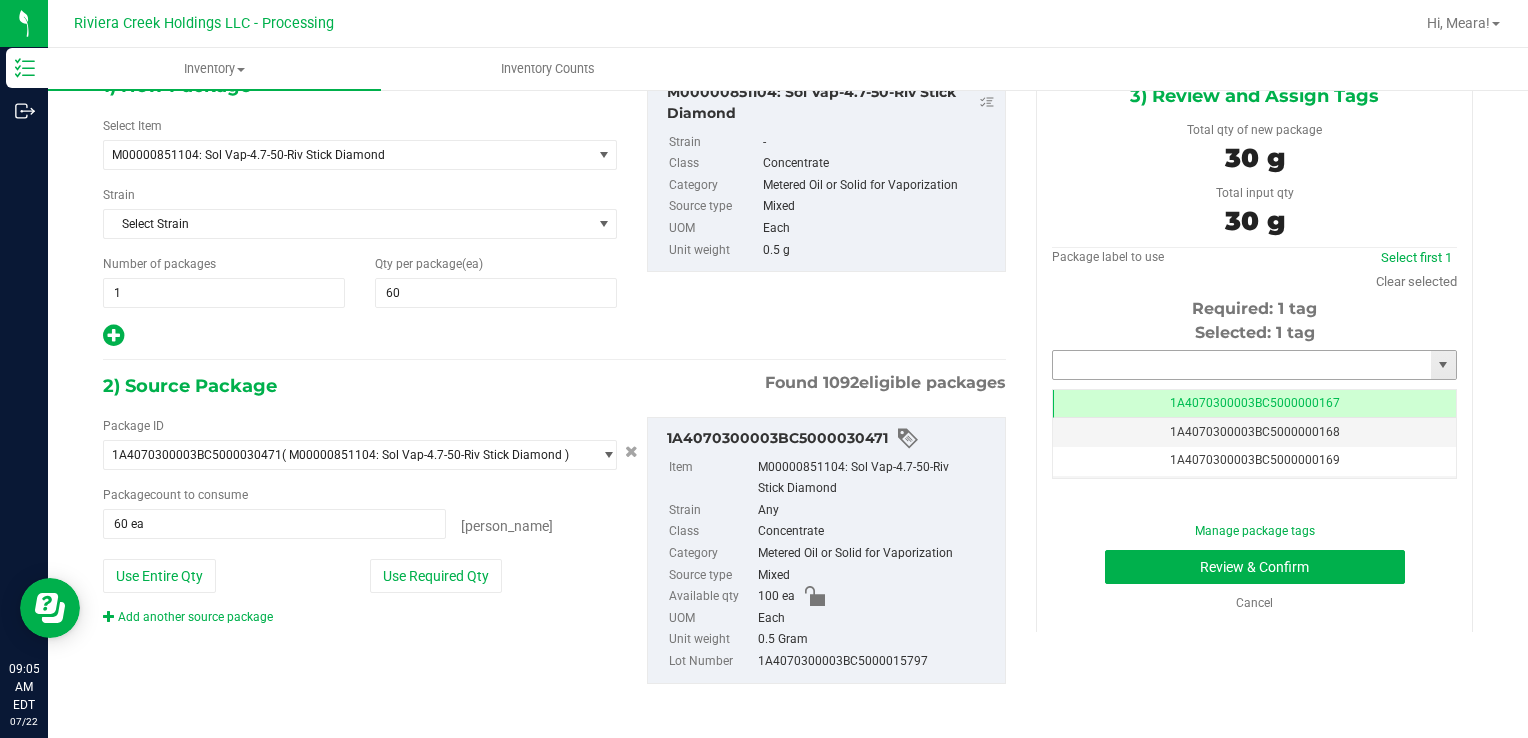 click at bounding box center (1242, 365) 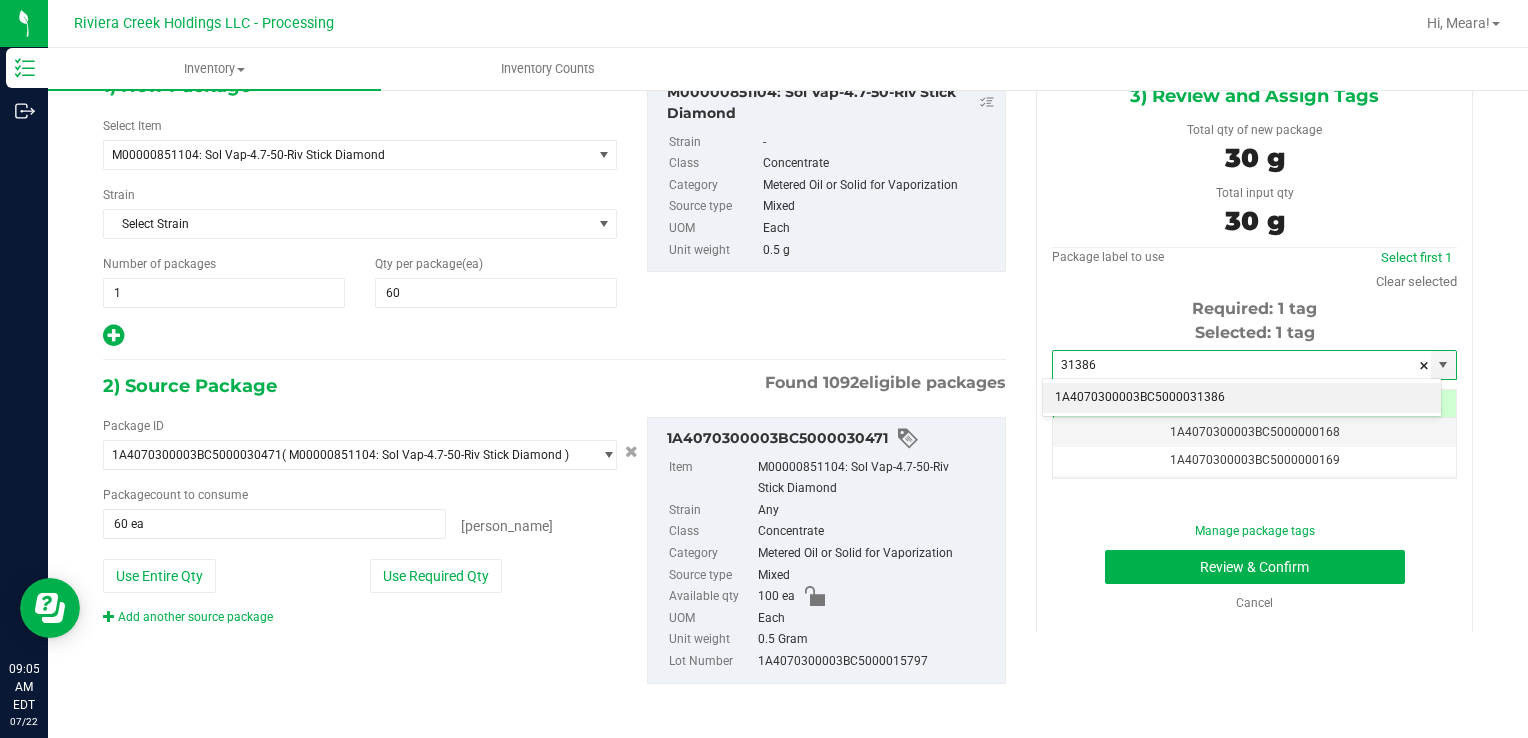 click on "1A4070300003BC5000031386" at bounding box center [1242, 398] 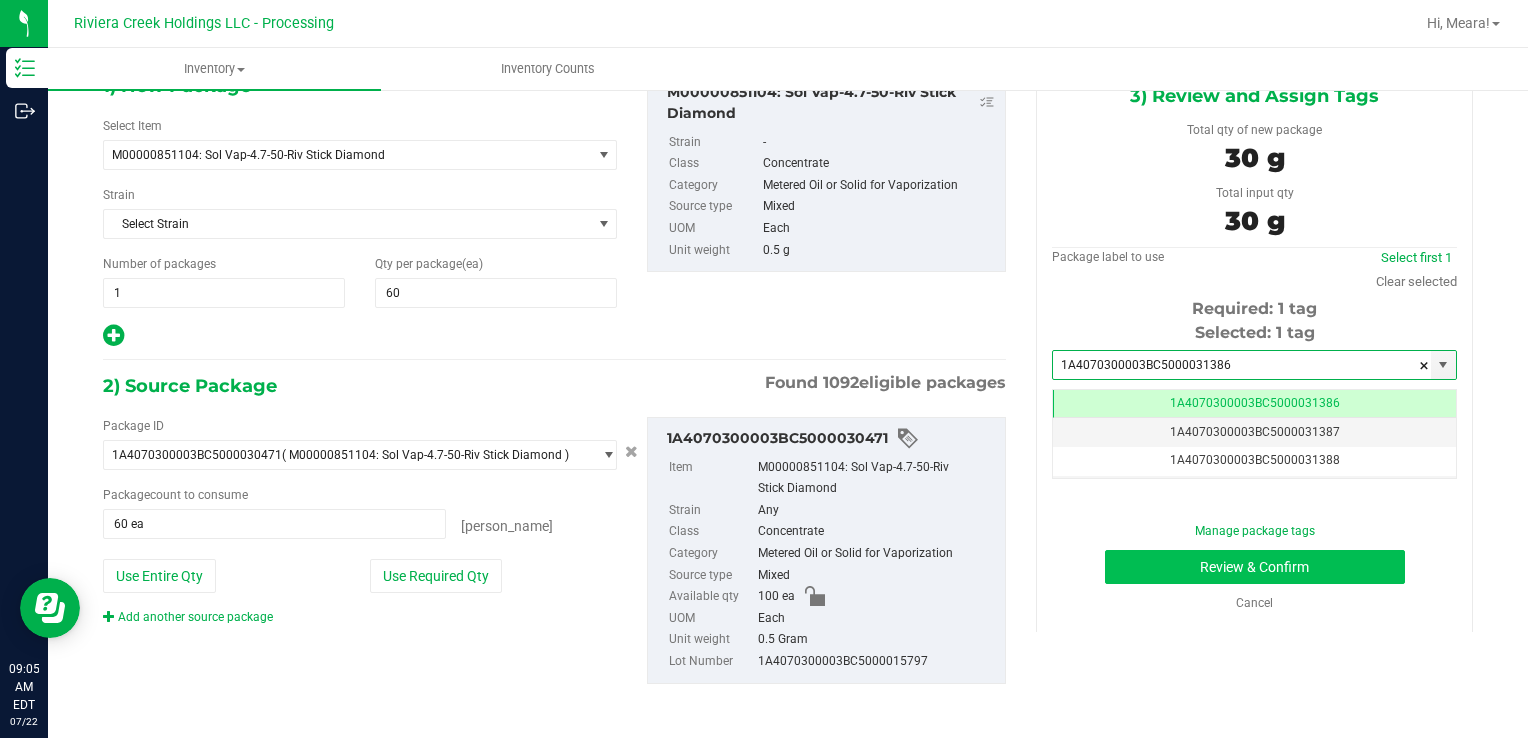 type on "1A4070300003BC5000031386" 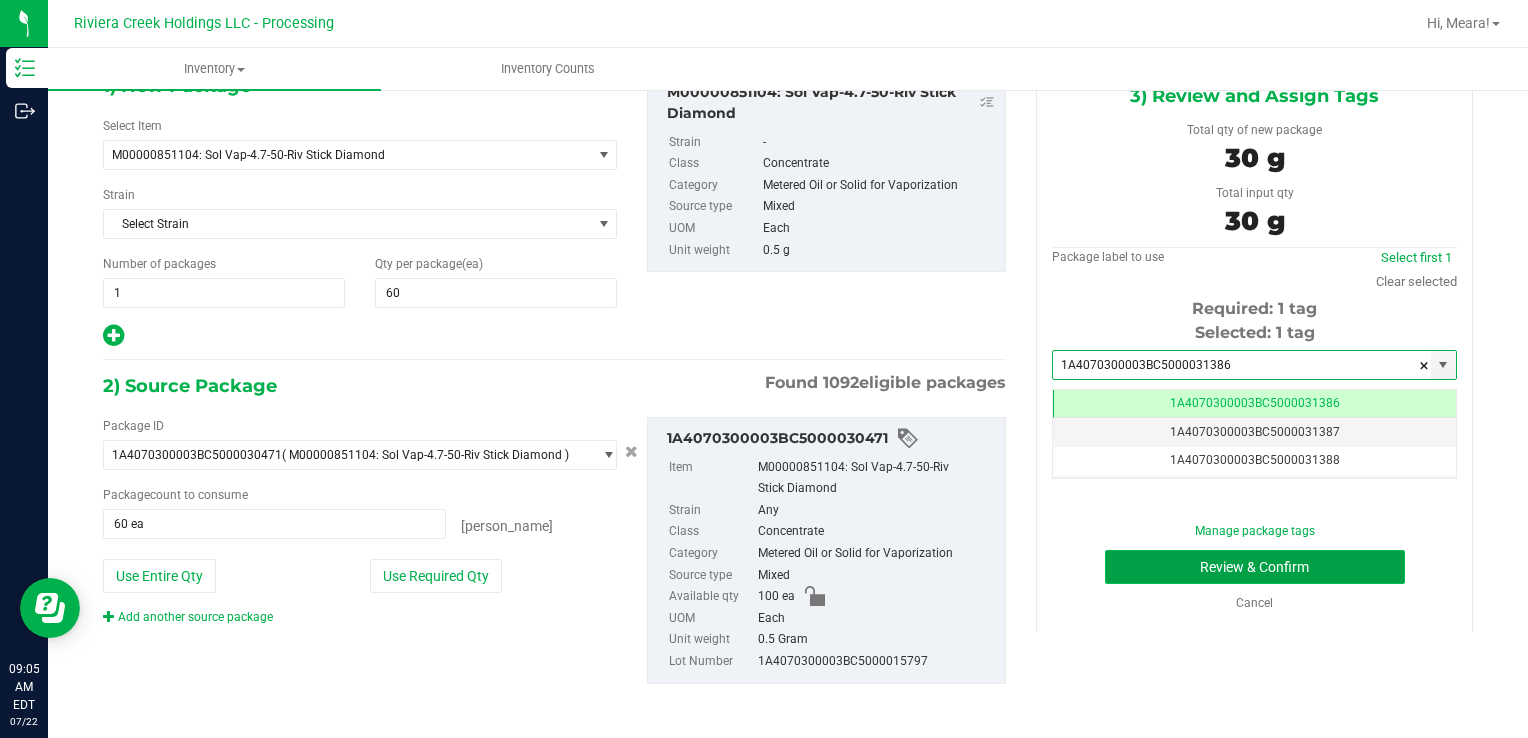 drag, startPoint x: 1150, startPoint y: 566, endPoint x: 1148, endPoint y: 556, distance: 10.198039 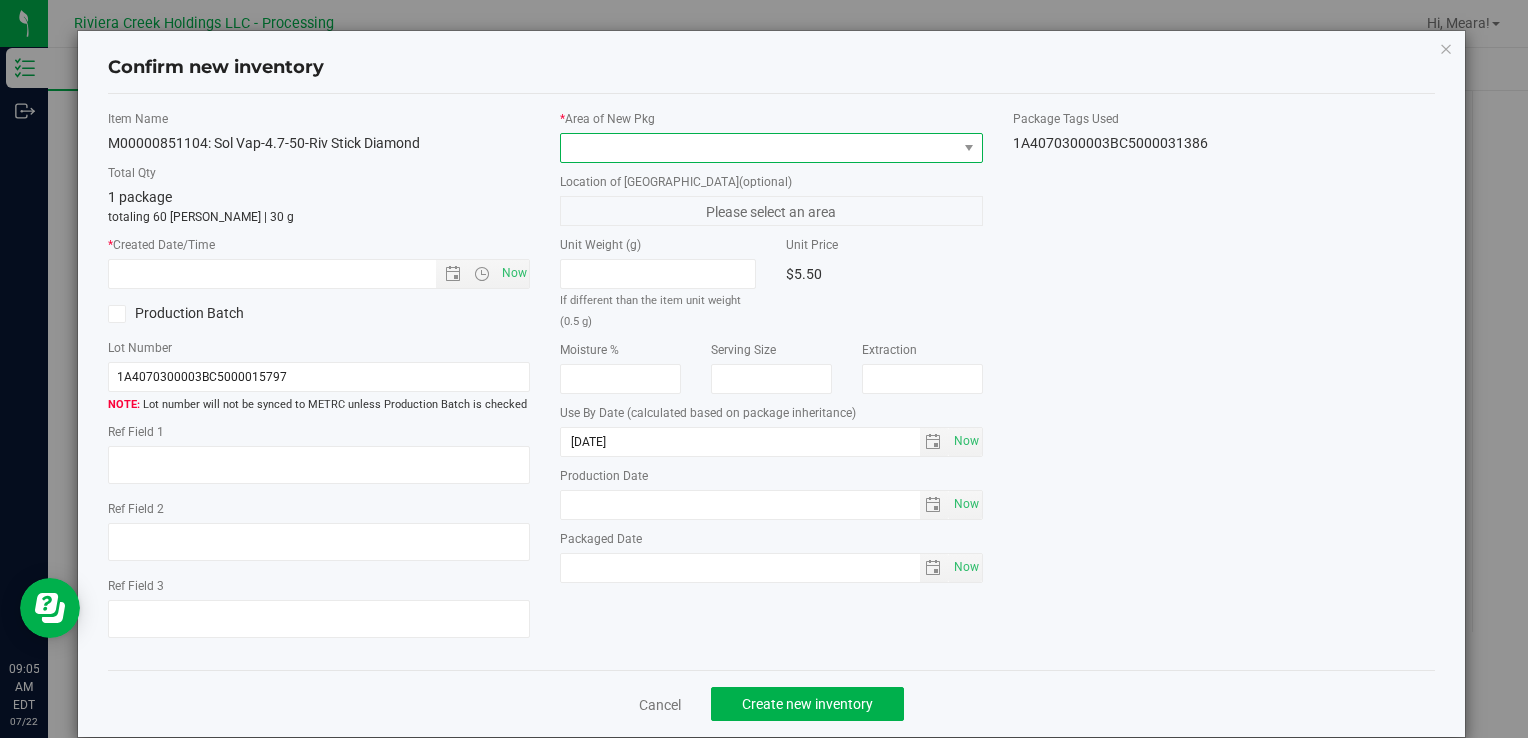 click at bounding box center [758, 148] 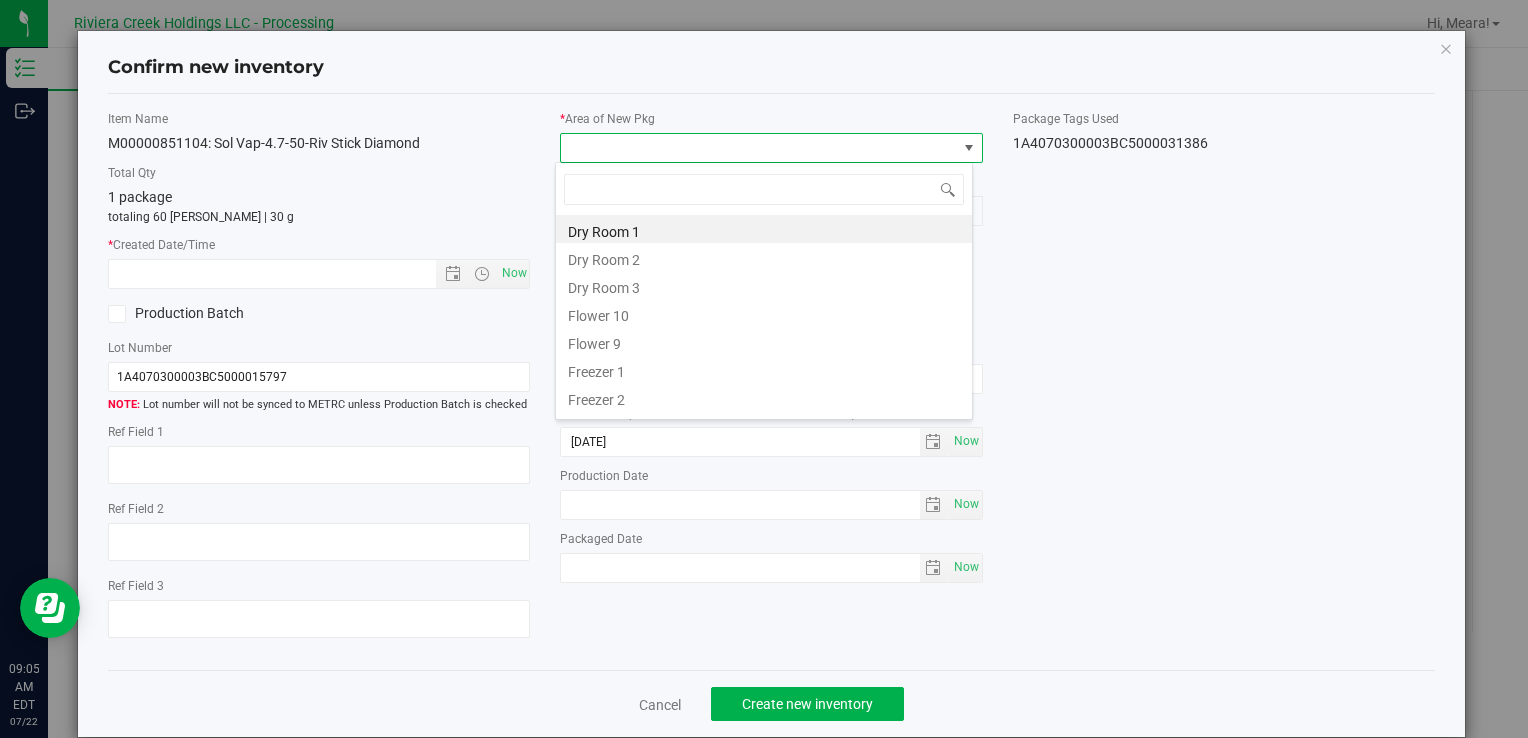 drag, startPoint x: 640, startPoint y: 307, endPoint x: 624, endPoint y: 298, distance: 18.35756 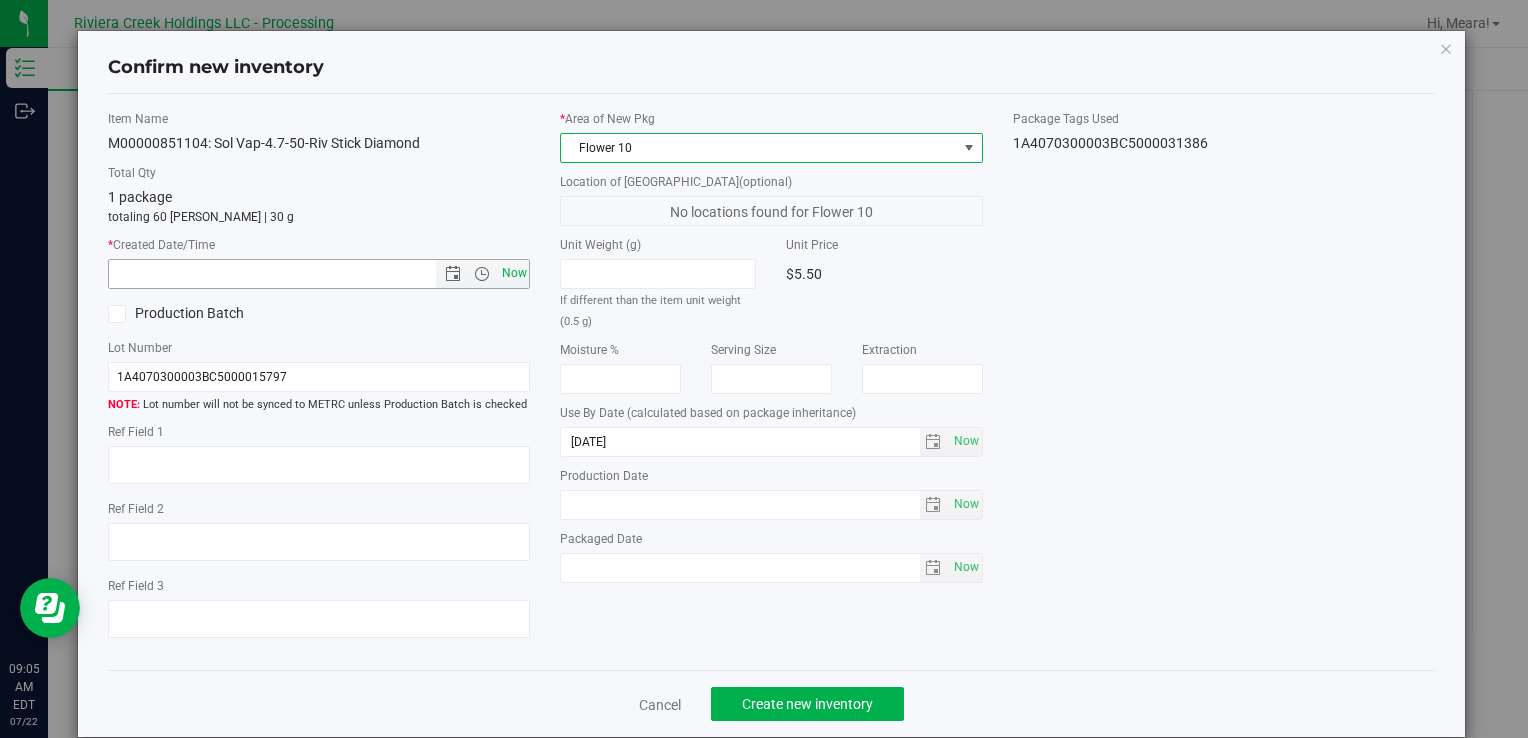 click on "Now" at bounding box center [514, 273] 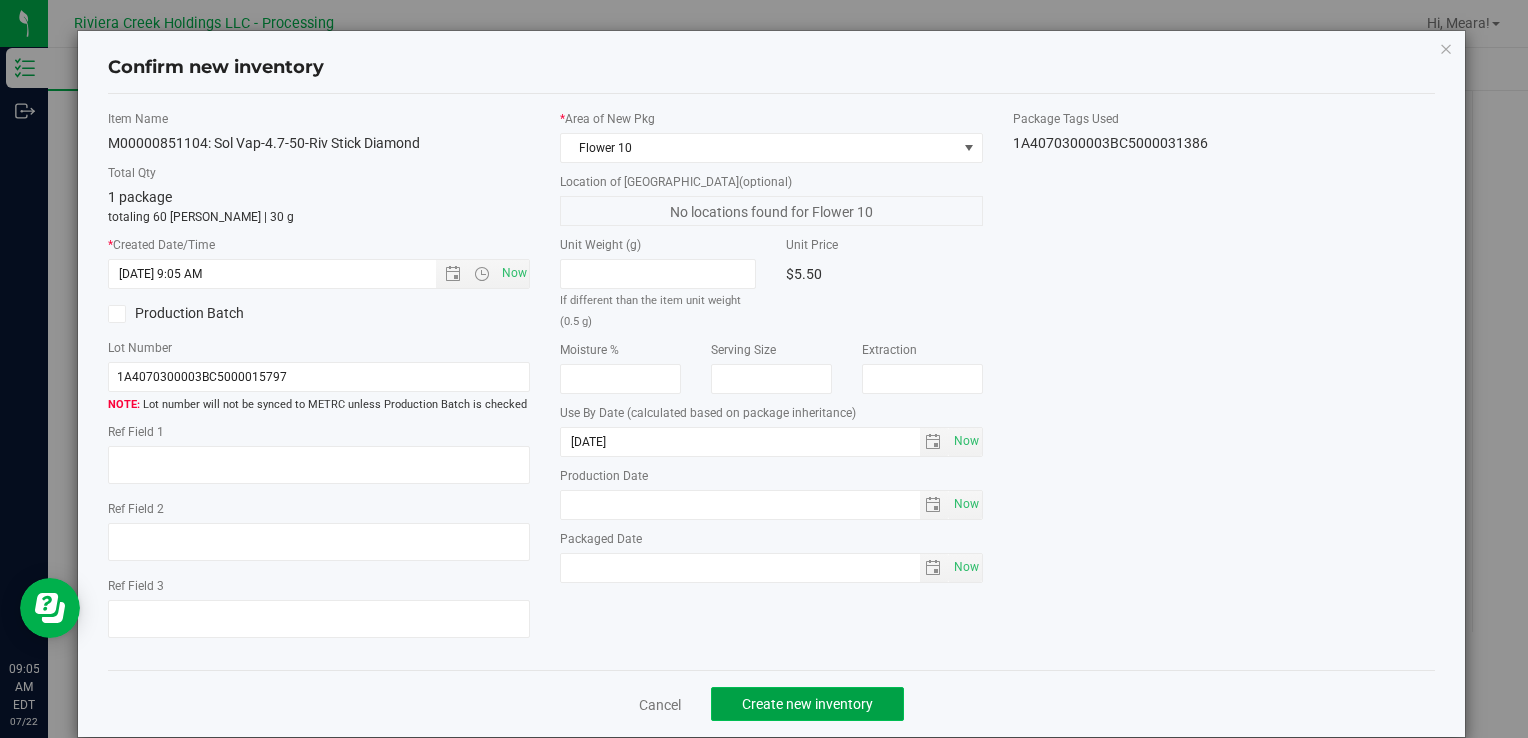 click on "Create new inventory" 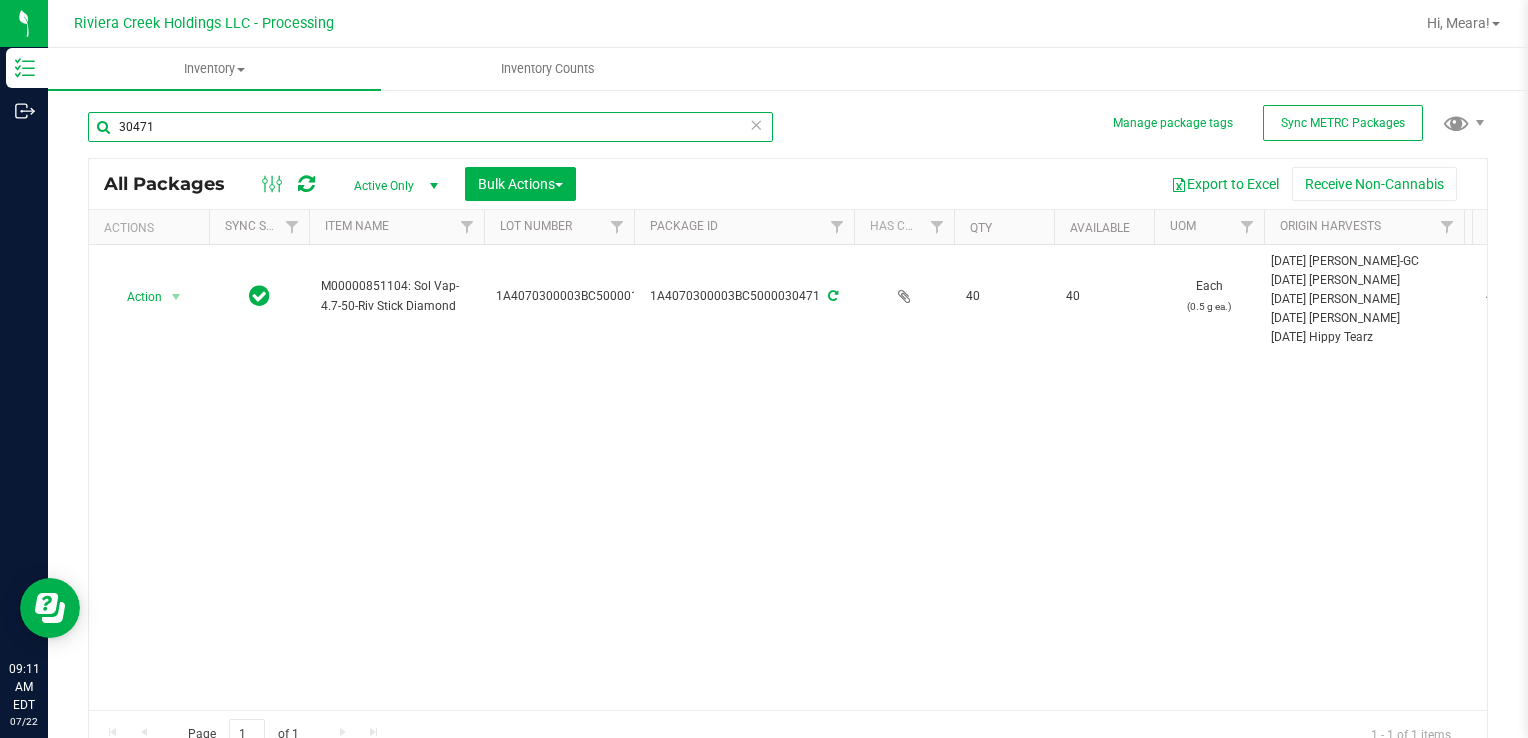 drag, startPoint x: 309, startPoint y: 129, endPoint x: -4, endPoint y: 123, distance: 313.0575 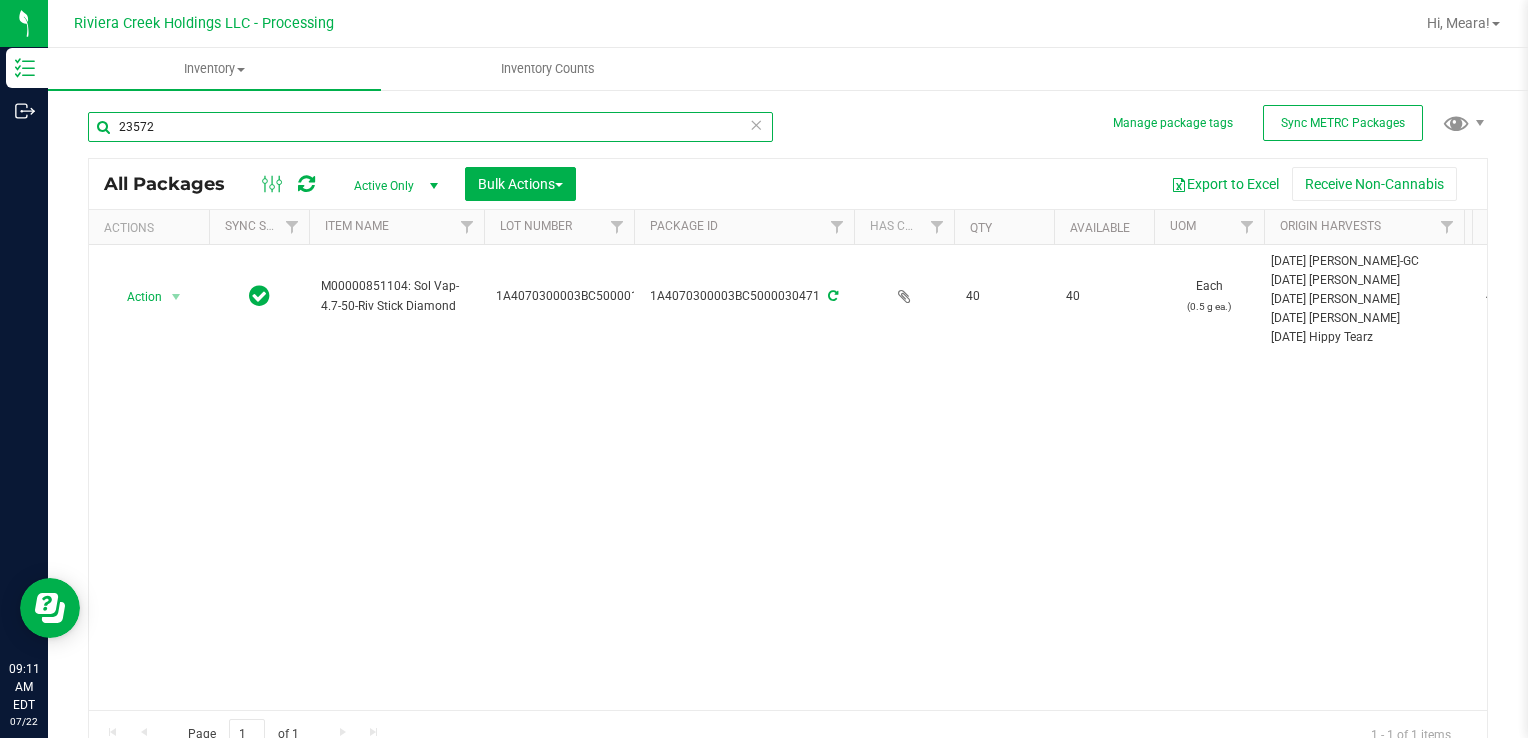 type on "23572" 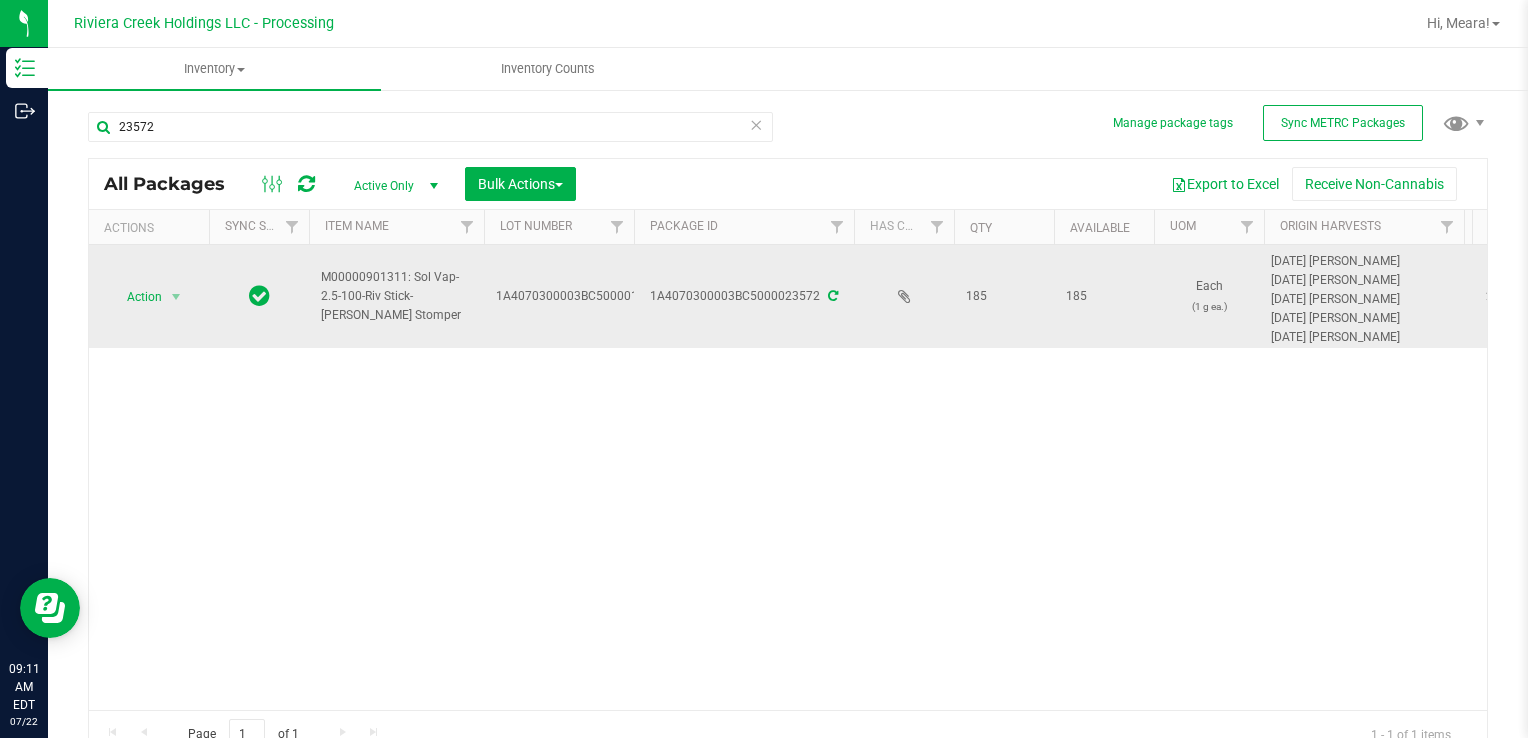 click on "Action" at bounding box center [136, 297] 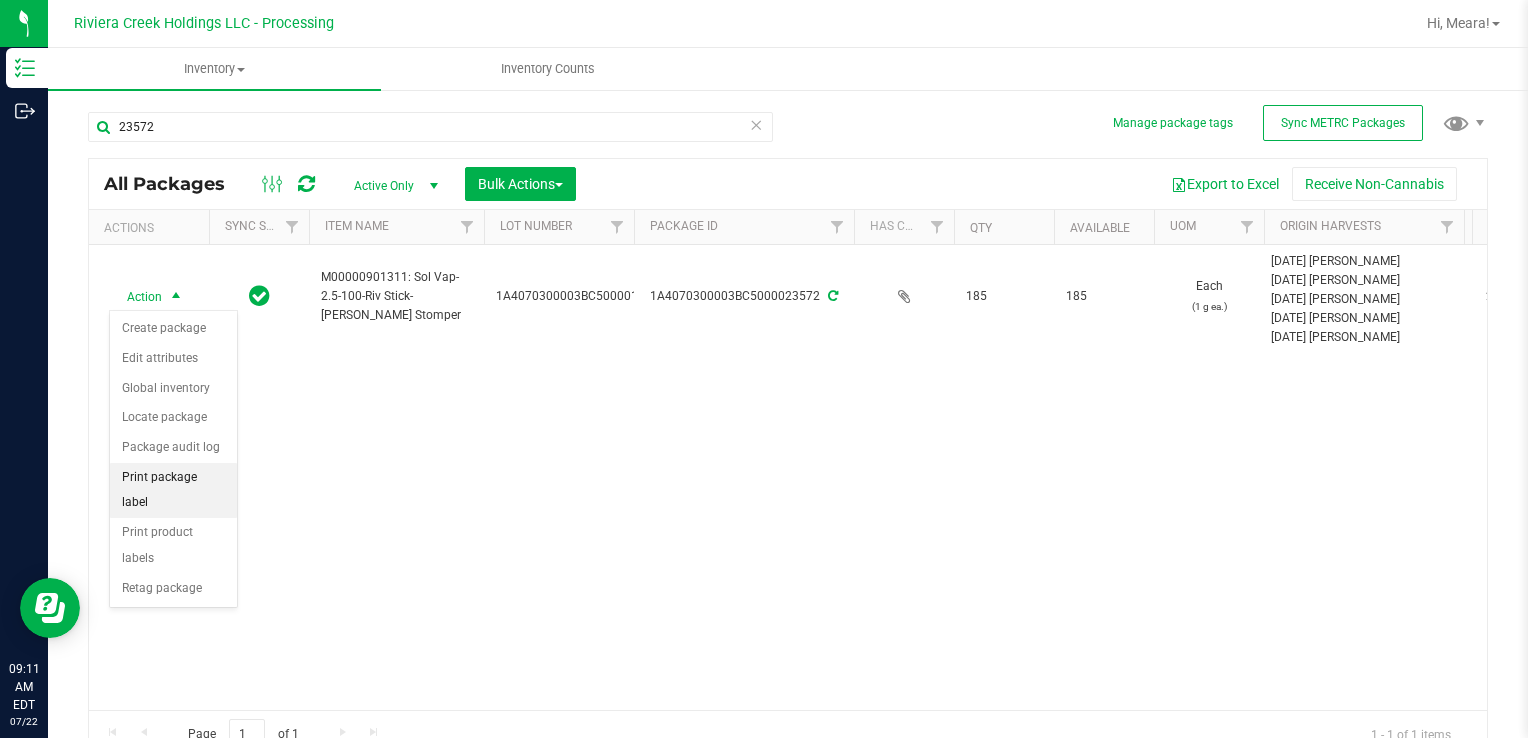 click on "Print package label" at bounding box center [173, 490] 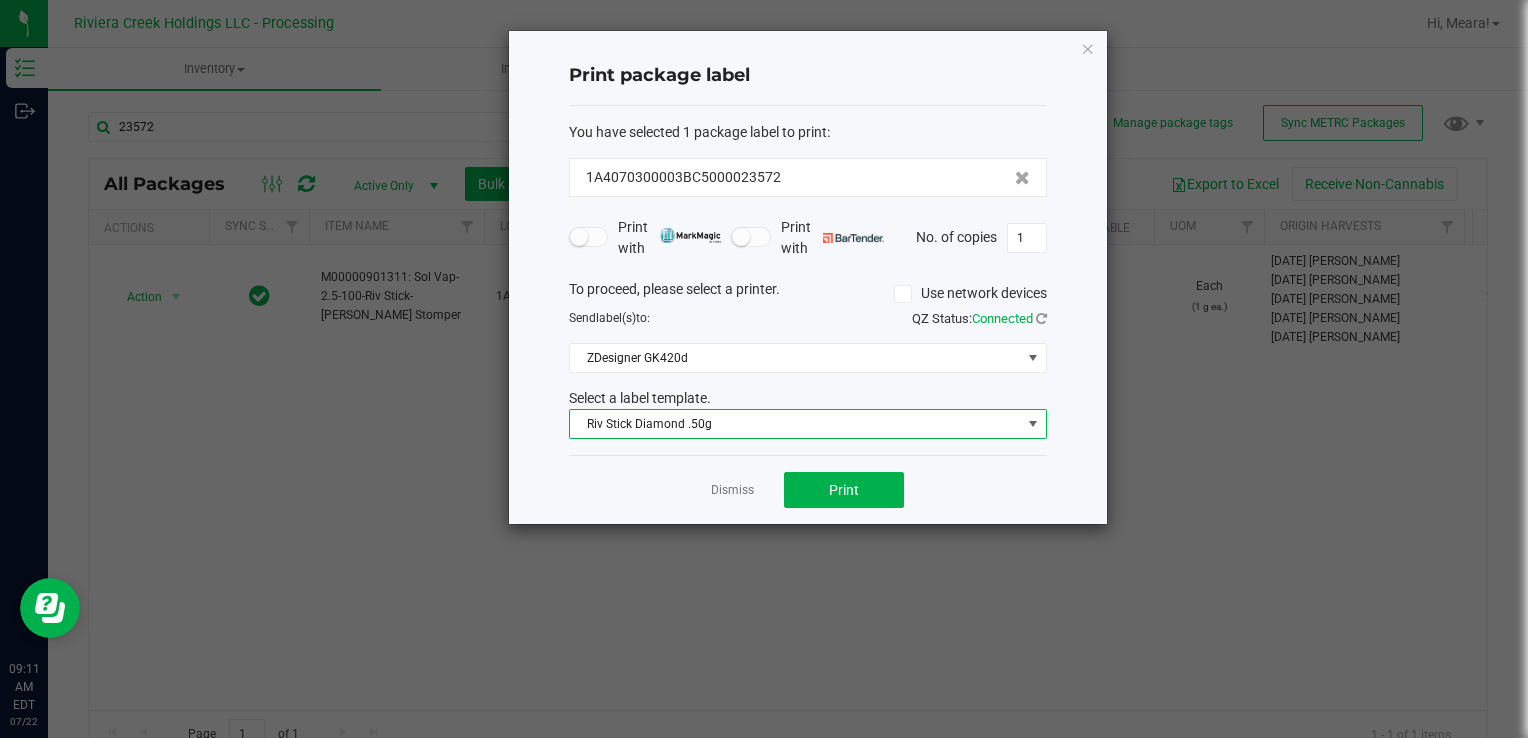 click on "Riv Stick Diamond .50g" at bounding box center (795, 424) 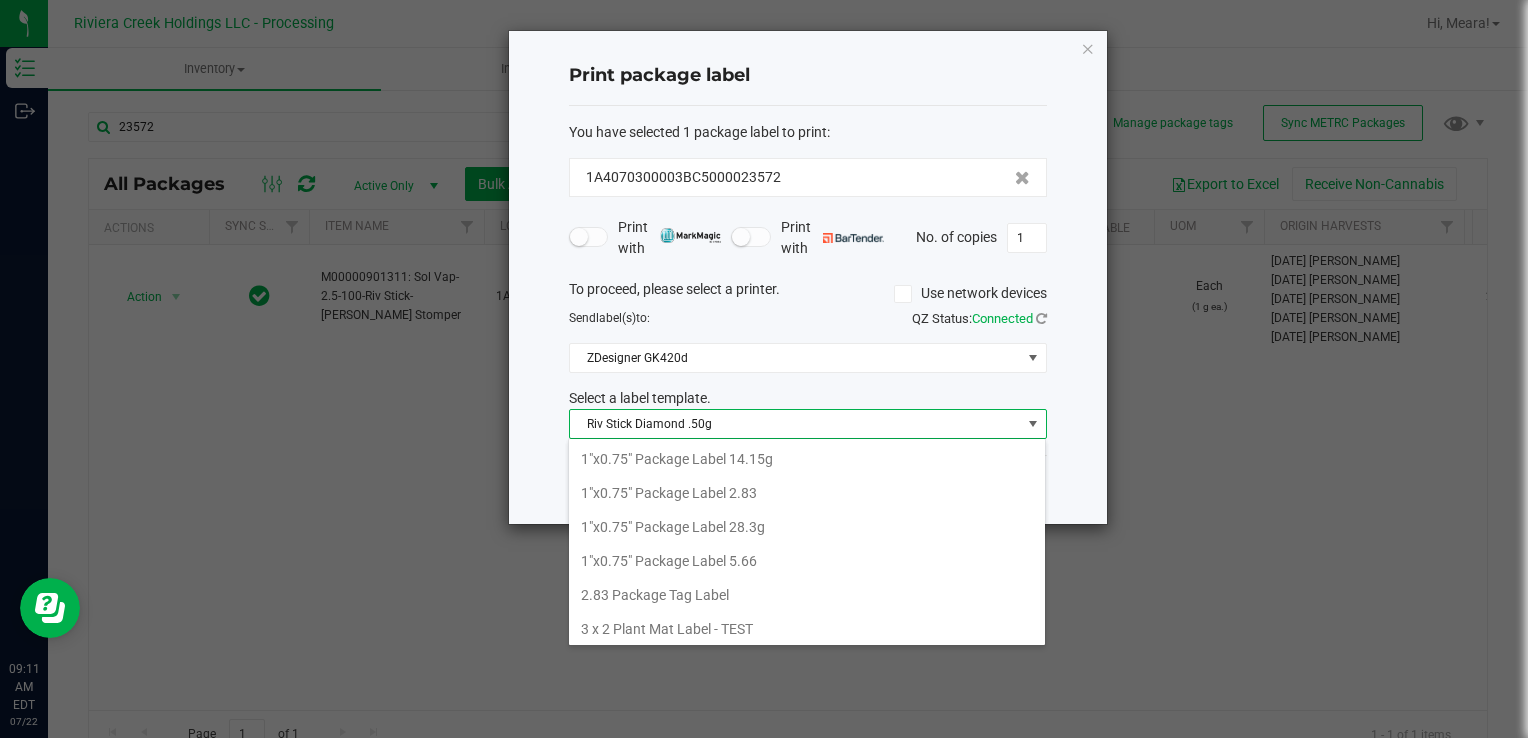 scroll, scrollTop: 808, scrollLeft: 0, axis: vertical 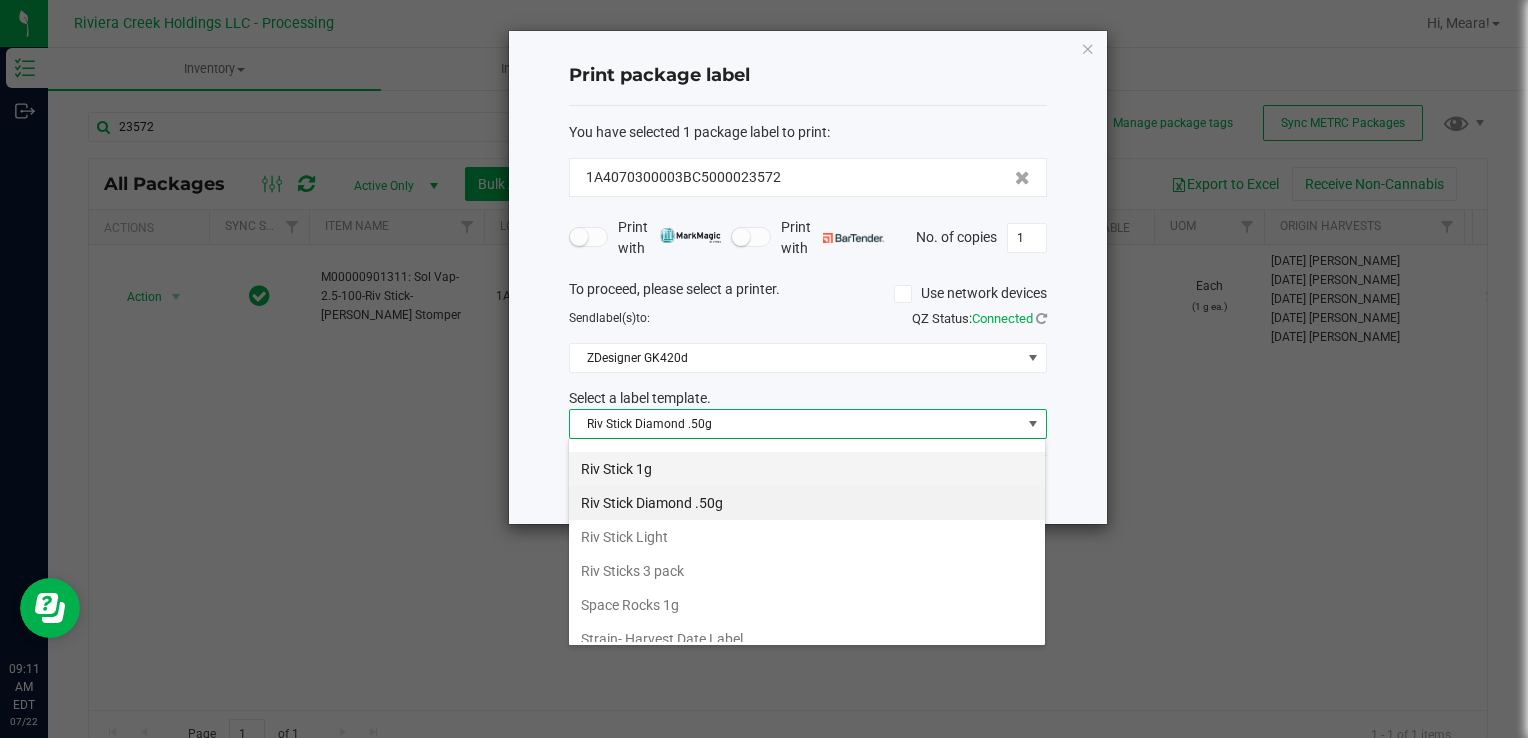 click on "Riv Stick 1g" at bounding box center (807, 469) 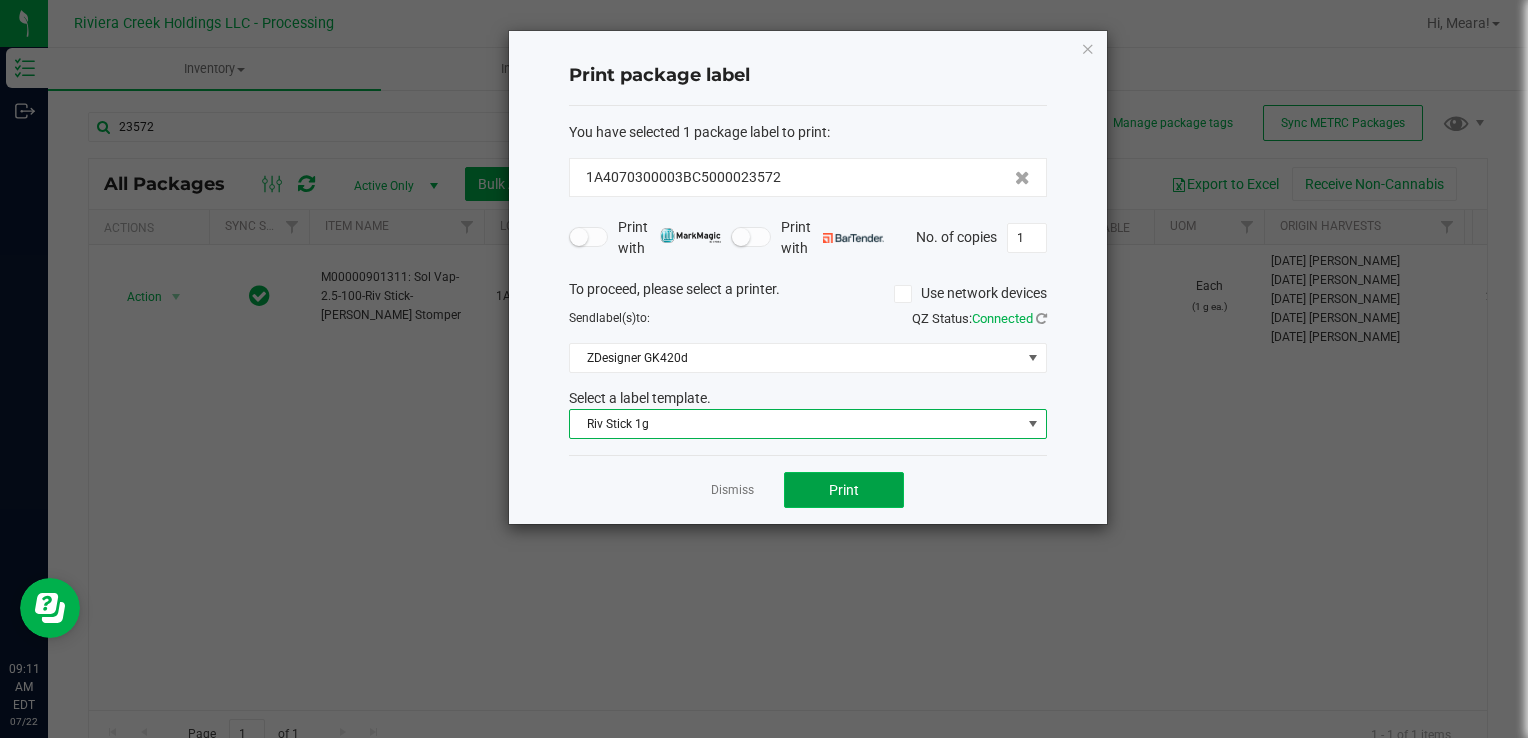 click on "Print" 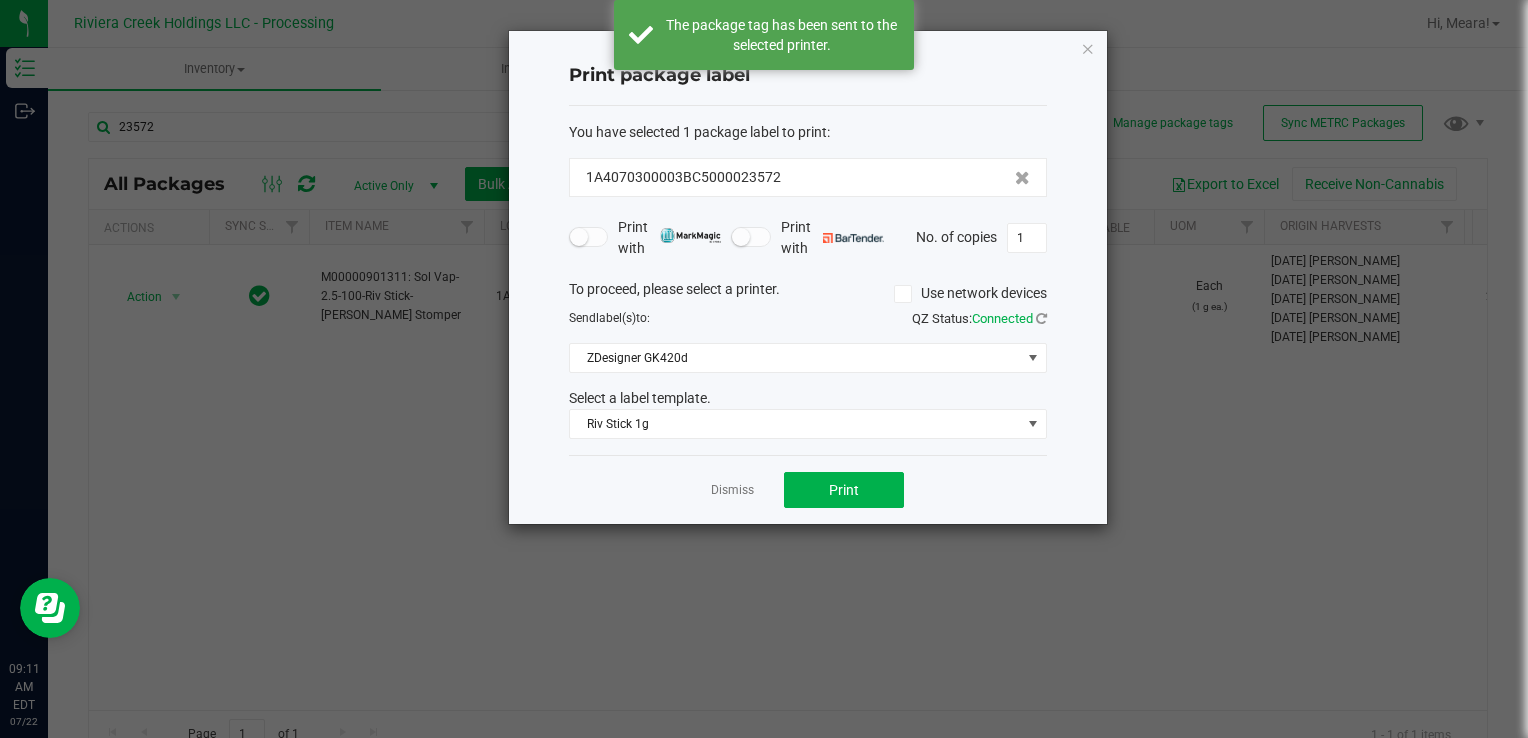 click on "Dismiss   Print" 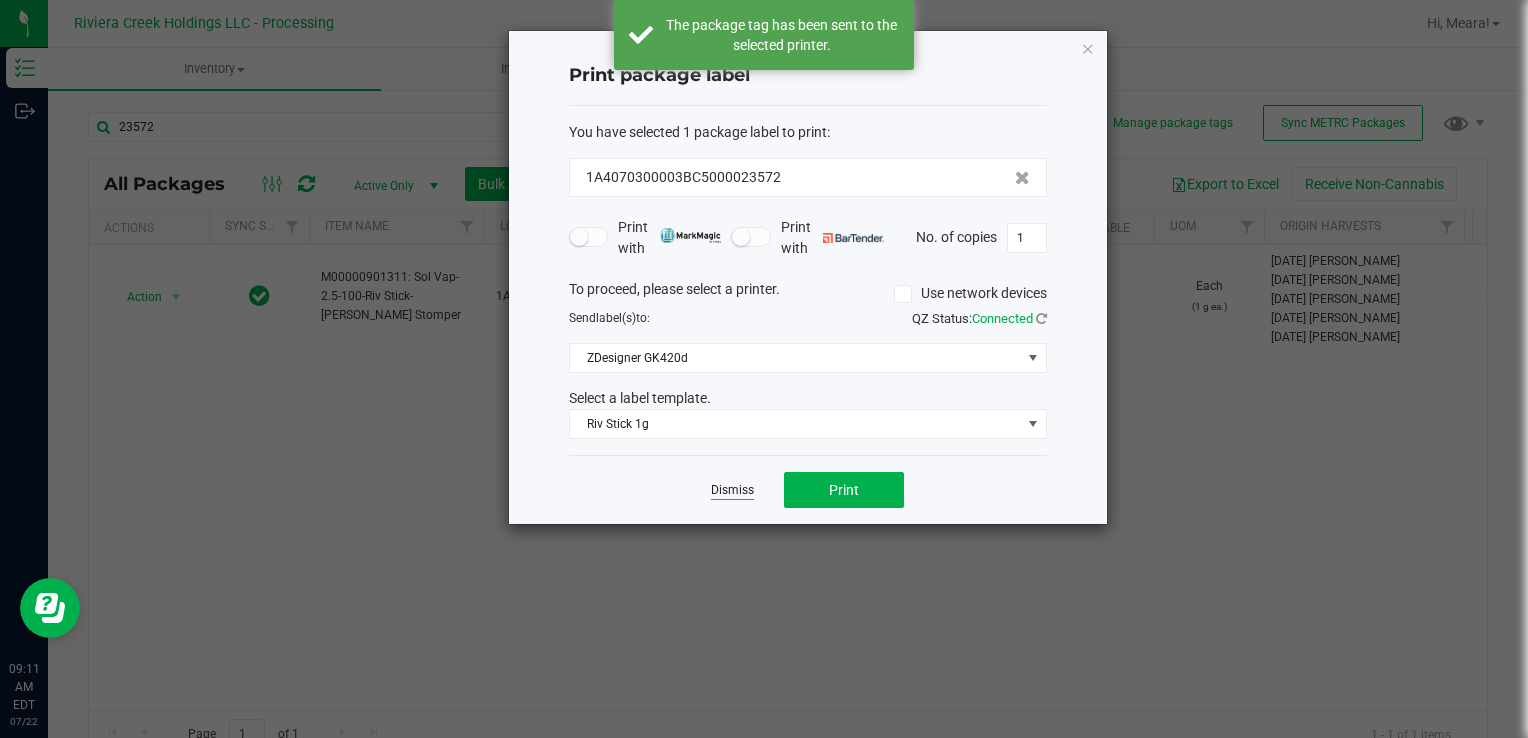 click on "Dismiss" 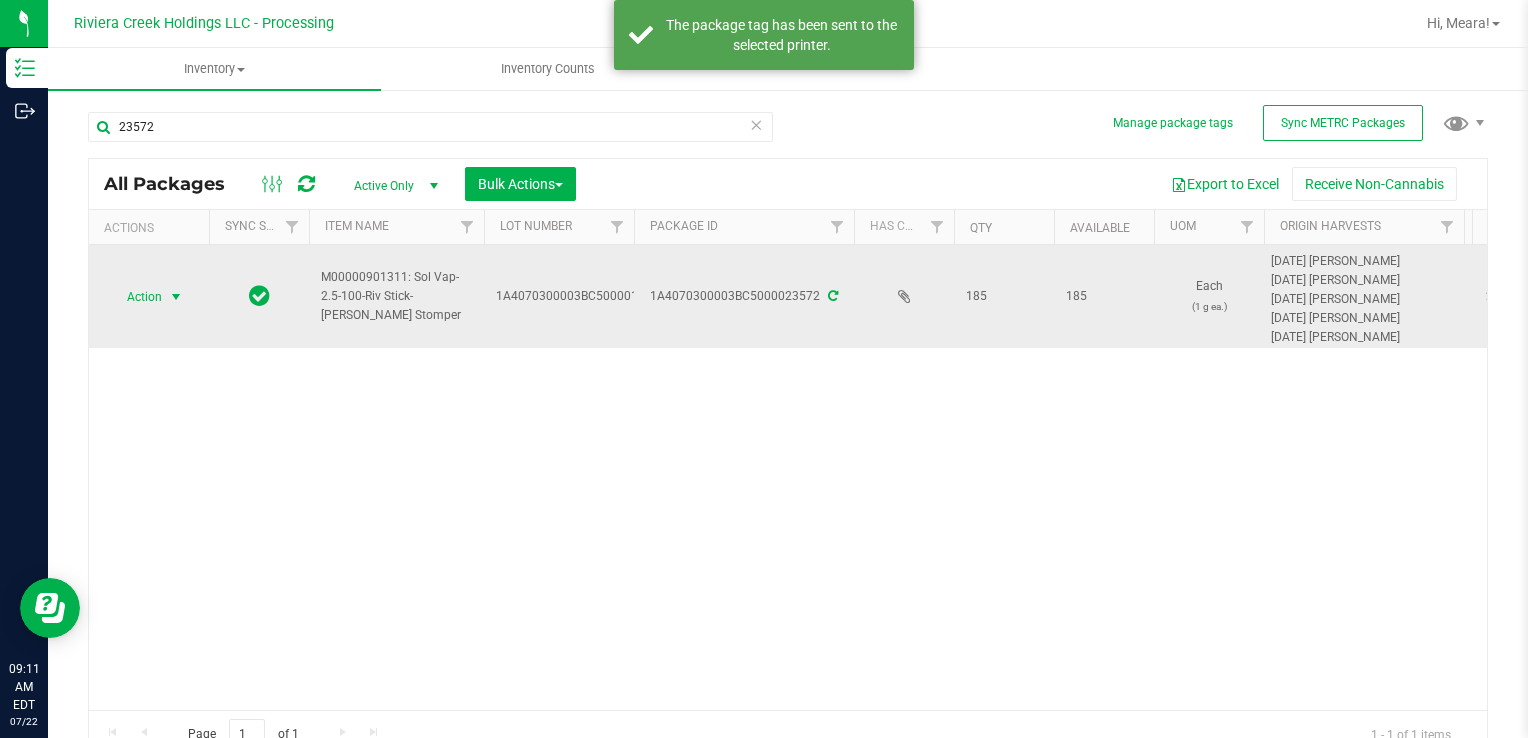 click at bounding box center (176, 297) 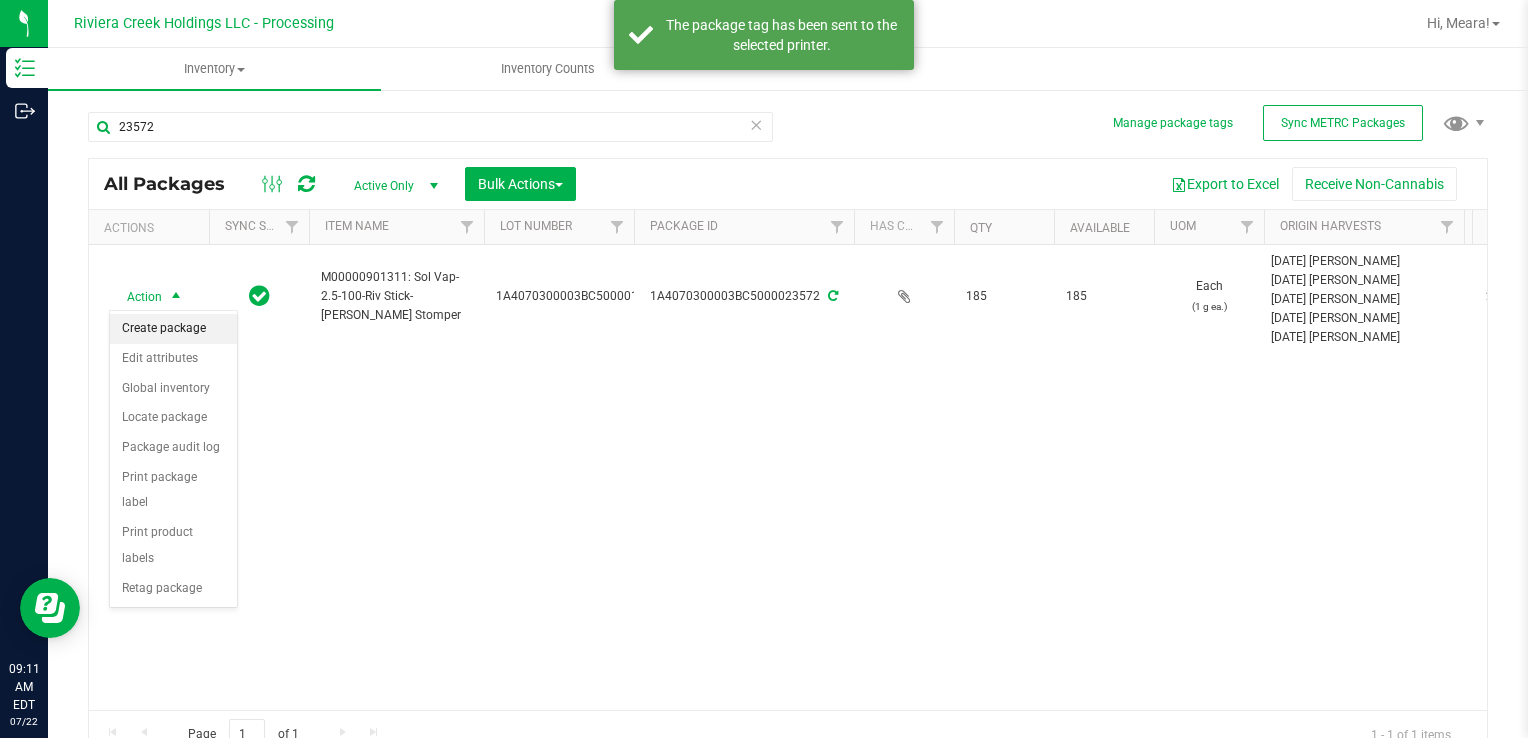 click on "Create package" at bounding box center [173, 329] 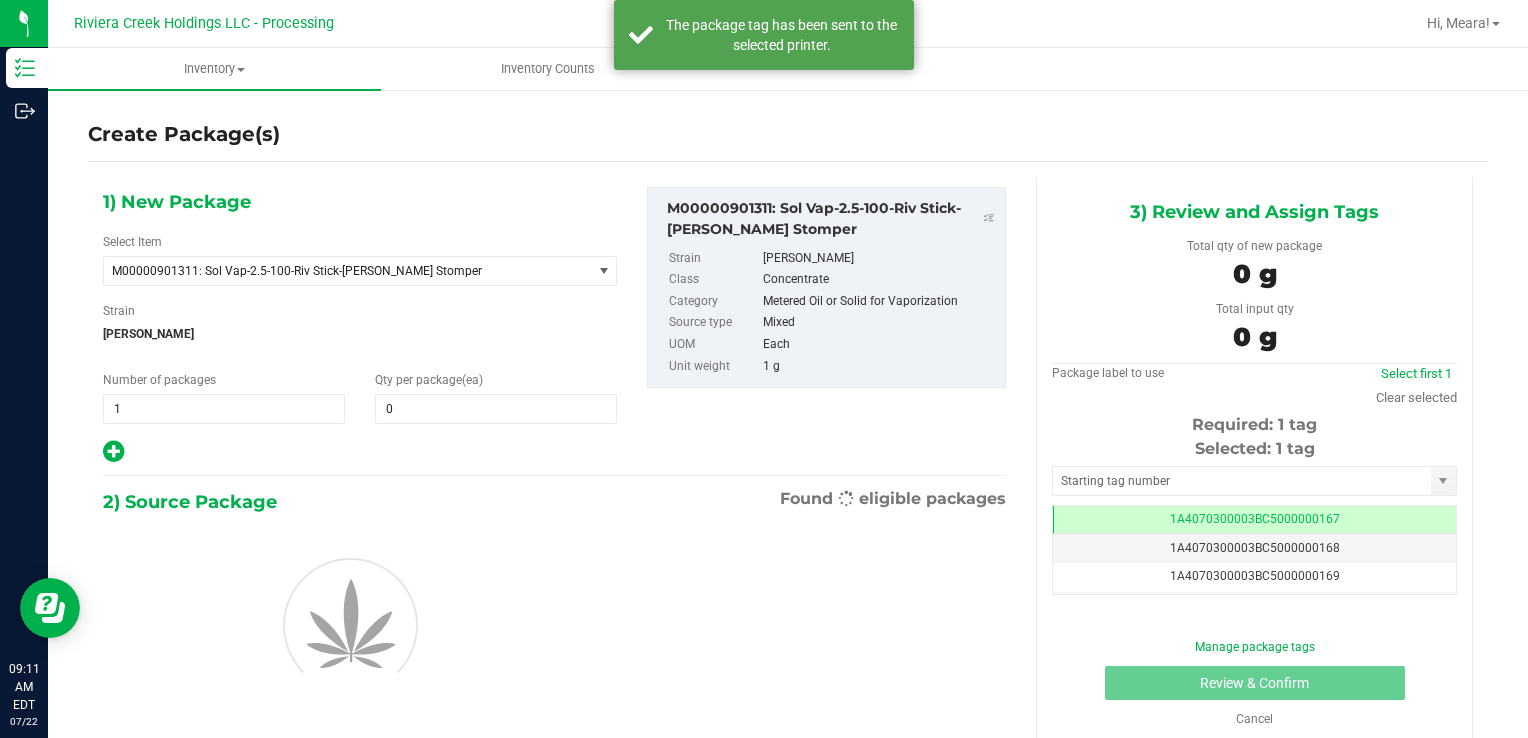 scroll, scrollTop: 0, scrollLeft: 0, axis: both 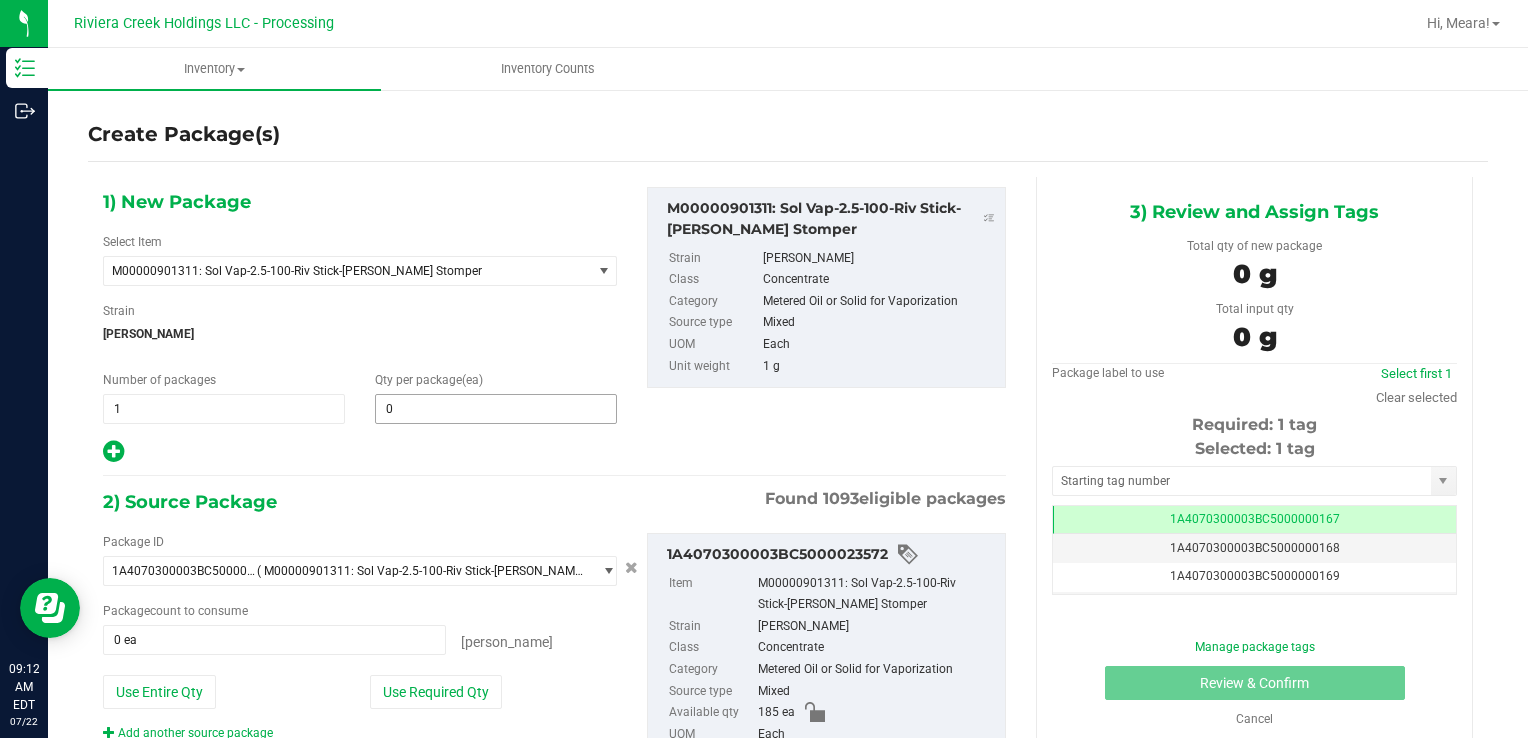 type 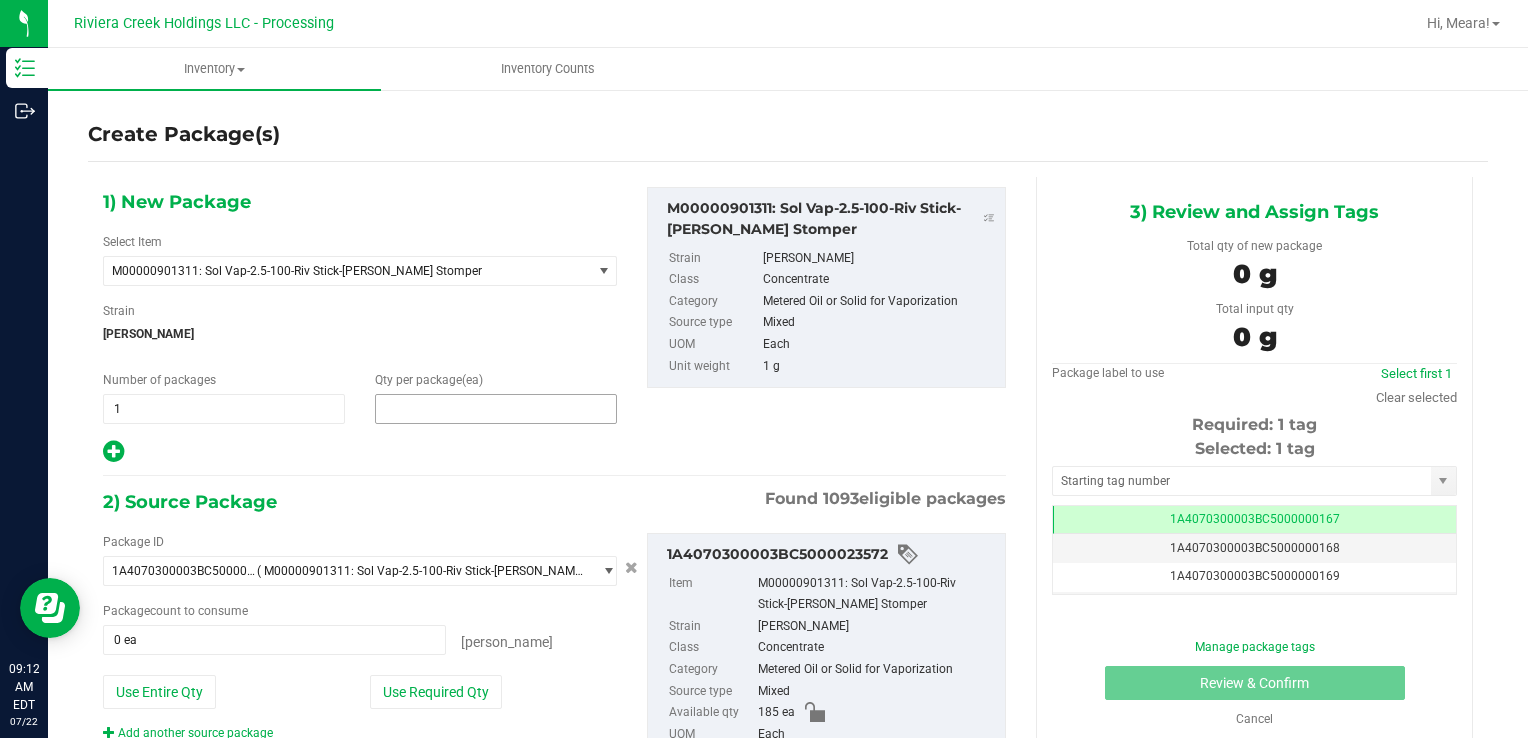 click at bounding box center [496, 409] 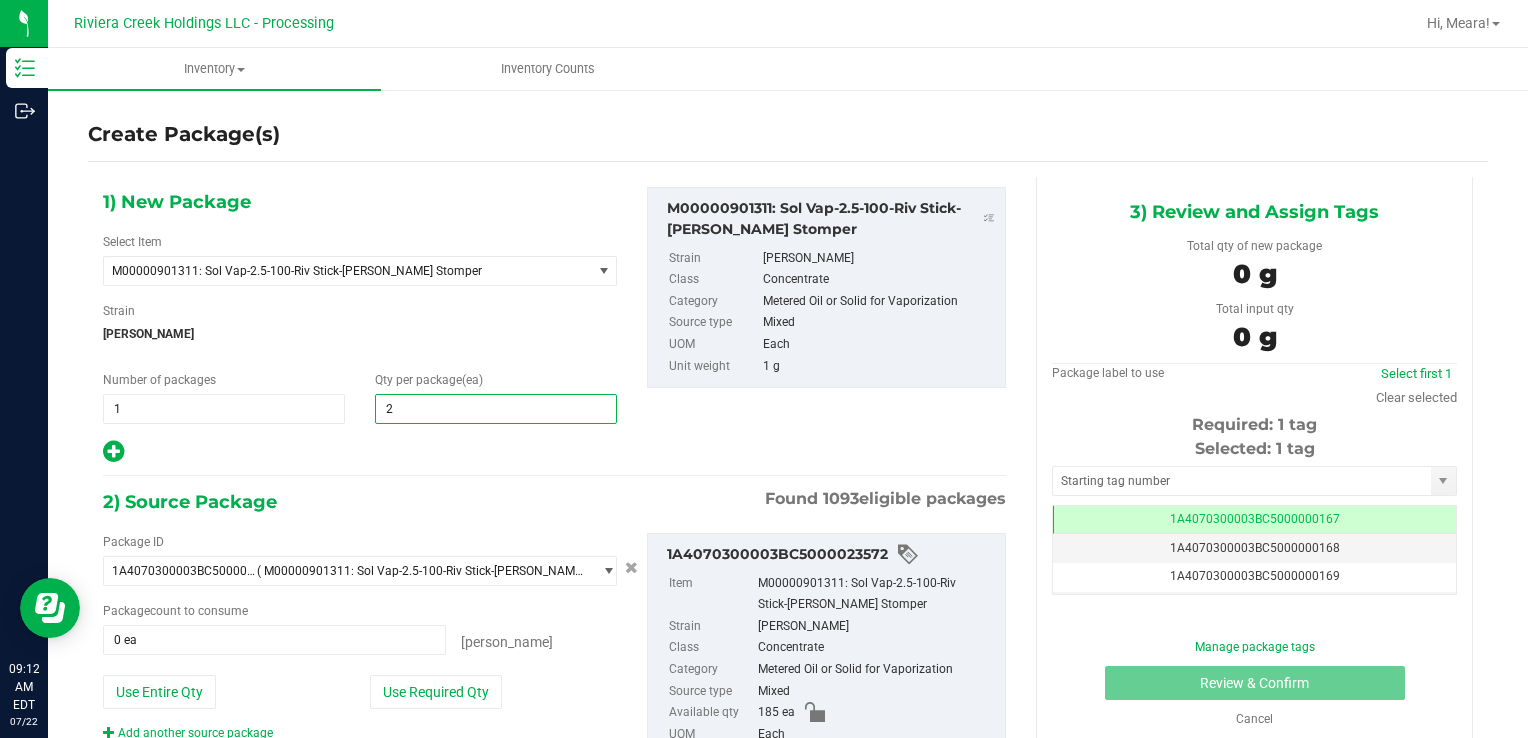 type on "20" 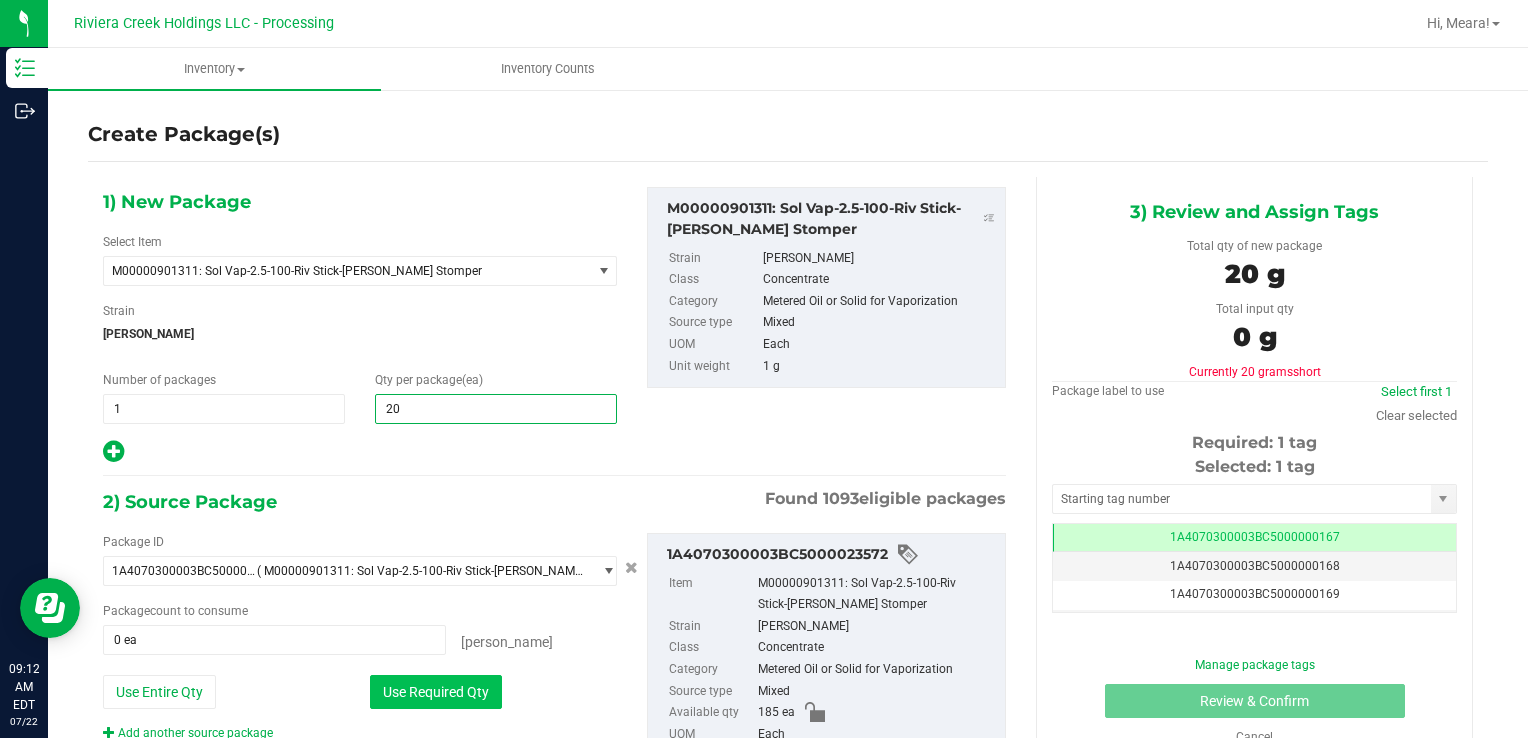 type on "20" 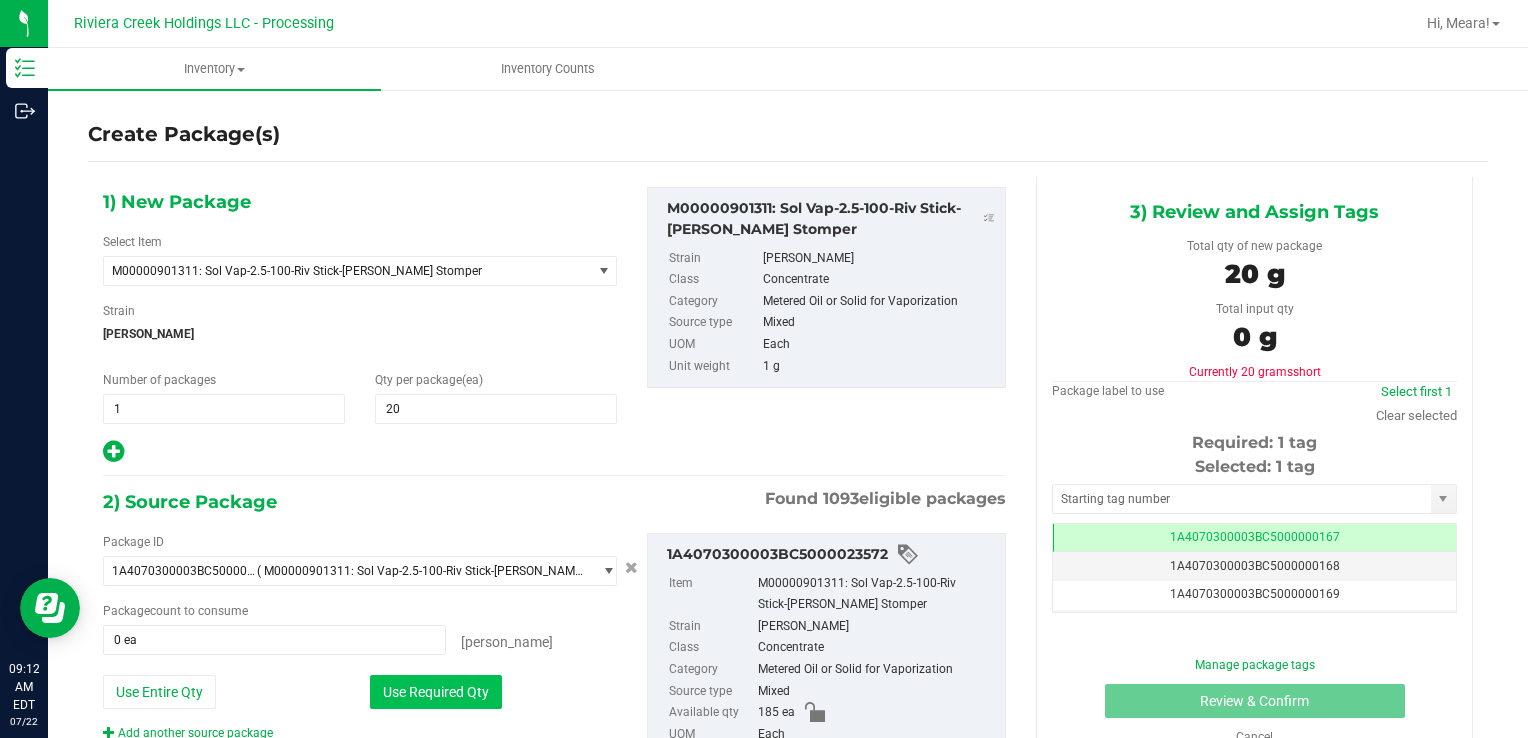 click on "Use Required Qty" at bounding box center [436, 692] 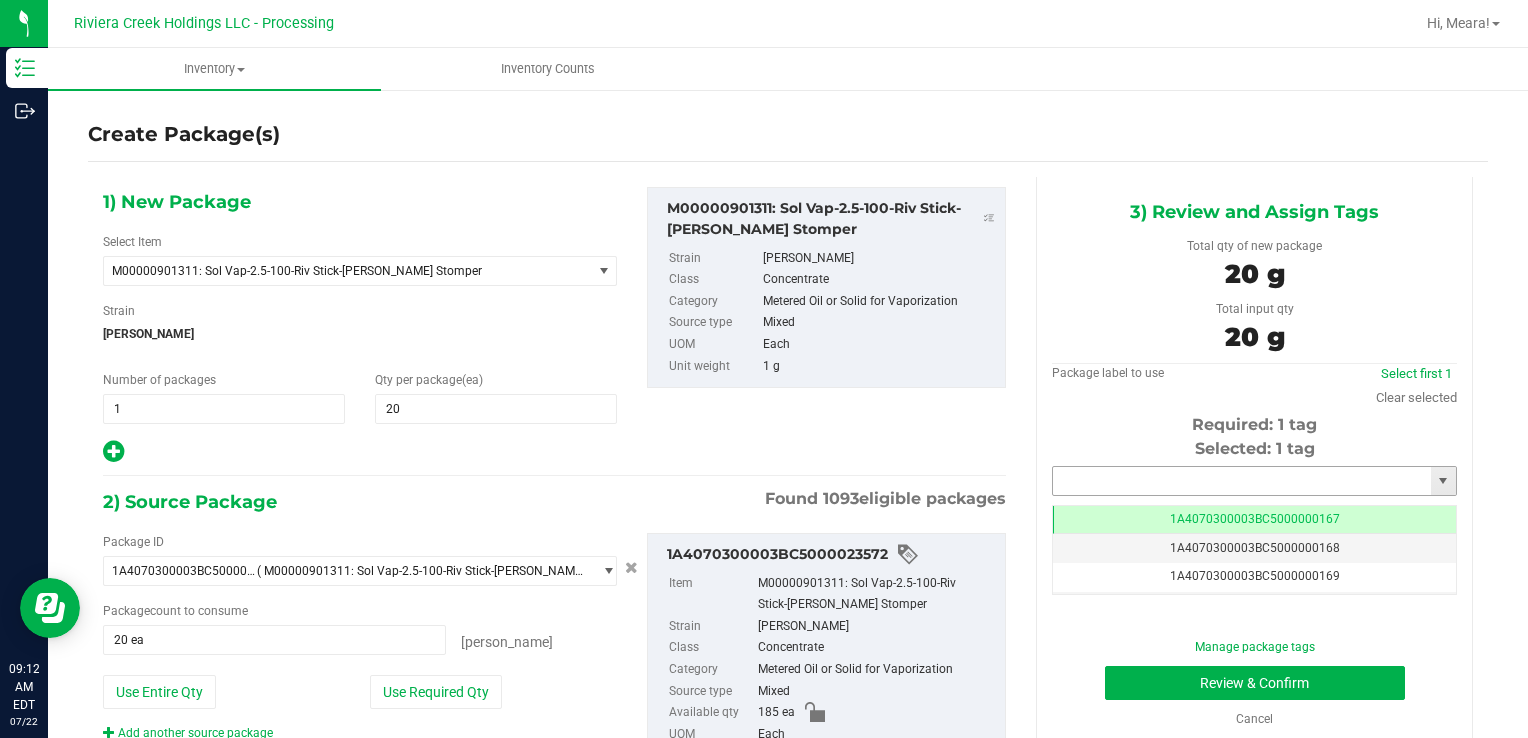 click at bounding box center [1242, 481] 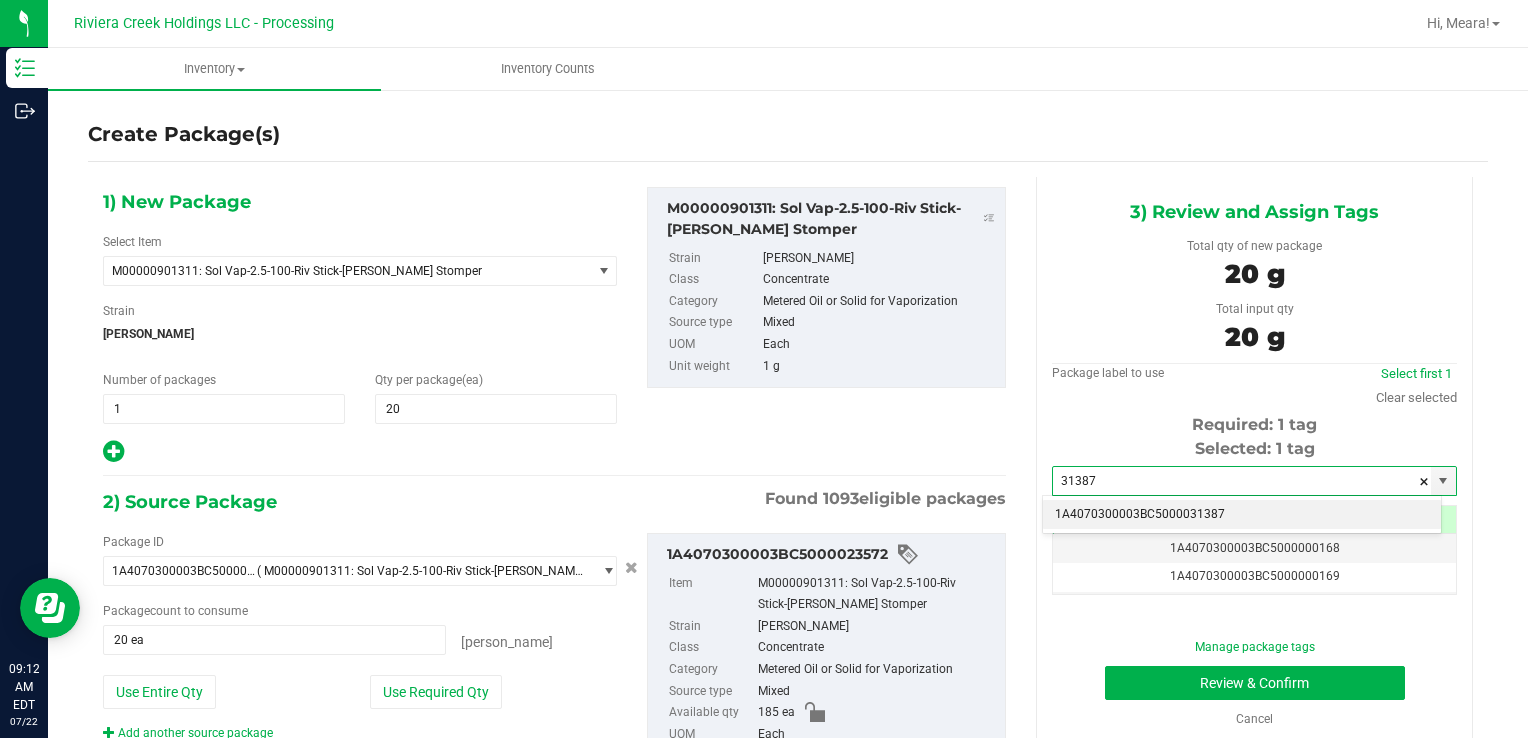 click on "1A4070300003BC5000031387" at bounding box center [1242, 515] 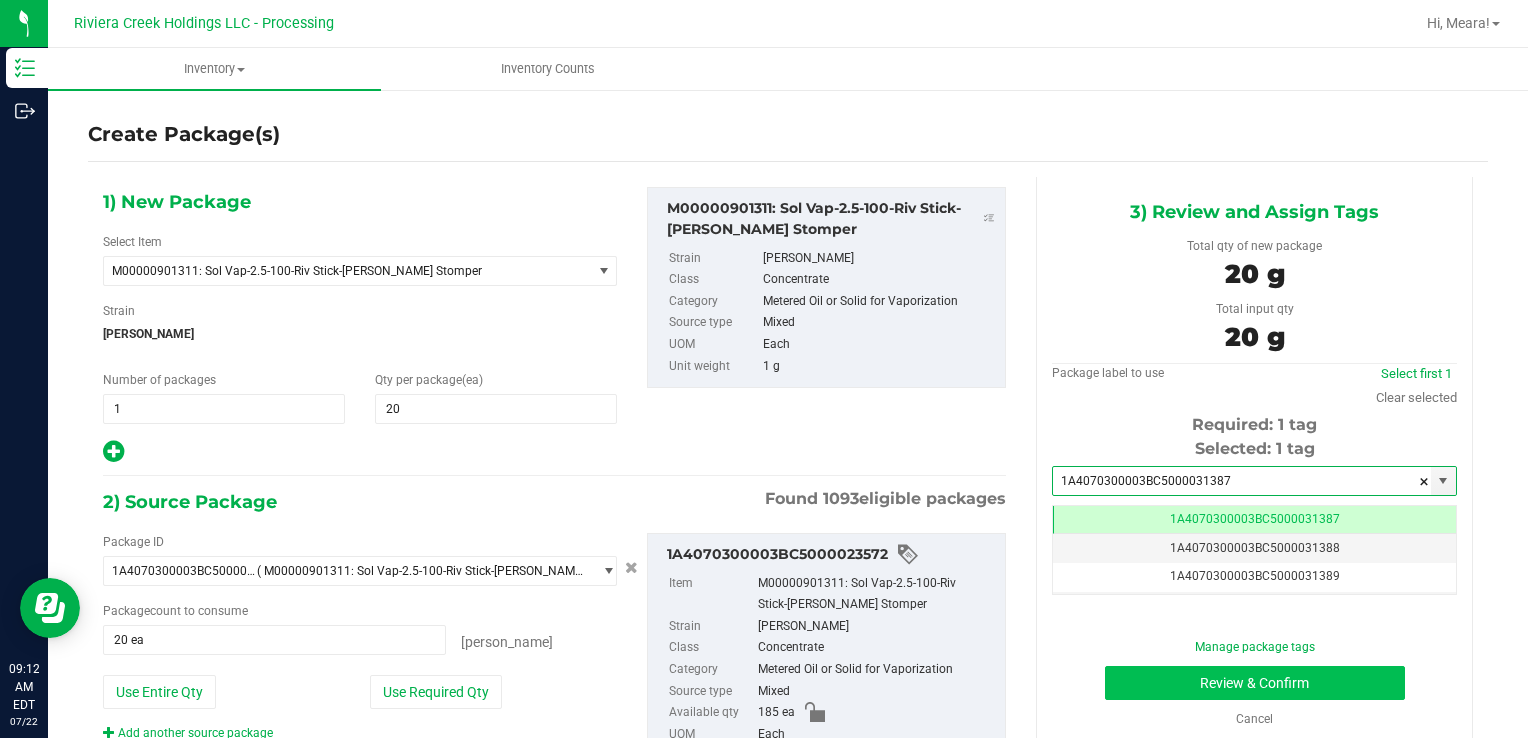 type on "1A4070300003BC5000031387" 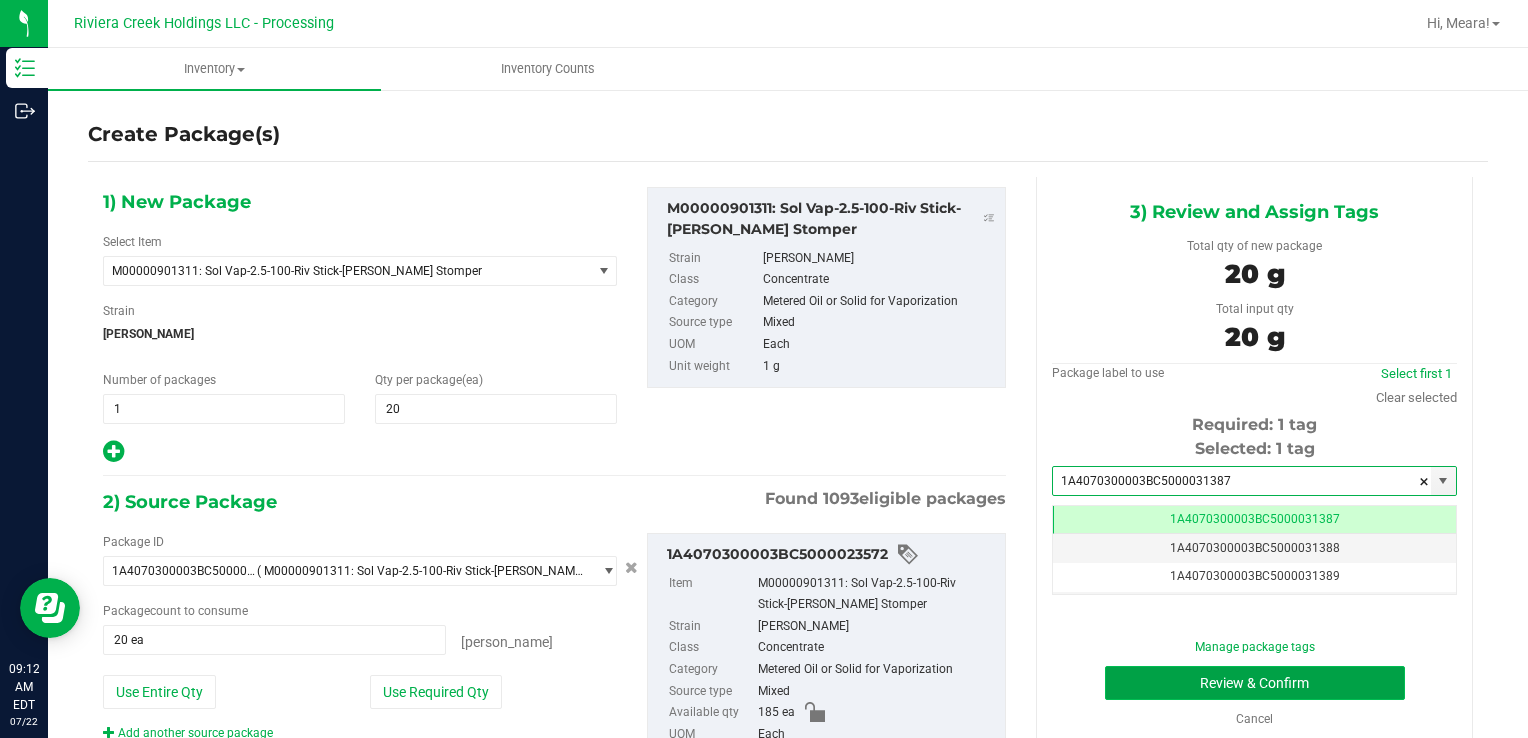 click on "Review & Confirm" at bounding box center [1255, 683] 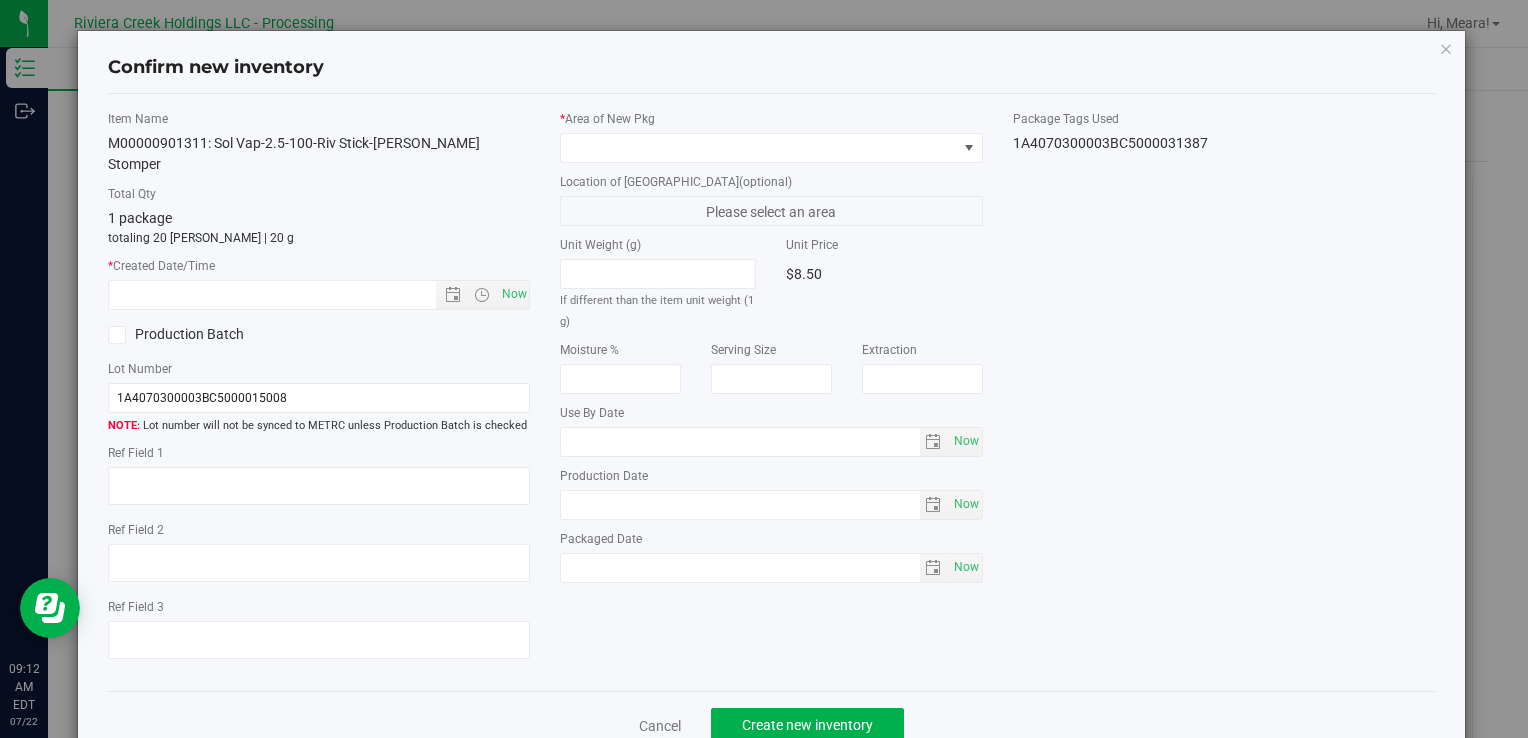 type on "[DATE]" 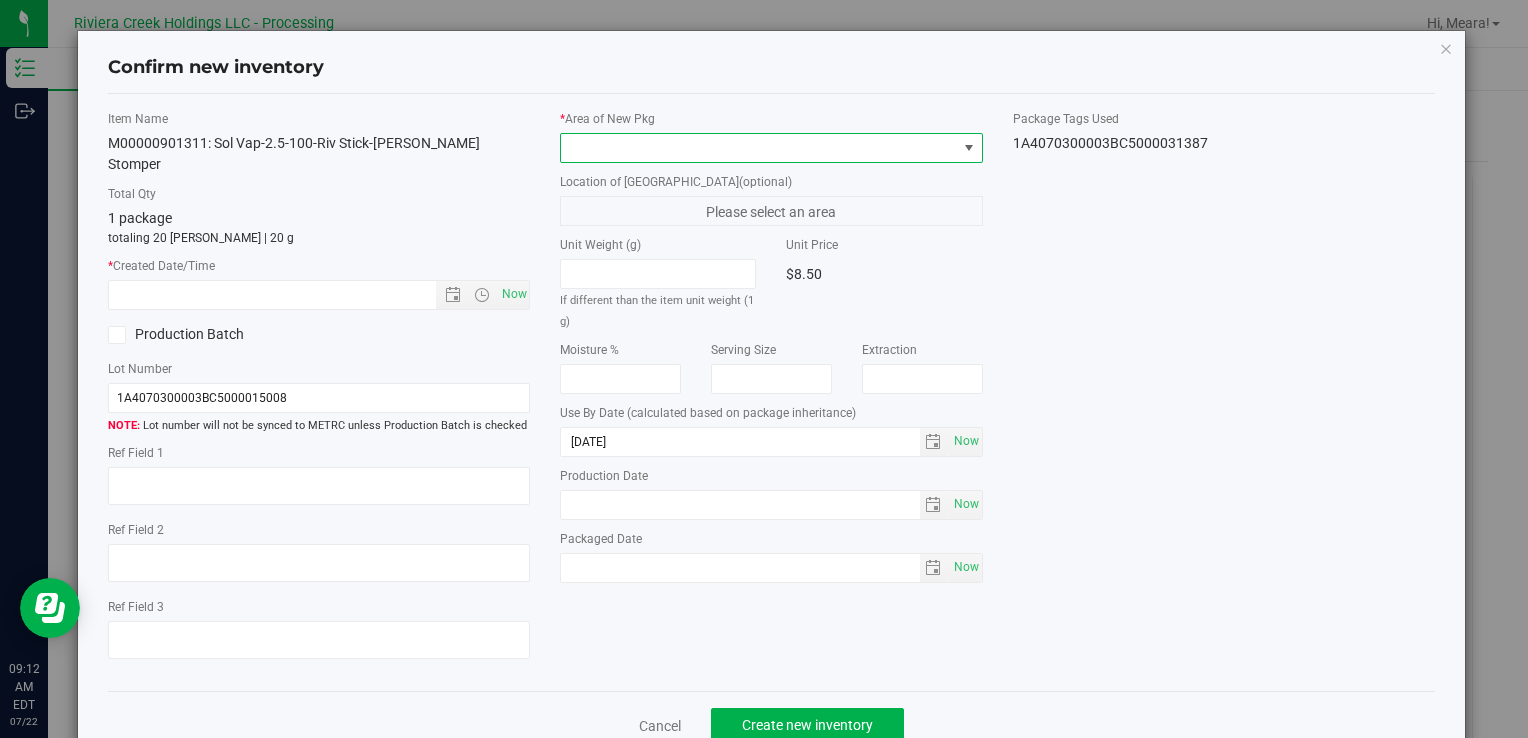 click at bounding box center [758, 148] 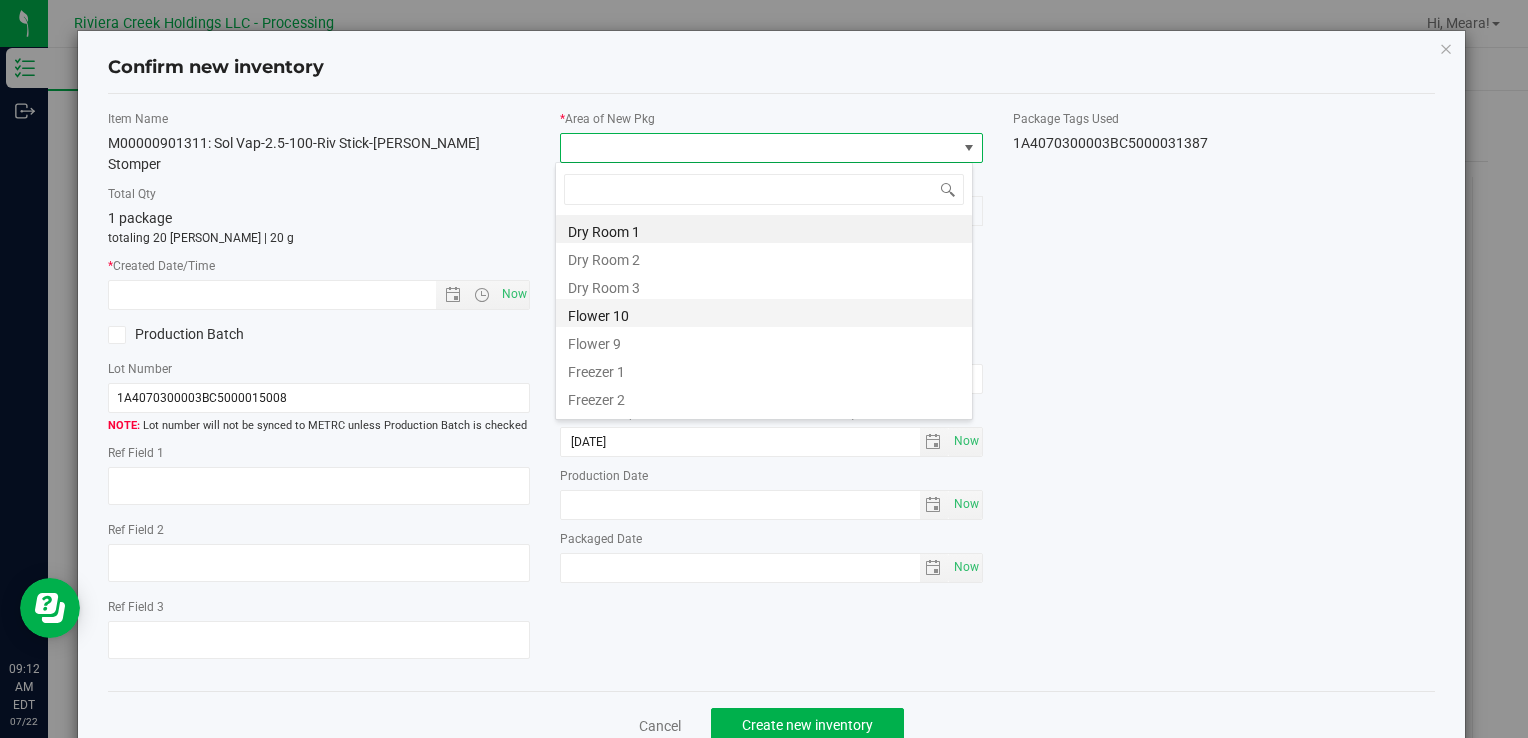 click on "Flower 10" at bounding box center (764, 313) 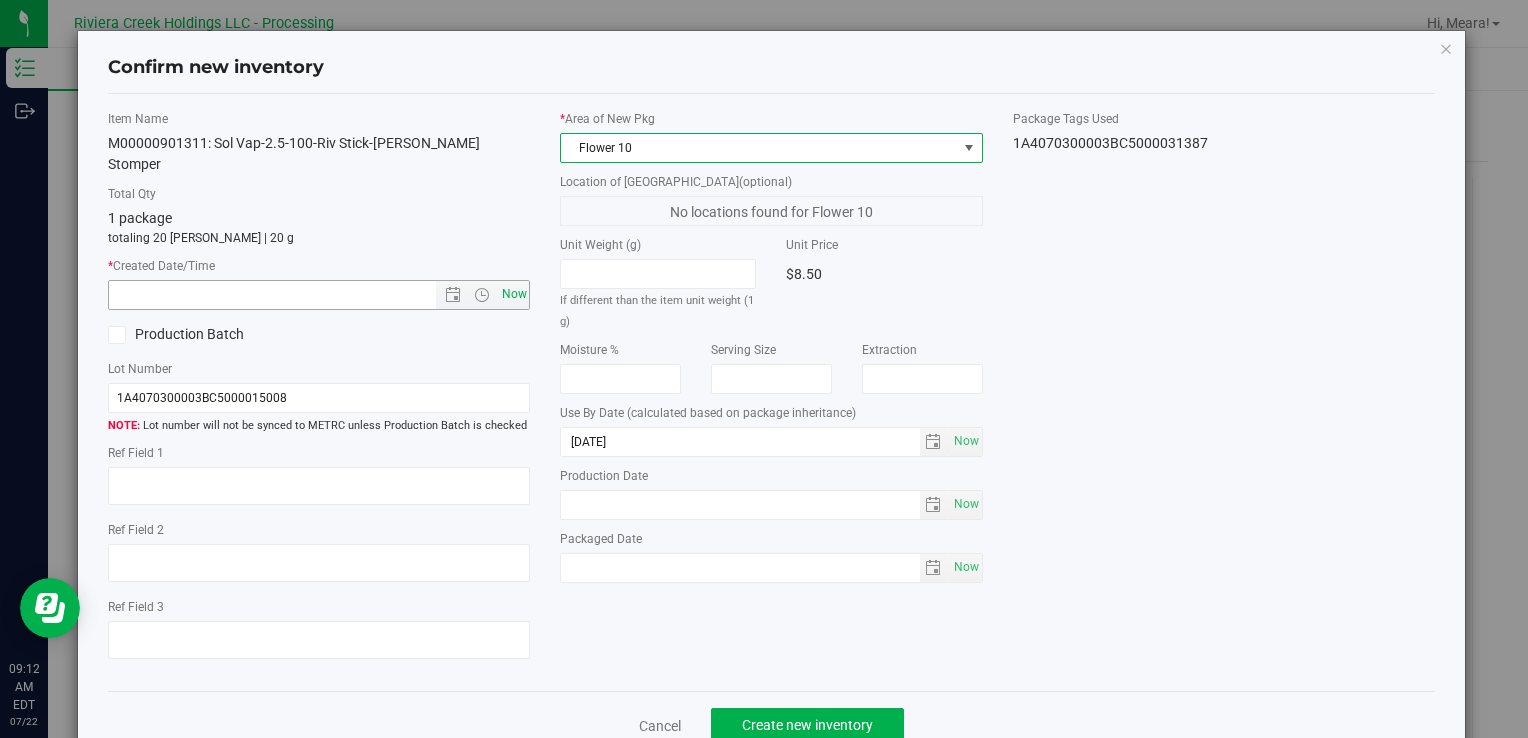 click on "Now" at bounding box center (514, 294) 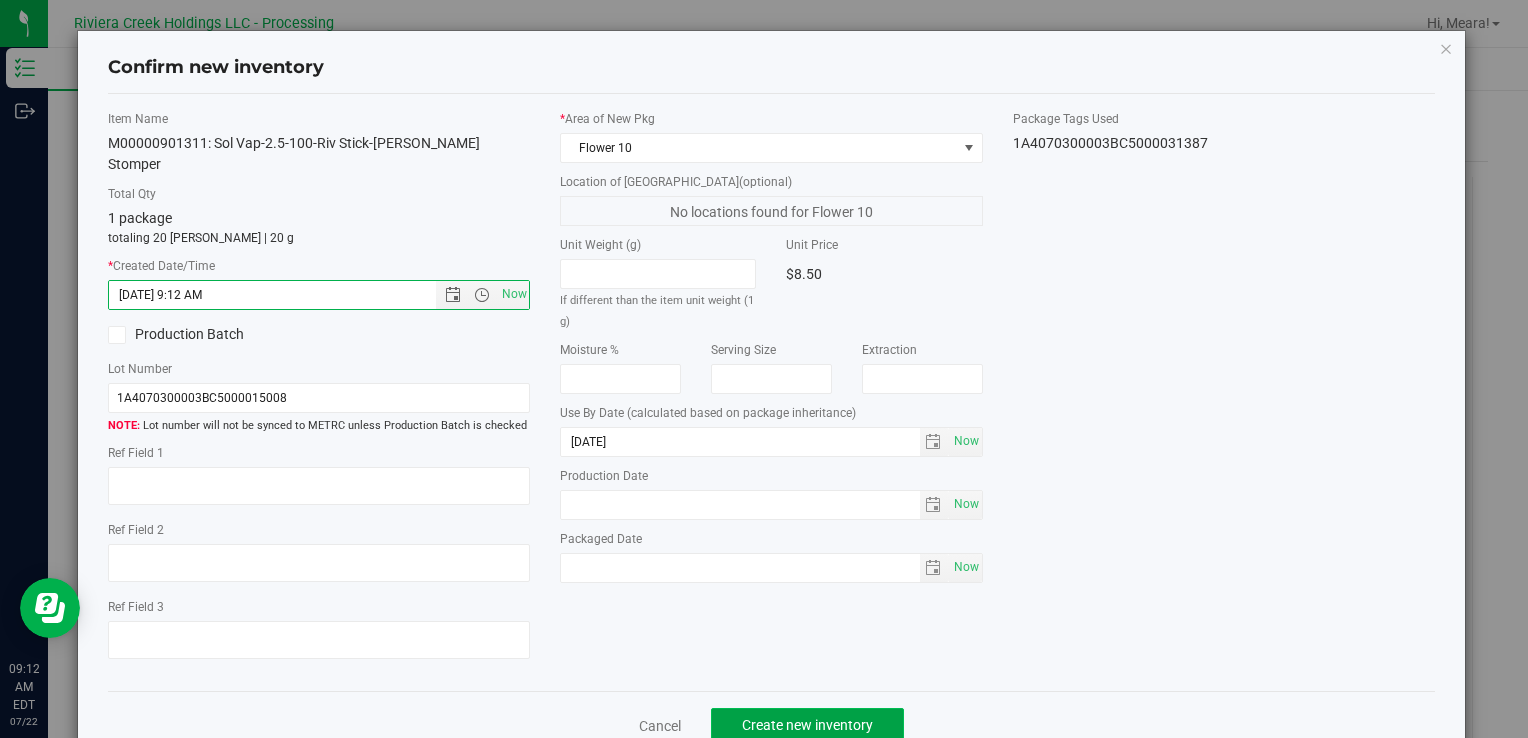 click on "Create new inventory" 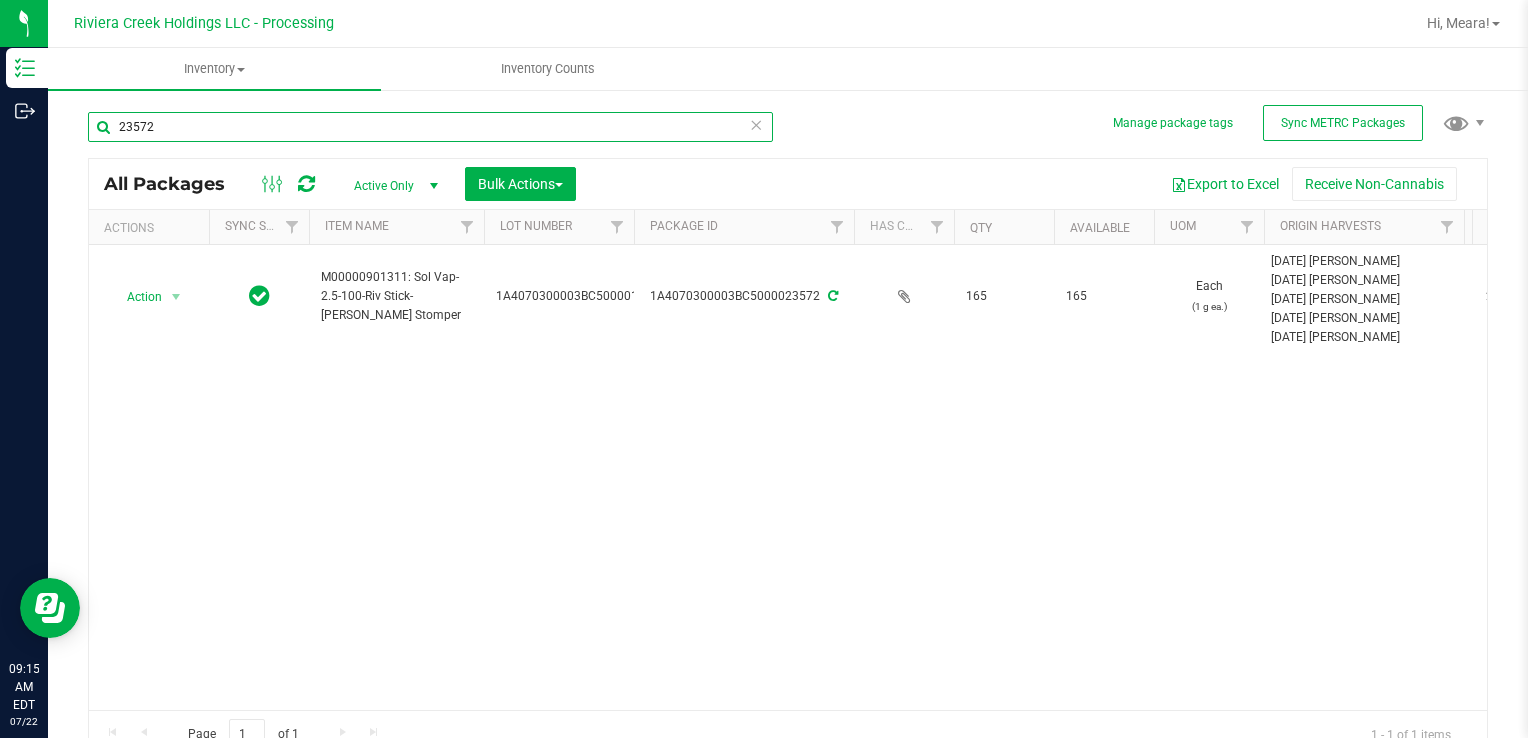drag, startPoint x: 255, startPoint y: 121, endPoint x: 184, endPoint y: 150, distance: 76.6942 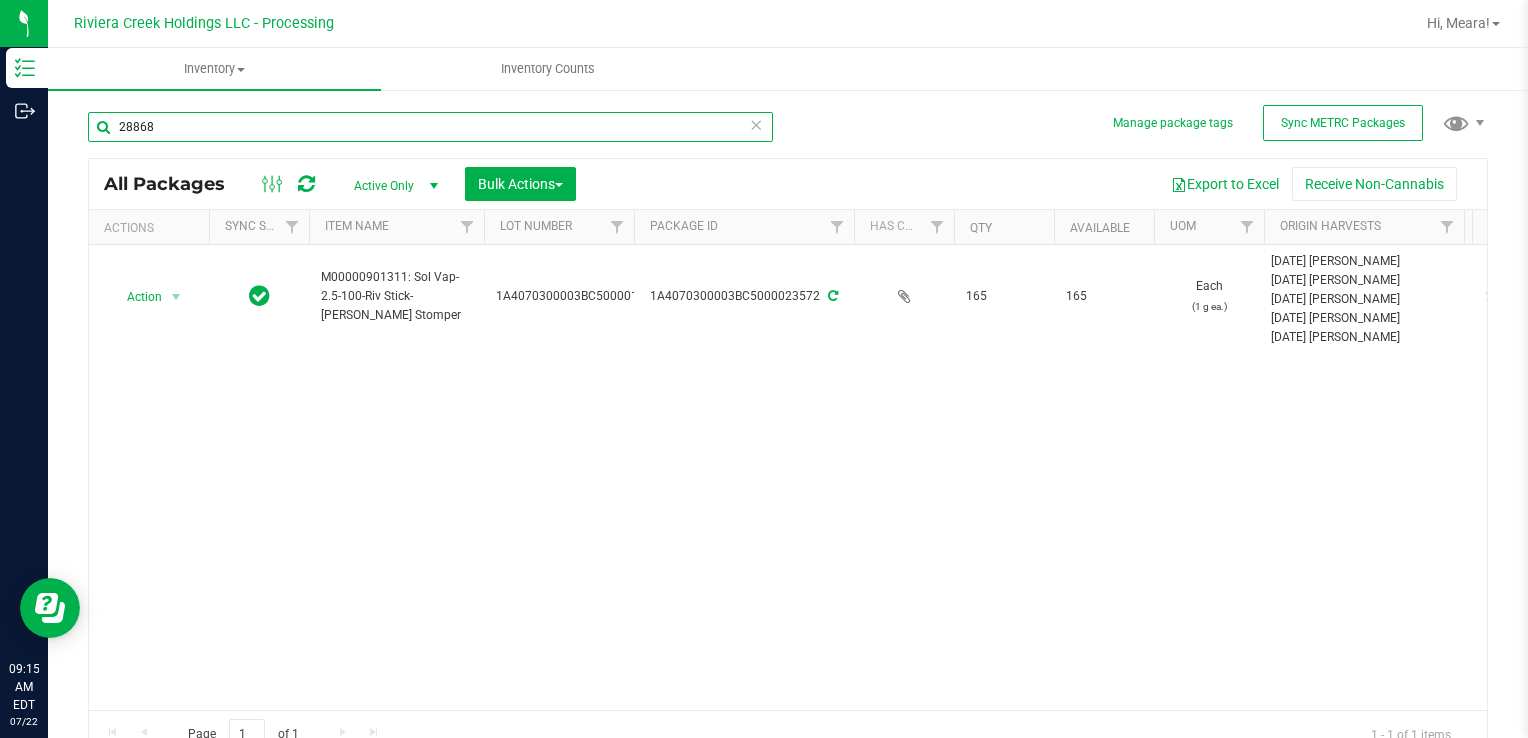 type on "28868" 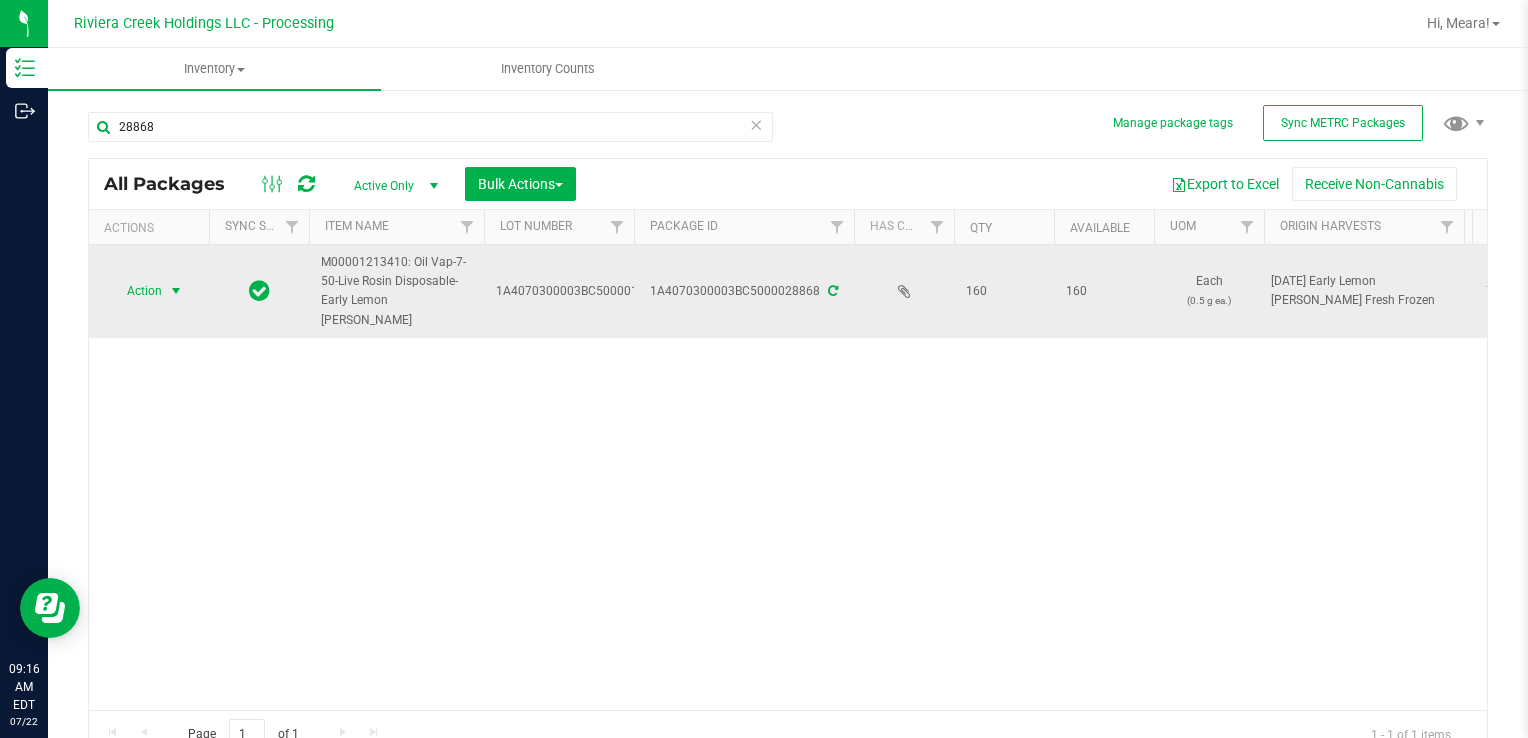 click on "Action" at bounding box center [136, 291] 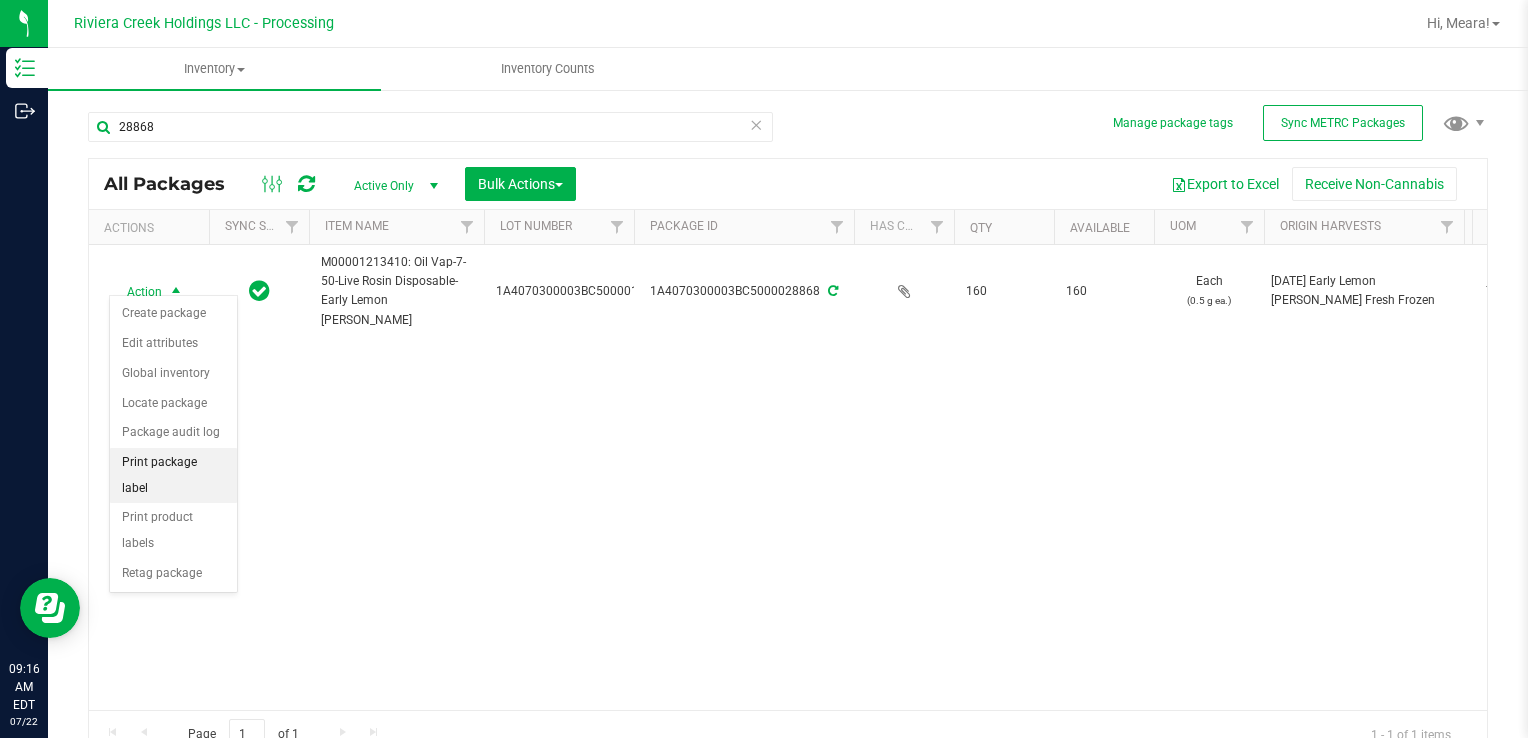 click on "Print package label" at bounding box center [173, 475] 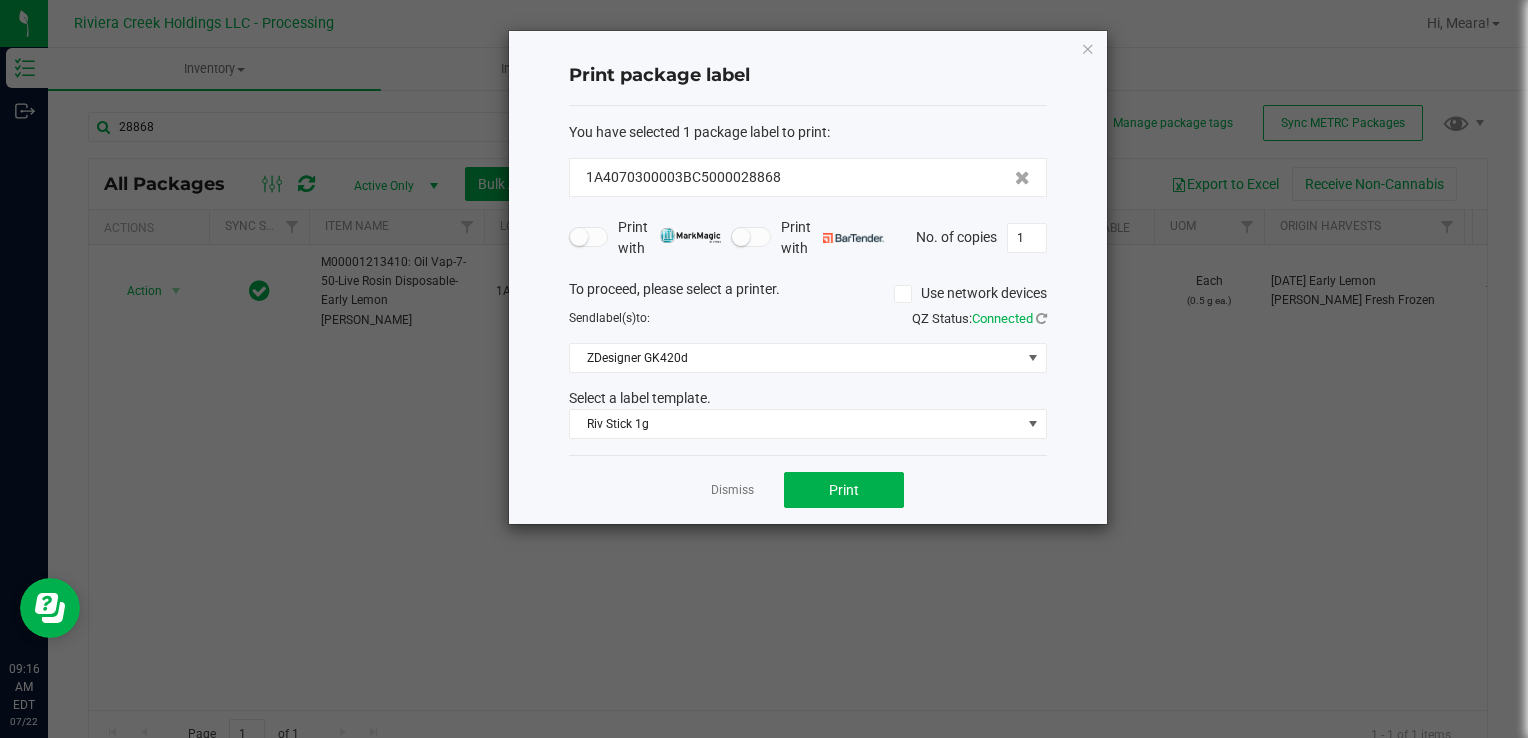 click on "You have selected 1 package label to print  :   1A4070300003BC5000028868   Print with   Print with   No. of copies  1  To proceed, please select a printer.   Use network devices  Send  label(s)  to:  QZ Status:   Connected  ZDesigner GK420d  Select a label template.  Riv Stick 1g" 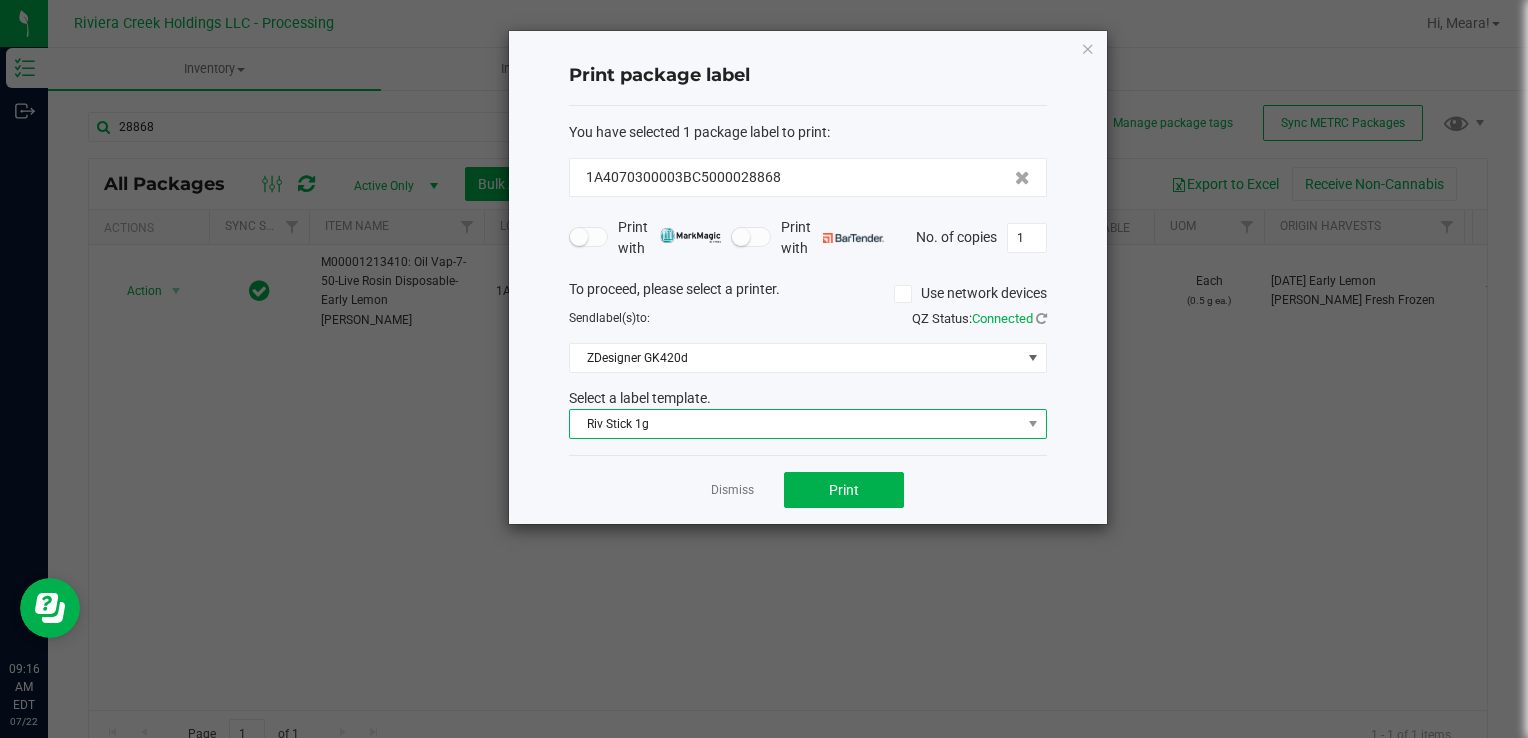 click on "Riv Stick 1g" at bounding box center [795, 424] 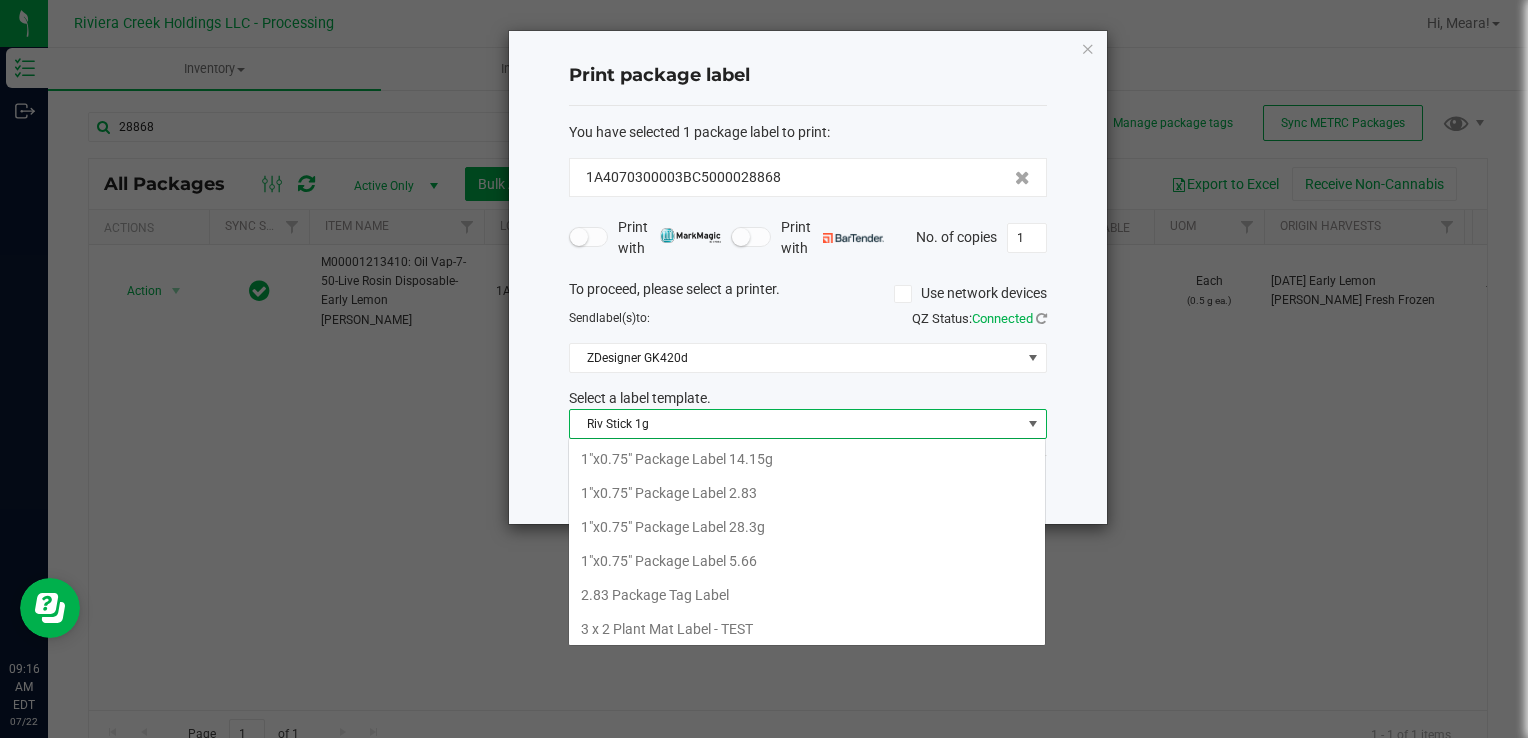 scroll, scrollTop: 775, scrollLeft: 0, axis: vertical 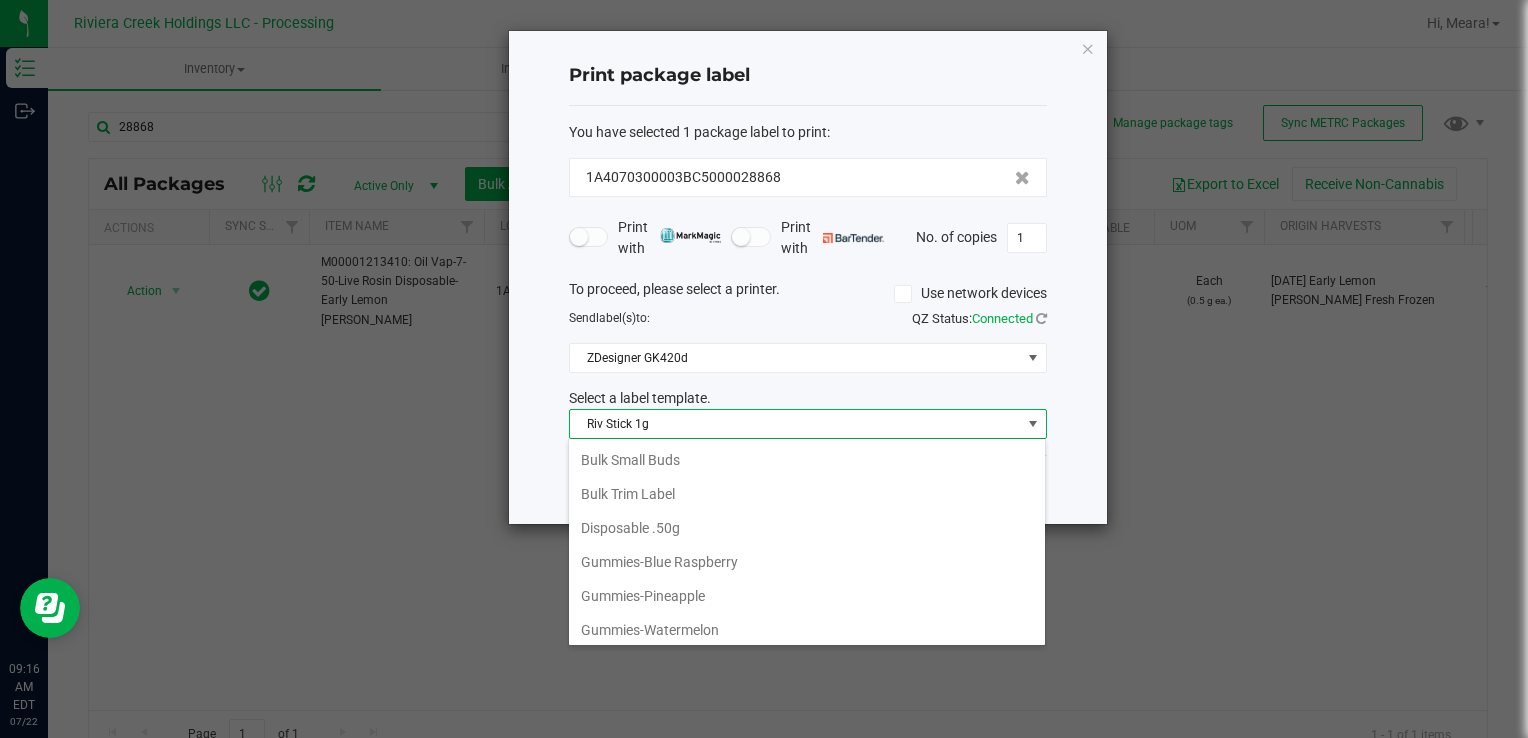 drag, startPoint x: 660, startPoint y: 525, endPoint x: 792, endPoint y: 514, distance: 132.45753 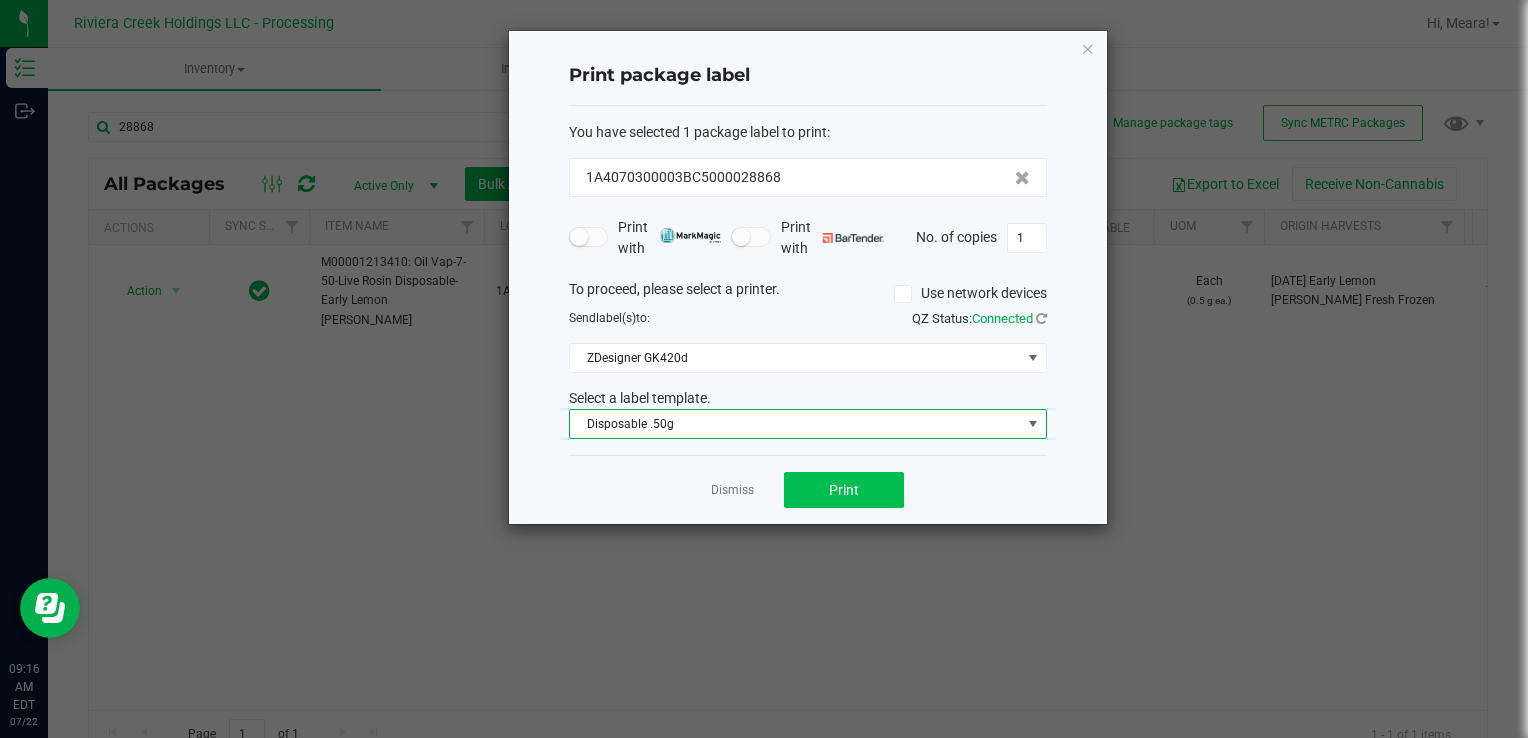 click on "Dismiss   Print" 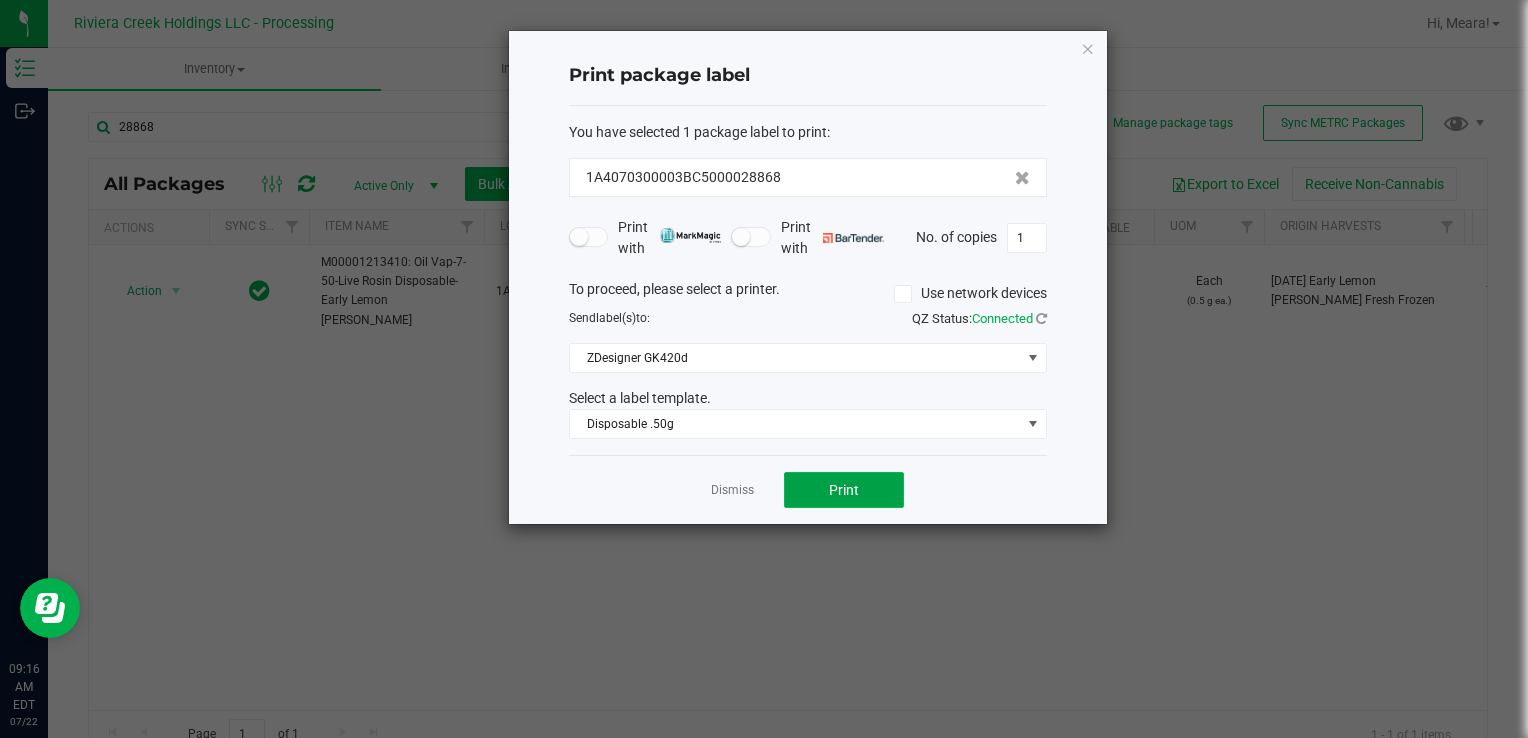 click on "Print" 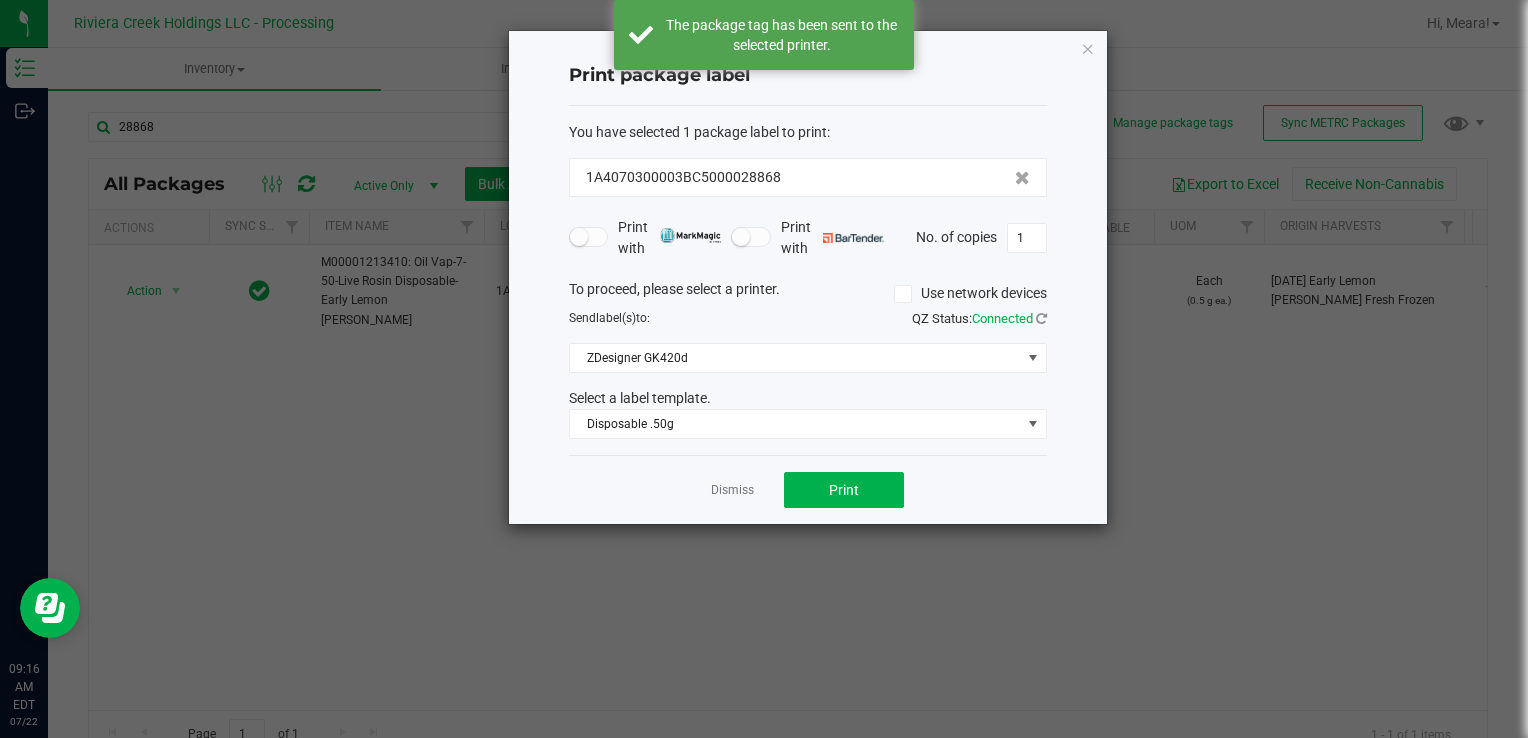 drag, startPoint x: 812, startPoint y: 490, endPoint x: 590, endPoint y: 414, distance: 234.64867 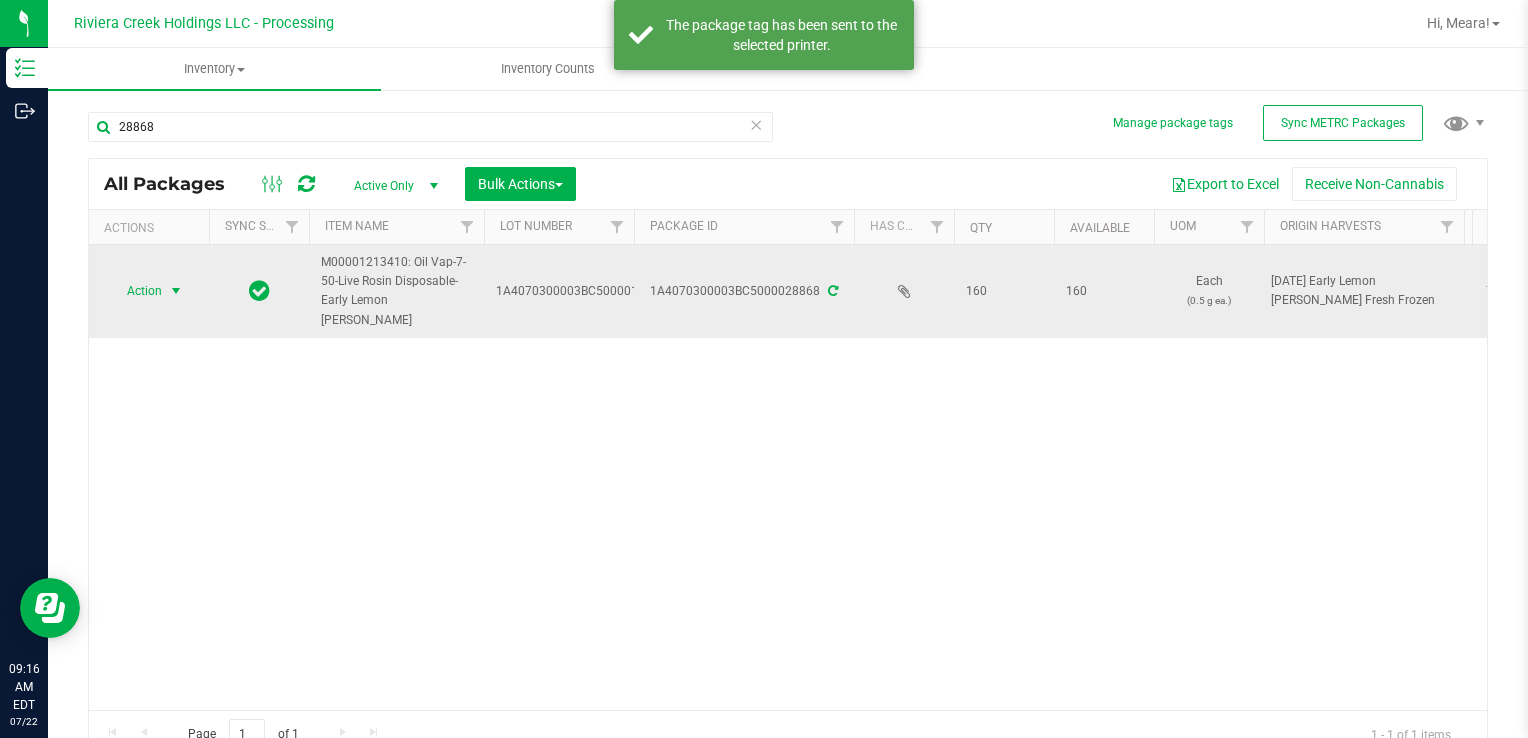 click on "Action" at bounding box center [136, 291] 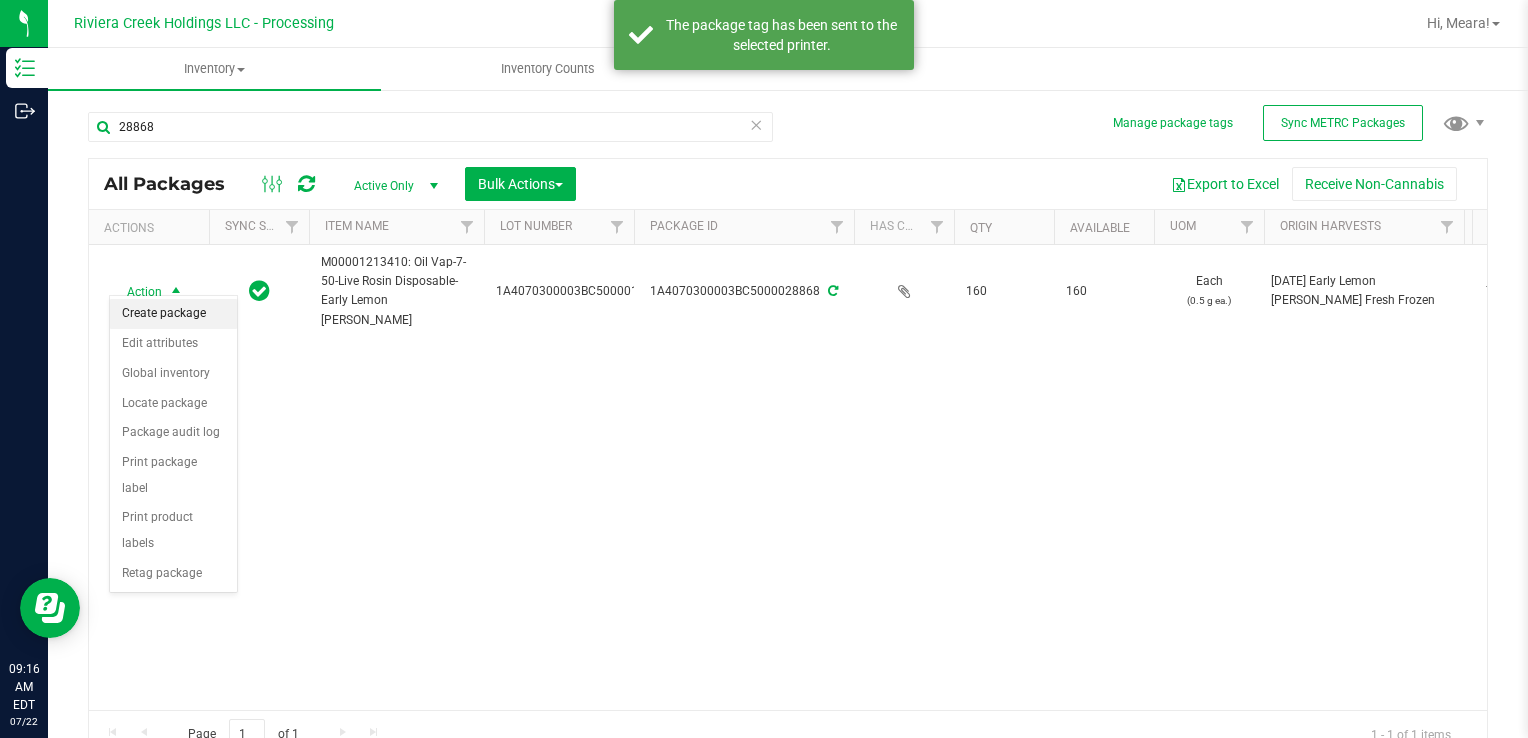 click on "Create package" at bounding box center (173, 314) 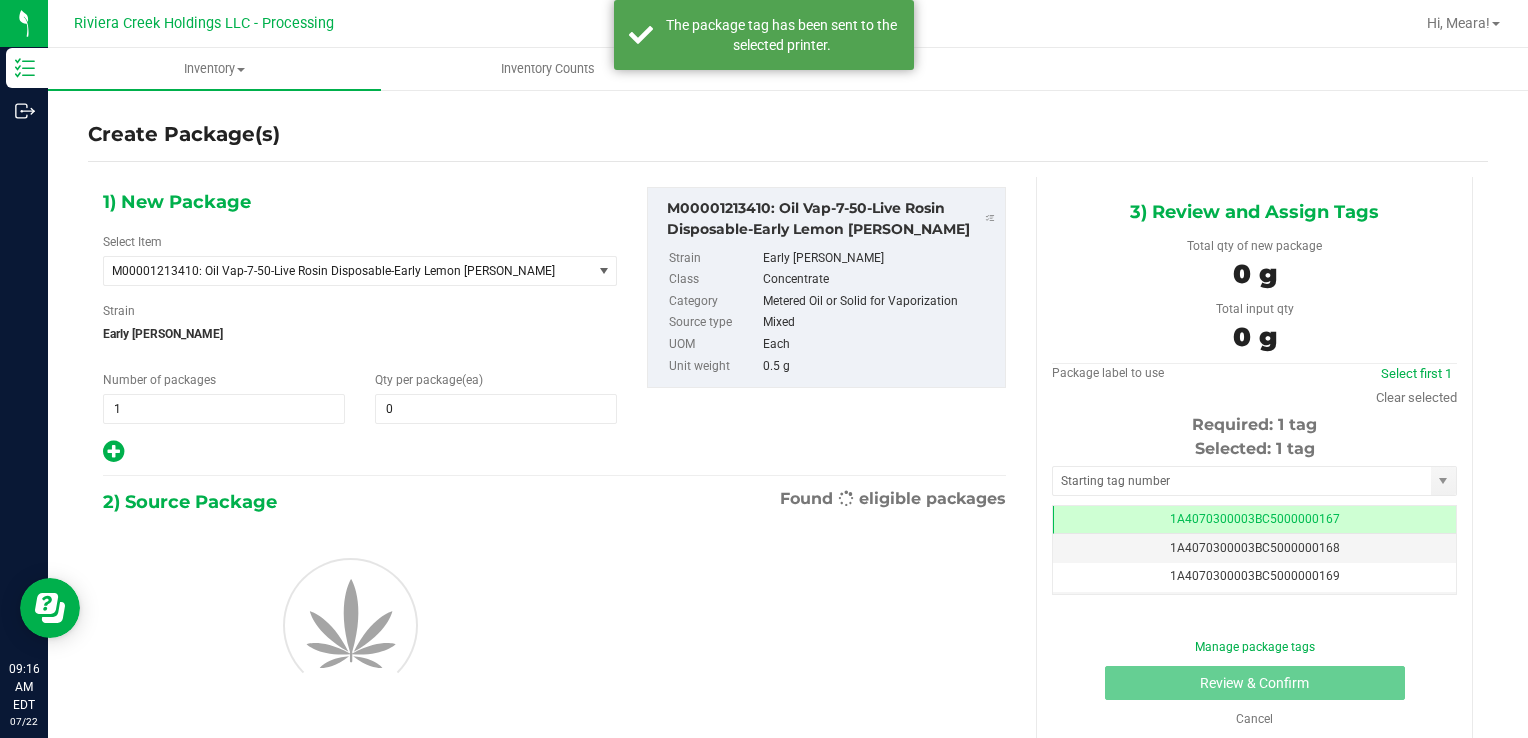 scroll, scrollTop: 0, scrollLeft: 0, axis: both 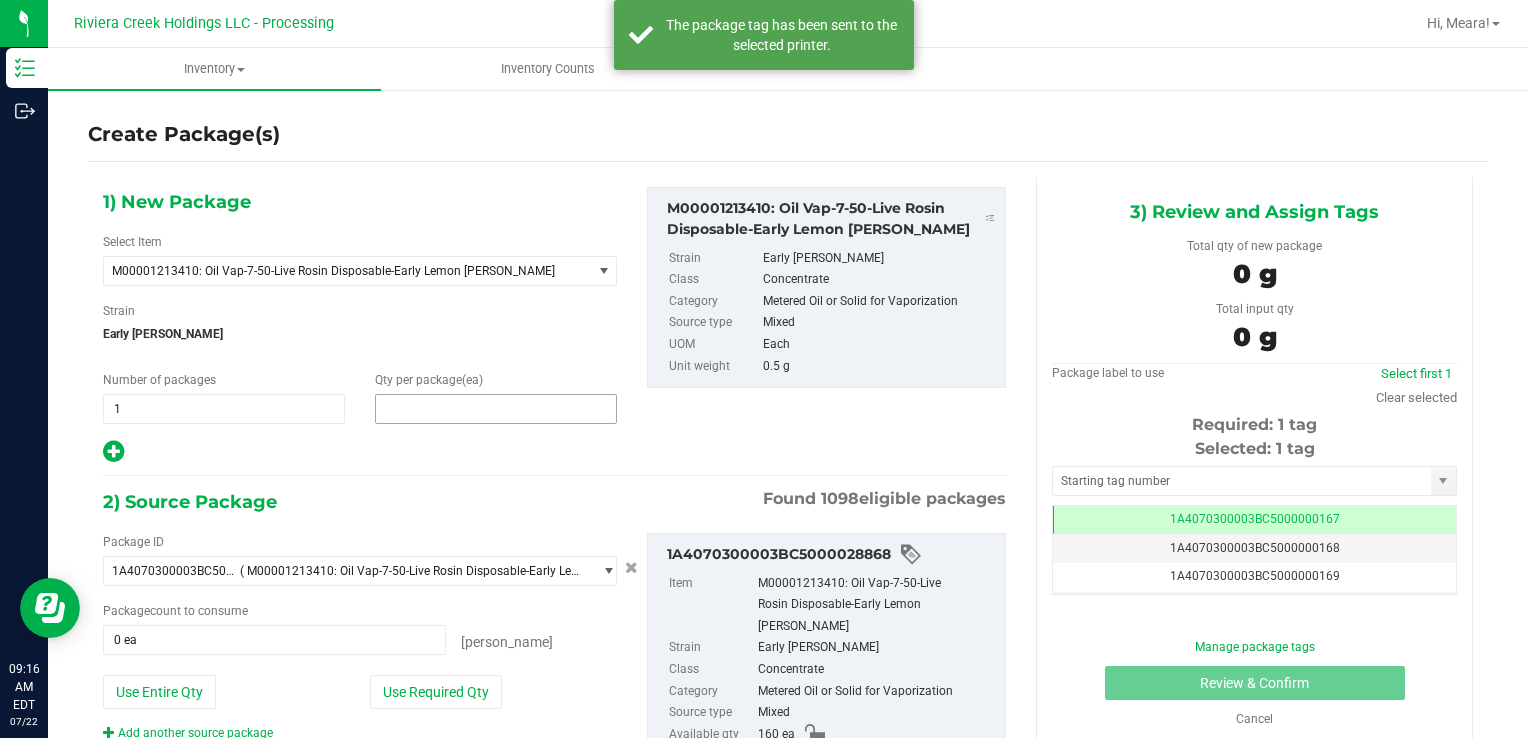 click at bounding box center [496, 409] 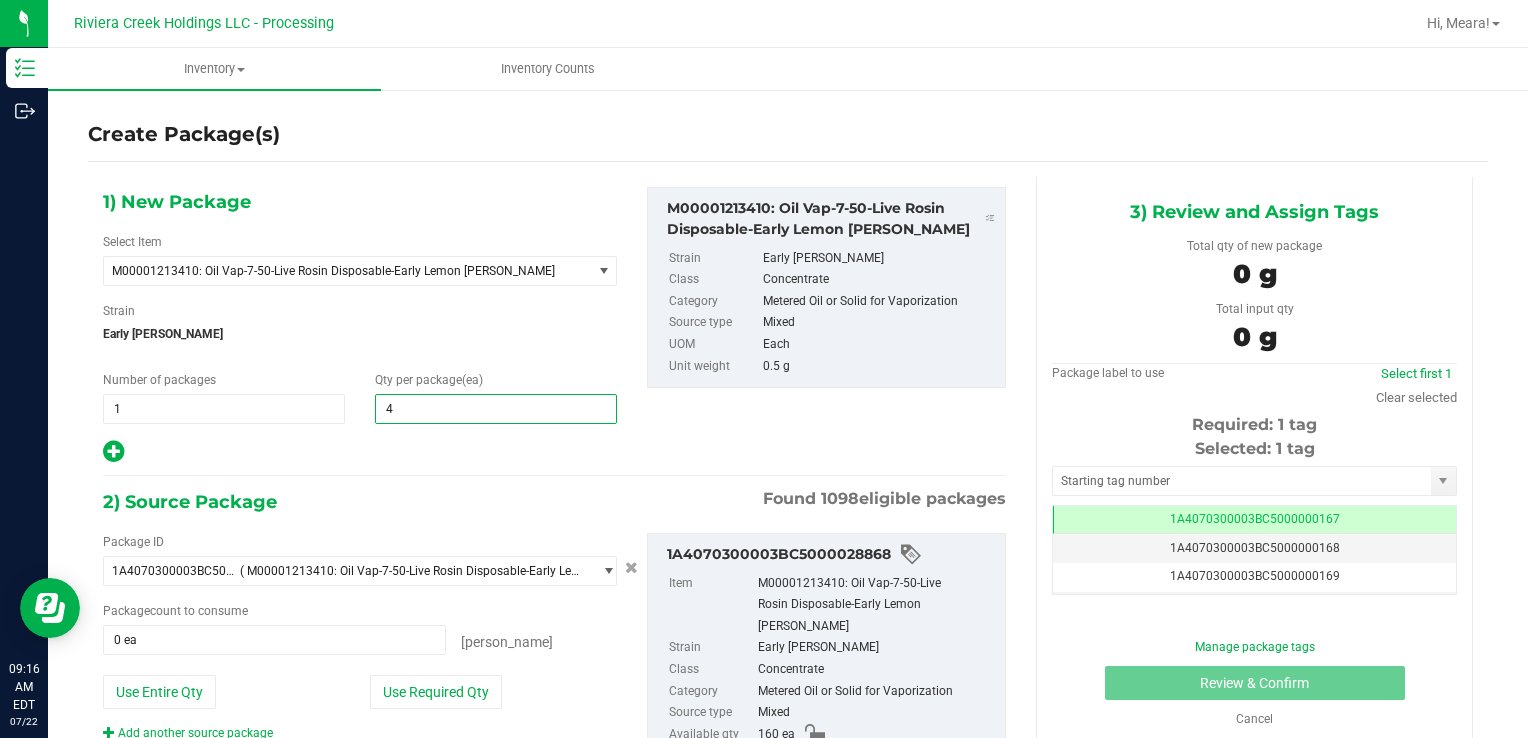 type on "40" 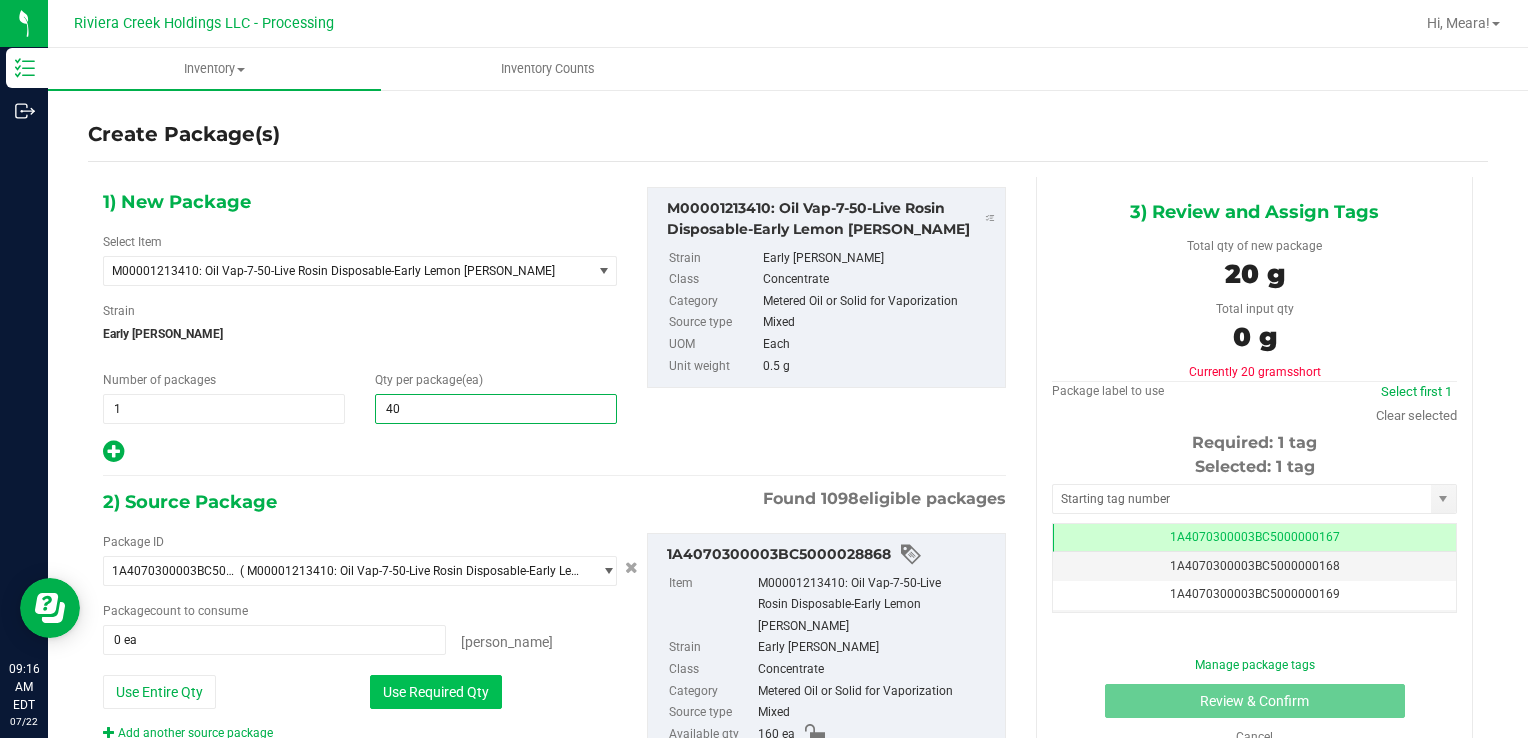 type on "40" 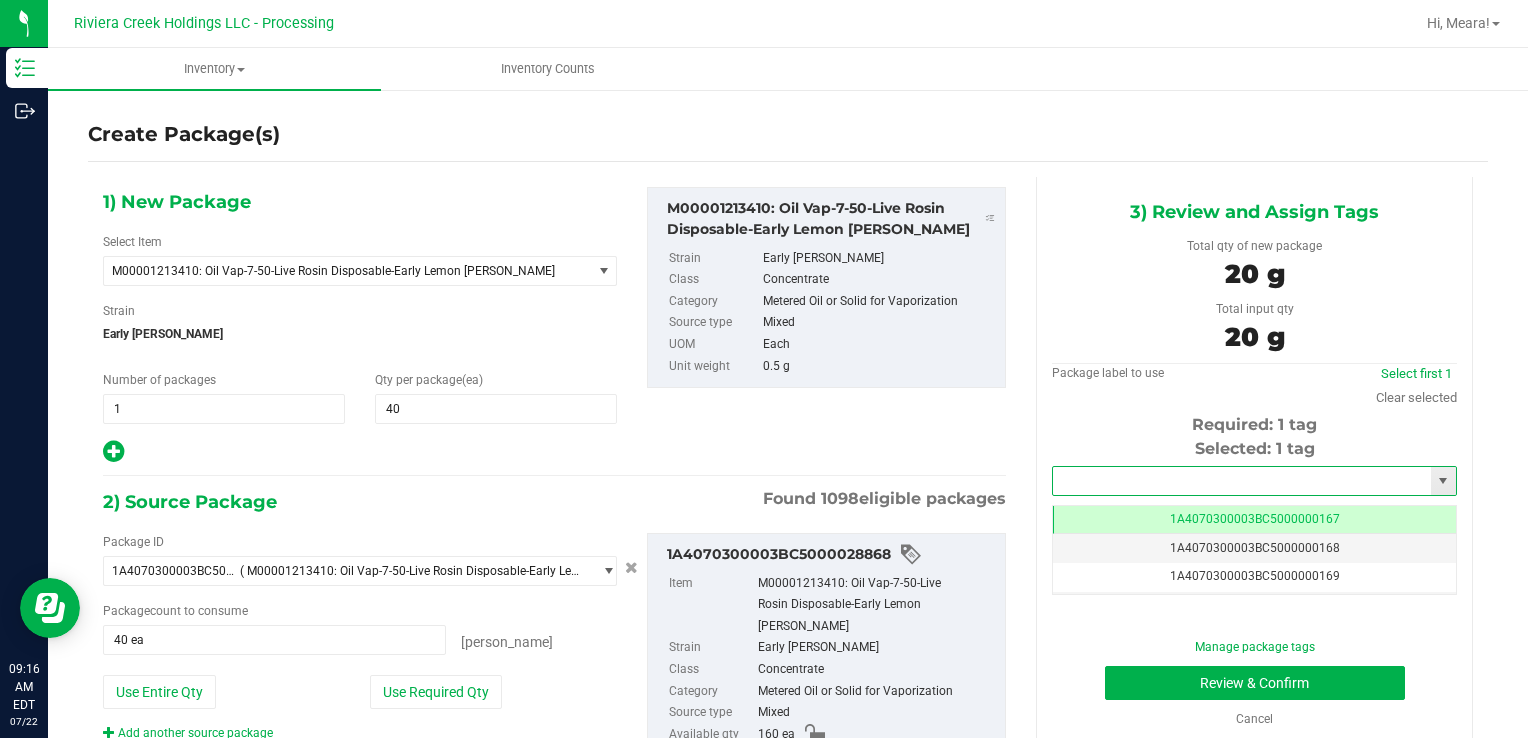 click at bounding box center (1242, 481) 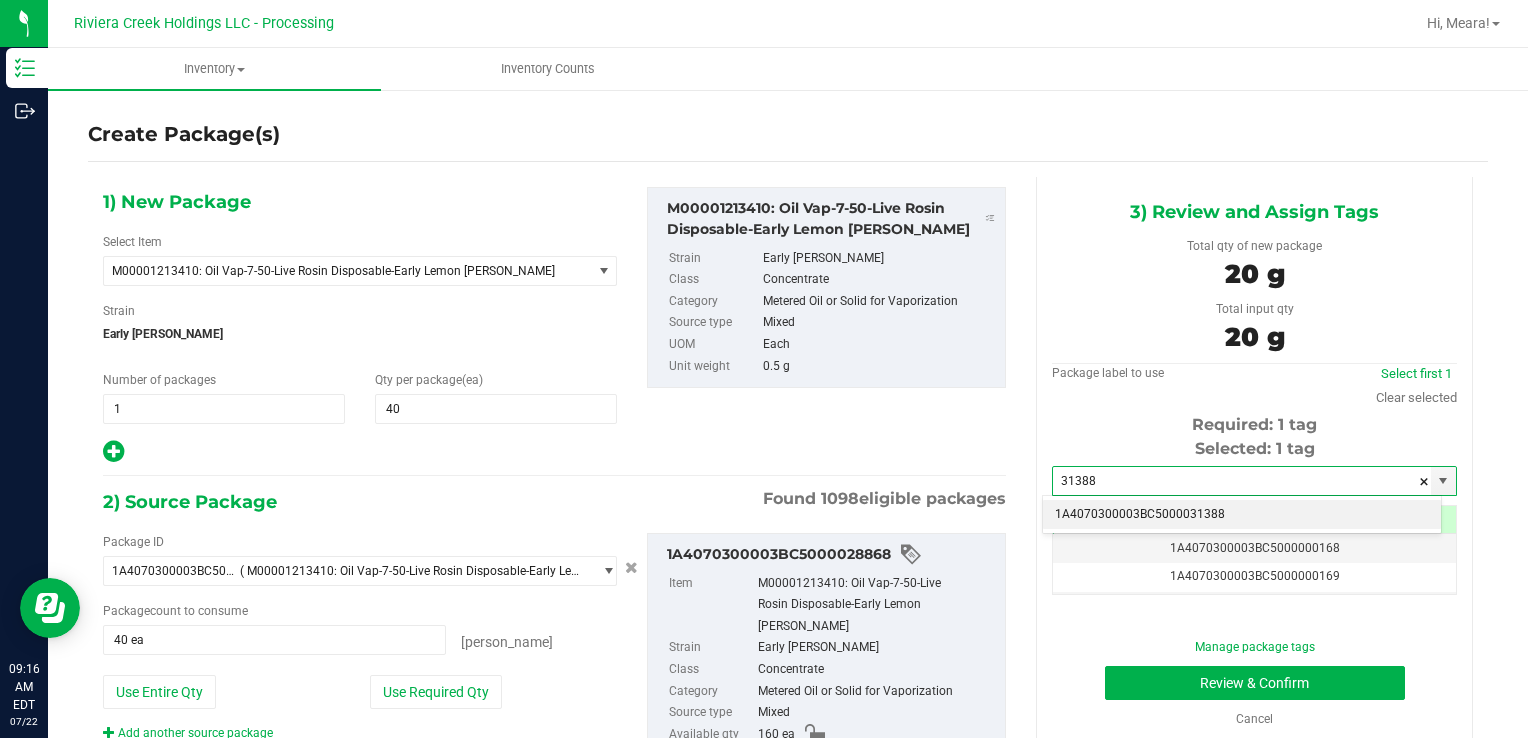 click on "1A4070300003BC5000031388" at bounding box center (1242, 515) 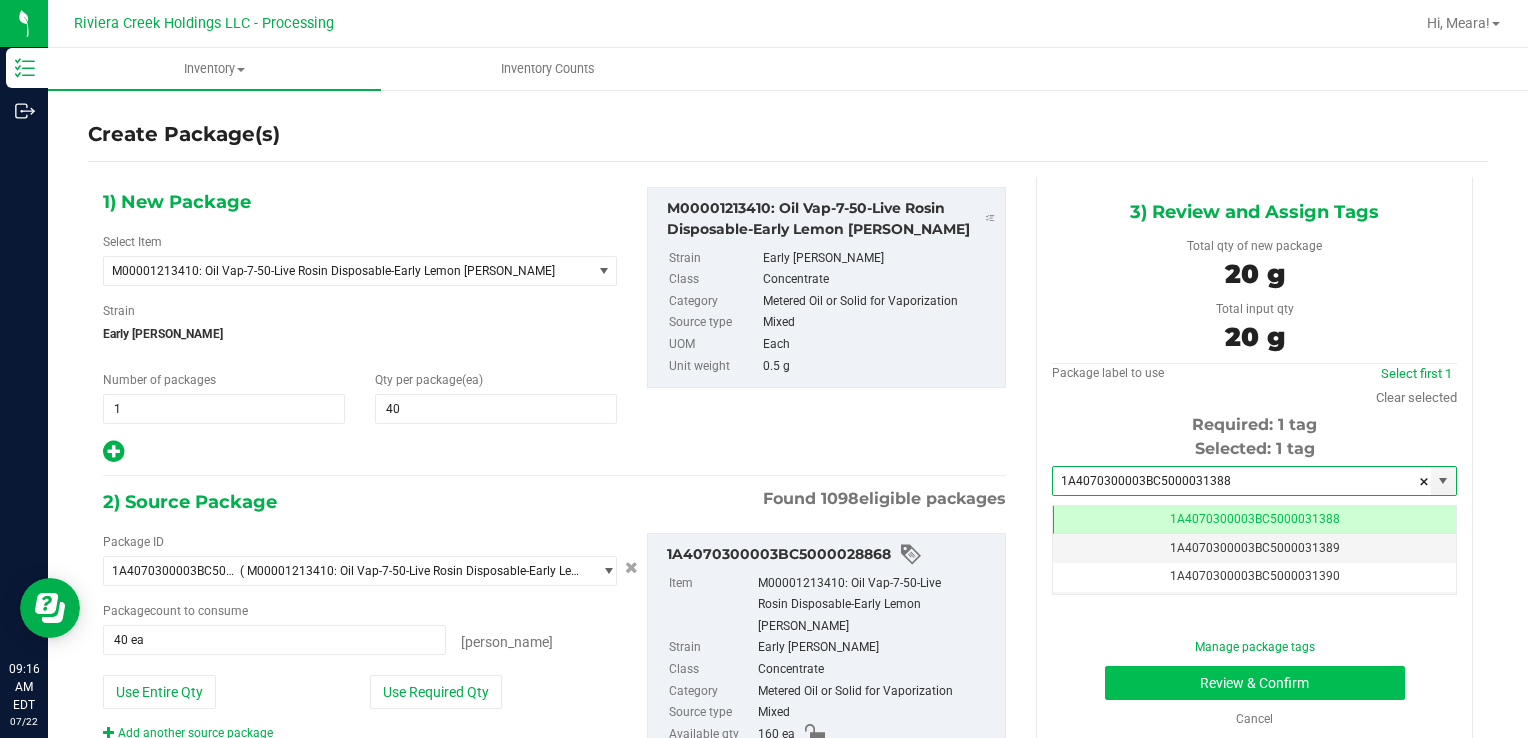 type on "1A4070300003BC5000031388" 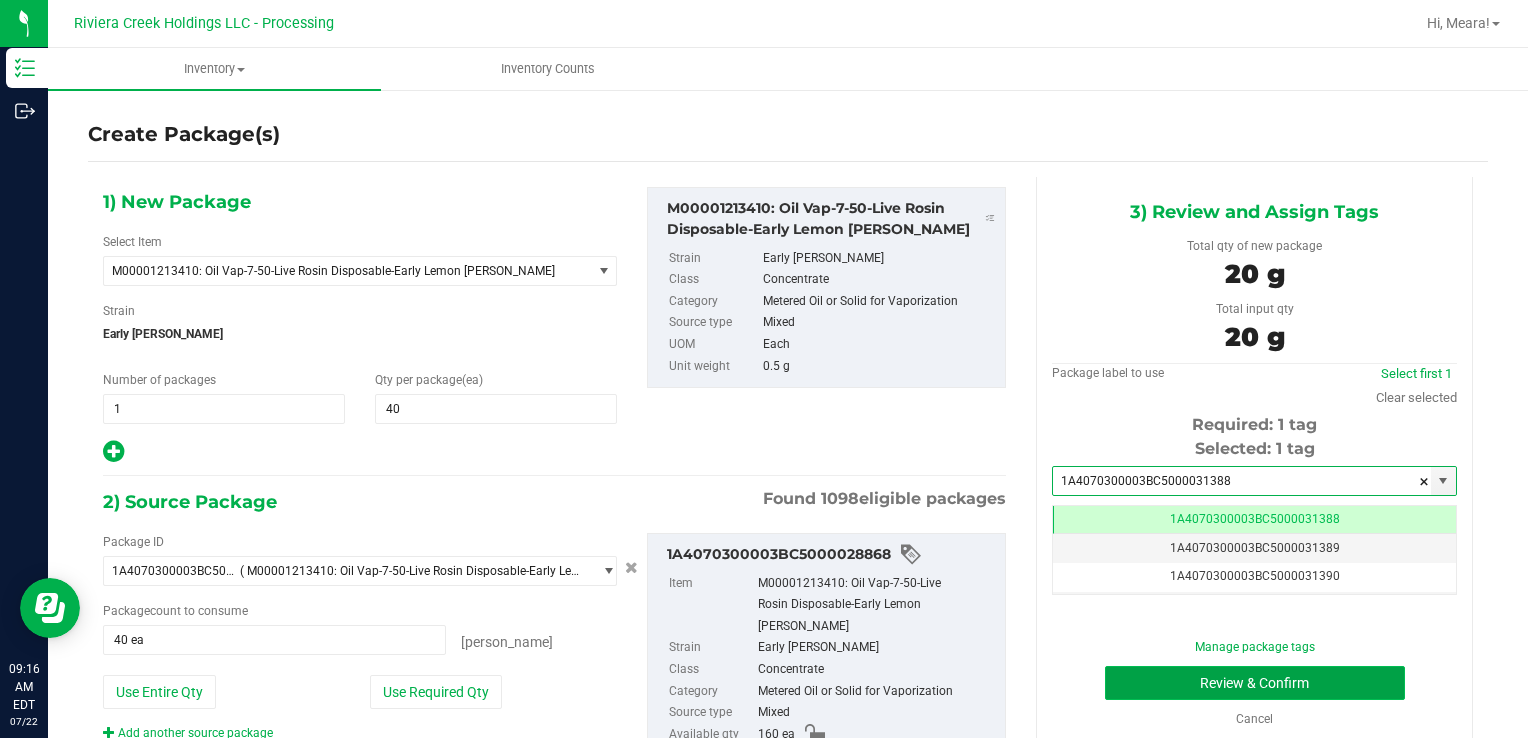 click on "Review & Confirm" at bounding box center [1255, 683] 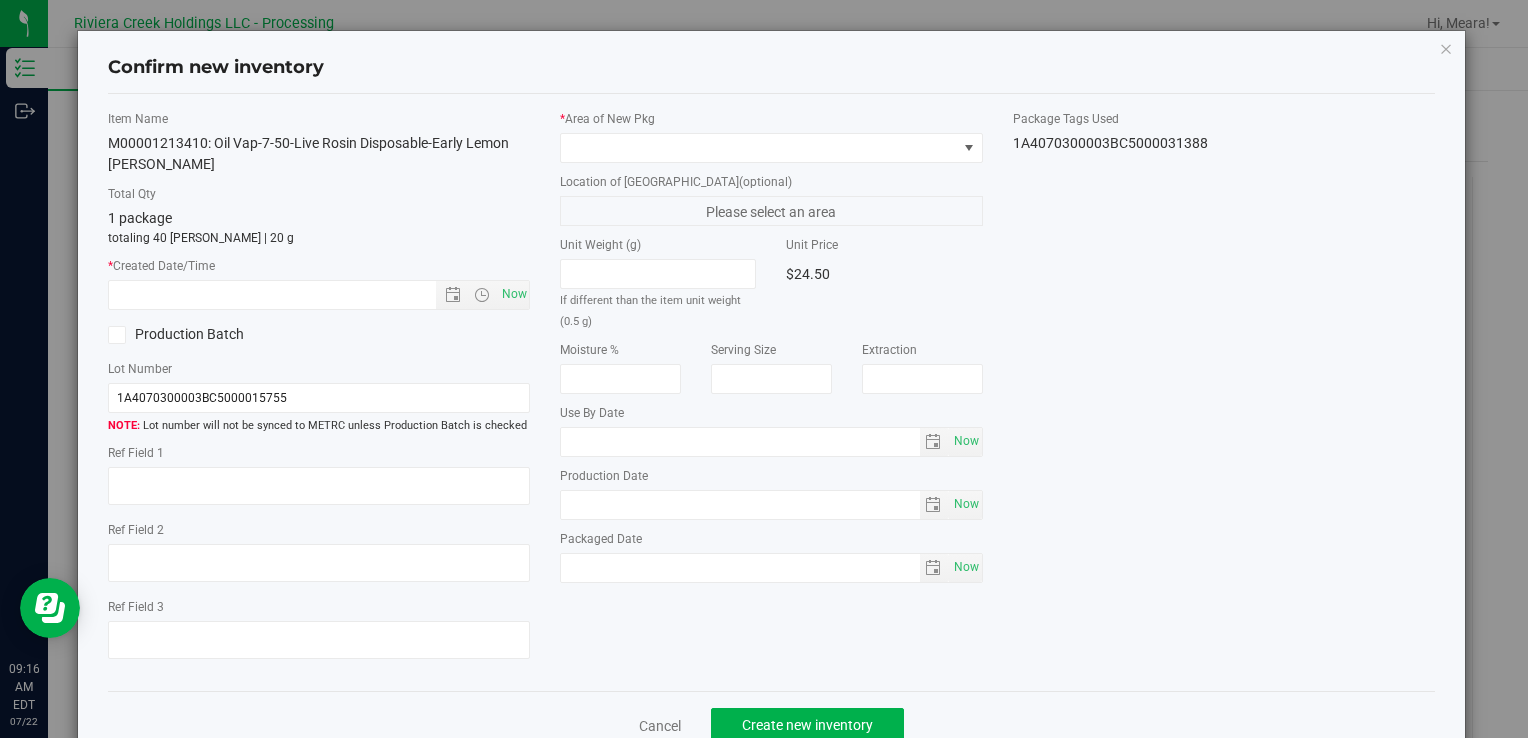 type on "[DATE]" 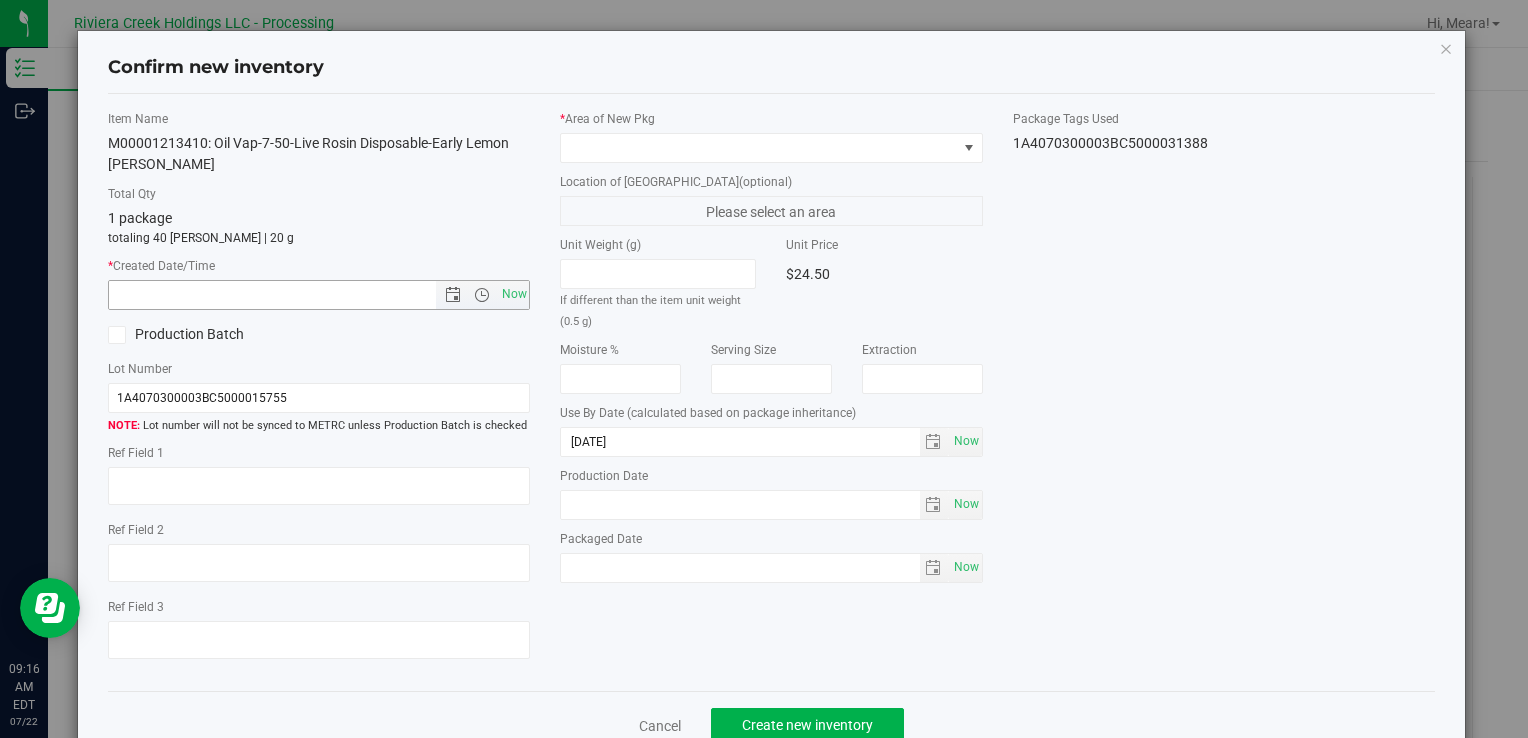 click on "*
Created Date/Time
Now" at bounding box center [319, 283] 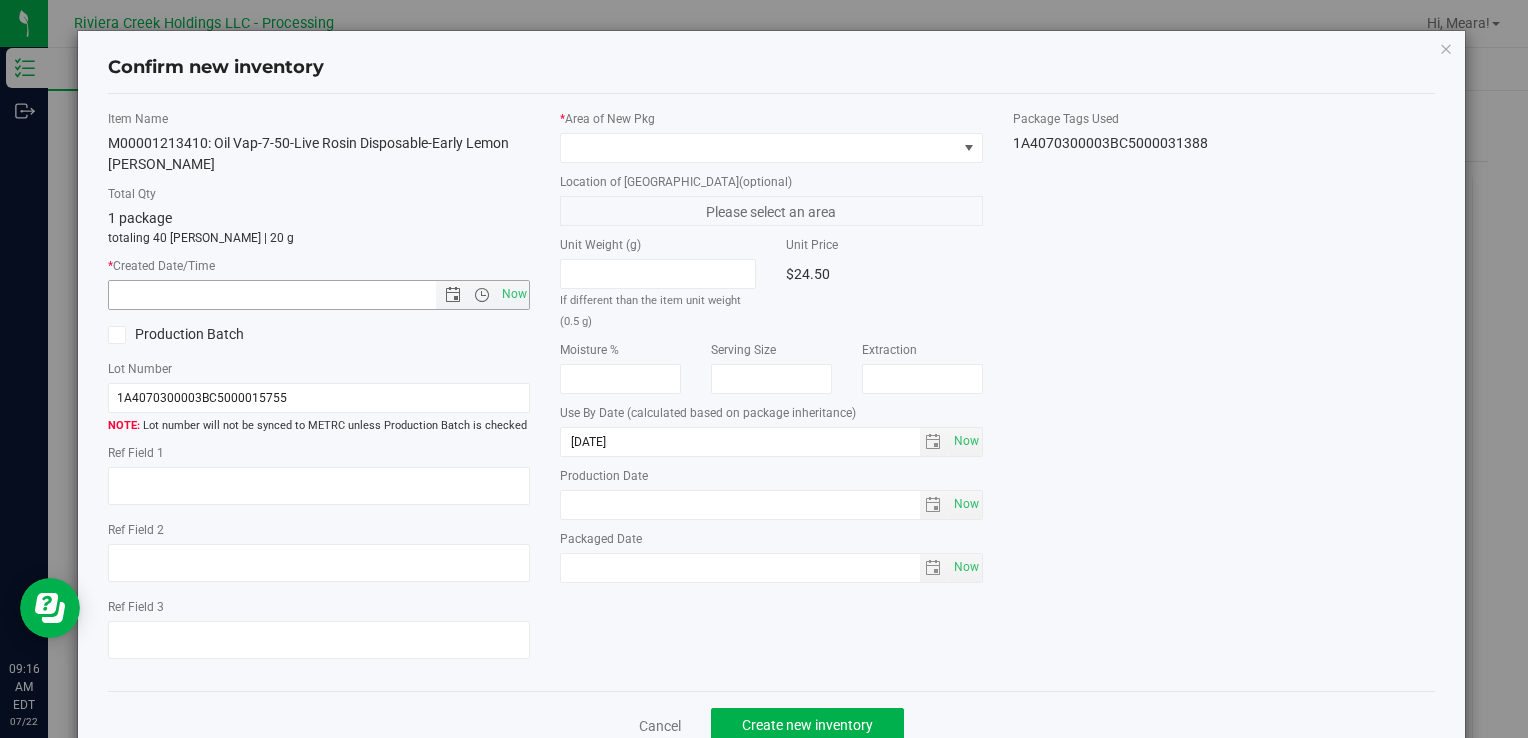 type on "7/22/2025 9:16 AM" 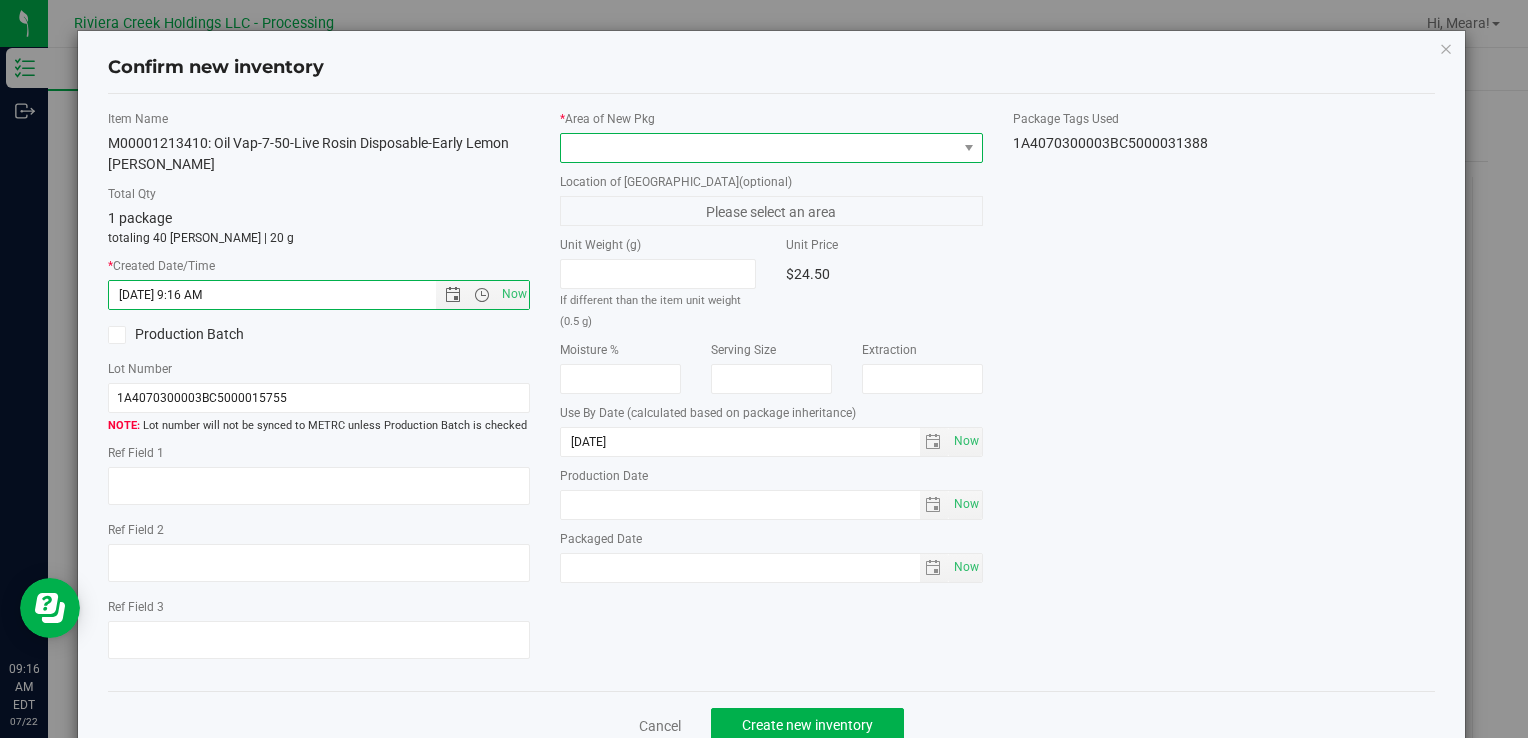 click at bounding box center (758, 148) 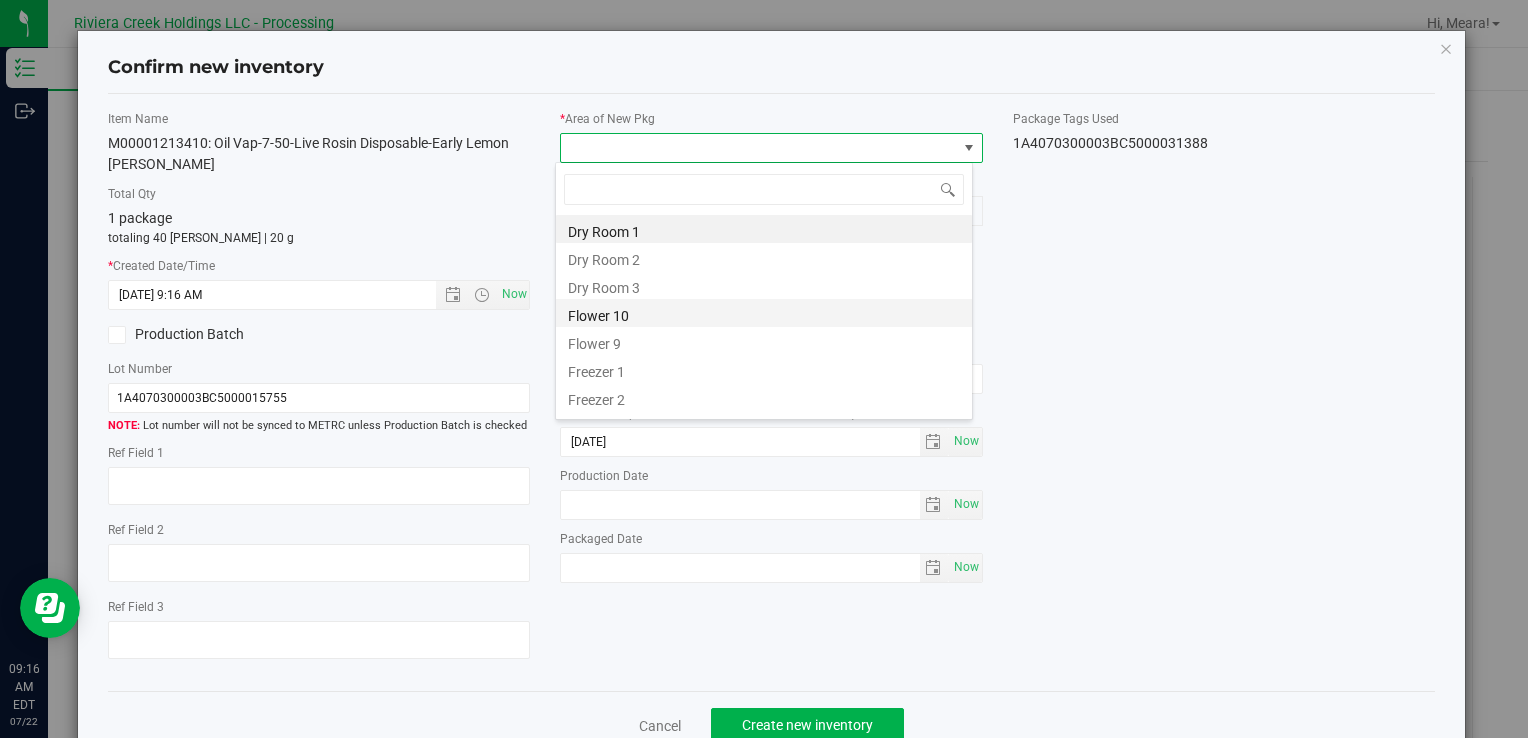 click on "Flower 10" at bounding box center [764, 313] 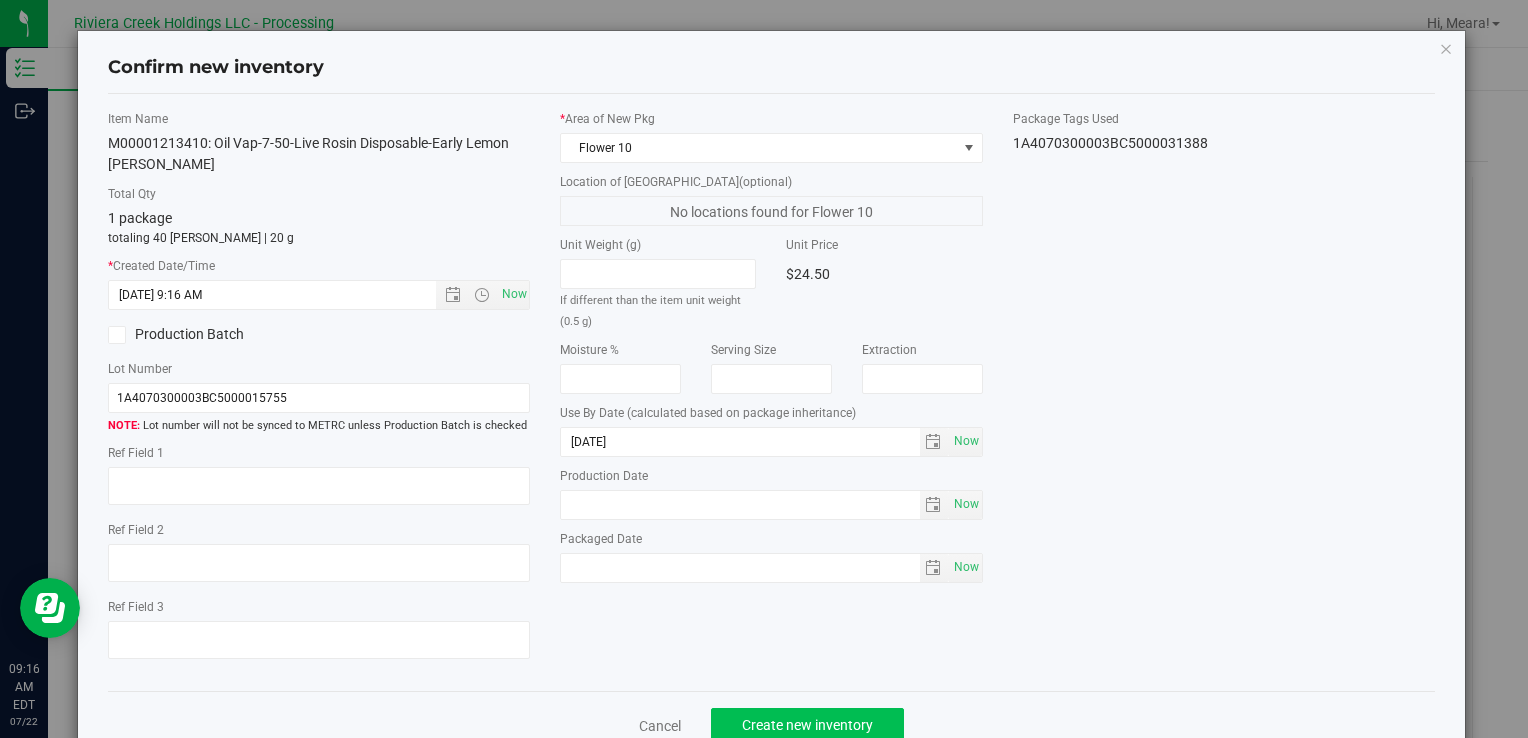 drag, startPoint x: 824, startPoint y: 706, endPoint x: 825, endPoint y: 716, distance: 10.049875 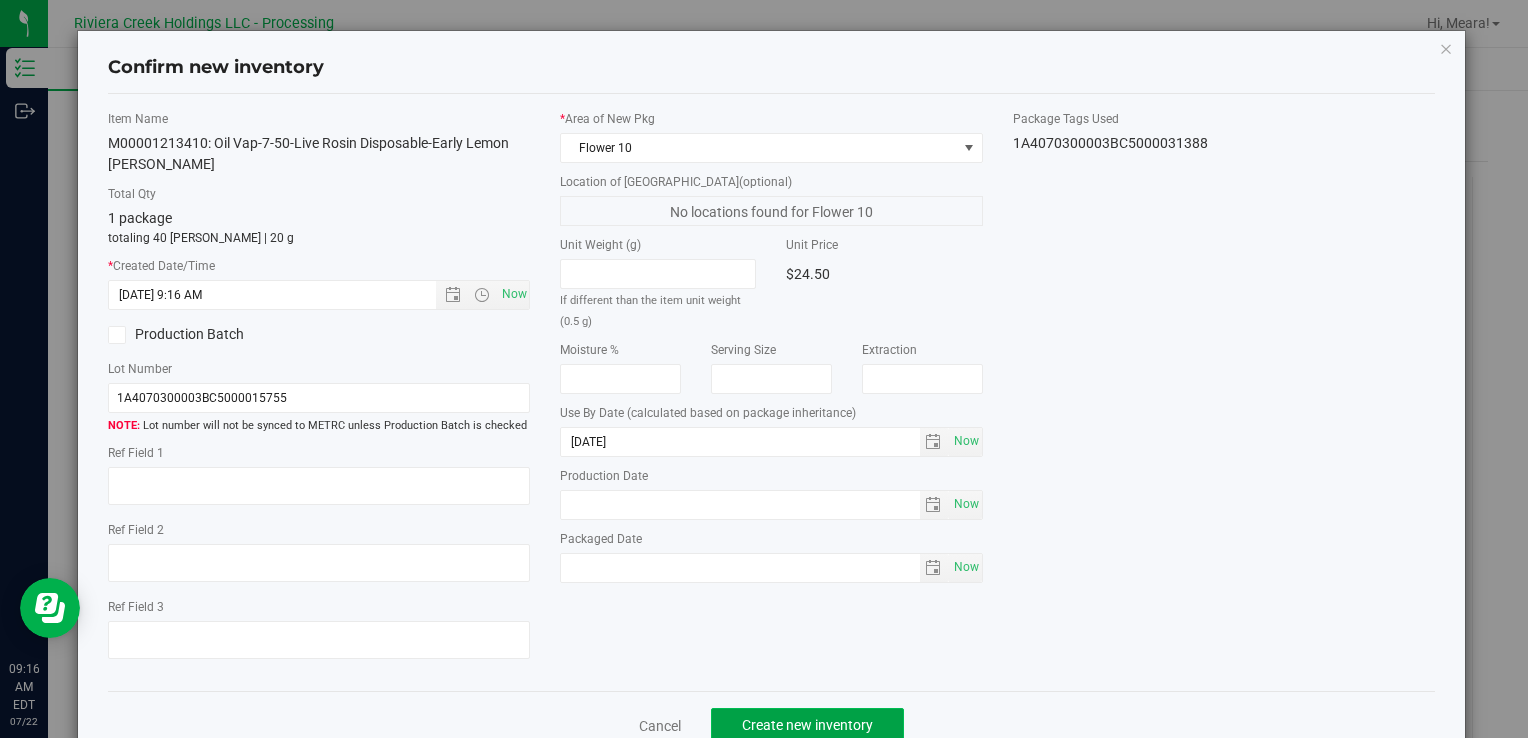 click on "Create new inventory" 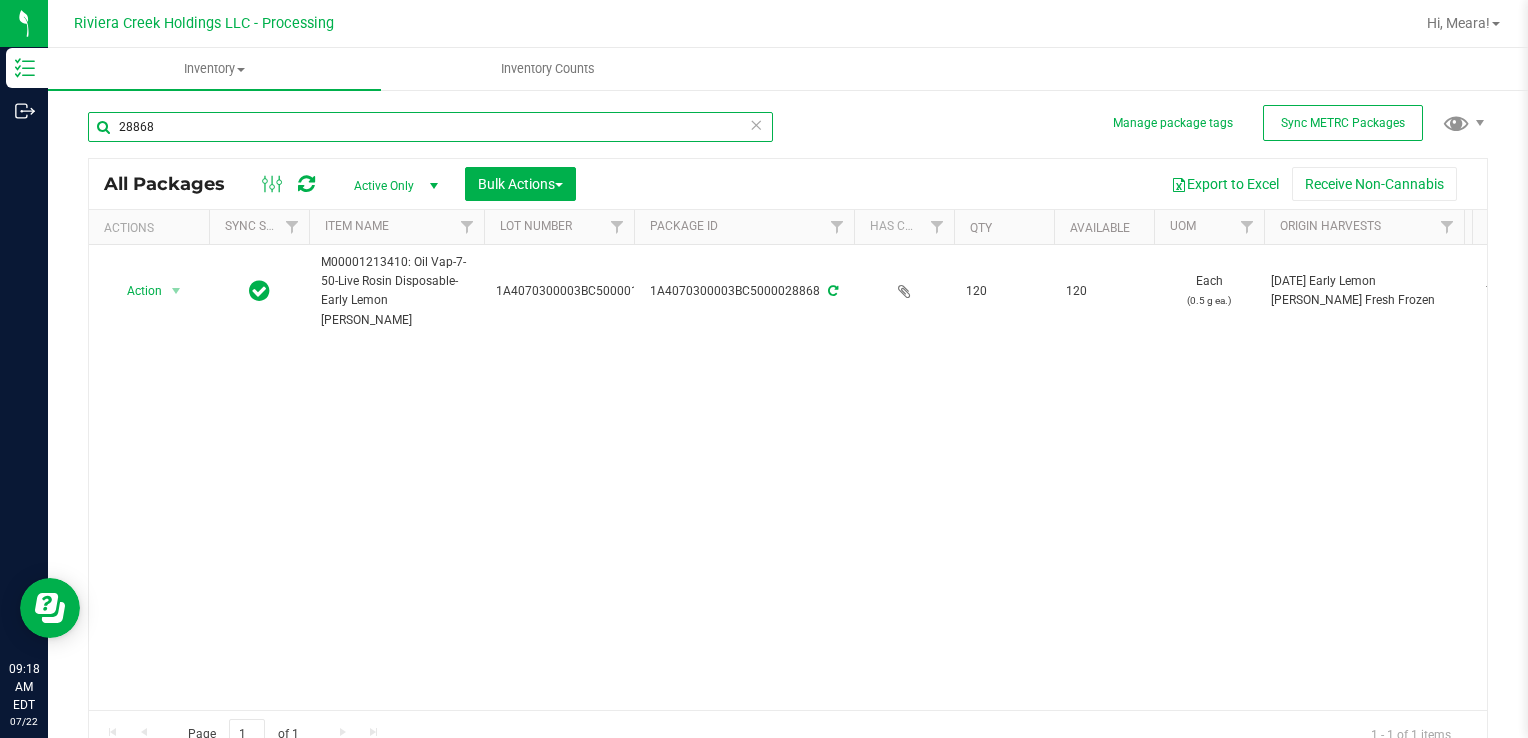 drag, startPoint x: 161, startPoint y: 124, endPoint x: 56, endPoint y: 125, distance: 105.00476 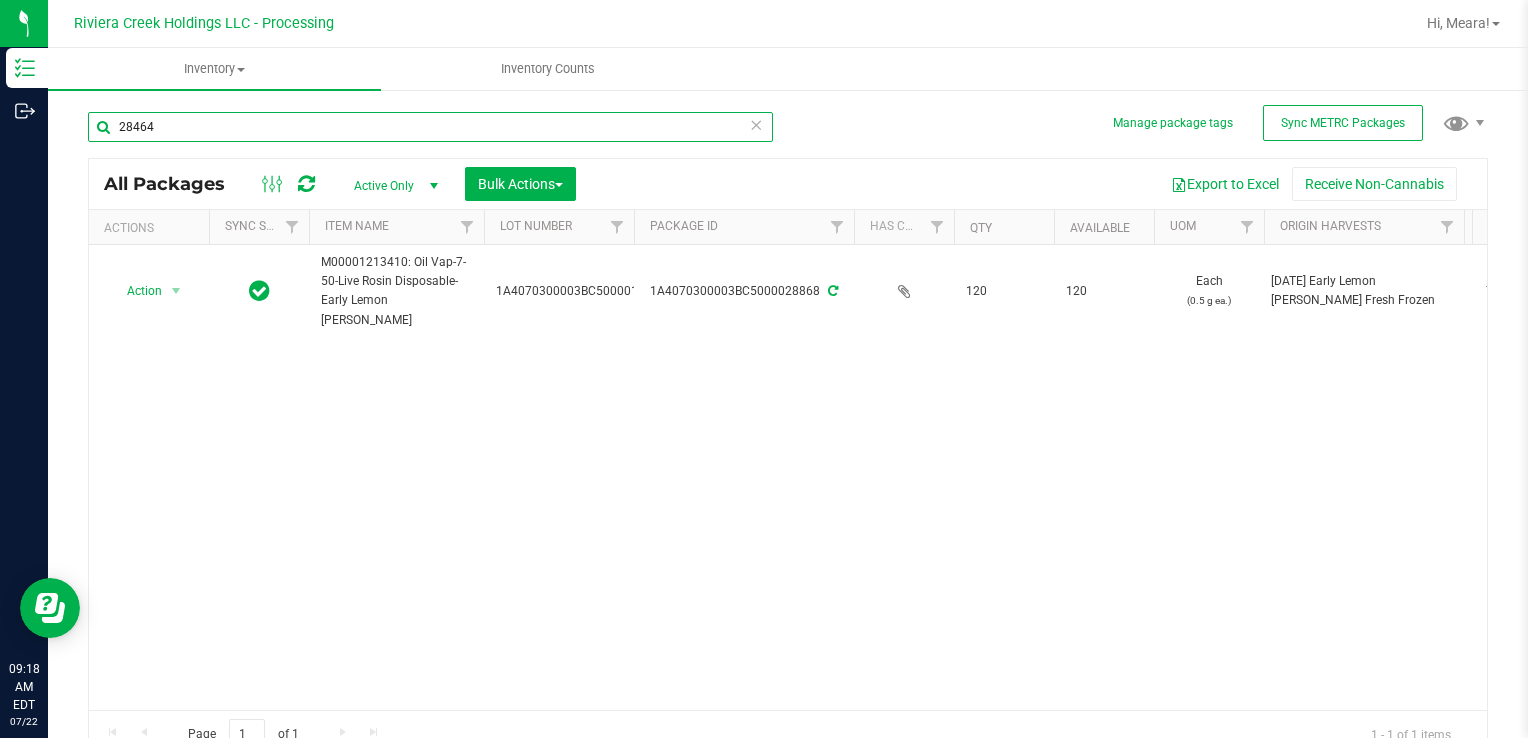 type on "28464" 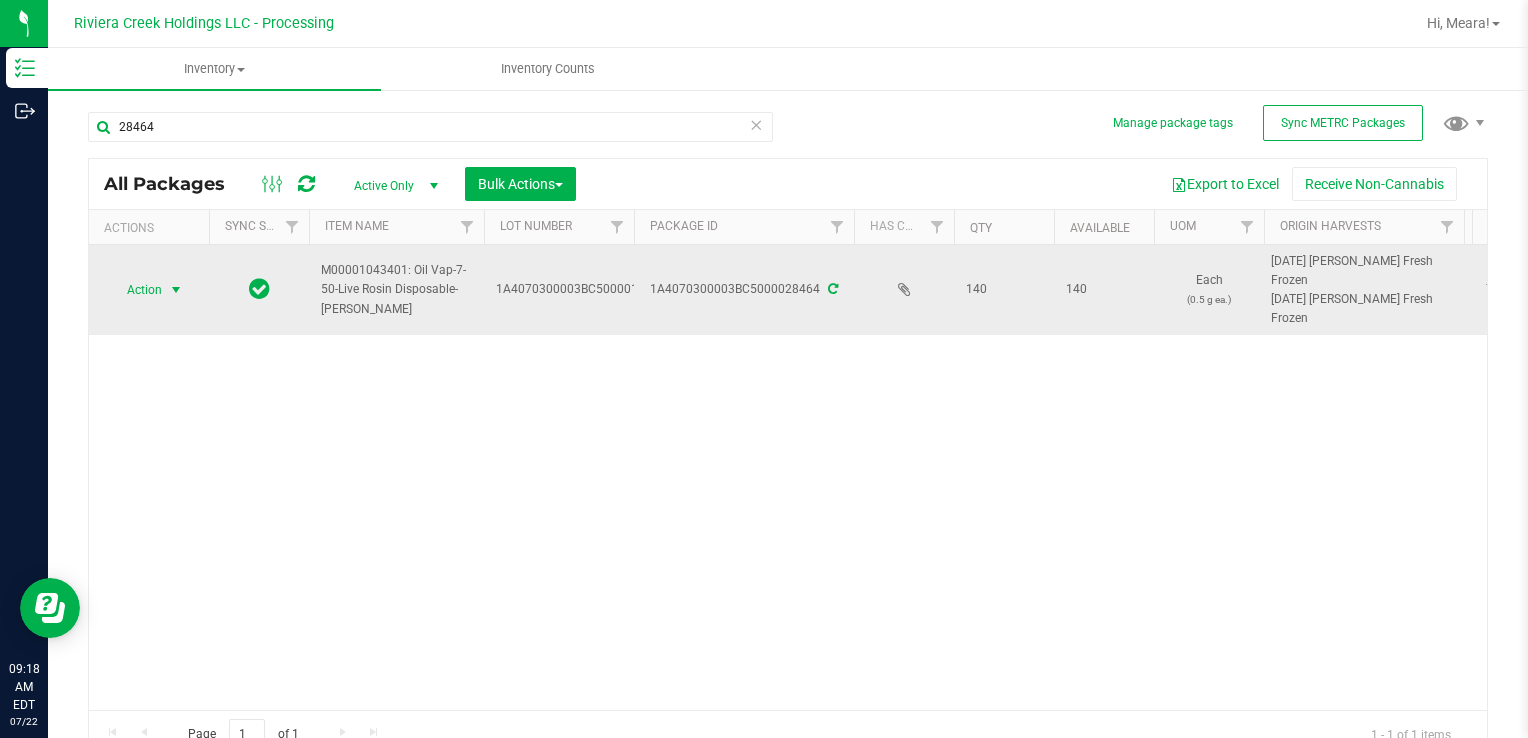 click on "Action" at bounding box center [136, 290] 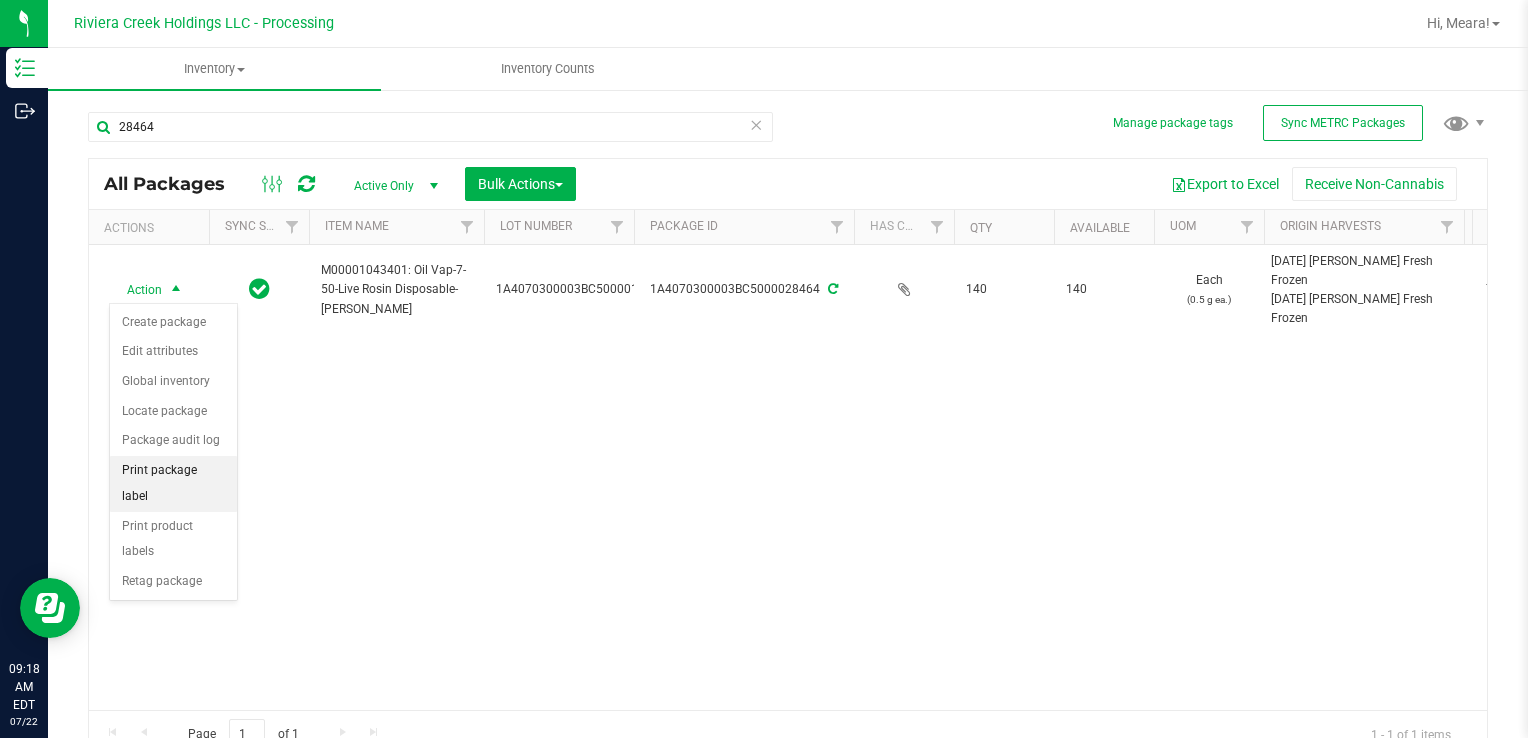 click on "Print package label" at bounding box center [173, 483] 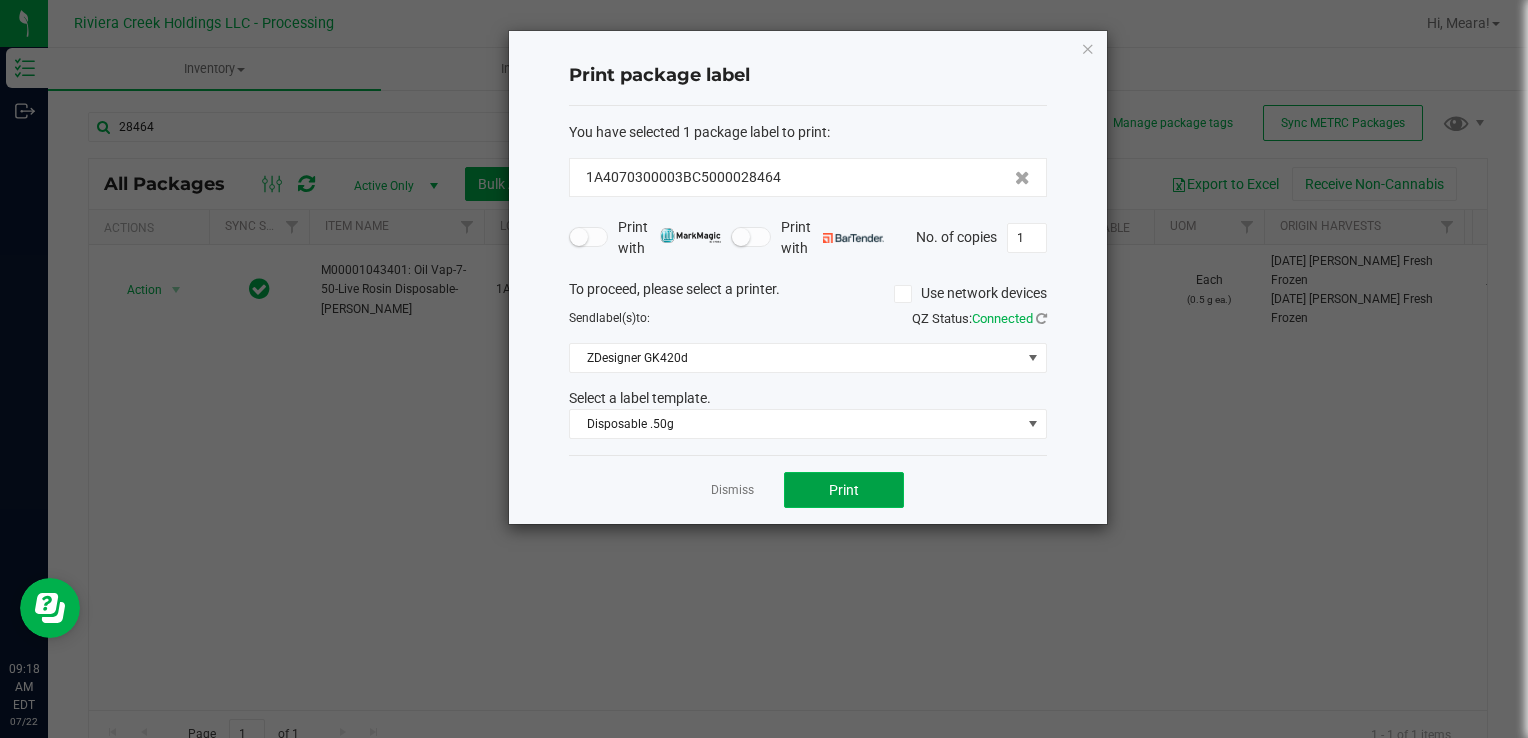 click on "Print" 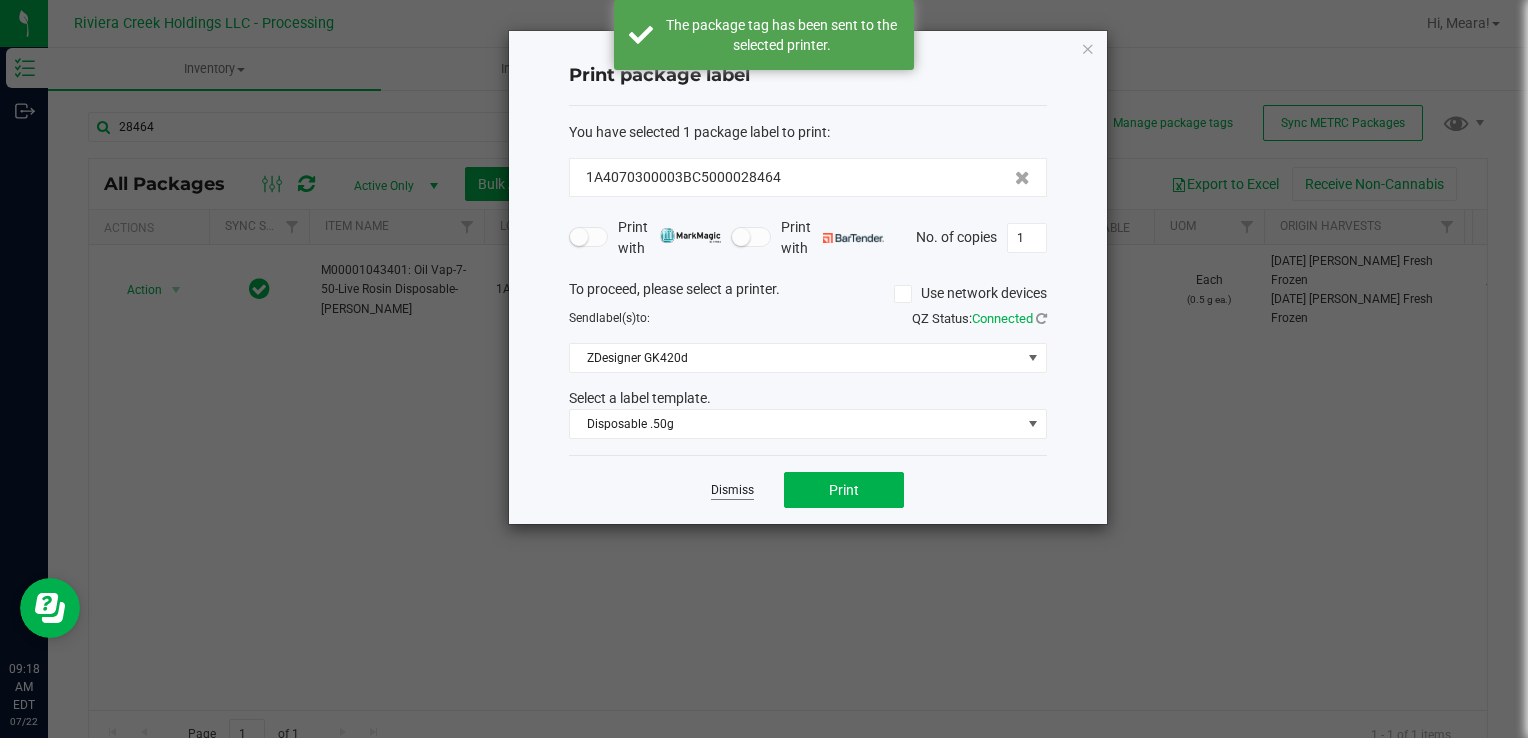 click on "Dismiss" 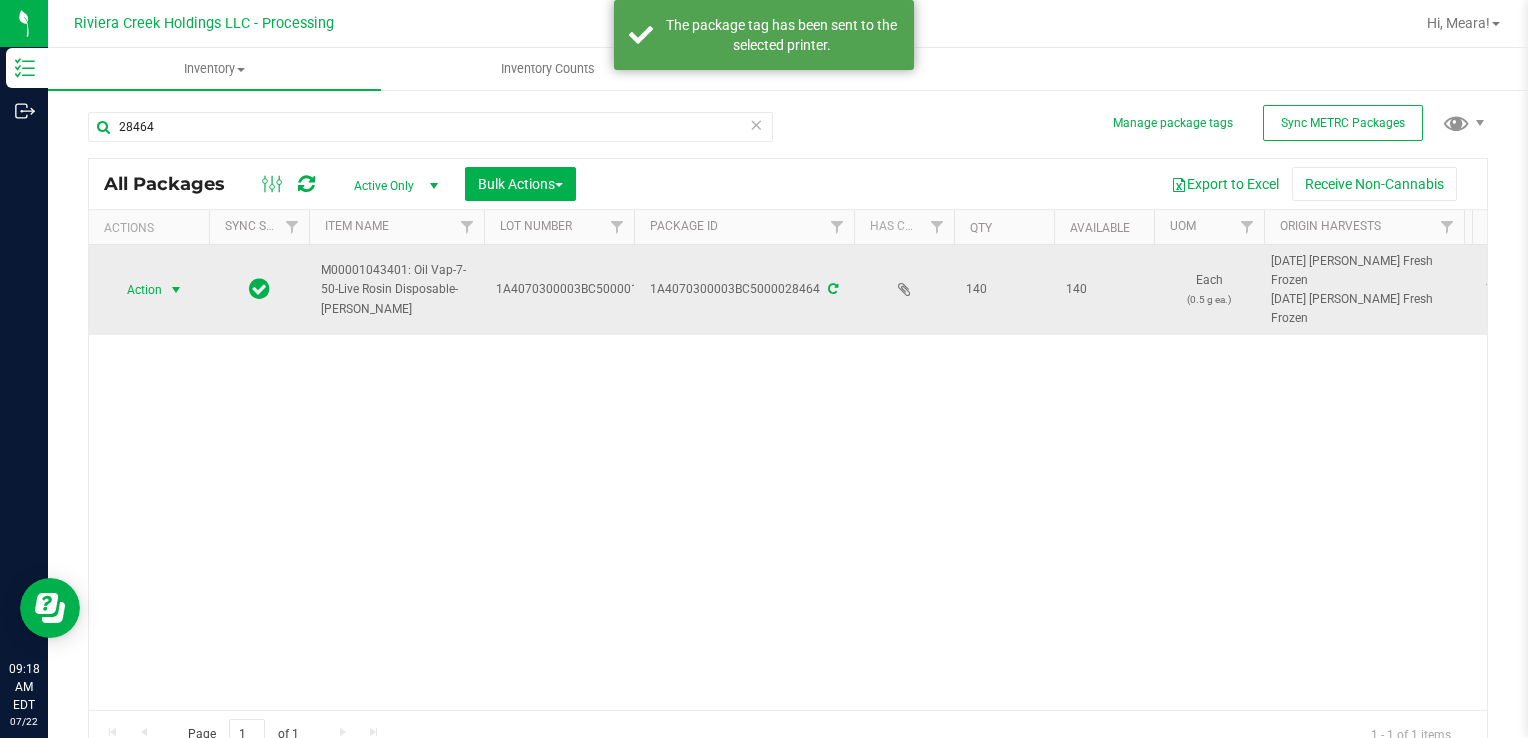 click on "Action" at bounding box center [136, 290] 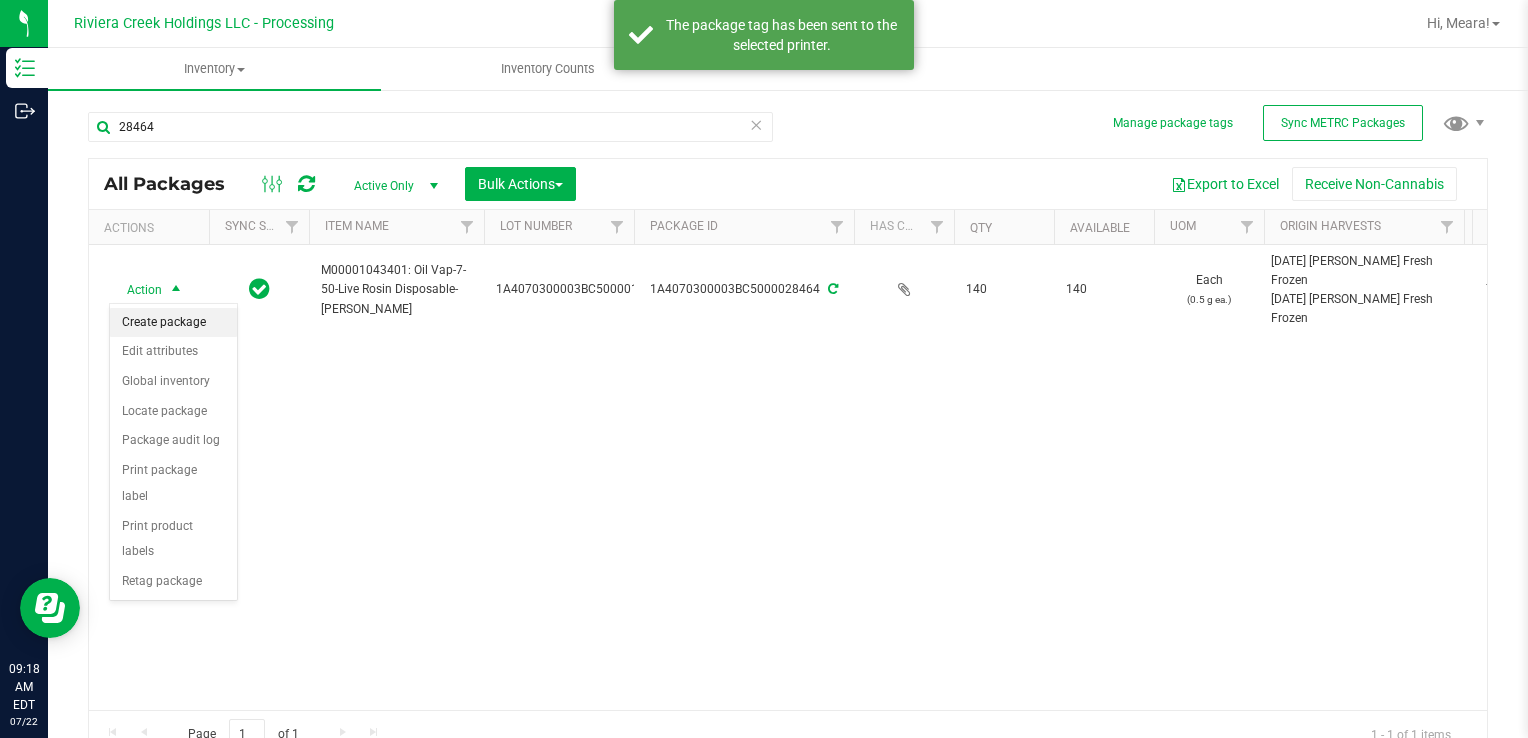 click on "Create package" at bounding box center [173, 323] 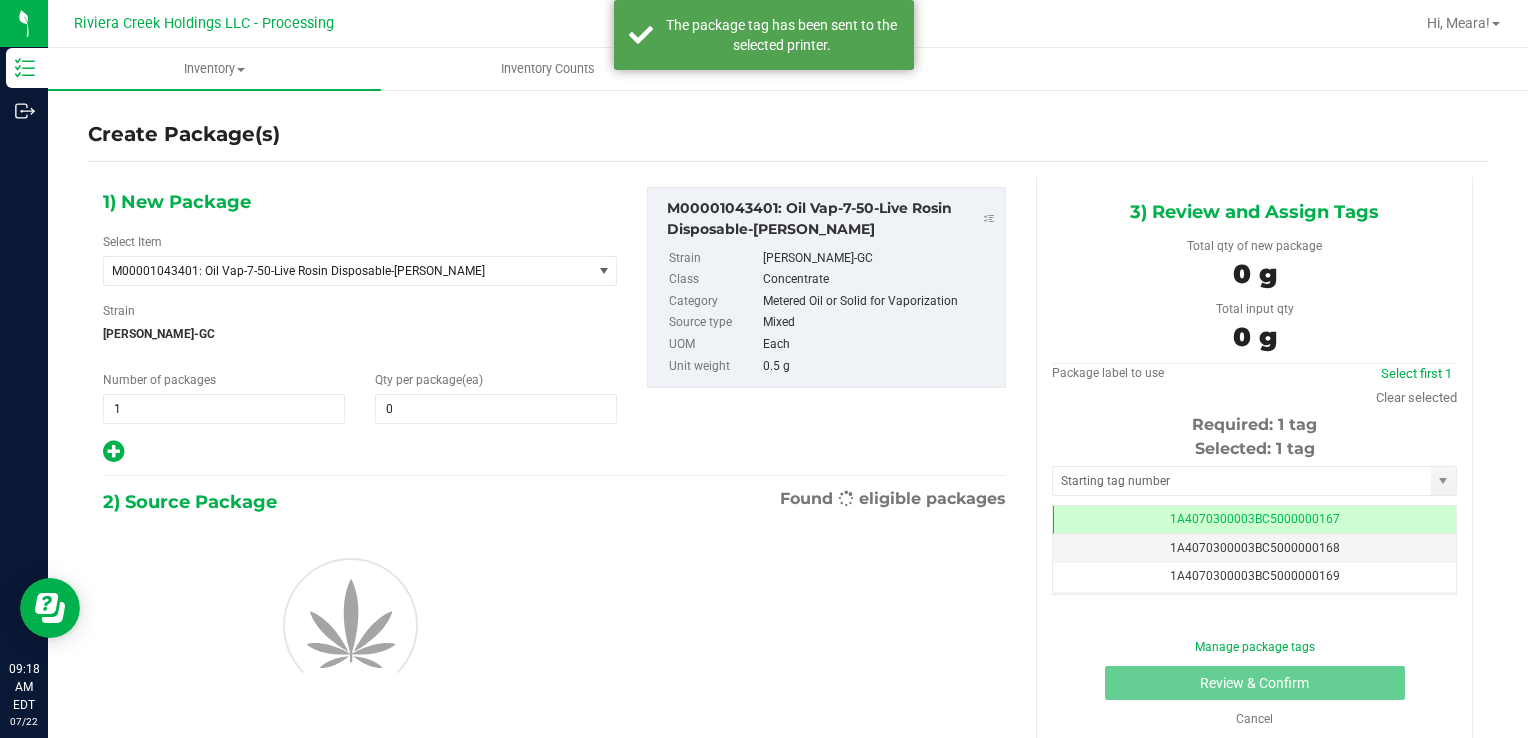 scroll, scrollTop: 0, scrollLeft: 0, axis: both 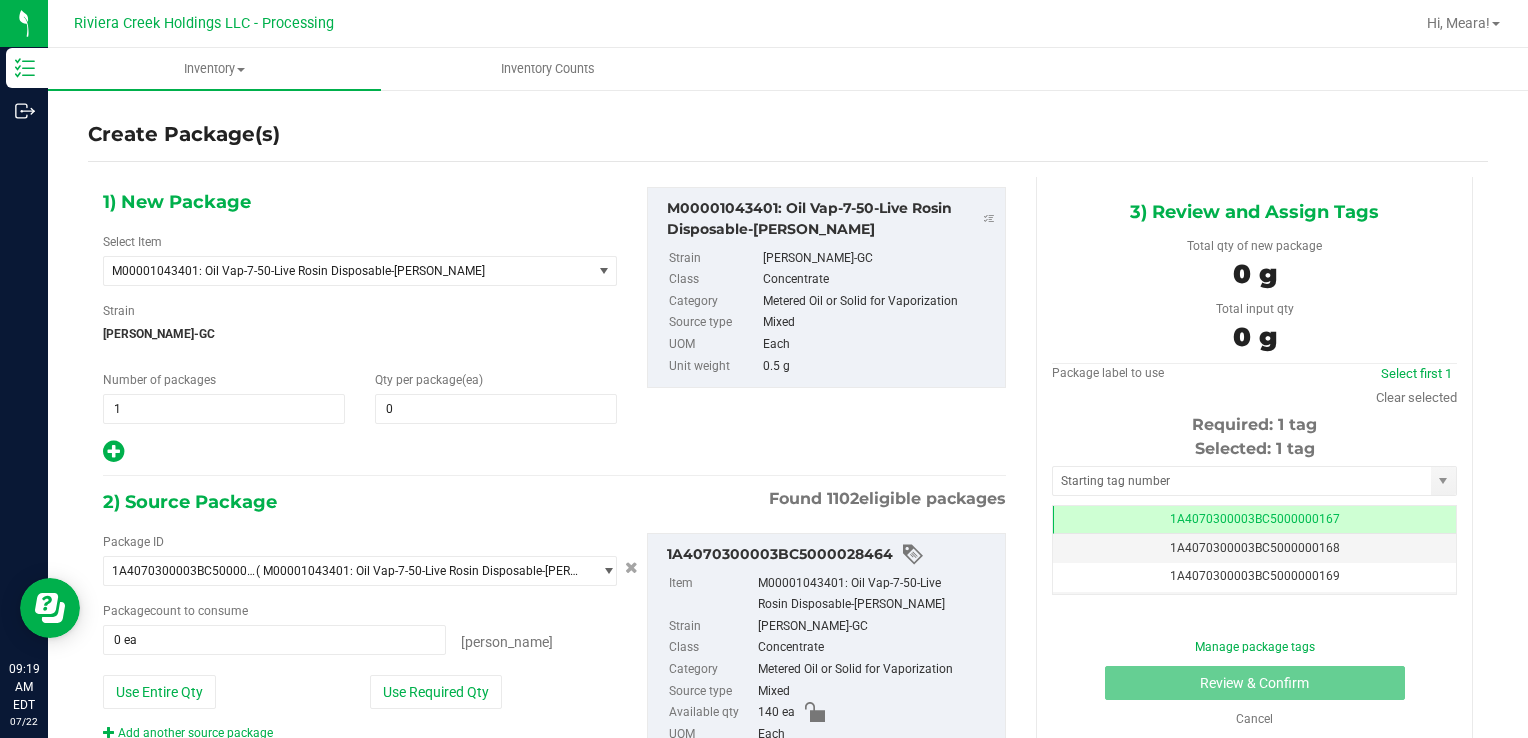 drag, startPoint x: 468, startPoint y: 385, endPoint x: 472, endPoint y: 372, distance: 13.601471 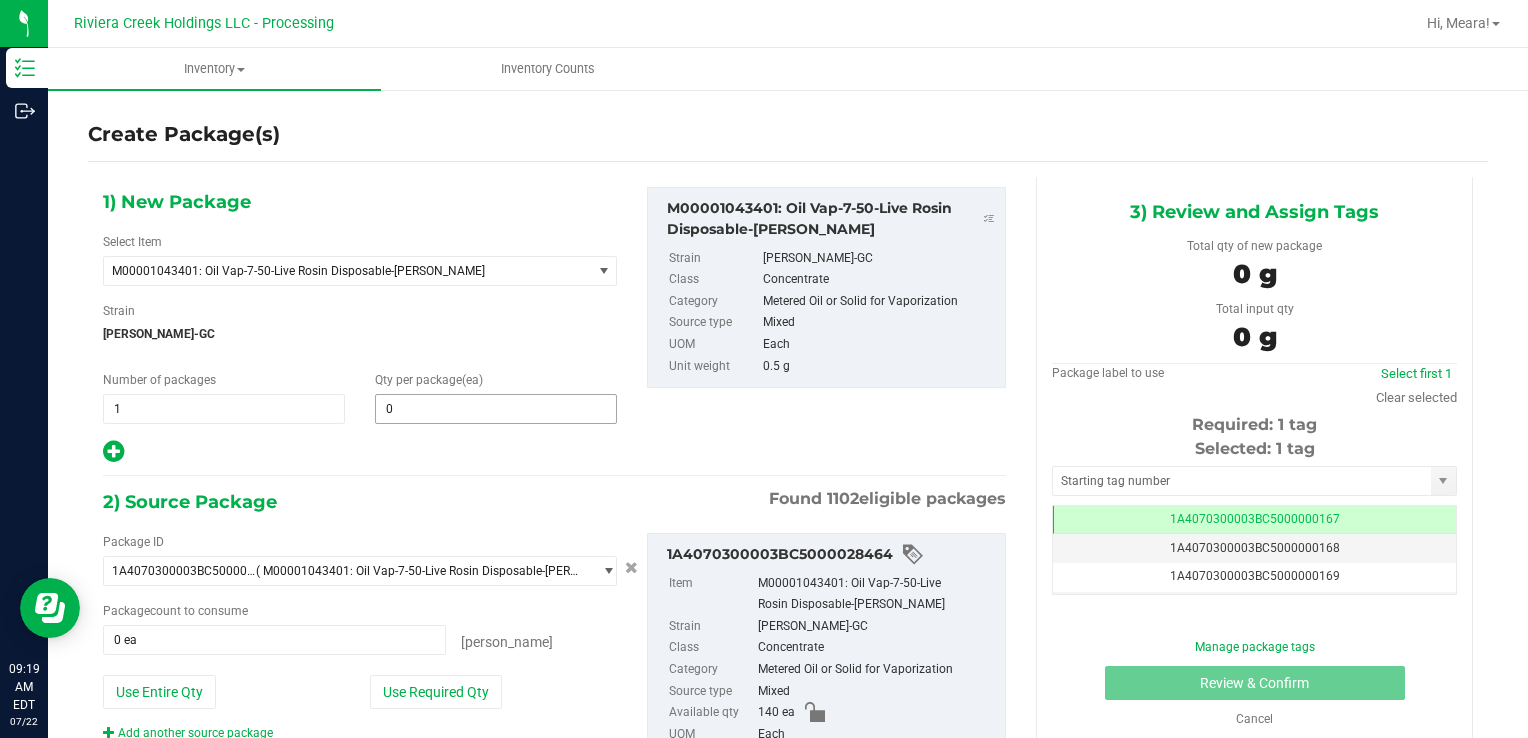 type 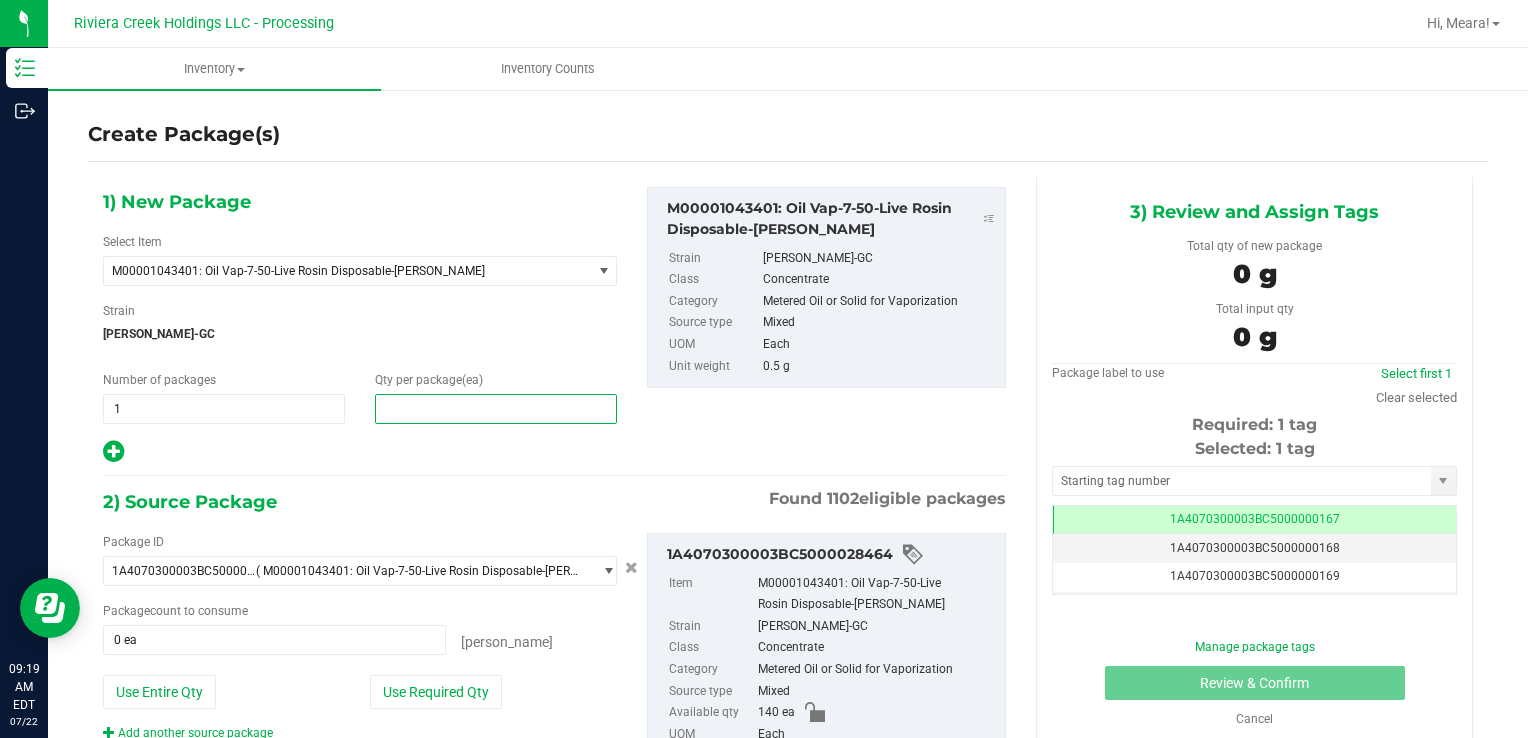 click at bounding box center [496, 409] 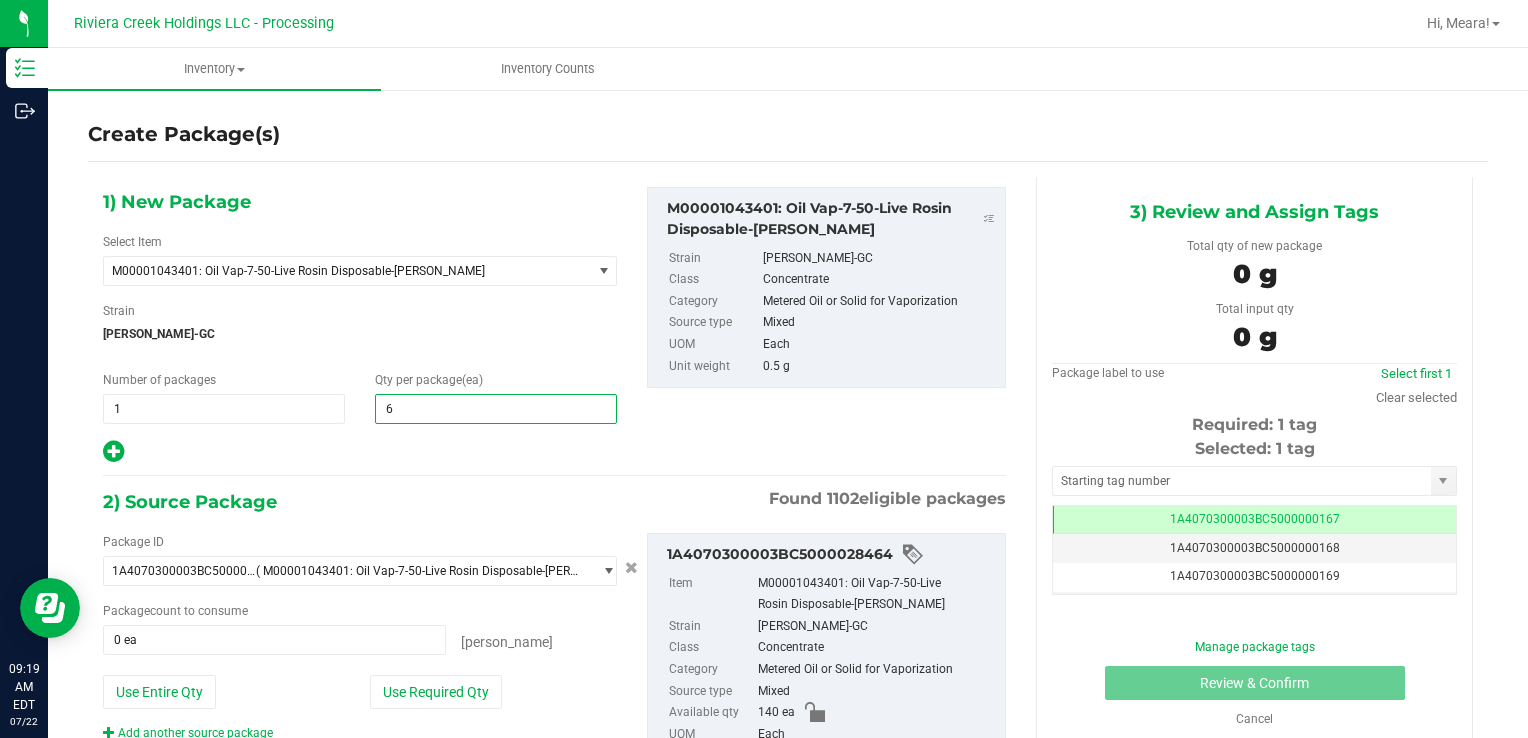 type on "60" 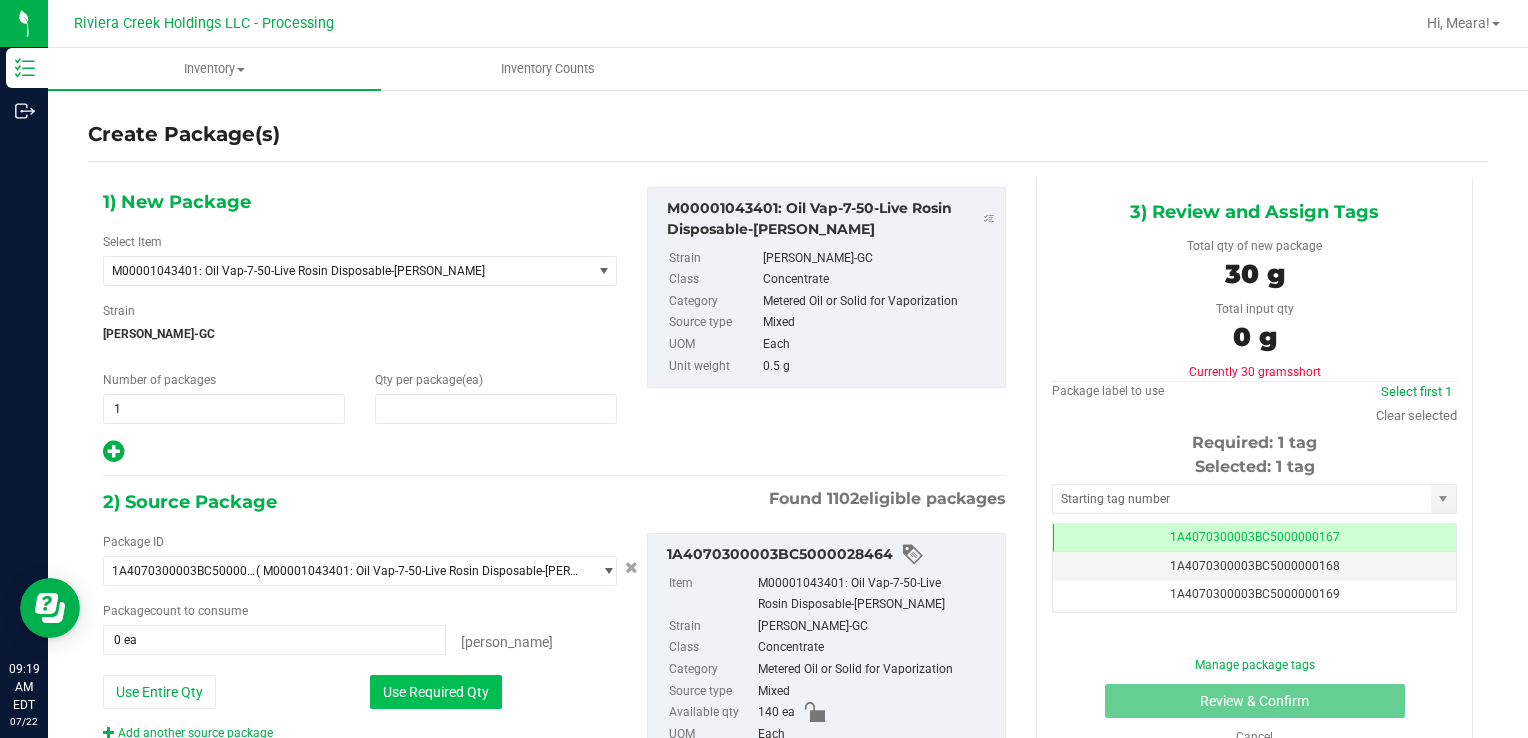 type on "60" 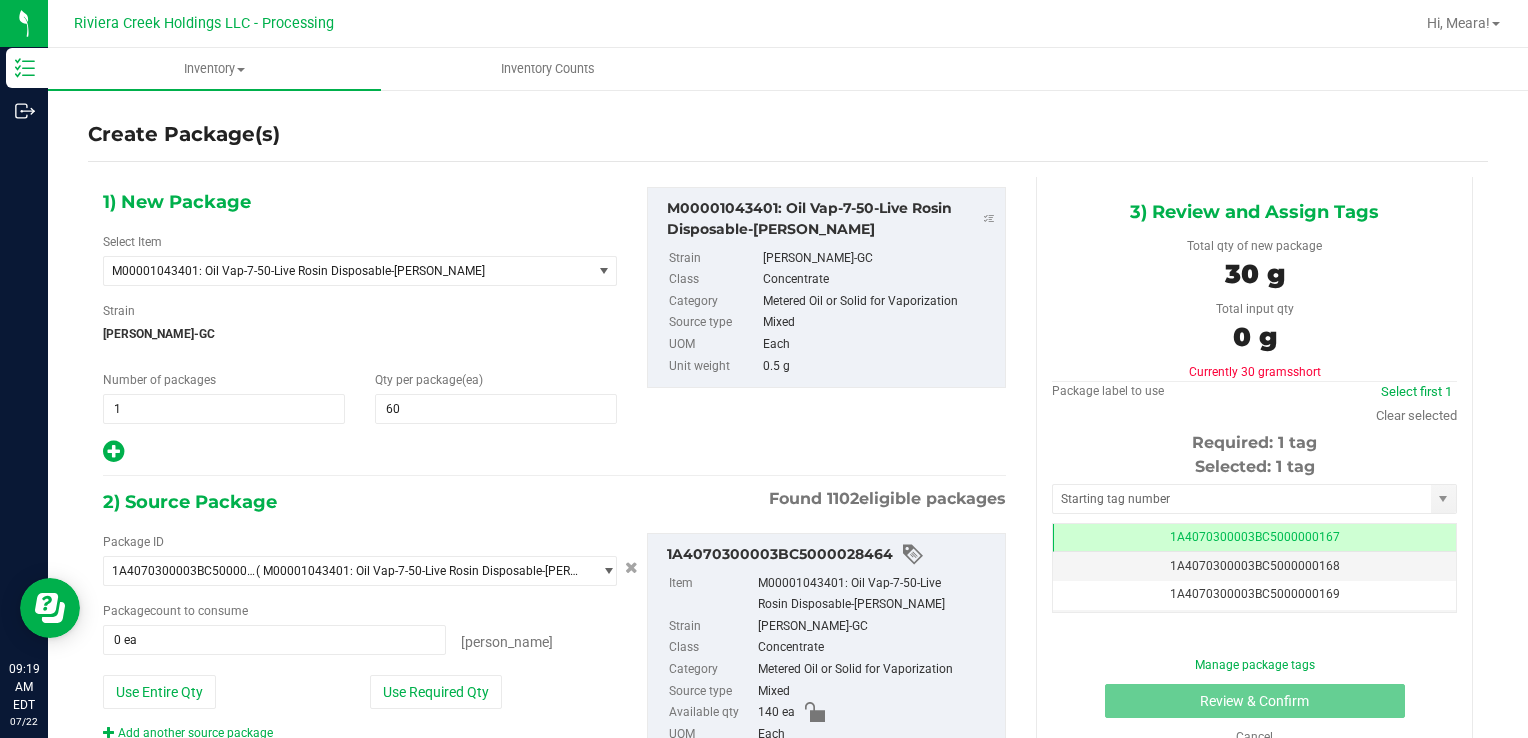 drag, startPoint x: 467, startPoint y: 692, endPoint x: 475, endPoint y: 671, distance: 22.472204 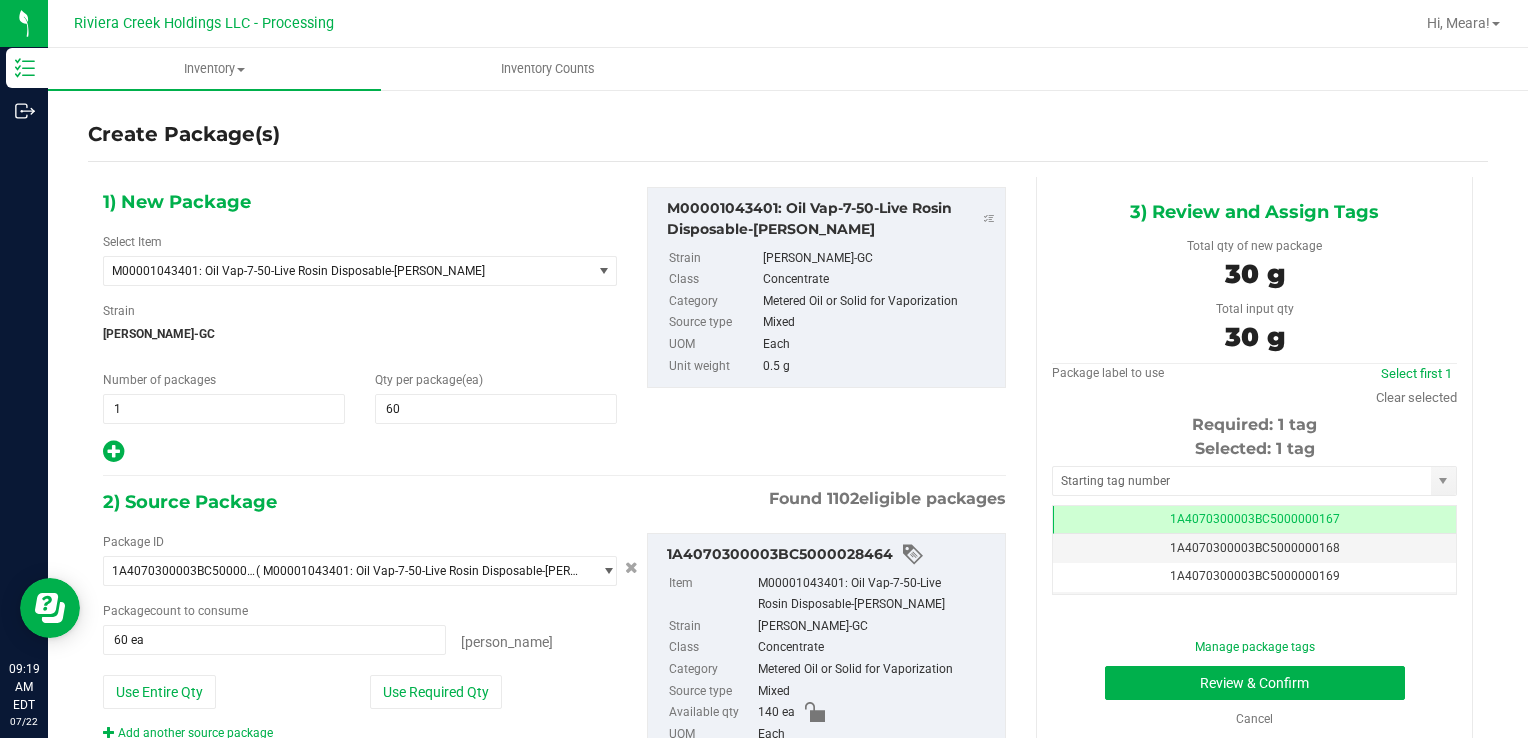 click on "Selected: 1 tag" at bounding box center (1254, 449) 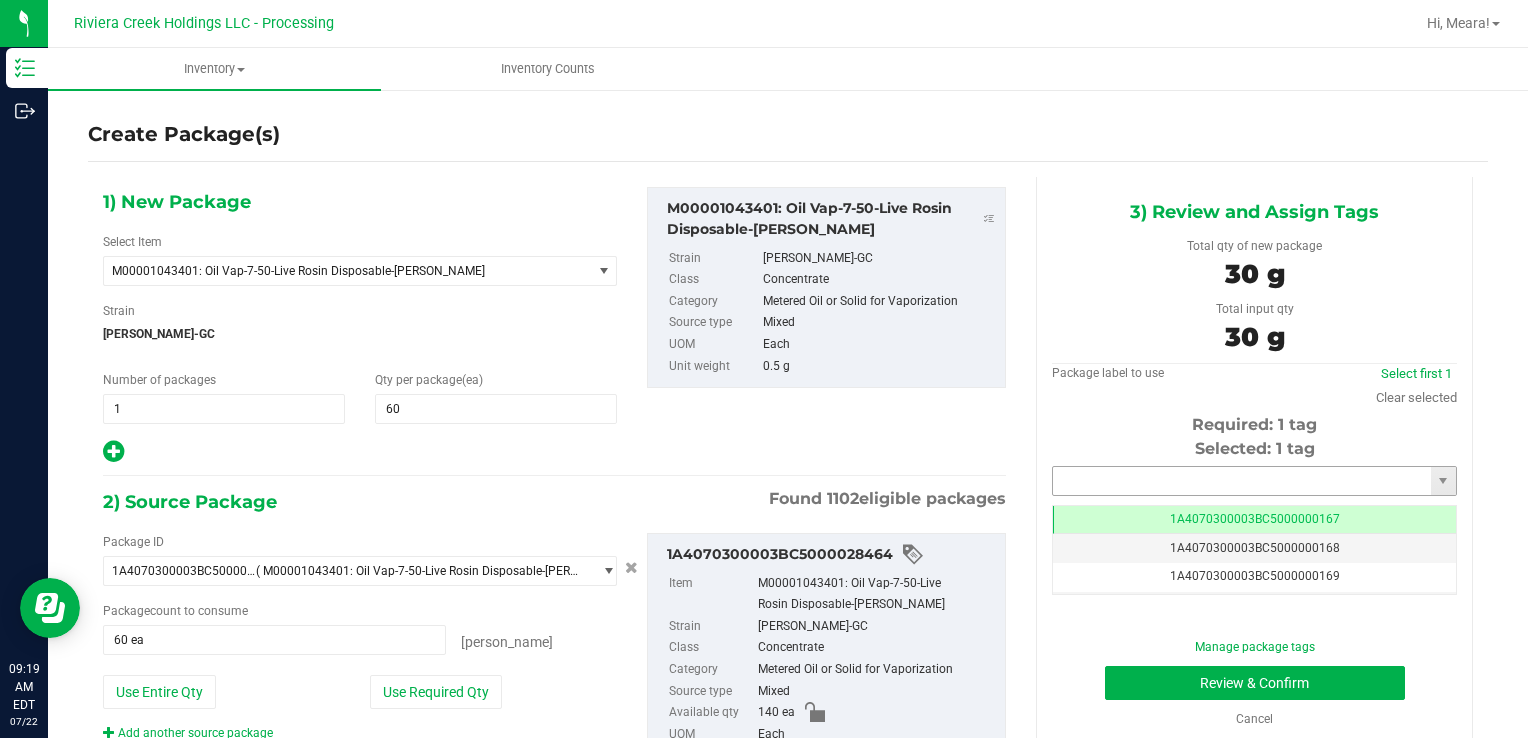 click at bounding box center [1242, 481] 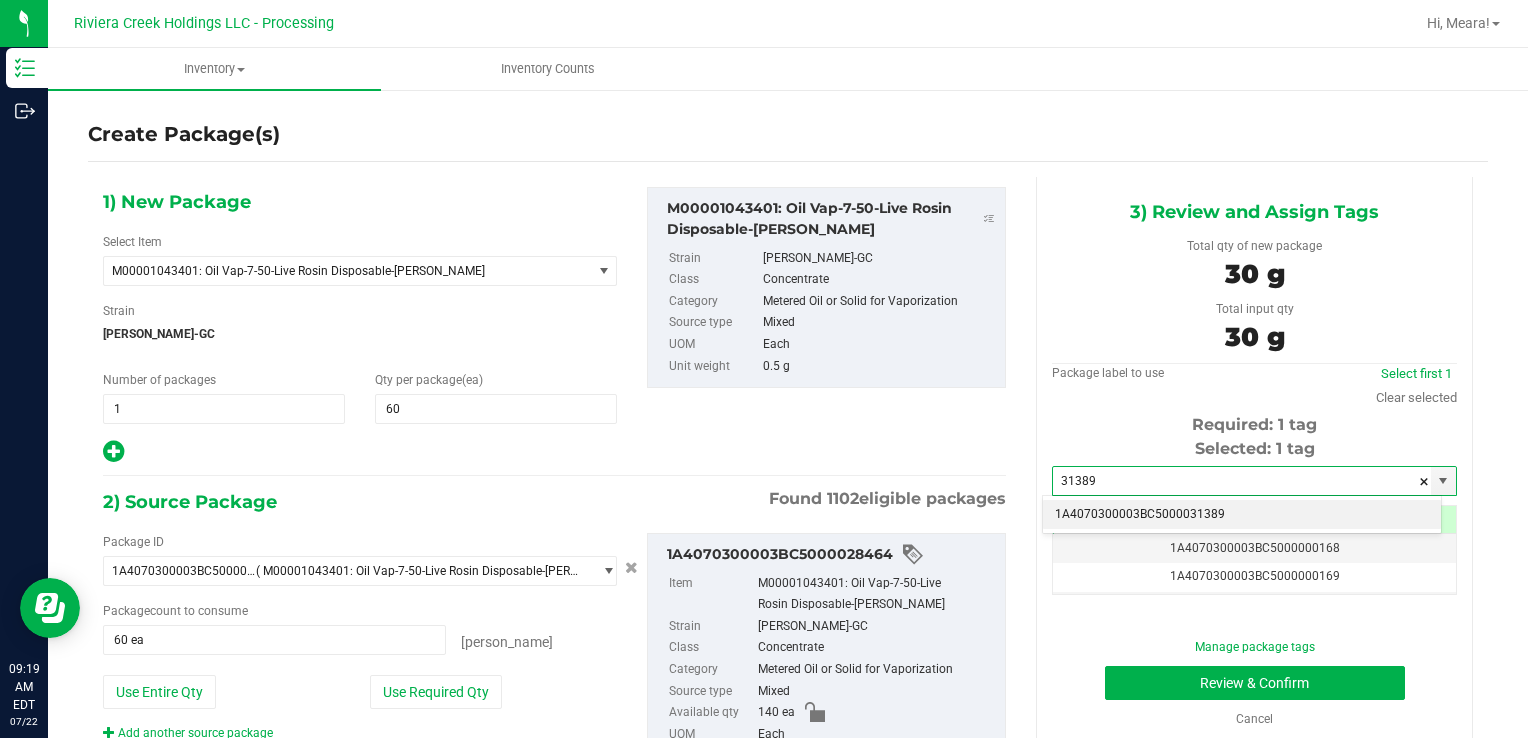 drag, startPoint x: 1127, startPoint y: 516, endPoint x: 1122, endPoint y: 618, distance: 102.122475 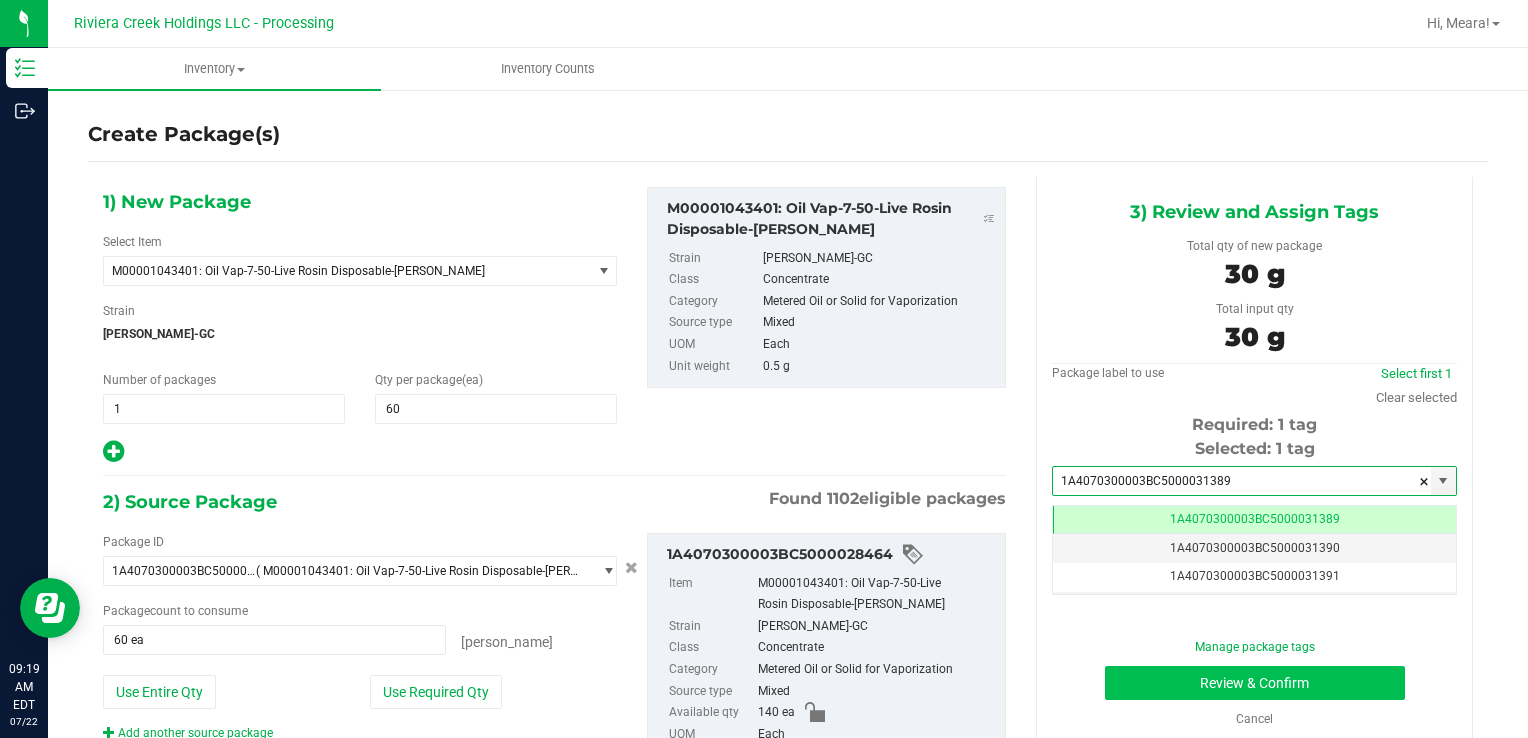 scroll, scrollTop: 0, scrollLeft: 0, axis: both 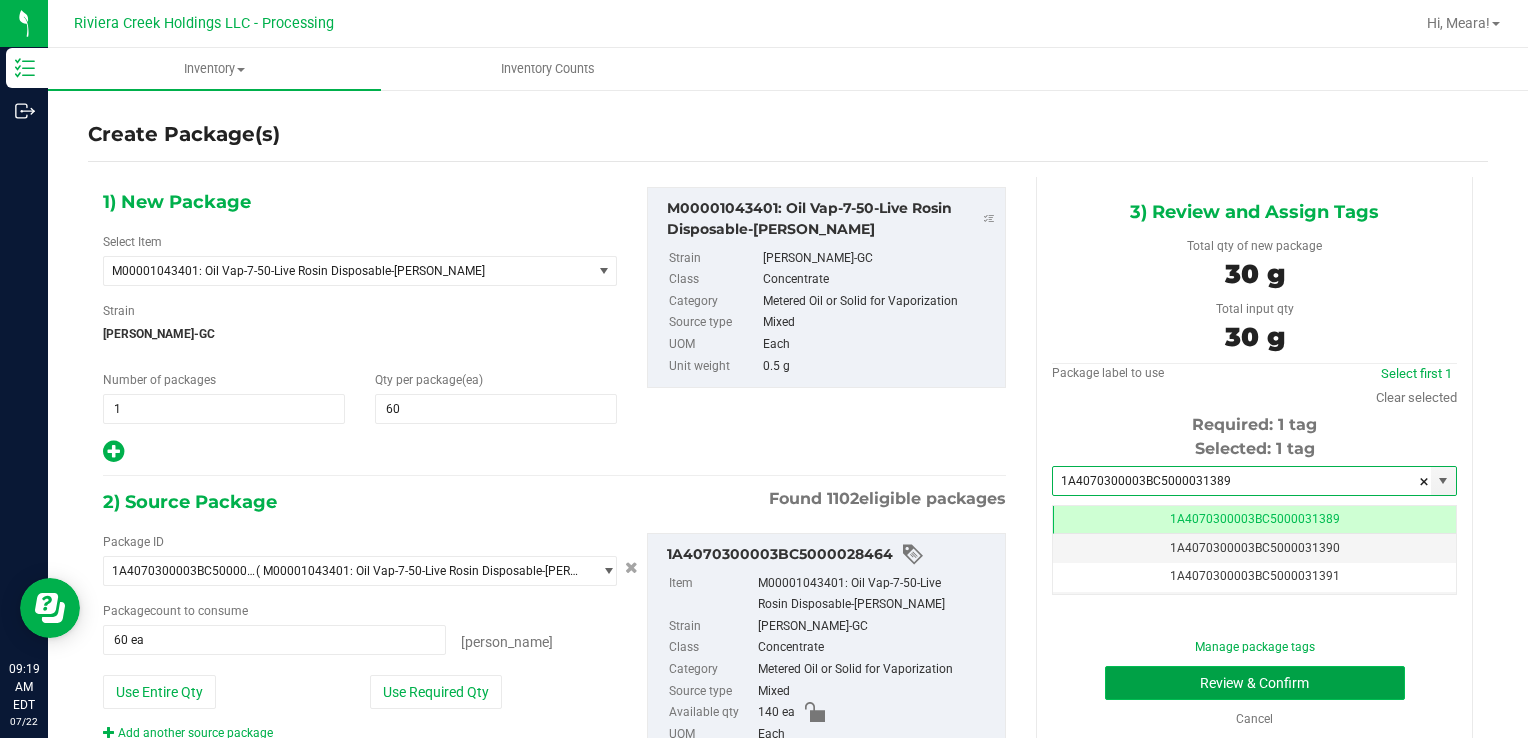 click on "Review & Confirm" at bounding box center [1255, 683] 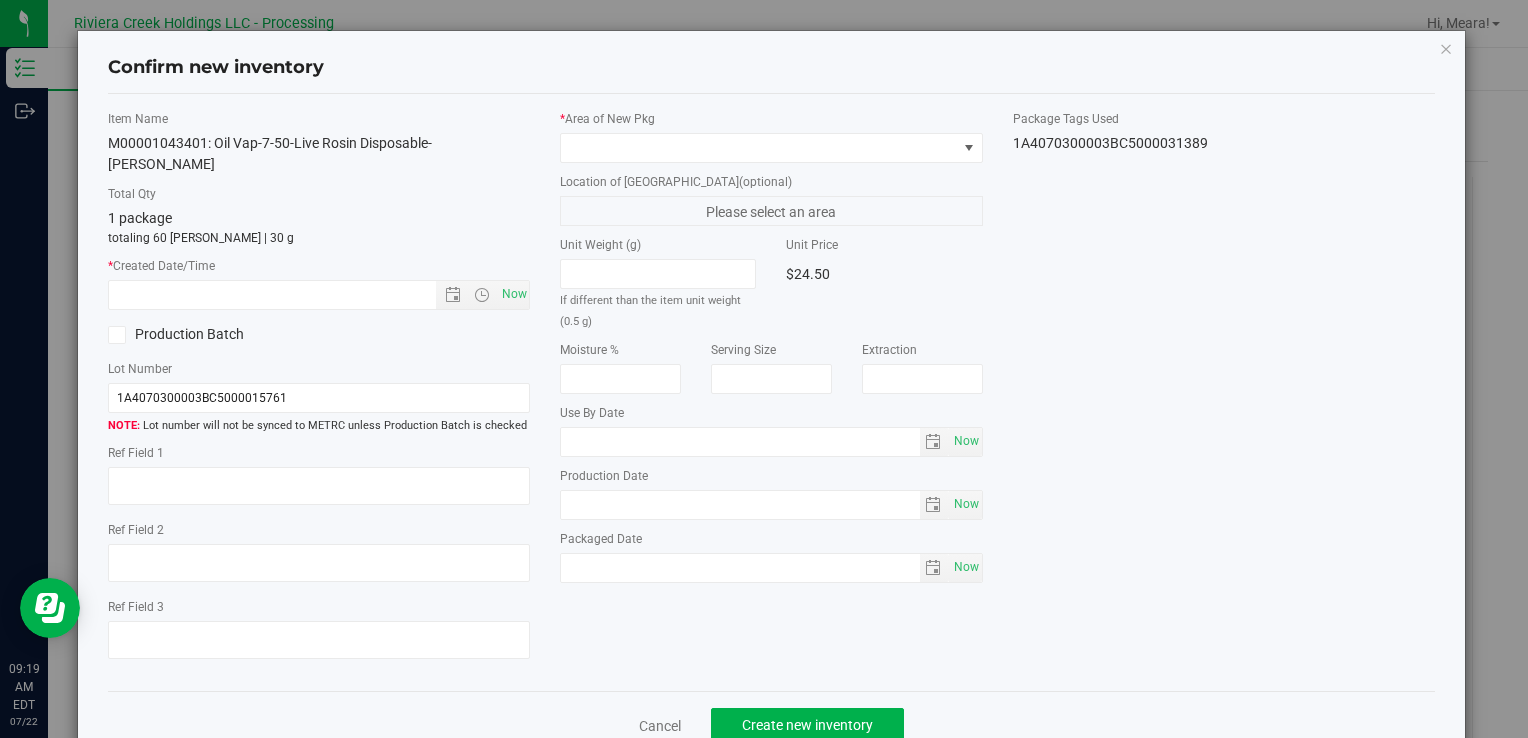 type on "[DATE]" 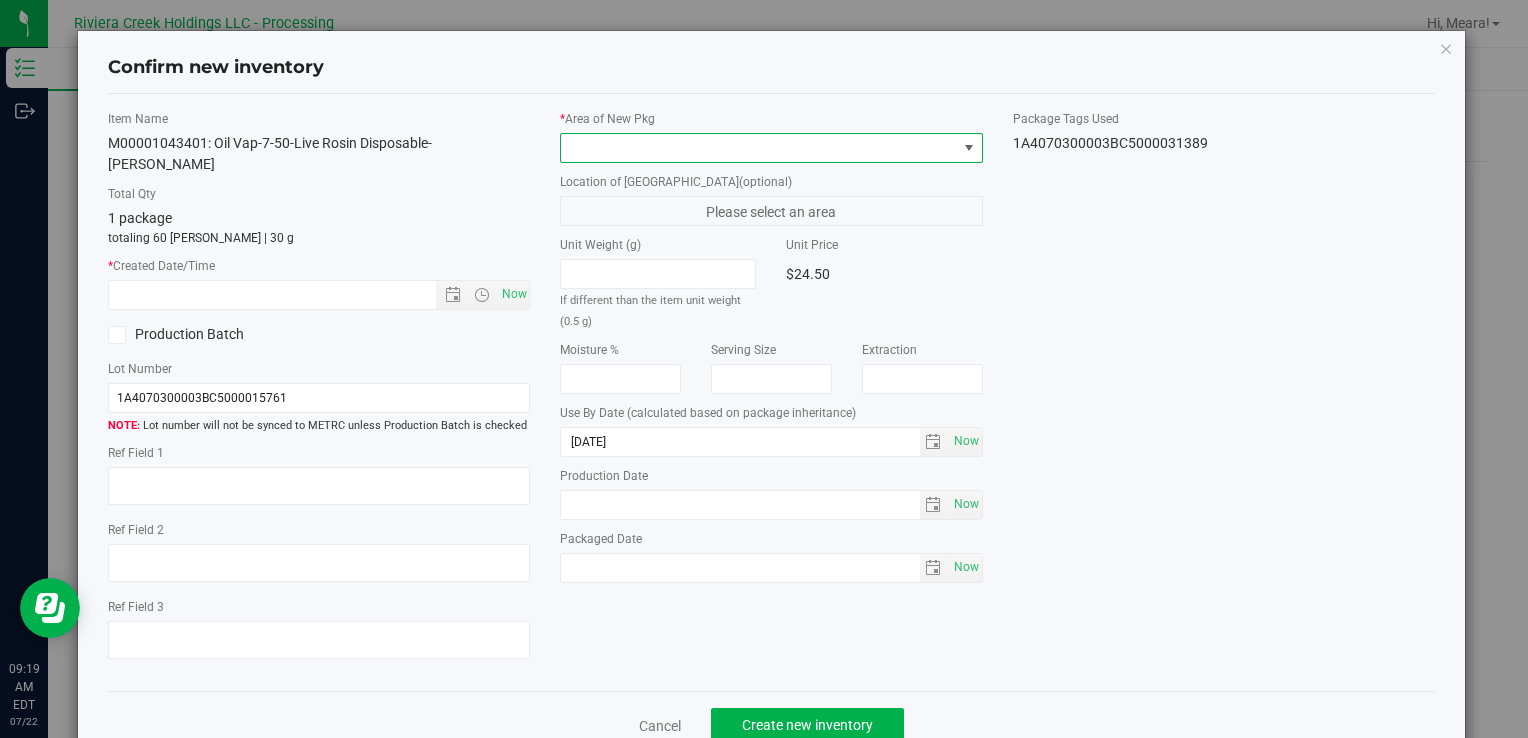 click at bounding box center (758, 148) 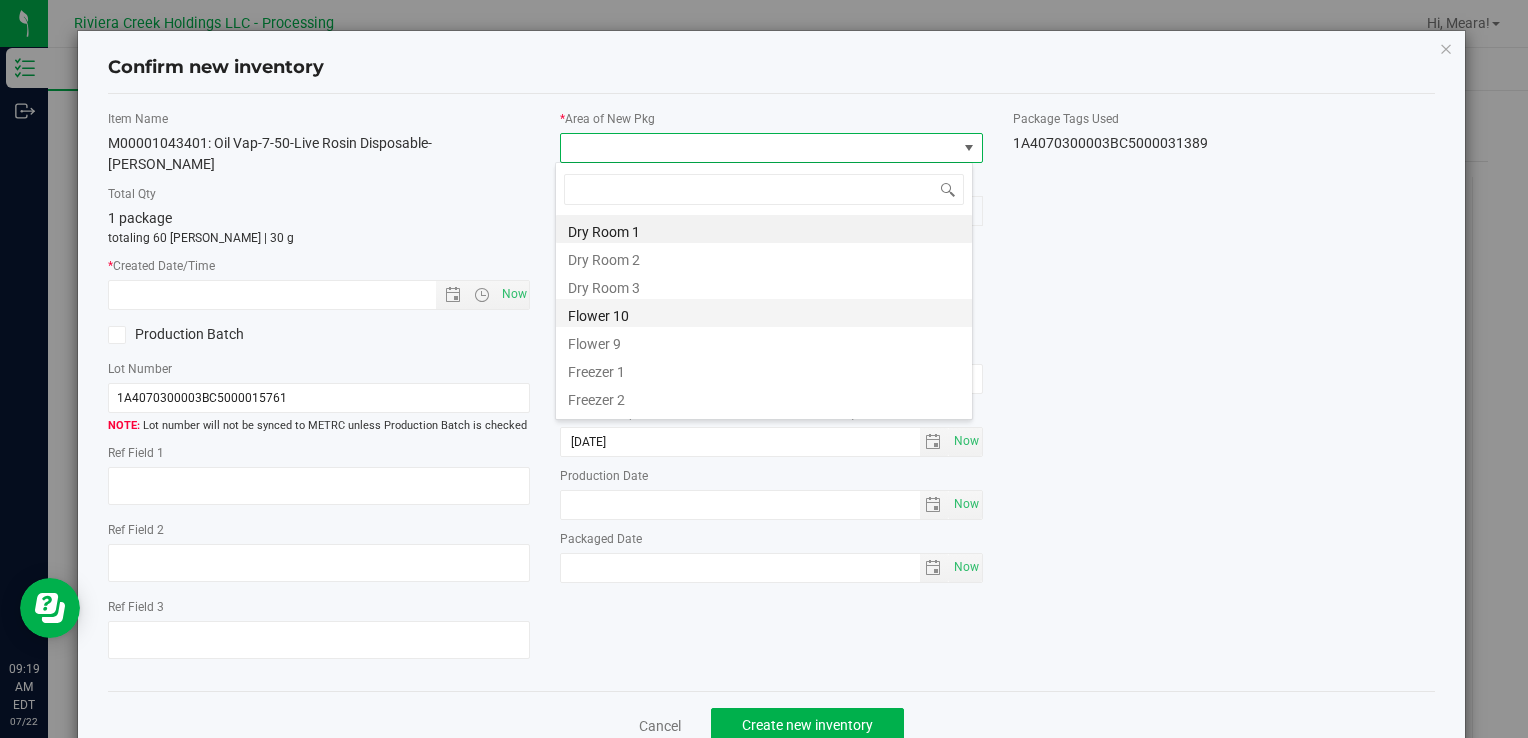 click on "Flower 10" at bounding box center [764, 313] 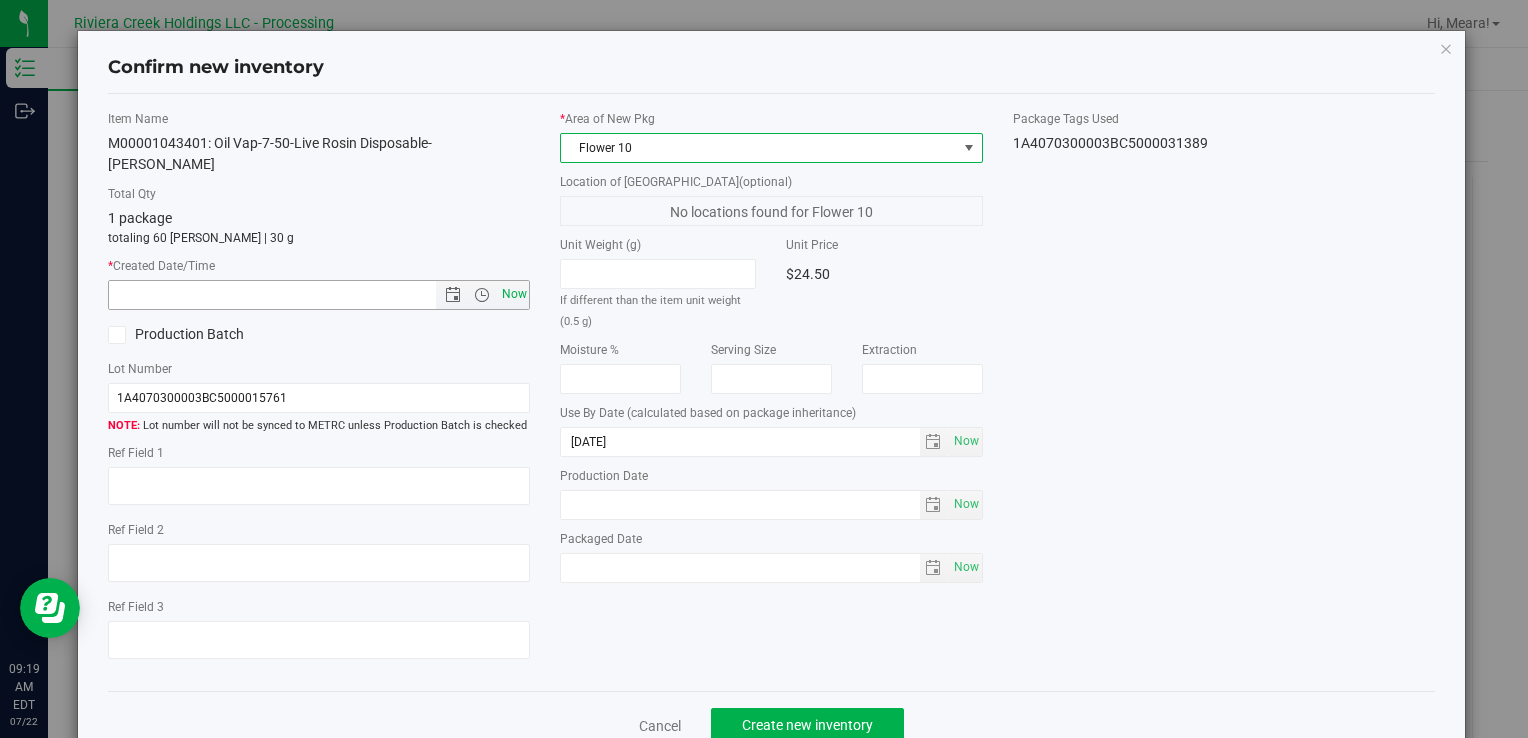 click on "Now" at bounding box center (514, 294) 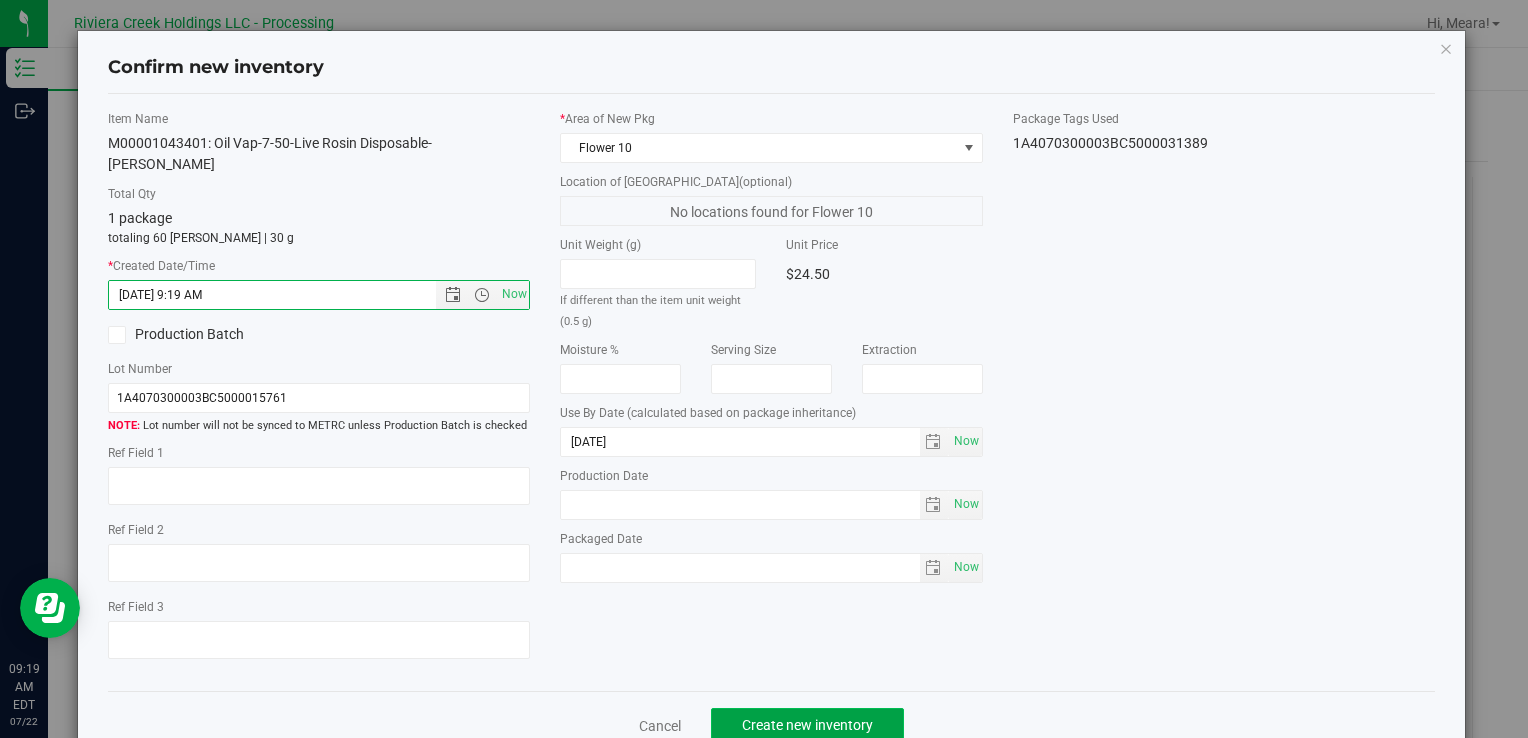 click on "Create new inventory" 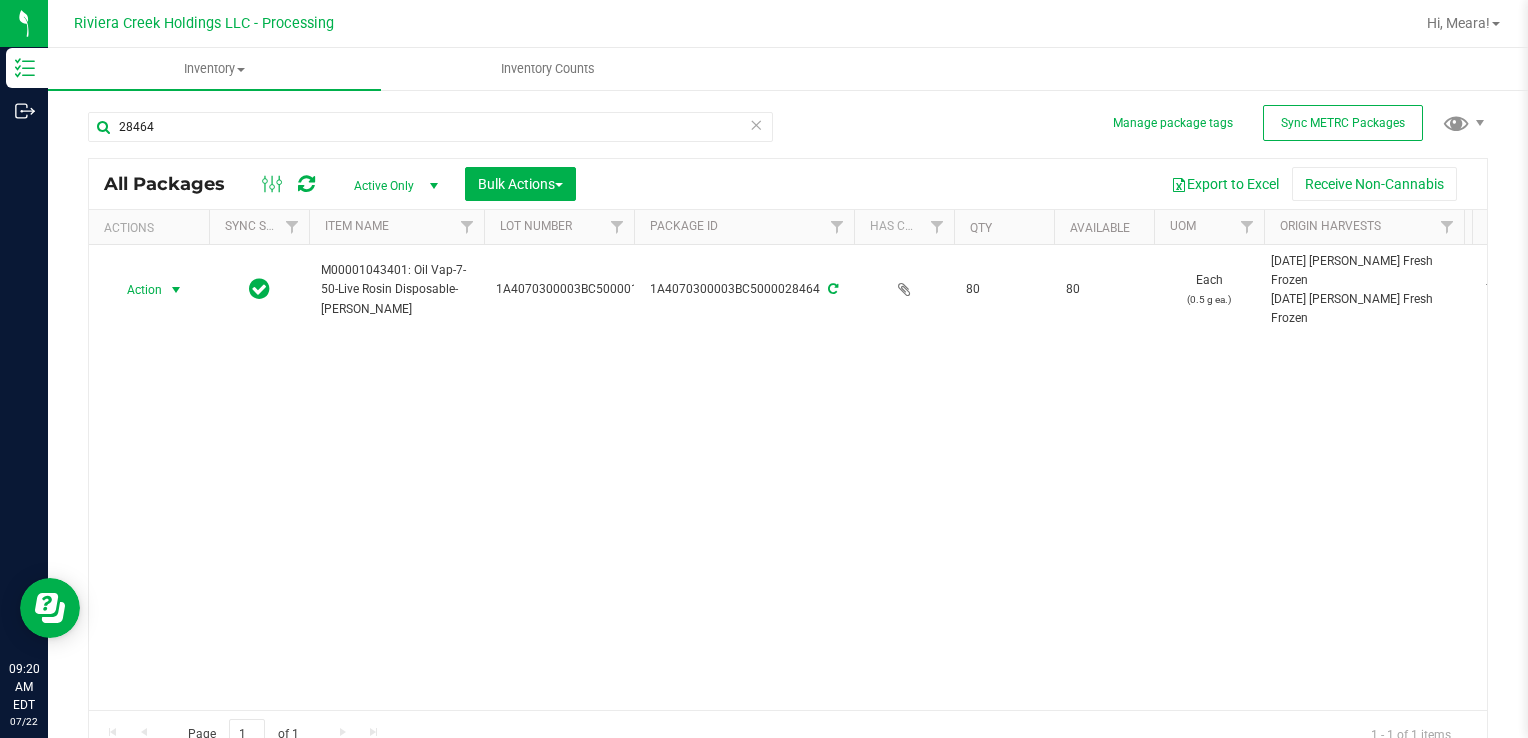drag, startPoint x: 168, startPoint y: 290, endPoint x: 165, endPoint y: 342, distance: 52.086468 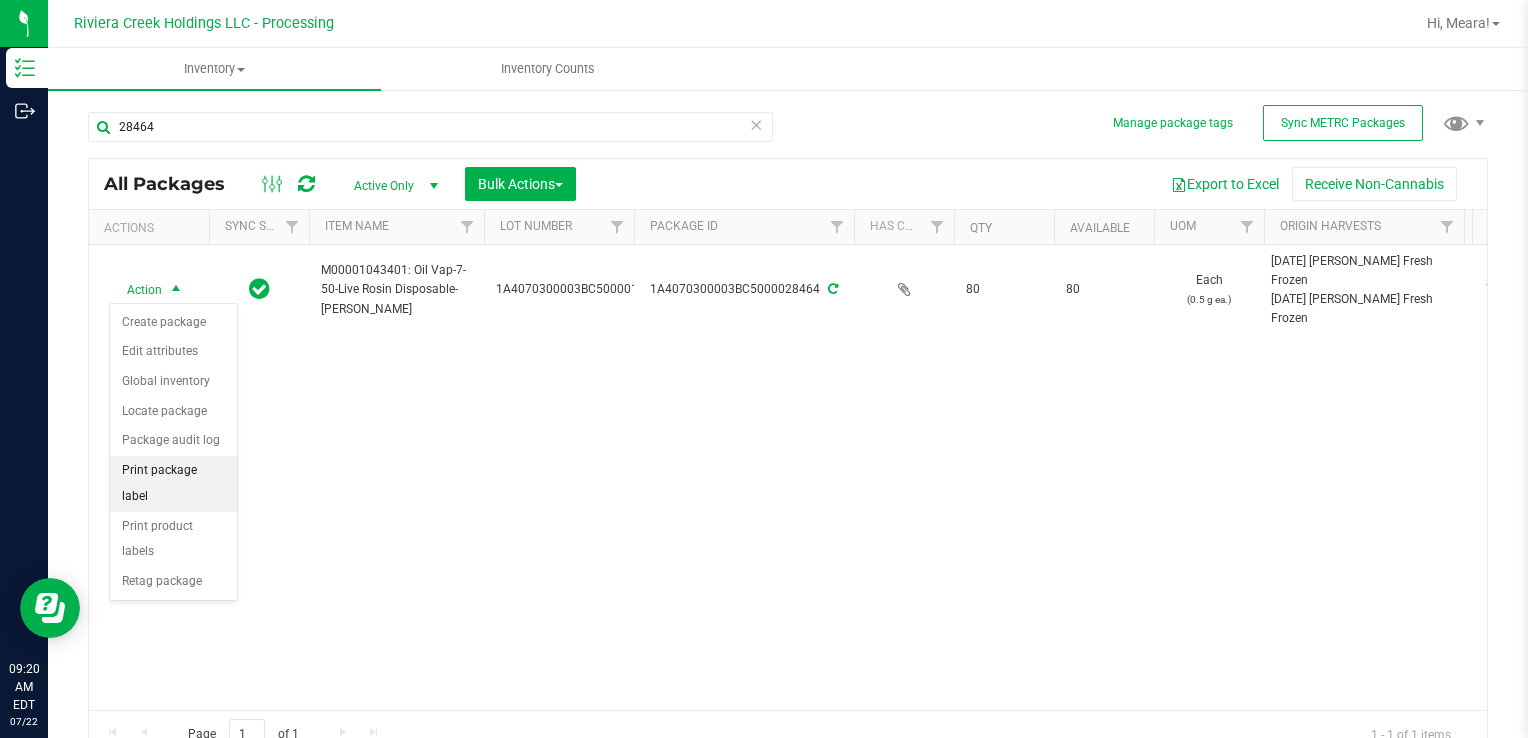 drag, startPoint x: 213, startPoint y: 466, endPoint x: 226, endPoint y: 458, distance: 15.264338 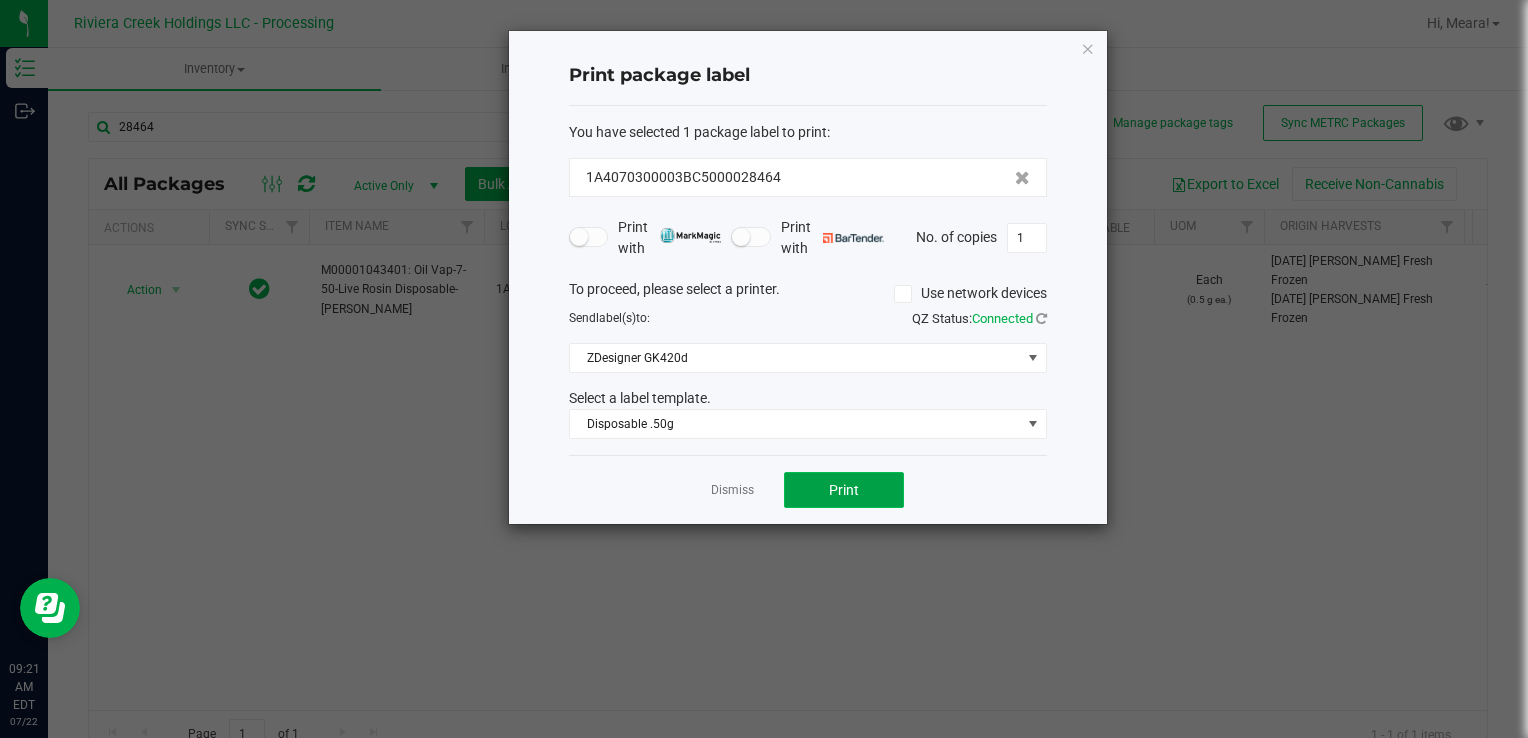 click on "Print" 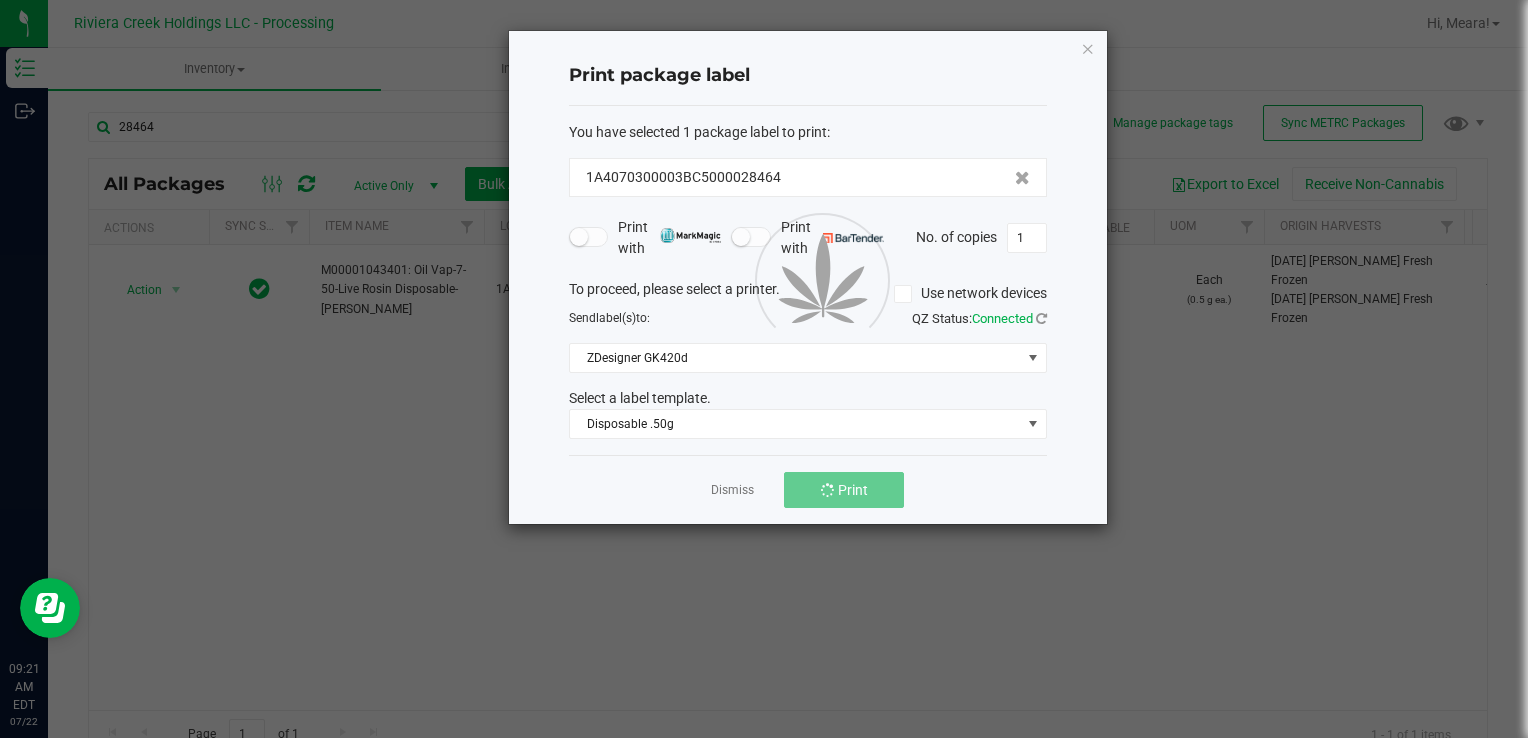 click 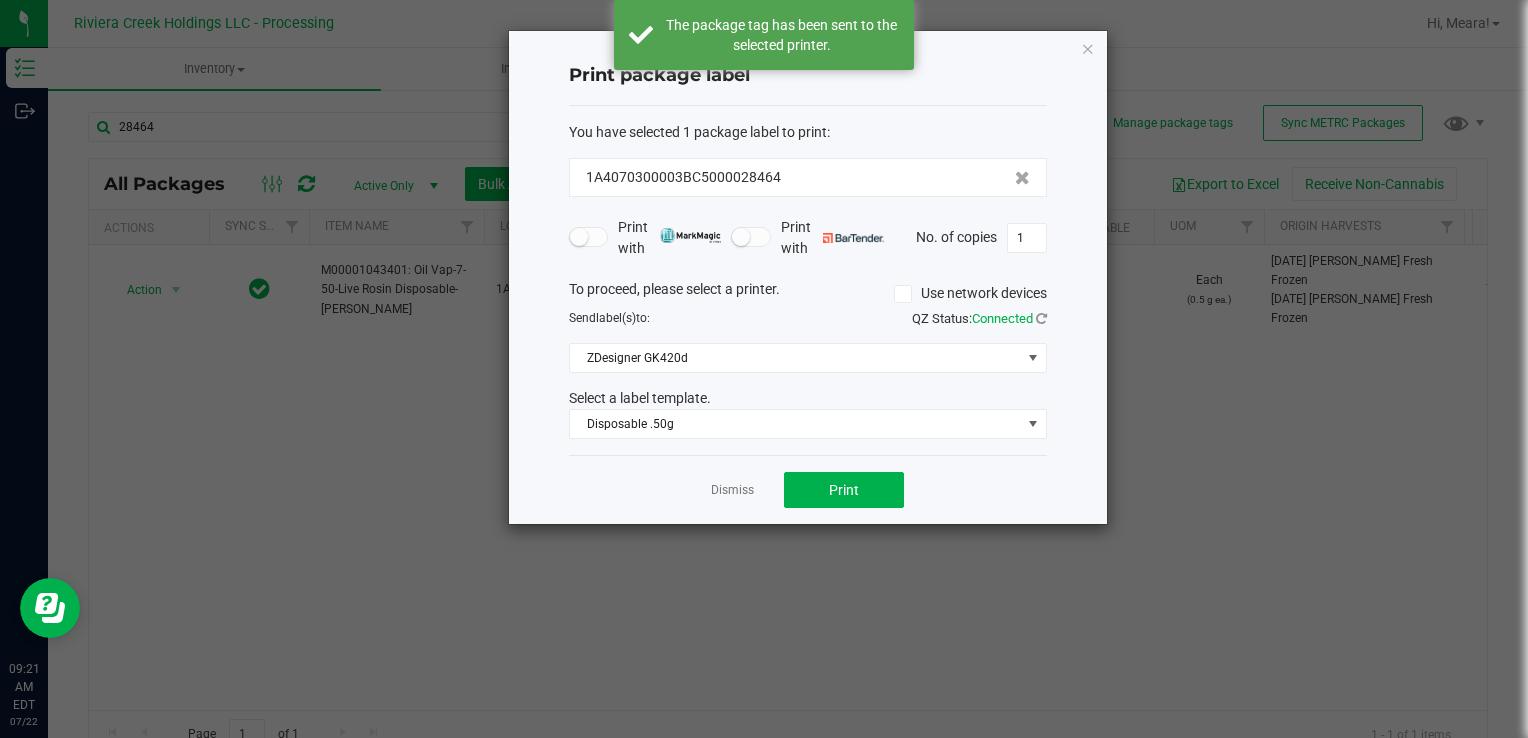 click on "Dismiss" 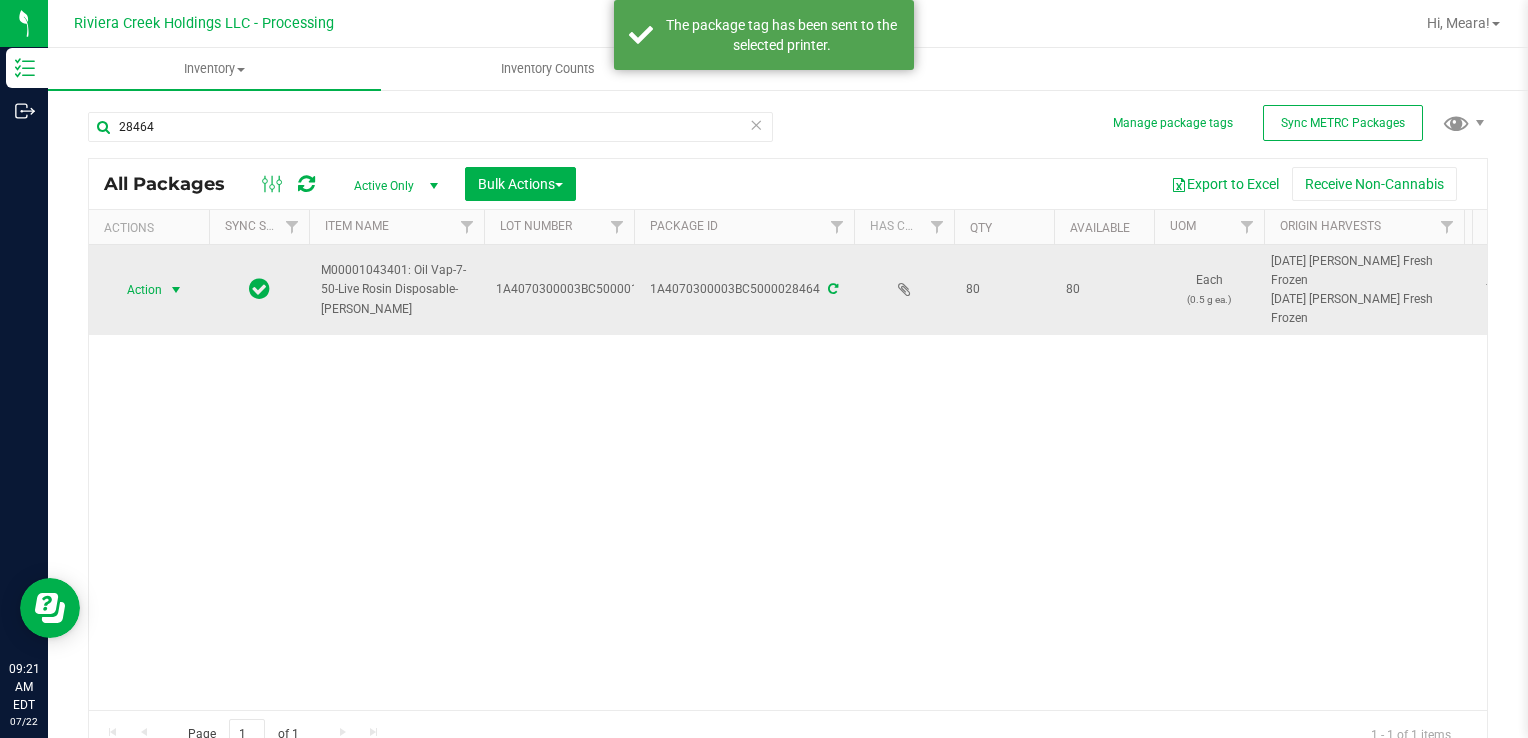 click on "Action" at bounding box center [136, 290] 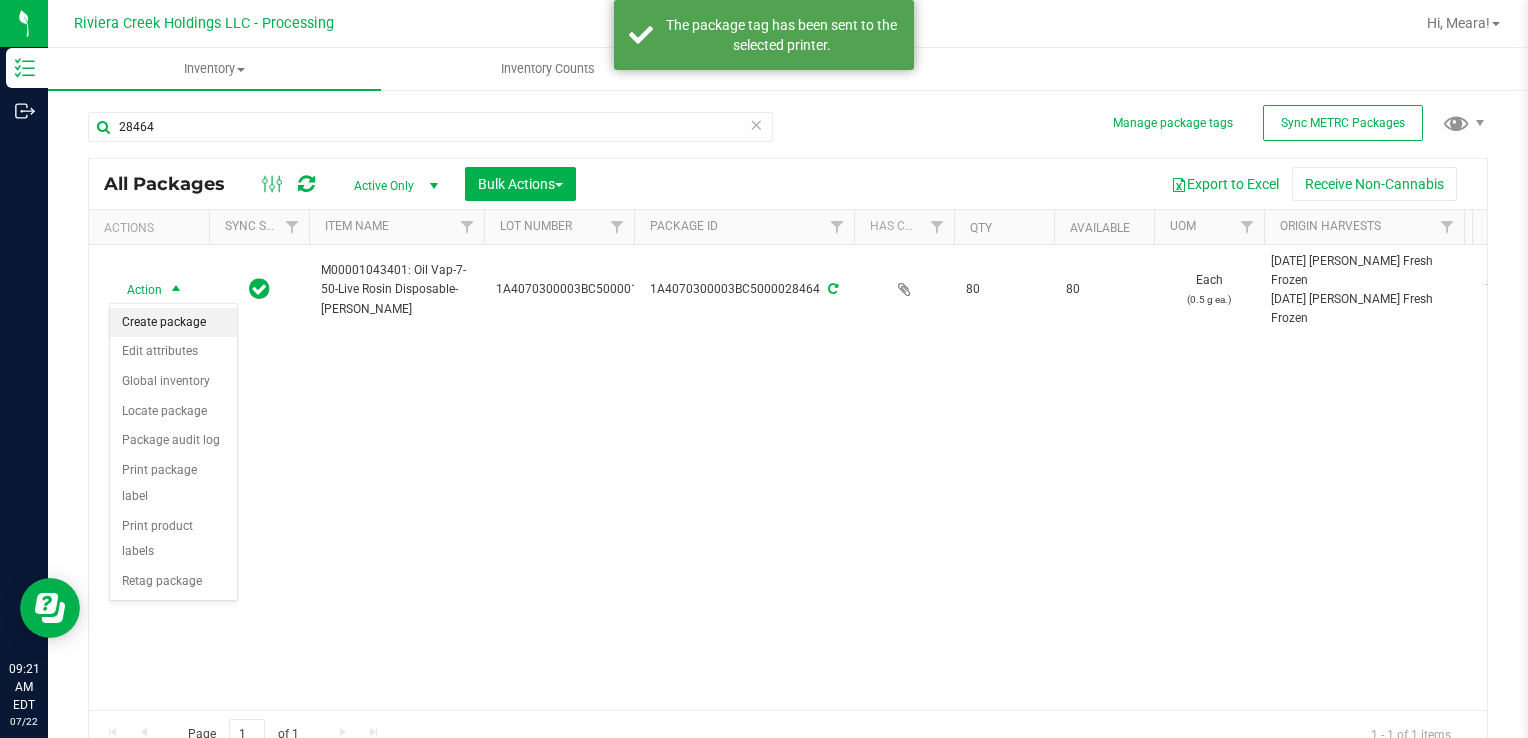 click on "Create package" at bounding box center (173, 323) 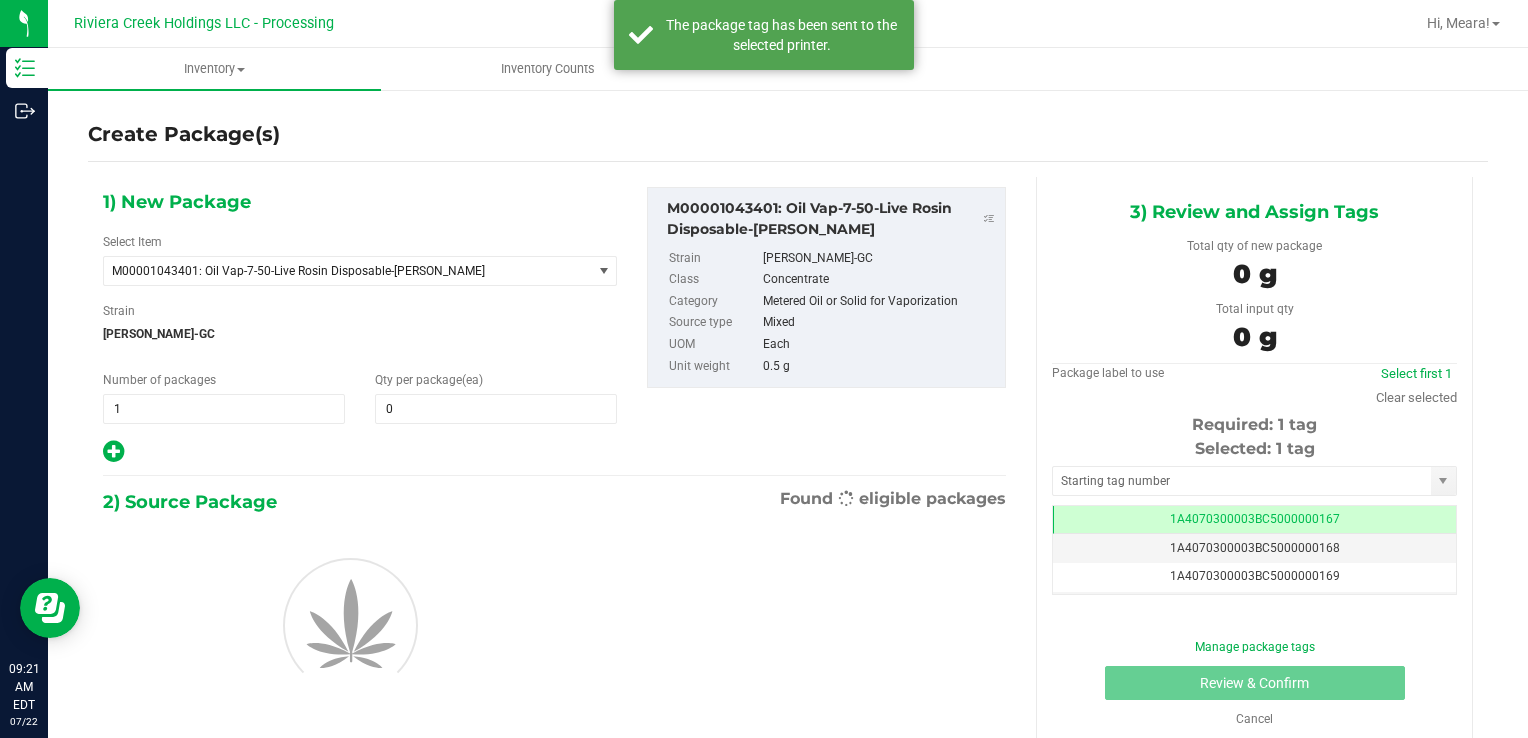 scroll, scrollTop: 0, scrollLeft: 0, axis: both 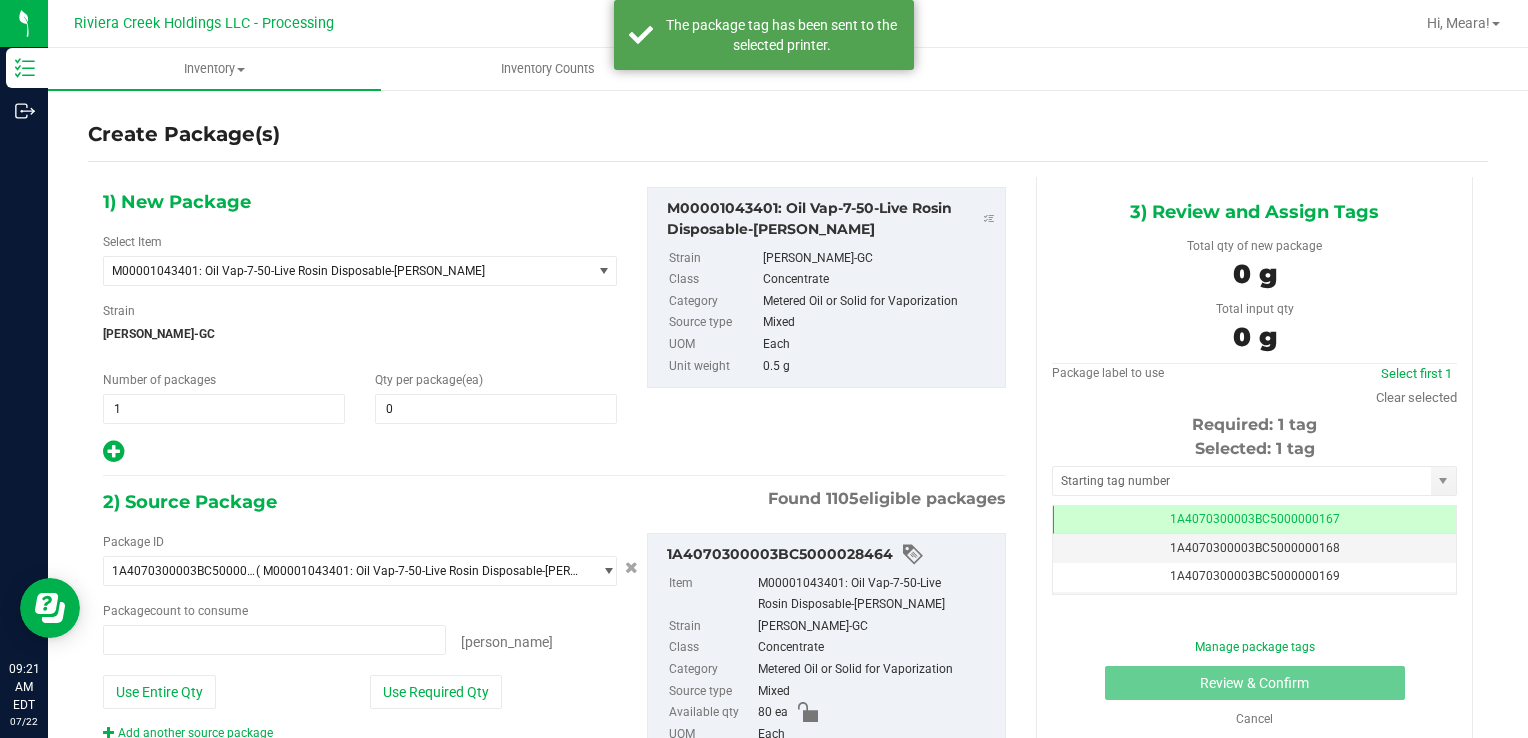 type on "0 ea" 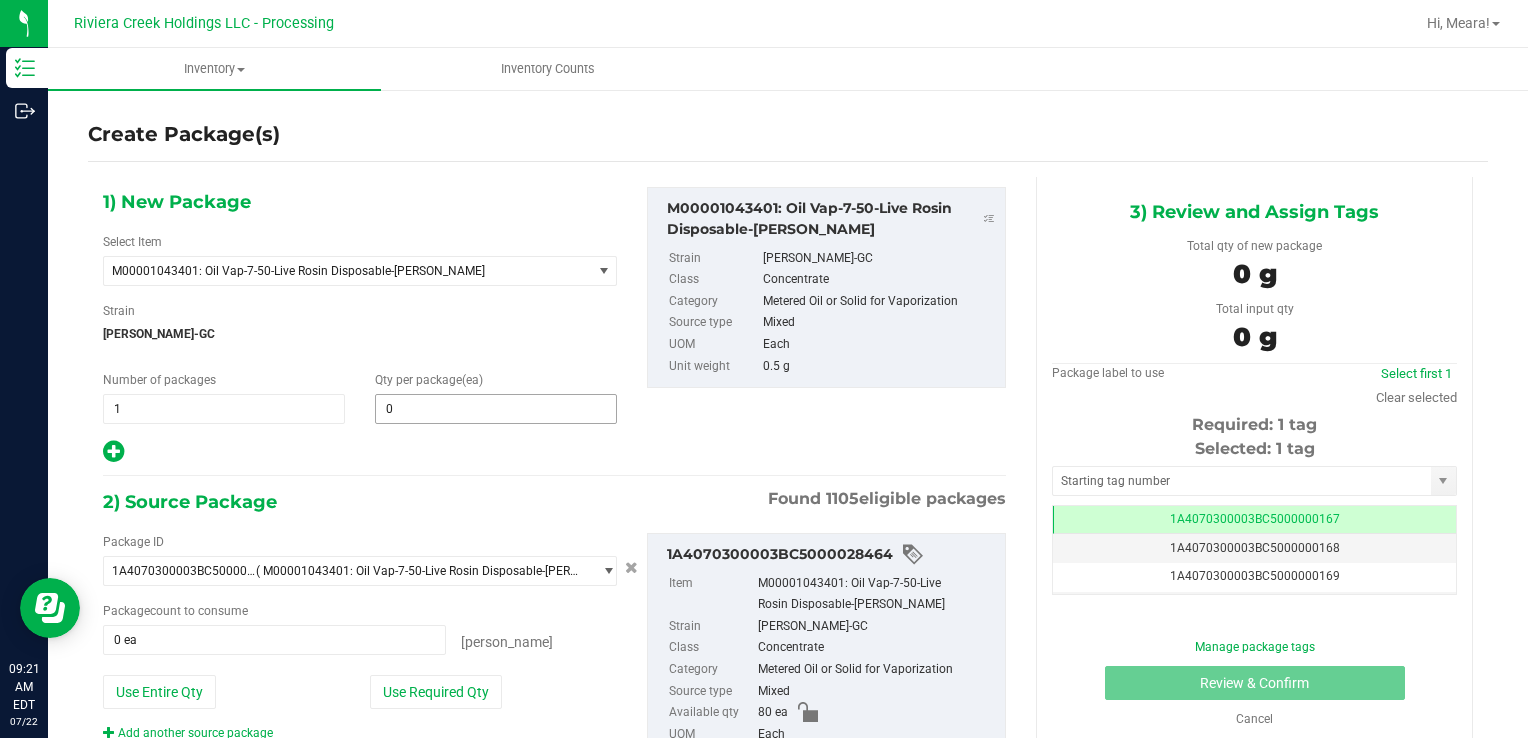drag, startPoint x: 544, startPoint y: 432, endPoint x: 524, endPoint y: 402, distance: 36.05551 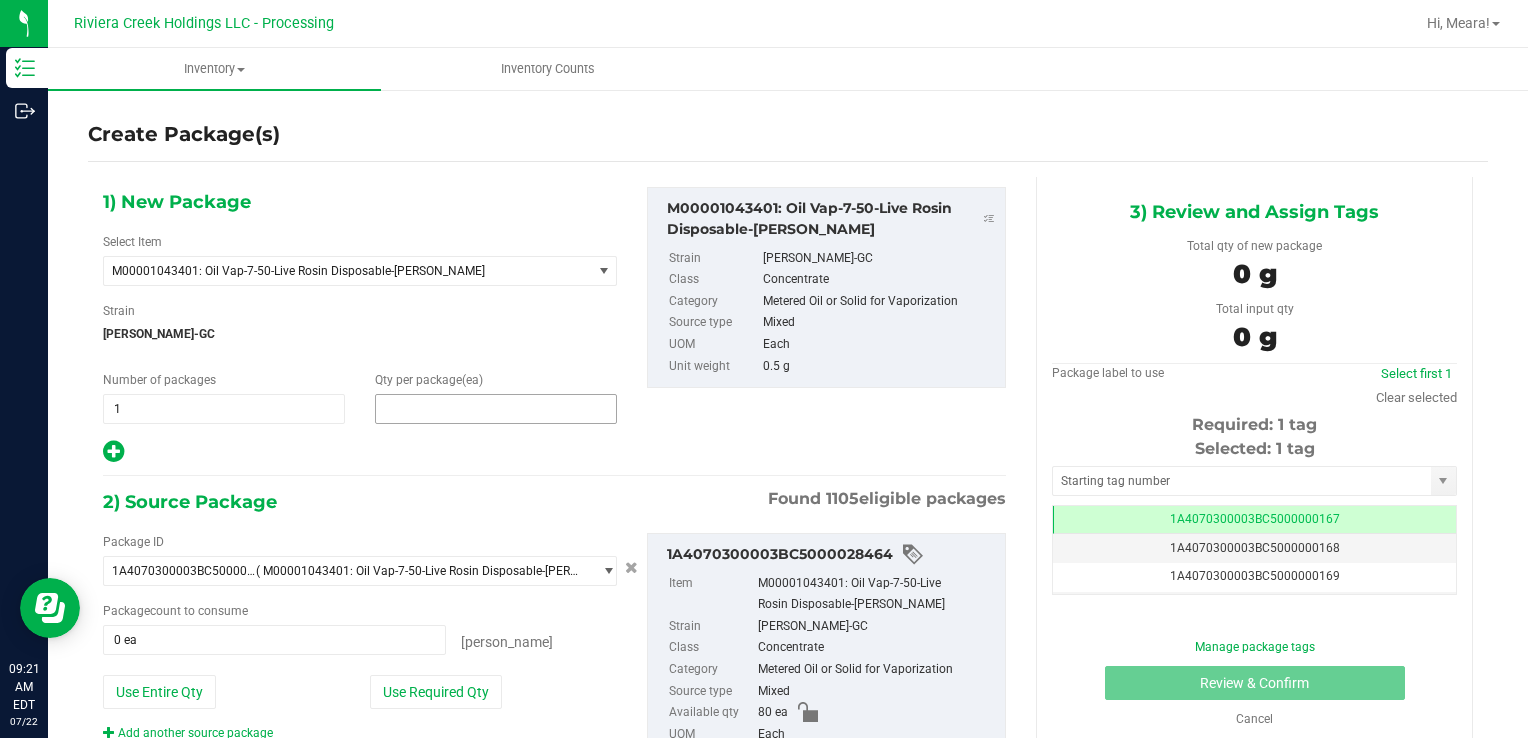 click at bounding box center (496, 409) 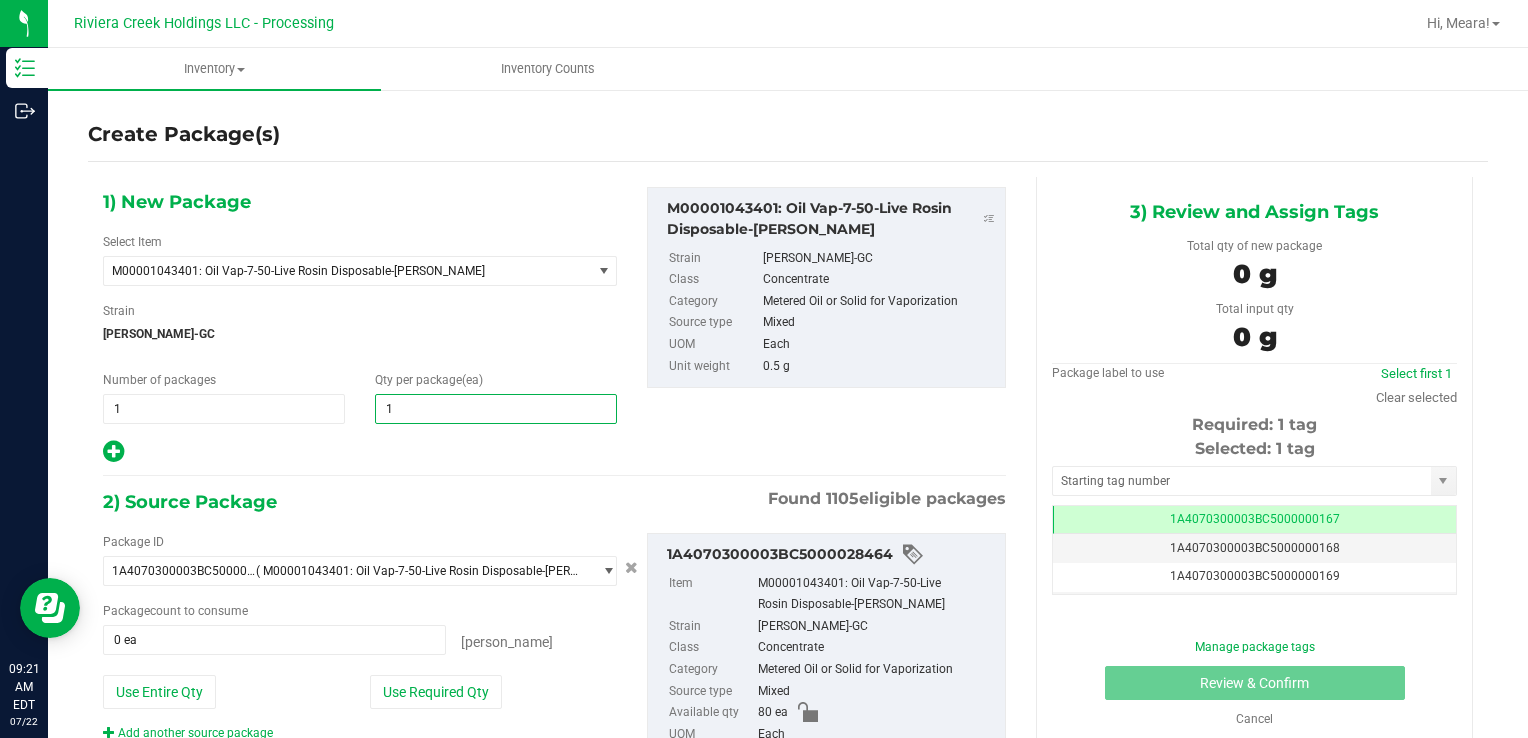 type on "10" 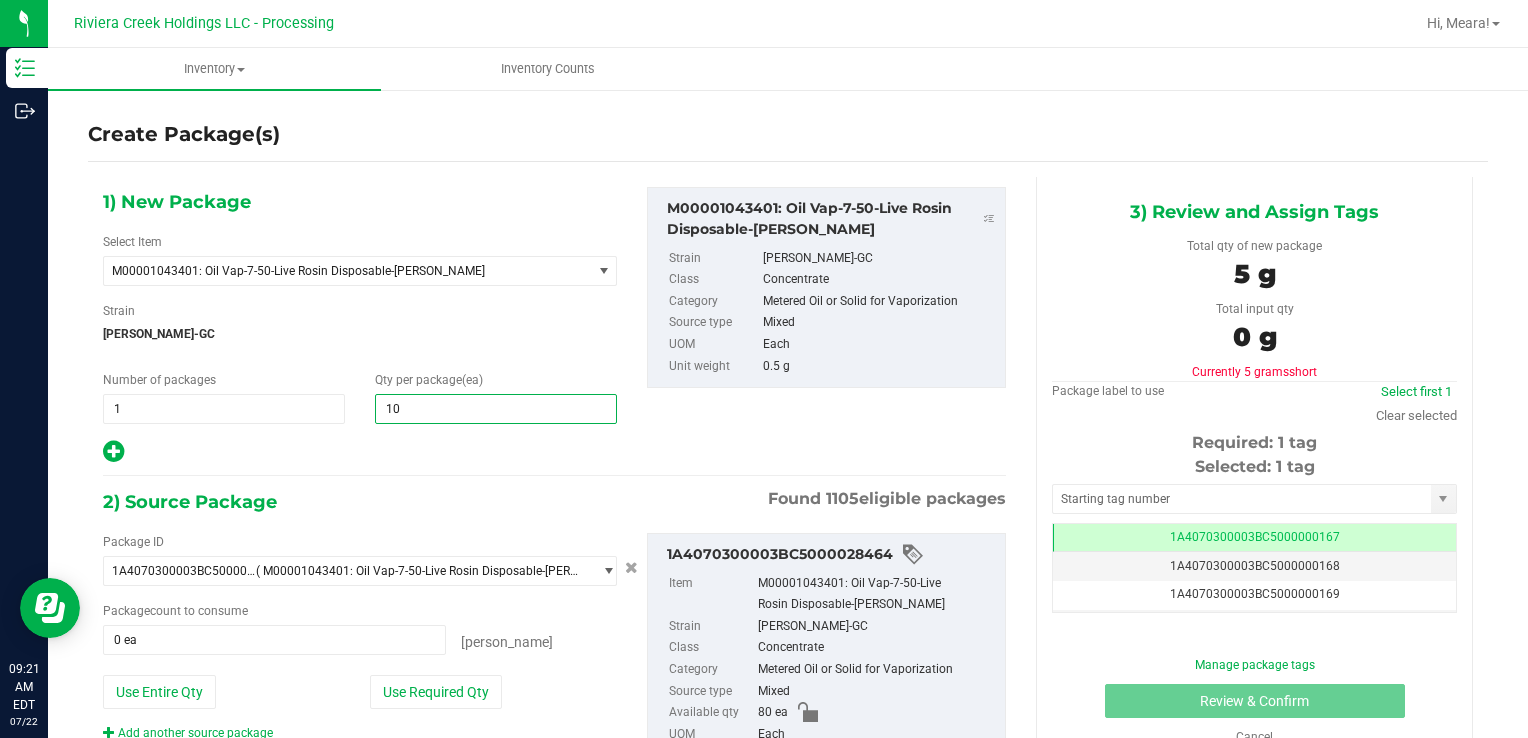 type on "10" 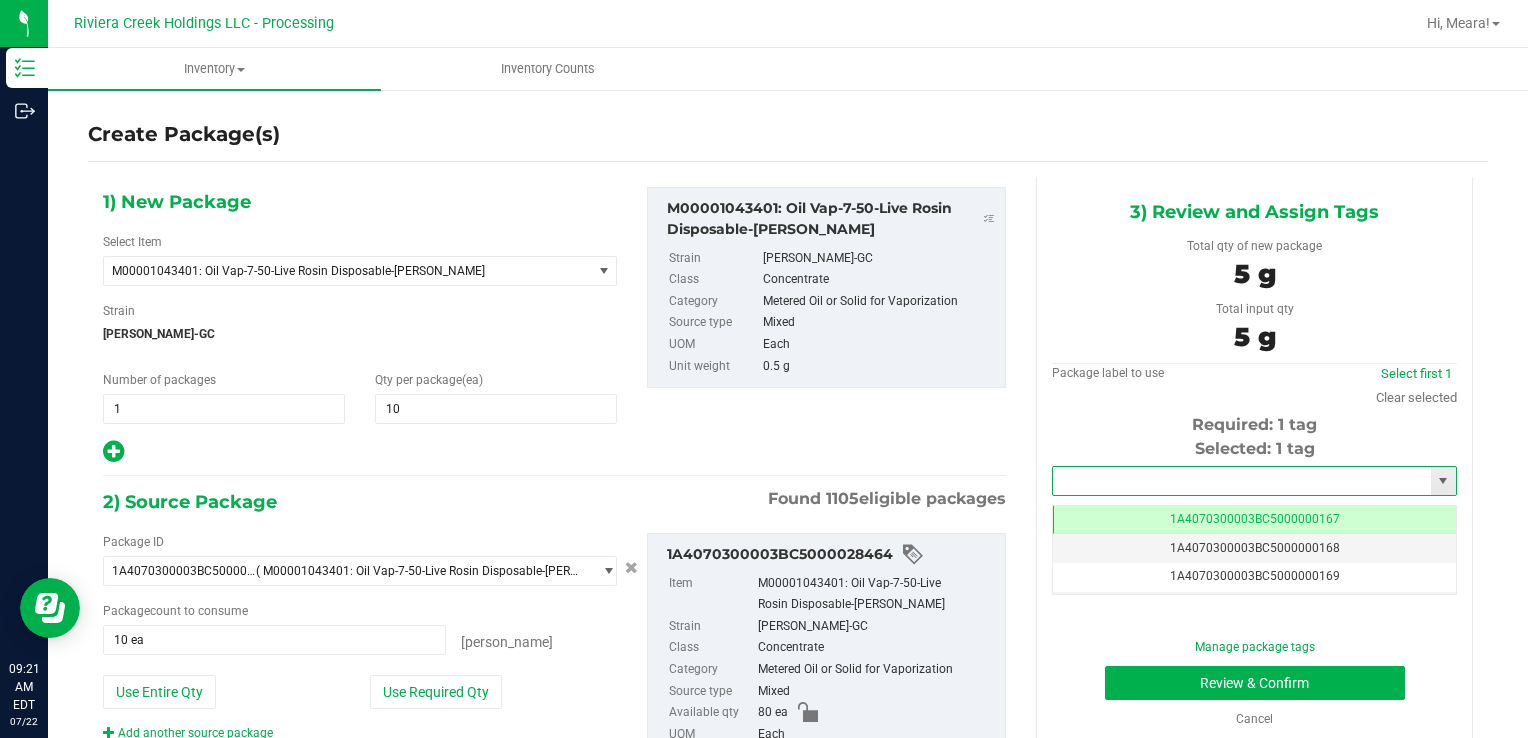 click at bounding box center [1242, 481] 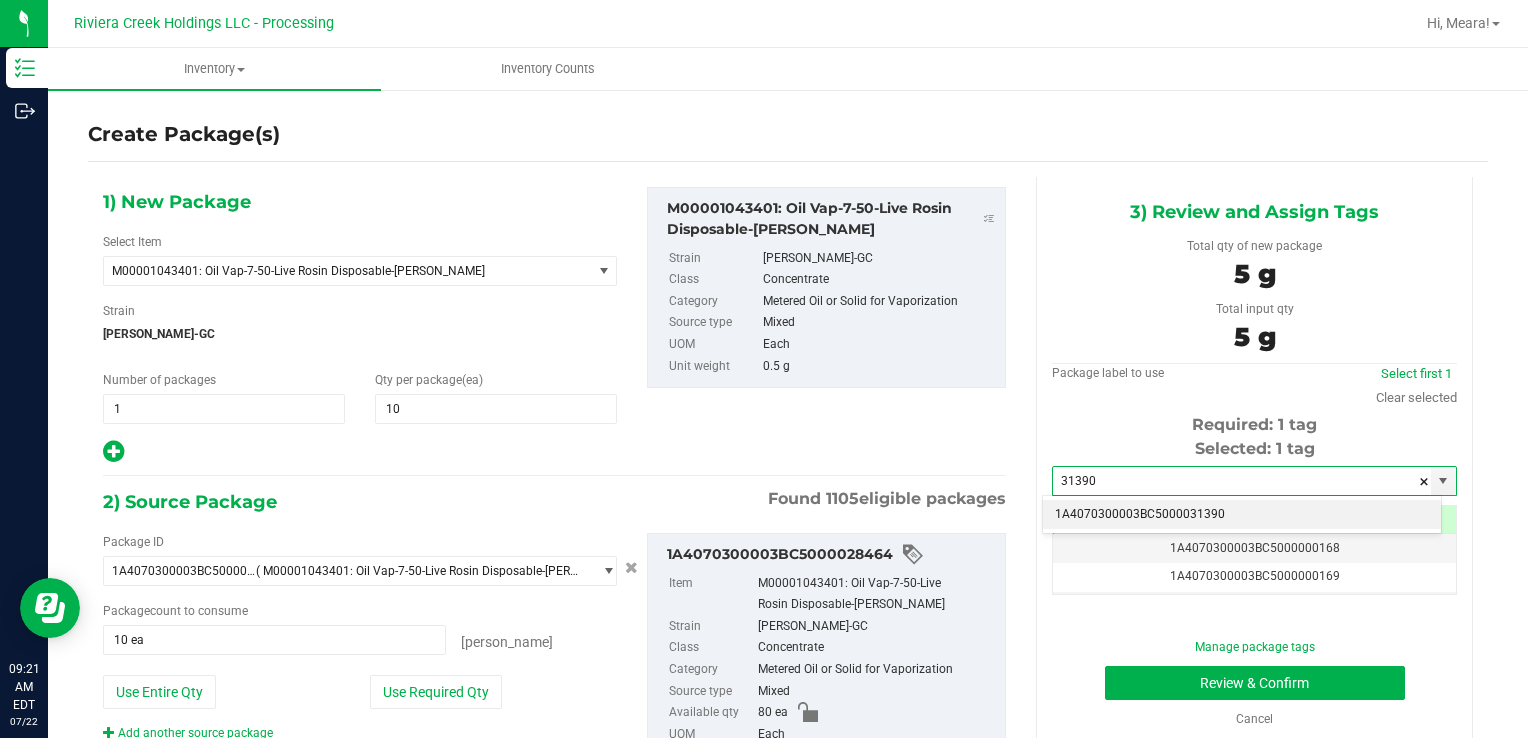 click on "1A4070300003BC5000031390" at bounding box center [1242, 515] 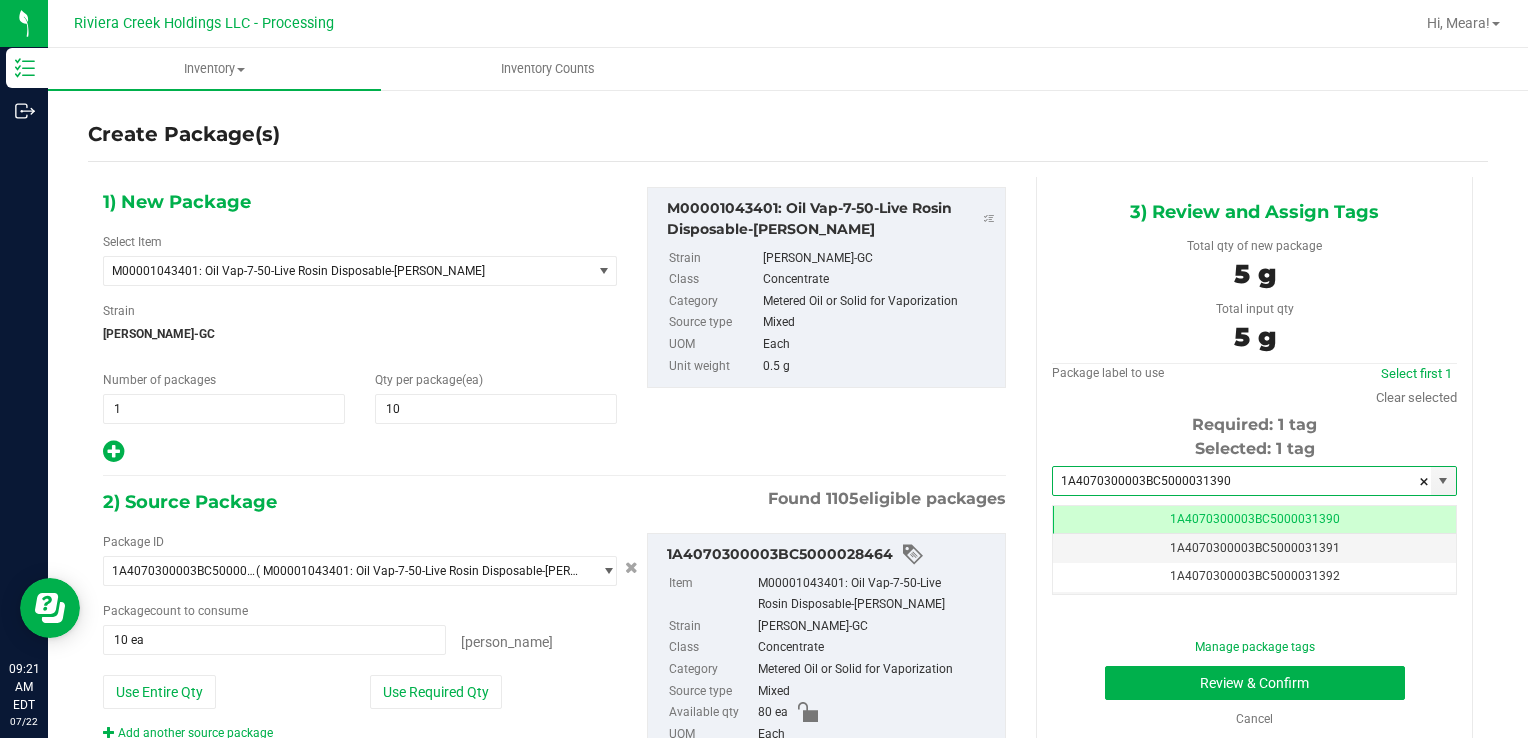 scroll, scrollTop: 0, scrollLeft: 0, axis: both 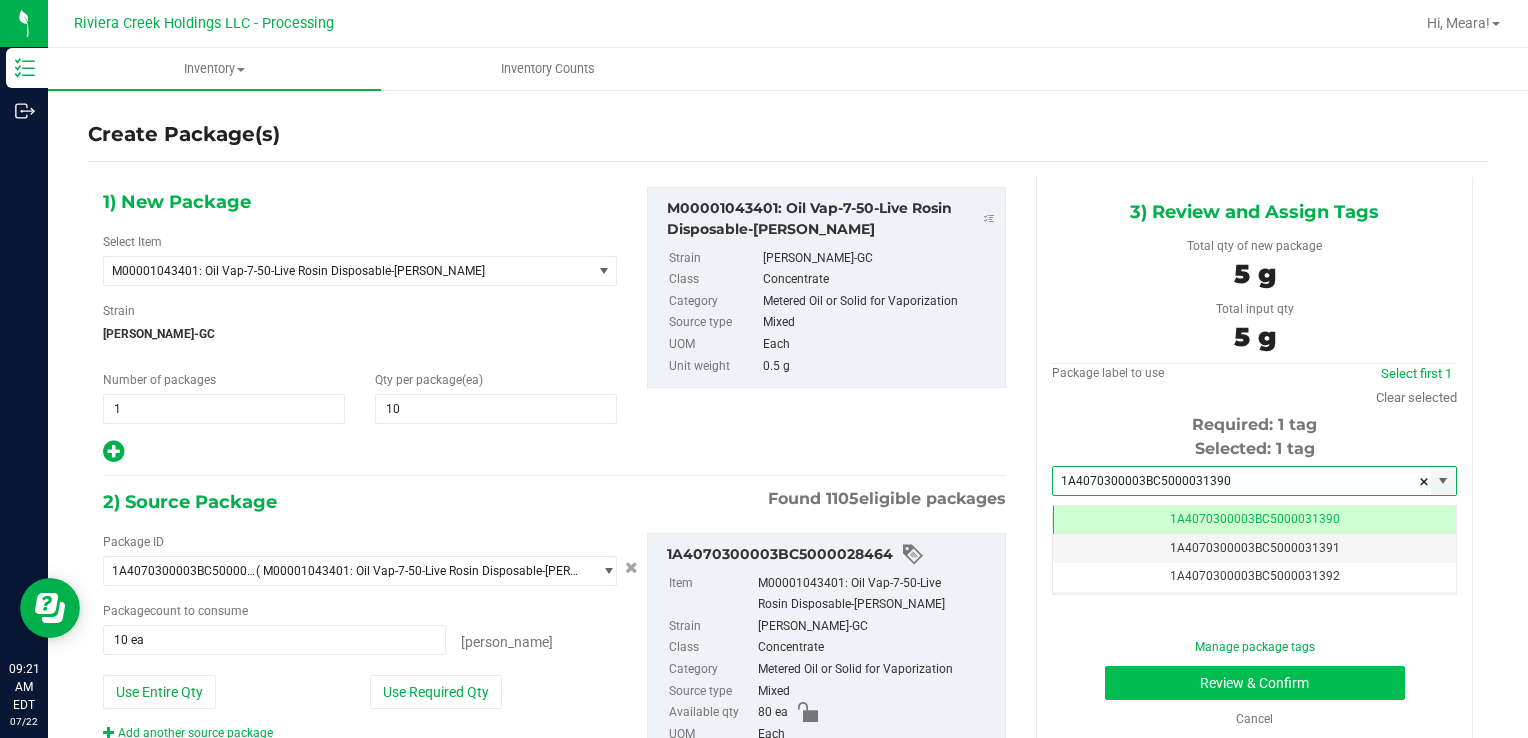 type on "1A4070300003BC5000031390" 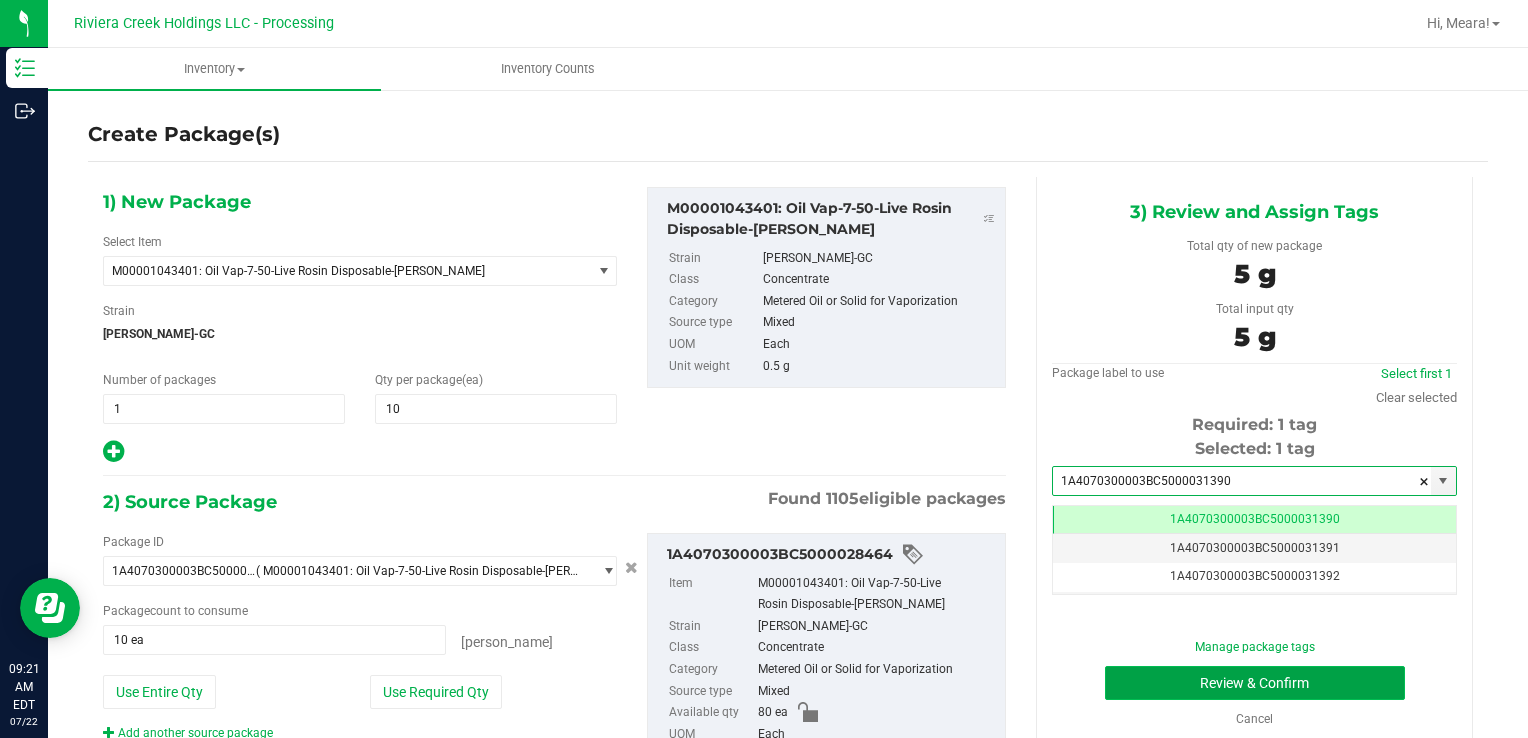 click on "Review & Confirm" at bounding box center [1255, 683] 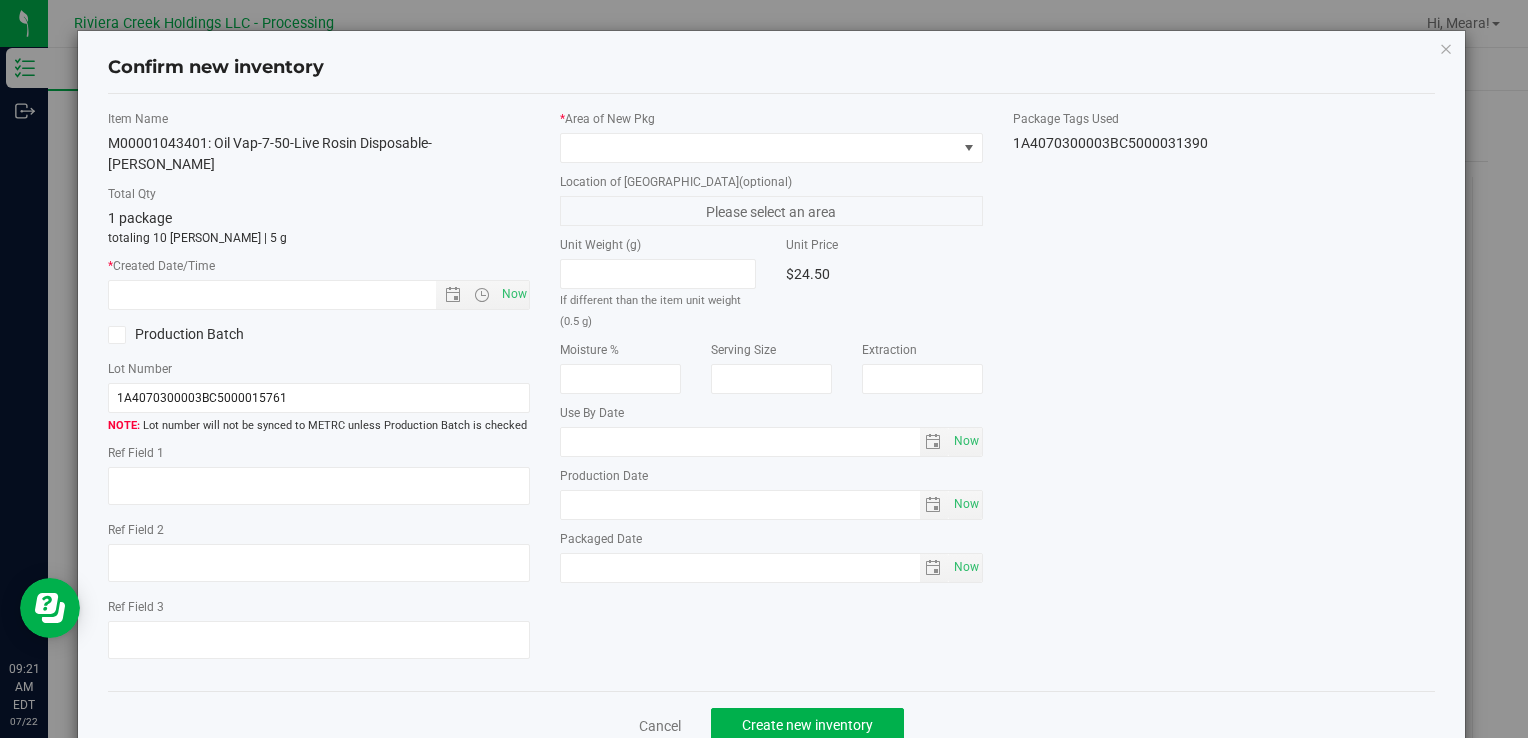 type on "[DATE]" 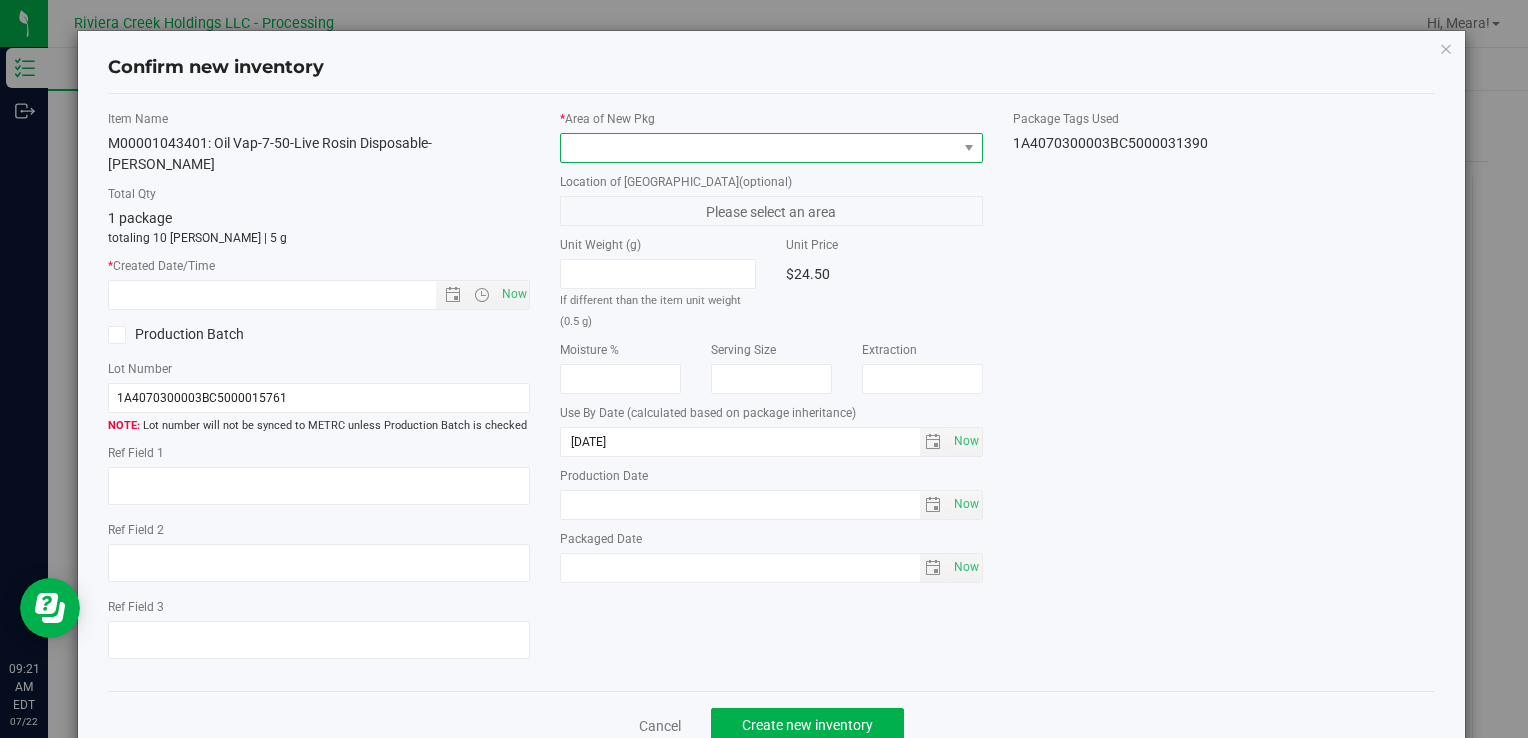 click at bounding box center (758, 148) 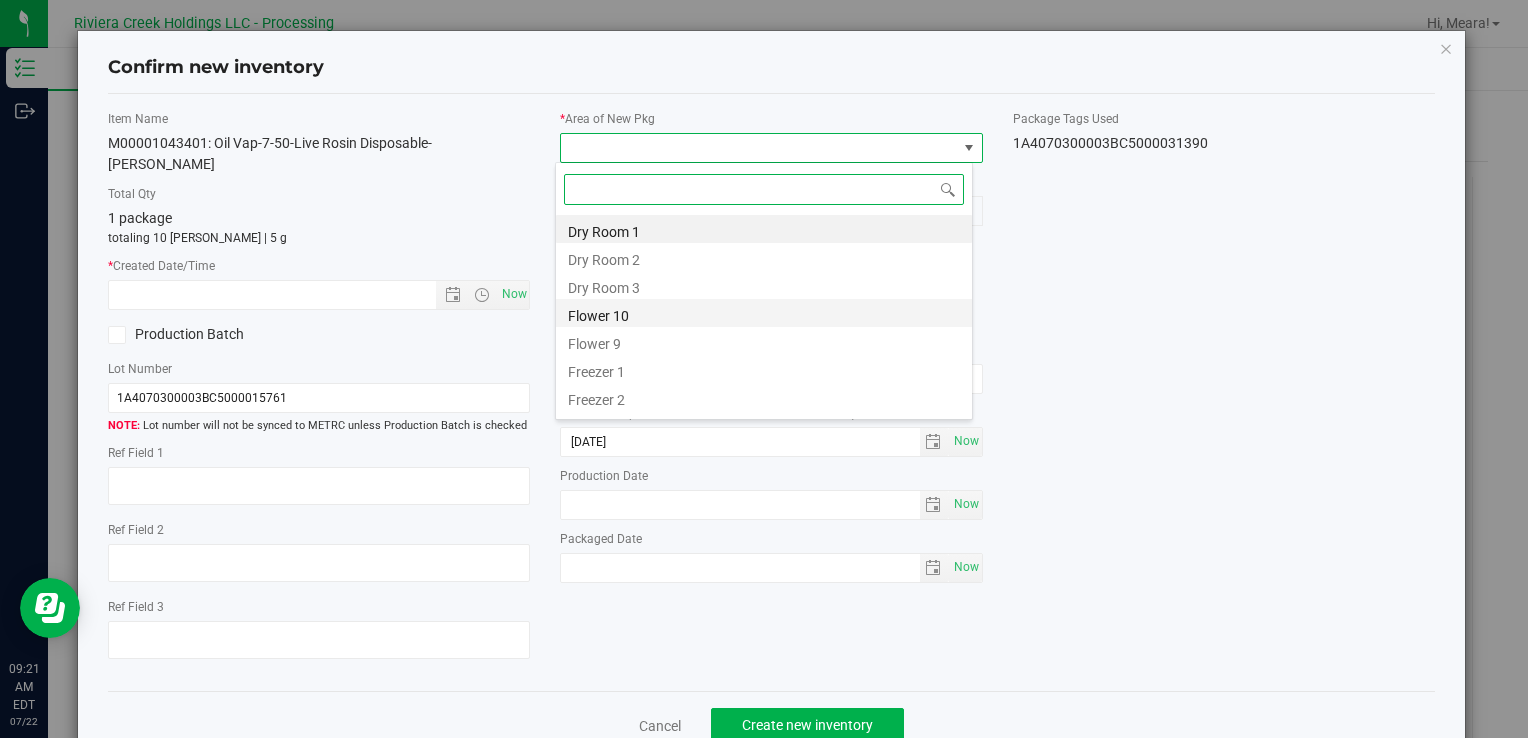 click on "Flower 10" at bounding box center [764, 313] 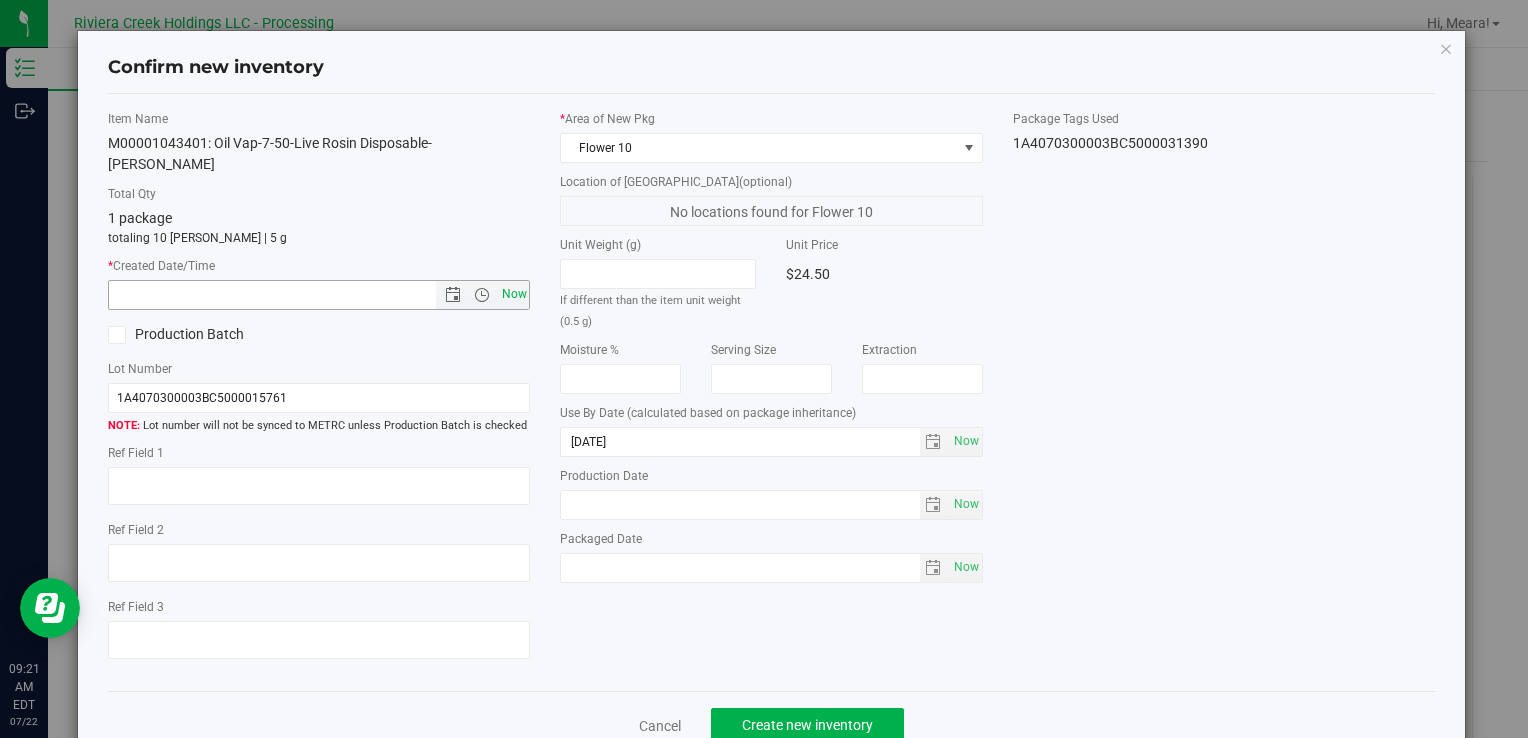 click on "Now" at bounding box center [514, 294] 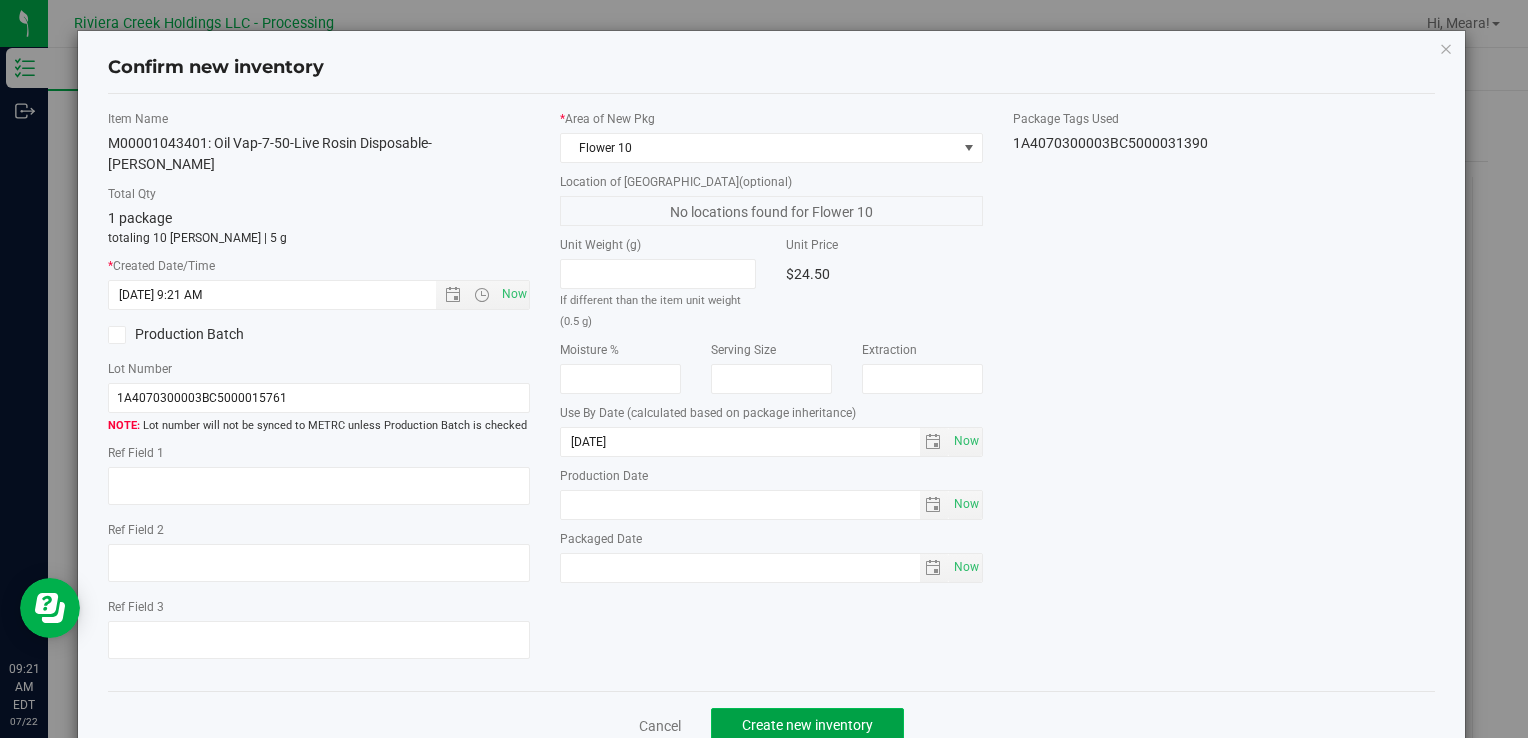 click on "Create new inventory" 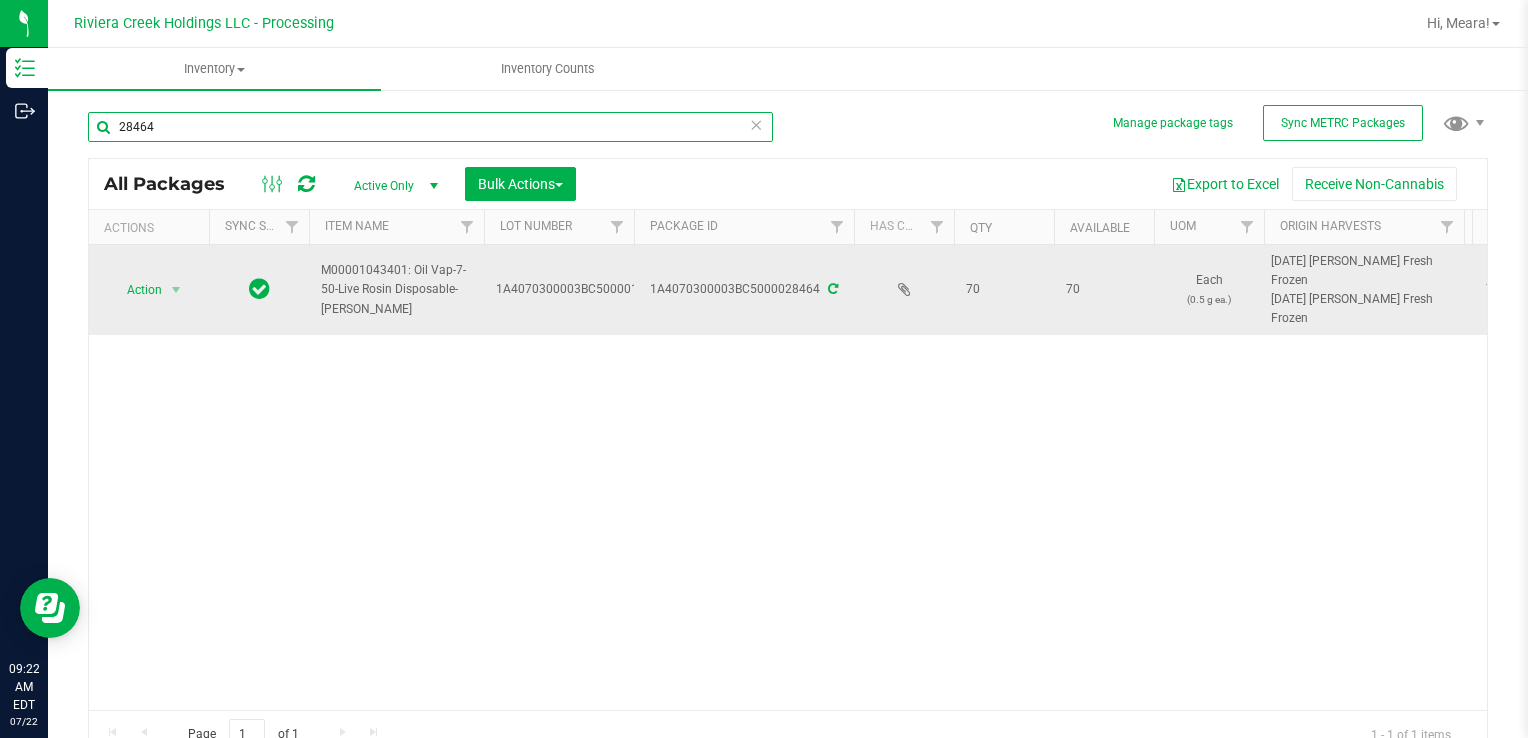 drag, startPoint x: 192, startPoint y: 132, endPoint x: 419, endPoint y: 285, distance: 273.74805 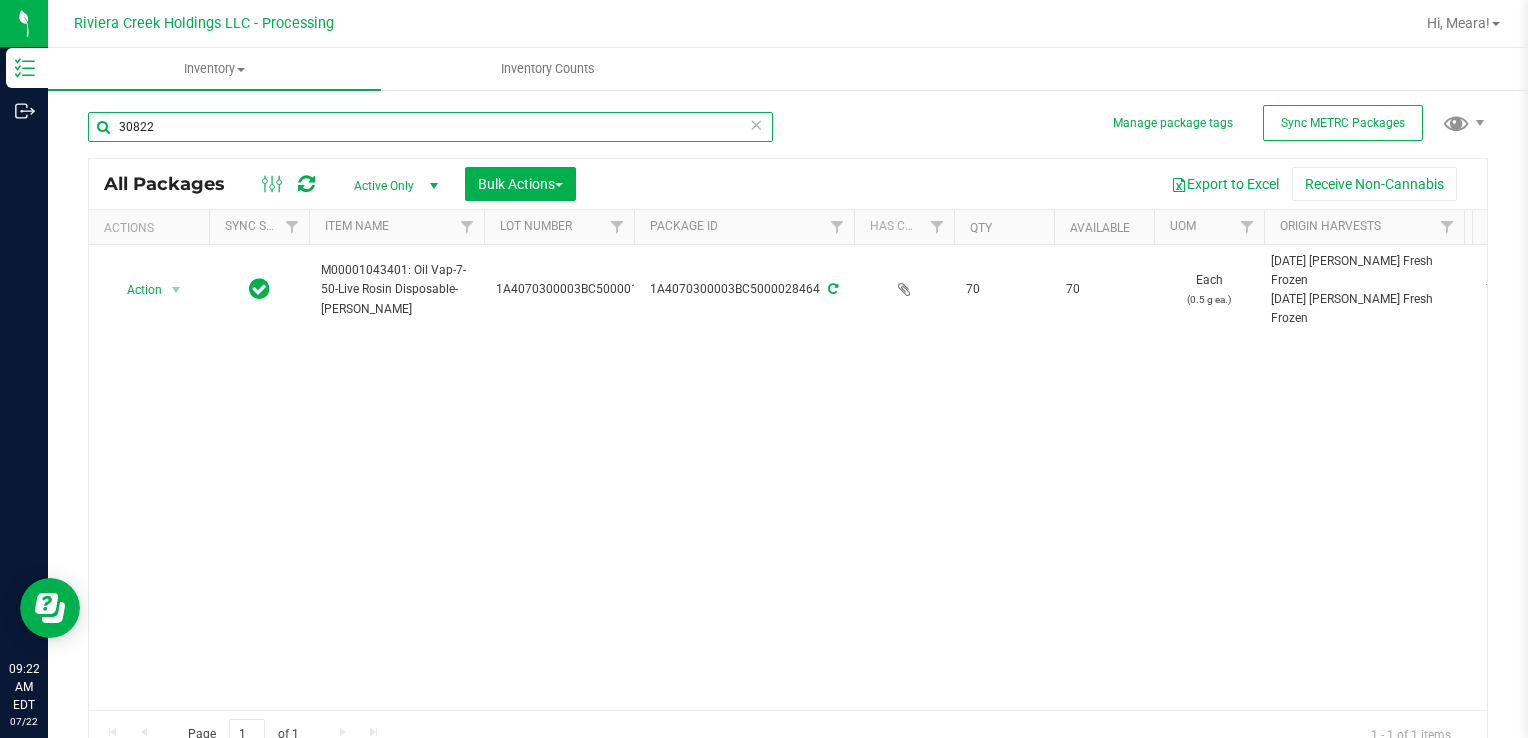 type on "30822" 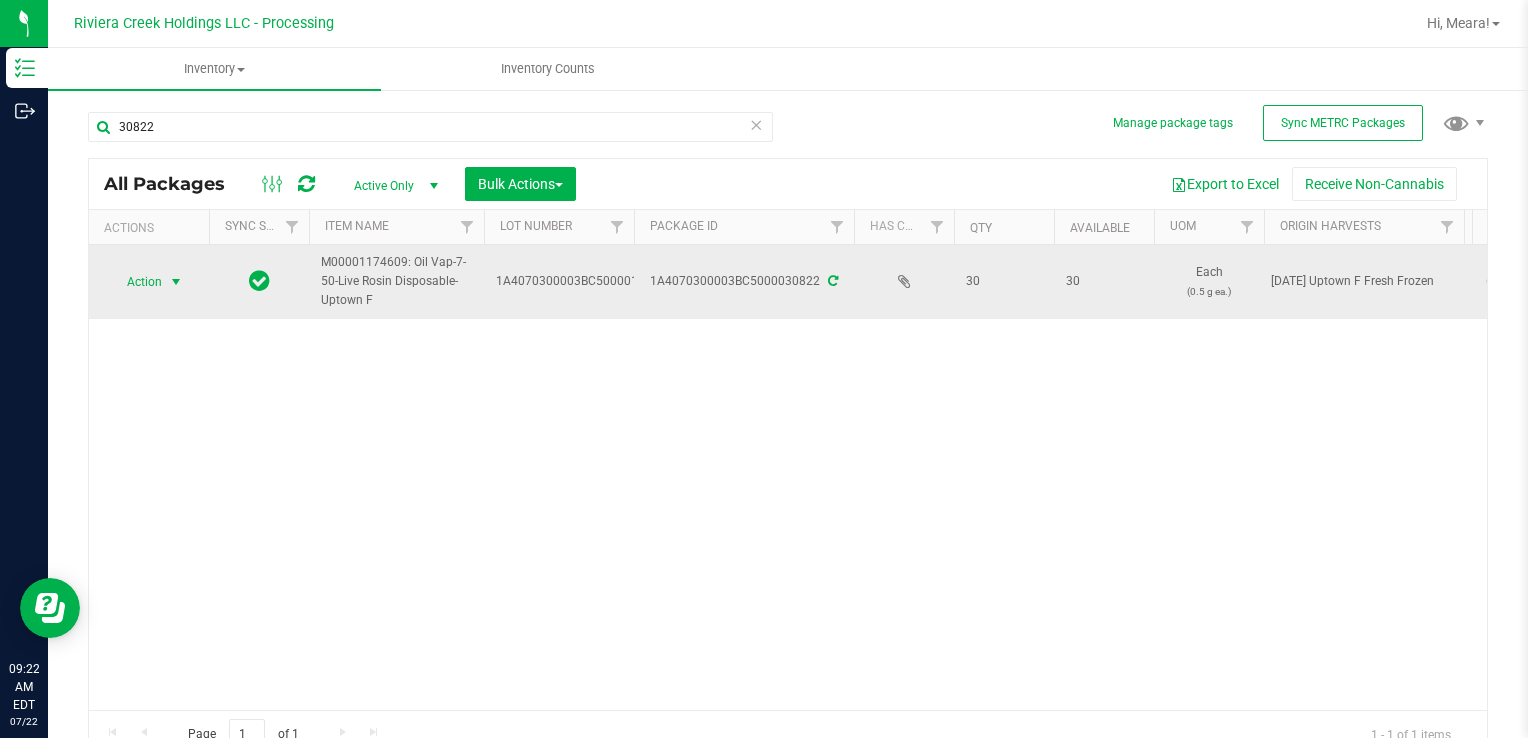 click on "Action" at bounding box center [136, 282] 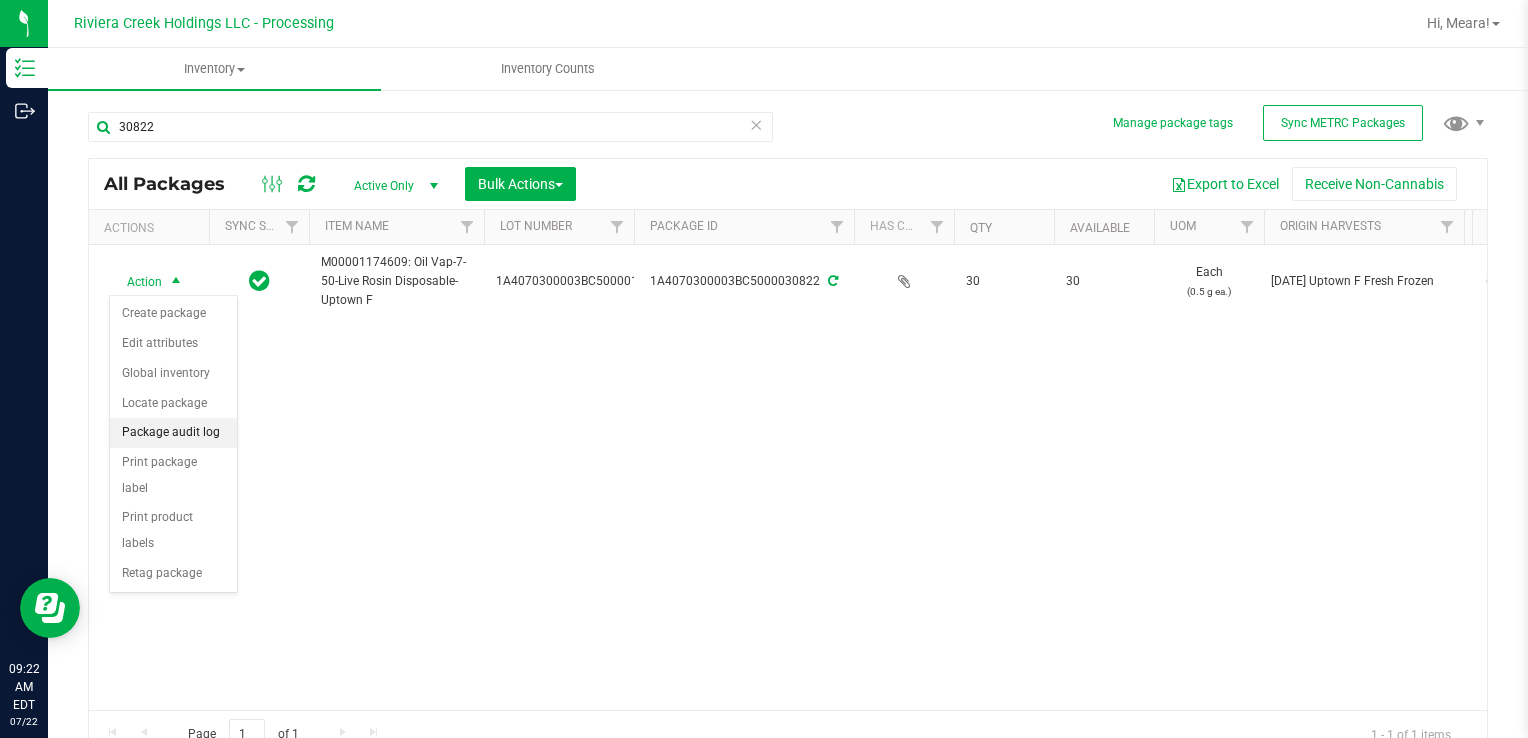 click on "Package audit log" at bounding box center (173, 433) 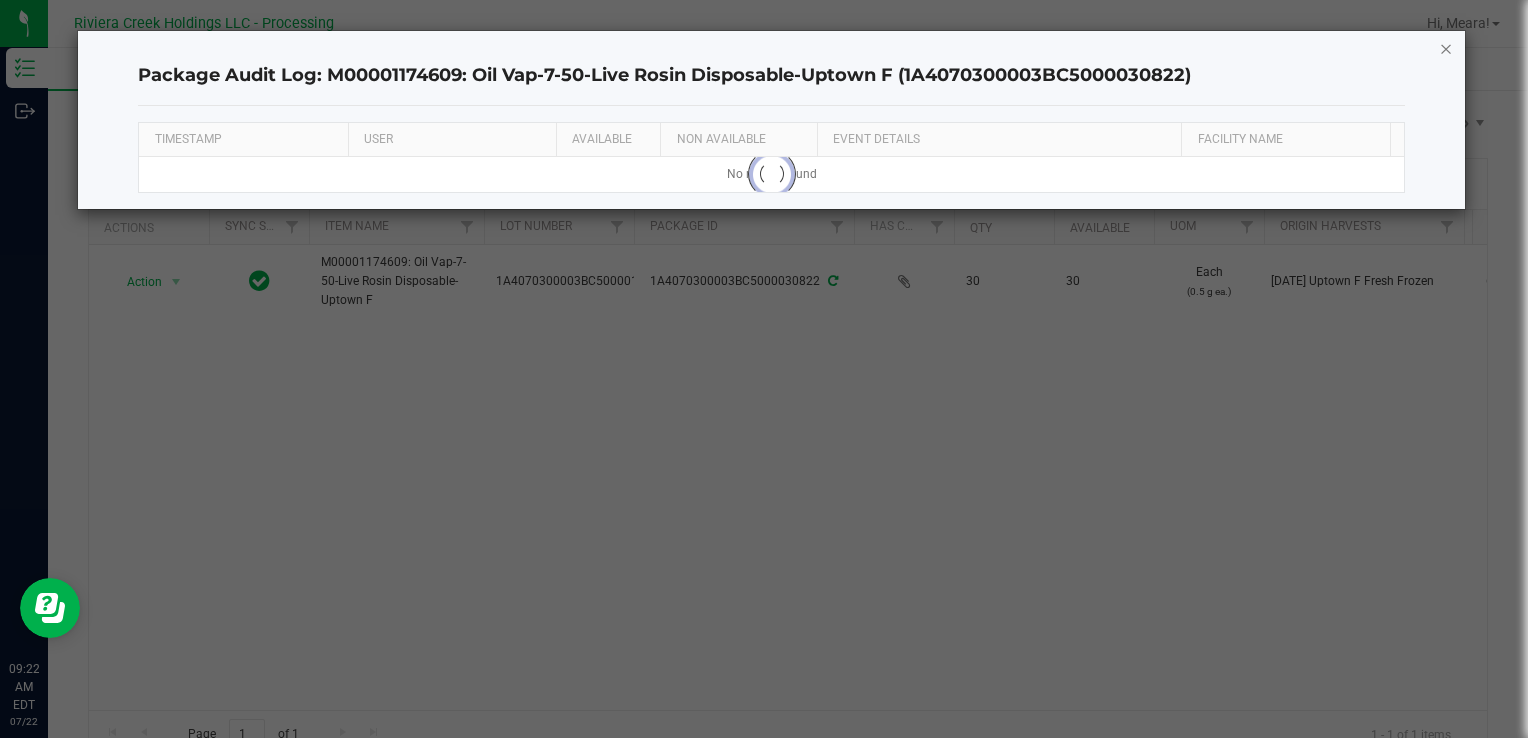 click 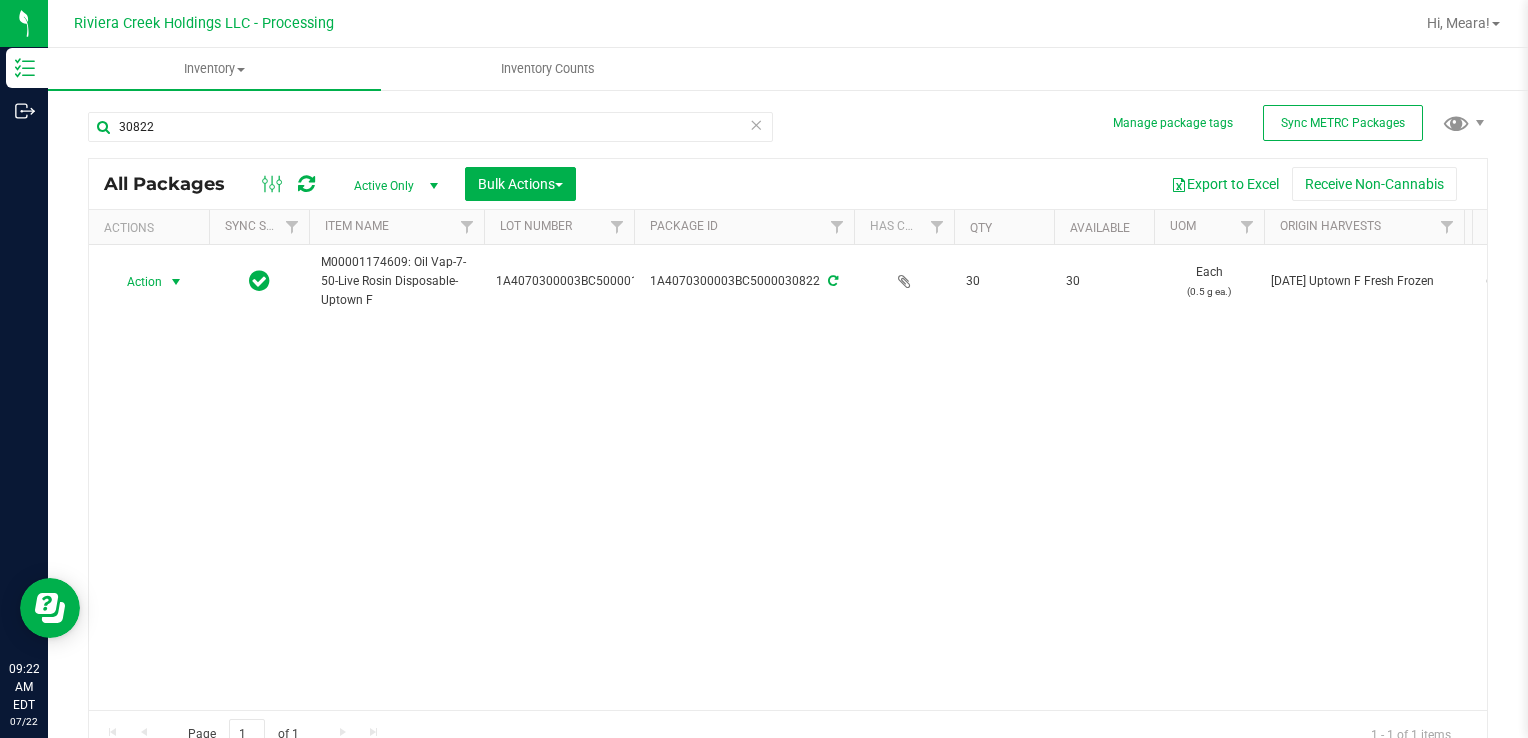 drag, startPoint x: 148, startPoint y: 274, endPoint x: 165, endPoint y: 303, distance: 33.61547 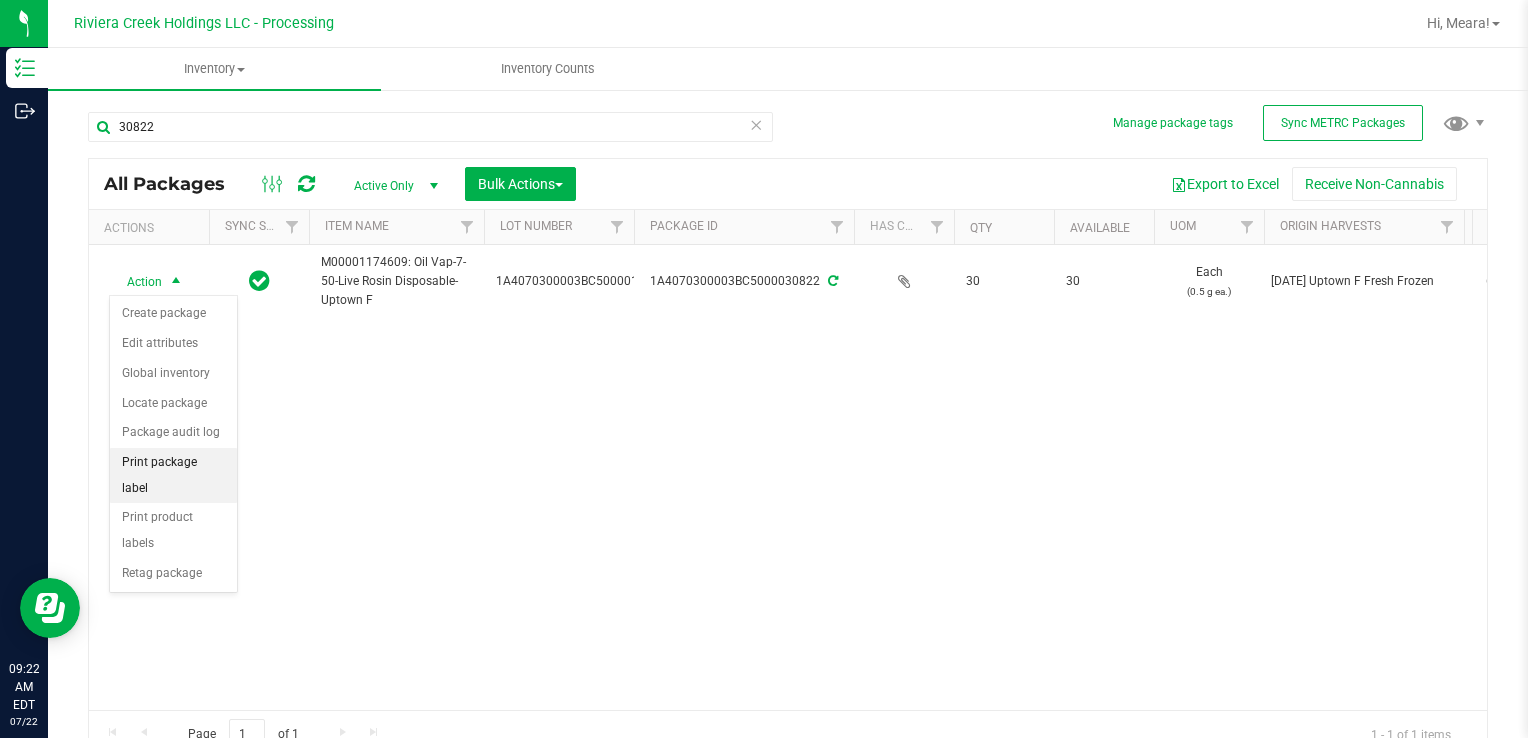 click on "Print package label" at bounding box center [173, 475] 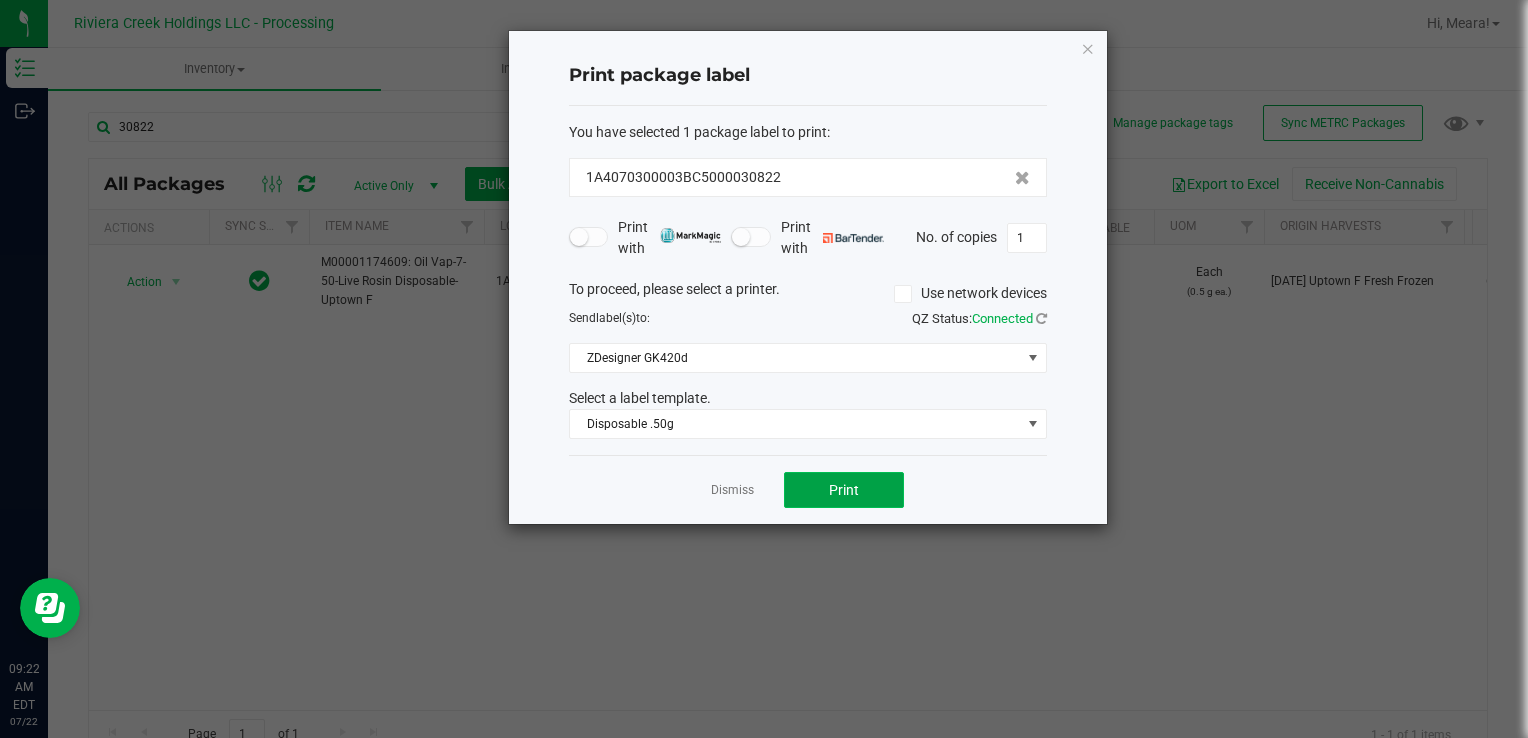 click on "Print" 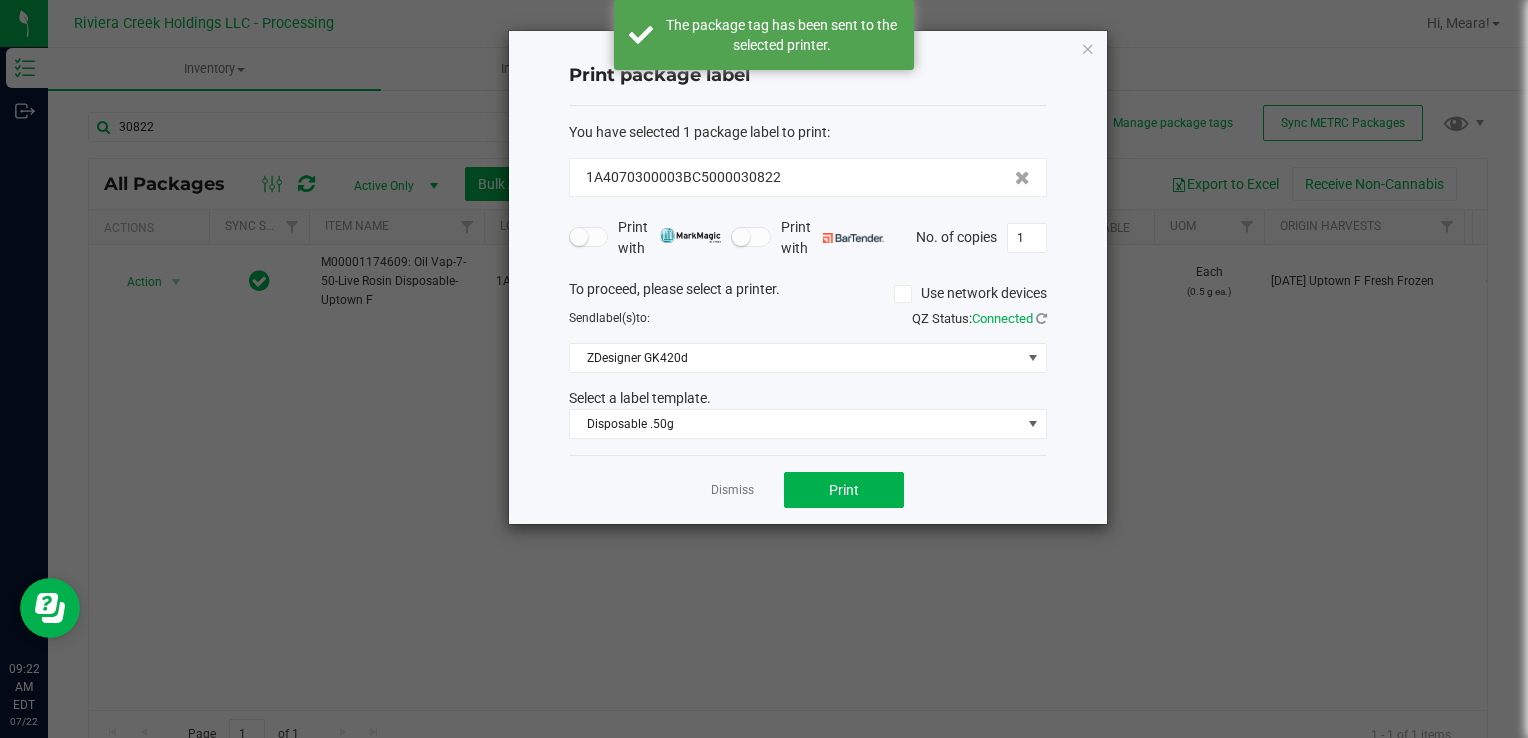 drag, startPoint x: 729, startPoint y: 490, endPoint x: 674, endPoint y: 476, distance: 56.753853 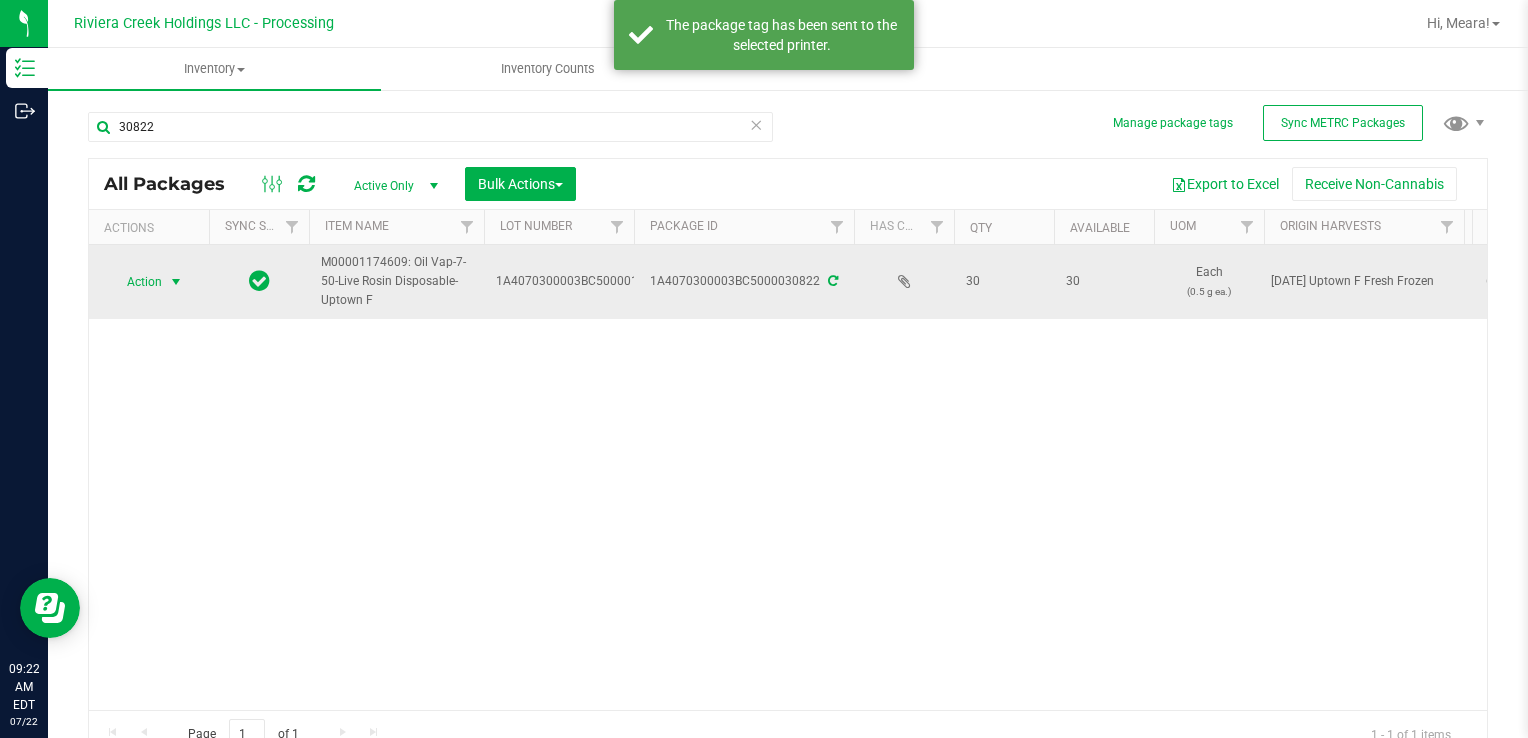 drag, startPoint x: 172, startPoint y: 270, endPoint x: 166, endPoint y: 282, distance: 13.416408 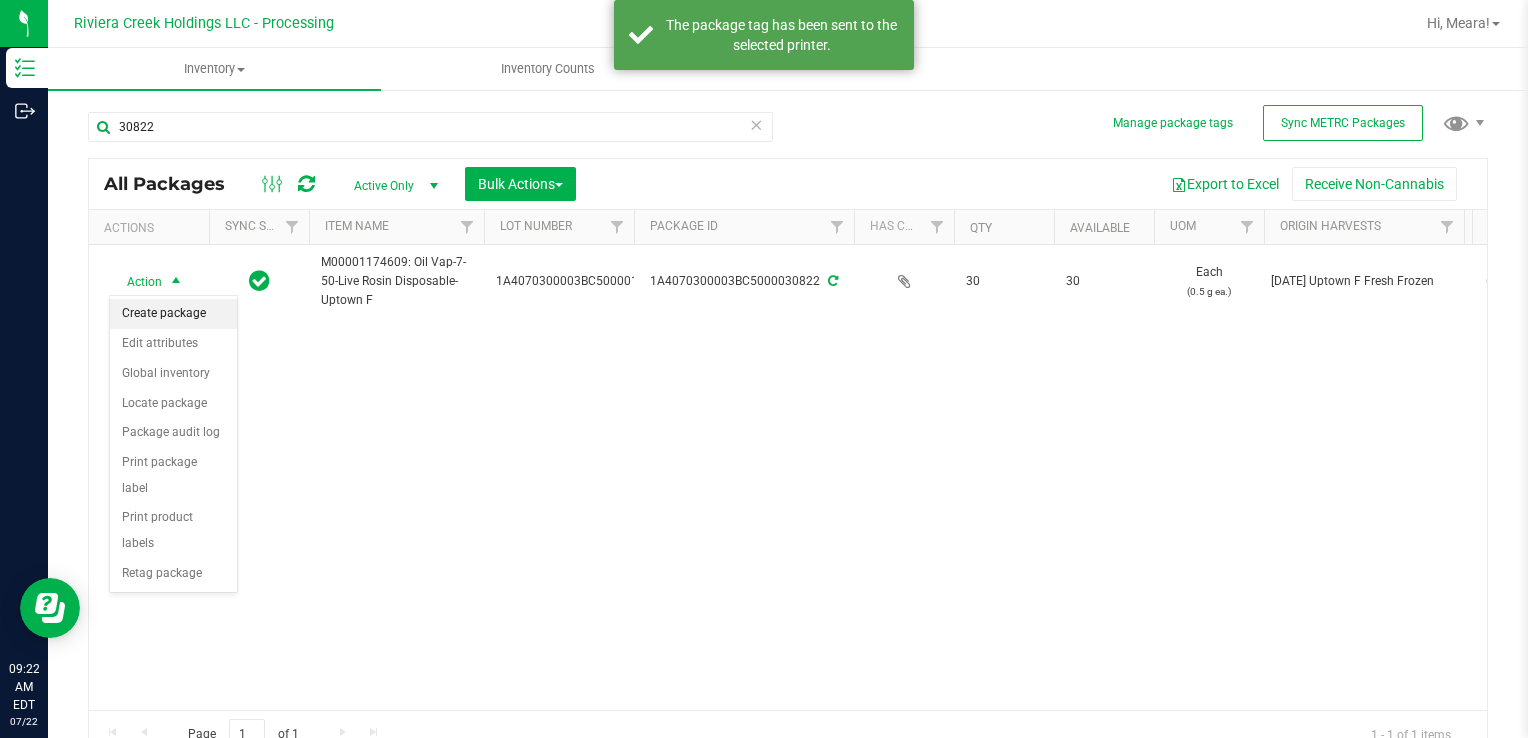 click on "Create package" at bounding box center [173, 314] 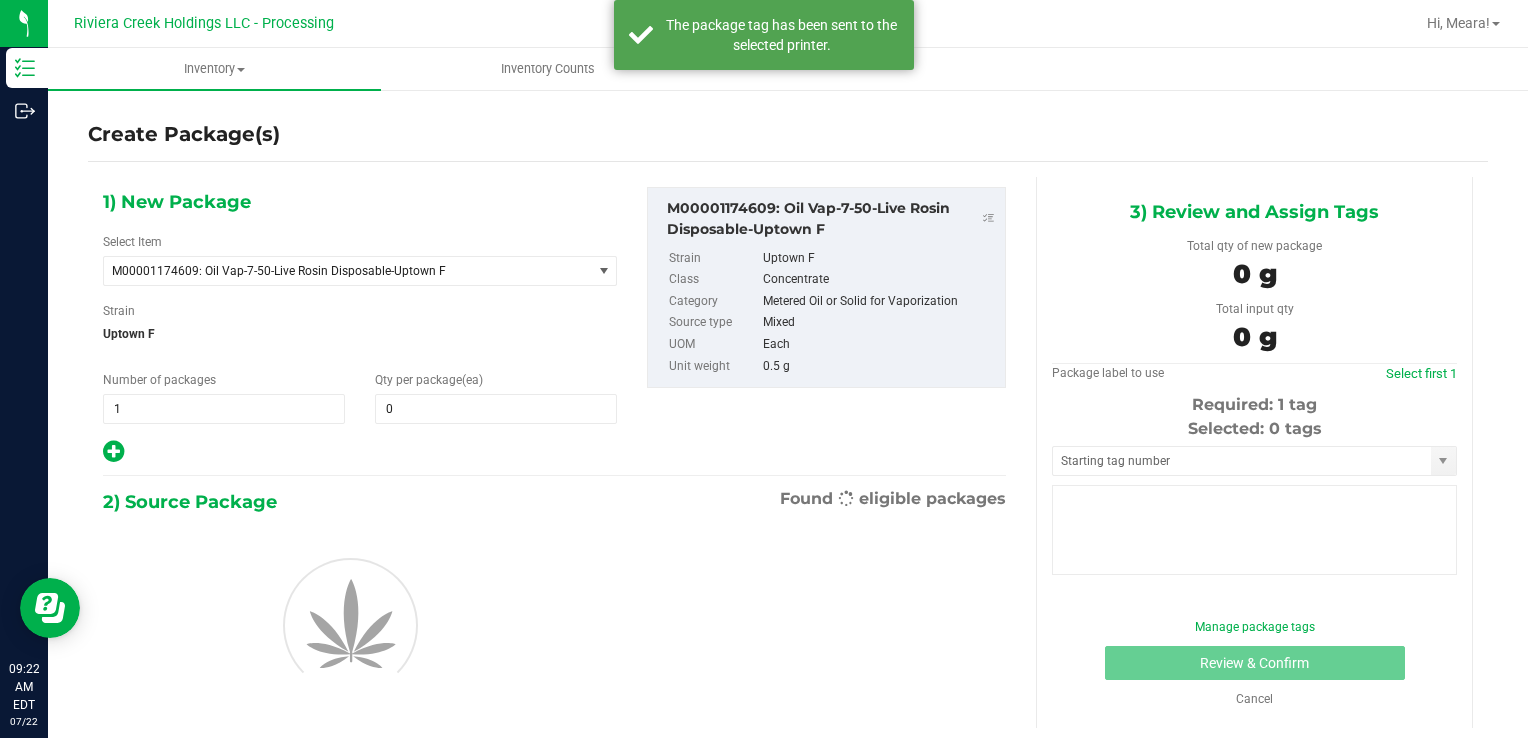 type on "0" 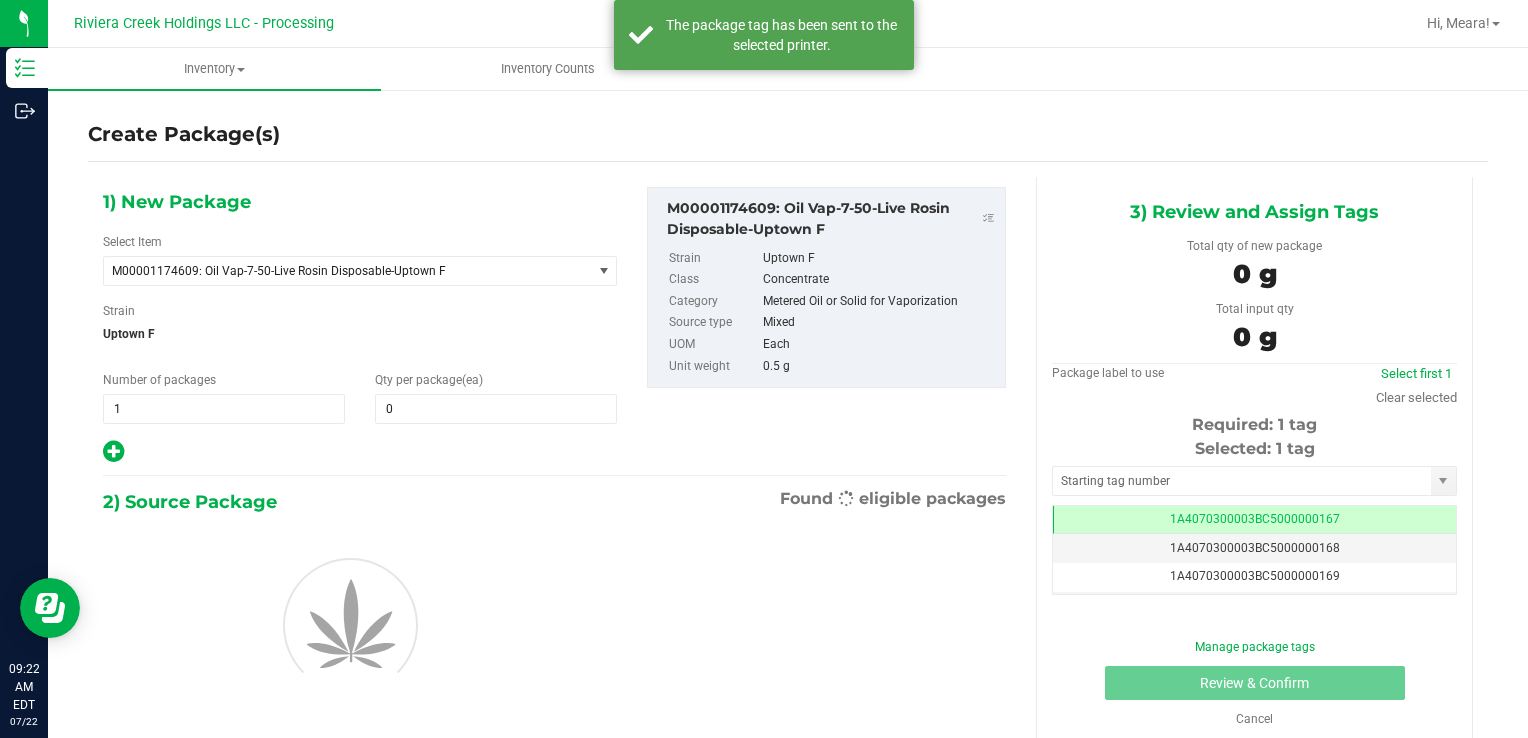 scroll, scrollTop: 0, scrollLeft: 0, axis: both 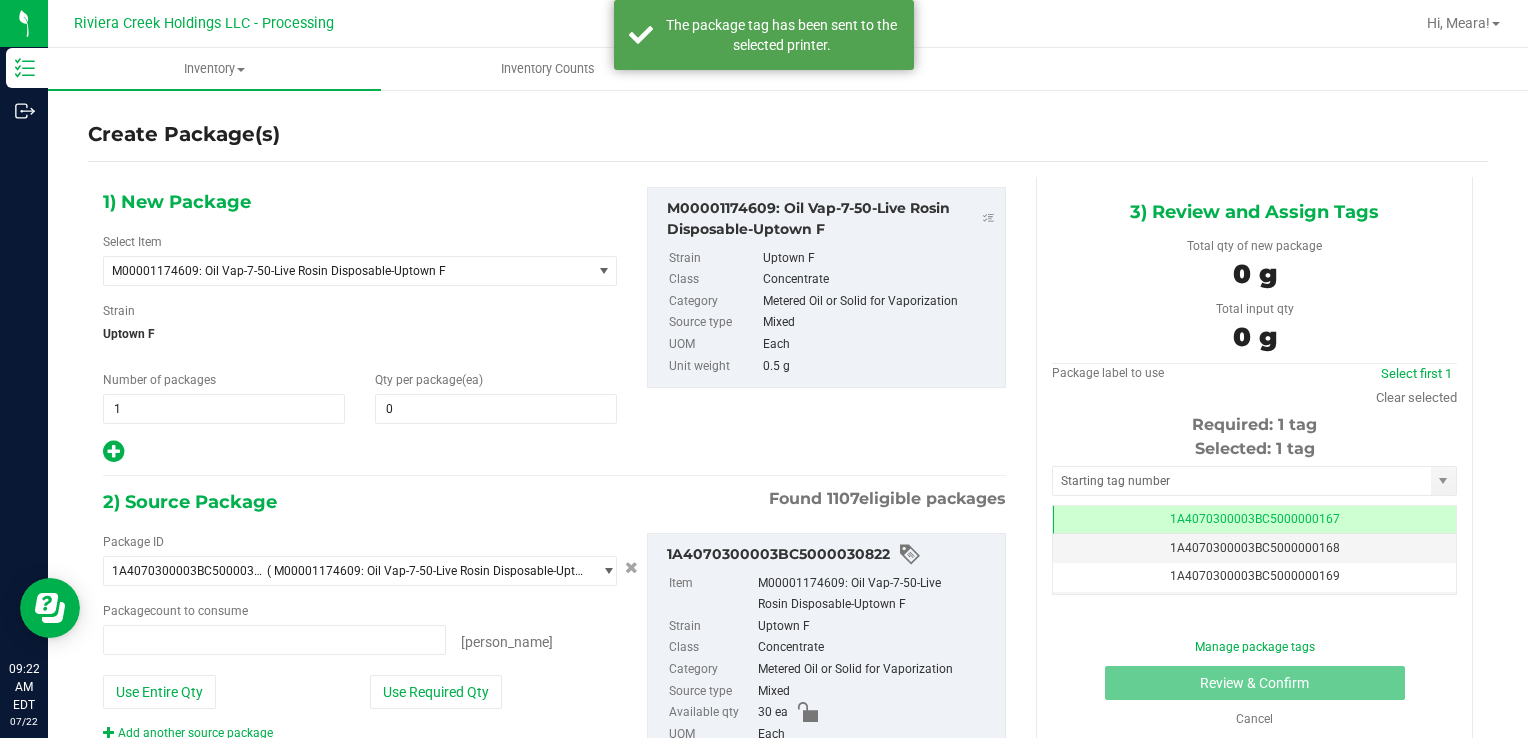 type on "0 ea" 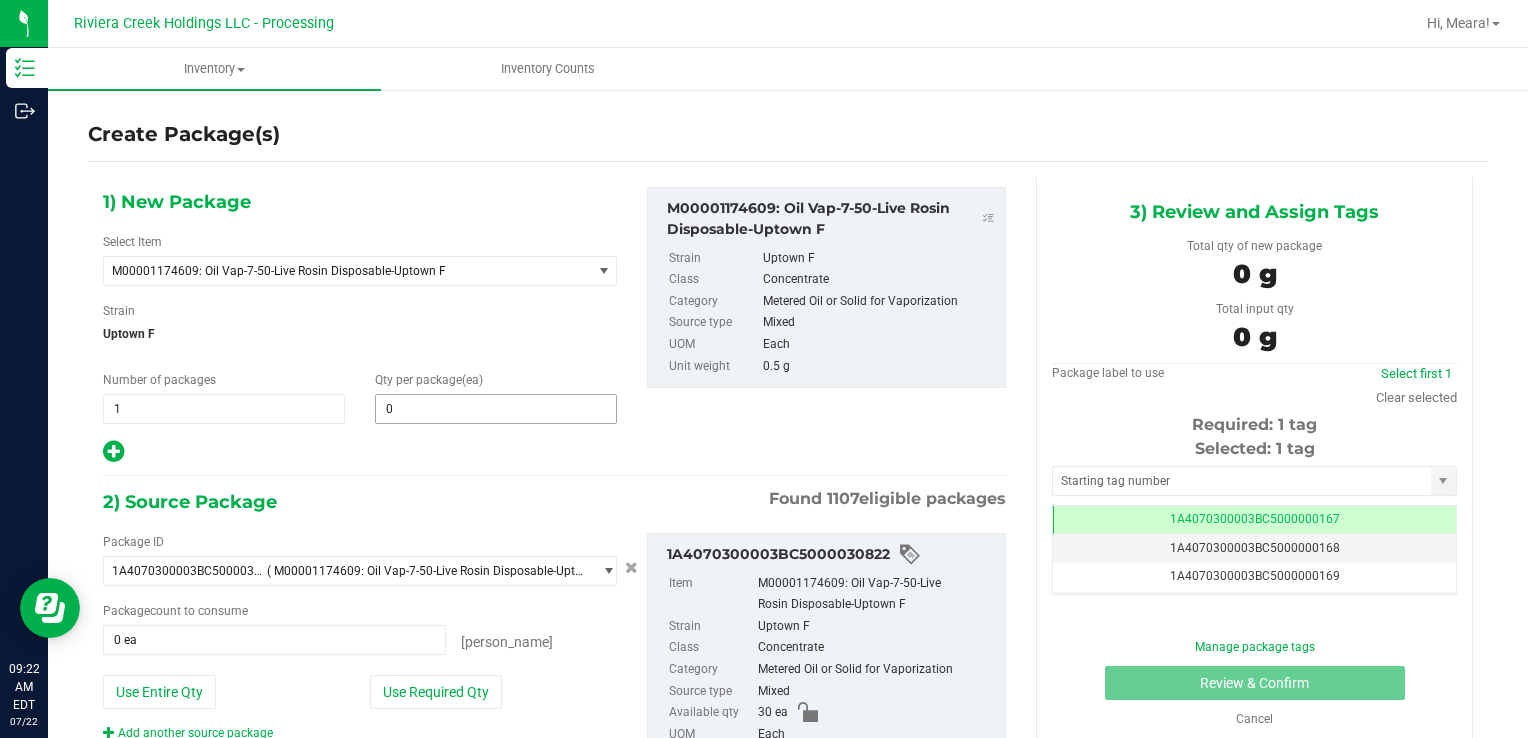 type 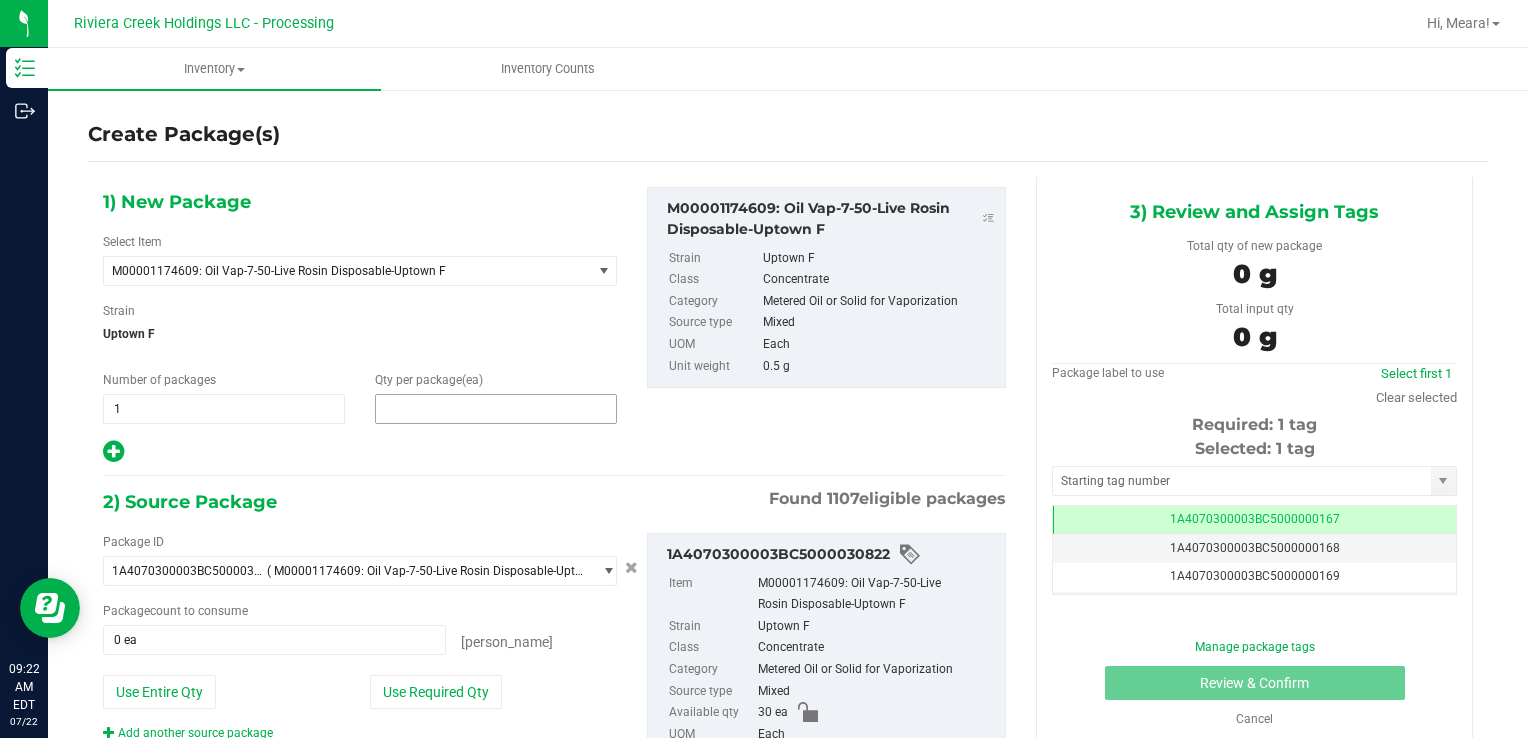 click at bounding box center [496, 409] 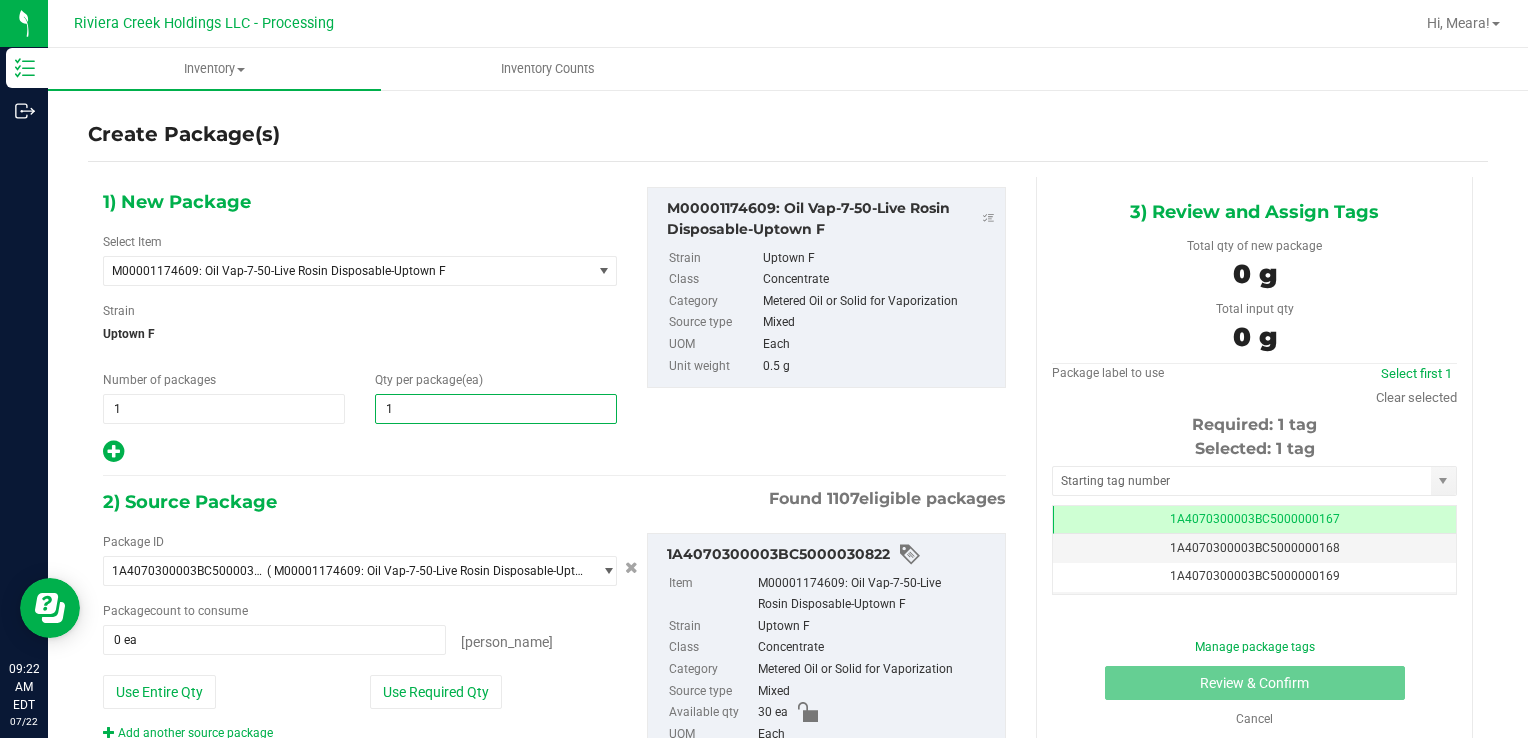 type on "10" 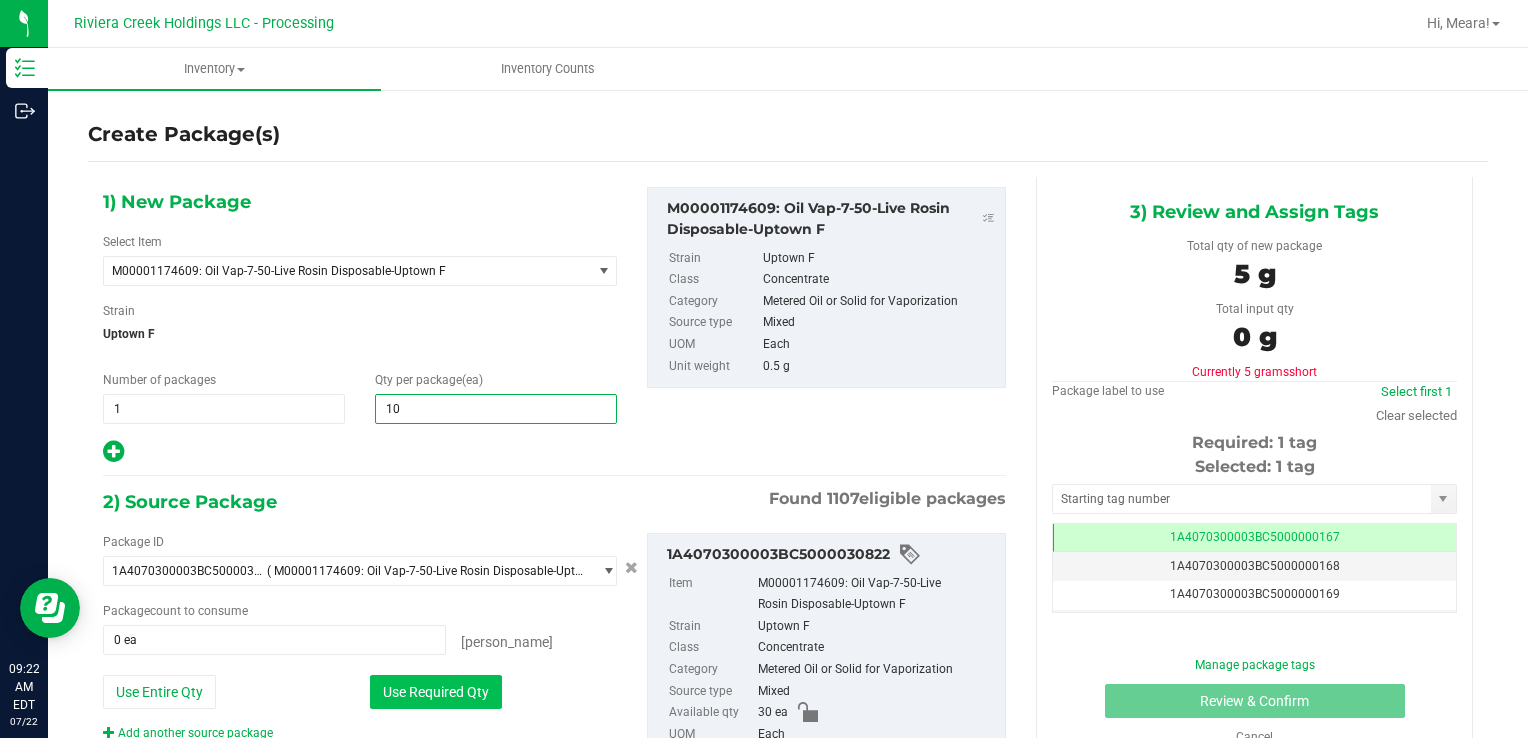type on "10" 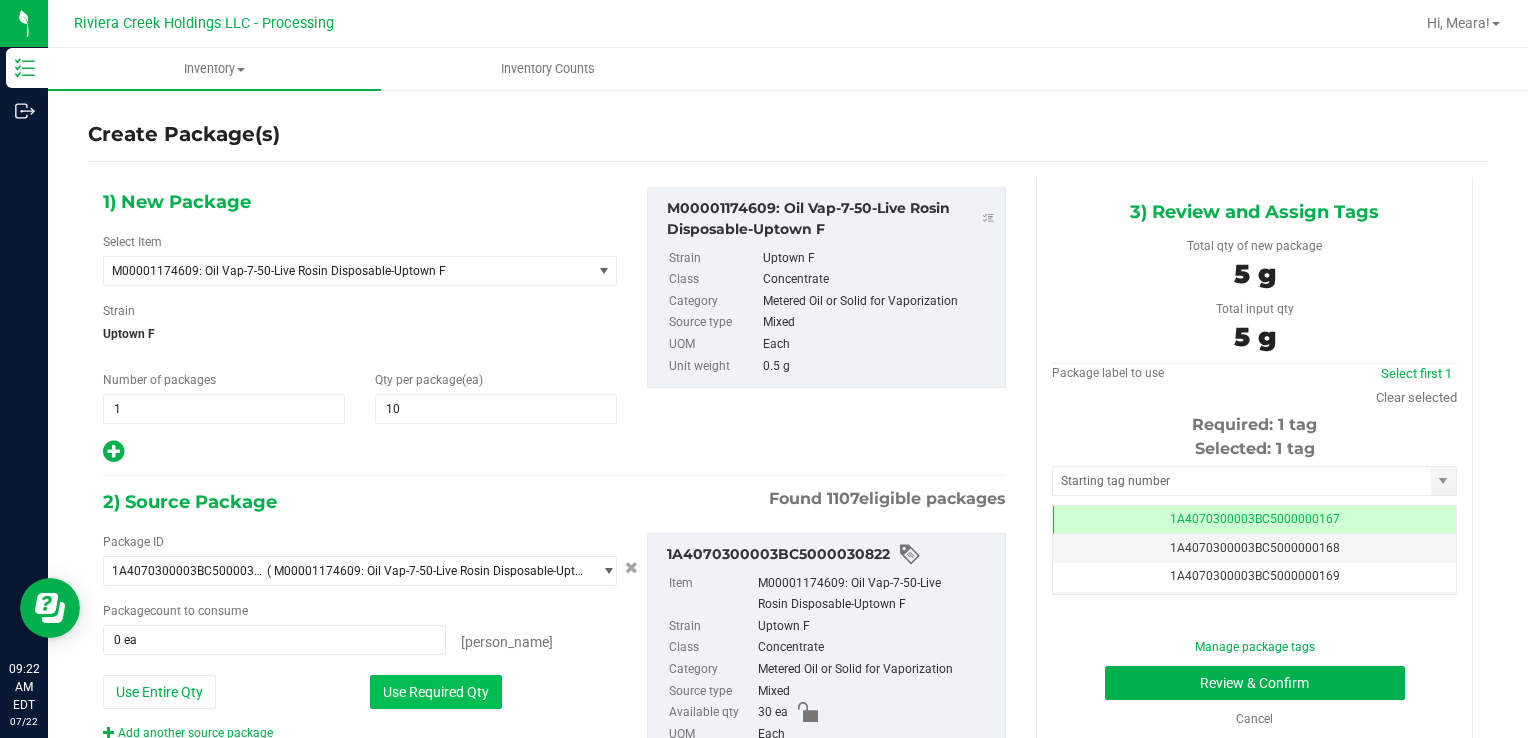 type on "10 ea" 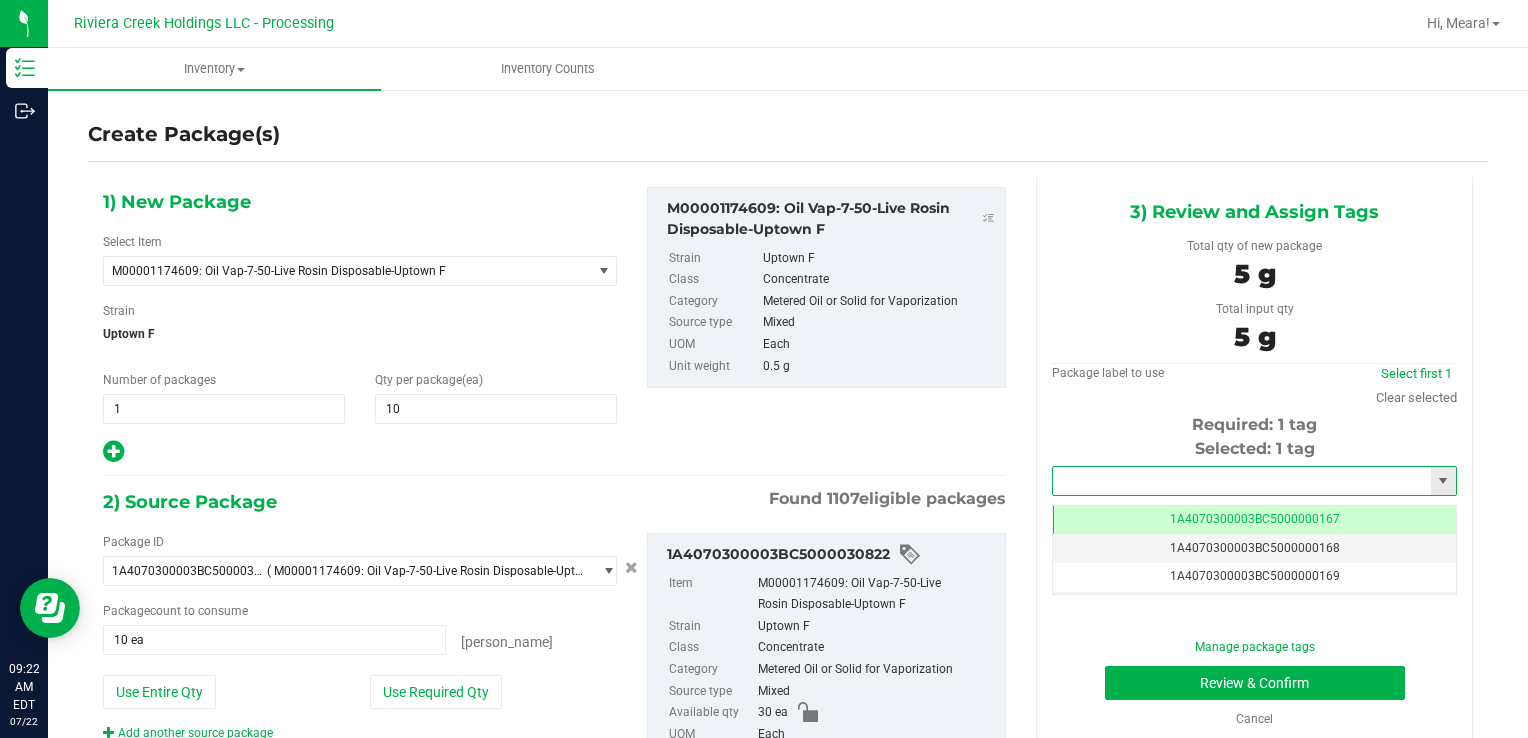 click at bounding box center (1242, 481) 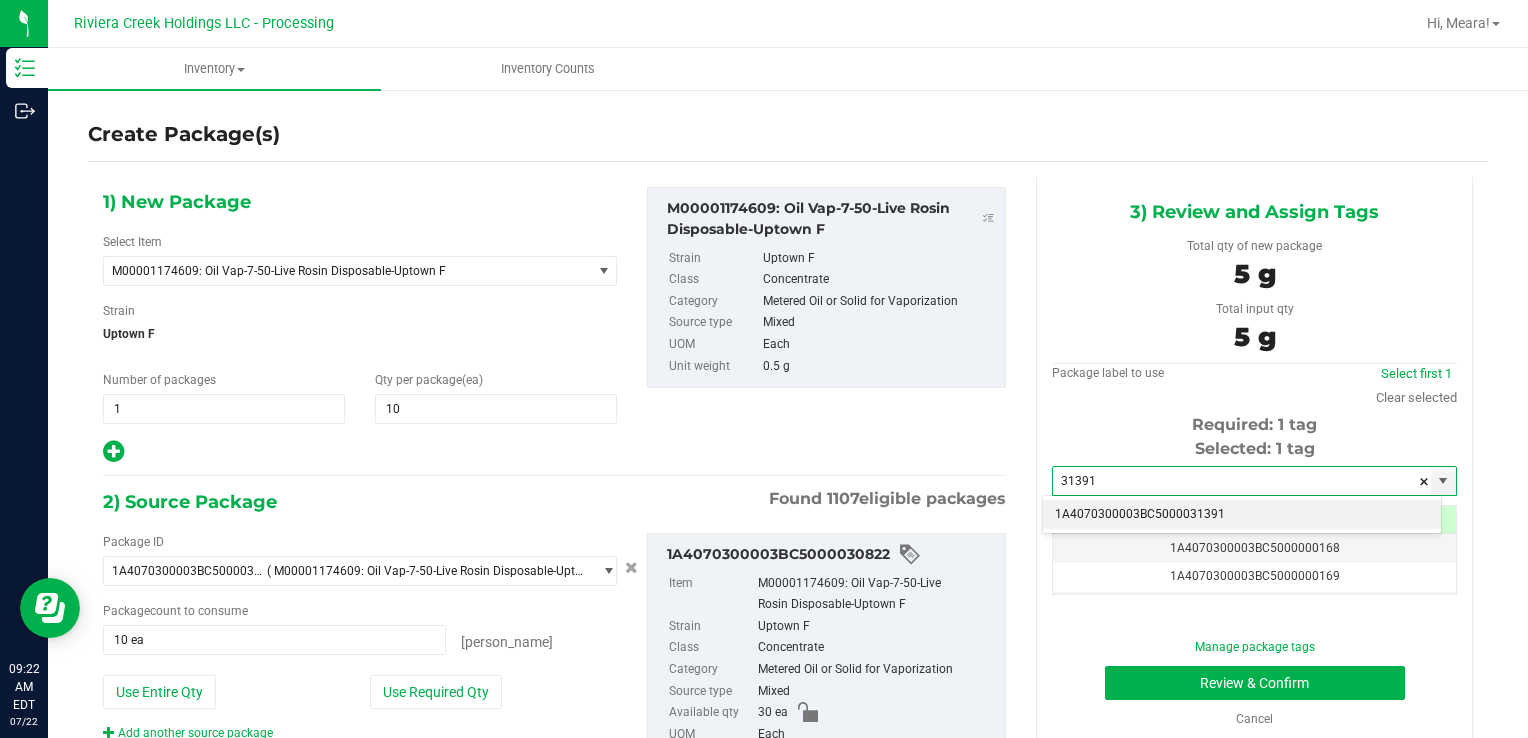 click on "1A4070300003BC5000031391" at bounding box center [1242, 515] 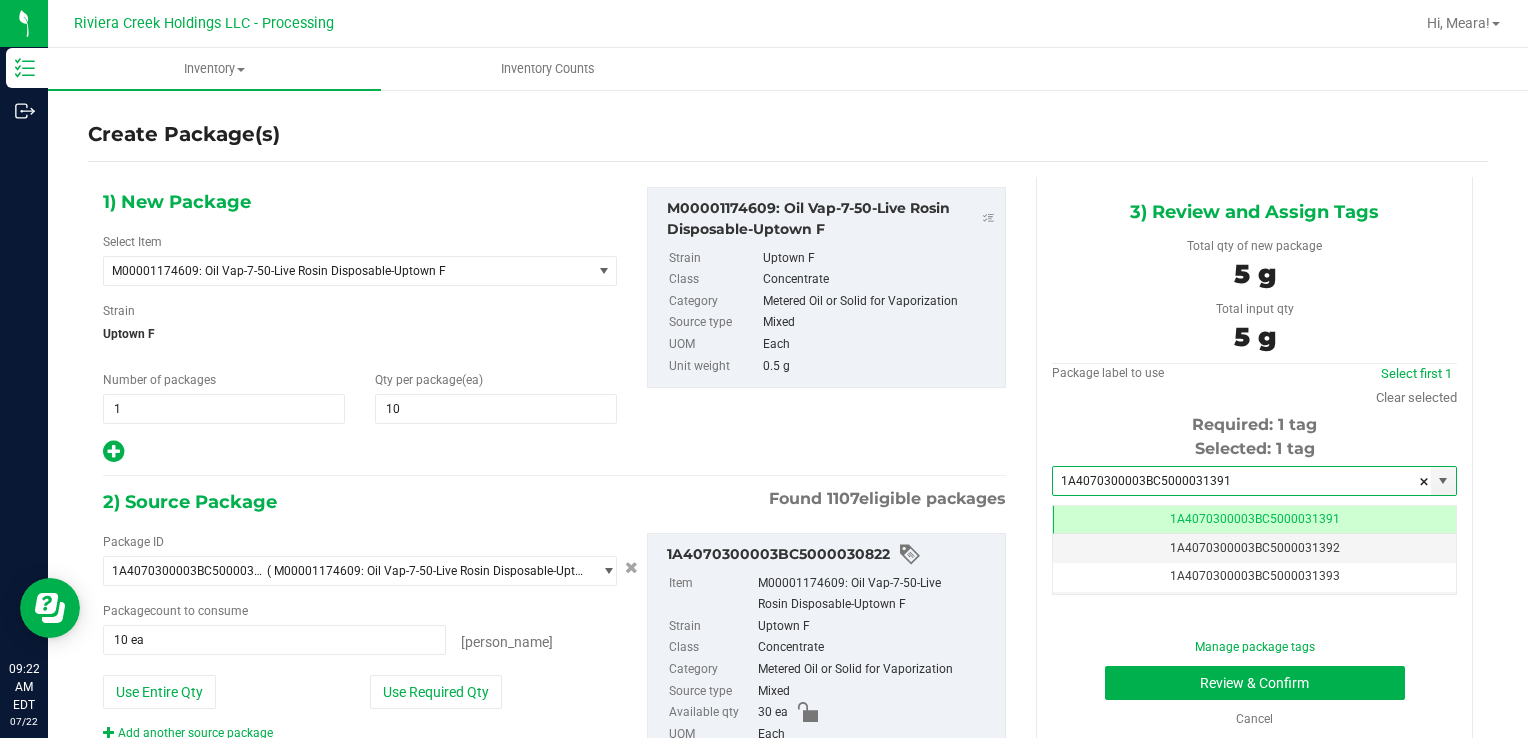 scroll, scrollTop: 0, scrollLeft: 0, axis: both 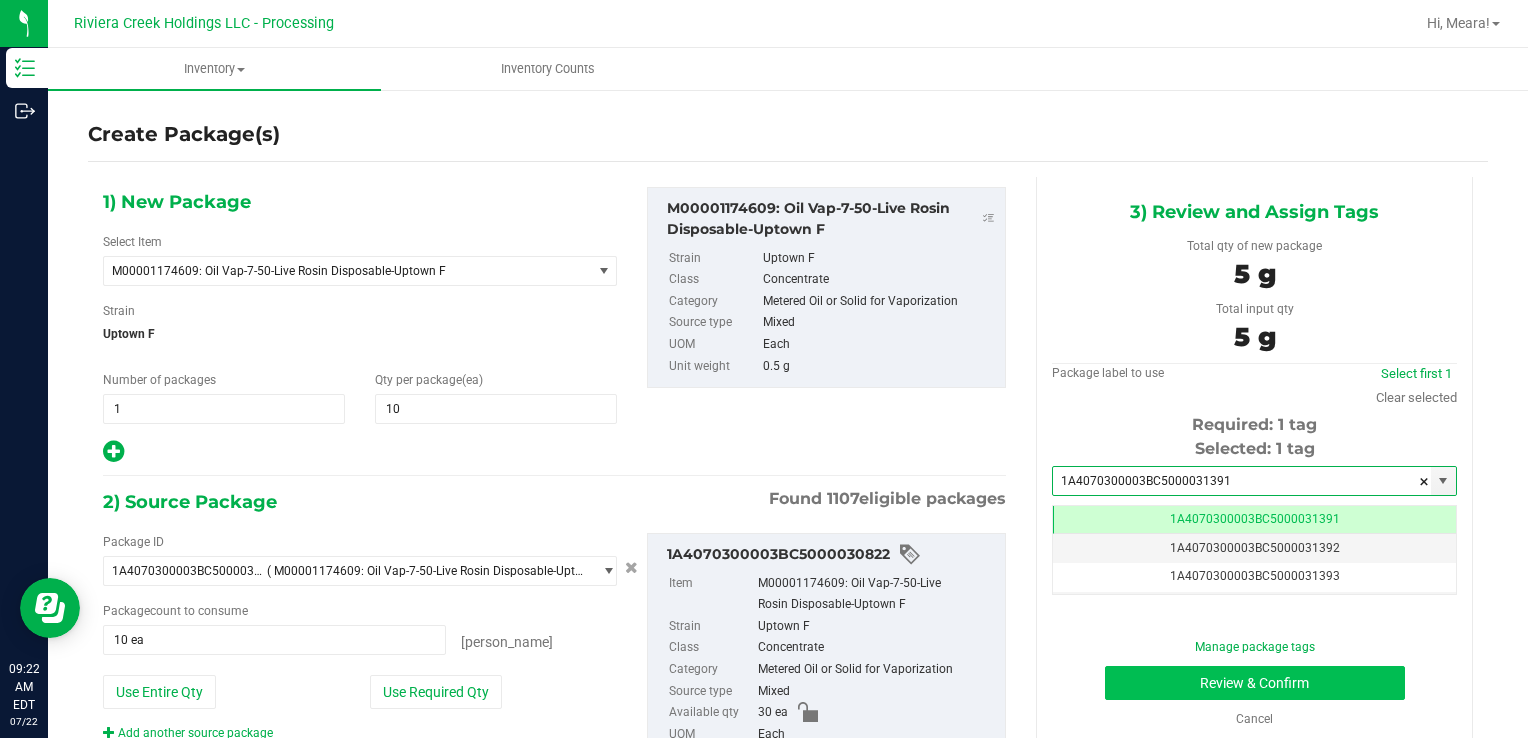 type on "1A4070300003BC5000031391" 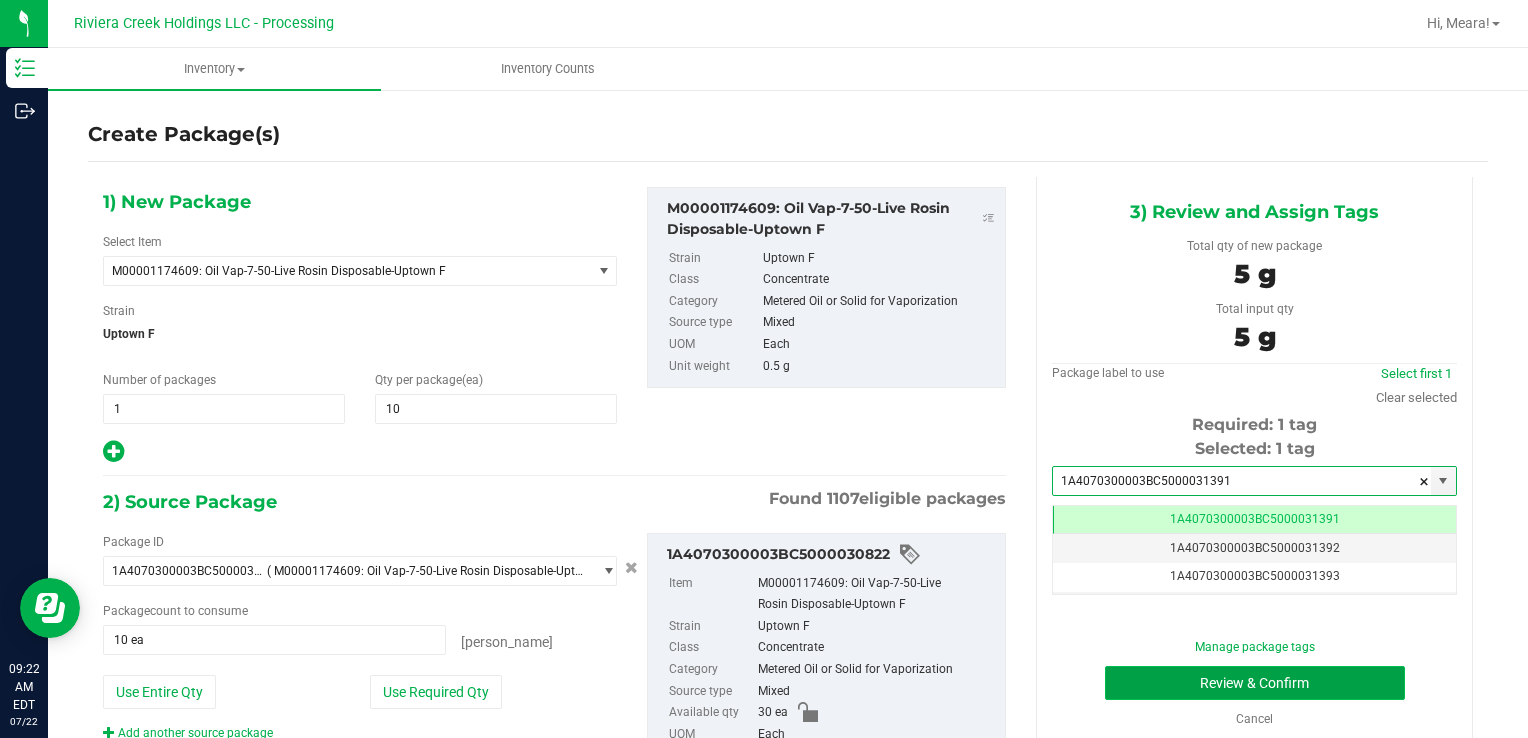 click on "Review & Confirm" at bounding box center [1255, 683] 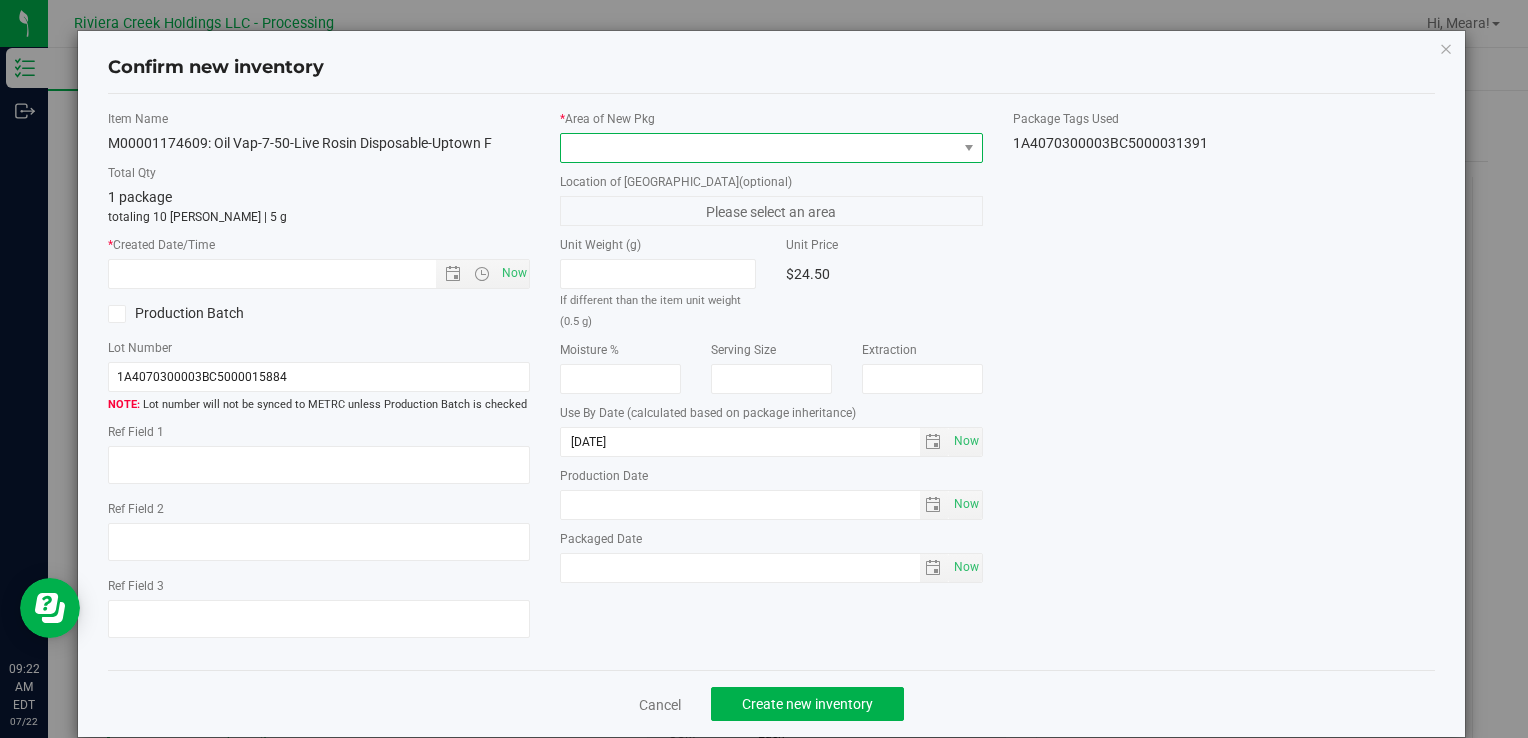click at bounding box center (758, 148) 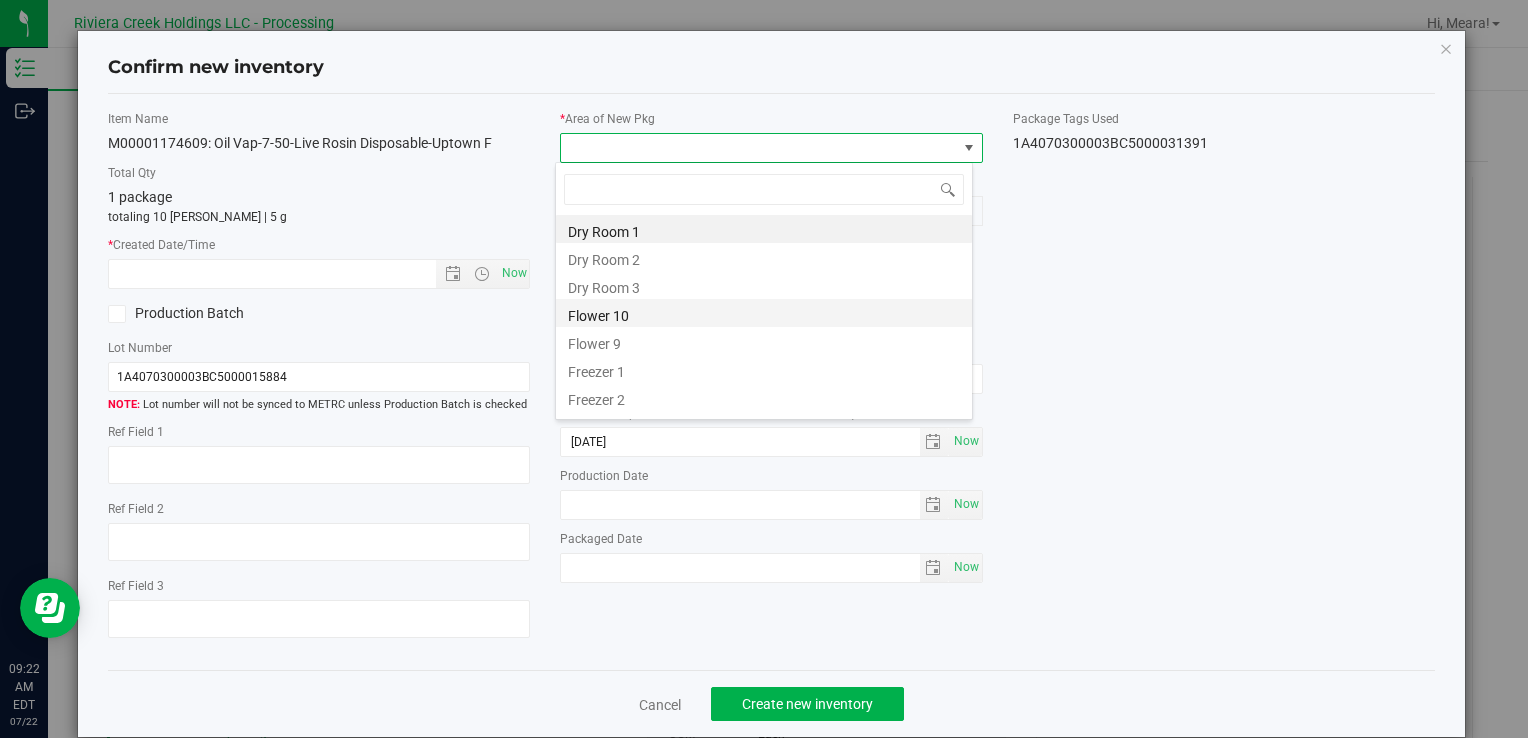 click on "Flower 10" at bounding box center [764, 313] 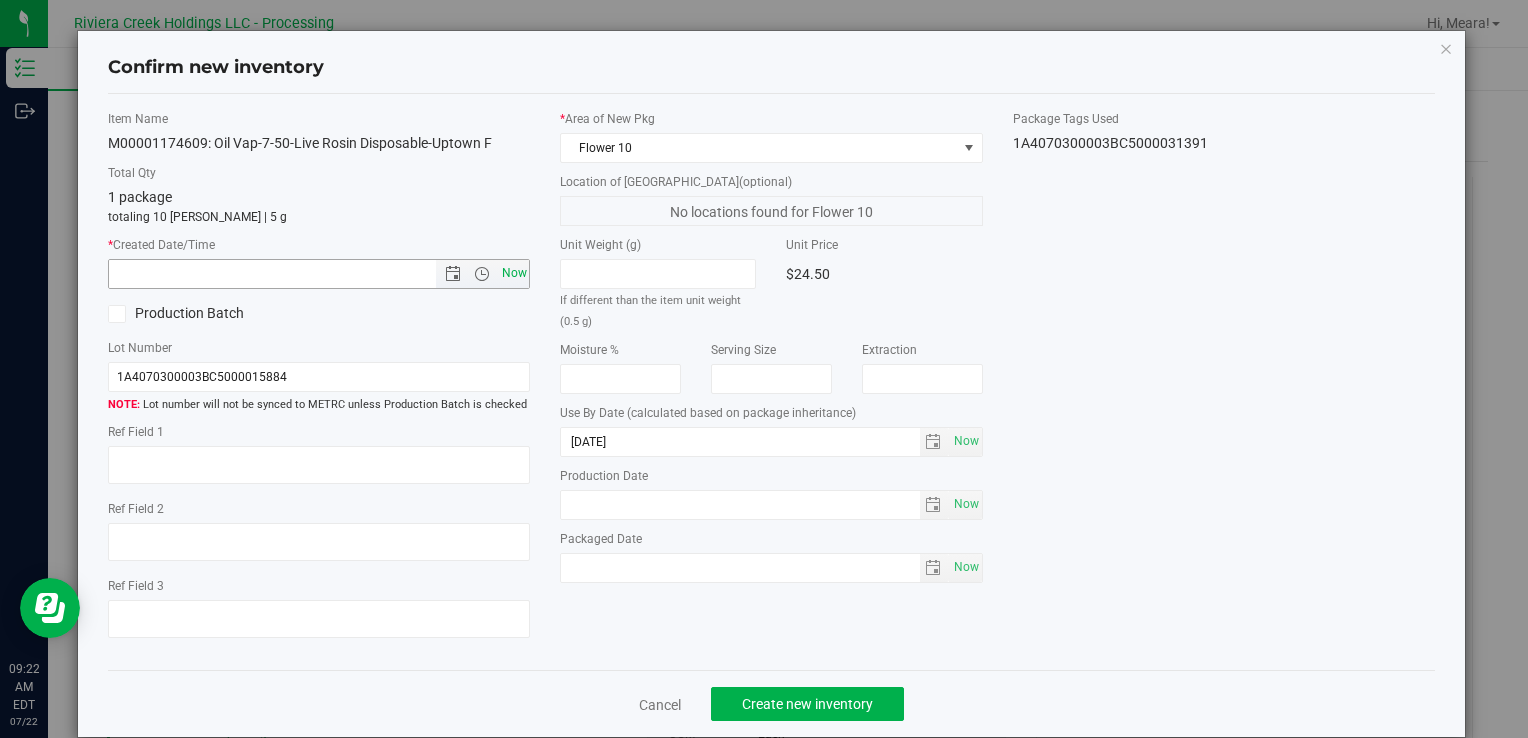 click on "Now" at bounding box center [514, 273] 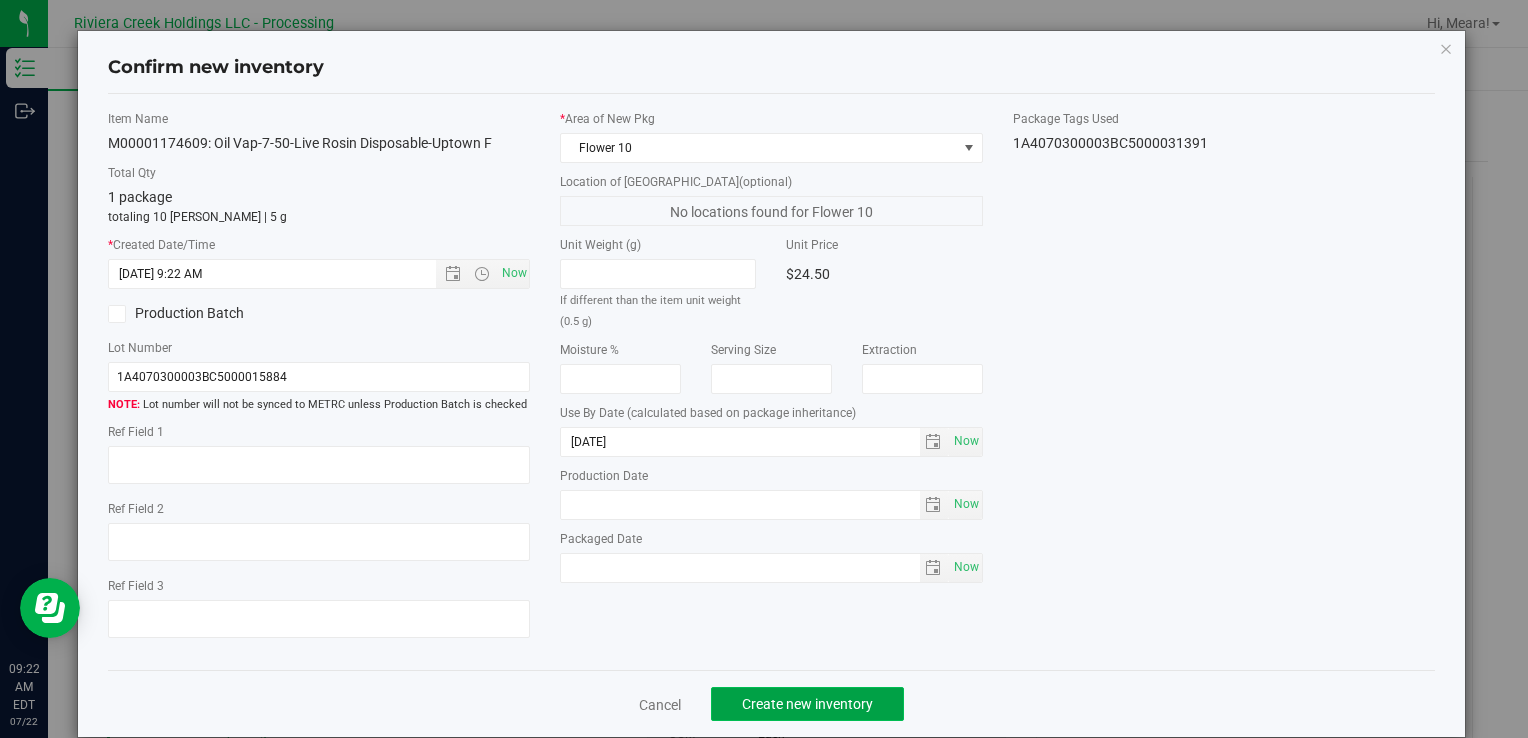 click on "Create new inventory" 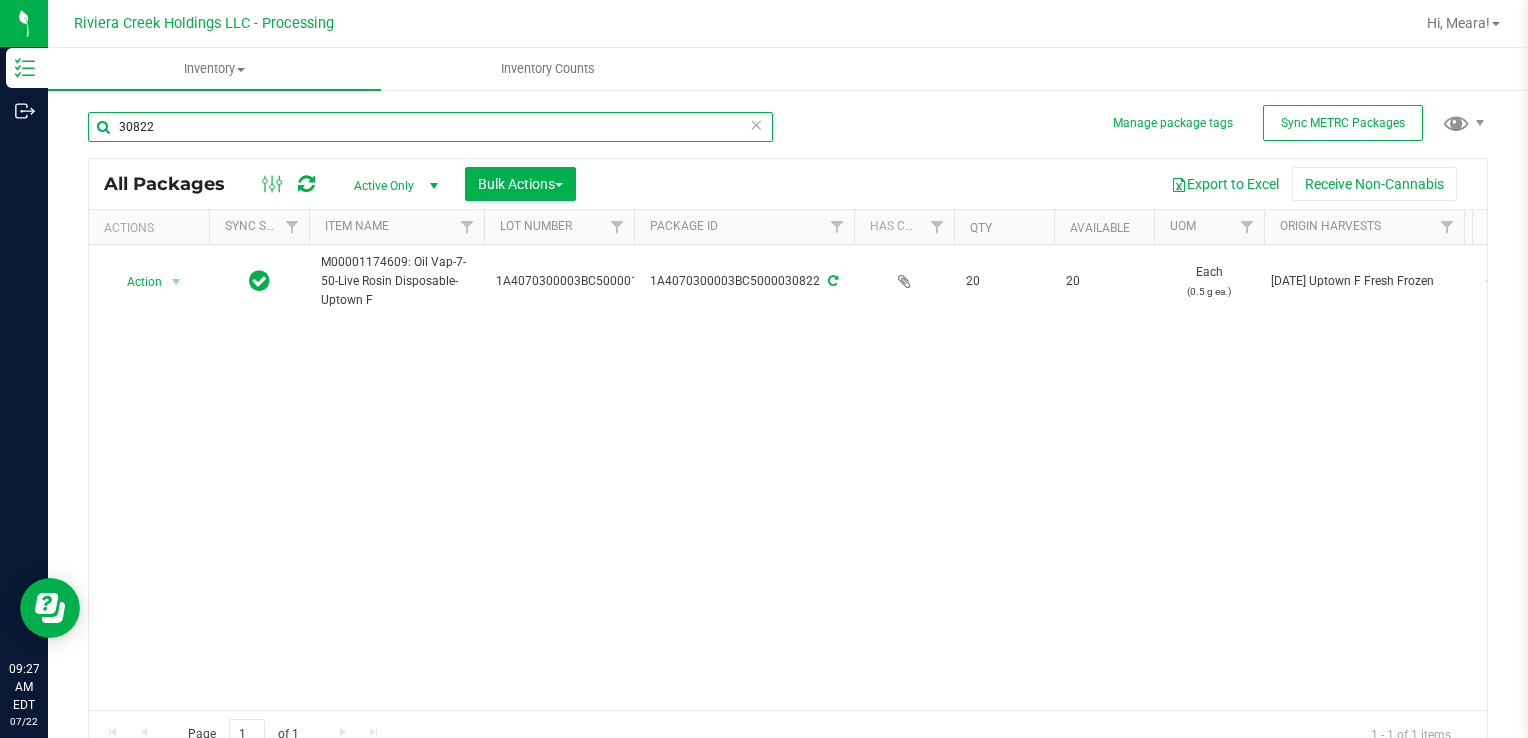 drag, startPoint x: 235, startPoint y: 123, endPoint x: 78, endPoint y: 123, distance: 157 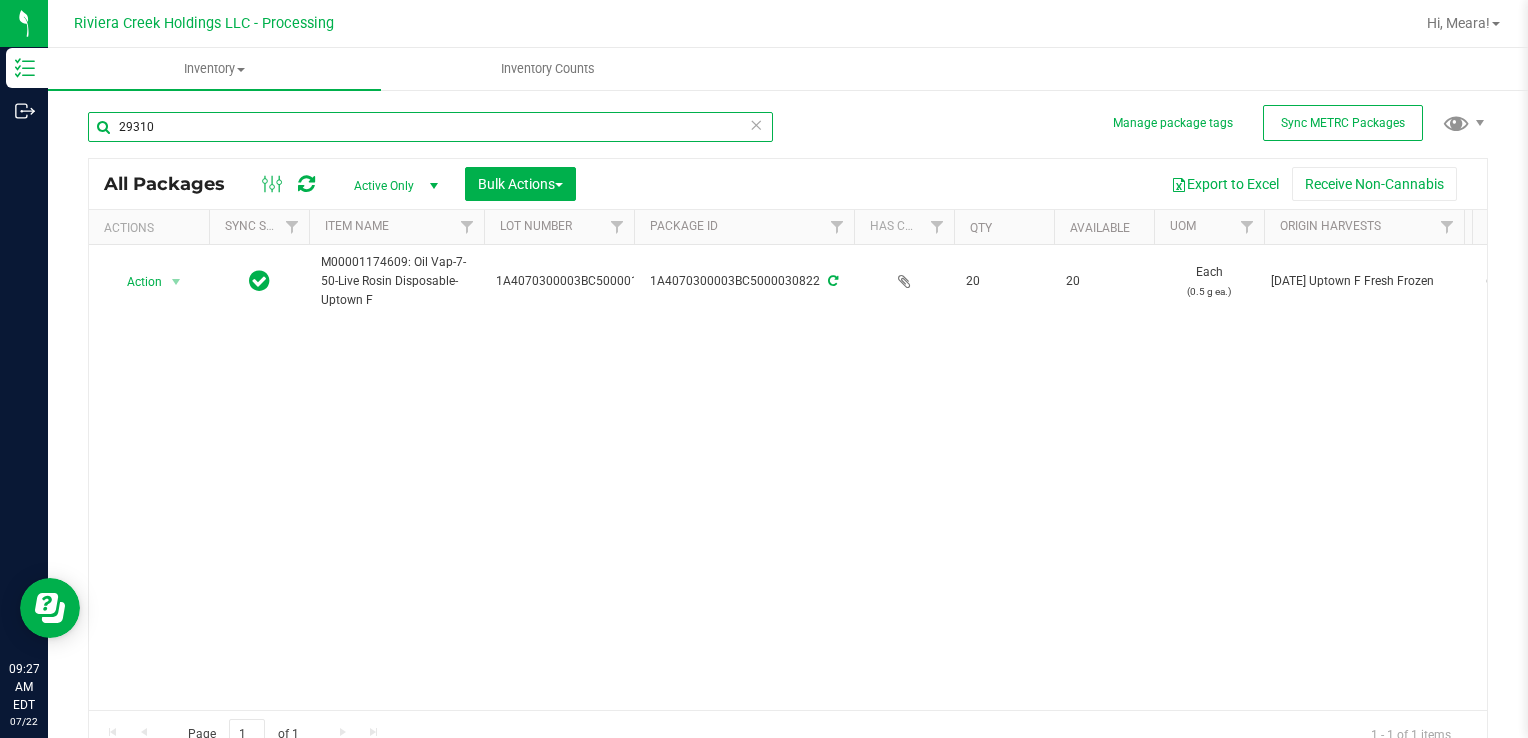 type on "29310" 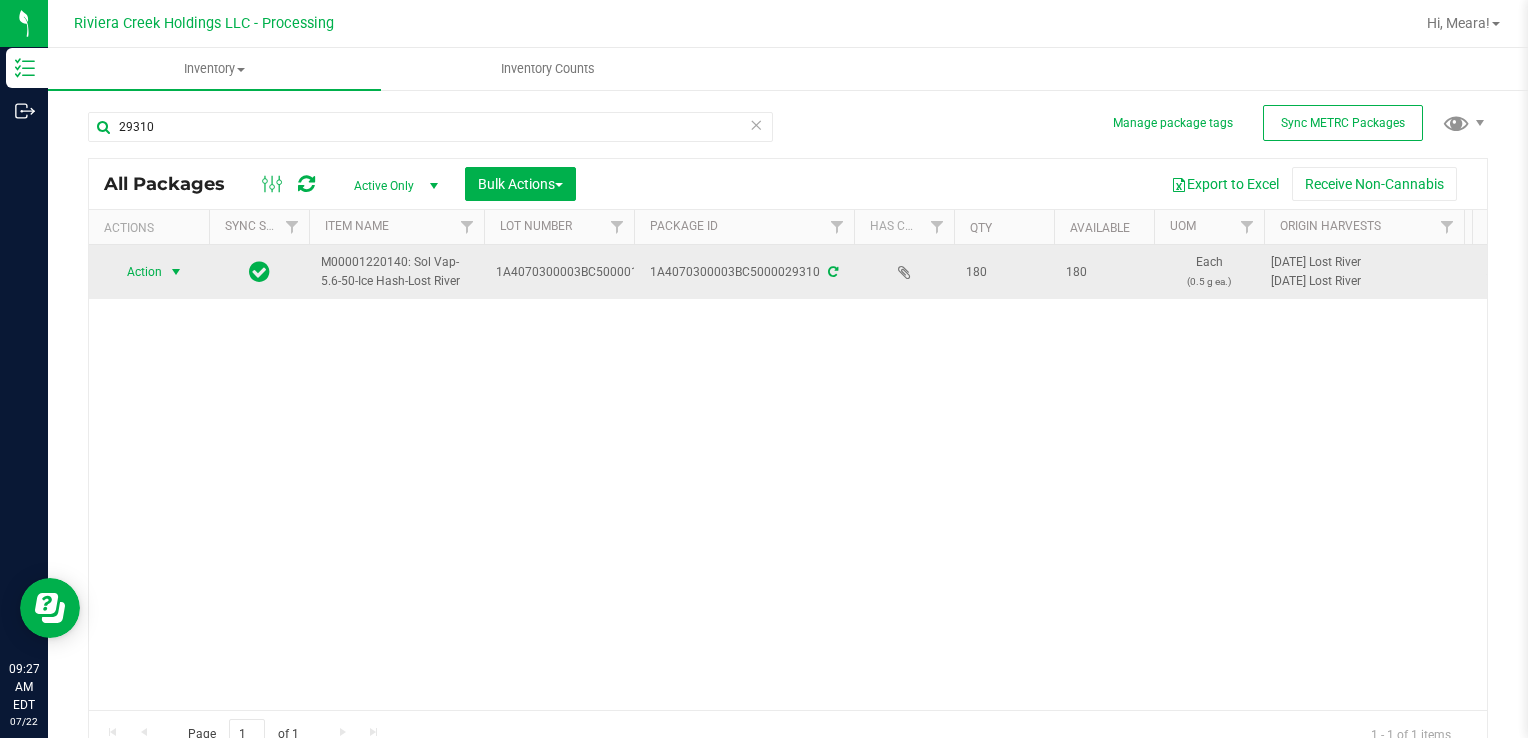 click on "Action" at bounding box center (136, 272) 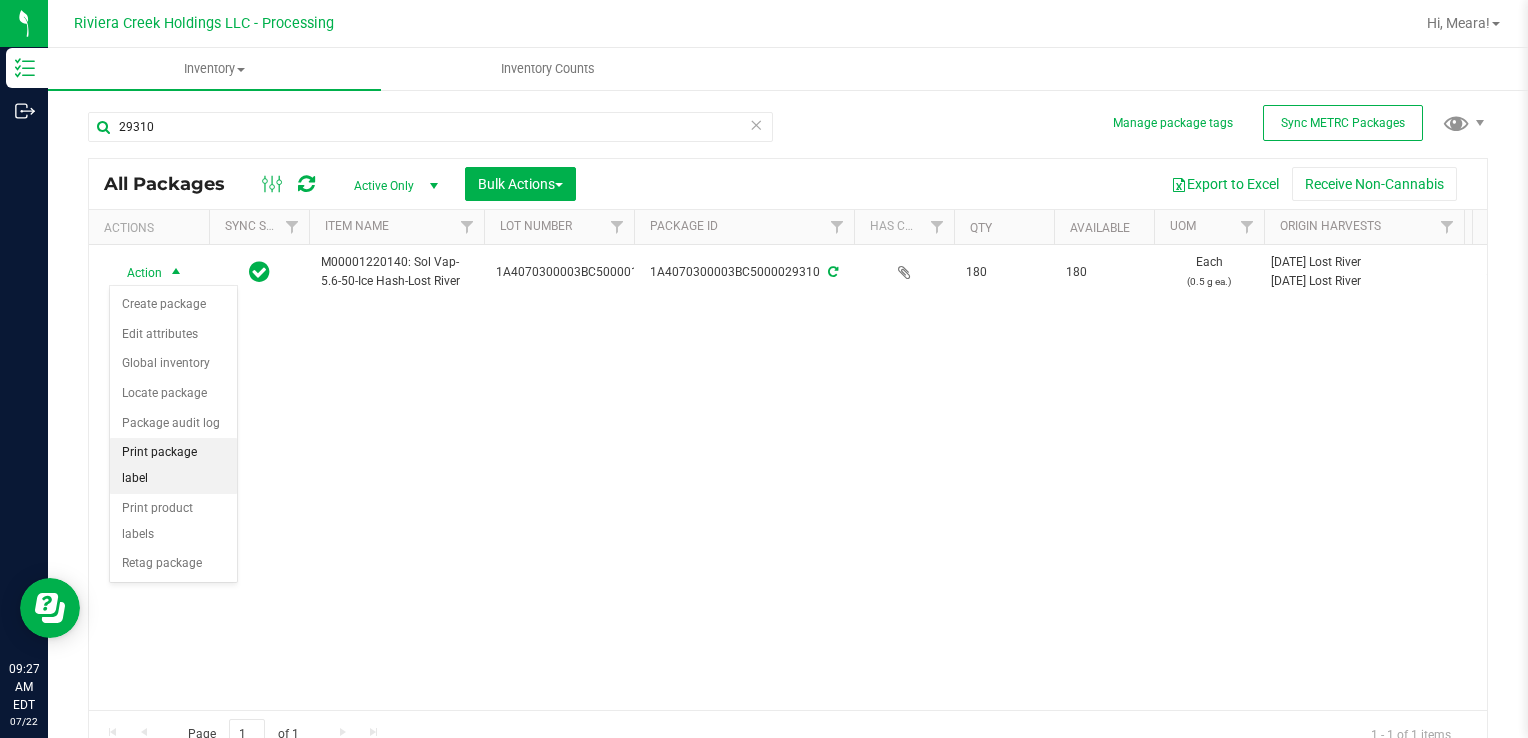 click on "Print package label" at bounding box center [173, 465] 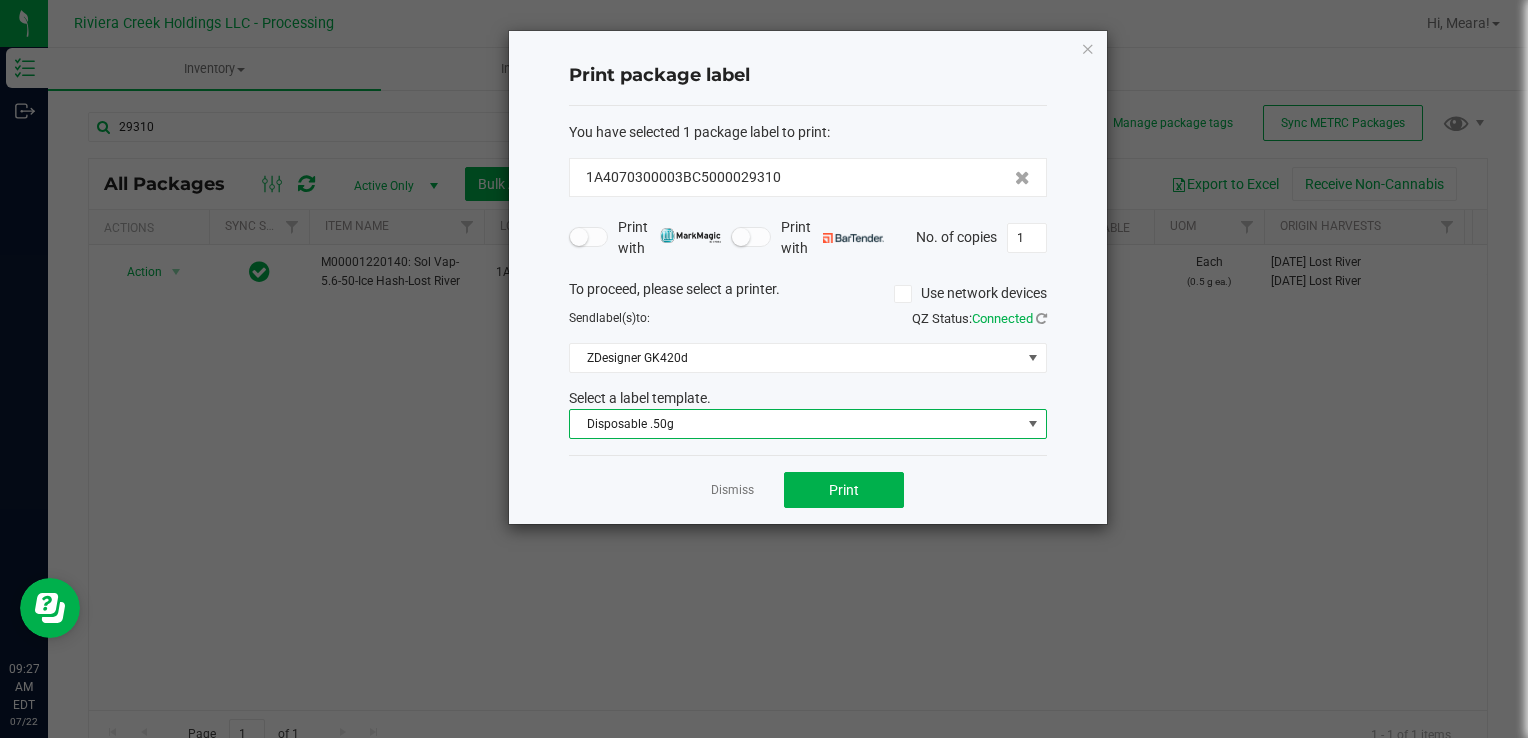 click on "Disposable .50g" at bounding box center [795, 424] 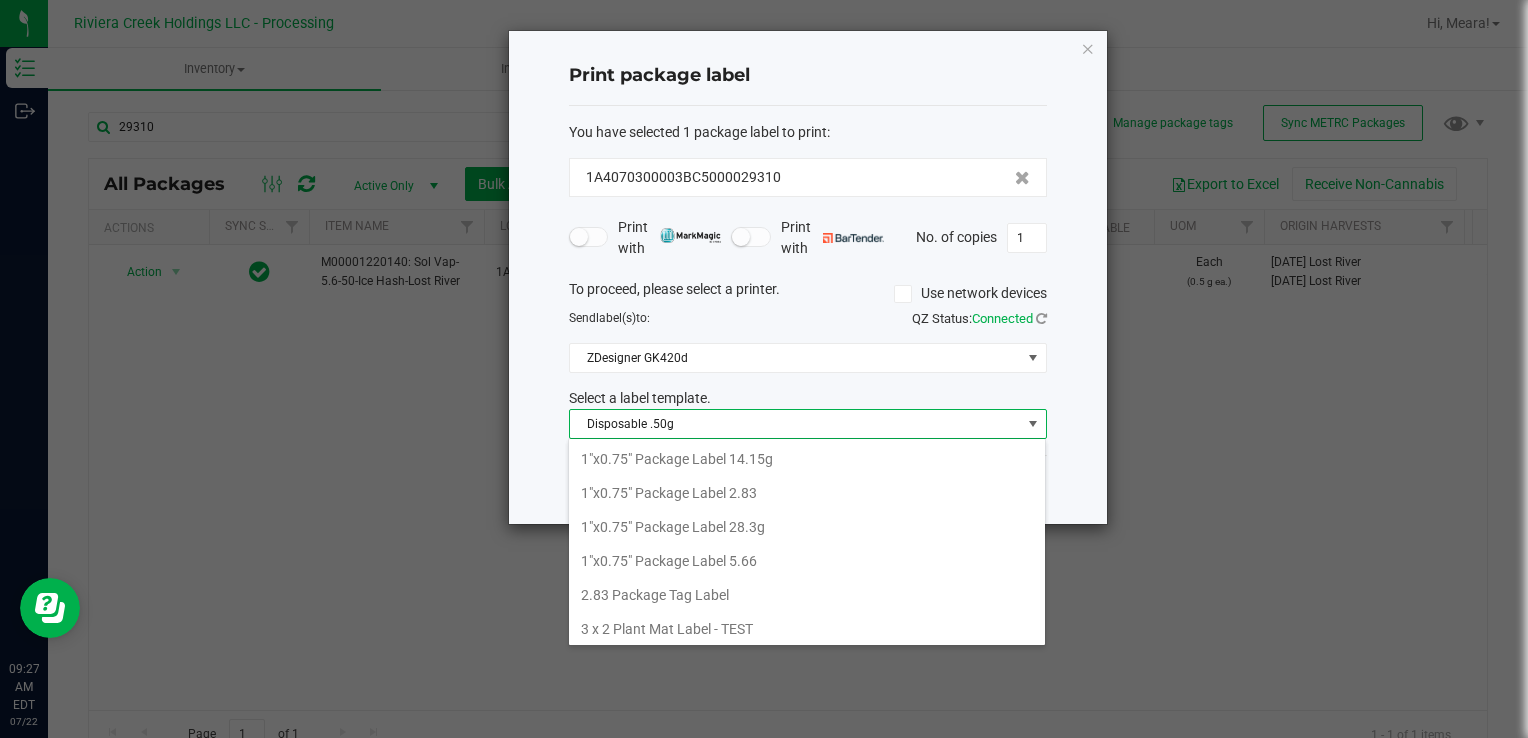 scroll, scrollTop: 372, scrollLeft: 0, axis: vertical 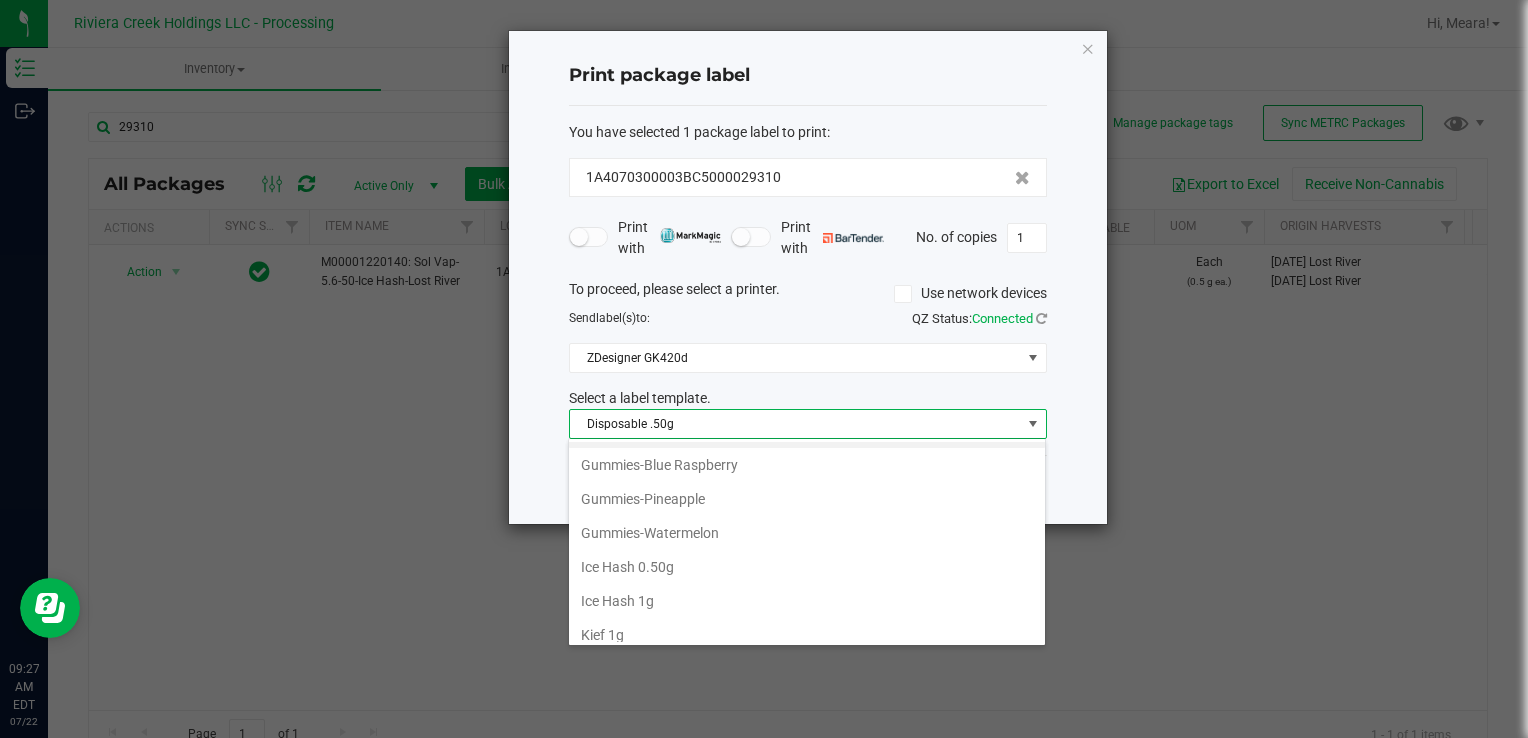 click on "Ice Hash 0.50g" at bounding box center (807, 567) 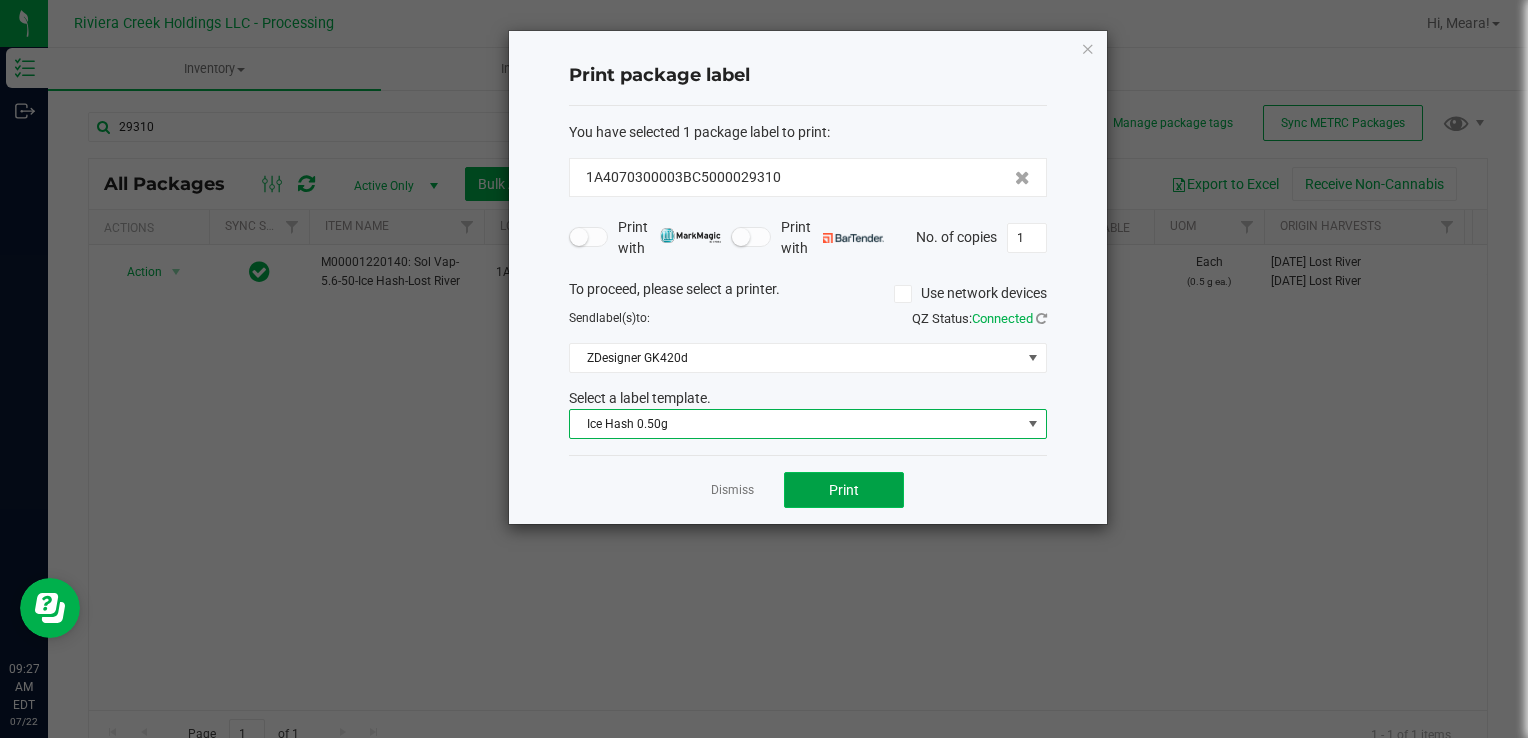 click on "Print" 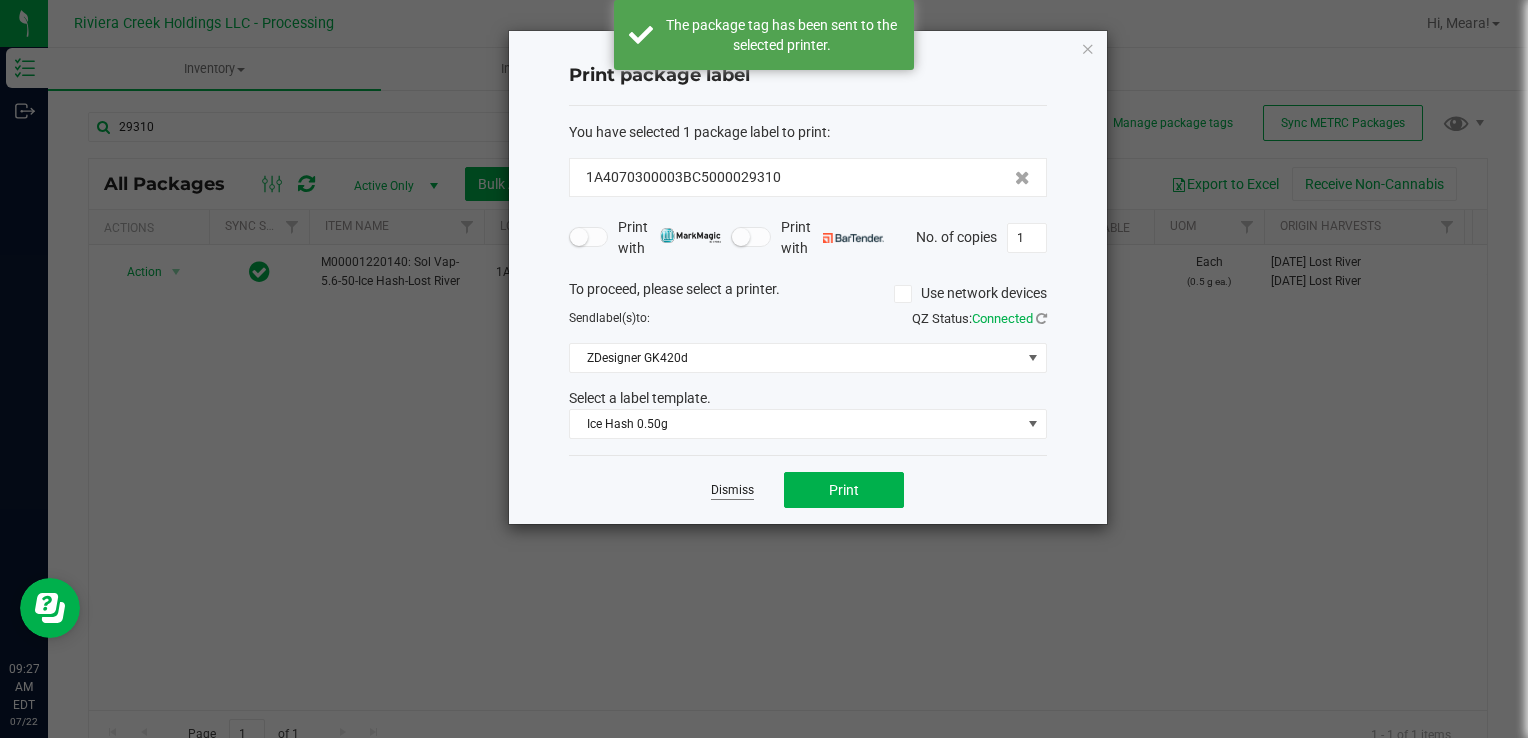 click on "Dismiss" 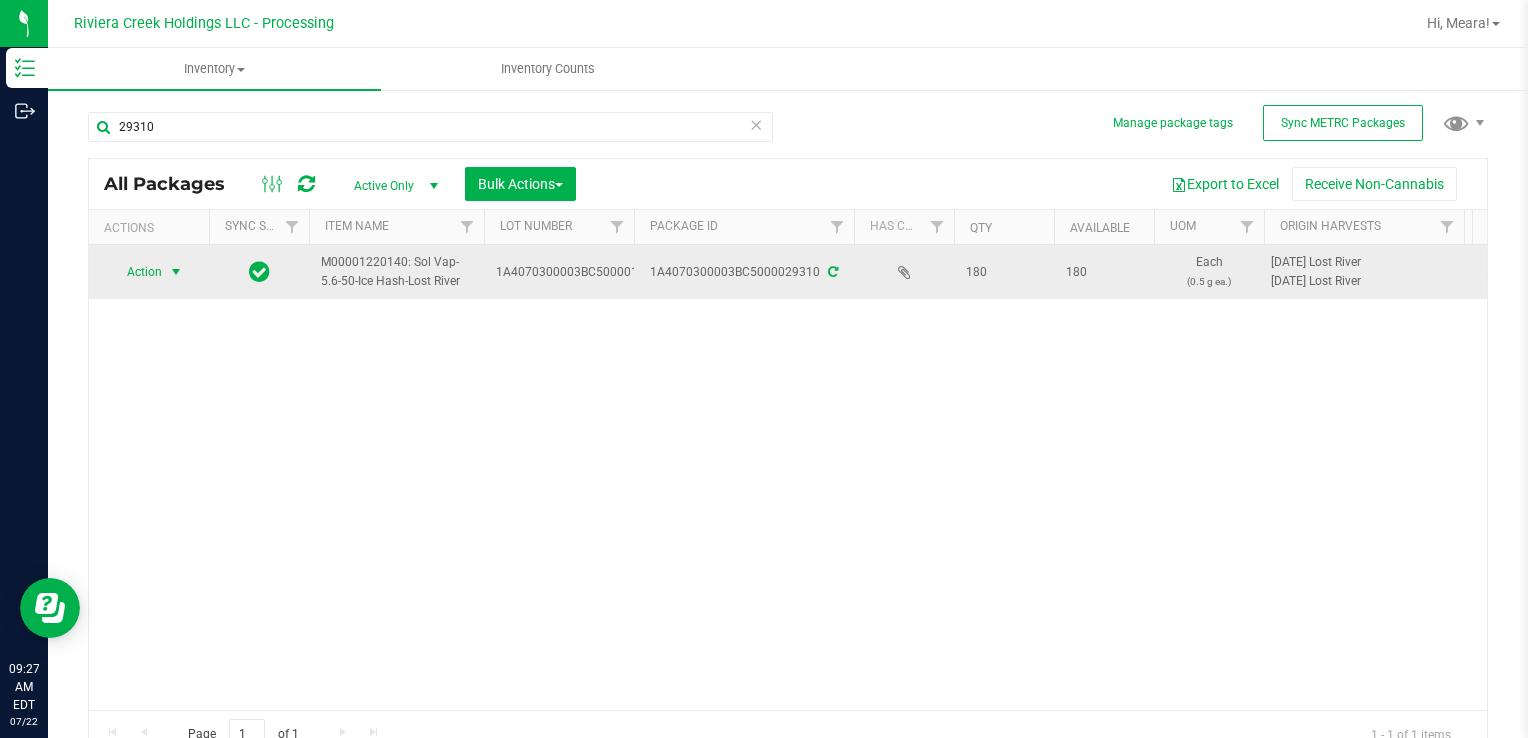click on "Action" at bounding box center (136, 272) 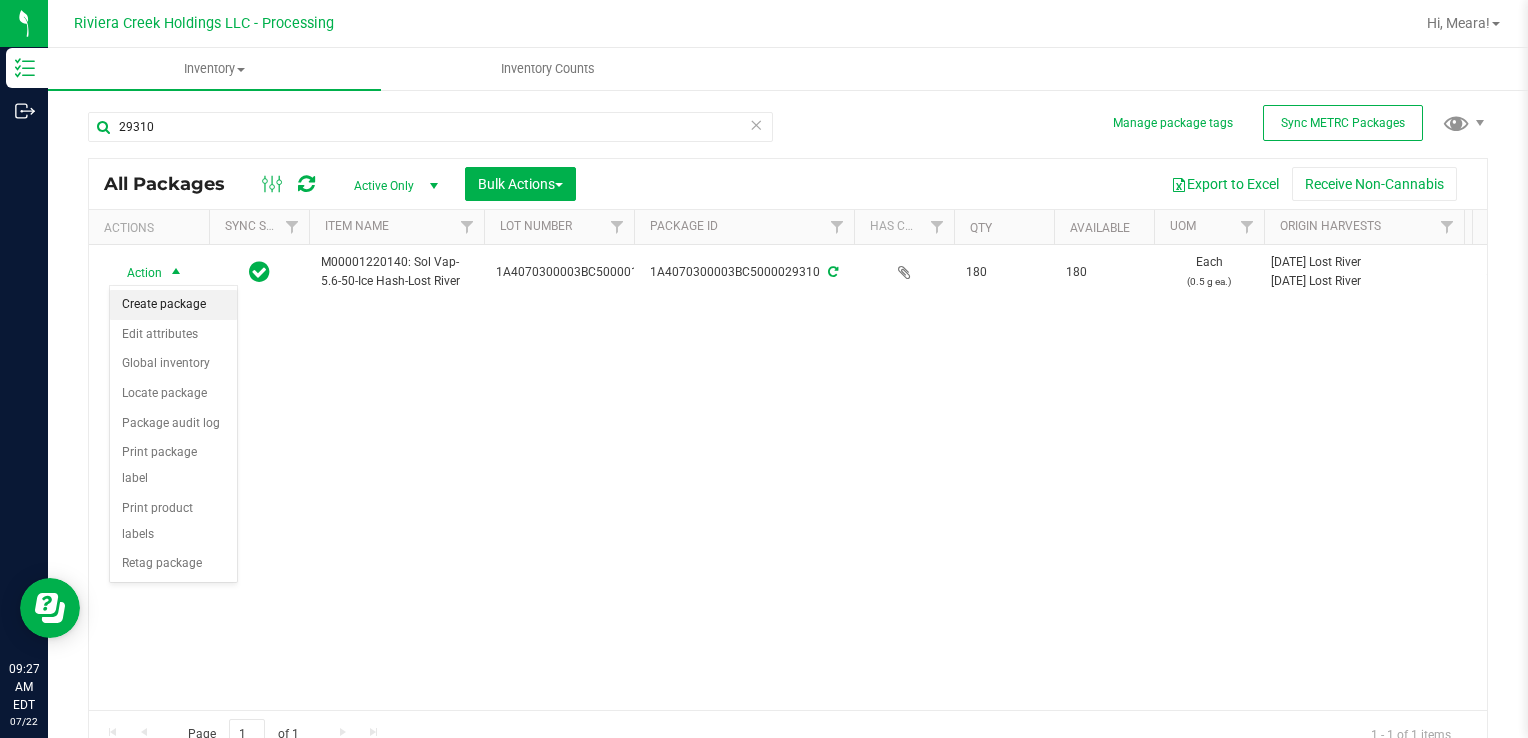 click on "Create package" at bounding box center (173, 305) 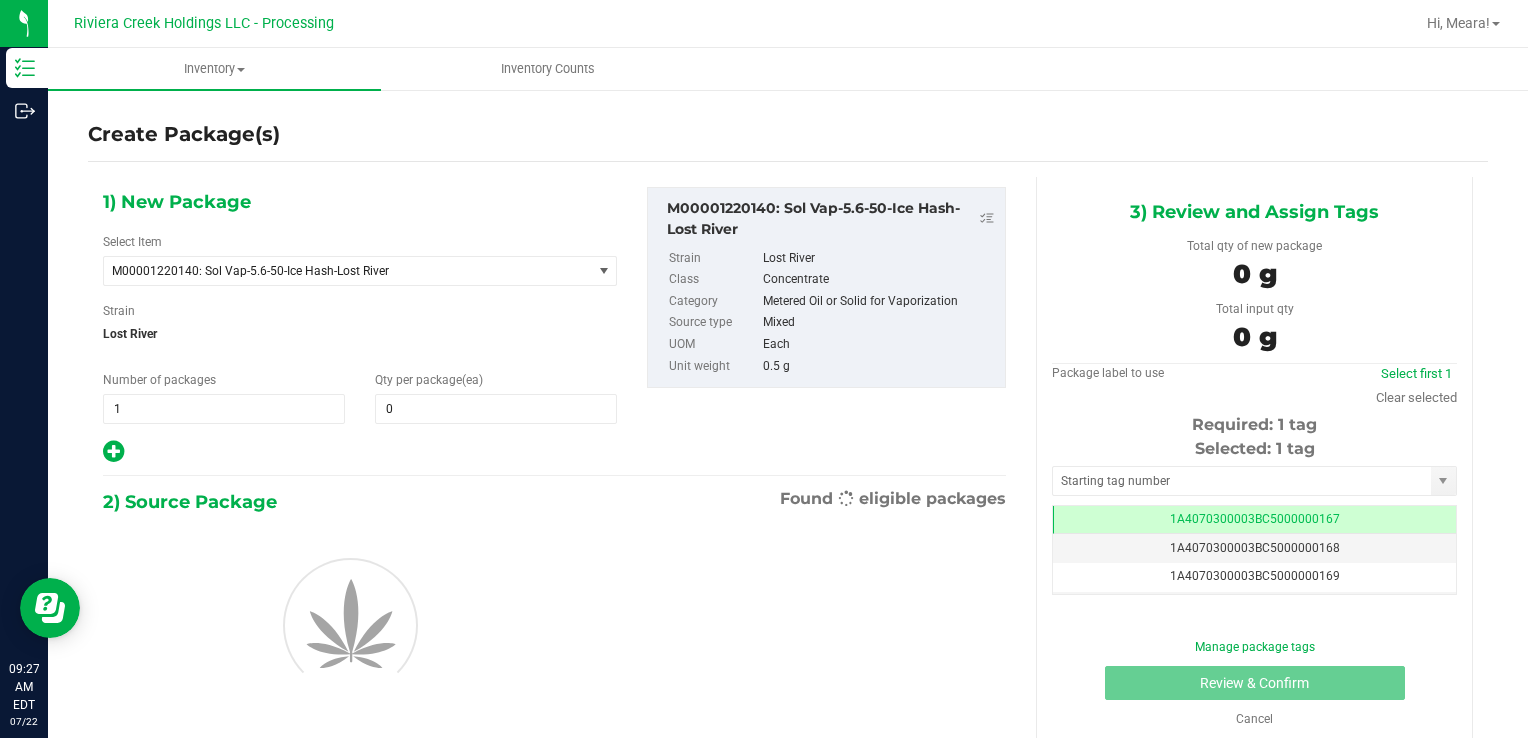 scroll, scrollTop: 0, scrollLeft: 0, axis: both 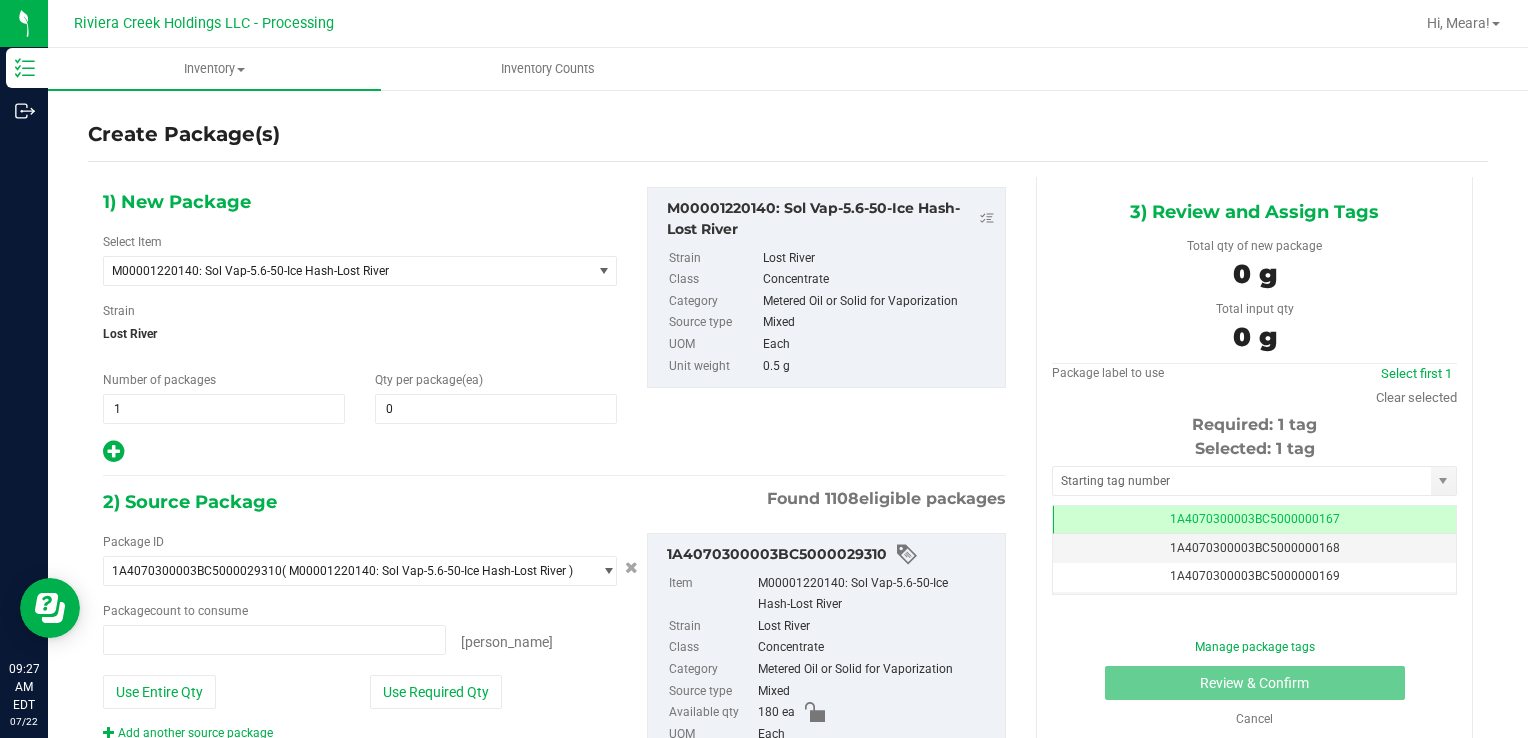 type on "0 ea" 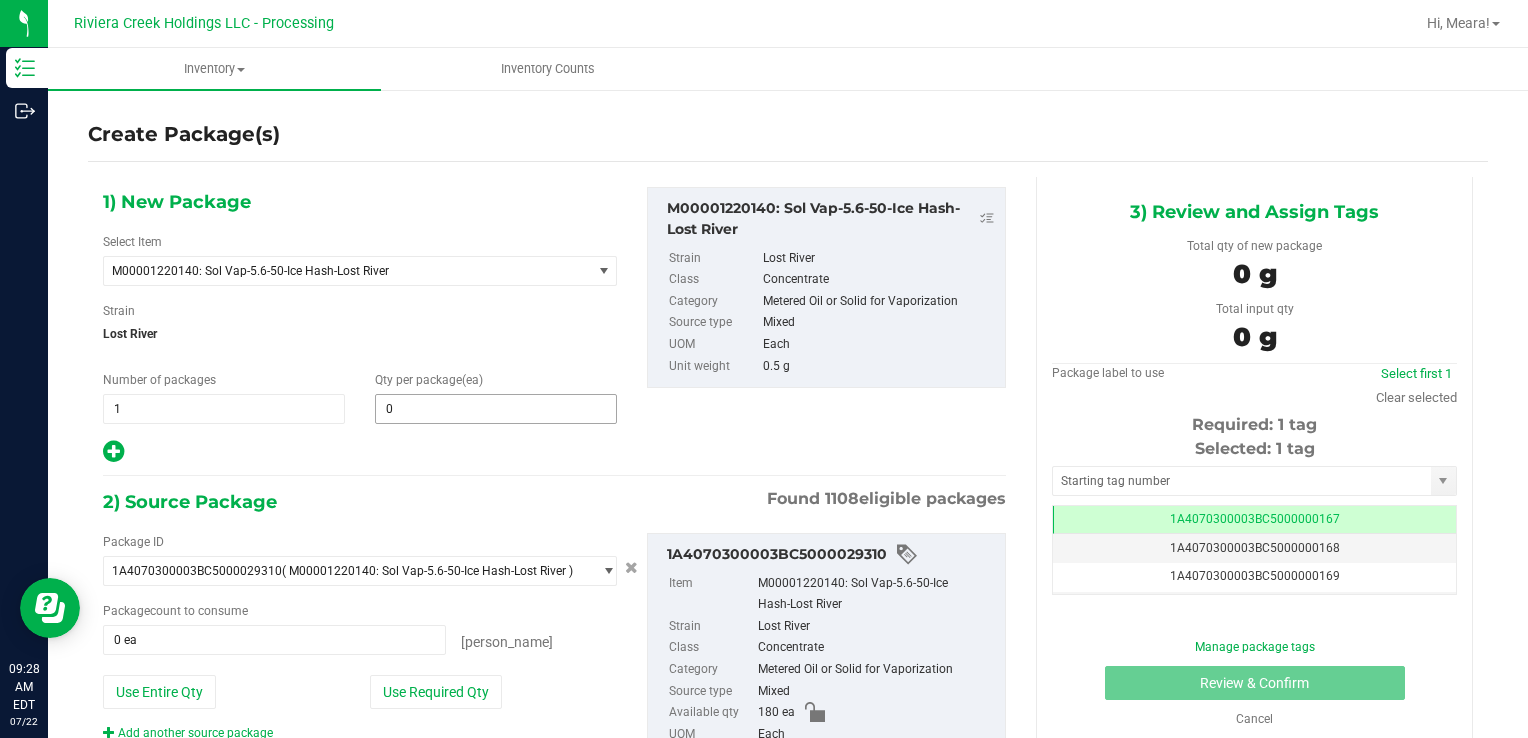 click on "Qty per package
(ea)
0 0" at bounding box center (496, 397) 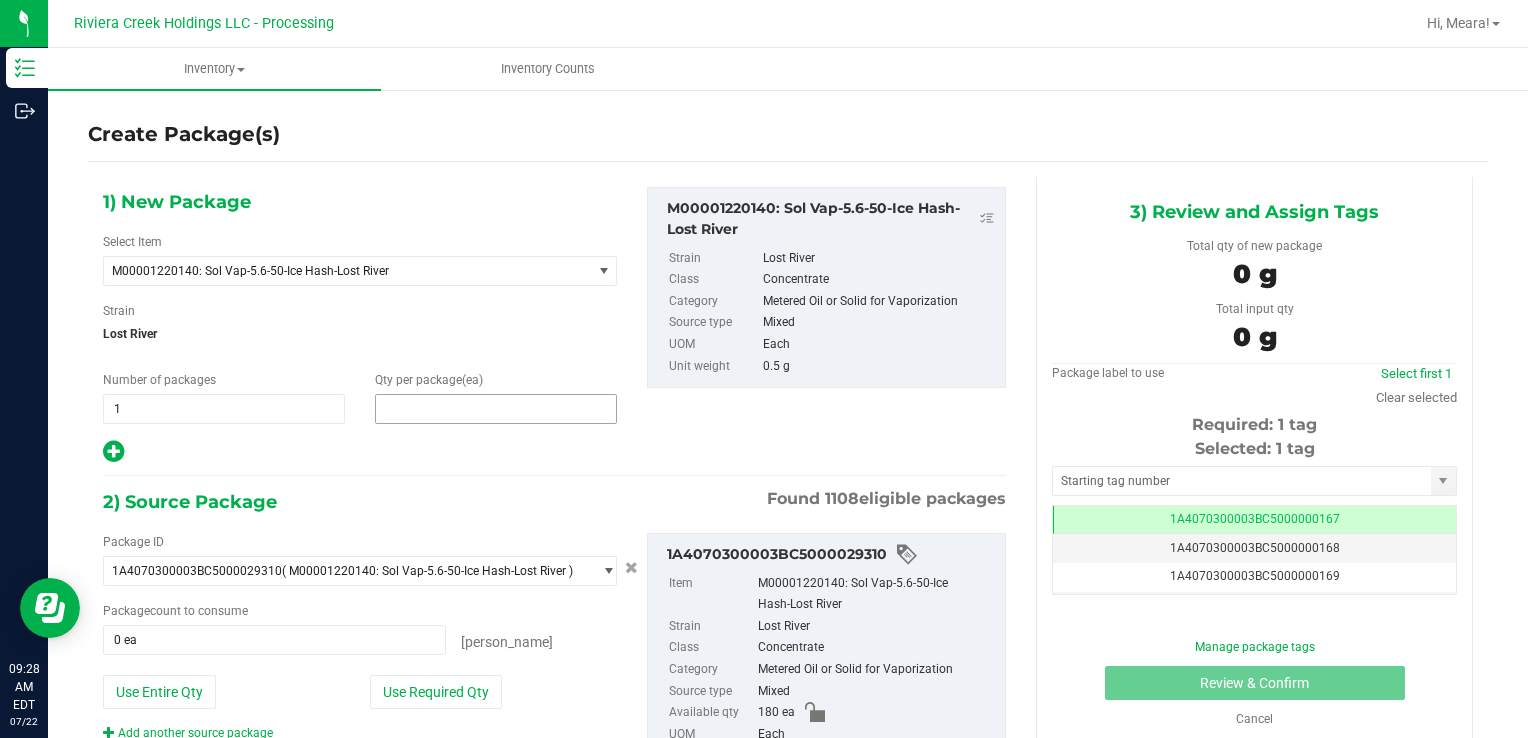 click at bounding box center [496, 409] 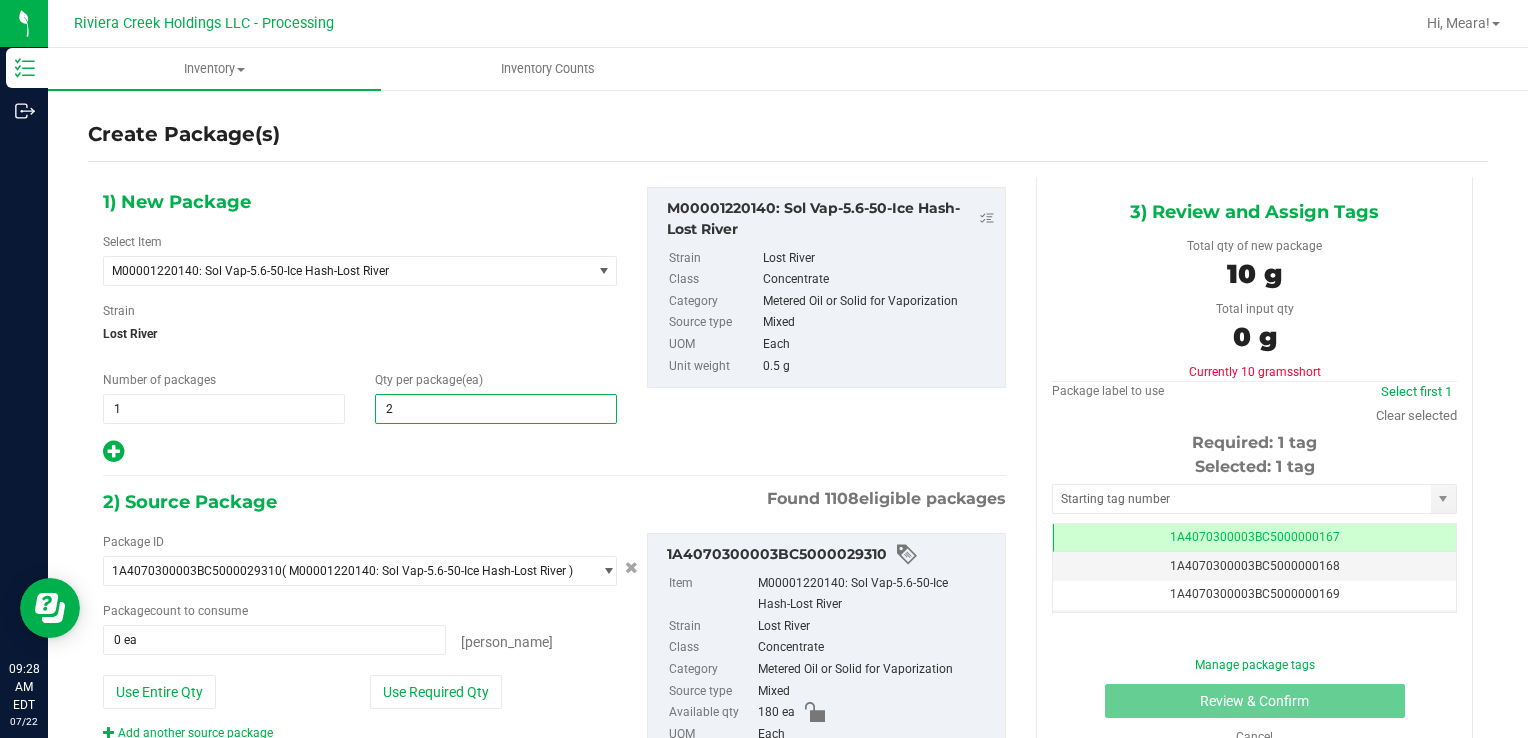 type on "20" 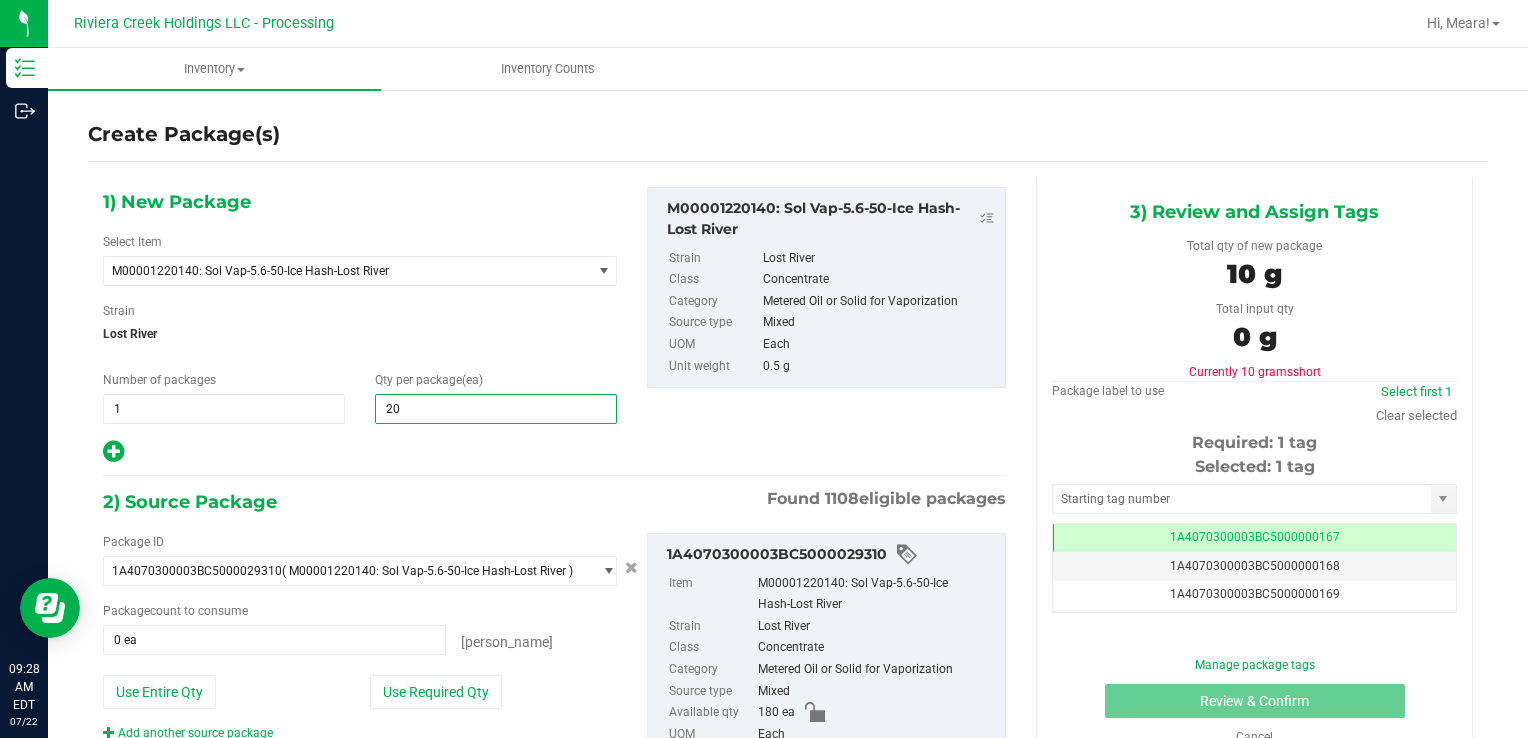 type on "20" 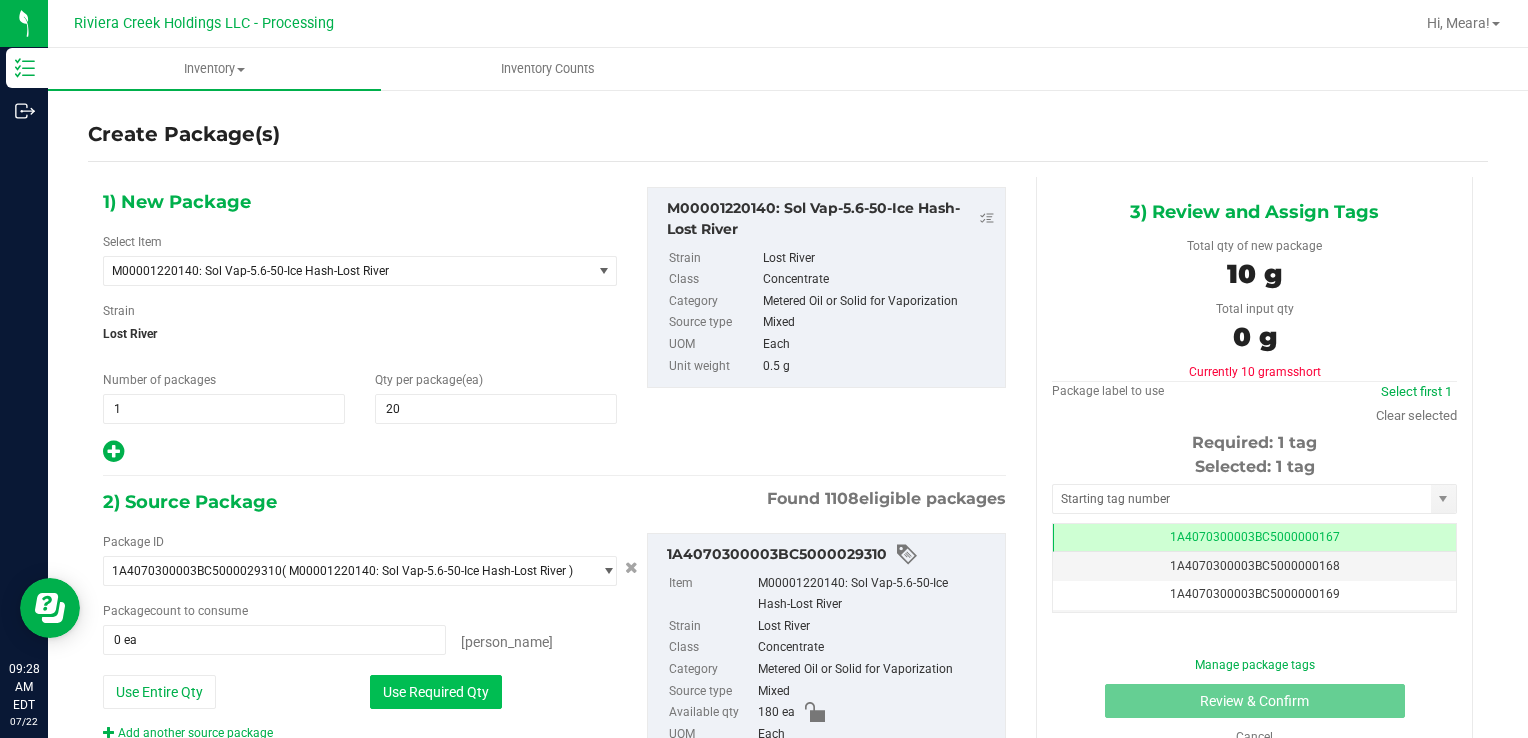 click on "Use Required Qty" at bounding box center (436, 692) 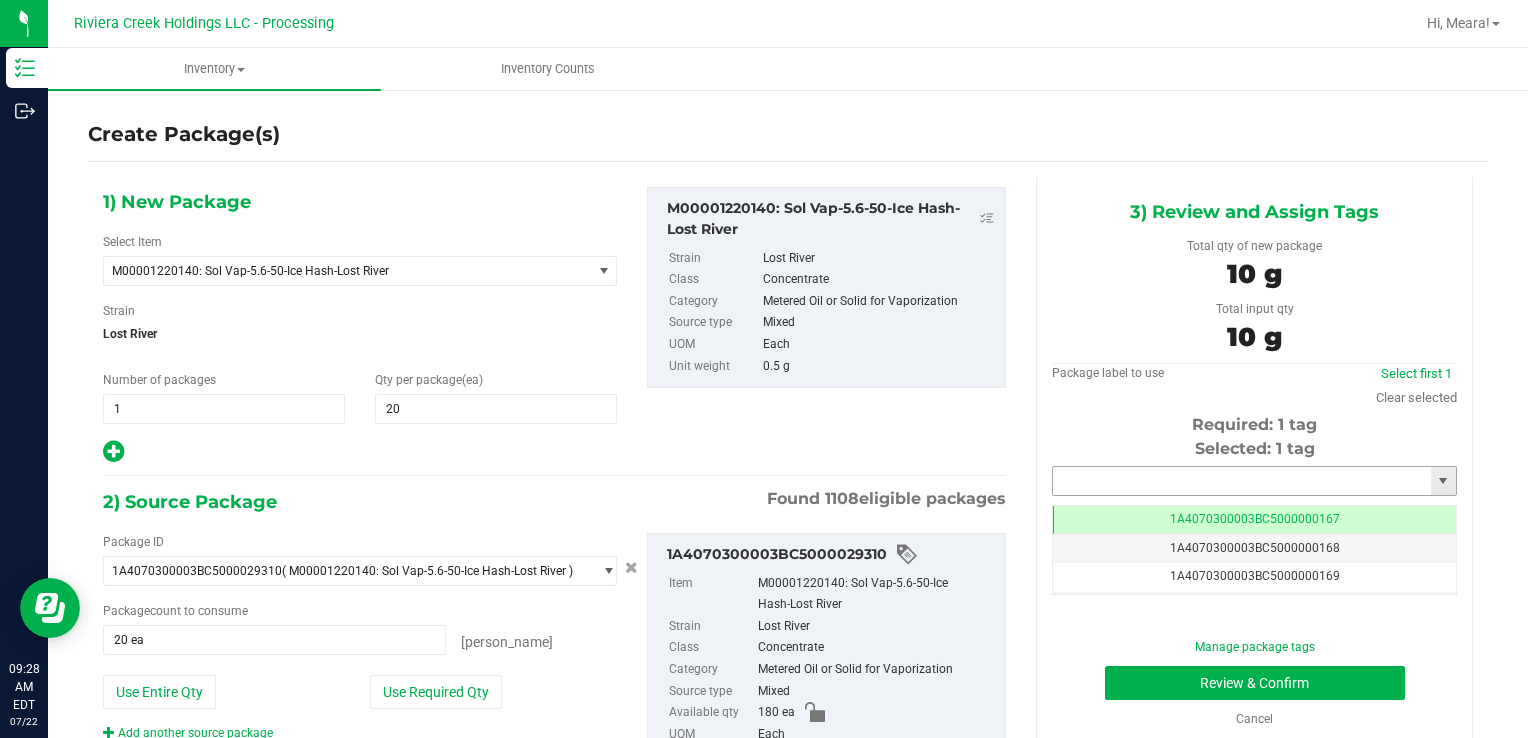 click at bounding box center [1242, 481] 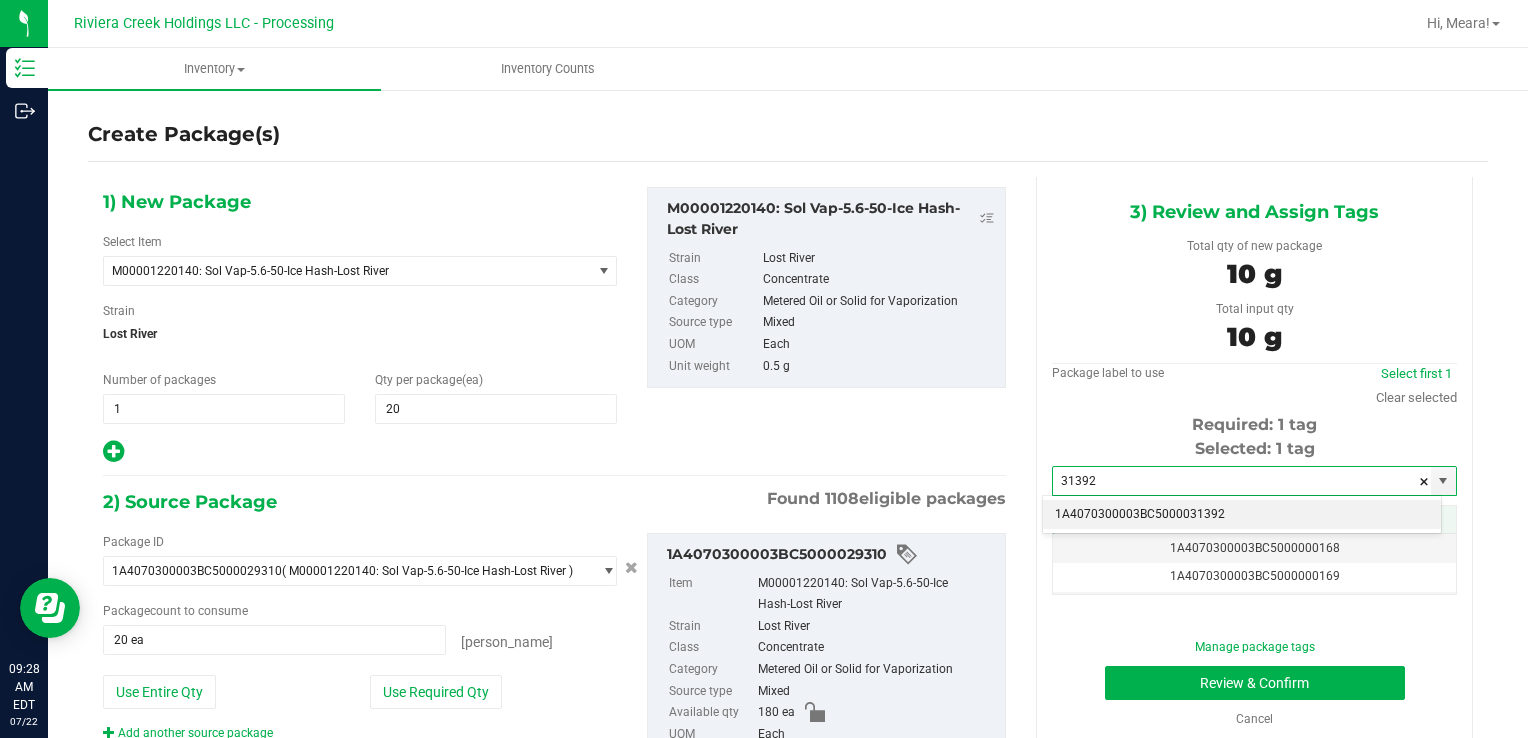 click on "1A4070300003BC5000031392" at bounding box center [1242, 515] 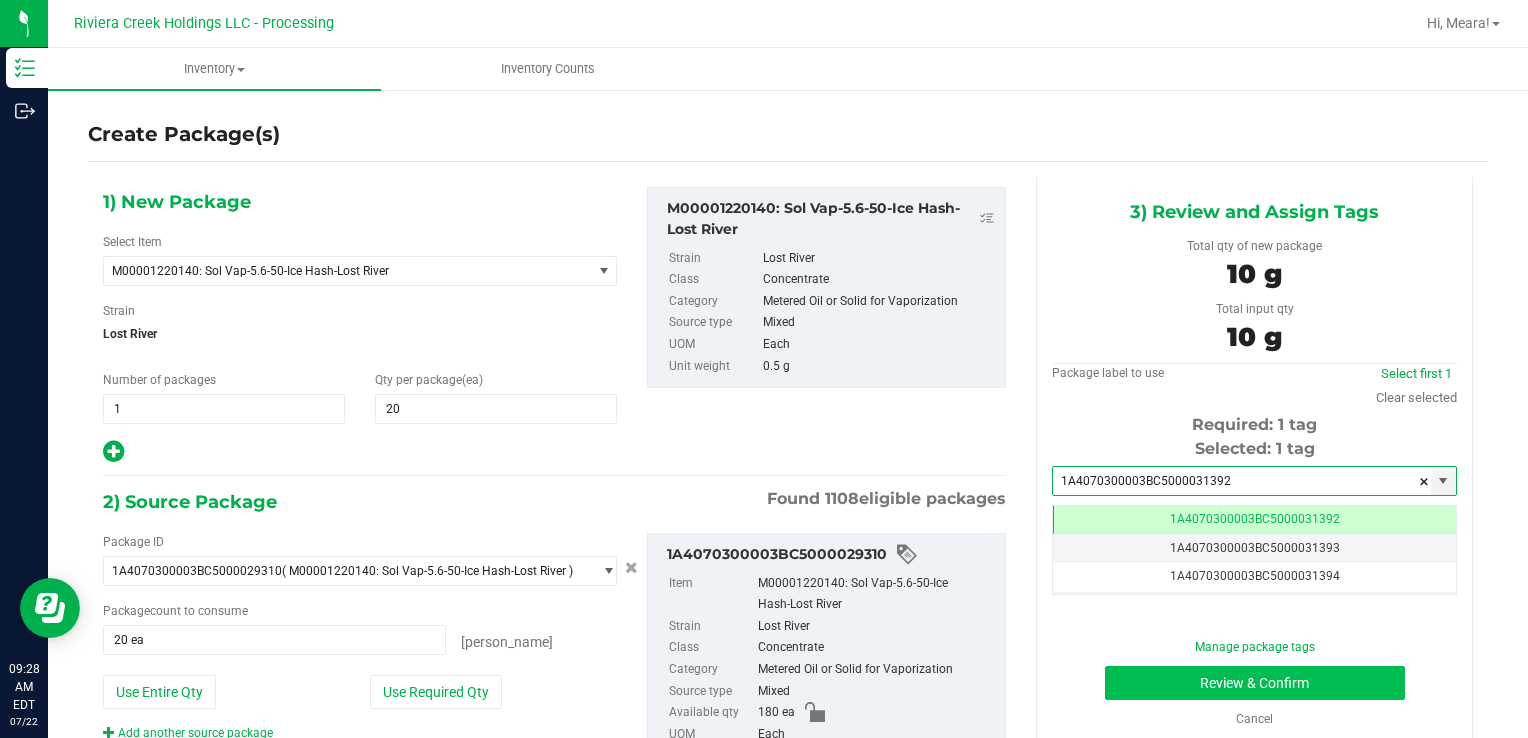 type on "1A4070300003BC5000031392" 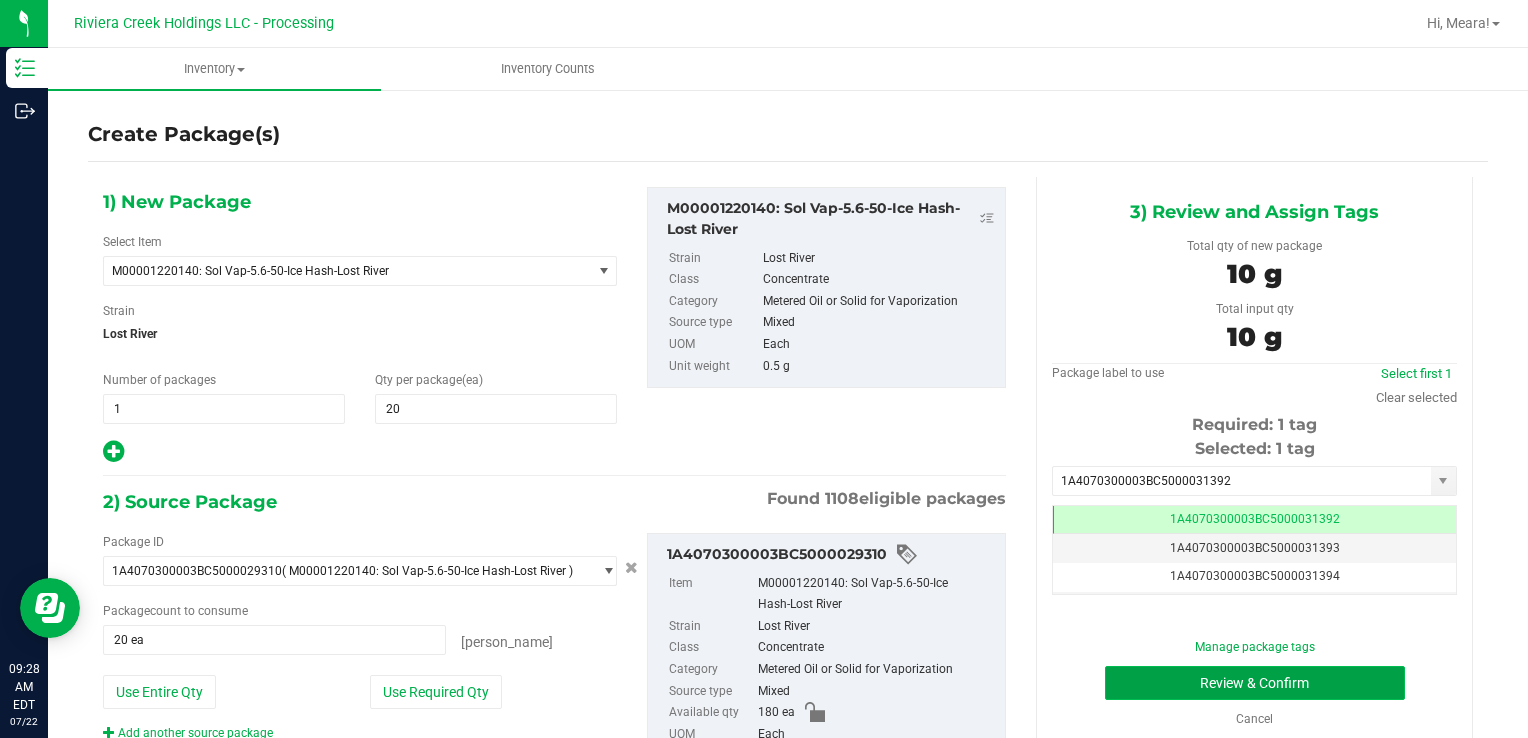 click on "Review & Confirm" at bounding box center [1255, 683] 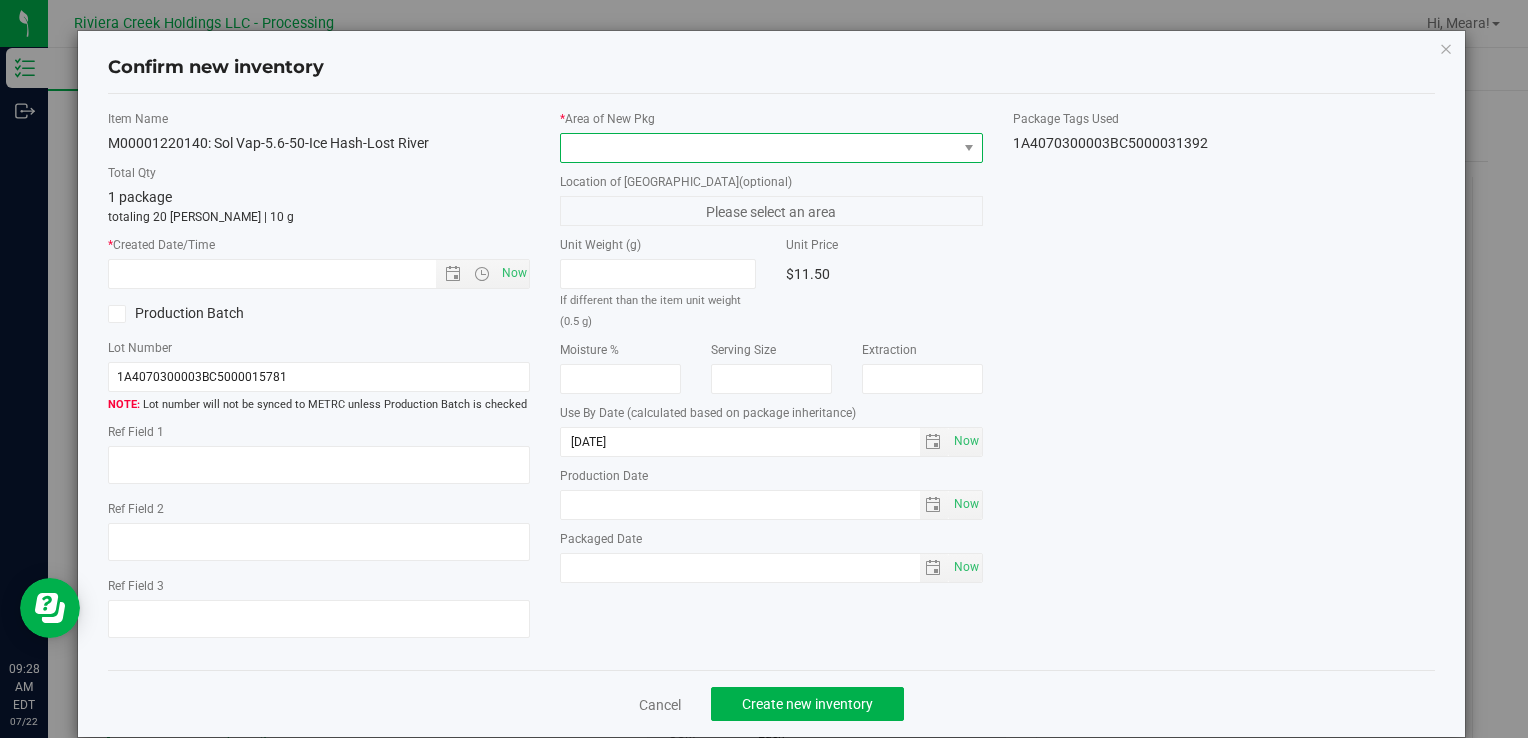 click at bounding box center (758, 148) 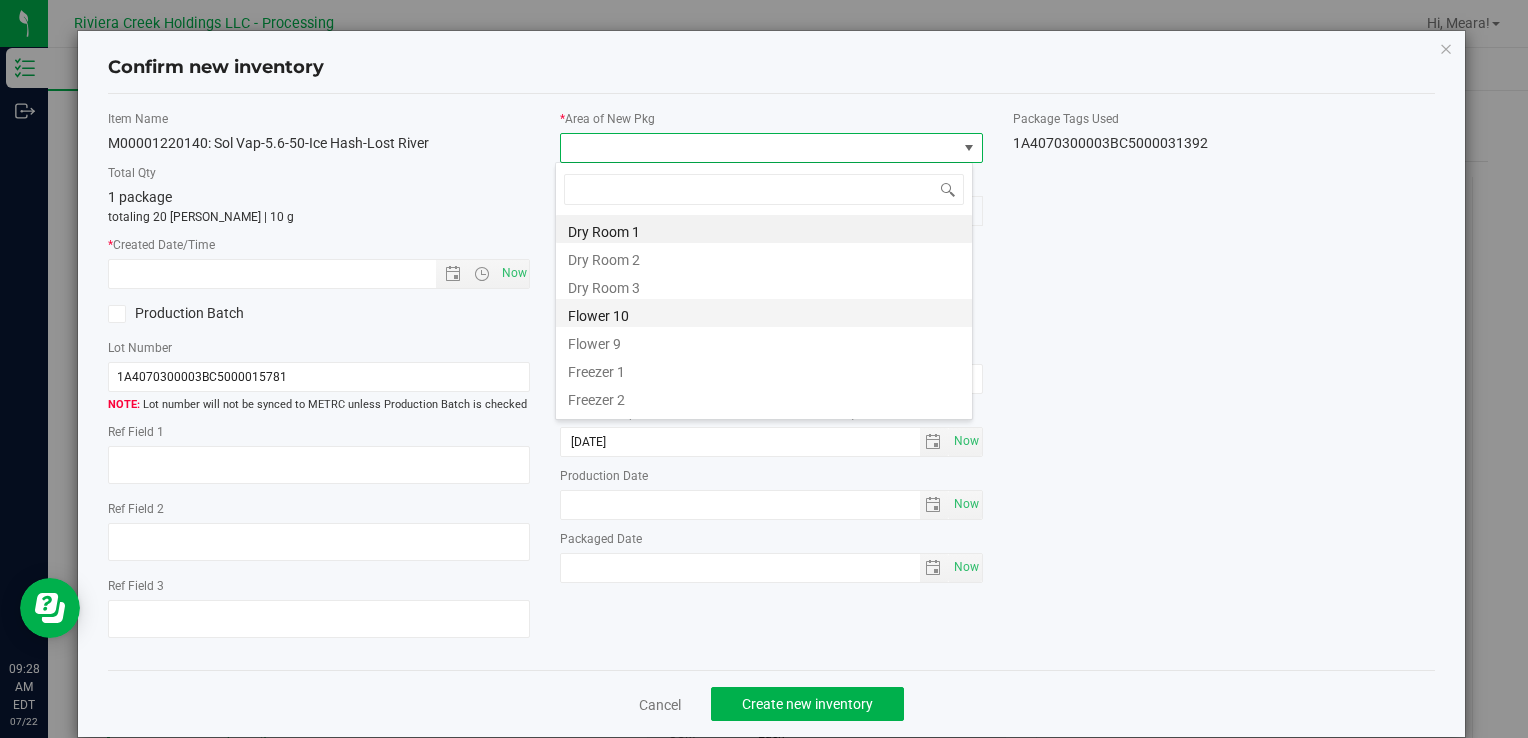 click on "Flower 10" at bounding box center [764, 313] 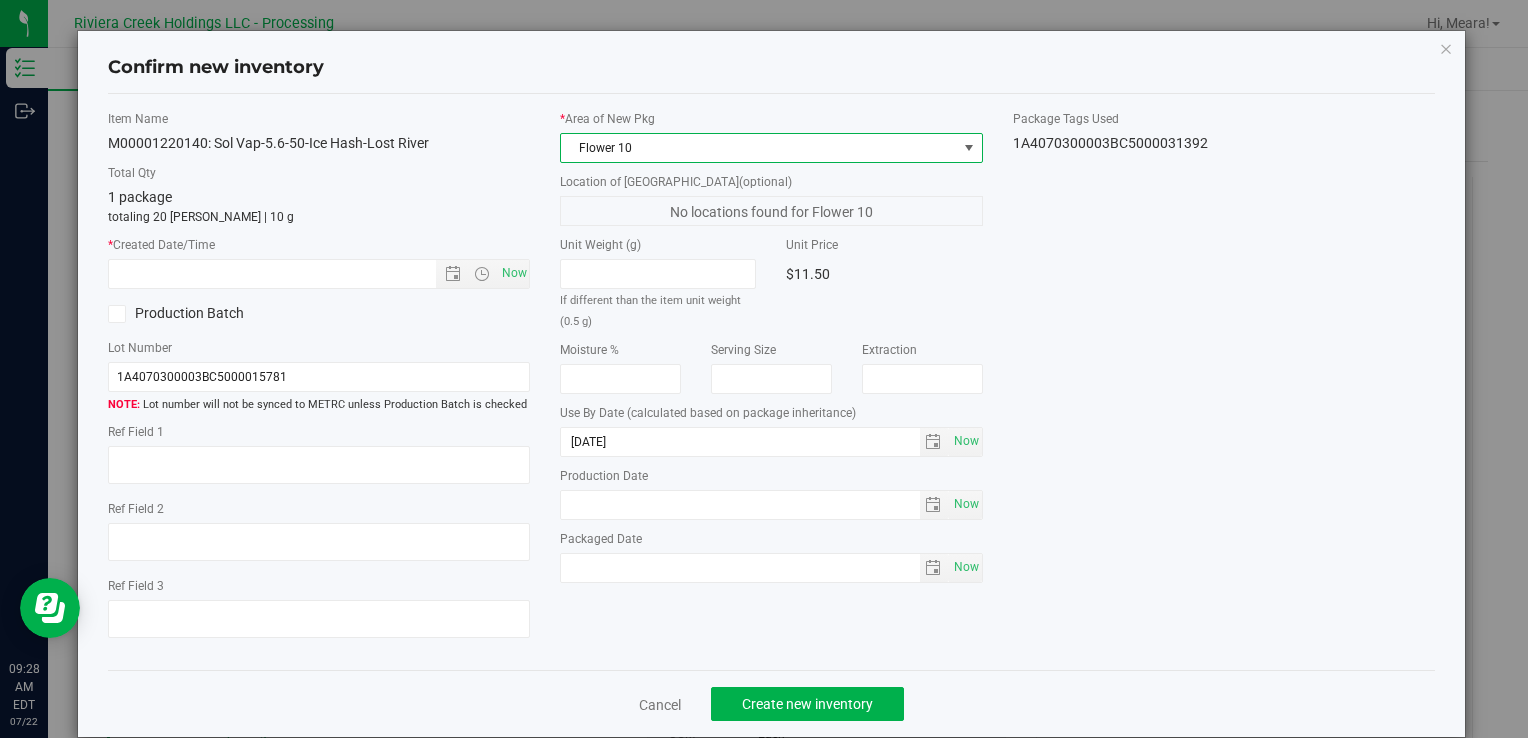 click on "Item Name
M00001220140: Sol Vap-5.6-50-Ice Hash-Lost River
Total Qty
1 package  totaling 20 eaches | 10 g
*
Created Date/Time
Now
Production Batch
Lot Number
1A4070300003BC5000015781" at bounding box center [319, 382] 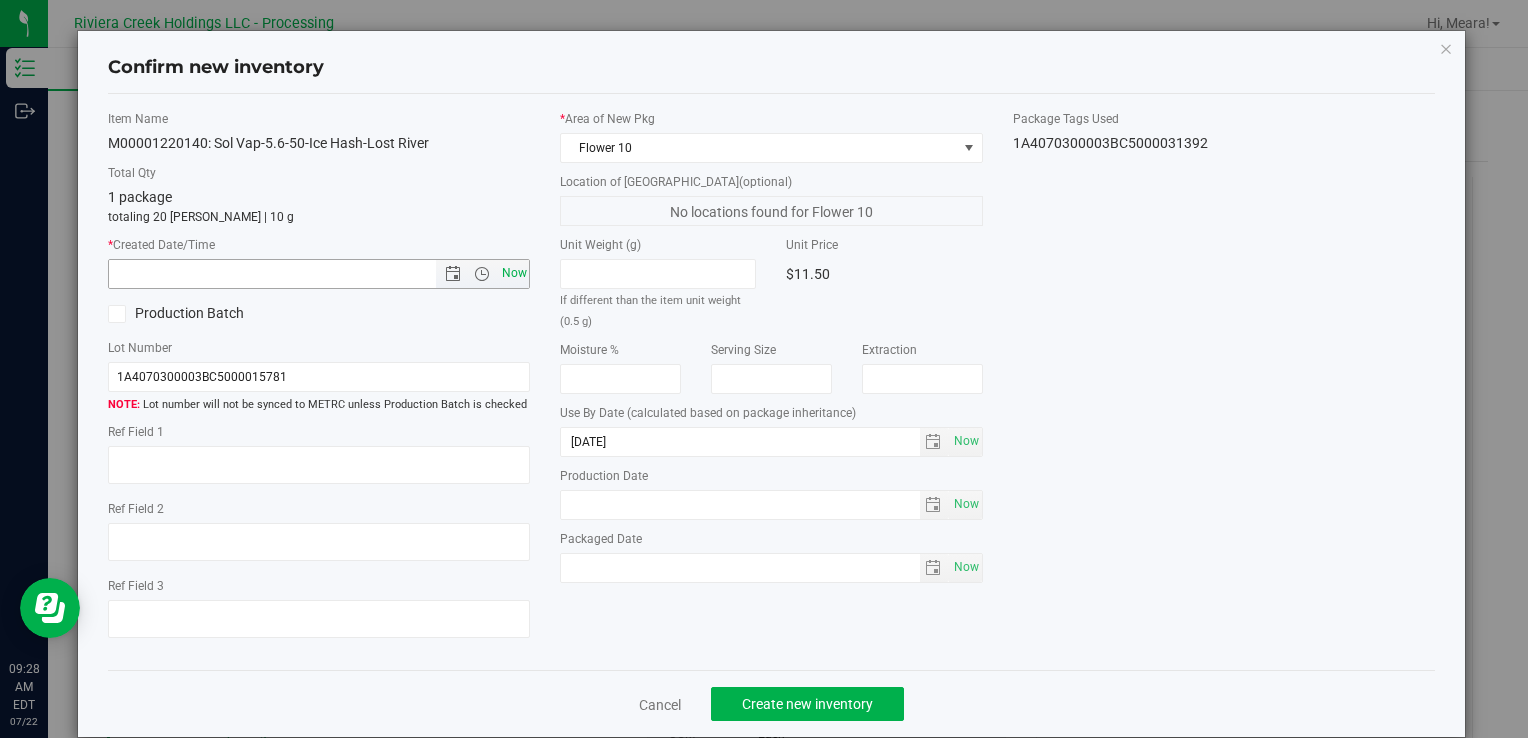 click on "Now" at bounding box center [514, 273] 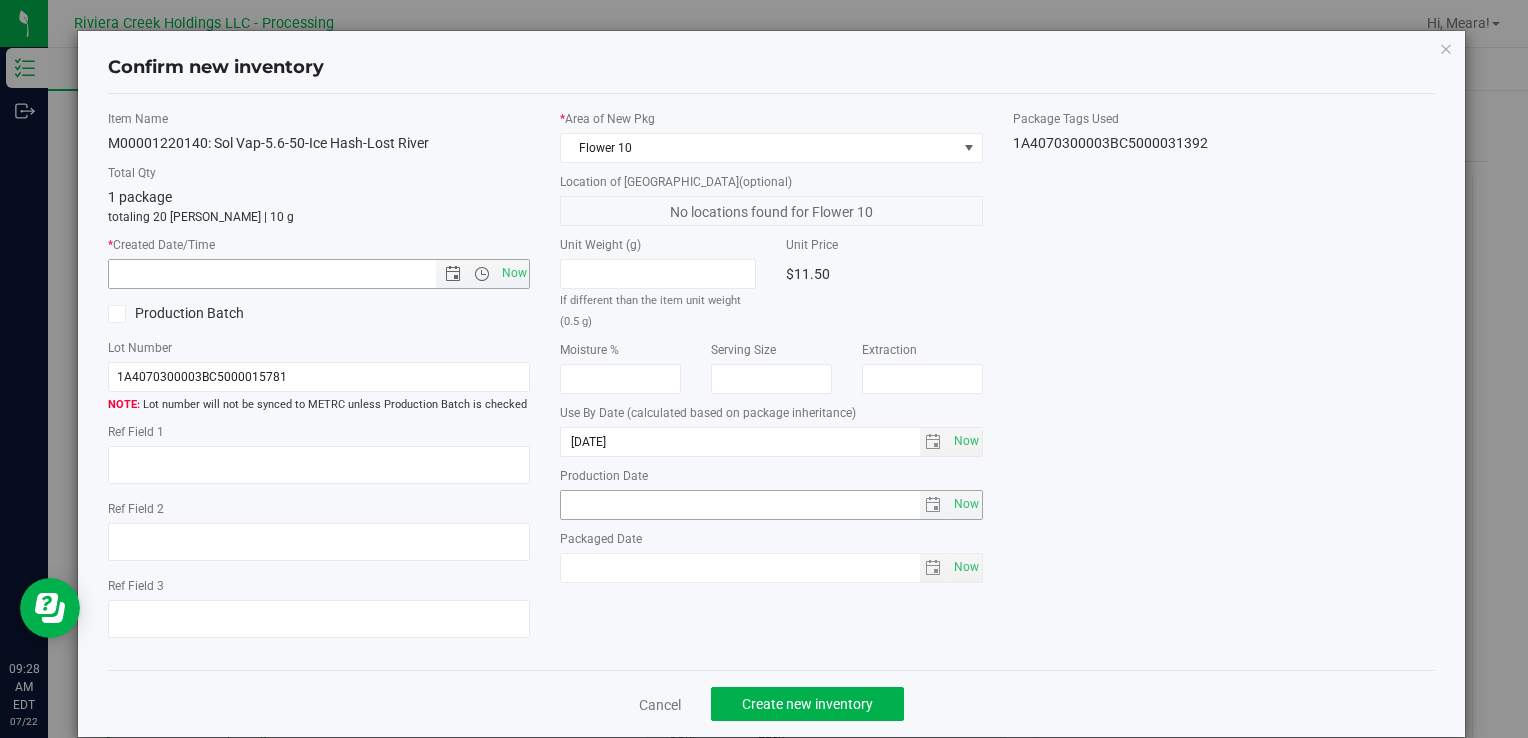 type on "7/22/2025 9:28 AM" 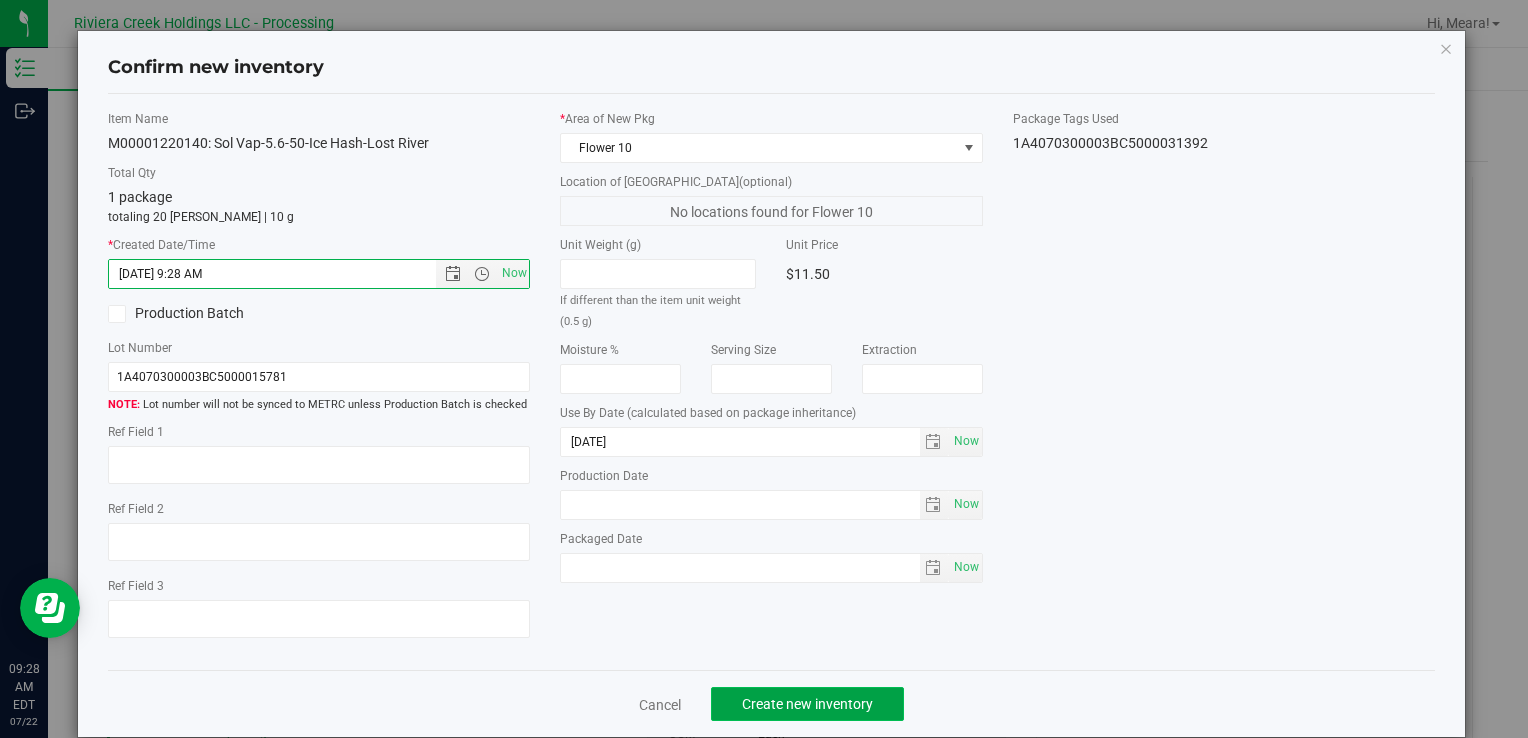 click on "Create new inventory" 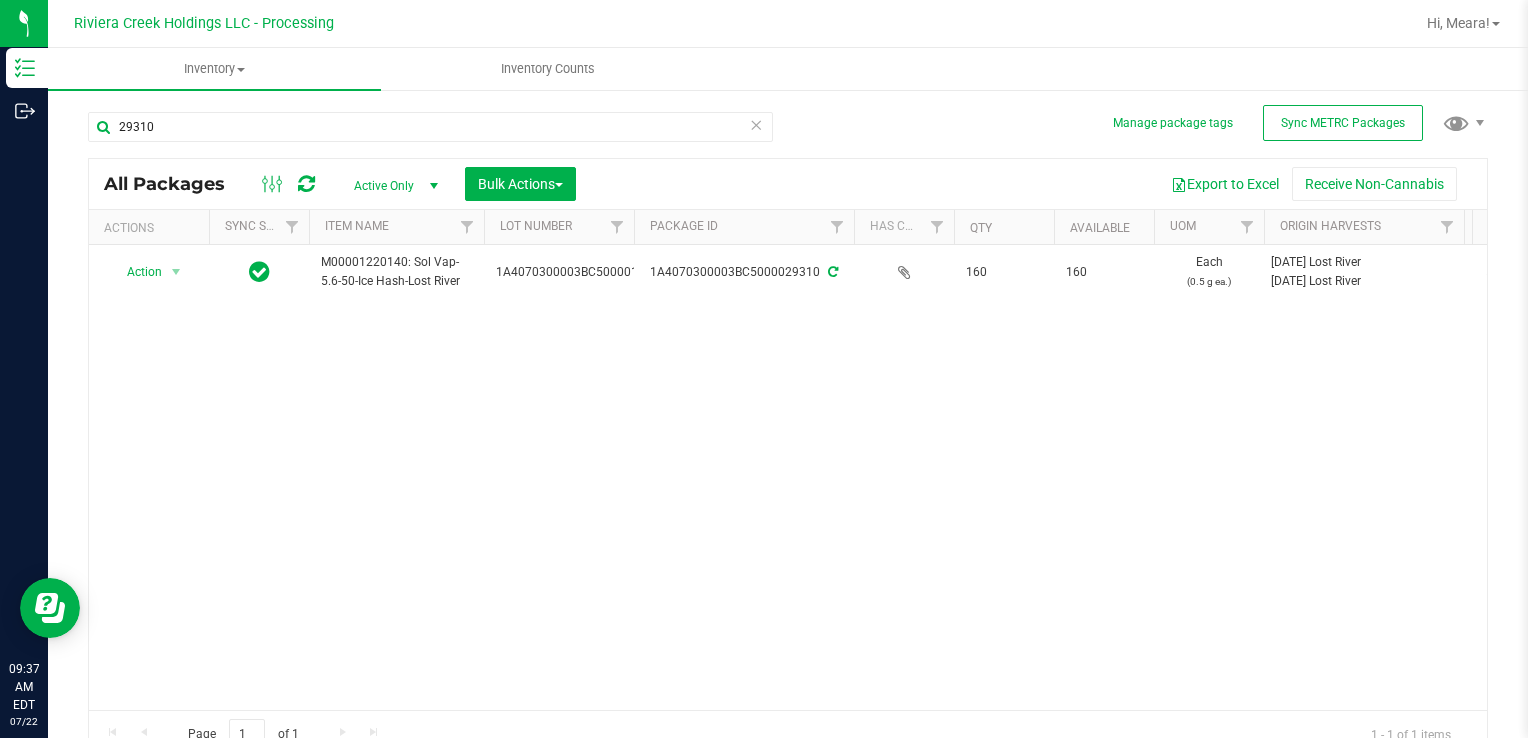 click on "Action Action Create package Edit attributes Global inventory Locate package Package audit log Print package label Print product labels Retag package
M00001220140: Sol Vap-5.6-50-Ice Hash-Lost River
1A4070300003BC5000015781
1A4070300003BC5000029310
160
160
Each
(0.5 g ea.)
2024-07-22 Lost River 2024-12-09 Lost River 56.0849
Flower 10
Pass
2026-06-02
Now
Metered Oil or Solid for Vaporization" at bounding box center [788, 477] 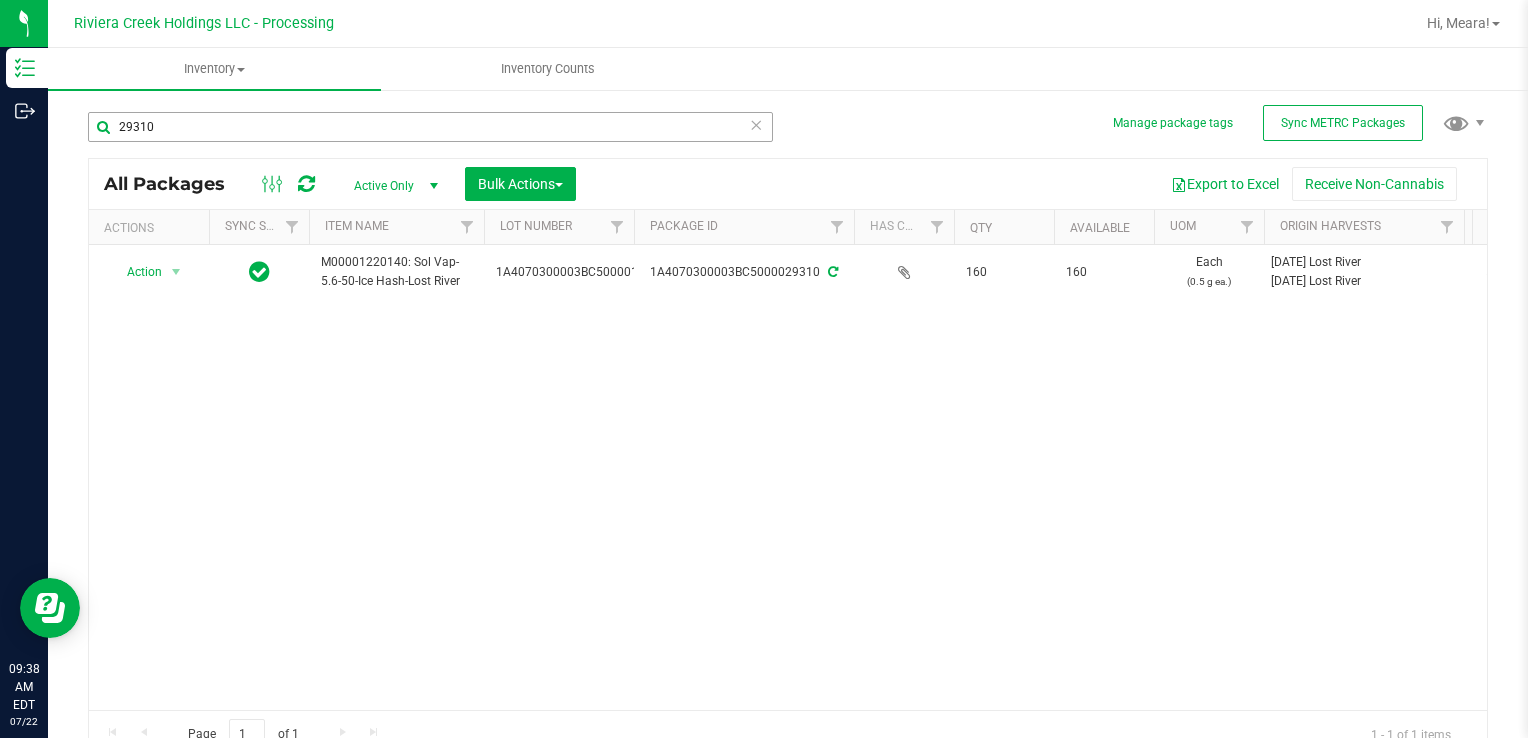 drag, startPoint x: 202, startPoint y: 106, endPoint x: 133, endPoint y: 116, distance: 69.72087 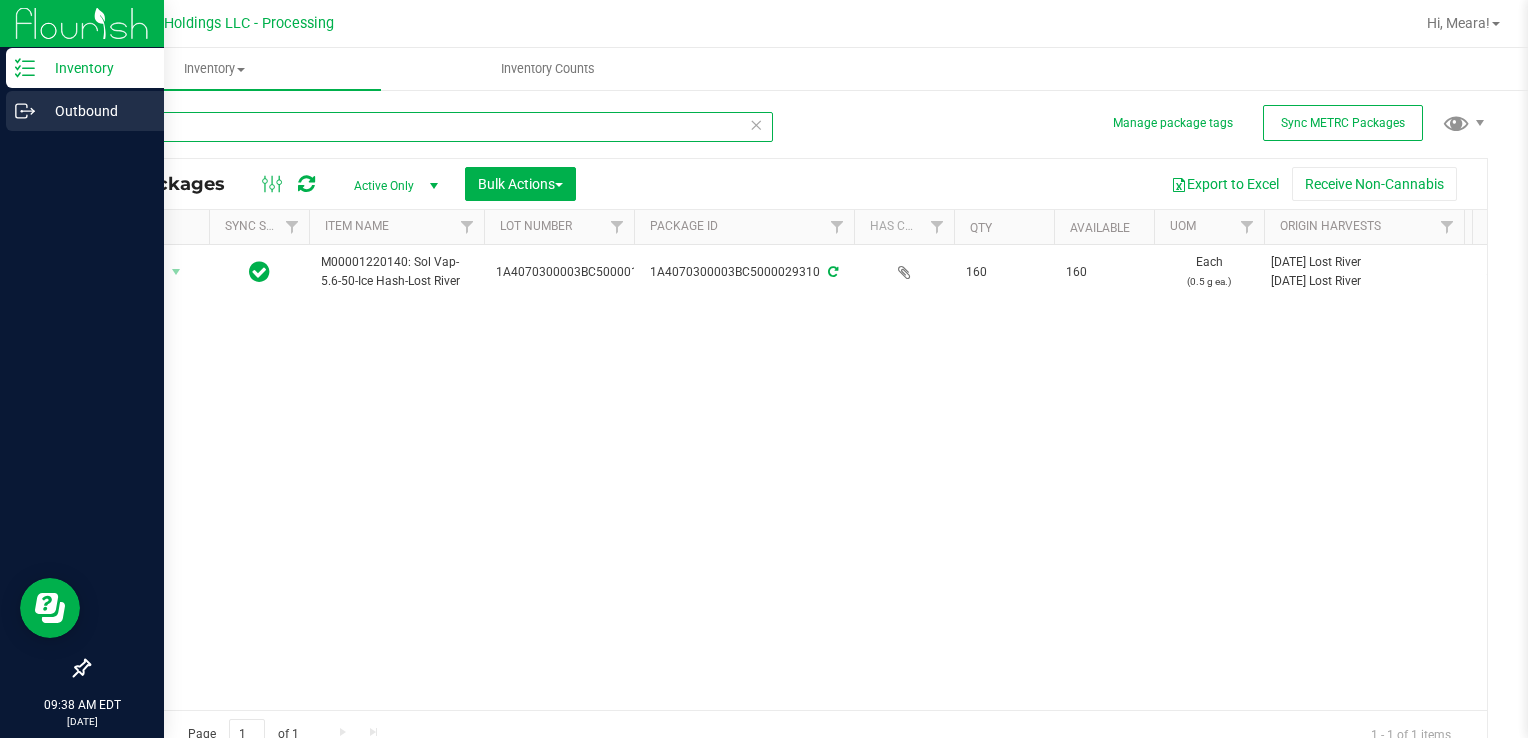drag, startPoint x: 184, startPoint y: 136, endPoint x: 19, endPoint y: 106, distance: 167.7051 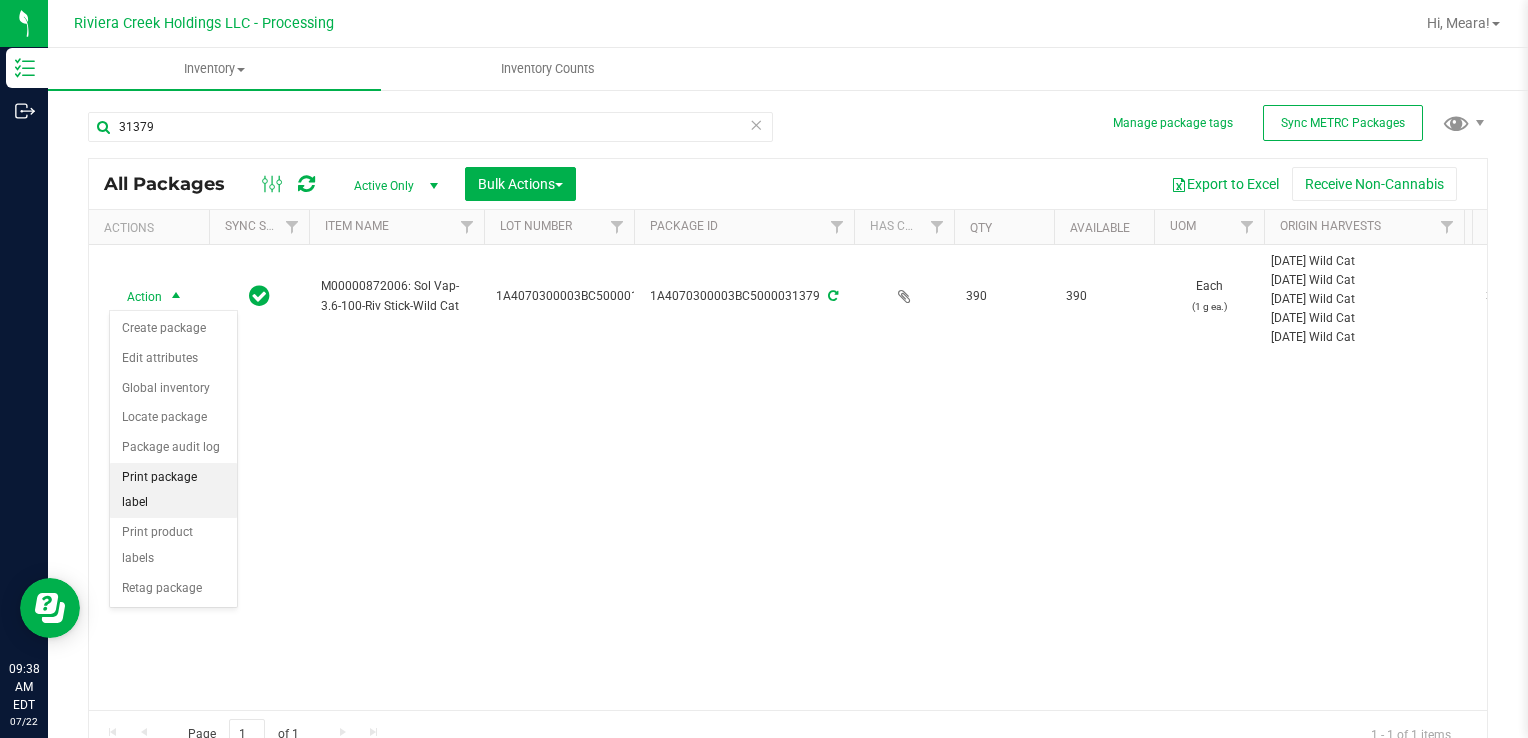click on "Print package label" at bounding box center (173, 490) 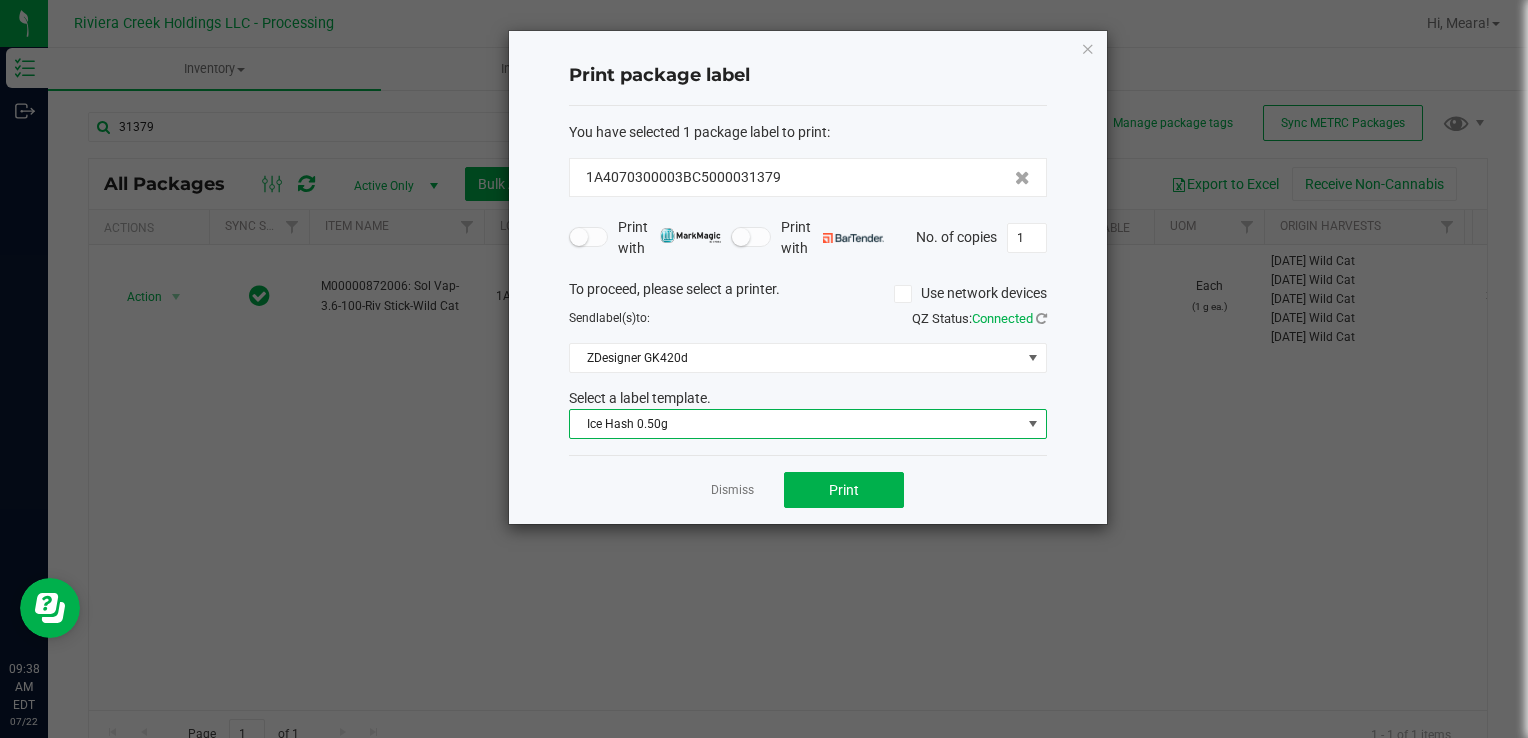 click on "Ice Hash 0.50g" at bounding box center [795, 424] 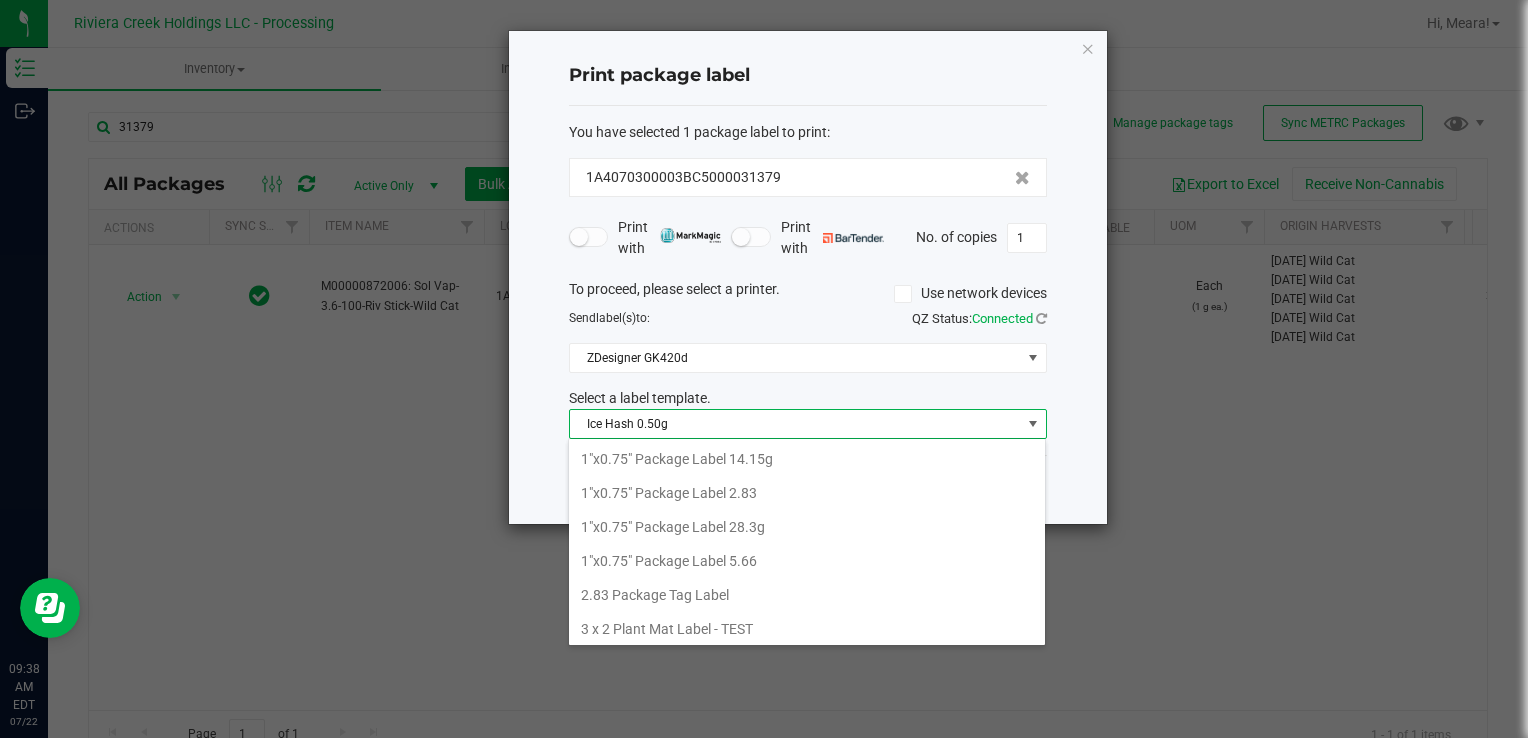 click on "Ice Hash 0.50g" at bounding box center [795, 424] 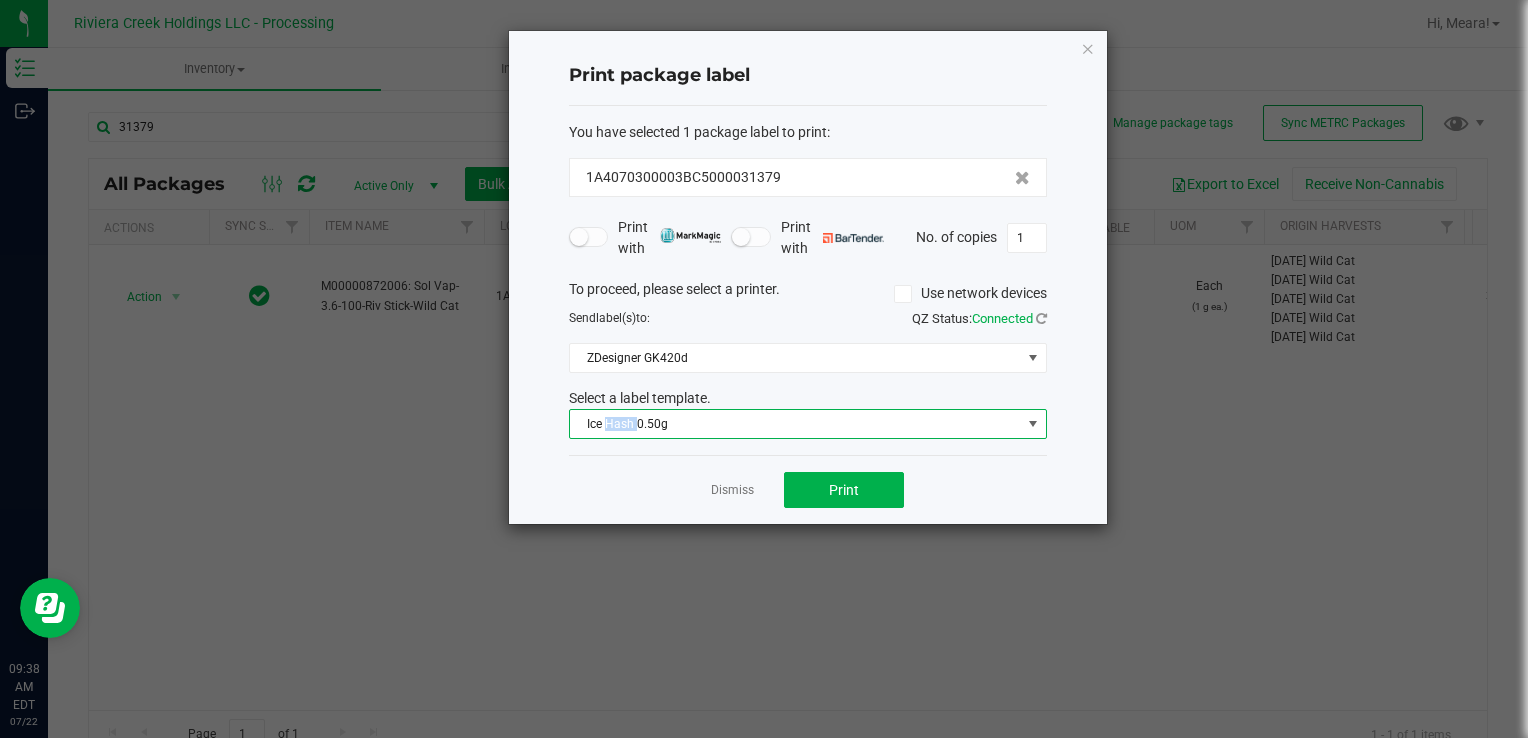 click on "Ice Hash 0.50g" at bounding box center [795, 424] 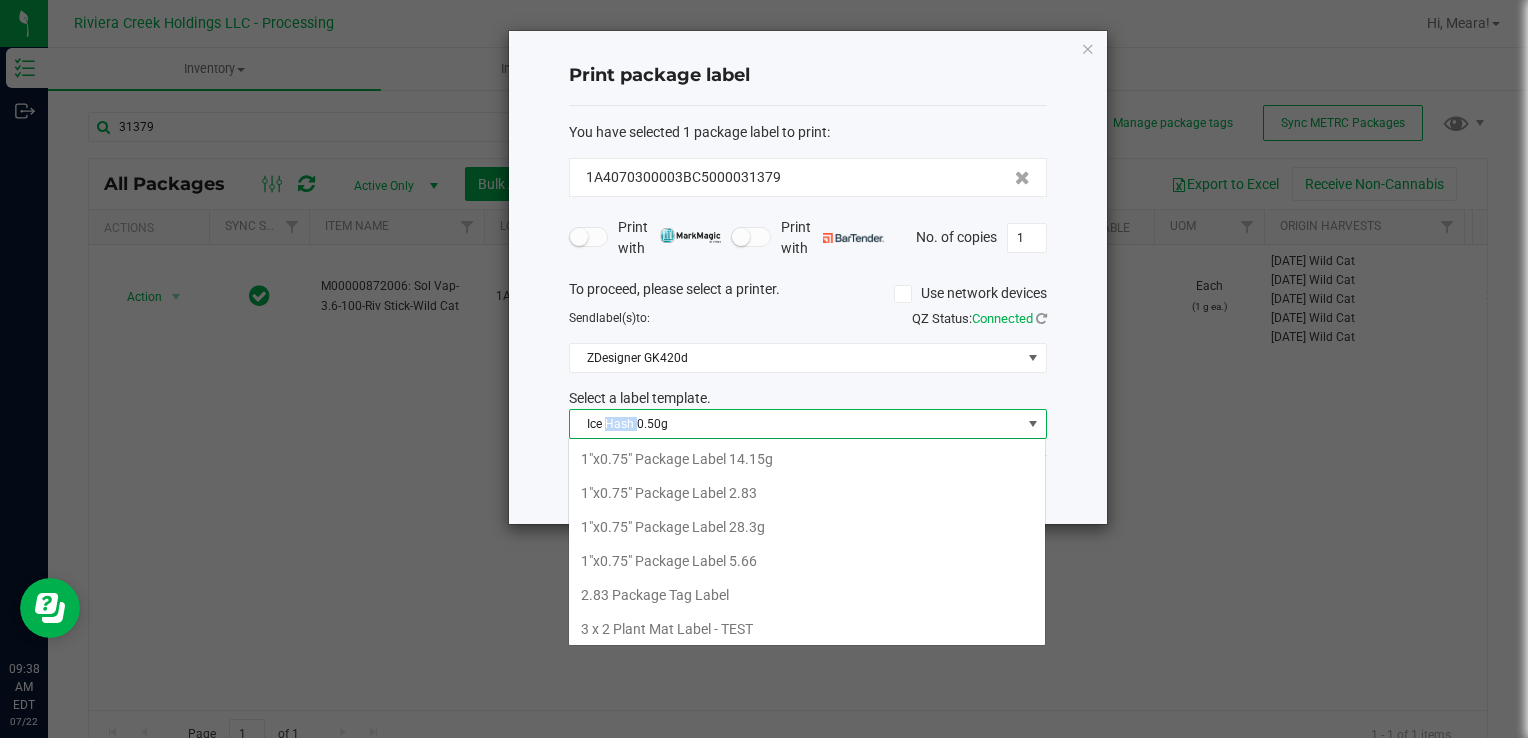 scroll, scrollTop: 99970, scrollLeft: 99521, axis: both 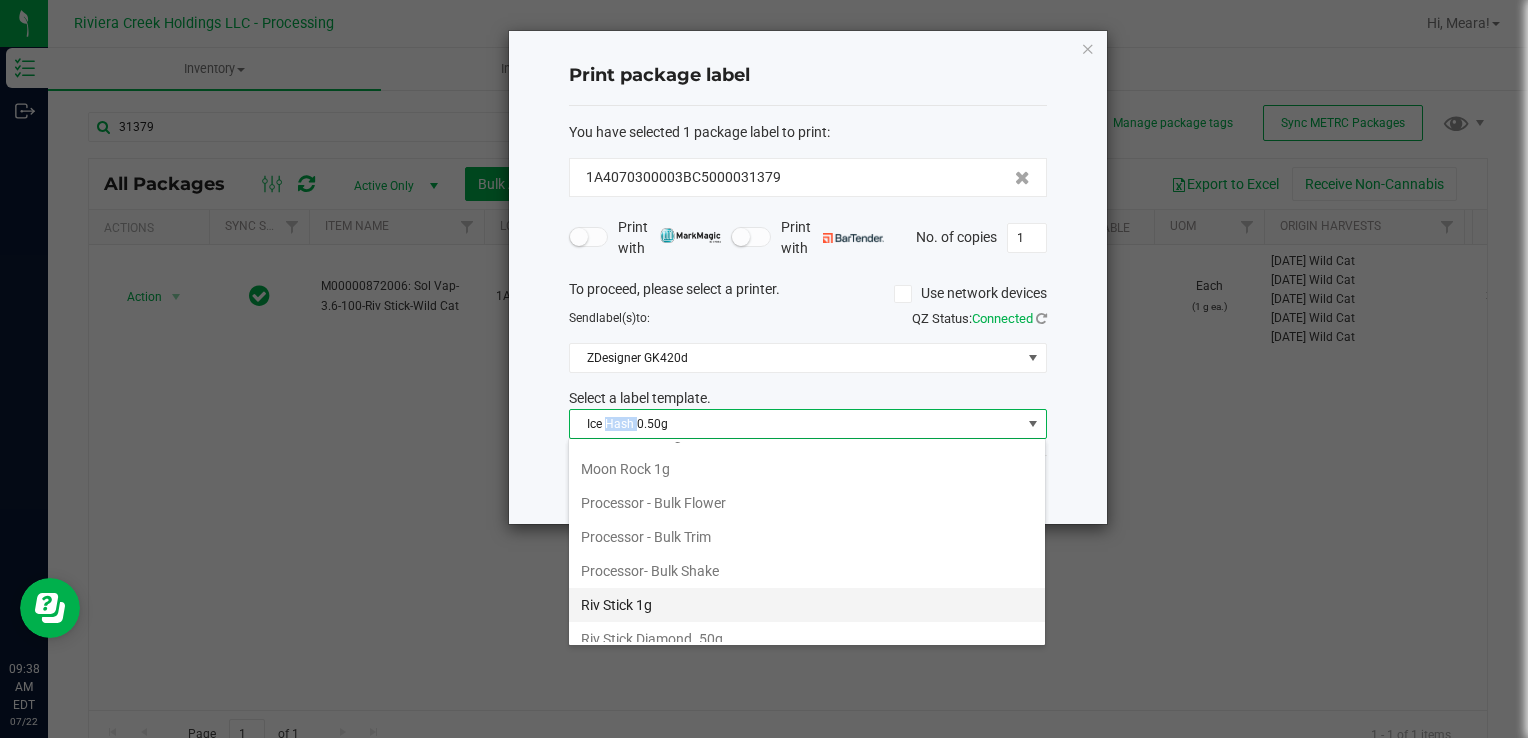 click on "Riv Stick 1g" at bounding box center [807, 605] 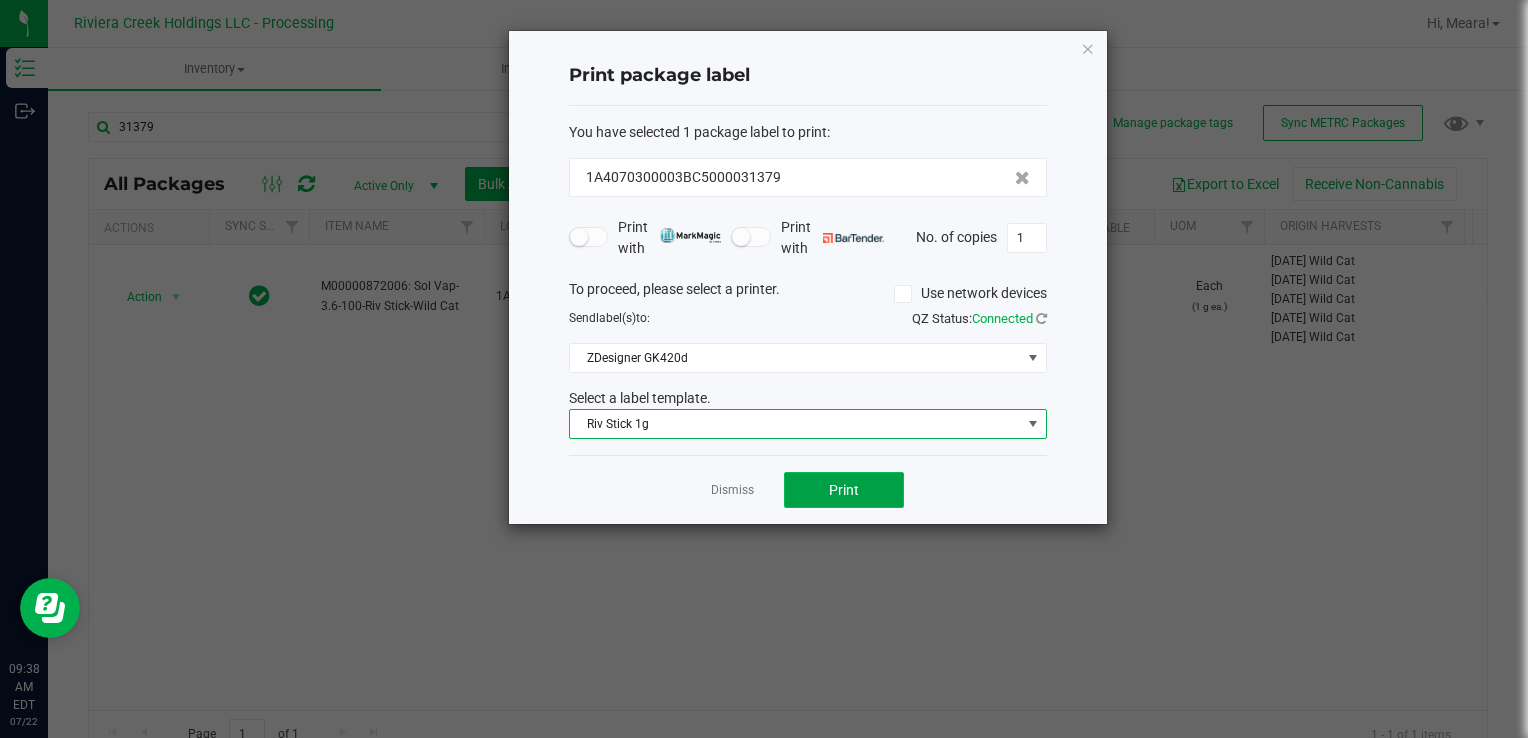click on "Print" 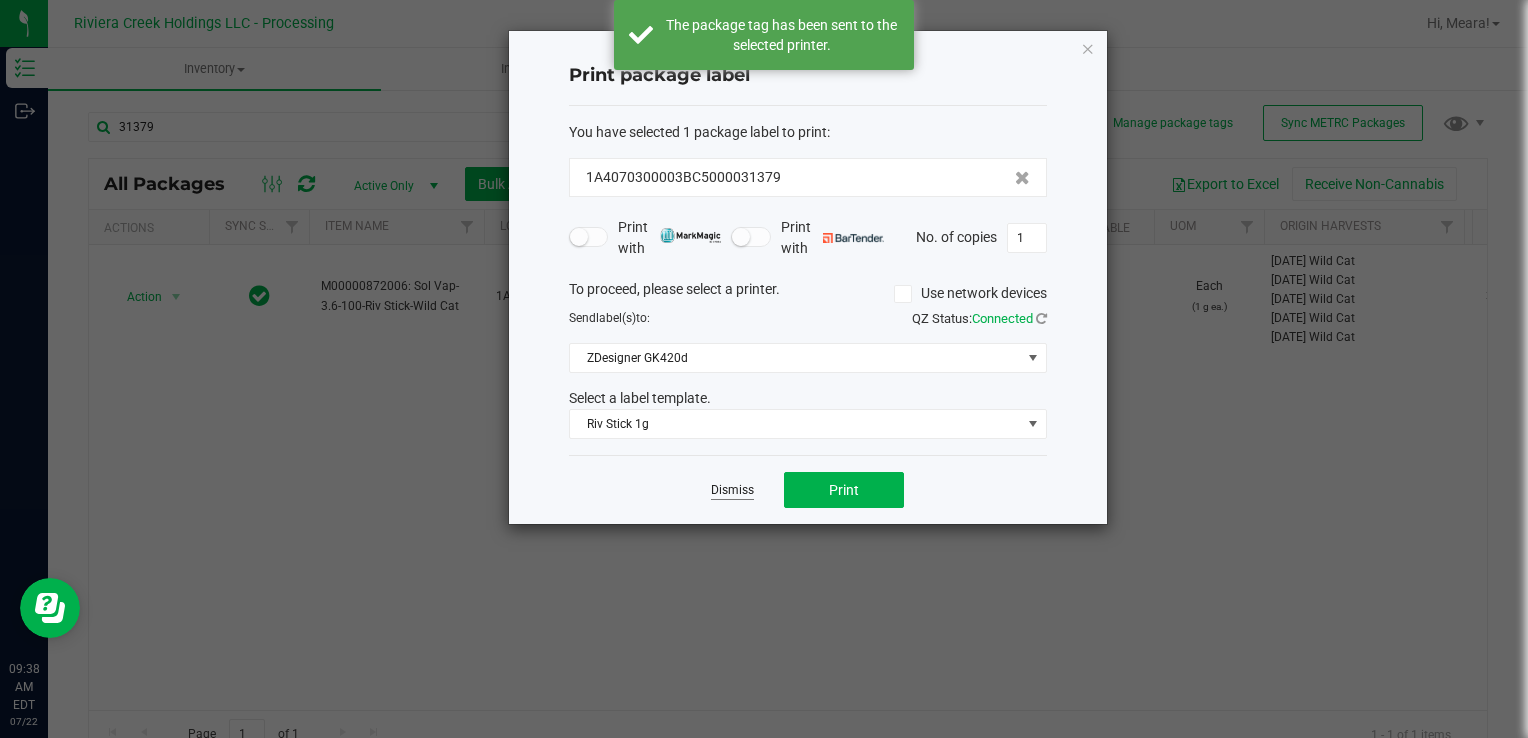 click on "Dismiss" 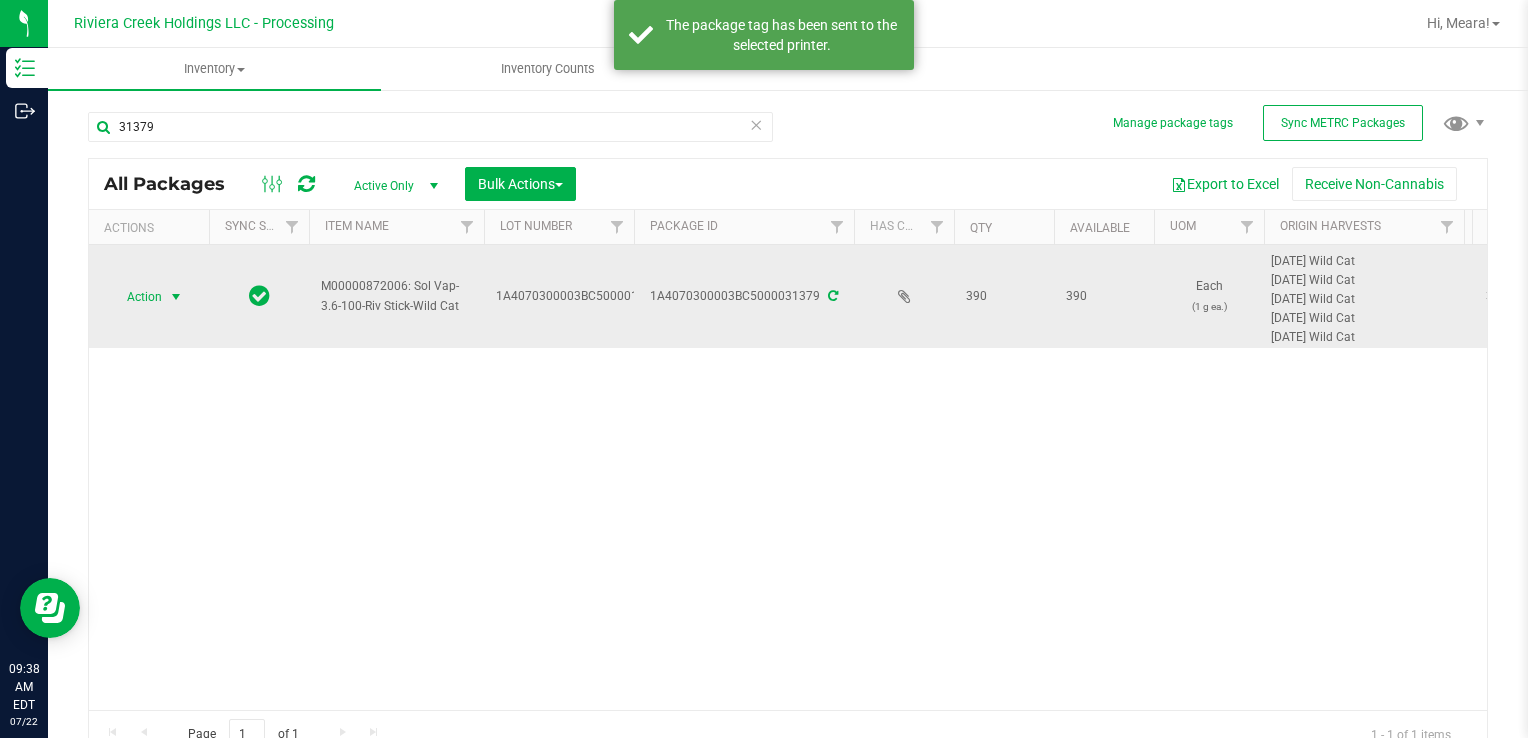 click at bounding box center [176, 297] 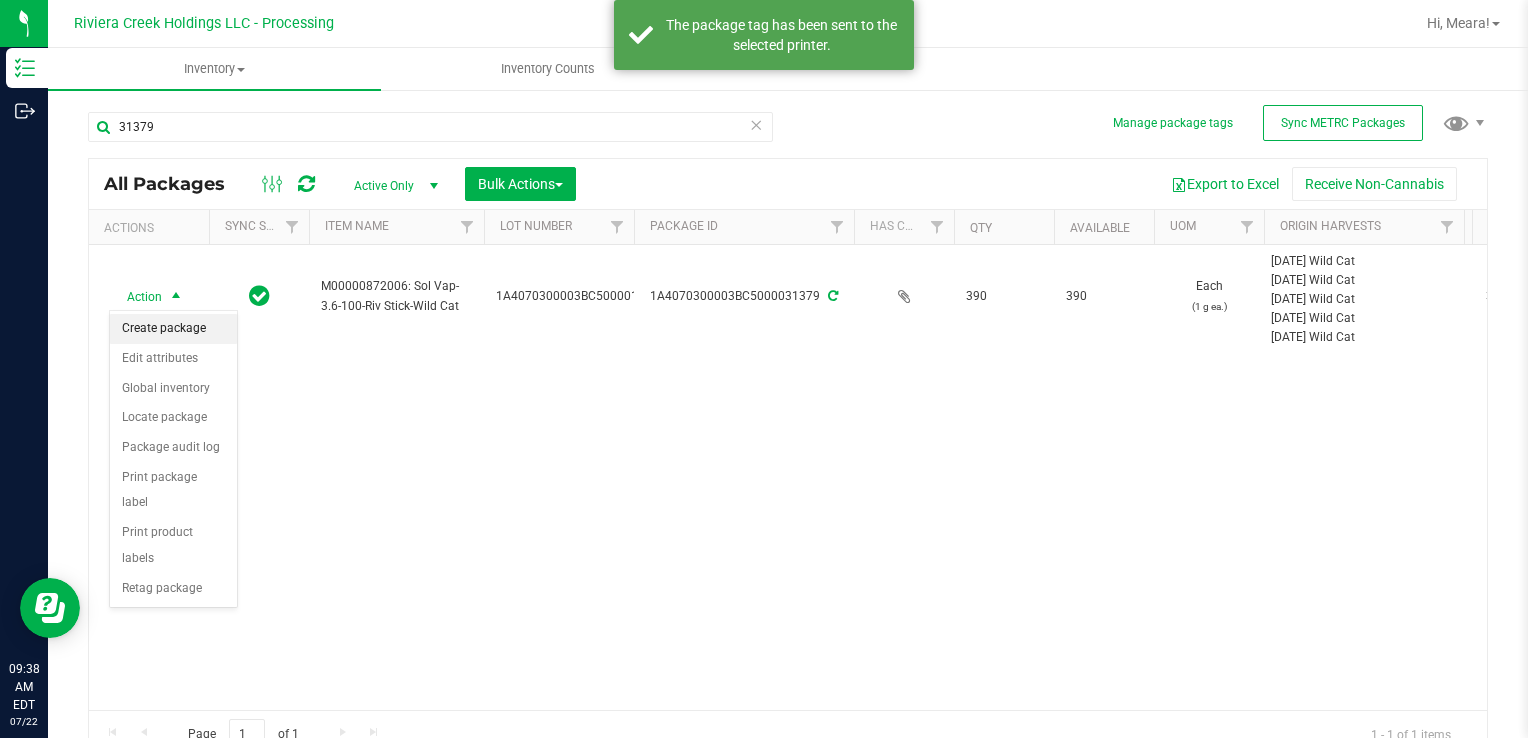 click on "Create package" at bounding box center (173, 329) 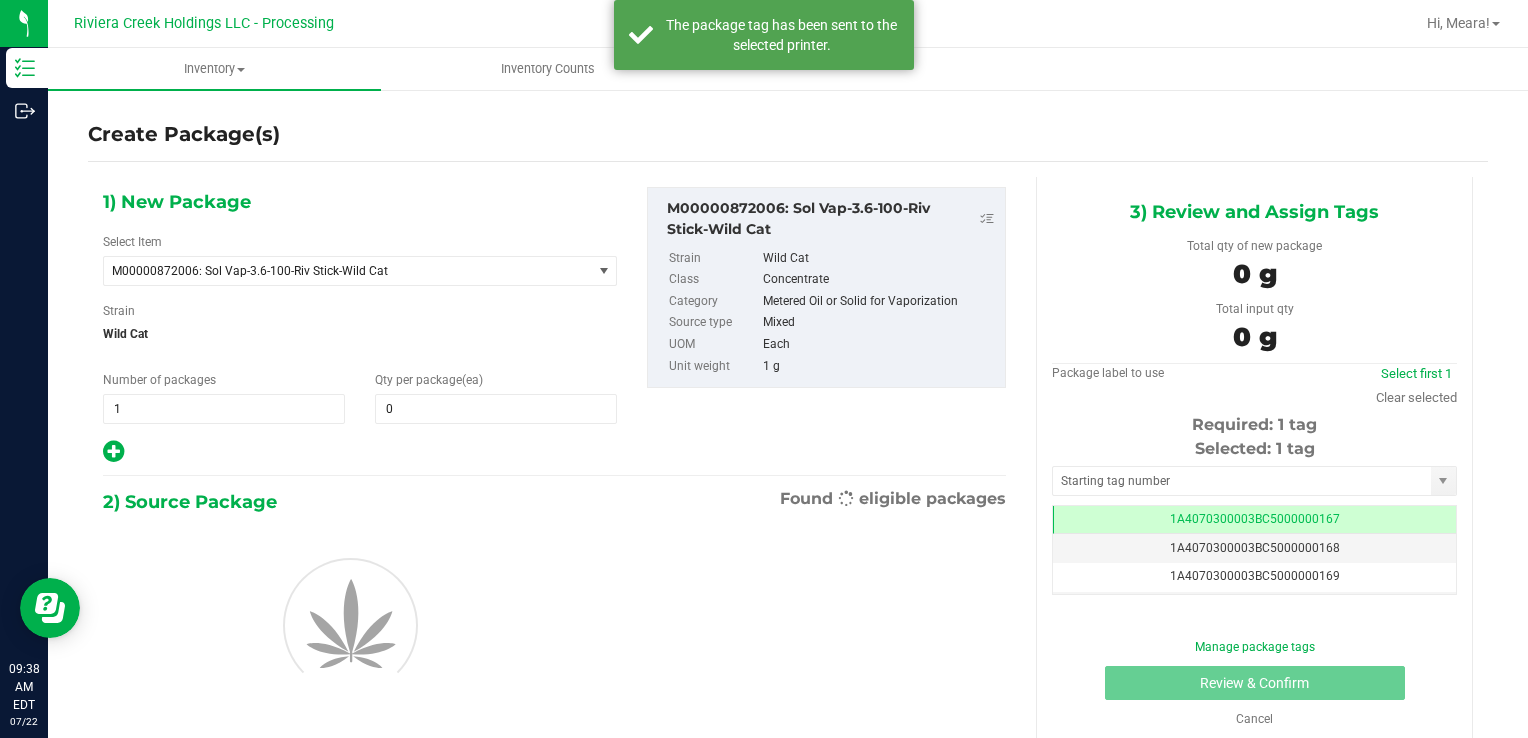 scroll, scrollTop: 0, scrollLeft: 0, axis: both 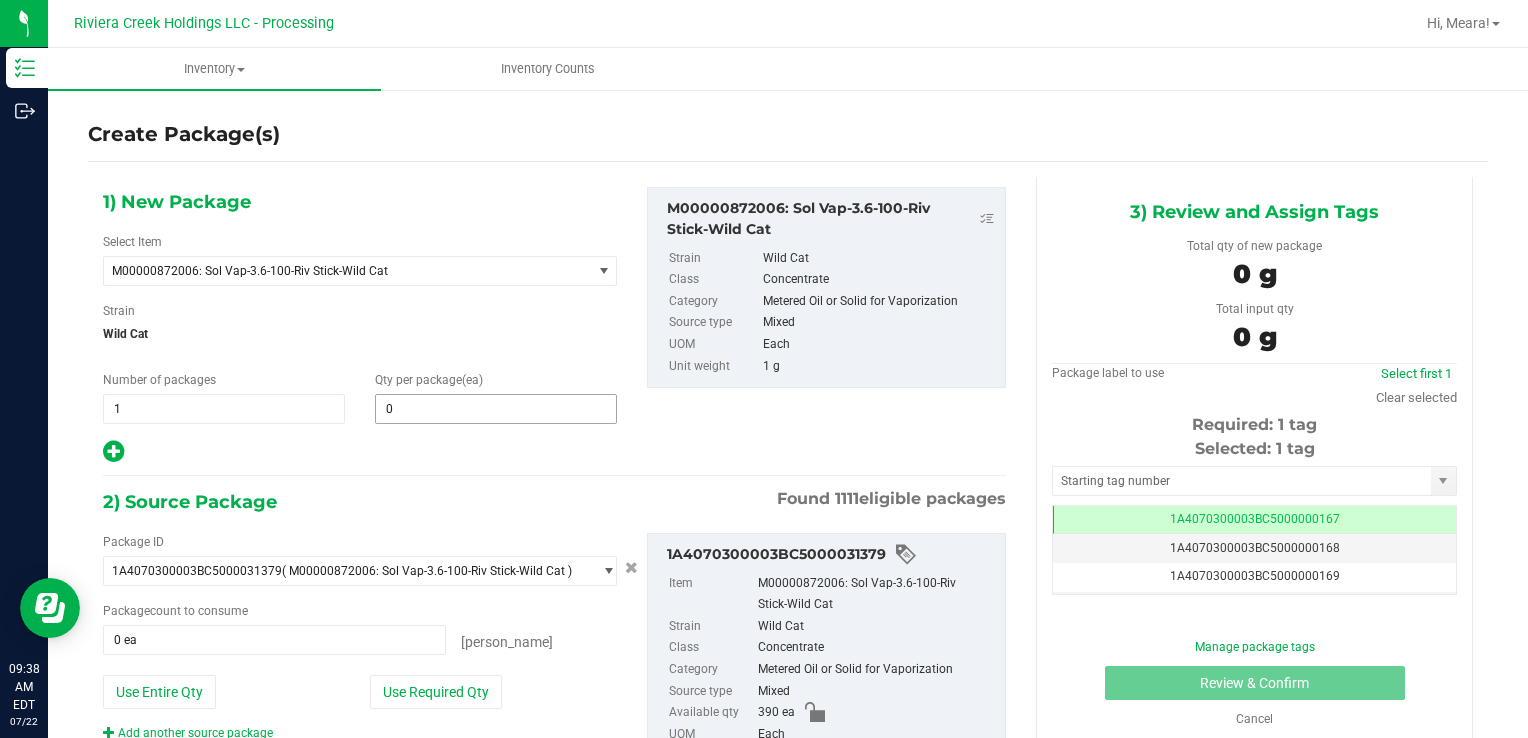 type 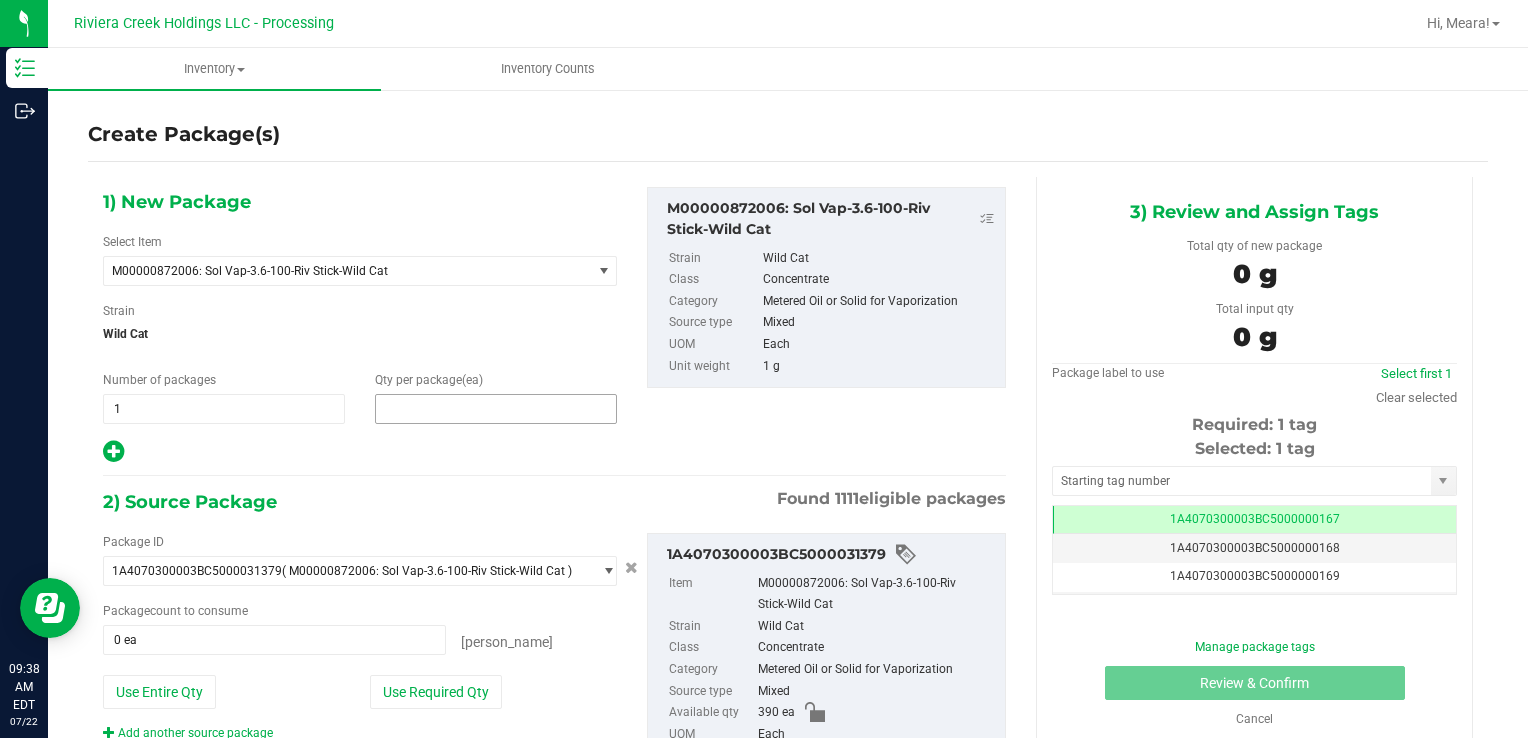 click at bounding box center (496, 409) 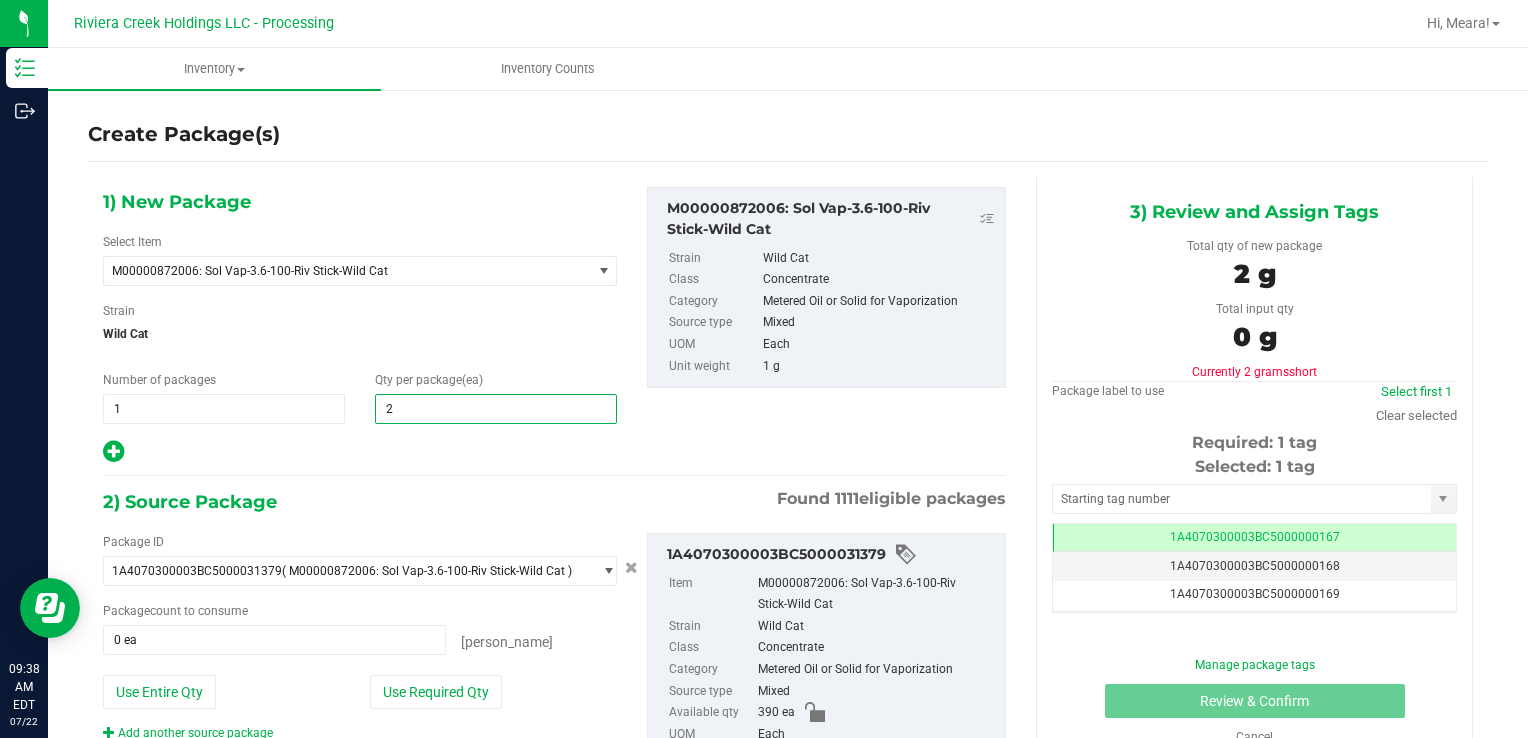 type on "20" 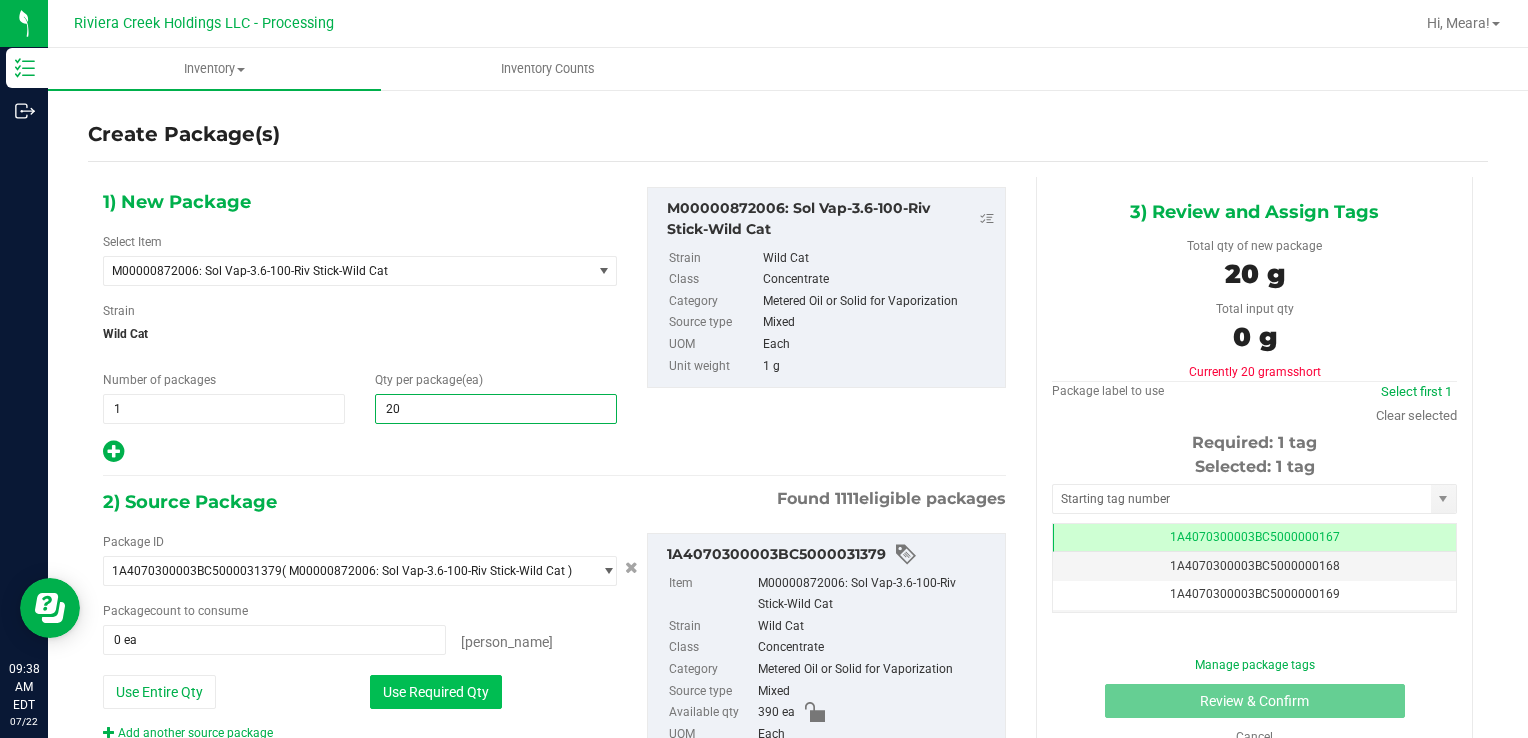 type on "20" 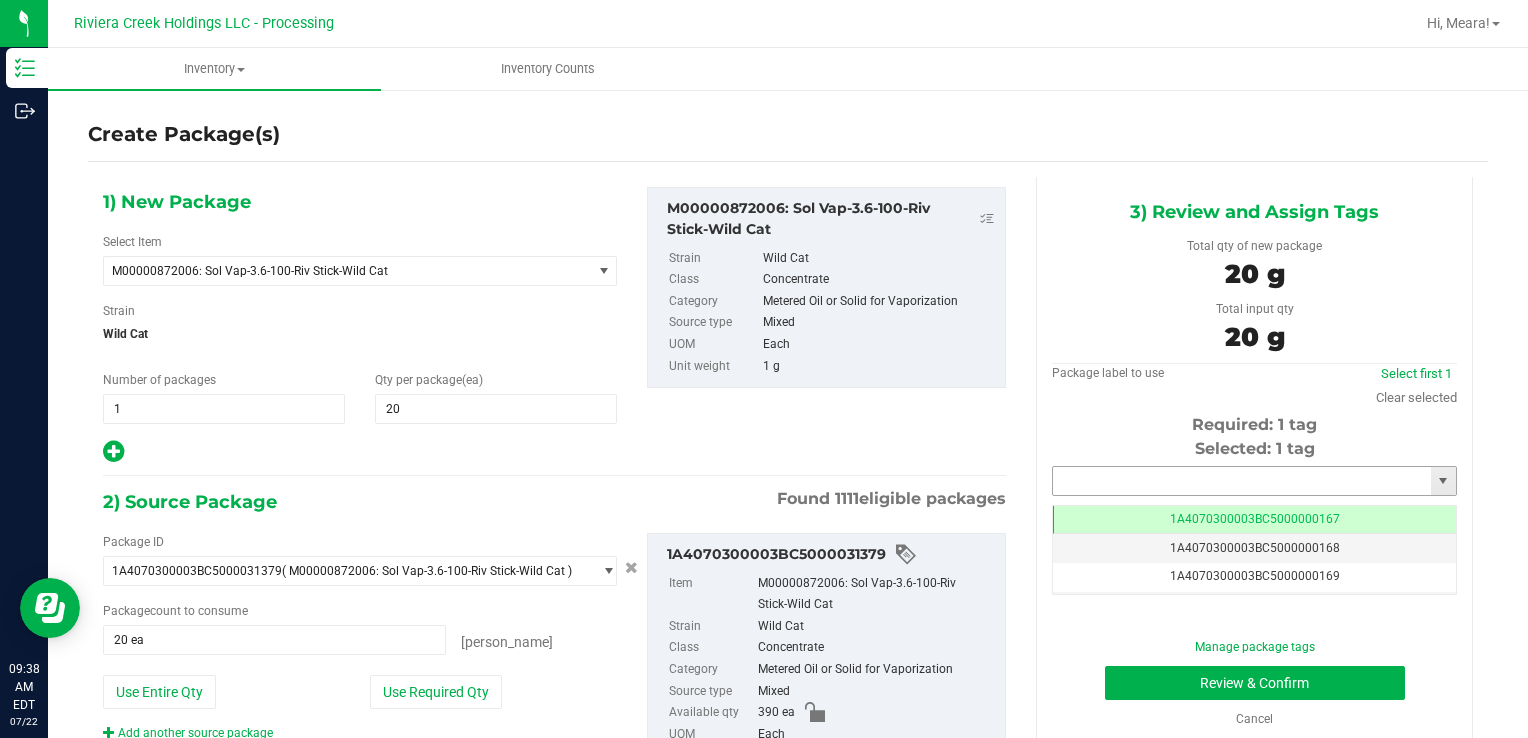 click at bounding box center [1242, 481] 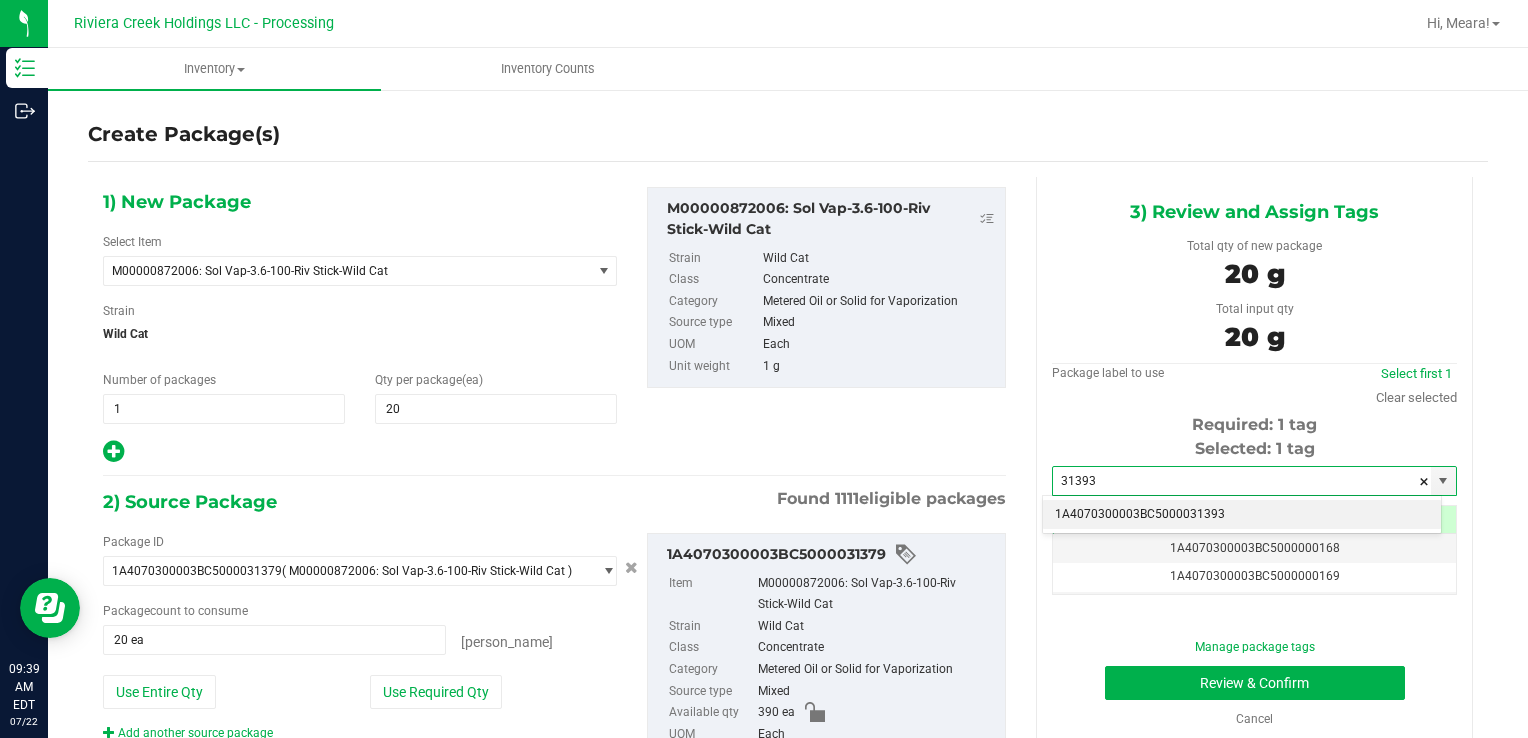 click on "1A4070300003BC5000031393" at bounding box center (1242, 515) 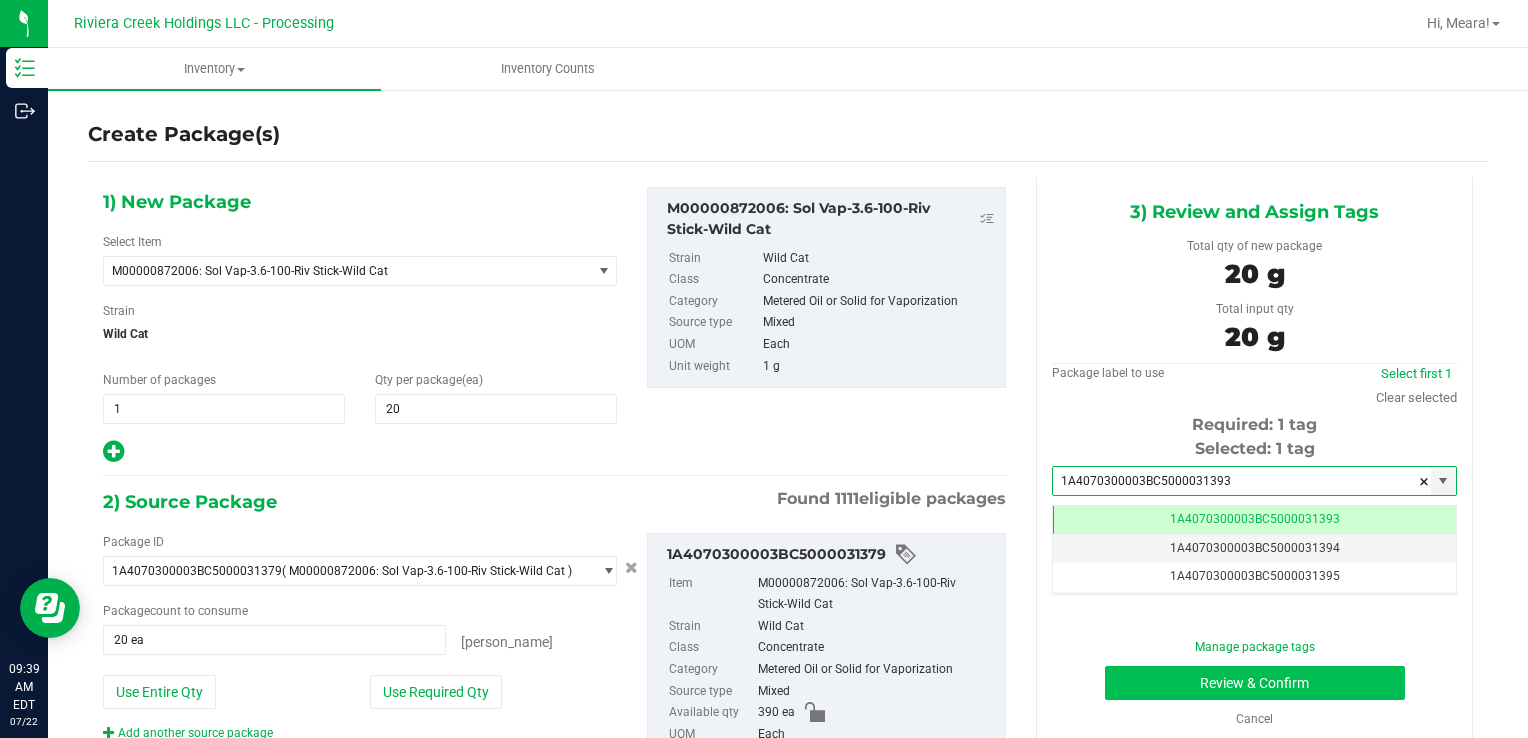 type on "1A4070300003BC5000031393" 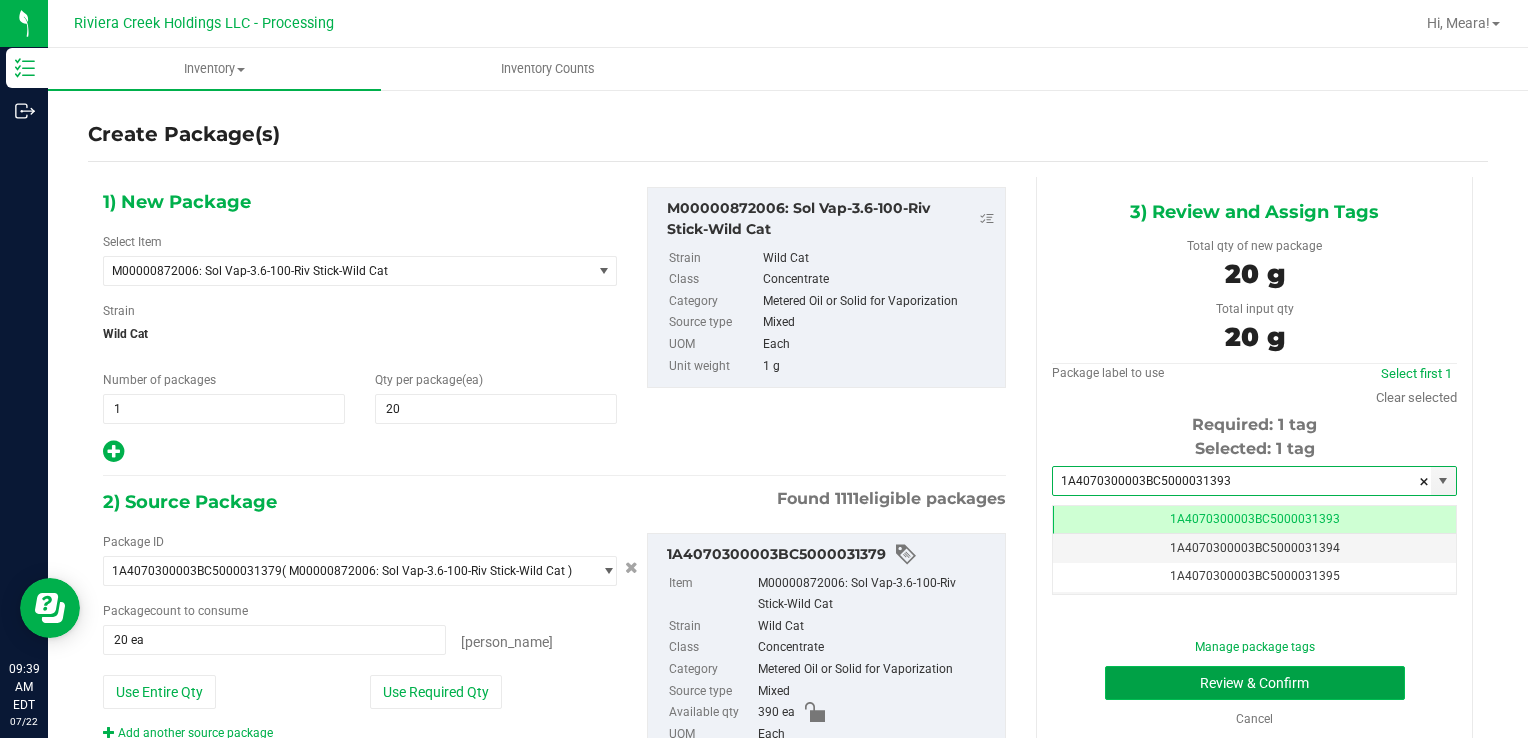 click on "Review & Confirm" at bounding box center [1255, 683] 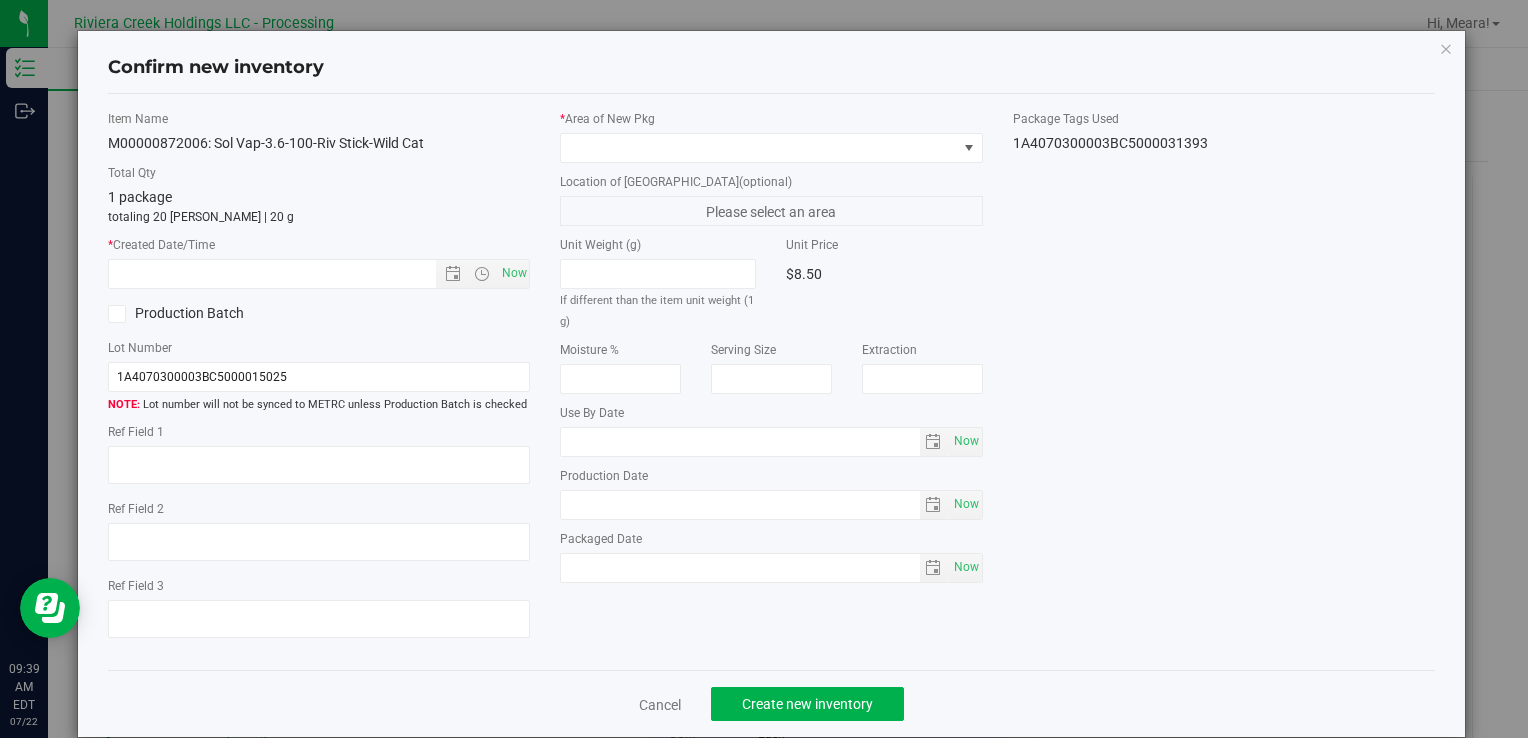 type on "2026-03-09" 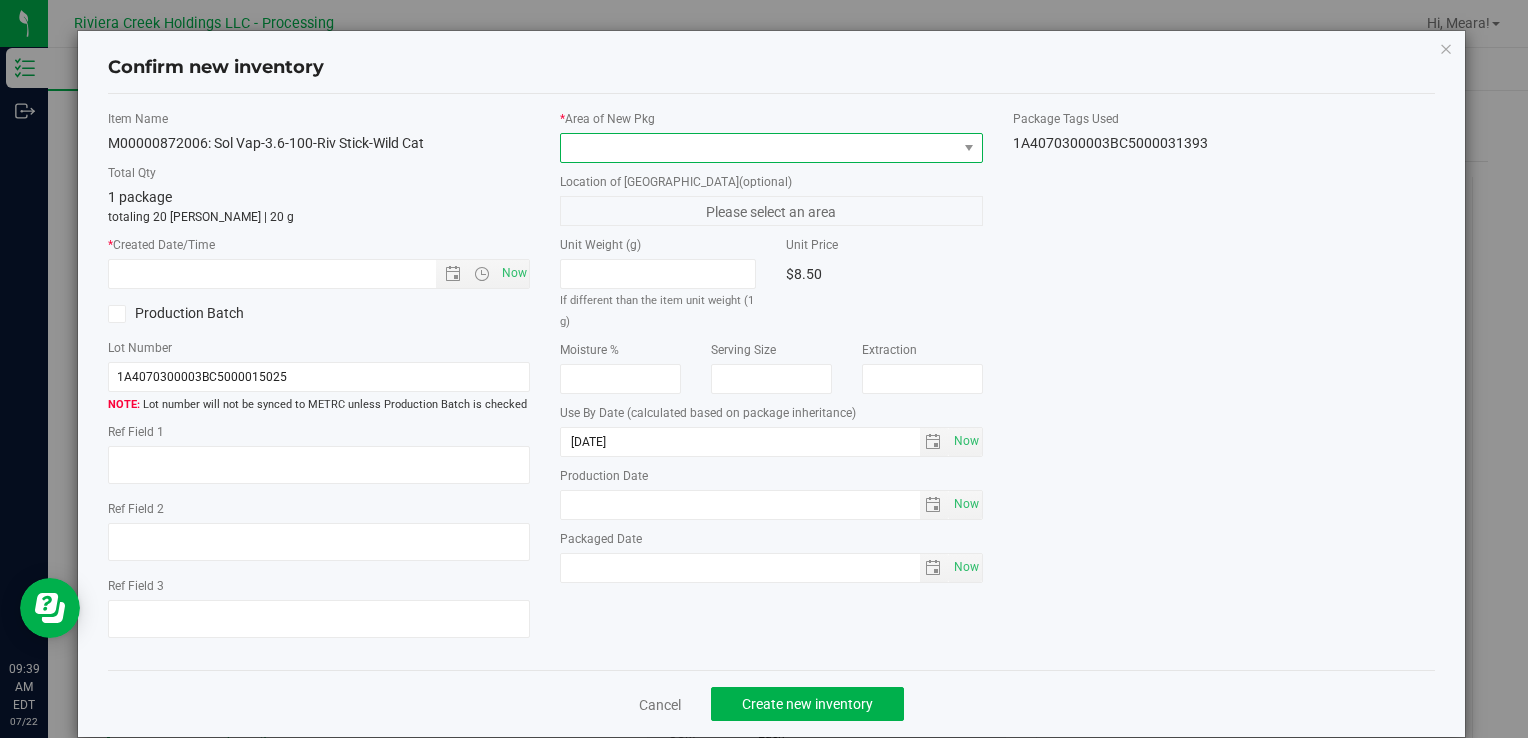 click at bounding box center [758, 148] 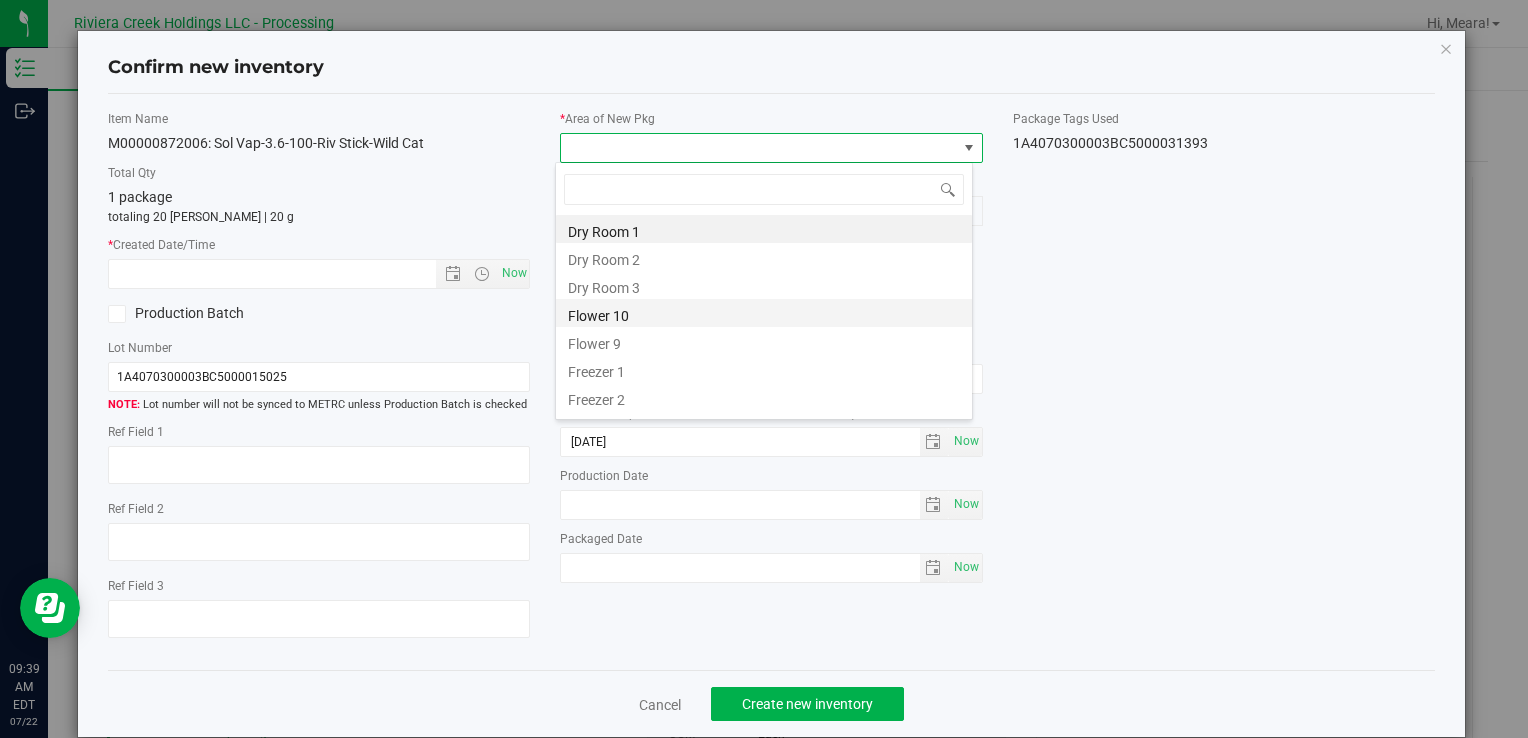 click on "Flower 10" at bounding box center [764, 313] 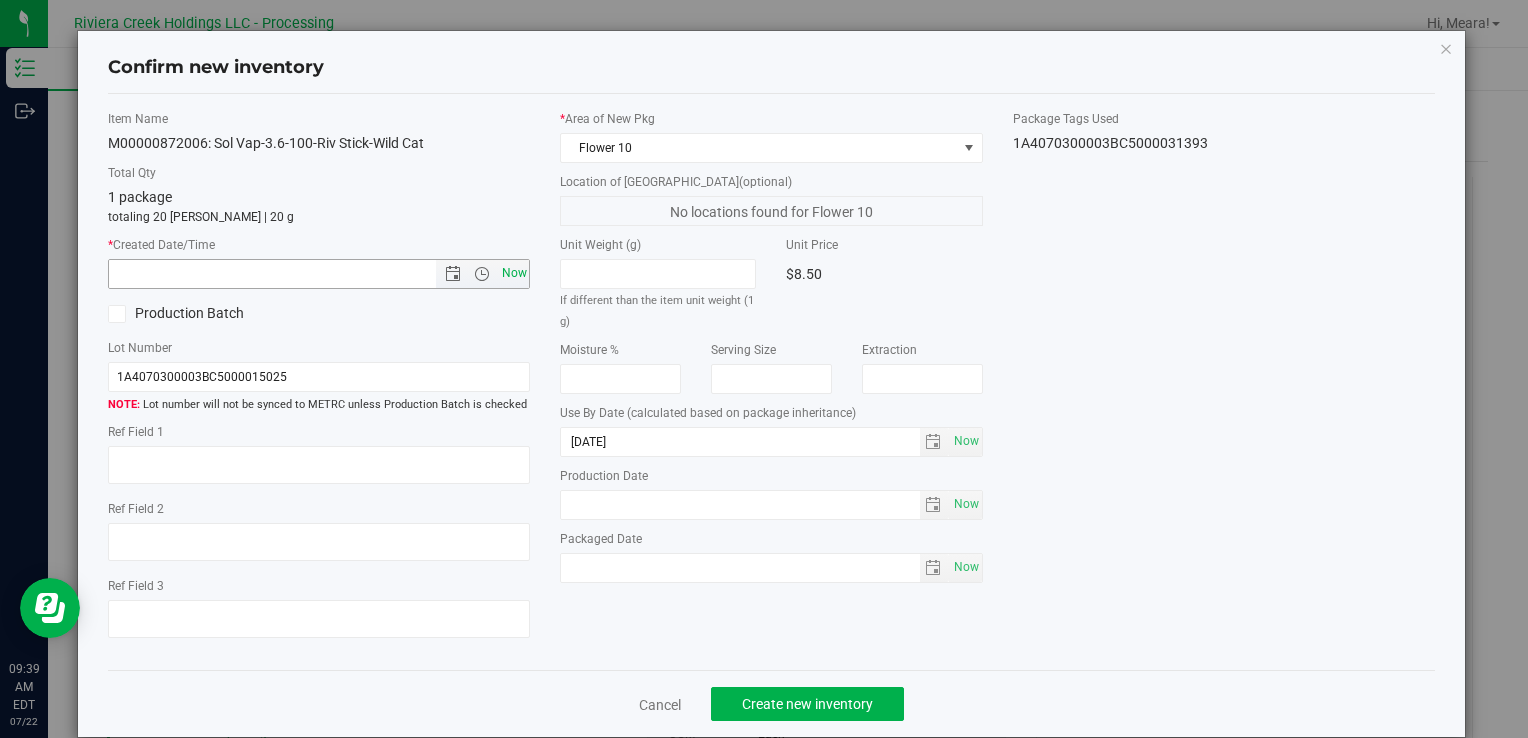 click on "Now" at bounding box center [514, 273] 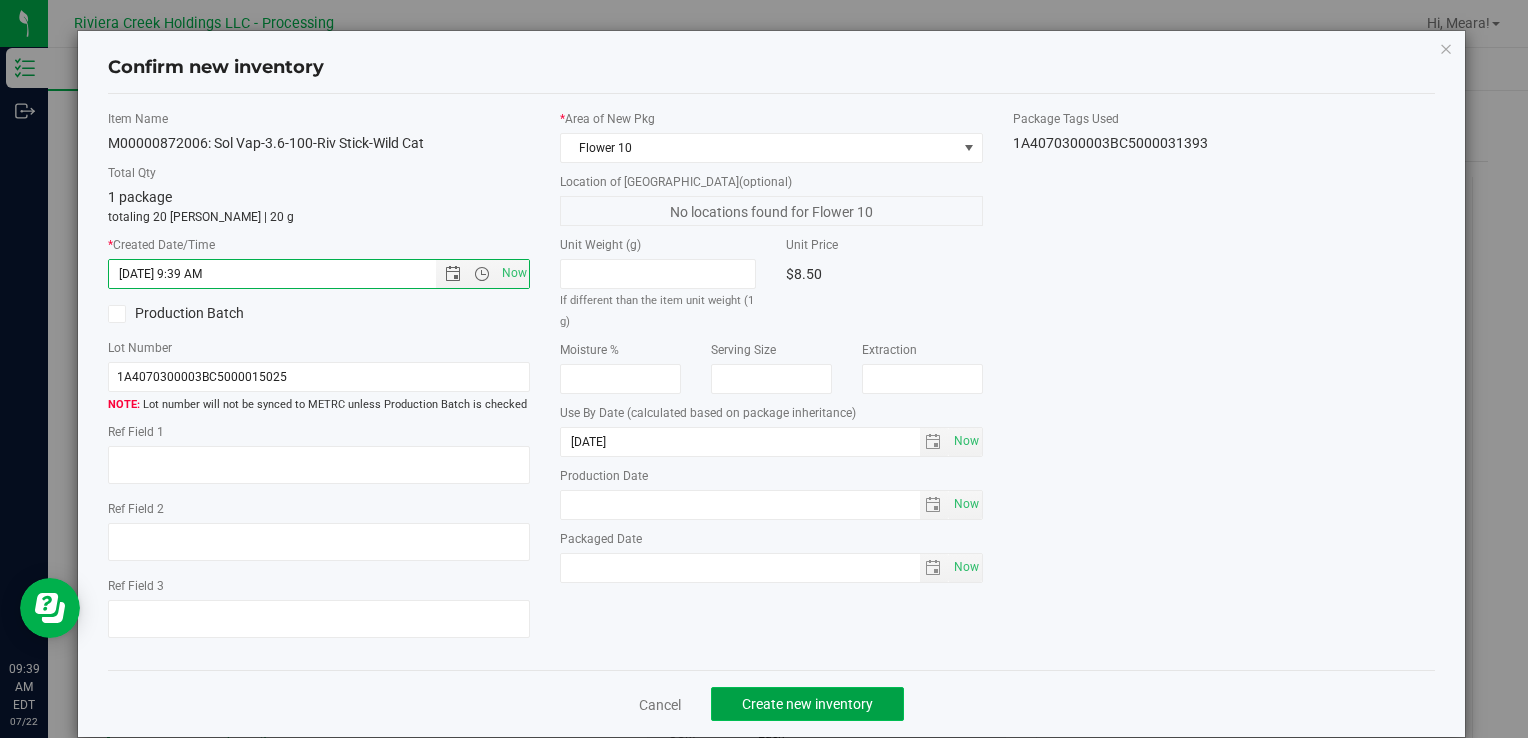 click on "Create new inventory" 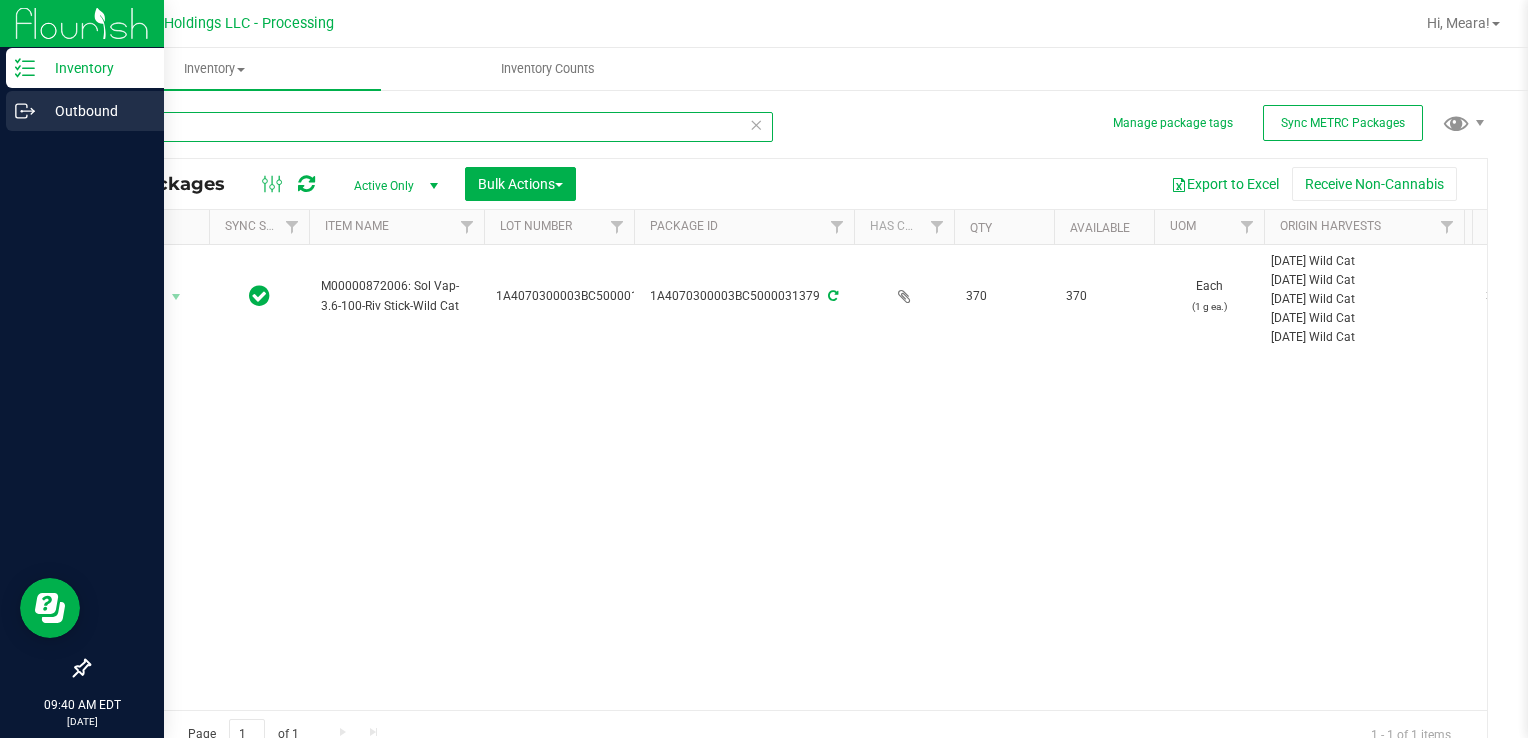 drag, startPoint x: 238, startPoint y: 124, endPoint x: 31, endPoint y: 132, distance: 207.15453 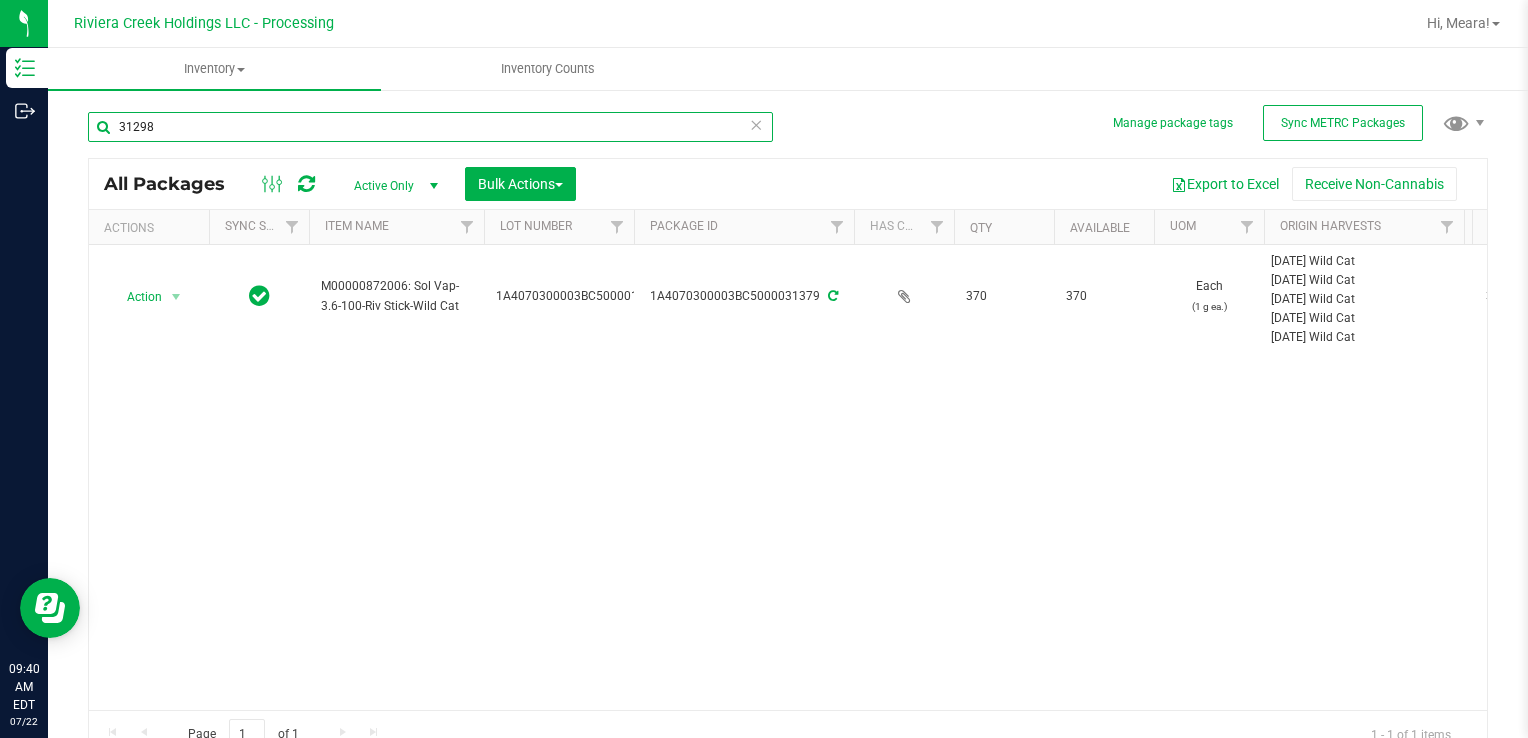 type on "31298" 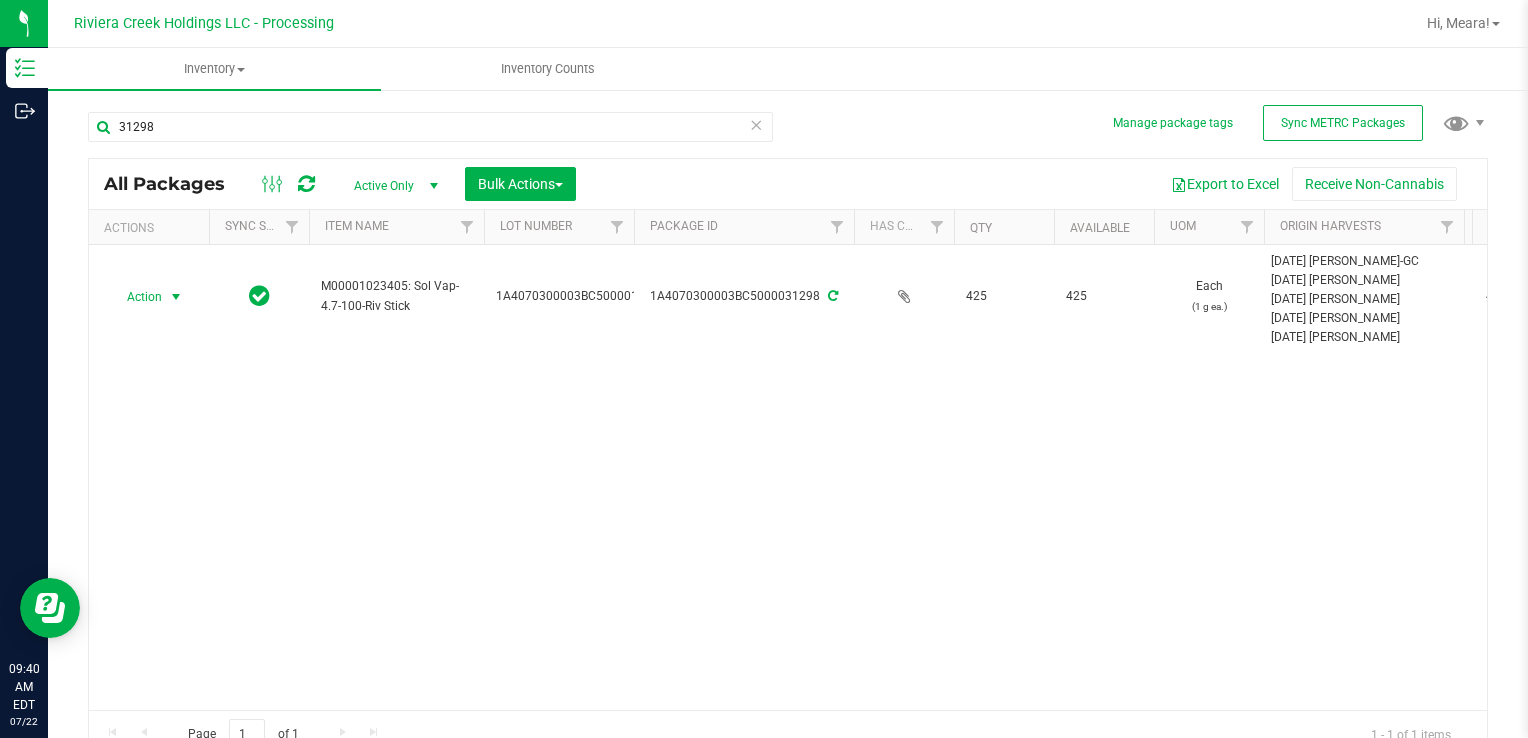 drag, startPoint x: 161, startPoint y: 290, endPoint x: 183, endPoint y: 316, distance: 34.058773 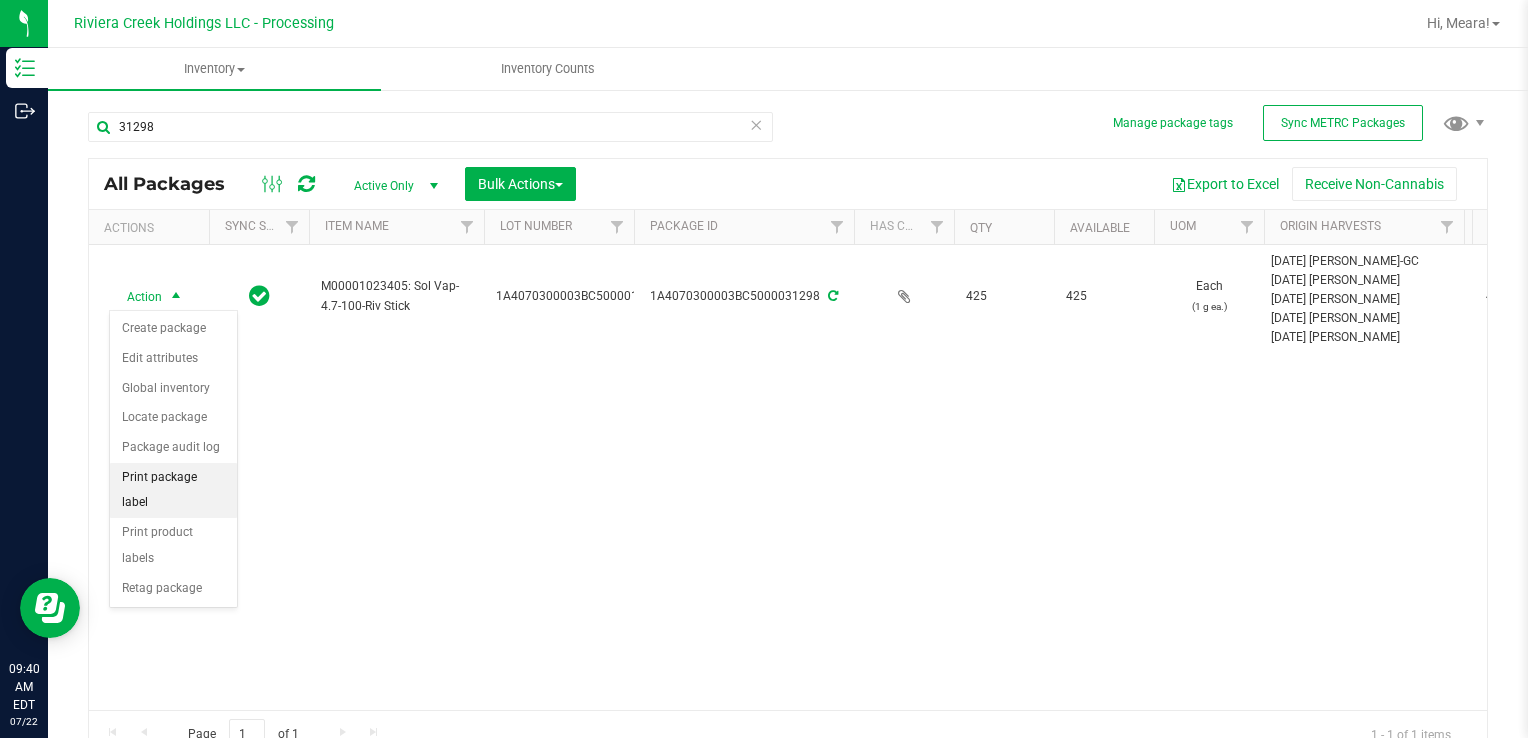click on "Print package label" at bounding box center (173, 490) 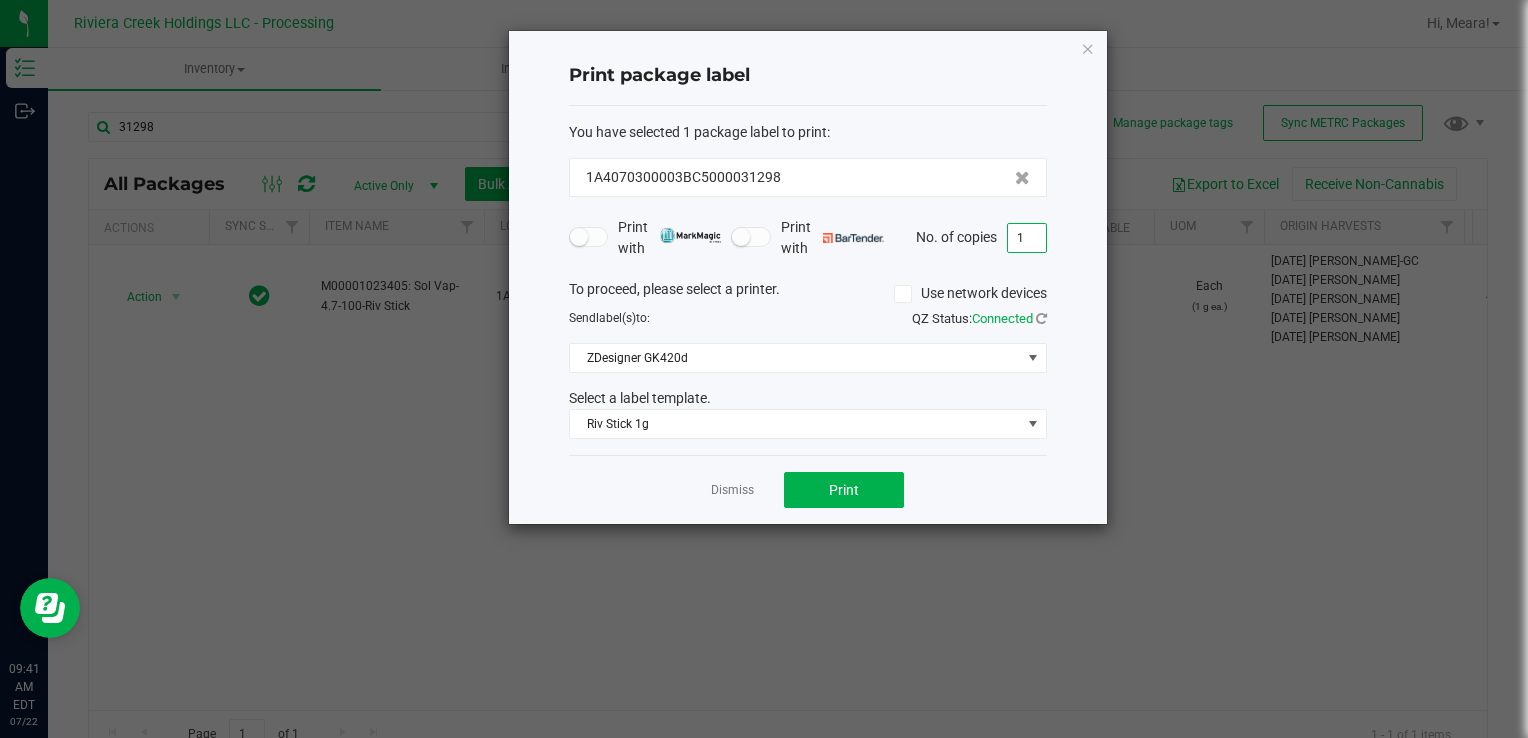click on "1" at bounding box center [1027, 238] 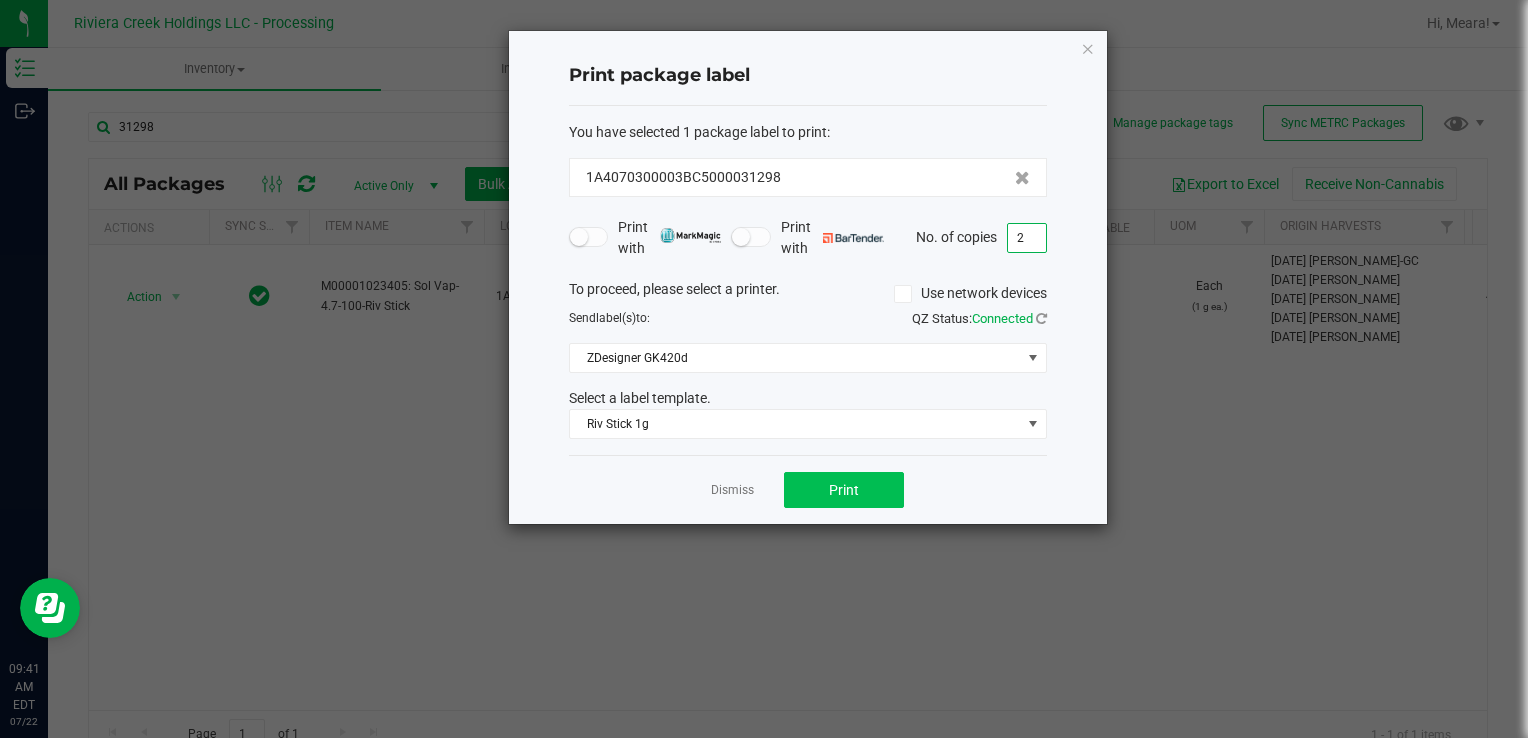 type on "2" 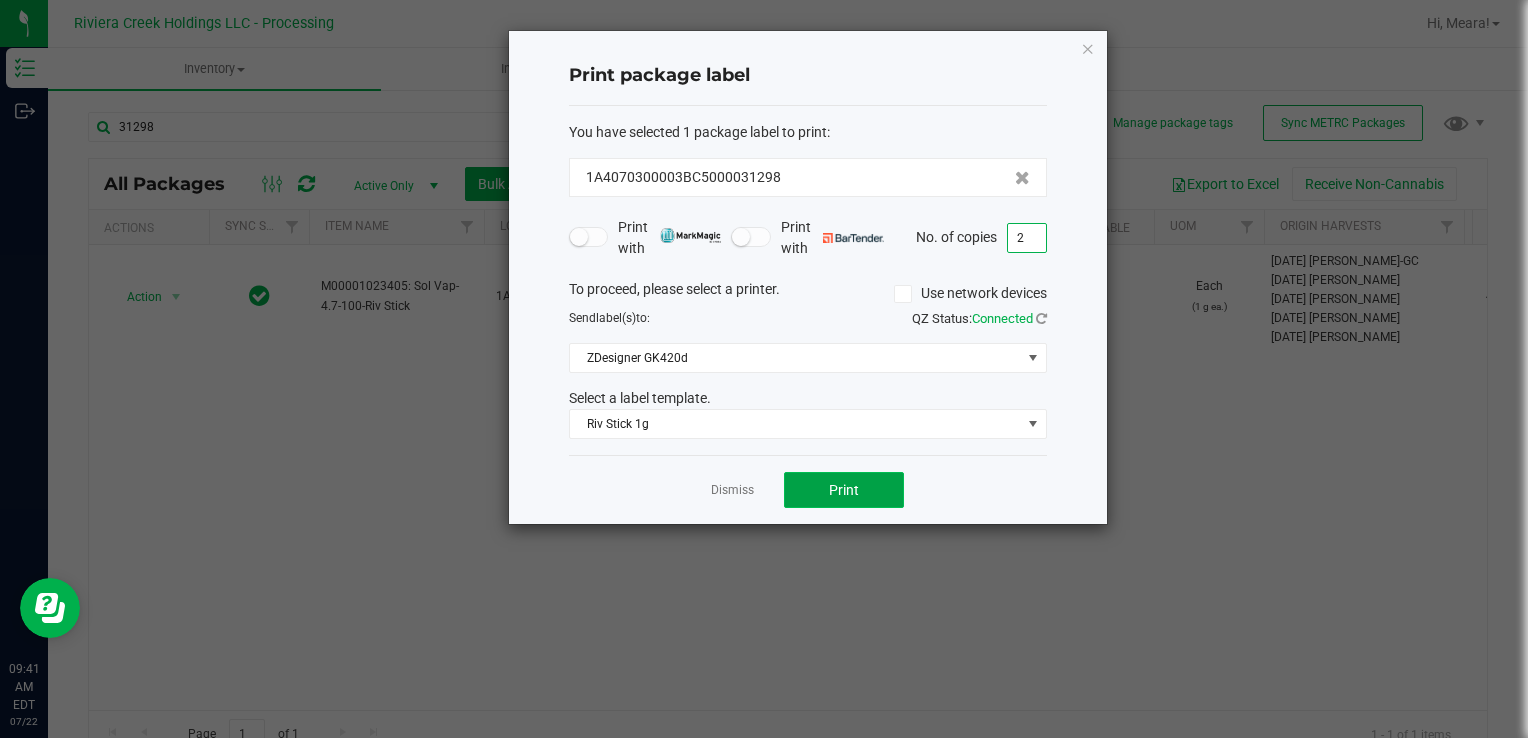 click on "Print" 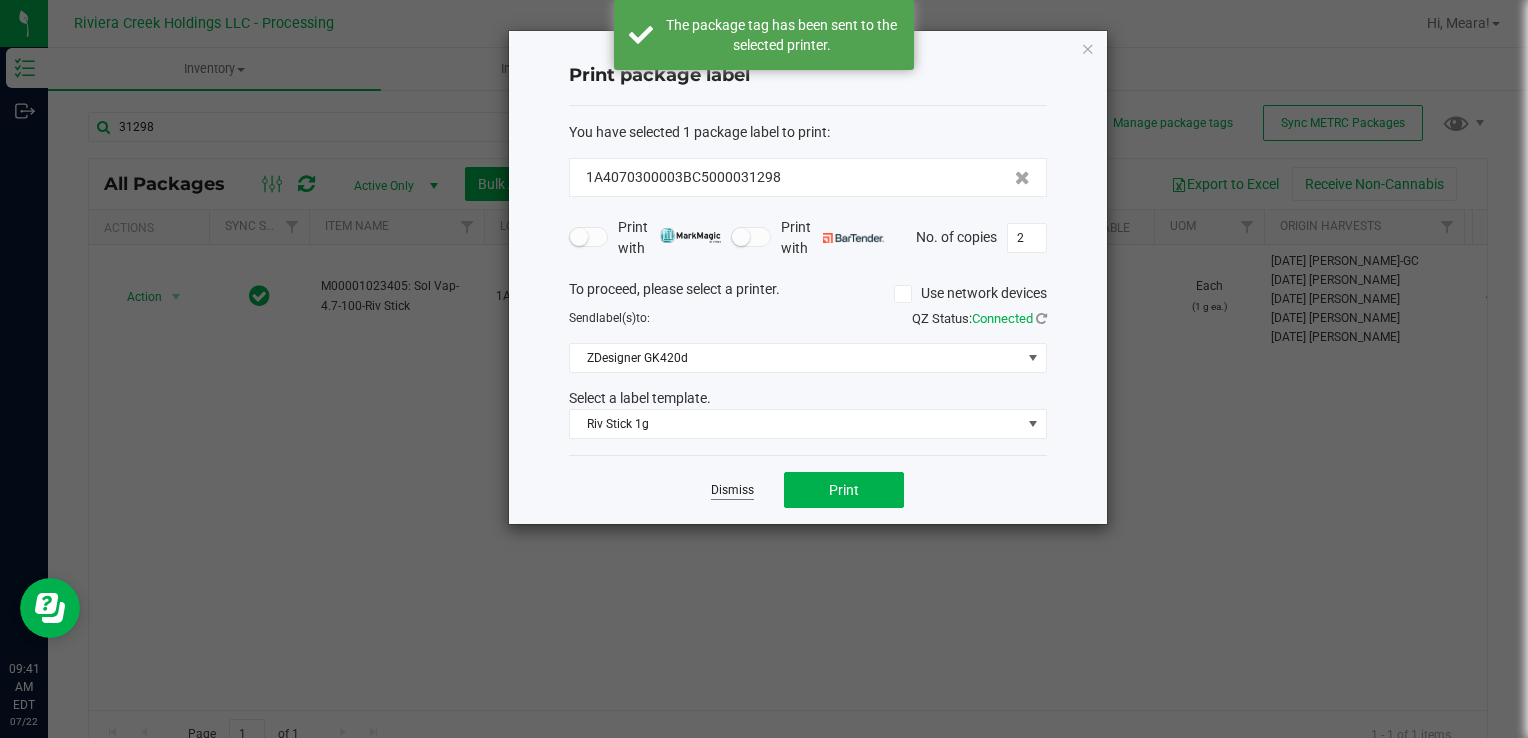 click on "Dismiss" 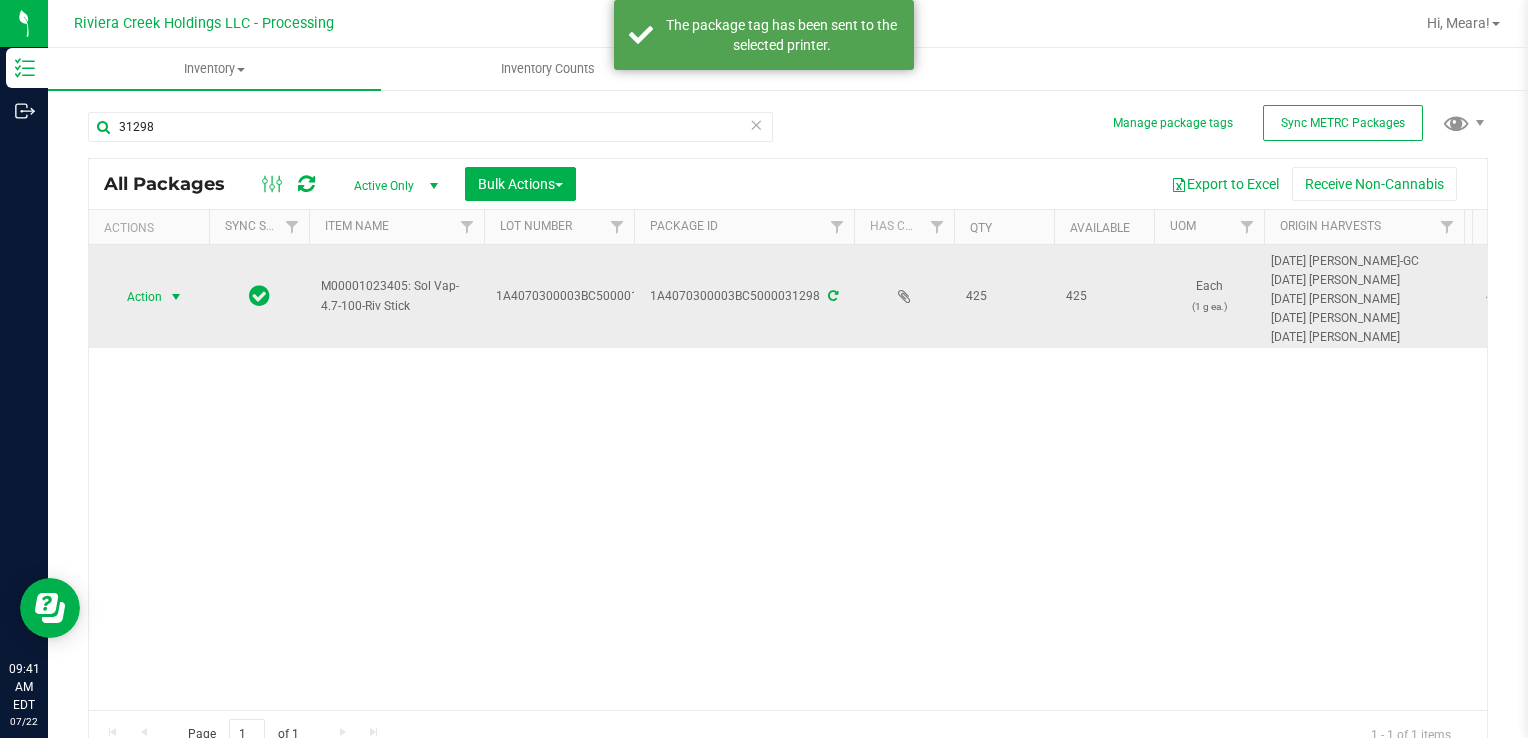 click on "Action Action Create package Edit attributes Global inventory Locate package Package audit log Print package label Print product labels Retag package" at bounding box center (149, 296) 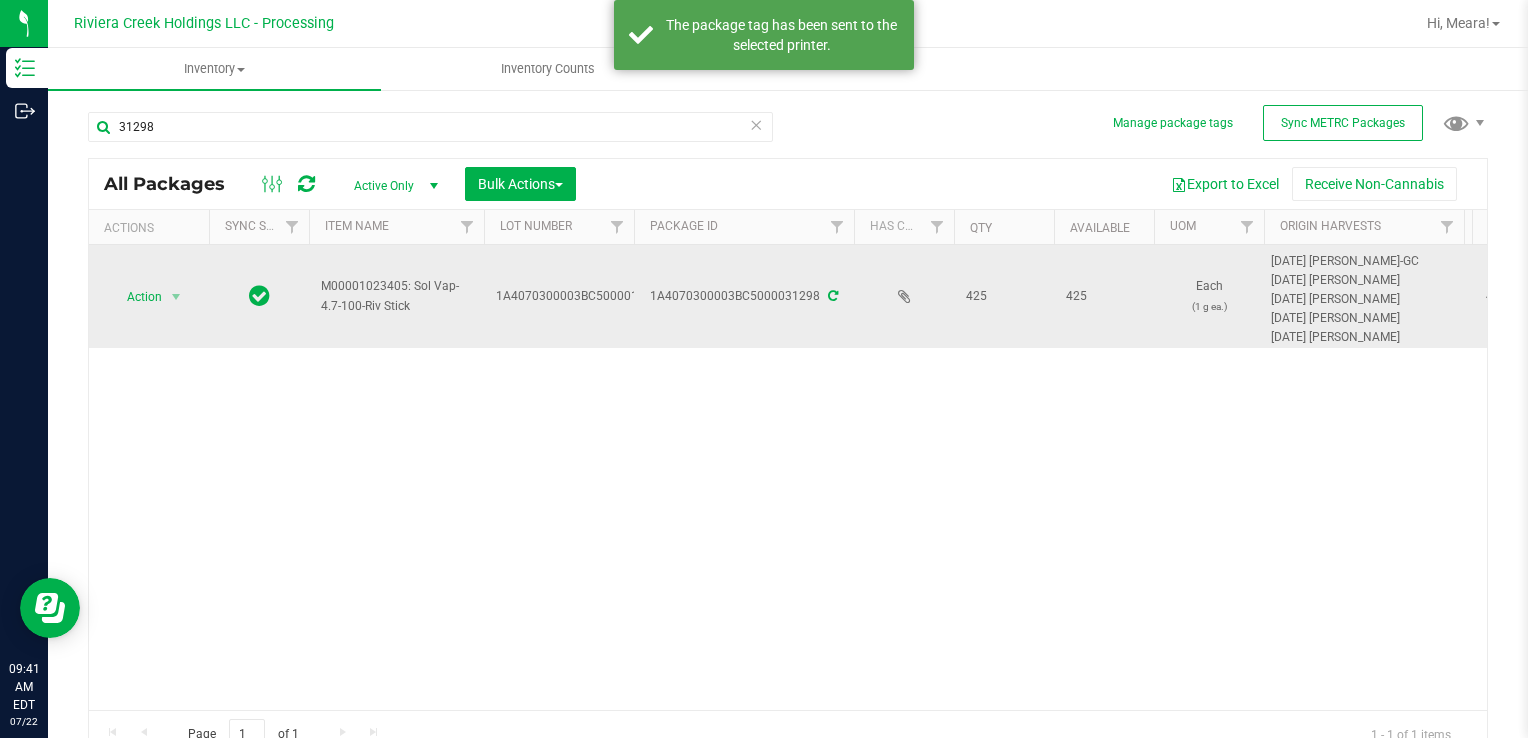 click on "Action Action Create package Edit attributes Global inventory Locate package Package audit log Print package label Print product labels Retag package" at bounding box center (149, 296) 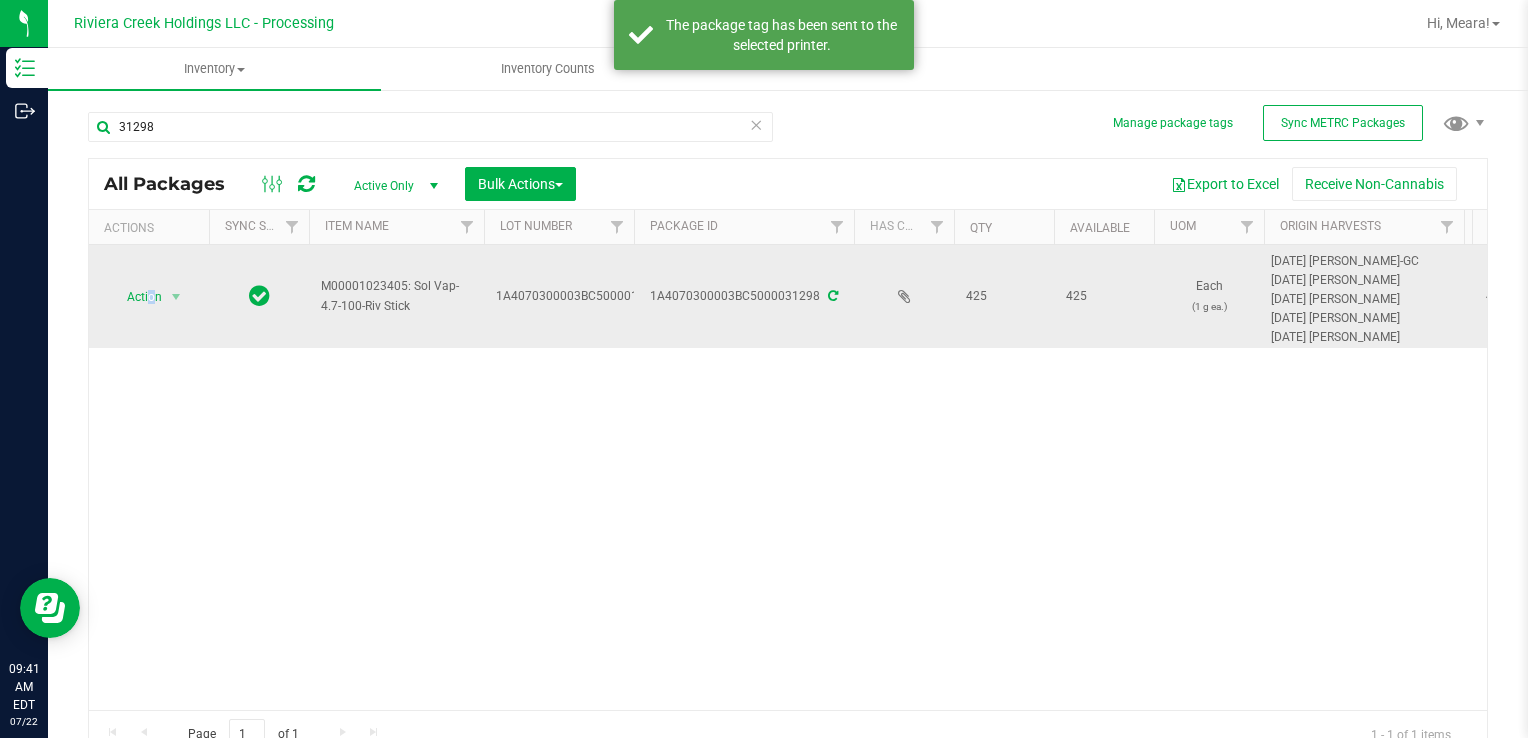 drag, startPoint x: 152, startPoint y: 308, endPoint x: 154, endPoint y: 298, distance: 10.198039 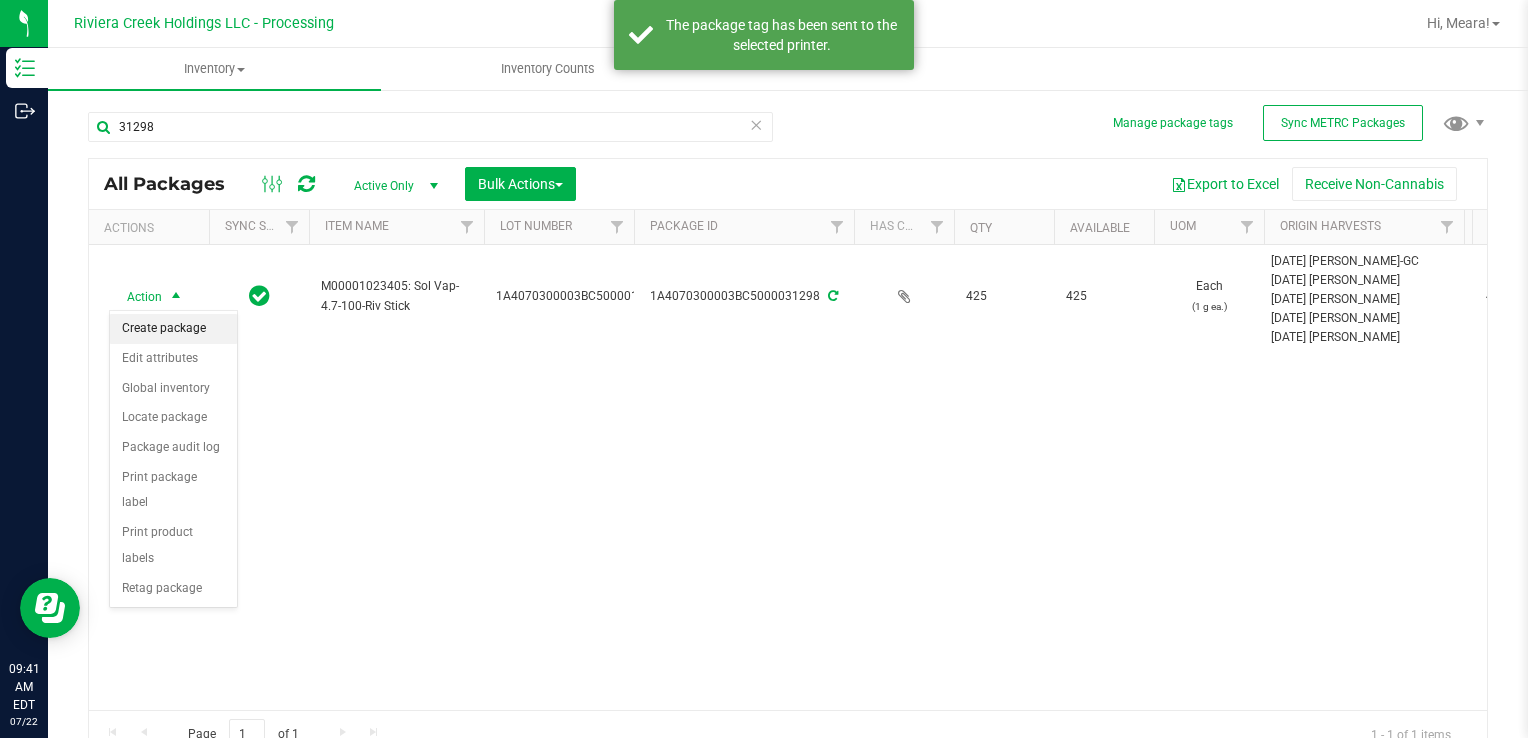 click on "Create package" at bounding box center (173, 329) 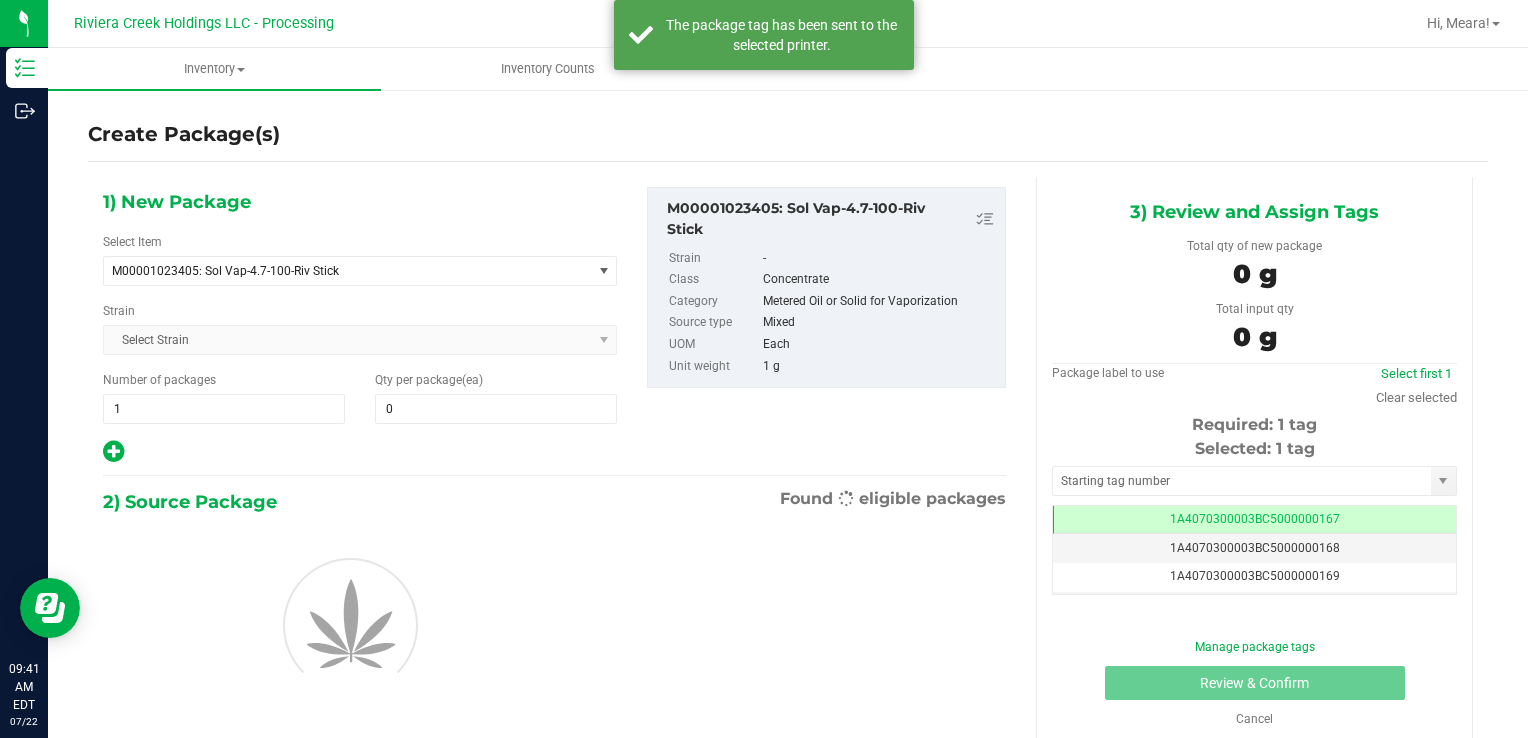 scroll, scrollTop: 0, scrollLeft: 0, axis: both 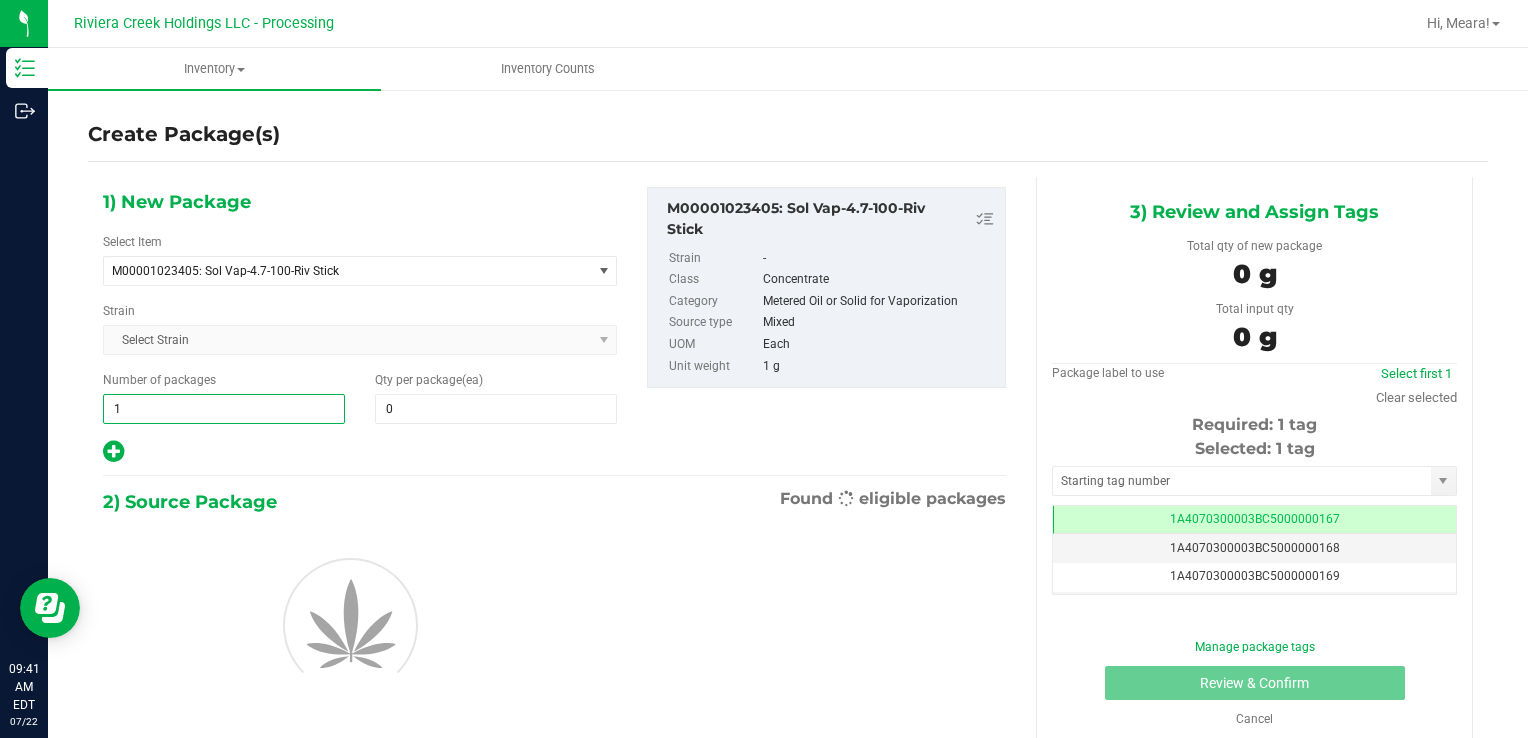 drag, startPoint x: 215, startPoint y: 396, endPoint x: 64, endPoint y: 388, distance: 151.21178 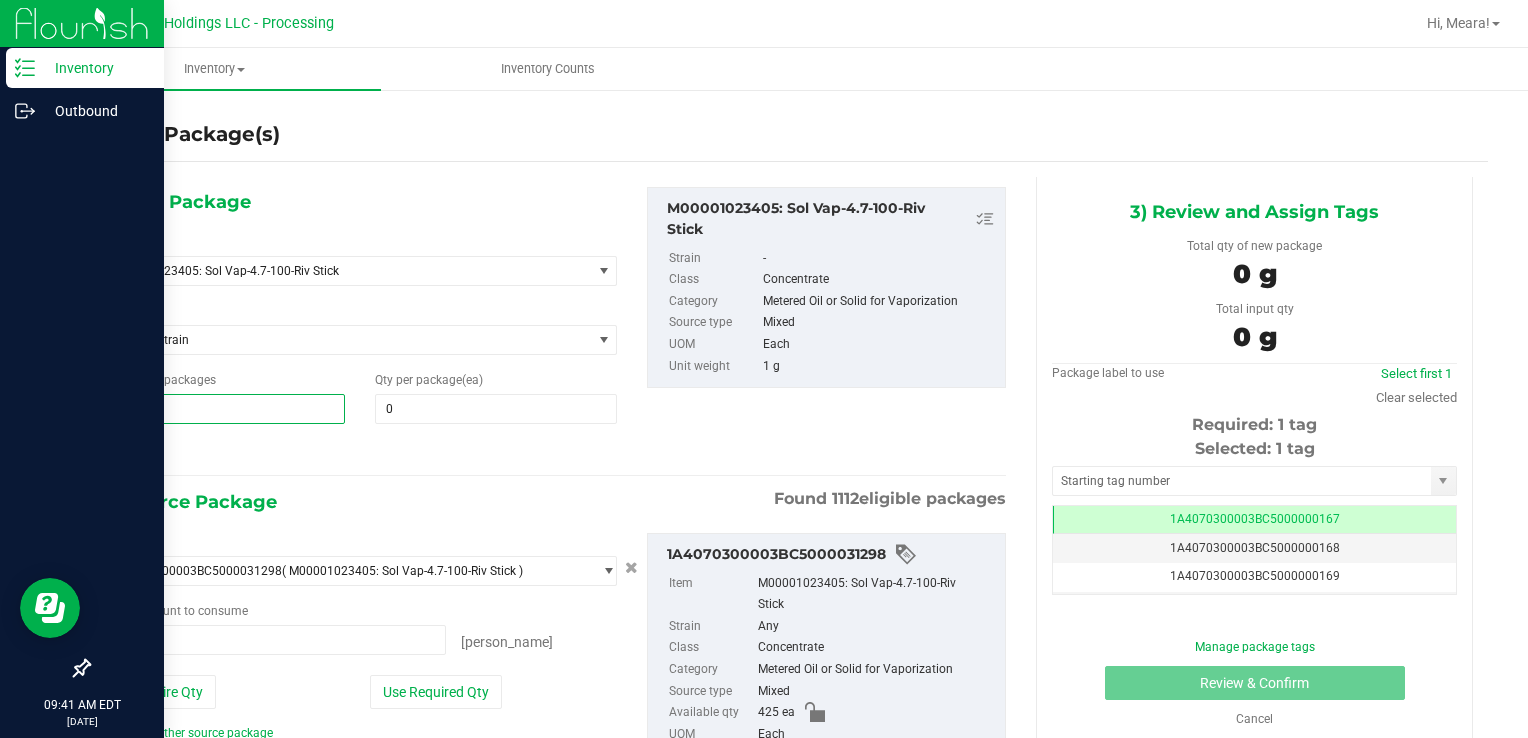 type on "2" 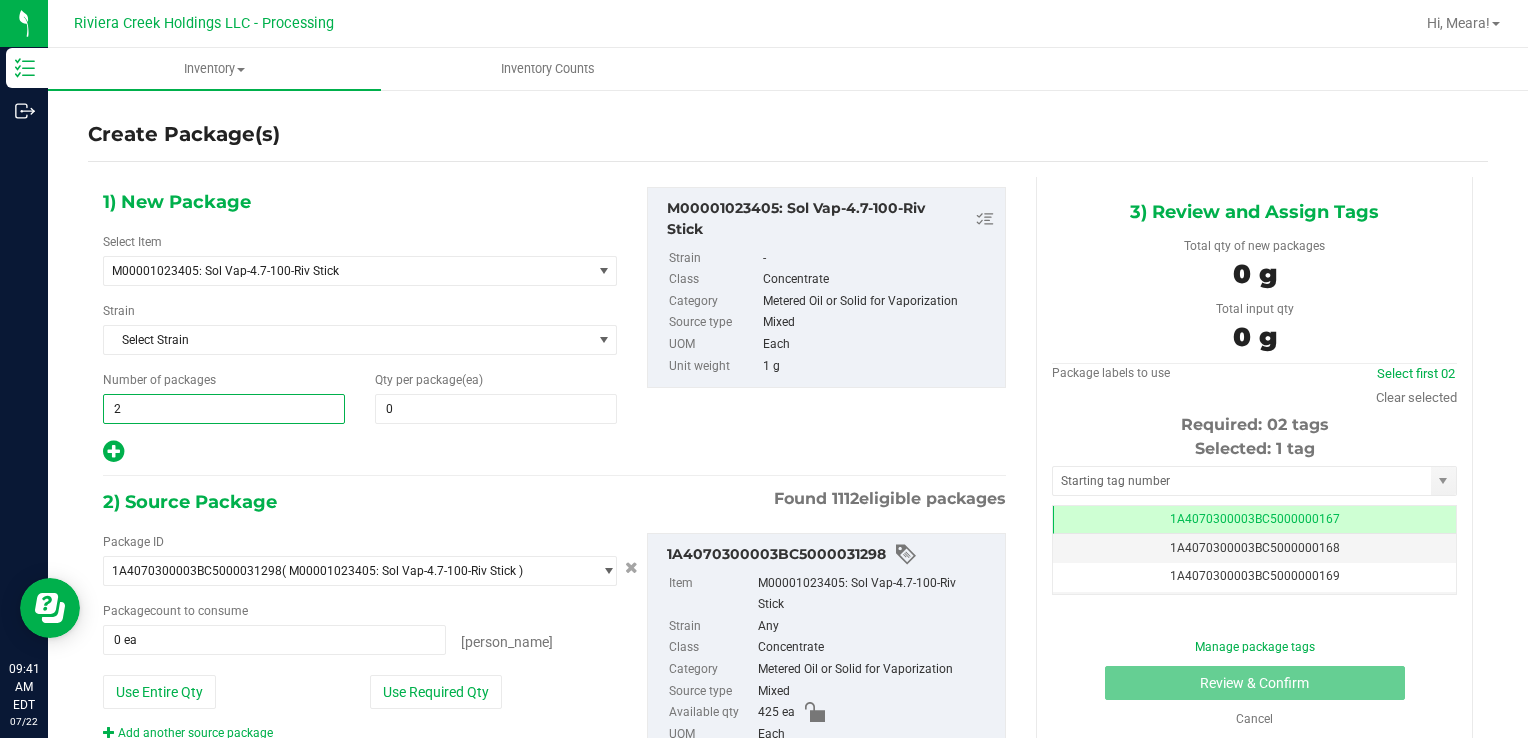 type on "2" 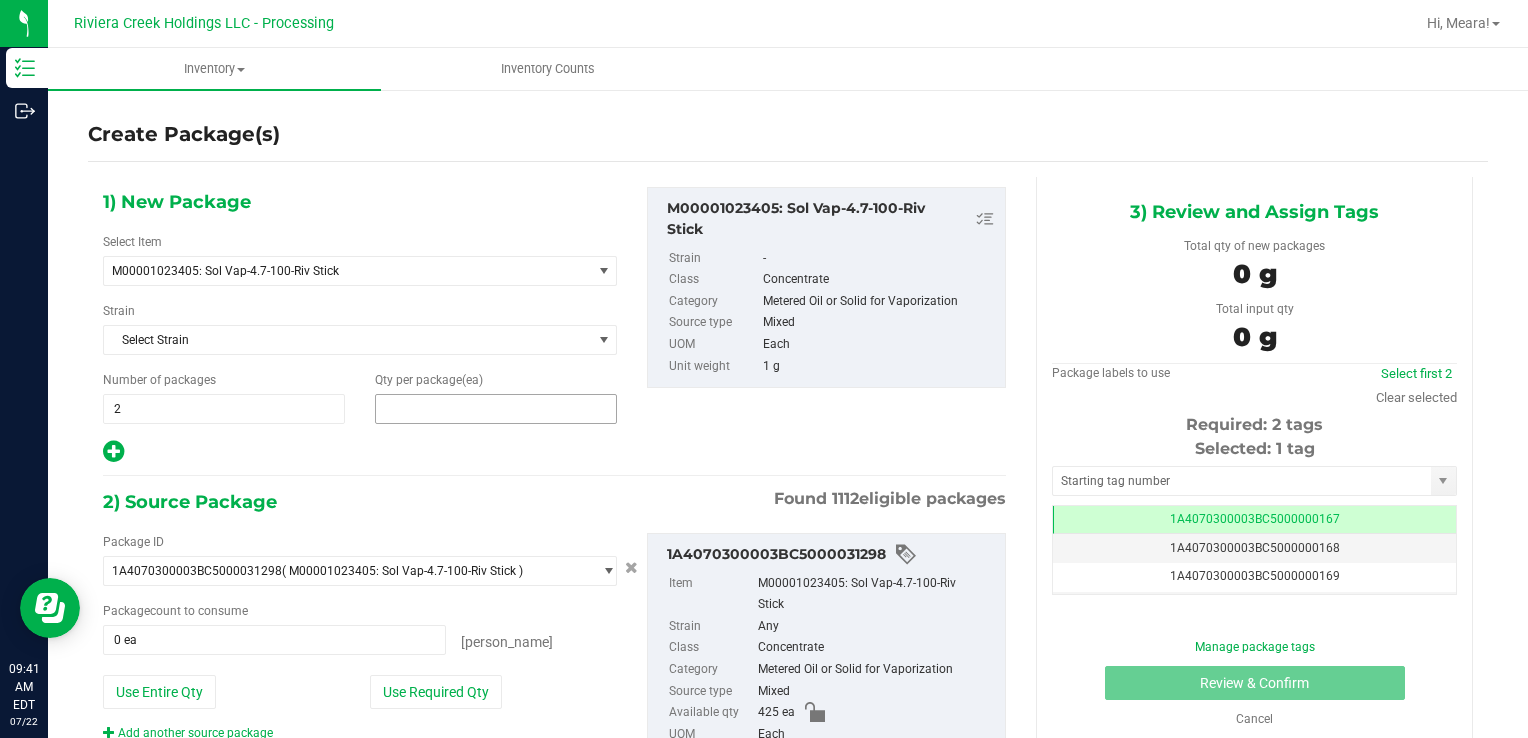 drag, startPoint x: 431, startPoint y: 410, endPoint x: 348, endPoint y: 206, distance: 220.23851 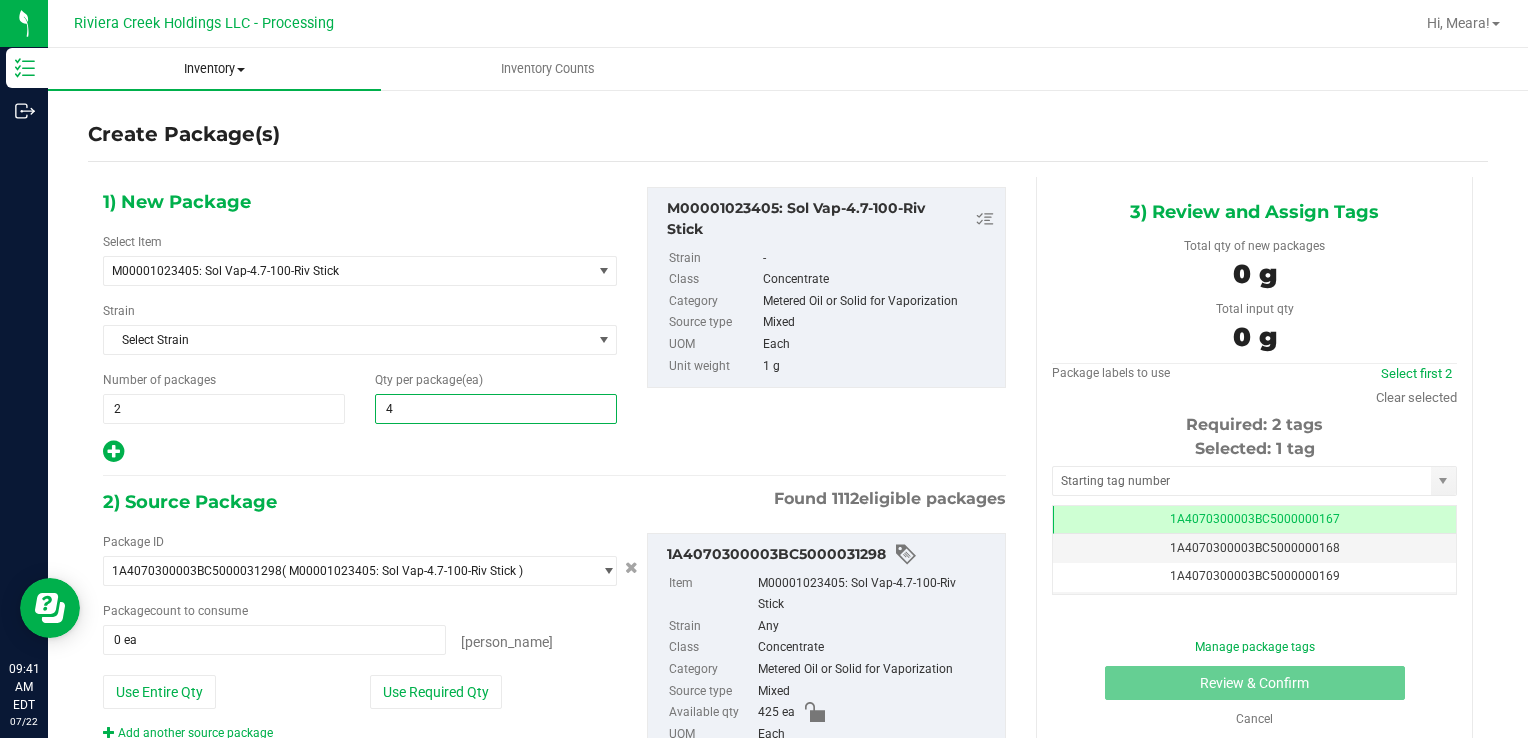 type on "40" 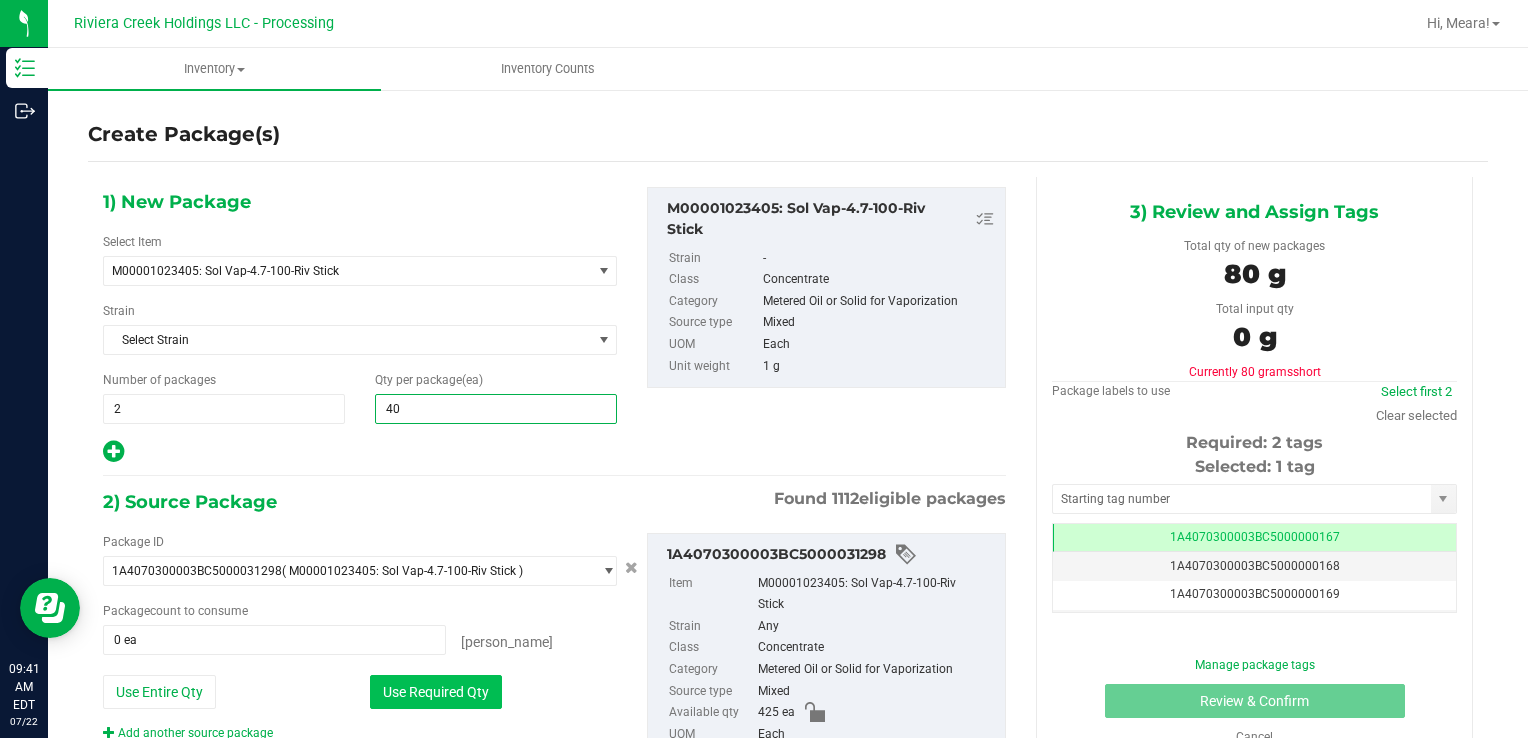 type on "40" 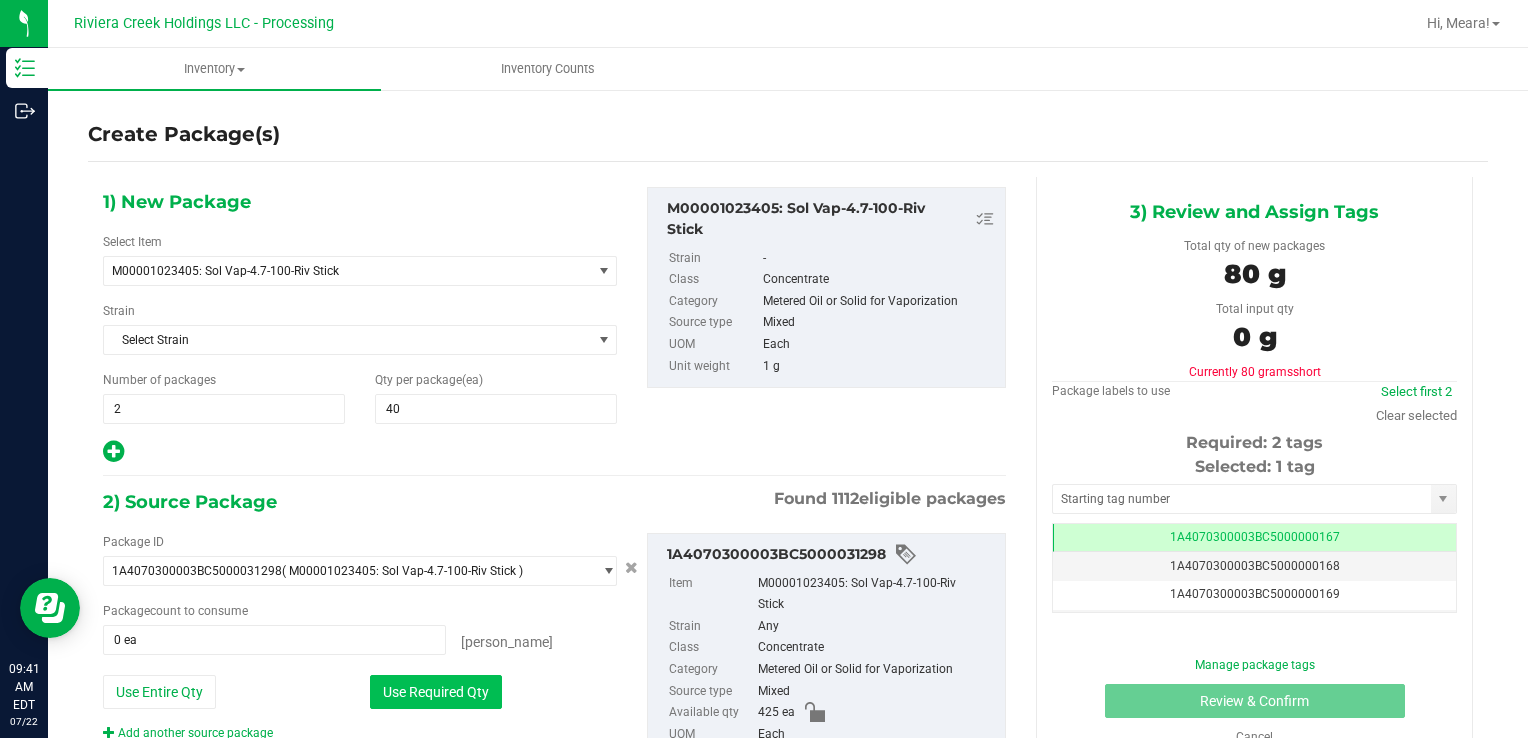 drag, startPoint x: 424, startPoint y: 686, endPoint x: 481, endPoint y: 618, distance: 88.72993 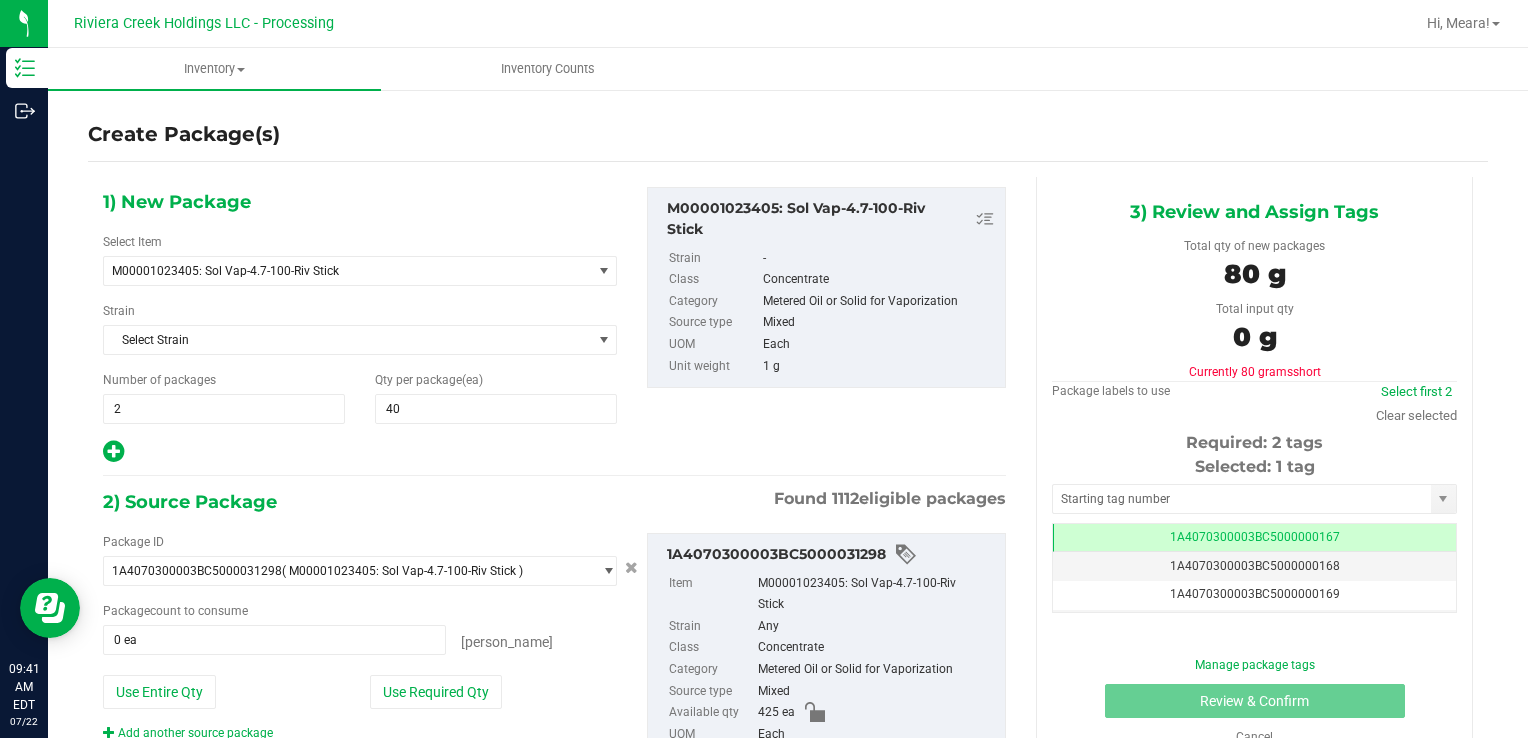 type on "80 ea" 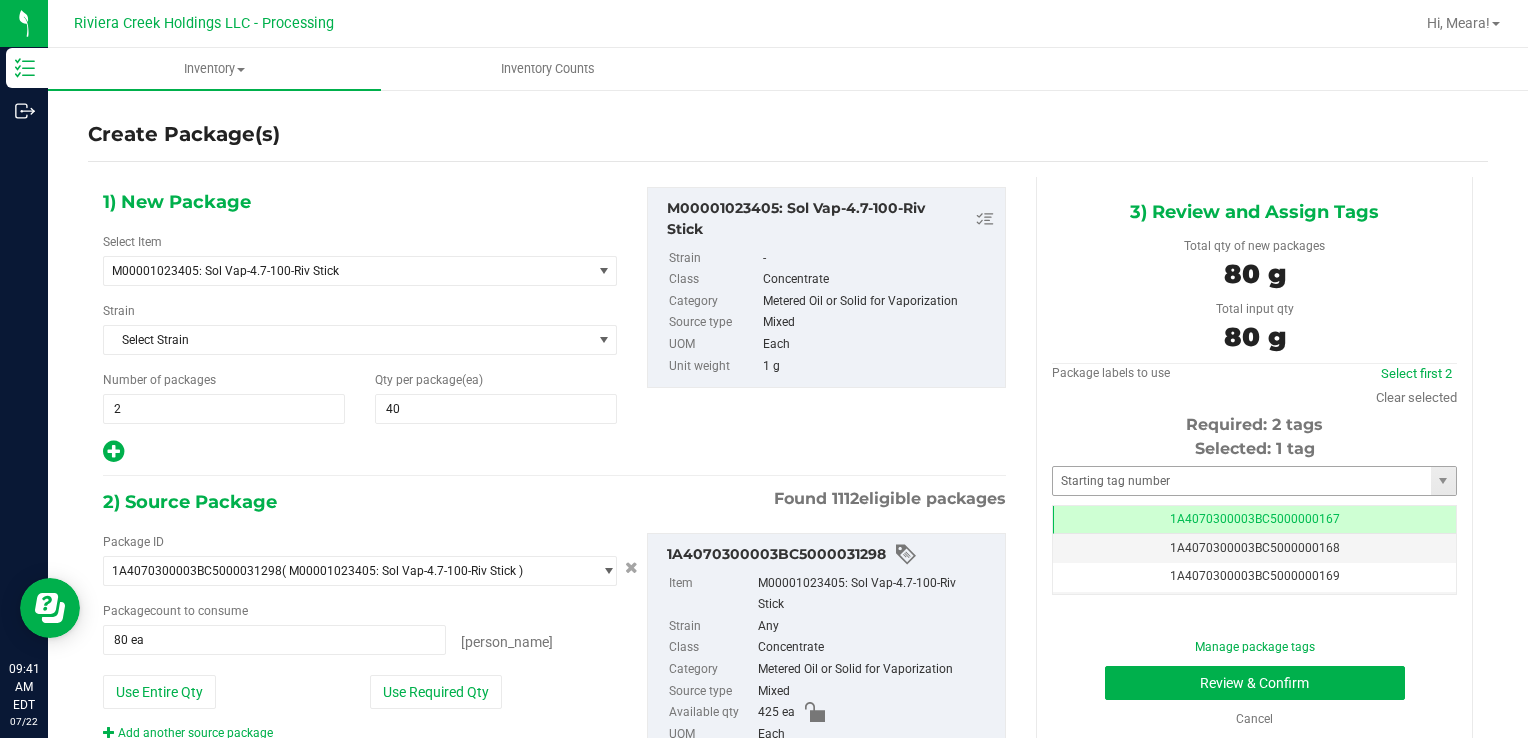 click on "Selected: 1 tag
Tag 1A4070300003BC5000000167 1A4070300003BC5000000168 1A4070300003BC5000000169 1A4070300003BC5000000170 1A4070300003BC5000000171 1A4070300003BC5000000172 1A4070300003BC5000000173 1A4070300003BC5000000174 1A4070300003BC5000000175 1A4070300003BC5000000176 1A4070300003BC5000000177 1A4070300003BC5000000178 1A4070300003BC5000000179 1A4070300003BC5000000180 1A4070300003BC5000000181 1A4070300003BC5000000182 1A4070300003BC5000000183 1A4070300003BC5000000184 1A4070300003BC5000000185 1A4070300003BC5000000186 1A4070300003BC5000000187 1A4070300003BC5000000188 1A4070300003BC5000000191 1A4070300003BC5000001900 1A4070300003BC5000002394 1A4070300003BC5000003798 Page of 1 [PERSON_NAME] of 26 items" at bounding box center [1254, 516] 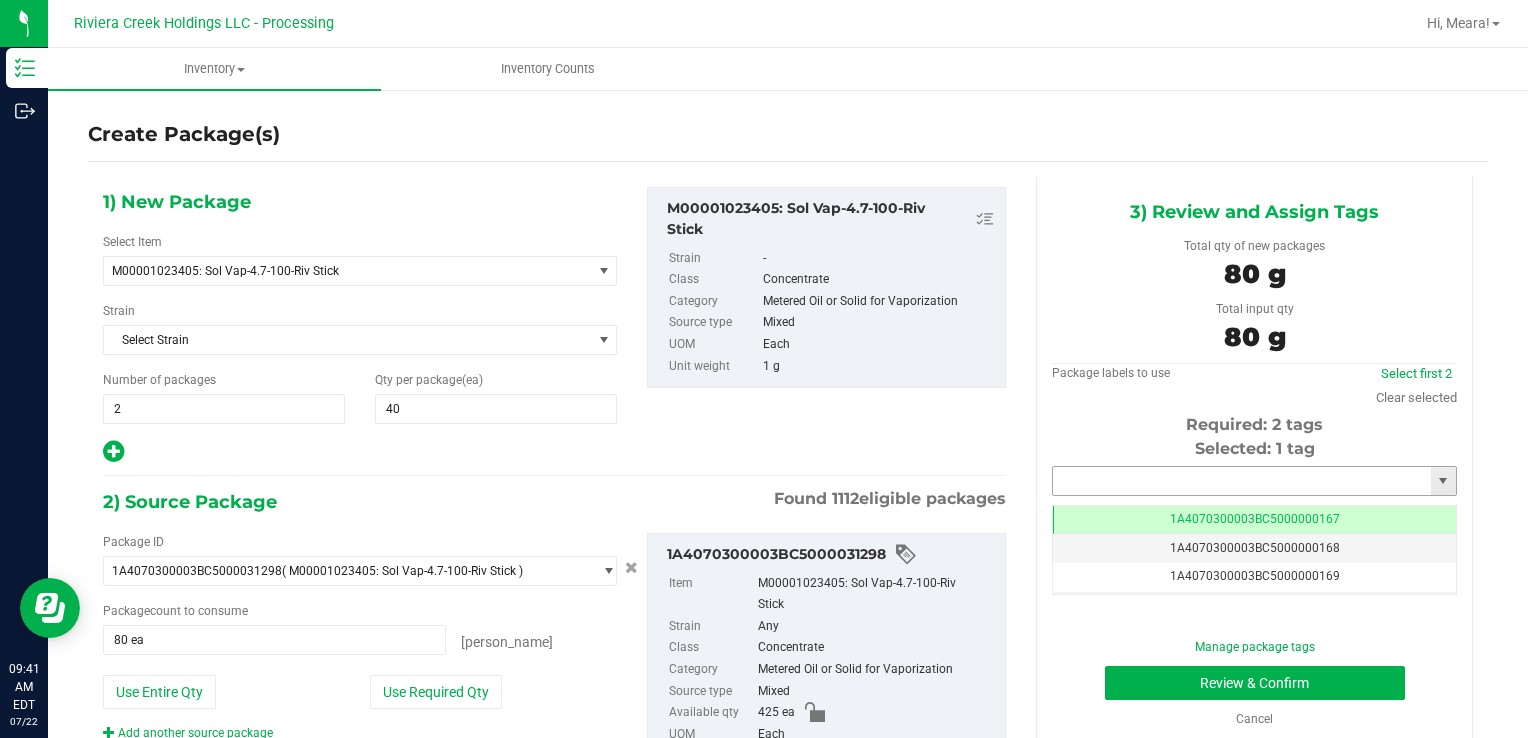 click at bounding box center [1242, 481] 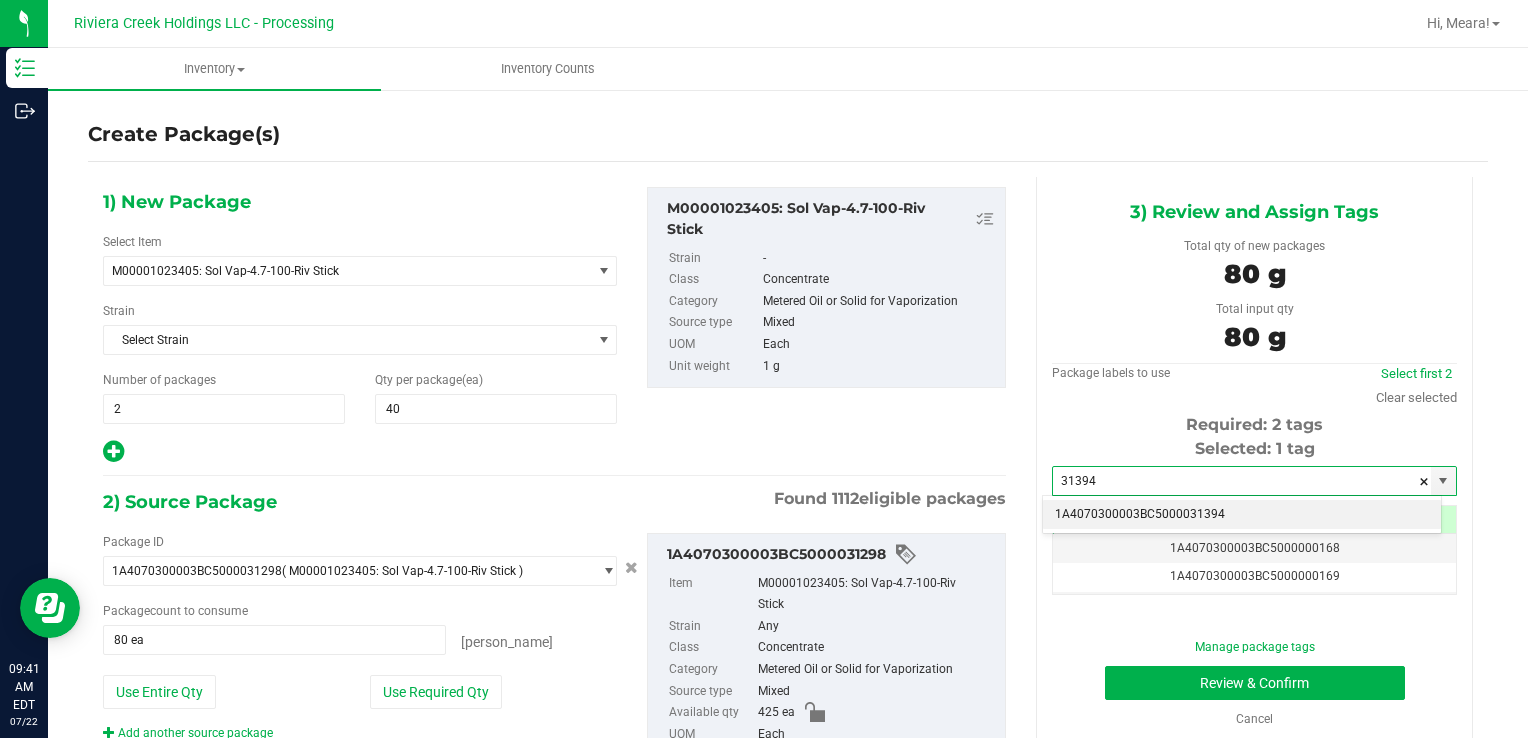 click on "1A4070300003BC5000031394" at bounding box center (1242, 515) 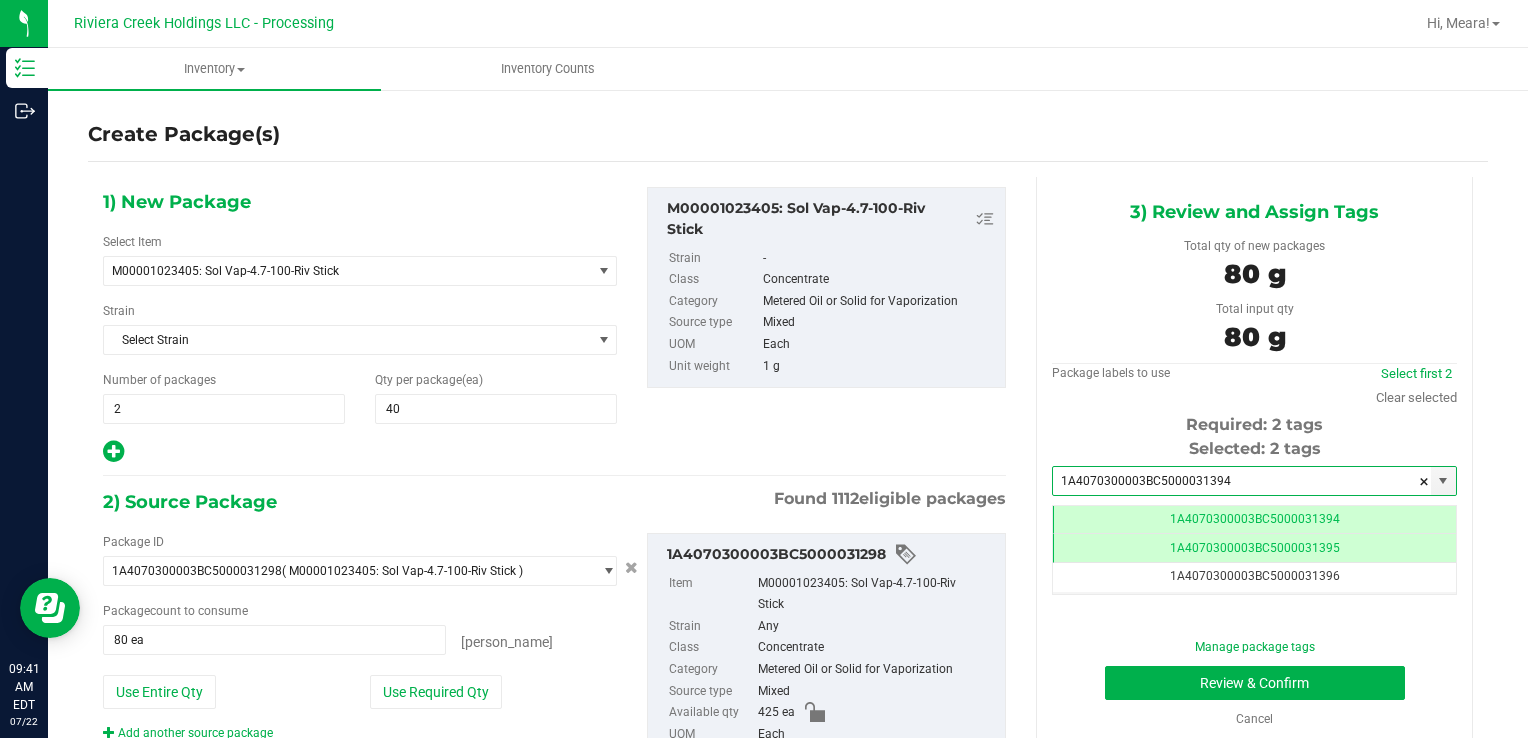 scroll, scrollTop: 0, scrollLeft: 0, axis: both 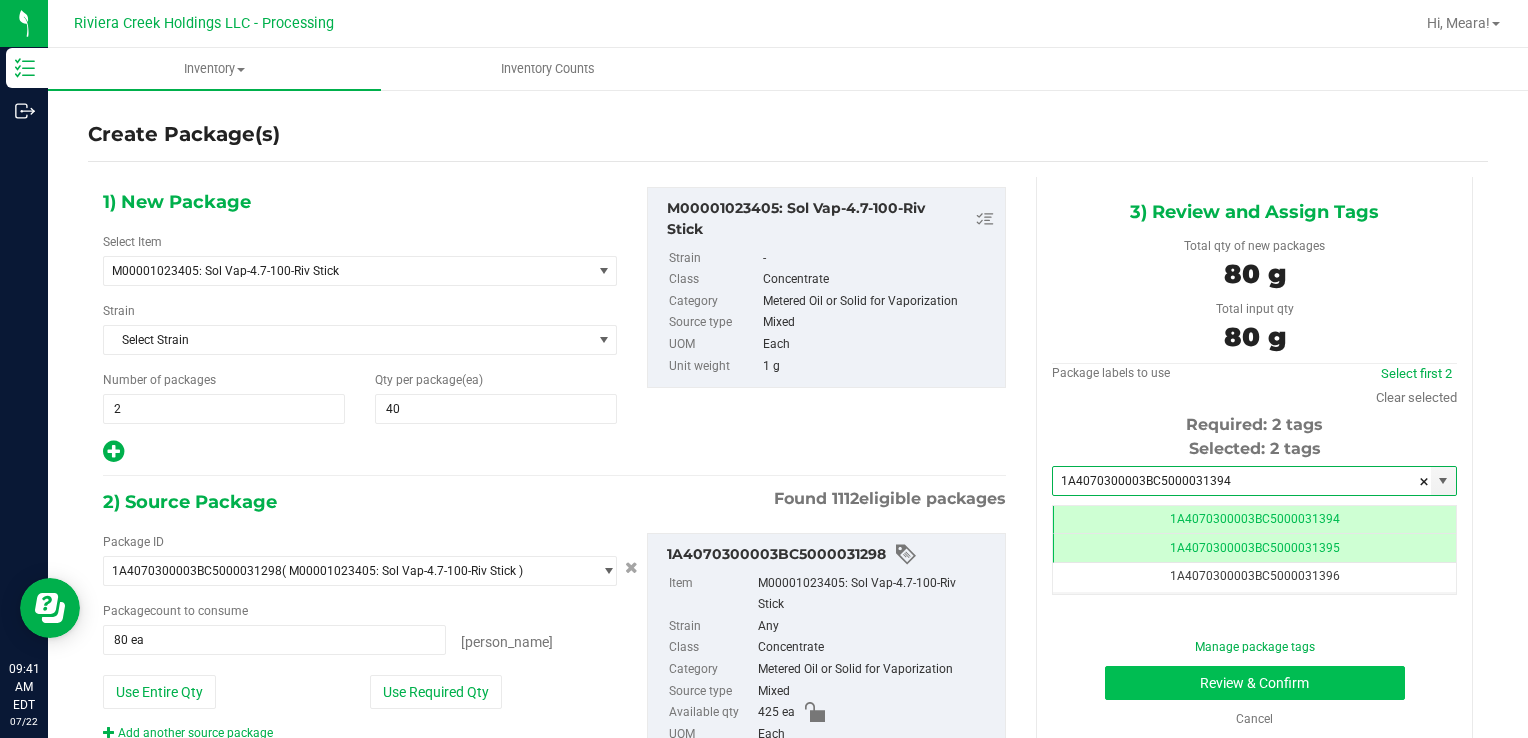 type on "1A4070300003BC5000031394" 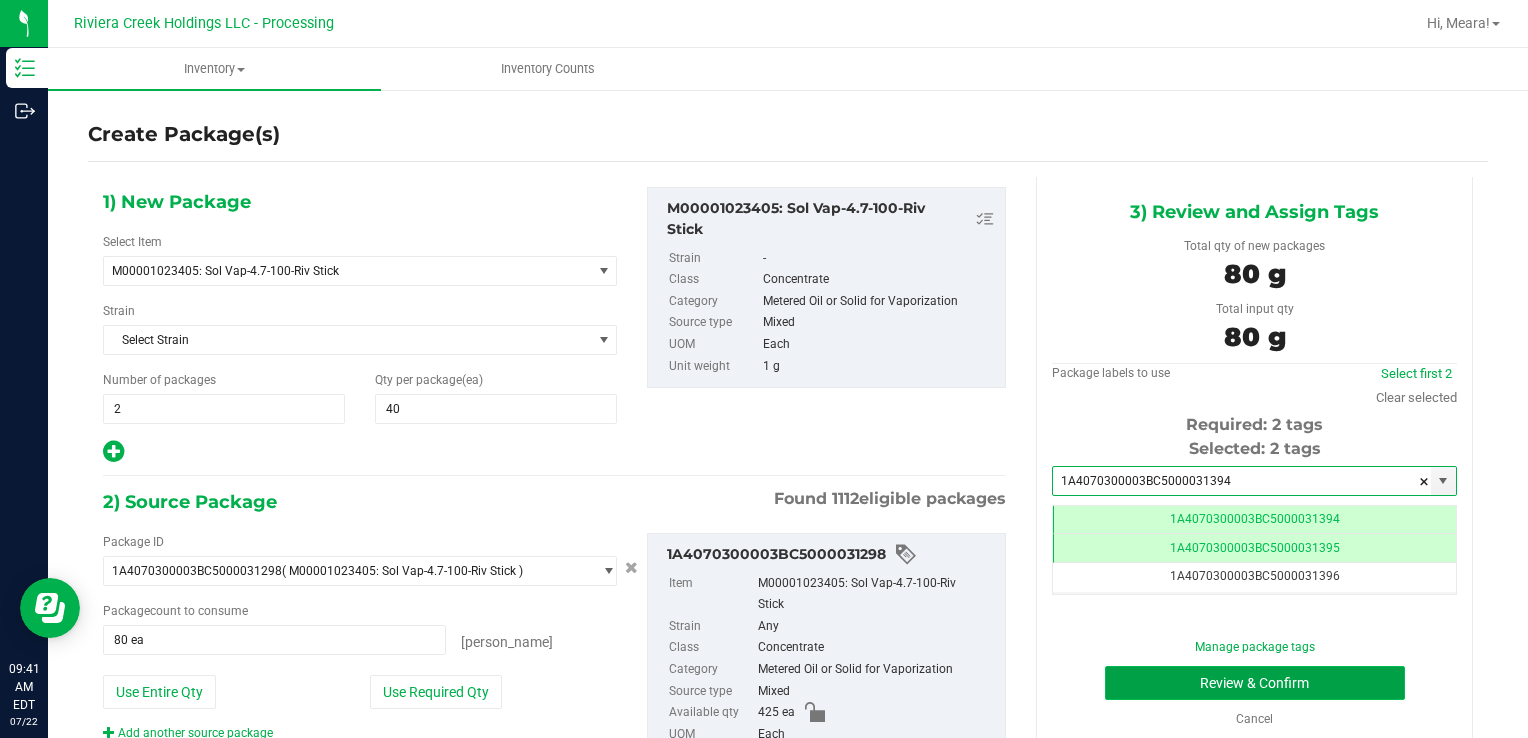 click on "Review & Confirm" at bounding box center [1255, 683] 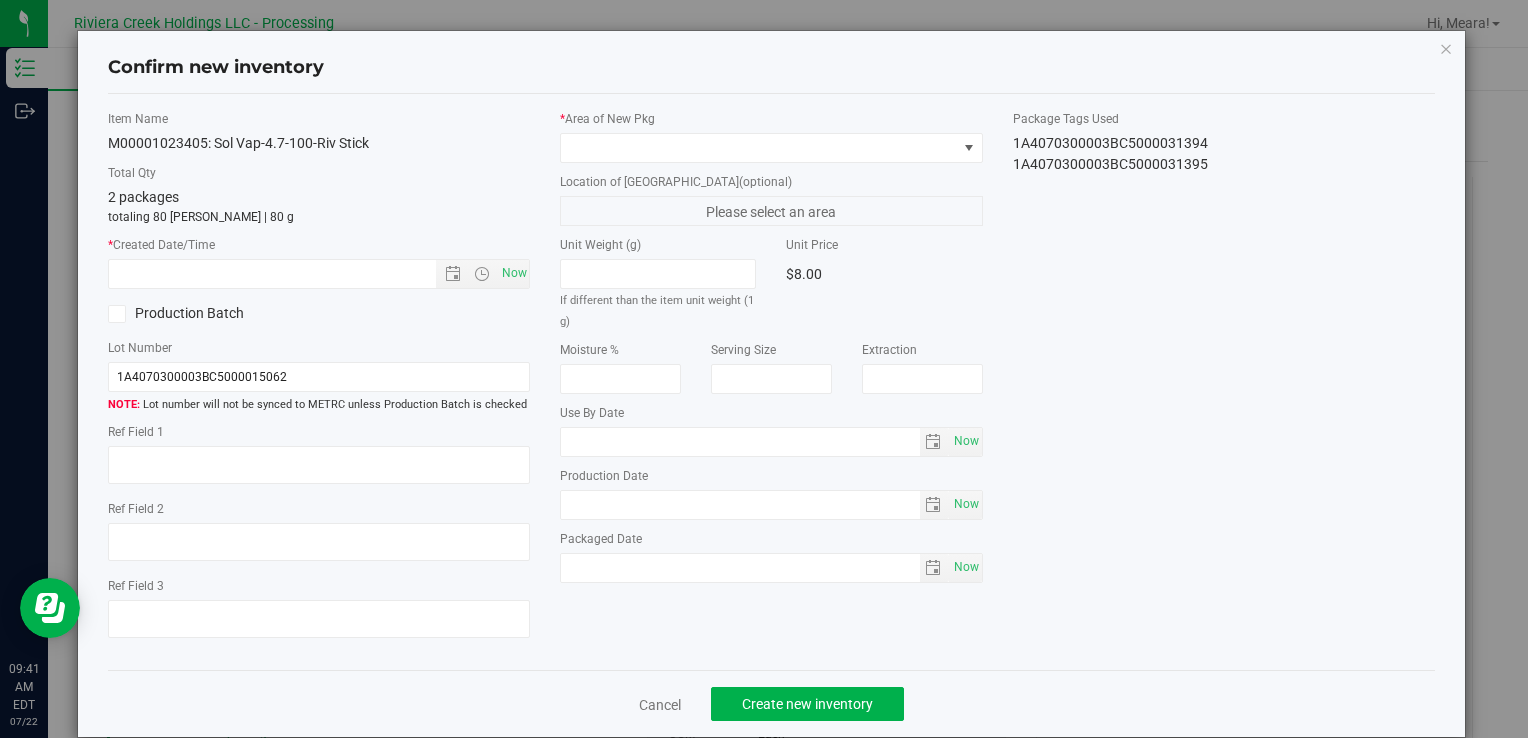 type on "[DATE]" 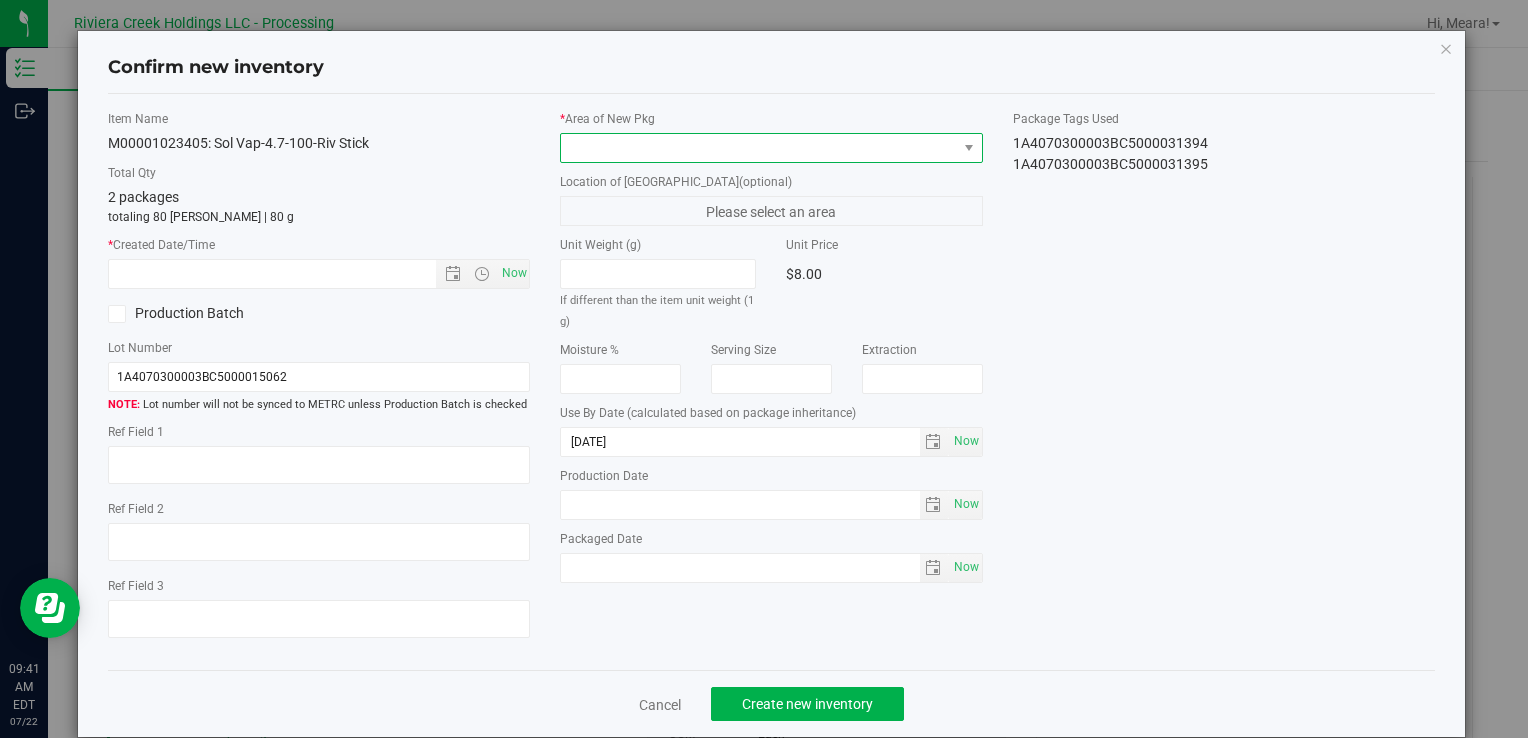 click at bounding box center [758, 148] 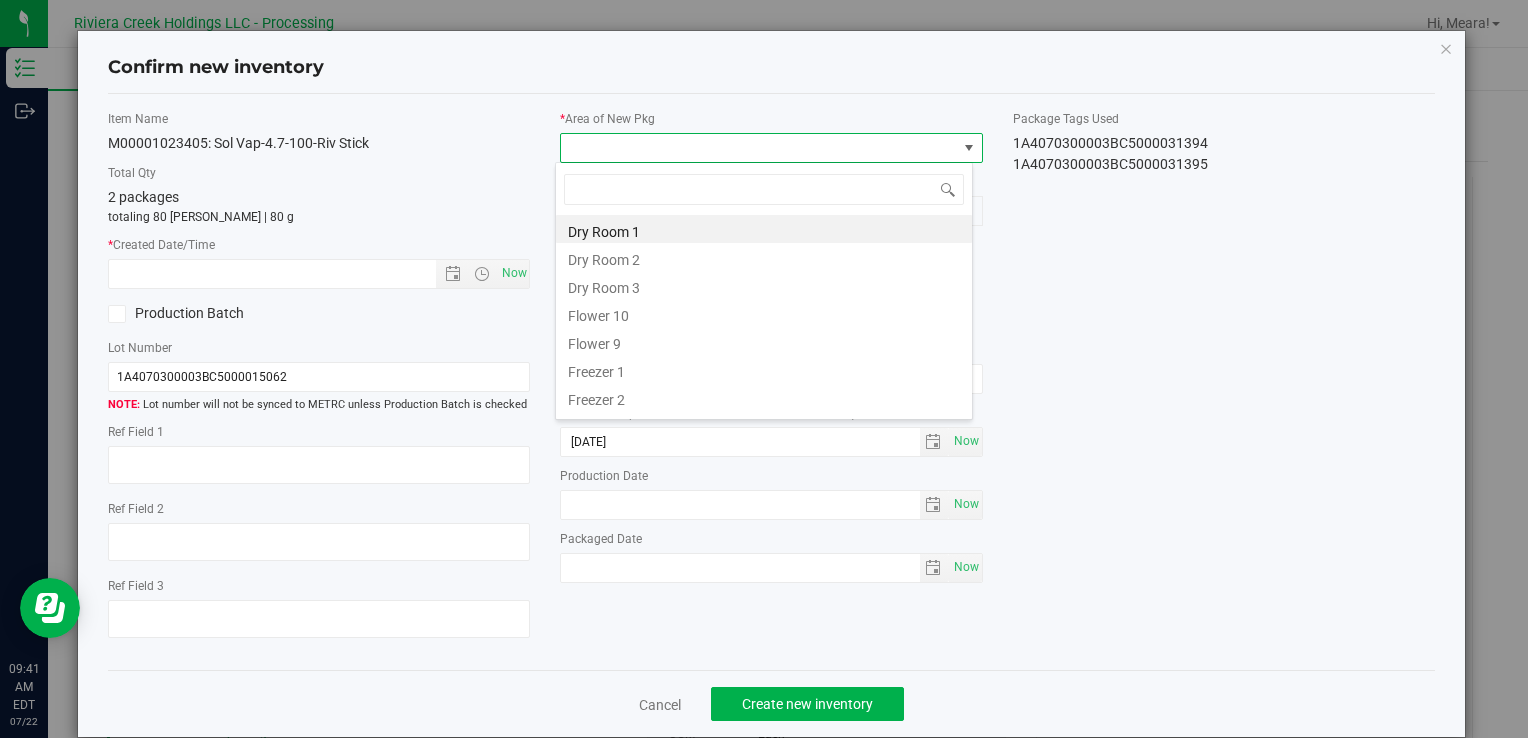 click on "Flower 10" at bounding box center [764, 313] 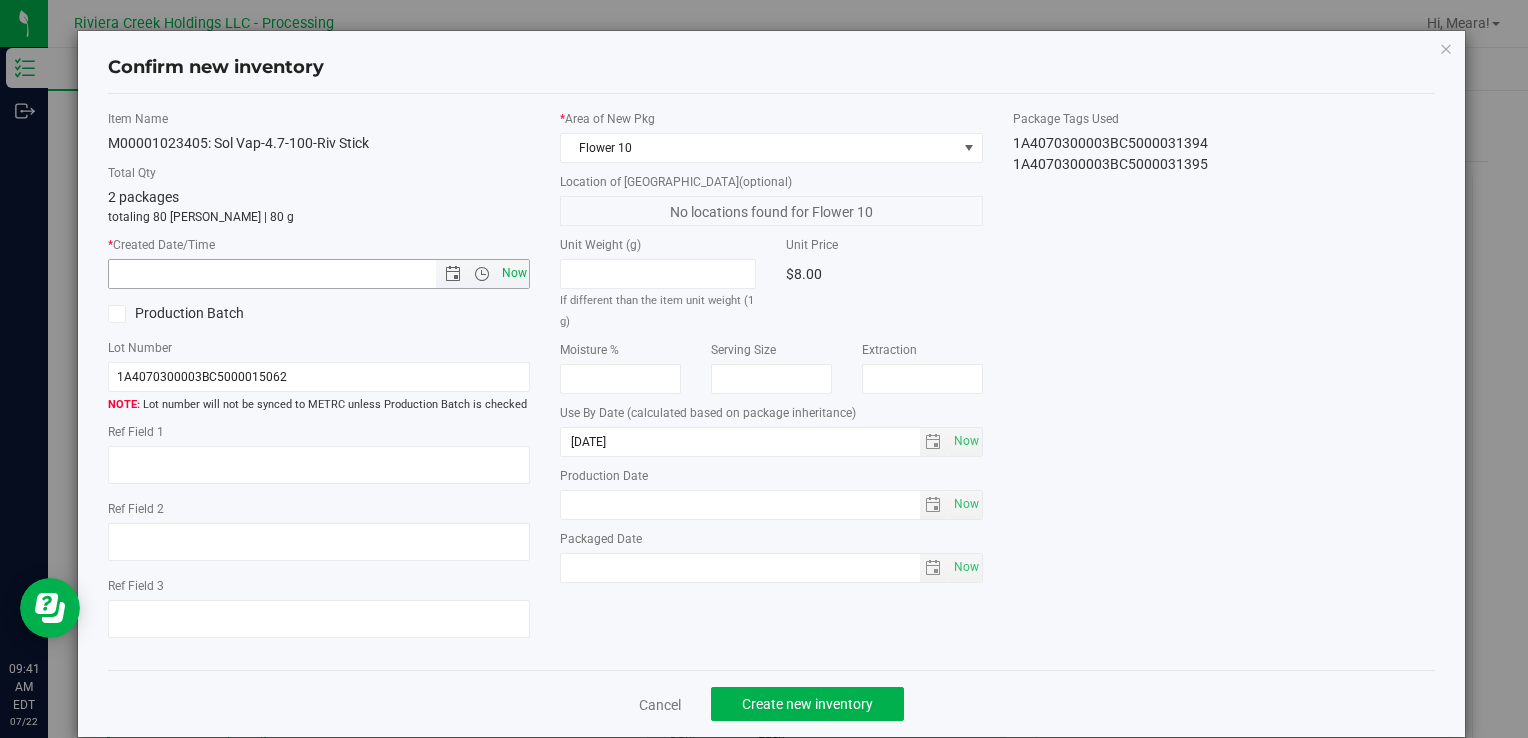 click on "Now" at bounding box center (514, 273) 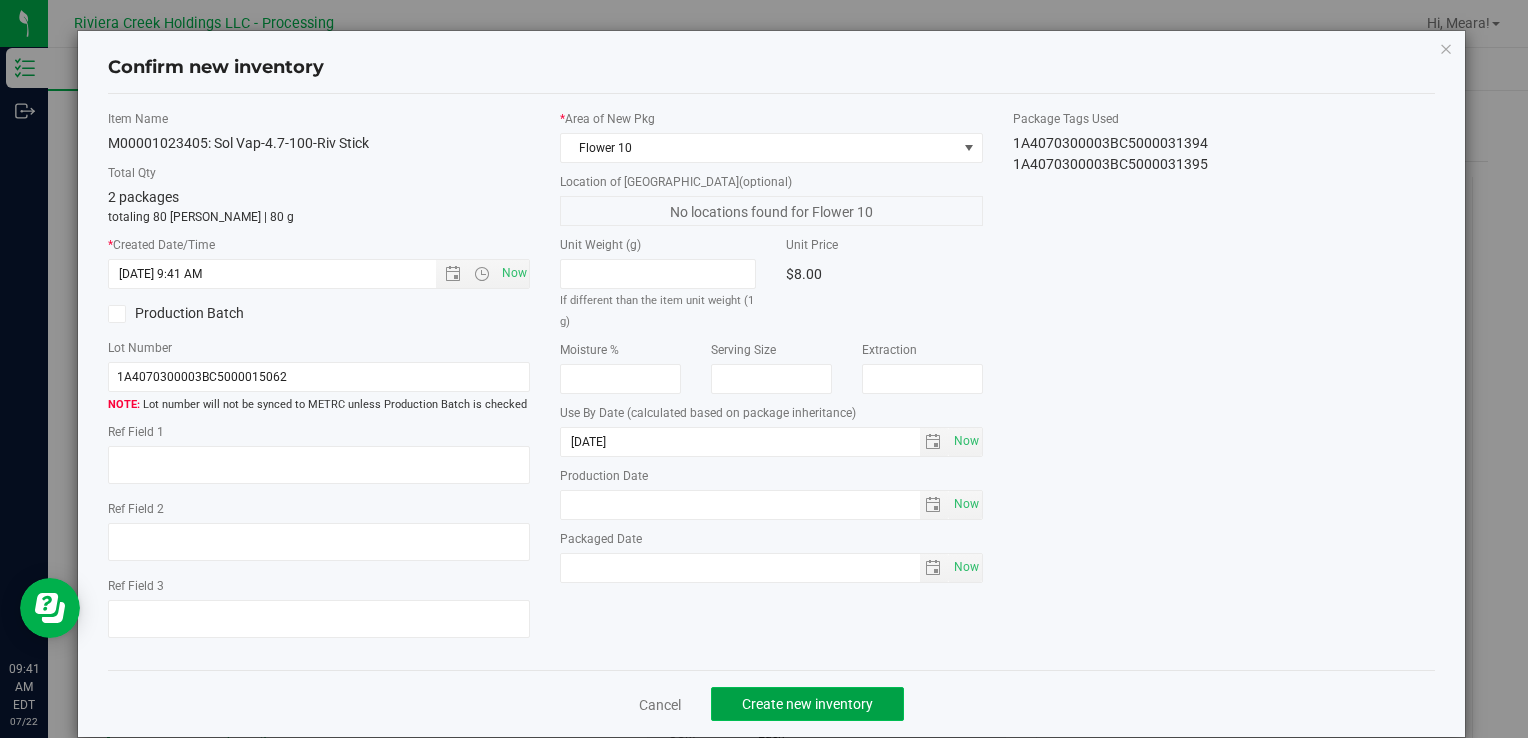 click on "Create new inventory" 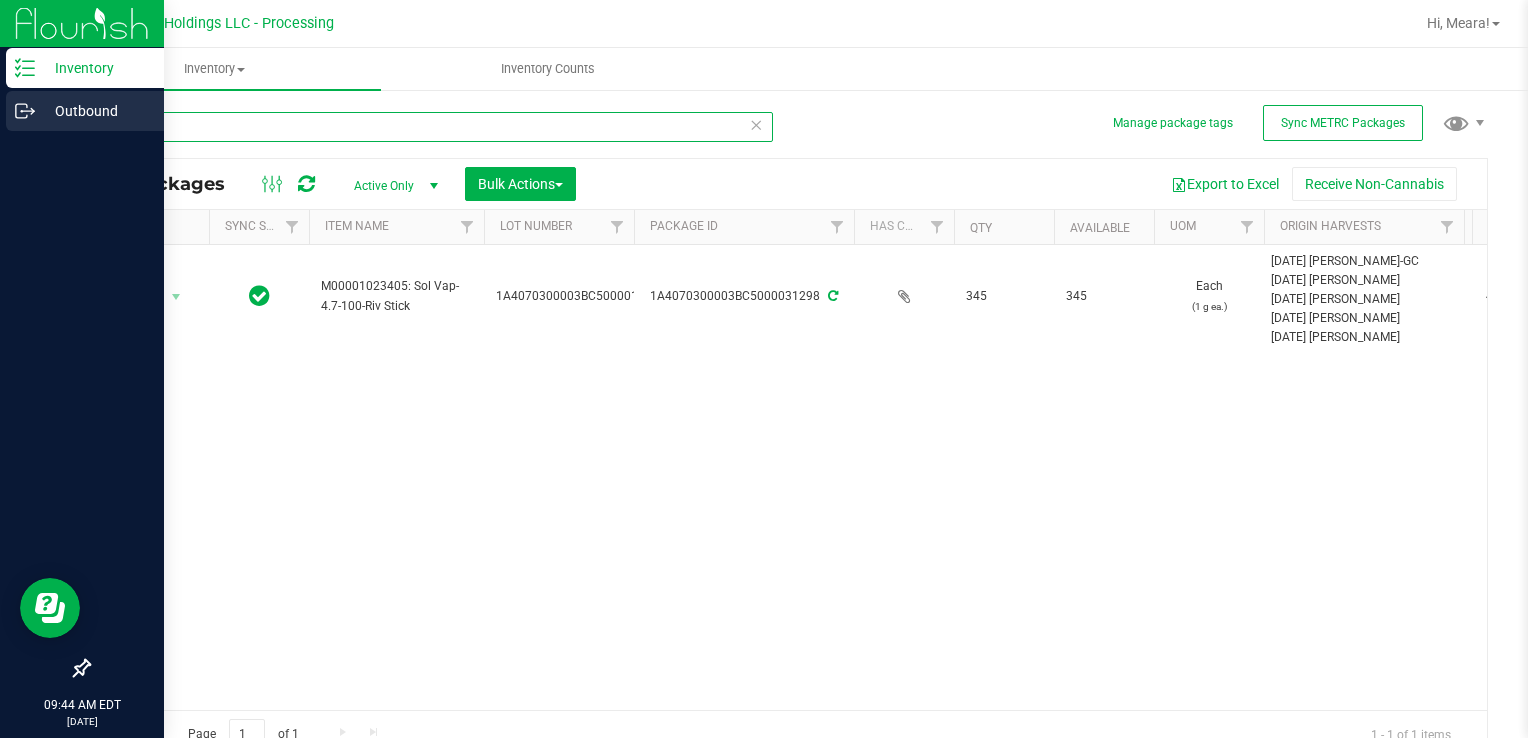 drag, startPoint x: 71, startPoint y: 130, endPoint x: 0, endPoint y: 125, distance: 71.17584 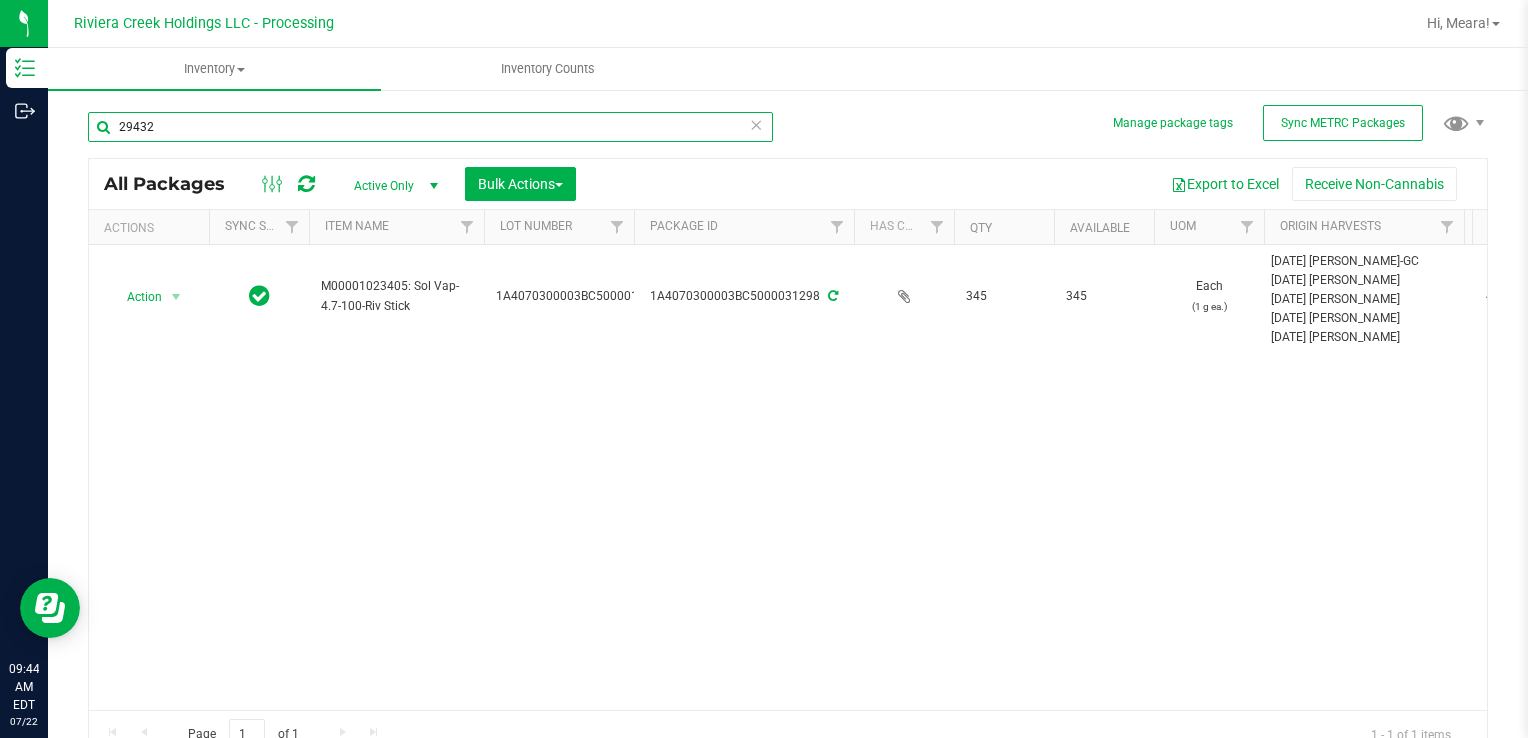 type on "29432" 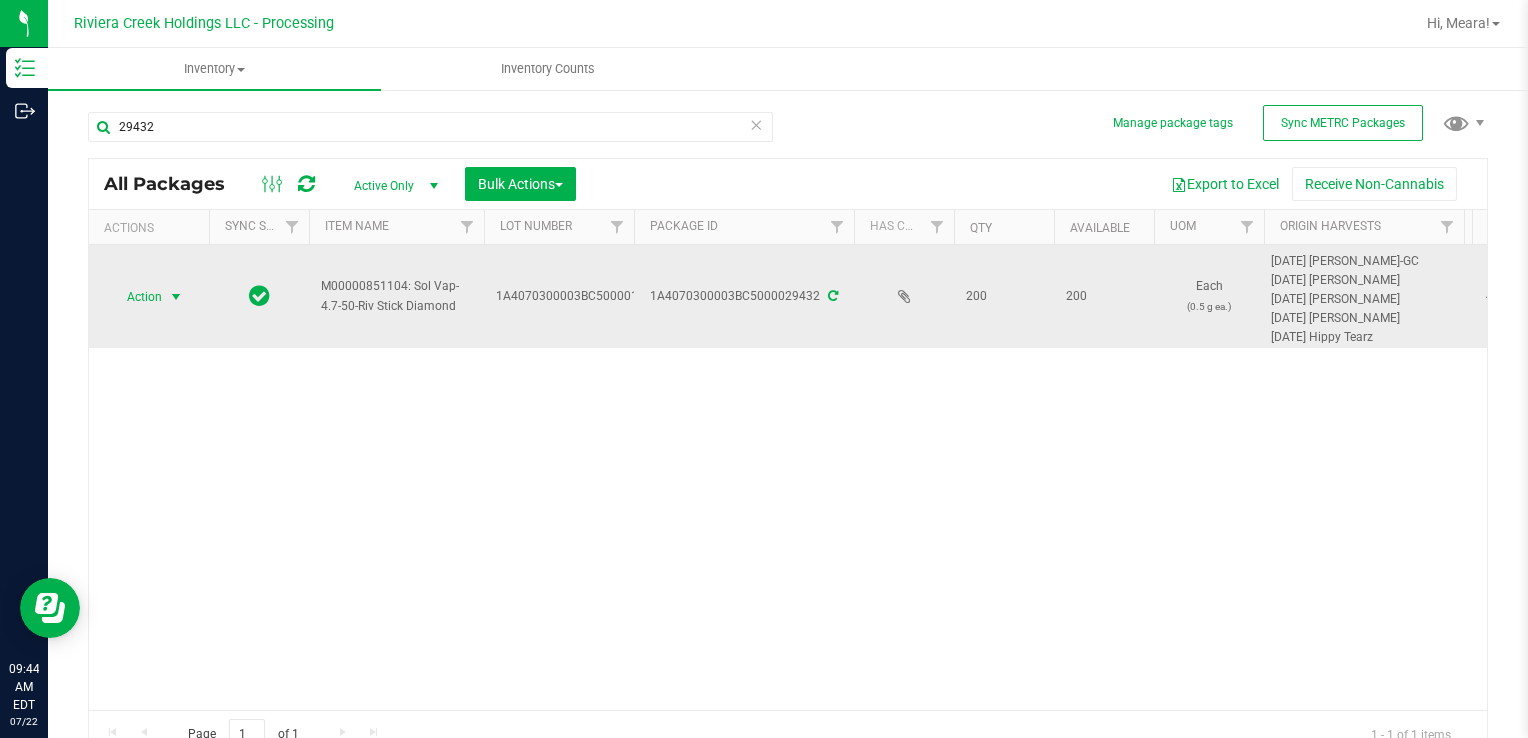 click on "Action" at bounding box center [136, 297] 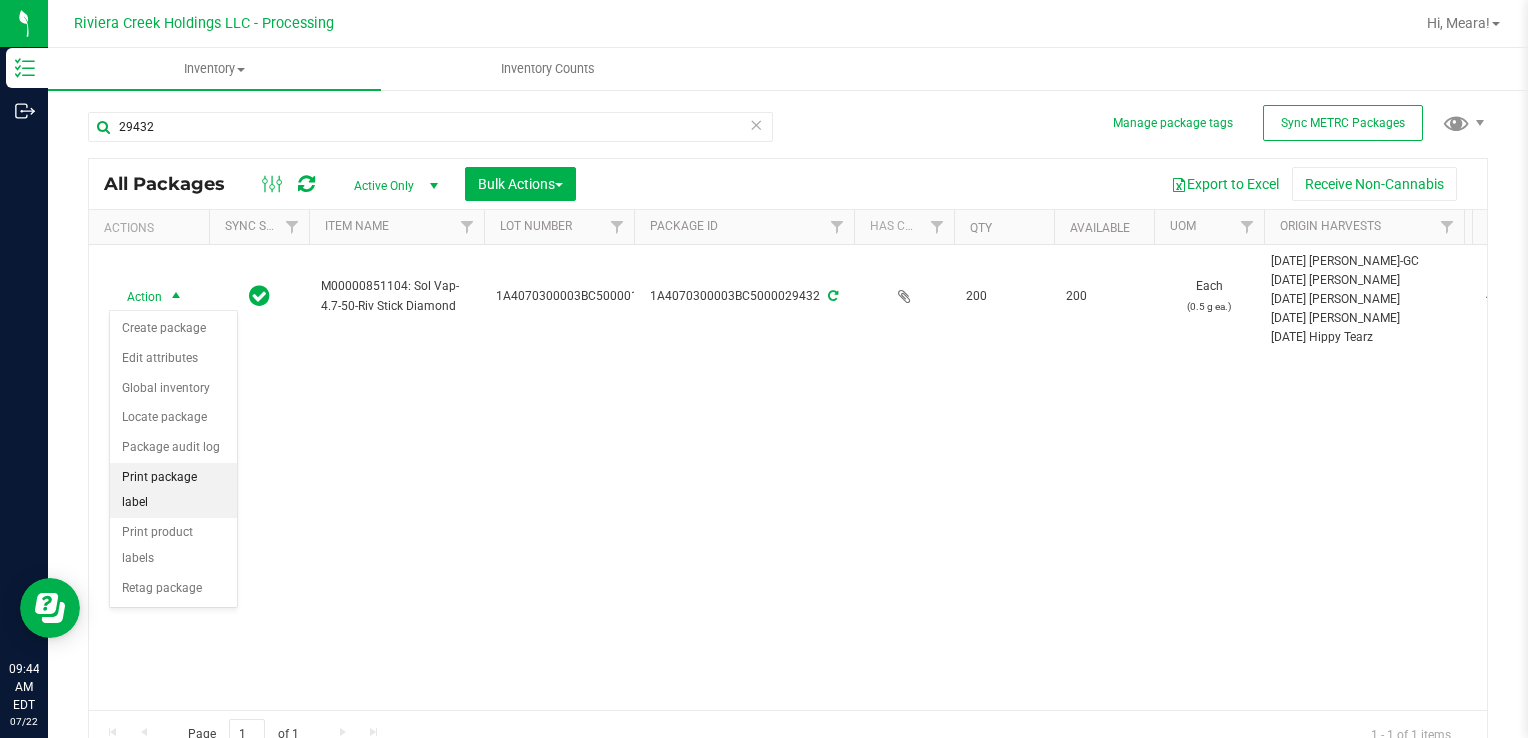 click on "Print package label" at bounding box center [173, 490] 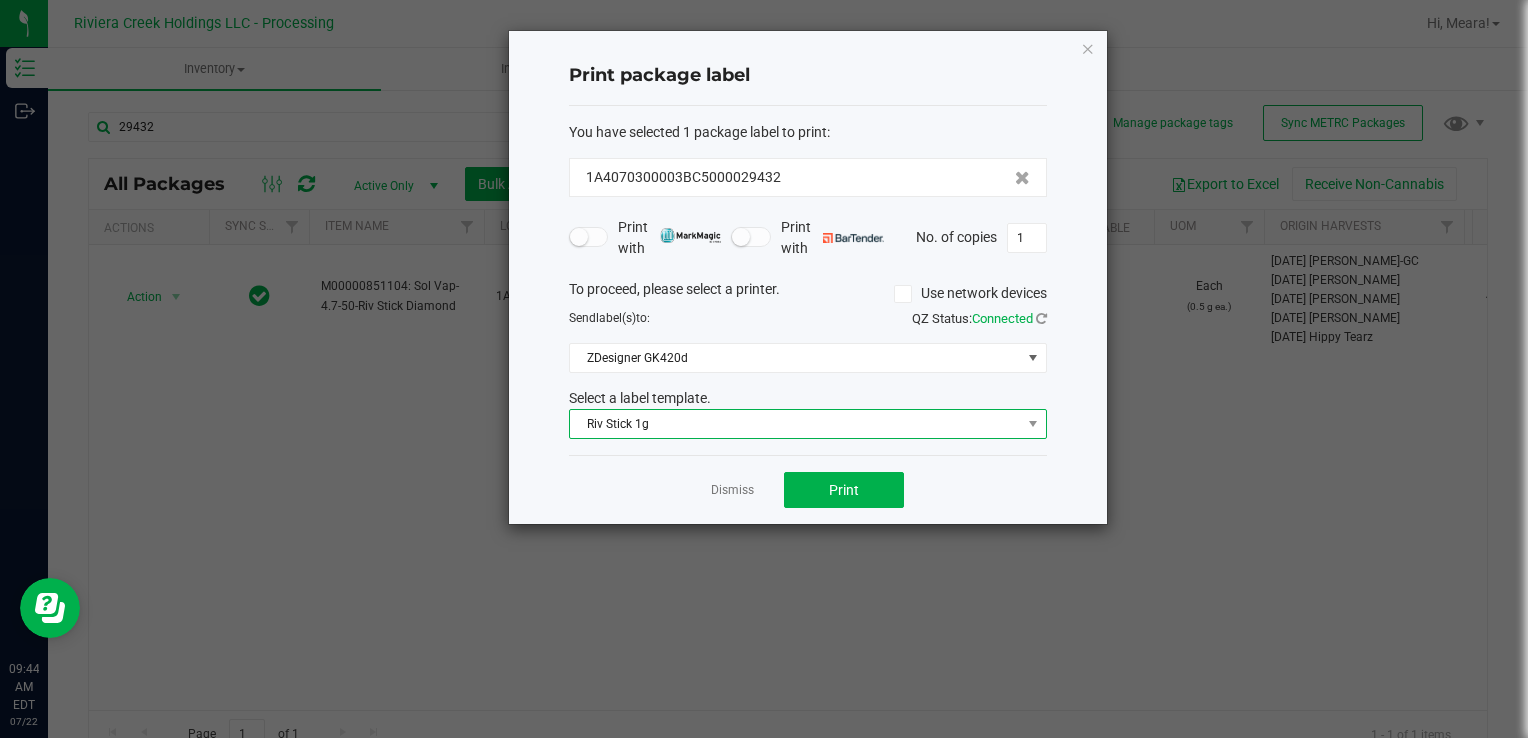 click on "Riv Stick 1g" at bounding box center [795, 424] 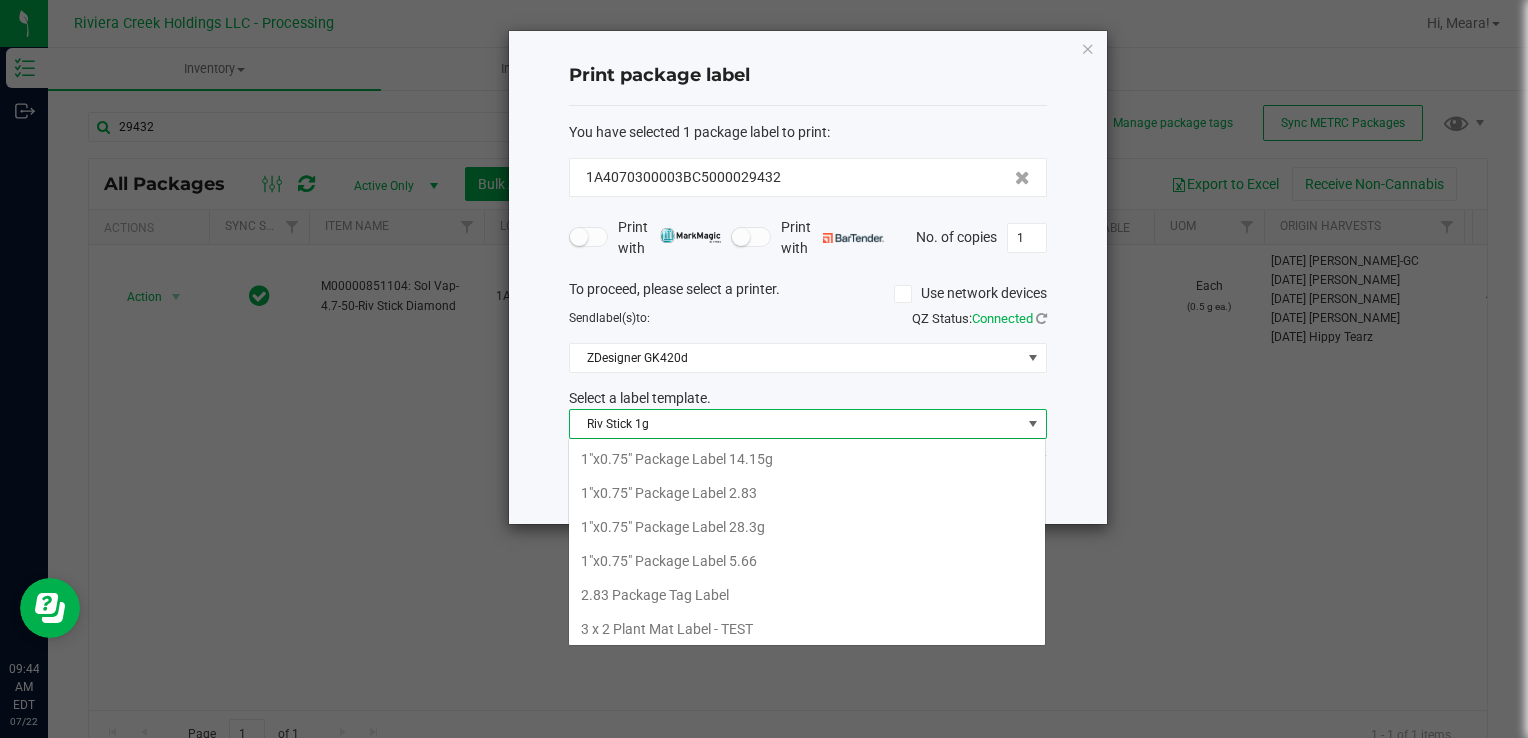 scroll, scrollTop: 775, scrollLeft: 0, axis: vertical 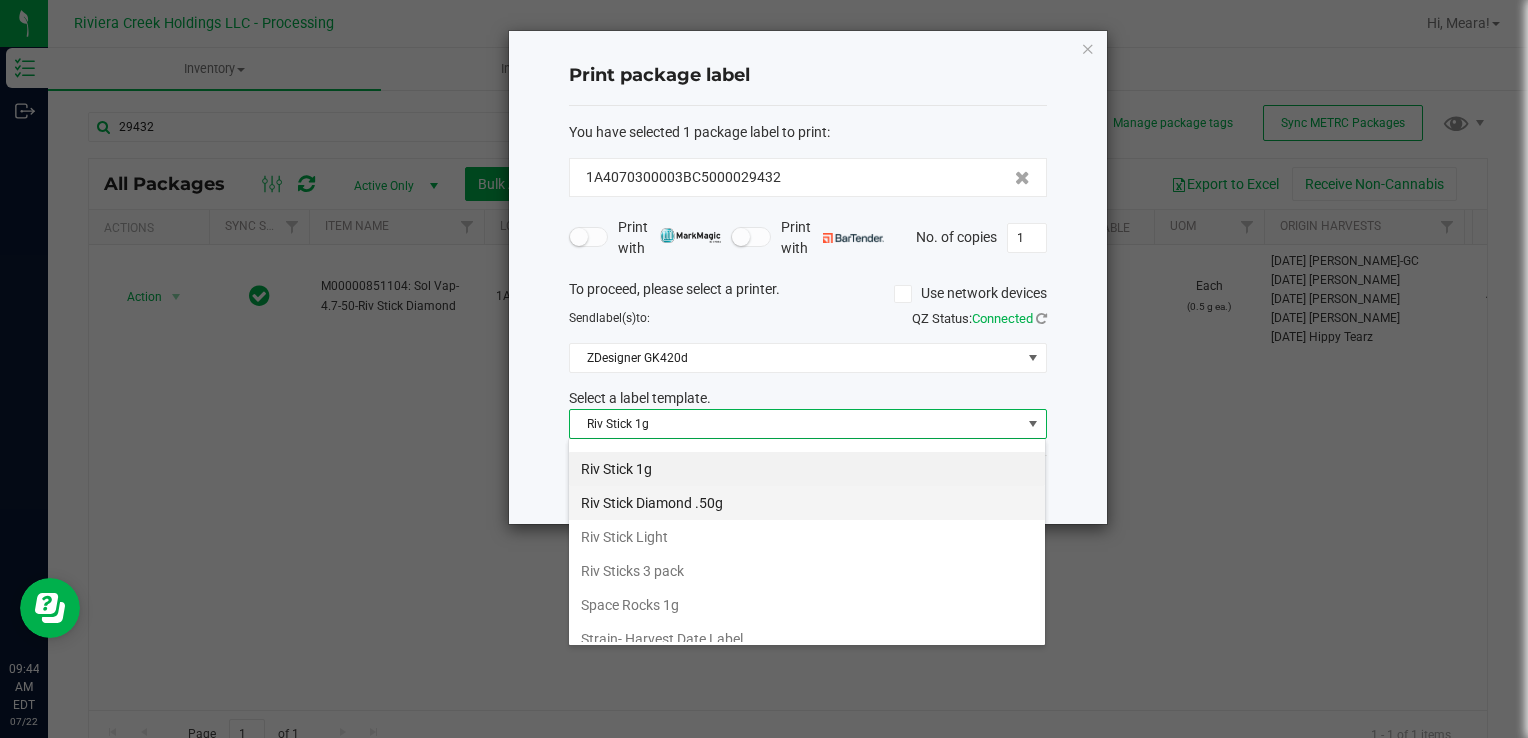 click on "Riv Stick Diamond .50g" at bounding box center (807, 503) 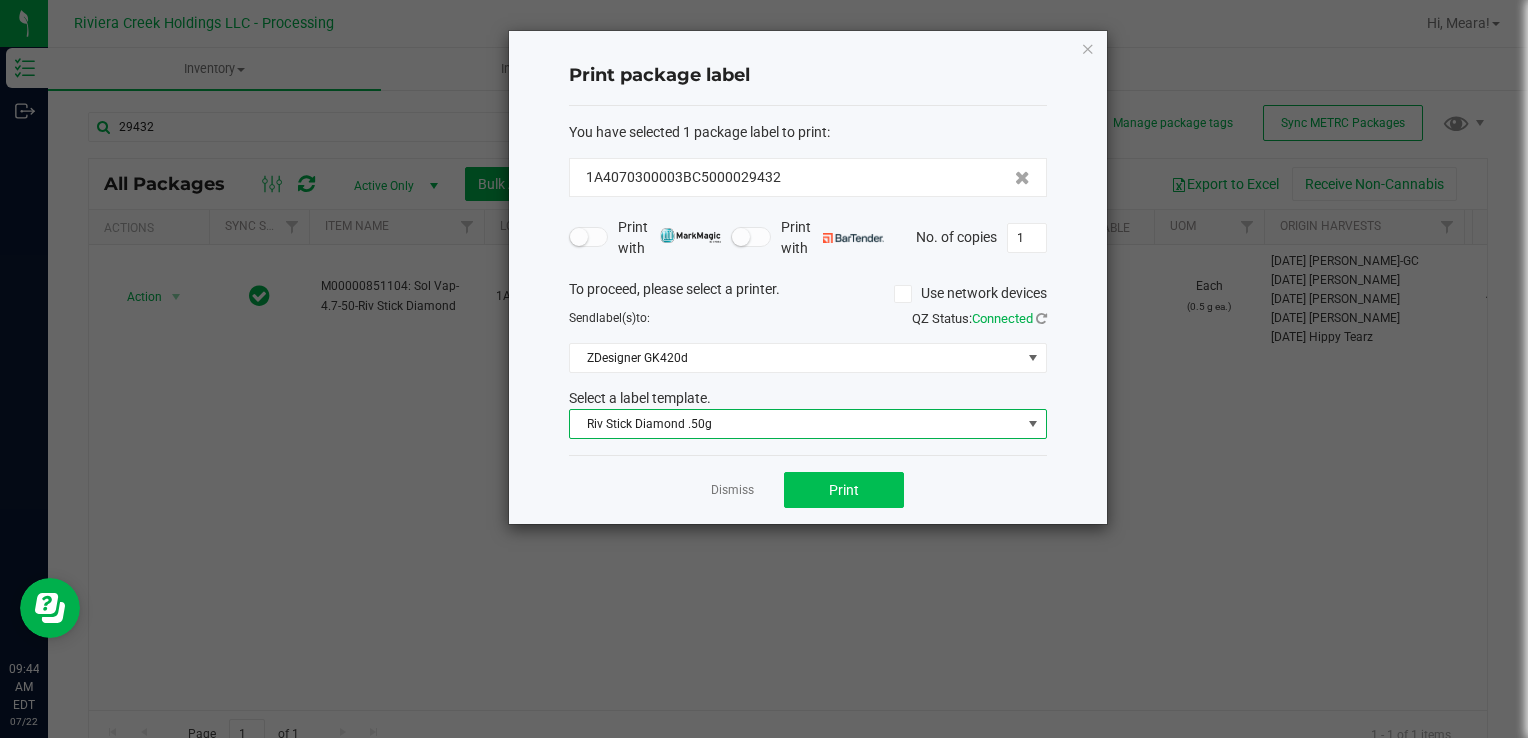 click on "Dismiss   Print" 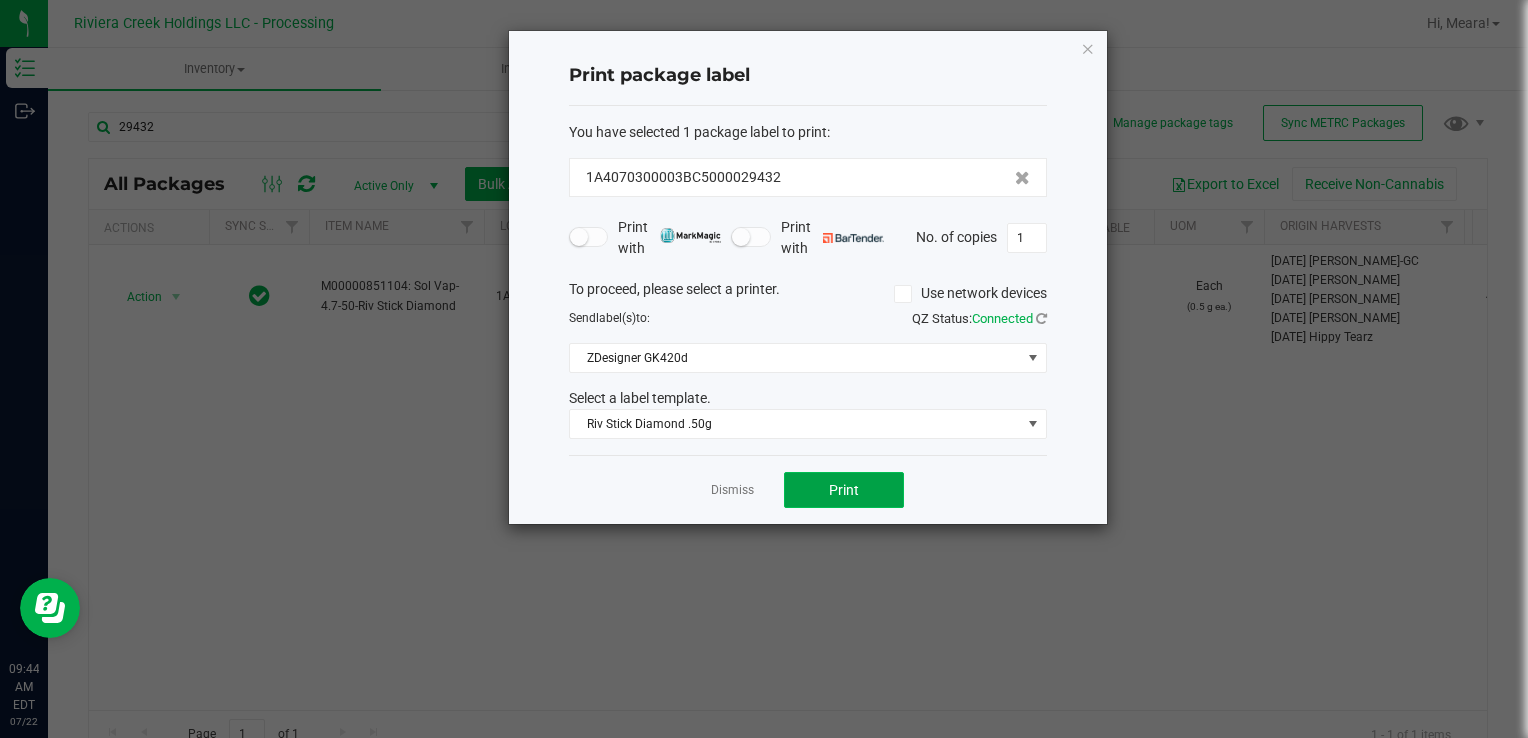 click on "Print" 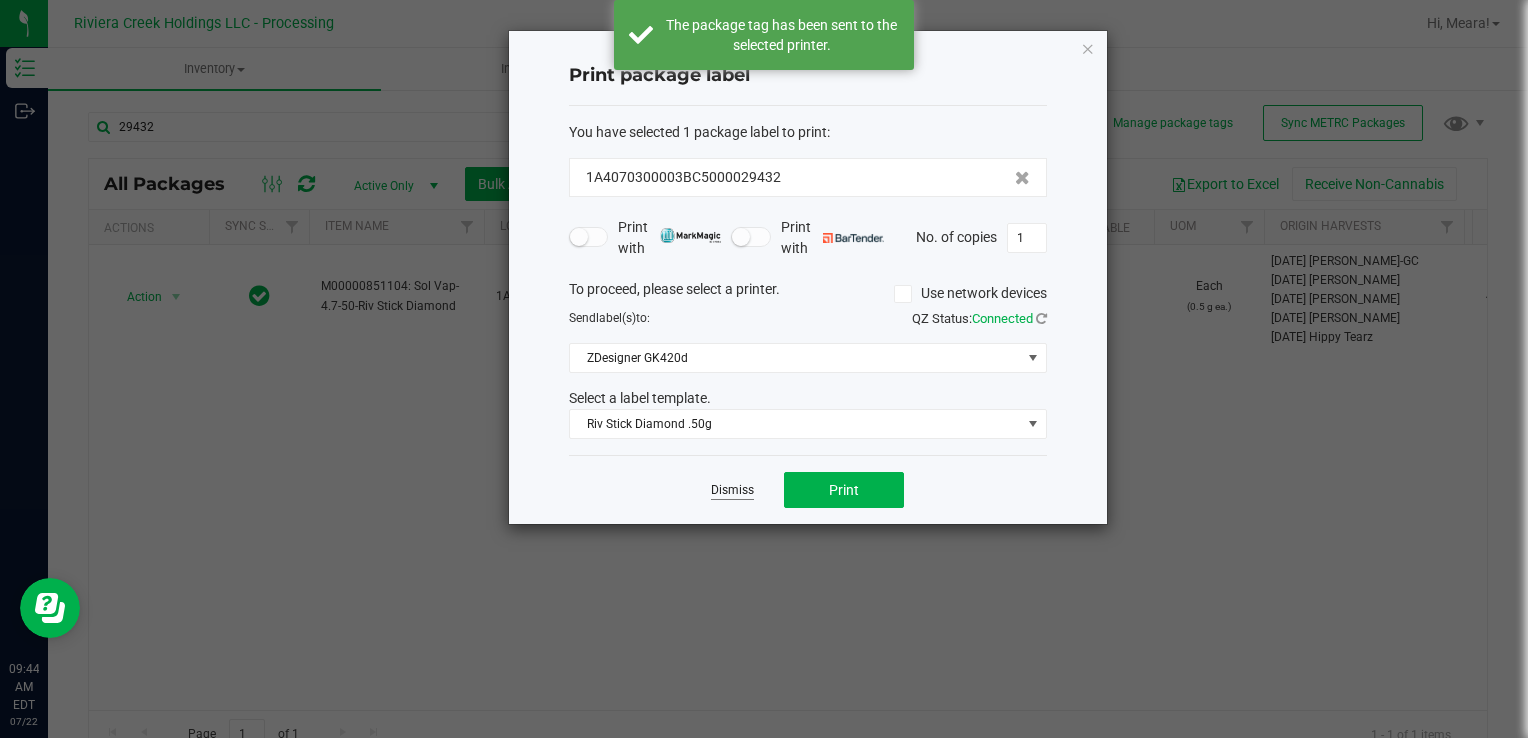 click on "Dismiss" 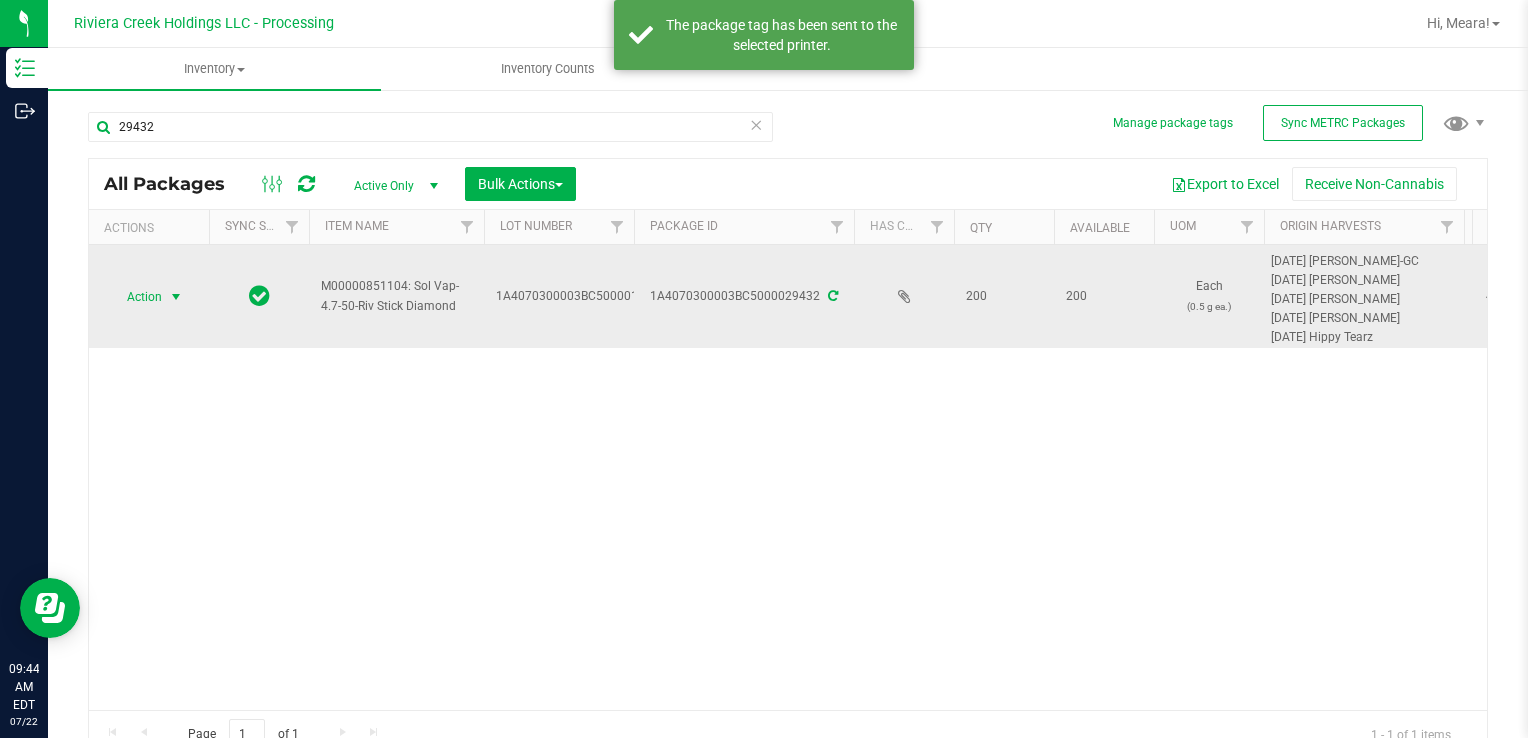 click on "Action" at bounding box center [136, 297] 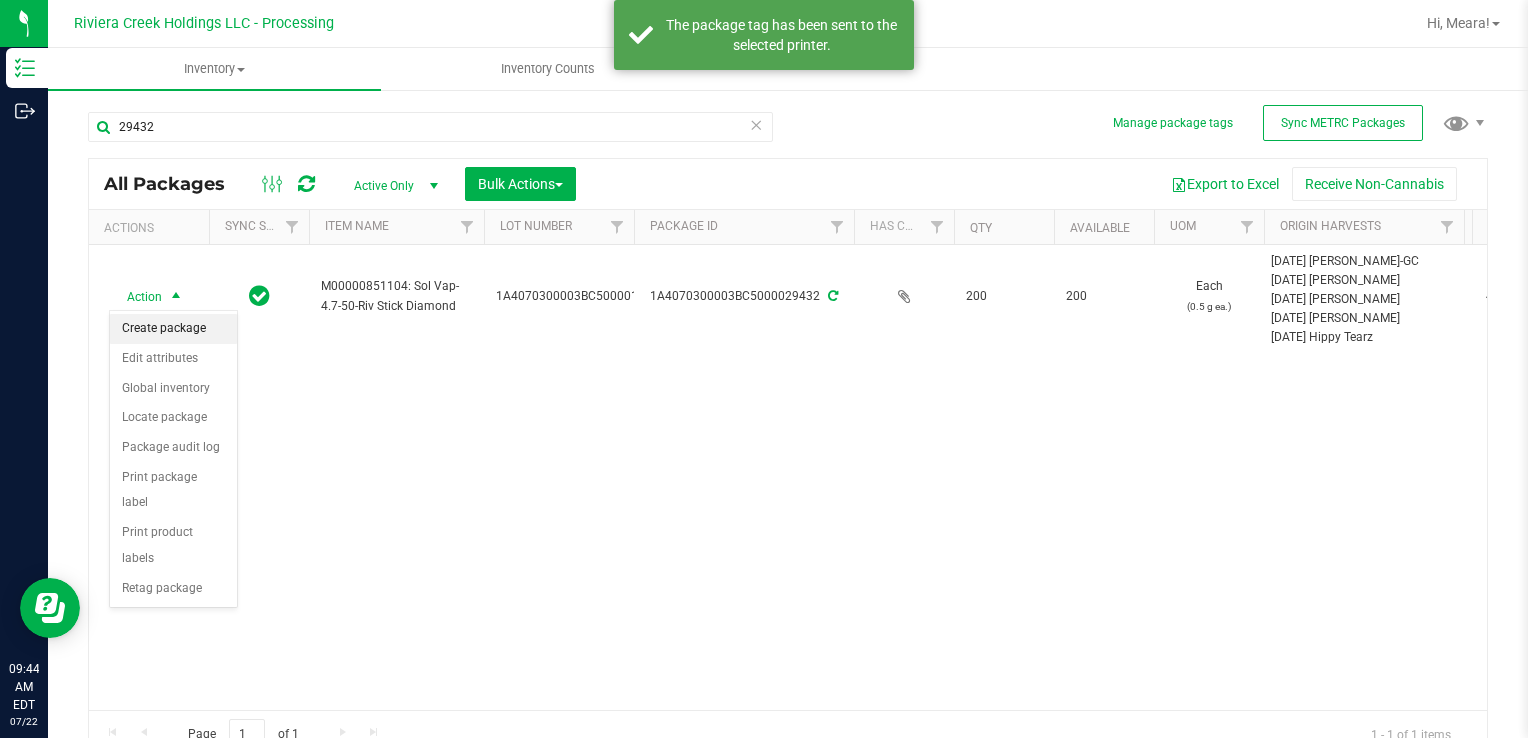click on "Create package" at bounding box center [173, 329] 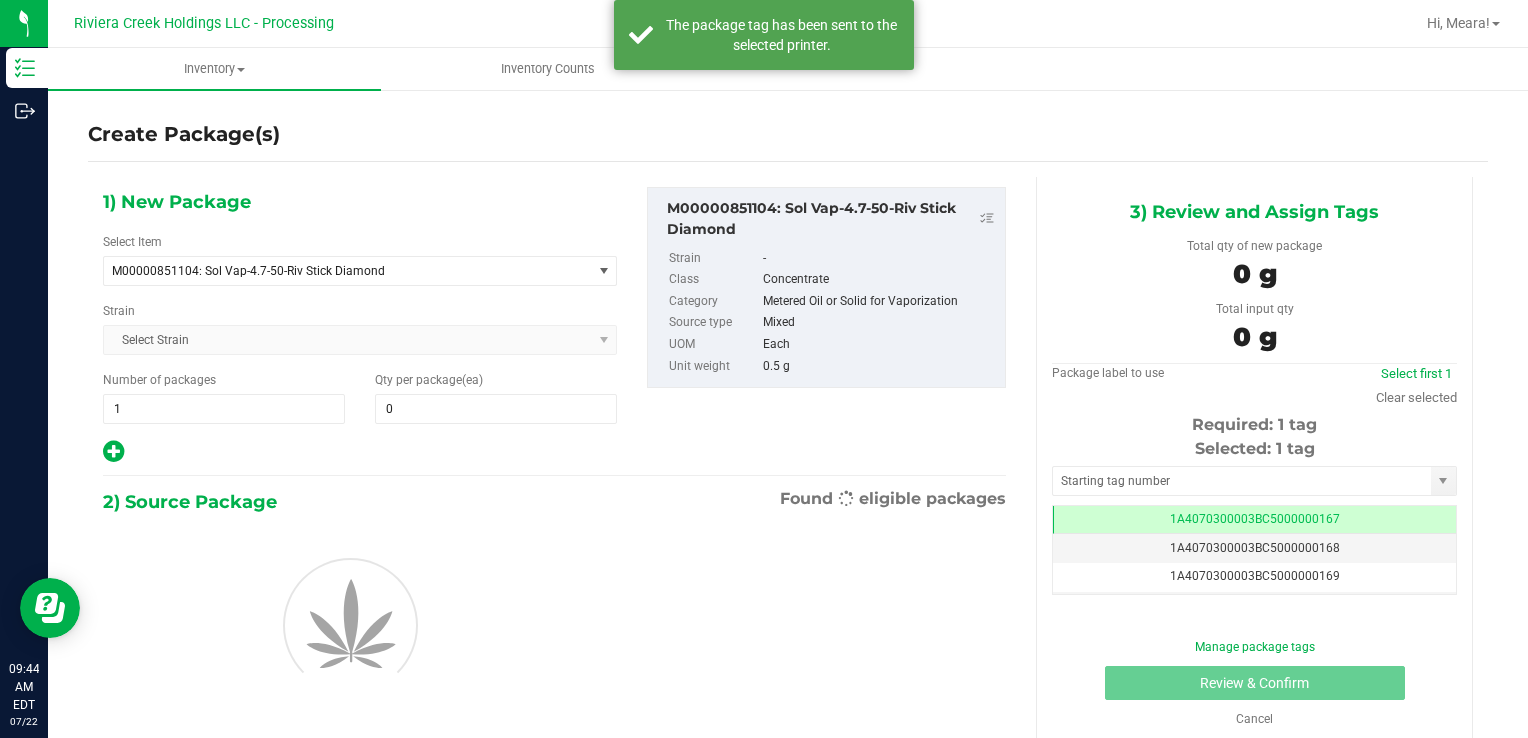 scroll, scrollTop: 0, scrollLeft: 0, axis: both 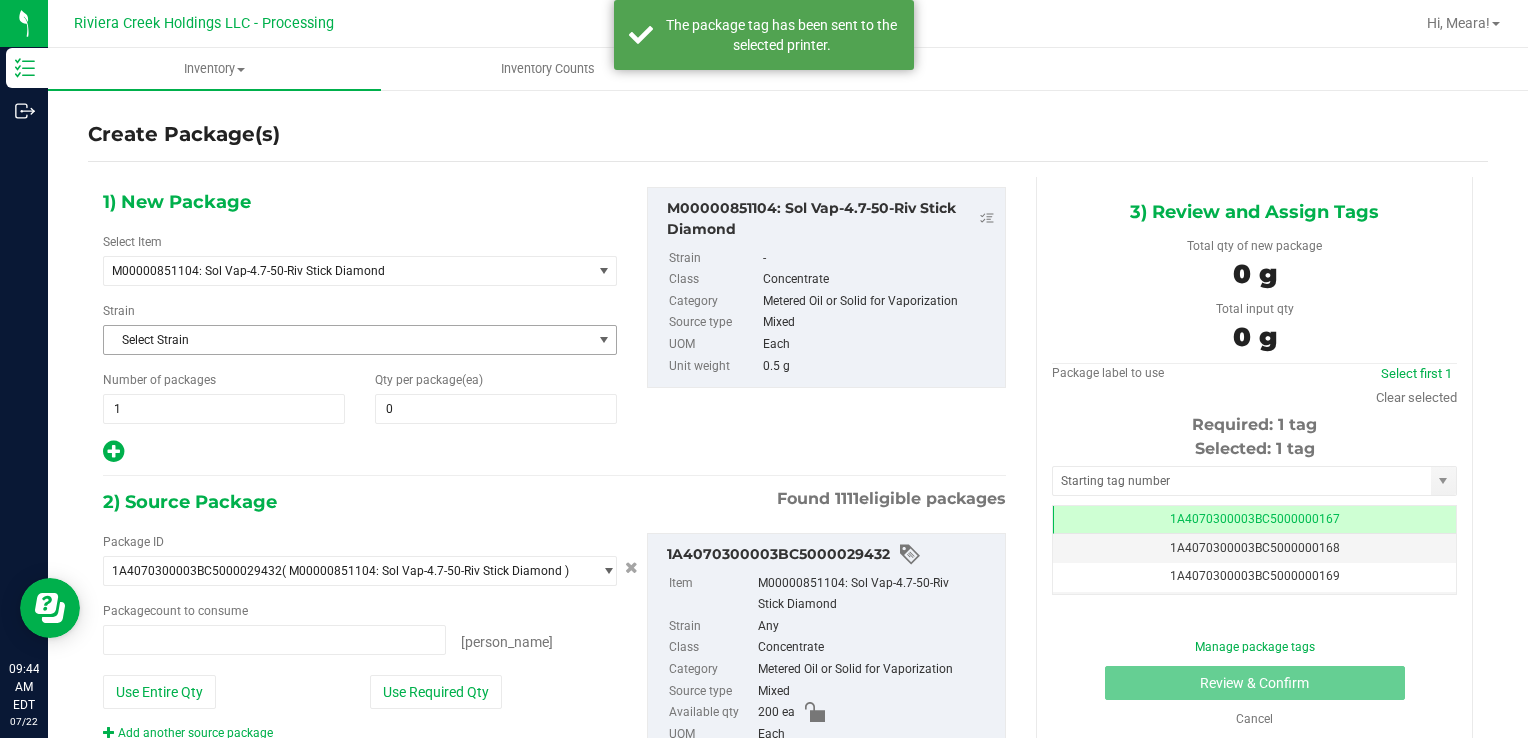 type on "0 ea" 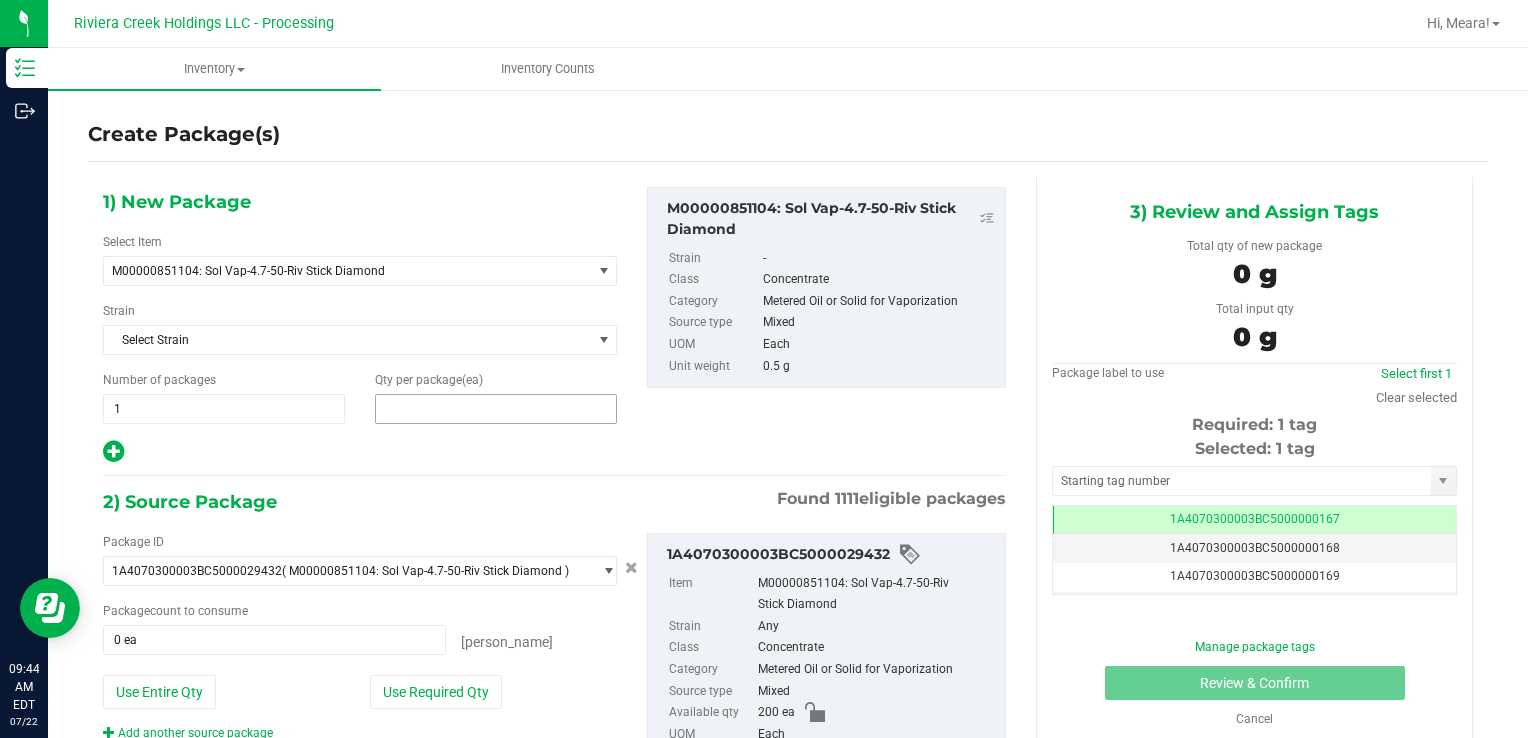 click at bounding box center (496, 409) 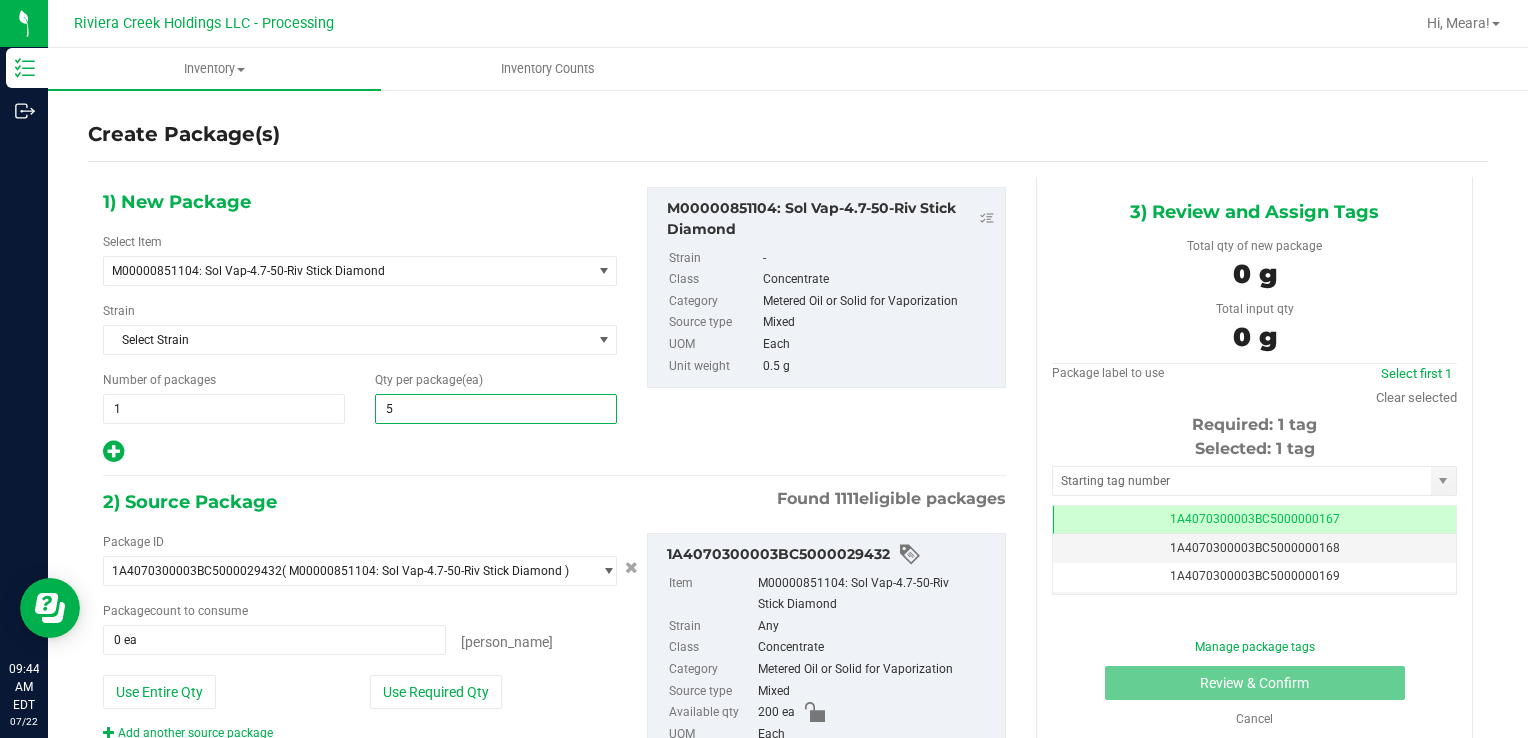 type on "50" 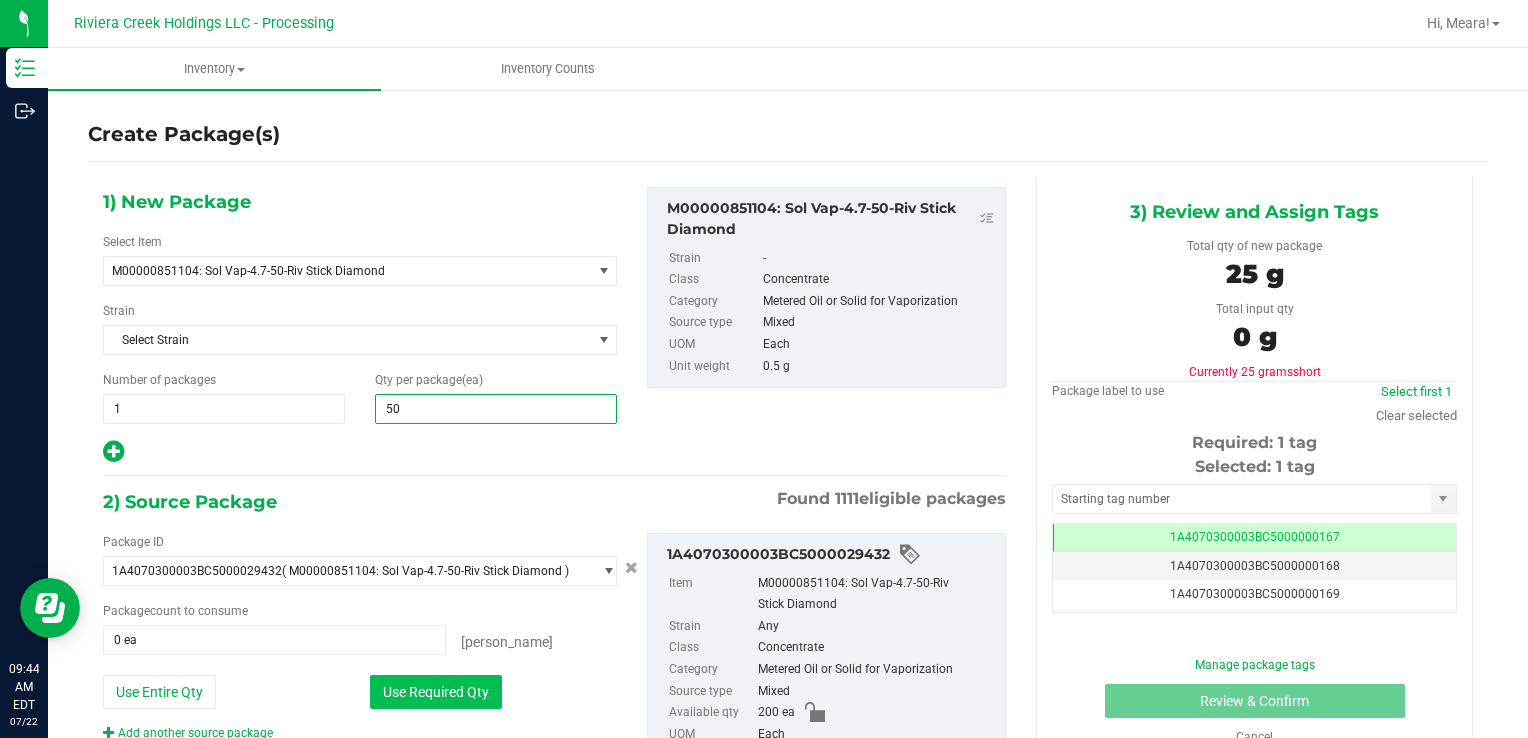 type on "50" 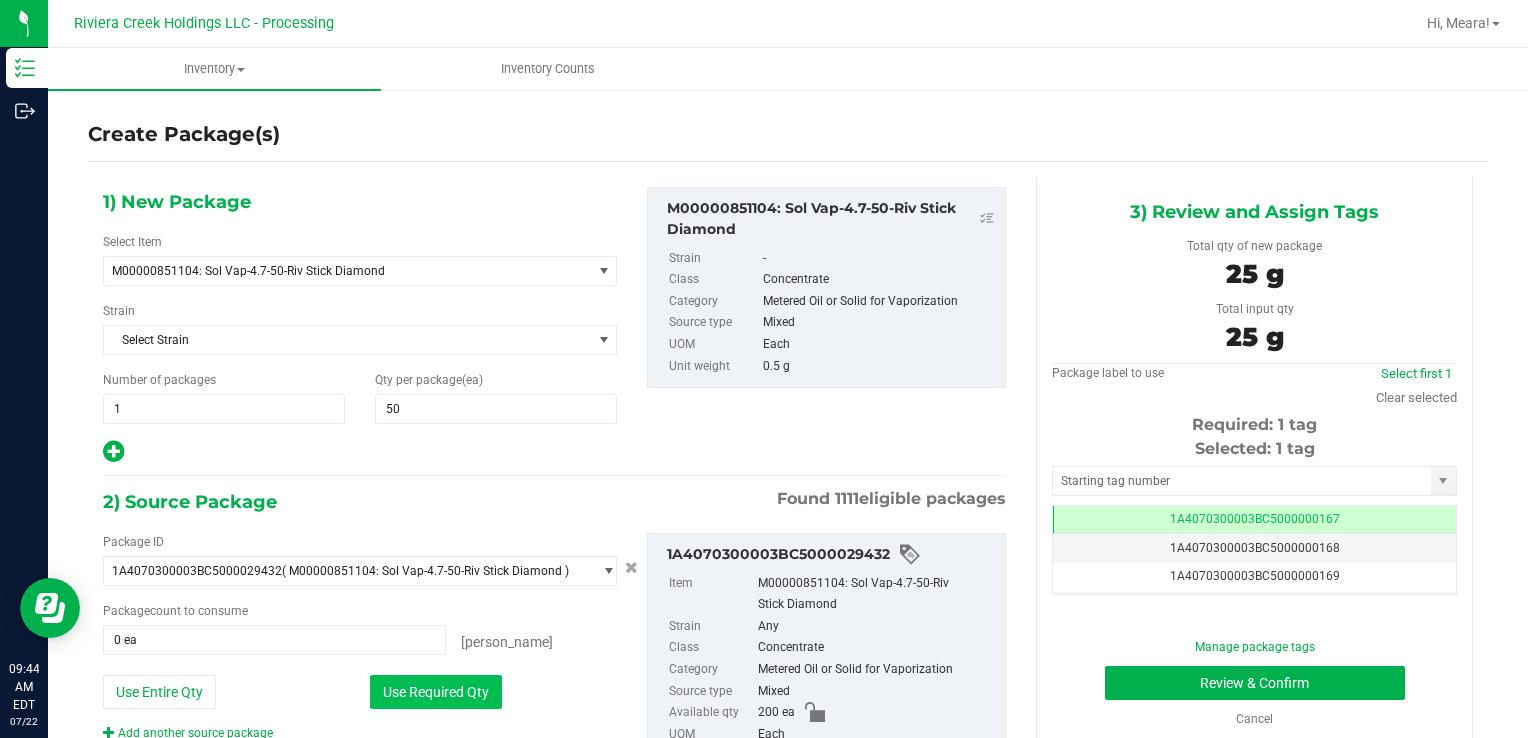 type on "50 ea" 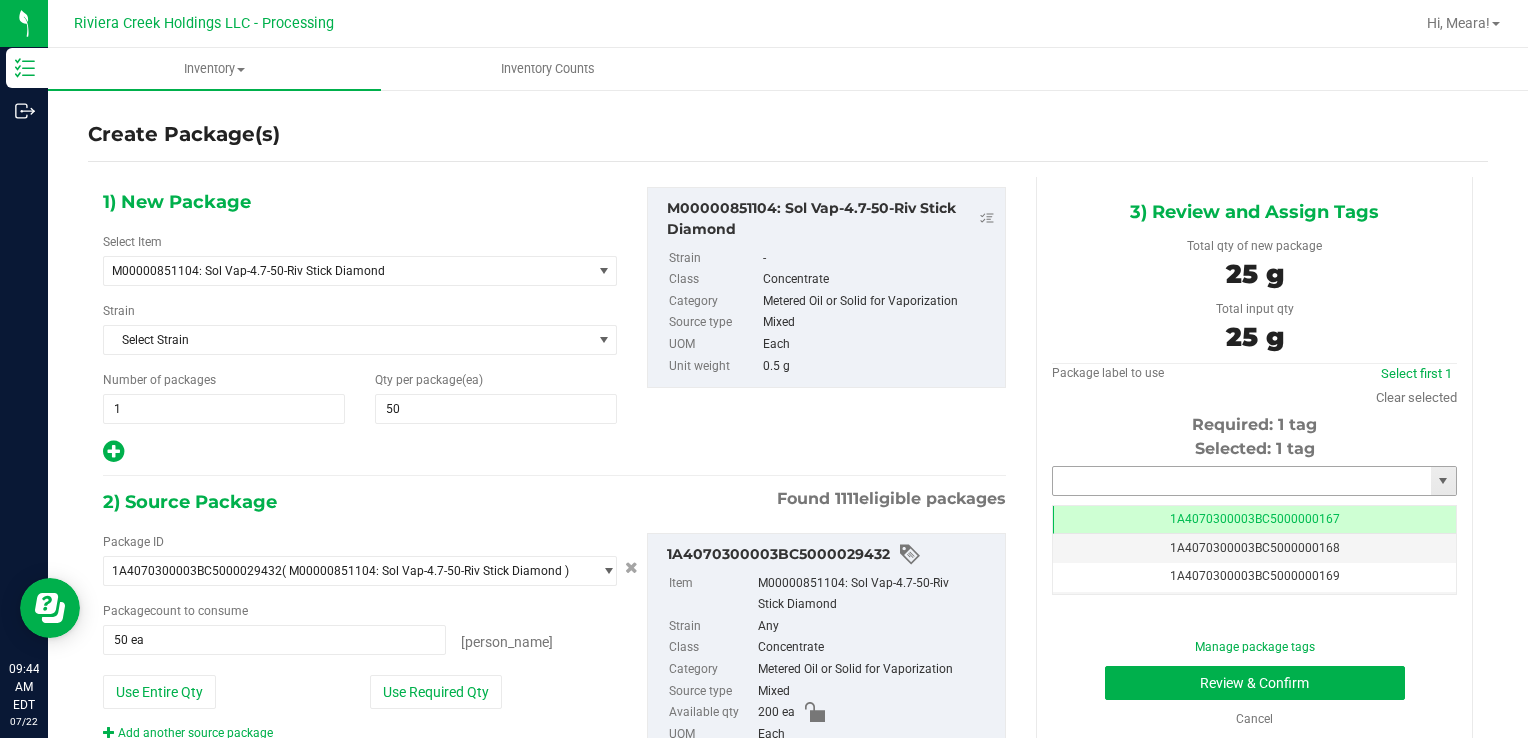 click at bounding box center [1242, 481] 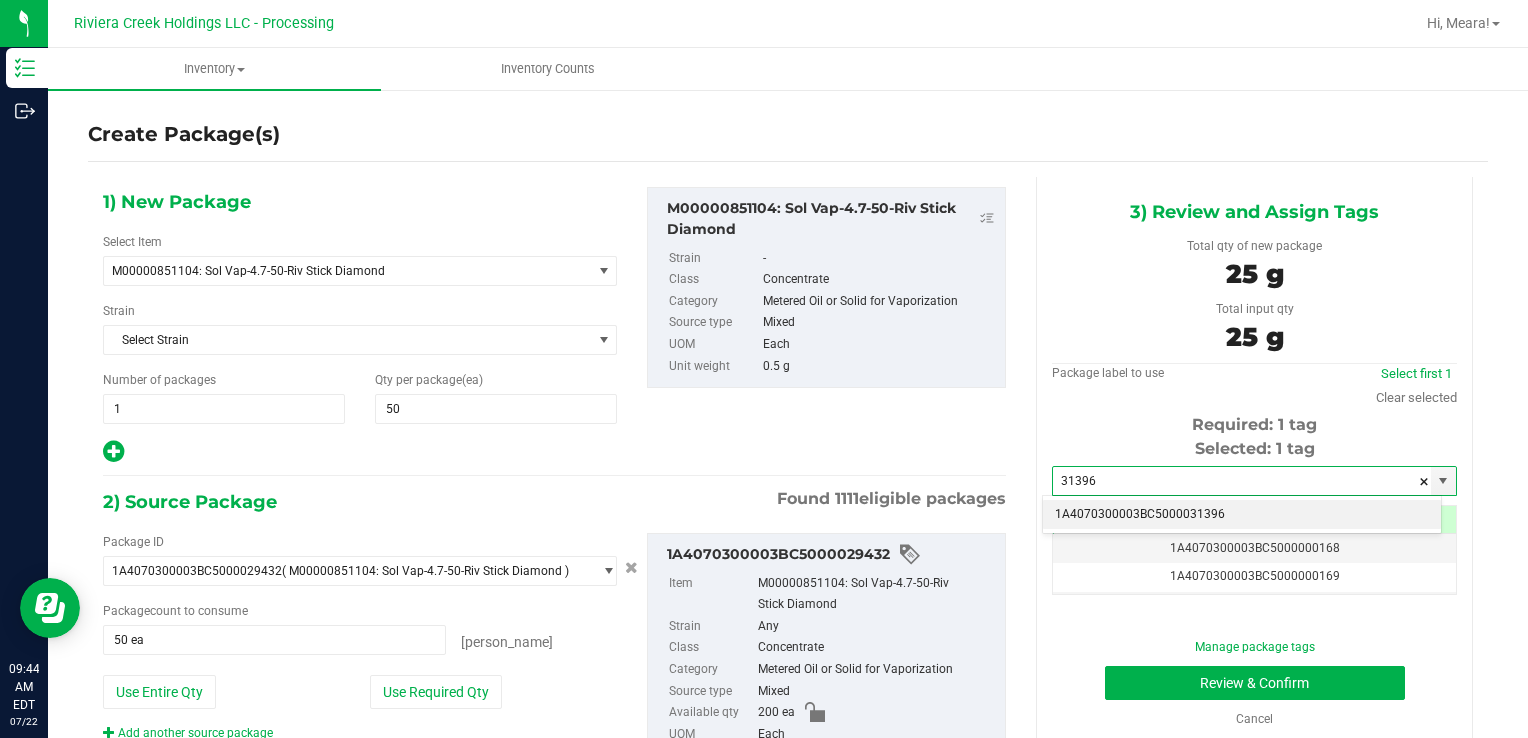 drag, startPoint x: 1118, startPoint y: 512, endPoint x: 1164, endPoint y: 609, distance: 107.35455 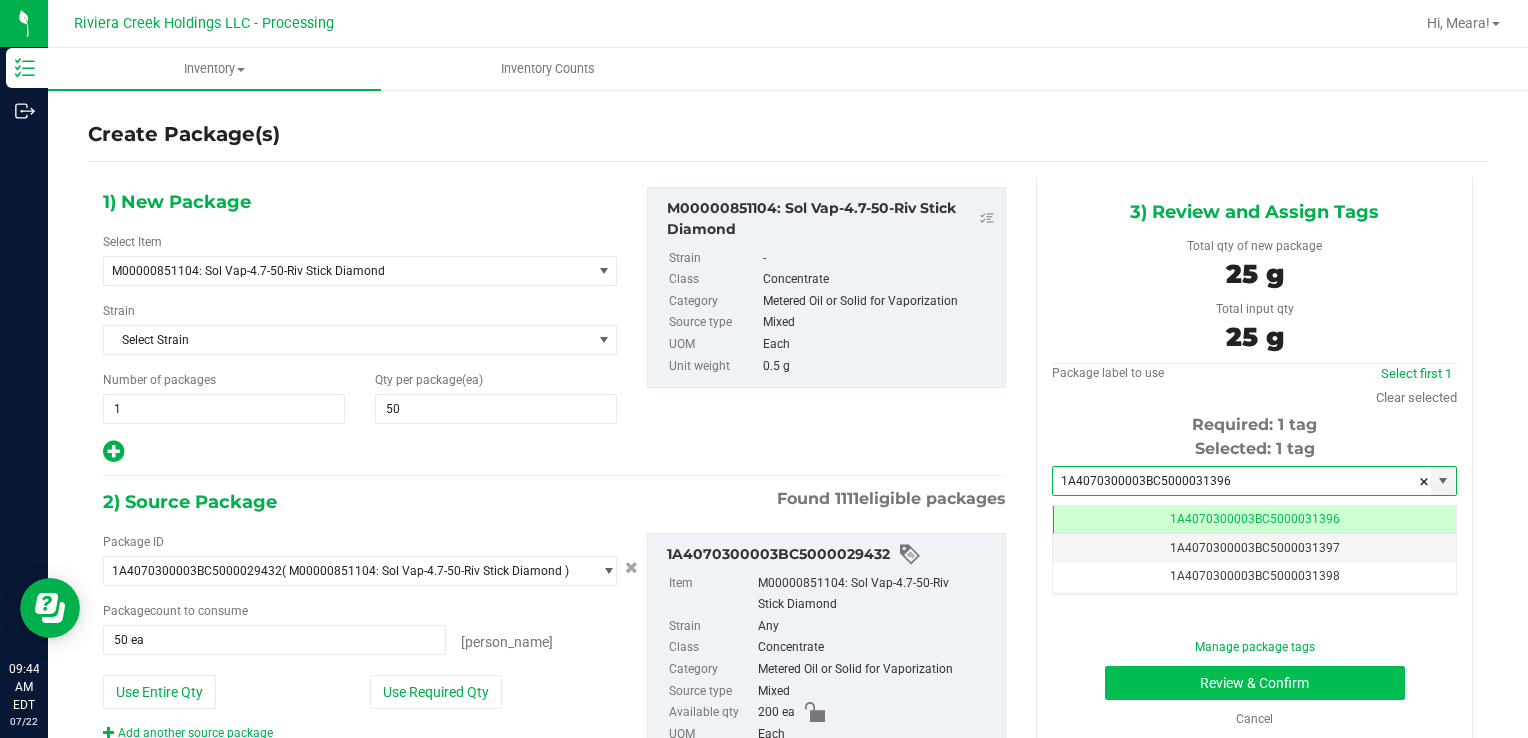 type on "1A4070300003BC5000031396" 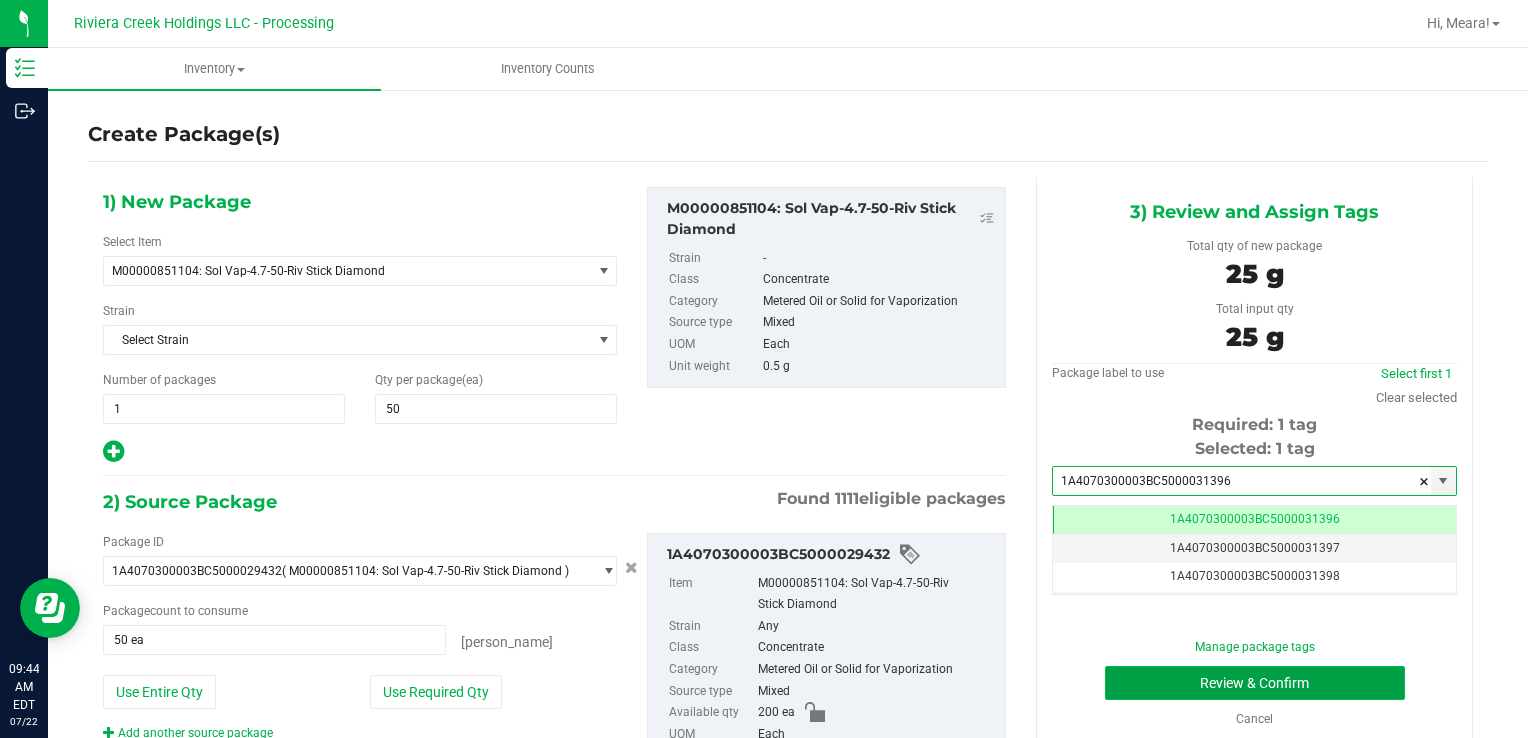 click on "Review & Confirm" at bounding box center (1255, 683) 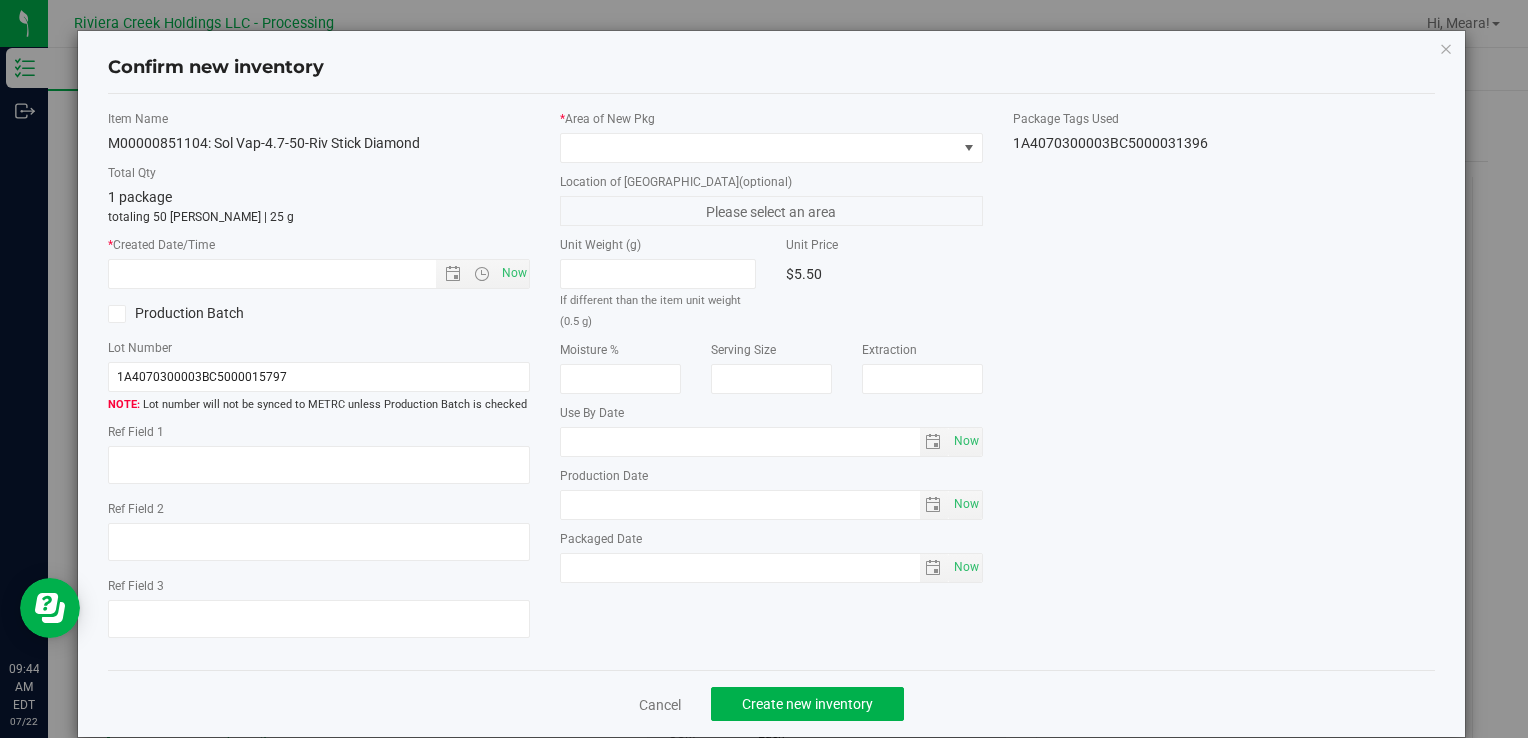 type on "[DATE]" 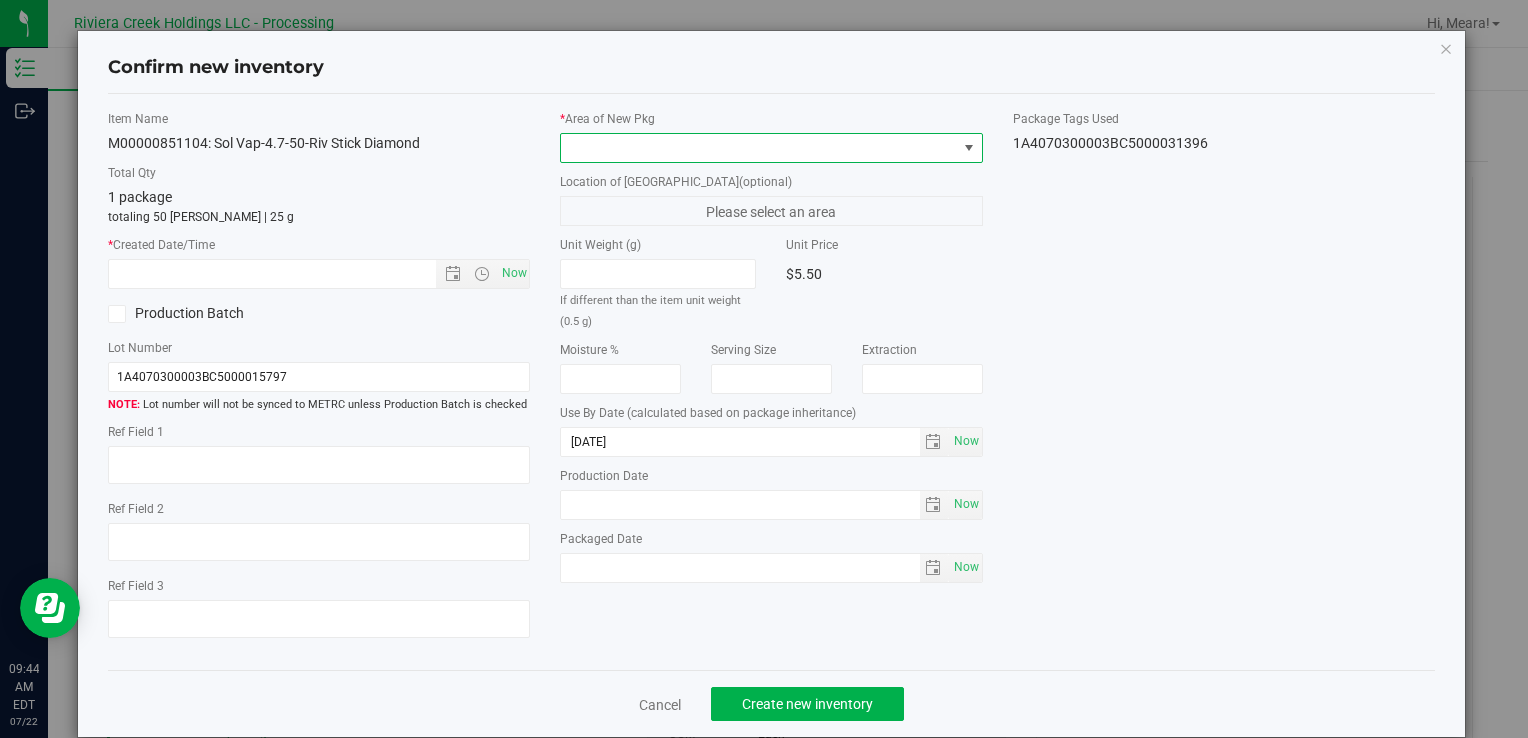 click at bounding box center [758, 148] 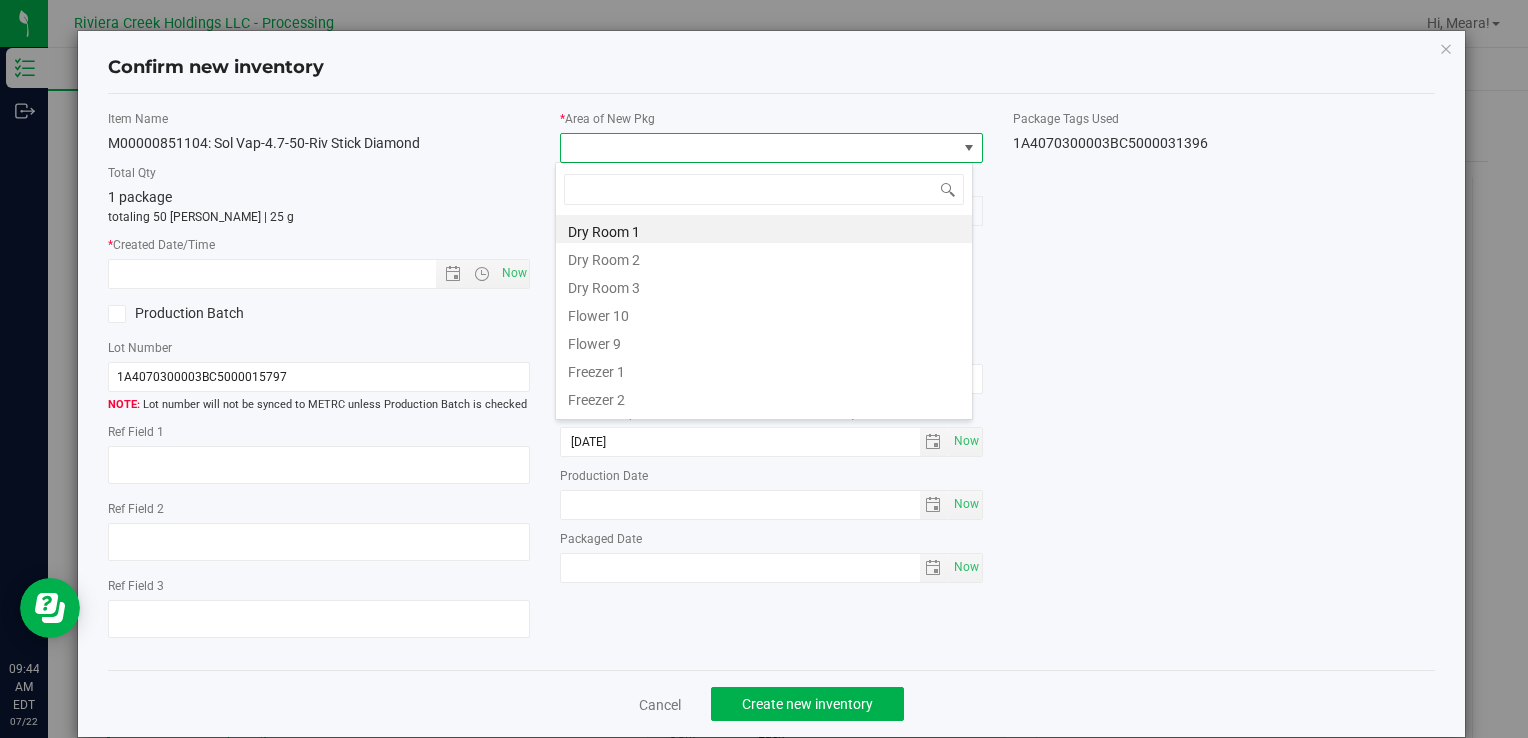 click on "Flower 10" at bounding box center [764, 313] 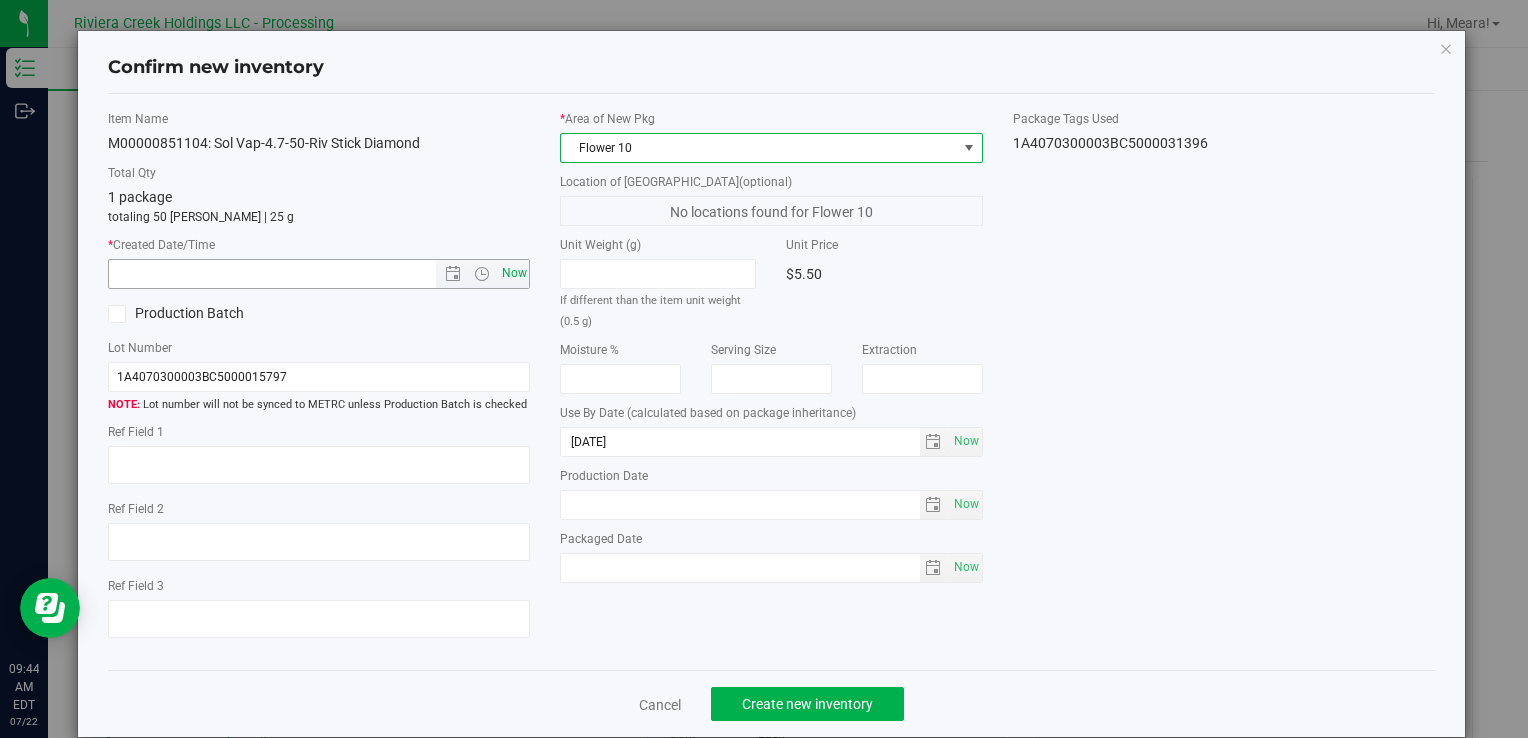 click on "Now" at bounding box center [514, 273] 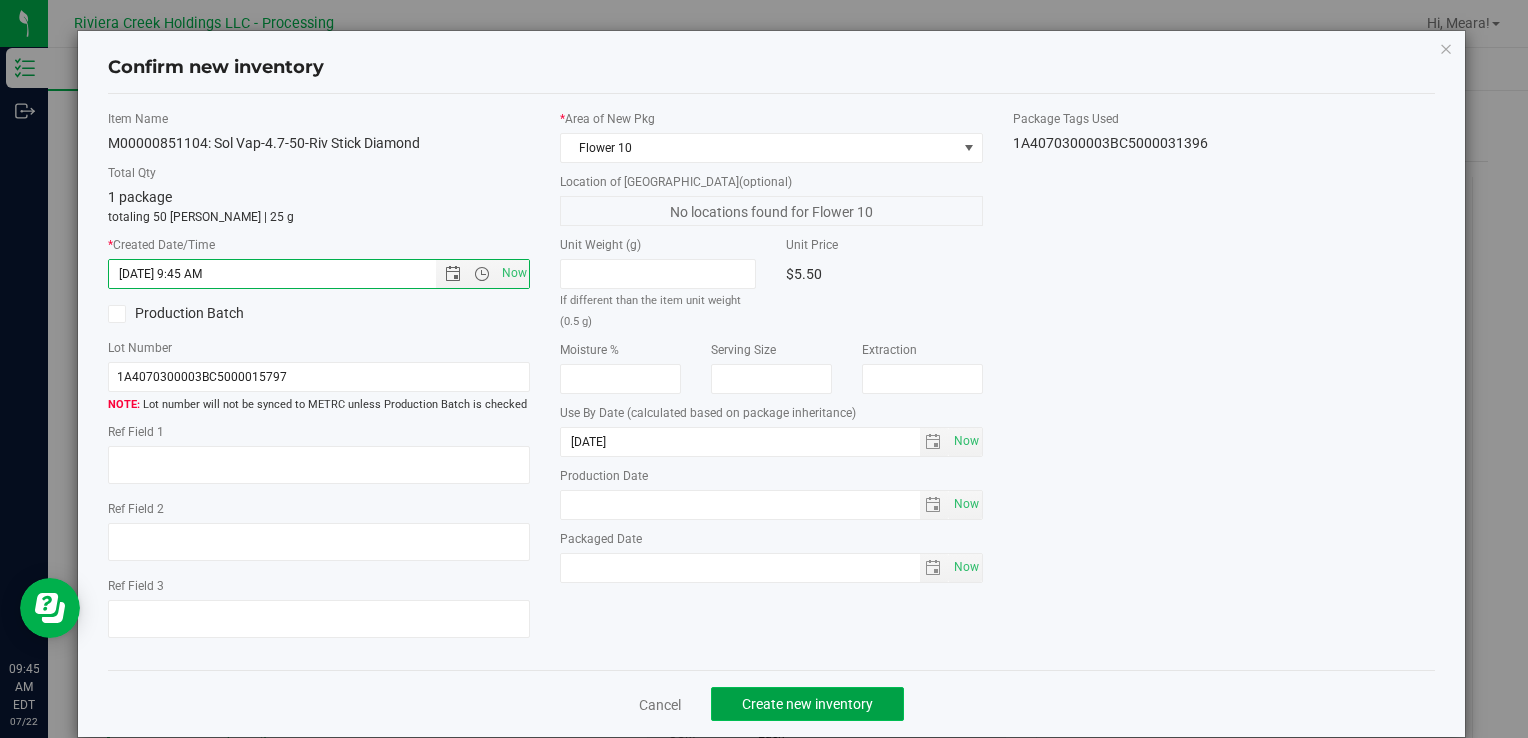 click on "Create new inventory" 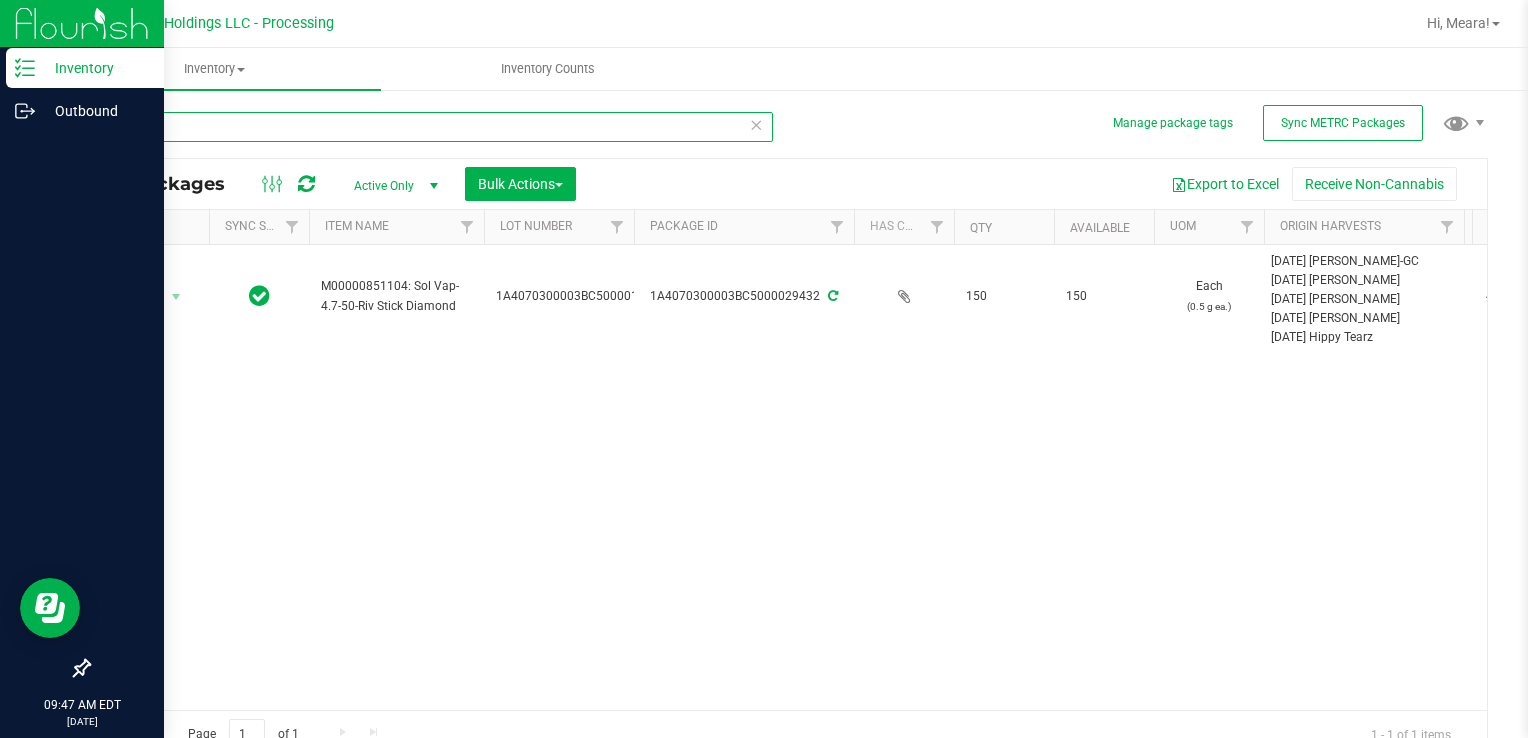 drag, startPoint x: 208, startPoint y: 142, endPoint x: 27, endPoint y: 148, distance: 181.09943 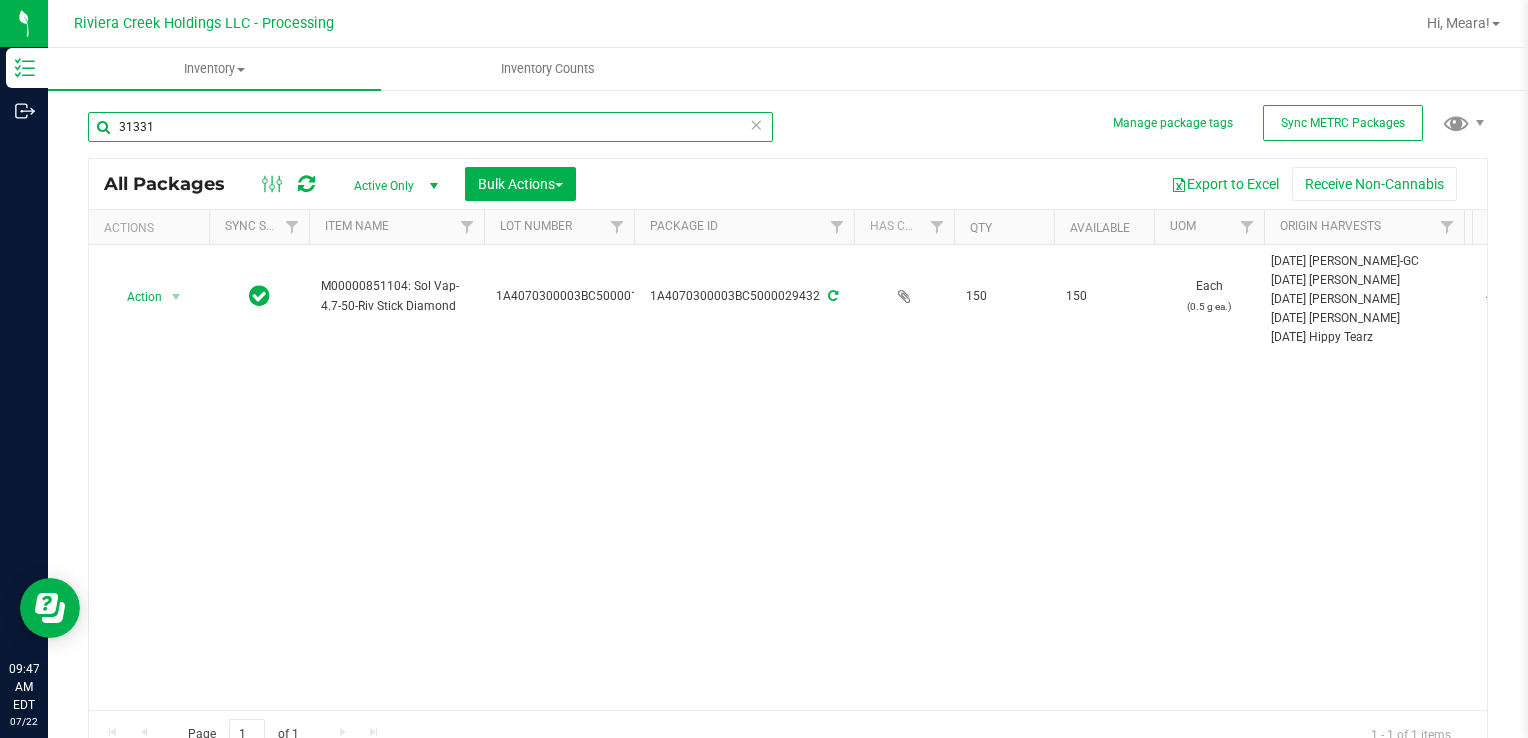 type on "31331" 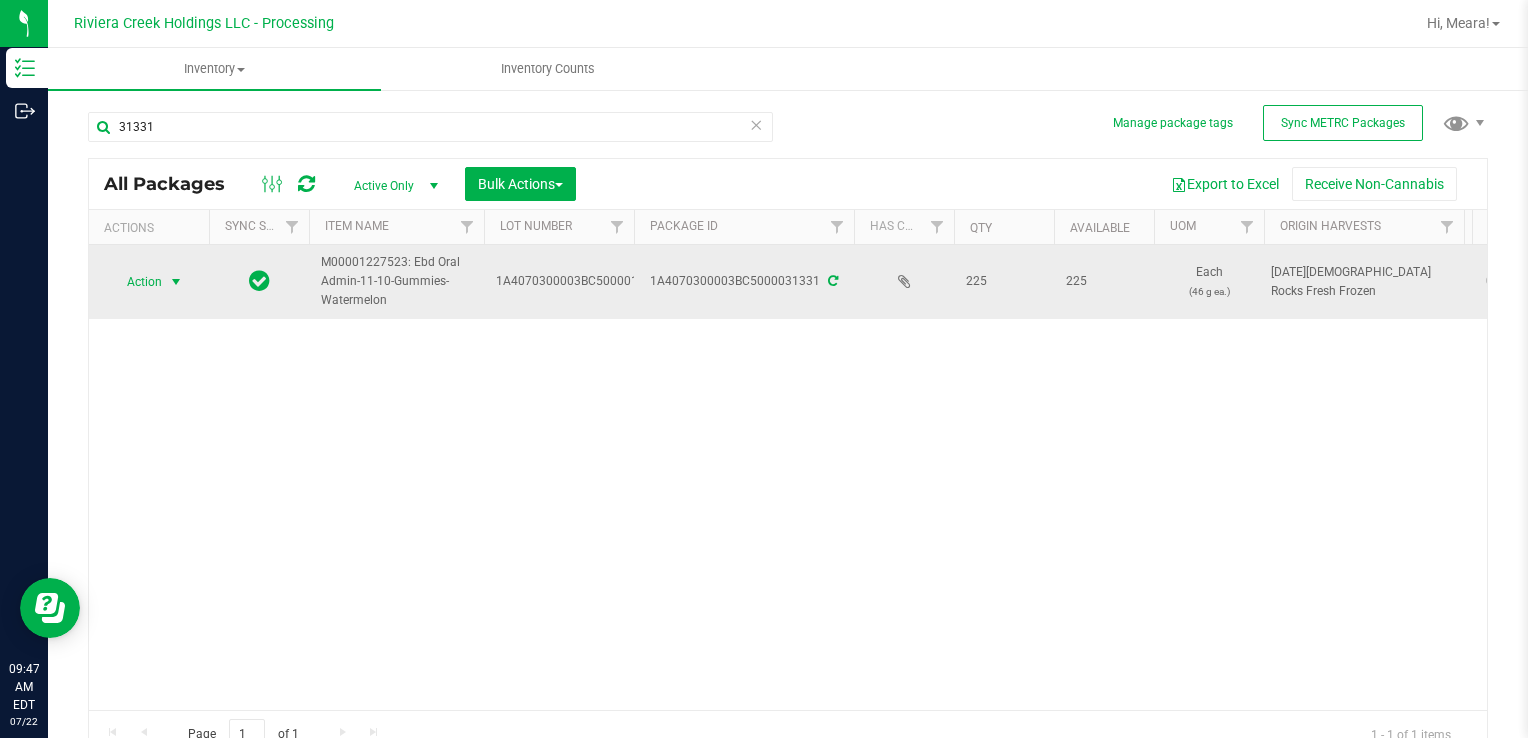 drag, startPoint x: 192, startPoint y: 289, endPoint x: 176, endPoint y: 279, distance: 18.867962 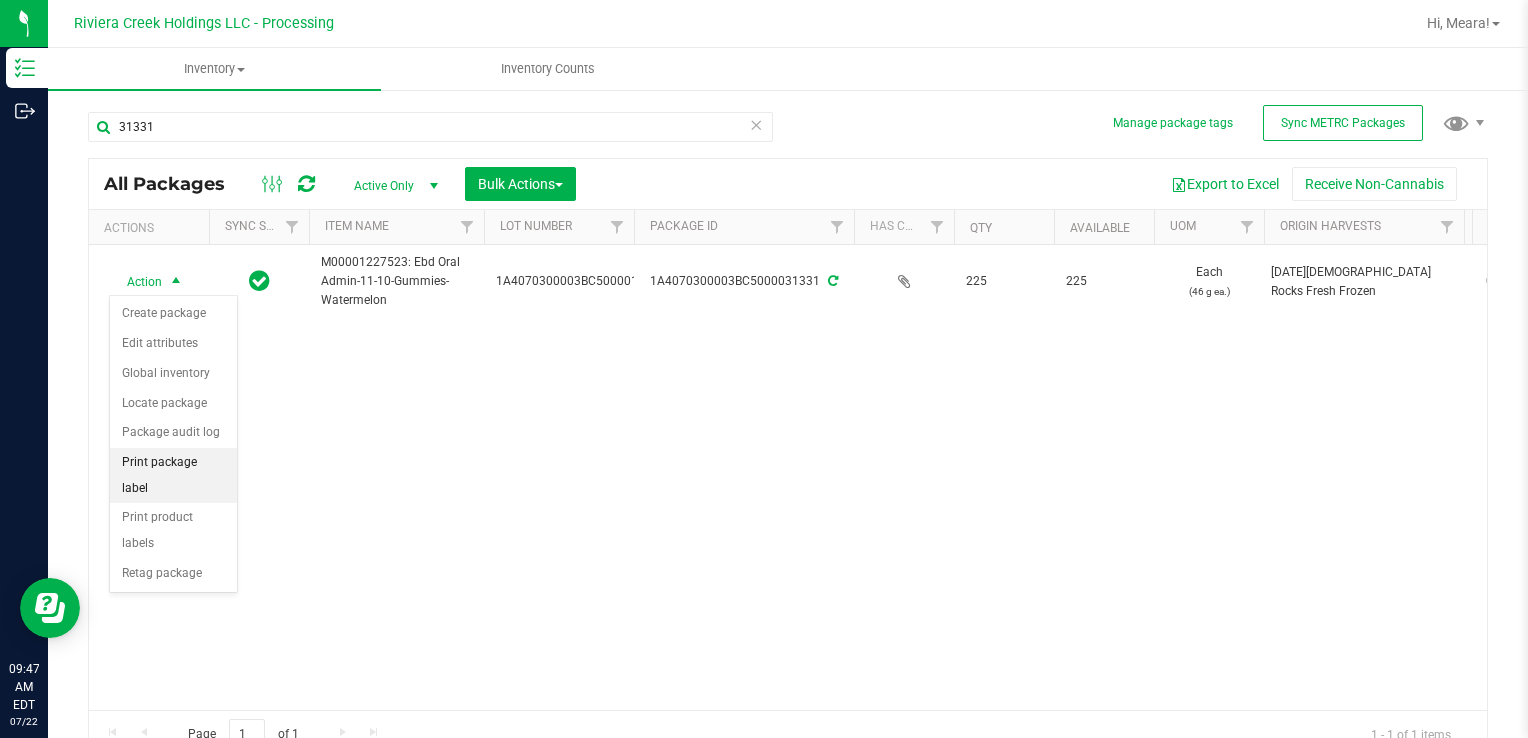 click on "Print package label" at bounding box center [173, 475] 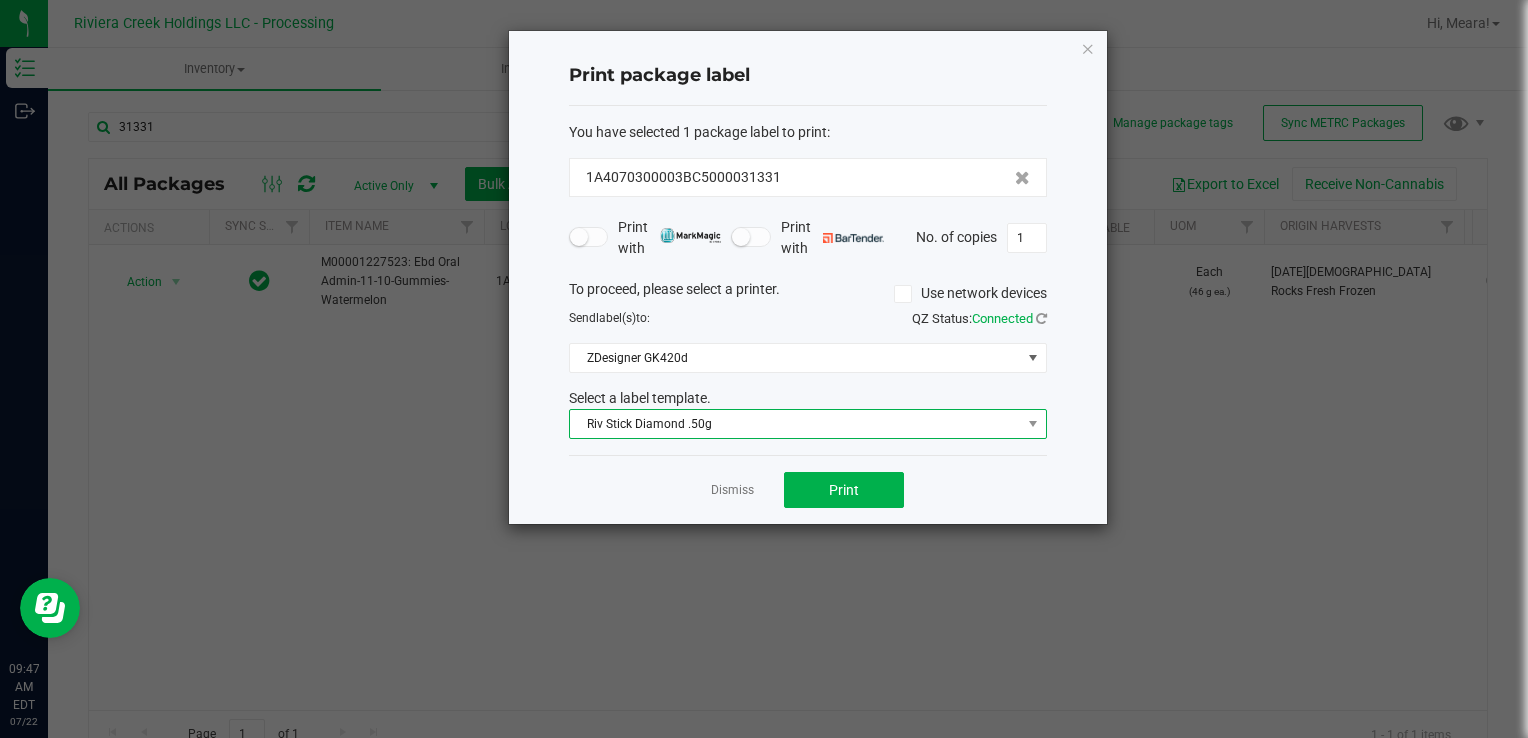 click on "Riv Stick Diamond .50g" at bounding box center [795, 424] 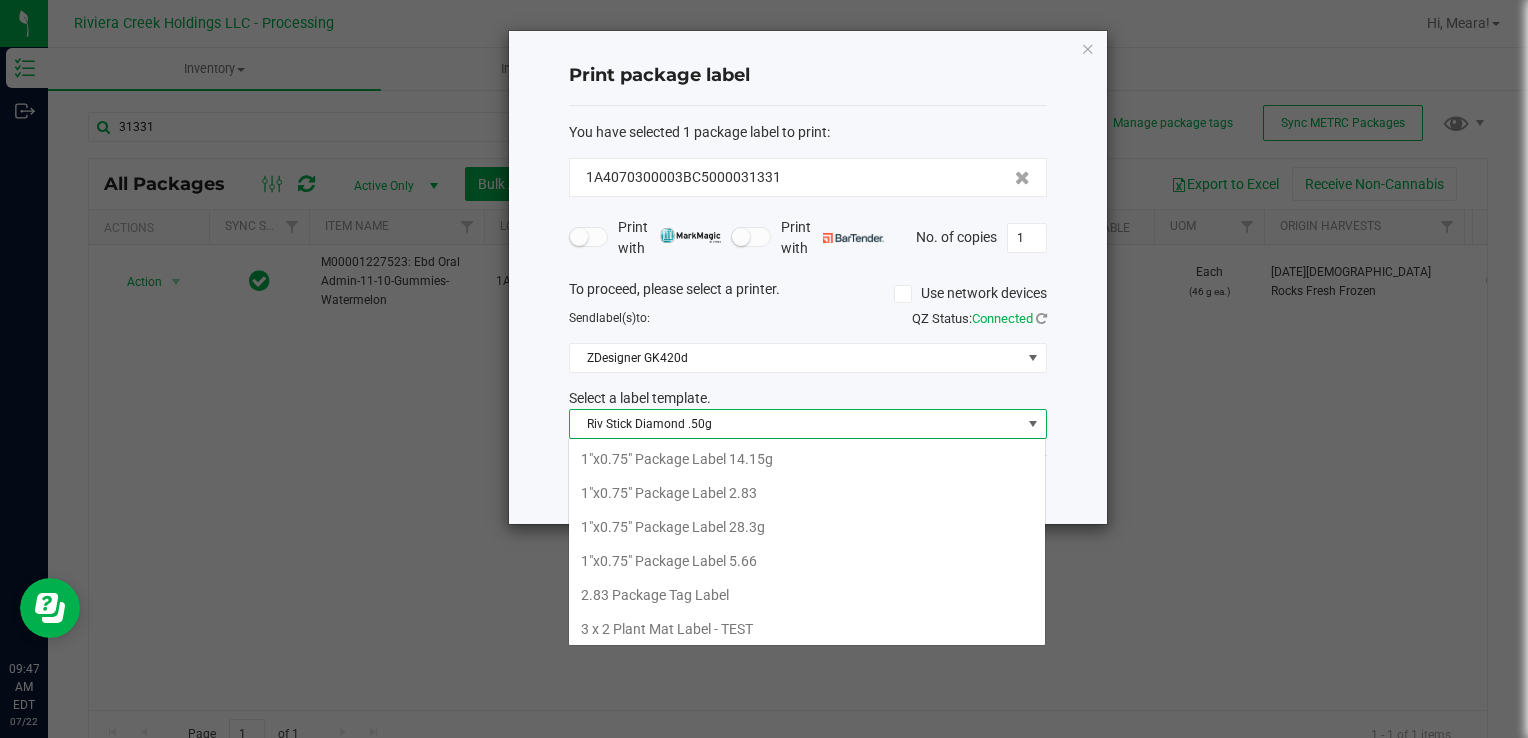scroll, scrollTop: 99970, scrollLeft: 99521, axis: both 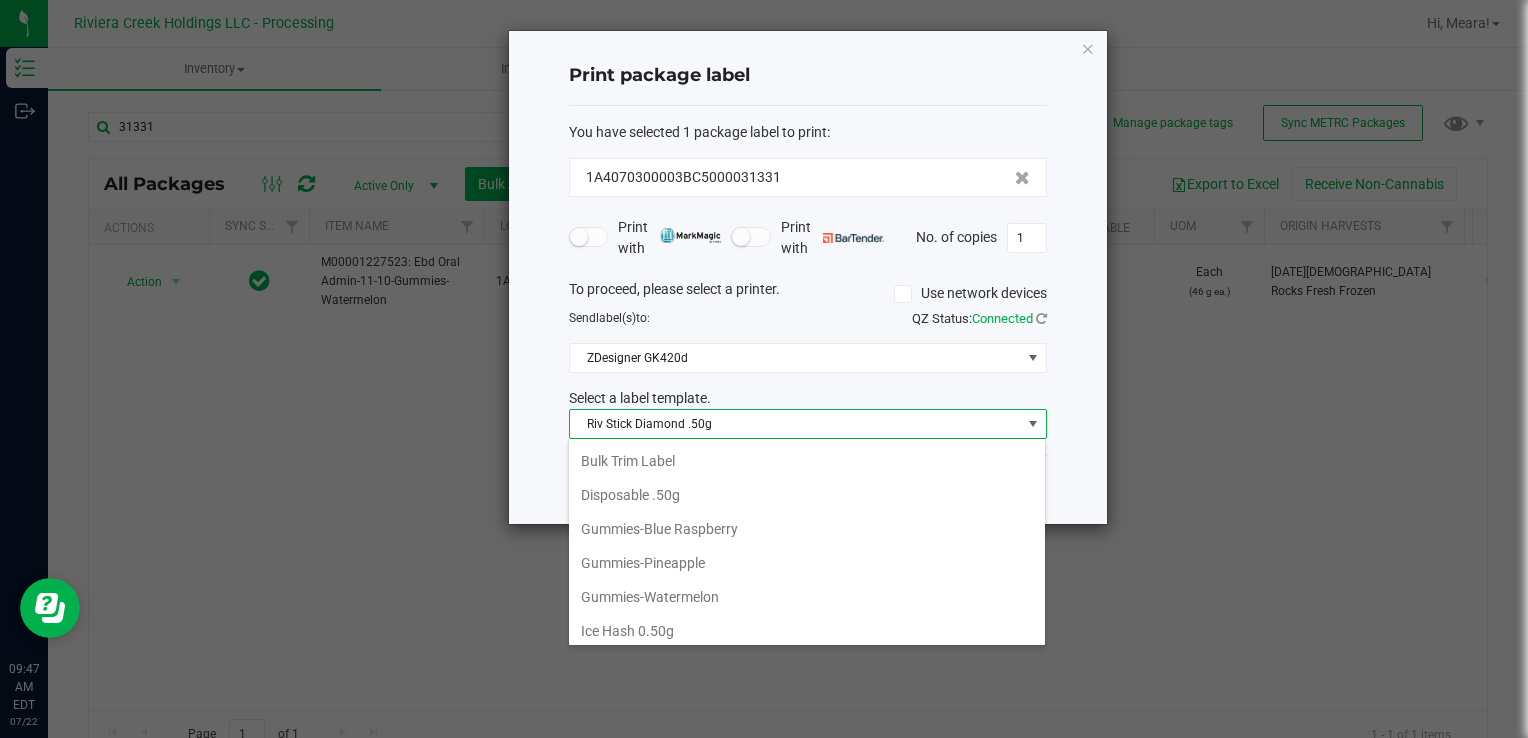 click on "Gummies-Watermelon" at bounding box center (807, 597) 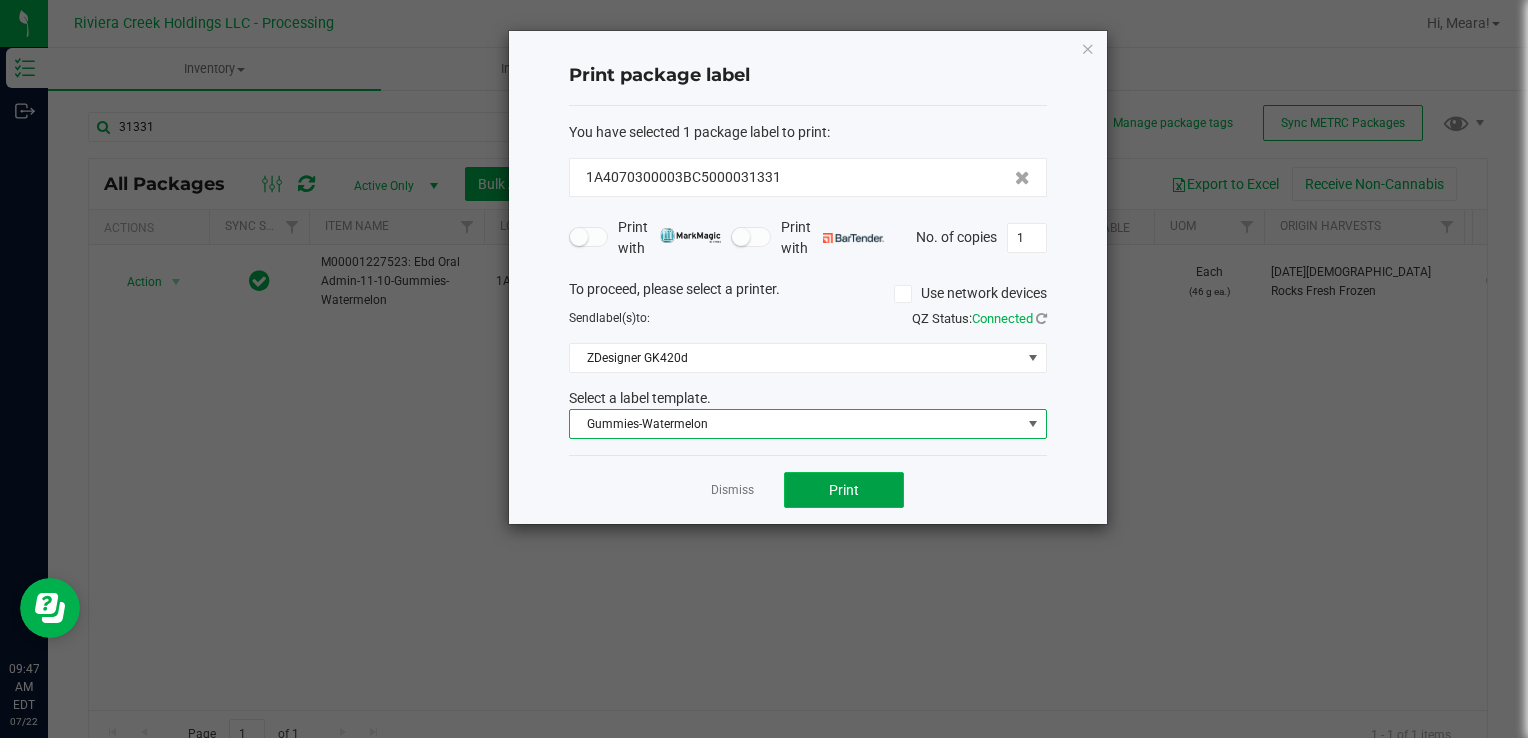 click on "Print" 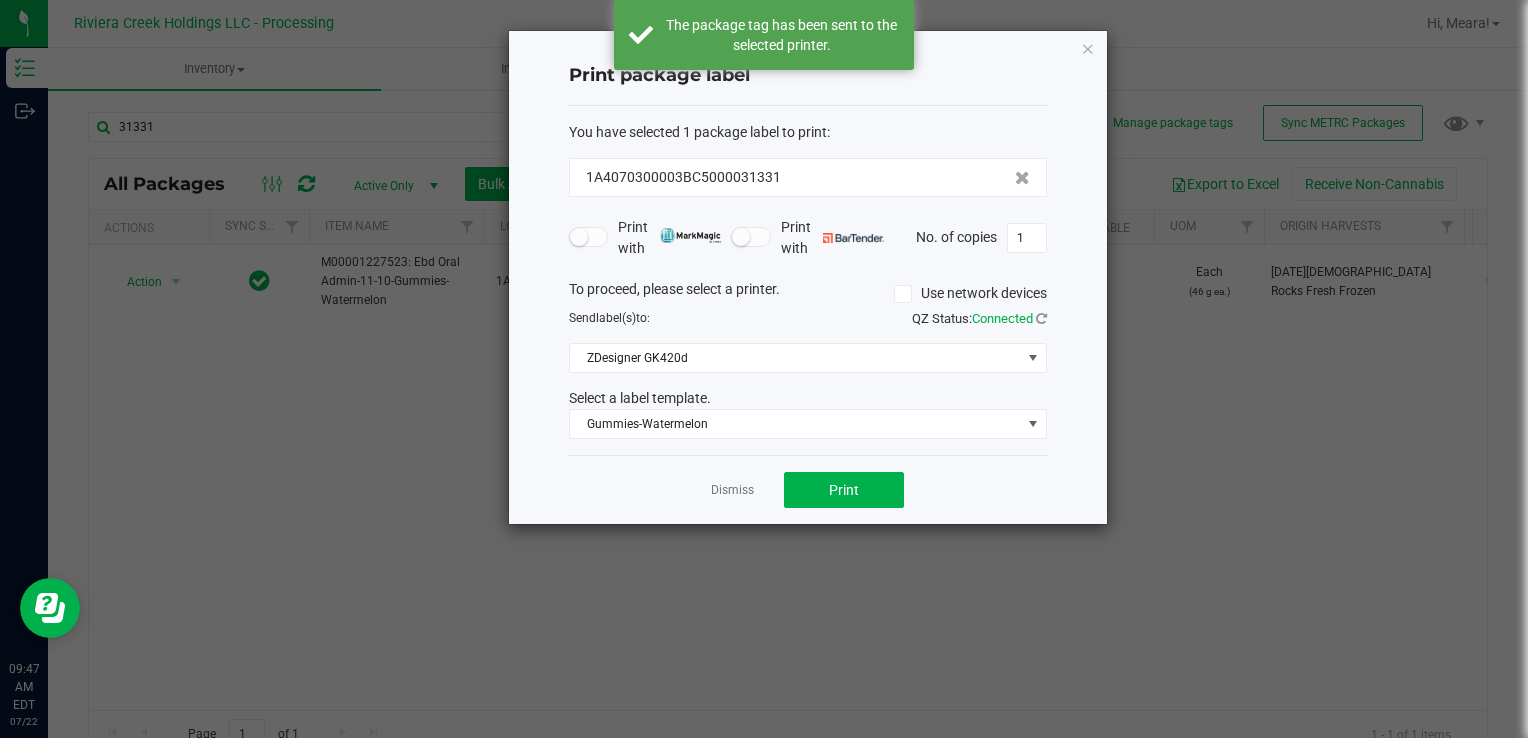 drag, startPoint x: 732, startPoint y: 491, endPoint x: 704, endPoint y: 487, distance: 28.284271 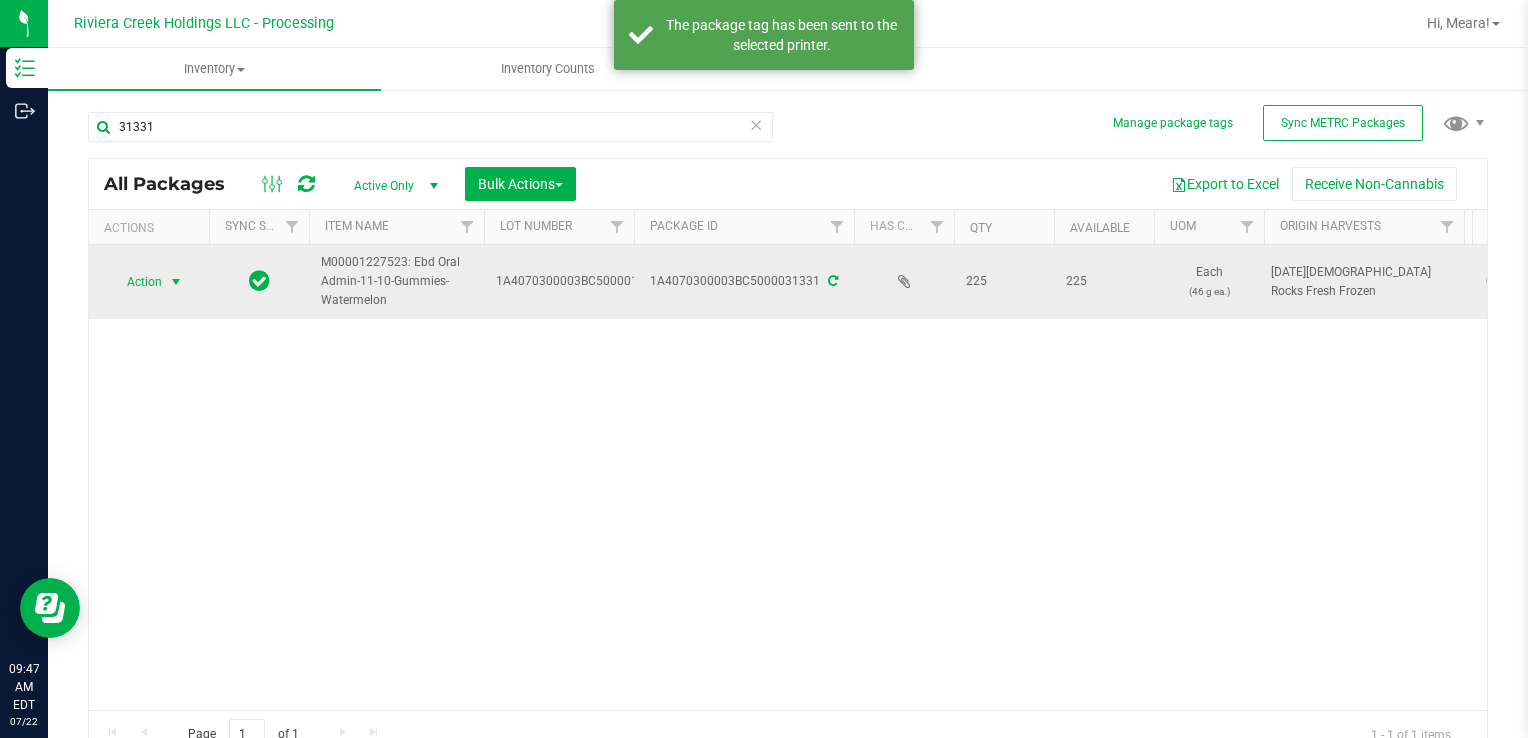 click on "Action" at bounding box center (136, 282) 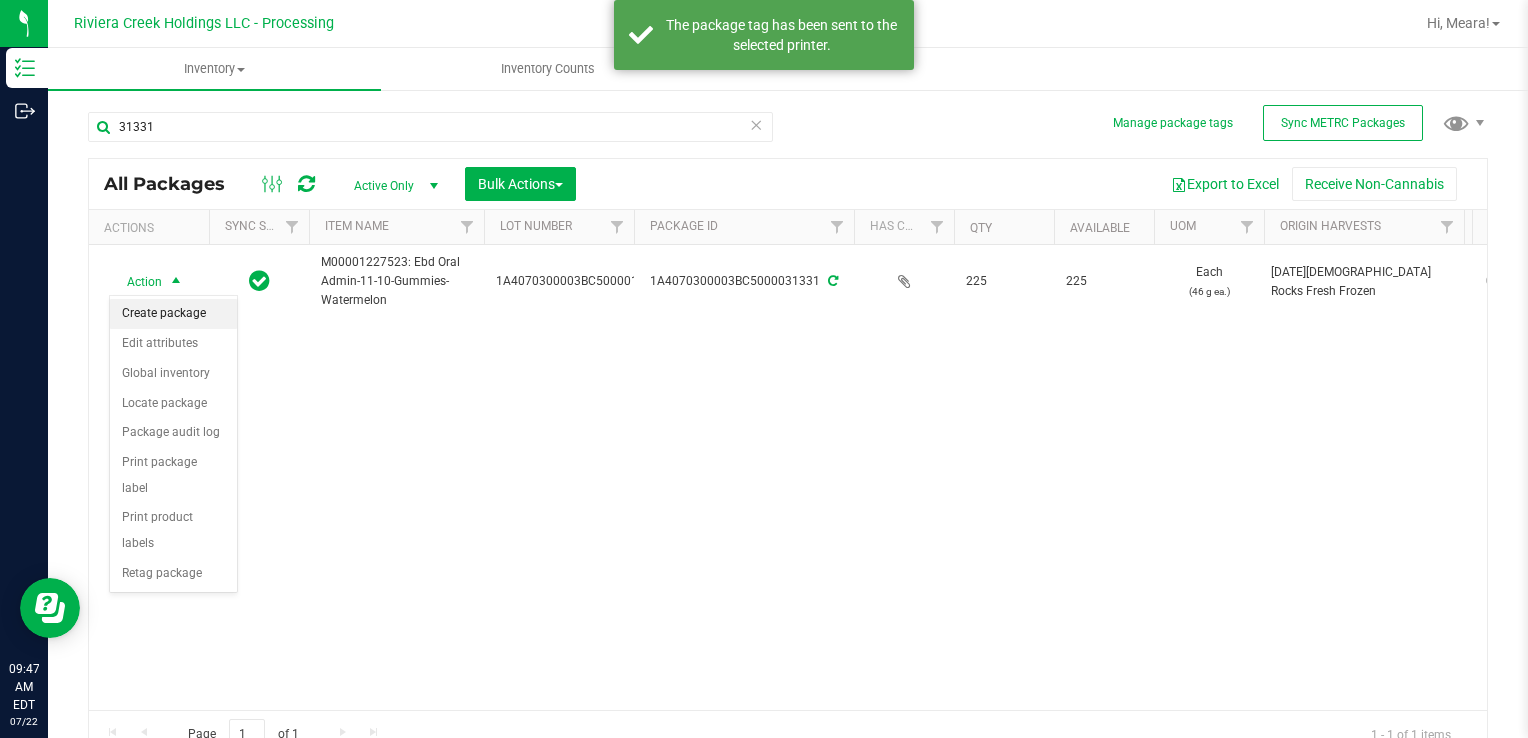 click on "Create package" at bounding box center [173, 314] 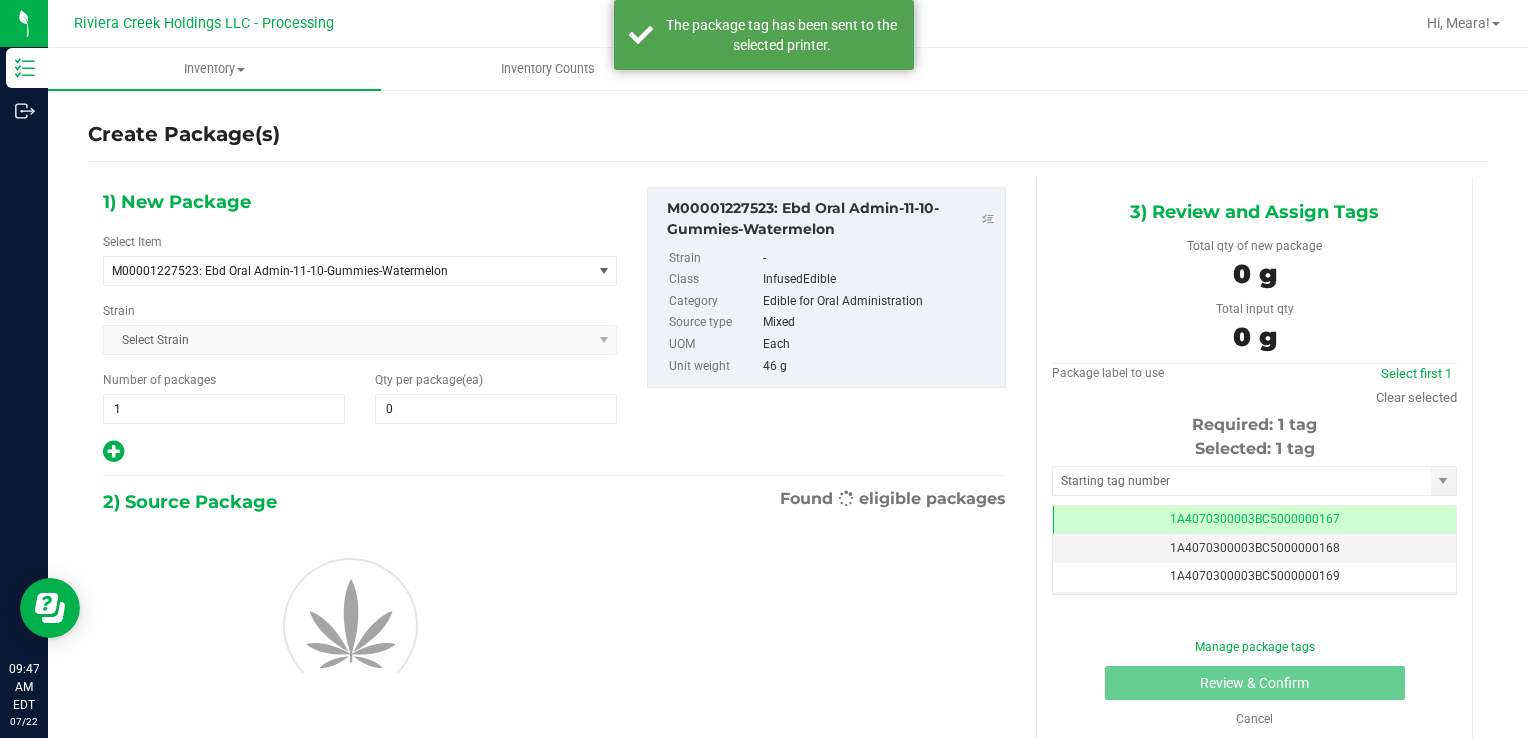 scroll, scrollTop: 0, scrollLeft: 0, axis: both 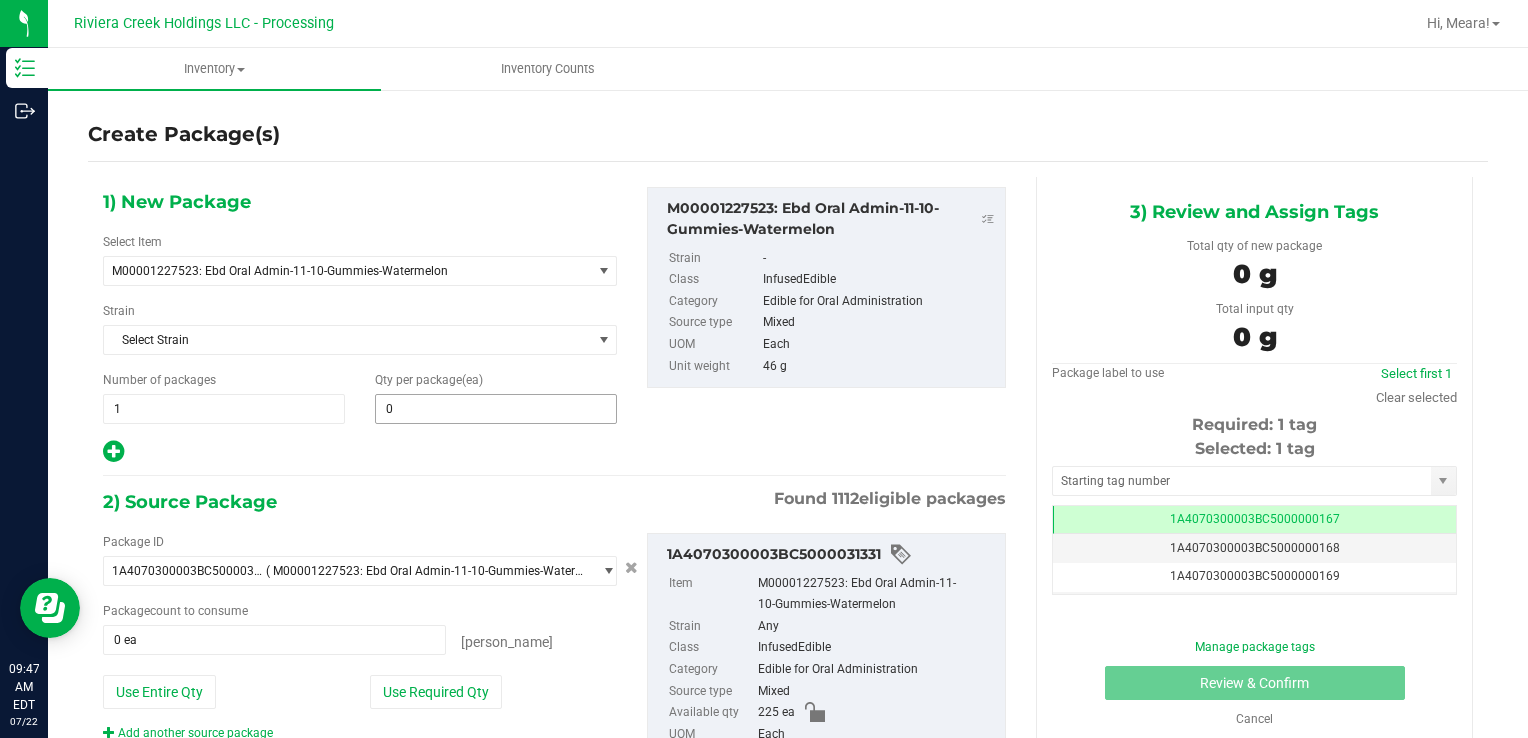 type 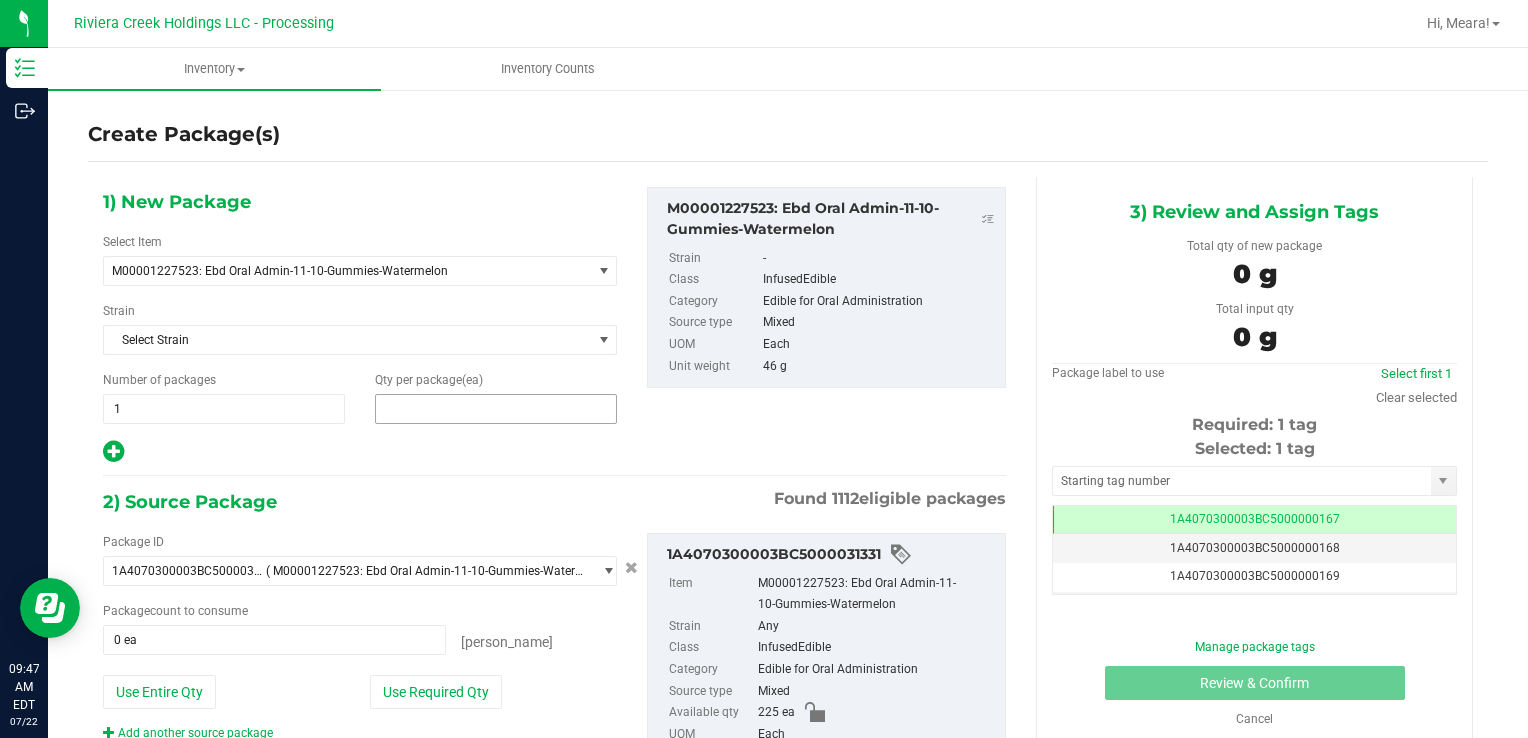 click at bounding box center [496, 409] 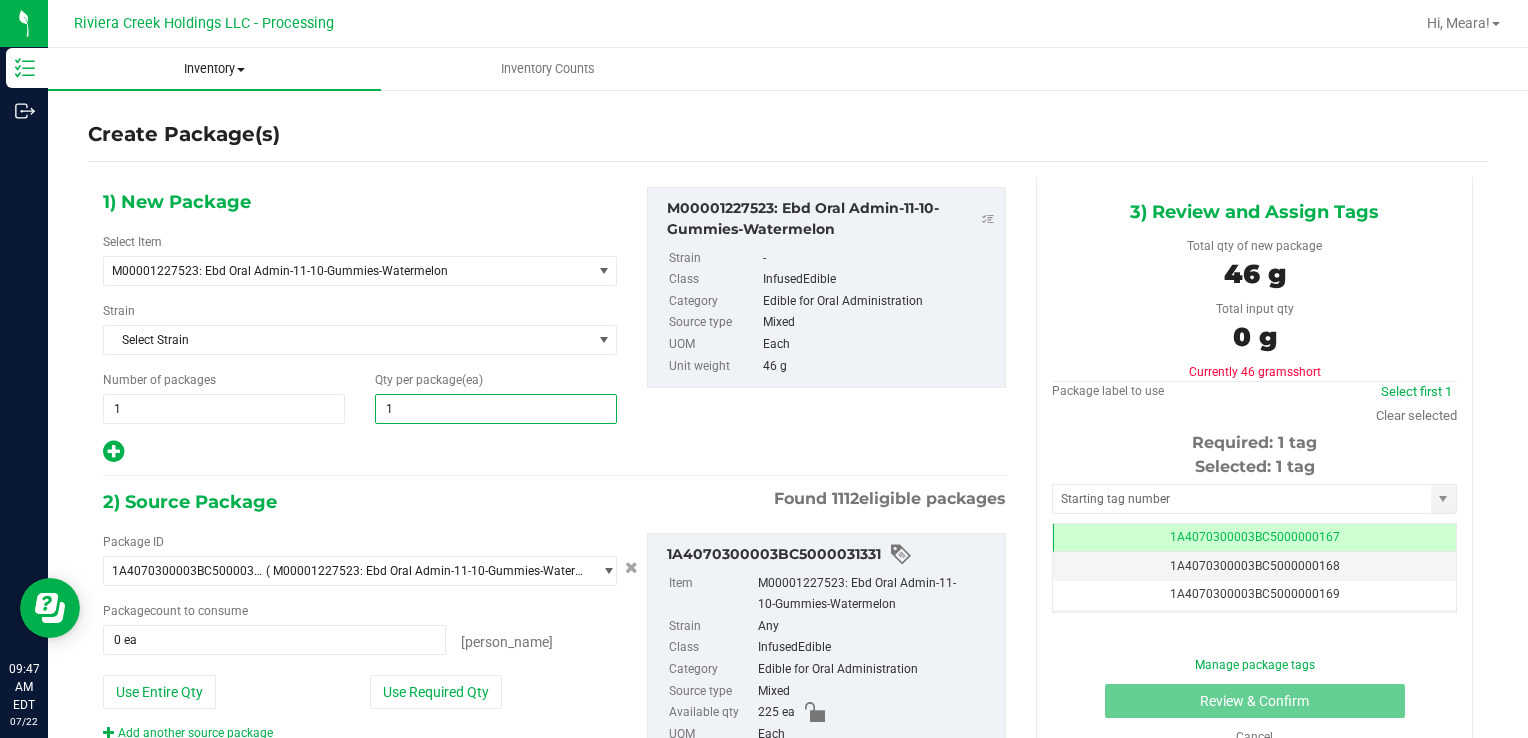 type on "10" 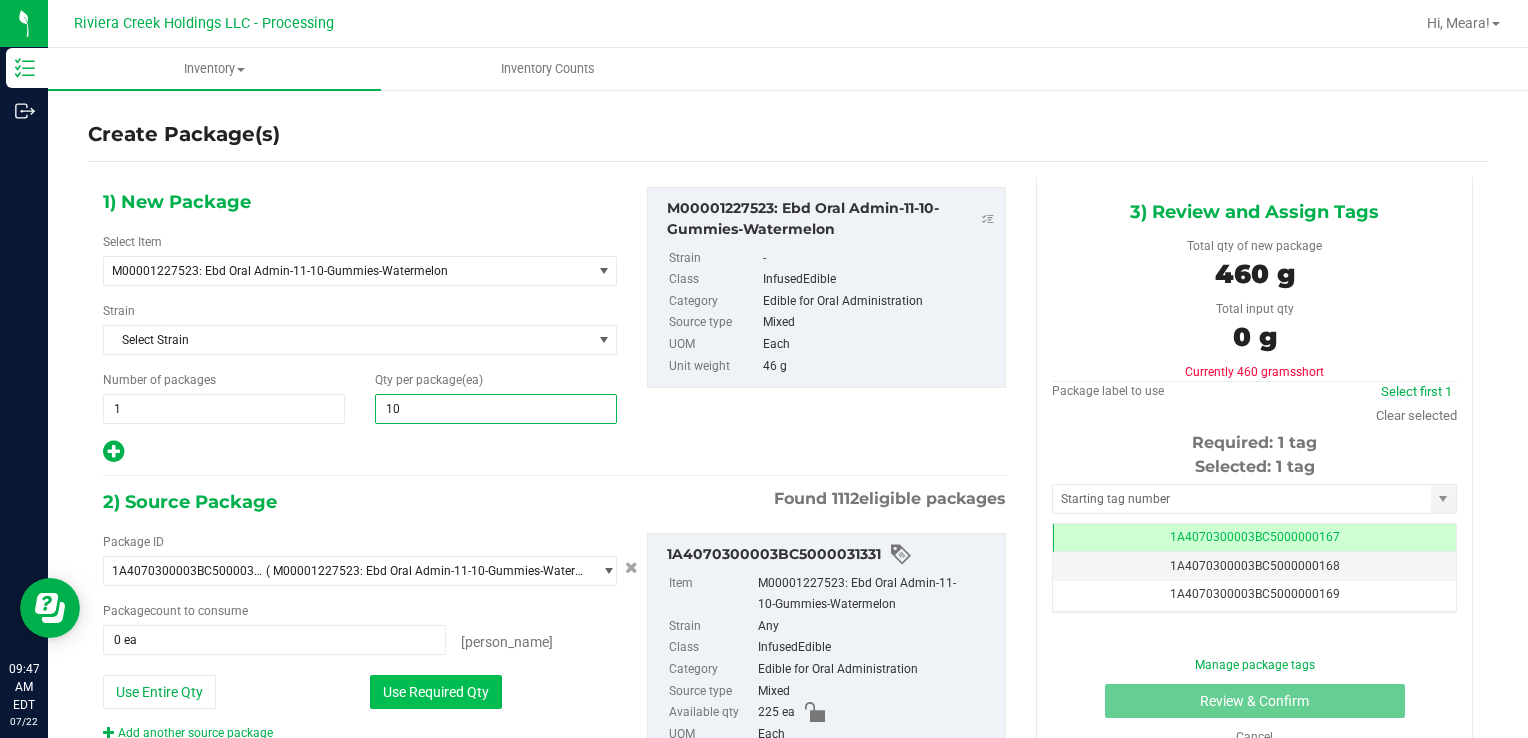 type on "10" 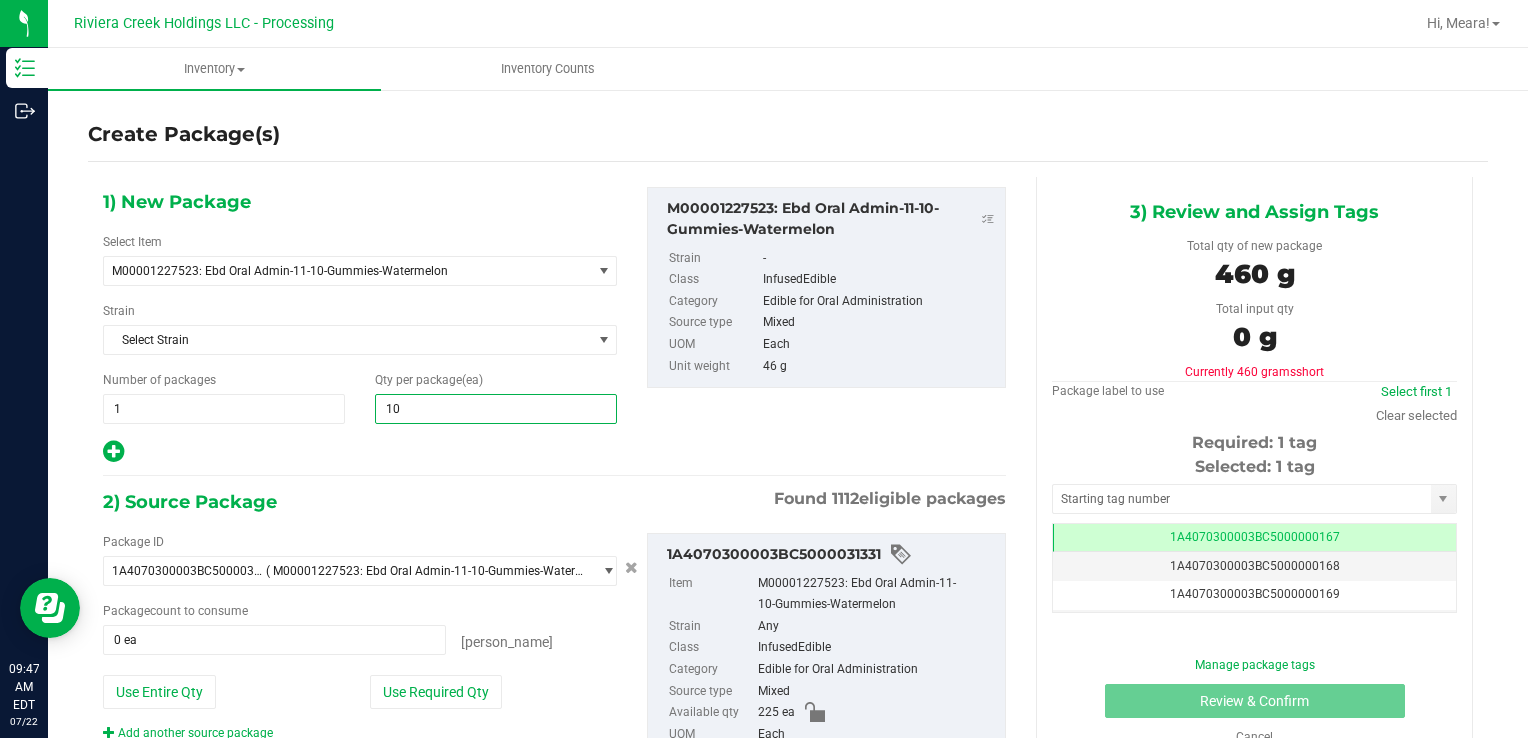 type on "10 ea" 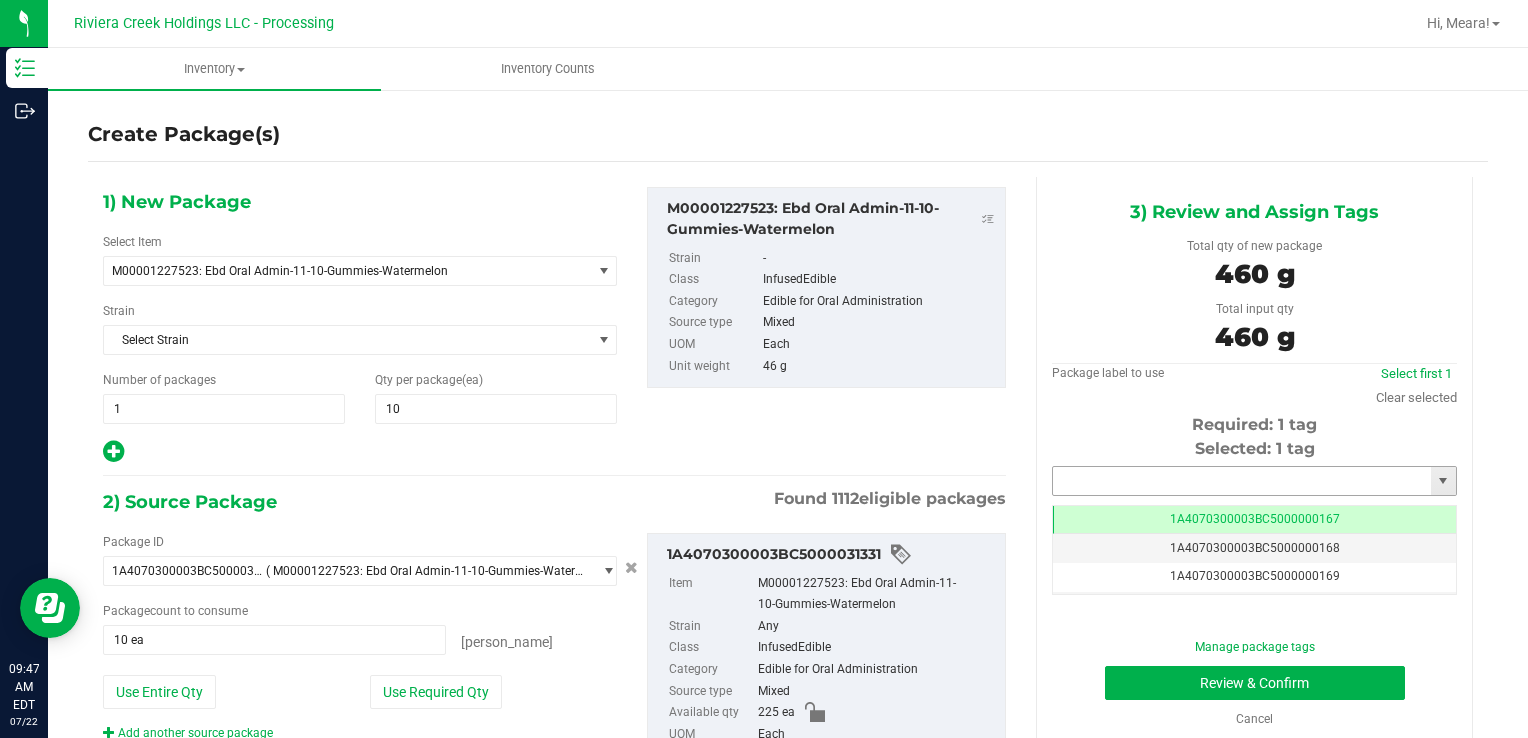 click at bounding box center (1242, 481) 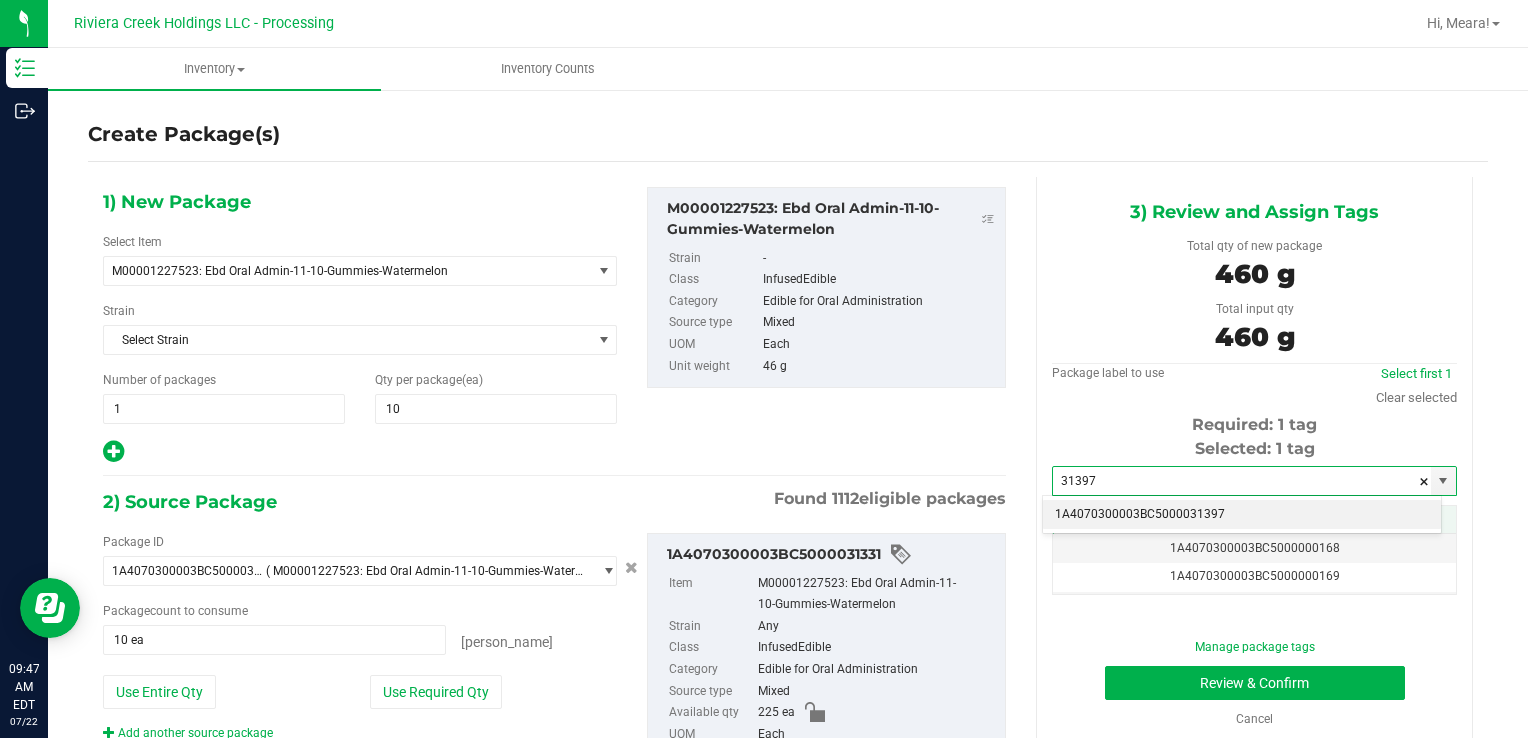click on "1A4070300003BC5000031397" at bounding box center (1242, 515) 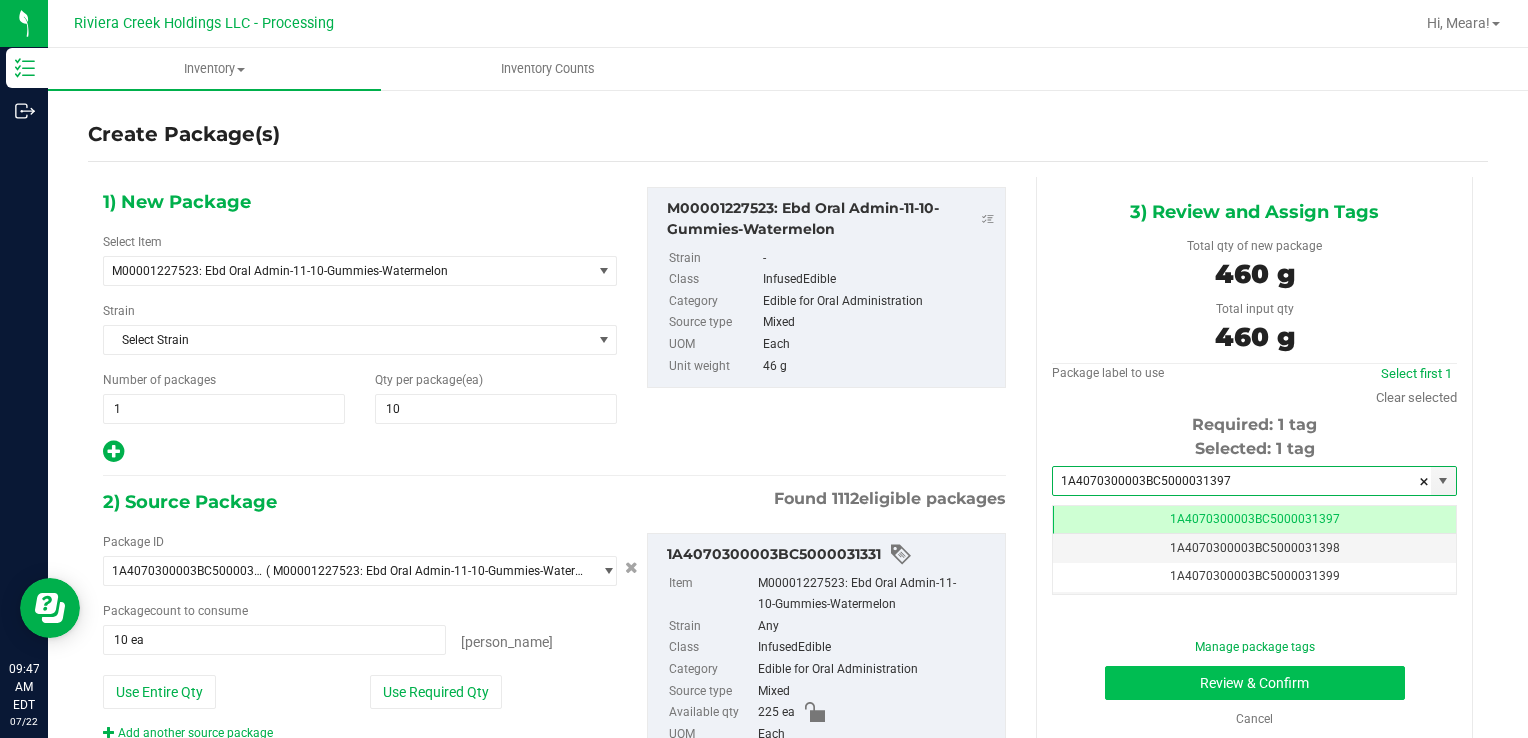 scroll, scrollTop: 0, scrollLeft: 0, axis: both 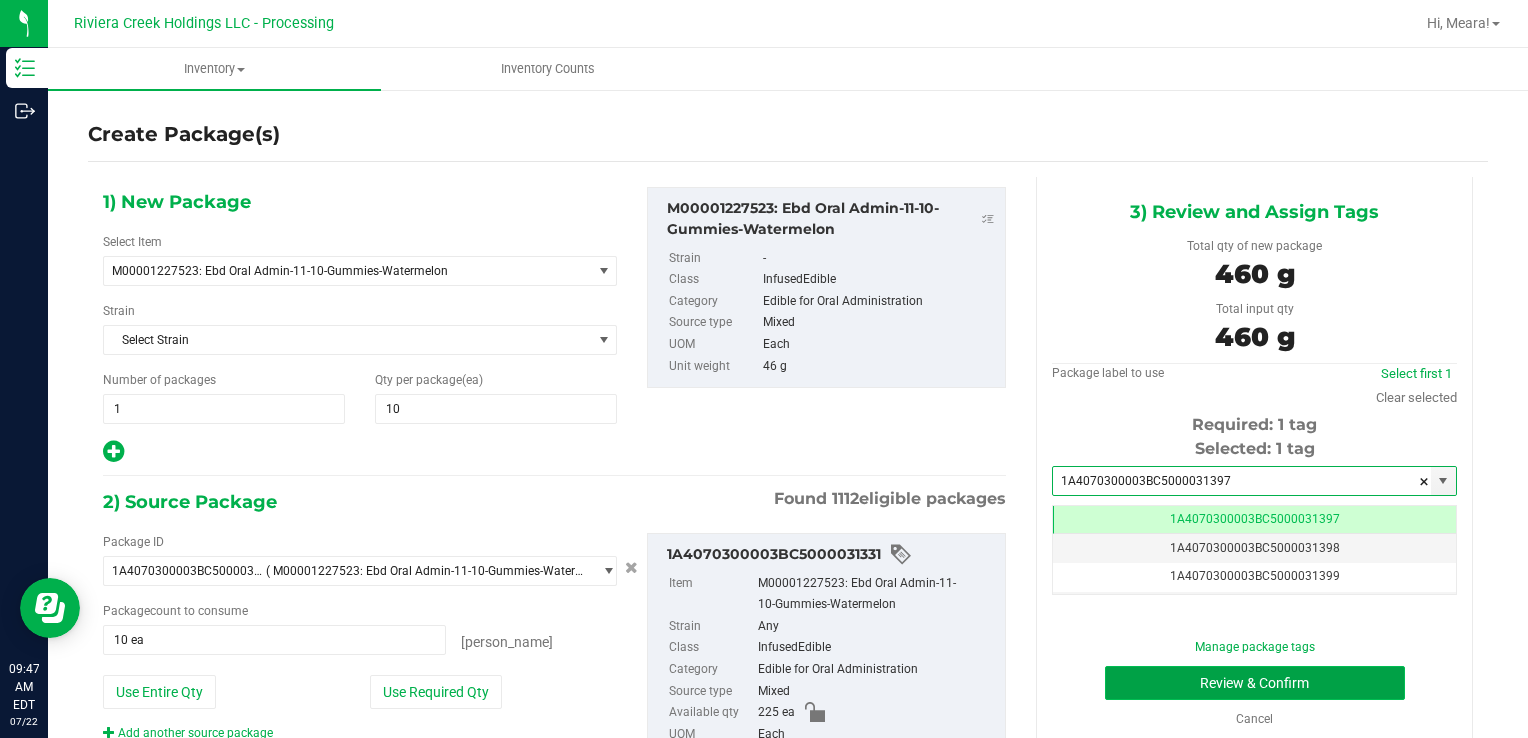 click on "Review & Confirm" at bounding box center [1255, 683] 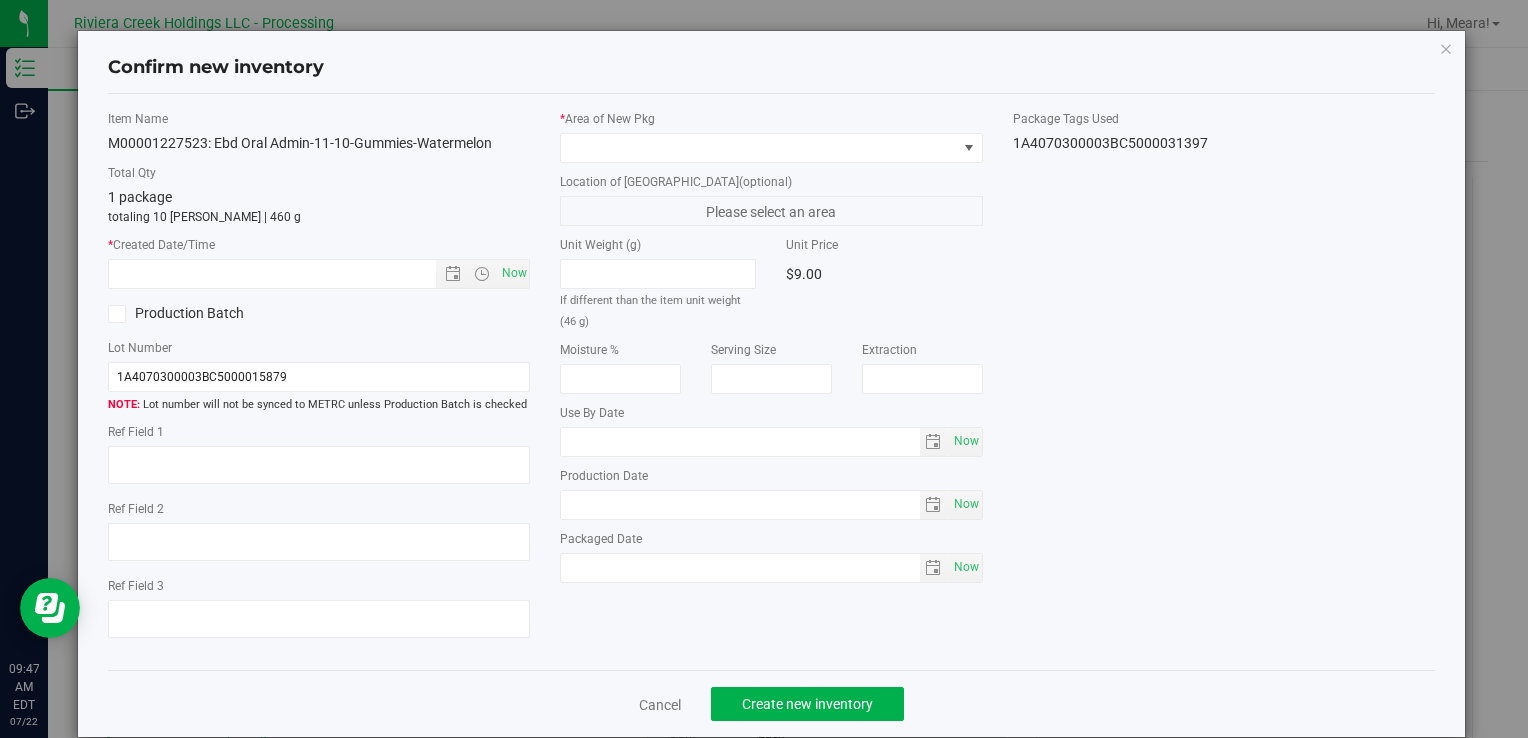 type on "[DATE]" 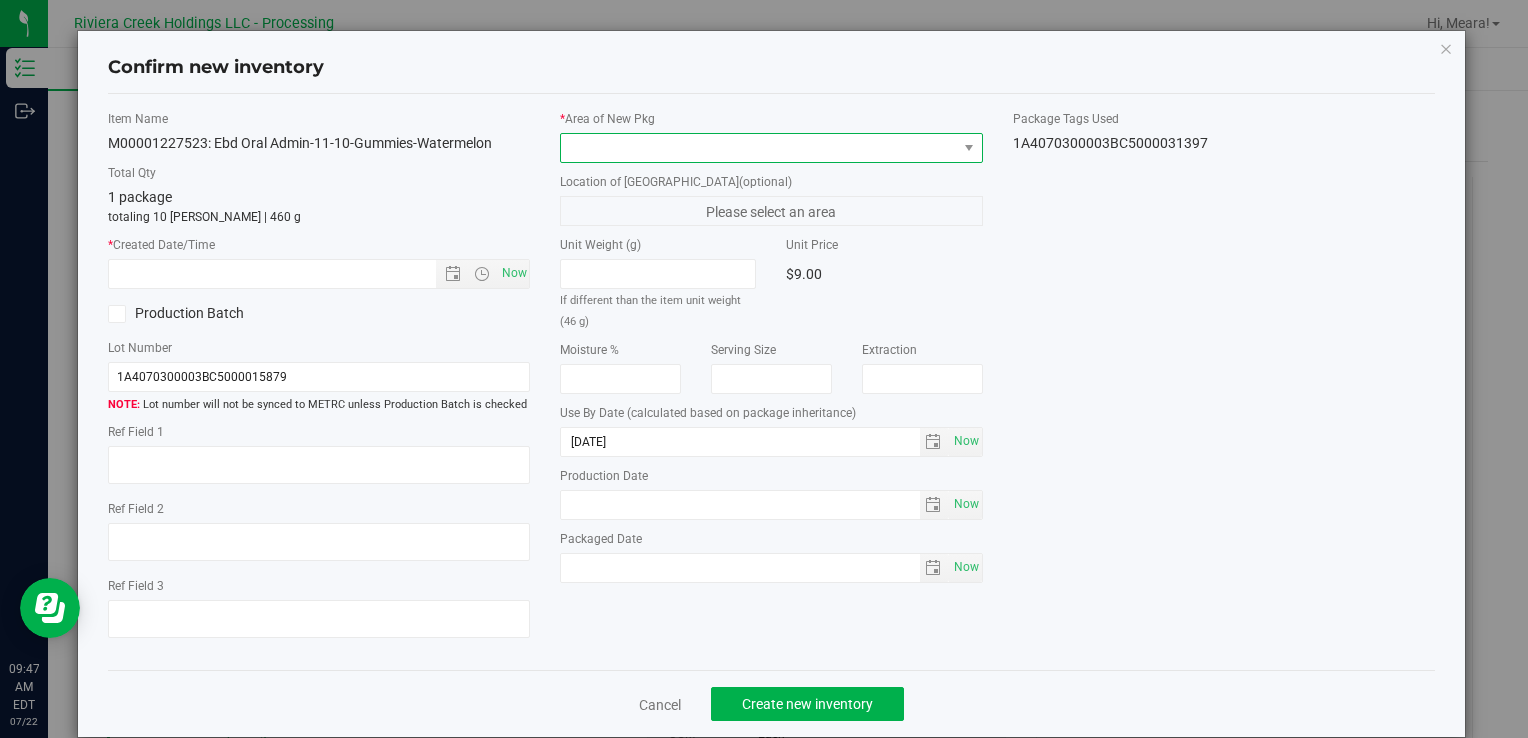click at bounding box center [758, 148] 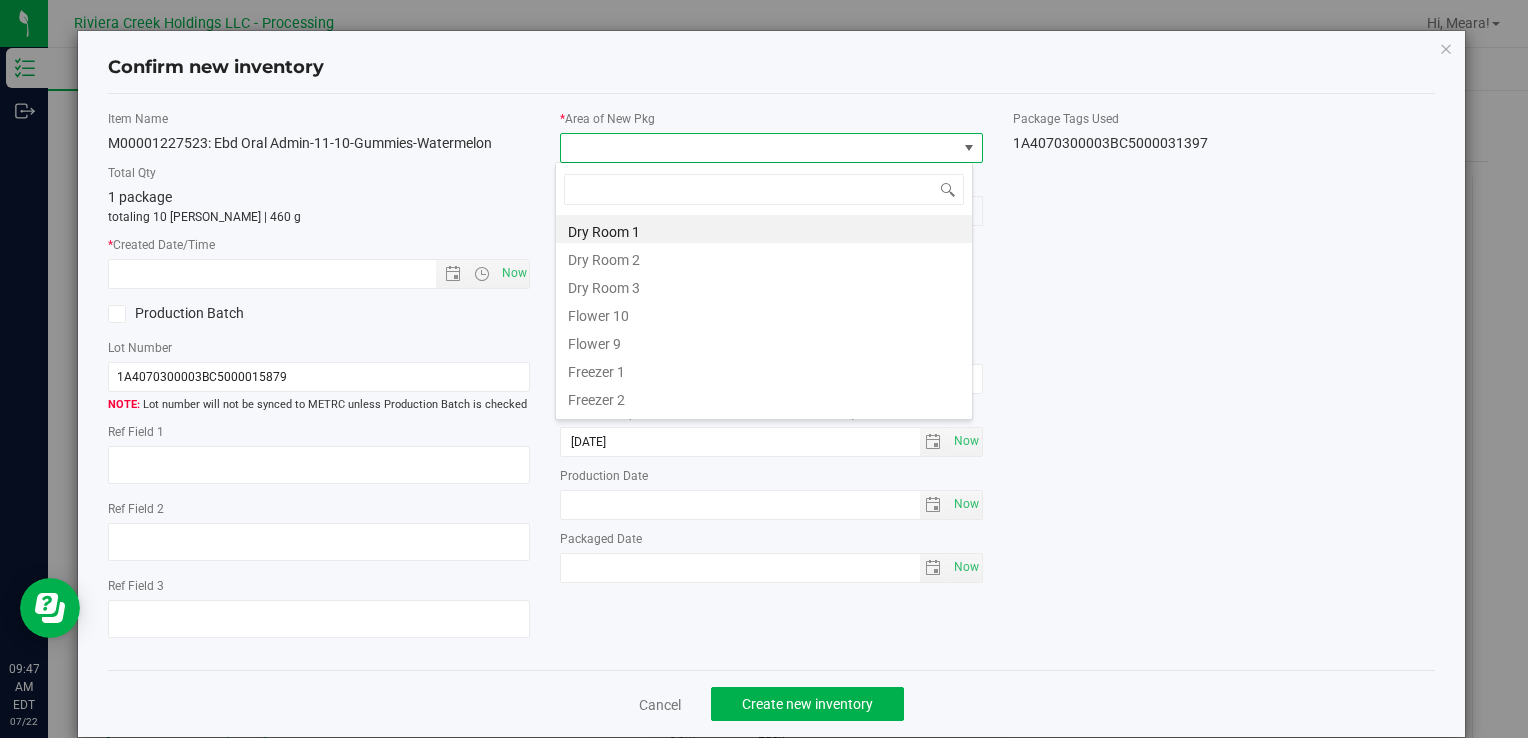 click on "Flower 10" at bounding box center [764, 313] 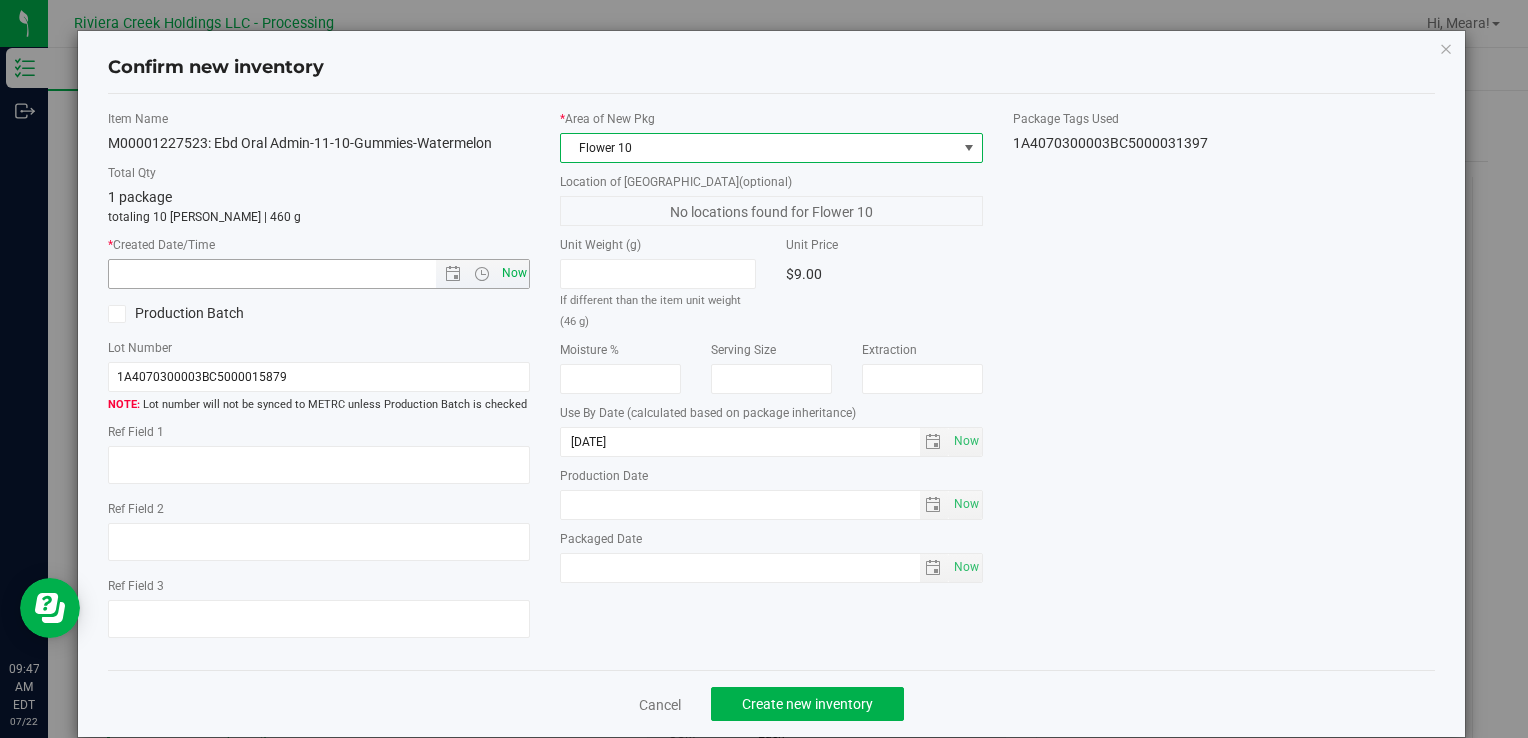 click on "Now" at bounding box center [514, 273] 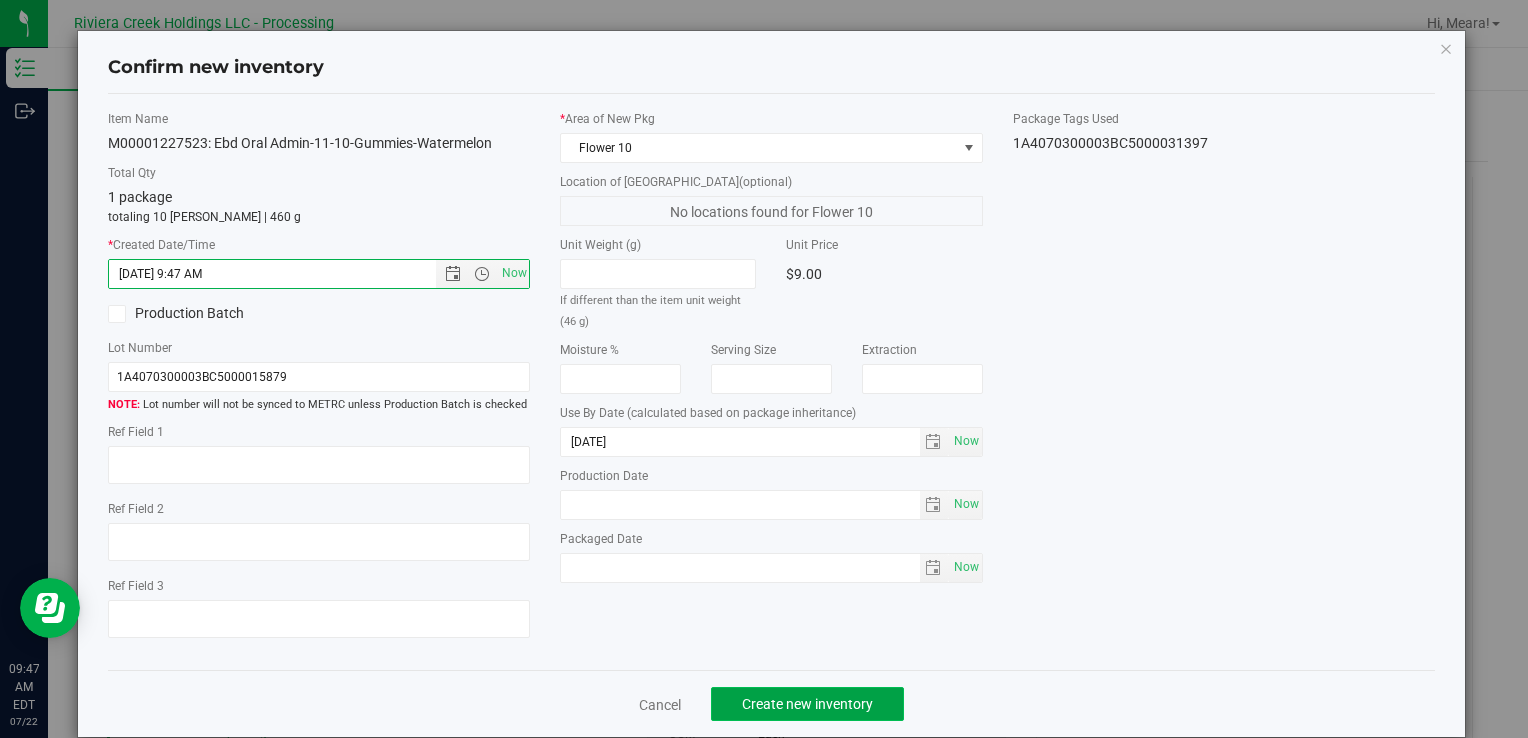 click on "Create new inventory" 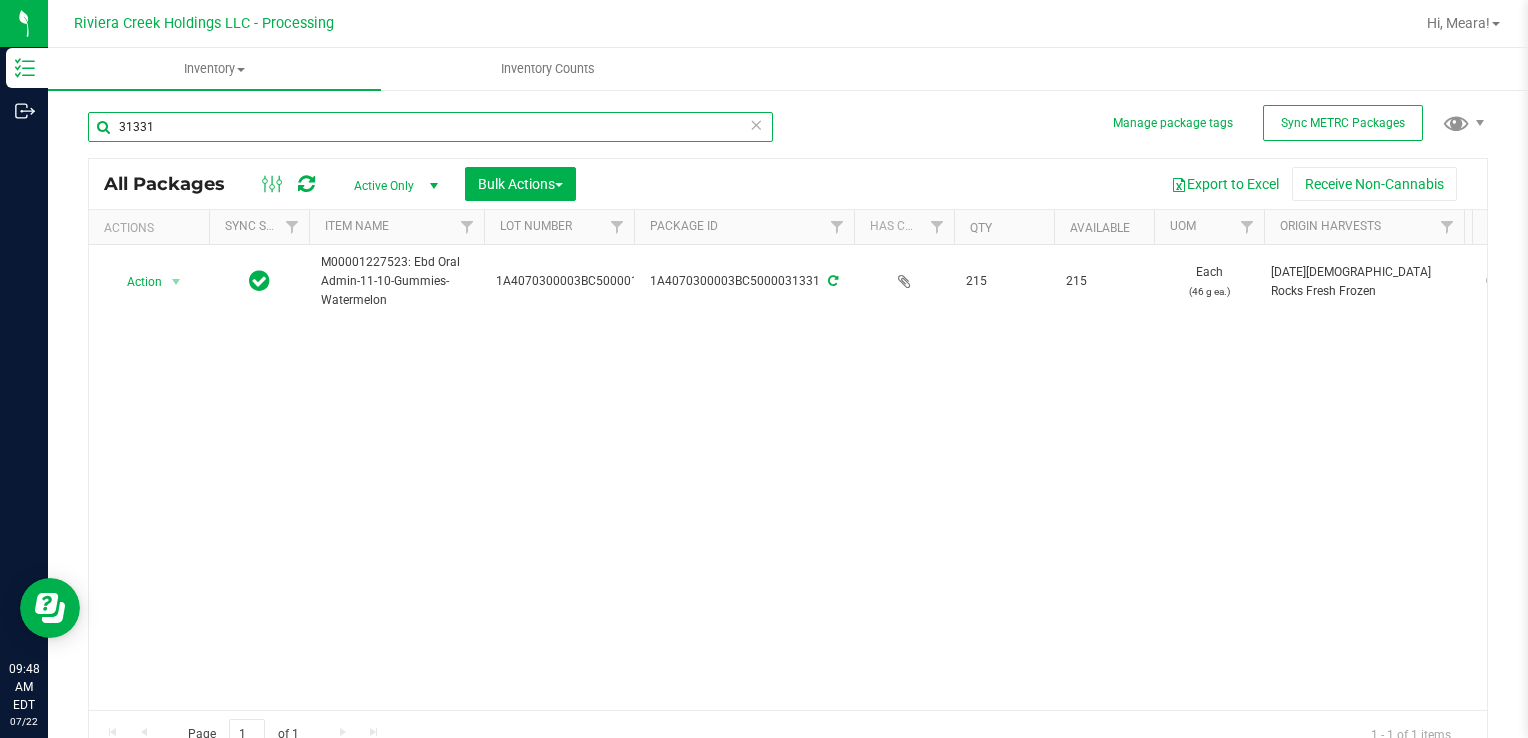 drag, startPoint x: 332, startPoint y: 138, endPoint x: 294, endPoint y: 141, distance: 38.118237 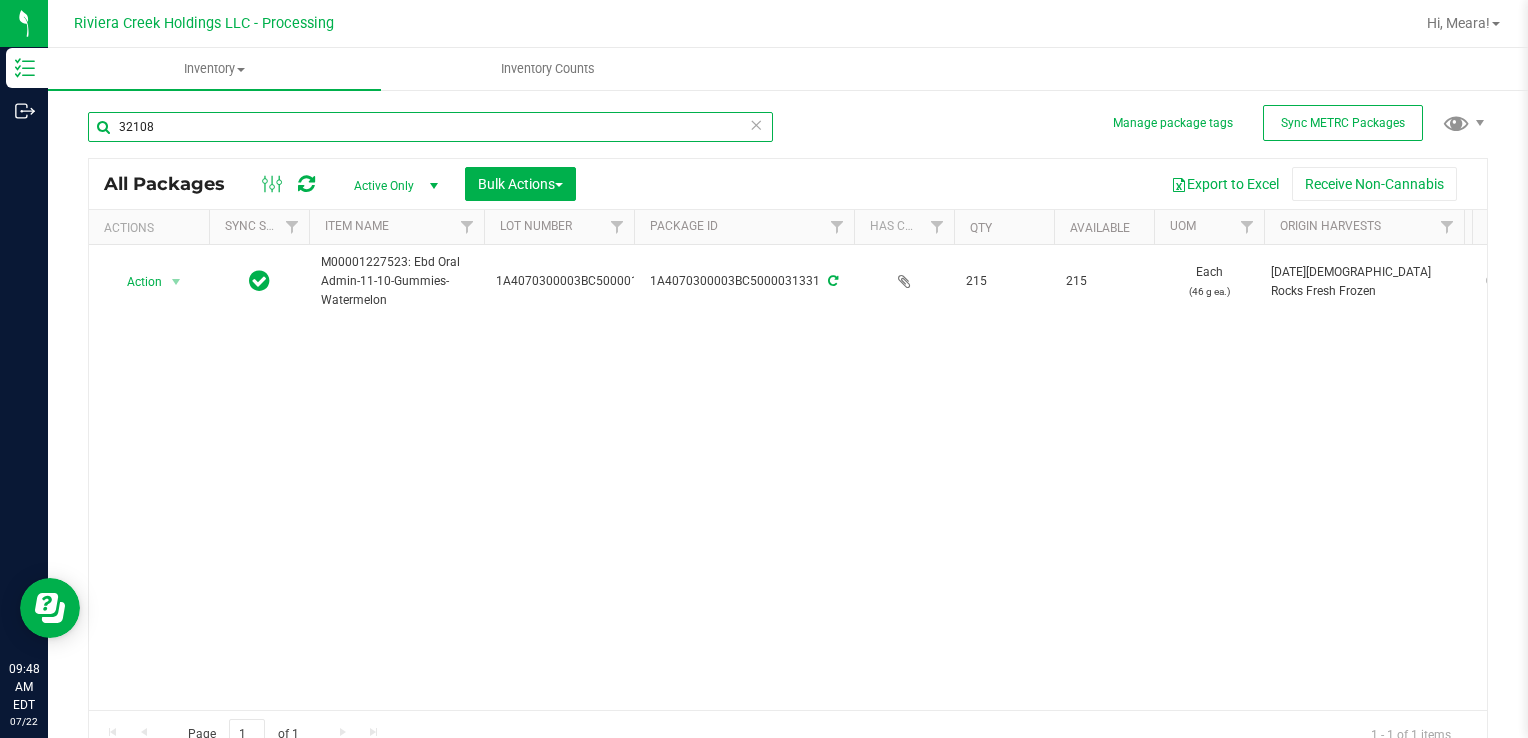 type on "32108" 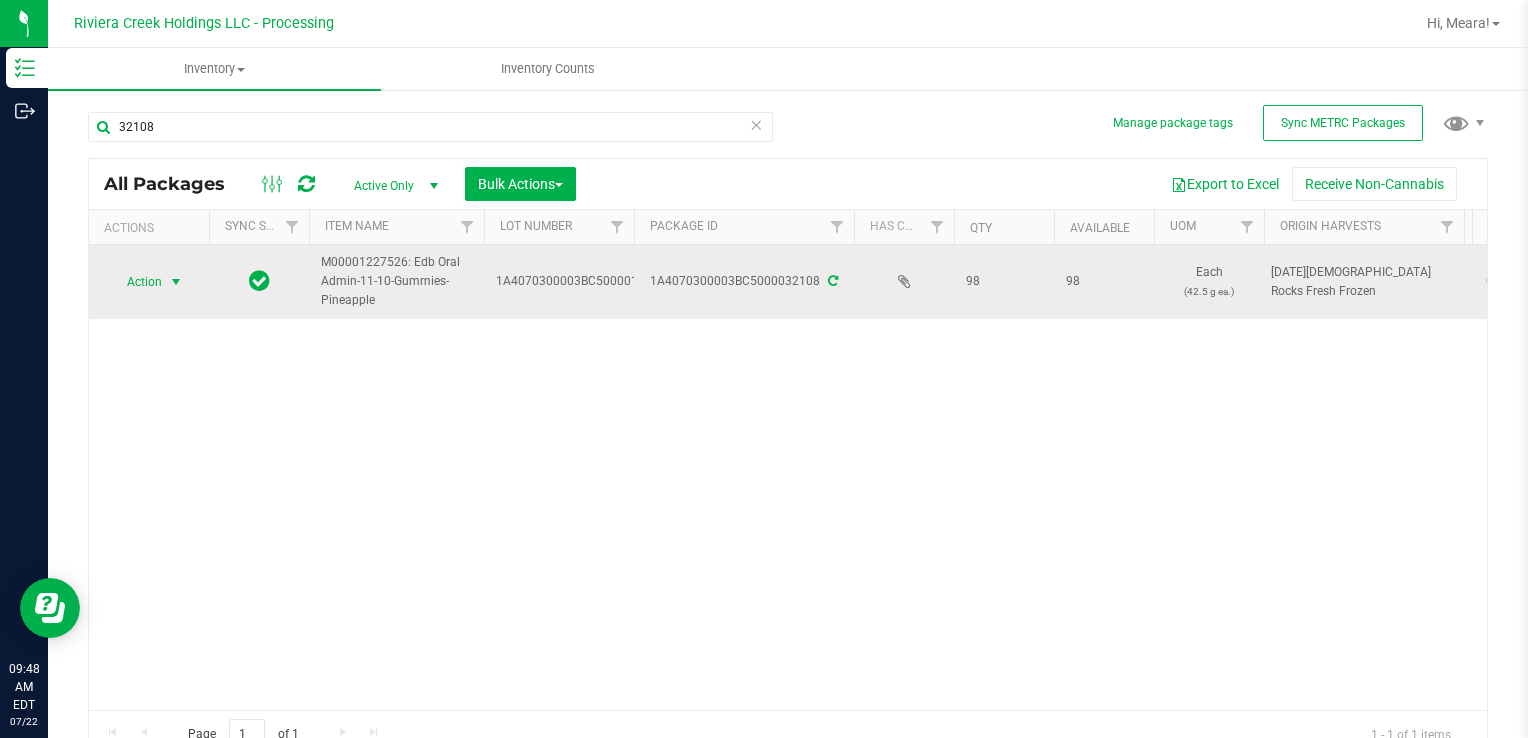 click on "Action" at bounding box center [136, 282] 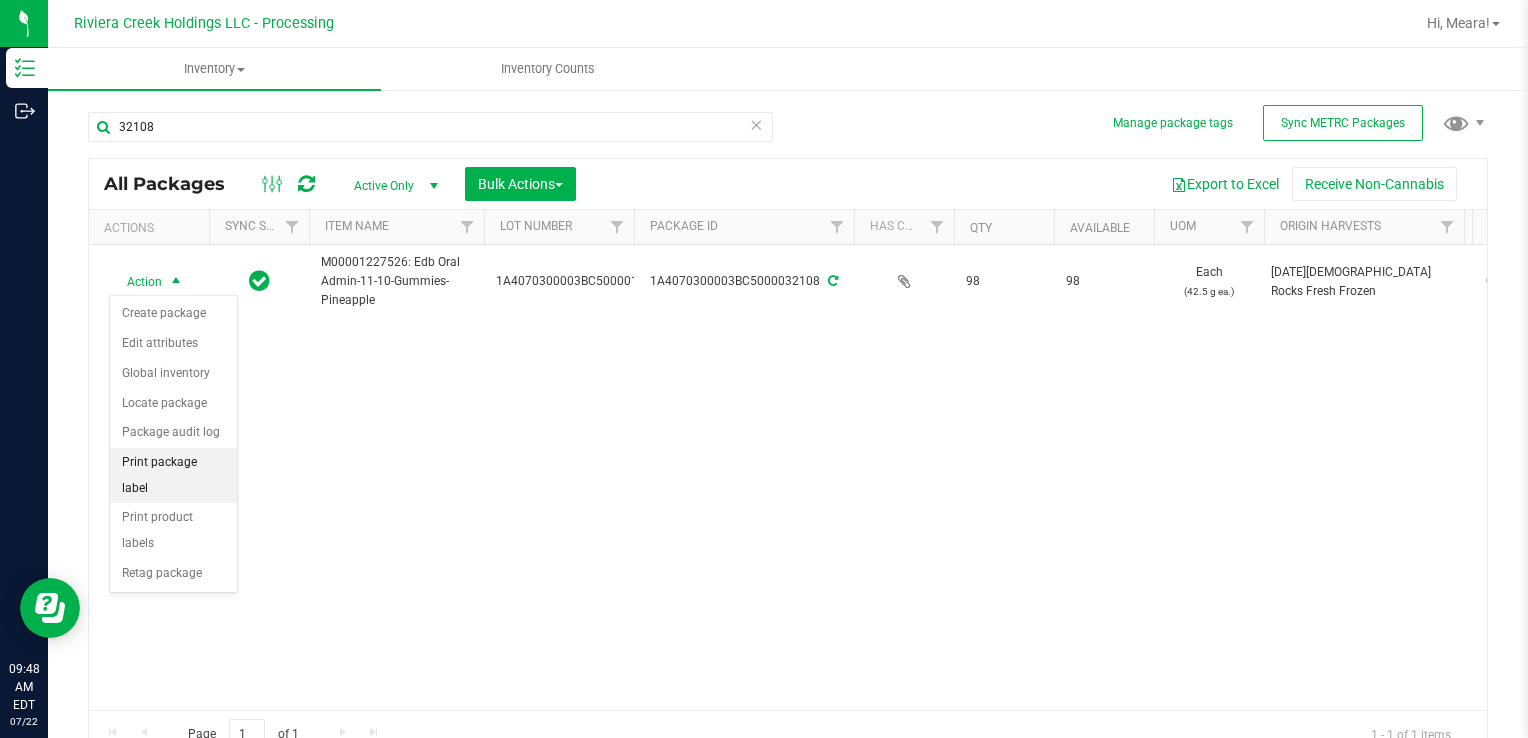 click on "Print package label" at bounding box center (173, 475) 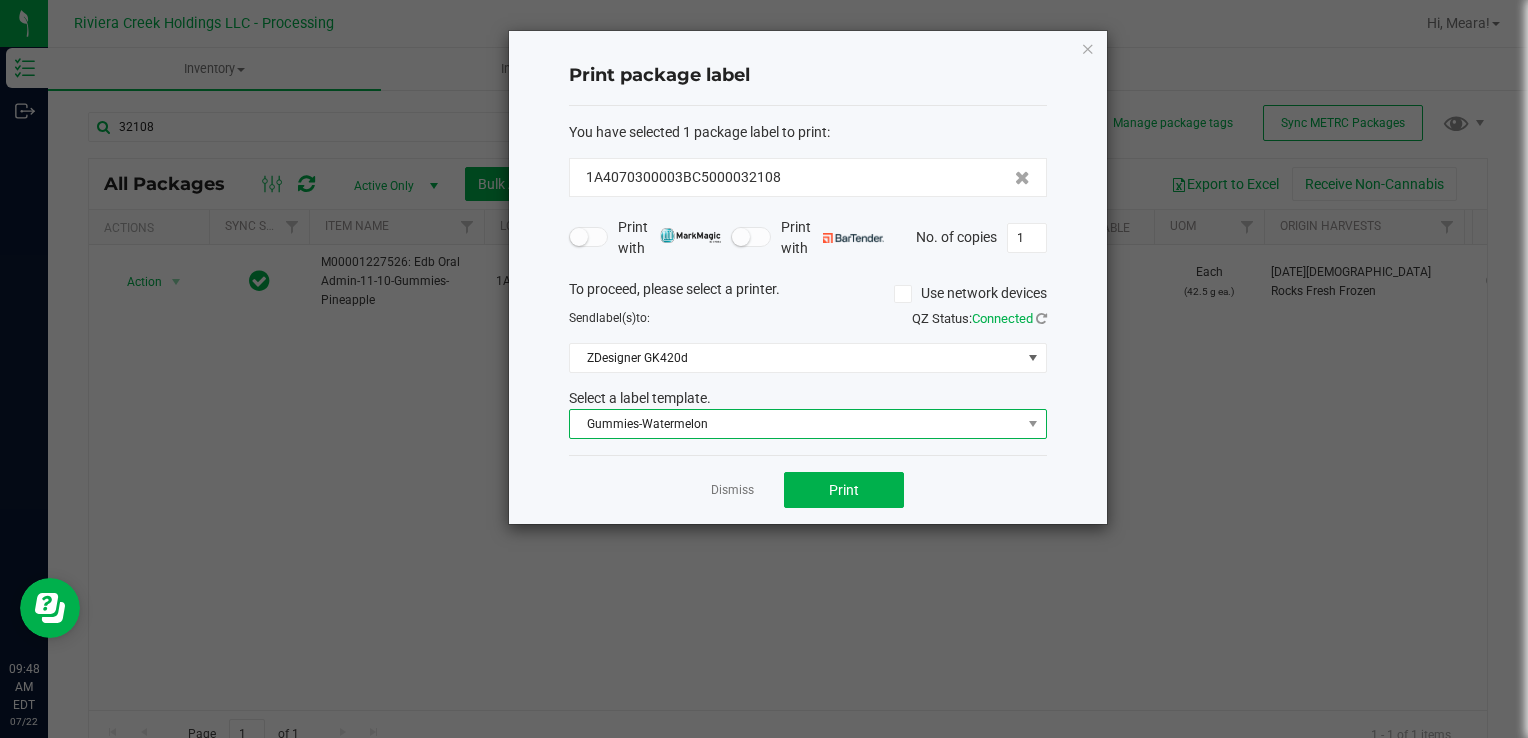 click on "Gummies-Watermelon" at bounding box center [795, 424] 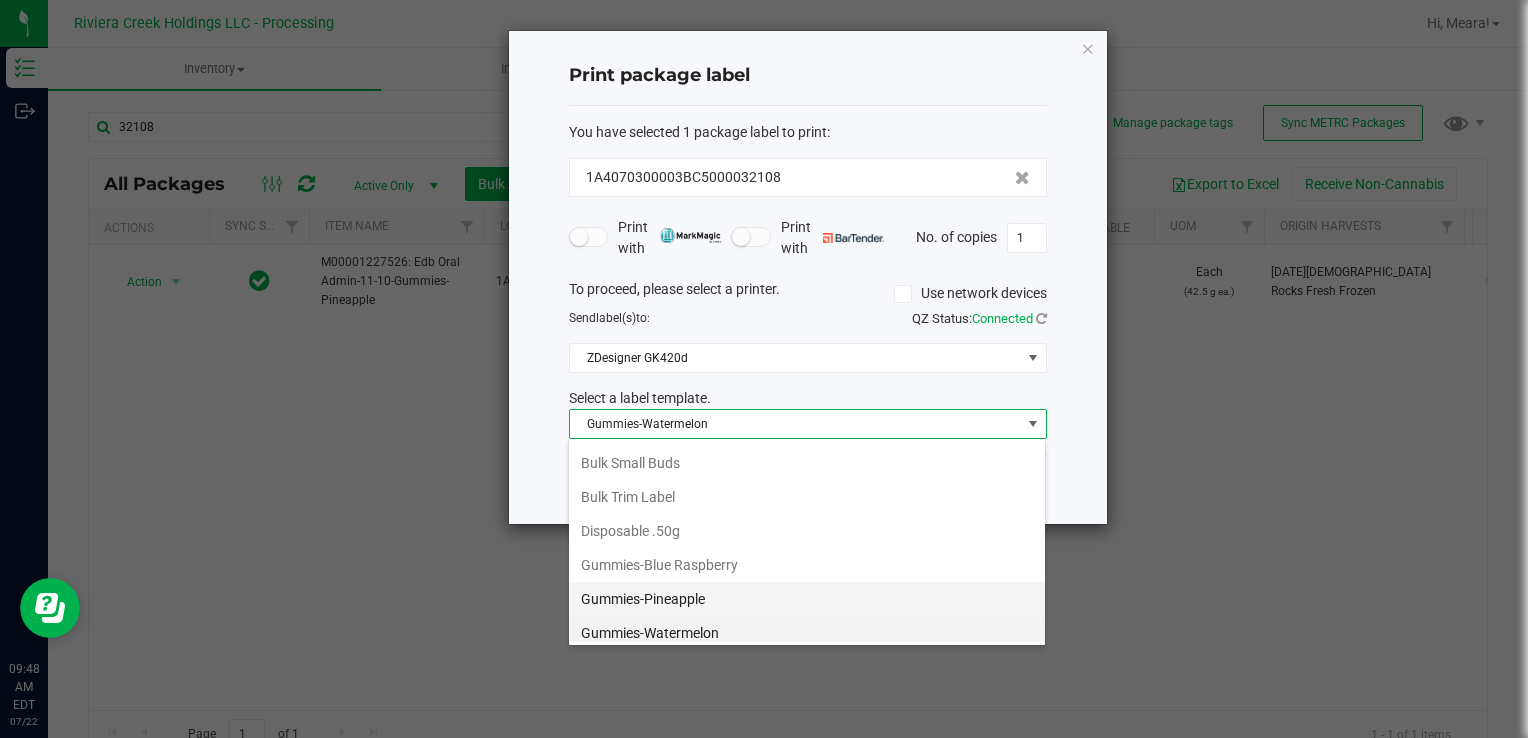 click on "Gummies-Pineapple" at bounding box center (807, 599) 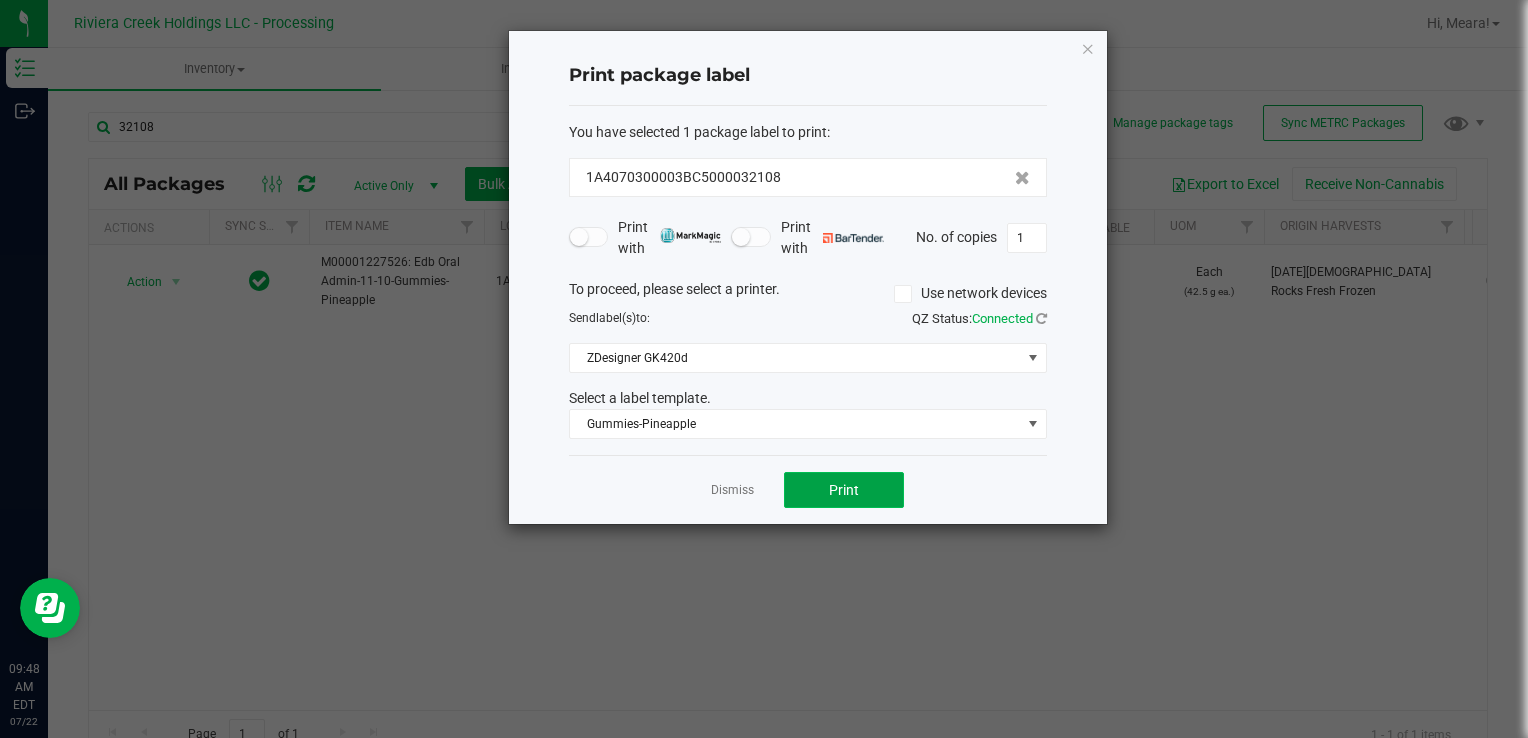 click on "Print" 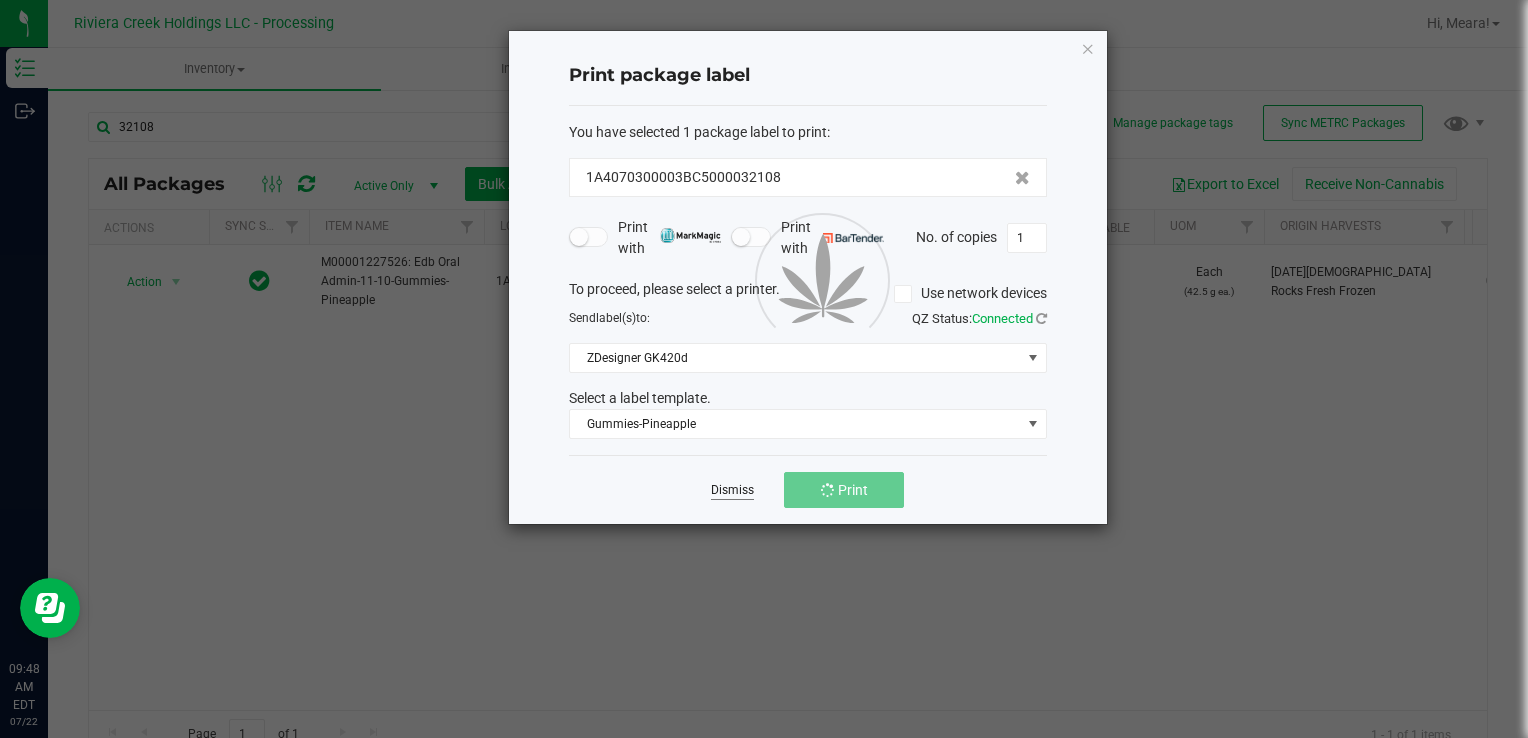 click on "Dismiss" 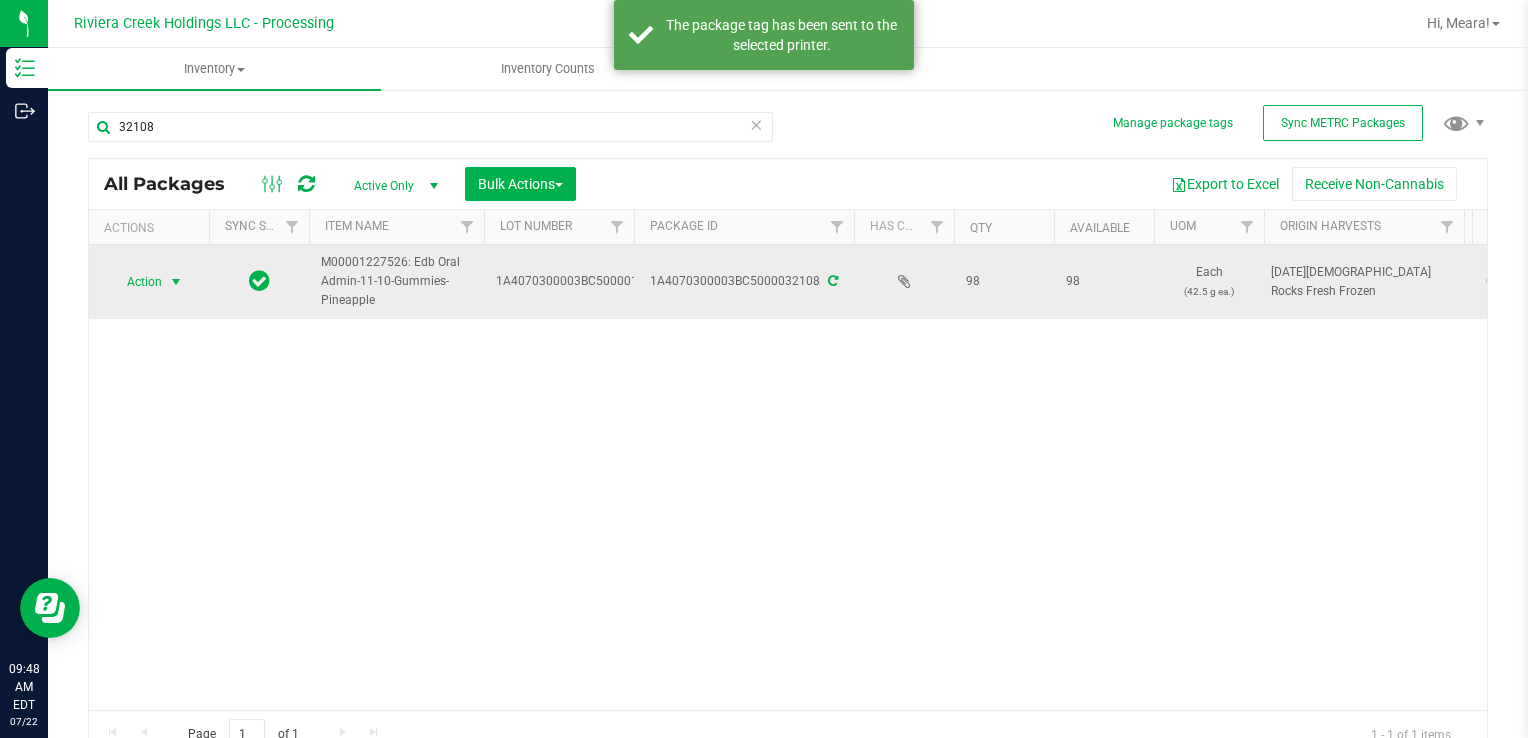 click on "Action" at bounding box center [136, 282] 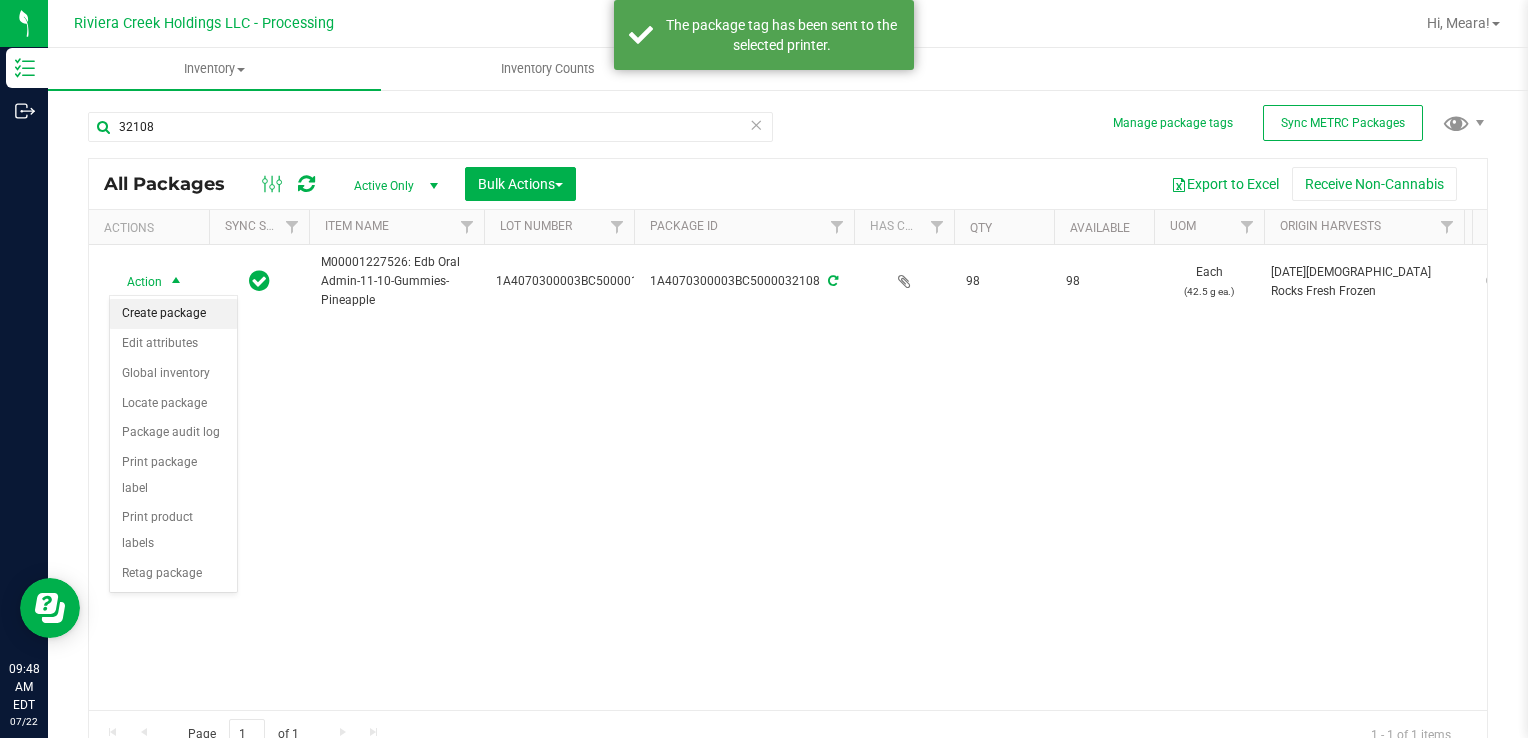 click on "Create package" at bounding box center [173, 314] 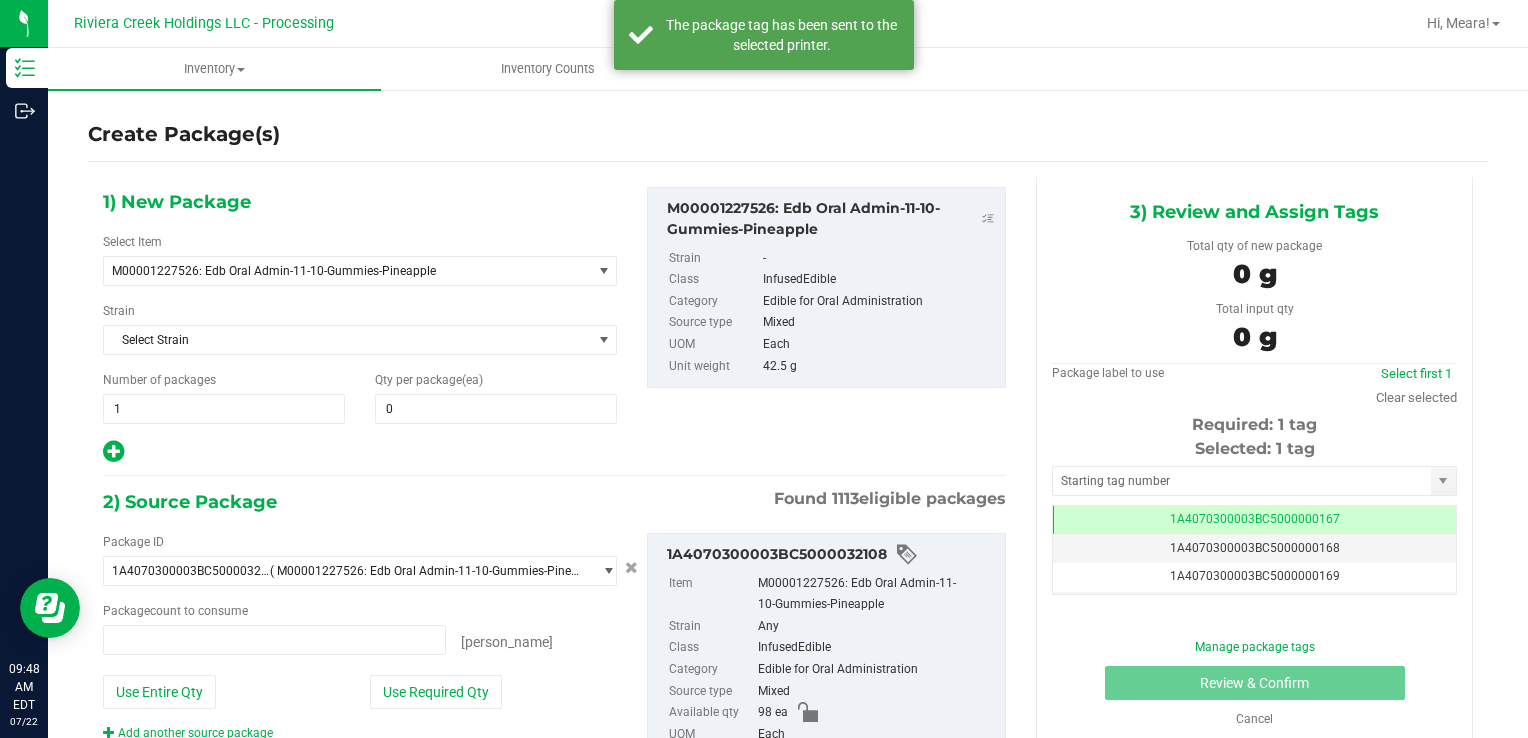 type on "0 ea" 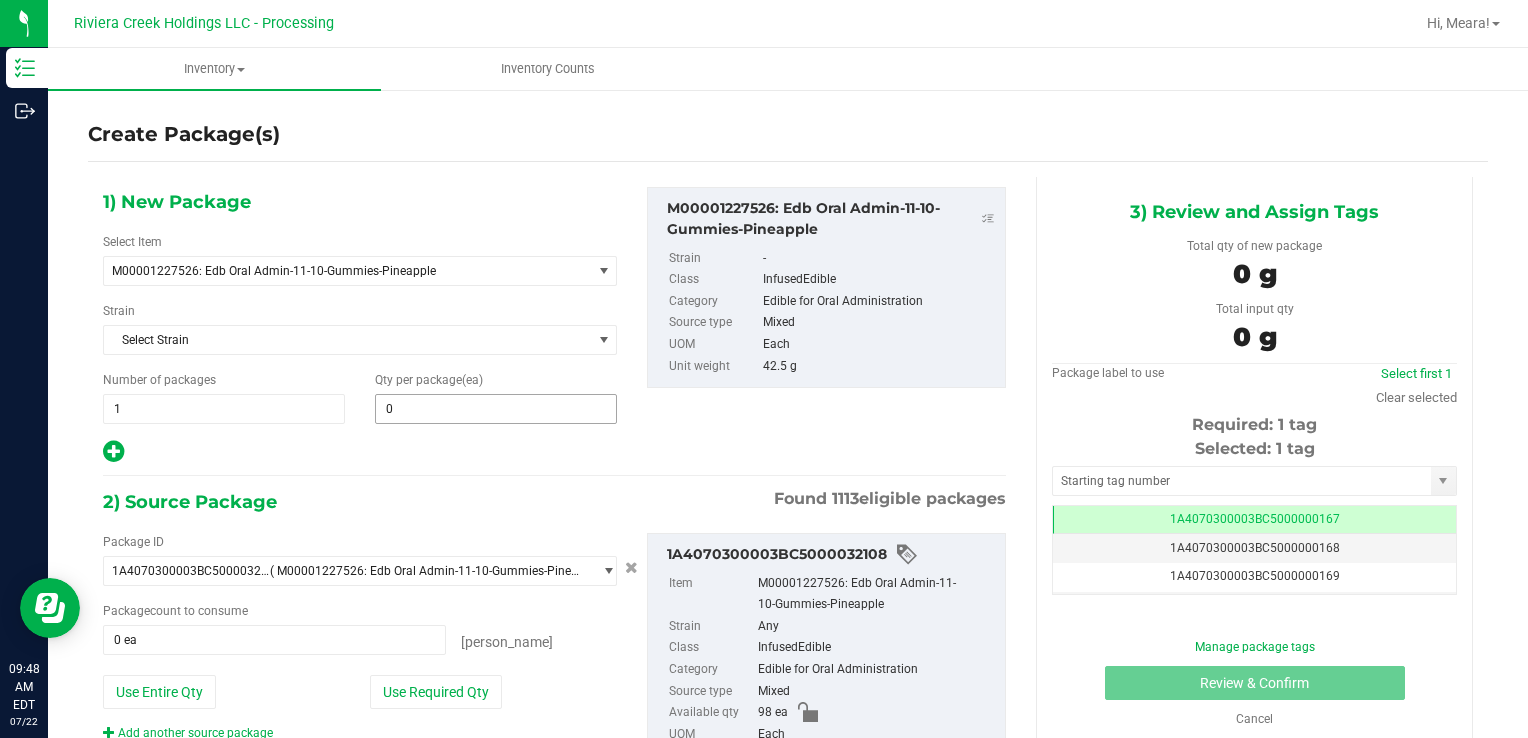type 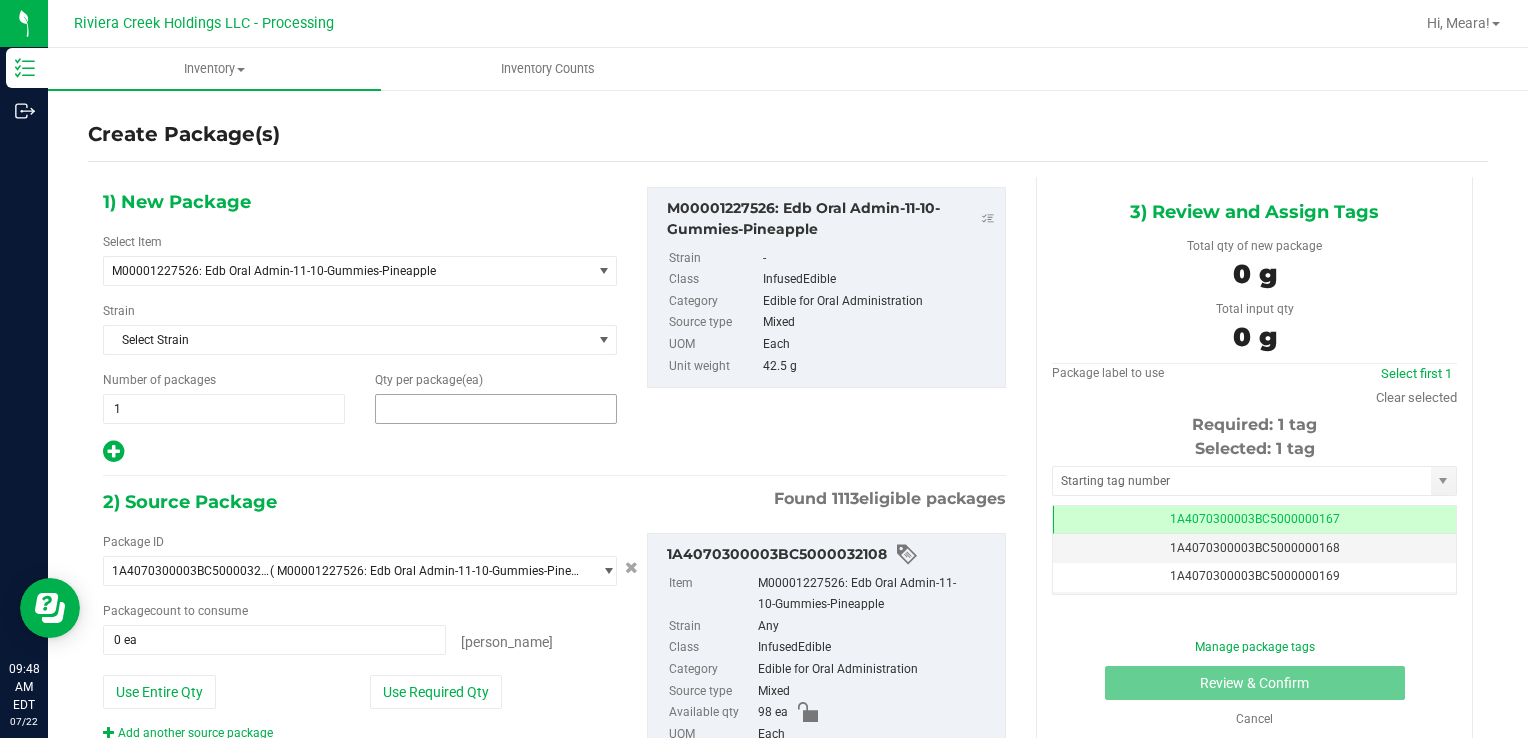 click at bounding box center [496, 409] 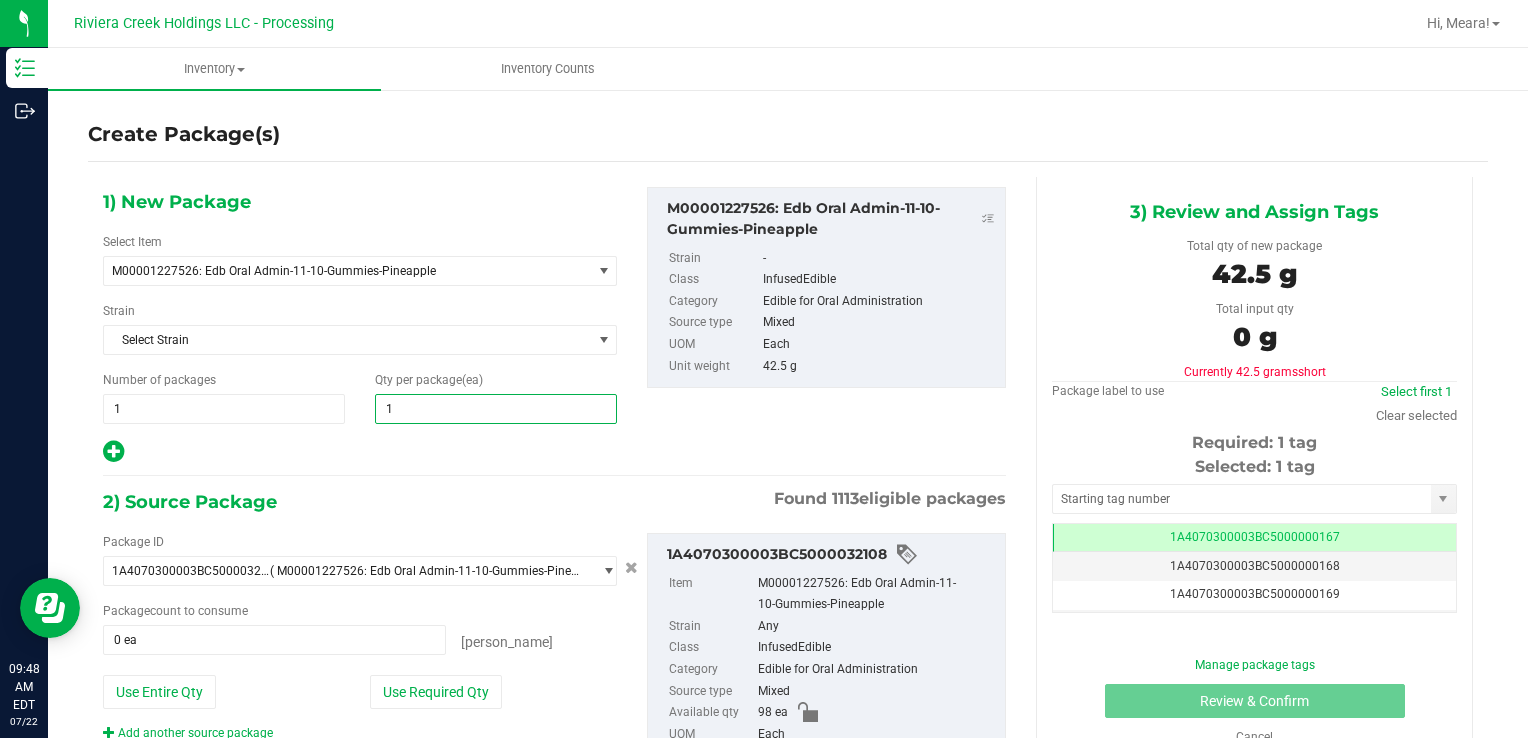 type 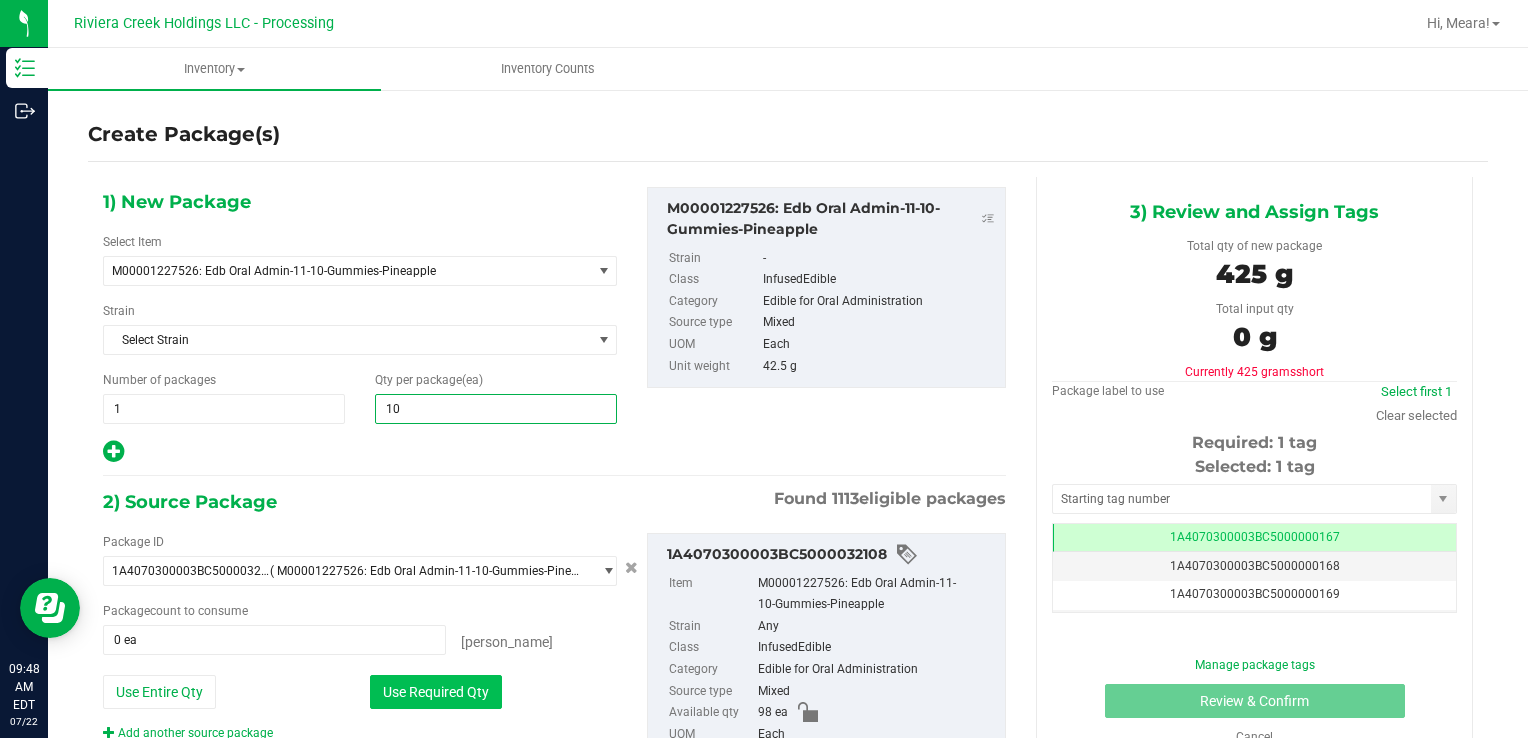 click on "Use Required Qty" at bounding box center (436, 692) 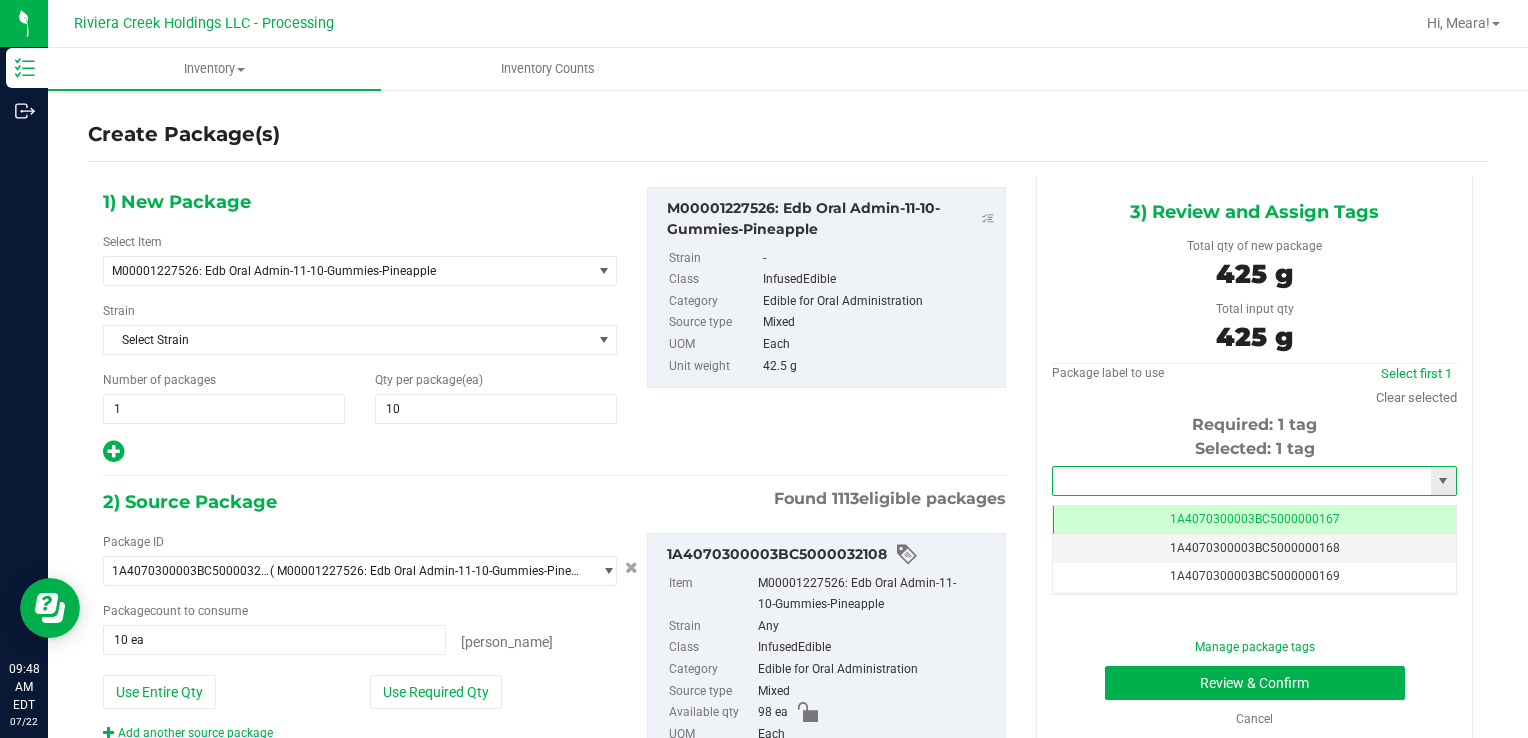 click at bounding box center [1242, 481] 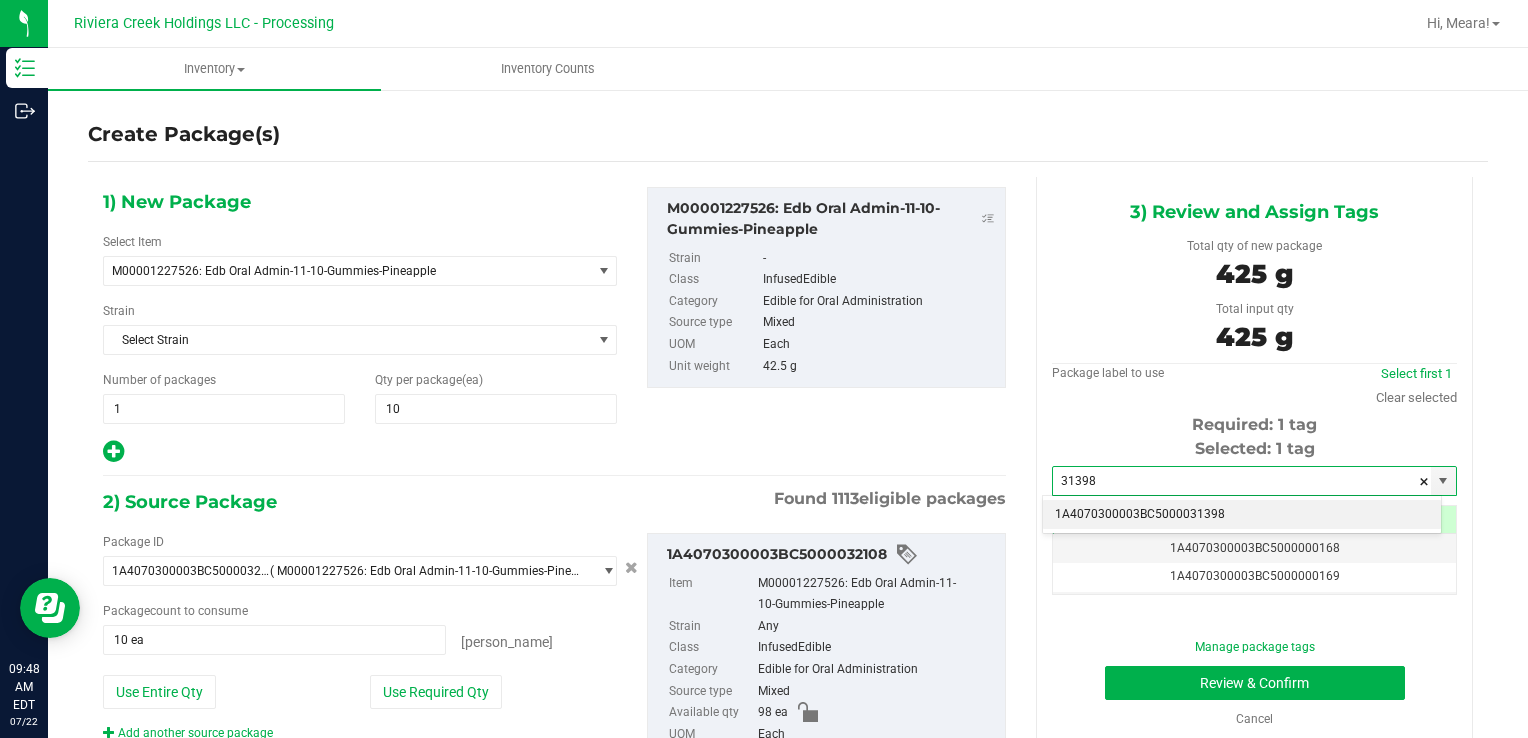click on "1A4070300003BC5000031398" at bounding box center [1242, 515] 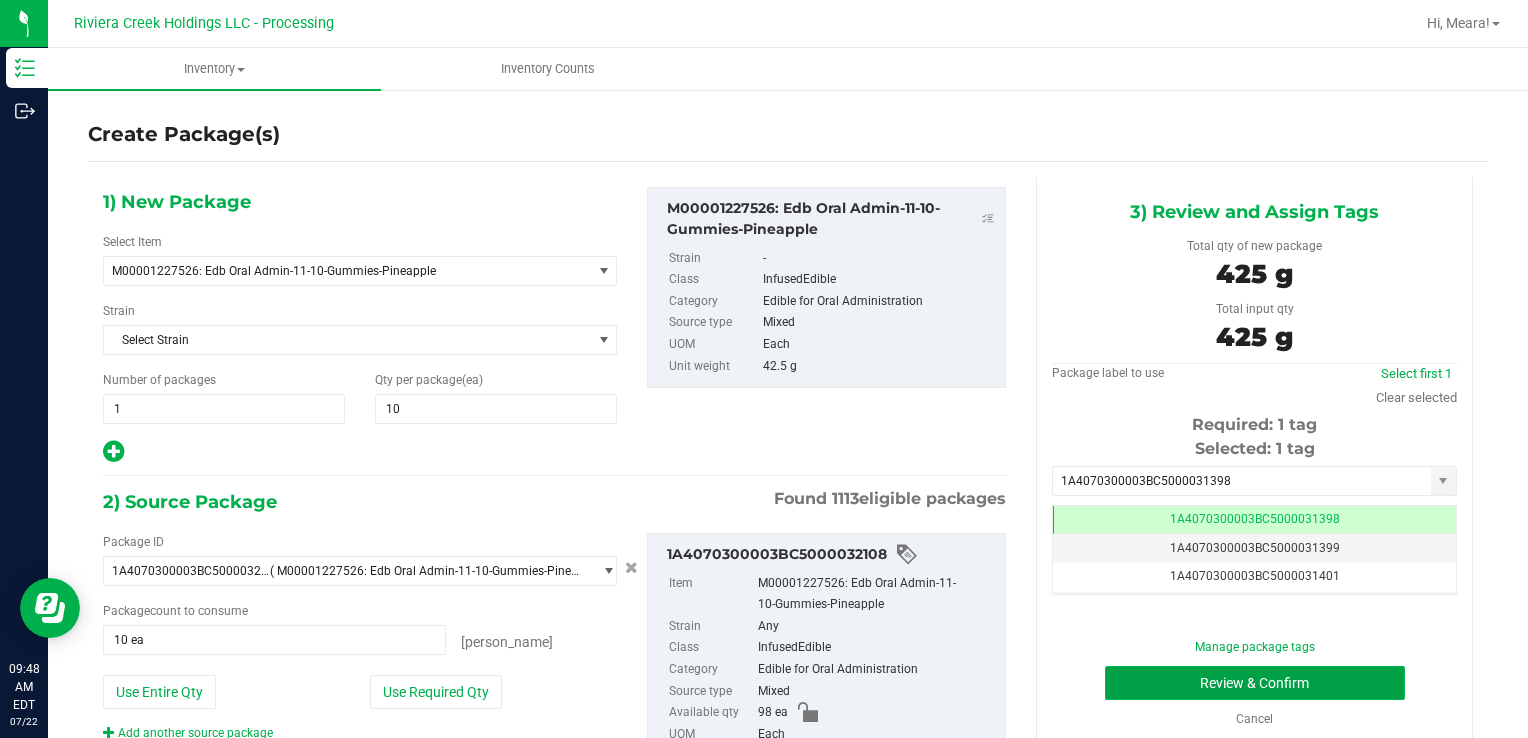 click on "Review & Confirm" at bounding box center (1255, 683) 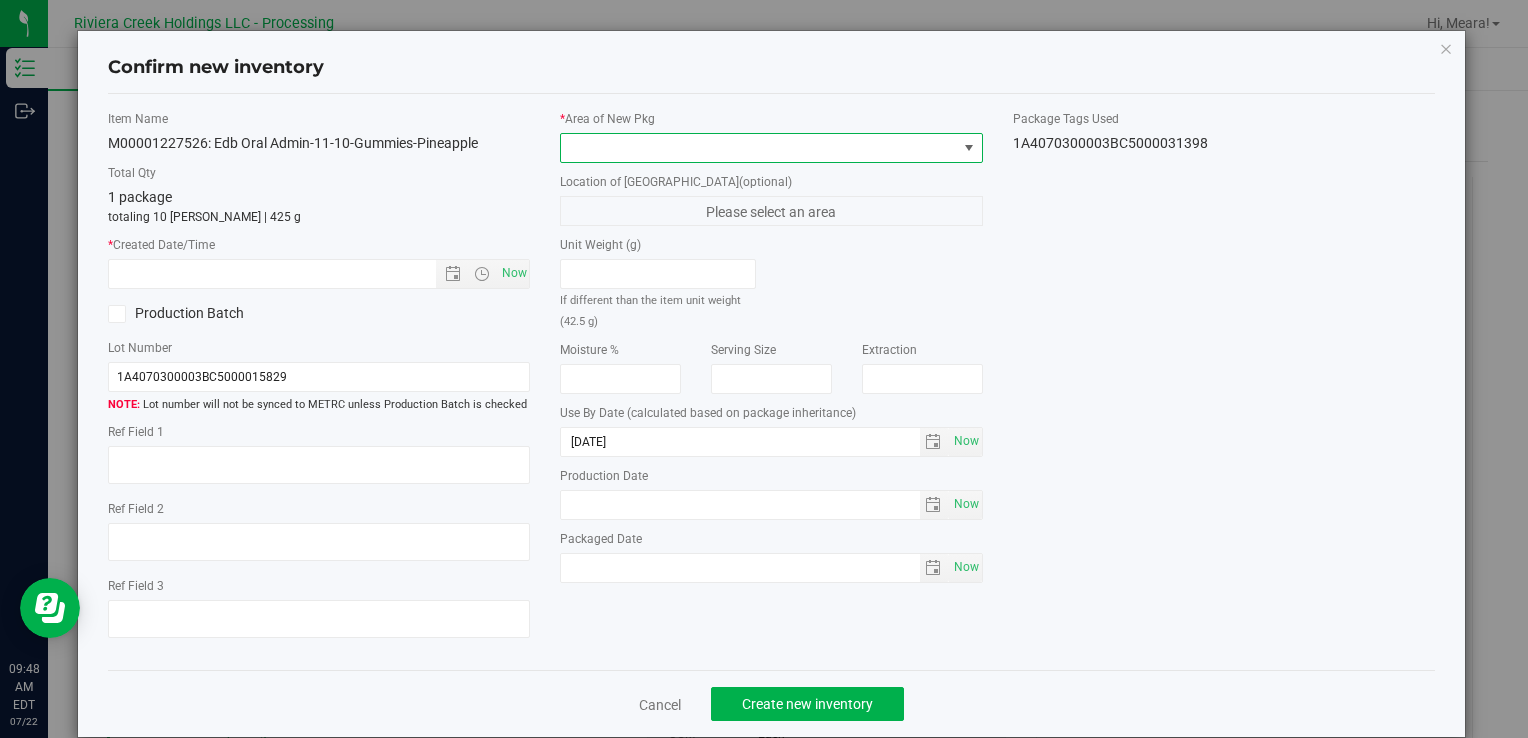 click at bounding box center [758, 148] 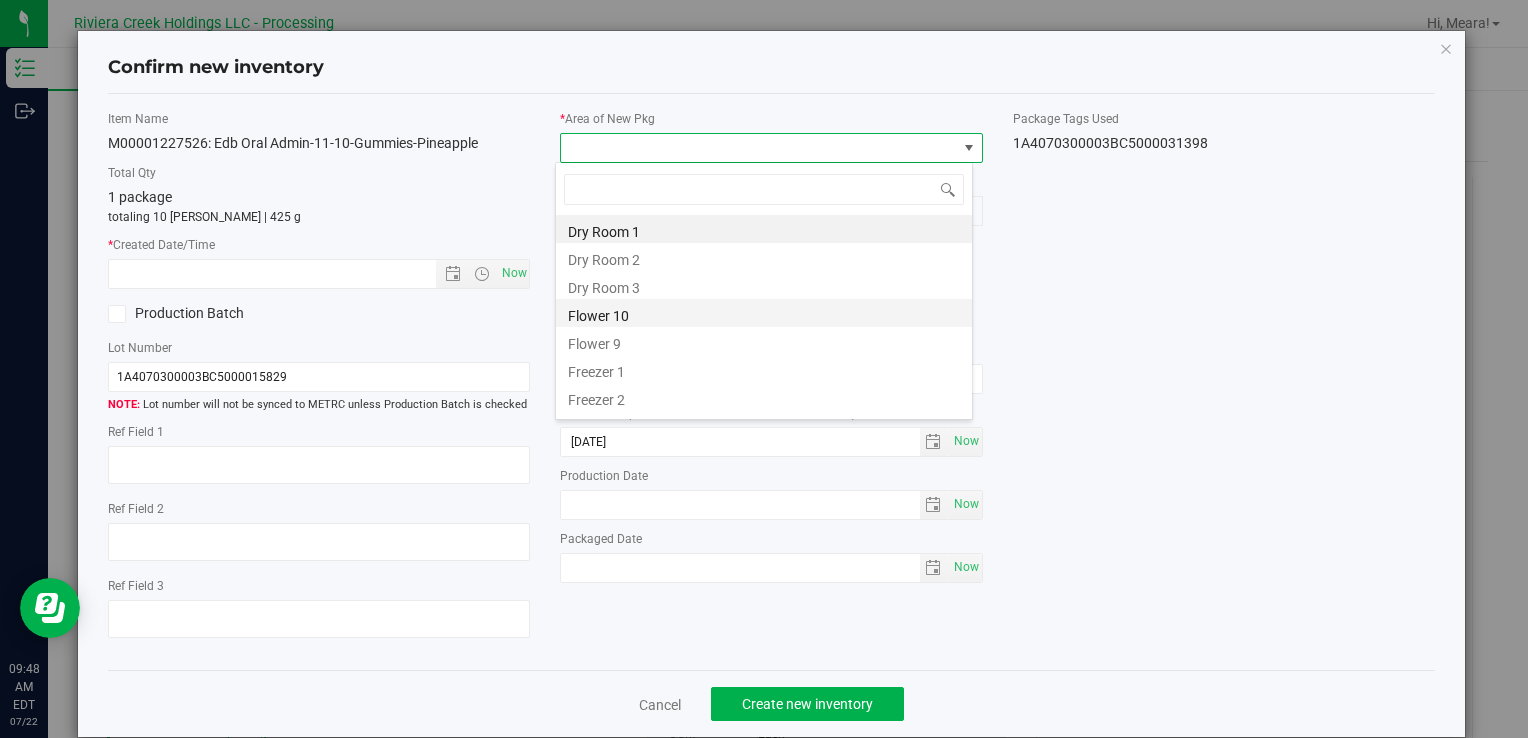 click on "Flower 10" at bounding box center [764, 313] 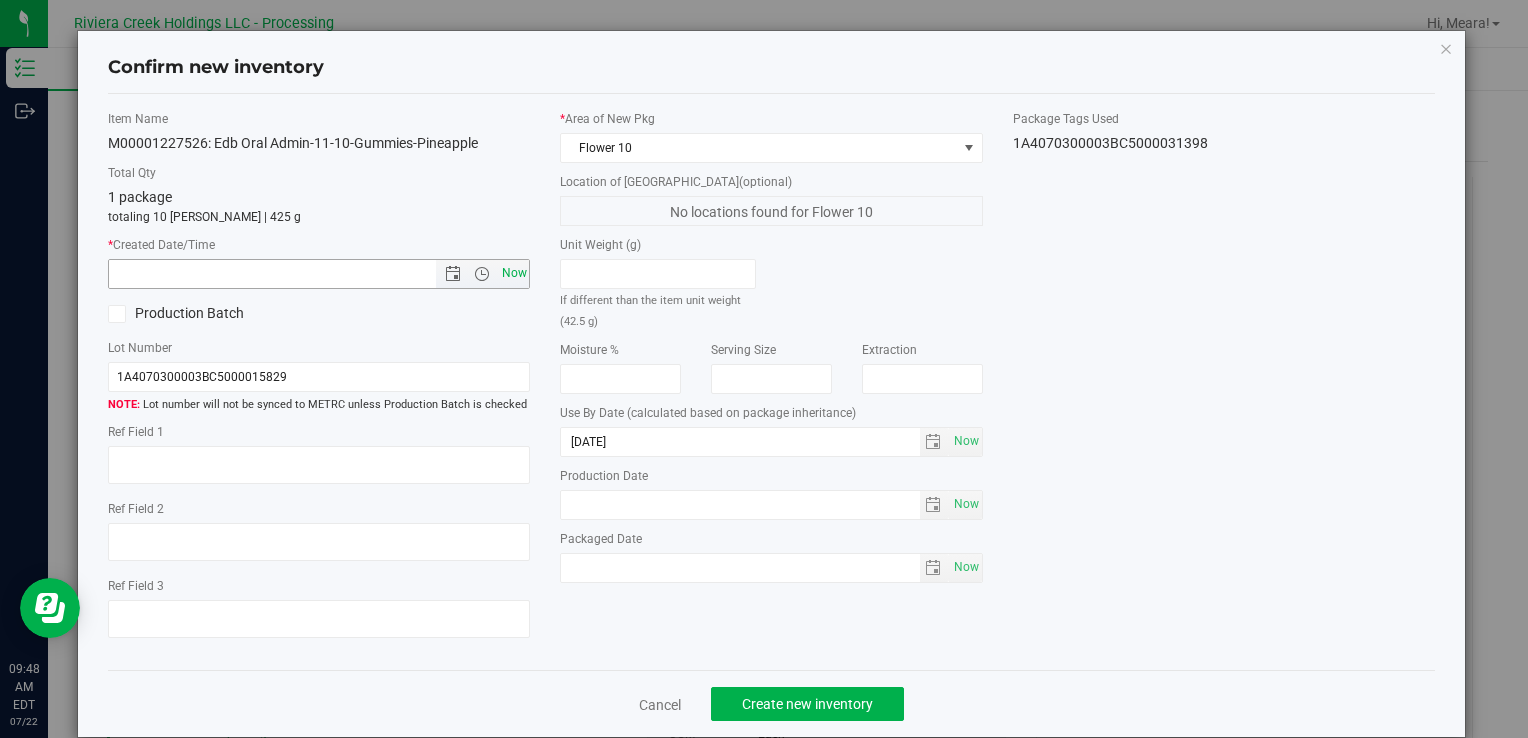 click on "Now" at bounding box center [514, 273] 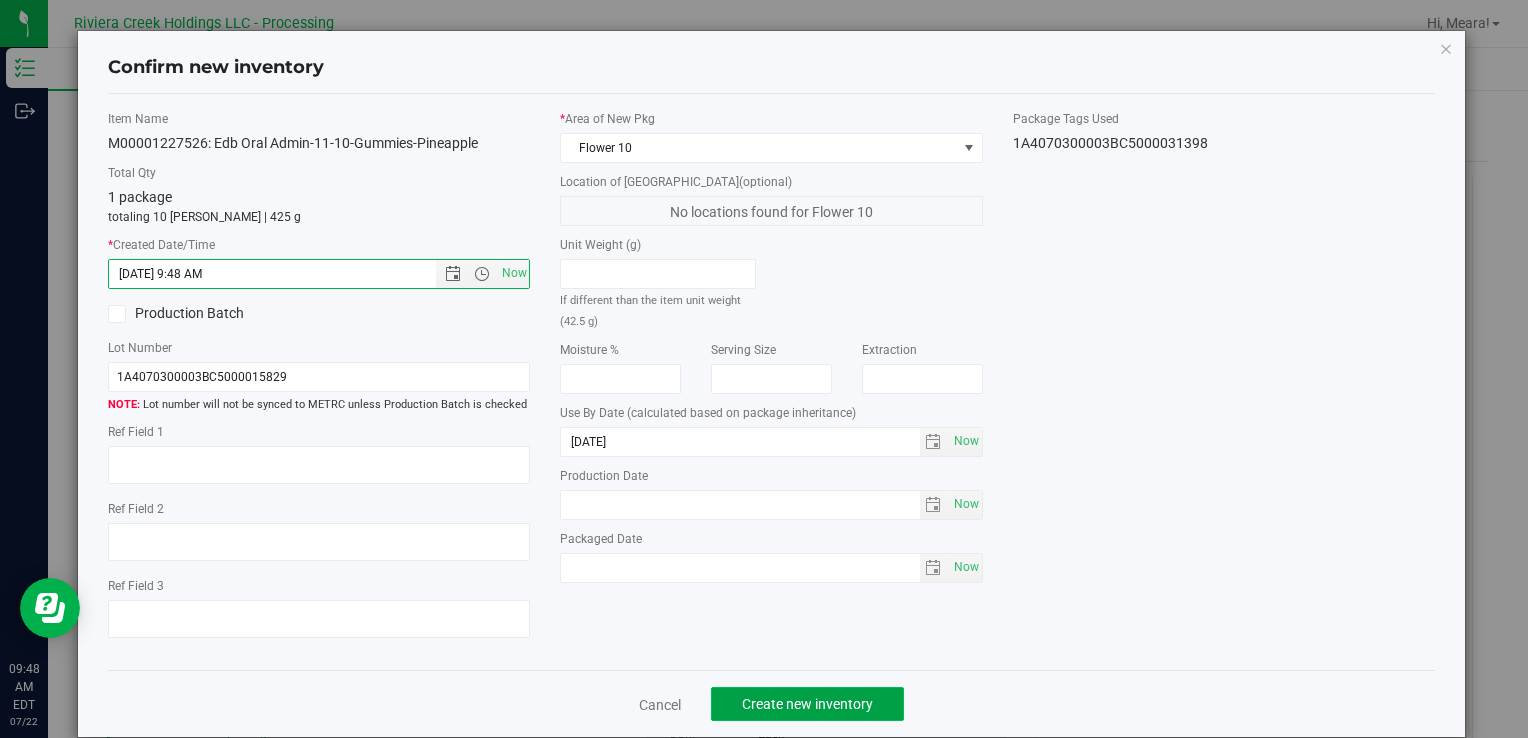 click on "Create new inventory" 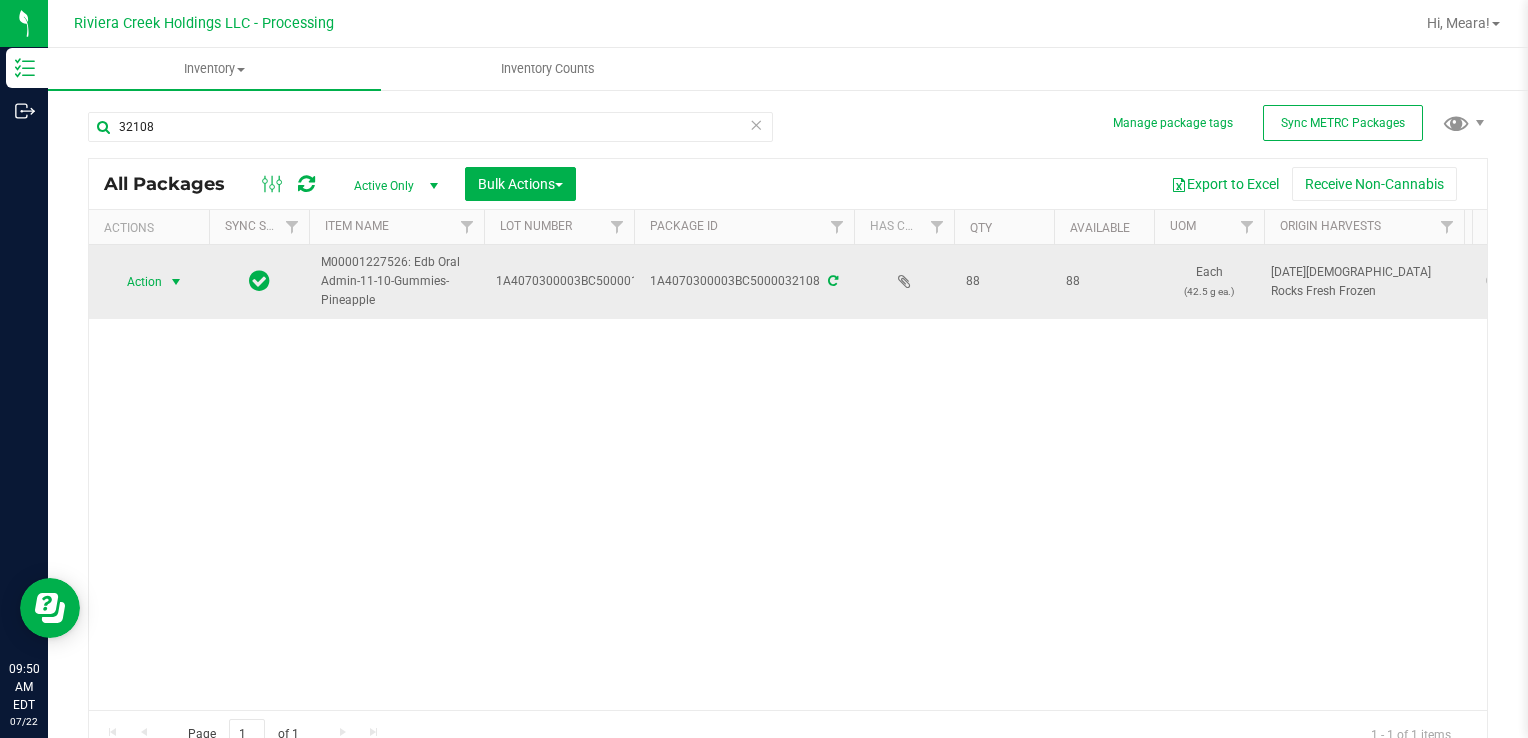 drag, startPoint x: 154, startPoint y: 268, endPoint x: 180, endPoint y: 287, distance: 32.202484 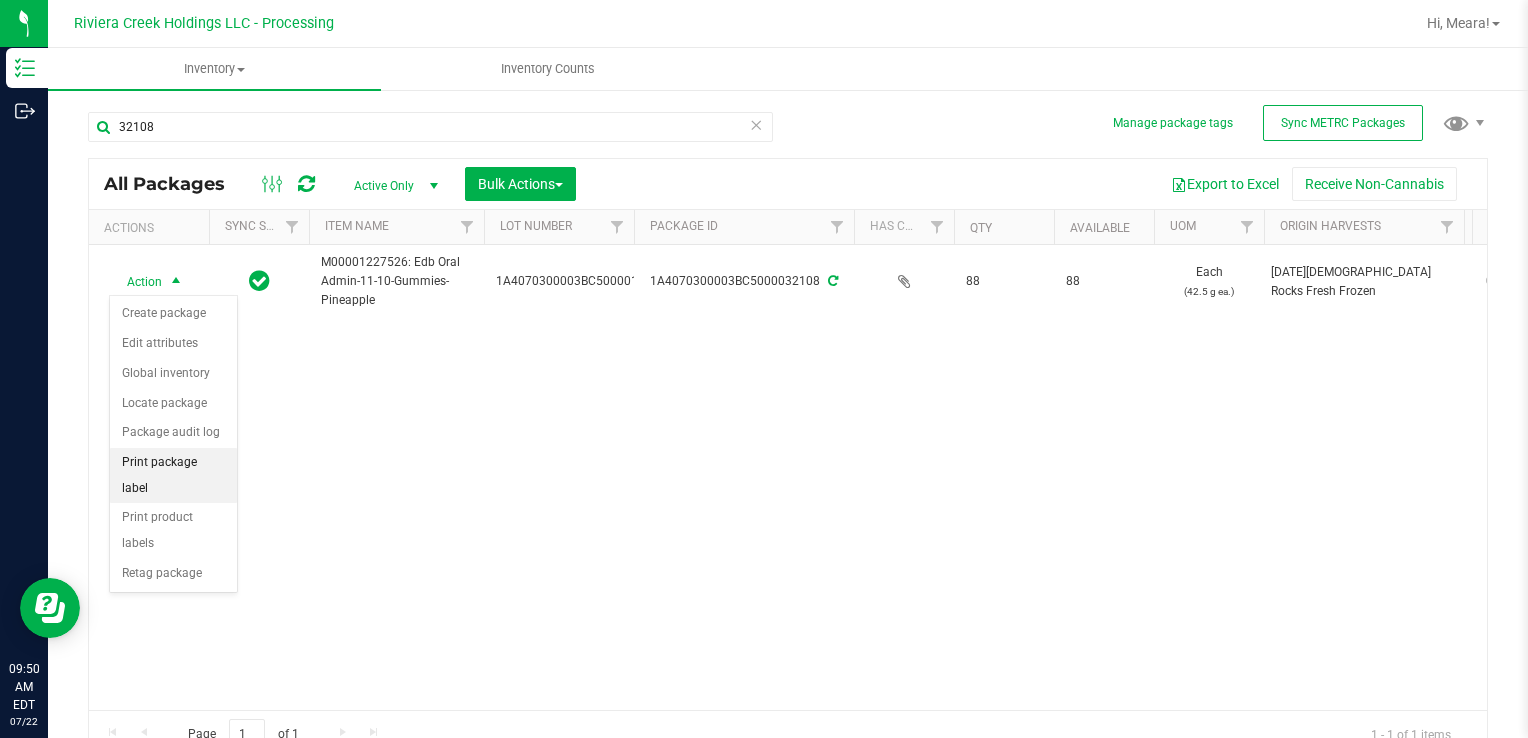 click on "Print package label" at bounding box center [173, 475] 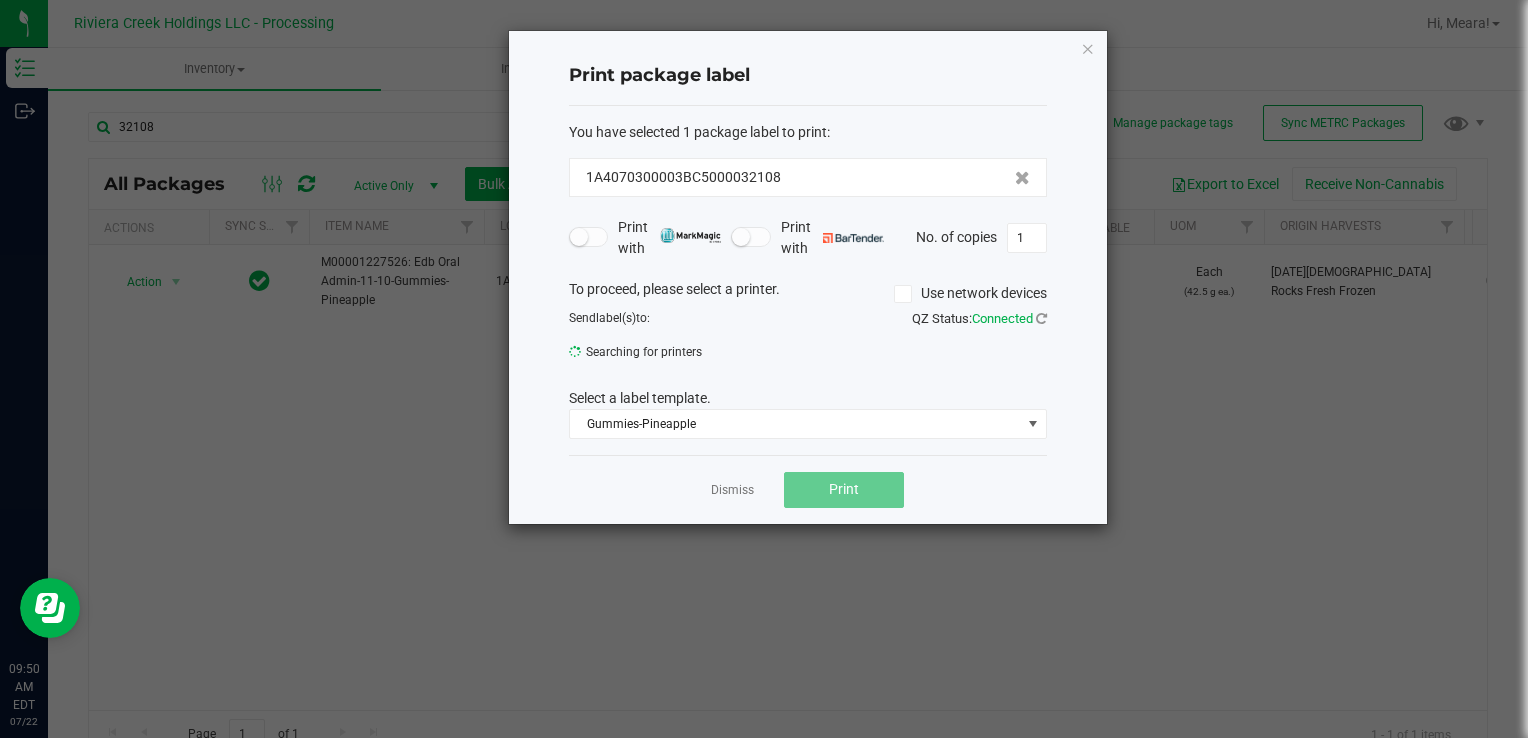 click on "Dismiss   Print" 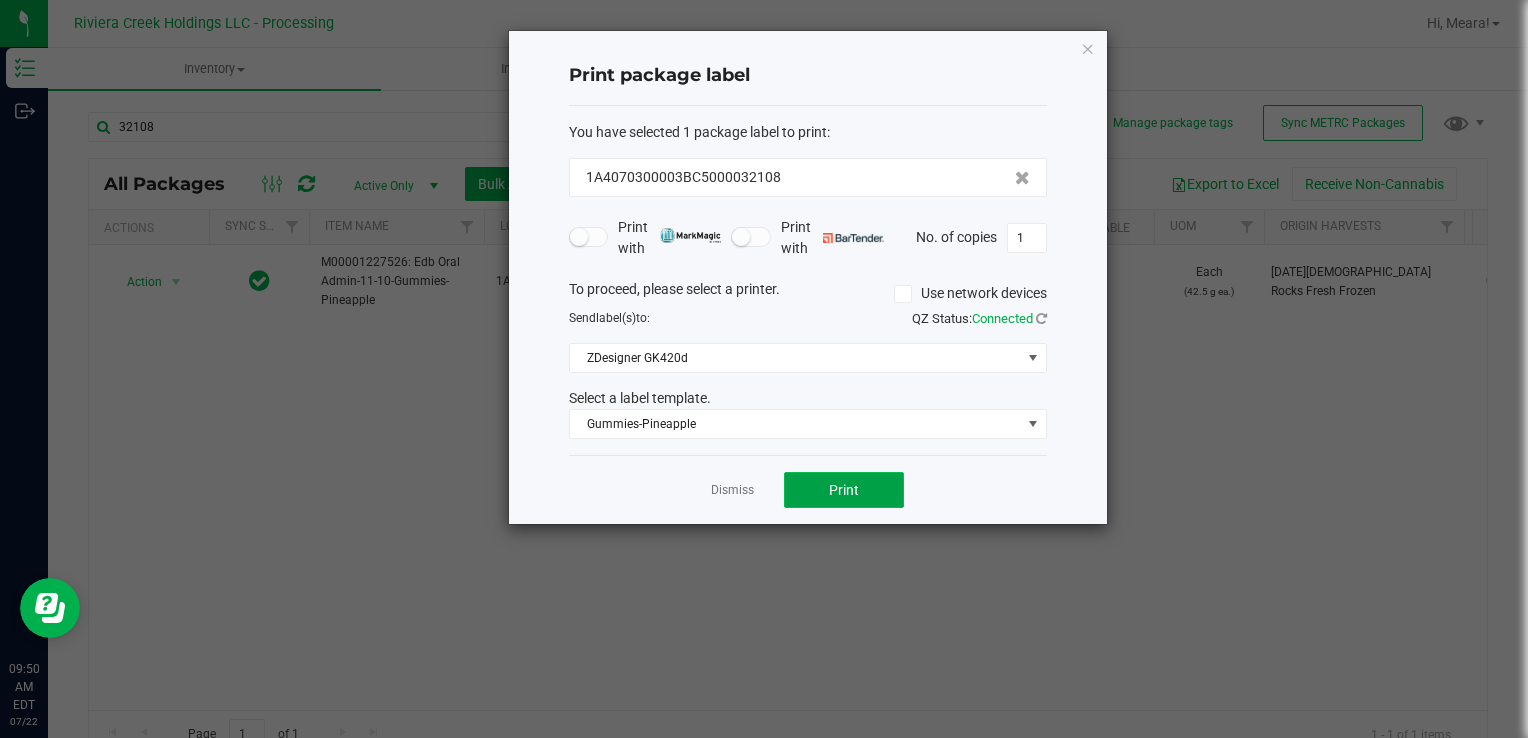 click on "Print" 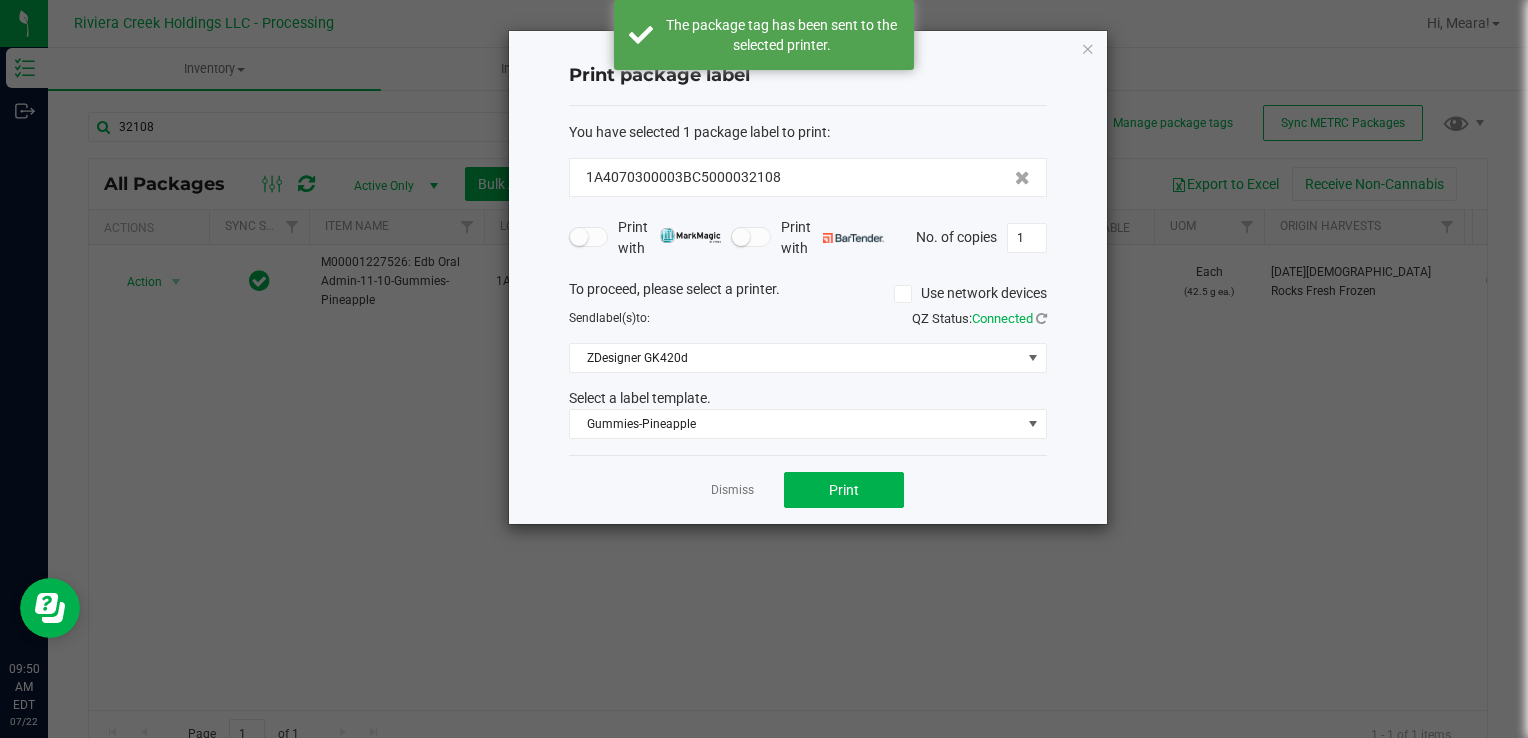 click on "Dismiss" 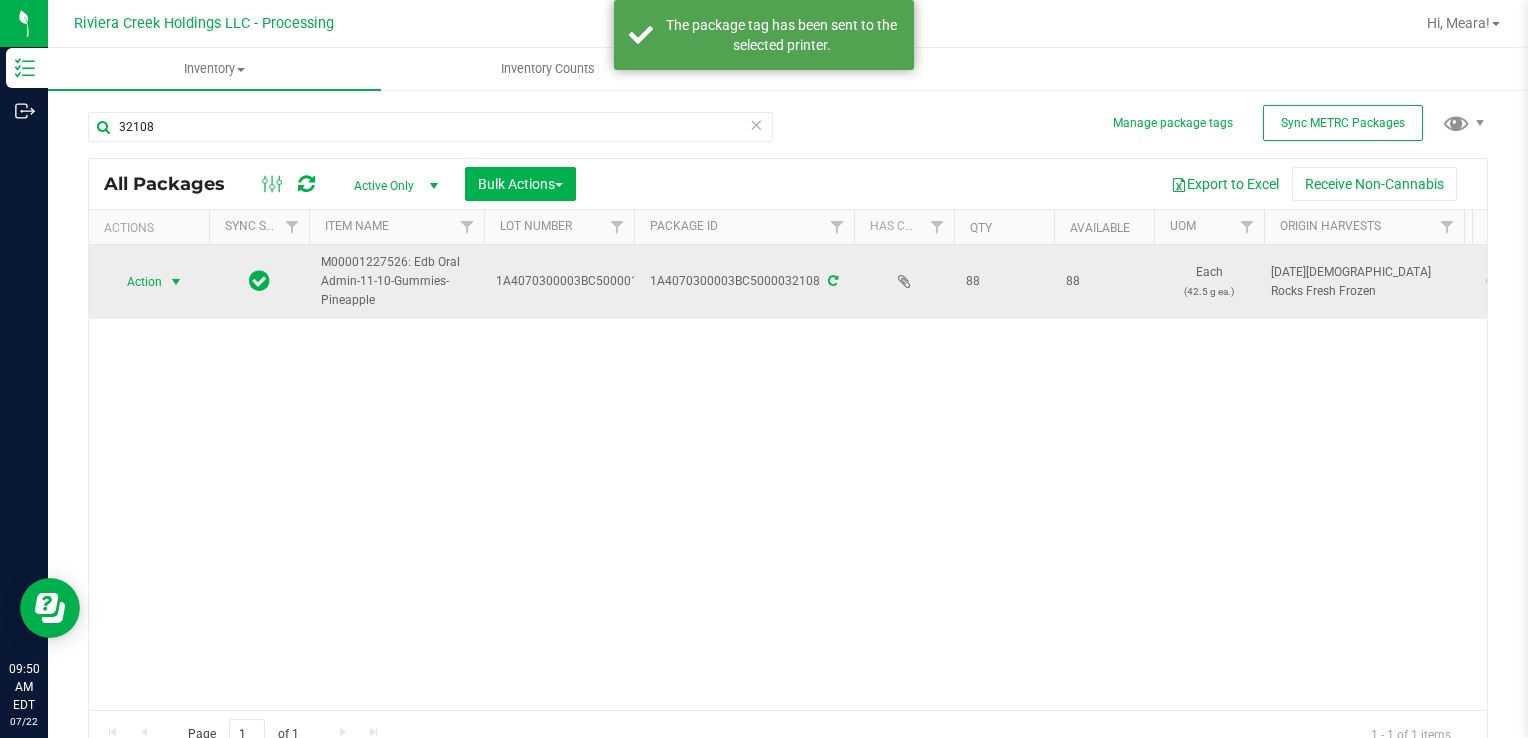 click on "Action" at bounding box center [136, 282] 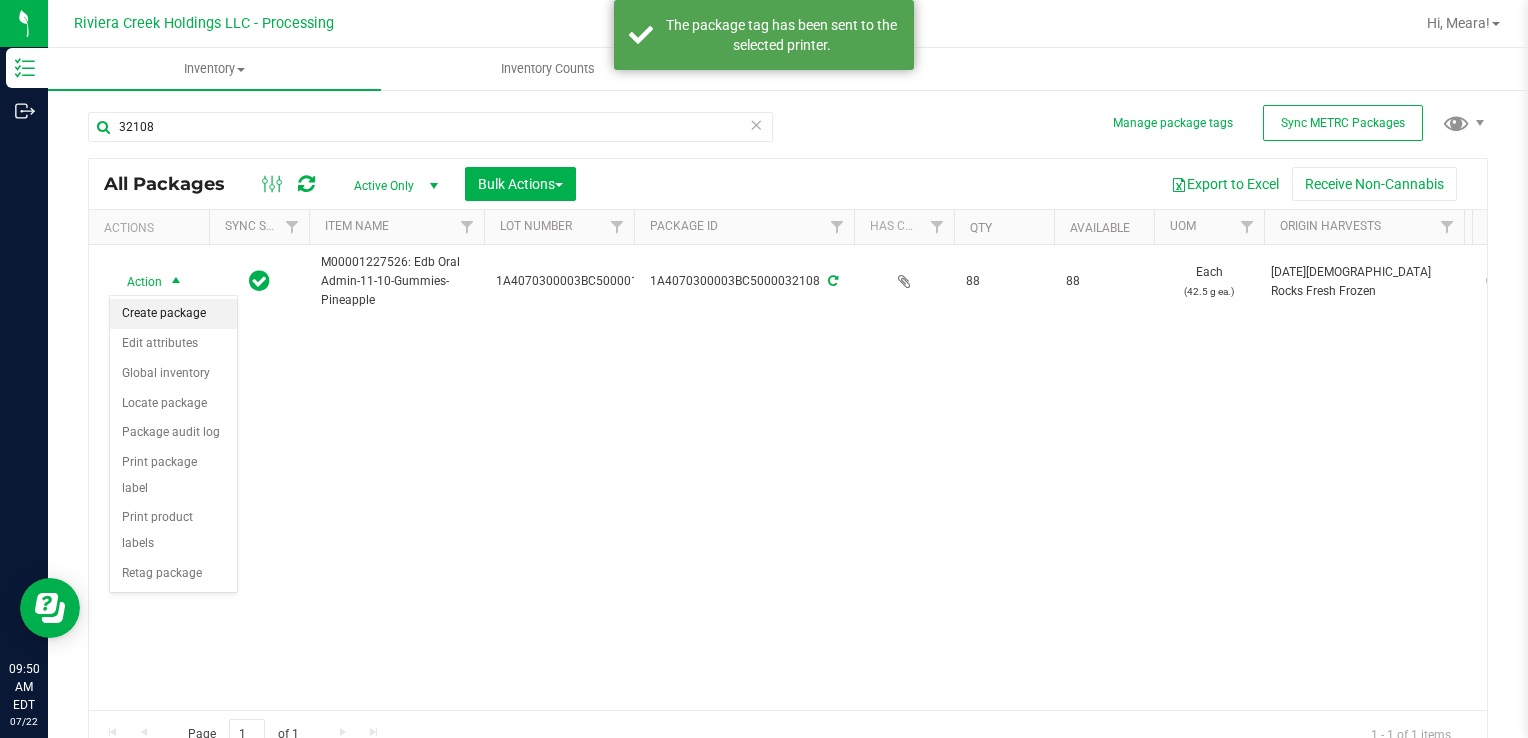 click on "Create package" at bounding box center (173, 314) 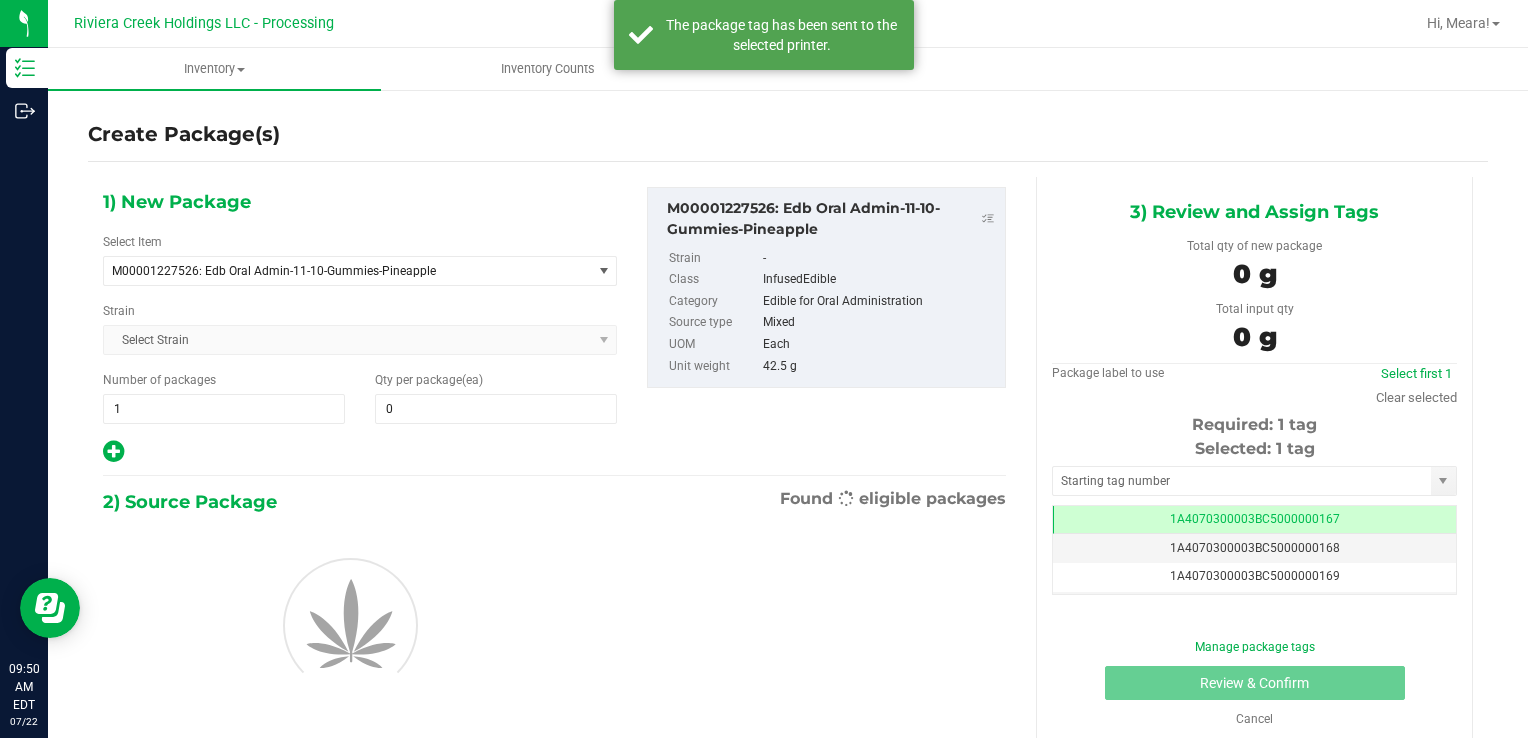 scroll, scrollTop: 0, scrollLeft: 0, axis: both 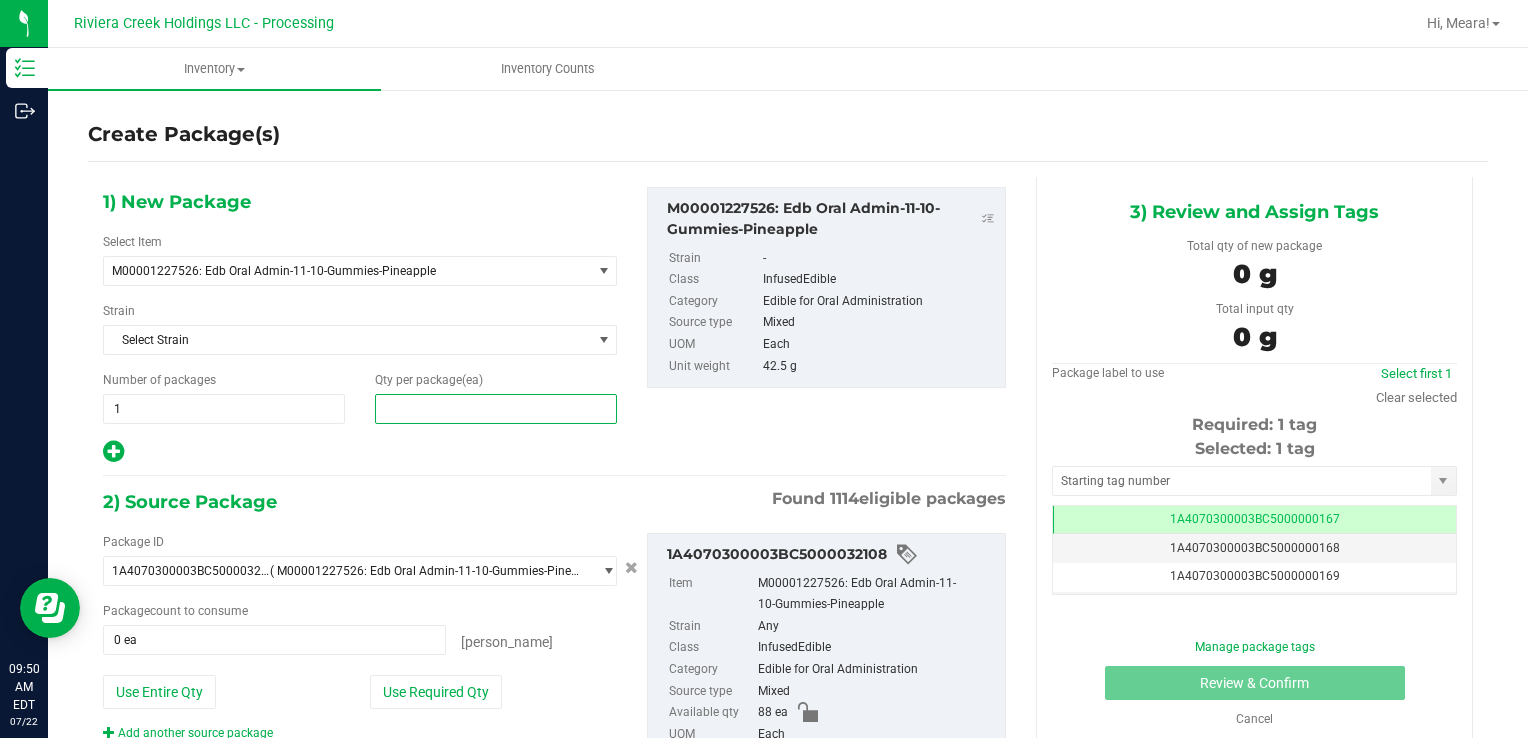 click at bounding box center (496, 409) 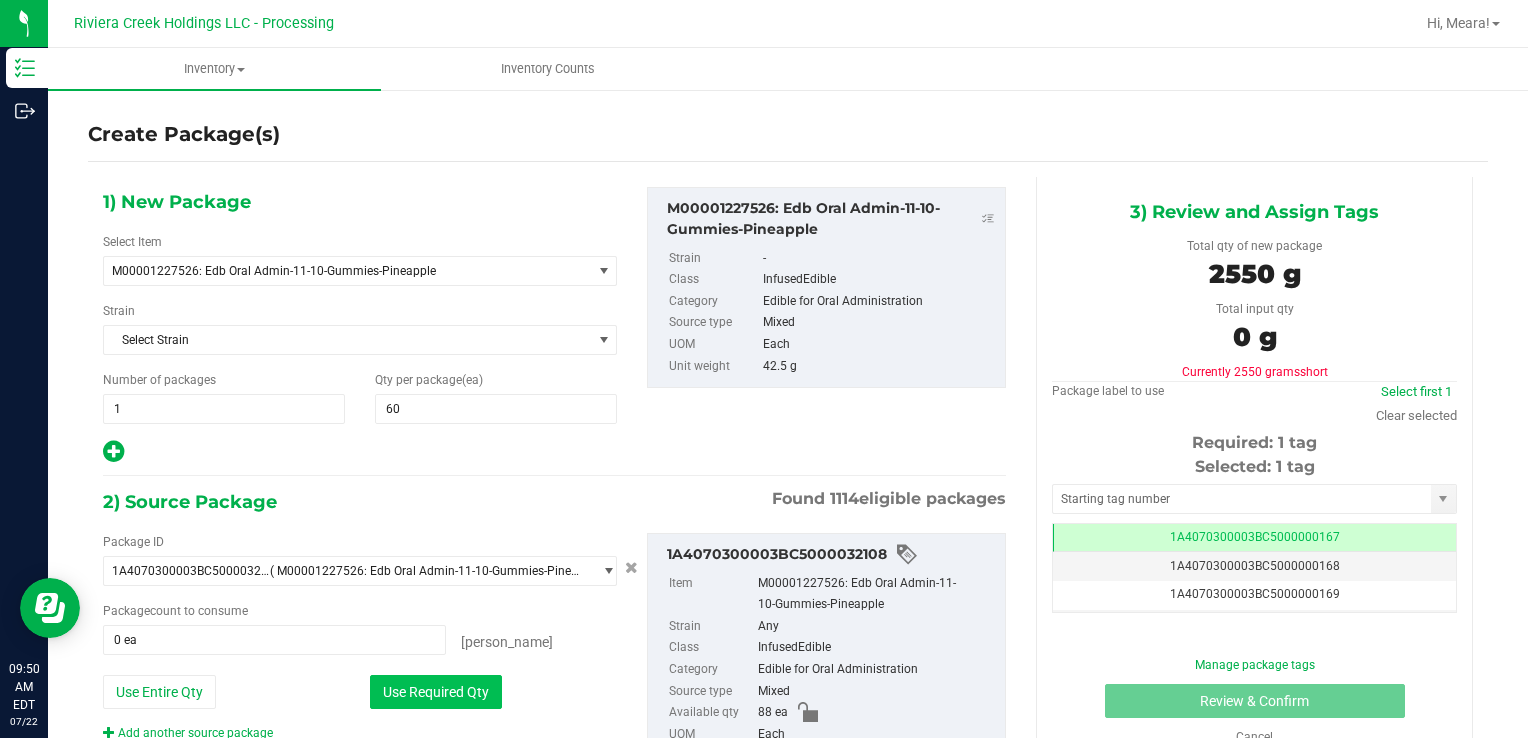 click on "Use Required Qty" at bounding box center (436, 692) 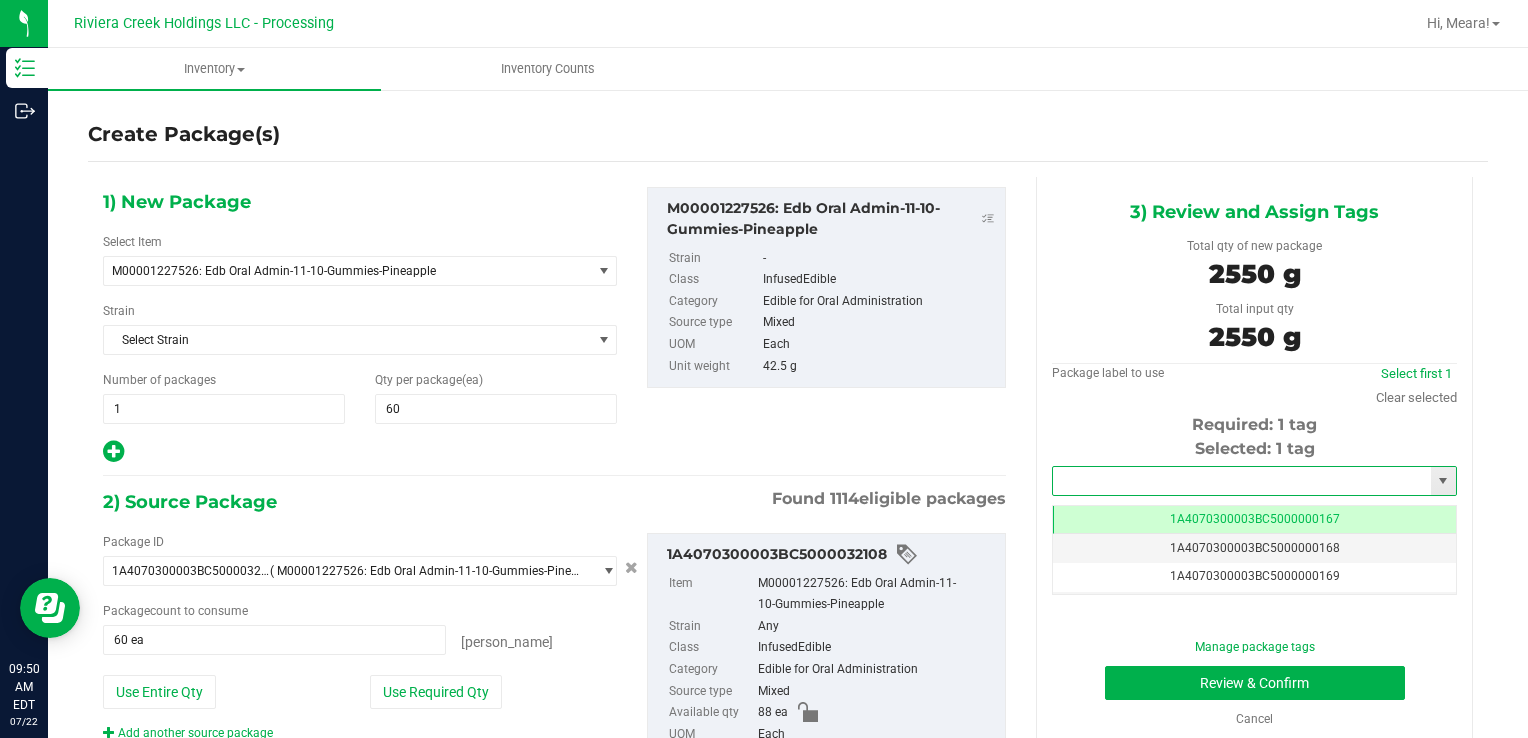 drag, startPoint x: 1072, startPoint y: 485, endPoint x: 1073, endPoint y: 472, distance: 13.038404 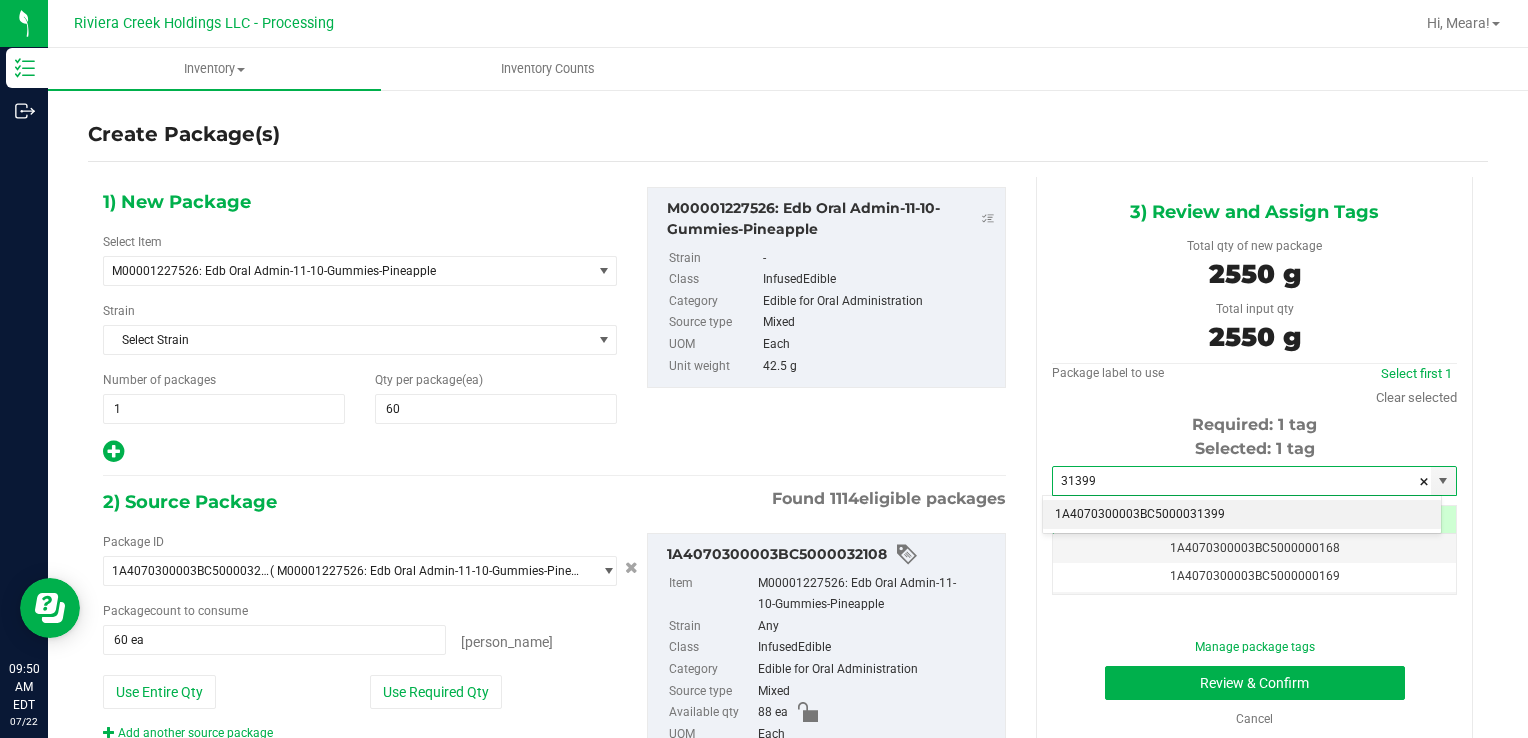 click on "1A4070300003BC5000031399" at bounding box center (1242, 515) 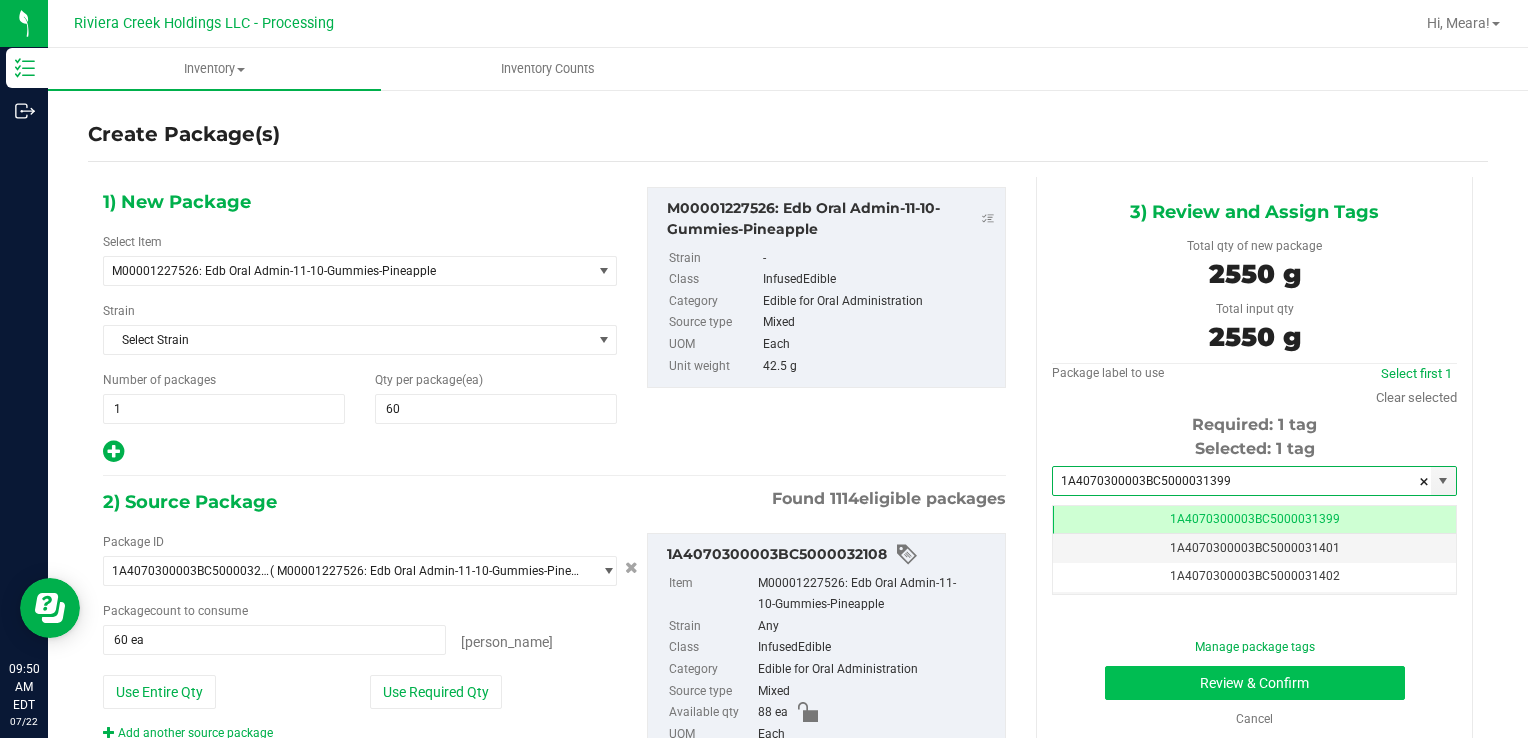 scroll, scrollTop: 0, scrollLeft: 0, axis: both 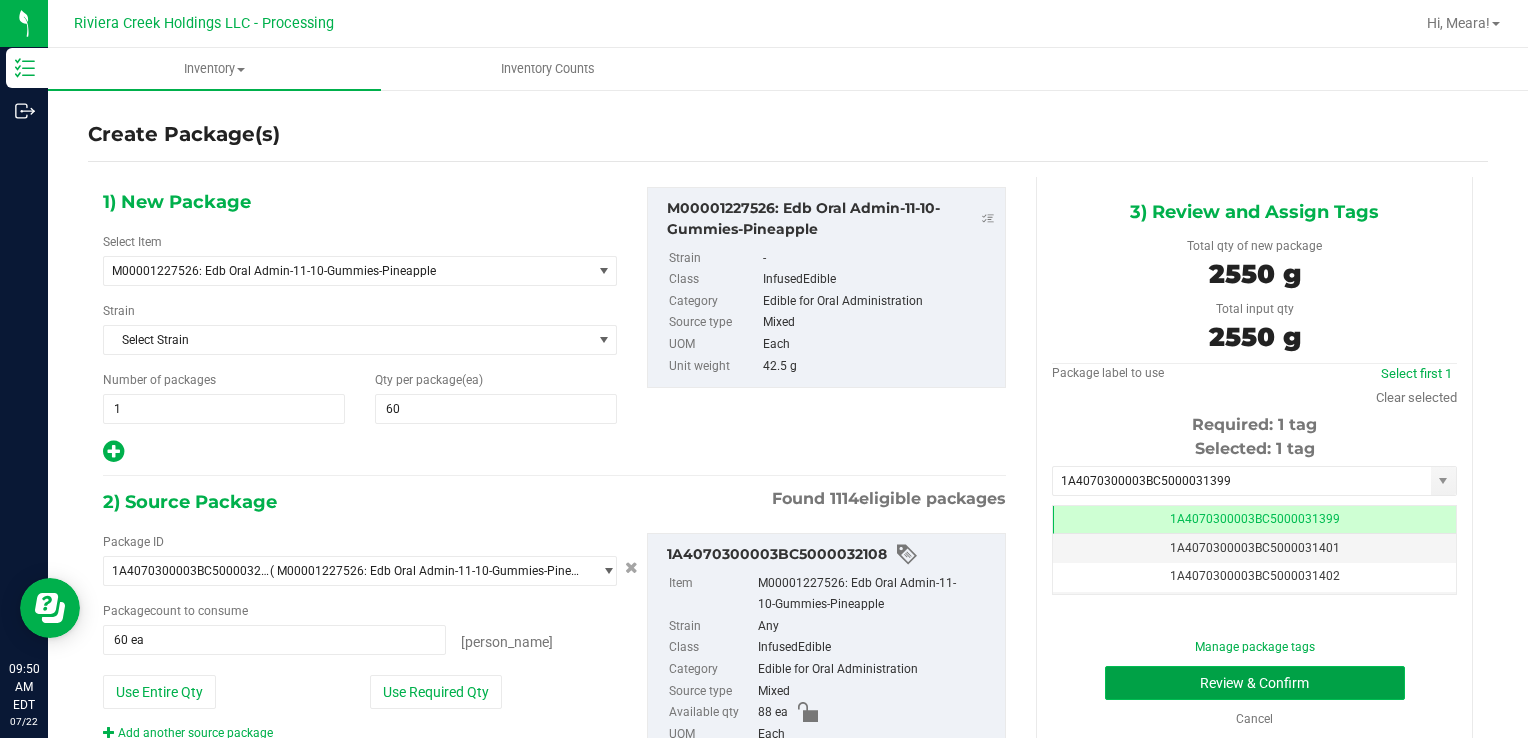 click on "Review & Confirm" at bounding box center [1255, 683] 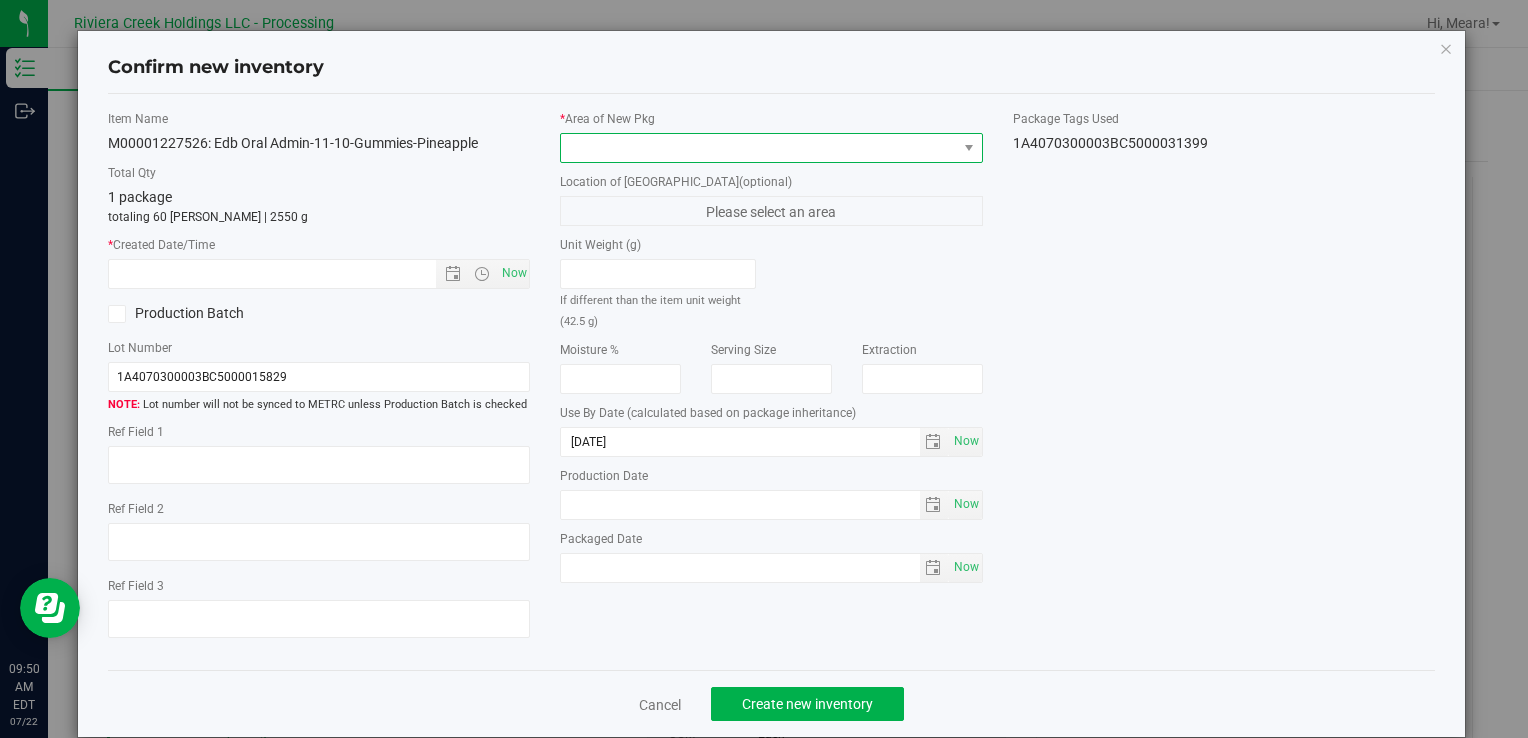 drag, startPoint x: 945, startPoint y: 134, endPoint x: 917, endPoint y: 160, distance: 38.209946 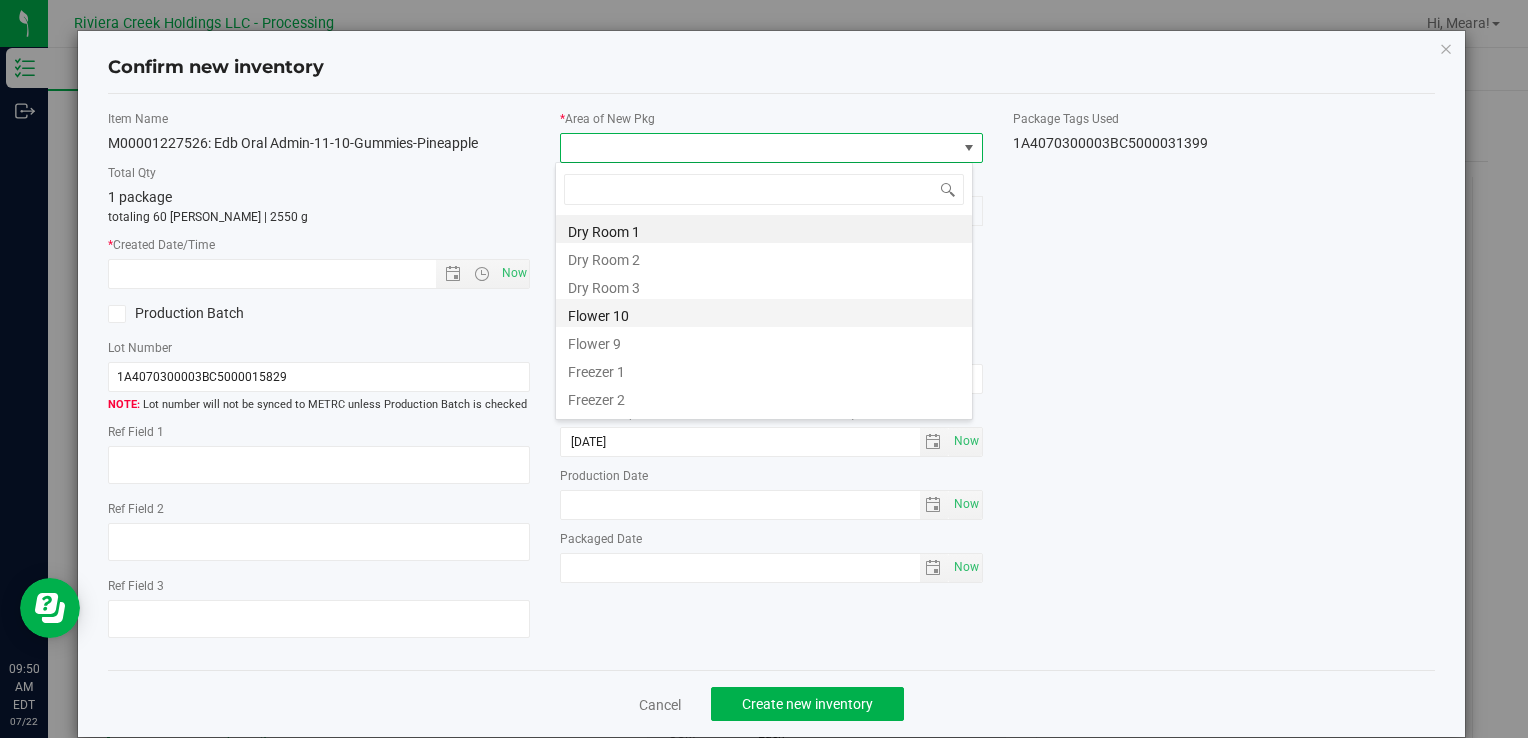 click on "Flower 10" at bounding box center [764, 313] 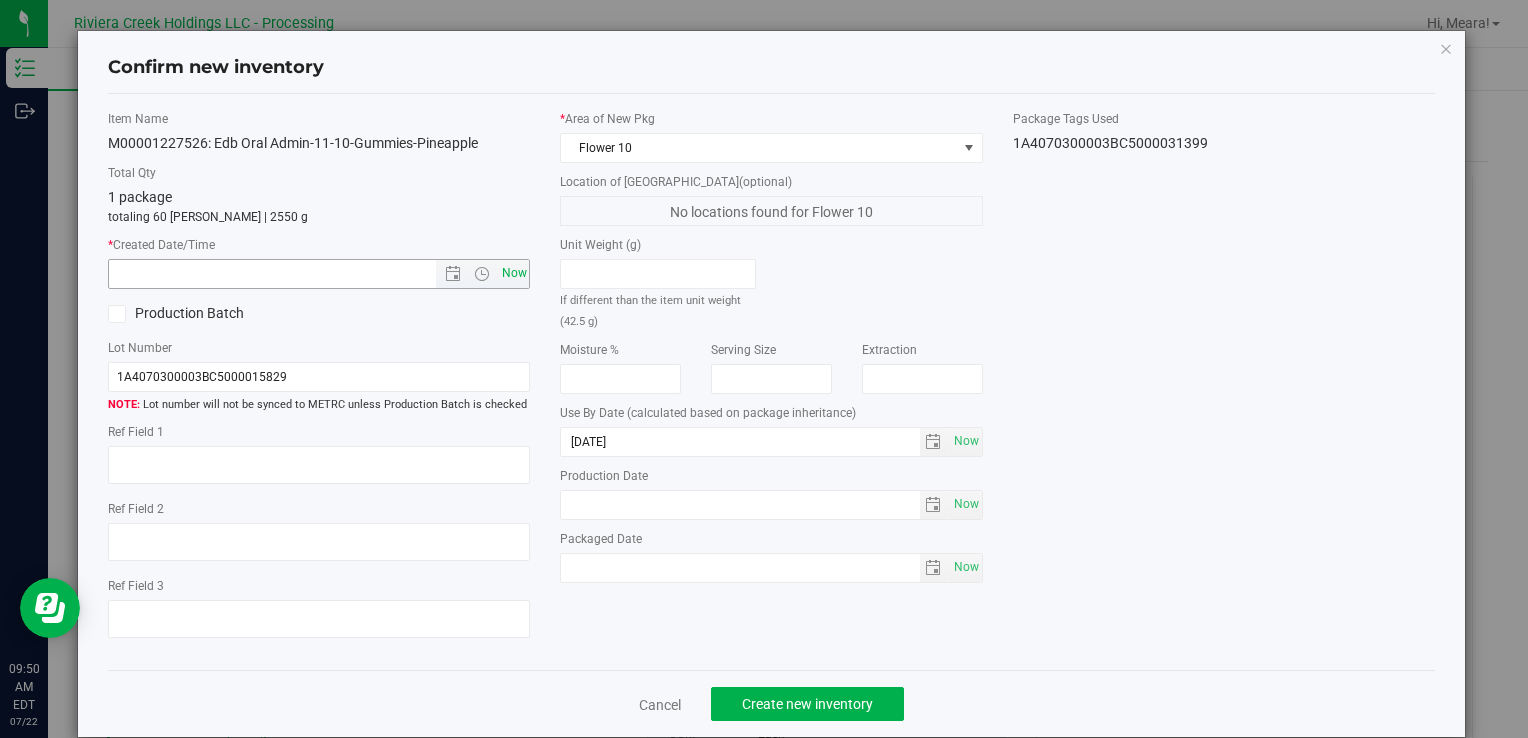 click on "Item Name
M00001227526: Edb Oral Admin-11-10-Gummies-Pineapple
Total Qty
1 package  totaling 60 eaches | 2550 g
*
Created Date/Time
Now
Production Batch
Lot Number
1A4070300003BC5000015829" at bounding box center [319, 382] 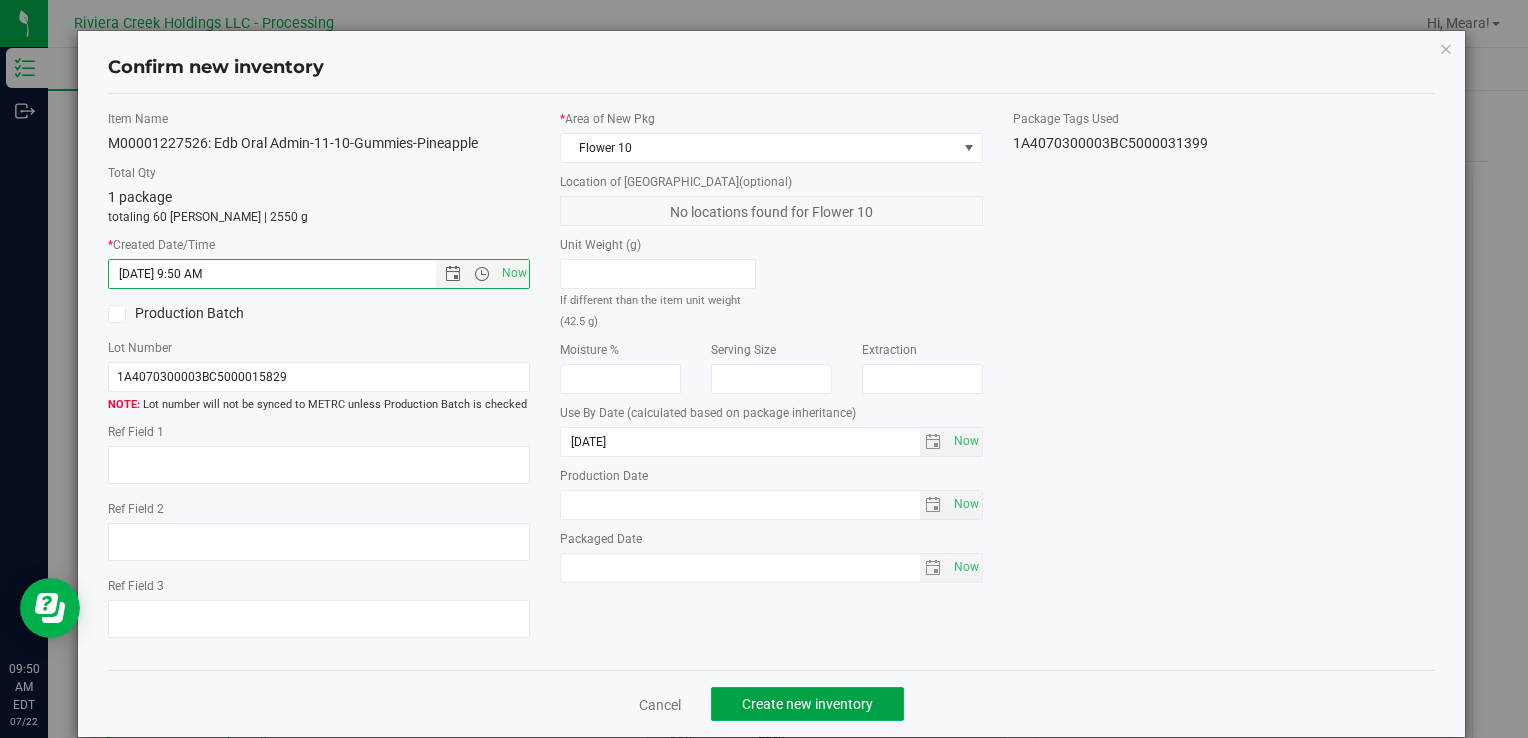 click on "Create new inventory" 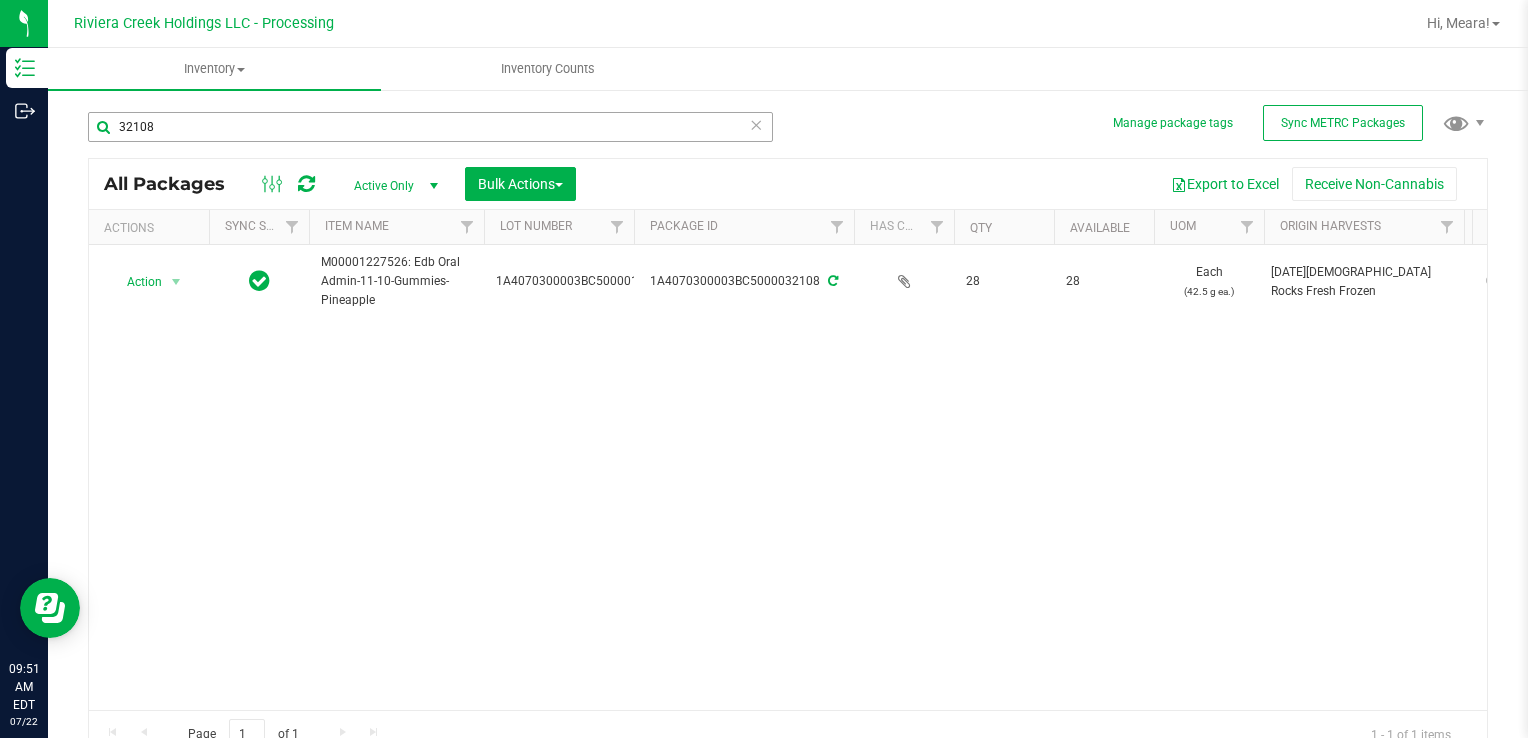 drag, startPoint x: 216, startPoint y: 154, endPoint x: 209, endPoint y: 135, distance: 20.248457 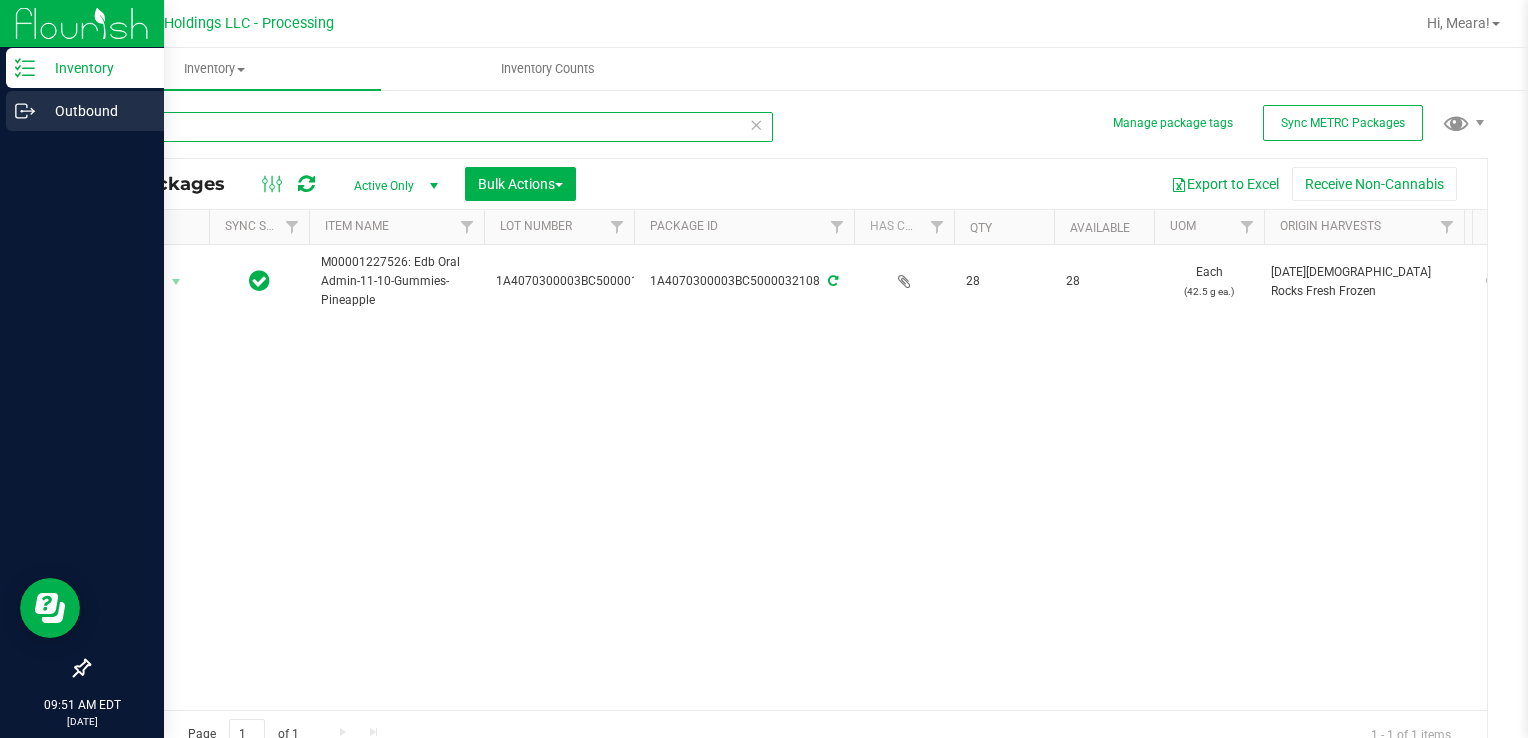 drag, startPoint x: 224, startPoint y: 116, endPoint x: 38, endPoint y: 130, distance: 186.52614 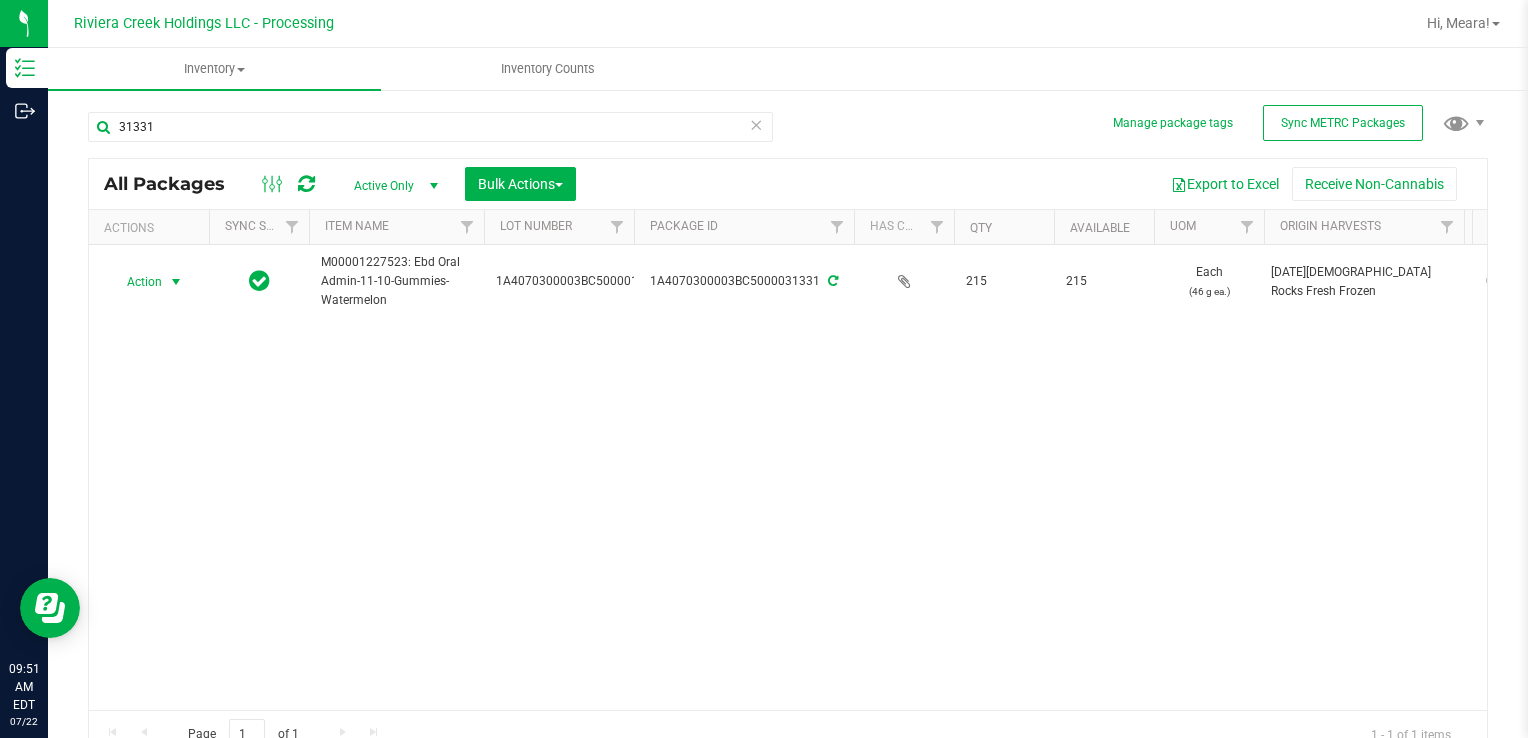 drag, startPoint x: 128, startPoint y: 278, endPoint x: 308, endPoint y: 407, distance: 221.45203 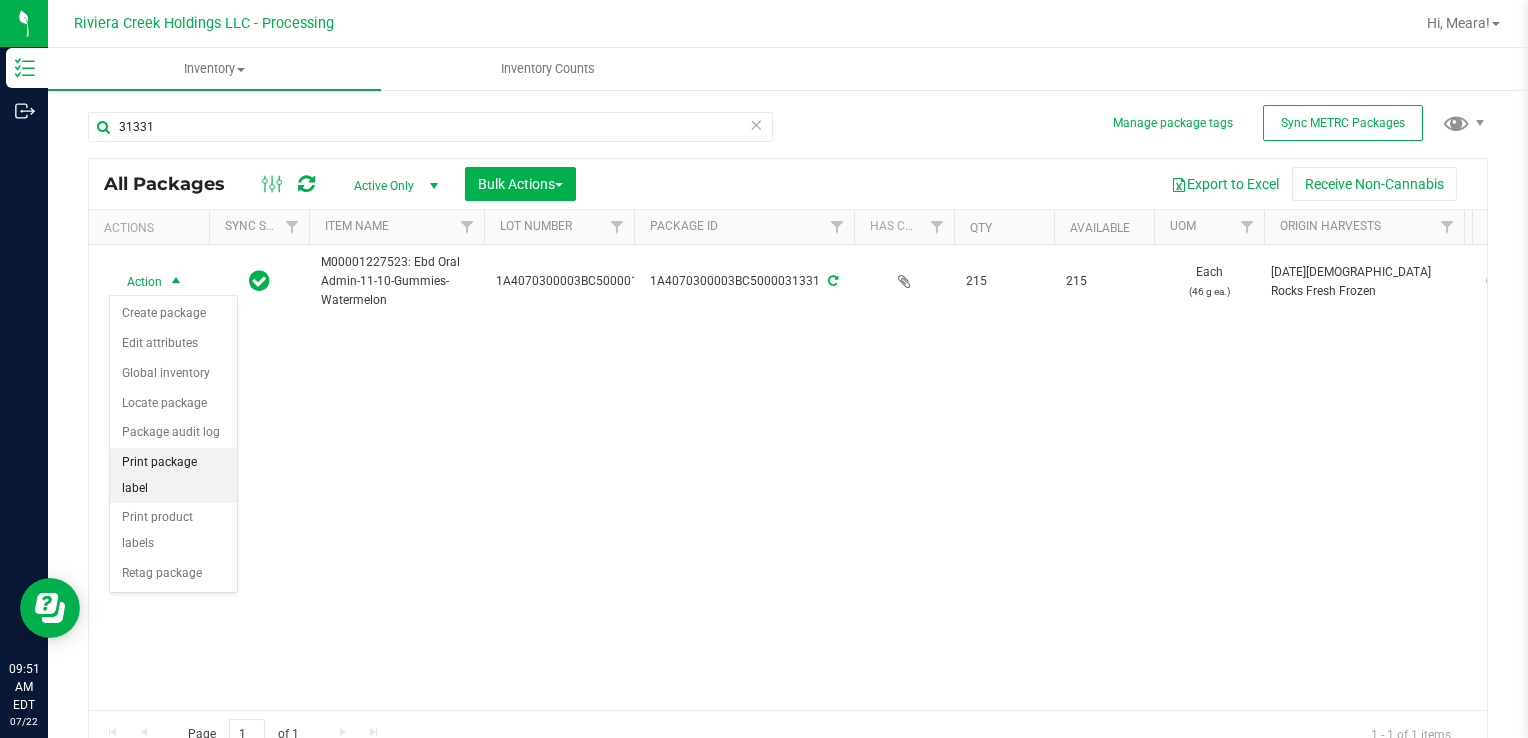 drag, startPoint x: 228, startPoint y: 471, endPoint x: 232, endPoint y: 459, distance: 12.649111 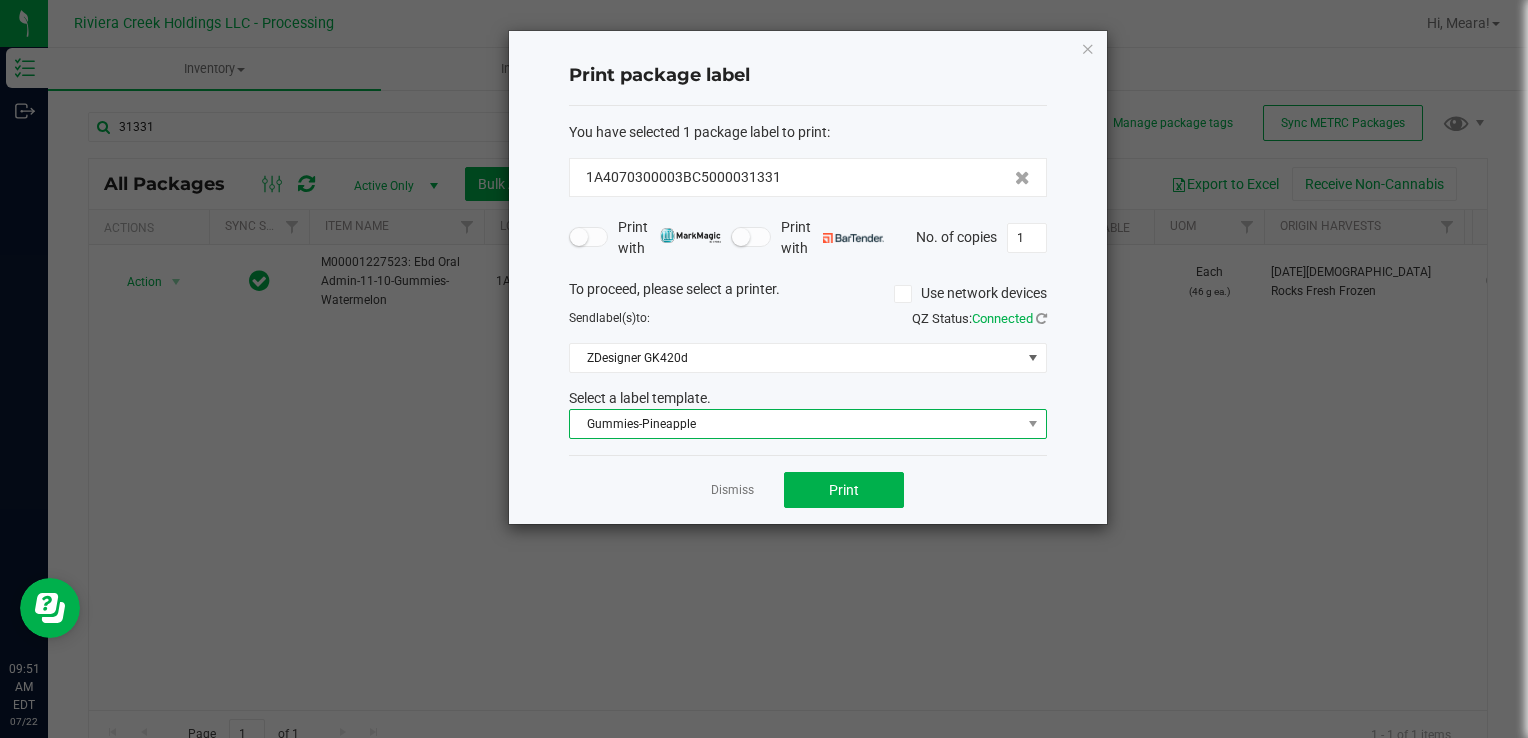 click on "Gummies-Pineapple" at bounding box center [795, 424] 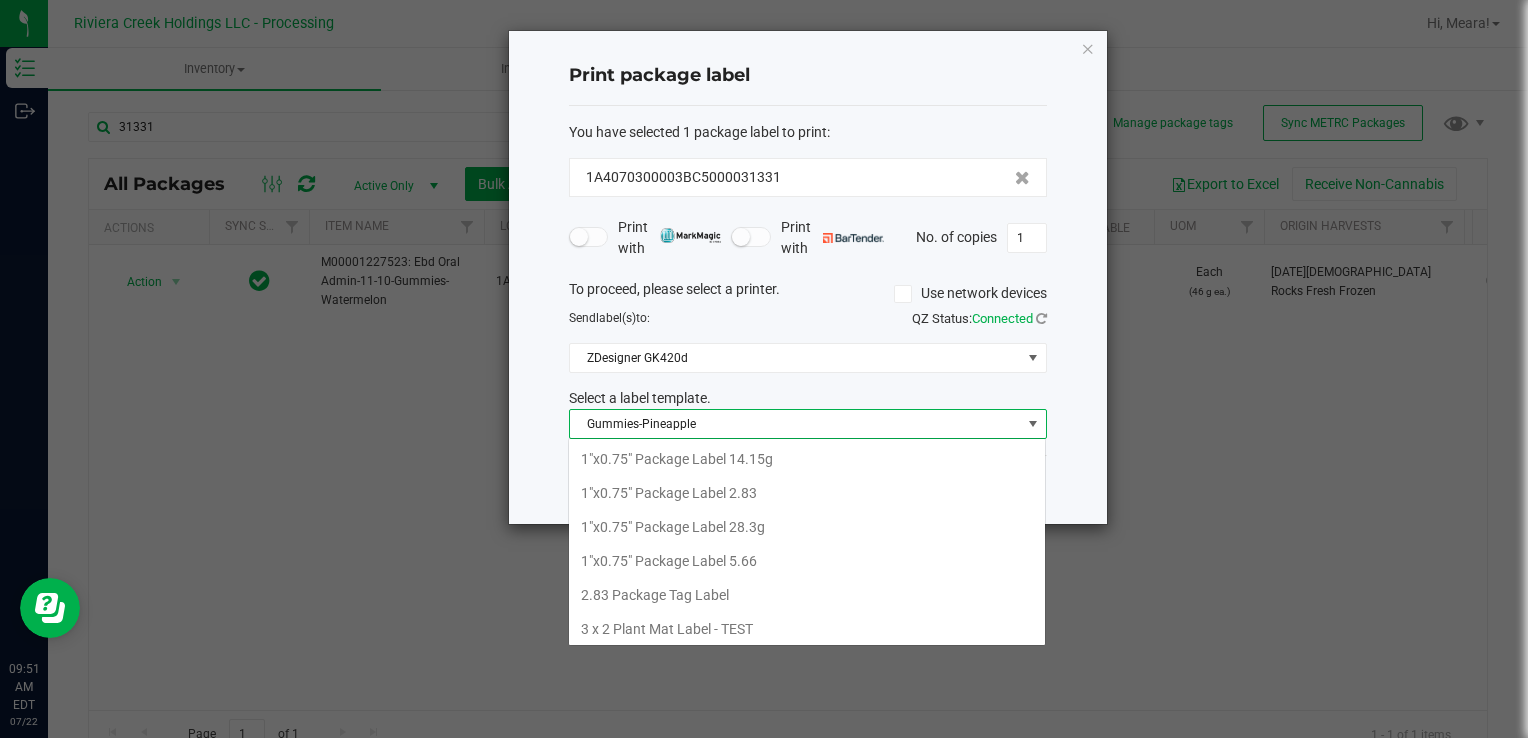 scroll, scrollTop: 439, scrollLeft: 0, axis: vertical 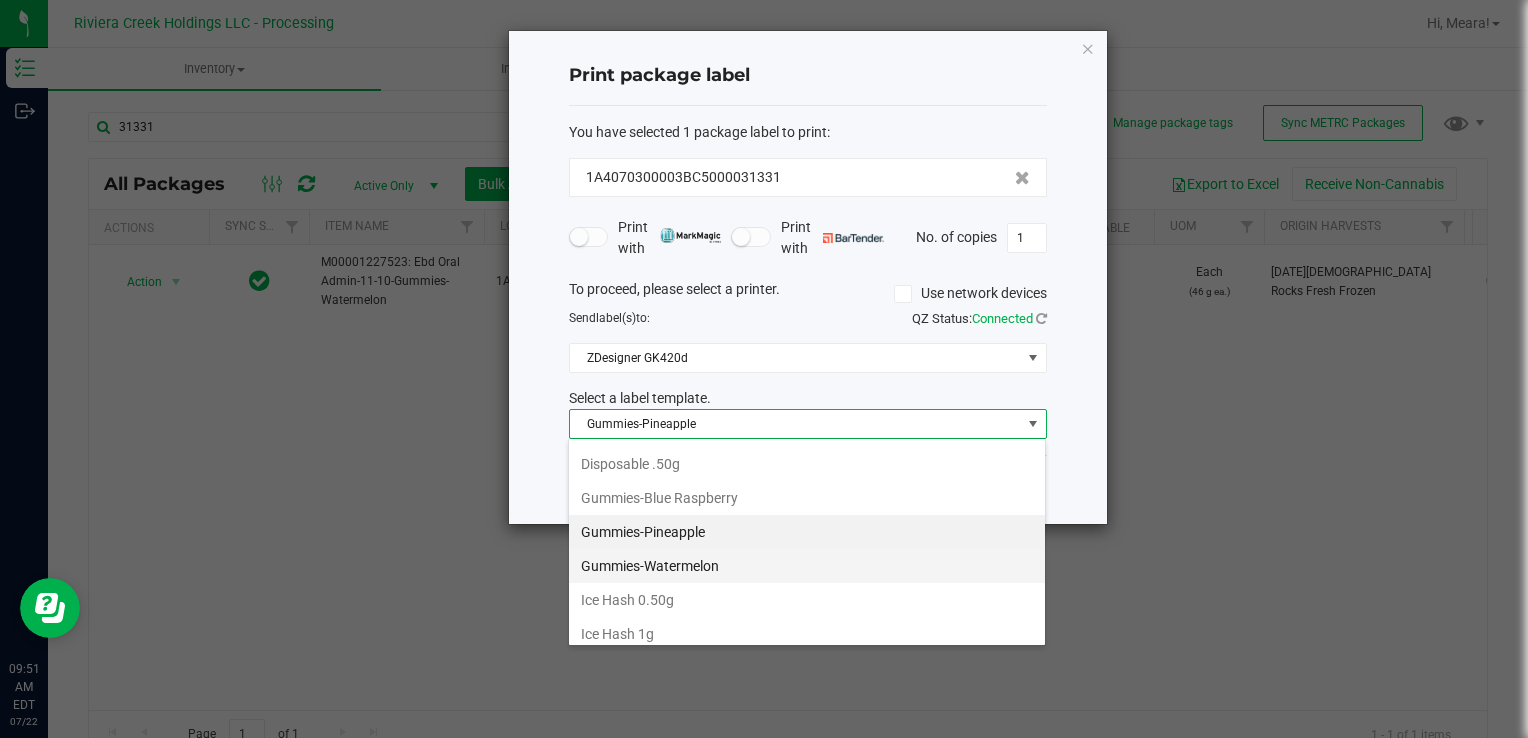 click on "Gummies-Watermelon" at bounding box center (807, 566) 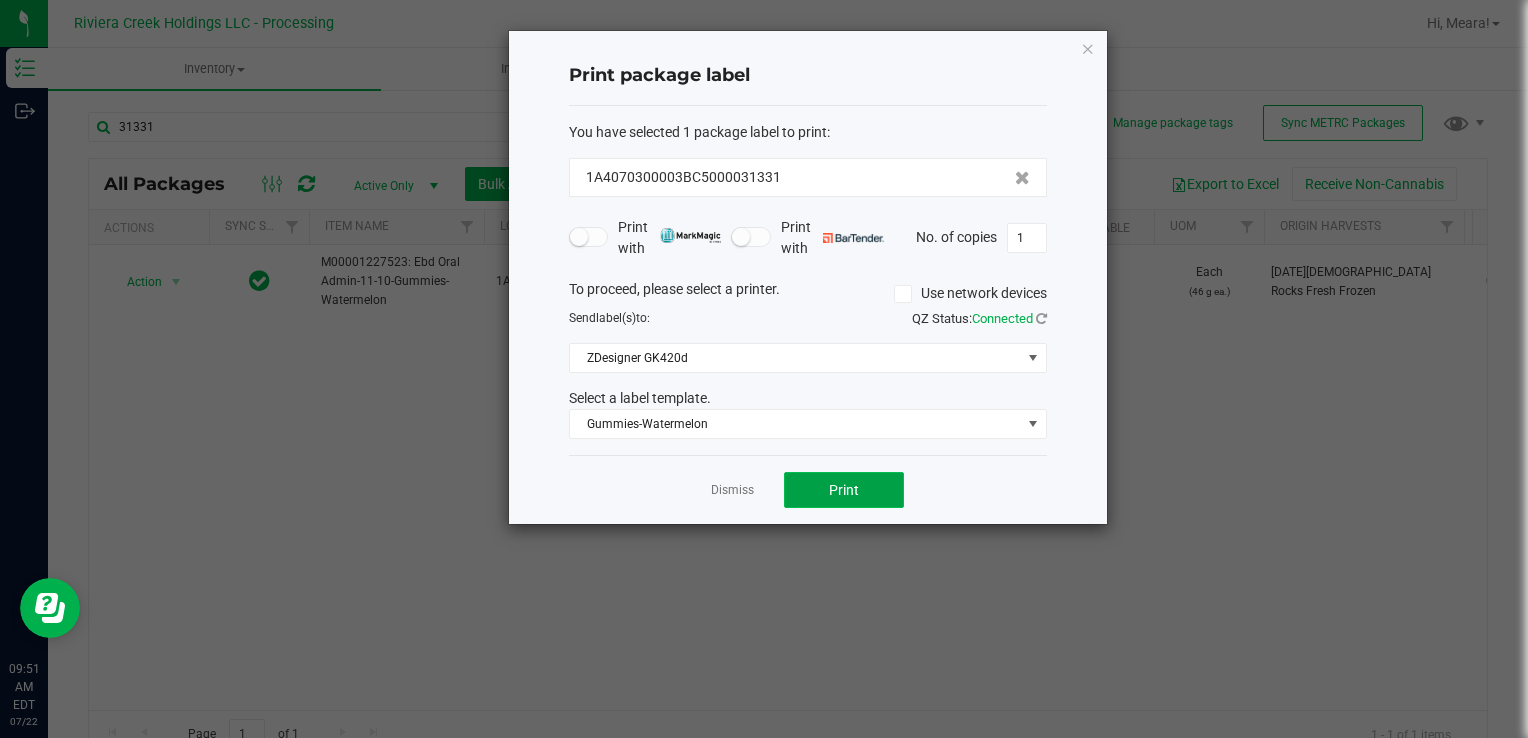 click on "Print" 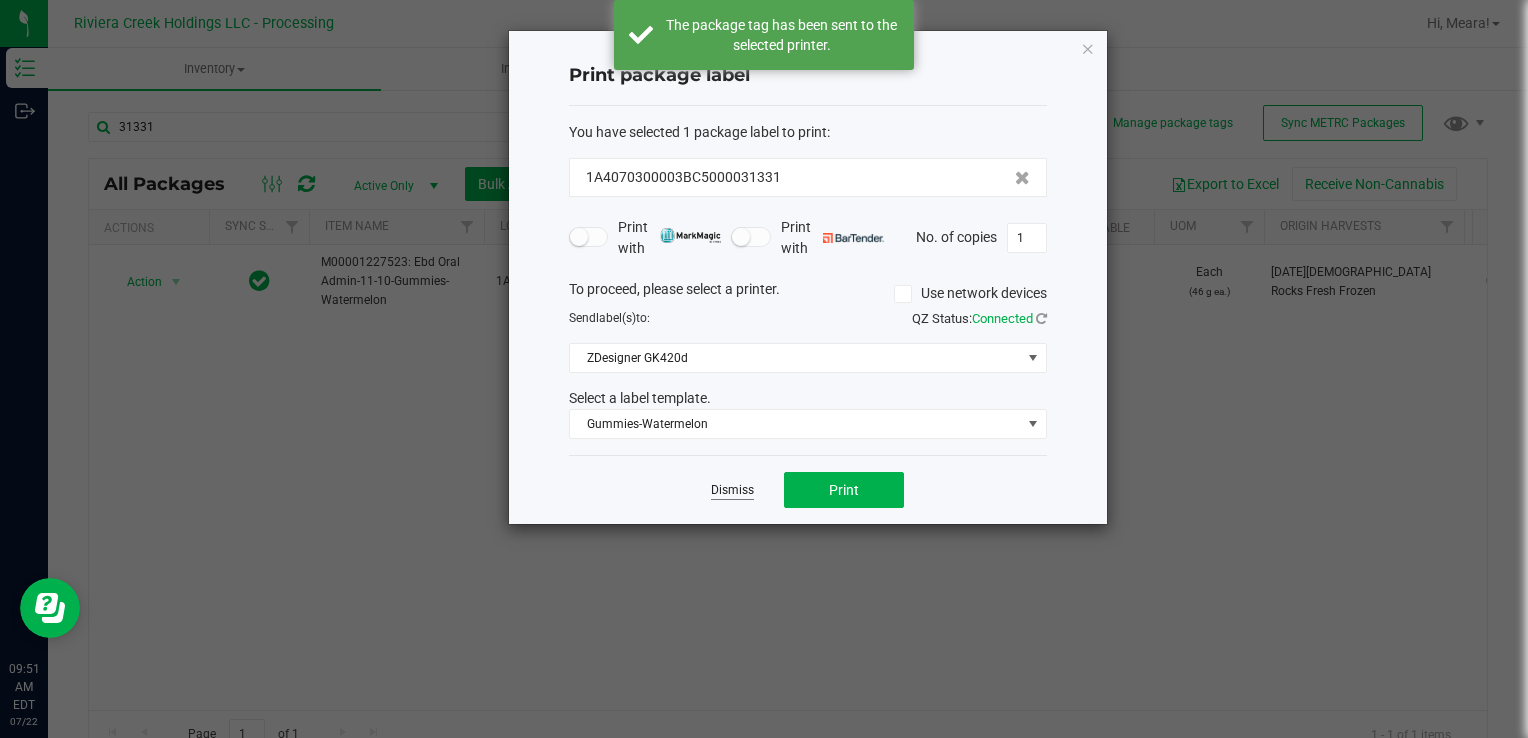 click on "Dismiss" 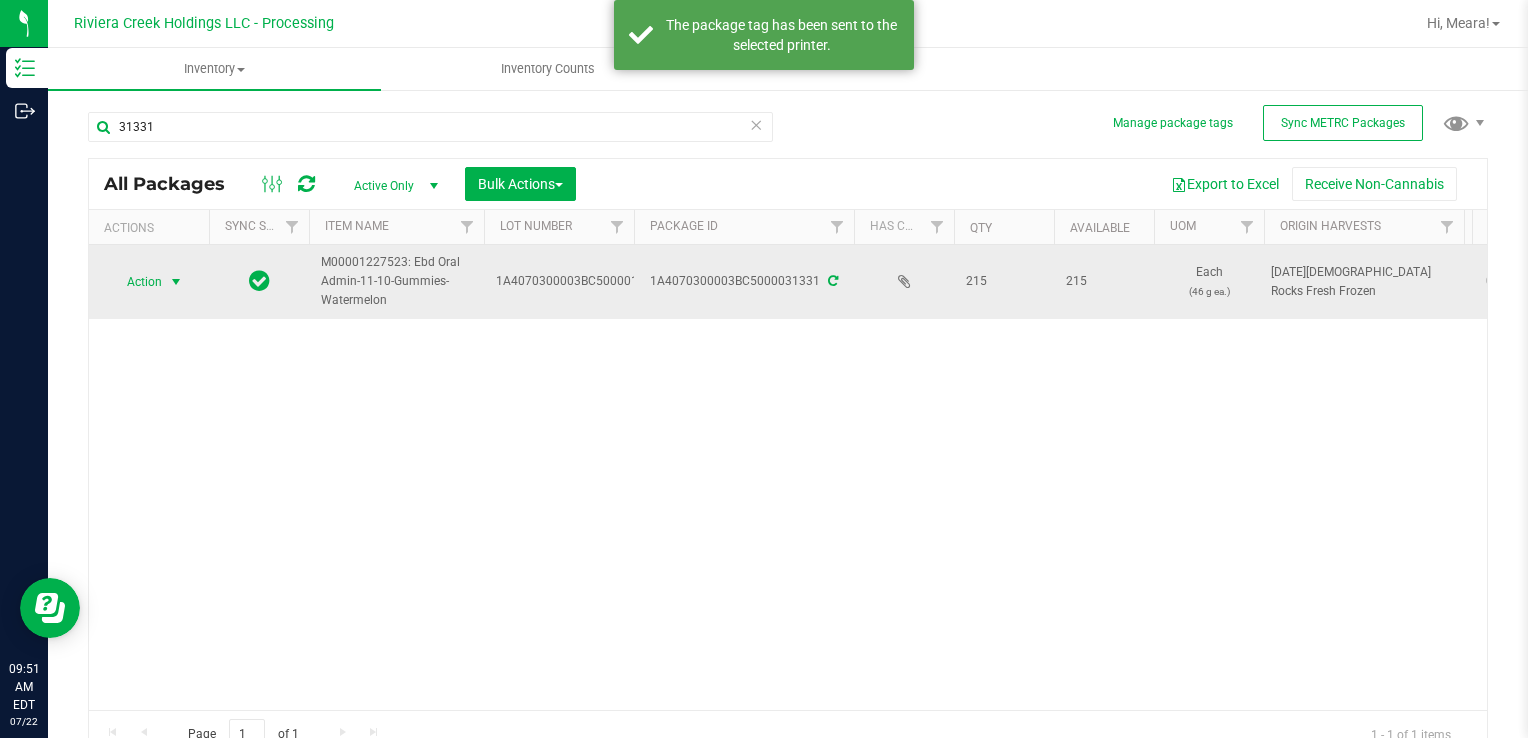 click at bounding box center [176, 282] 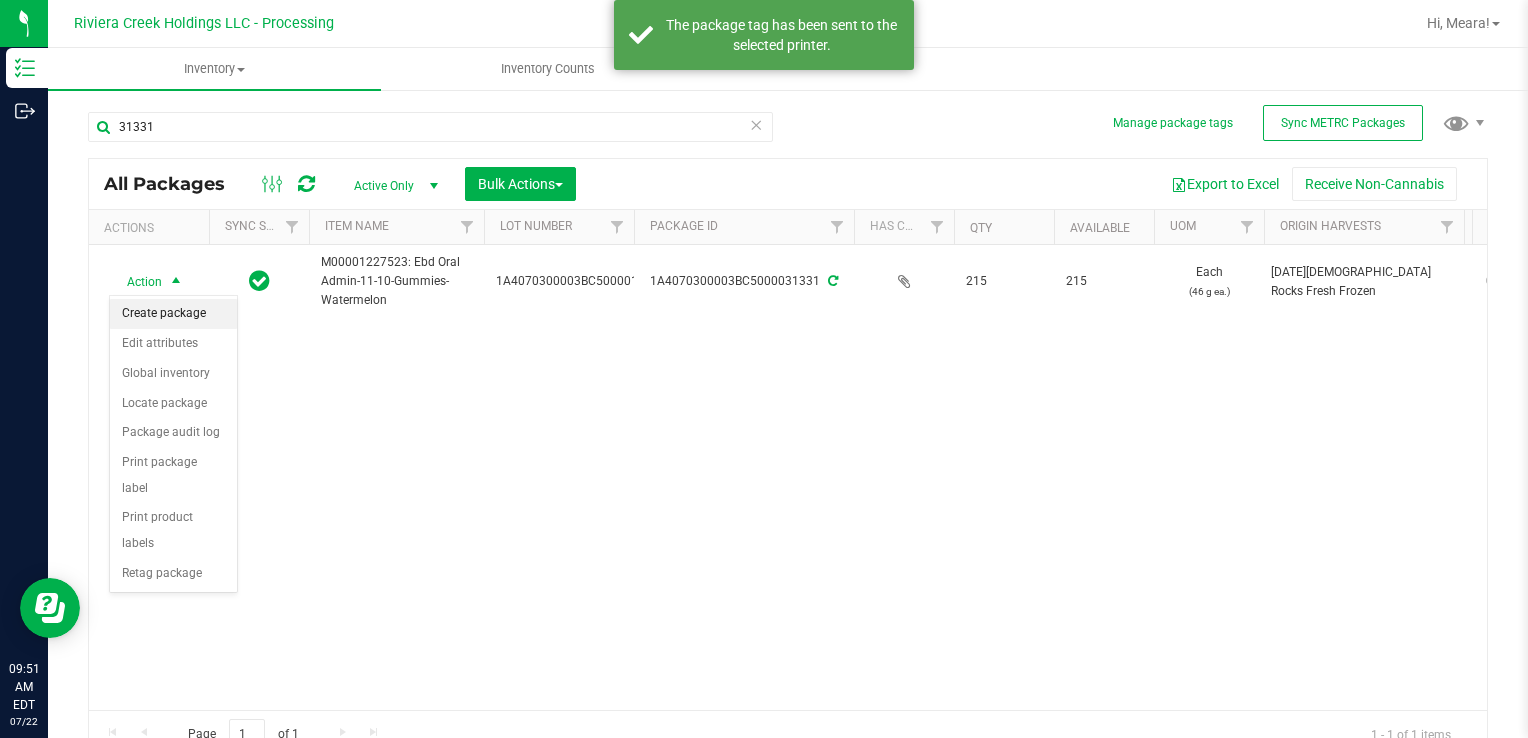 click on "Create package" at bounding box center [173, 314] 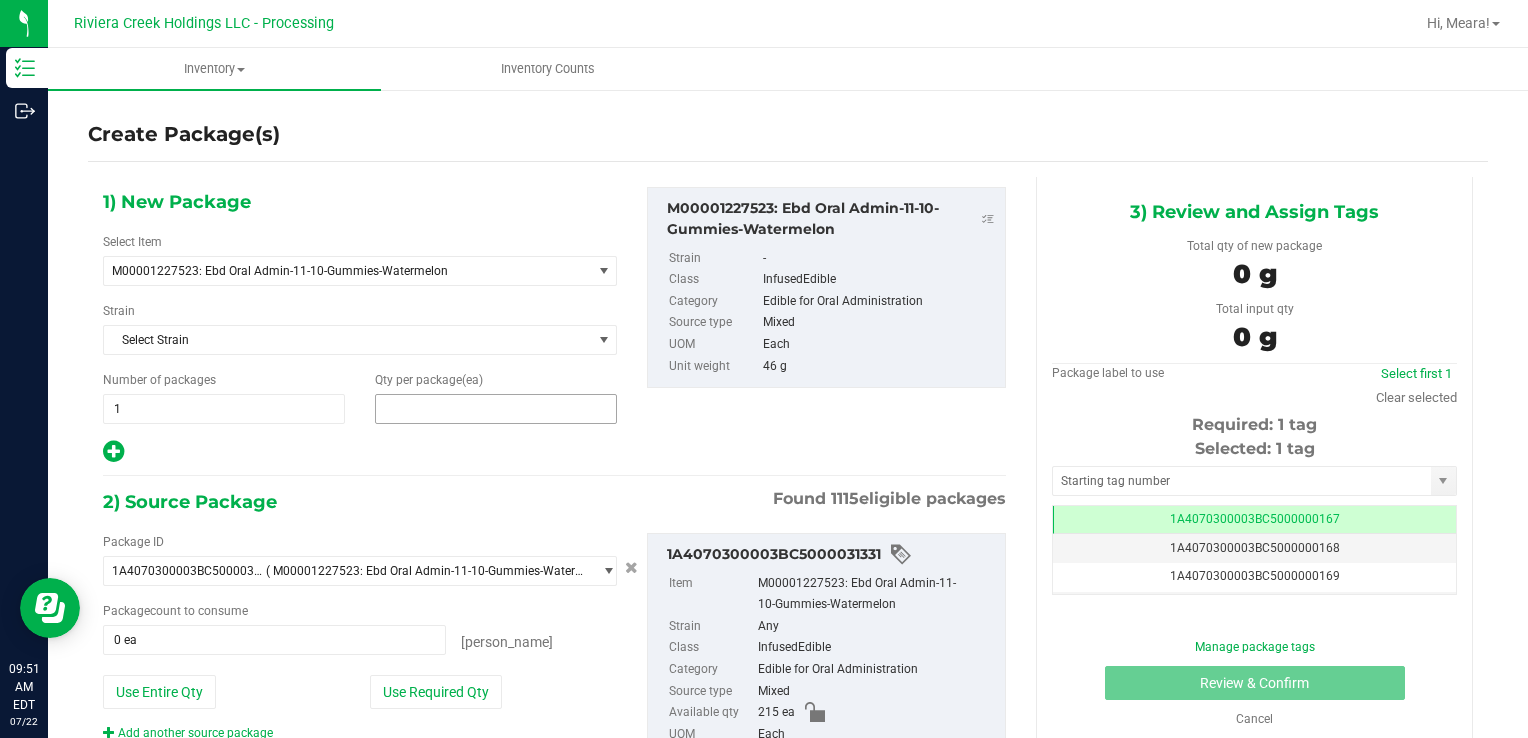 drag, startPoint x: 548, startPoint y: 427, endPoint x: 536, endPoint y: 427, distance: 12 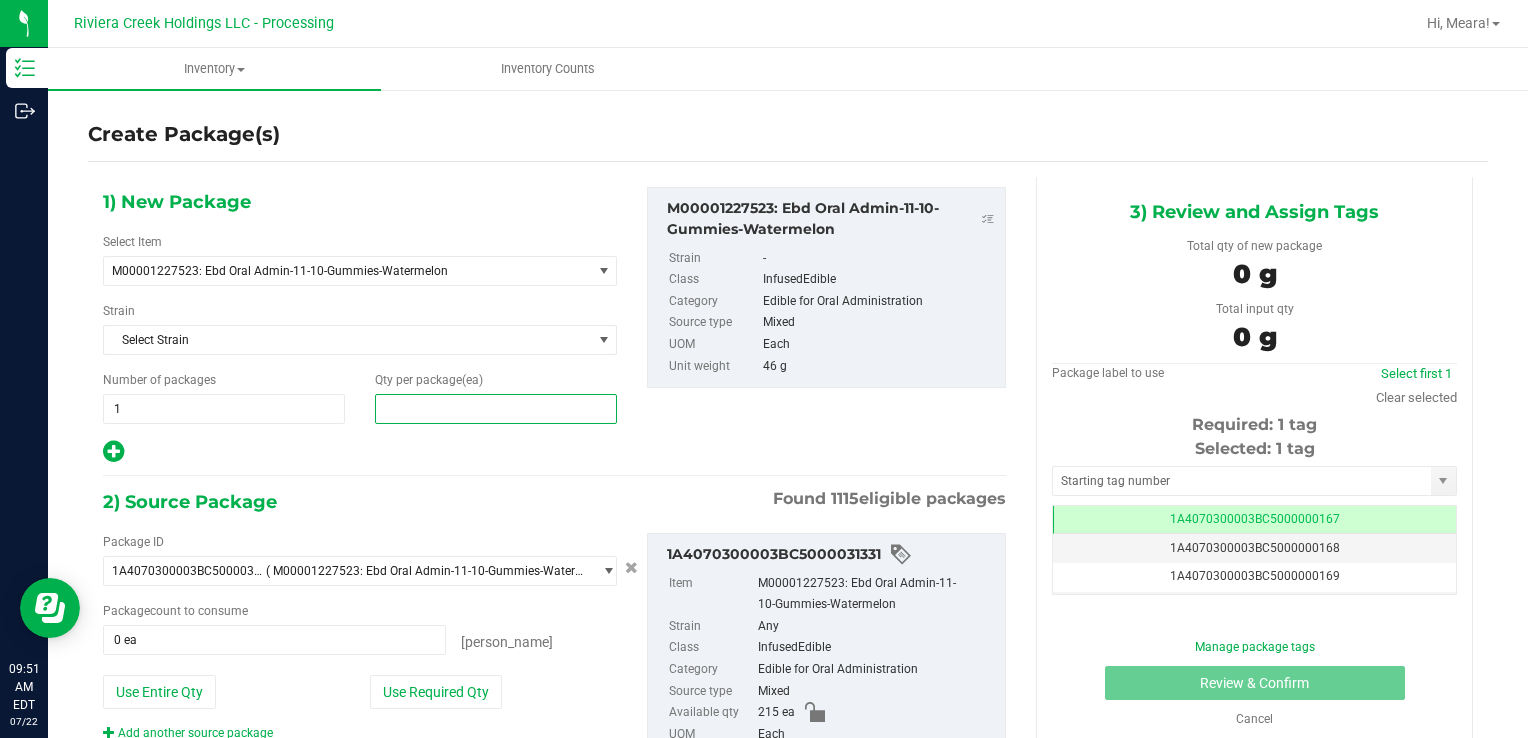 click at bounding box center [496, 409] 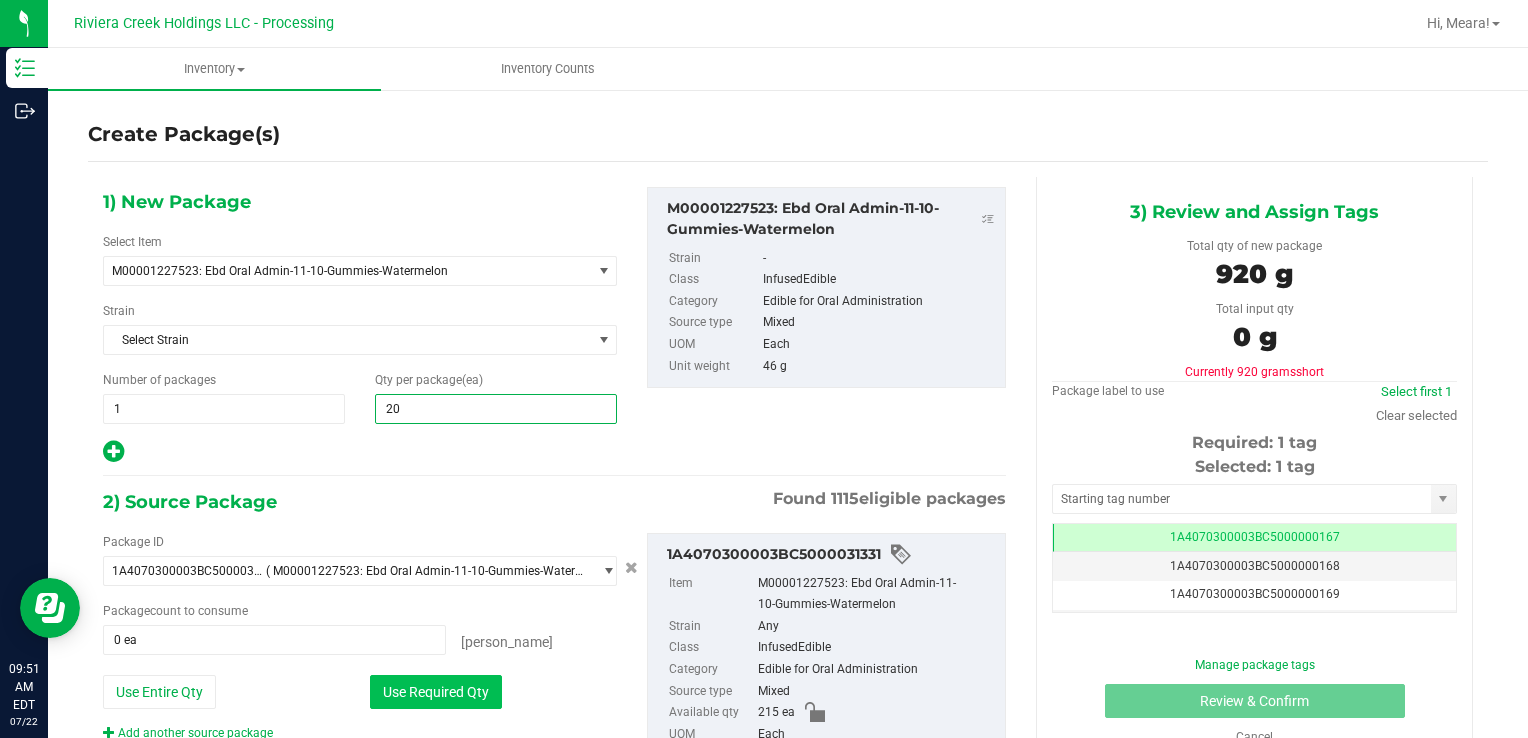 click on "Use Required Qty" at bounding box center [436, 692] 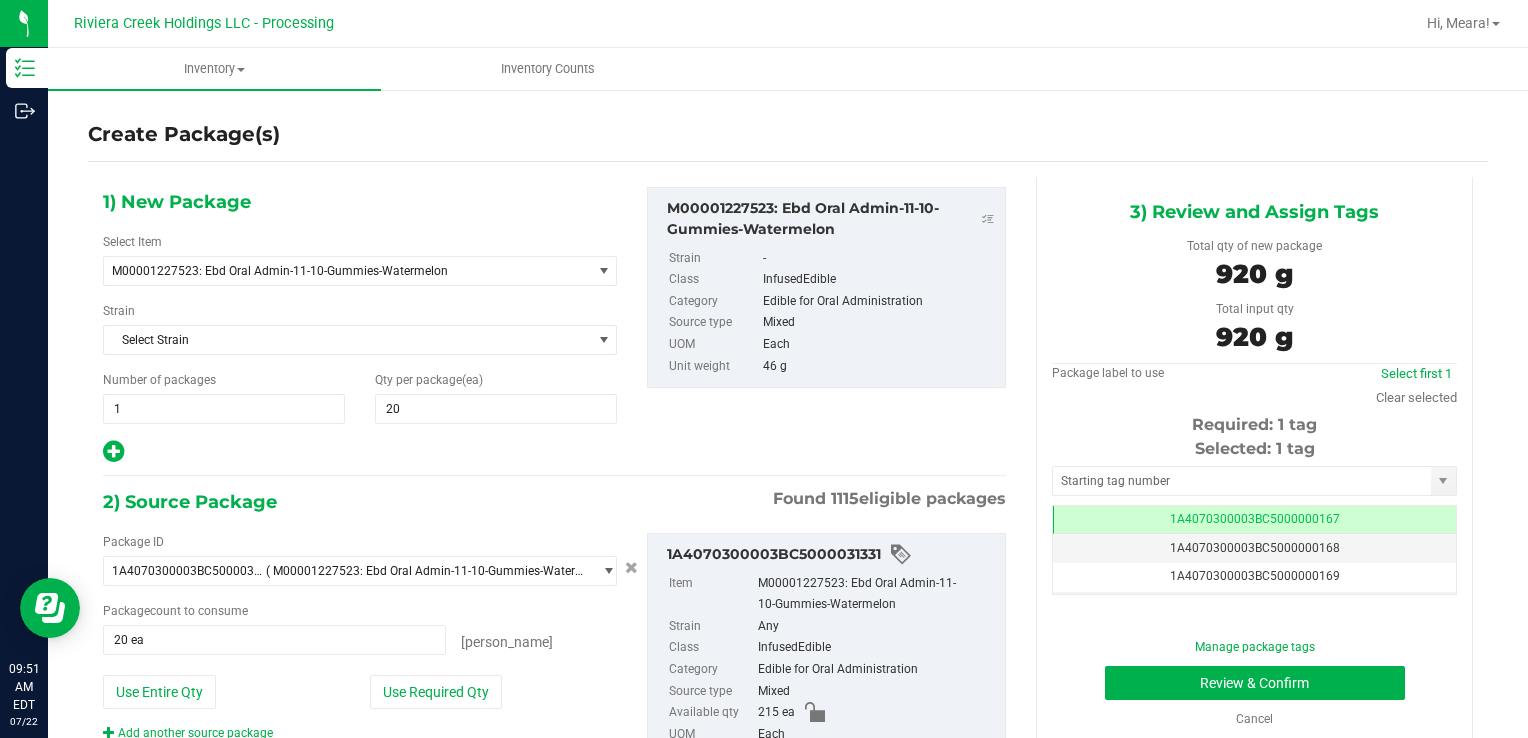 click on "Selected: 1 tag
Tag 1A4070300003BC5000000167 1A4070300003BC5000000168 1A4070300003BC5000000169 1A4070300003BC5000000170 1A4070300003BC5000000171 1A4070300003BC5000000172 1A4070300003BC5000000173 1A4070300003BC5000000174 1A4070300003BC5000000175 1A4070300003BC5000000176 1A4070300003BC5000000177 1A4070300003BC5000000178 1A4070300003BC5000000179 1A4070300003BC5000000180 1A4070300003BC5000000181 1A4070300003BC5000000182 1A4070300003BC5000000183 1A4070300003BC5000000184 1A4070300003BC5000000185 1A4070300003BC5000000186 1A4070300003BC5000000187 1A4070300003BC5000000188 1A4070300003BC5000000191 1A4070300003BC5000001900 1A4070300003BC5000002394 1A4070300003BC5000003798 Page of 1 [PERSON_NAME] of 26 items" at bounding box center [1254, 516] 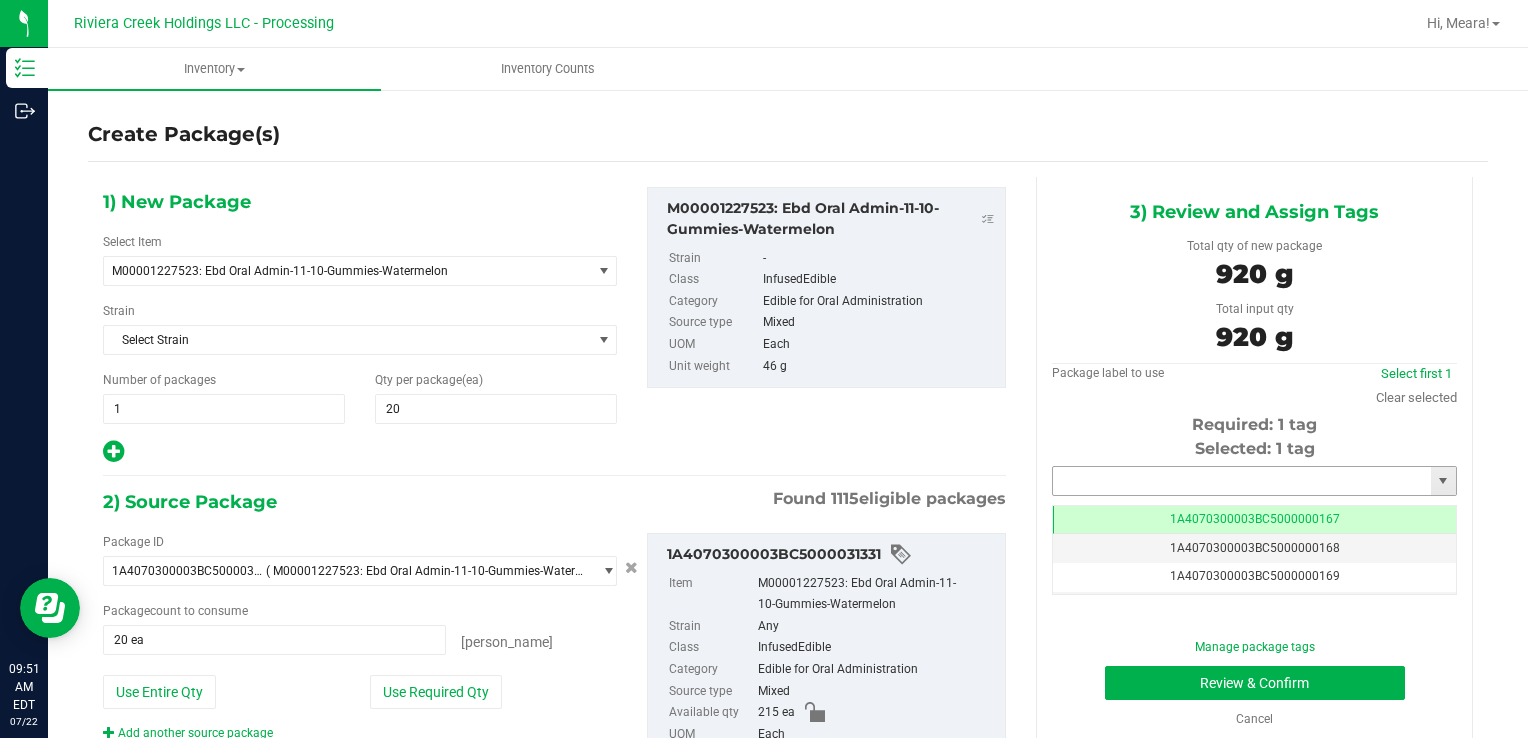 click at bounding box center (1242, 481) 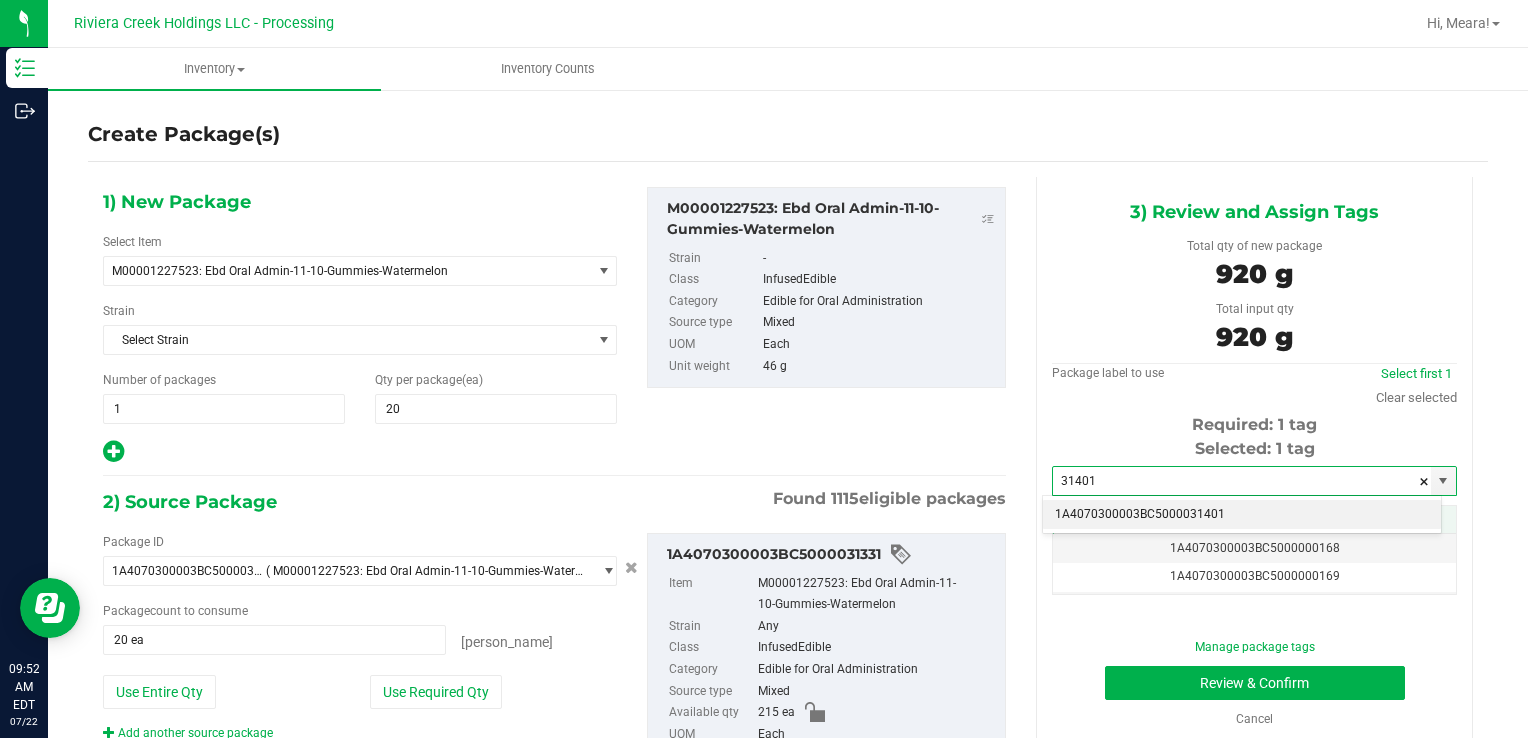 click on "1A4070300003BC5000031401" at bounding box center [1242, 515] 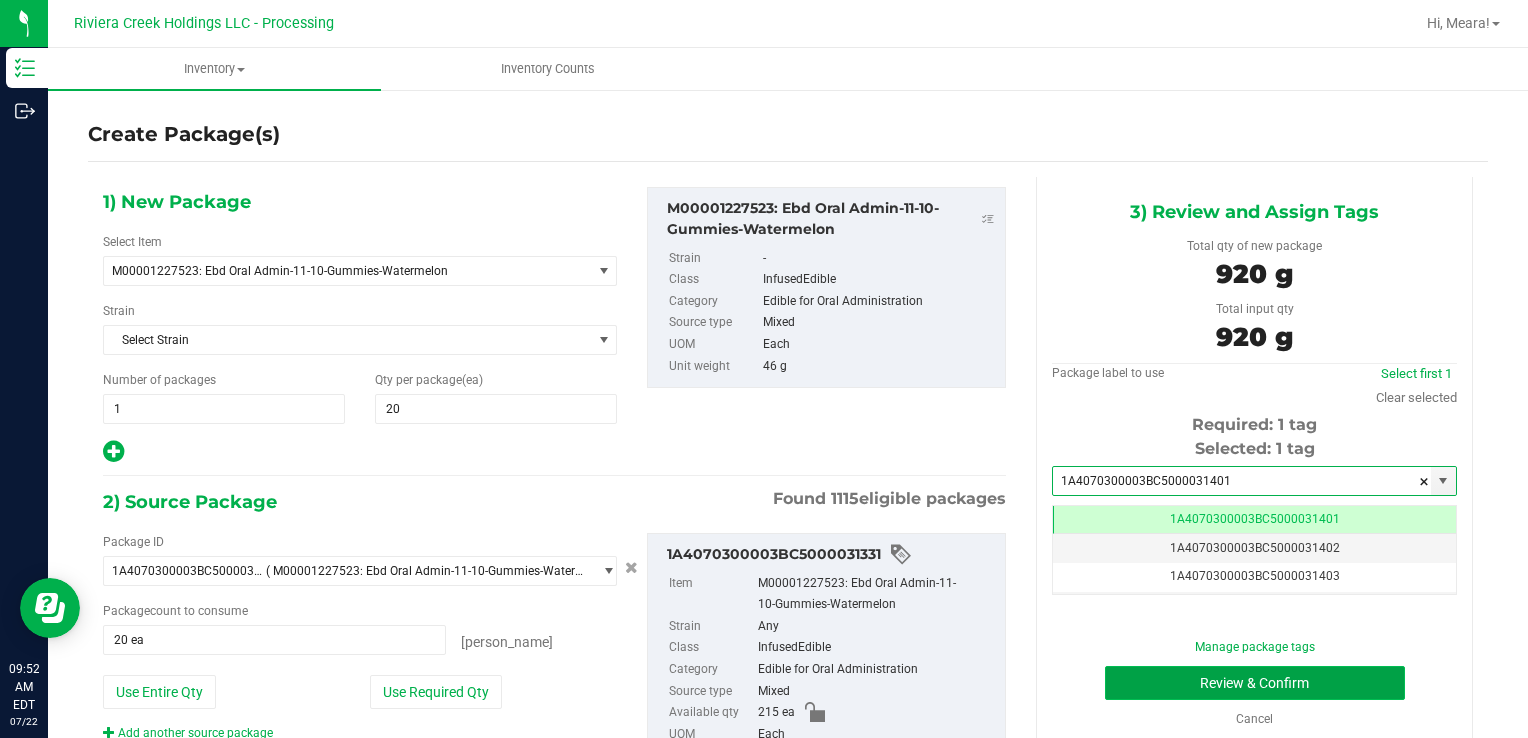 click on "Review & Confirm" at bounding box center (1255, 683) 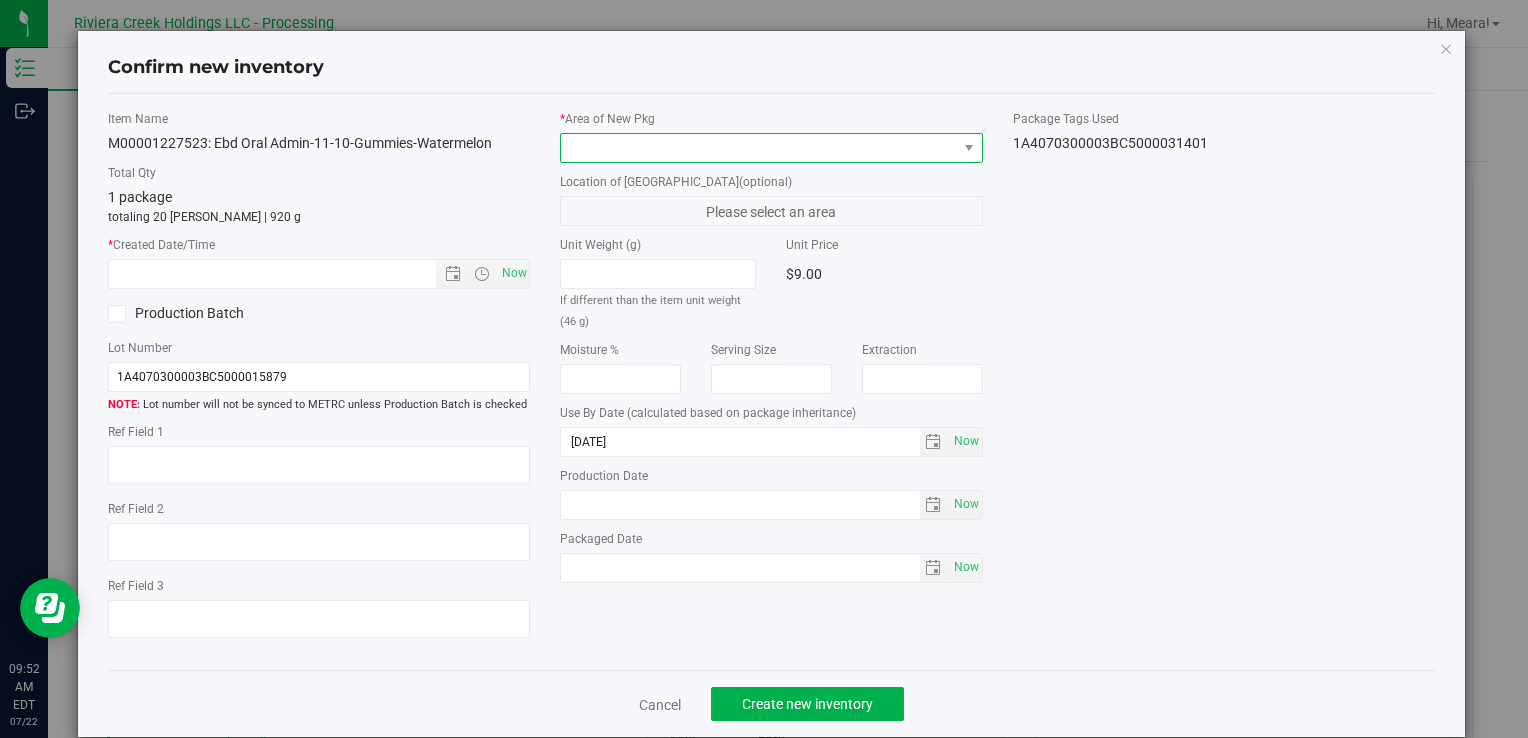 click at bounding box center [758, 148] 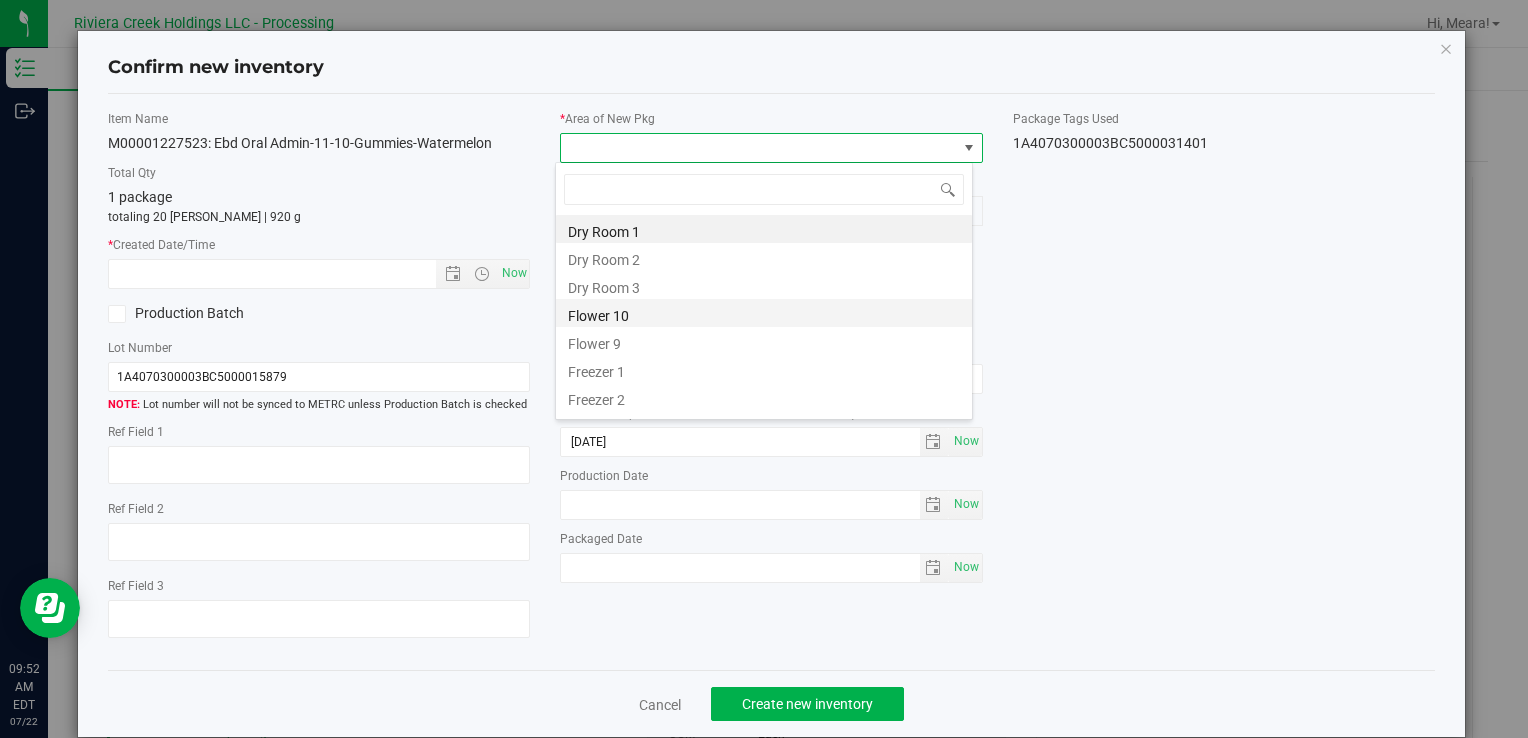 click on "Flower 10" at bounding box center (764, 313) 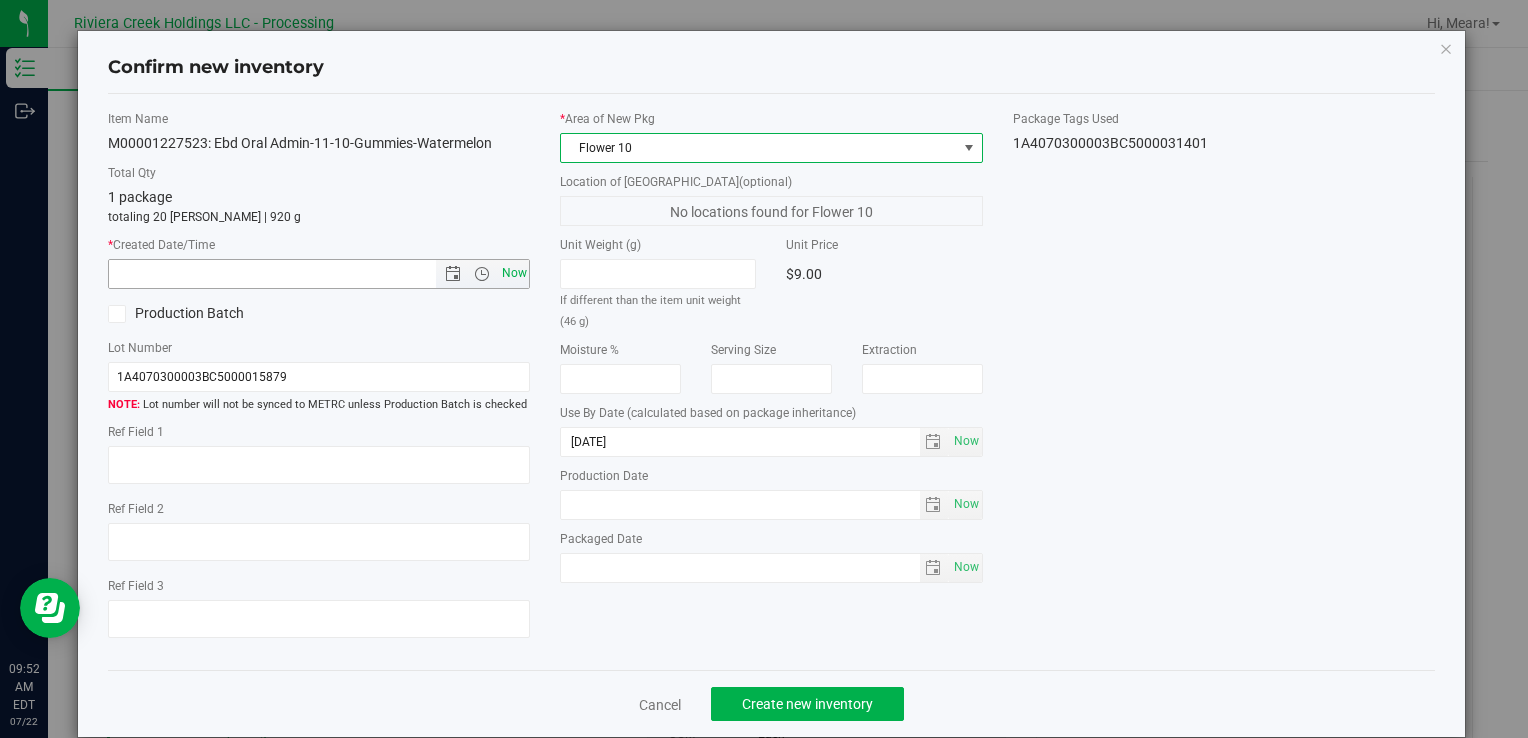 click on "Now" at bounding box center [514, 273] 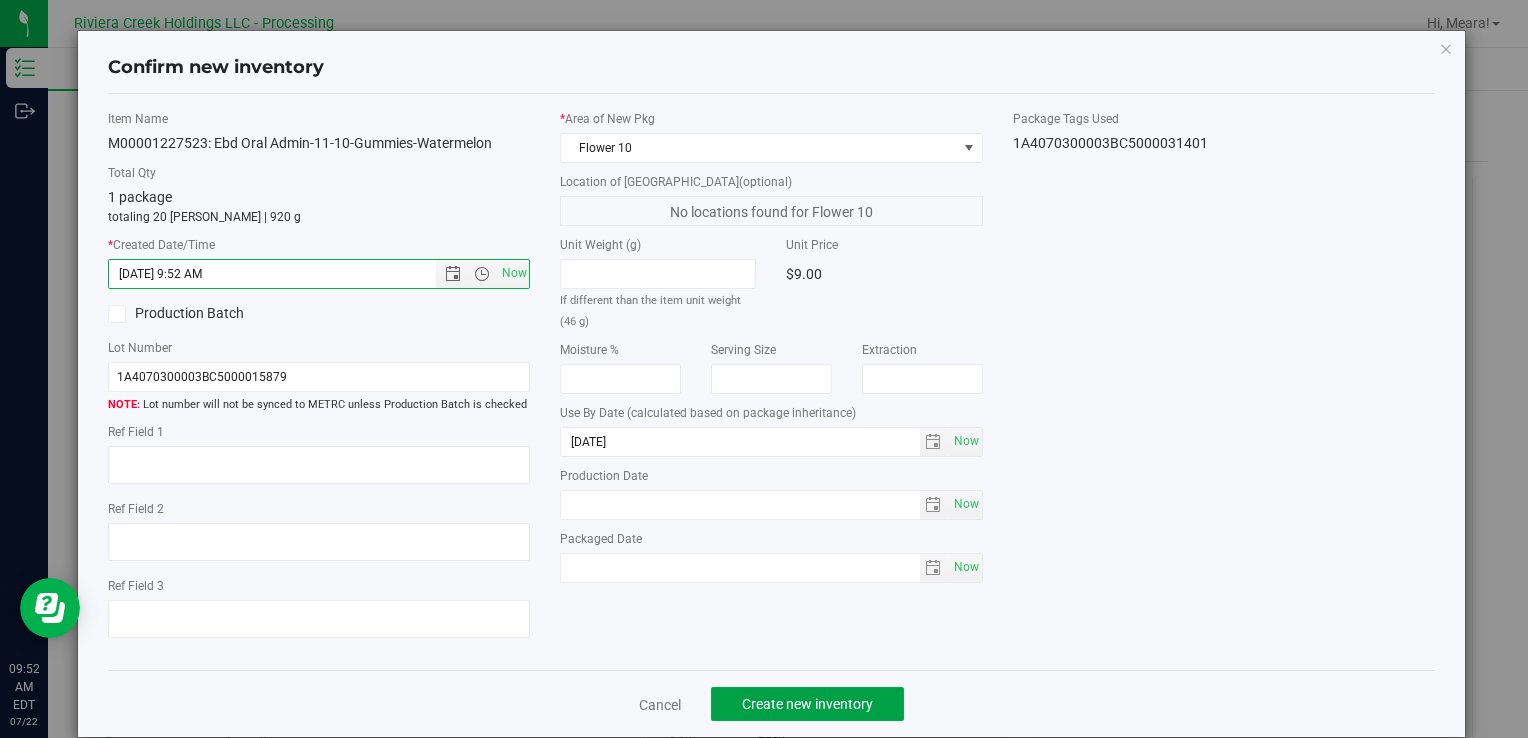 click on "Create new inventory" 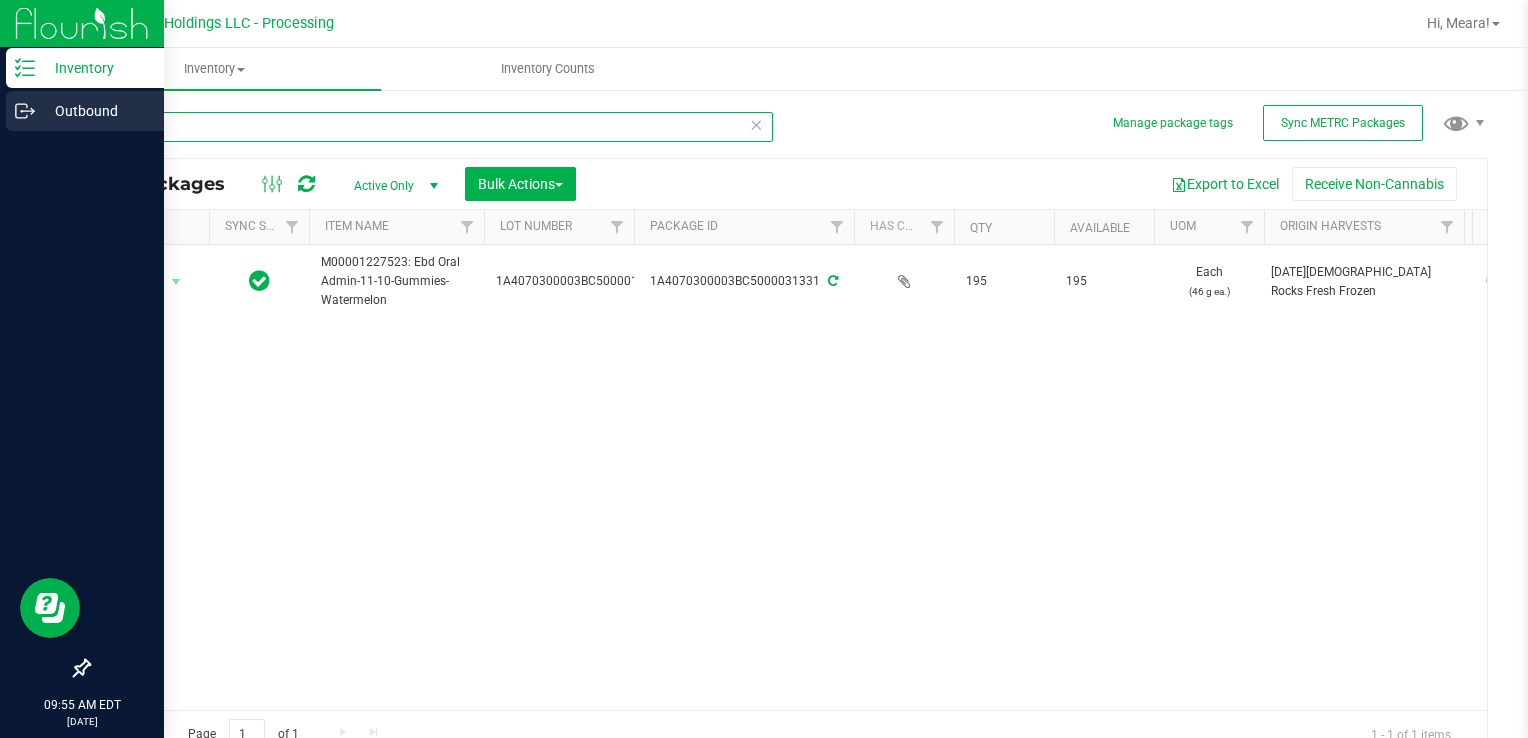 drag, startPoint x: 196, startPoint y: 140, endPoint x: 46, endPoint y: 126, distance: 150.65192 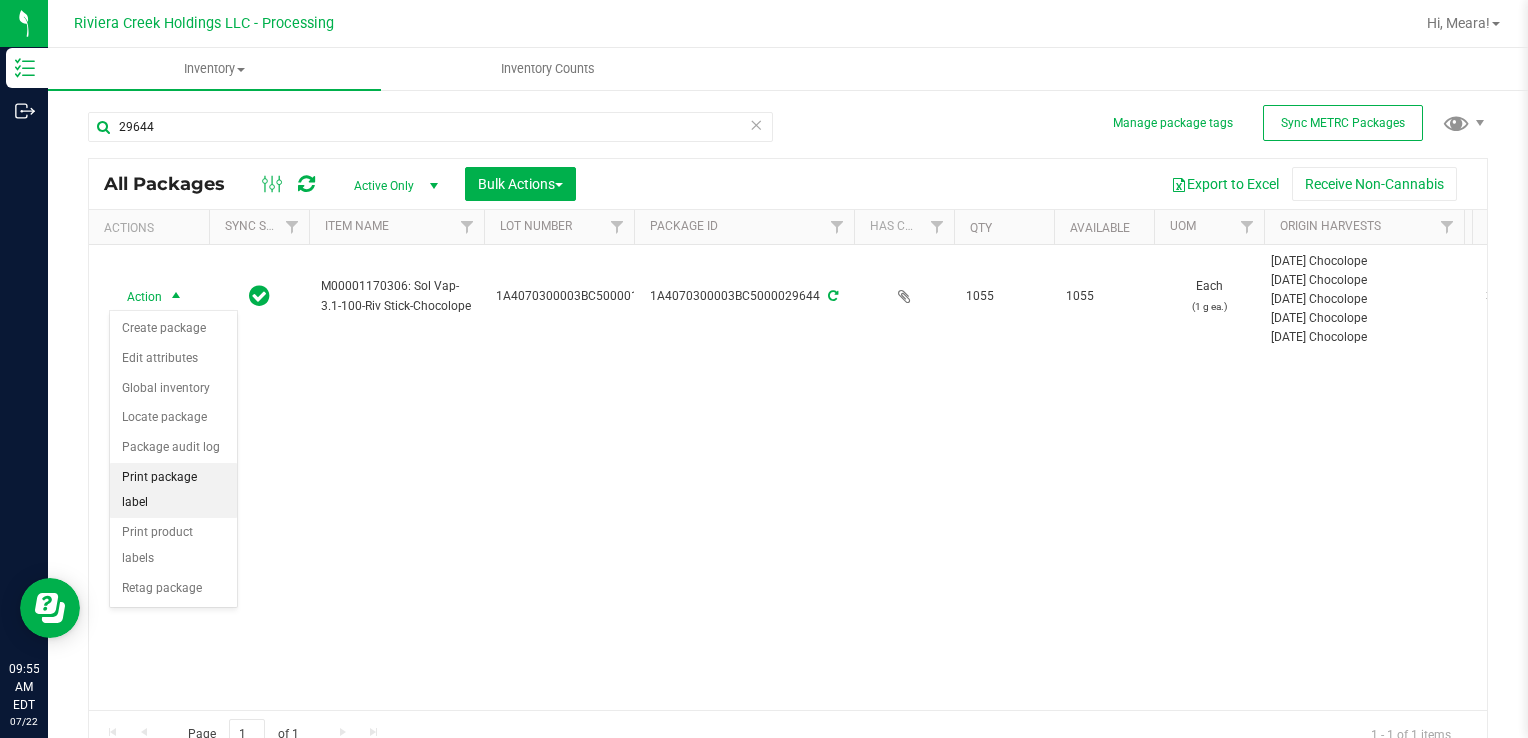 click on "Print package label" at bounding box center [173, 490] 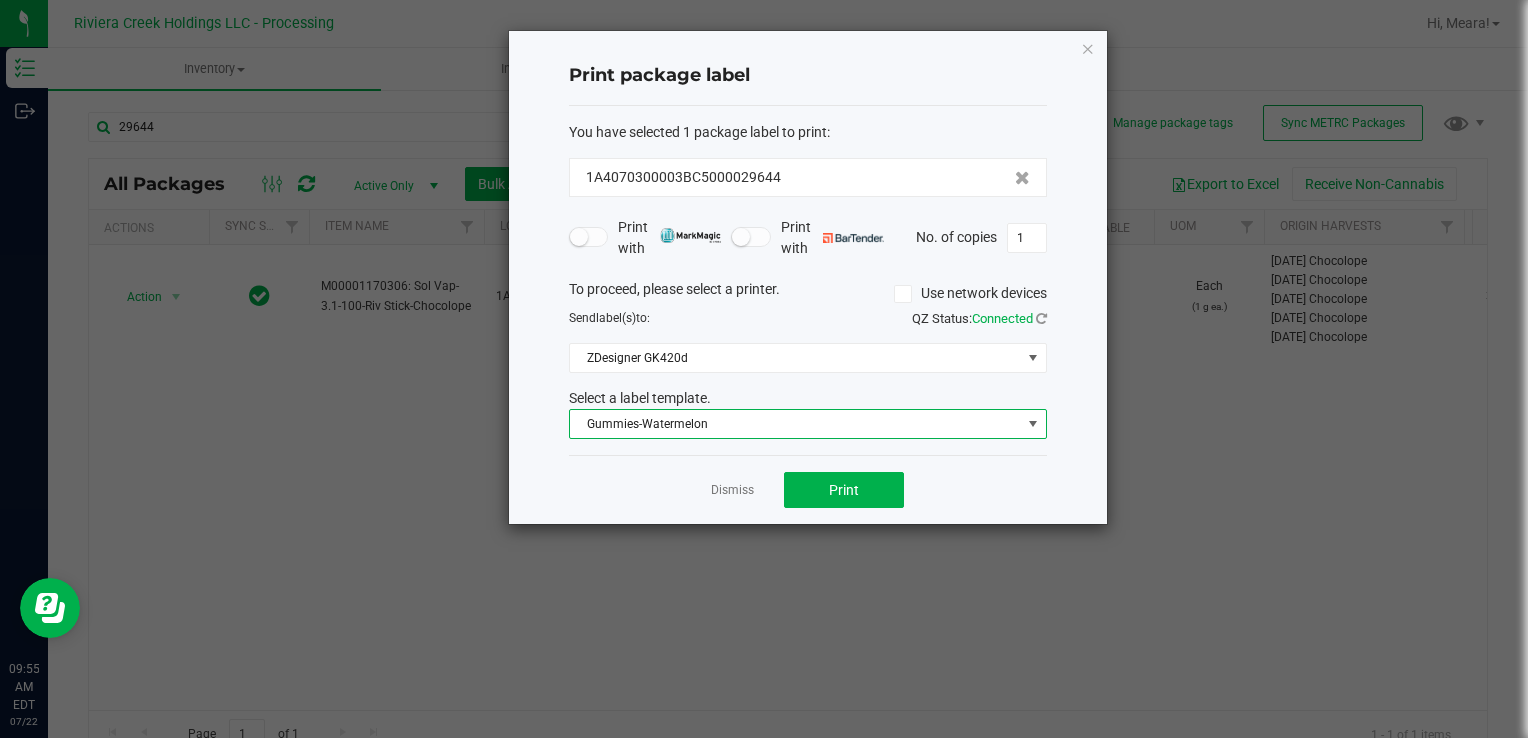 click on "Gummies-Watermelon" at bounding box center [795, 424] 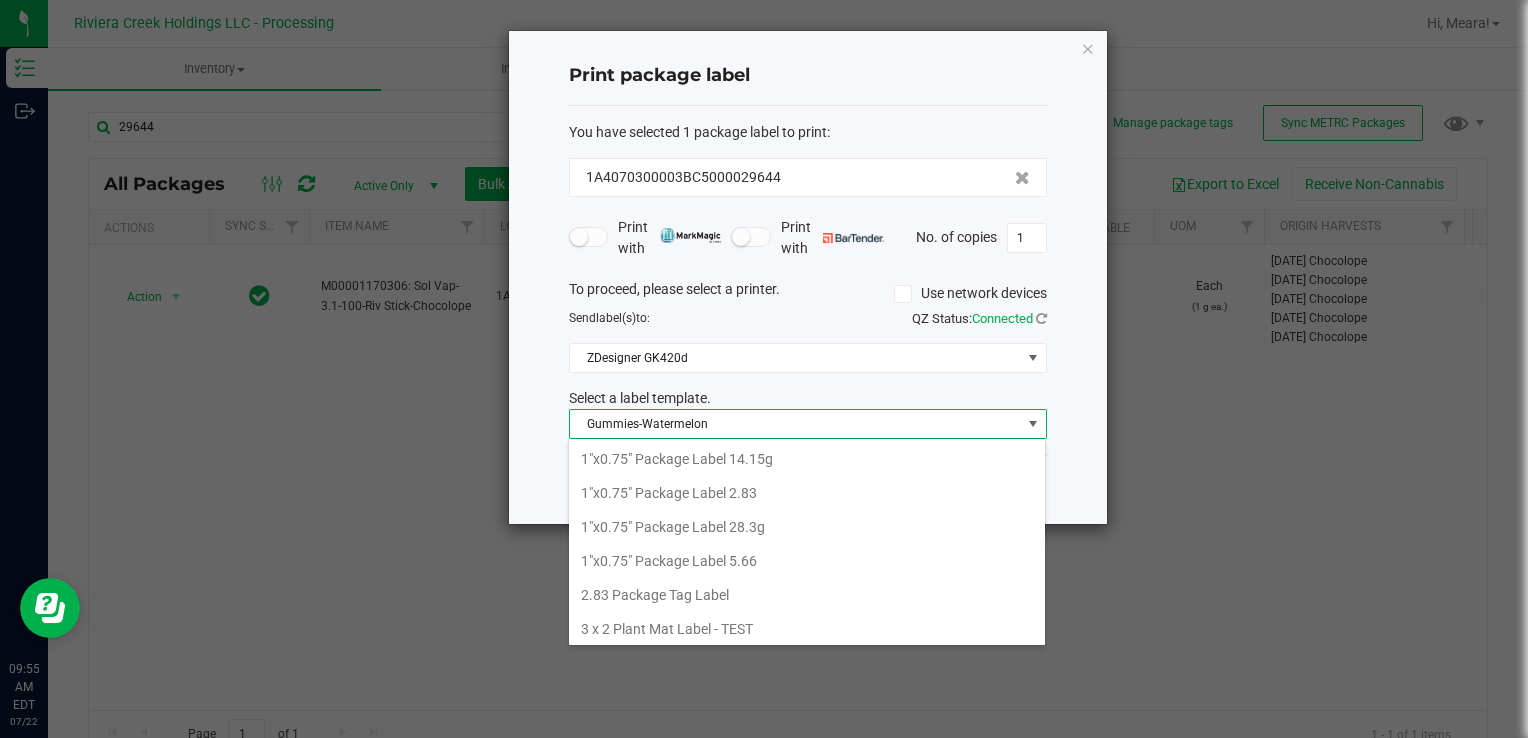 scroll, scrollTop: 472, scrollLeft: 0, axis: vertical 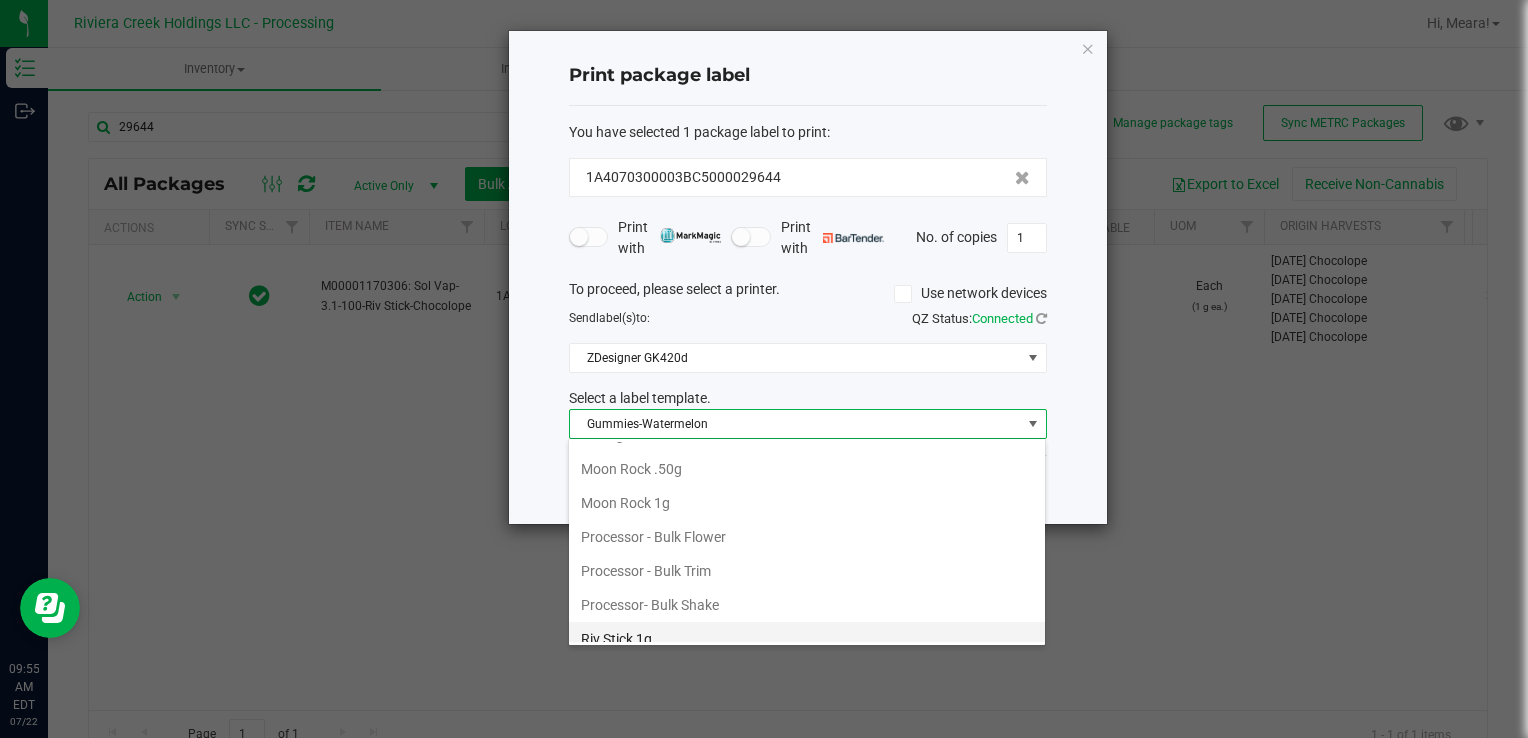 click on "Riv Stick 1g" at bounding box center (807, 639) 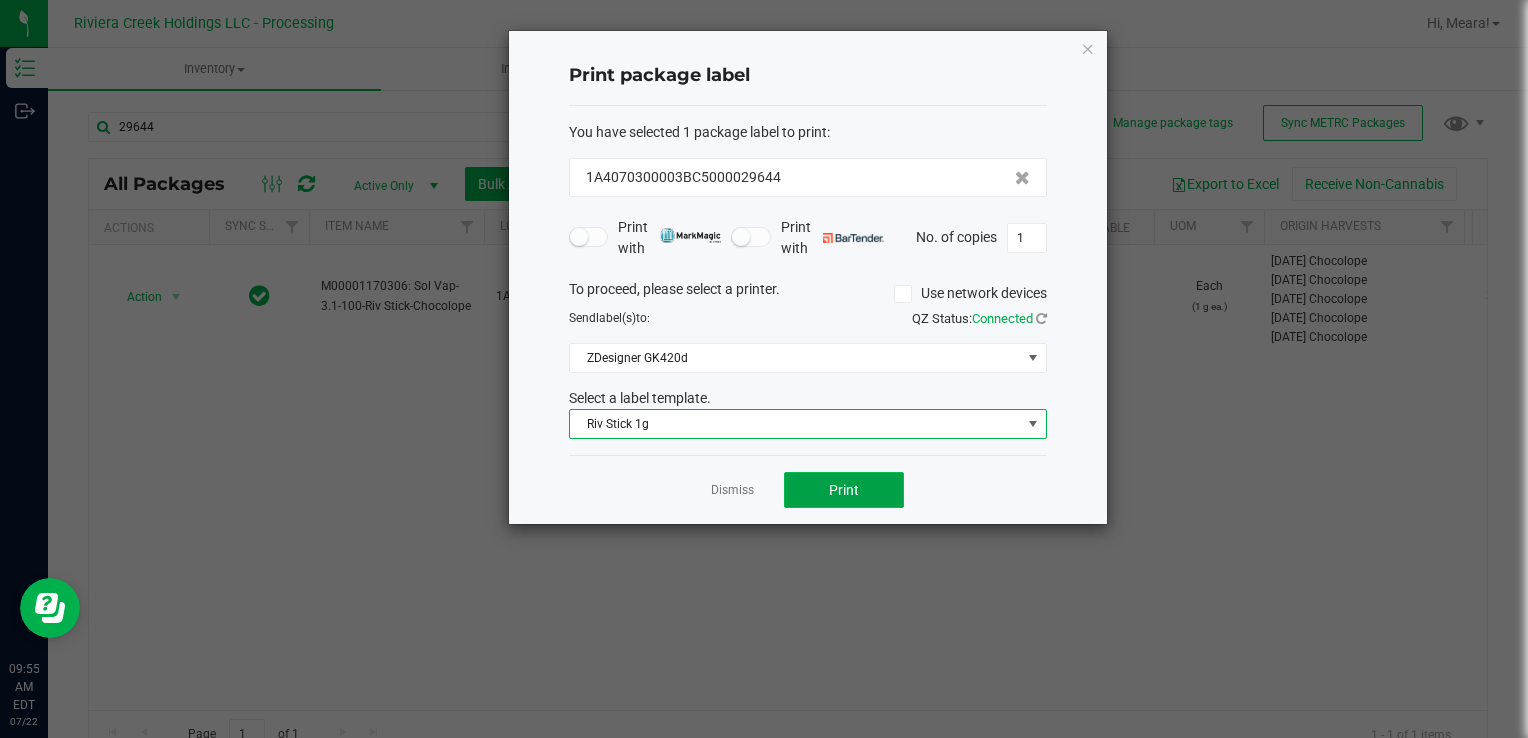 click on "Print" 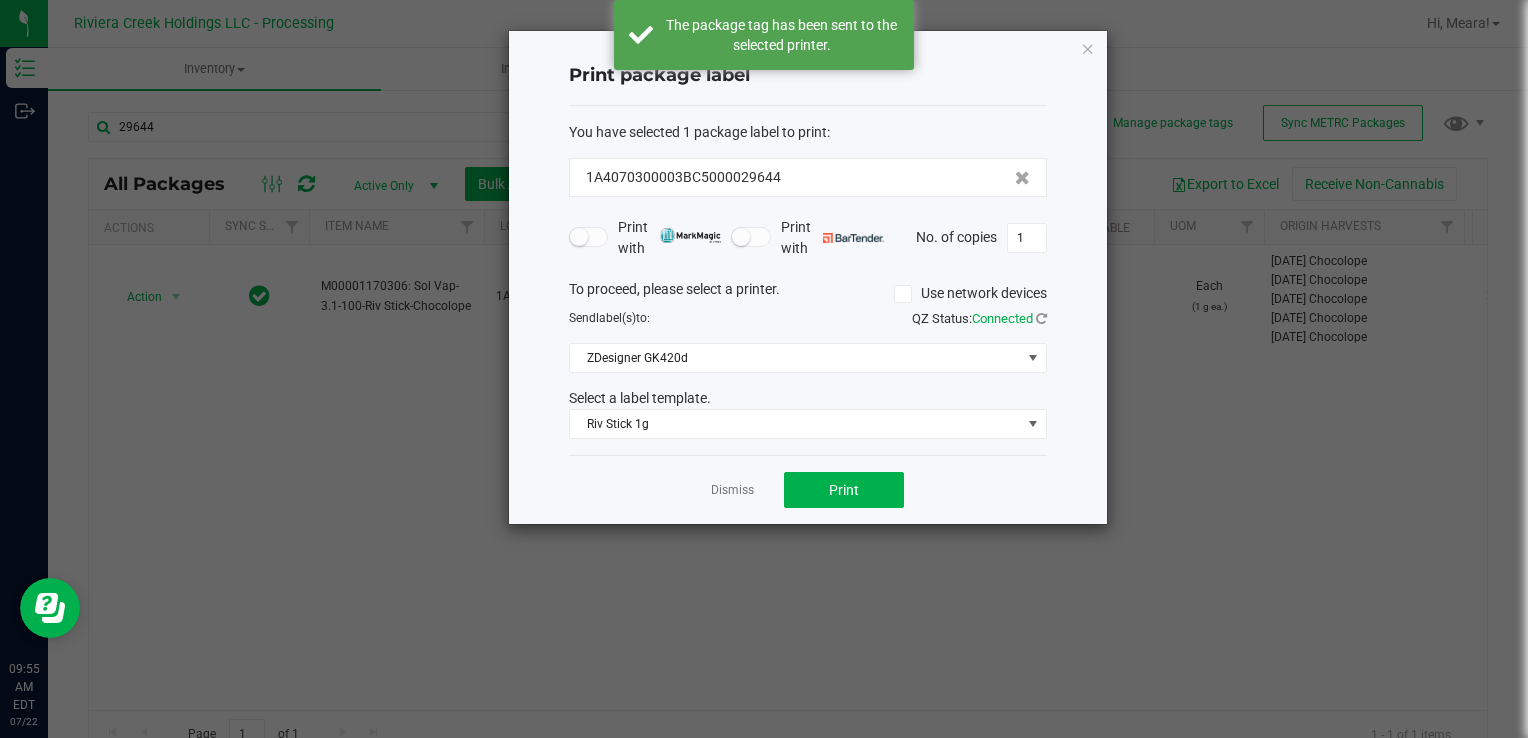 click on "Dismiss" 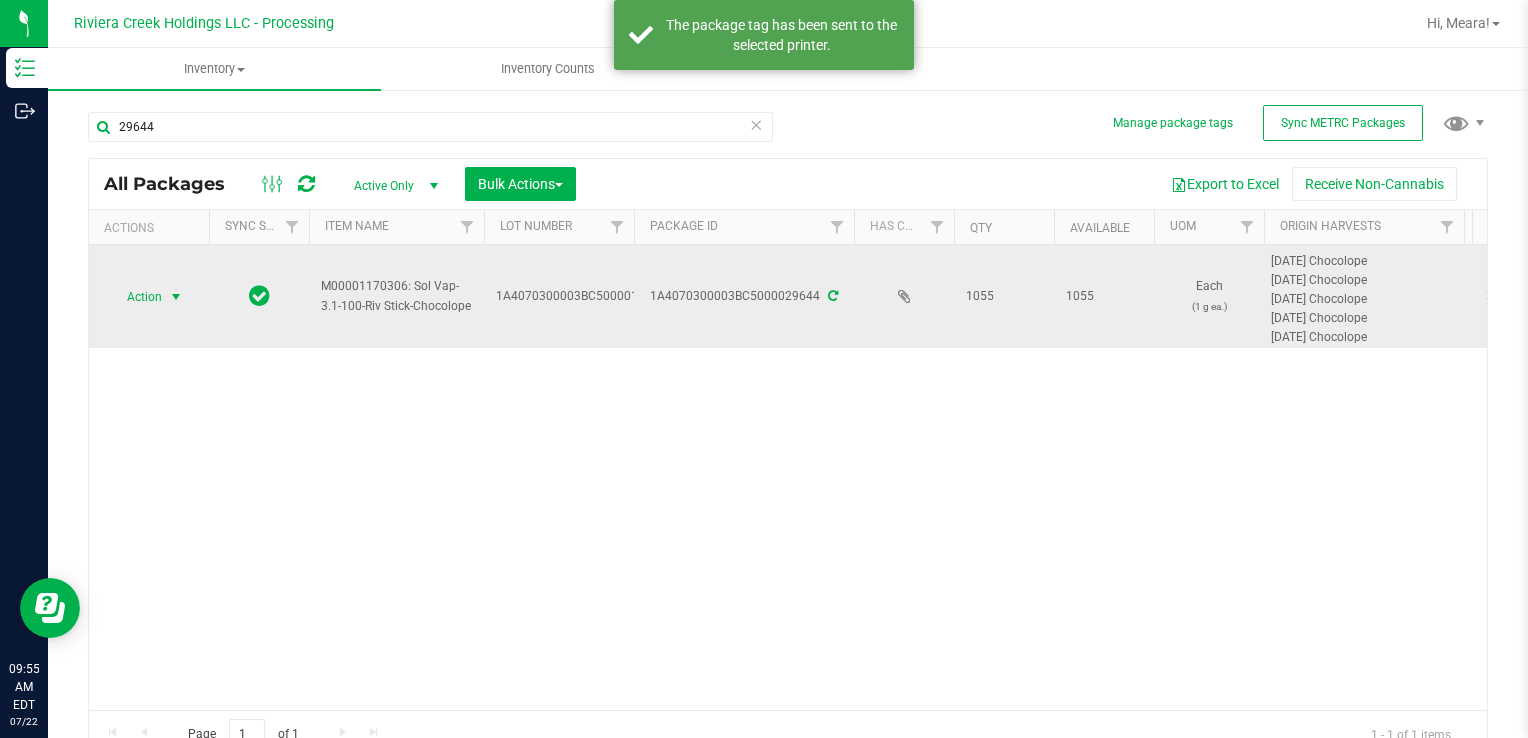 click on "Action" at bounding box center (136, 297) 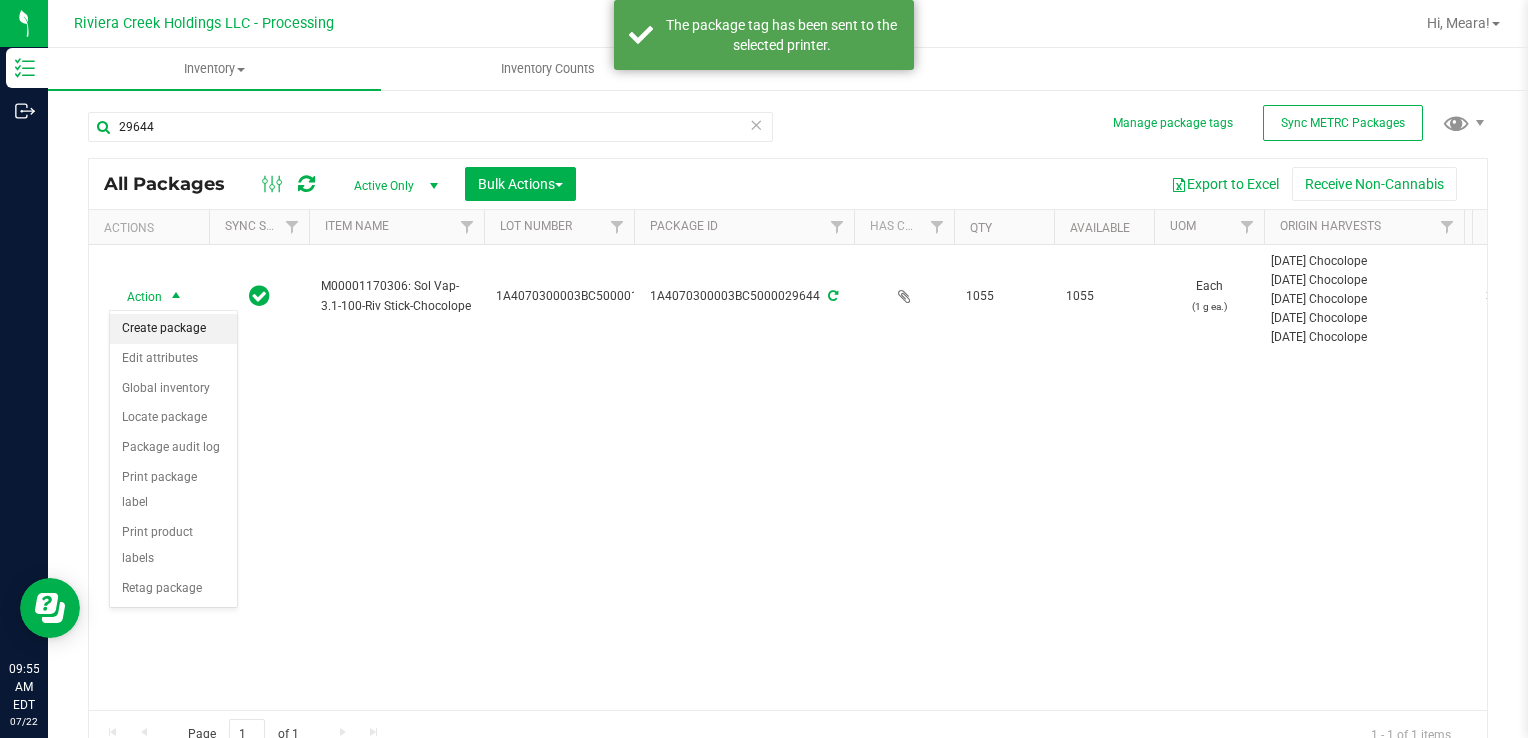 click on "Create package" at bounding box center [173, 329] 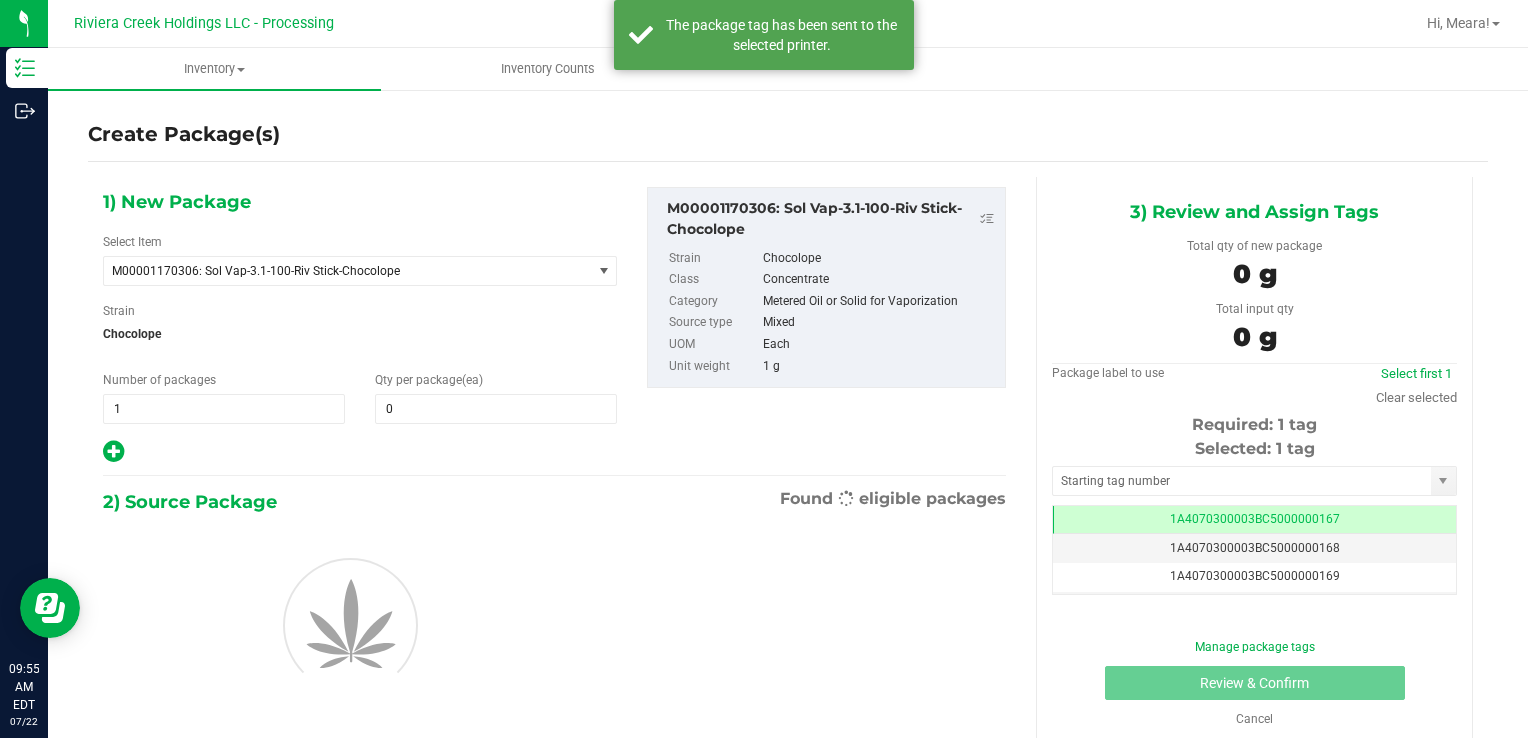 scroll, scrollTop: 0, scrollLeft: 0, axis: both 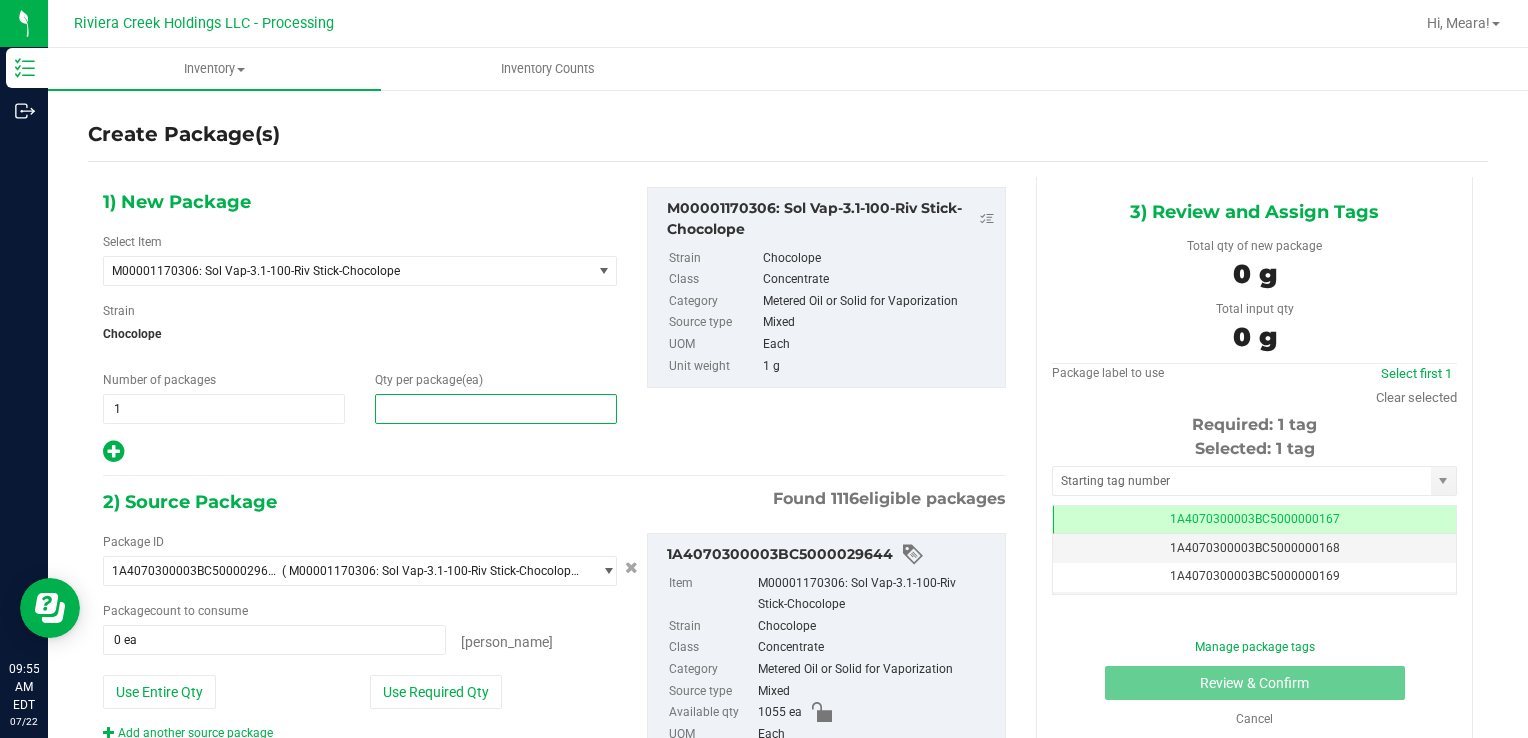 drag, startPoint x: 483, startPoint y: 414, endPoint x: 520, endPoint y: 390, distance: 44.102154 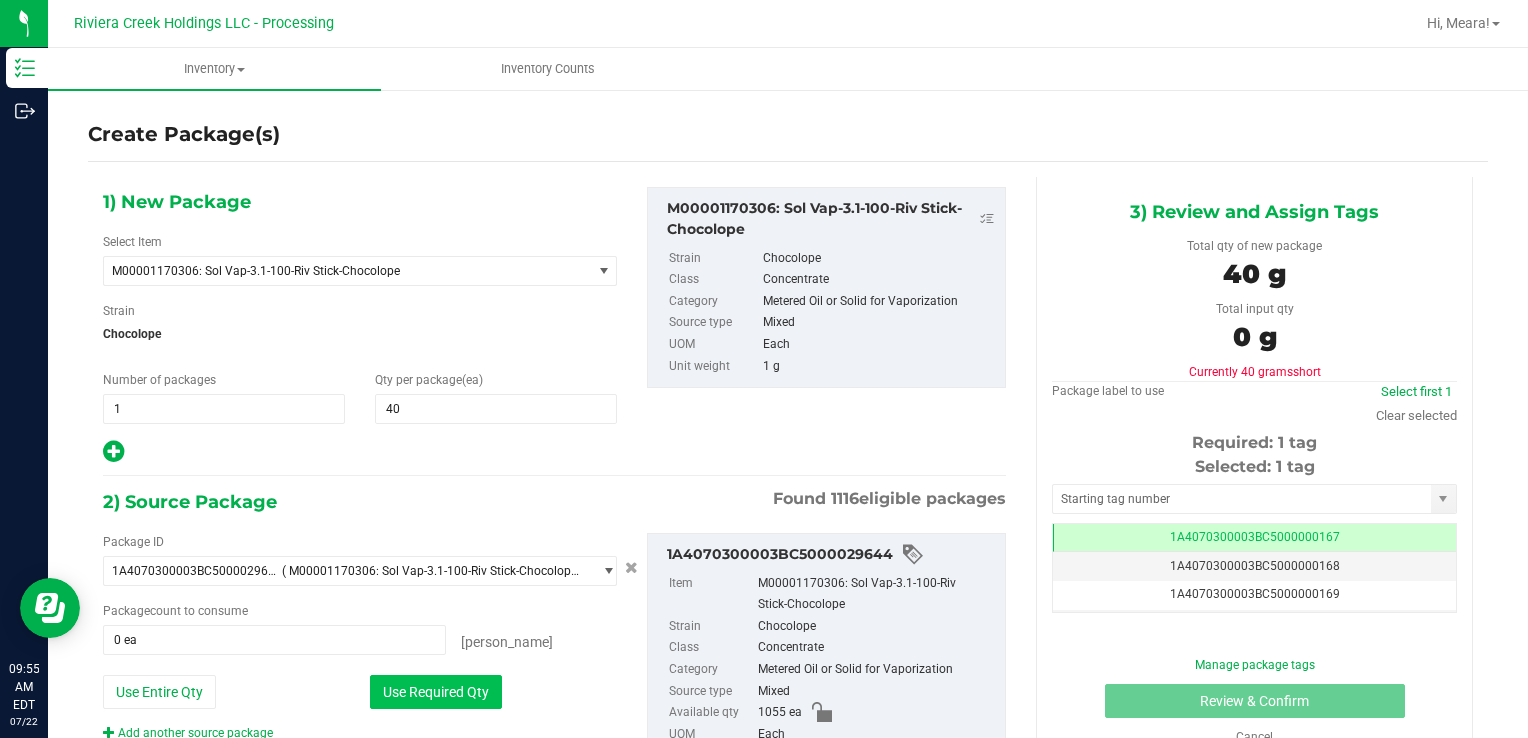 click on "Use Required Qty" at bounding box center [436, 692] 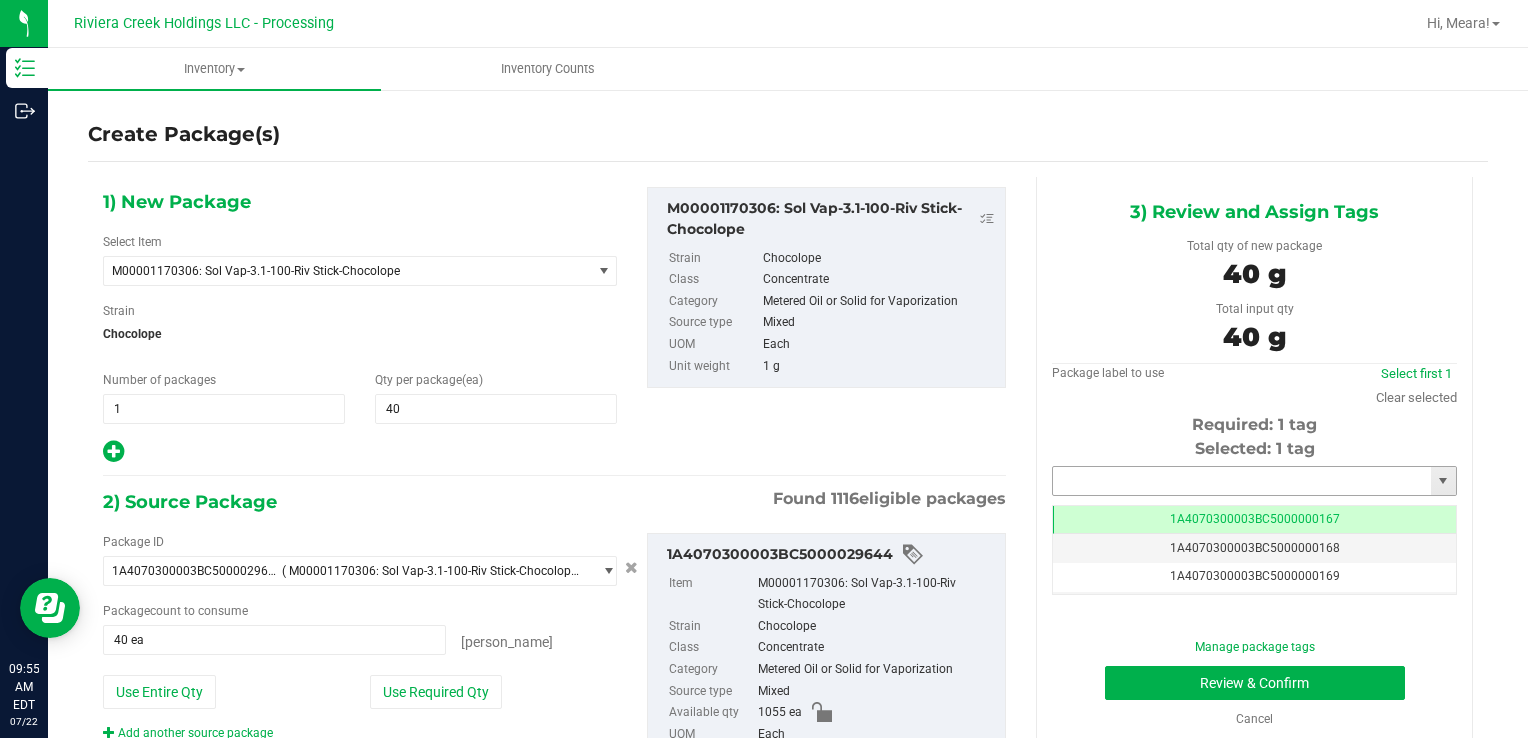 click at bounding box center (1242, 481) 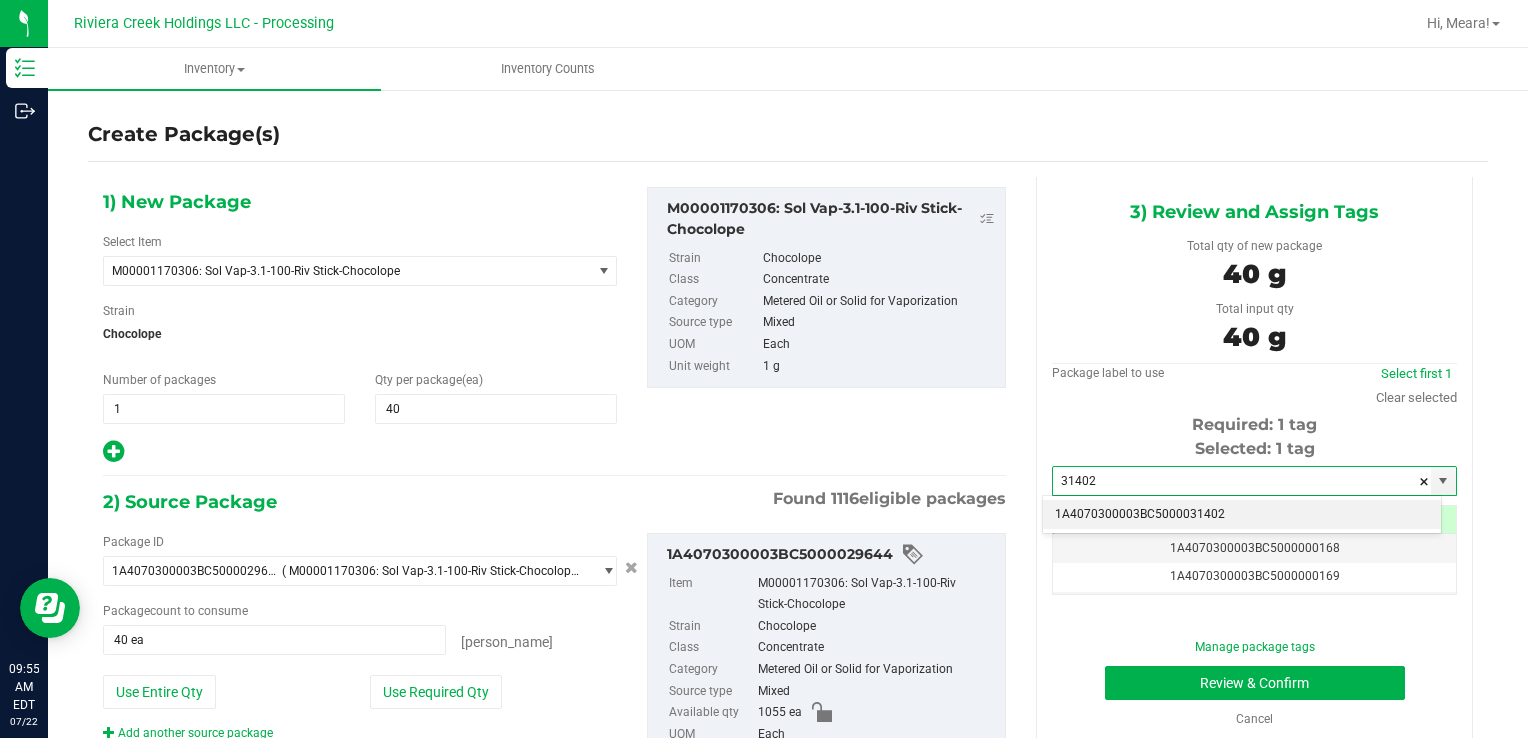 click on "1A4070300003BC5000031402" at bounding box center [1242, 515] 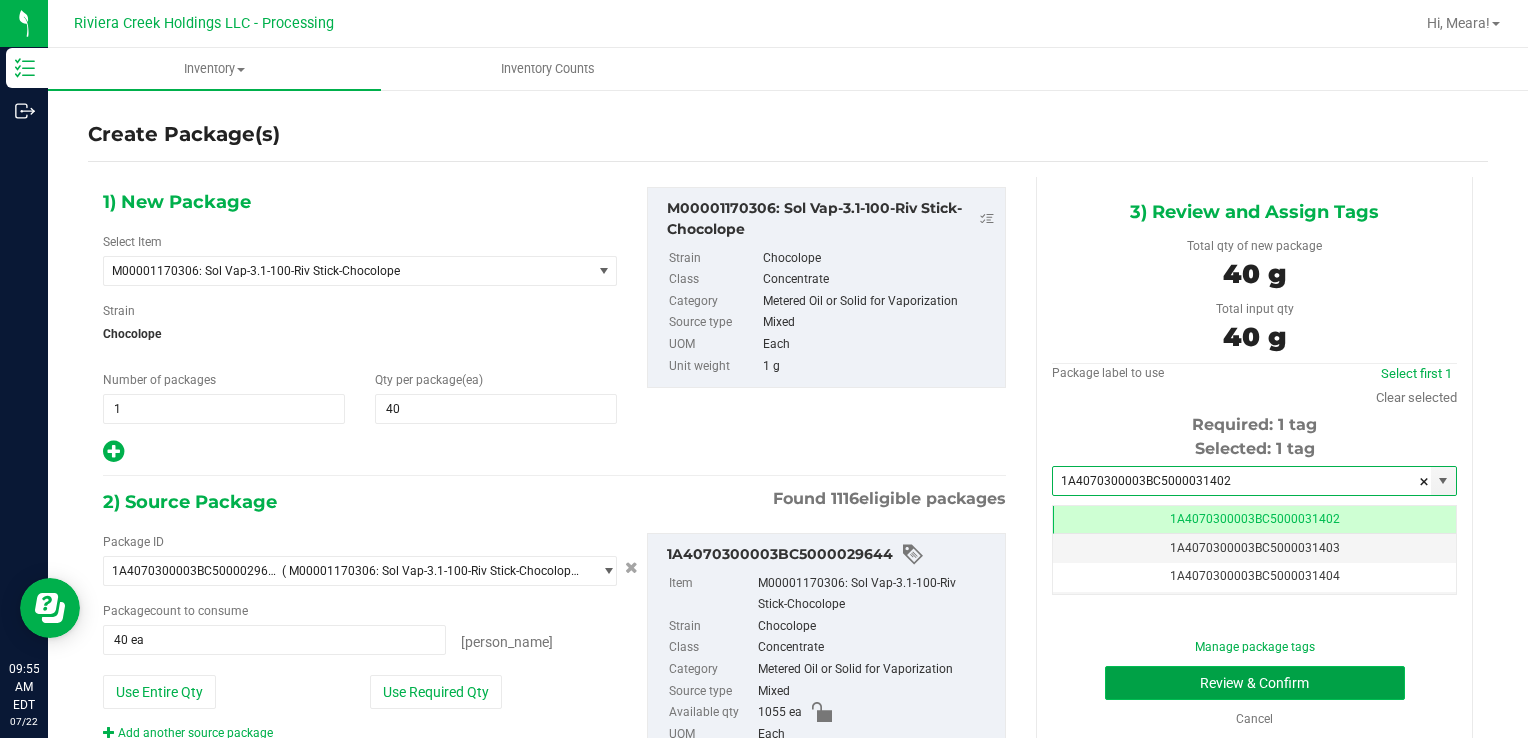 click on "Review & Confirm" at bounding box center [1255, 683] 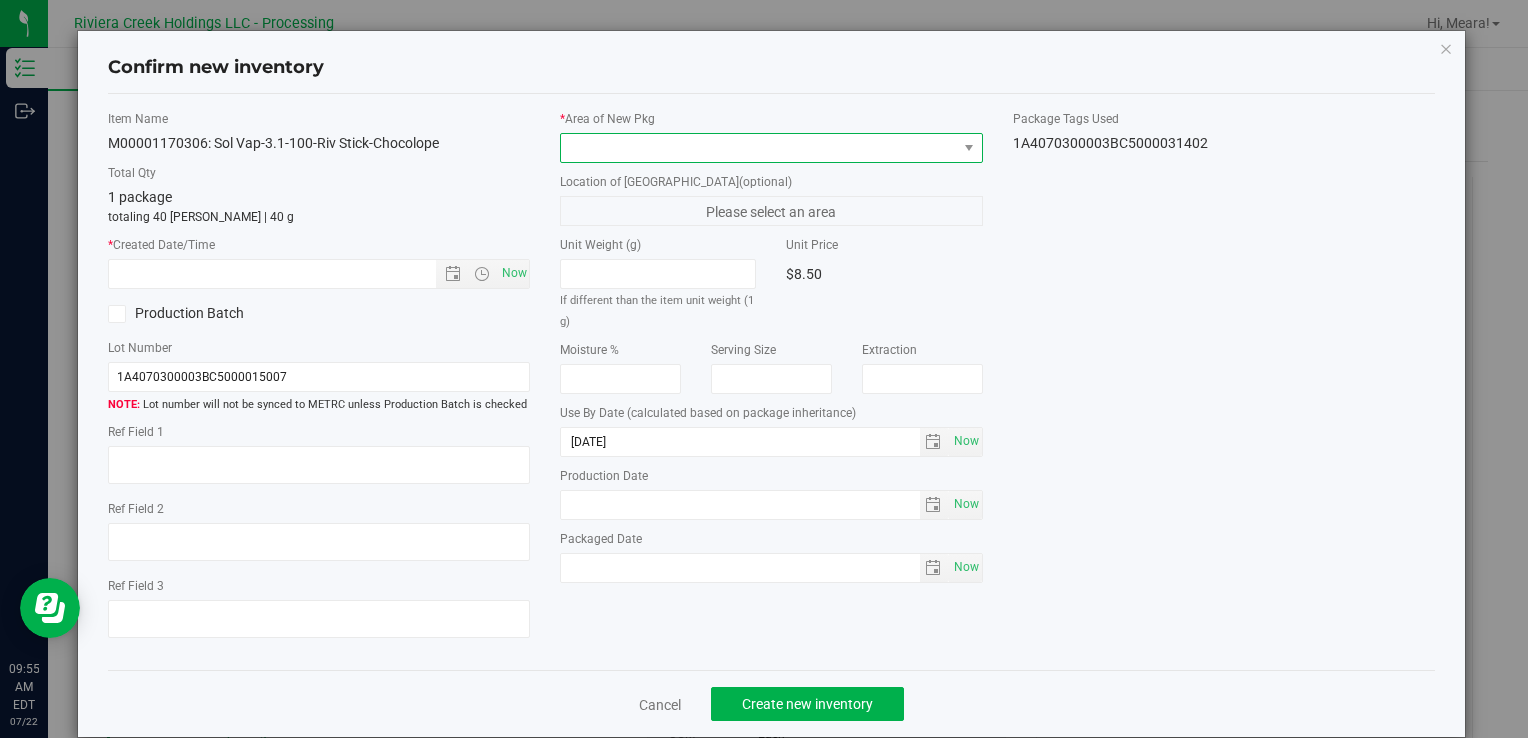 click at bounding box center [758, 148] 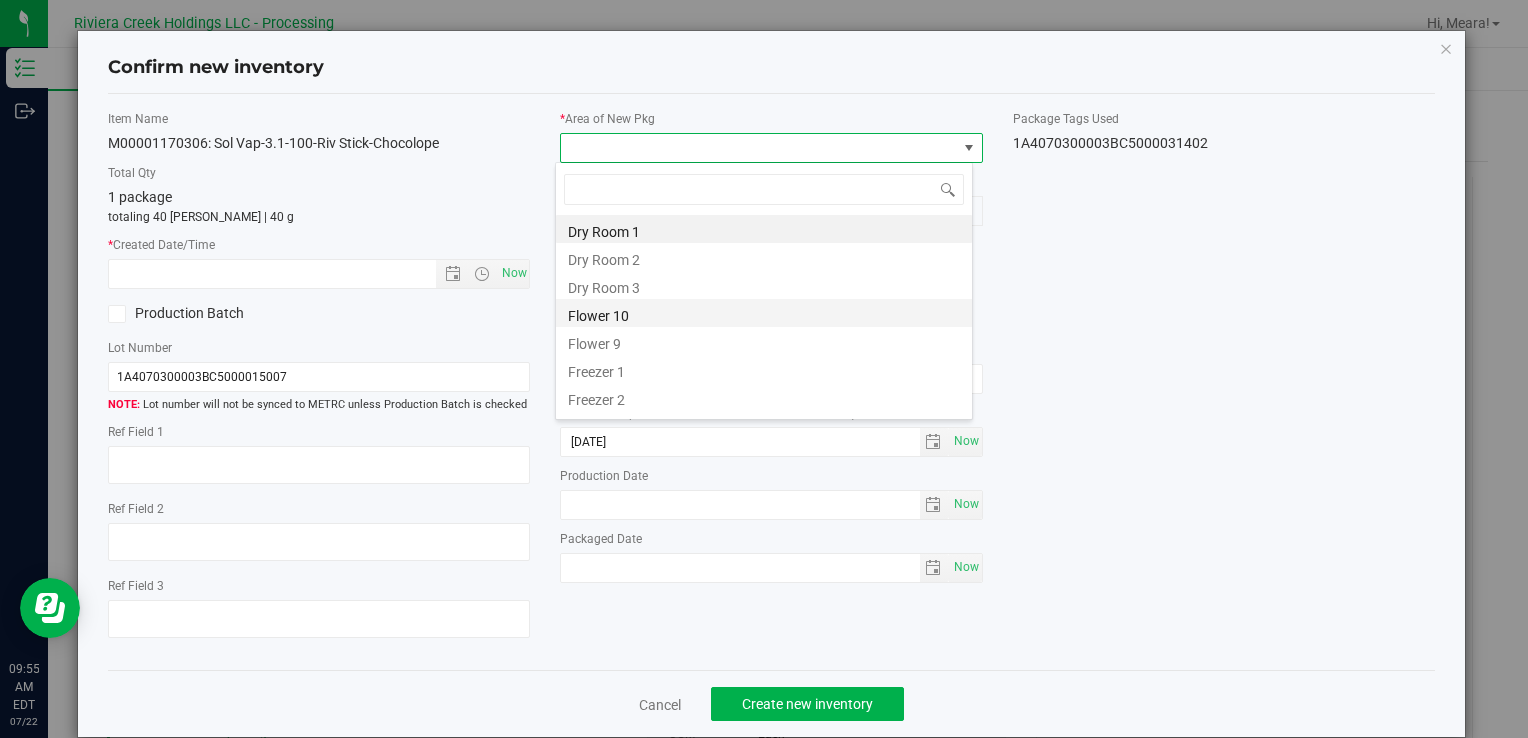 click on "Flower 10" at bounding box center (764, 313) 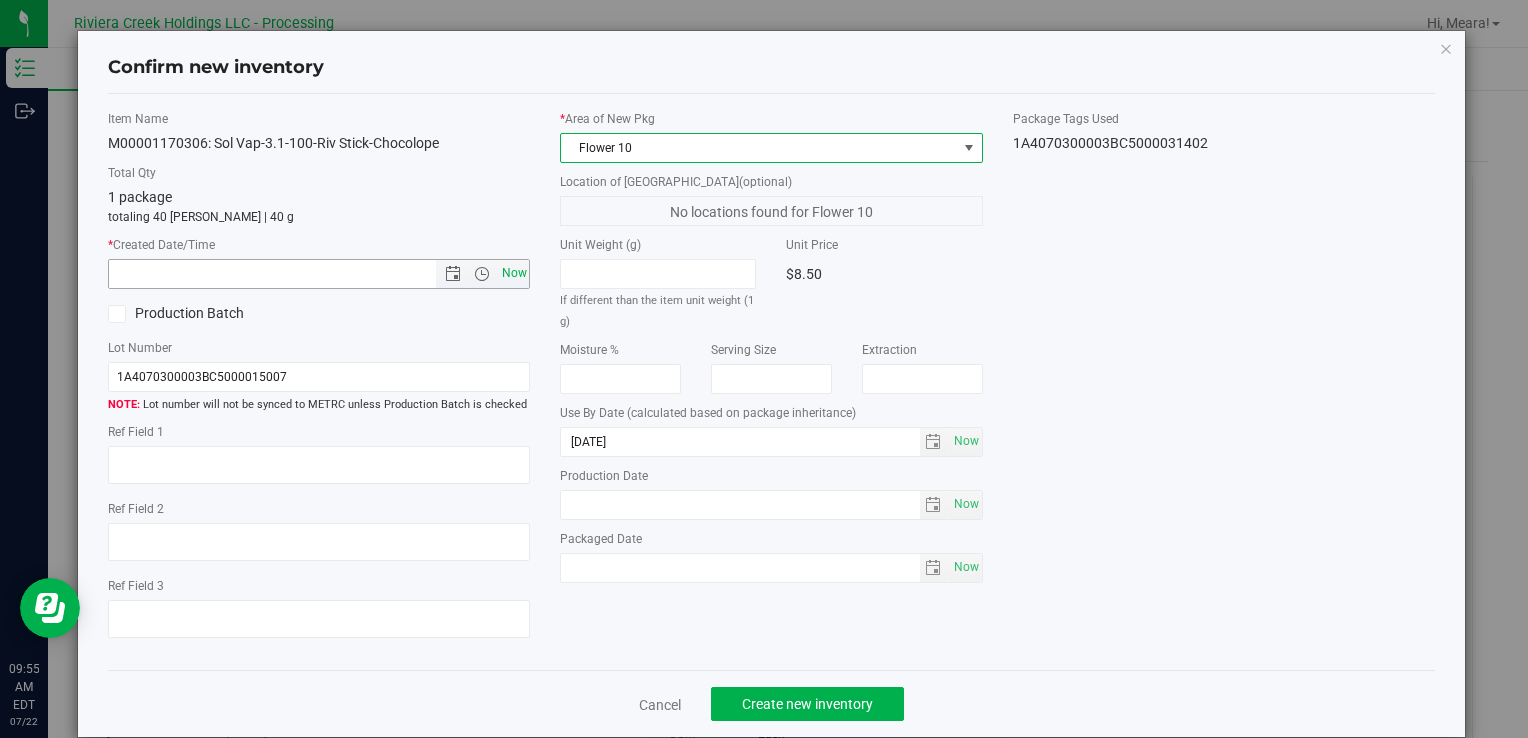 click on "Now" at bounding box center (514, 273) 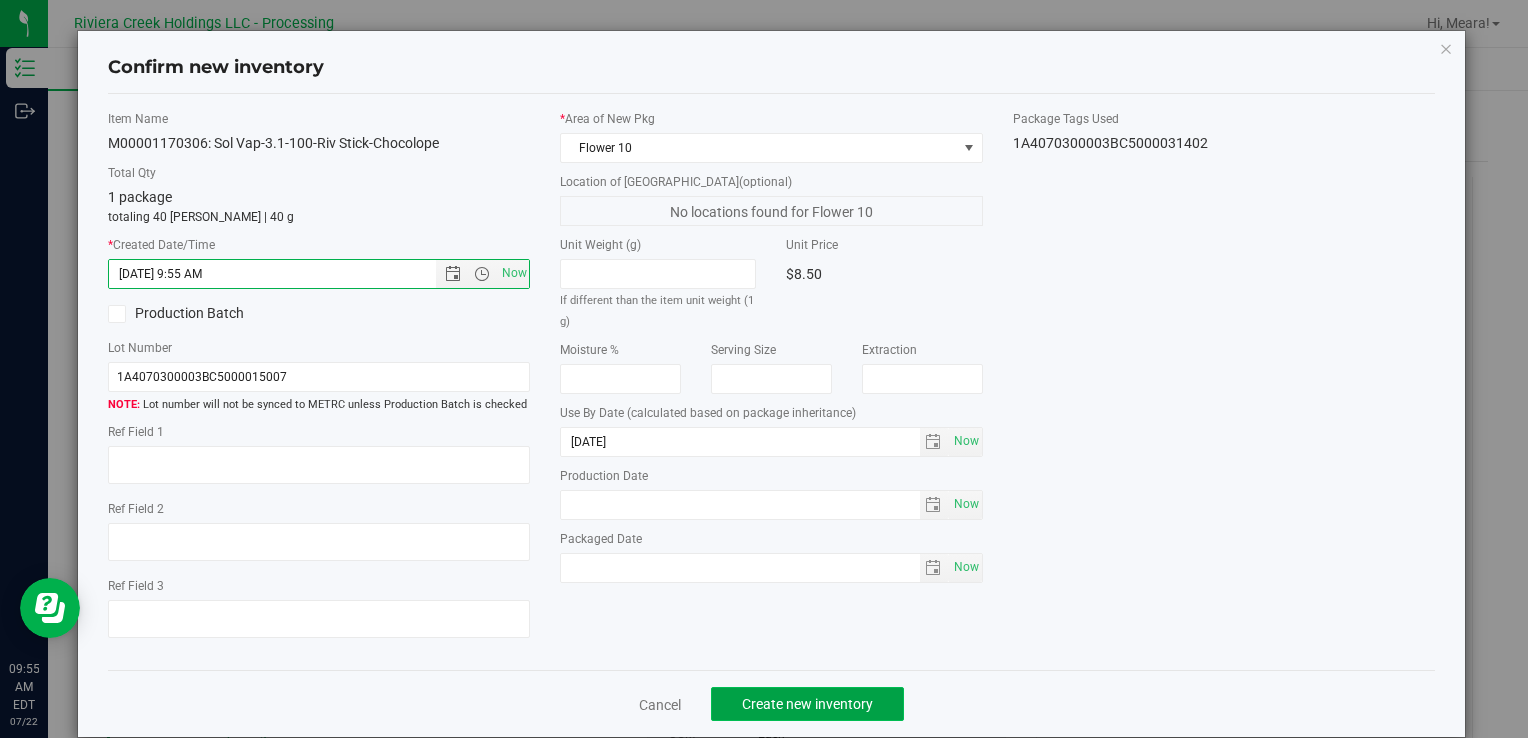 click on "Create new inventory" 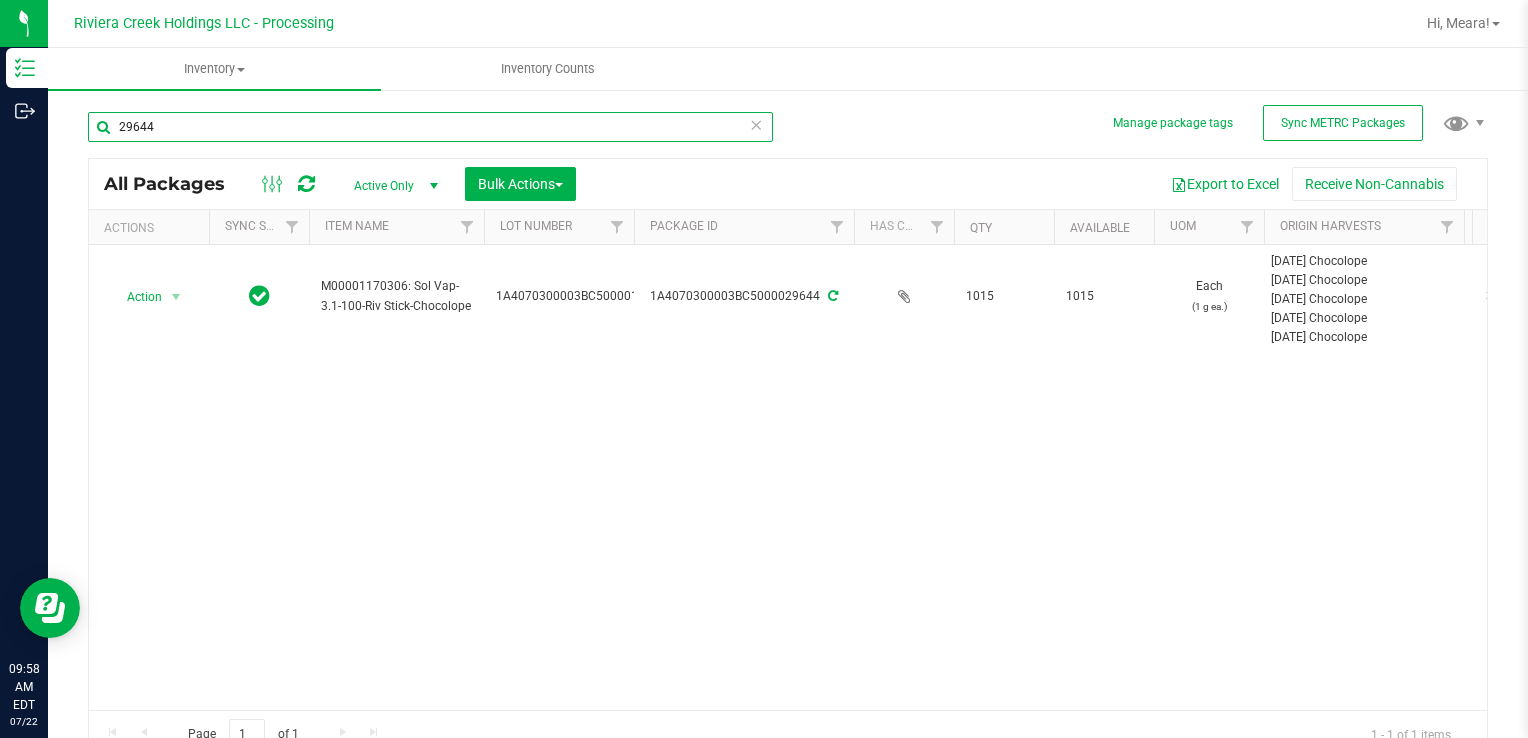 drag, startPoint x: 140, startPoint y: 124, endPoint x: 84, endPoint y: 124, distance: 56 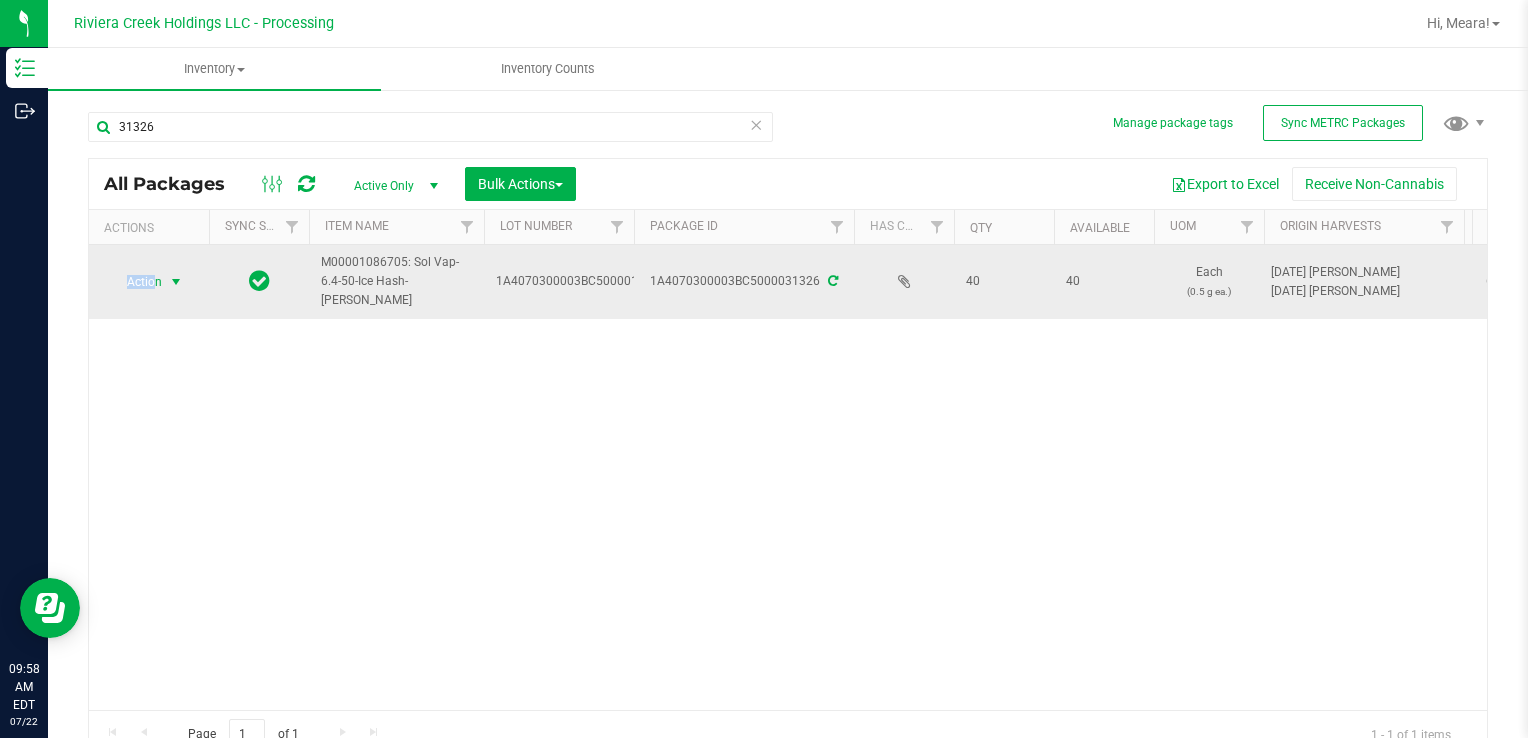 click on "Action Action Create package Edit attributes Global inventory Locate package Package audit log Print package label Print product labels Retag package" at bounding box center [149, 282] 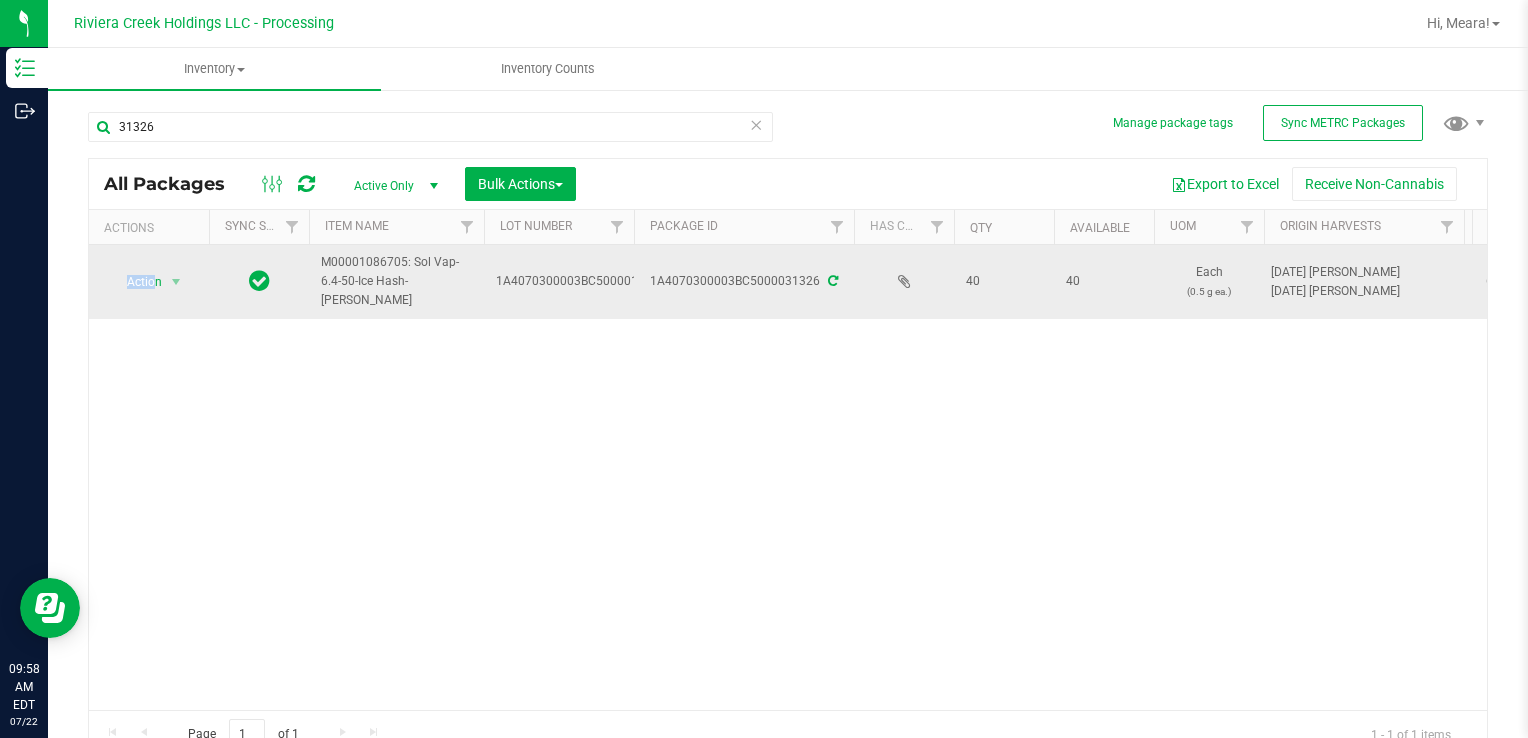 drag, startPoint x: 156, startPoint y: 266, endPoint x: 162, endPoint y: 292, distance: 26.683329 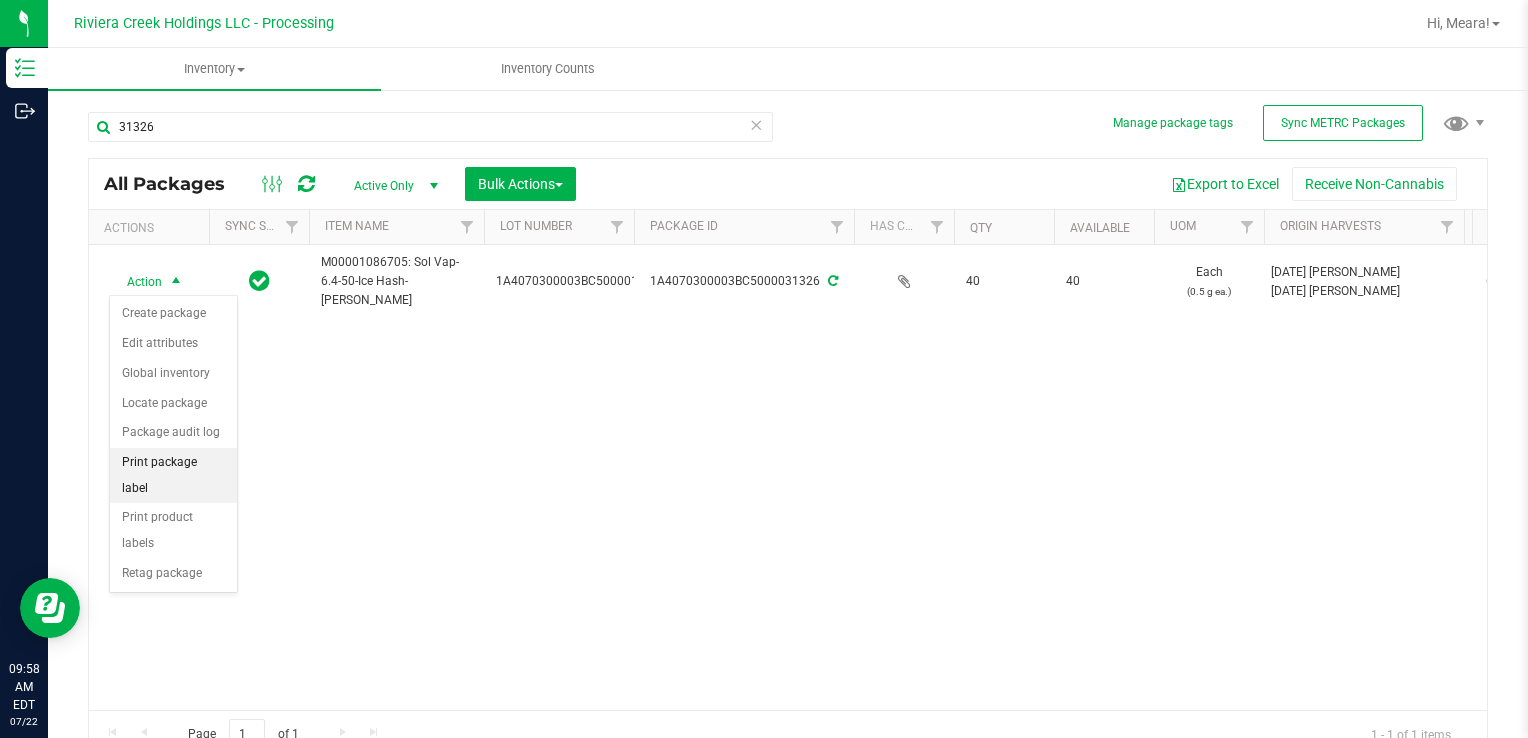 click on "Print package label" at bounding box center (173, 475) 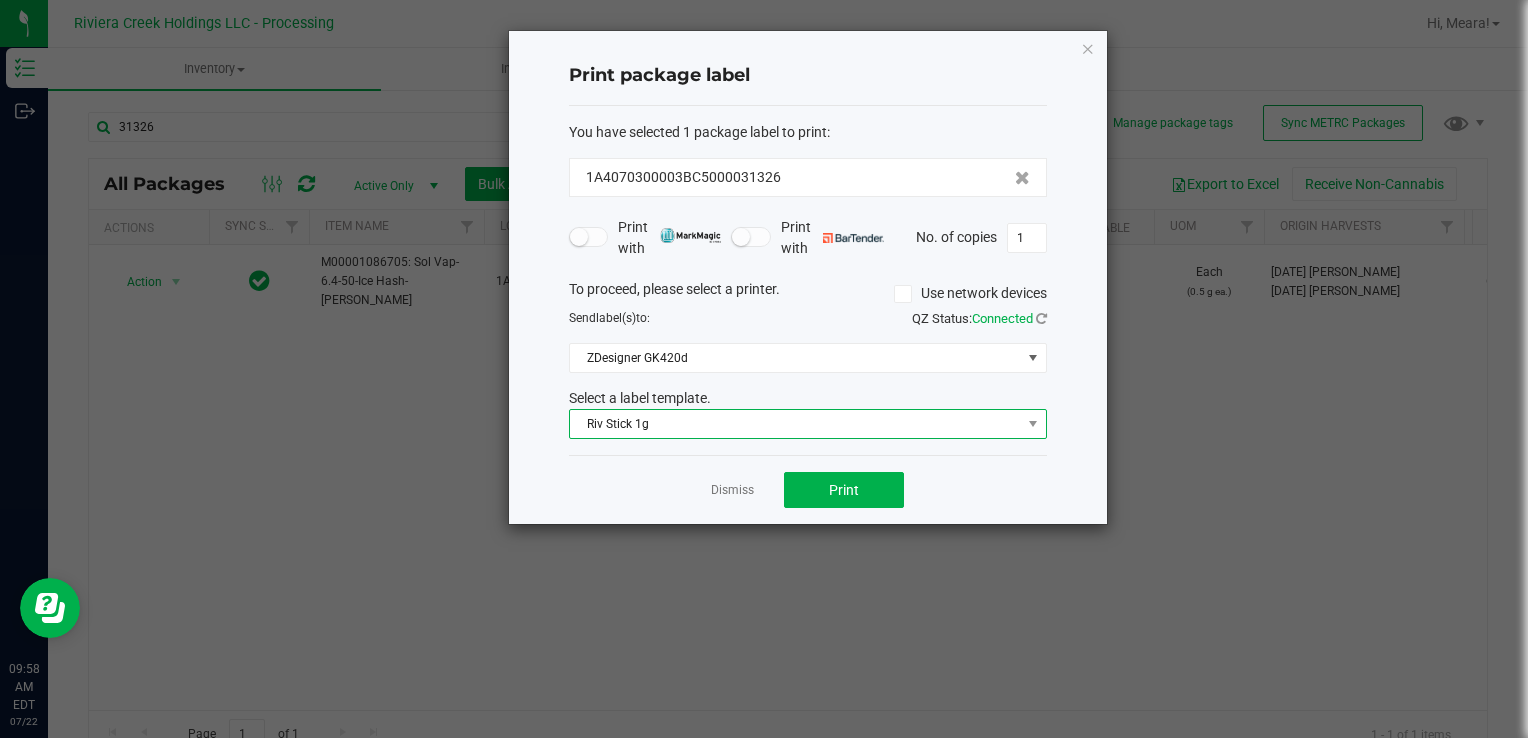 click on "Riv Stick 1g" at bounding box center [795, 424] 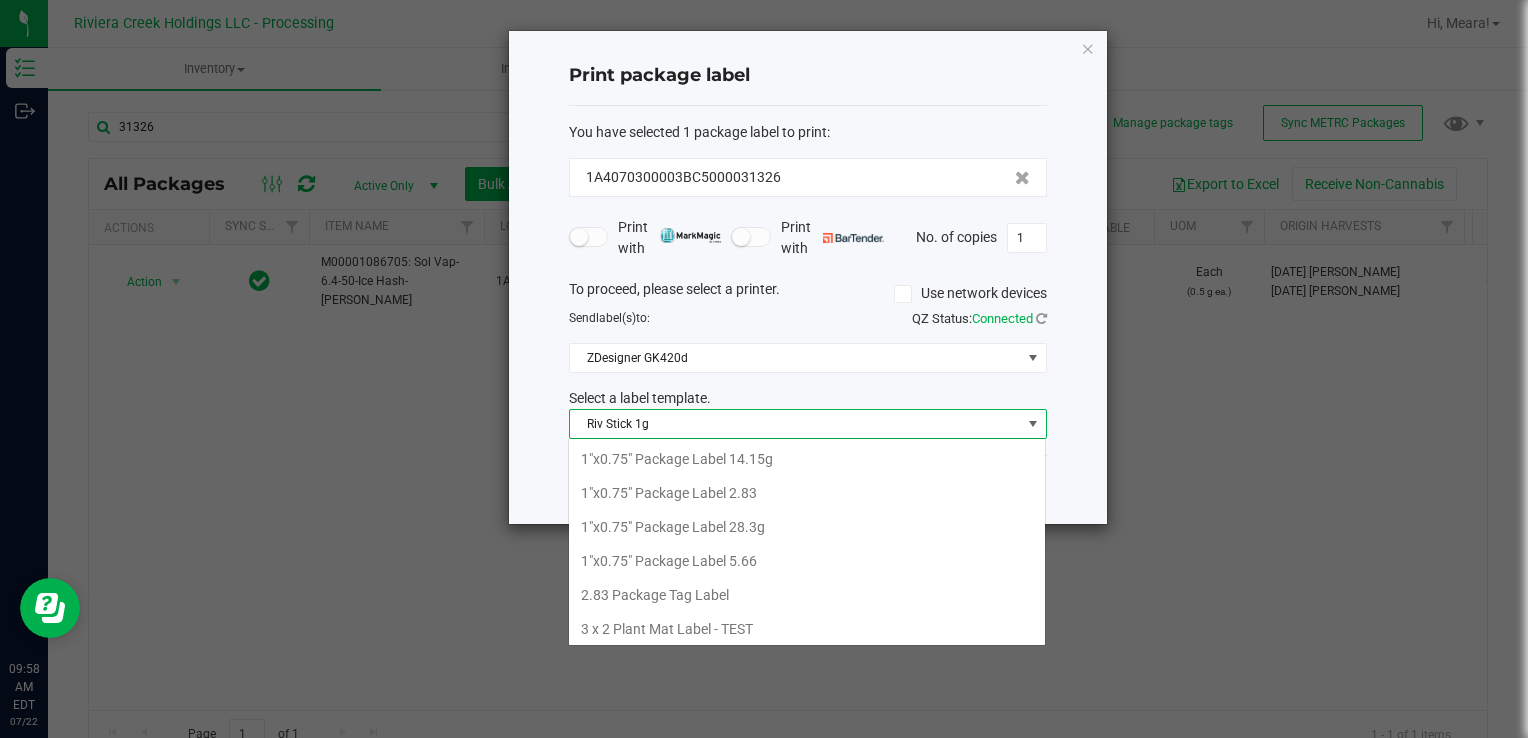 scroll, scrollTop: 775, scrollLeft: 0, axis: vertical 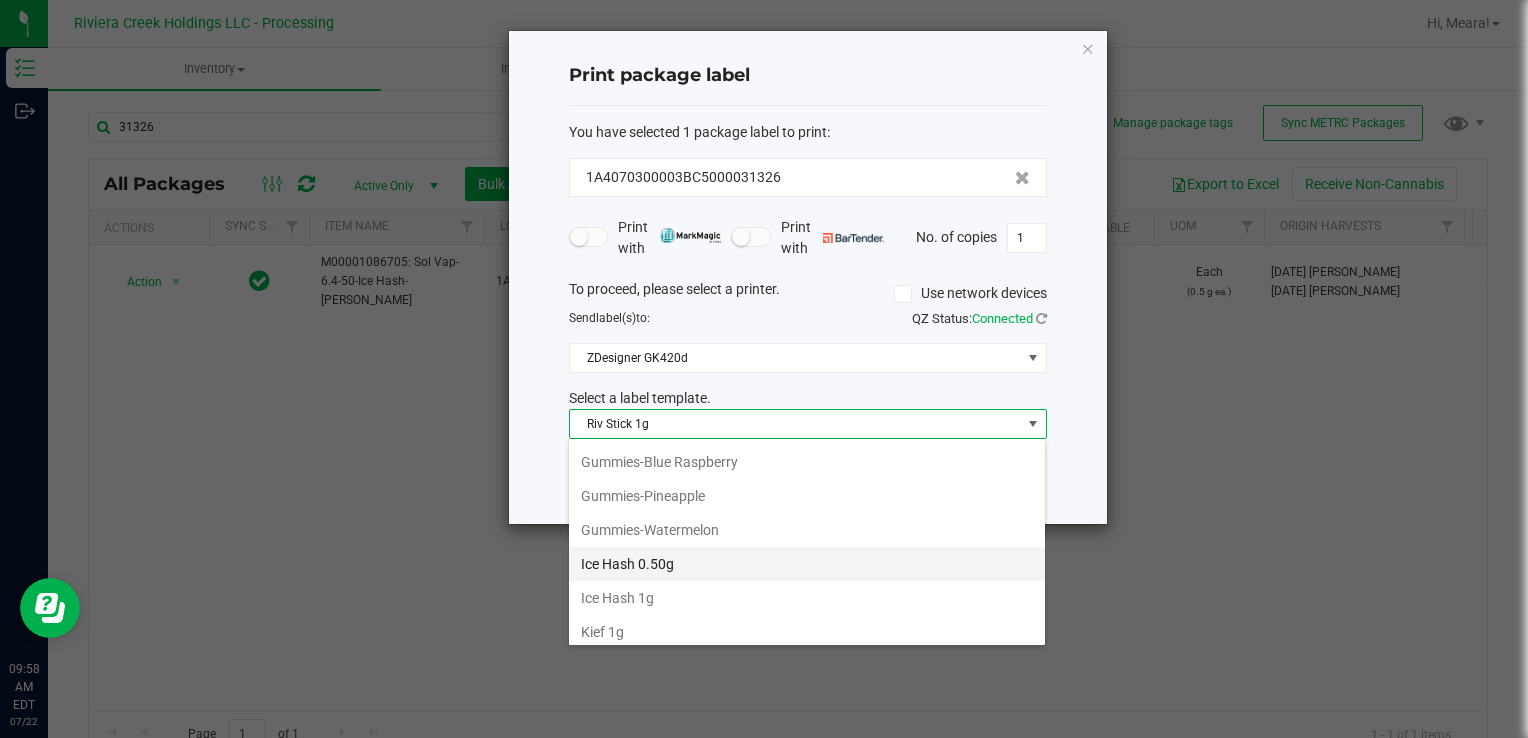 click on "Ice Hash 0.50g" at bounding box center (807, 564) 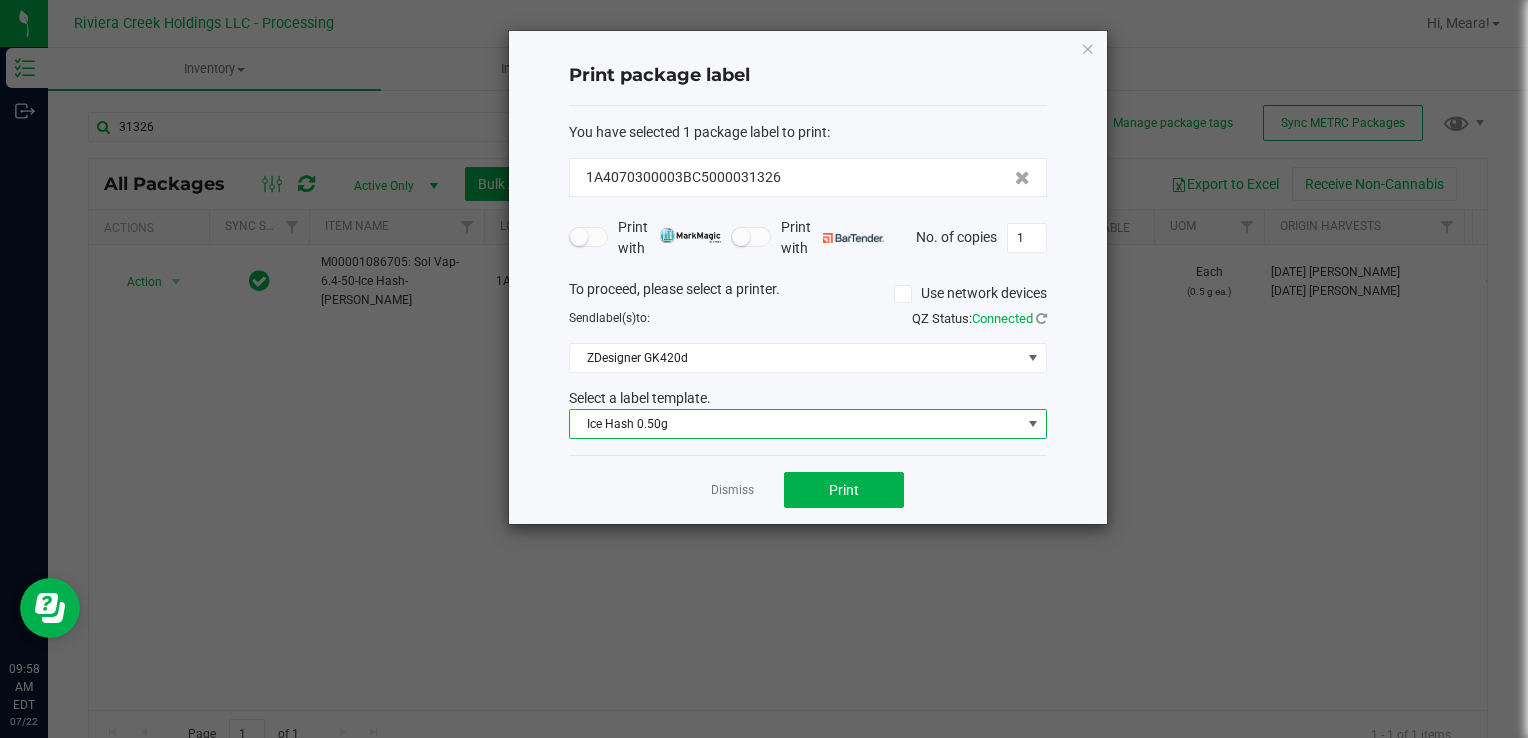 click on "Dismiss   Print" 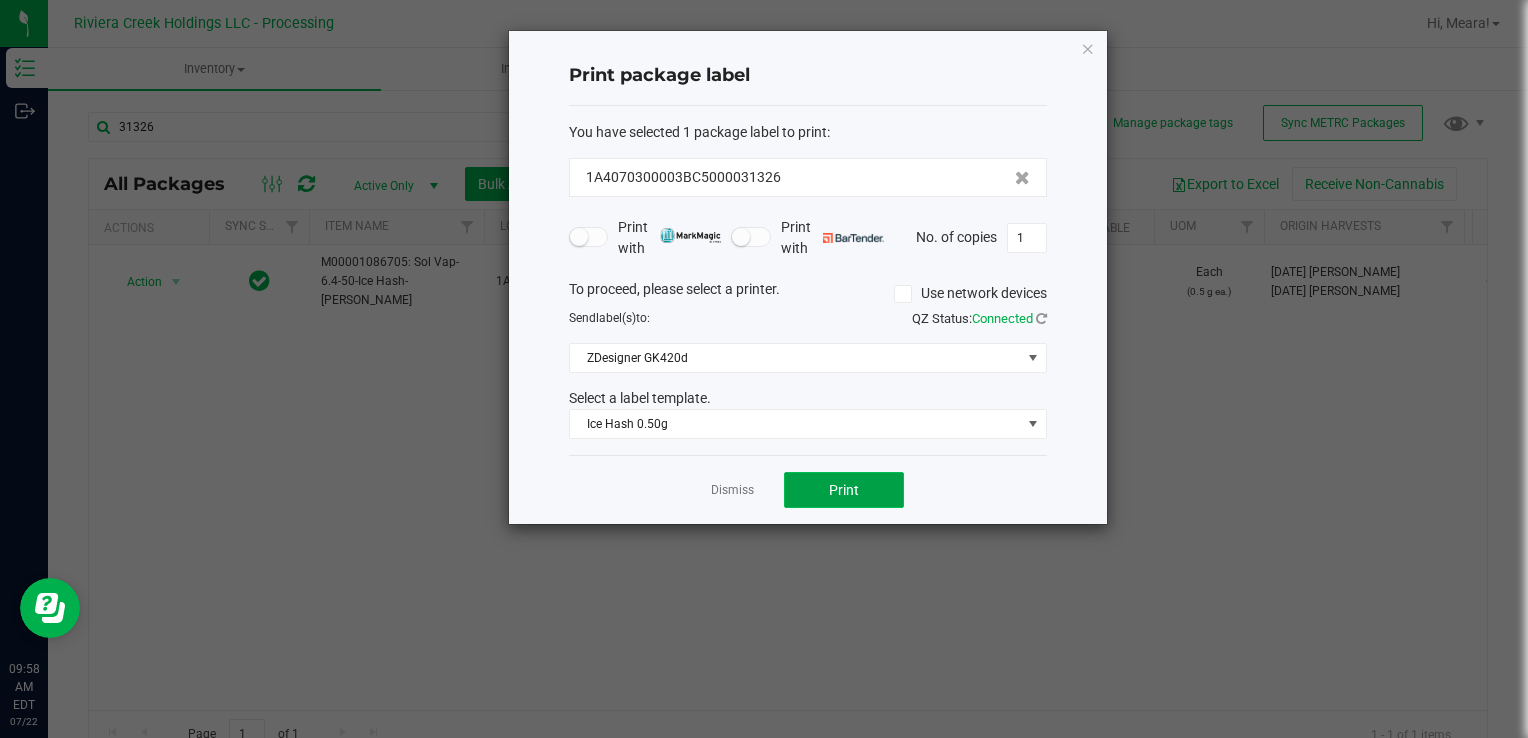 click on "Print" 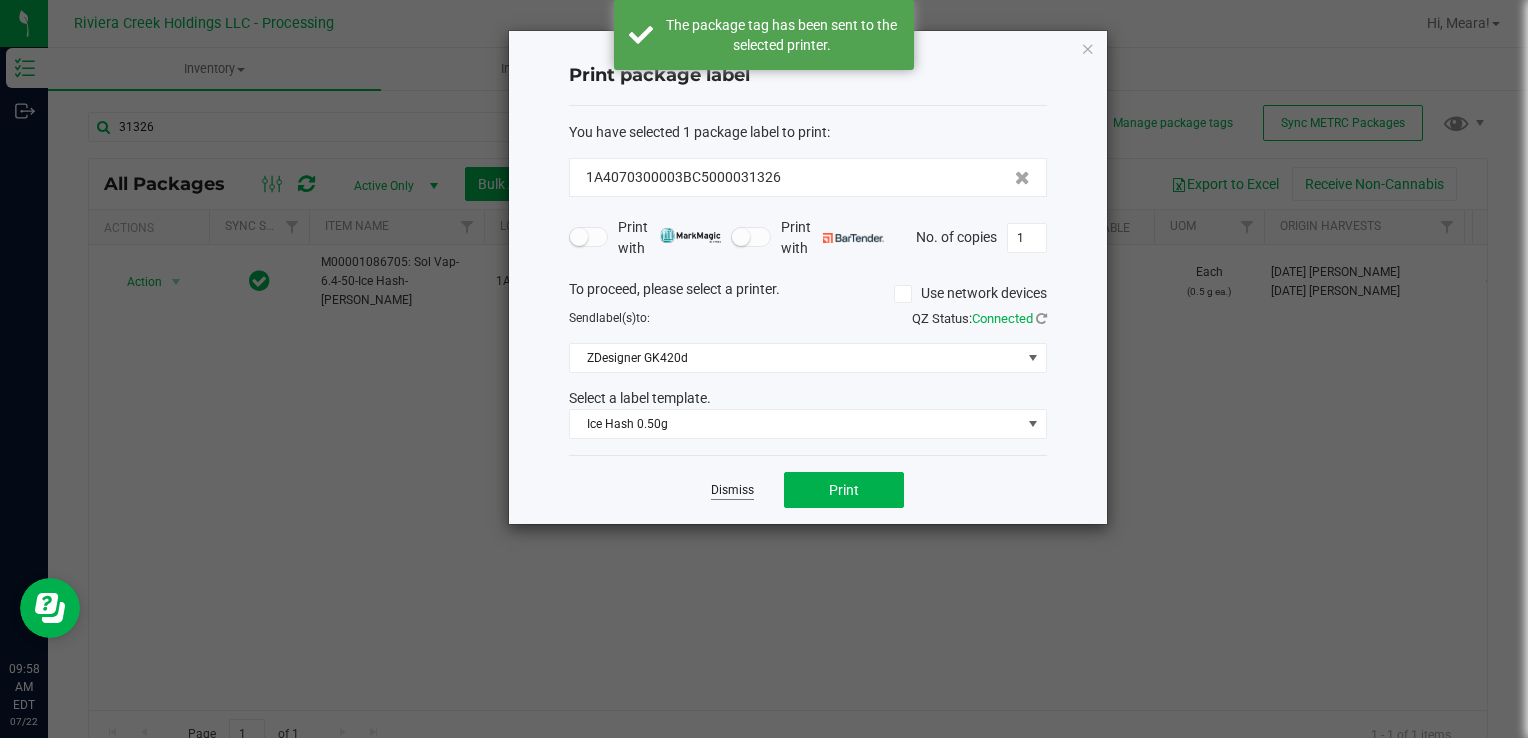 click on "Dismiss" 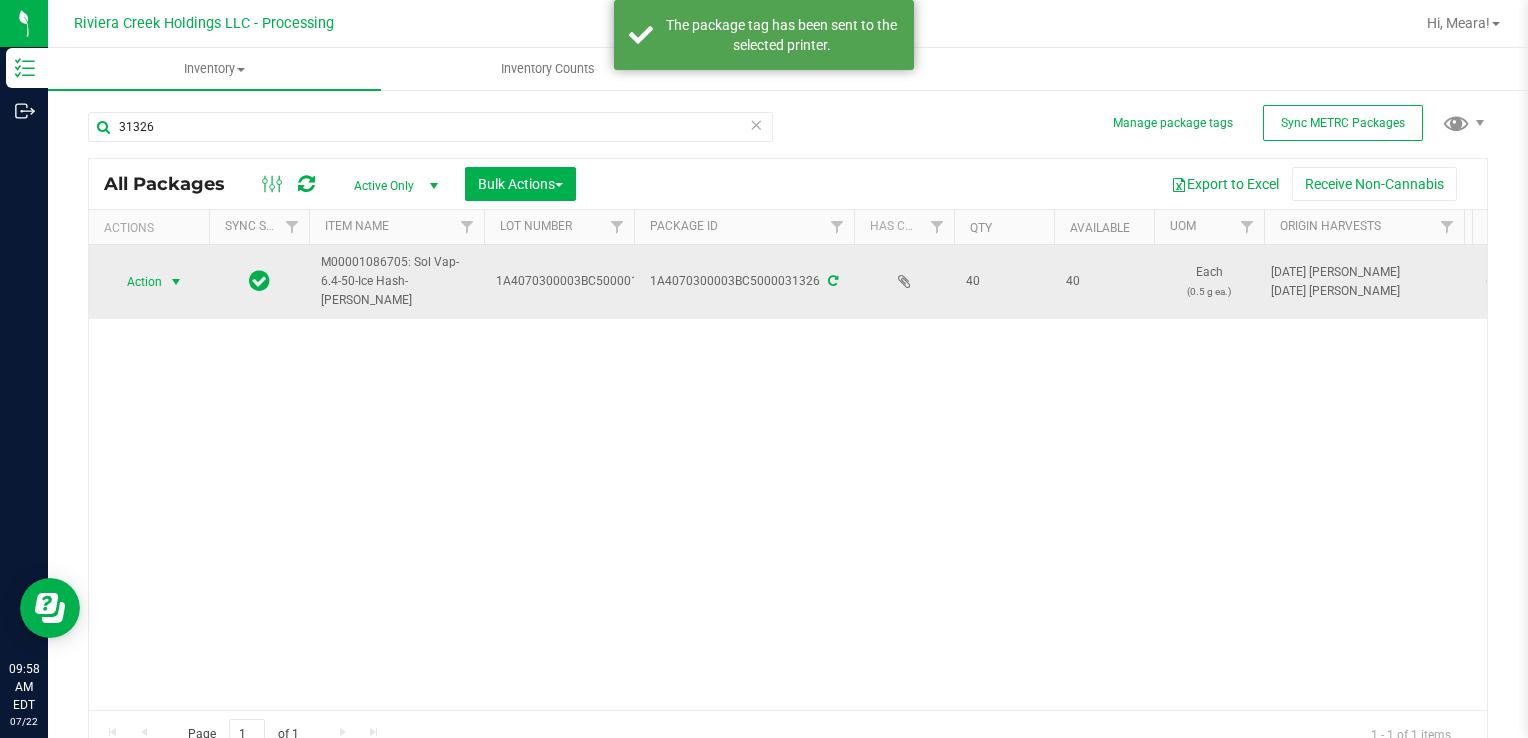 click on "Action" at bounding box center [136, 282] 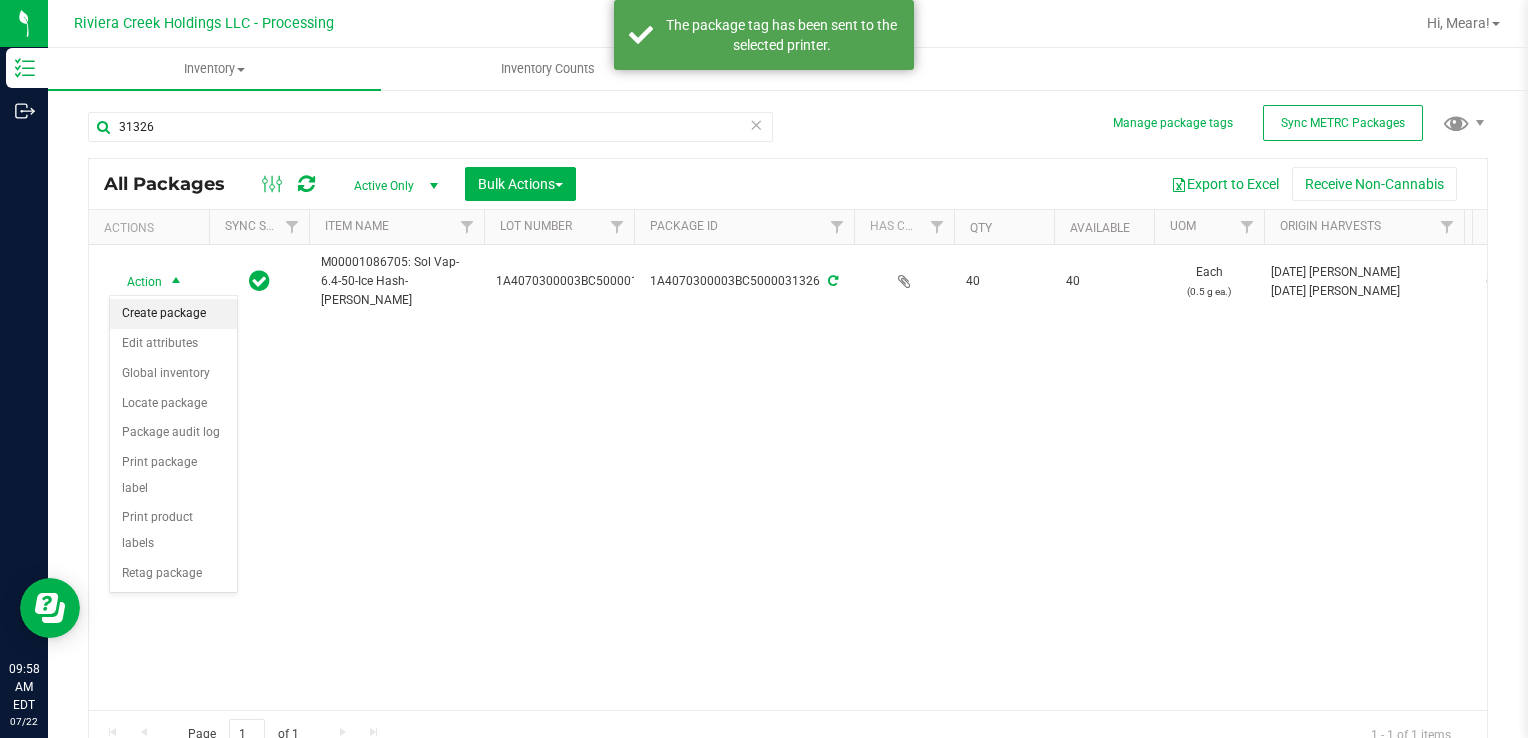 click on "Create package" at bounding box center [173, 314] 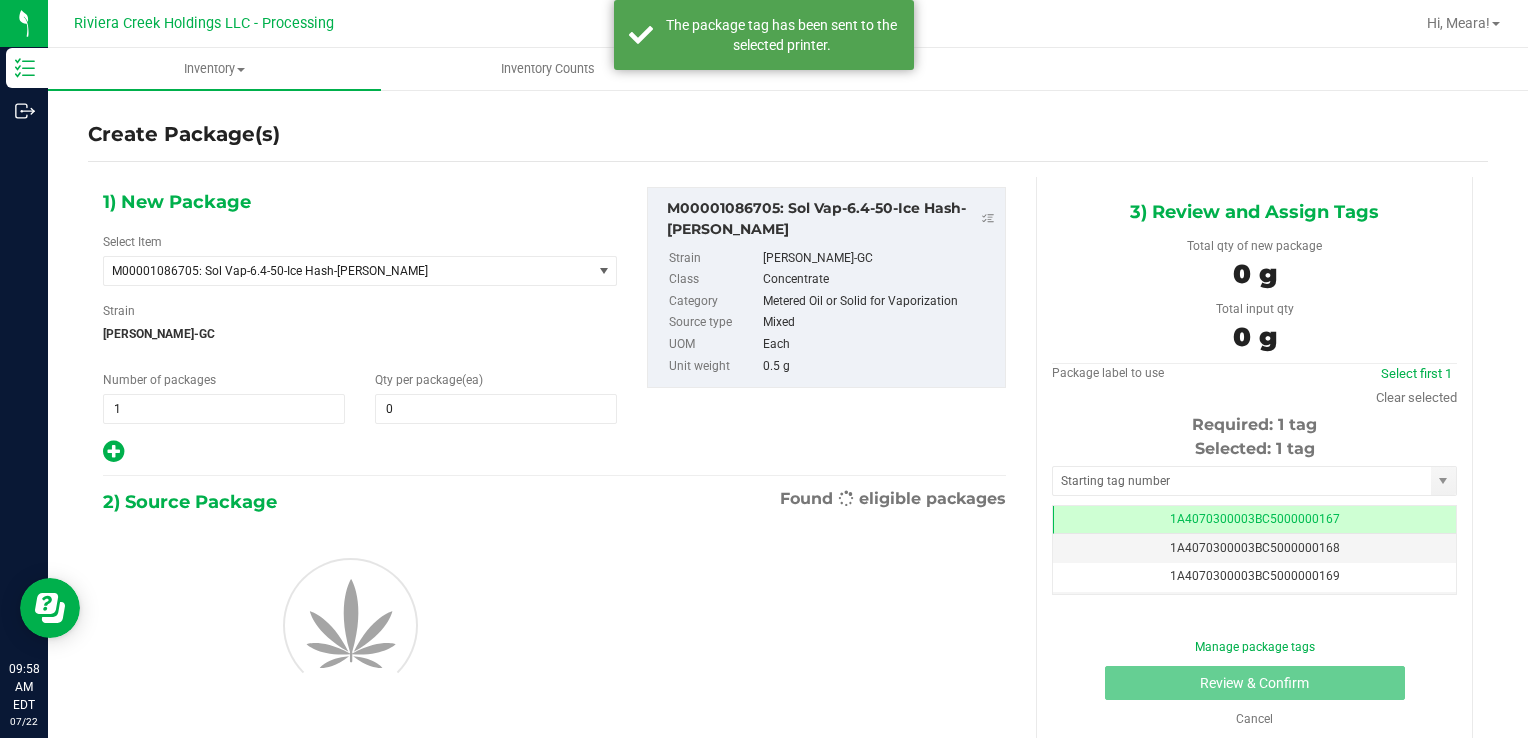 scroll, scrollTop: 0, scrollLeft: 0, axis: both 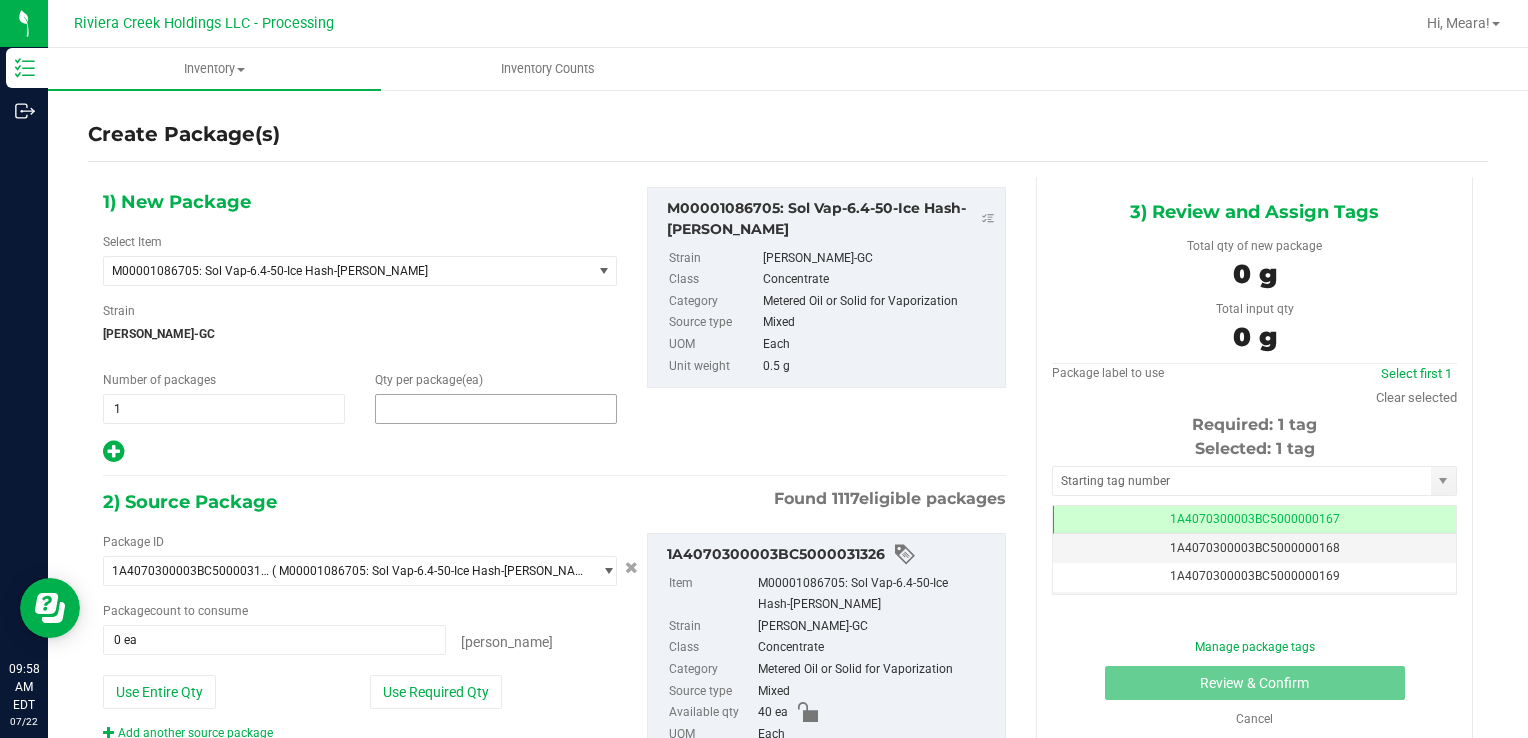 click at bounding box center [496, 409] 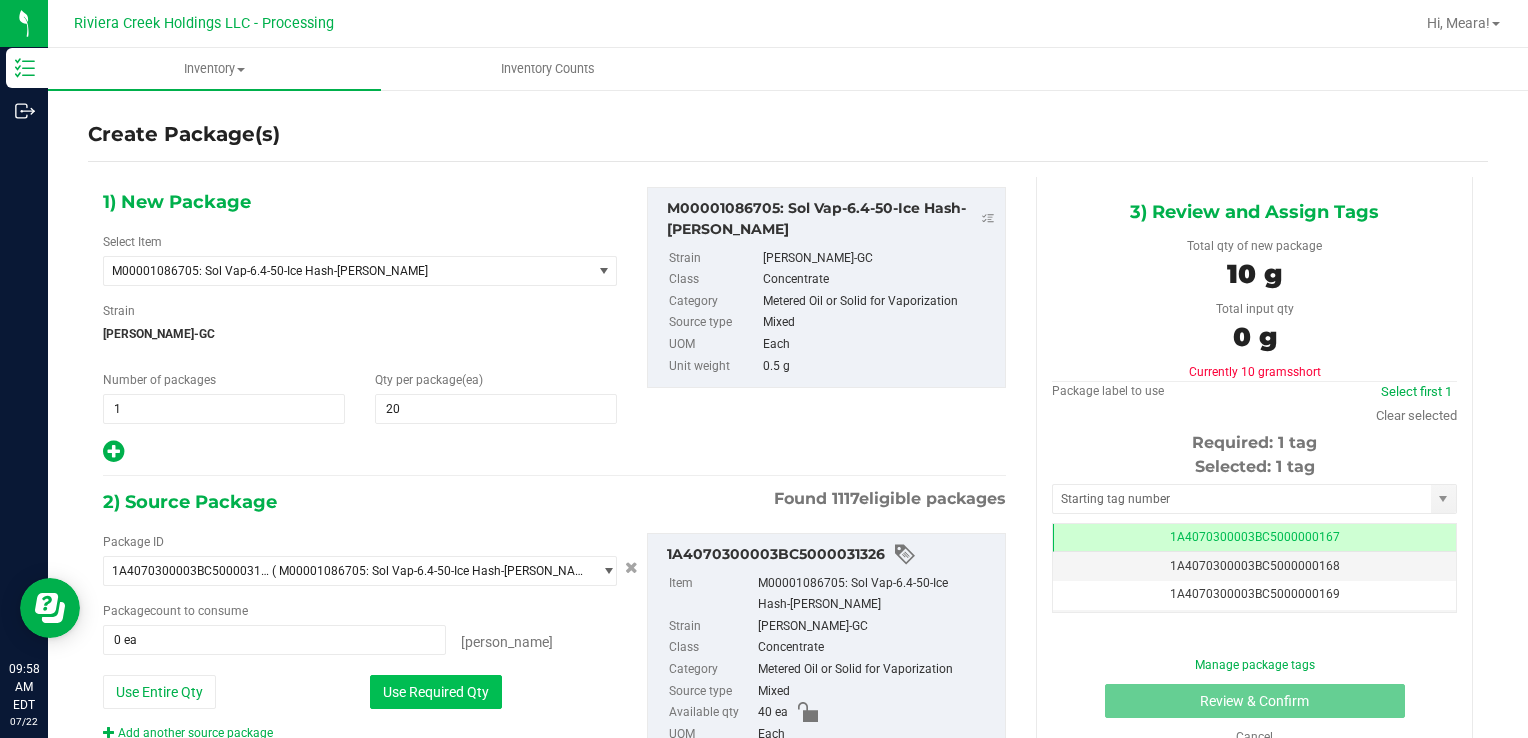 click on "Use Required Qty" at bounding box center (436, 692) 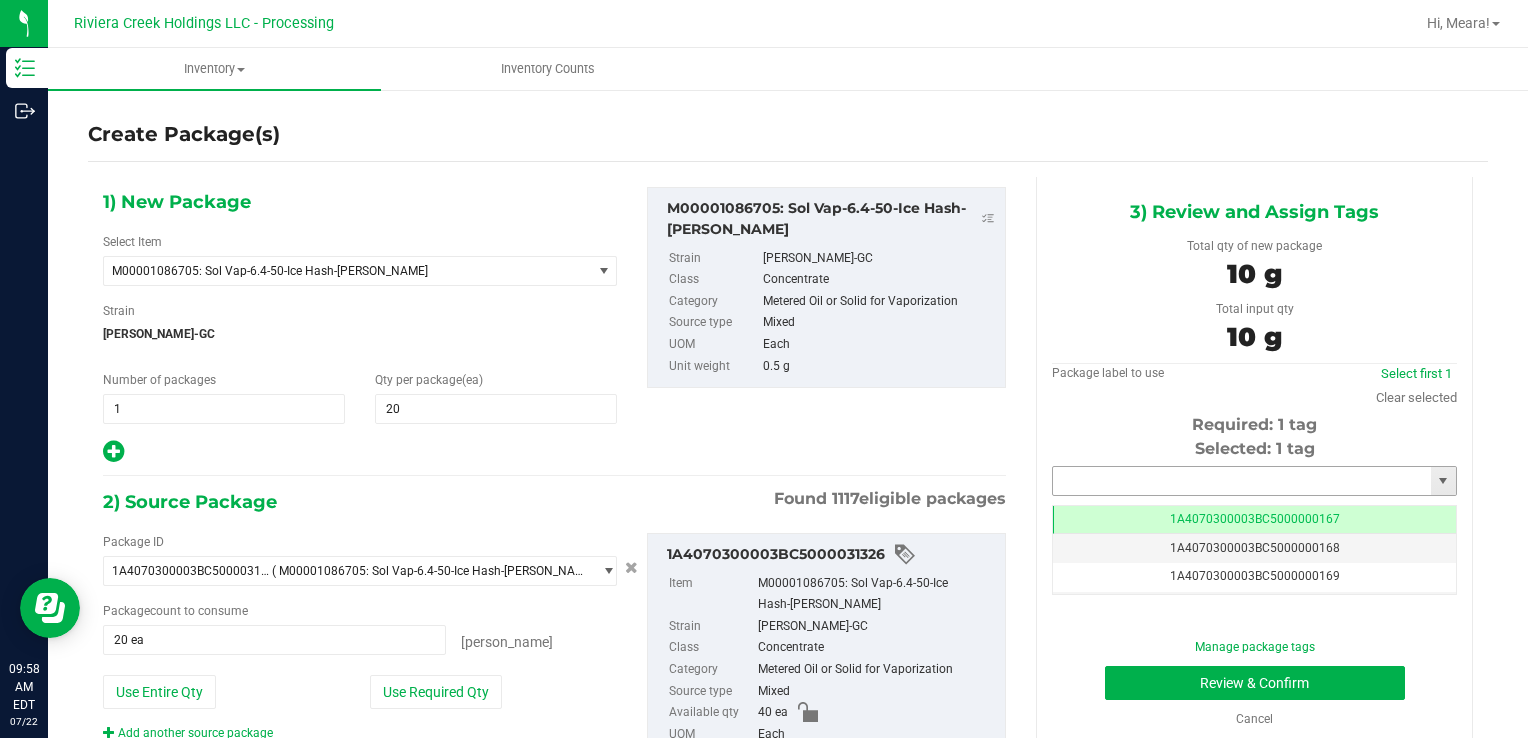 click at bounding box center (1242, 481) 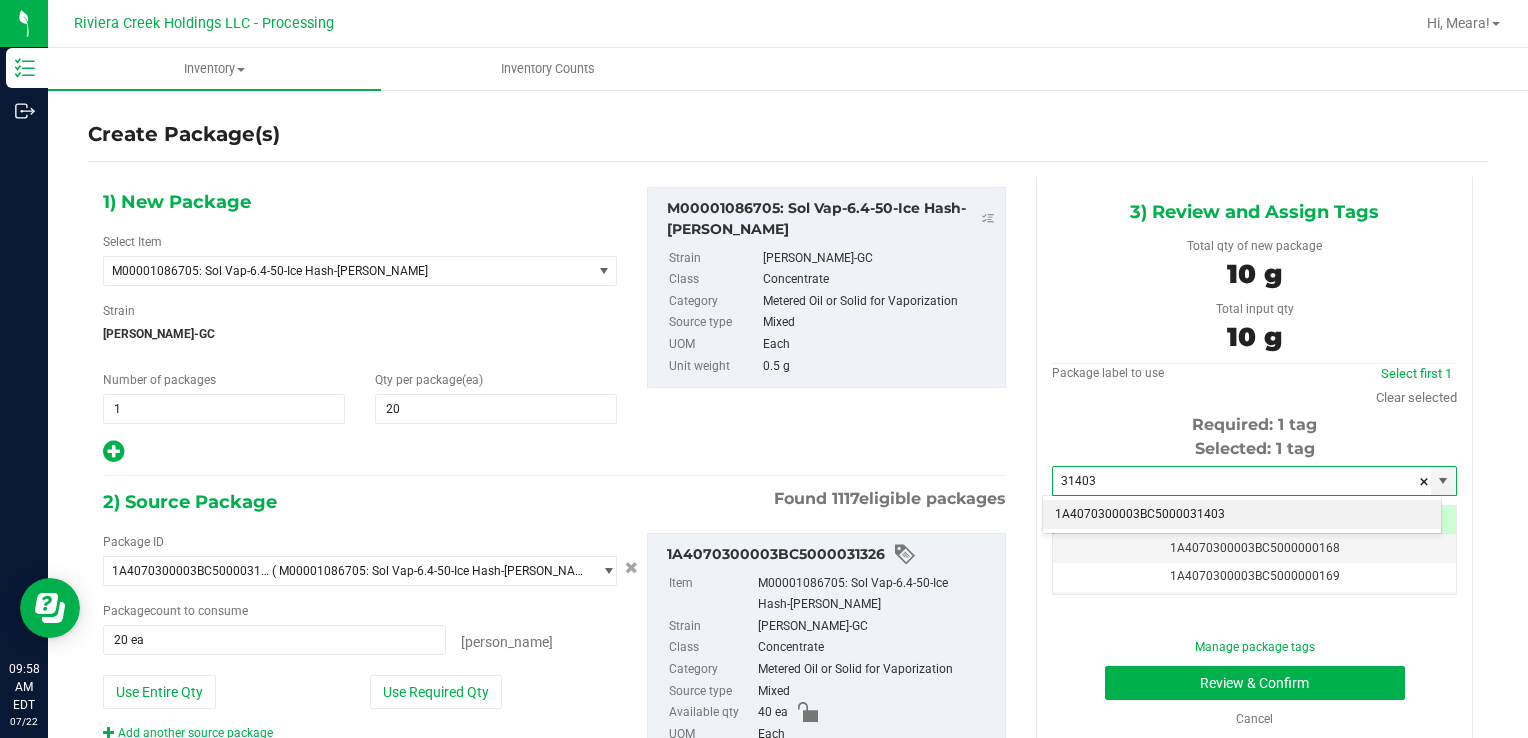click on "1A4070300003BC5000031403" at bounding box center [1242, 515] 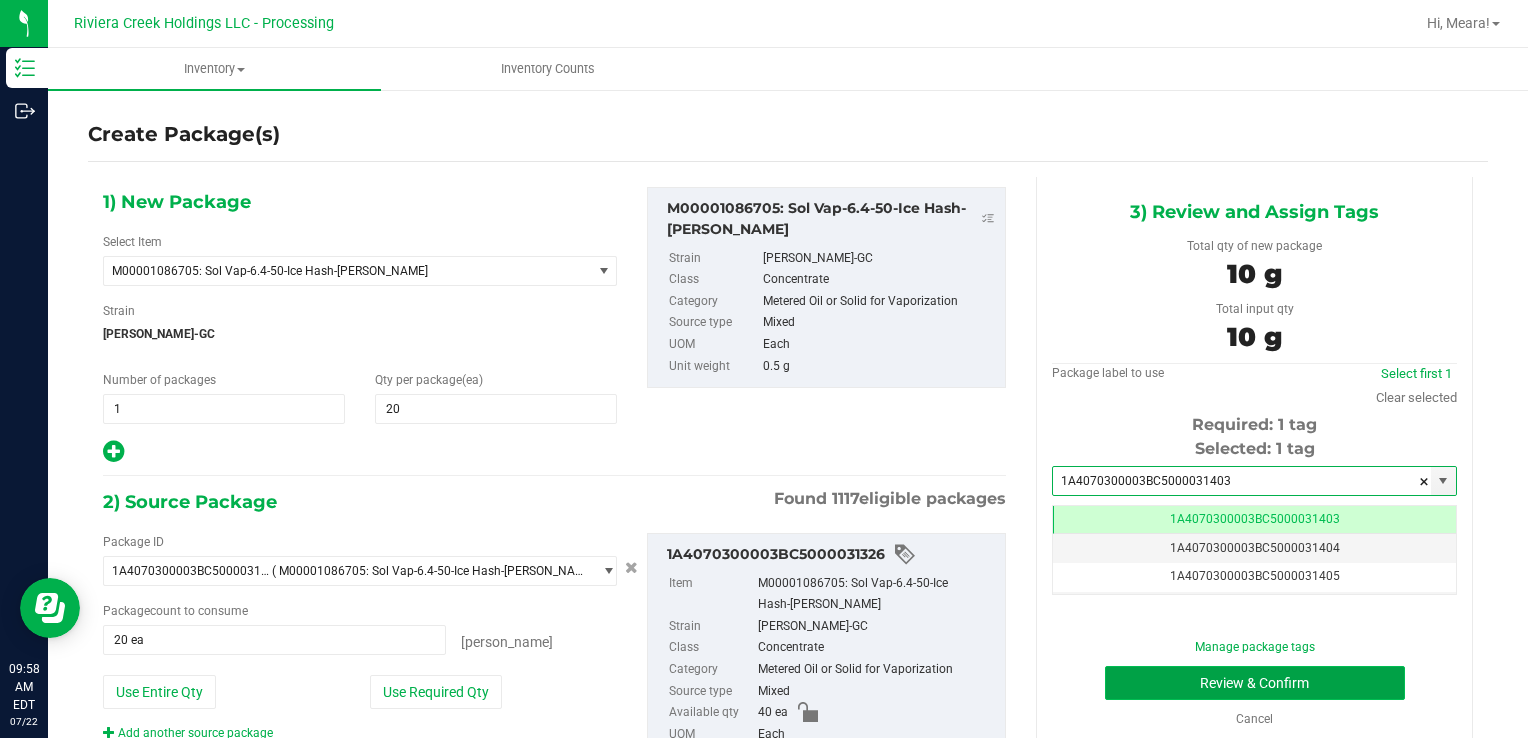 click on "Review & Confirm" at bounding box center (1255, 683) 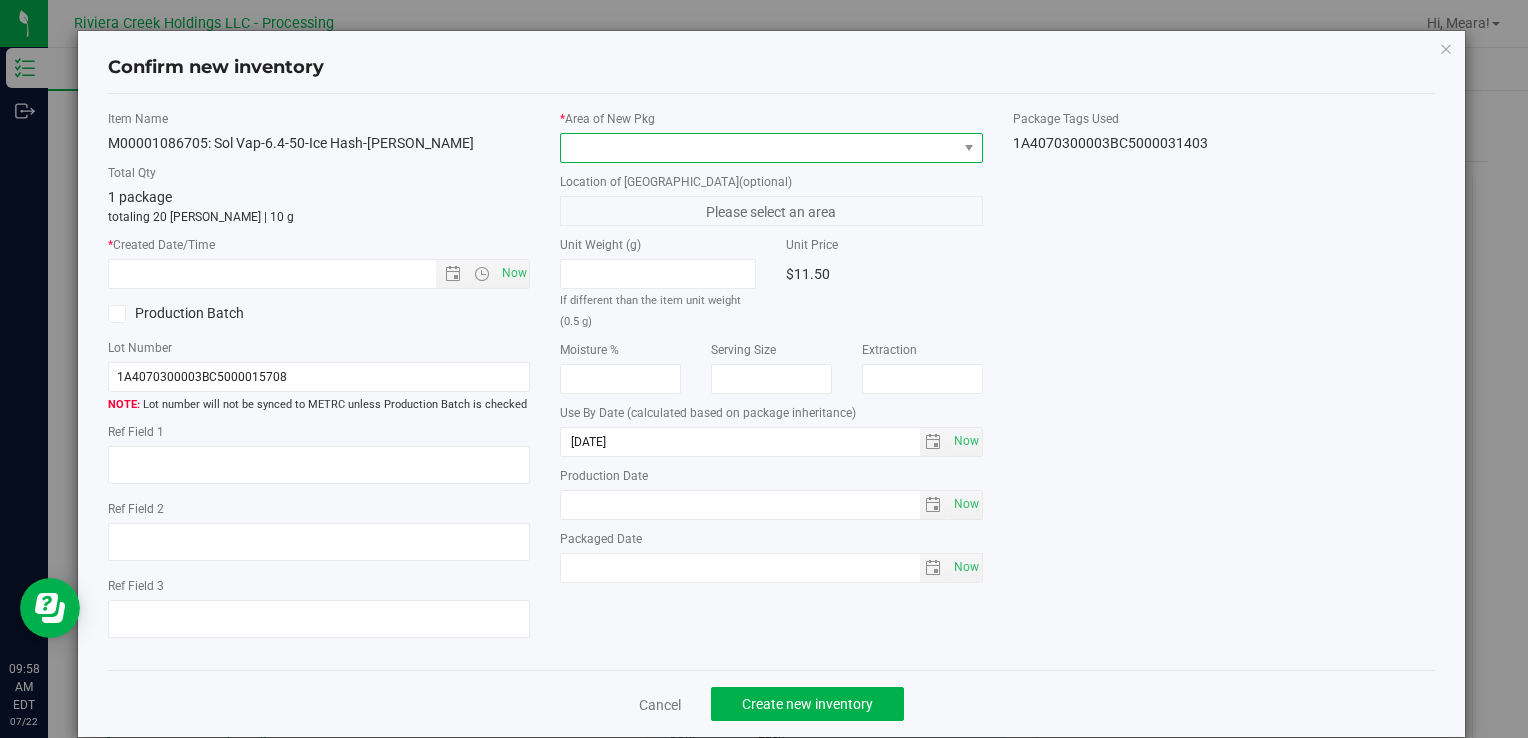 click at bounding box center (758, 148) 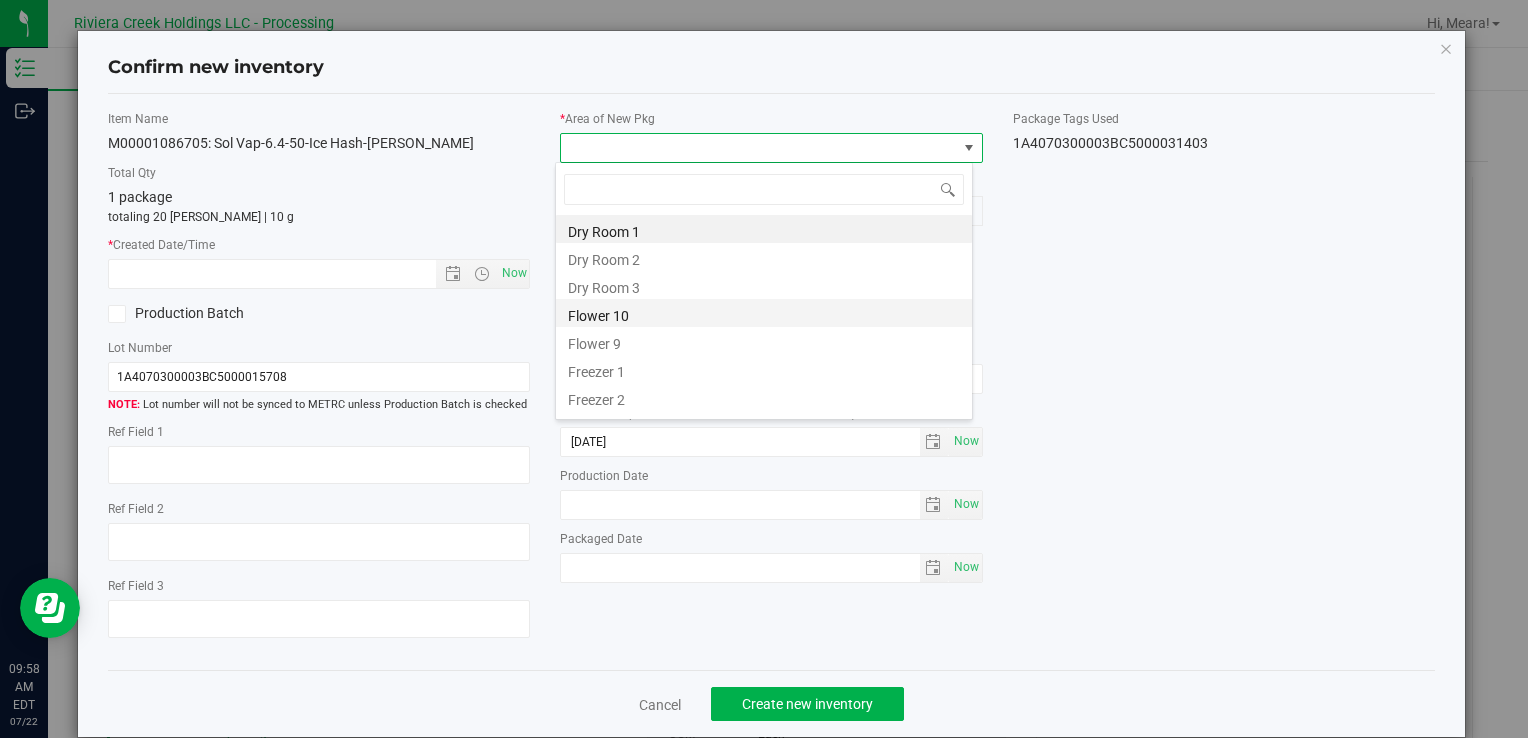 click on "Flower 10" at bounding box center [764, 313] 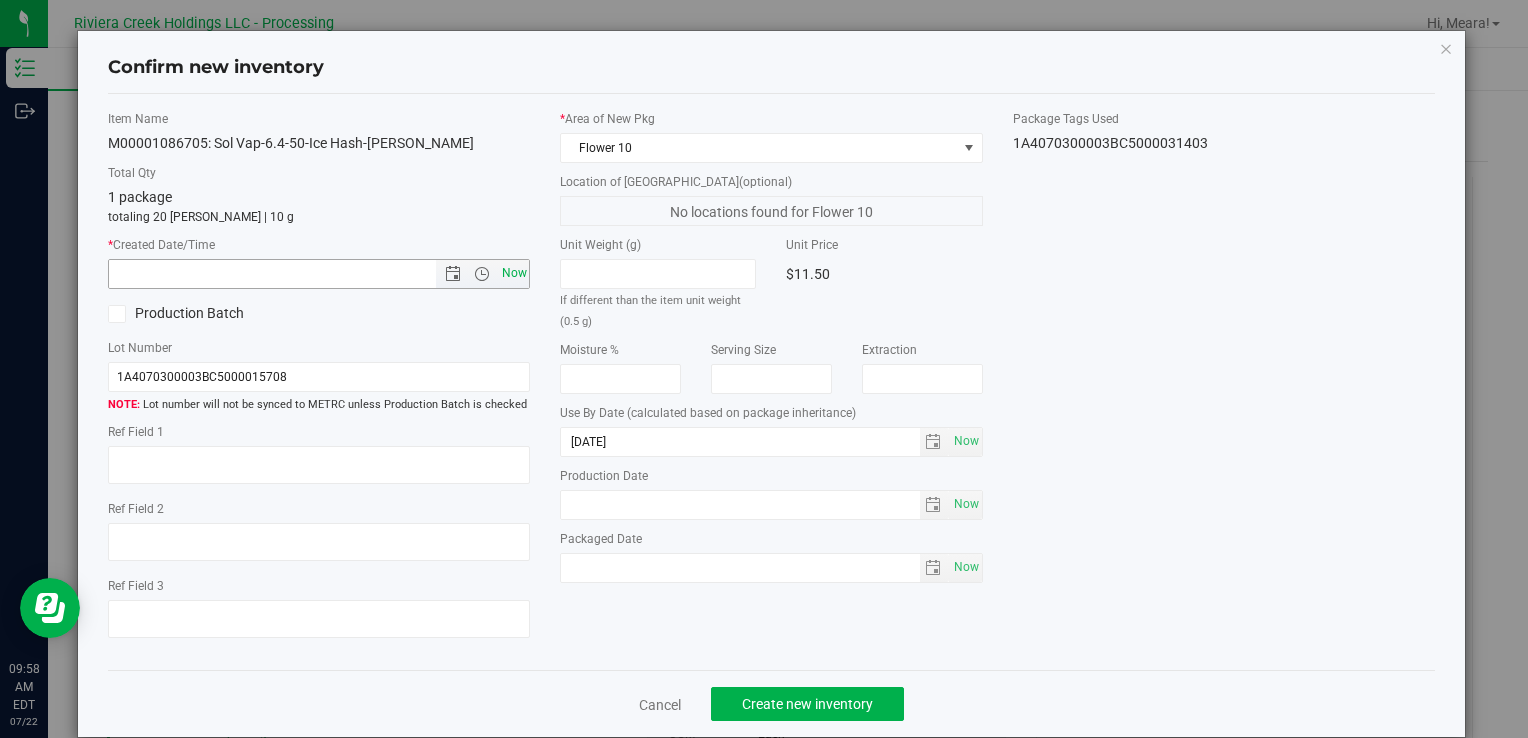 click on "Now" at bounding box center [514, 273] 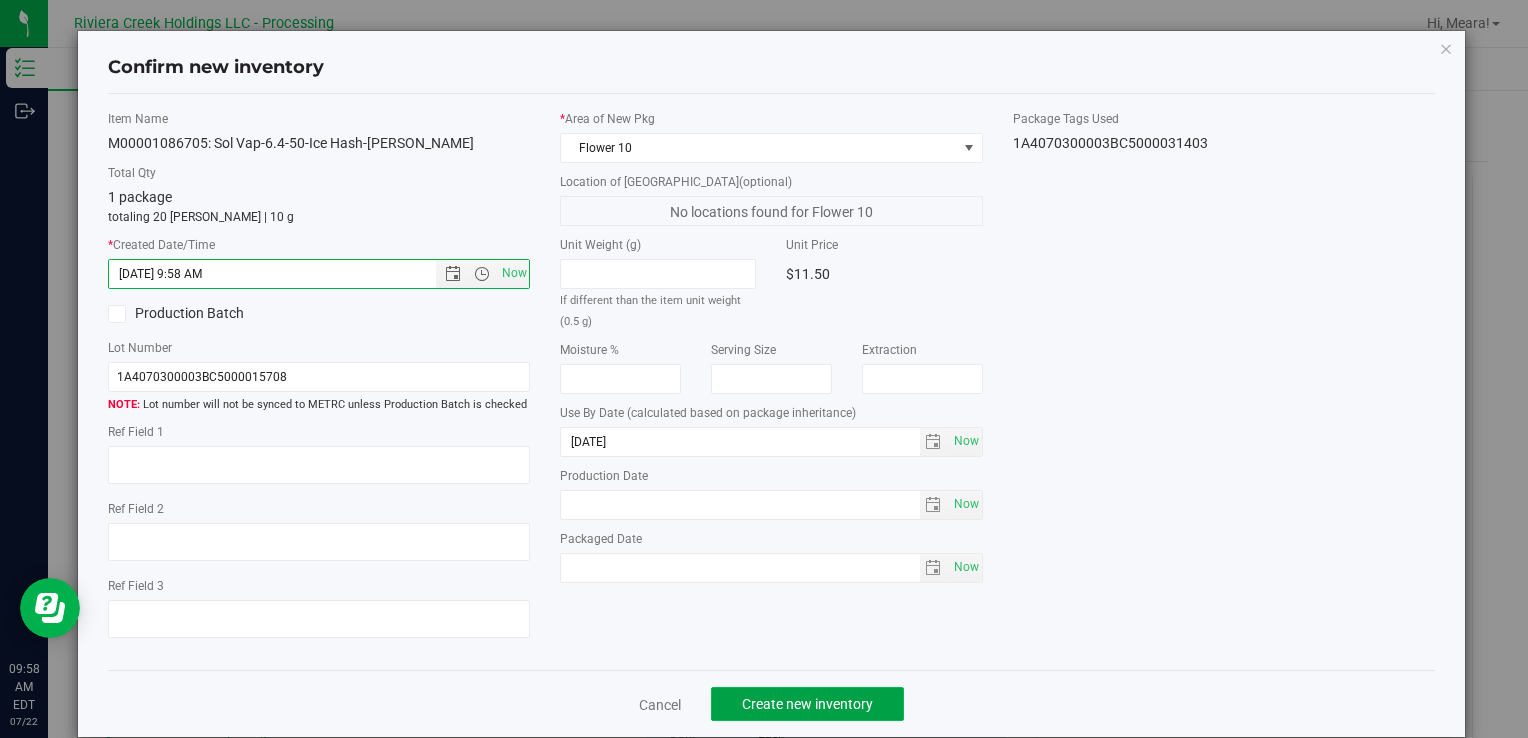 click on "Create new inventory" 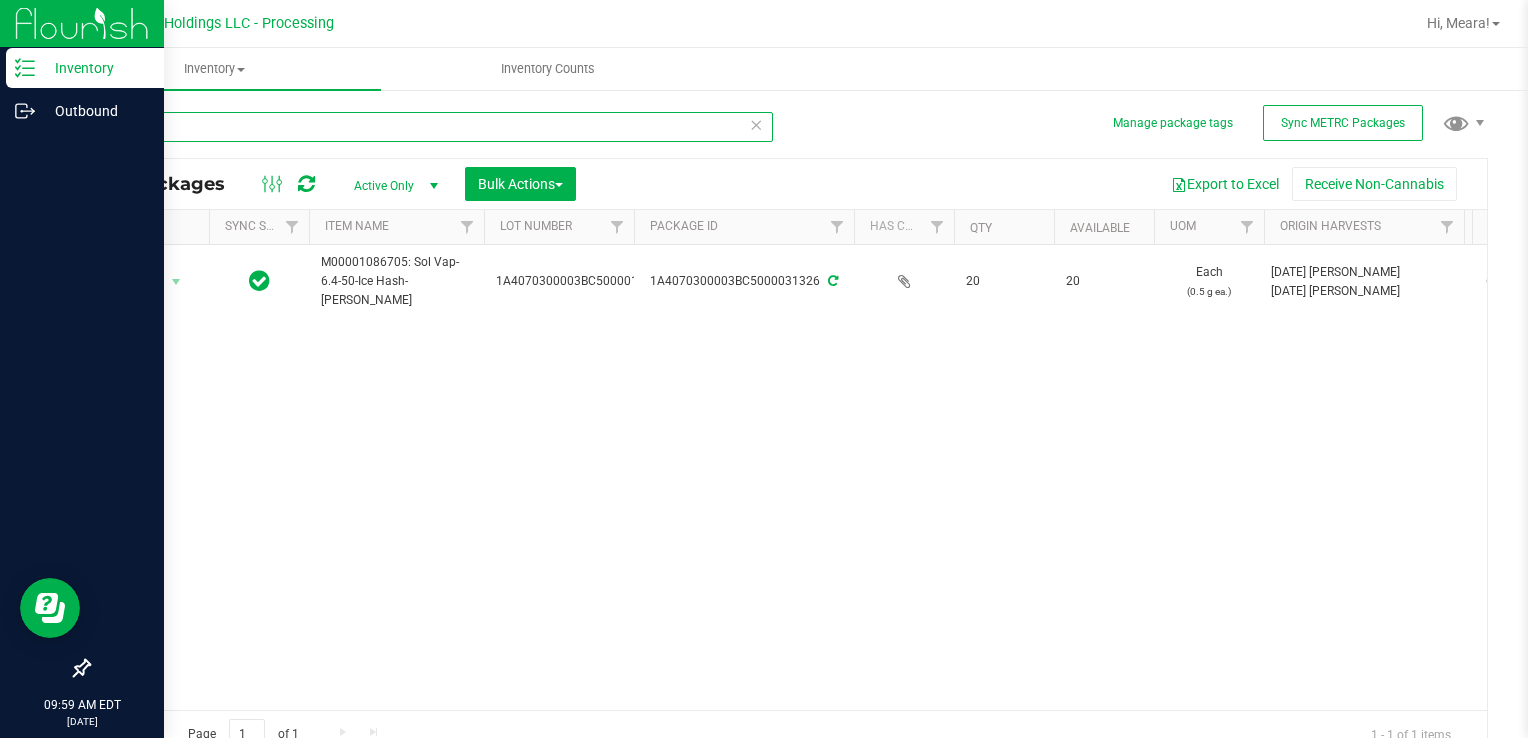 drag, startPoint x: 194, startPoint y: 133, endPoint x: 14, endPoint y: 134, distance: 180.00278 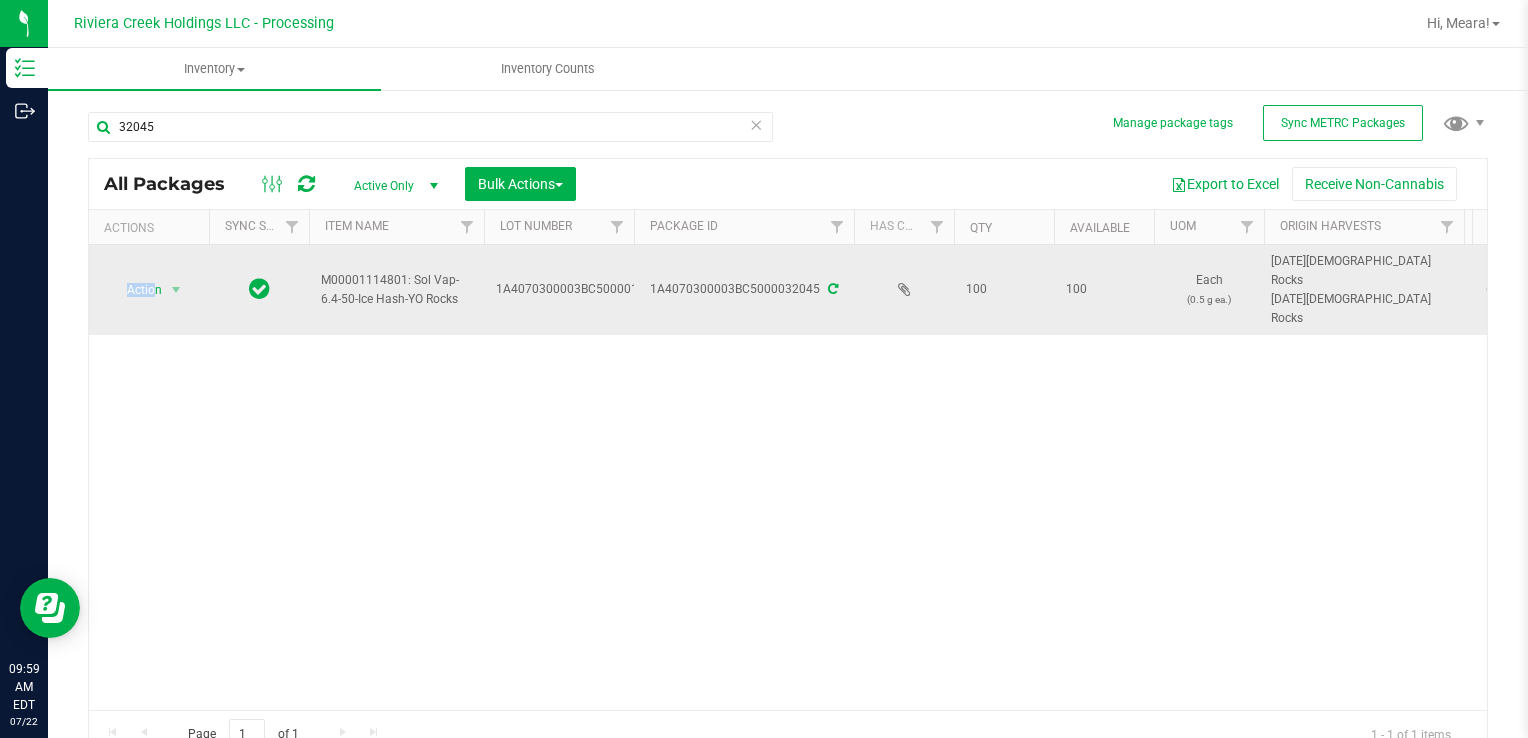 click on "Action Action Create package Edit attributes Global inventory Locate package Package audit log Print package label Print product labels Retag package" at bounding box center [149, 290] 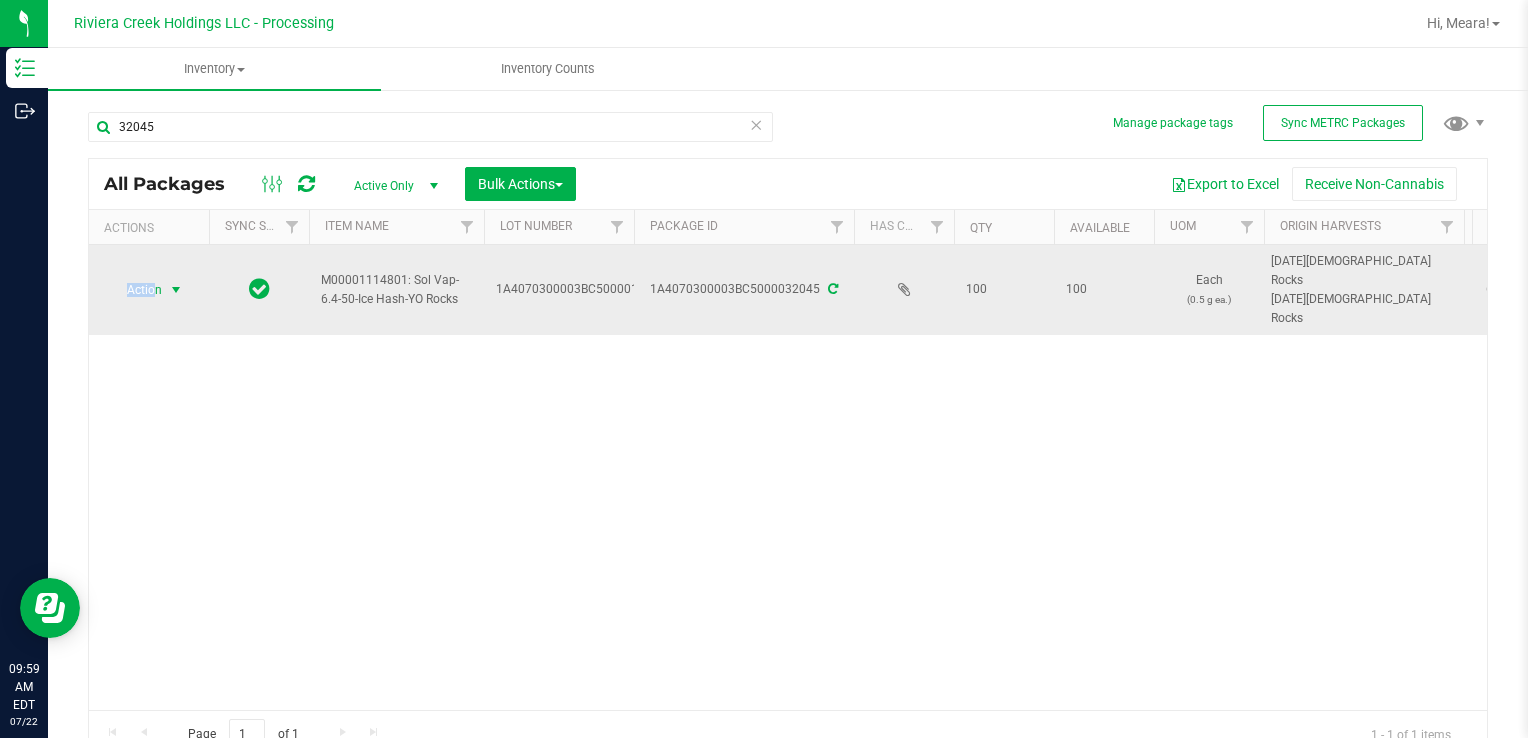 drag, startPoint x: 156, startPoint y: 264, endPoint x: 144, endPoint y: 269, distance: 13 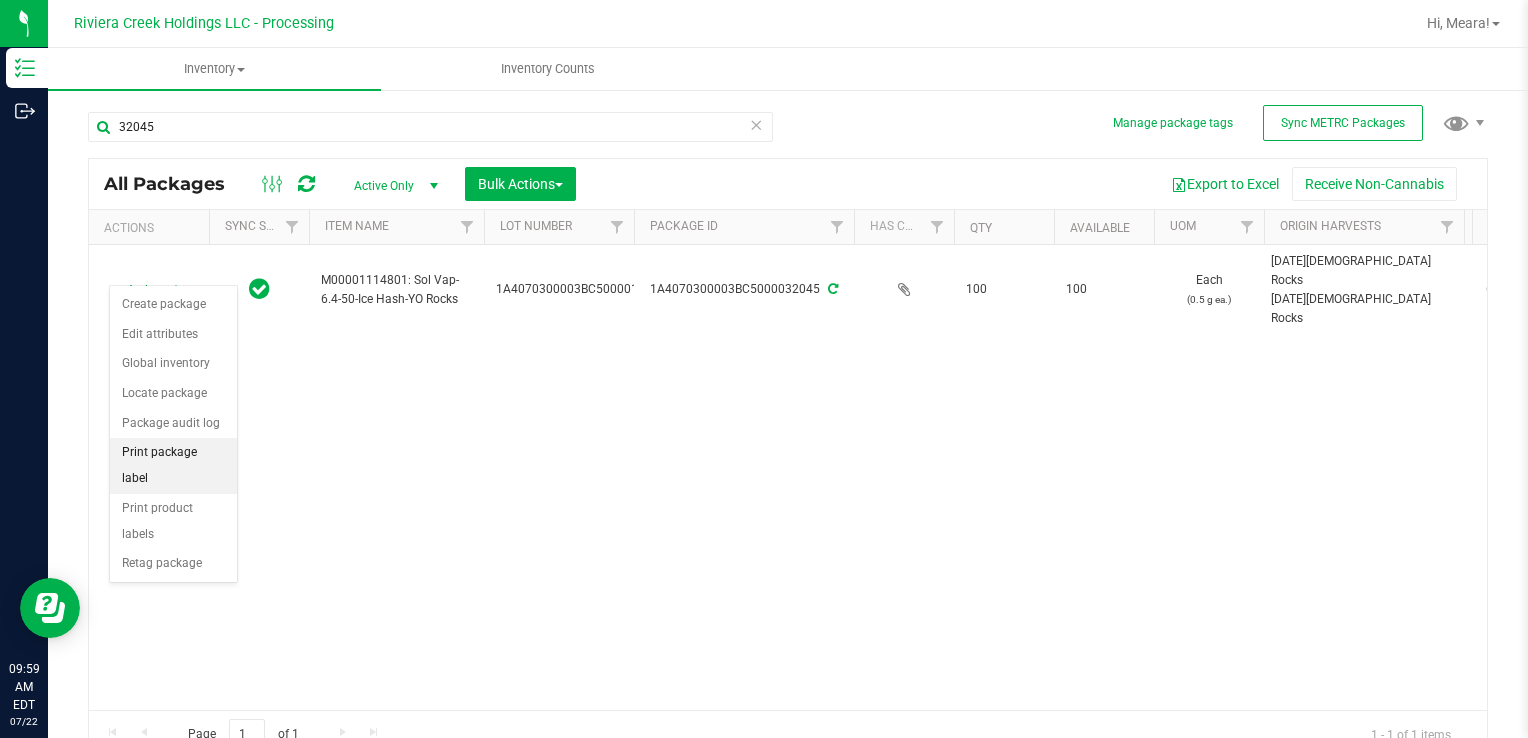 click on "Print package label" at bounding box center [173, 465] 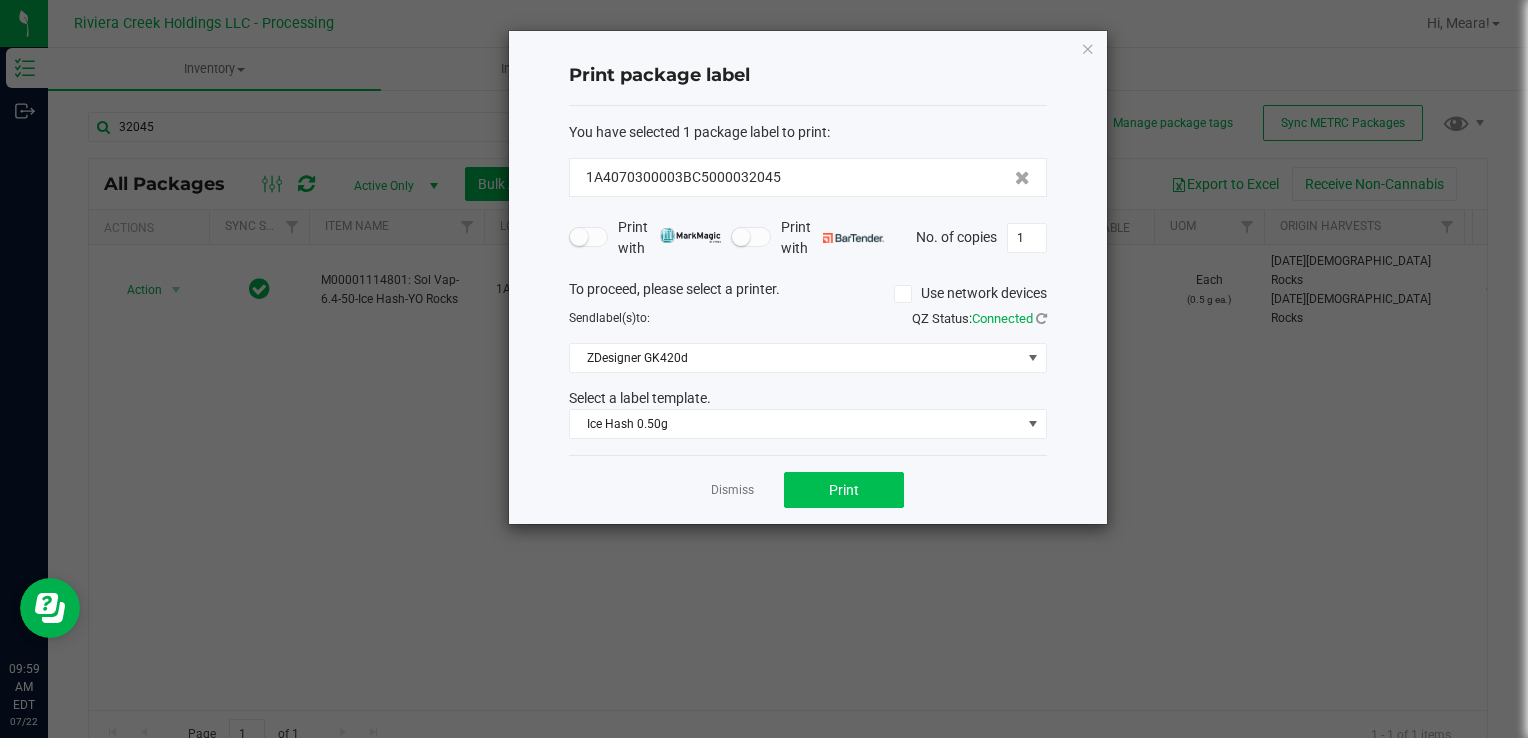 click on "Dismiss   Print" 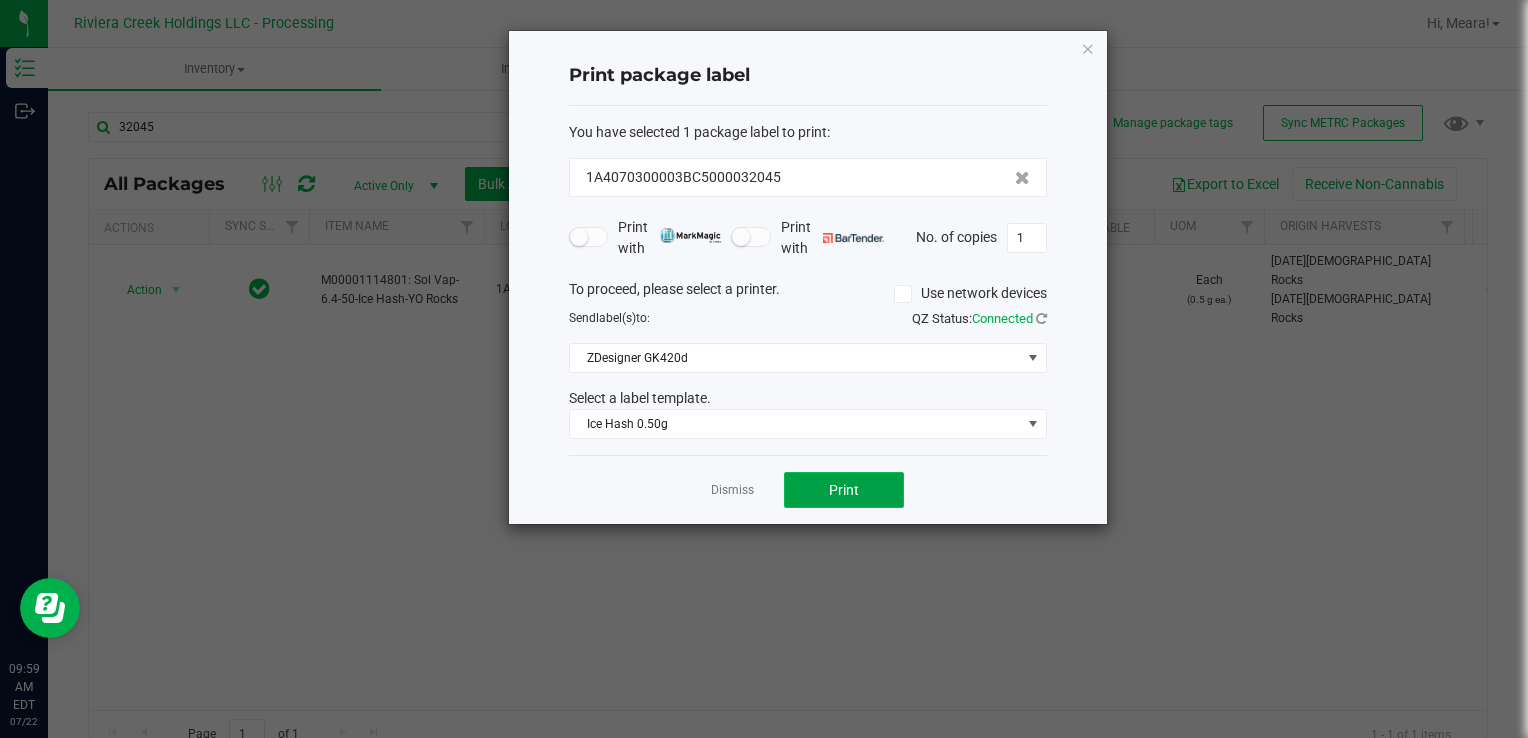 drag, startPoint x: 879, startPoint y: 471, endPoint x: 855, endPoint y: 486, distance: 28.301943 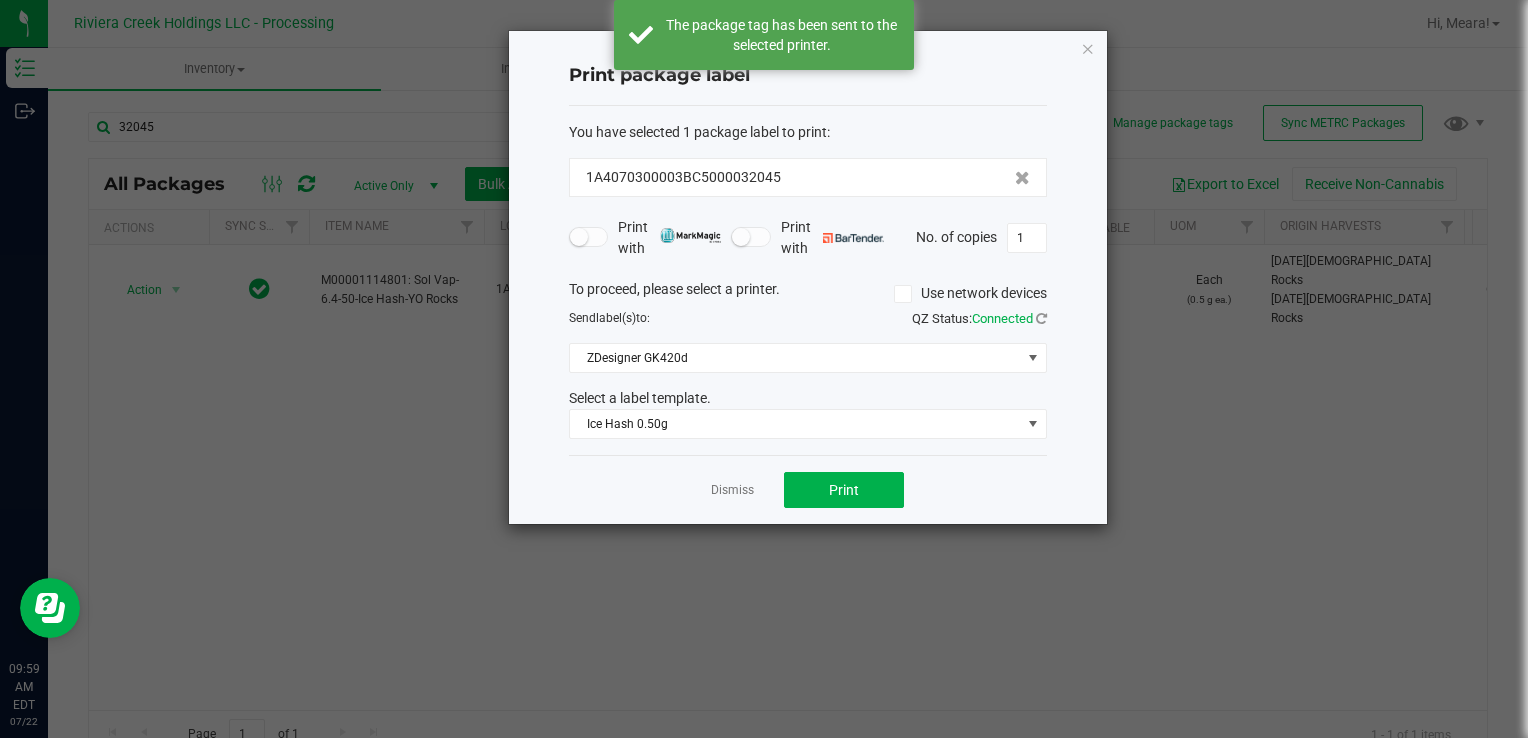 click on "Dismiss" 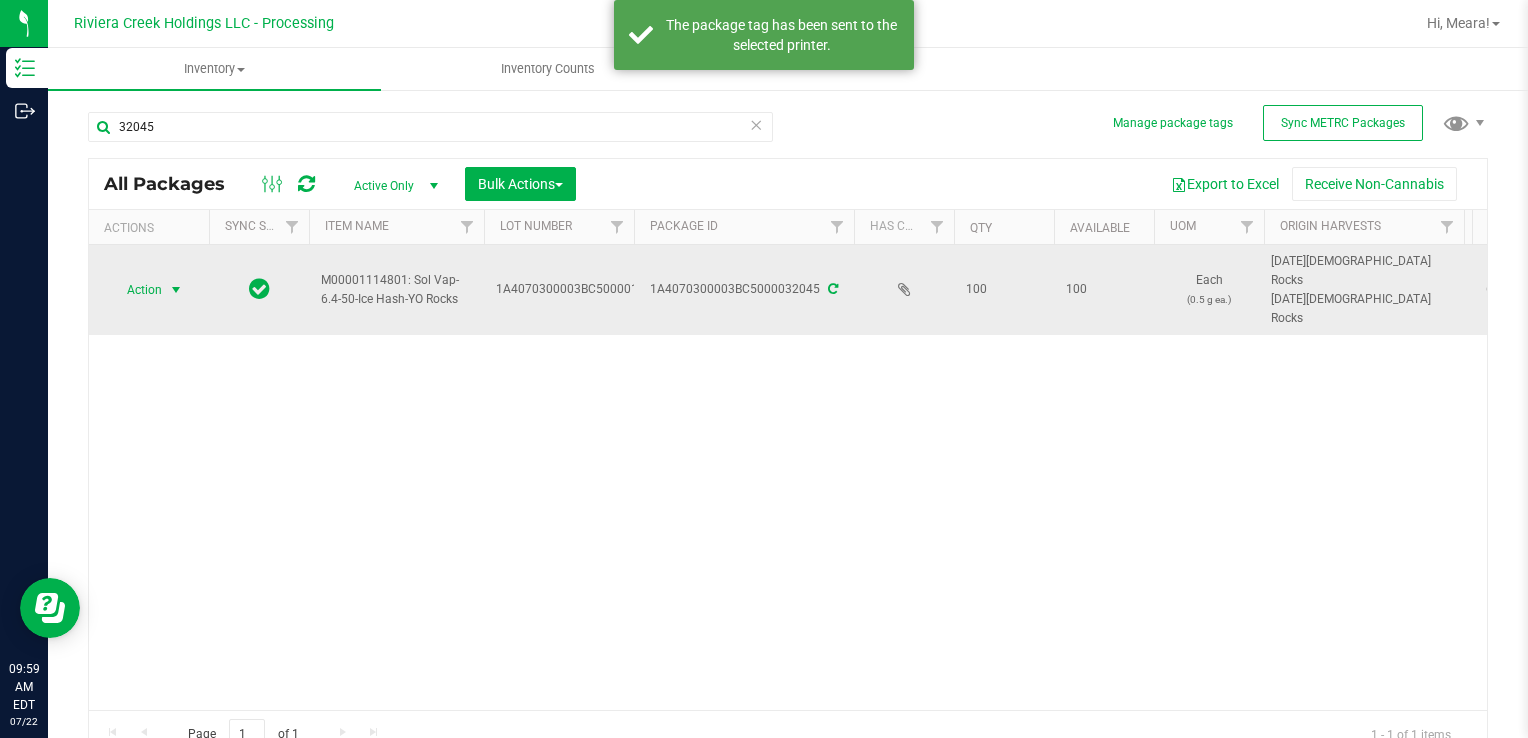 click at bounding box center [176, 290] 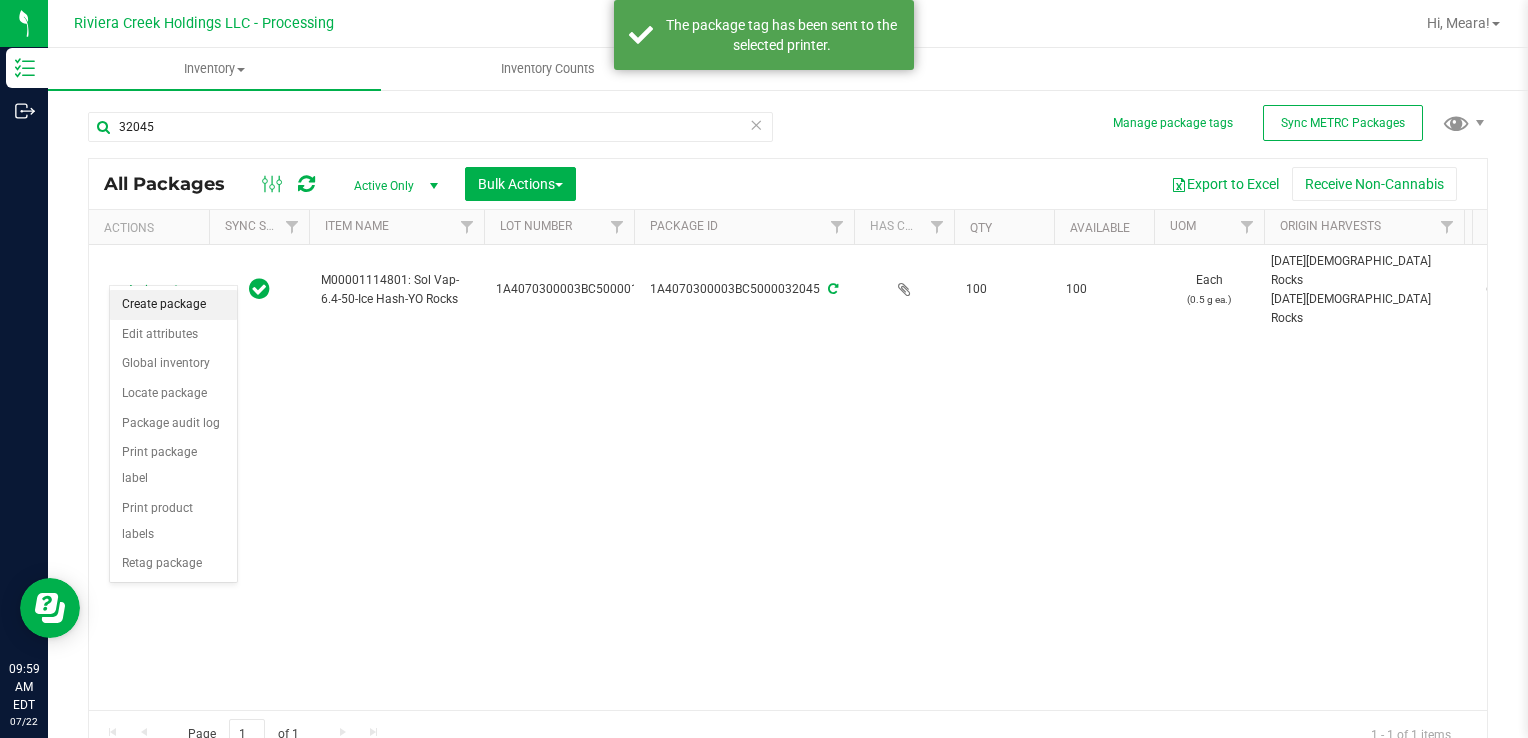 click on "Create package" at bounding box center [173, 305] 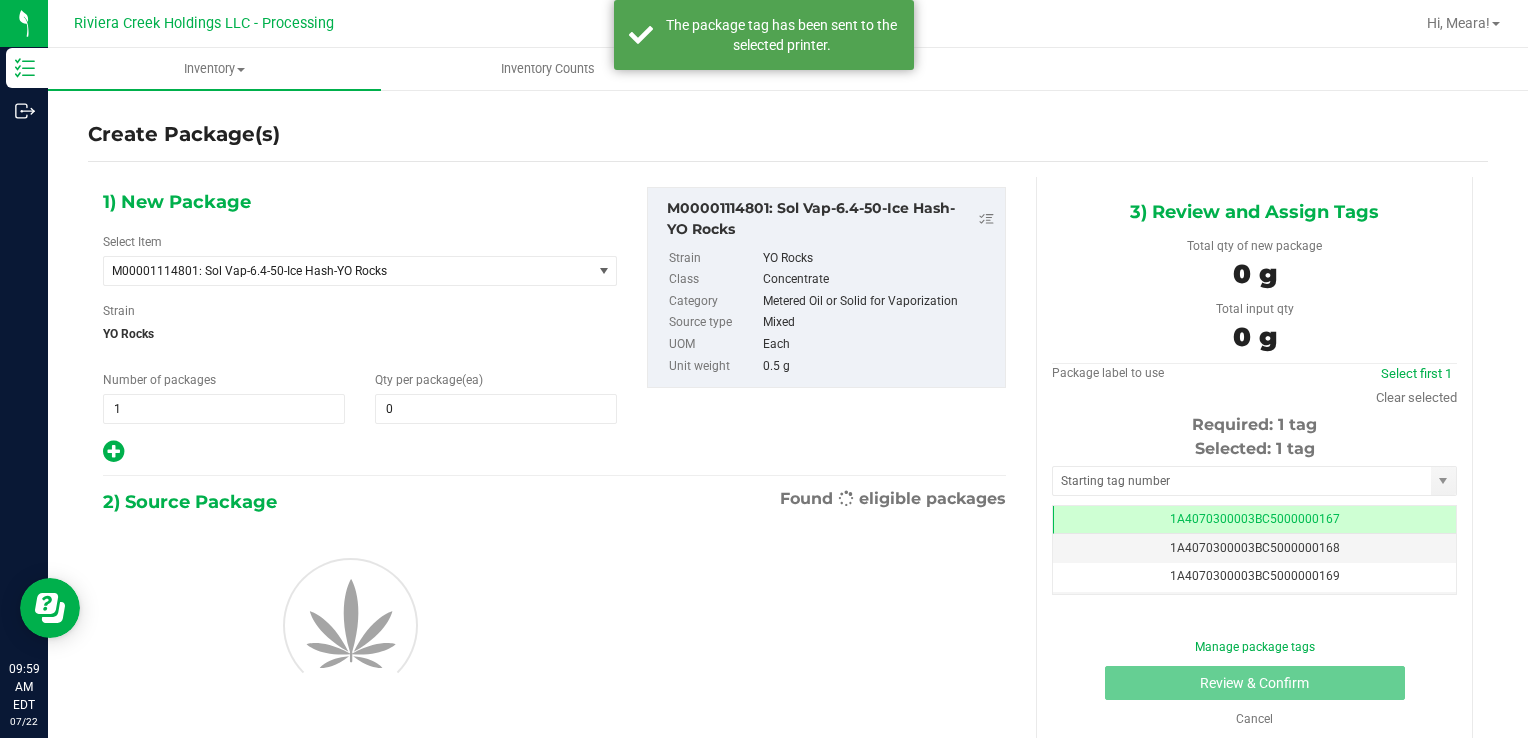 scroll, scrollTop: 0, scrollLeft: 0, axis: both 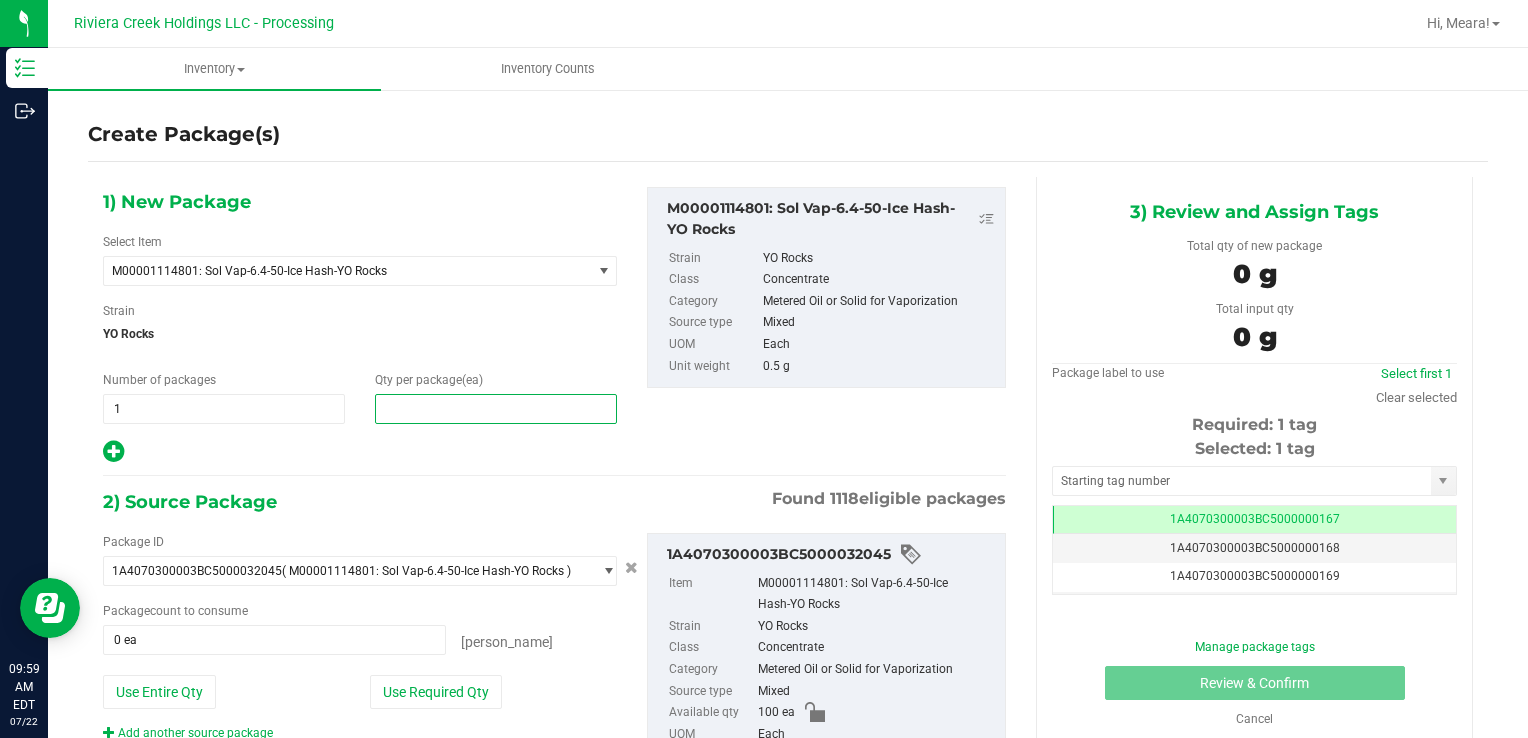 click at bounding box center [496, 409] 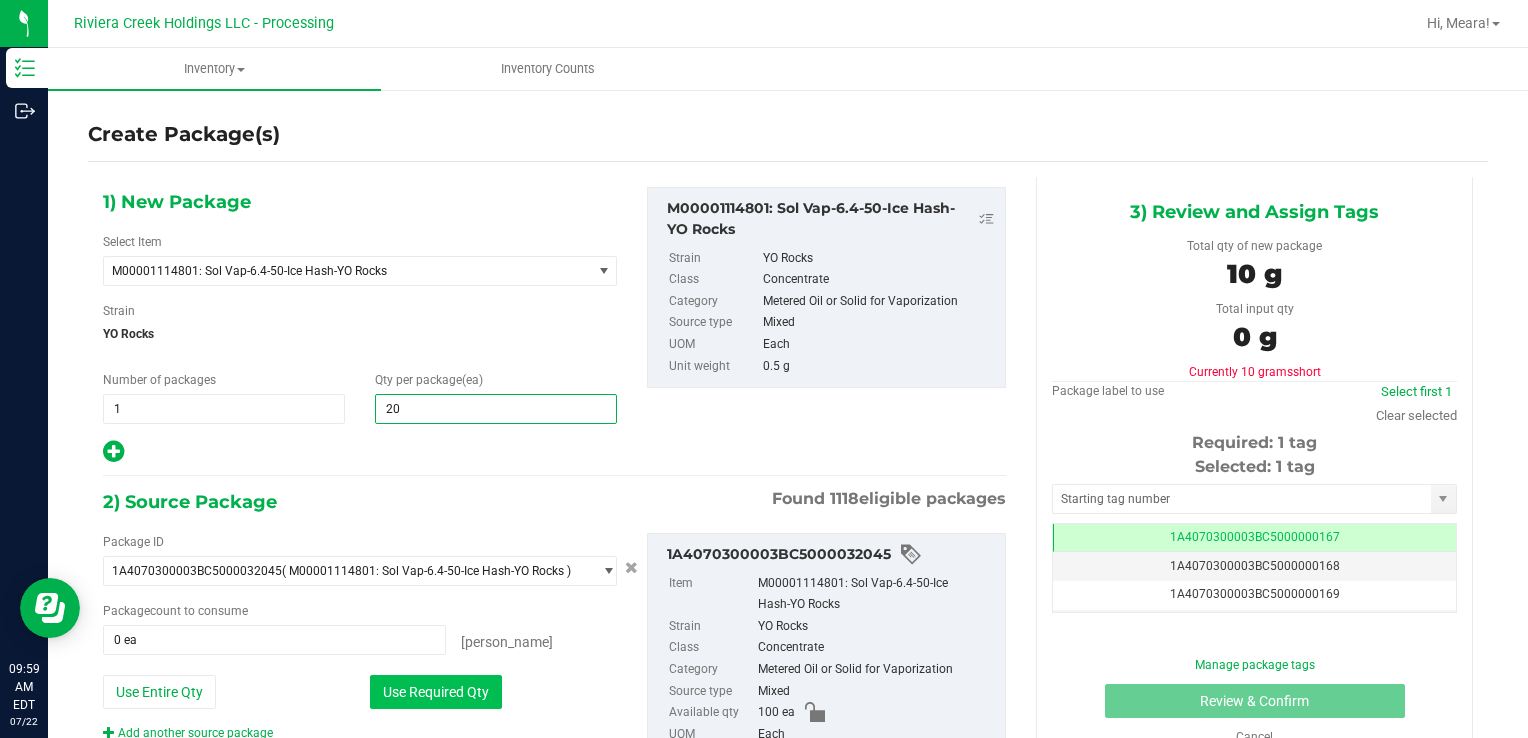 drag, startPoint x: 374, startPoint y: 696, endPoint x: 395, endPoint y: 687, distance: 22.847319 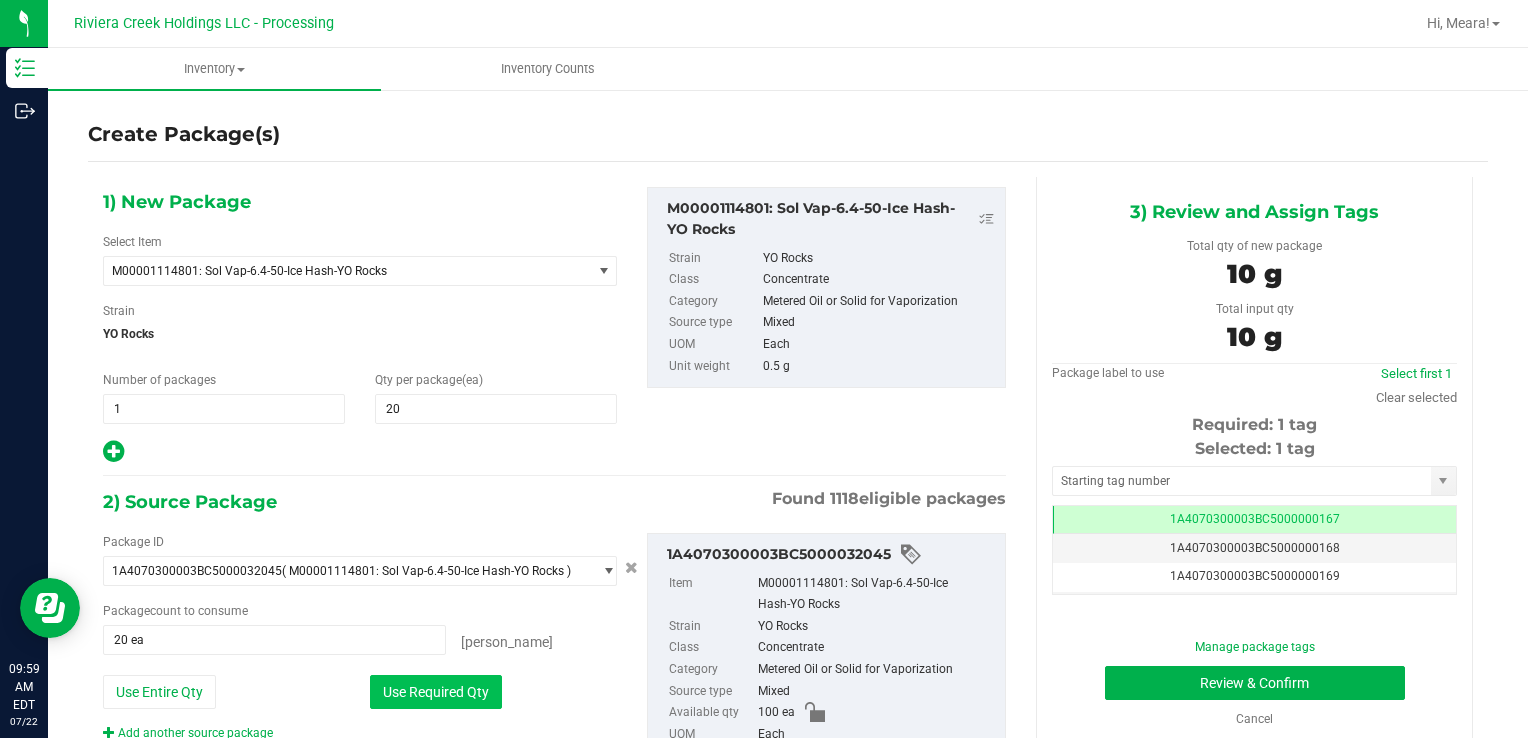 click on "Use Required Qty" at bounding box center (436, 692) 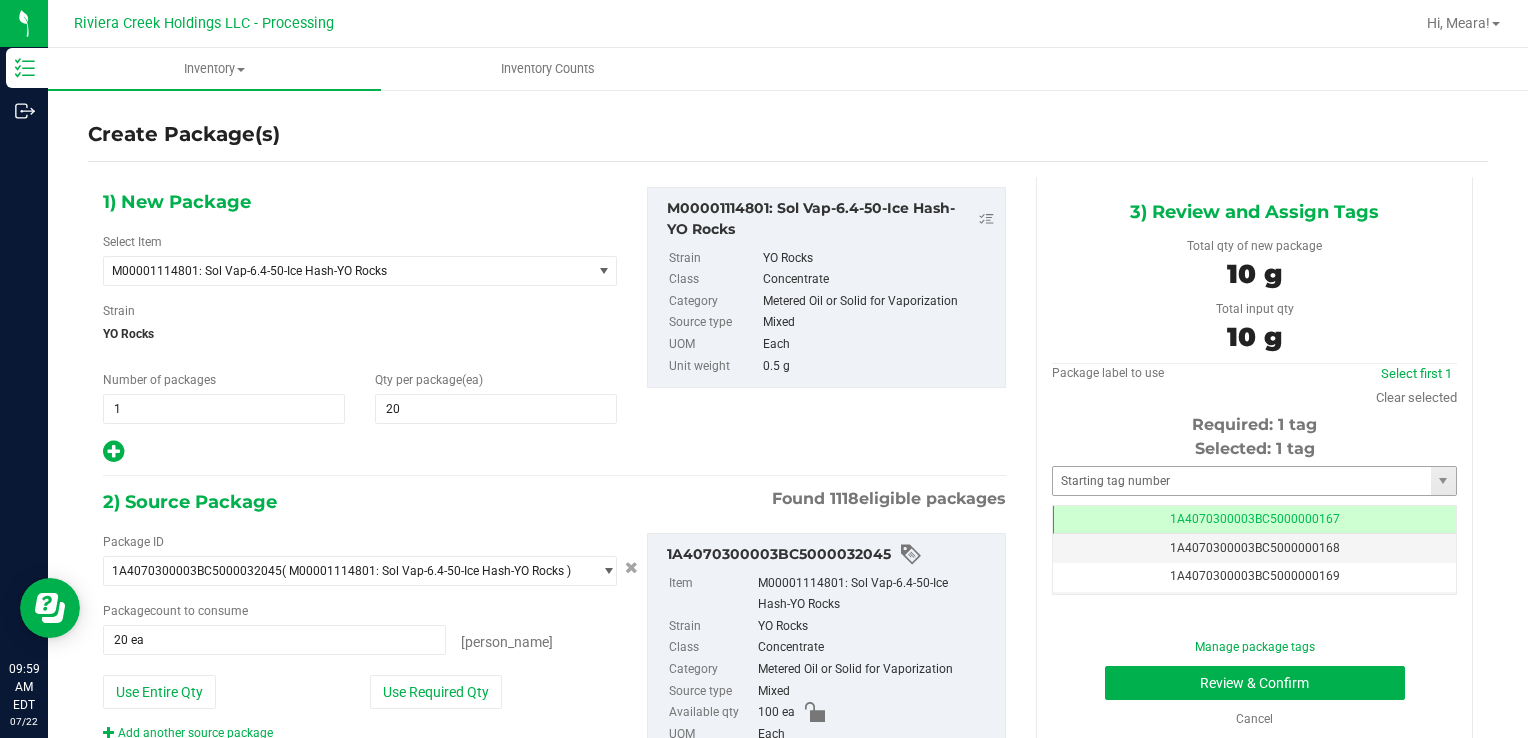 drag, startPoint x: 1137, startPoint y: 454, endPoint x: 1137, endPoint y: 471, distance: 17 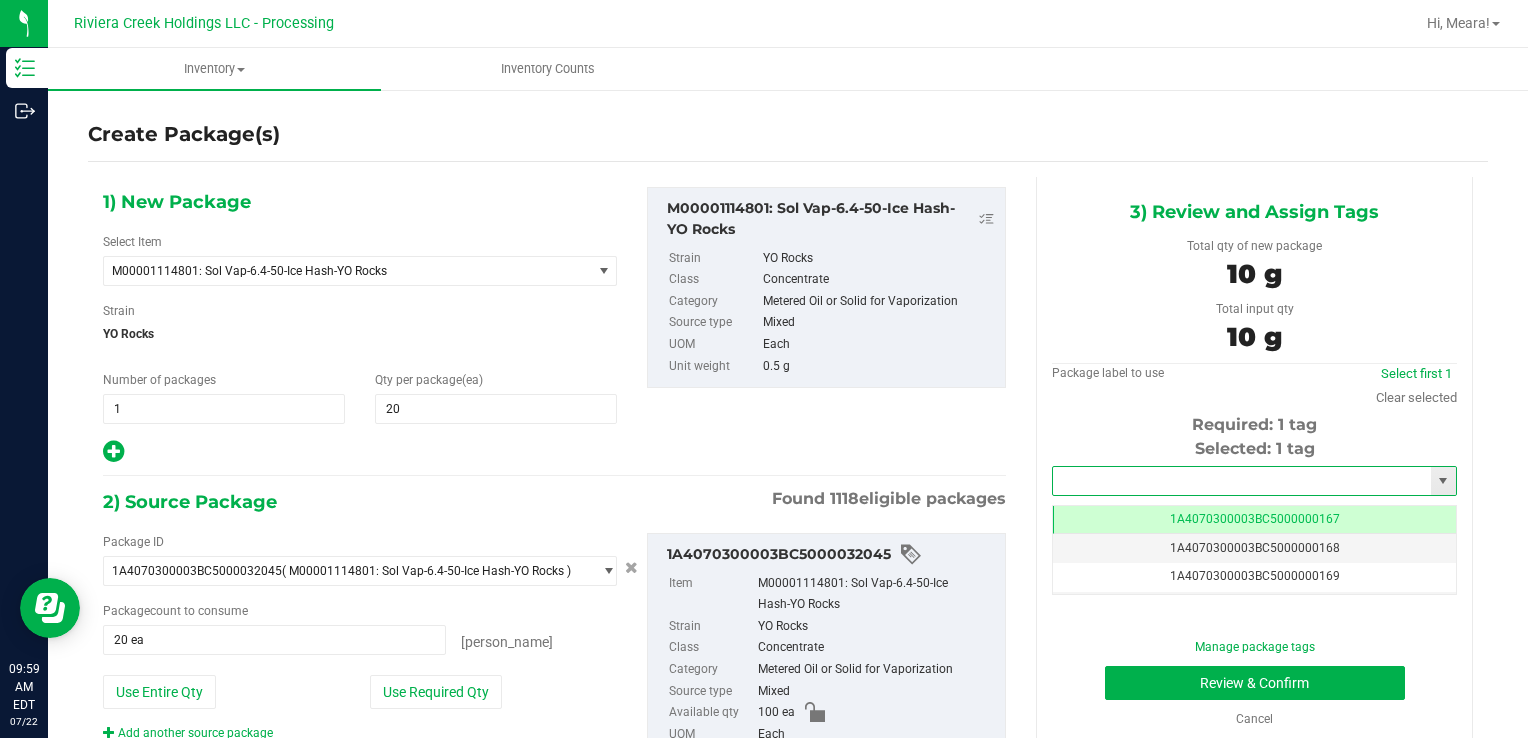 click at bounding box center (1242, 481) 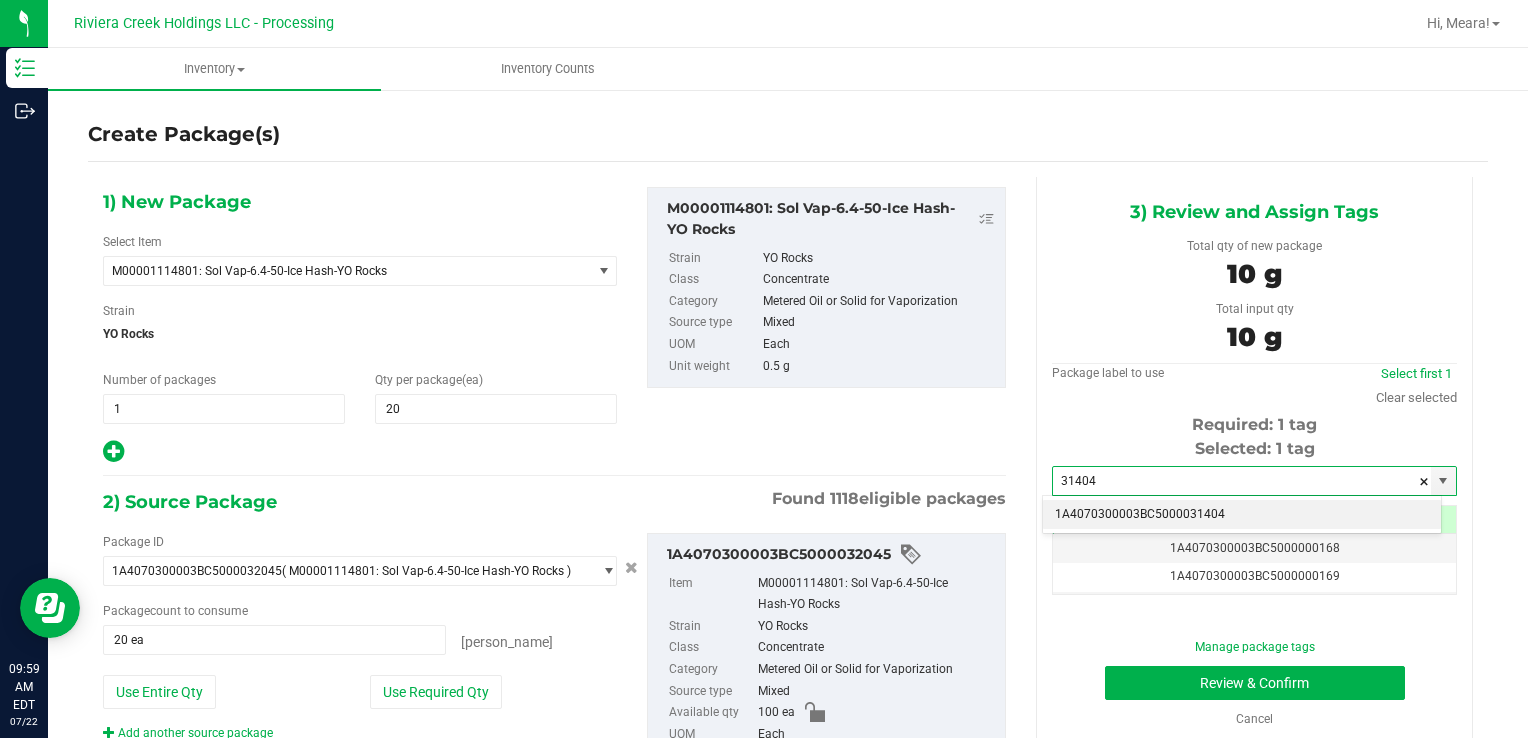 click on "1A4070300003BC5000031404" at bounding box center (1242, 515) 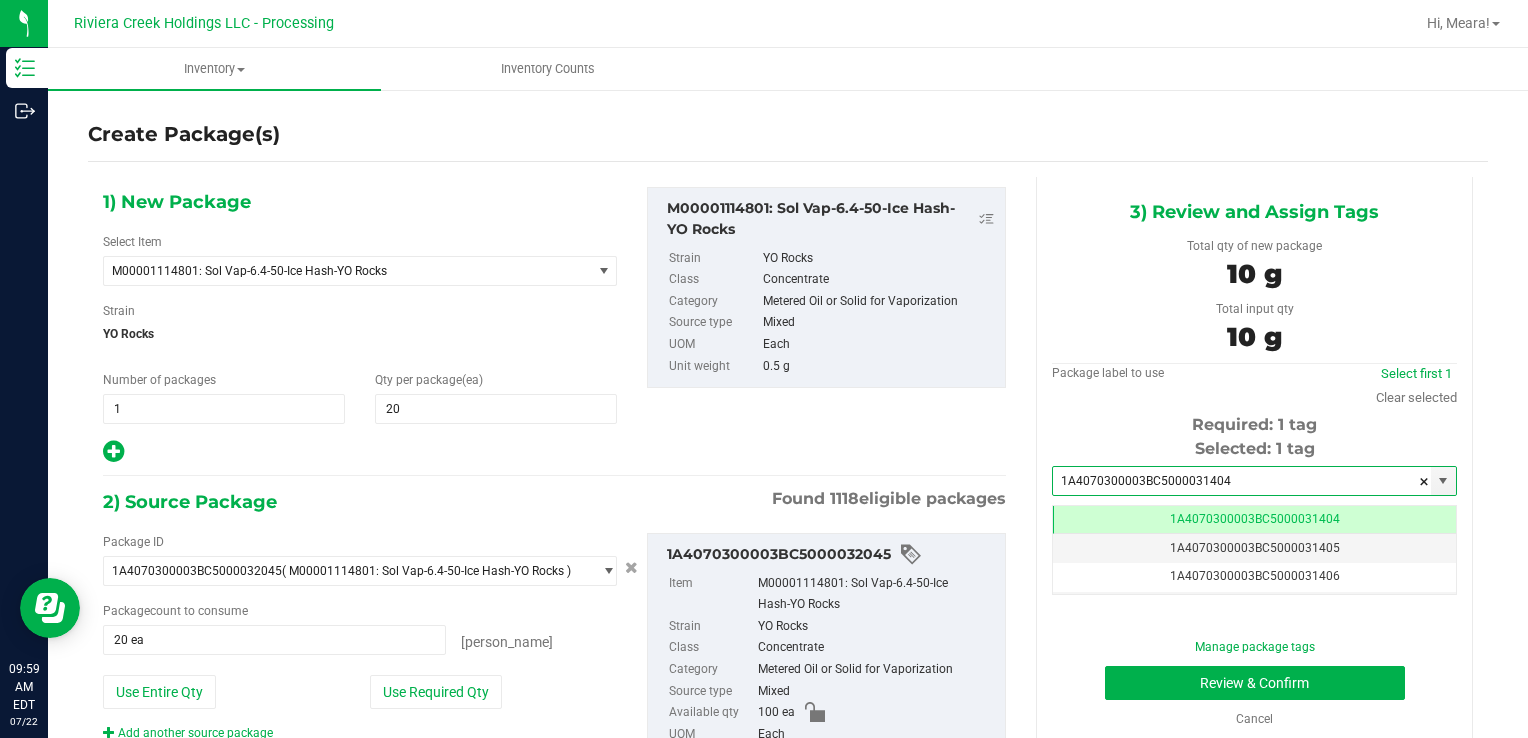 scroll, scrollTop: 0, scrollLeft: 0, axis: both 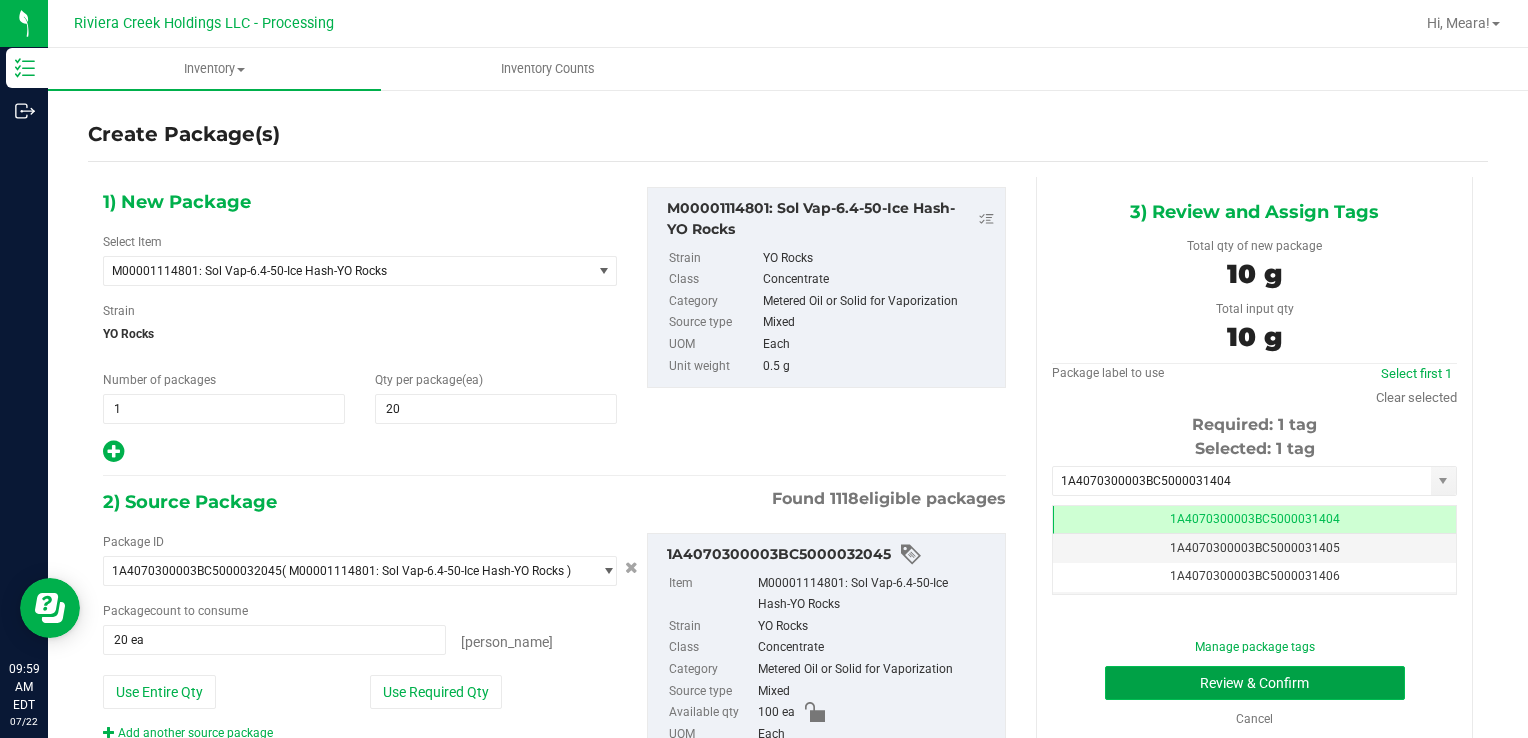 click on "Review & Confirm" at bounding box center [1255, 683] 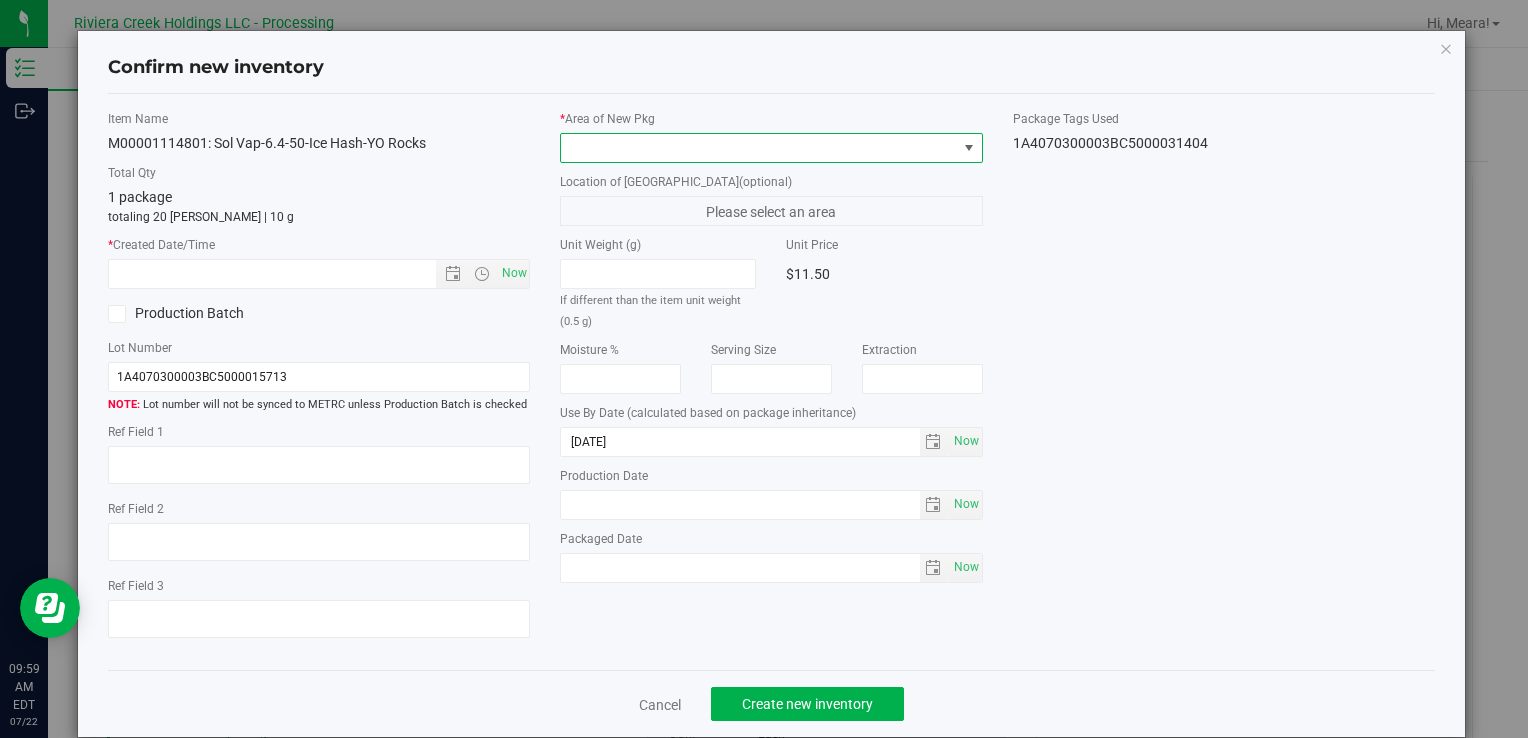 click at bounding box center [758, 148] 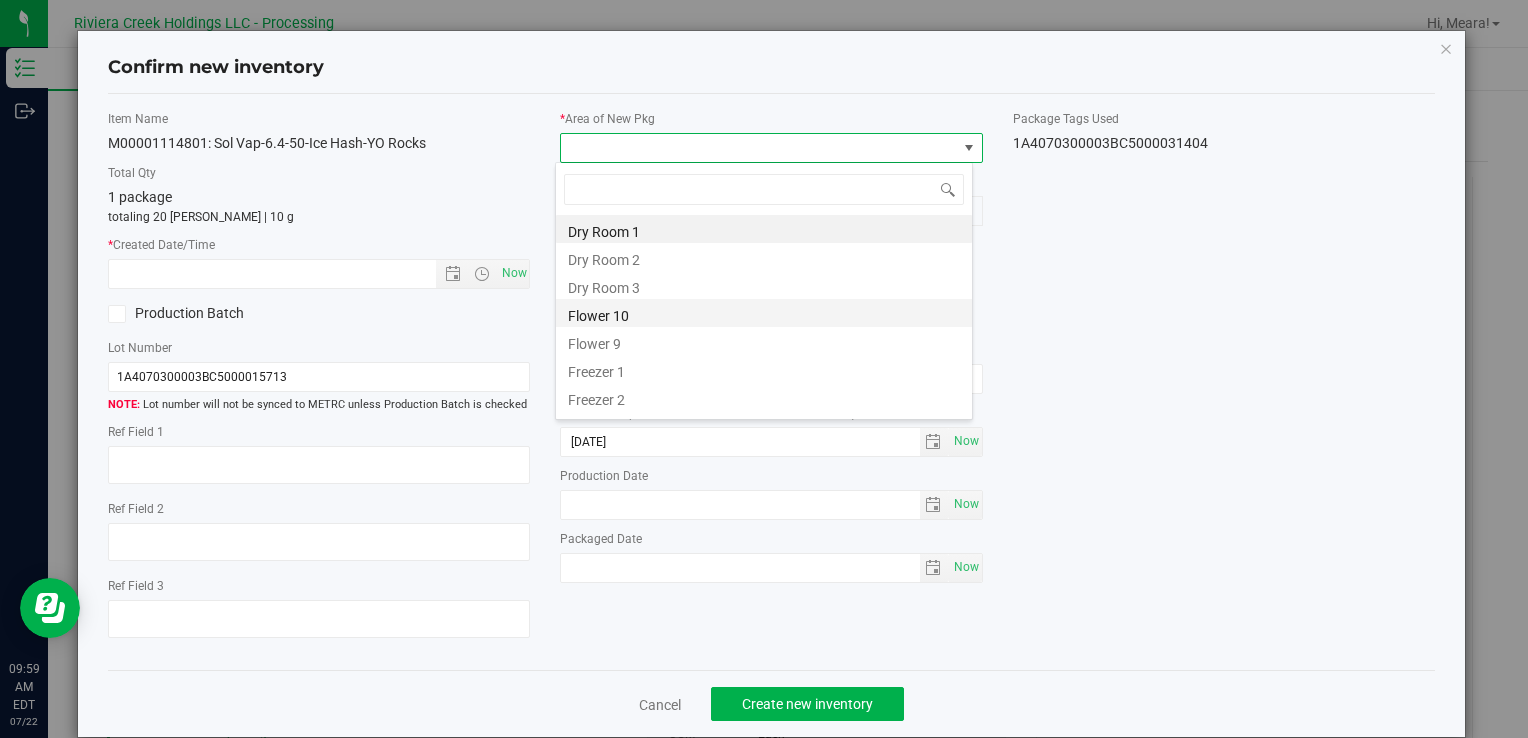 drag, startPoint x: 602, startPoint y: 315, endPoint x: 531, endPoint y: 273, distance: 82.492424 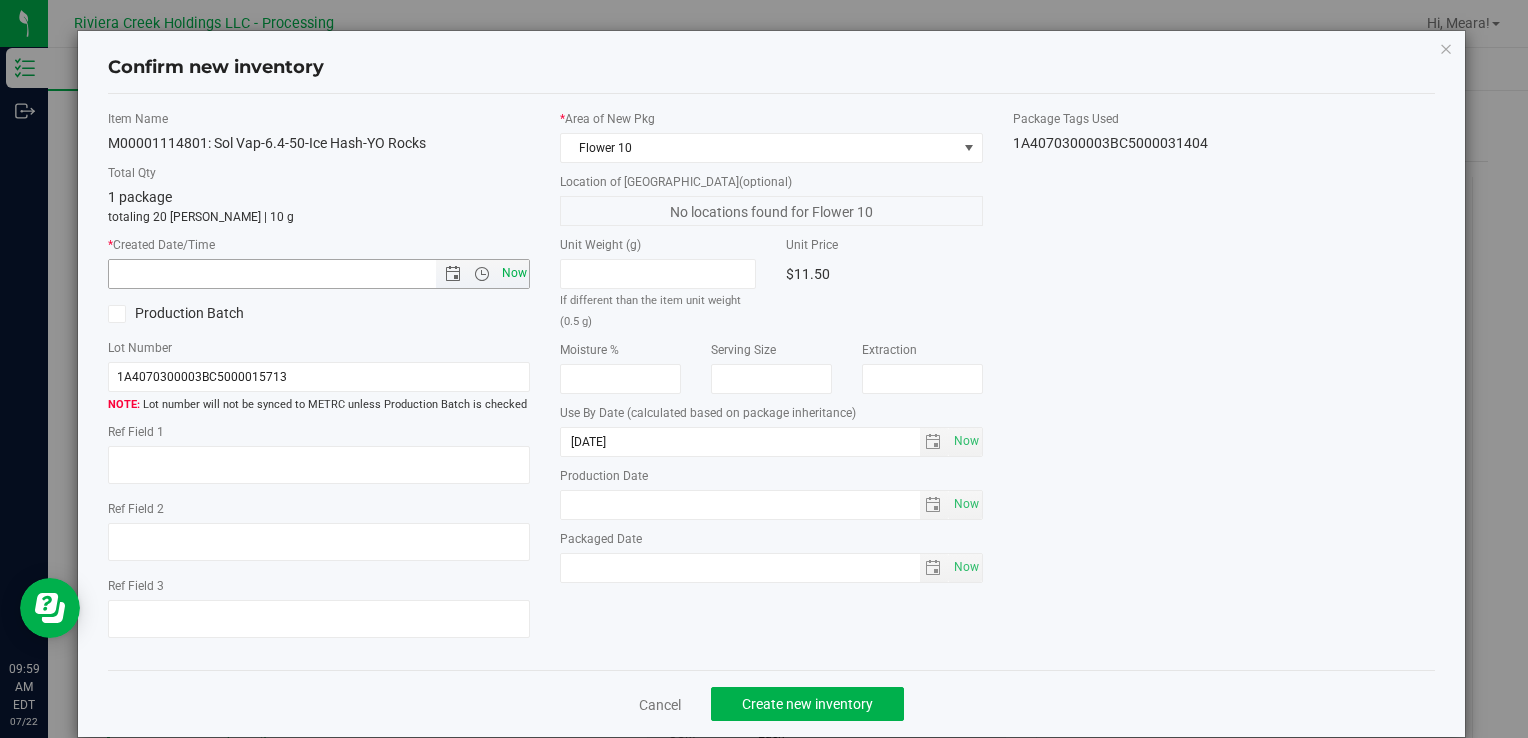 click on "Now" at bounding box center (514, 273) 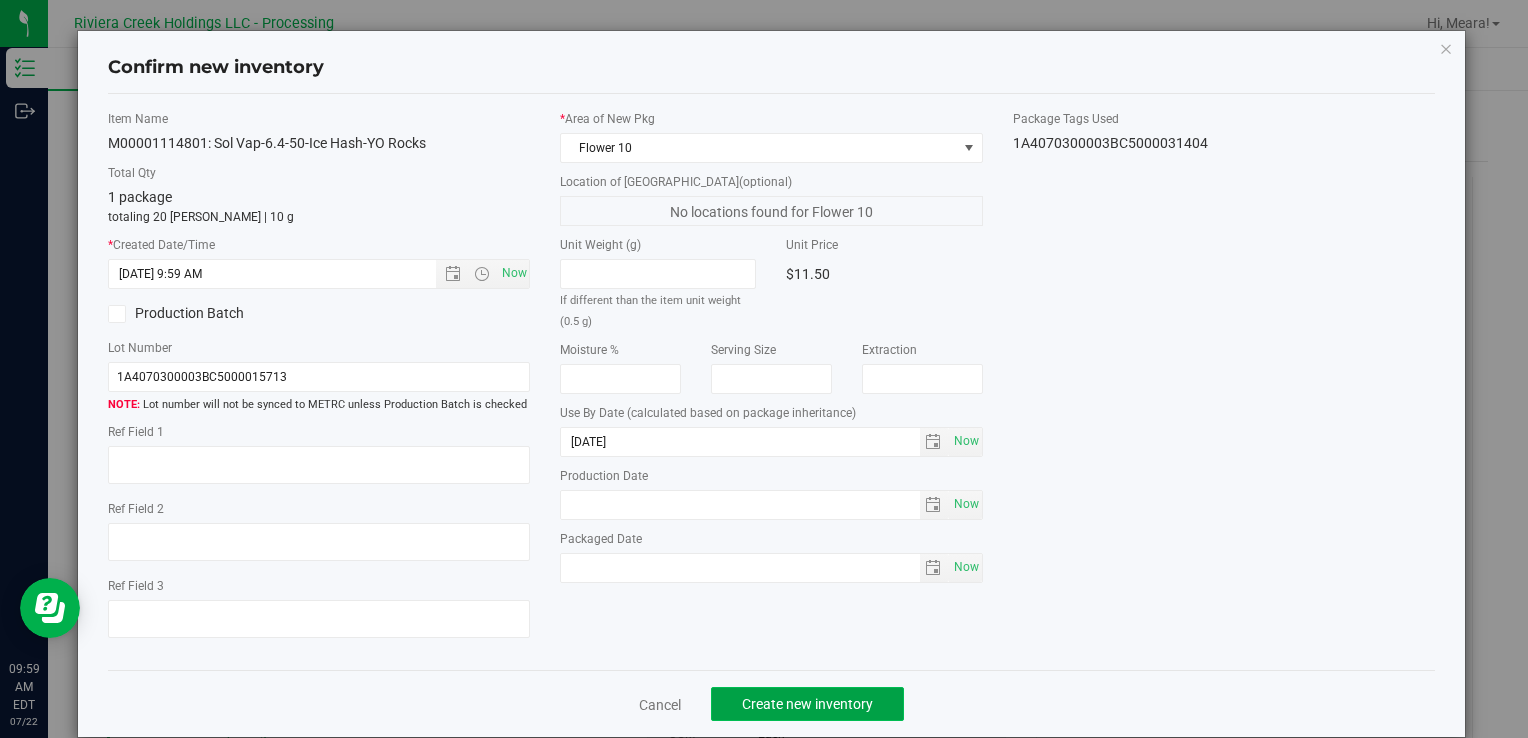 click on "Create new inventory" 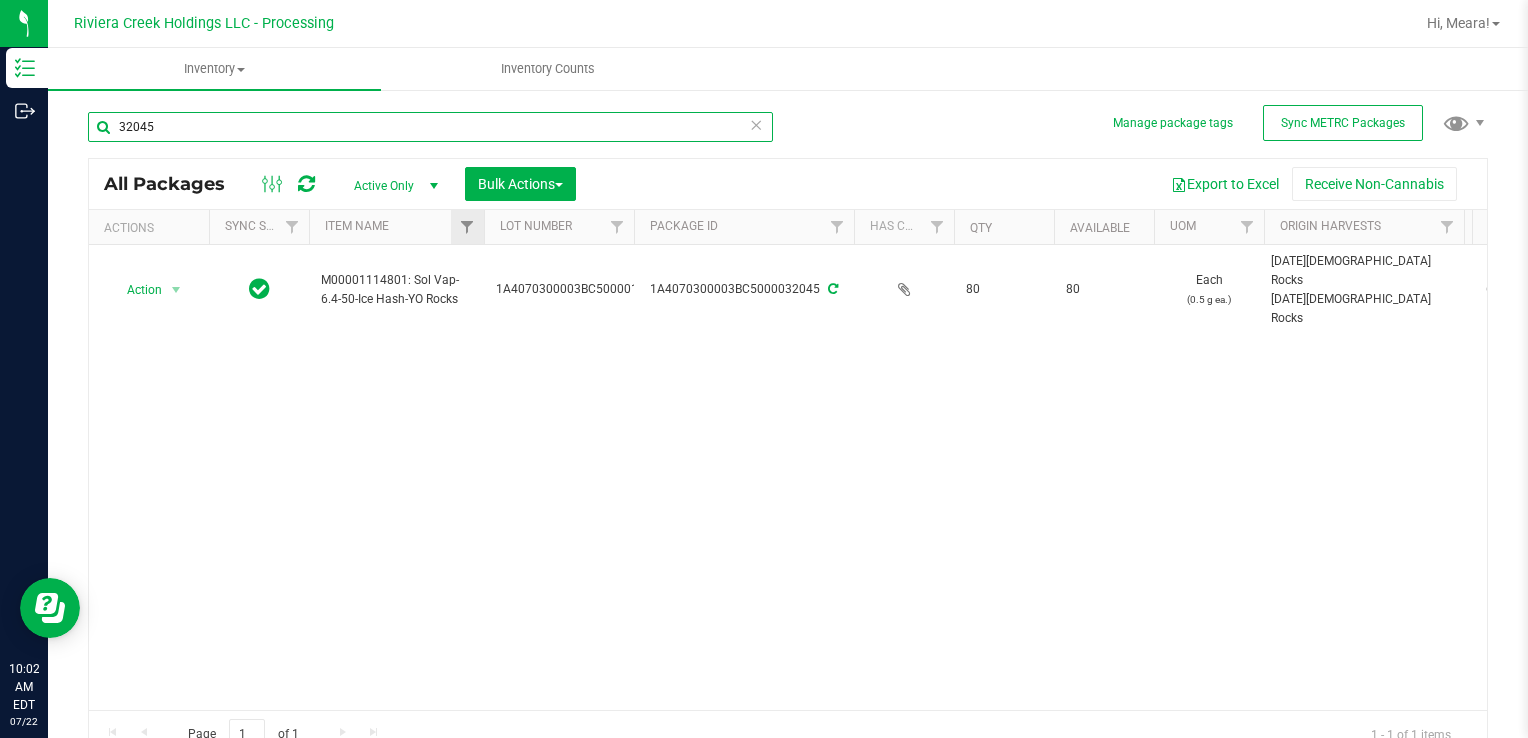 drag, startPoint x: 196, startPoint y: 133, endPoint x: 450, endPoint y: 236, distance: 274.08942 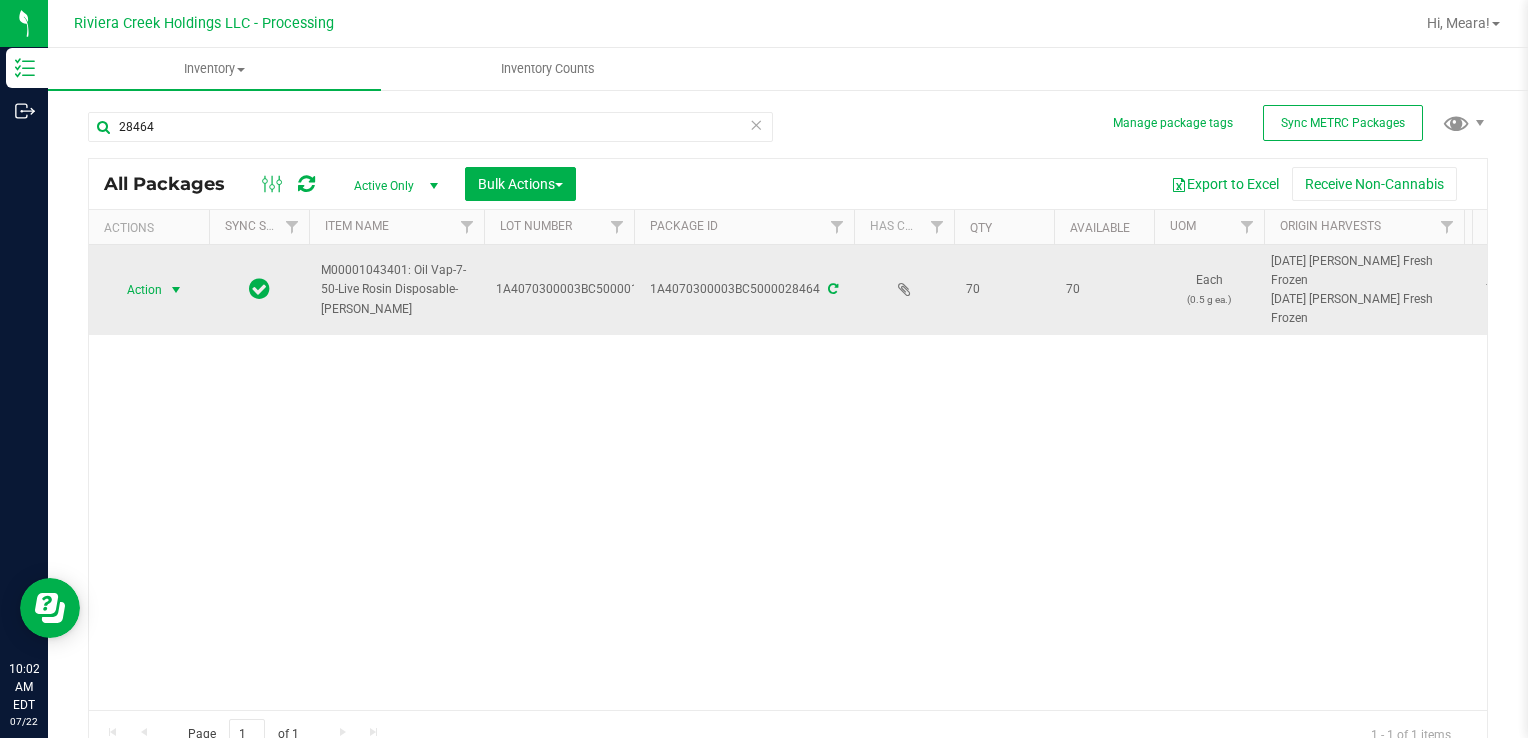 click on "Action" at bounding box center [136, 290] 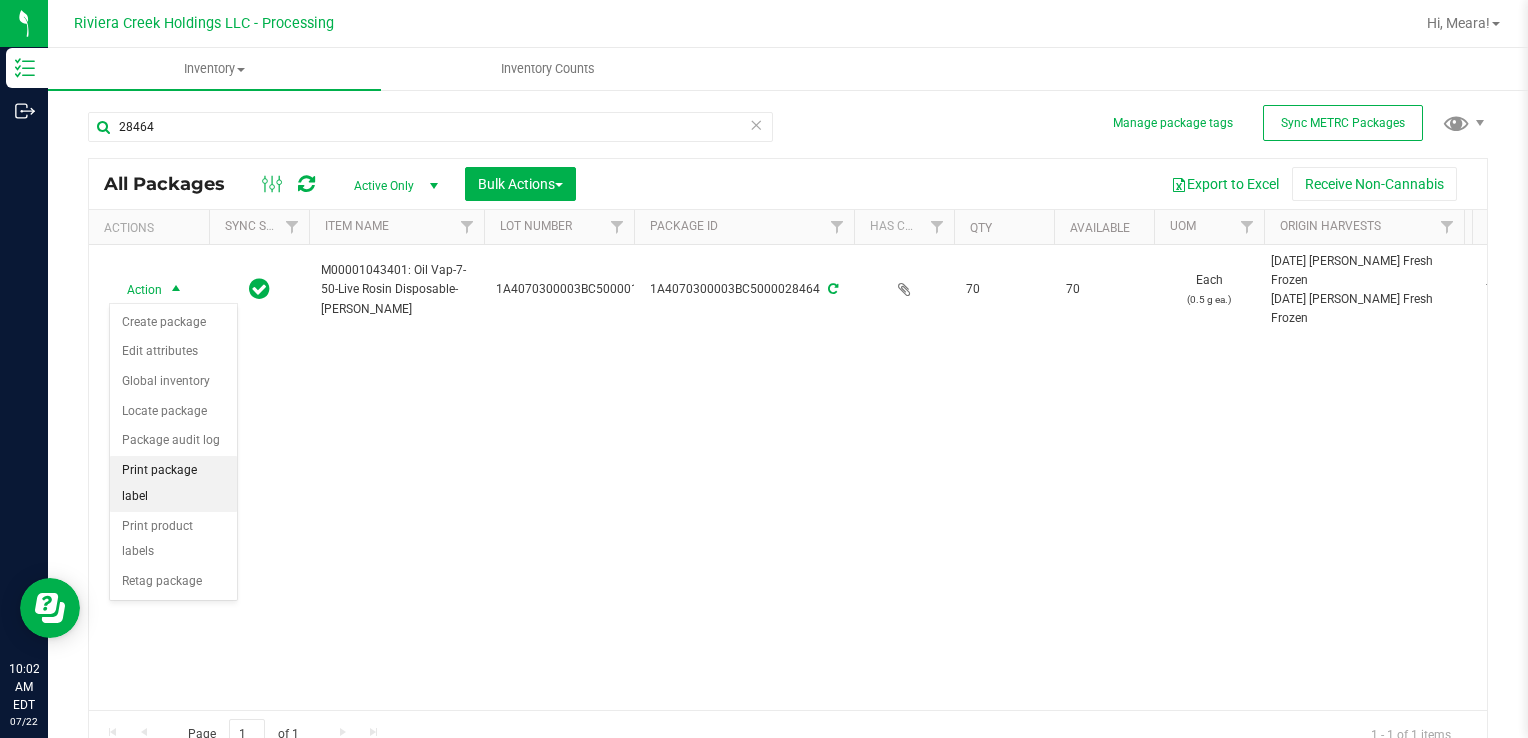 click on "Print package label" at bounding box center [173, 483] 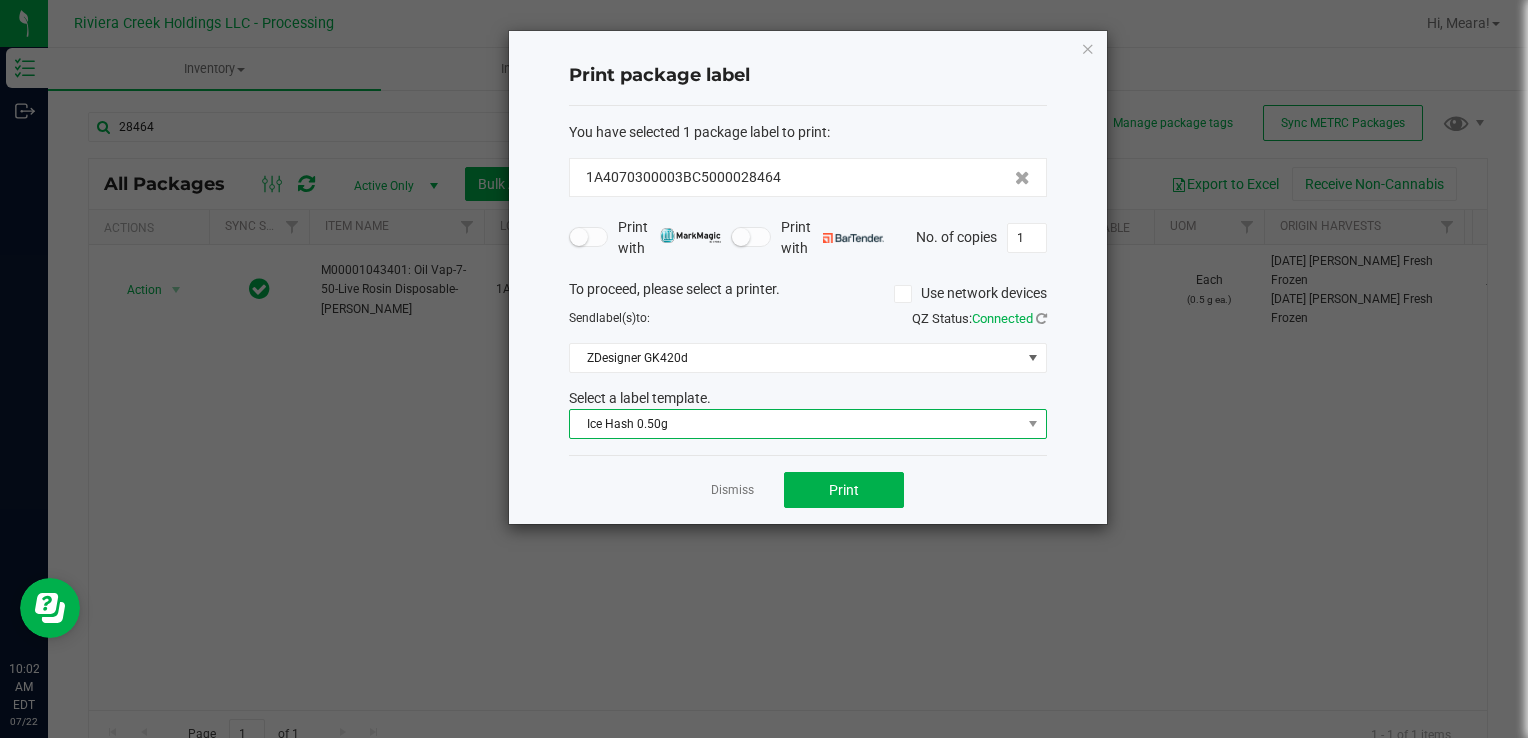 click on "Ice Hash 0.50g" at bounding box center [808, 424] 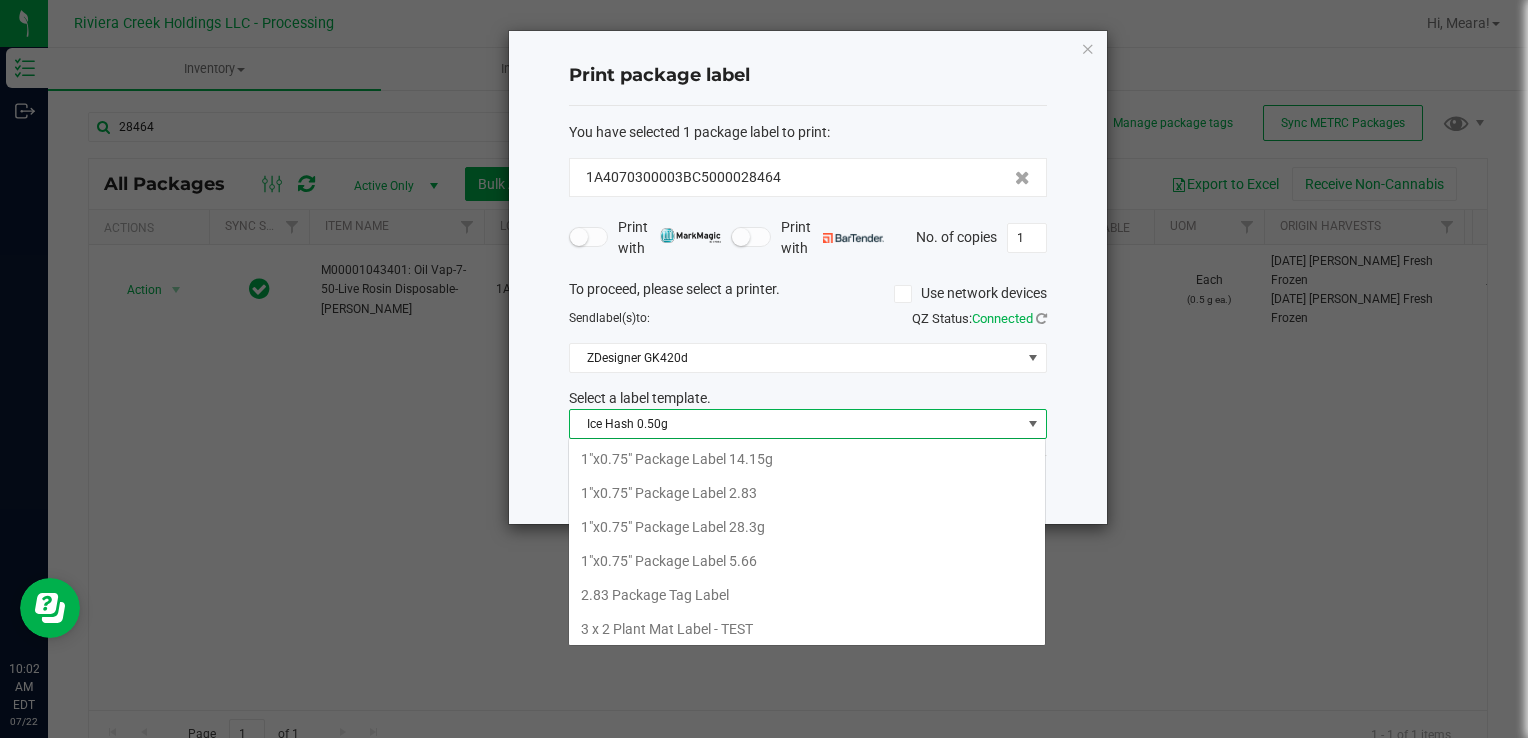 scroll, scrollTop: 506, scrollLeft: 0, axis: vertical 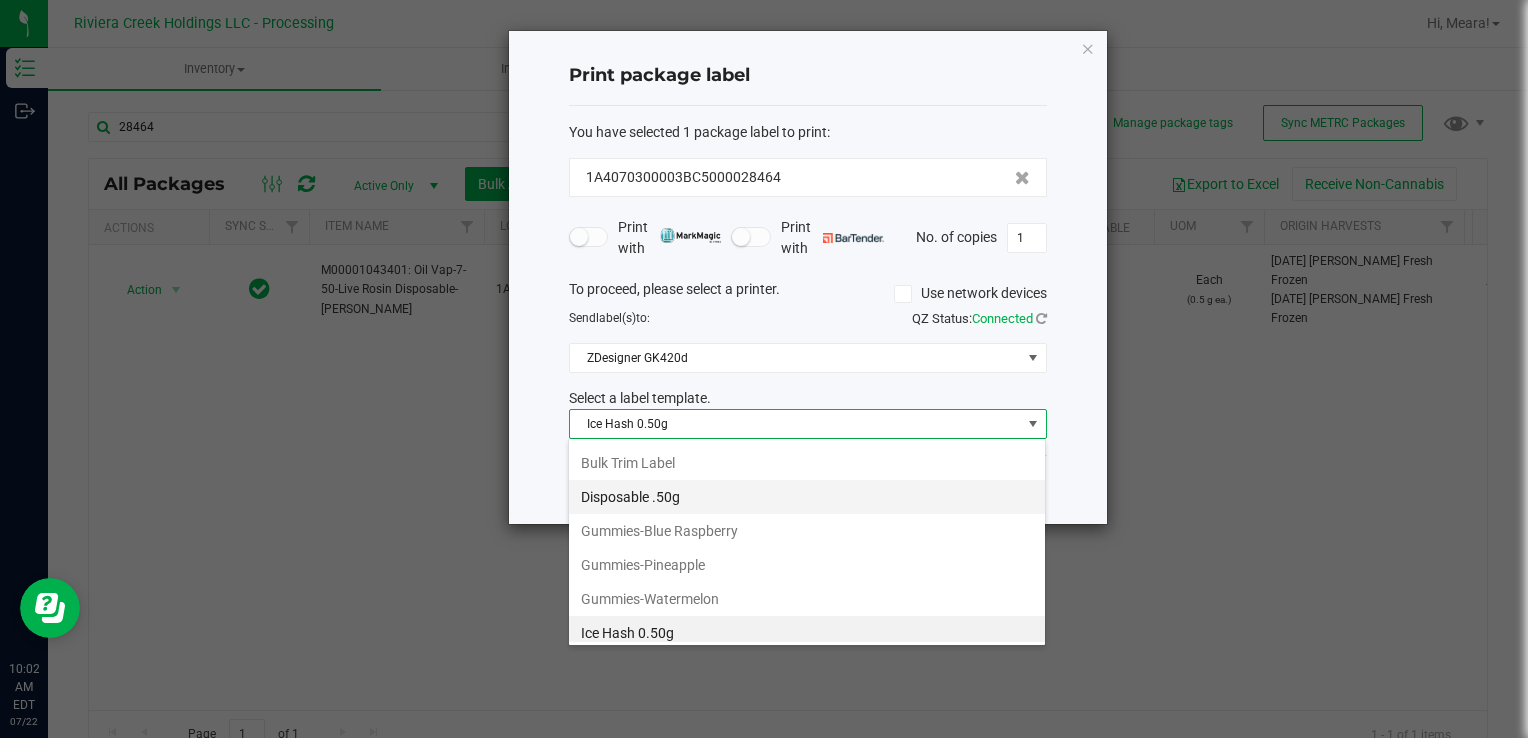 click on "Disposable .50g" at bounding box center [807, 497] 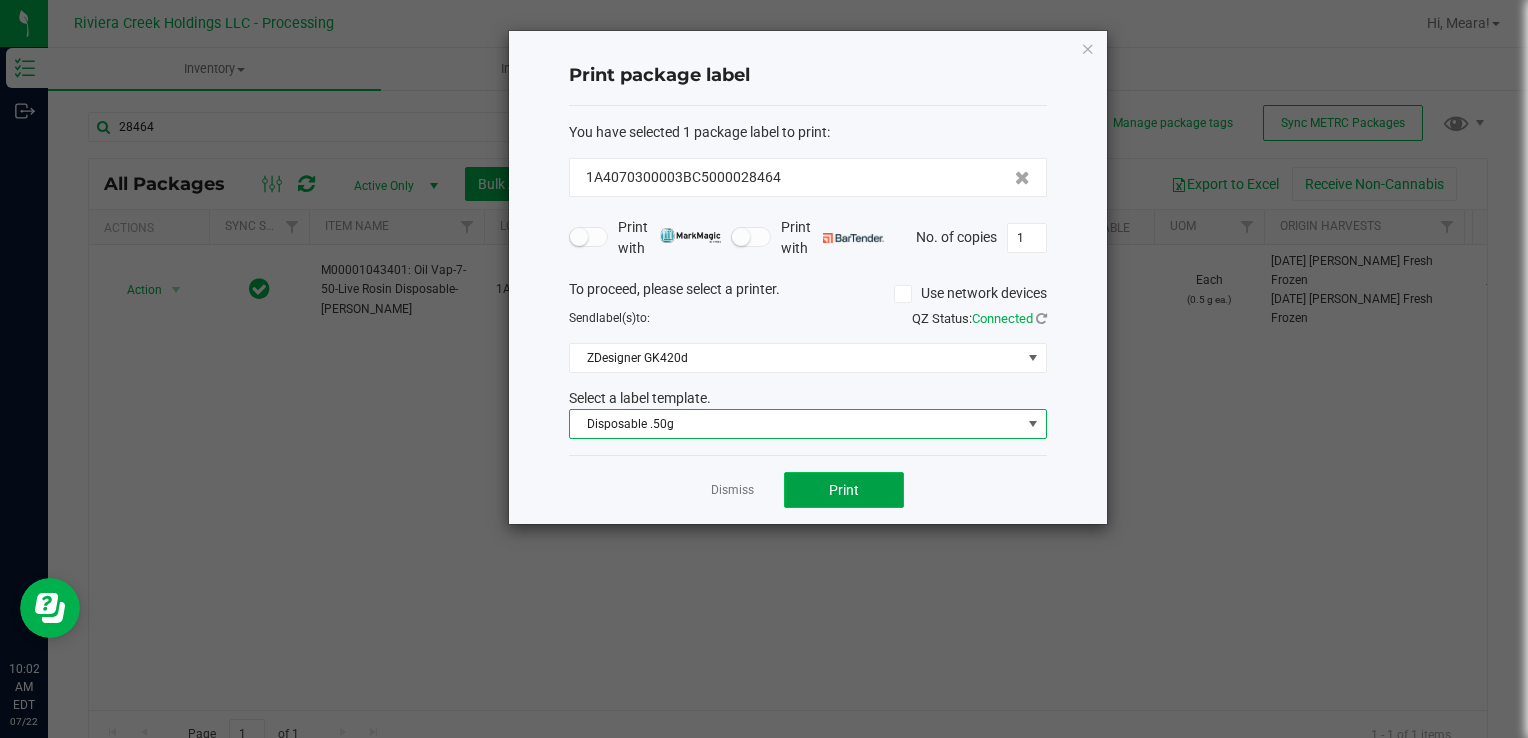 click on "Print" 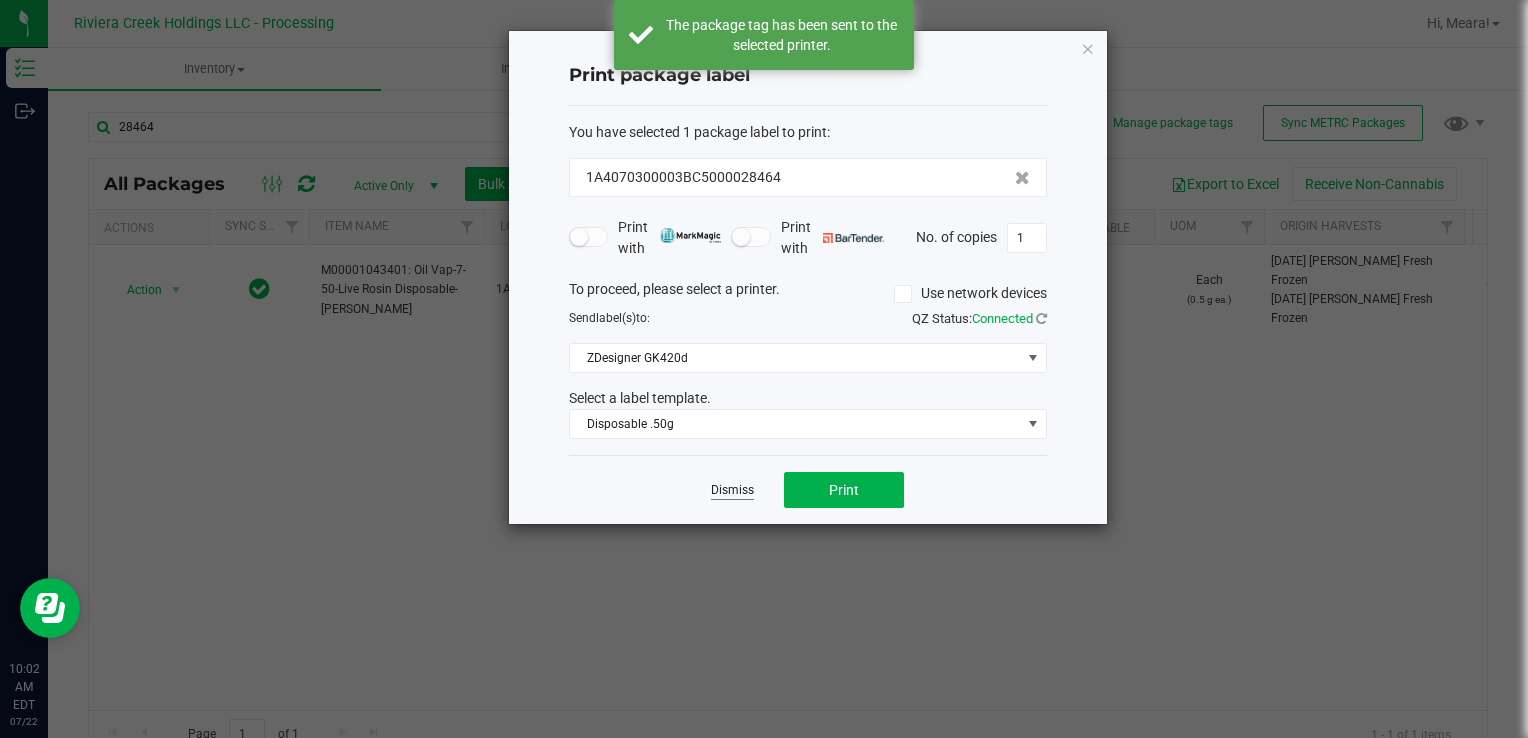 click on "Dismiss" 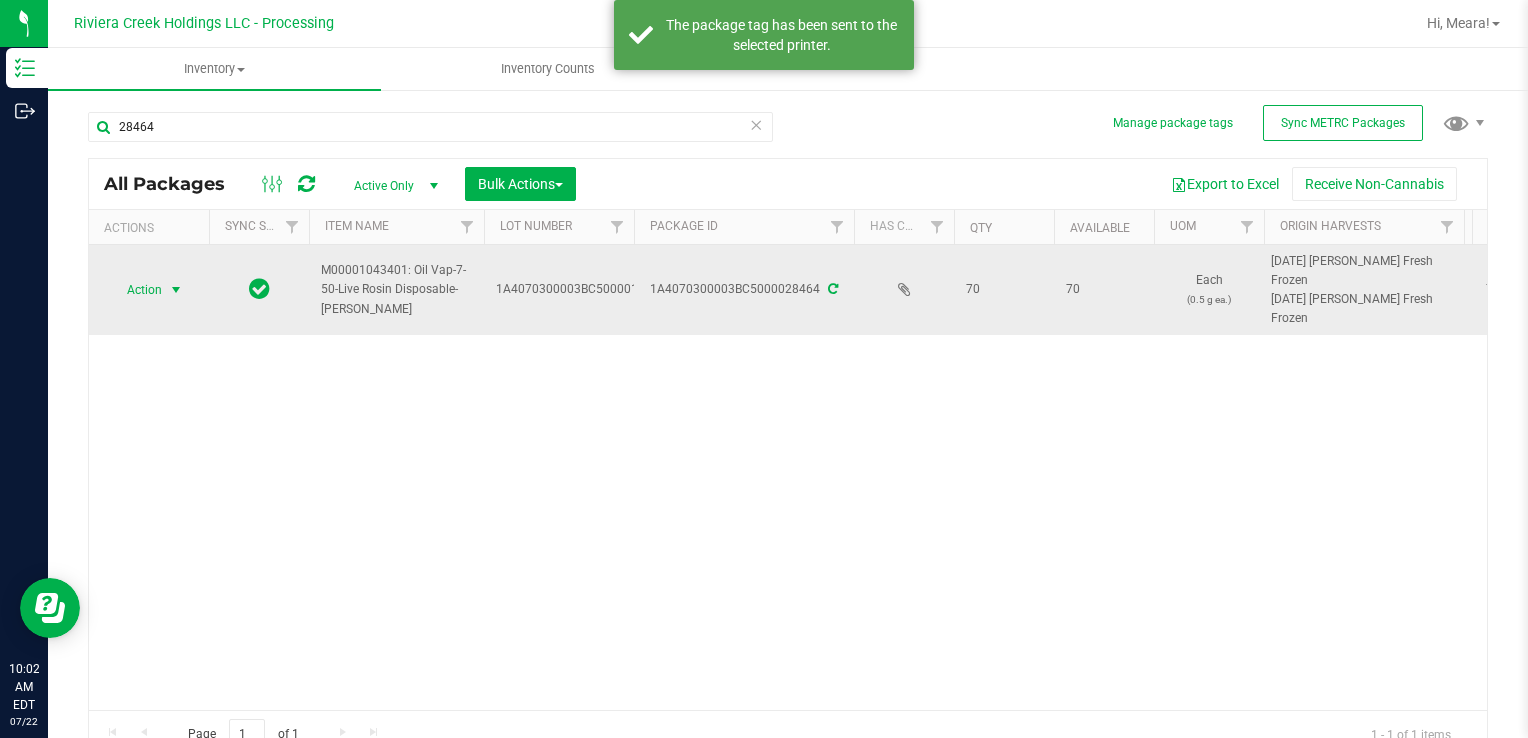 click at bounding box center [176, 290] 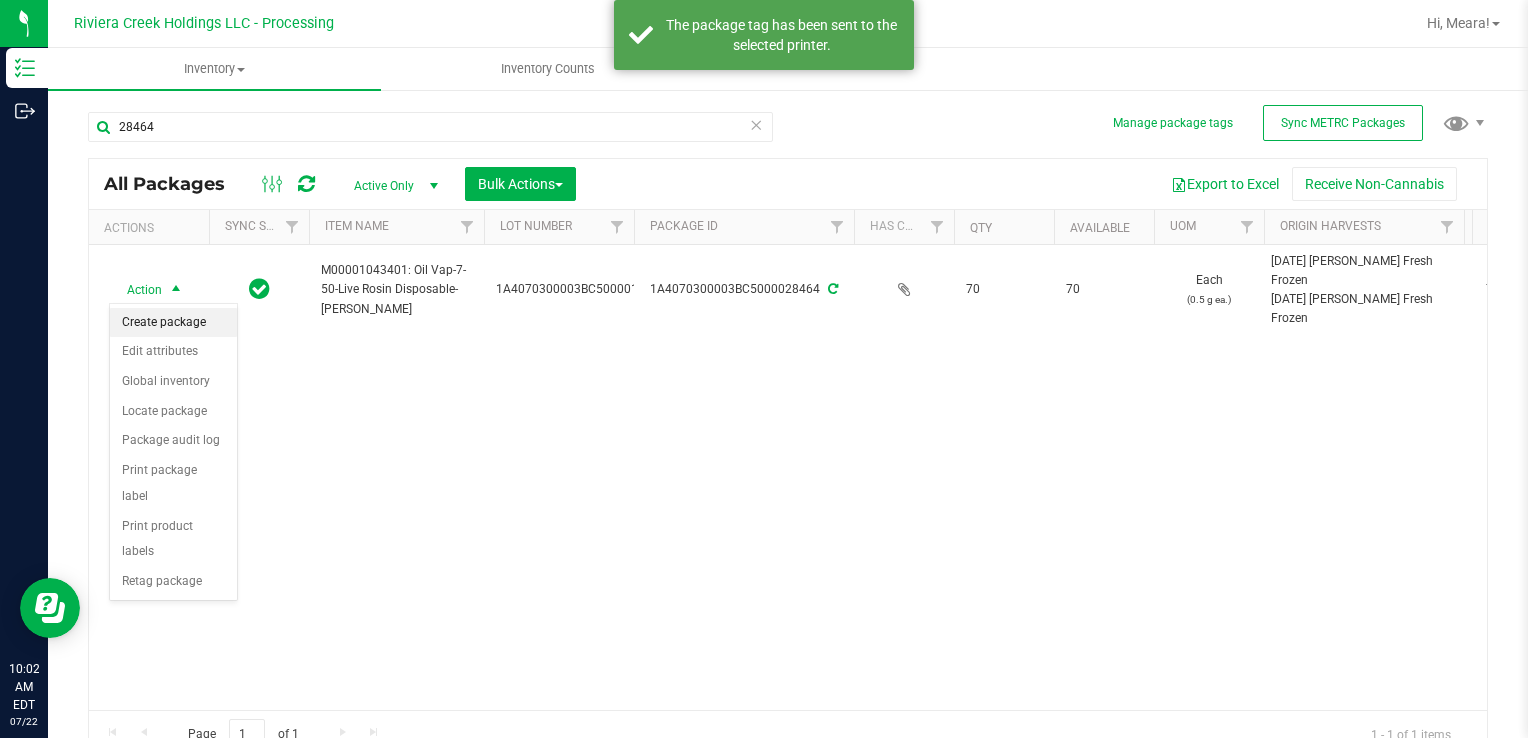 click on "Create package" at bounding box center [173, 323] 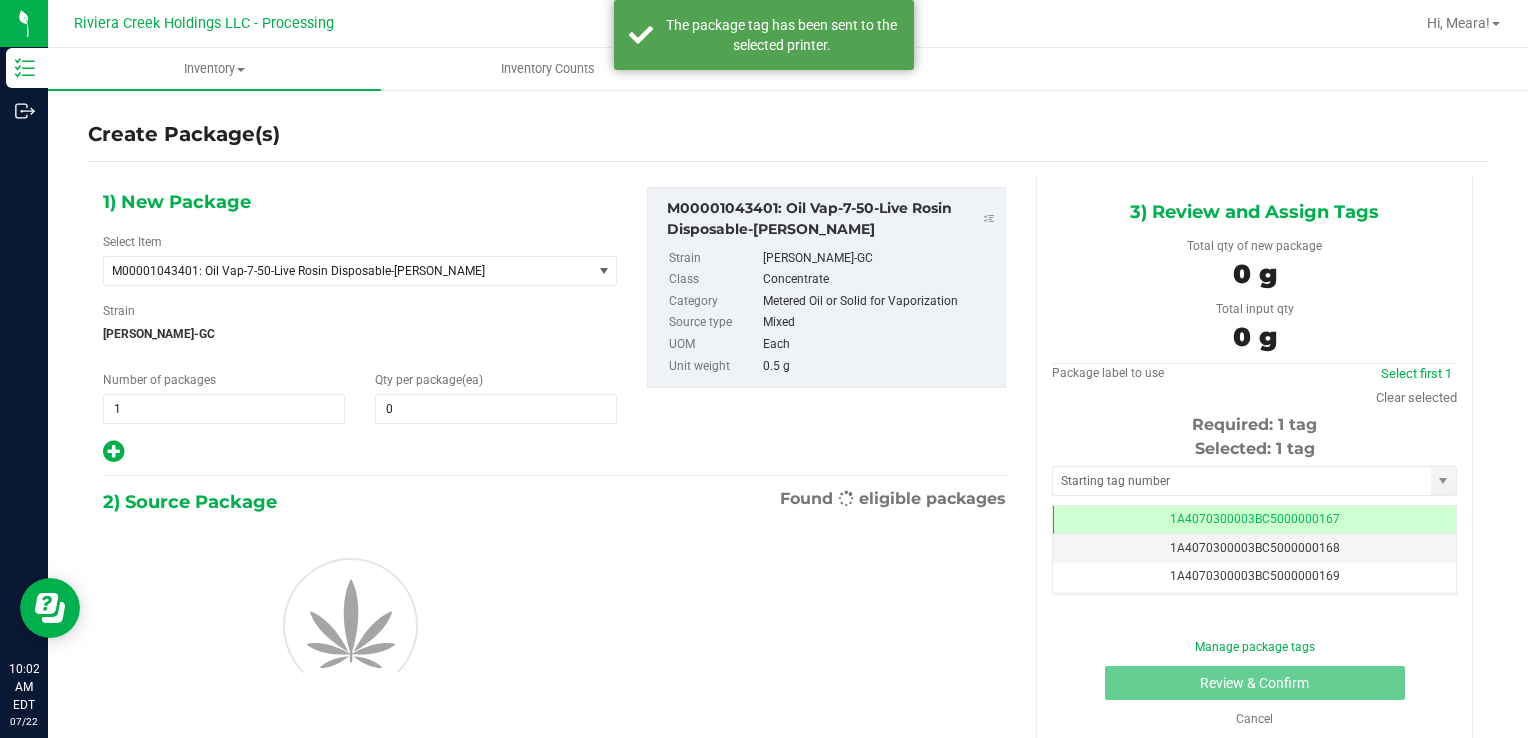 scroll, scrollTop: 0, scrollLeft: 0, axis: both 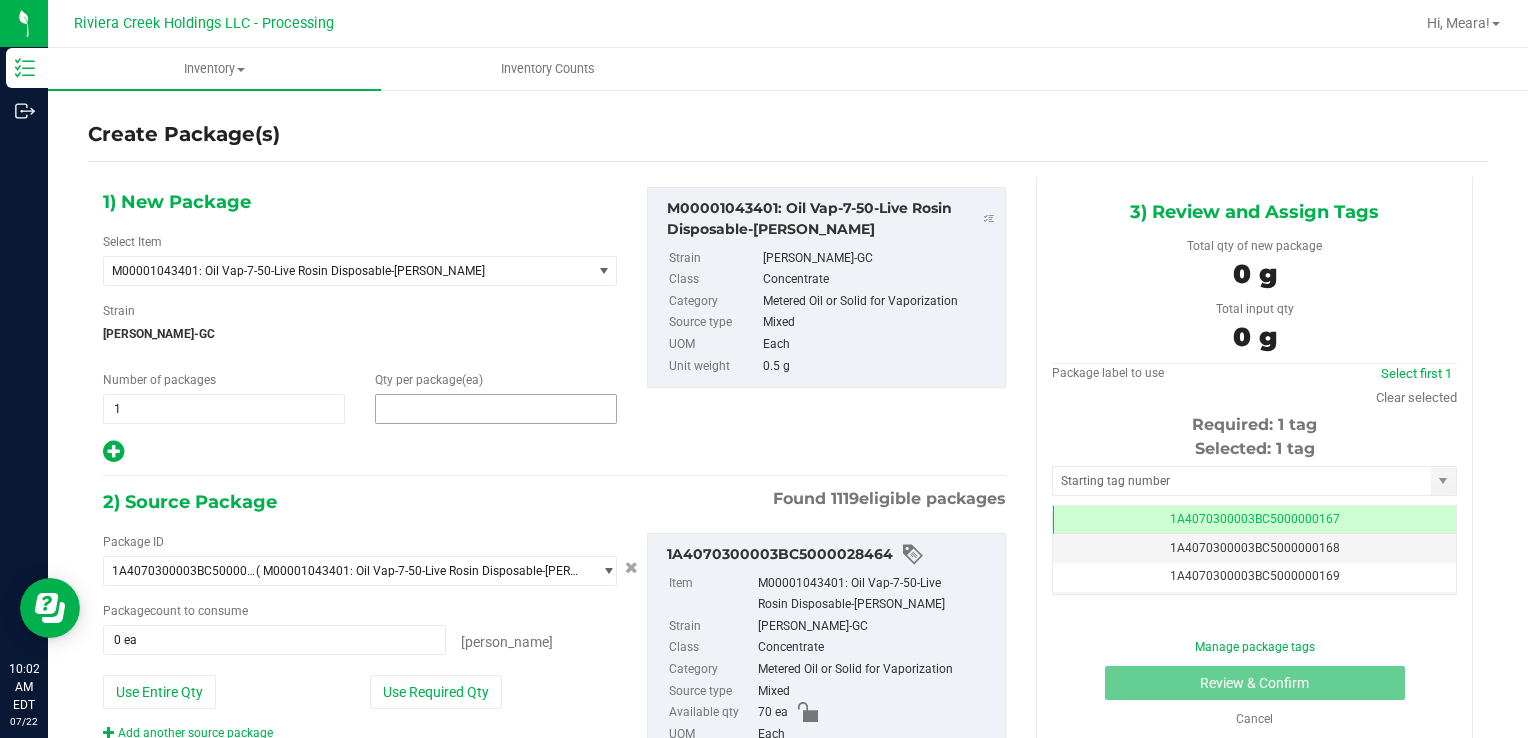 click at bounding box center [496, 409] 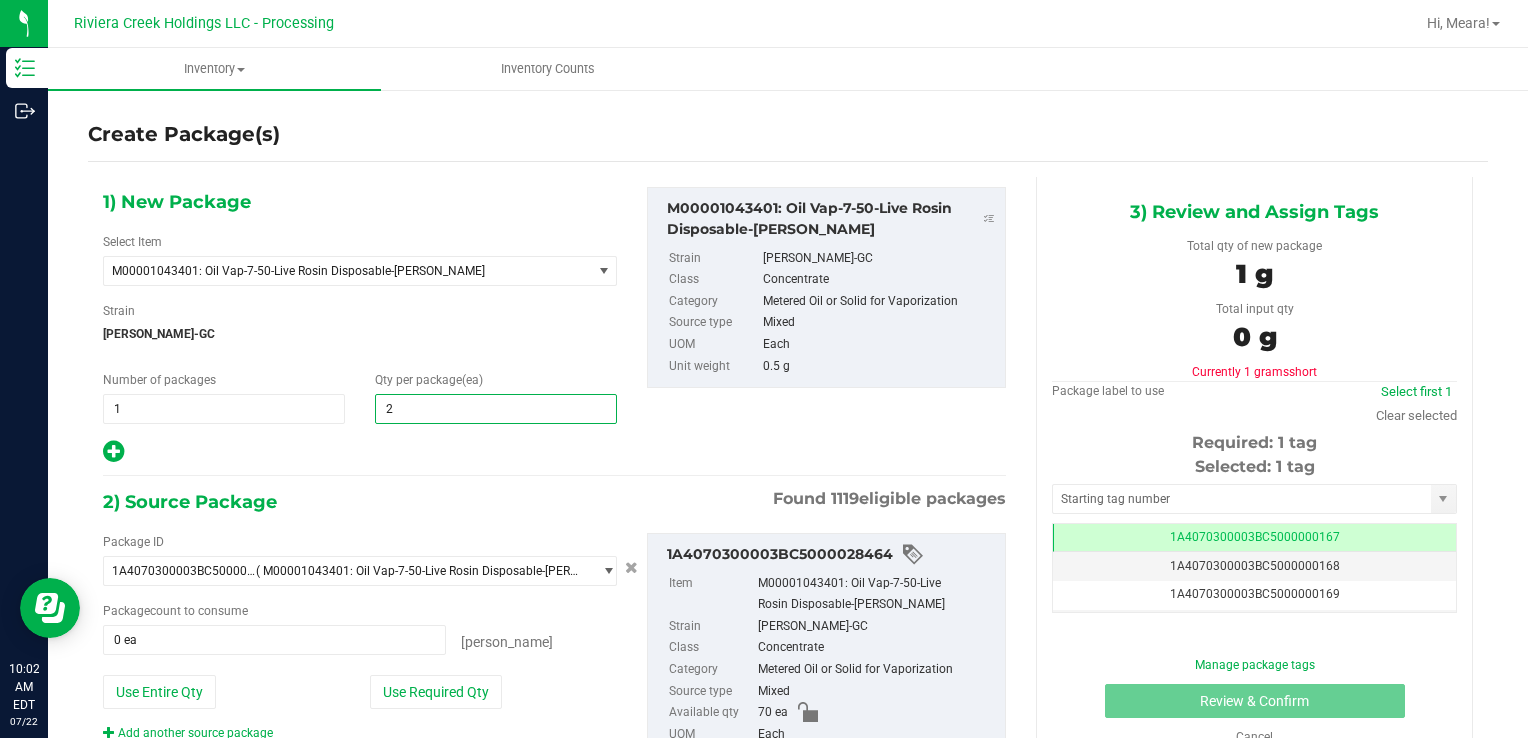 type on "20" 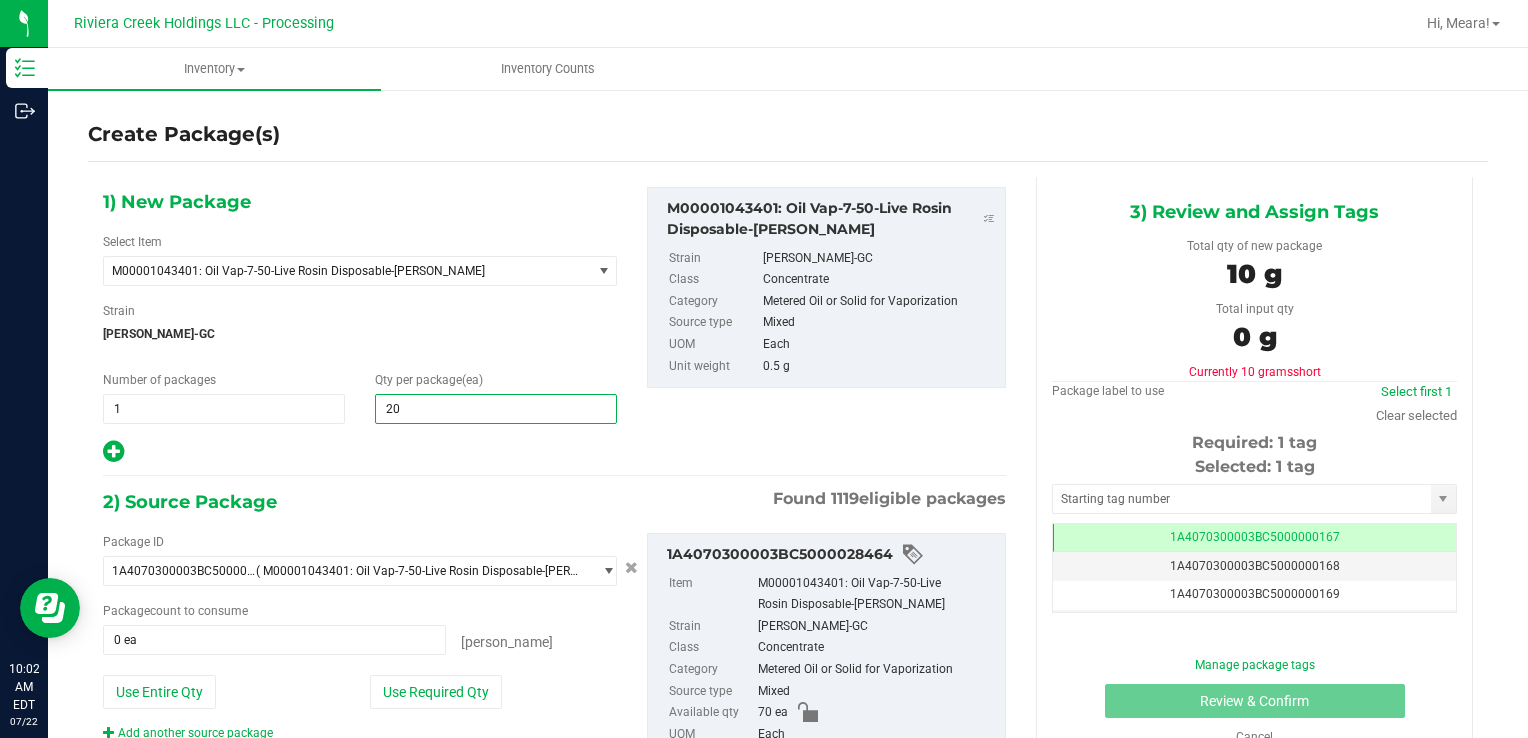 type on "20" 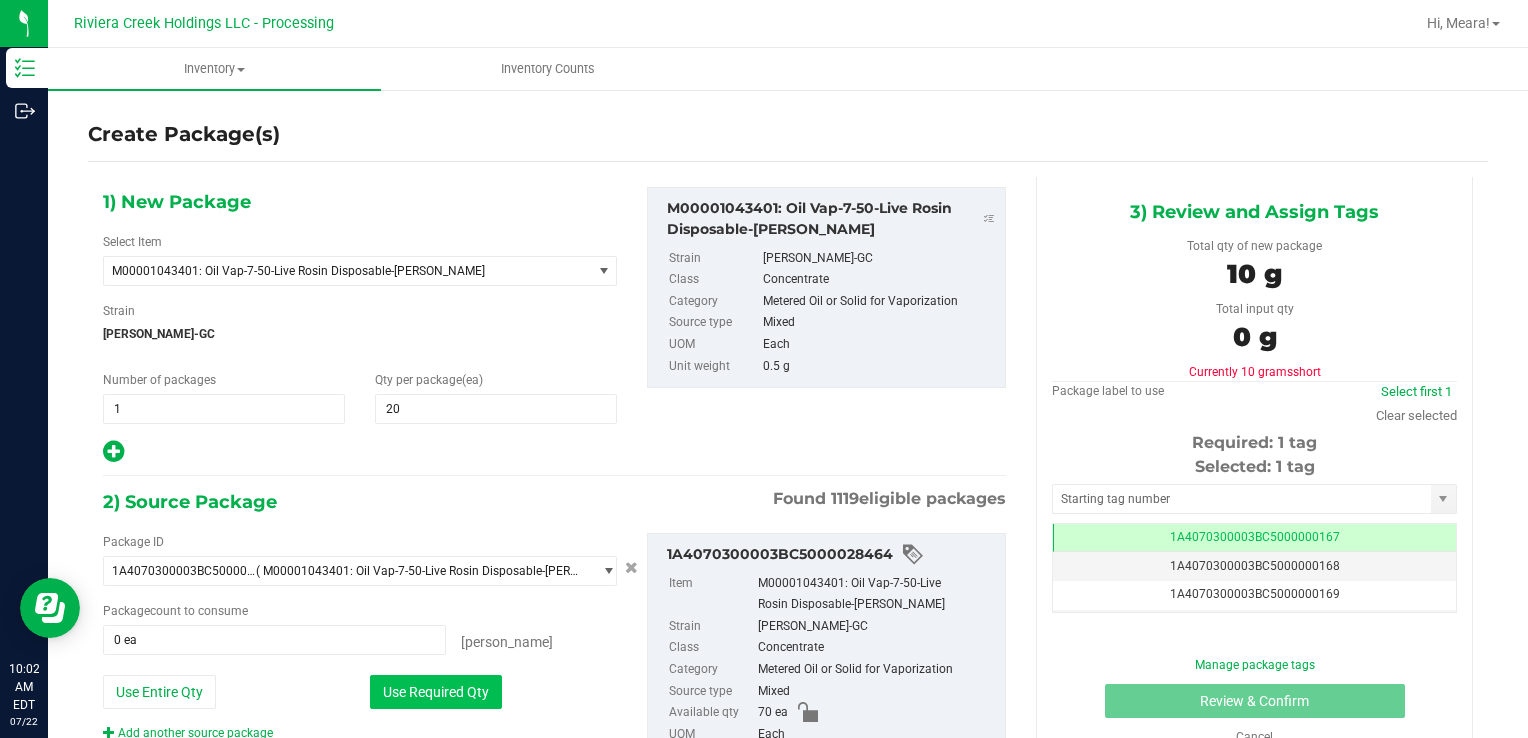 click on "Use Required Qty" at bounding box center (436, 692) 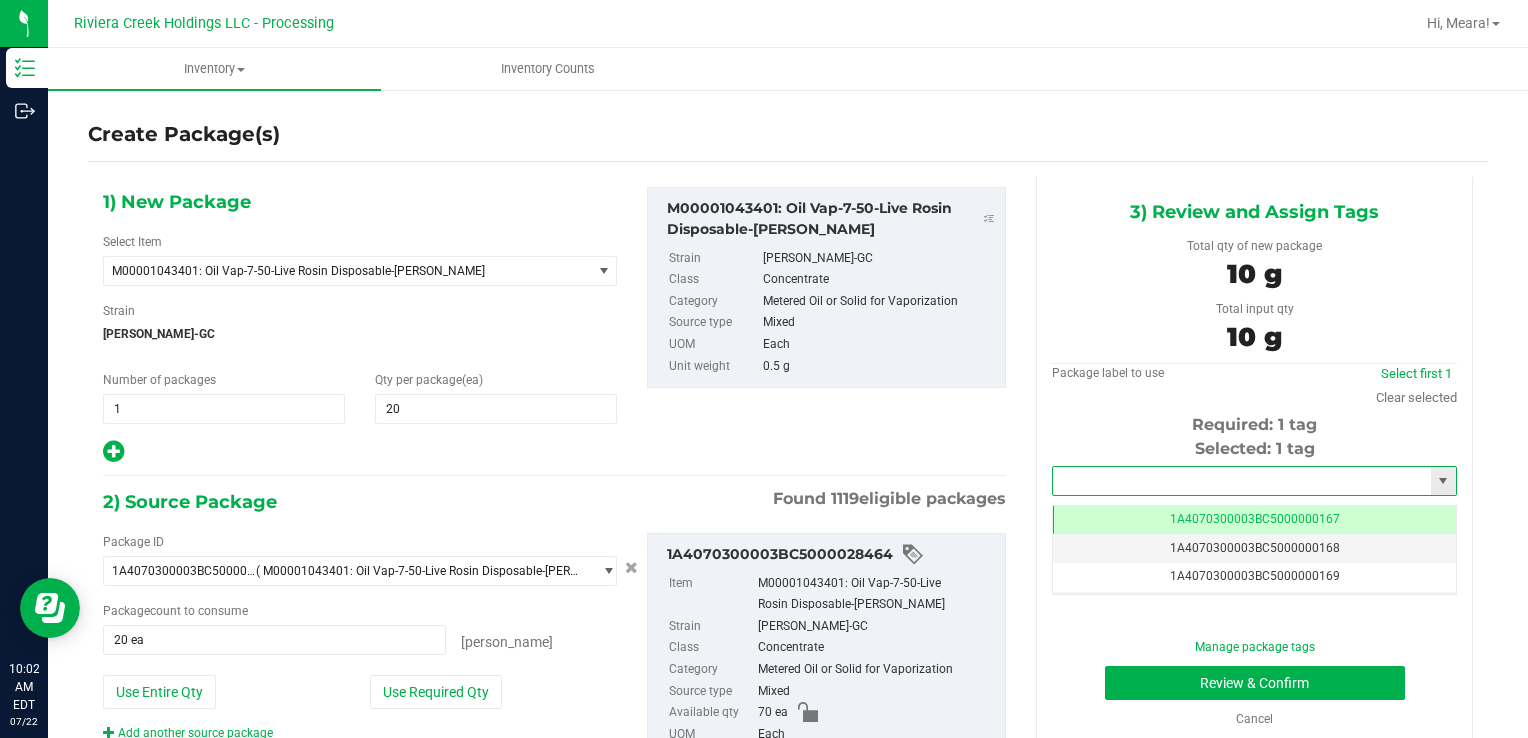 drag, startPoint x: 1052, startPoint y: 467, endPoint x: 1067, endPoint y: 476, distance: 17.492855 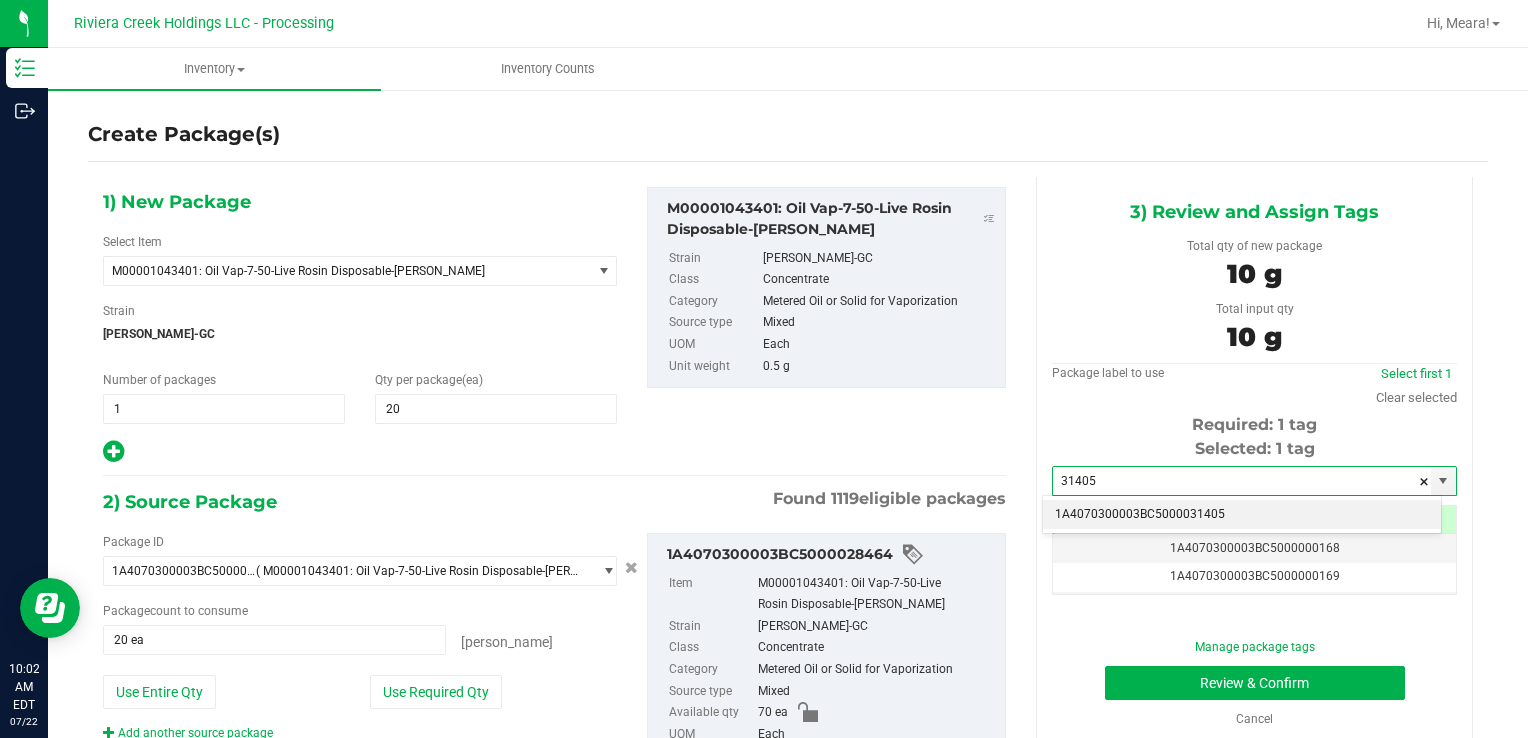 click on "1A4070300003BC5000031405" at bounding box center [1242, 515] 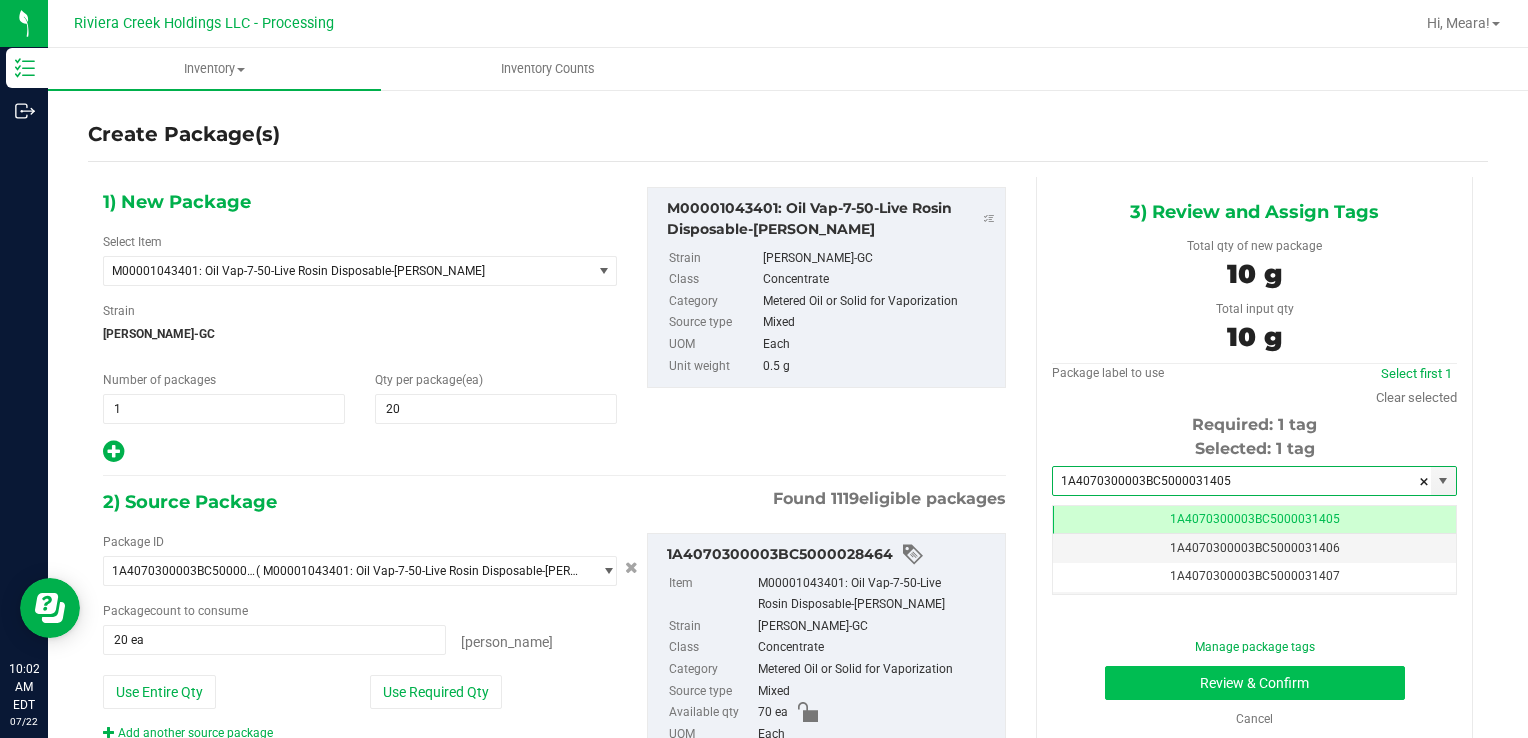 type on "1A4070300003BC5000031405" 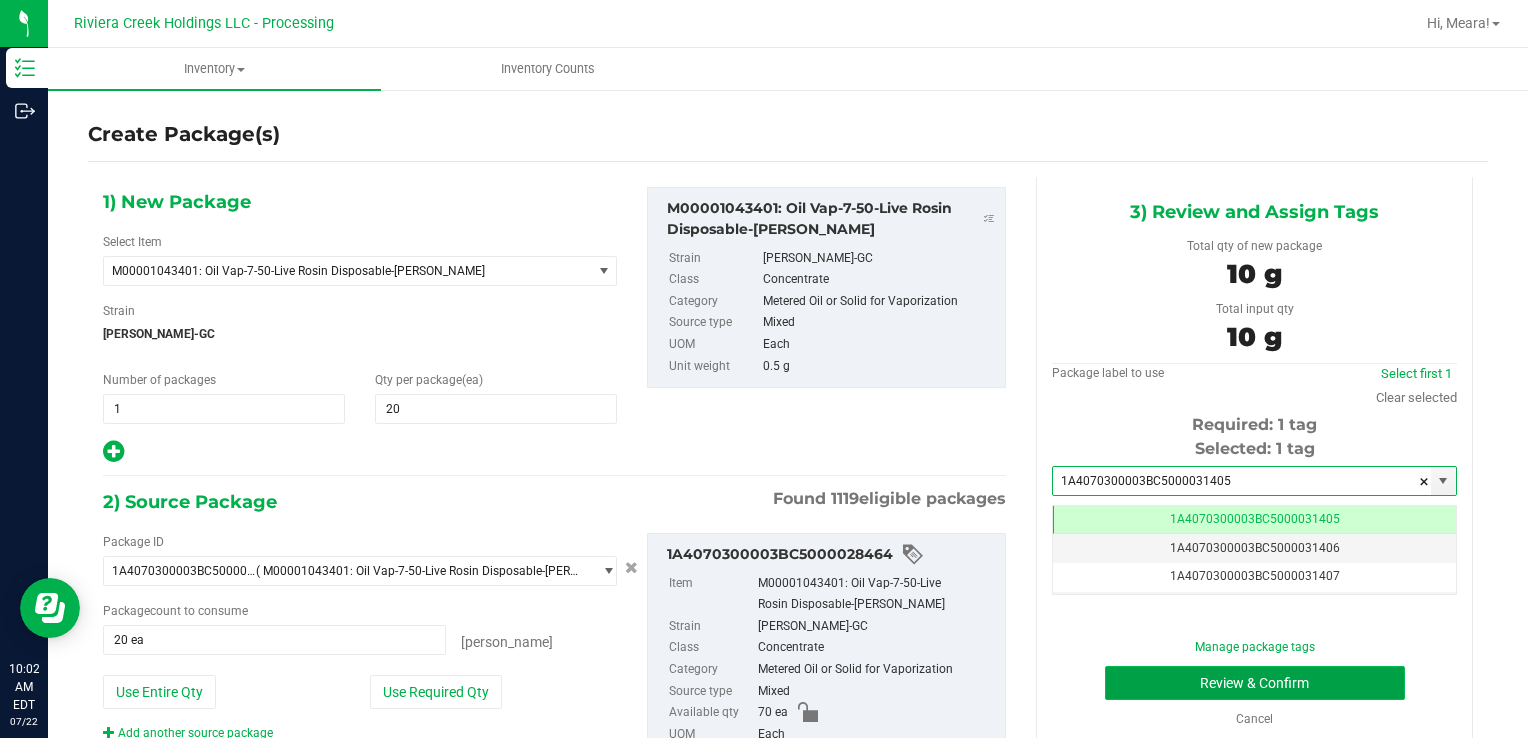 click on "Review & Confirm" at bounding box center [1255, 683] 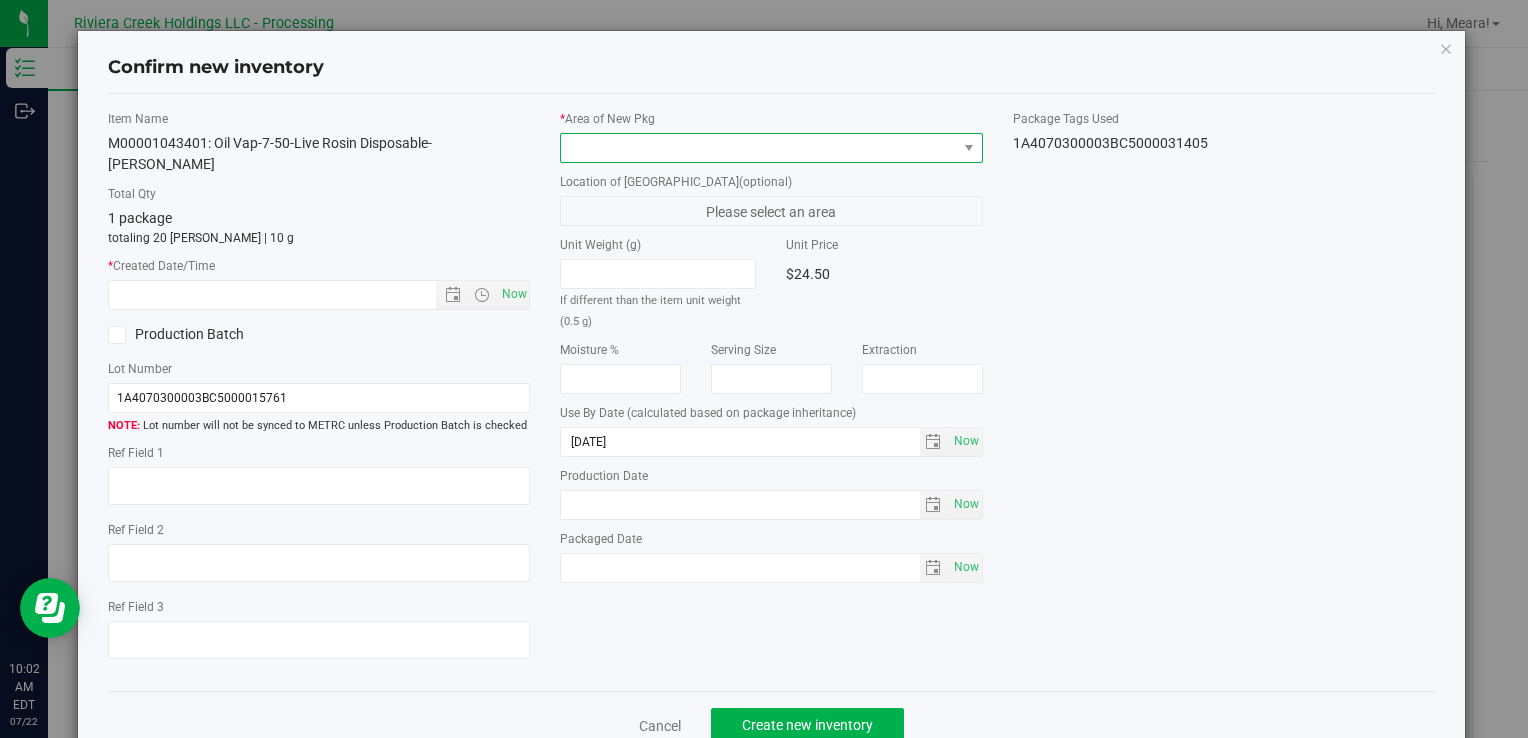 click at bounding box center (758, 148) 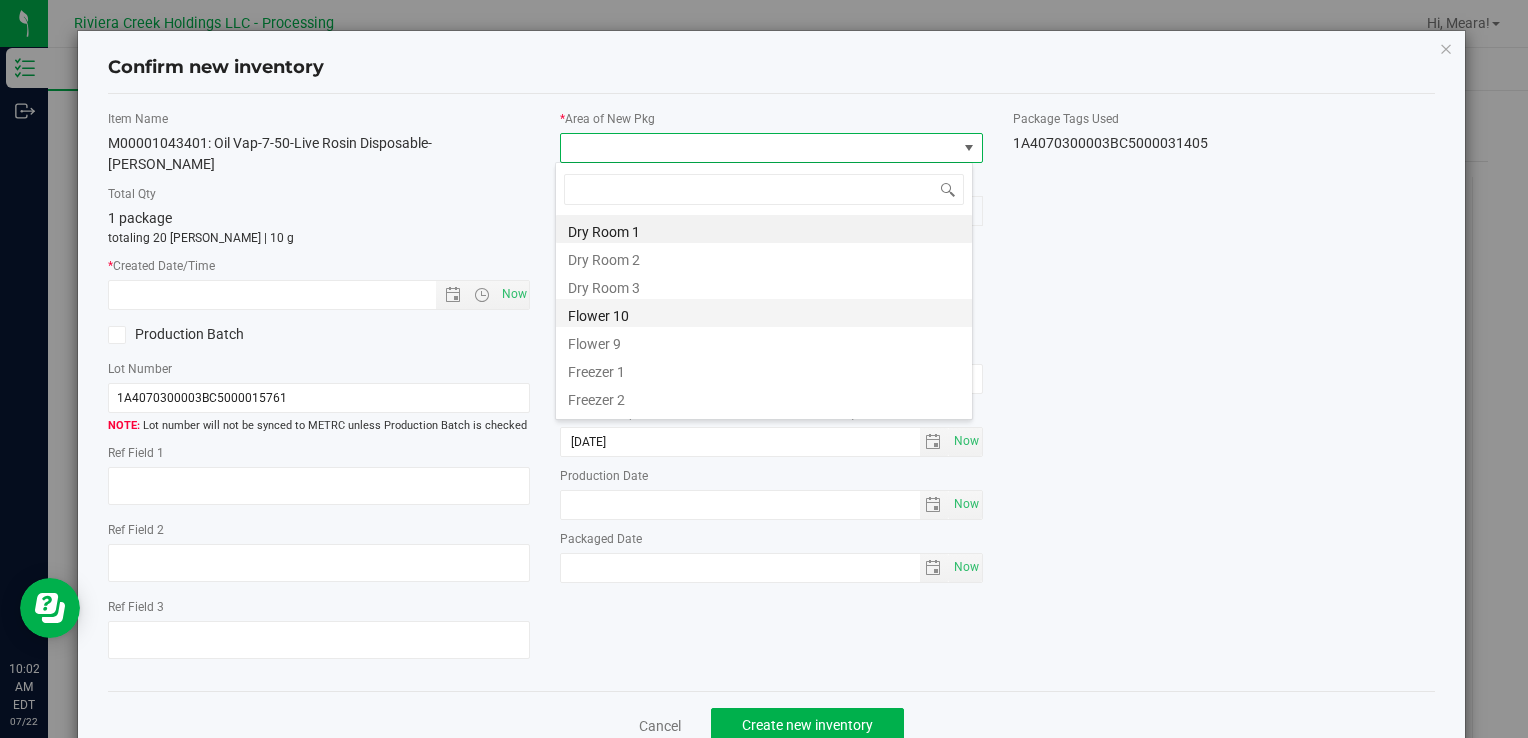 click on "Flower 10" at bounding box center (764, 313) 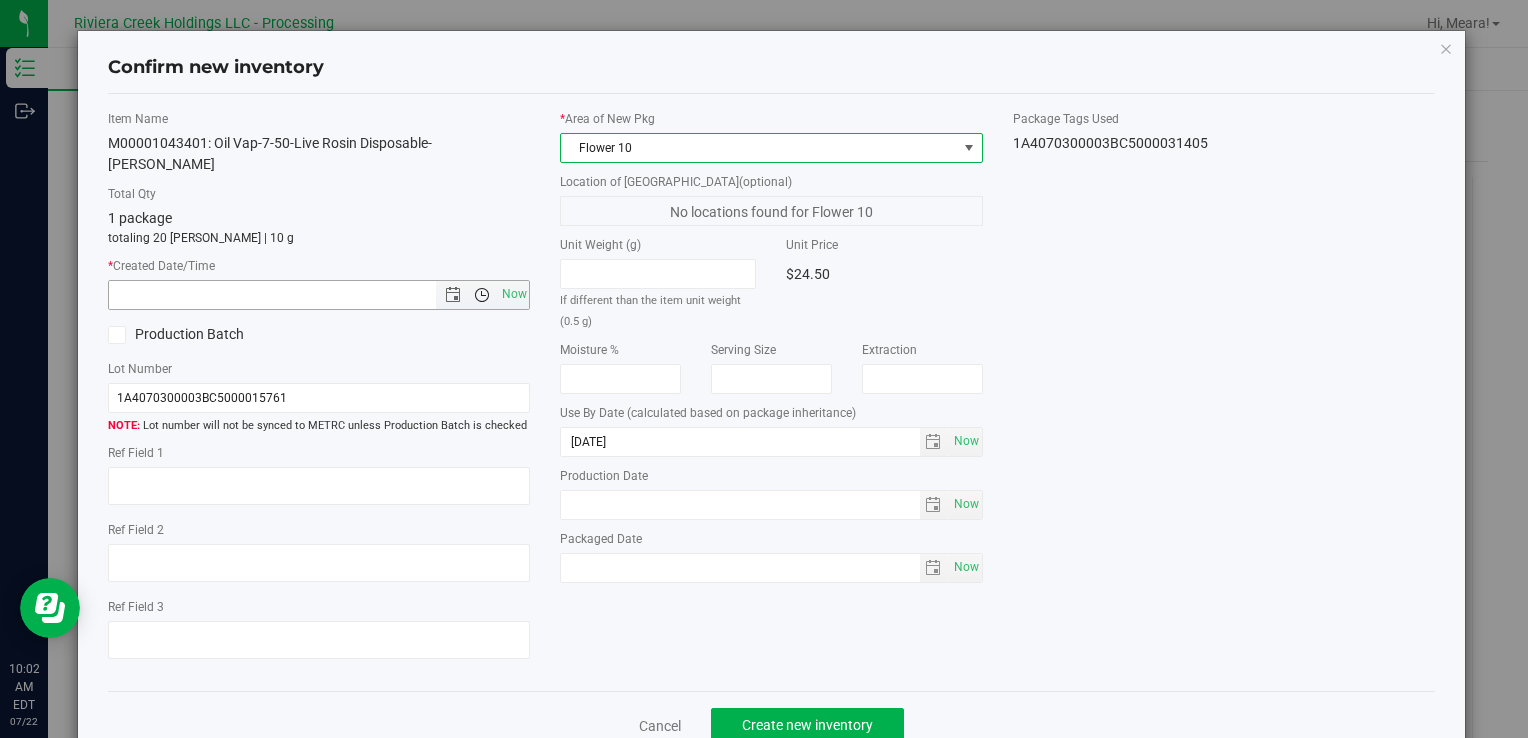 click at bounding box center (482, 295) 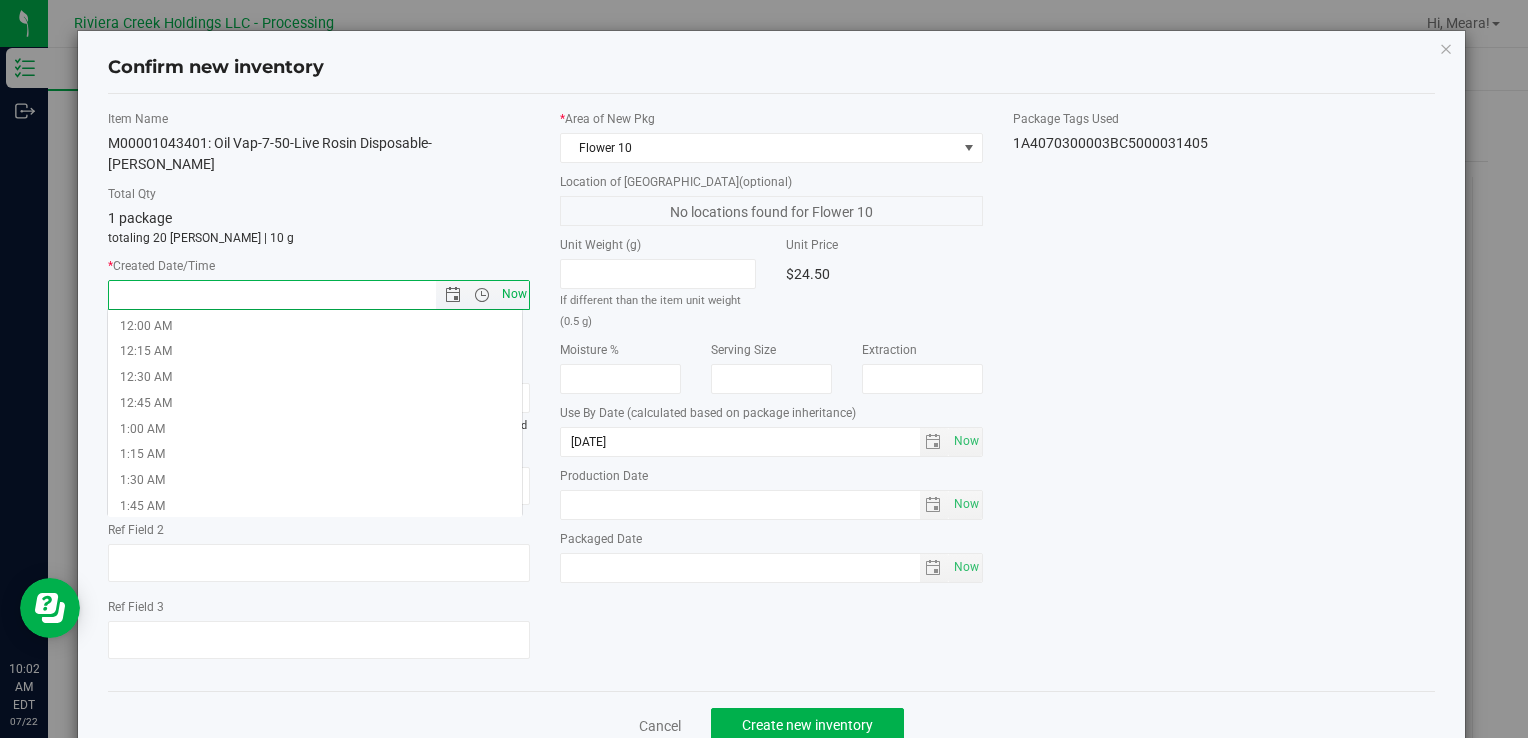 click on "Now" at bounding box center (514, 294) 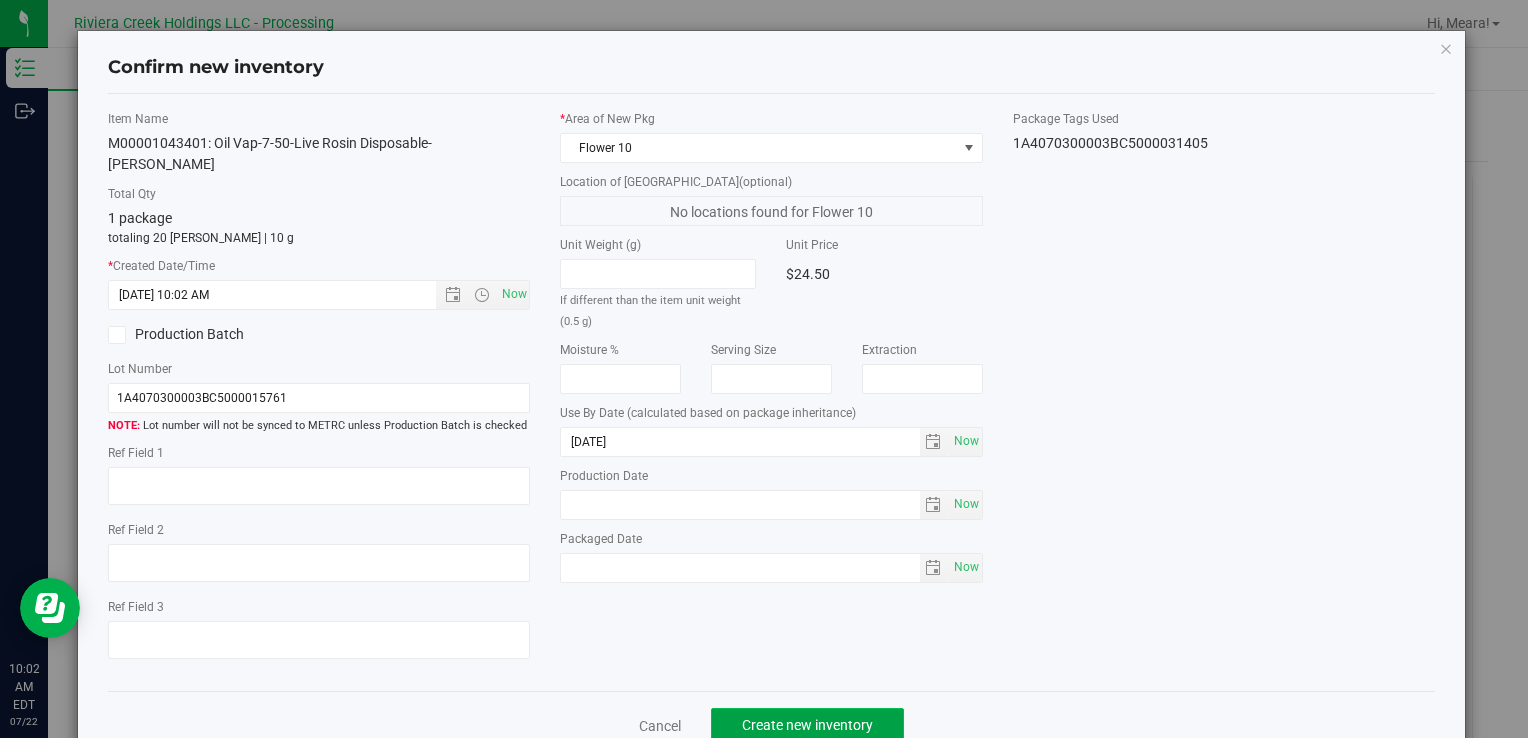 click on "Create new inventory" 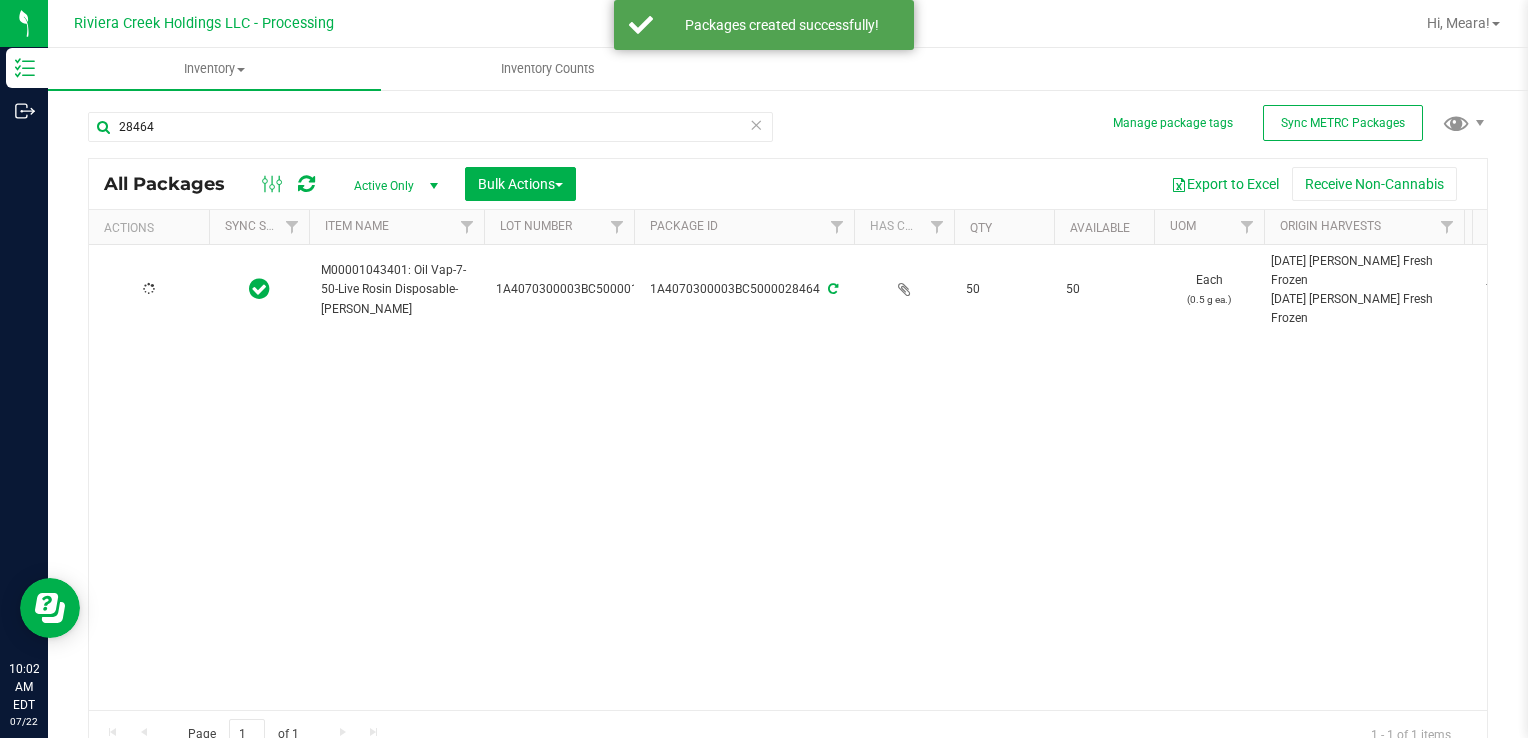 type on "[DATE]" 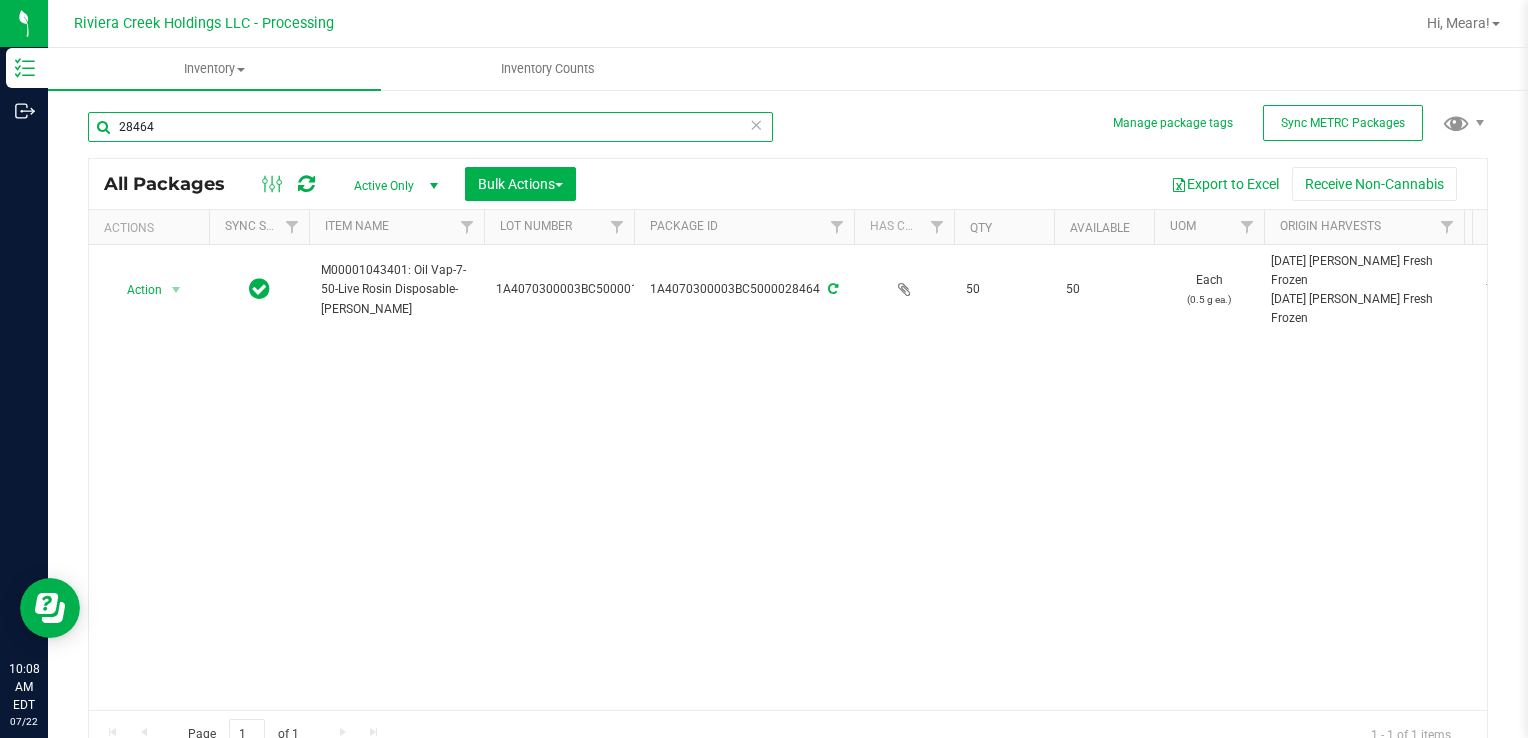 drag, startPoint x: 185, startPoint y: 133, endPoint x: 57, endPoint y: 144, distance: 128.47179 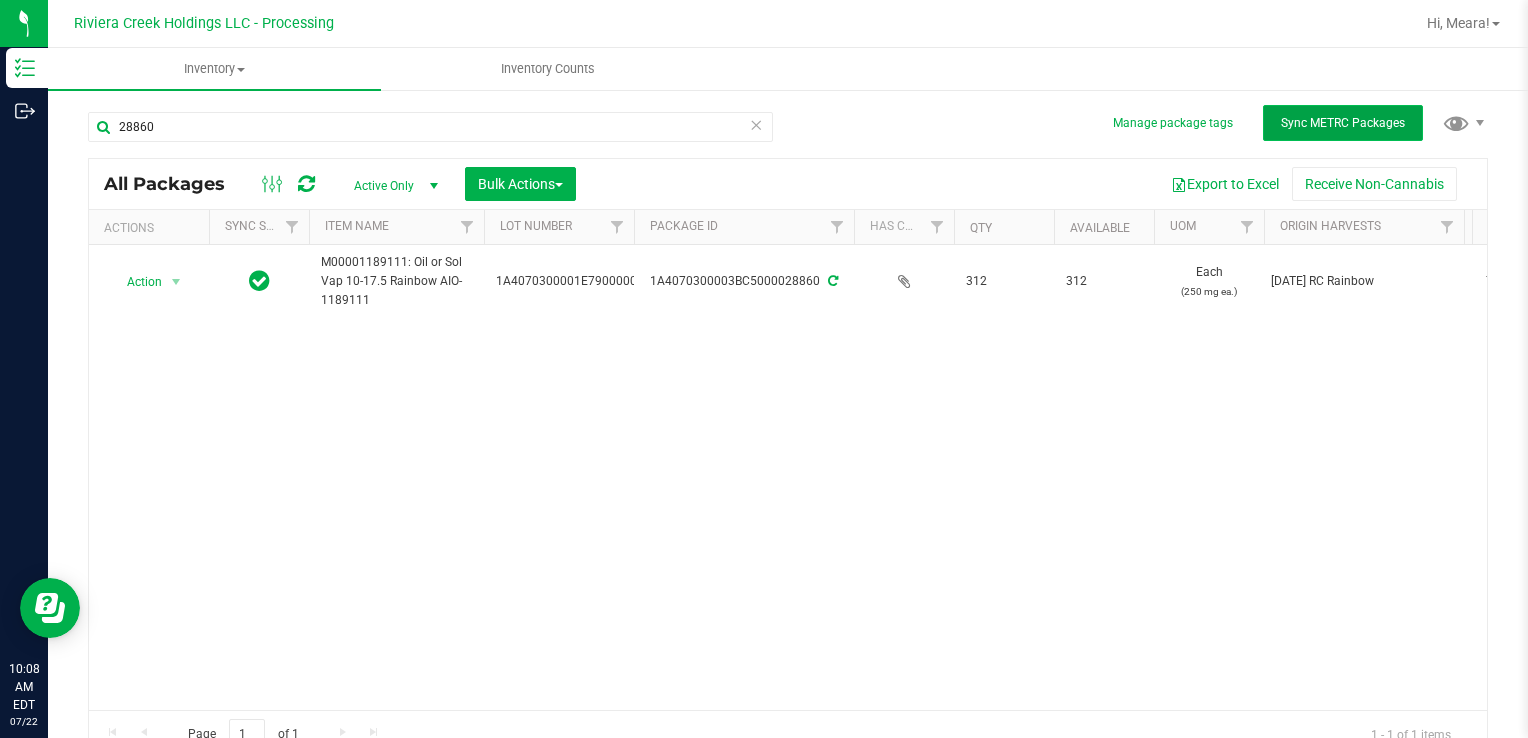 click on "Sync METRC Packages" at bounding box center (1343, 123) 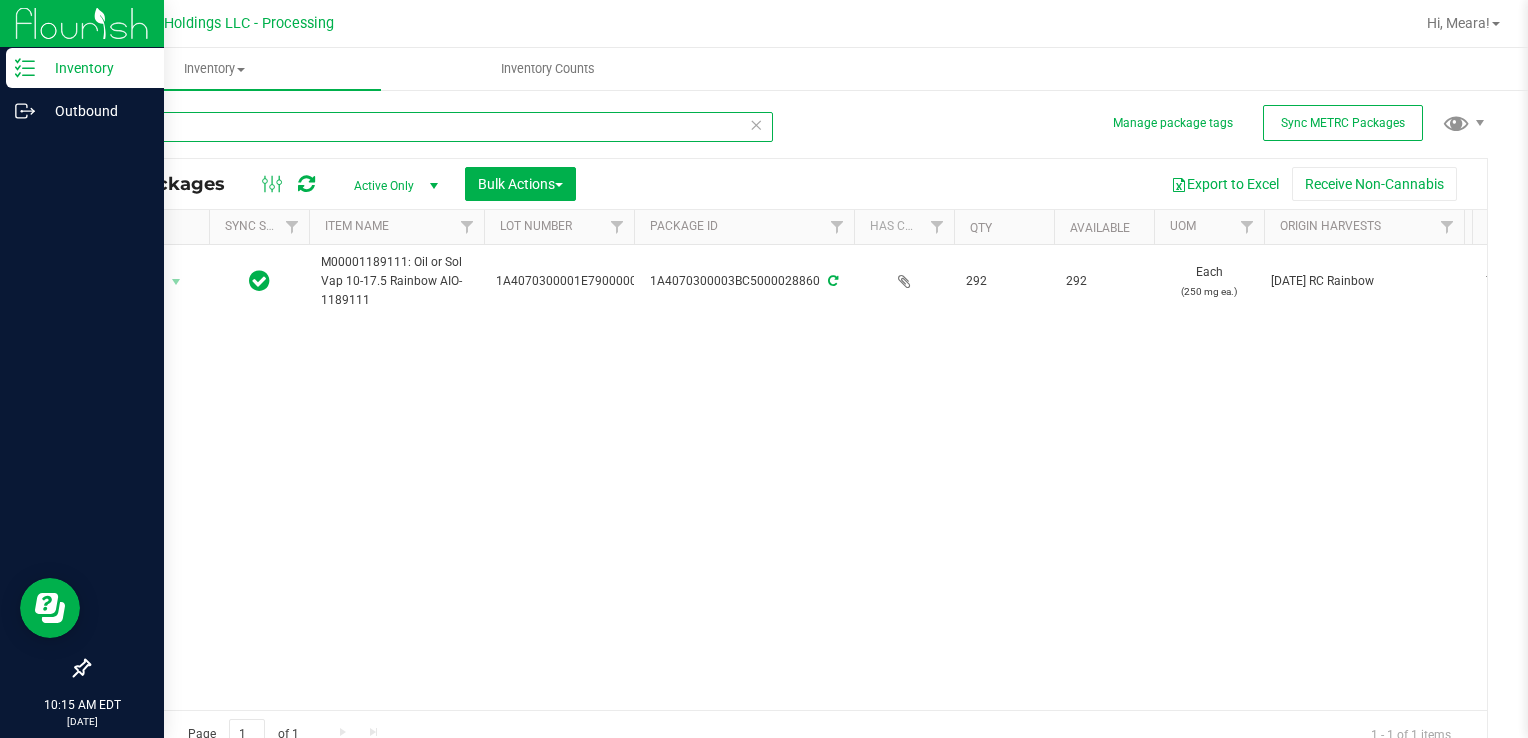 drag, startPoint x: 229, startPoint y: 132, endPoint x: 20, endPoint y: 156, distance: 210.37347 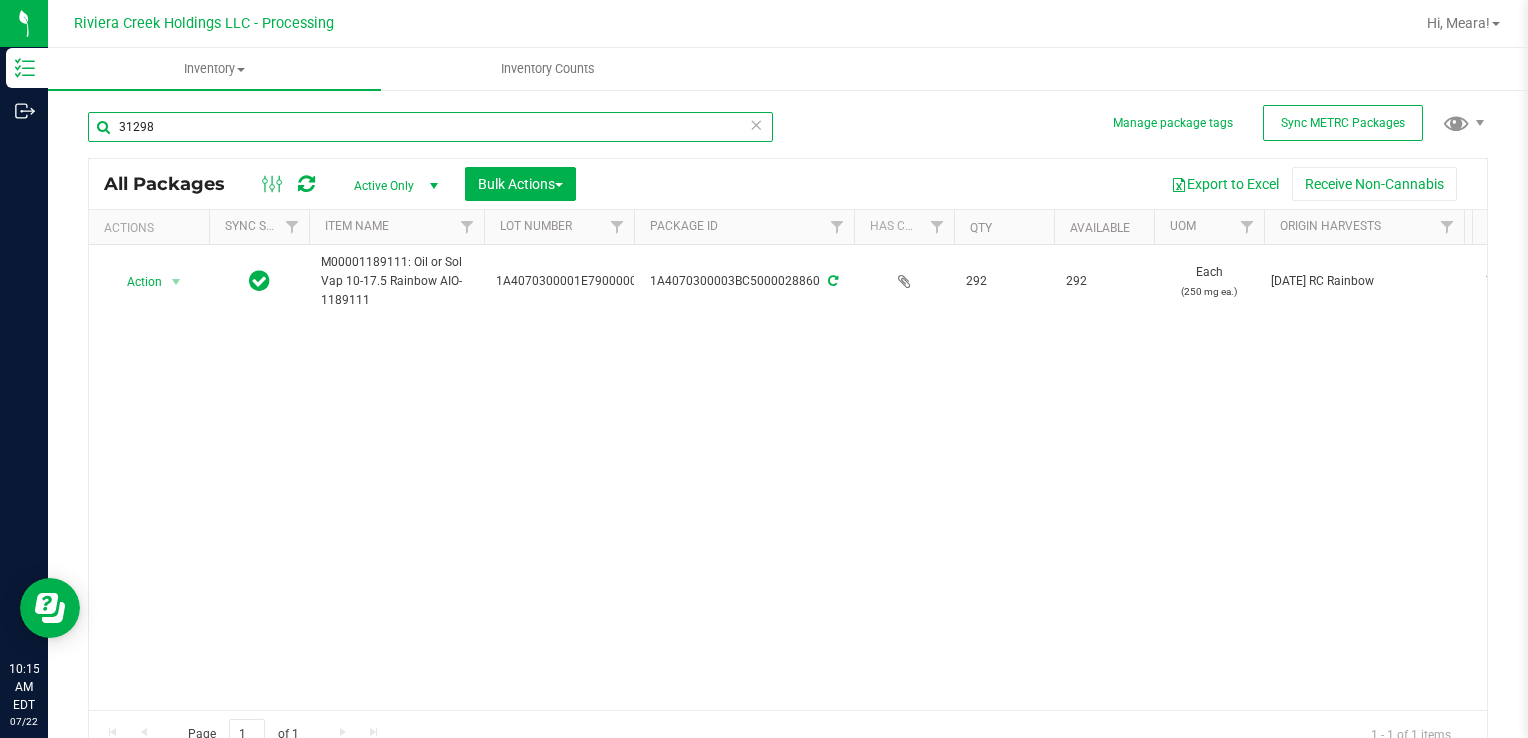 type on "31298" 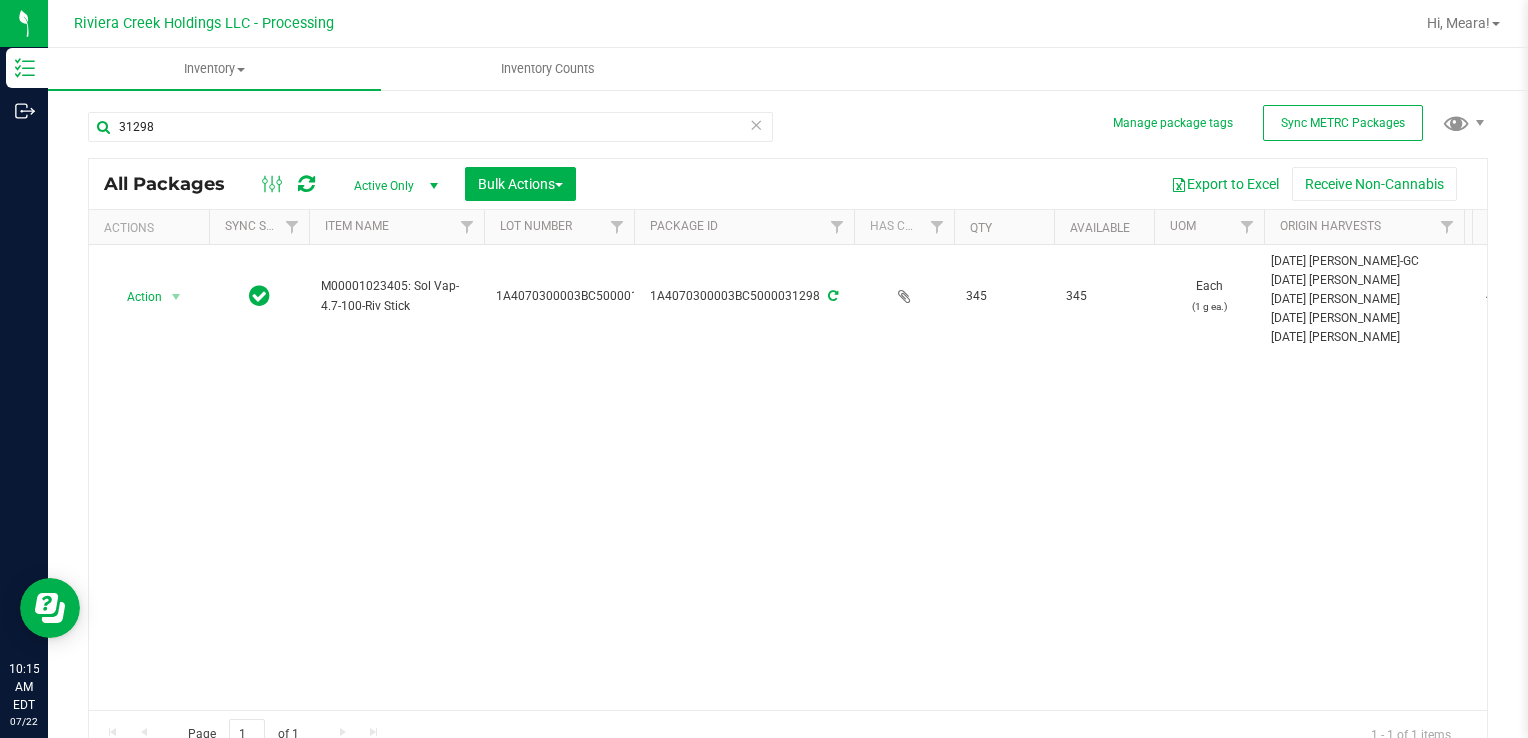 click on "Action Action Create package Edit attributes Global inventory Locate package Package audit log Print package label Print product labels Retag package
M00001023405: Sol Vap-4.7-100-Riv Stick
1A4070300003BC5000015062
1A4070300003BC5000031298
345
345
Each
(1 g ea.)
[DATE] [PERSON_NAME]-[GEOGRAPHIC_DATA] [DATE] [GEOGRAPHIC_DATA][PERSON_NAME] [DATE] [GEOGRAPHIC_DATA][PERSON_NAME] [DATE] [GEOGRAPHIC_DATA][PERSON_NAME] [DATE] [GEOGRAPHIC_DATA][PERSON_NAME] [DATE] Blue Steel [DATE] RC Purple [DATE][DEMOGRAPHIC_DATA] Rocks [DATE] Yellow Cake [DATE] RC Rainbow [DATE] RCCC [DATE] Chocolope [DATE] Lost River [DATE] Blue Steel [DATE] Early Lemon [PERSON_NAME] [DATE] Chocolope 44.7145" at bounding box center (788, 477) 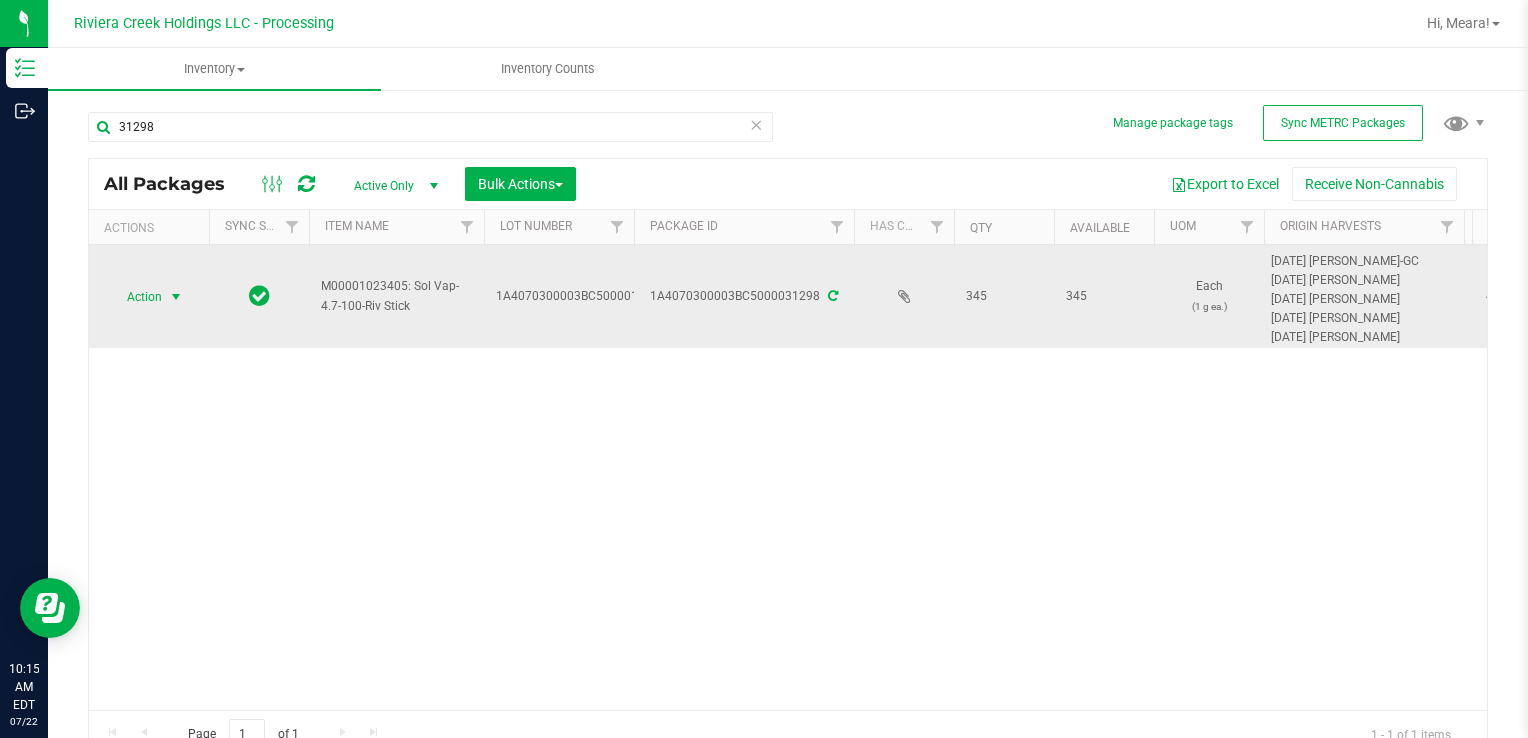 click at bounding box center [176, 297] 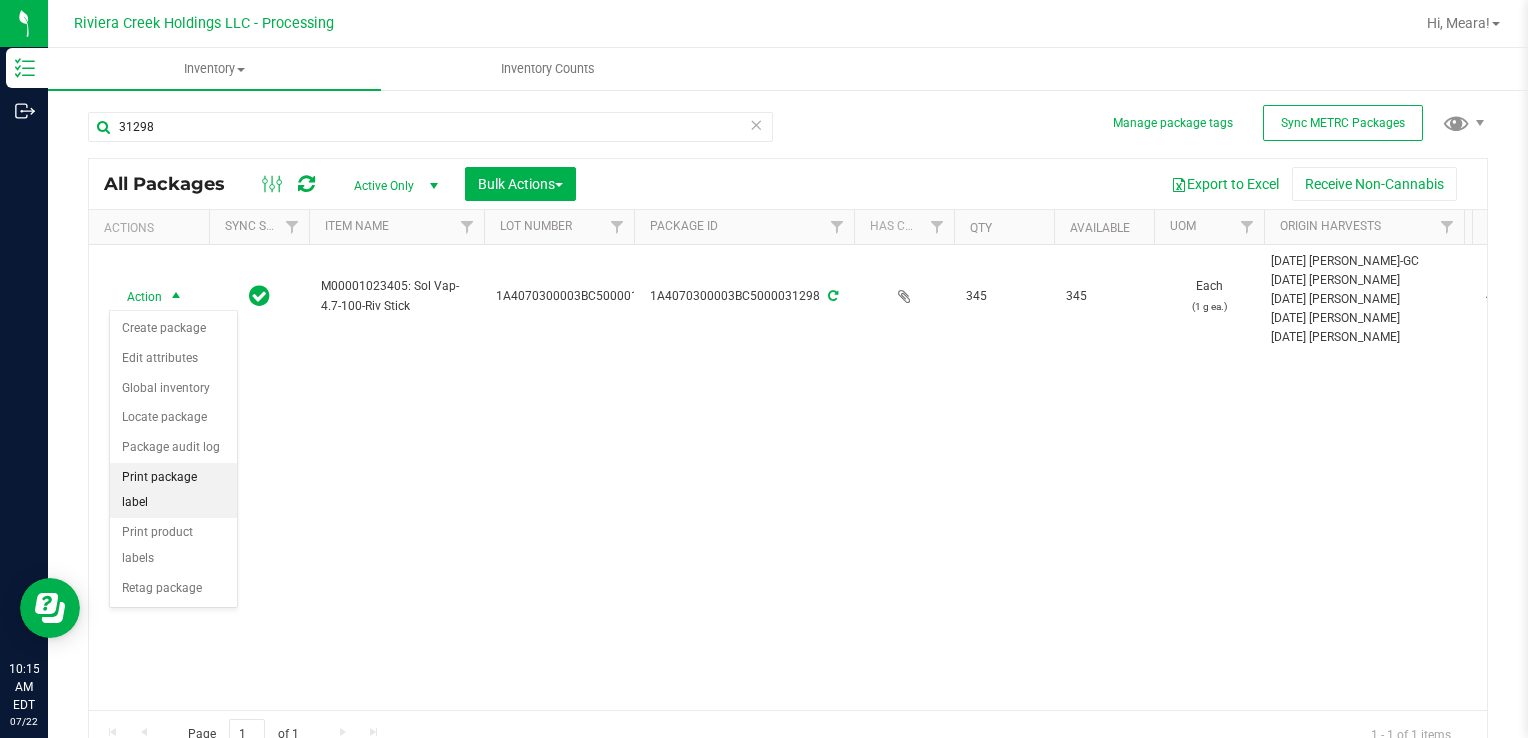 click on "Print package label" at bounding box center (173, 490) 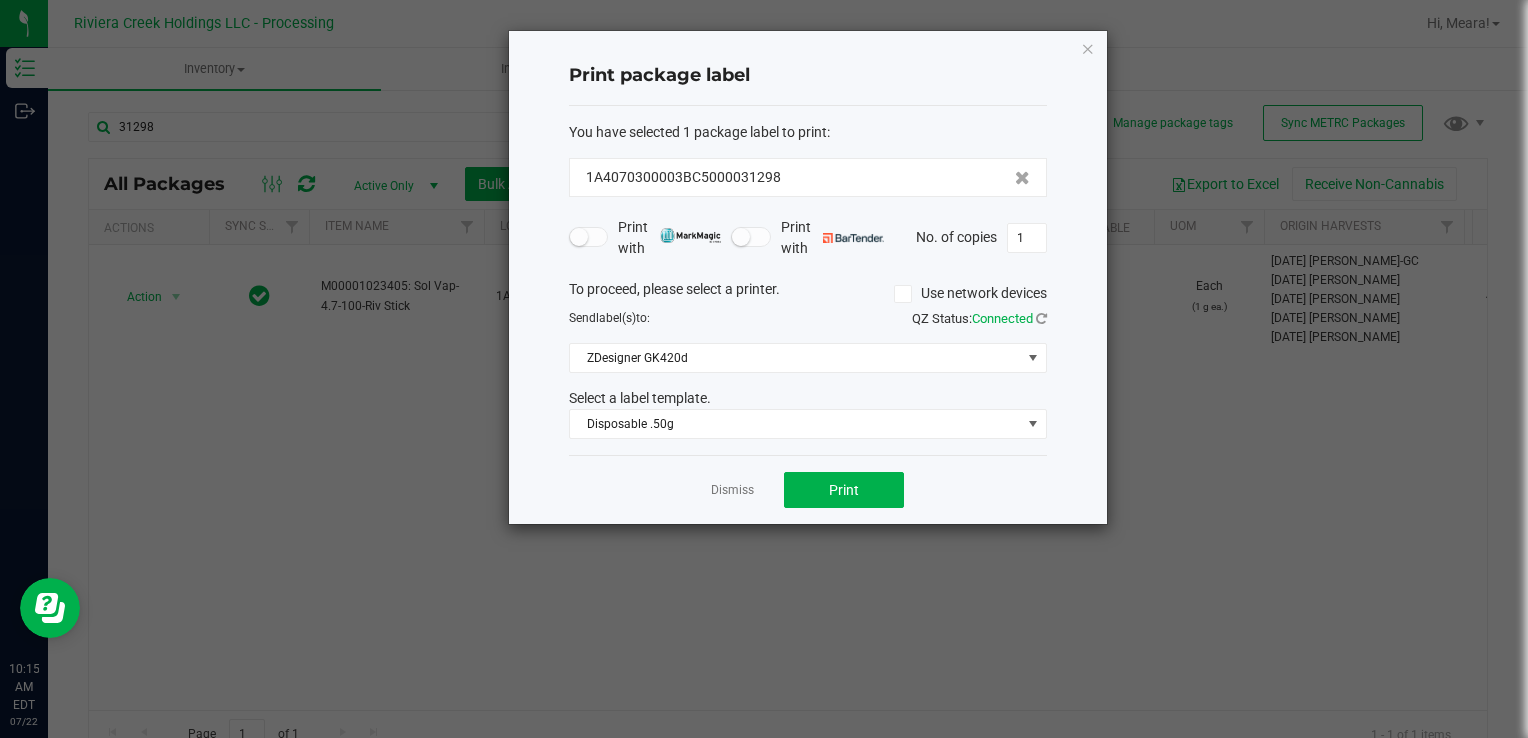 click on "You have selected 1 package label to print  :   1A4070300003BC5000031298   Print with   Print with   No. of copies  1  To proceed, please select a printer.   Use network devices  Send  label(s)  to:  QZ Status:   Connected  ZDesigner GK420d  Select a label template.  Disposable .50g" 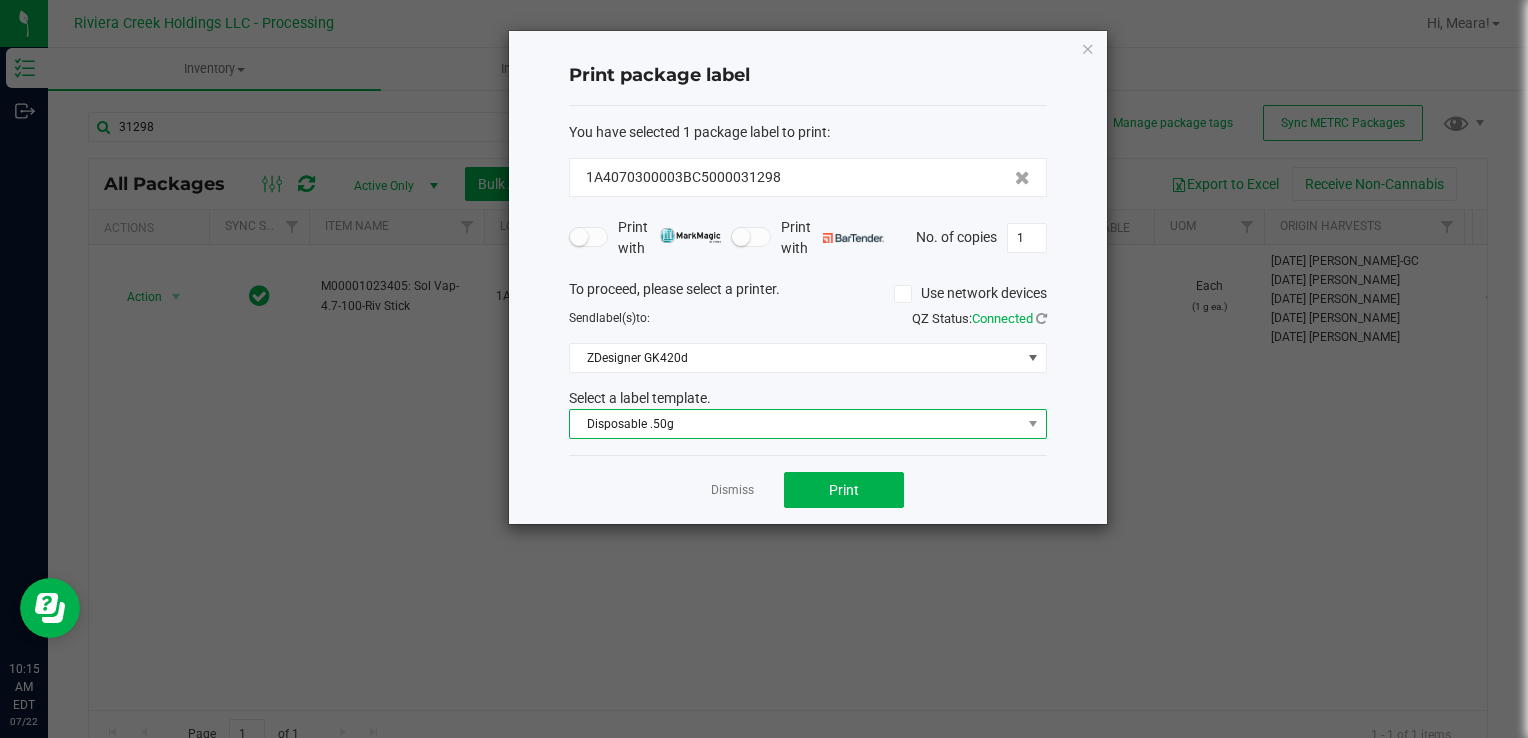click on "Disposable .50g" at bounding box center (795, 424) 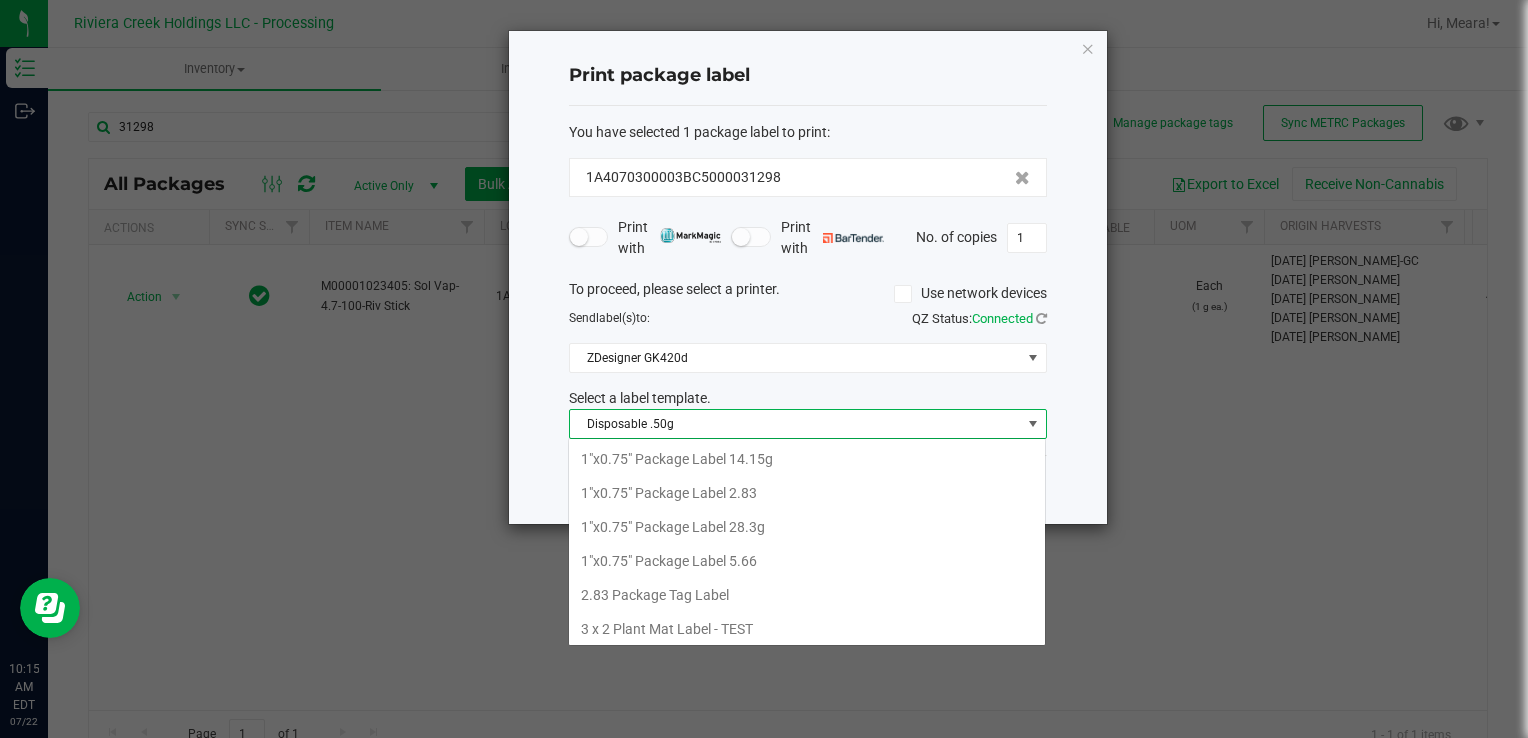scroll, scrollTop: 372, scrollLeft: 0, axis: vertical 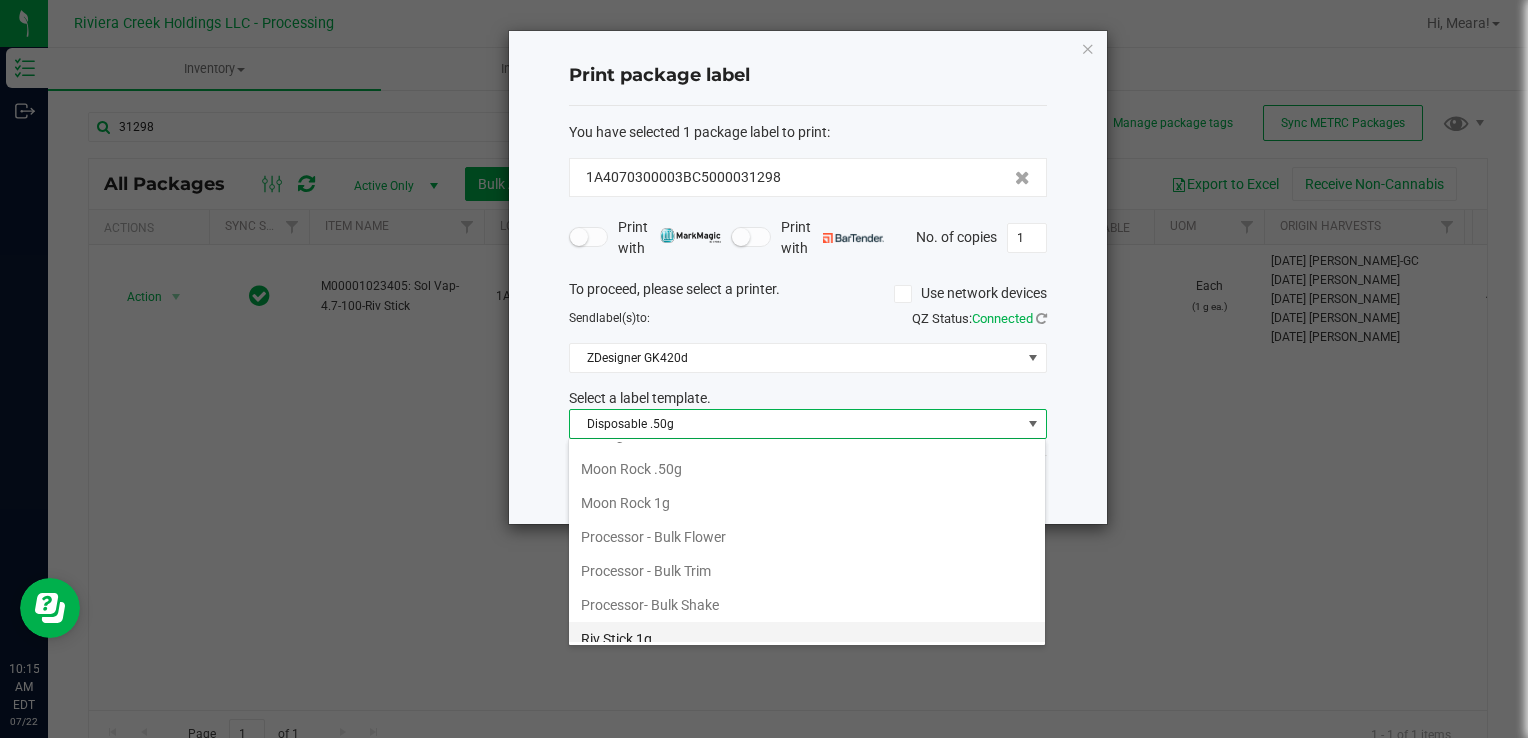 click on "Riv Stick 1g" at bounding box center [807, 639] 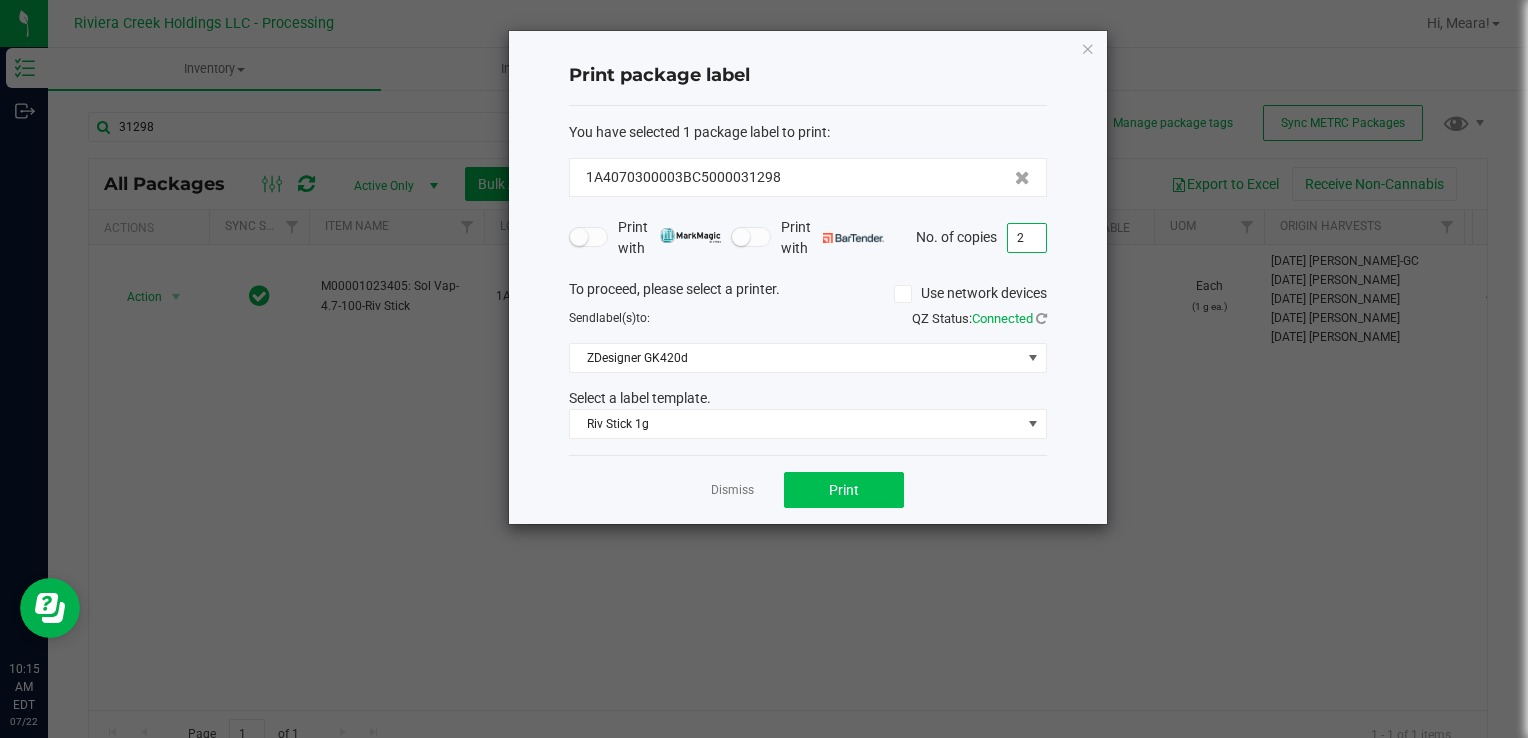 type on "2" 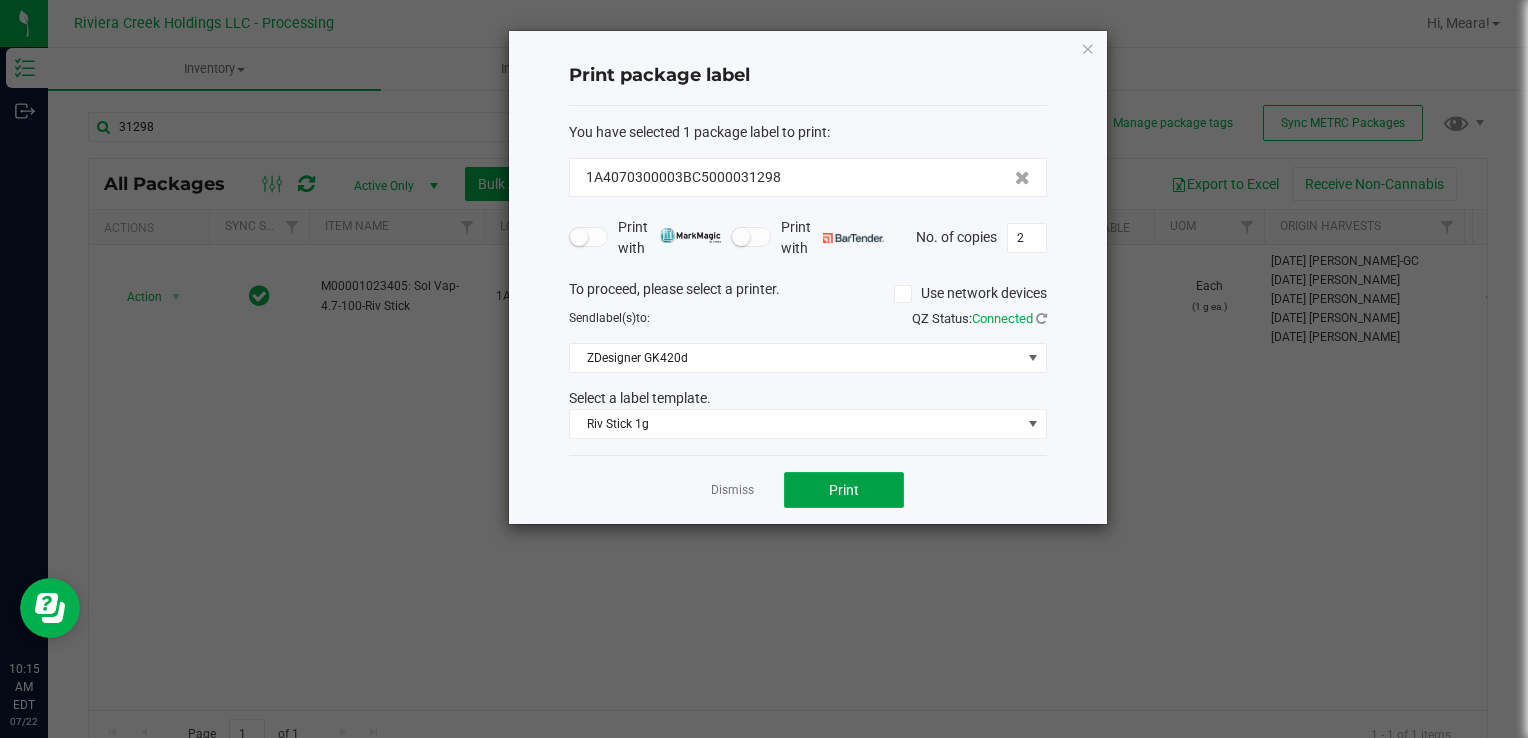click on "Print" 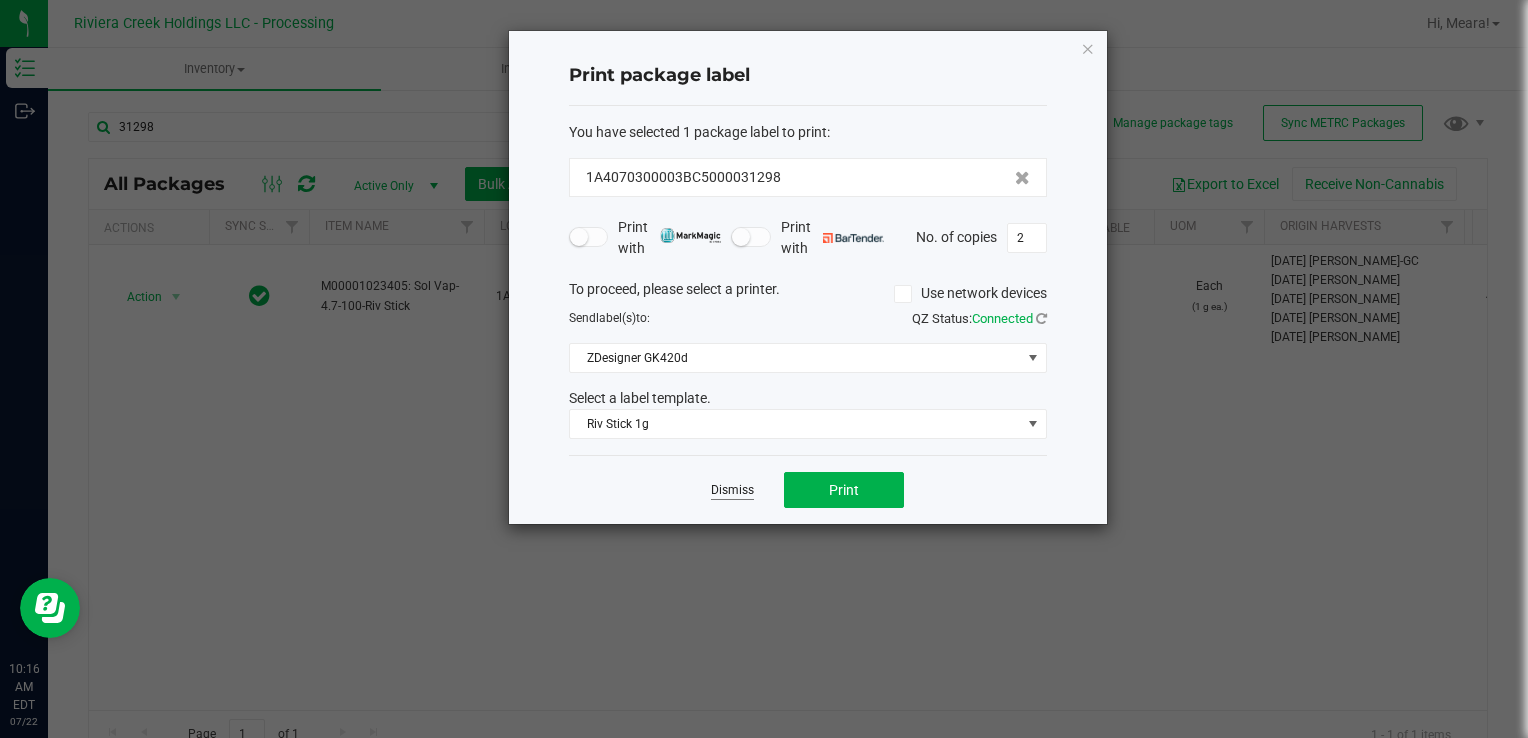 click on "Dismiss" 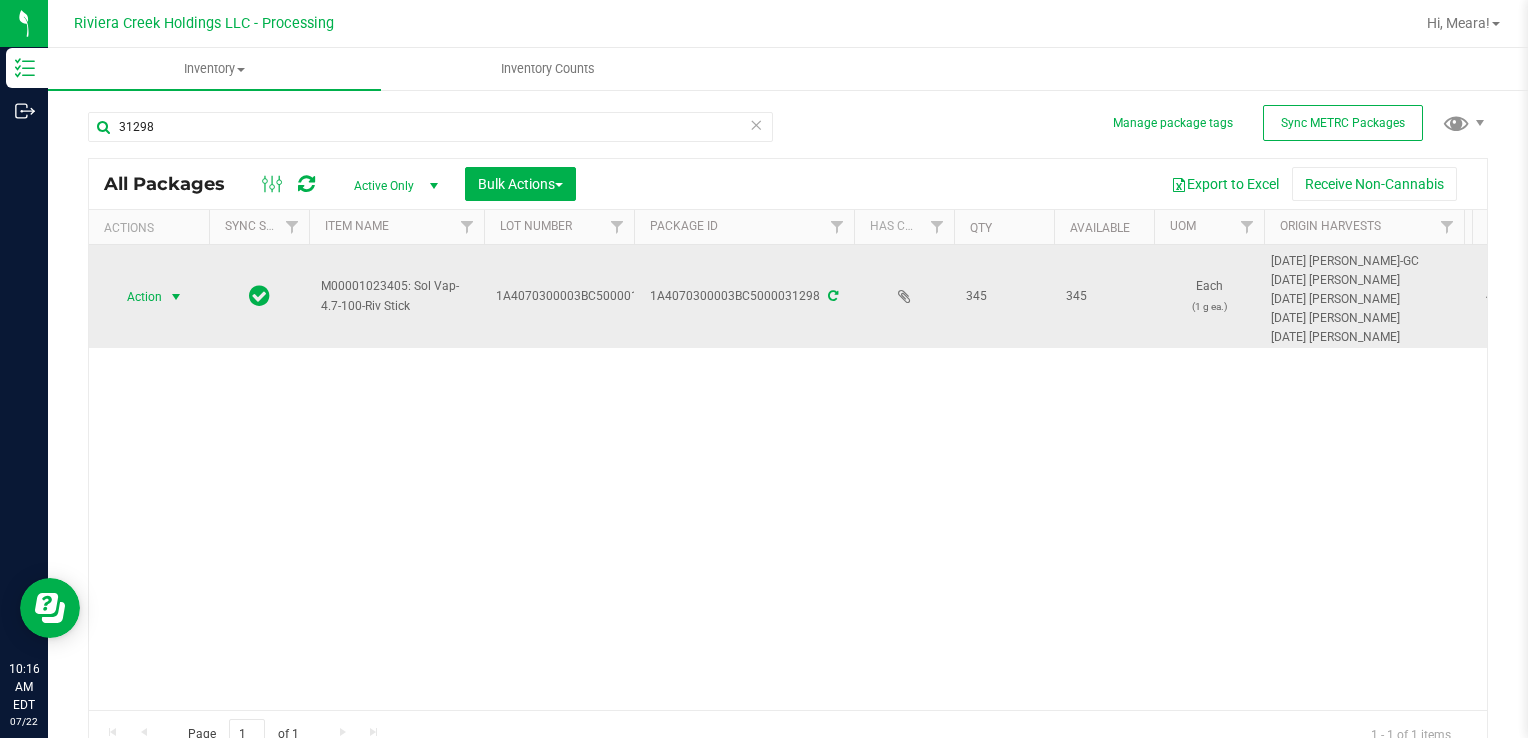 click at bounding box center (176, 297) 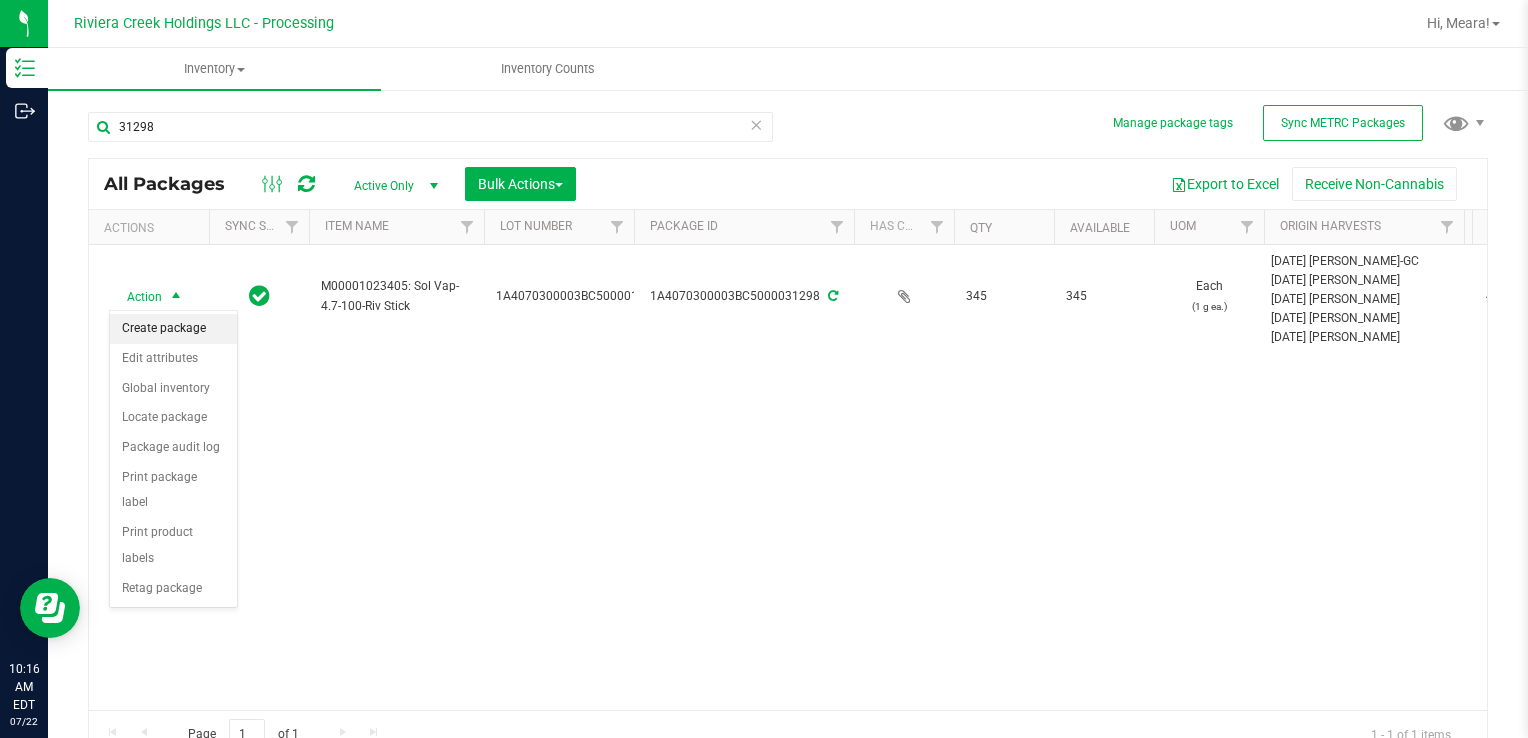 click on "Create package" at bounding box center (173, 329) 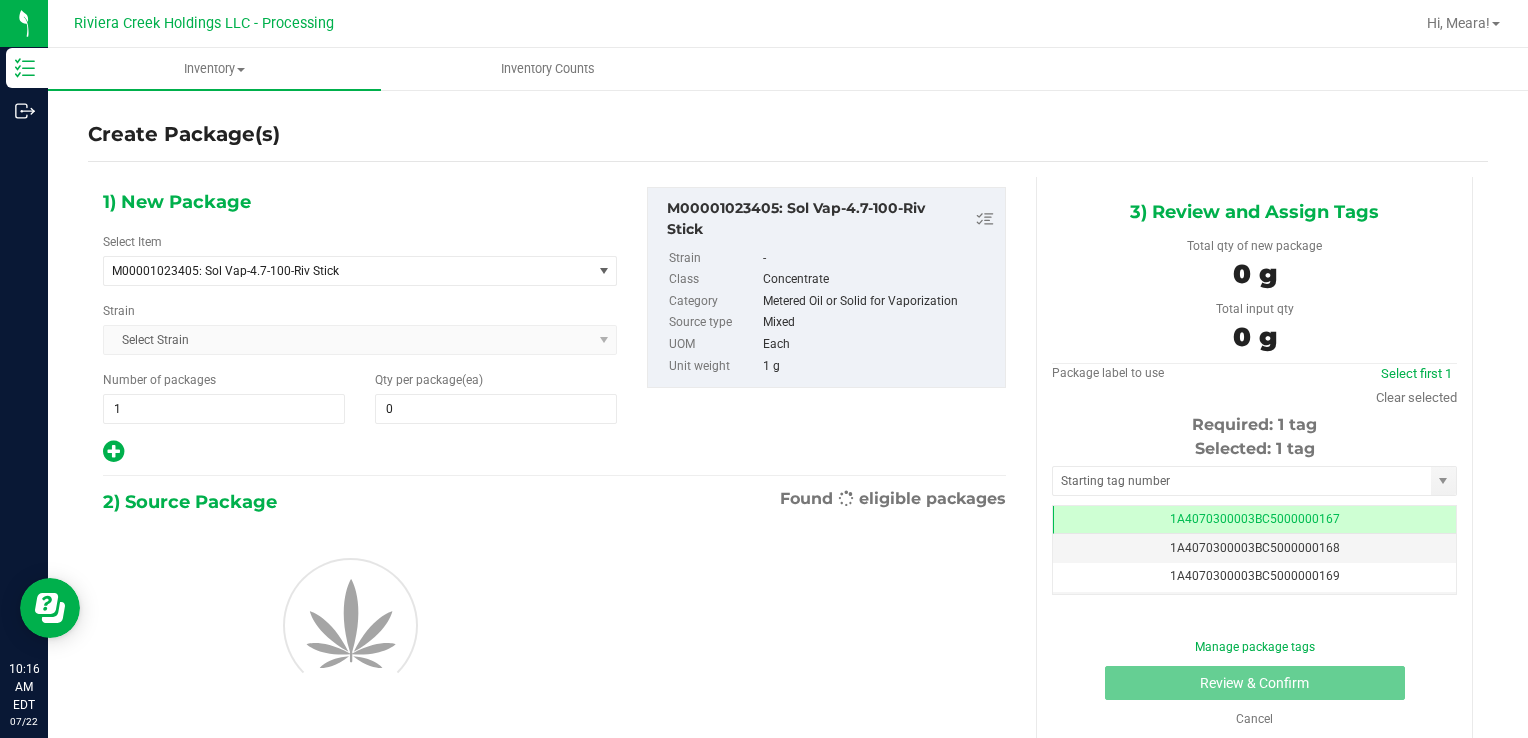 scroll, scrollTop: 0, scrollLeft: 0, axis: both 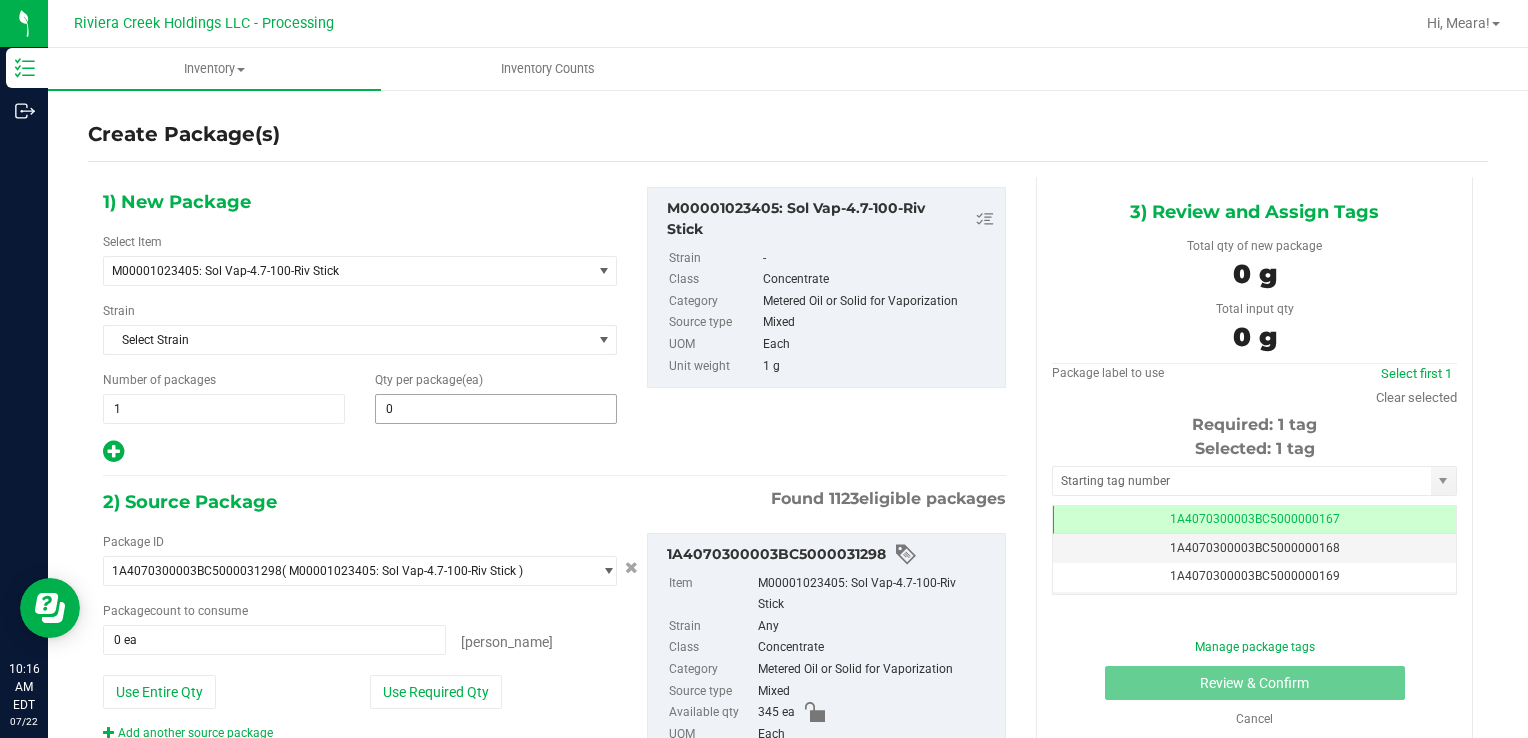 type 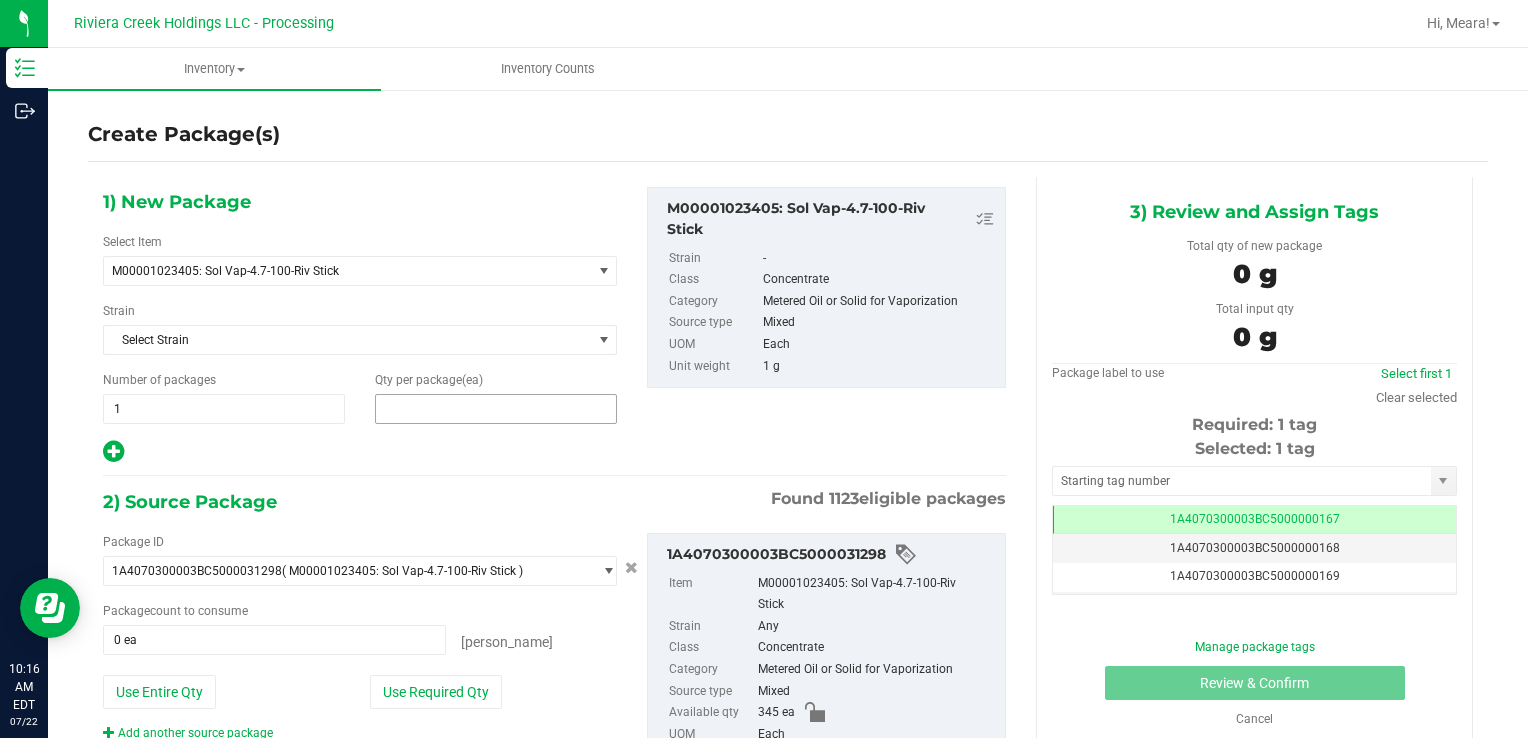 click at bounding box center (496, 409) 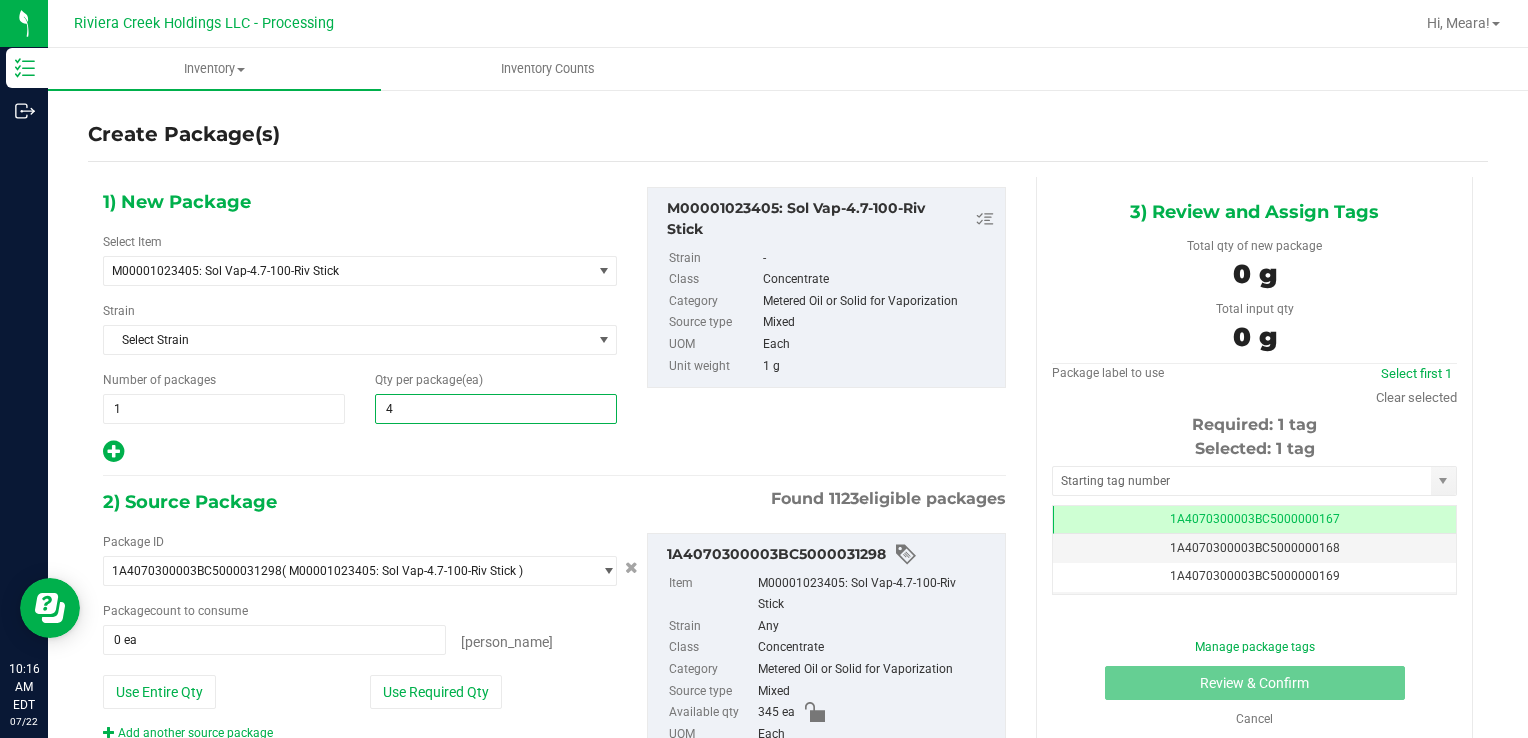 type on "40" 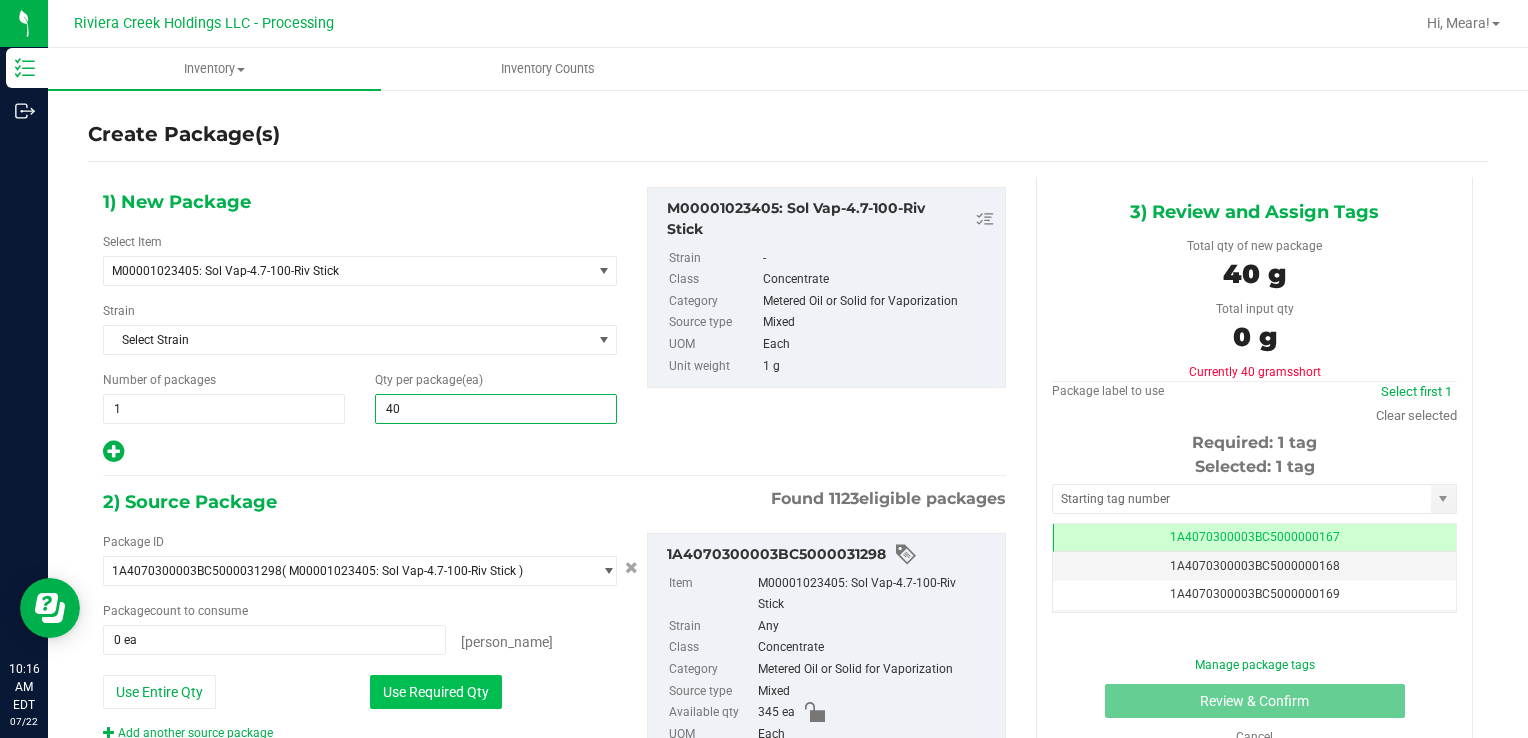 type on "40" 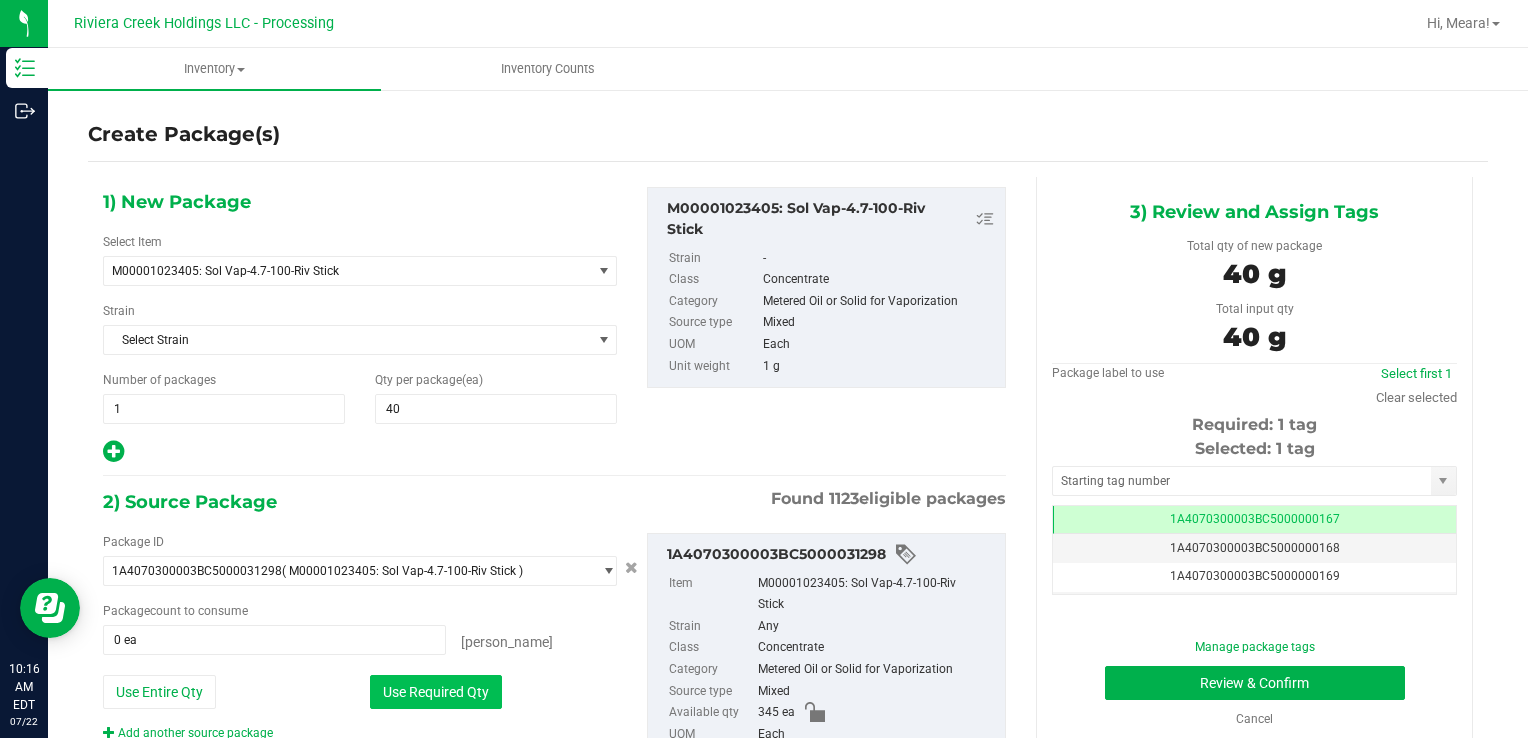 type on "40 ea" 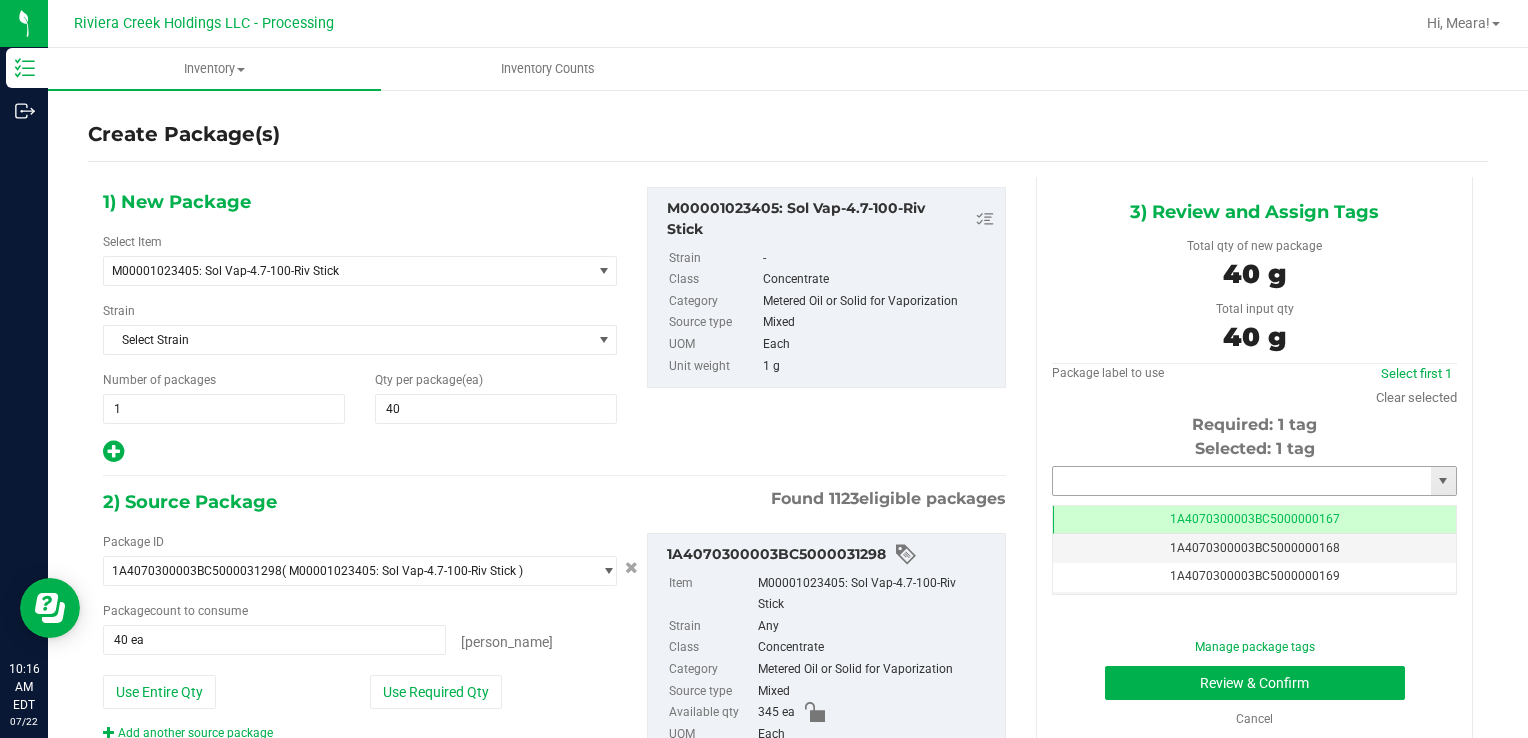 click at bounding box center (1242, 481) 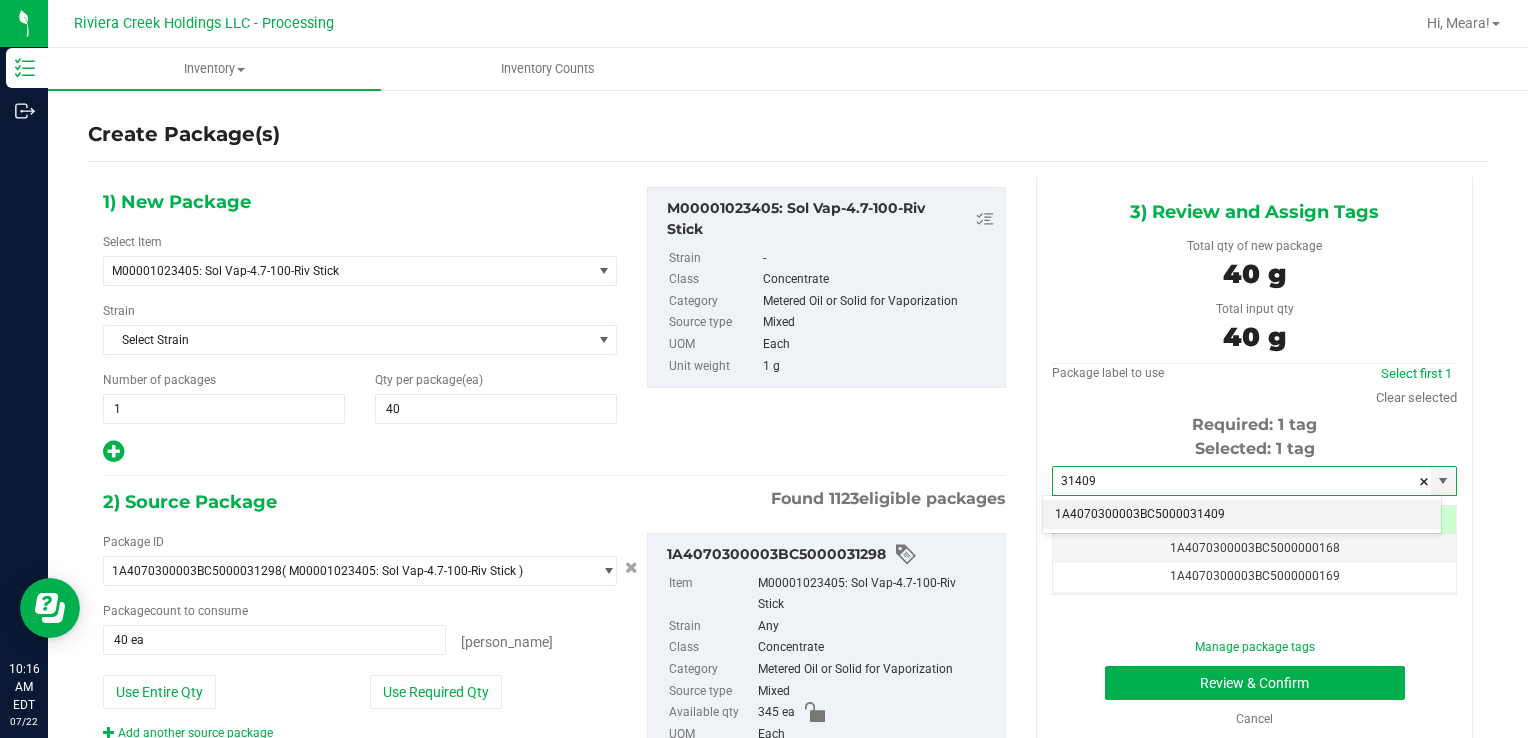 click on "1A4070300003BC5000031409" at bounding box center (1242, 515) 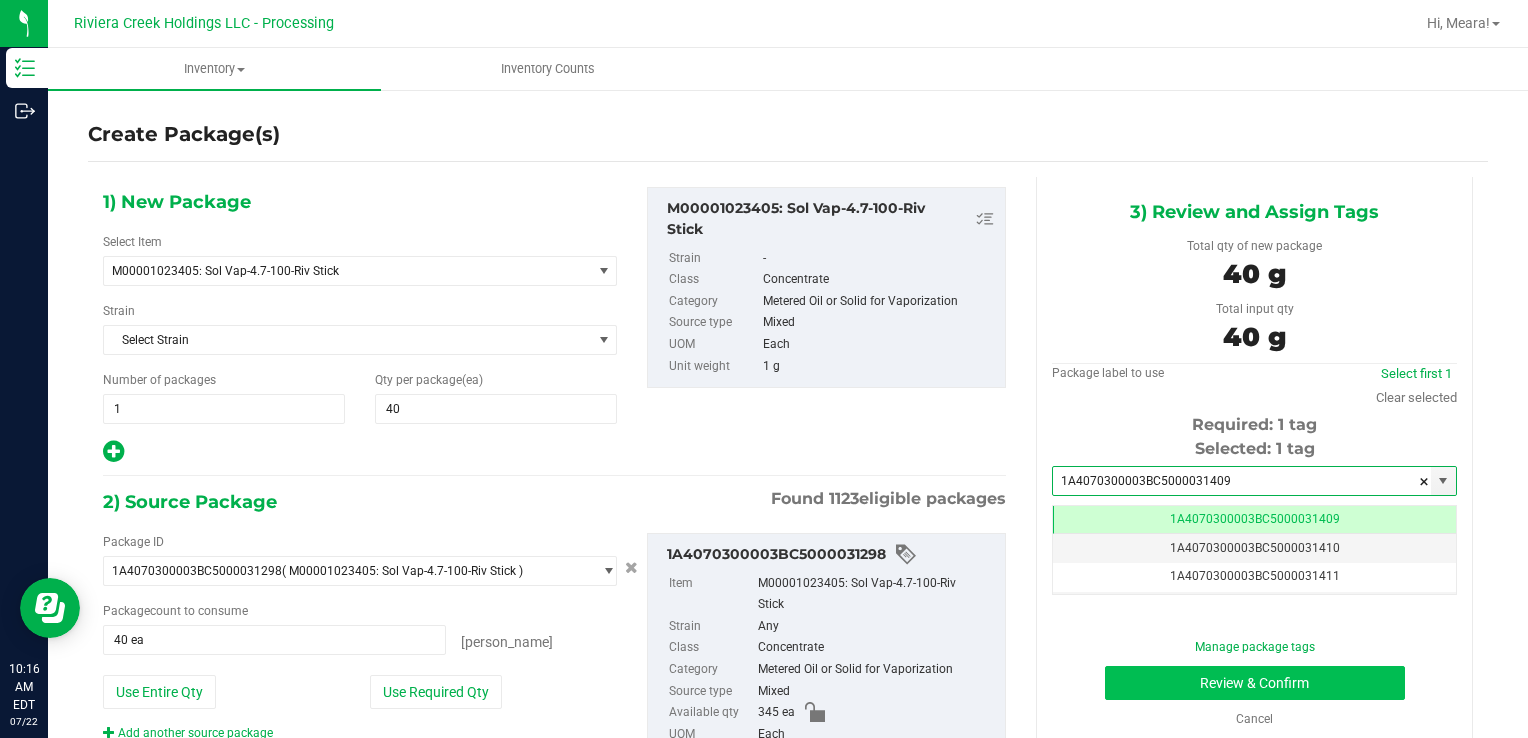 type on "1A4070300003BC5000031409" 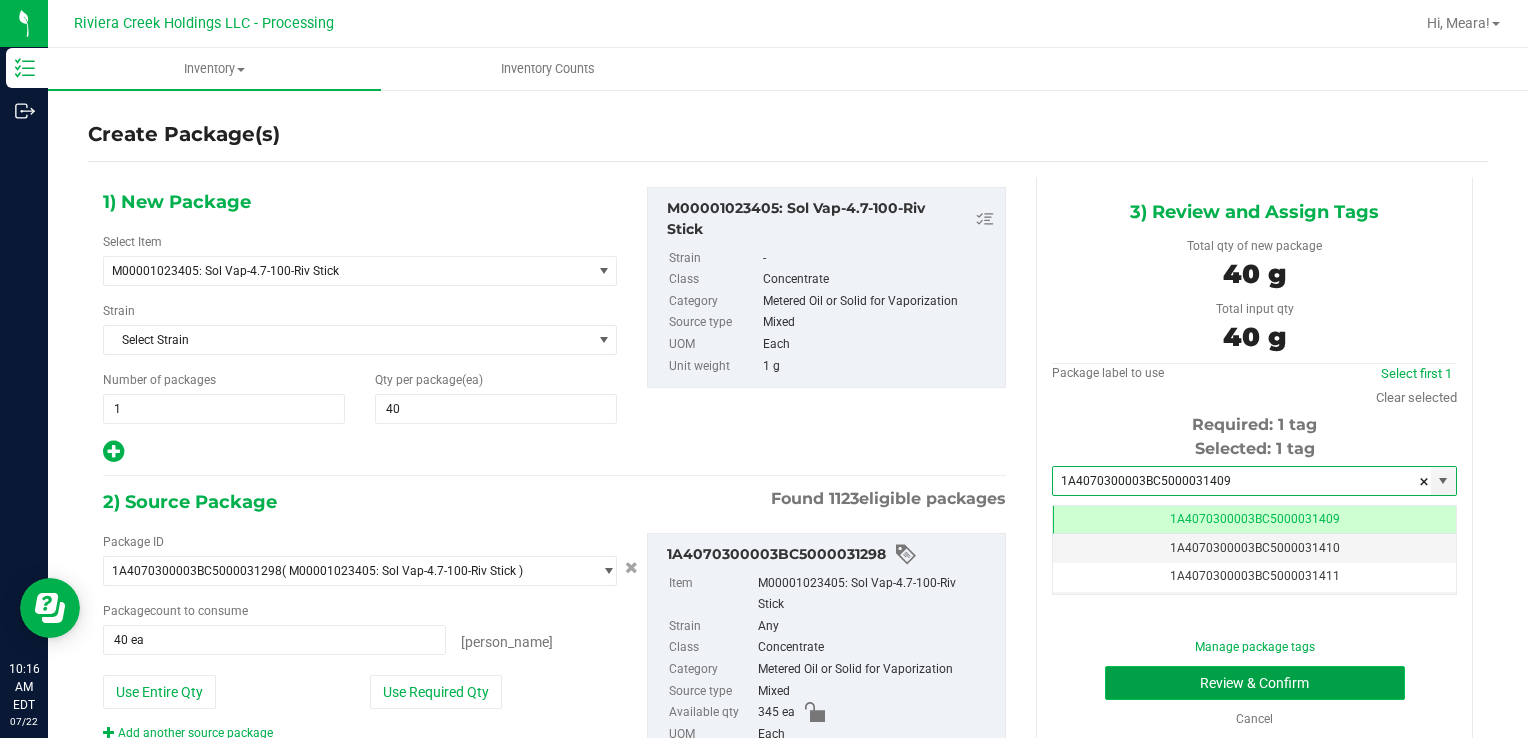 click on "Review & Confirm" at bounding box center (1255, 683) 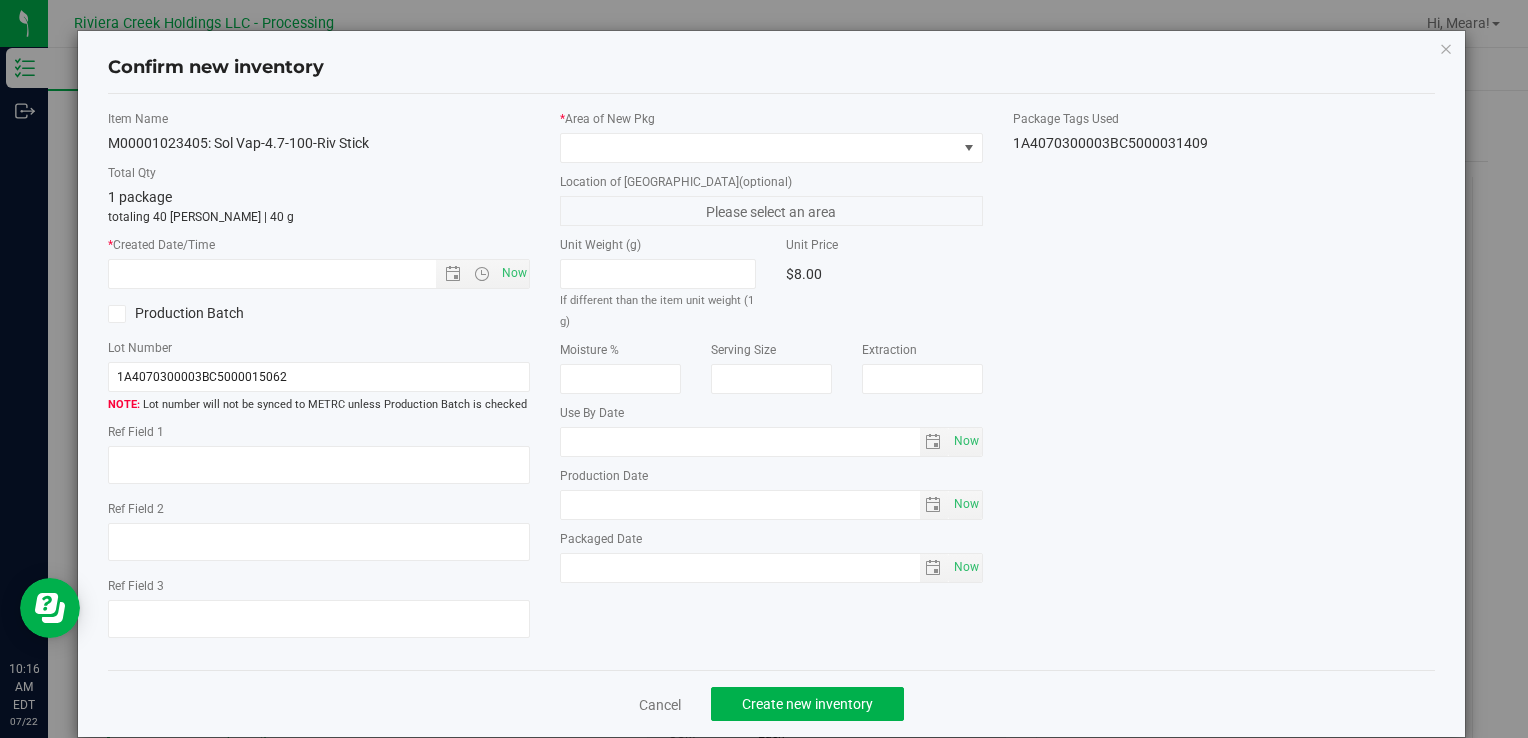 type on "[DATE]" 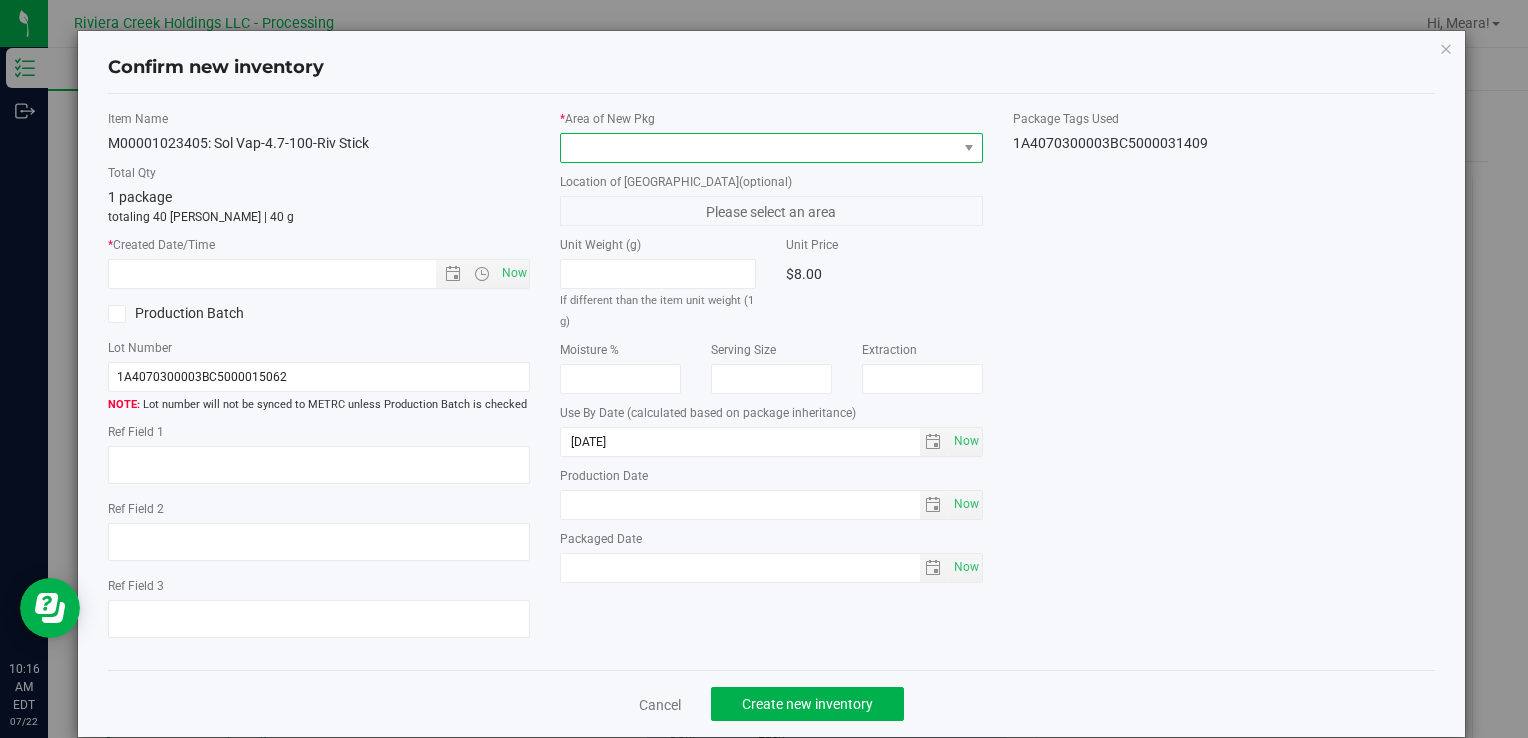 click at bounding box center [758, 148] 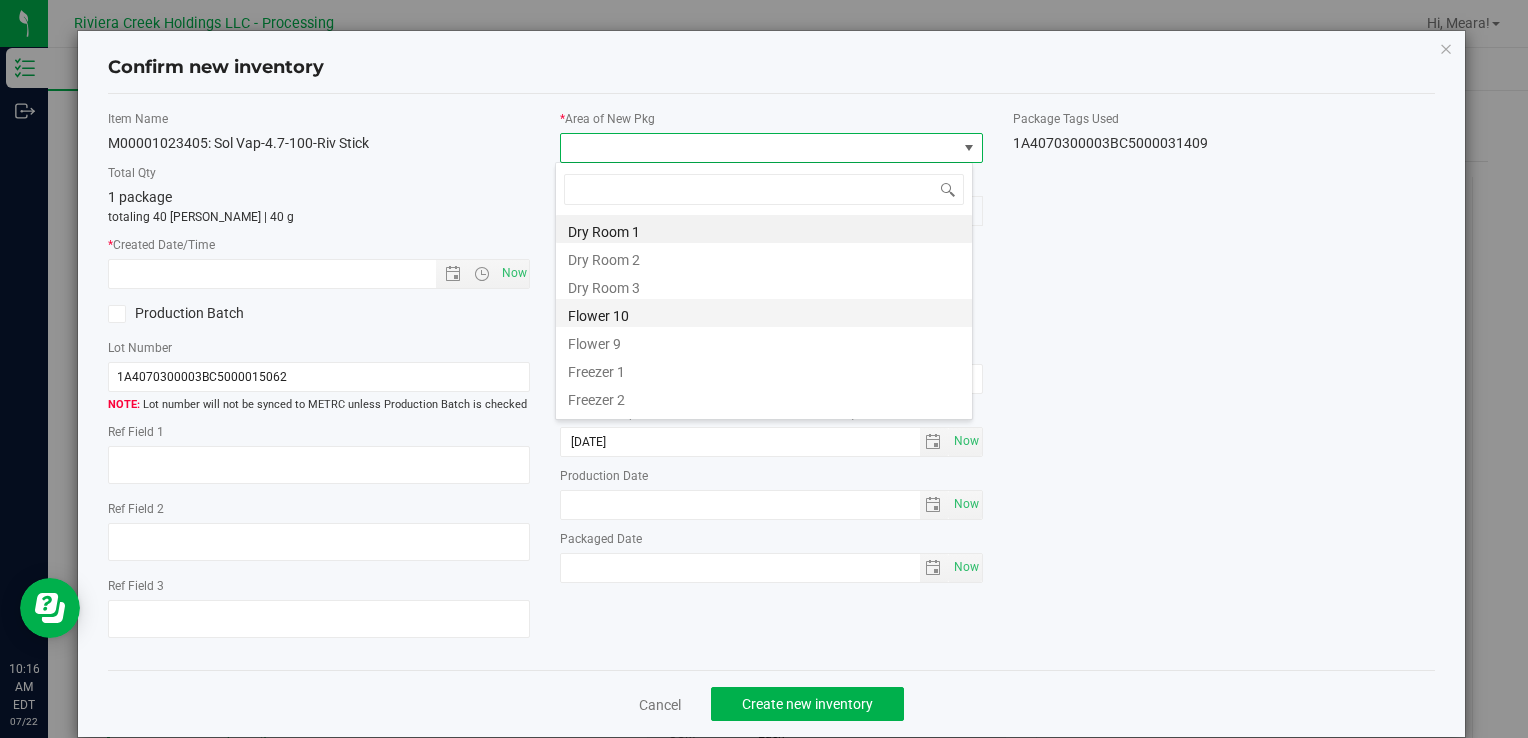 click on "Flower 10" at bounding box center [764, 313] 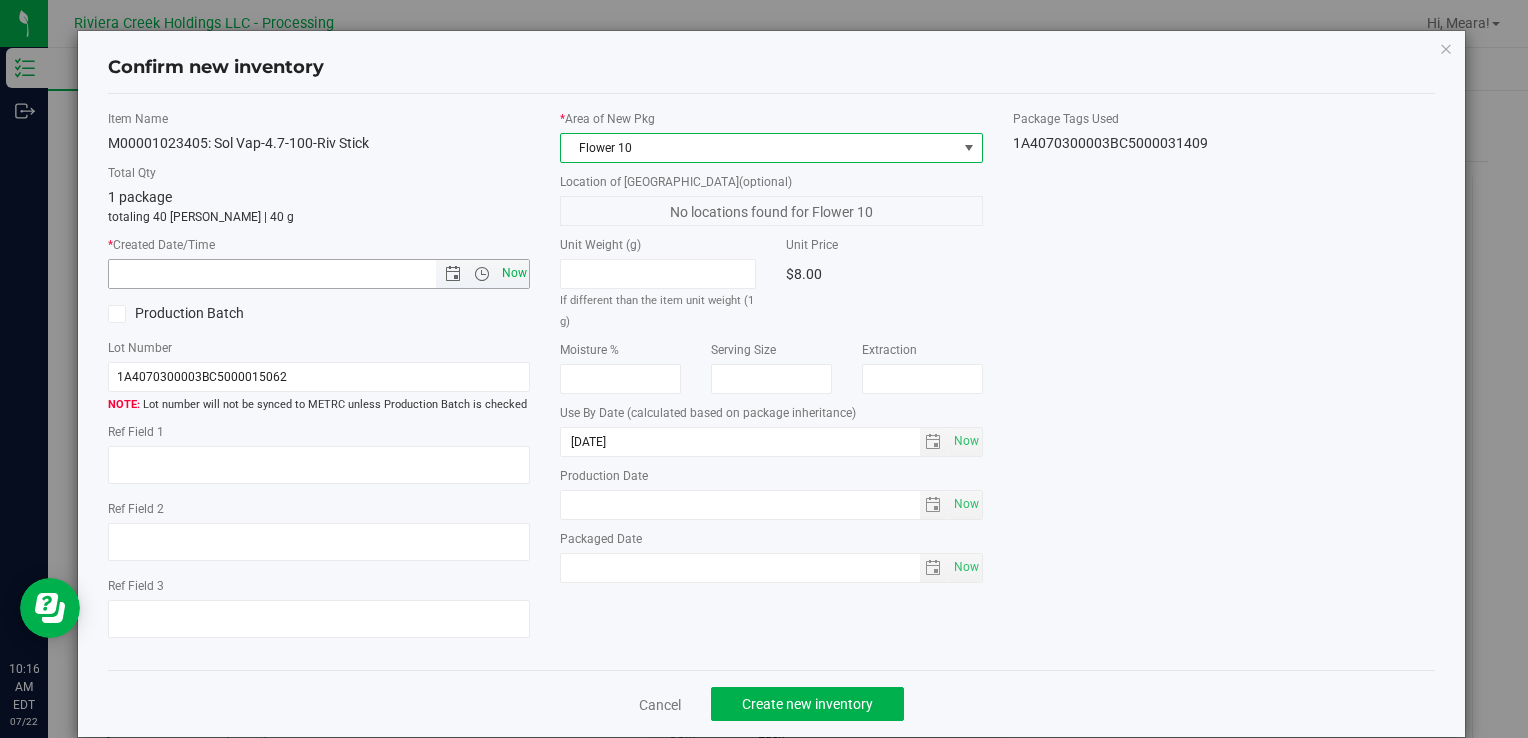 click on "Now" at bounding box center (514, 273) 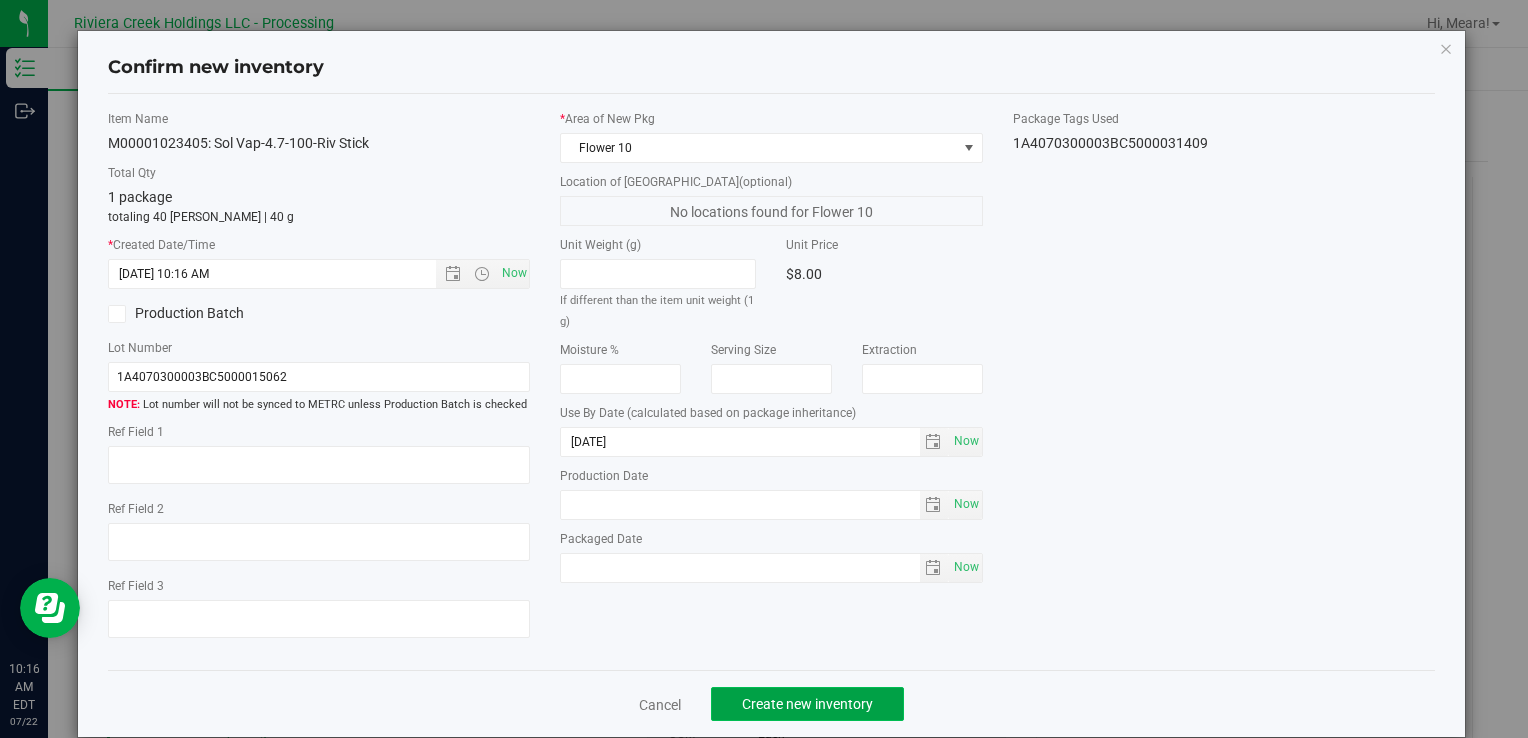 click on "Create new inventory" 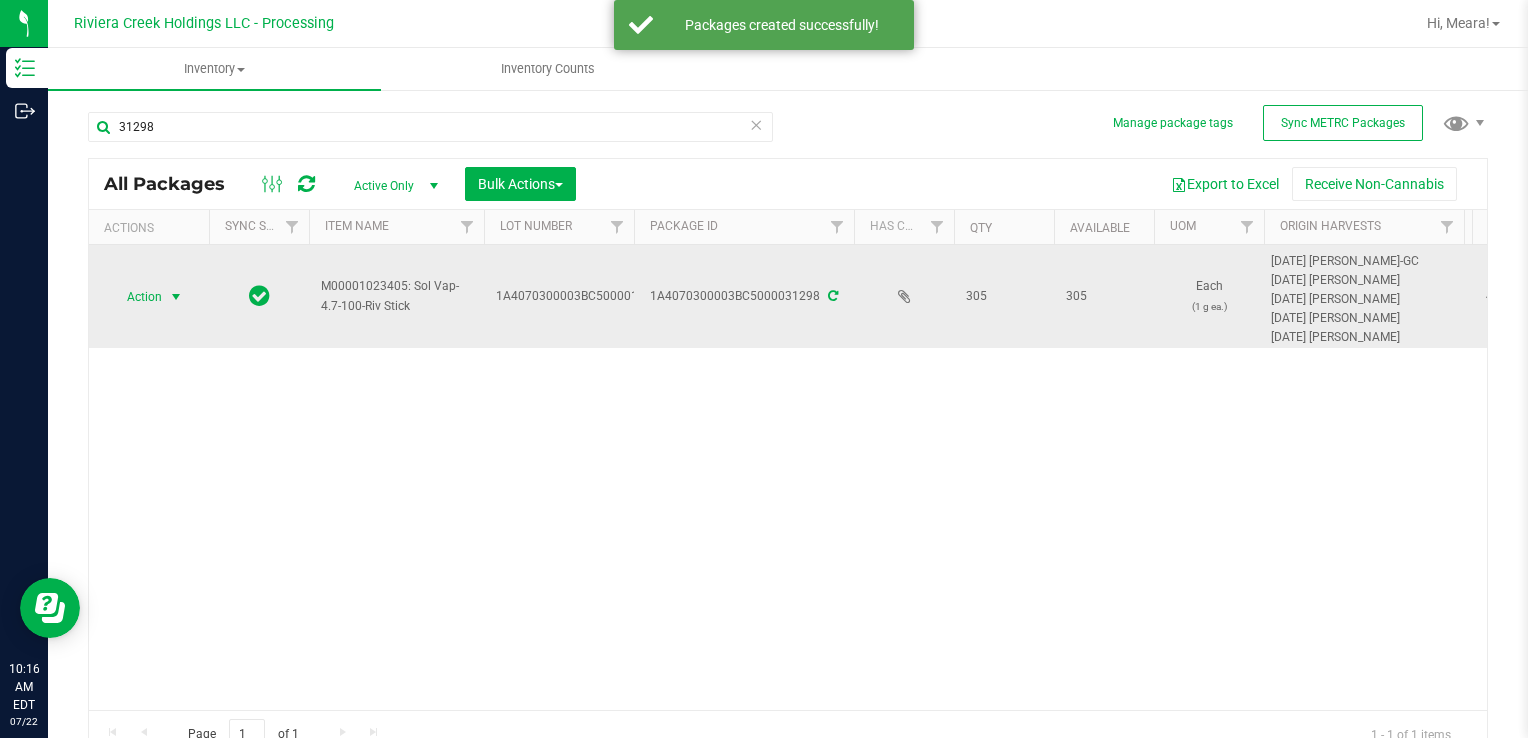 click at bounding box center (176, 297) 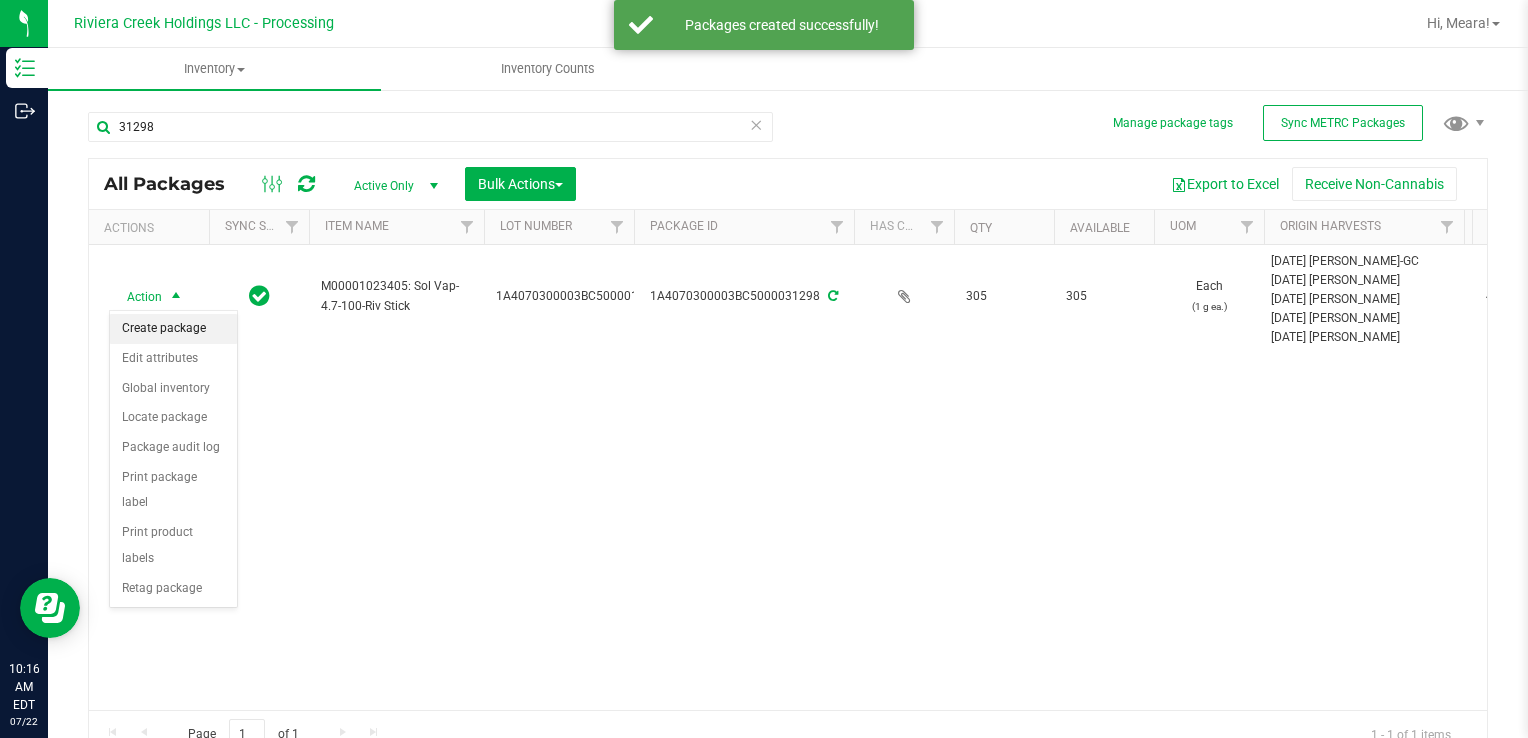 click on "Create package" at bounding box center (173, 329) 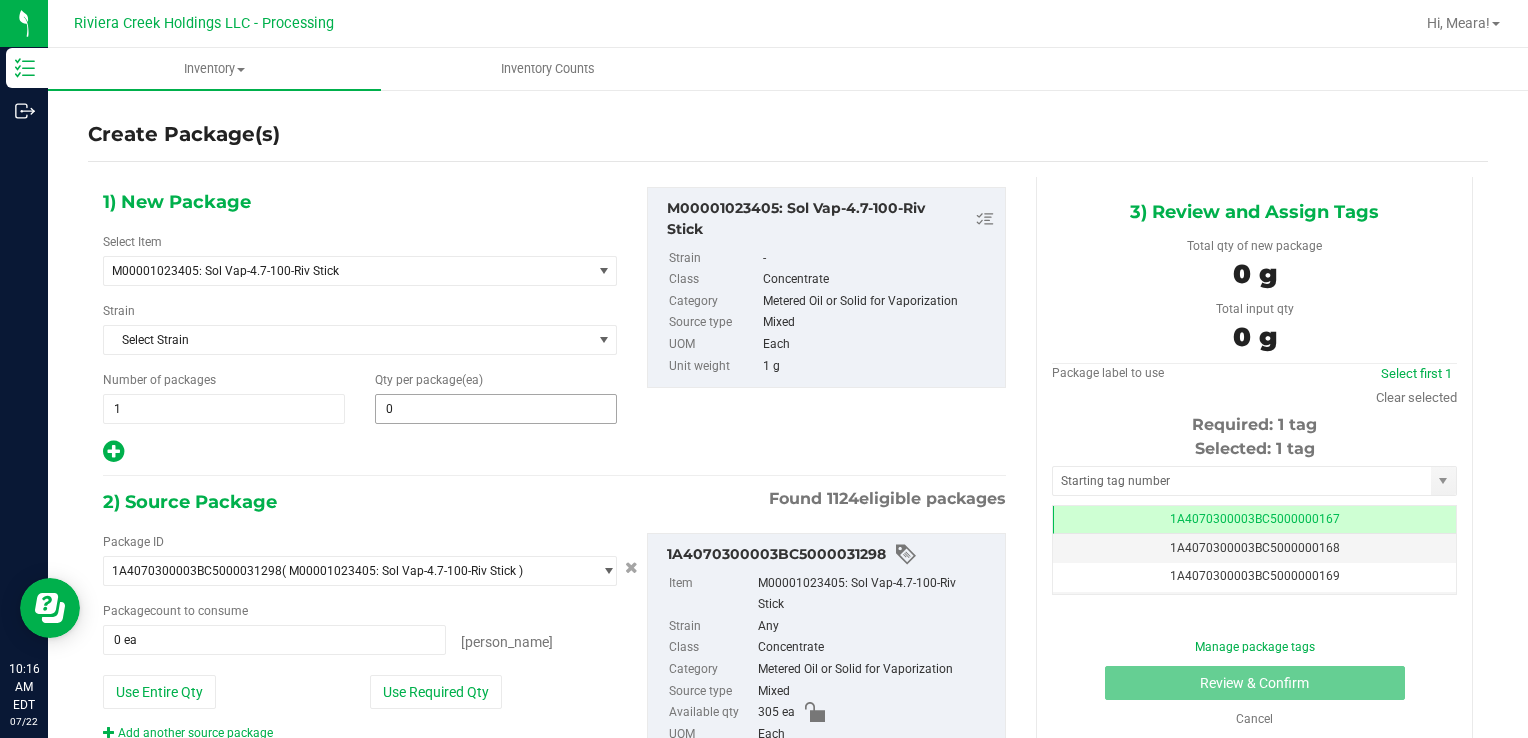 type 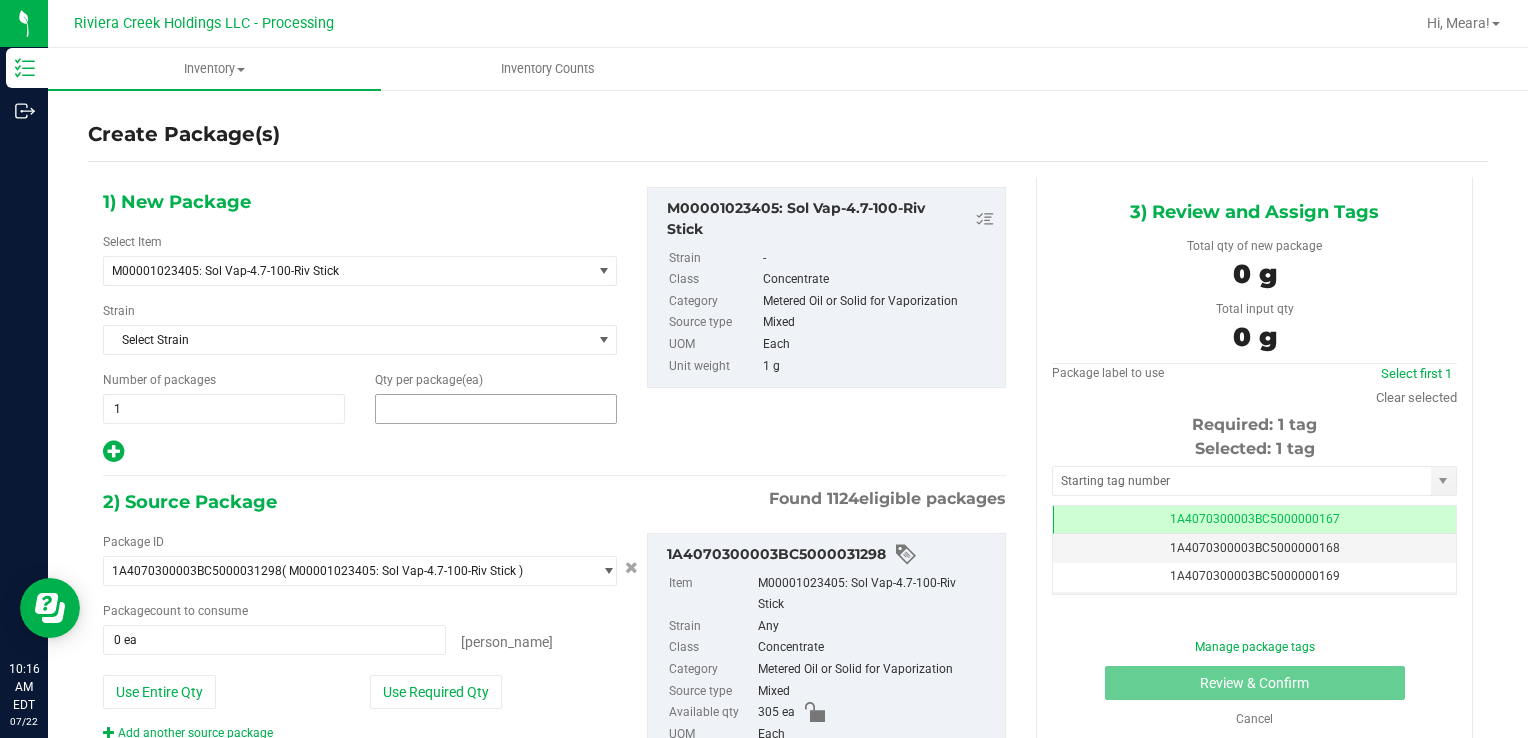 click at bounding box center [496, 409] 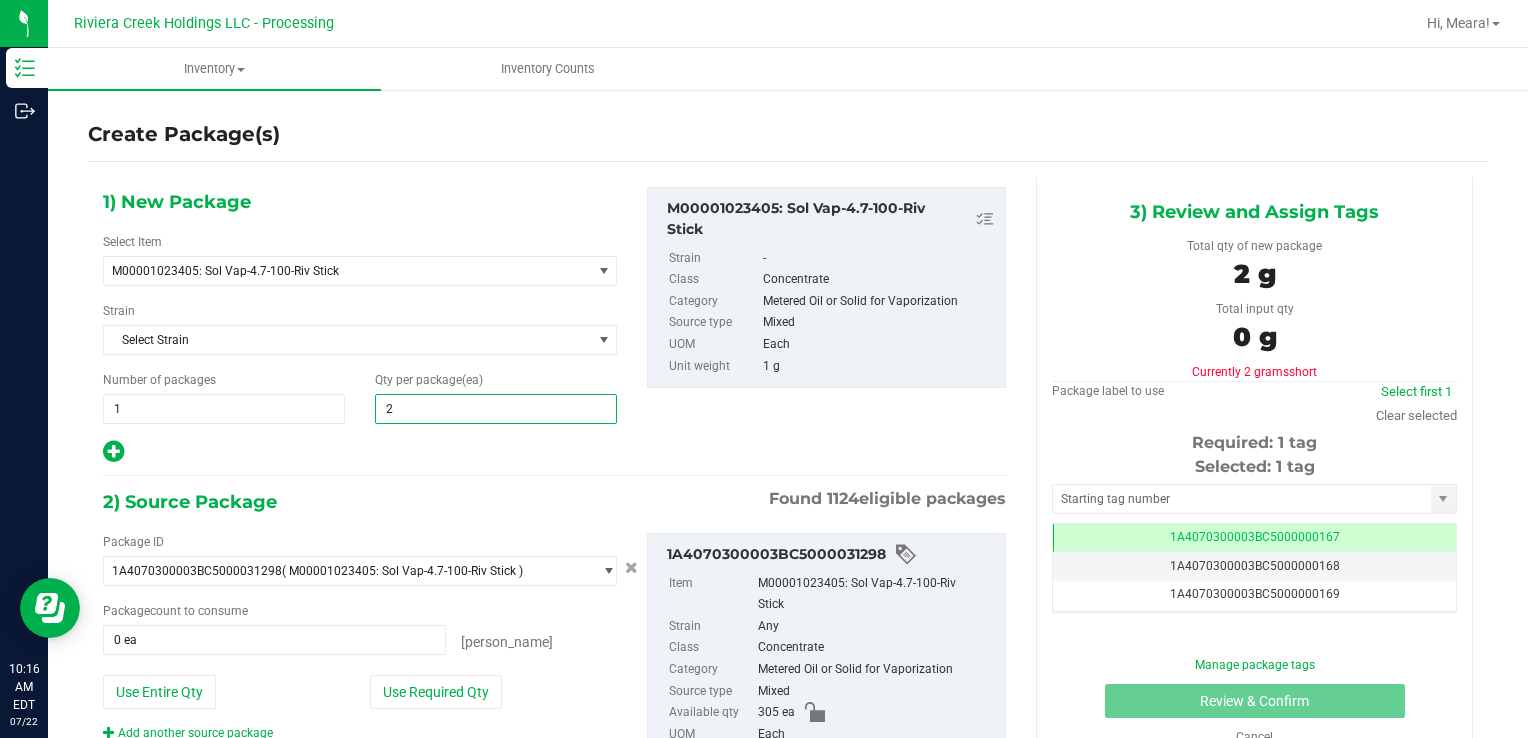 type on "20" 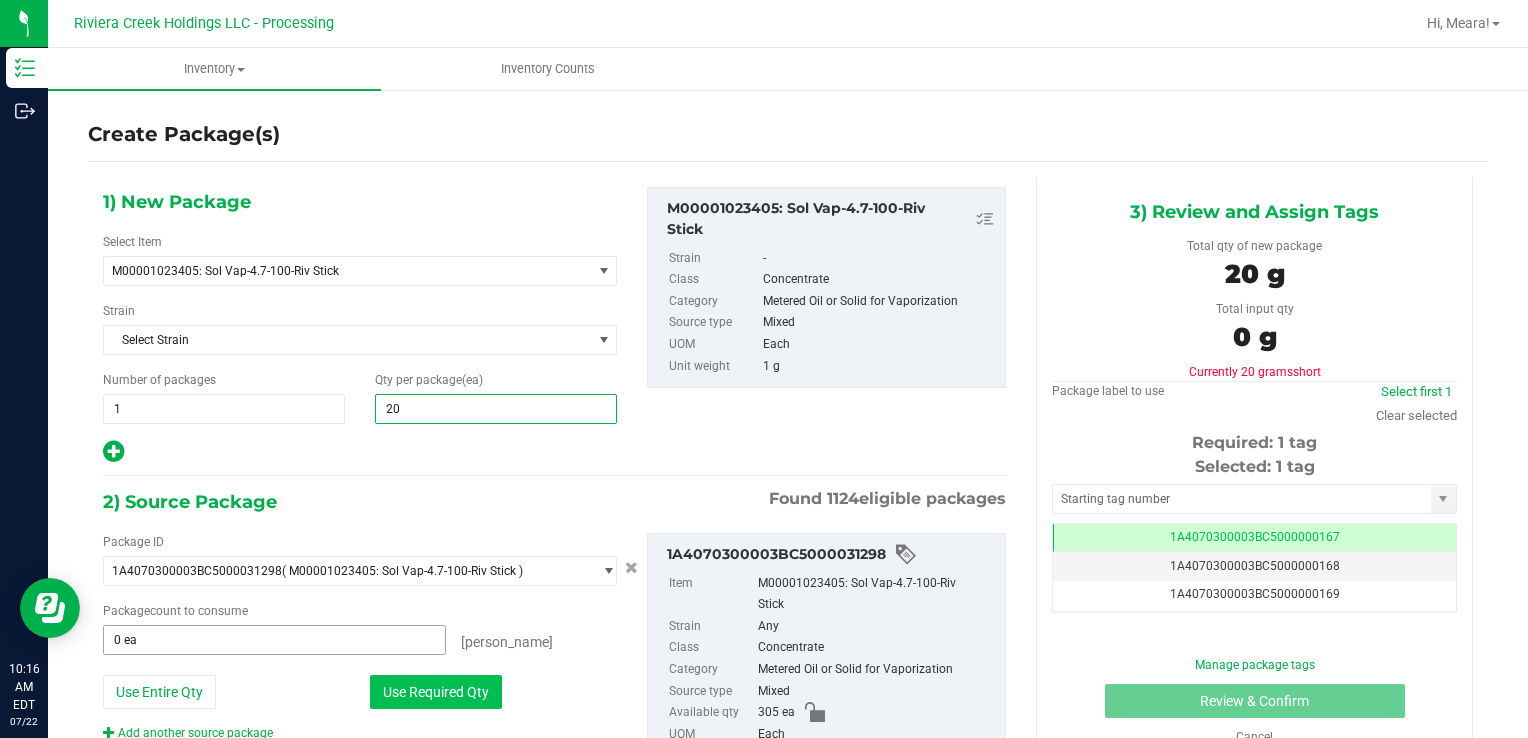 type on "20" 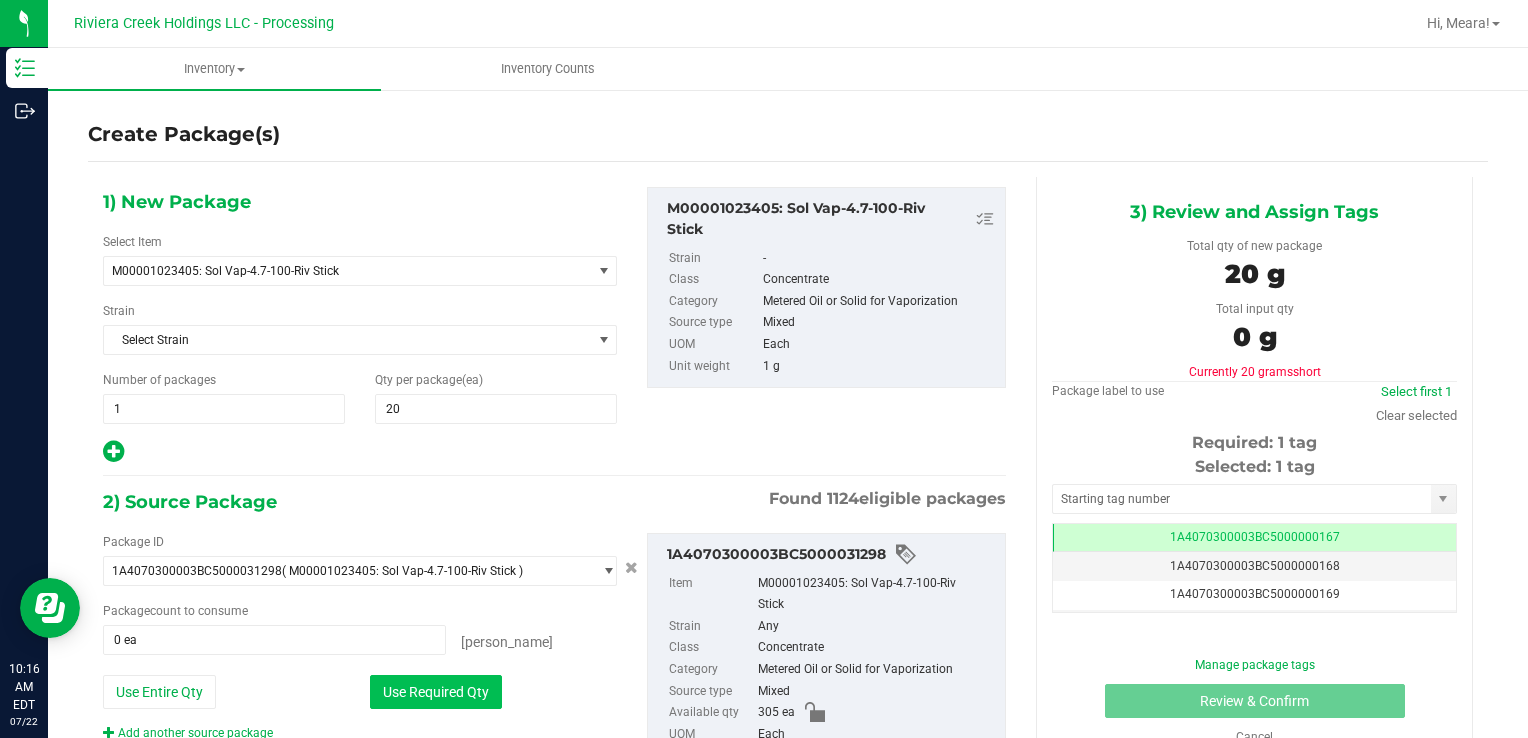 click on "Use Required Qty" at bounding box center [436, 692] 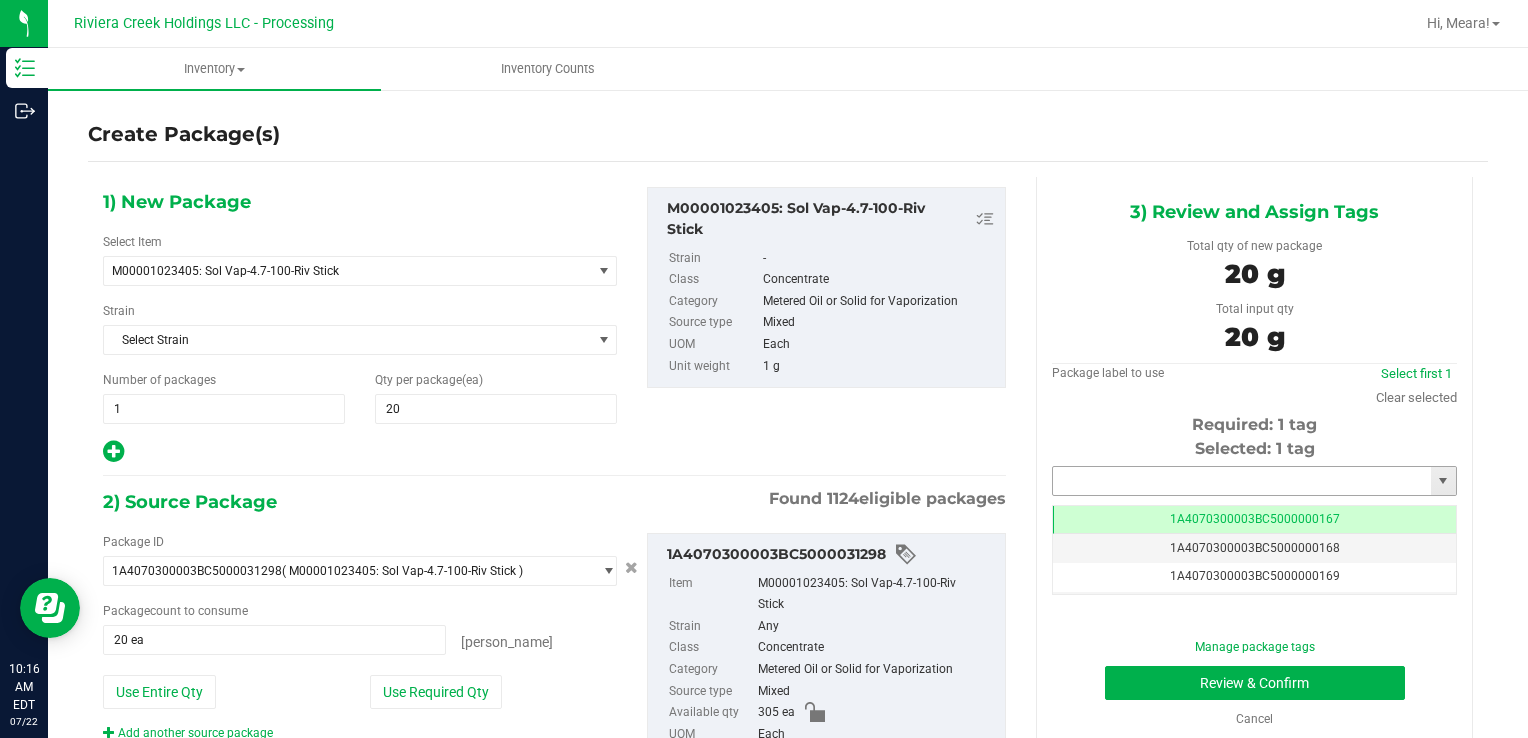 click at bounding box center (1242, 481) 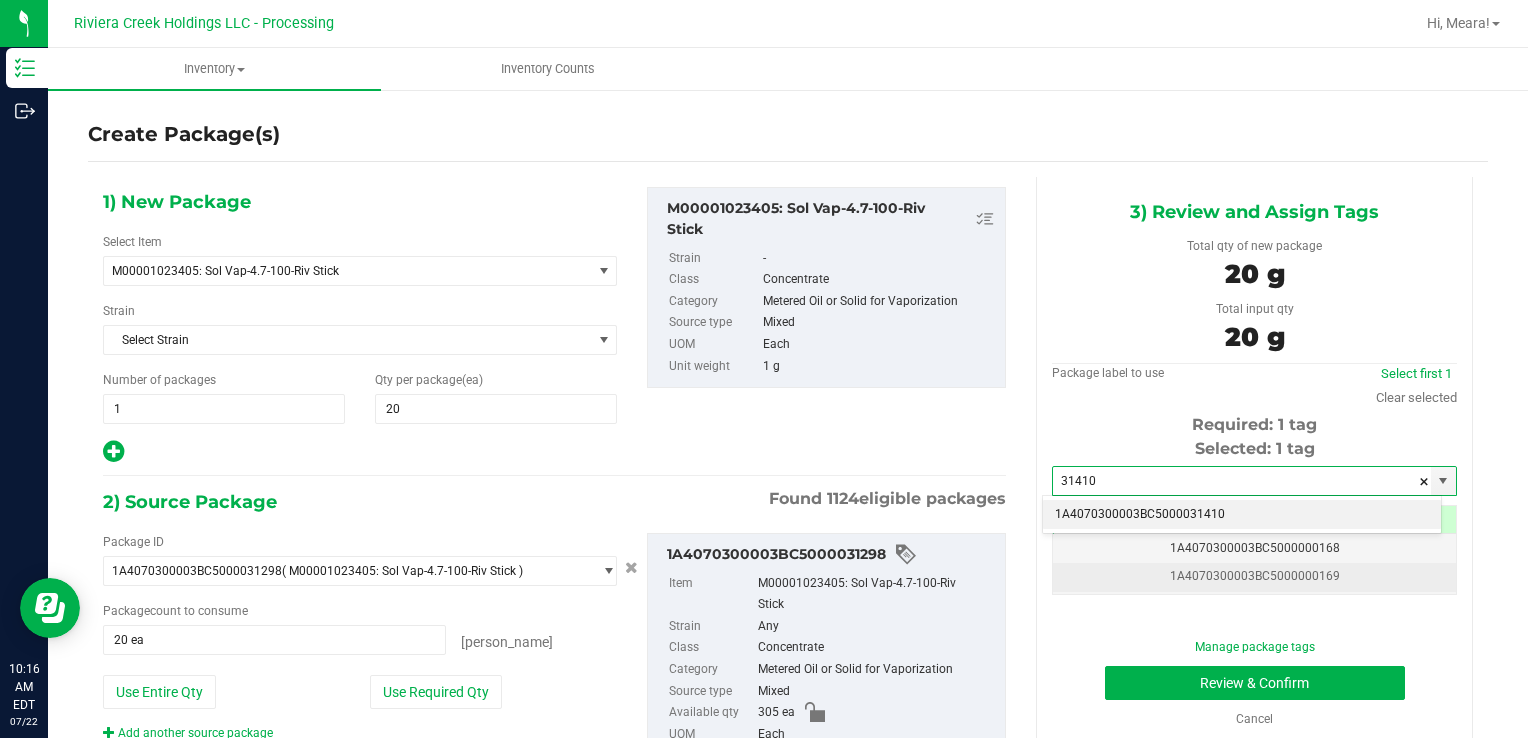 drag, startPoint x: 1199, startPoint y: 517, endPoint x: 1238, endPoint y: 575, distance: 69.89278 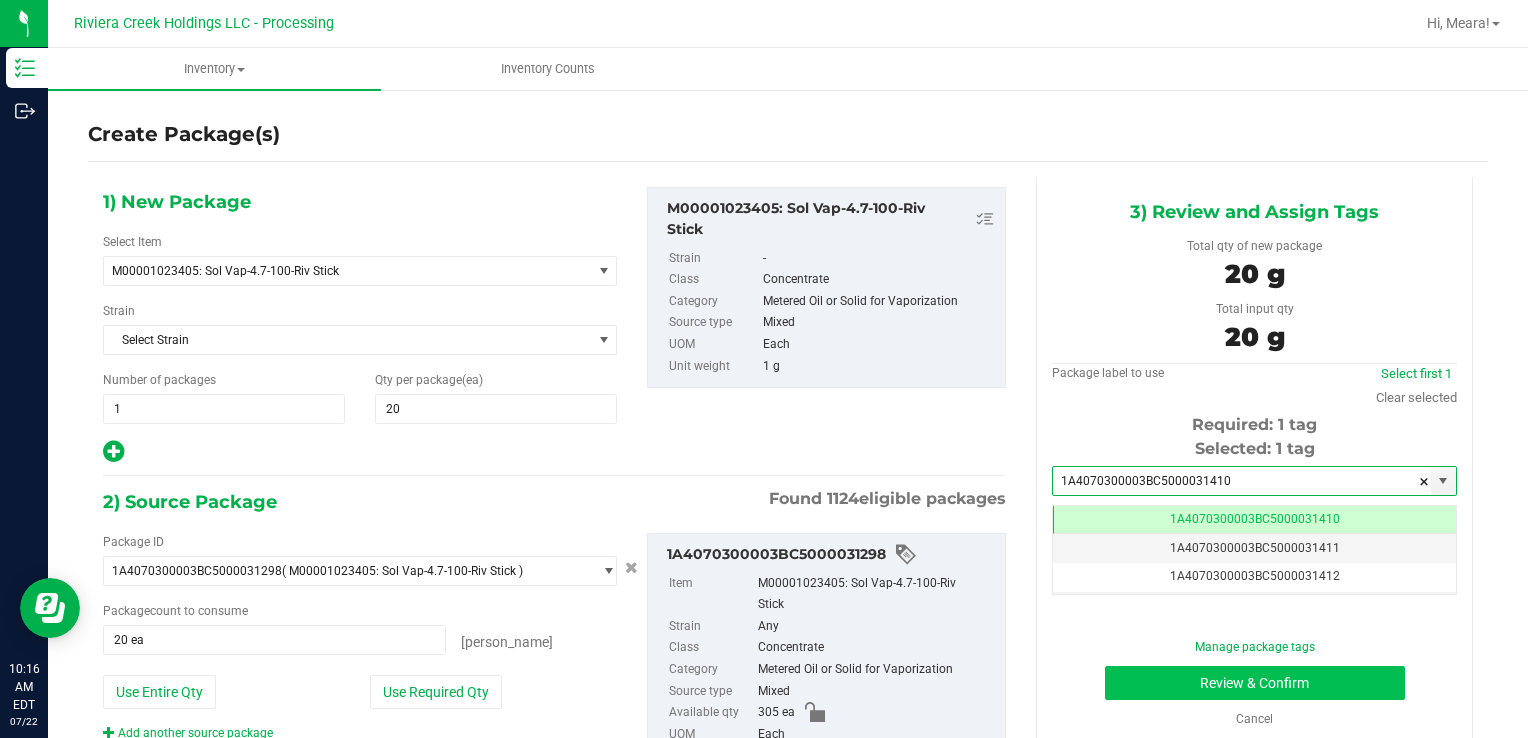 type on "1A4070300003BC5000031410" 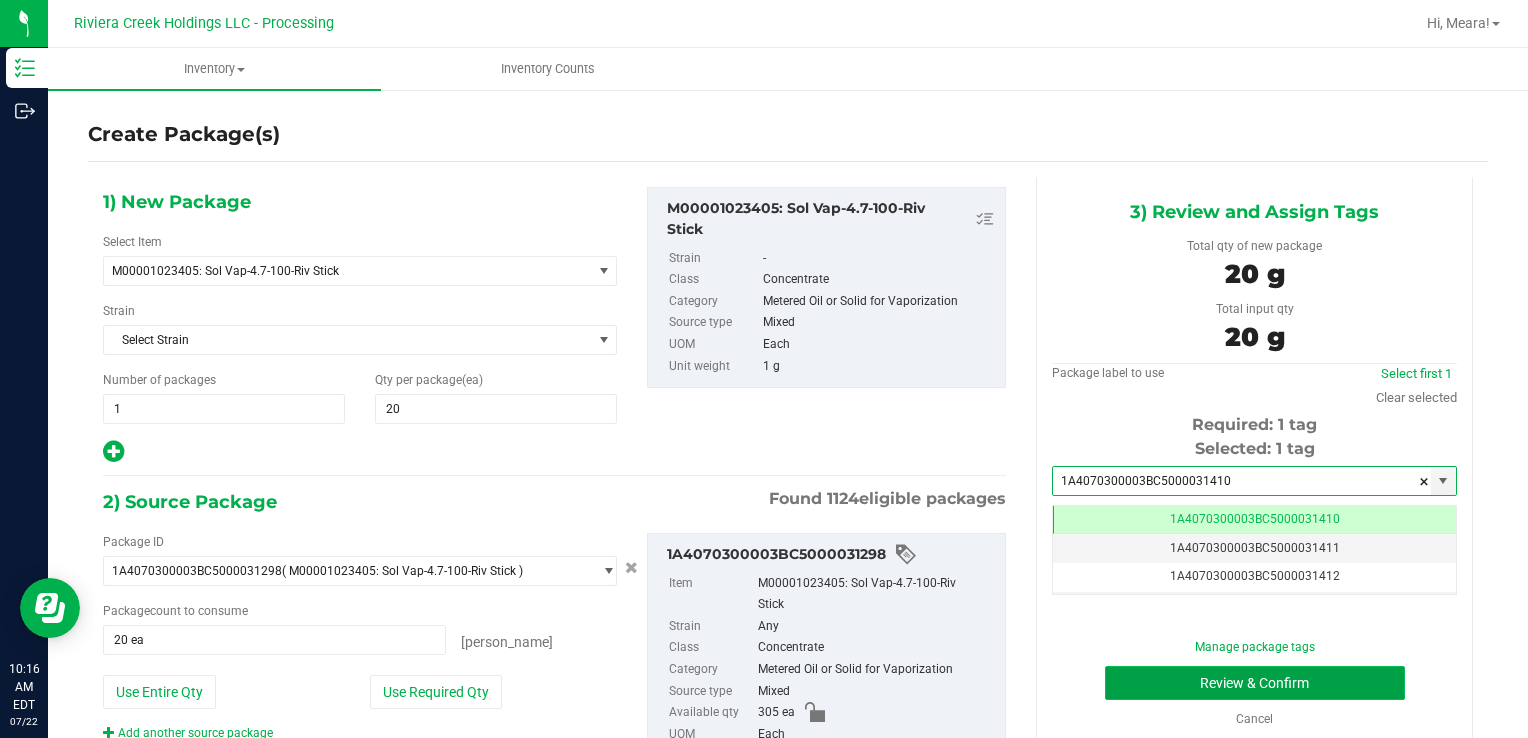 click on "Review & Confirm" at bounding box center [1255, 683] 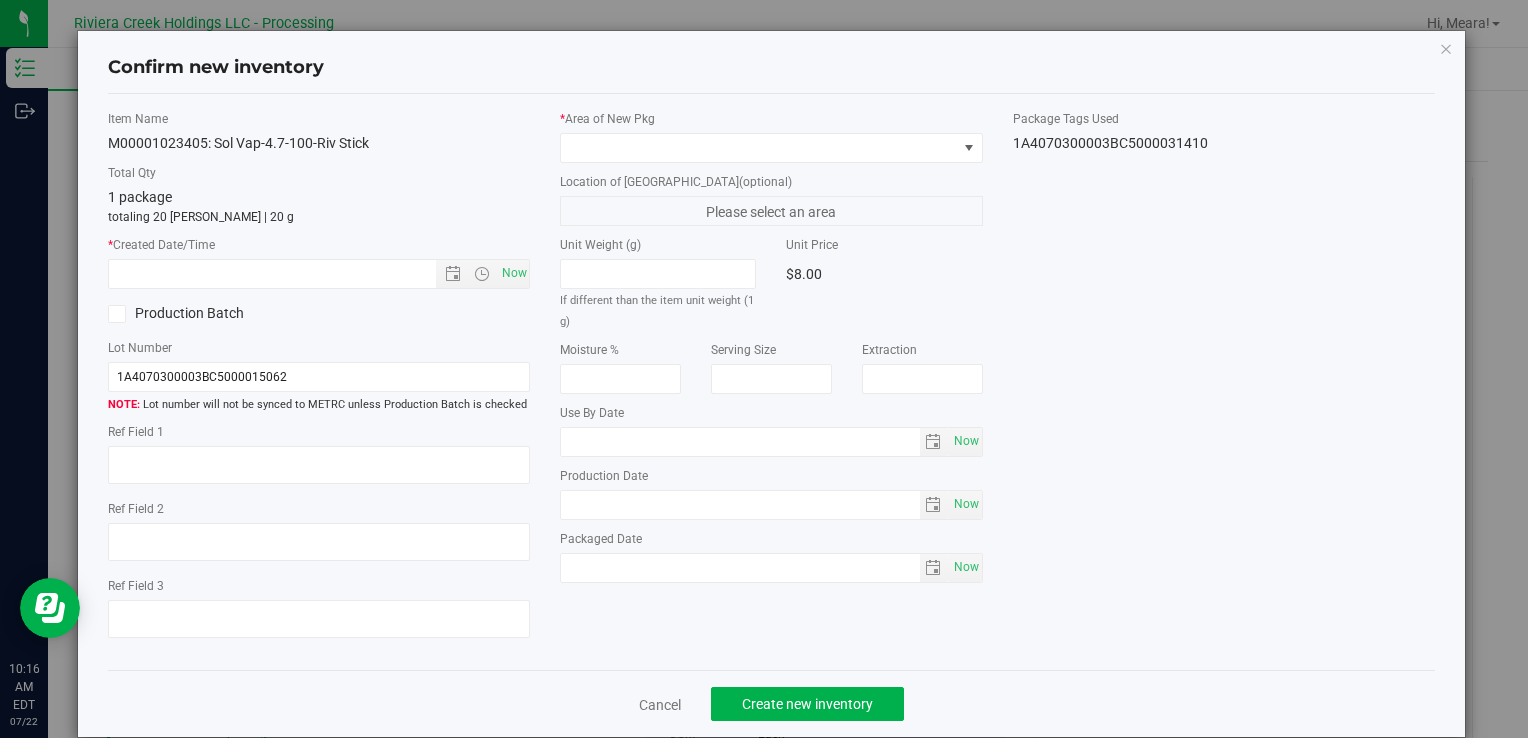 type on "[DATE]" 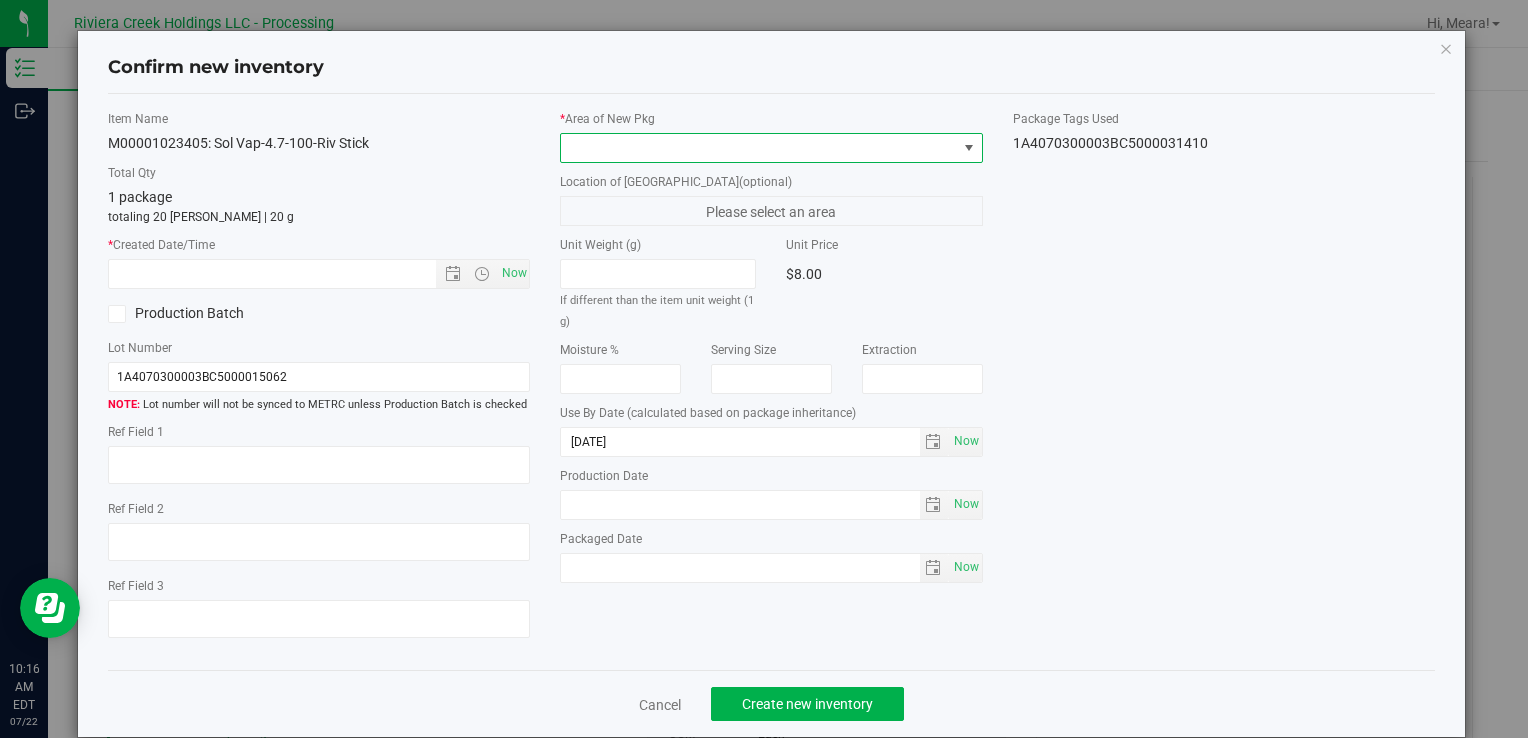 click at bounding box center [758, 148] 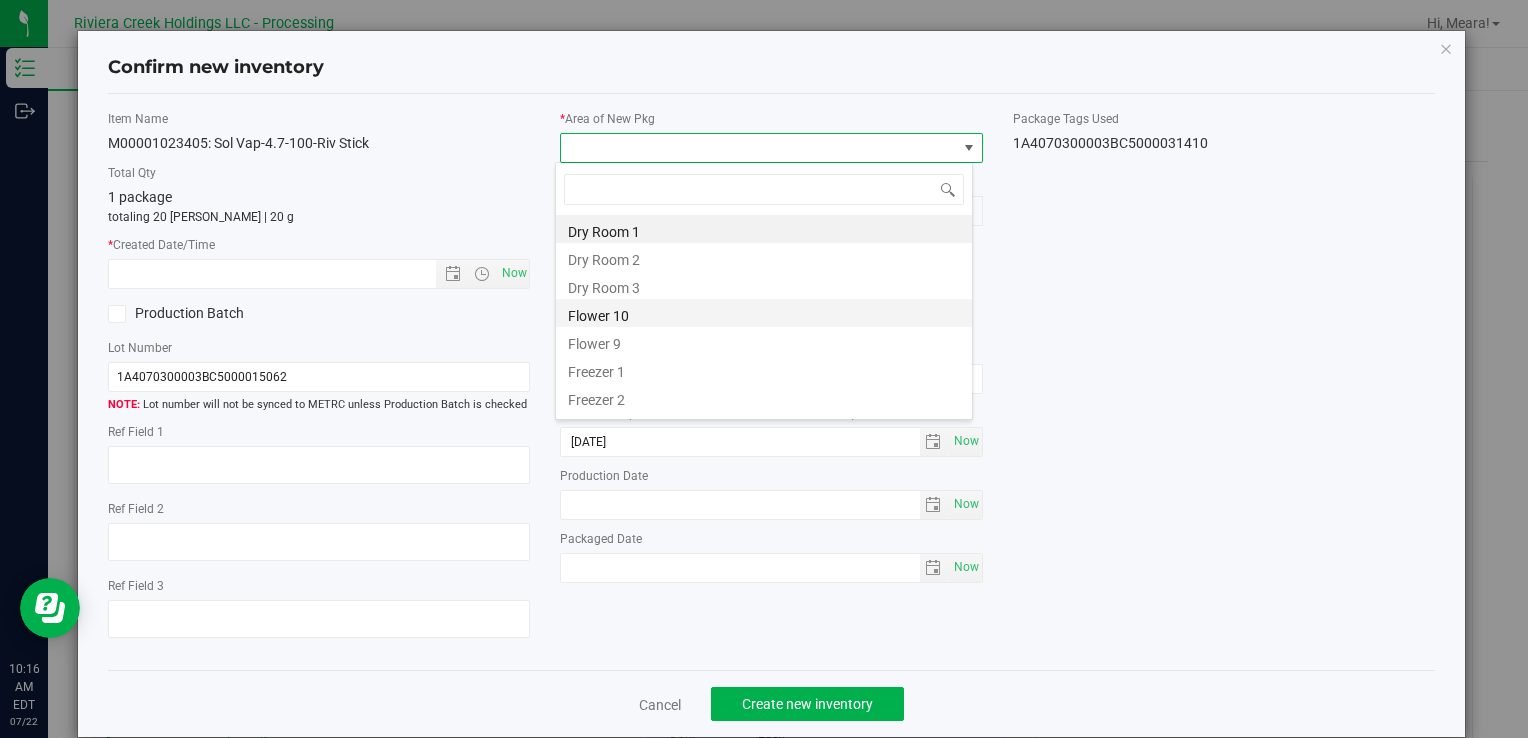 drag, startPoint x: 657, startPoint y: 318, endPoint x: 544, endPoint y: 285, distance: 117.72001 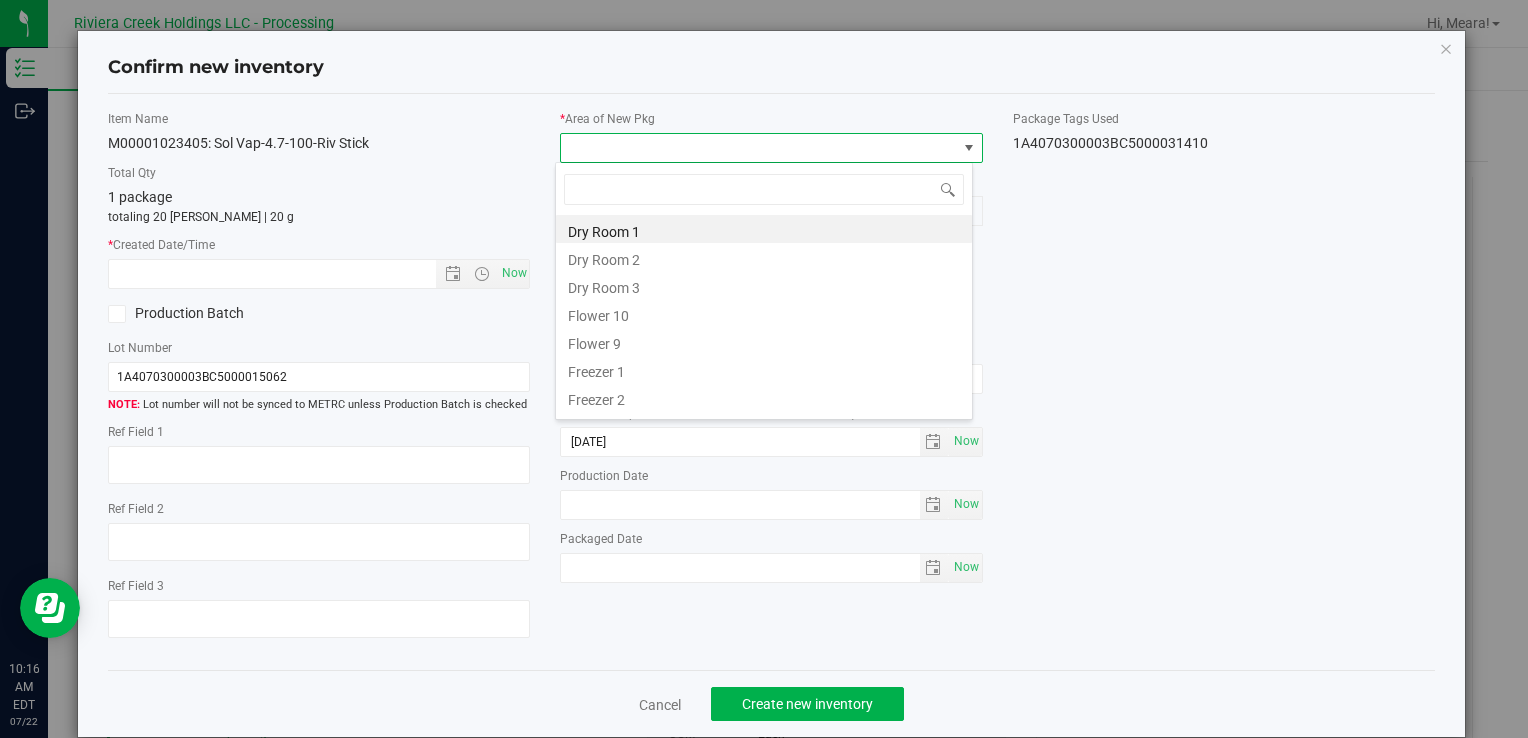 click on "Flower 10" at bounding box center [764, 313] 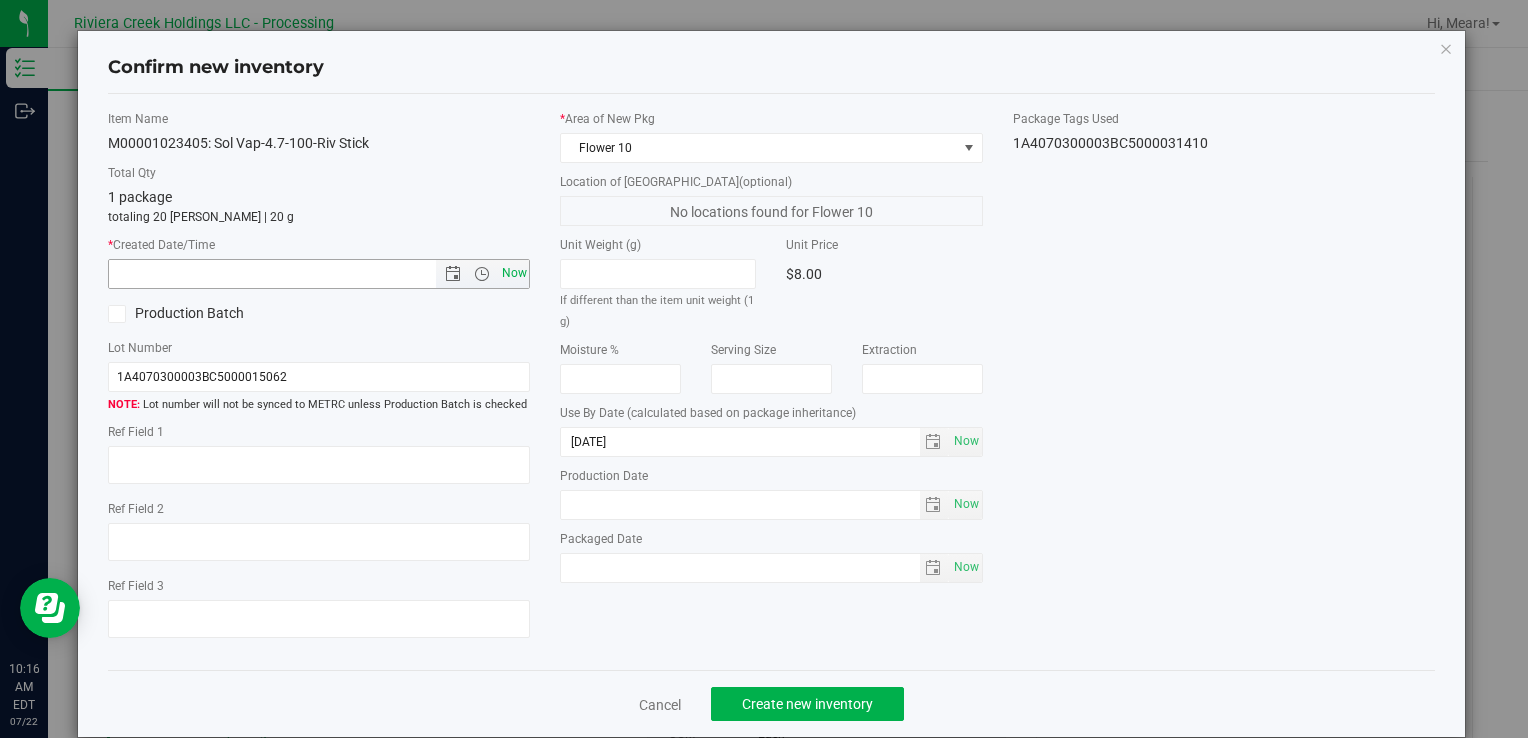 click on "Now" at bounding box center [514, 273] 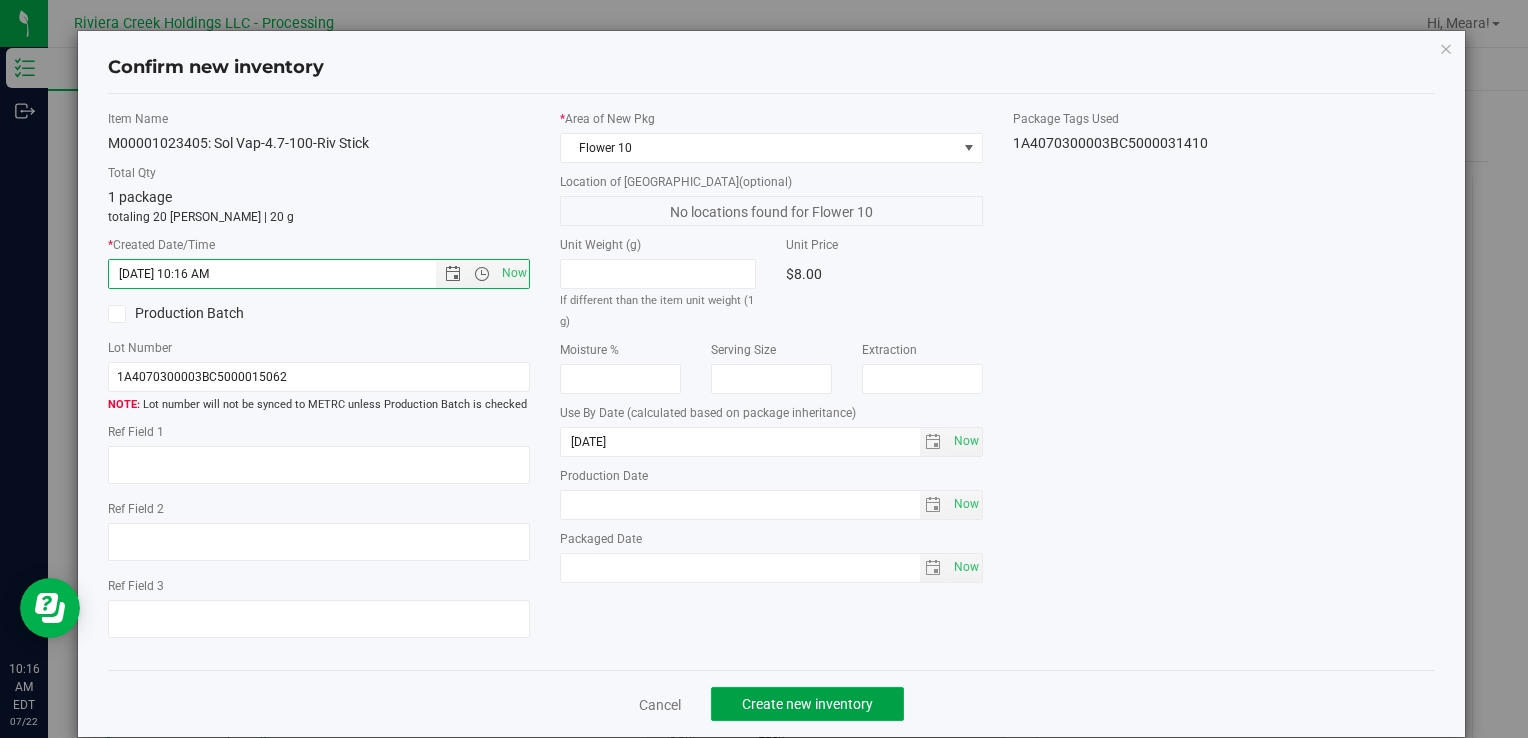 click on "Create new inventory" 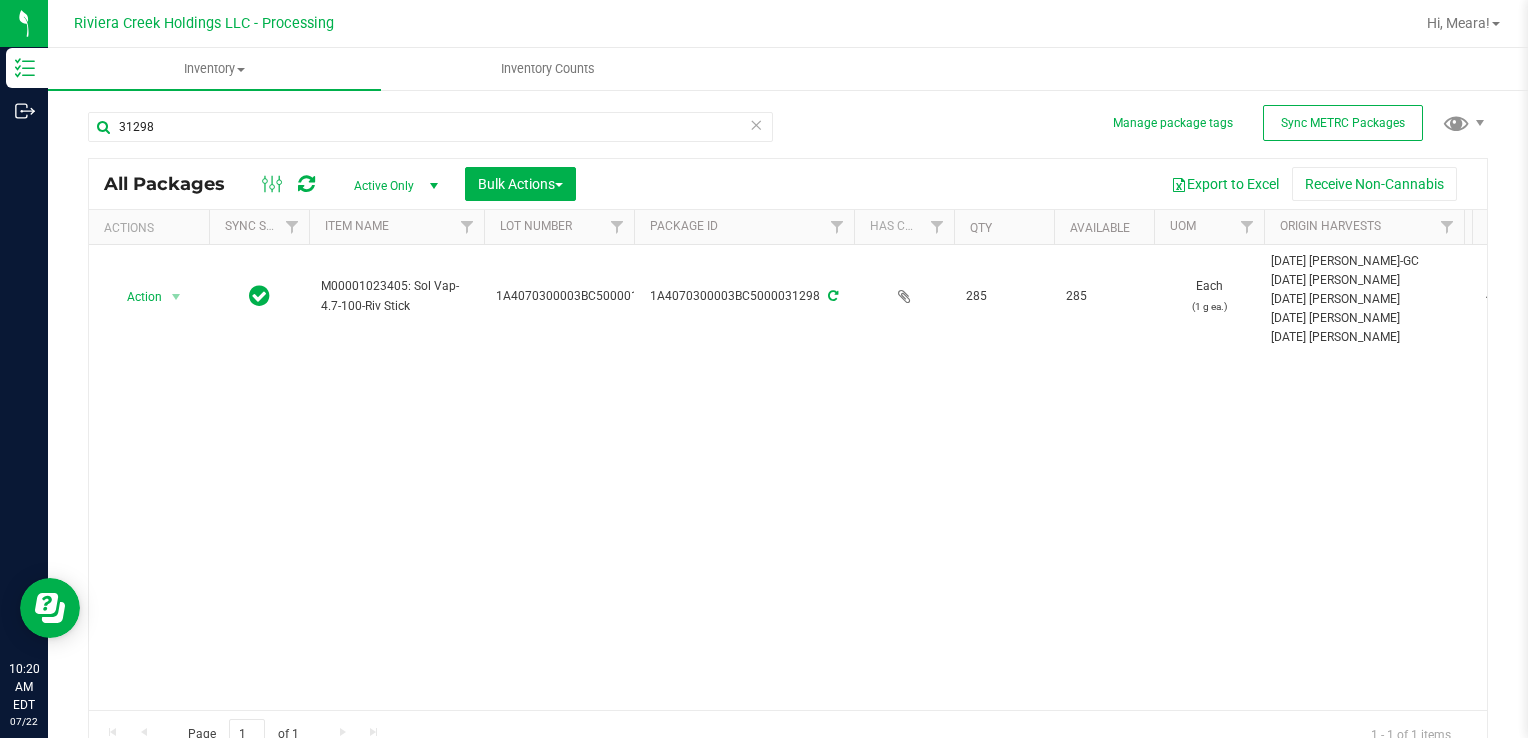 click on "Action Action Create package Edit attributes Global inventory Locate package Package audit log Print package label Print product labels Retag package
M00001023405: Sol Vap-4.7-100-Riv Stick
1A4070300003BC5000015062
1A4070300003BC5000031298
285
285
Each
(1 g ea.)
[DATE] [PERSON_NAME]-[GEOGRAPHIC_DATA] [DATE] [GEOGRAPHIC_DATA][PERSON_NAME] [DATE] [GEOGRAPHIC_DATA][PERSON_NAME] [DATE] [GEOGRAPHIC_DATA][PERSON_NAME] [DATE] [GEOGRAPHIC_DATA][PERSON_NAME] [DATE] Blue Steel [DATE] RC Purple [DATE][DEMOGRAPHIC_DATA] Rocks [DATE] Yellow Cake [DATE] RC Rainbow [DATE] RCCC [DATE] Chocolope [DATE] Lost River [DATE] Blue Steel [DATE] Early Lemon [PERSON_NAME] [DATE] Chocolope 44.7145" at bounding box center [788, 477] 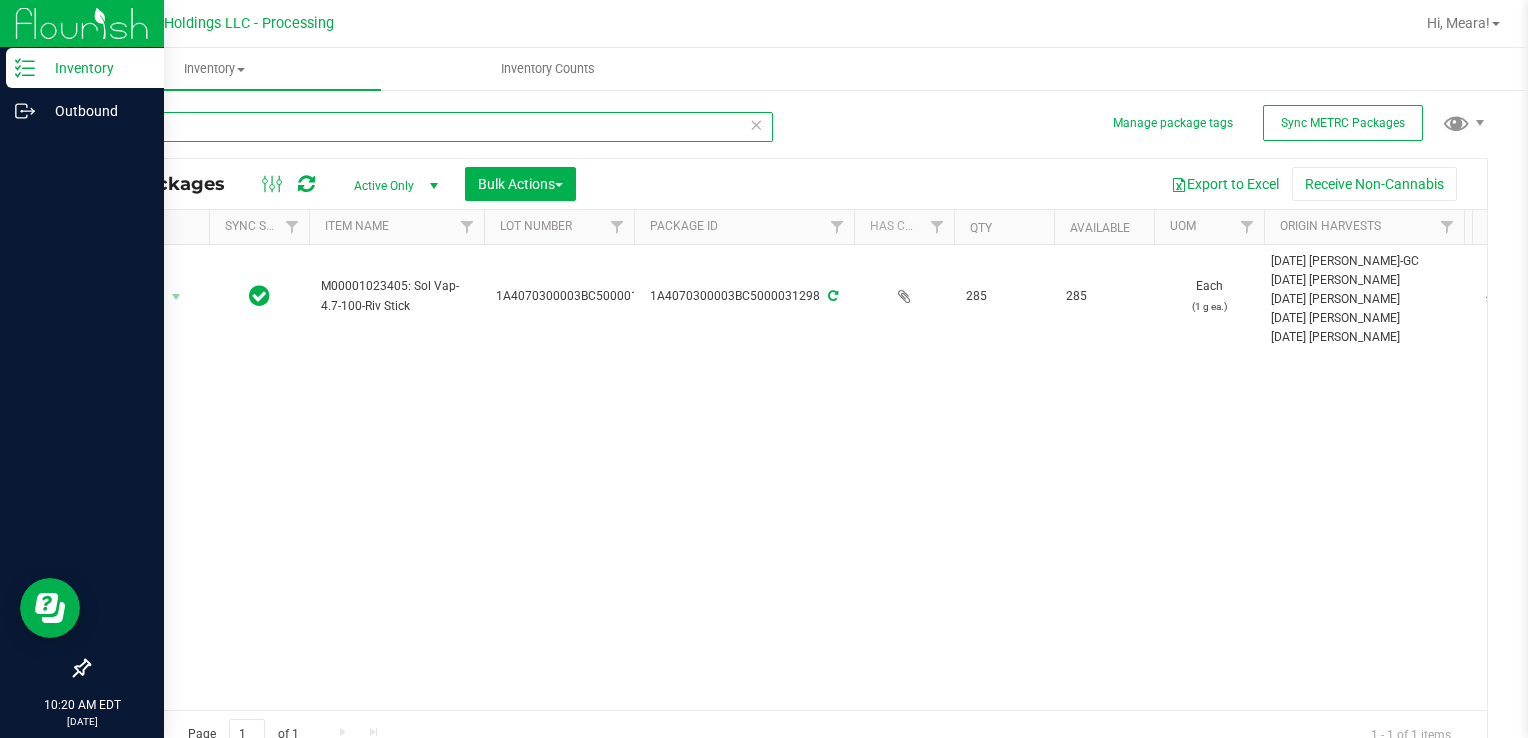 drag, startPoint x: 156, startPoint y: 122, endPoint x: 47, endPoint y: 141, distance: 110.64357 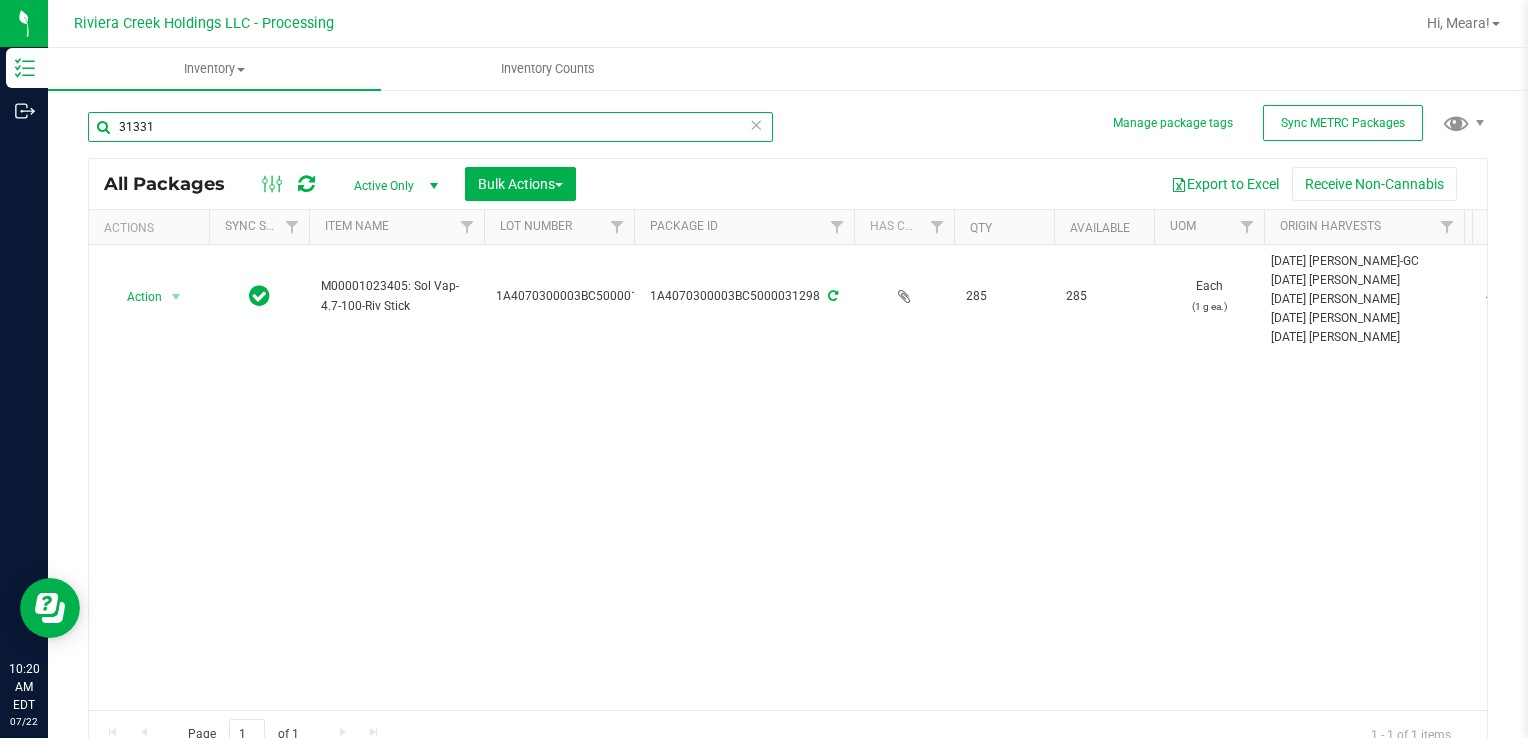 type on "31331" 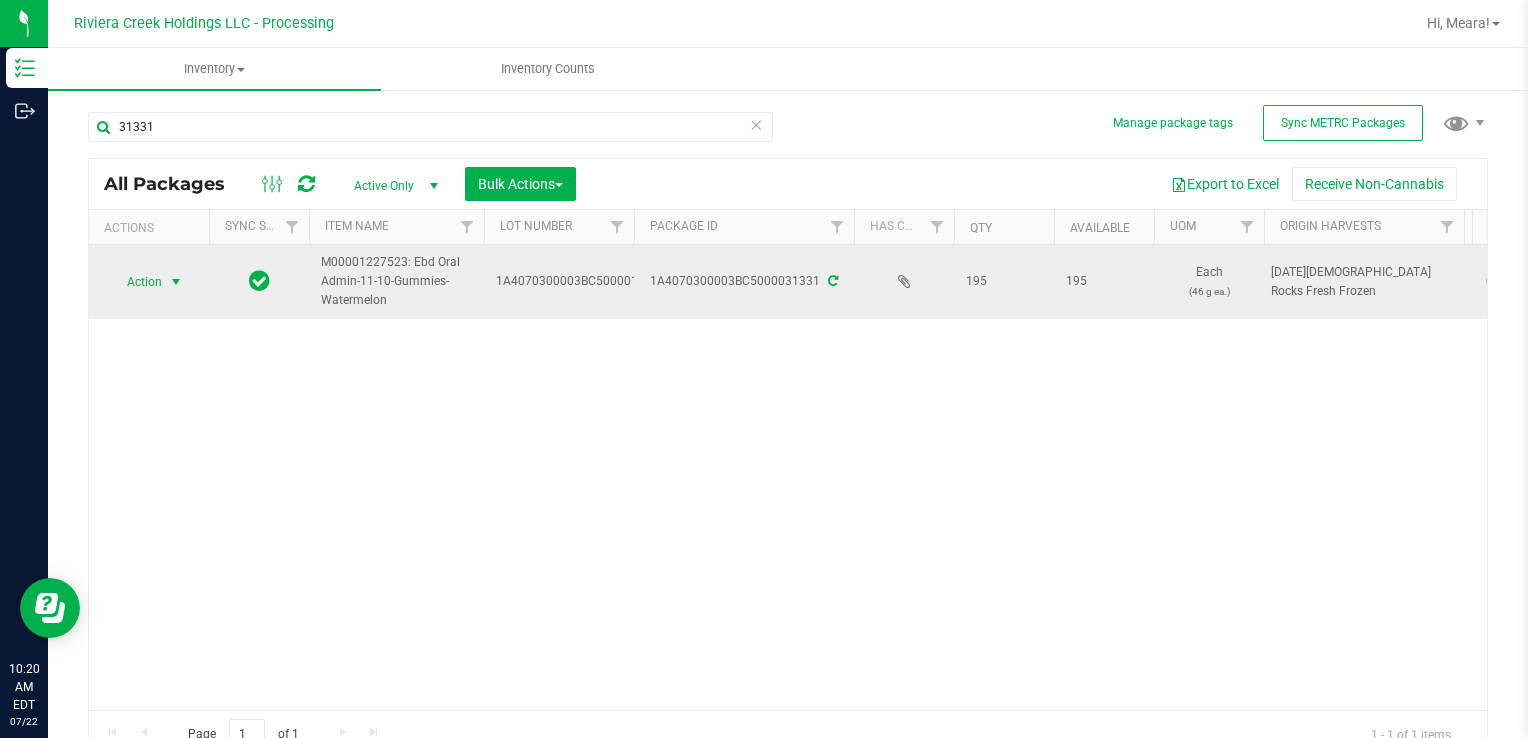 click on "Action" at bounding box center [136, 282] 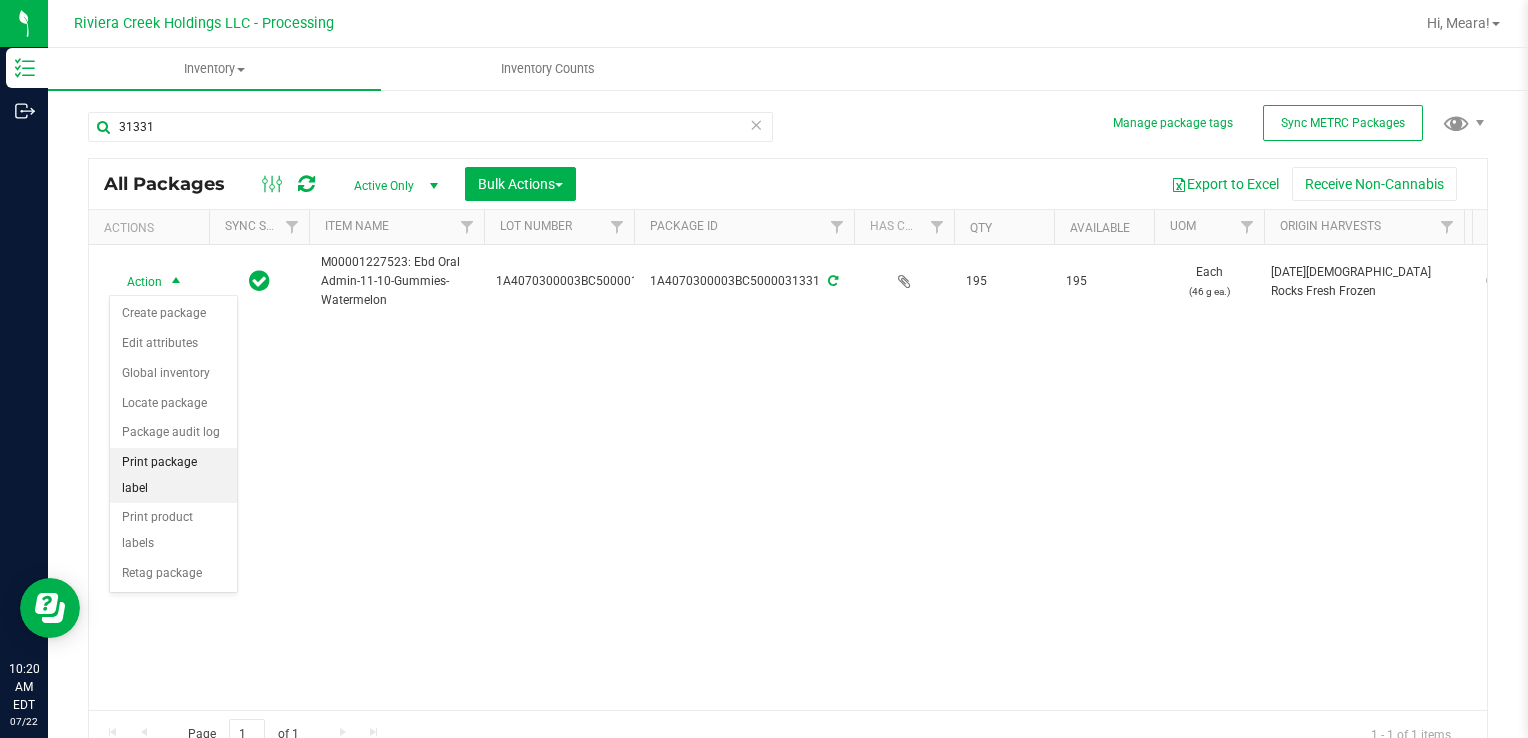 click on "Print package label" at bounding box center (173, 475) 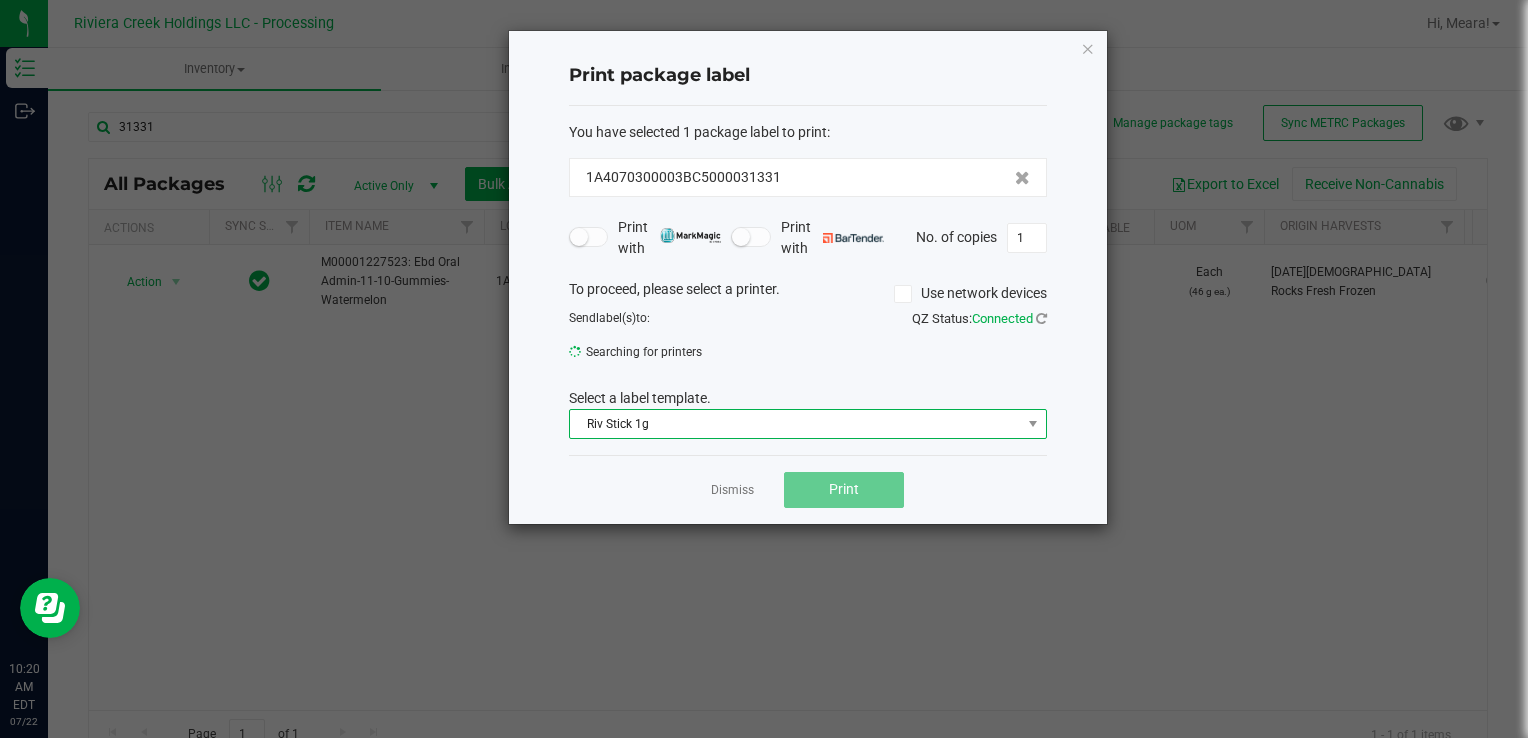 click on "Riv Stick 1g" at bounding box center [795, 424] 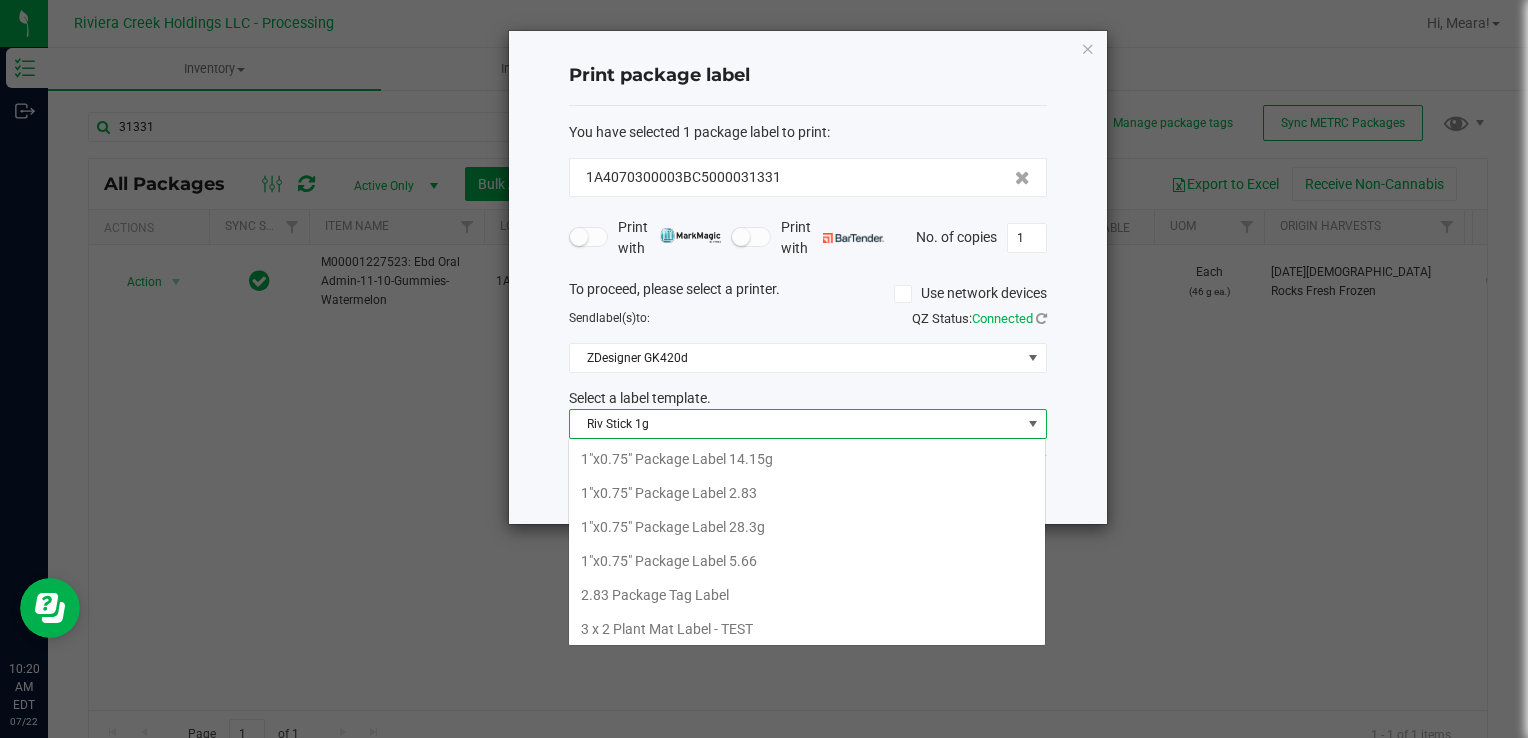 scroll, scrollTop: 775, scrollLeft: 0, axis: vertical 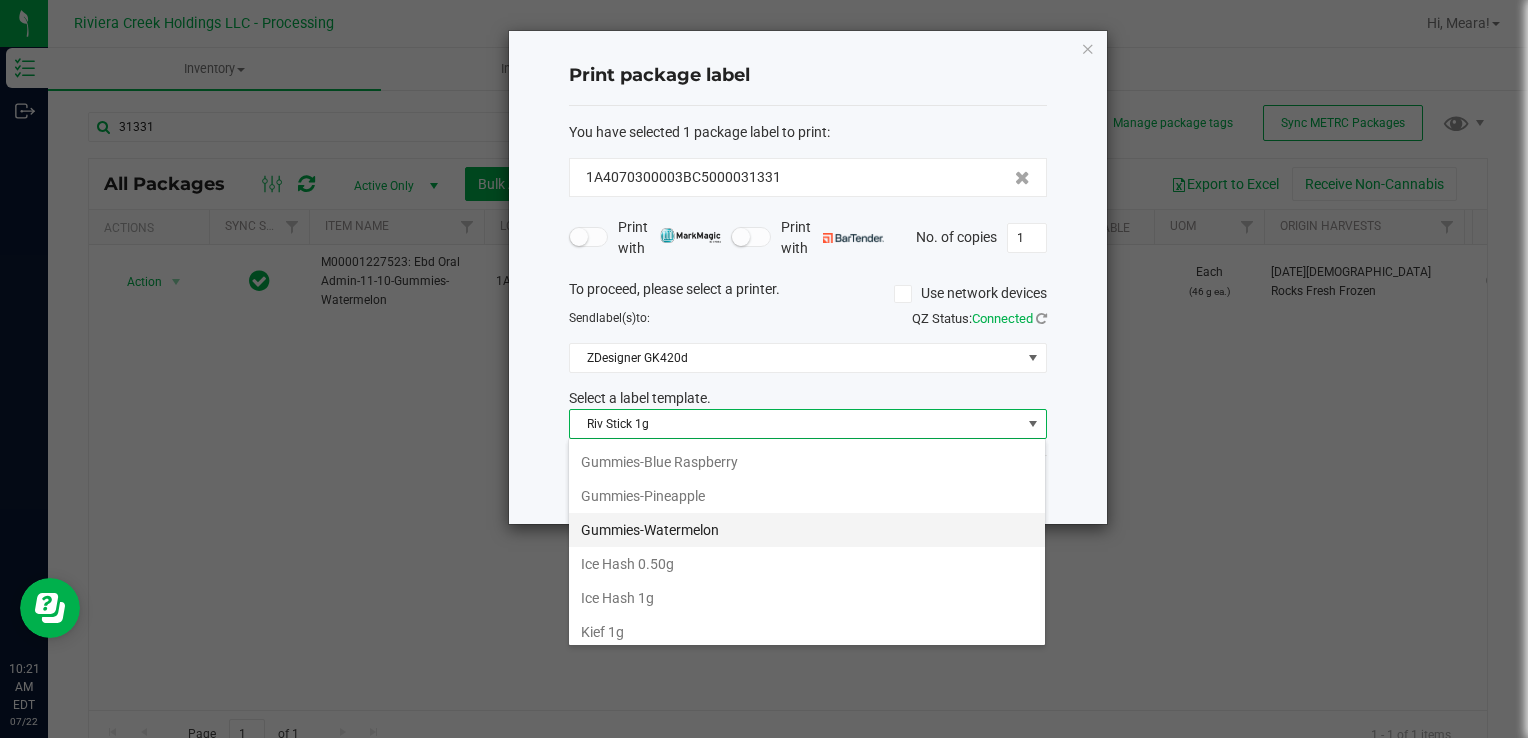 click on "Gummies-Watermelon" at bounding box center [807, 530] 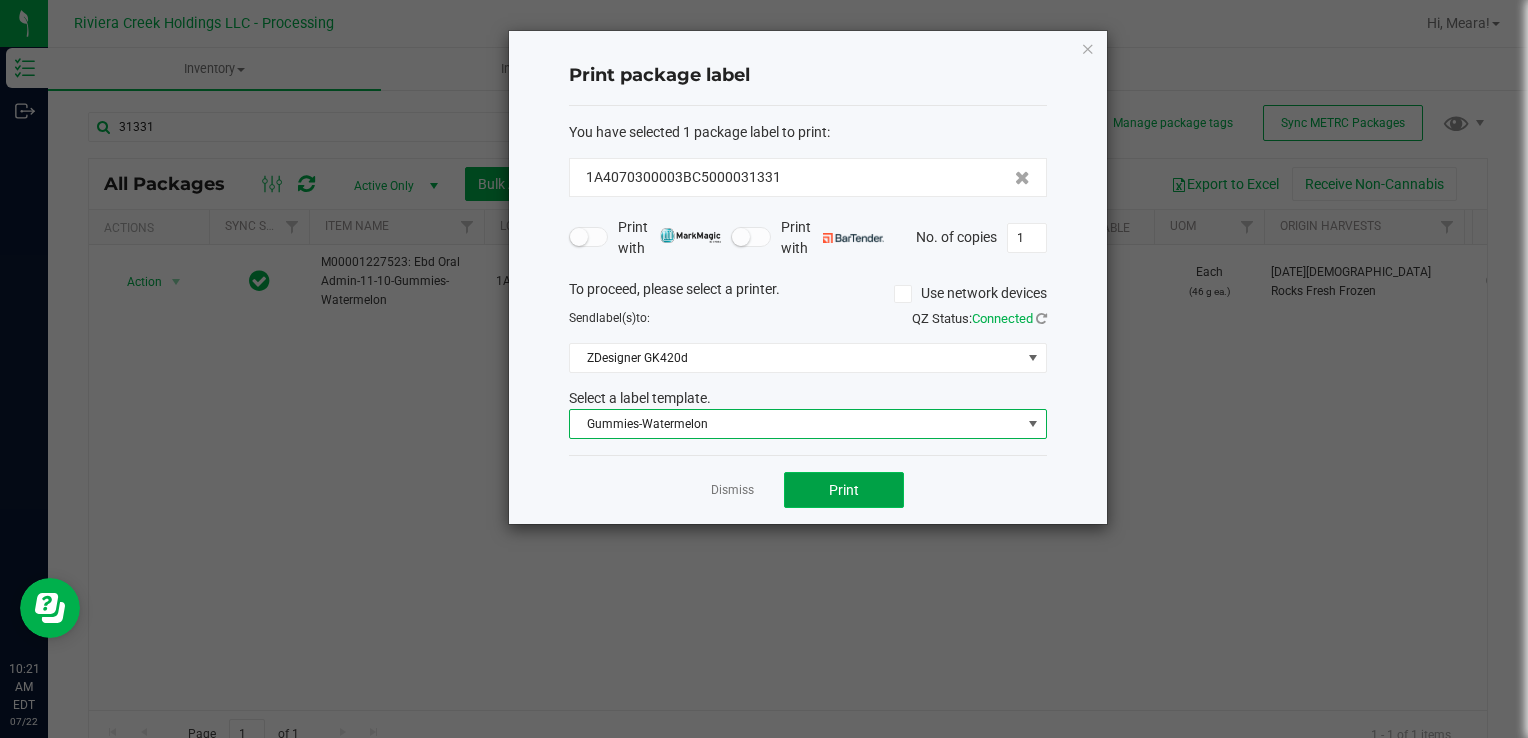 click on "Print" 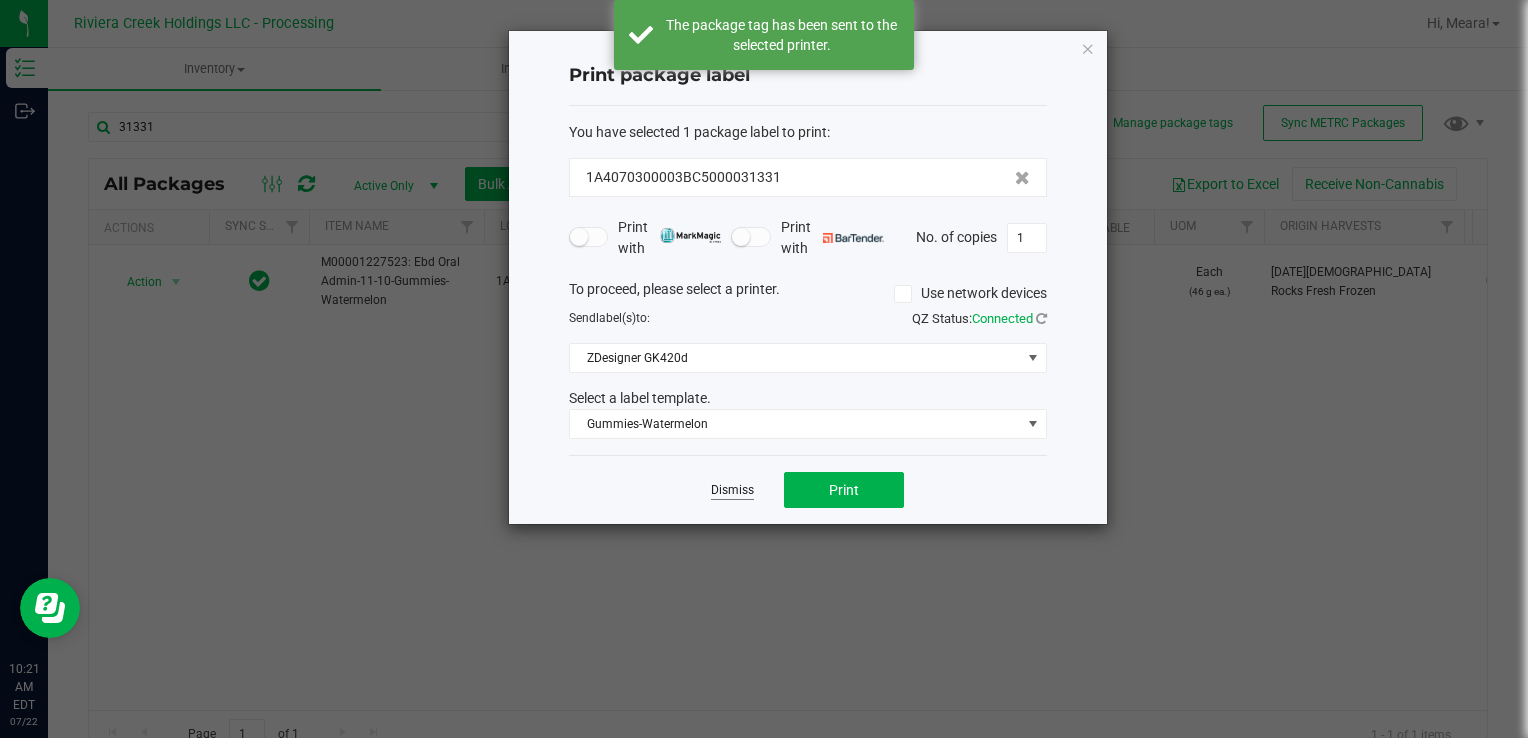 click on "Dismiss" 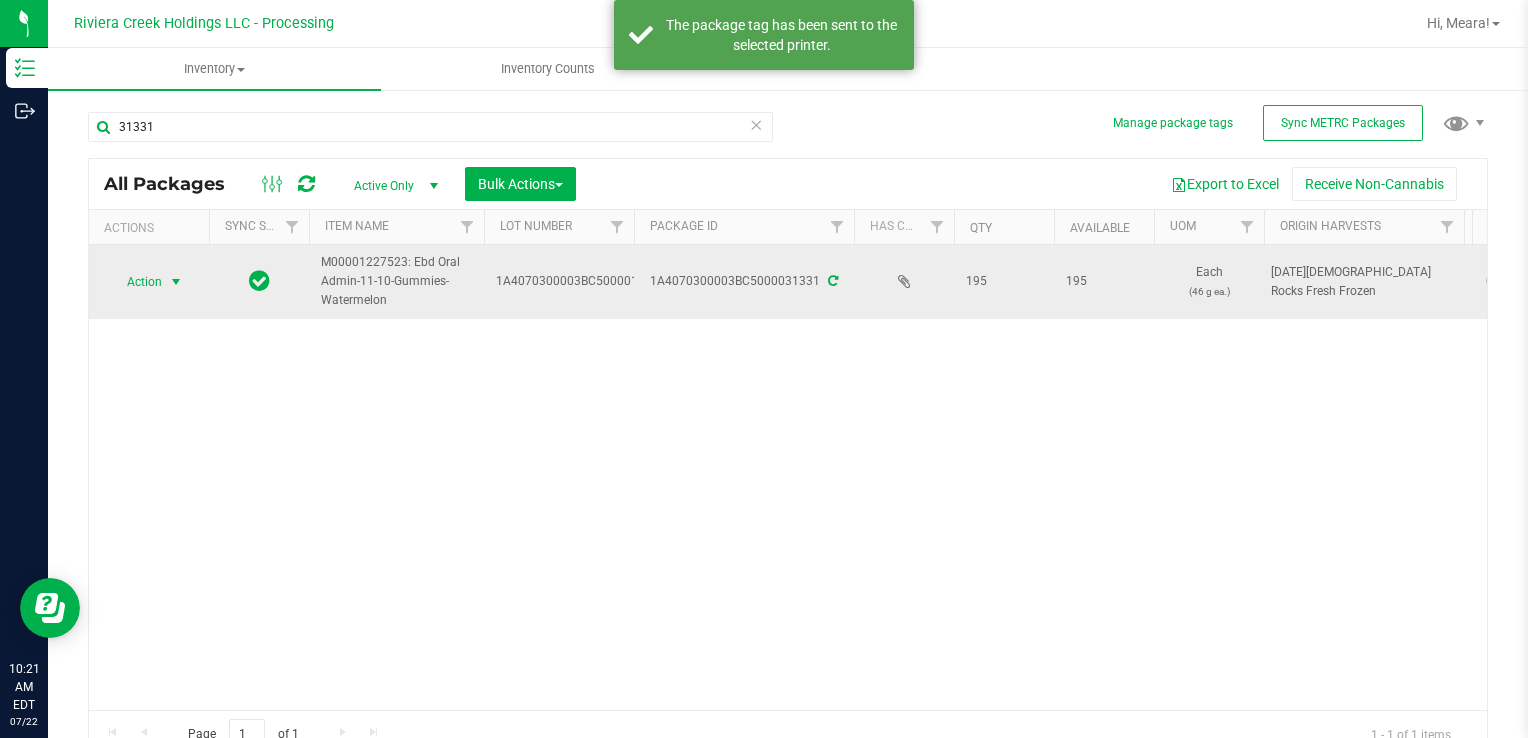 click at bounding box center (176, 282) 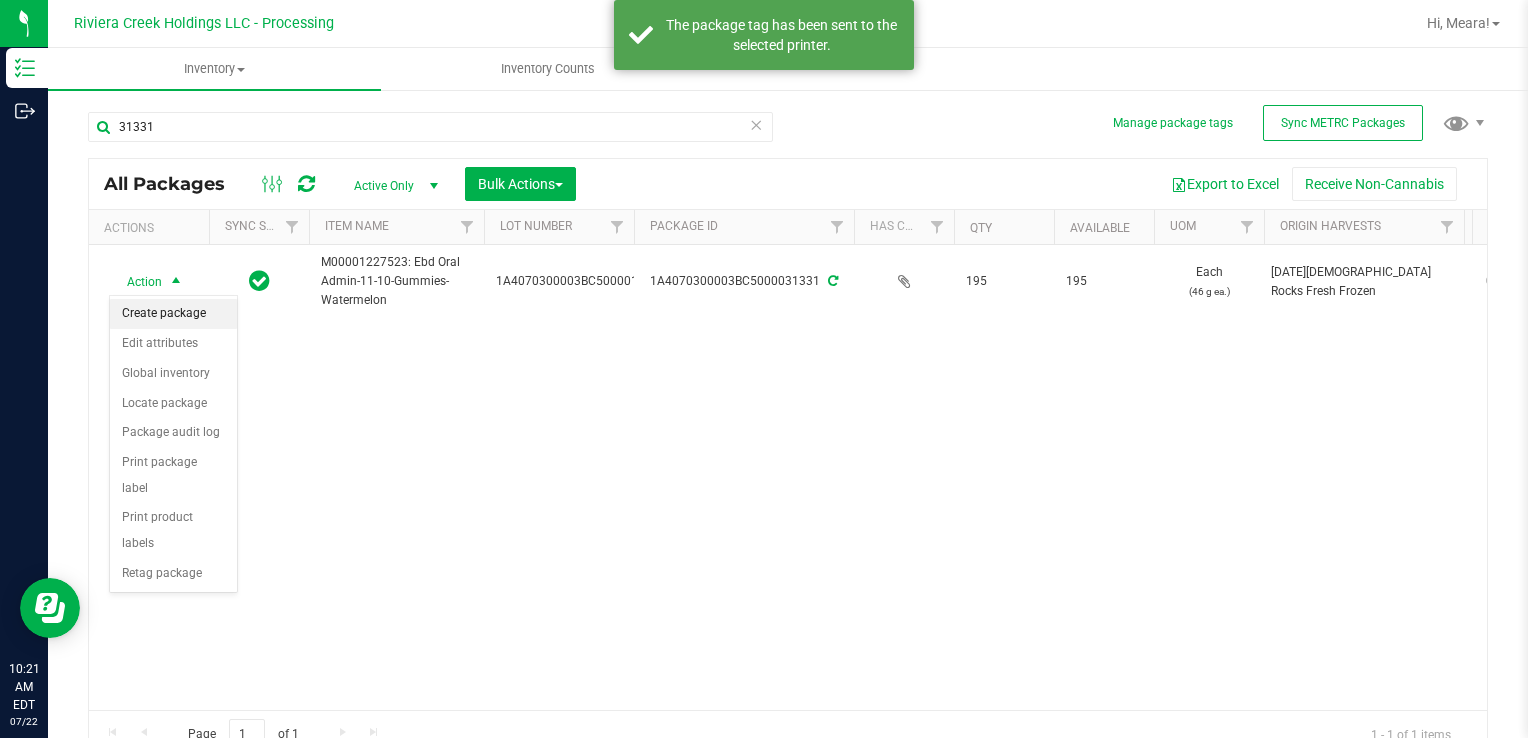 click on "Create package" at bounding box center [173, 314] 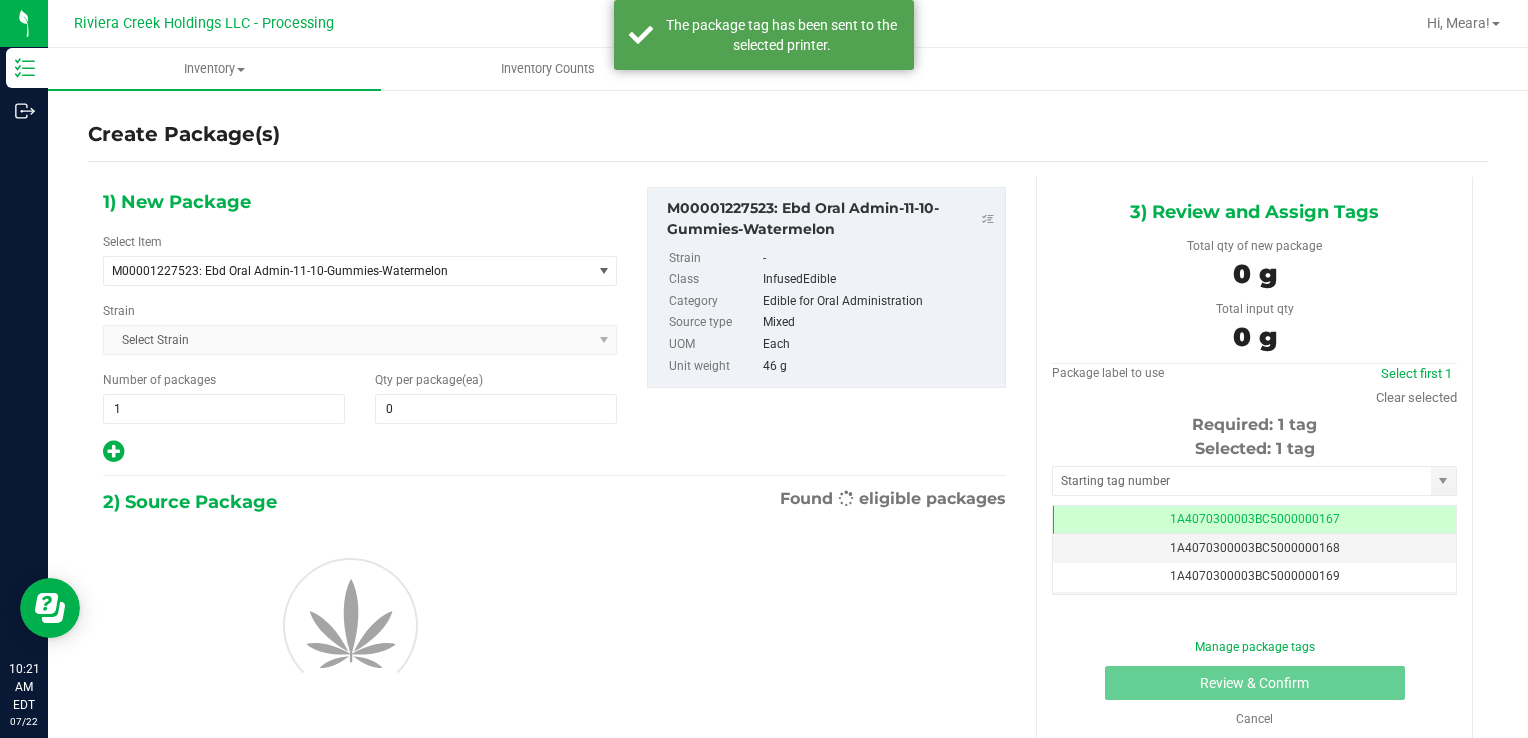 scroll, scrollTop: 0, scrollLeft: 0, axis: both 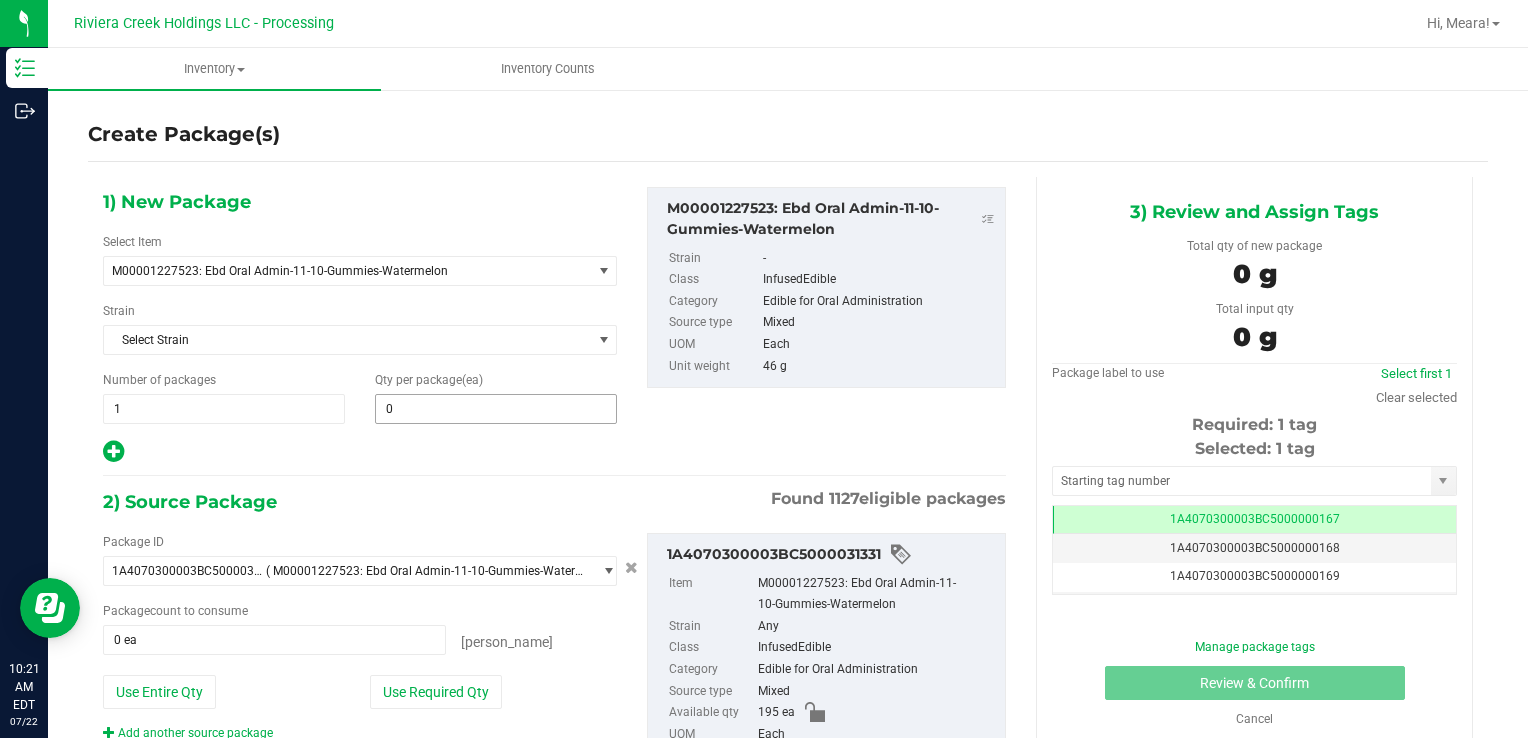 type 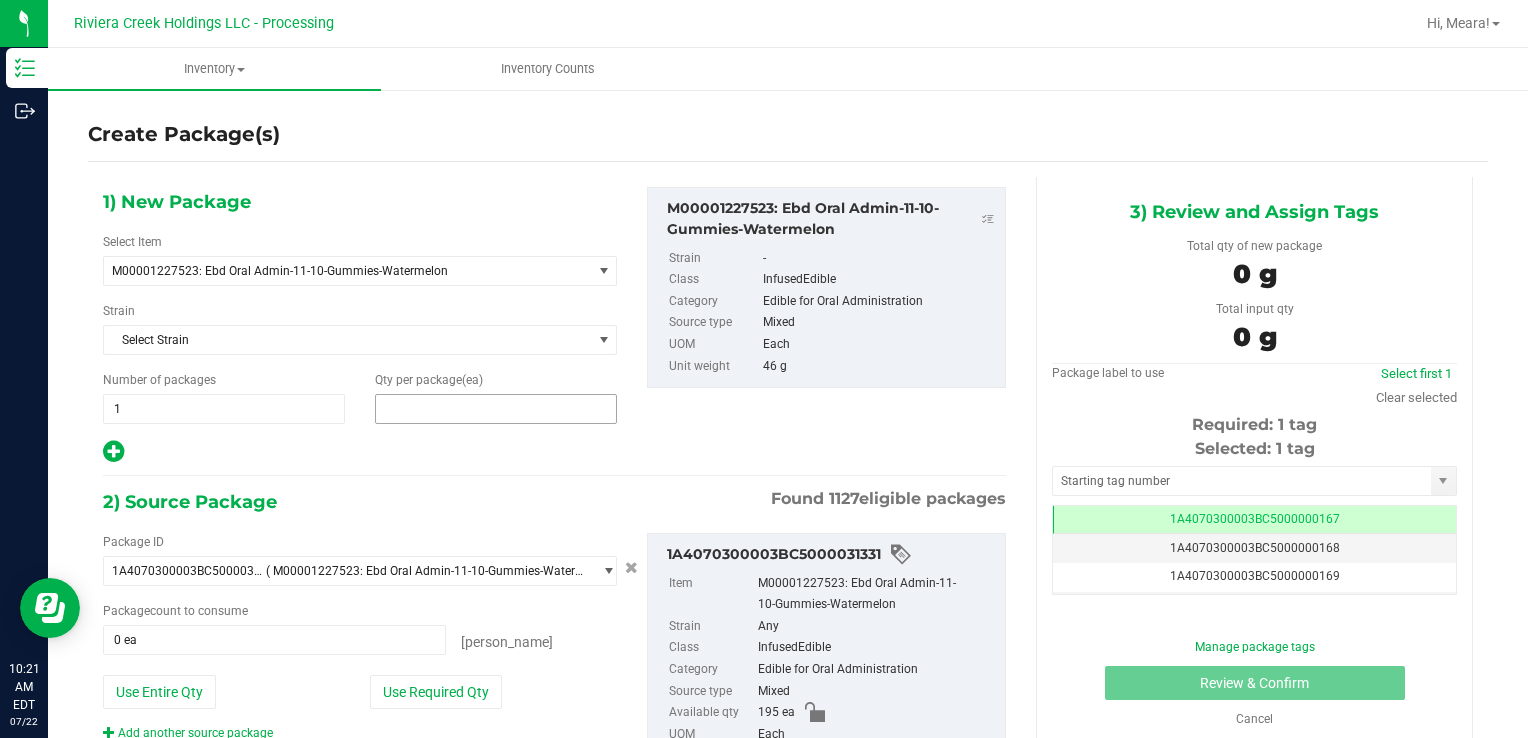 click at bounding box center (496, 409) 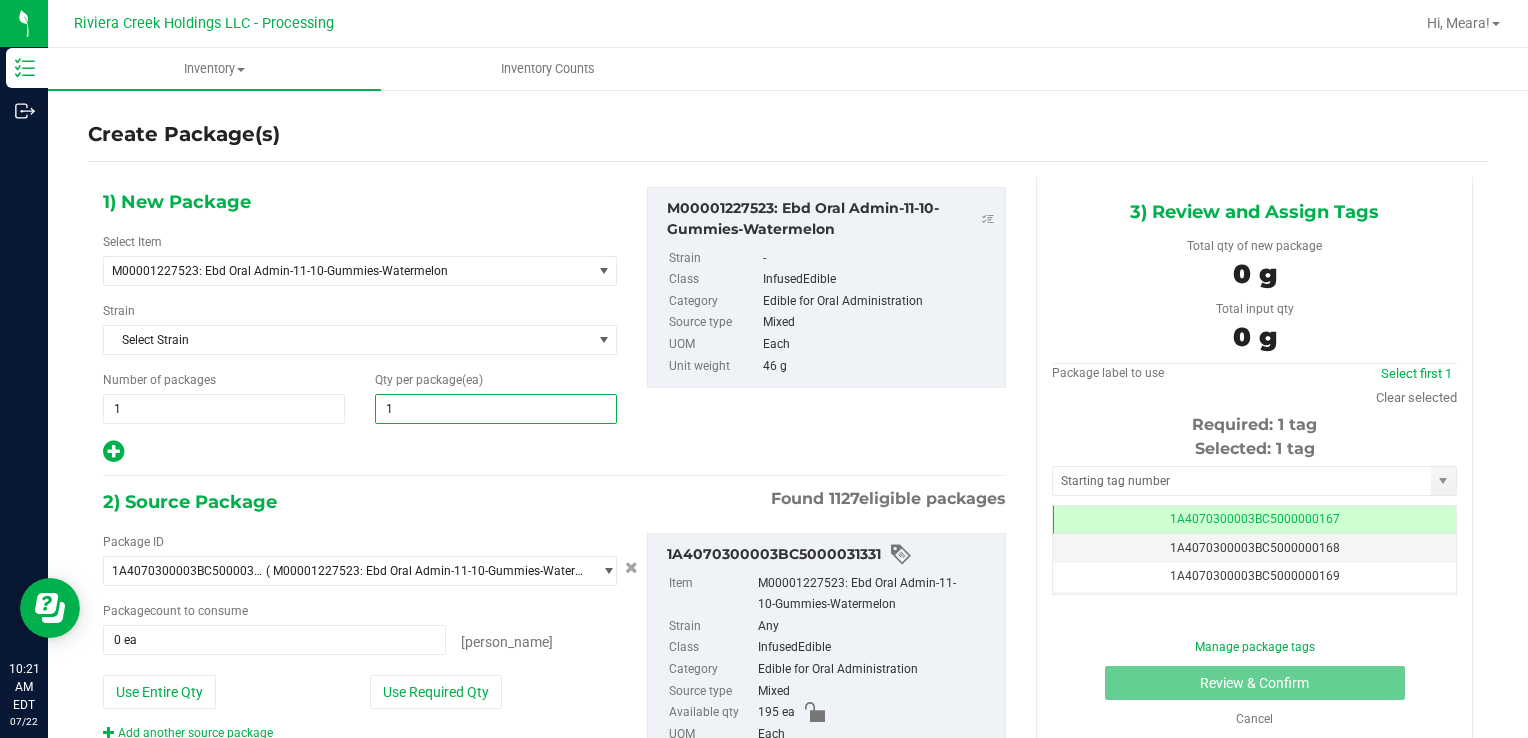 type on "10" 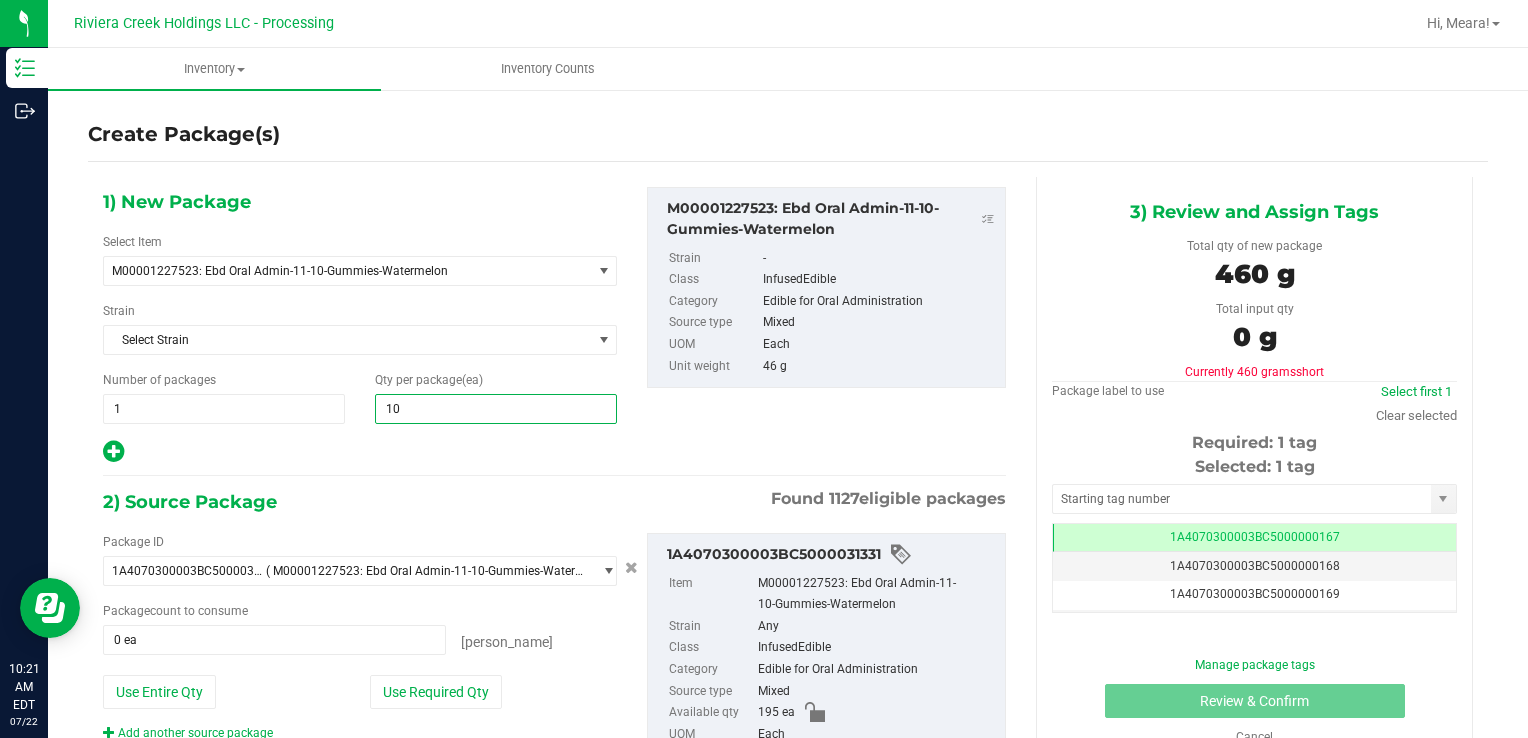 type on "10" 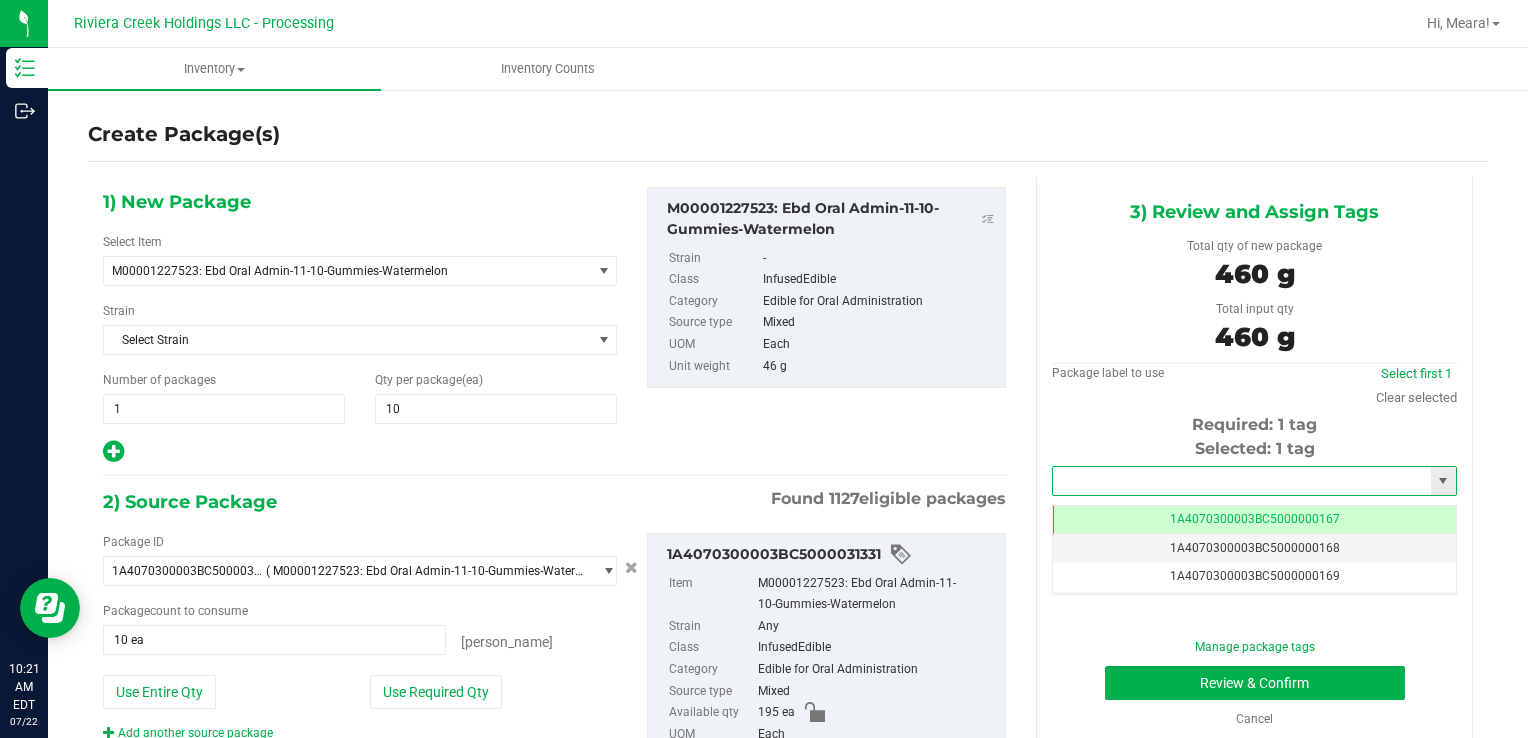 click at bounding box center [1242, 481] 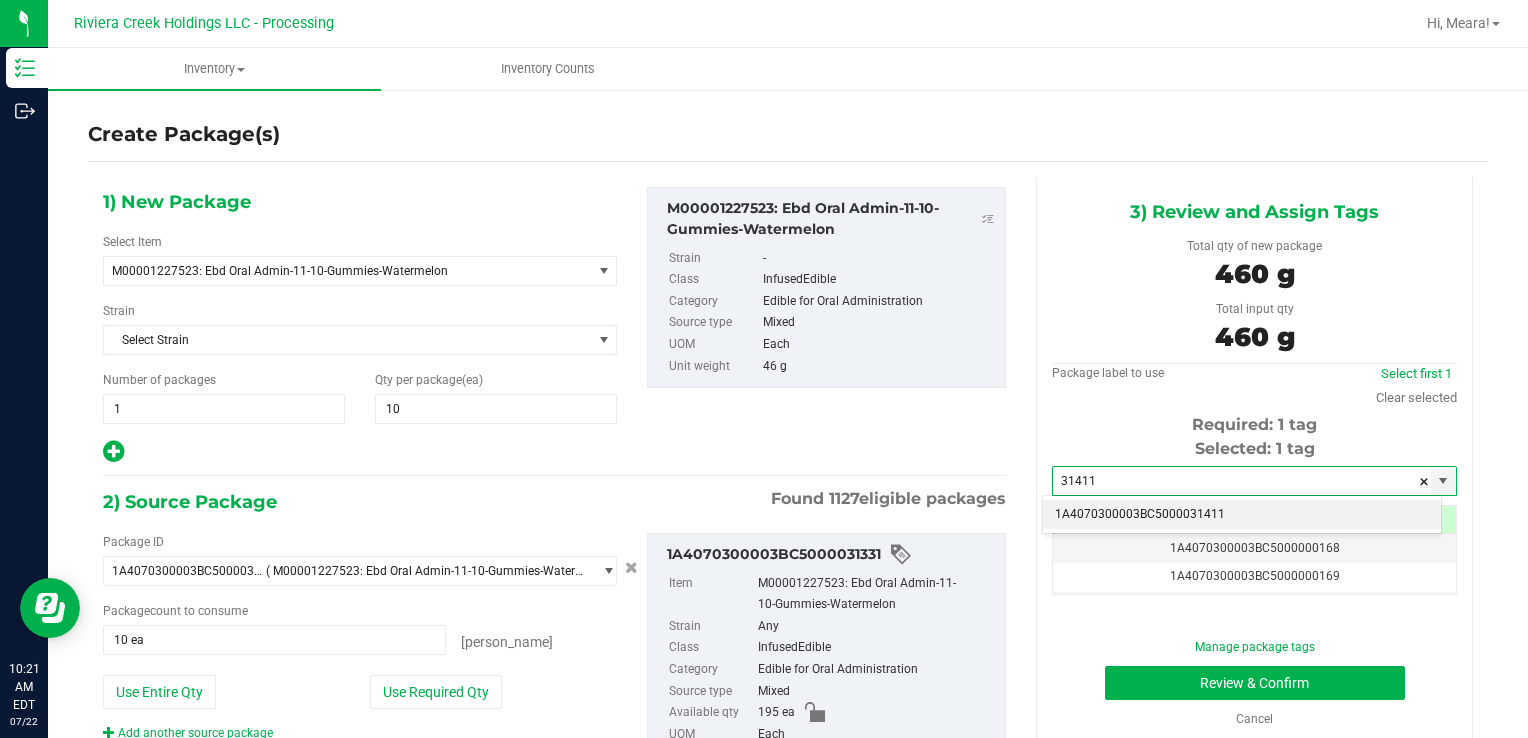 click on "1A4070300003BC5000031411" at bounding box center [1242, 515] 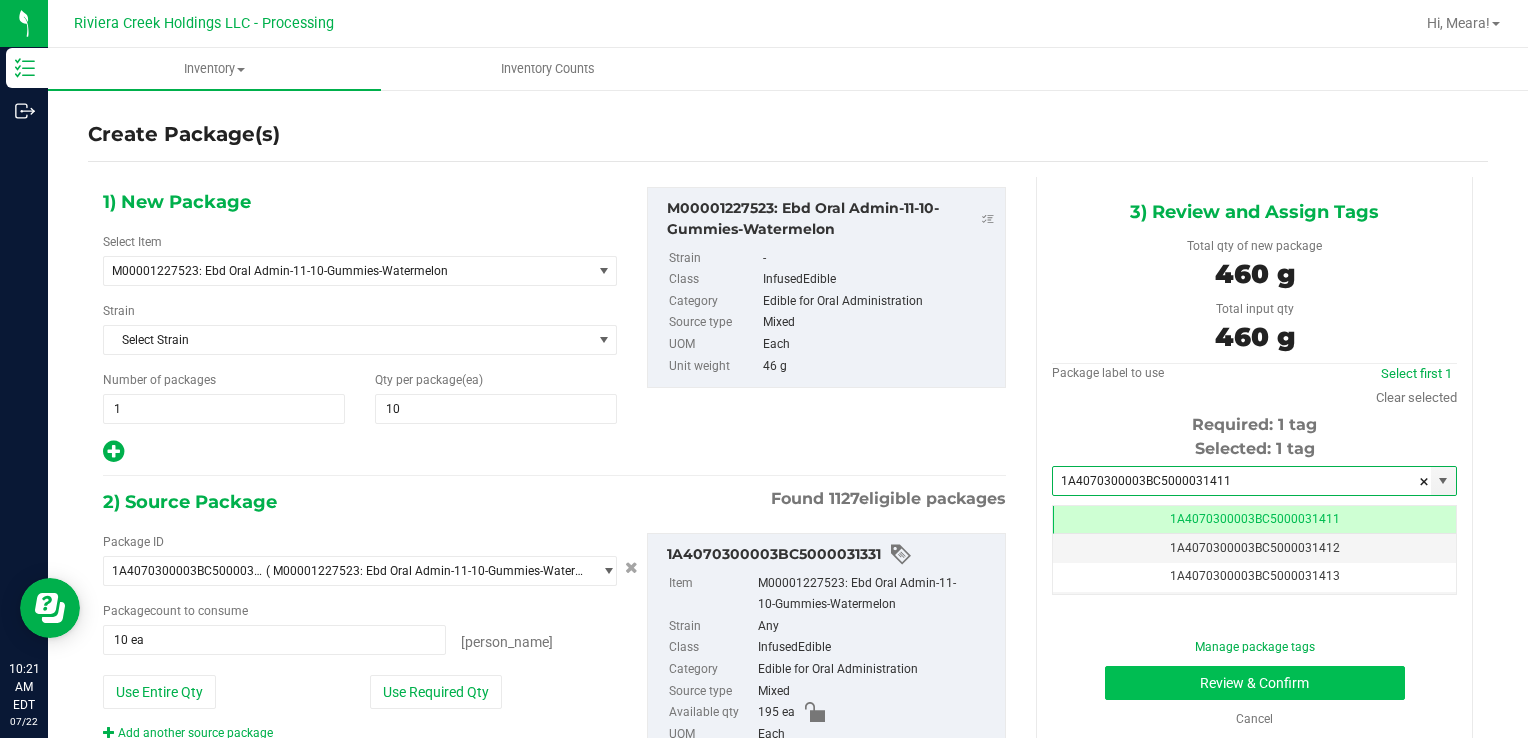 type on "1A4070300003BC5000031411" 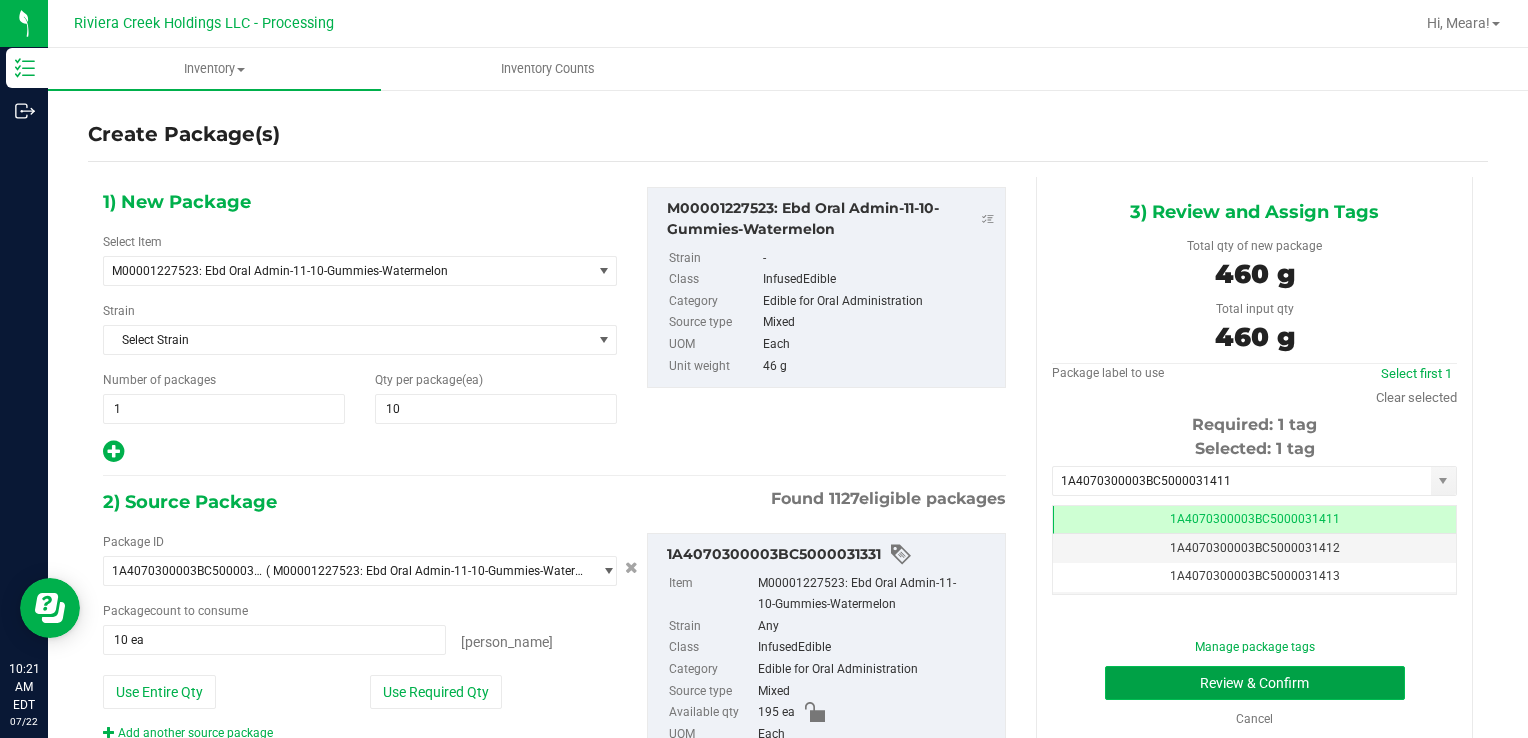 click on "Review & Confirm" at bounding box center (1255, 683) 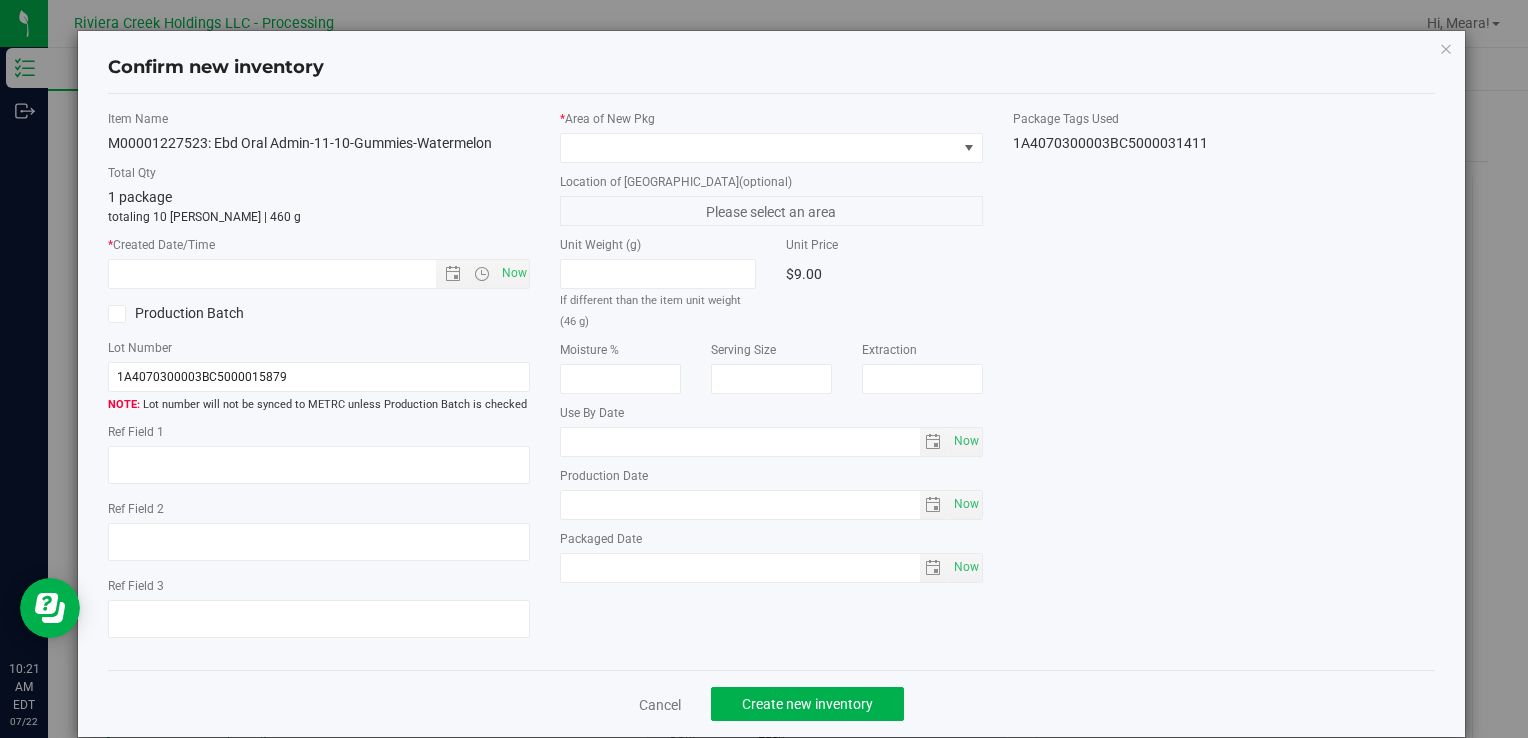 type on "[DATE]" 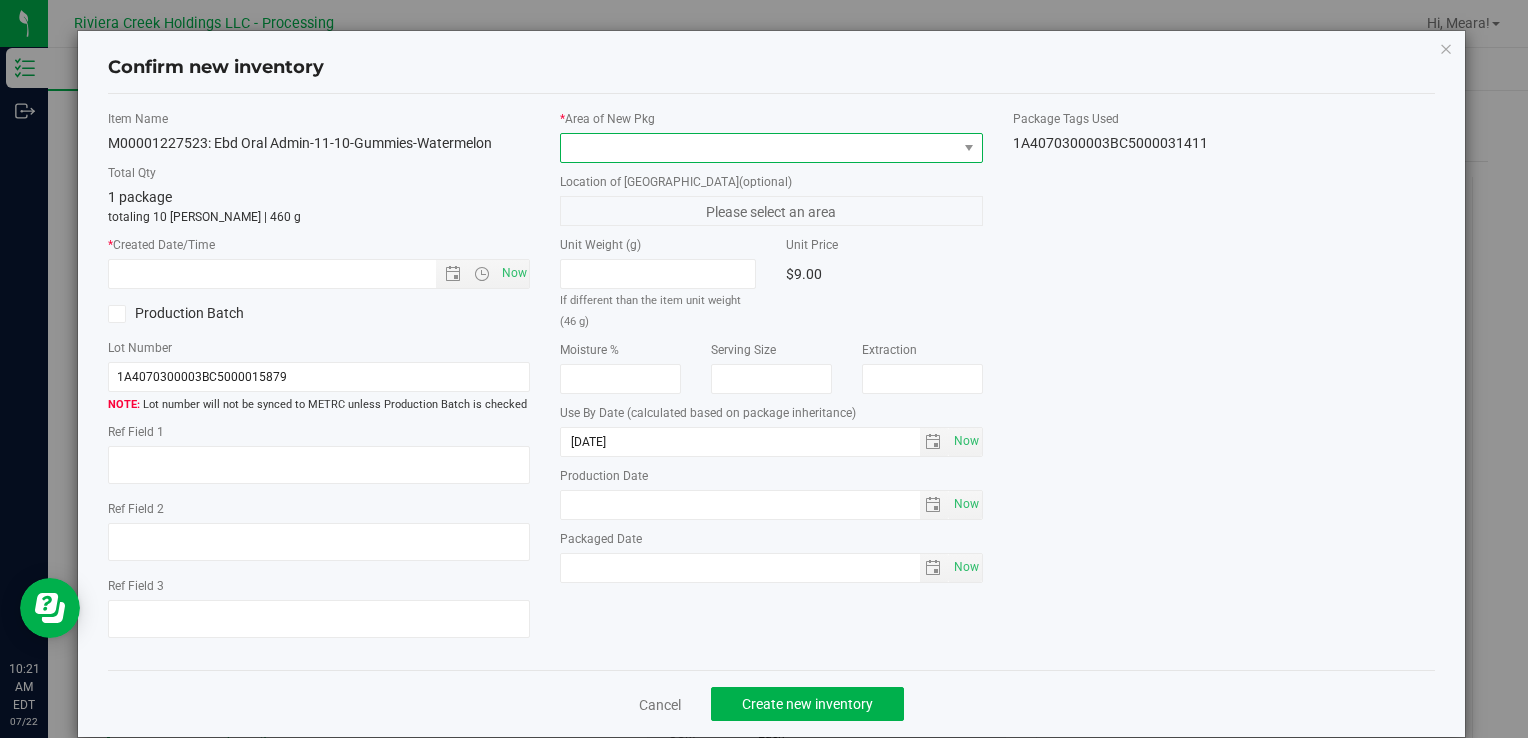 click at bounding box center [758, 148] 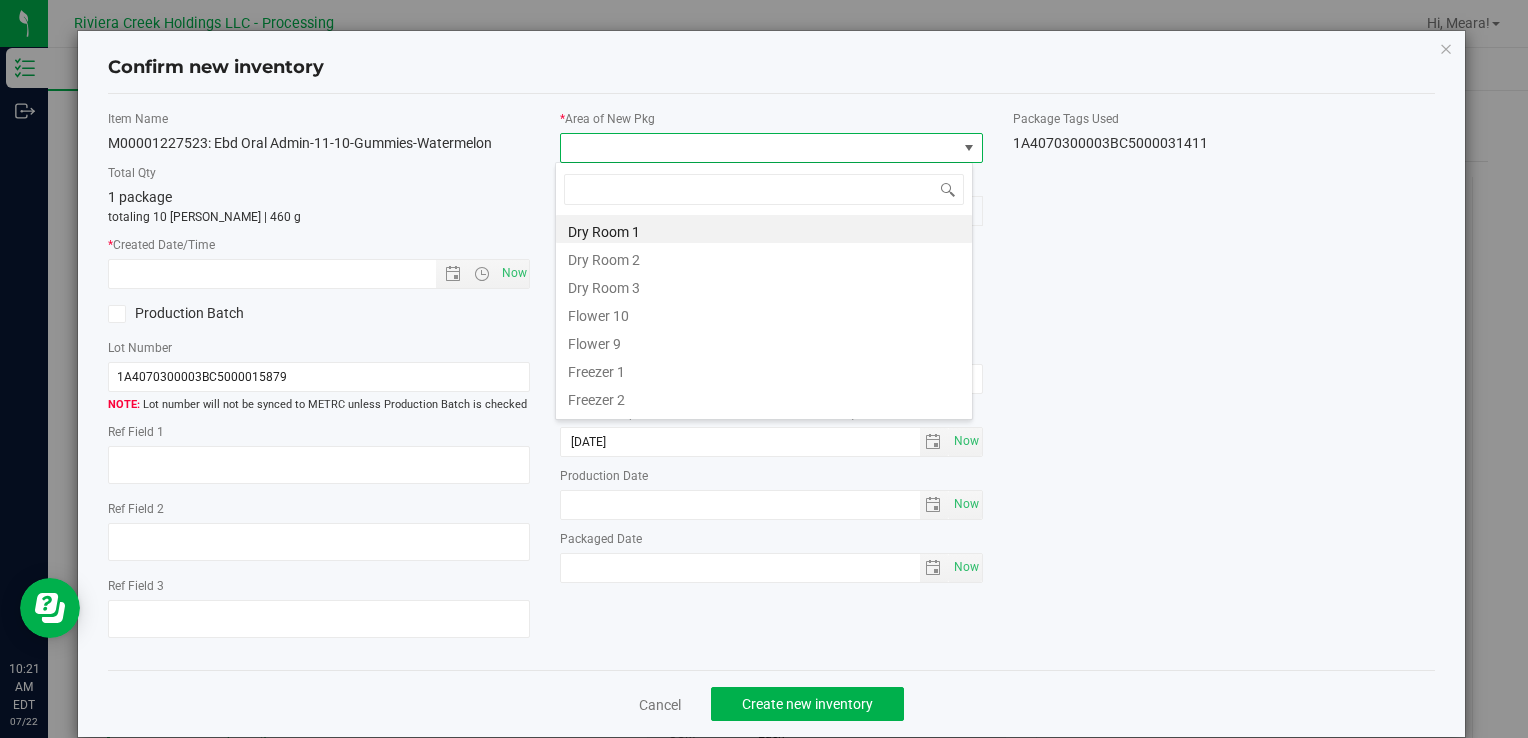 click on "Flower 10" at bounding box center [764, 313] 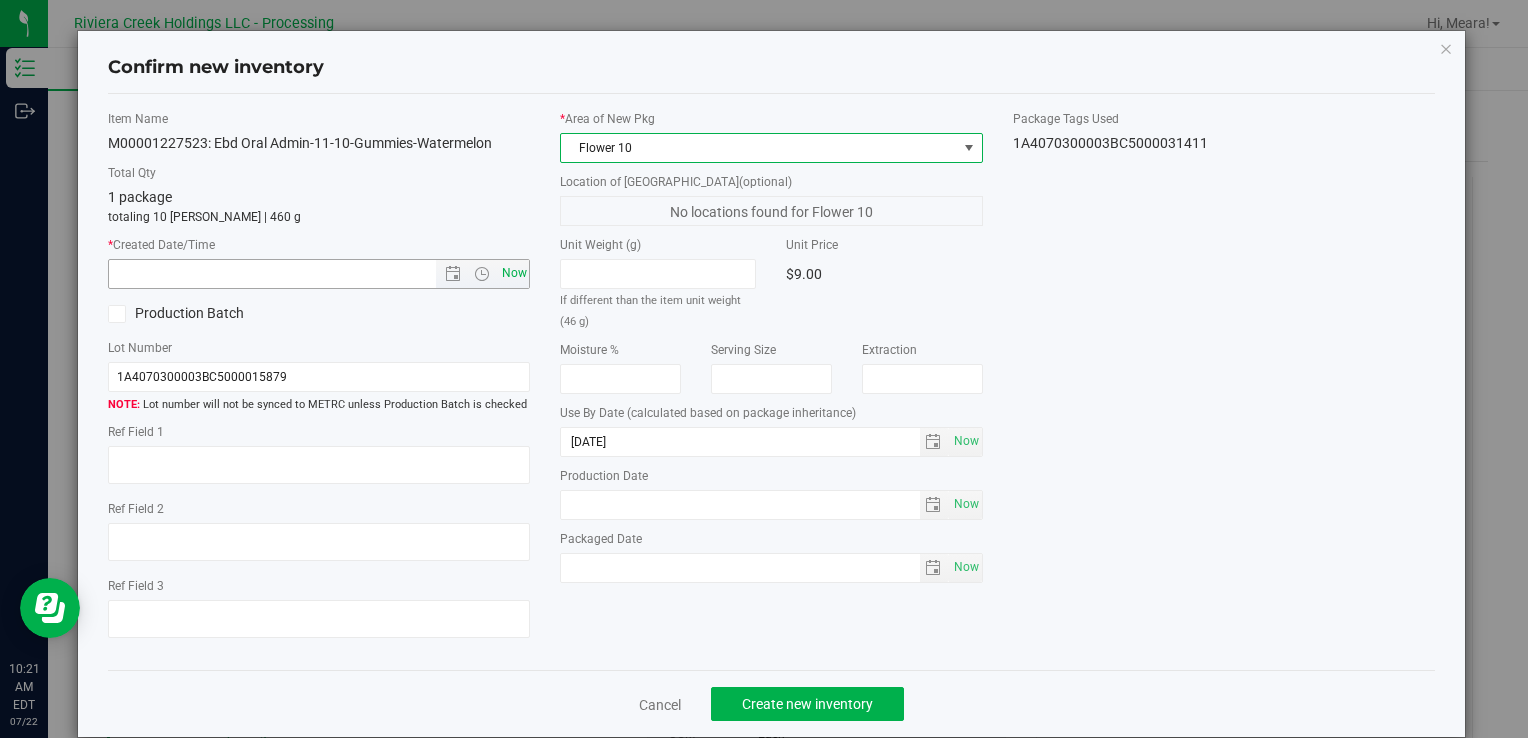 drag, startPoint x: 532, startPoint y: 272, endPoint x: 516, endPoint y: 272, distance: 16 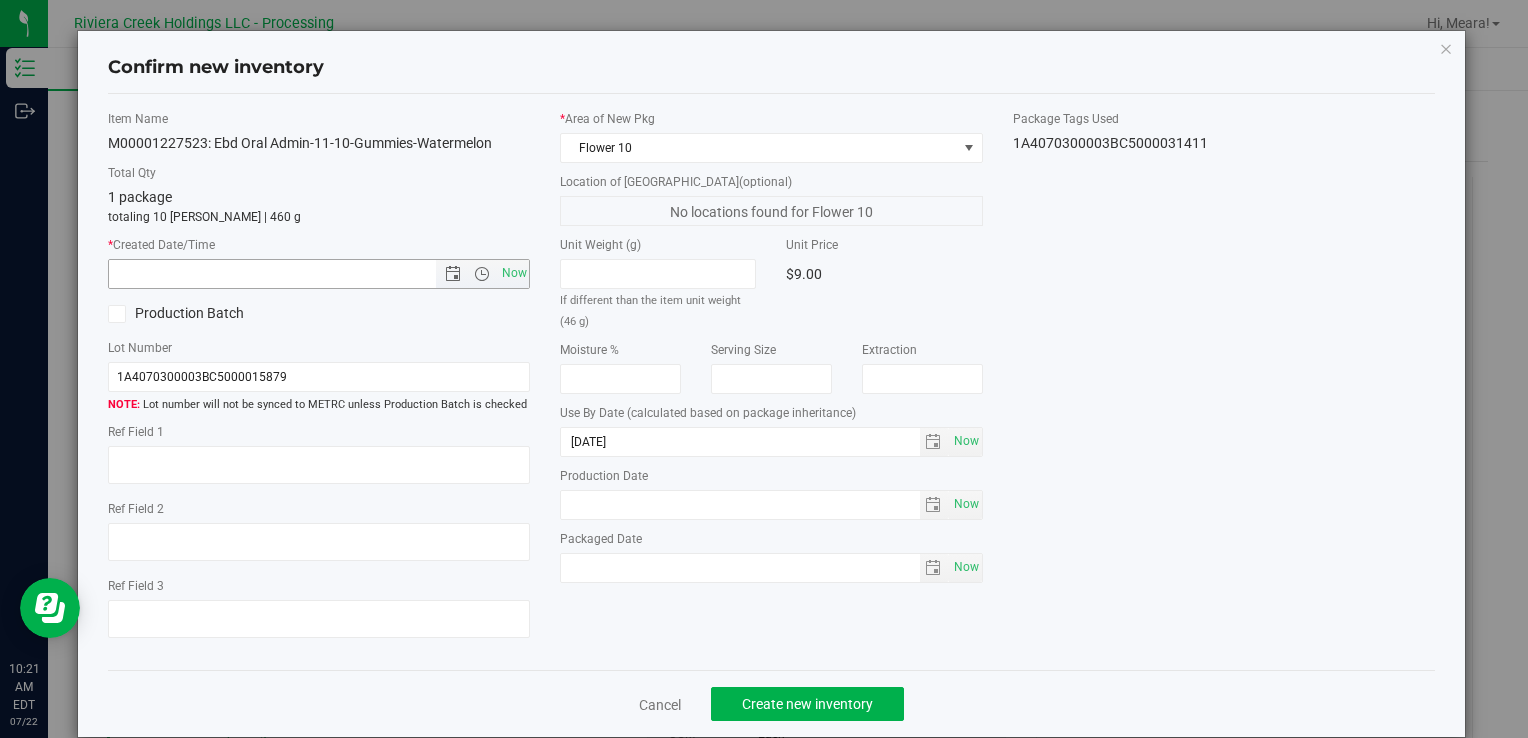 click on "Now" at bounding box center (514, 273) 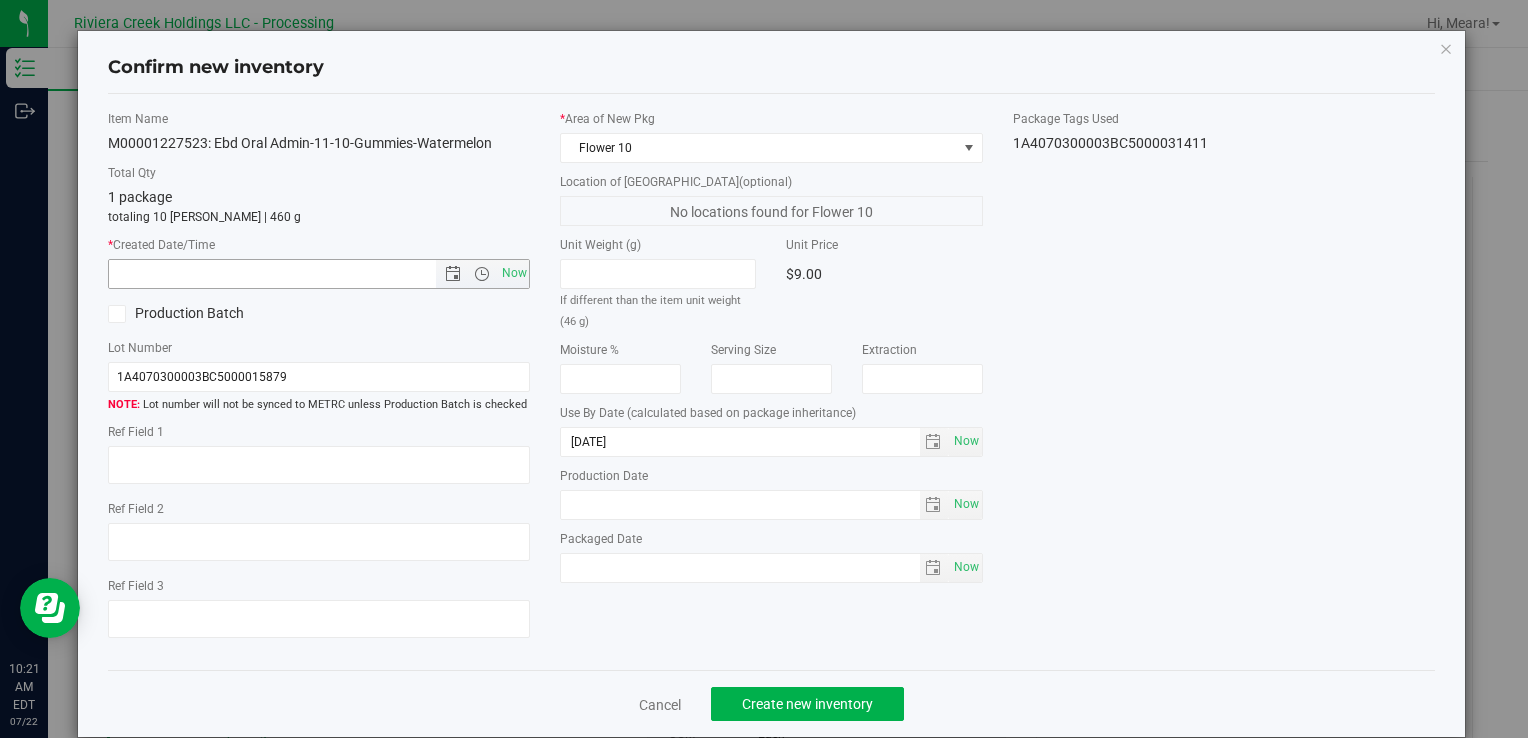 type on "[DATE] 10:21 AM" 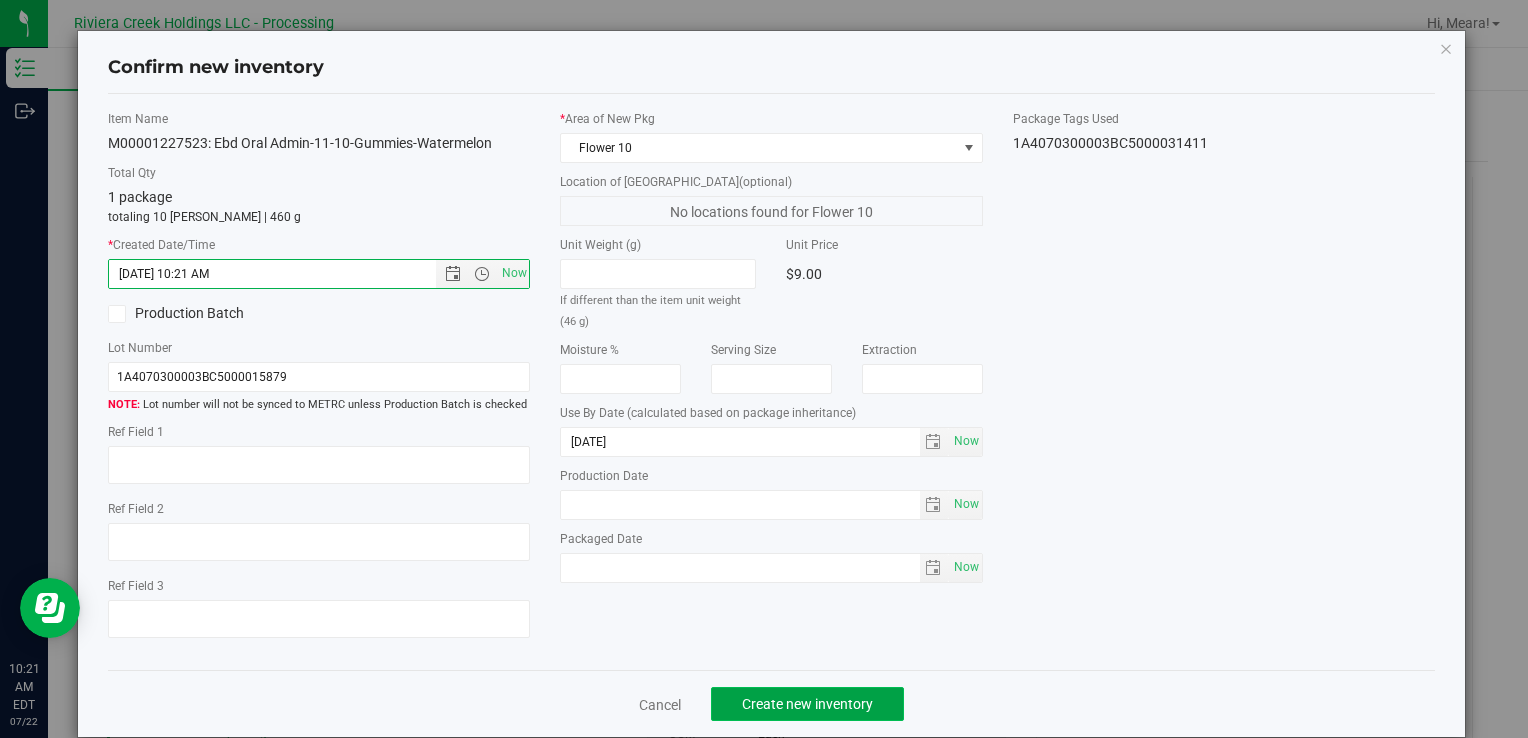 click on "Create new inventory" 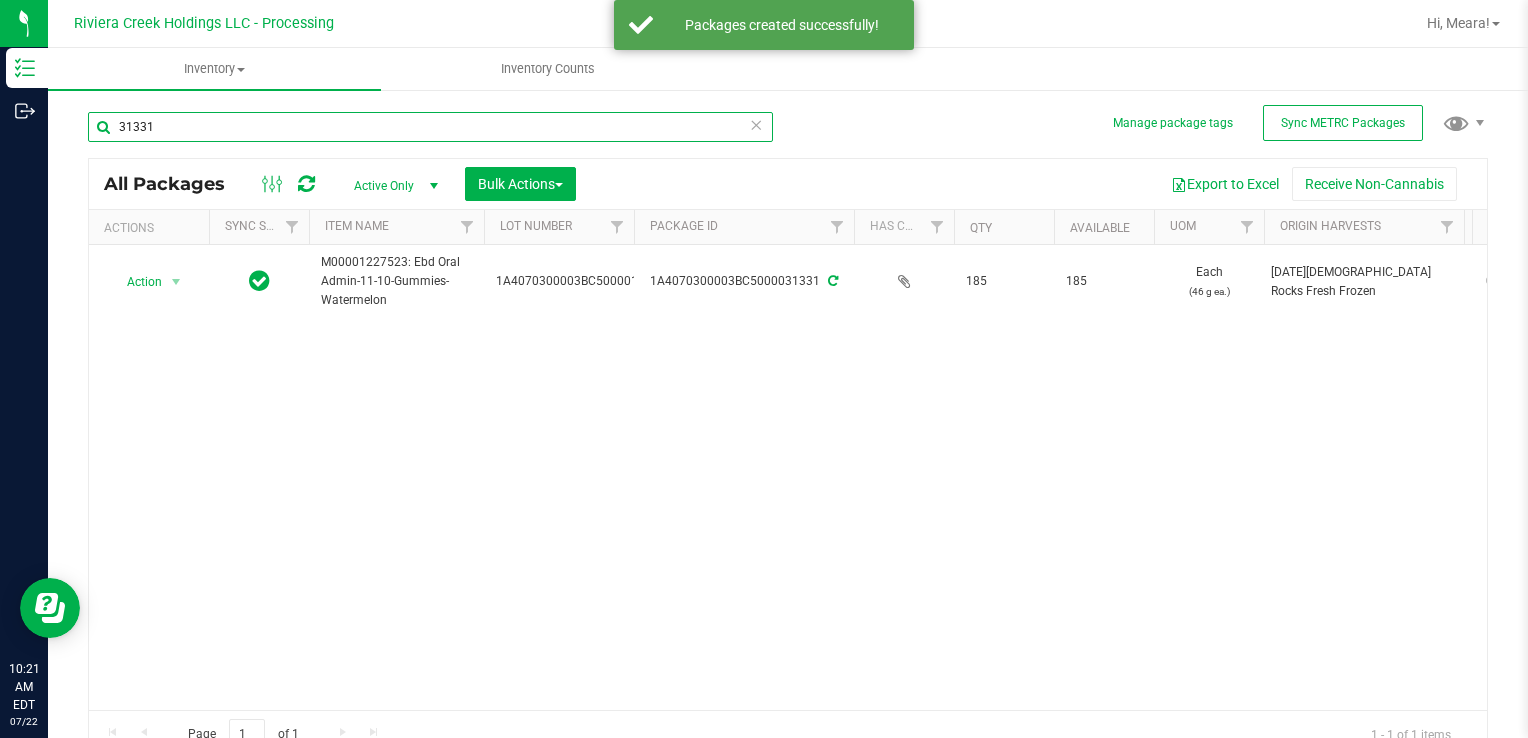 drag, startPoint x: 266, startPoint y: 134, endPoint x: 516, endPoint y: 421, distance: 380.6166 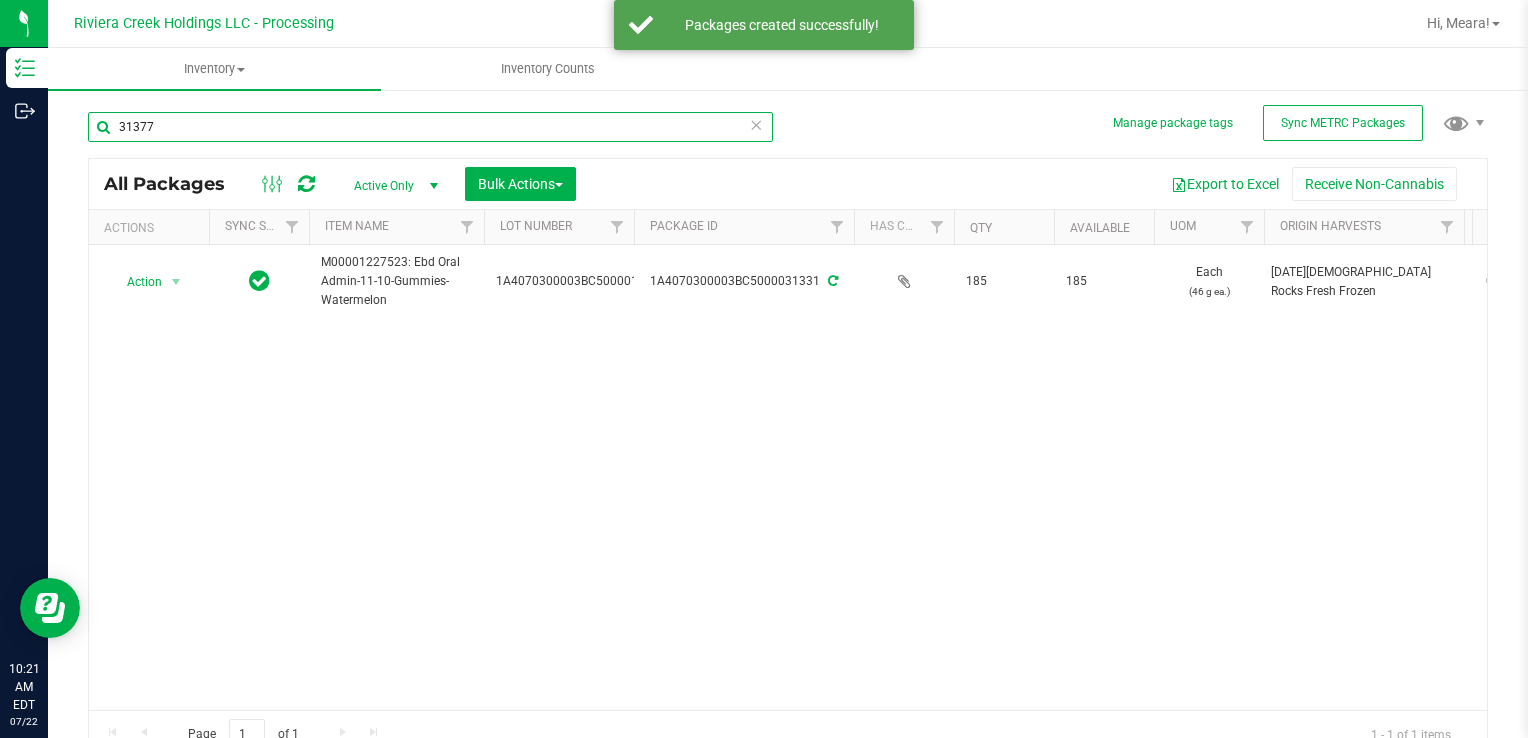 type on "31377" 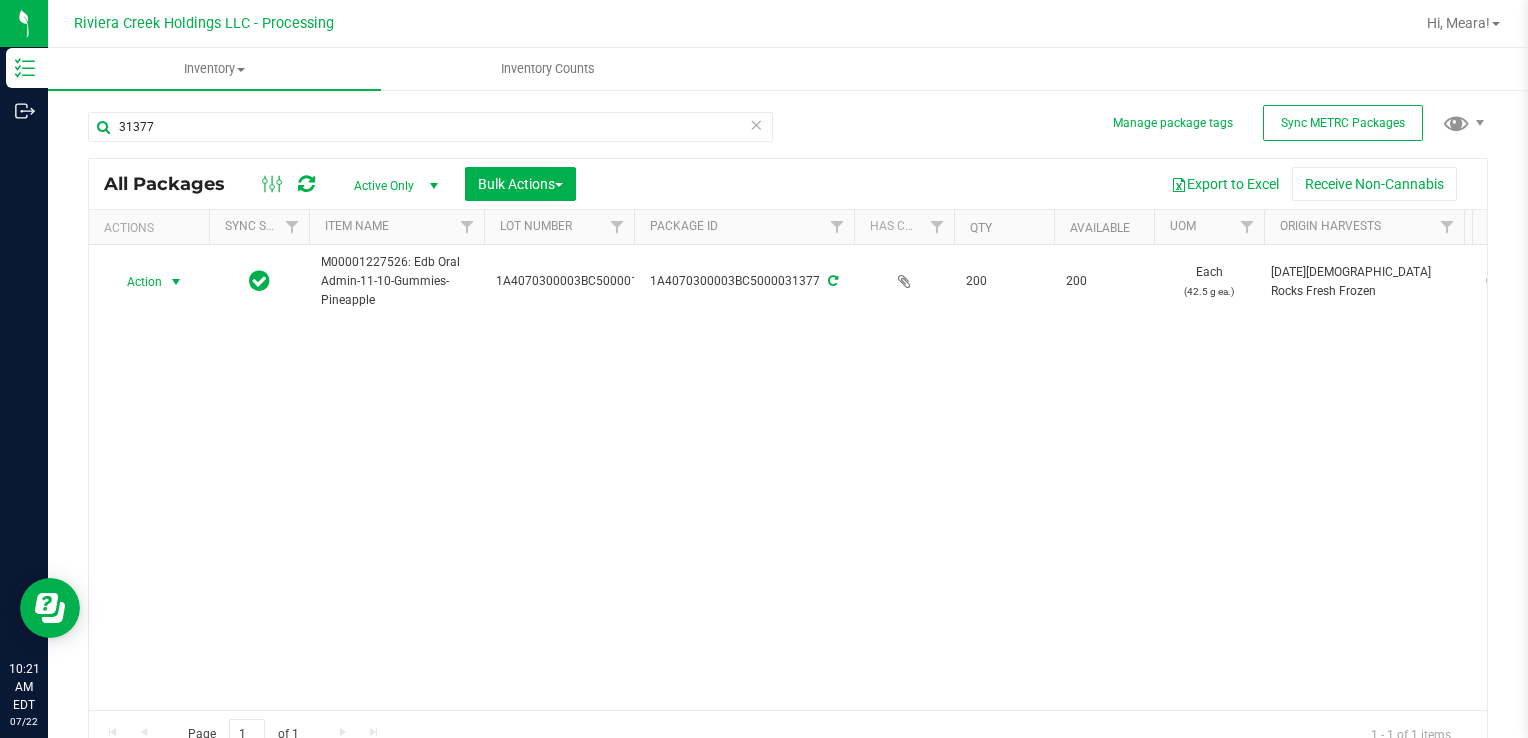 drag, startPoint x: 134, startPoint y: 278, endPoint x: 194, endPoint y: 326, distance: 76.837494 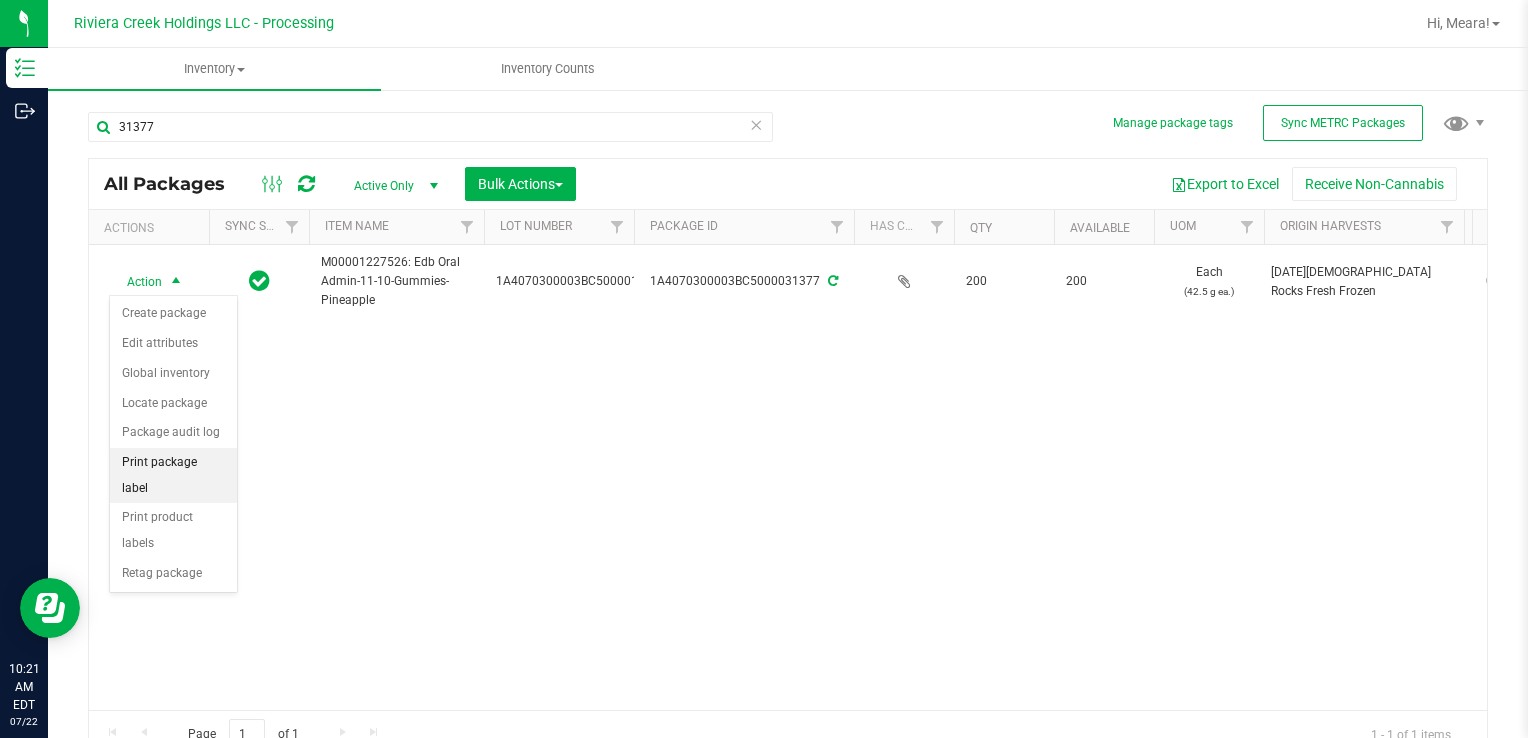 click on "Print package label" at bounding box center [173, 475] 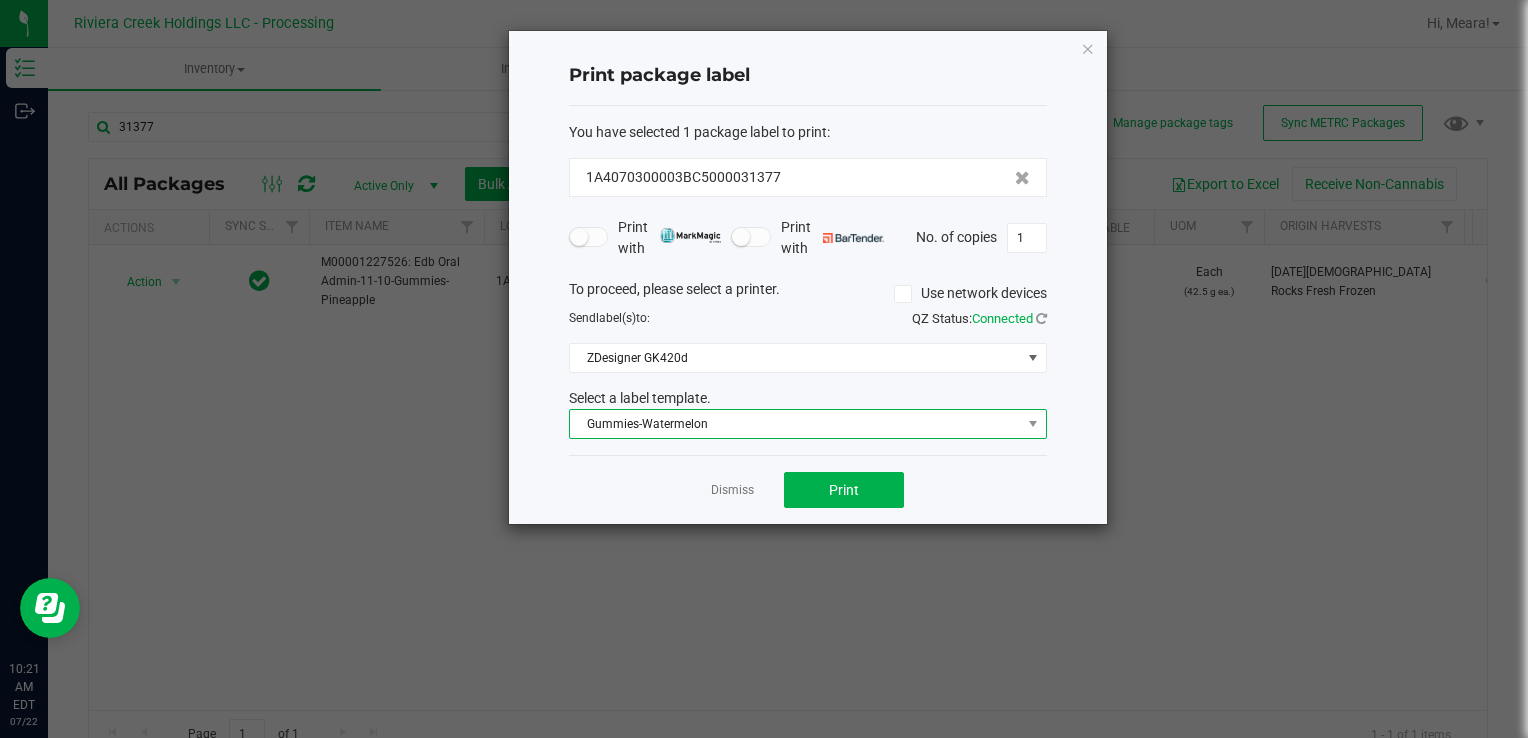click on "Gummies-Watermelon" at bounding box center [795, 424] 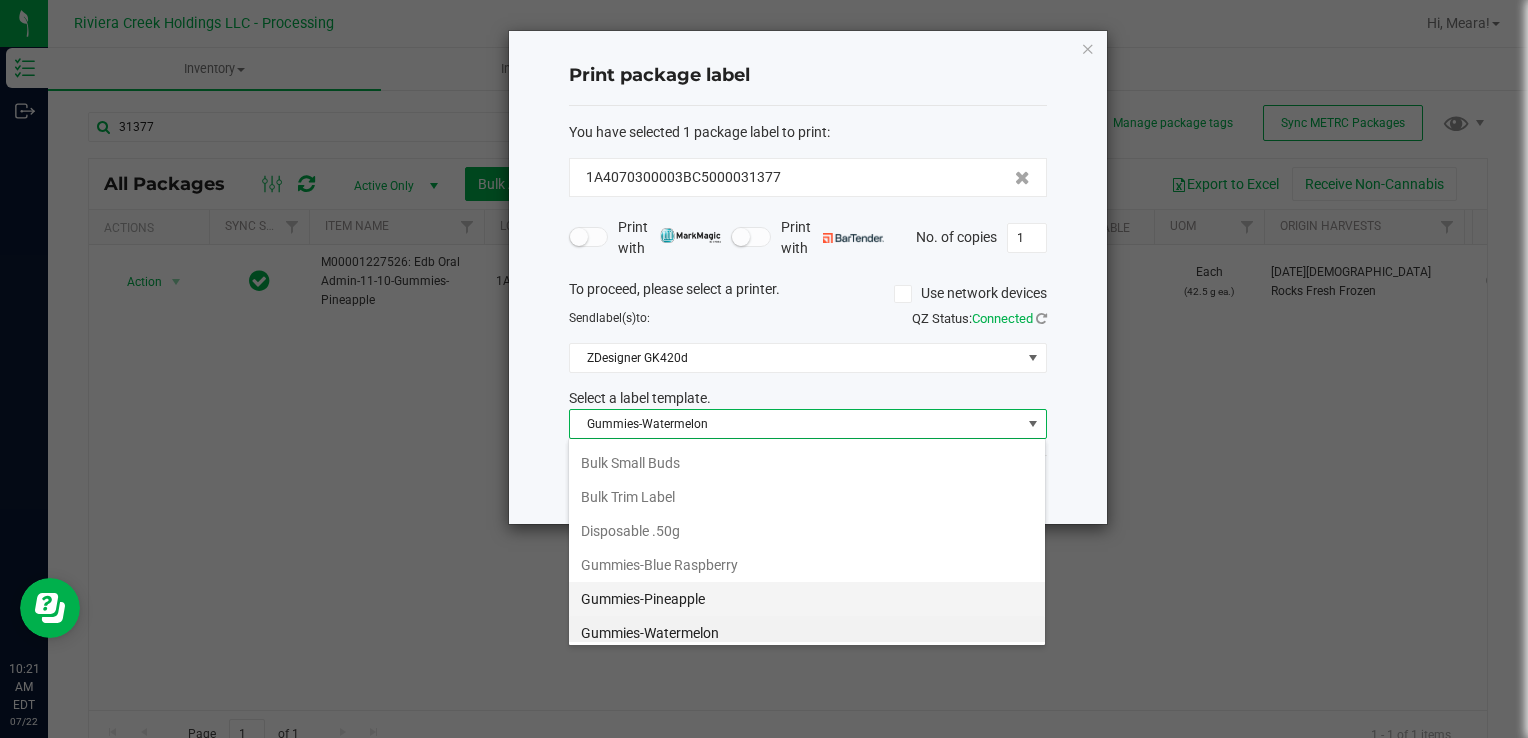 click on "Gummies-Pineapple" at bounding box center [807, 599] 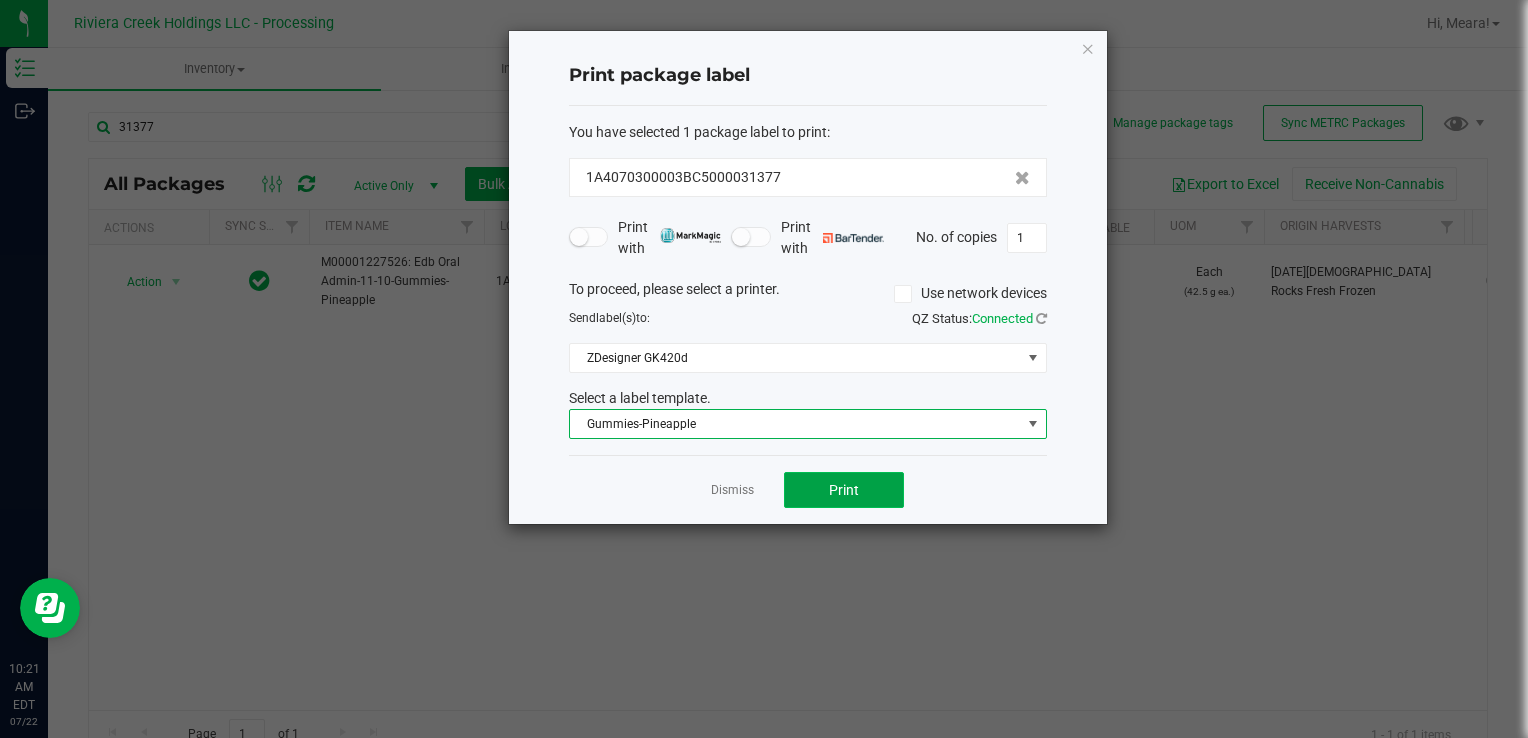 click on "Print" 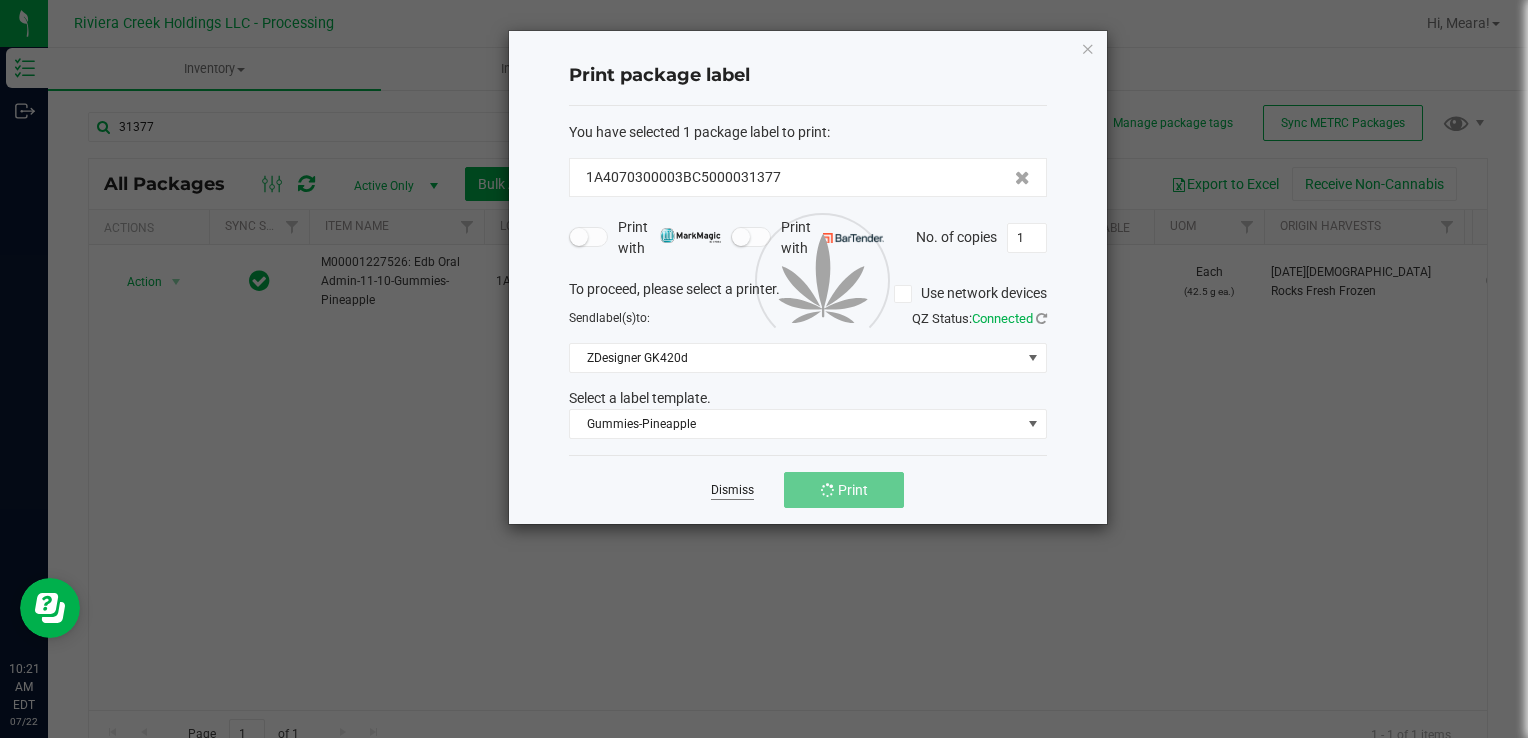 click on "Dismiss" 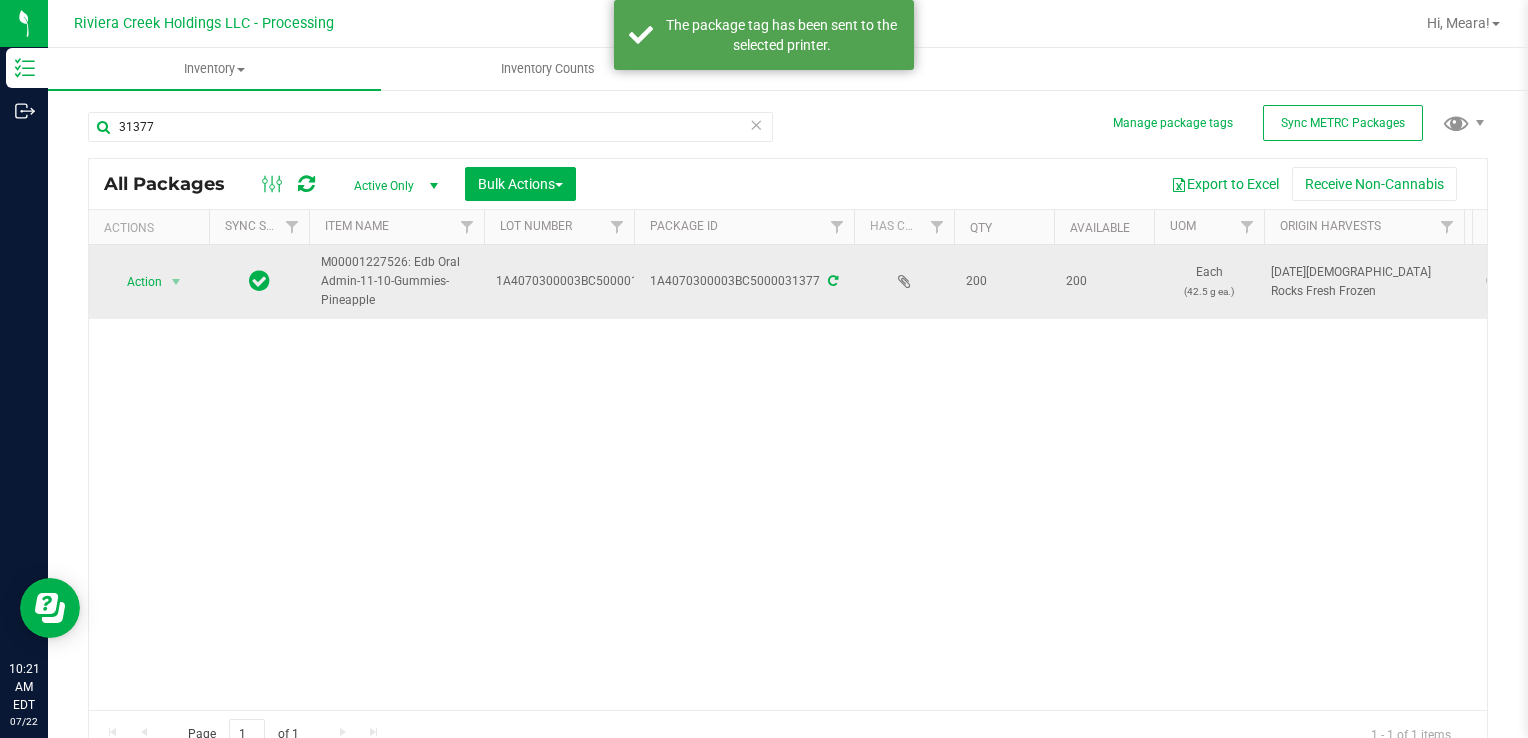 drag, startPoint x: 162, startPoint y: 274, endPoint x: 193, endPoint y: 293, distance: 36.359318 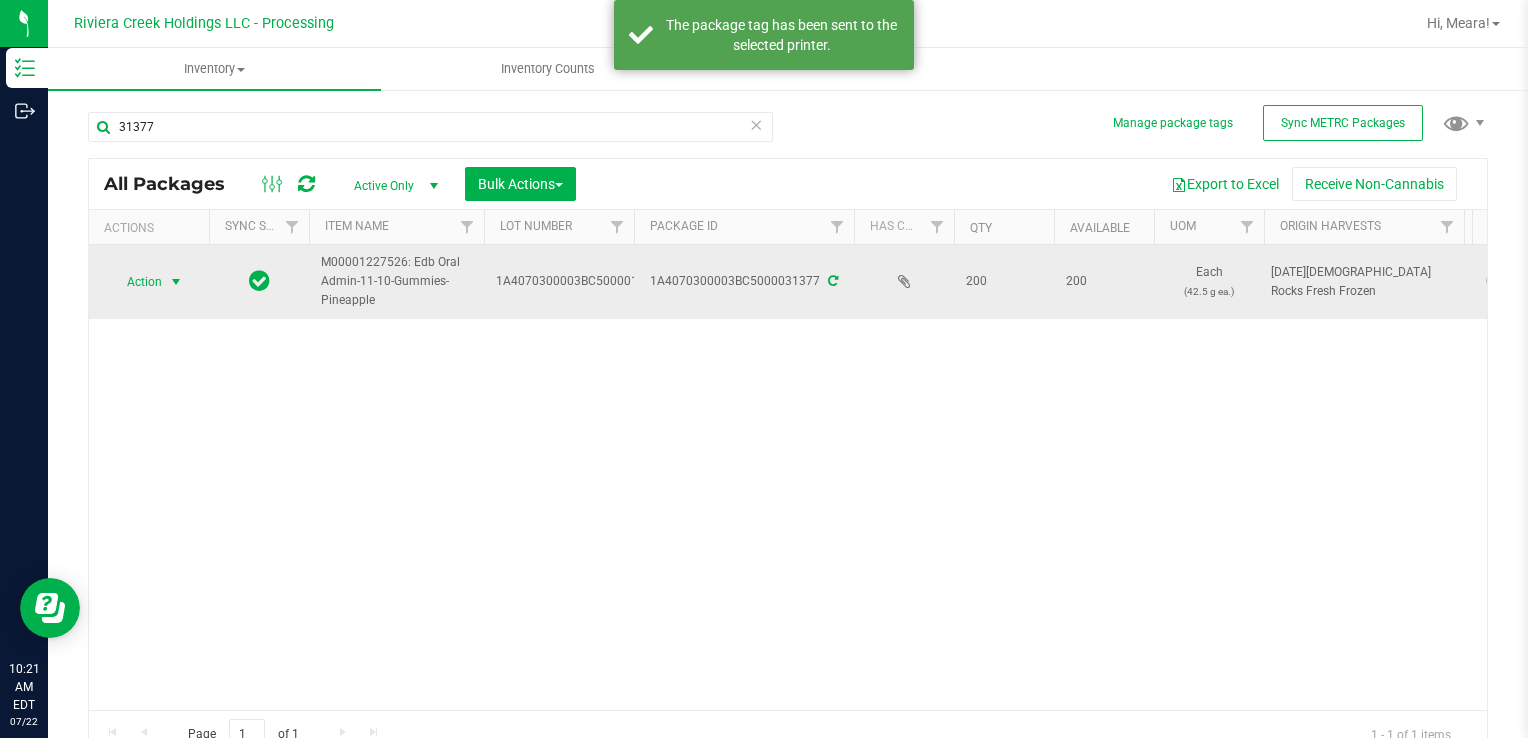 click at bounding box center (176, 282) 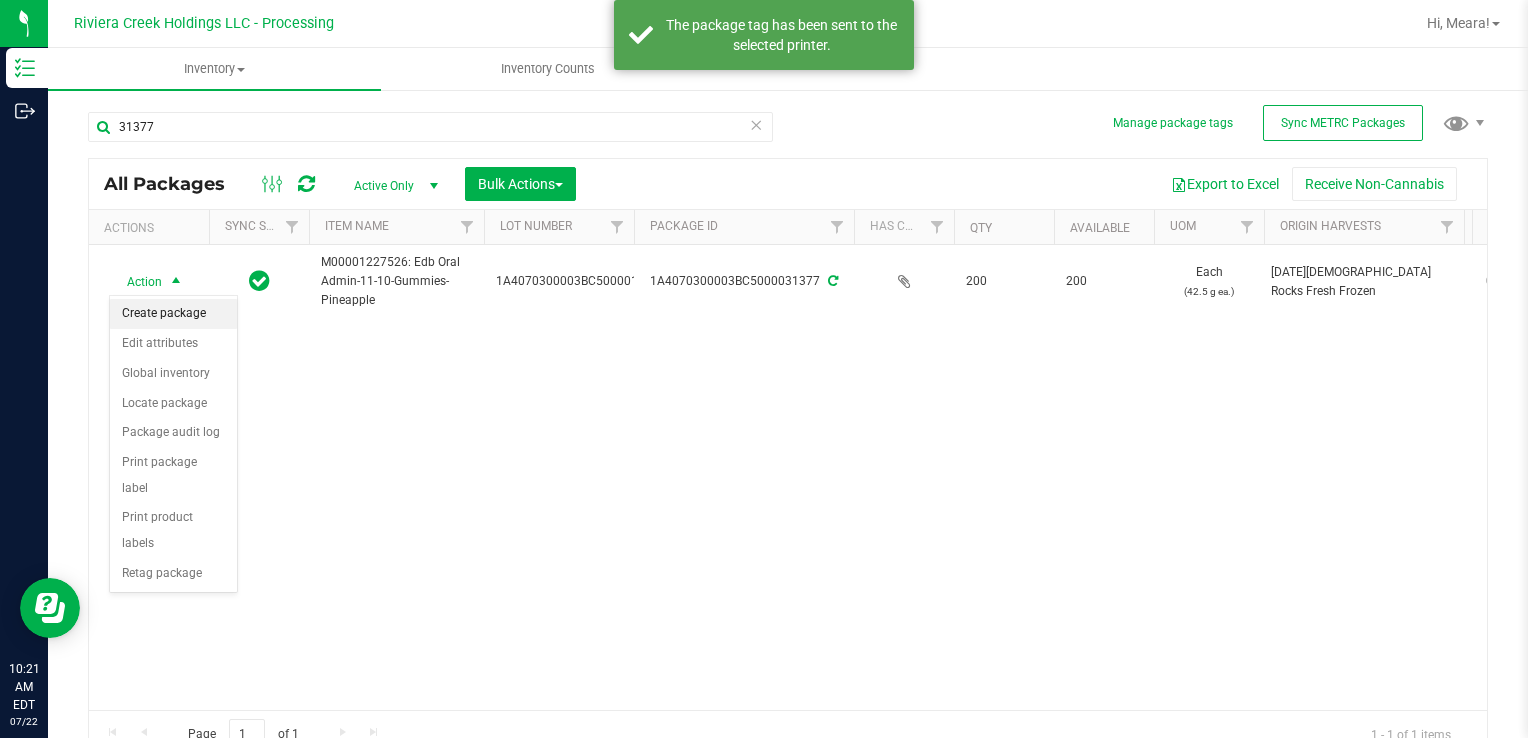 click on "Create package" at bounding box center (173, 314) 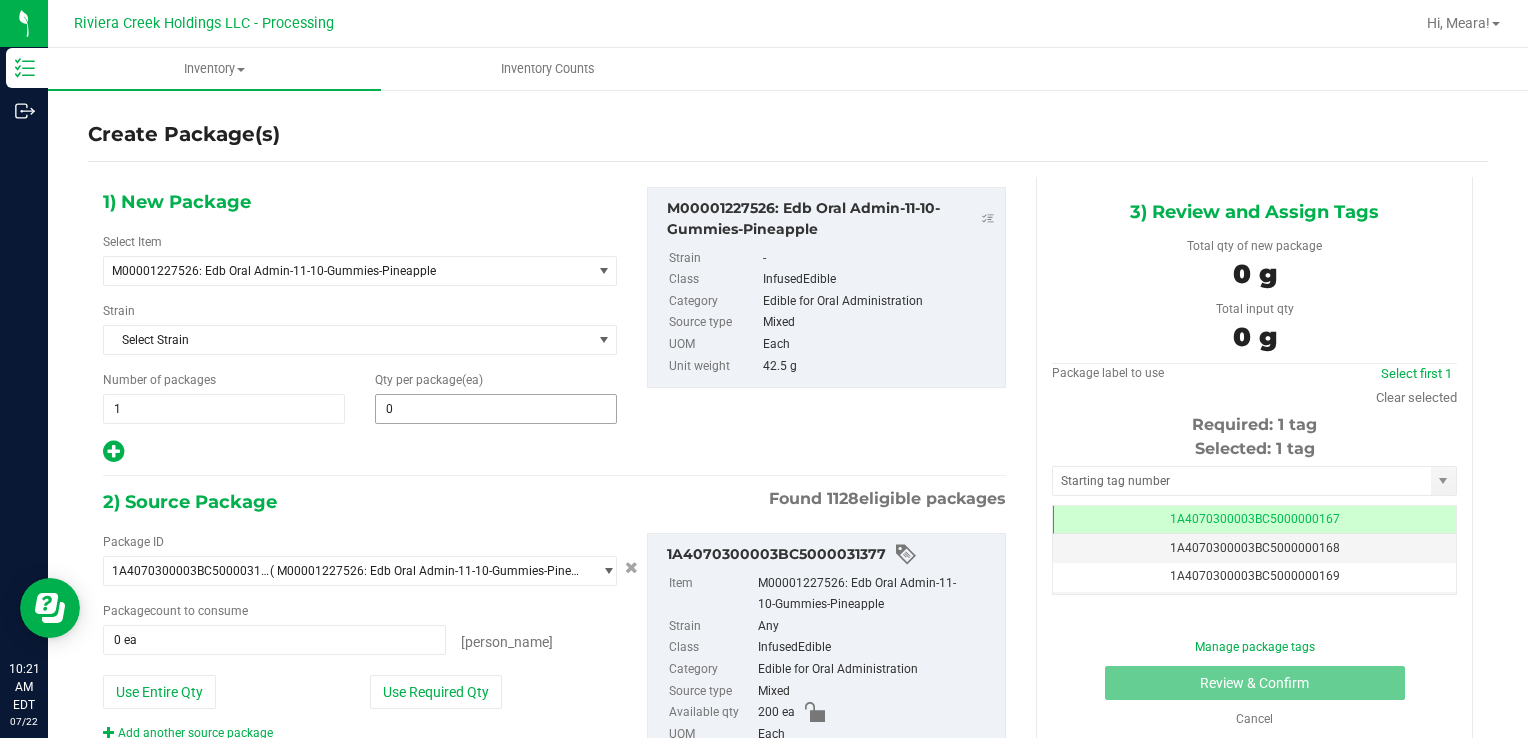 type 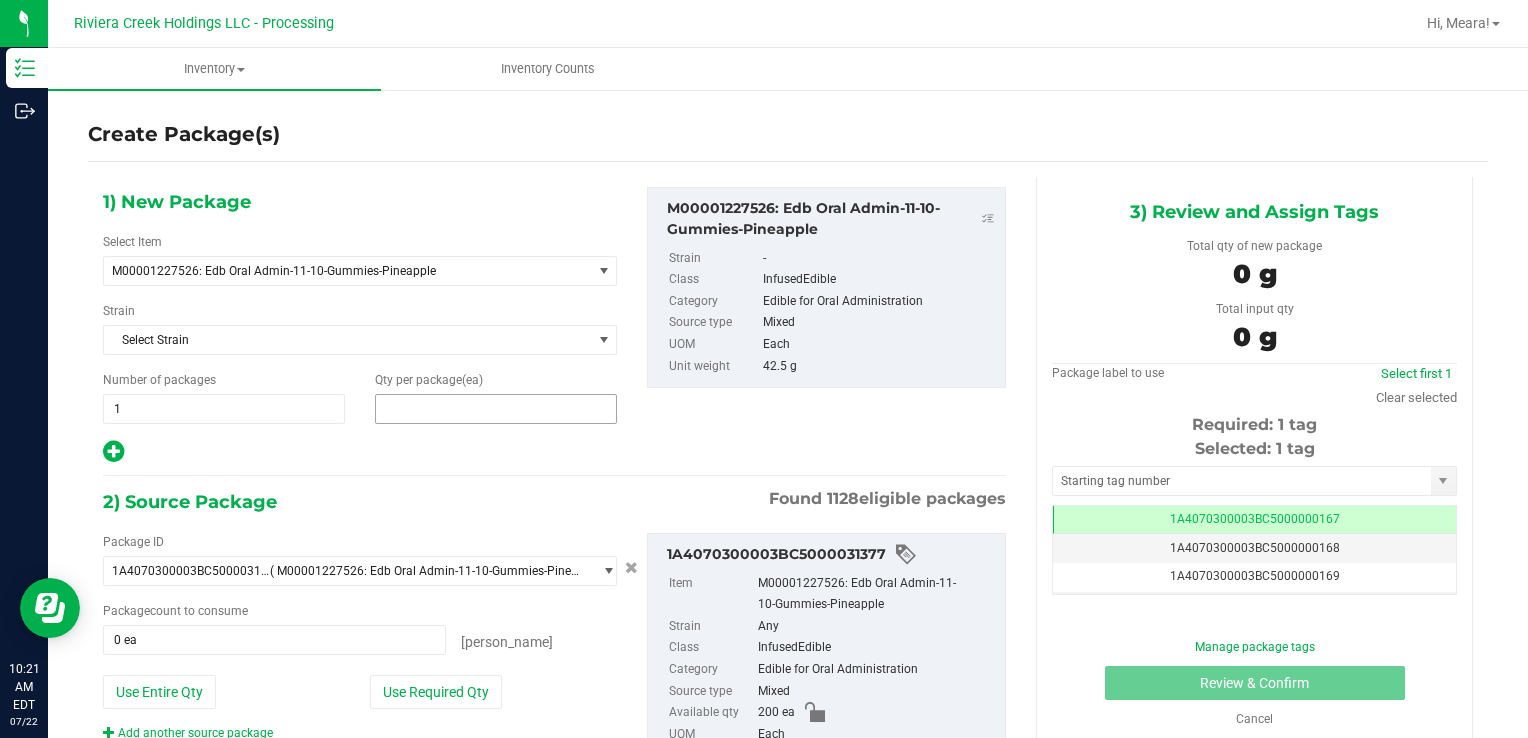 drag, startPoint x: 540, startPoint y: 410, endPoint x: 528, endPoint y: 406, distance: 12.649111 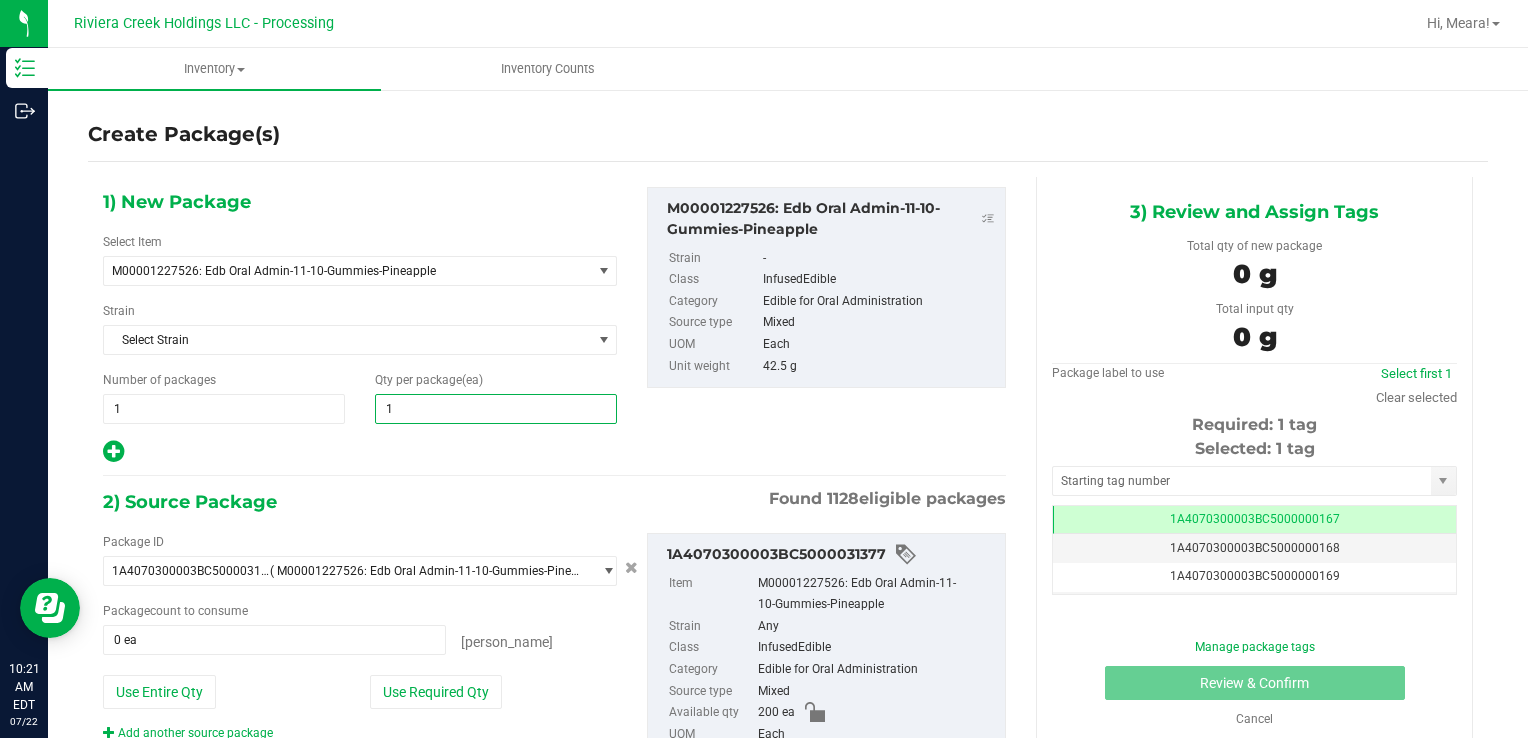 type on "10" 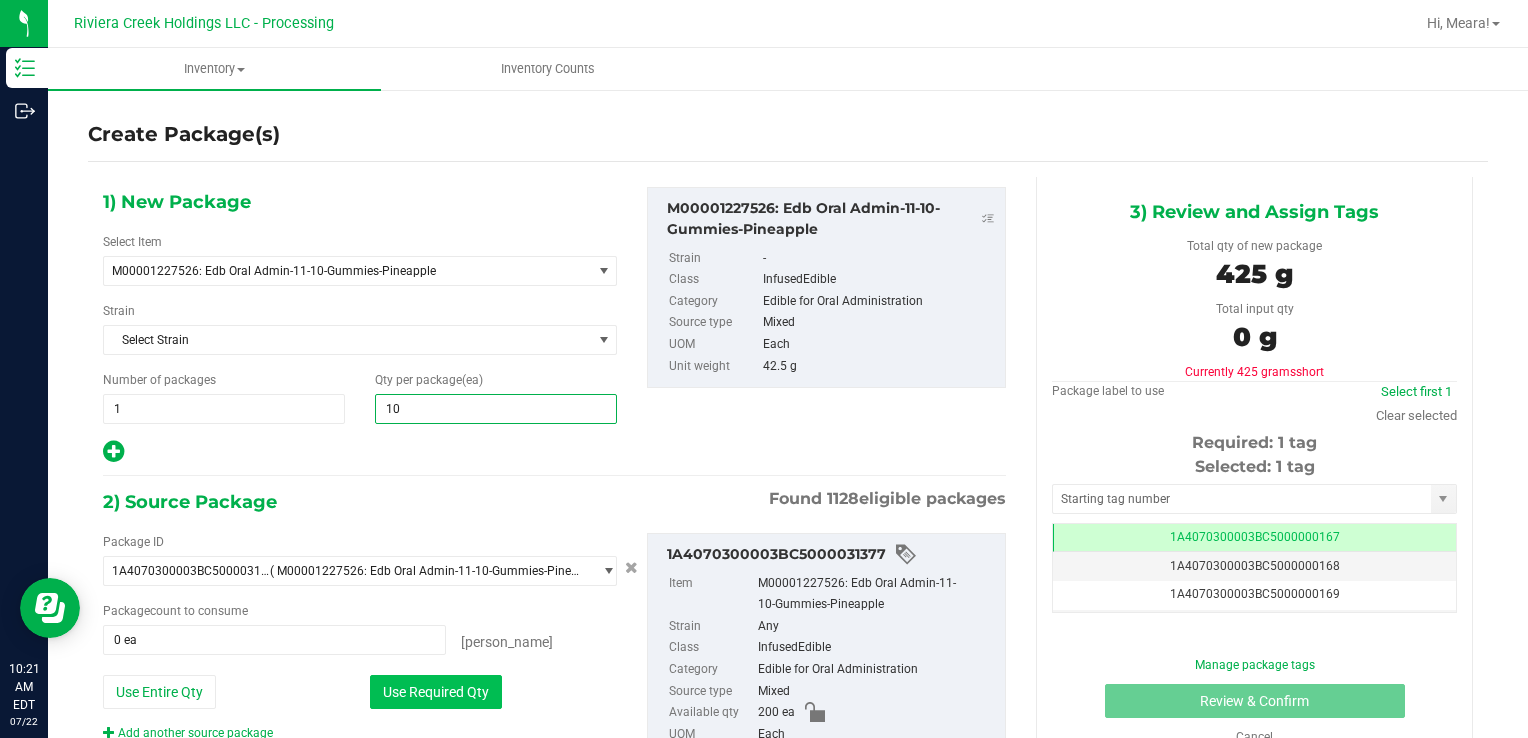 type on "10" 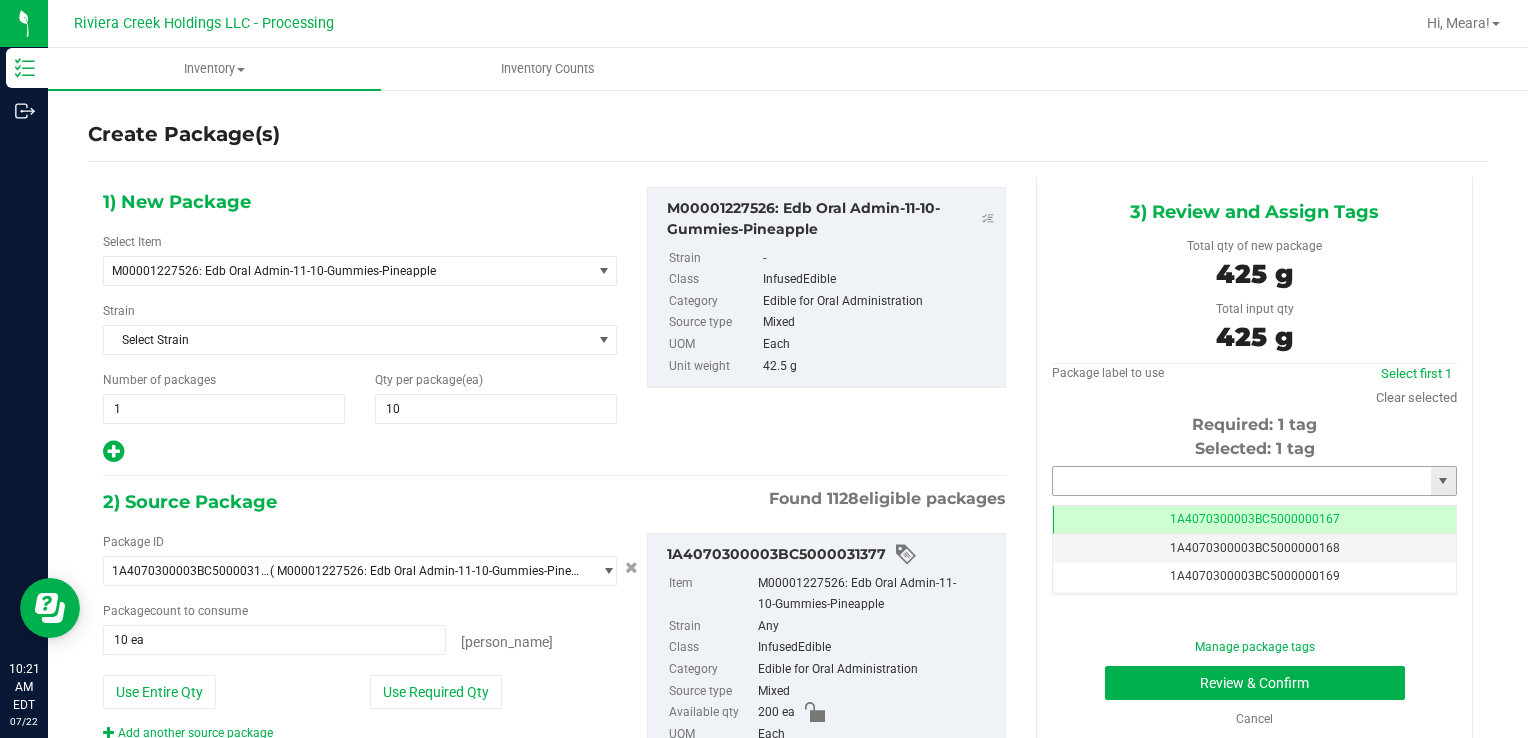 click at bounding box center (1242, 481) 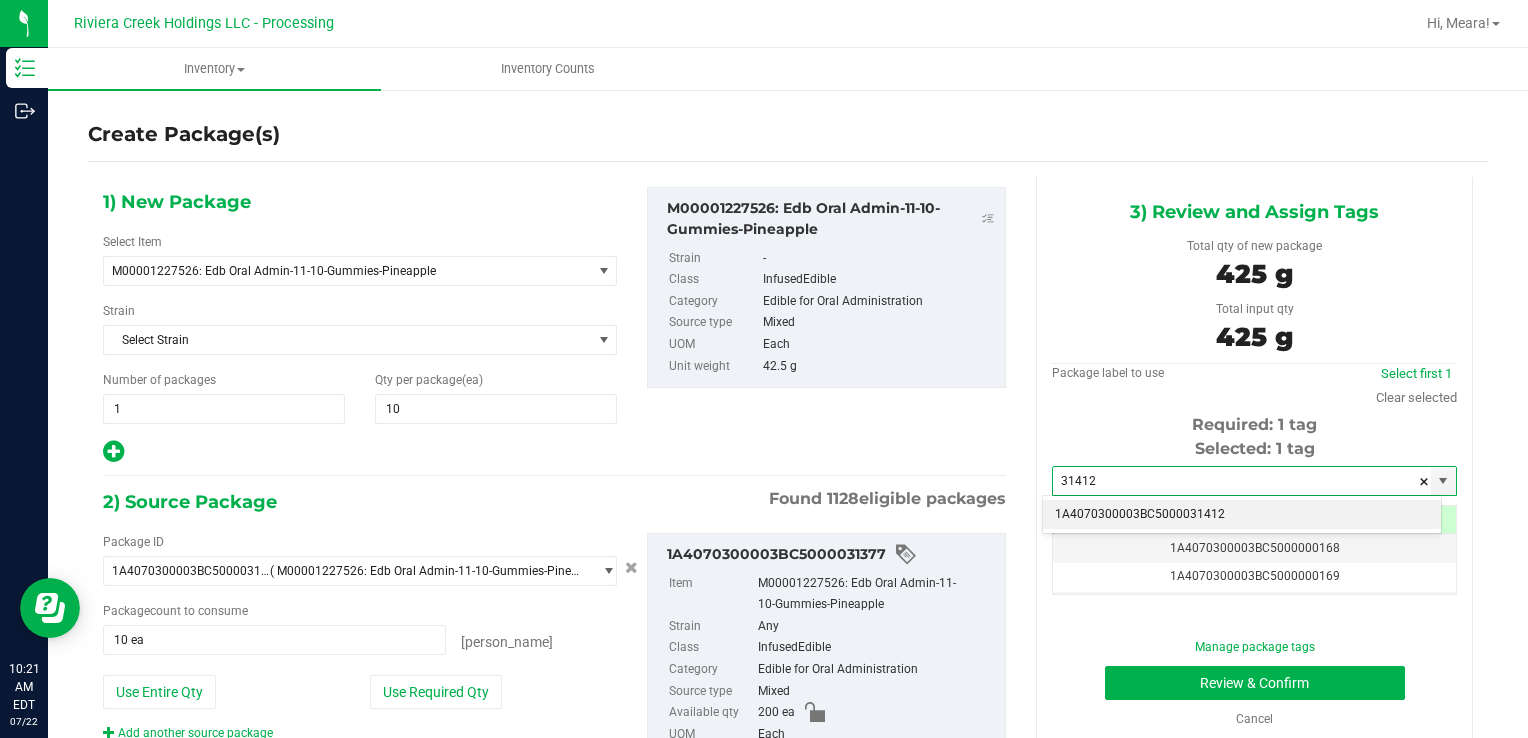 click on "1A4070300003BC5000031412" at bounding box center [1242, 515] 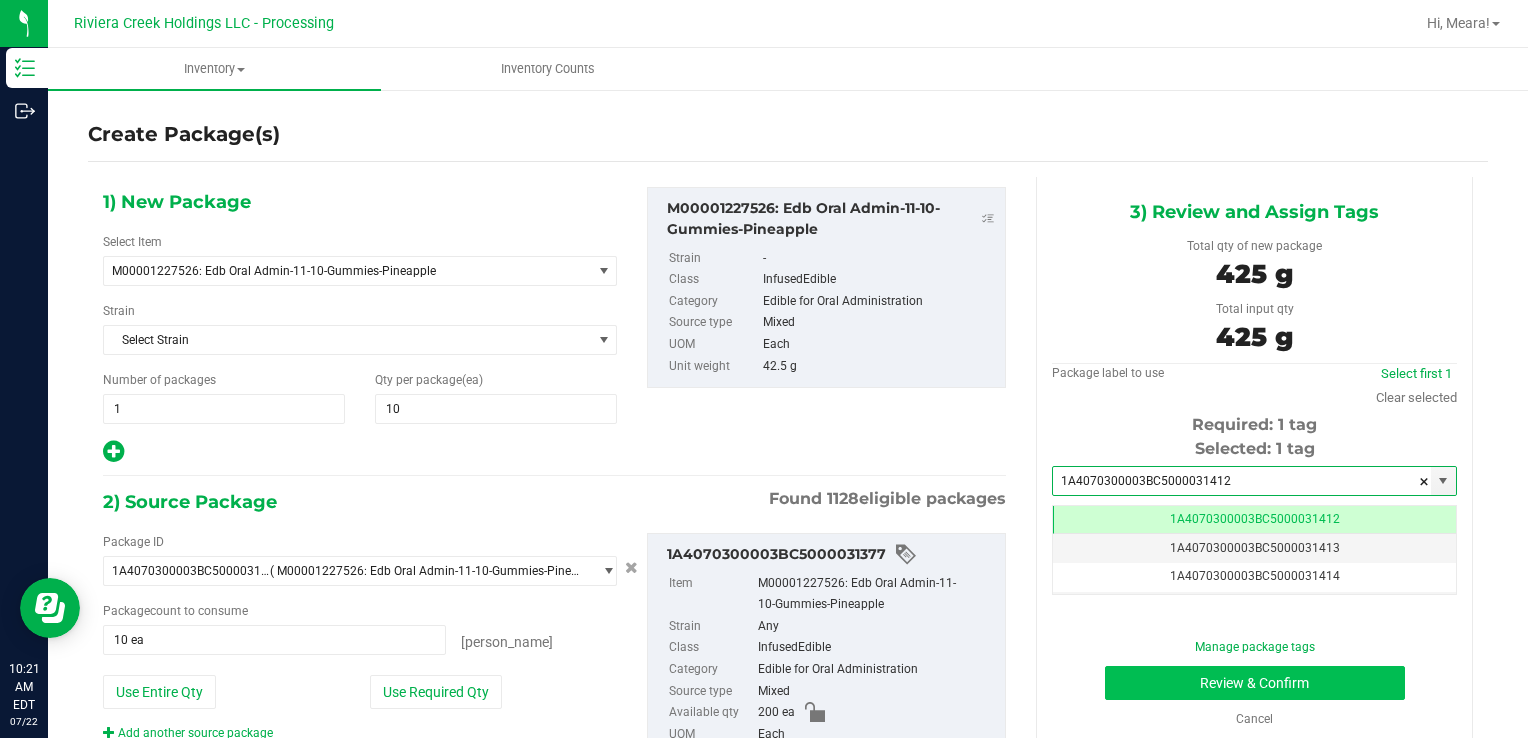 type on "1A4070300003BC5000031412" 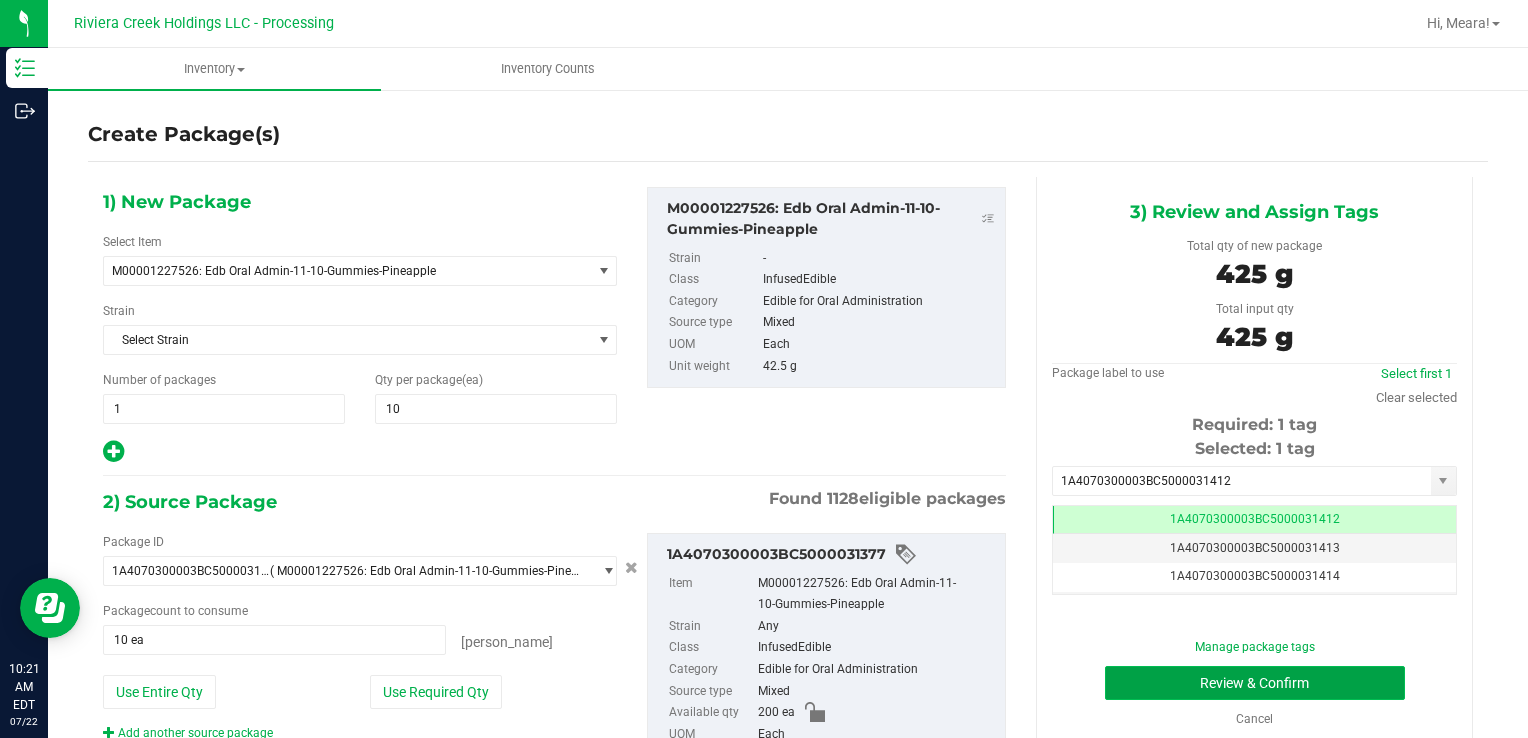 click on "Review & Confirm" at bounding box center (1255, 683) 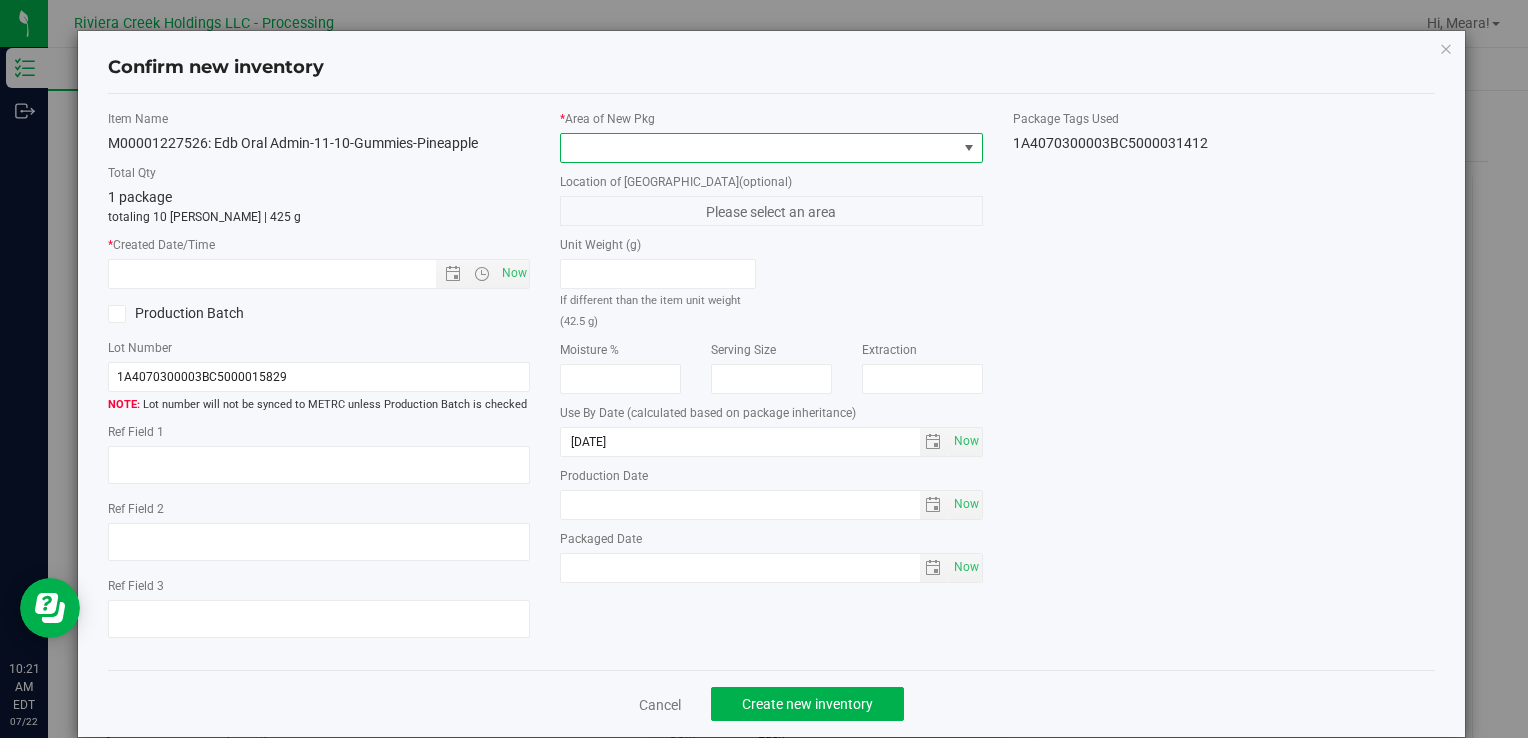 click at bounding box center (758, 148) 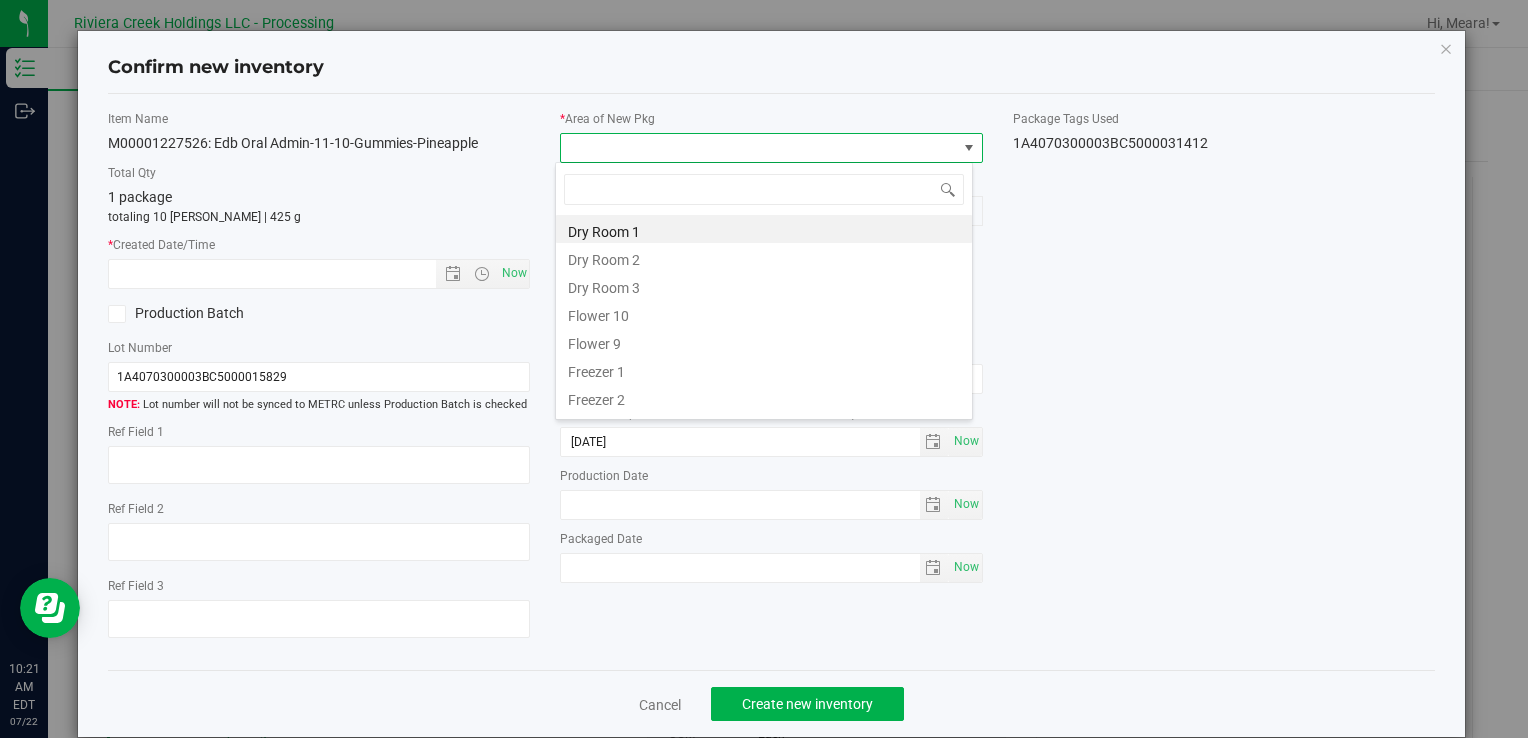 click on "Flower 10" at bounding box center [764, 313] 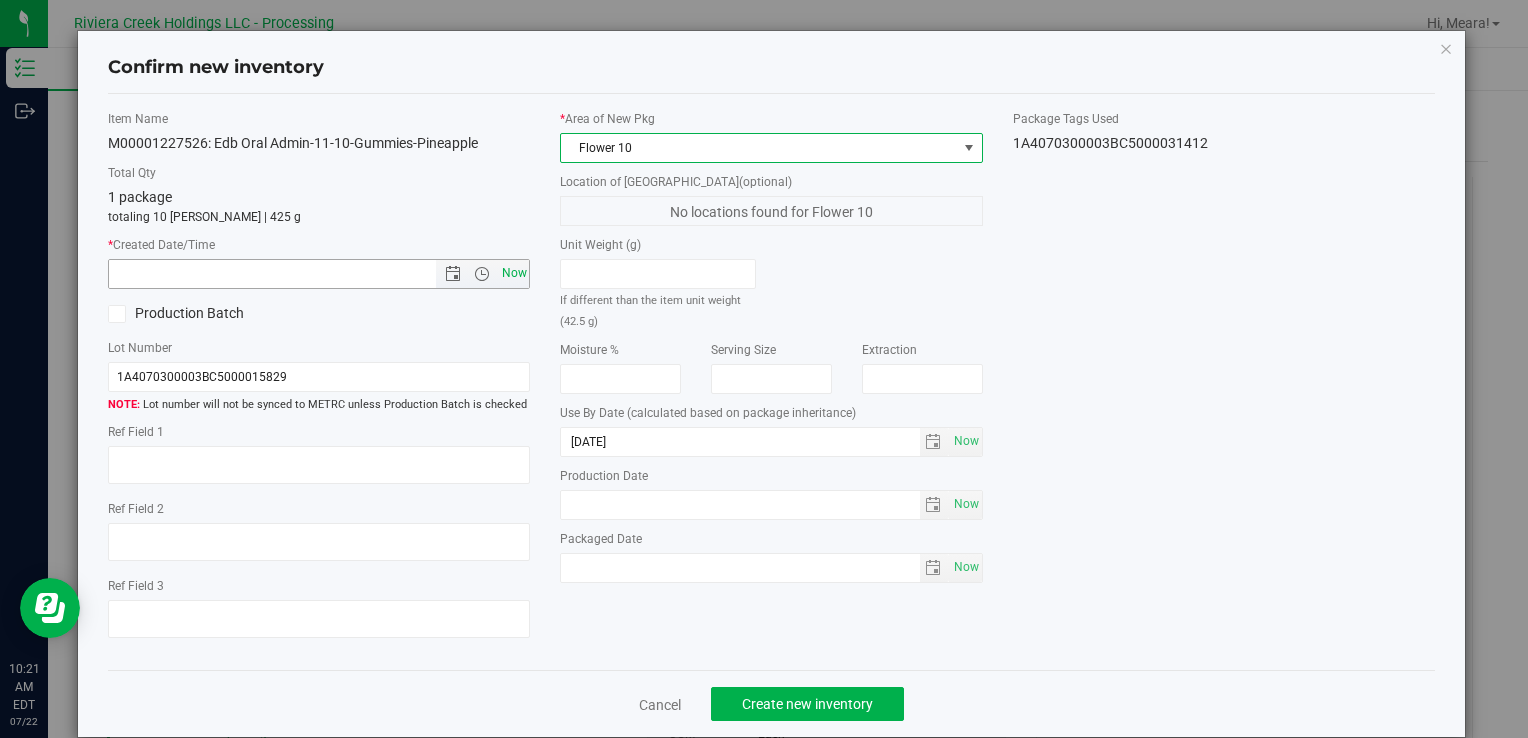 click on "Now" at bounding box center (514, 273) 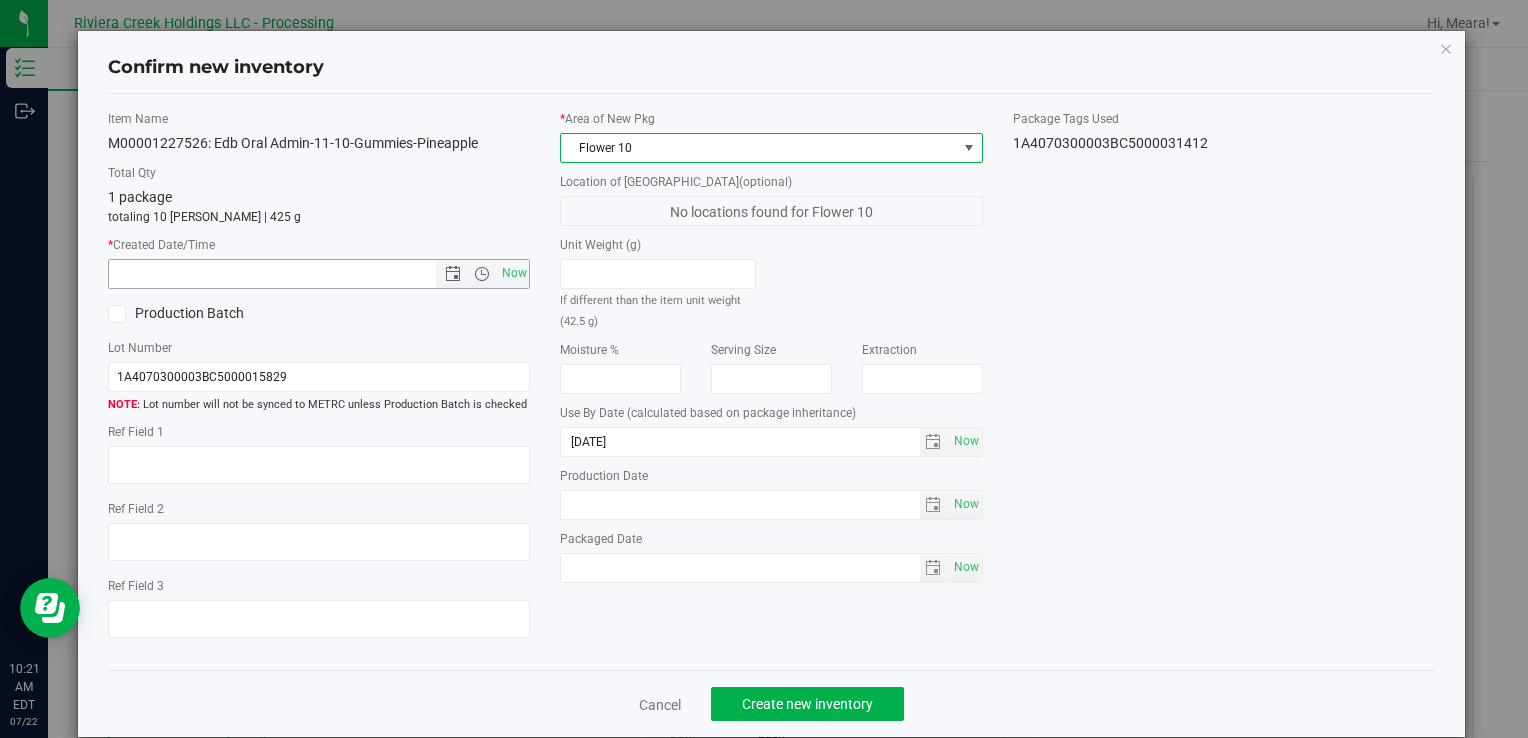 type on "[DATE] 10:21 AM" 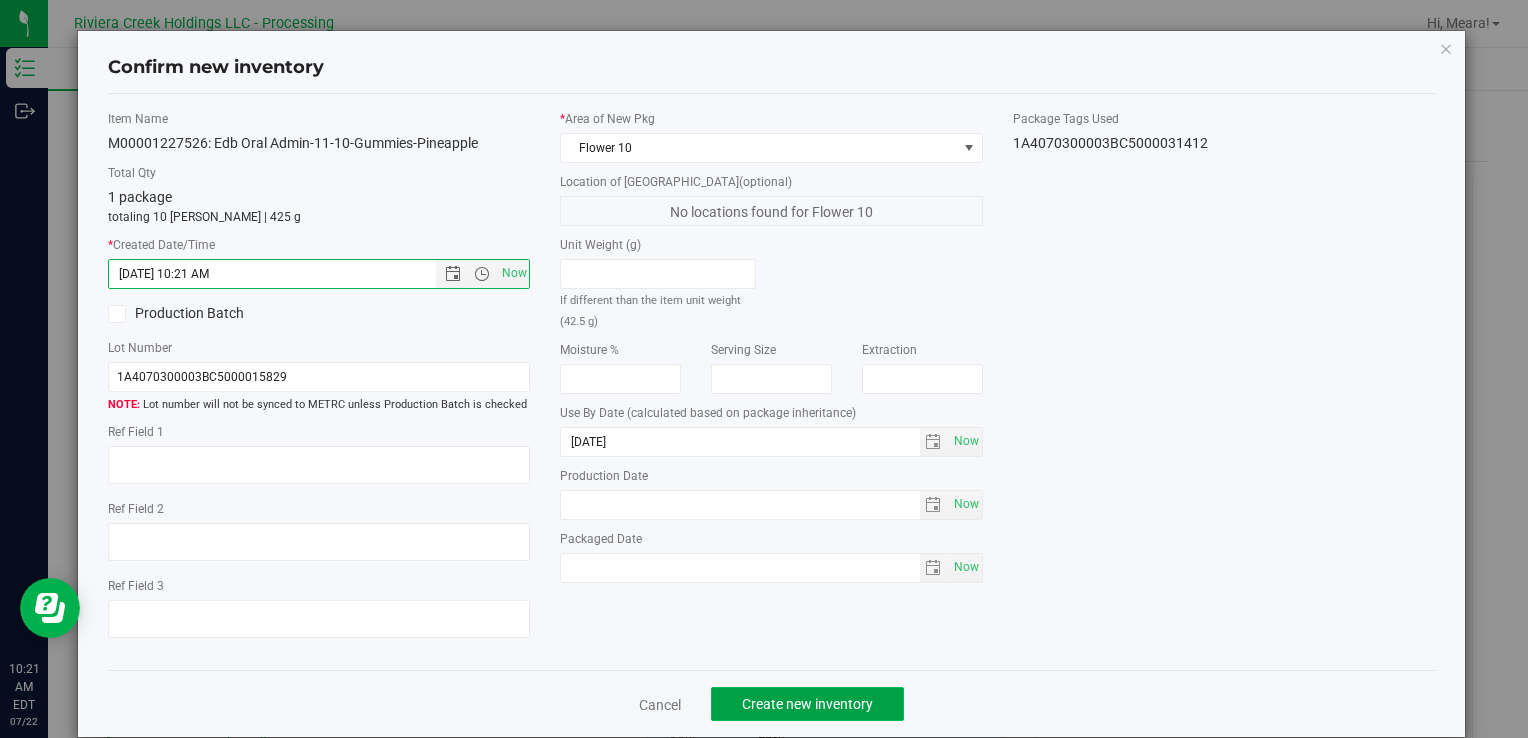 click on "Create new inventory" 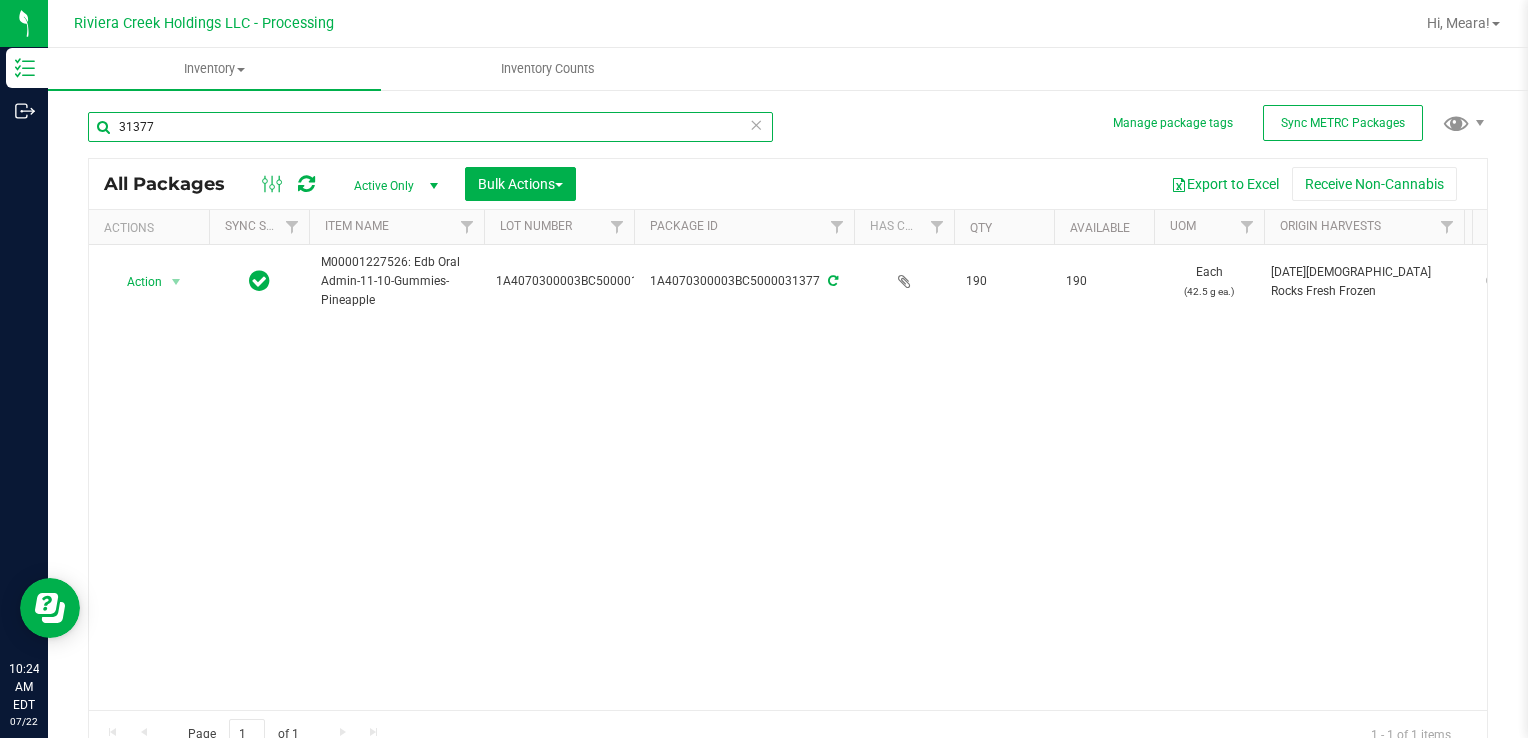 drag, startPoint x: 168, startPoint y: 122, endPoint x: 52, endPoint y: 146, distance: 118.45674 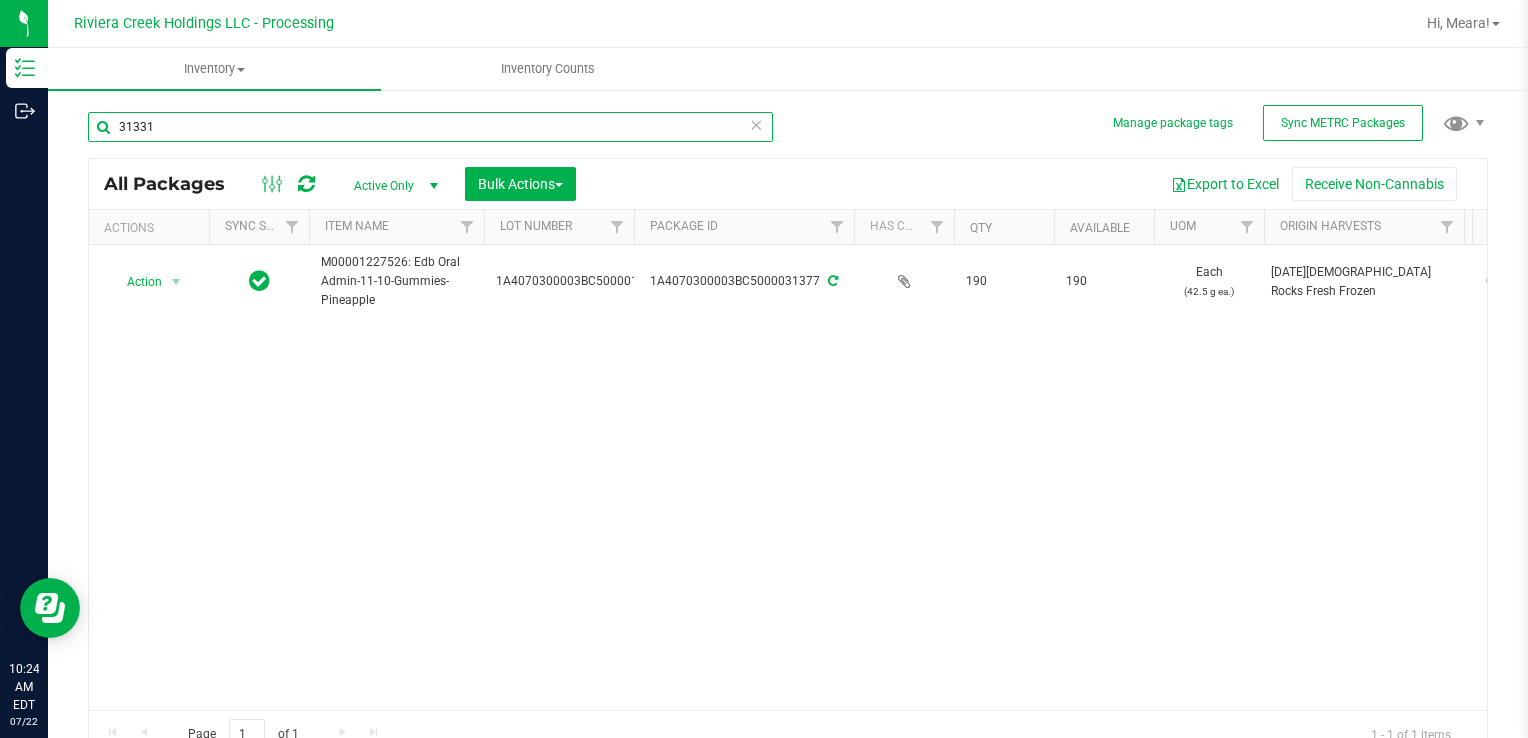 type on "31331" 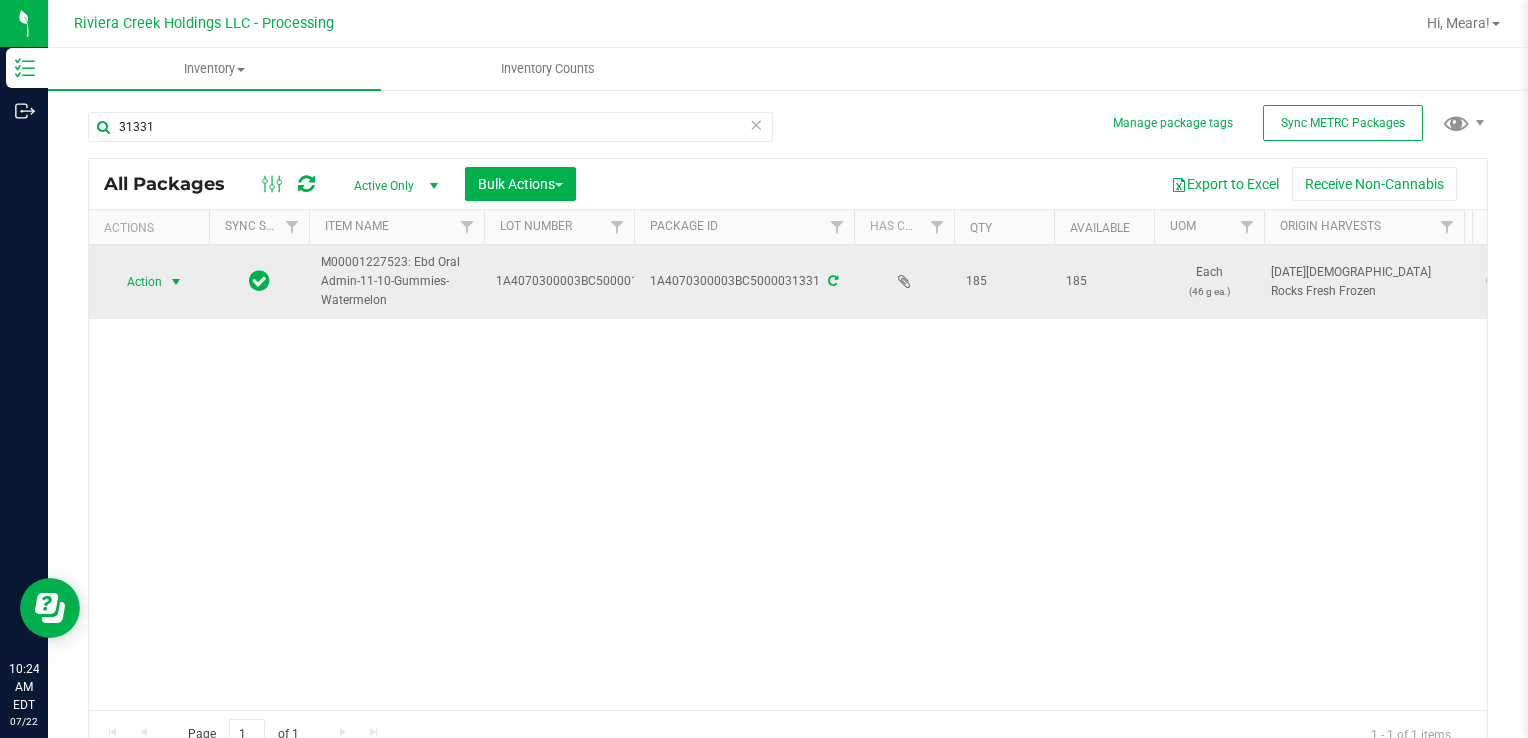 click on "Action" at bounding box center [149, 282] 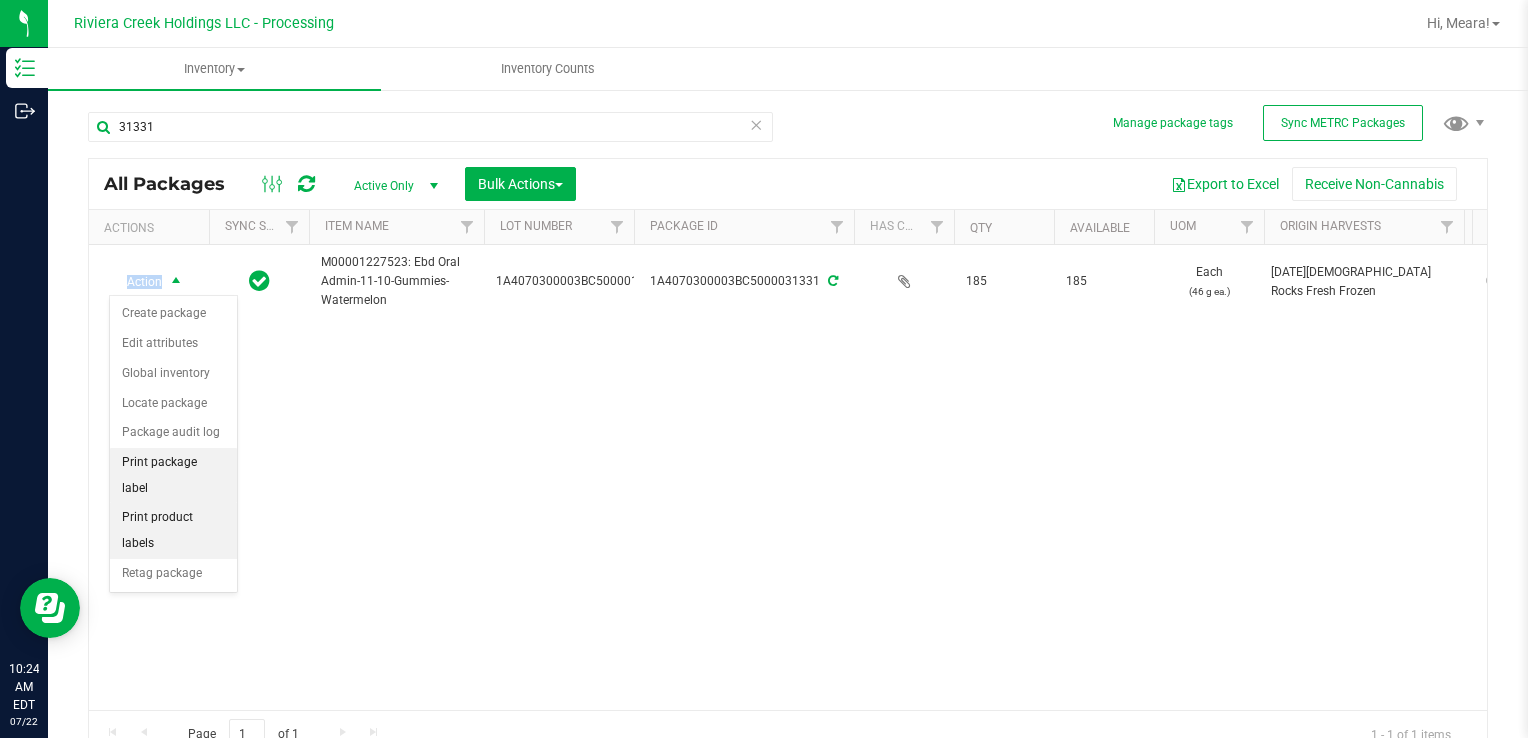 drag, startPoint x: 221, startPoint y: 466, endPoint x: 229, endPoint y: 453, distance: 15.264338 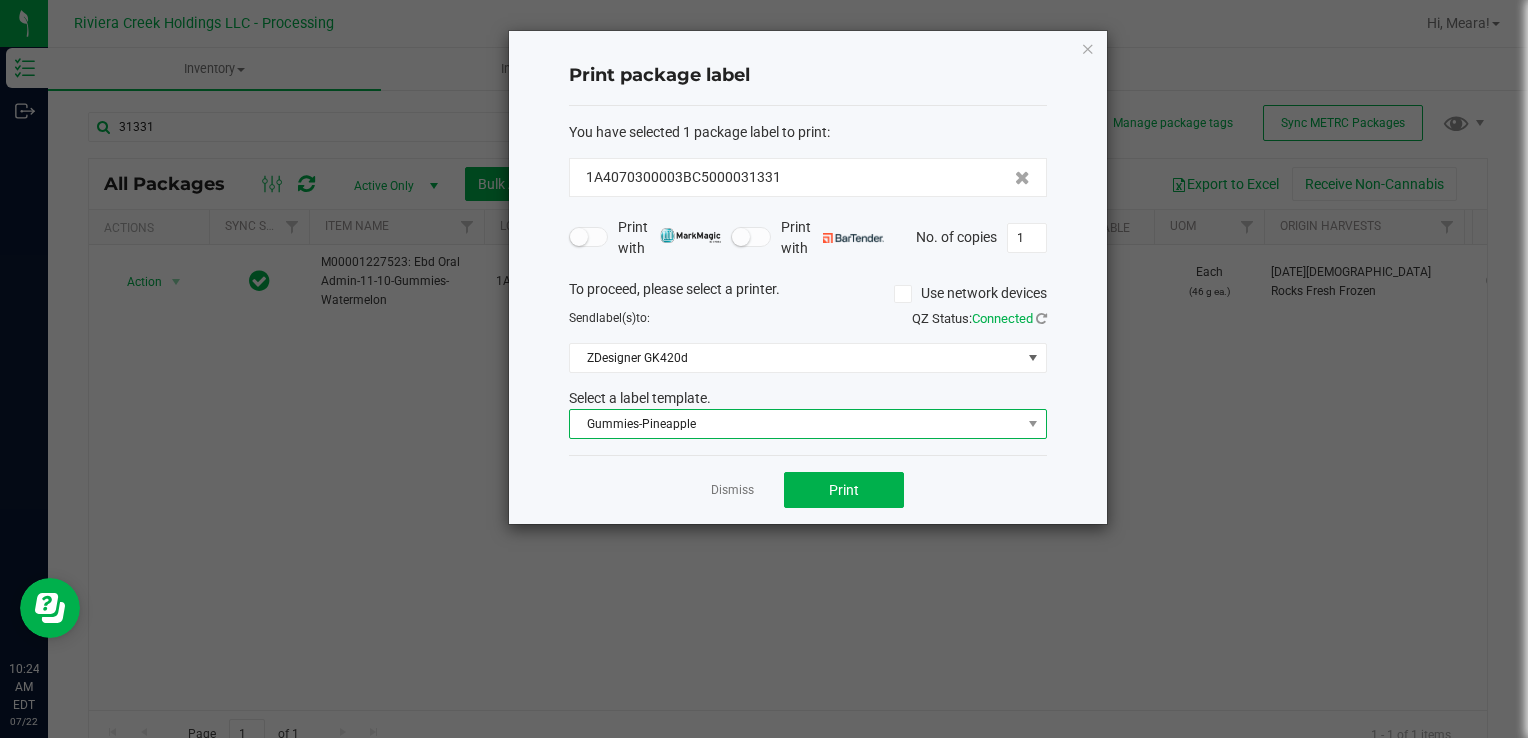 click on "Gummies-Pineapple" at bounding box center (795, 424) 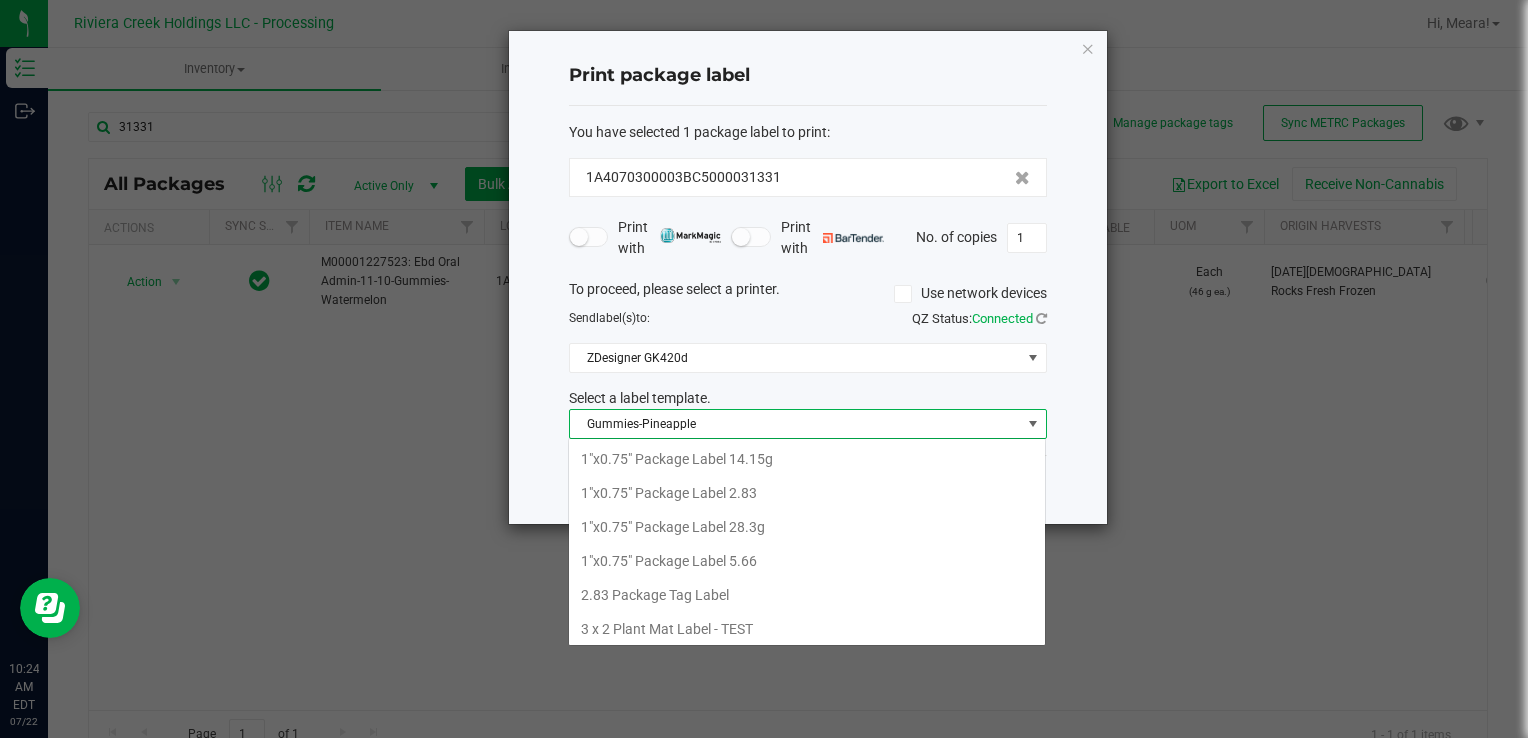 scroll, scrollTop: 99970, scrollLeft: 99521, axis: both 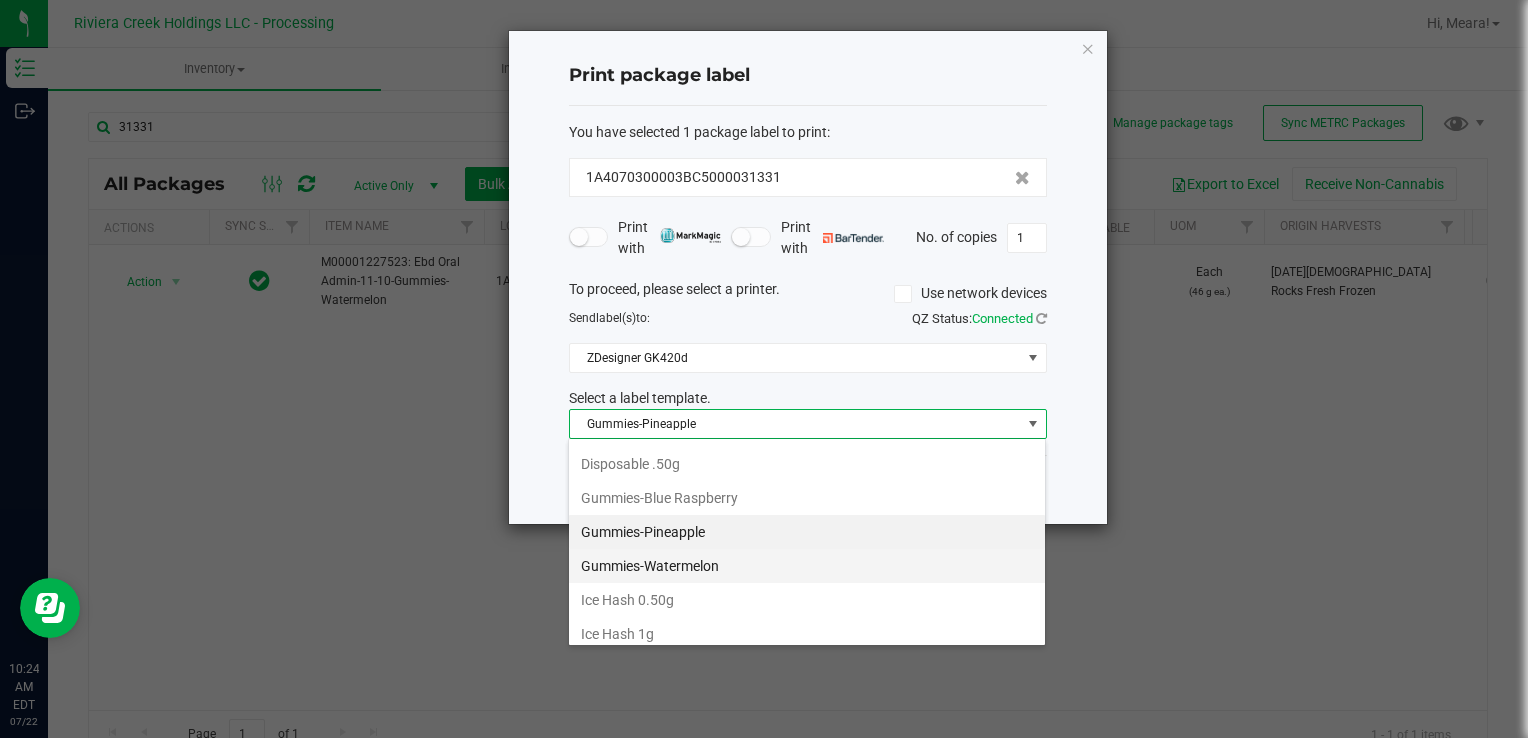 click on "Gummies-Watermelon" at bounding box center (807, 566) 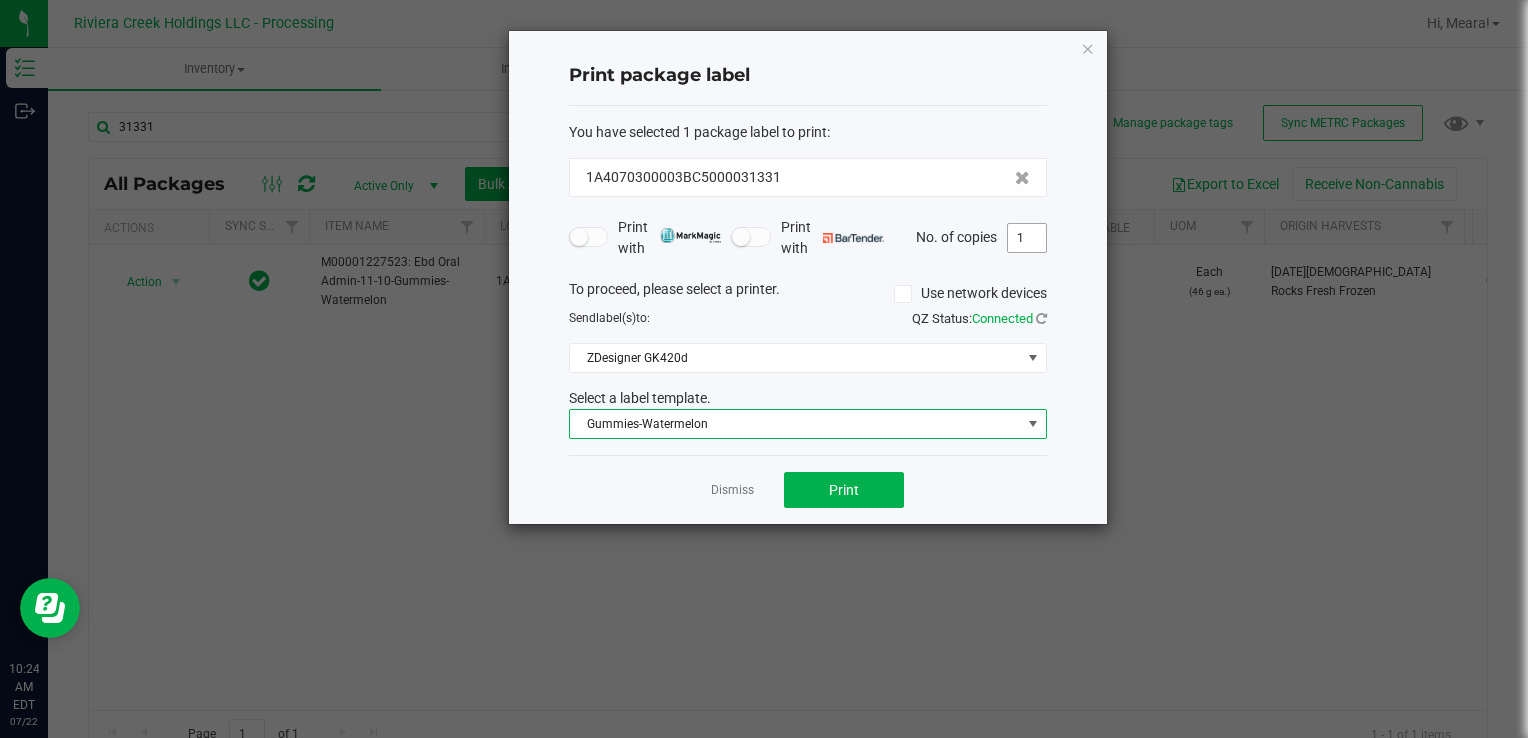 click on "1" at bounding box center [1027, 238] 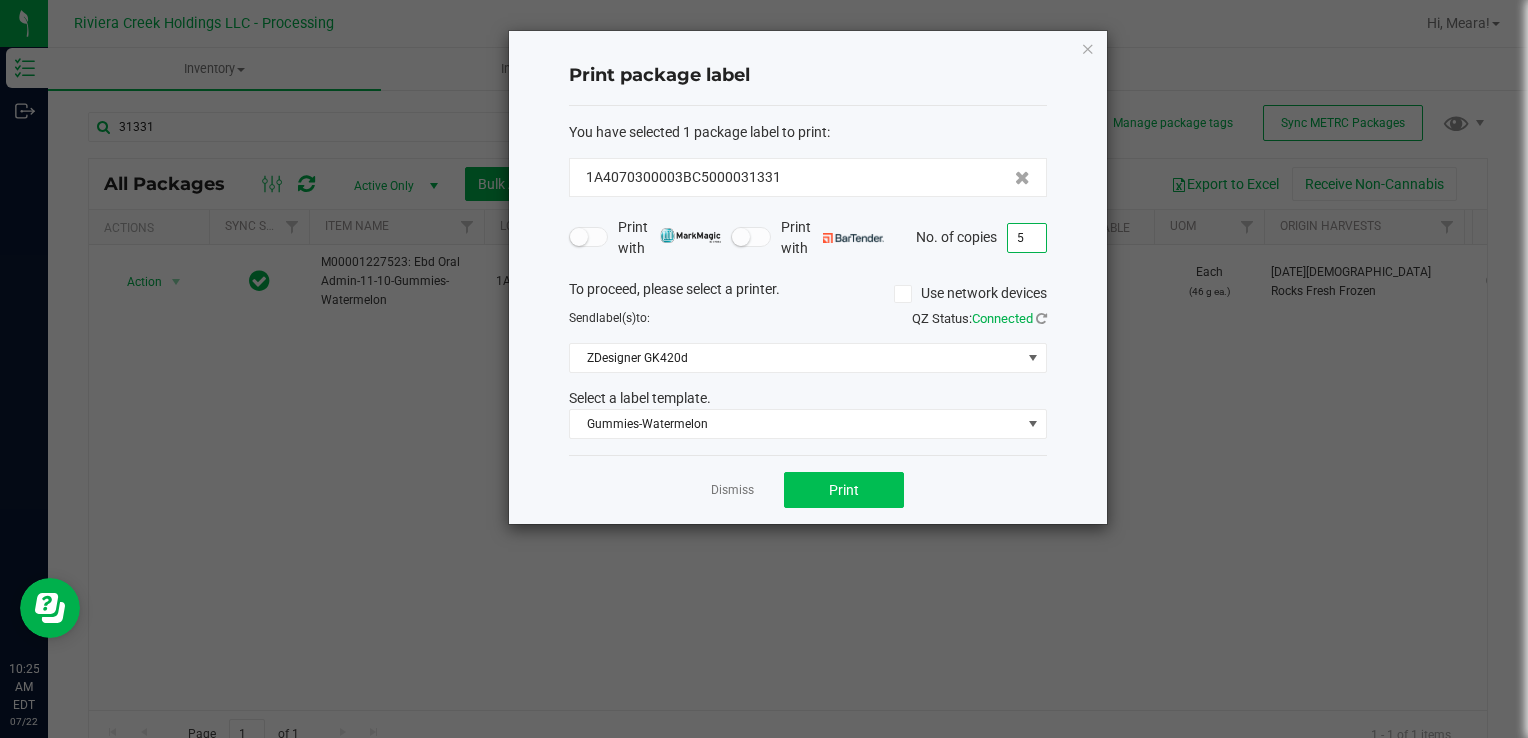 type on "5" 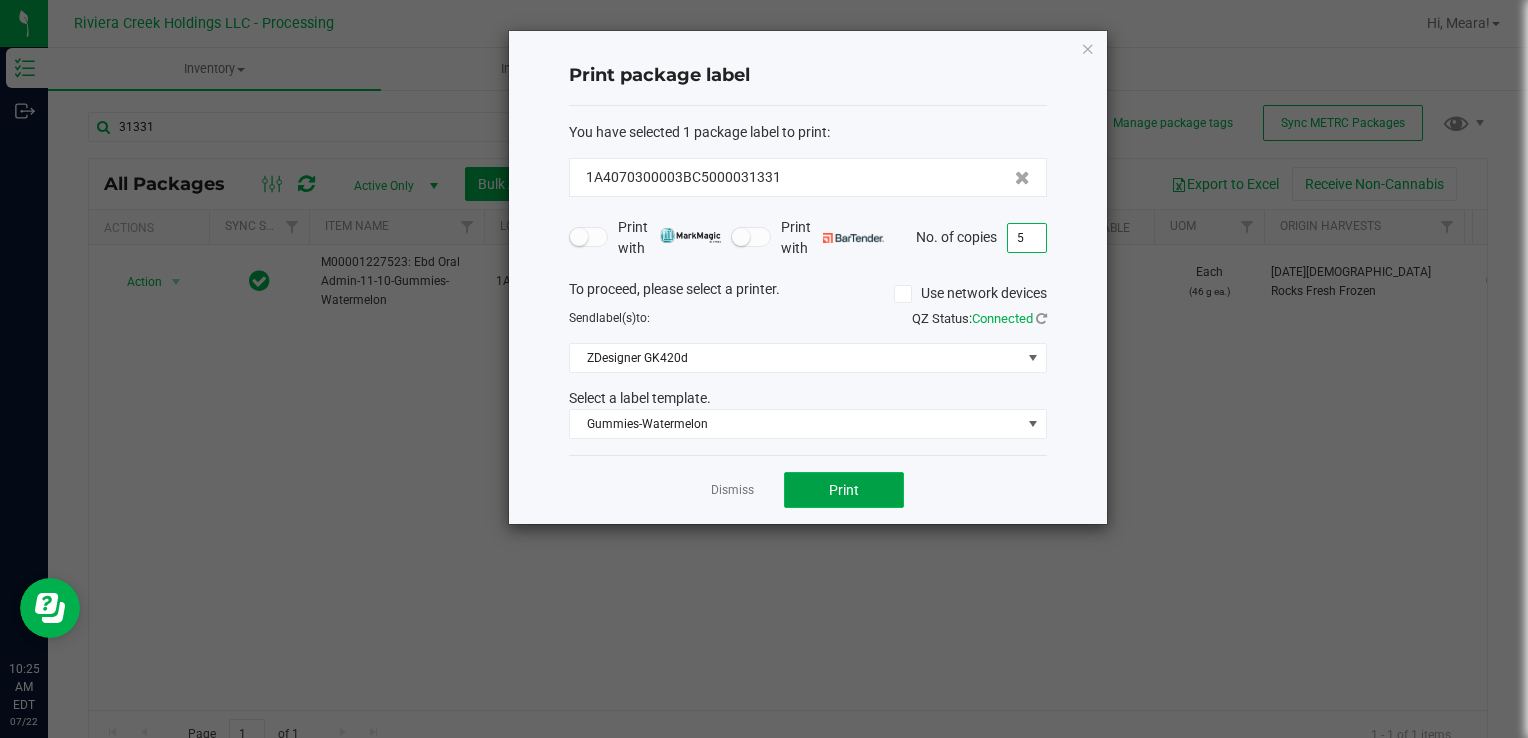 click on "Print" 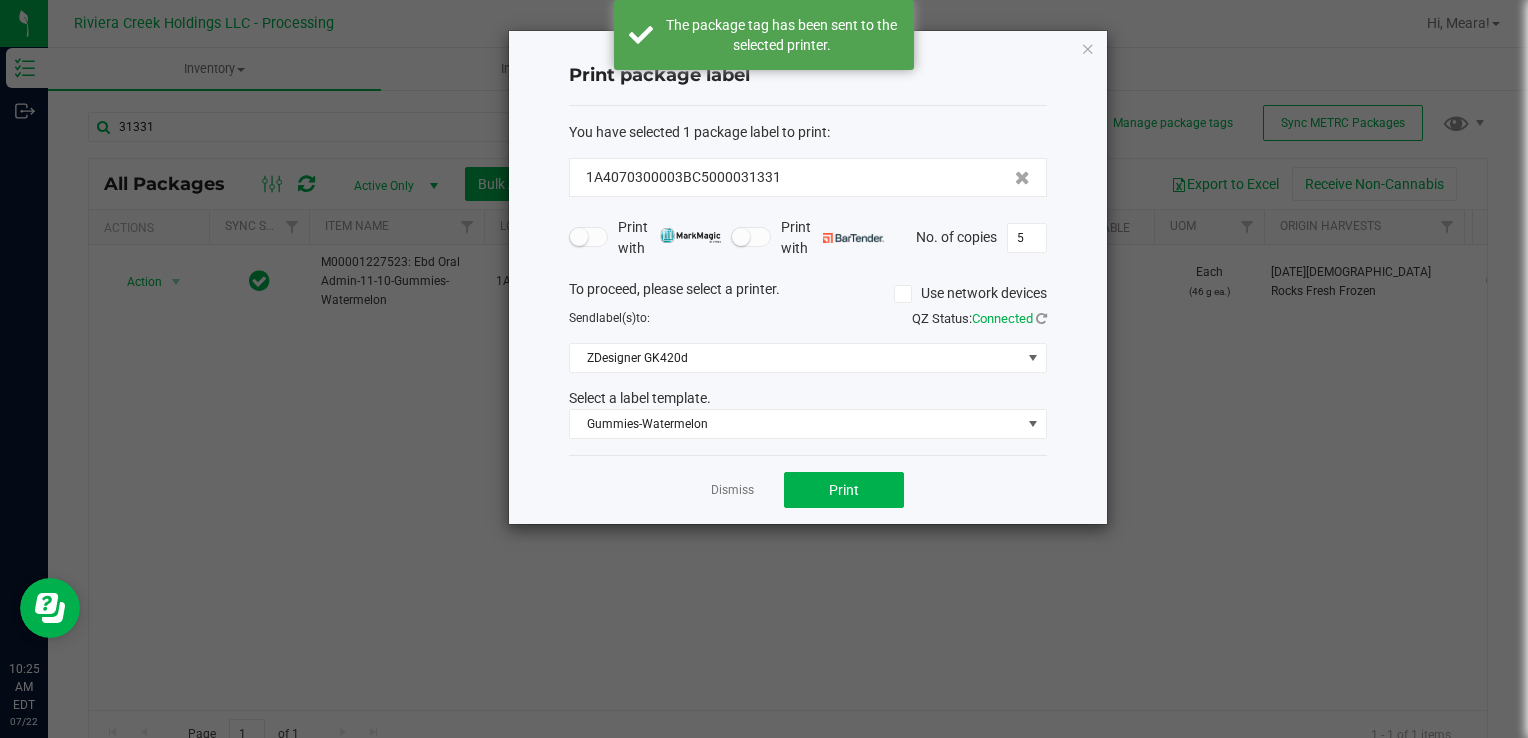 drag, startPoint x: 736, startPoint y: 492, endPoint x: 712, endPoint y: 481, distance: 26.400757 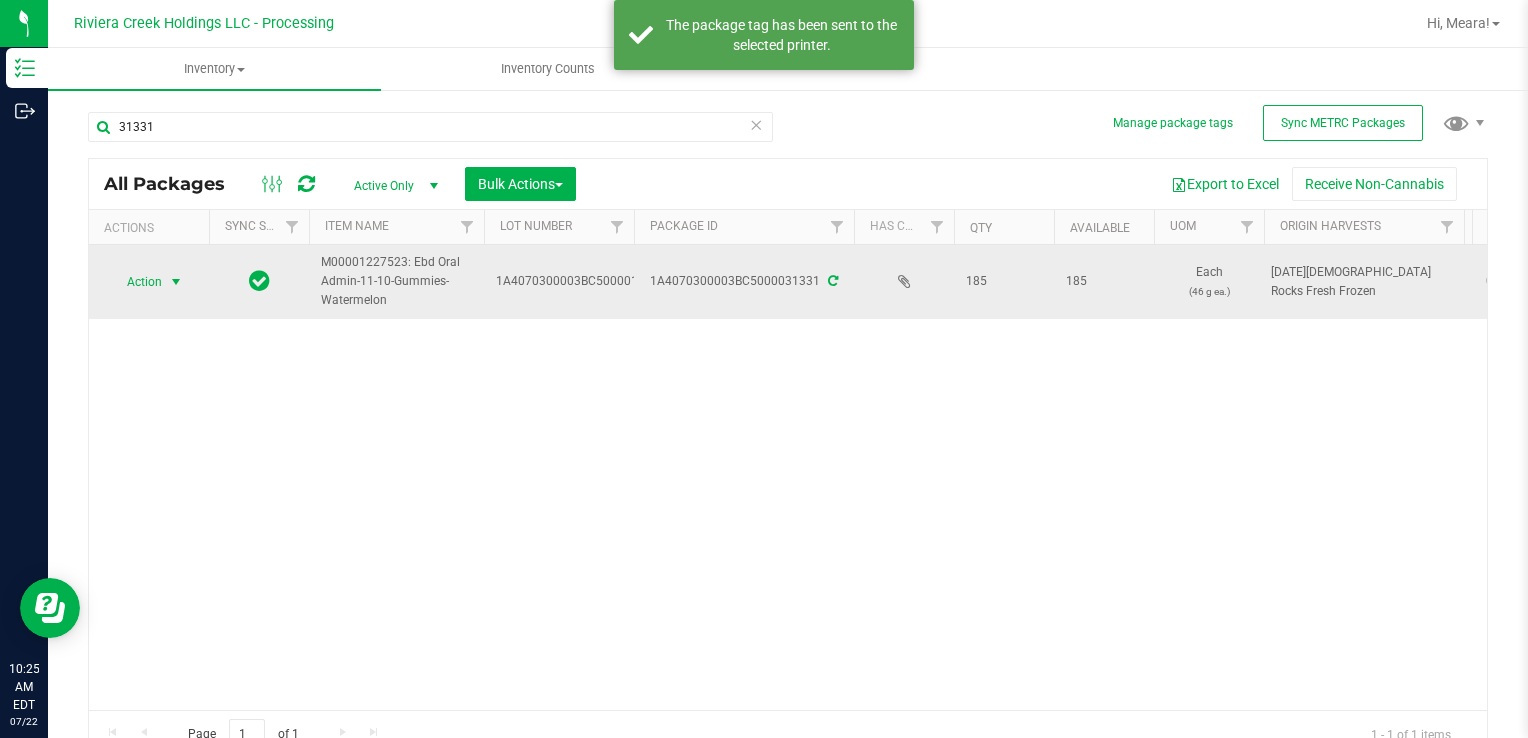 click at bounding box center [176, 282] 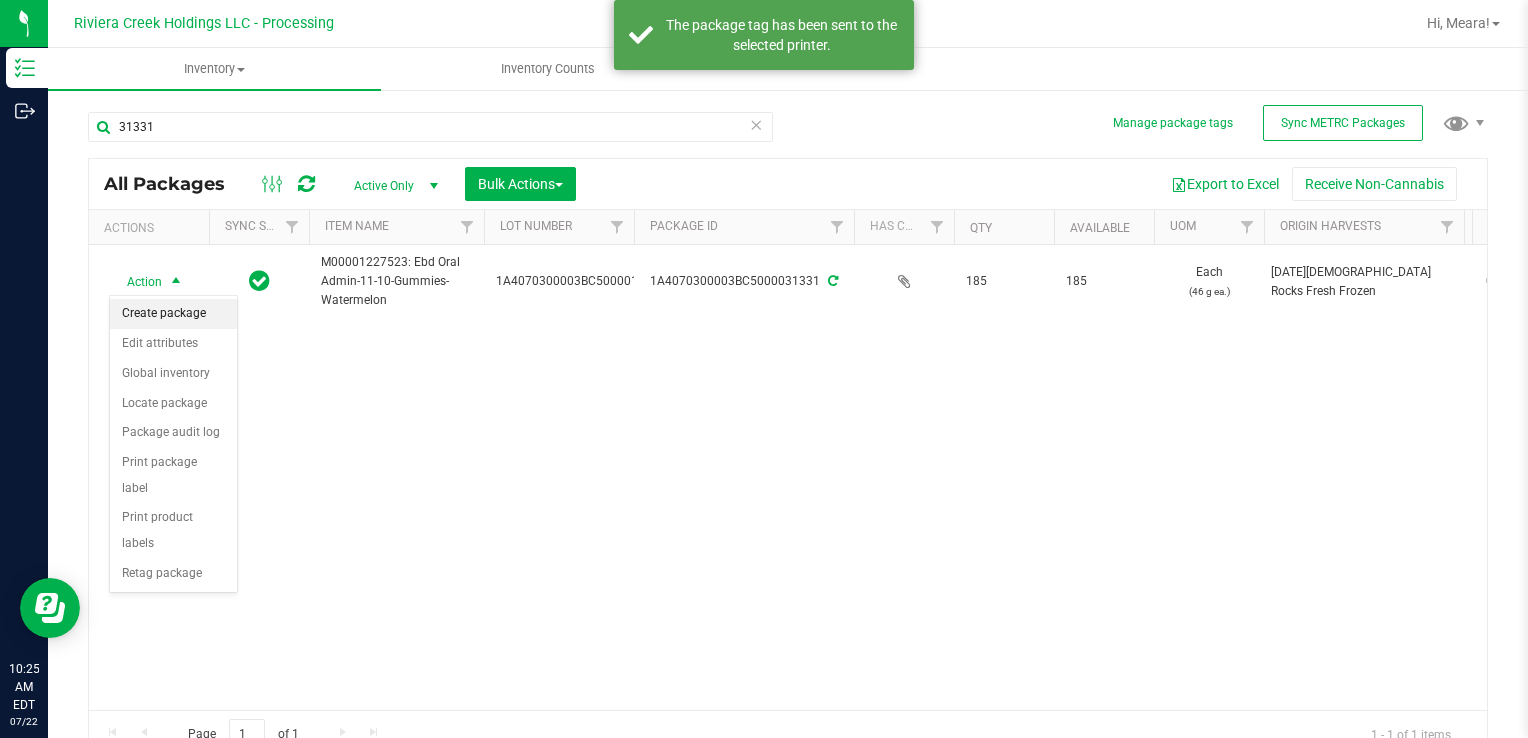 click on "Create package" at bounding box center [173, 314] 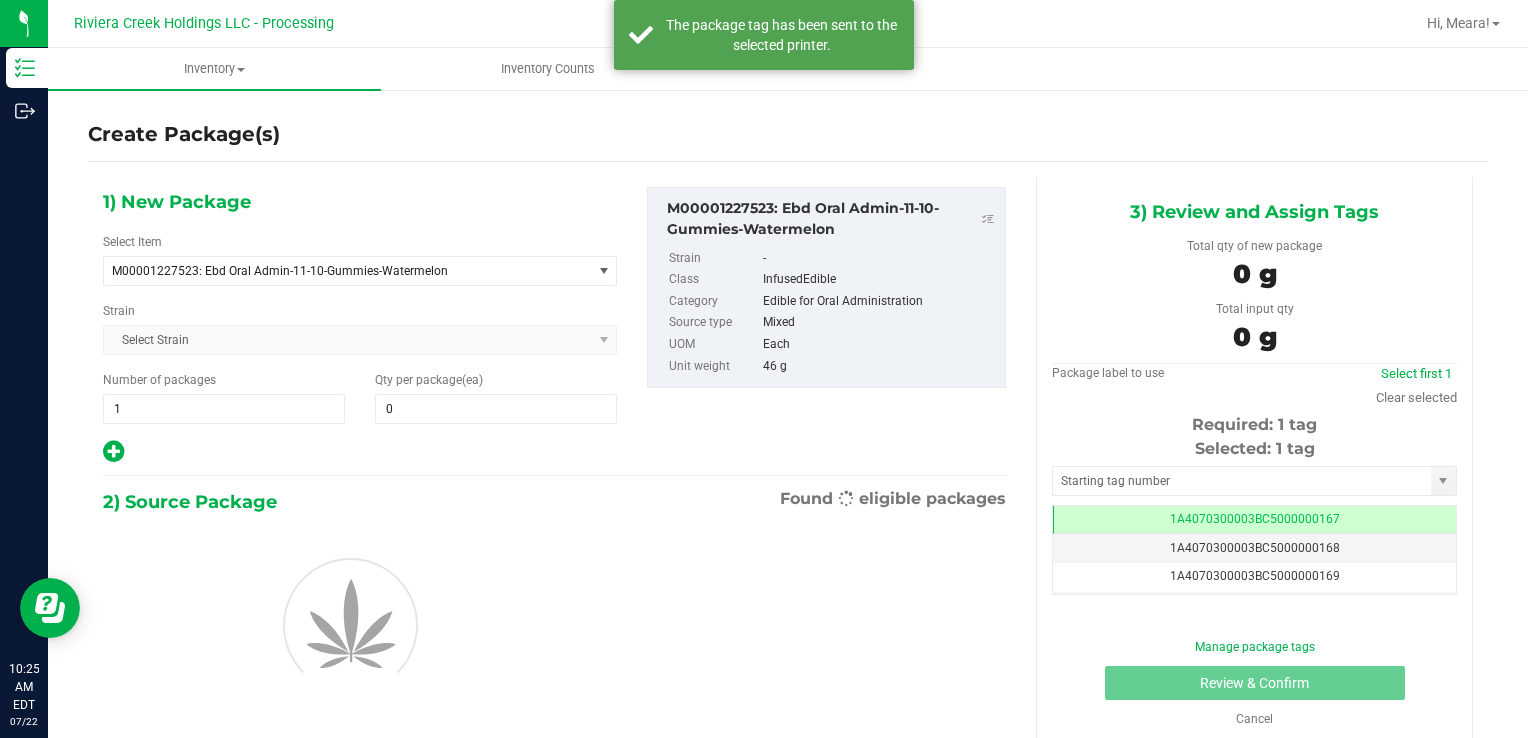 scroll, scrollTop: 0, scrollLeft: 0, axis: both 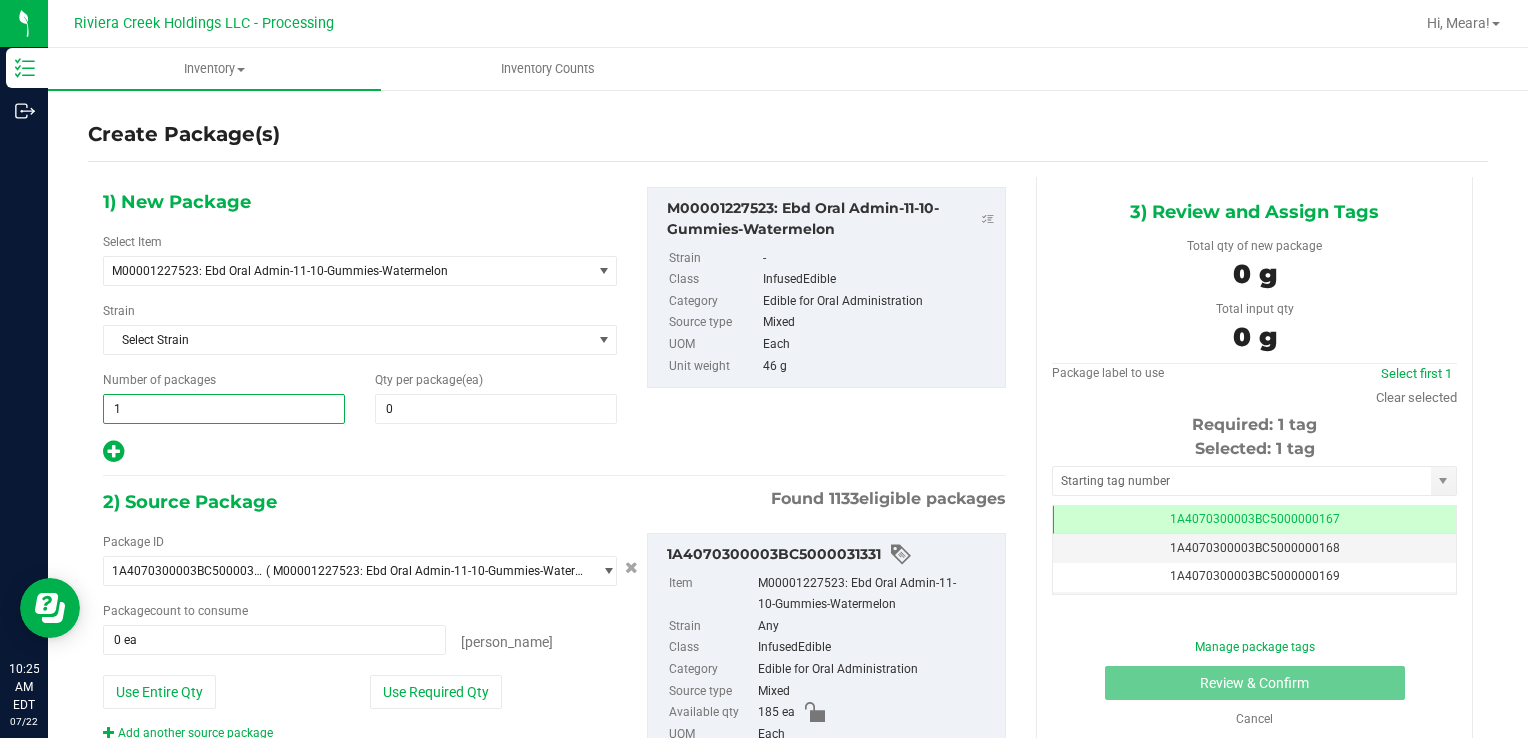 drag, startPoint x: 299, startPoint y: 392, endPoint x: 81, endPoint y: 397, distance: 218.05733 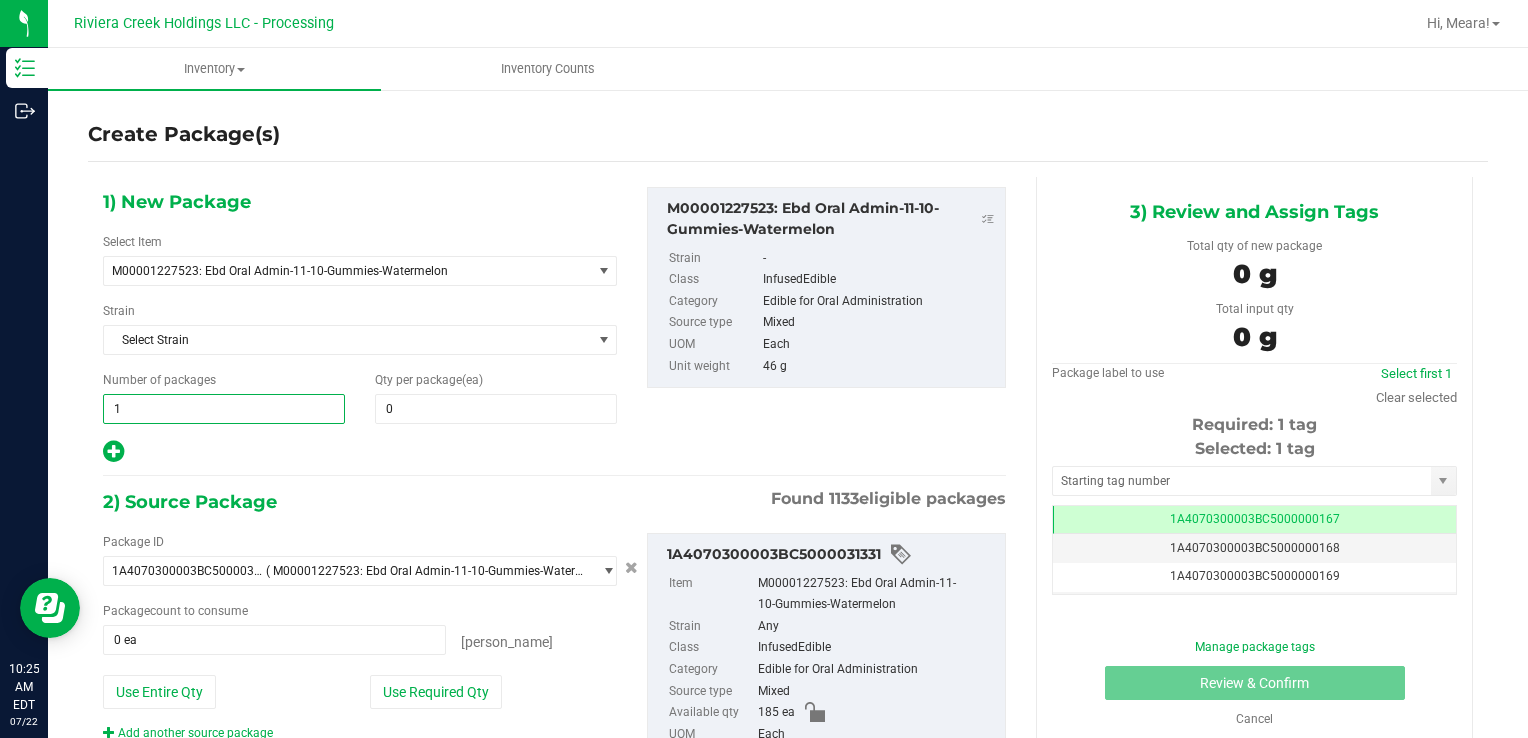 type on "5" 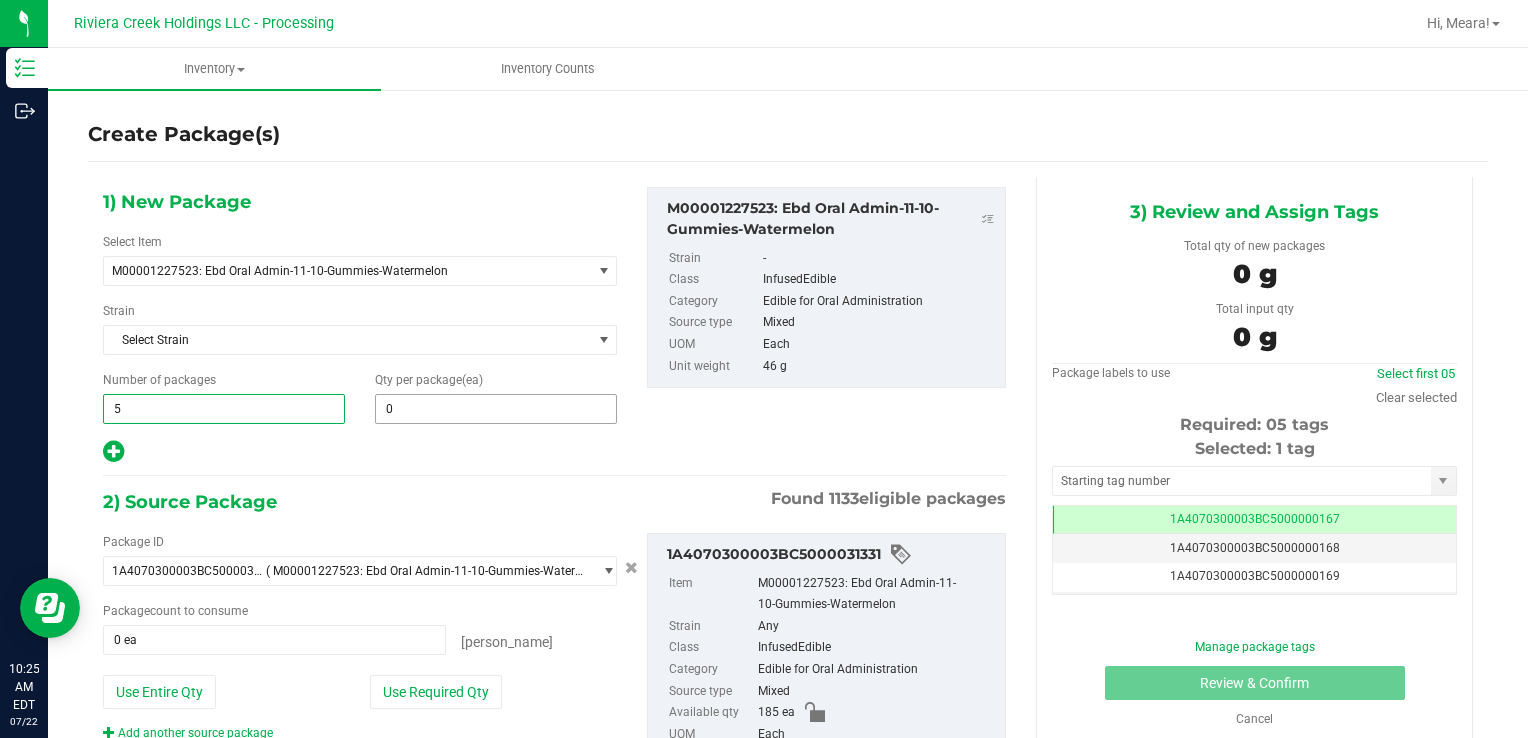 type on "5" 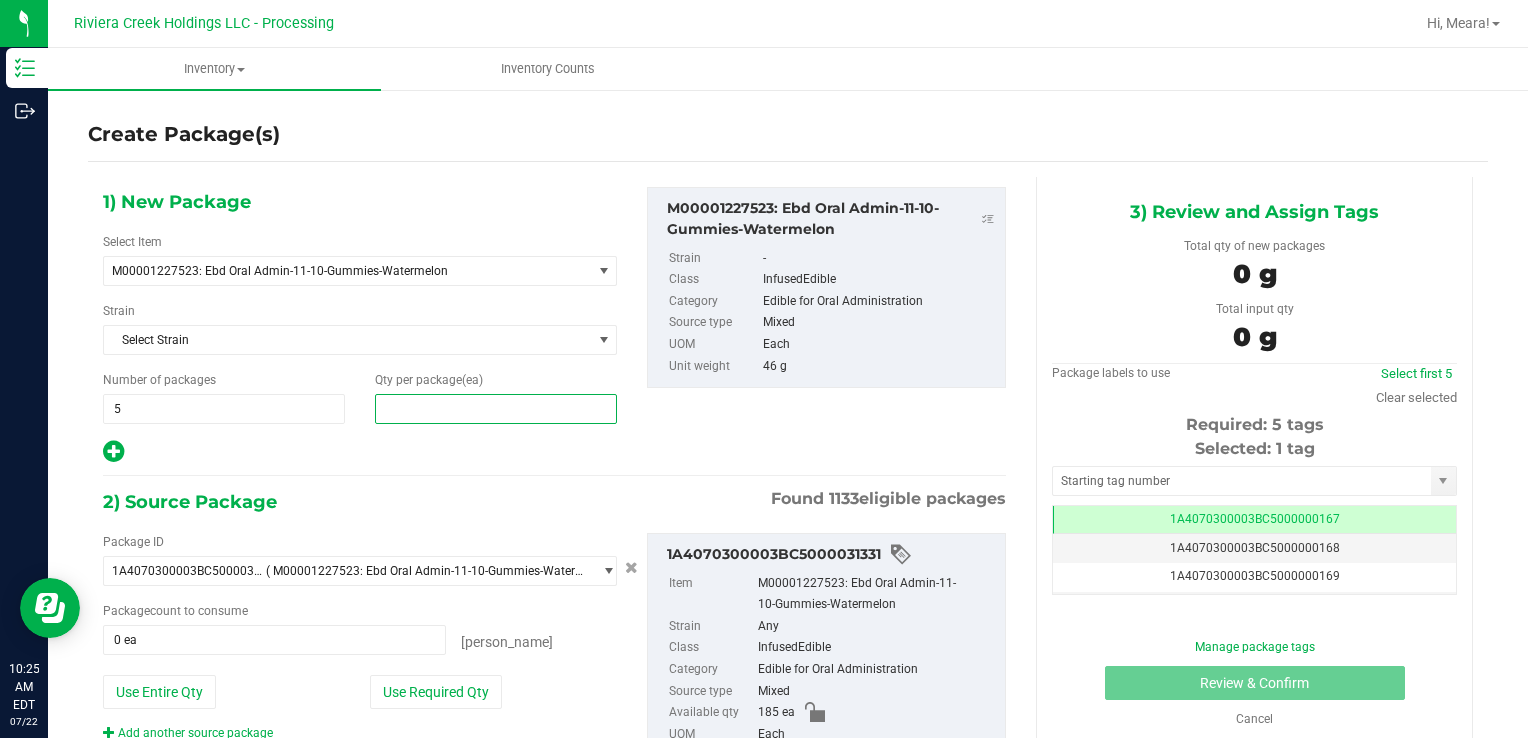 click at bounding box center (496, 409) 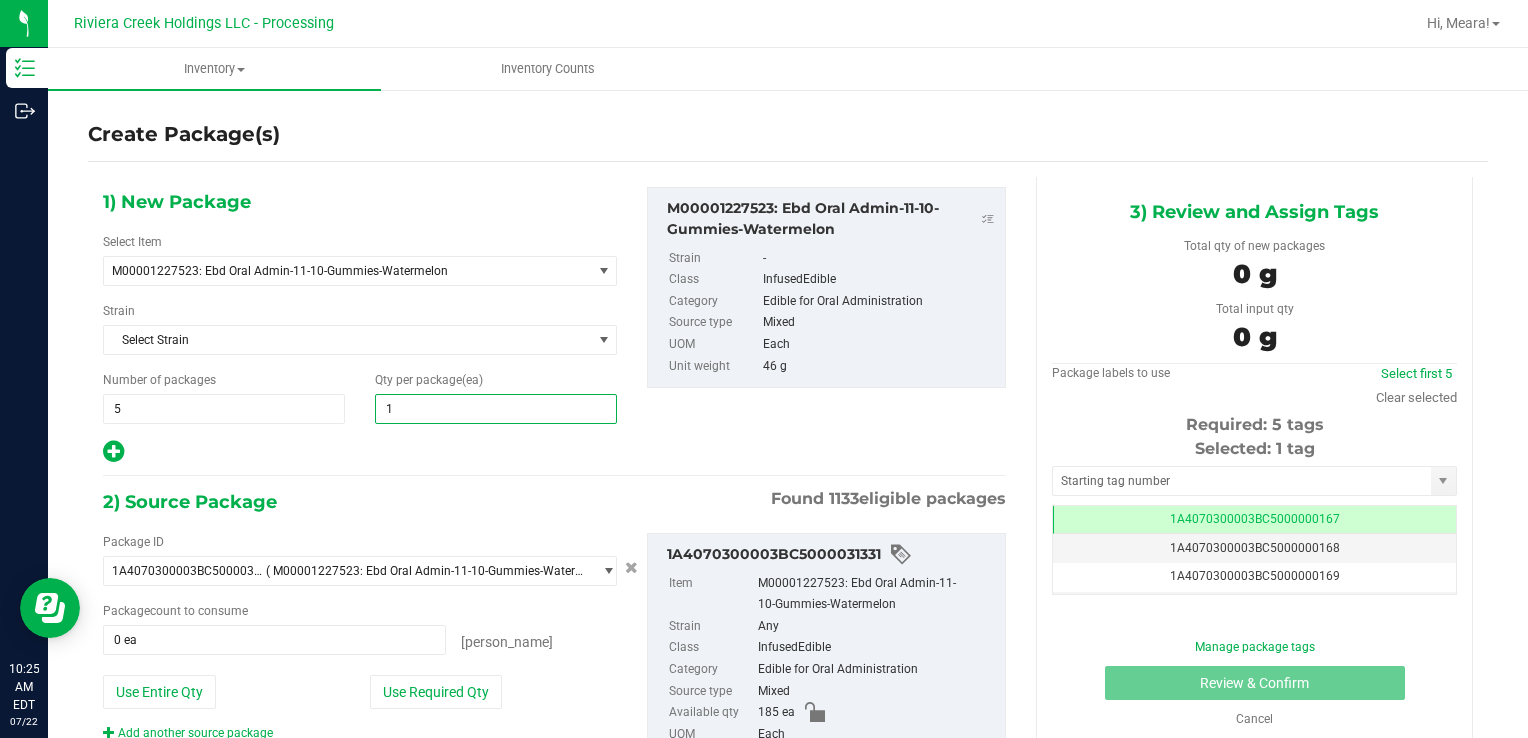 type on "10" 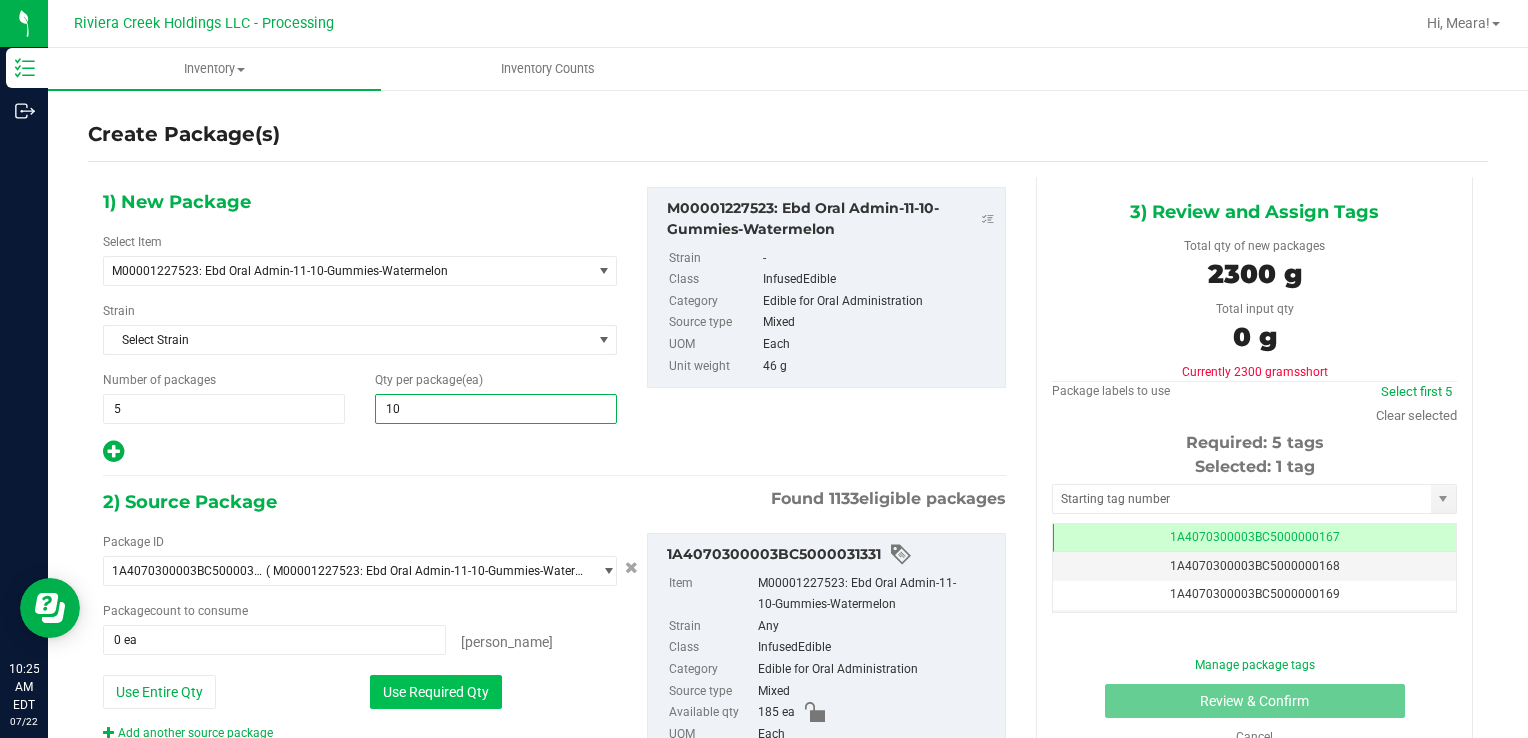 type on "10" 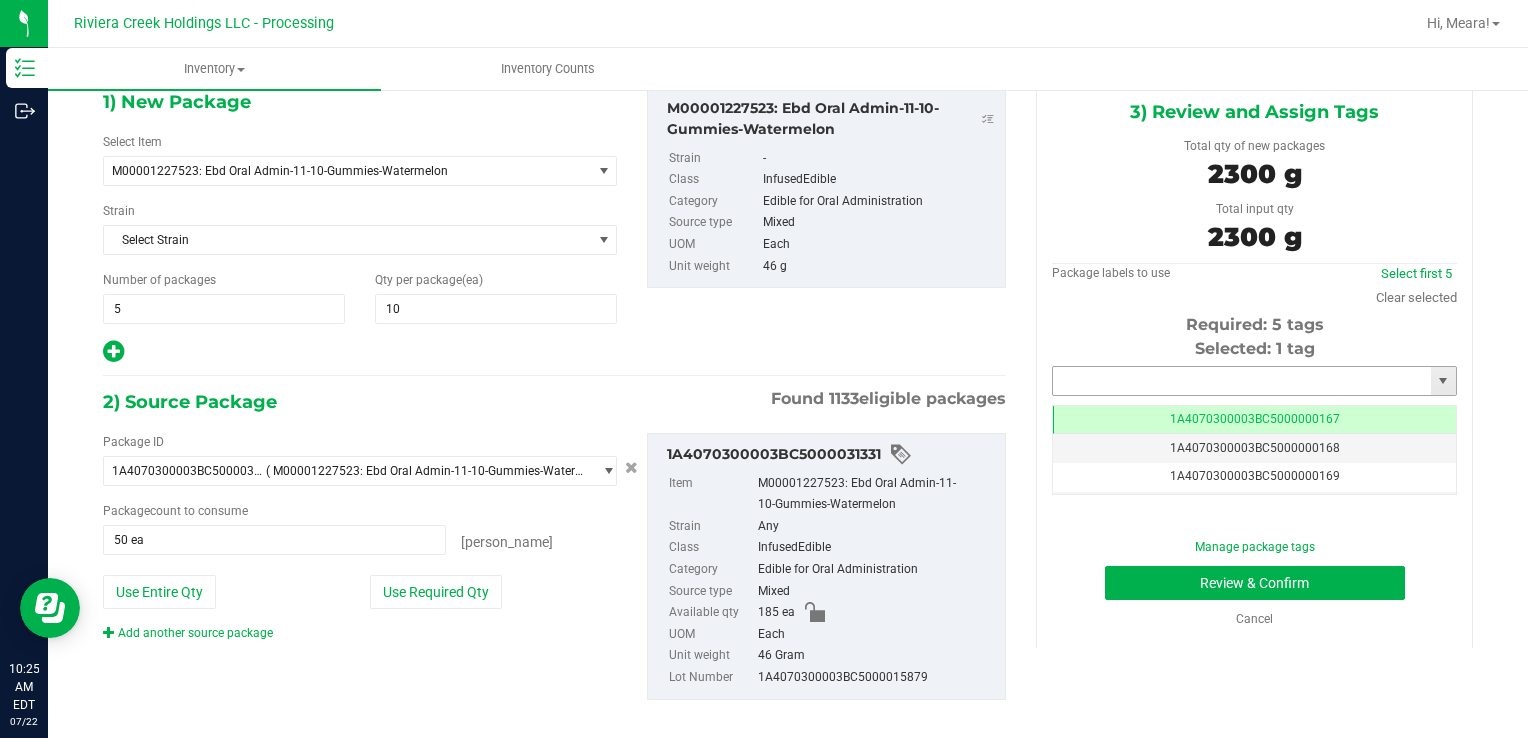 click at bounding box center (1242, 381) 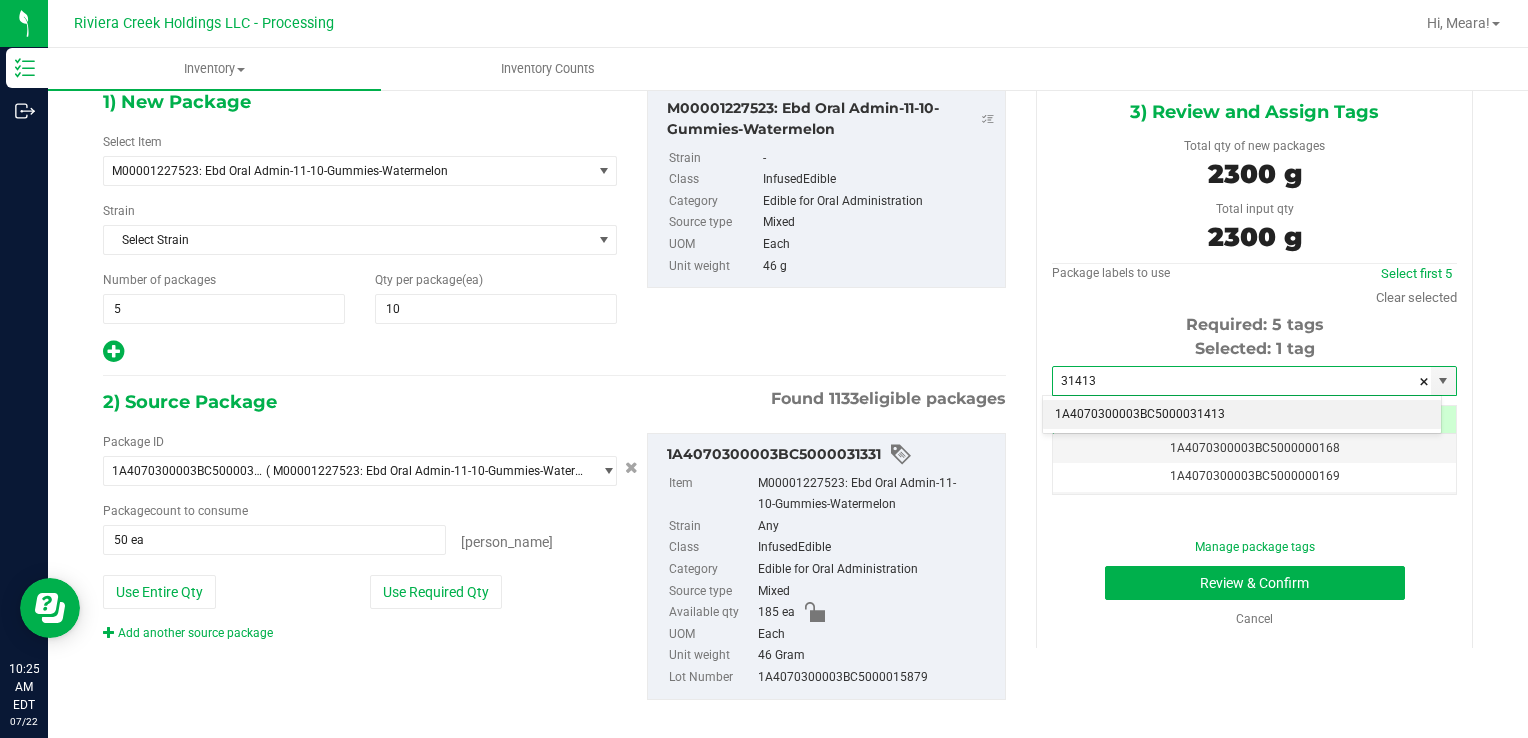 click on "1A4070300003BC5000031413" at bounding box center [1242, 415] 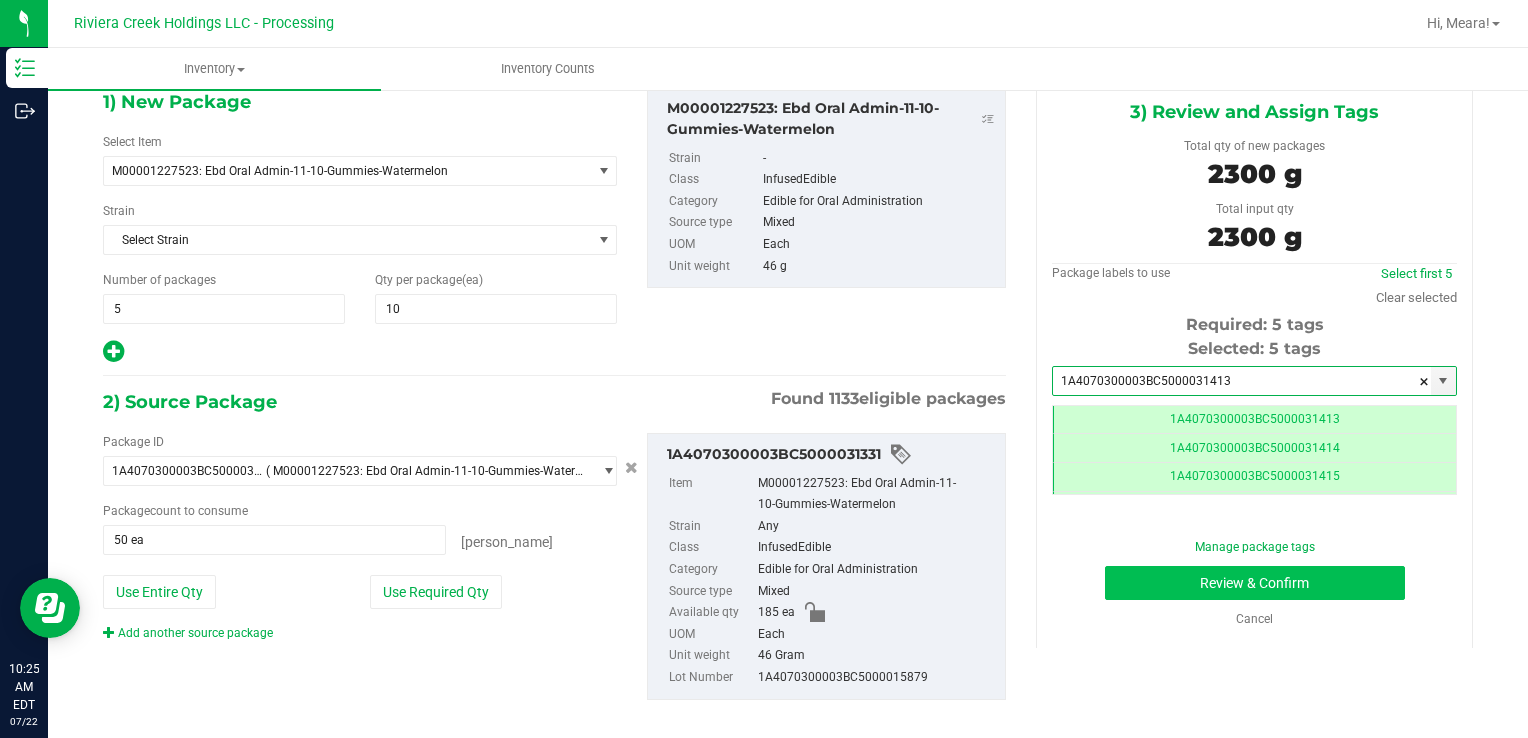 type on "1A4070300003BC5000031413" 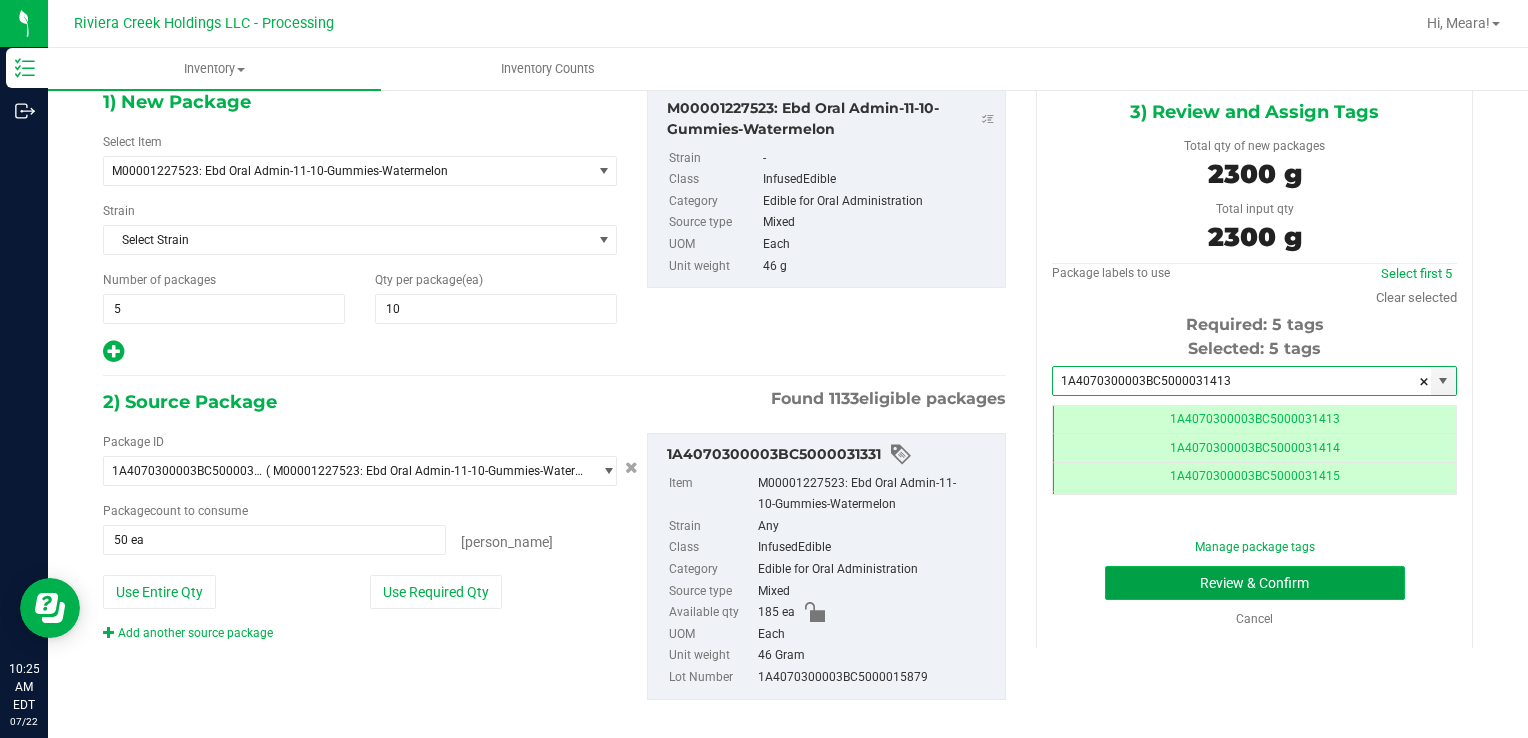 click on "Review & Confirm" at bounding box center [1255, 583] 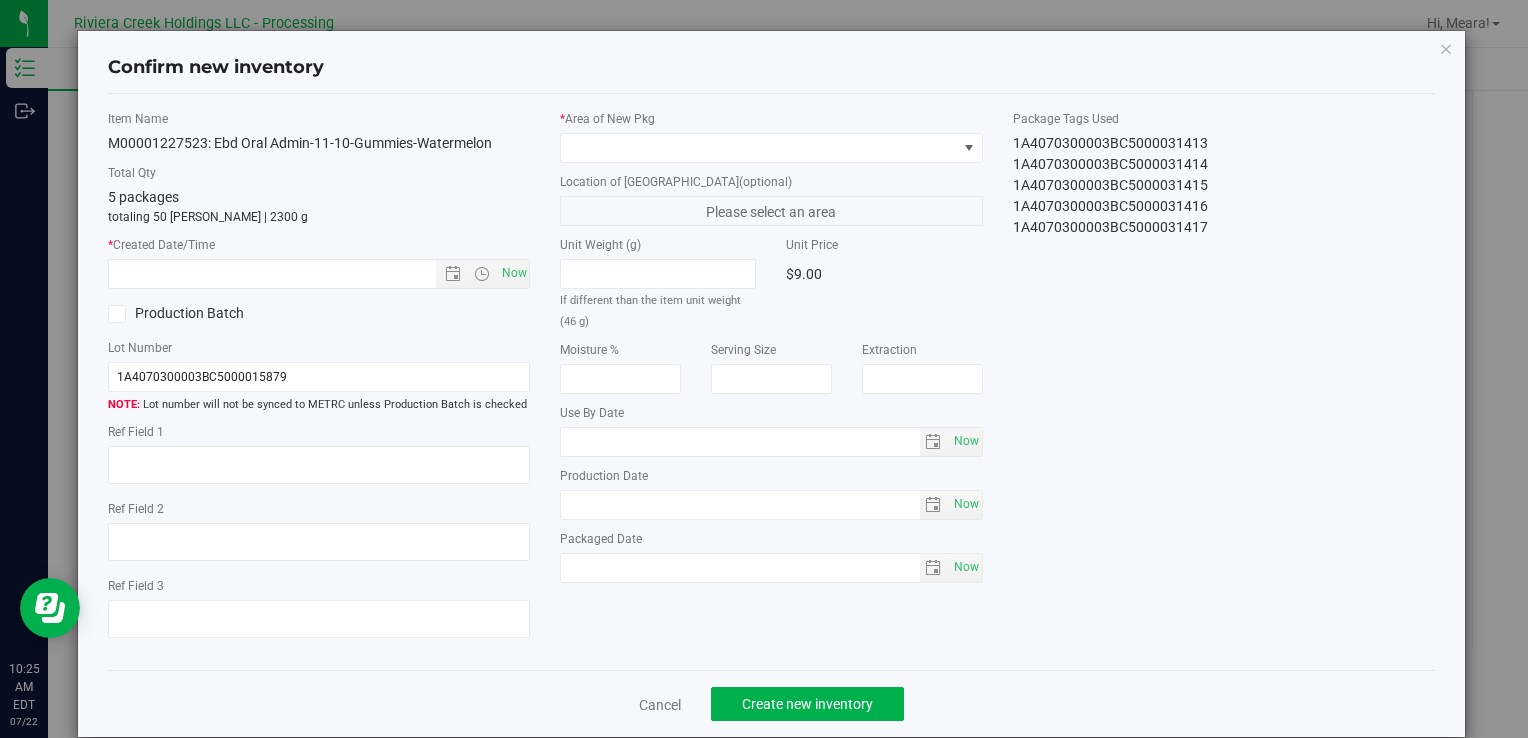 type on "[DATE]" 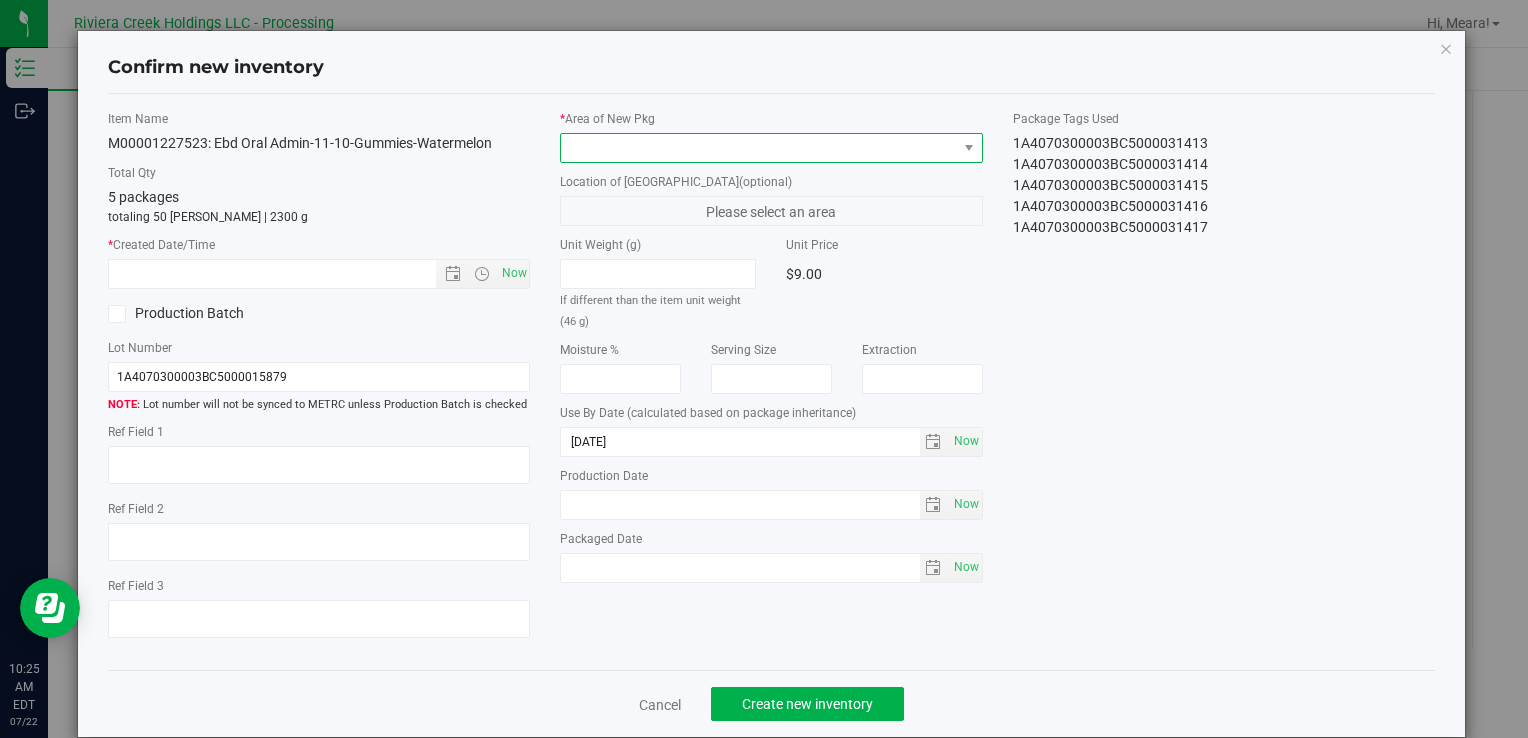 click at bounding box center (758, 148) 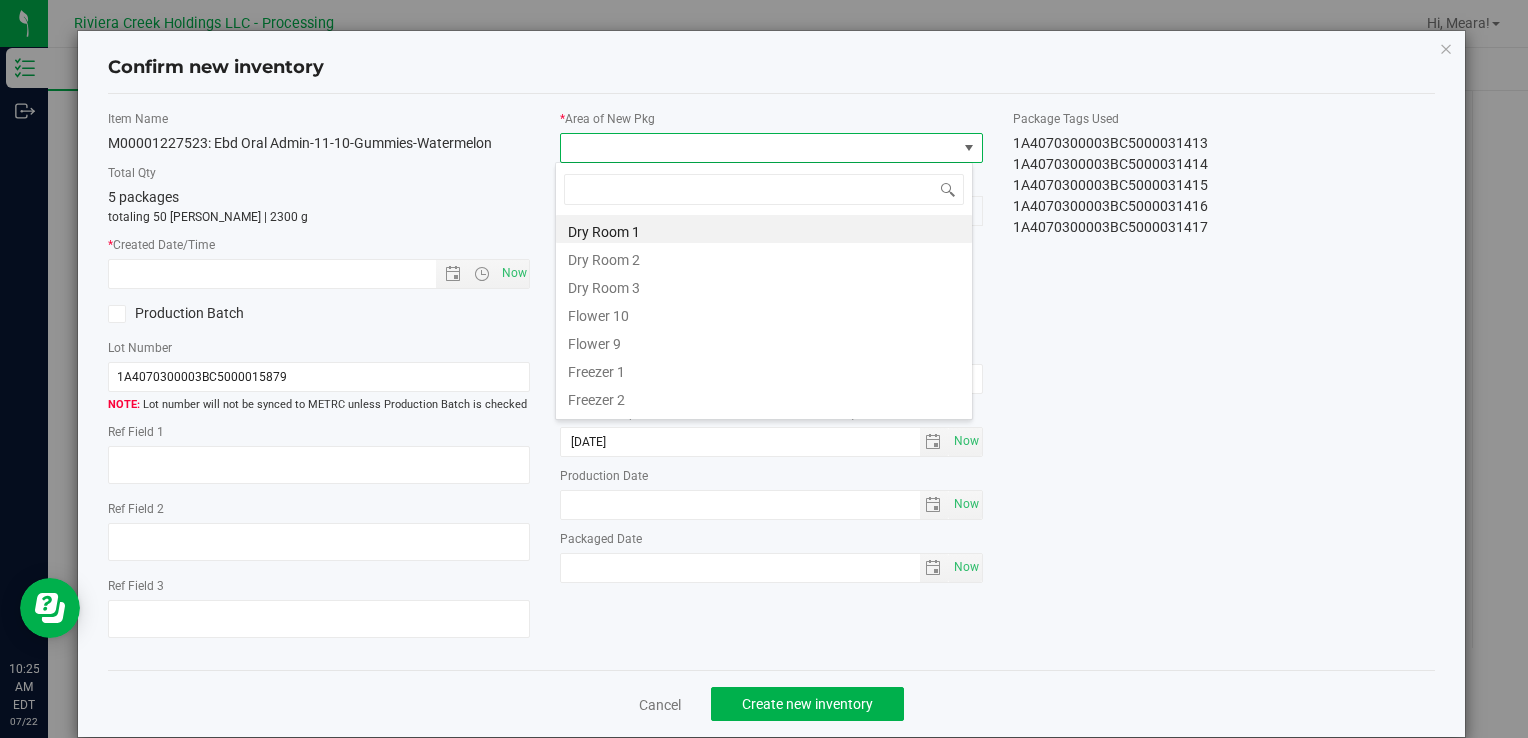 click on "Flower 10" at bounding box center (764, 313) 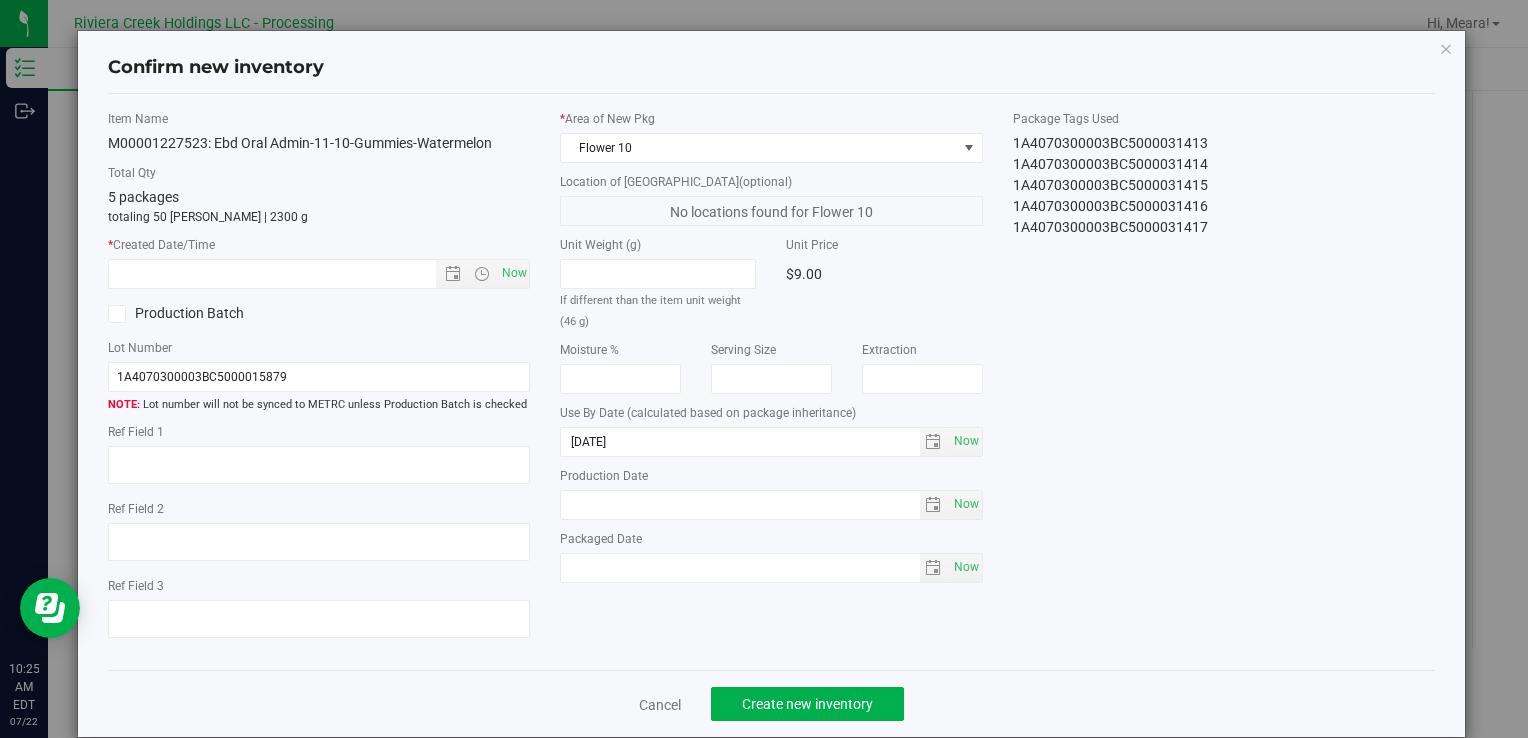 click on "*
Created Date/Time
Now" at bounding box center [319, 262] 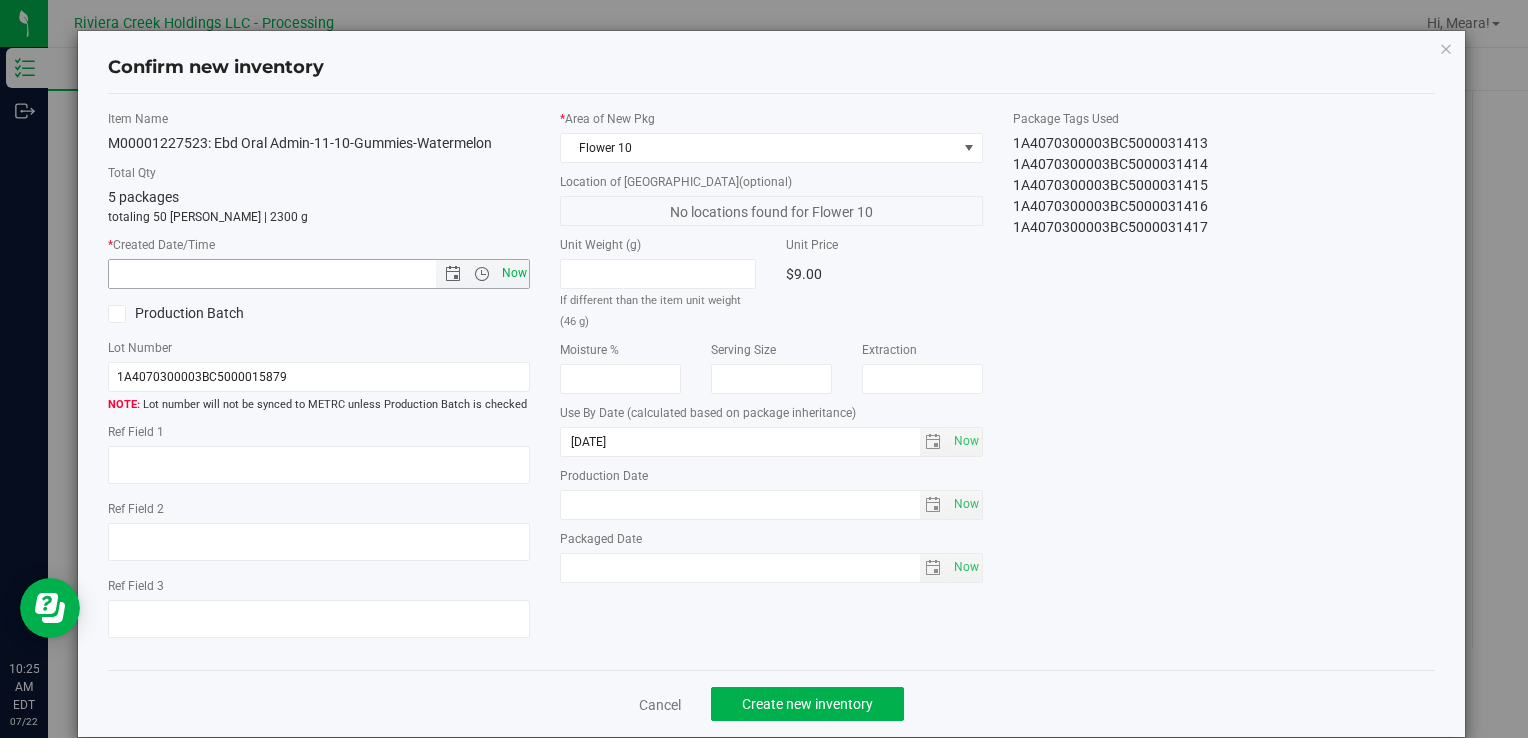 click on "Now" at bounding box center (514, 273) 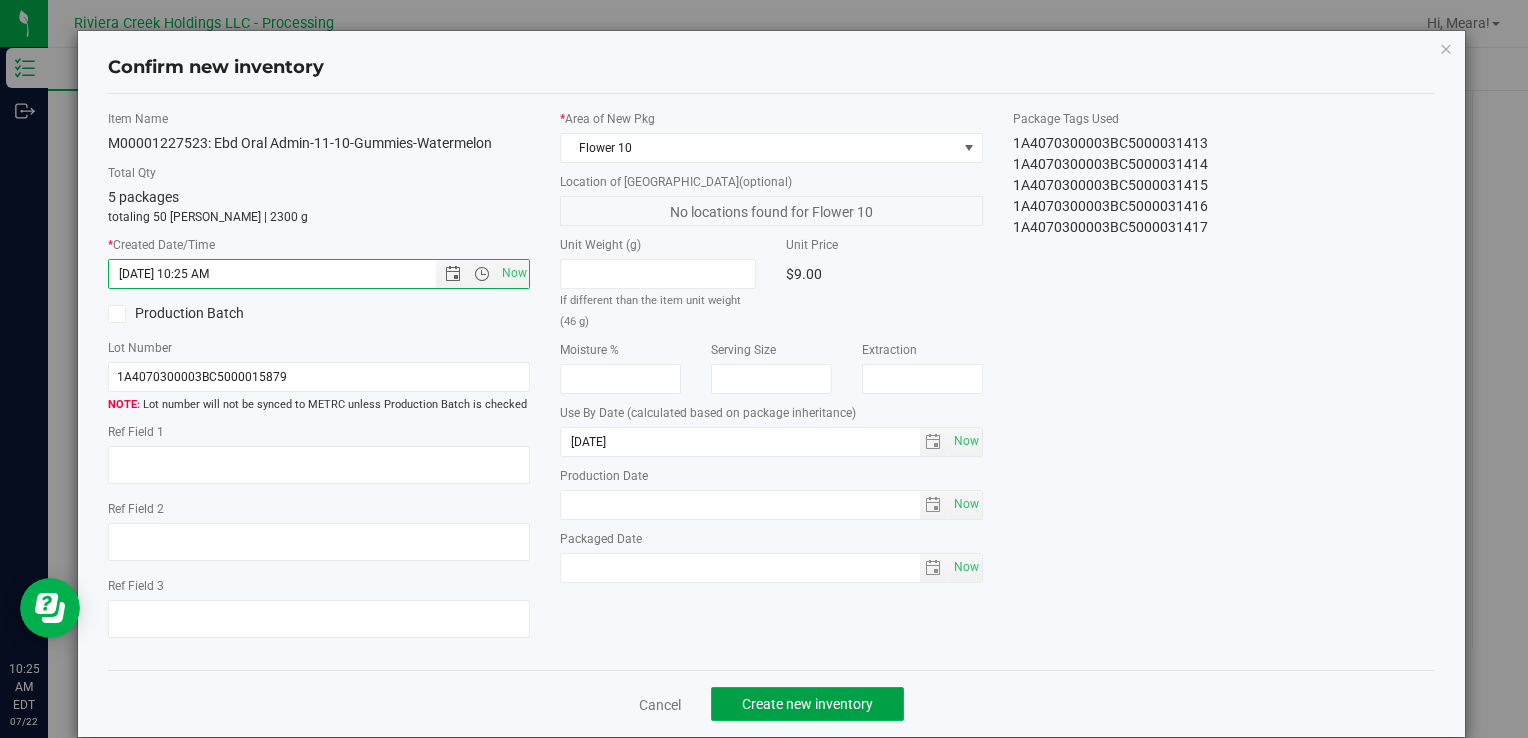 click on "Create new inventory" 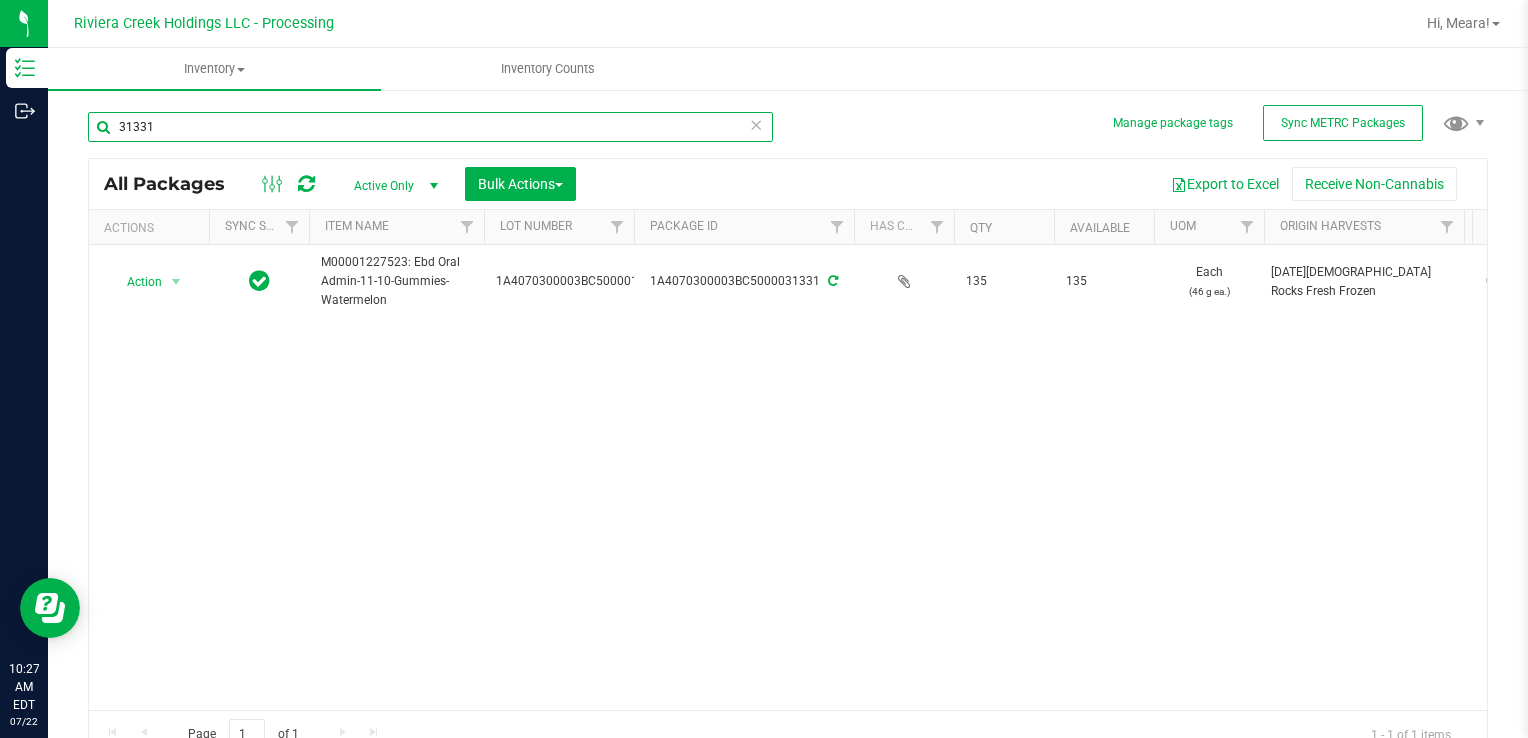 drag, startPoint x: 189, startPoint y: 123, endPoint x: 48, endPoint y: 127, distance: 141.05673 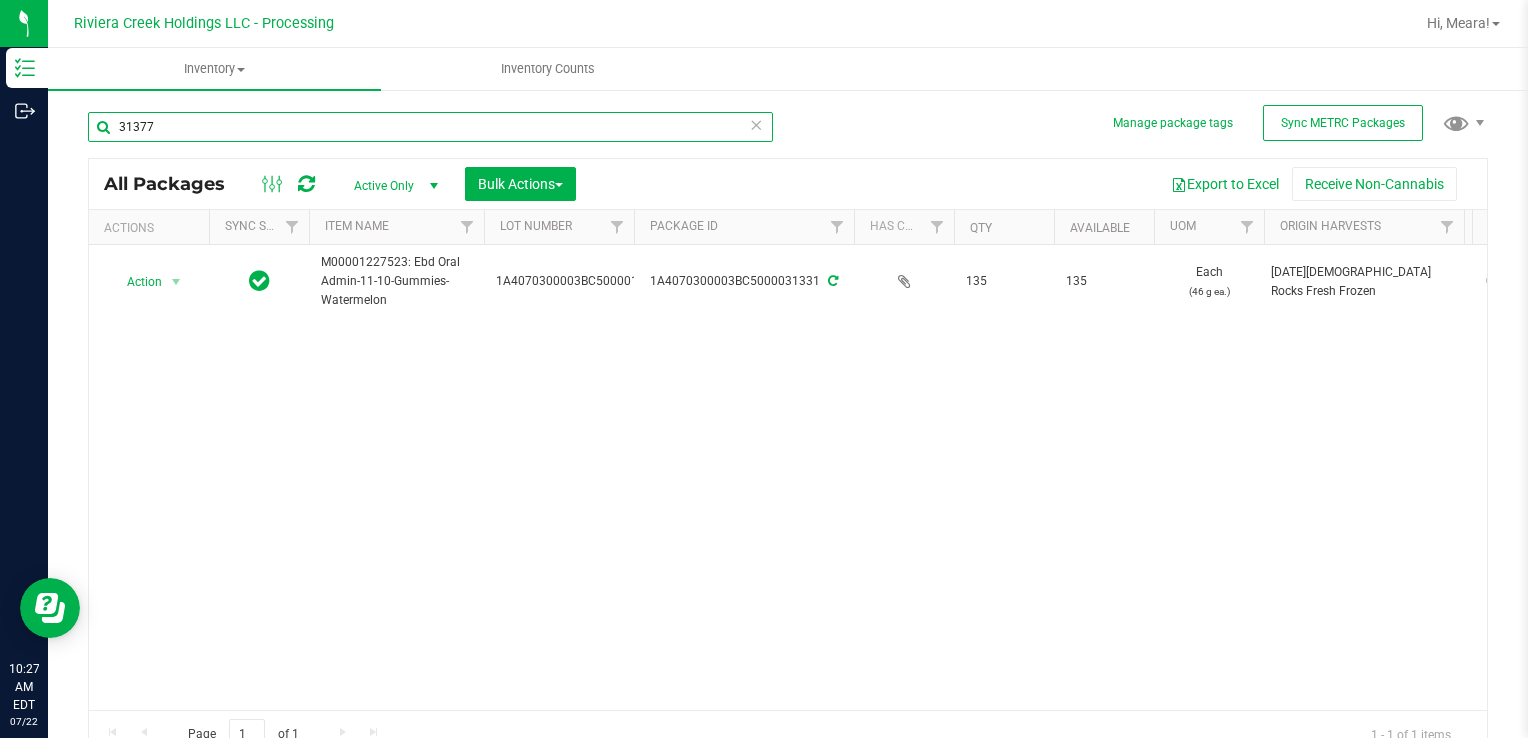 type on "31377" 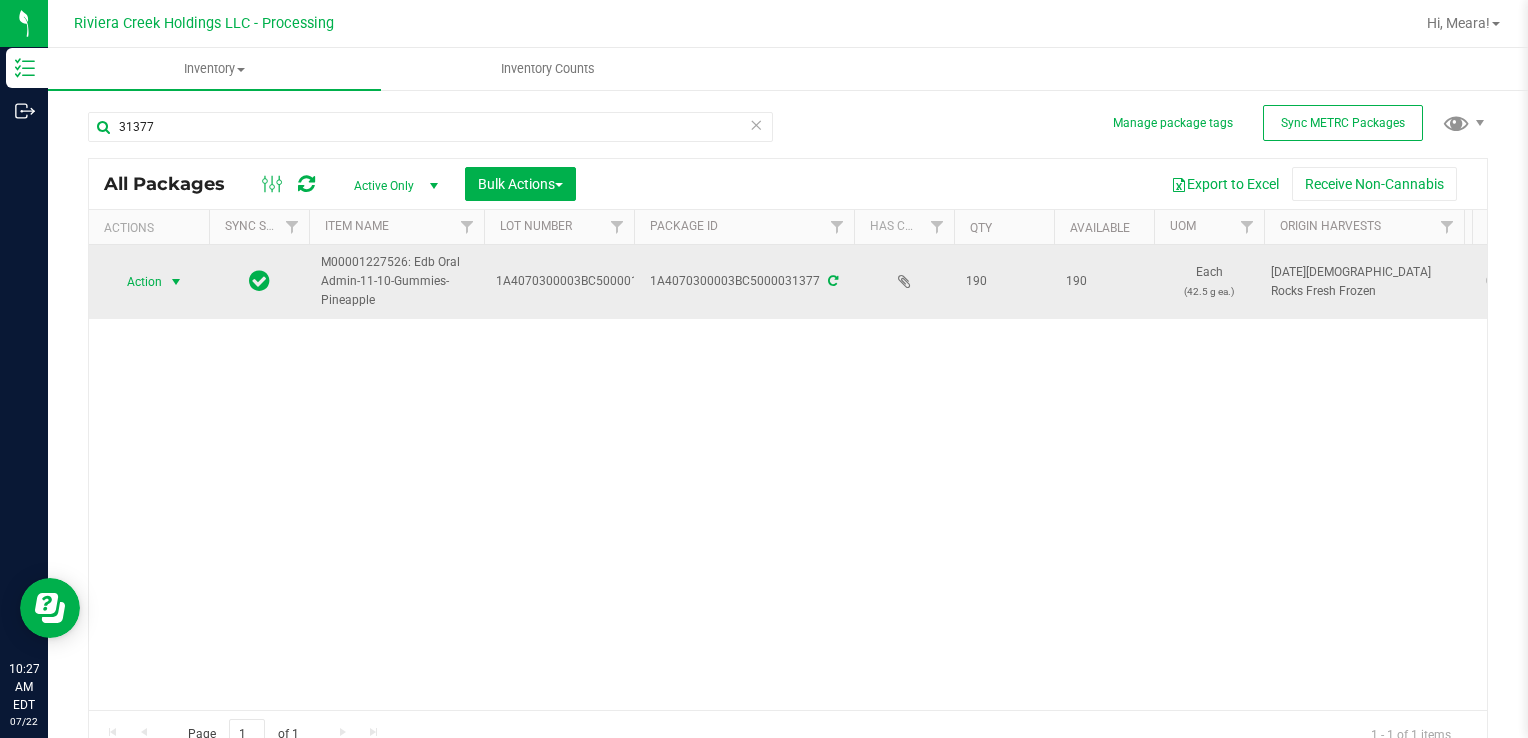 click at bounding box center [176, 282] 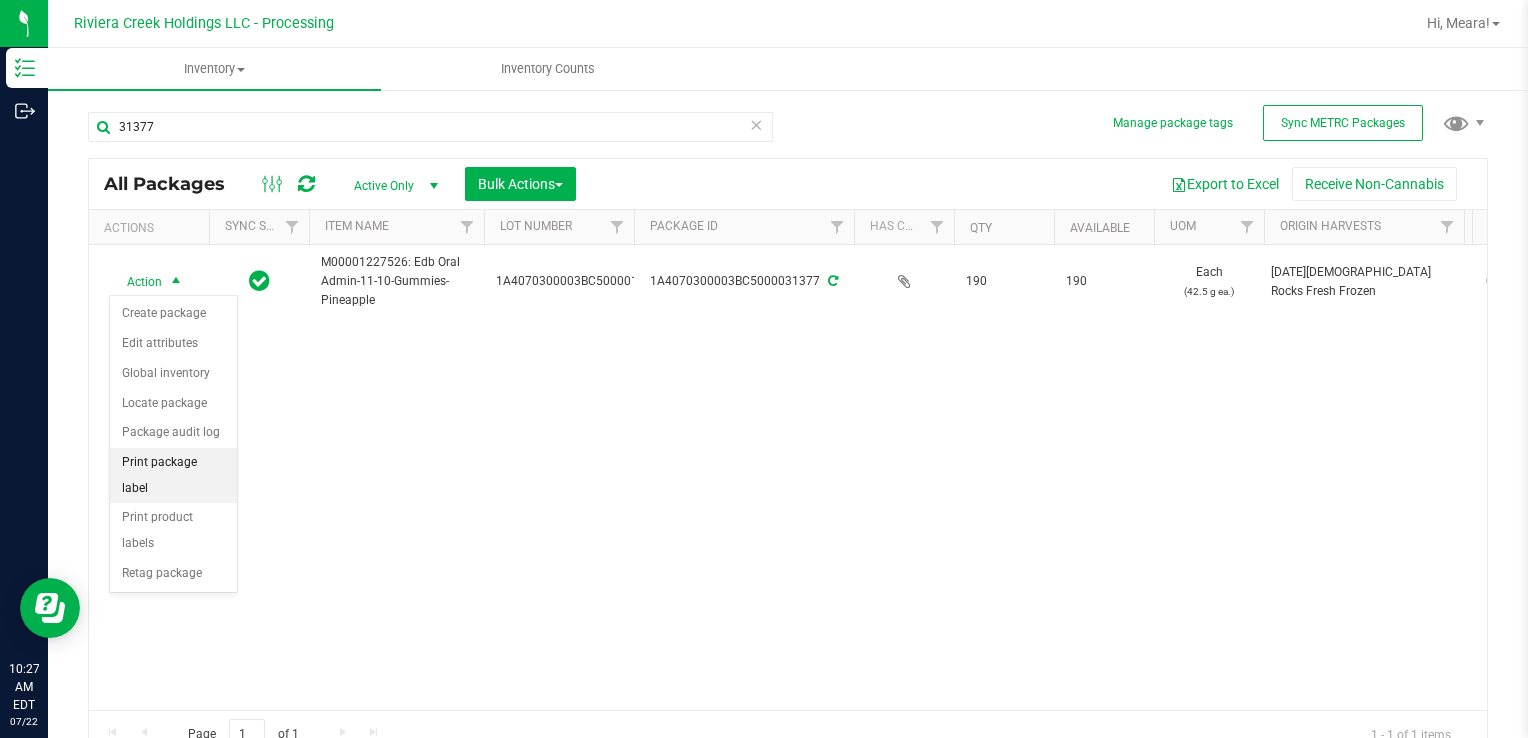 click on "Print package label" at bounding box center (173, 475) 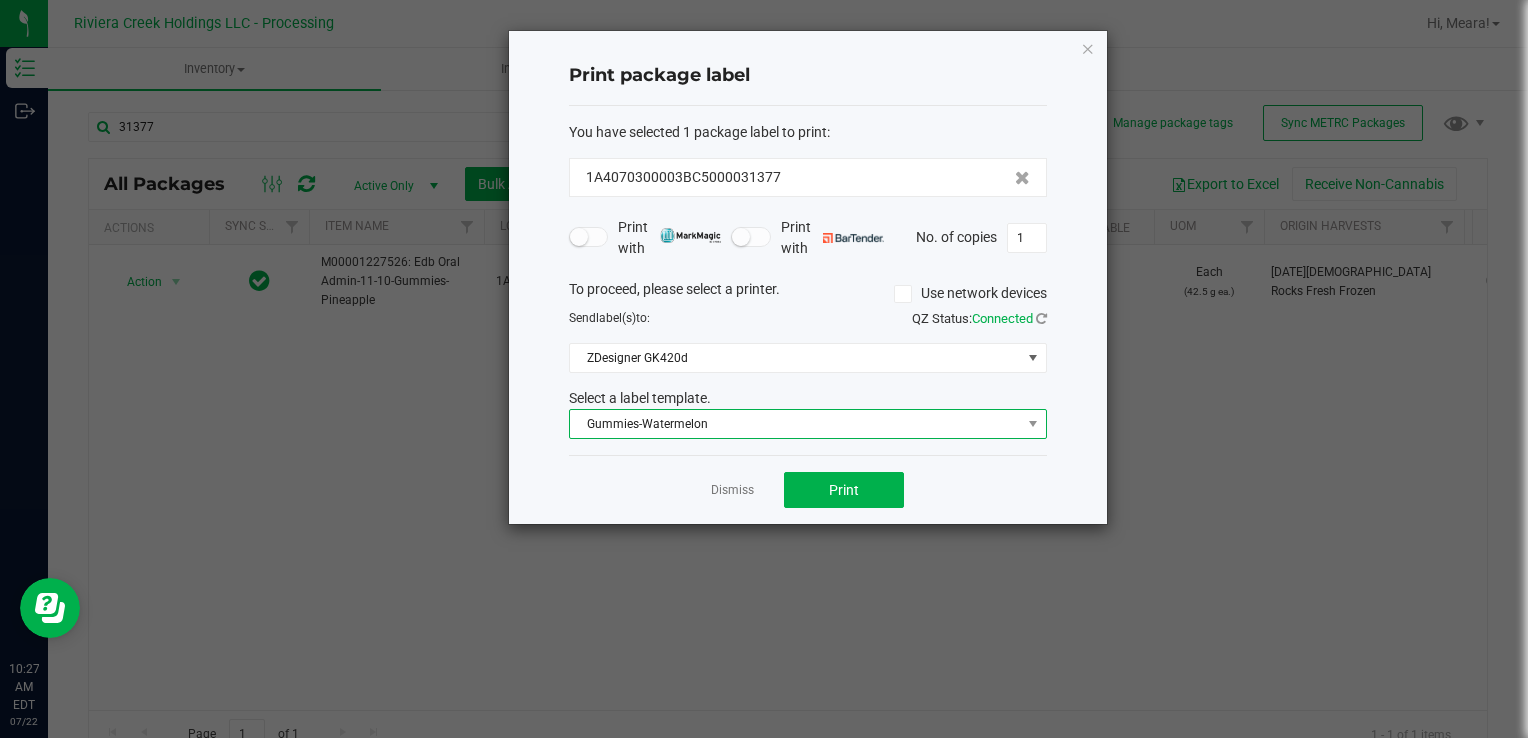 click on "Gummies-Watermelon" at bounding box center (795, 424) 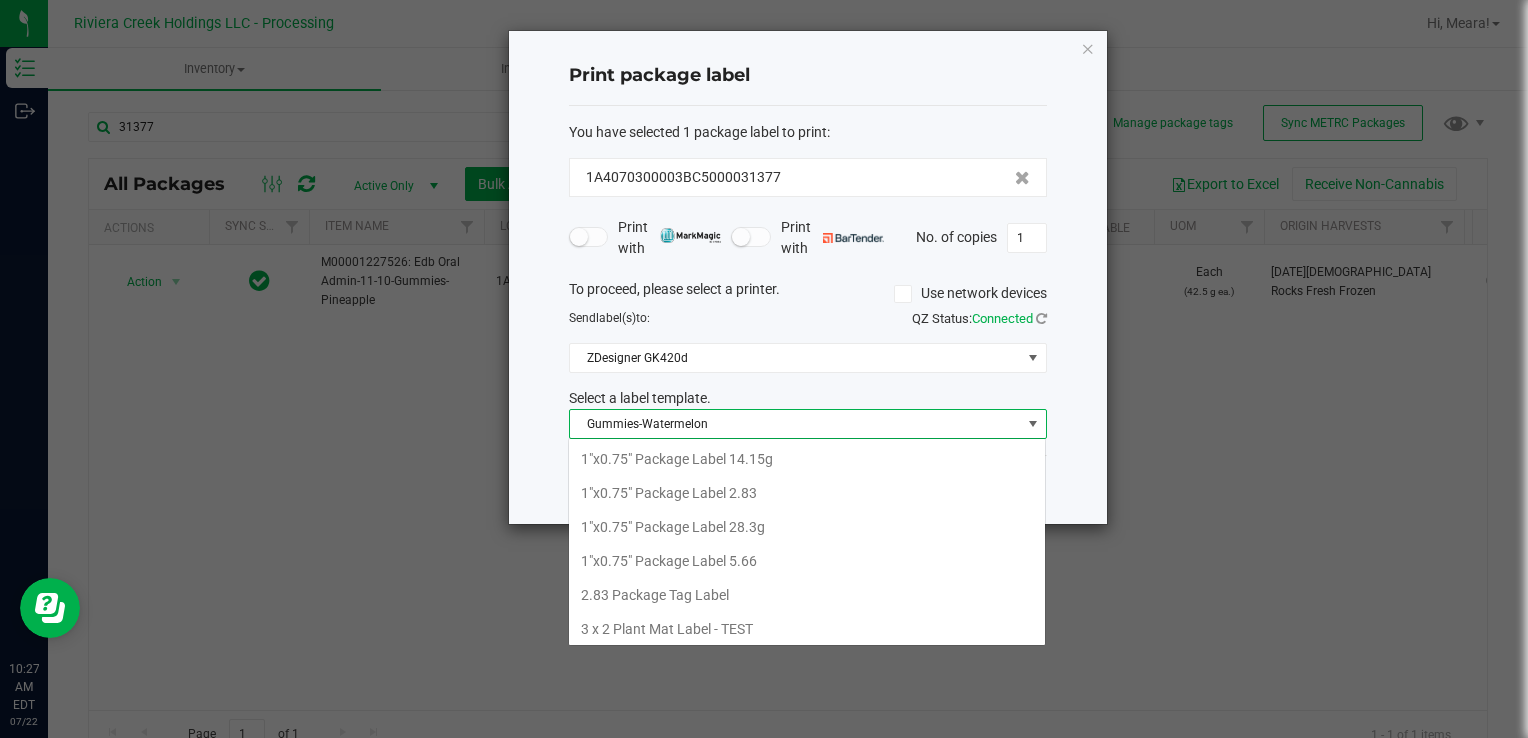 scroll, scrollTop: 99970, scrollLeft: 99521, axis: both 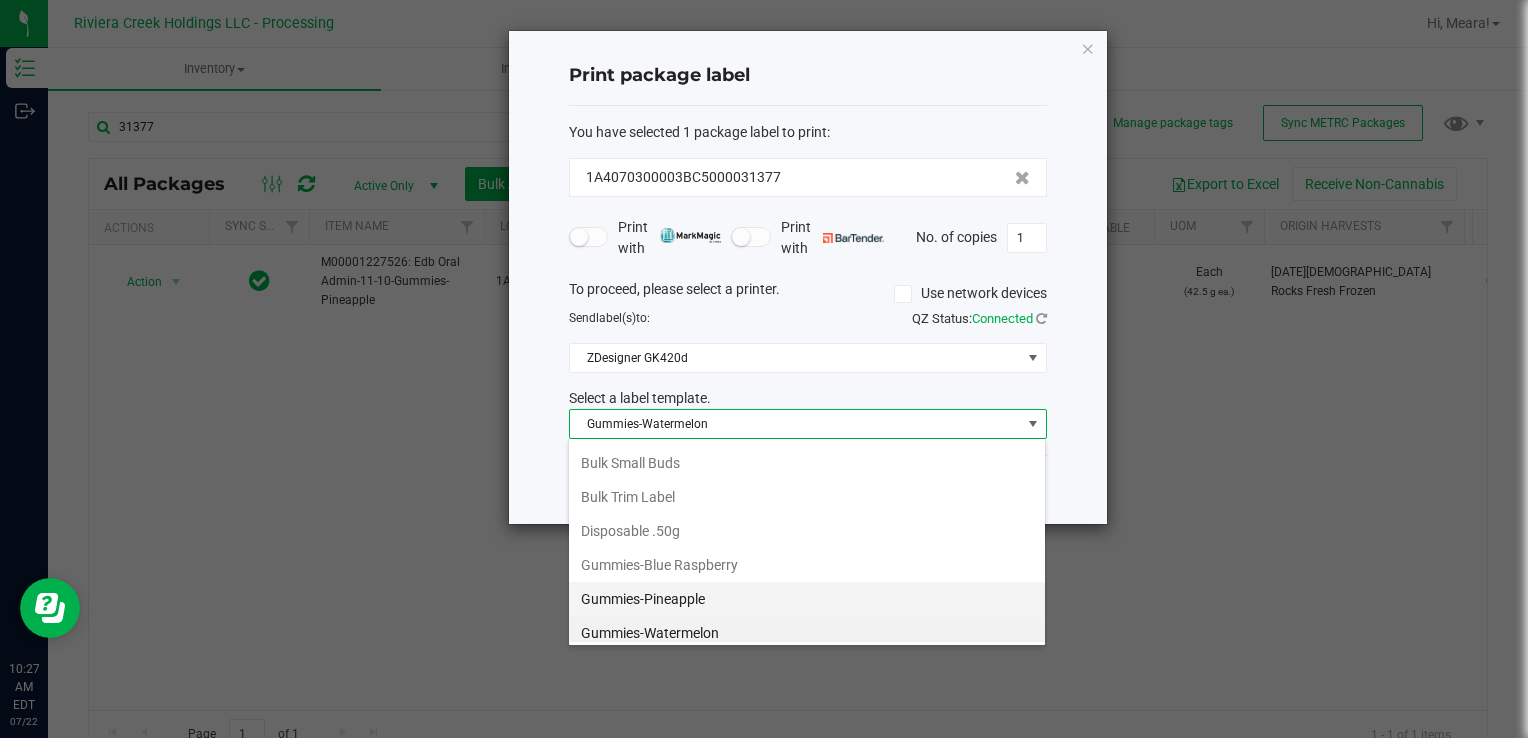 click on "Gummies-Pineapple" at bounding box center (807, 599) 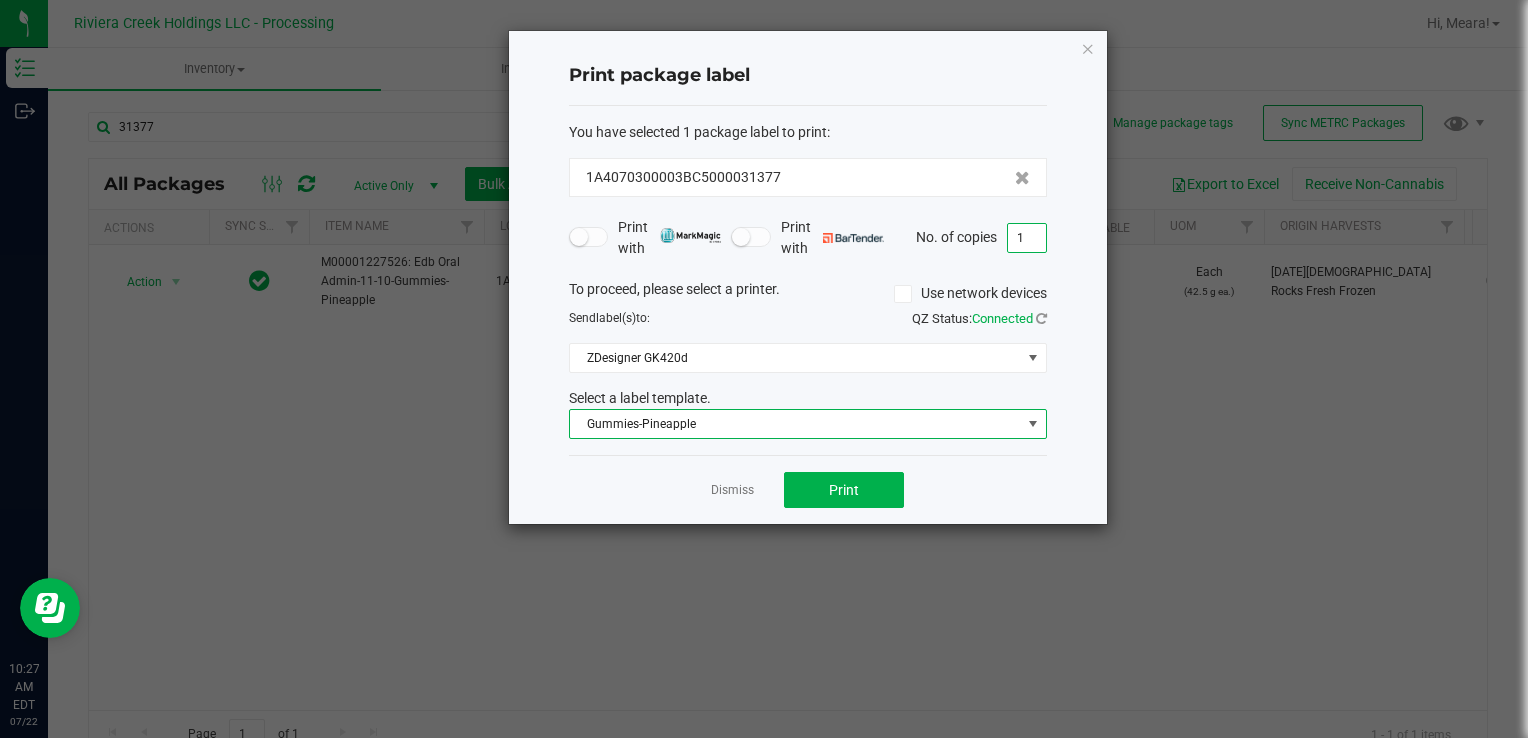 click on "1" at bounding box center (1027, 238) 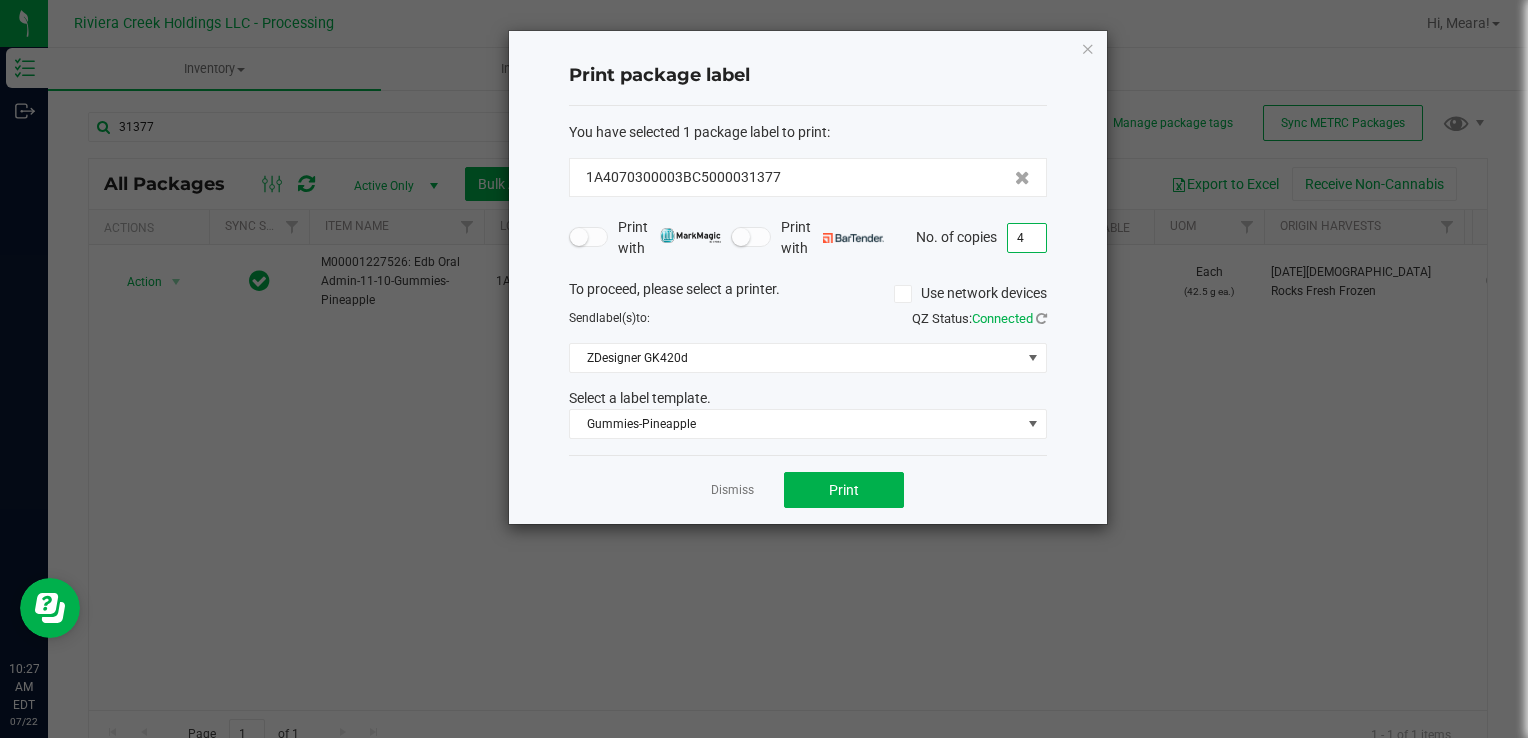 type on "4" 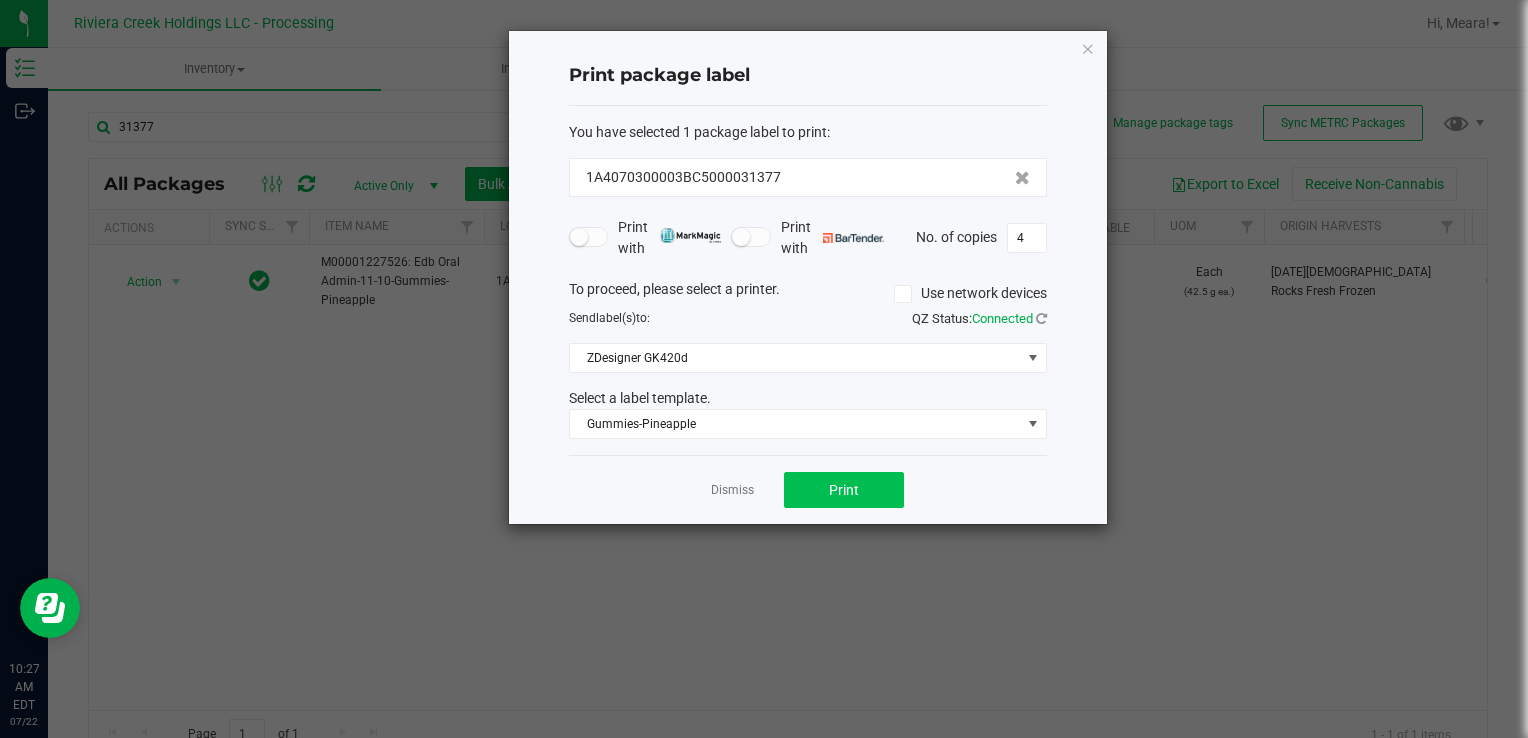 drag, startPoint x: 894, startPoint y: 509, endPoint x: 879, endPoint y: 495, distance: 20.518284 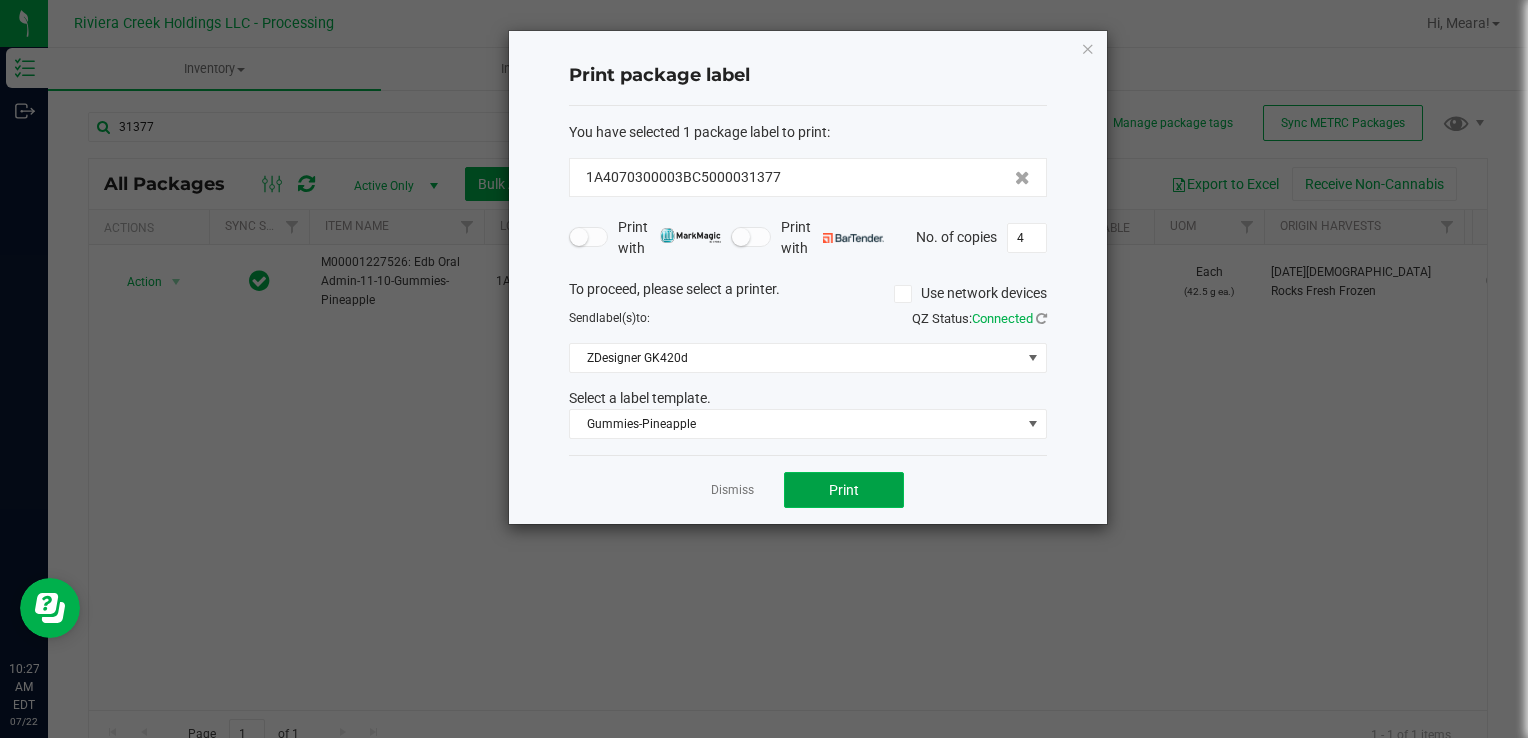 click on "Print" 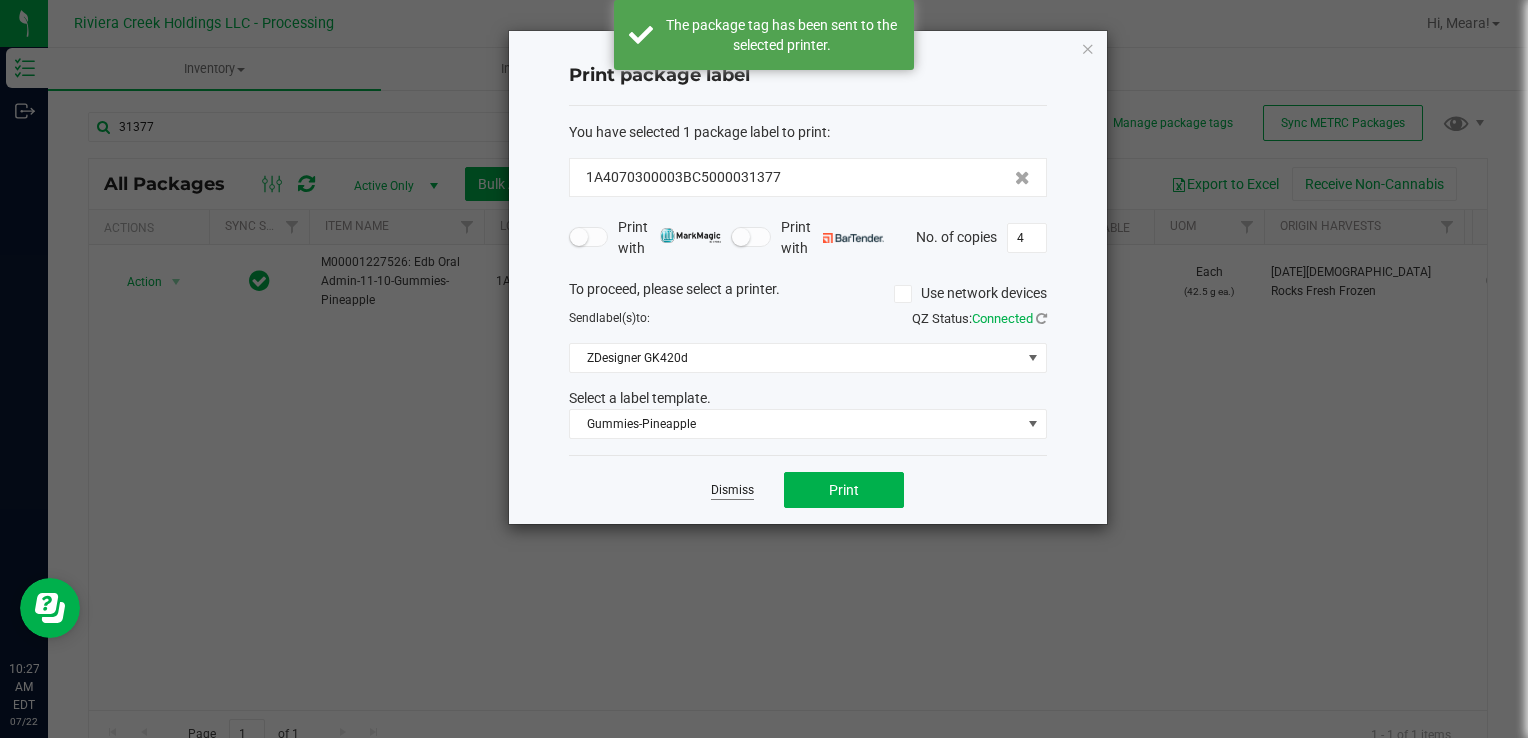 click on "Dismiss" 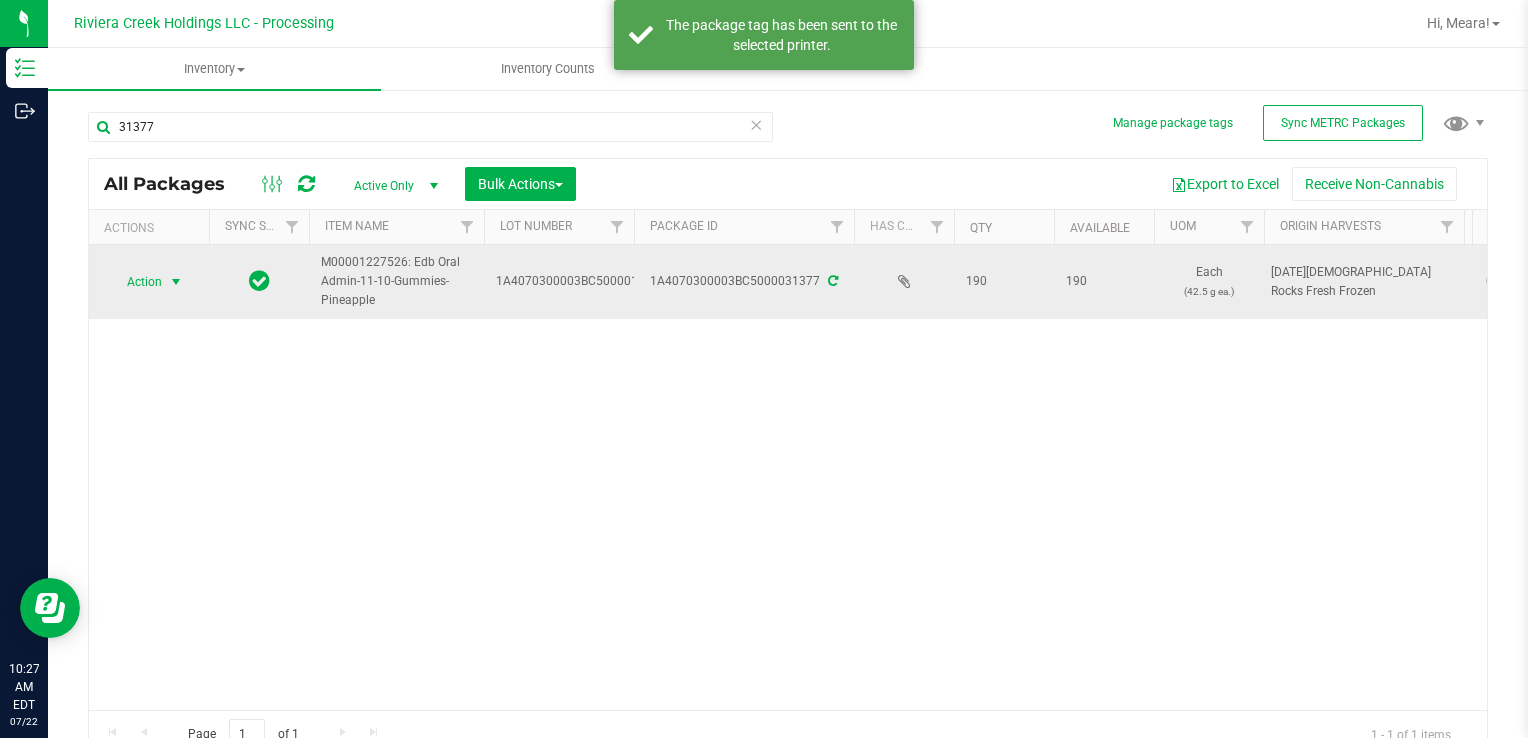 click on "Action" at bounding box center [136, 282] 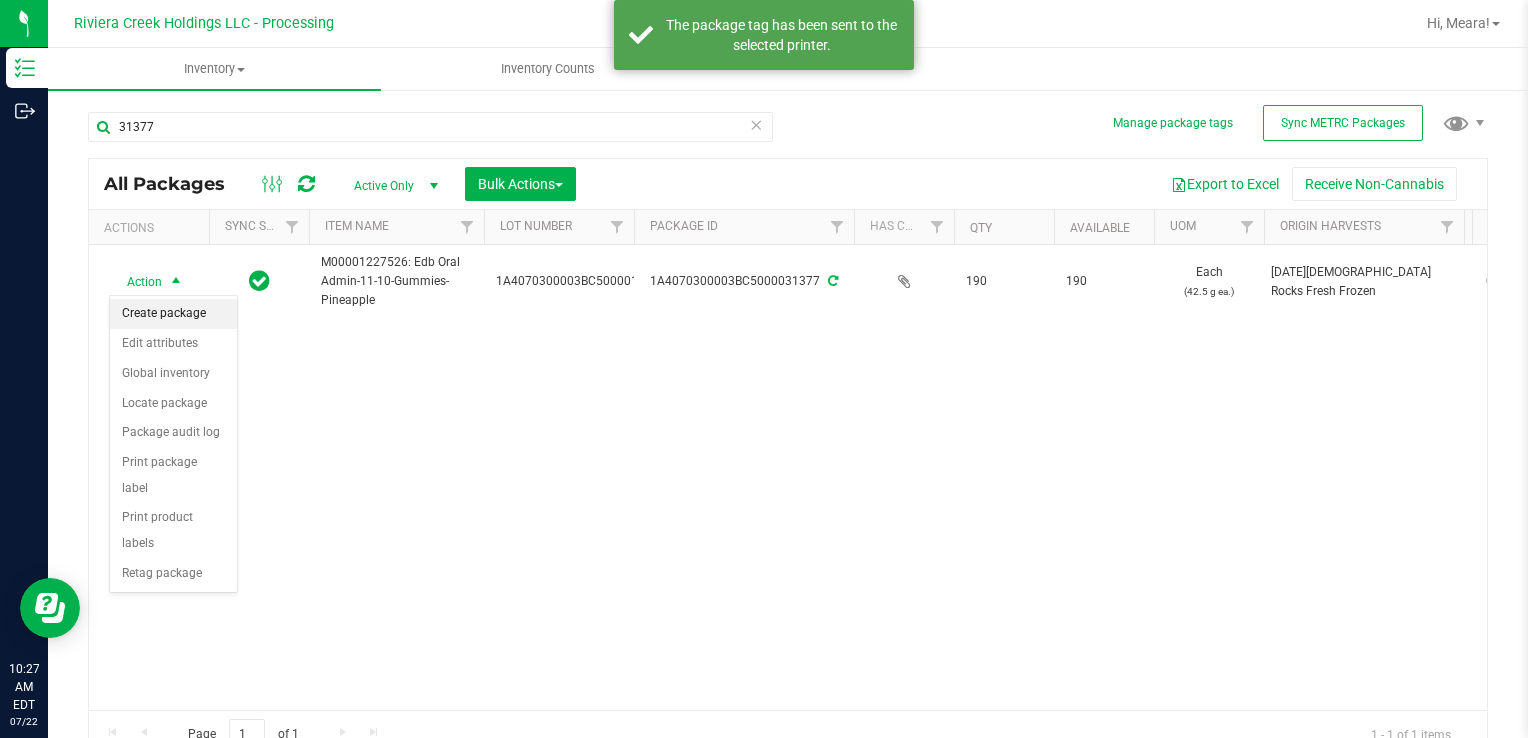 click on "Create package" at bounding box center (173, 314) 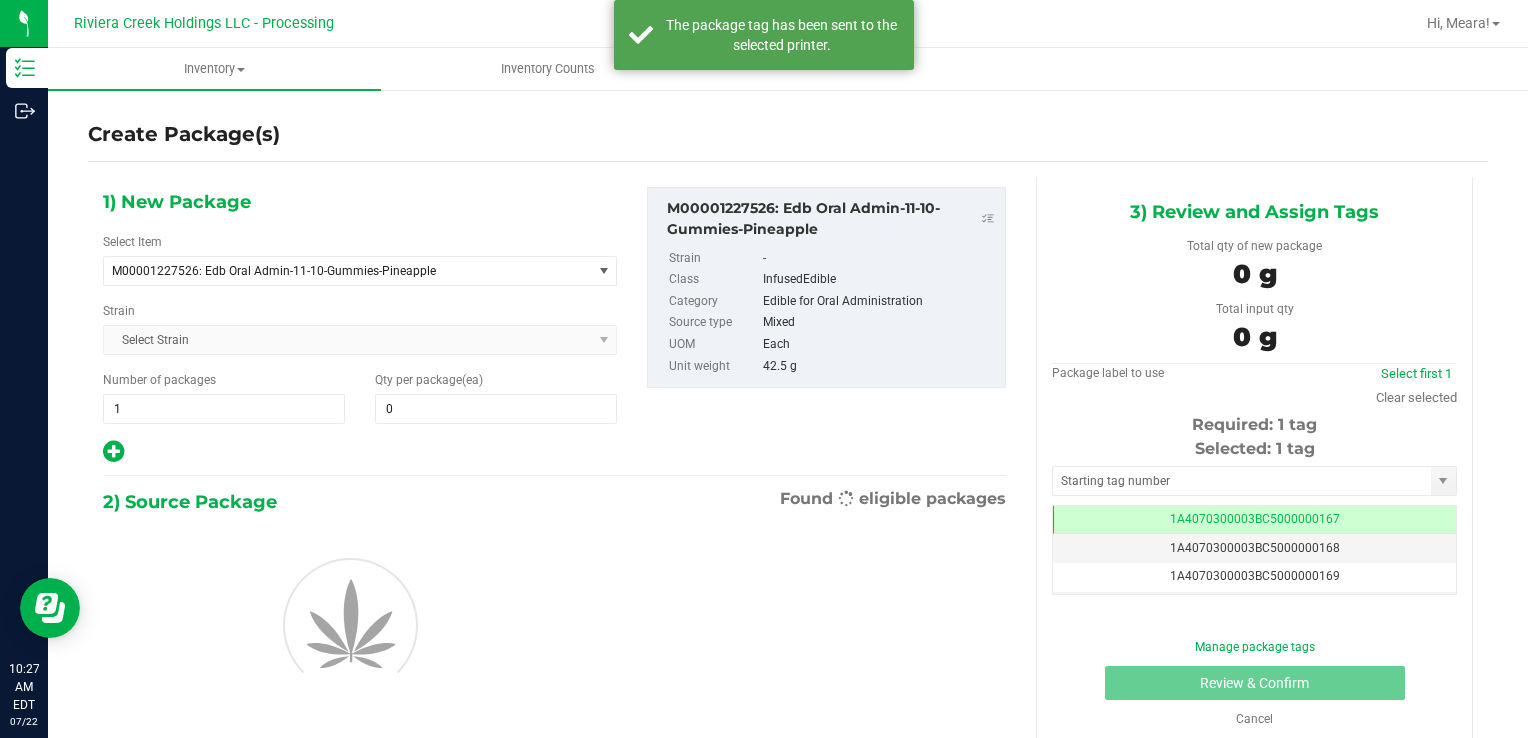 scroll, scrollTop: 0, scrollLeft: 0, axis: both 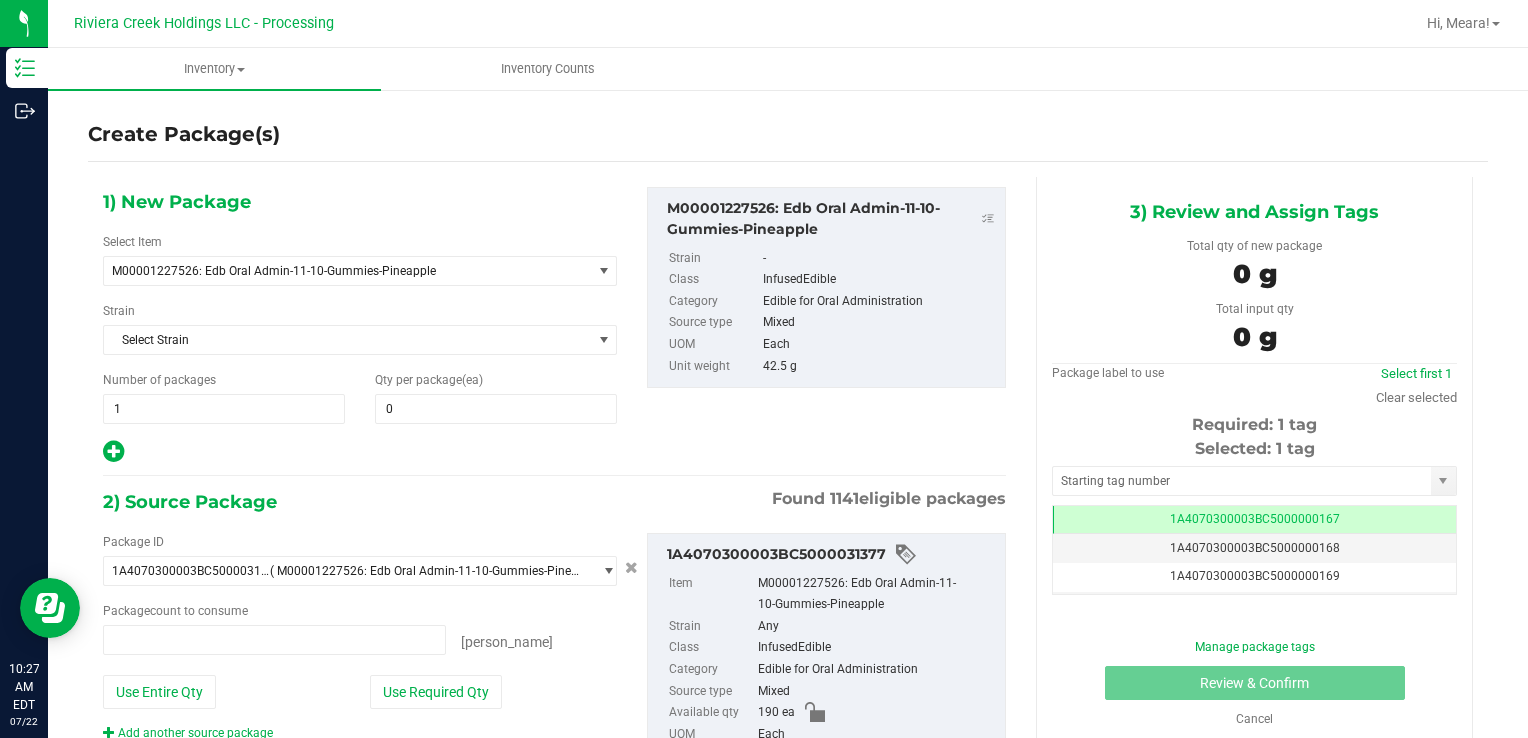 type on "0 ea" 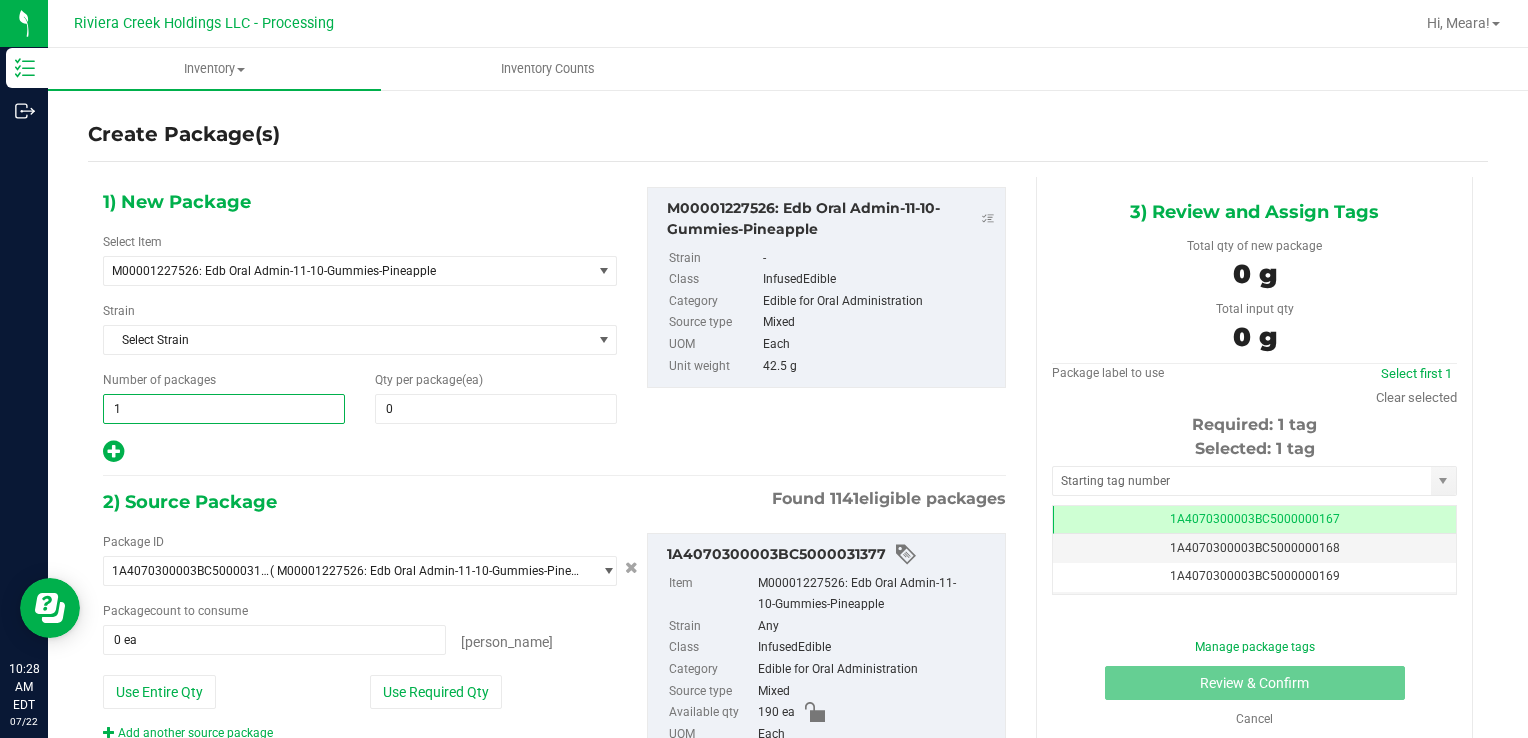 drag, startPoint x: 159, startPoint y: 402, endPoint x: 80, endPoint y: 401, distance: 79.00633 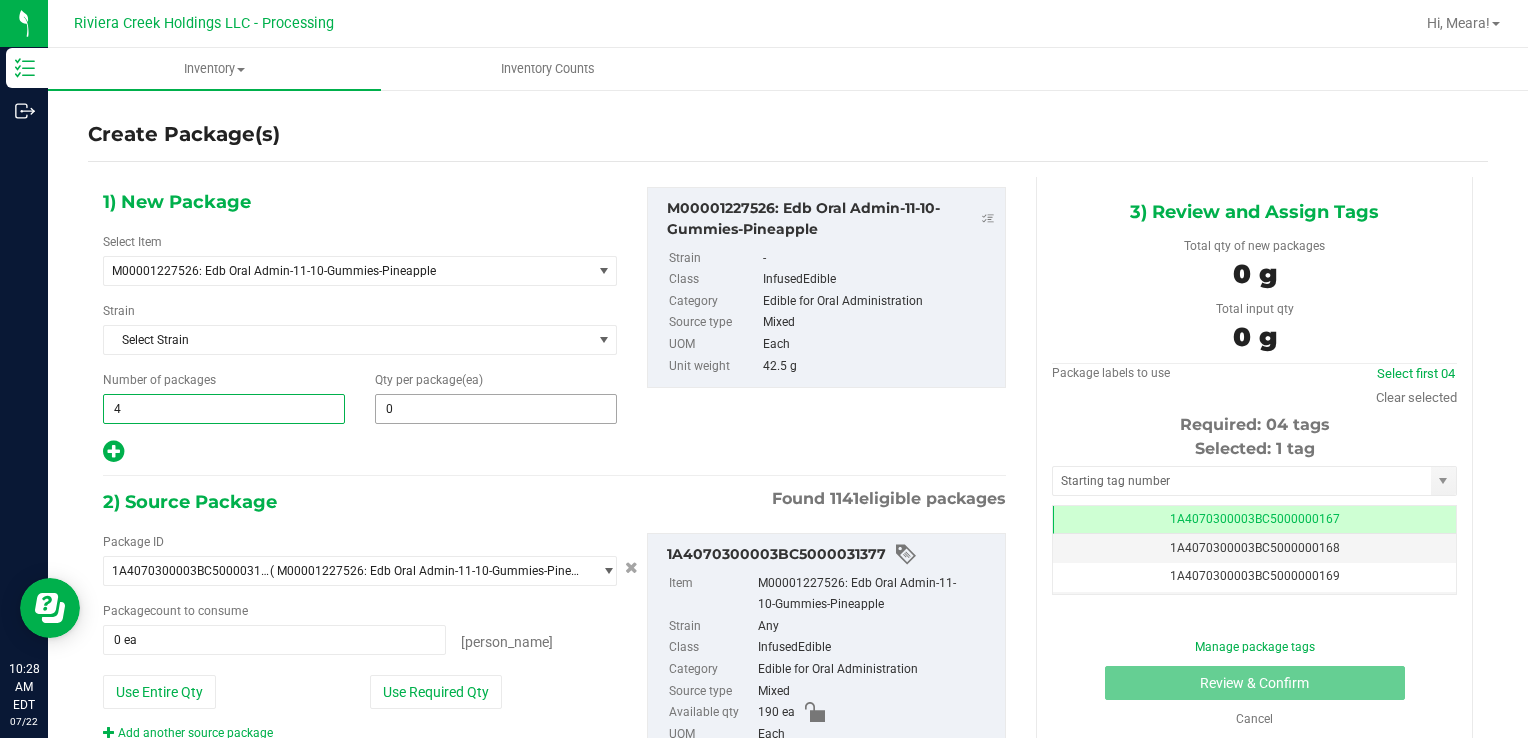 type on "4" 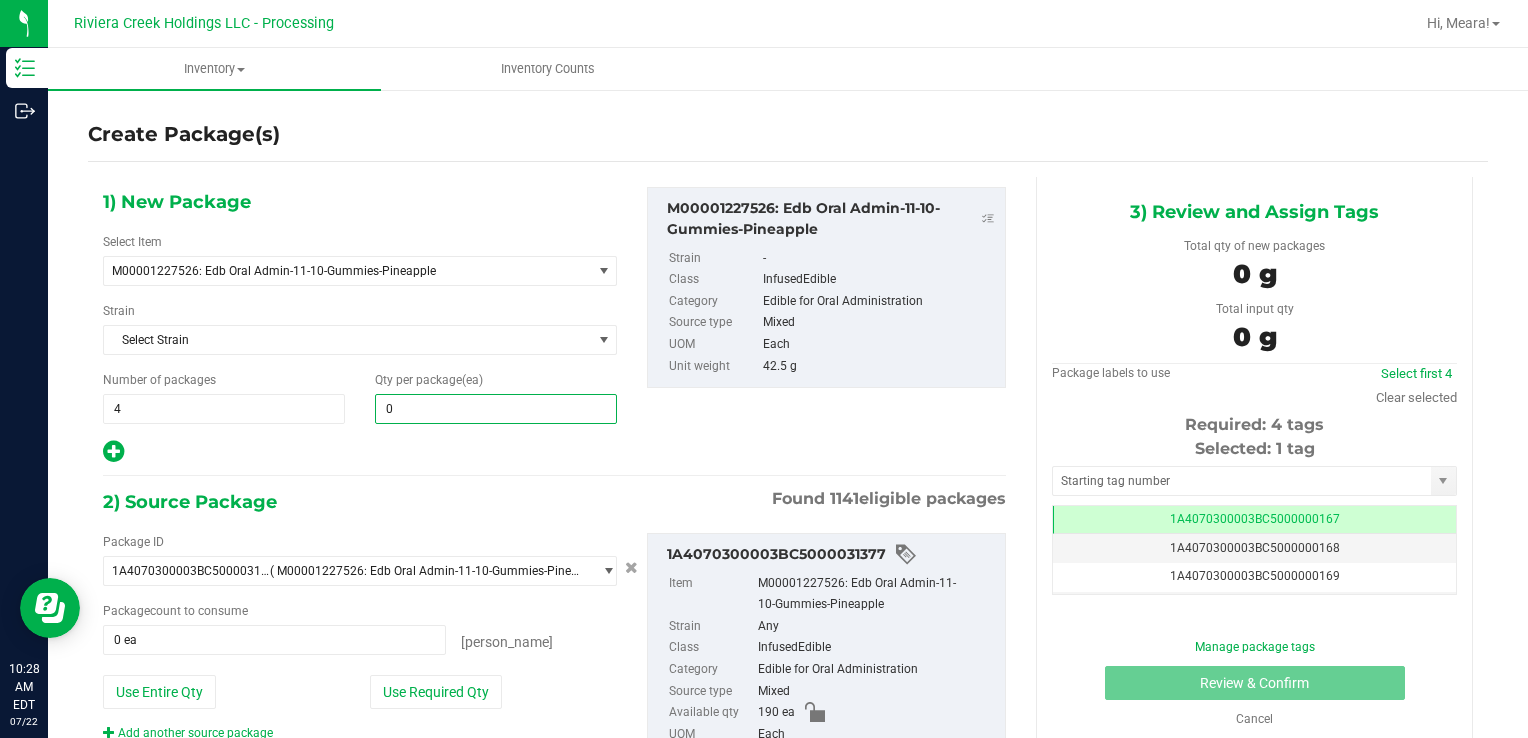type 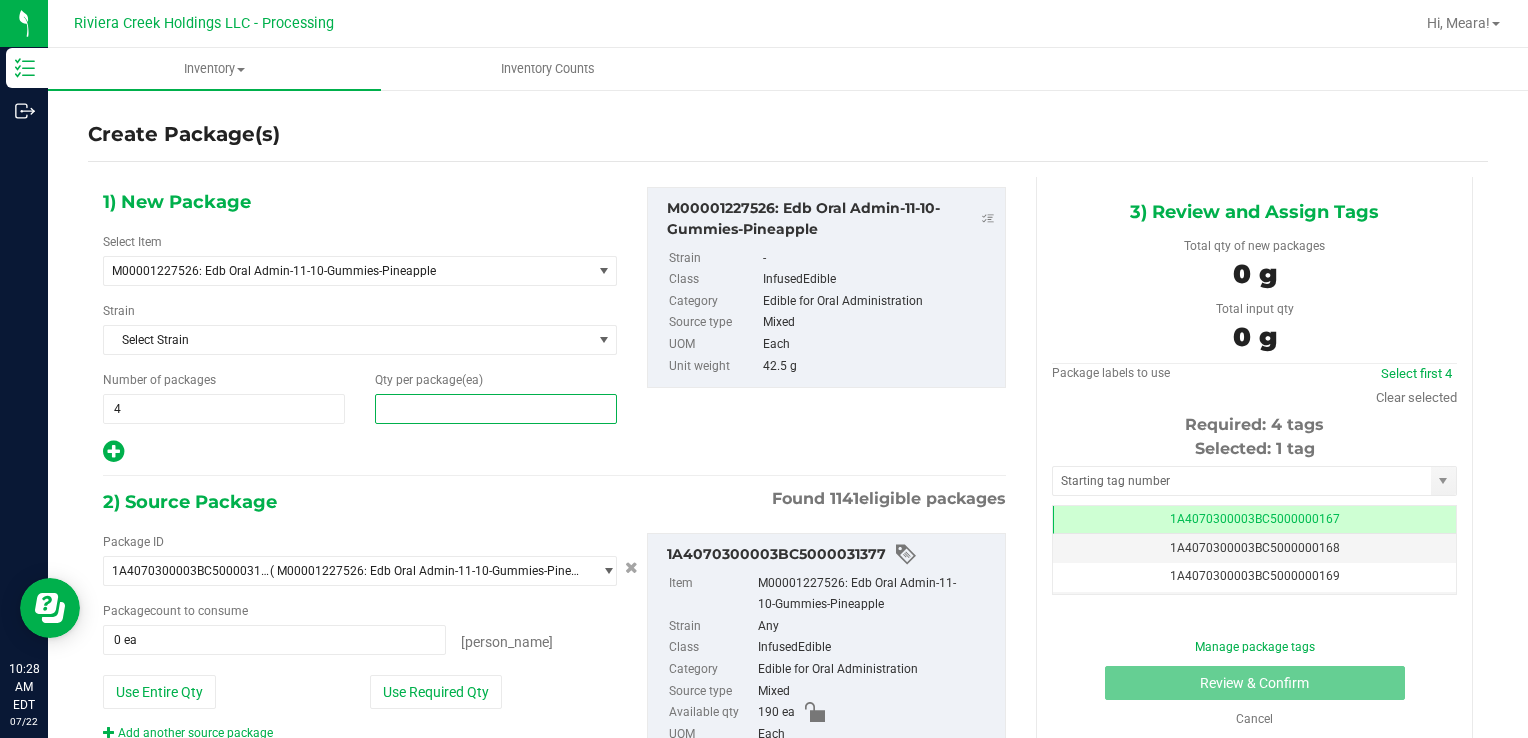 click at bounding box center [496, 409] 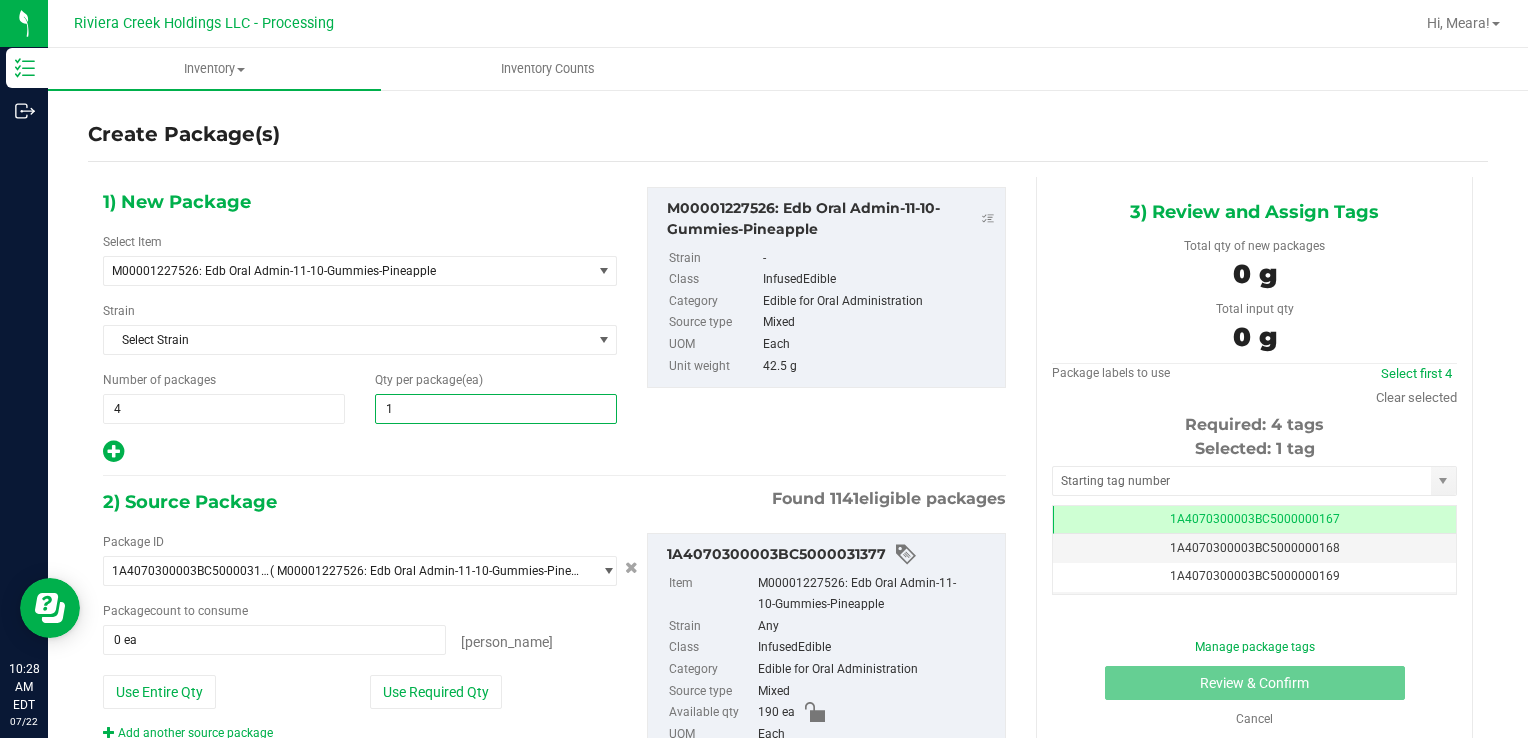 type on "10" 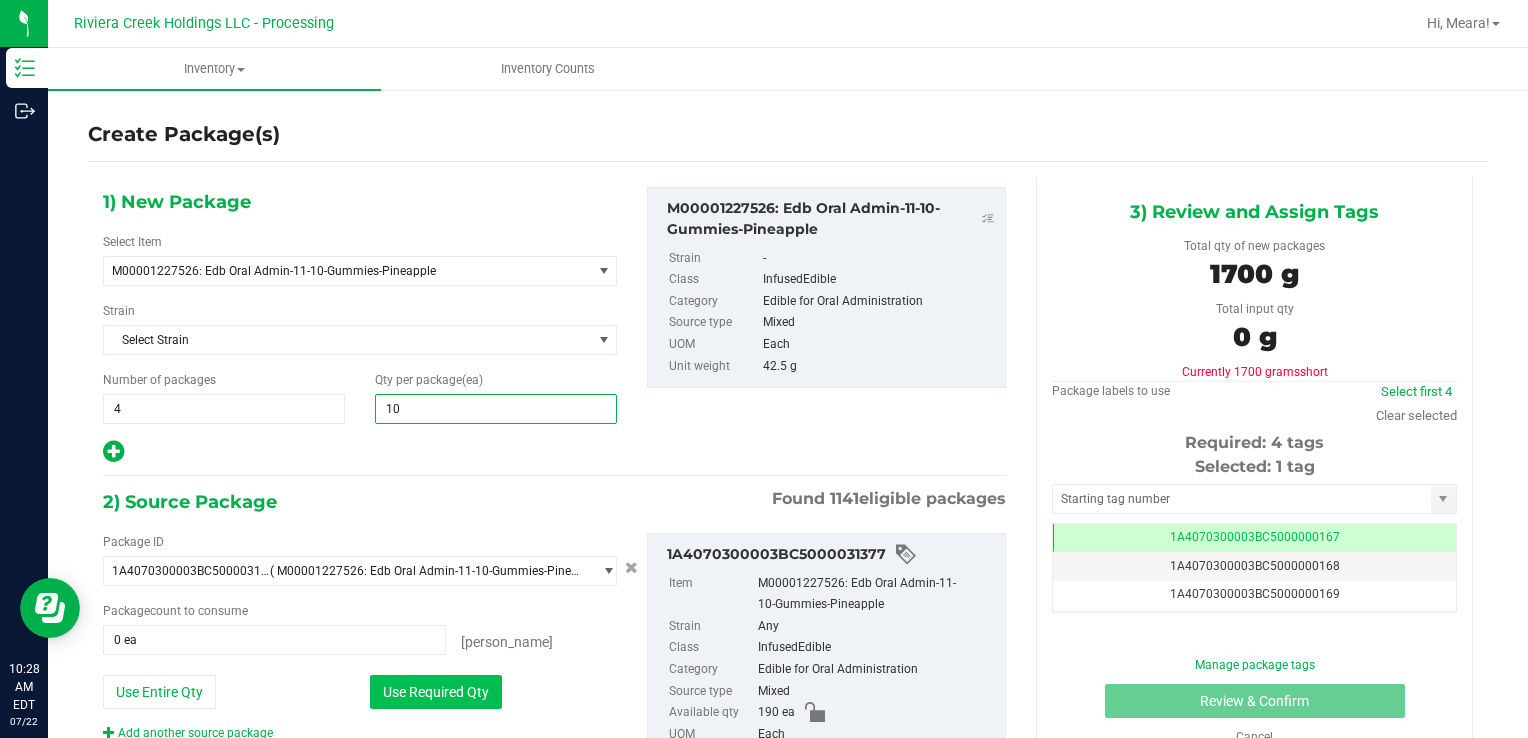 type on "10" 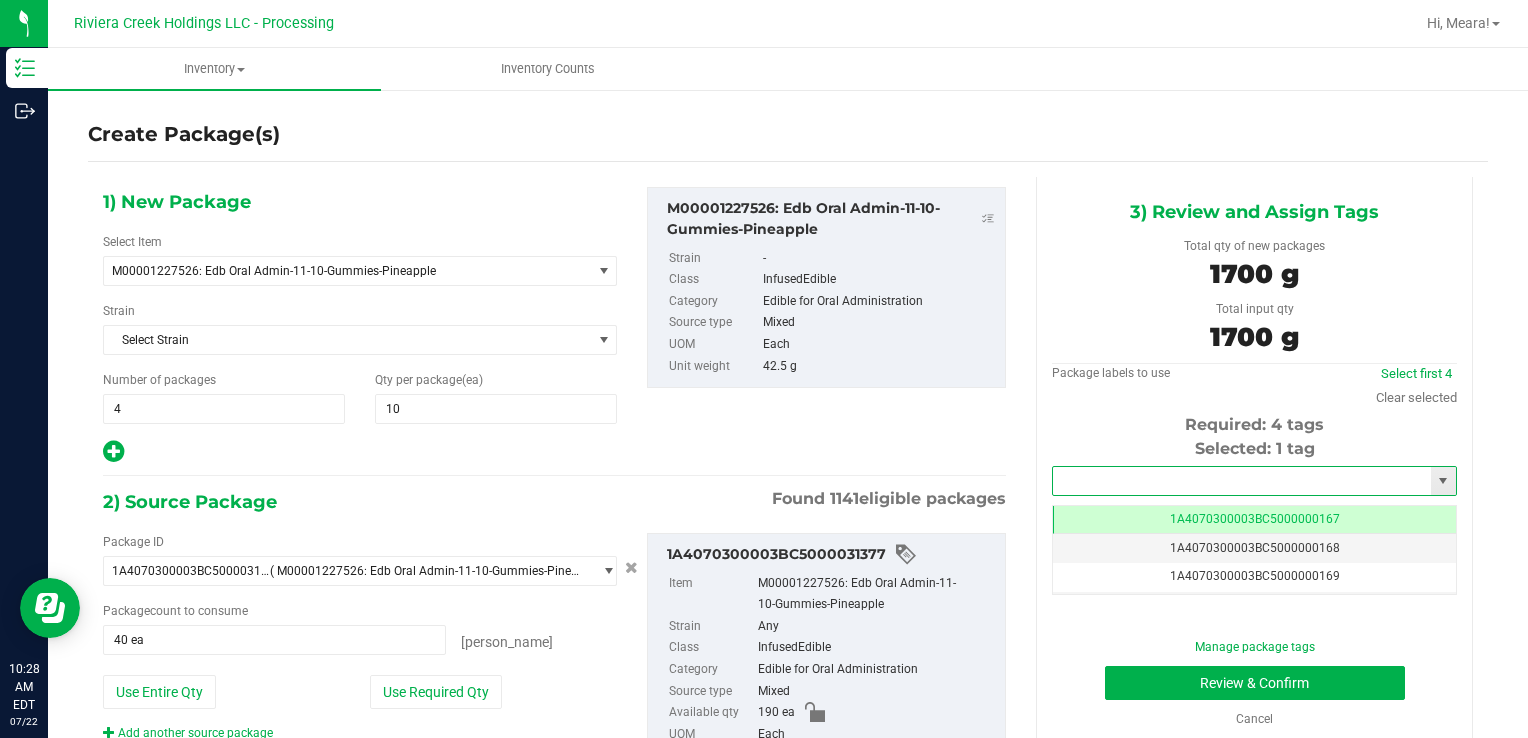 click at bounding box center [1242, 481] 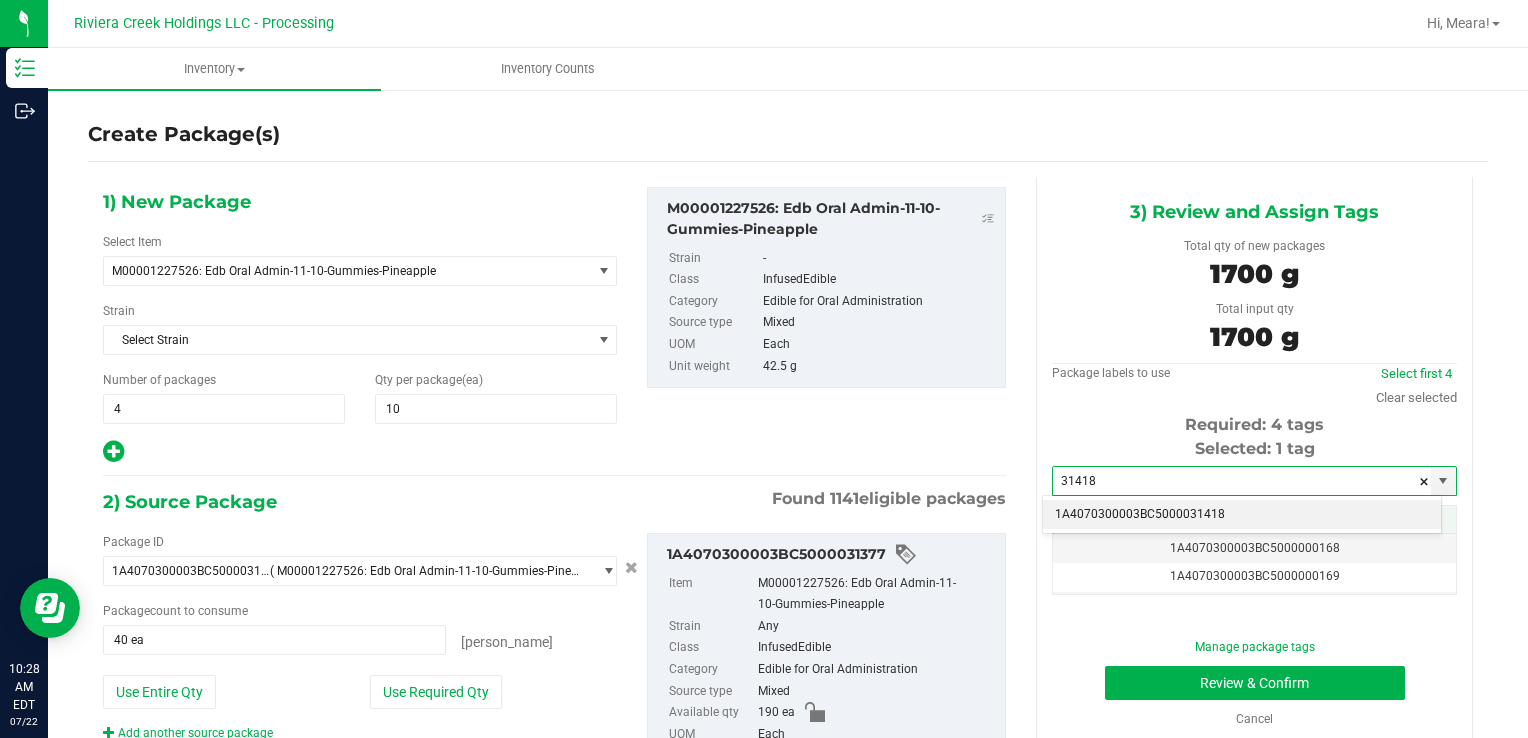 click on "1A4070300003BC5000031418" at bounding box center [1242, 515] 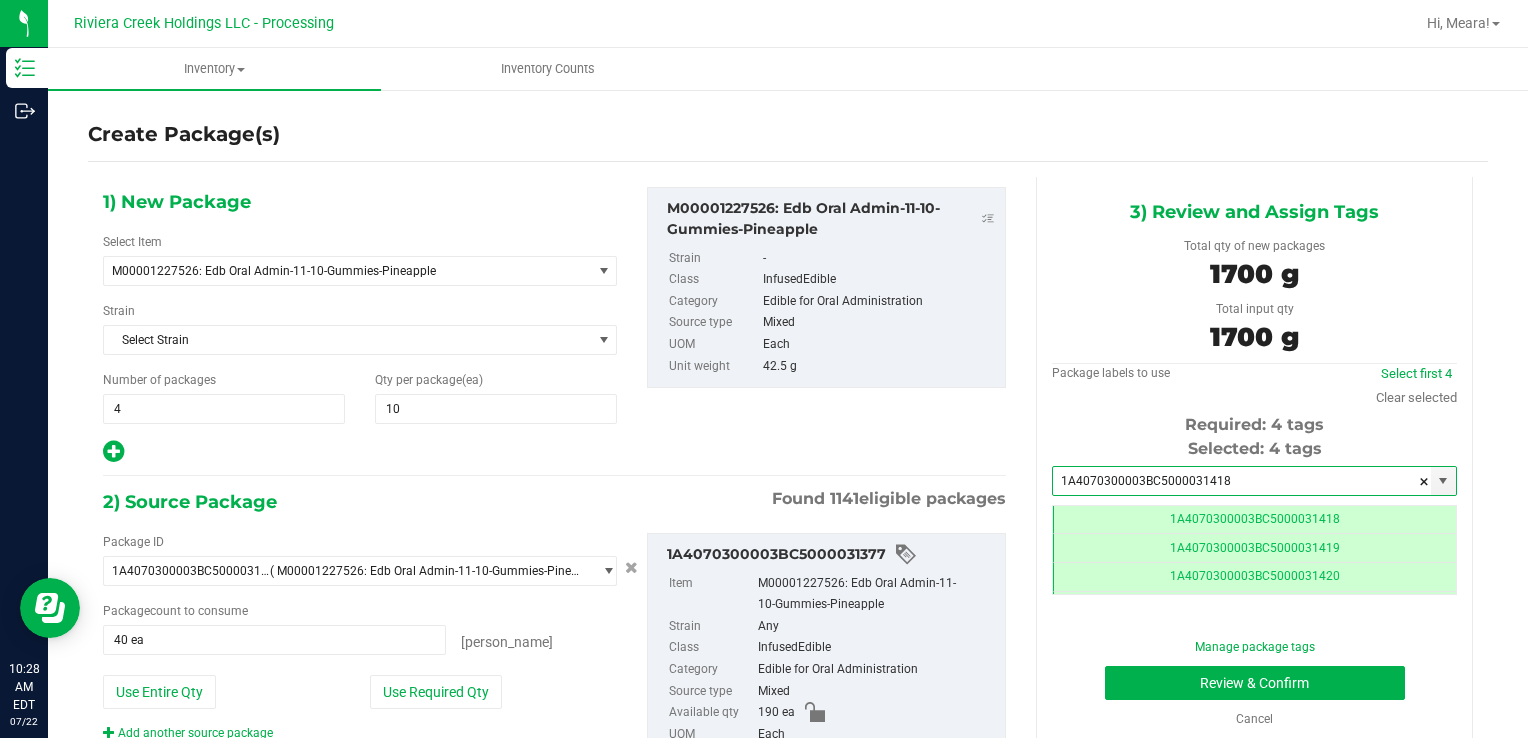 scroll, scrollTop: 0, scrollLeft: 0, axis: both 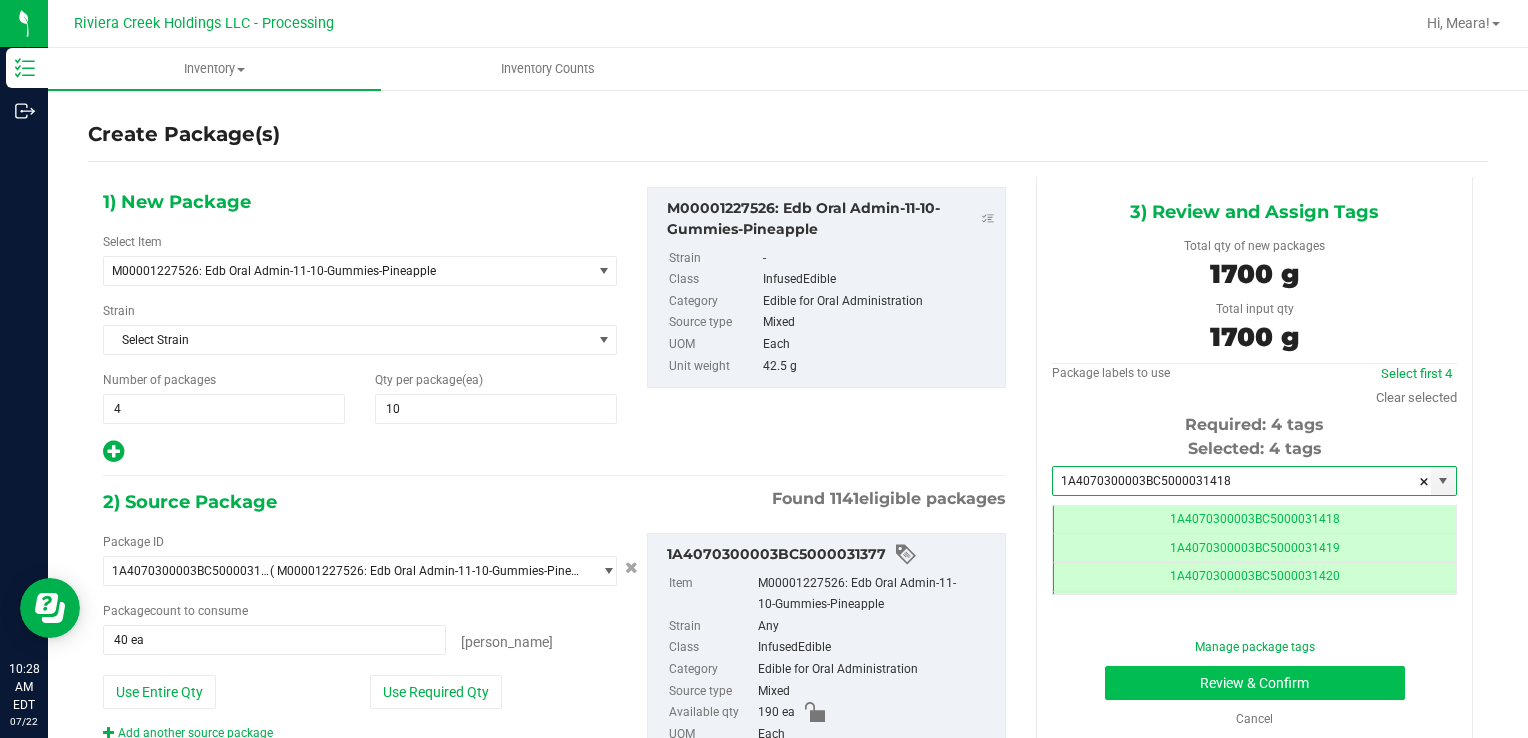 type on "1A4070300003BC5000031418" 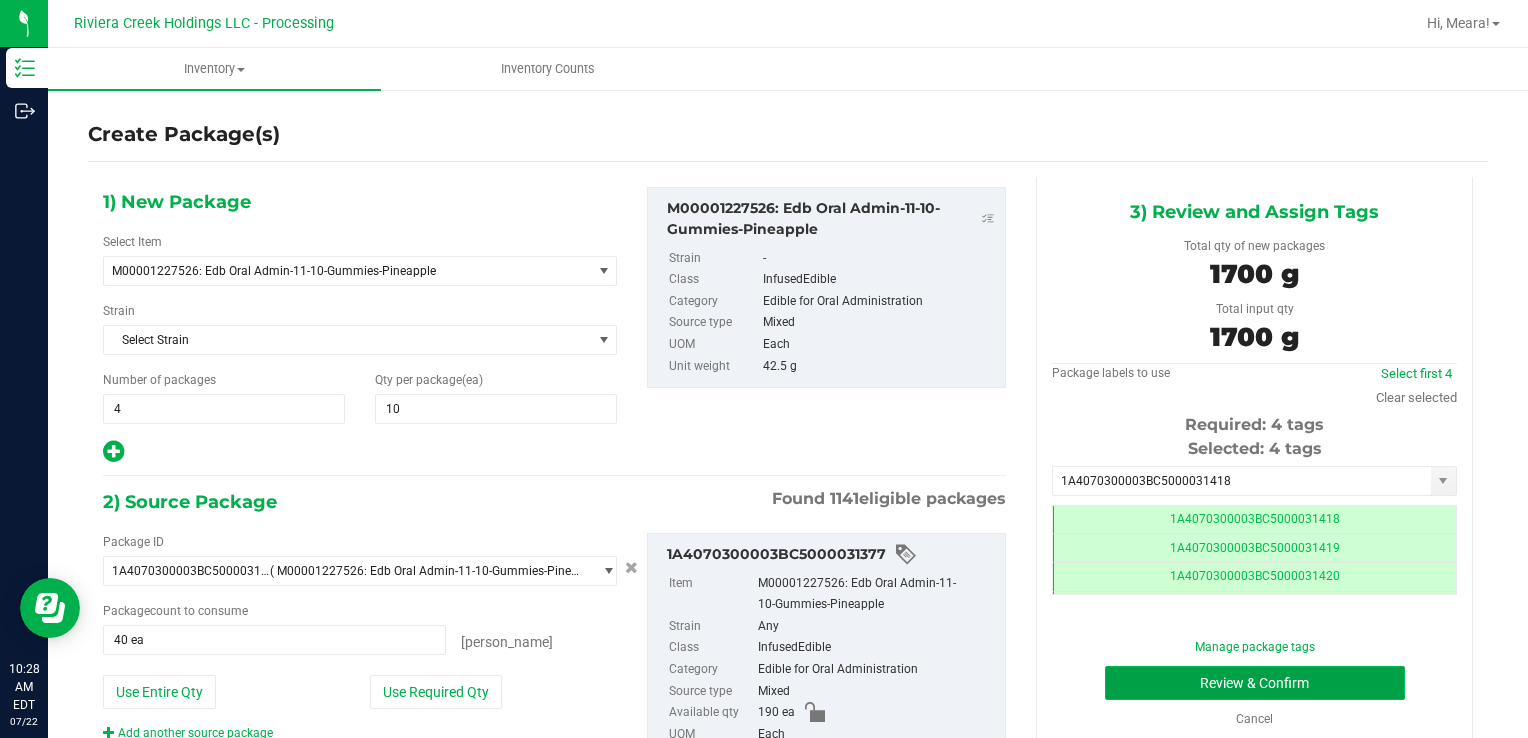 click on "Review & Confirm" at bounding box center (1255, 683) 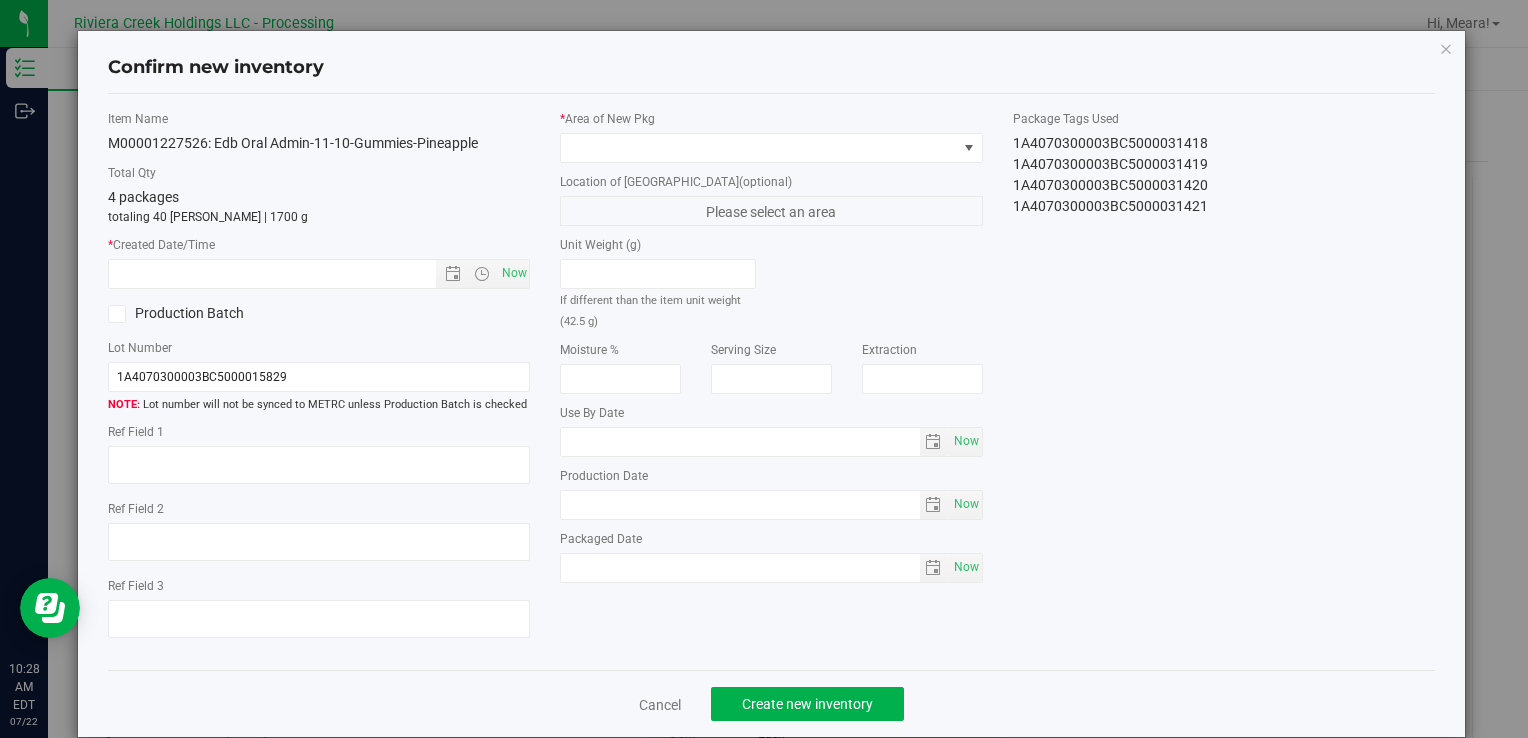 type on "[DATE]" 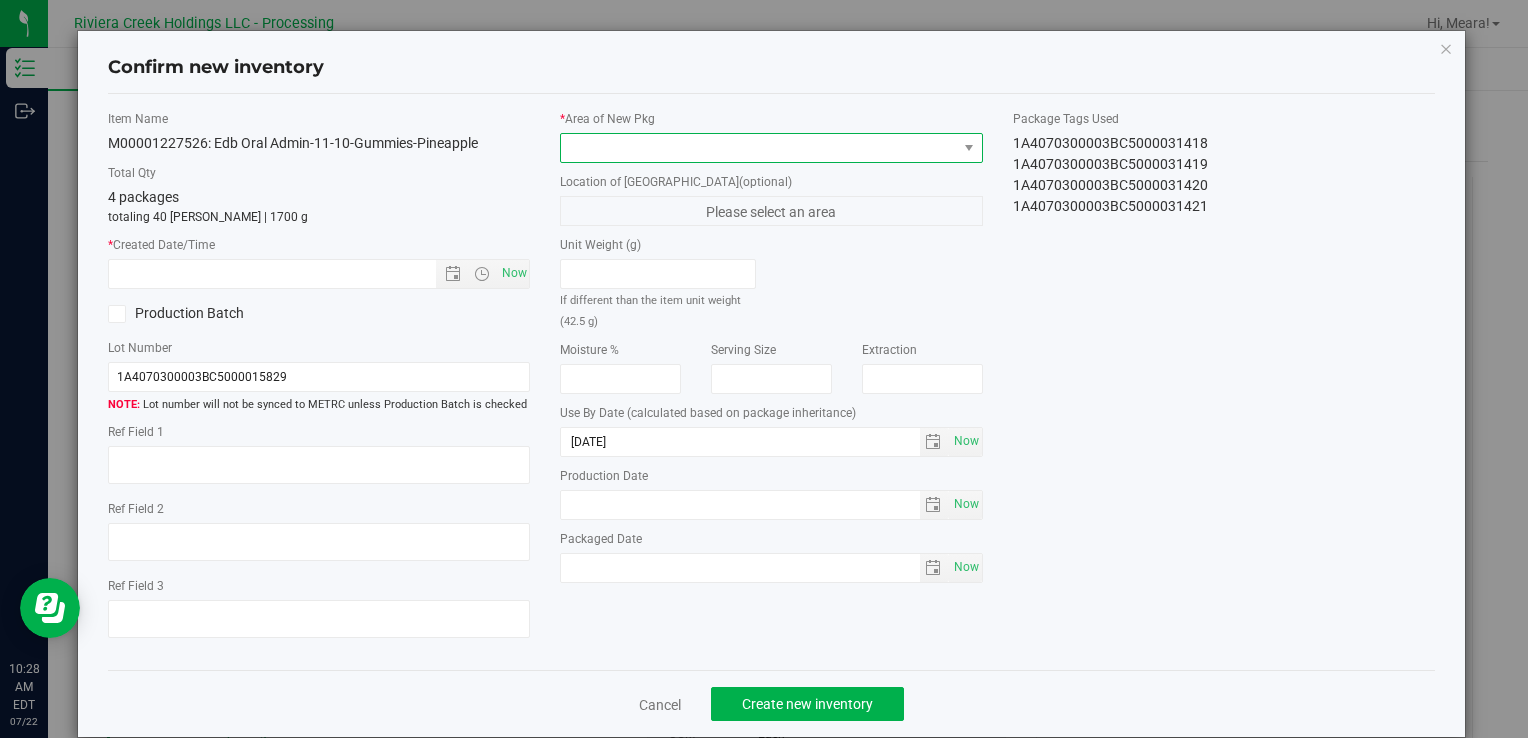 click at bounding box center [758, 148] 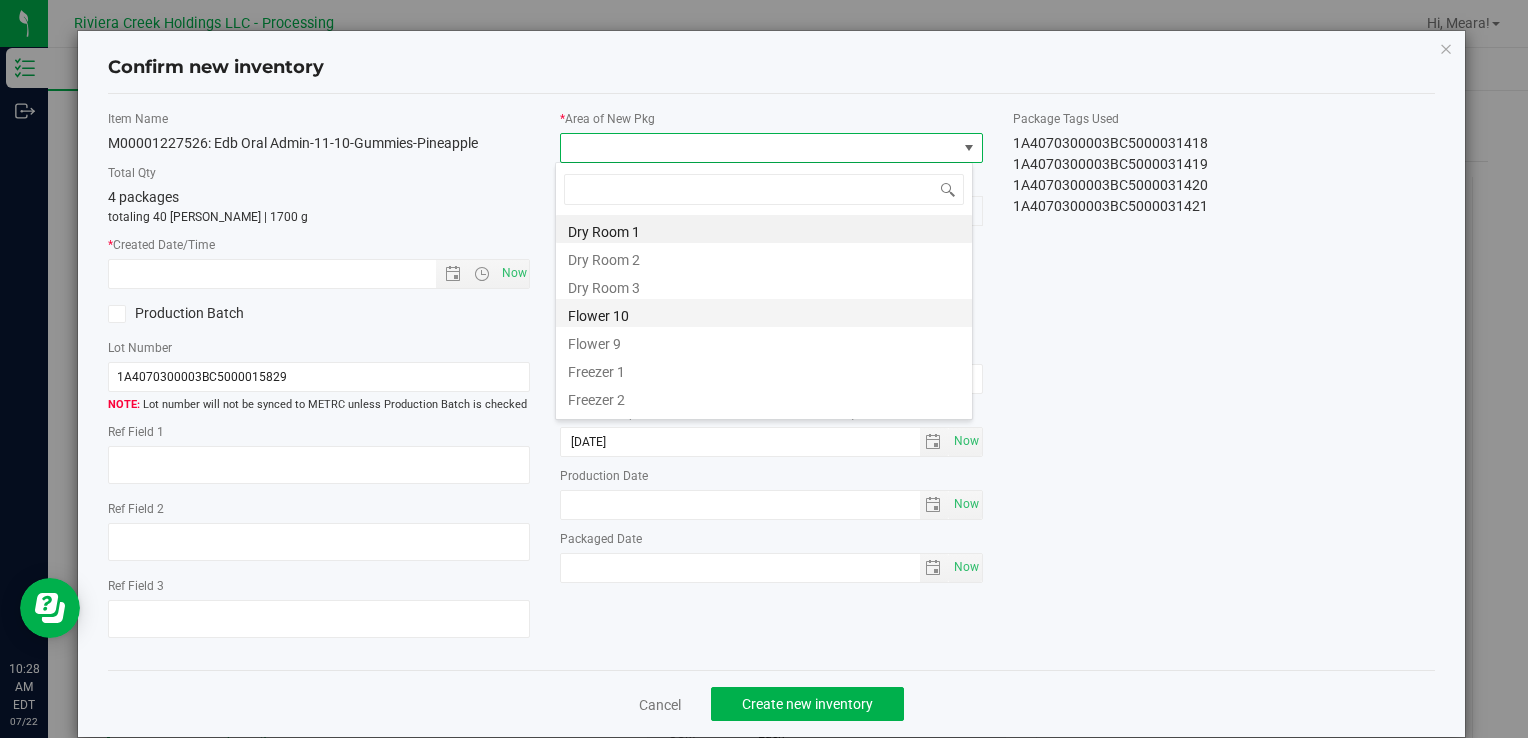 drag, startPoint x: 612, startPoint y: 316, endPoint x: 568, endPoint y: 302, distance: 46.173584 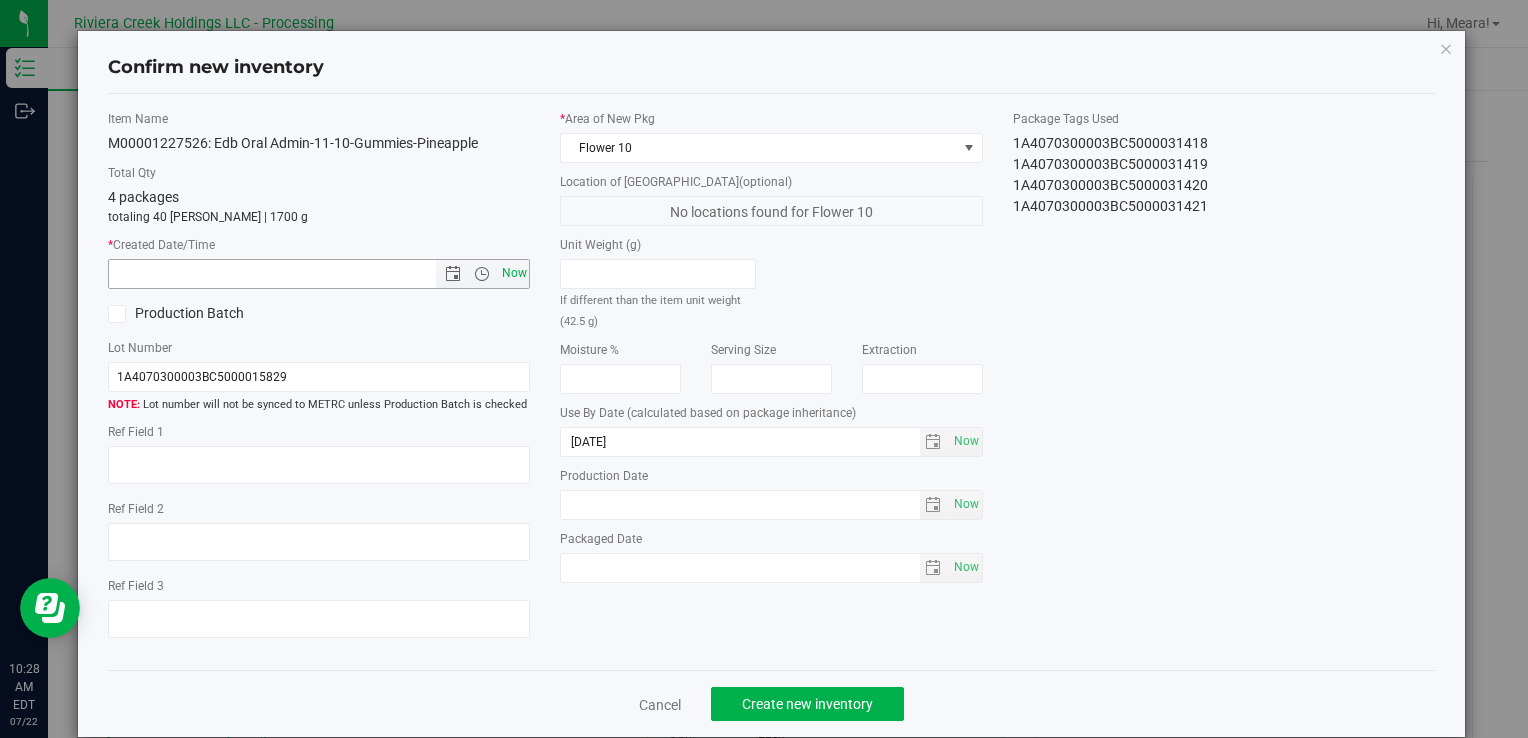 click on "Now" at bounding box center (514, 273) 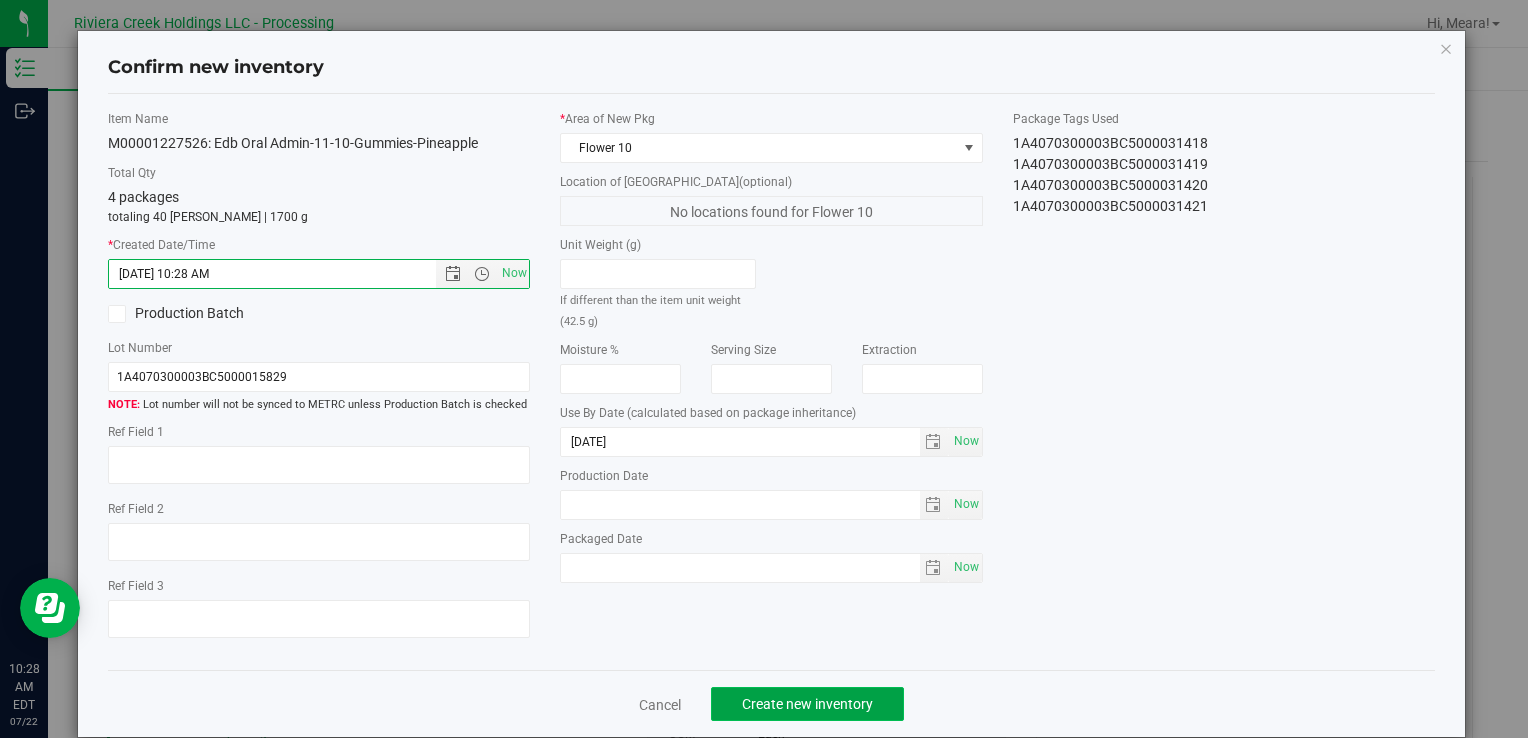 click on "Create new inventory" 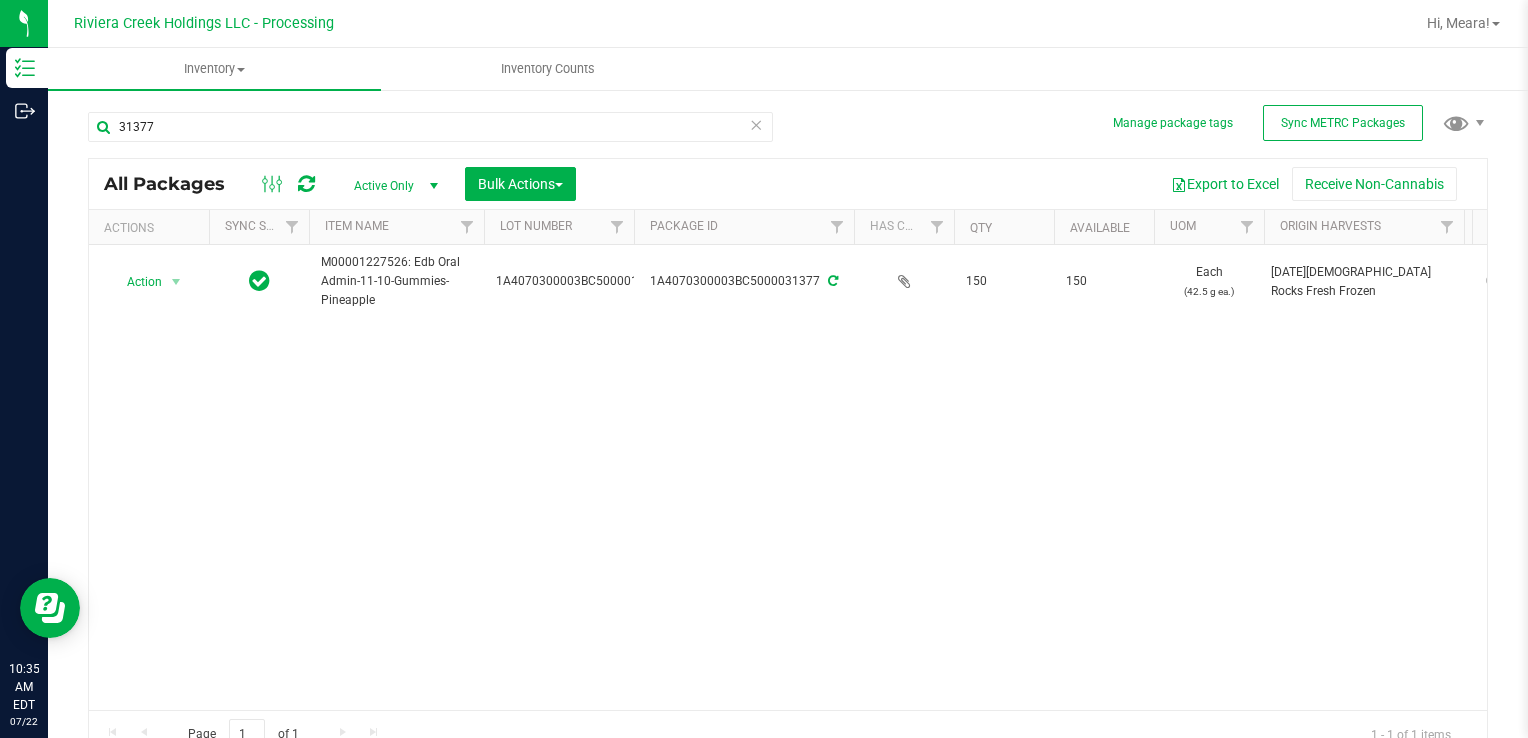 click on "Action Action Create package Edit attributes Global inventory Locate package Package audit log Print package label Print product labels Retag package
M00001227526: Edb Oral Admin-11-10-Gummies-Pineapple
1A4070300003BC5000015829
1A4070300003BC5000031377
150
150
Each
(42.5 g ea.)
[DATE][DEMOGRAPHIC_DATA] Rocks Fresh Frozen 0.2630
Flower 10
Pass
[DATE]
Now
Edible for Oral Administration" at bounding box center [788, 477] 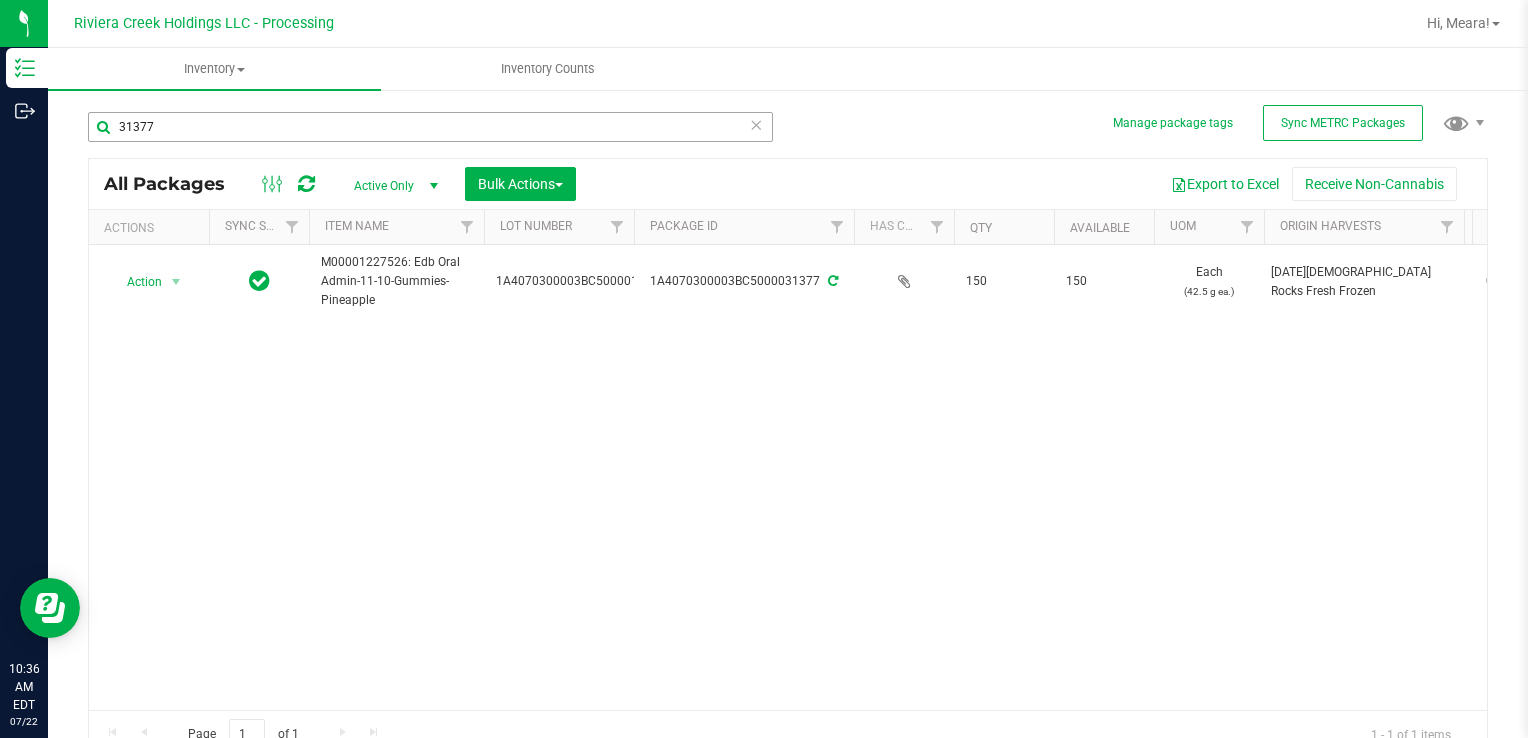 click on "31377" at bounding box center (430, 135) 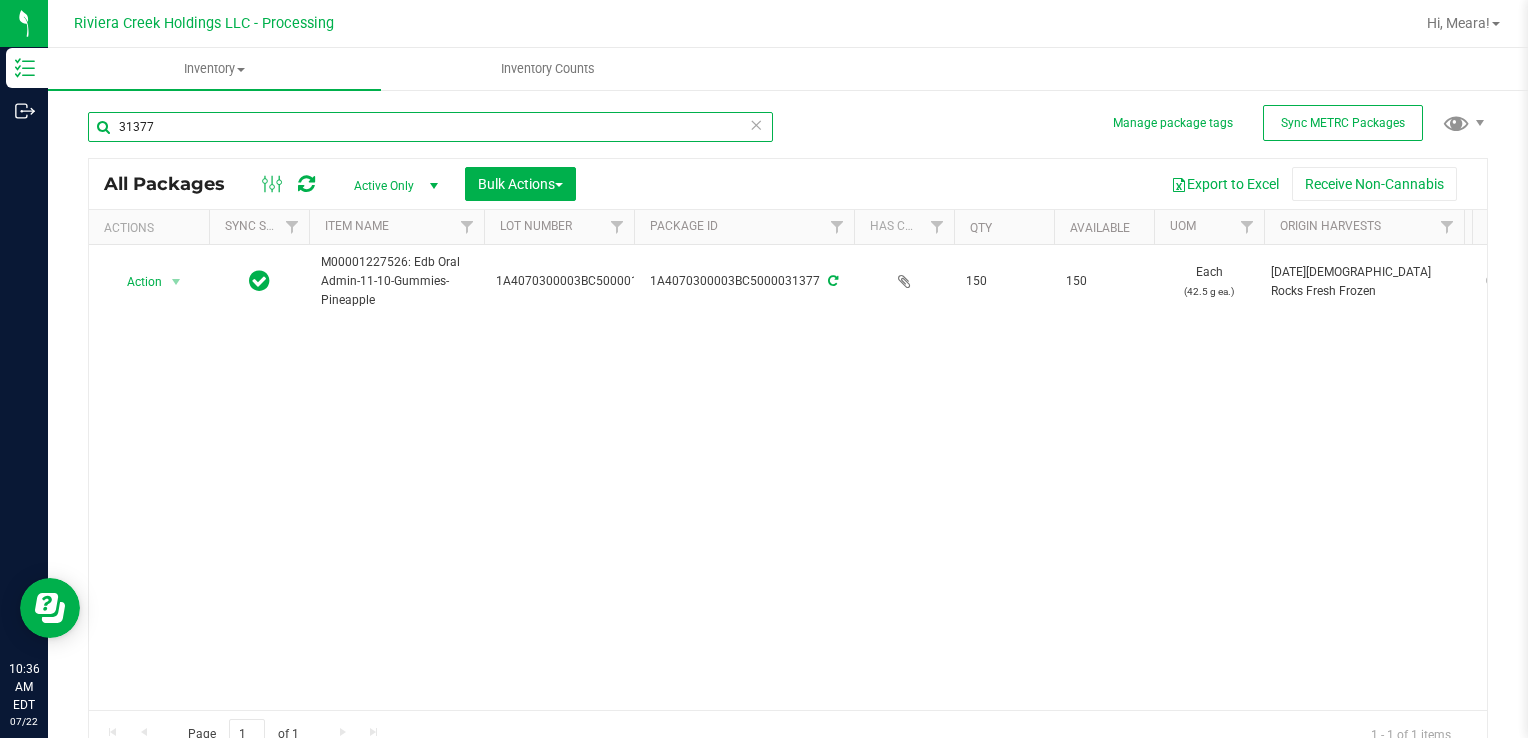 drag, startPoint x: 122, startPoint y: 130, endPoint x: 92, endPoint y: 126, distance: 30.265491 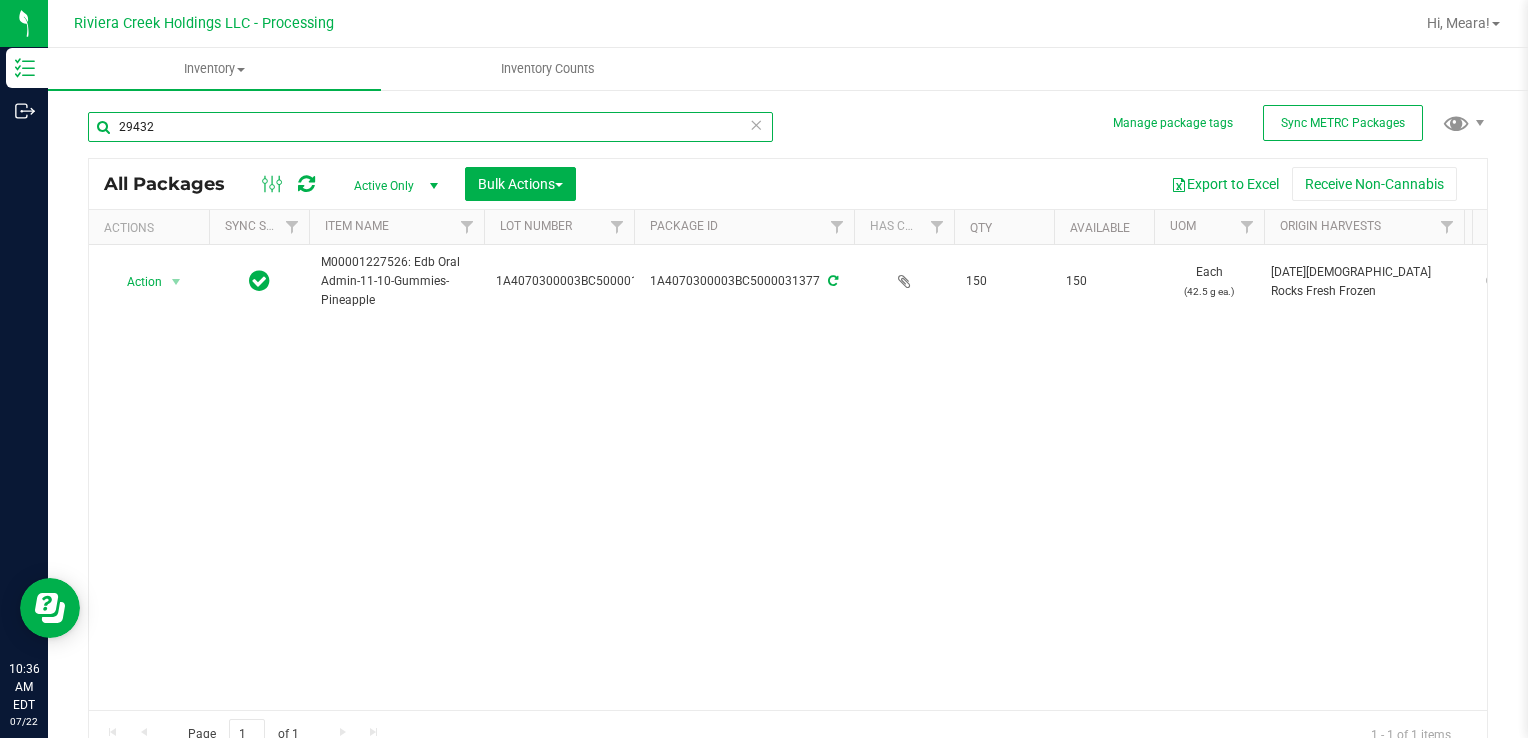 type on "29432" 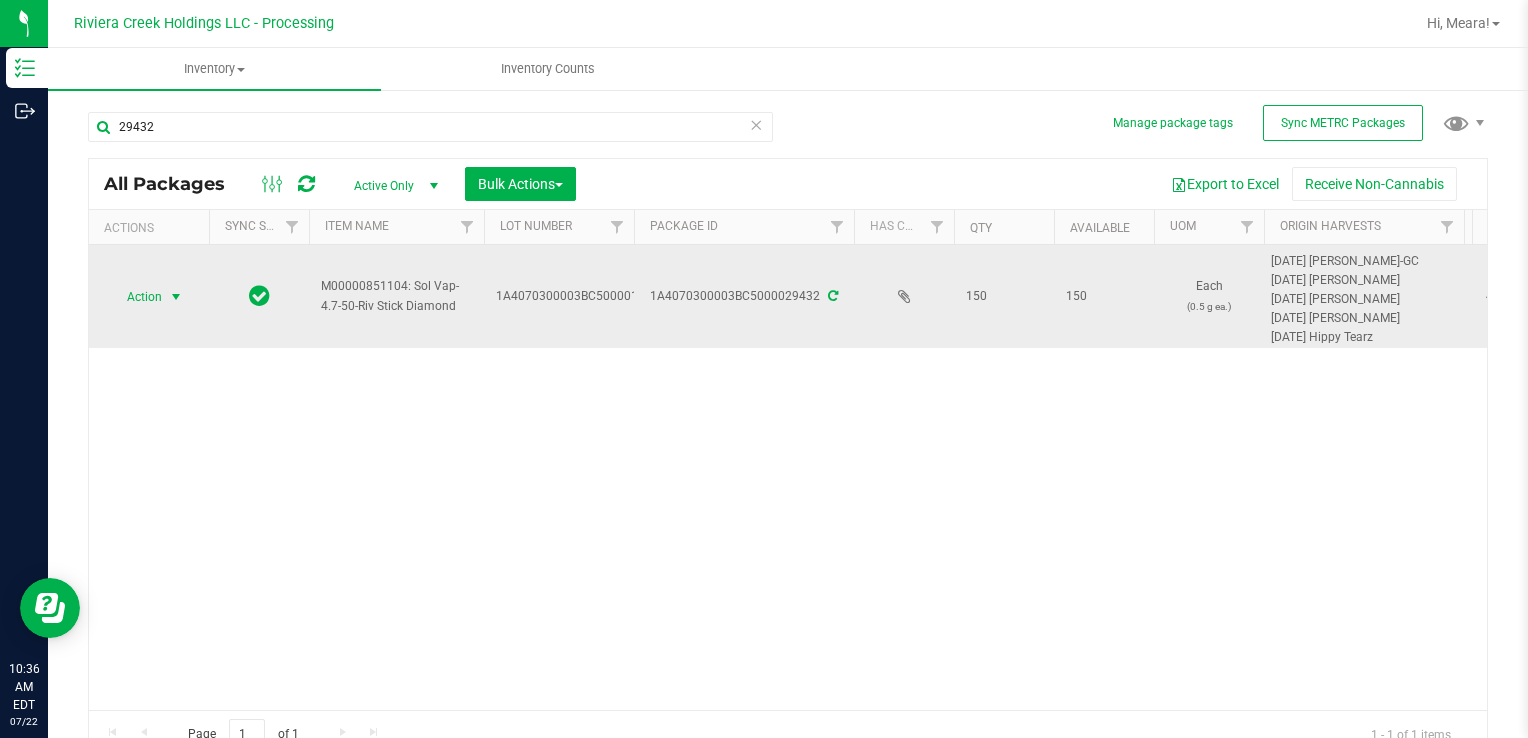 click at bounding box center (176, 297) 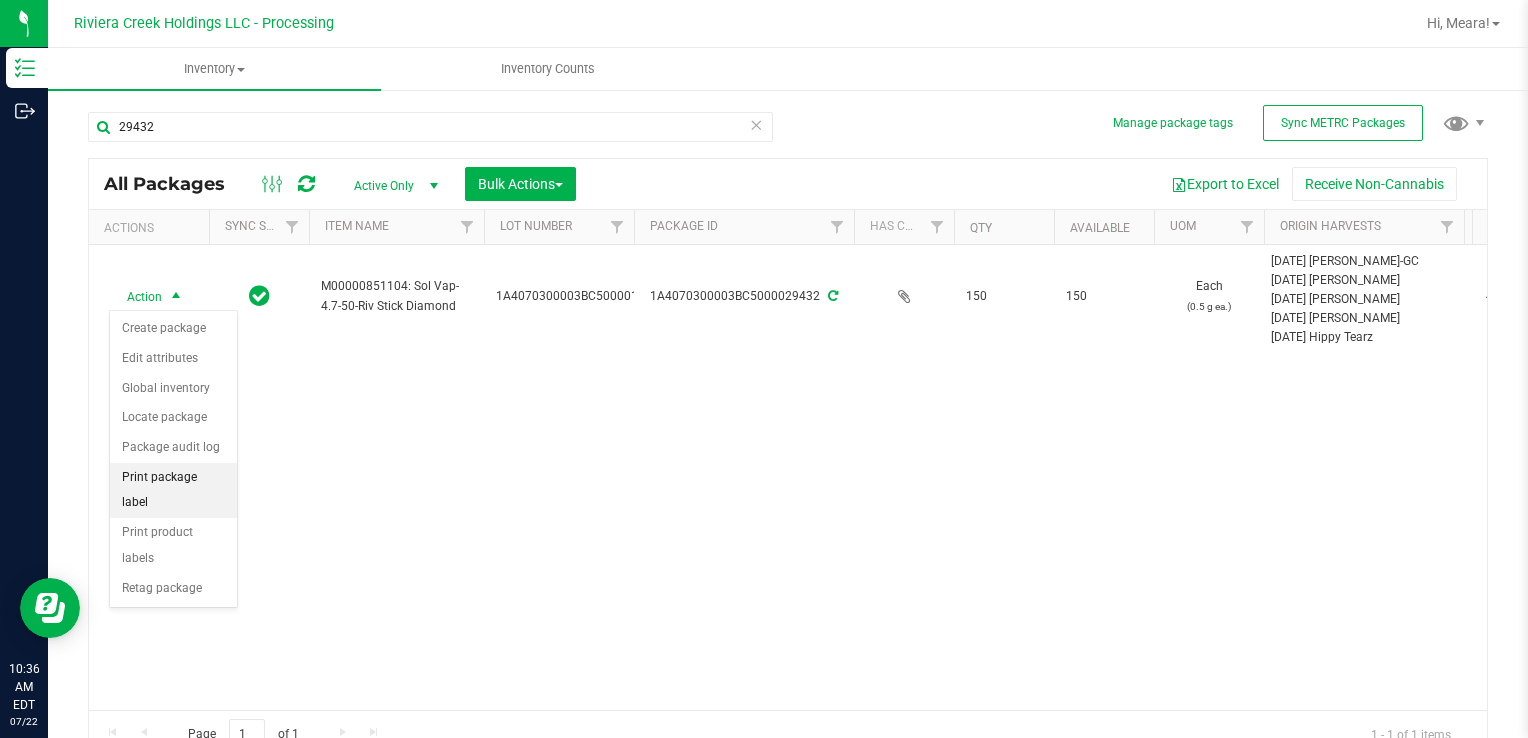 click on "Print package label" at bounding box center (173, 490) 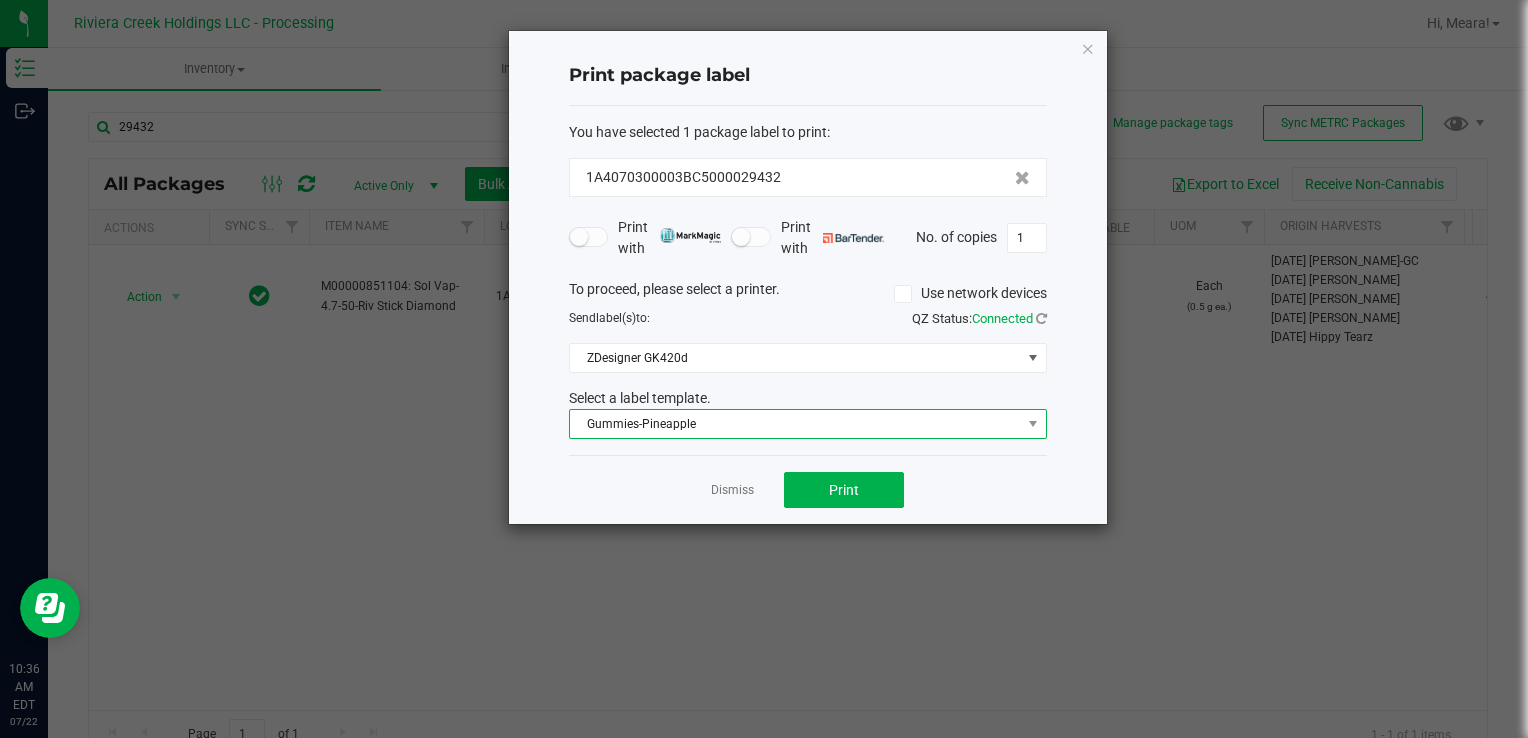 click on "Gummies-Pineapple" at bounding box center [795, 424] 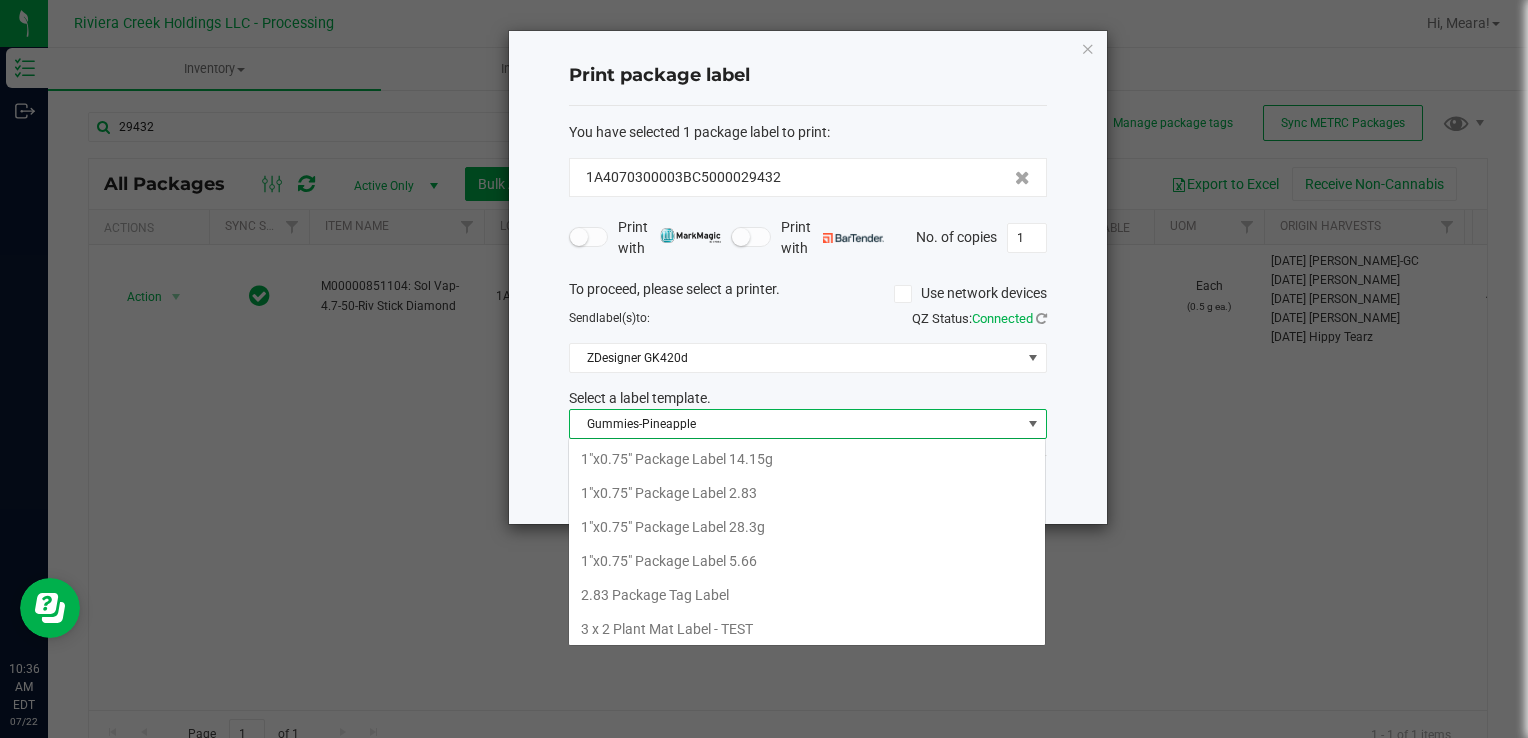 scroll, scrollTop: 439, scrollLeft: 0, axis: vertical 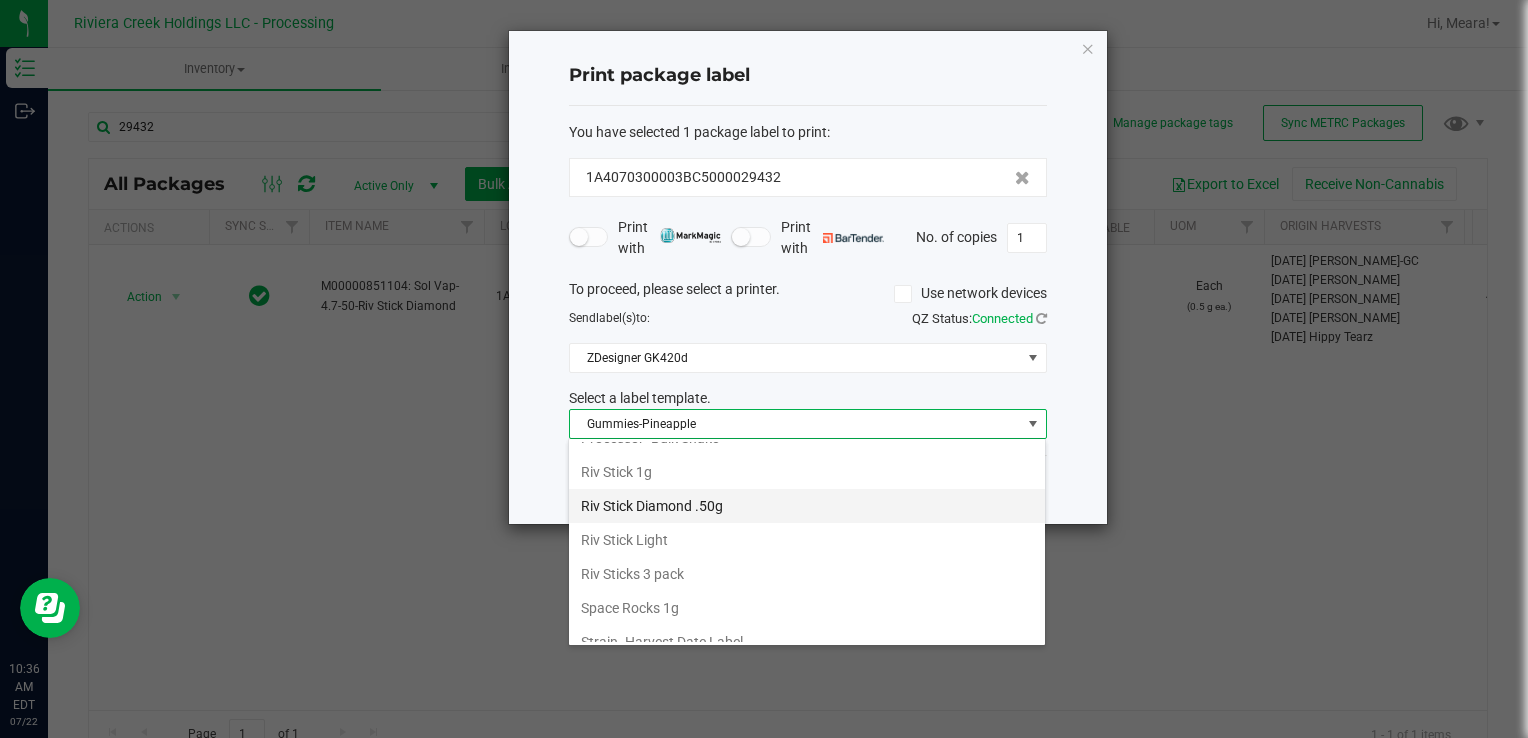 click on "Riv Stick Diamond .50g" at bounding box center [807, 506] 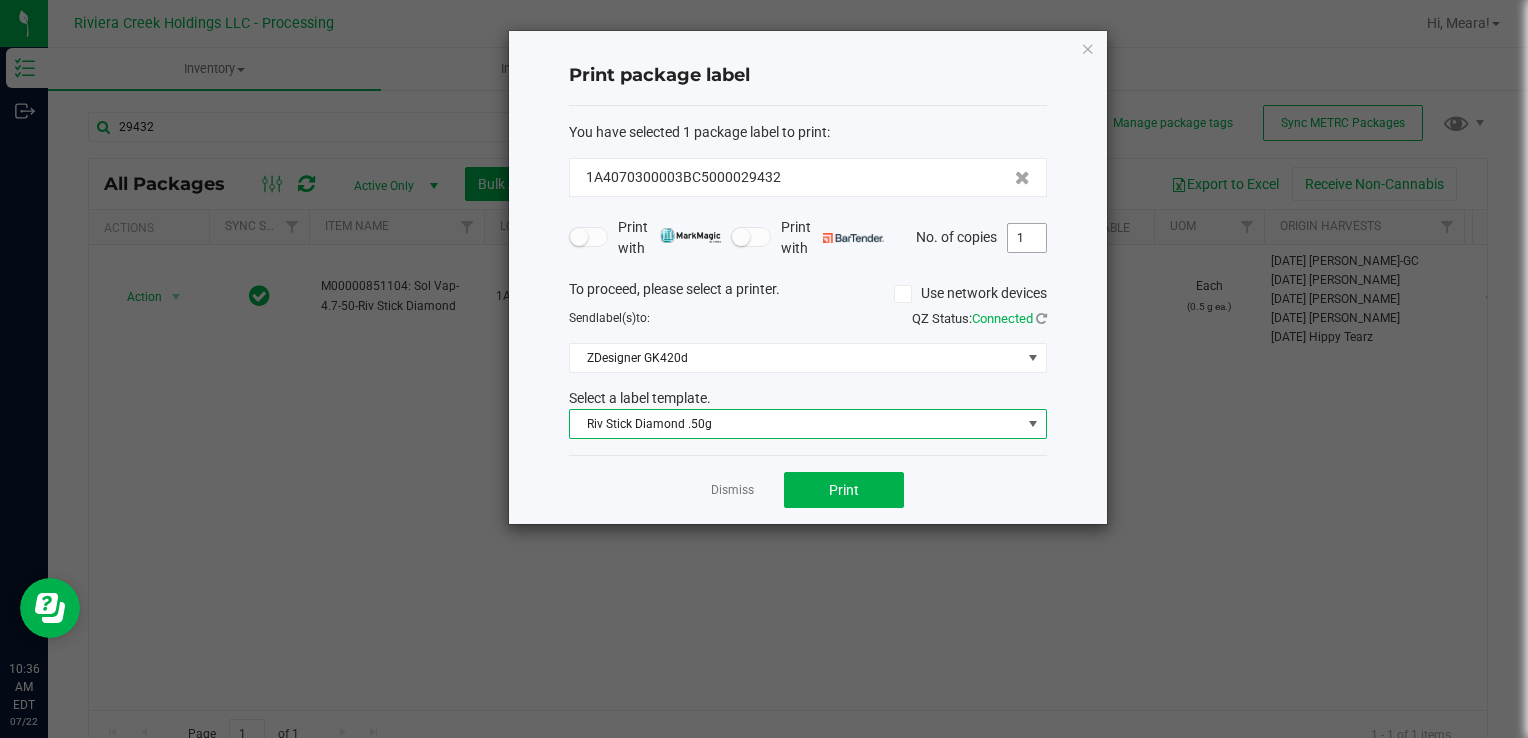 click on "1" at bounding box center [1027, 238] 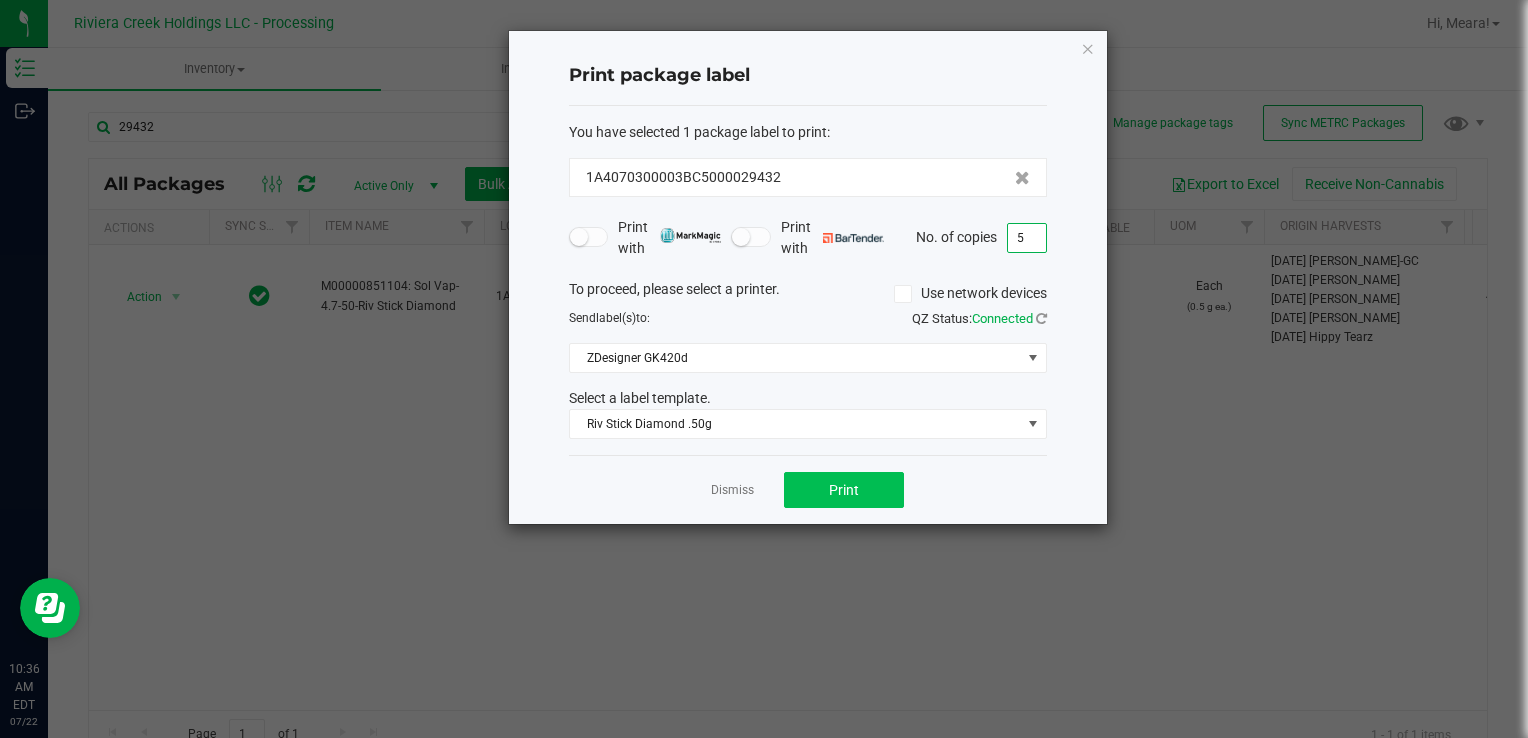 type on "5" 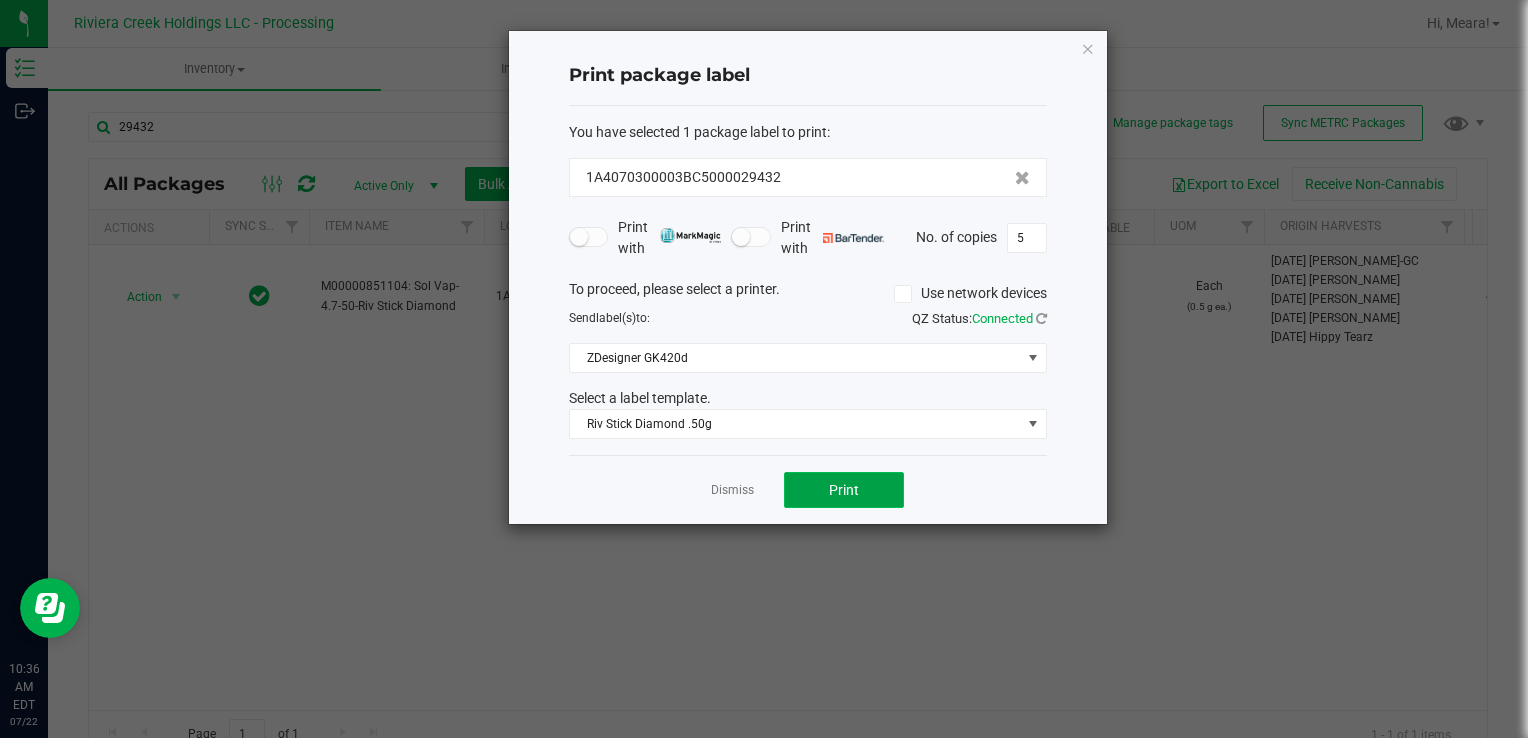 click on "Print" 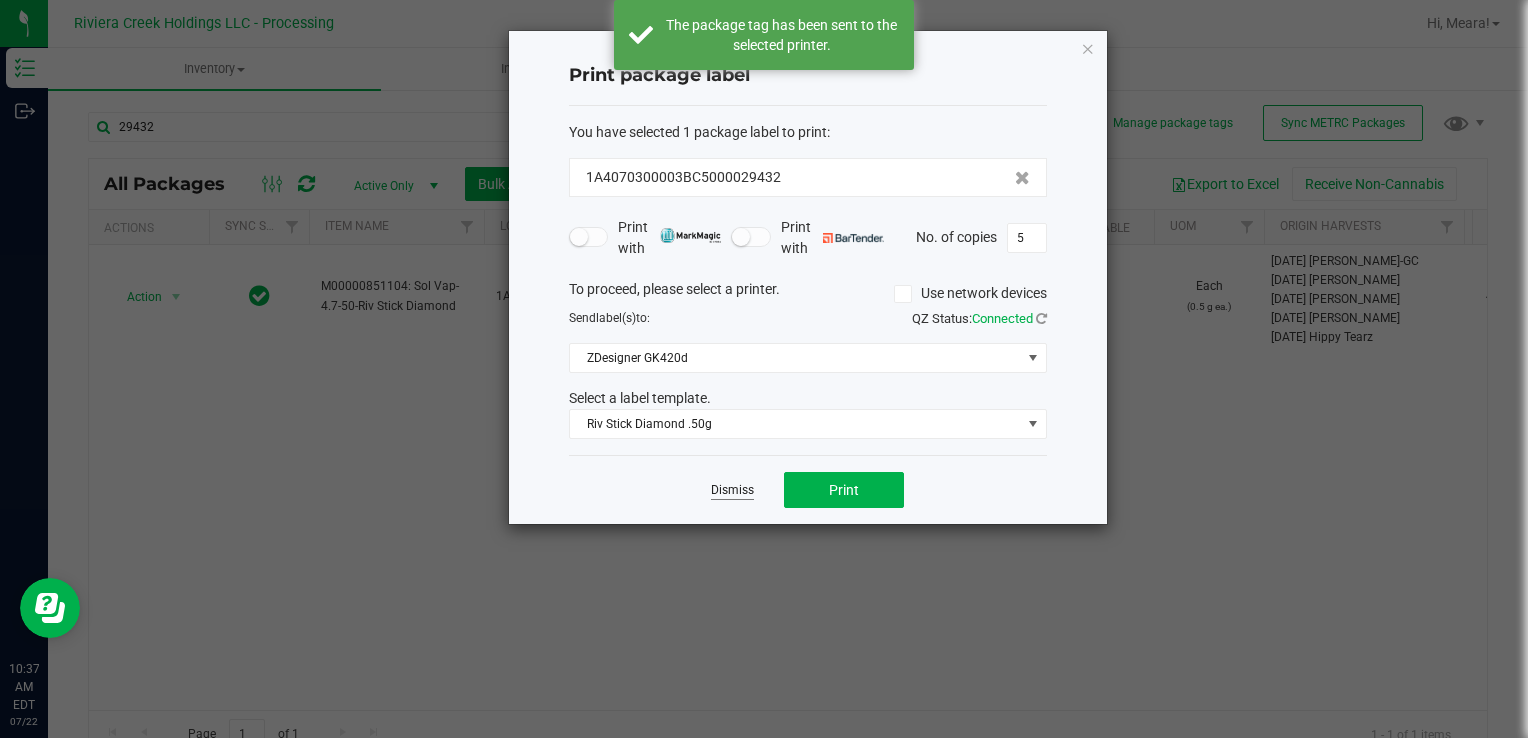 click on "Dismiss" 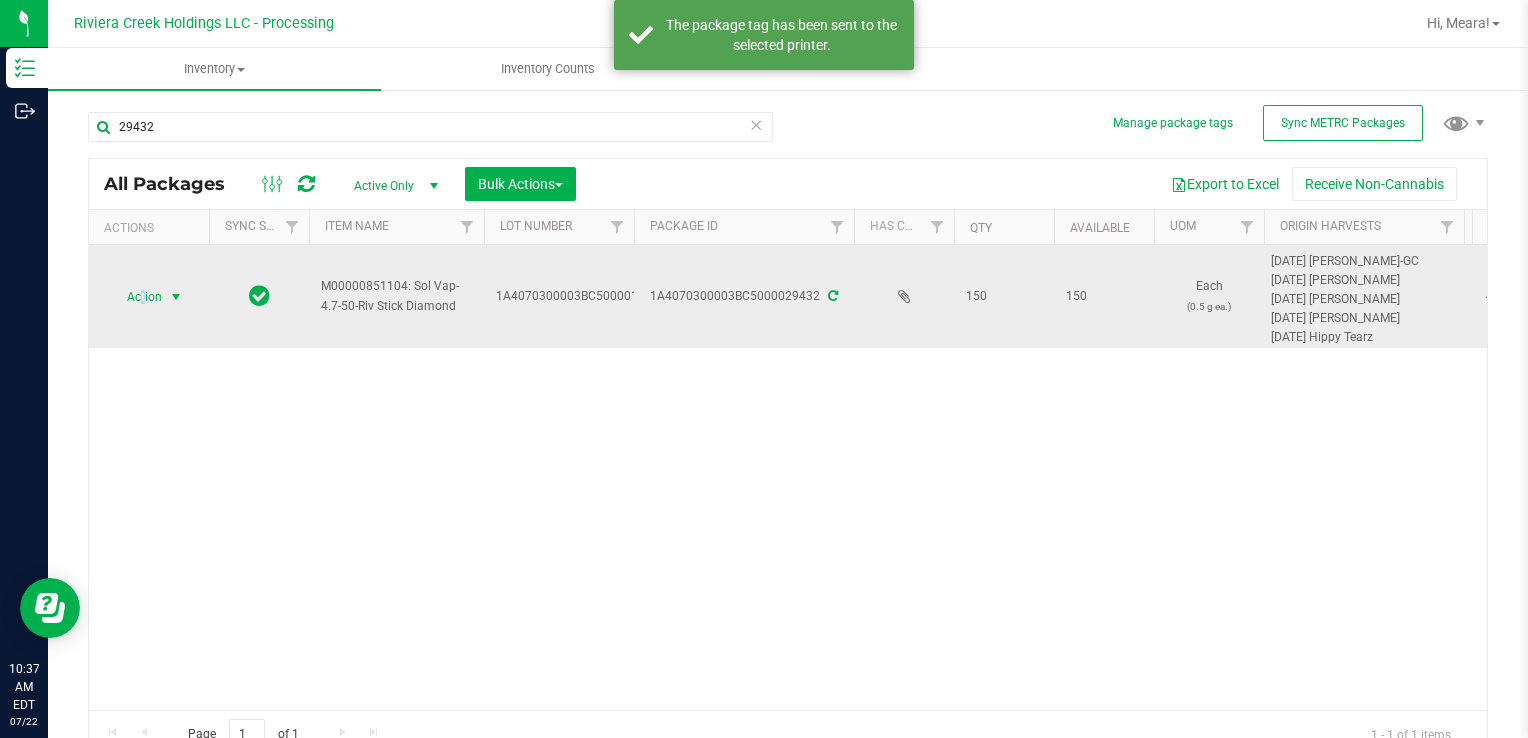 click on "Action" at bounding box center [136, 297] 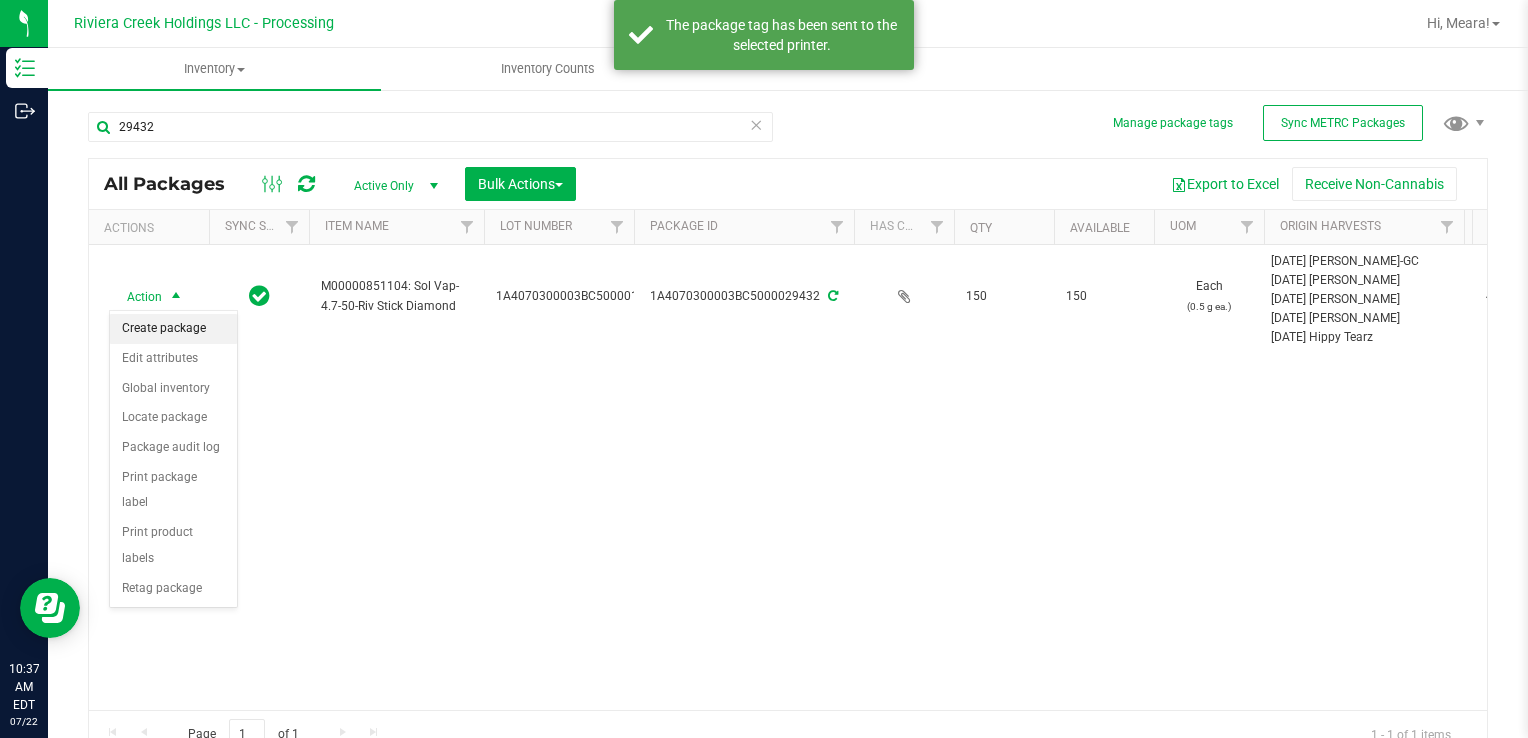 click on "Create package" at bounding box center [173, 329] 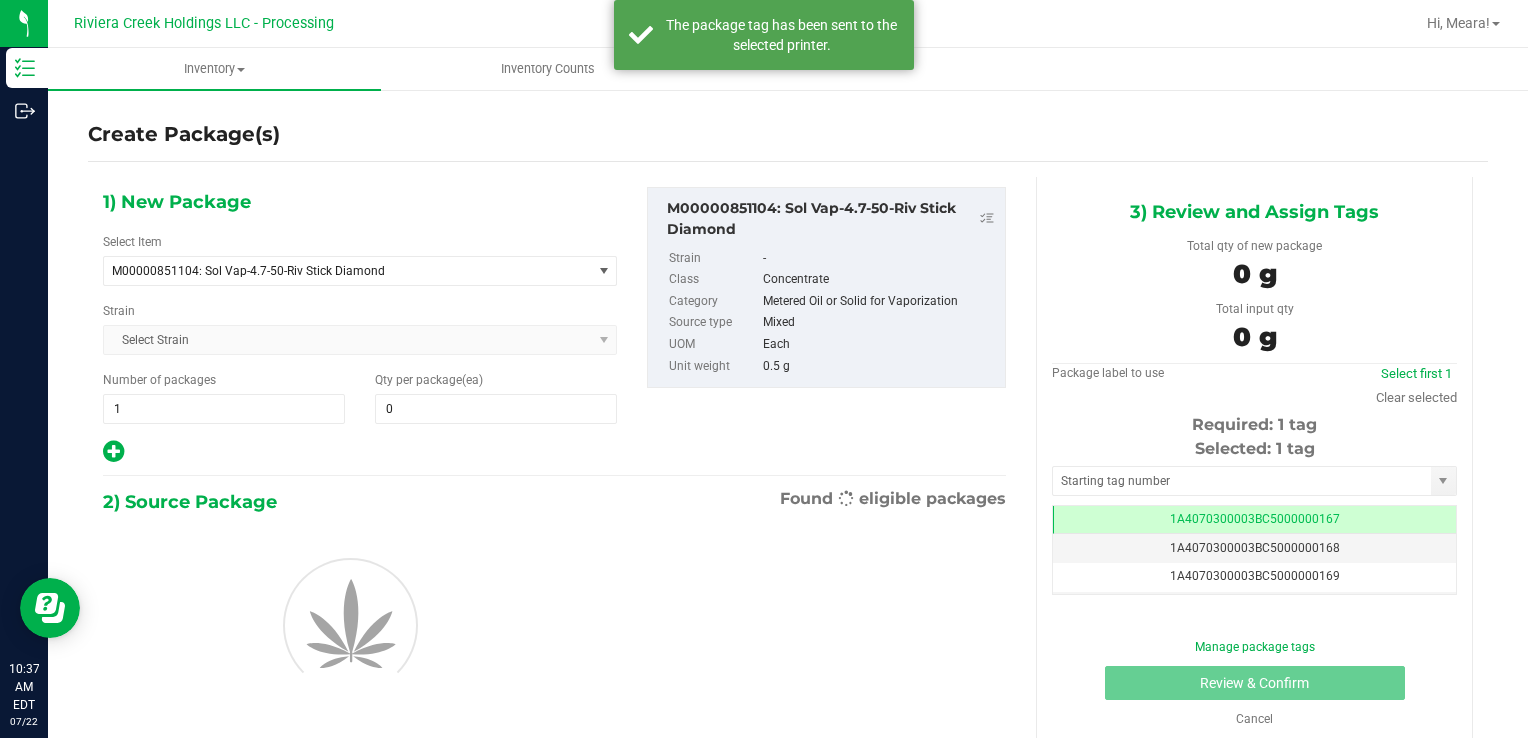 scroll, scrollTop: 0, scrollLeft: 0, axis: both 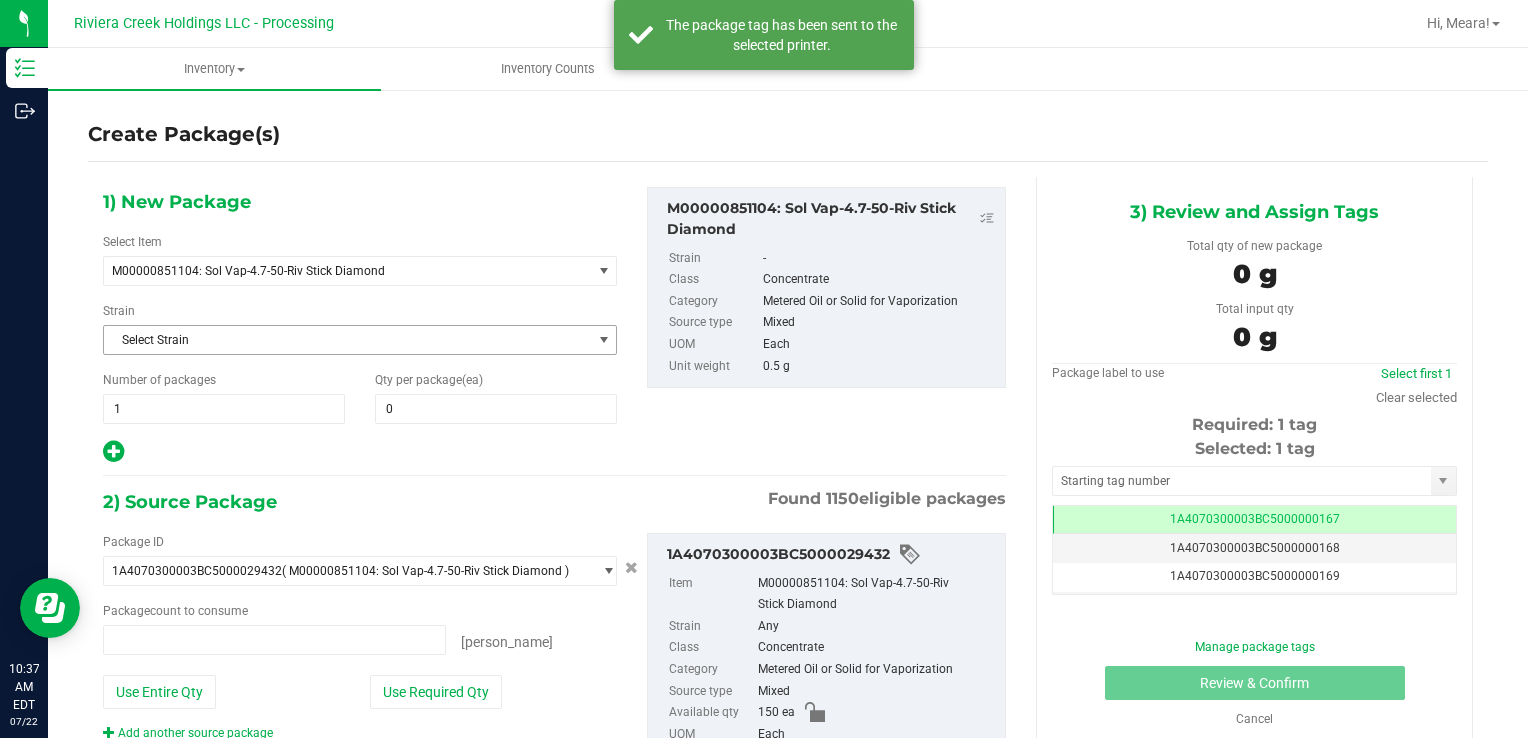 type on "0 ea" 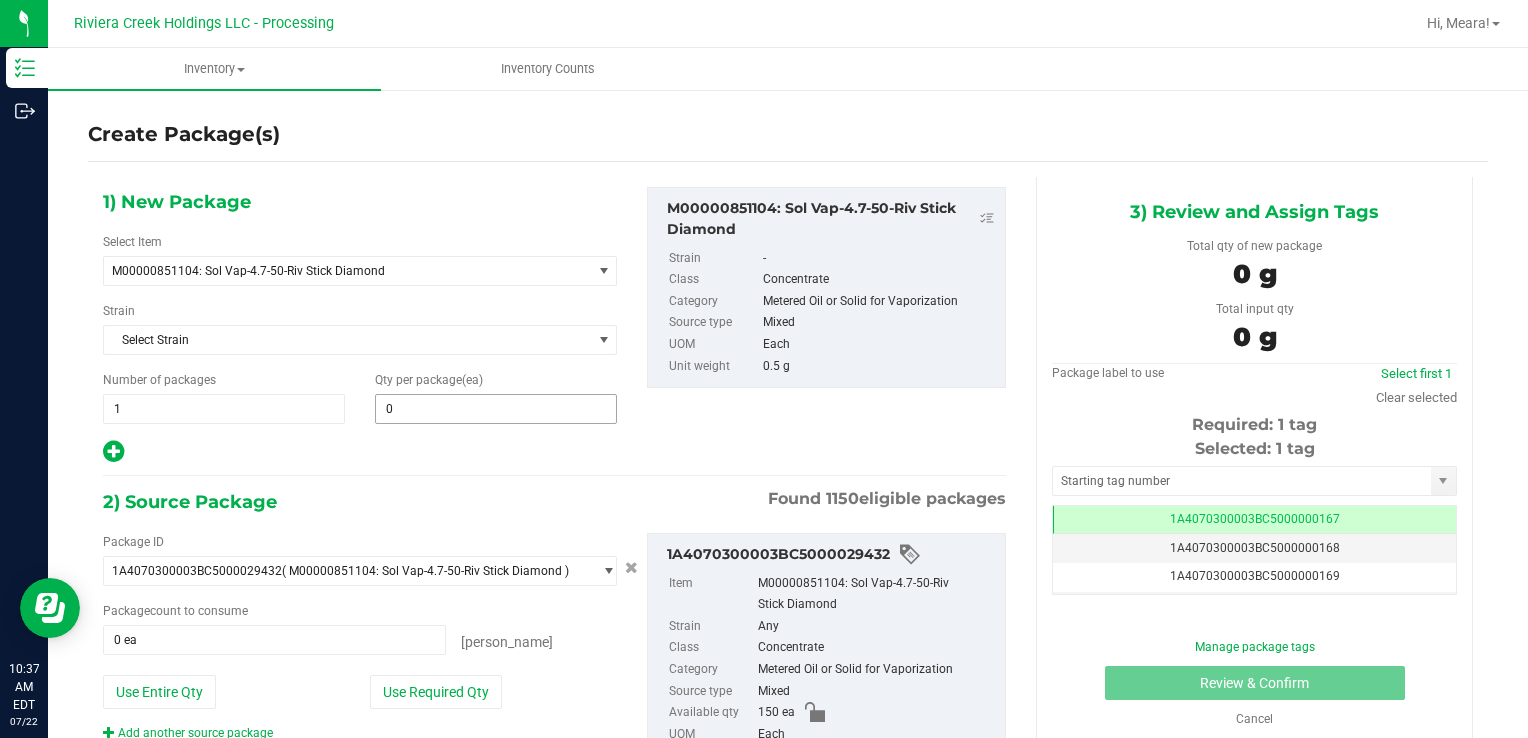 type 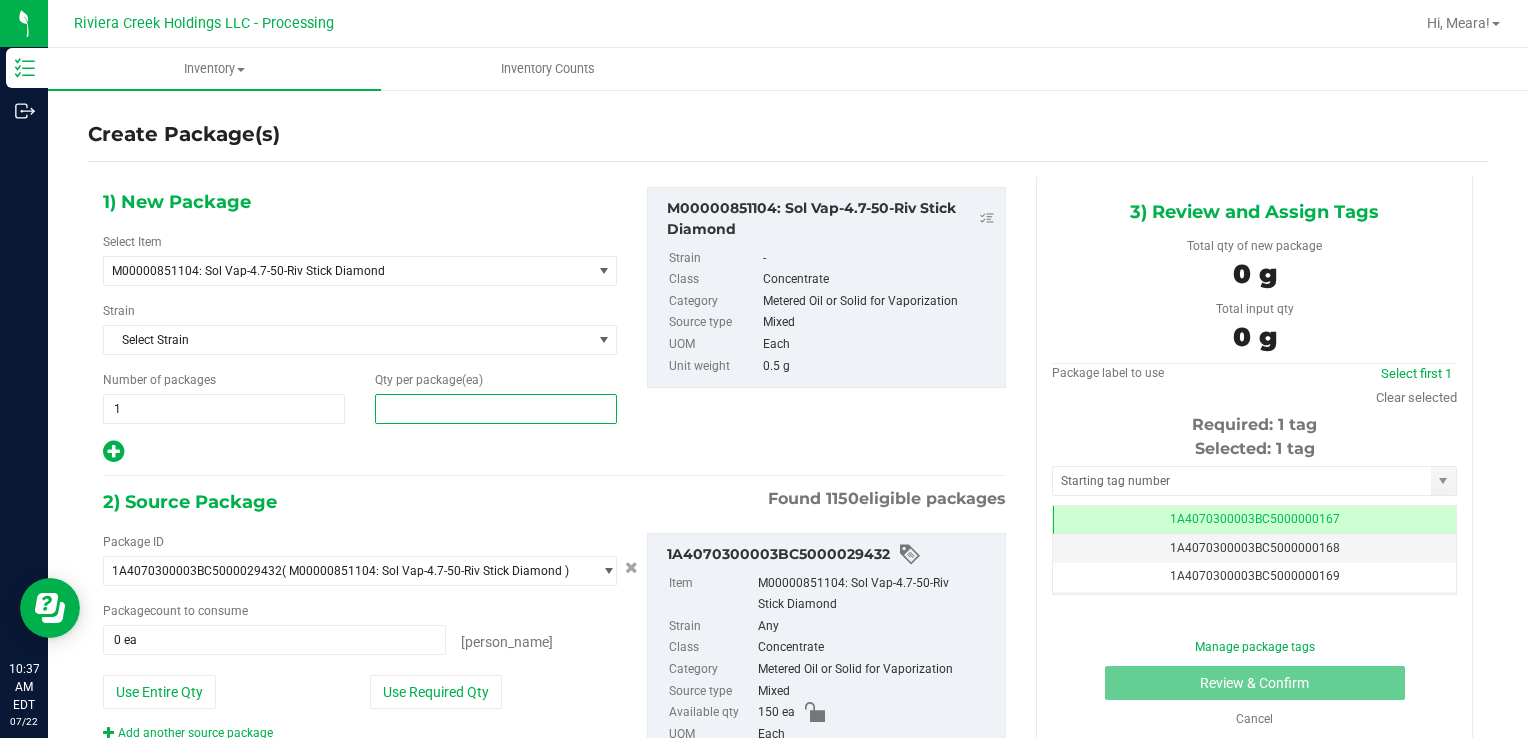 click at bounding box center [496, 409] 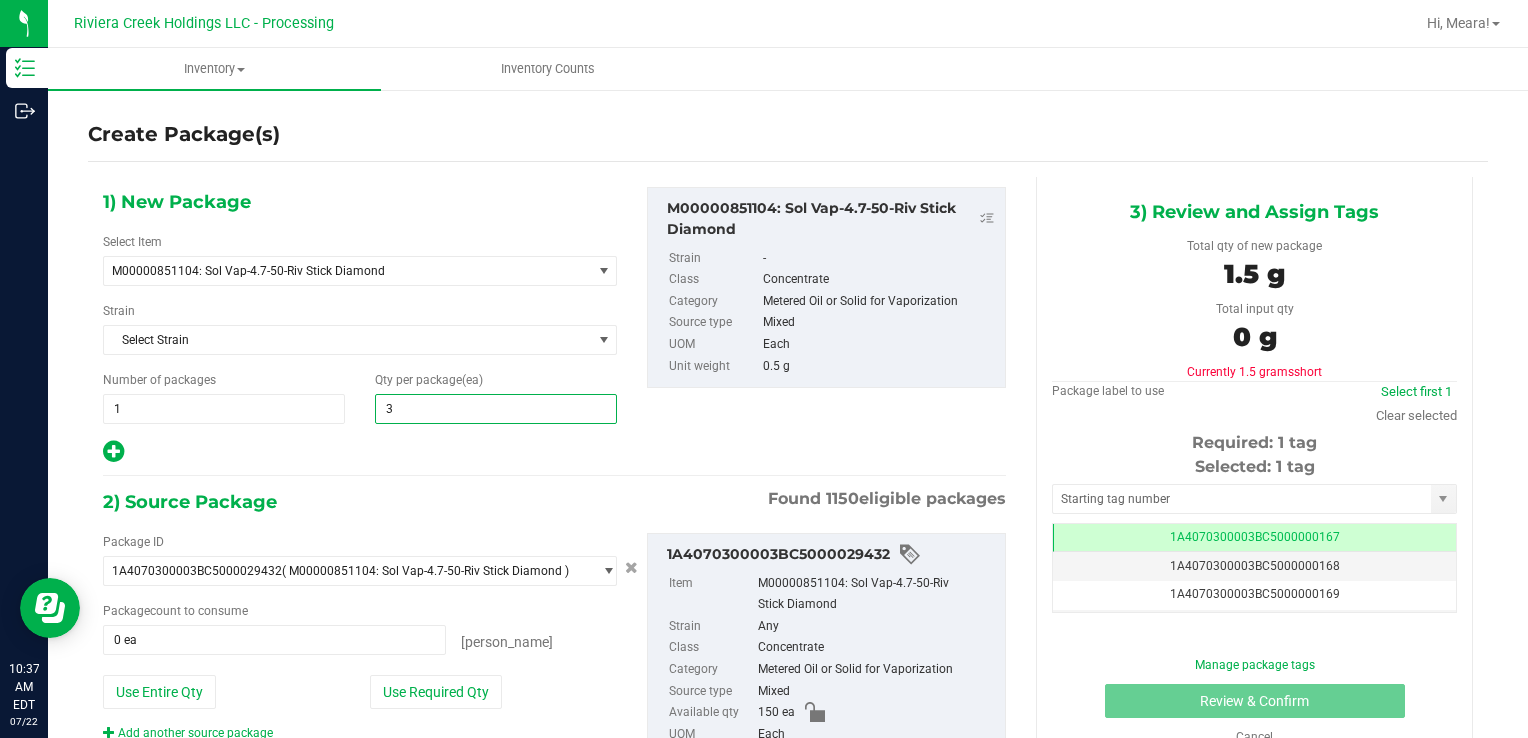 type on "30" 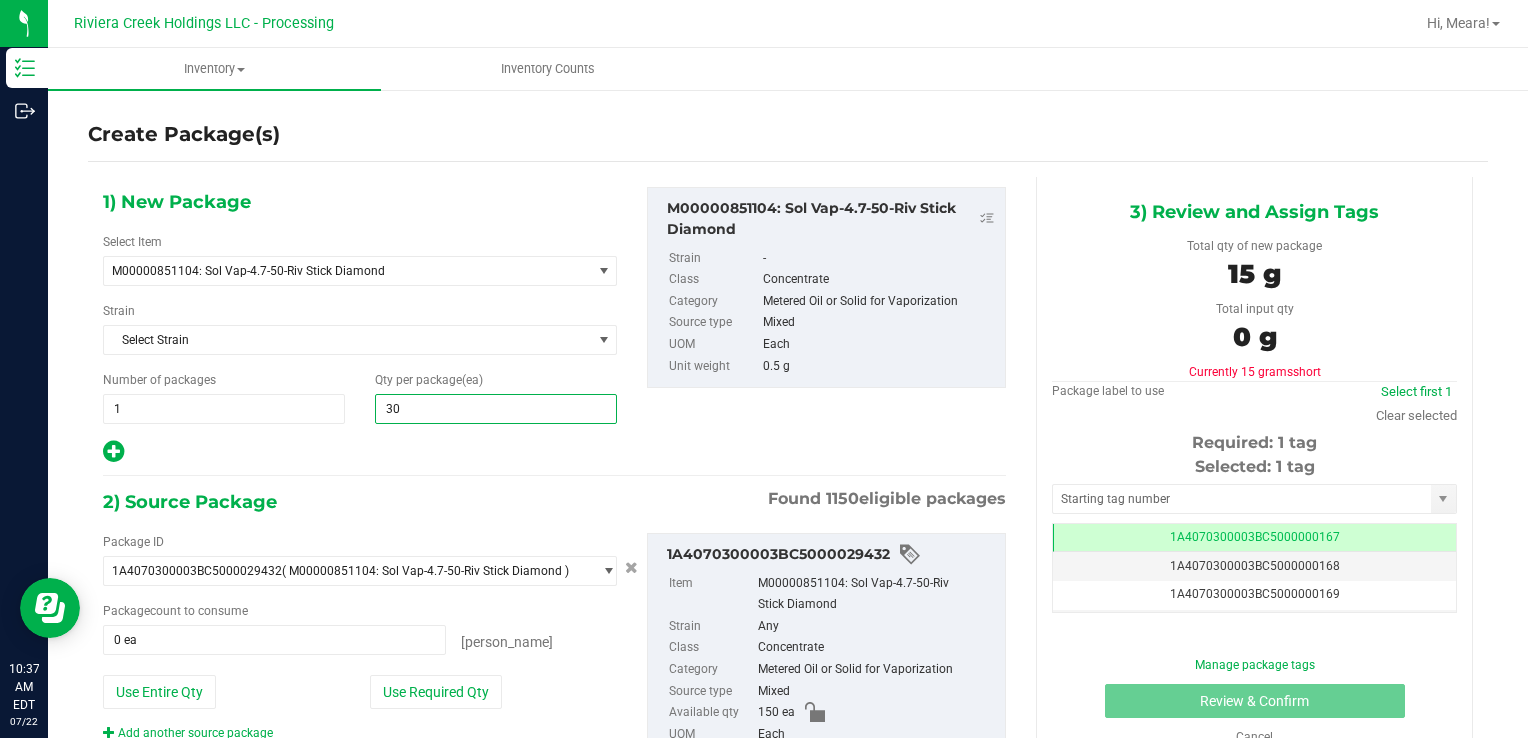 type on "30" 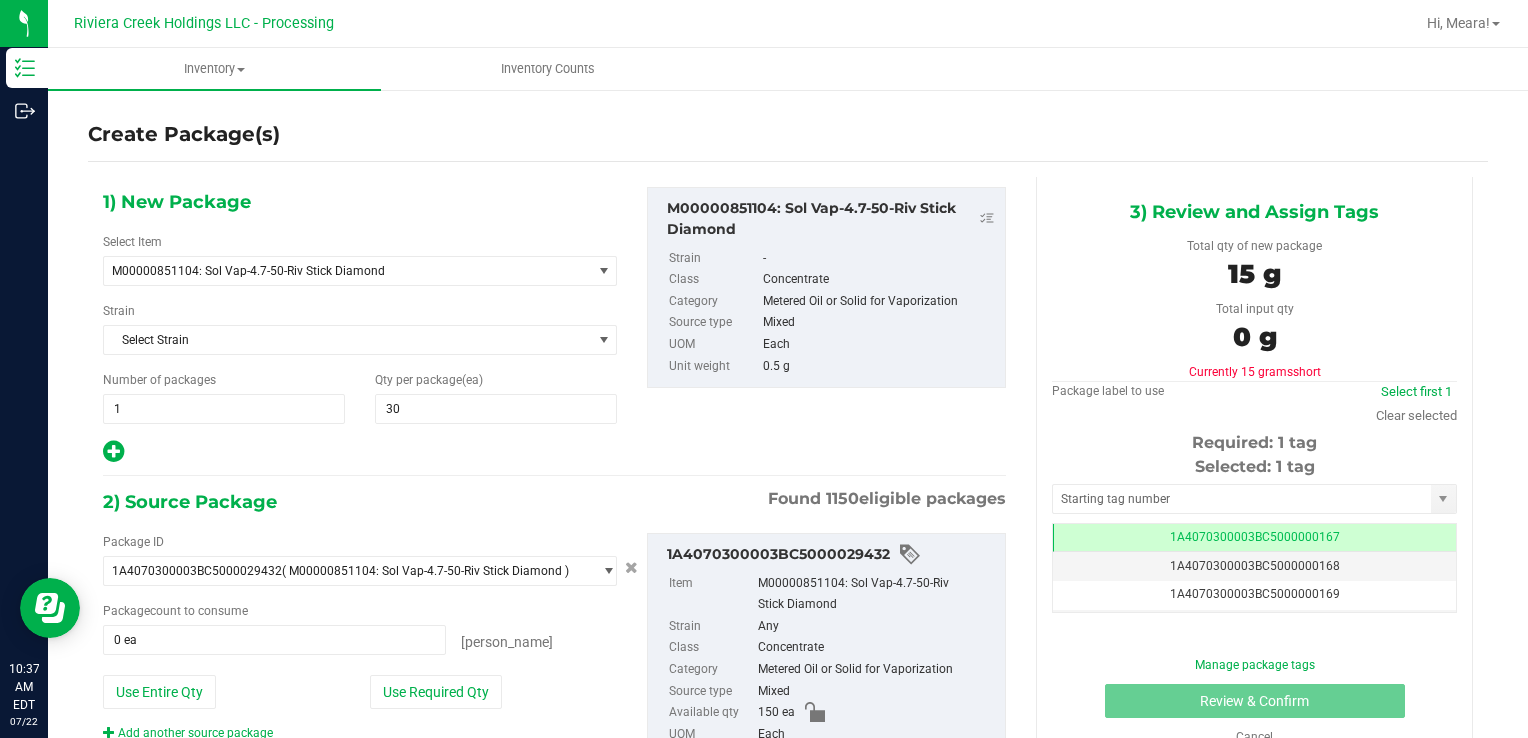 click on "Package ID
1A4070300003BC5000029432
(
M00000851104: Sol Vap-4.7-50-Riv Stick Diamond
)
1A4070100000321000014867 1A4070100000321000014868 1A4070100000321000014869 1A4070100000321000014910 1A4070100000321000014911 1A4070100000321000014912 1A4070100000321000014929 1A4070100000321000014931 1A4070100000321000015030 1A4070100000321000015031 1A4070100000321000015032 1A4070100000321000015042 1A4070100000321000015043 1A4070100000321000015056 1A4070100000321000015057 1A4070100000321000015058 1A4070100000321000015070 1A4070100000321000015079 1A4070100000321000015080 1A4070100000321000015087 1A4070100000321000015111 1A4070100000321000015112 1A4070100000321000015172 1A4070100000321000015173 1A4070100000321000015174 1A4070100000321000015175 1A4070100000321000015176 1A4070100000321000015242 1A4070100000321000015244 1A4070300000321000000028" at bounding box center (360, 637) 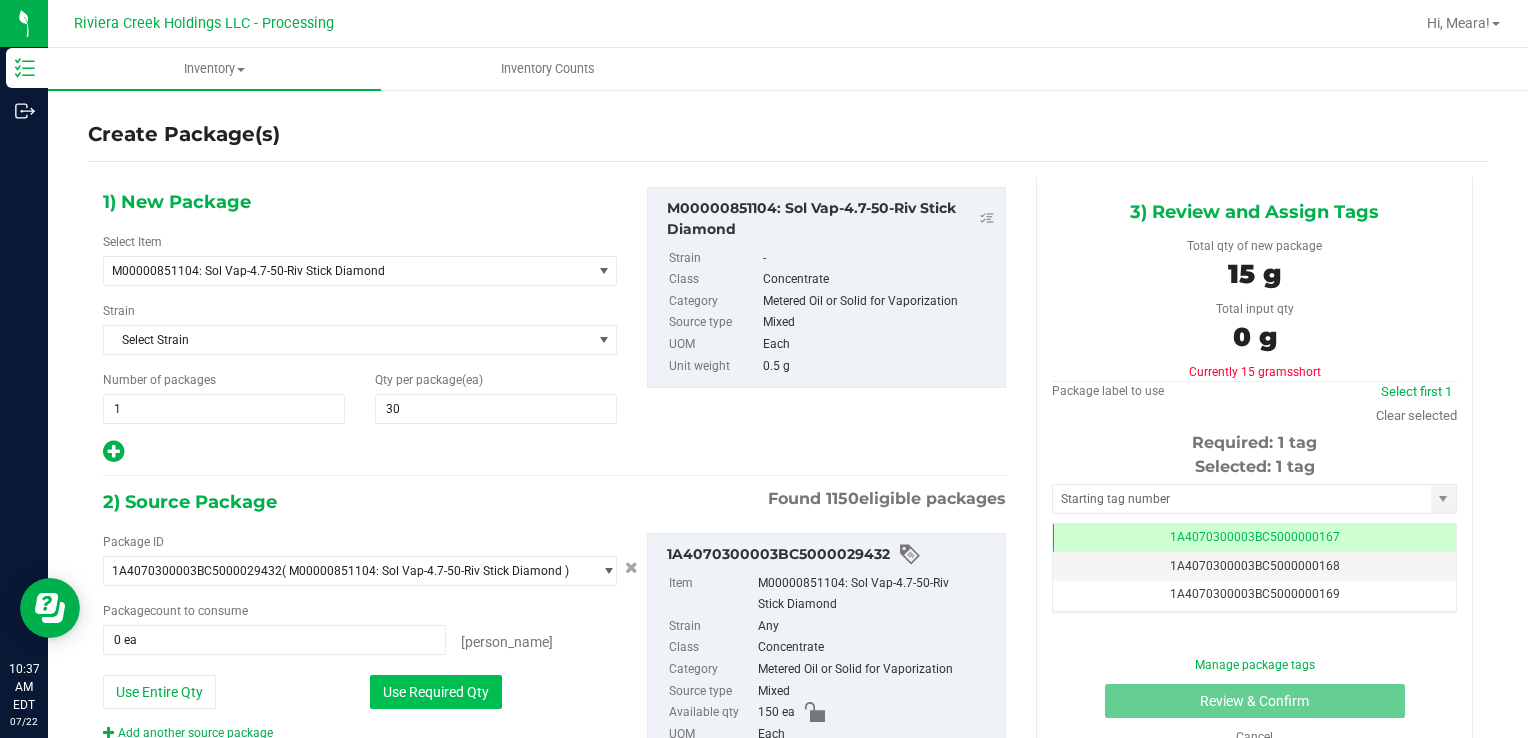click on "Use Required Qty" at bounding box center (436, 692) 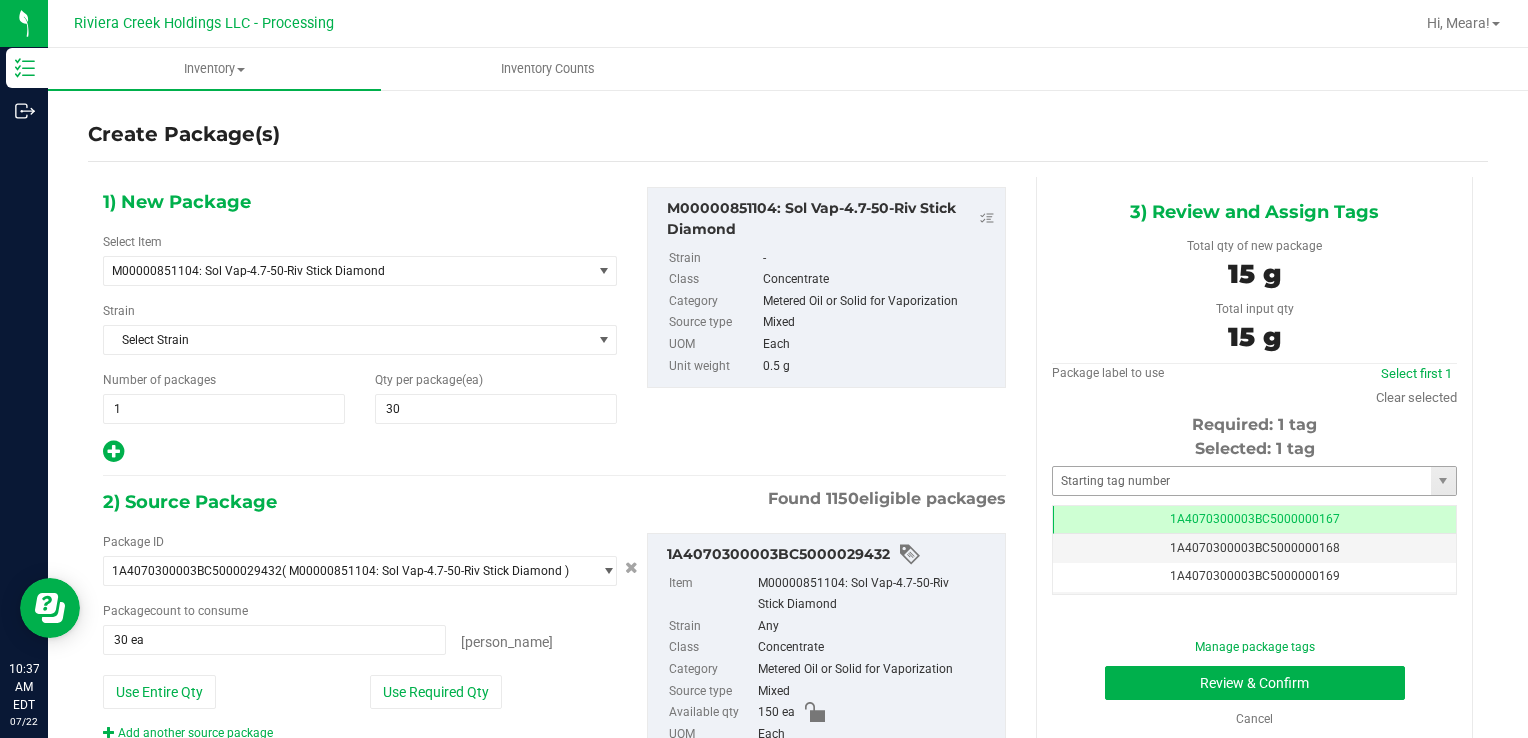 drag, startPoint x: 1116, startPoint y: 457, endPoint x: 1116, endPoint y: 471, distance: 14 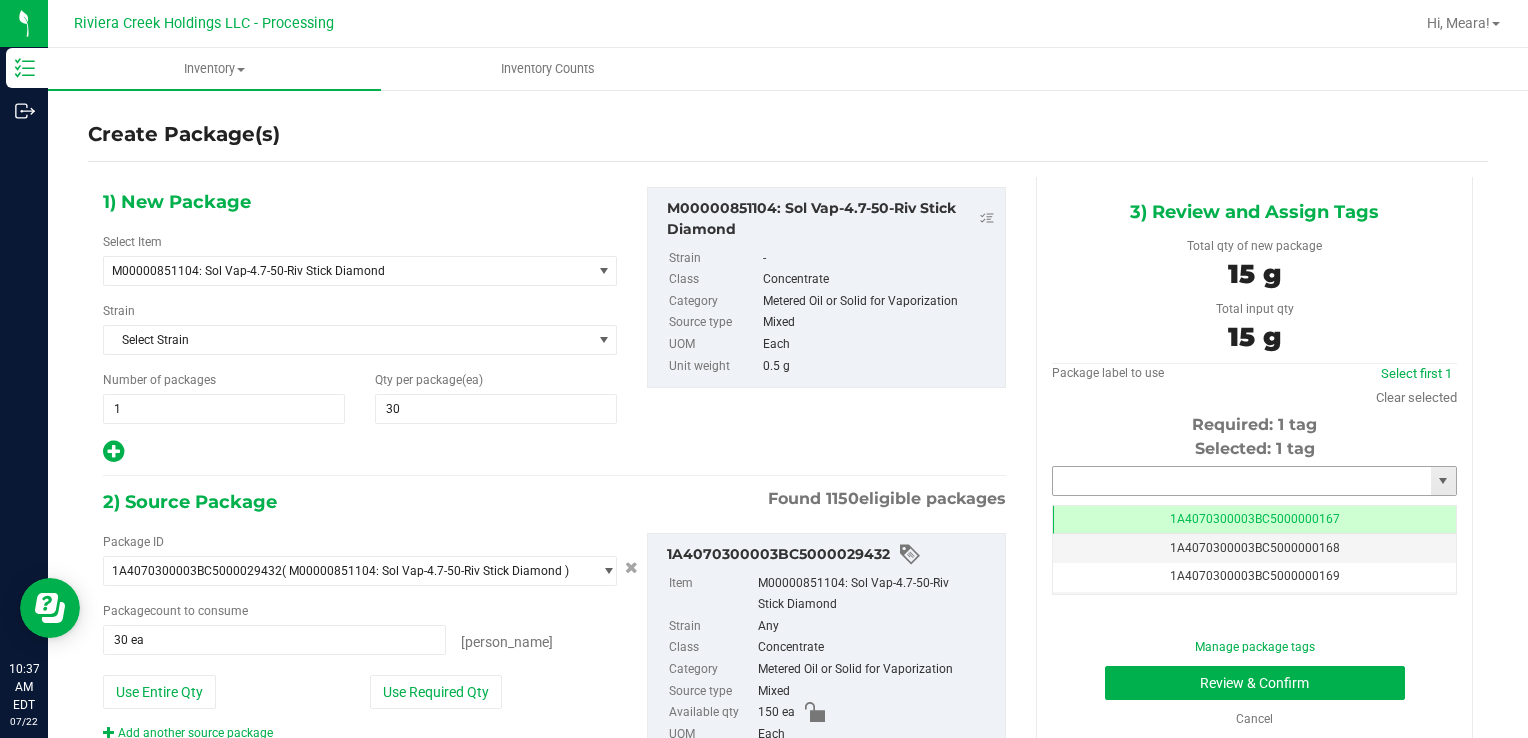 click at bounding box center (1242, 481) 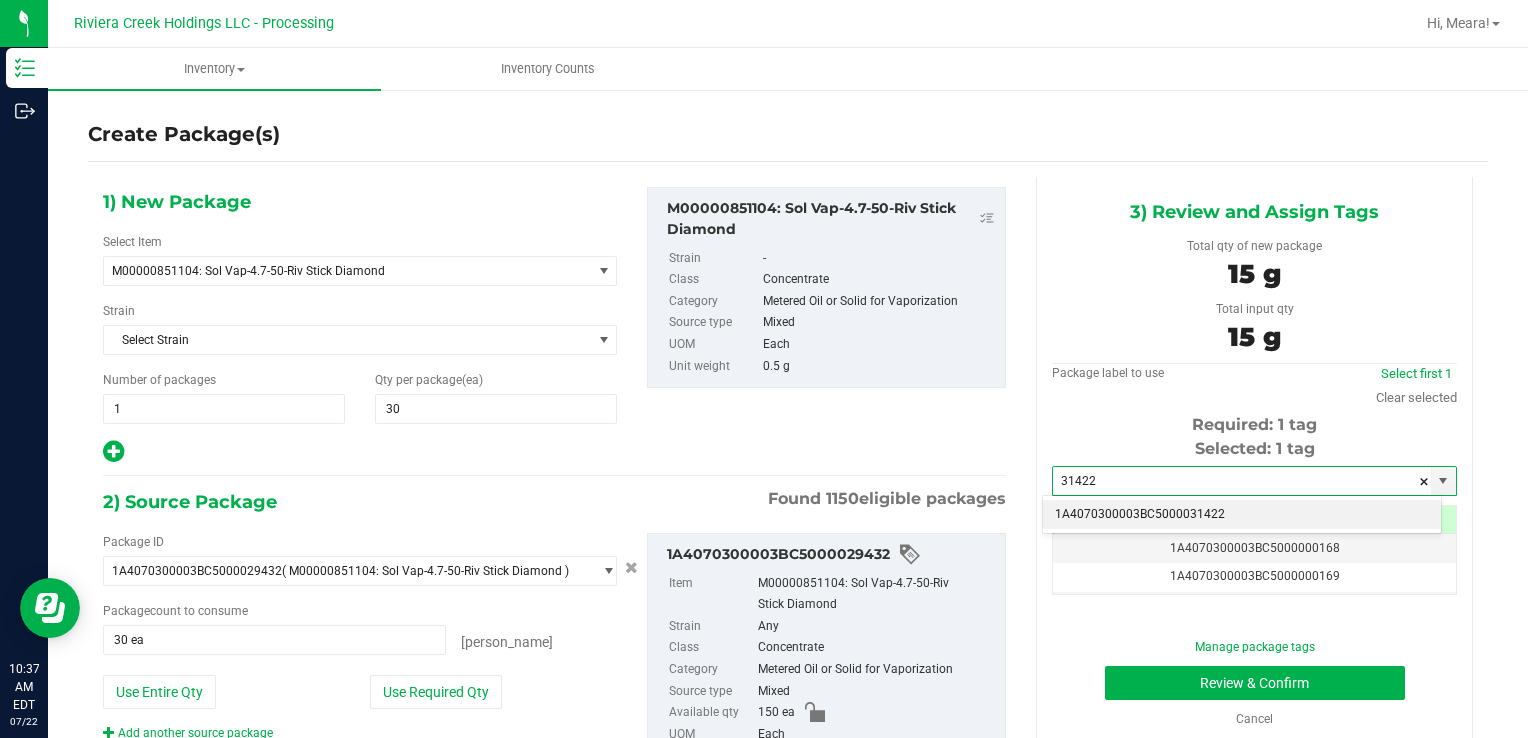 click on "1A4070300003BC5000031422" at bounding box center [1242, 515] 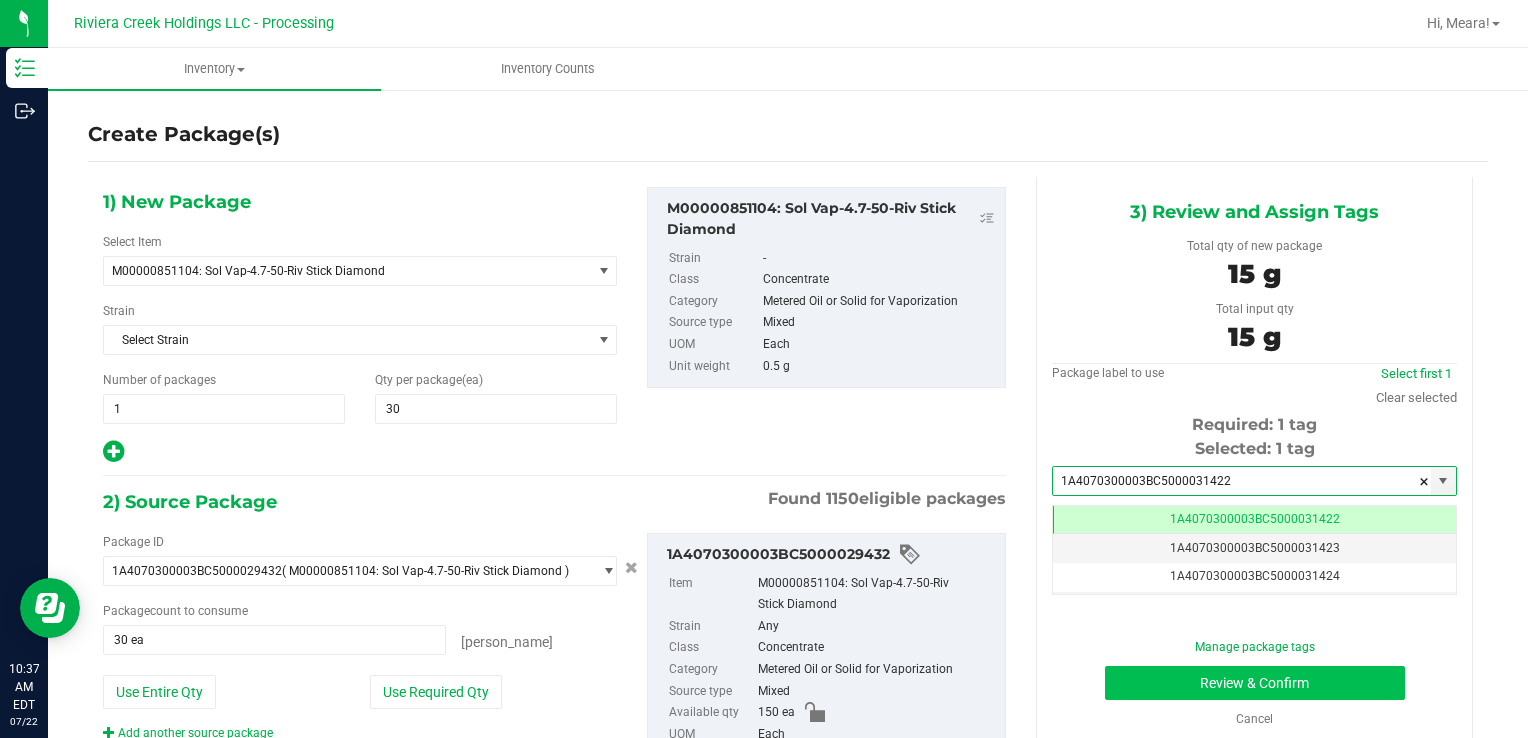 type on "1A4070300003BC5000031422" 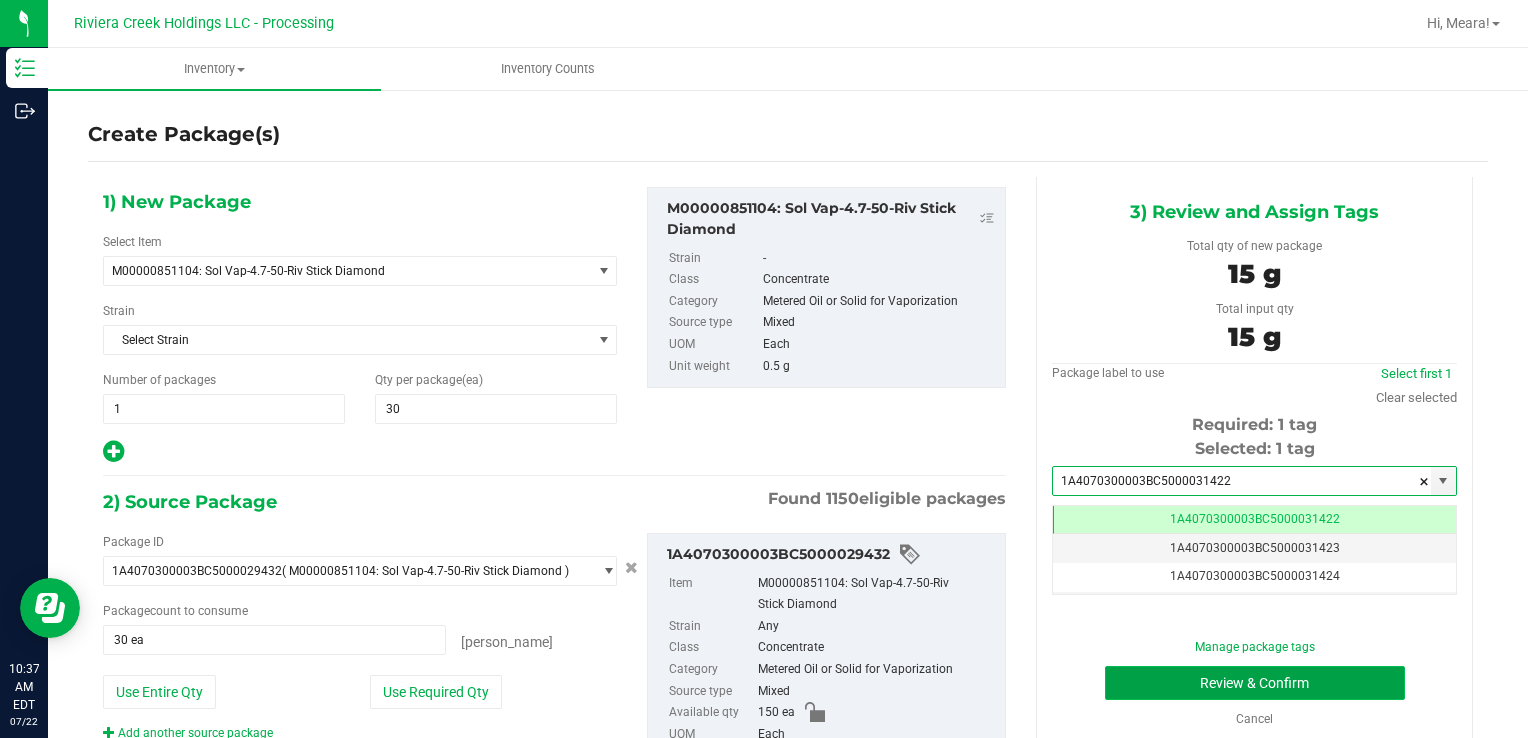 click on "Review & Confirm" at bounding box center [1255, 683] 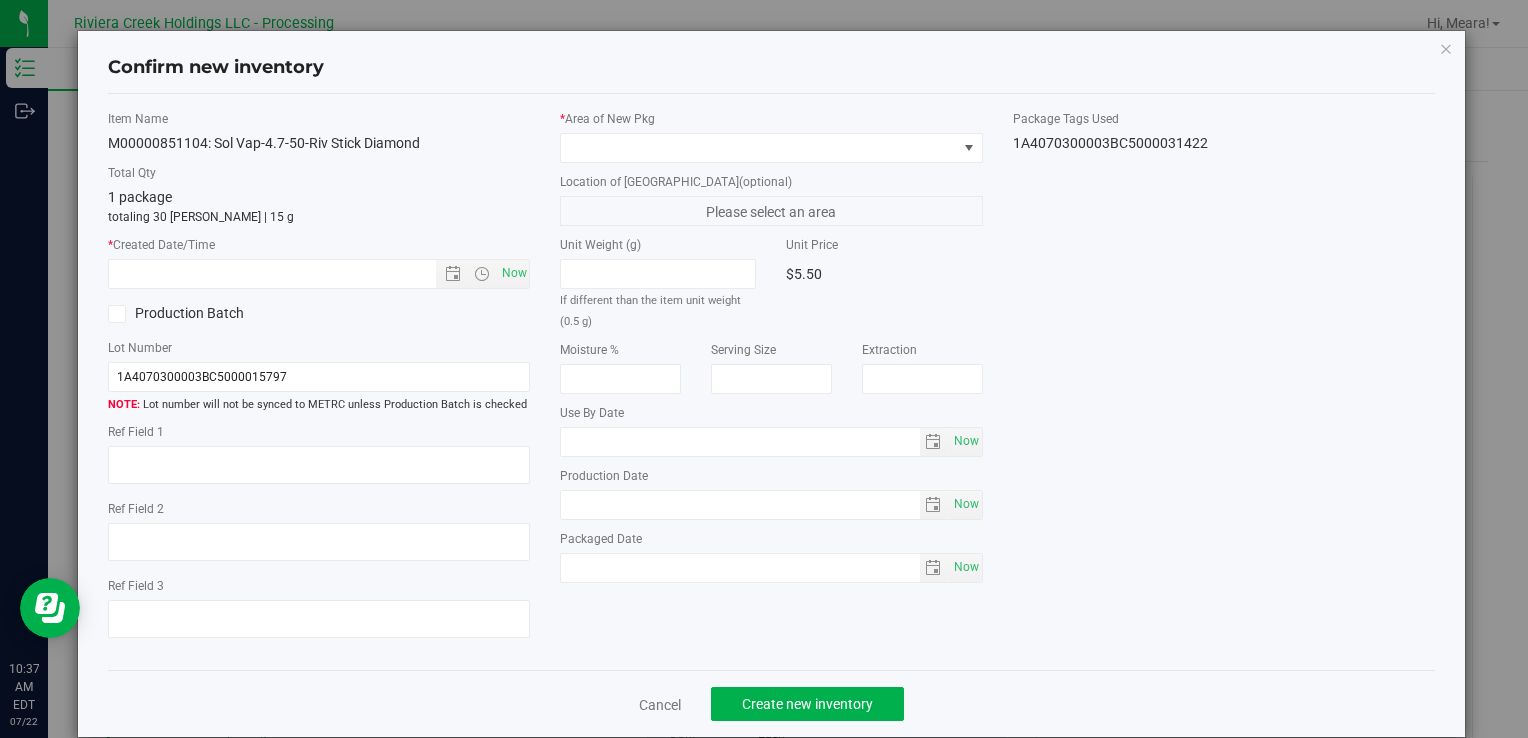 type on "[DATE]" 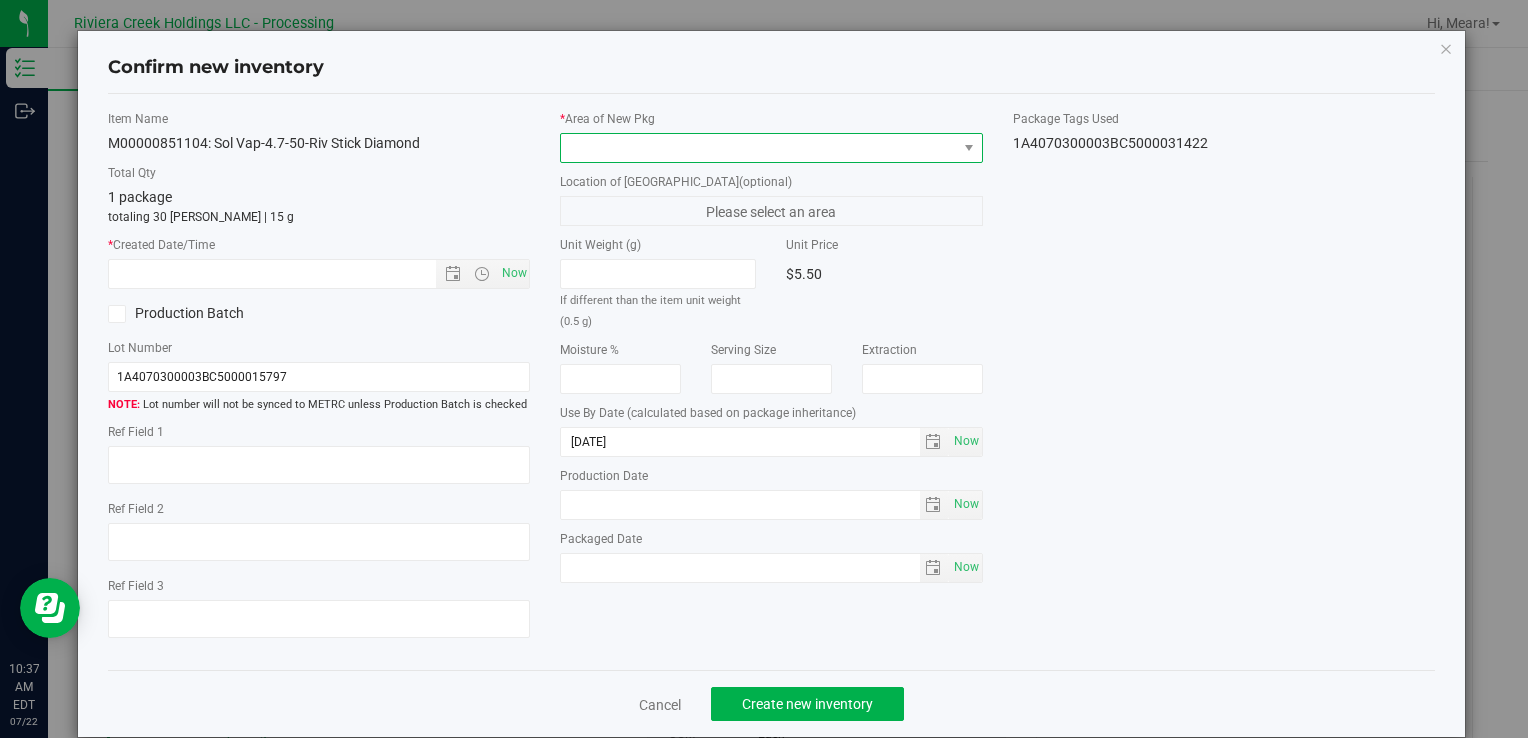 click at bounding box center [758, 148] 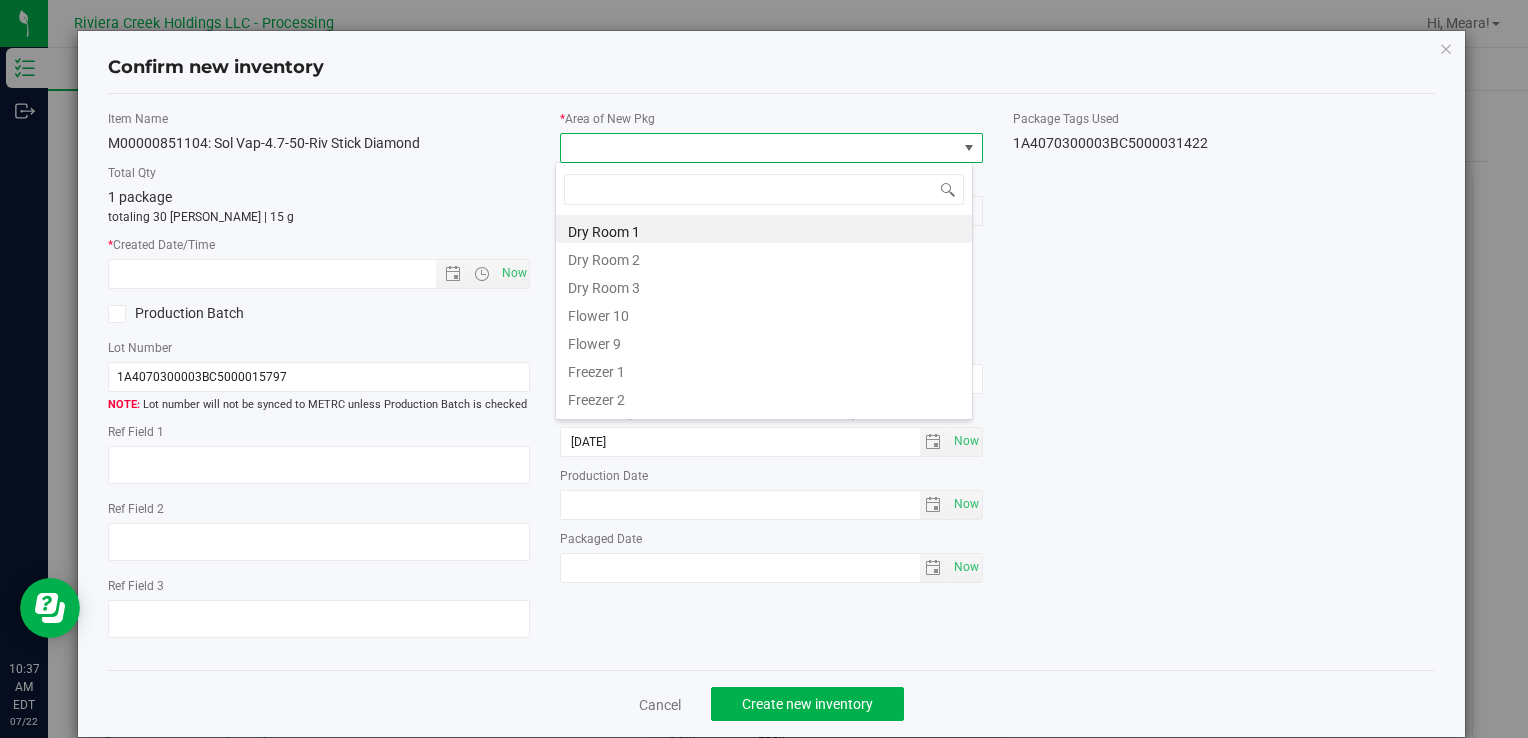 drag, startPoint x: 635, startPoint y: 322, endPoint x: 589, endPoint y: 305, distance: 49.0408 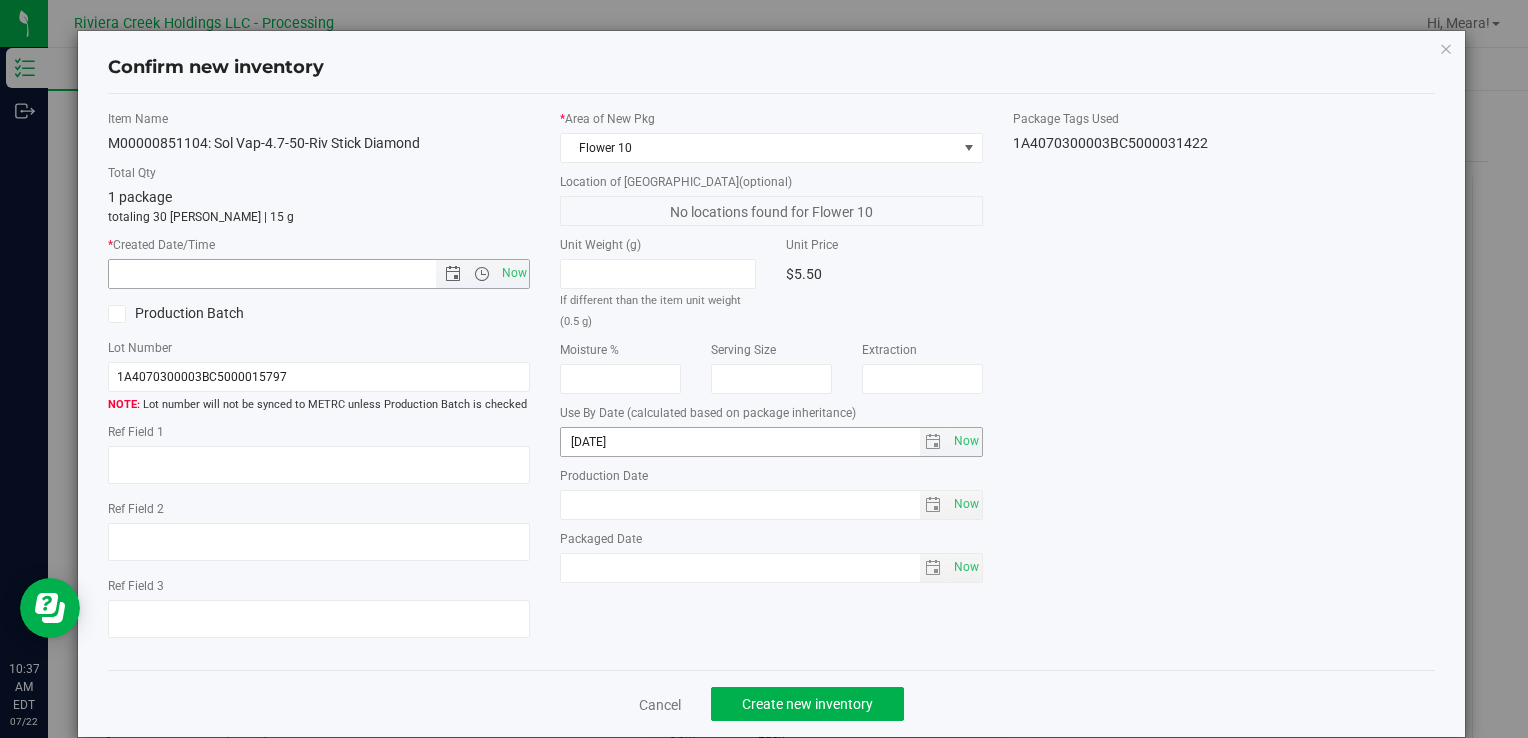 drag, startPoint x: 496, startPoint y: 271, endPoint x: 736, endPoint y: 432, distance: 289 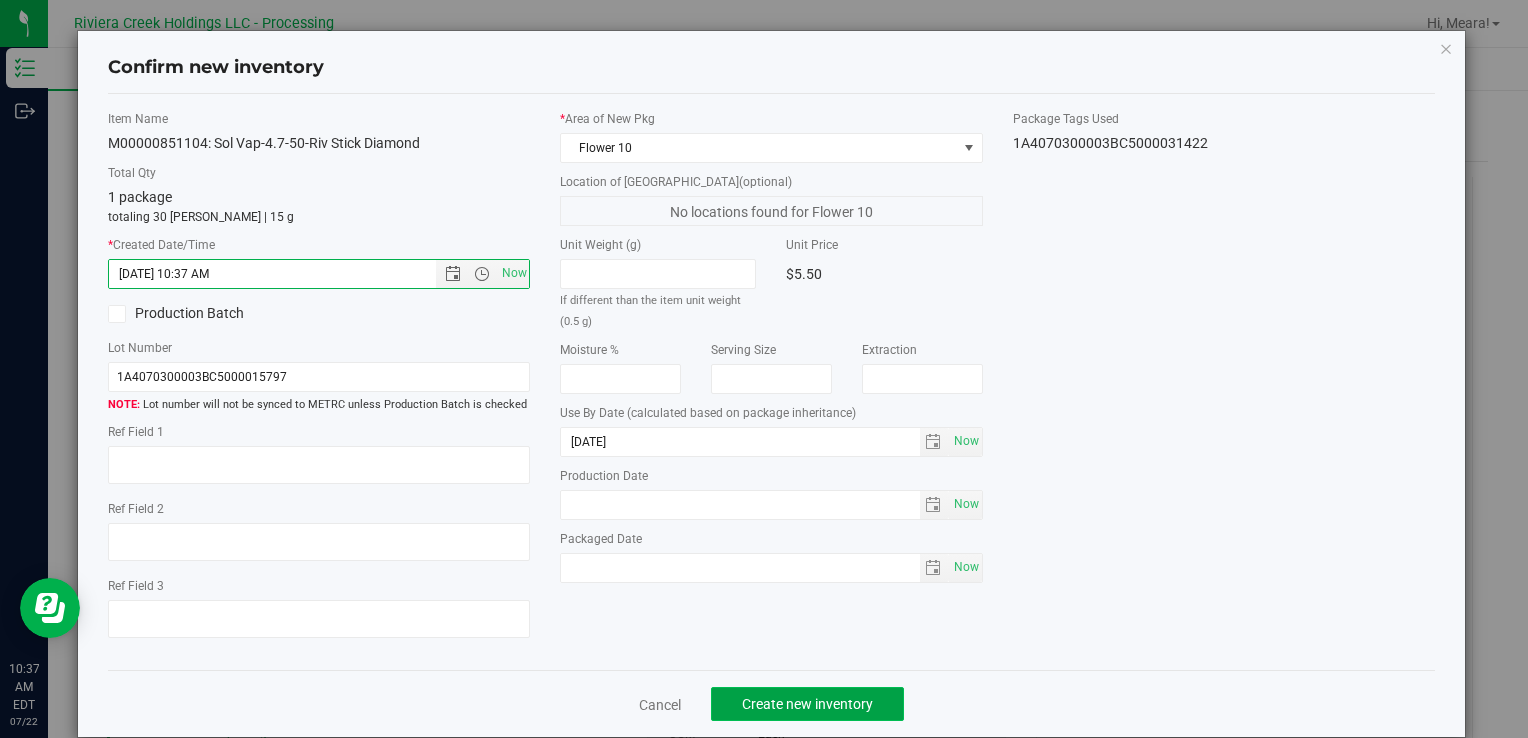 drag, startPoint x: 880, startPoint y: 692, endPoint x: 870, endPoint y: 694, distance: 10.198039 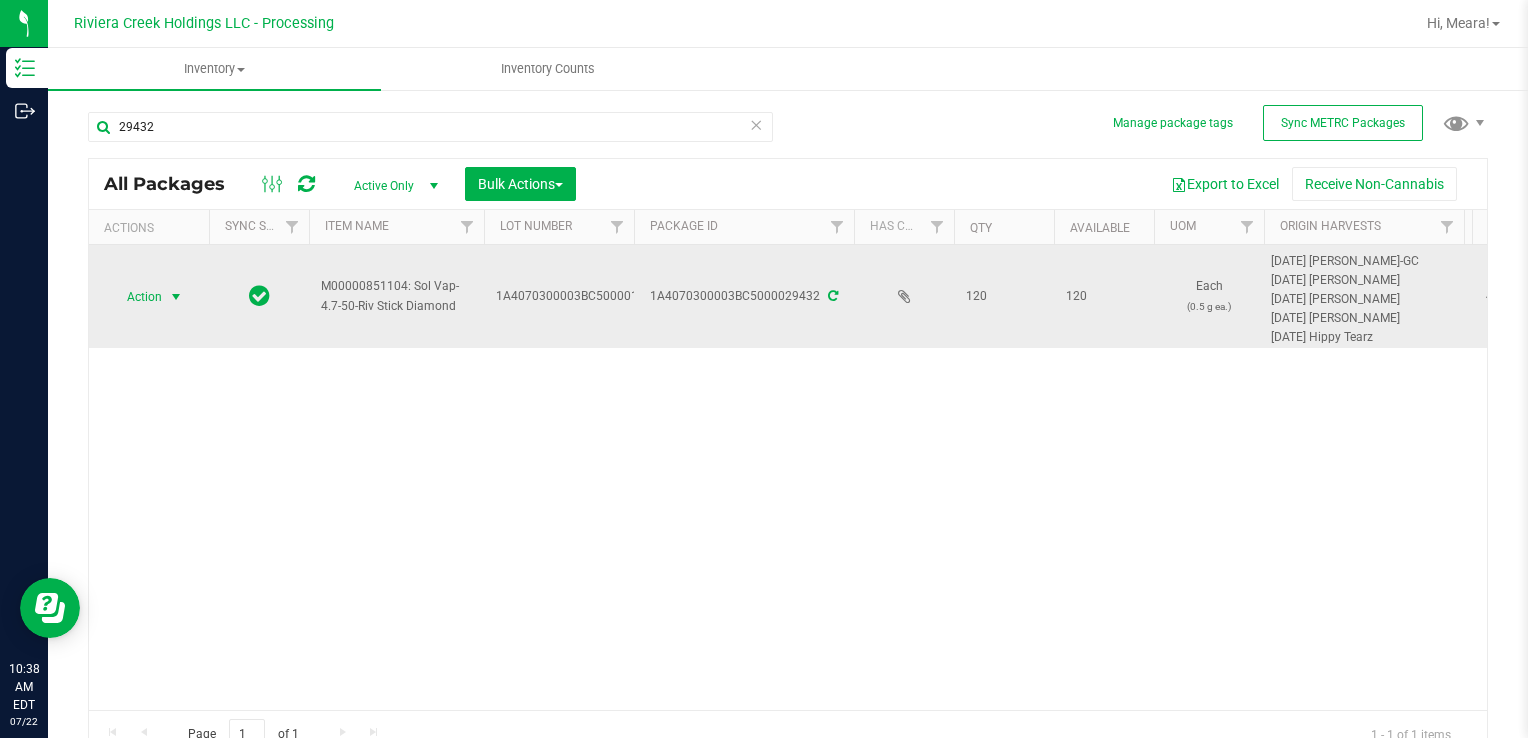 click at bounding box center [176, 297] 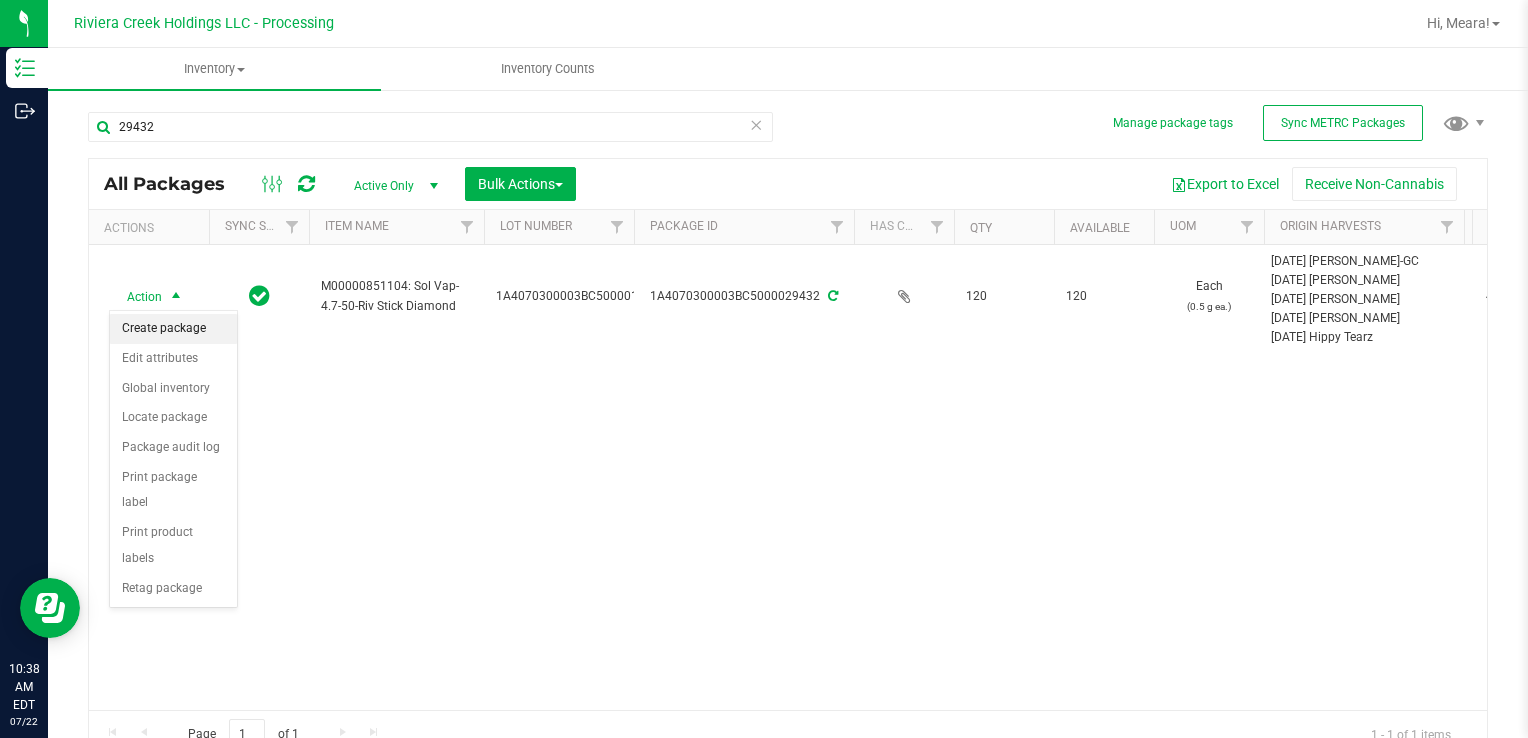 click on "Create package" at bounding box center (173, 329) 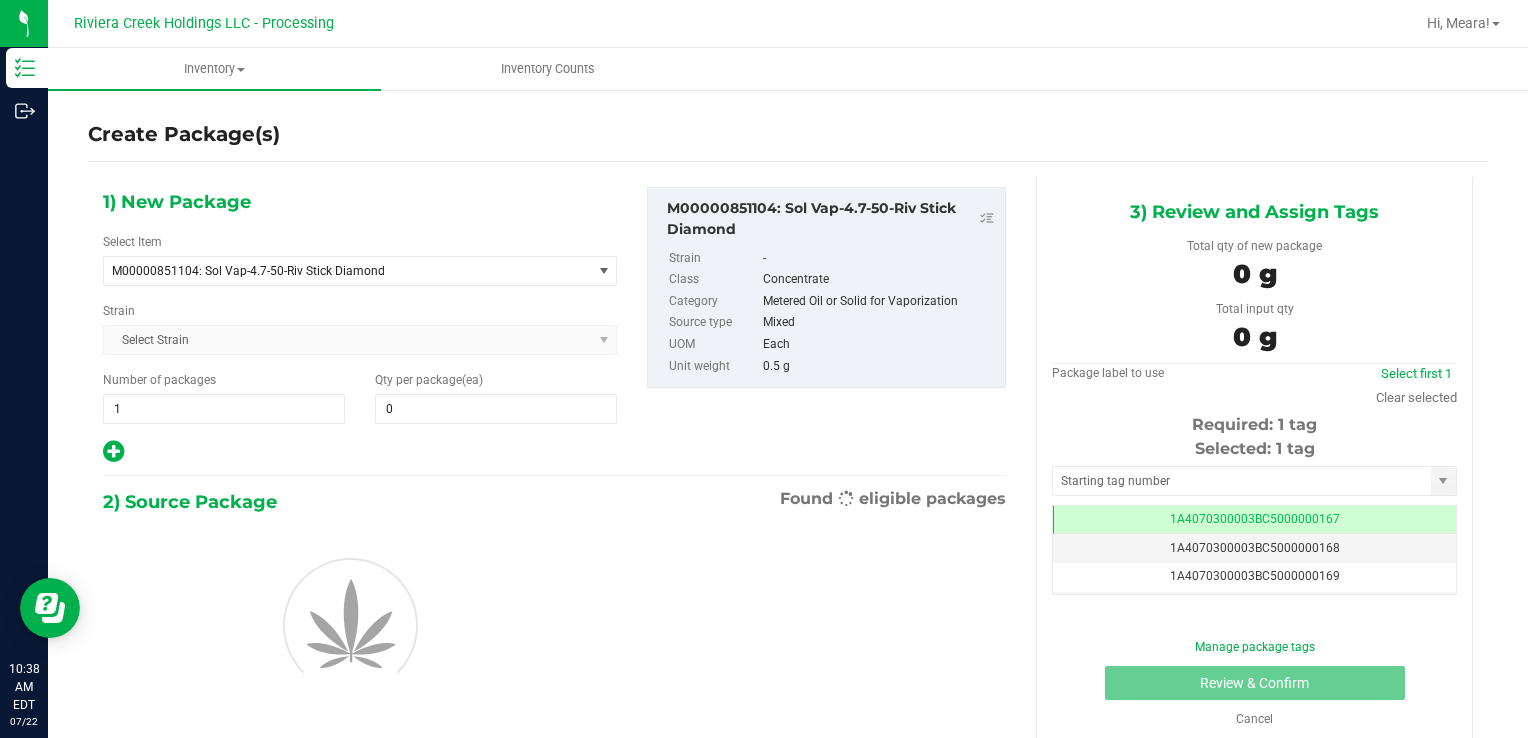 scroll, scrollTop: 0, scrollLeft: 0, axis: both 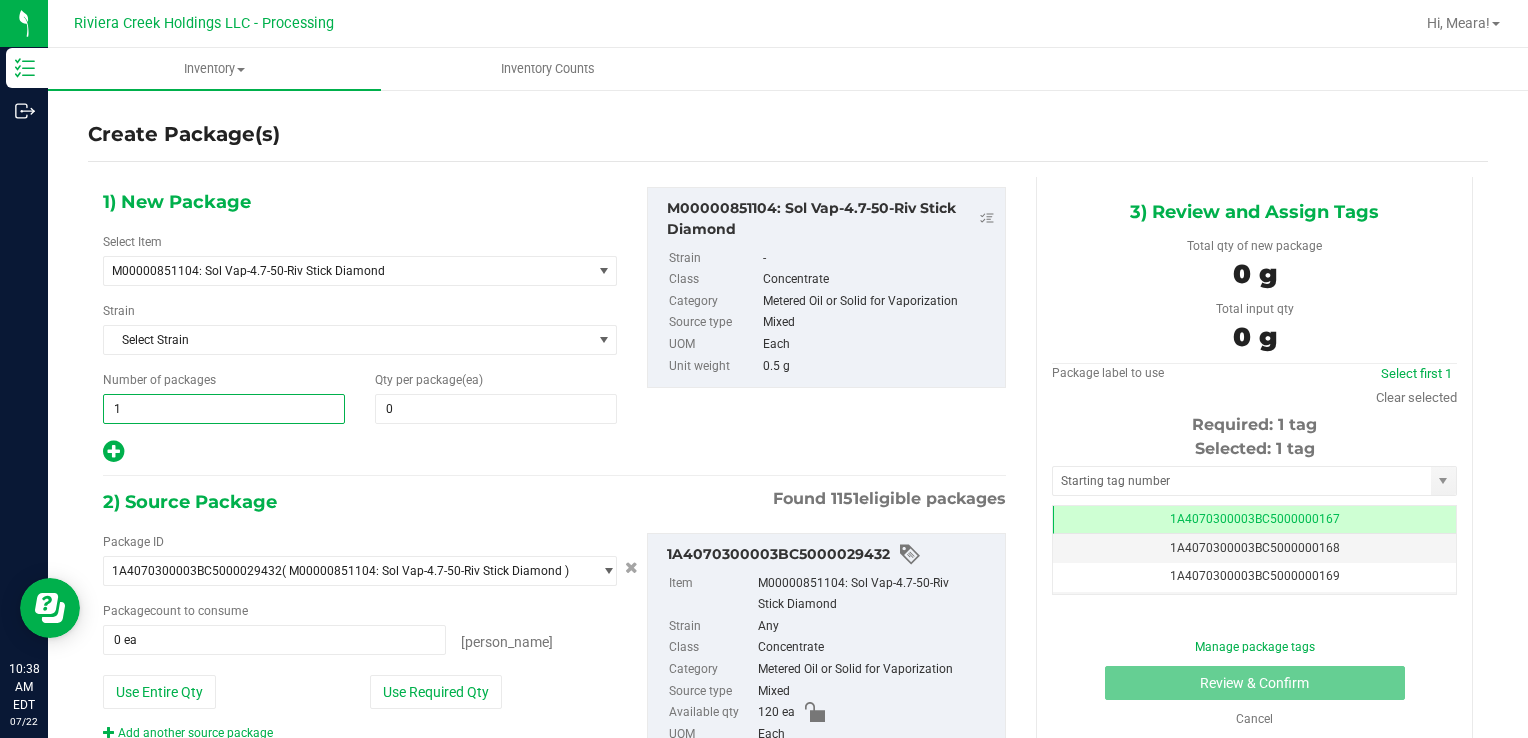 drag, startPoint x: 148, startPoint y: 404, endPoint x: 111, endPoint y: 413, distance: 38.078865 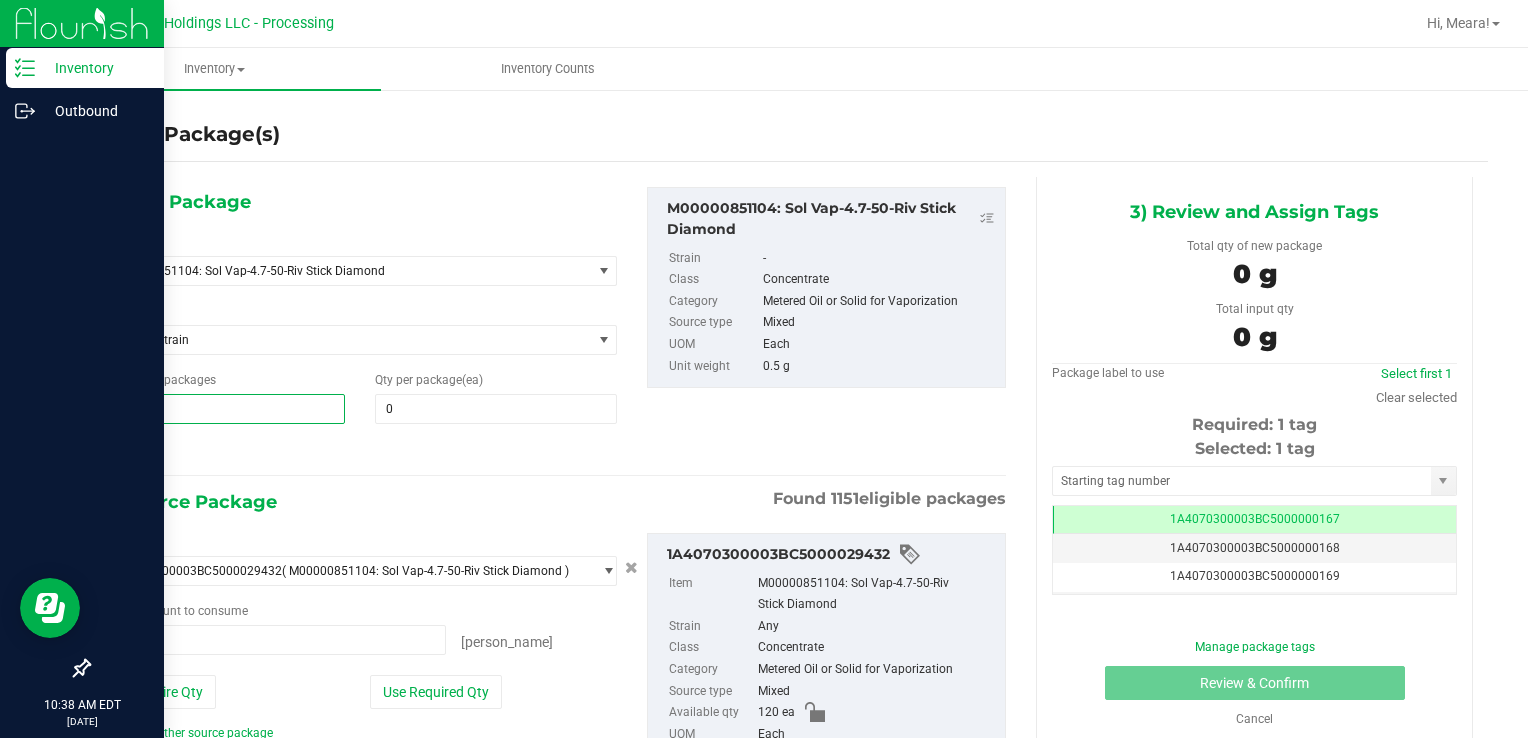 type on "4" 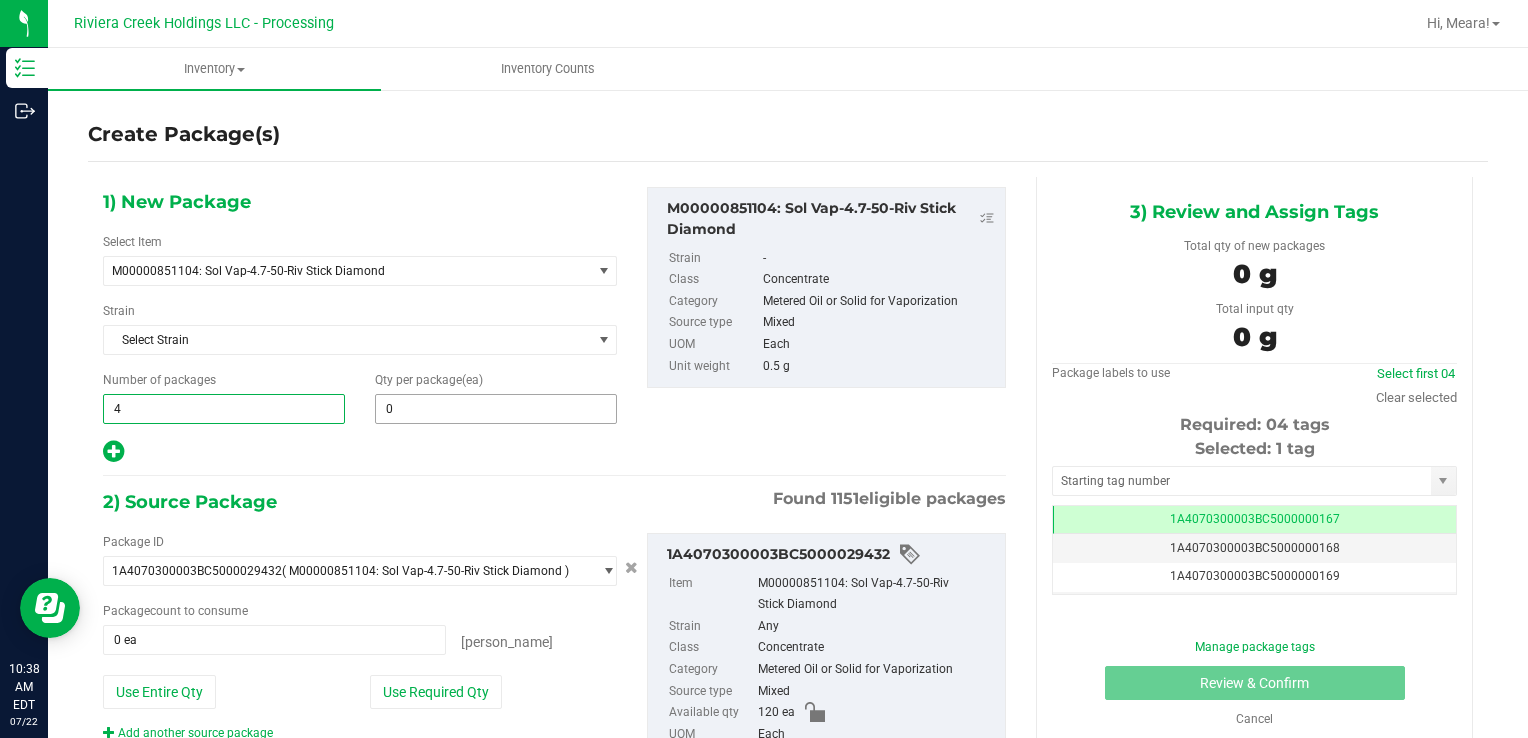 type on "4" 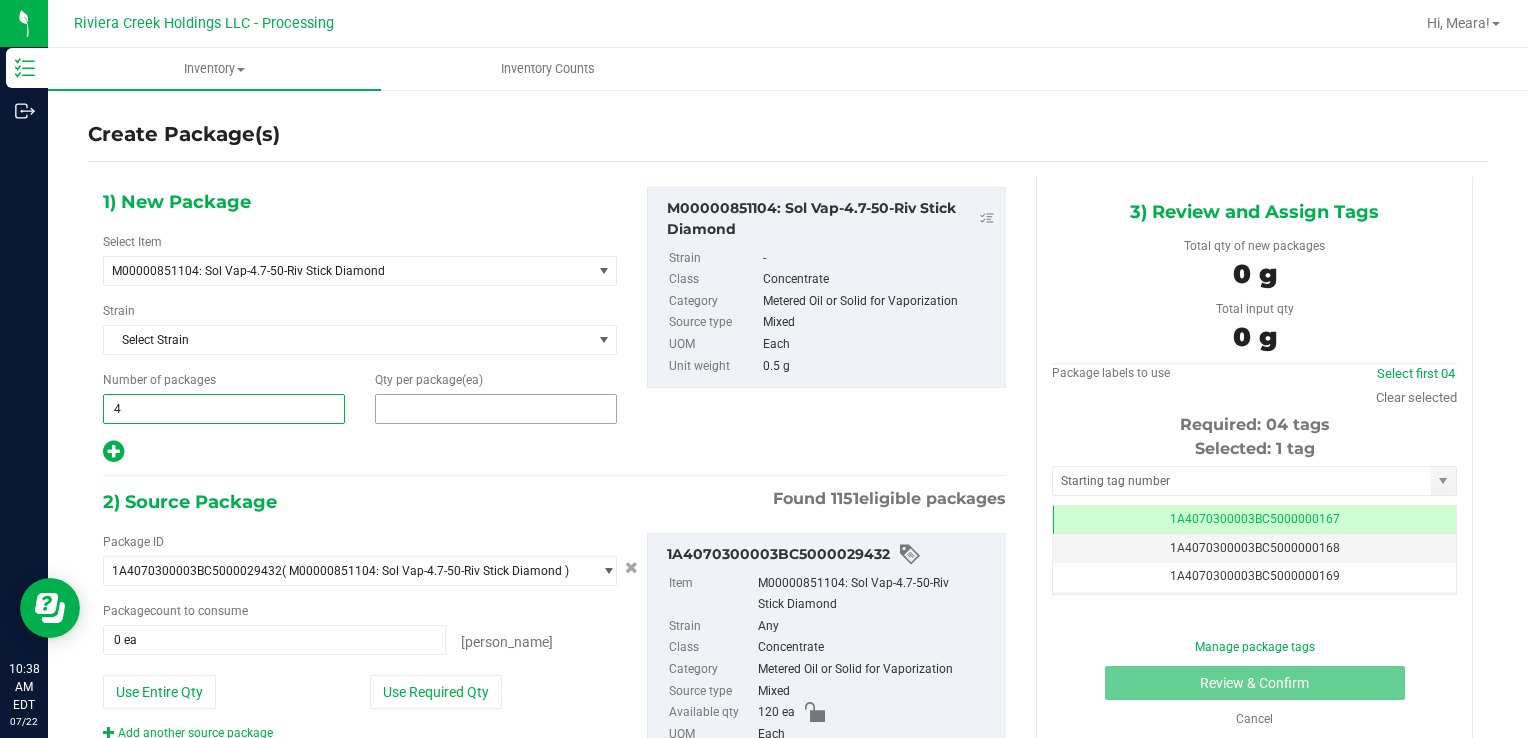 click at bounding box center (496, 409) 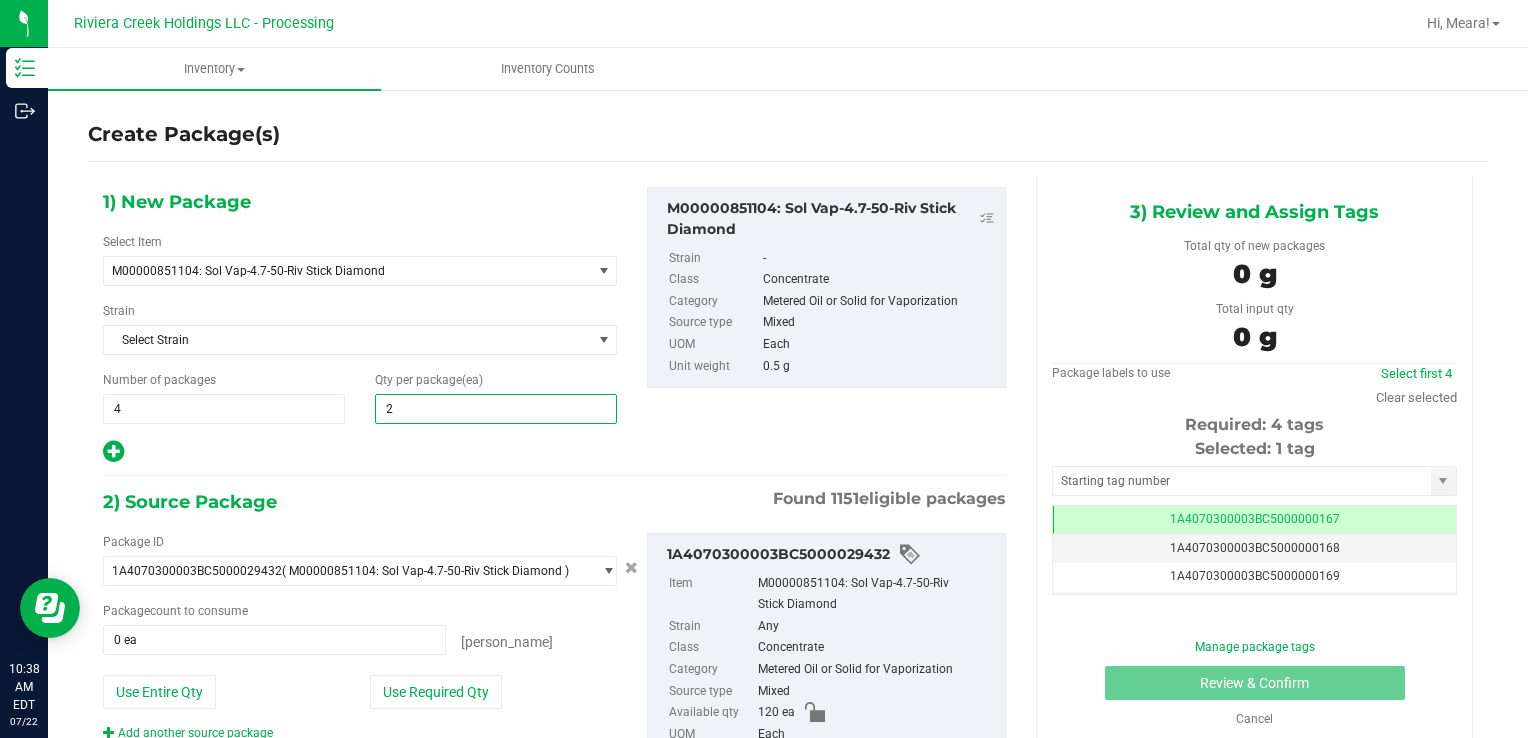 type on "20" 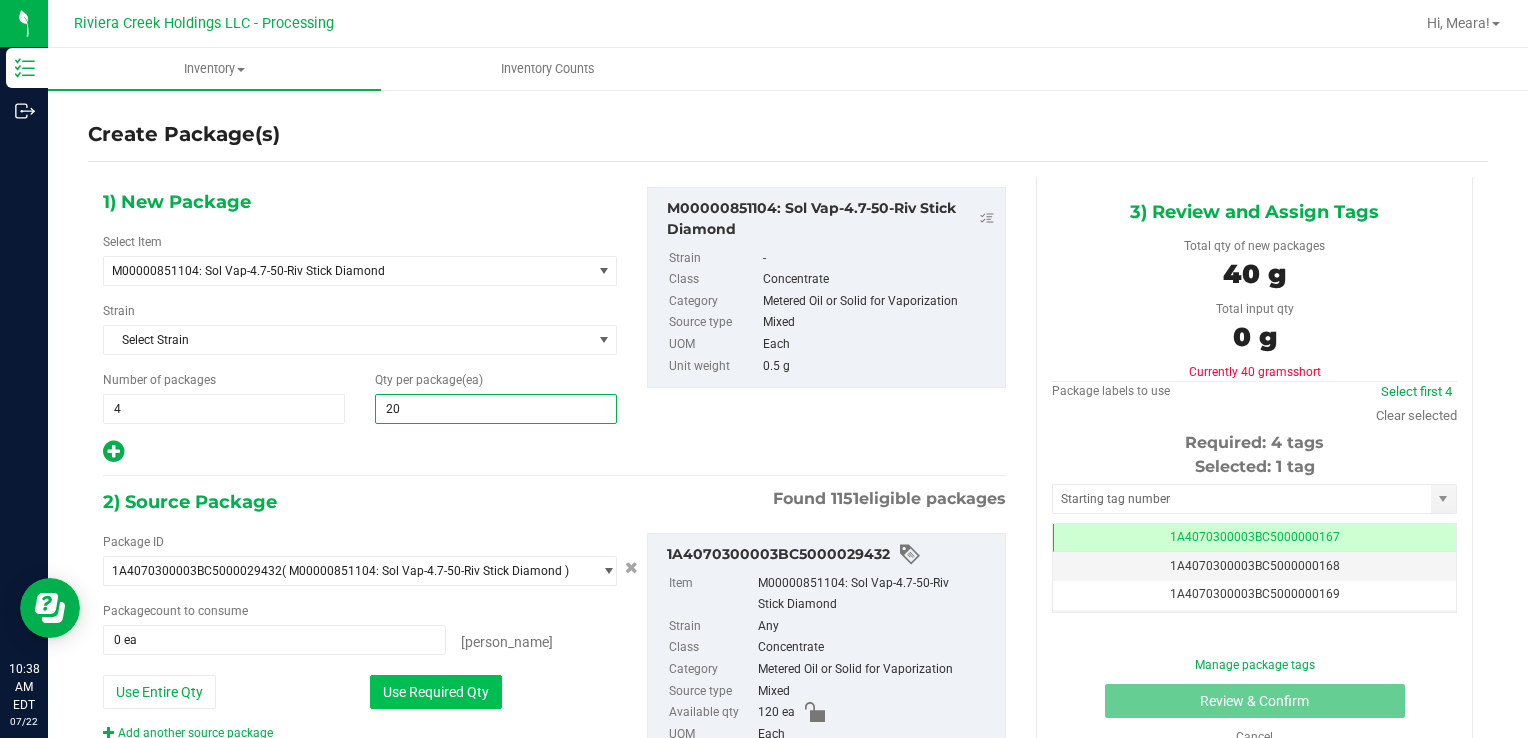 type on "20" 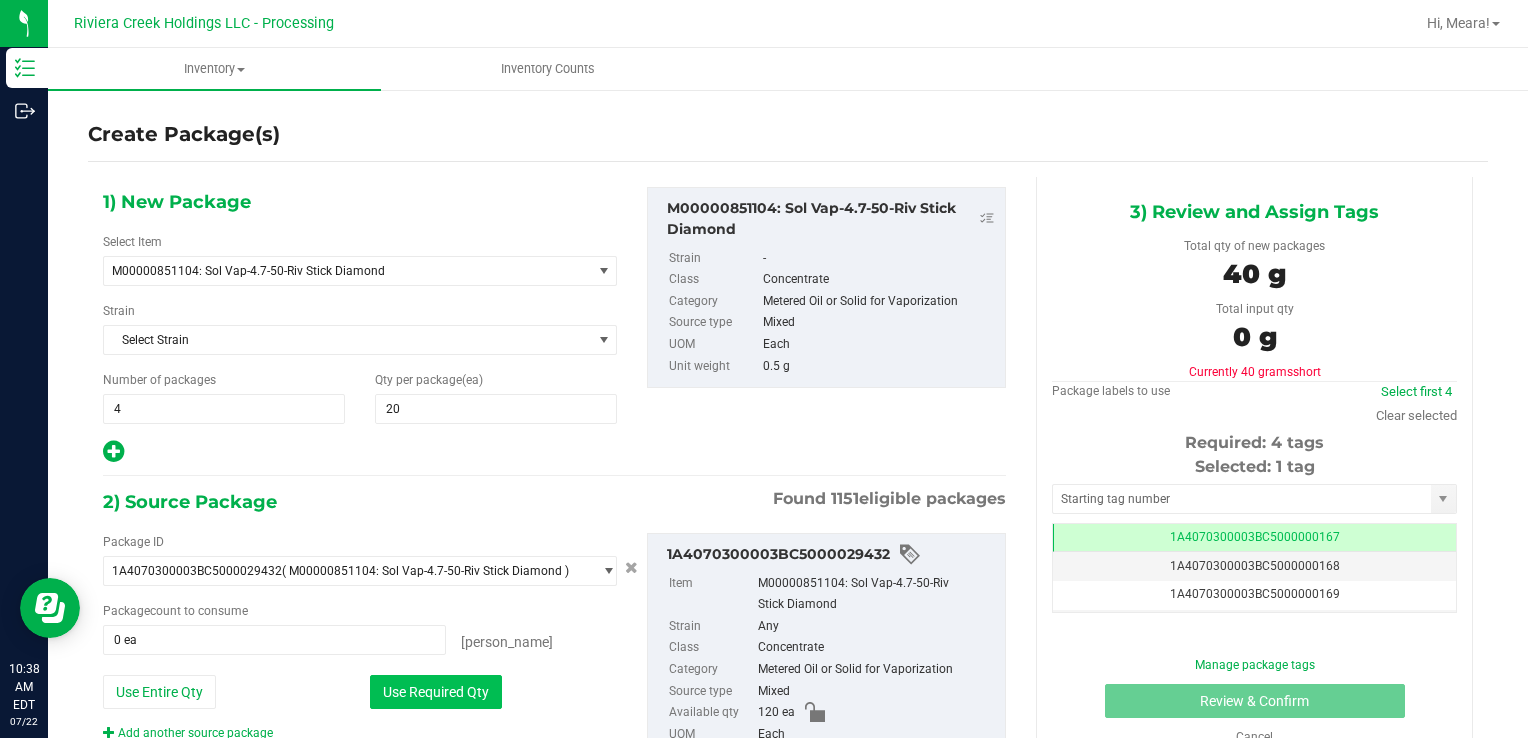 drag, startPoint x: 438, startPoint y: 680, endPoint x: 557, endPoint y: 603, distance: 141.7392 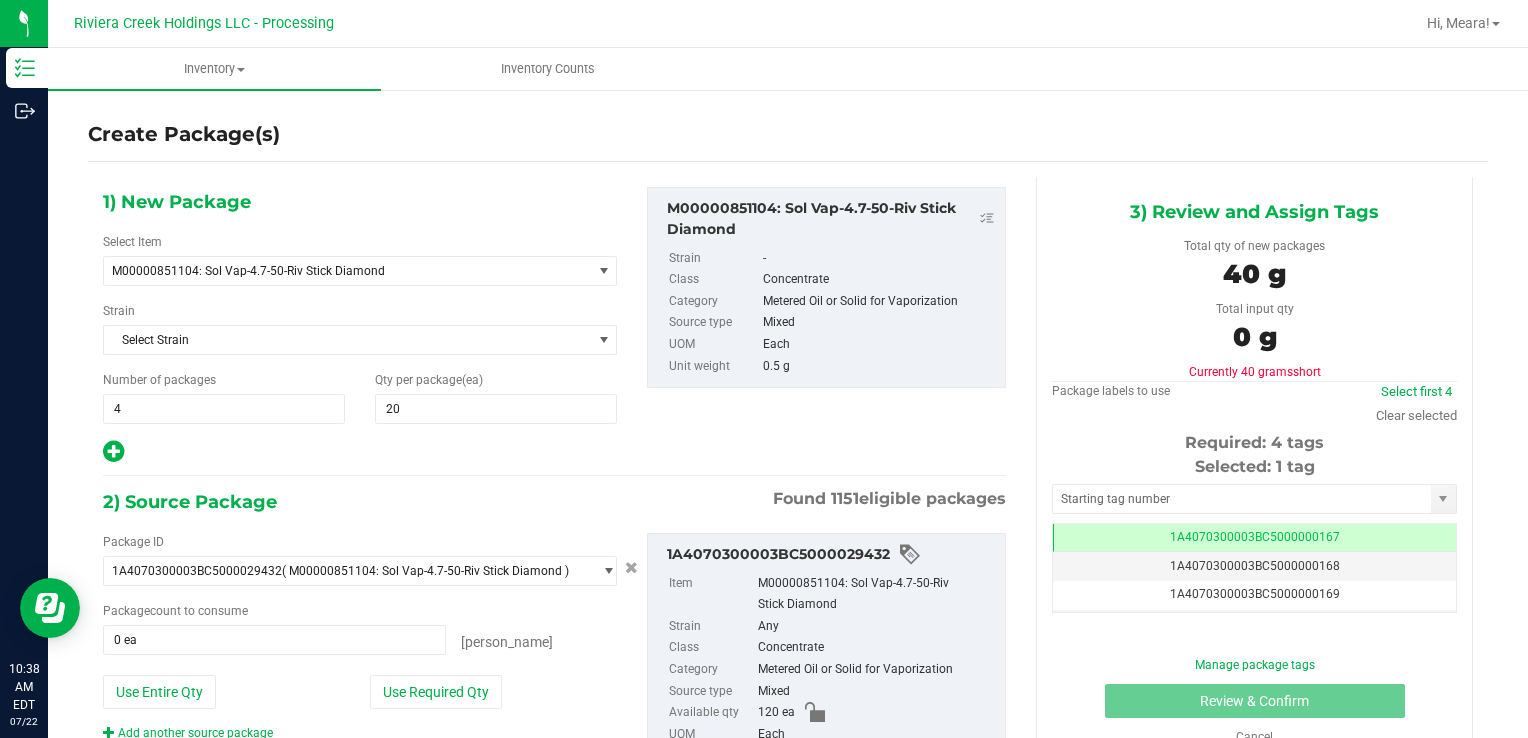 type on "80 ea" 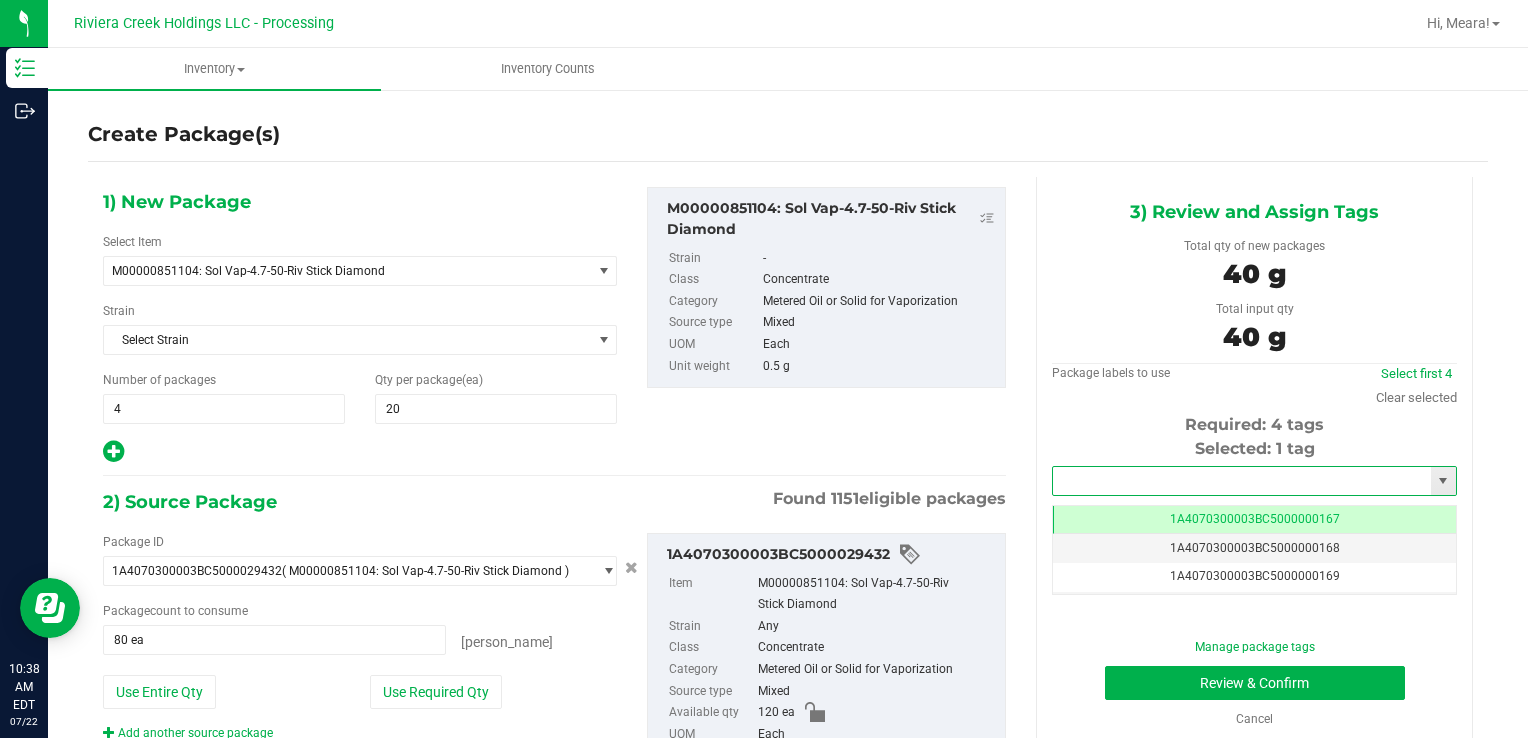 click at bounding box center [1242, 481] 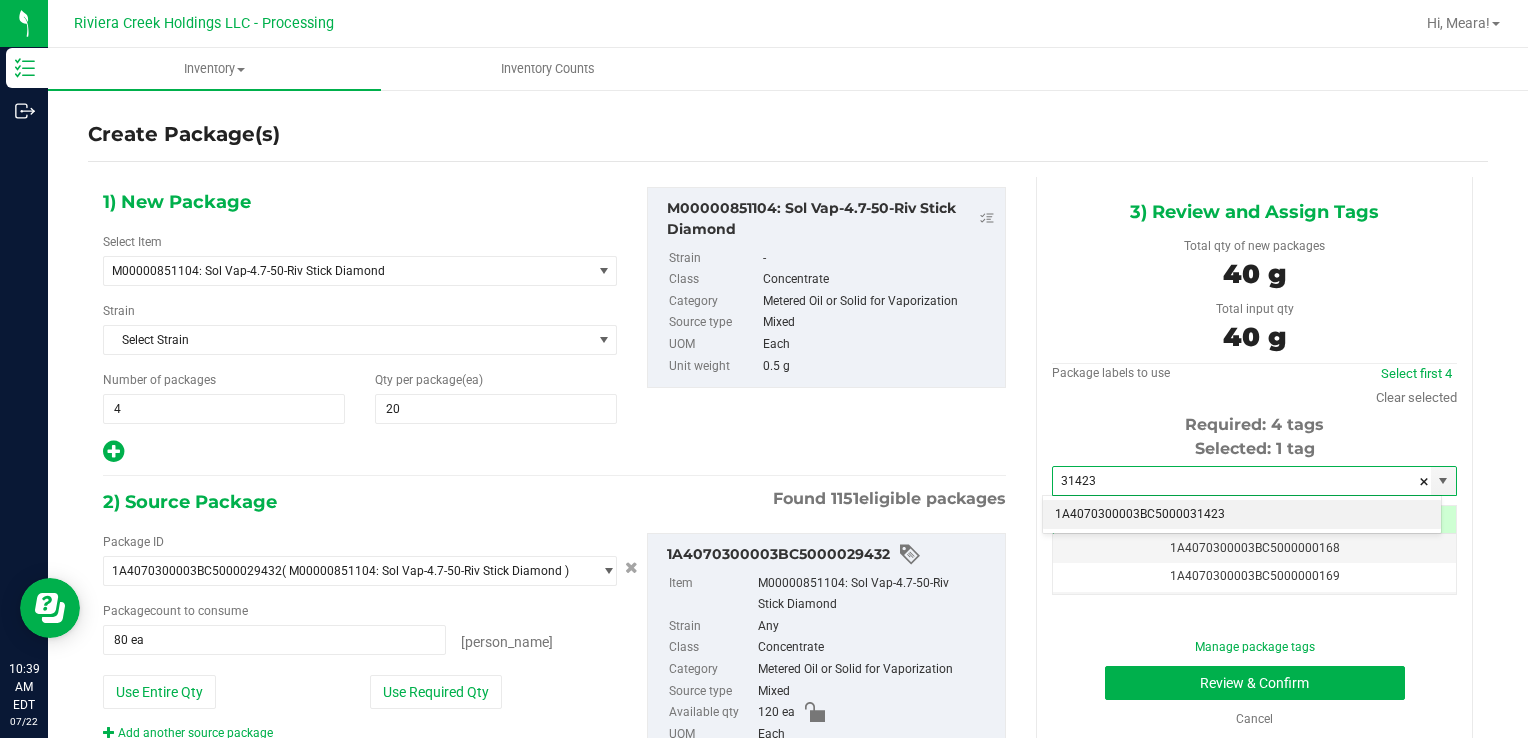 click on "1A4070300003BC5000031423" at bounding box center (1242, 515) 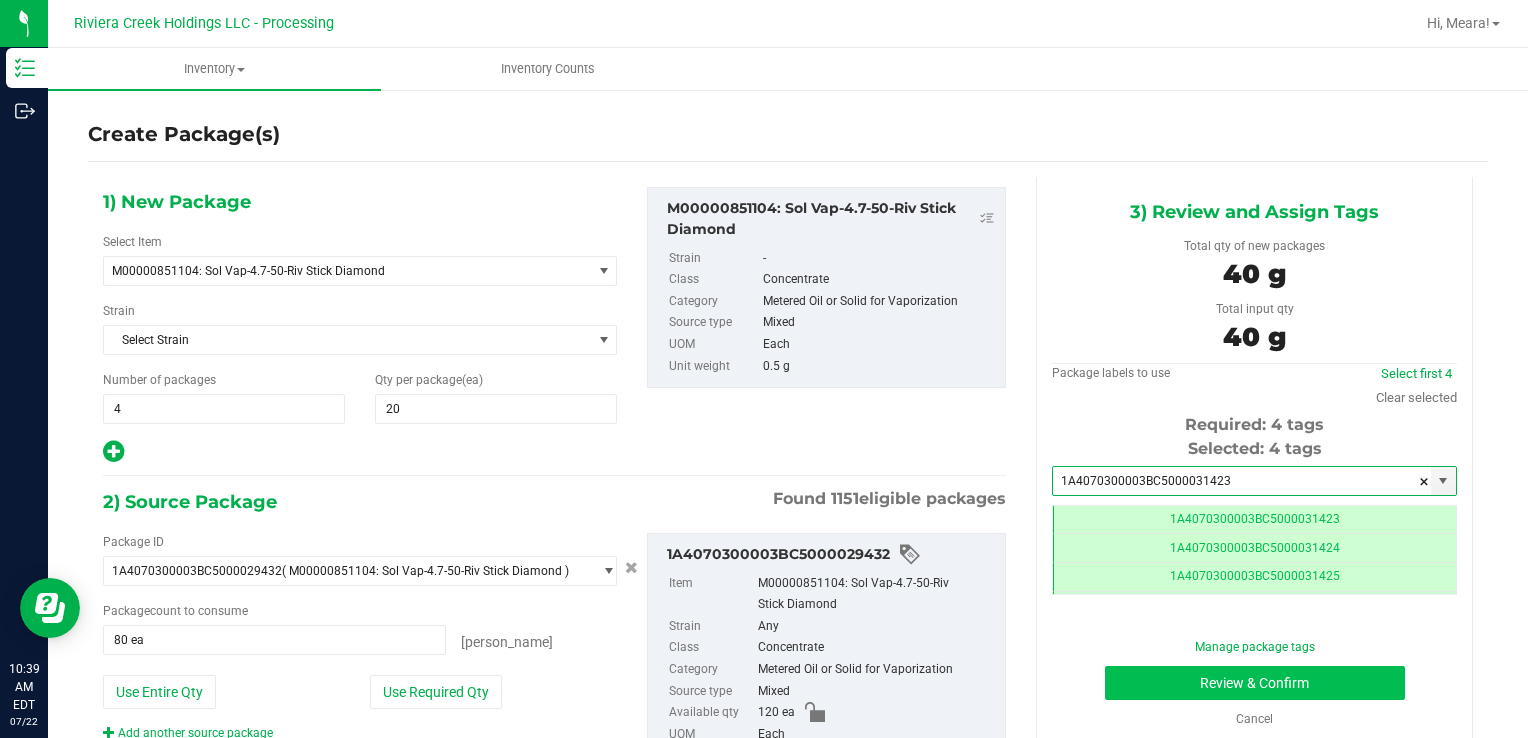 scroll, scrollTop: 0, scrollLeft: 0, axis: both 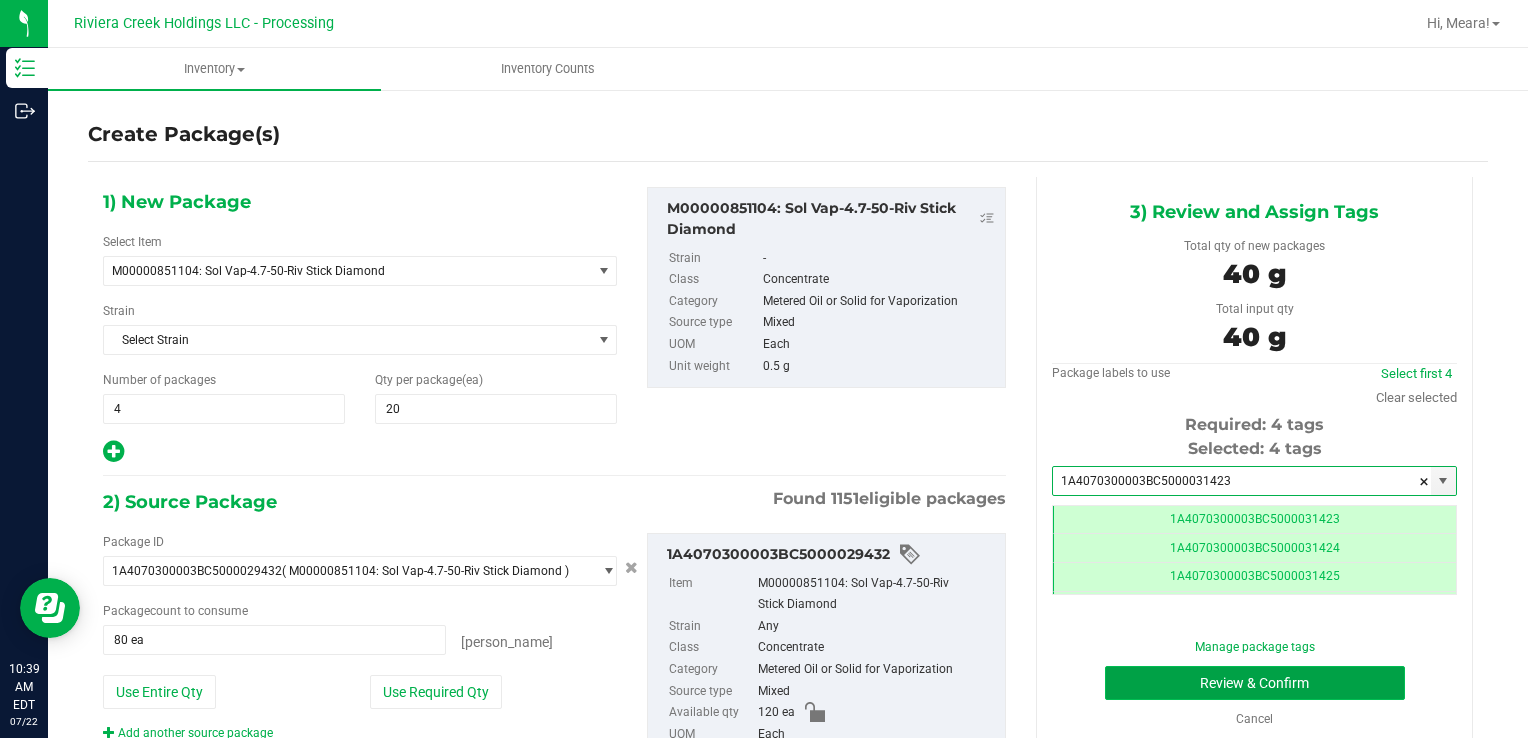 click on "Review & Confirm" at bounding box center [1255, 683] 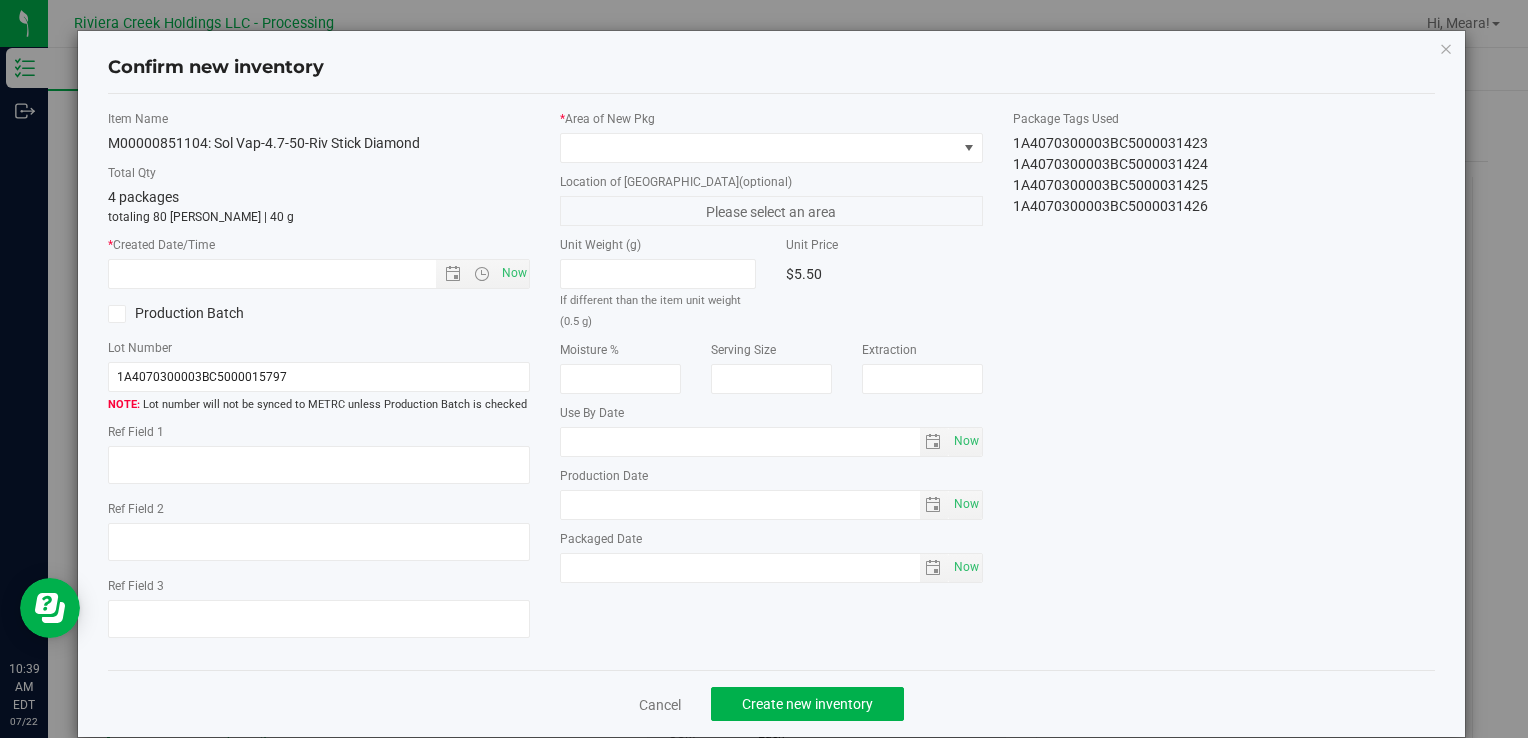 type on "[DATE]" 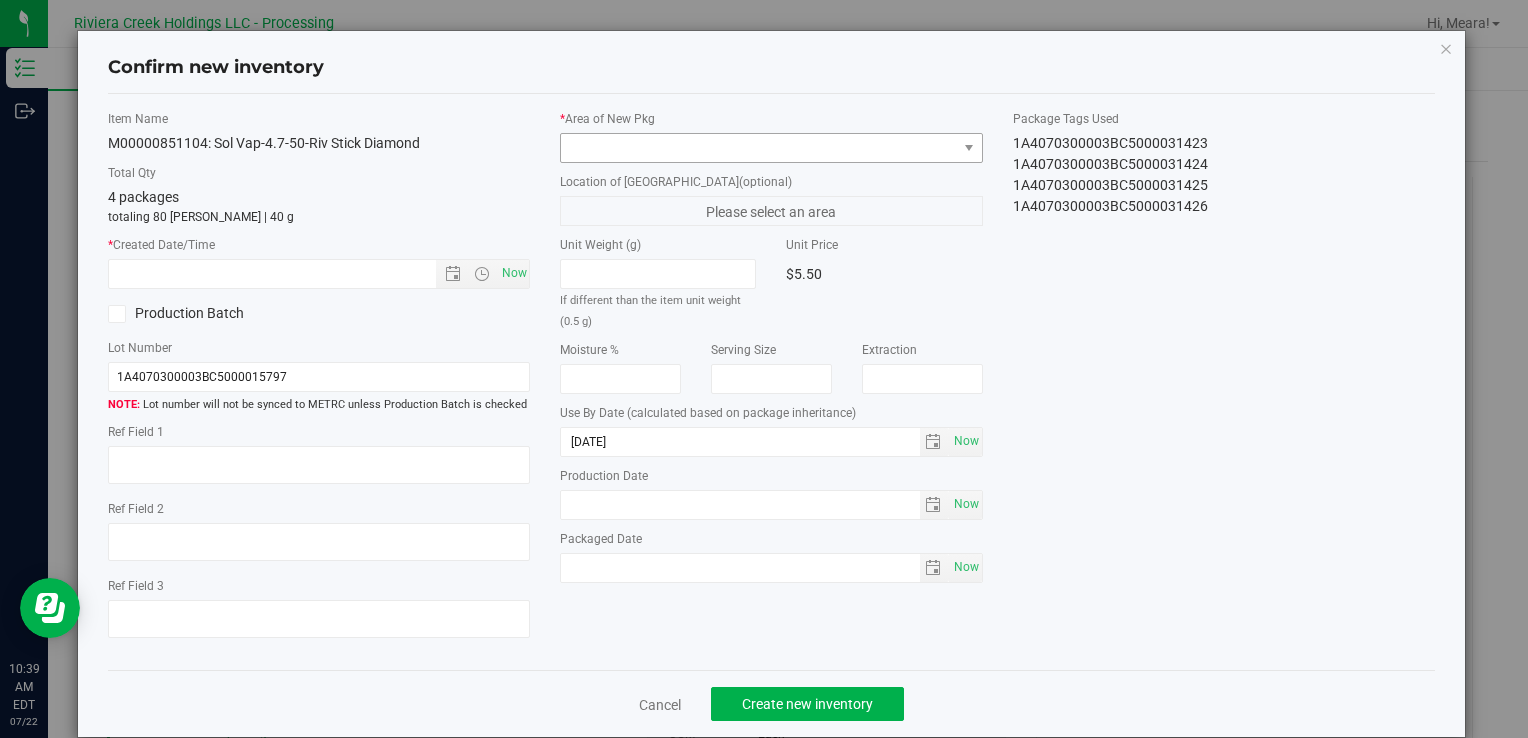 drag, startPoint x: 844, startPoint y: 165, endPoint x: 832, endPoint y: 156, distance: 15 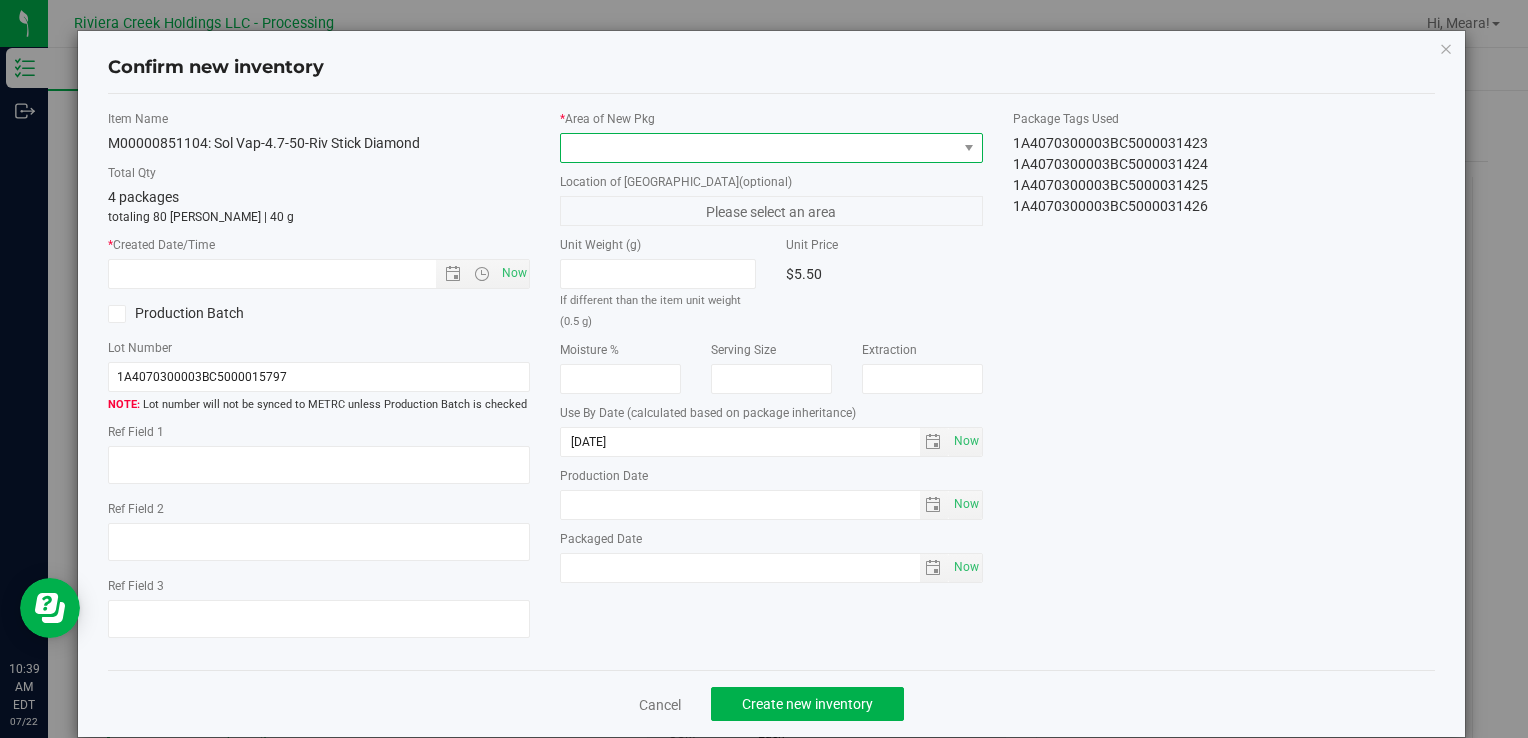 drag, startPoint x: 831, startPoint y: 154, endPoint x: 820, endPoint y: 160, distance: 12.529964 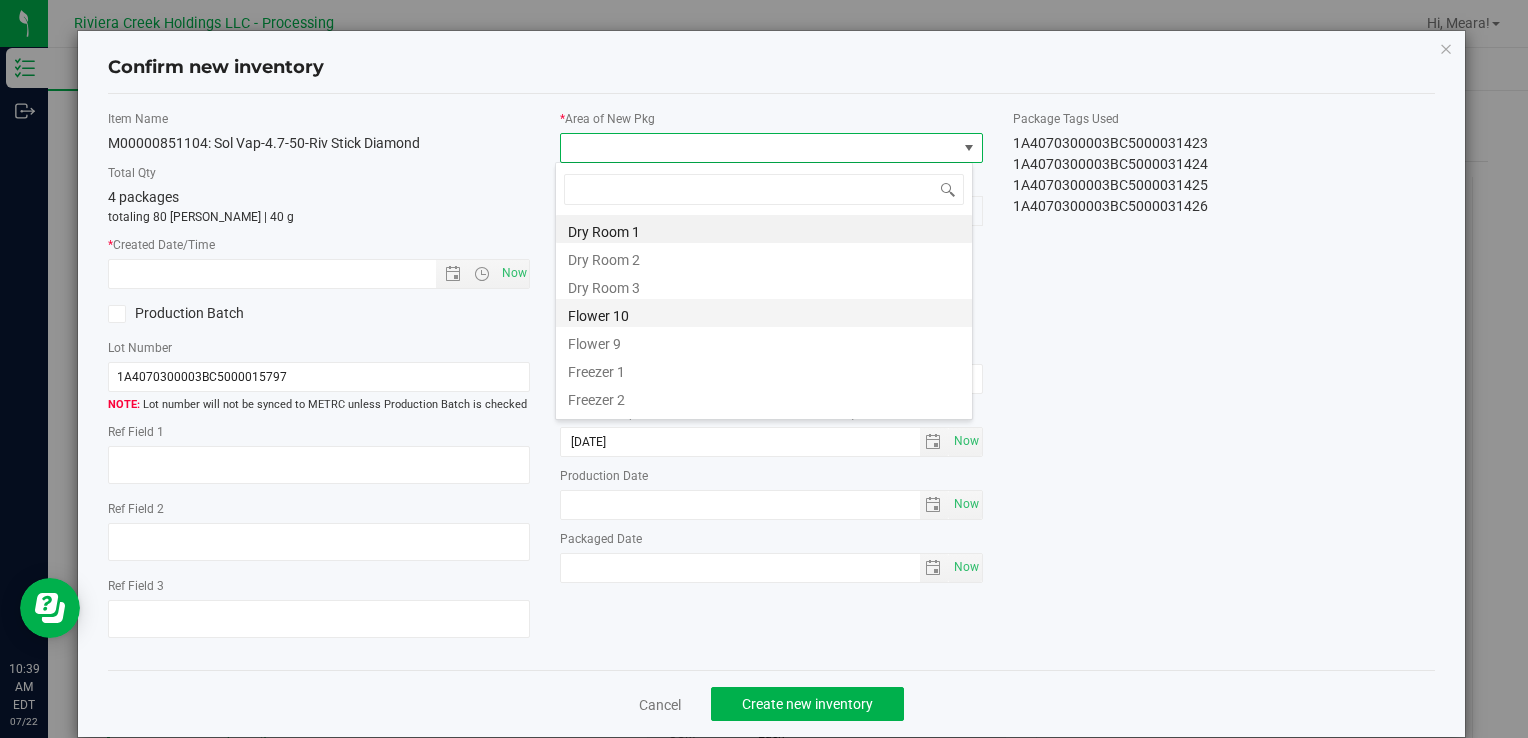 click on "Flower 10" at bounding box center [764, 313] 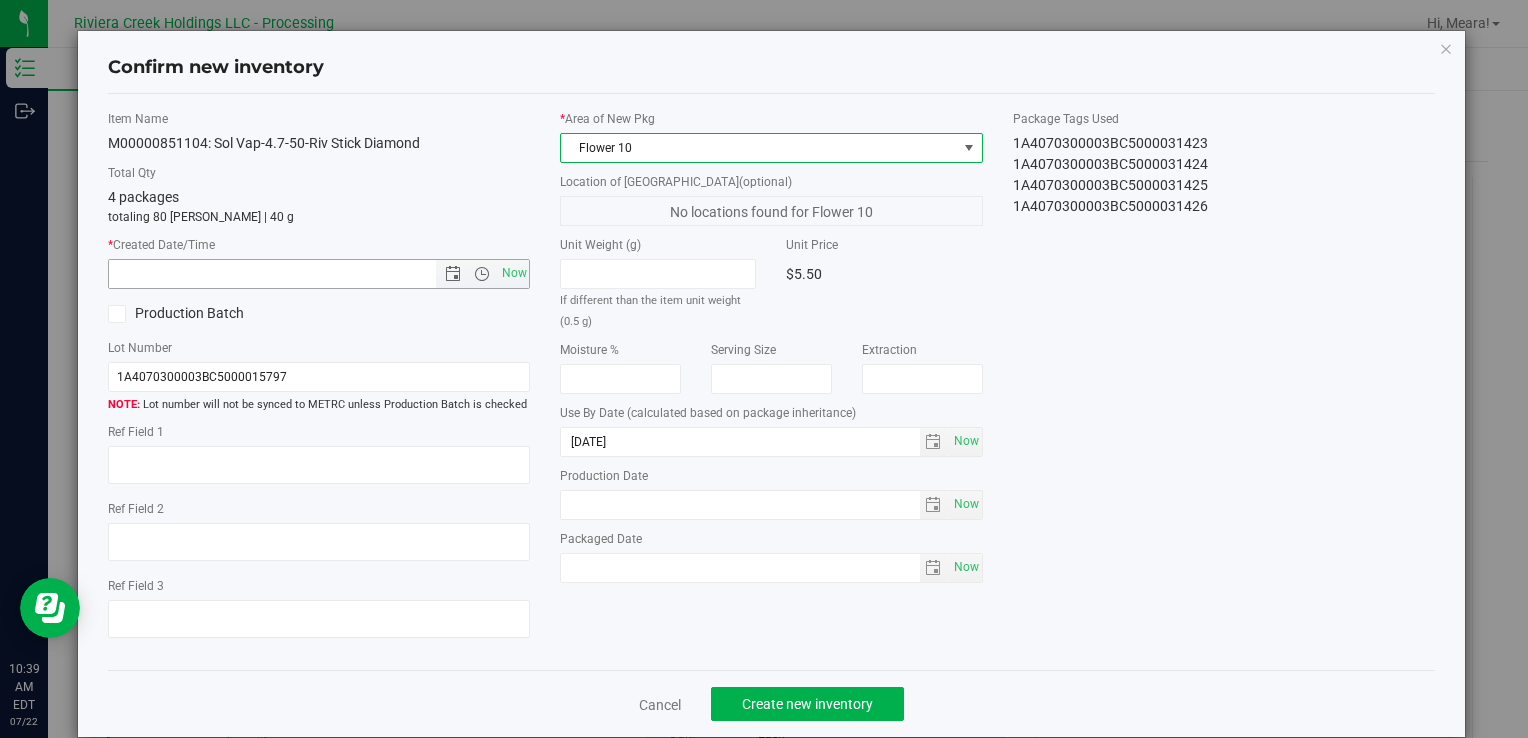 drag, startPoint x: 519, startPoint y: 285, endPoint x: 545, endPoint y: 317, distance: 41.231056 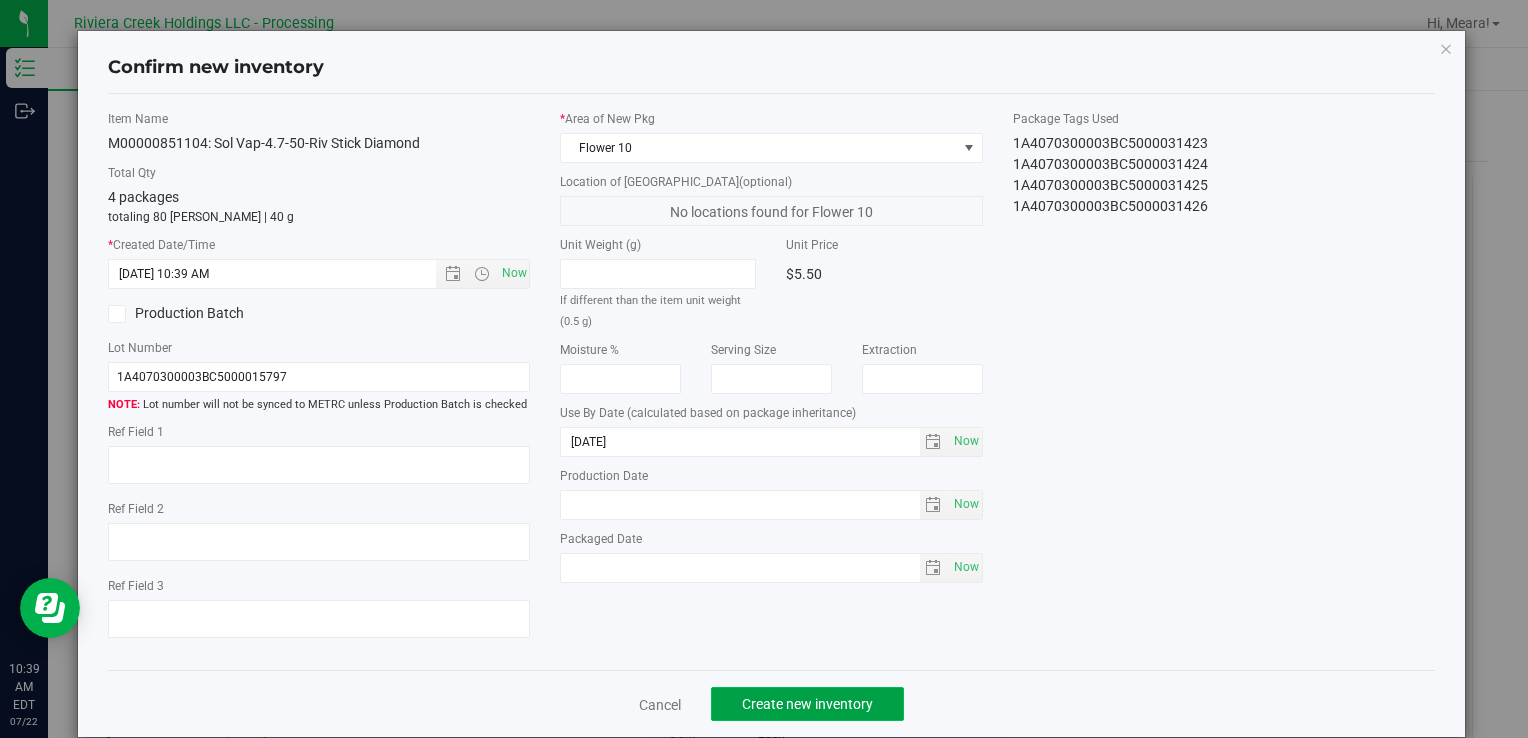 click on "Create new inventory" 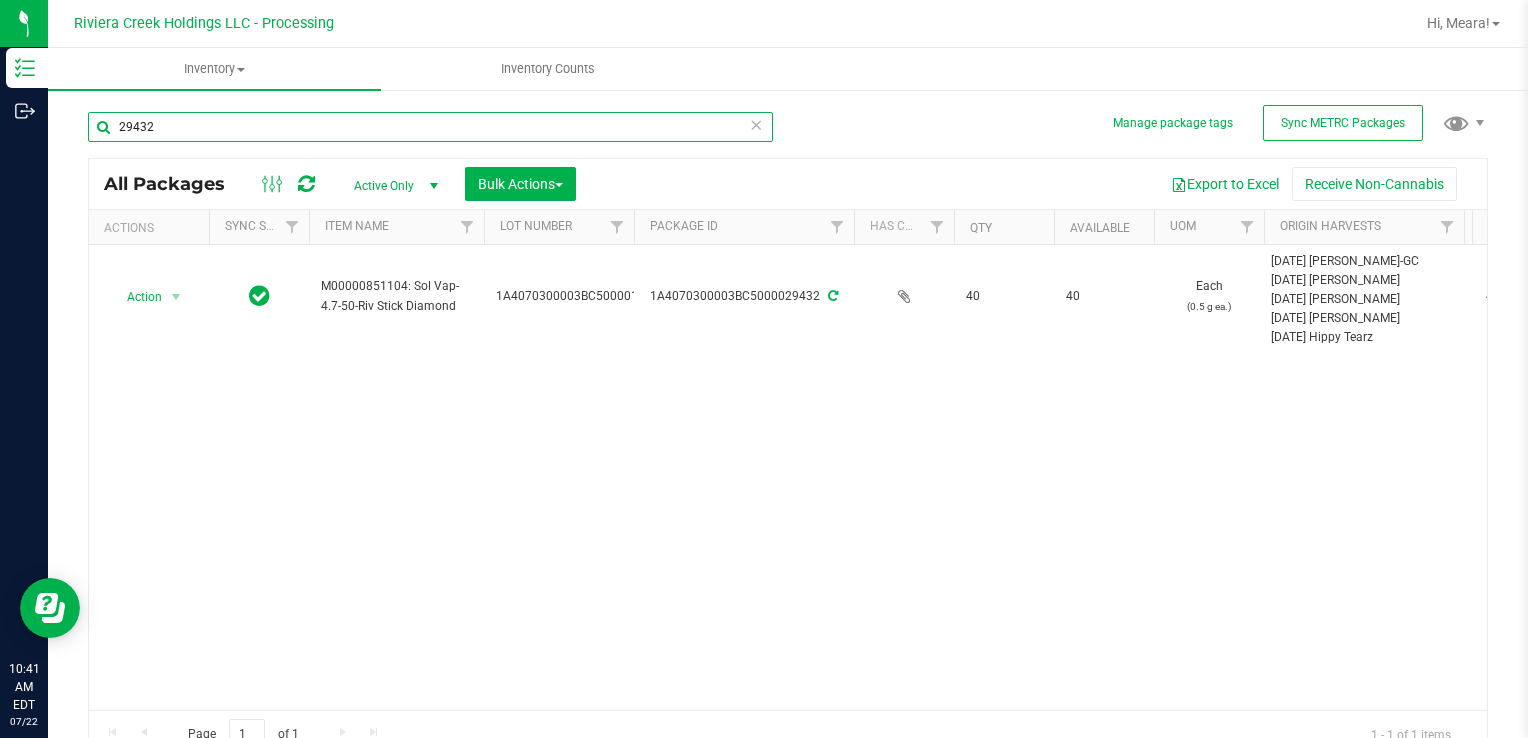 drag, startPoint x: 183, startPoint y: 130, endPoint x: 85, endPoint y: 126, distance: 98.0816 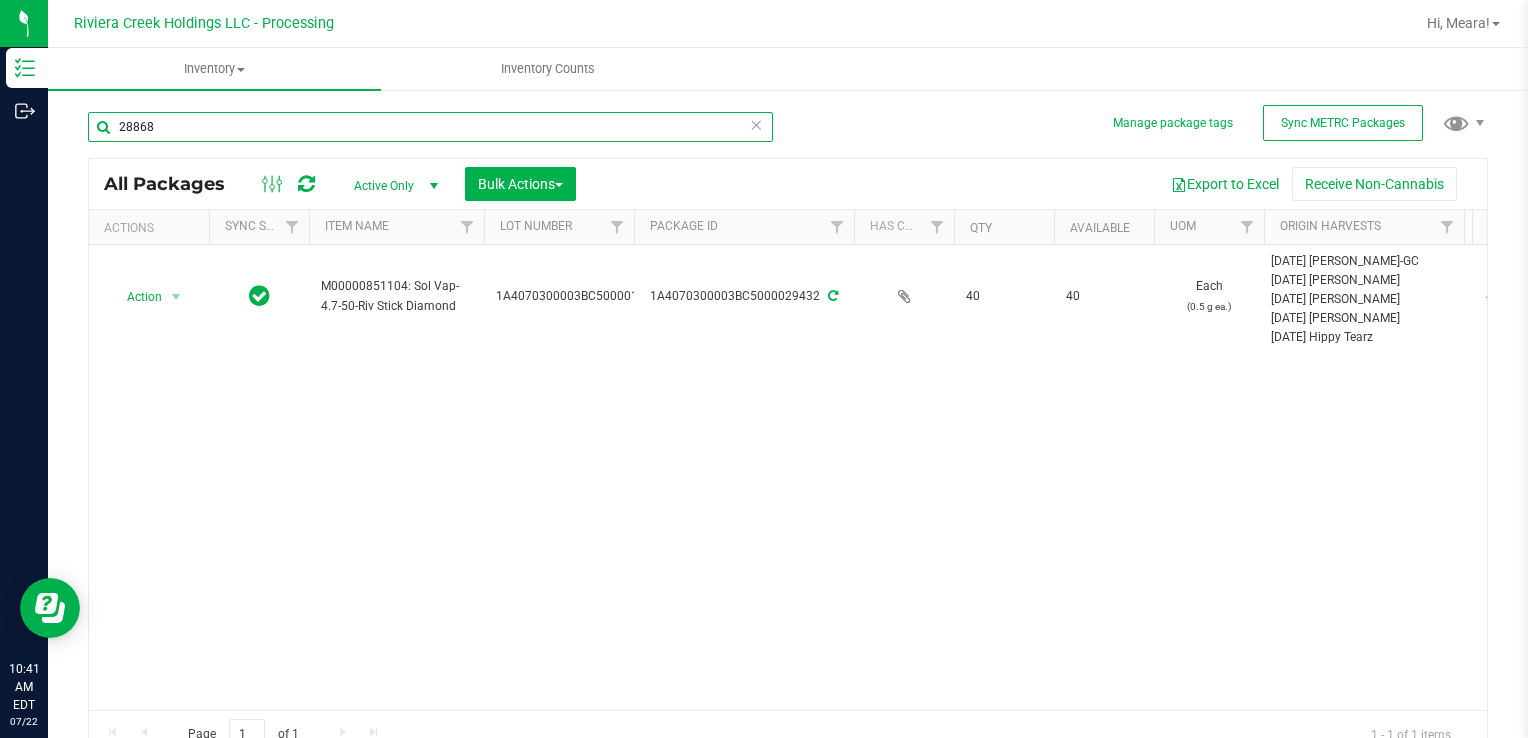 type on "28868" 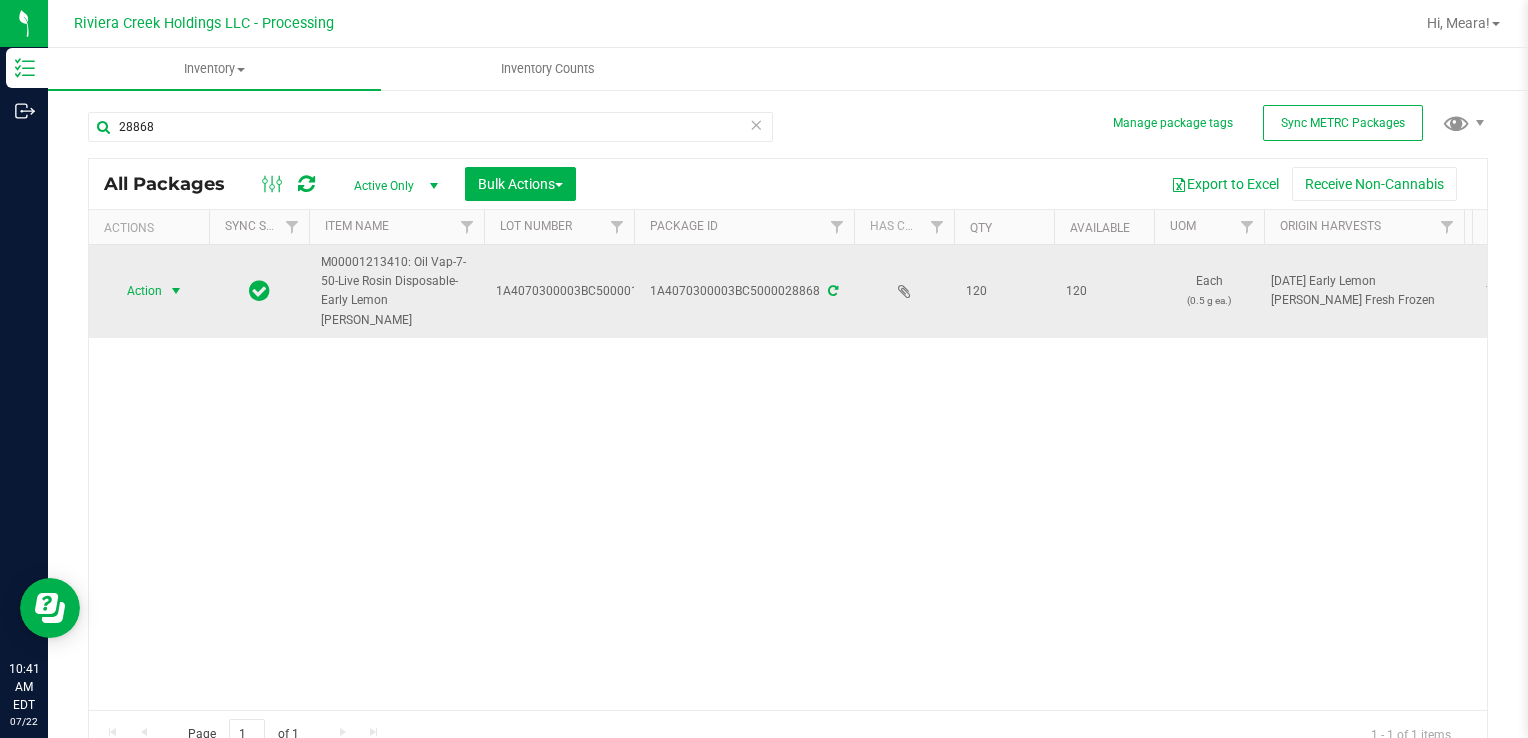 click on "Action" at bounding box center (136, 291) 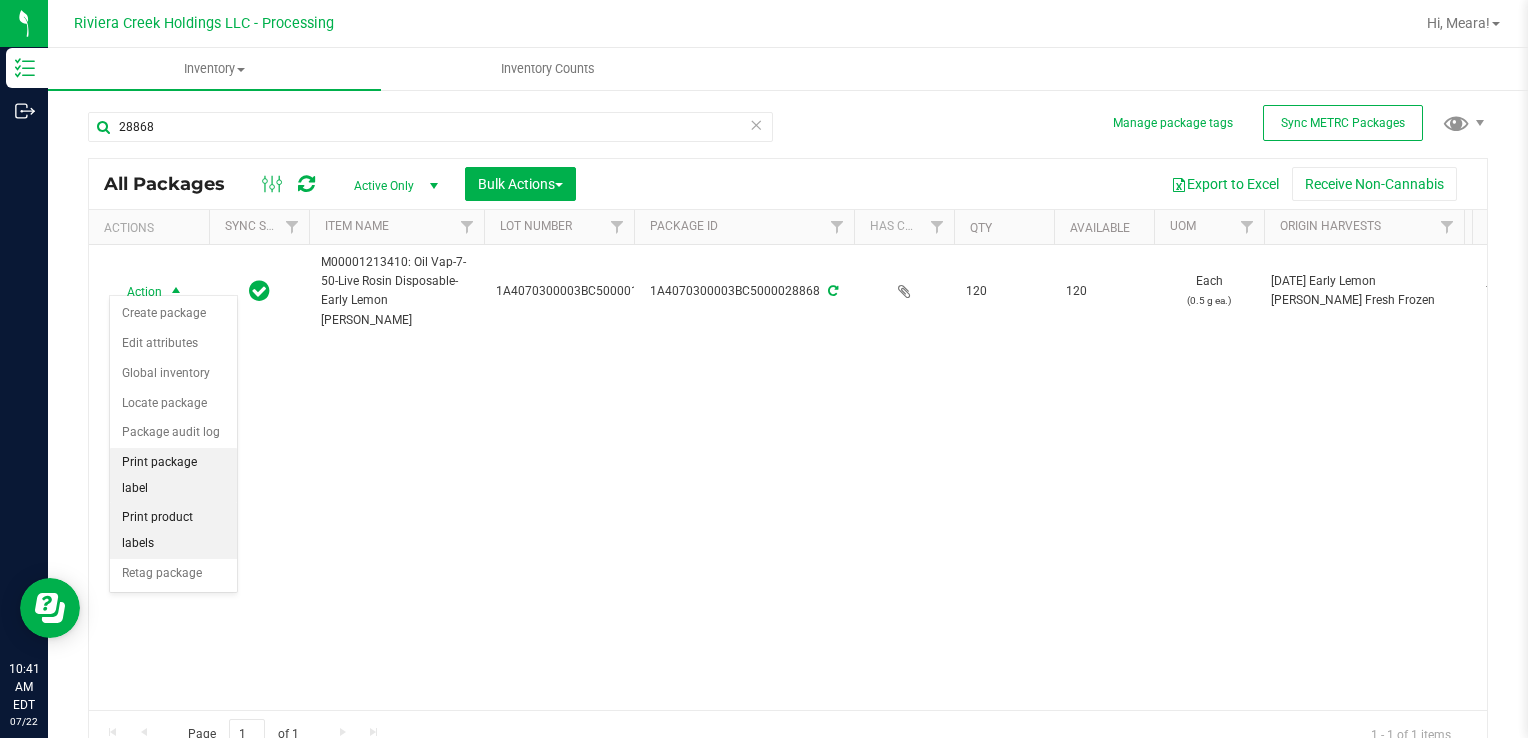 click on "Print package label" at bounding box center [173, 475] 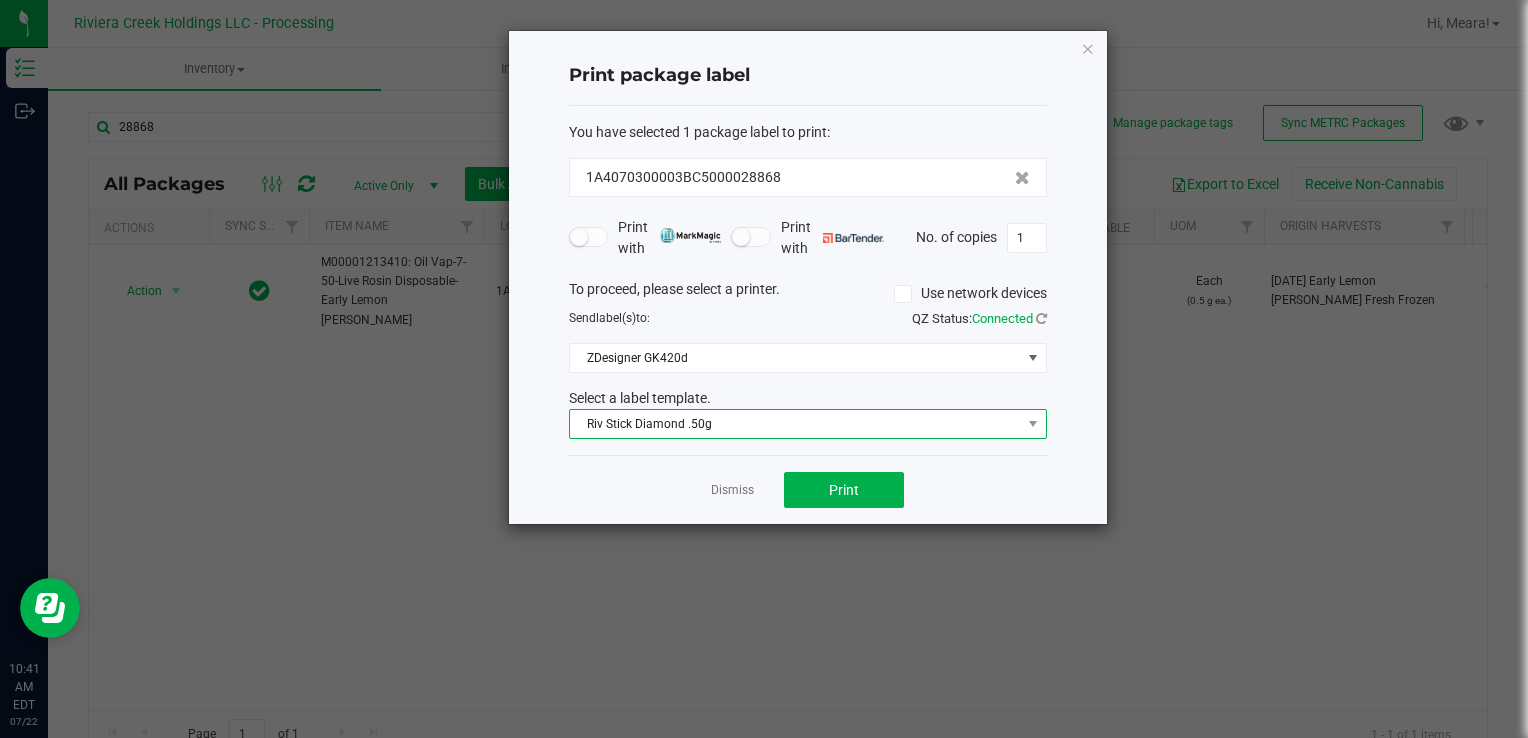 click on "Riv Stick Diamond .50g" at bounding box center [795, 424] 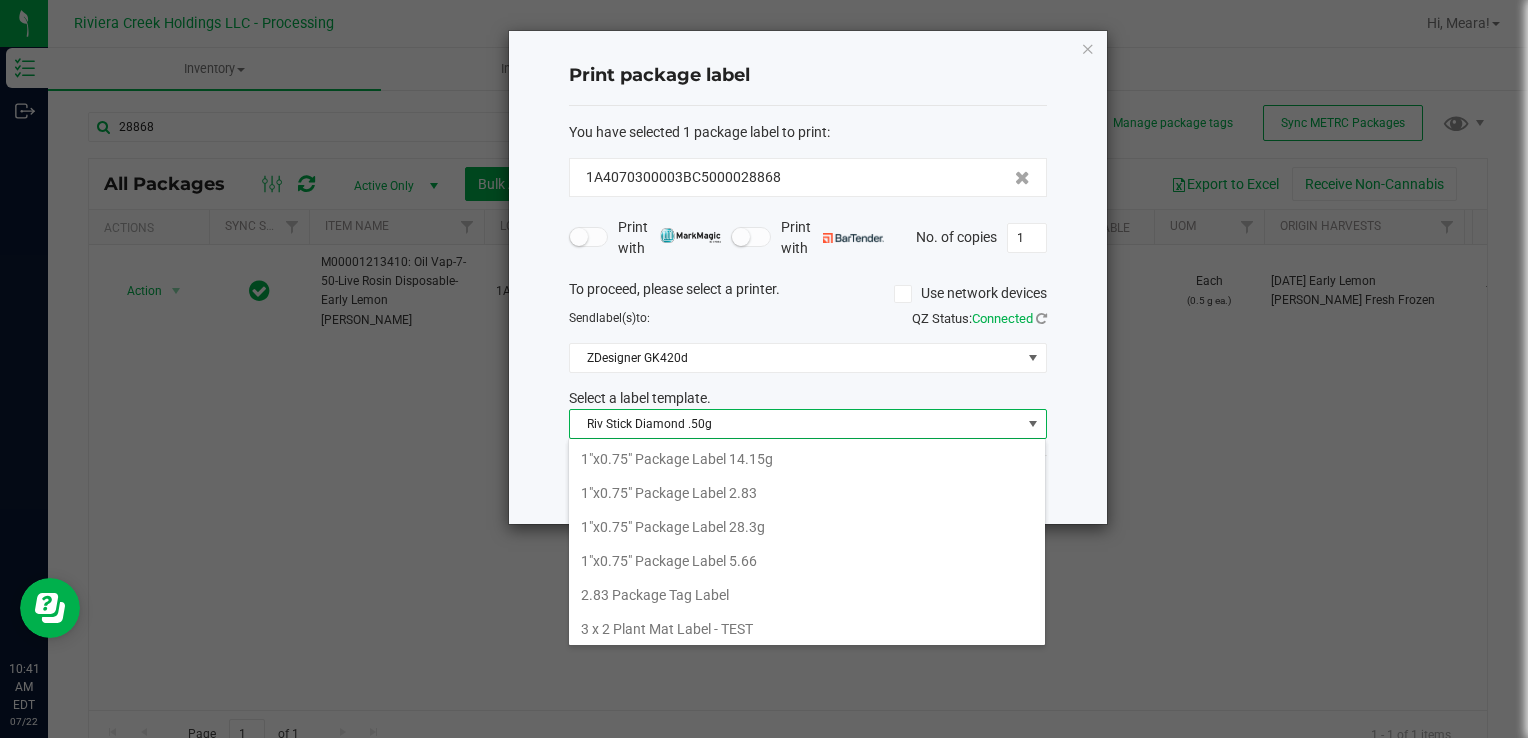 scroll, scrollTop: 808, scrollLeft: 0, axis: vertical 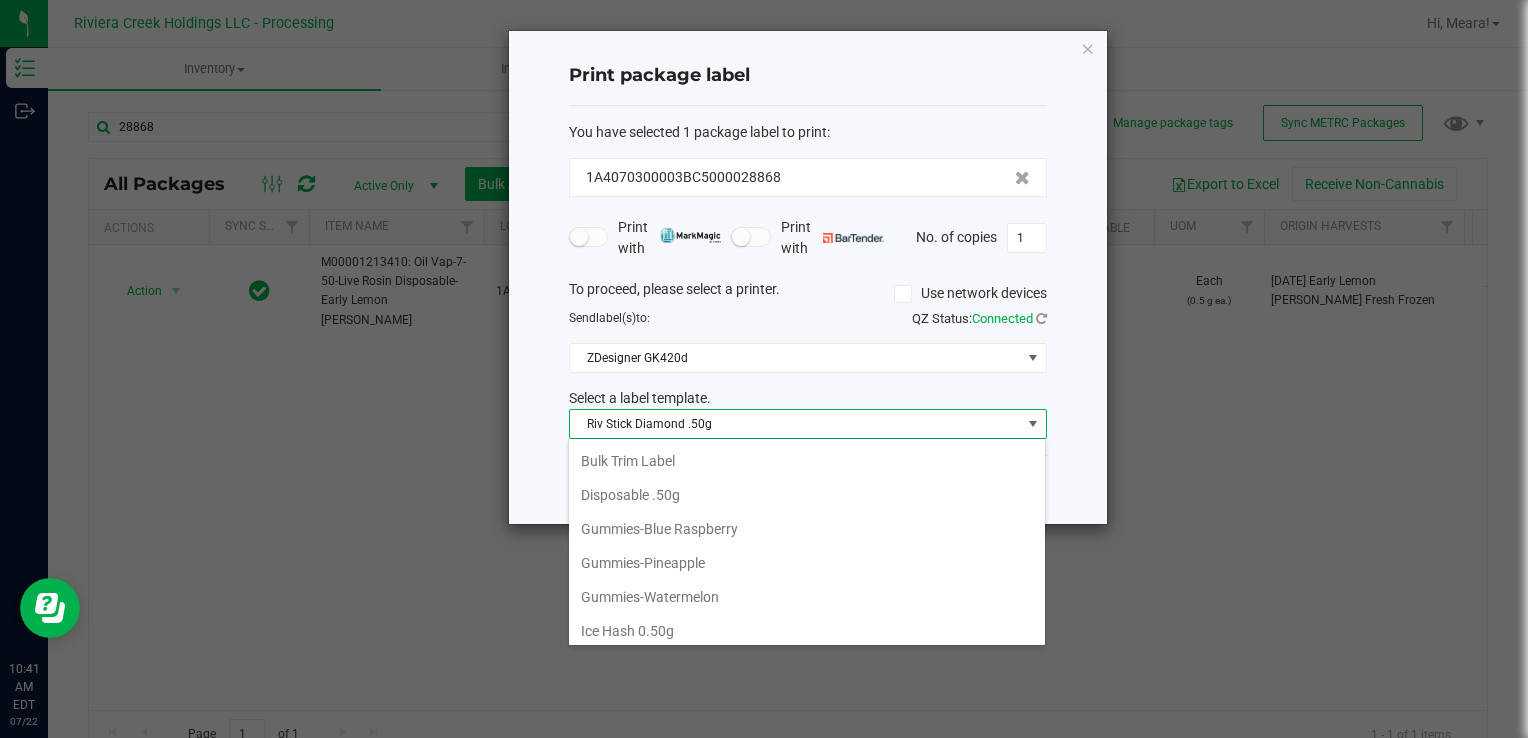 drag, startPoint x: 661, startPoint y: 483, endPoint x: 785, endPoint y: 466, distance: 125.1599 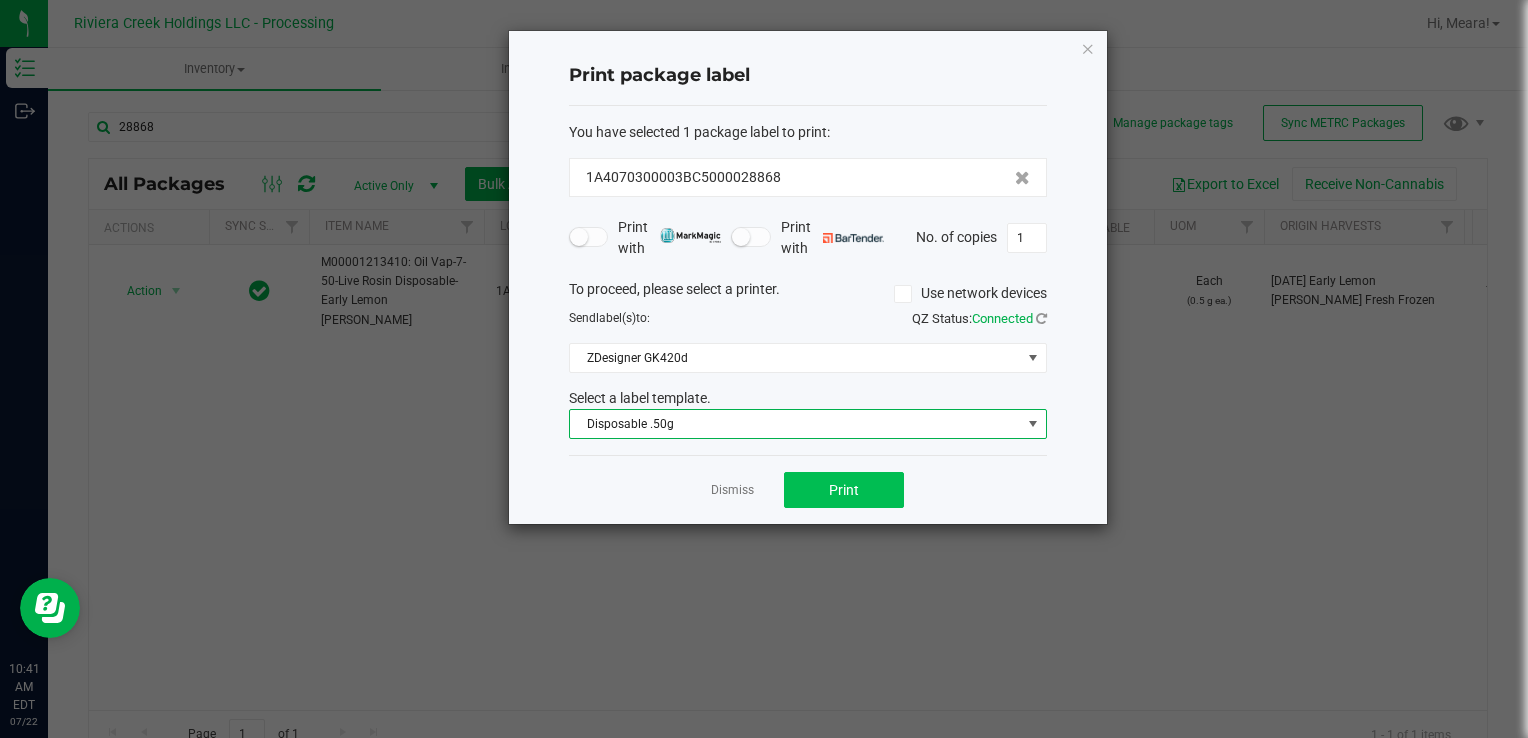 click on "Dismiss   Print" 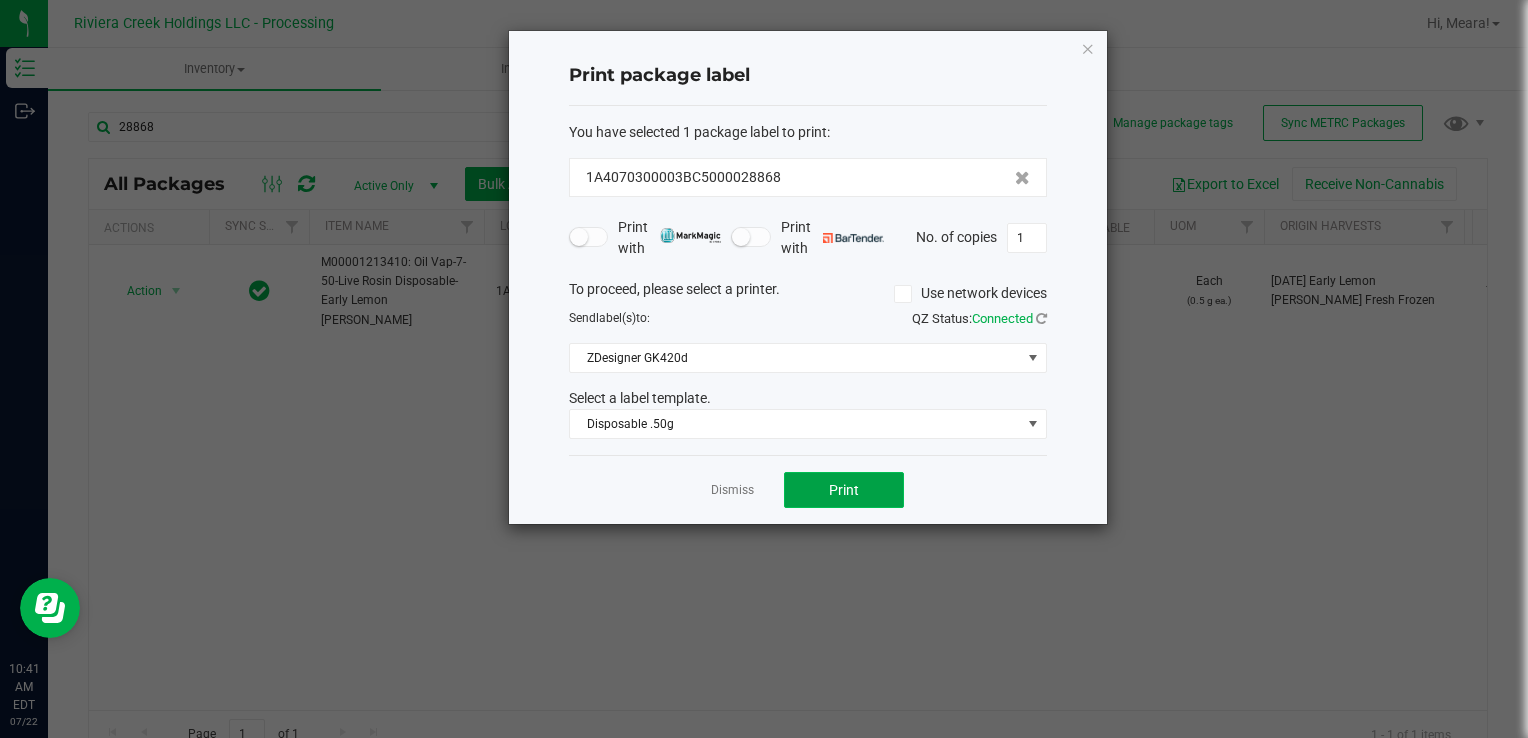 click on "Print" 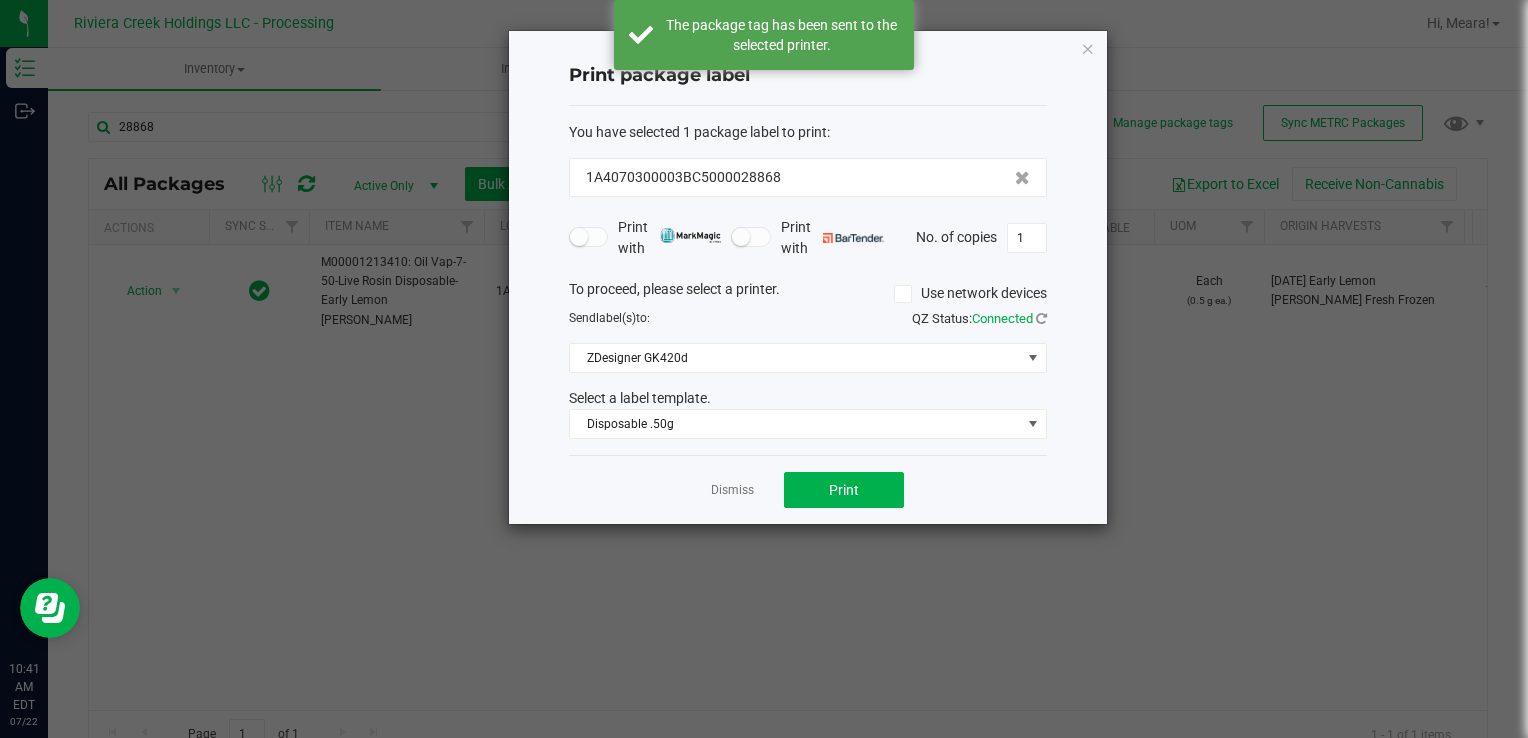 click on "Dismiss   Print" 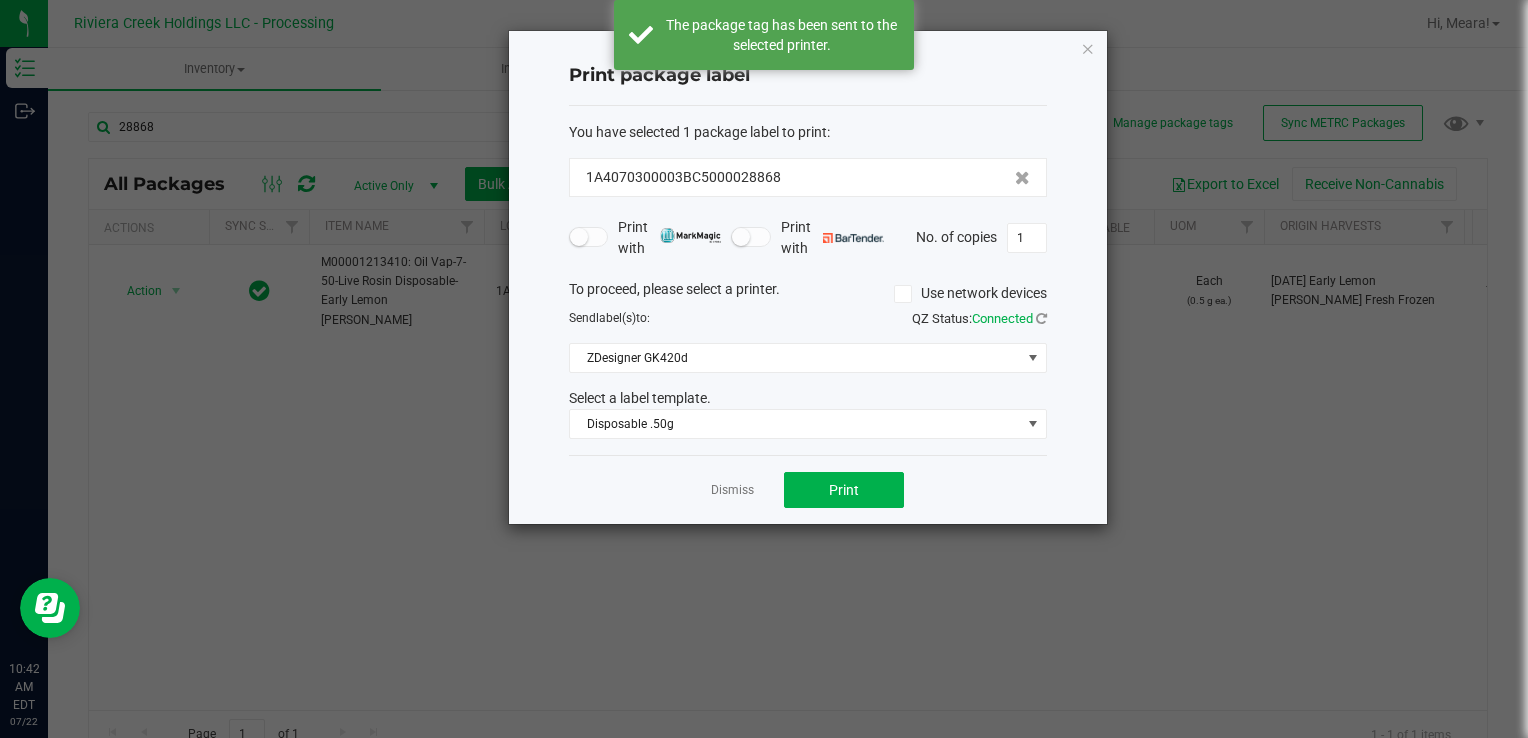 click on "Dismiss" 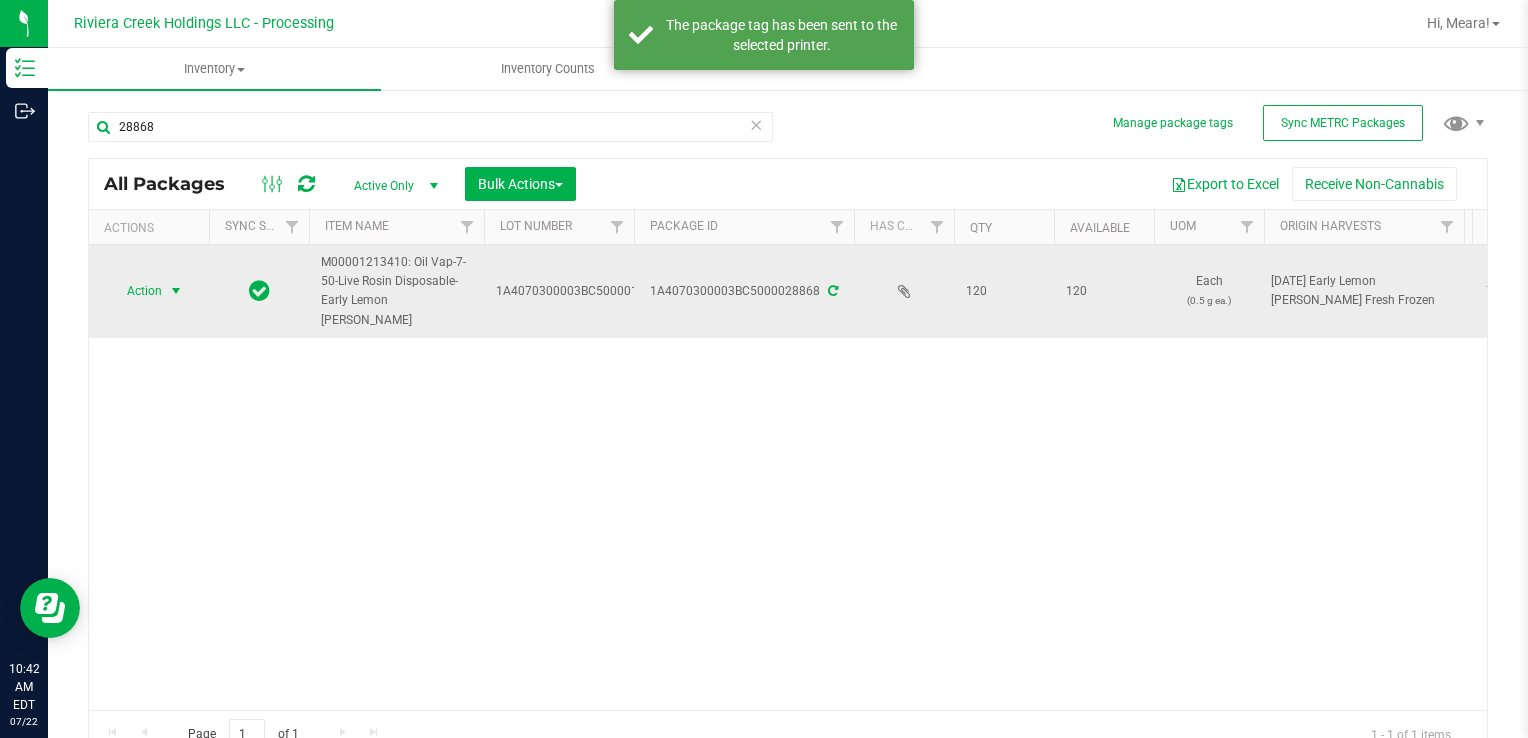 click at bounding box center [176, 291] 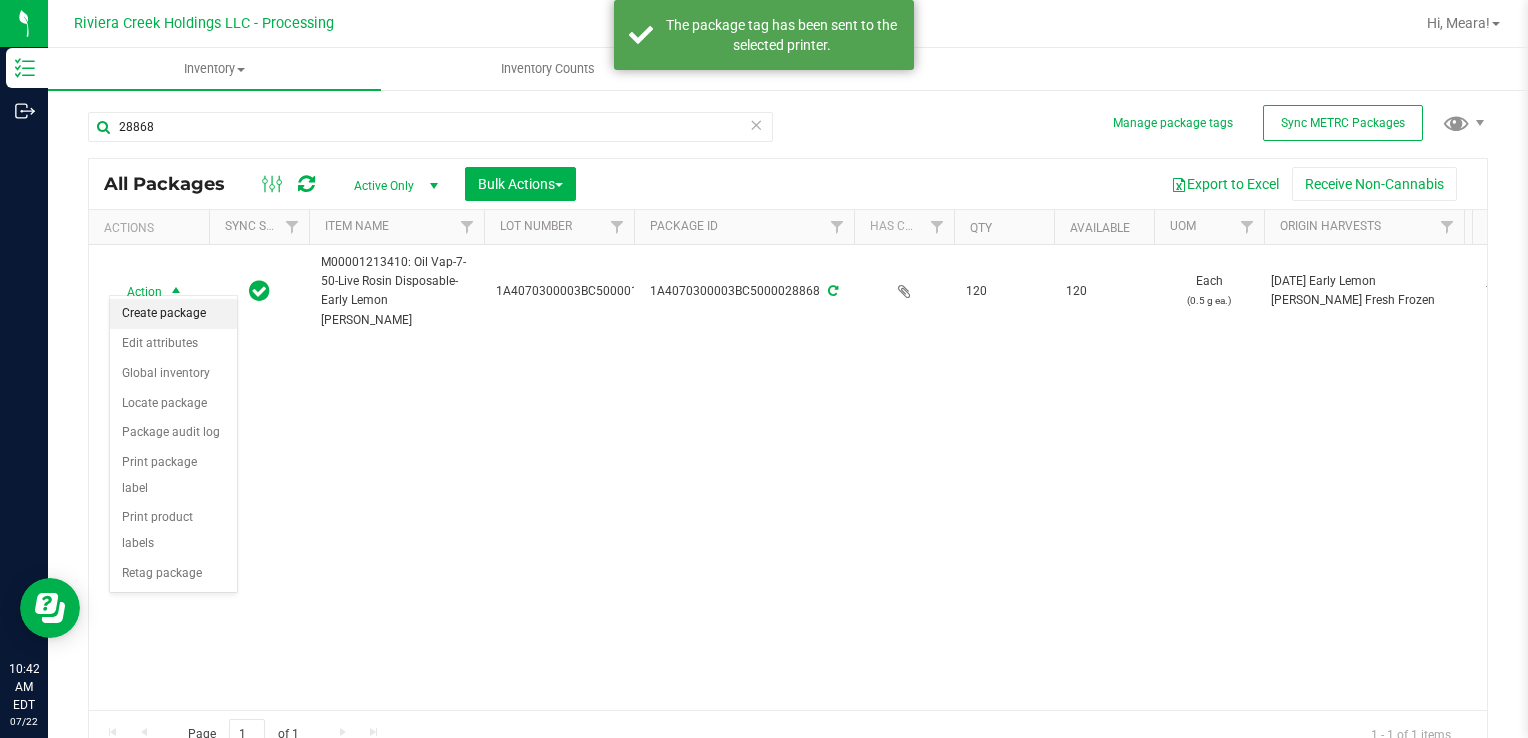 click on "Create package" at bounding box center [173, 314] 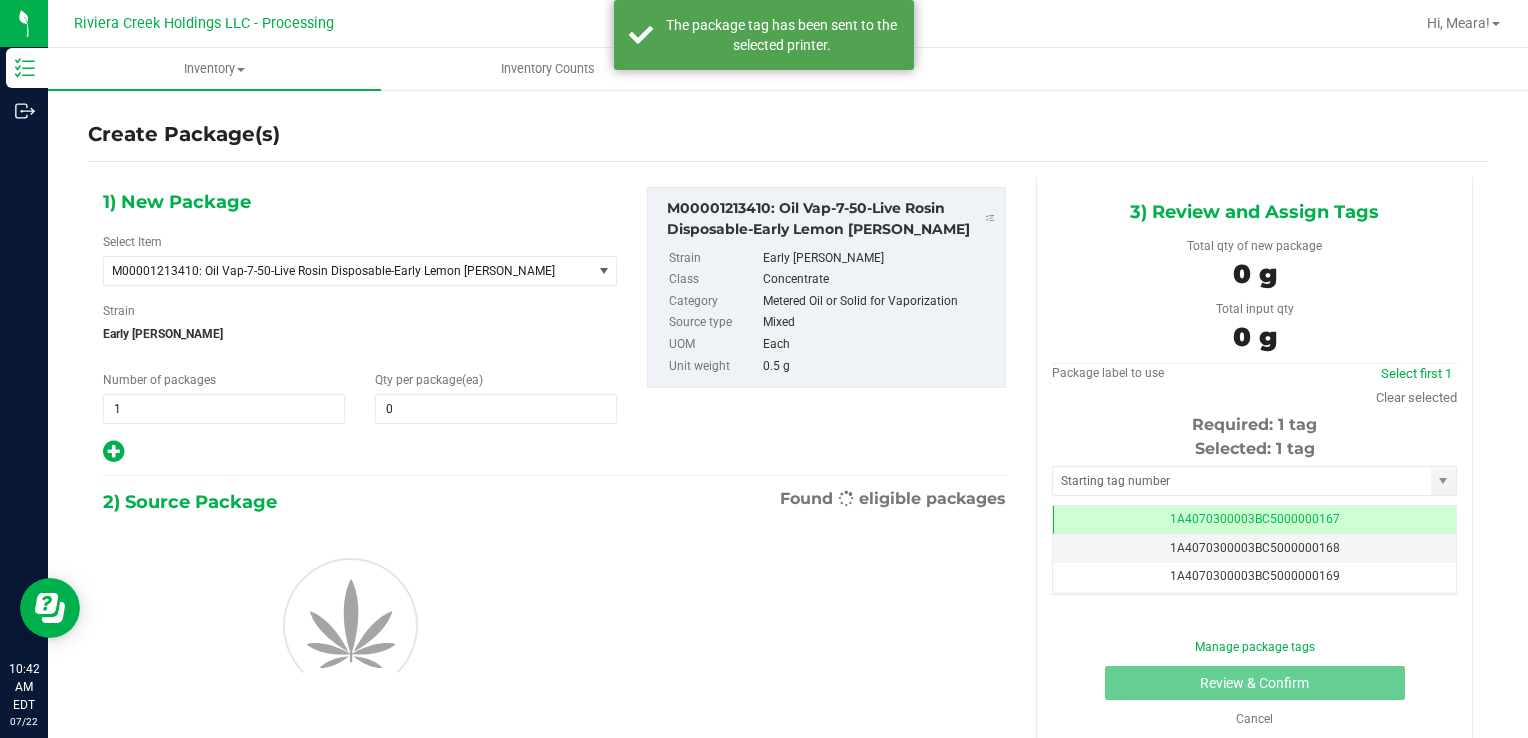 scroll, scrollTop: 0, scrollLeft: 0, axis: both 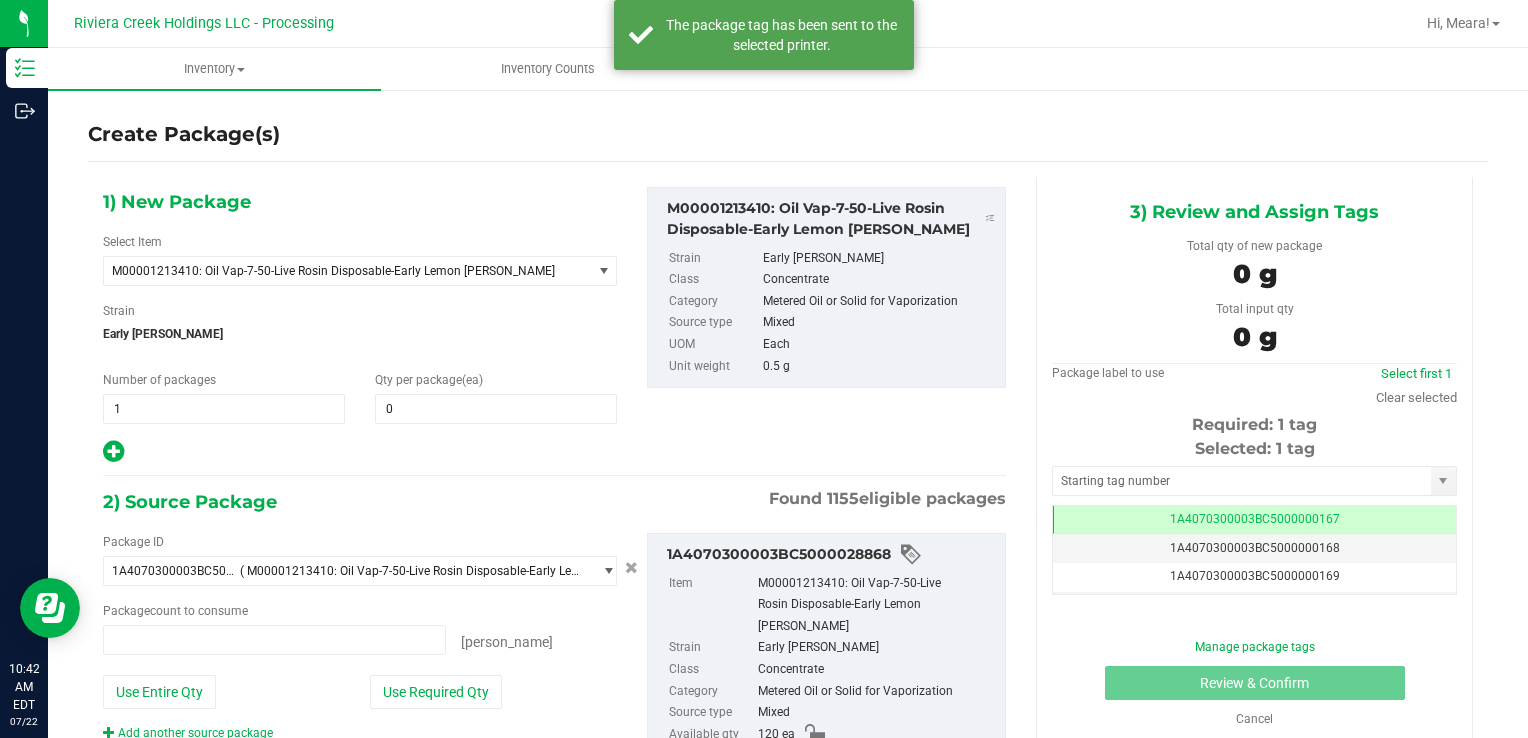 type on "0 ea" 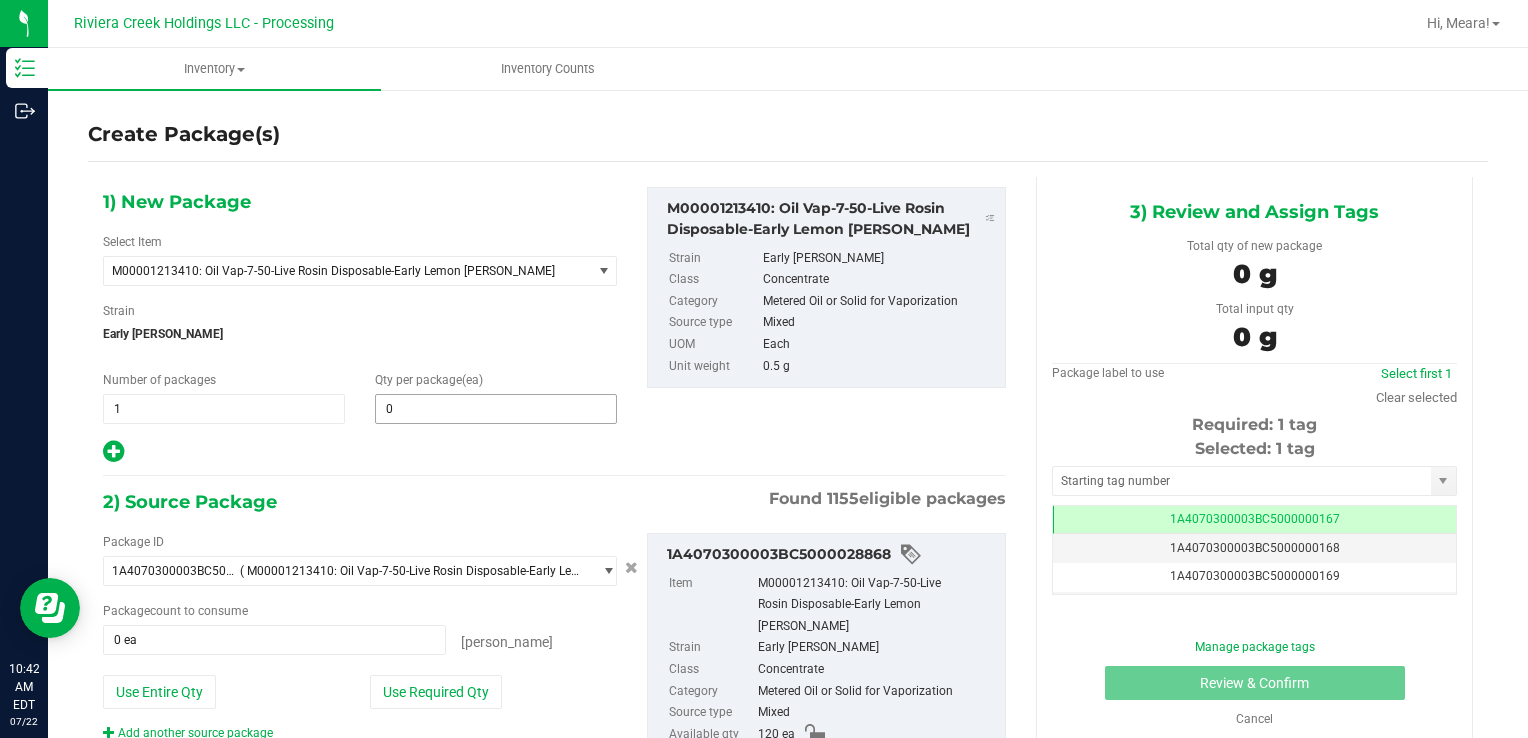 drag, startPoint x: 472, startPoint y: 428, endPoint x: 450, endPoint y: 407, distance: 30.413813 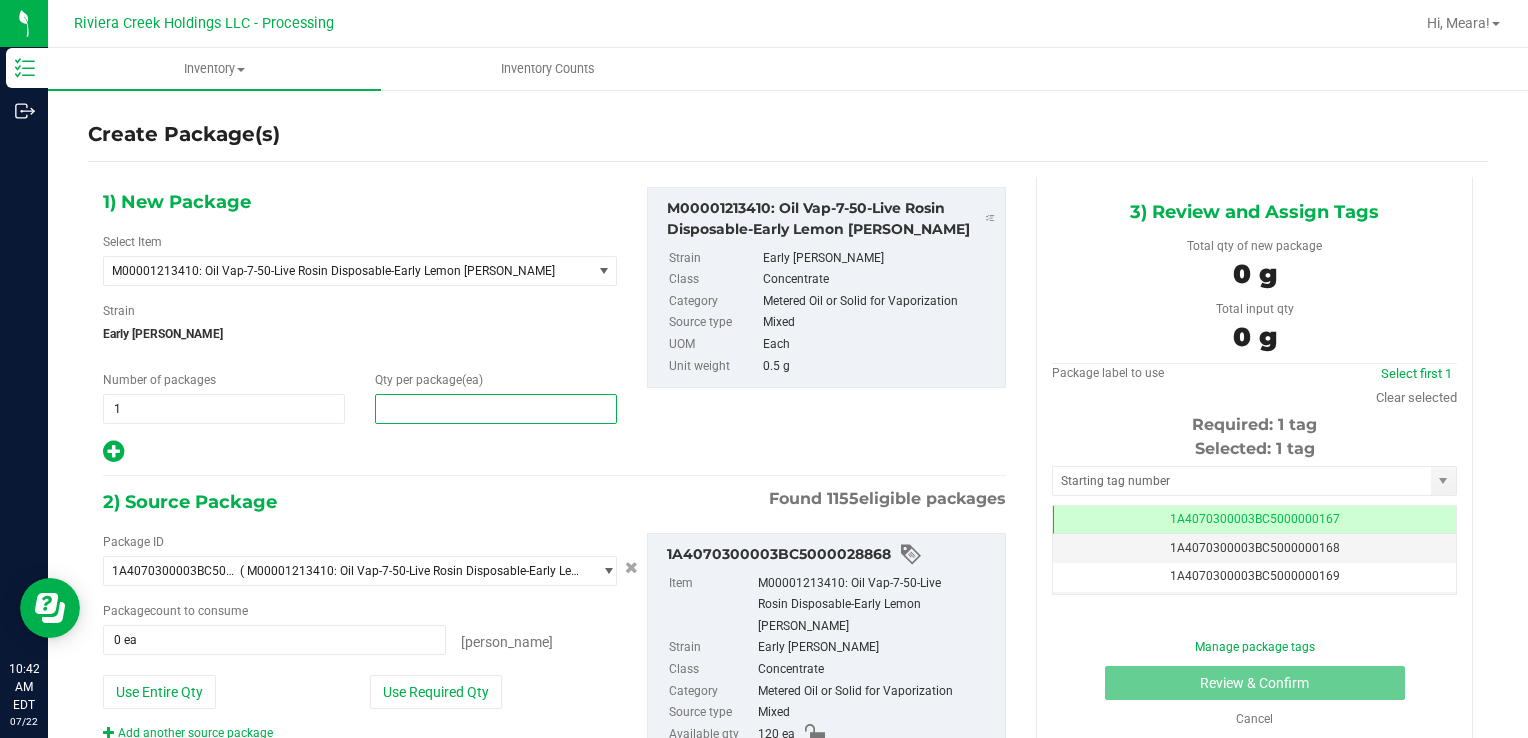 click at bounding box center [496, 409] 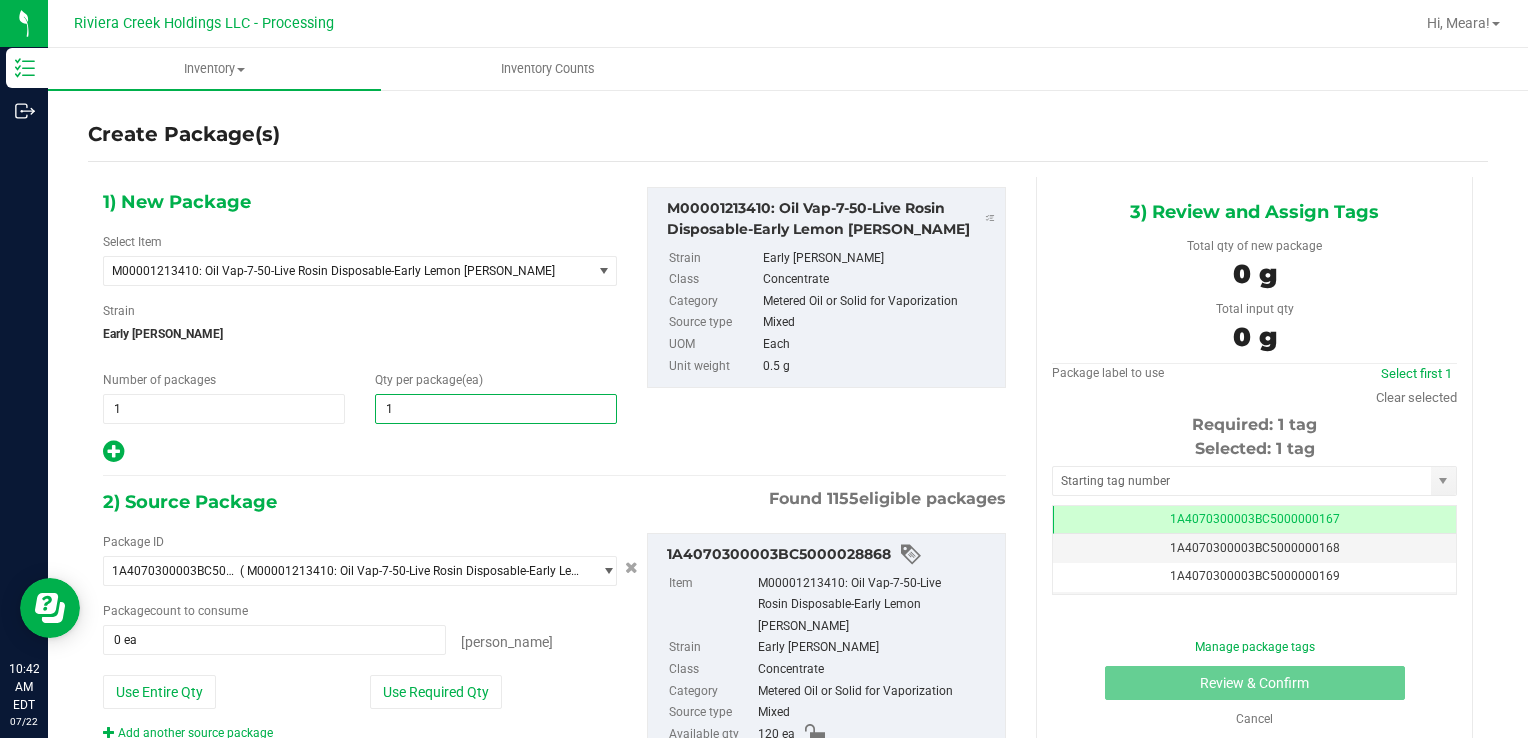 type on "10" 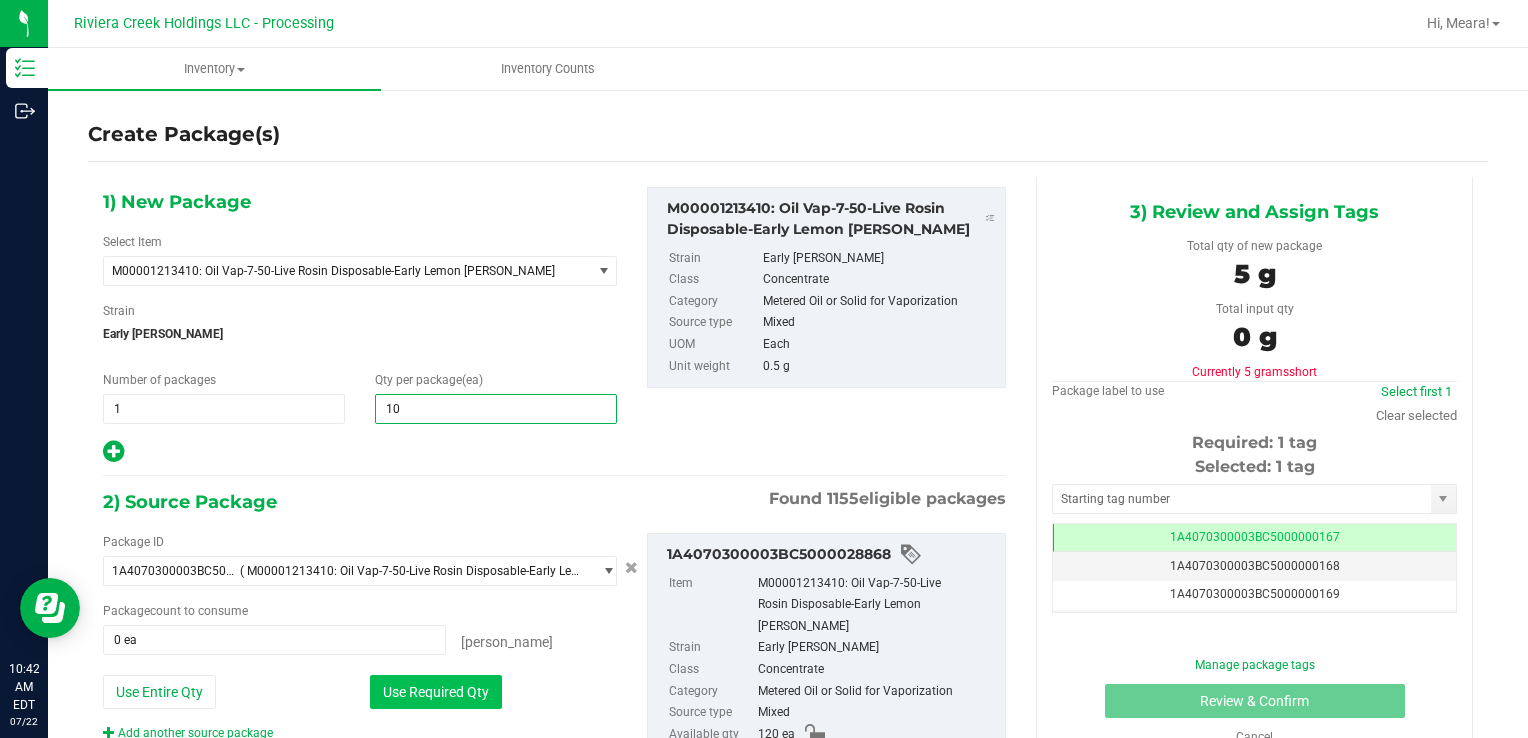 type on "10" 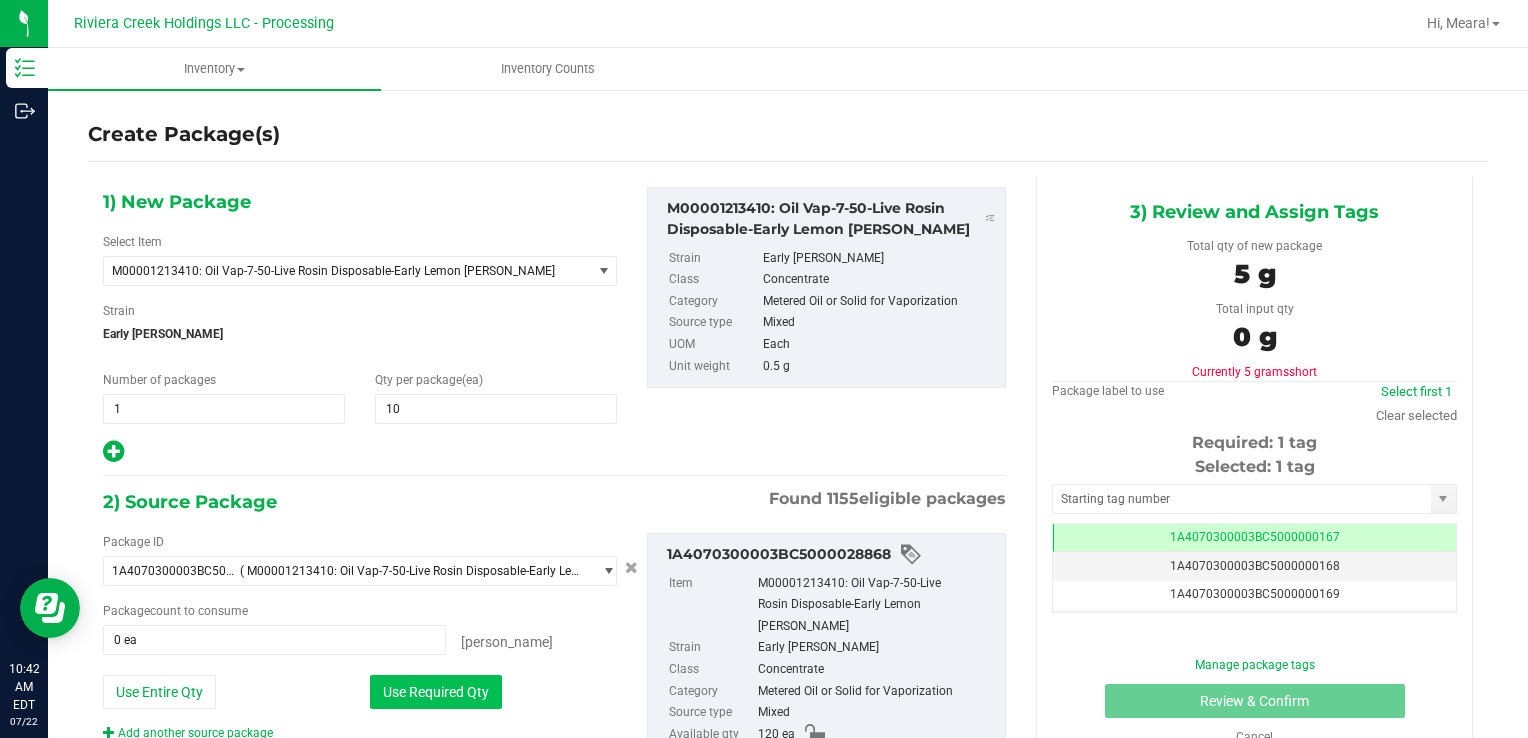 click on "Use Required Qty" at bounding box center (436, 692) 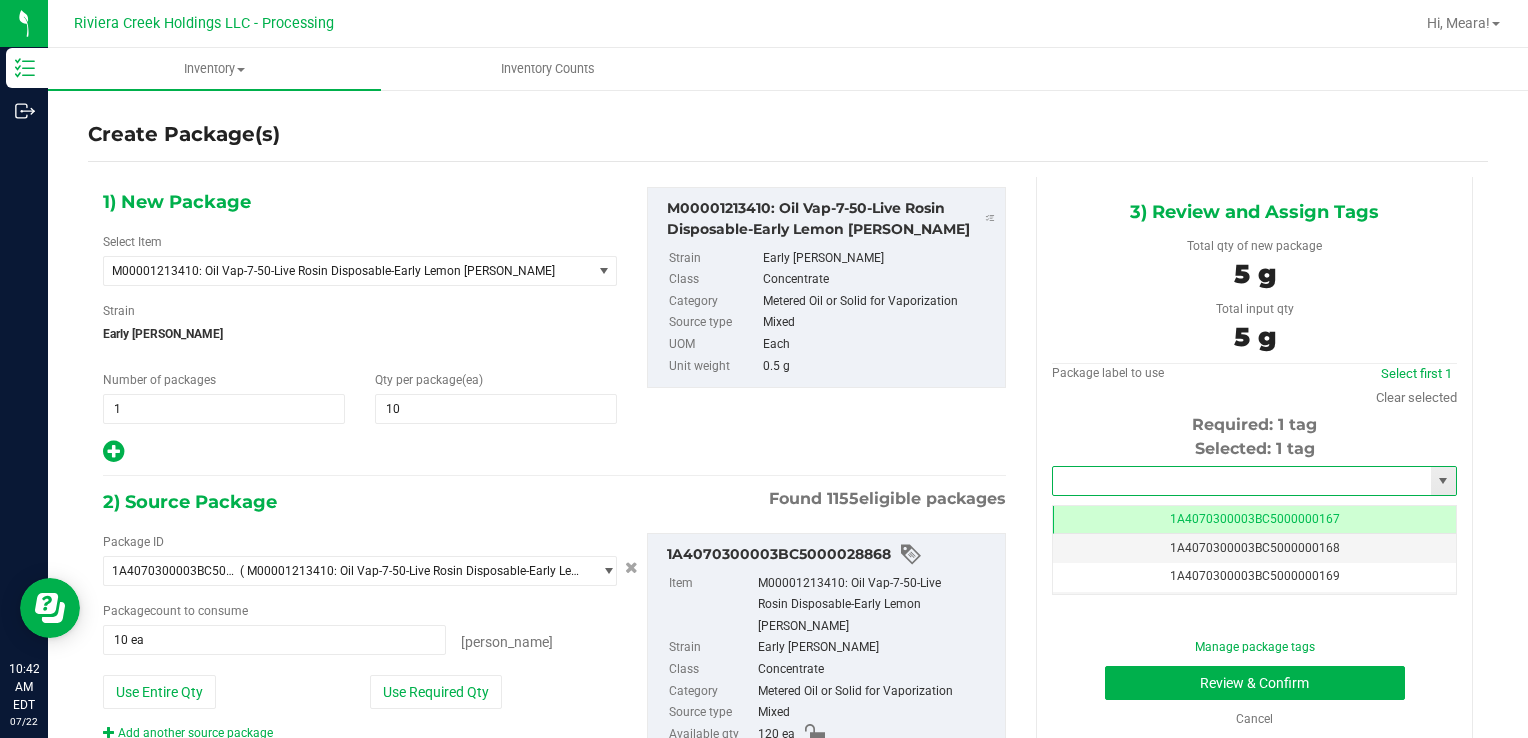 drag, startPoint x: 1069, startPoint y: 470, endPoint x: 1068, endPoint y: 482, distance: 12.0415945 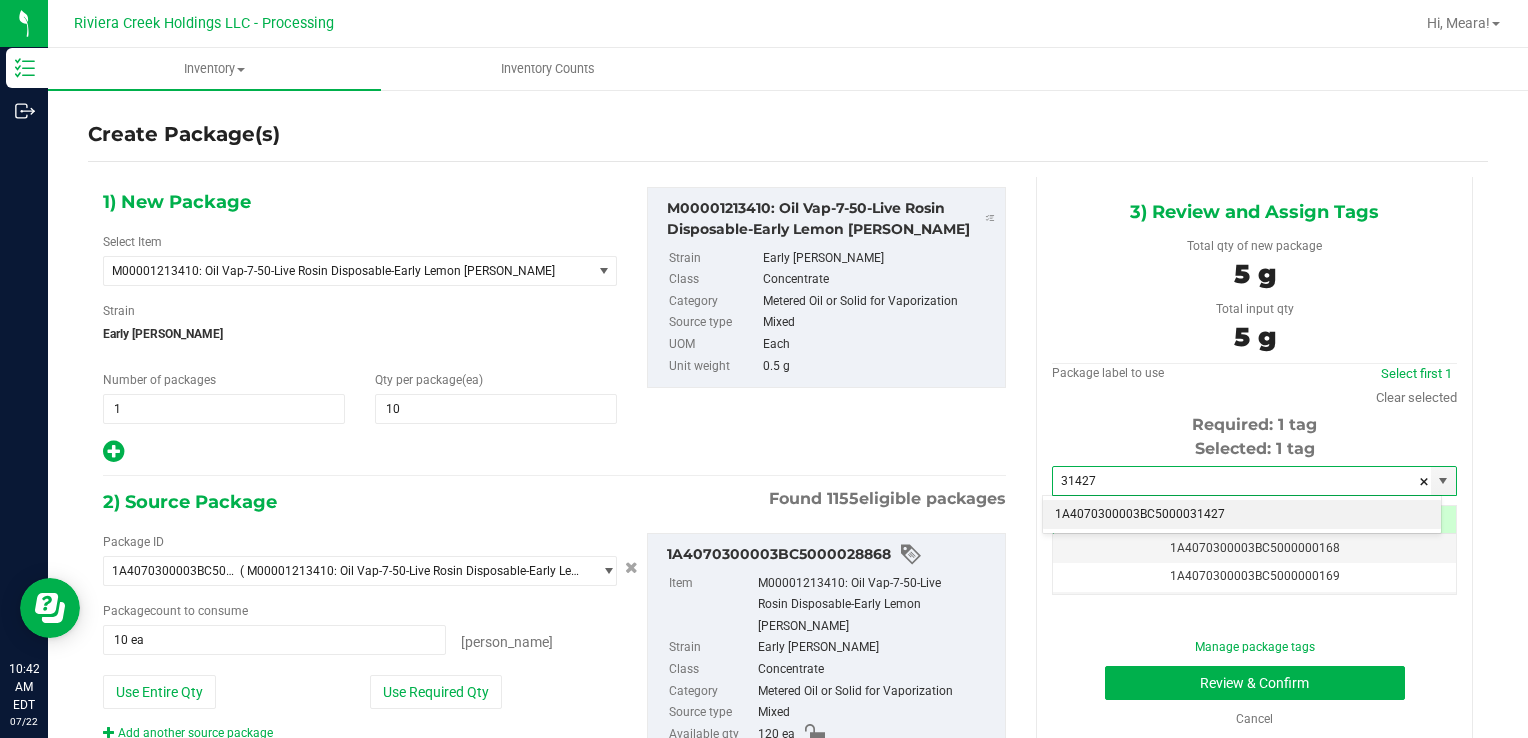click on "1A4070300003BC5000031427" at bounding box center (1242, 515) 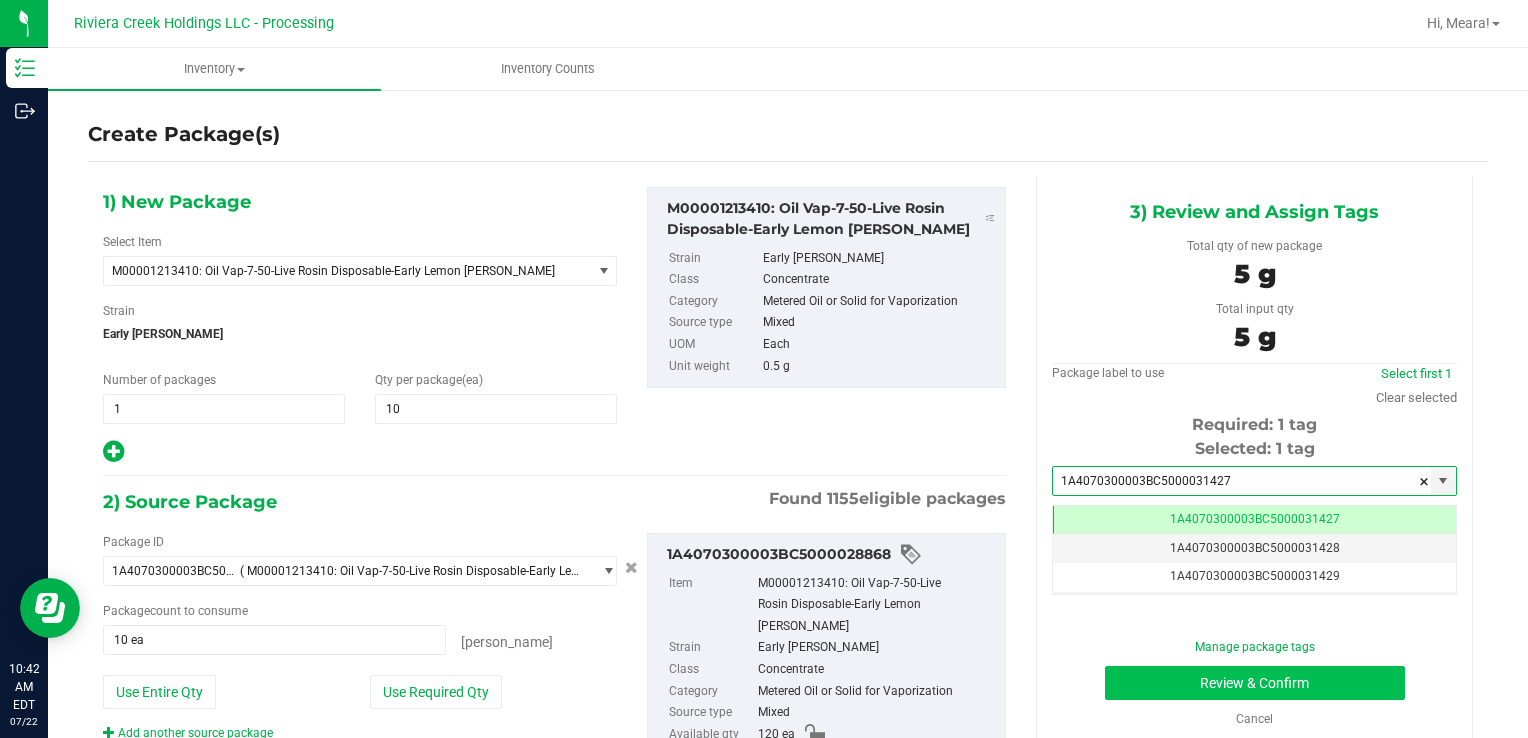 type on "1A4070300003BC5000031427" 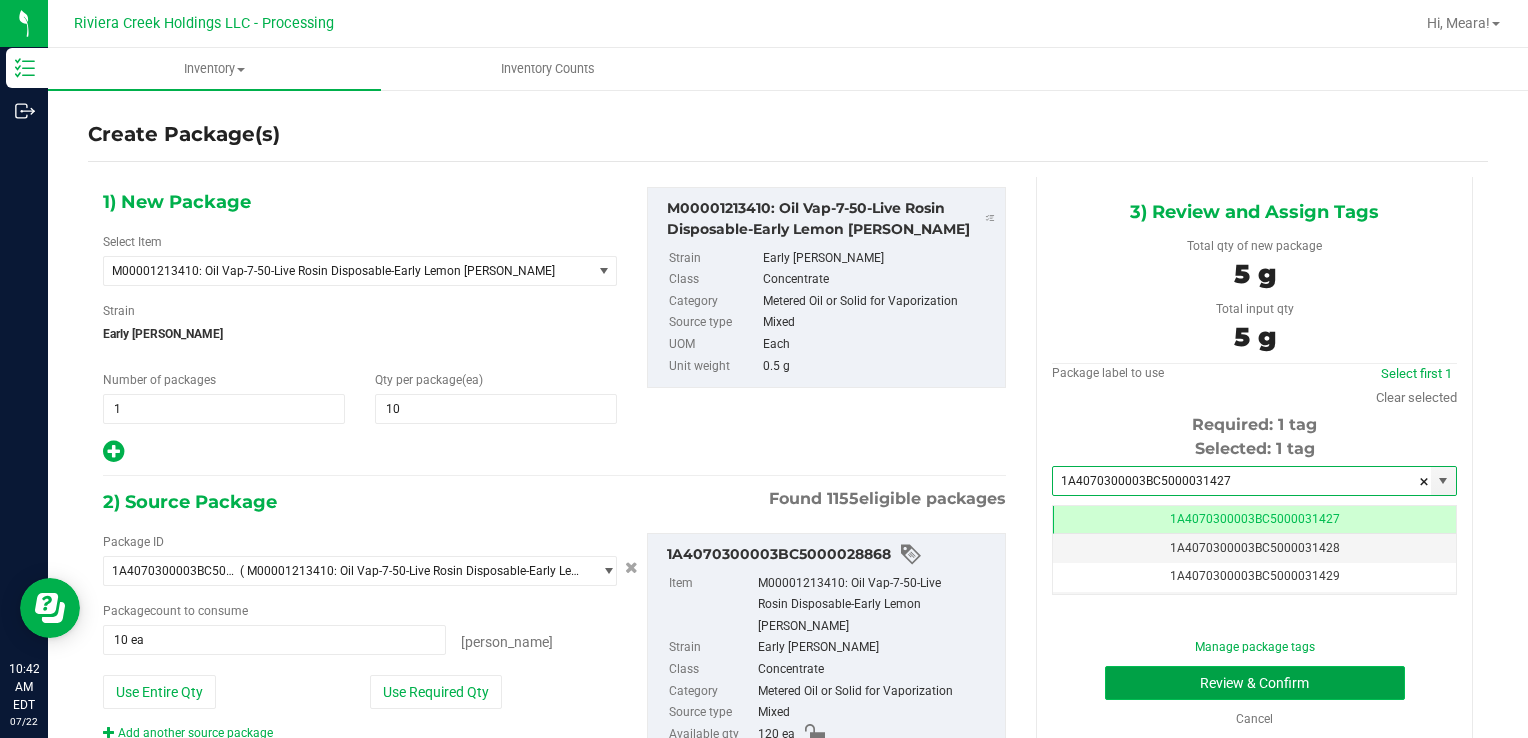 click on "Review & Confirm" at bounding box center [1255, 683] 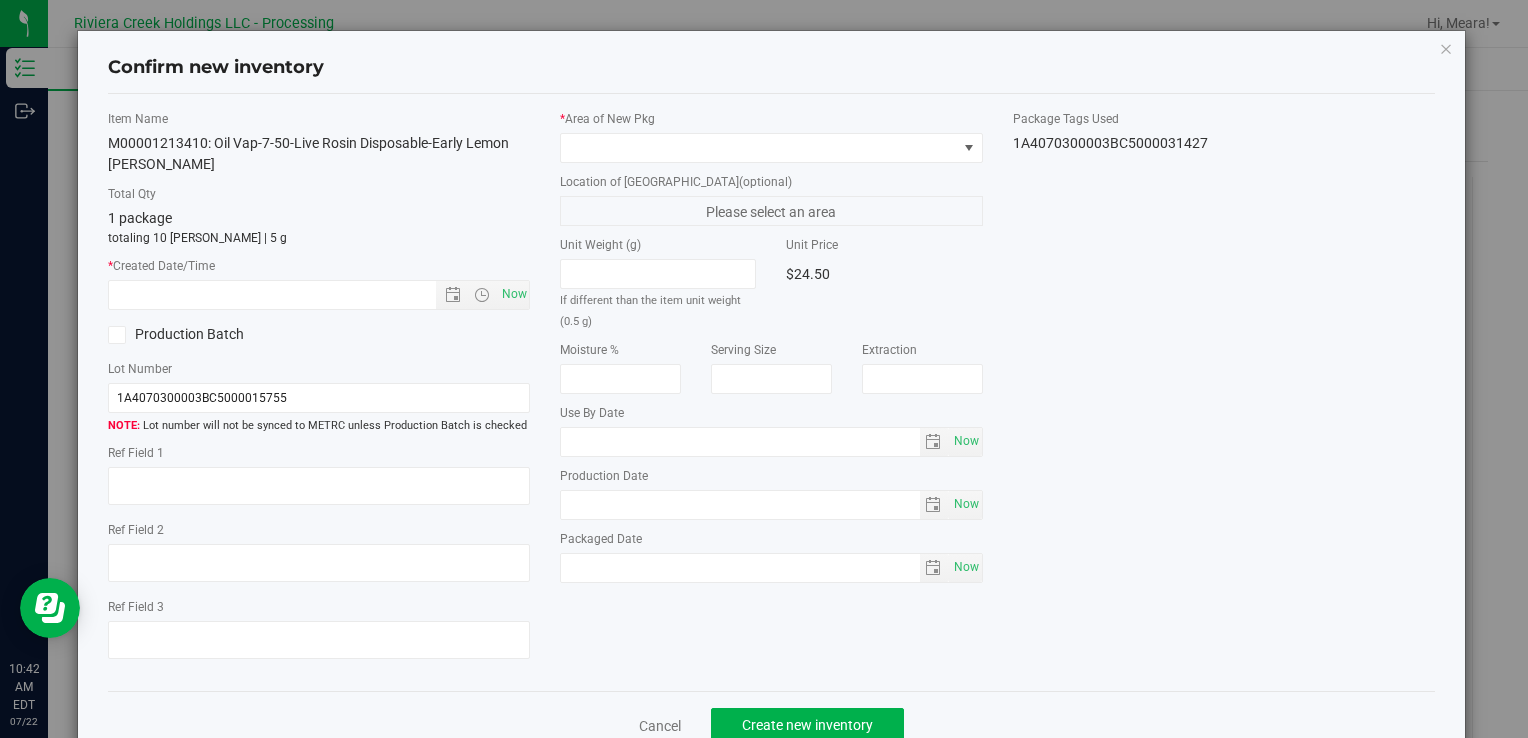 type on "[DATE]" 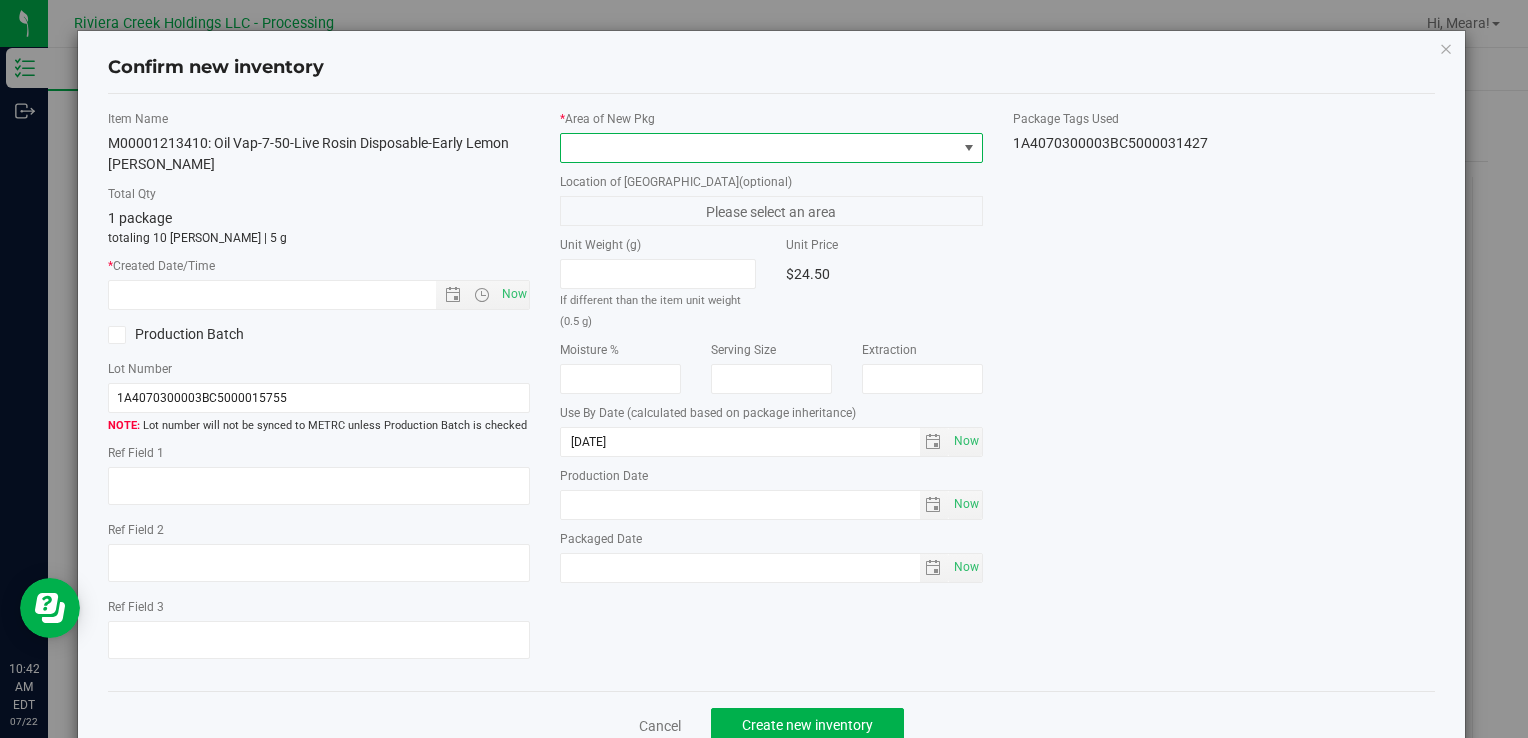 drag, startPoint x: 894, startPoint y: 138, endPoint x: 889, endPoint y: 149, distance: 12.083046 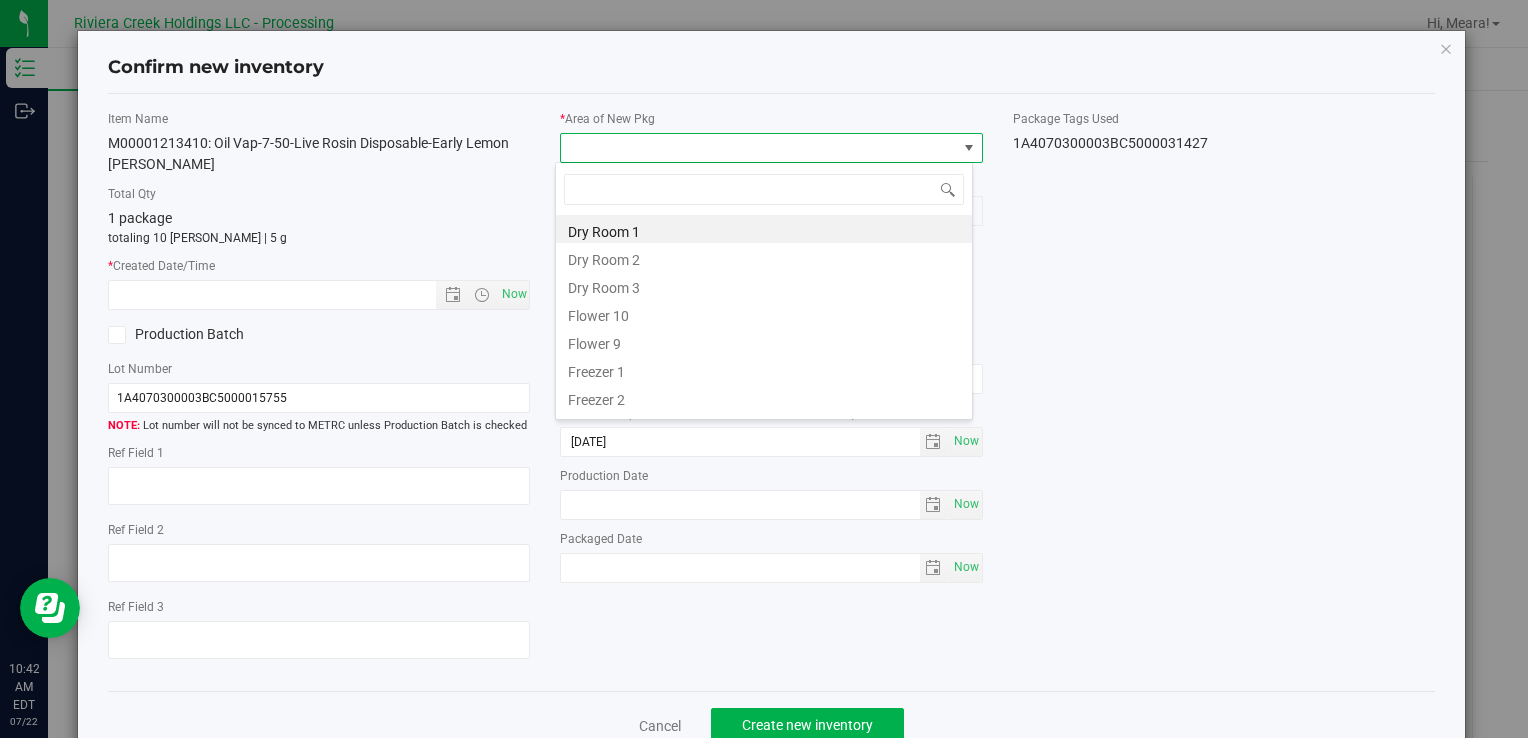 drag, startPoint x: 640, startPoint y: 306, endPoint x: 630, endPoint y: 310, distance: 10.770329 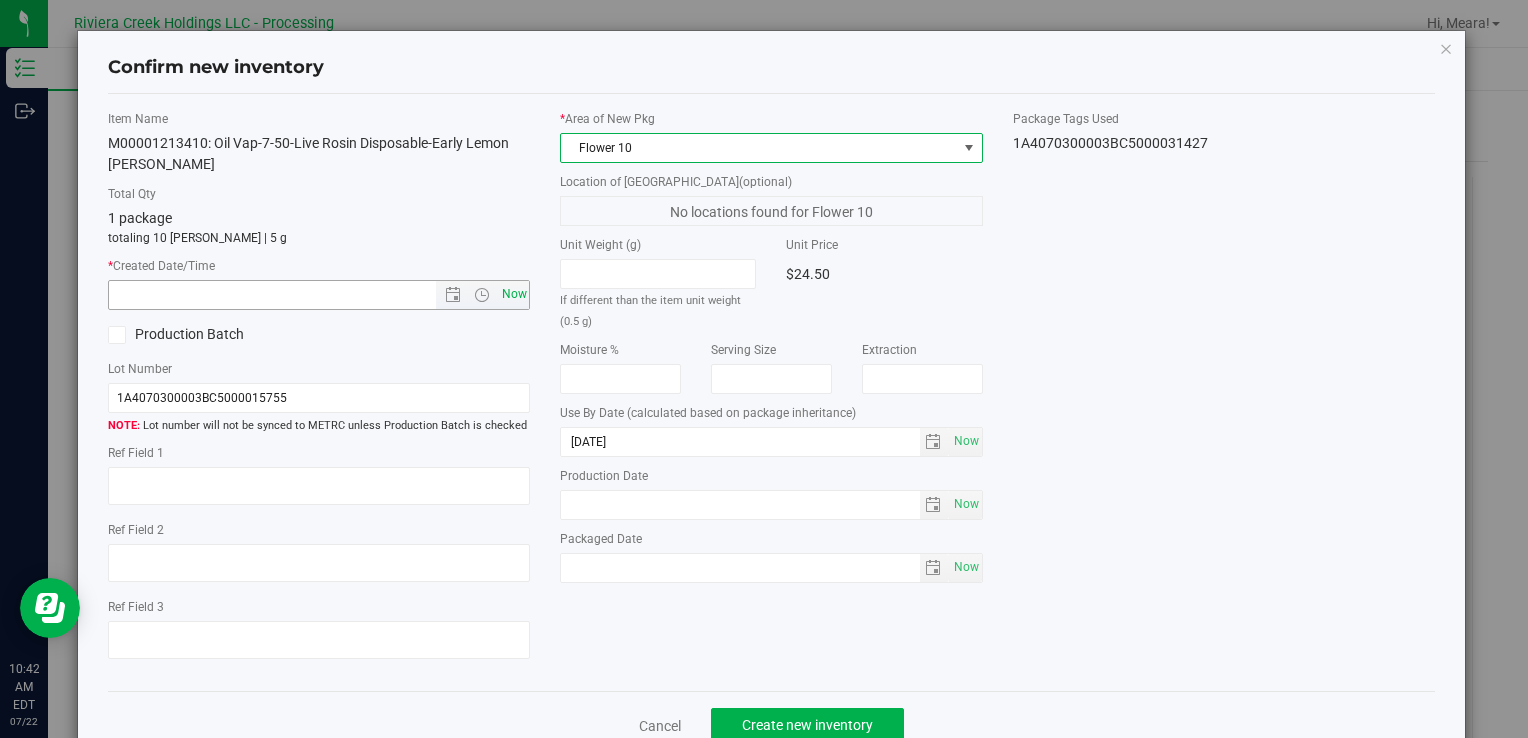 click on "Now" at bounding box center [514, 294] 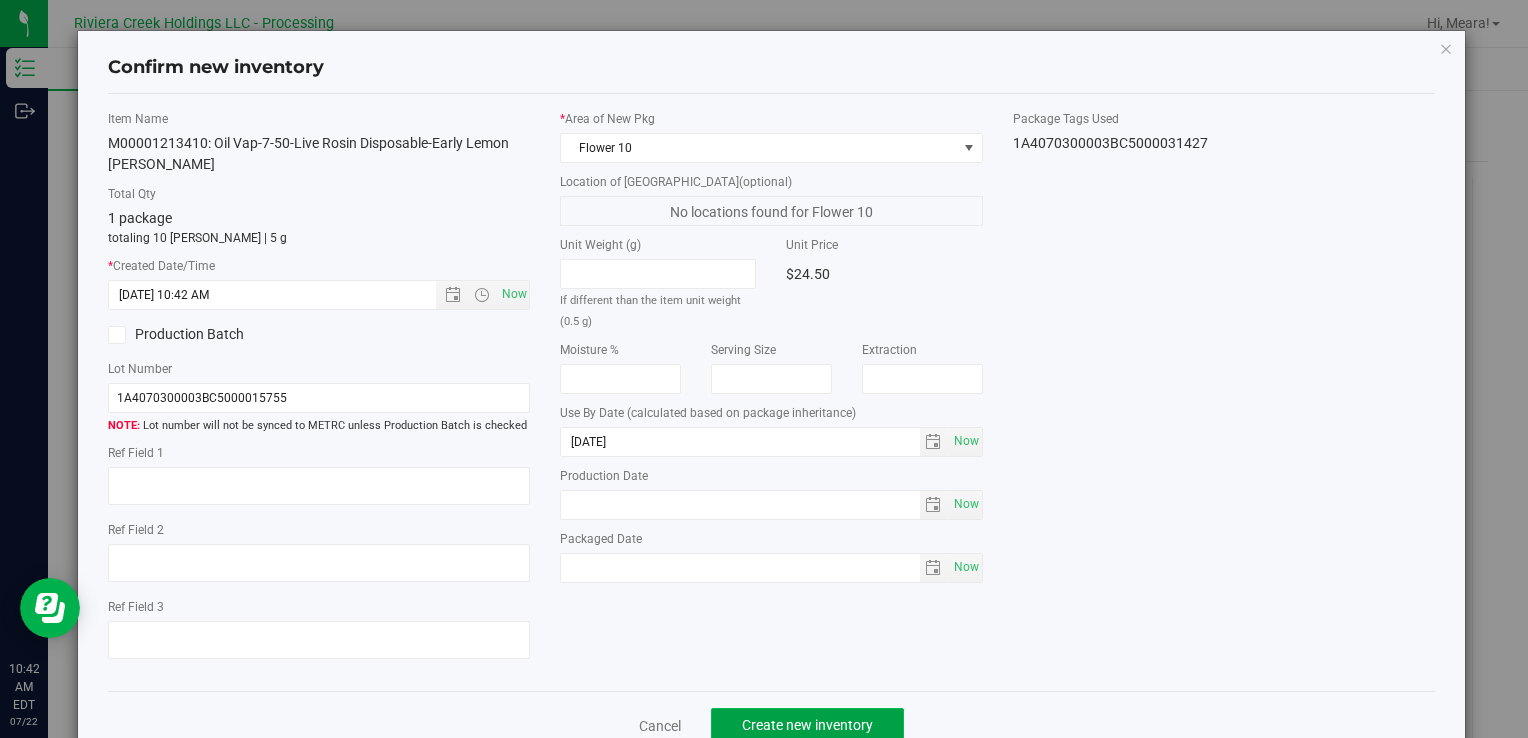 click on "Create new inventory" 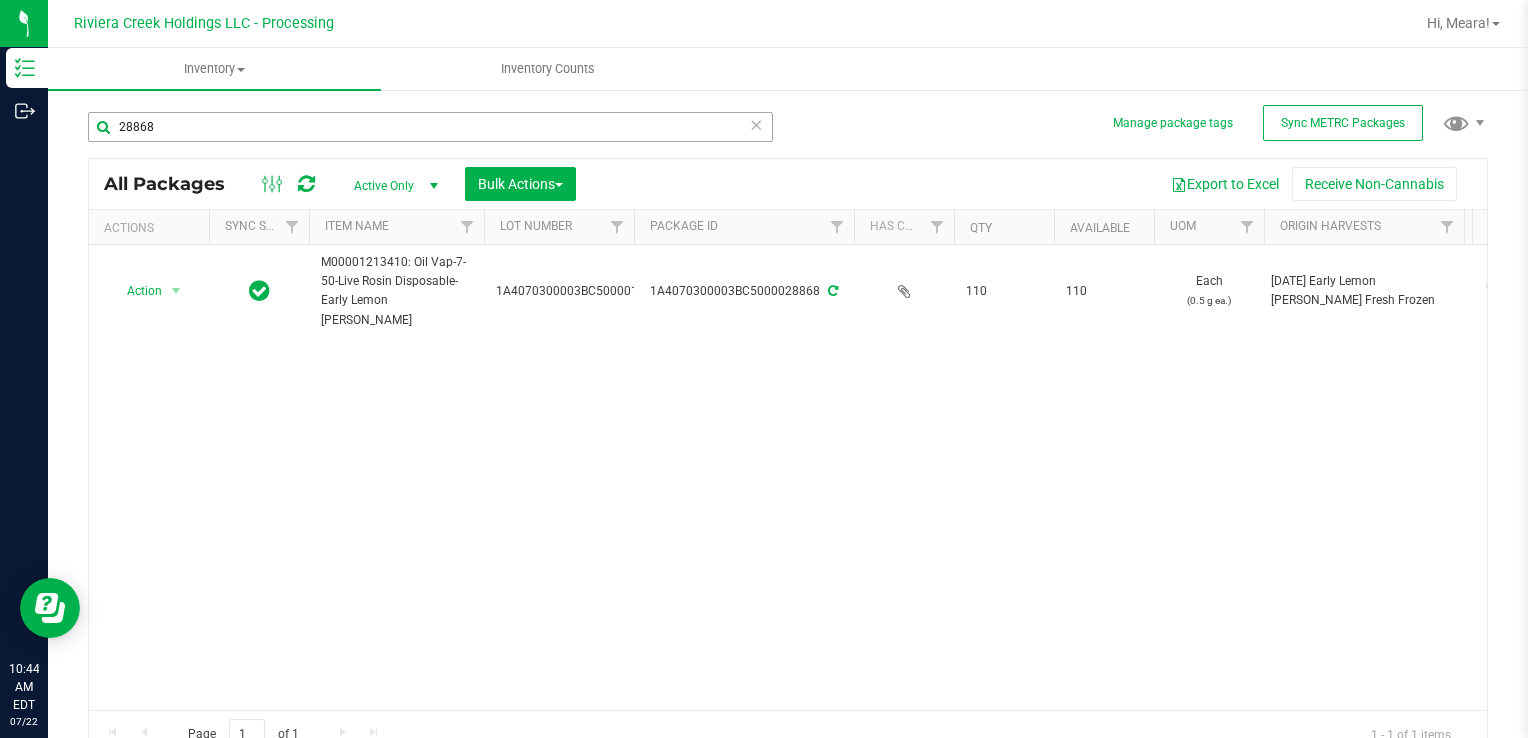 drag, startPoint x: 190, startPoint y: 143, endPoint x: 165, endPoint y: 129, distance: 28.653097 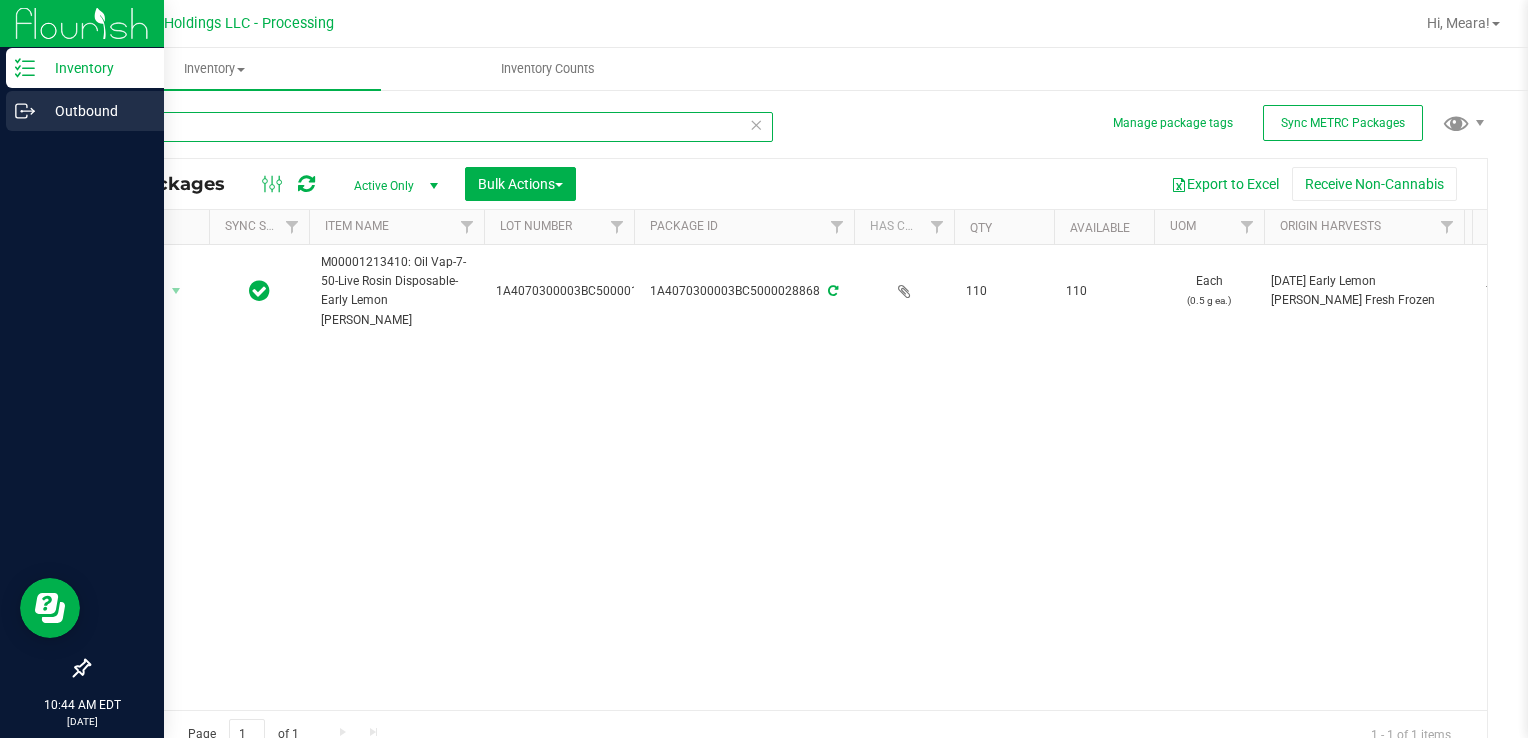 drag, startPoint x: 172, startPoint y: 123, endPoint x: 39, endPoint y: 103, distance: 134.49535 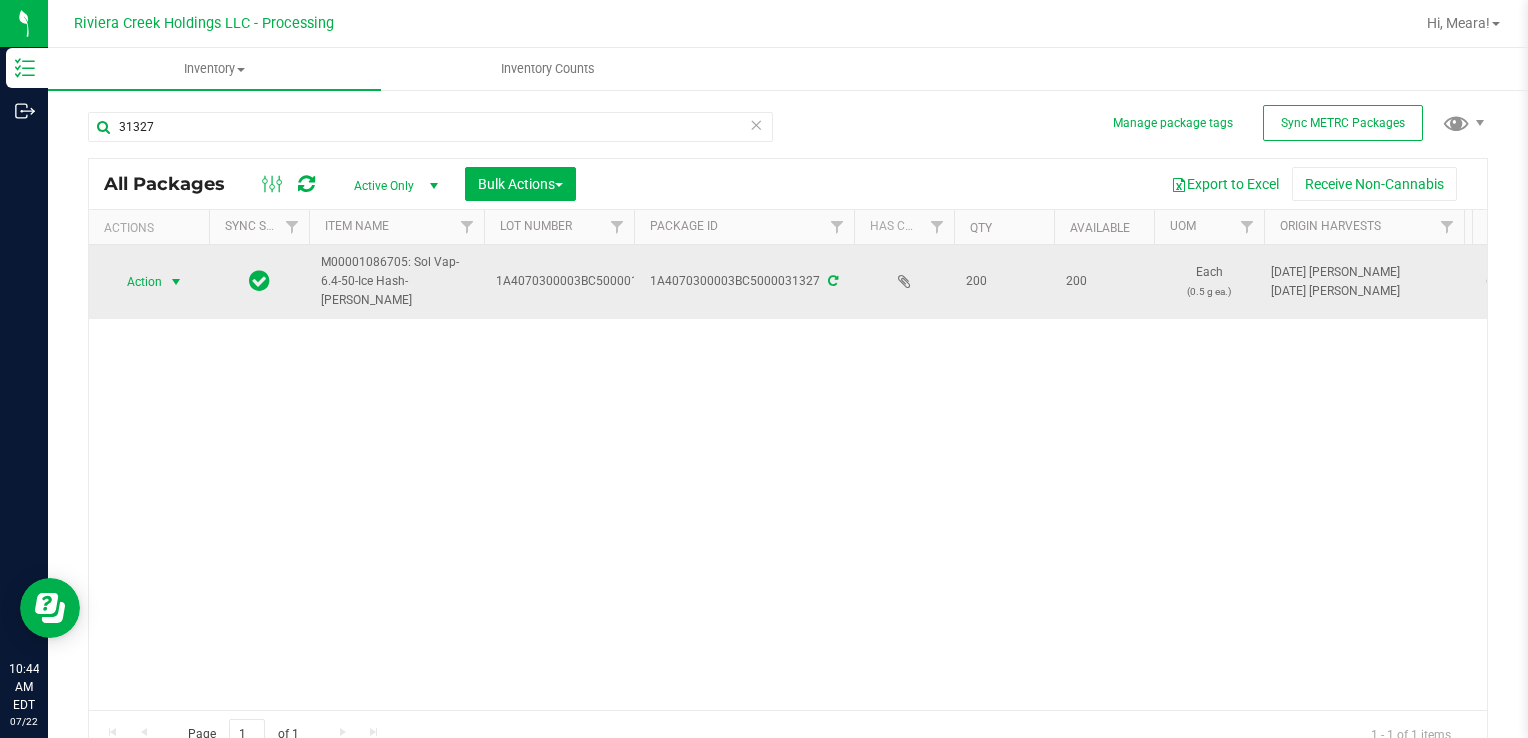 click on "Action" at bounding box center (136, 282) 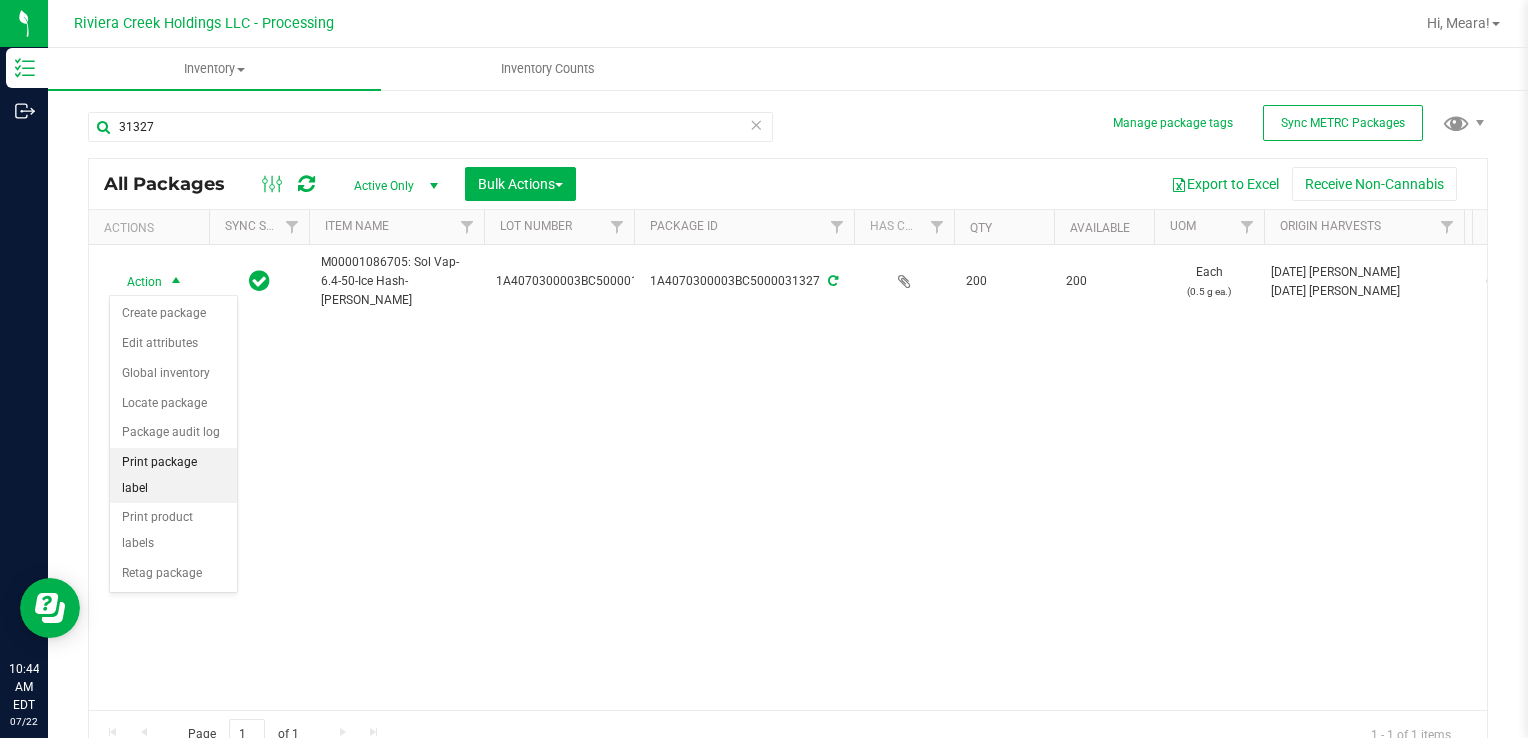 click on "Print package label" at bounding box center (173, 475) 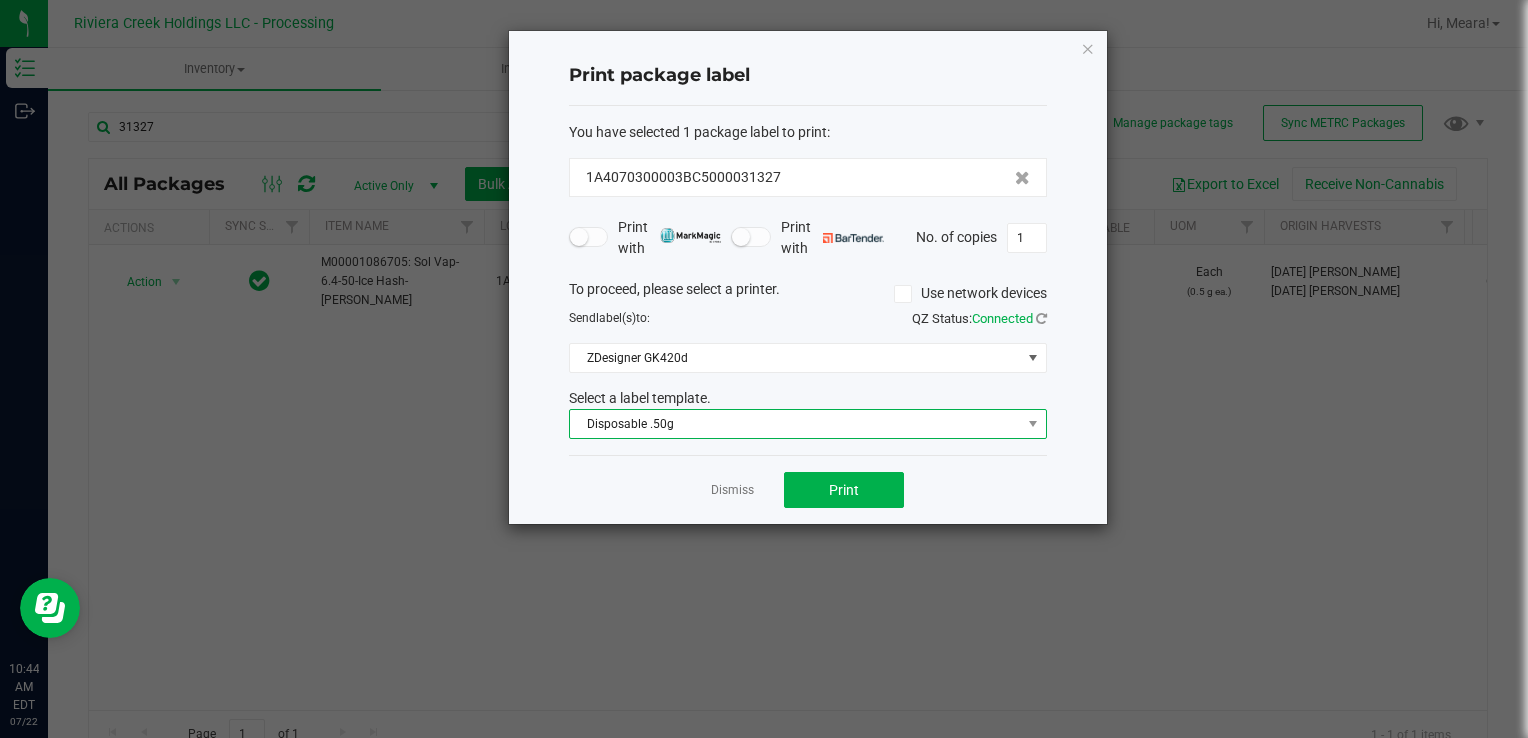 click on "Disposable .50g" at bounding box center [795, 424] 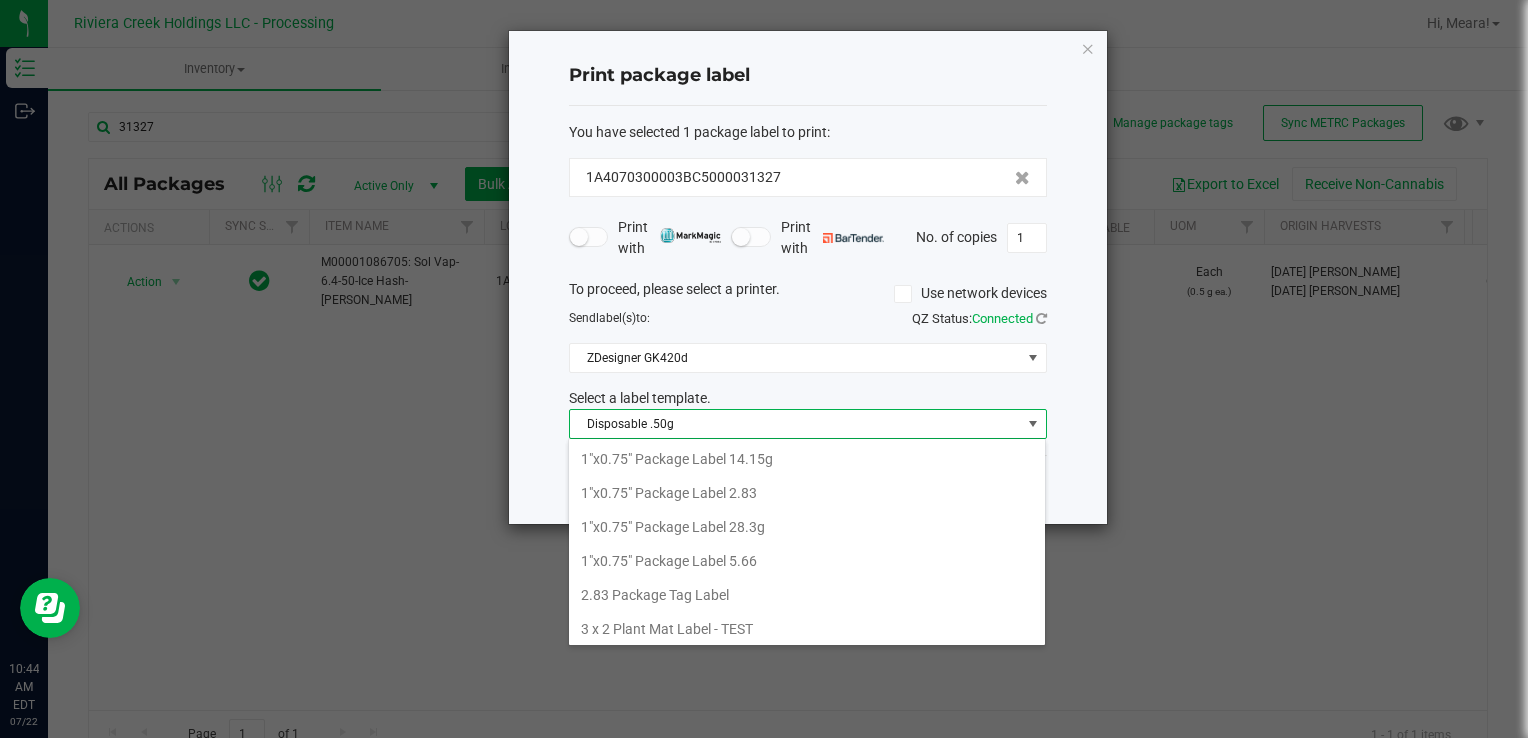 scroll, scrollTop: 372, scrollLeft: 0, axis: vertical 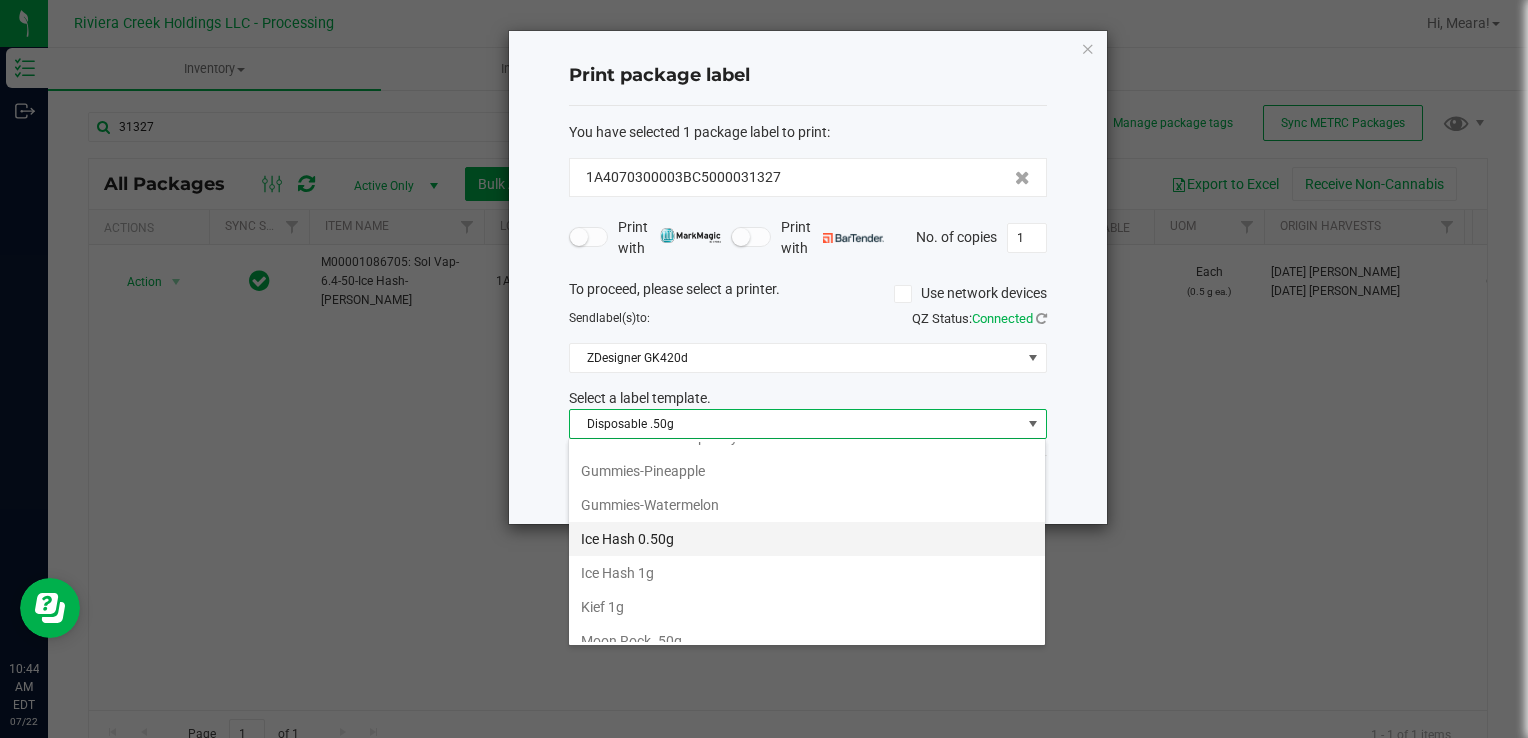 click on "Ice Hash 0.50g" at bounding box center [807, 539] 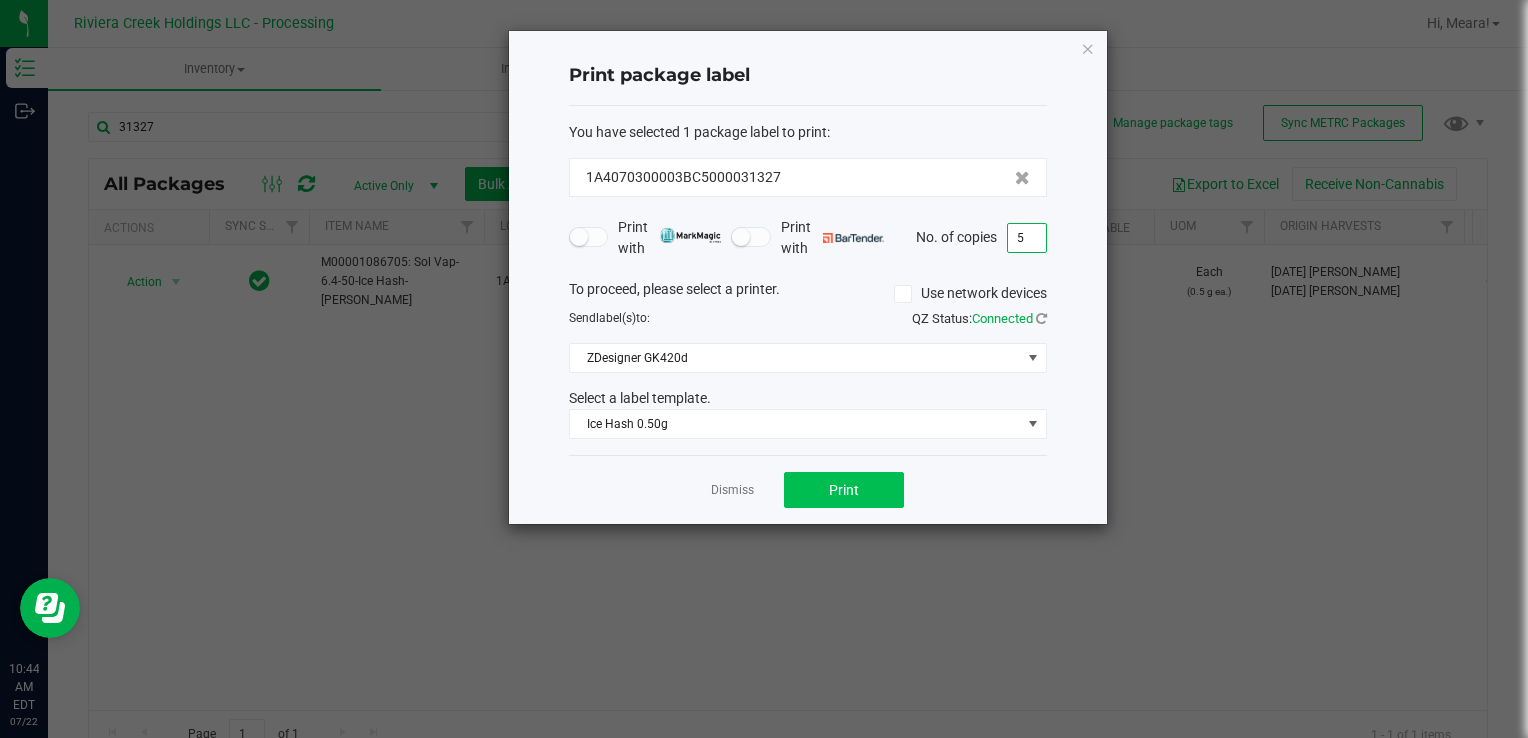 type on "5" 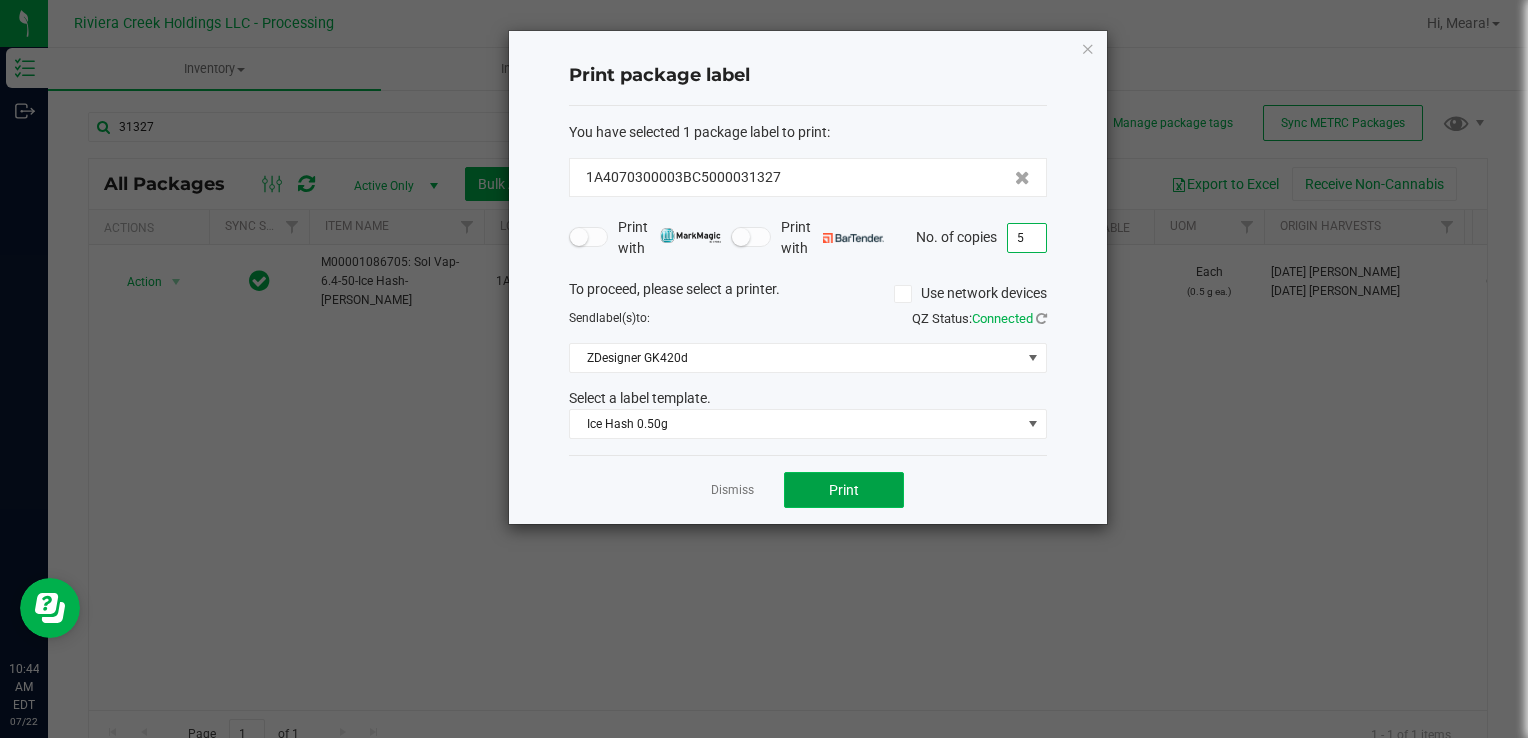 click on "Print" 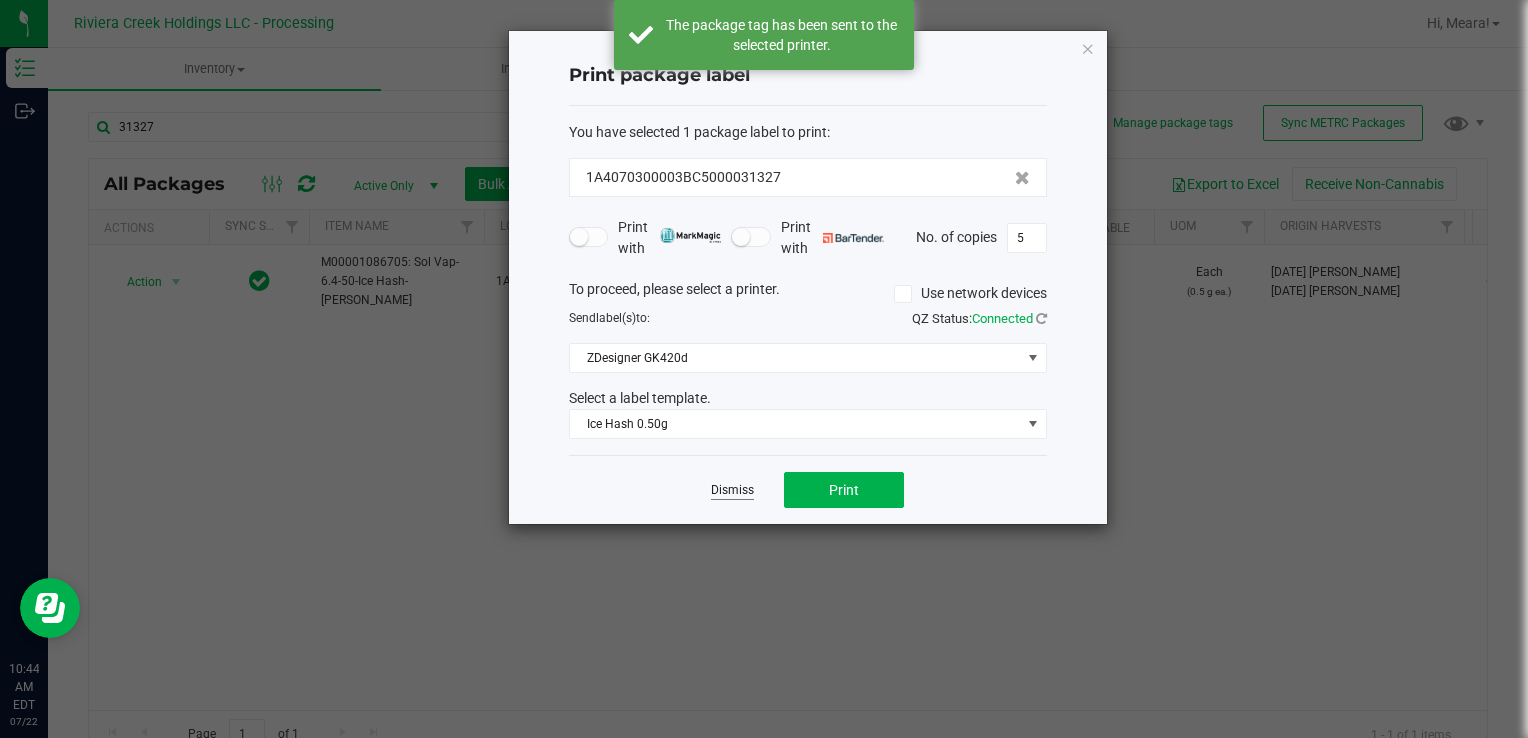 click on "Dismiss" 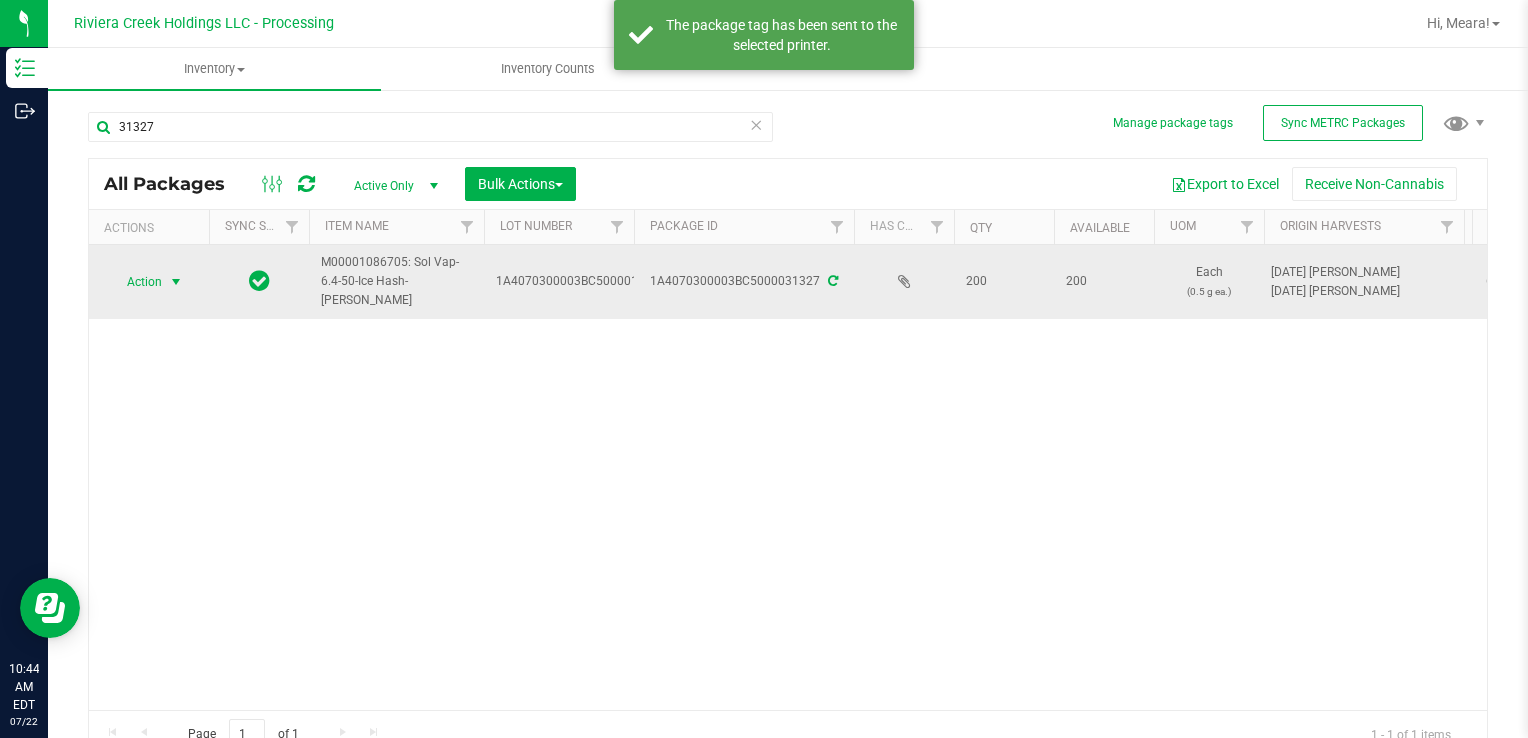 click at bounding box center [176, 282] 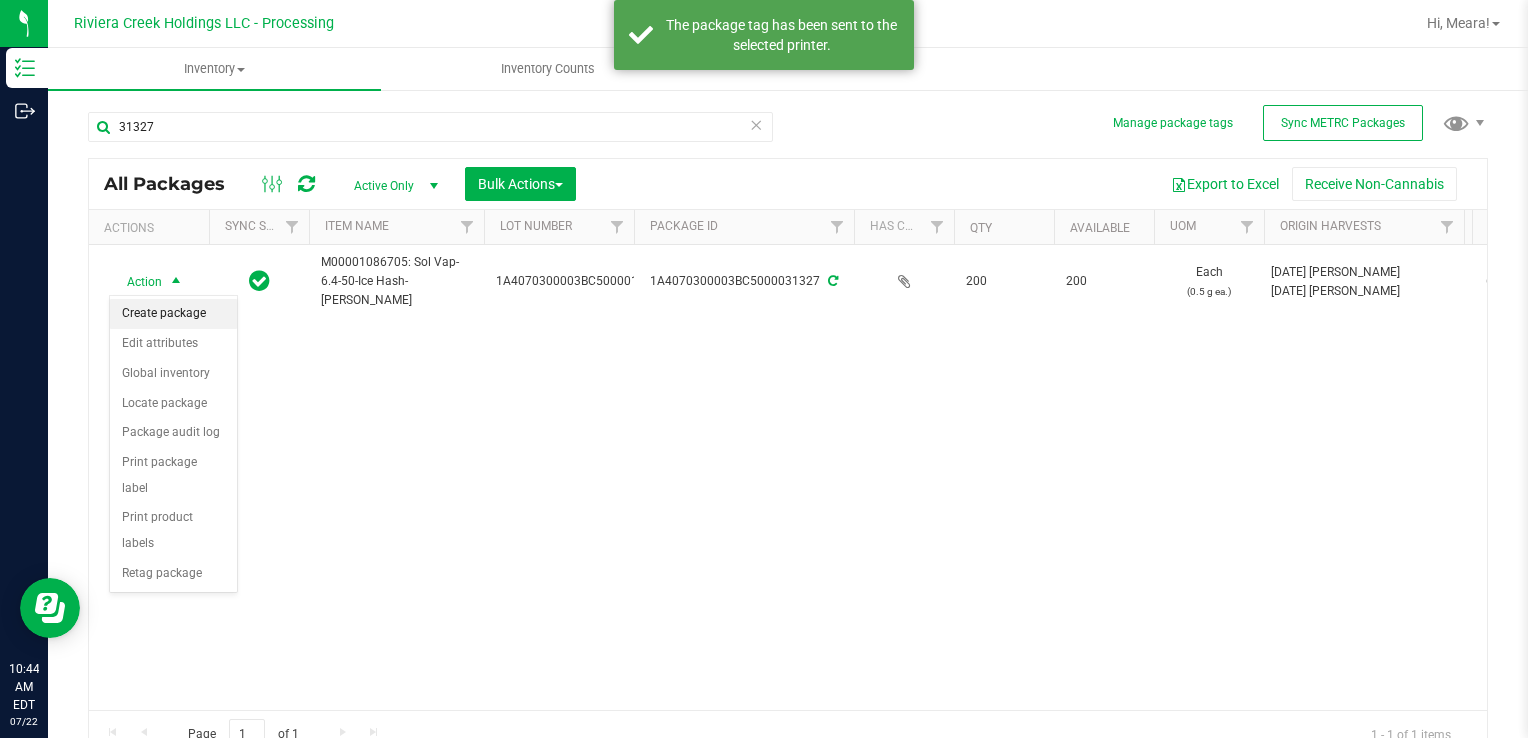 click on "Create package" at bounding box center [173, 314] 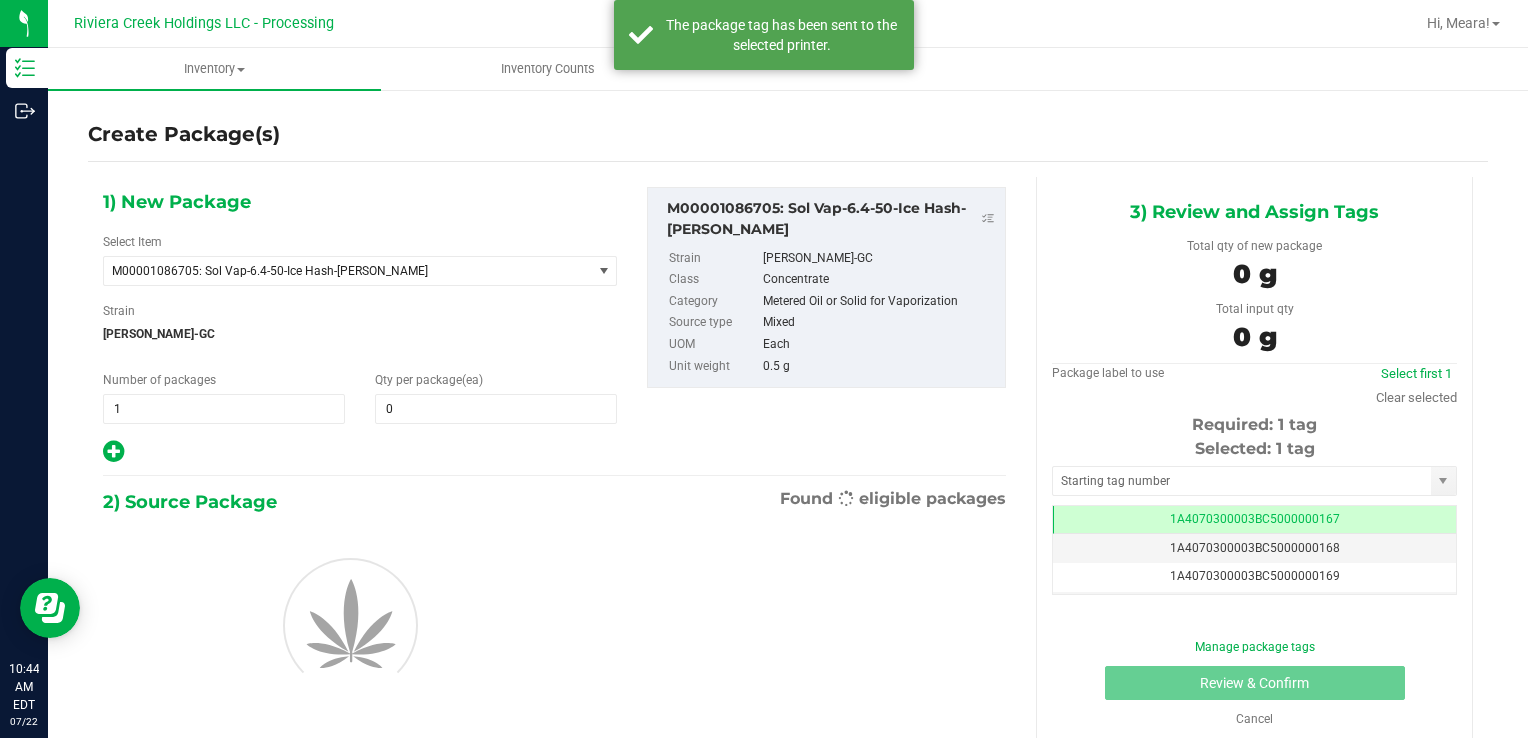 scroll, scrollTop: 0, scrollLeft: 0, axis: both 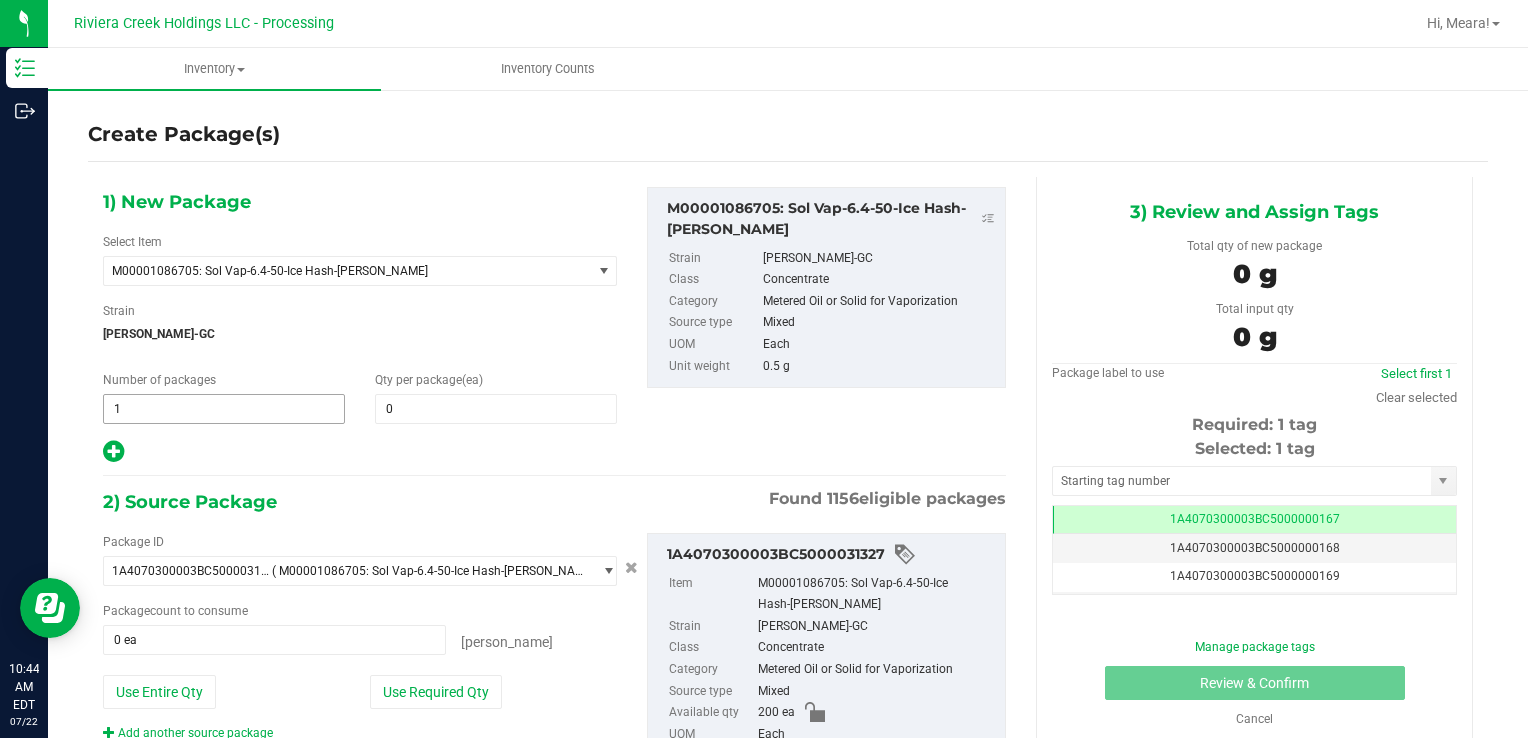 click on "1) New Package
Select Item
M00001086705: Sol Vap-6.4-50-Ice Hash-[PERSON_NAME]
M00000012402: Chocolope- Bulk Flower M00000018506: Chocolope R&D Tissue Sample M00000018508: Garlic Cookies R&D Tissue Sample M00000030709: H Bells OG Trim M00000031019: Chocolope Trim M00000031020: Garlic Cookies Trim M00000037313: Afghani #1 Seeds M00000037314: Purple H Seeds M00000037315: Silver H Seeds M00000037317: Crescendo Seeds M00000037318: Early Lemon [PERSON_NAME] R1 Seeds M00000037319: OG Kush Seeds M00000037320: Critical Jack Seeds M00000037321: [PERSON_NAME] CBD Seeds M00000037323: White Widow Seeds M00000037324: Purple Afghan Kush Seeds M00000037325: Diesel Seeds M00000037326: Moby Dick Seeds" at bounding box center [360, 326] 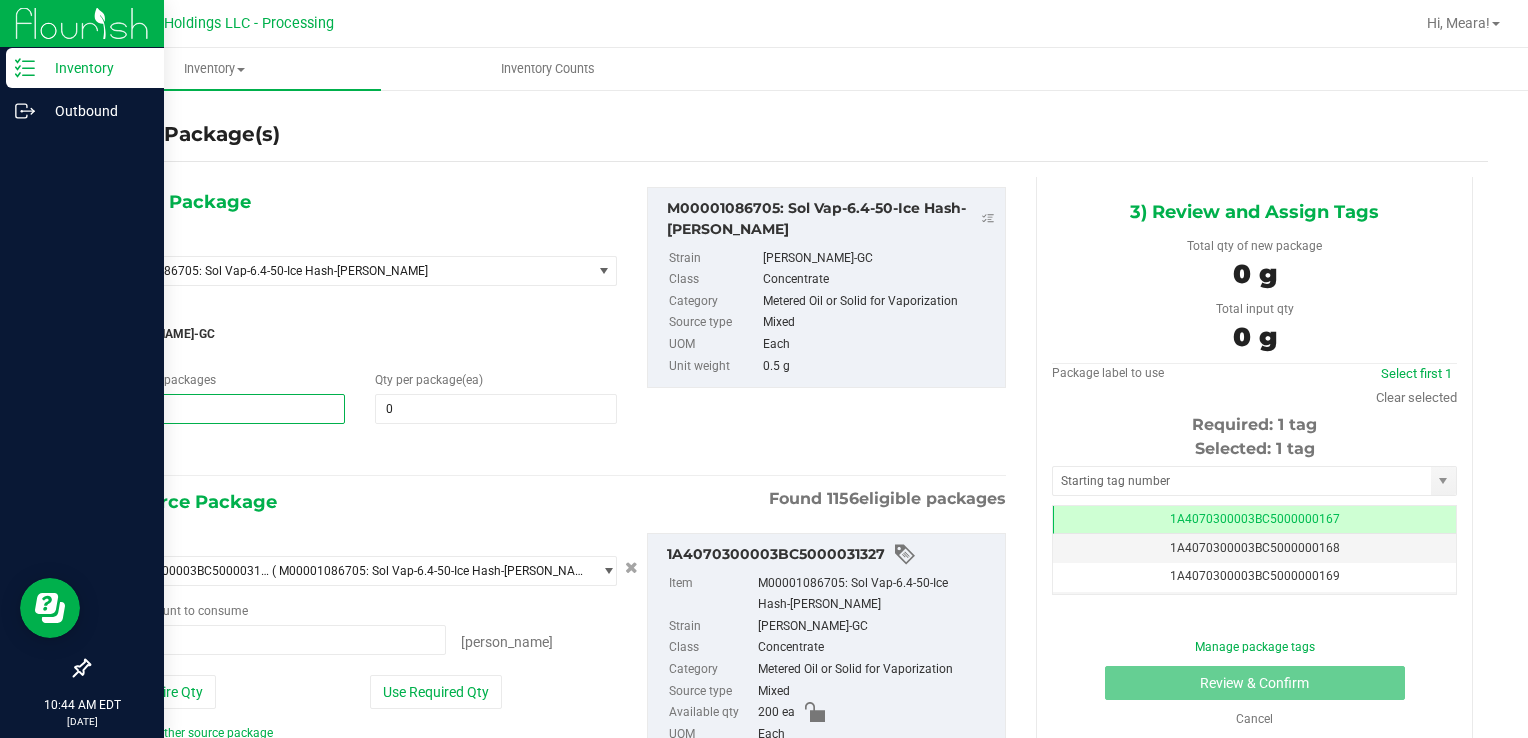 drag, startPoint x: 150, startPoint y: 406, endPoint x: 57, endPoint y: 404, distance: 93.0215 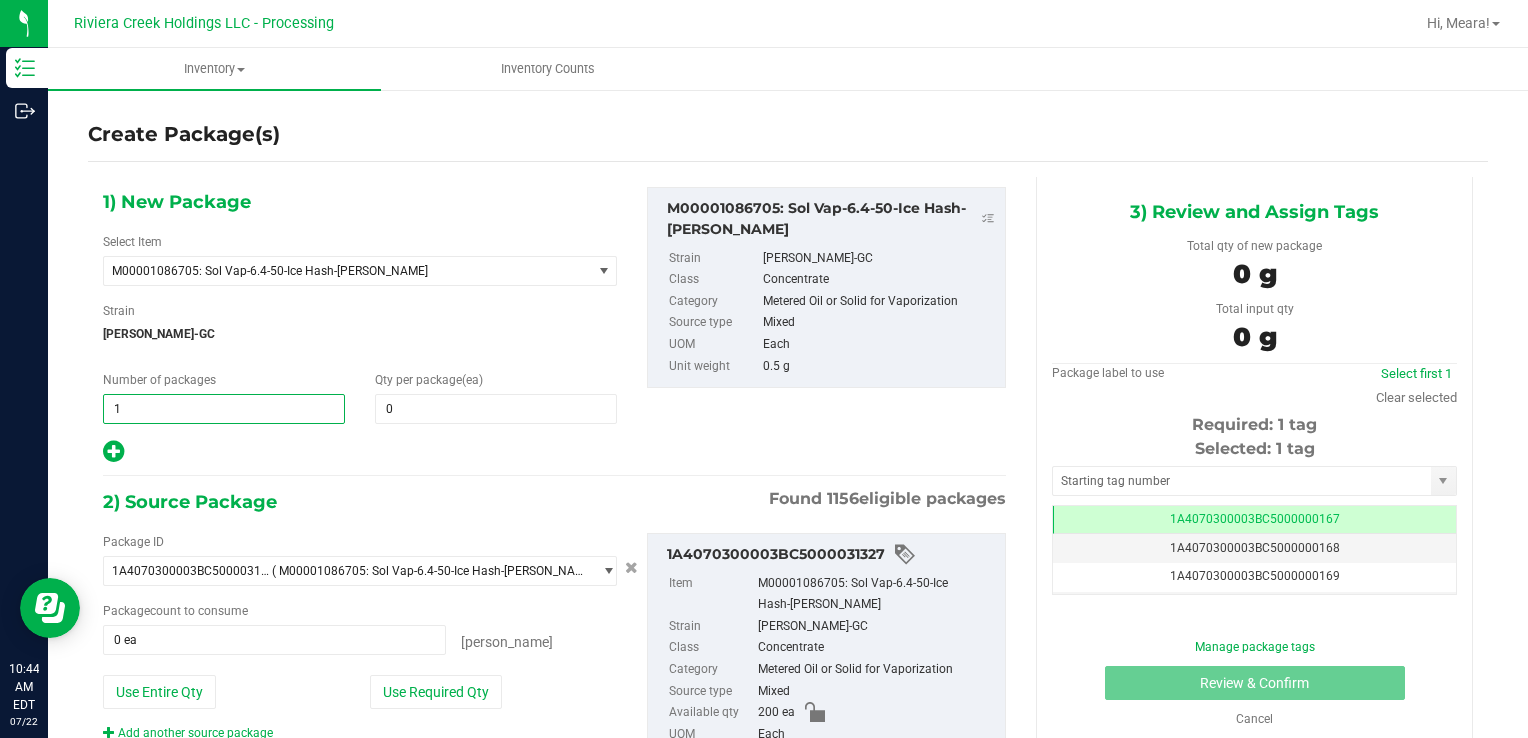 type on "5" 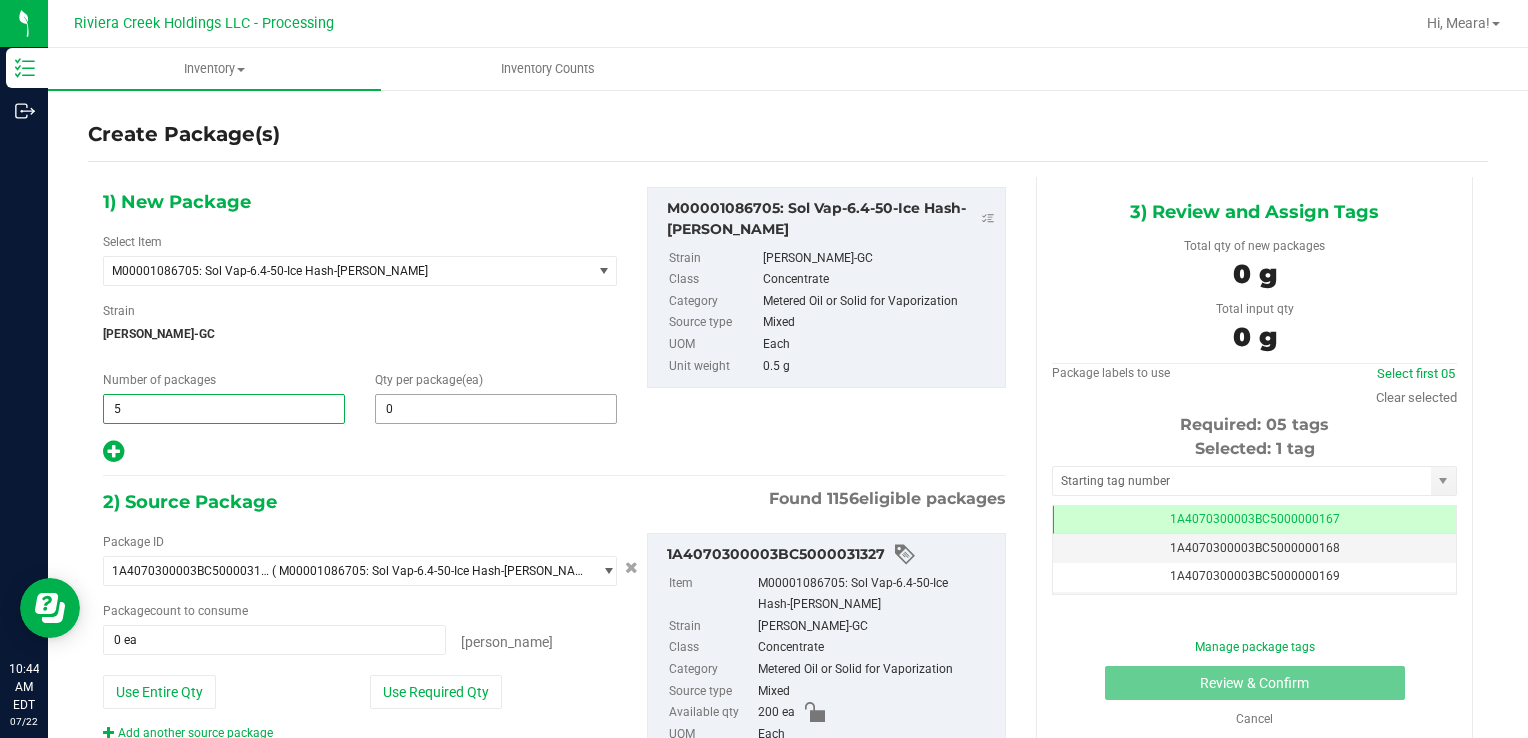 type on "5" 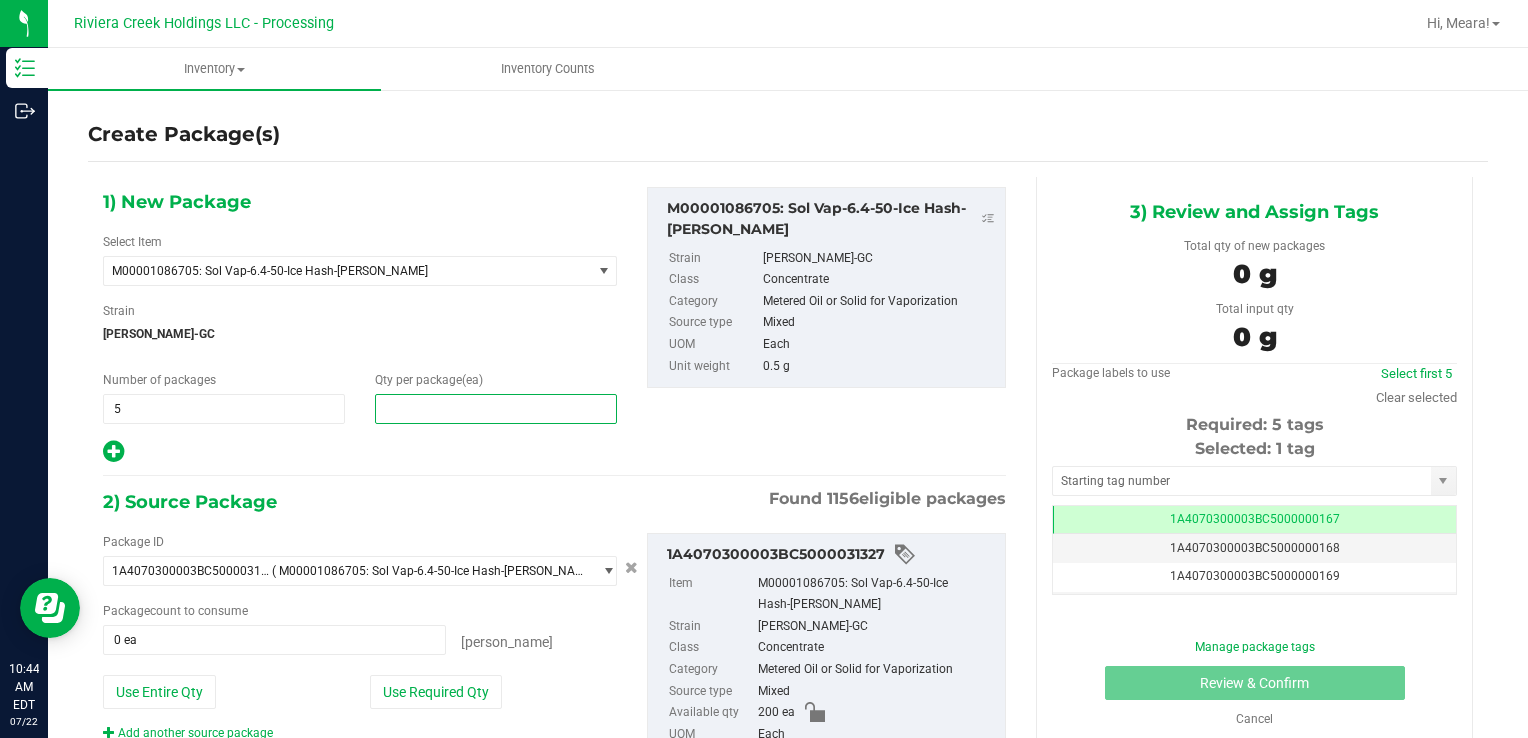 click at bounding box center [496, 409] 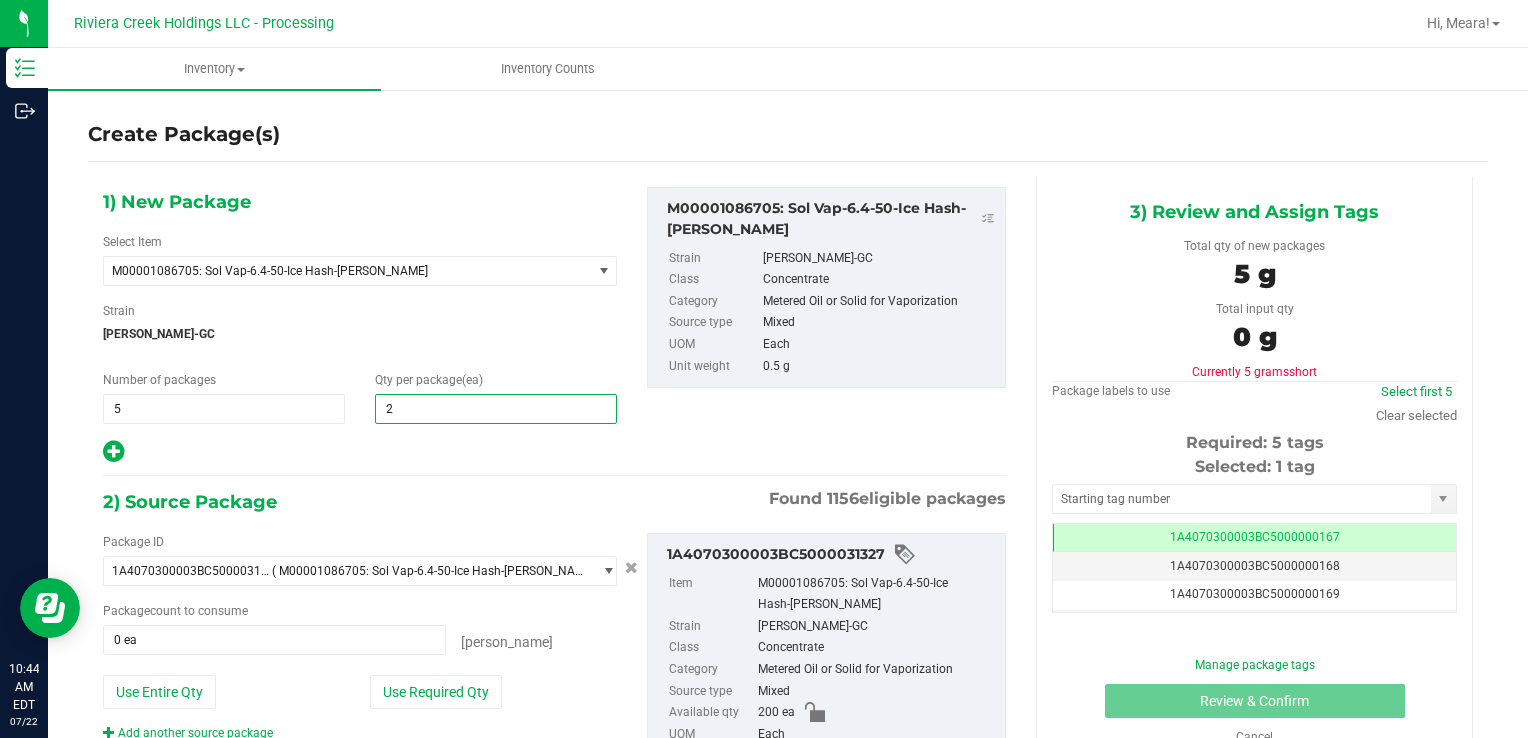 type on "20" 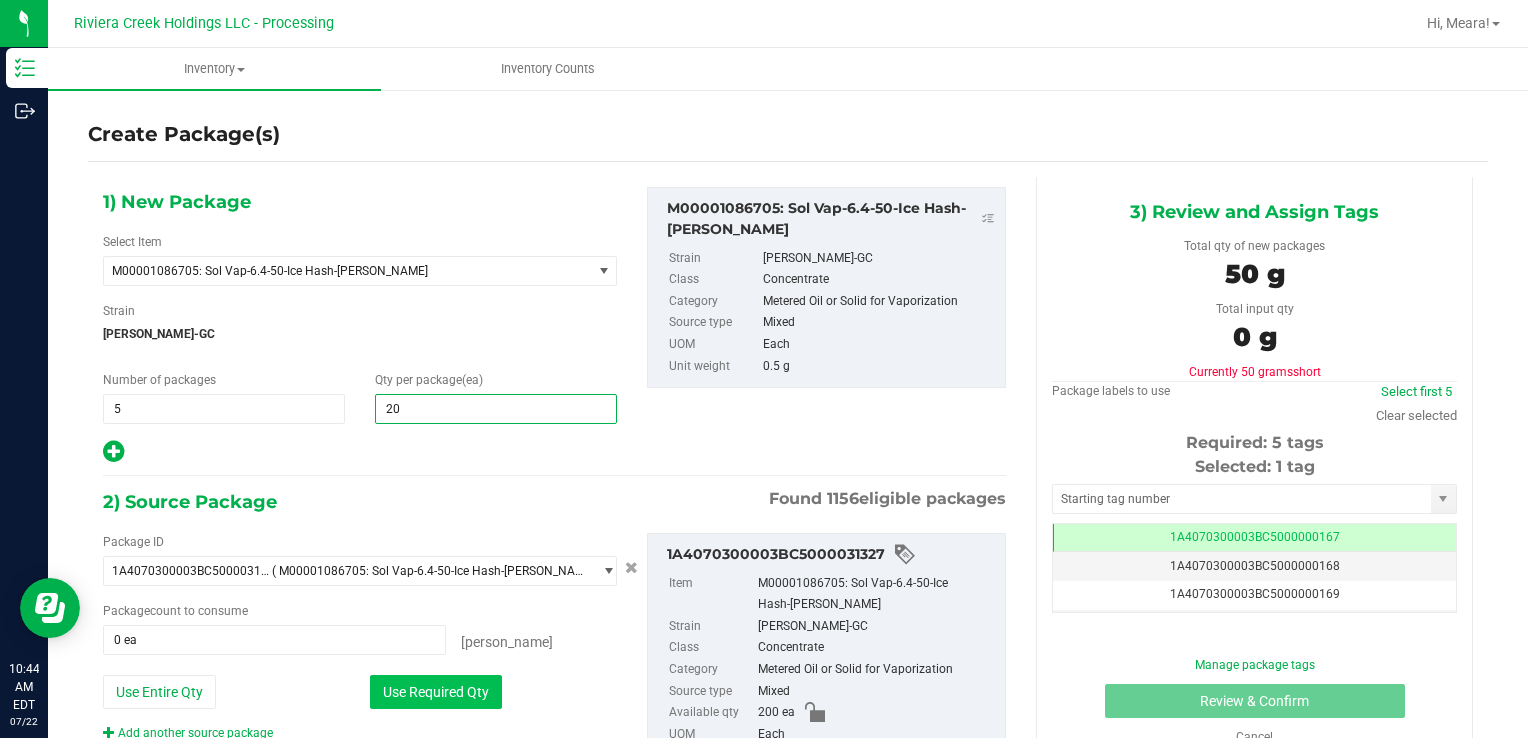 type on "20" 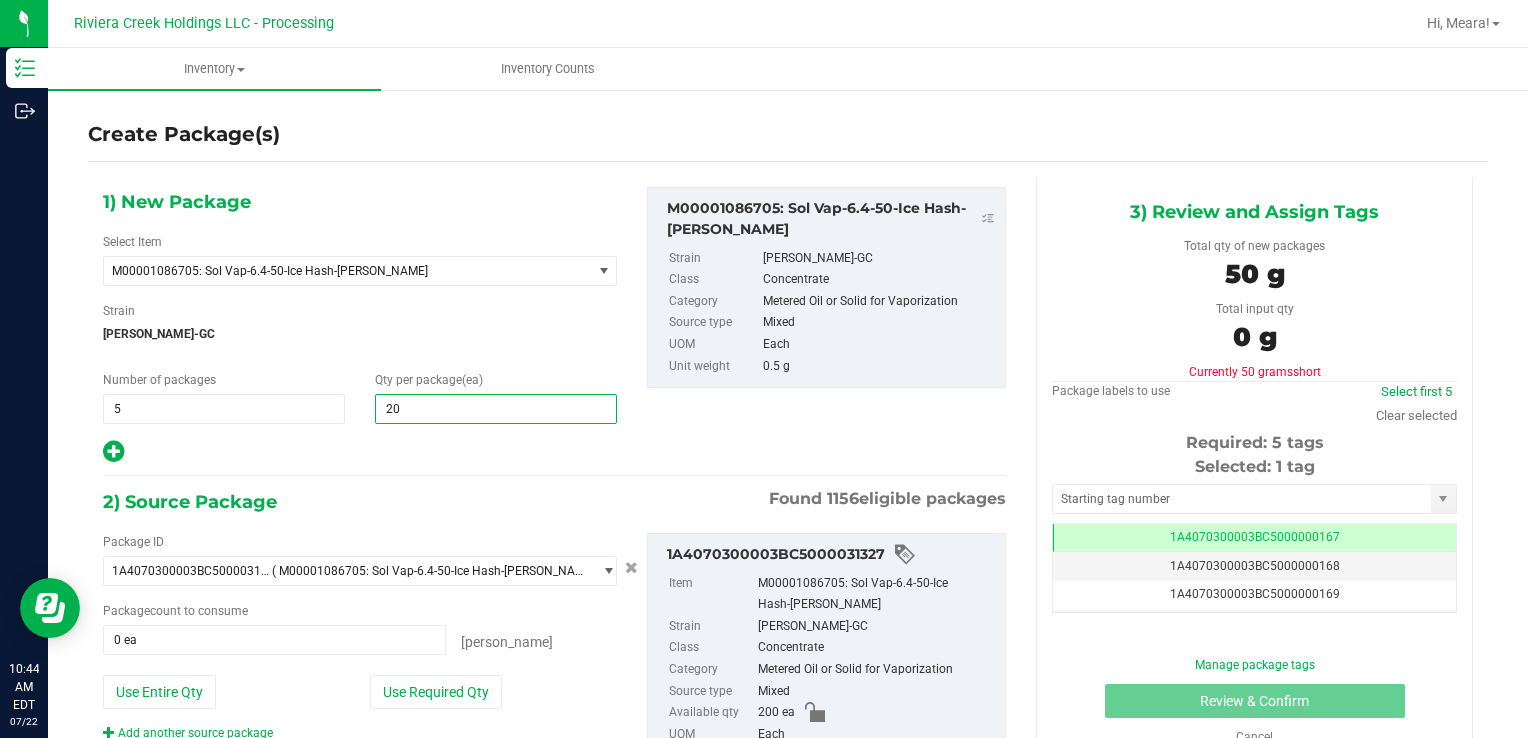 type on "100 ea" 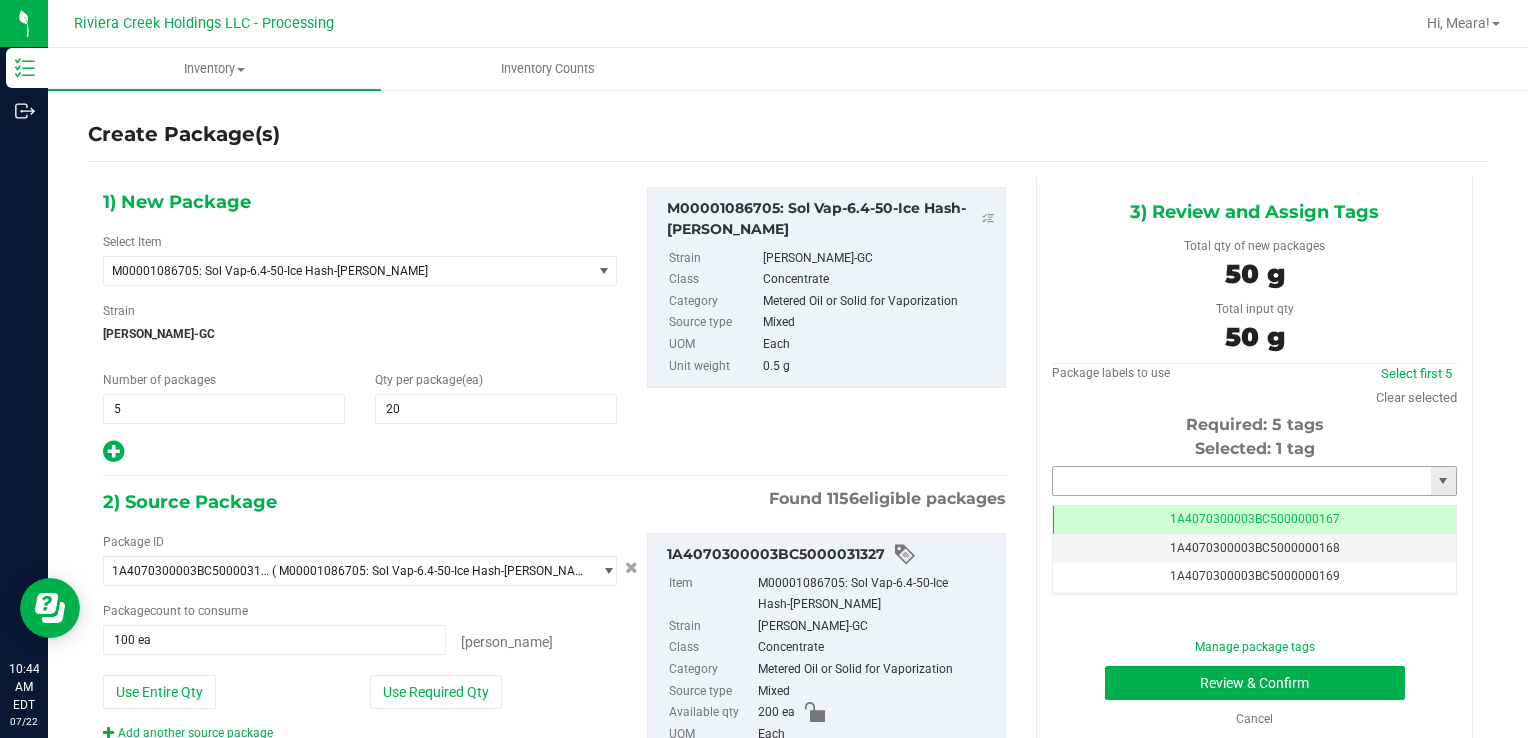 click at bounding box center (1242, 481) 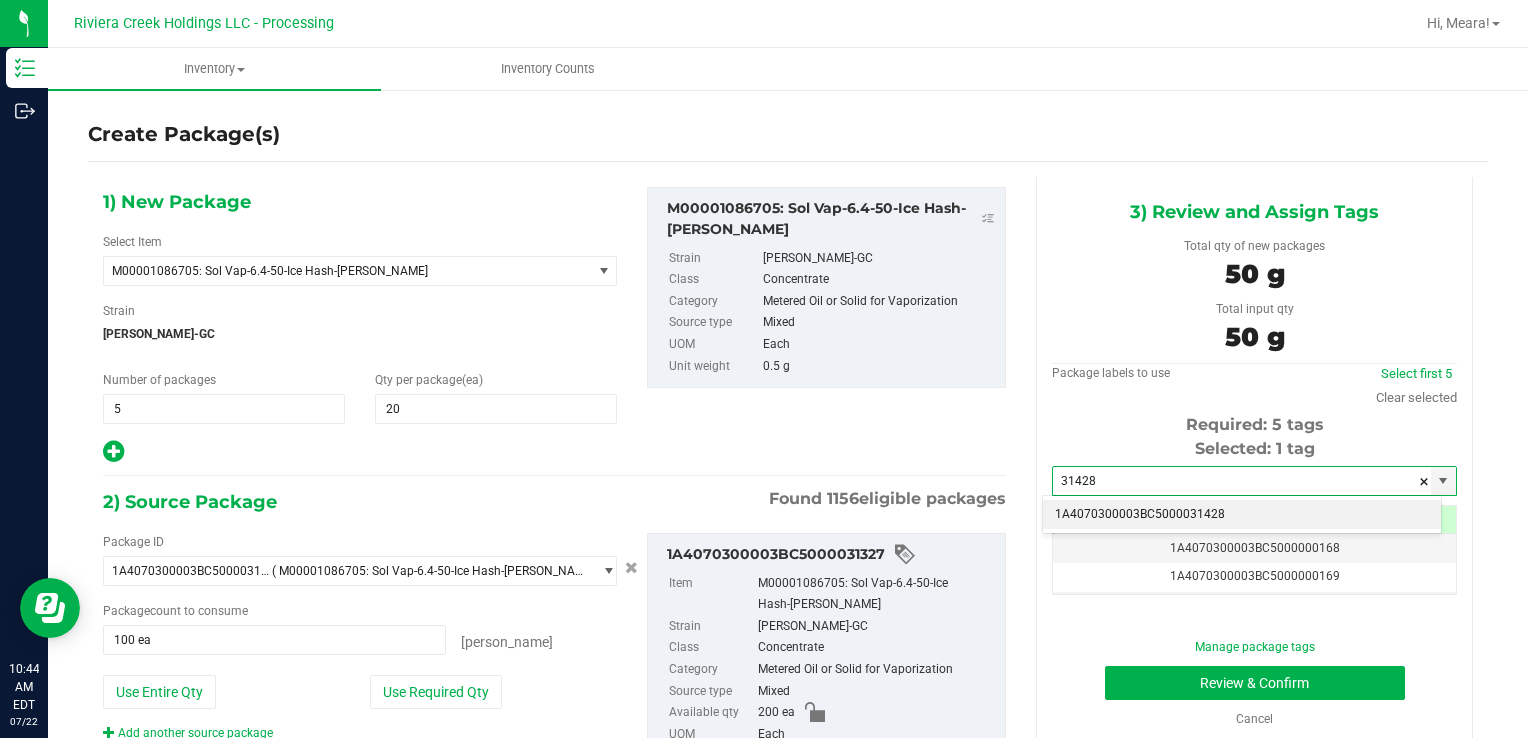 click on "1A4070300003BC5000031428" at bounding box center [1242, 515] 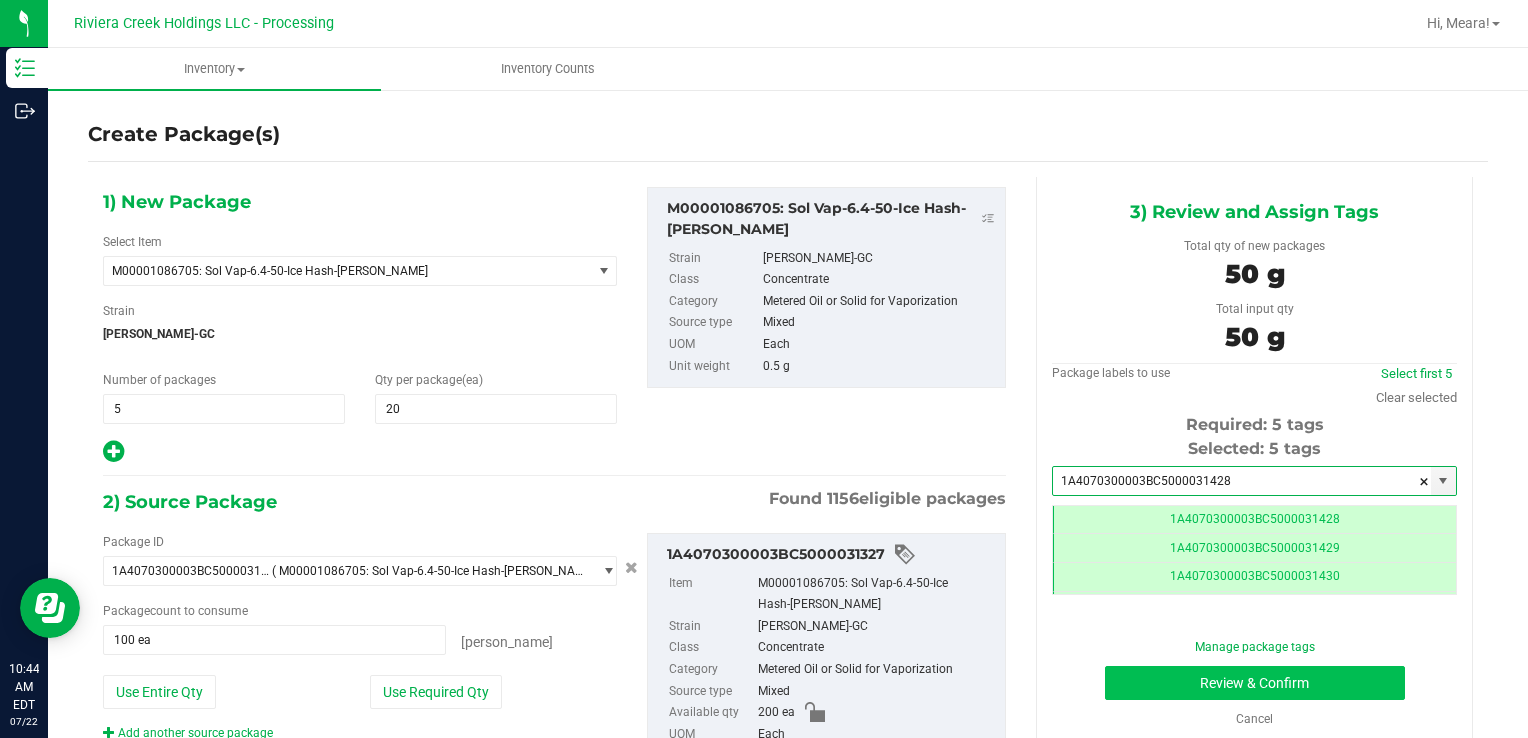 type on "1A4070300003BC5000031428" 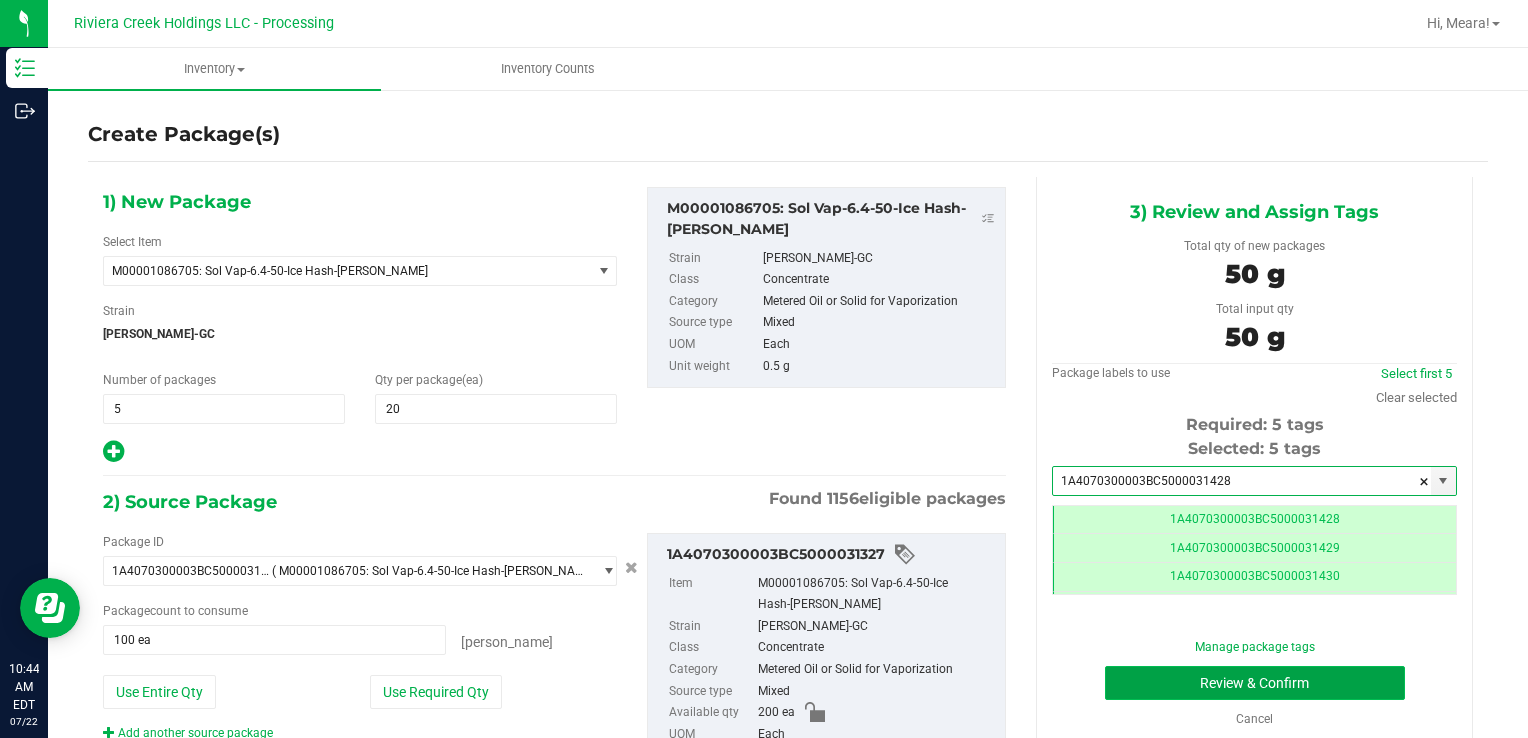 click on "Review & Confirm" at bounding box center [1255, 683] 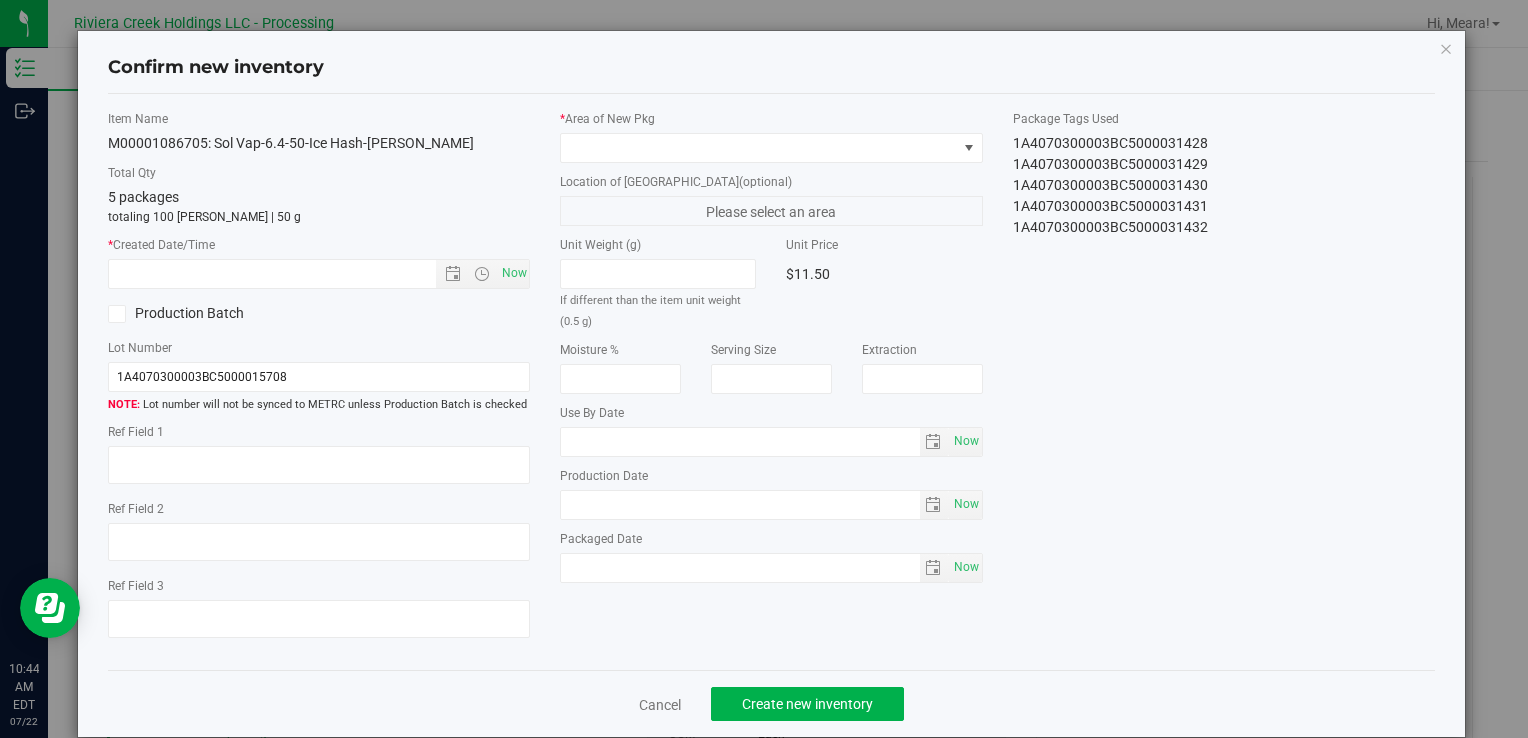type on "[DATE]" 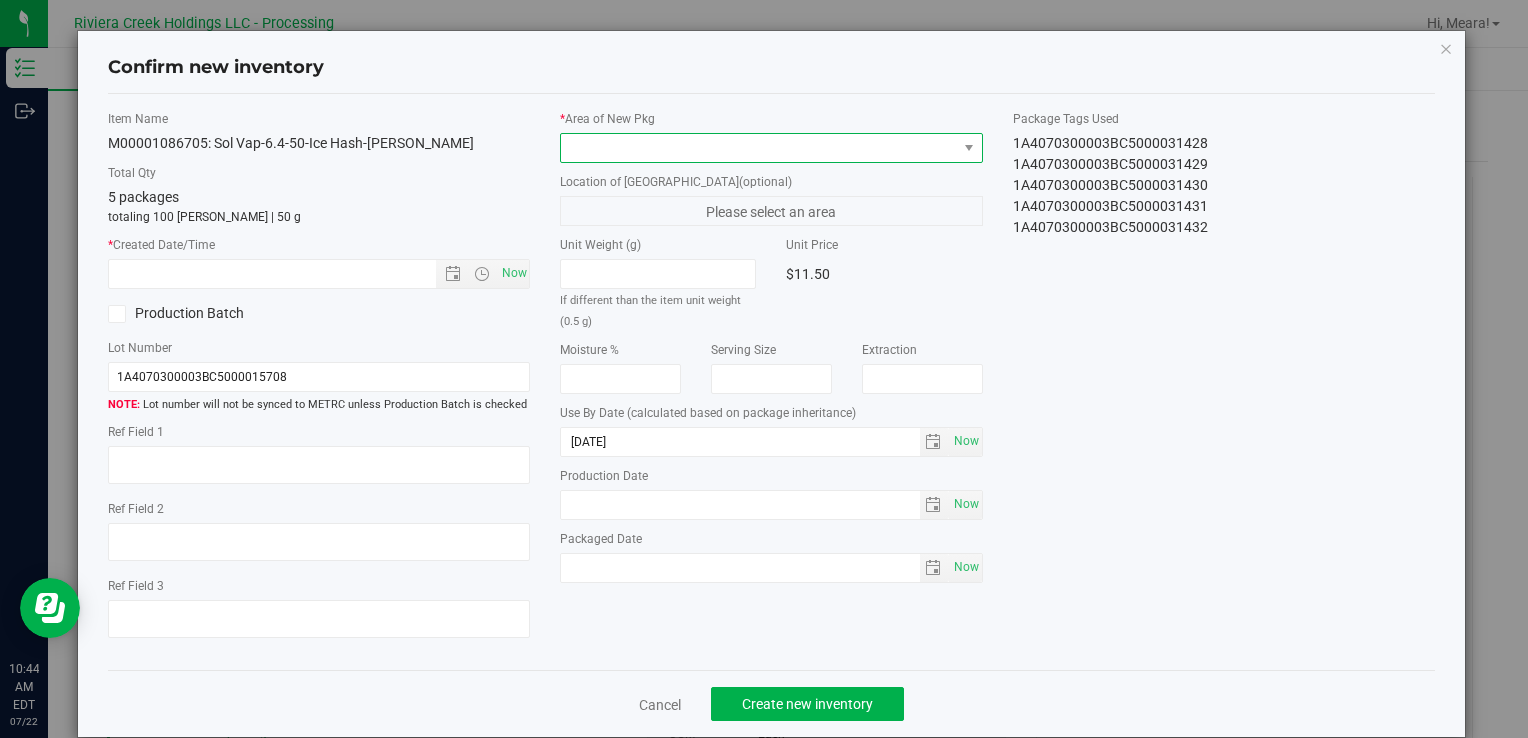 click at bounding box center (758, 148) 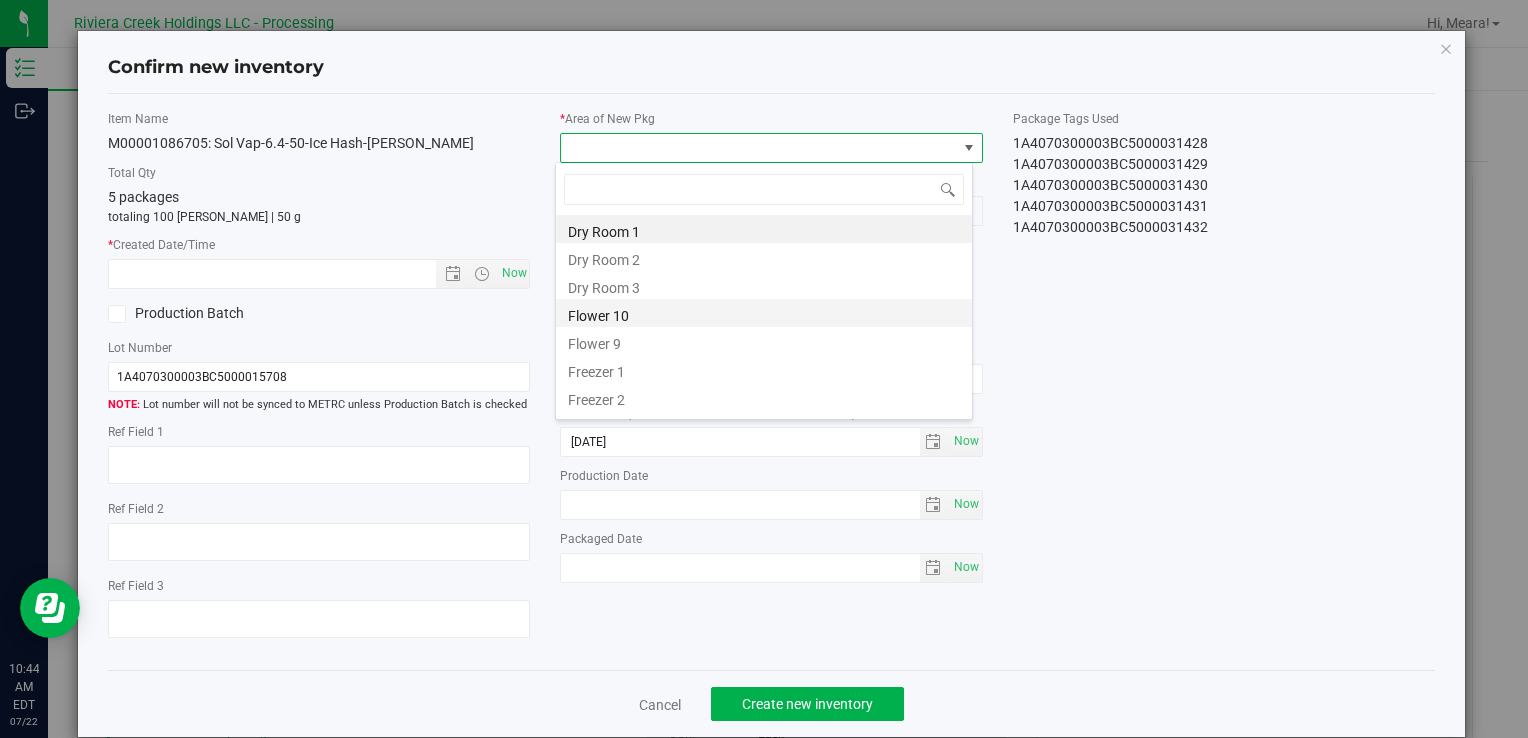 drag, startPoint x: 621, startPoint y: 310, endPoint x: 502, endPoint y: 280, distance: 122.72327 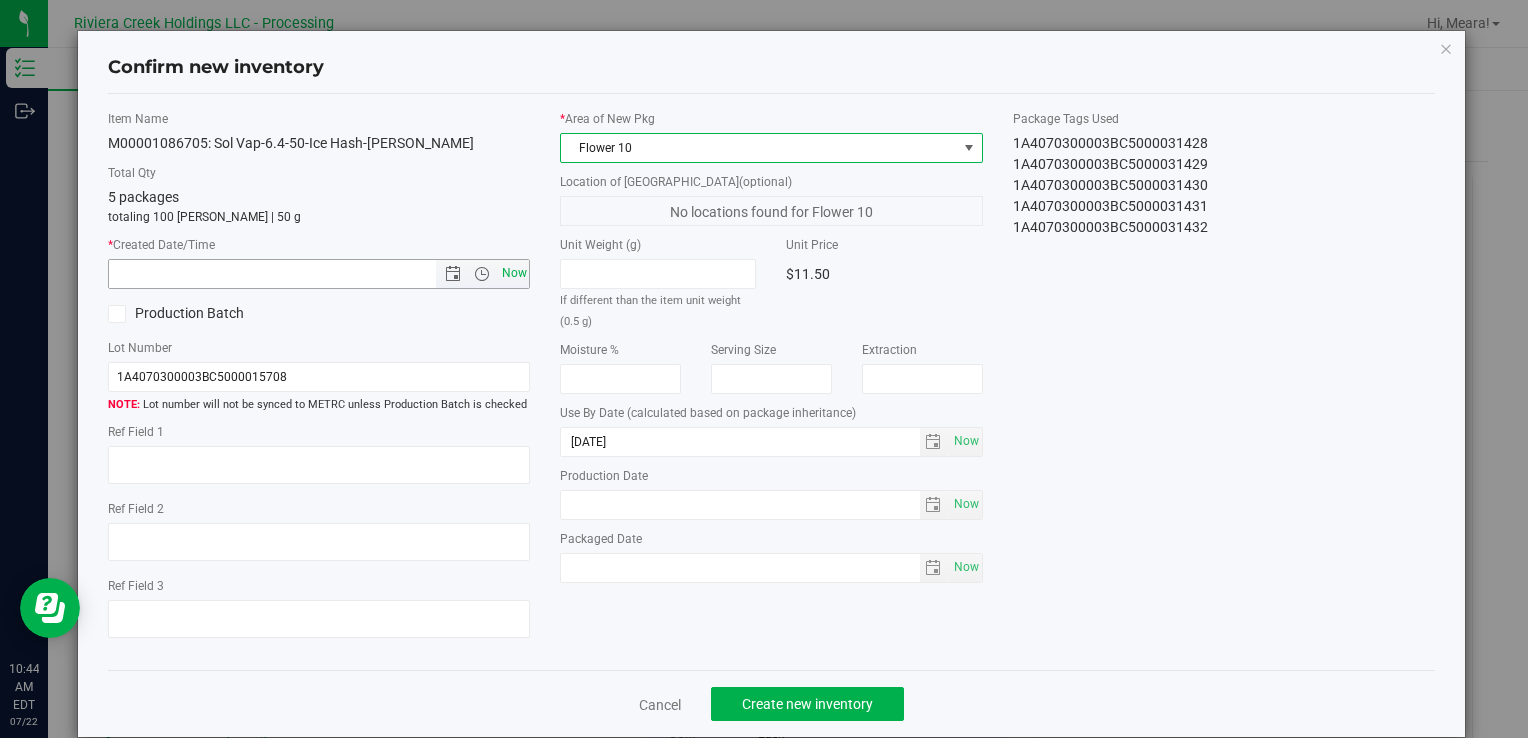 click on "Now" at bounding box center (514, 273) 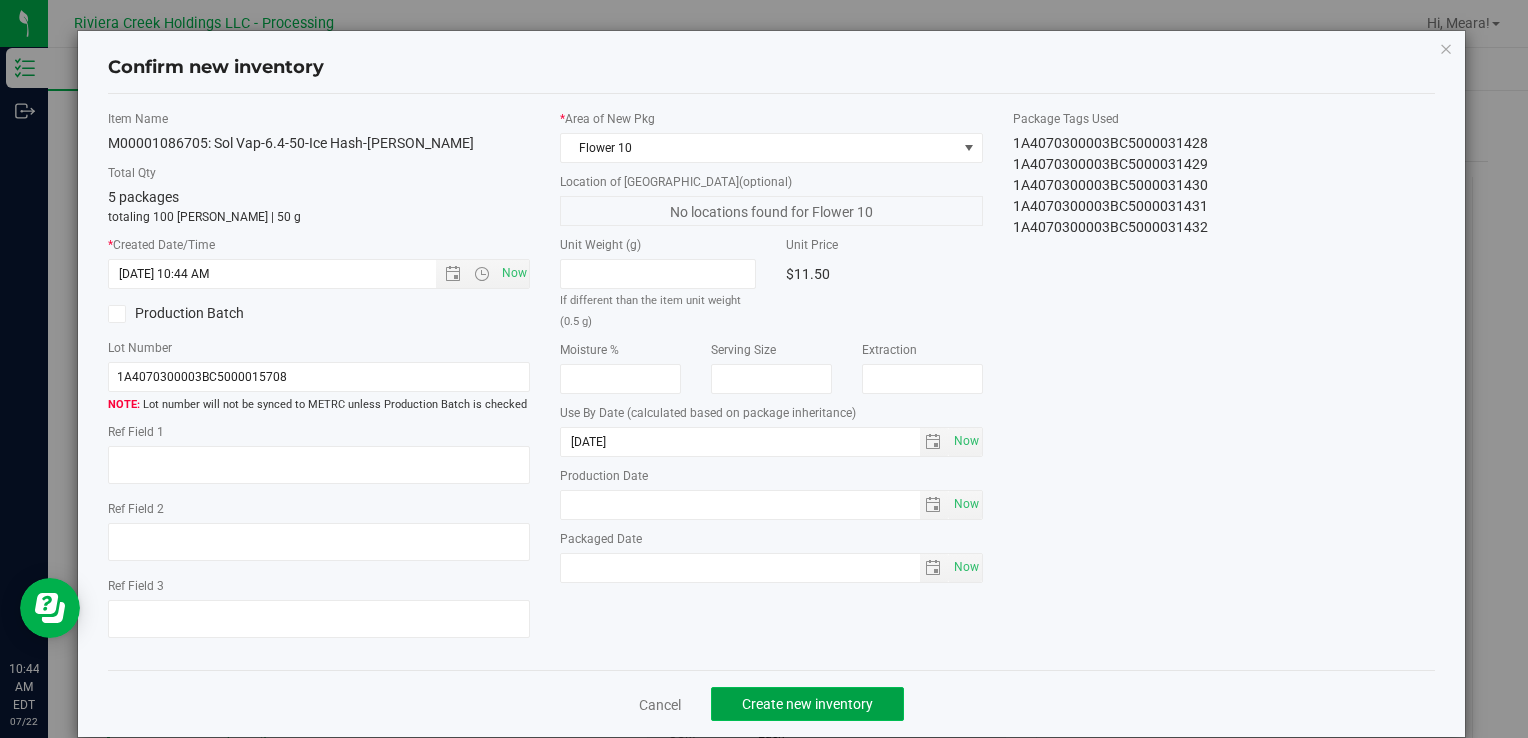 click on "Create new inventory" 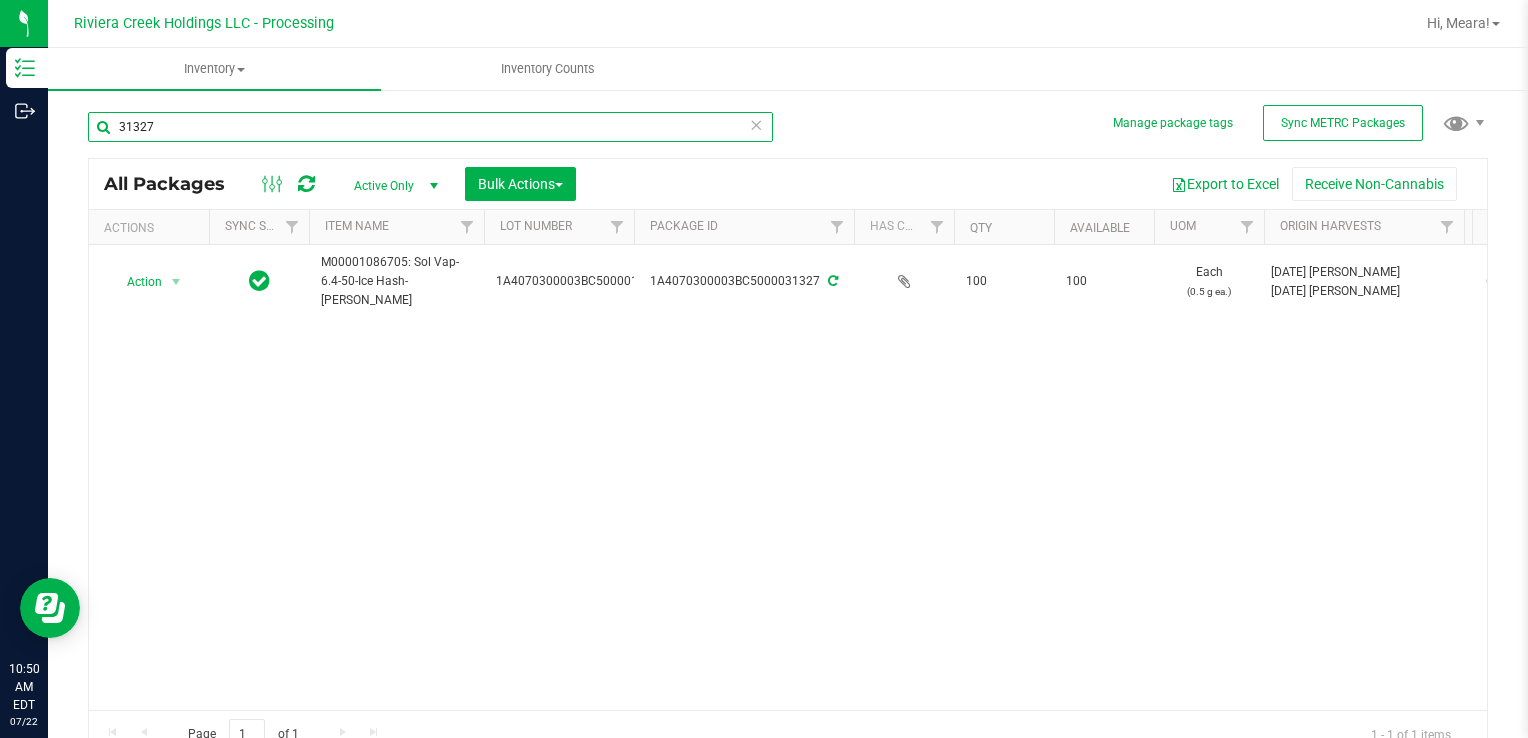 drag, startPoint x: 249, startPoint y: 134, endPoint x: -4, endPoint y: 134, distance: 253 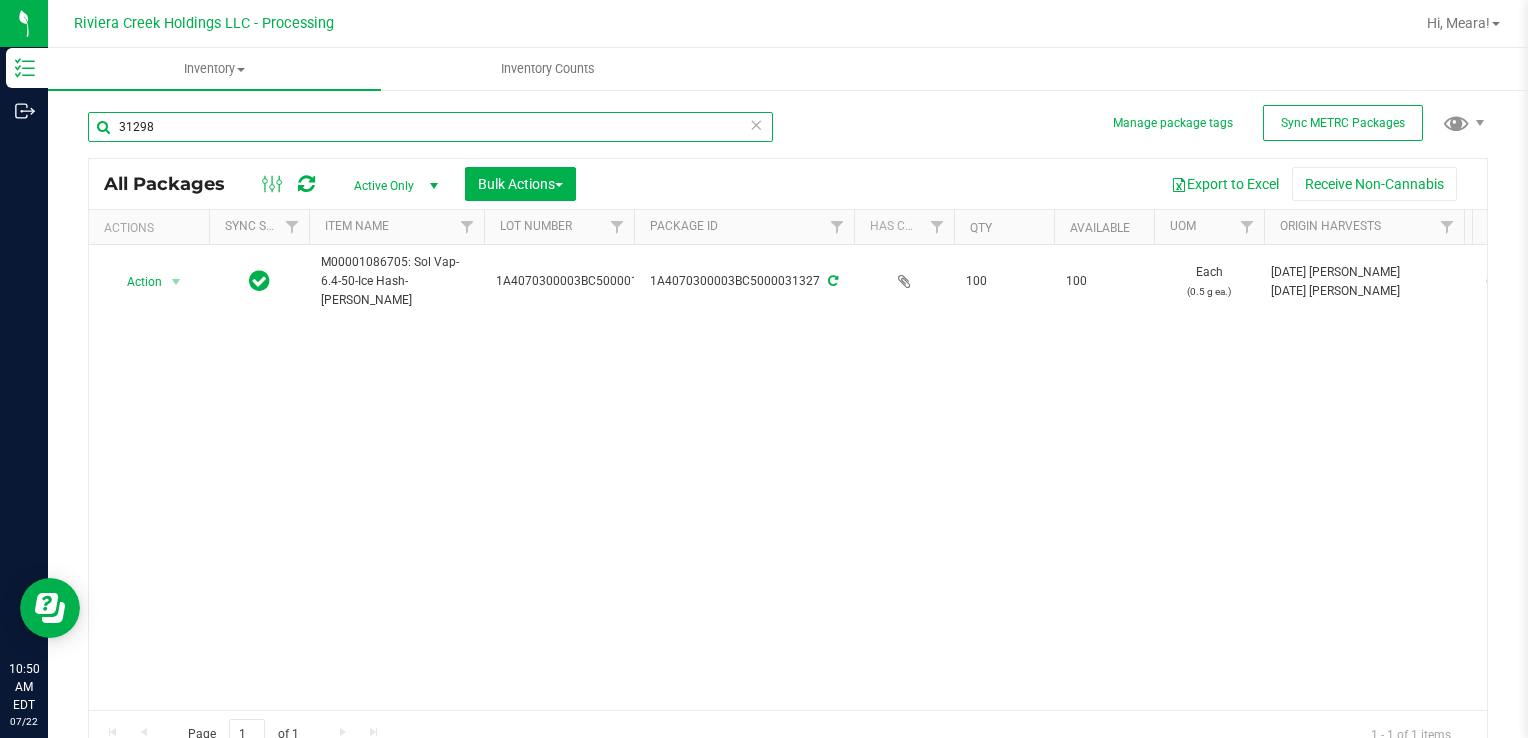 type on "31298" 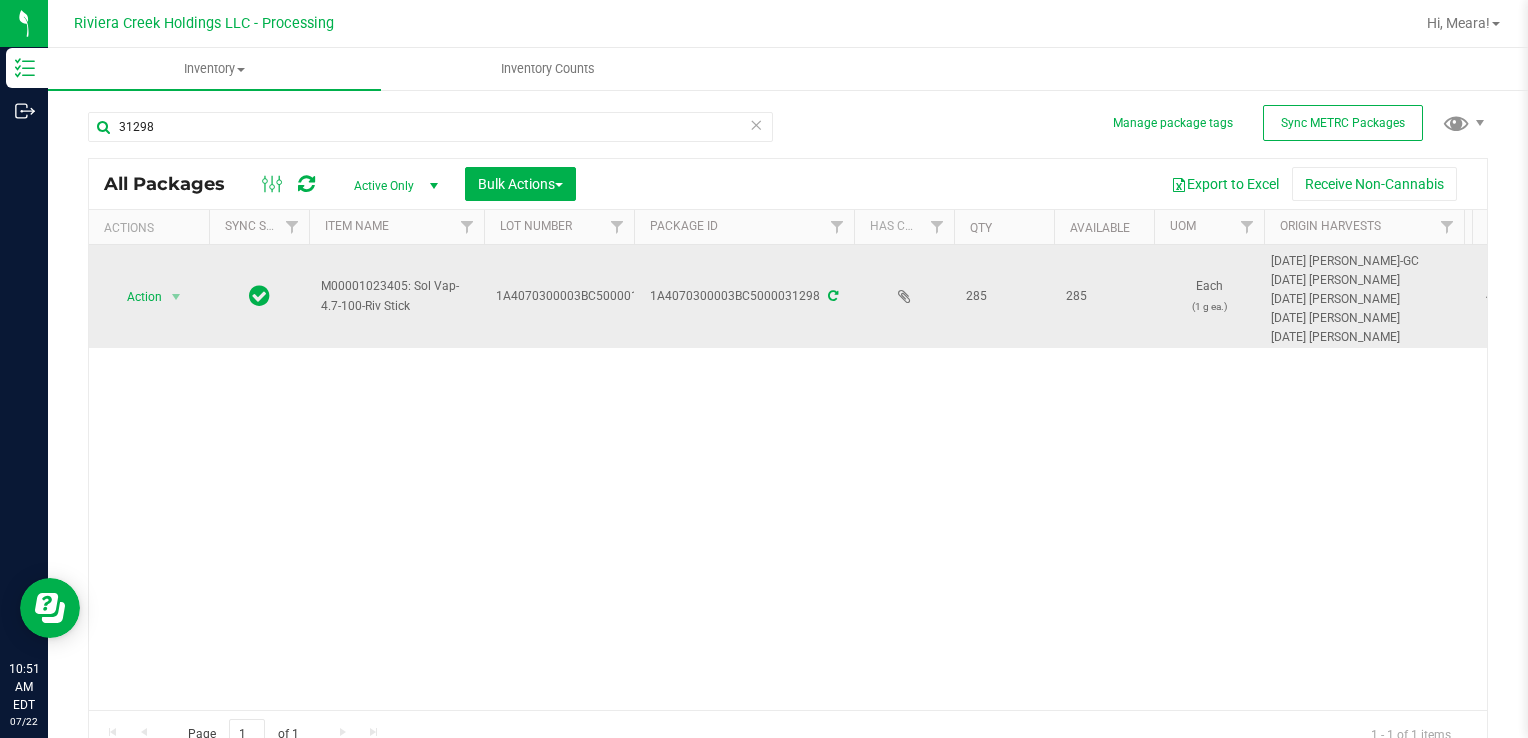 click on "Action" at bounding box center (136, 297) 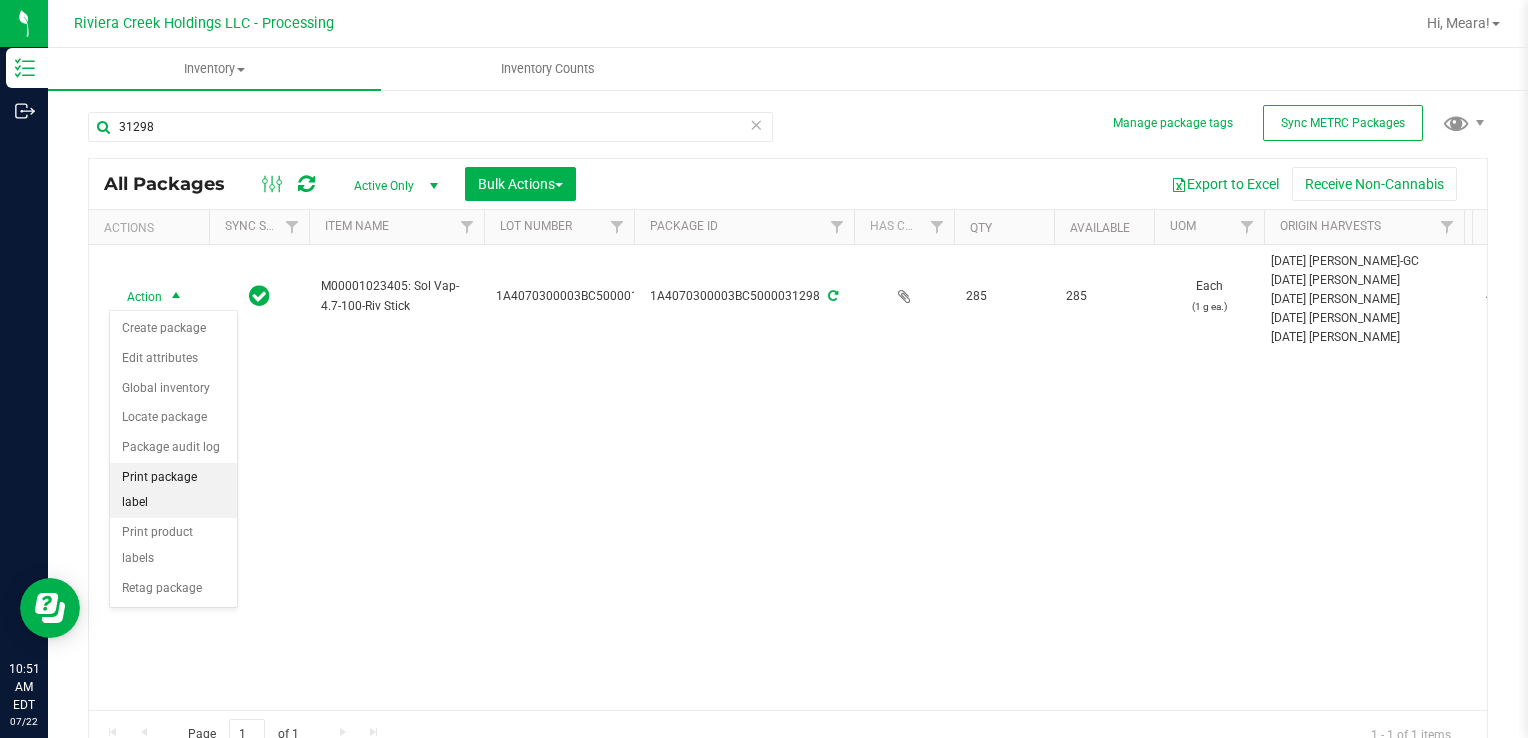 click on "Print package label" at bounding box center (173, 490) 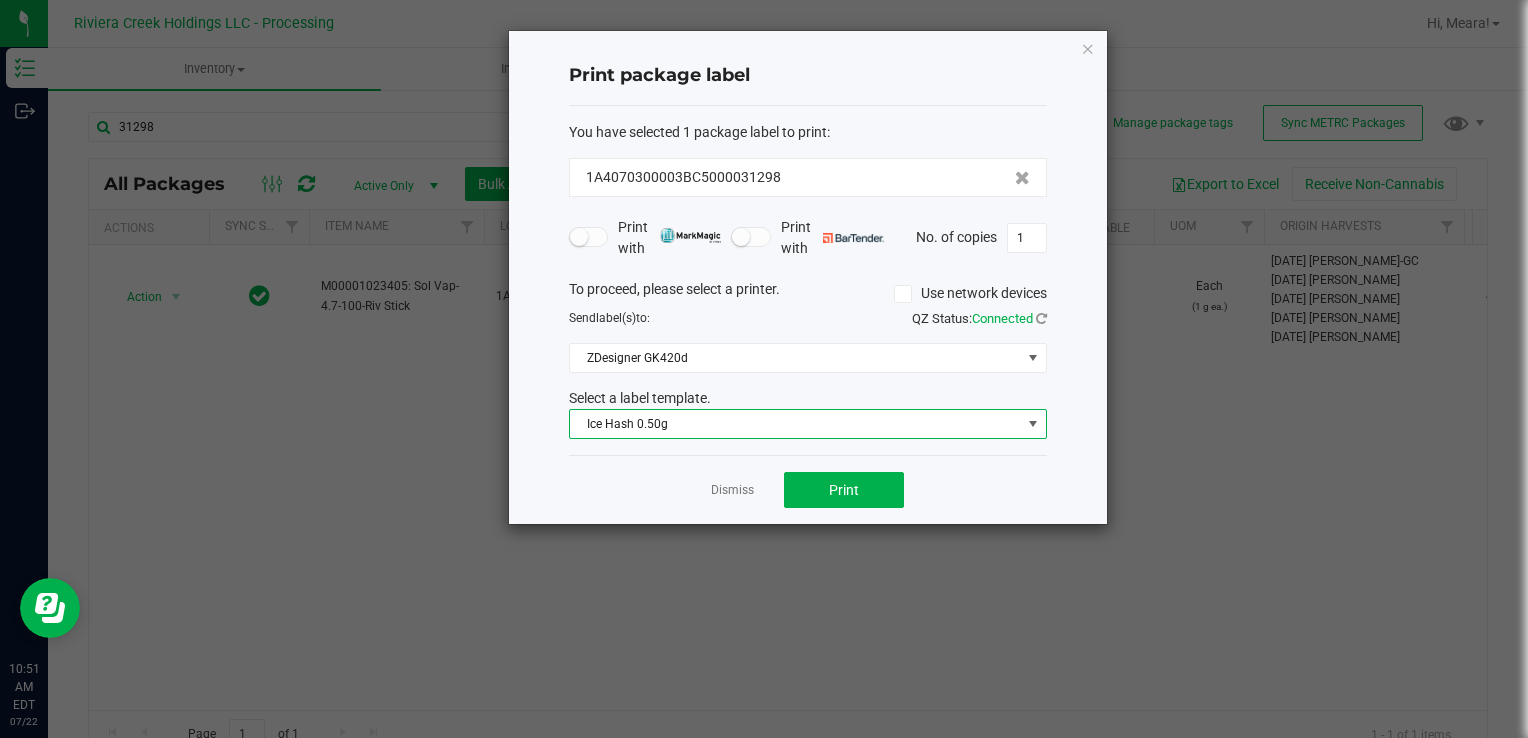 drag, startPoint x: 695, startPoint y: 419, endPoint x: 698, endPoint y: 436, distance: 17.262676 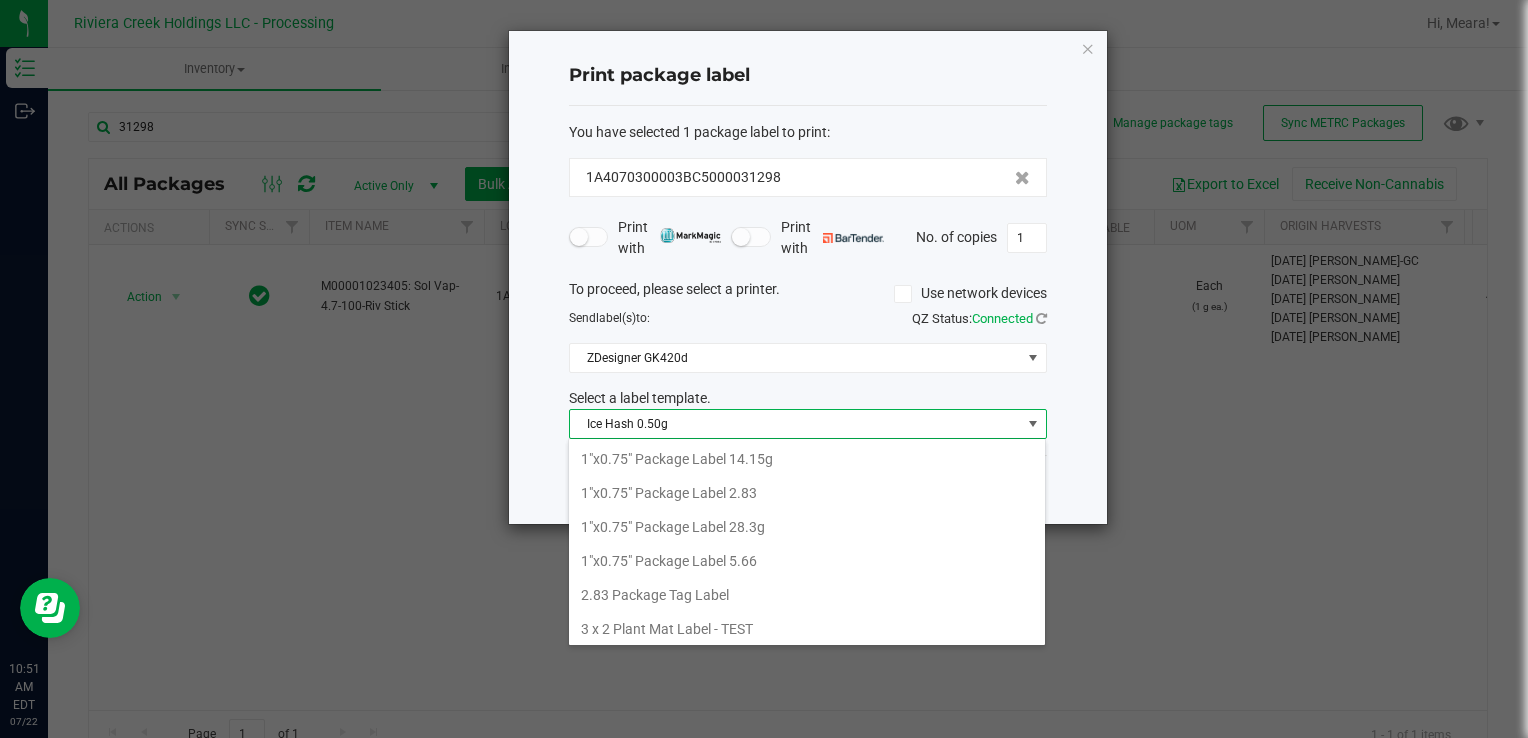 scroll, scrollTop: 506, scrollLeft: 0, axis: vertical 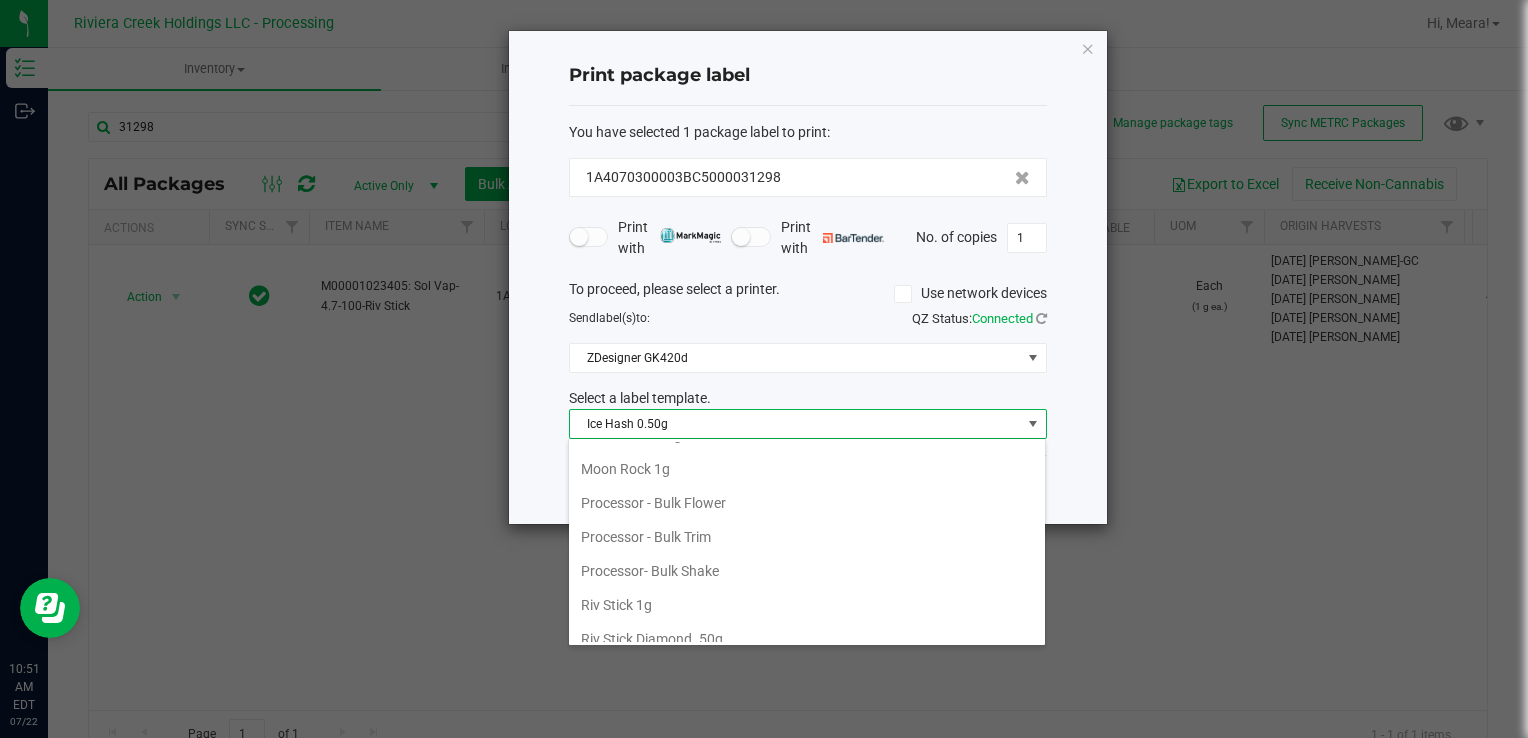 click on "Riv Stick 1g" at bounding box center (807, 605) 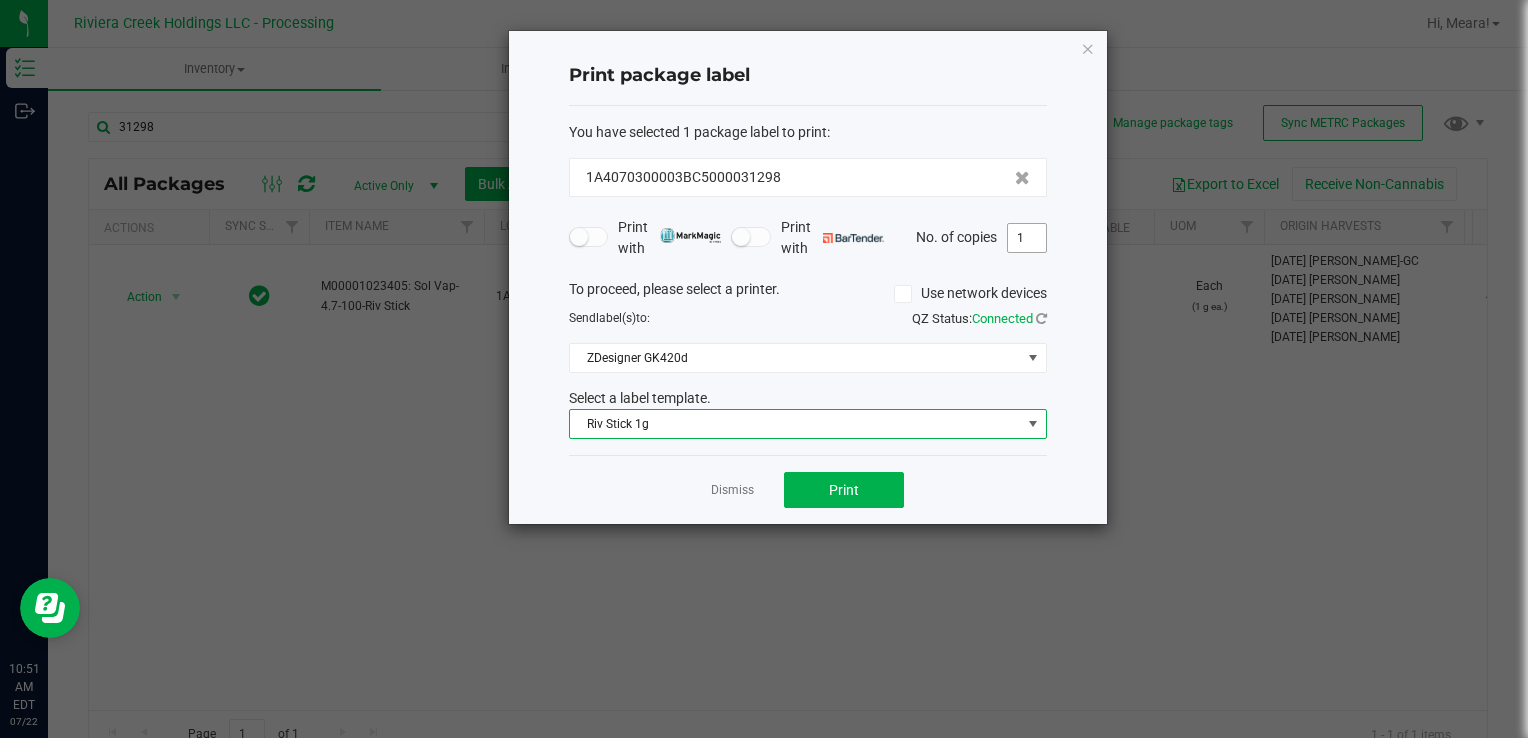 click on "1" at bounding box center (1027, 238) 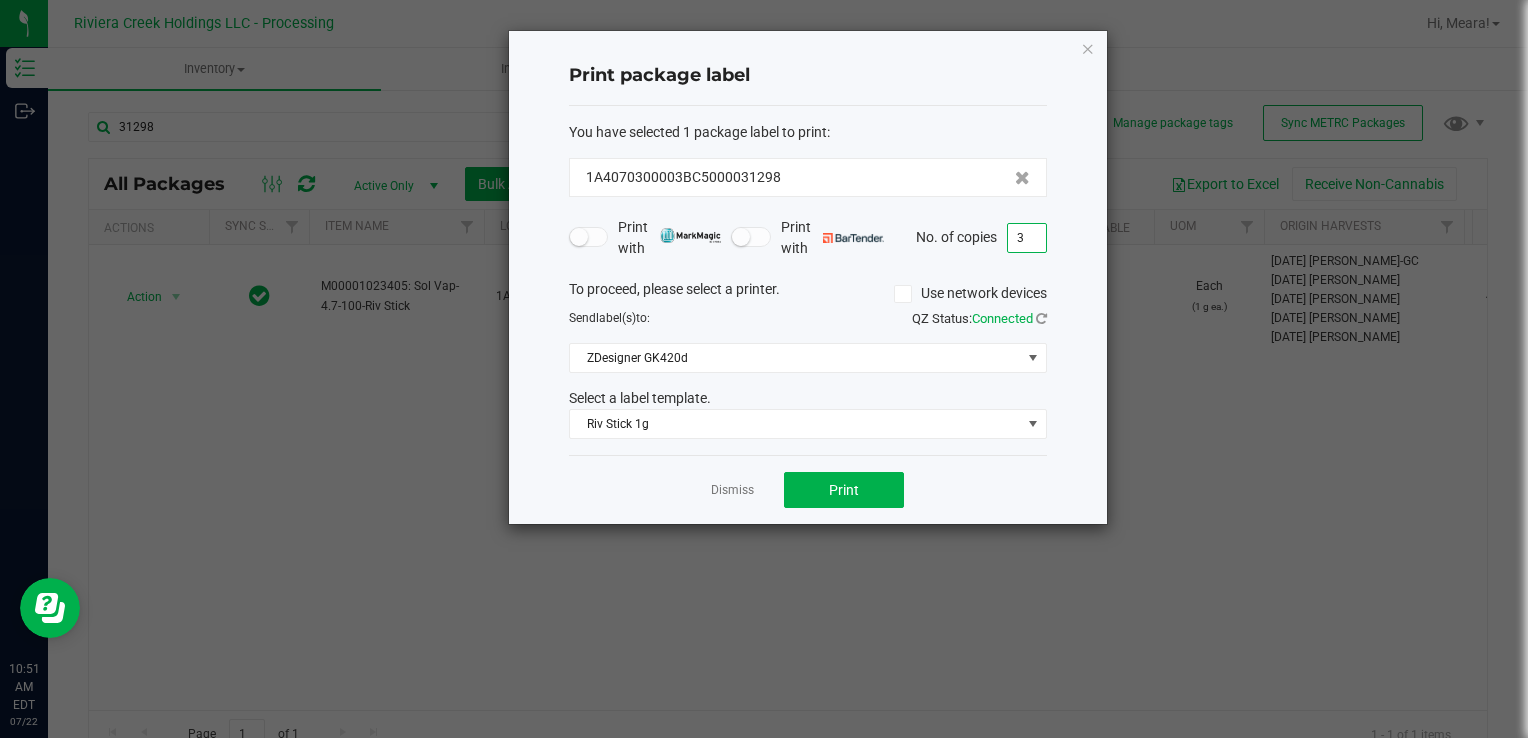 type on "3" 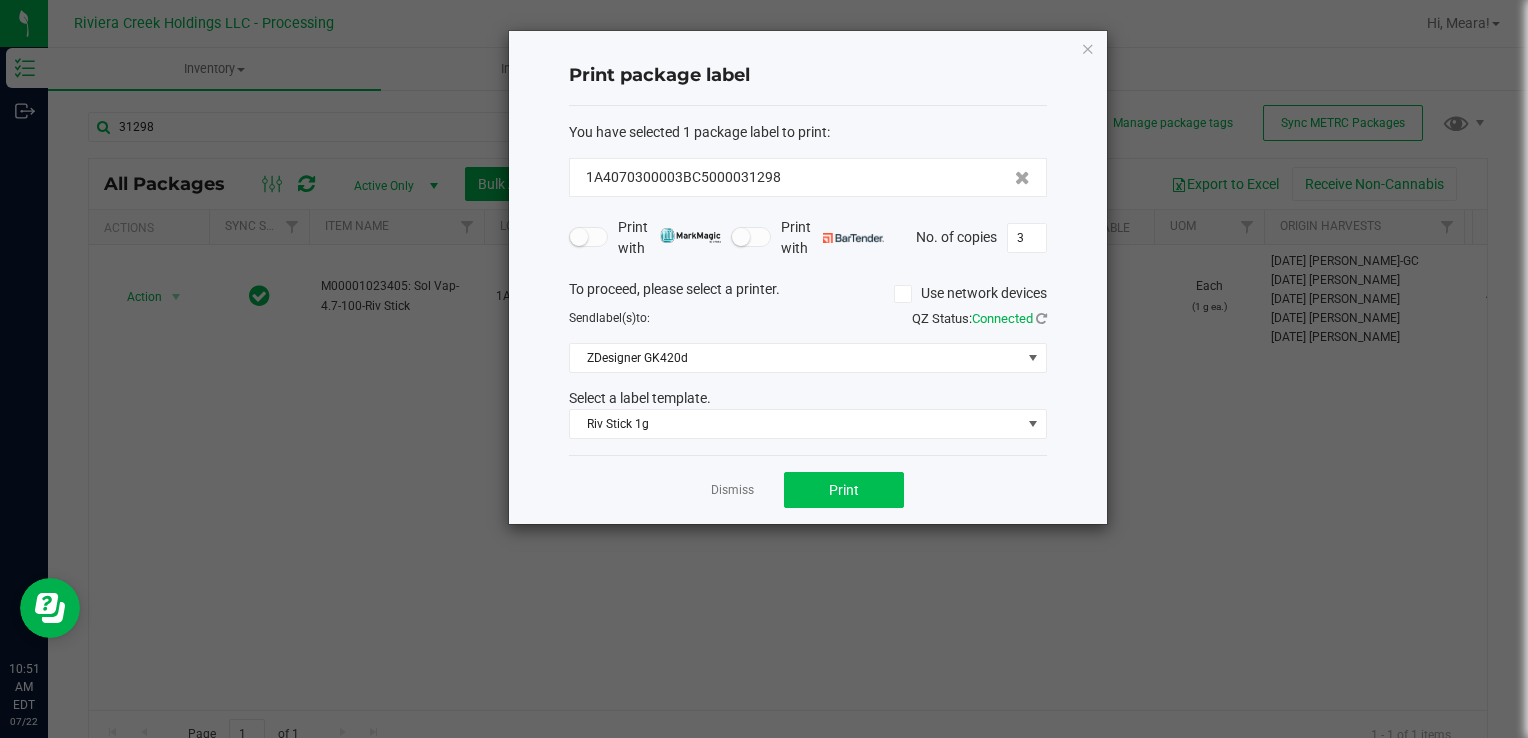 drag, startPoint x: 883, startPoint y: 464, endPoint x: 871, endPoint y: 483, distance: 22.472204 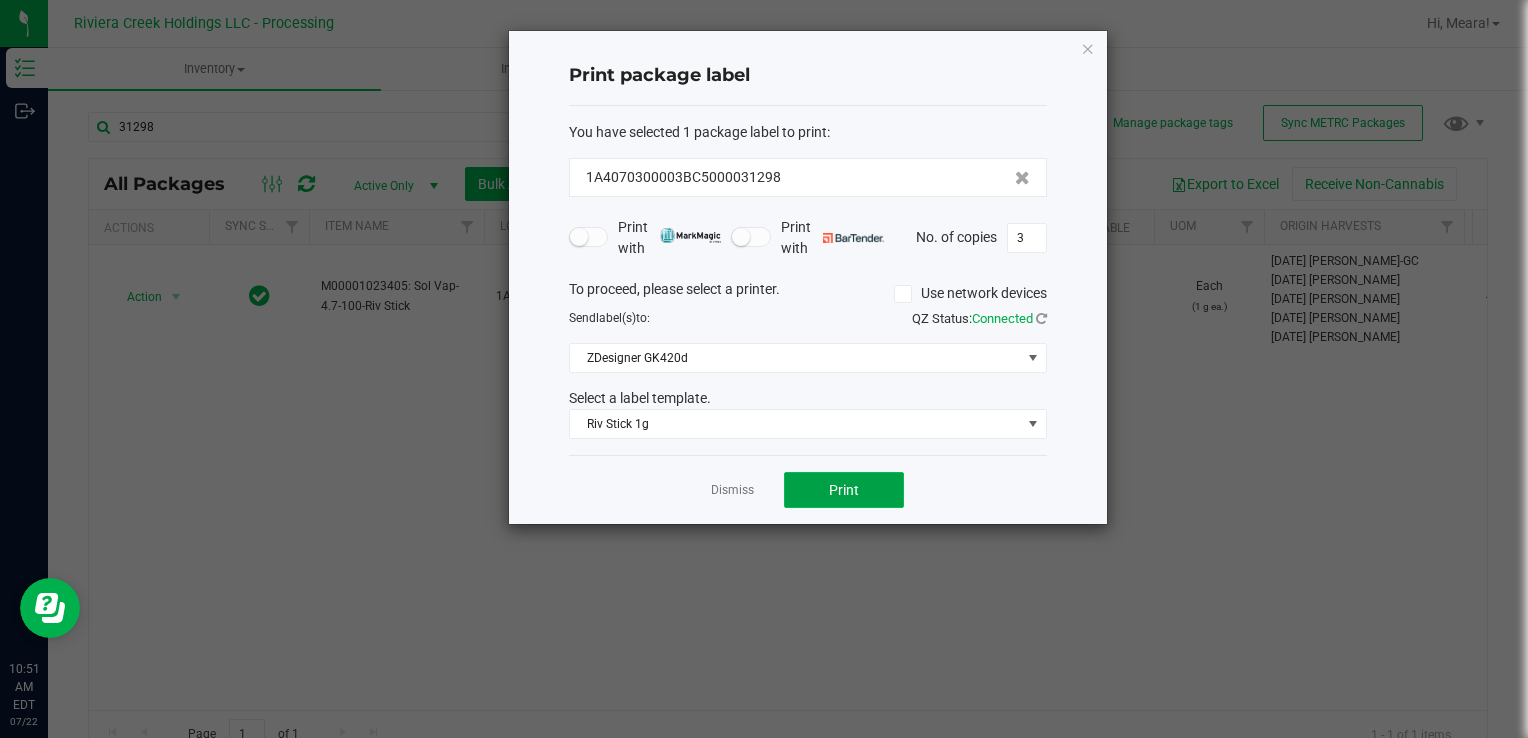 click on "Print" 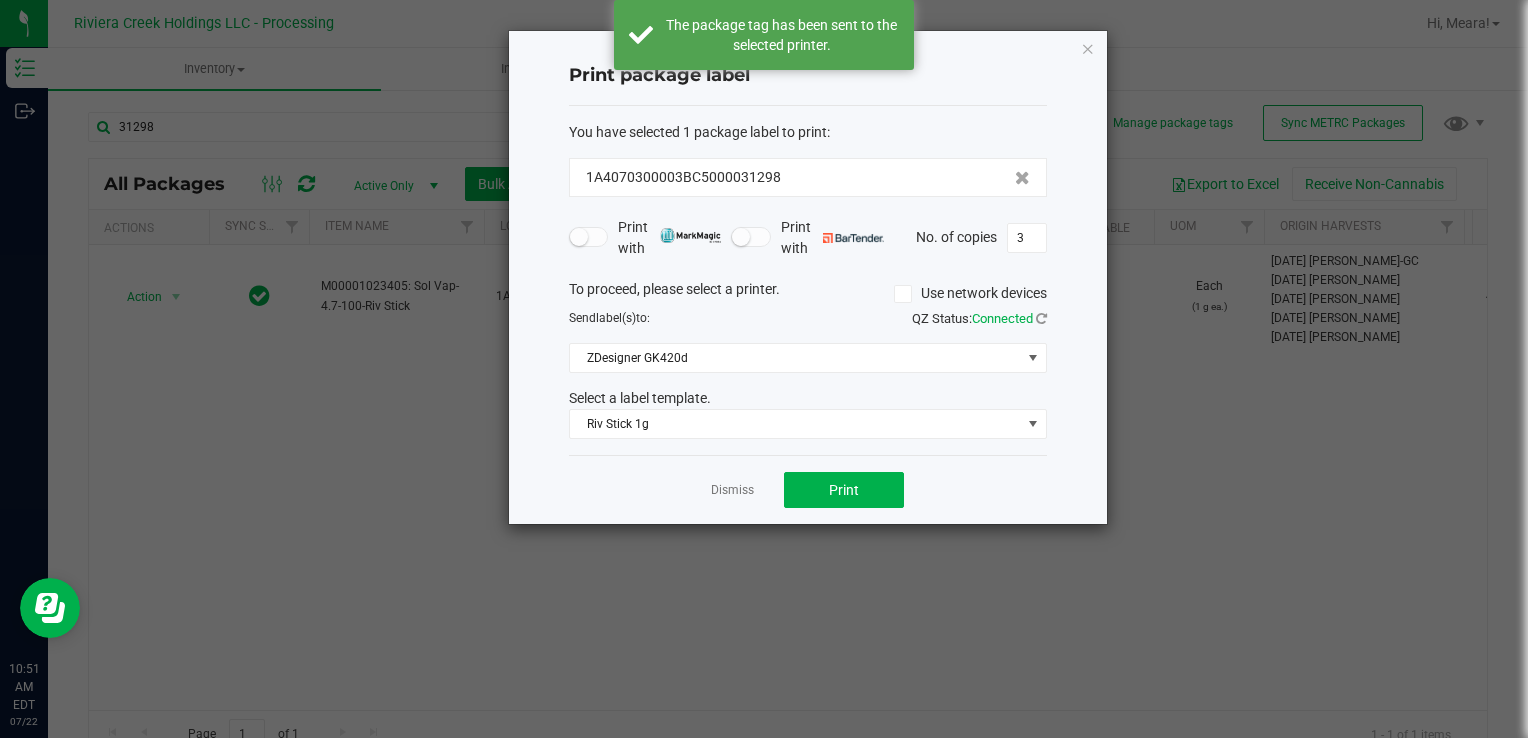 click on "Dismiss" 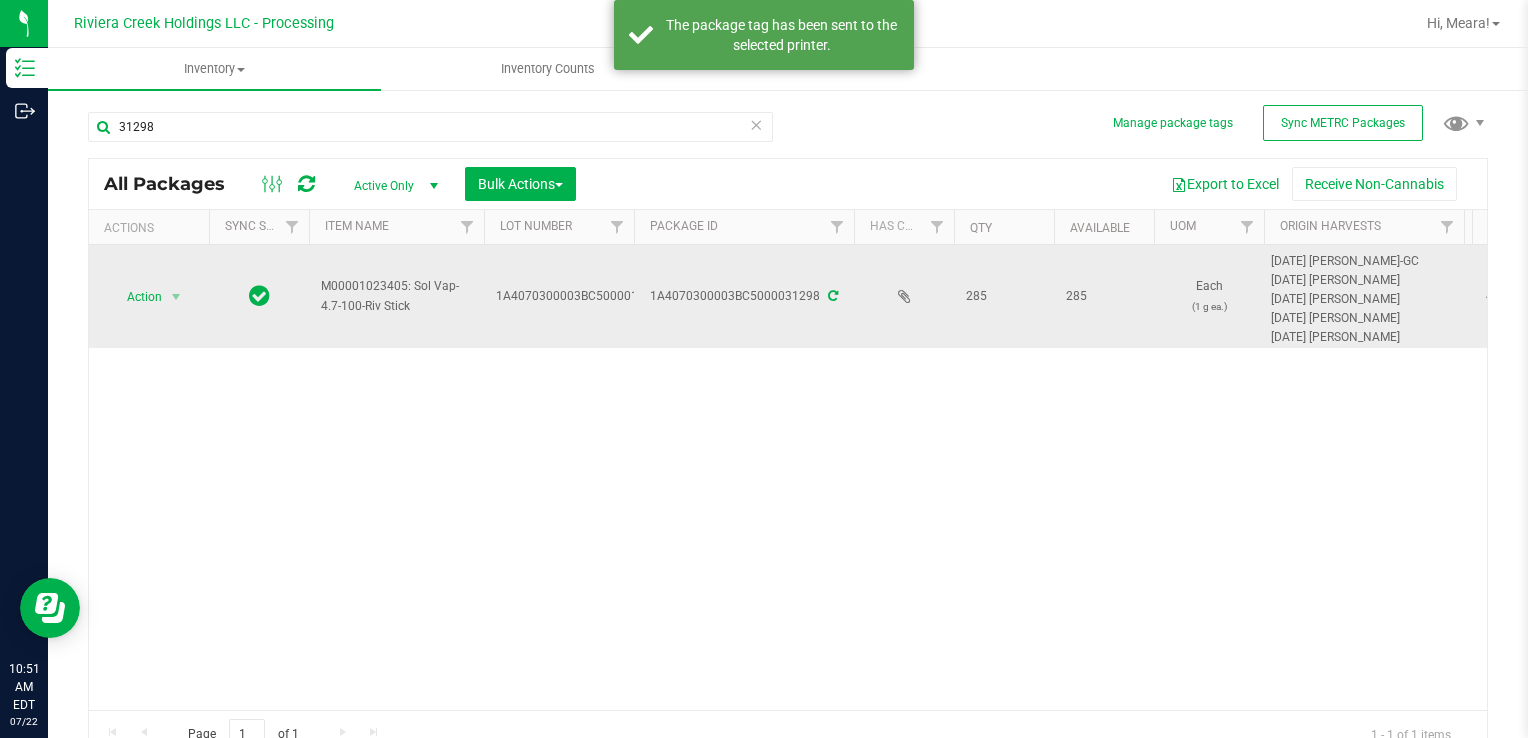 click on "Action Action Create package Edit attributes Global inventory Locate package Package audit log Print package label Print product labels Retag package" at bounding box center (149, 296) 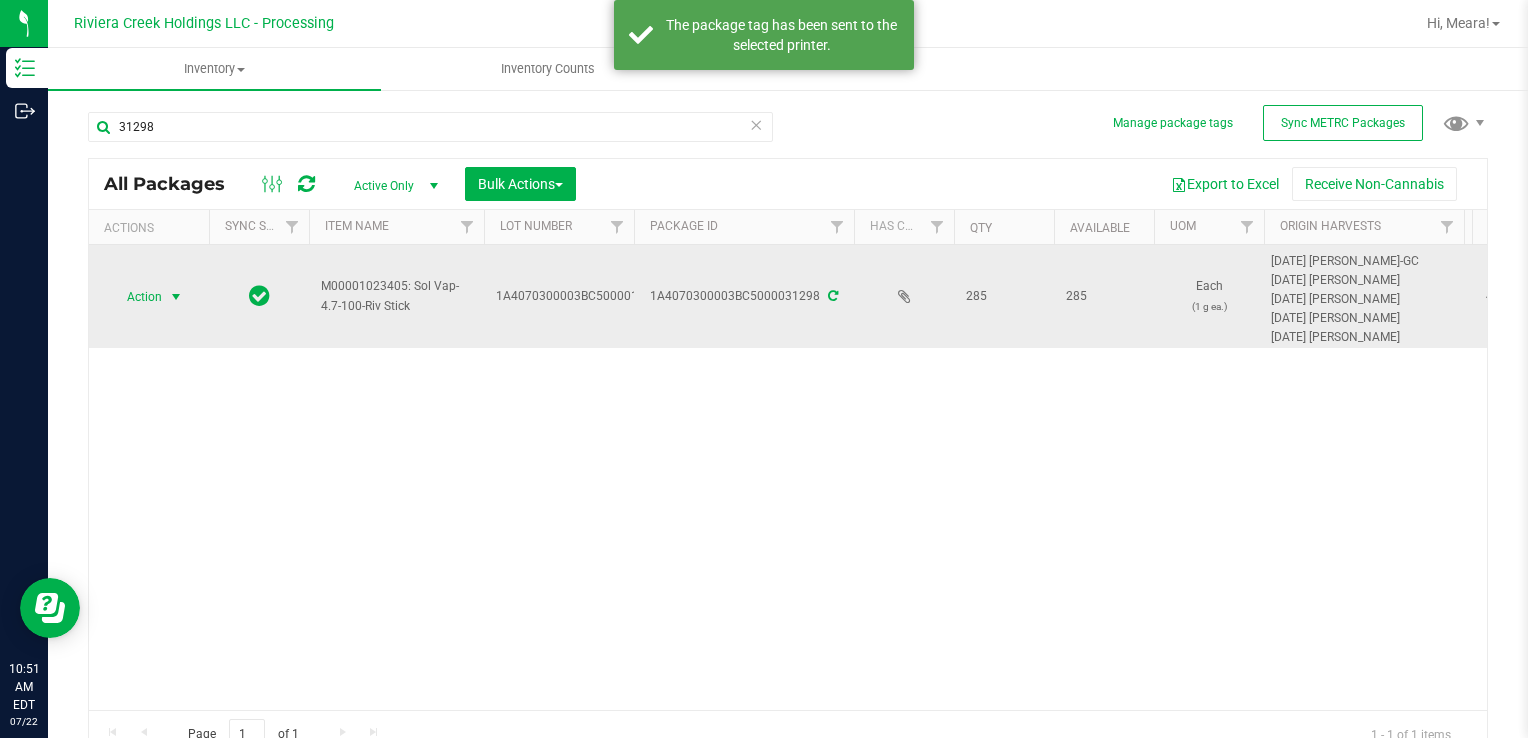 drag, startPoint x: 157, startPoint y: 285, endPoint x: 170, endPoint y: 304, distance: 23.021729 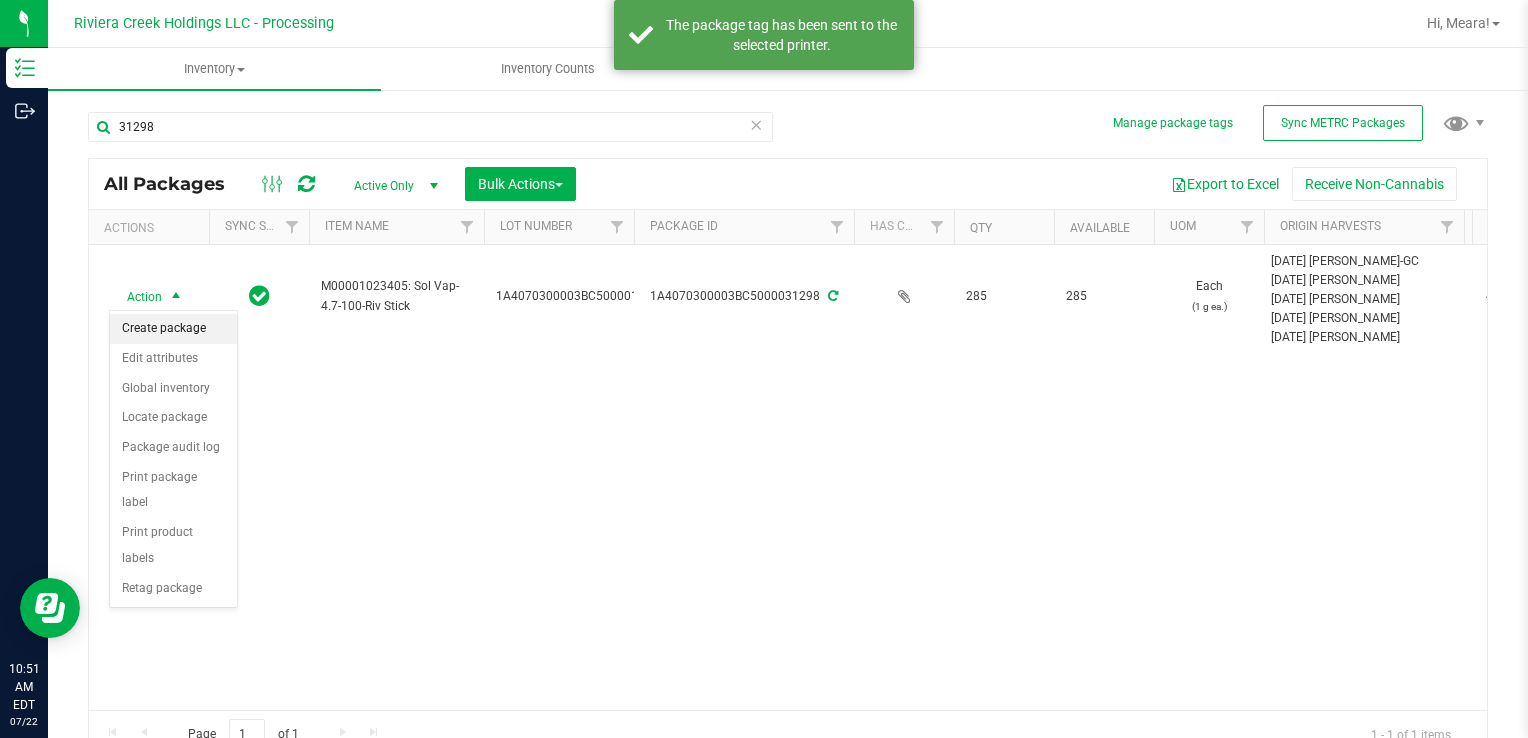 click on "Create package" at bounding box center (173, 329) 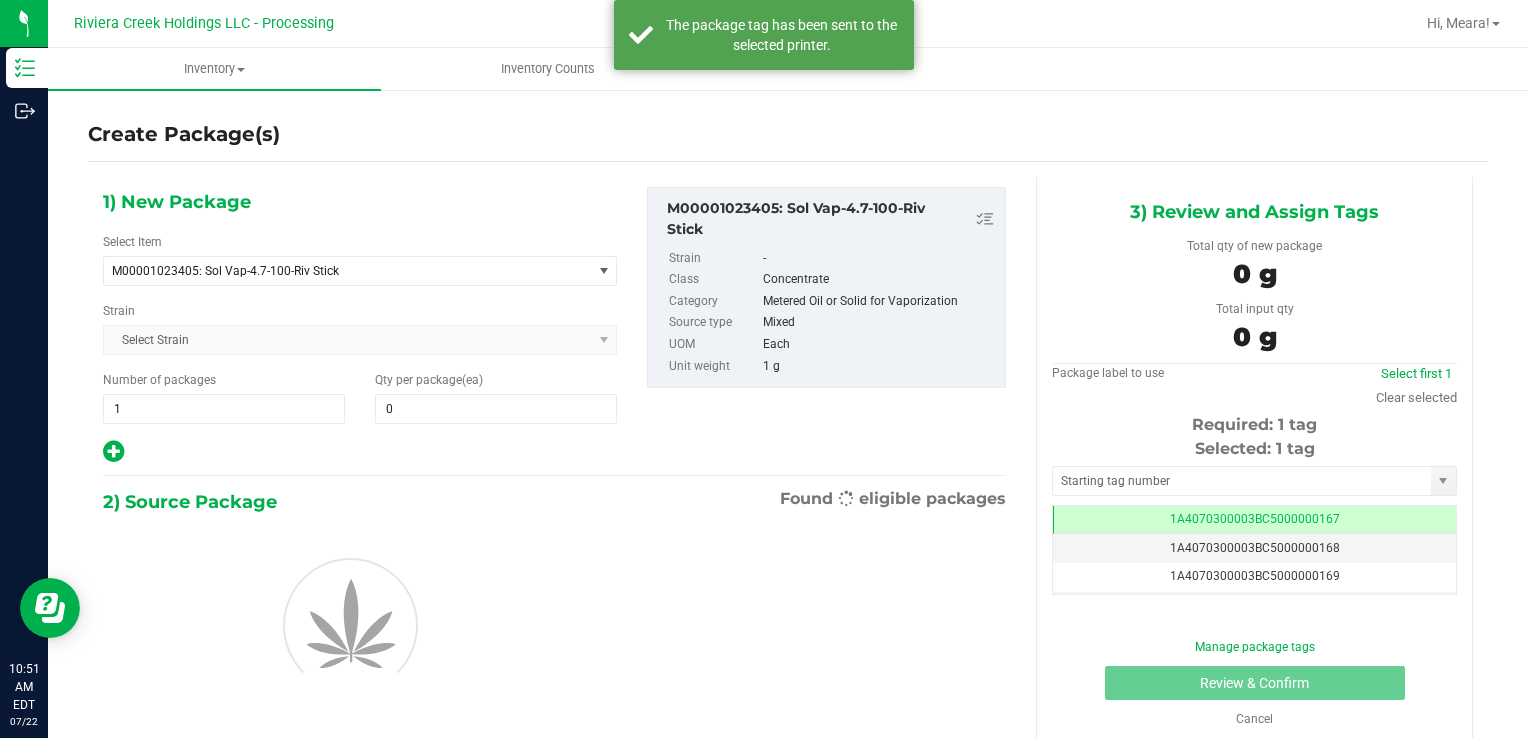 scroll, scrollTop: 0, scrollLeft: 0, axis: both 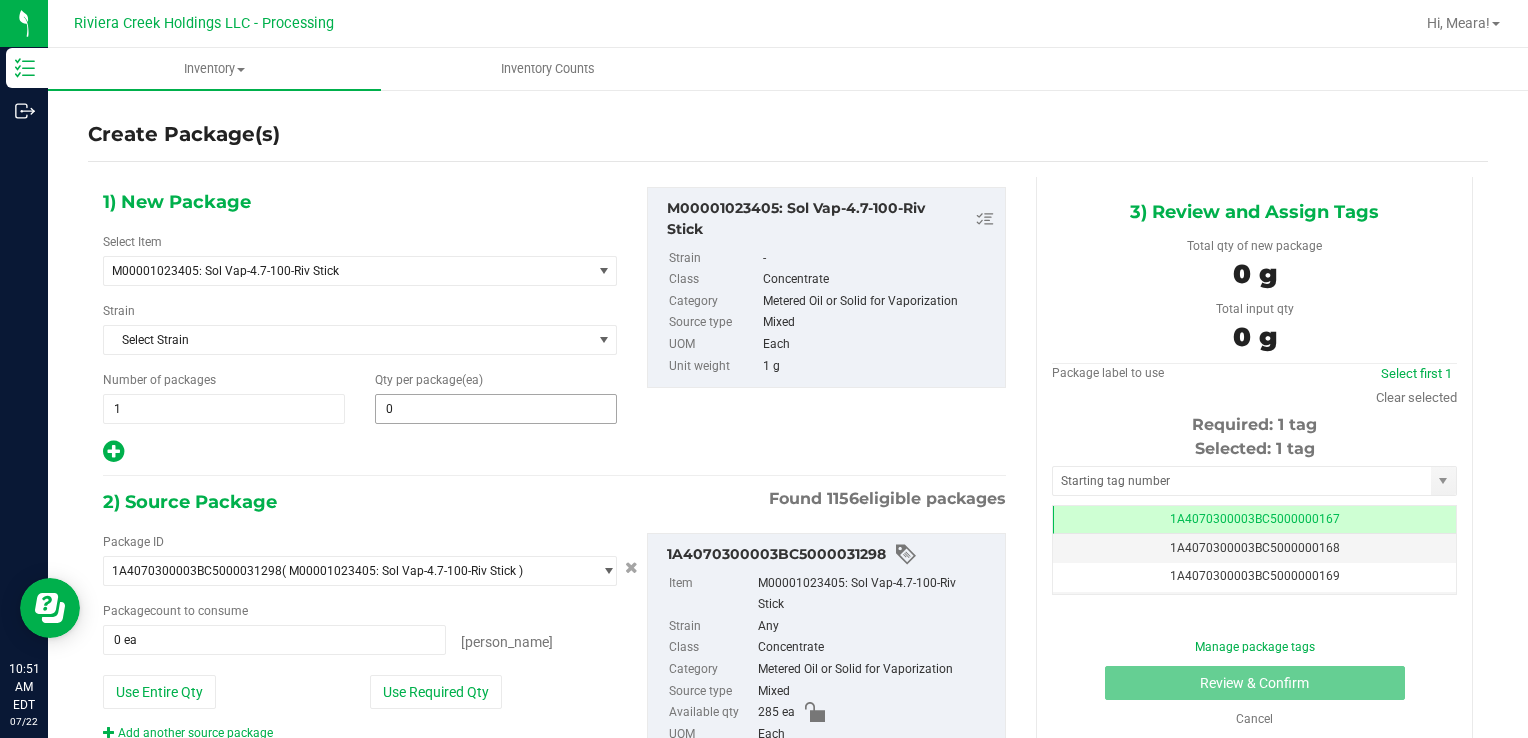 type 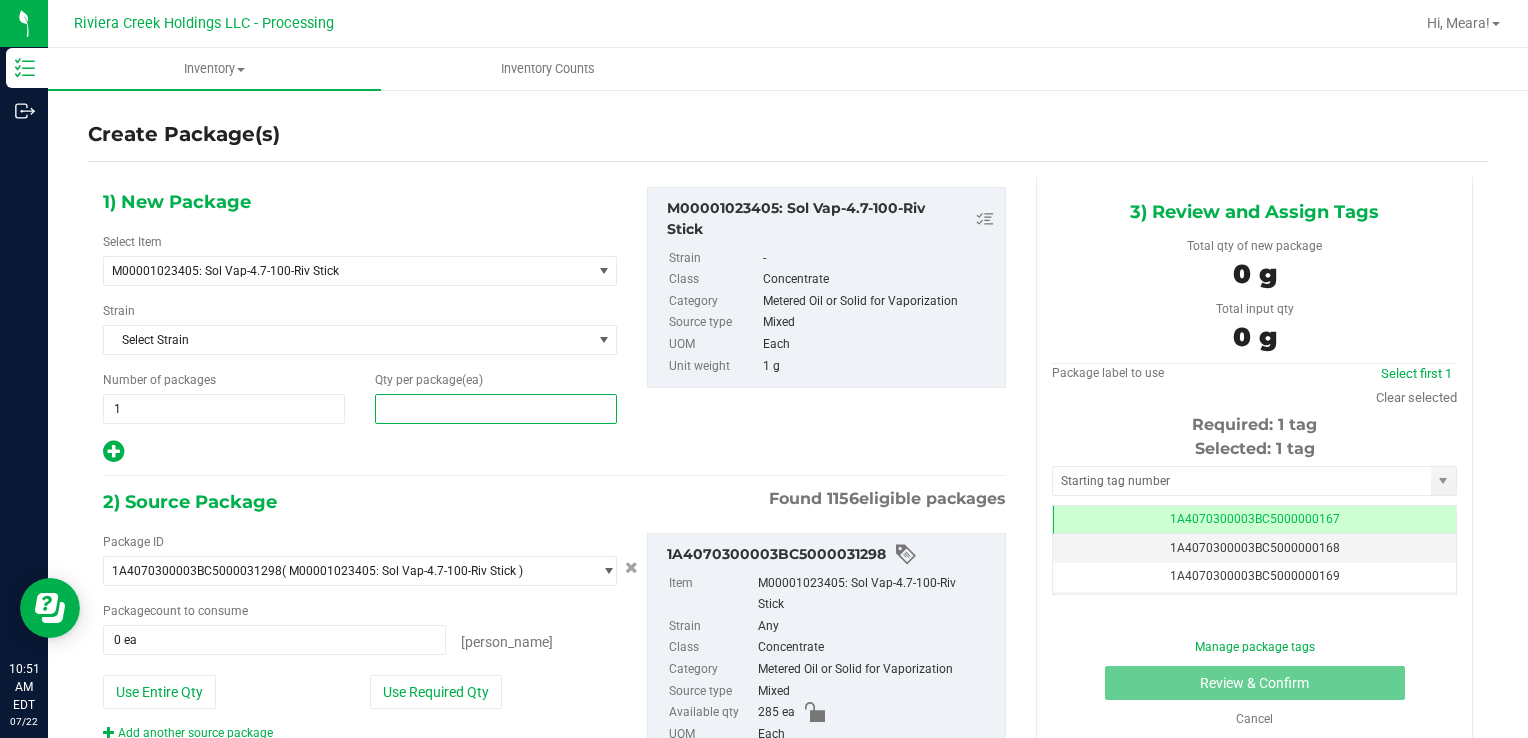 drag, startPoint x: 493, startPoint y: 408, endPoint x: 480, endPoint y: 403, distance: 13.928389 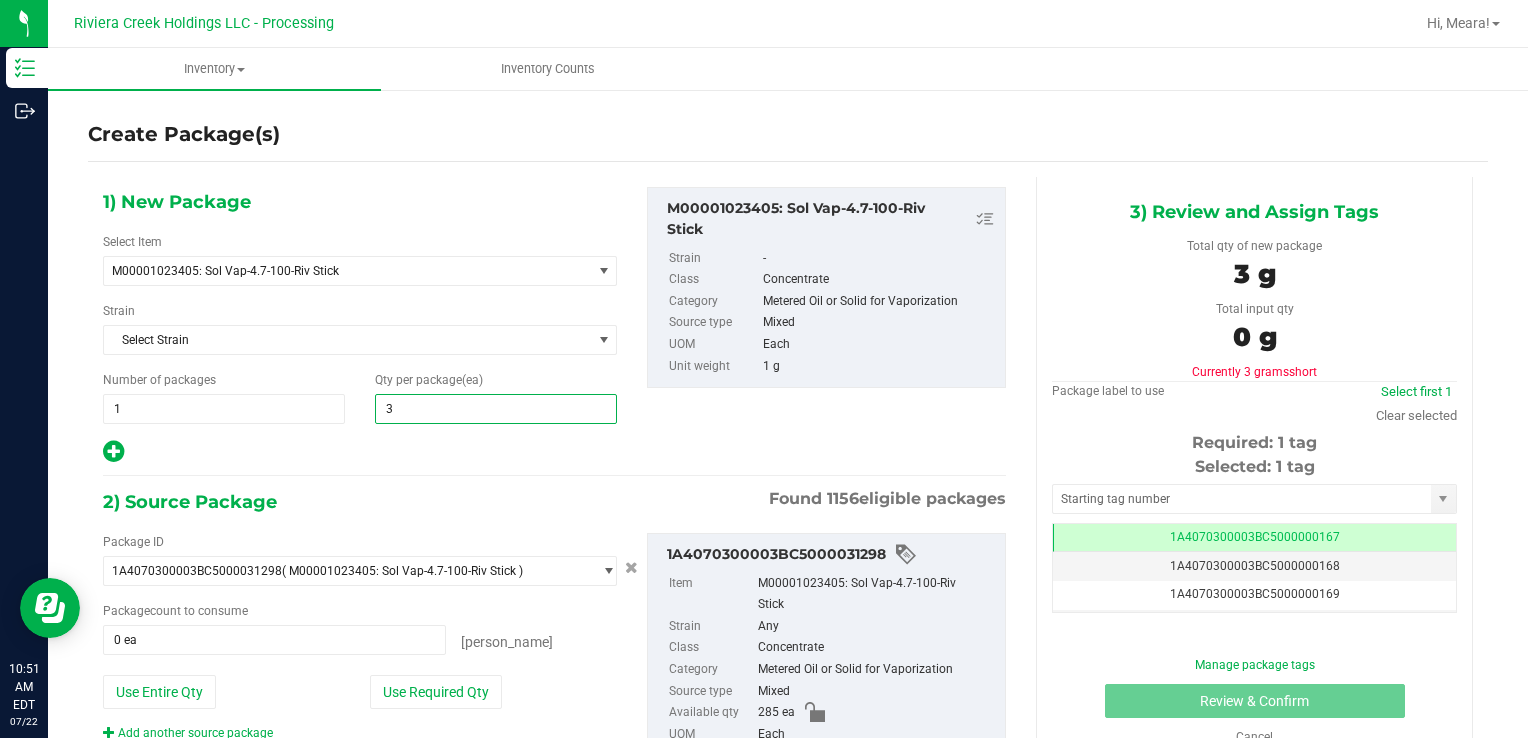 type on "30" 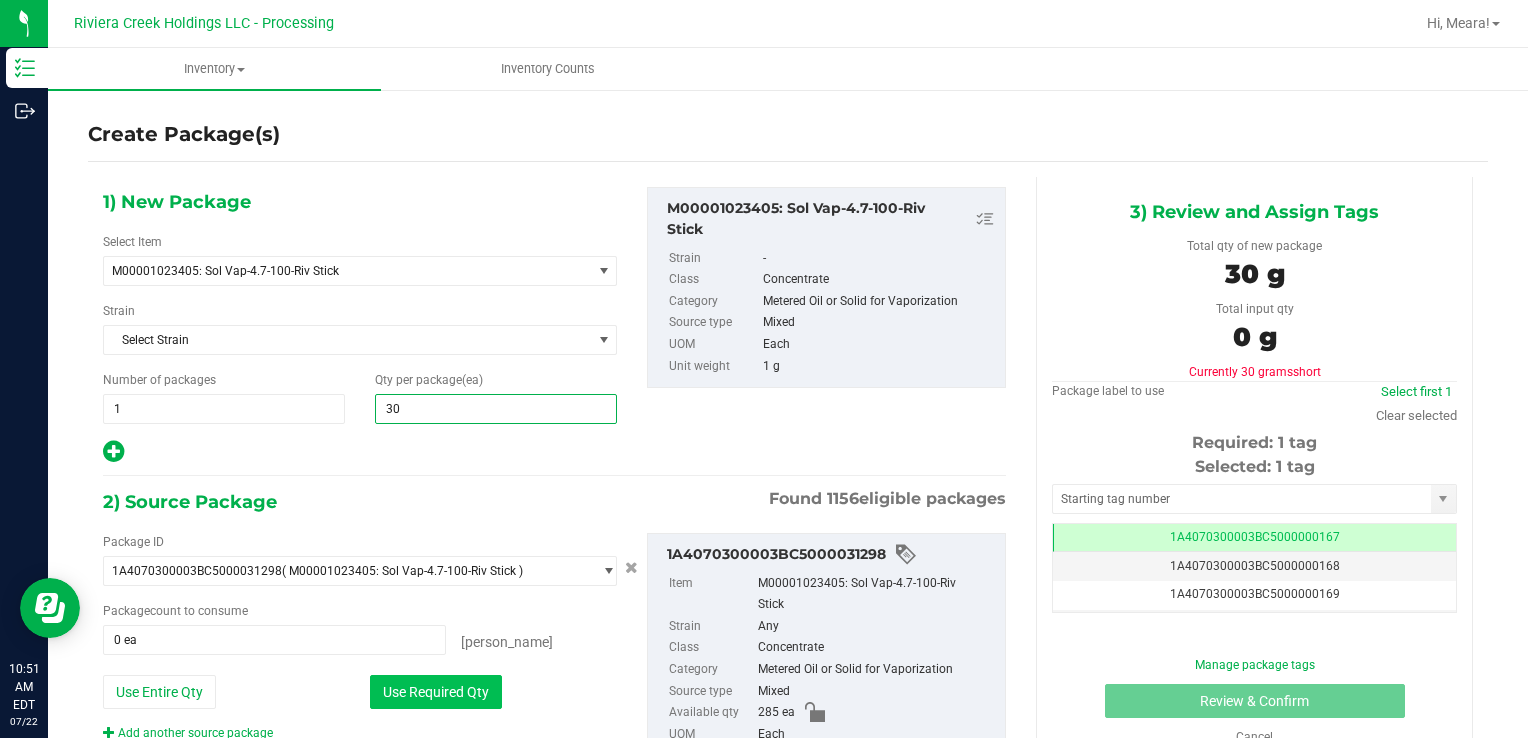 type on "30" 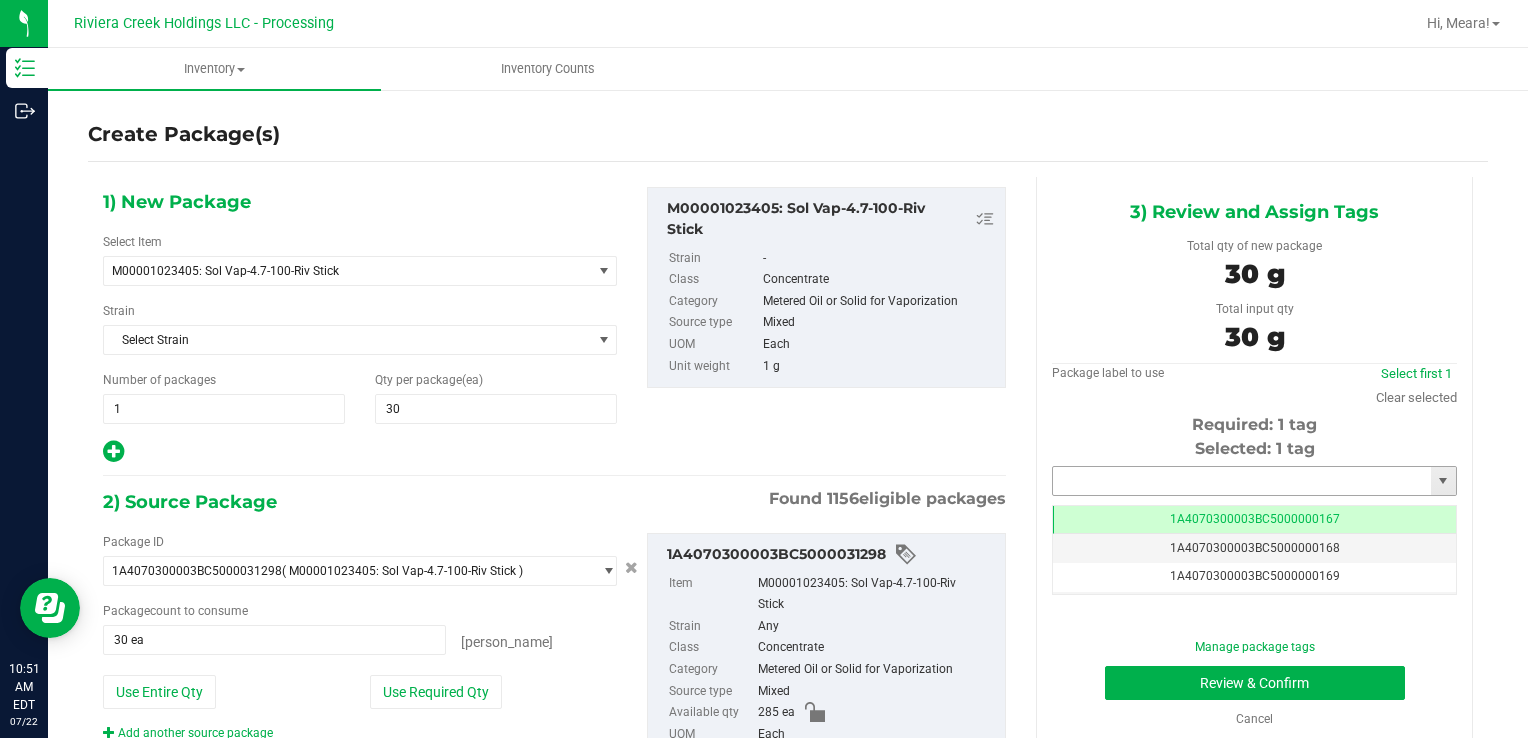 click at bounding box center [1242, 481] 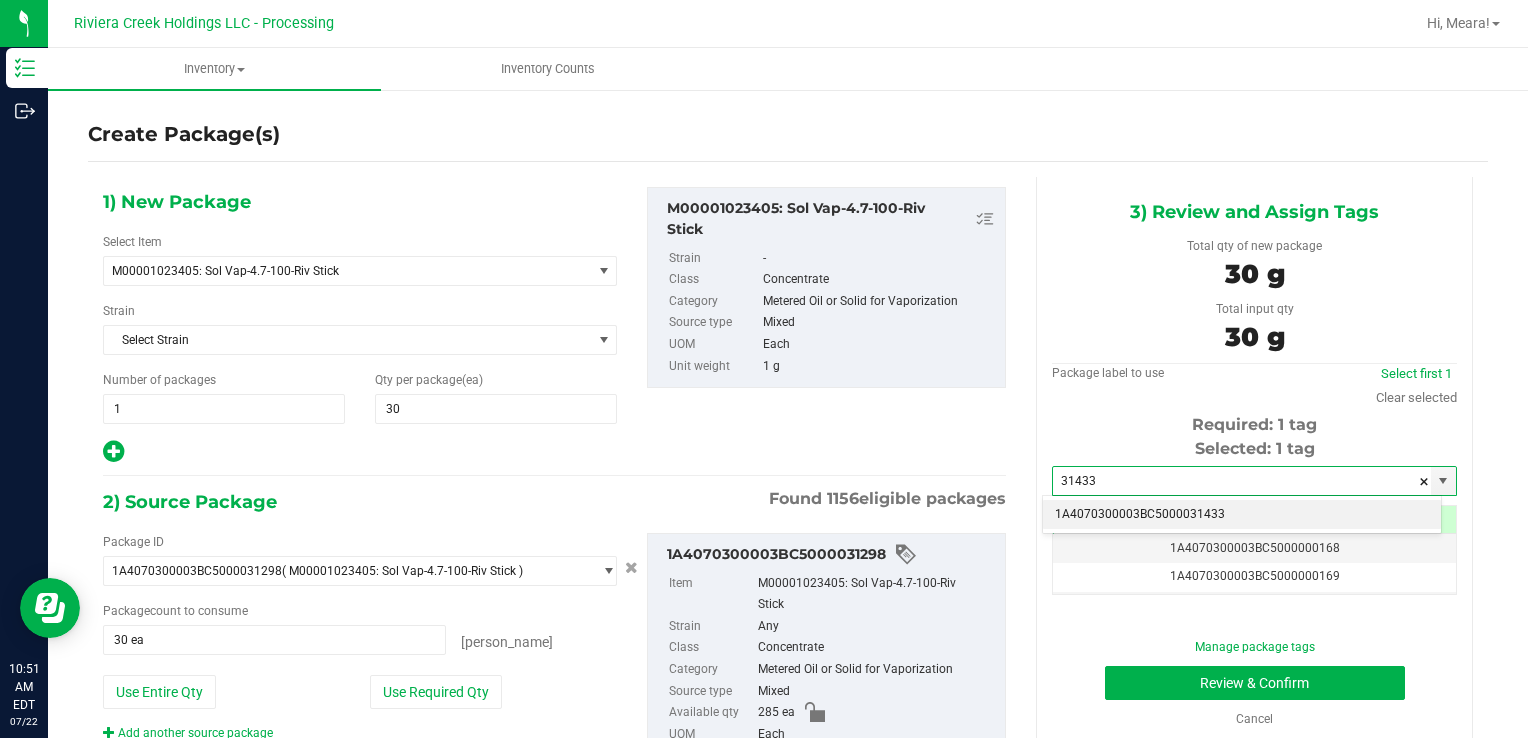 click on "1A4070300003BC5000031433" at bounding box center [1242, 515] 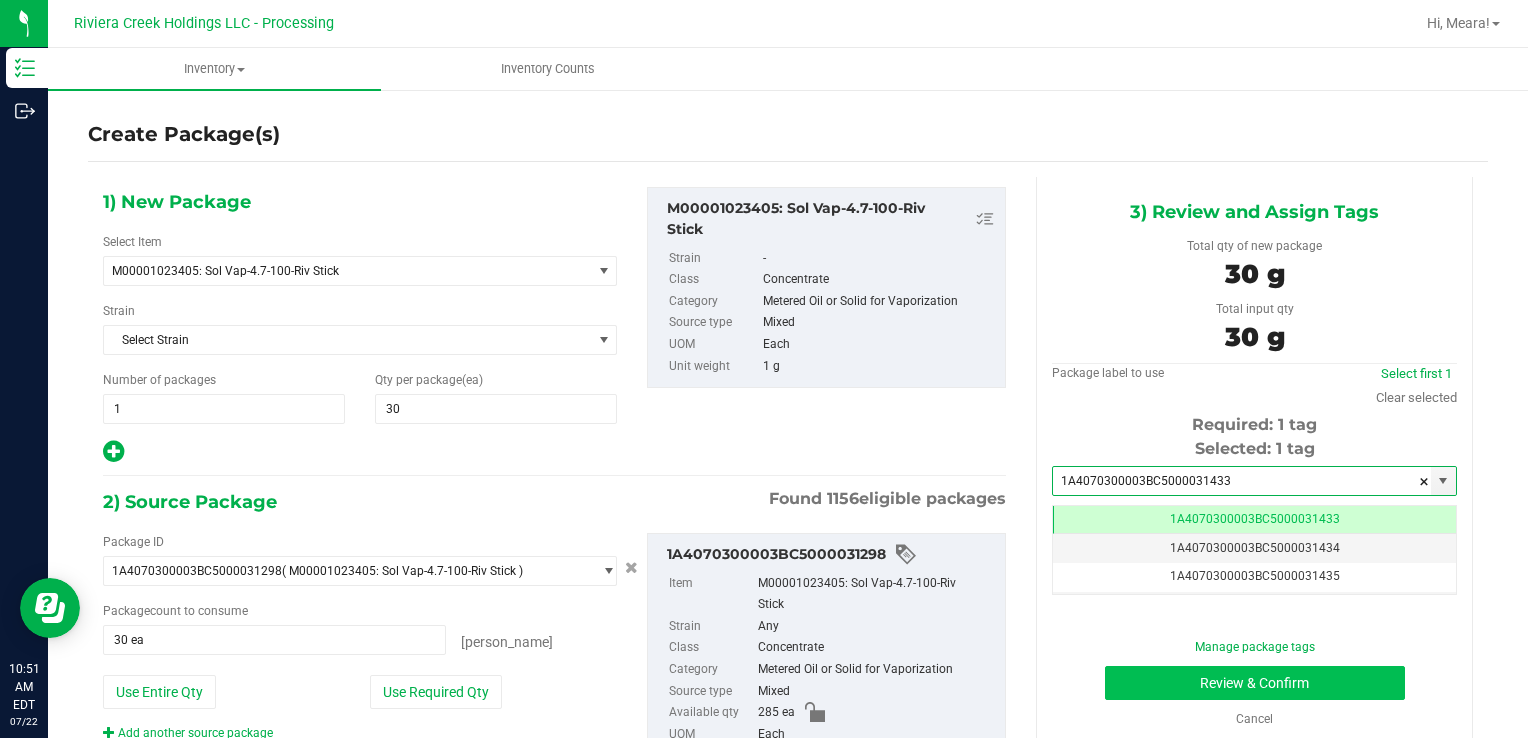 type on "1A4070300003BC5000031433" 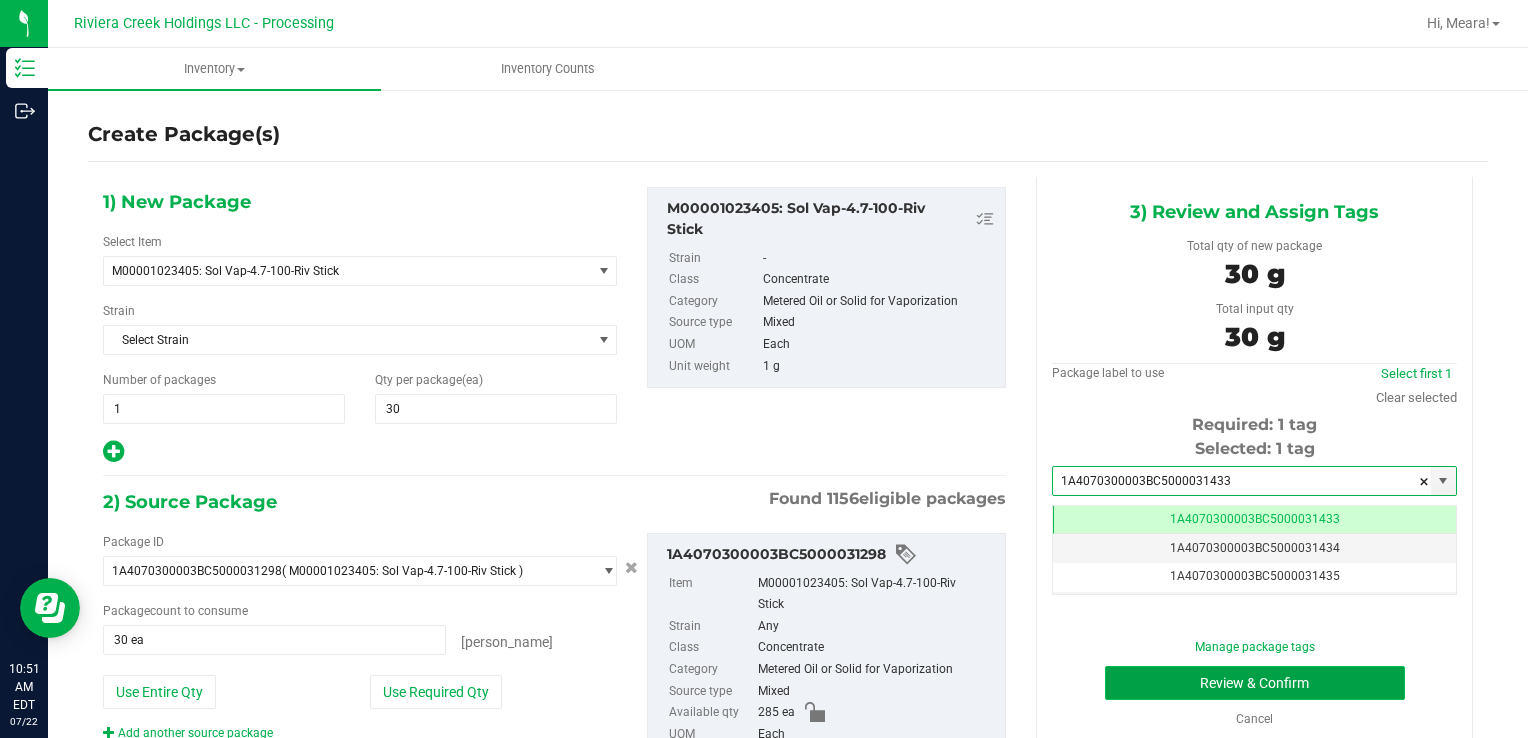 click on "Review & Confirm" at bounding box center (1255, 683) 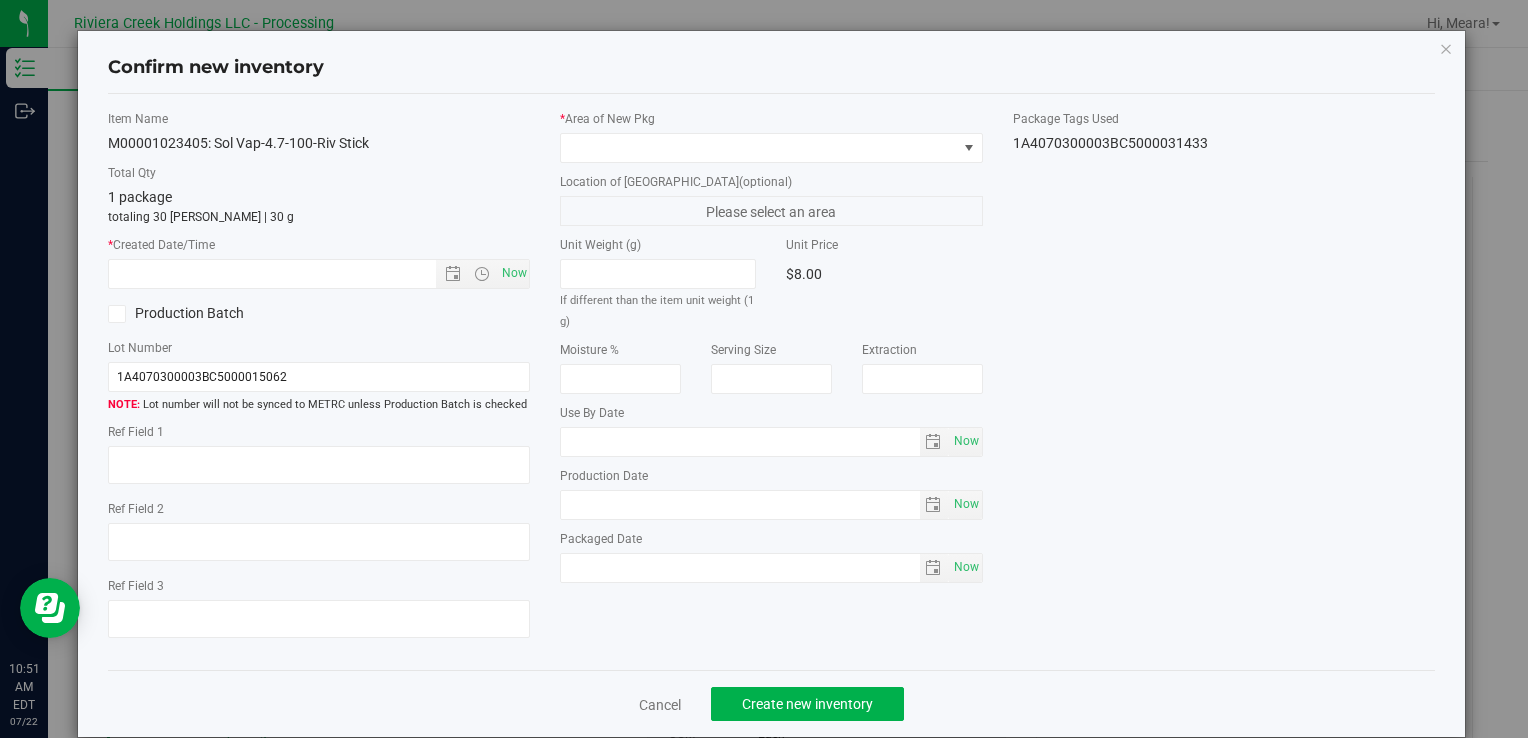 type on "[DATE]" 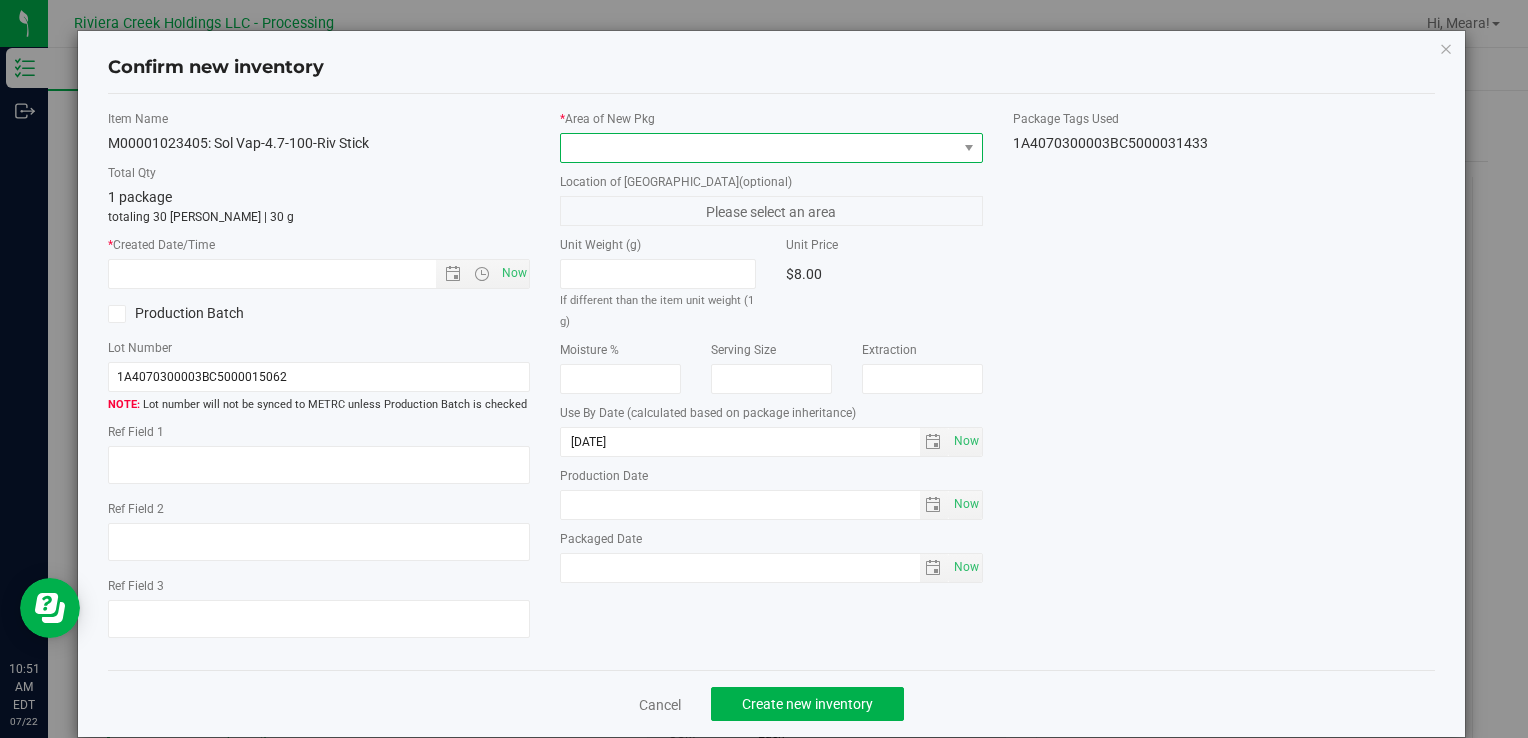 click at bounding box center (758, 148) 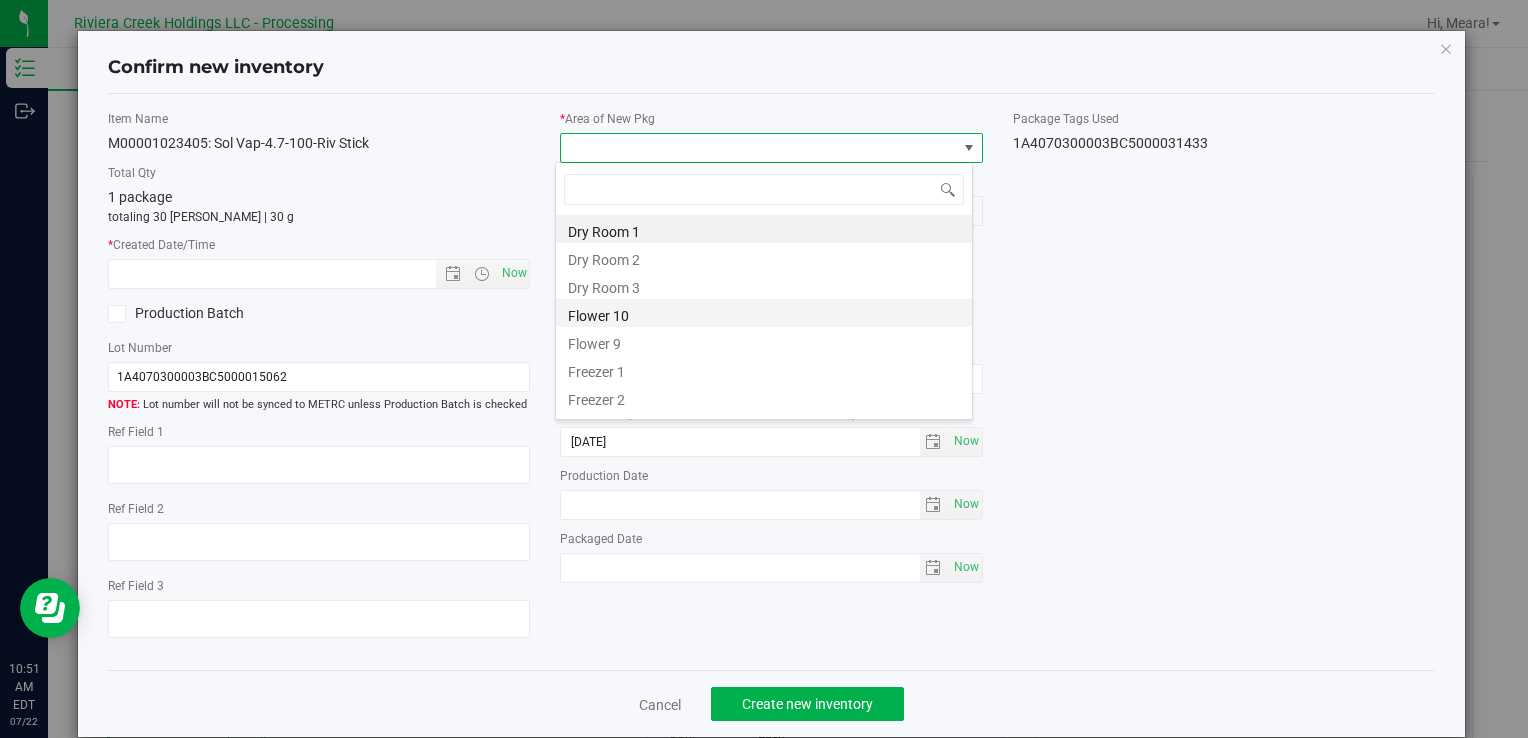 drag, startPoint x: 633, startPoint y: 303, endPoint x: 522, endPoint y: 281, distance: 113.15918 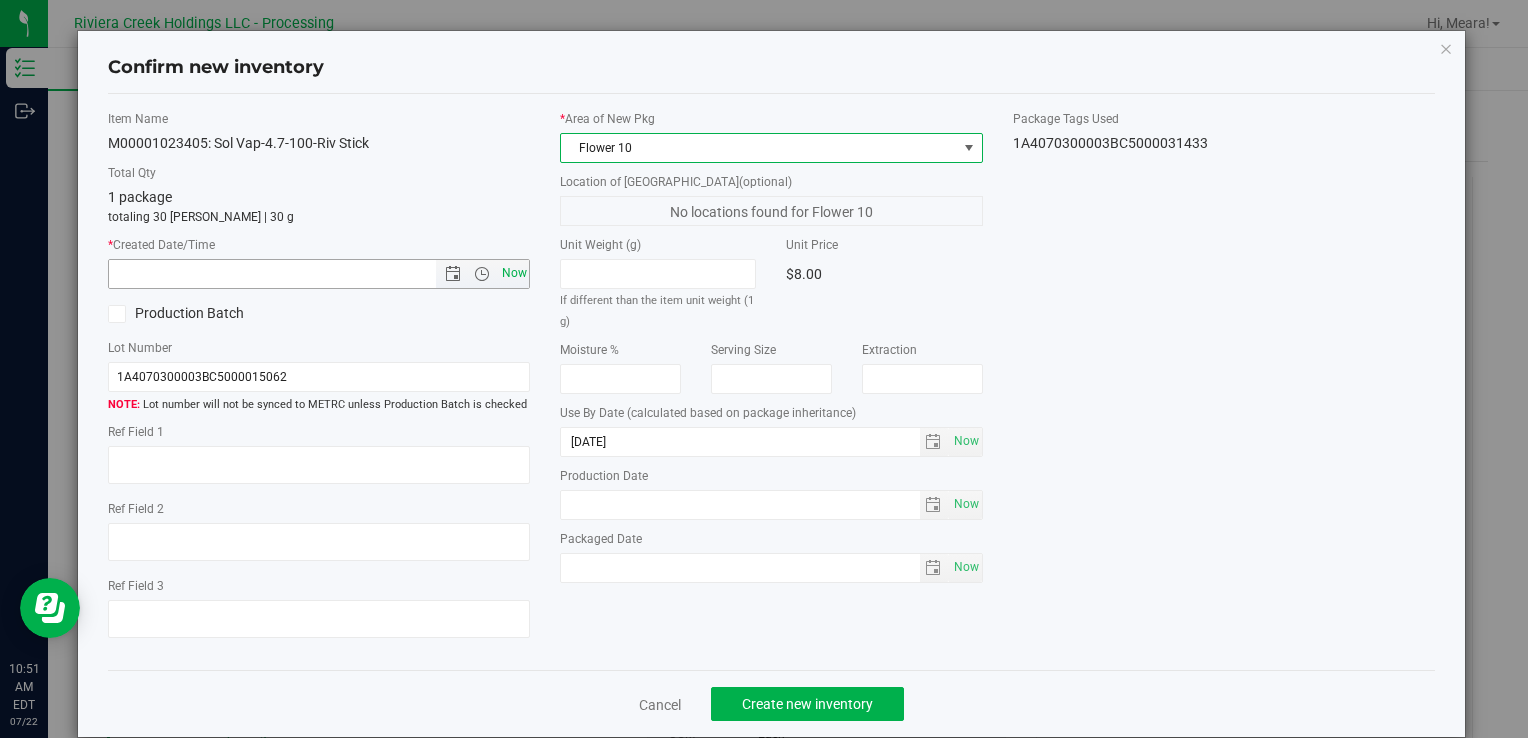 click on "Now" at bounding box center [514, 273] 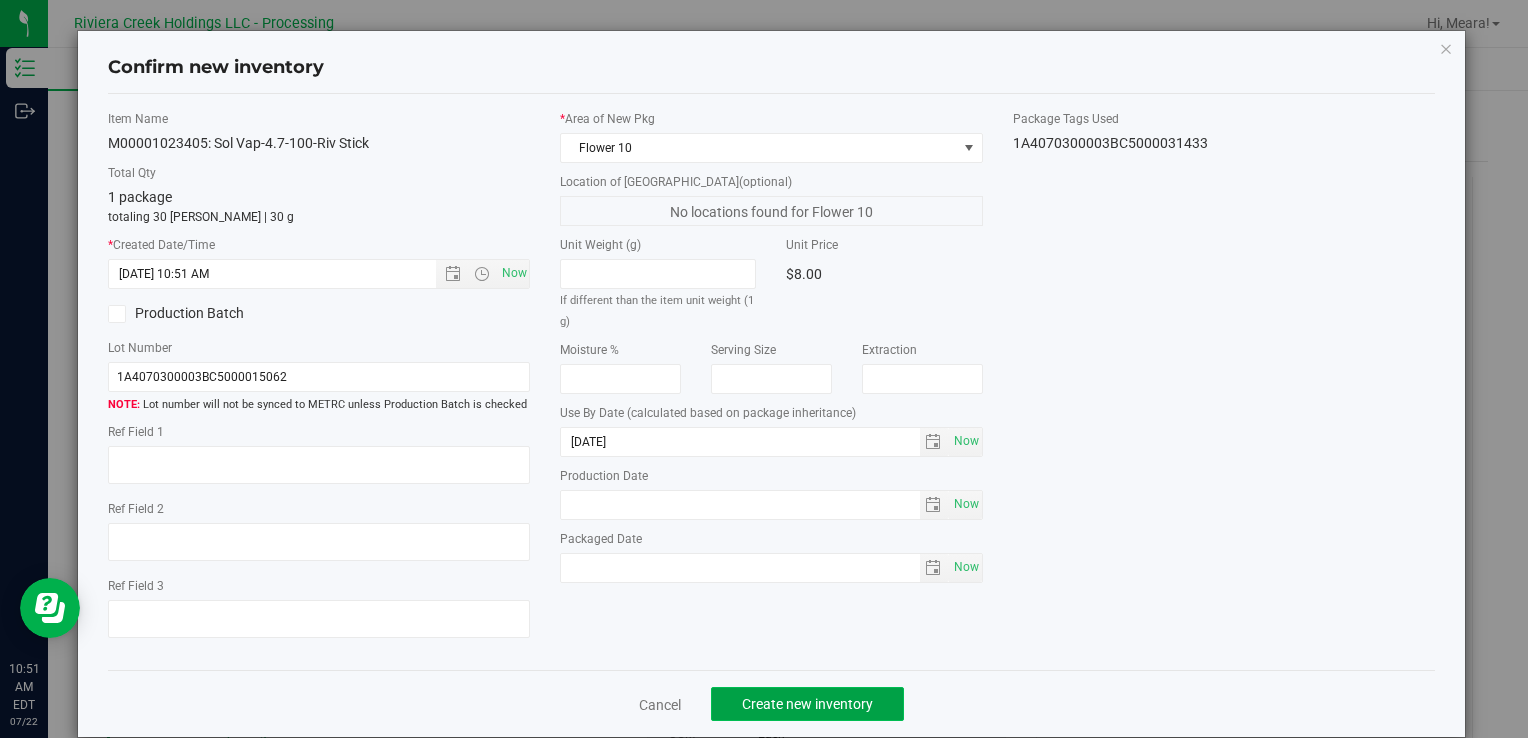 drag, startPoint x: 807, startPoint y: 705, endPoint x: 799, endPoint y: 697, distance: 11.313708 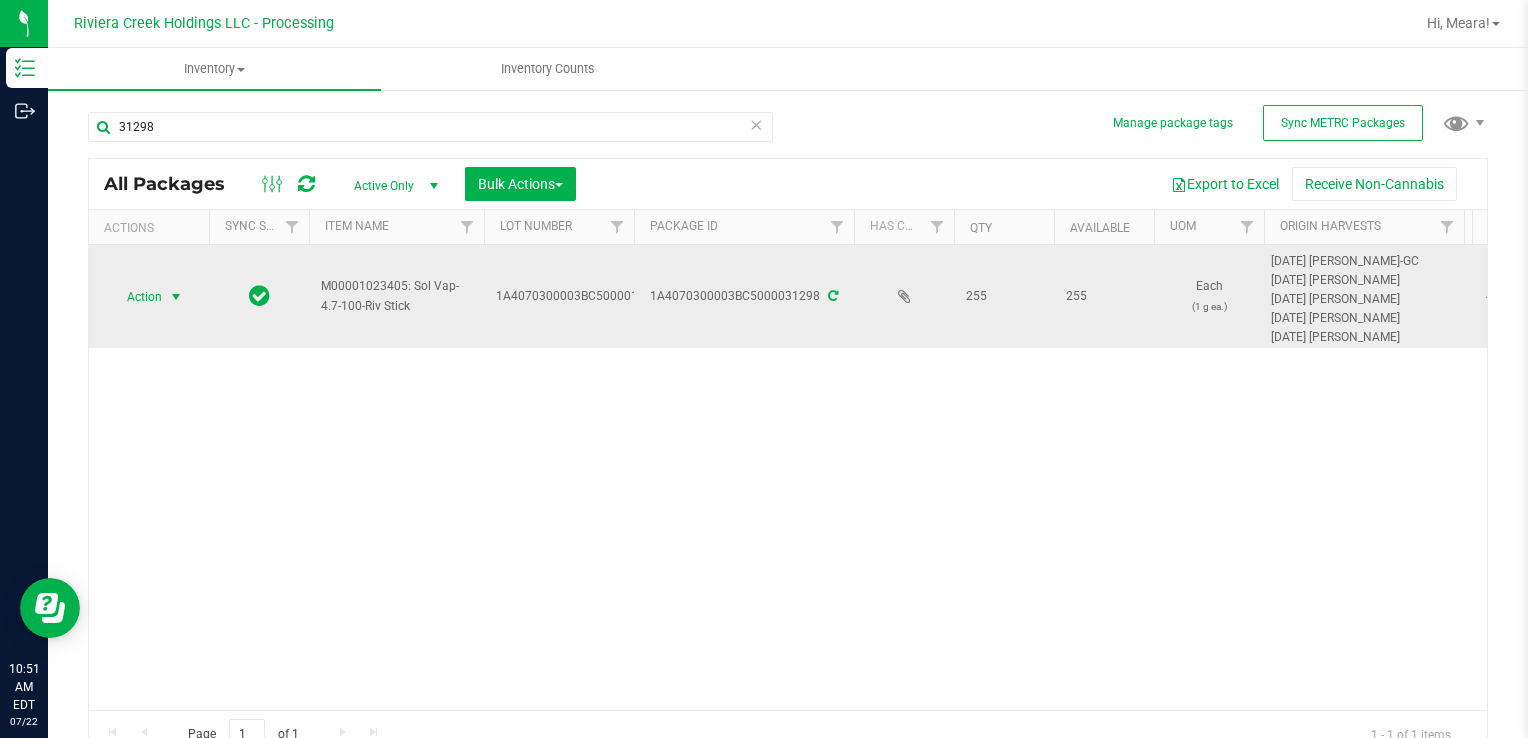 click on "Action" at bounding box center [136, 297] 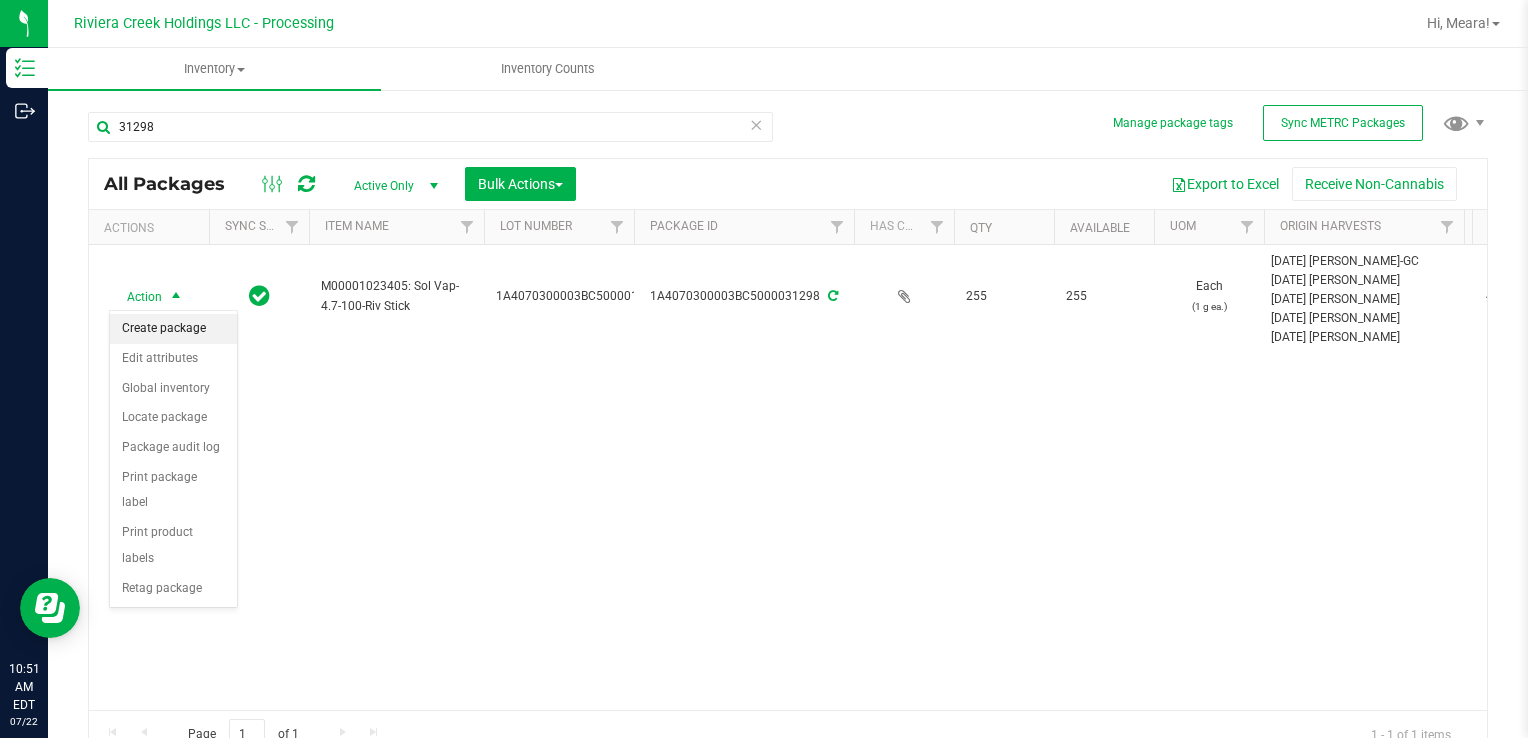 click on "Create package" at bounding box center [173, 329] 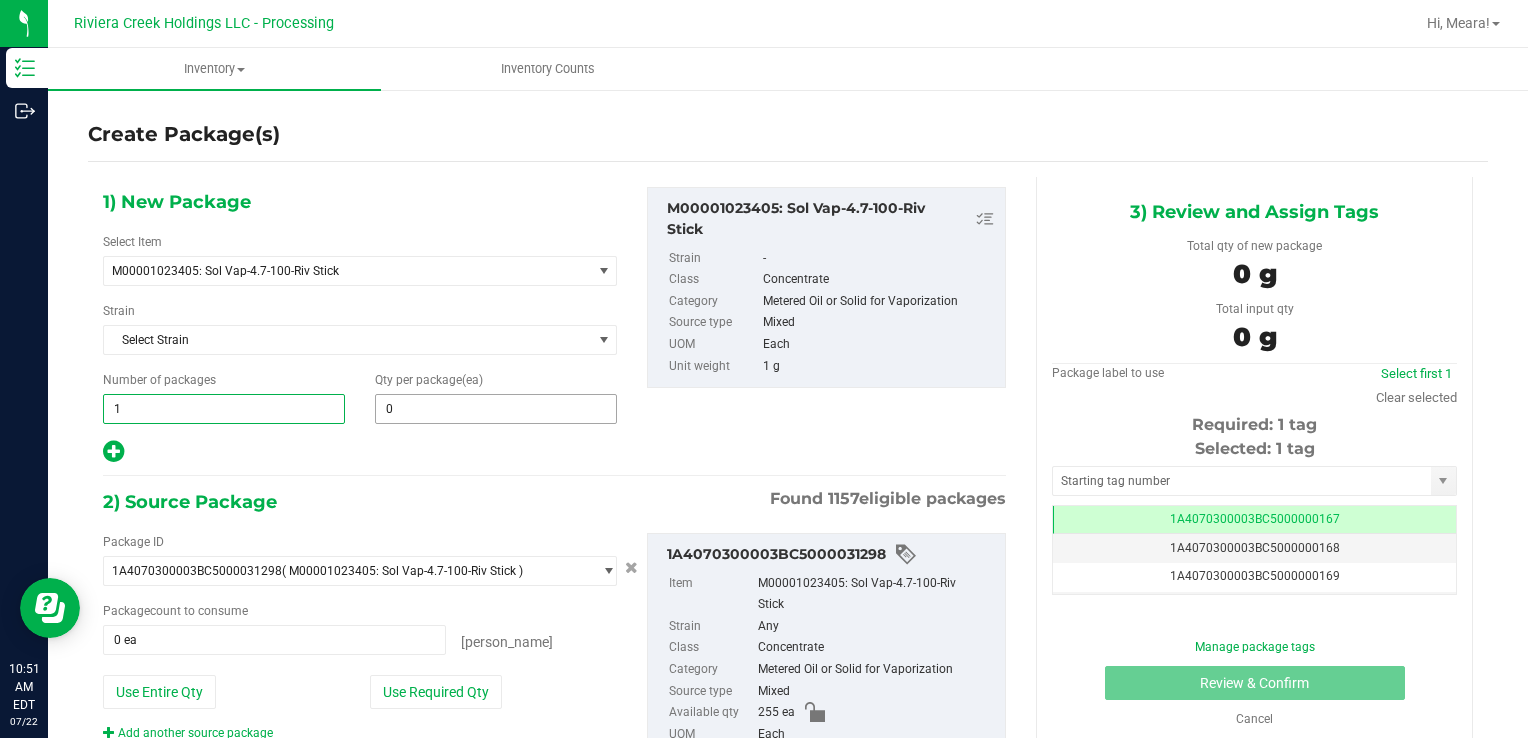 drag, startPoint x: 143, startPoint y: 412, endPoint x: 475, endPoint y: 419, distance: 332.0738 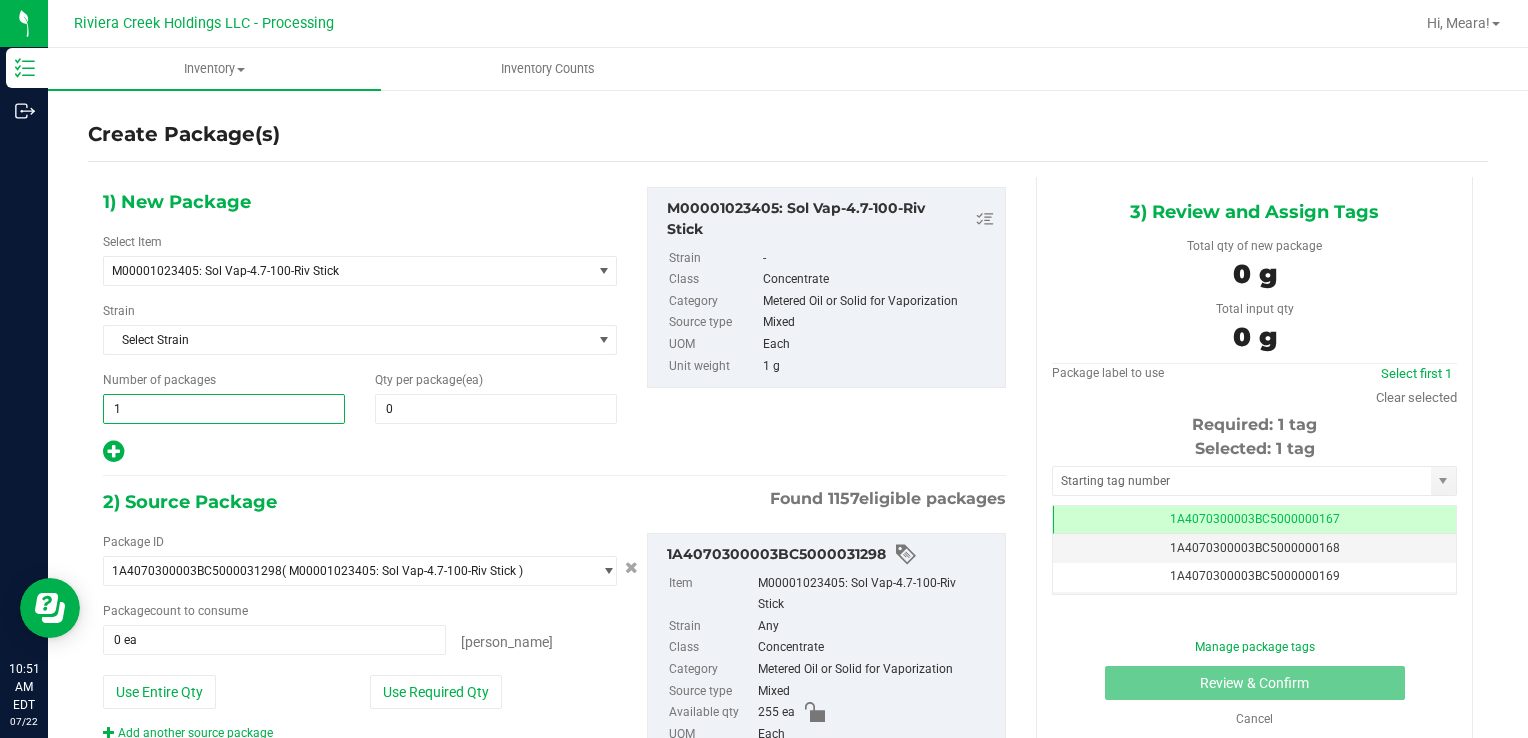 type on "2" 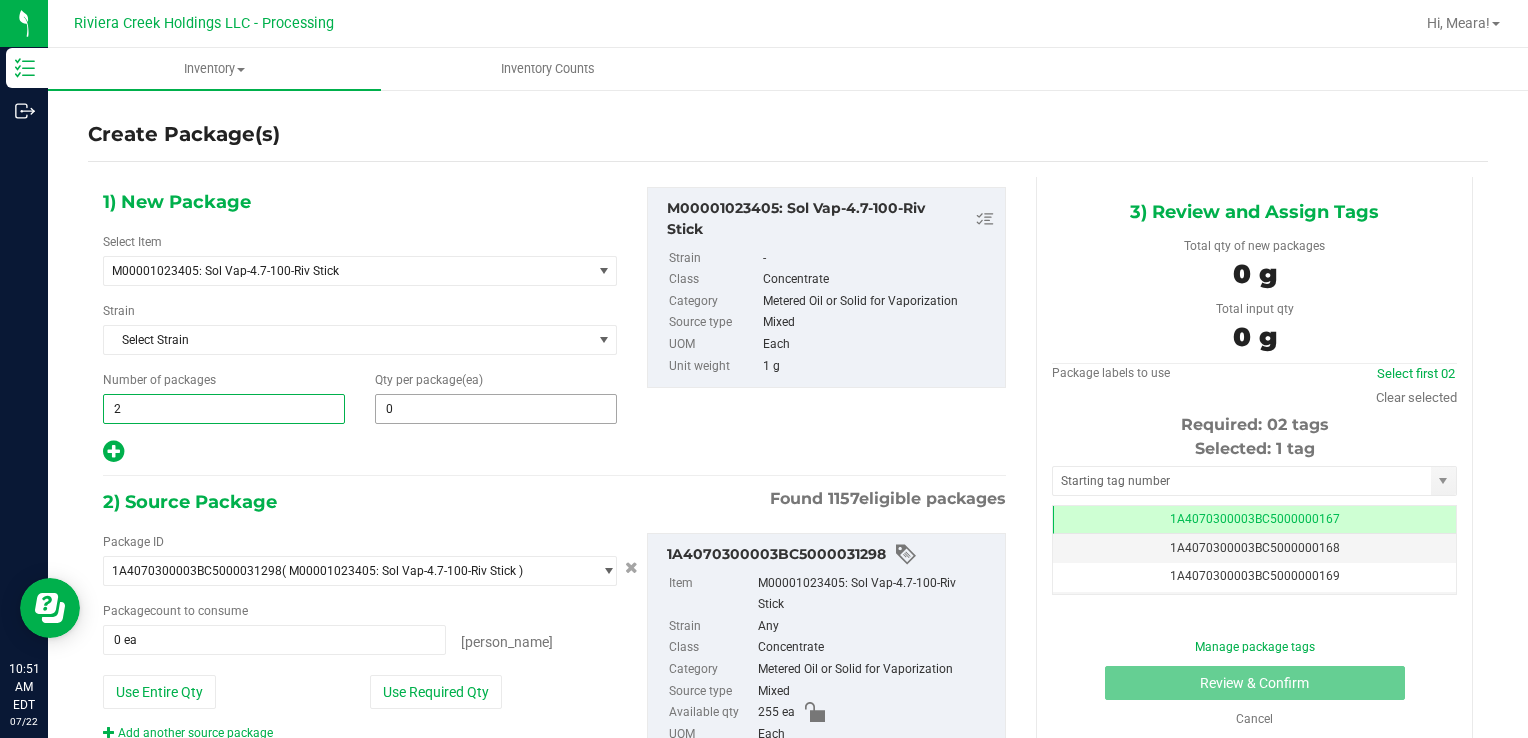 type on "2" 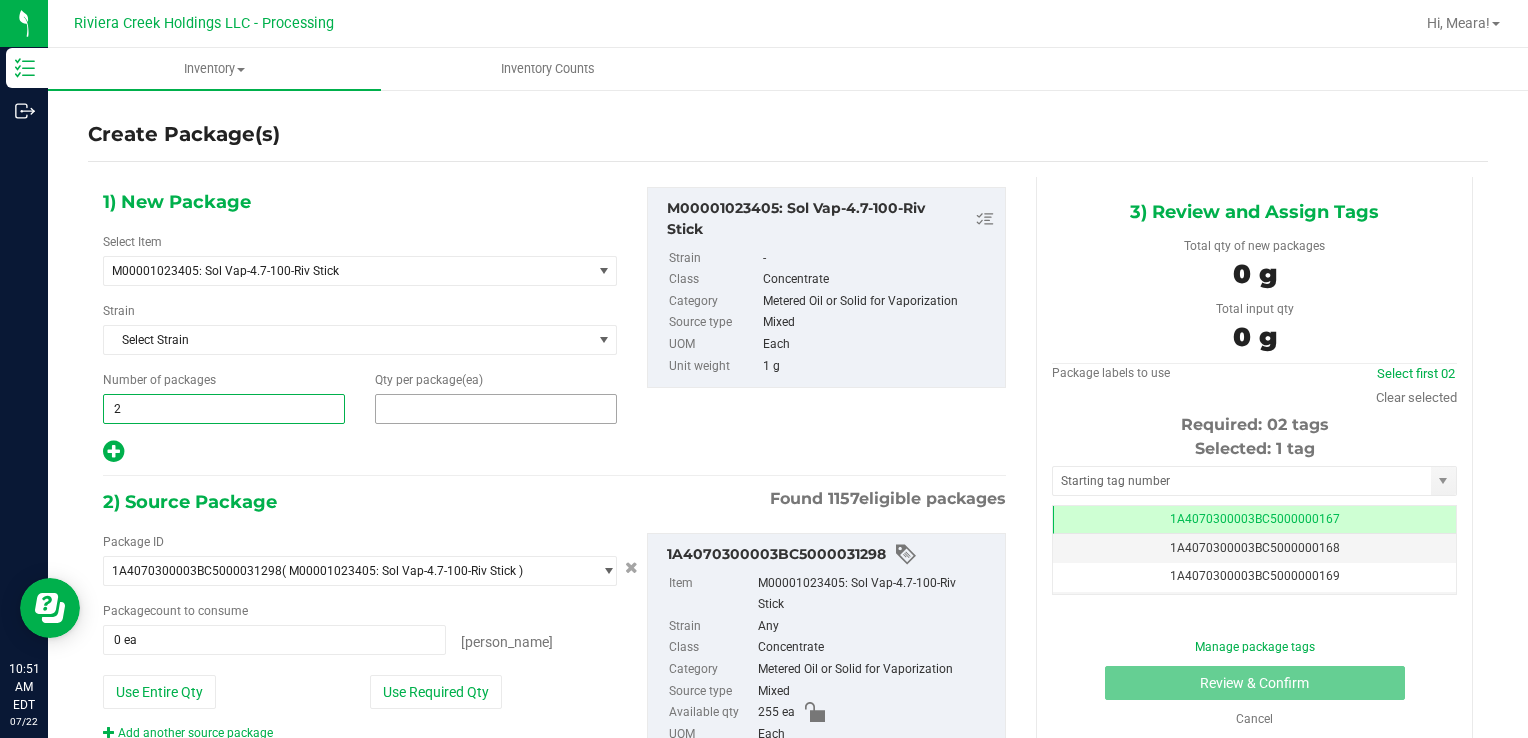click at bounding box center [496, 409] 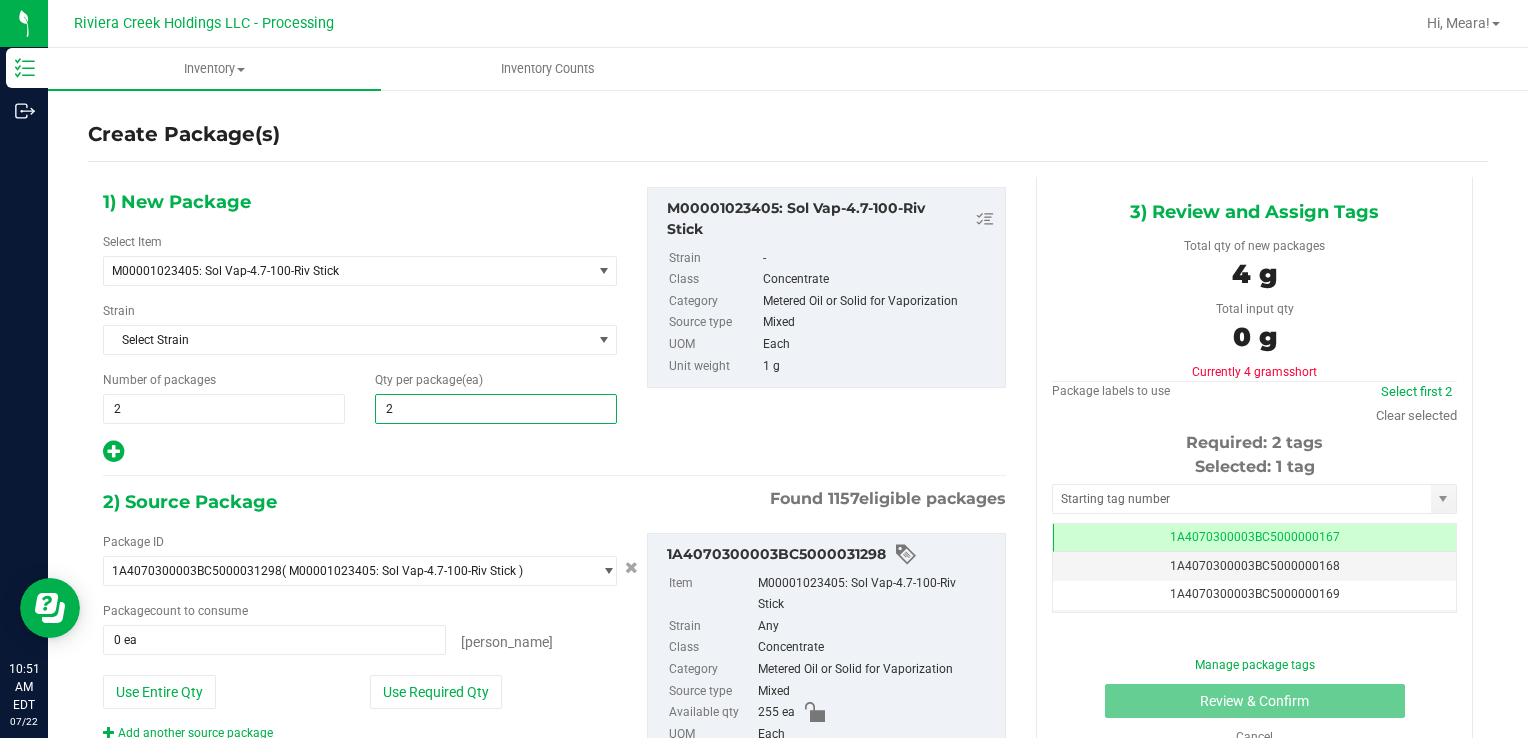 type on "20" 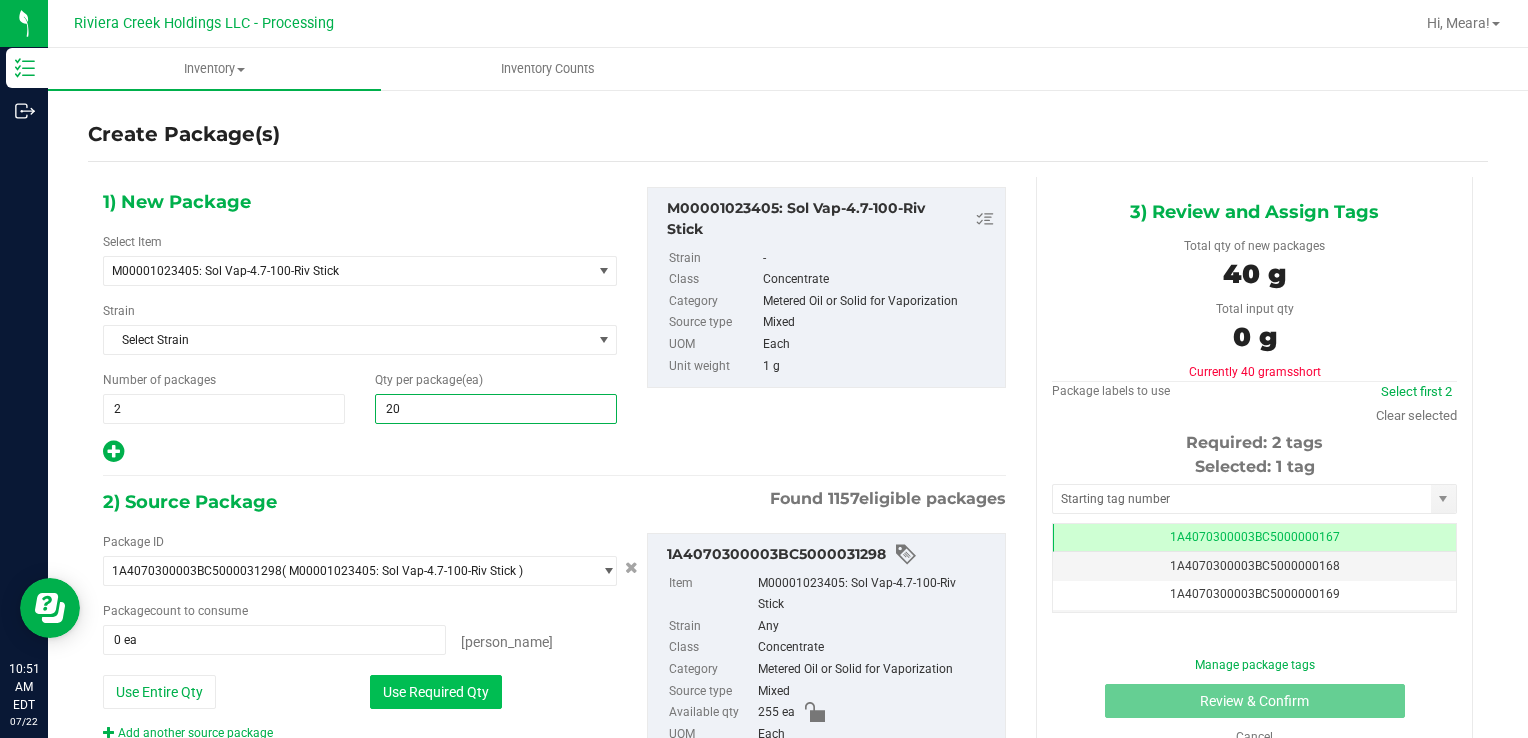type on "20" 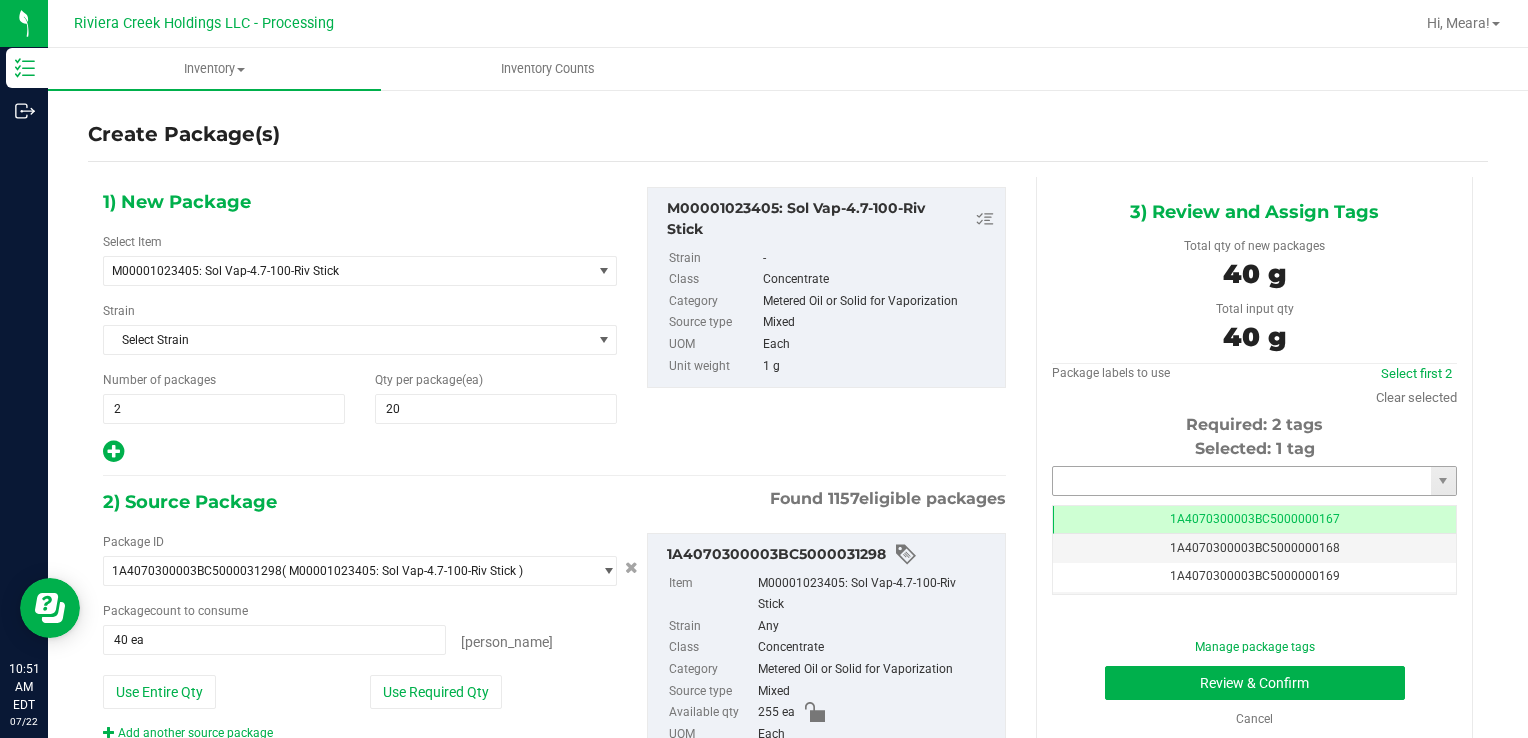 click at bounding box center [1242, 481] 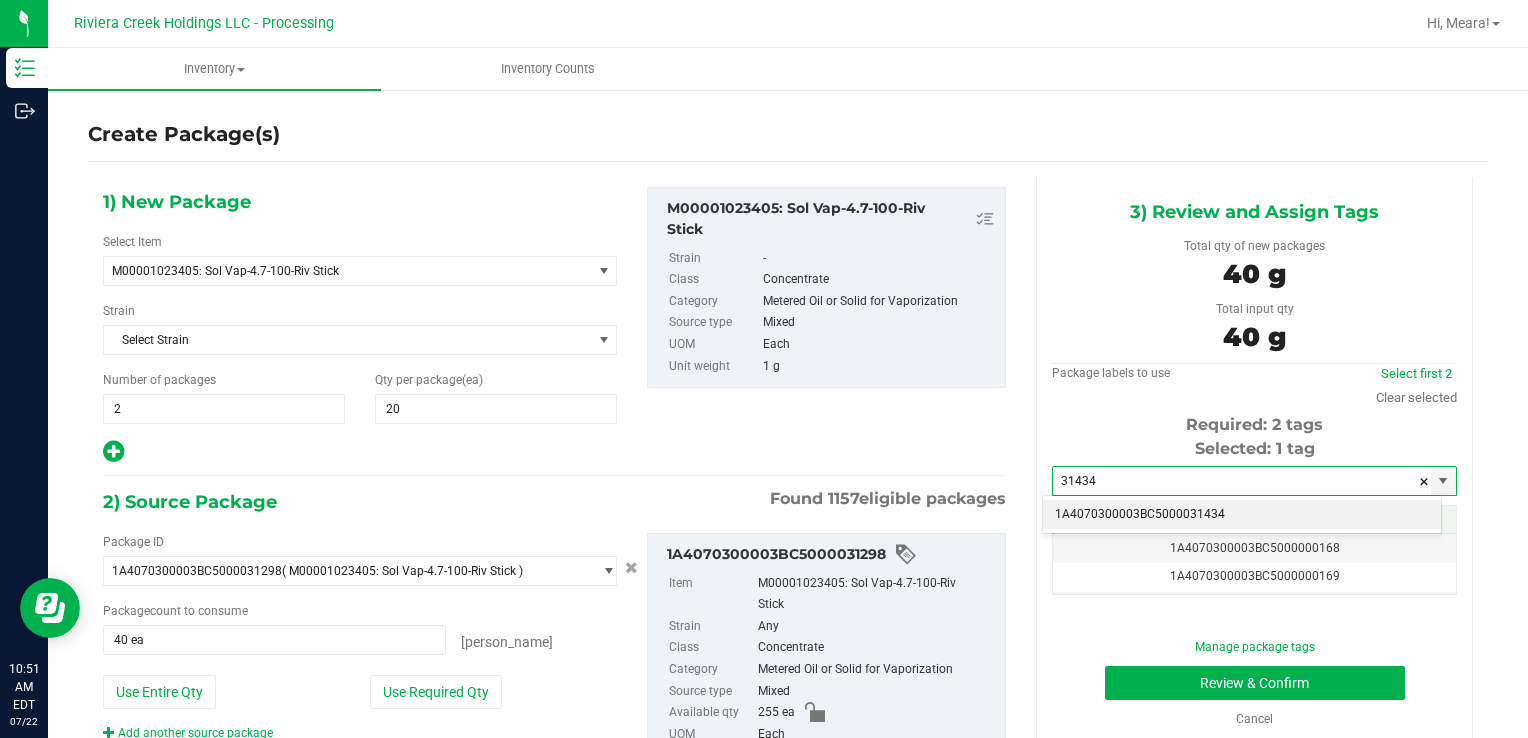 drag, startPoint x: 1112, startPoint y: 513, endPoint x: 1102, endPoint y: 507, distance: 11.661903 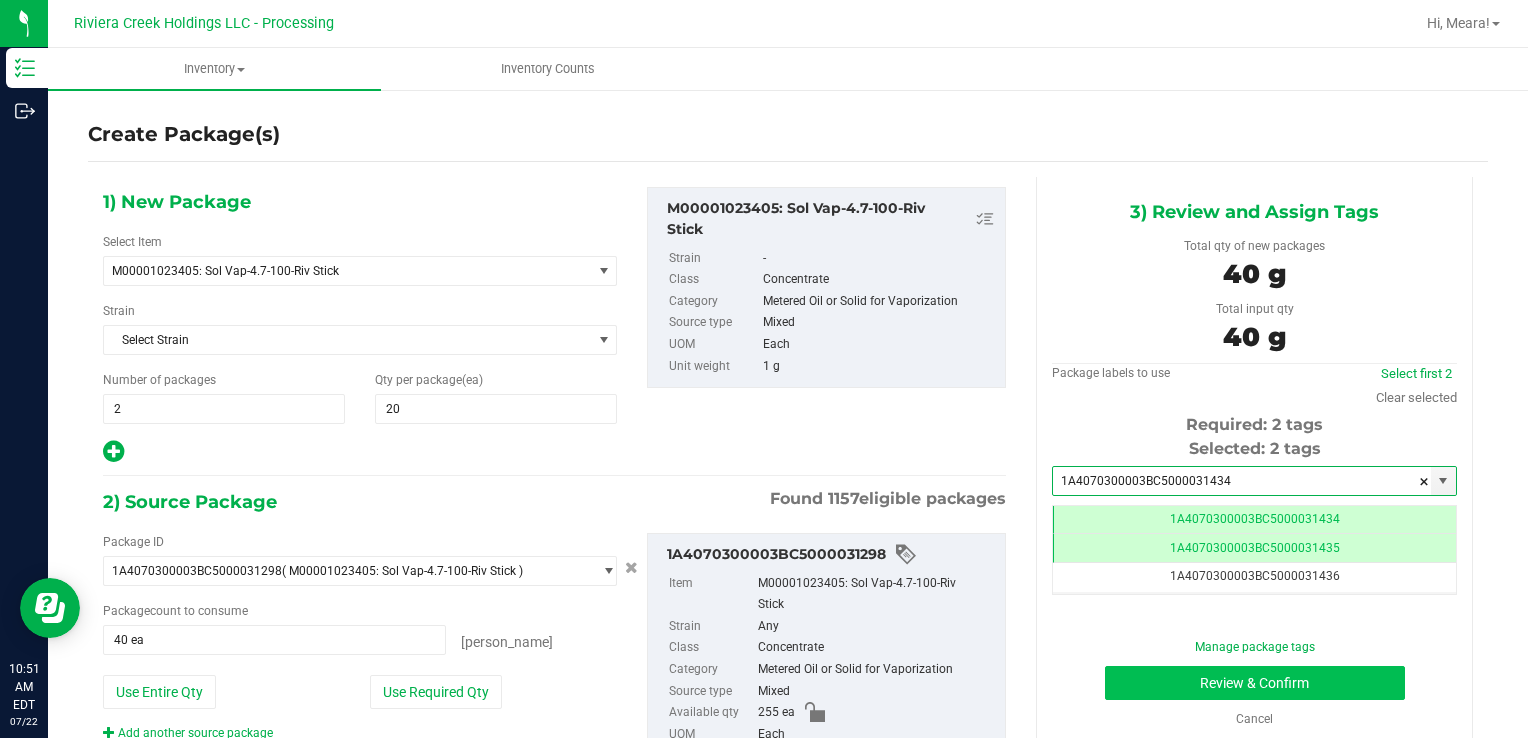 type on "1A4070300003BC5000031434" 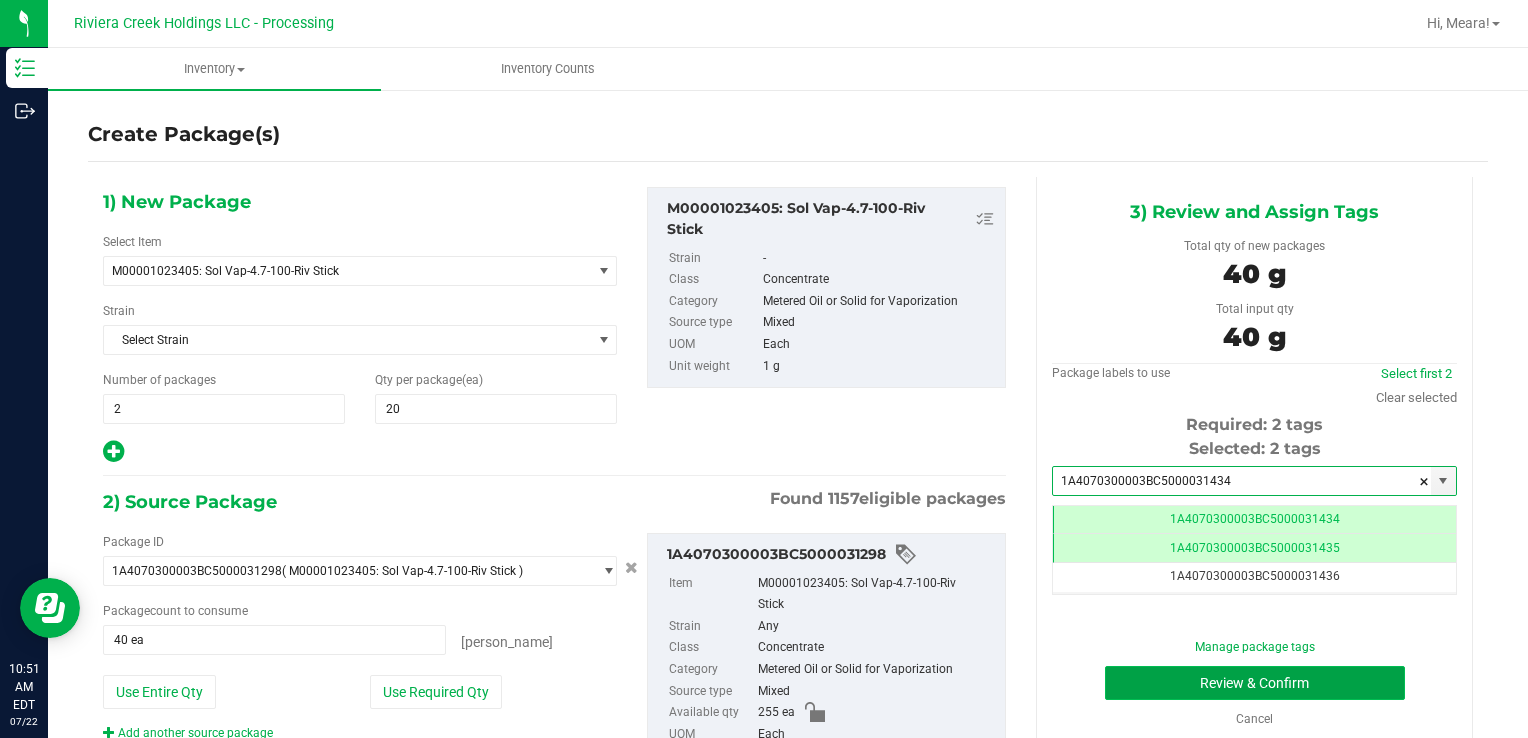 click on "Review & Confirm" at bounding box center (1255, 683) 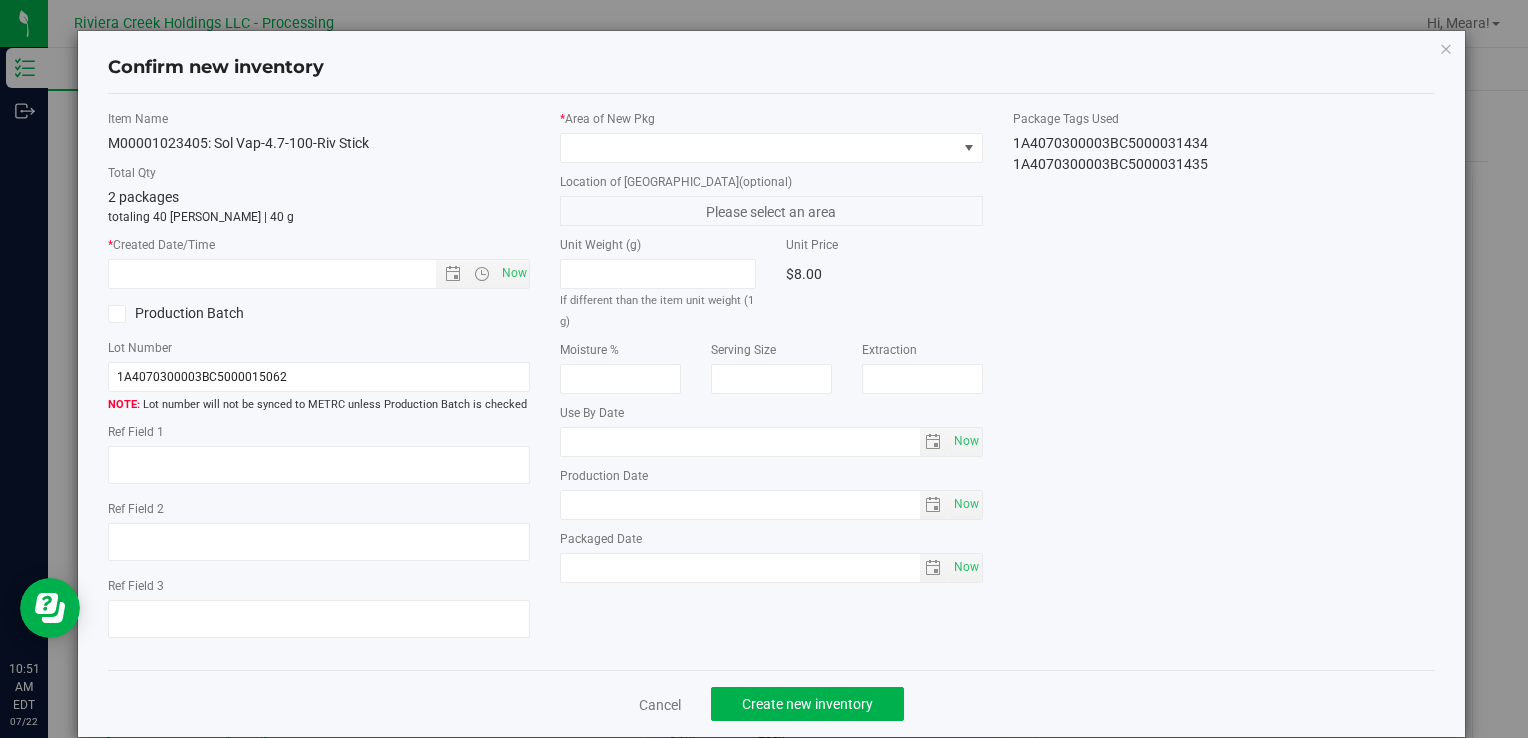 type on "[DATE]" 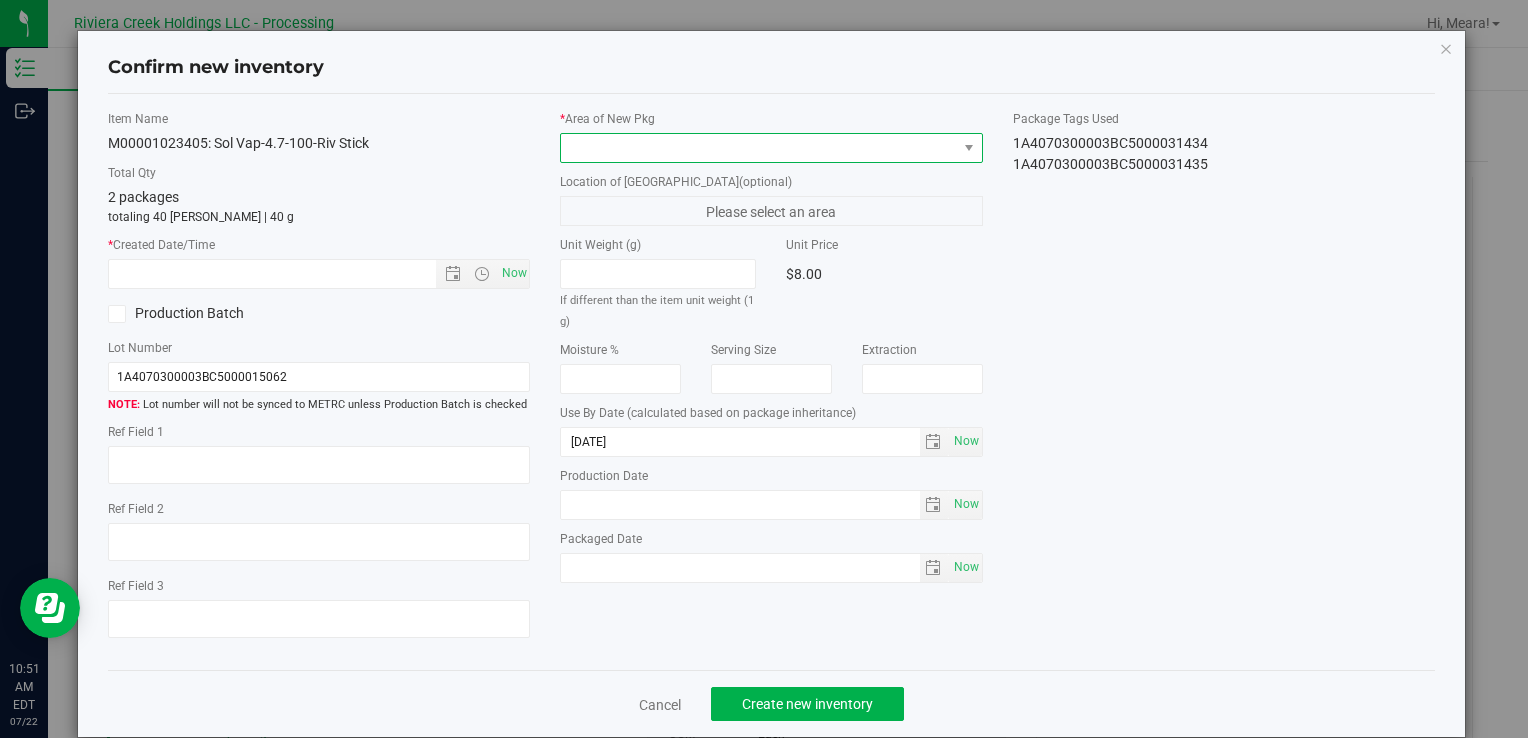 click at bounding box center (758, 148) 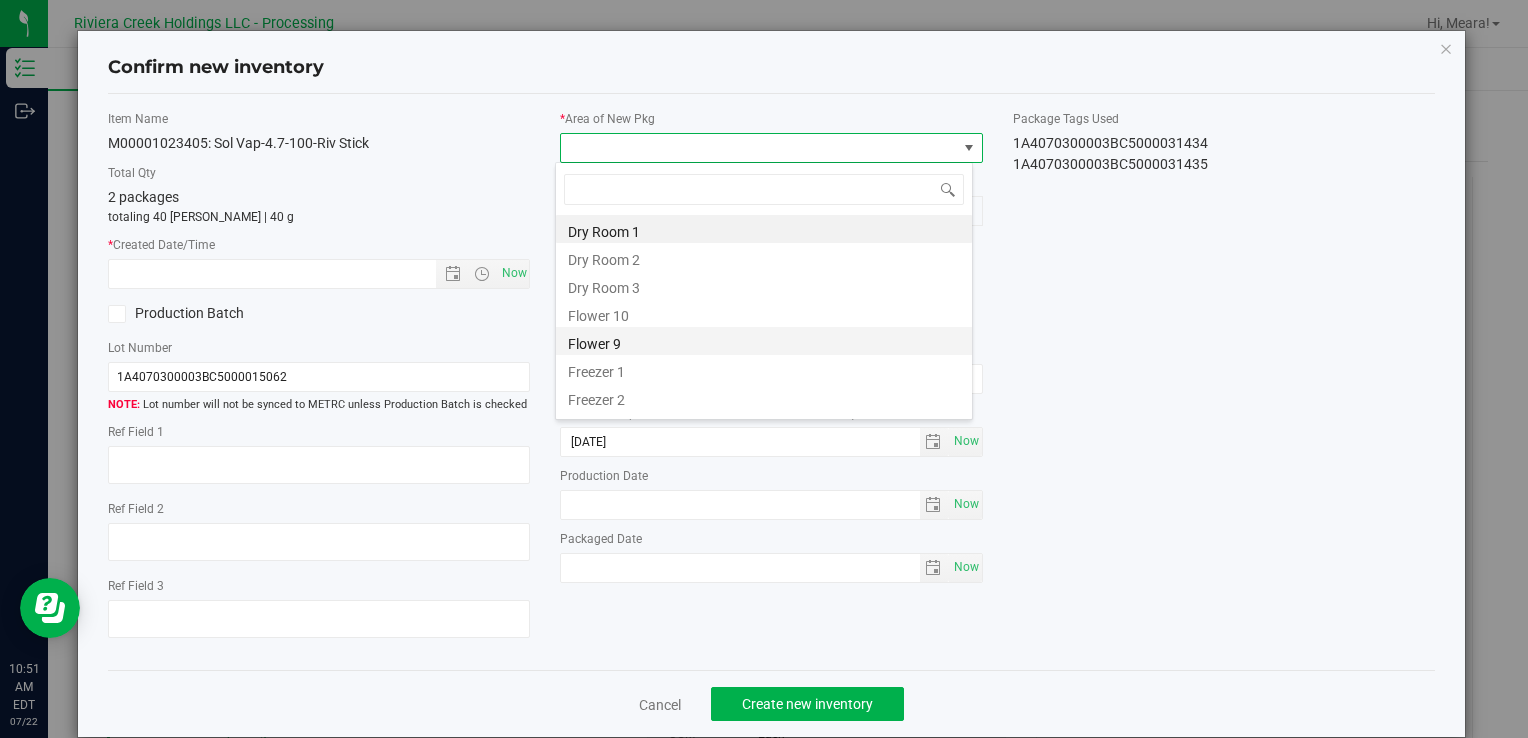 click on "Flower 9" at bounding box center (764, 341) 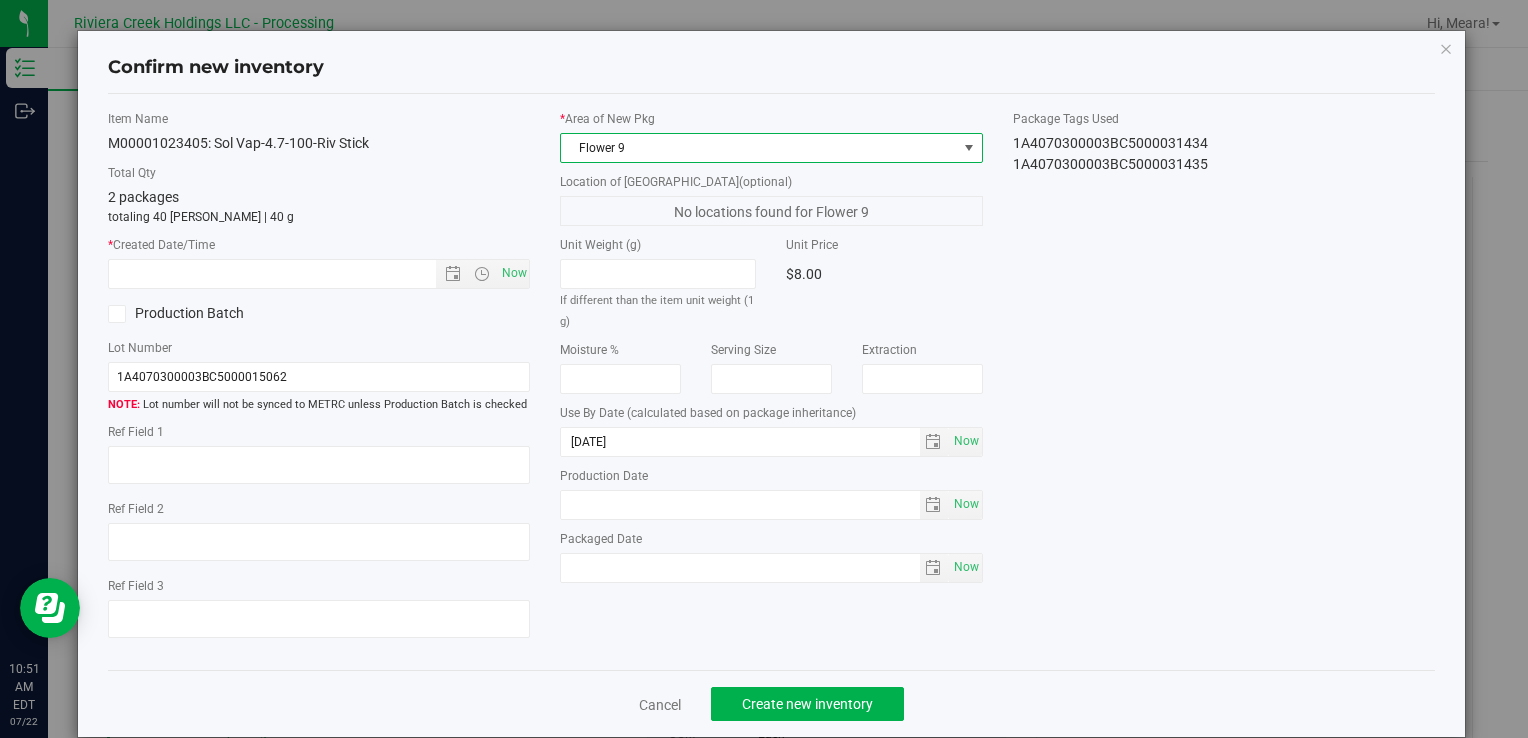 click on "Flower 9" at bounding box center (758, 148) 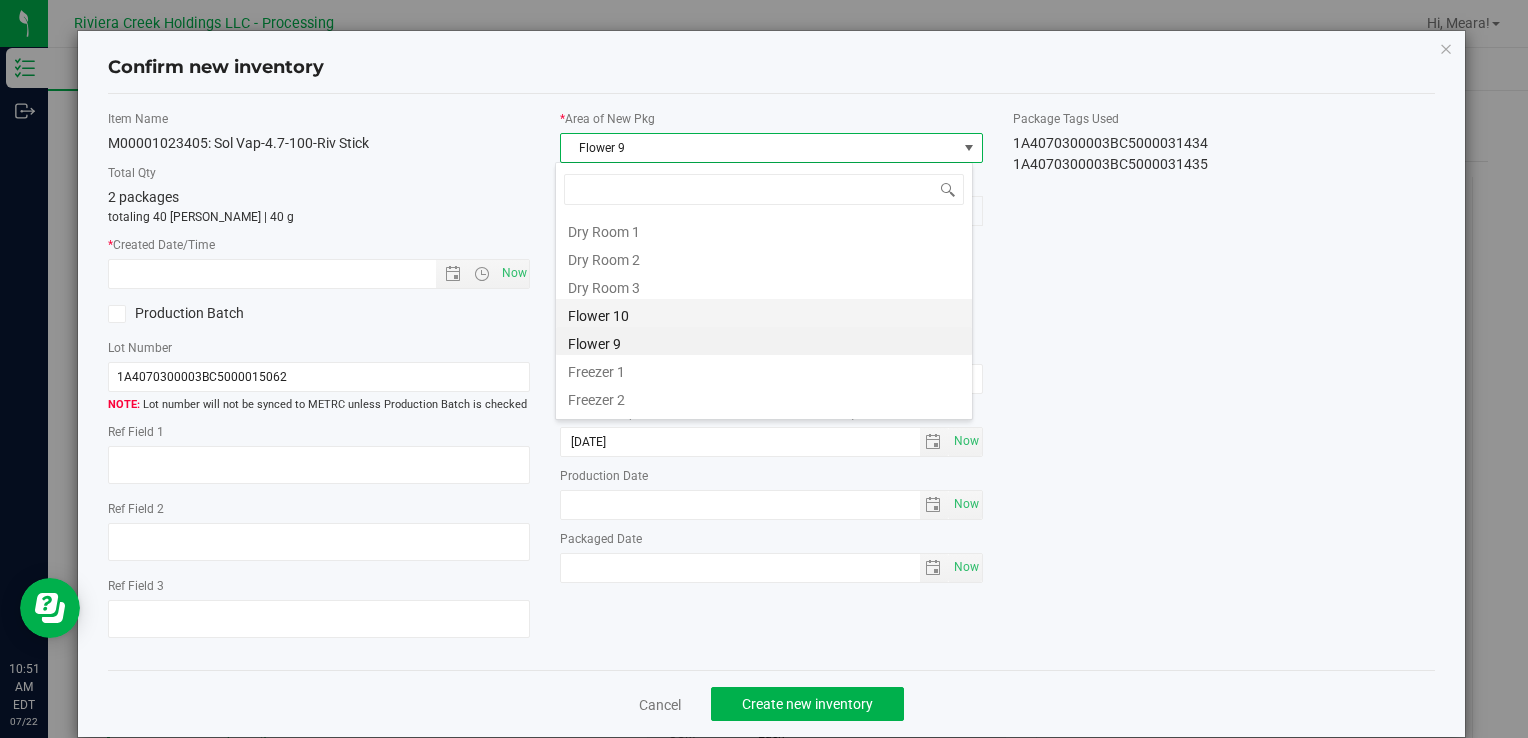 click on "Flower 10" at bounding box center (764, 313) 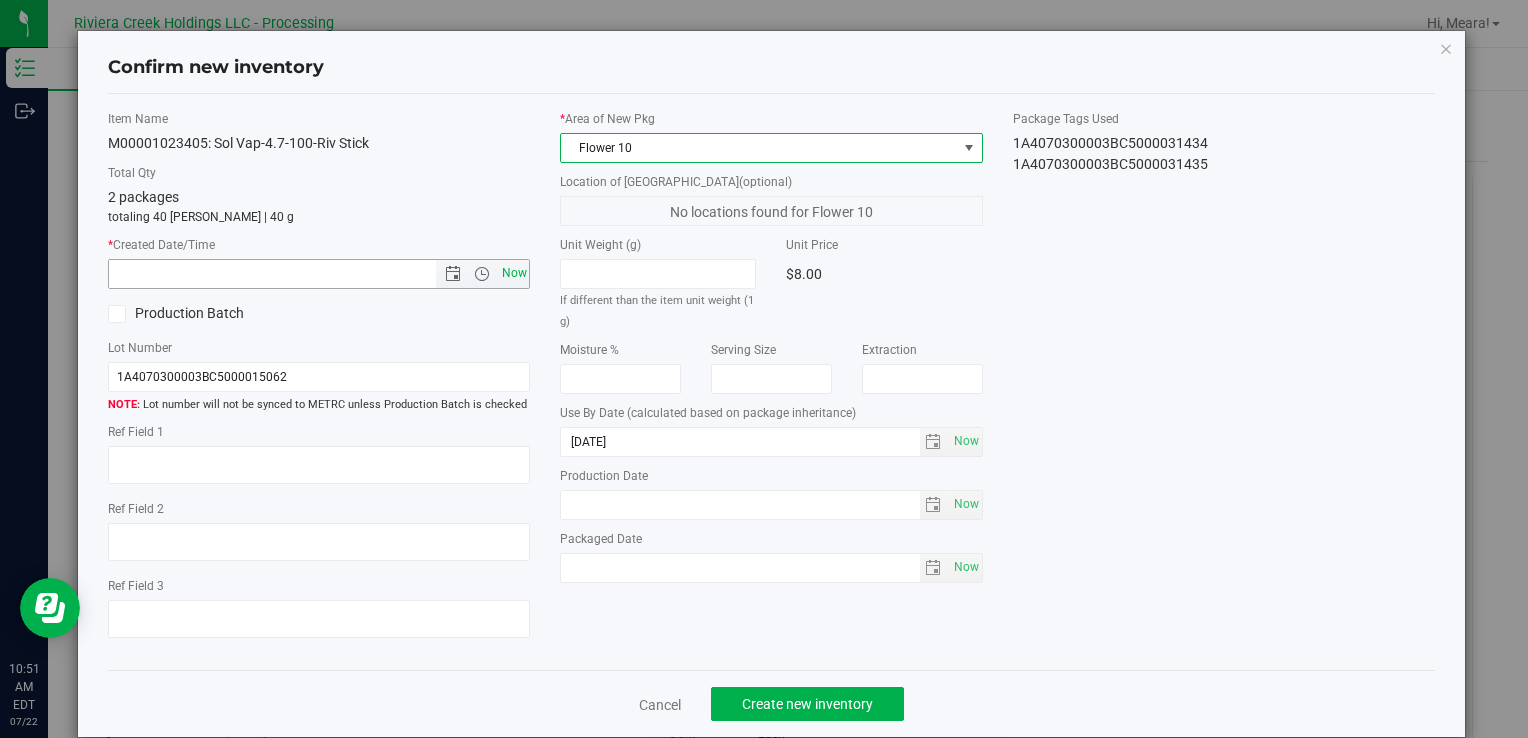 click on "Now" at bounding box center (514, 273) 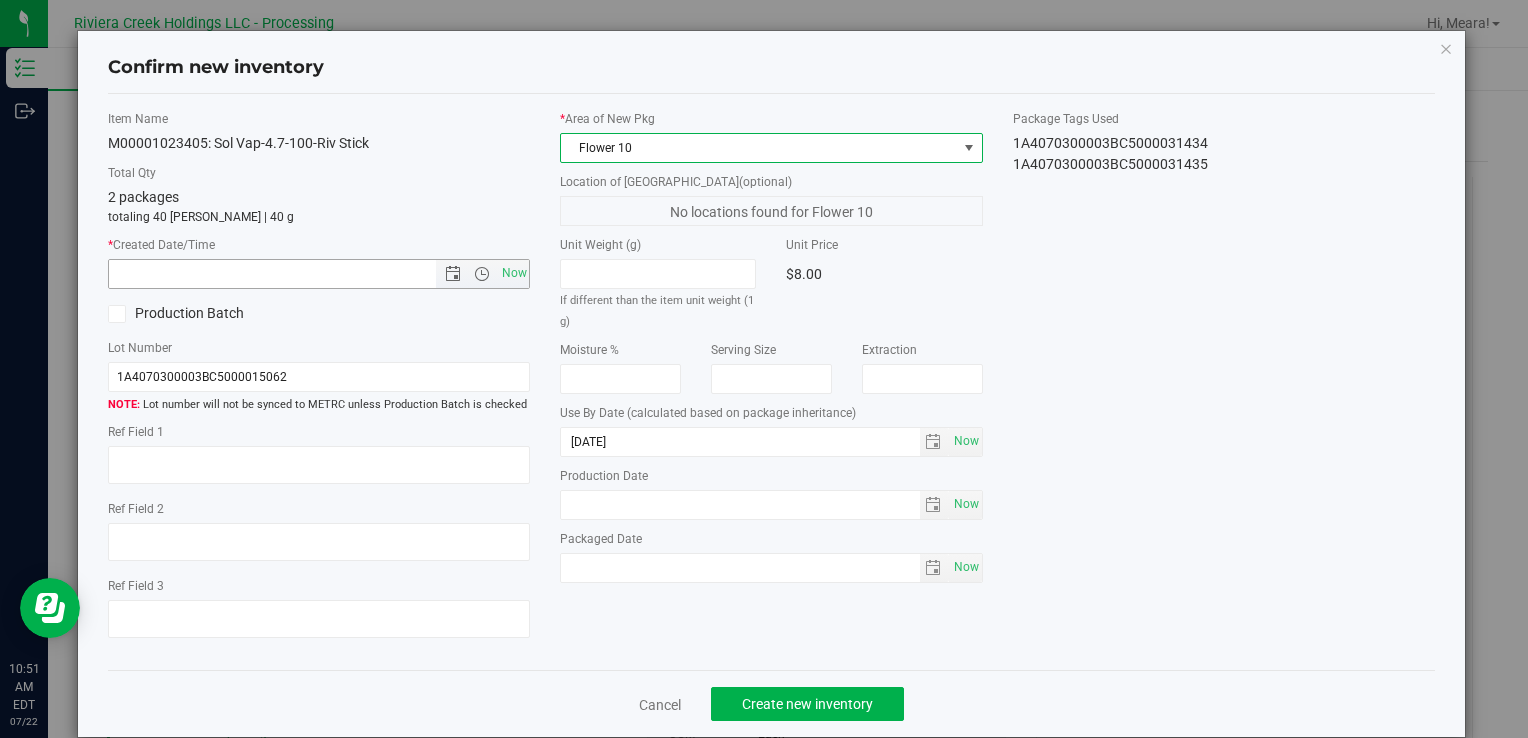 type on "[DATE] 10:51 AM" 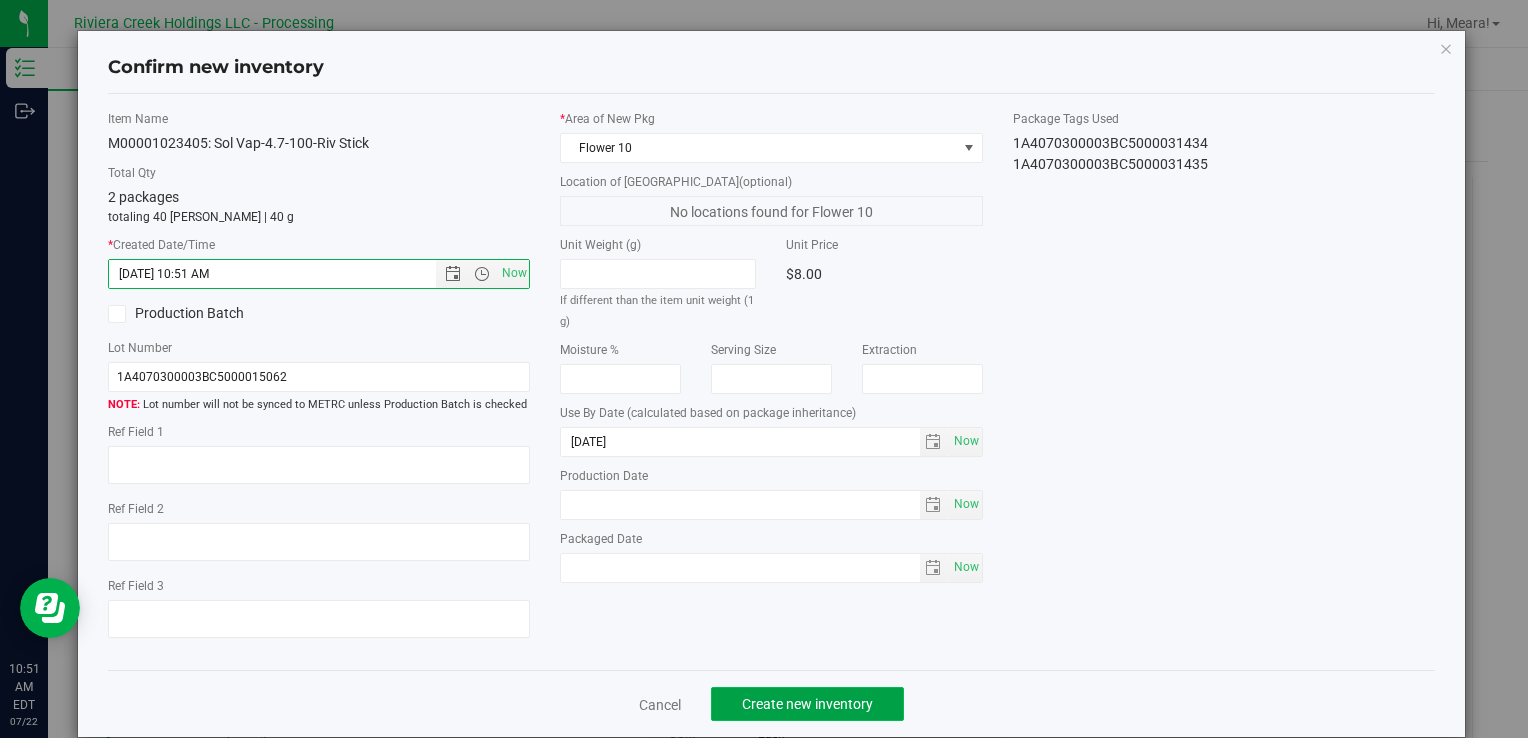 click on "Create new inventory" 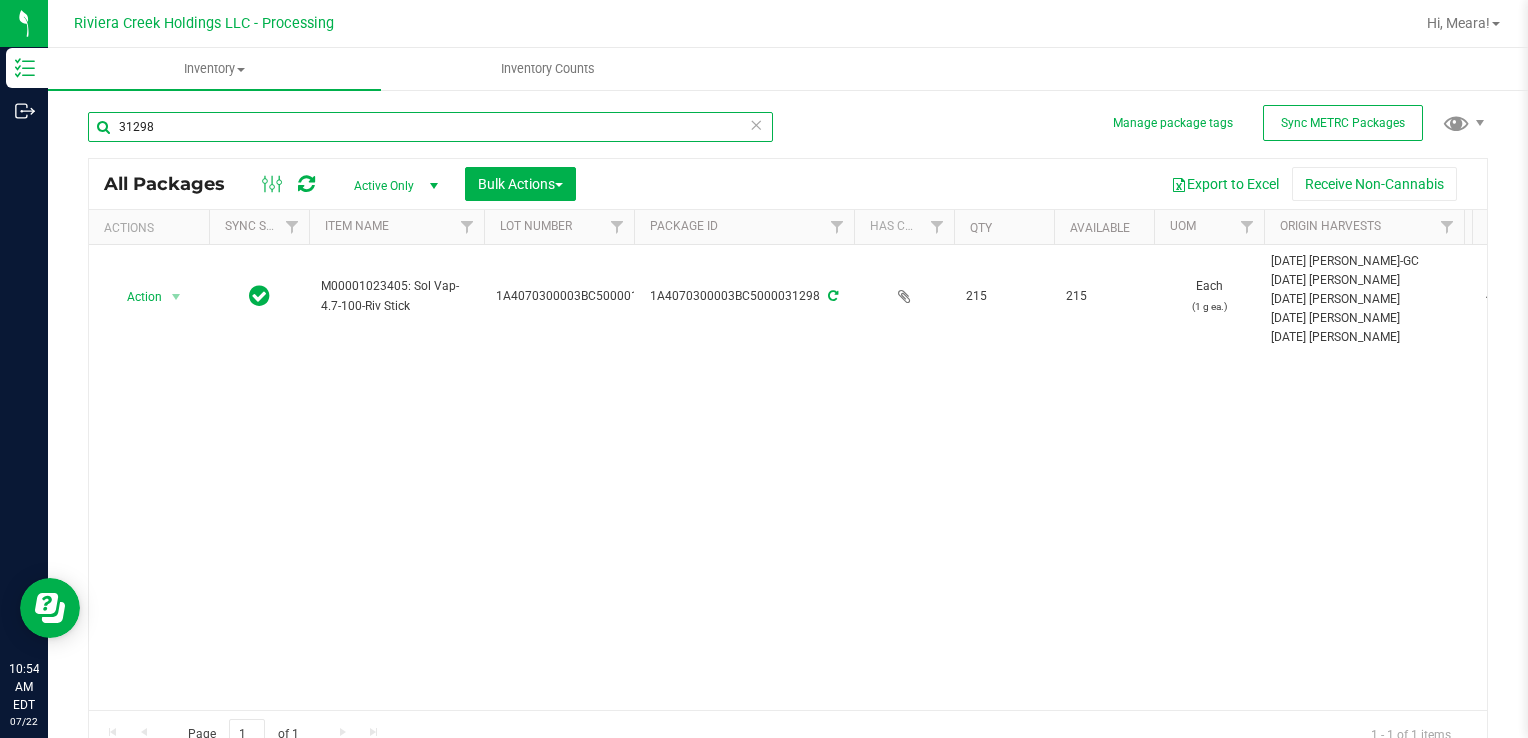 drag, startPoint x: 197, startPoint y: 118, endPoint x: -4, endPoint y: 134, distance: 201.6358 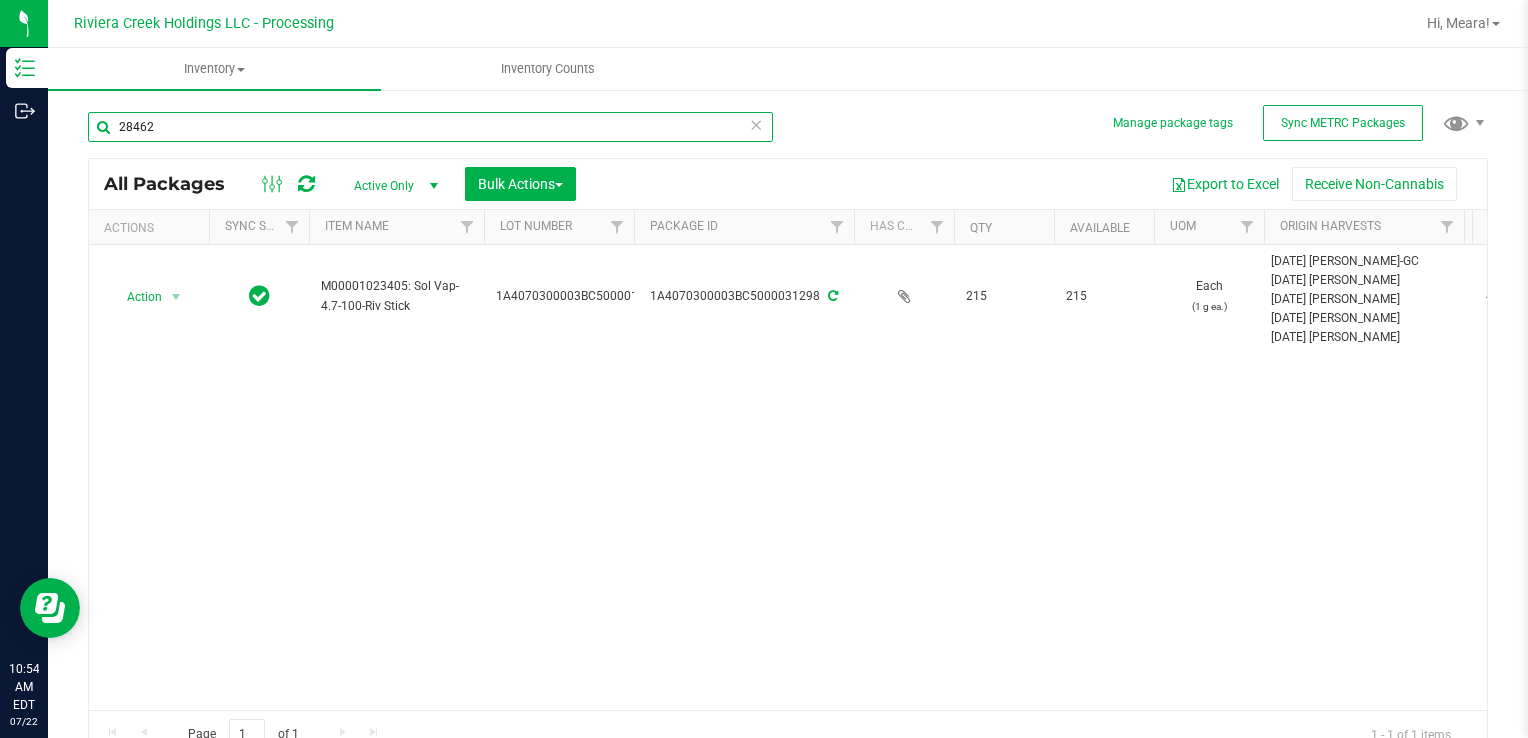 type on "28462" 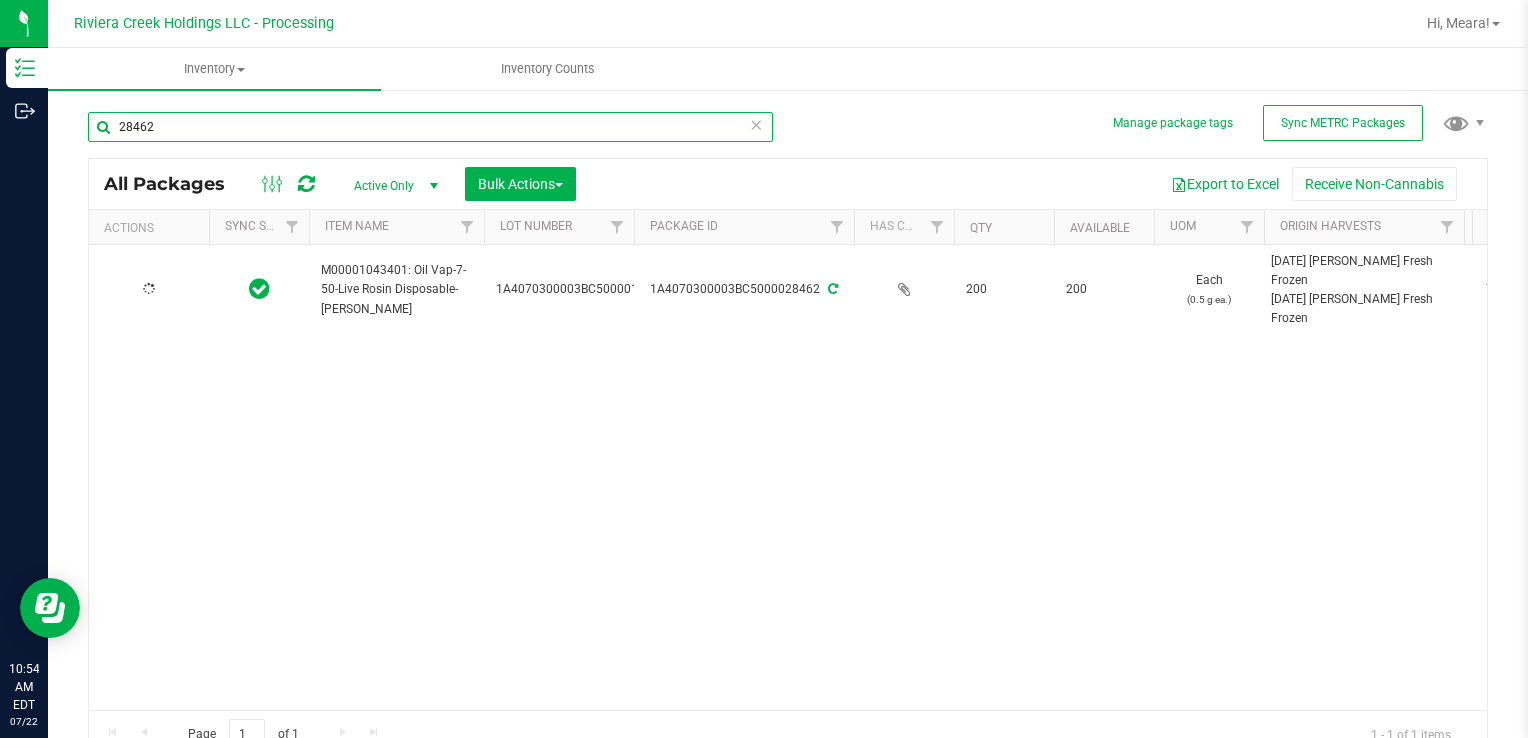 type on "[DATE]" 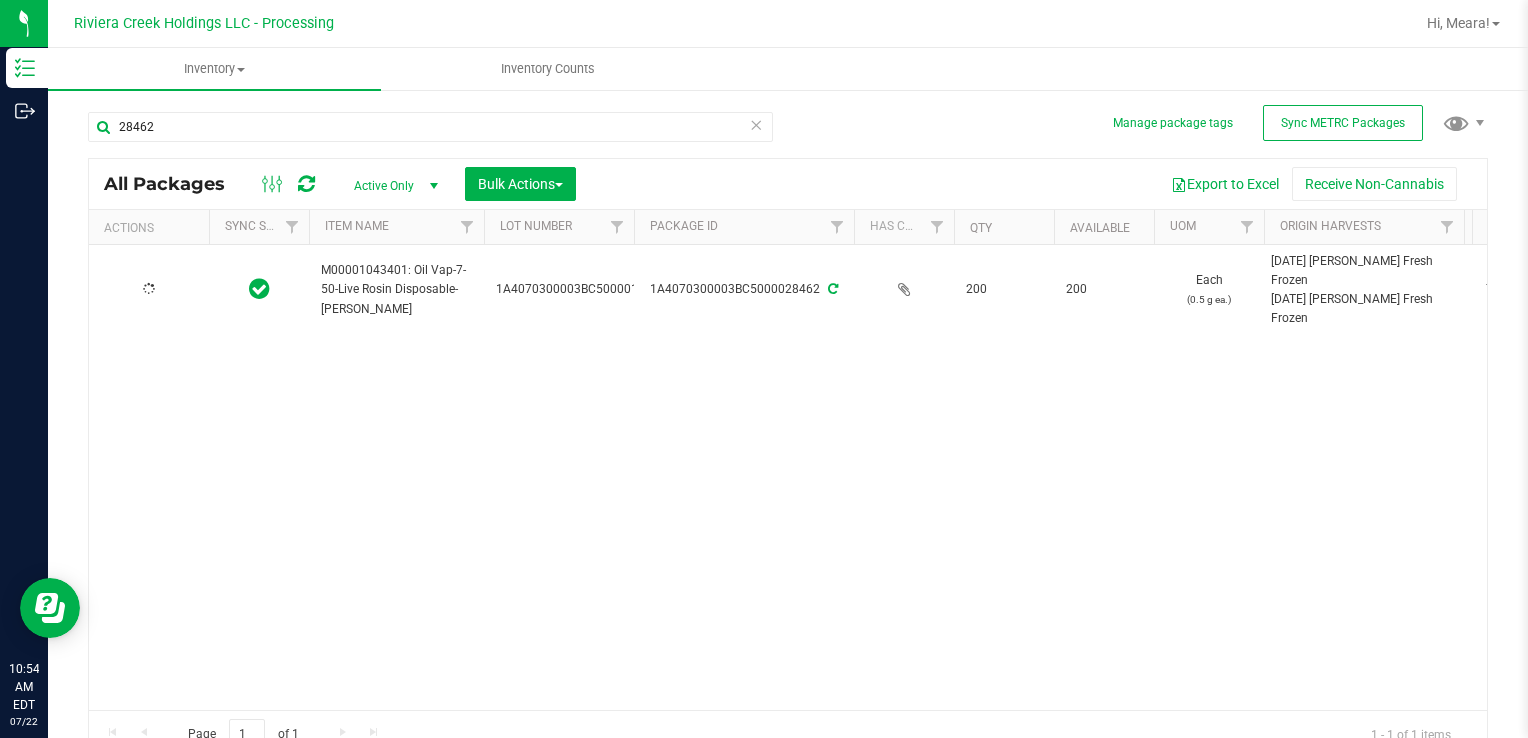 click at bounding box center (149, 289) 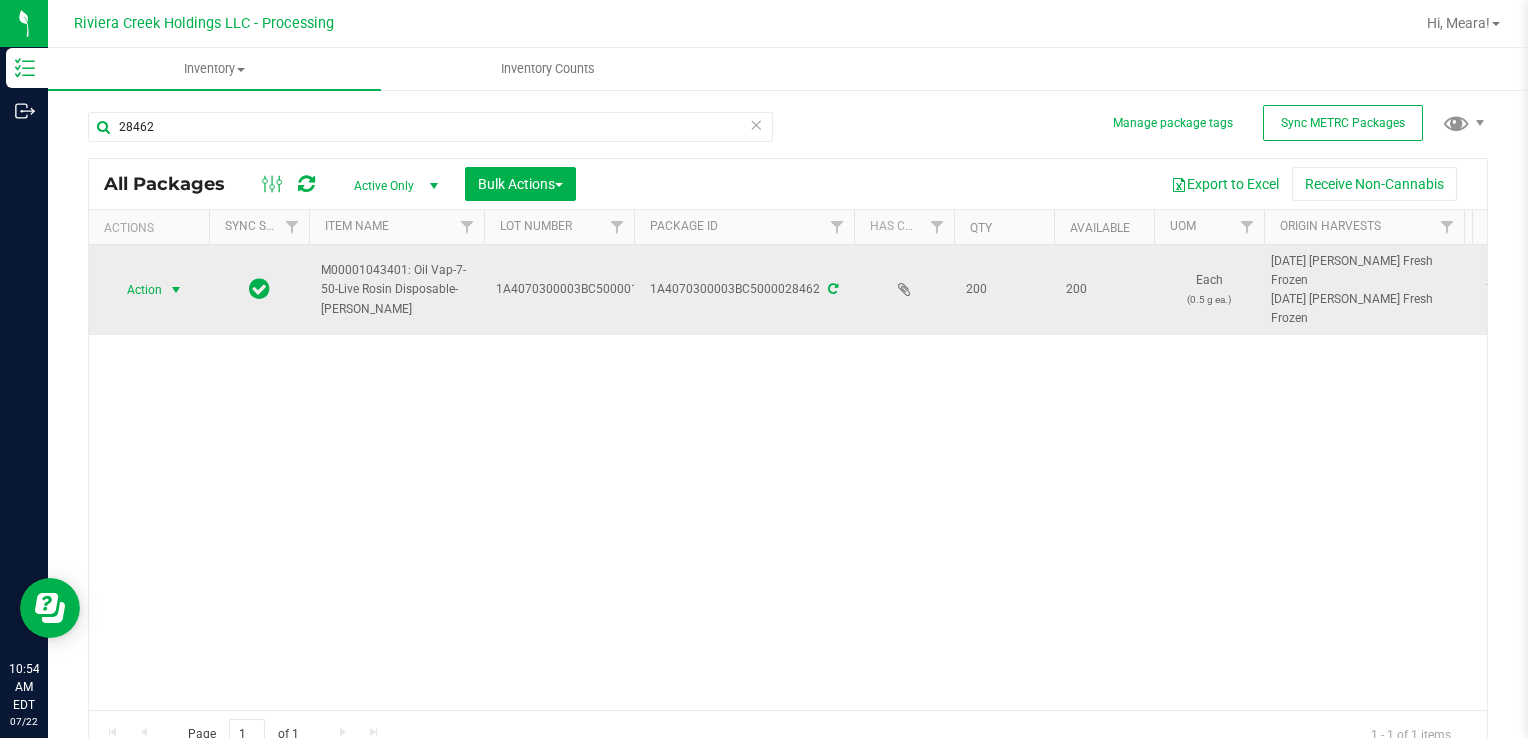 click on "Action" at bounding box center (136, 290) 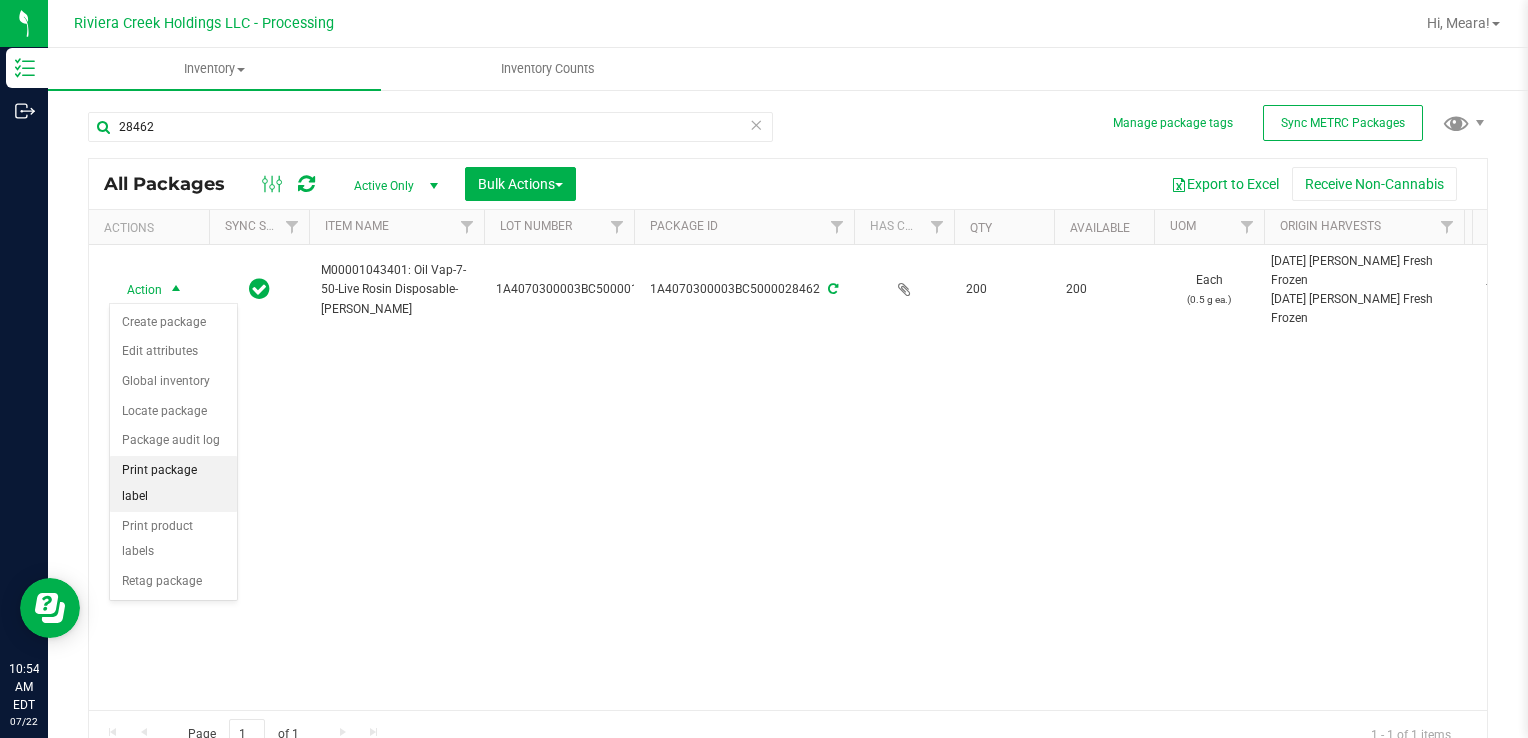 click on "Print package label" at bounding box center [173, 483] 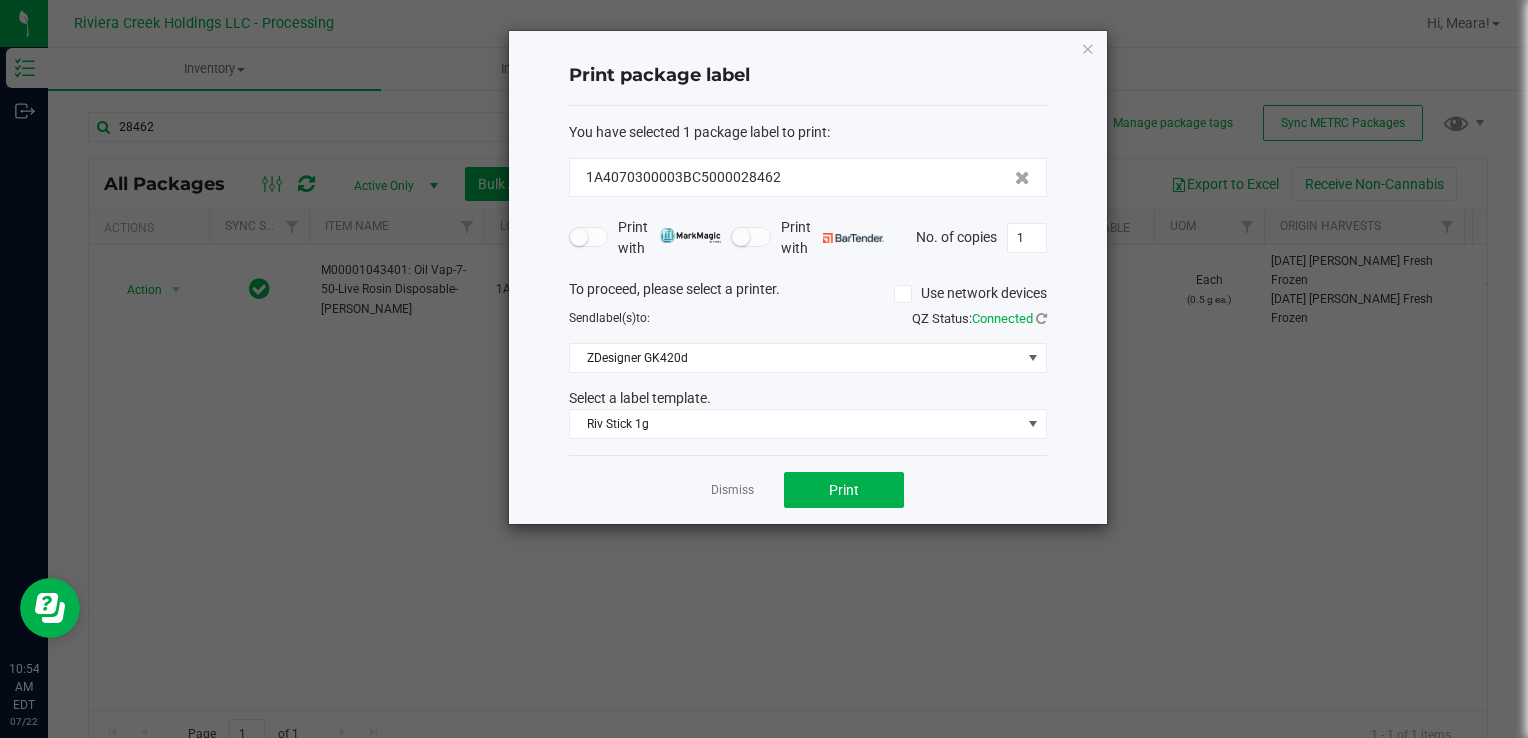 click on "You have selected 1 package label to print  :   1A4070300003BC5000028462   Print with   Print with   No. of copies  1  To proceed, please select a printer.   Use network devices  Send  label(s)  to:  QZ Status:   Connected  ZDesigner GK420d  Select a label template.  Riv Stick 1g" 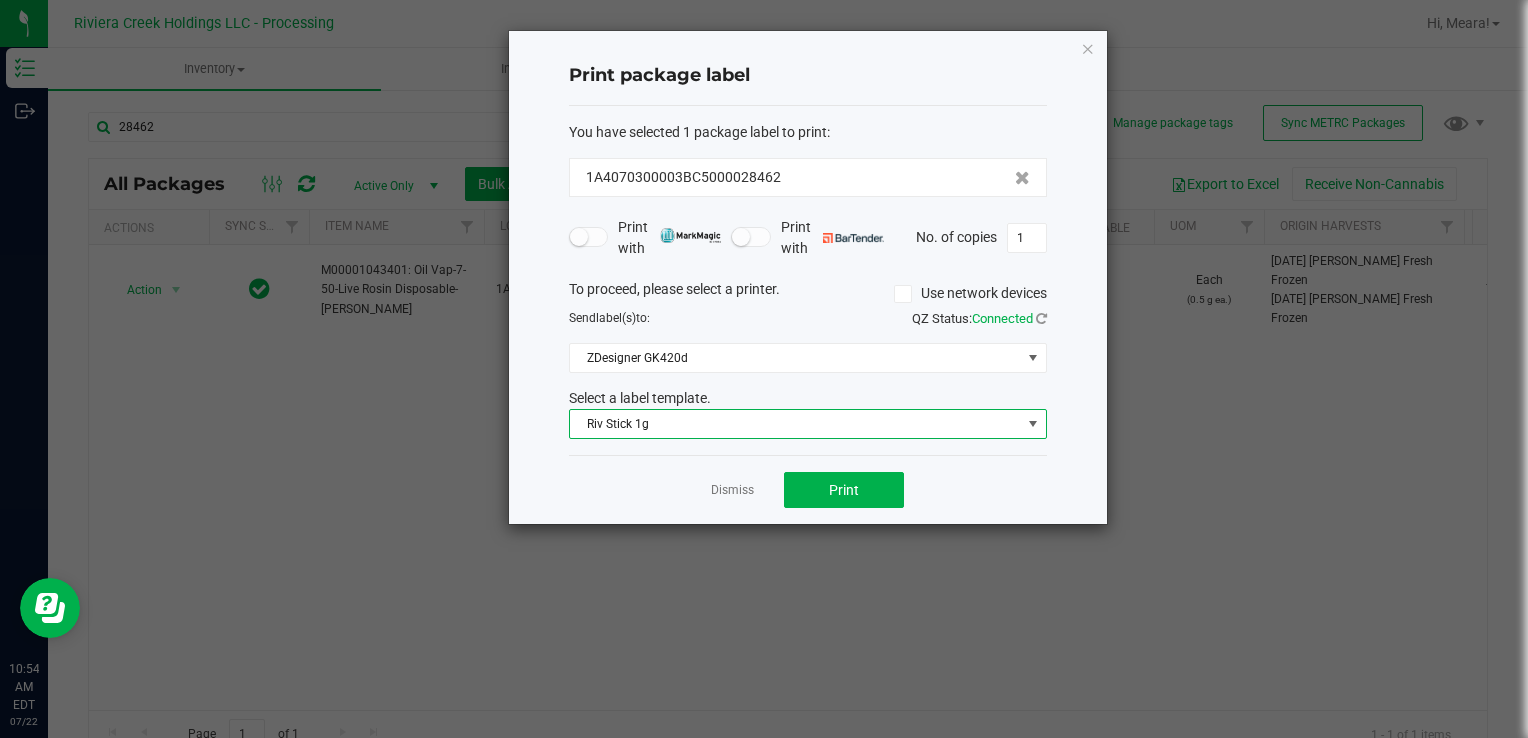 click on "Riv Stick 1g" at bounding box center (795, 424) 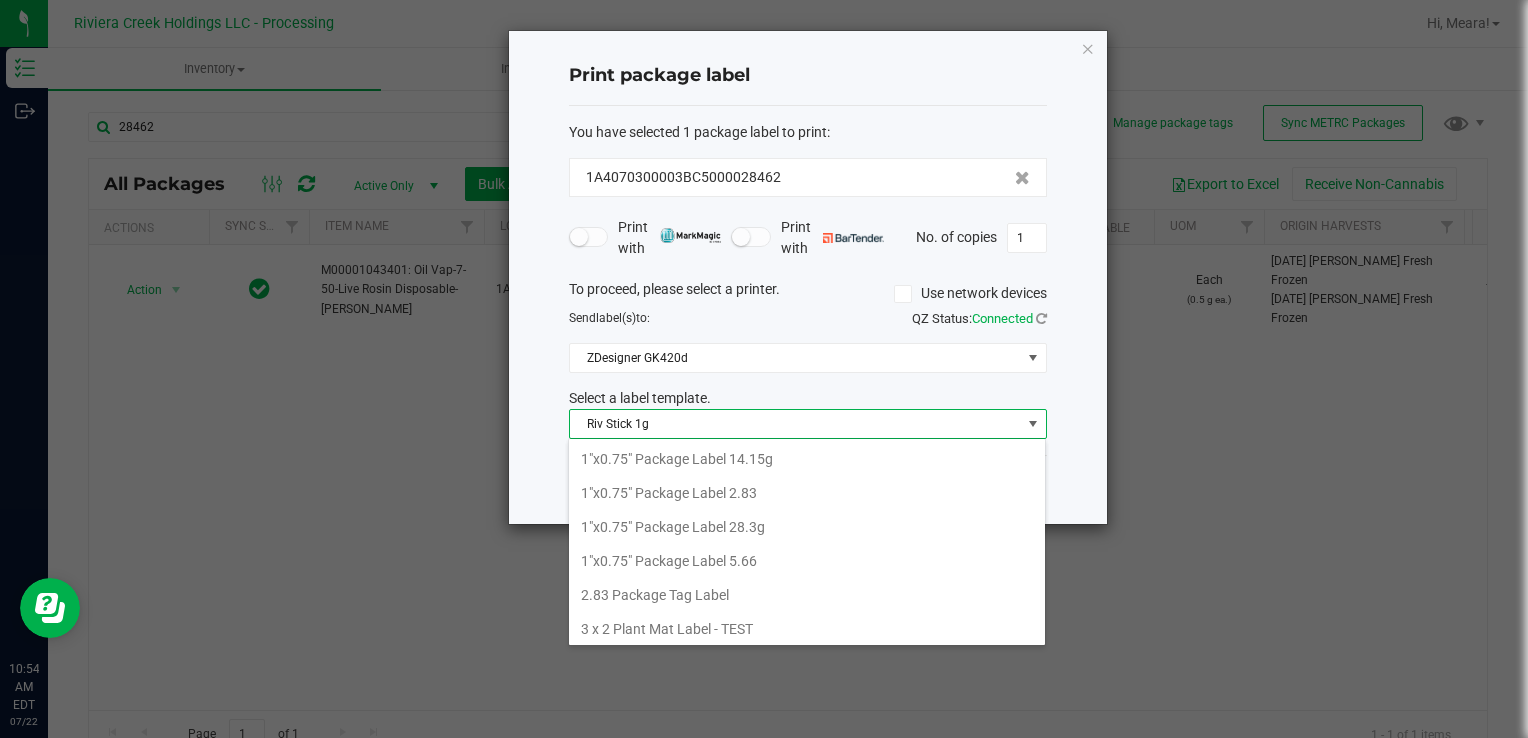 scroll, scrollTop: 775, scrollLeft: 0, axis: vertical 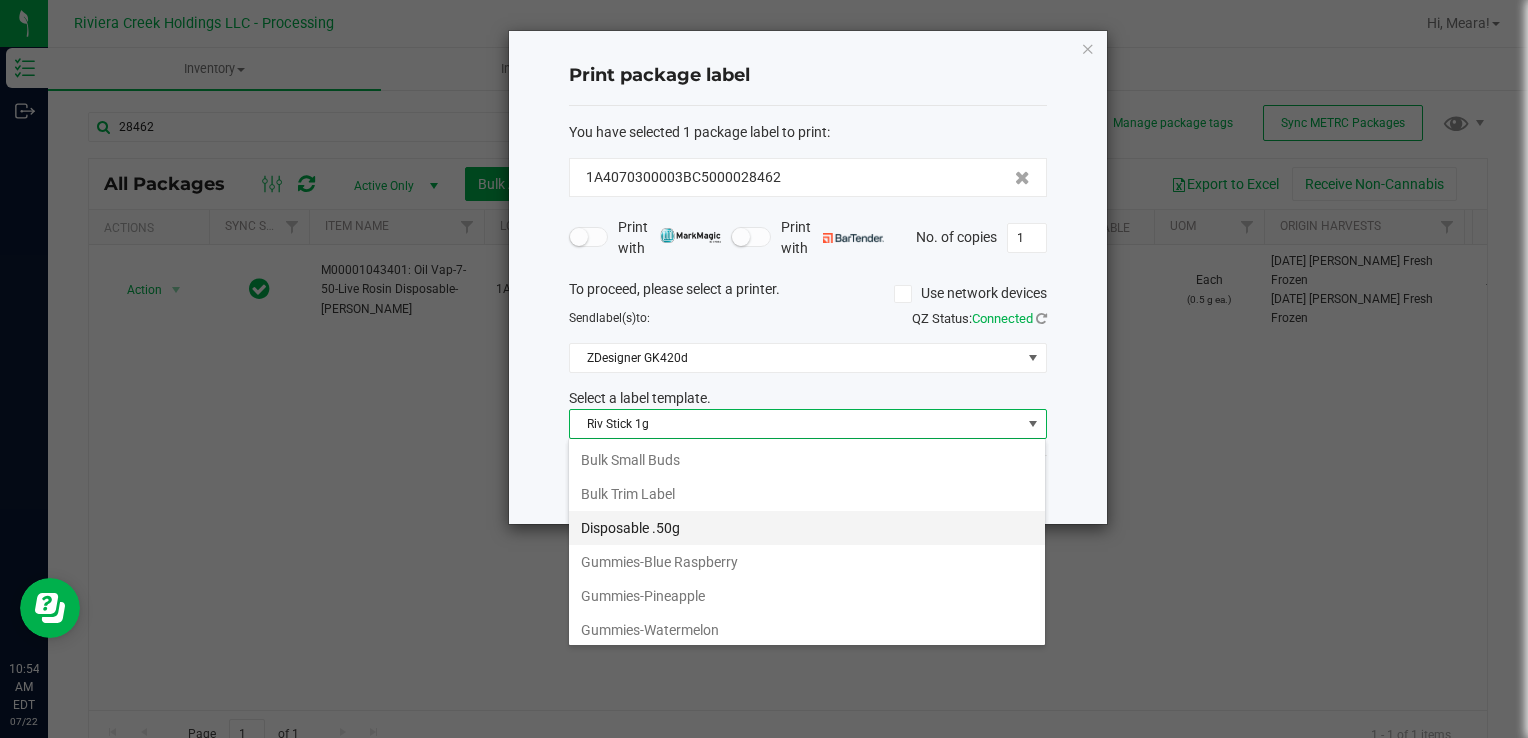 click on "Disposable .50g" at bounding box center [807, 528] 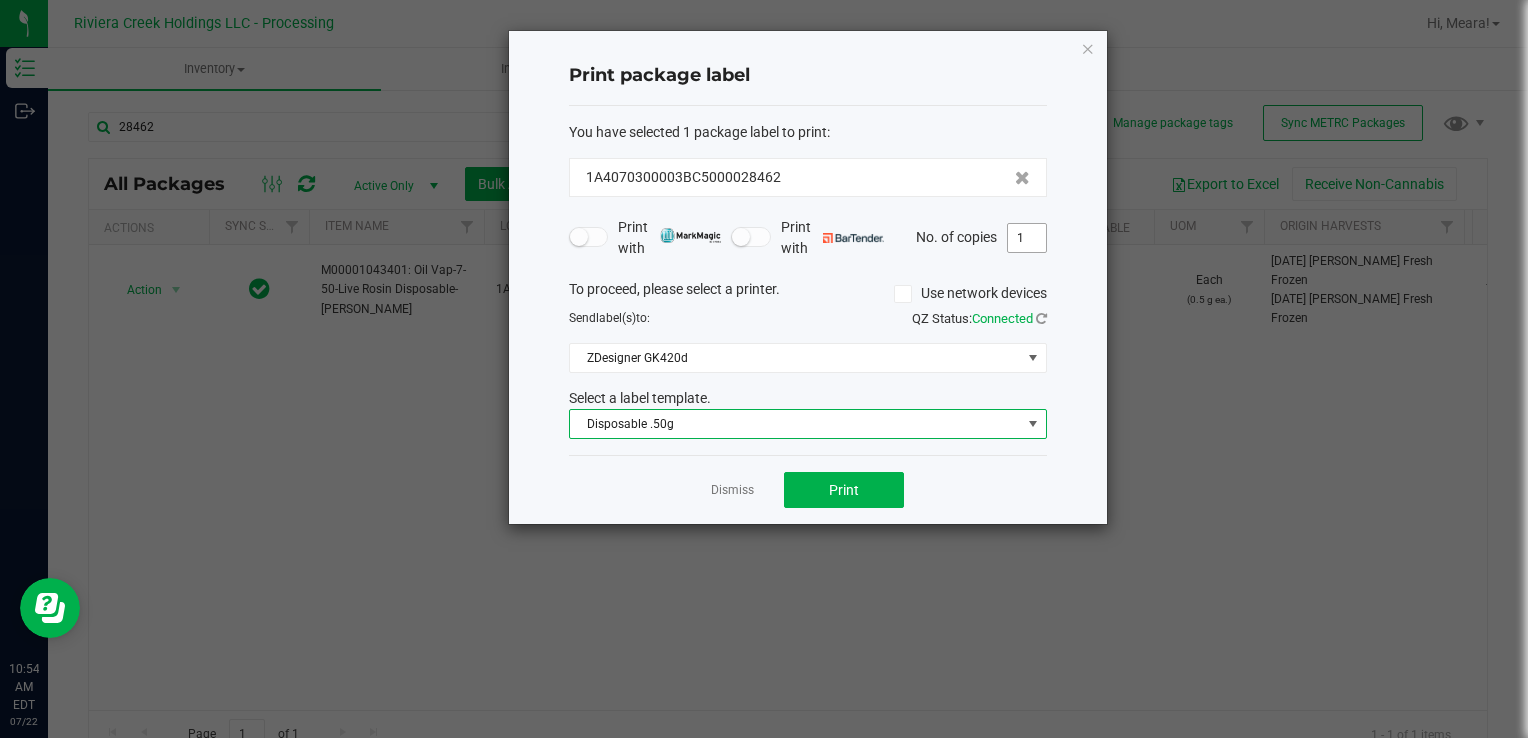 click on "1" at bounding box center [1027, 238] 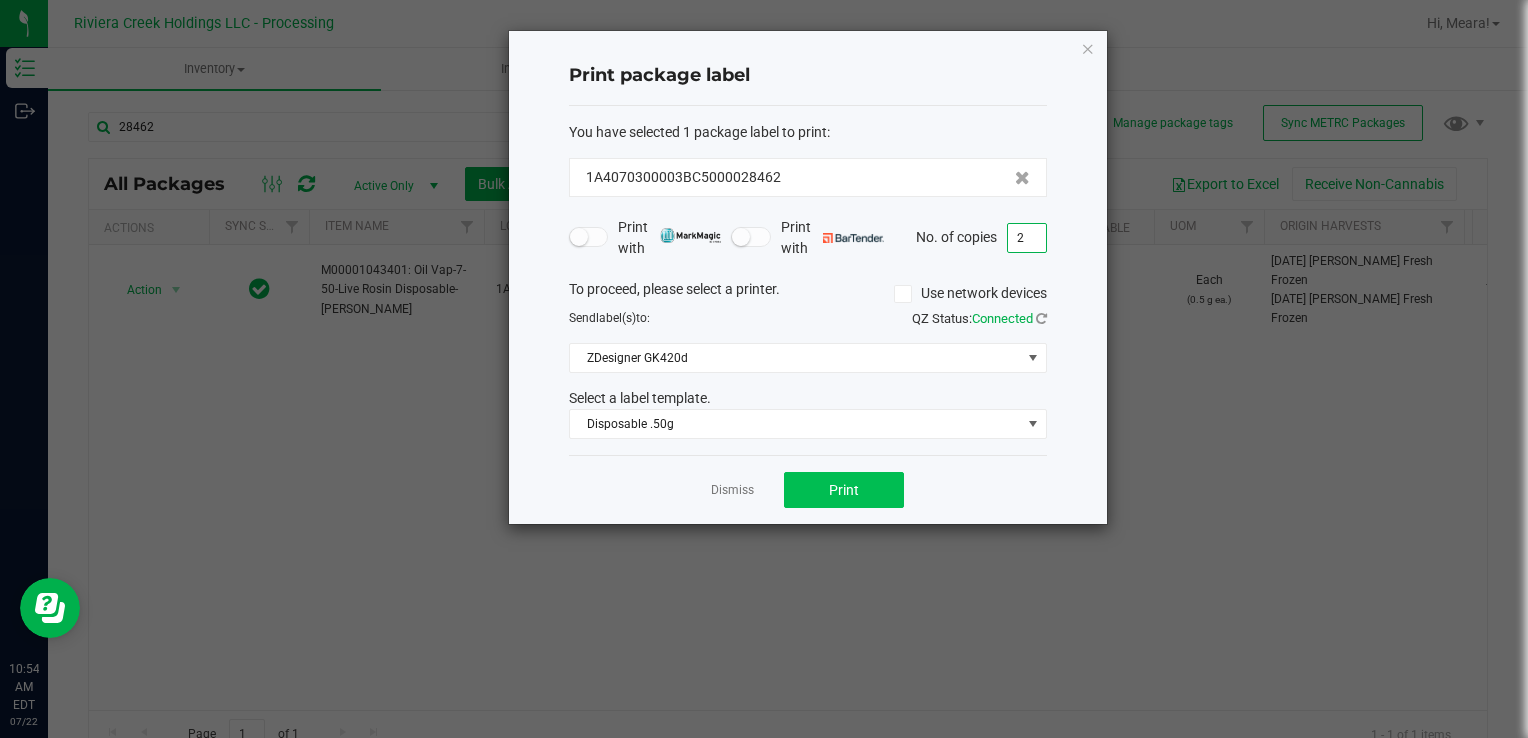 type on "2" 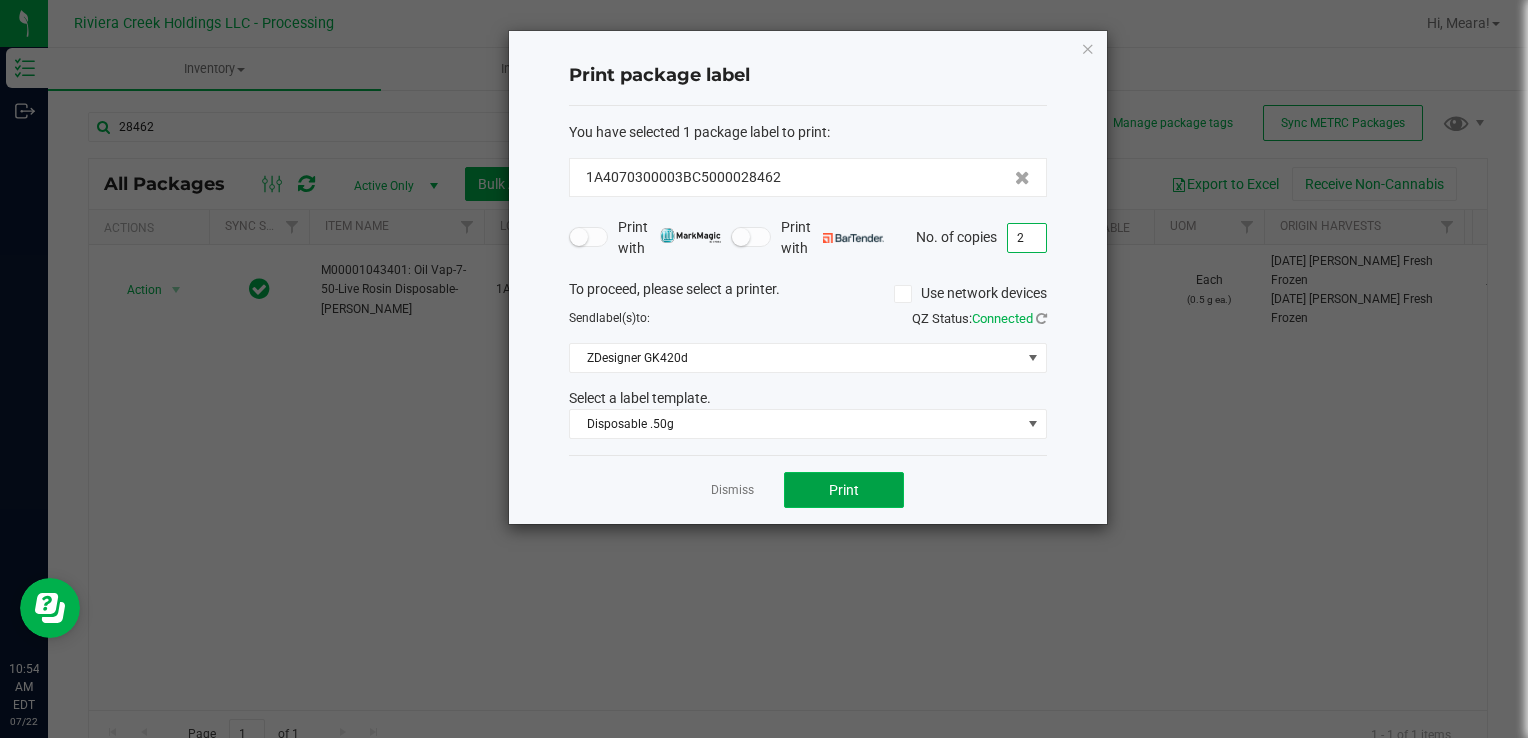 click on "Print" 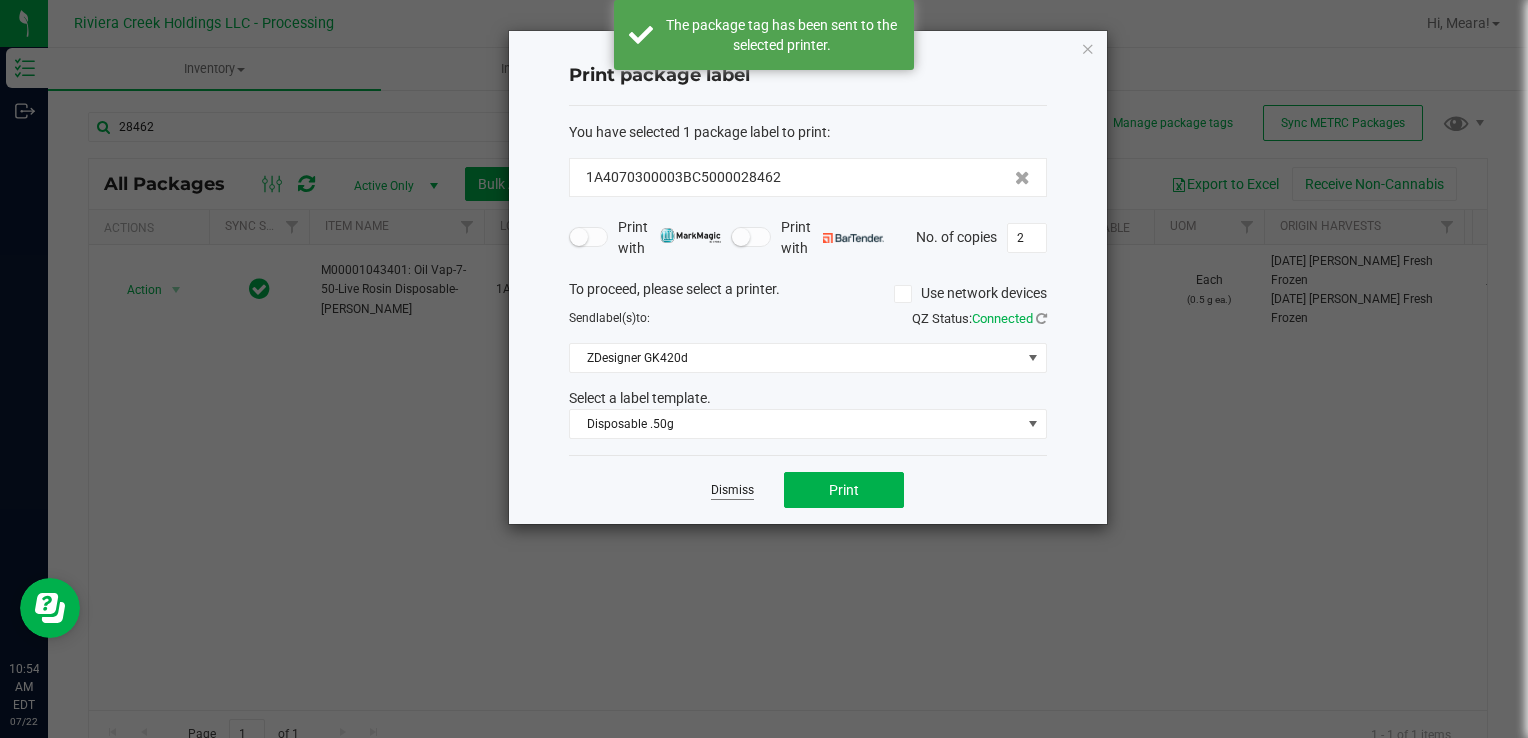 click on "Dismiss" 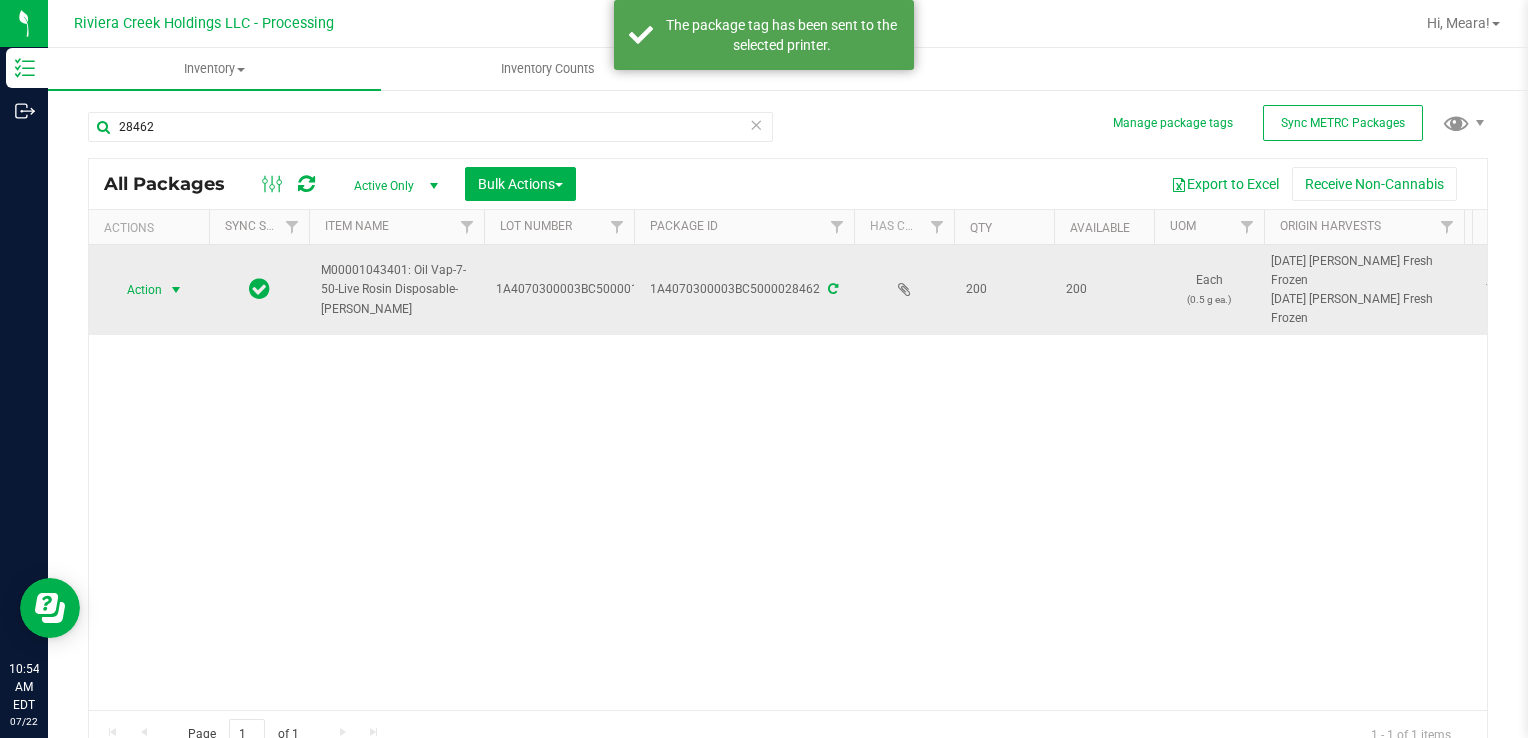 click on "Action Action Create package Edit attributes Global inventory Locate package Package audit log Print package label Print product labels Retag package" at bounding box center [149, 290] 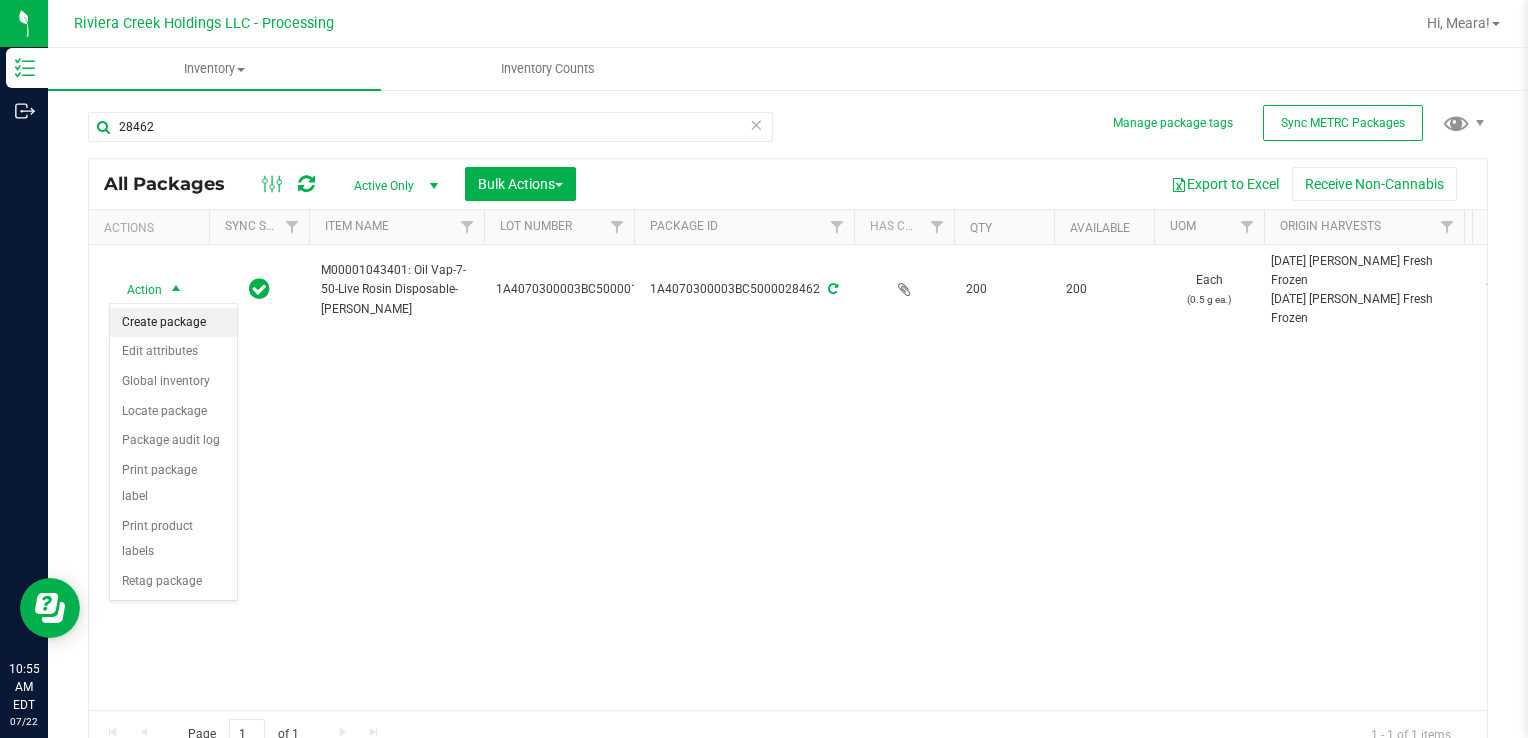 click on "Create package" at bounding box center [173, 323] 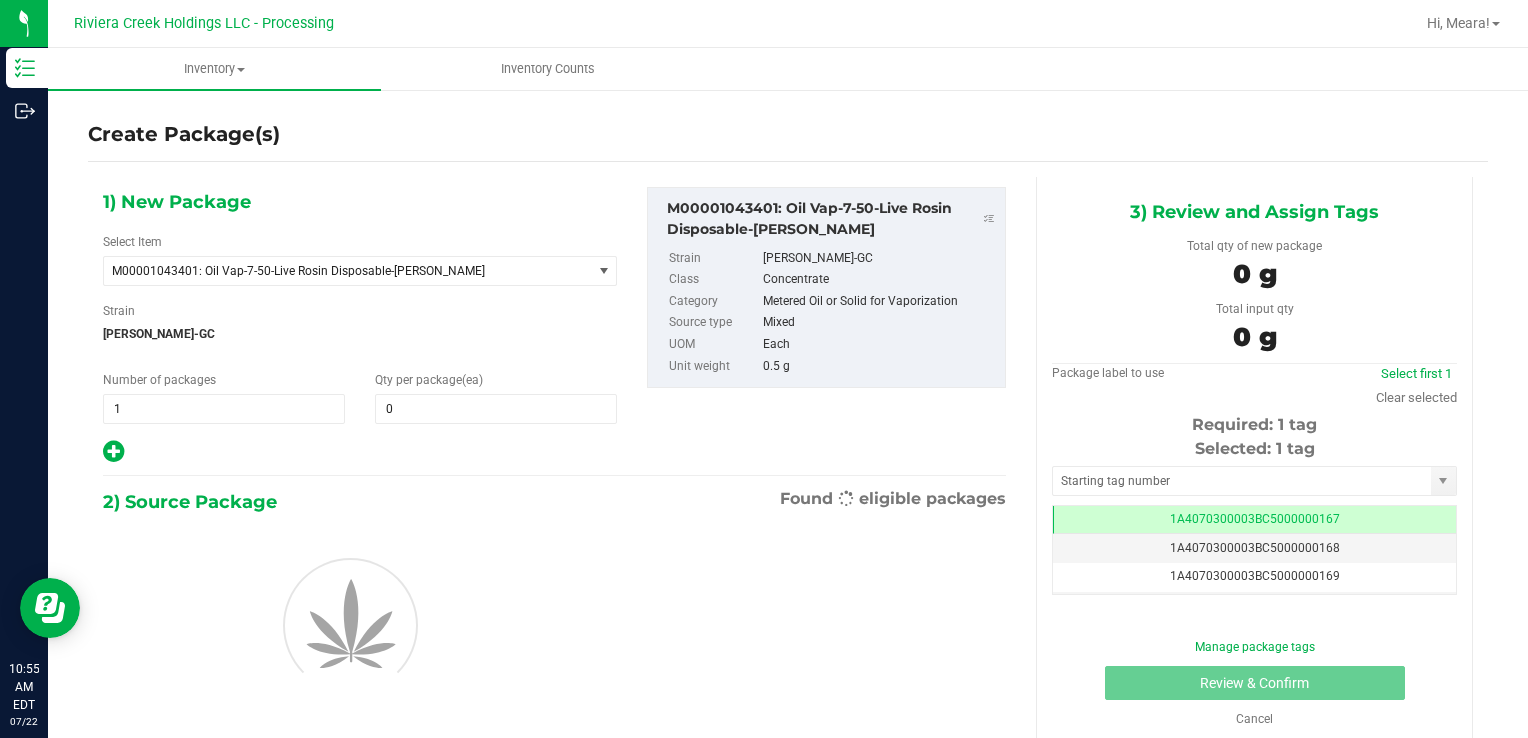 scroll, scrollTop: 0, scrollLeft: 0, axis: both 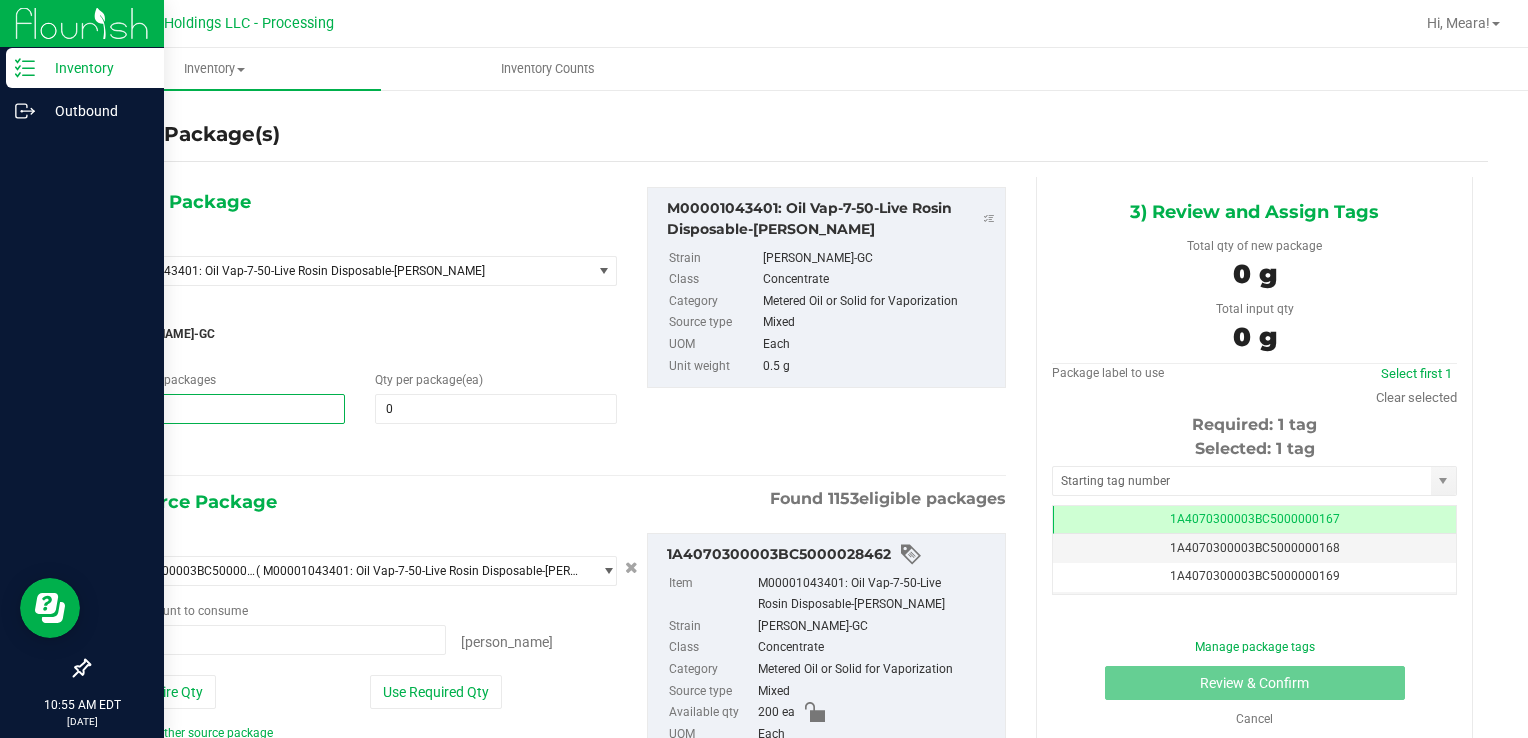 drag, startPoint x: 257, startPoint y: 402, endPoint x: 9, endPoint y: 356, distance: 252.23006 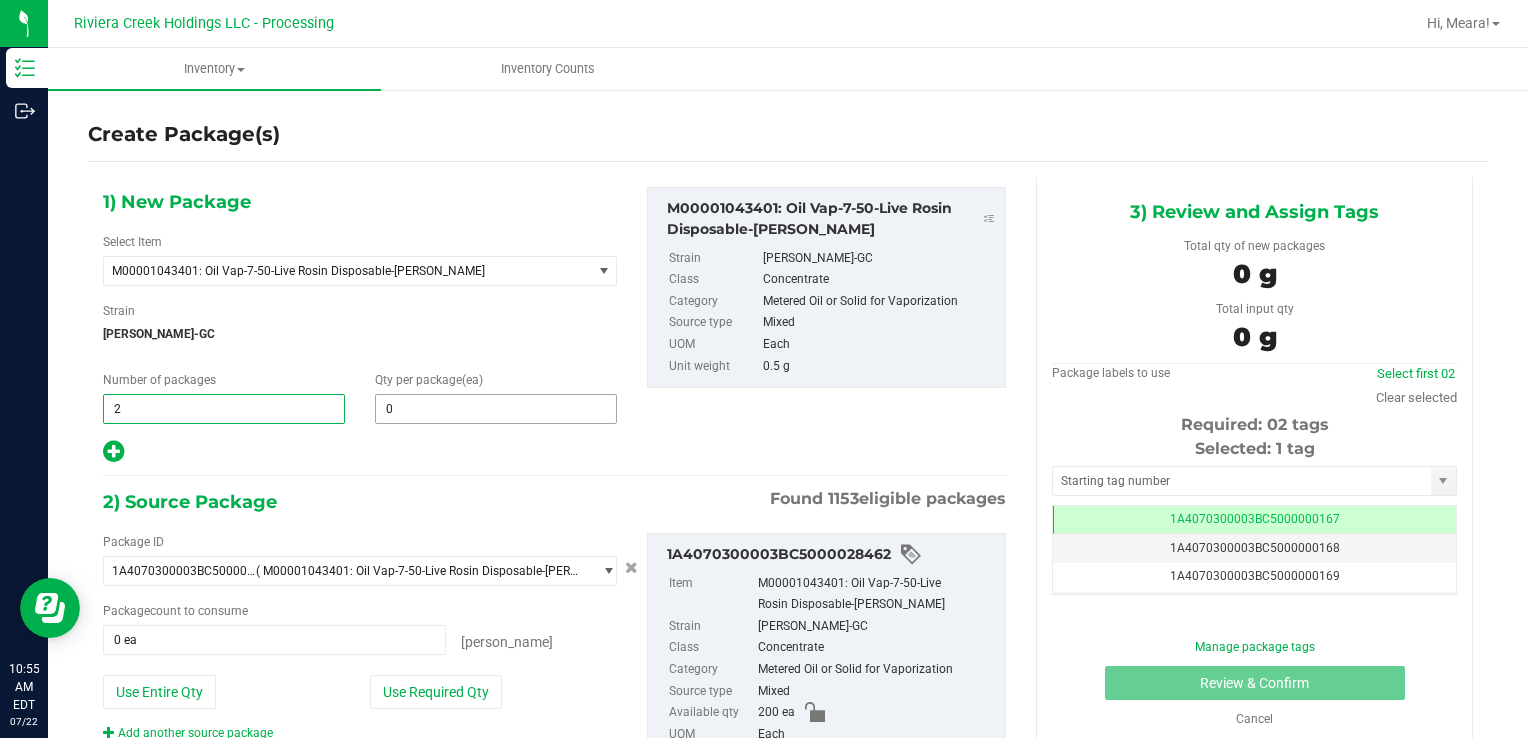 type on "2" 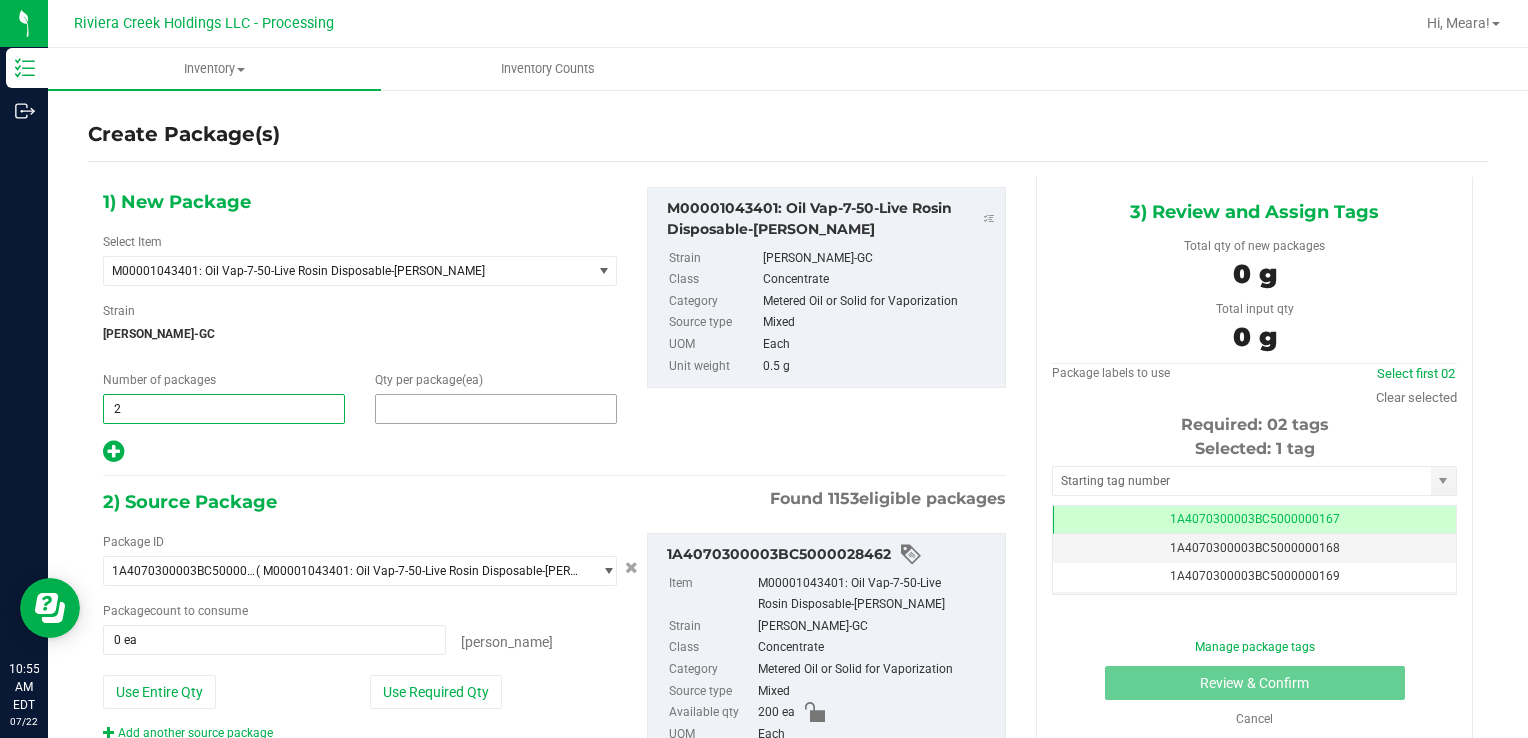 click at bounding box center (496, 409) 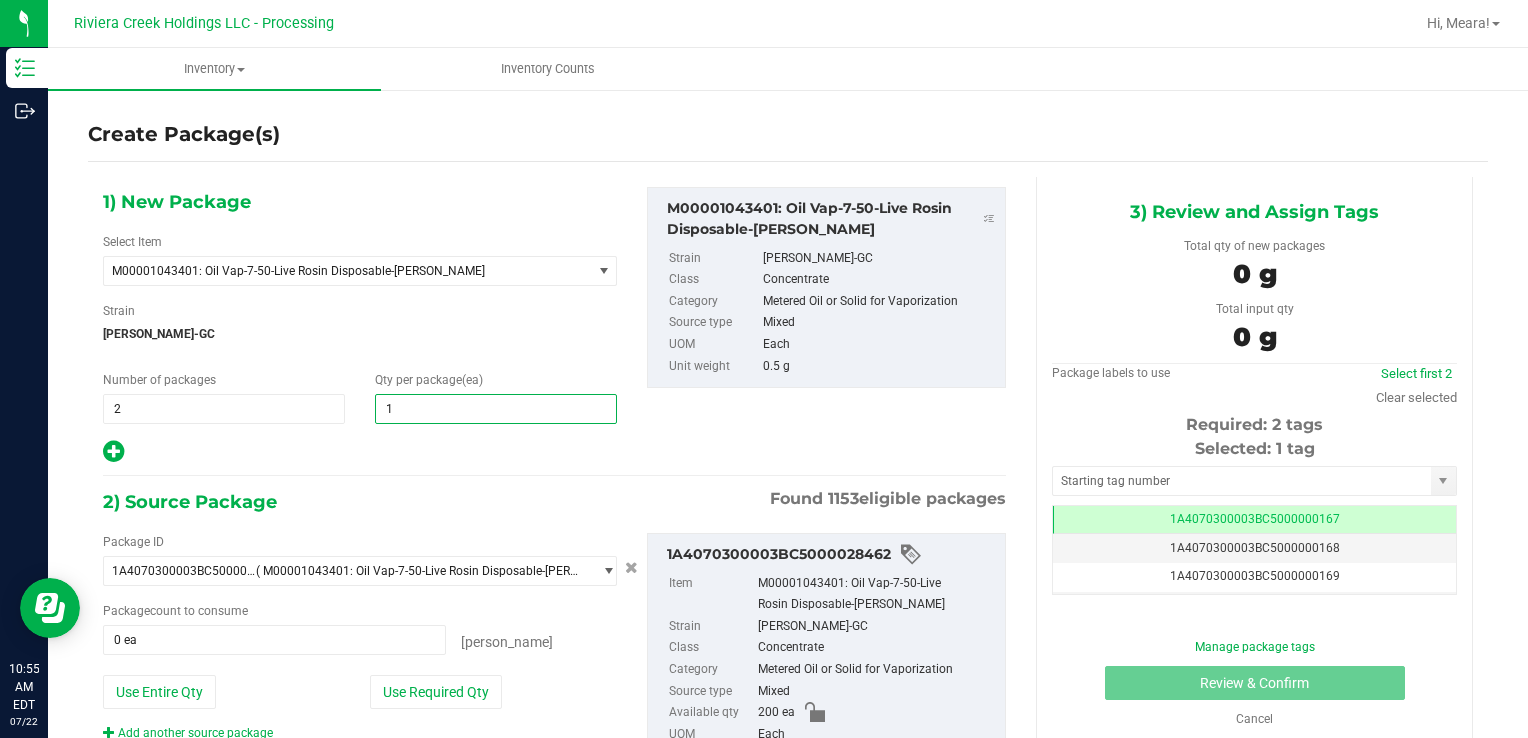 type on "10" 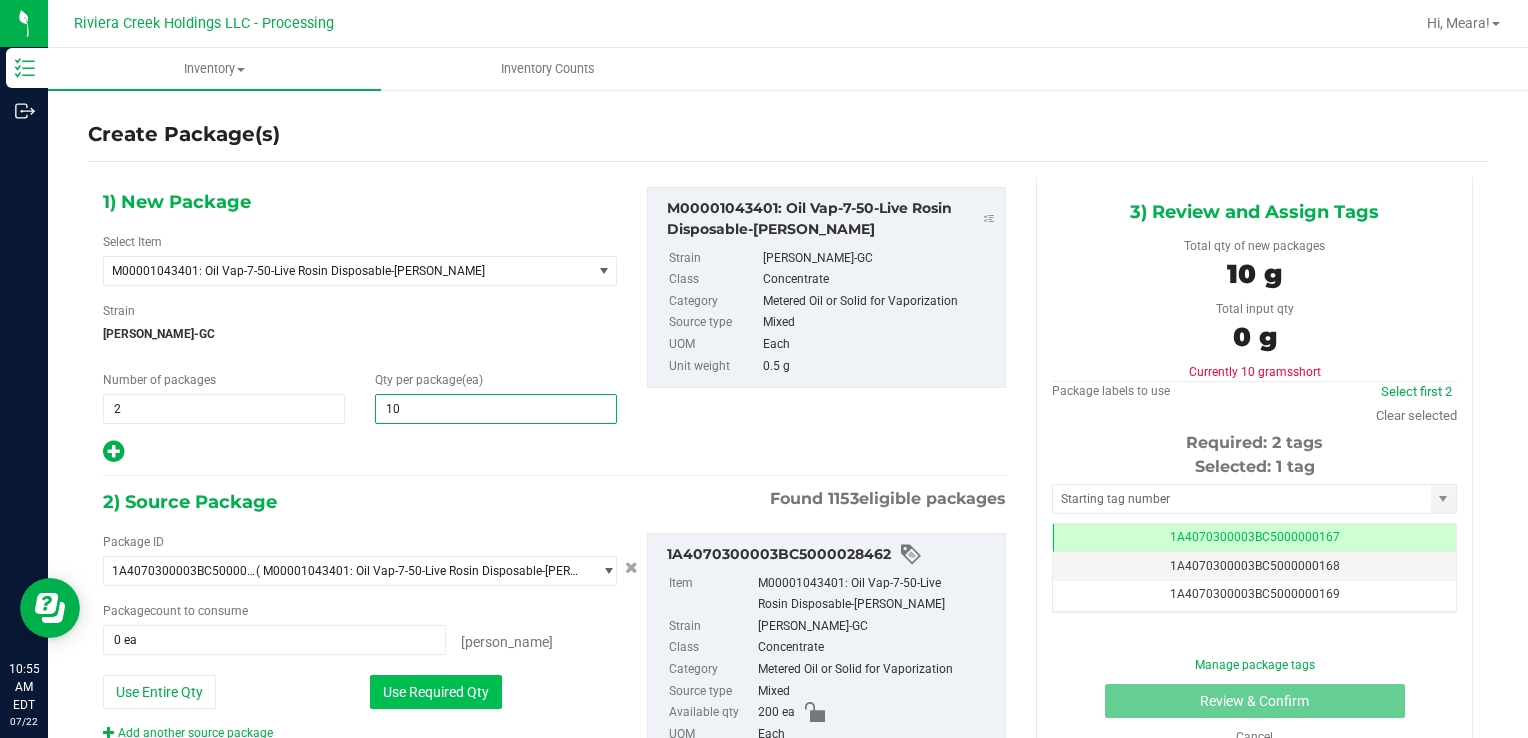 type on "10" 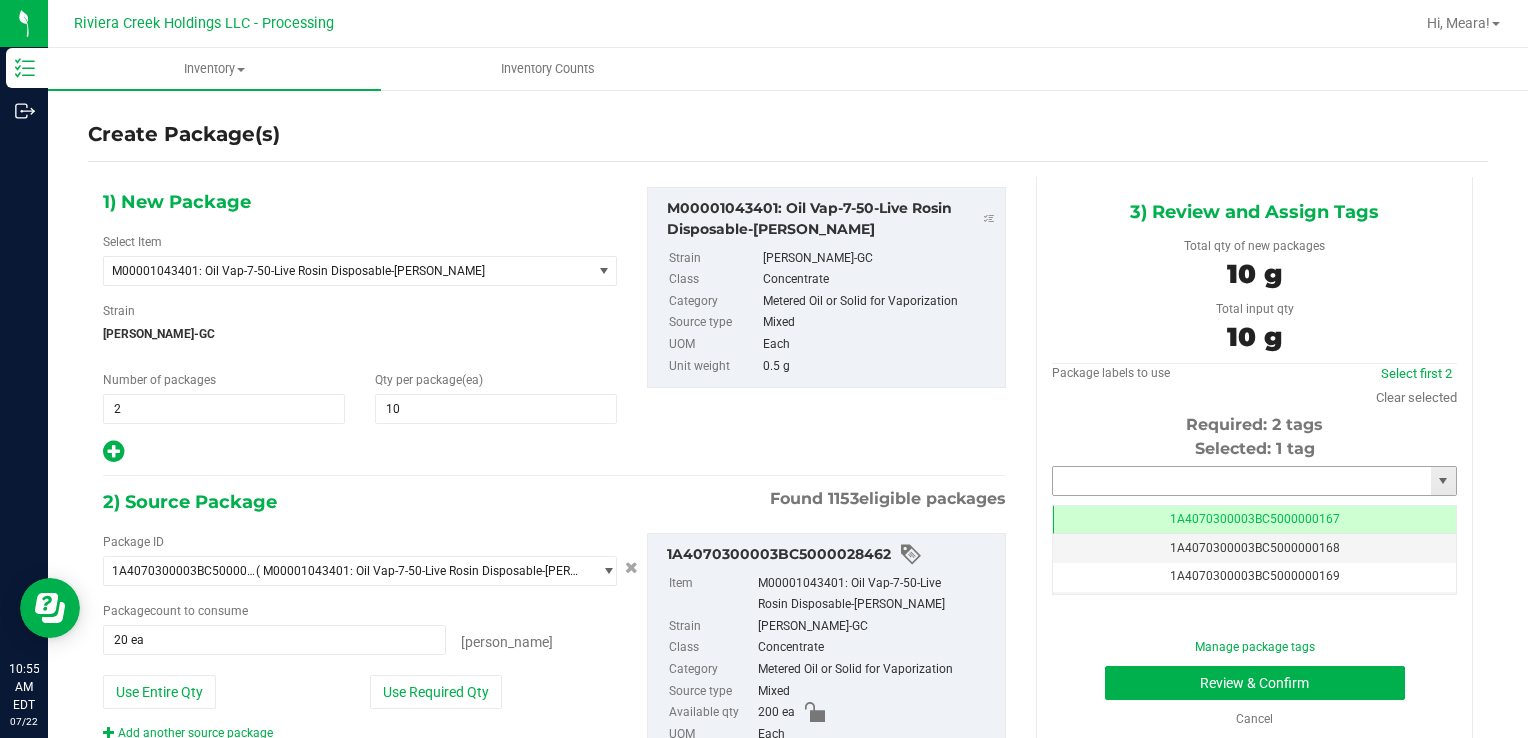click at bounding box center [1242, 481] 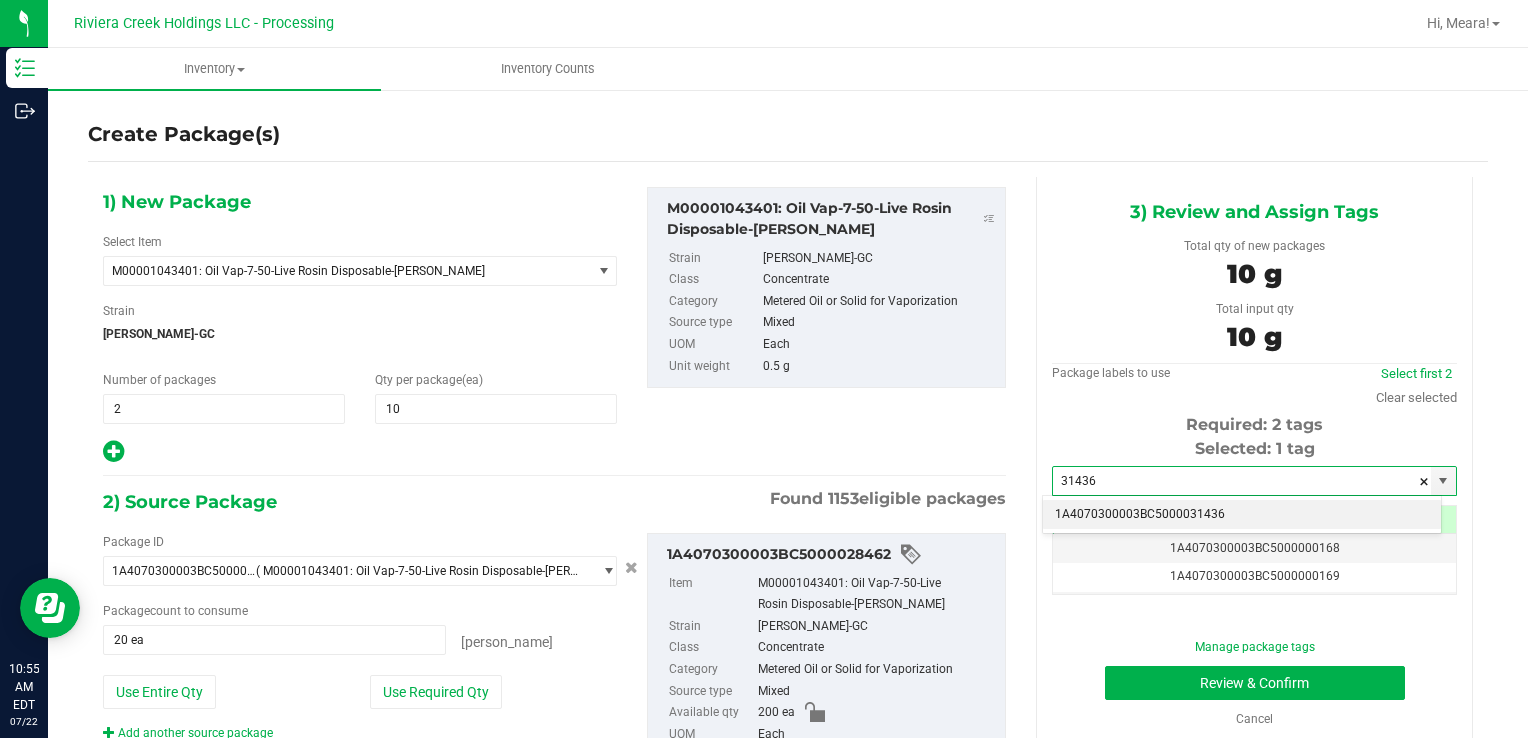 click on "1A4070300003BC5000031436" at bounding box center [1242, 515] 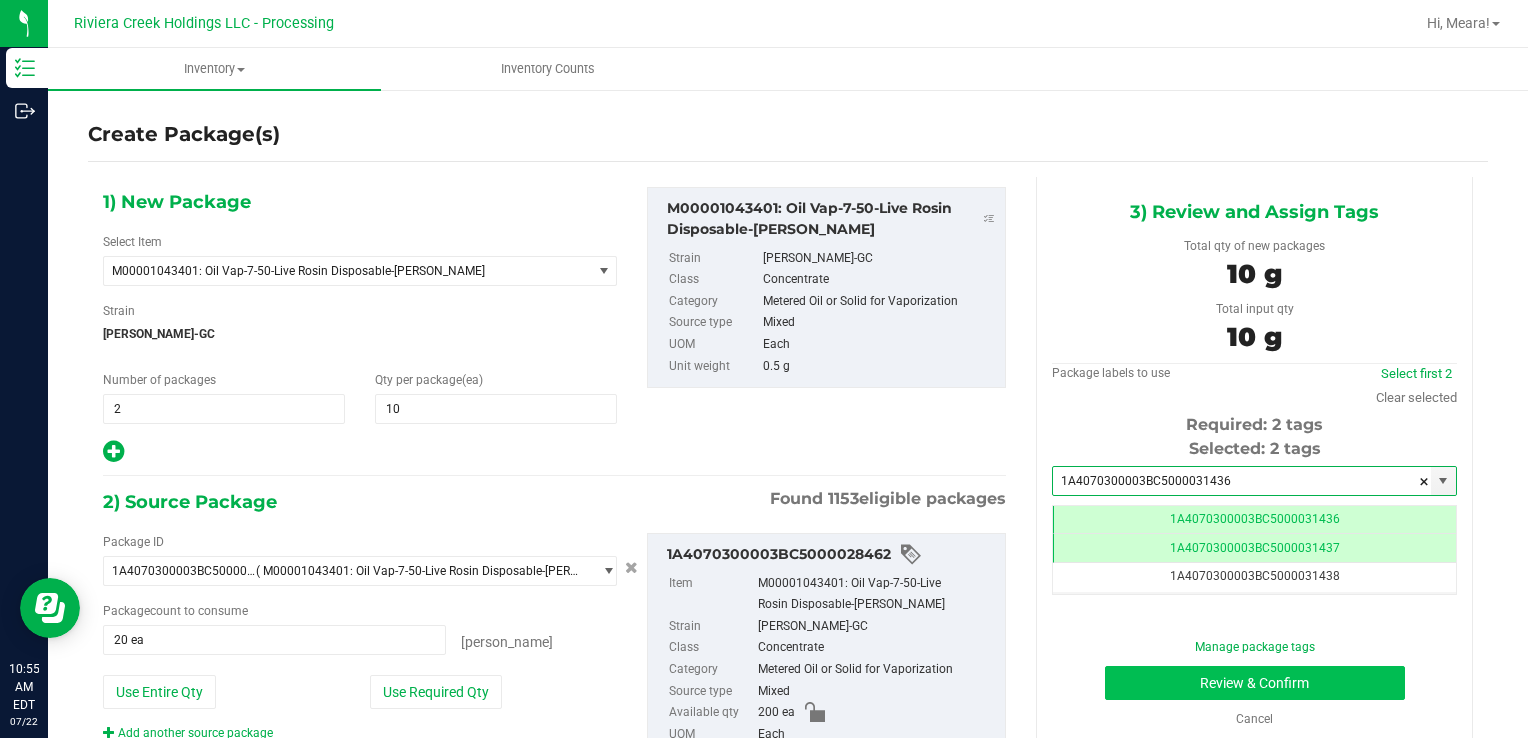 type on "1A4070300003BC5000031436" 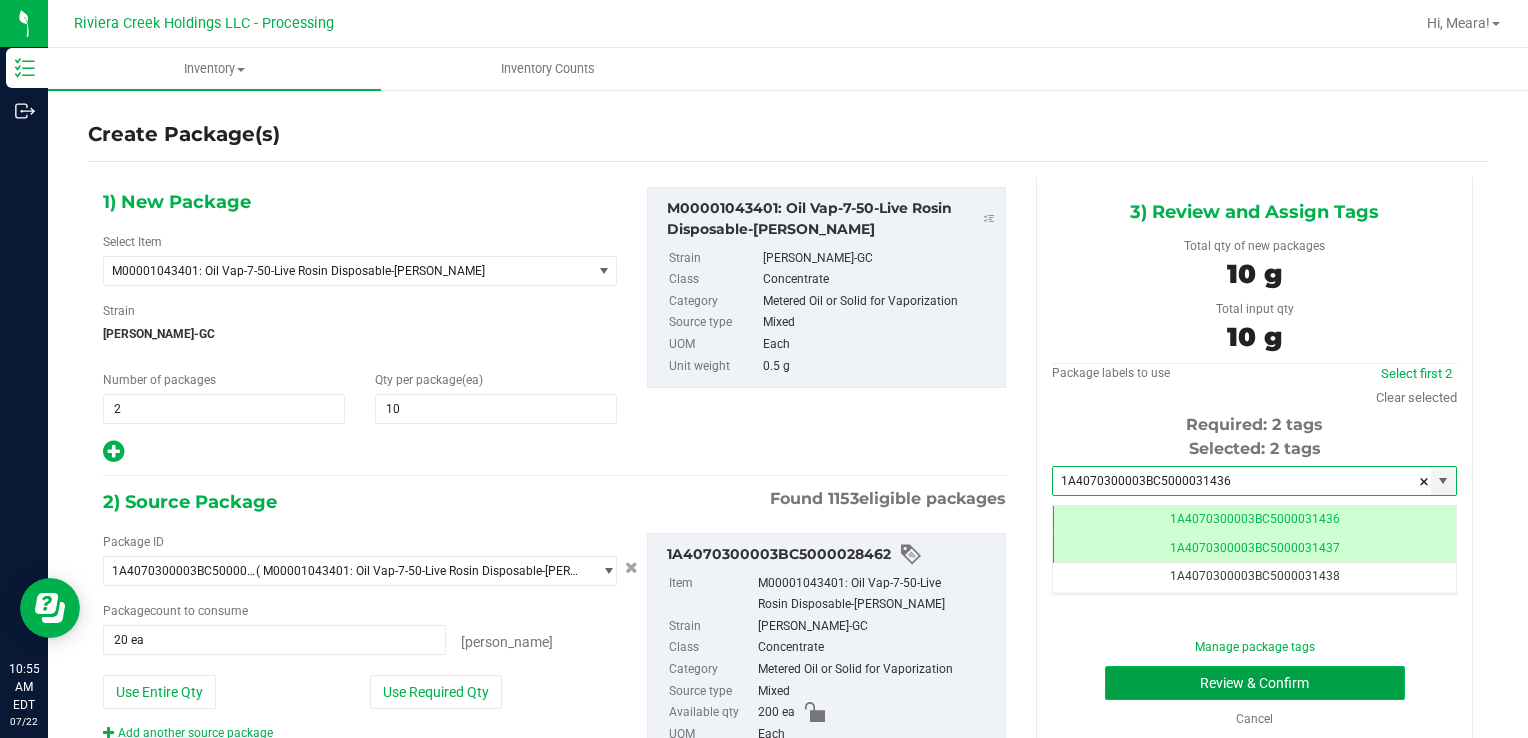 click on "Review & Confirm" at bounding box center (1255, 683) 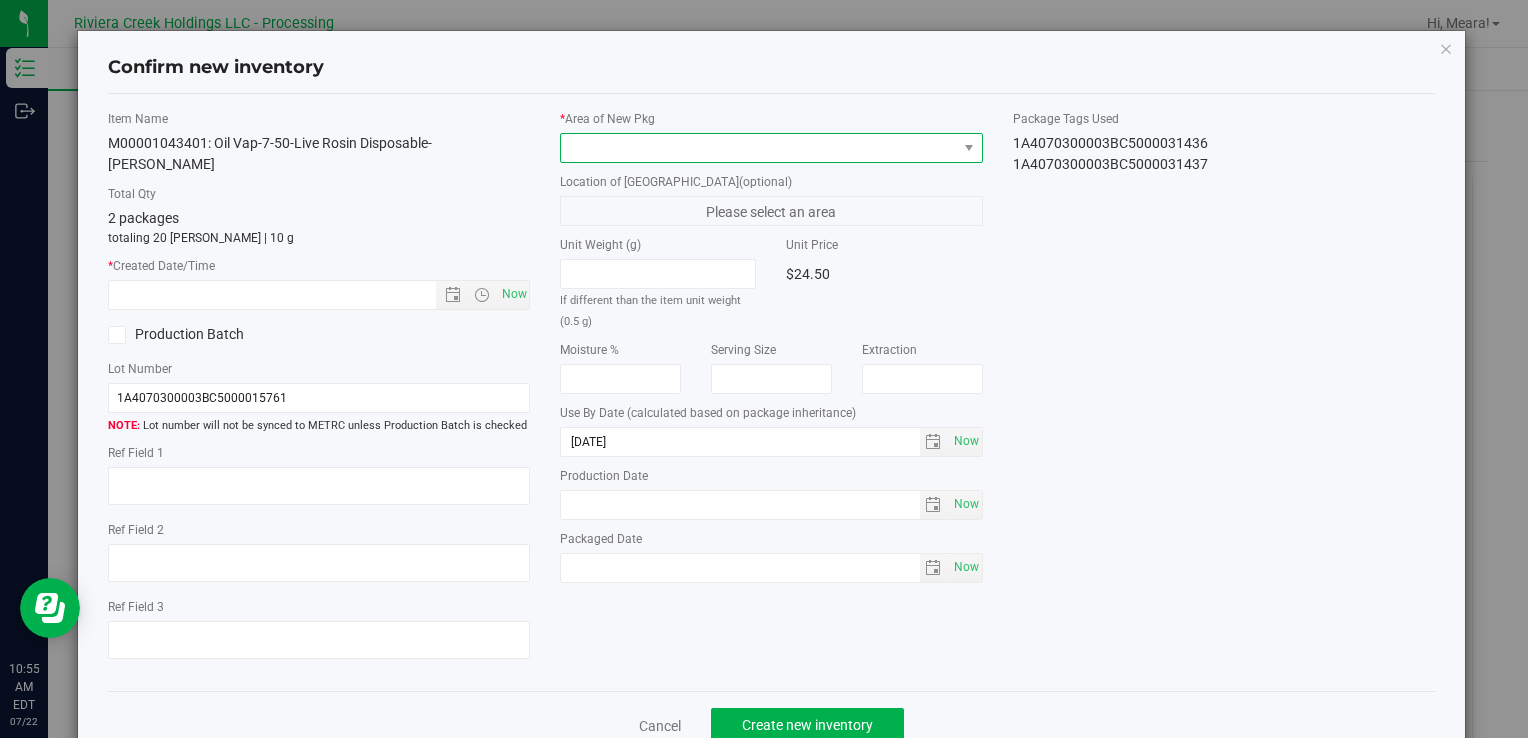 click at bounding box center (758, 148) 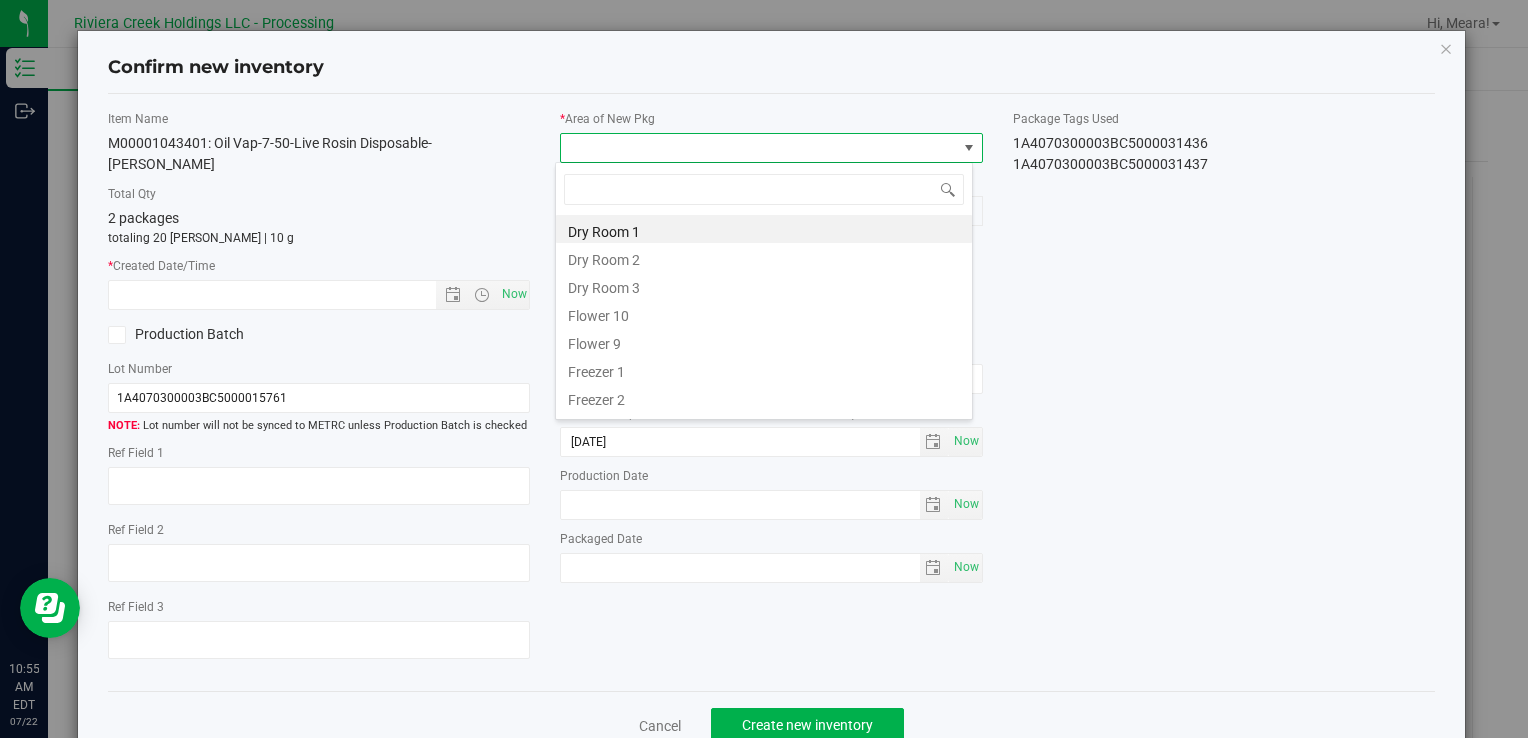 drag, startPoint x: 640, startPoint y: 302, endPoint x: 615, endPoint y: 306, distance: 25.317978 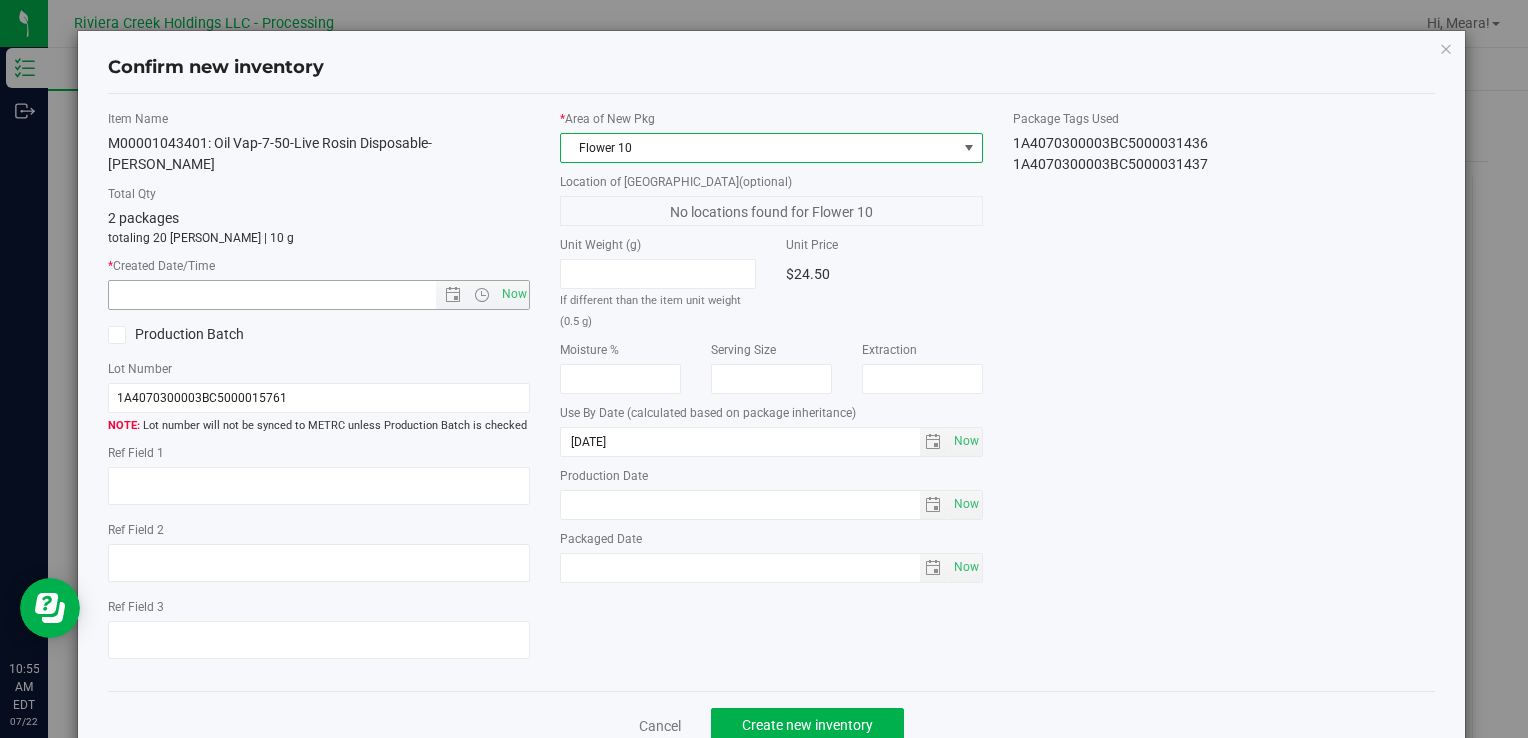 click on "Item Name
M00001043401: Oil Vap-7-50-Live Rosin Disposable-[PERSON_NAME]
Total Qty
2 packages  totaling 20 [PERSON_NAME] | 10 g
*
Created Date/Time
Now
Production Batch
Lot Number
1A4070300003BC5000015761" at bounding box center (319, 393) 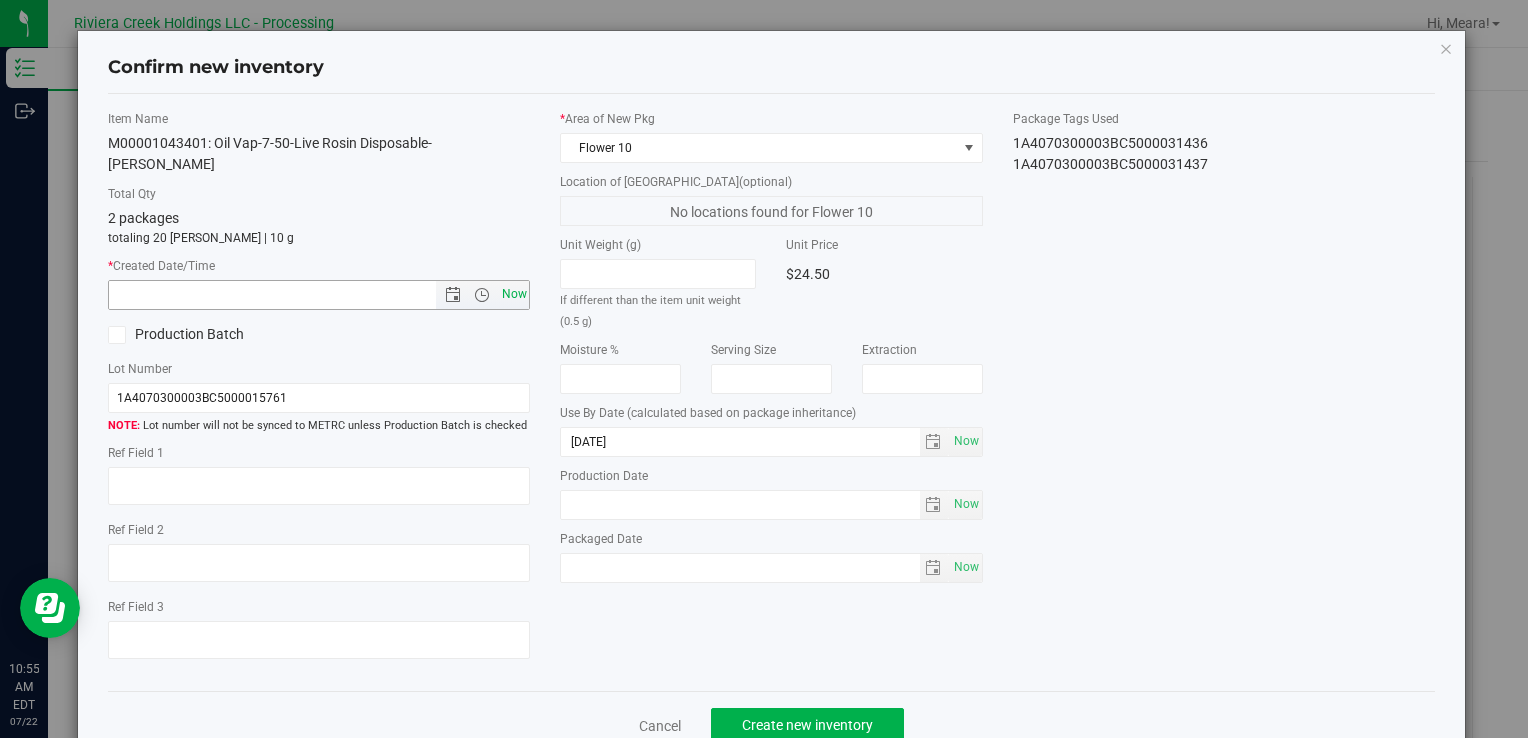 click on "Now" at bounding box center [514, 294] 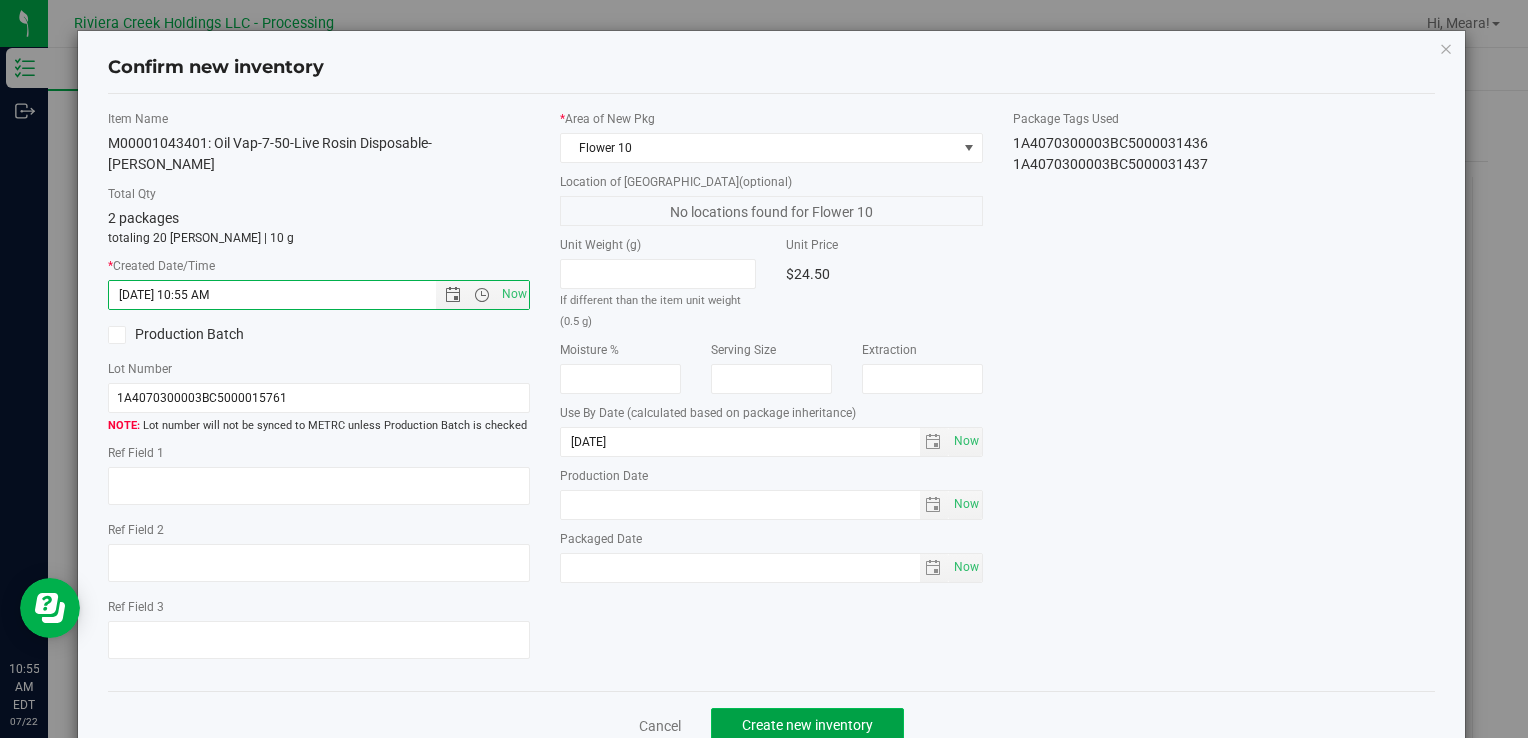 click on "Create new inventory" 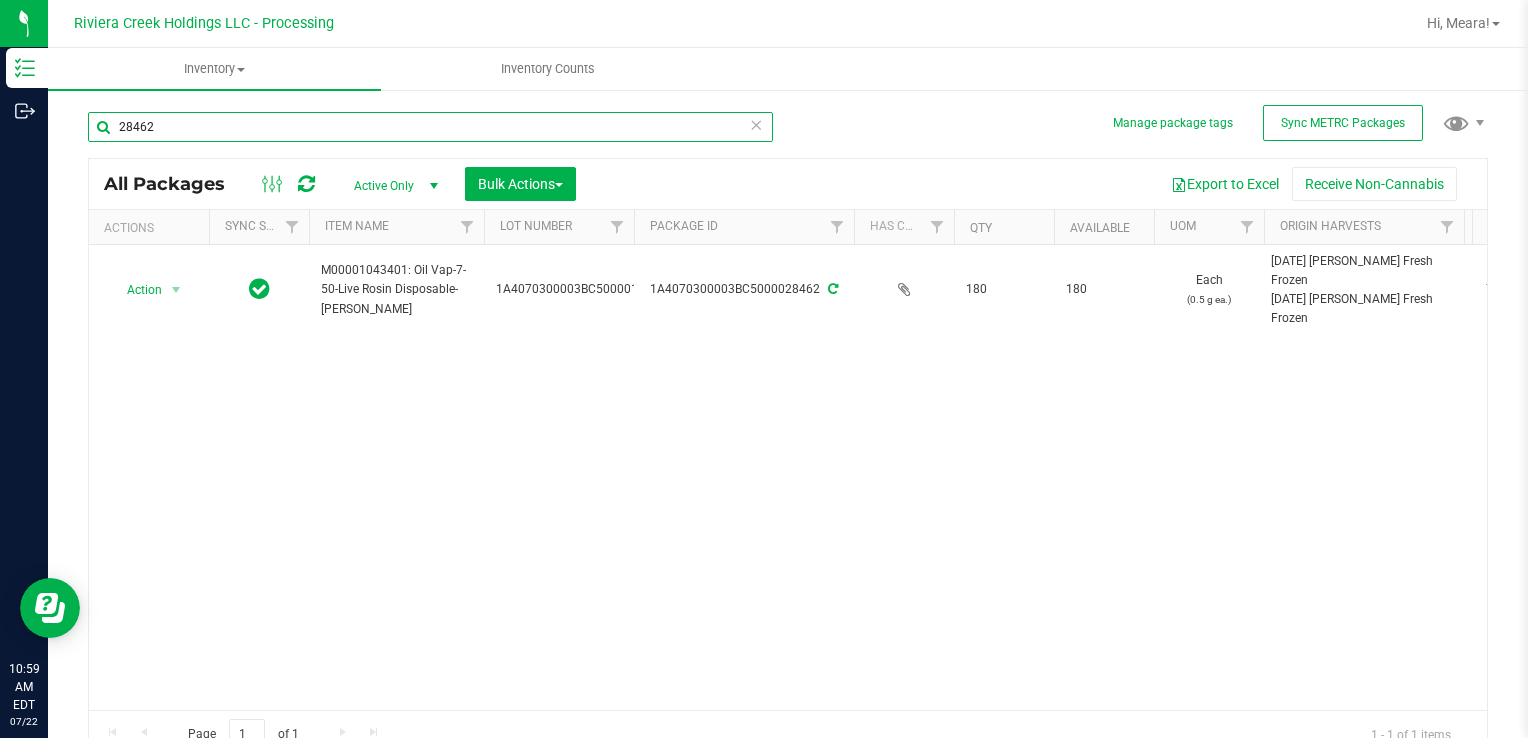 drag, startPoint x: 208, startPoint y: 122, endPoint x: 399, endPoint y: 222, distance: 215.59453 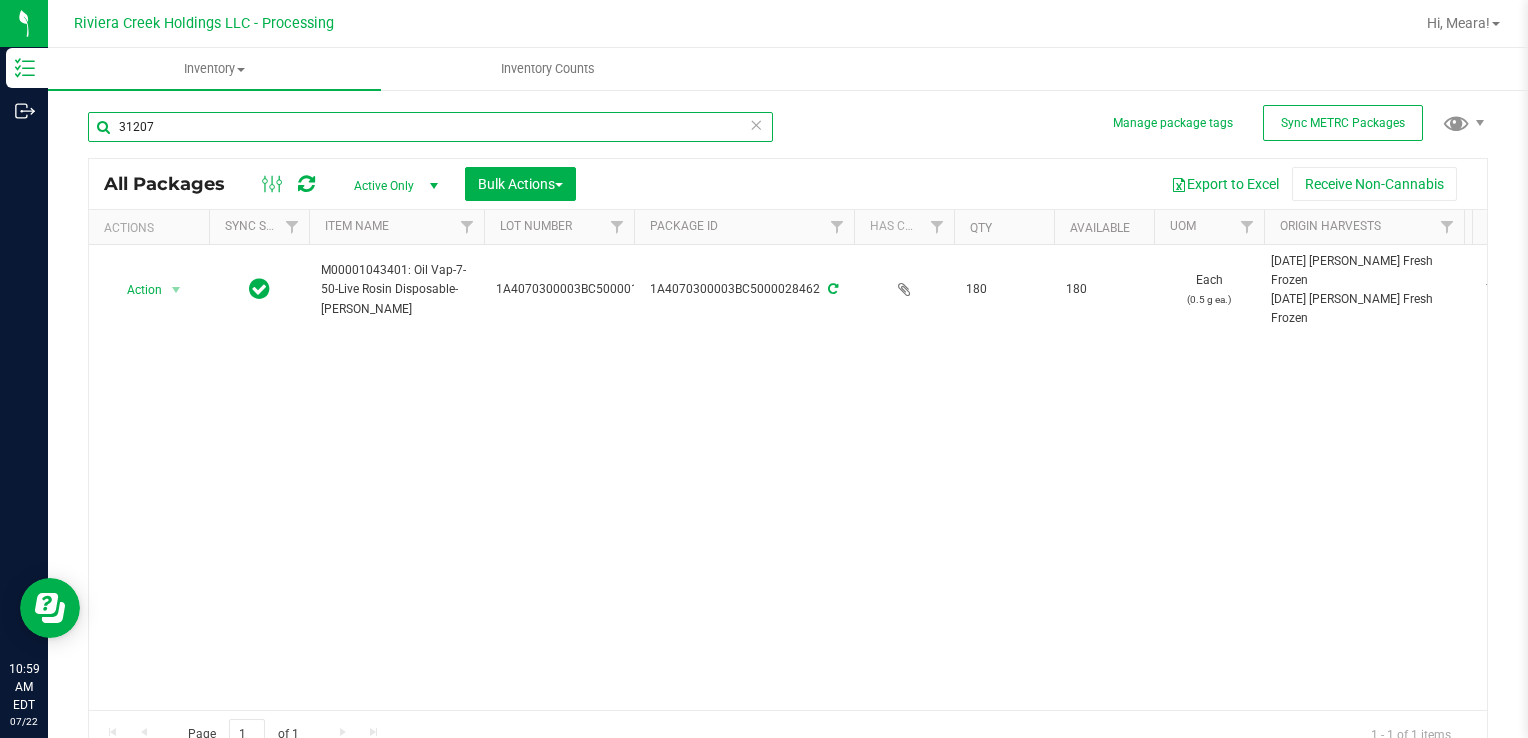 type on "31207" 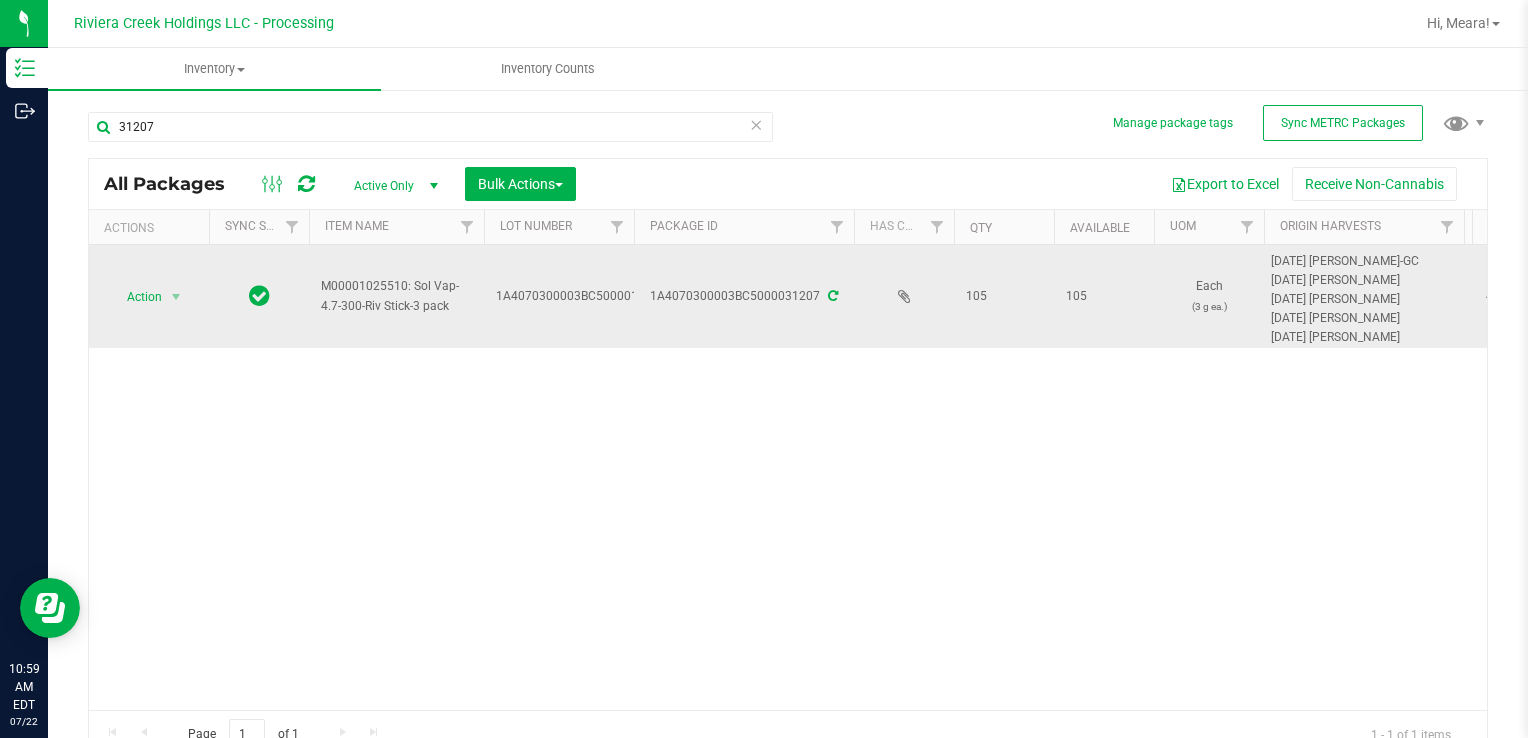 drag, startPoint x: 160, startPoint y: 310, endPoint x: 172, endPoint y: 320, distance: 15.6205 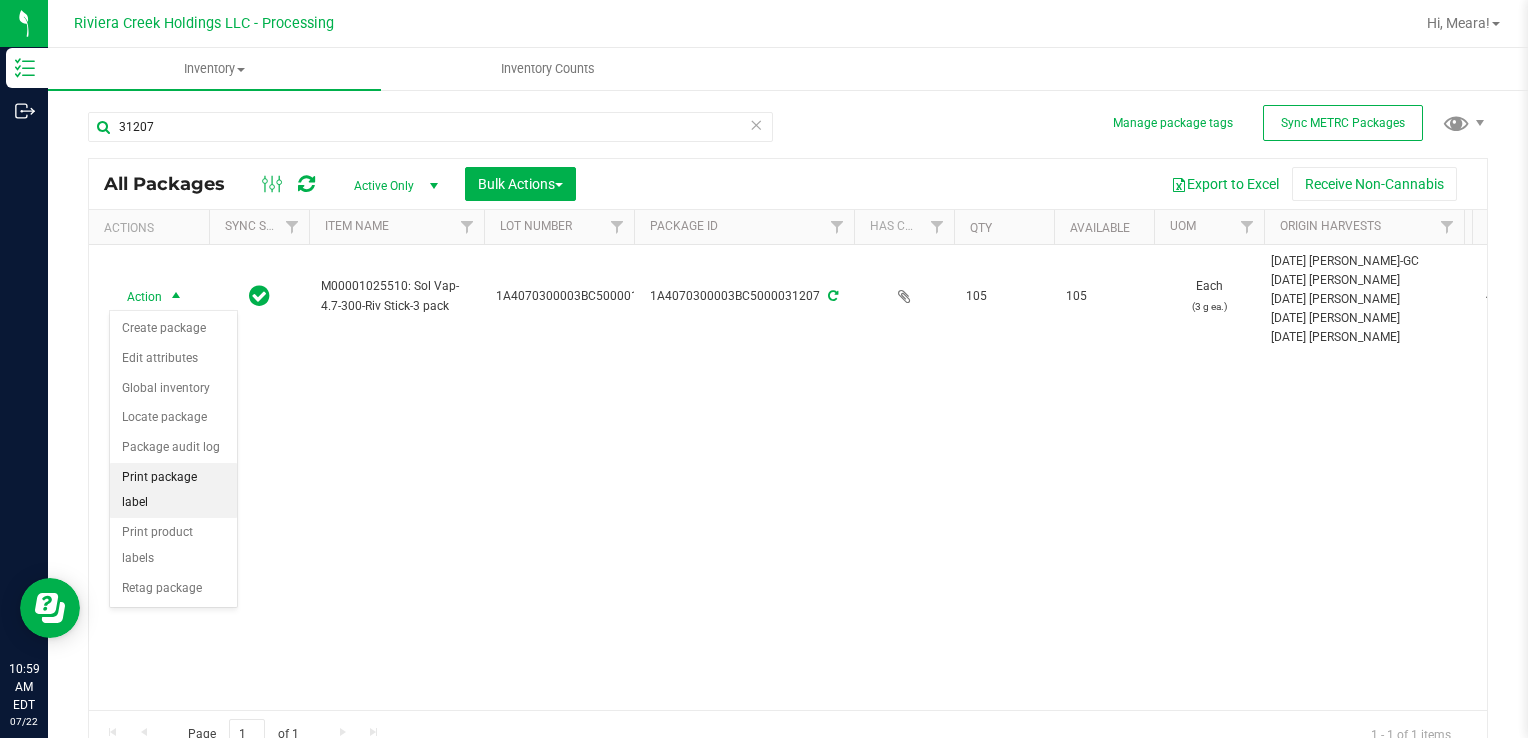 click on "Print package label" at bounding box center [173, 490] 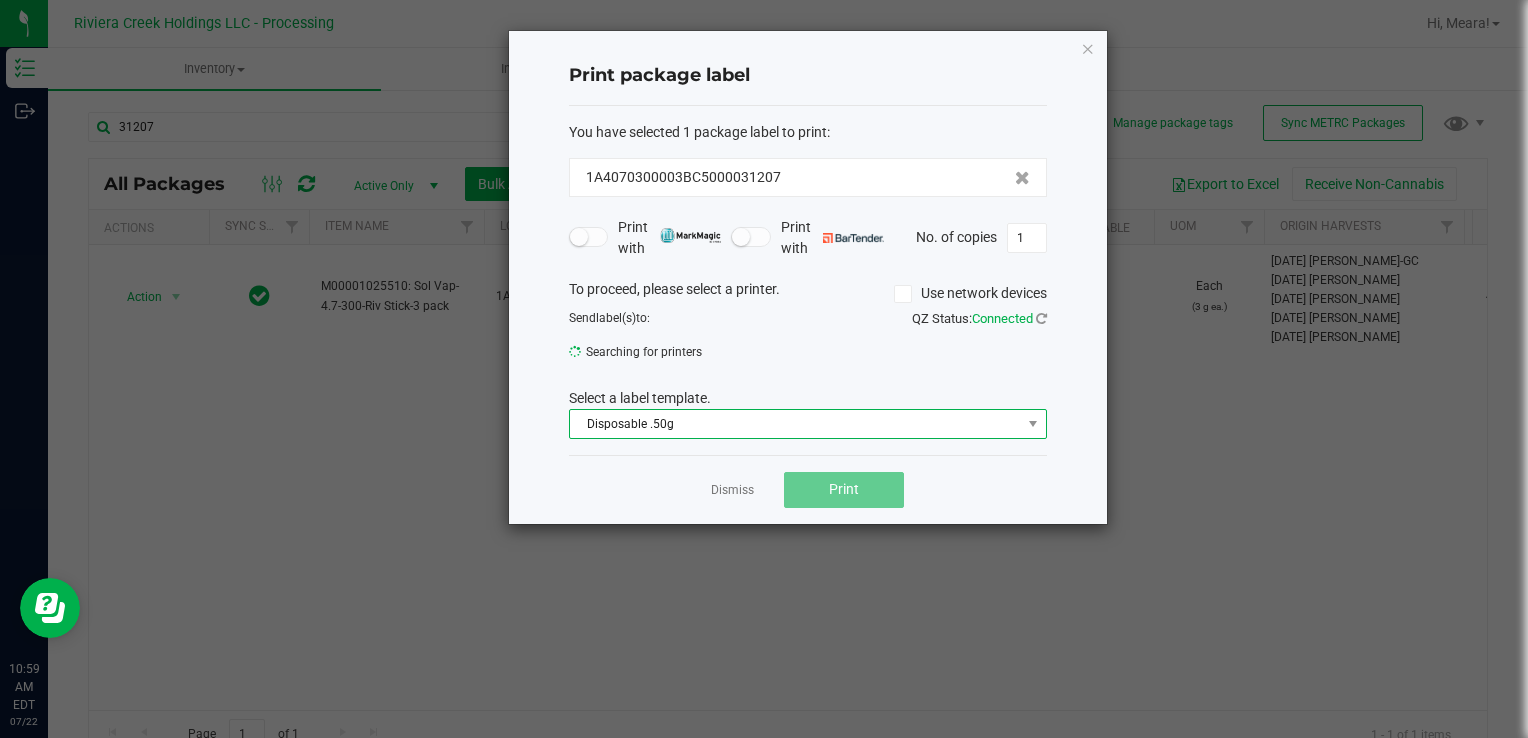 click on "Disposable .50g" at bounding box center (795, 424) 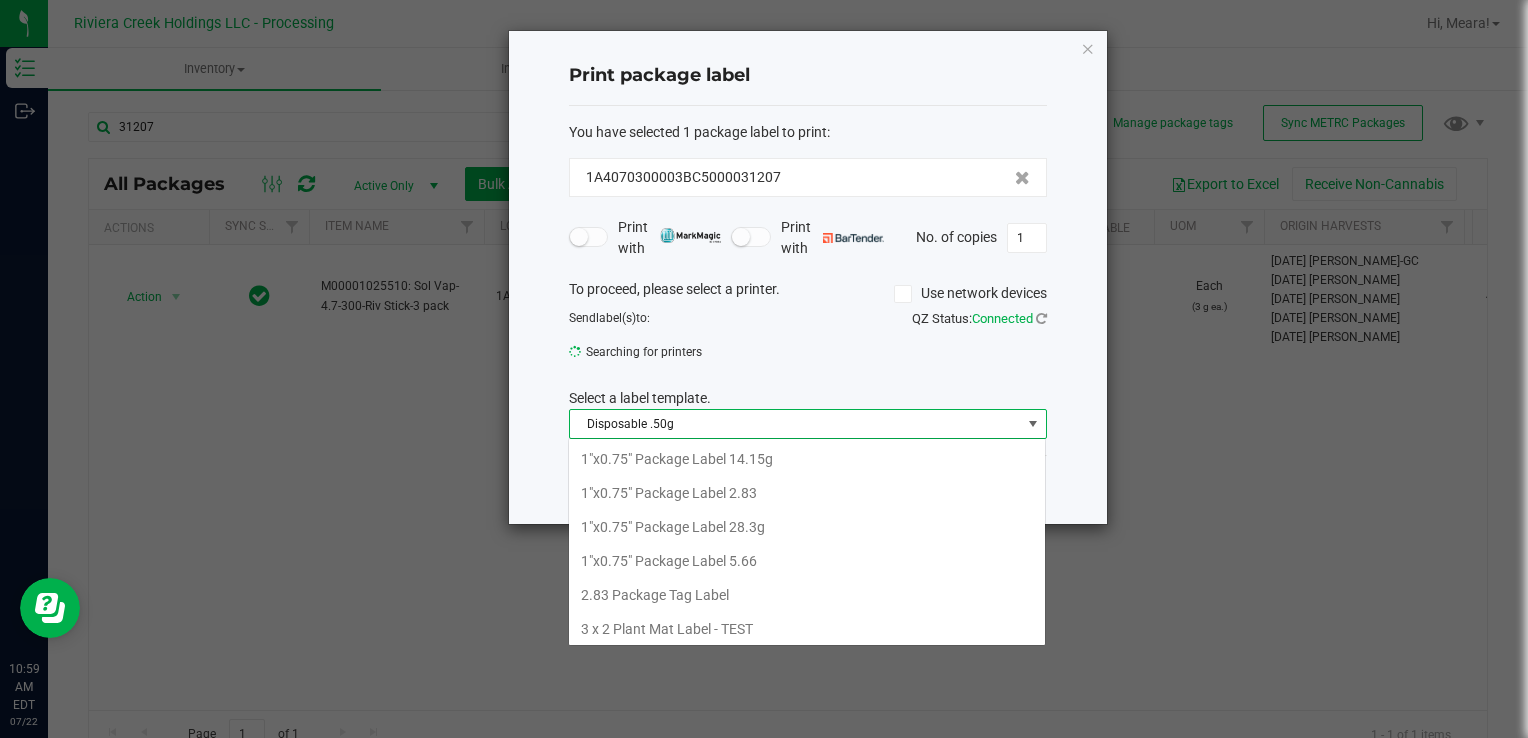 scroll, scrollTop: 99970, scrollLeft: 99521, axis: both 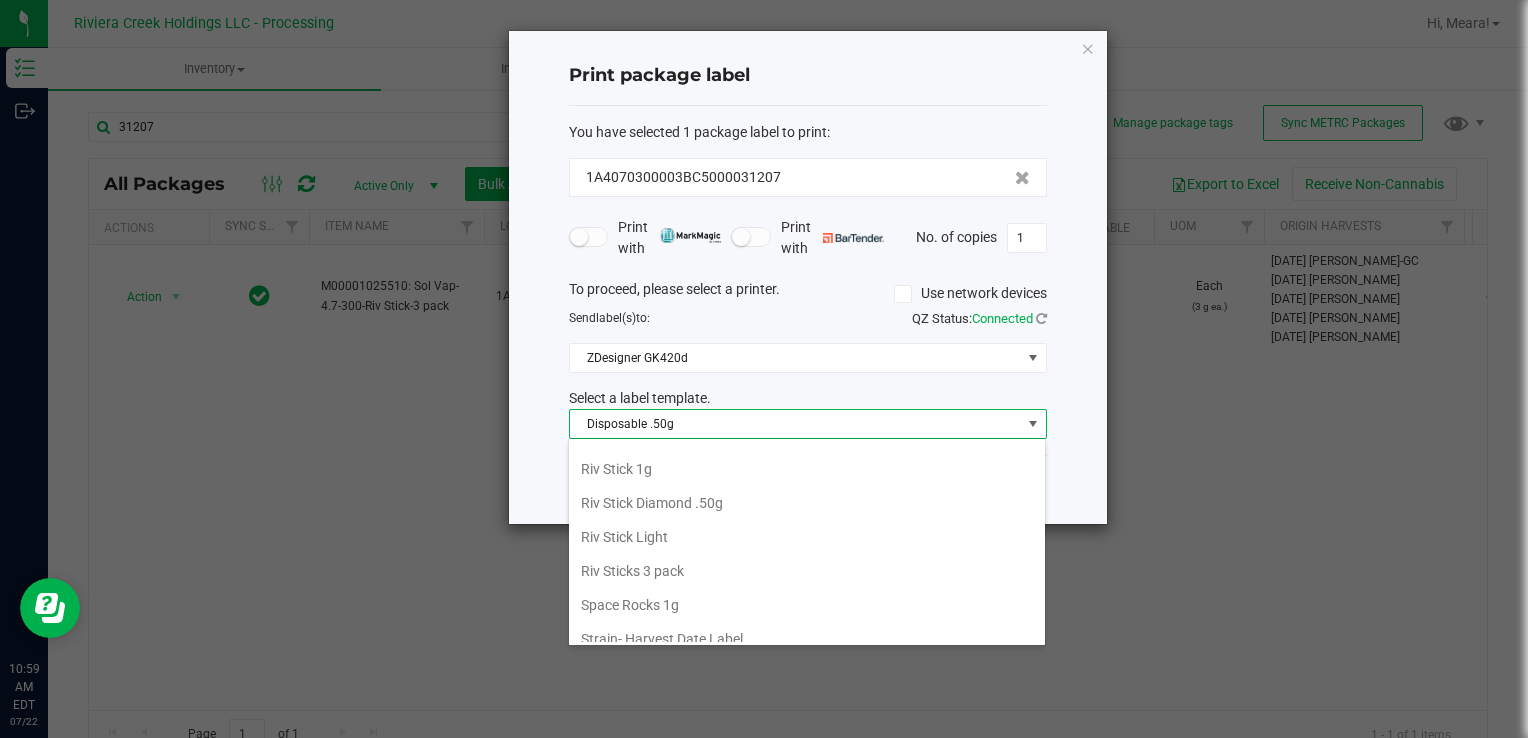click on "Riv Sticks 3 pack" at bounding box center [807, 571] 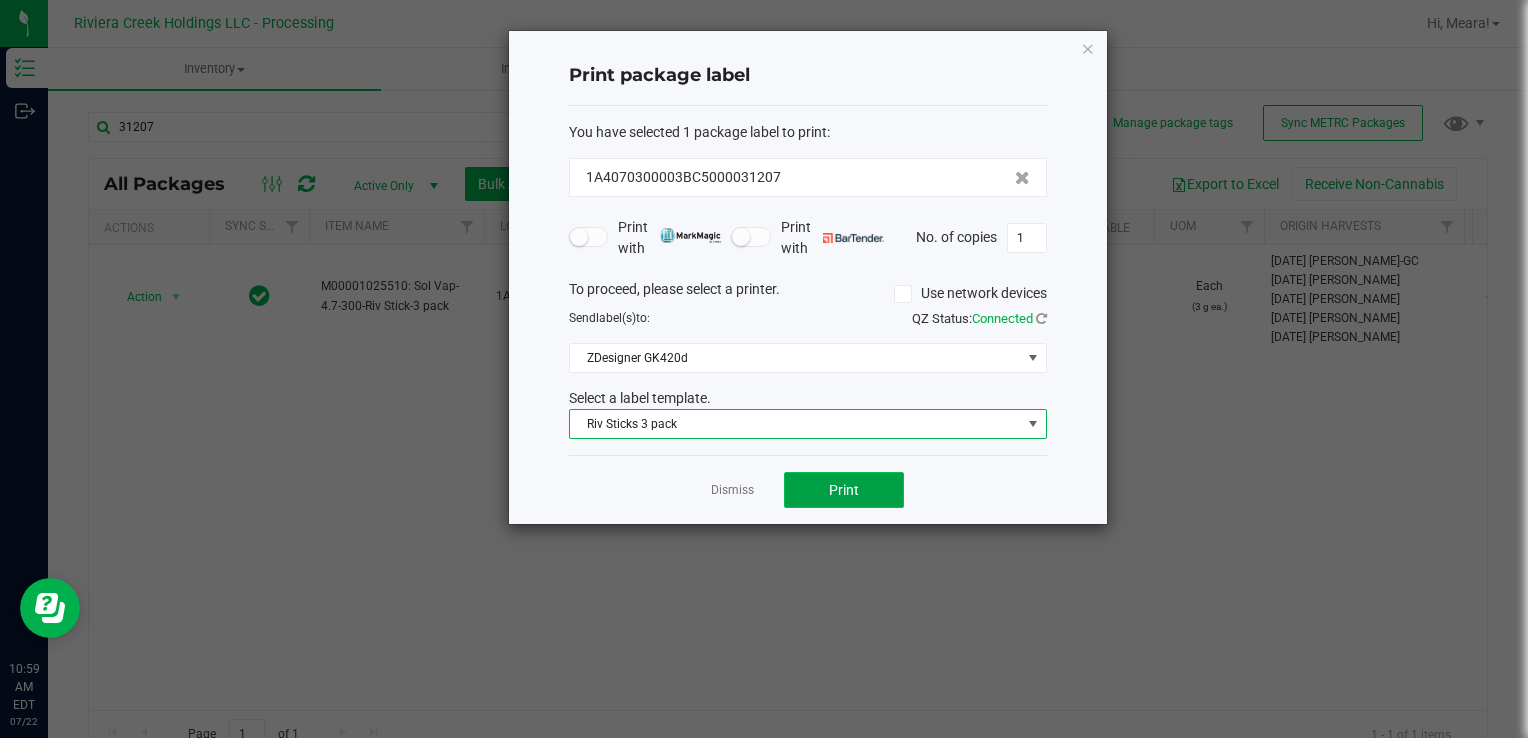 click on "Print" 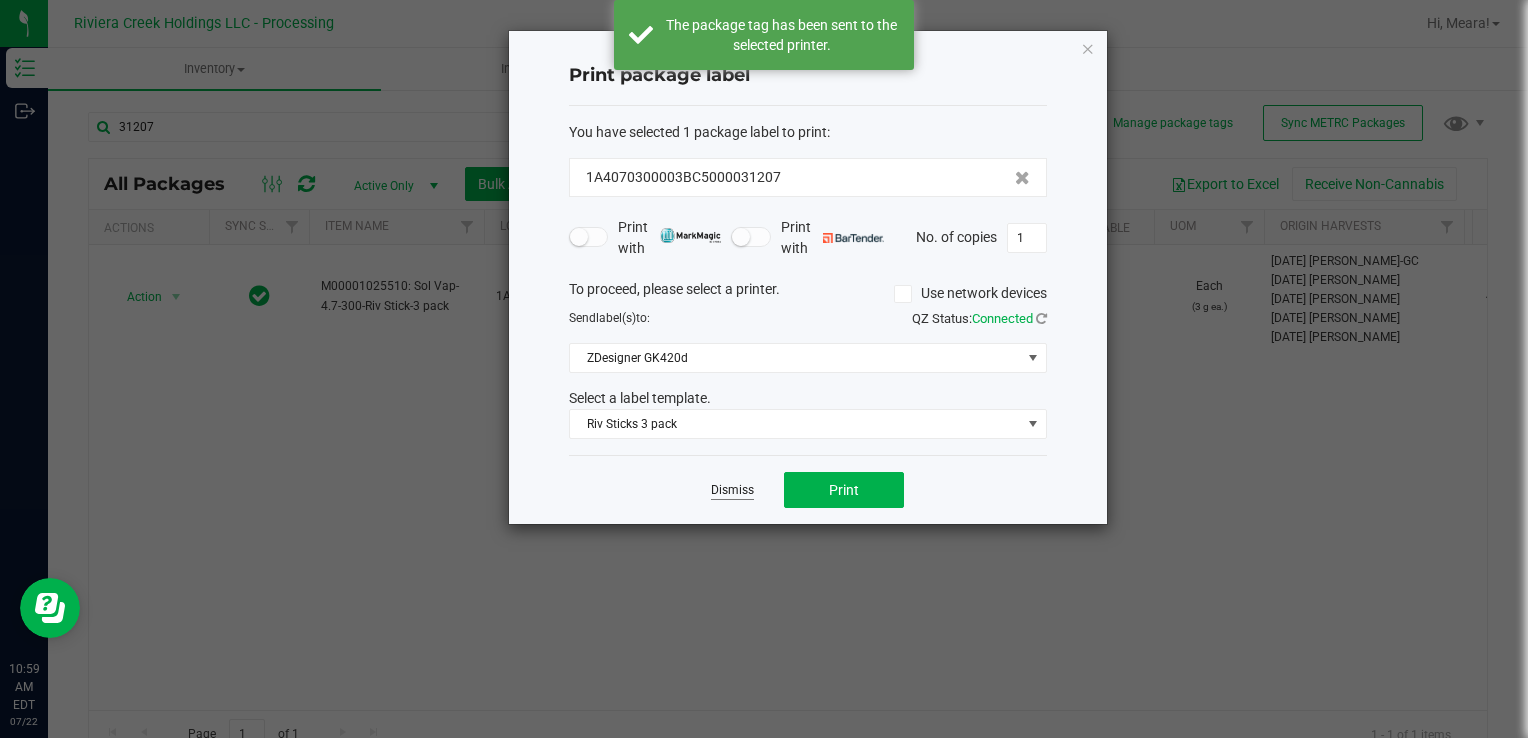 click on "Dismiss" 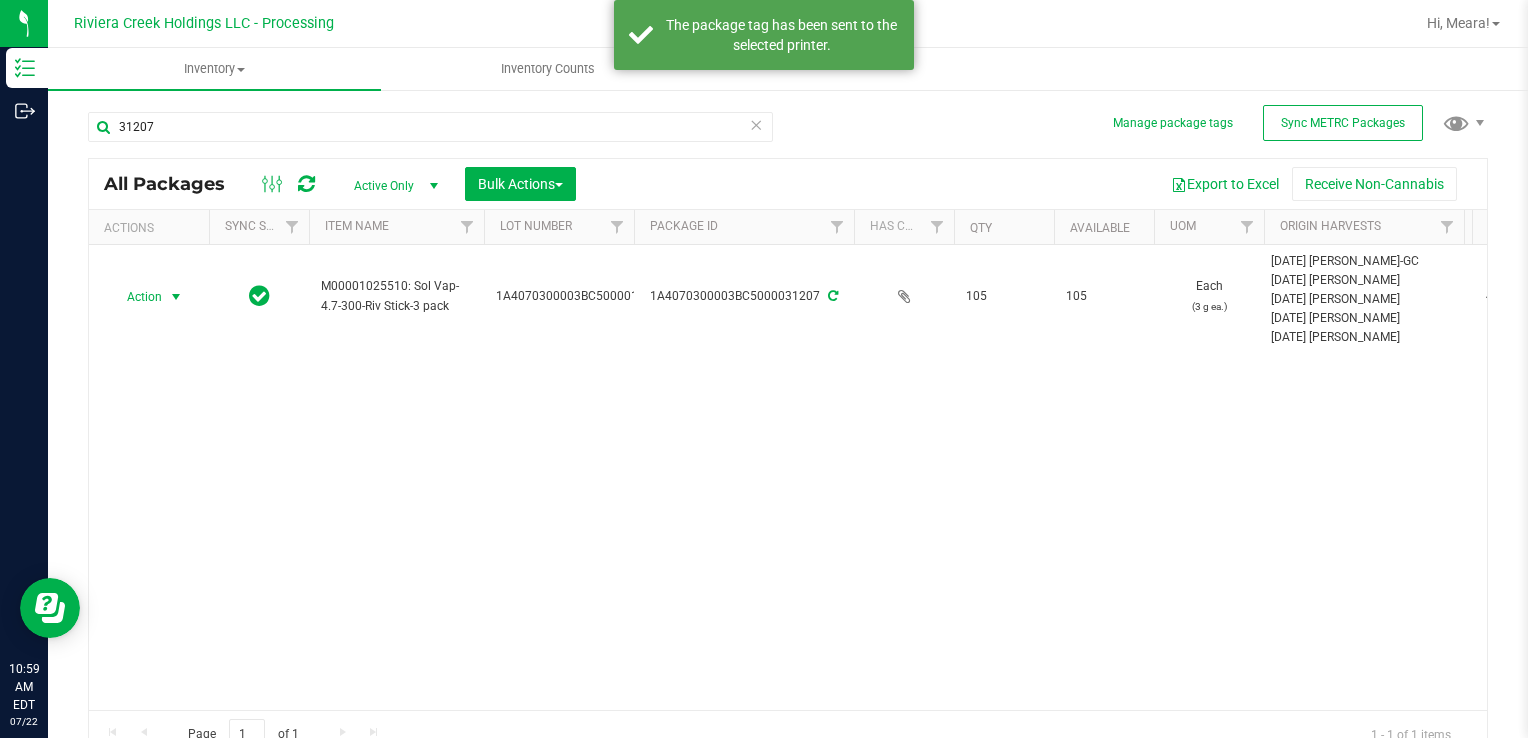 drag, startPoint x: 131, startPoint y: 290, endPoint x: 166, endPoint y: 321, distance: 46.75468 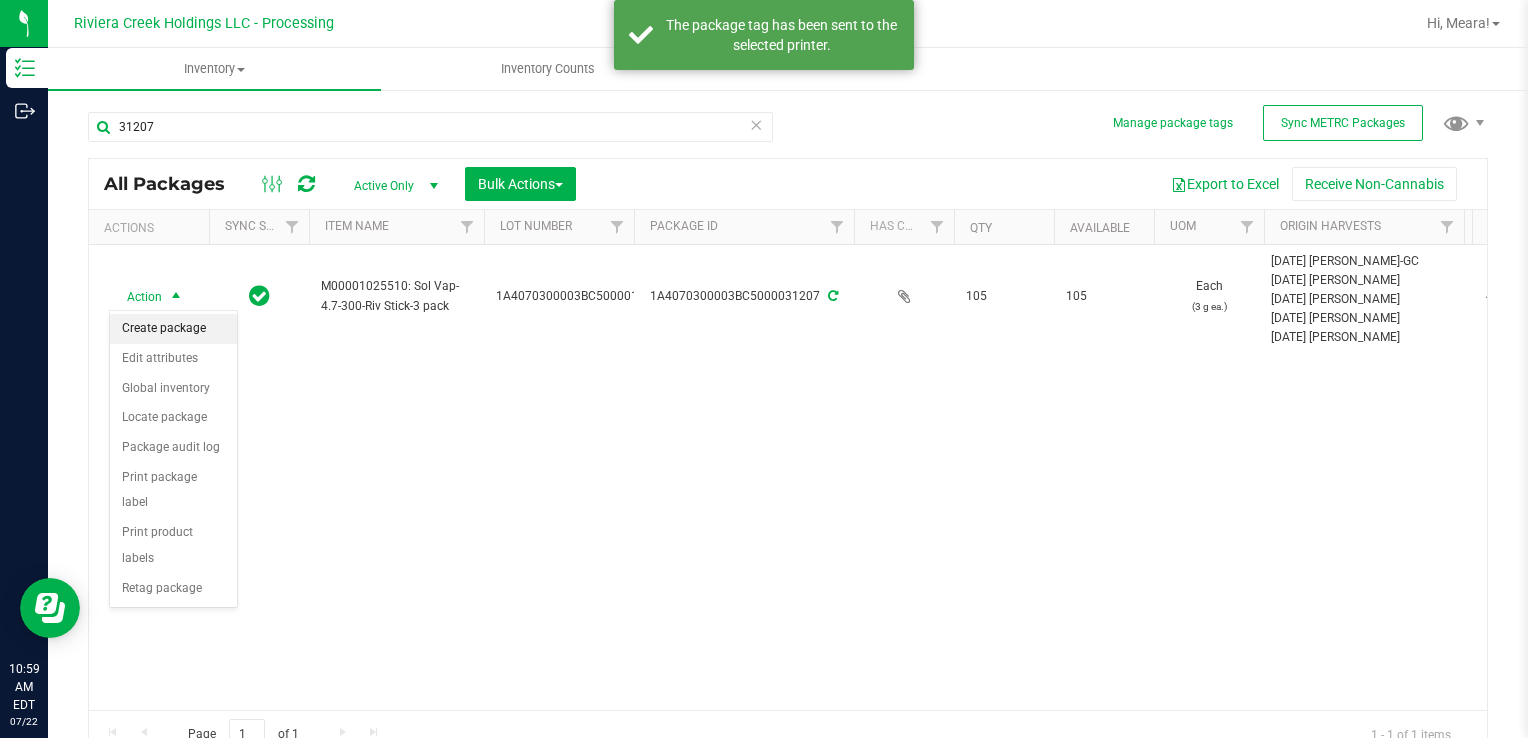 click on "Create package" at bounding box center [173, 329] 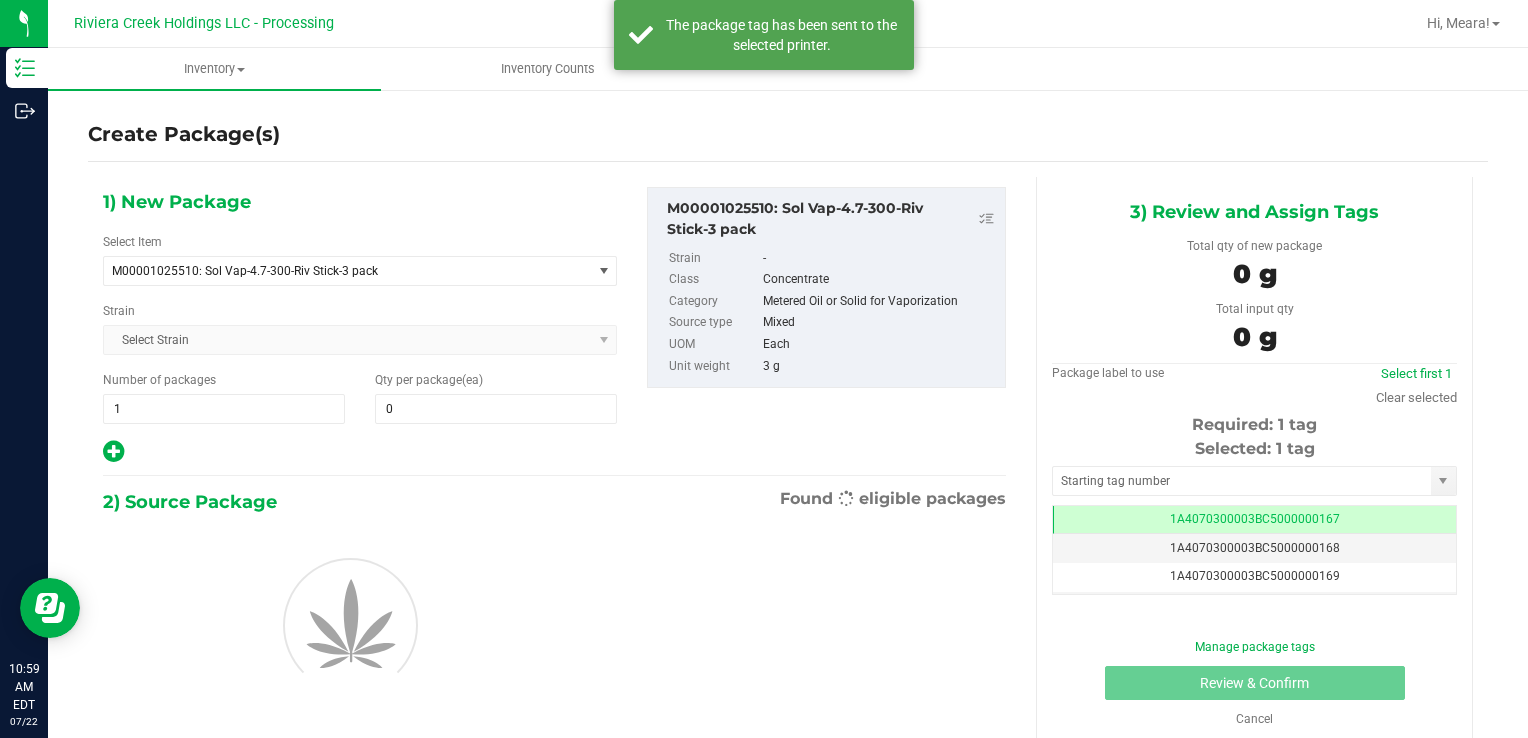 scroll, scrollTop: 0, scrollLeft: 0, axis: both 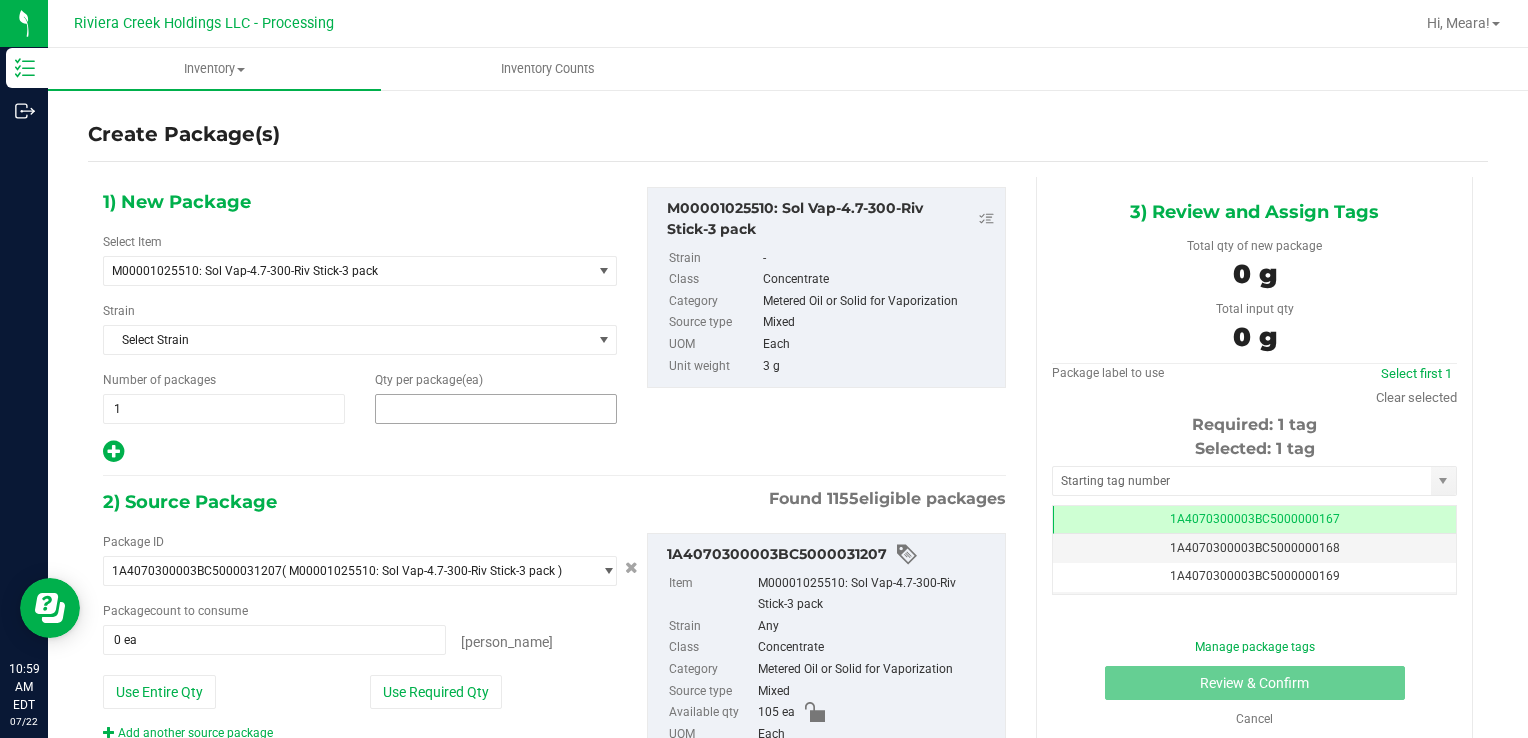 click at bounding box center [496, 409] 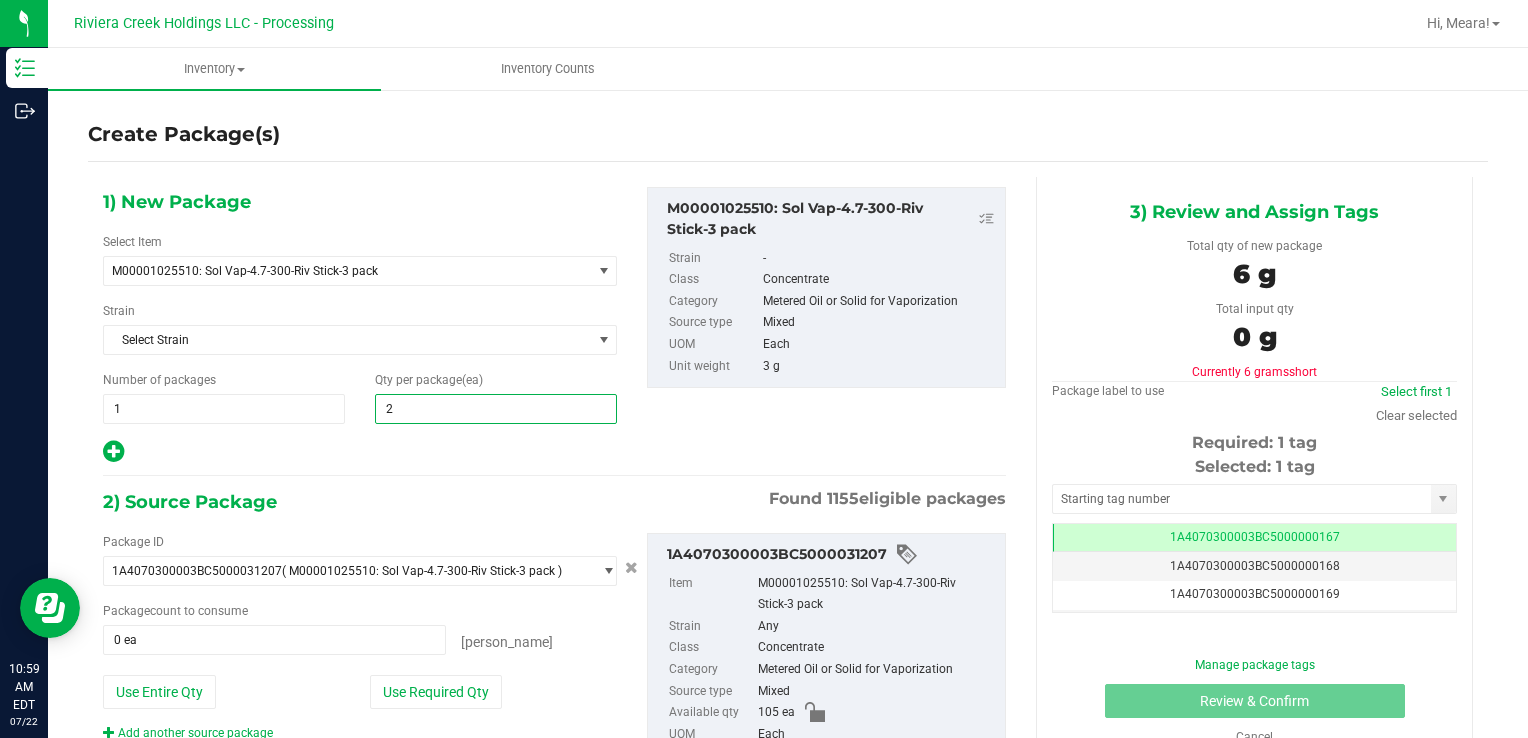 type on "25" 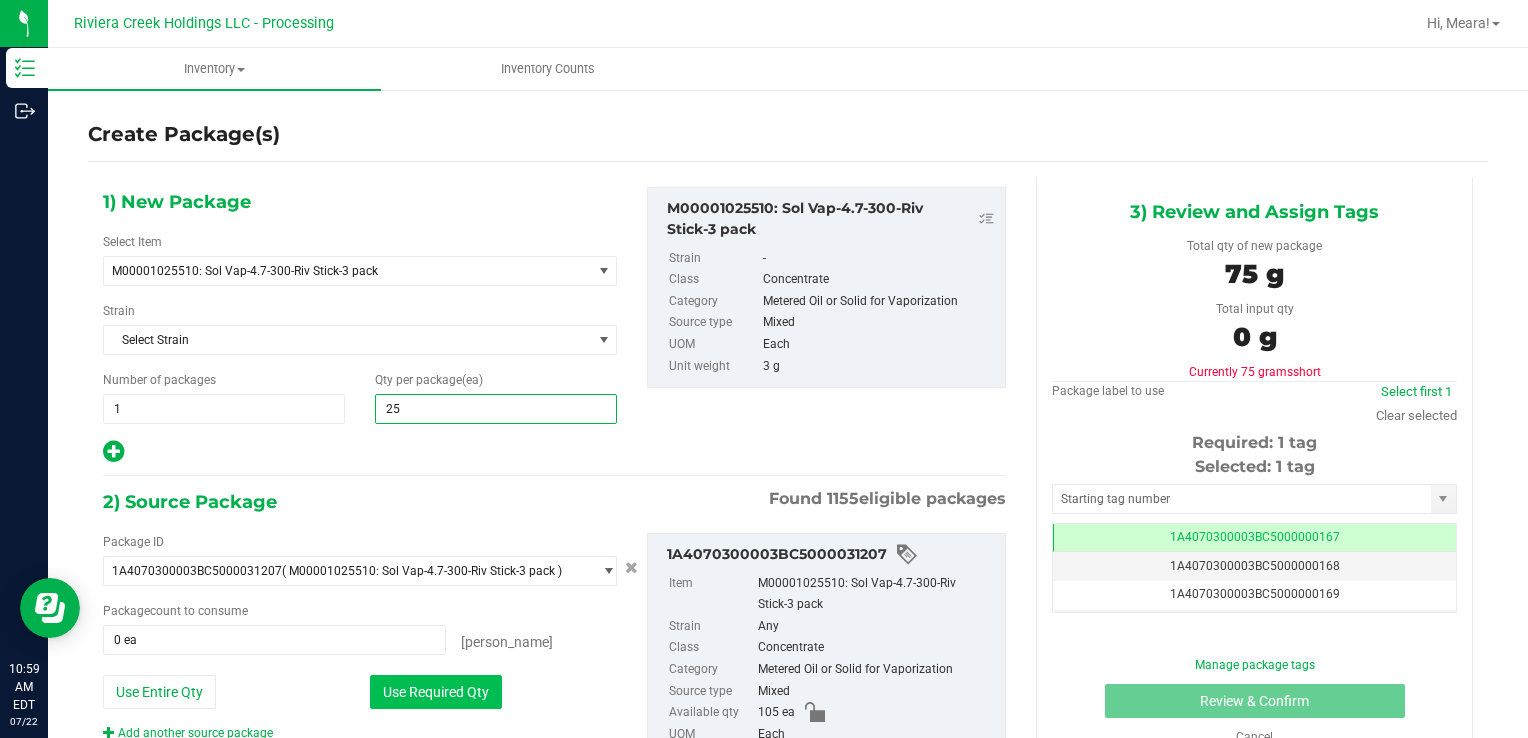 type on "25" 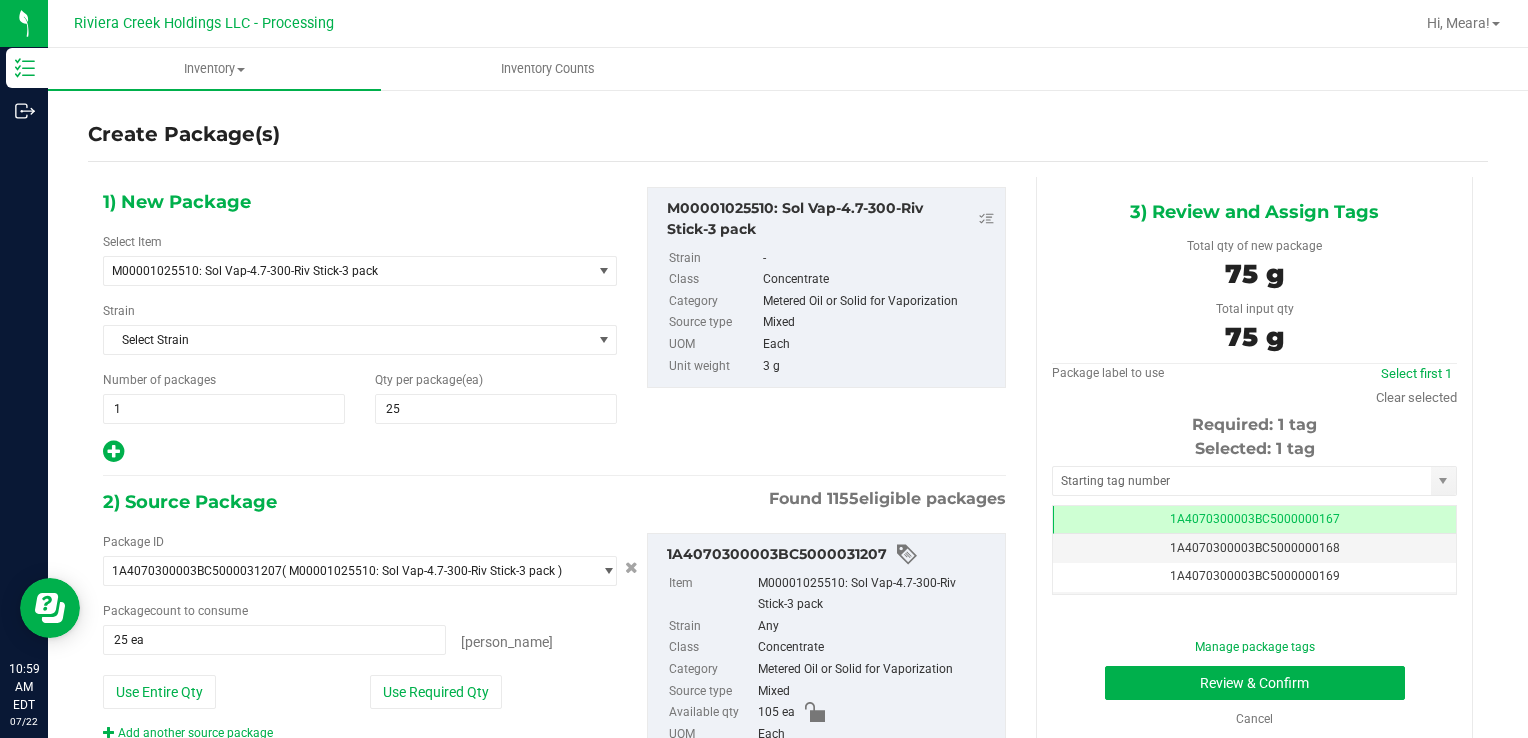 click on "Selected: 1 tag
Tag 1A4070300003BC5000000167 1A4070300003BC5000000168 1A4070300003BC5000000169 1A4070300003BC5000000170 1A4070300003BC5000000171 1A4070300003BC5000000172 1A4070300003BC5000000173 1A4070300003BC5000000174 1A4070300003BC5000000175 1A4070300003BC5000000176 1A4070300003BC5000000177 1A4070300003BC5000000178 1A4070300003BC5000000179 1A4070300003BC5000000180 1A4070300003BC5000000181 1A4070300003BC5000000182 1A4070300003BC5000000183 1A4070300003BC5000000184 1A4070300003BC5000000185 1A4070300003BC5000000186 1A4070300003BC5000000187 1A4070300003BC5000000188 1A4070300003BC5000000191 1A4070300003BC5000001900 1A4070300003BC5000002394 1A4070300003BC5000003798 Page of 1 [PERSON_NAME] of 26 items" at bounding box center (1254, 516) 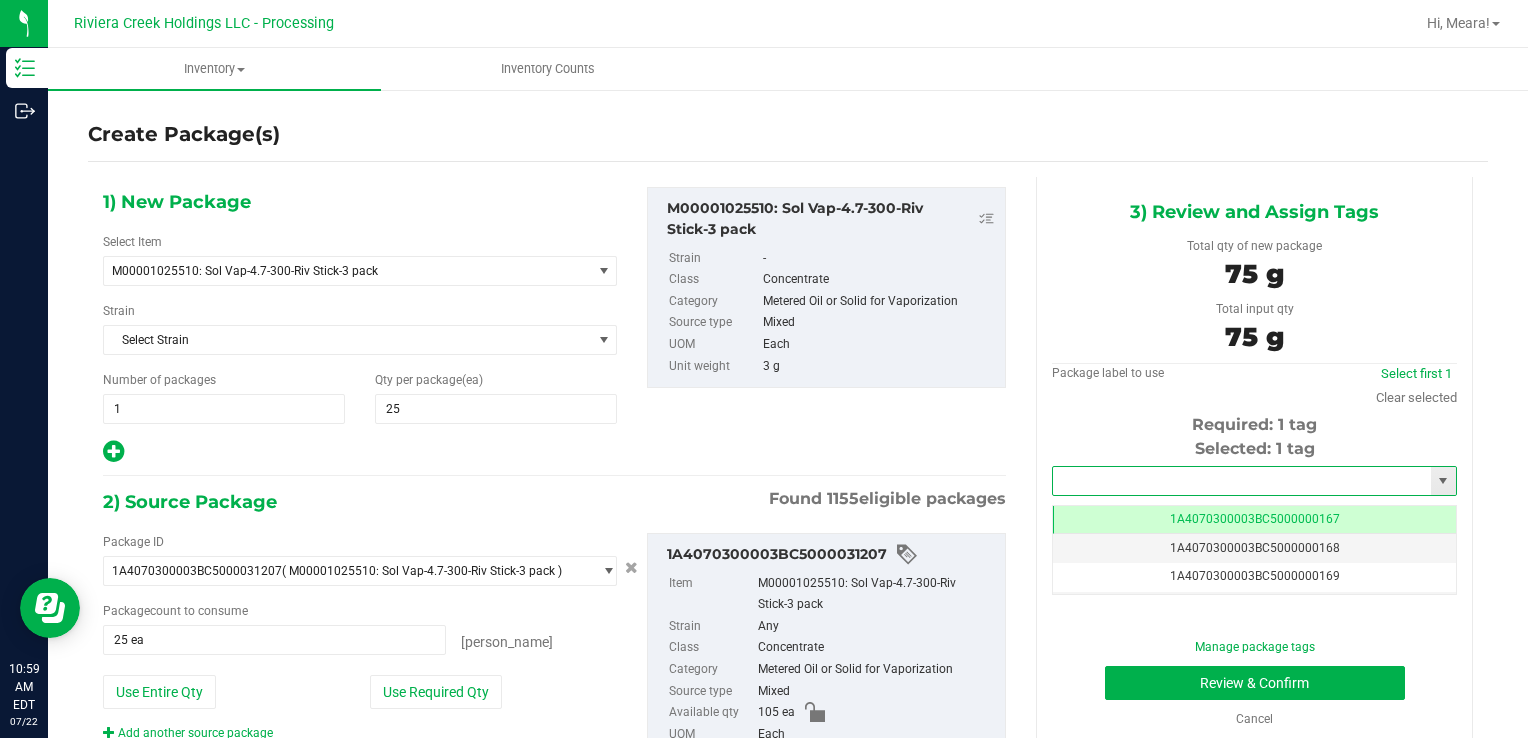 click at bounding box center [1242, 481] 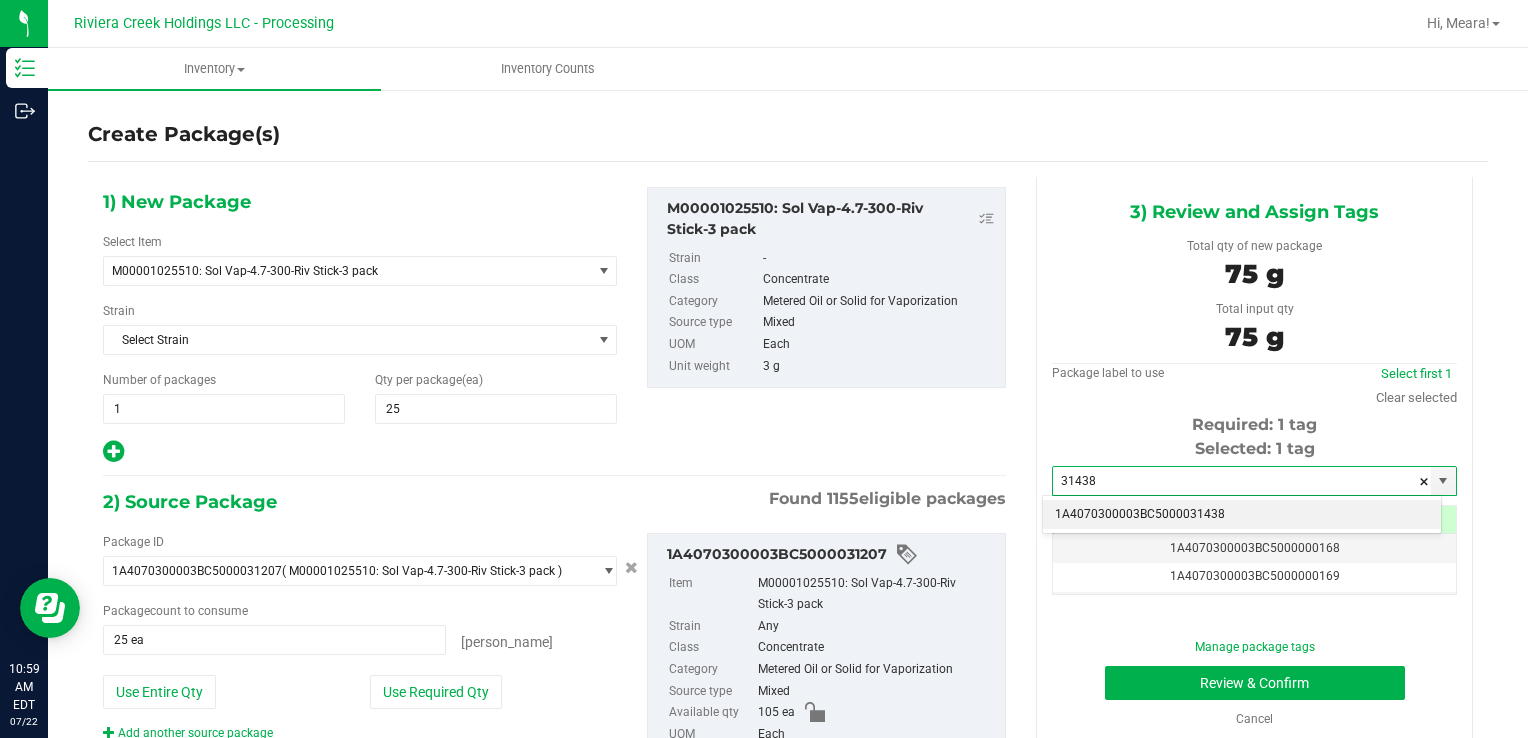click on "1A4070300003BC5000031438" at bounding box center [1242, 515] 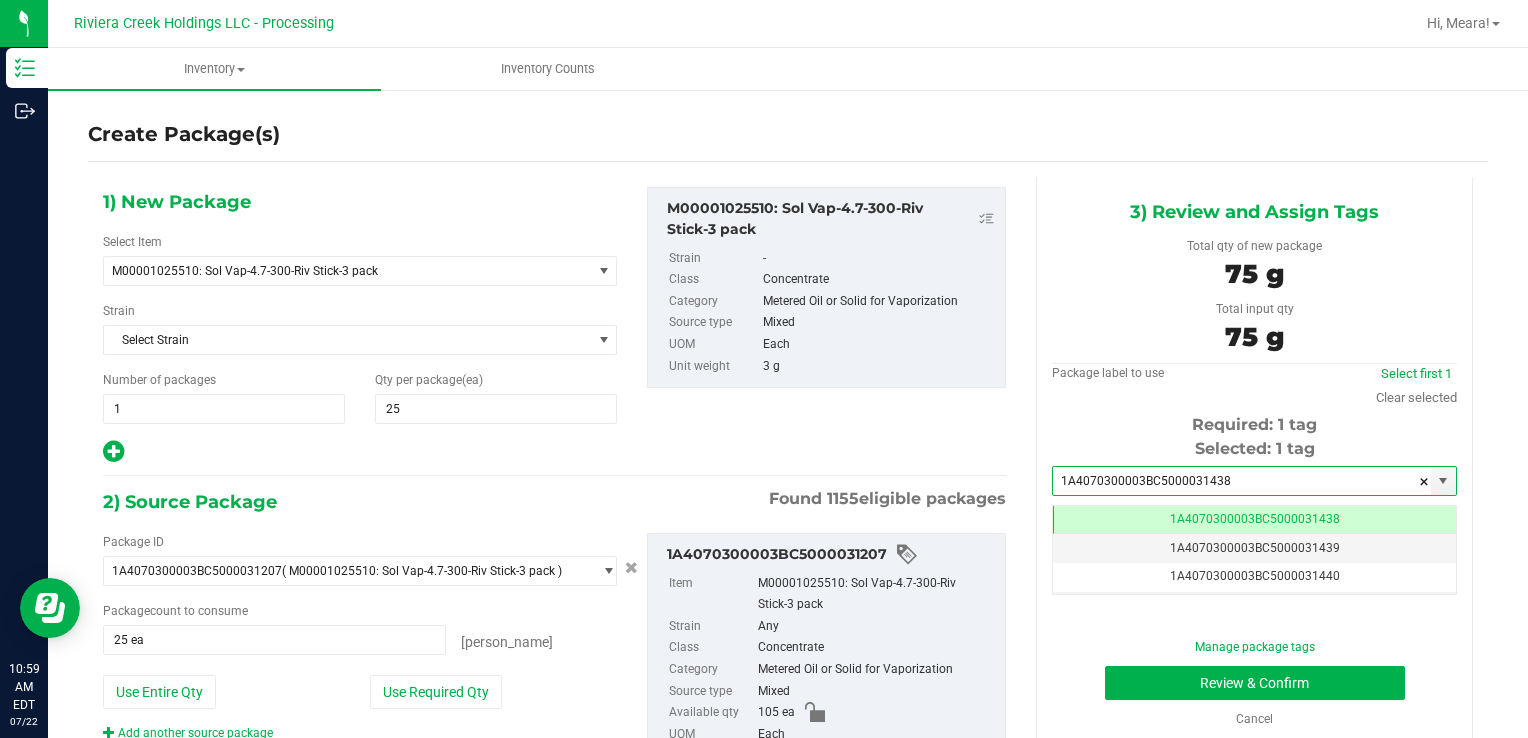 scroll, scrollTop: 0, scrollLeft: 0, axis: both 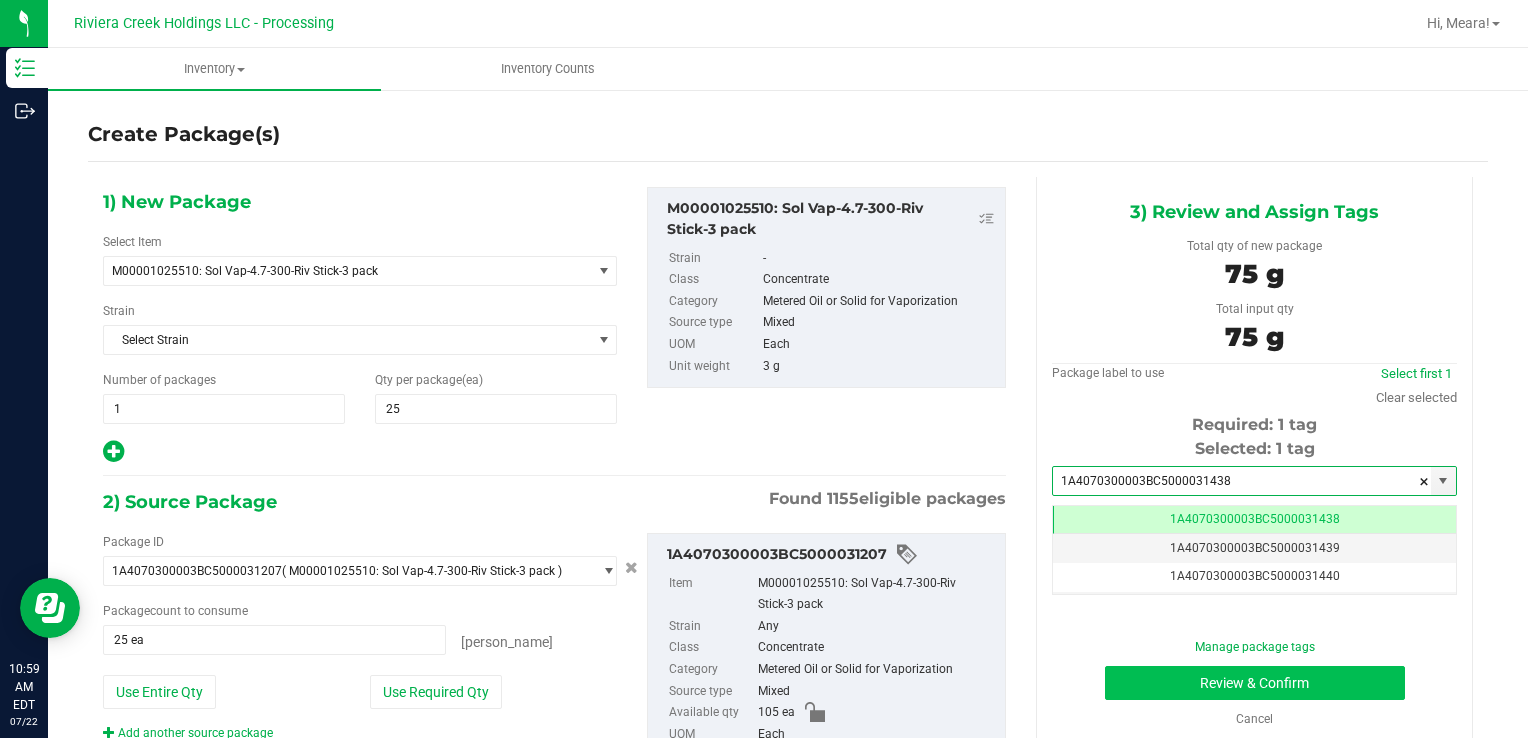 type on "1A4070300003BC5000031438" 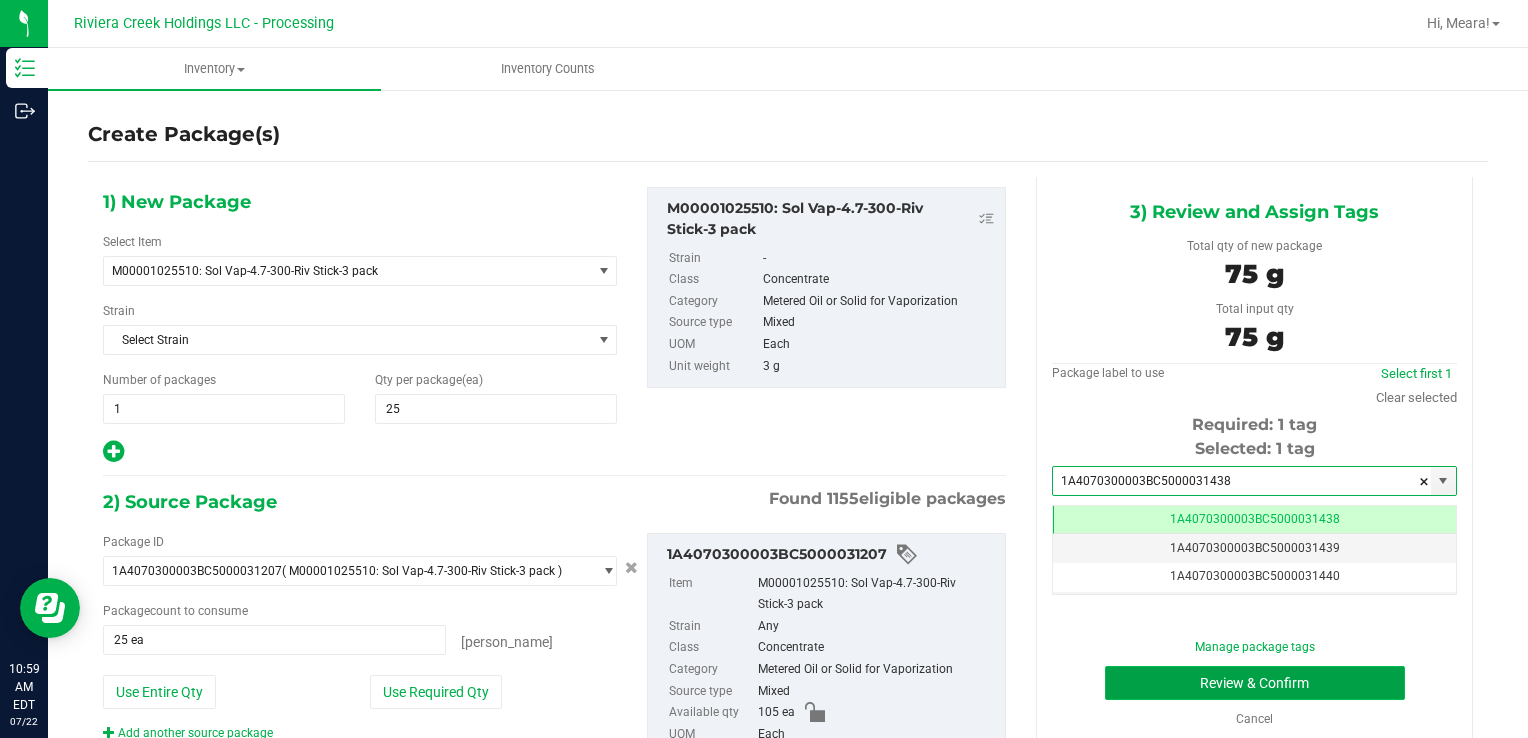 click on "Review & Confirm" at bounding box center (1255, 683) 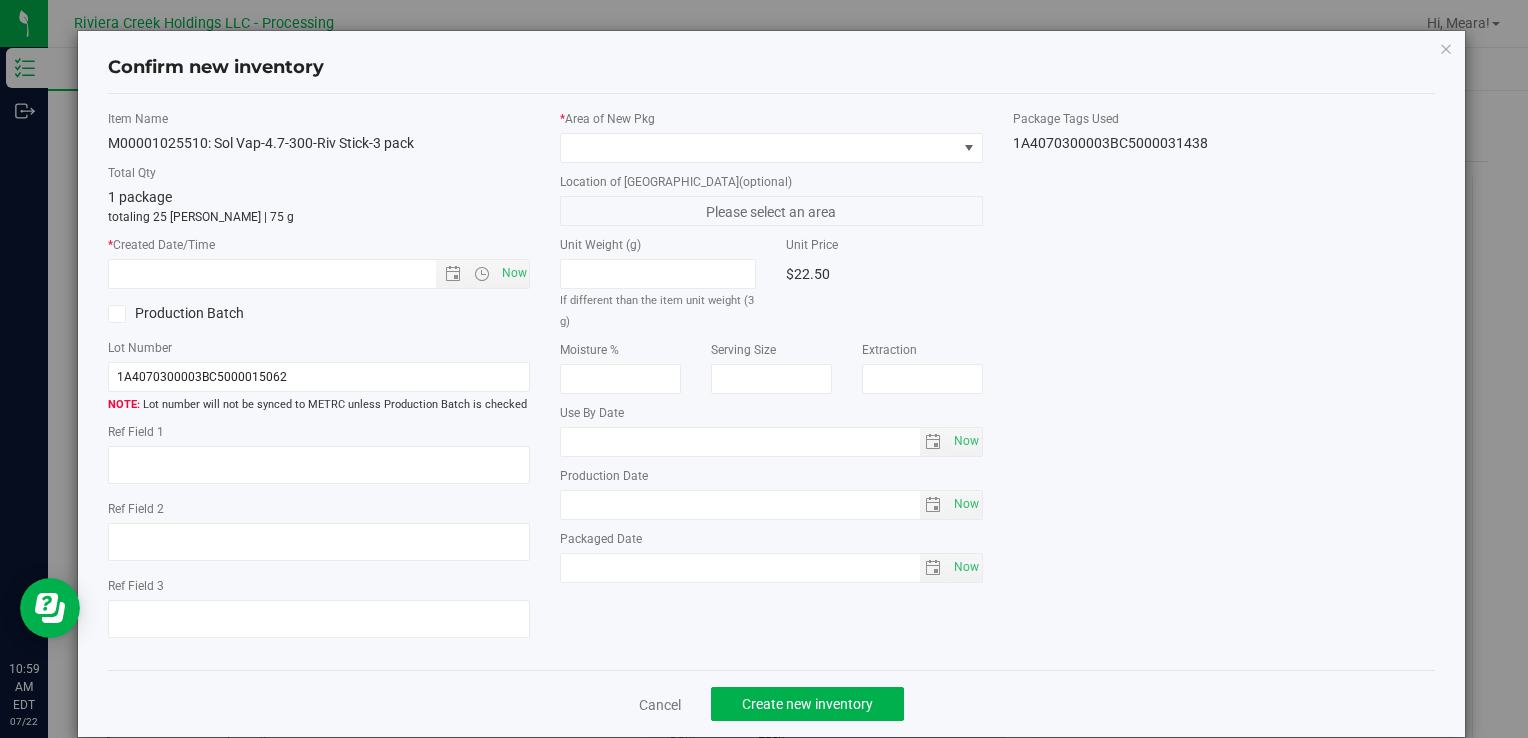 type on "[DATE]" 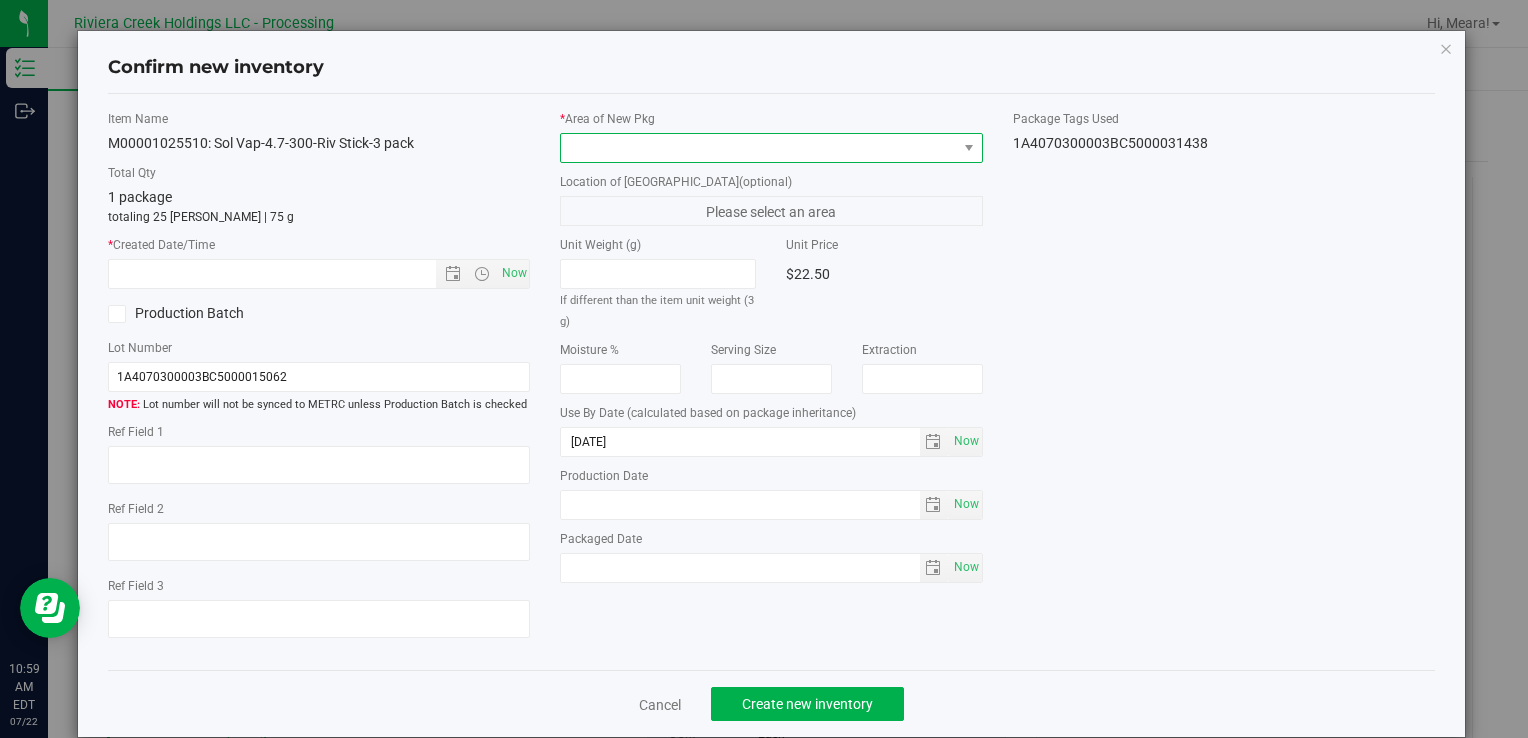 click at bounding box center [969, 148] 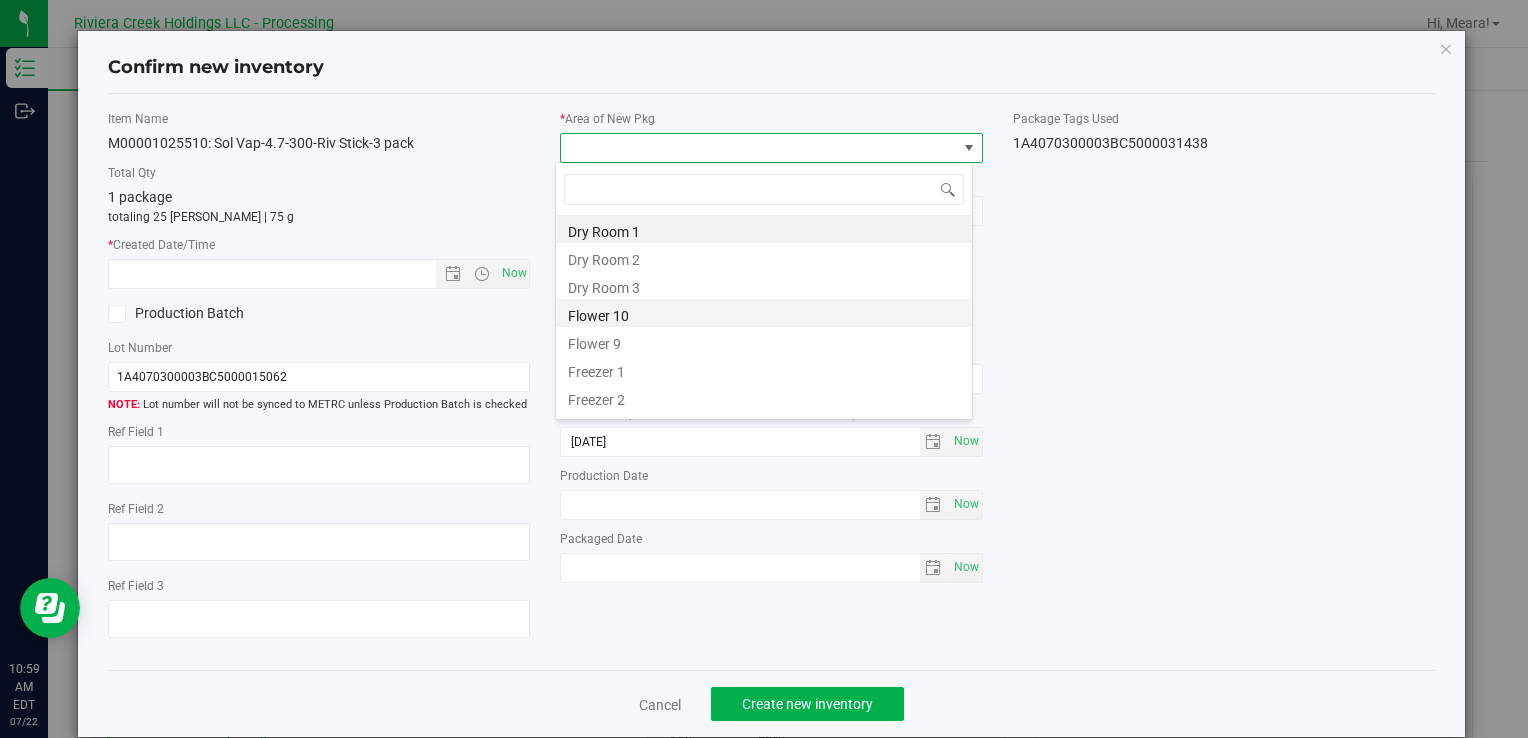 click on "Flower 10" at bounding box center (764, 313) 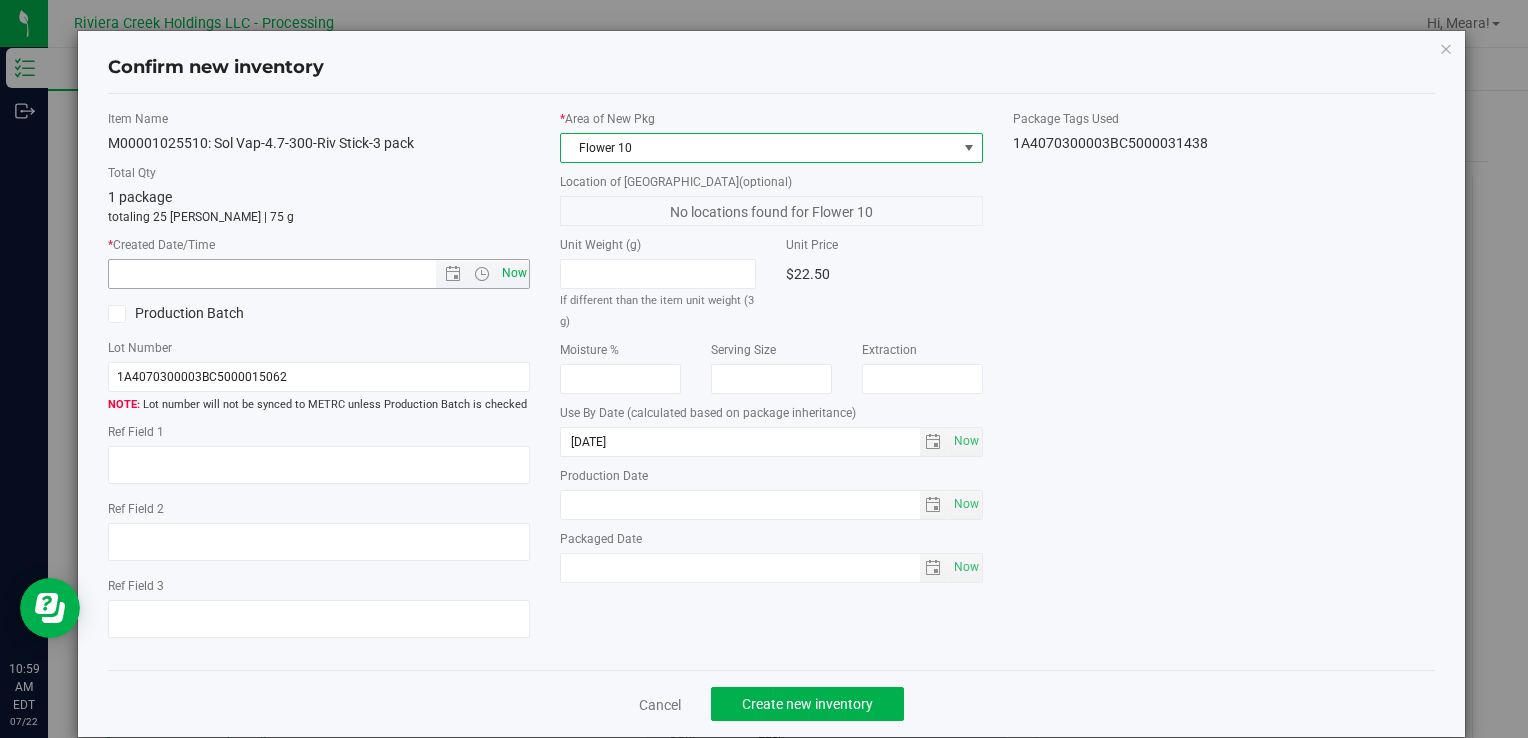 click on "Now" at bounding box center (514, 273) 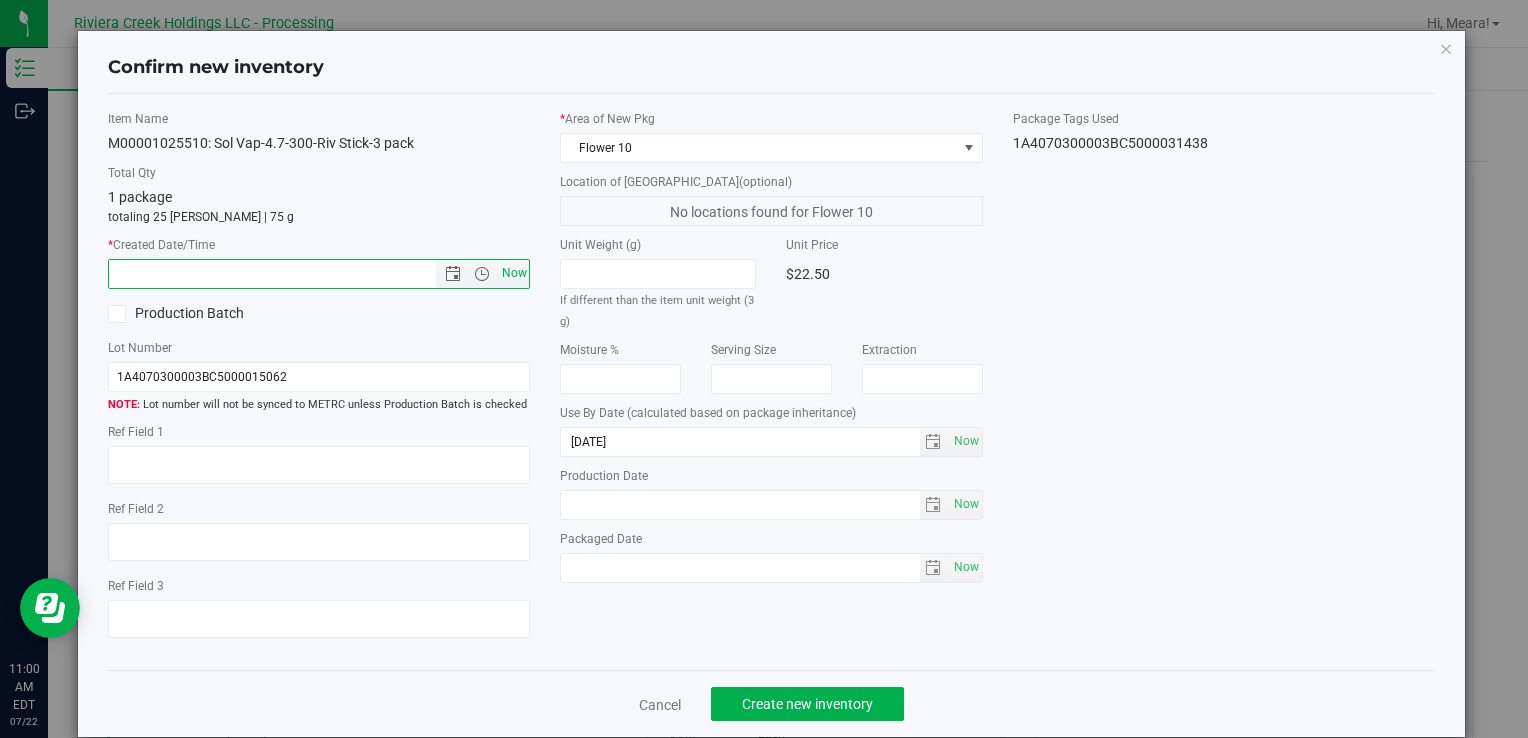 type on "[DATE] 11:00 AM" 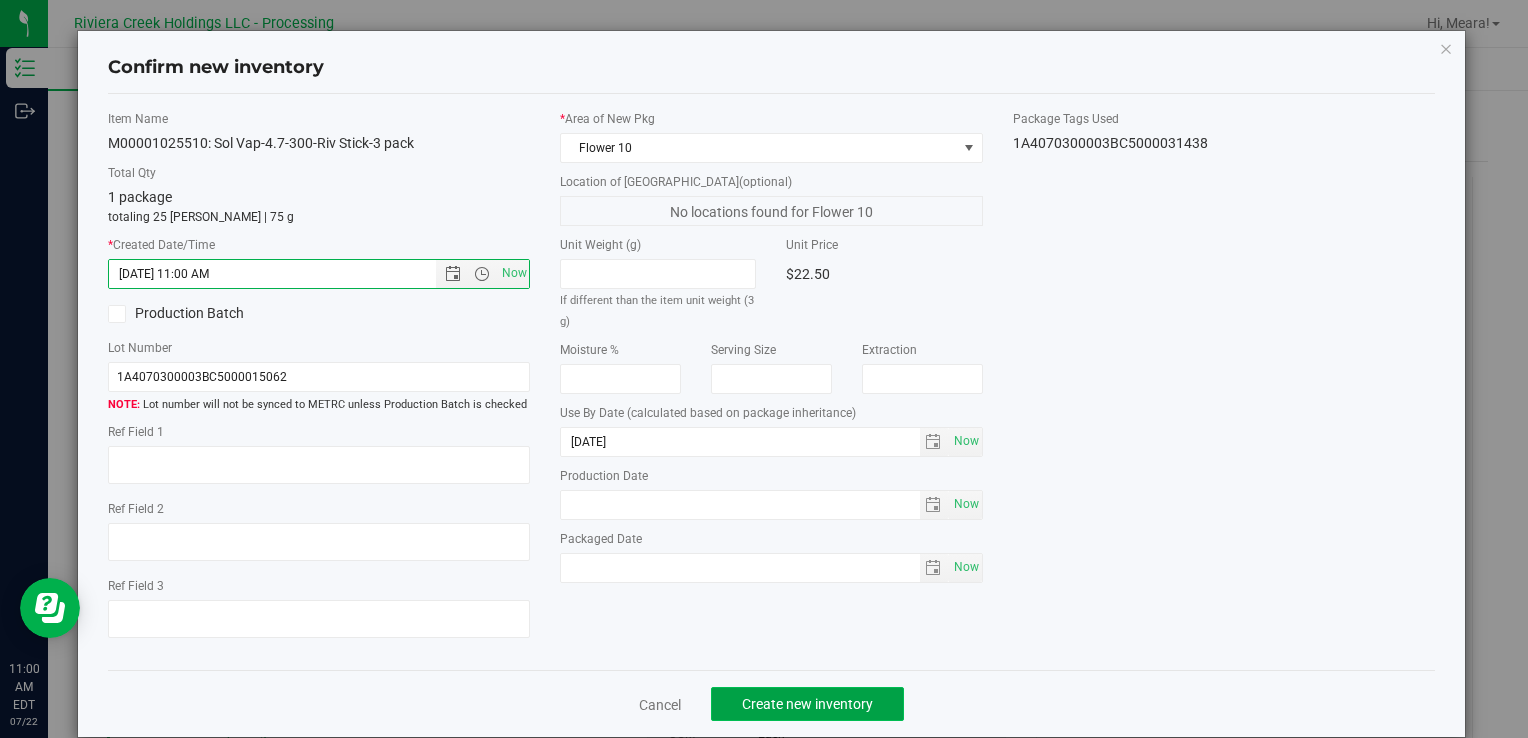 click on "Create new inventory" 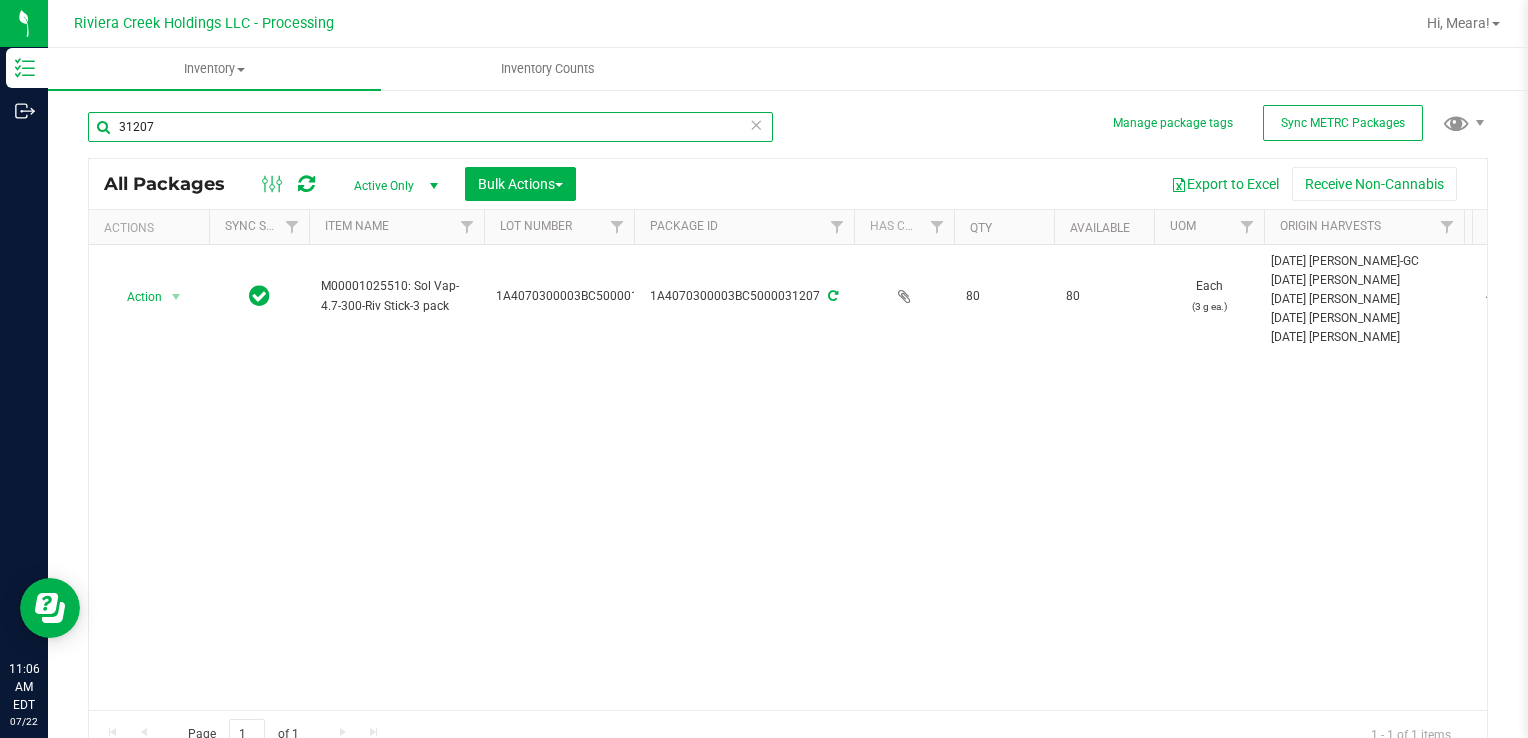 drag, startPoint x: 205, startPoint y: 136, endPoint x: 94, endPoint y: 98, distance: 117.32433 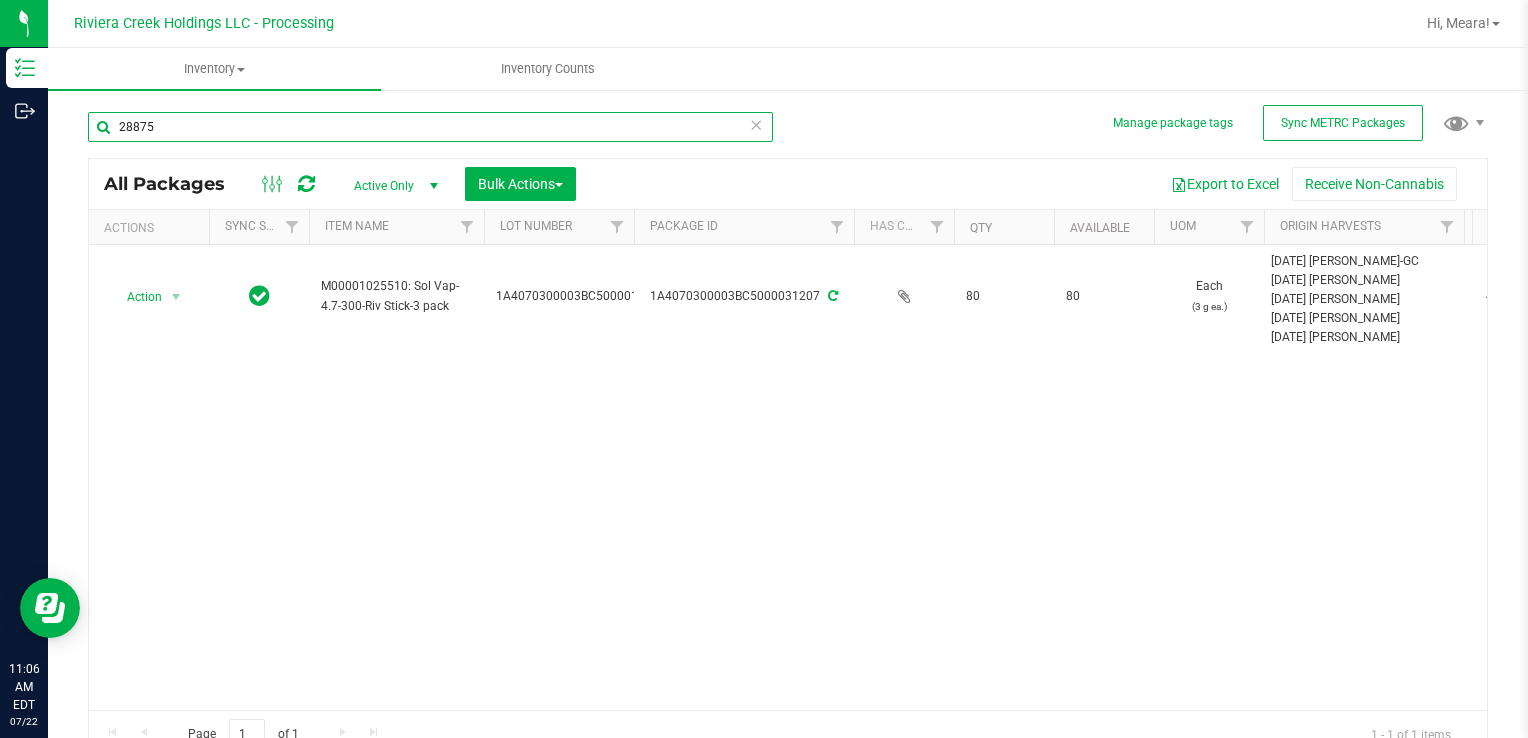 type on "28875" 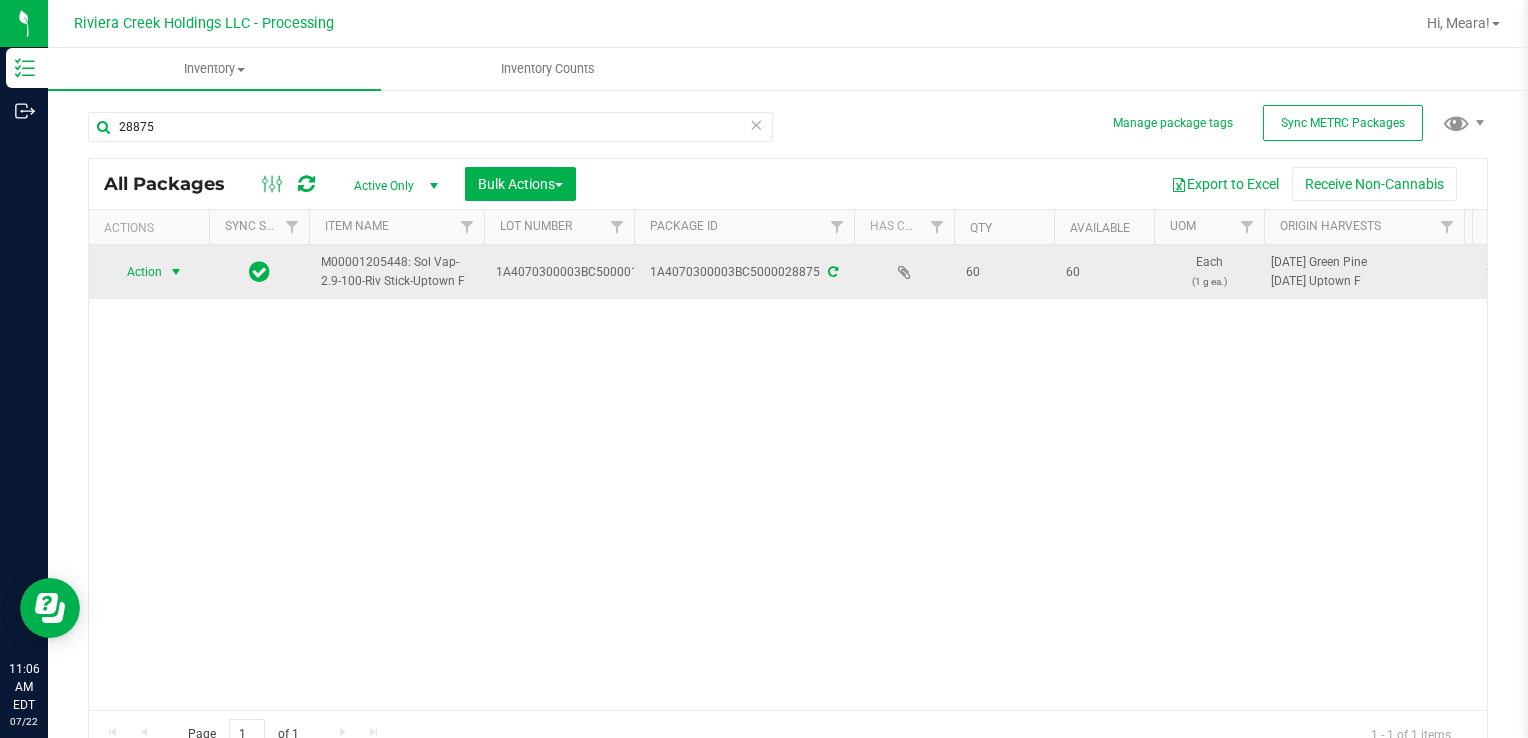 click on "Action" at bounding box center [136, 272] 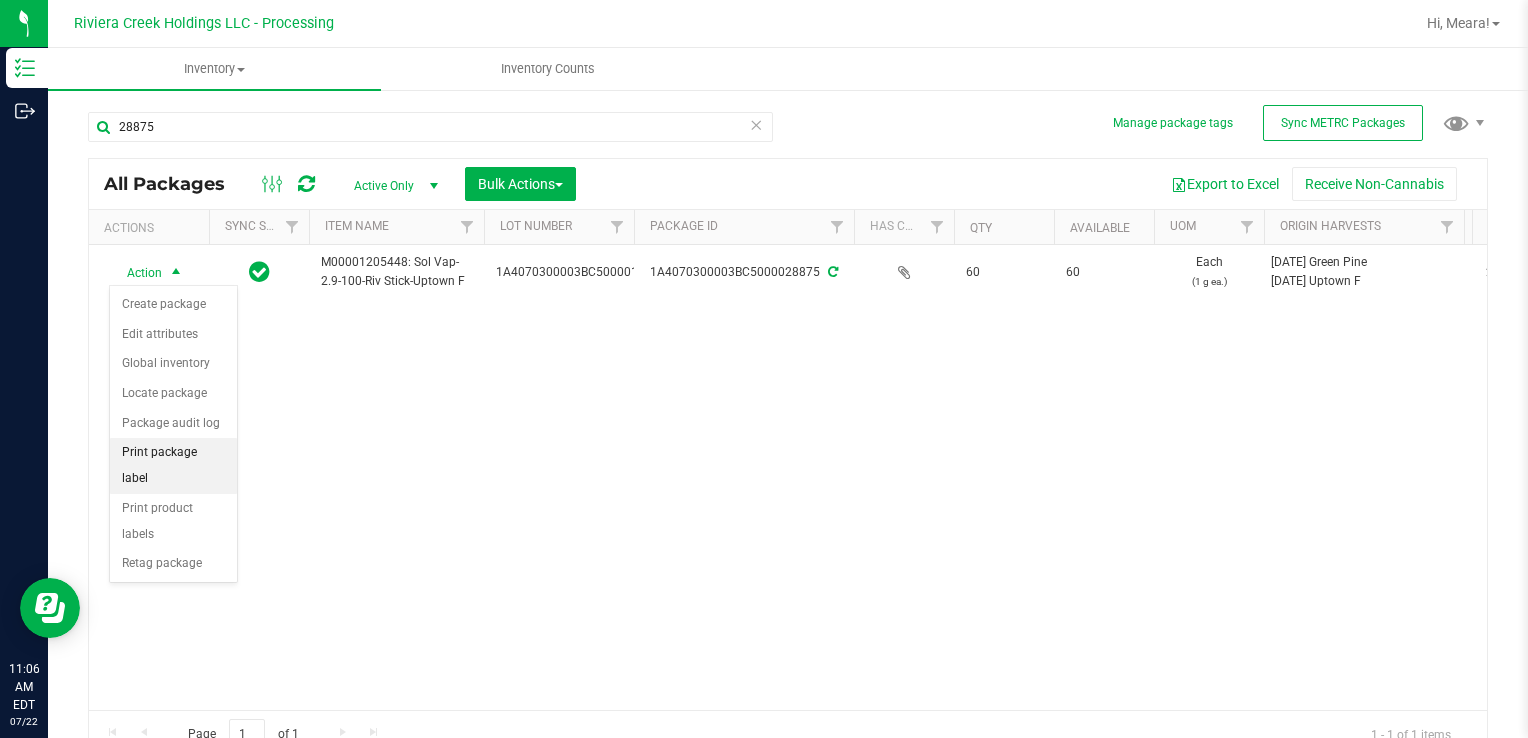 click on "Print package label" at bounding box center (173, 465) 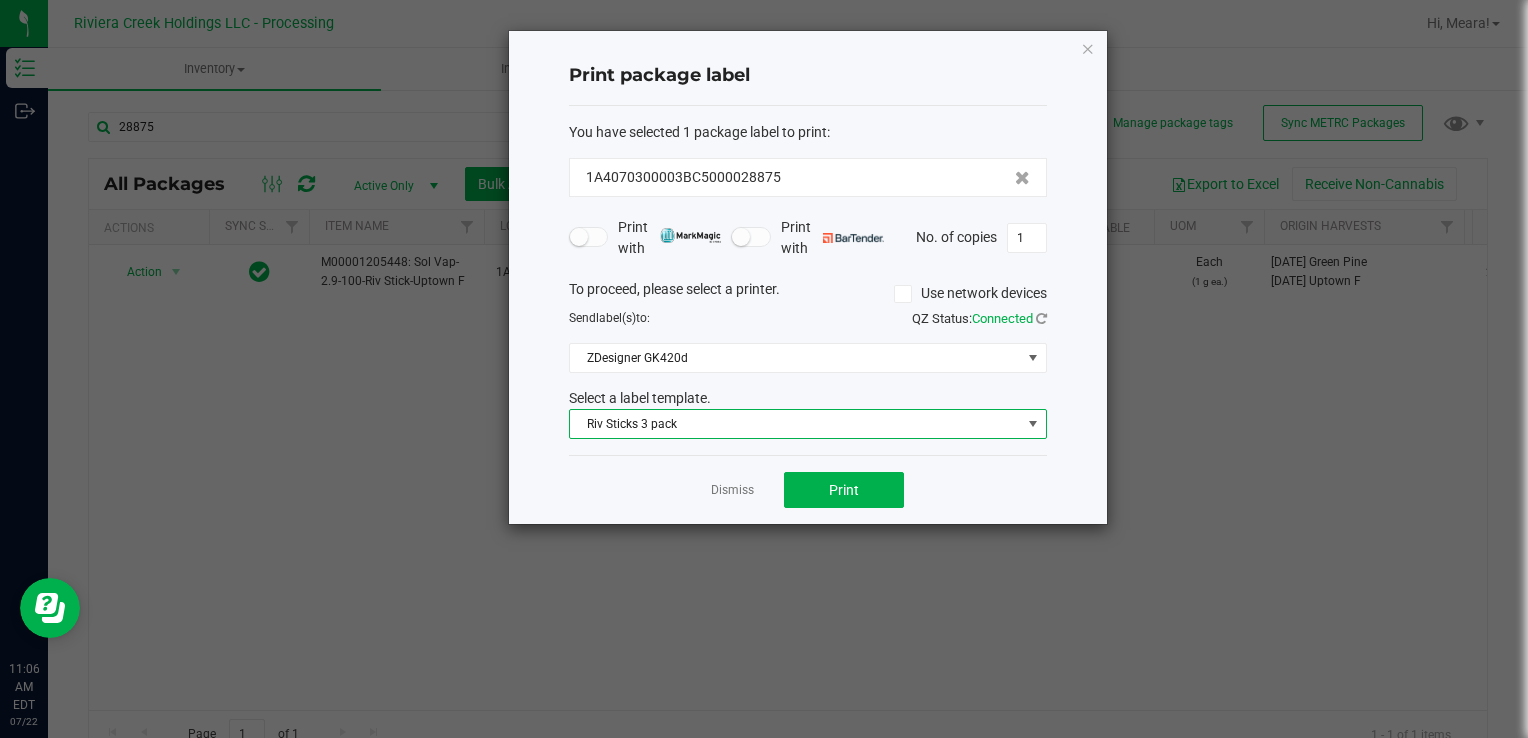 click on "Riv Sticks 3 pack" at bounding box center (795, 424) 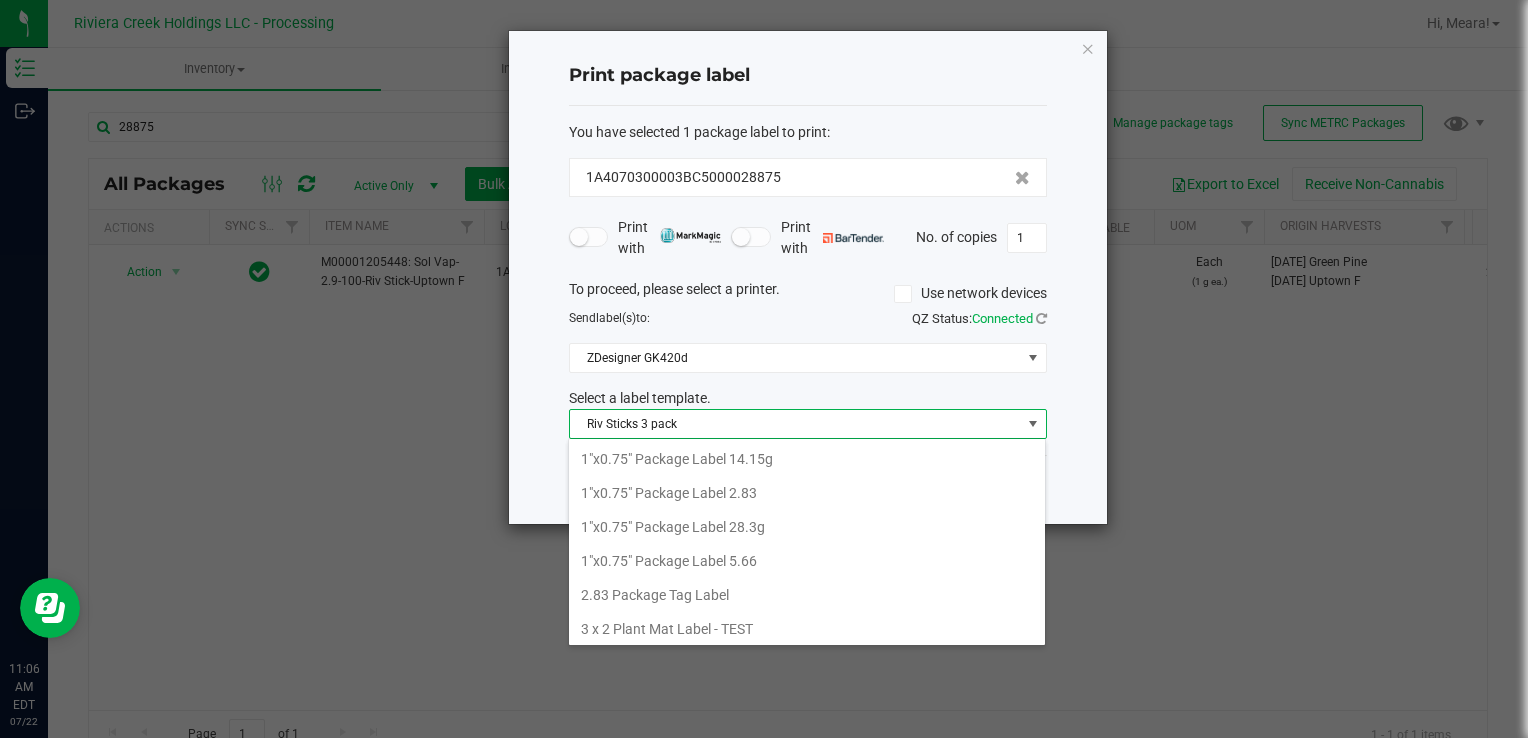 scroll, scrollTop: 876, scrollLeft: 0, axis: vertical 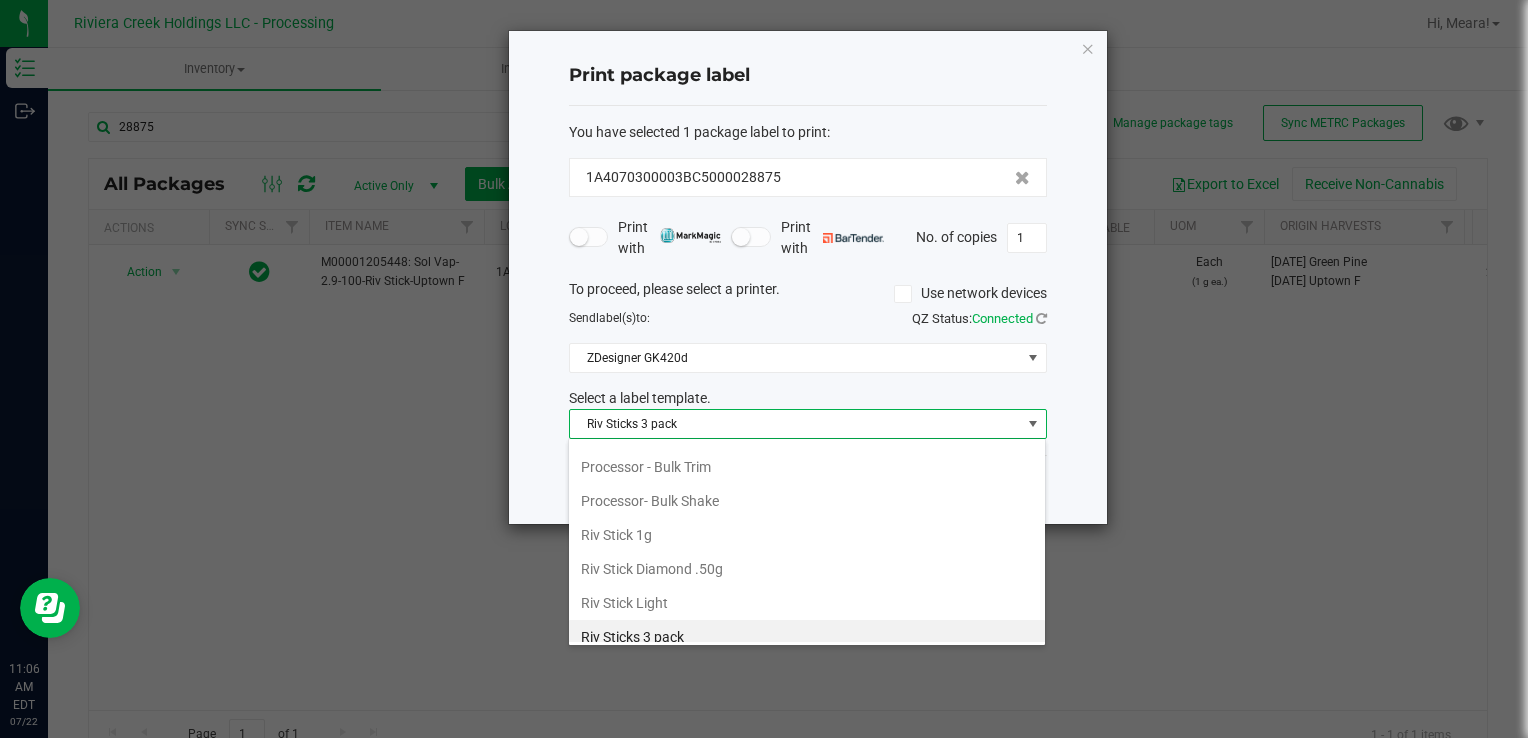 click on "Riv Stick 1g" at bounding box center [807, 535] 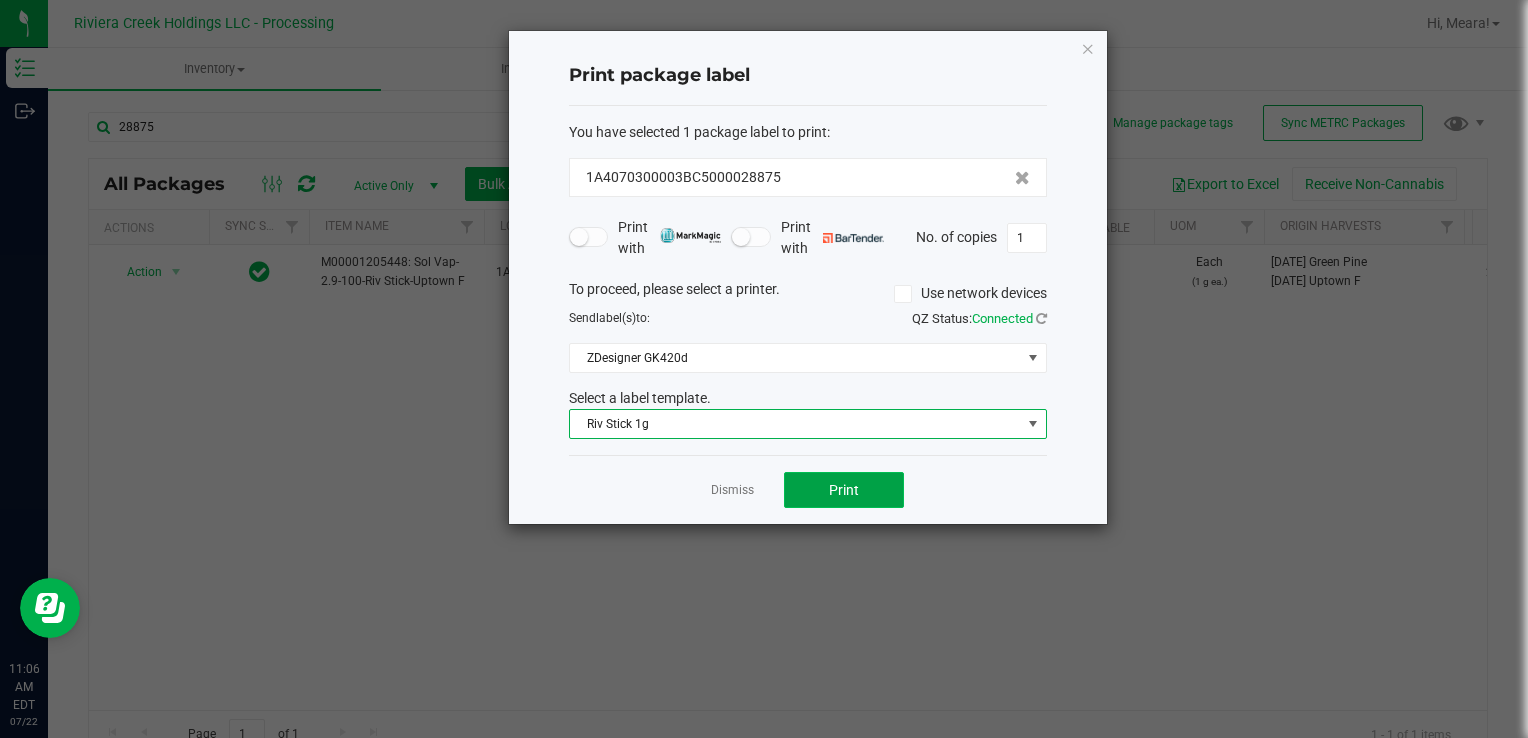click on "Print" 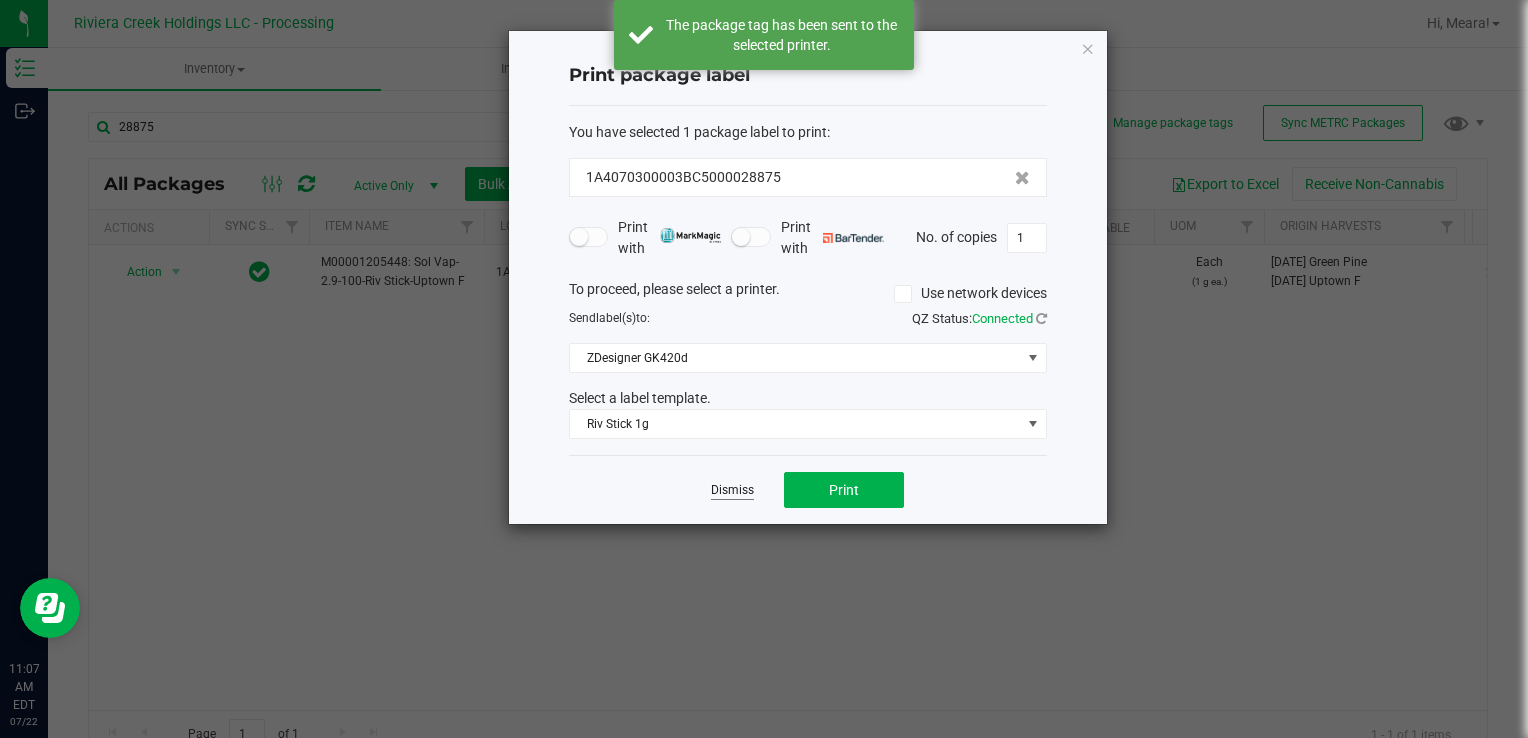 click on "Dismiss" 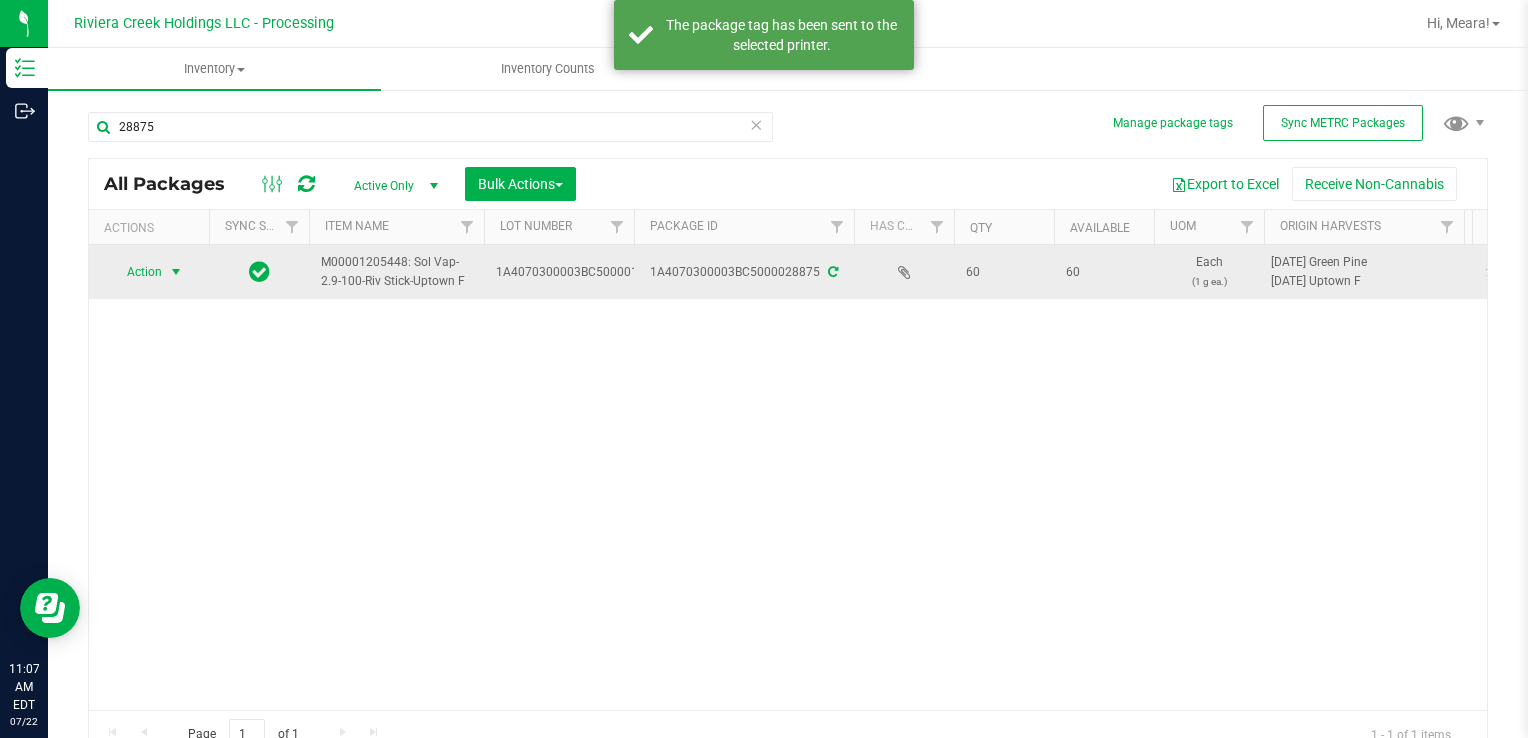 click on "Action" at bounding box center [136, 272] 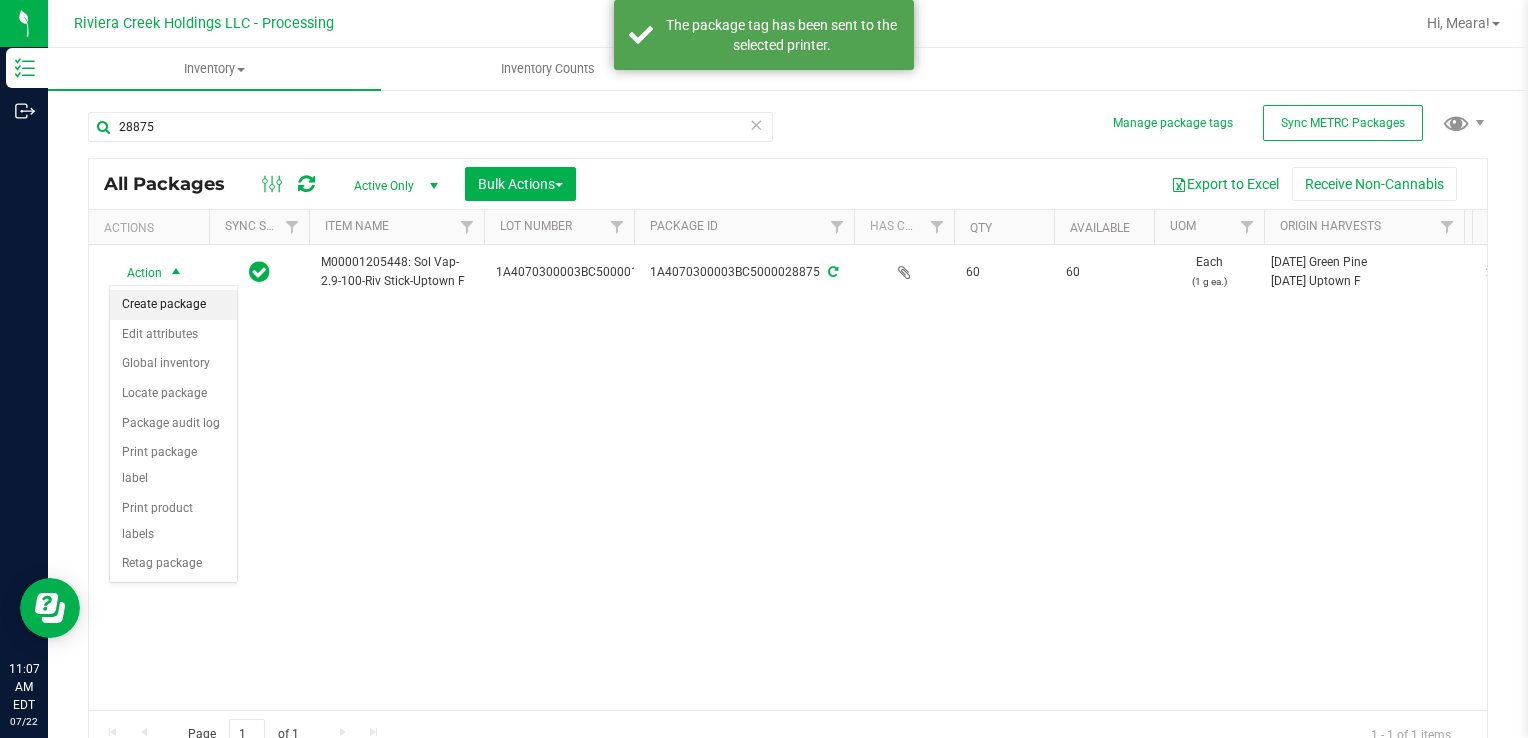 click on "Create package" at bounding box center [173, 305] 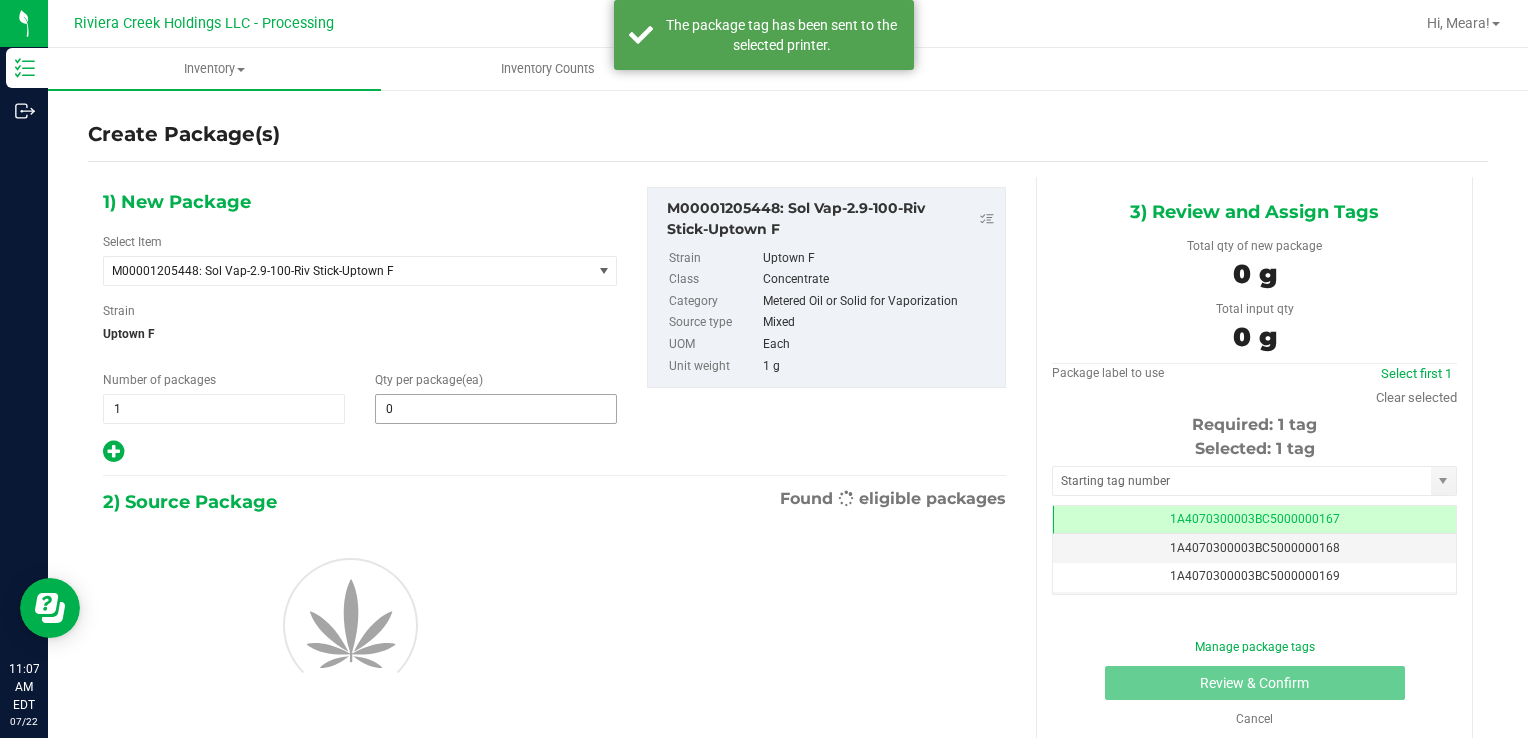type 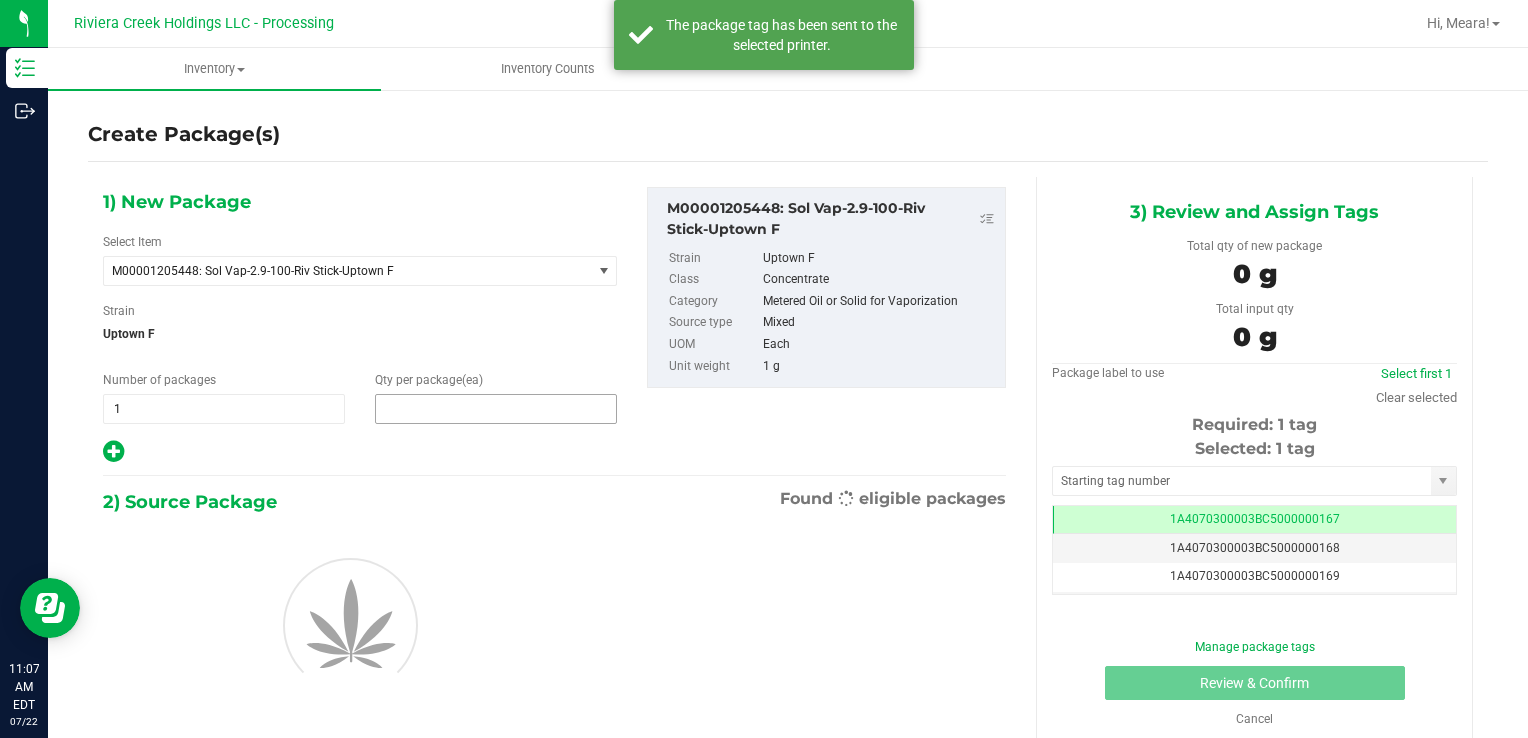 click at bounding box center [496, 409] 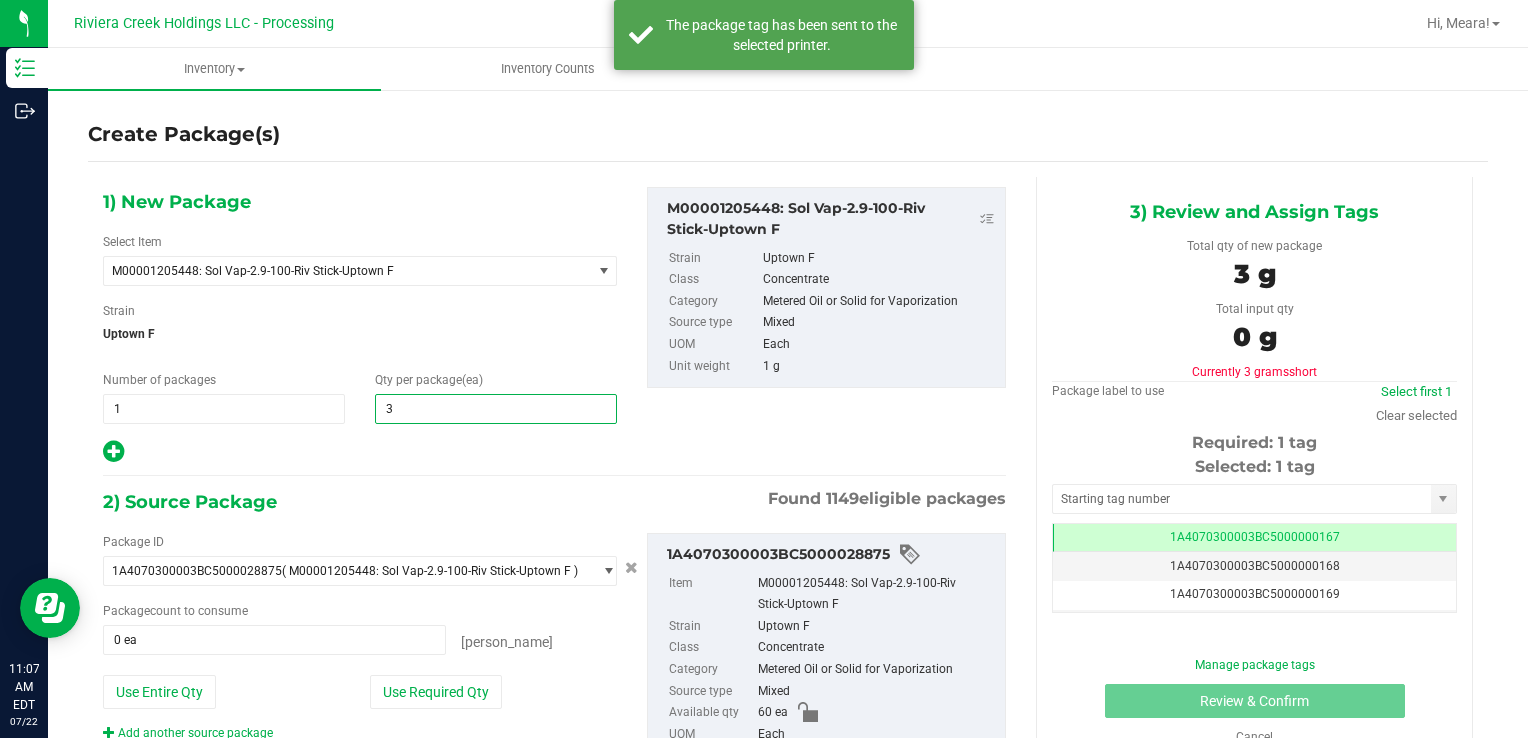 type on "30" 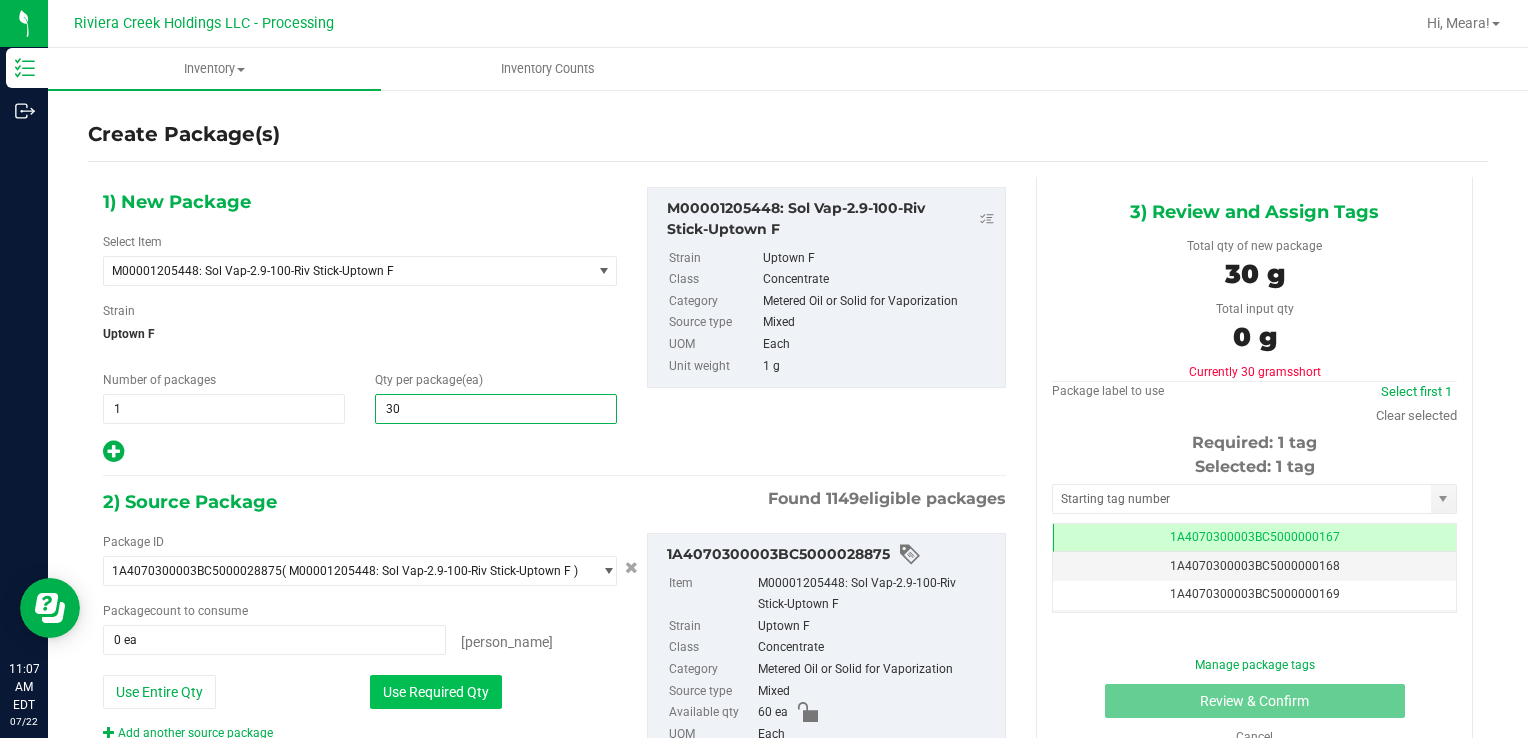 type on "30" 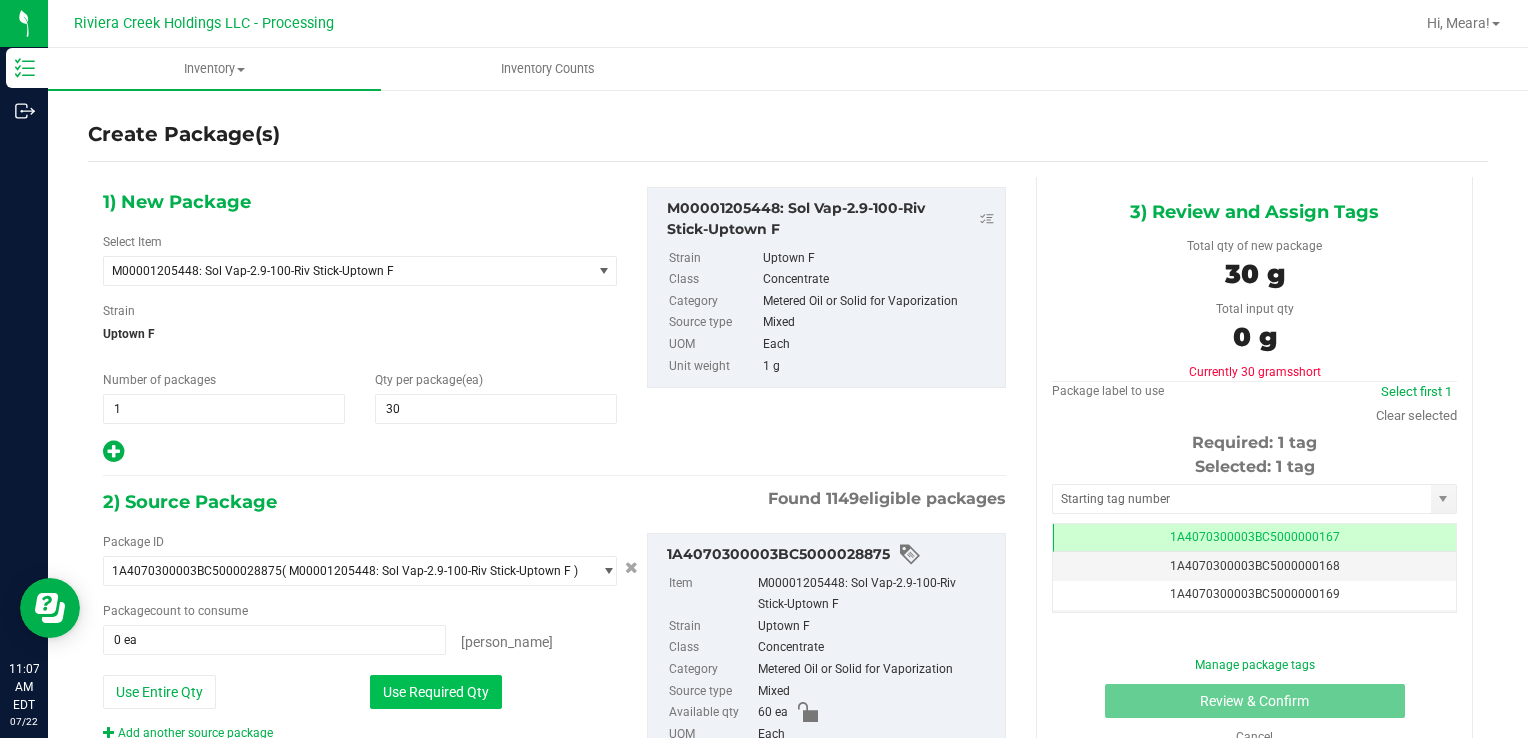click on "Use Required Qty" at bounding box center [436, 692] 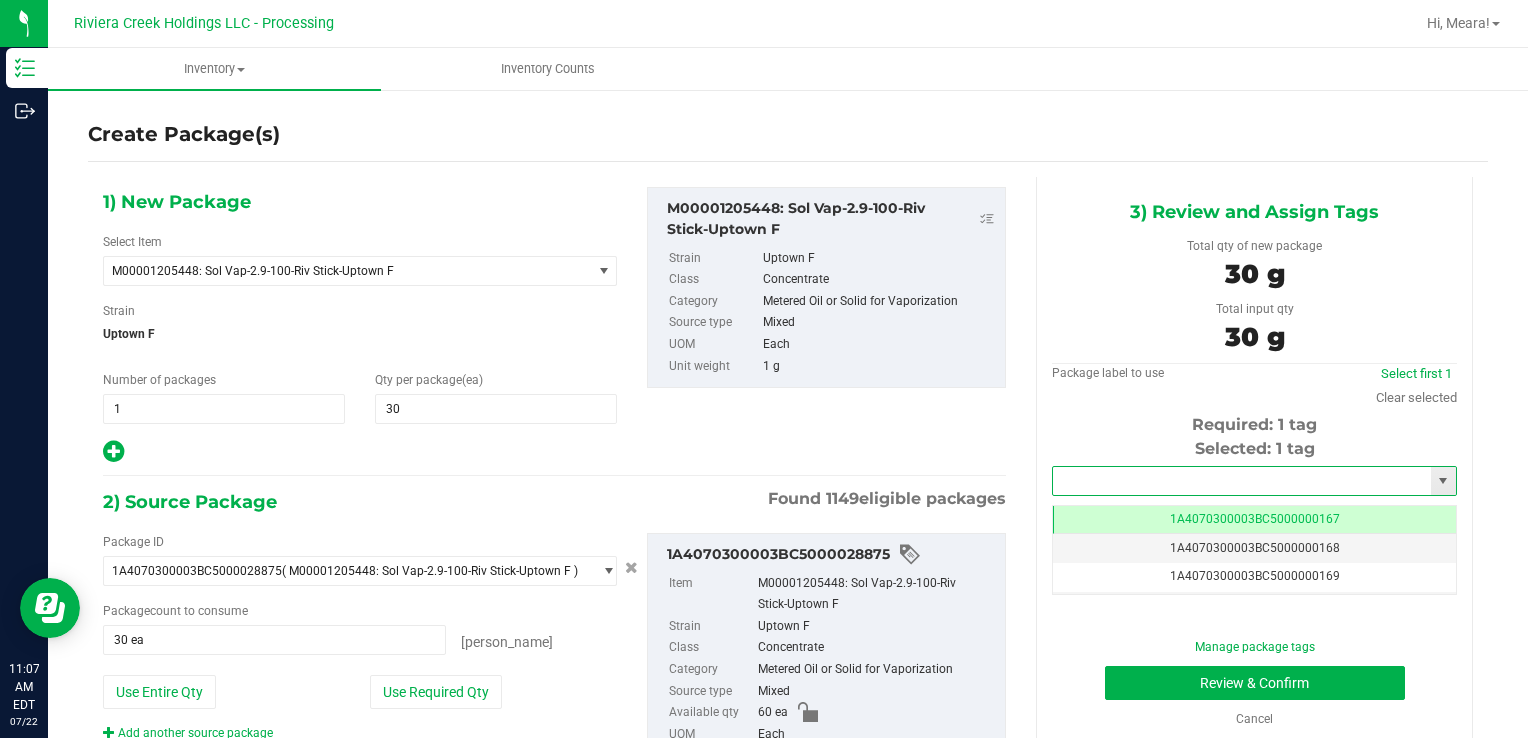 click at bounding box center (1242, 481) 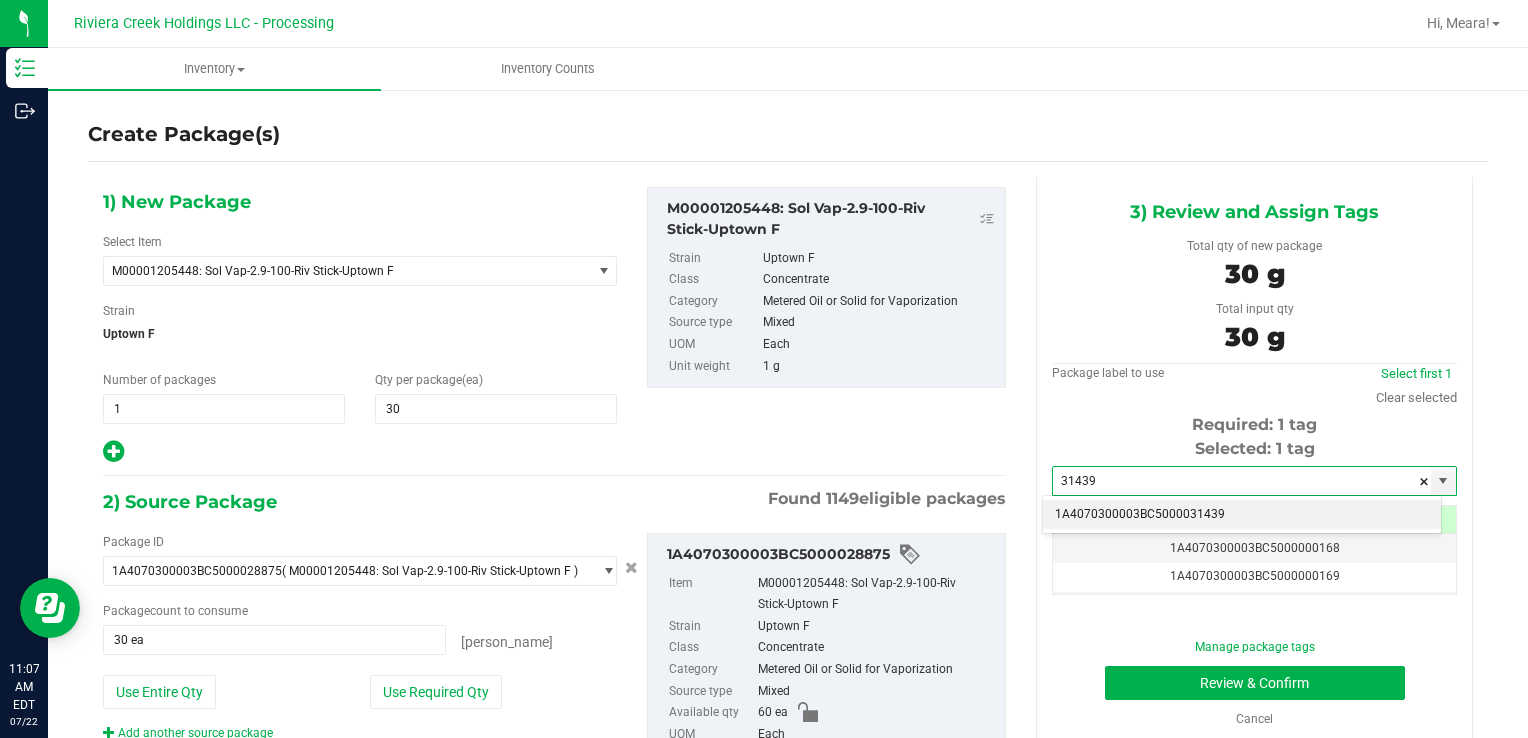 click on "1A4070300003BC5000031439" at bounding box center [1242, 515] 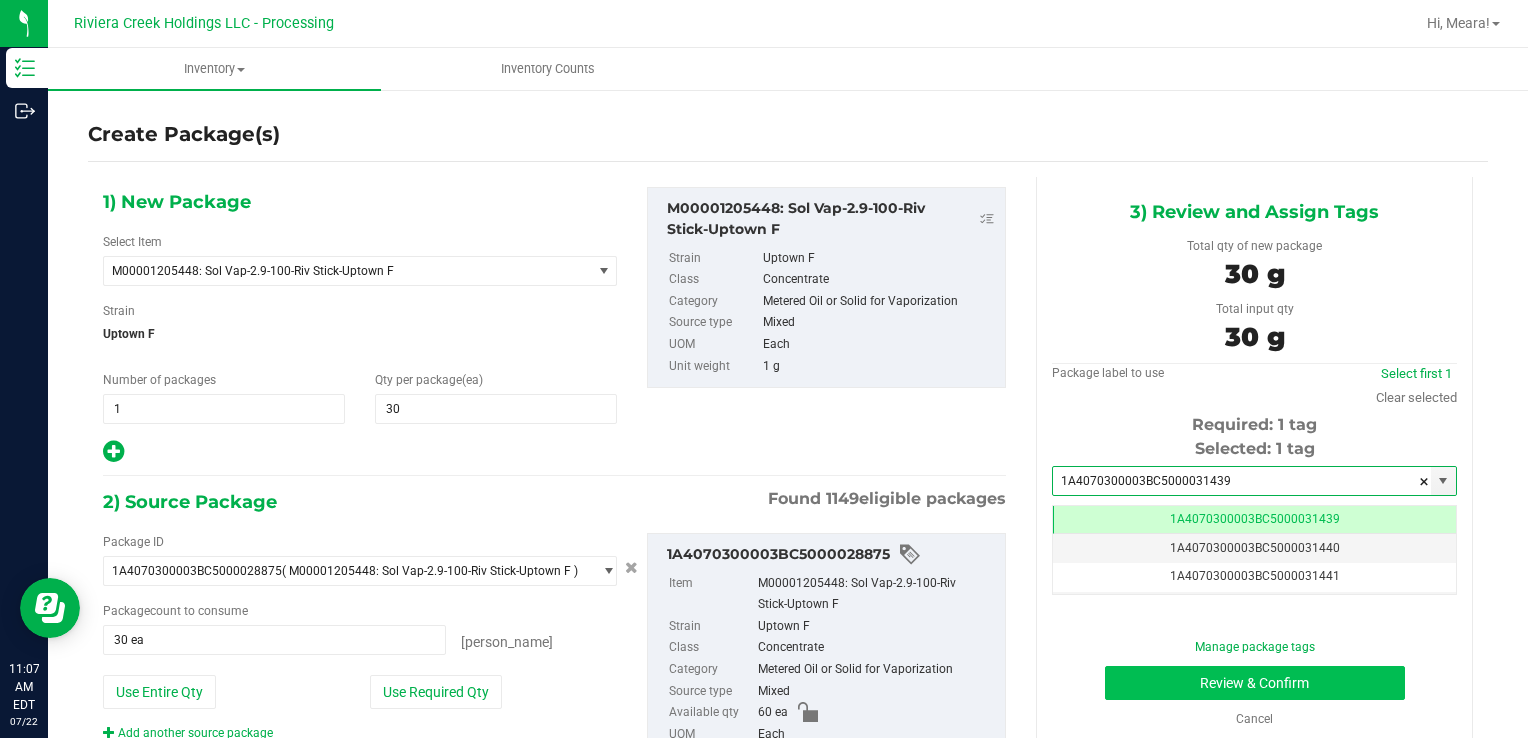 scroll, scrollTop: 0, scrollLeft: 0, axis: both 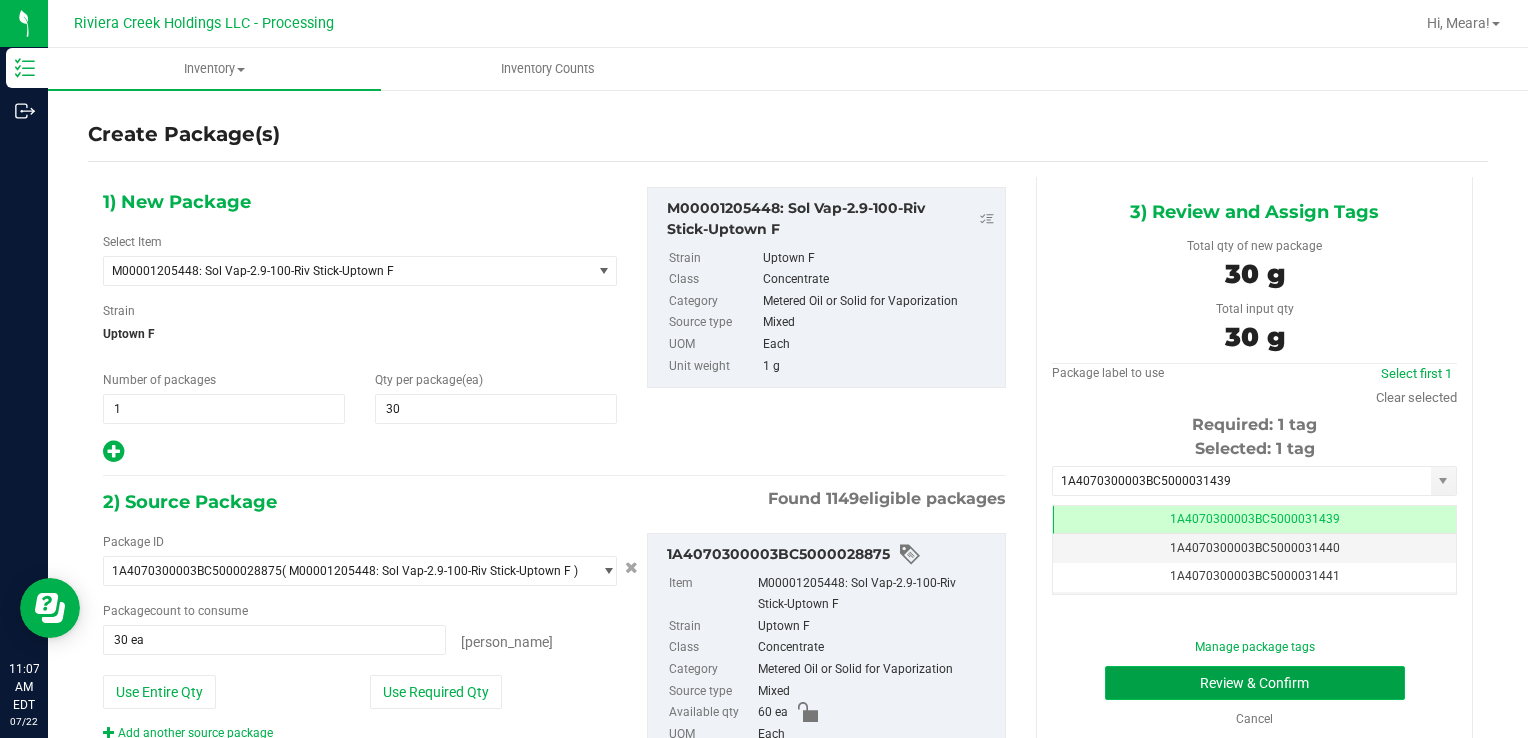 click on "Review & Confirm" at bounding box center [1255, 683] 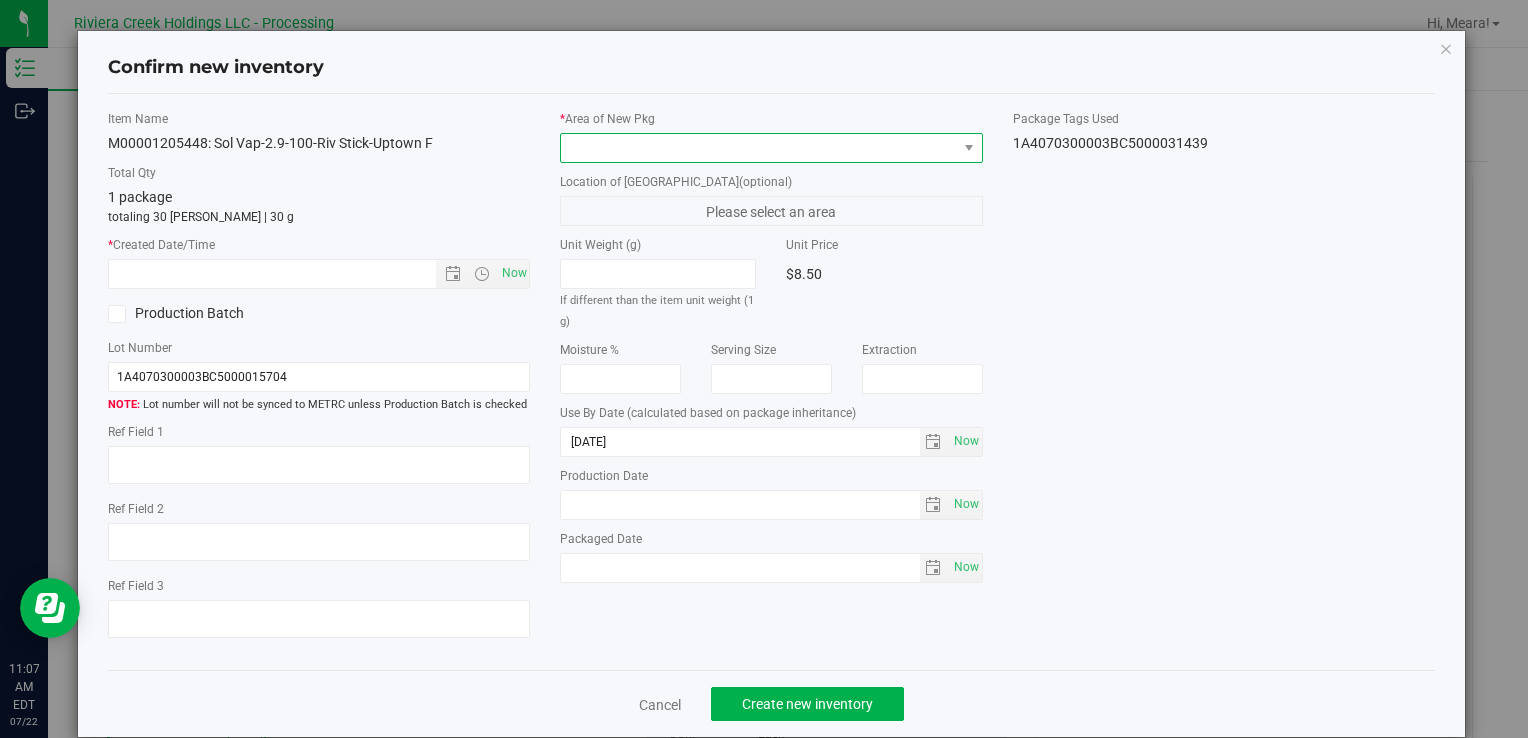drag, startPoint x: 843, startPoint y: 142, endPoint x: 831, endPoint y: 151, distance: 15 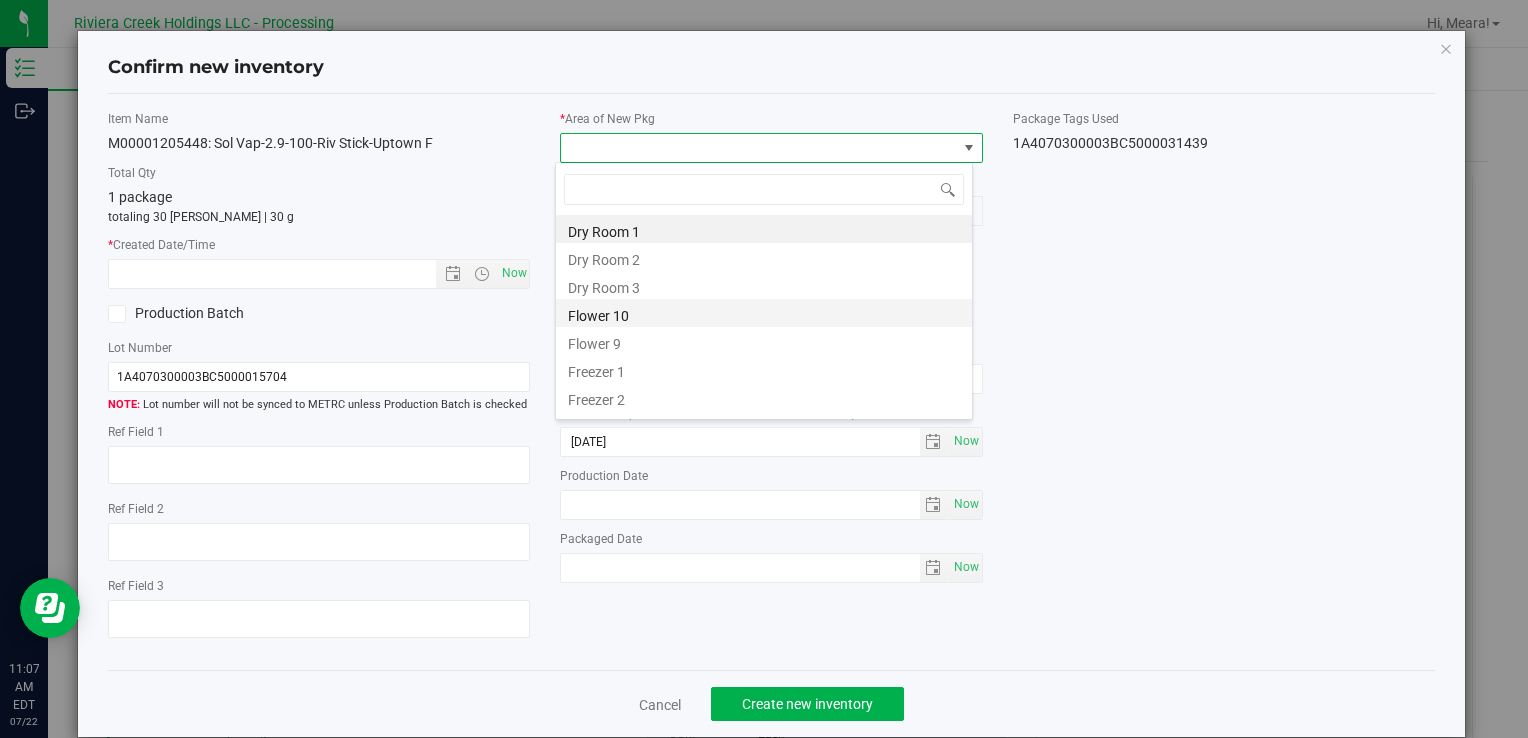 click on "Flower 10" at bounding box center (764, 313) 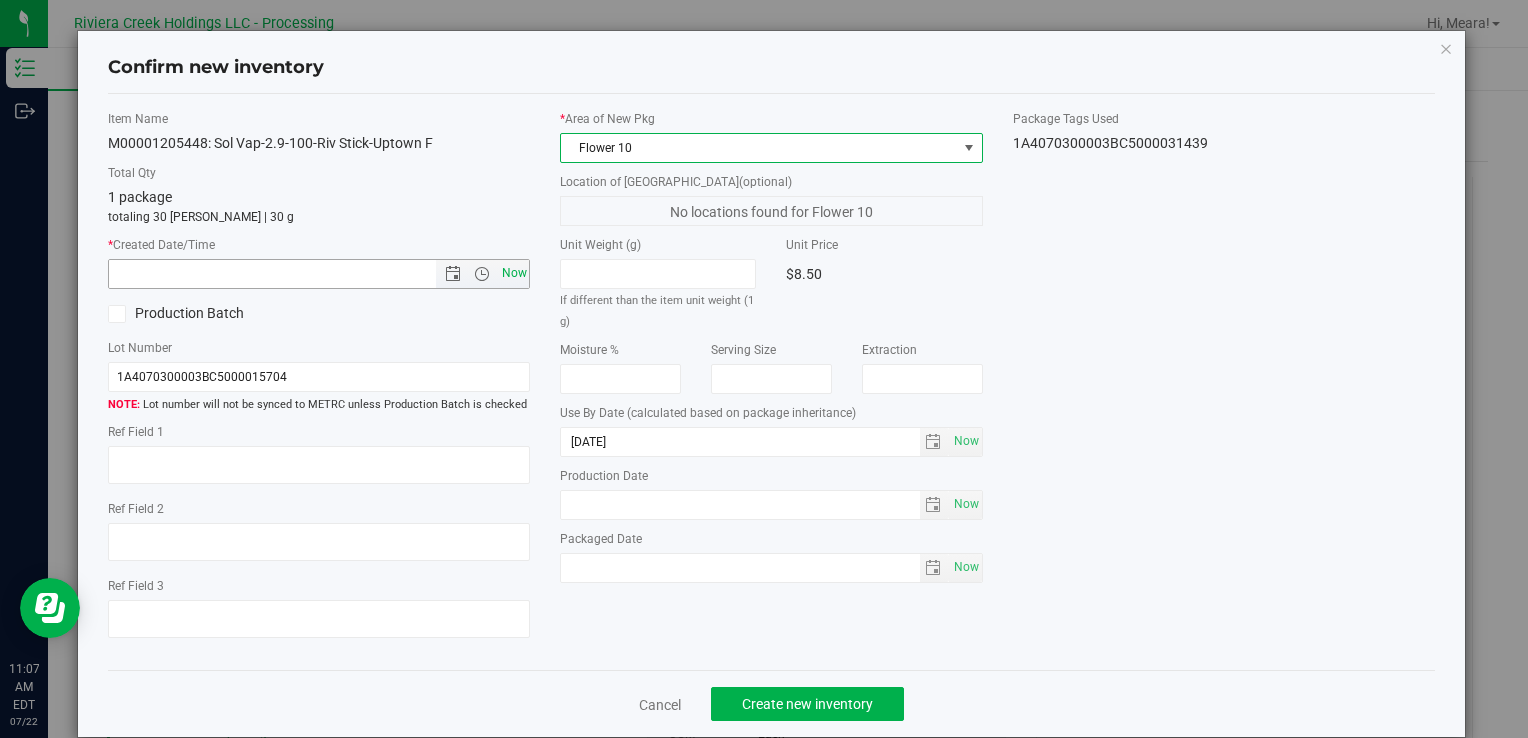 click on "Now" at bounding box center [514, 273] 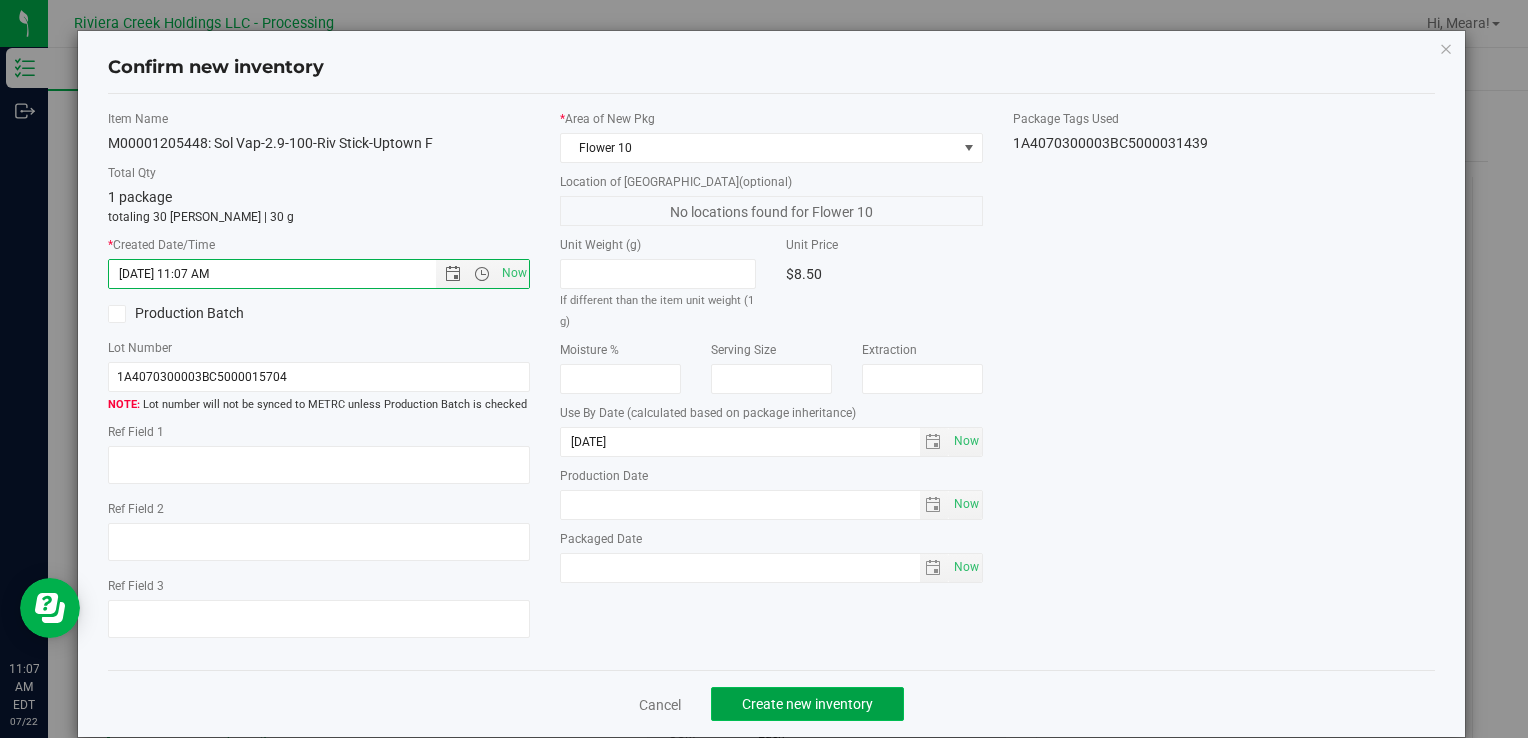 click on "Create new inventory" 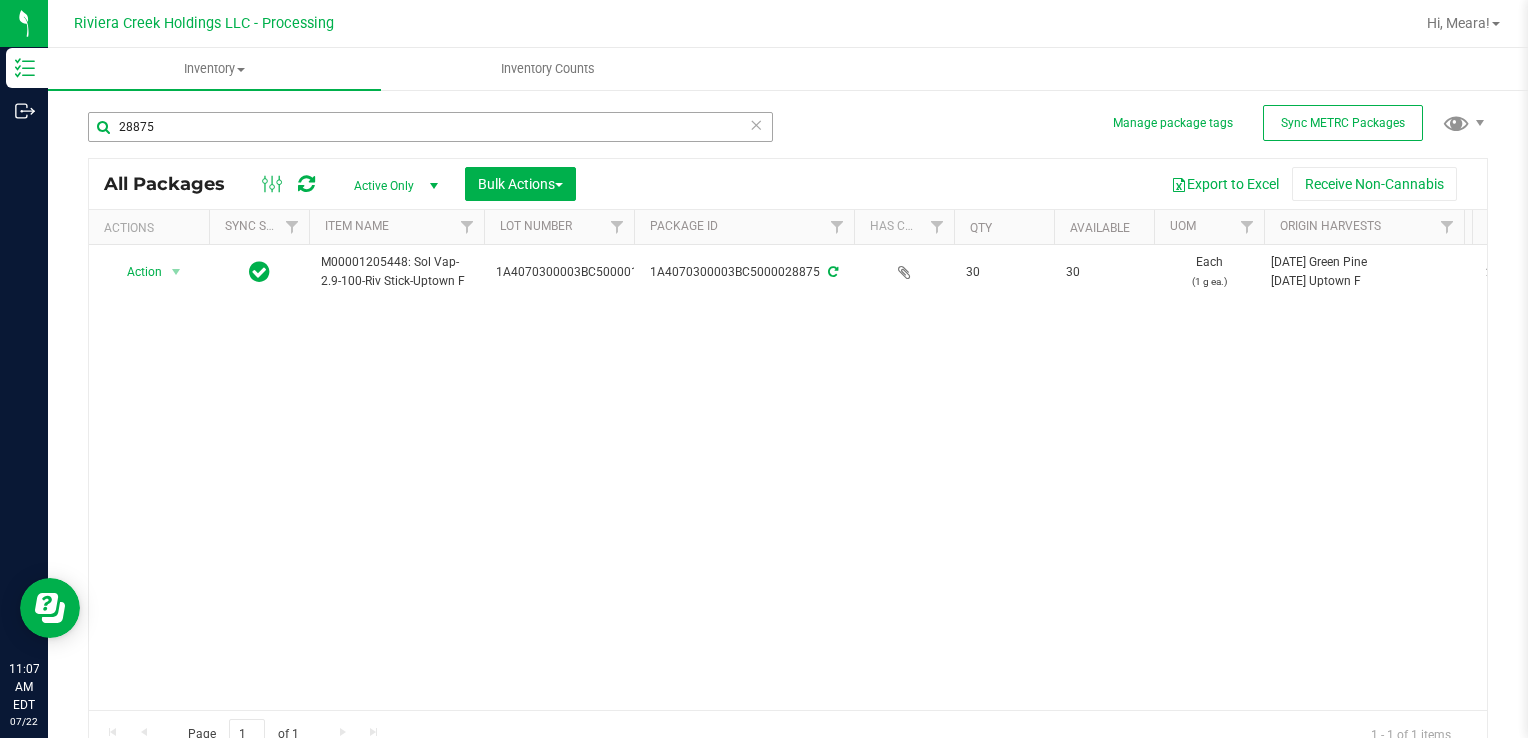 drag, startPoint x: 245, startPoint y: 101, endPoint x: 237, endPoint y: 115, distance: 16.124516 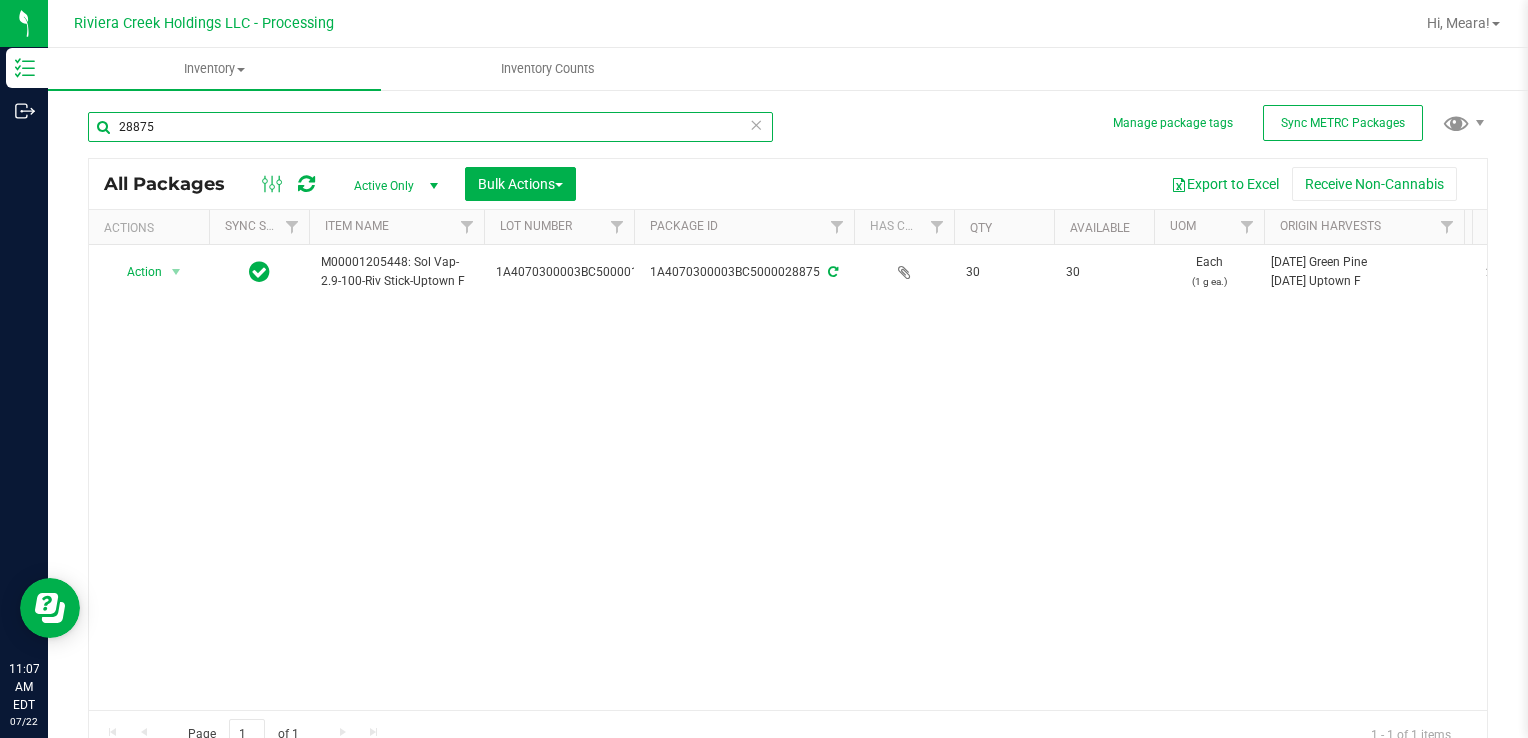 drag, startPoint x: 234, startPoint y: 123, endPoint x: 74, endPoint y: 133, distance: 160.3122 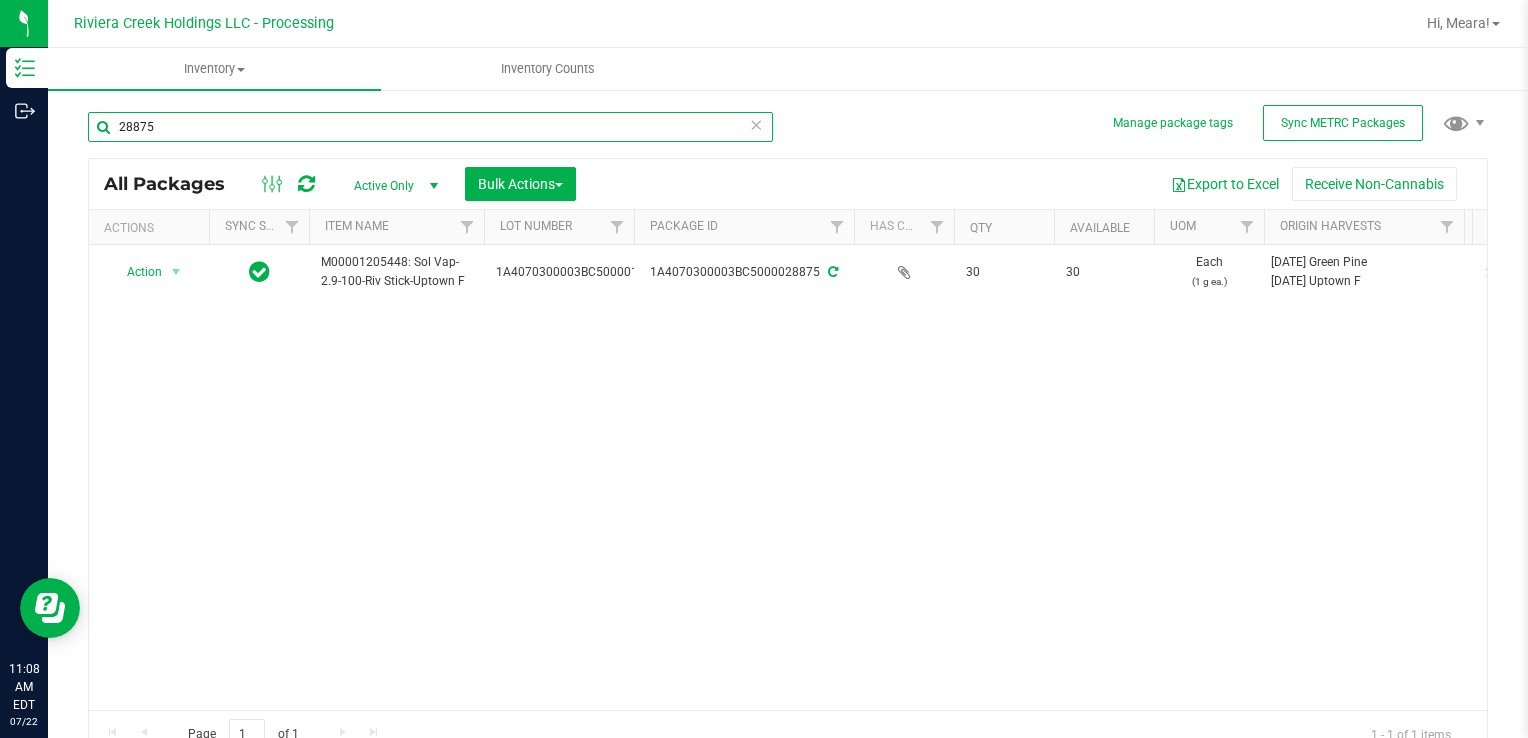 type on "3" 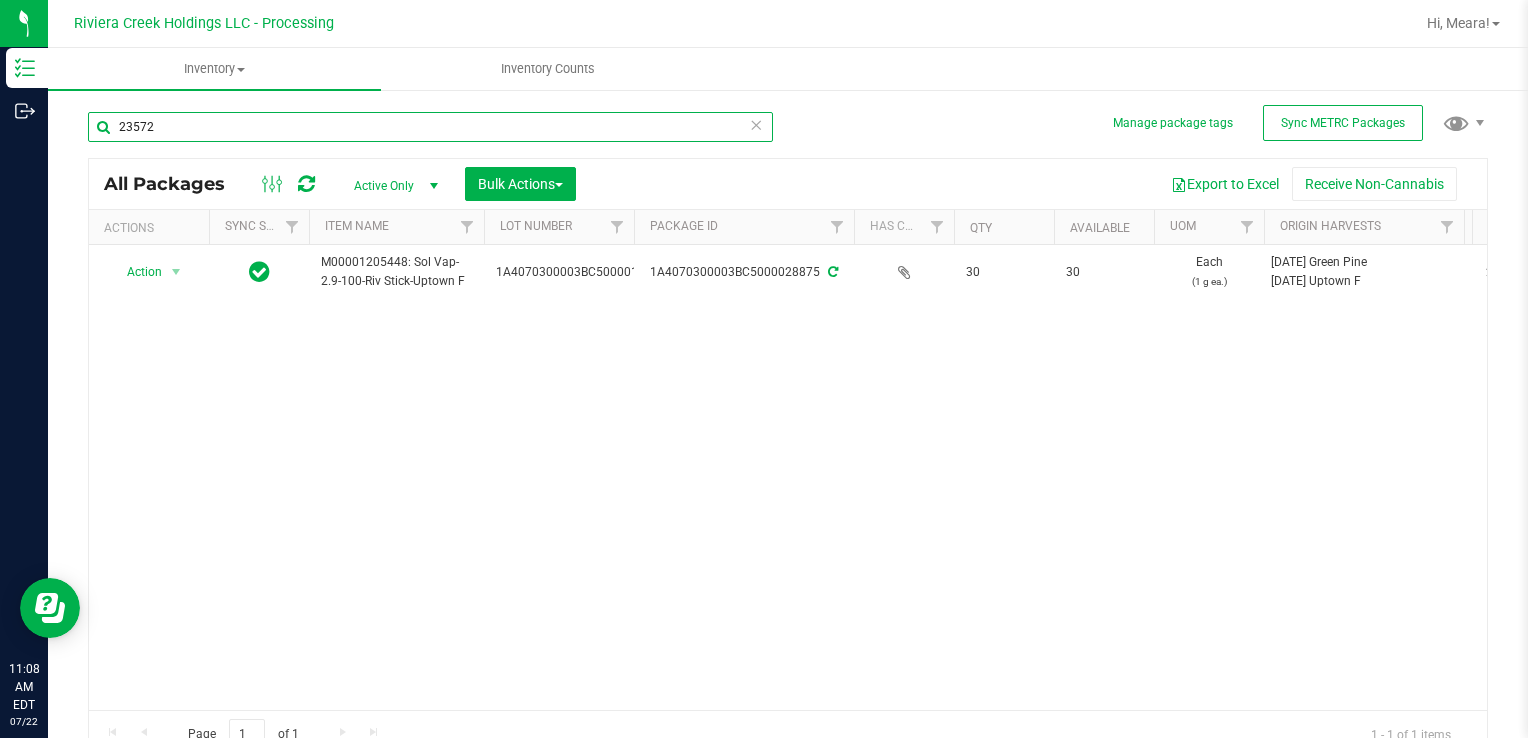 type on "23572" 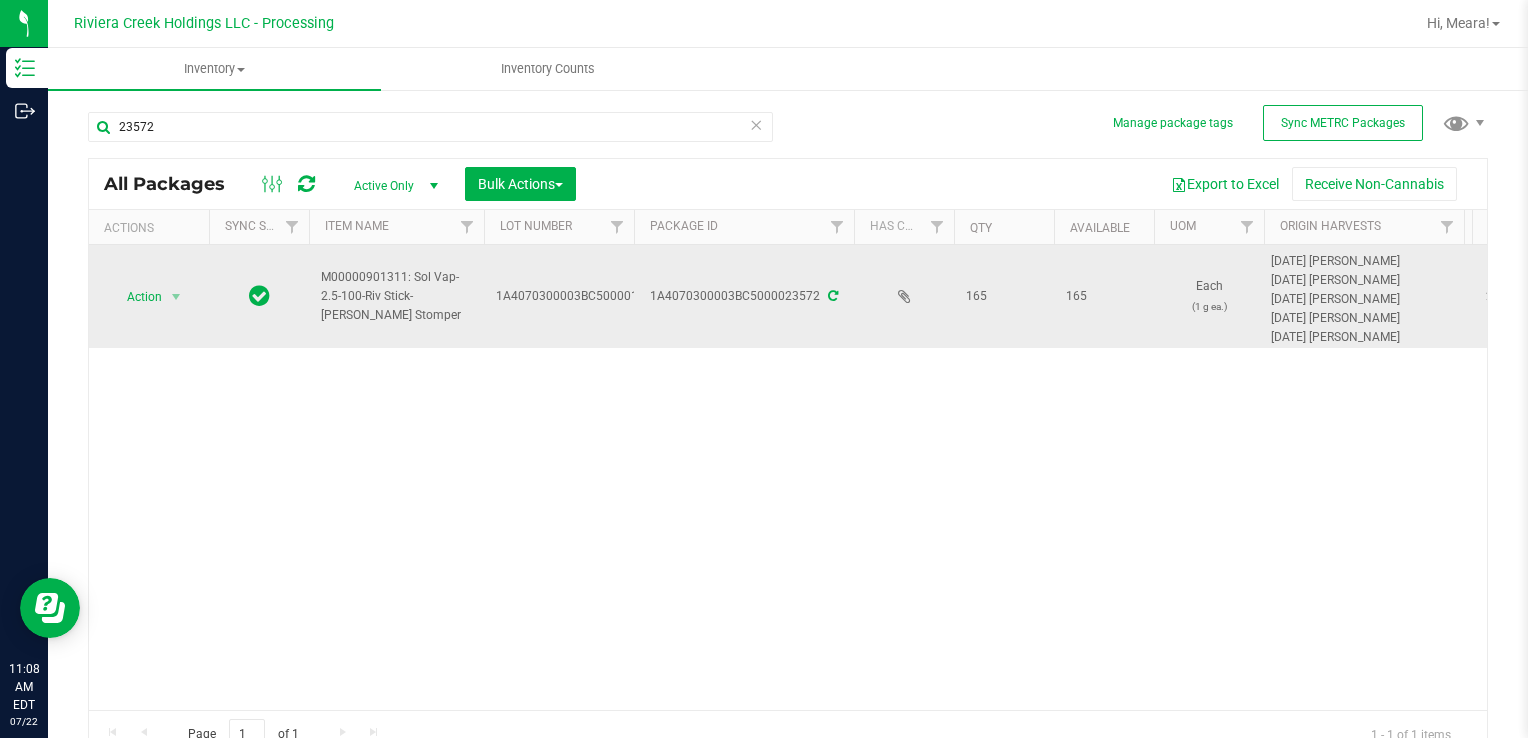 drag, startPoint x: 156, startPoint y: 274, endPoint x: 192, endPoint y: 330, distance: 66.573265 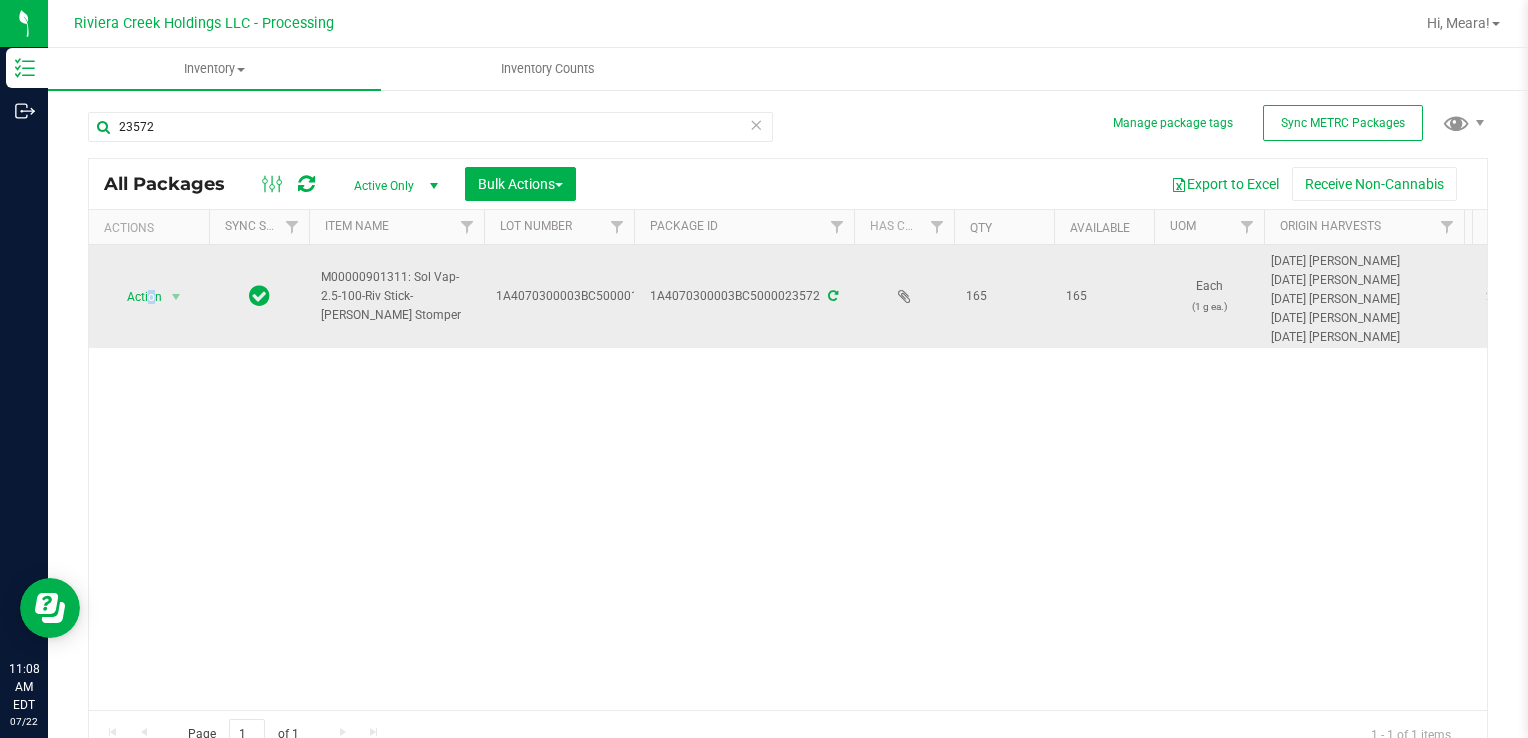 click on "Action" at bounding box center (136, 297) 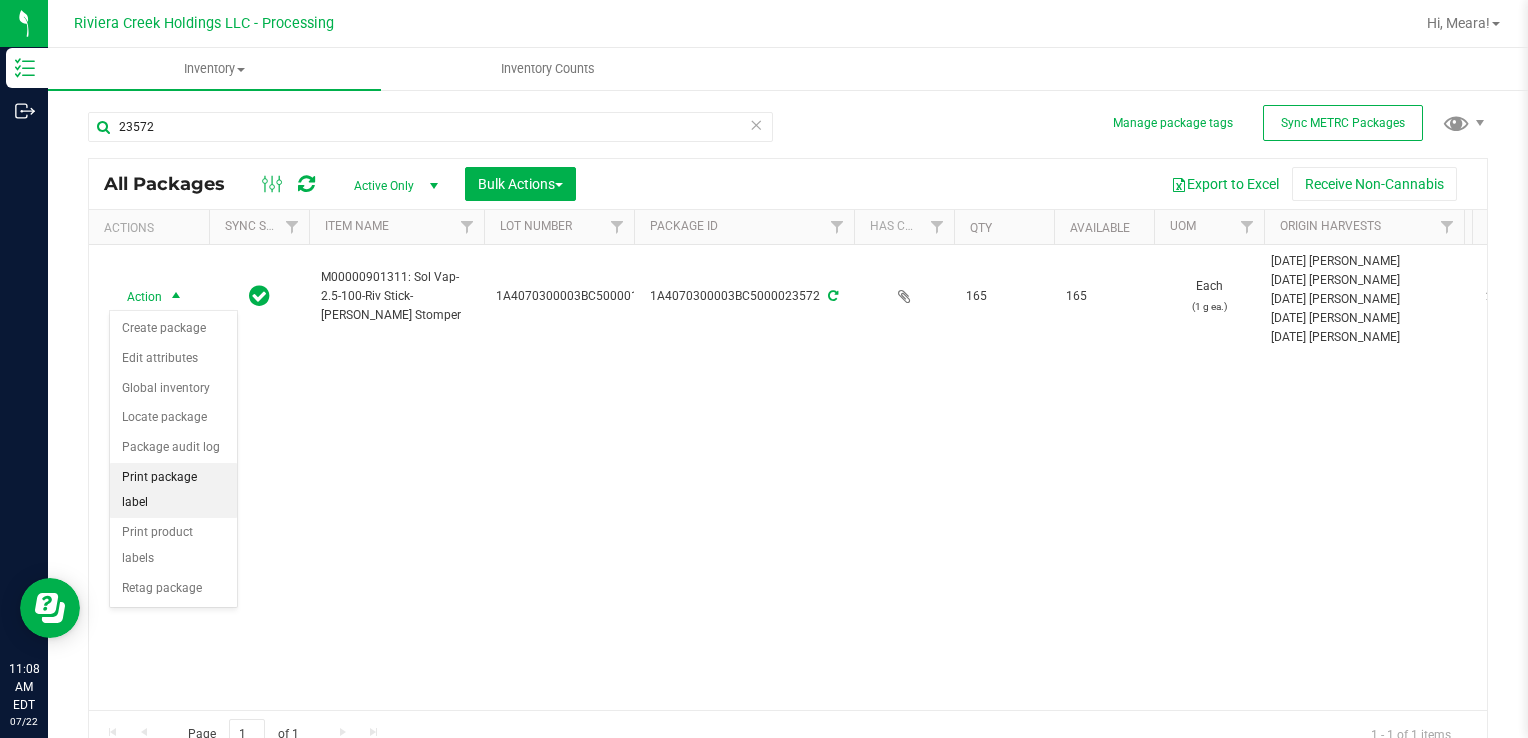 click on "Print package label" at bounding box center [173, 490] 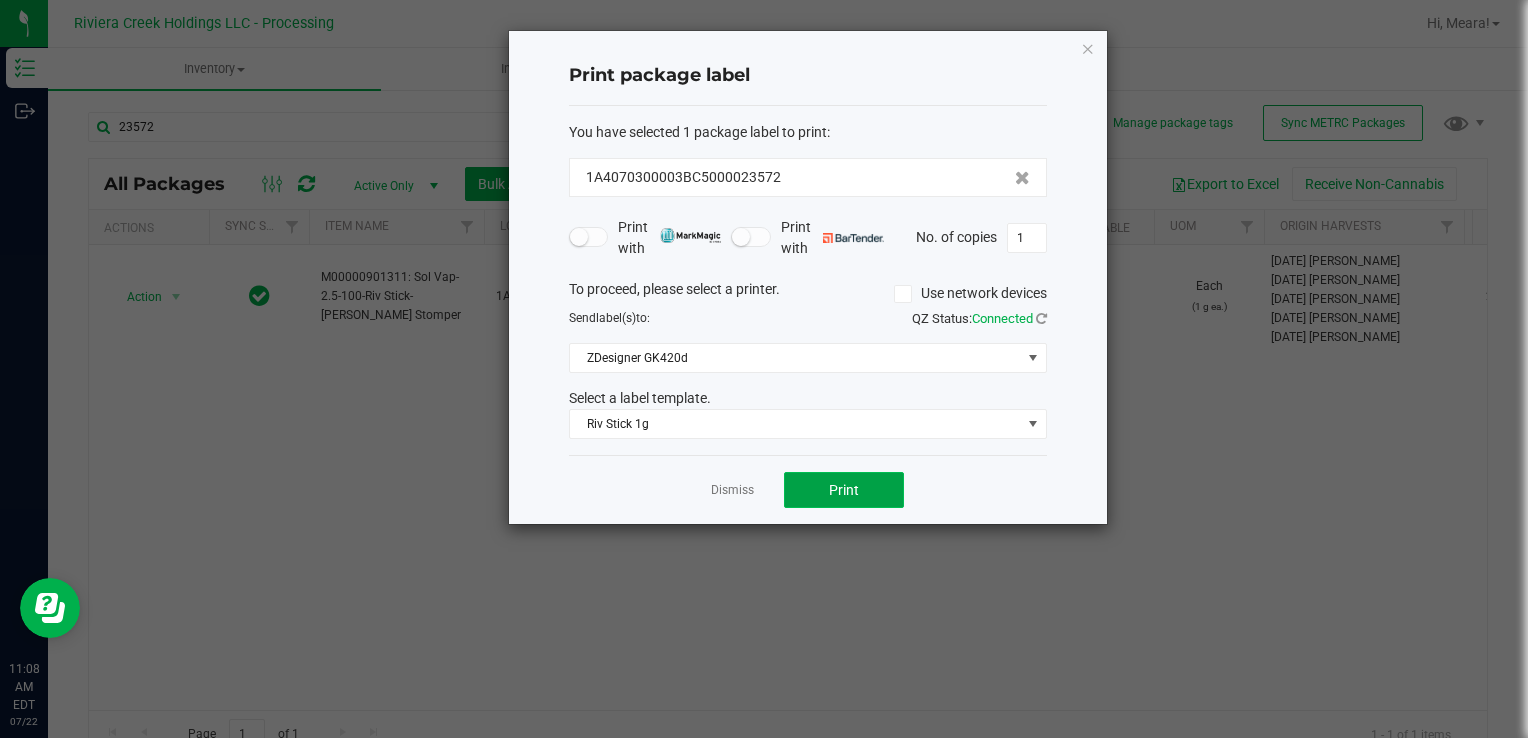 click on "Print" 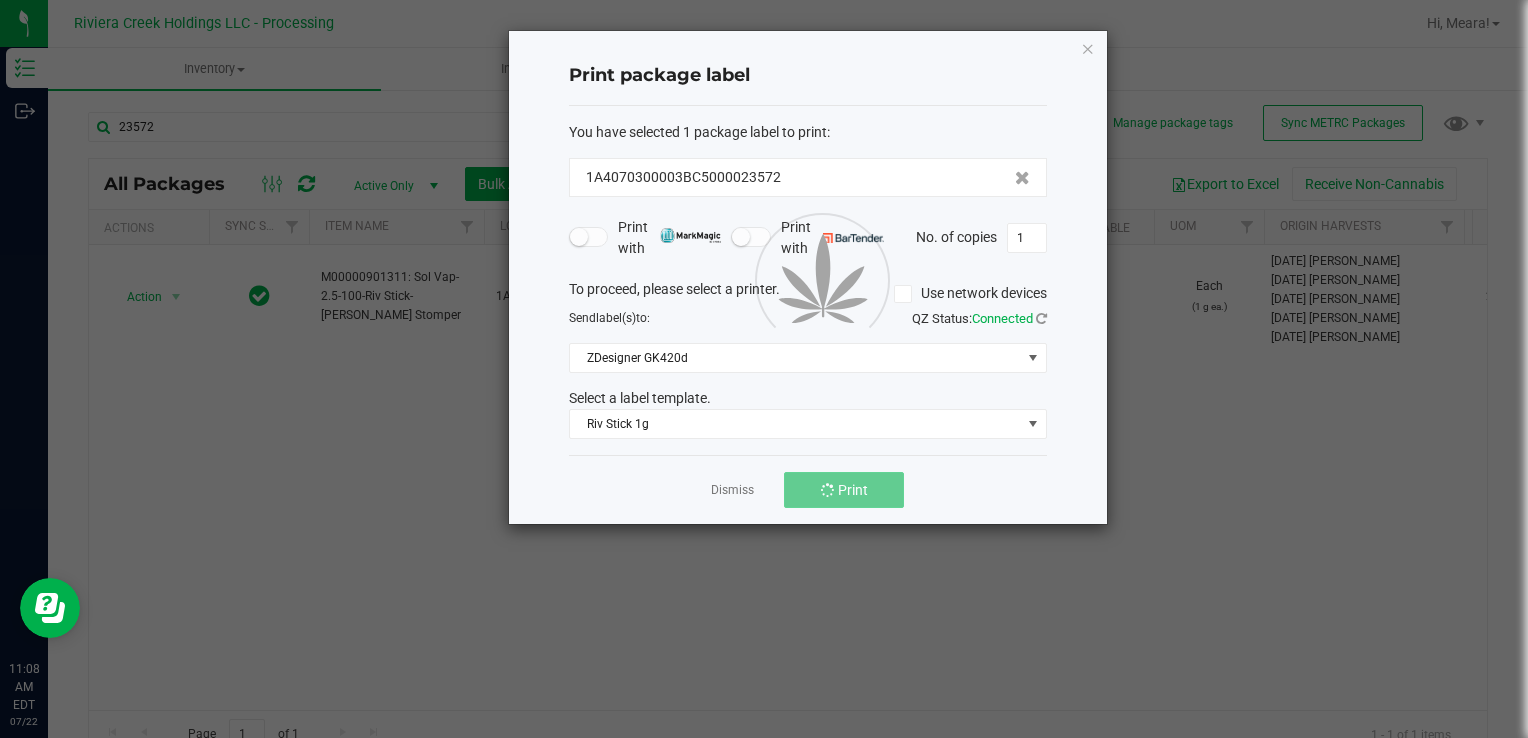 click on "Dismiss" 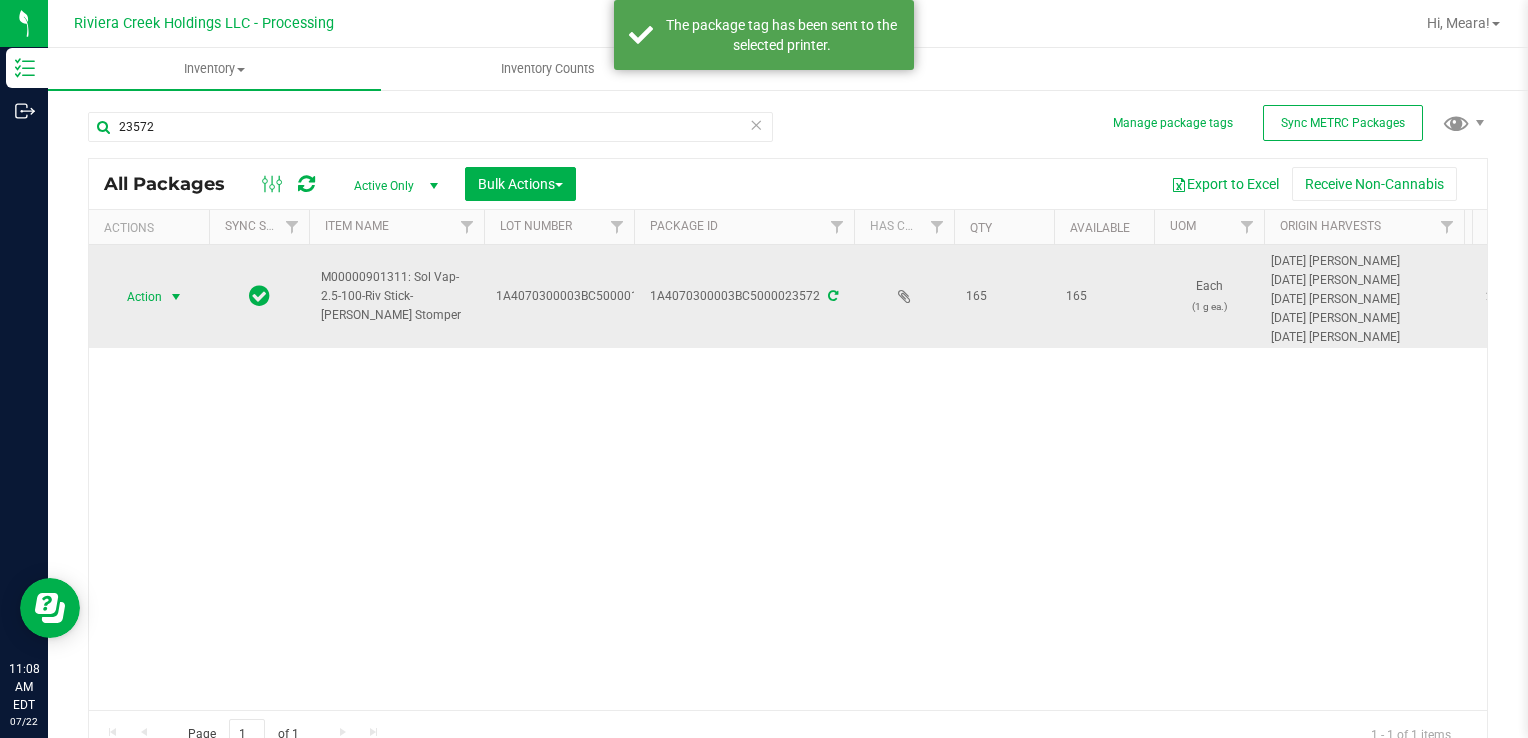 click on "Action" at bounding box center [136, 297] 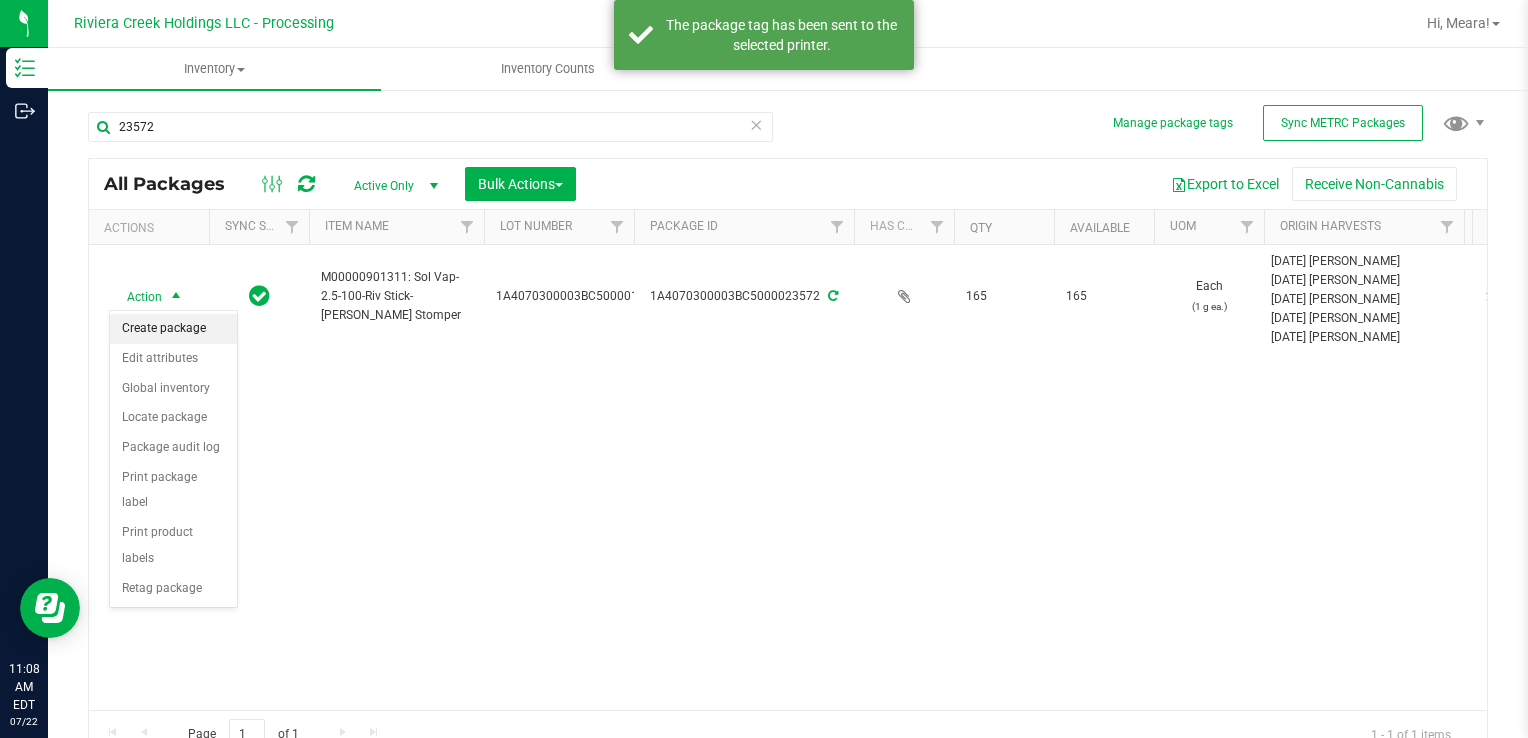 click on "Create package" at bounding box center (173, 329) 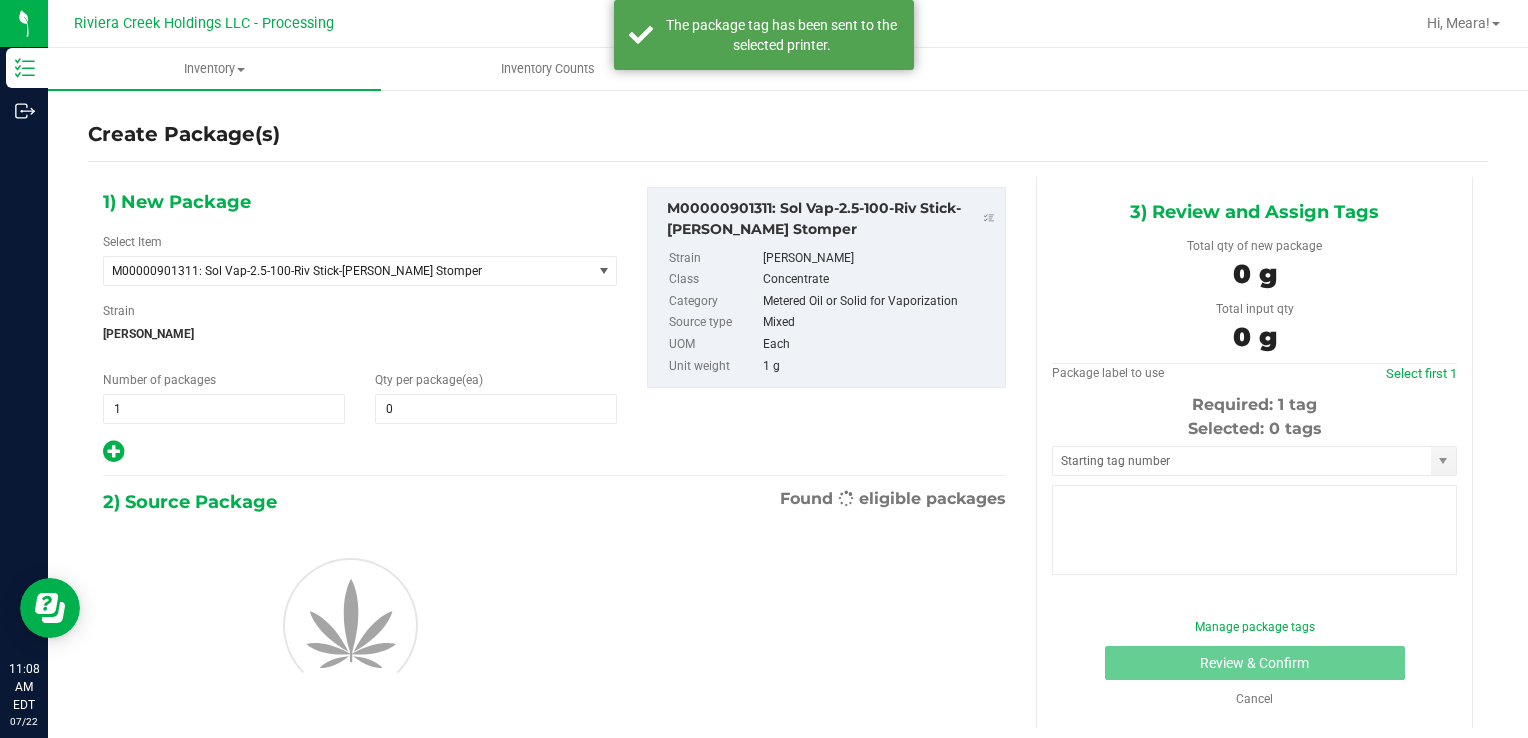 type on "0" 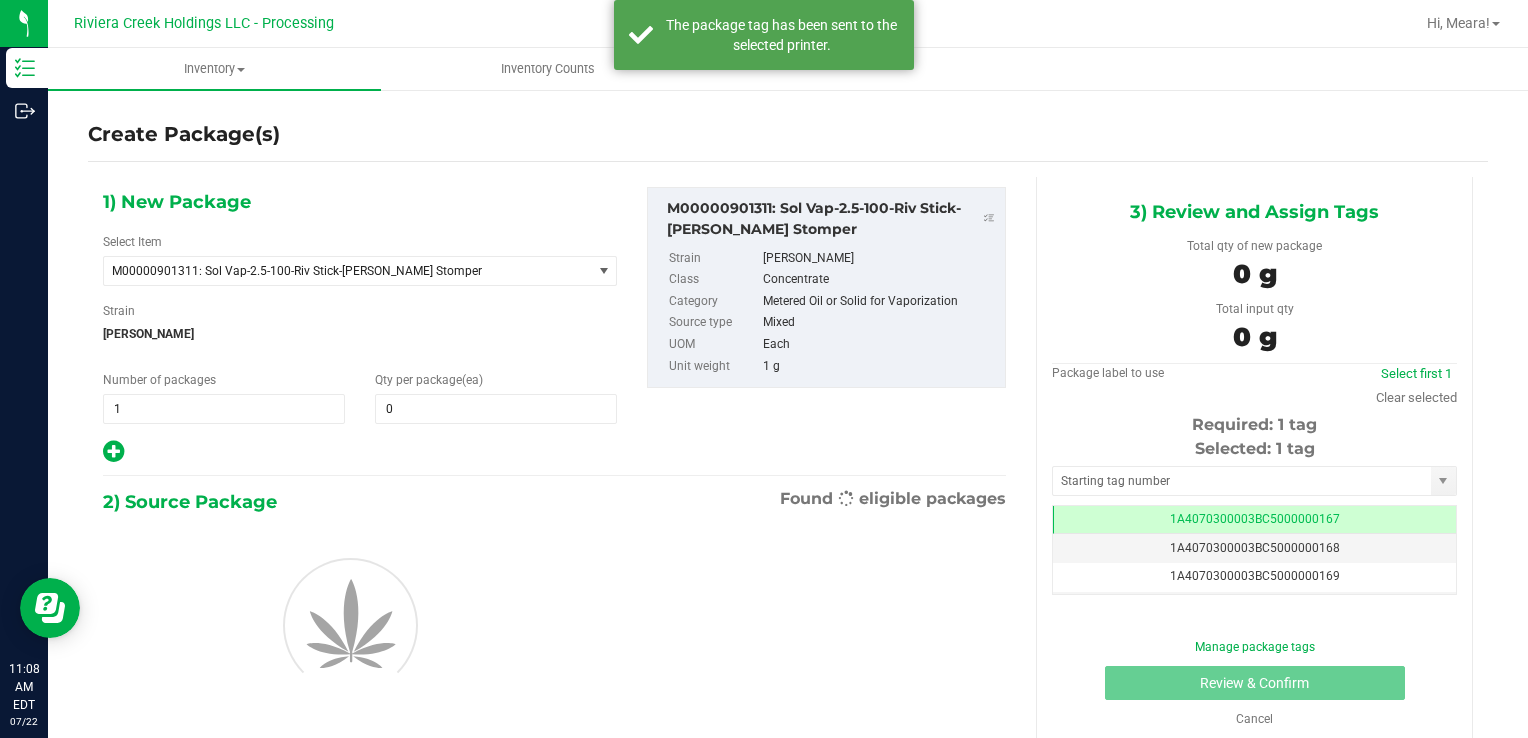 scroll, scrollTop: 0, scrollLeft: 0, axis: both 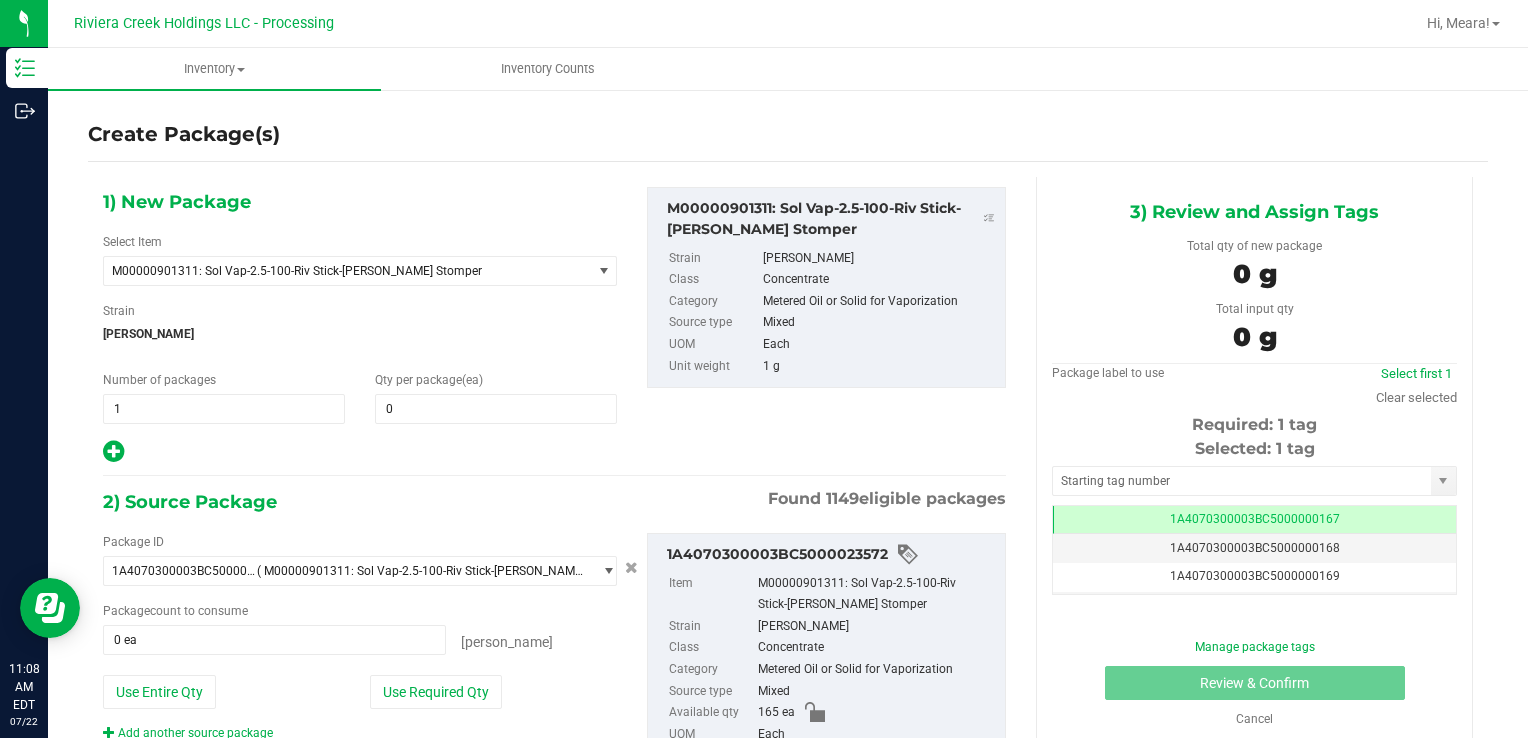 click on "(ea)" at bounding box center [472, 380] 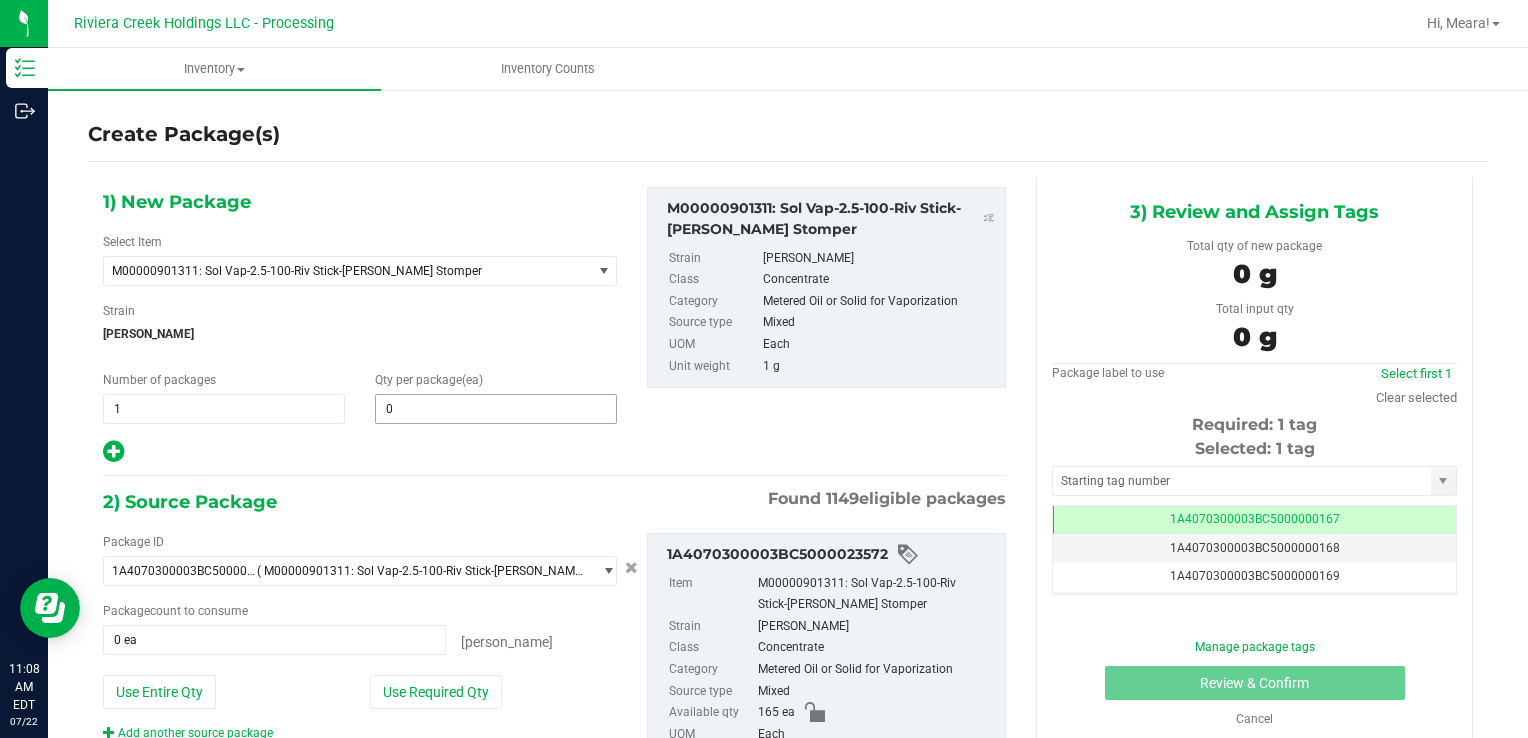 drag, startPoint x: 500, startPoint y: 391, endPoint x: 514, endPoint y: 406, distance: 20.518284 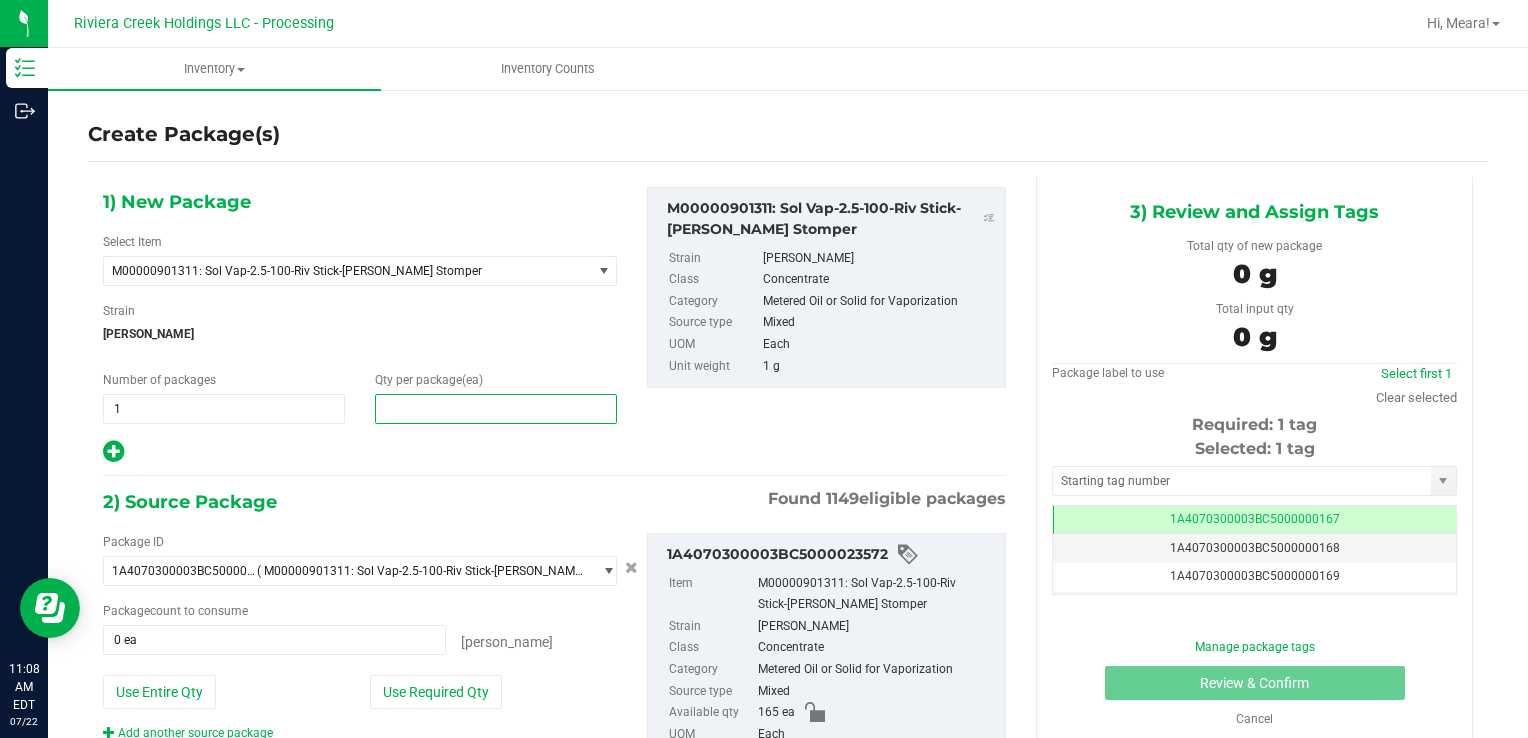 drag, startPoint x: 514, startPoint y: 404, endPoint x: 503, endPoint y: 350, distance: 55.108982 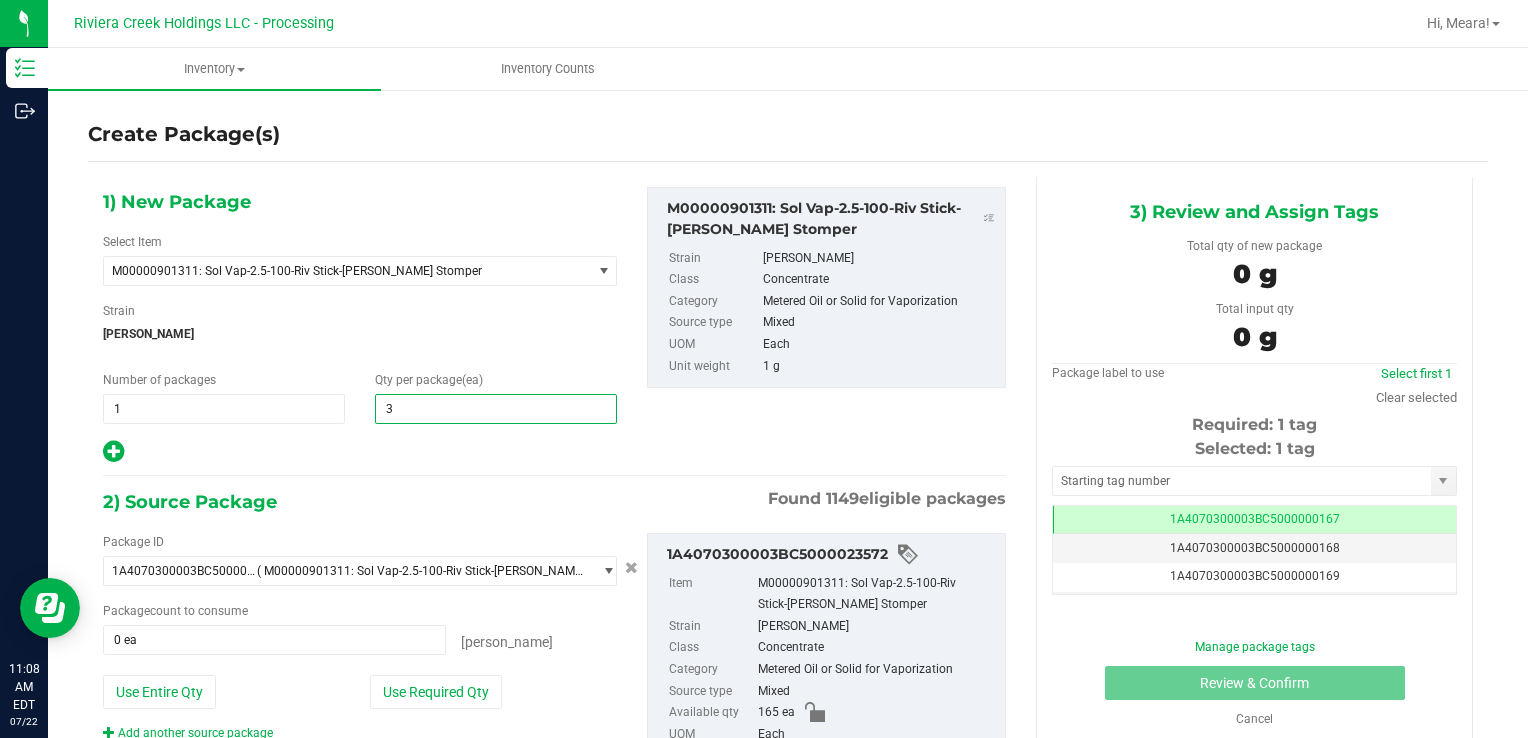 type on "30" 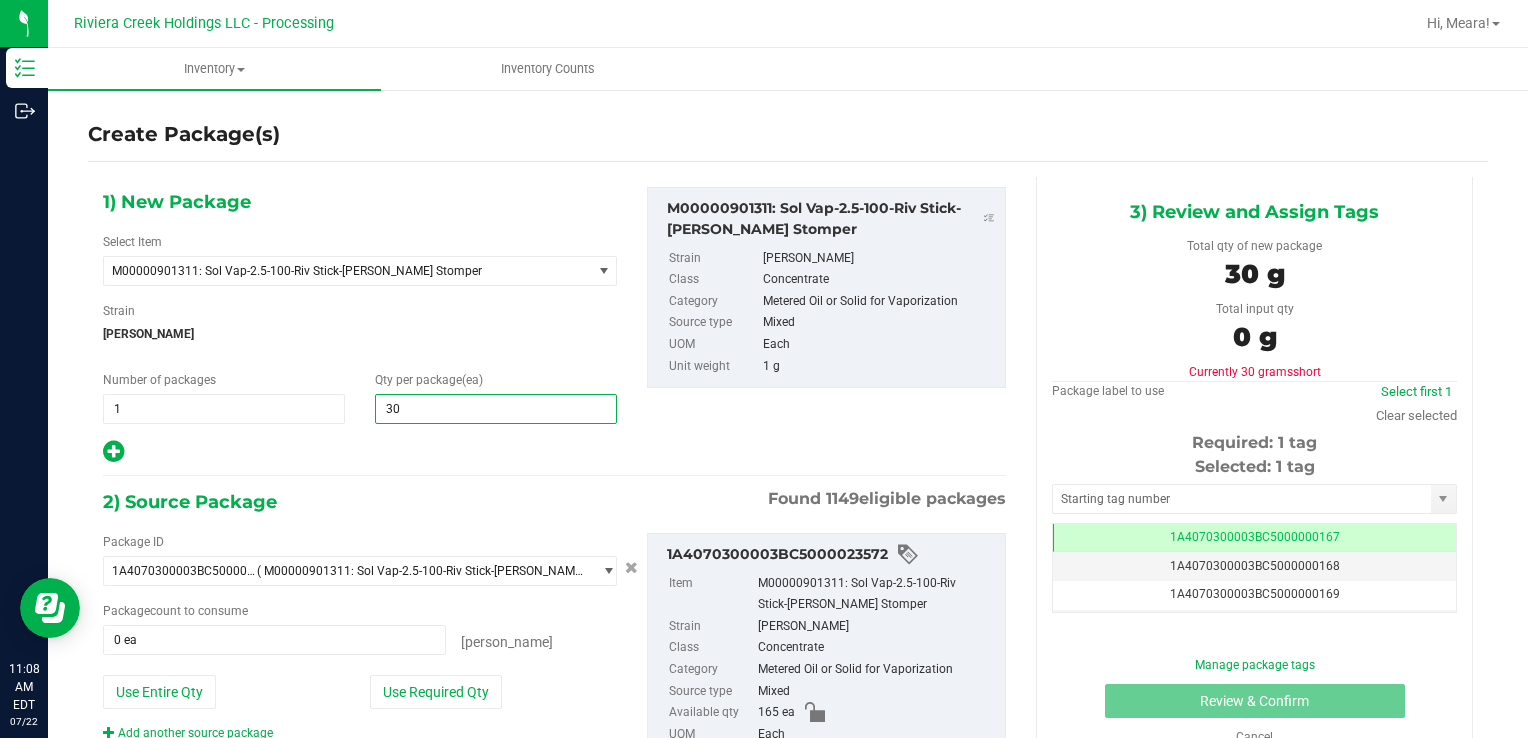 type on "30" 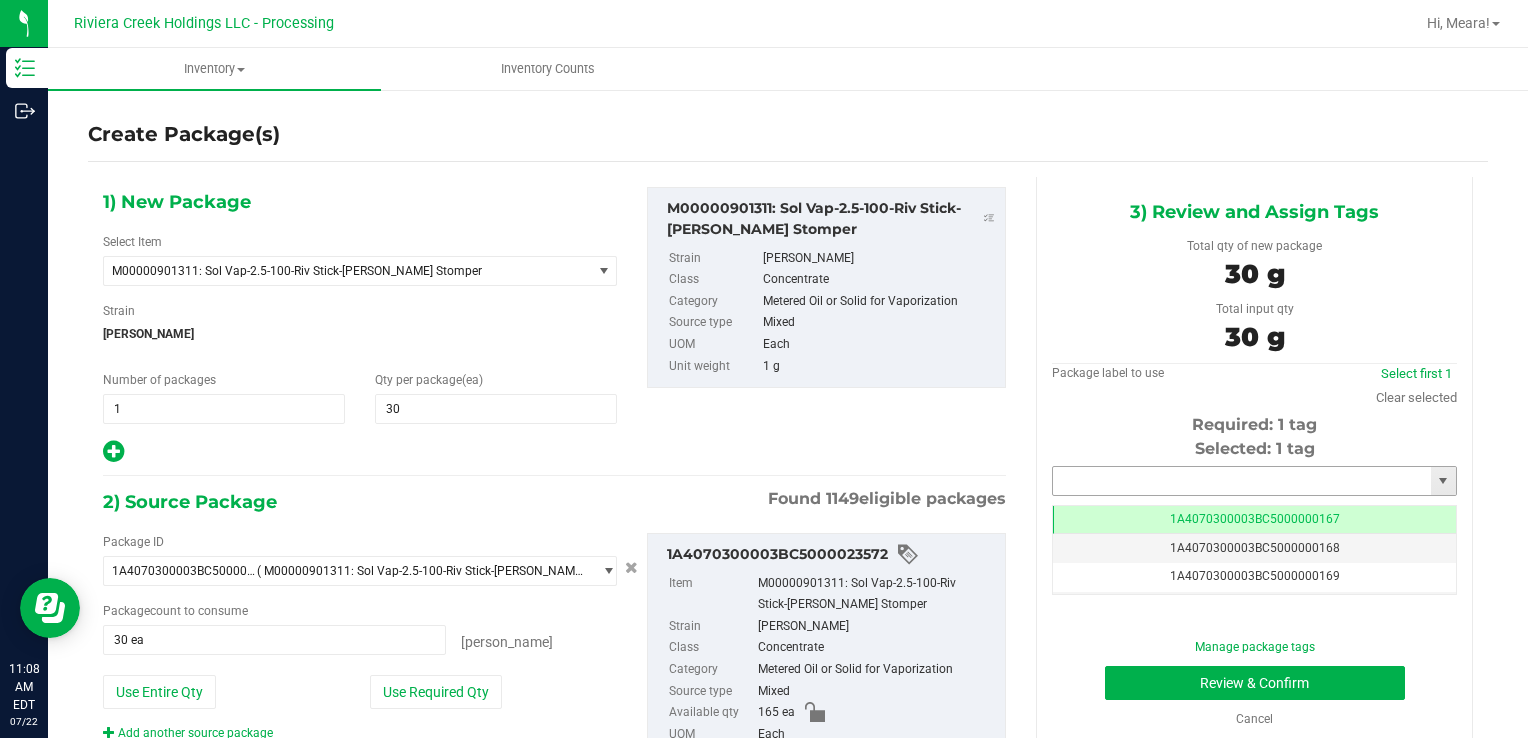 click at bounding box center [1242, 481] 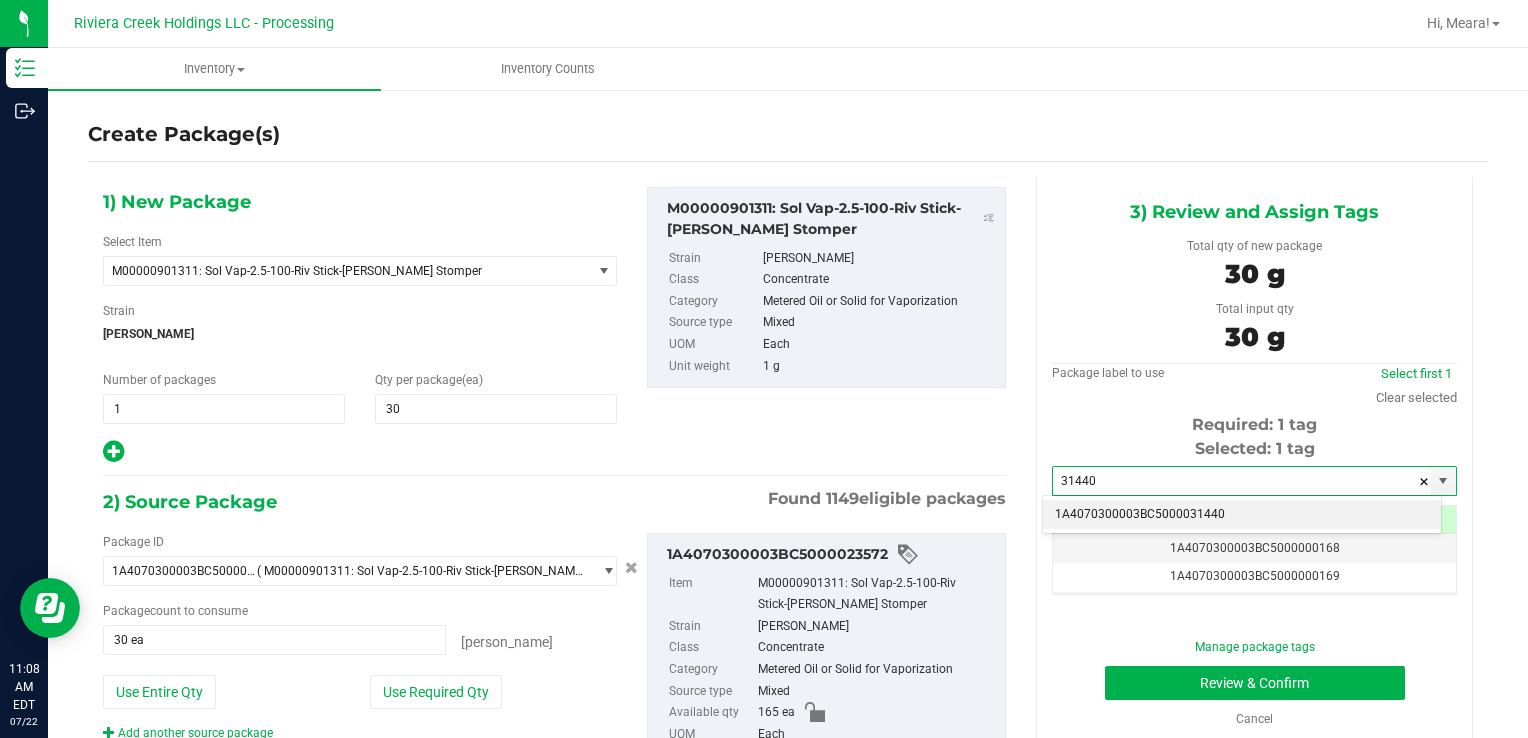 drag, startPoint x: 1091, startPoint y: 511, endPoint x: 1124, endPoint y: 594, distance: 89.31965 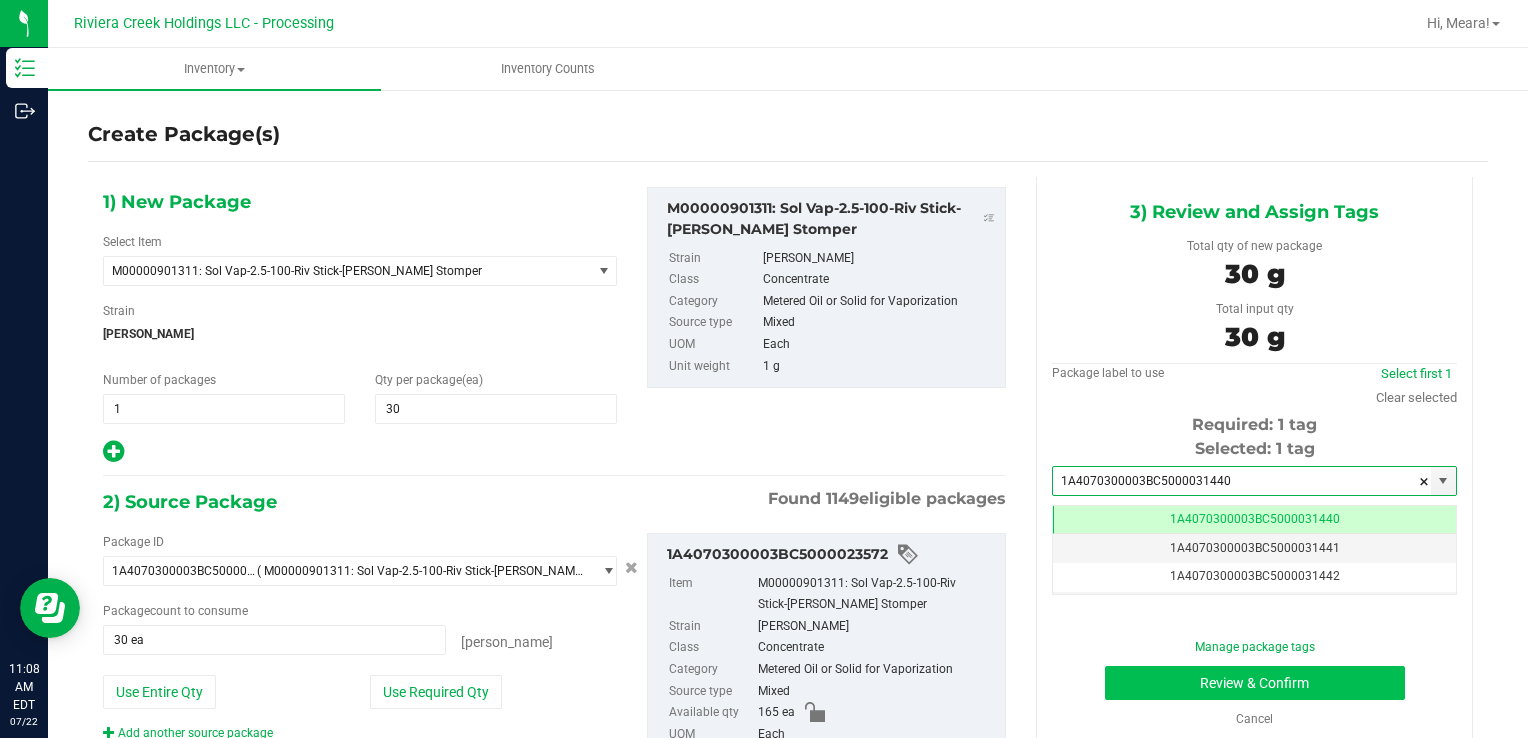 type on "1A4070300003BC5000031440" 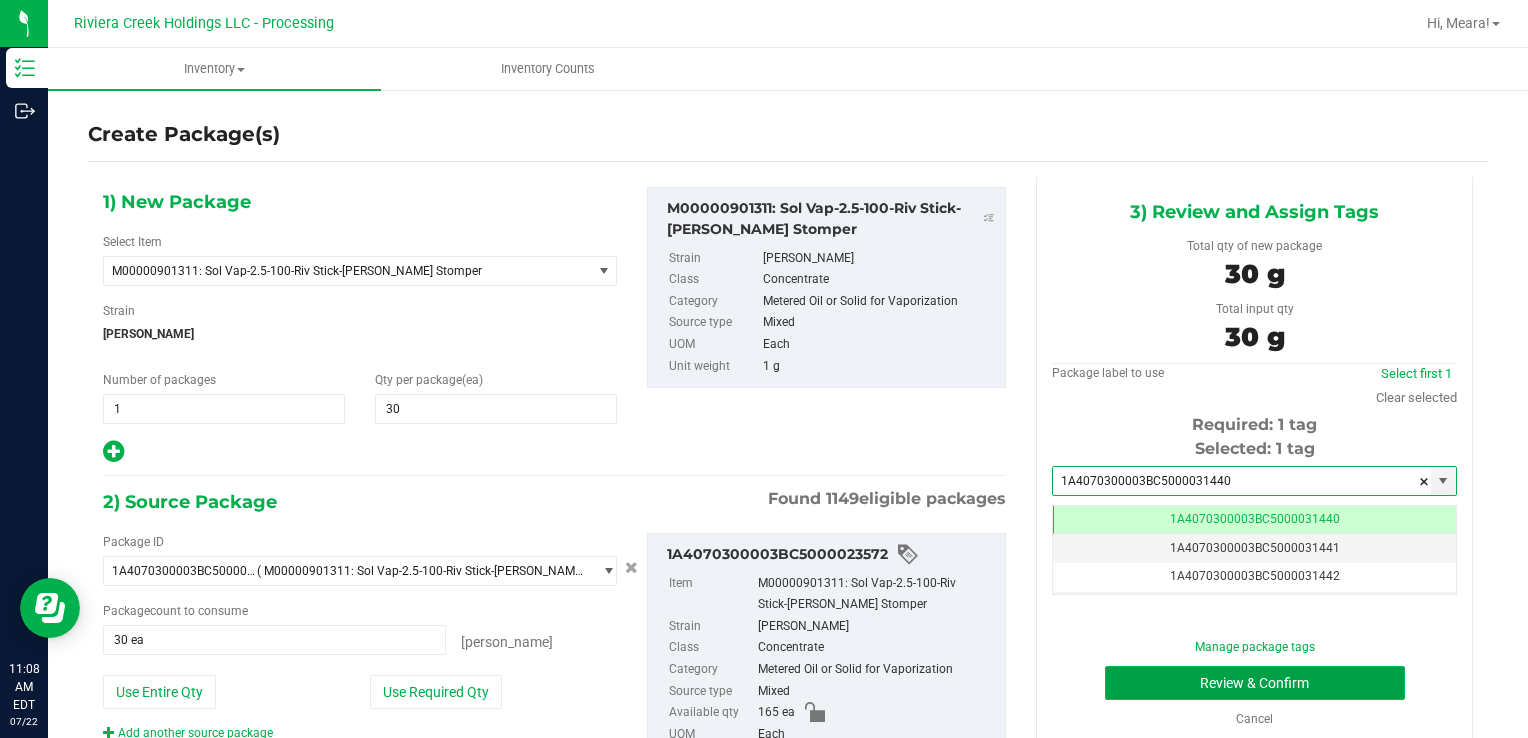 scroll, scrollTop: 0, scrollLeft: 0, axis: both 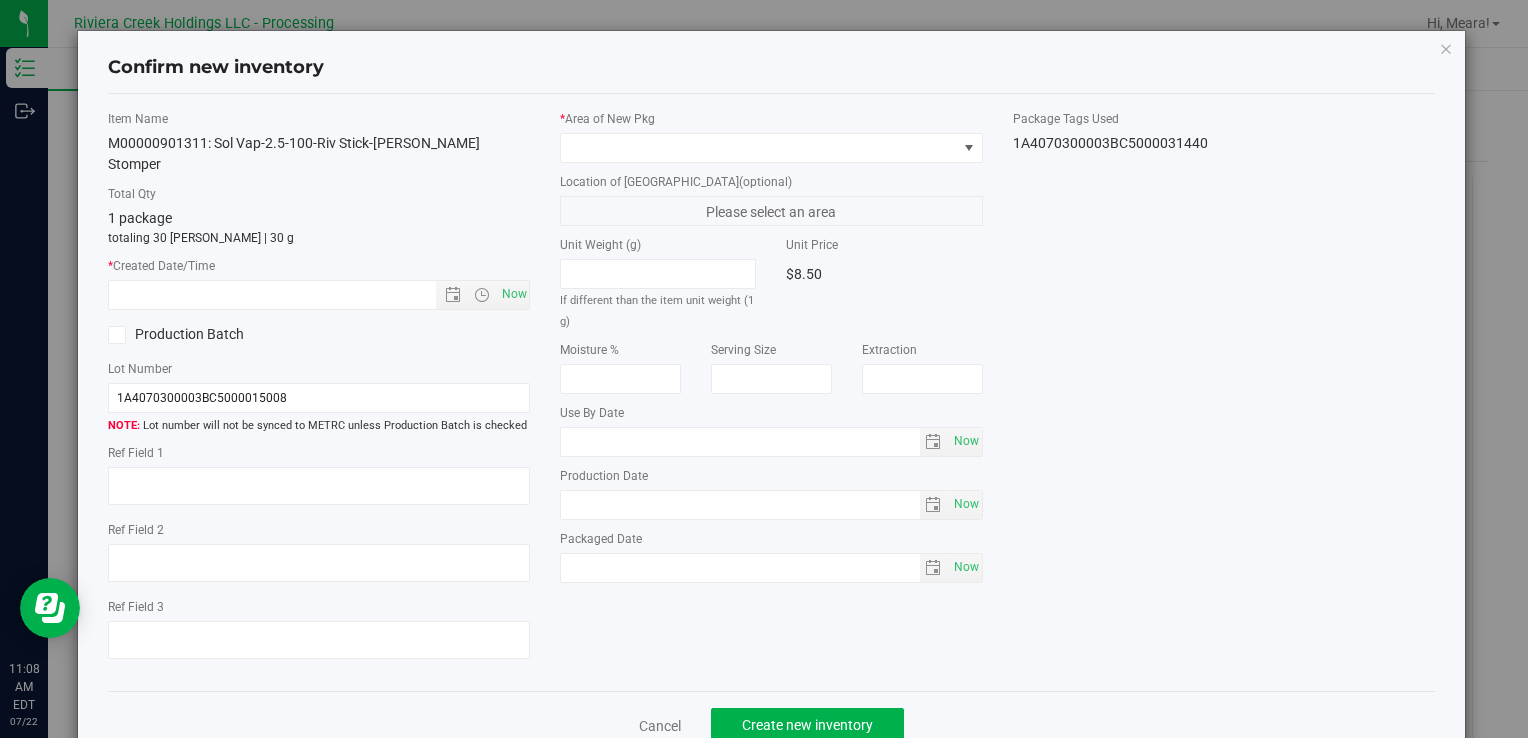 type on "[DATE]" 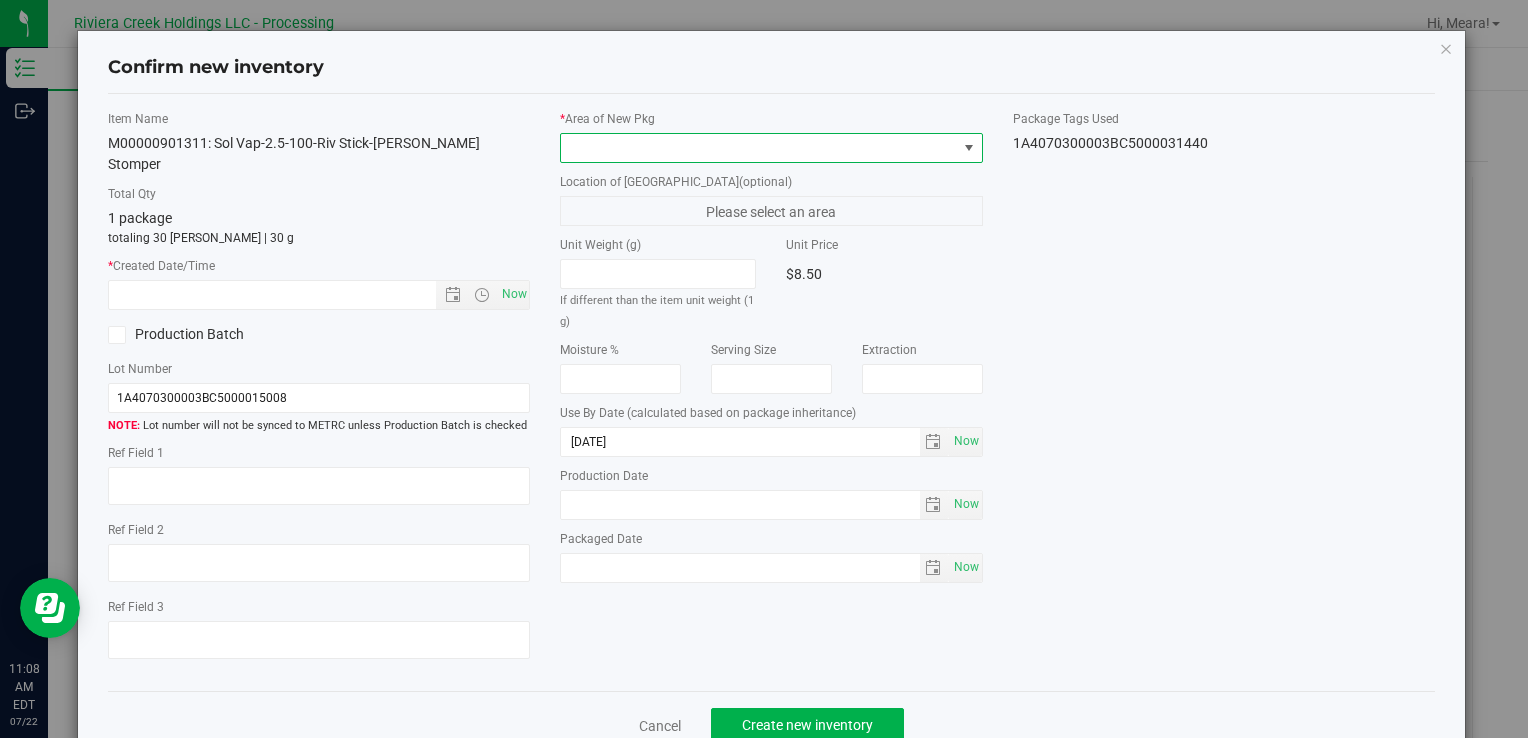 click at bounding box center [758, 148] 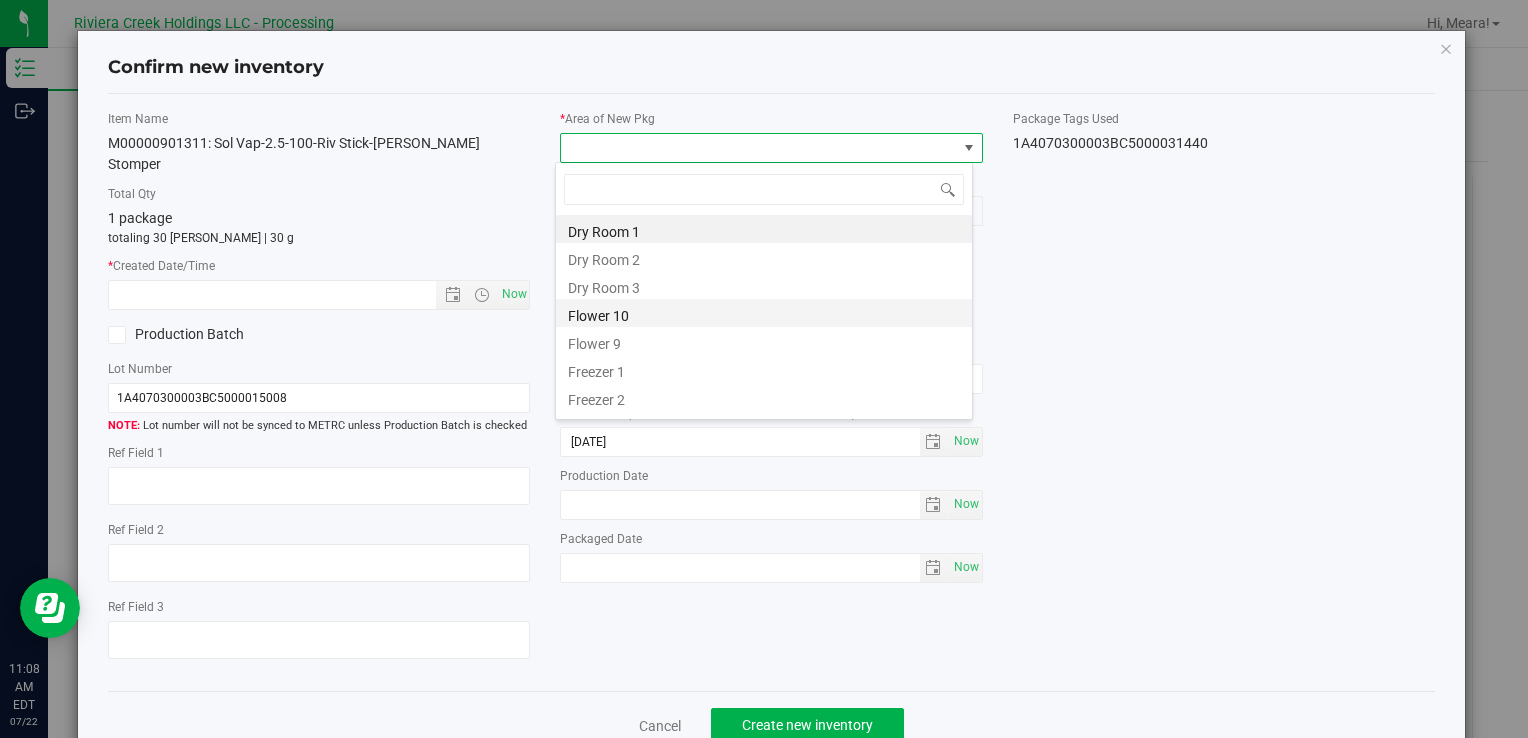 click on "Flower 10" at bounding box center (764, 313) 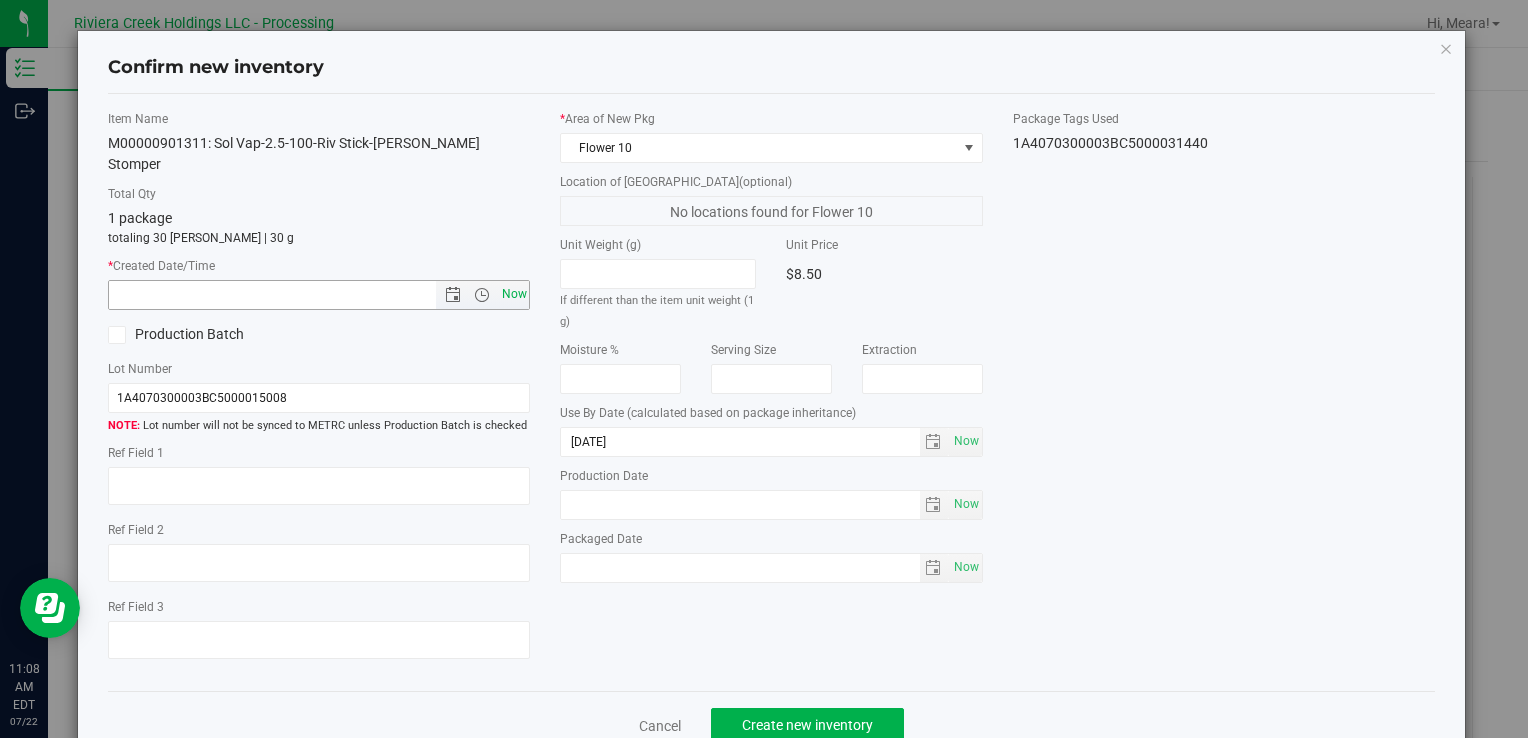 click on "Now" at bounding box center [514, 294] 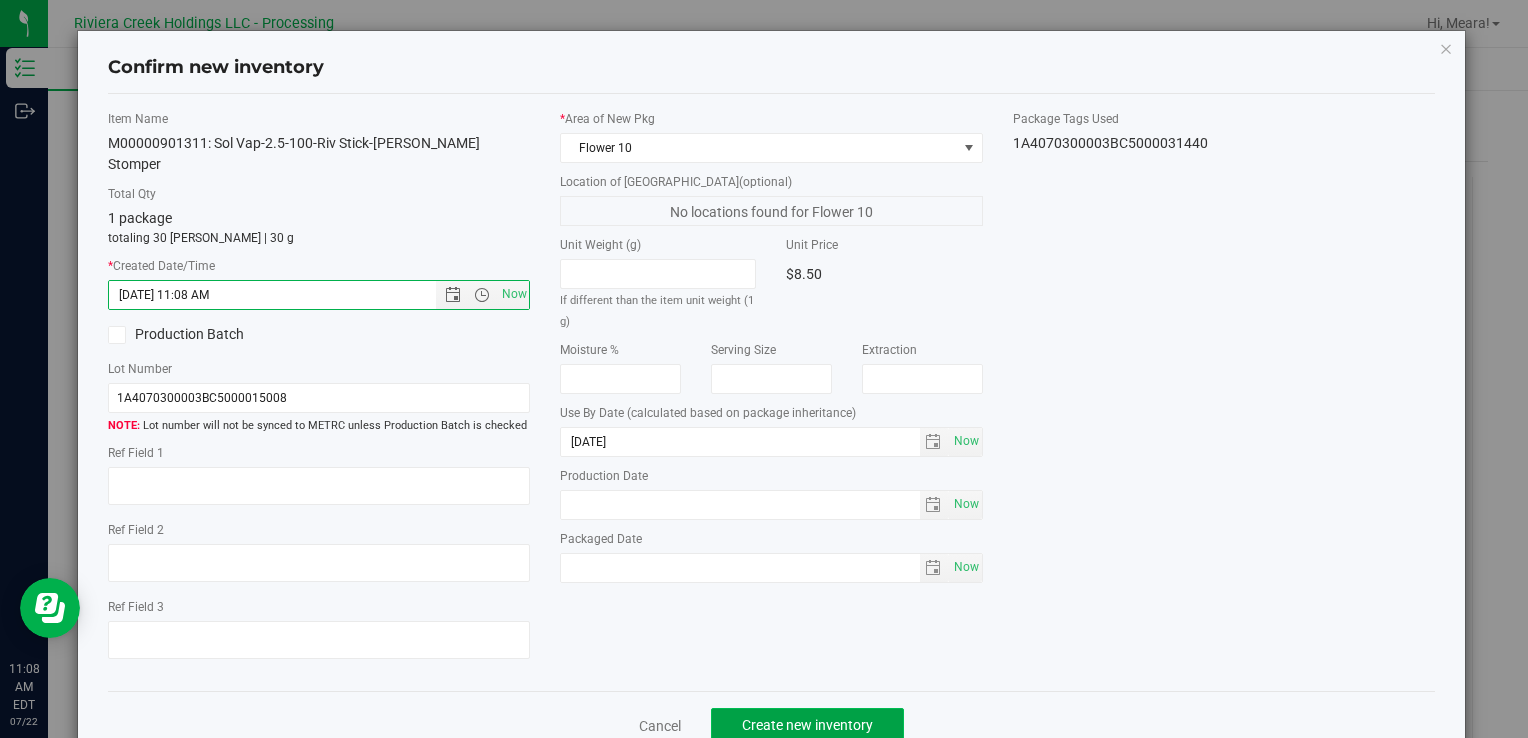 click on "Create new inventory" 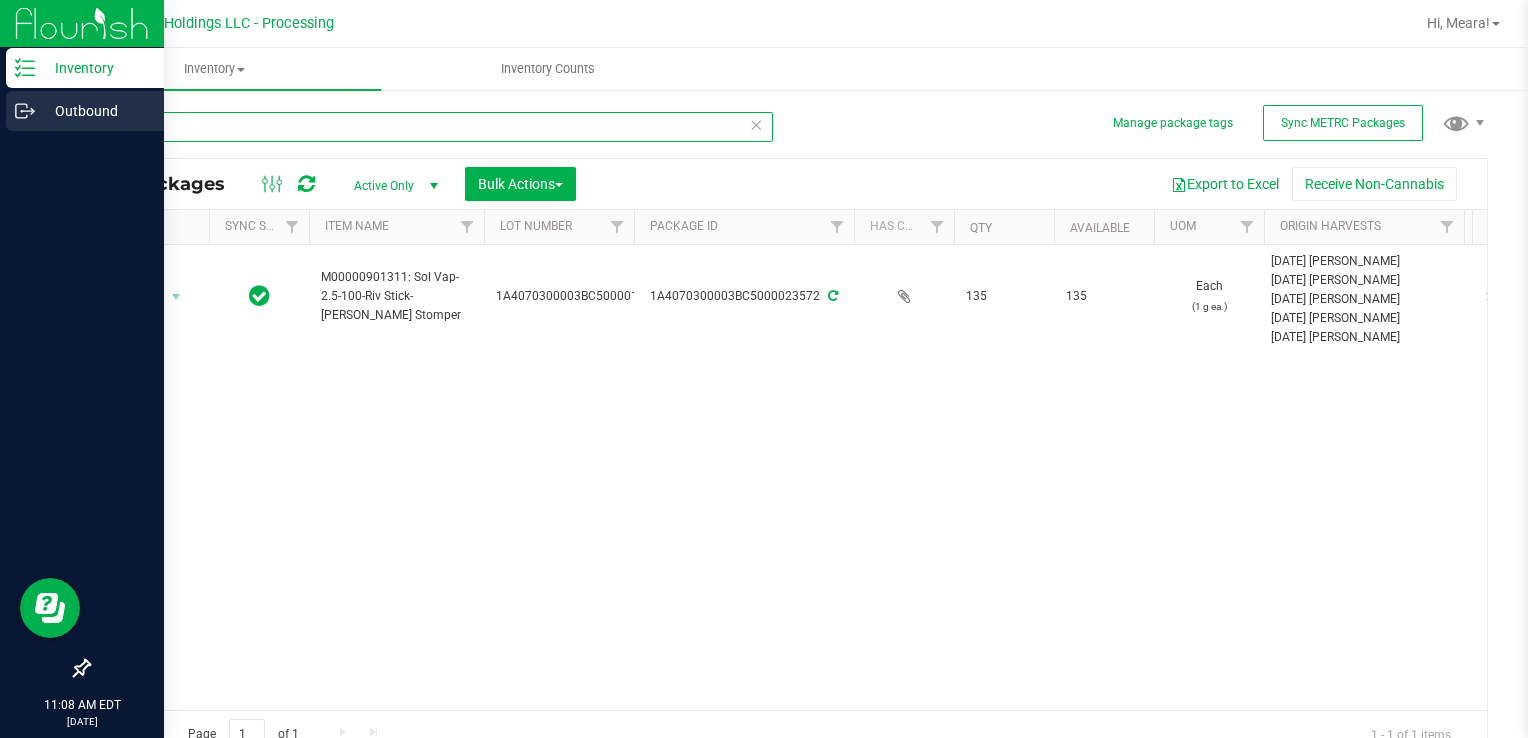 drag, startPoint x: 206, startPoint y: 122, endPoint x: 21, endPoint y: 119, distance: 185.02432 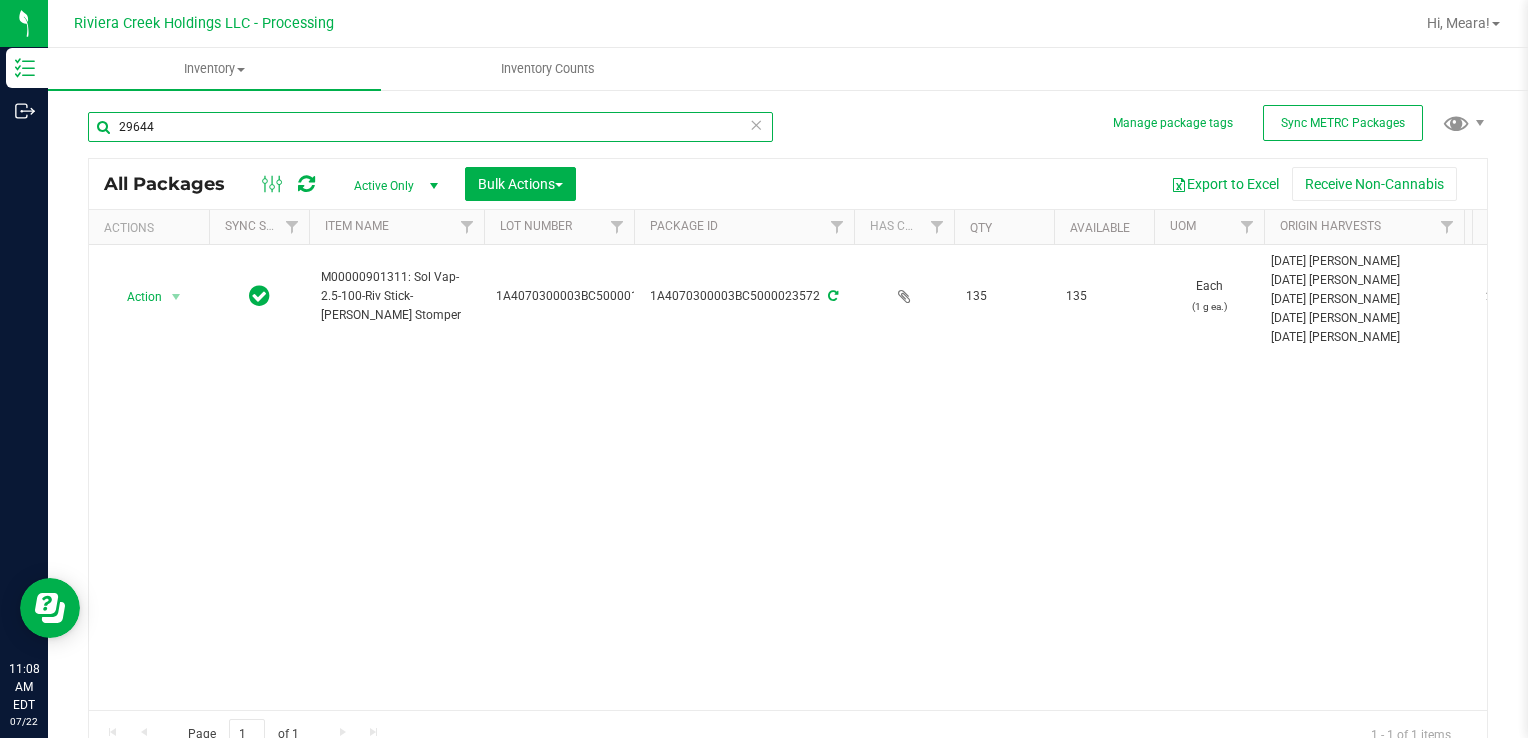 type on "29644" 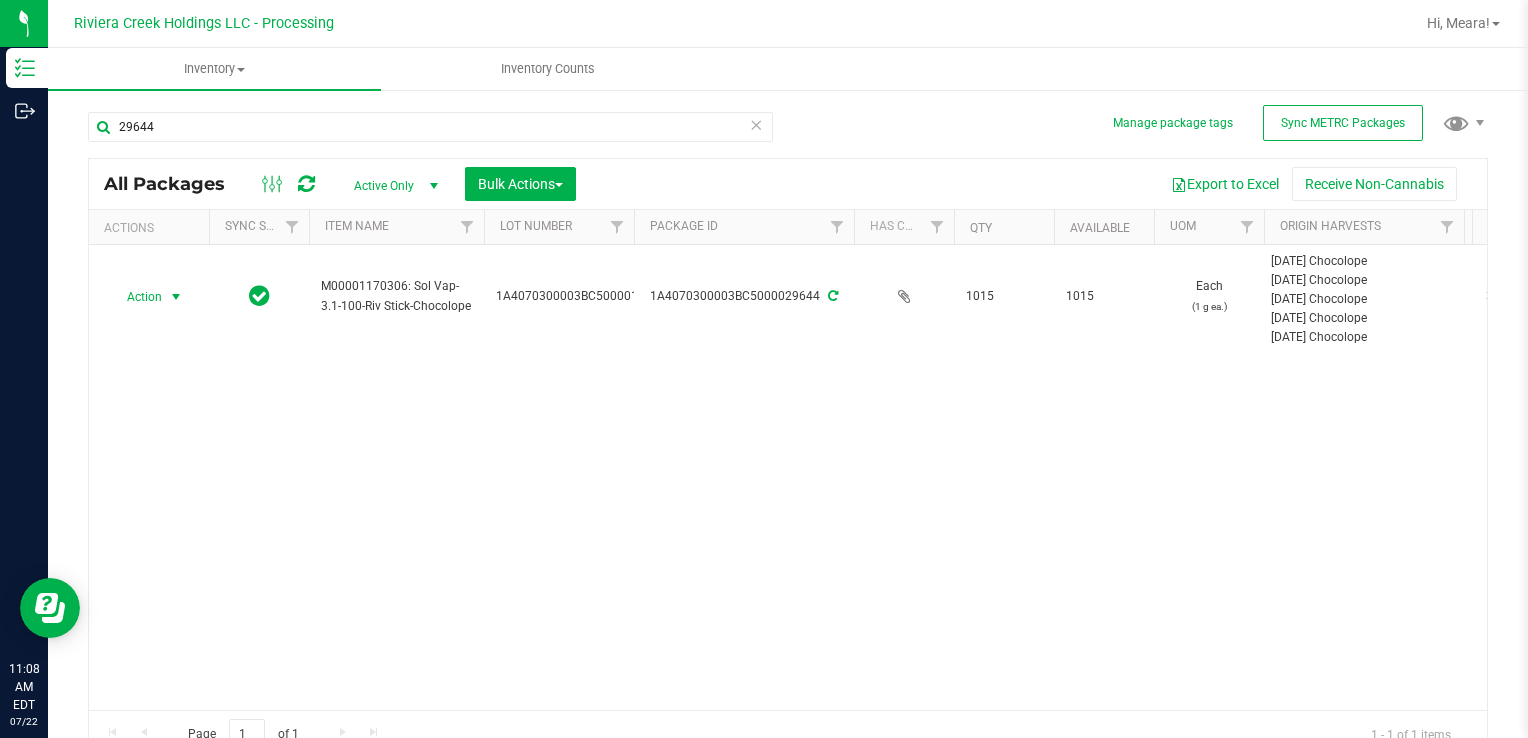 drag, startPoint x: 180, startPoint y: 290, endPoint x: 206, endPoint y: 354, distance: 69.079666 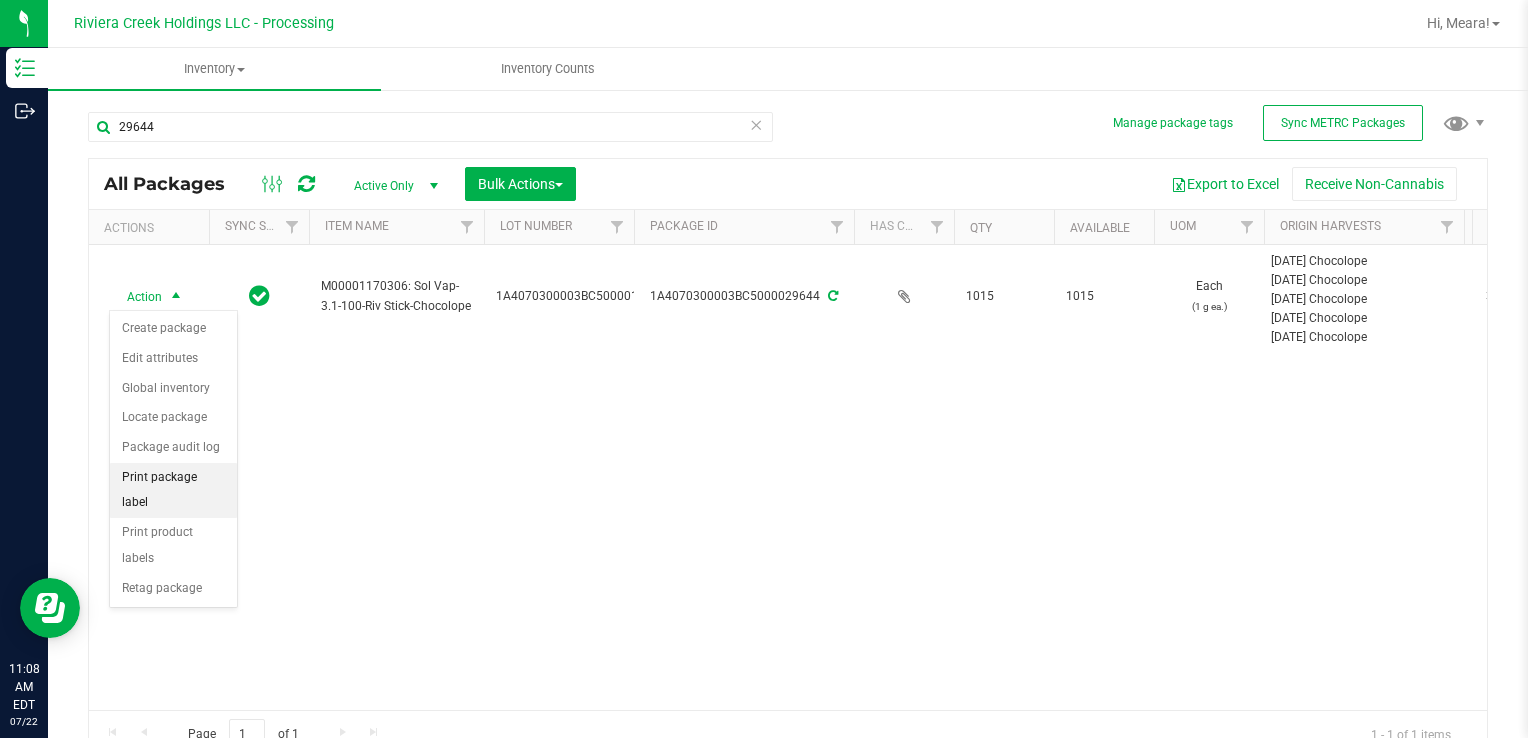 drag, startPoint x: 220, startPoint y: 471, endPoint x: 236, endPoint y: 466, distance: 16.763054 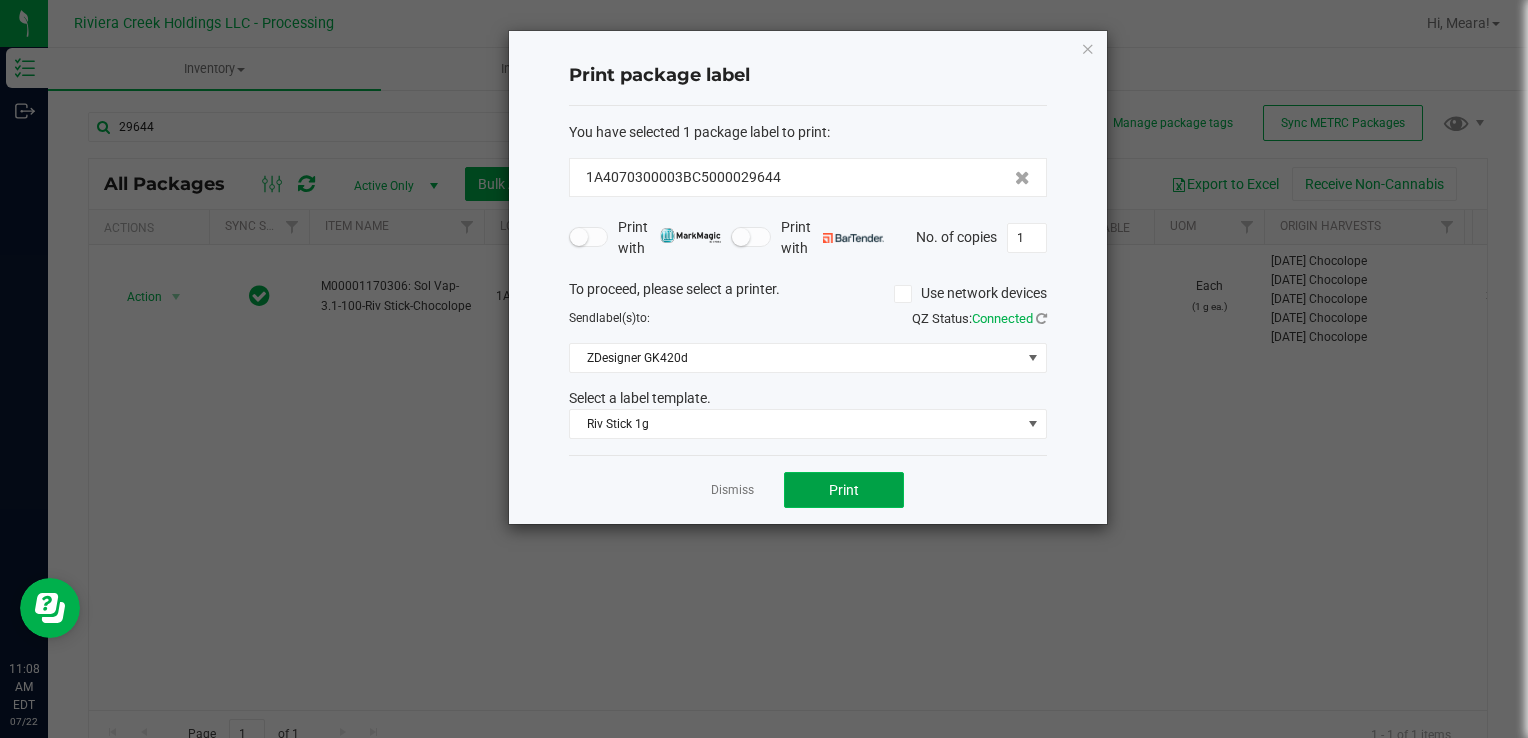 click on "Print" 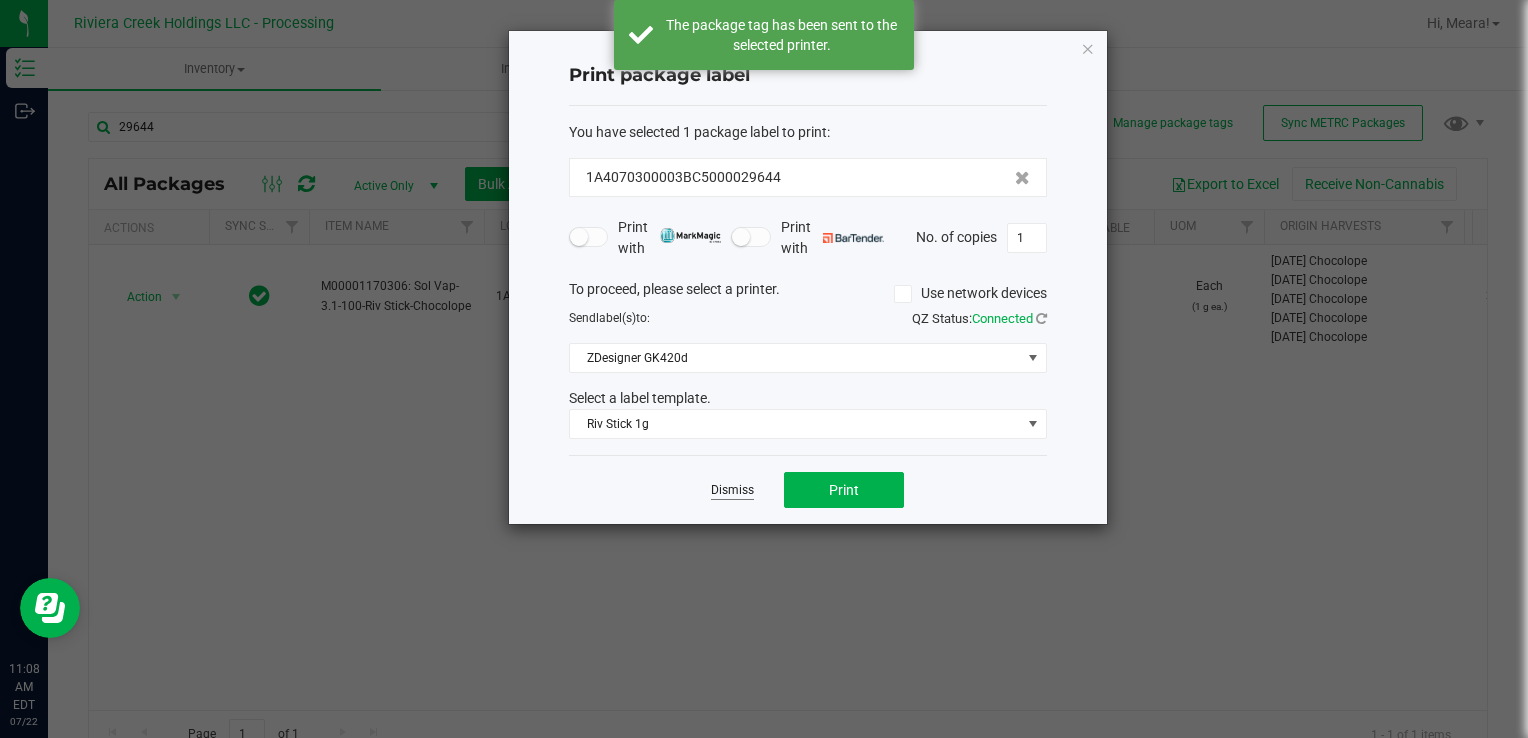 click on "Dismiss" 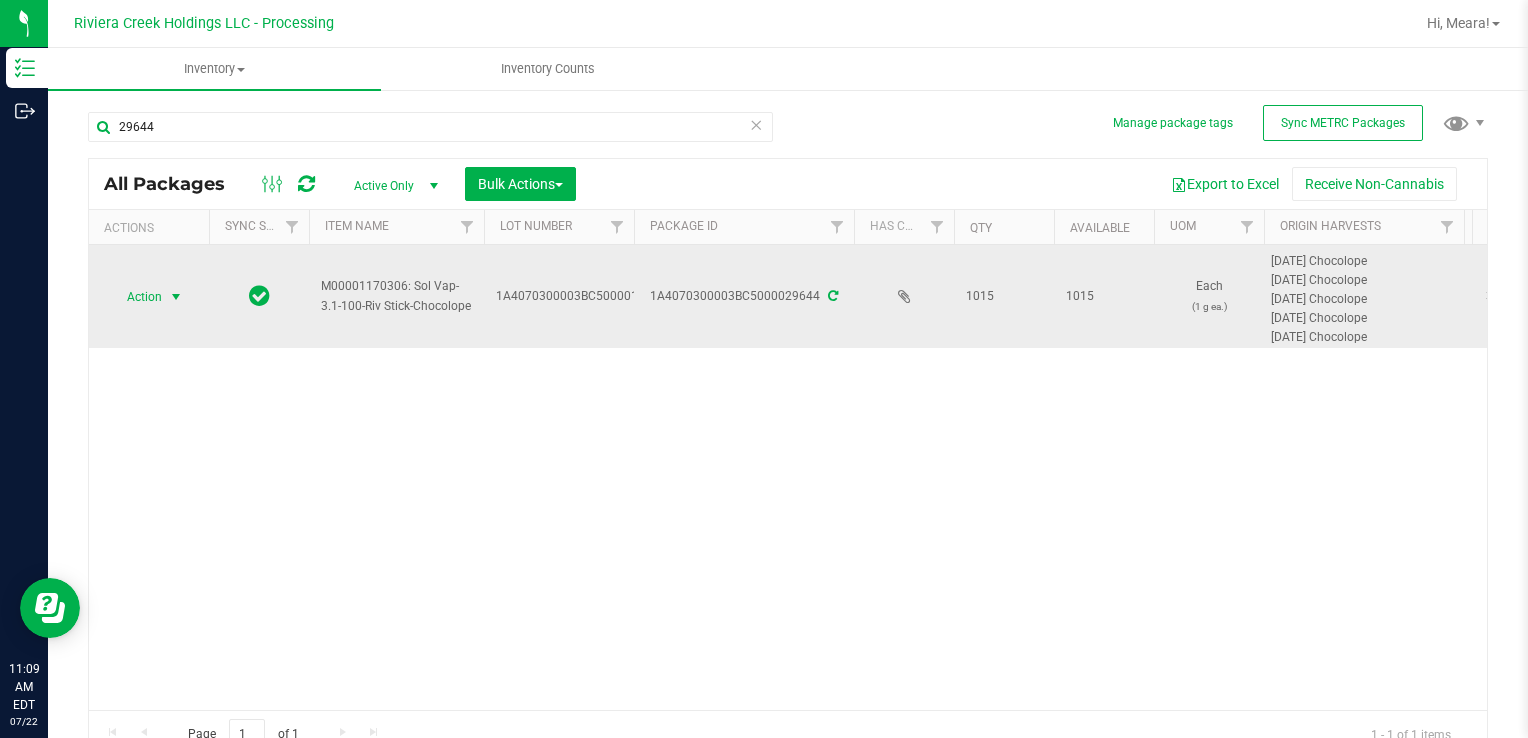 click at bounding box center (176, 297) 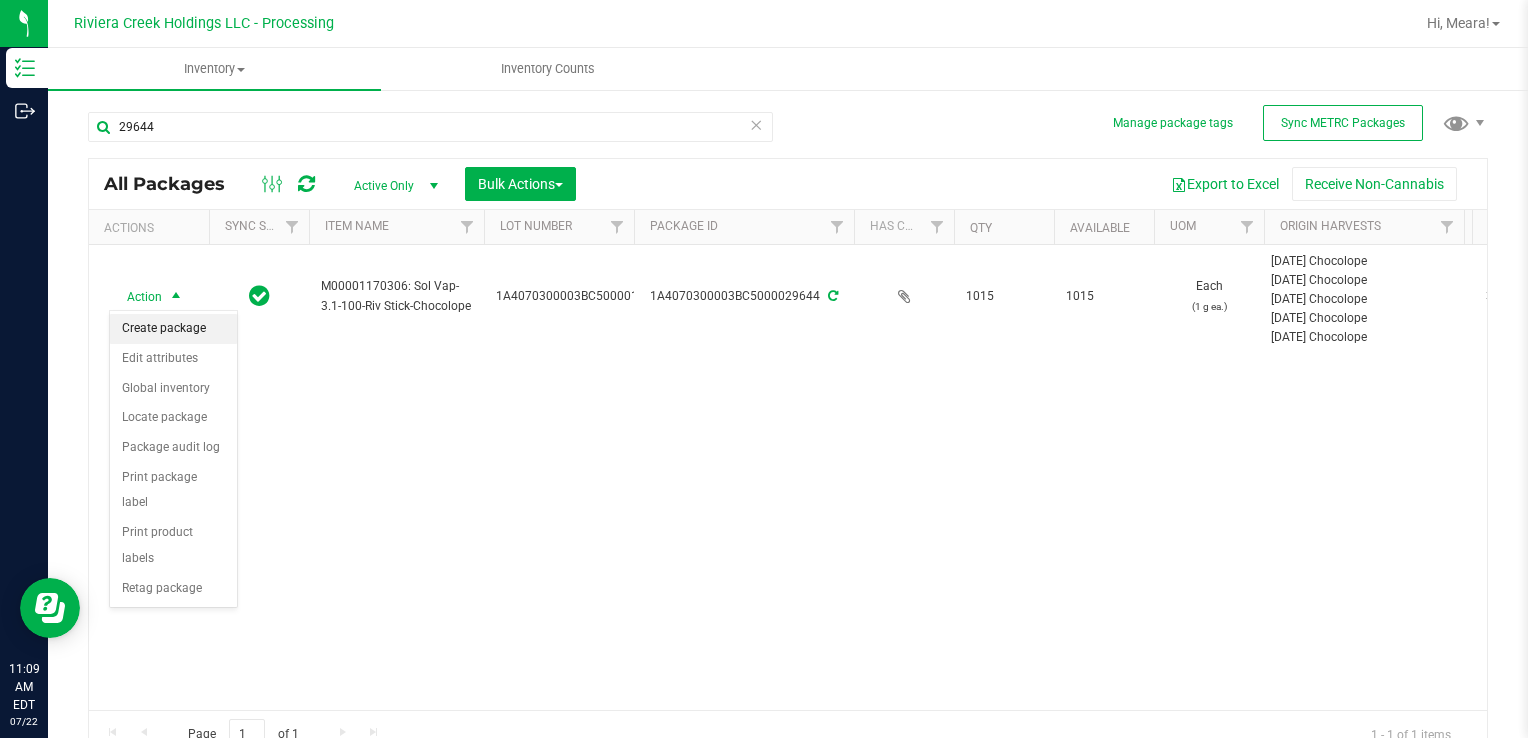 click on "Create package" at bounding box center [173, 329] 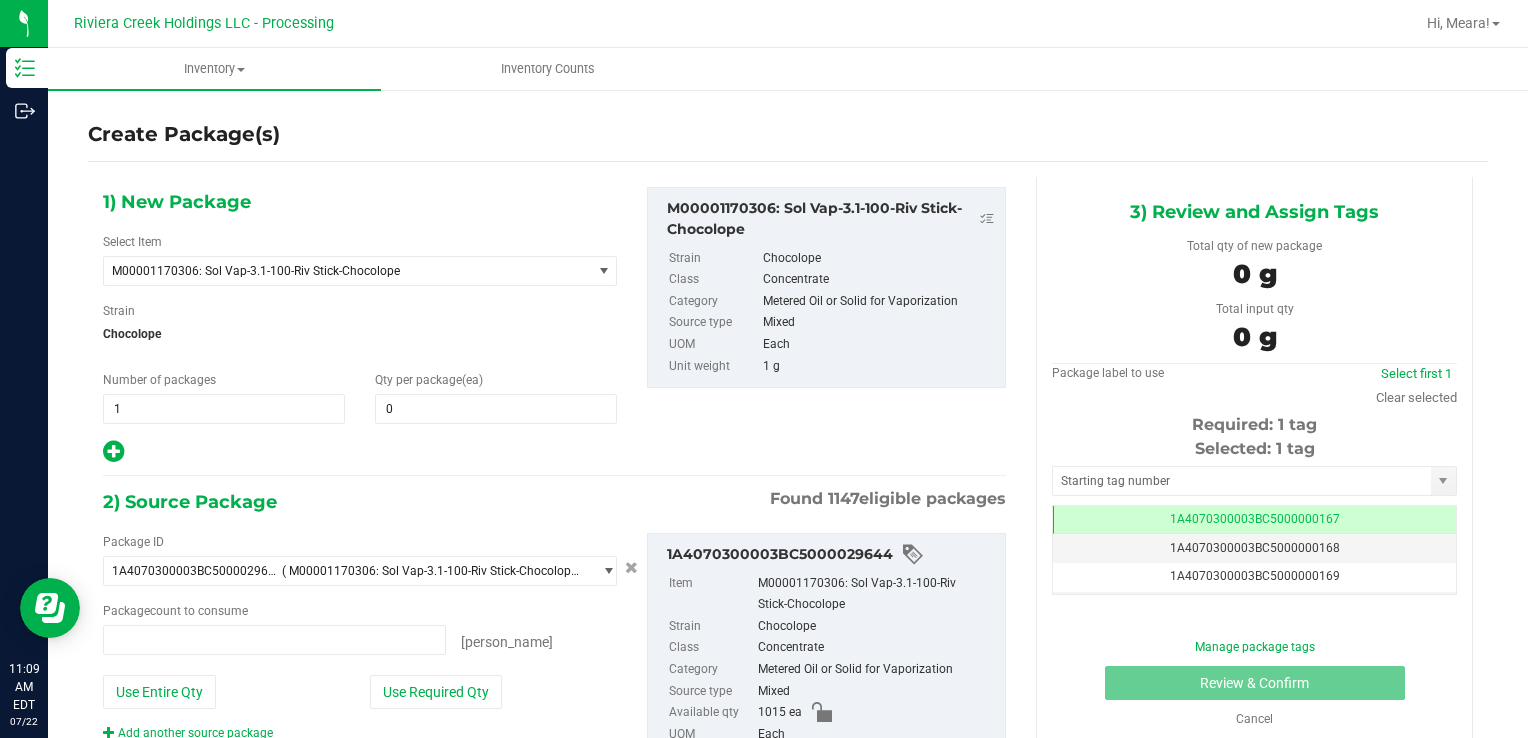 type on "0 ea" 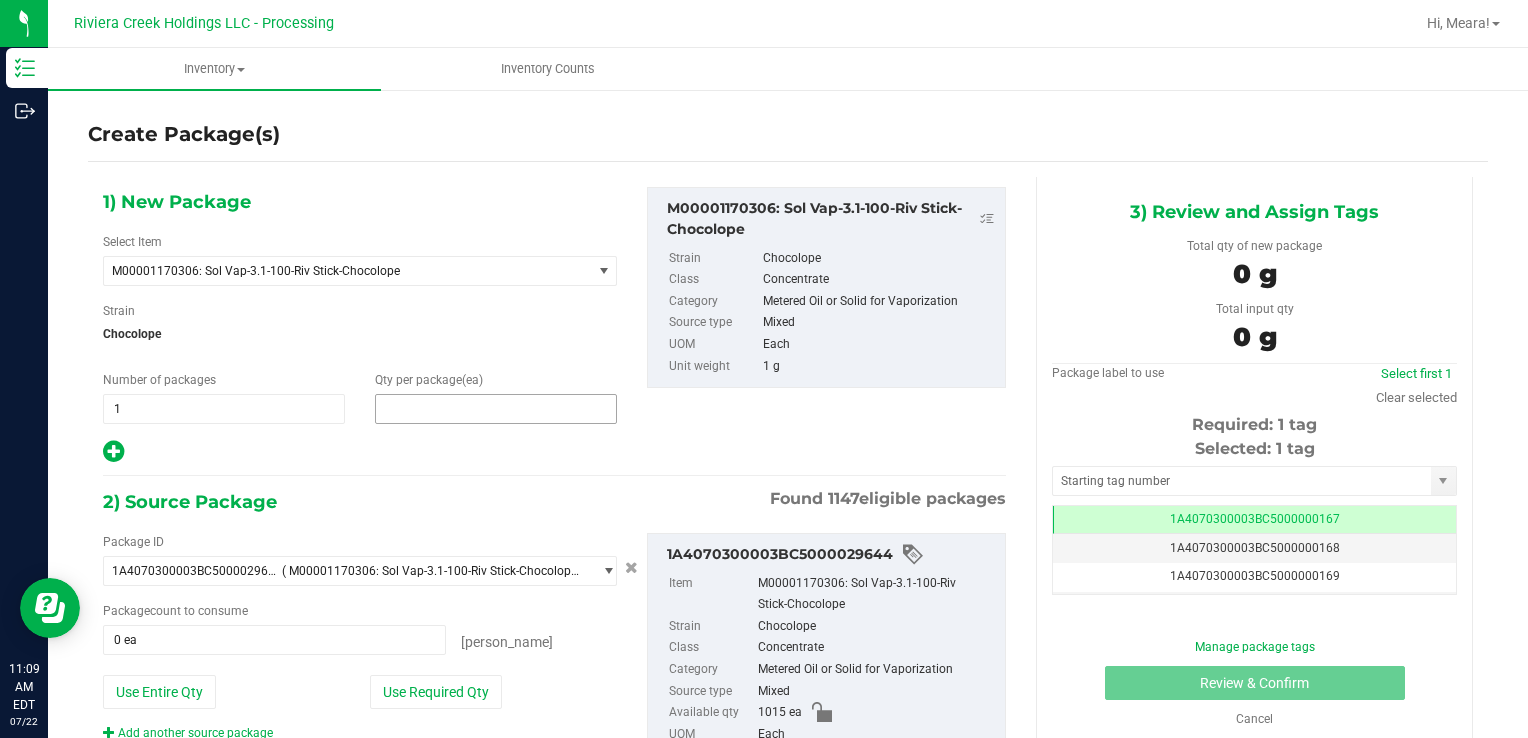 click at bounding box center (496, 409) 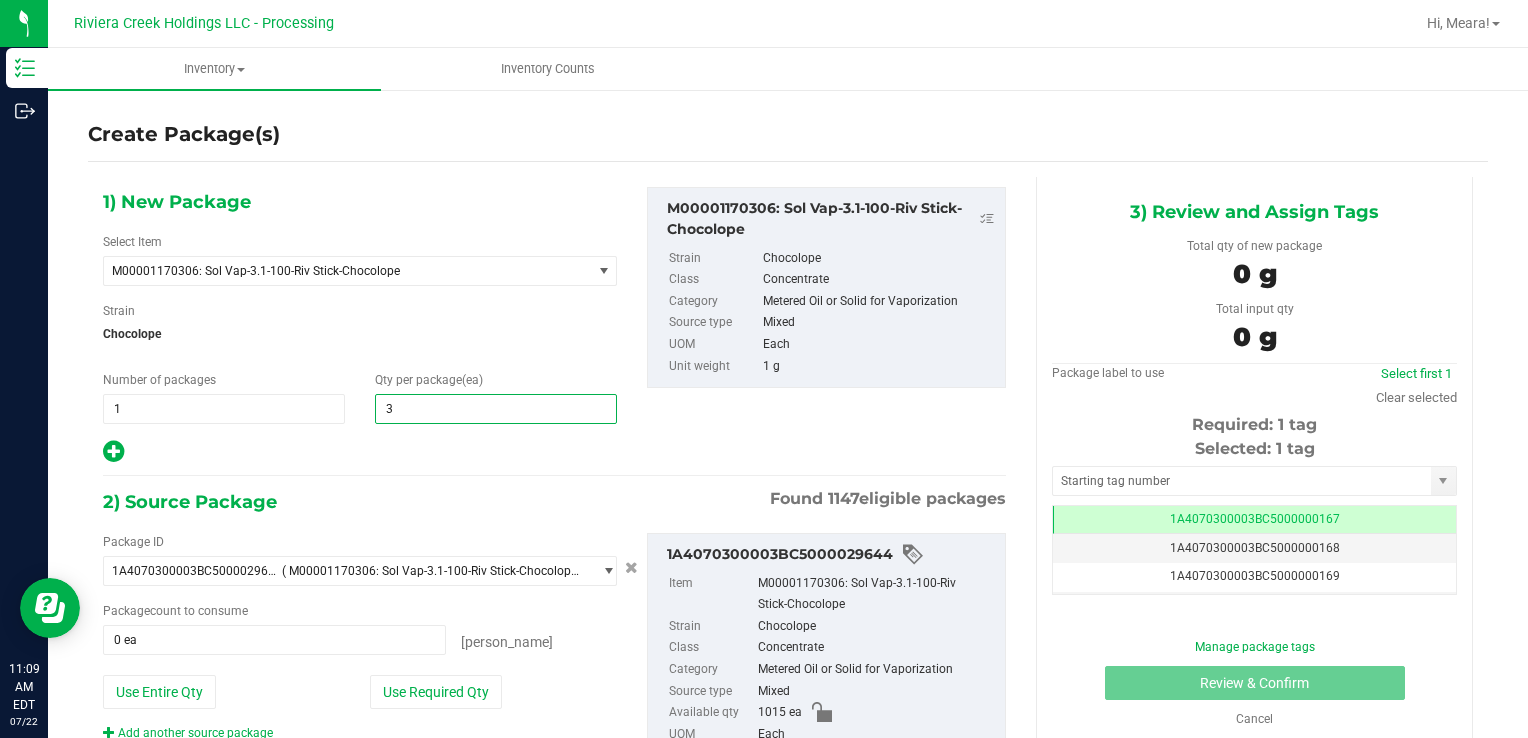 type on "30" 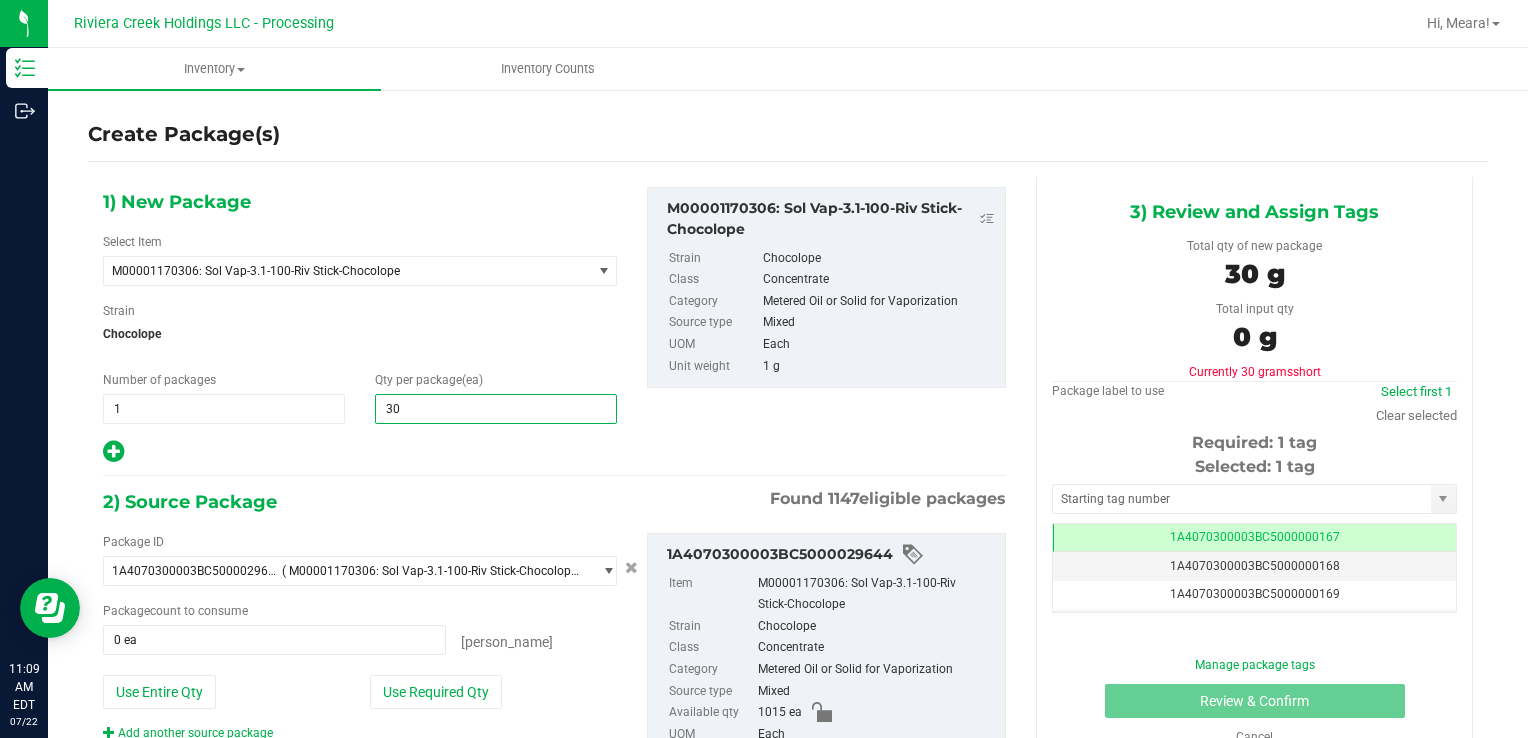 type on "30" 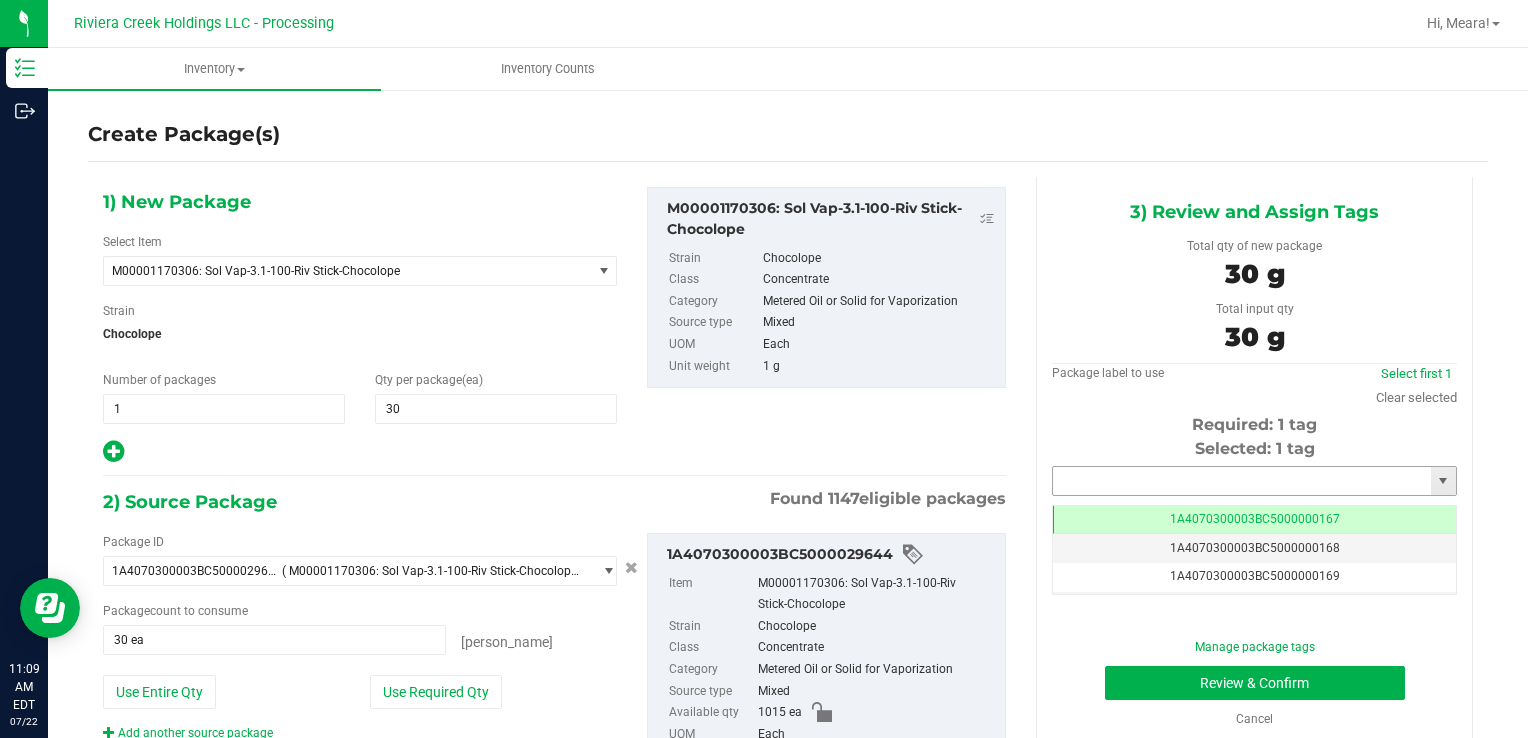 click at bounding box center [1242, 481] 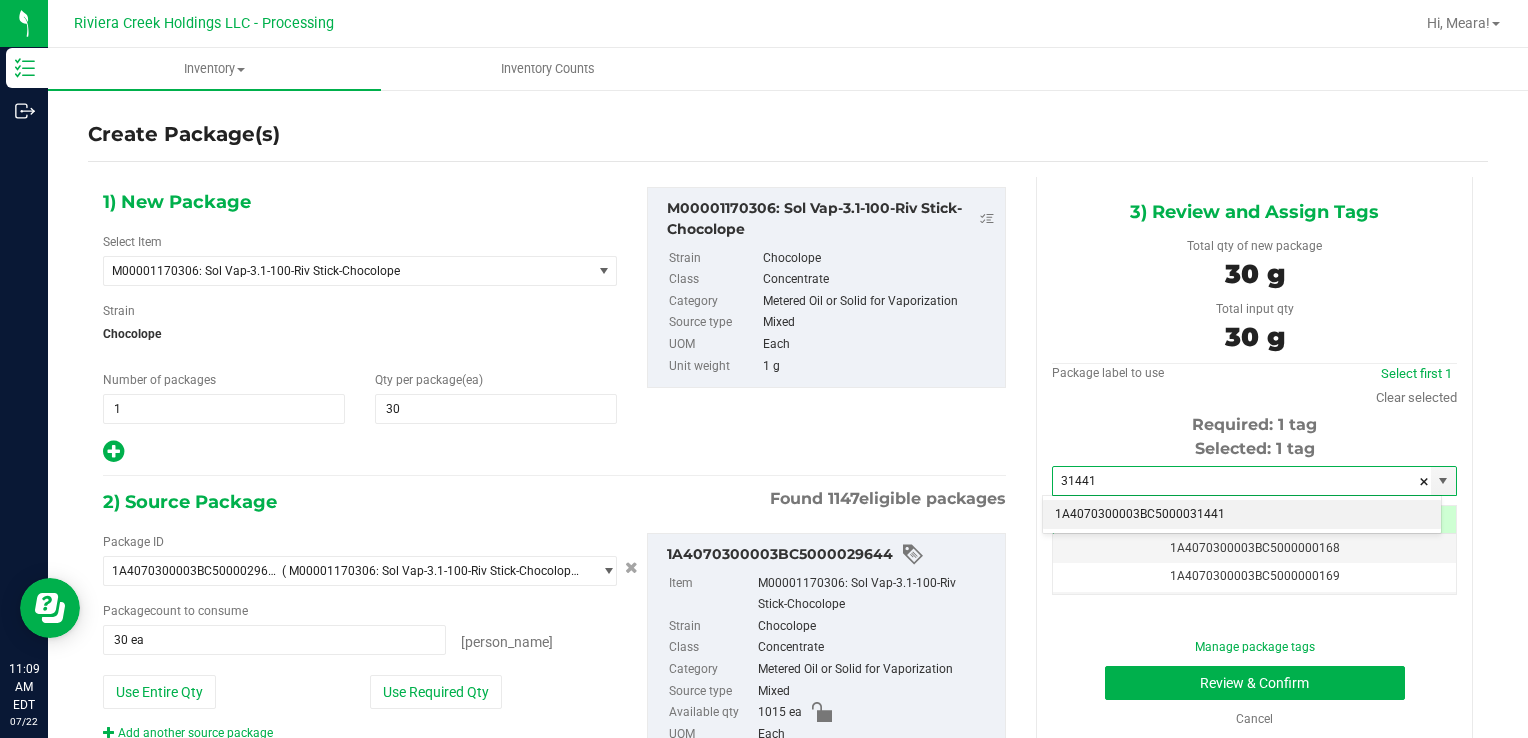 click on "1A4070300003BC5000031441" at bounding box center (1242, 515) 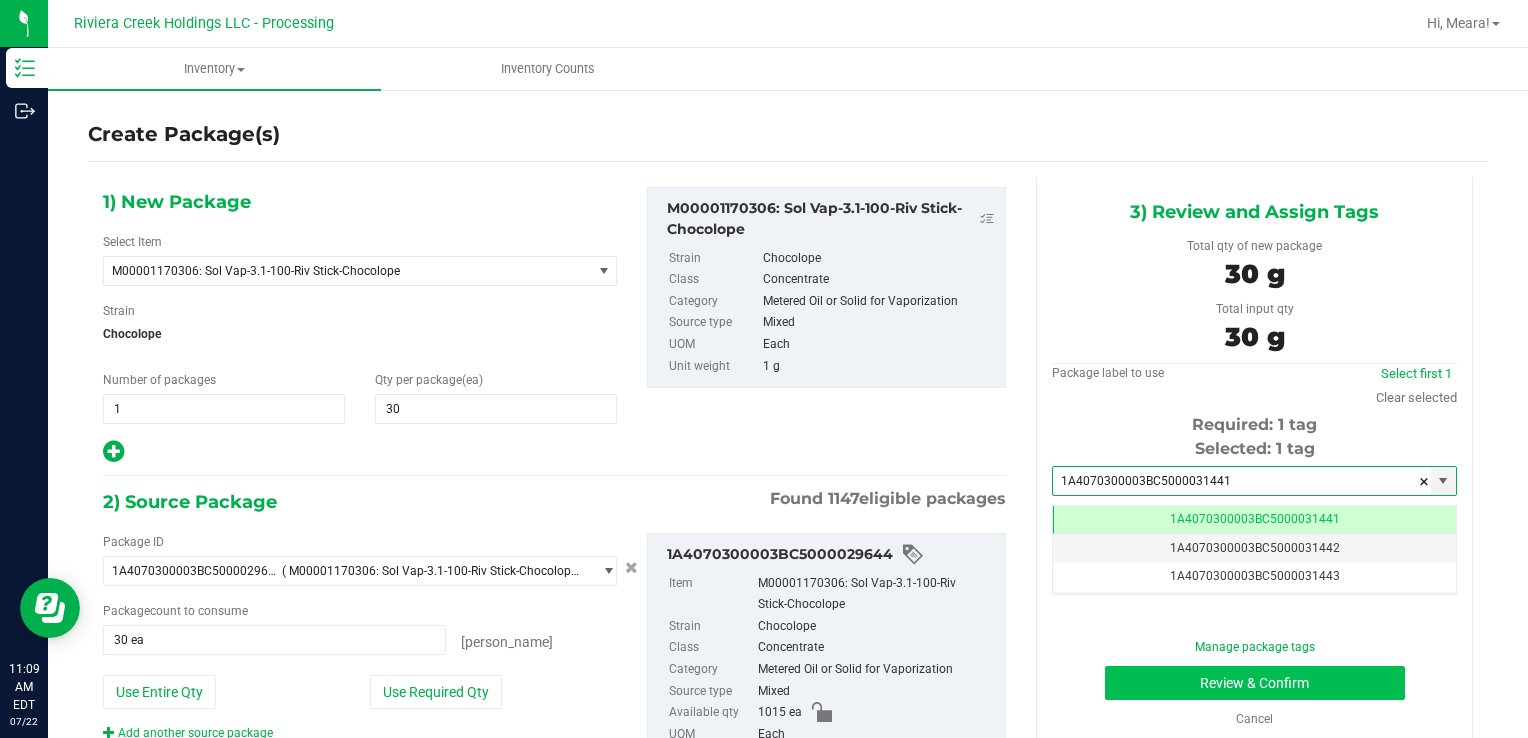 scroll, scrollTop: 0, scrollLeft: 0, axis: both 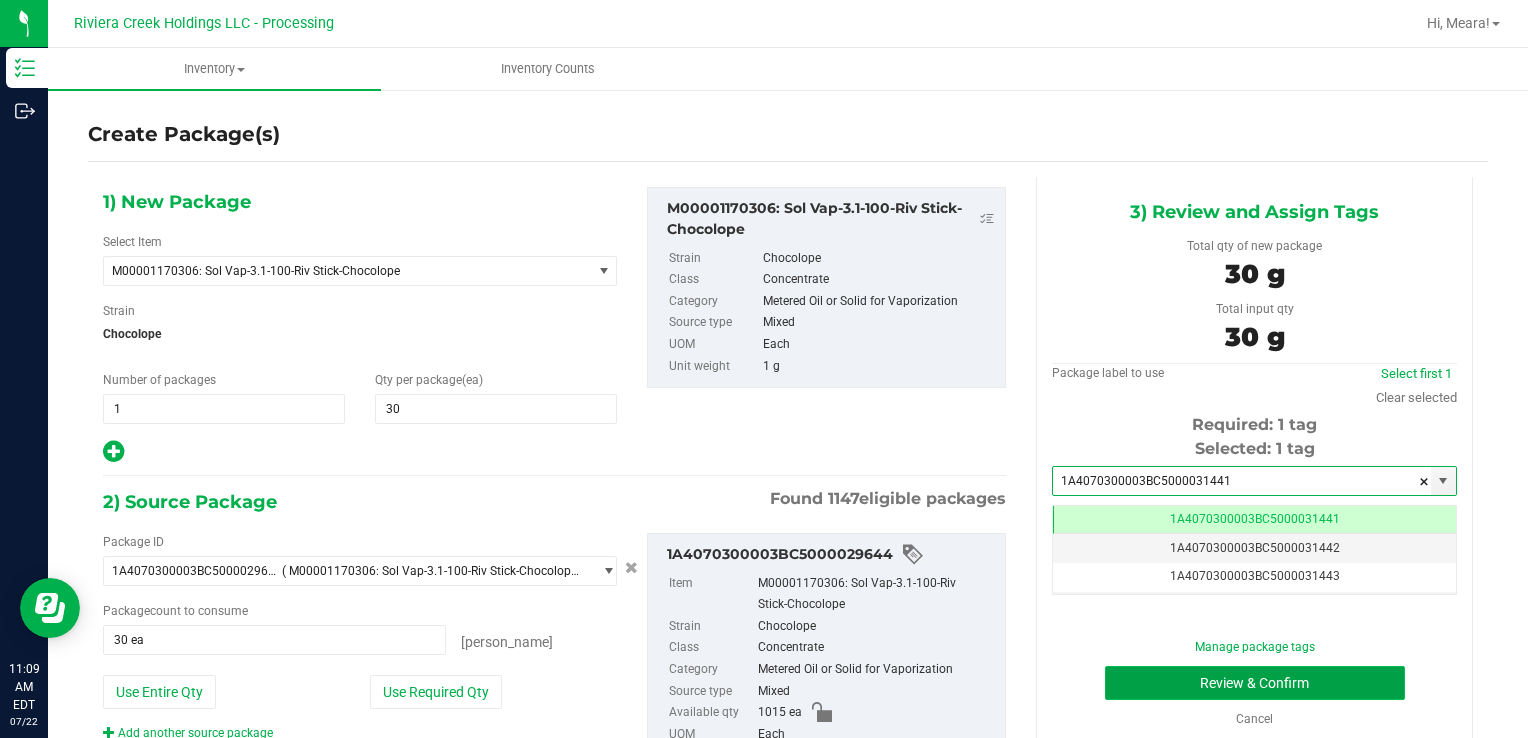 click on "Review & Confirm" at bounding box center (1255, 683) 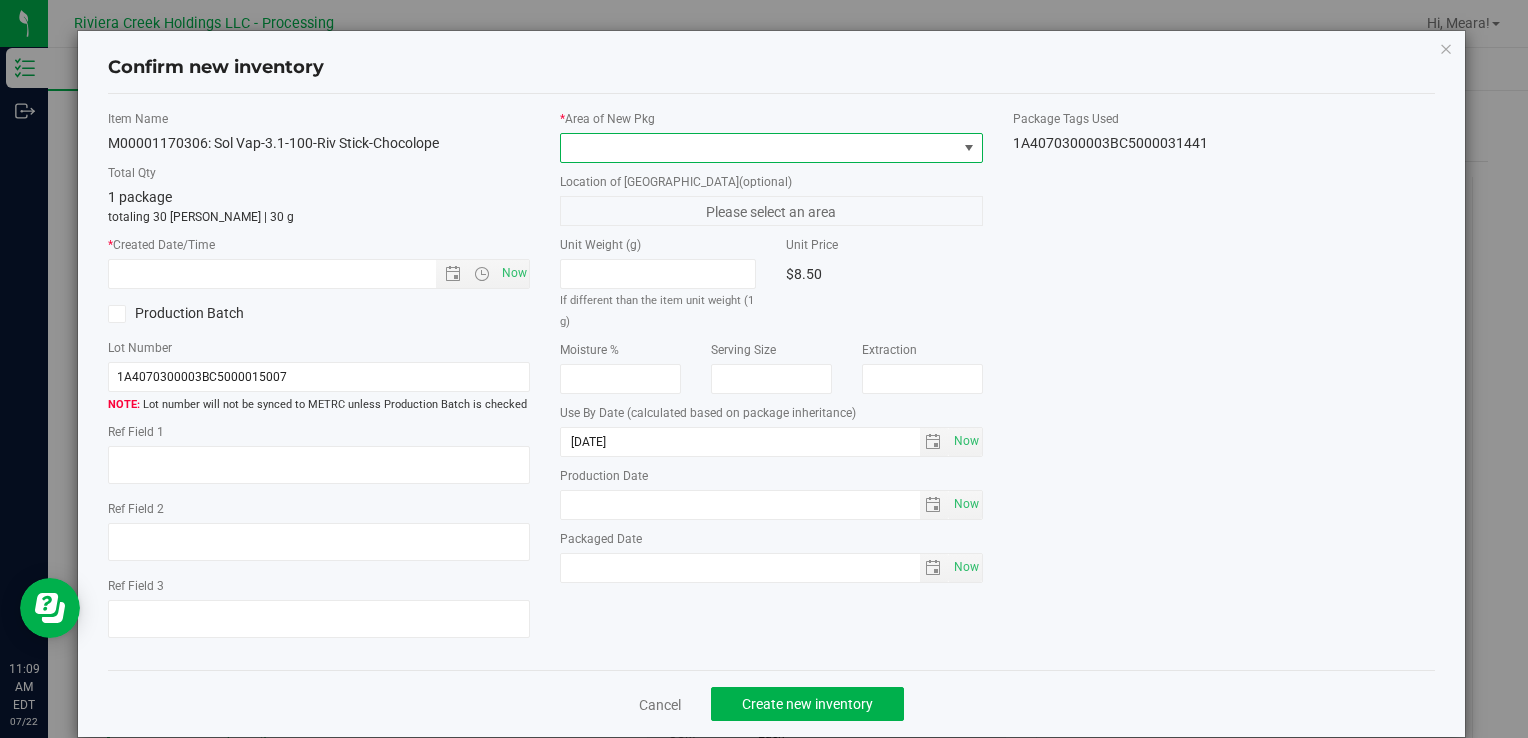 click at bounding box center [758, 148] 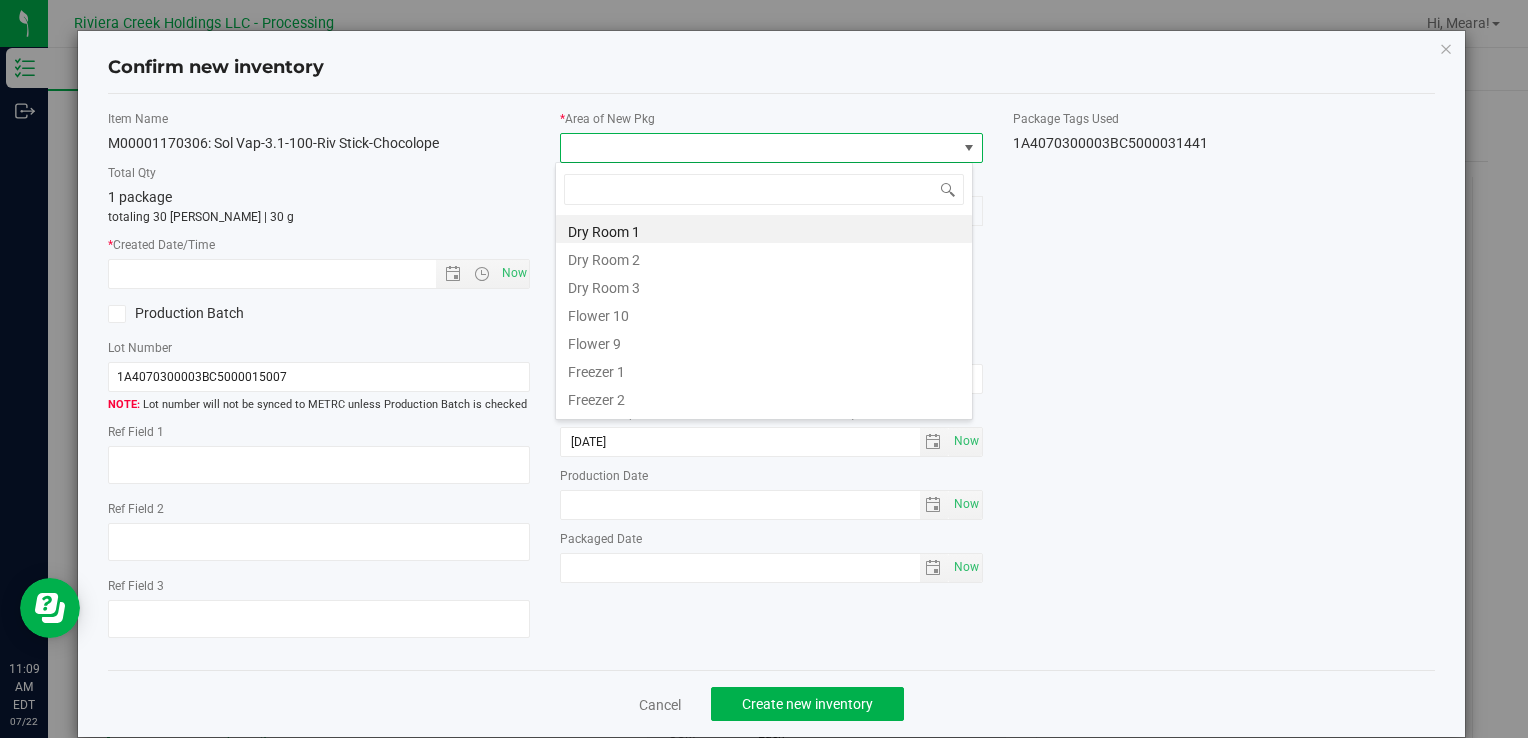 drag, startPoint x: 637, startPoint y: 315, endPoint x: 544, endPoint y: 289, distance: 96.56604 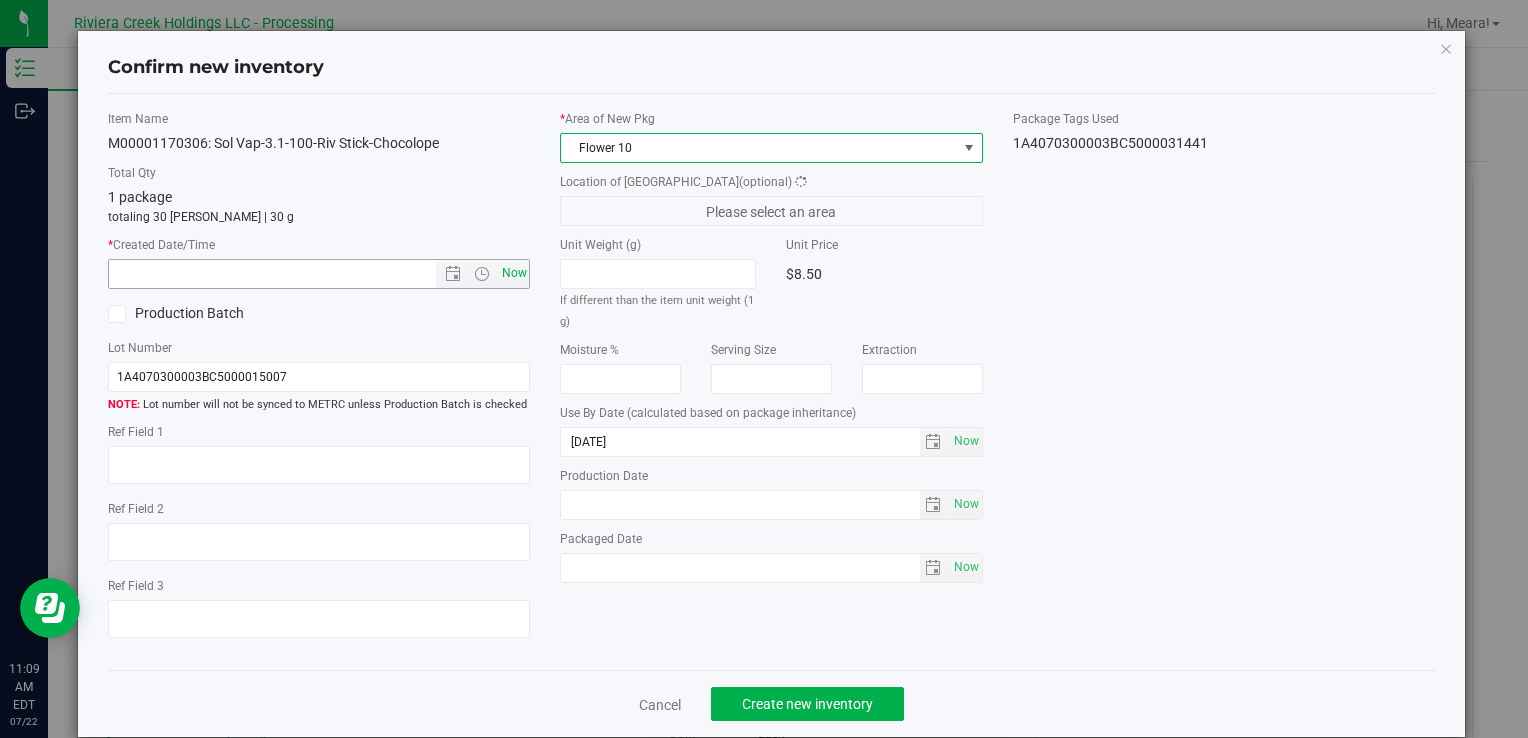 click on "Now" at bounding box center [514, 273] 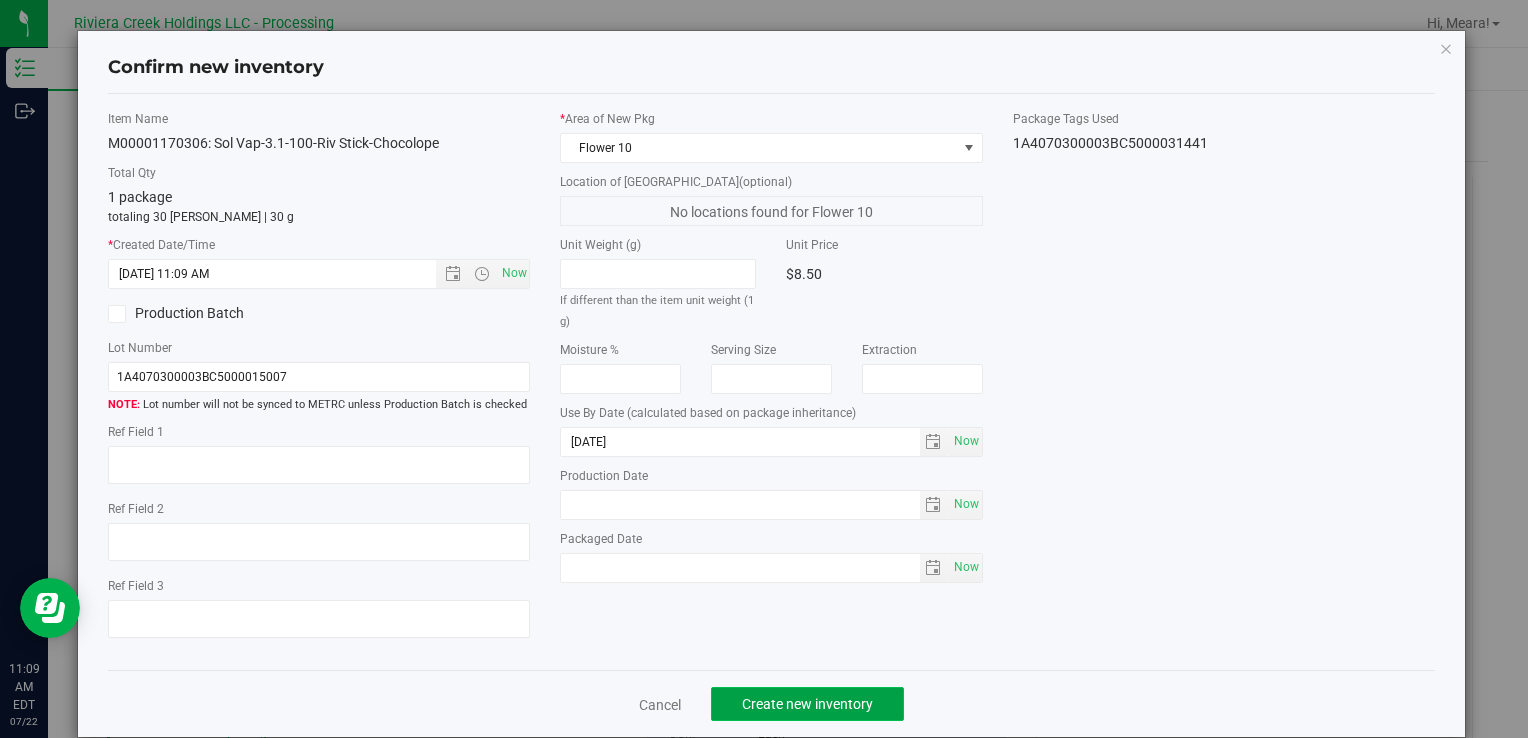 drag, startPoint x: 852, startPoint y: 702, endPoint x: 845, endPoint y: 694, distance: 10.630146 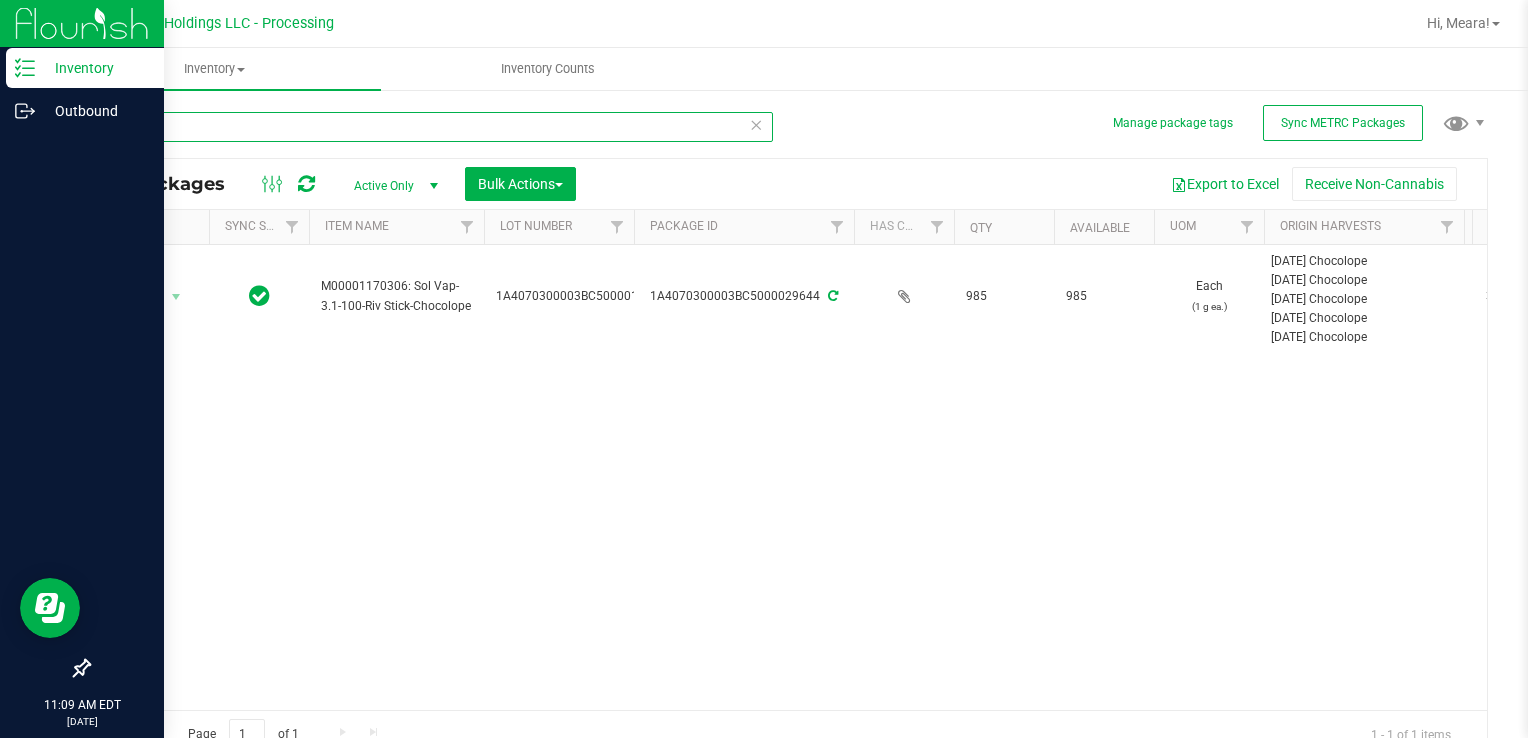 drag, startPoint x: 116, startPoint y: 142, endPoint x: 19, endPoint y: 141, distance: 97.00516 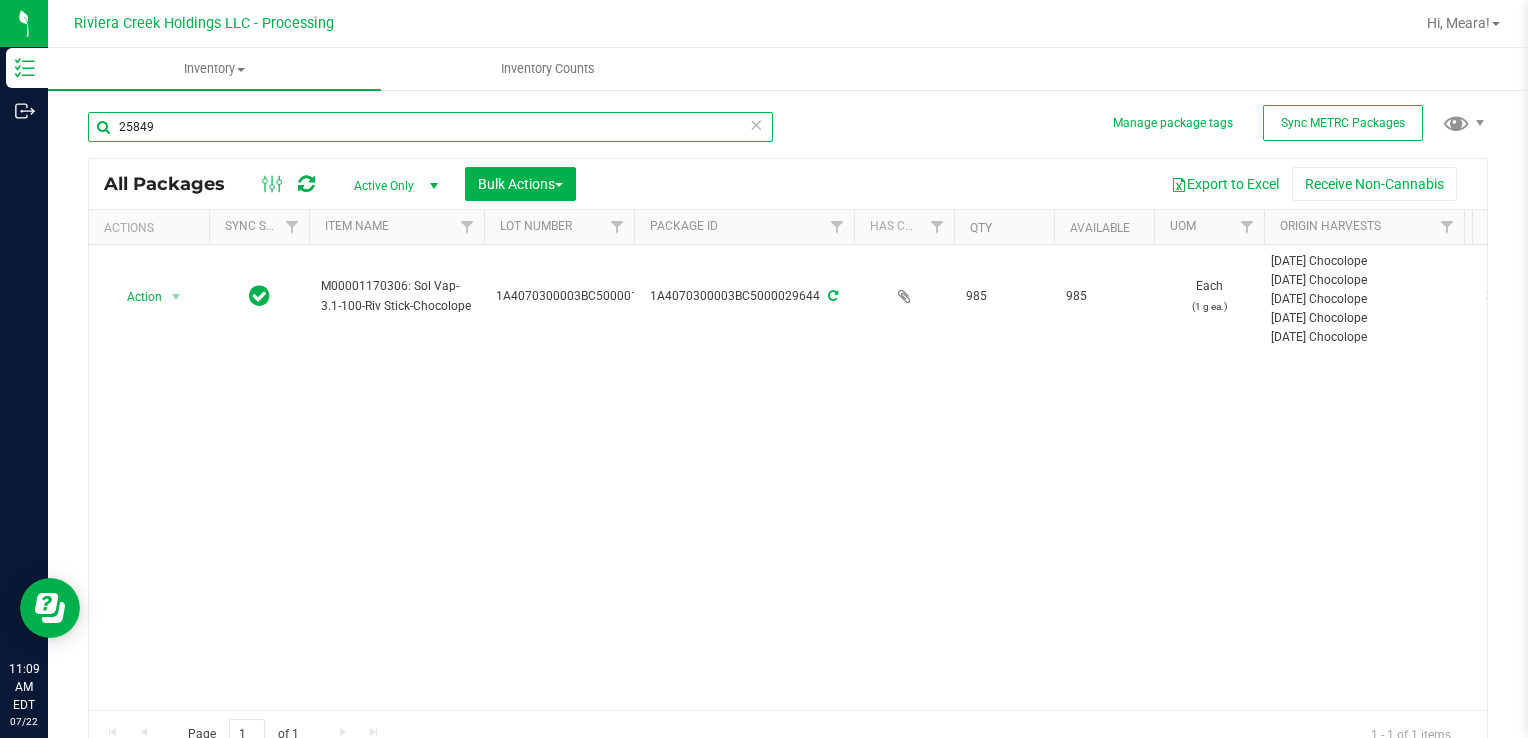 type on "25849" 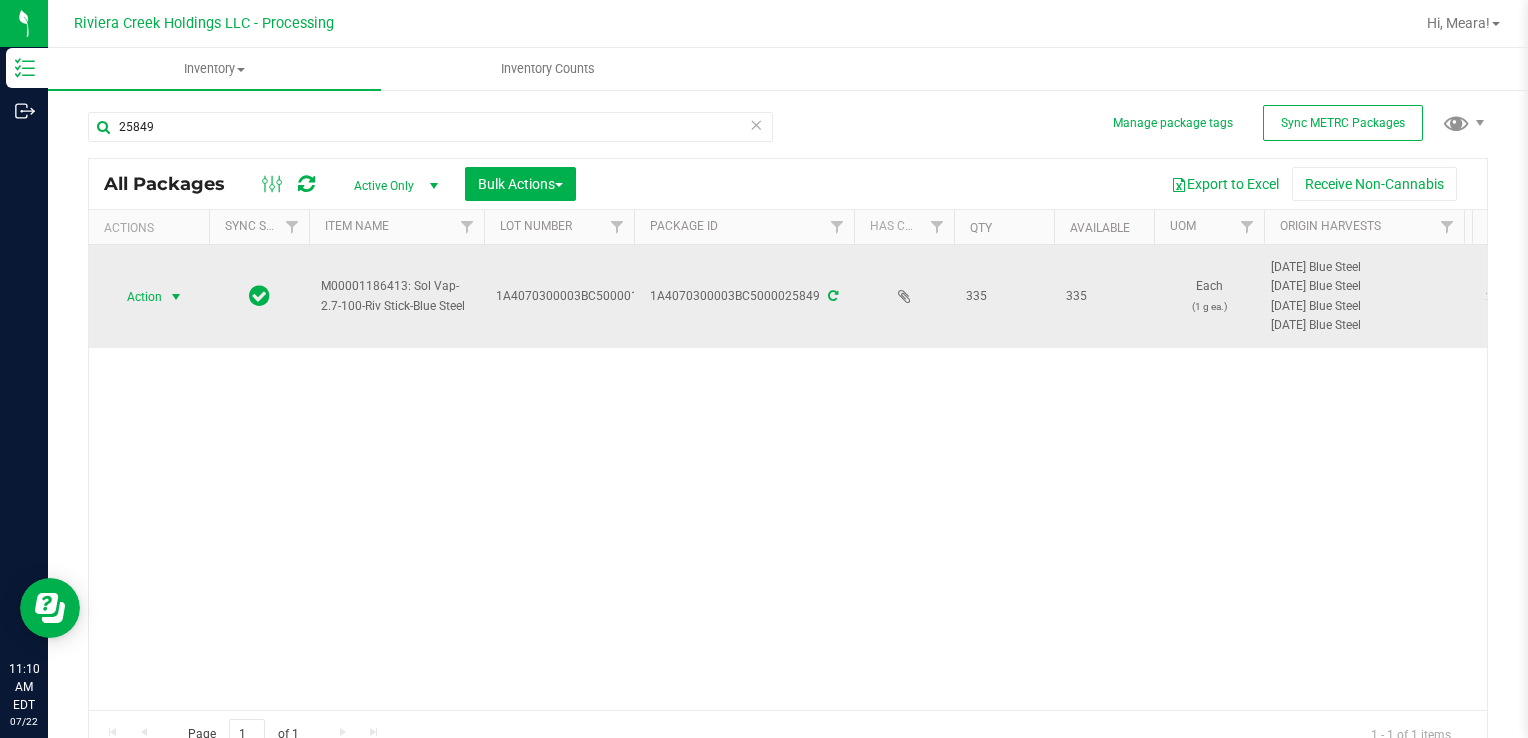 click at bounding box center [176, 297] 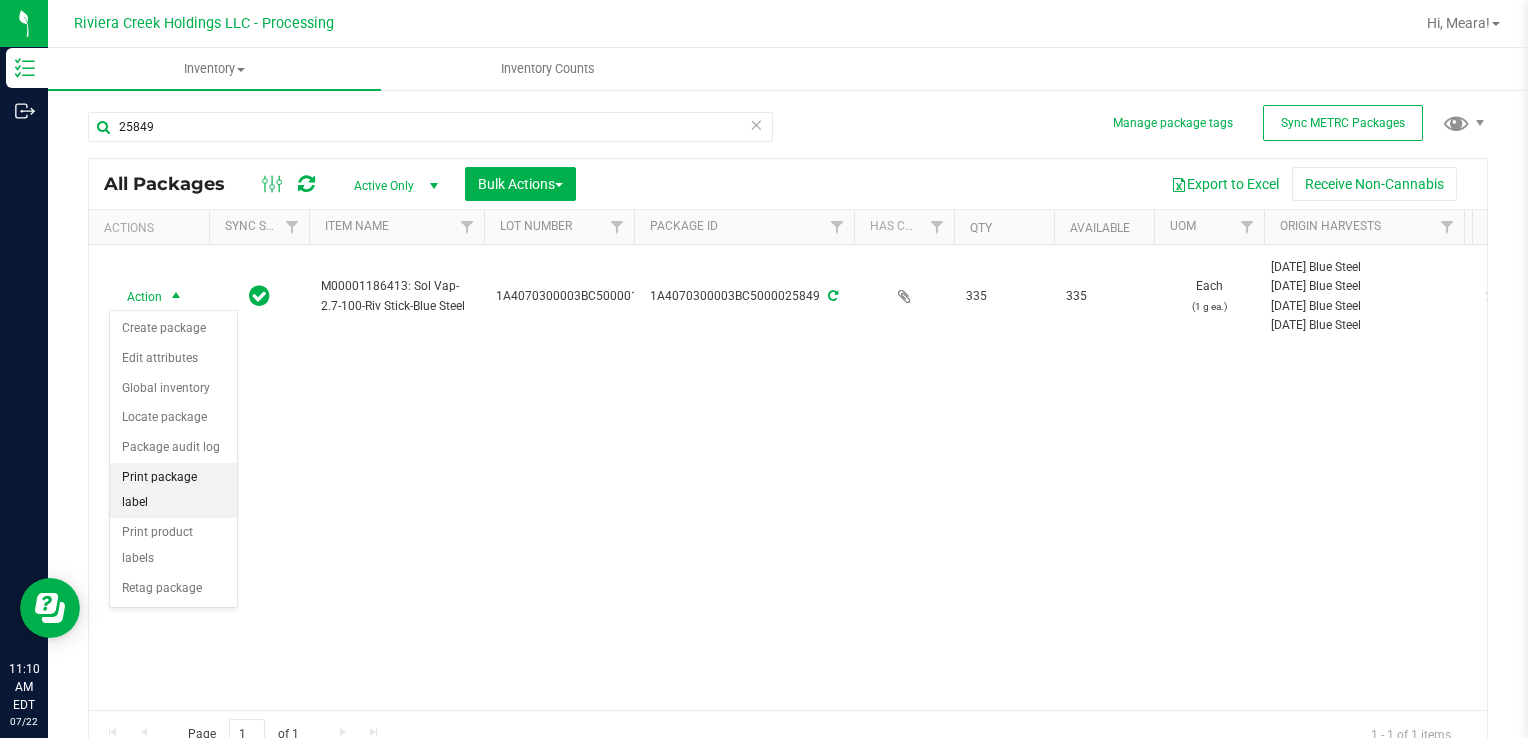 click on "Print package label" at bounding box center (173, 490) 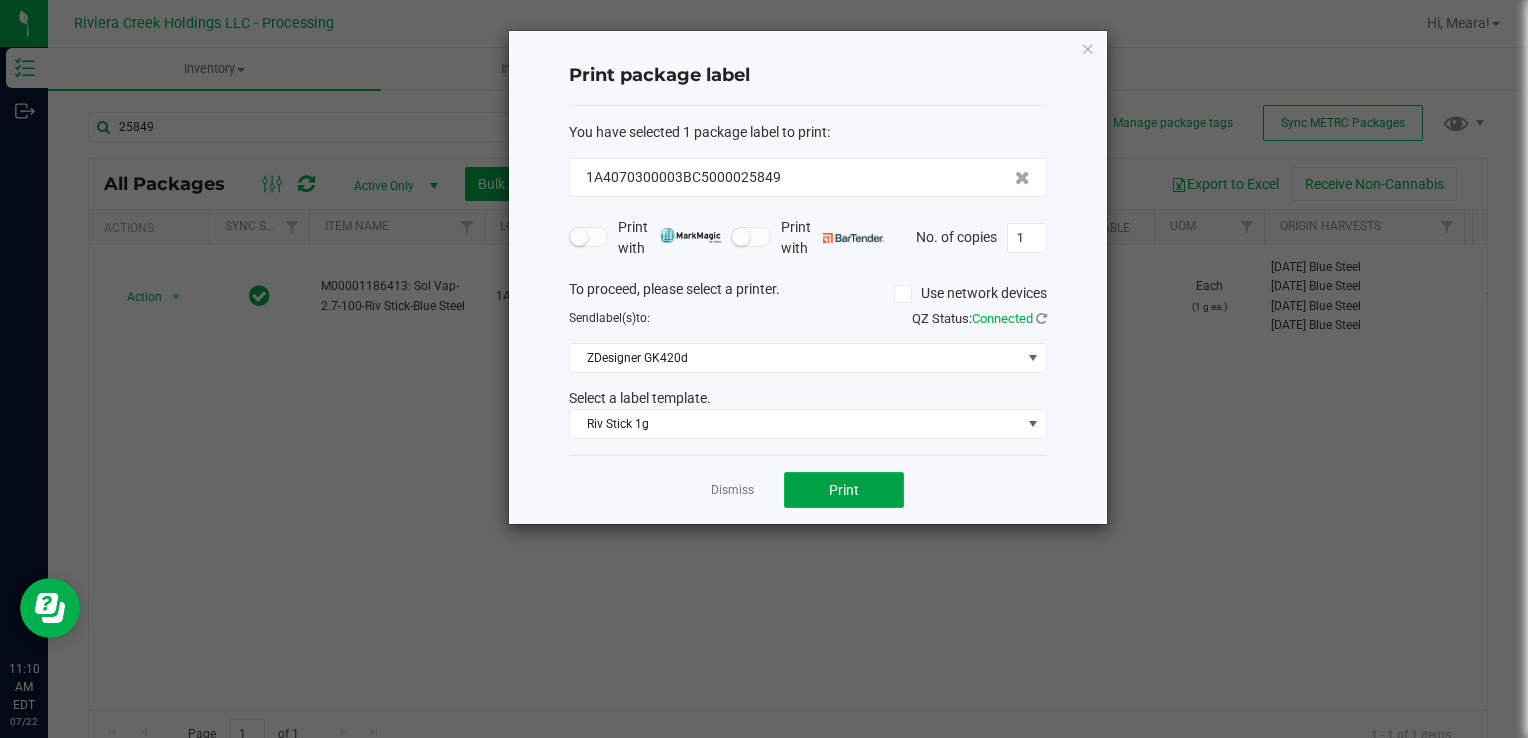 drag, startPoint x: 870, startPoint y: 488, endPoint x: 855, endPoint y: 494, distance: 16.155495 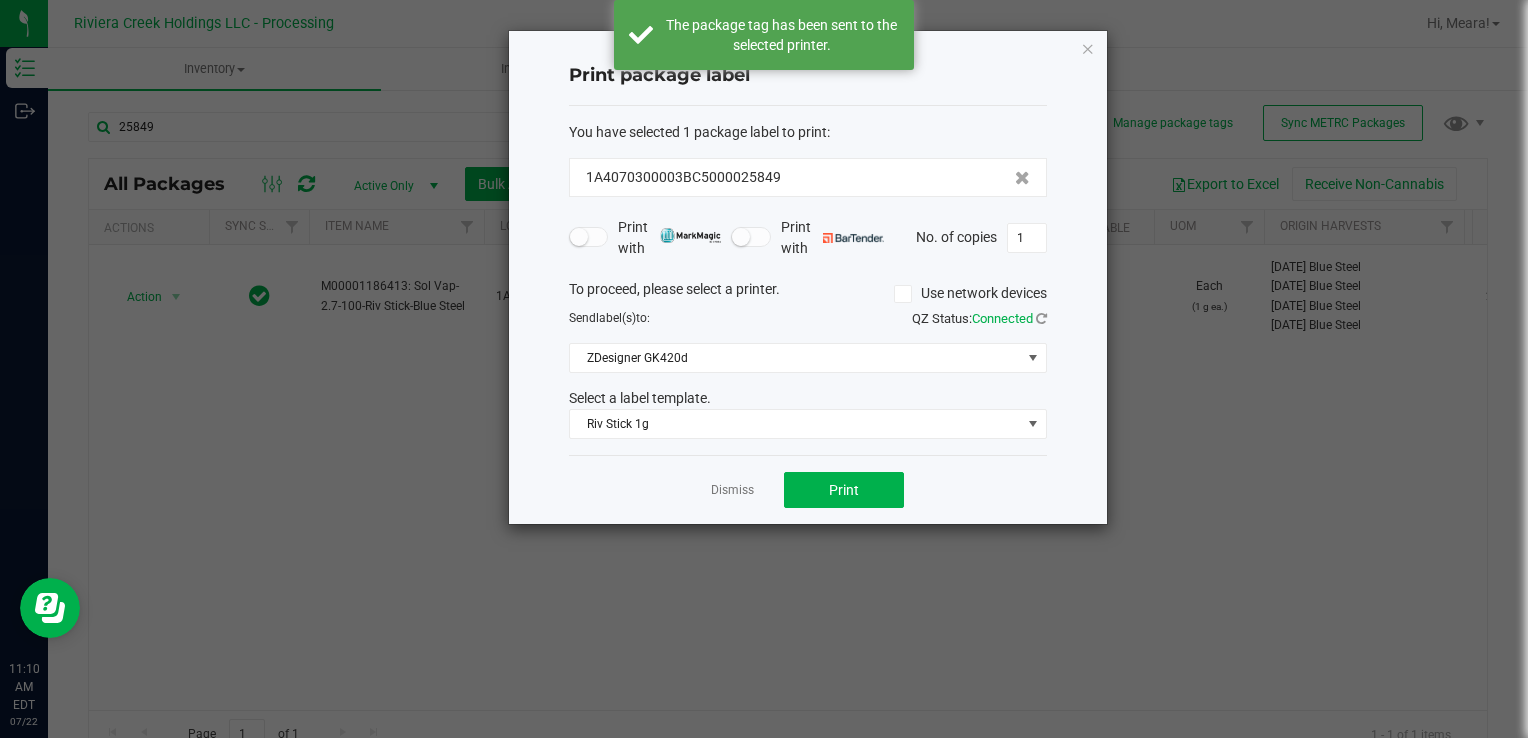 click on "Dismiss" 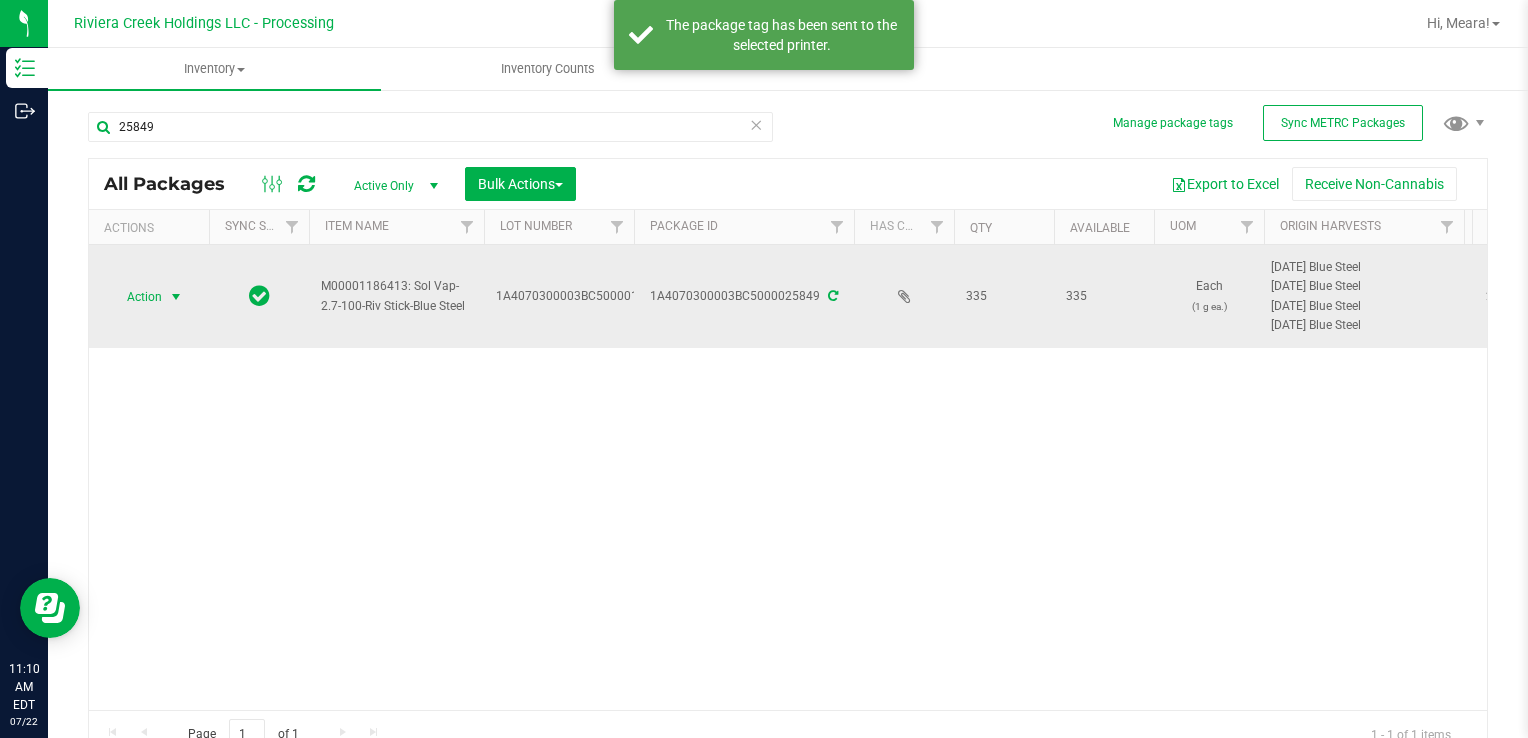 click on "Action" at bounding box center [136, 297] 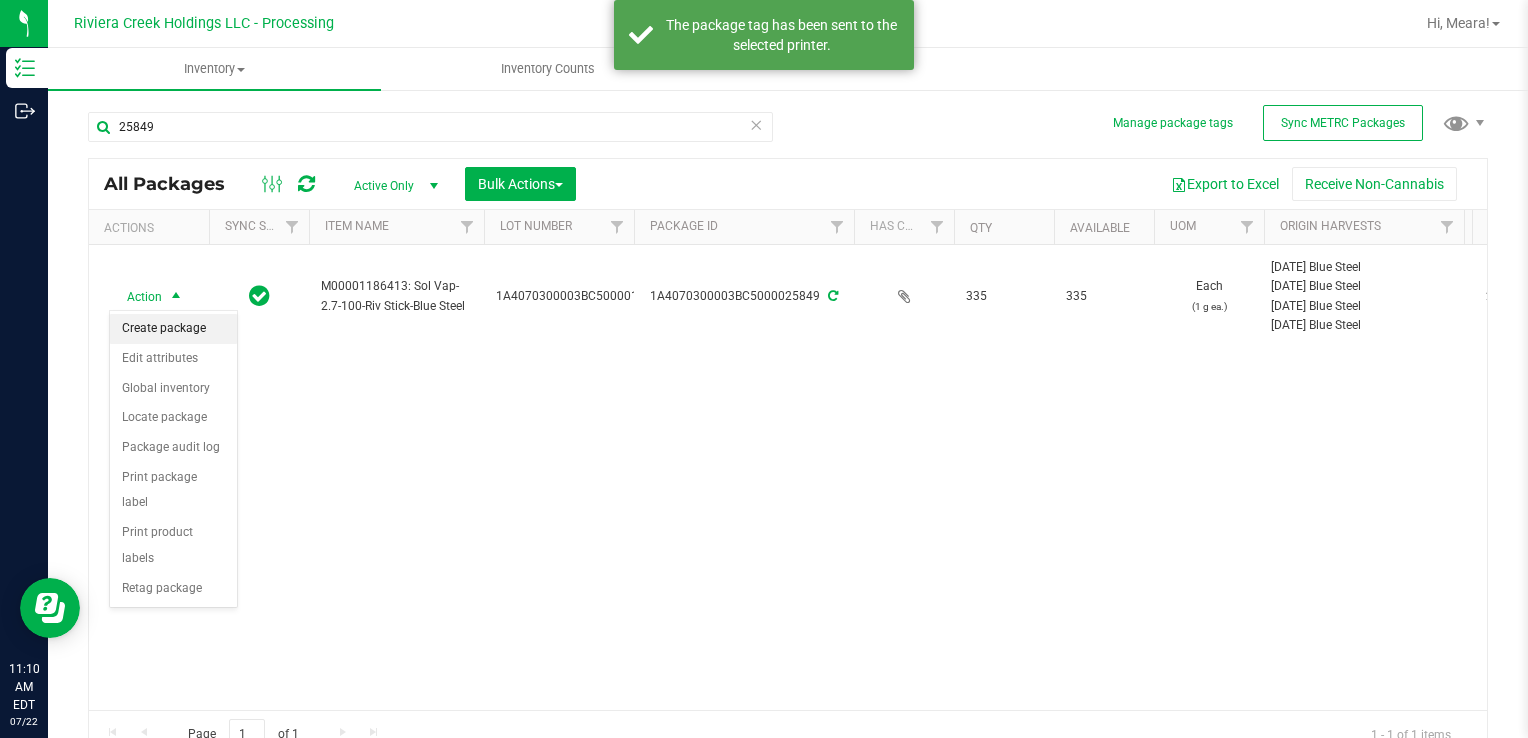 click on "Create package" at bounding box center (173, 329) 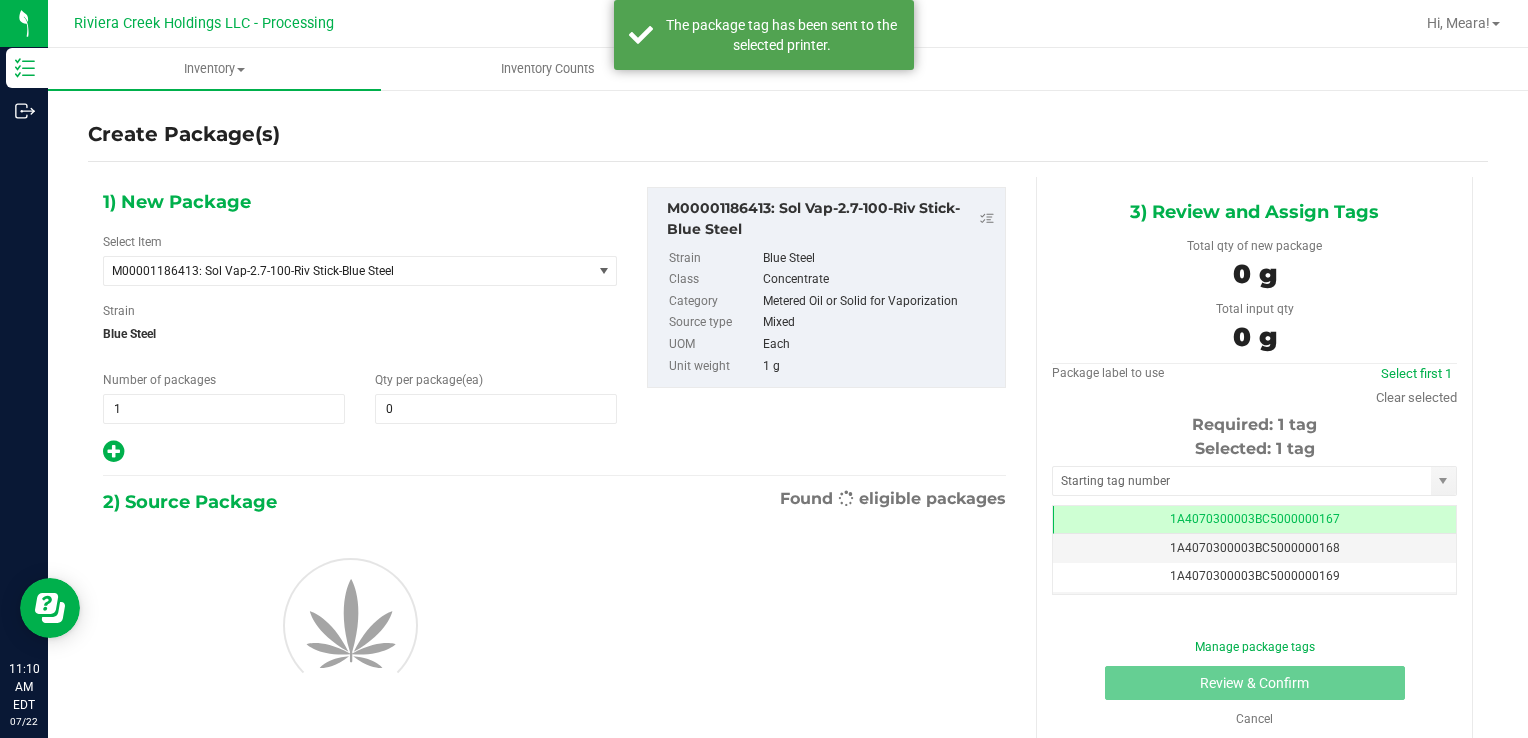 scroll, scrollTop: 0, scrollLeft: 0, axis: both 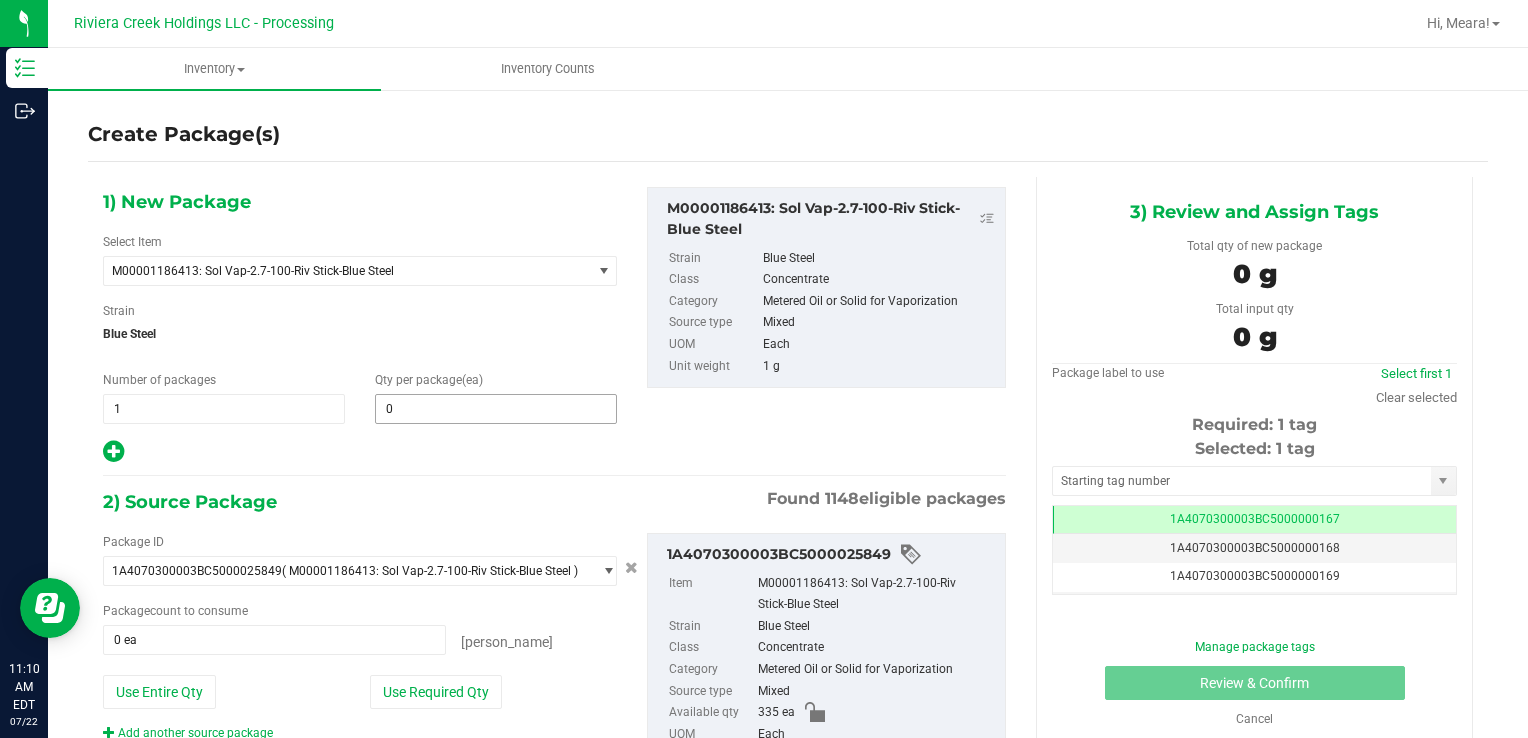 type 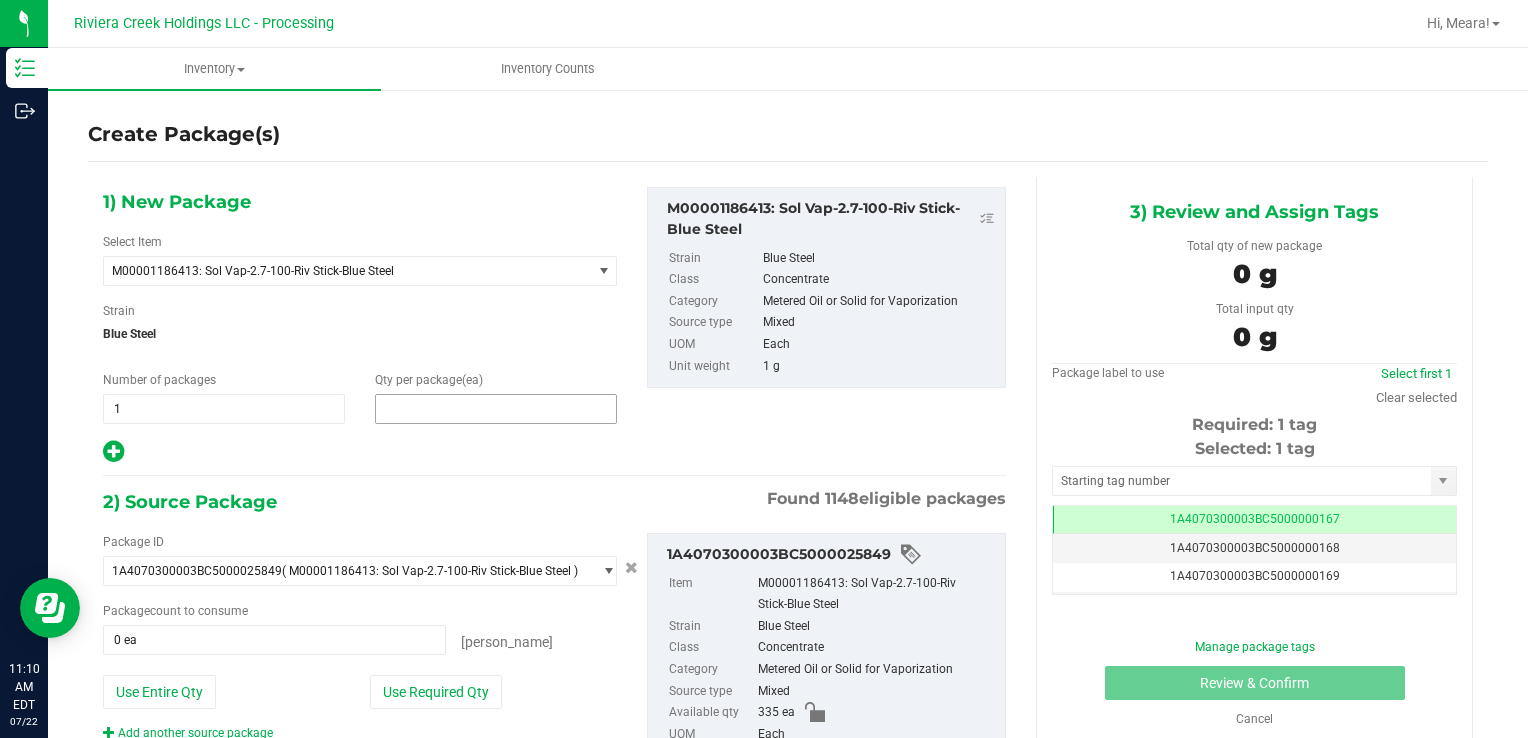 click at bounding box center [496, 409] 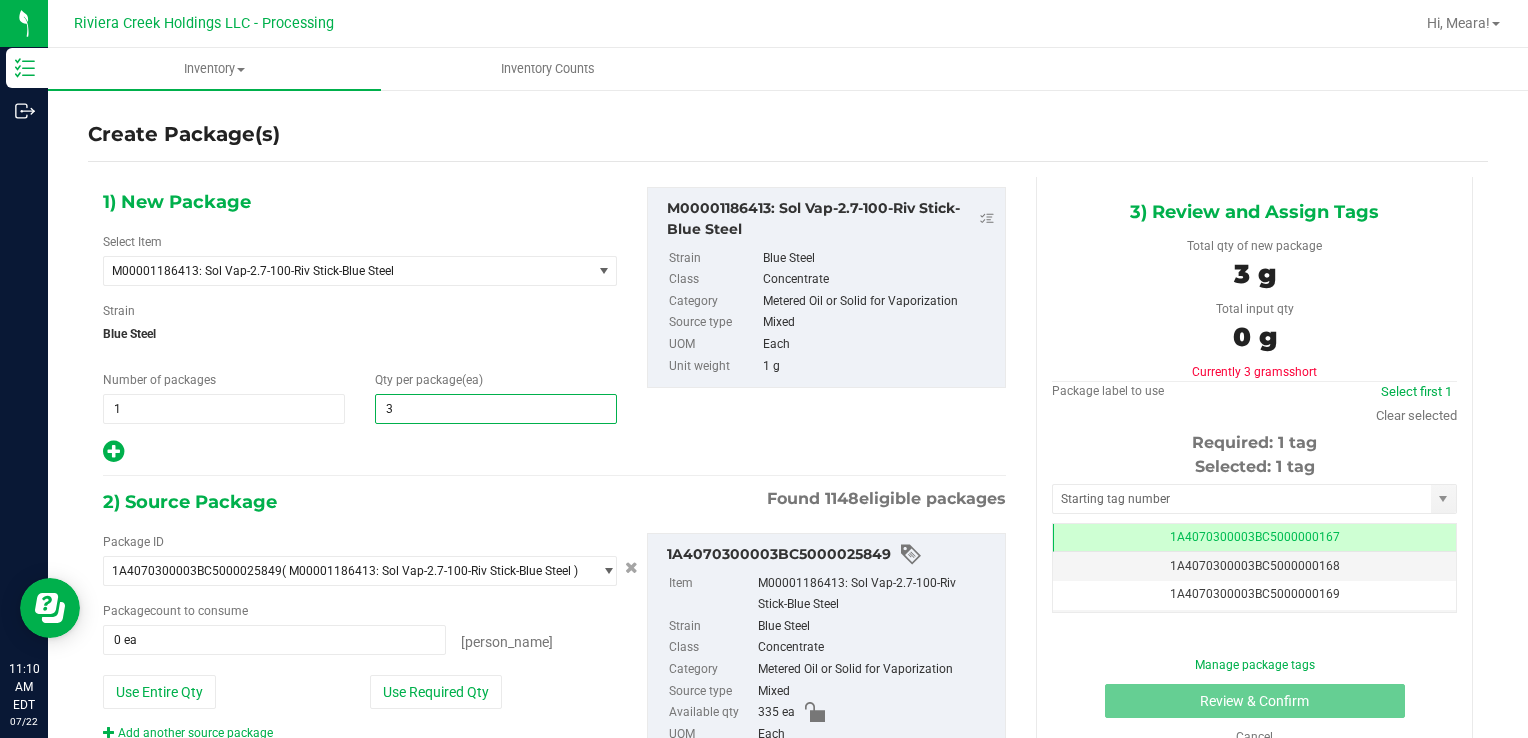 type on "30" 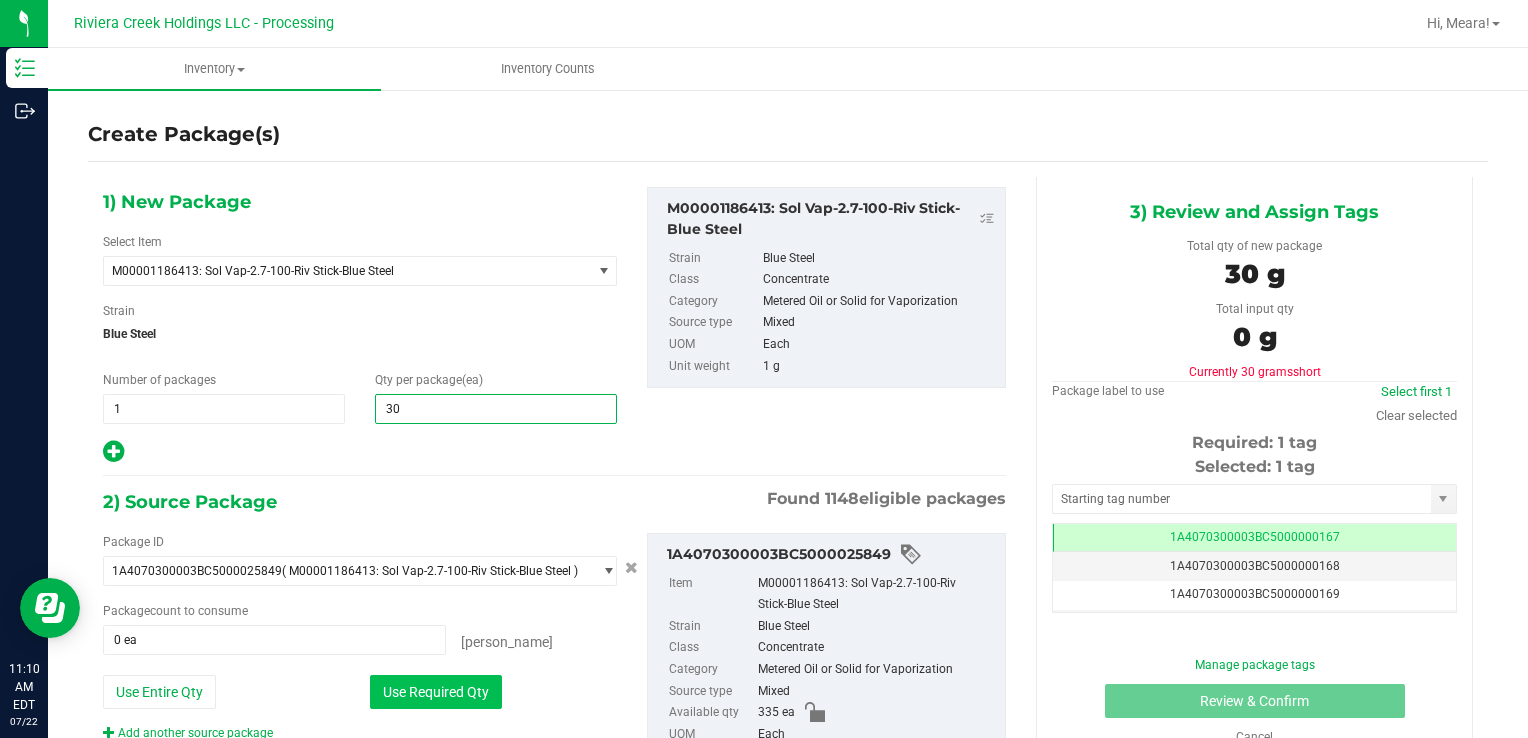 type on "30" 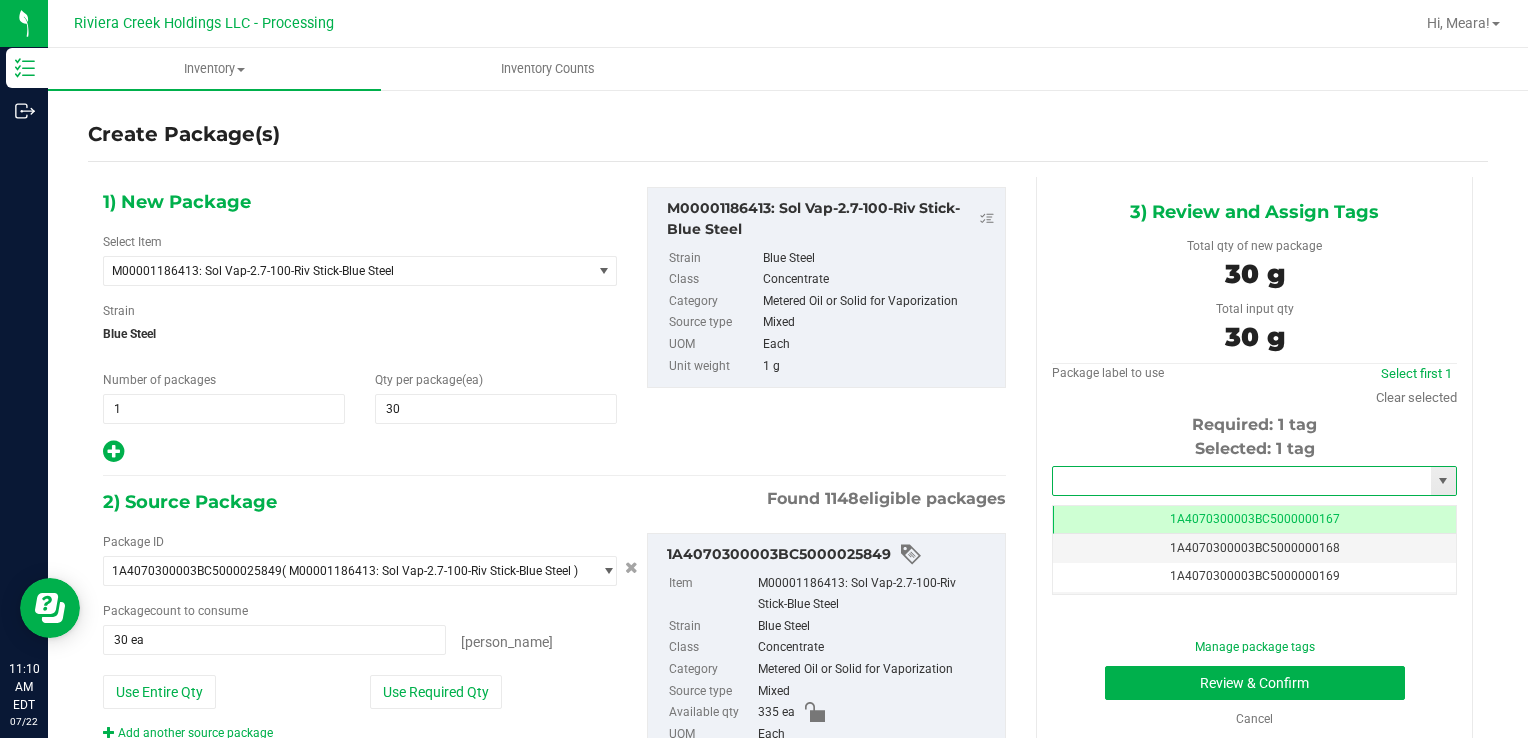 click at bounding box center (1242, 481) 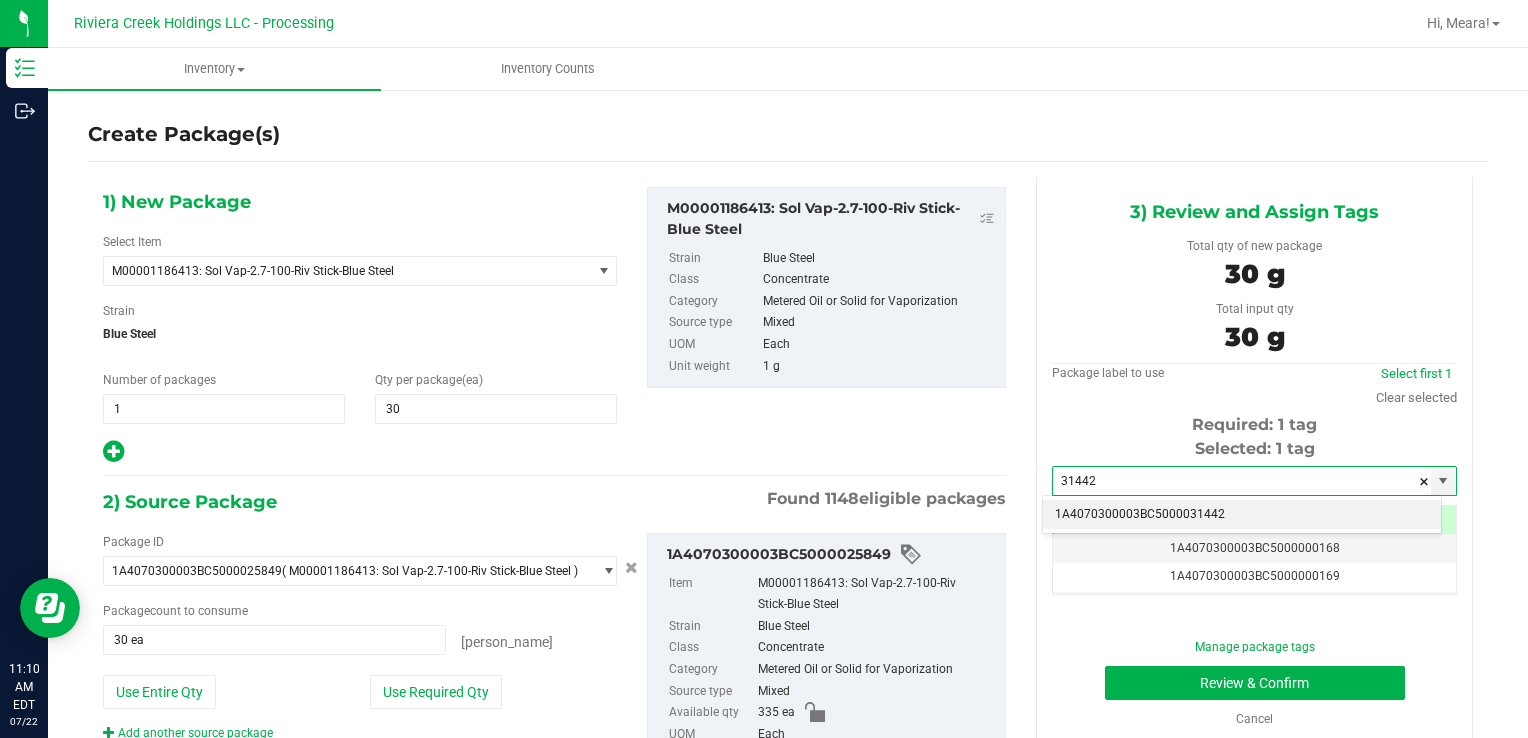 click on "1A4070300003BC5000031442" at bounding box center [1242, 515] 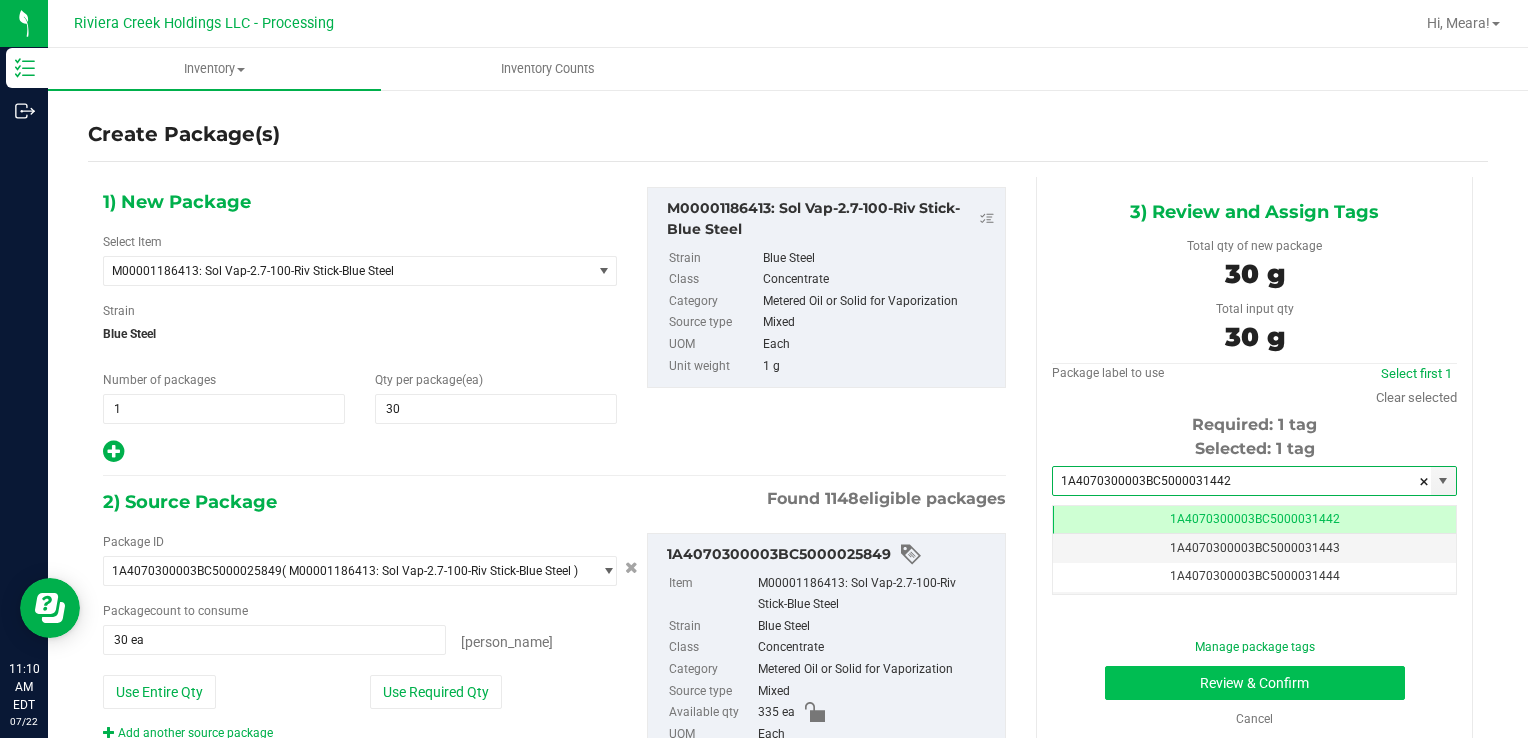 scroll, scrollTop: 0, scrollLeft: 0, axis: both 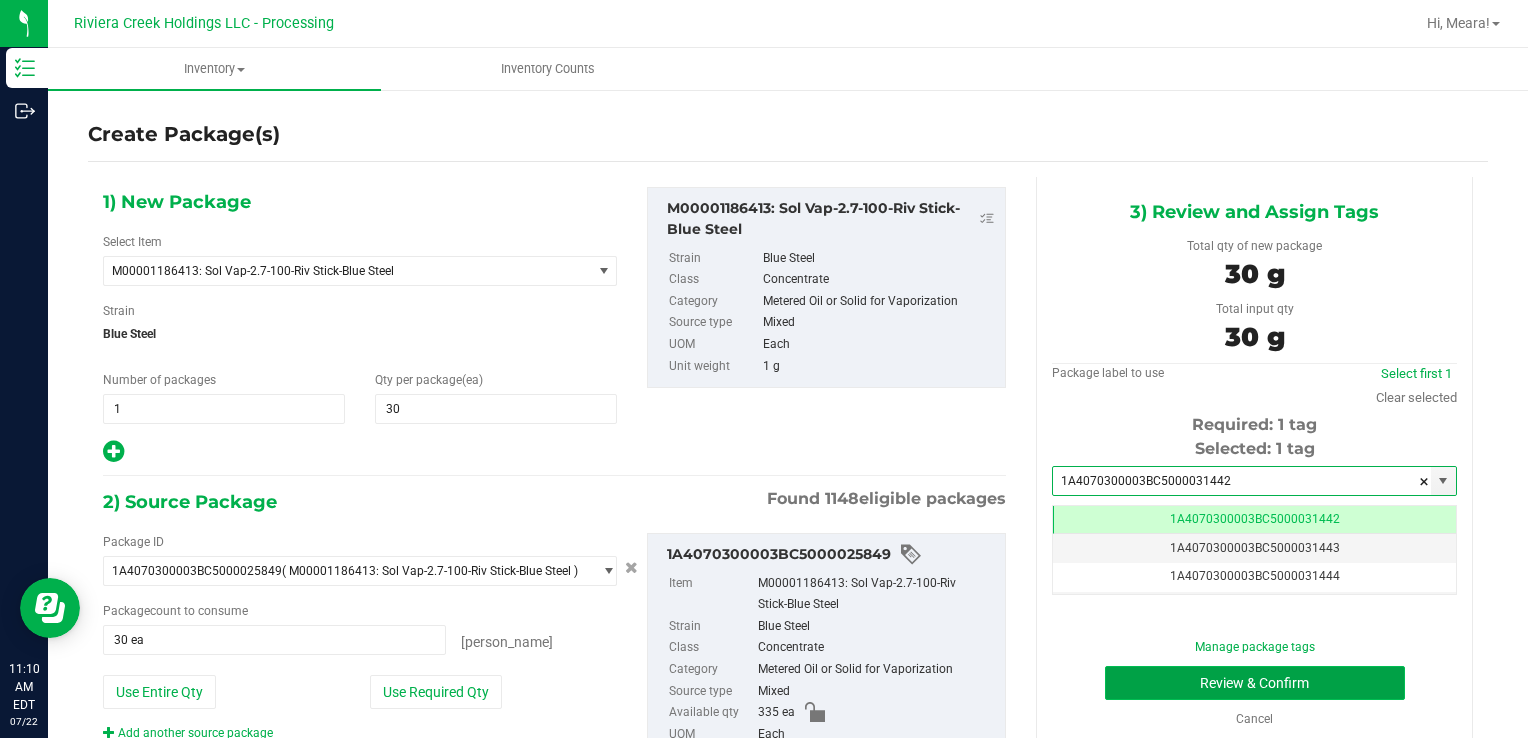 click on "Review & Confirm" at bounding box center (1255, 683) 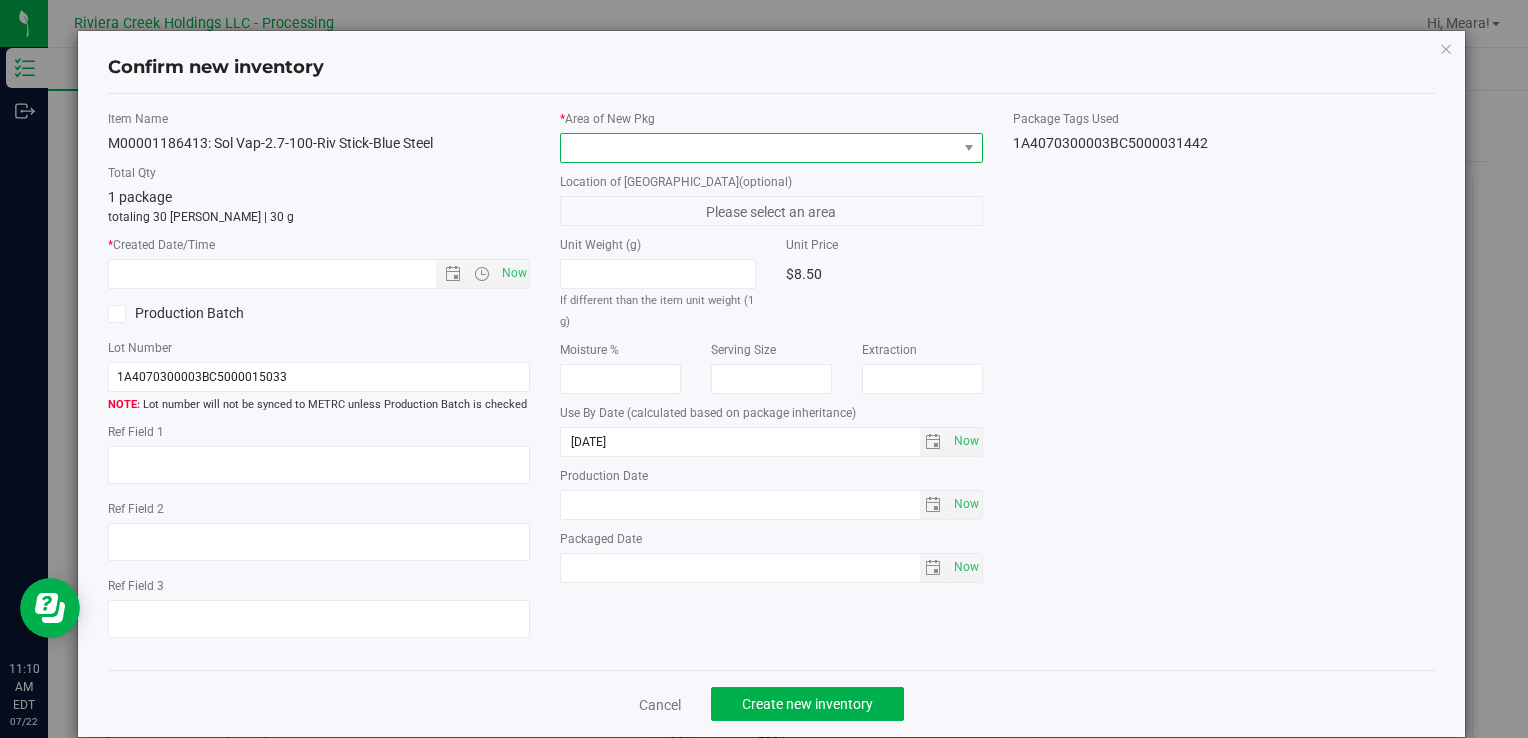 click at bounding box center [758, 148] 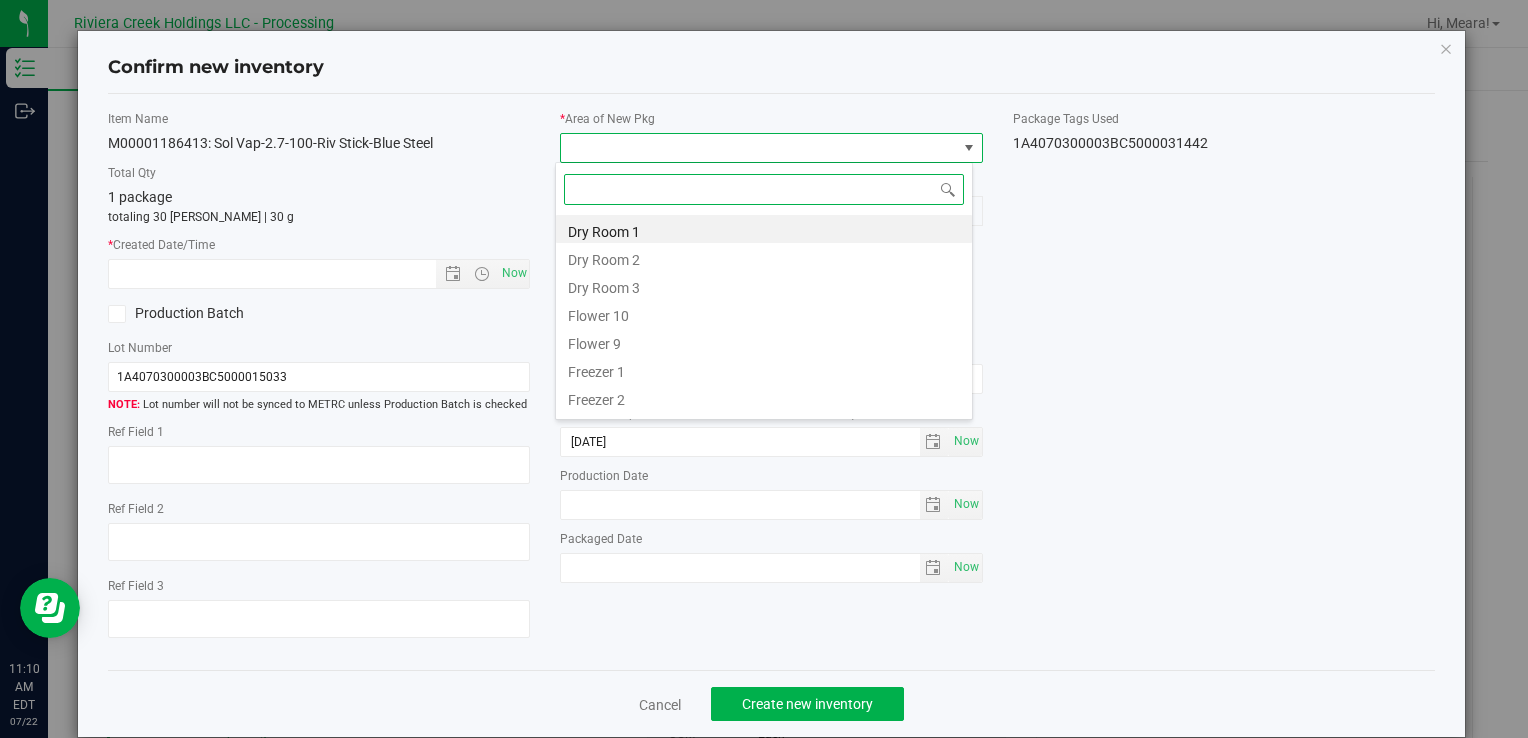drag, startPoint x: 616, startPoint y: 311, endPoint x: 556, endPoint y: 282, distance: 66.64083 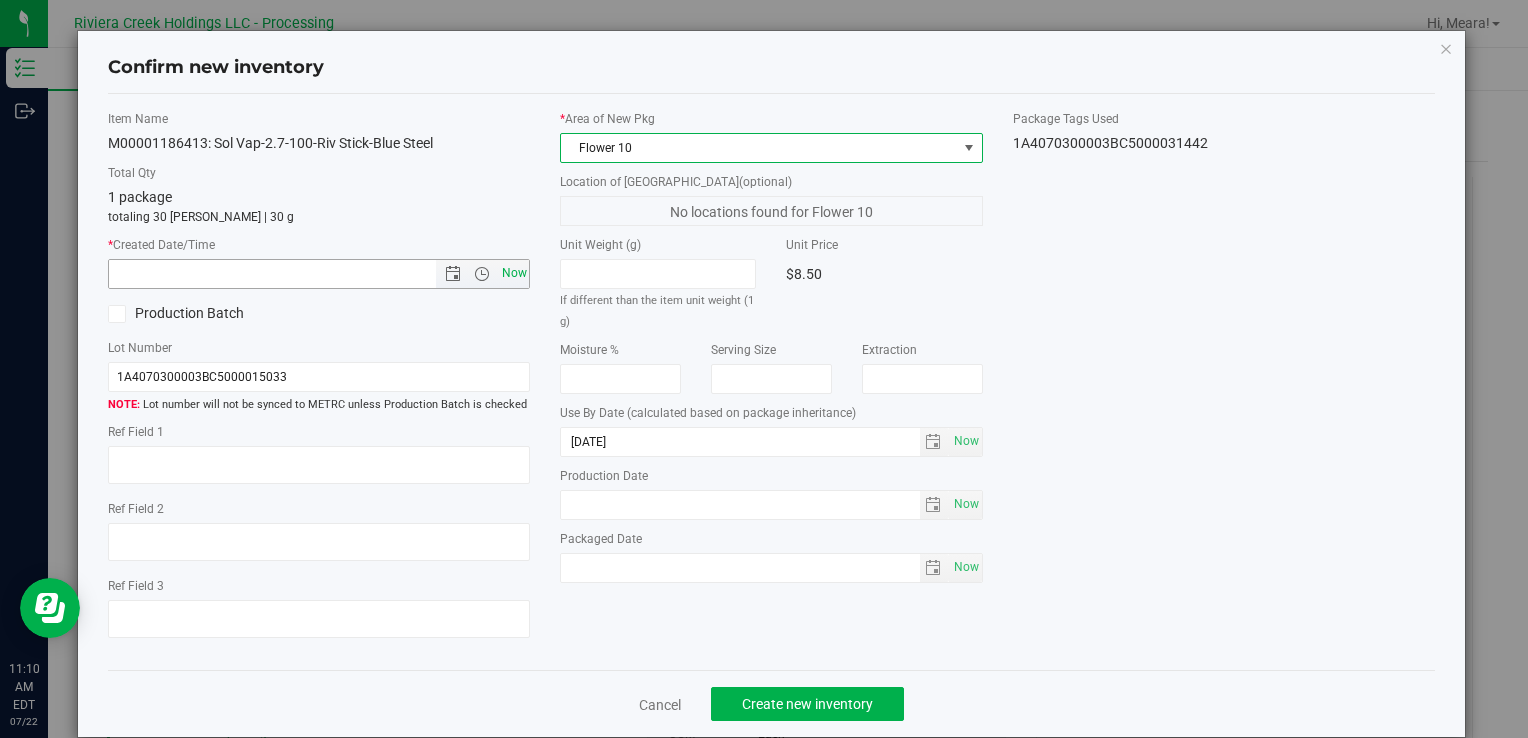 drag, startPoint x: 494, startPoint y: 268, endPoint x: 627, endPoint y: 392, distance: 181.83784 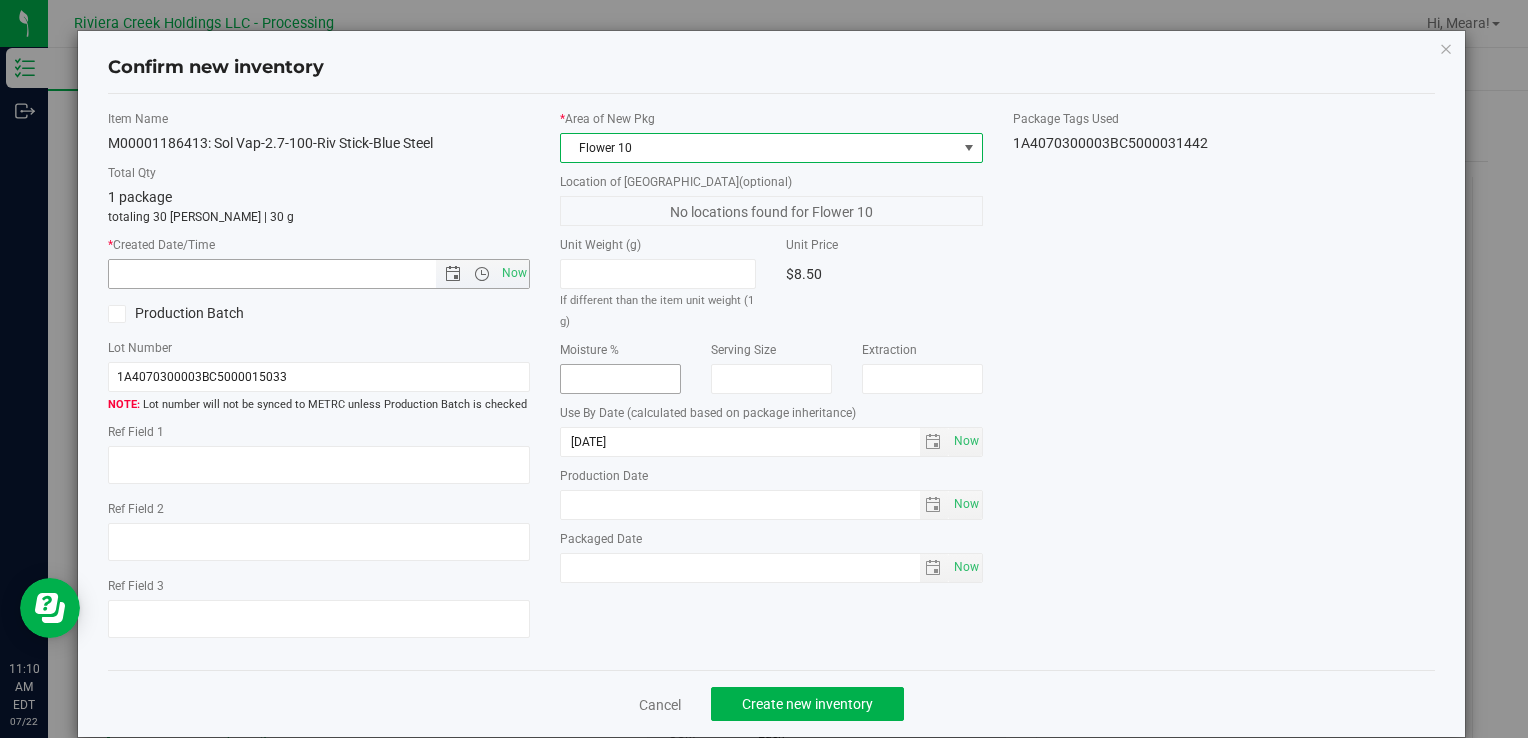 type on "[DATE] 11:10 AM" 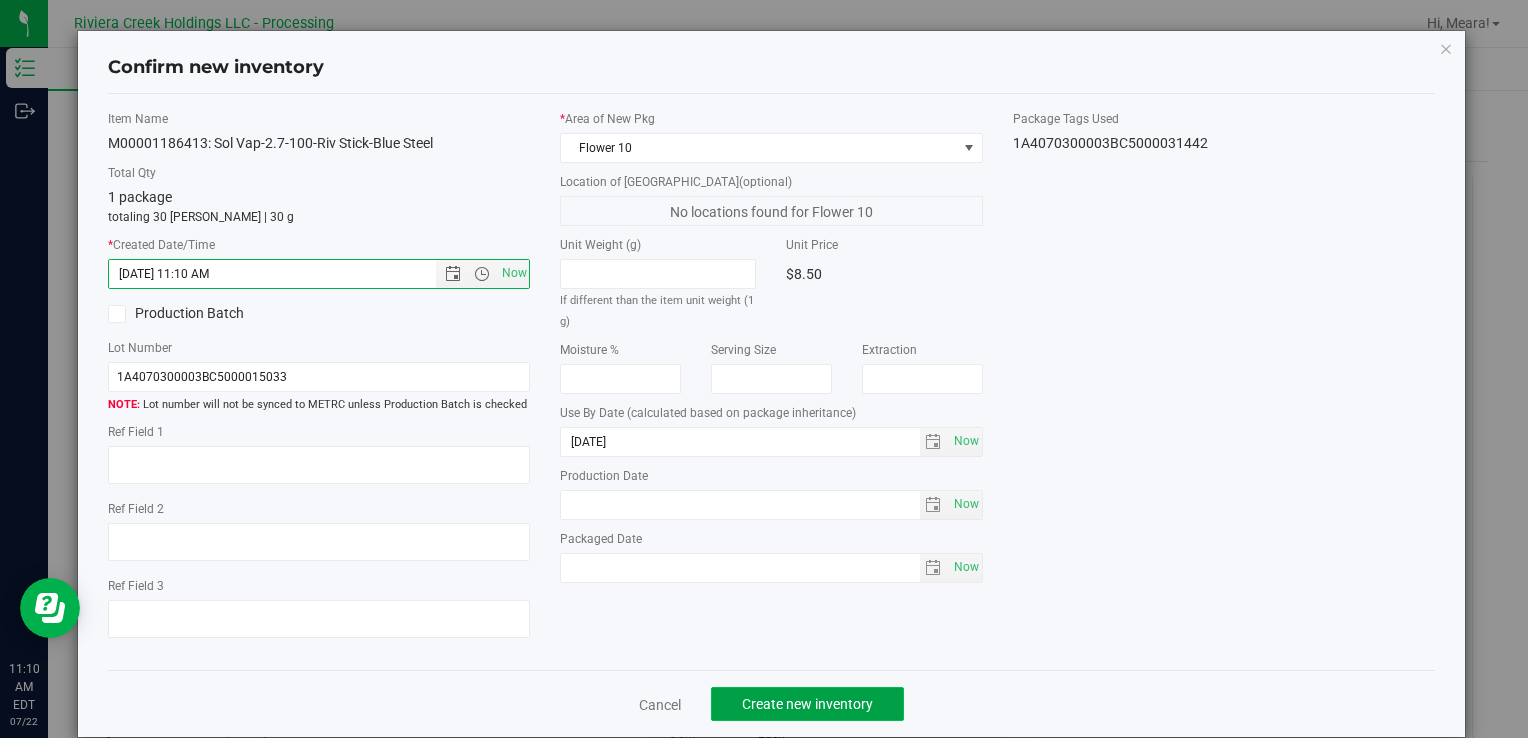 click on "Create new inventory" 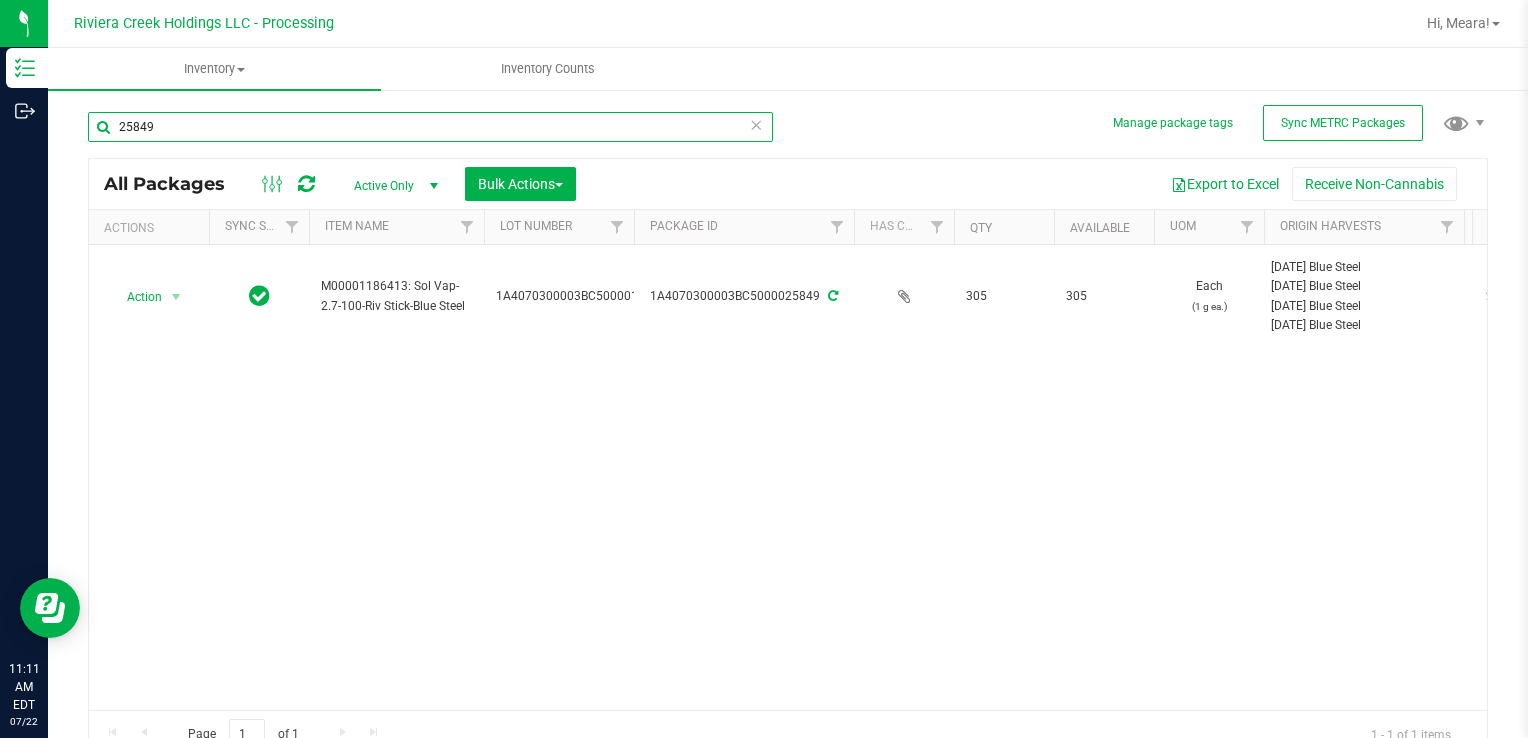 drag, startPoint x: 171, startPoint y: 127, endPoint x: -4, endPoint y: 132, distance: 175.07141 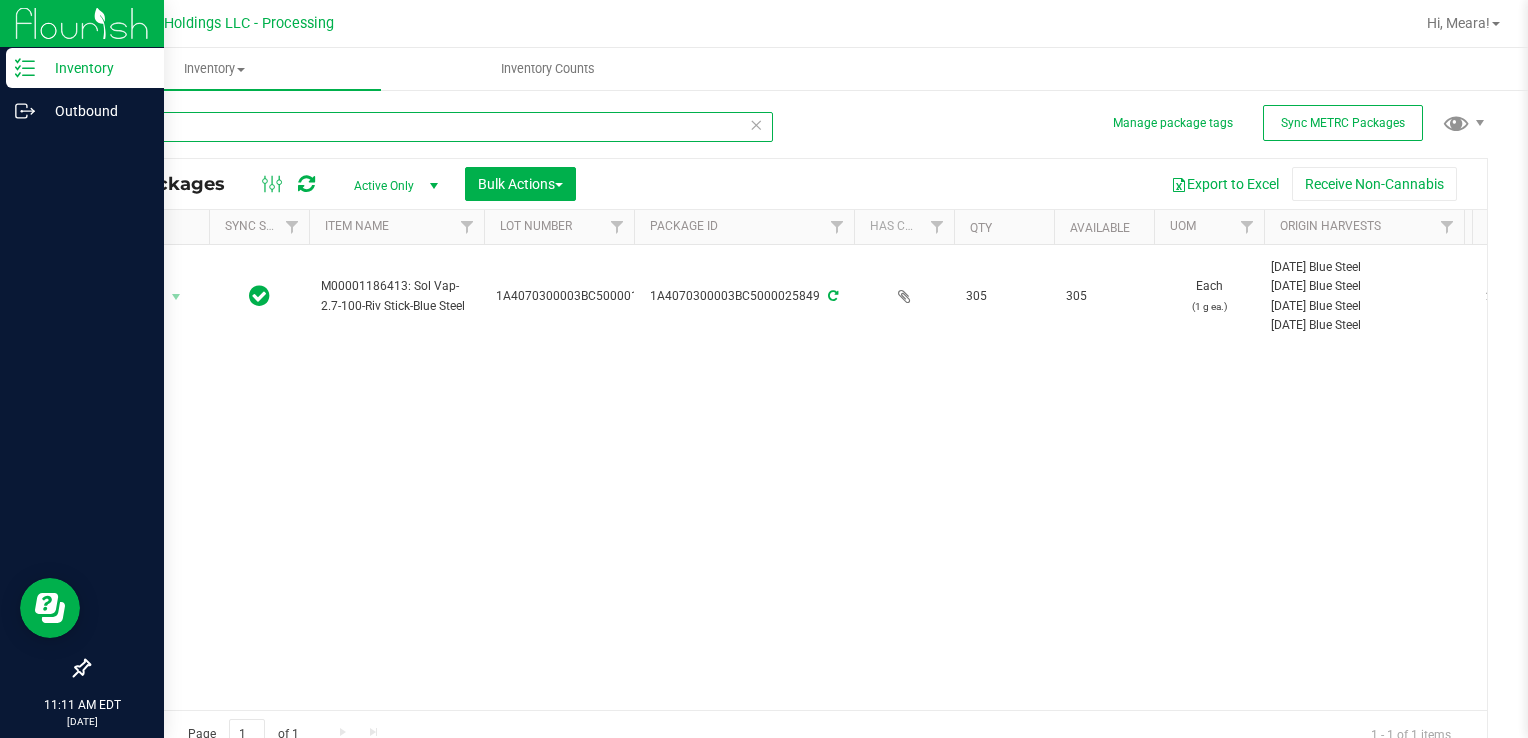 type on "29645" 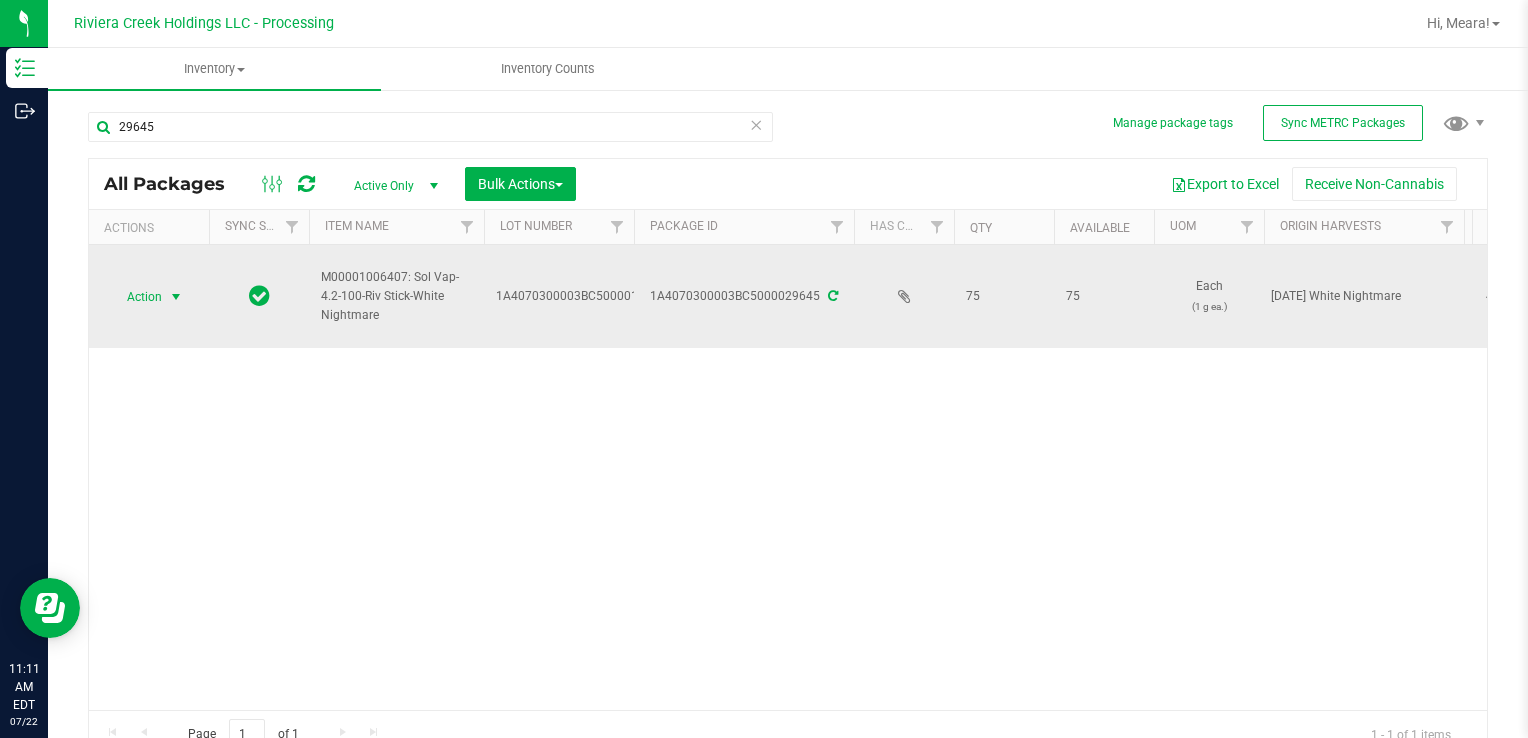 click on "Action" at bounding box center (136, 297) 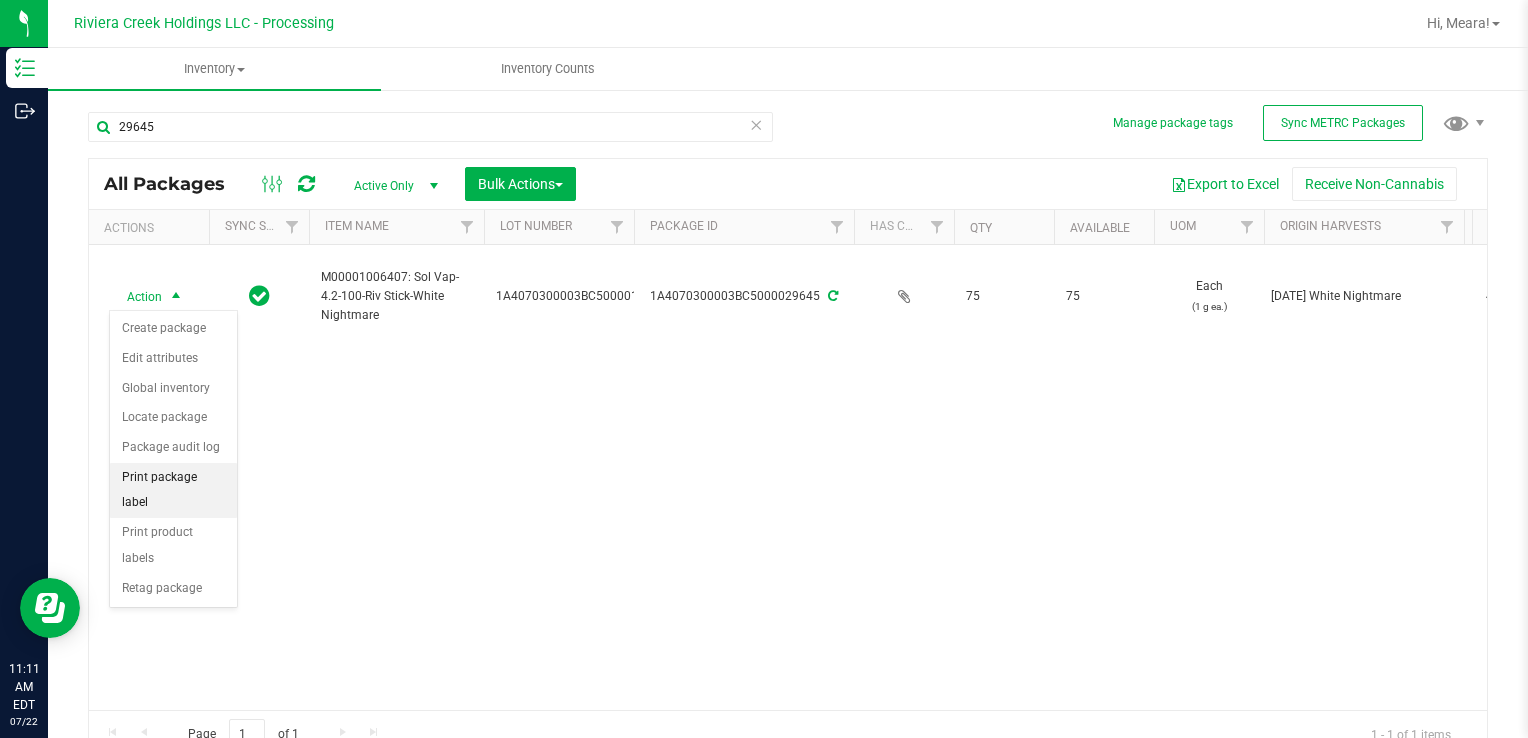 click on "Print package label" at bounding box center (173, 490) 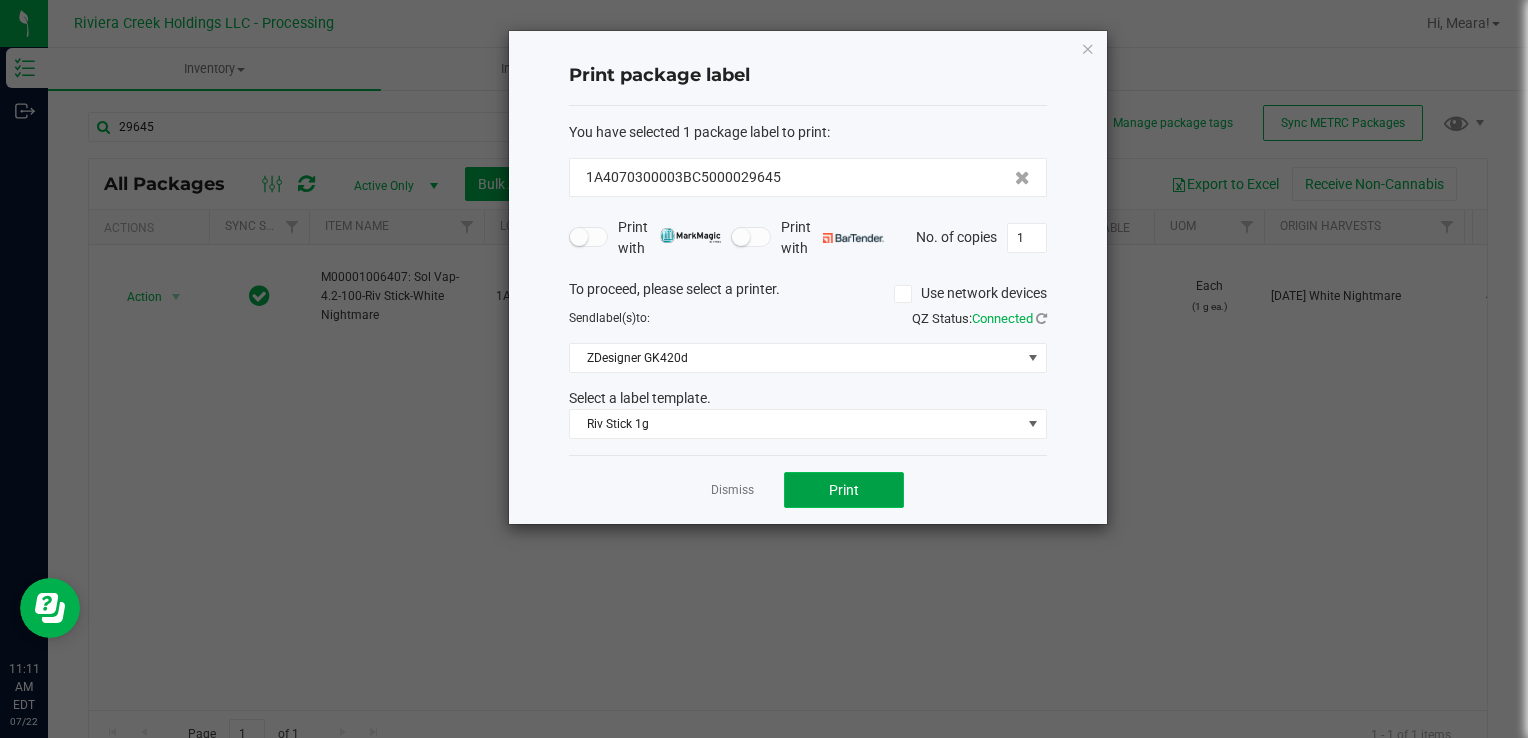 click on "Print" 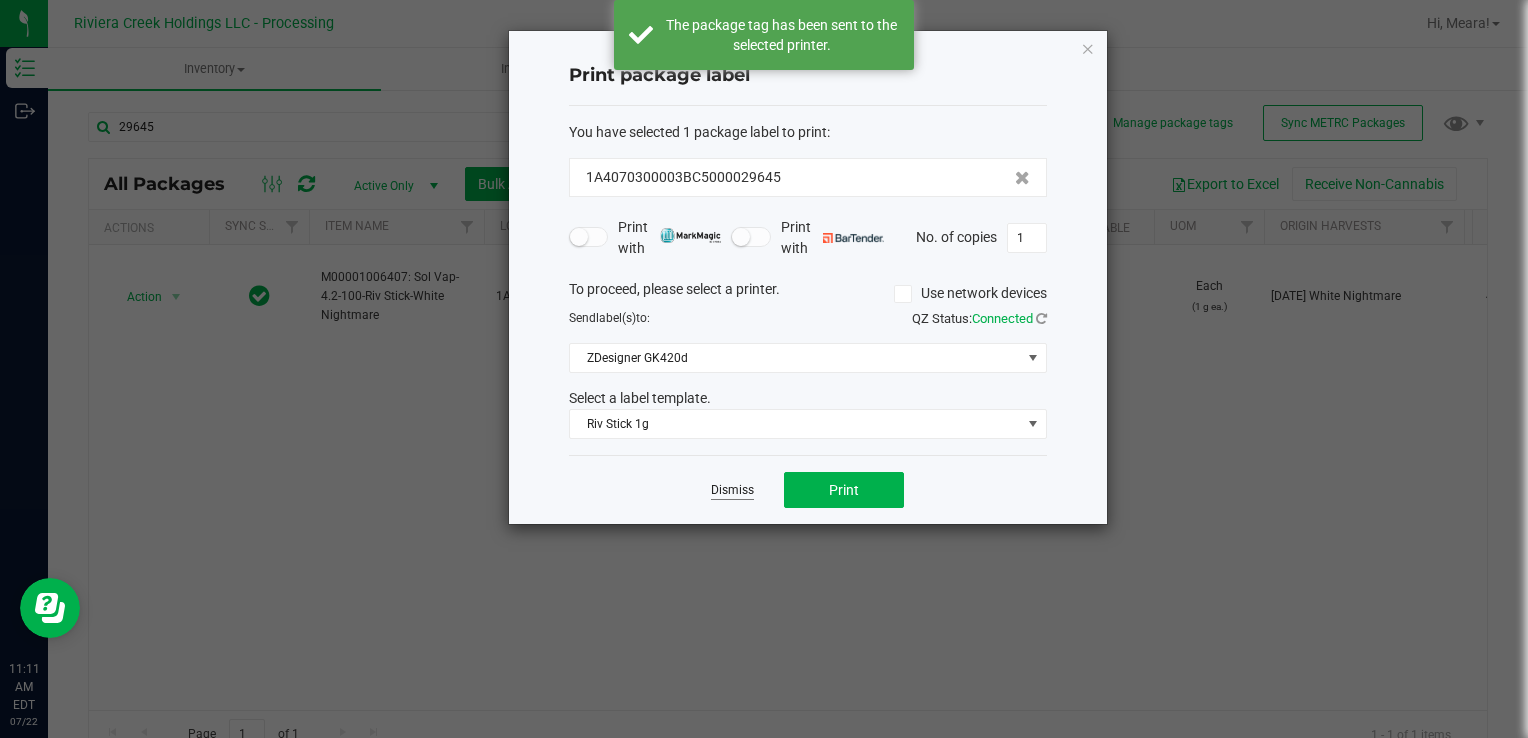 click on "Dismiss" 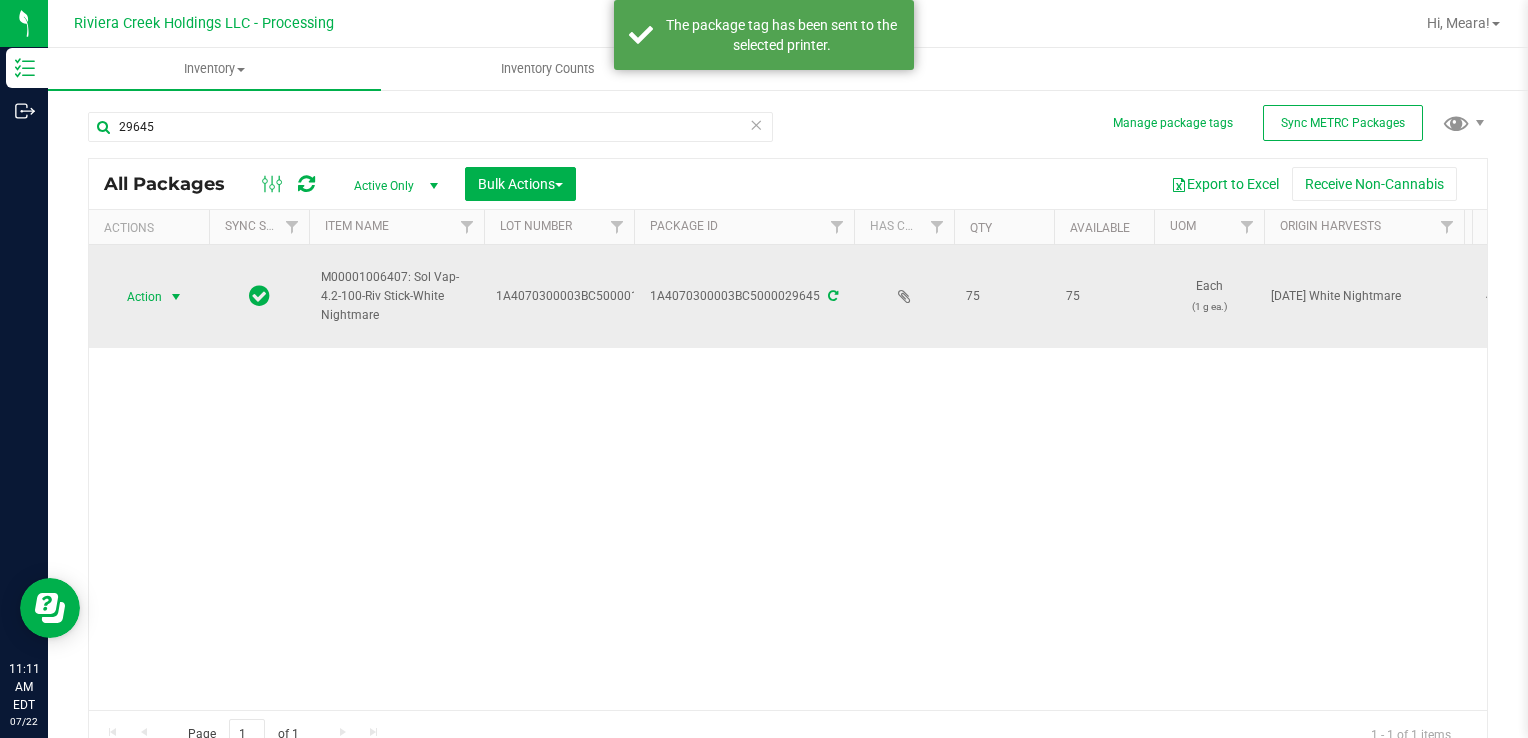 click at bounding box center (176, 297) 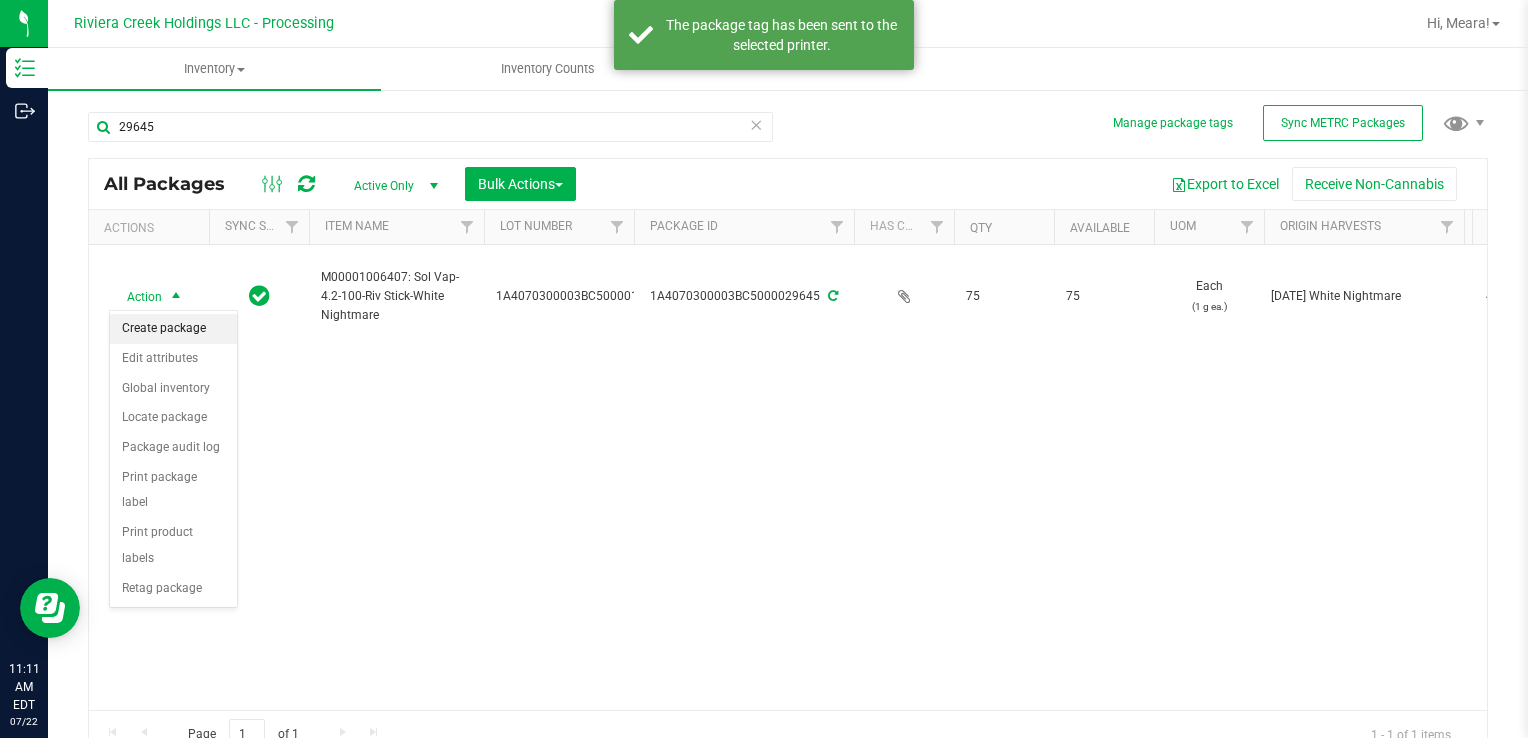 click on "Create package" at bounding box center [173, 329] 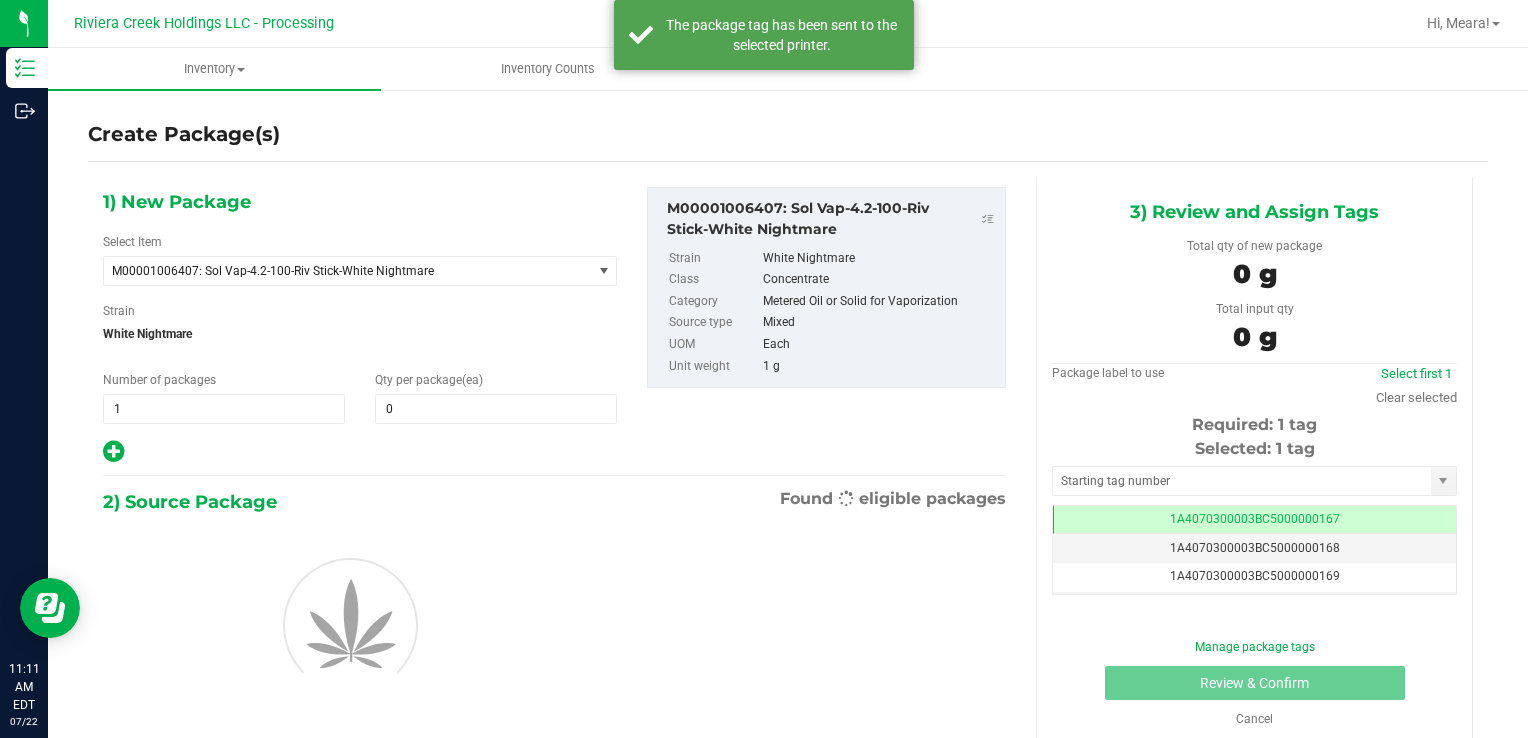 scroll, scrollTop: 0, scrollLeft: 0, axis: both 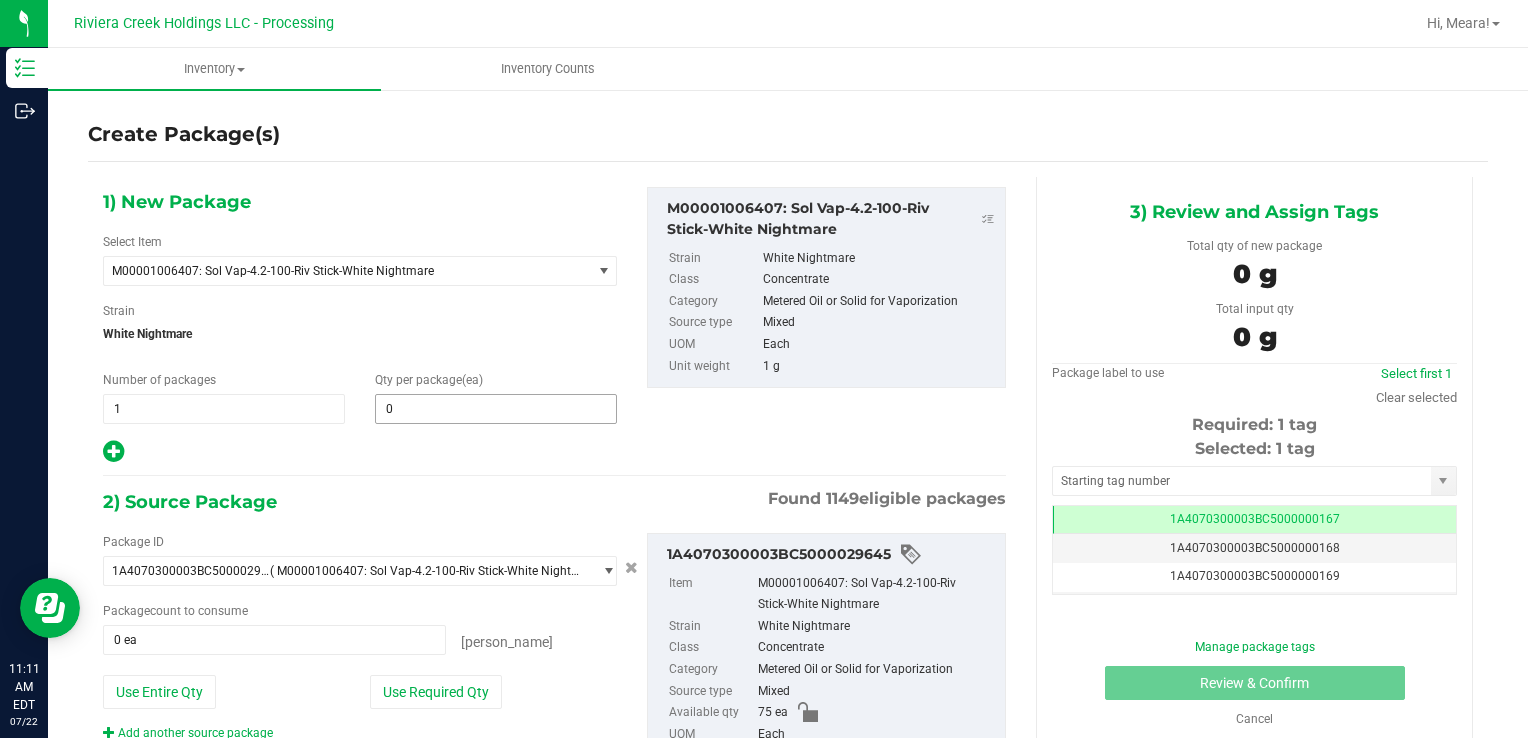 type 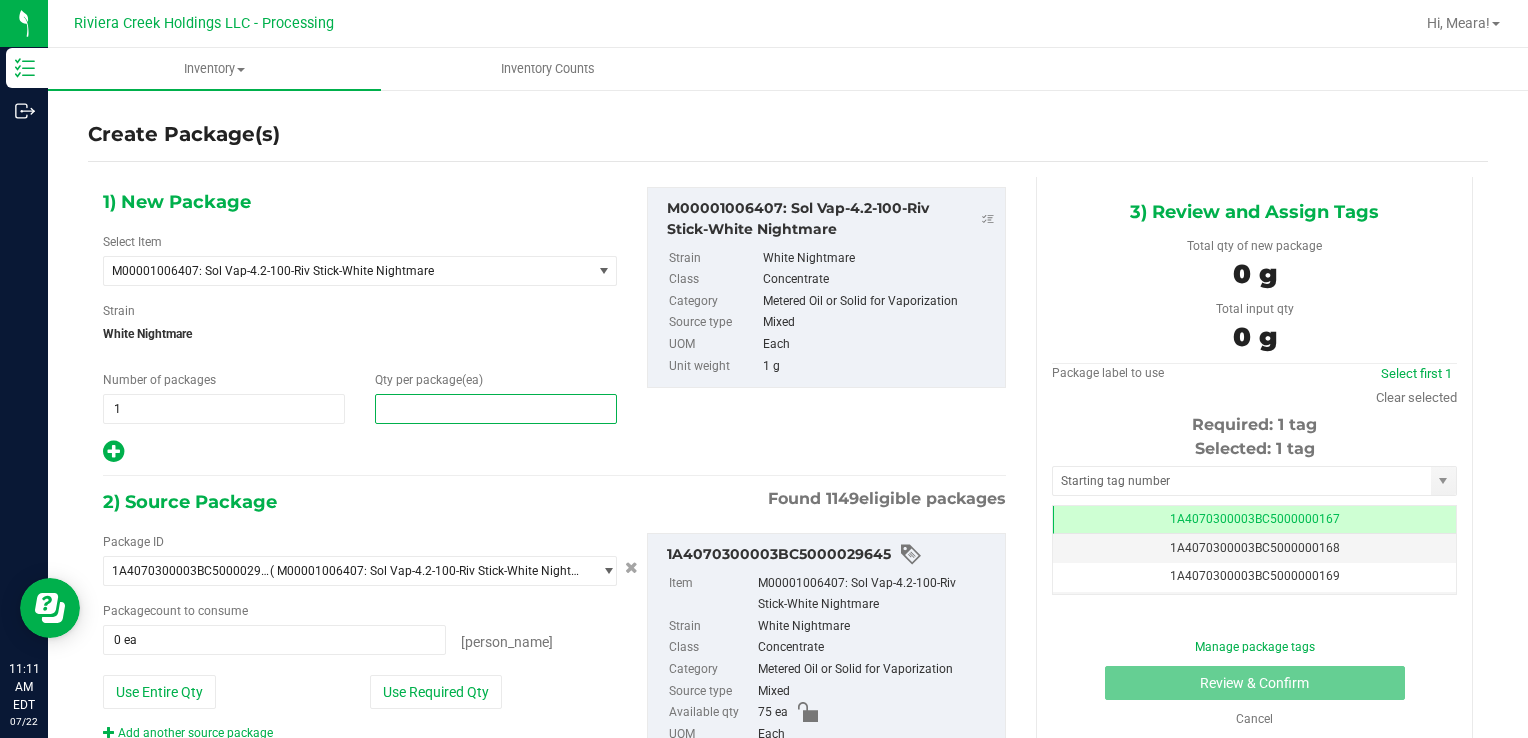 click at bounding box center [496, 409] 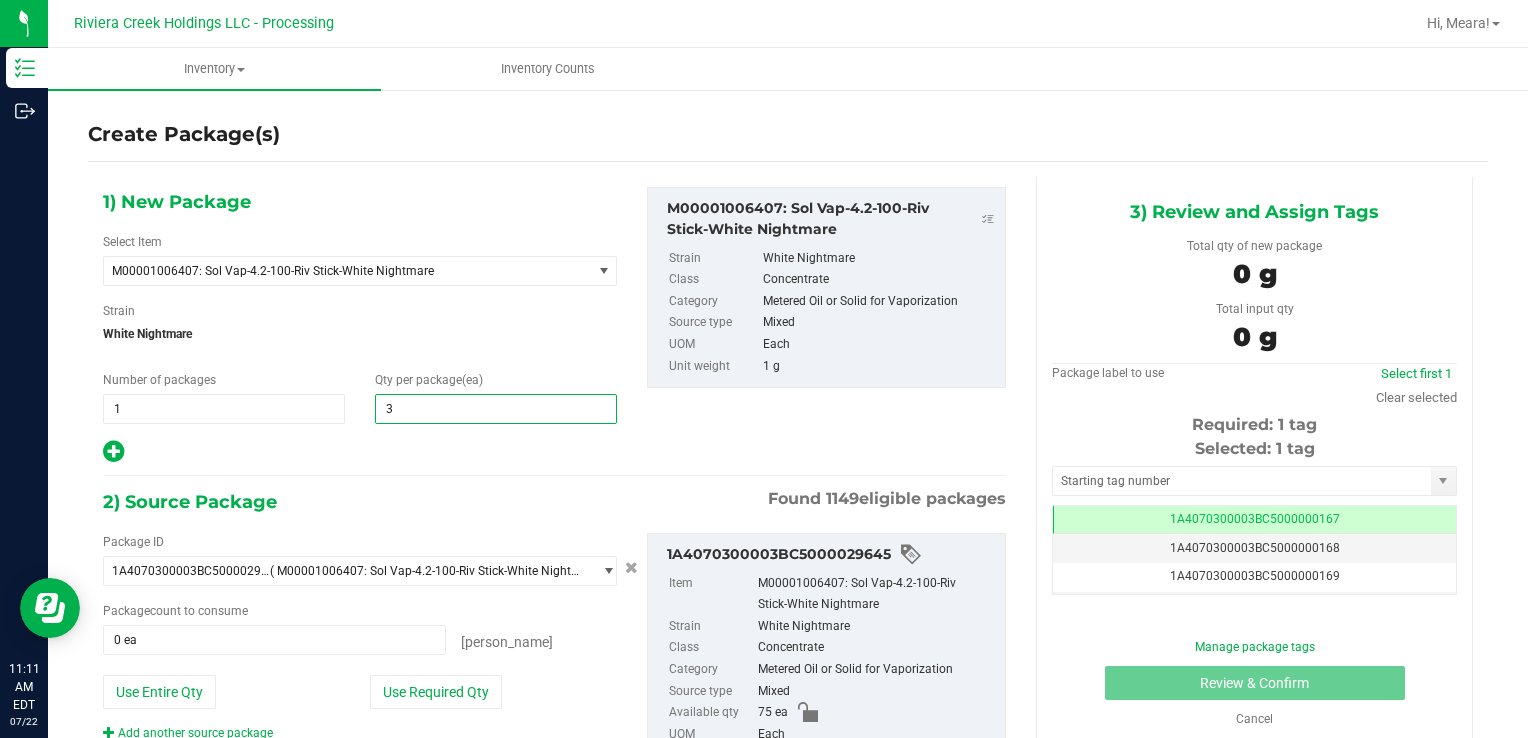 type on "30" 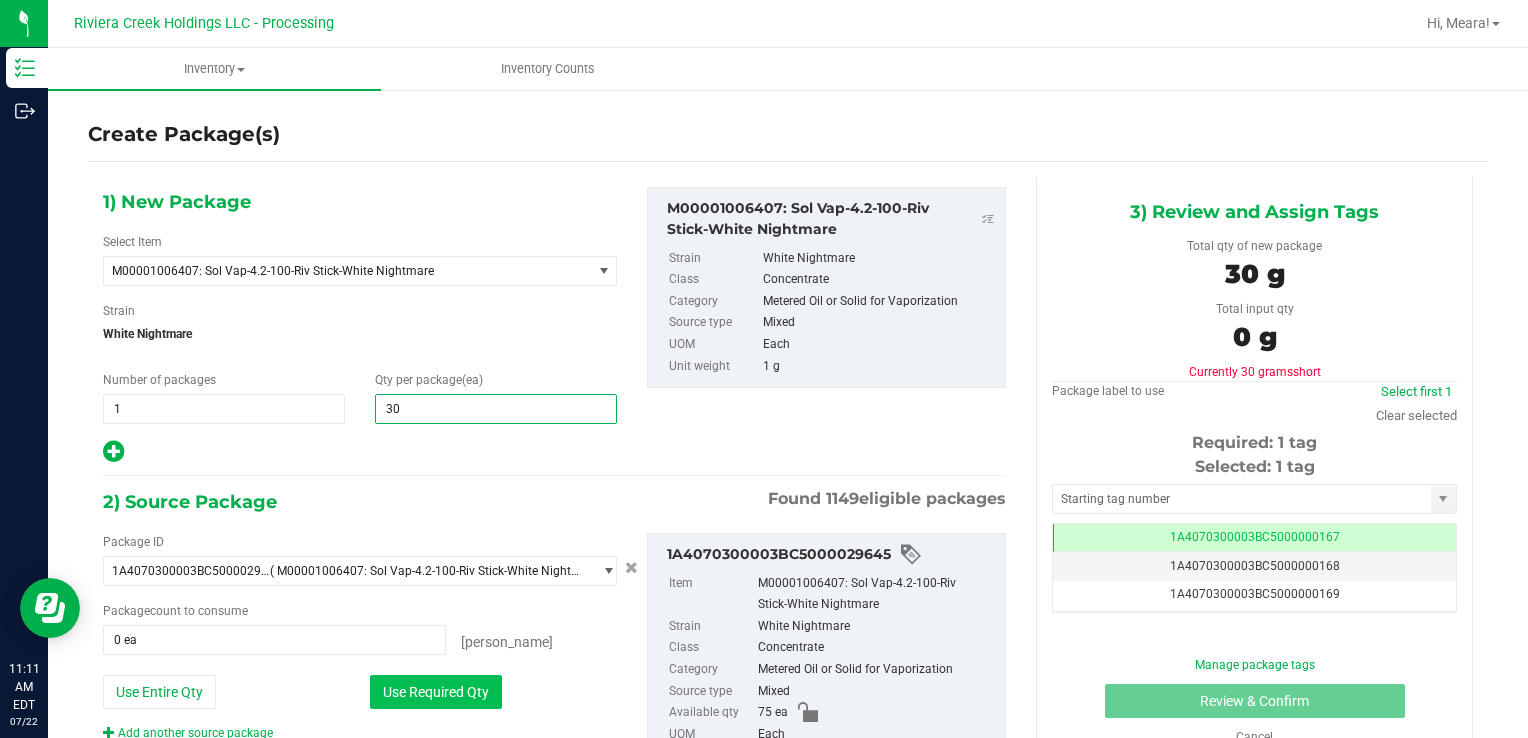 type on "30" 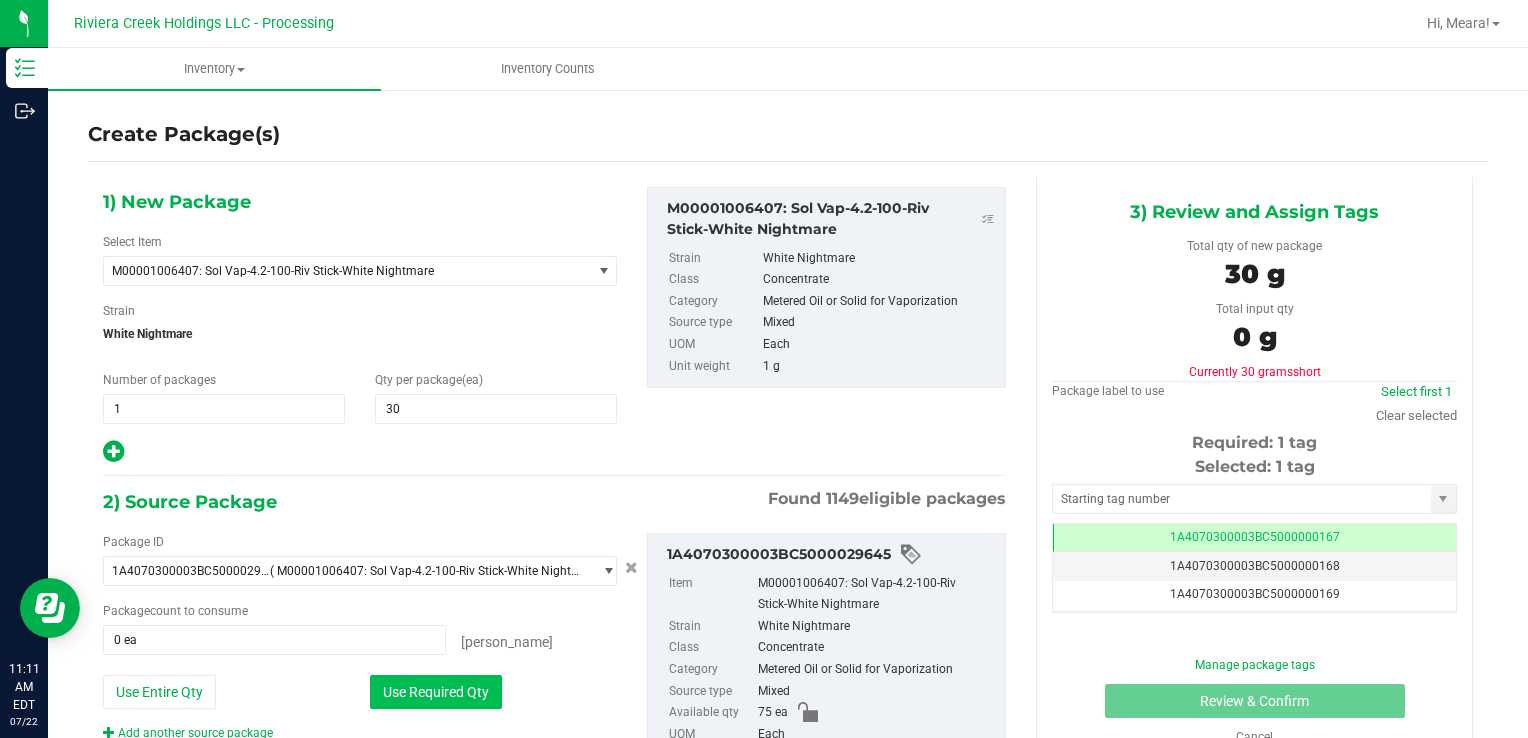 click on "Use Required Qty" at bounding box center [436, 692] 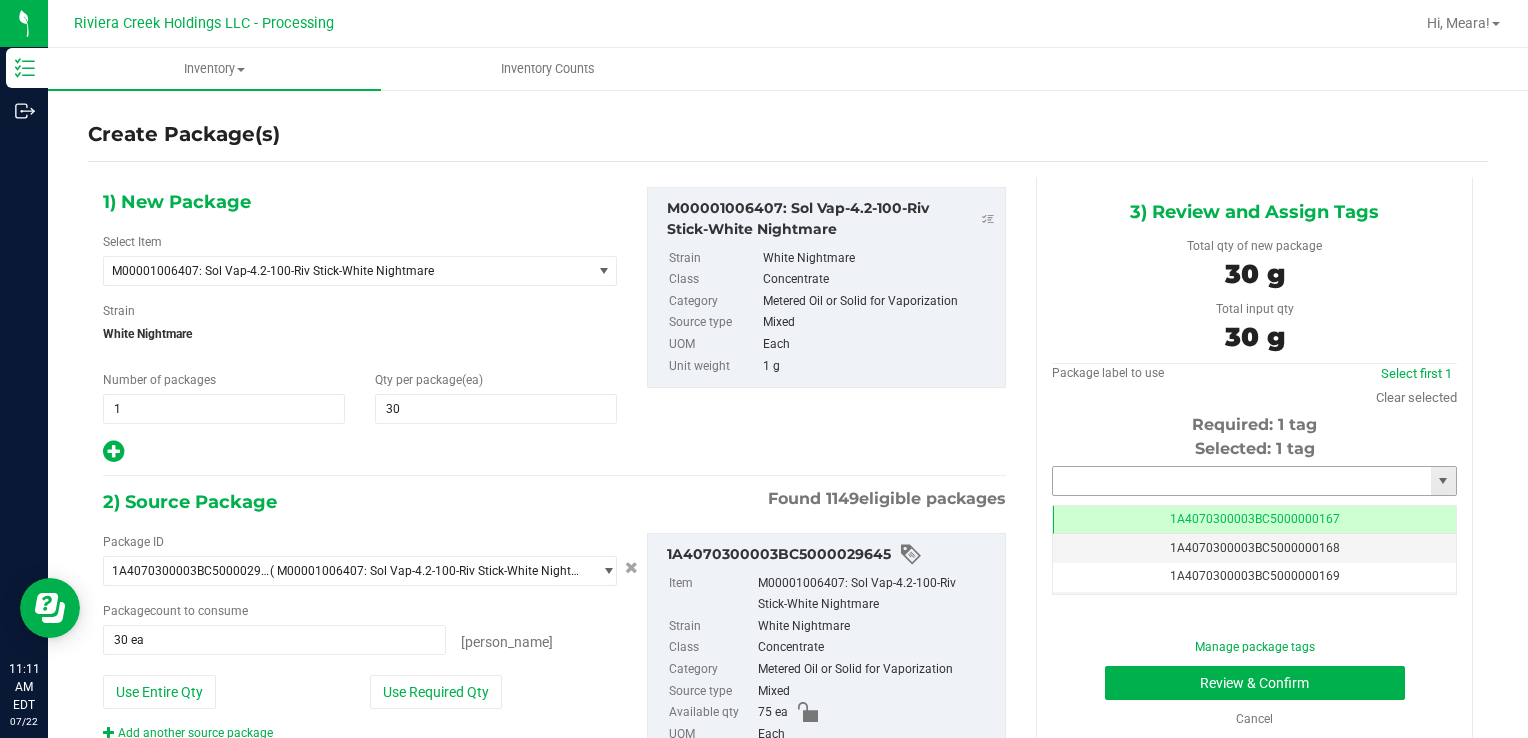 click at bounding box center [1242, 481] 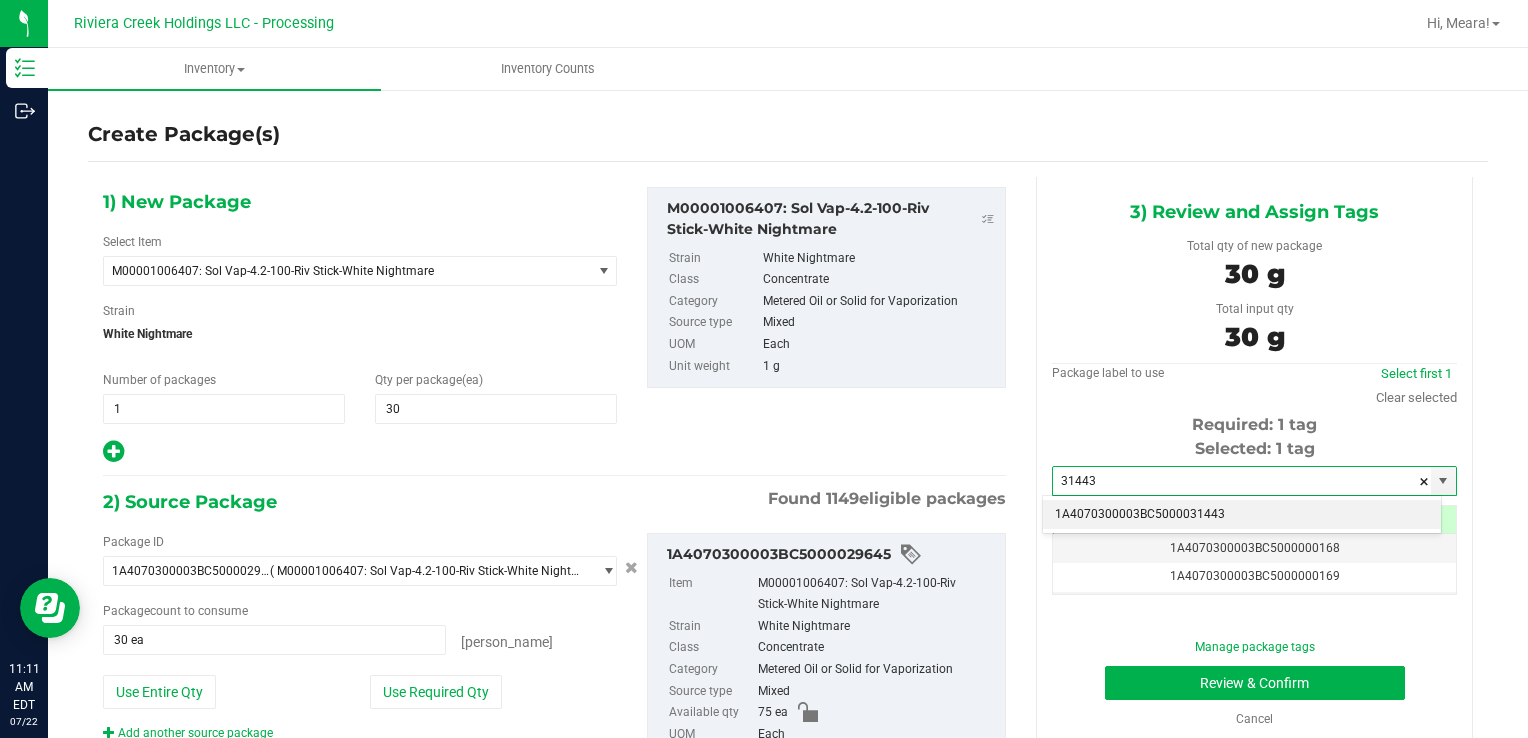 click on "1A4070300003BC5000031443" at bounding box center (1242, 515) 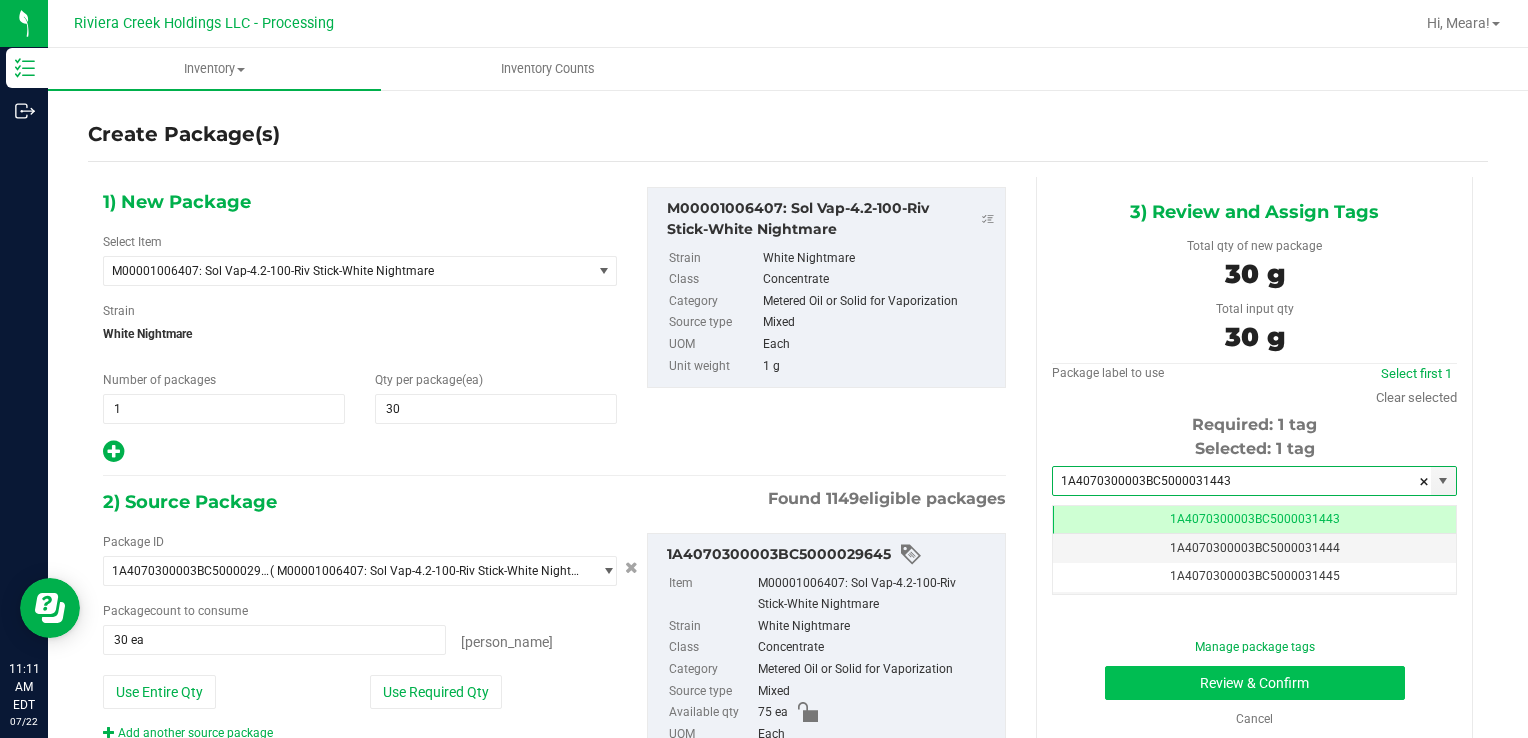 type on "1A4070300003BC5000031443" 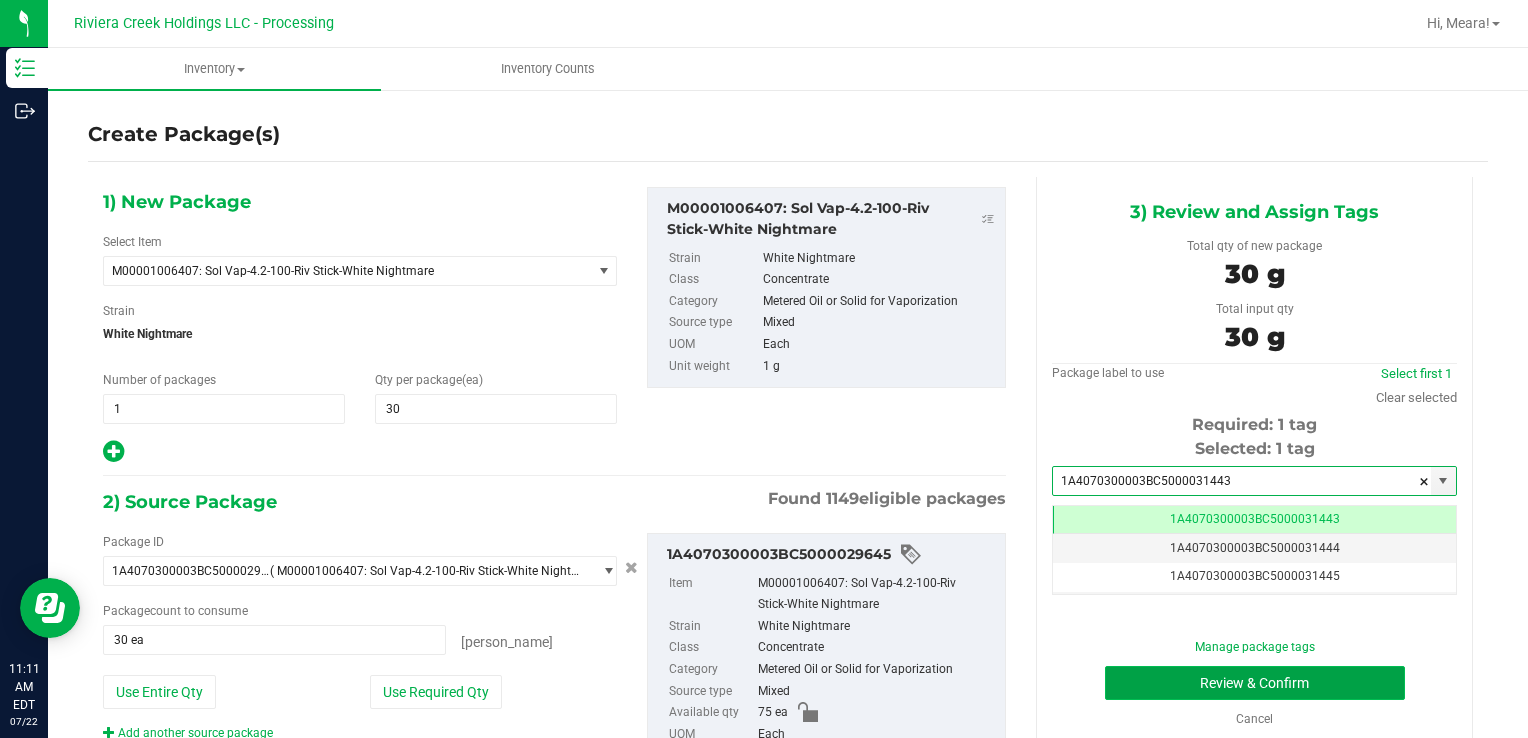 scroll, scrollTop: 0, scrollLeft: 0, axis: both 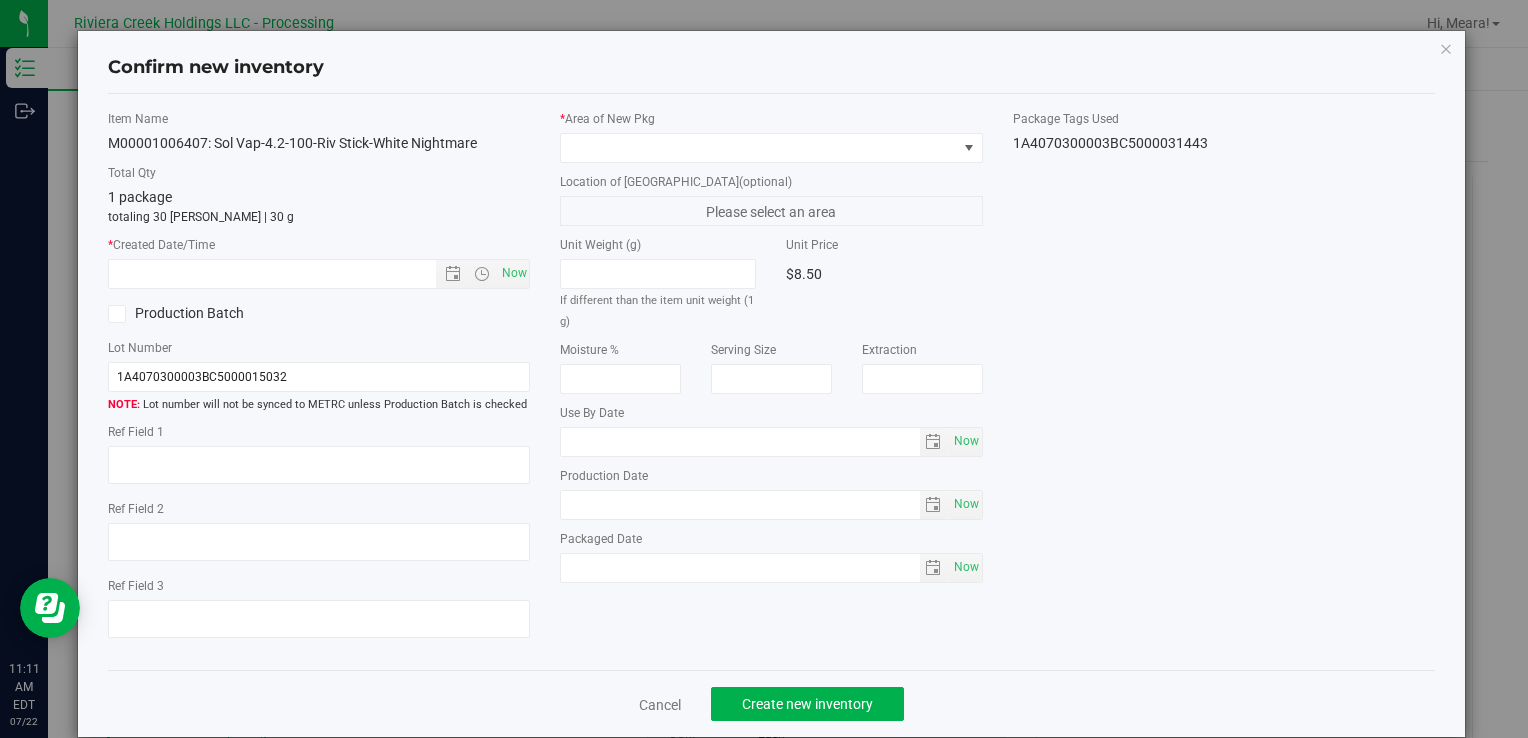 type on "[DATE]" 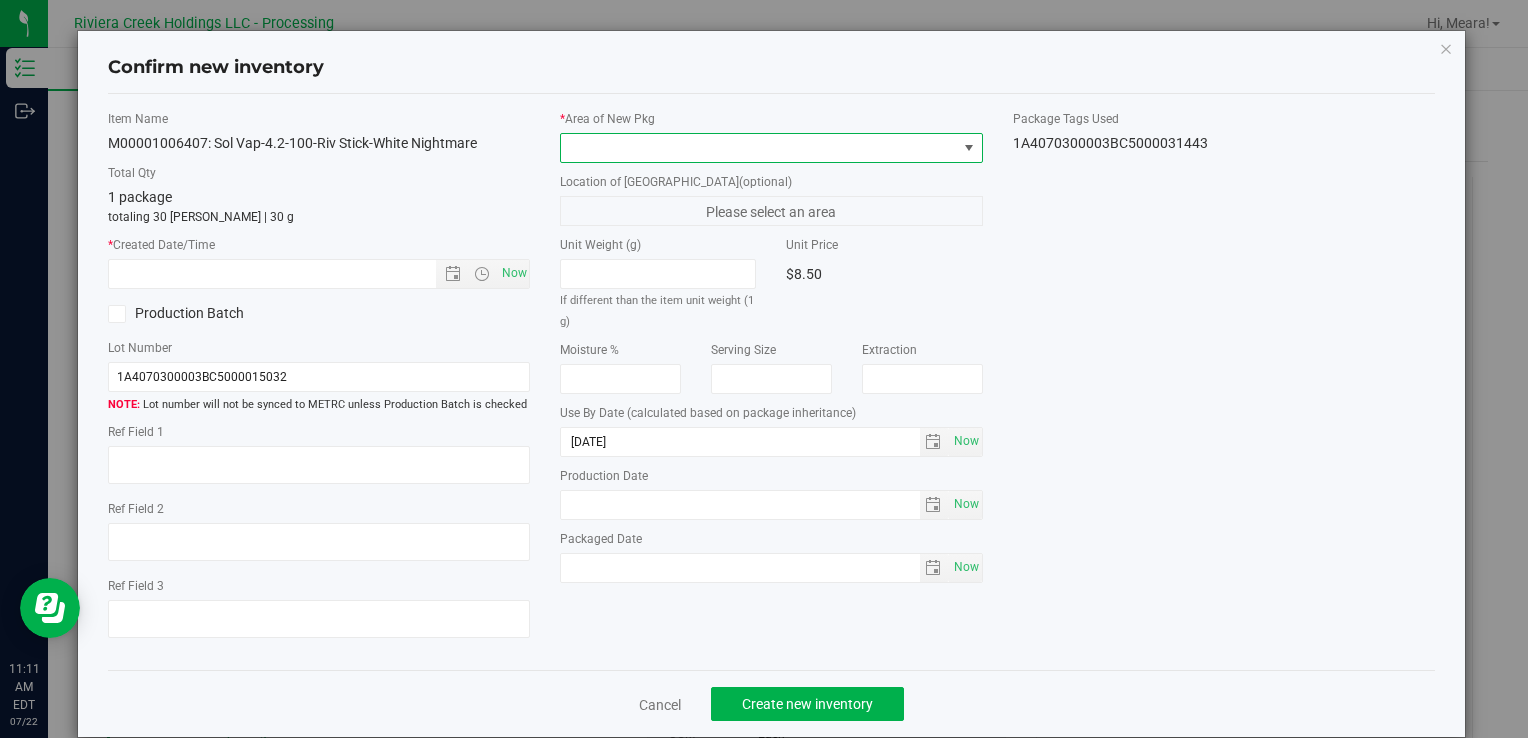 click at bounding box center [758, 148] 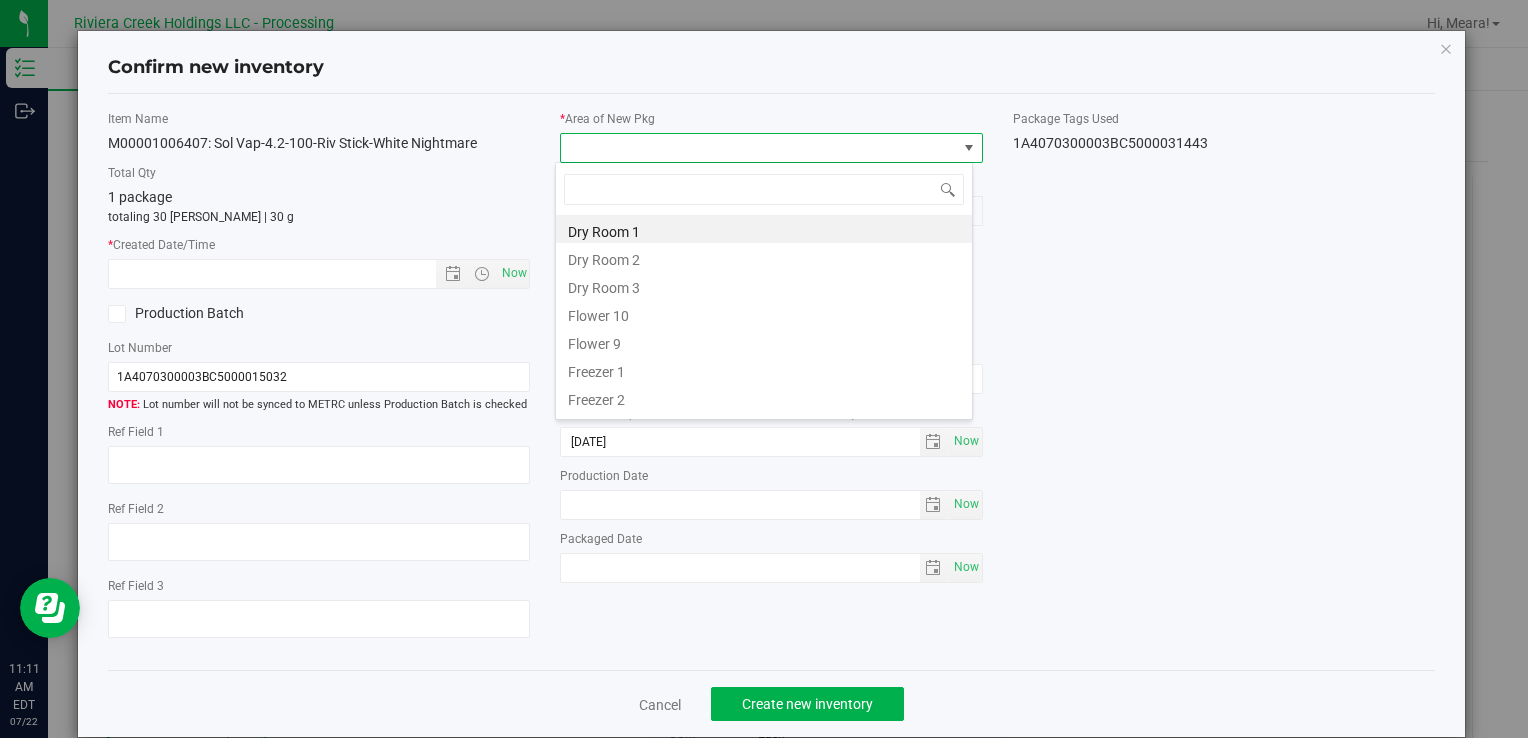 click on "Flower 10" at bounding box center [764, 313] 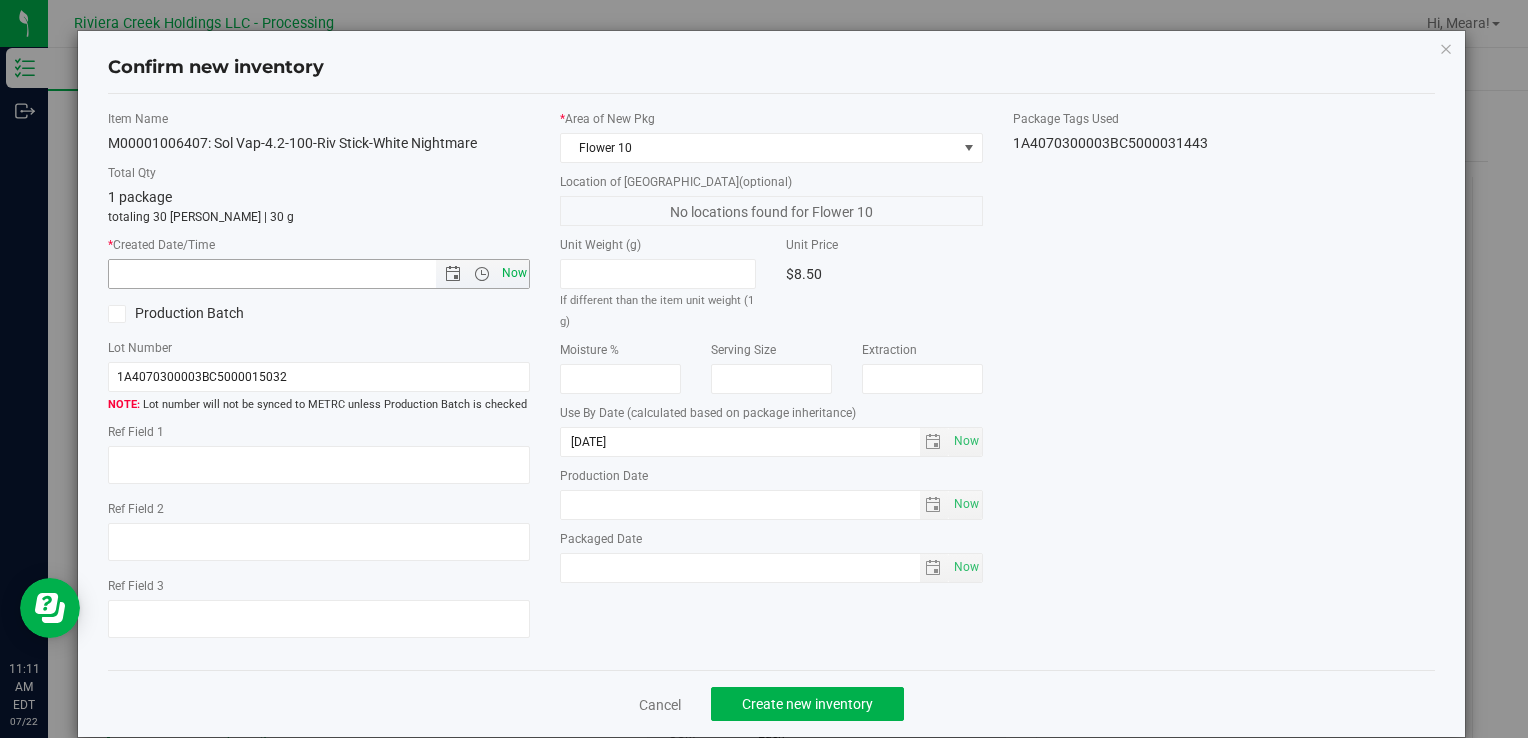 click on "Now" at bounding box center [514, 273] 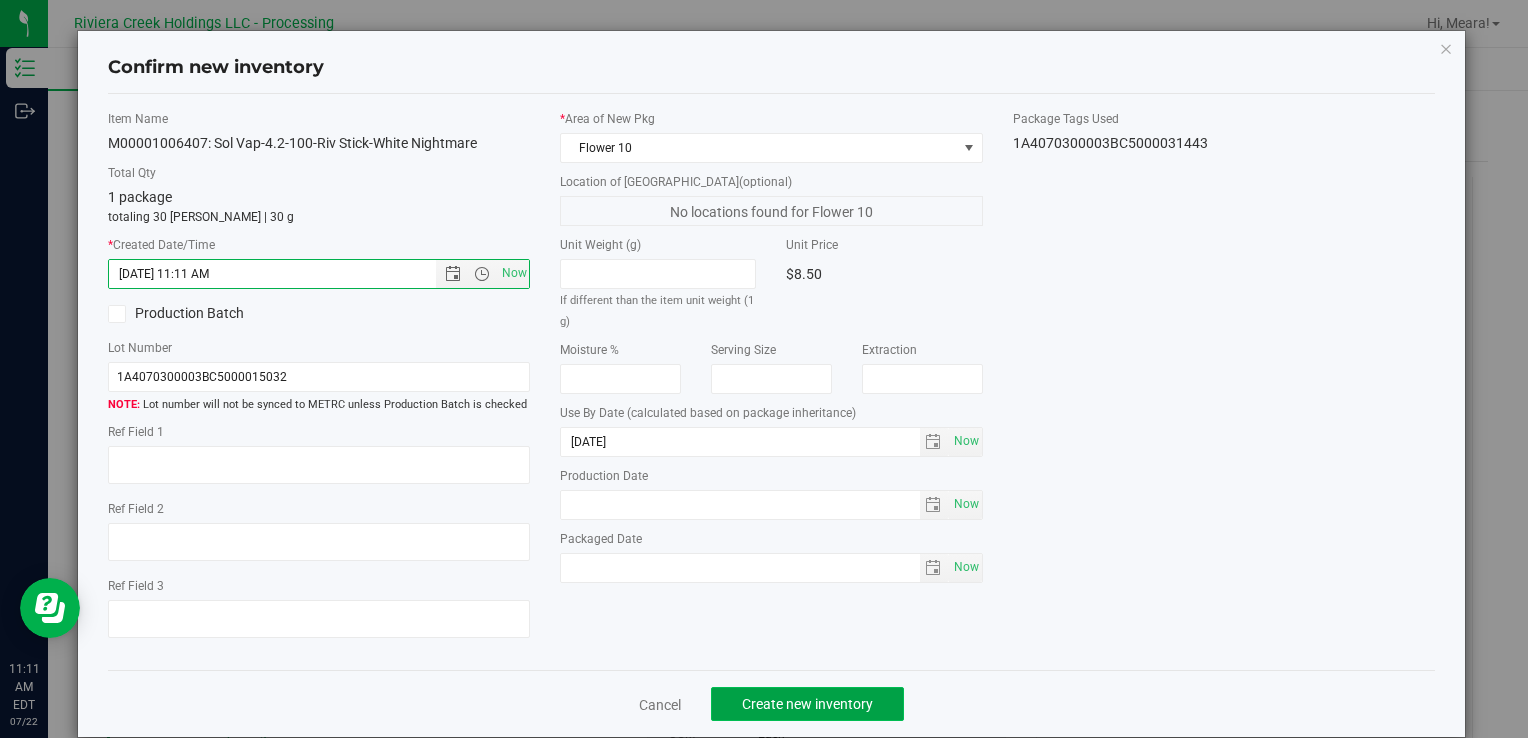 click on "Create new inventory" 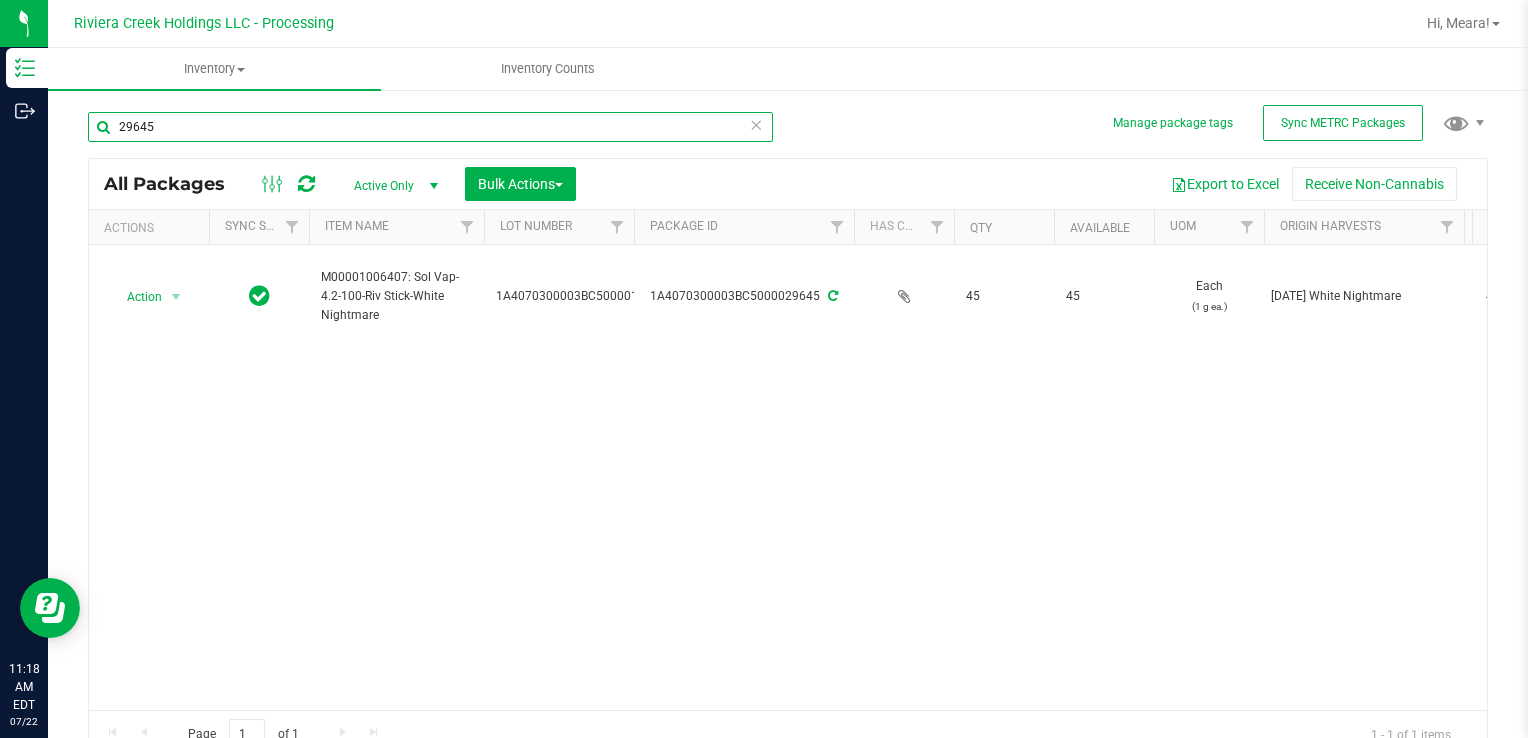 drag, startPoint x: 247, startPoint y: 136, endPoint x: 654, endPoint y: 428, distance: 500.91217 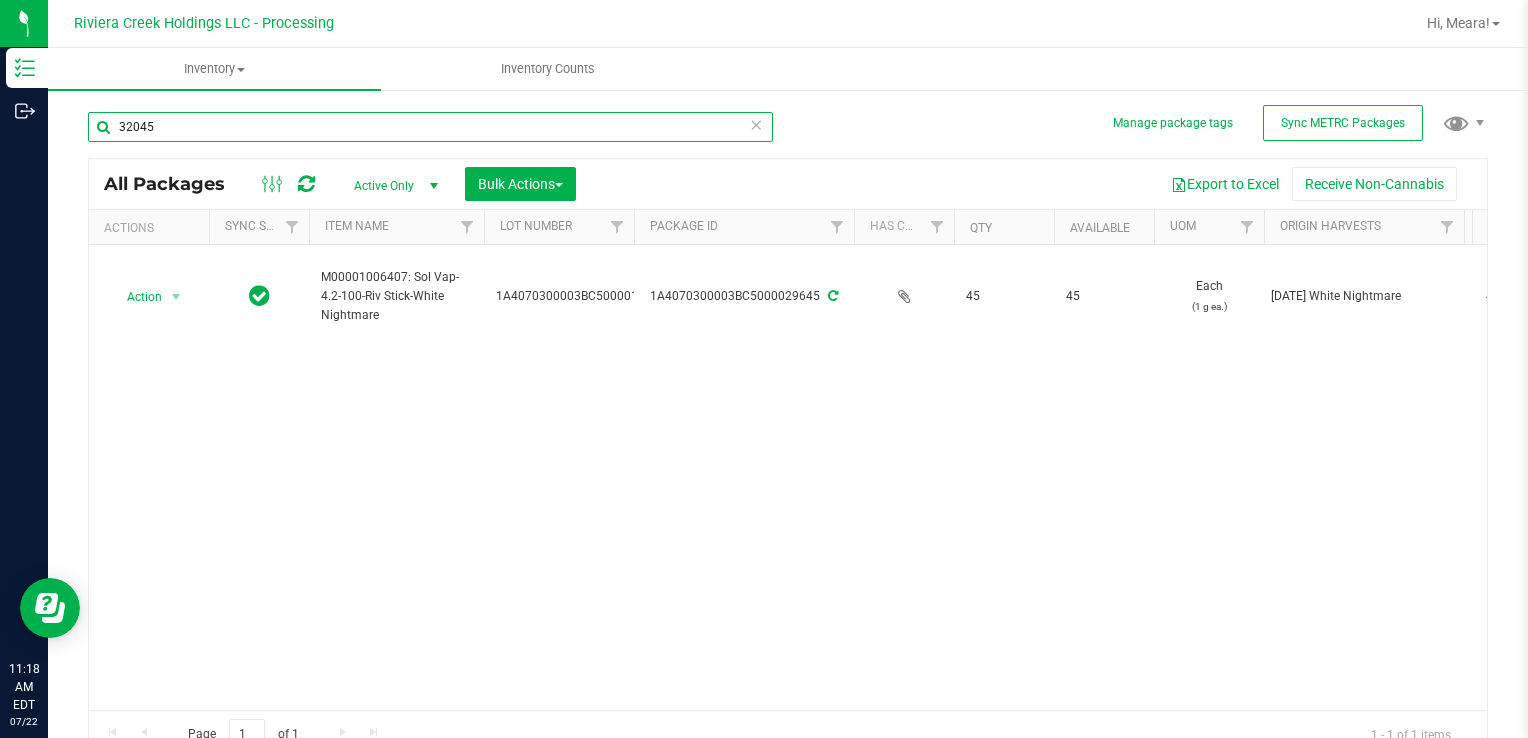 type on "32045" 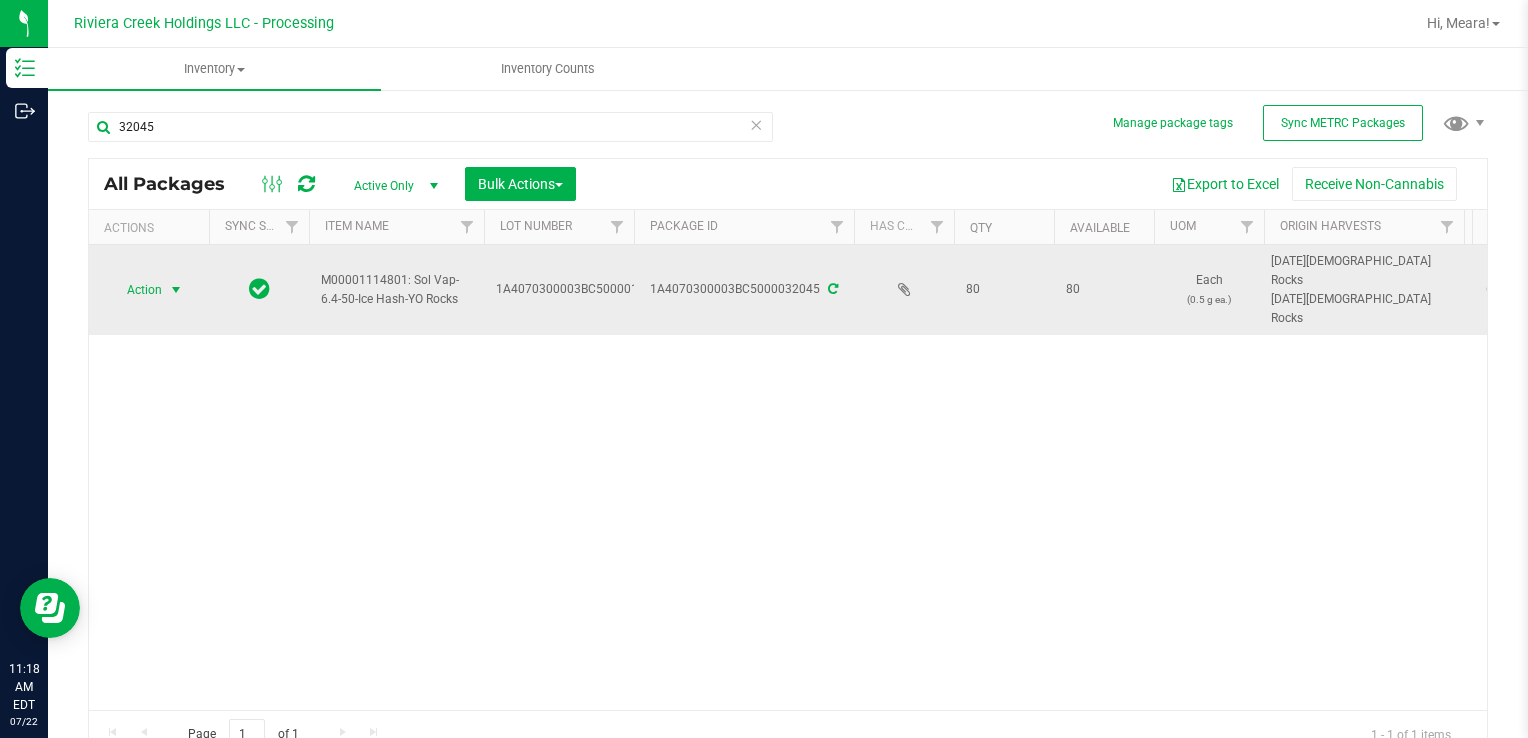 click on "Action" at bounding box center [136, 290] 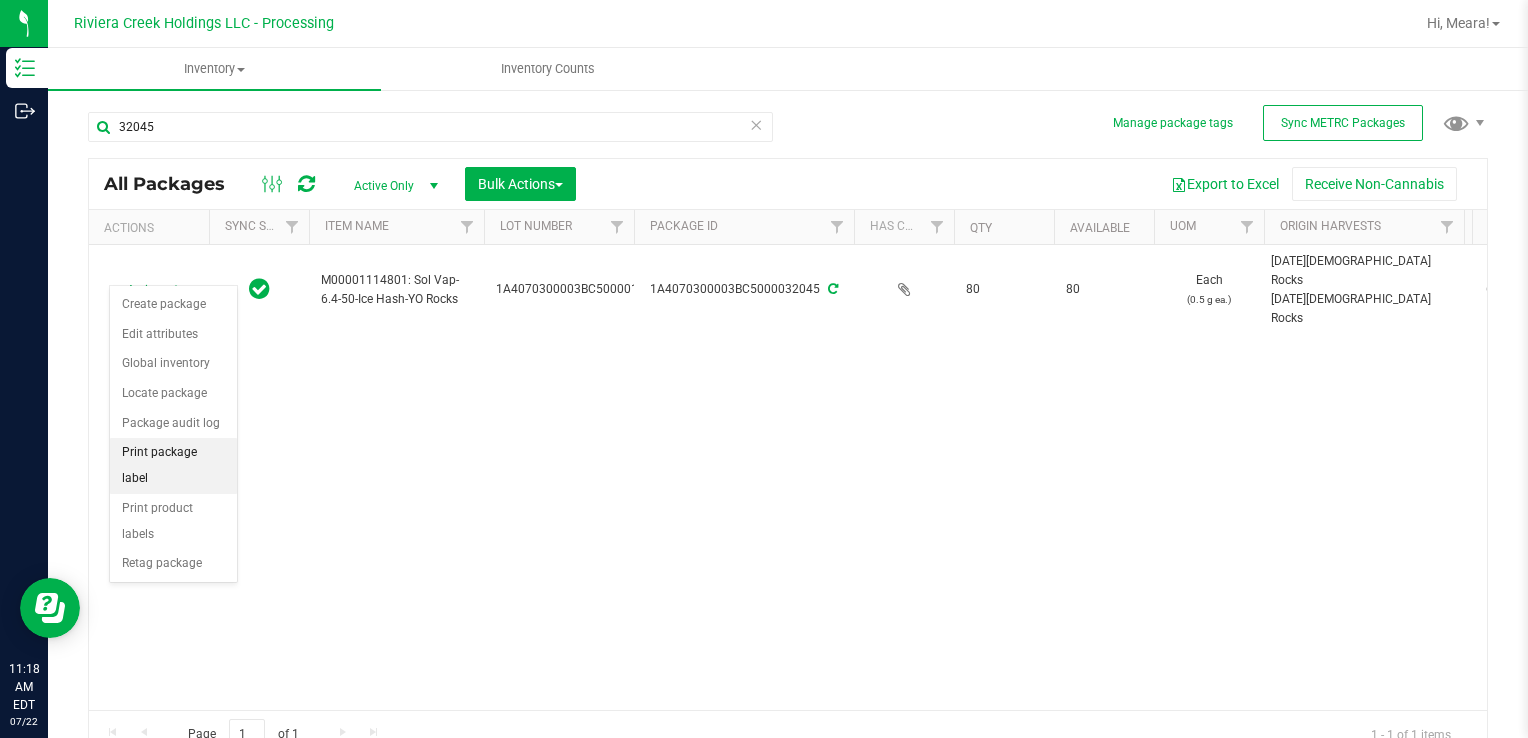 click on "Print package label" at bounding box center (173, 465) 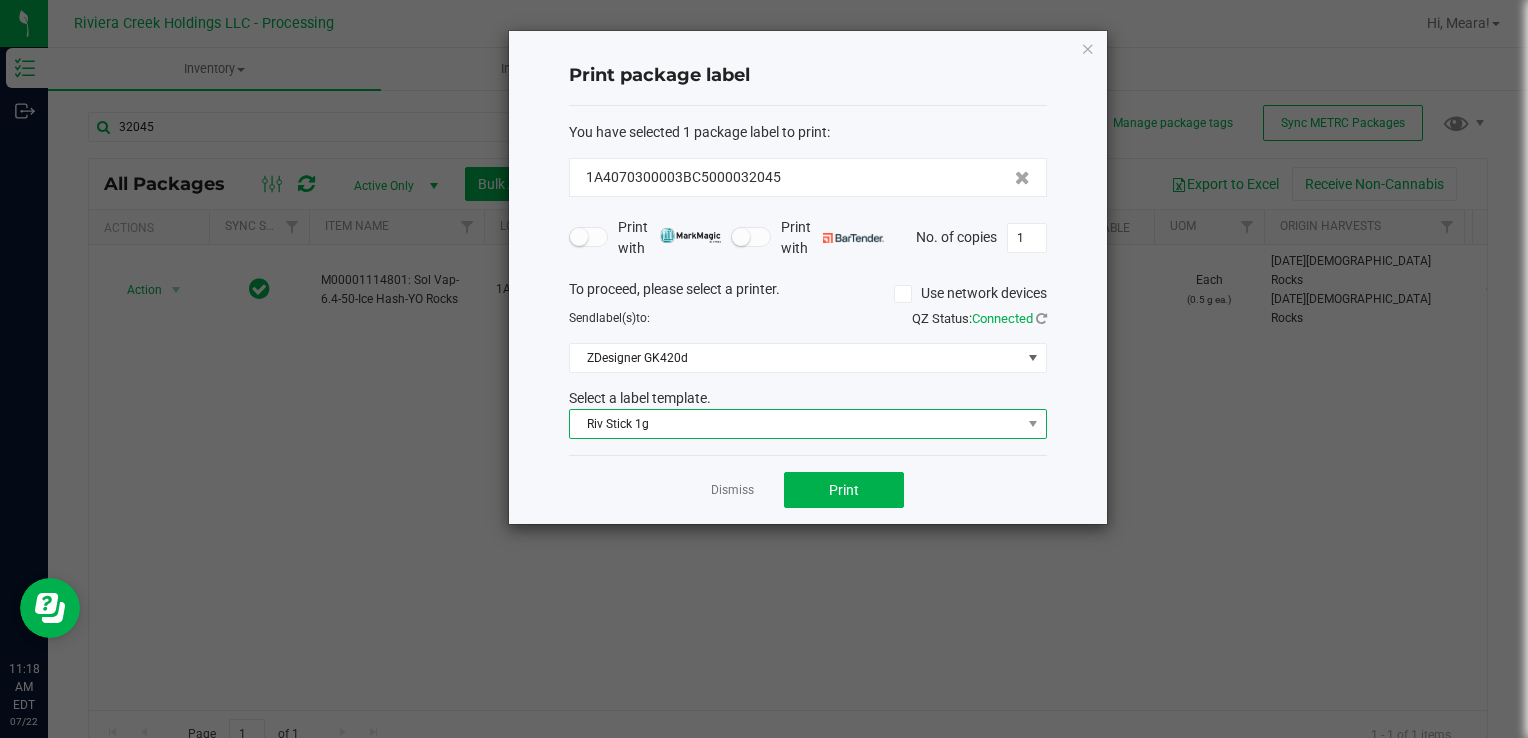 click on "Riv Stick 1g" at bounding box center (795, 424) 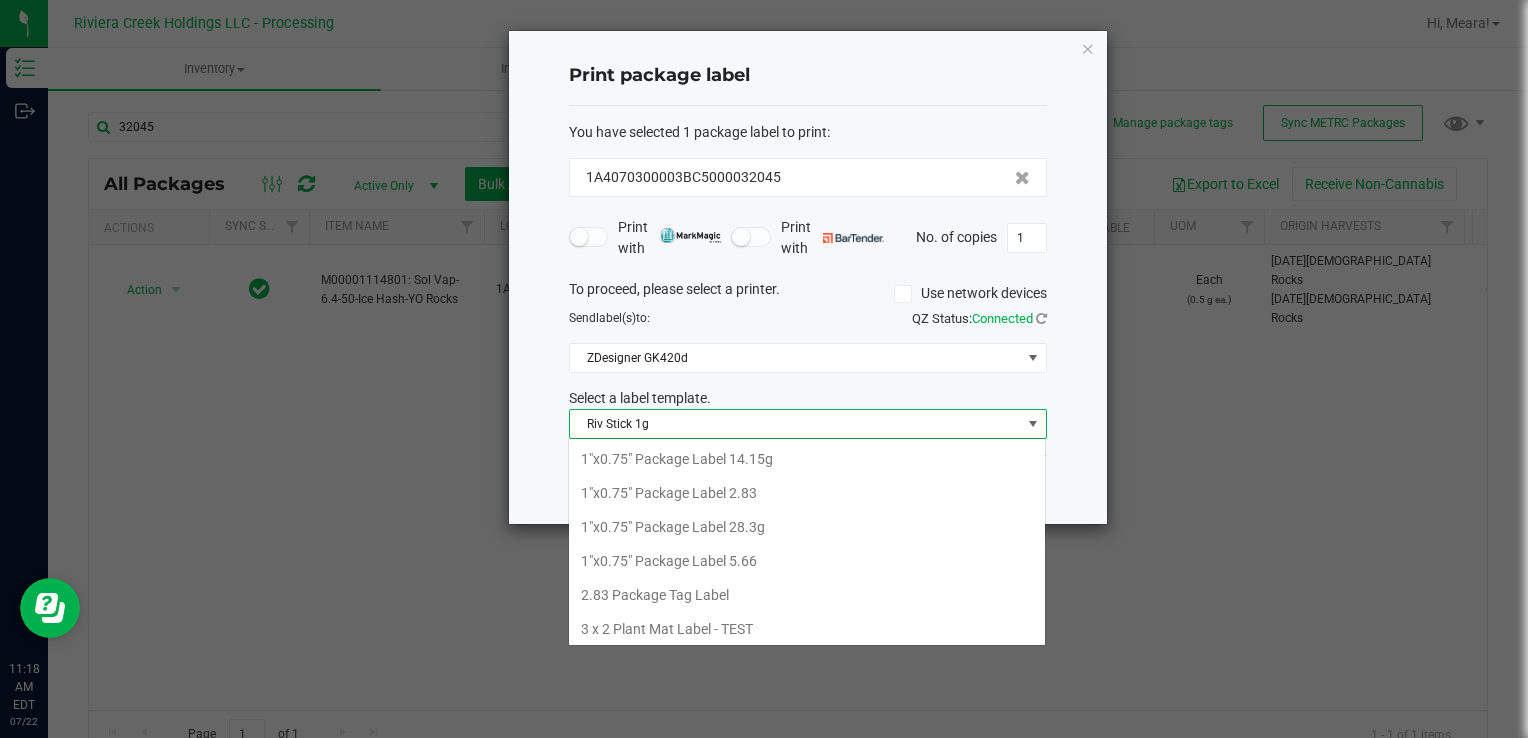 scroll, scrollTop: 99970, scrollLeft: 99521, axis: both 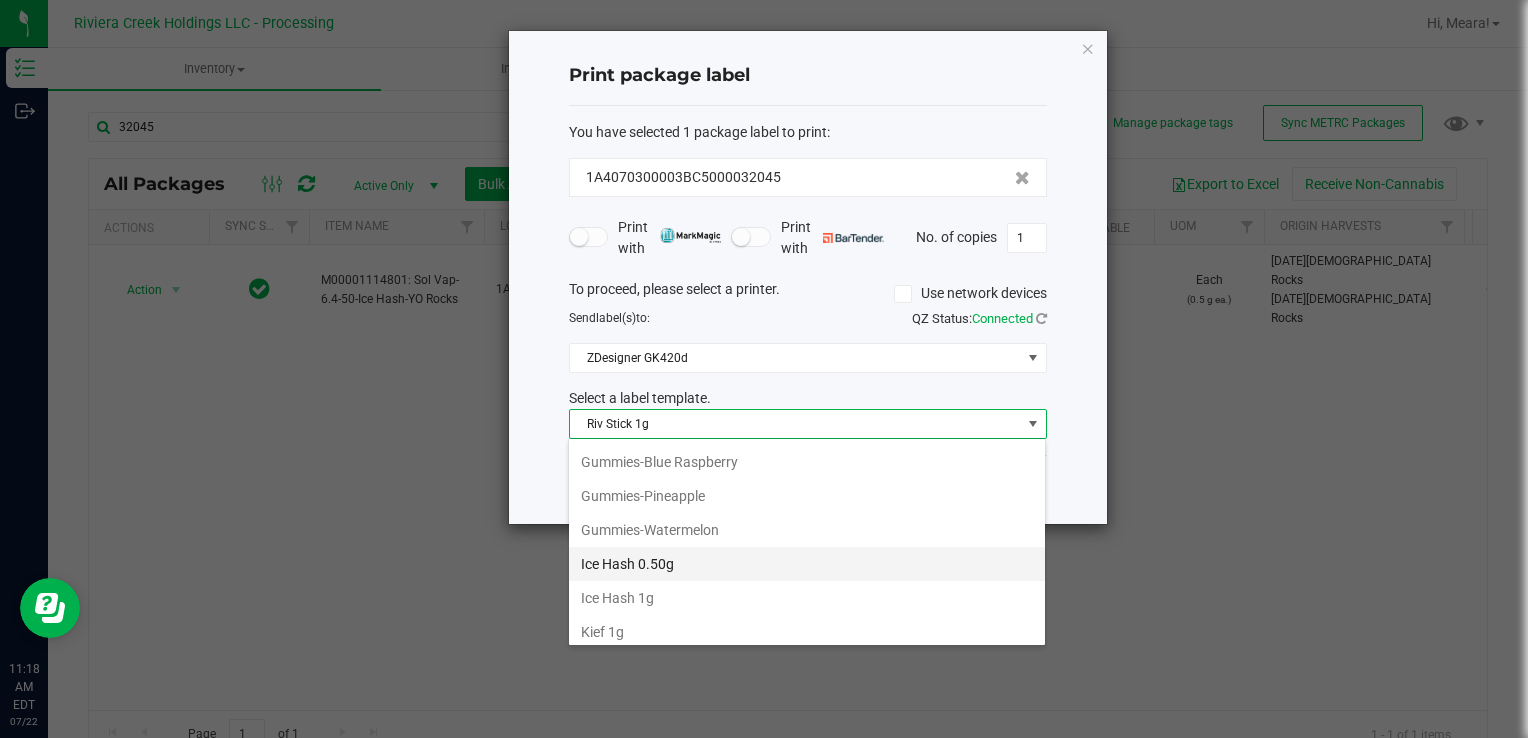 click on "Ice Hash 0.50g" at bounding box center (807, 564) 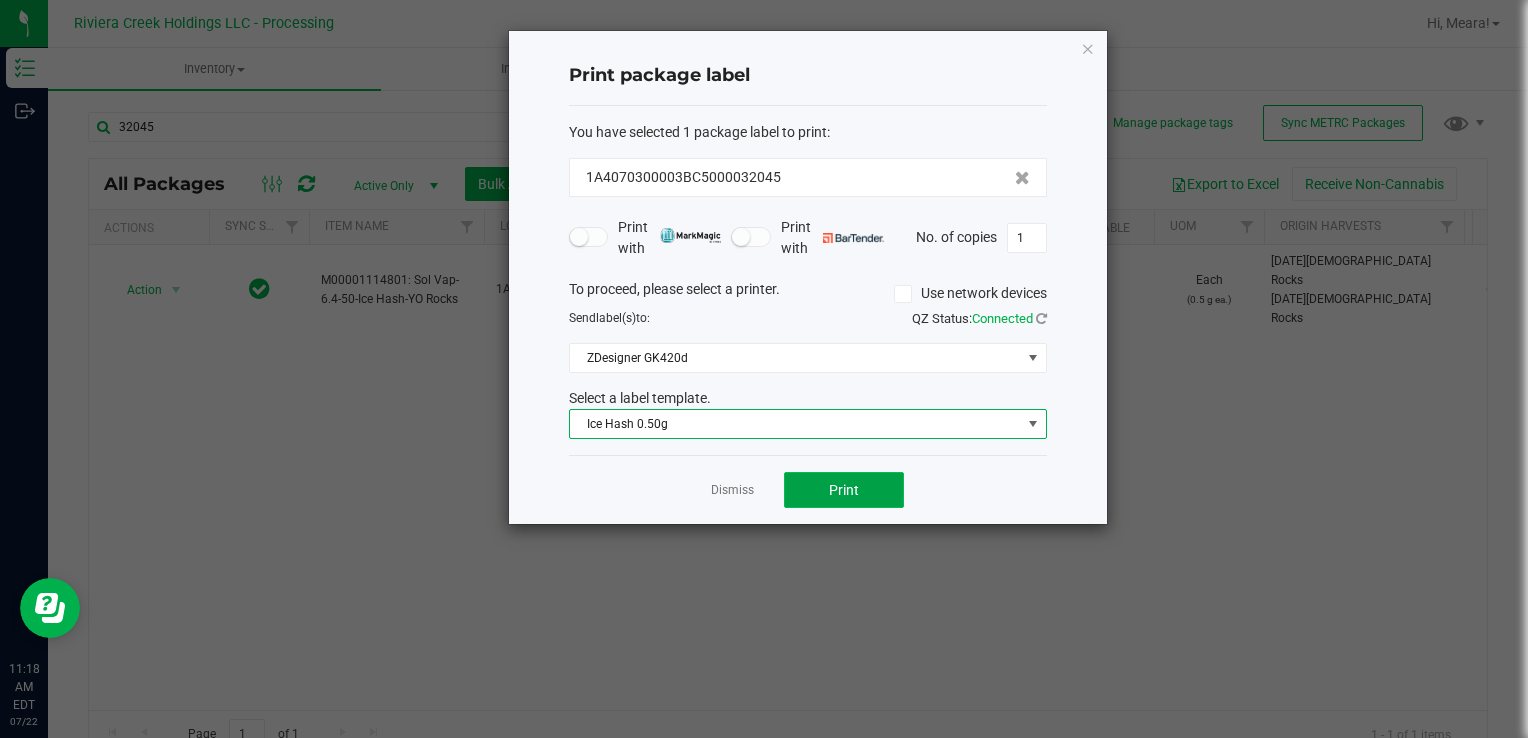 click on "Print" 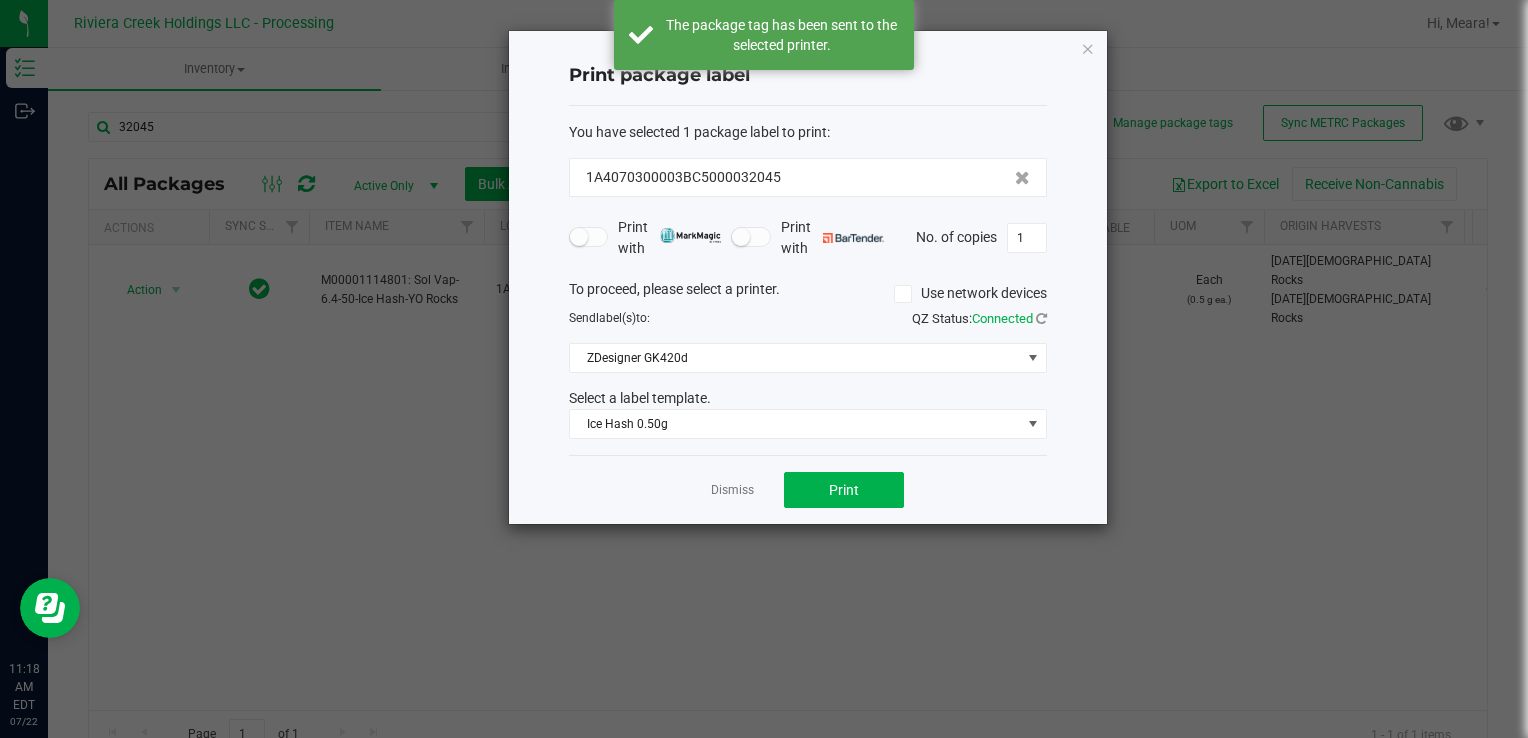 drag, startPoint x: 740, startPoint y: 495, endPoint x: 621, endPoint y: 462, distance: 123.49089 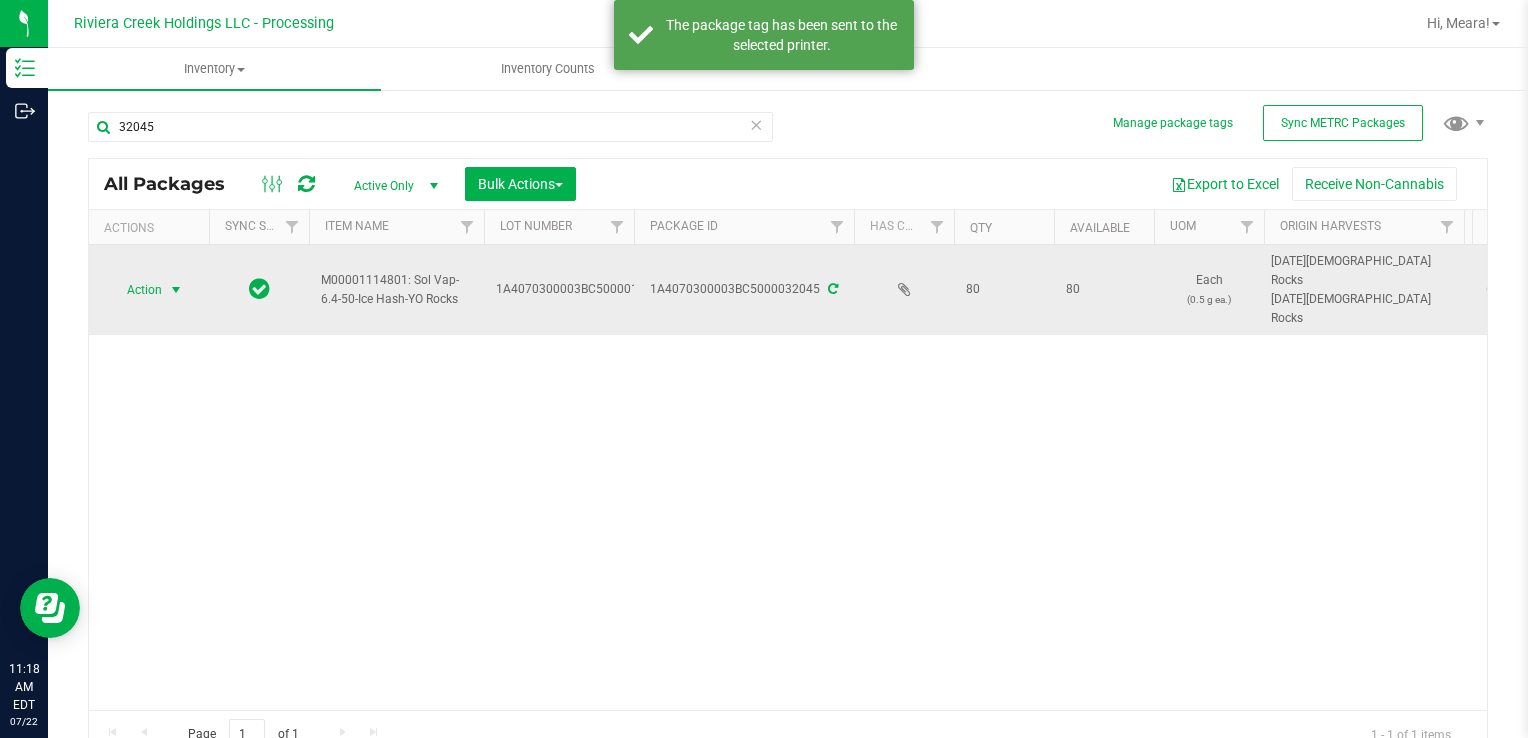 click at bounding box center [176, 290] 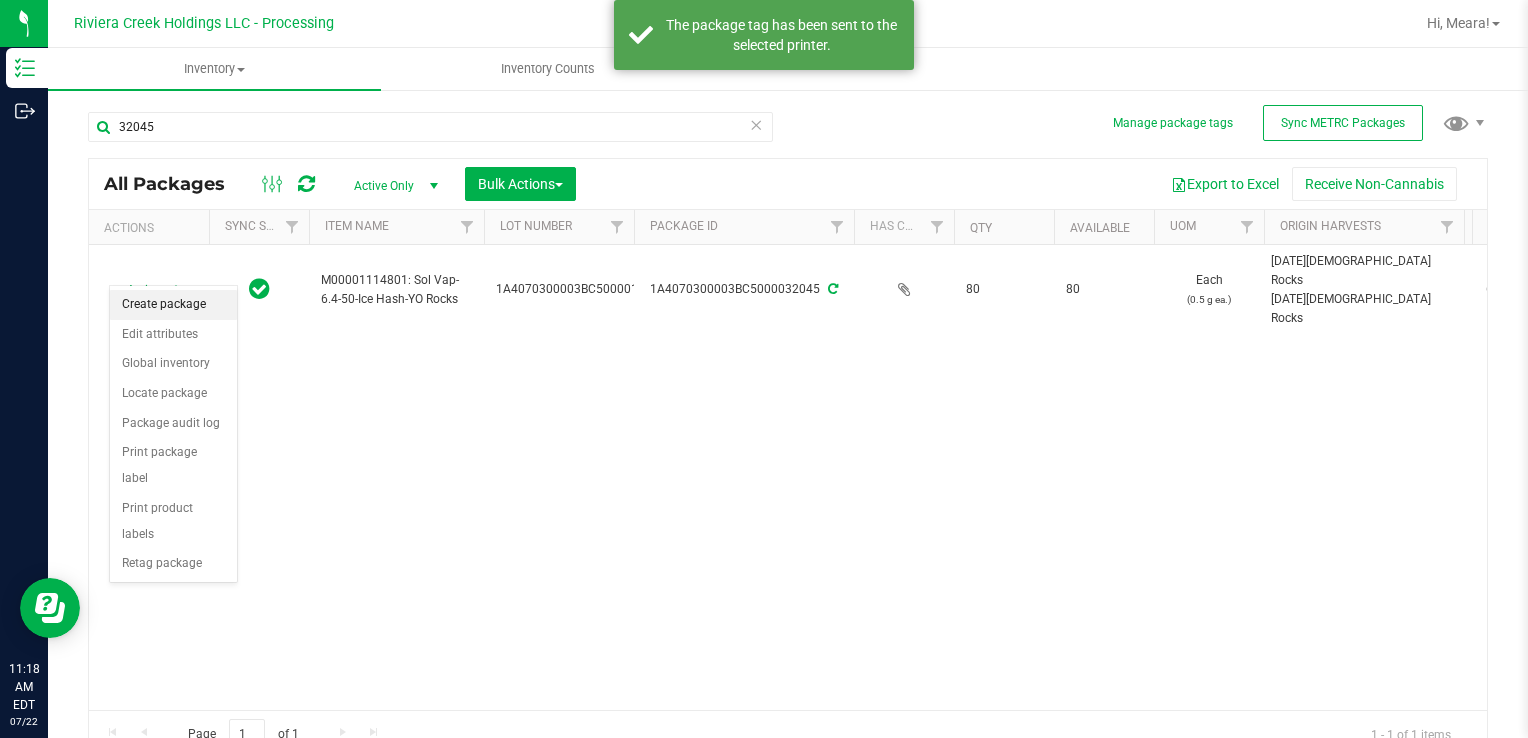 click on "Create package" at bounding box center (173, 305) 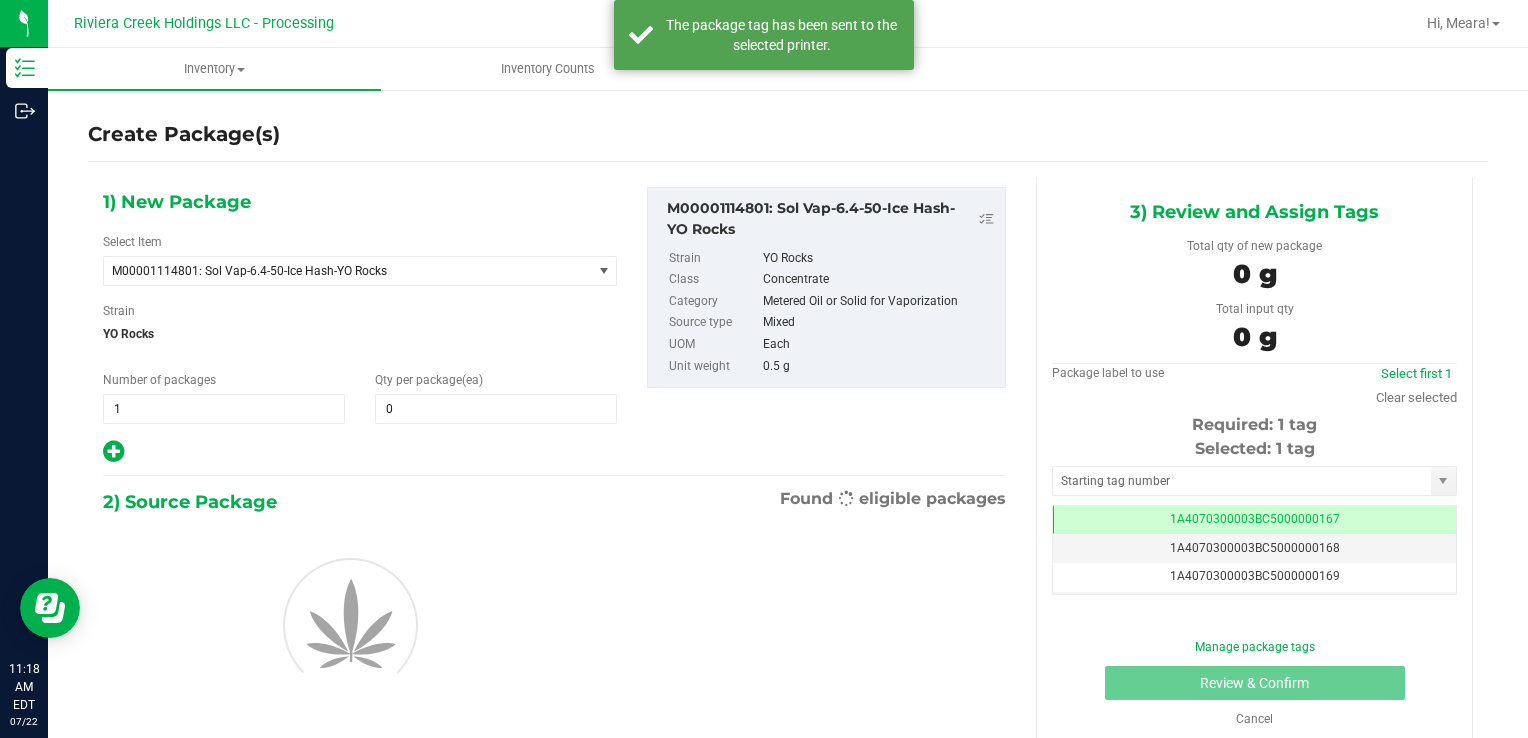 scroll, scrollTop: 0, scrollLeft: 0, axis: both 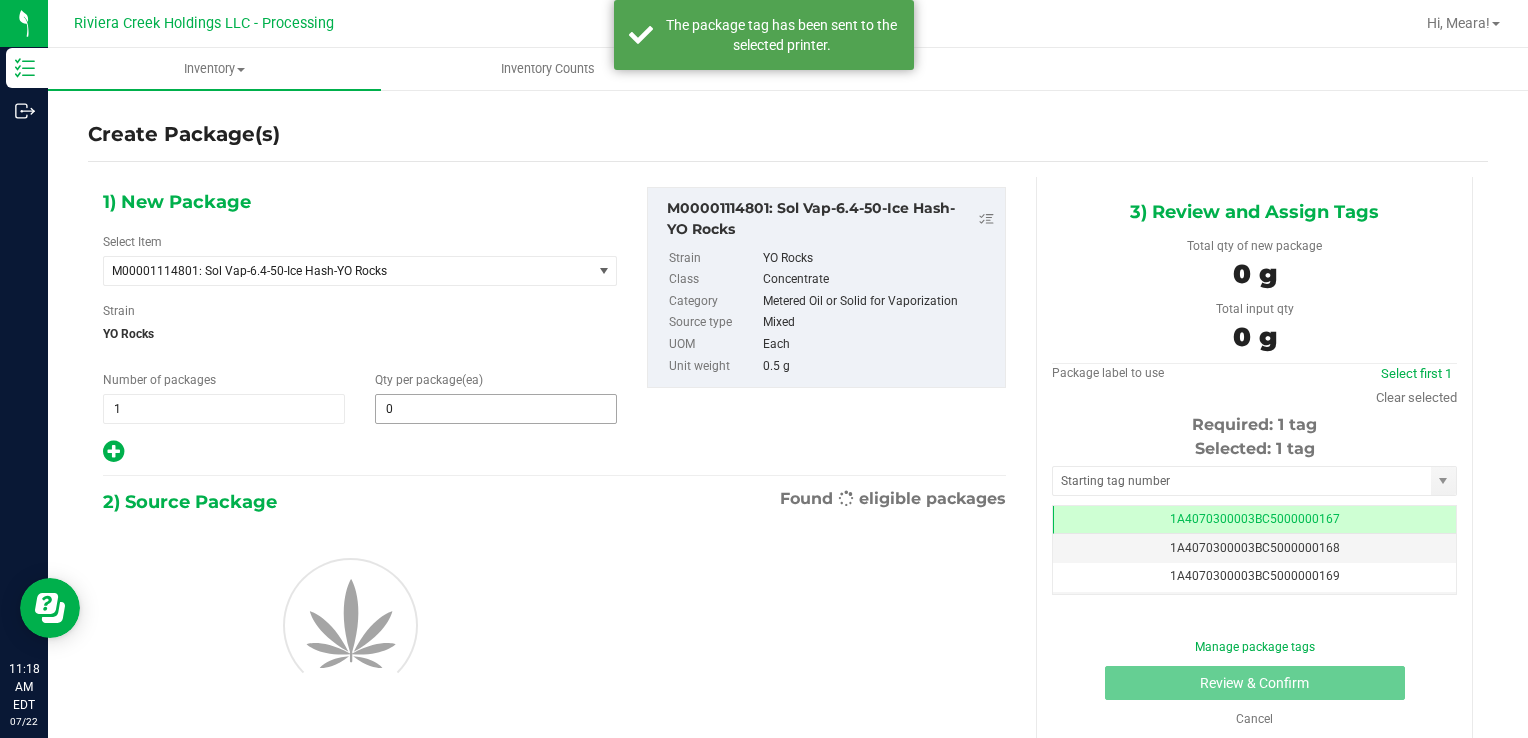 type 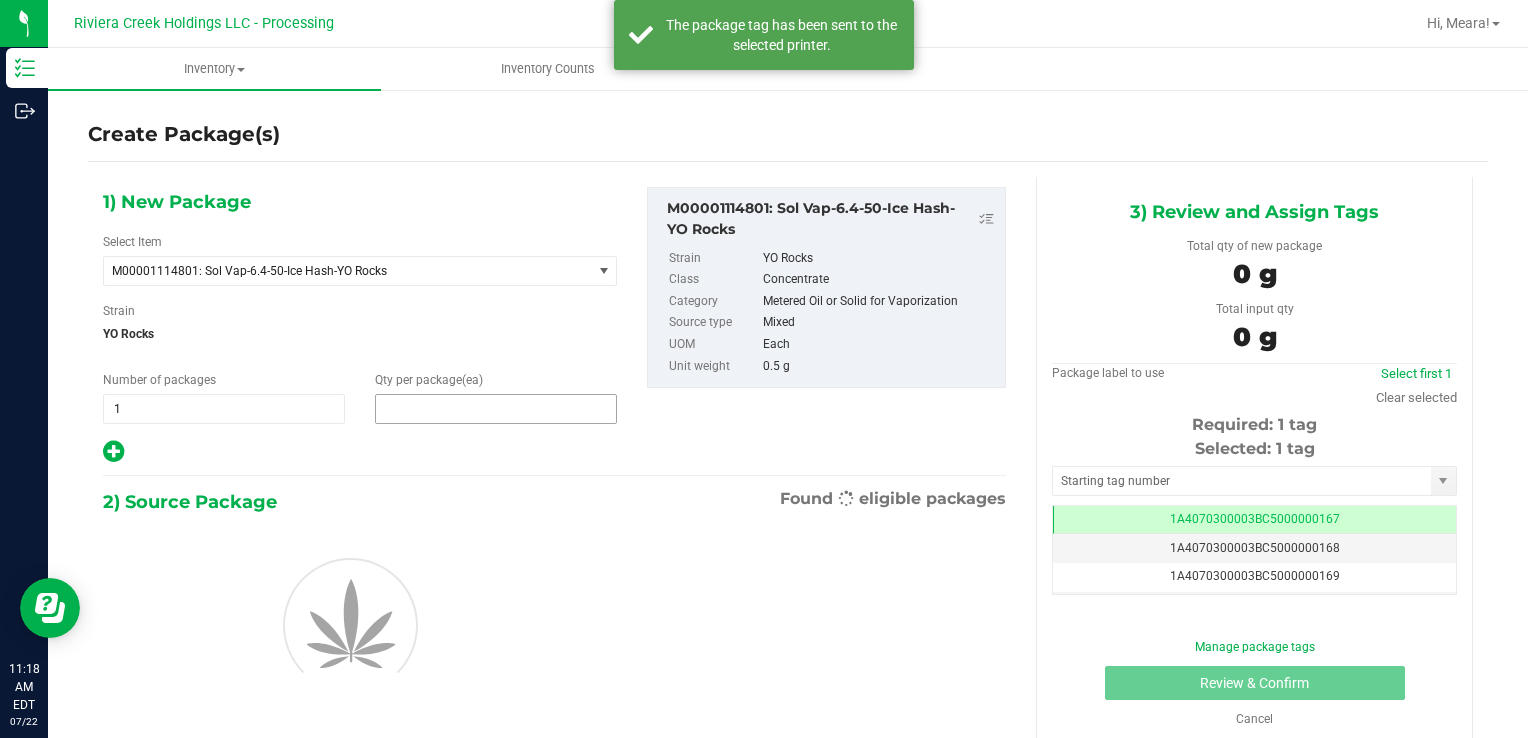 click at bounding box center (496, 409) 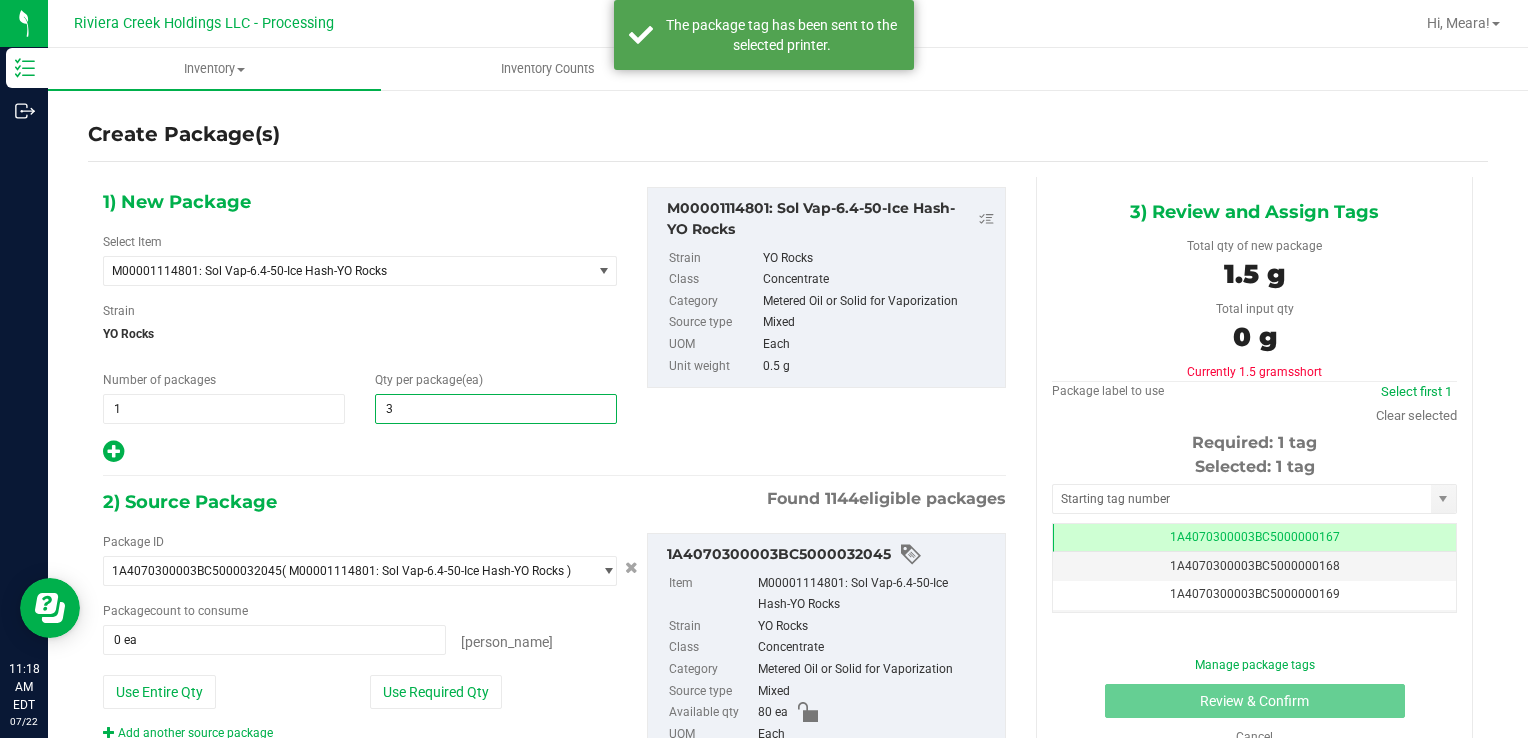 type on "30" 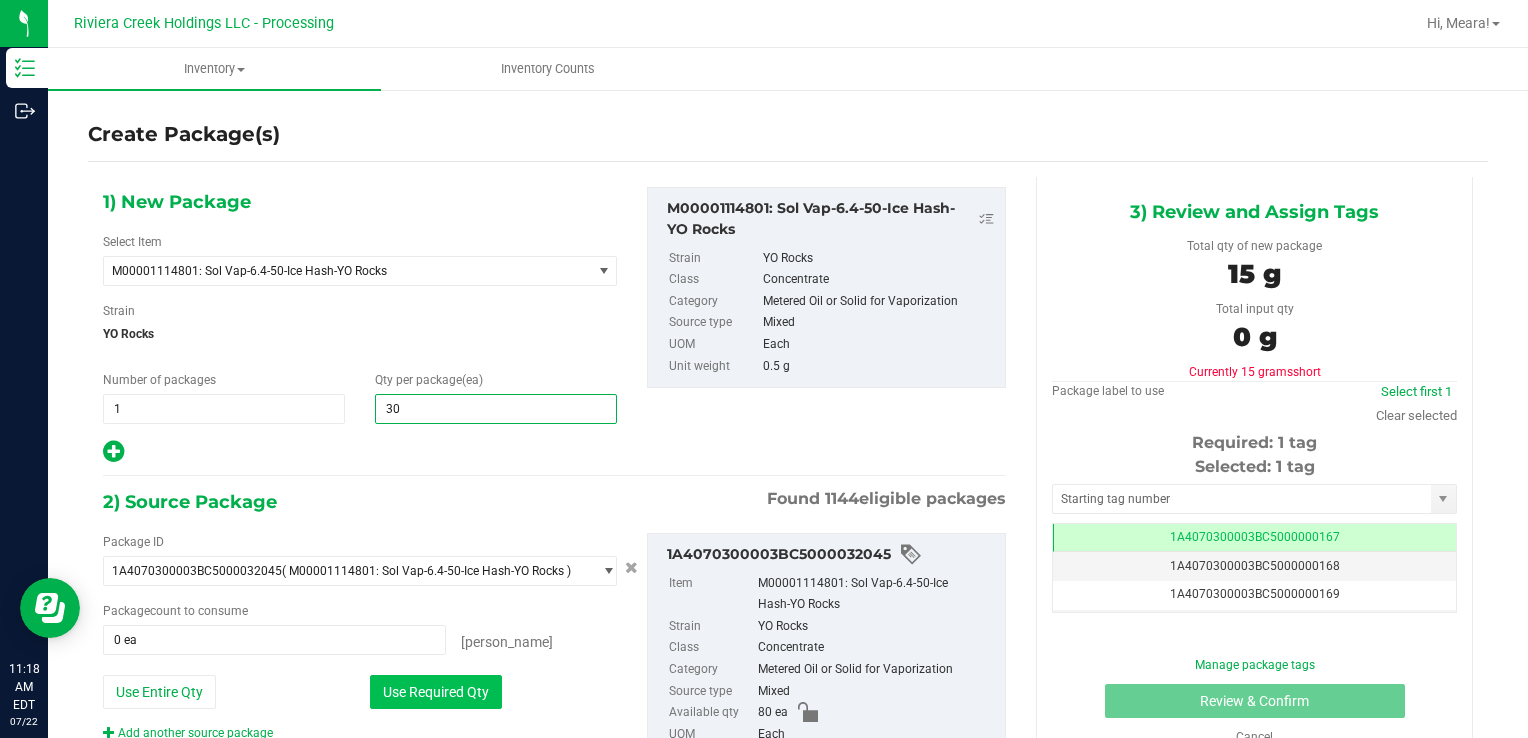 type on "30" 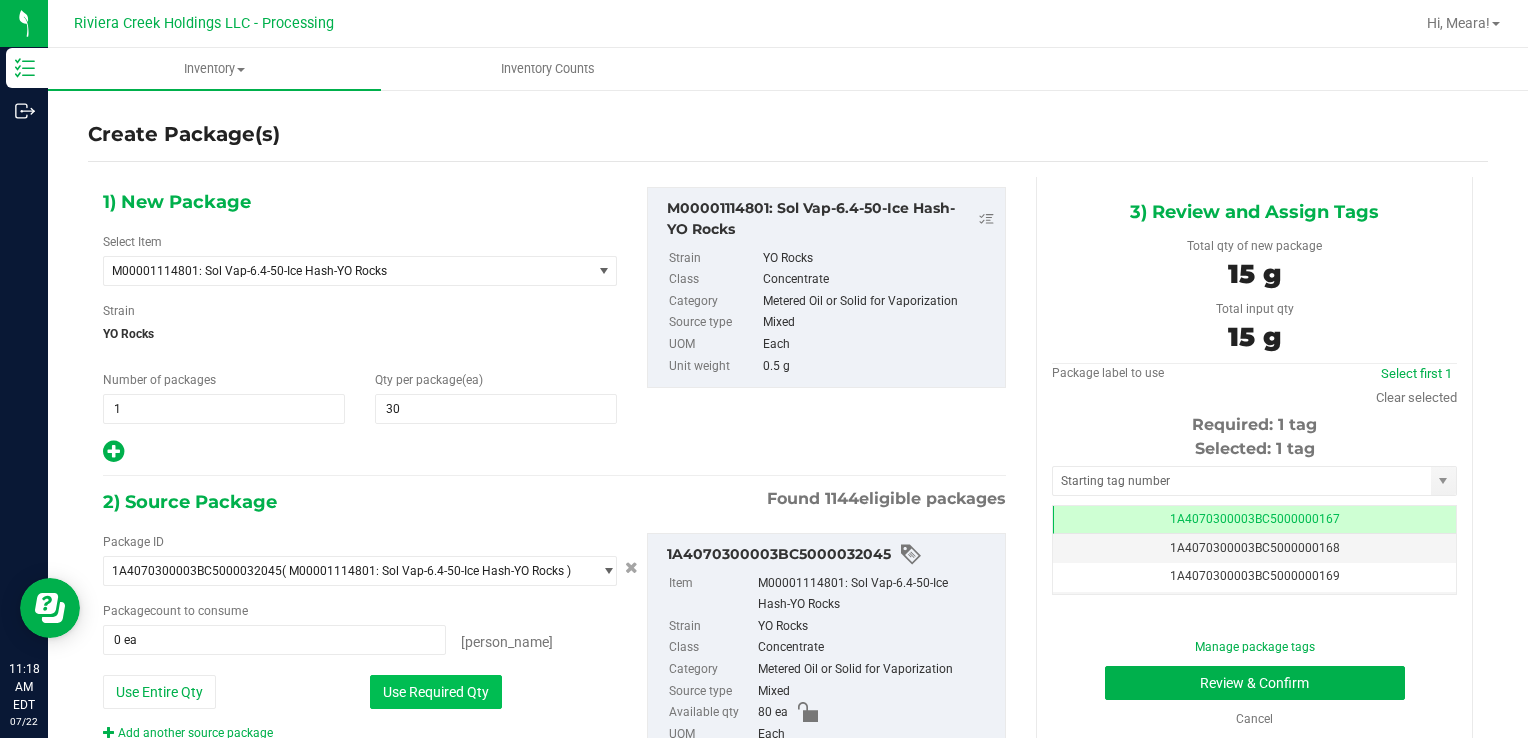 type on "30 ea" 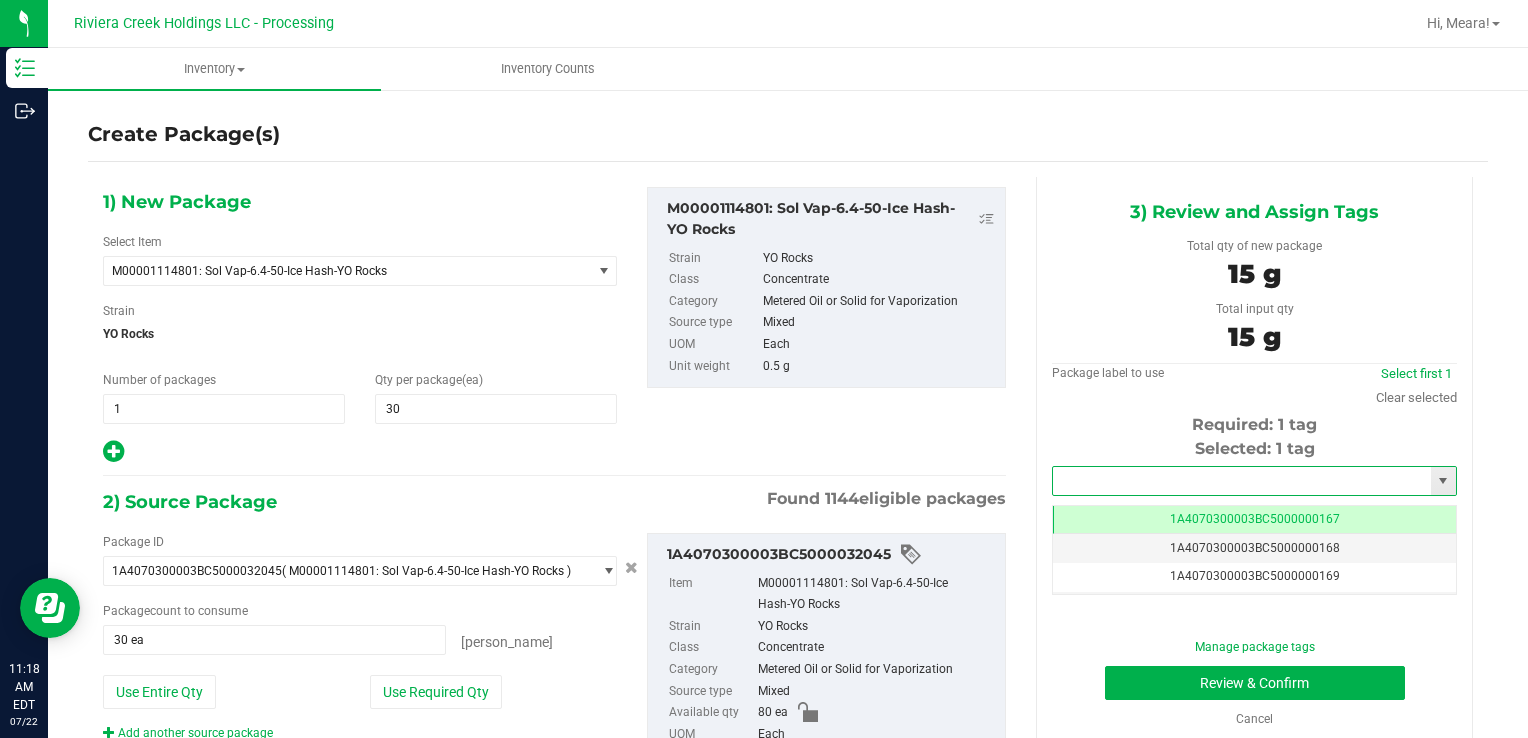 click at bounding box center [1242, 481] 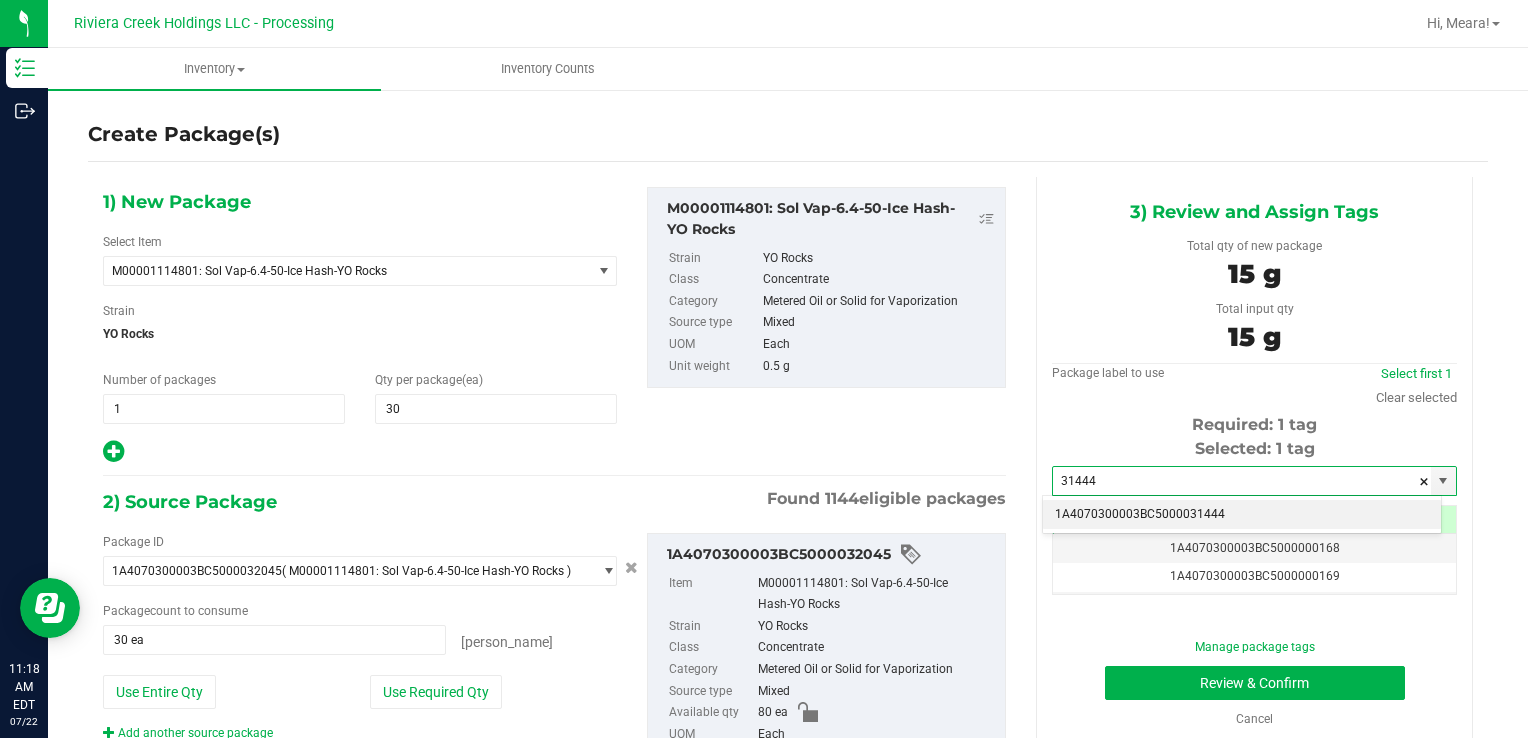 click on "1A4070300003BC5000031444" at bounding box center [1242, 515] 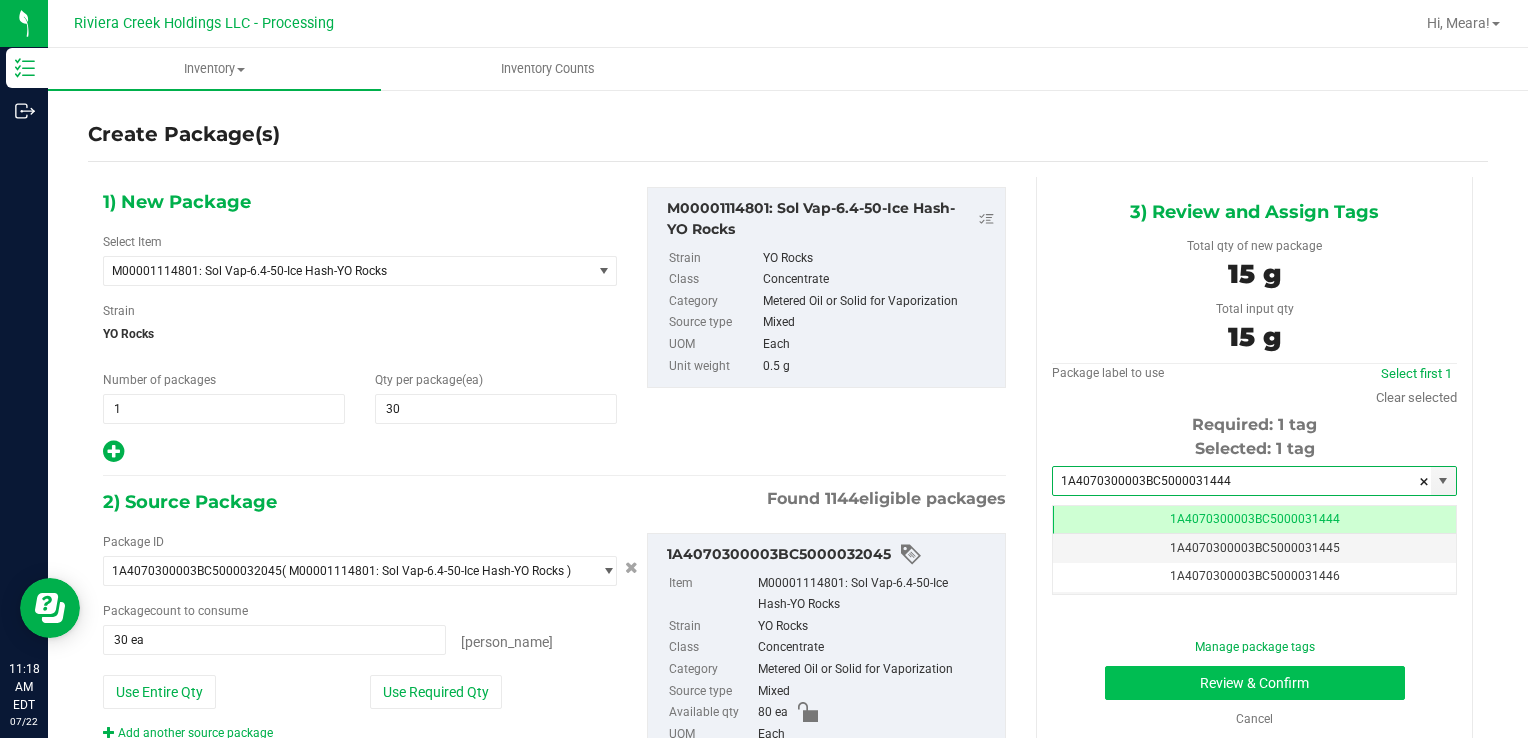 type on "1A4070300003BC5000031444" 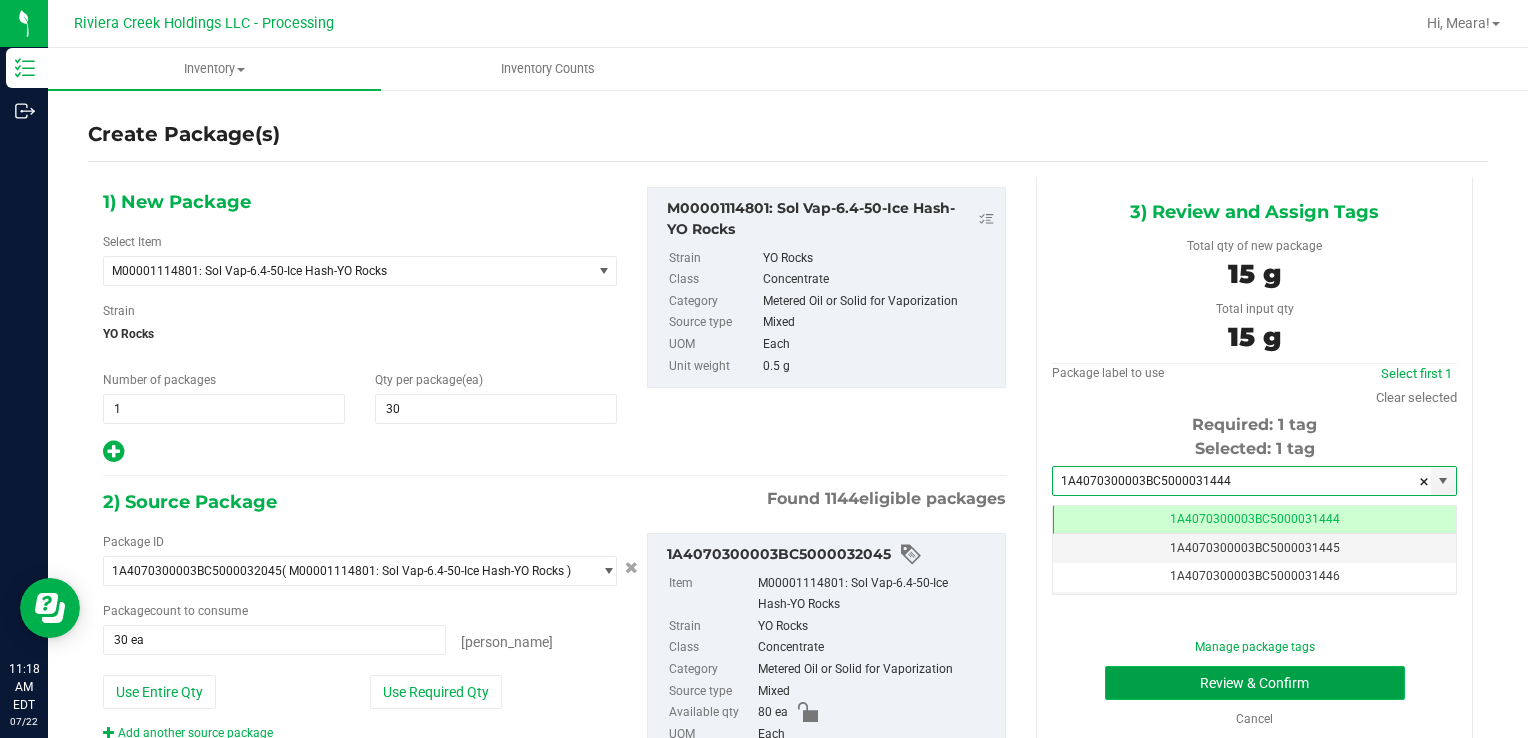 scroll, scrollTop: 0, scrollLeft: 0, axis: both 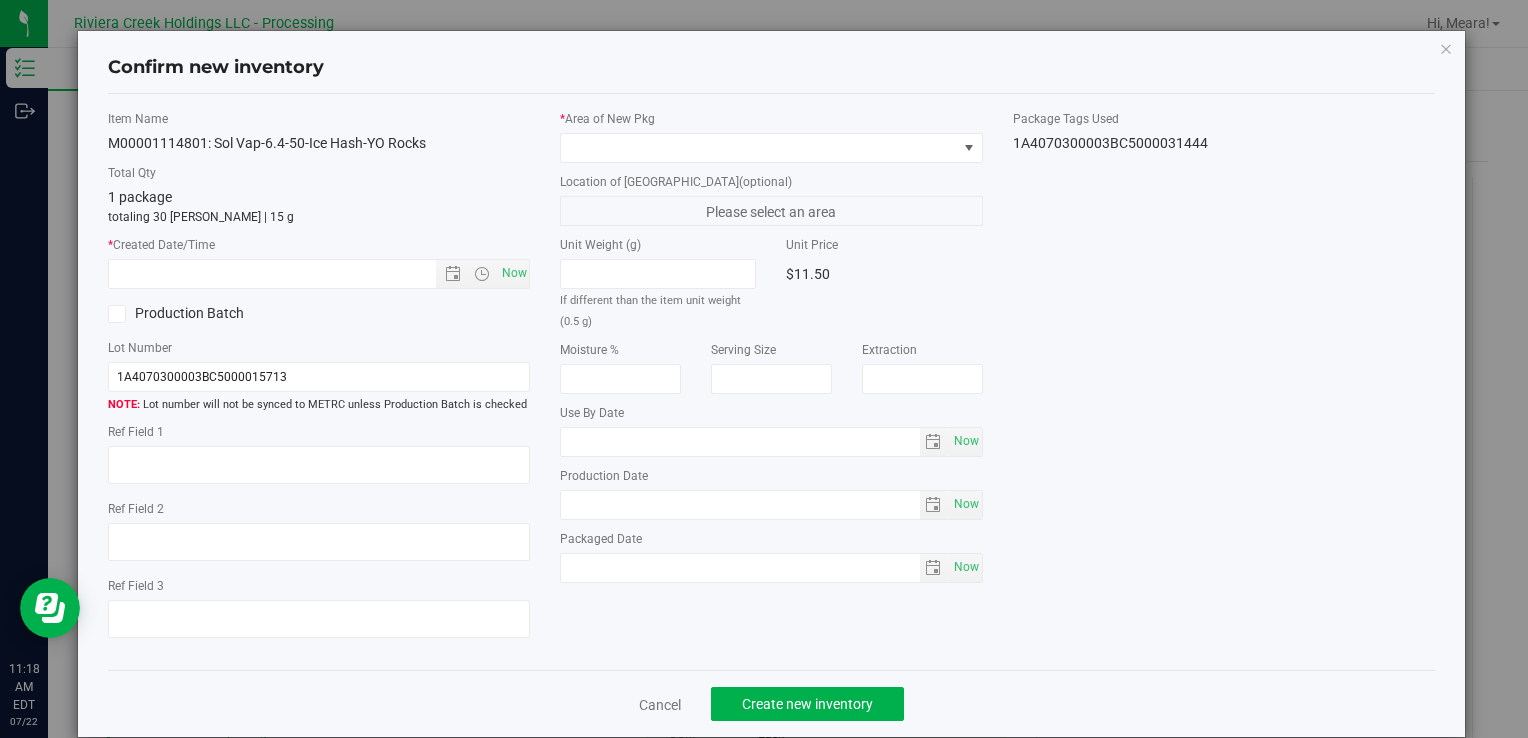 type on "[DATE]" 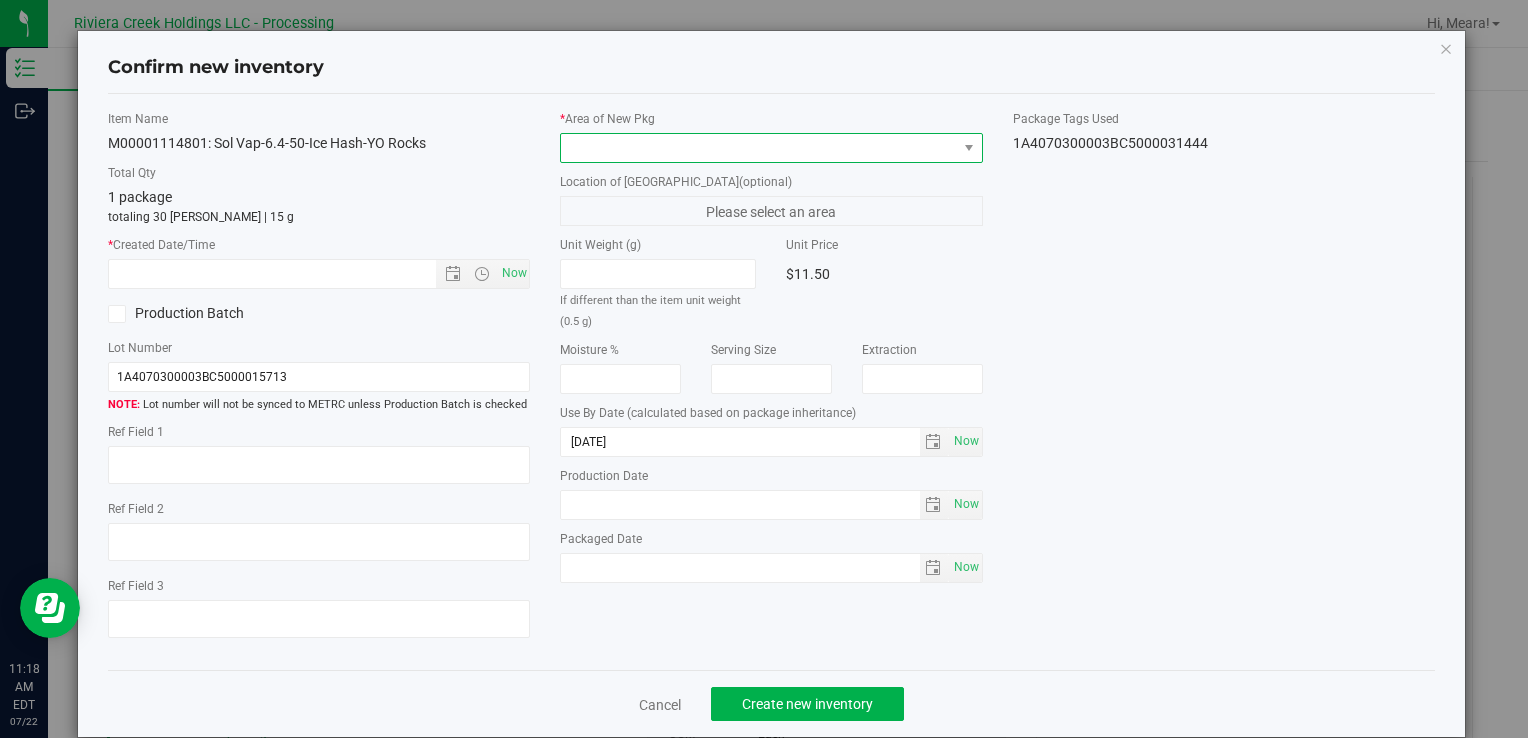 drag, startPoint x: 900, startPoint y: 149, endPoint x: 880, endPoint y: 150, distance: 20.024984 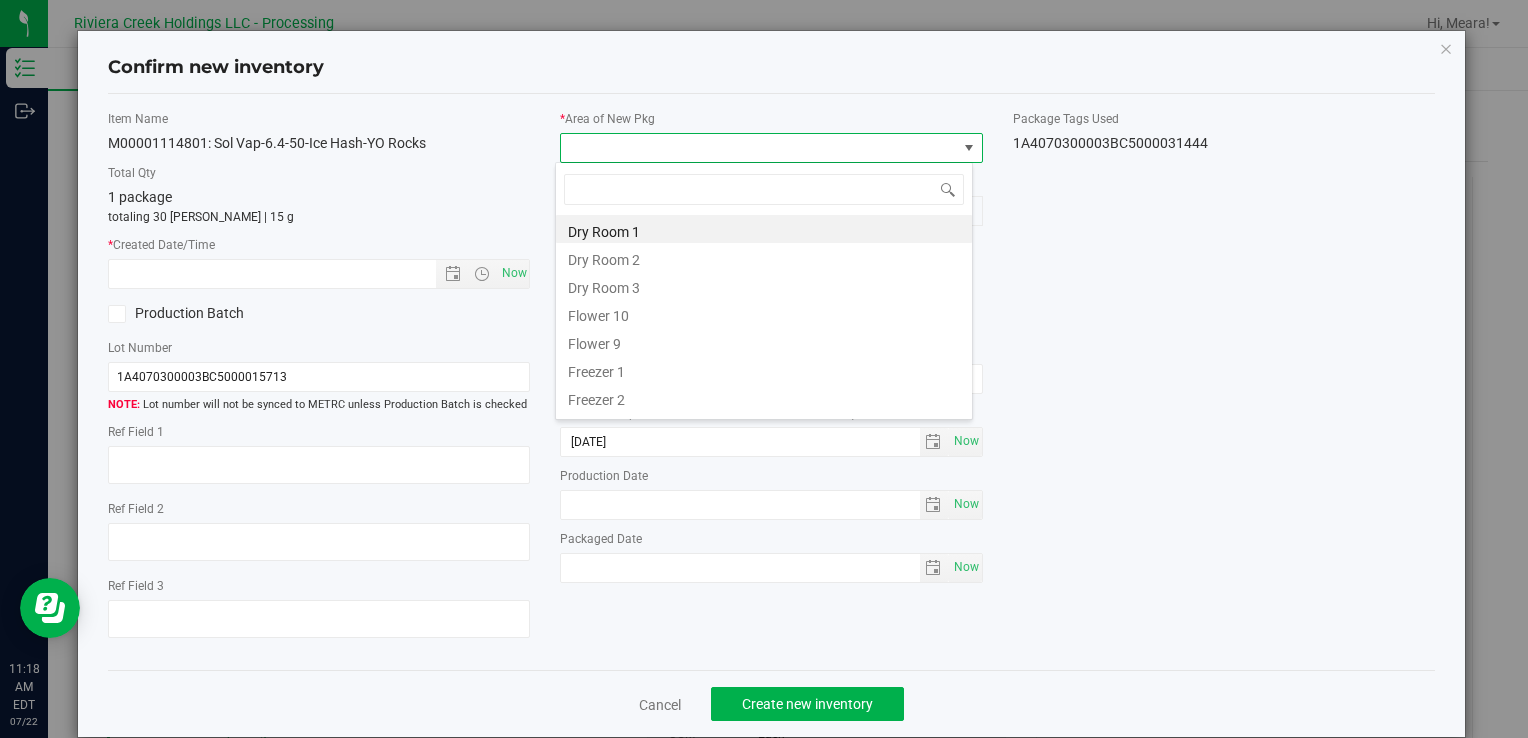 click on "Flower 10" at bounding box center [764, 313] 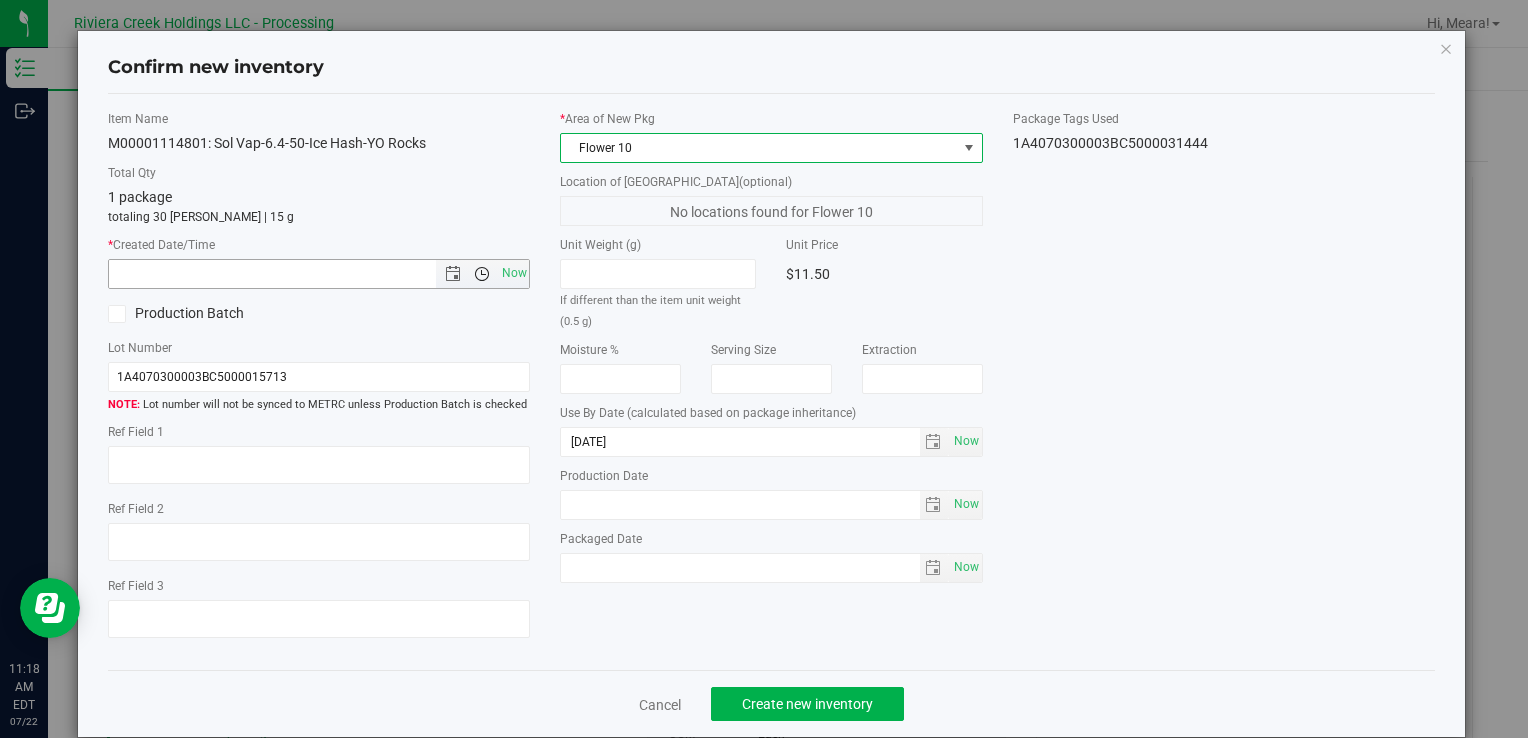 click at bounding box center (482, 274) 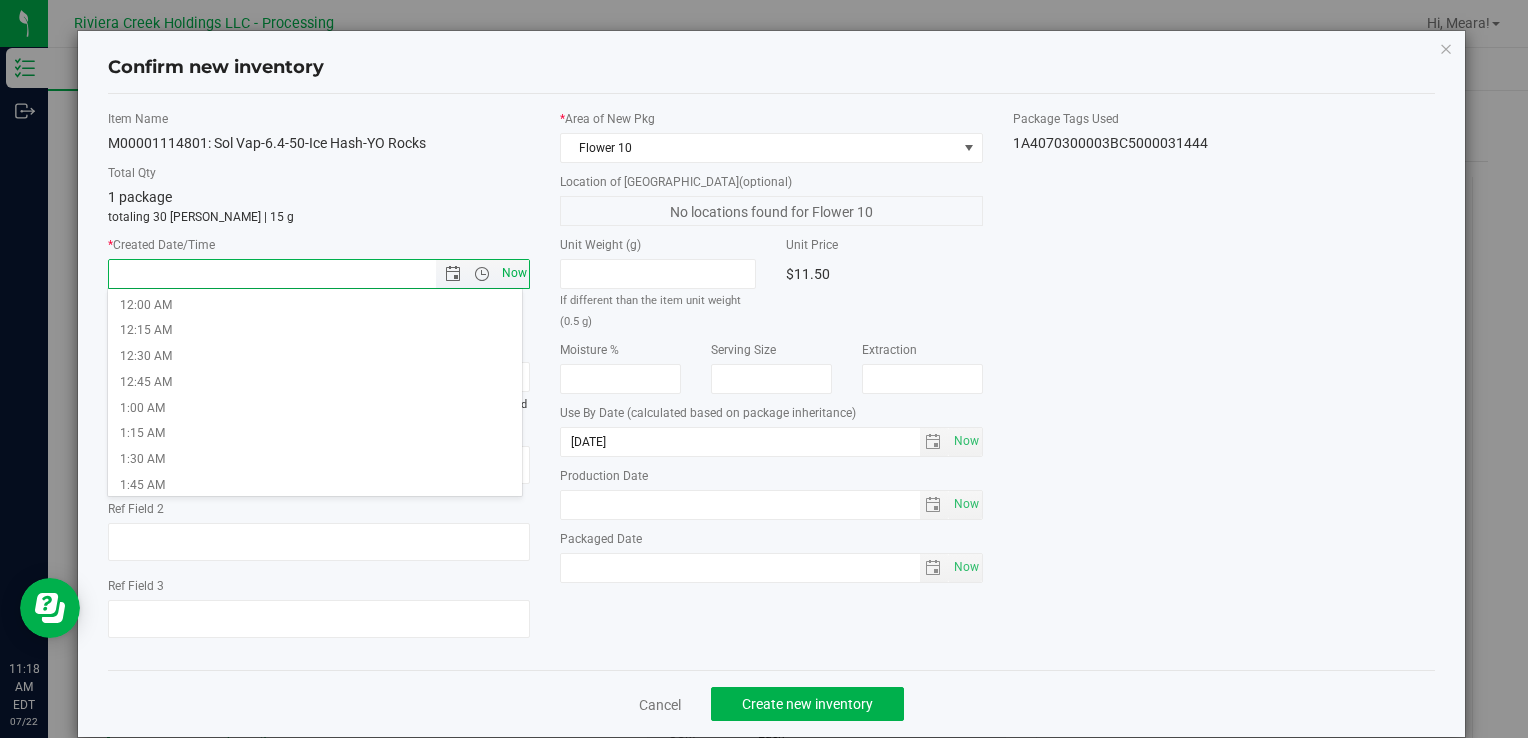 click on "Now" at bounding box center (514, 273) 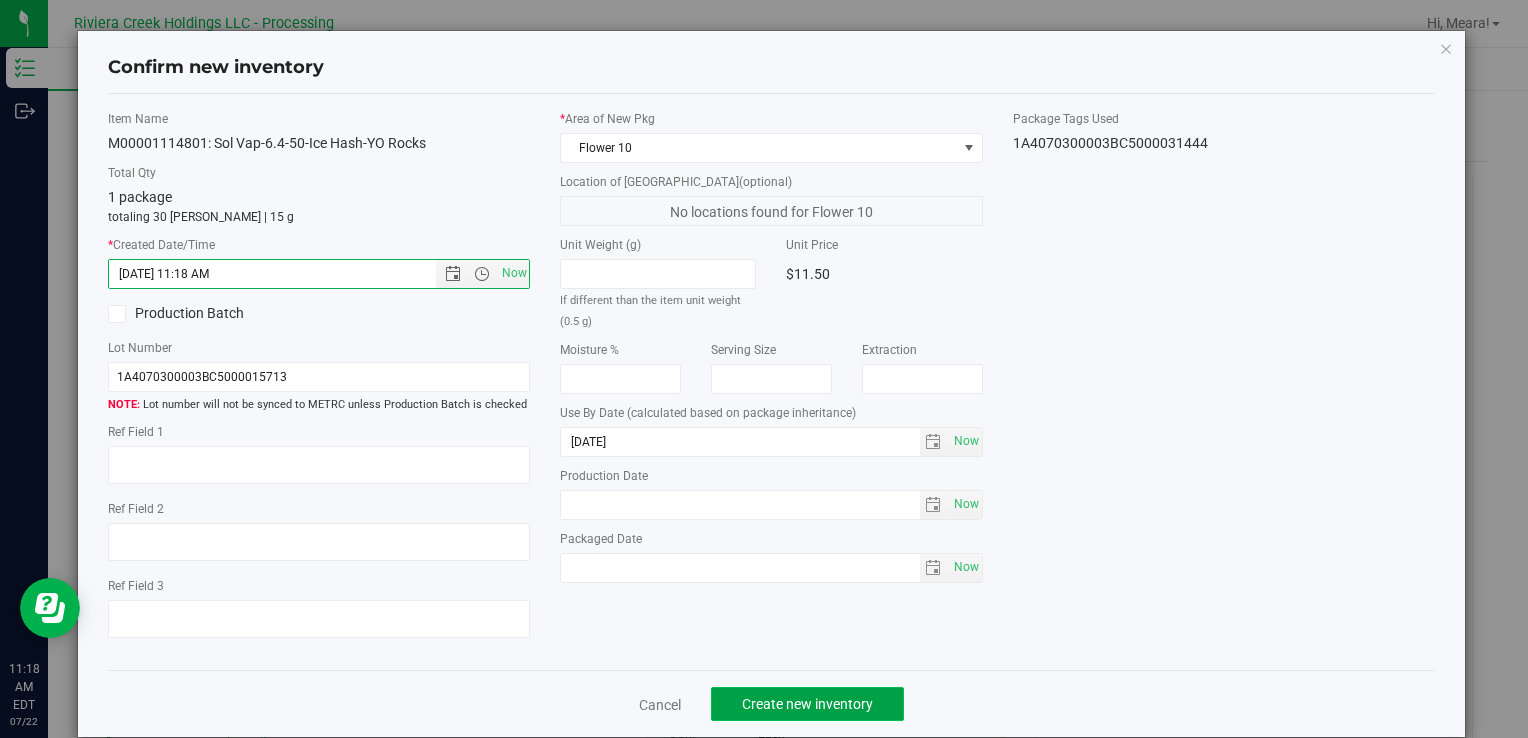 click on "Create new inventory" 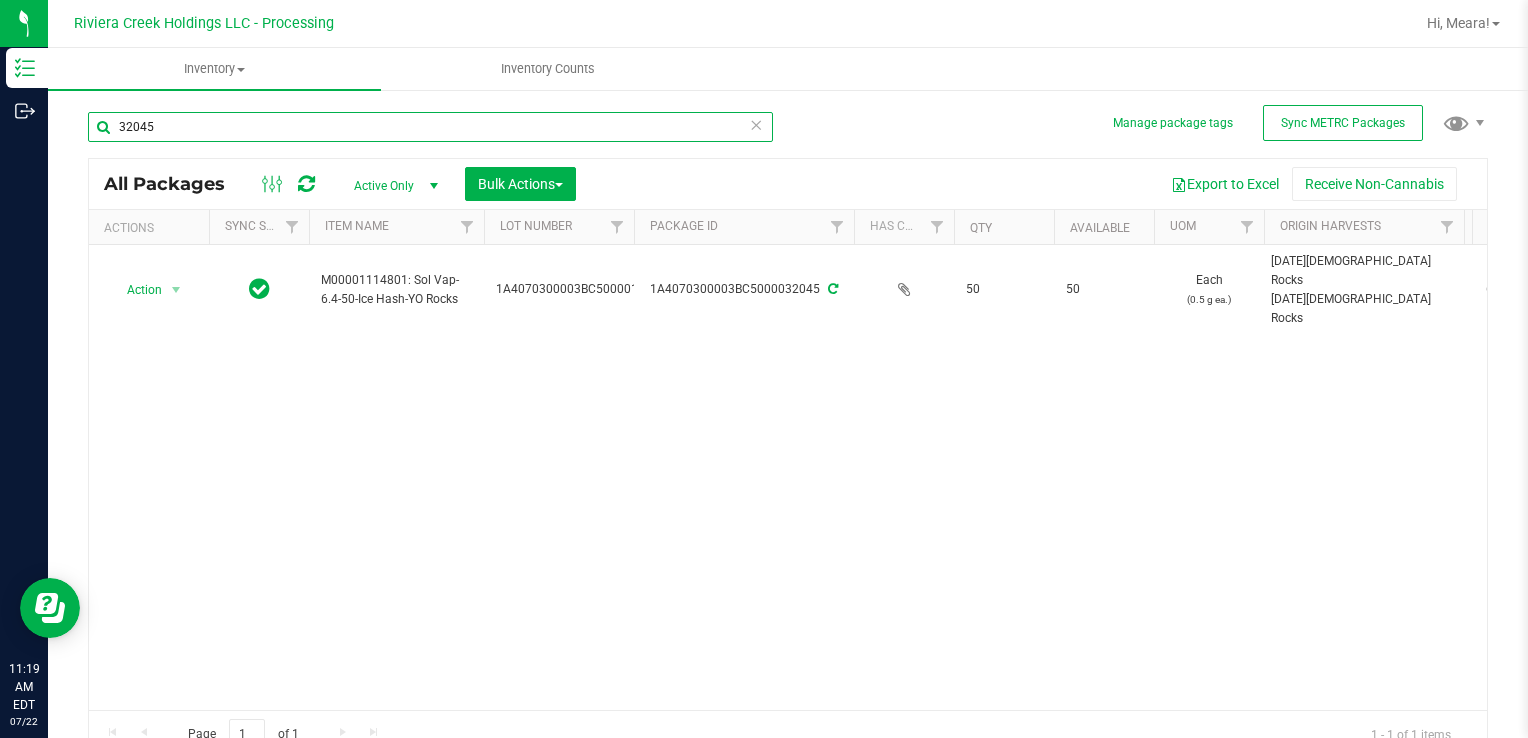 drag, startPoint x: 188, startPoint y: 118, endPoint x: 772, endPoint y: 475, distance: 684.47424 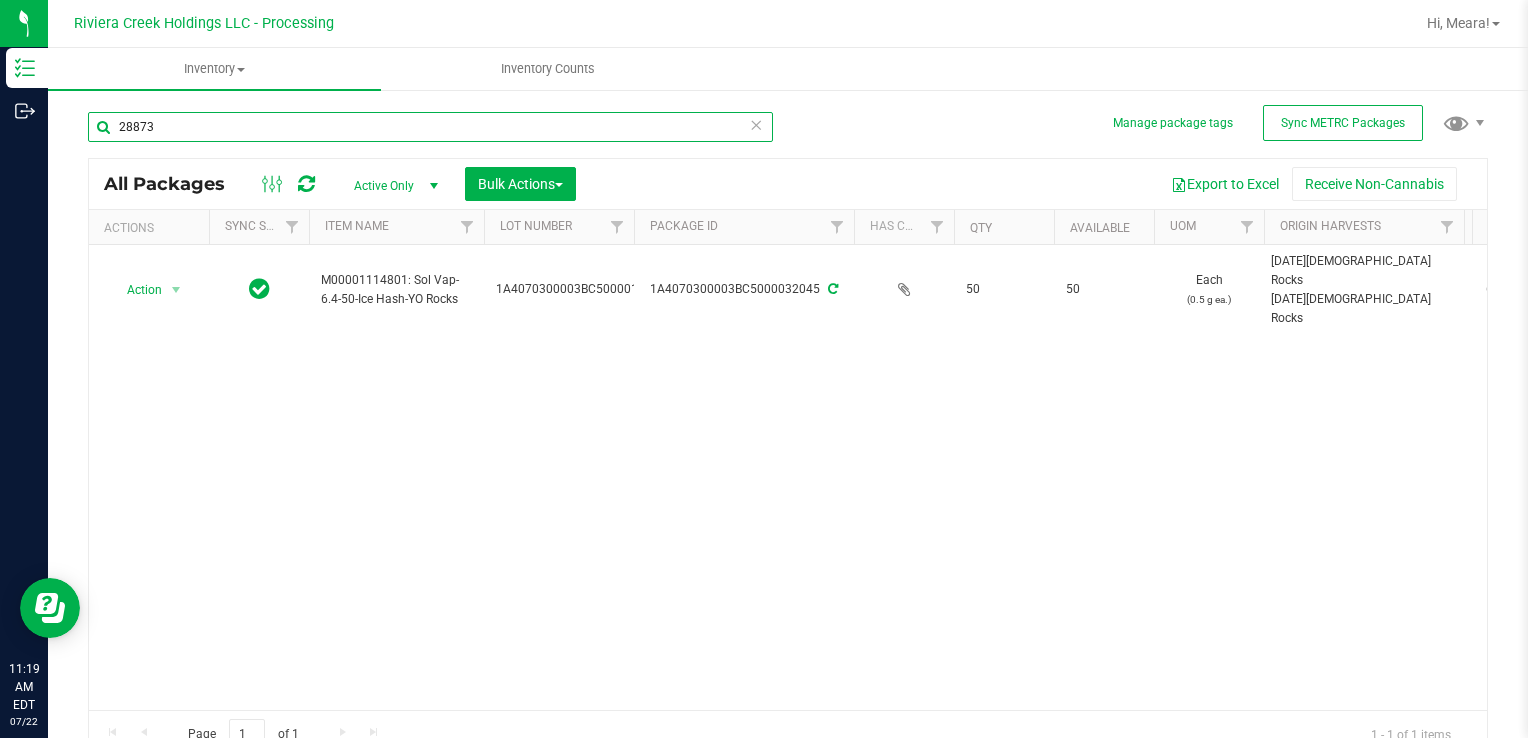 type on "28873" 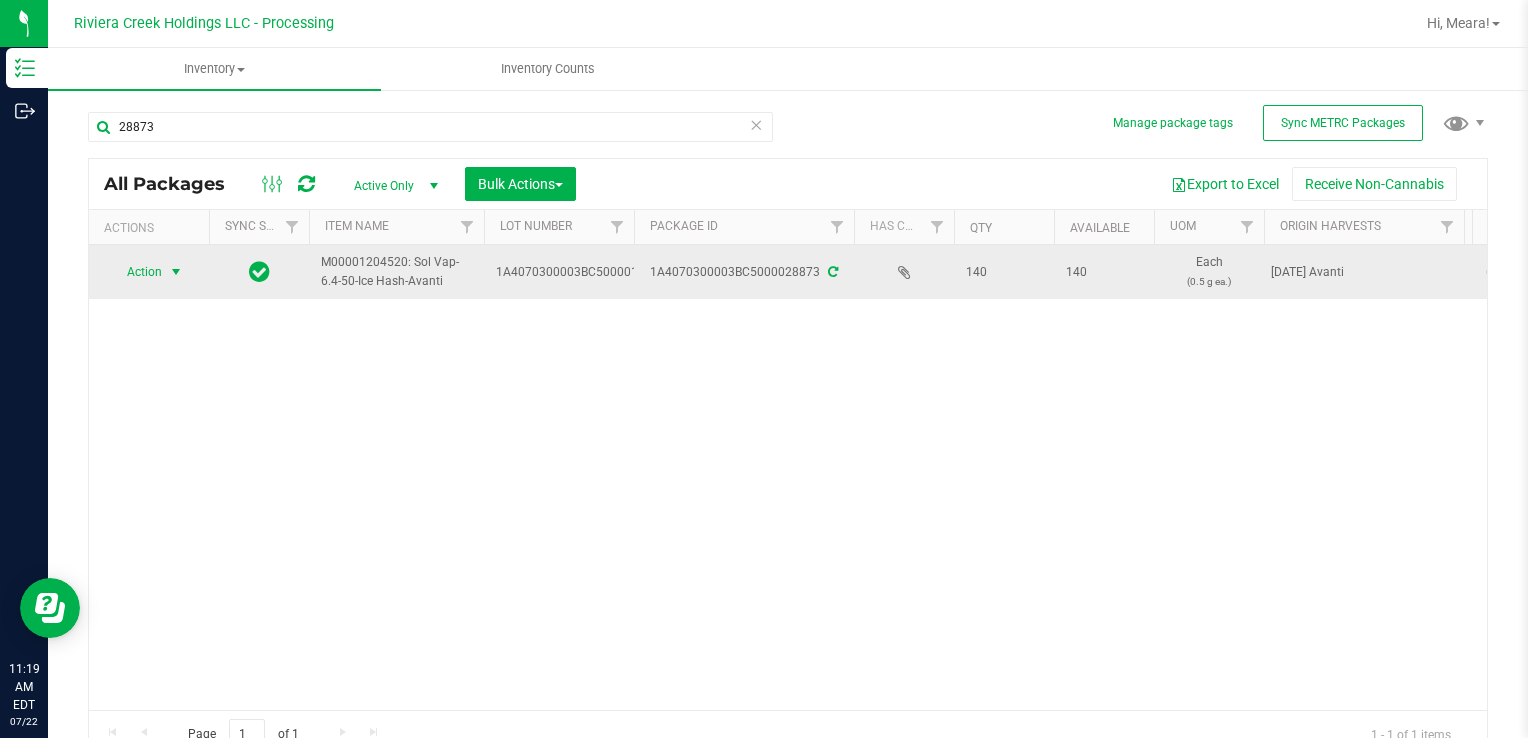click at bounding box center [176, 272] 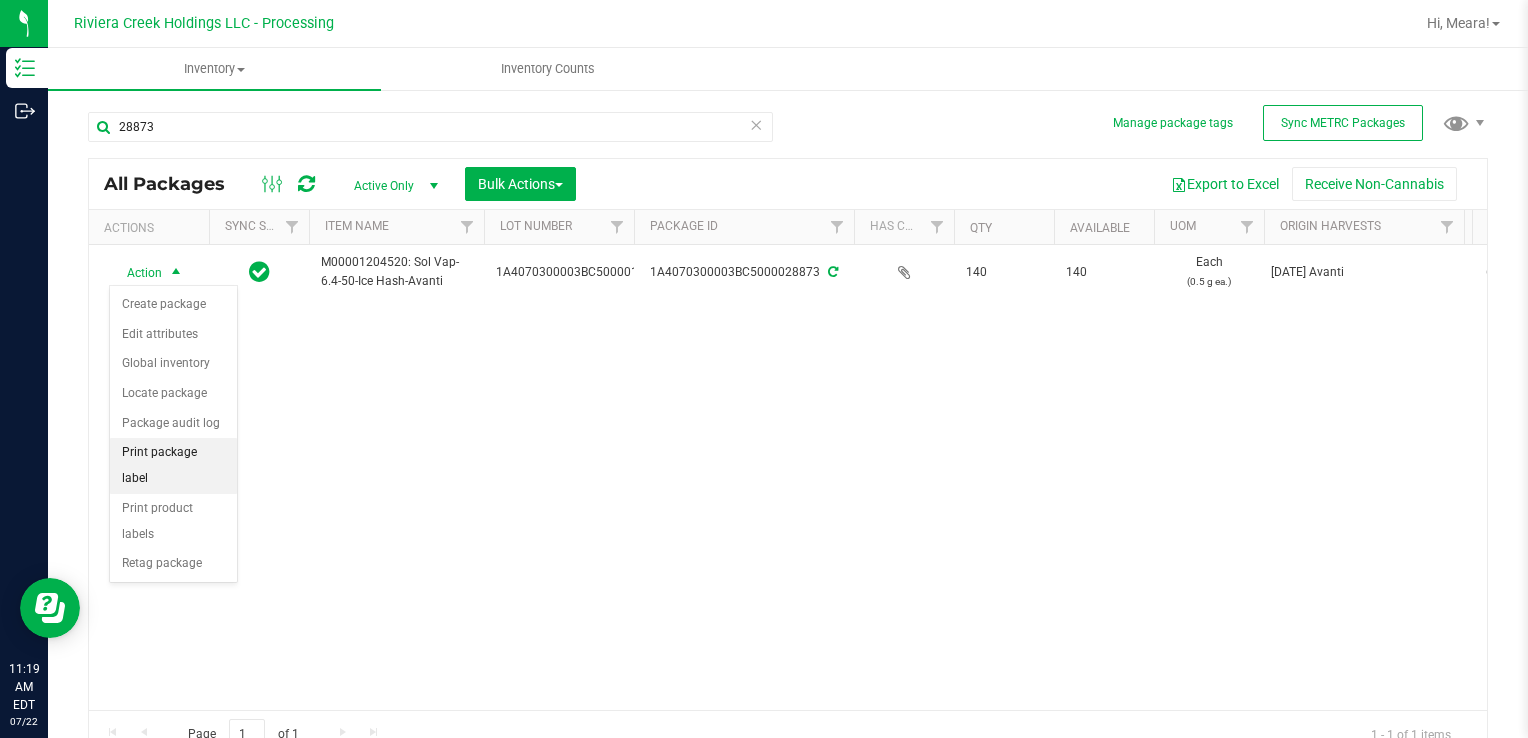 drag, startPoint x: 218, startPoint y: 457, endPoint x: 232, endPoint y: 447, distance: 17.20465 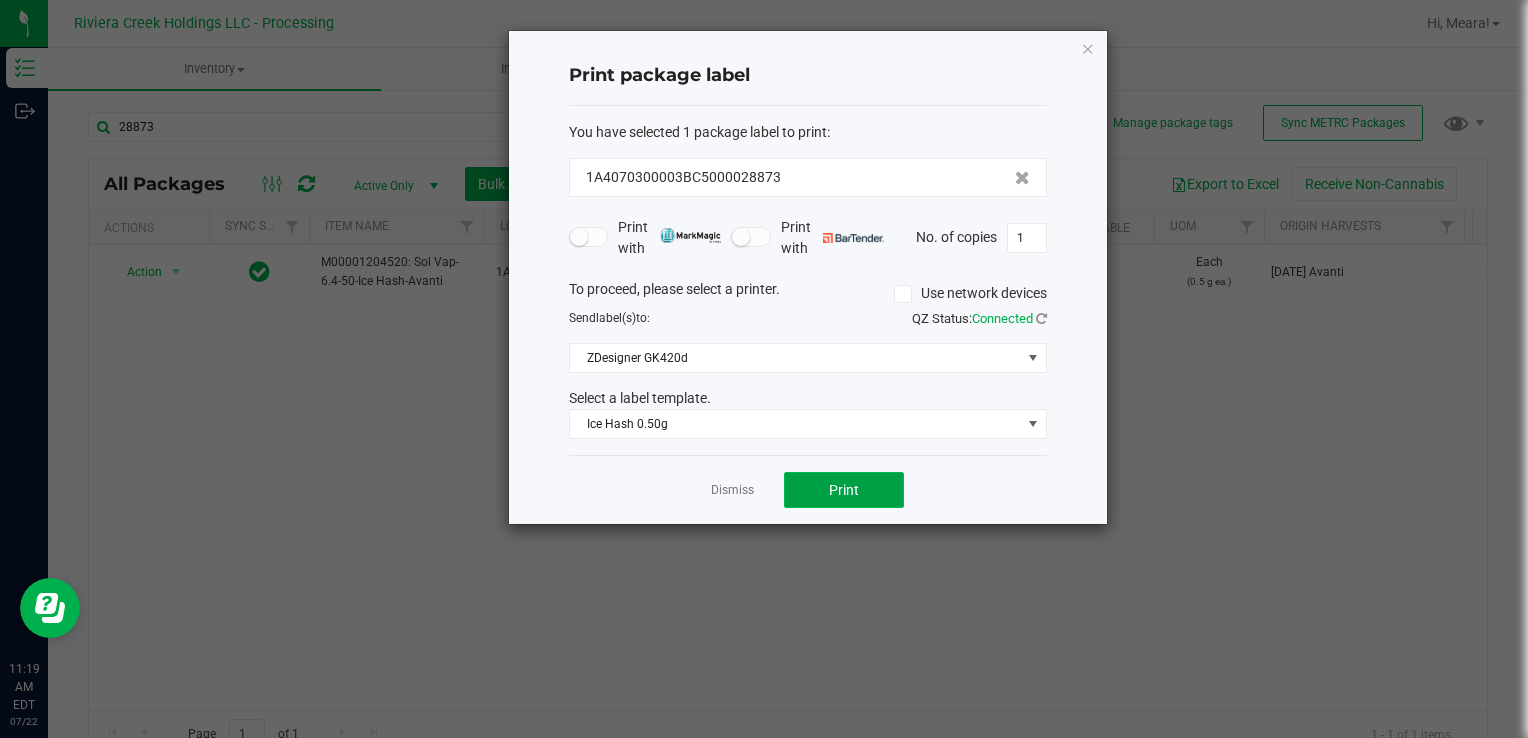 click on "Print" 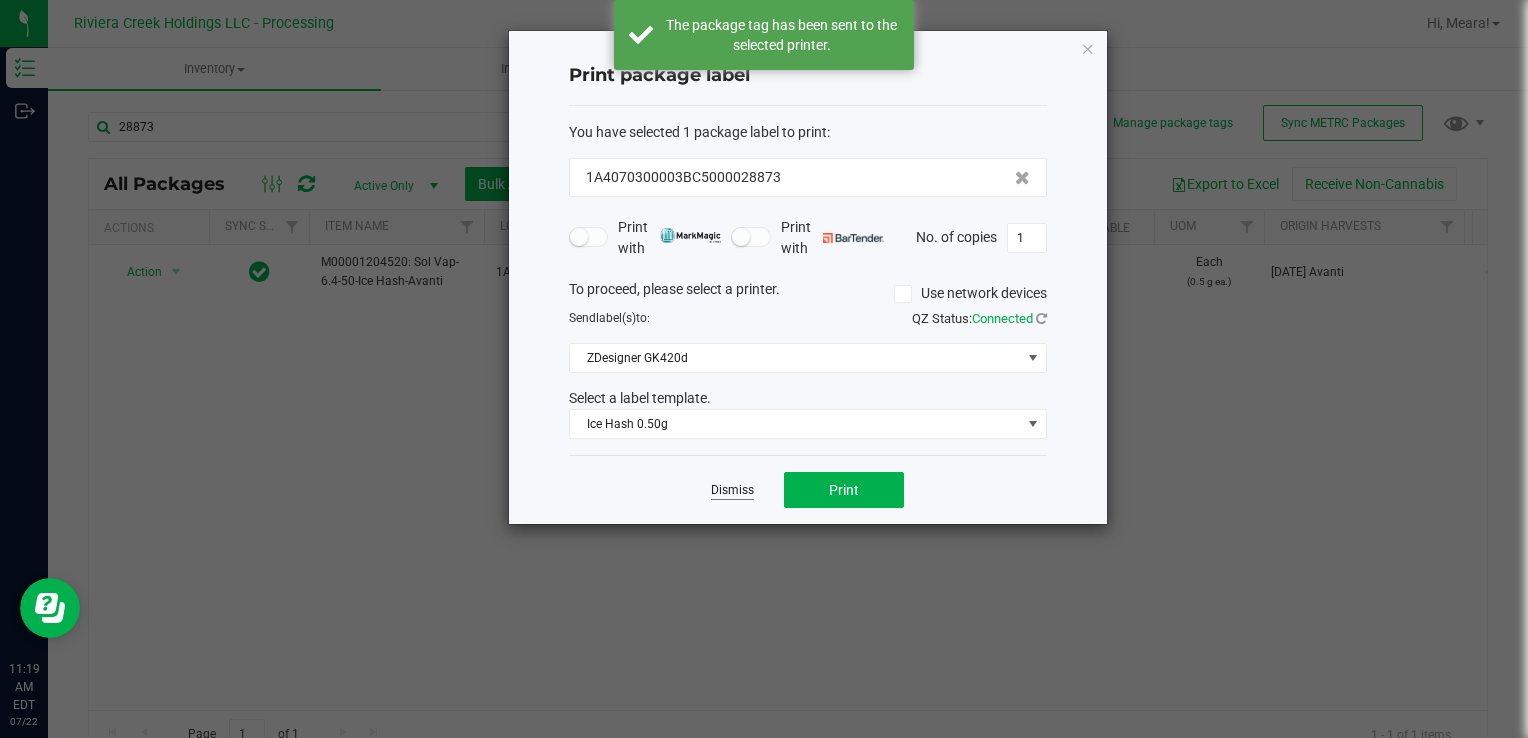 click on "Dismiss" 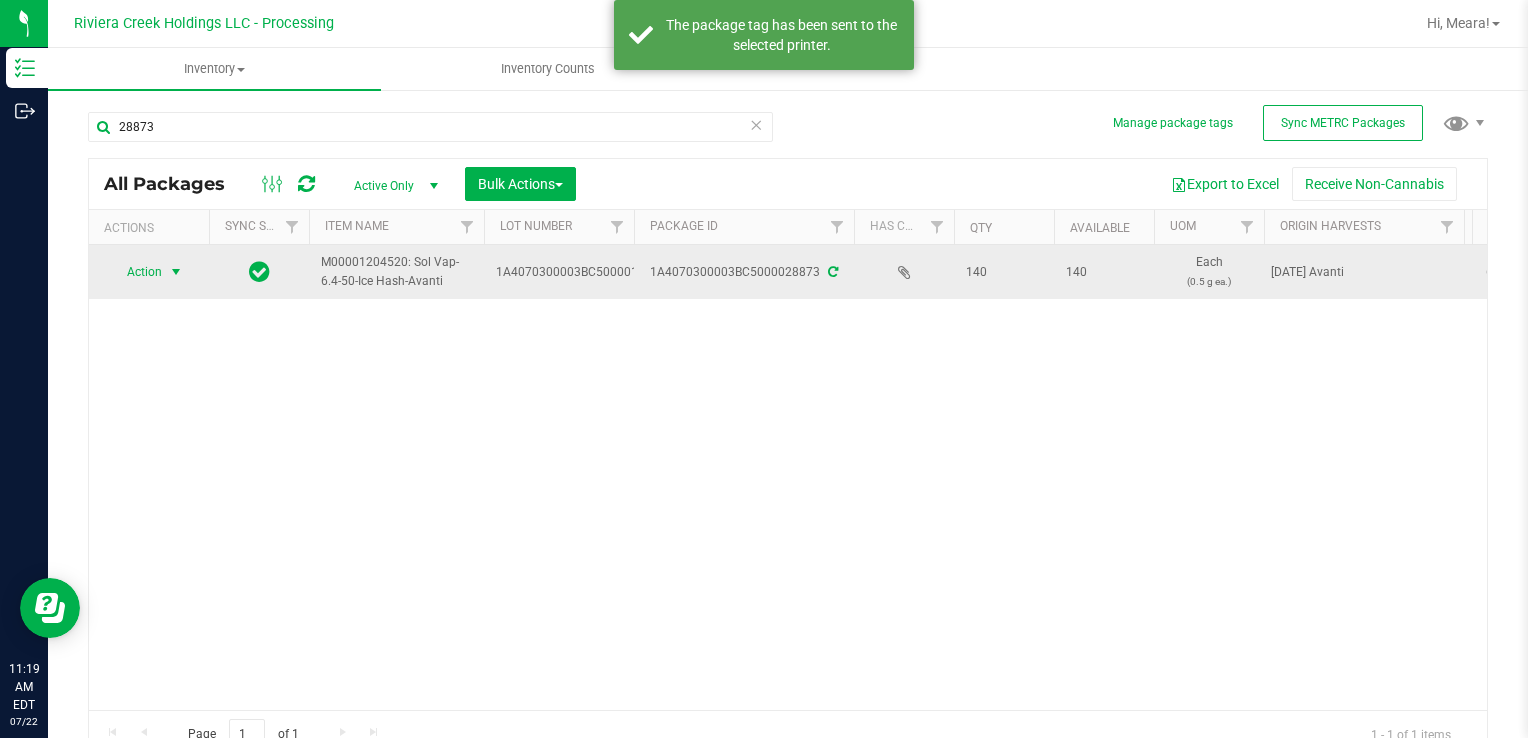 click on "Action Action Create package Edit attributes Global inventory Locate package Package audit log Print package label Print product labels Retag package" at bounding box center [149, 272] 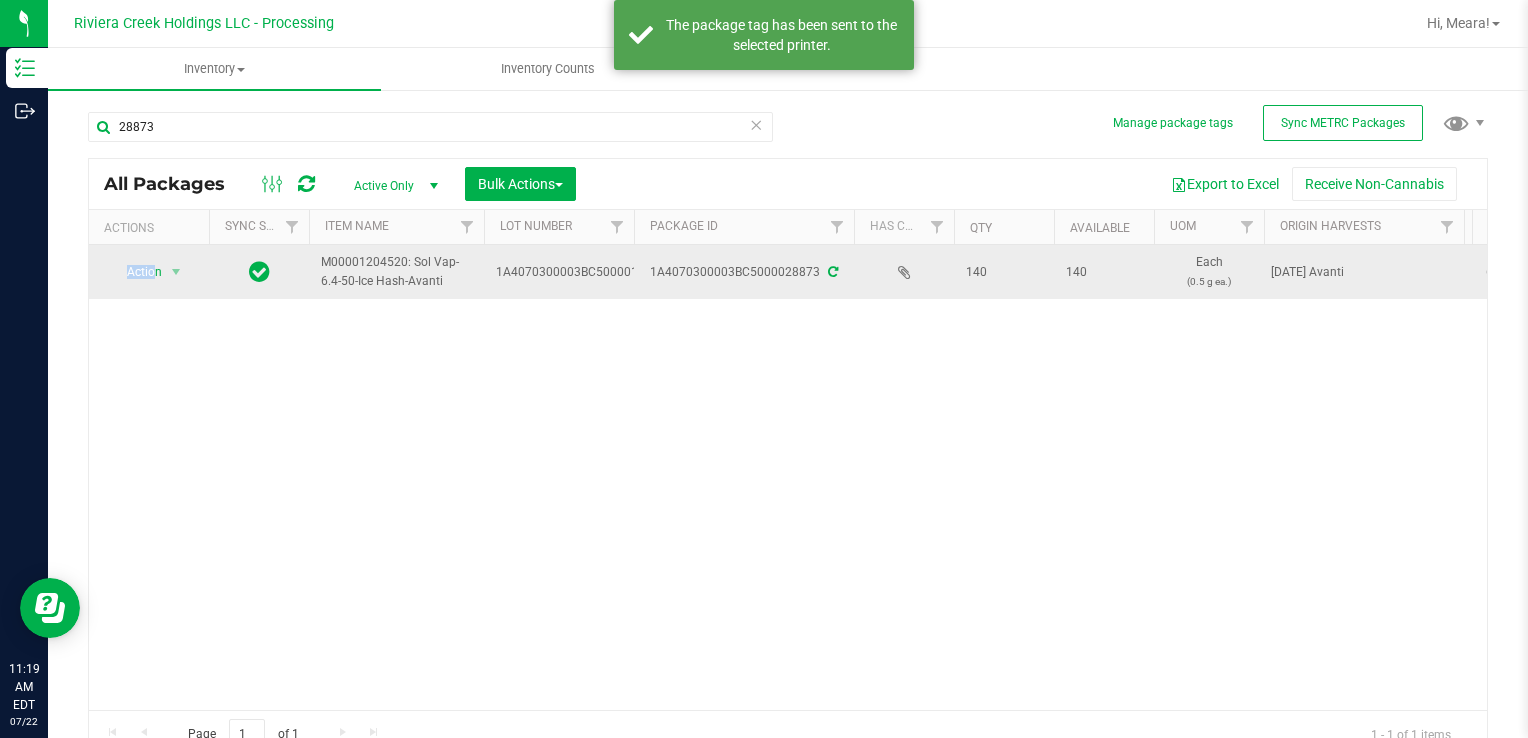 drag, startPoint x: 156, startPoint y: 260, endPoint x: 162, endPoint y: 278, distance: 18.973665 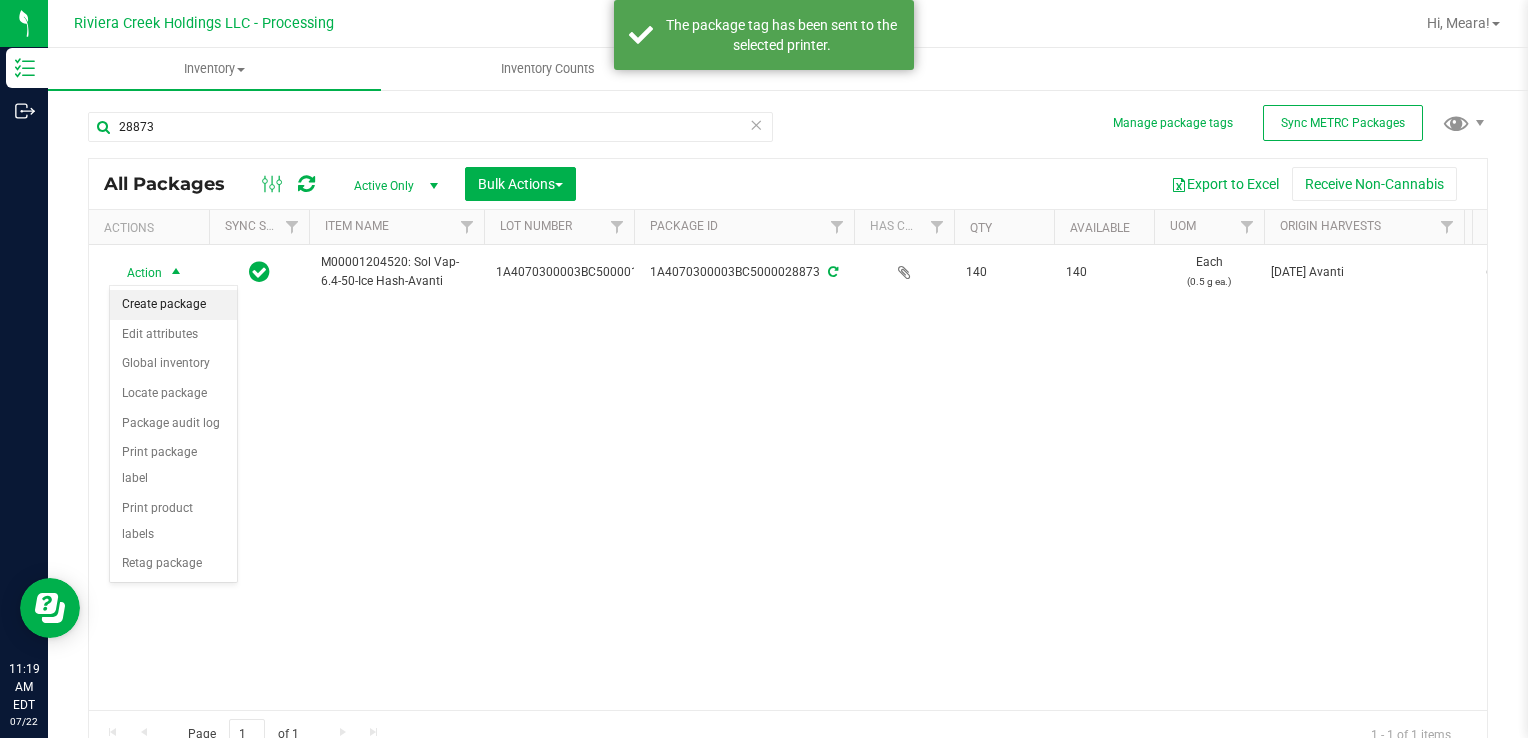 click on "Create package" at bounding box center (173, 305) 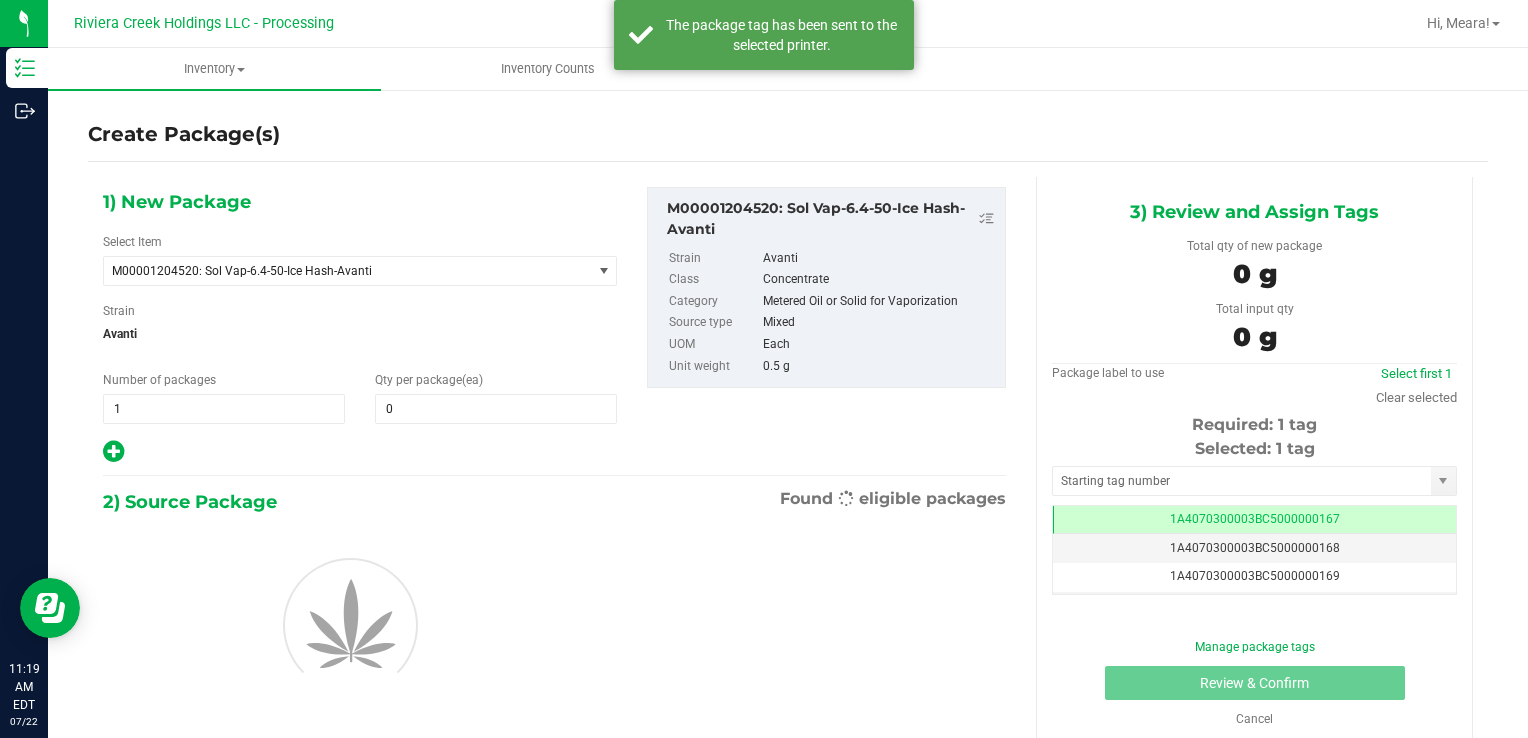 scroll, scrollTop: 0, scrollLeft: 0, axis: both 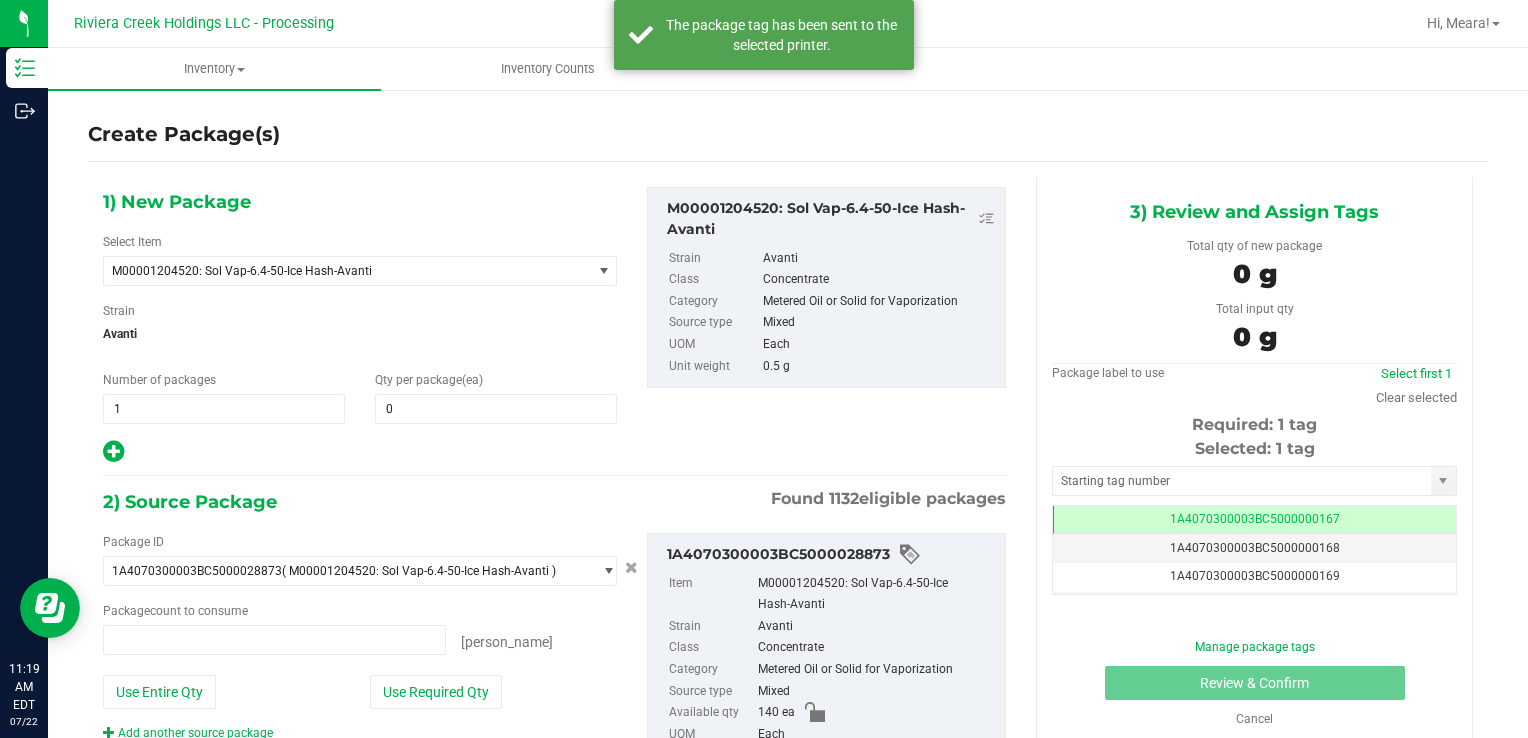 type on "0 ea" 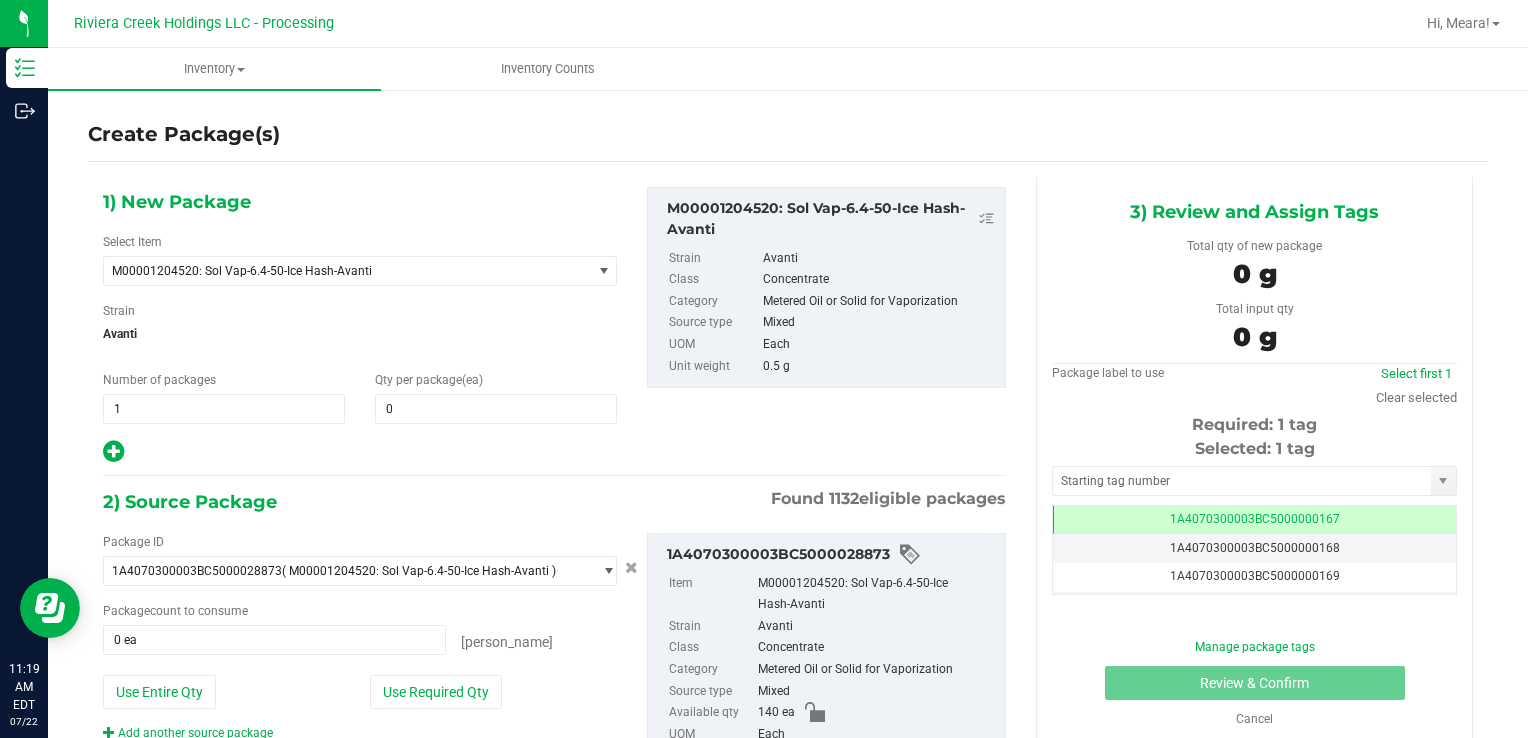 drag, startPoint x: 429, startPoint y: 446, endPoint x: 432, endPoint y: 422, distance: 24.186773 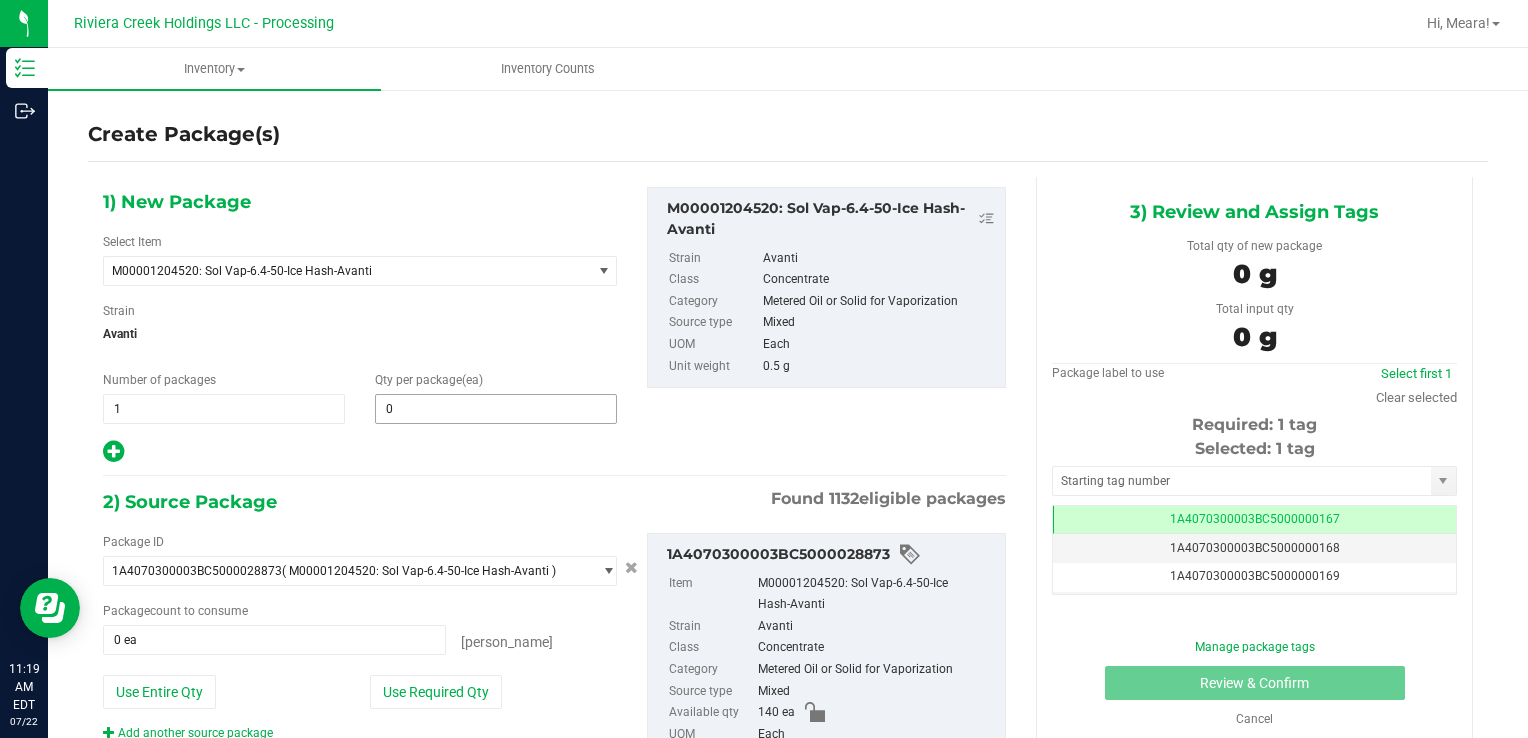 type 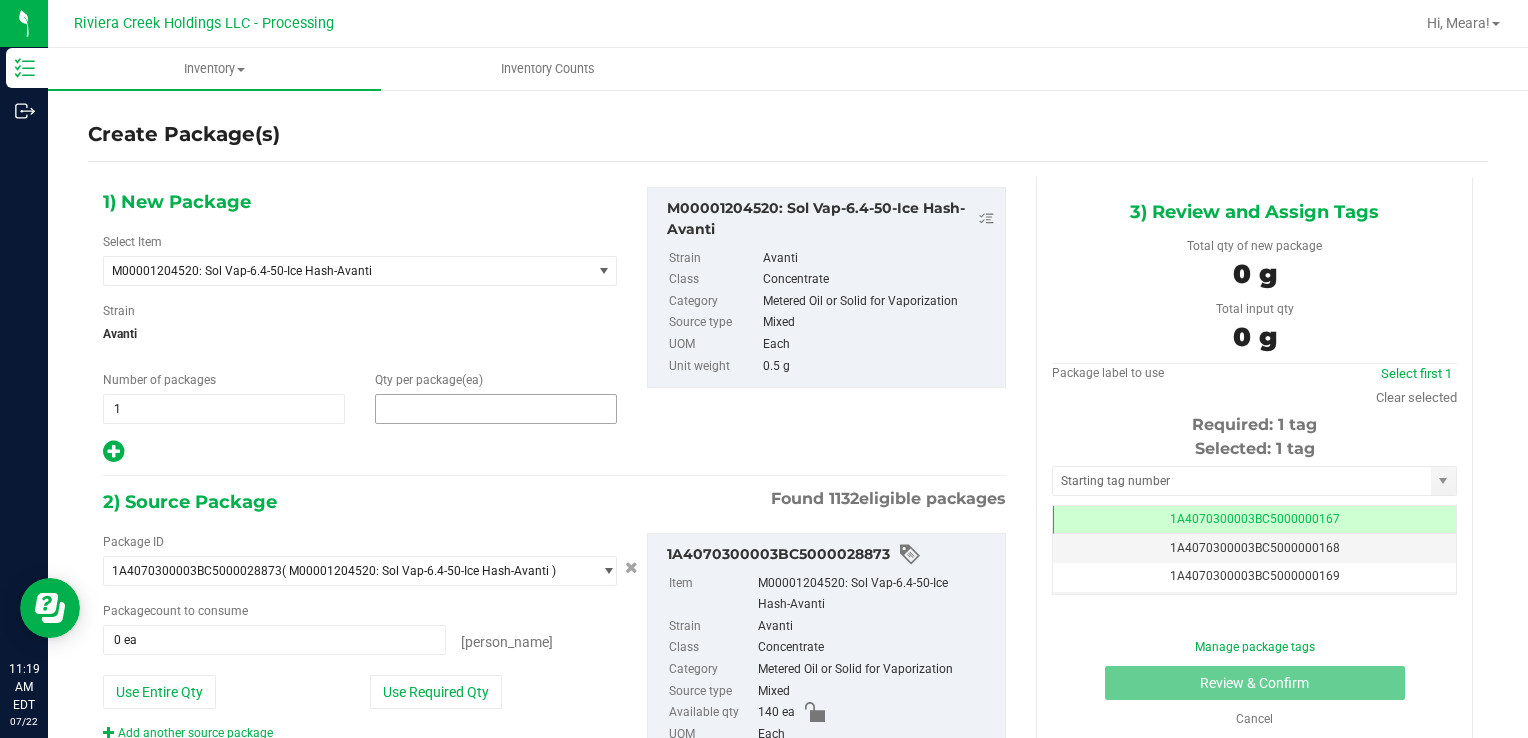 click at bounding box center [496, 409] 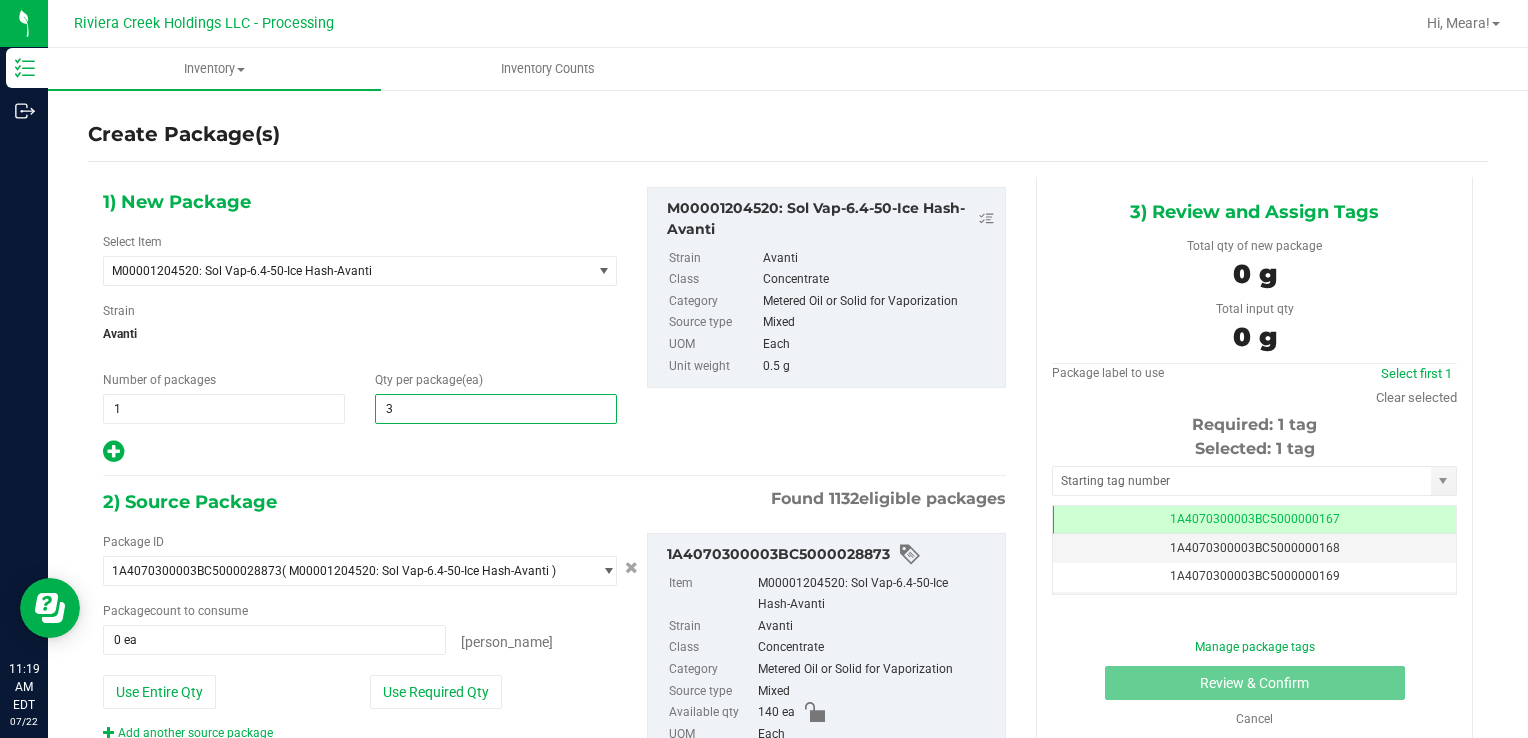 type on "30" 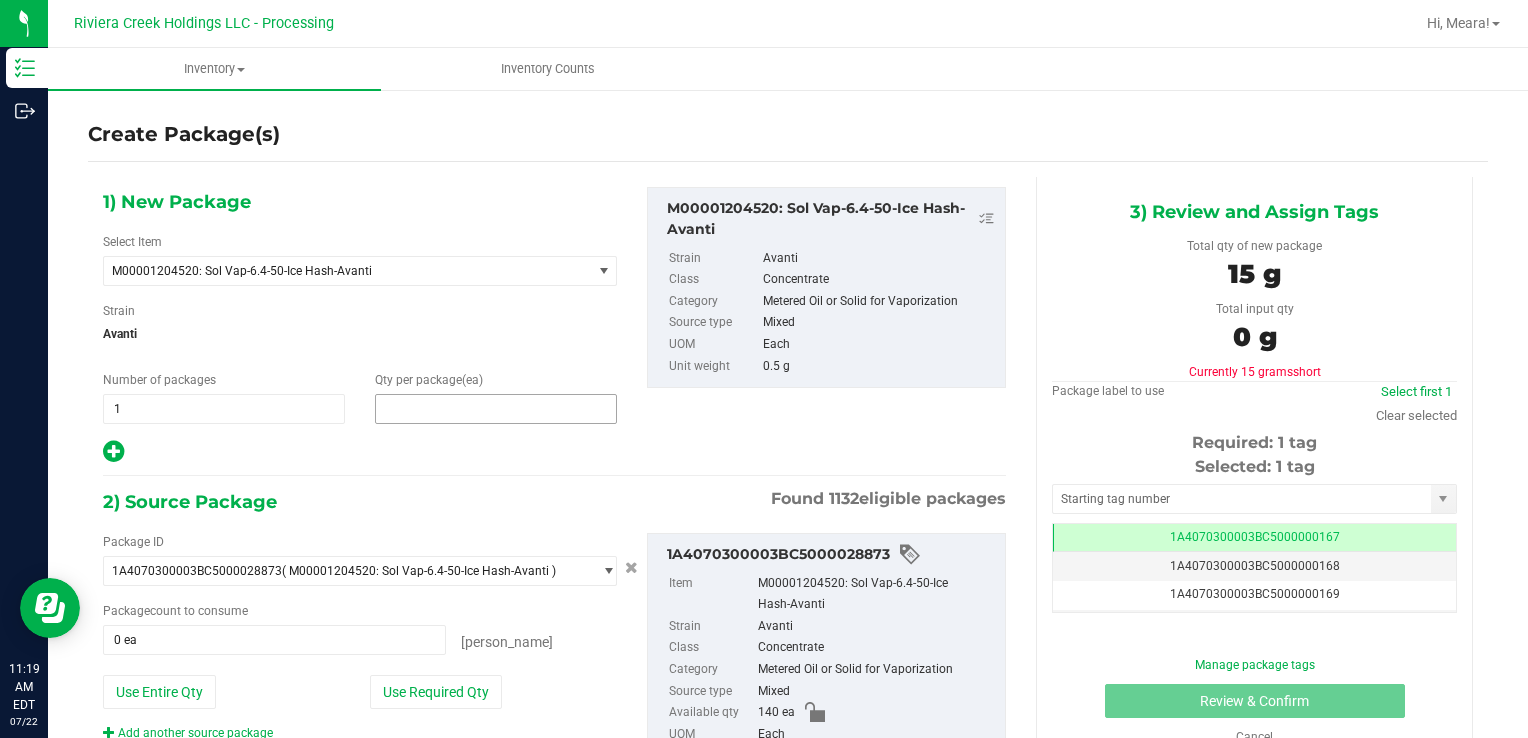 type on "30" 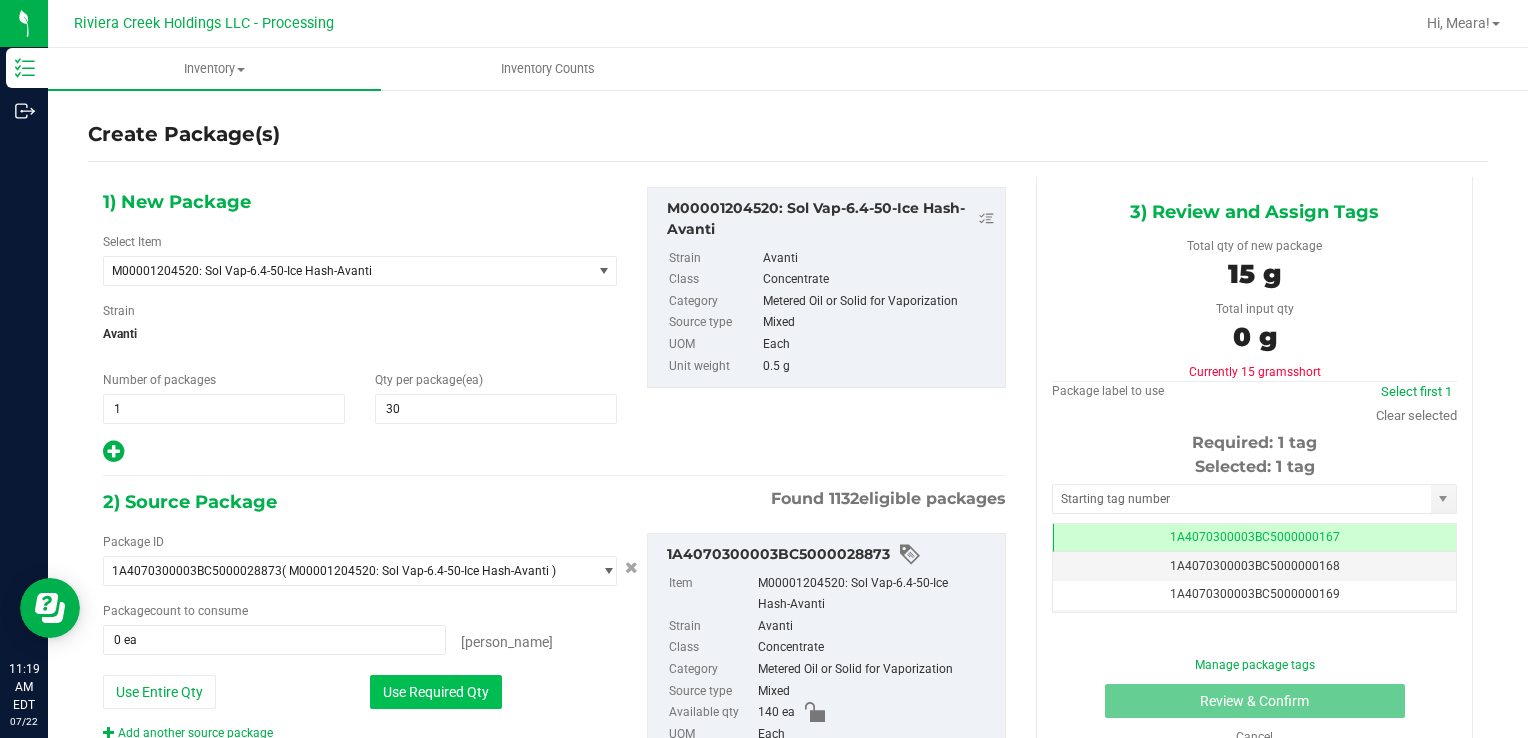 click on "Use Required Qty" at bounding box center (436, 692) 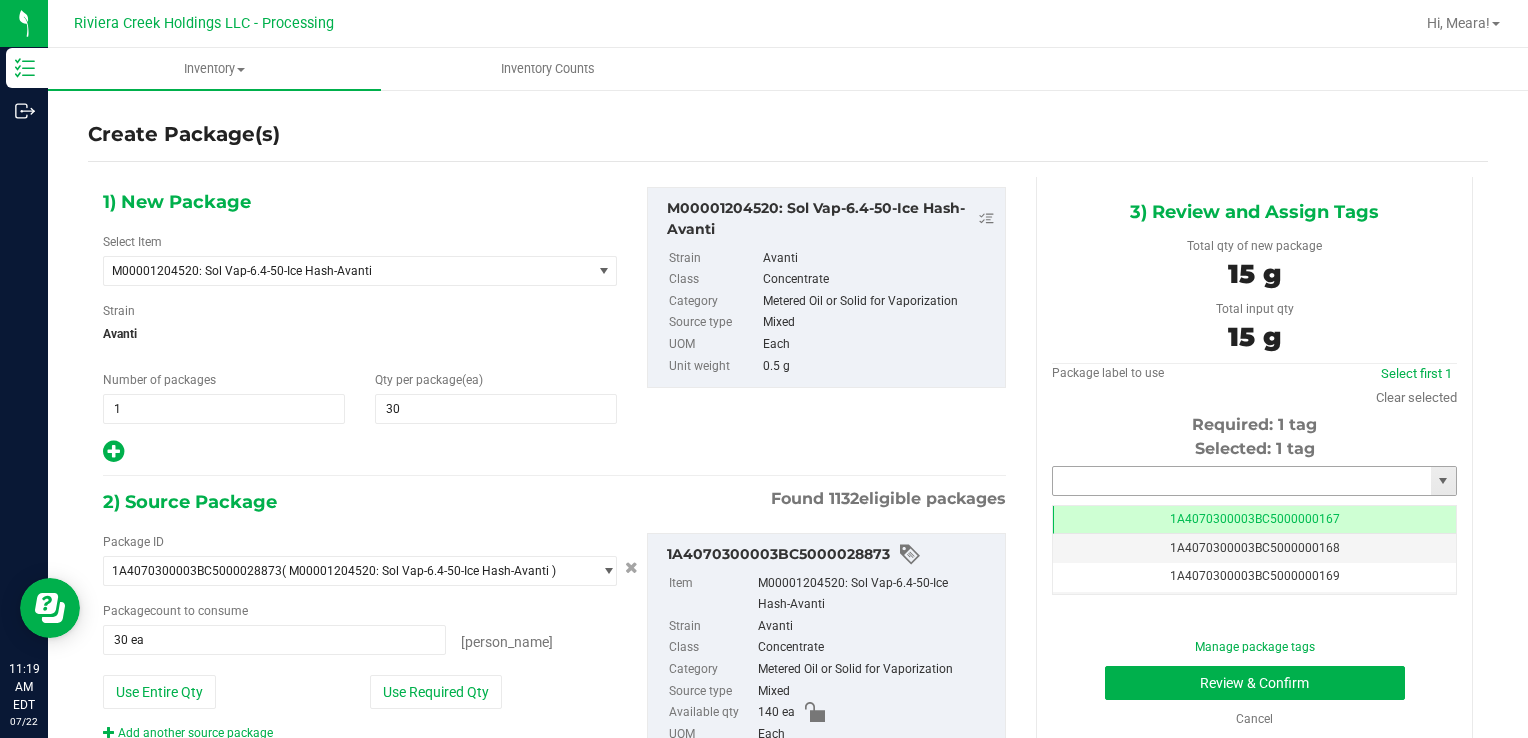 drag, startPoint x: 1117, startPoint y: 481, endPoint x: 1109, endPoint y: 471, distance: 12.806249 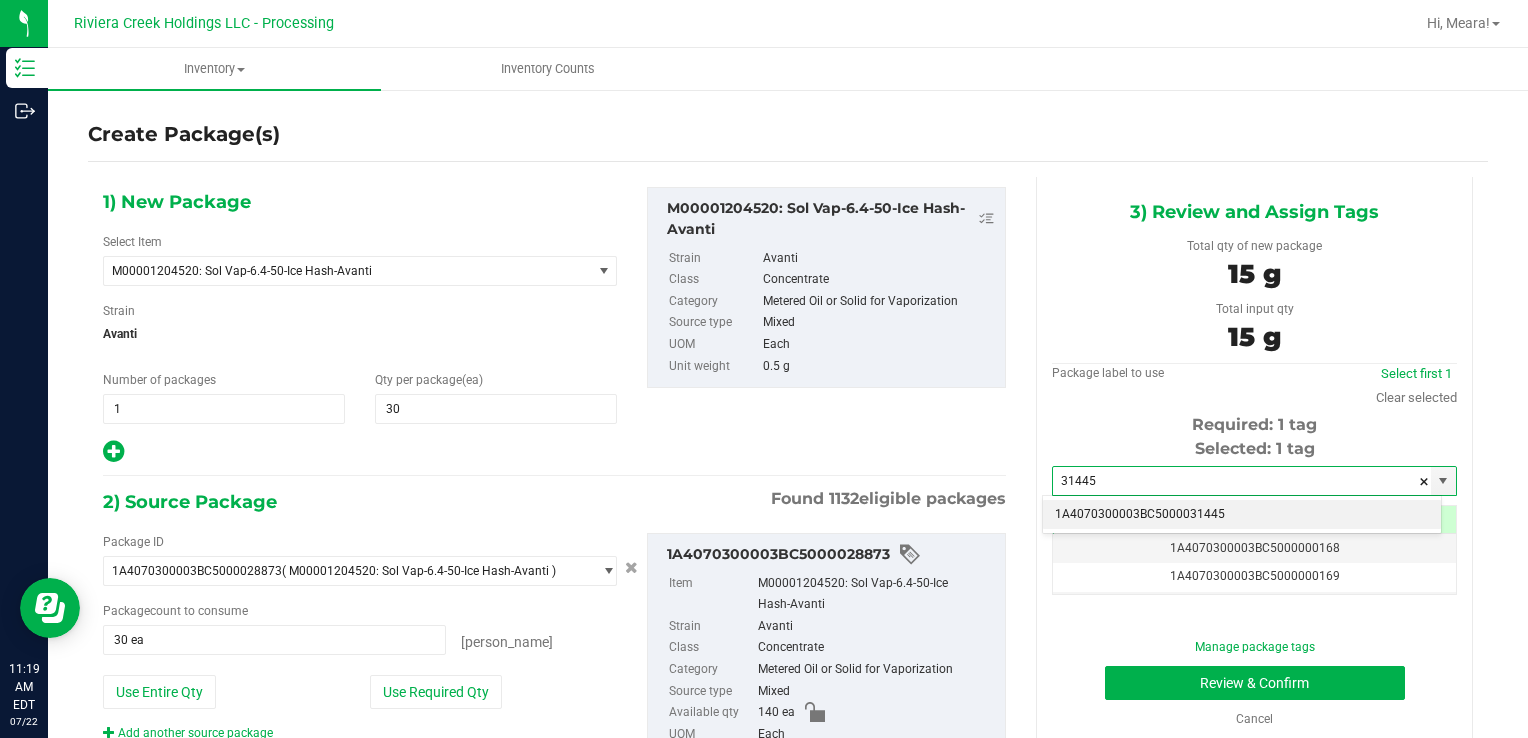 click on "1A4070300003BC5000031445" at bounding box center [1242, 515] 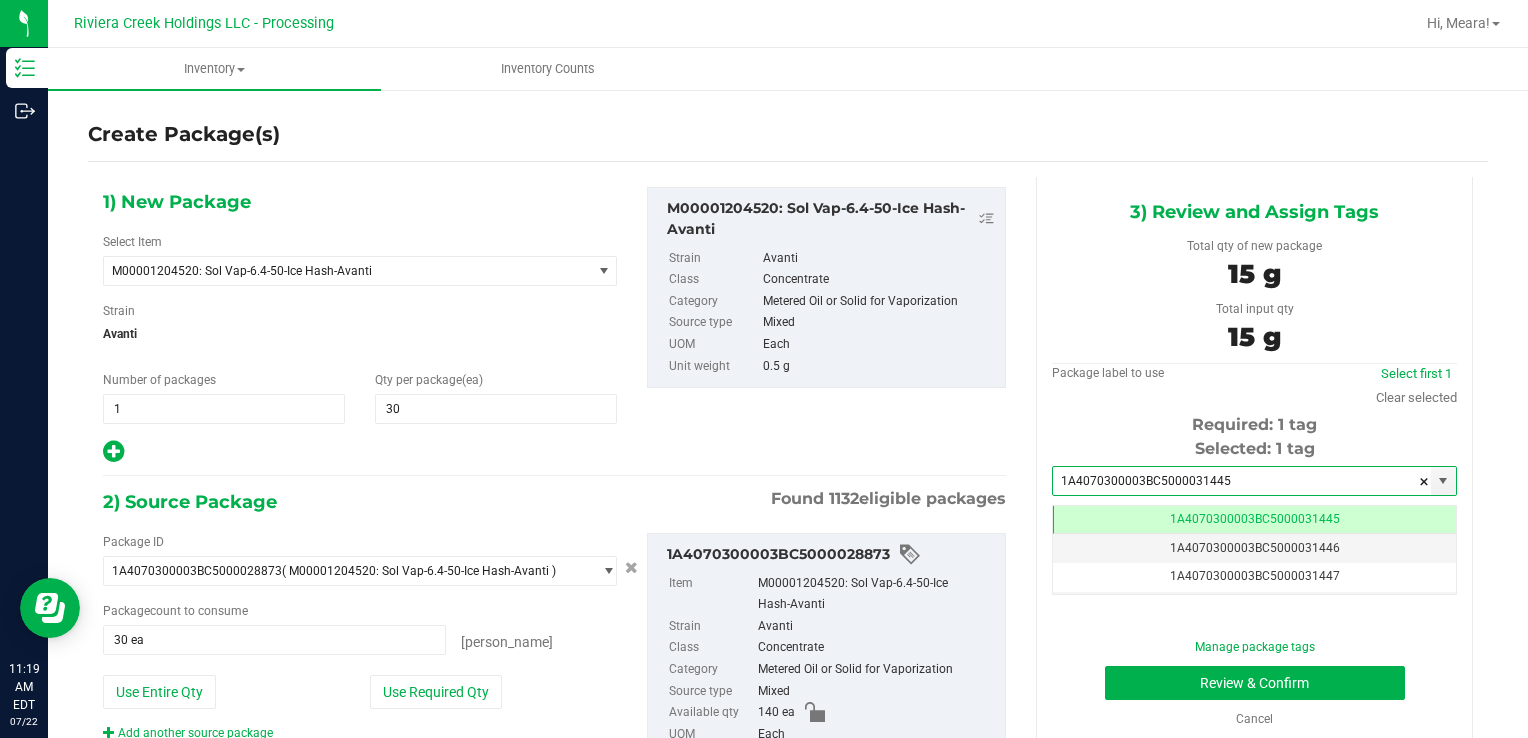 scroll, scrollTop: 0, scrollLeft: 0, axis: both 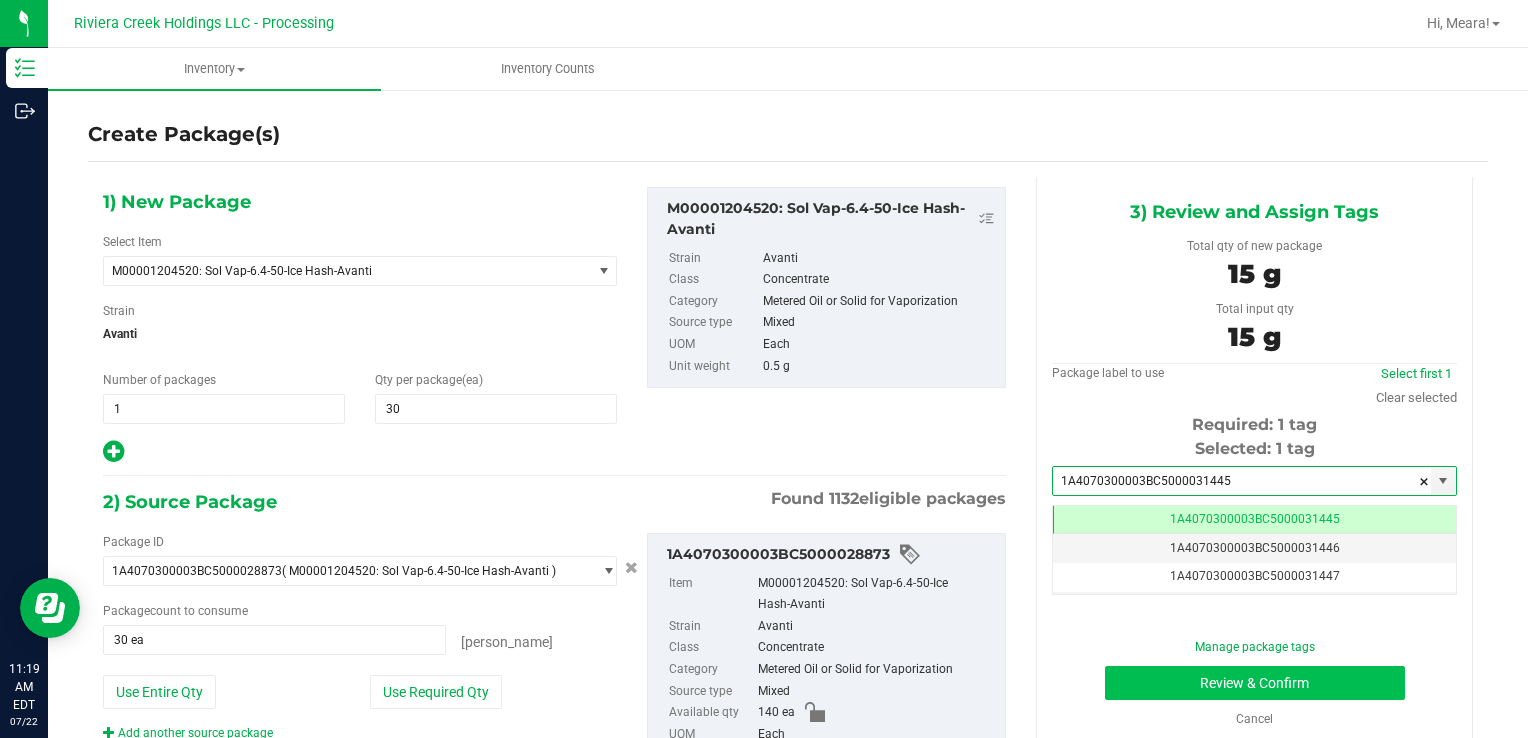 type on "1A4070300003BC5000031445" 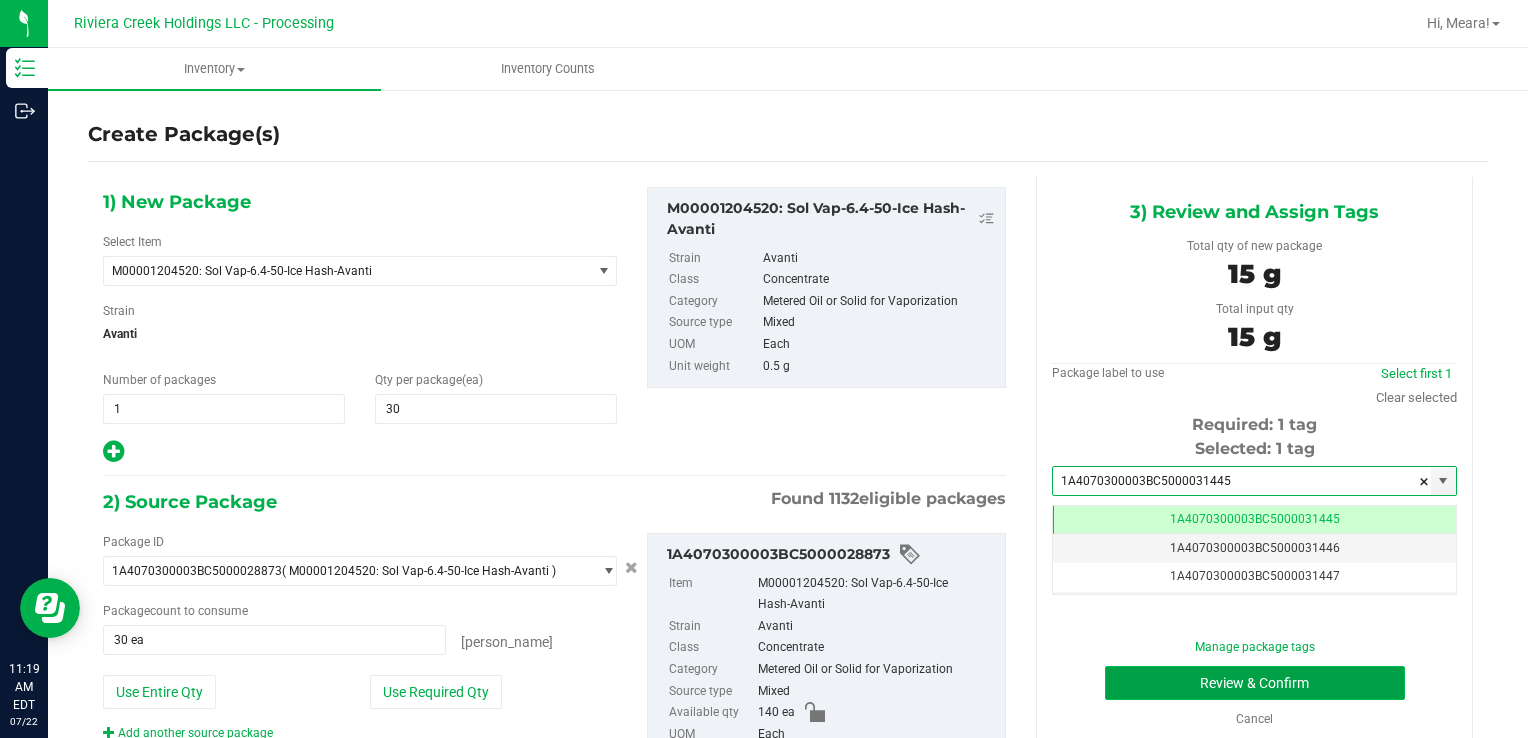 click on "Review & Confirm" at bounding box center (1255, 683) 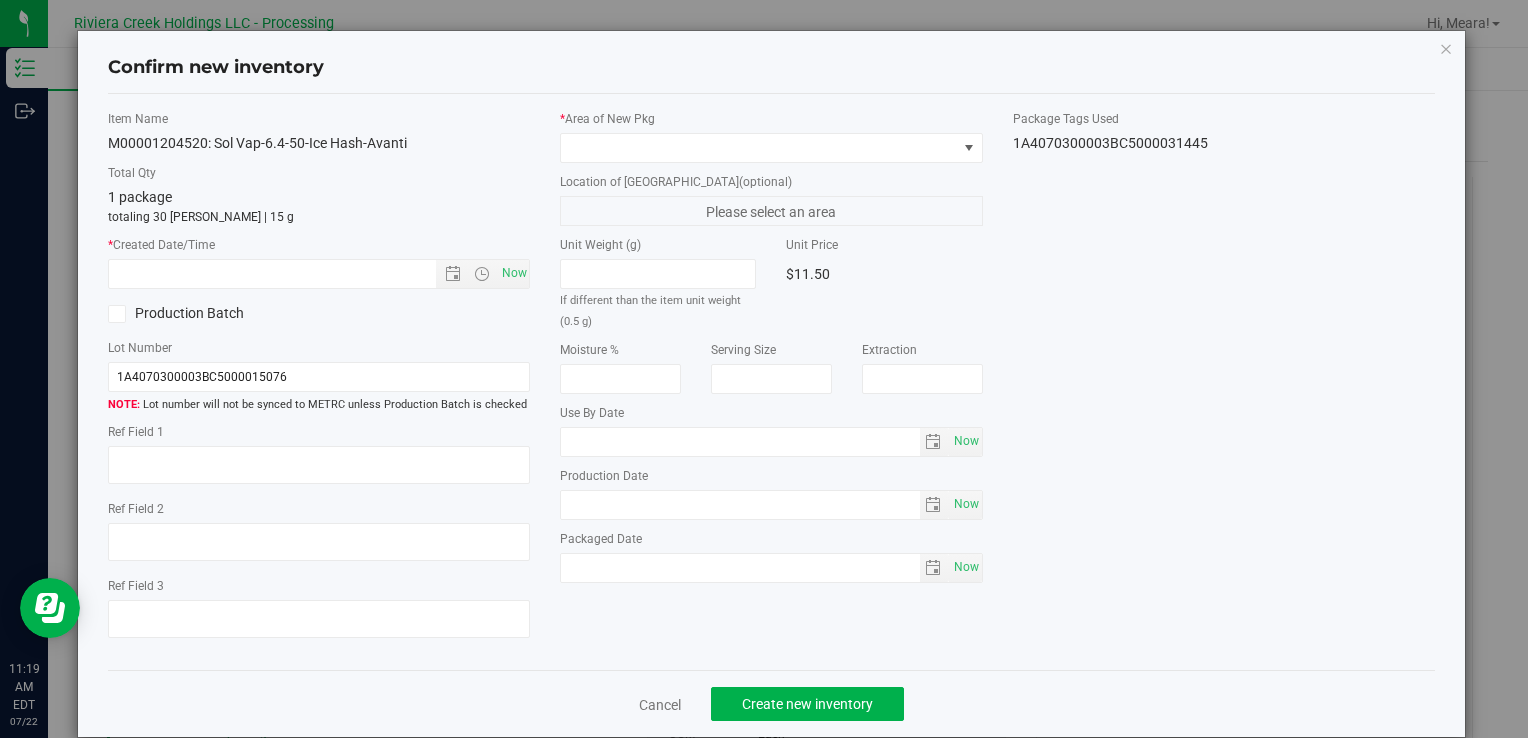 type on "[DATE]" 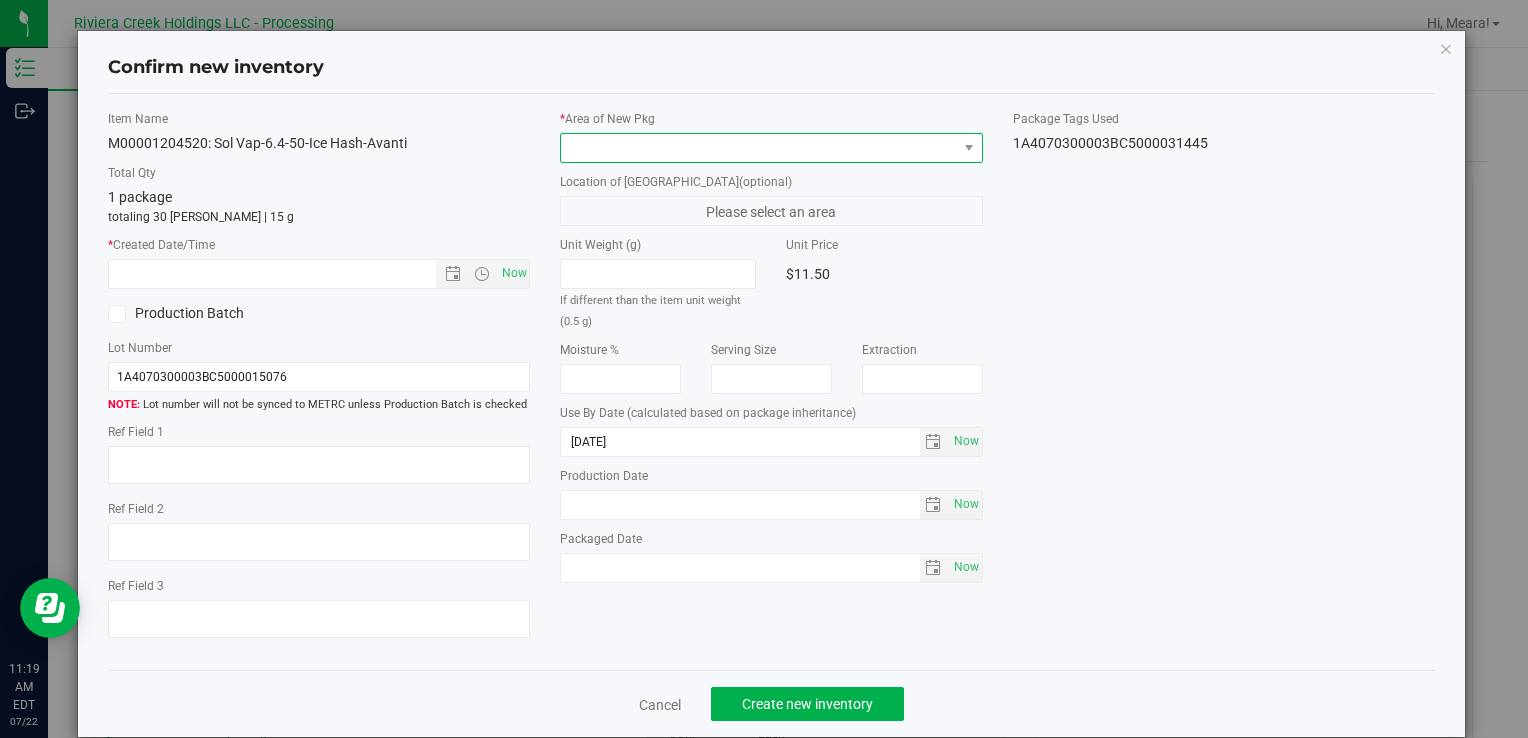 drag, startPoint x: 846, startPoint y: 146, endPoint x: 835, endPoint y: 156, distance: 14.866069 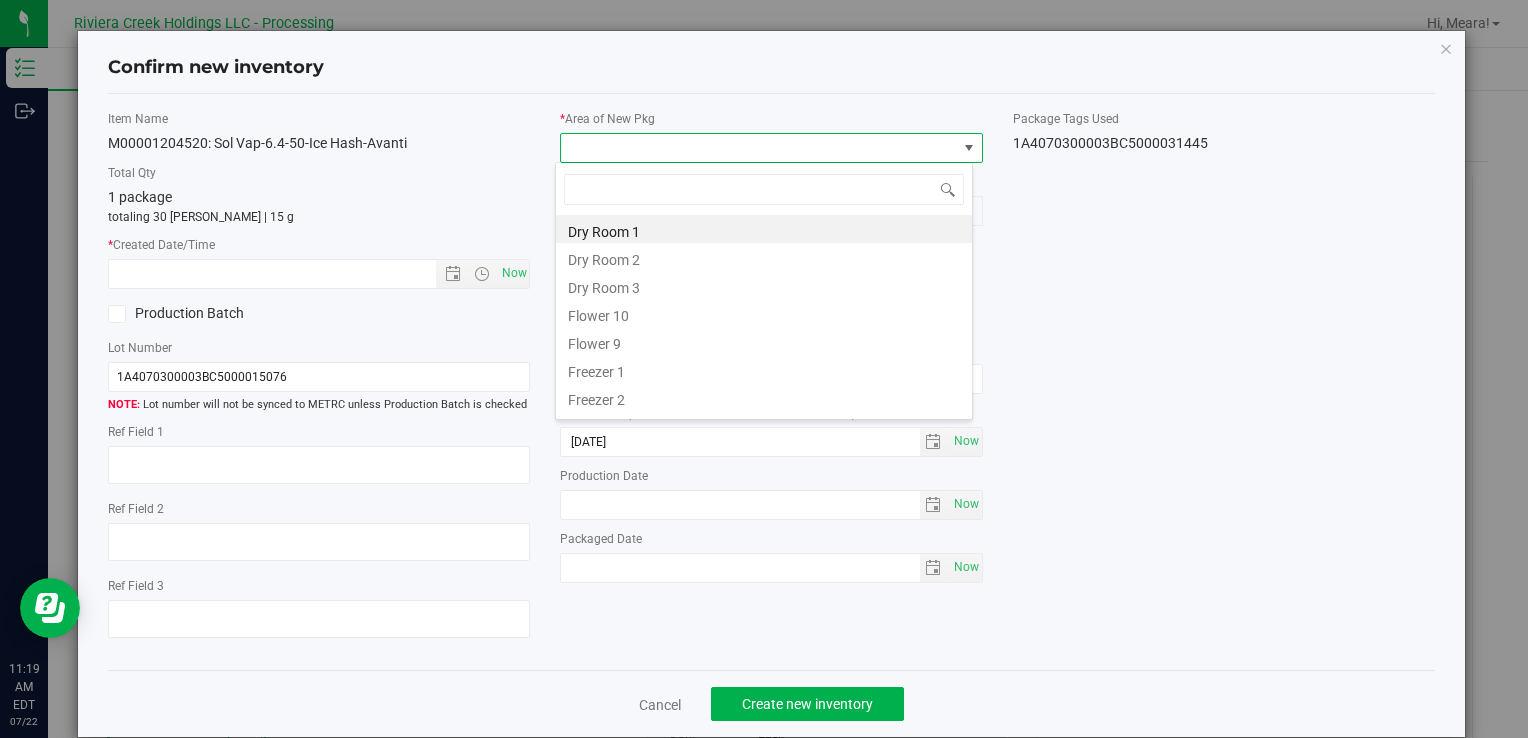 click on "Flower 10" at bounding box center (764, 313) 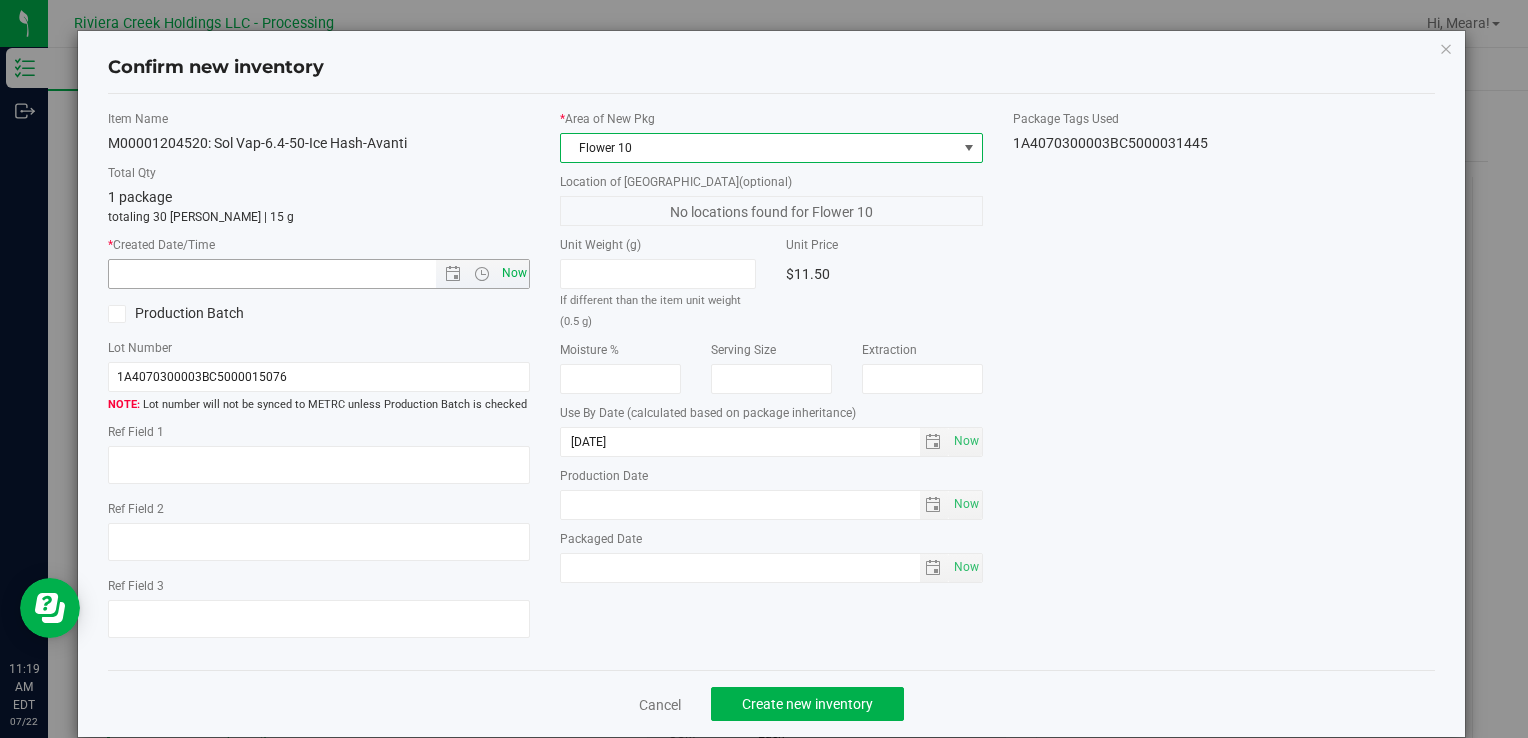click on "Now" at bounding box center (514, 273) 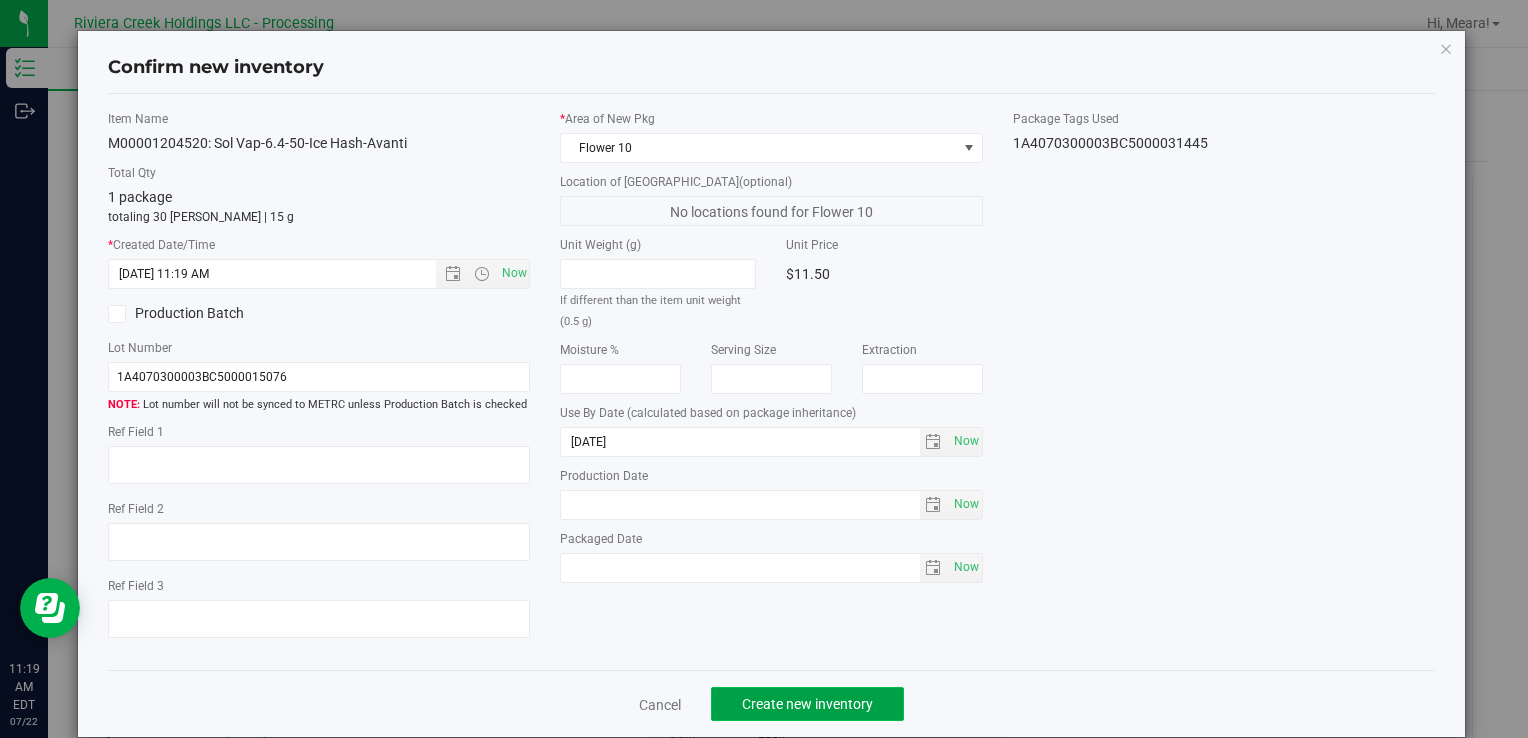 click on "Create new inventory" 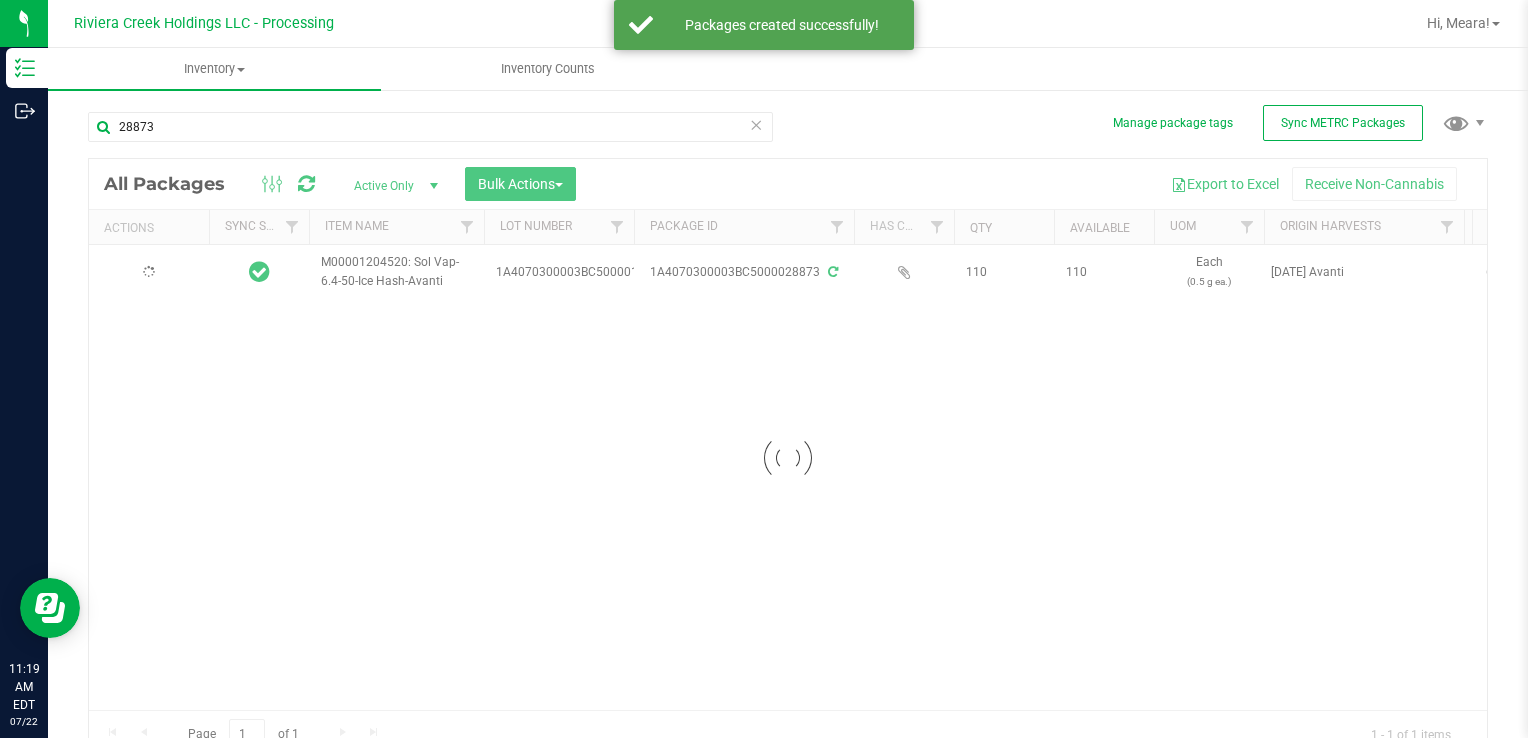 type on "[DATE]" 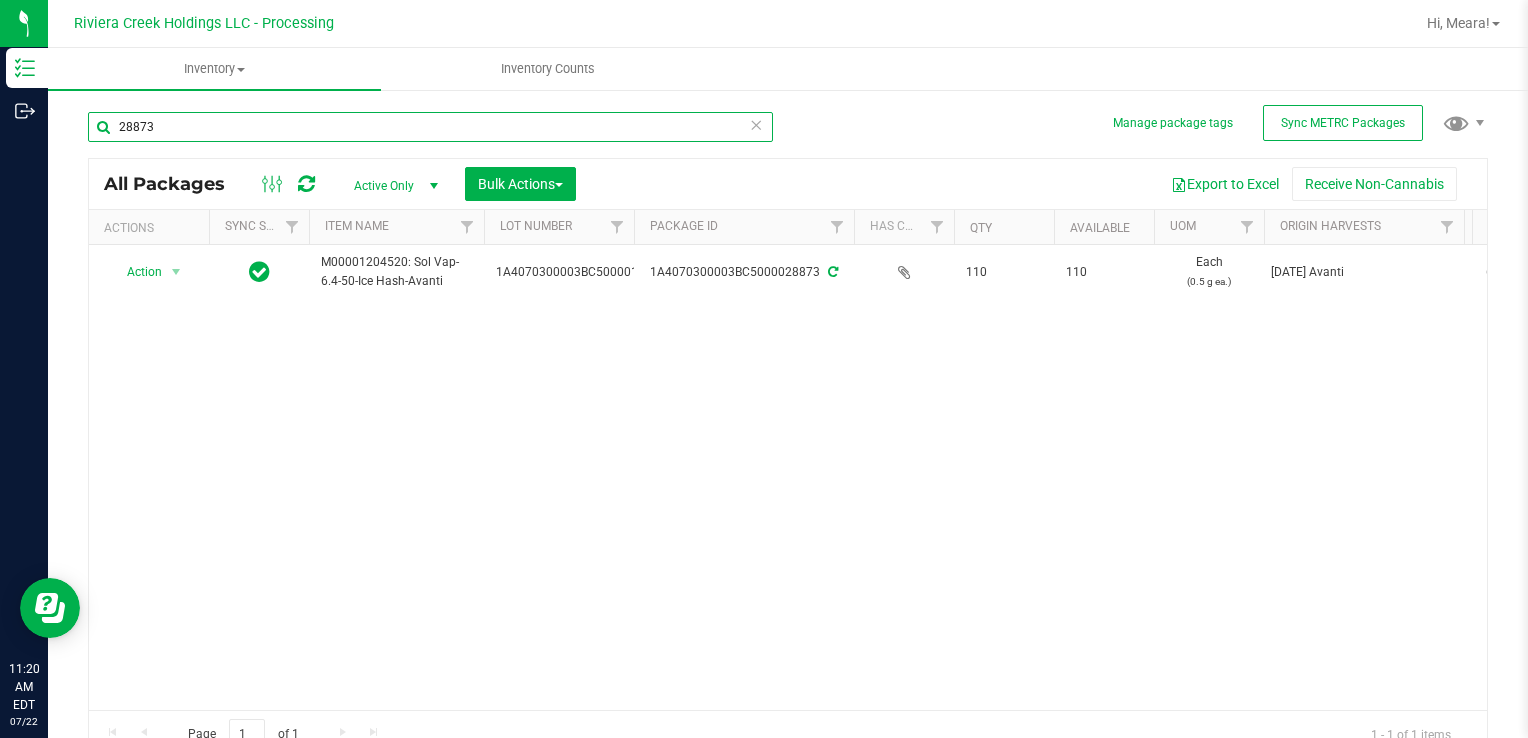drag, startPoint x: 164, startPoint y: 126, endPoint x: -4, endPoint y: 136, distance: 168.29736 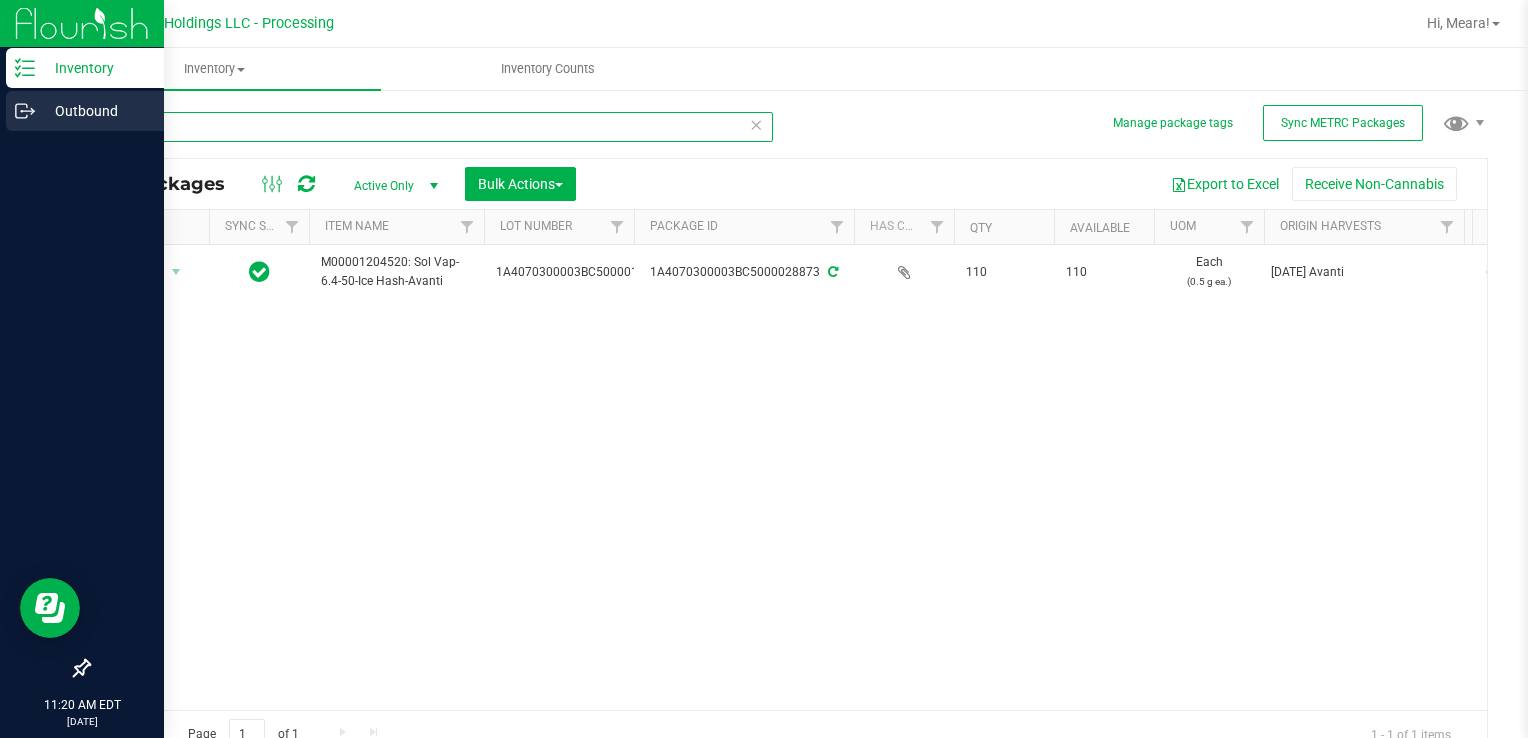 type on "29310" 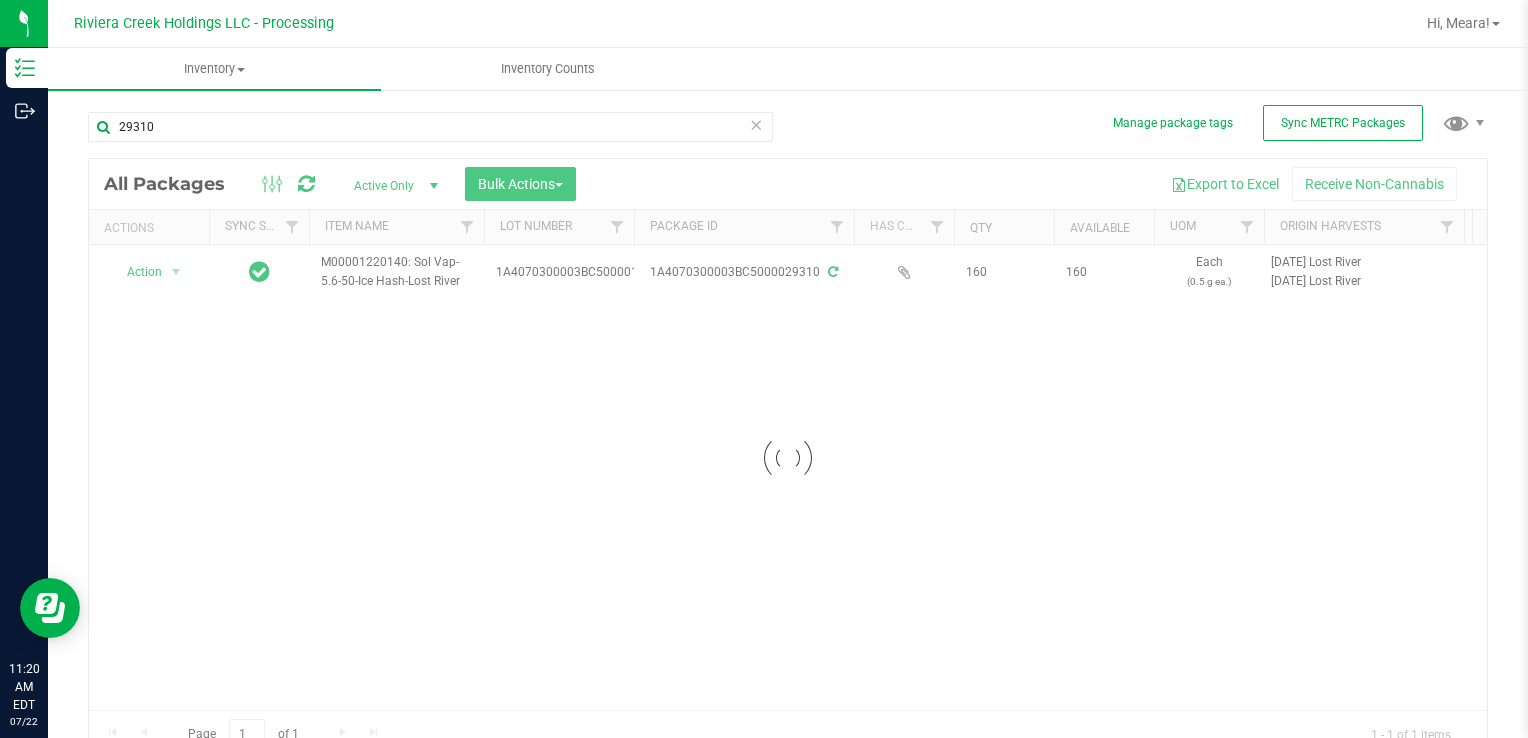 click at bounding box center [788, 458] 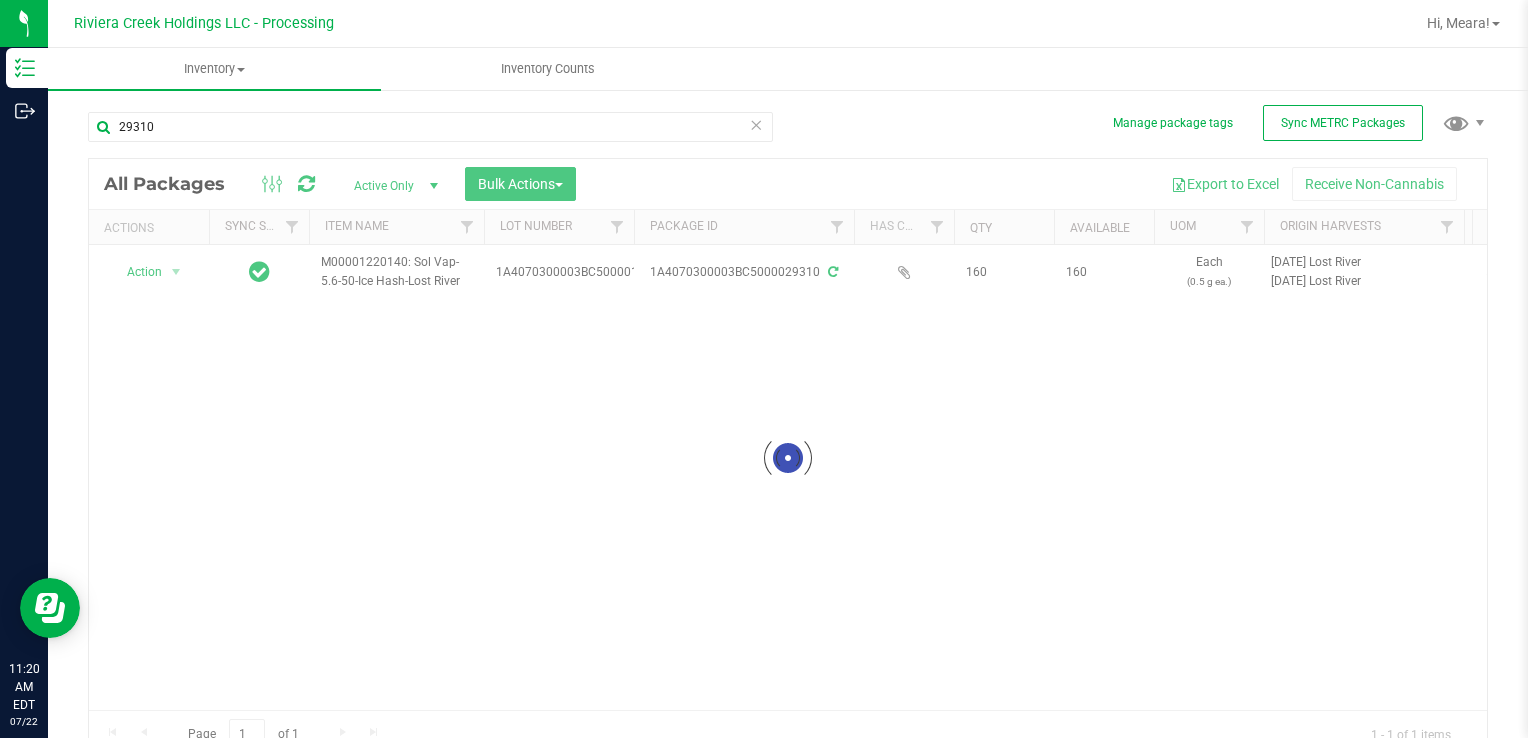 click at bounding box center (788, 458) 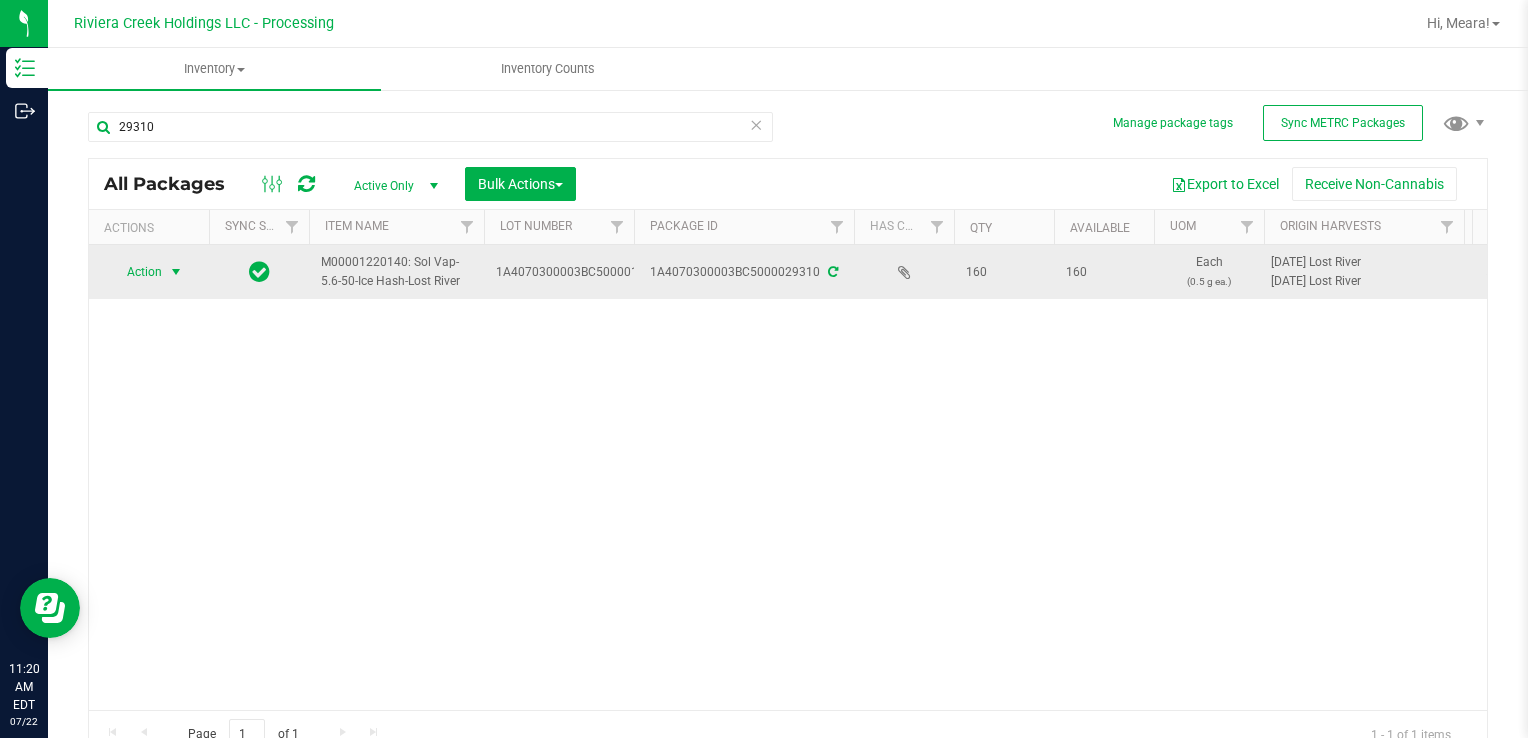 drag, startPoint x: 159, startPoint y: 259, endPoint x: 162, endPoint y: 274, distance: 15.297058 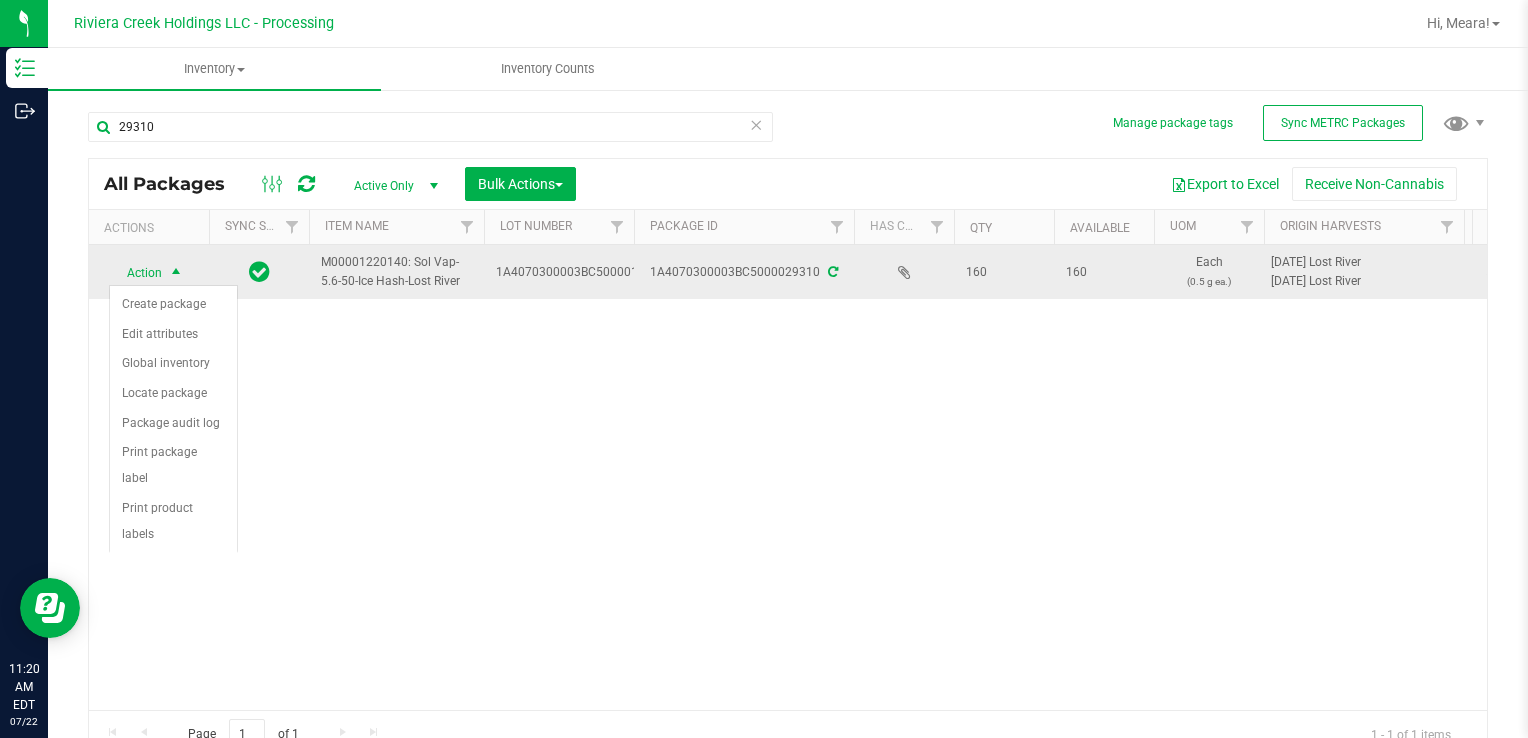 click on "Action" at bounding box center [136, 273] 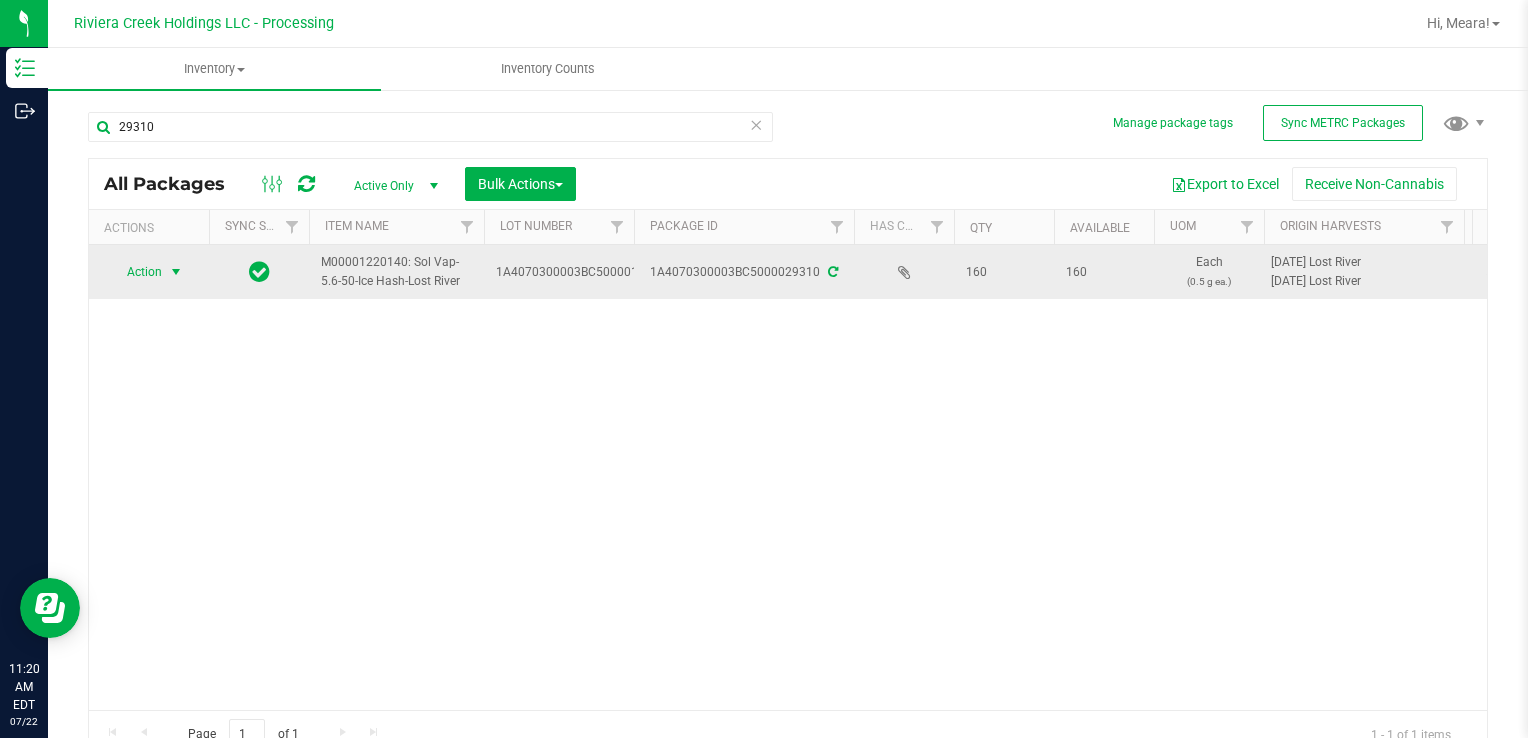 click on "Action" at bounding box center (136, 272) 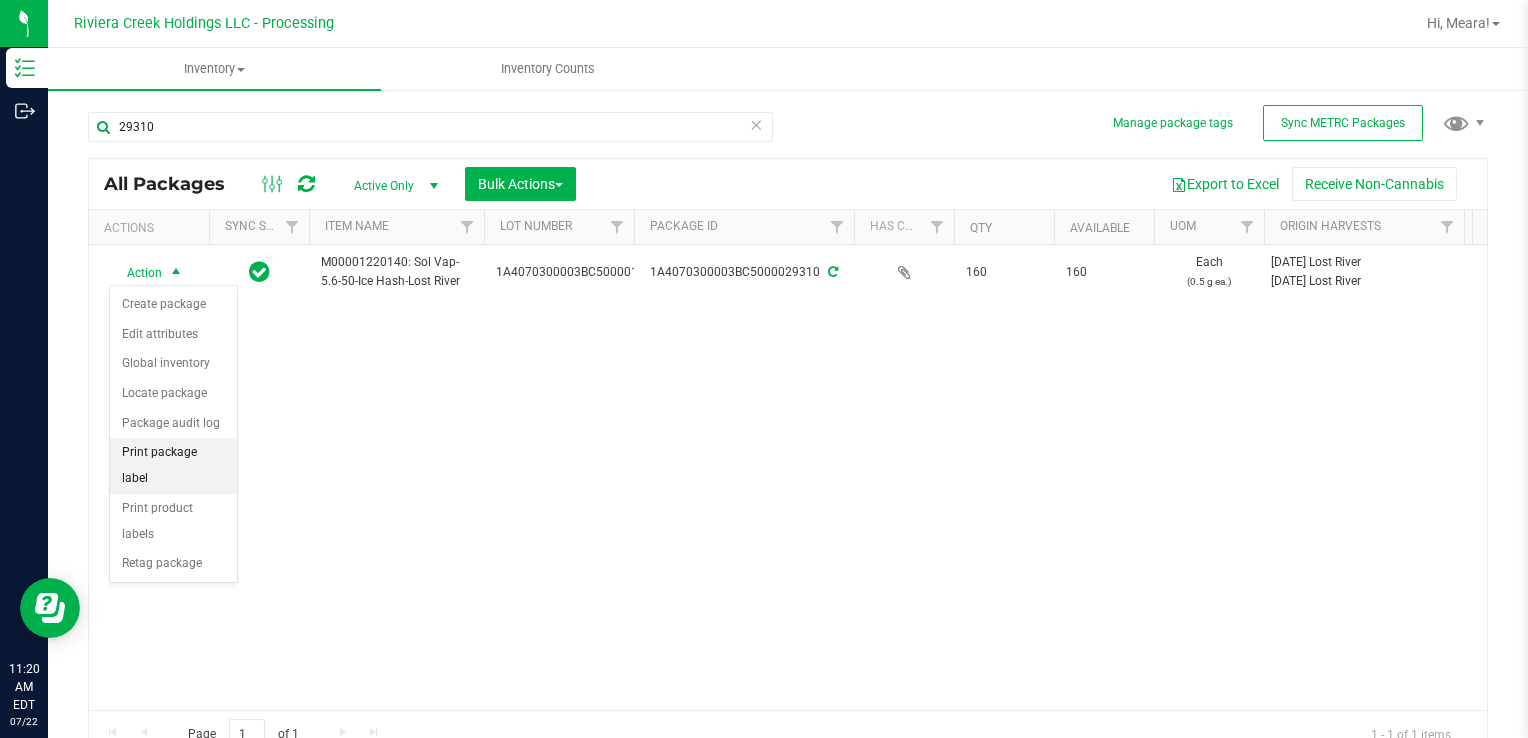 click on "Print package label" at bounding box center [173, 465] 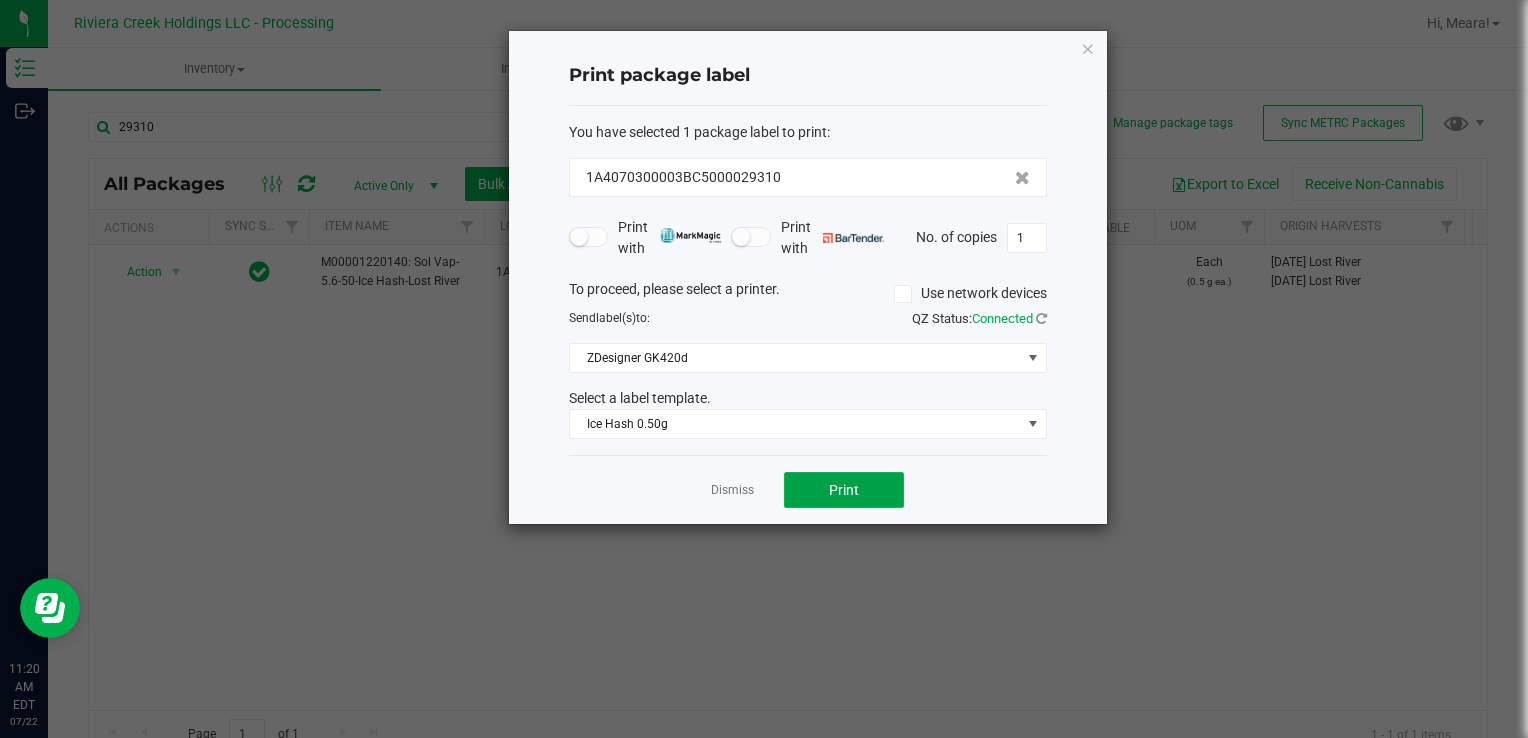 click on "Print" 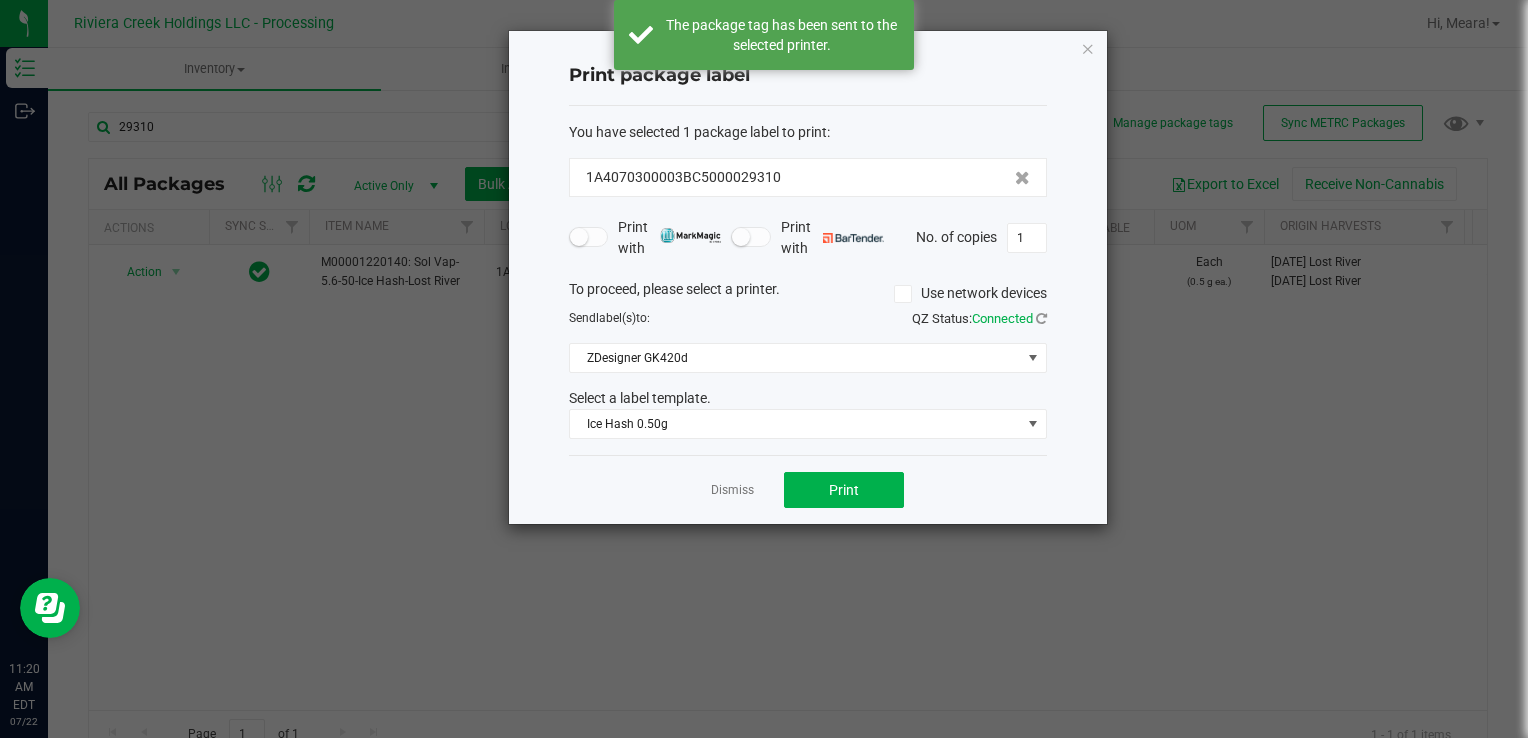 click on "Dismiss" 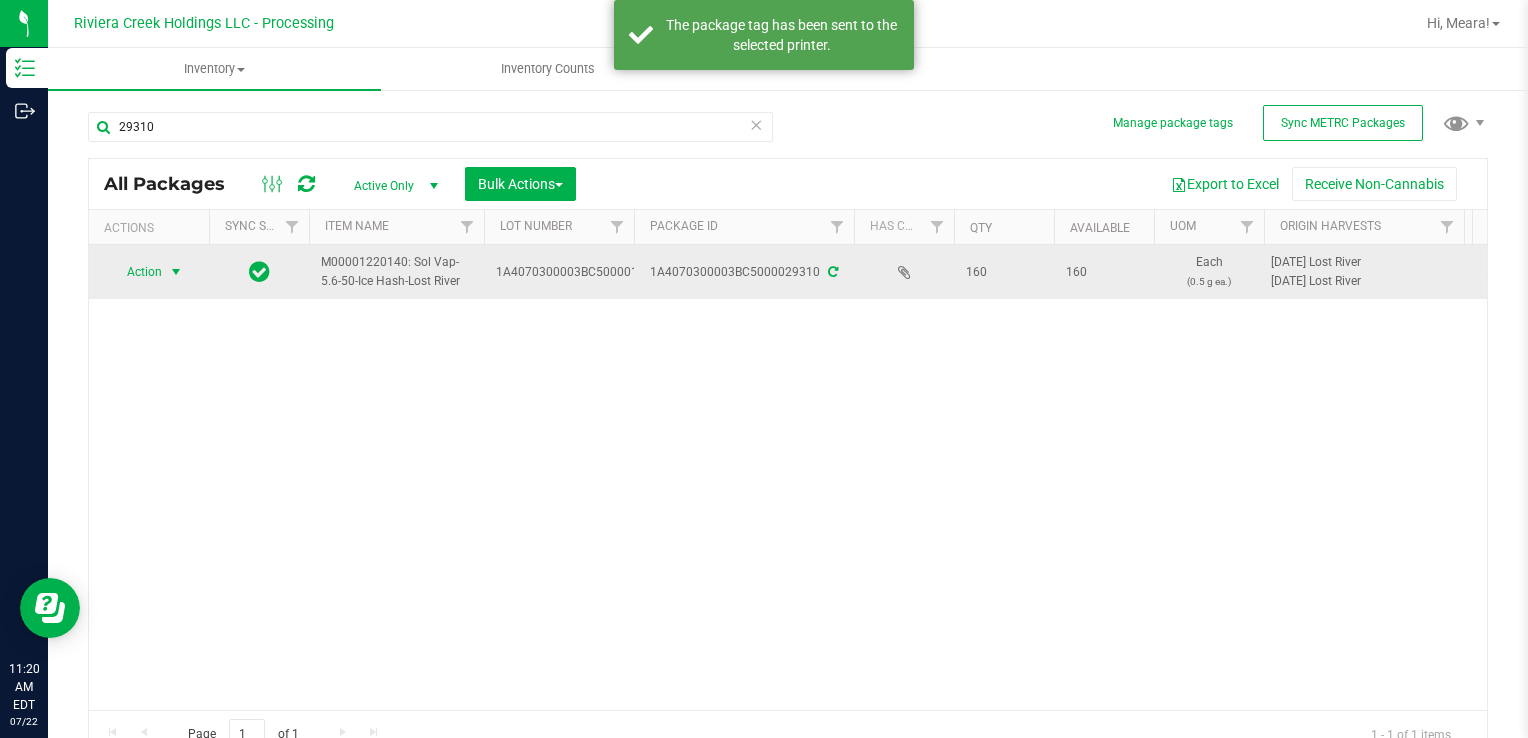 click on "Action" at bounding box center (136, 272) 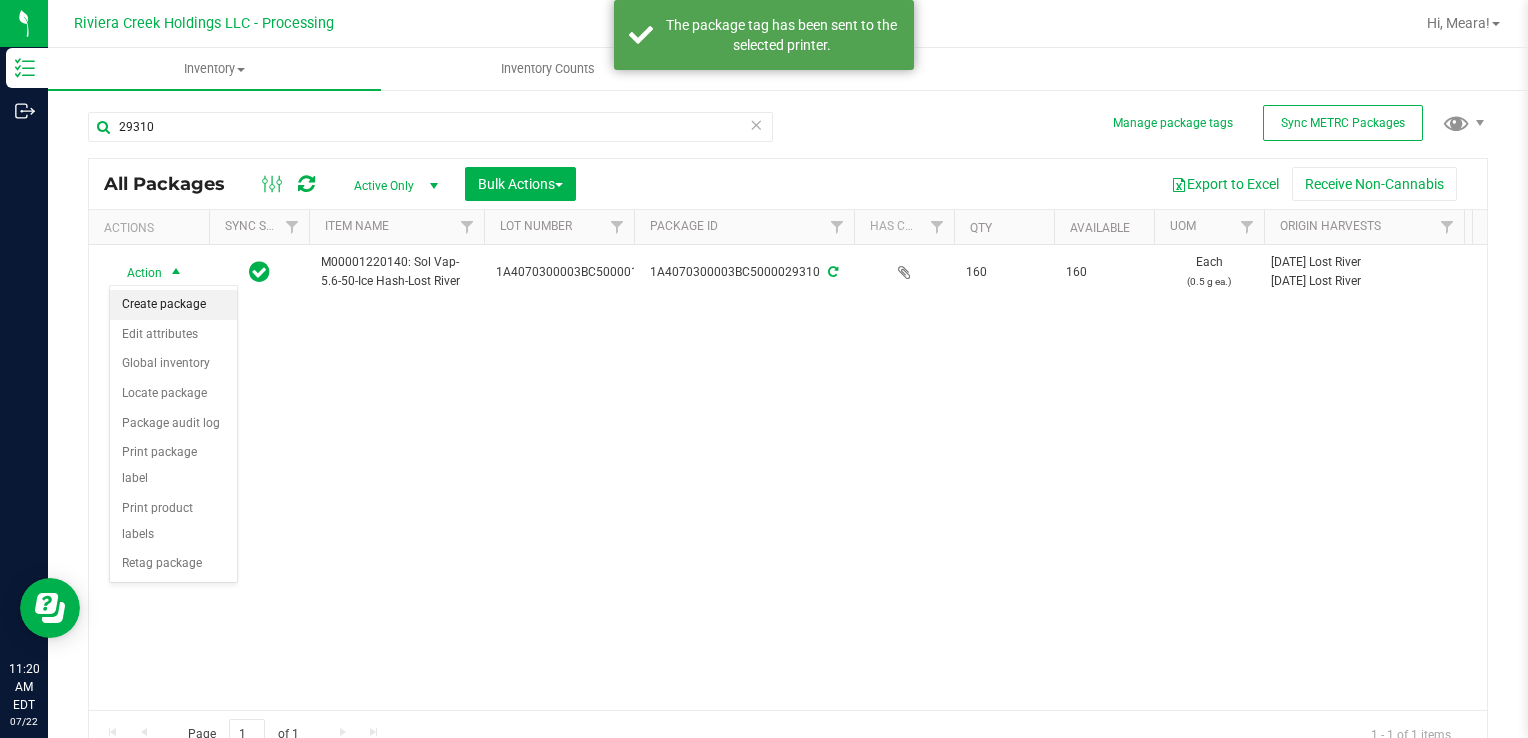 click on "Create package" at bounding box center (173, 305) 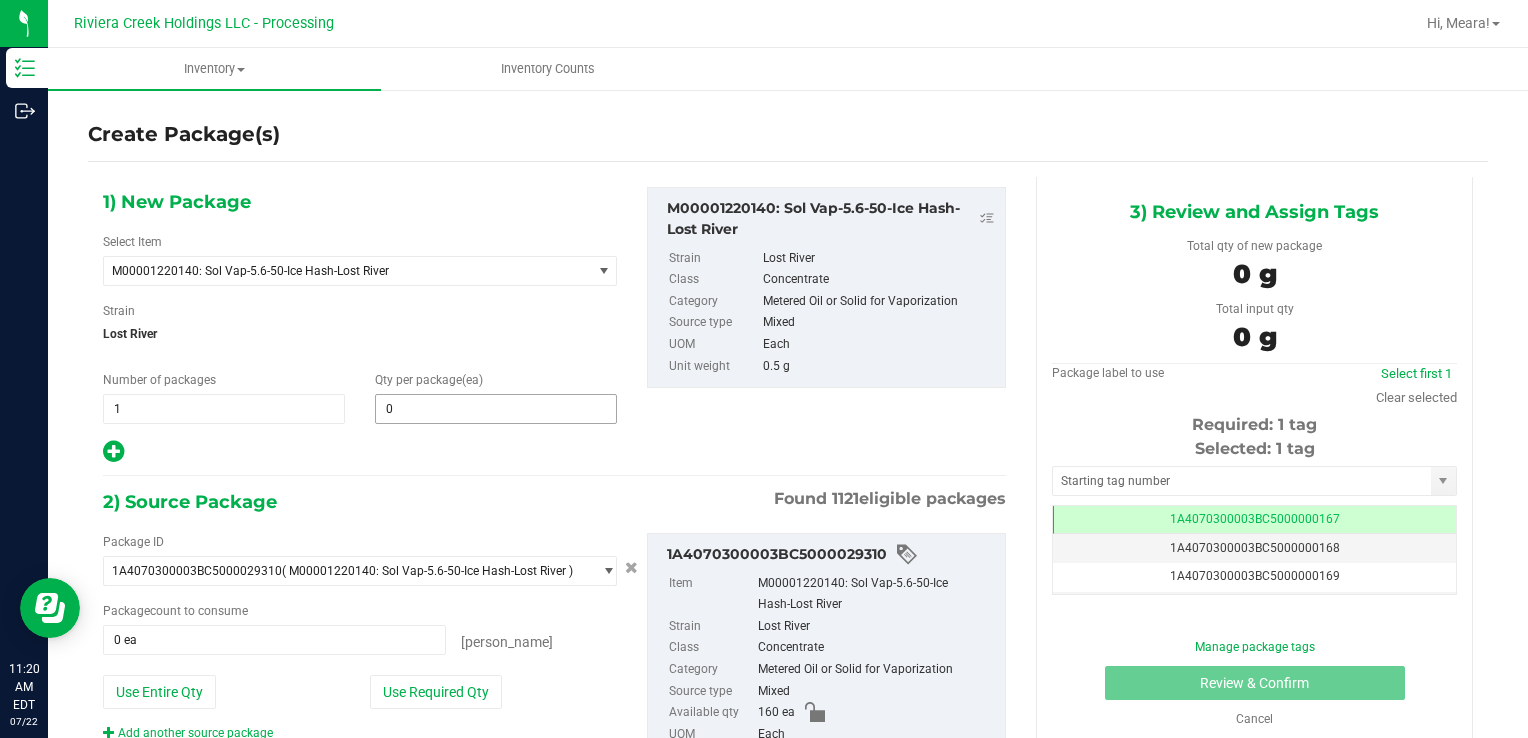 type 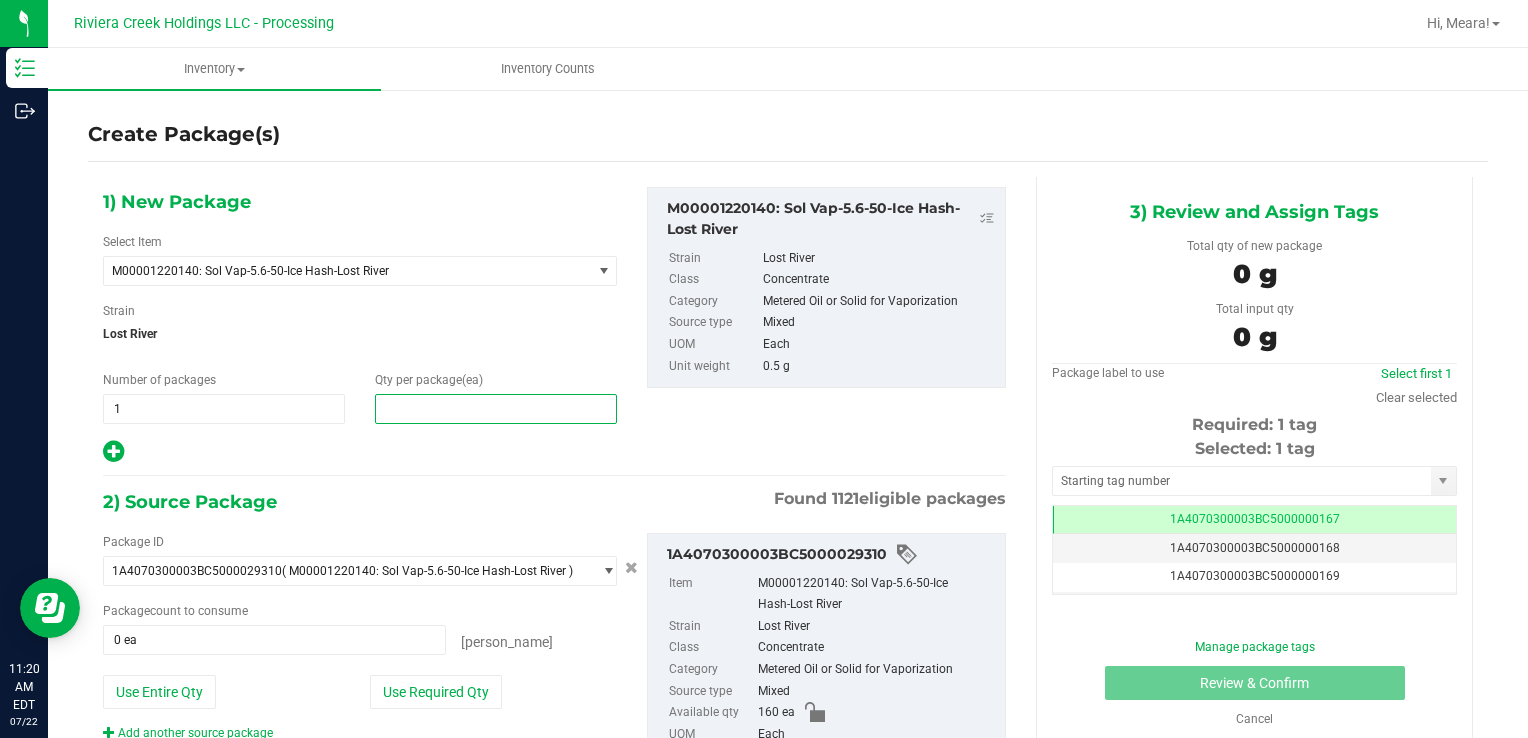 click at bounding box center [496, 409] 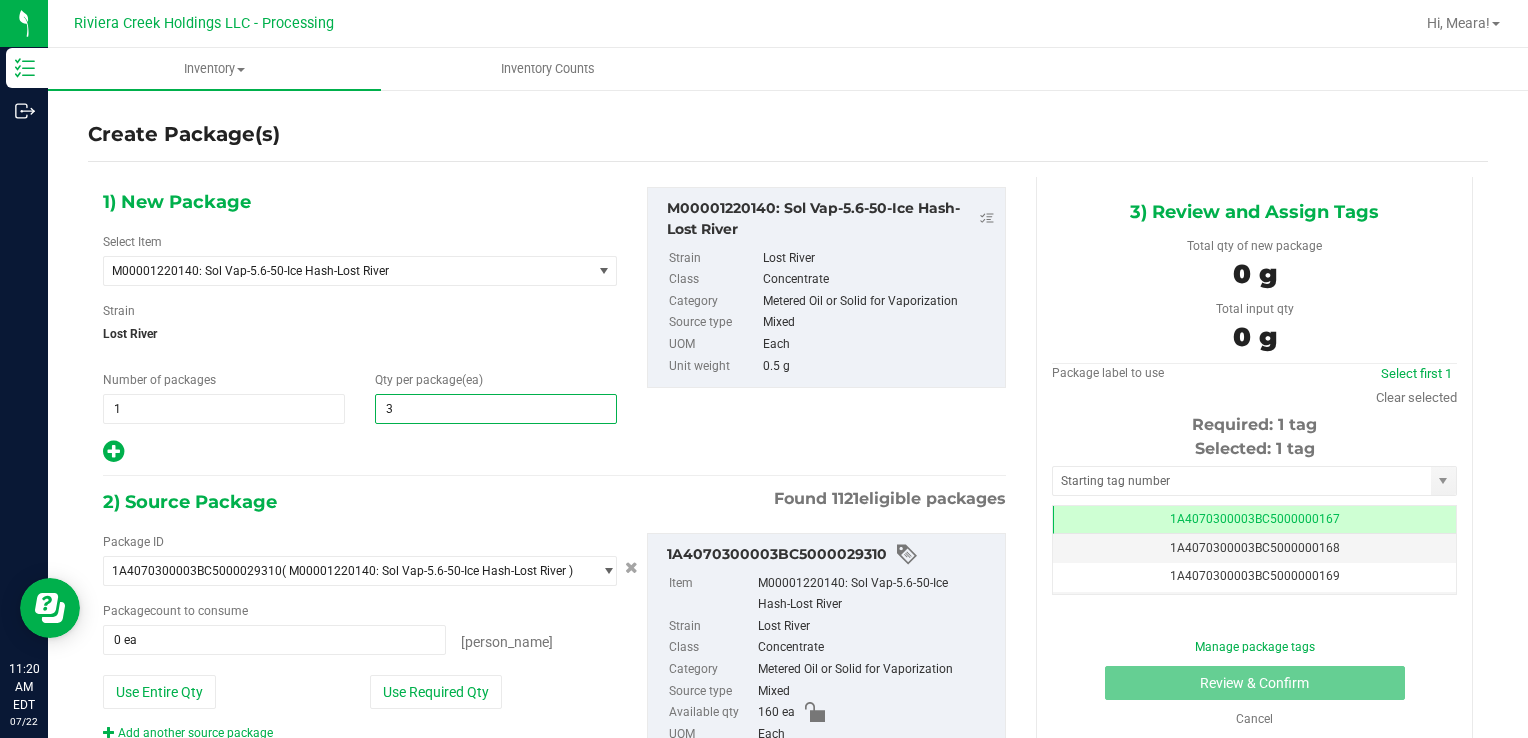 type on "30" 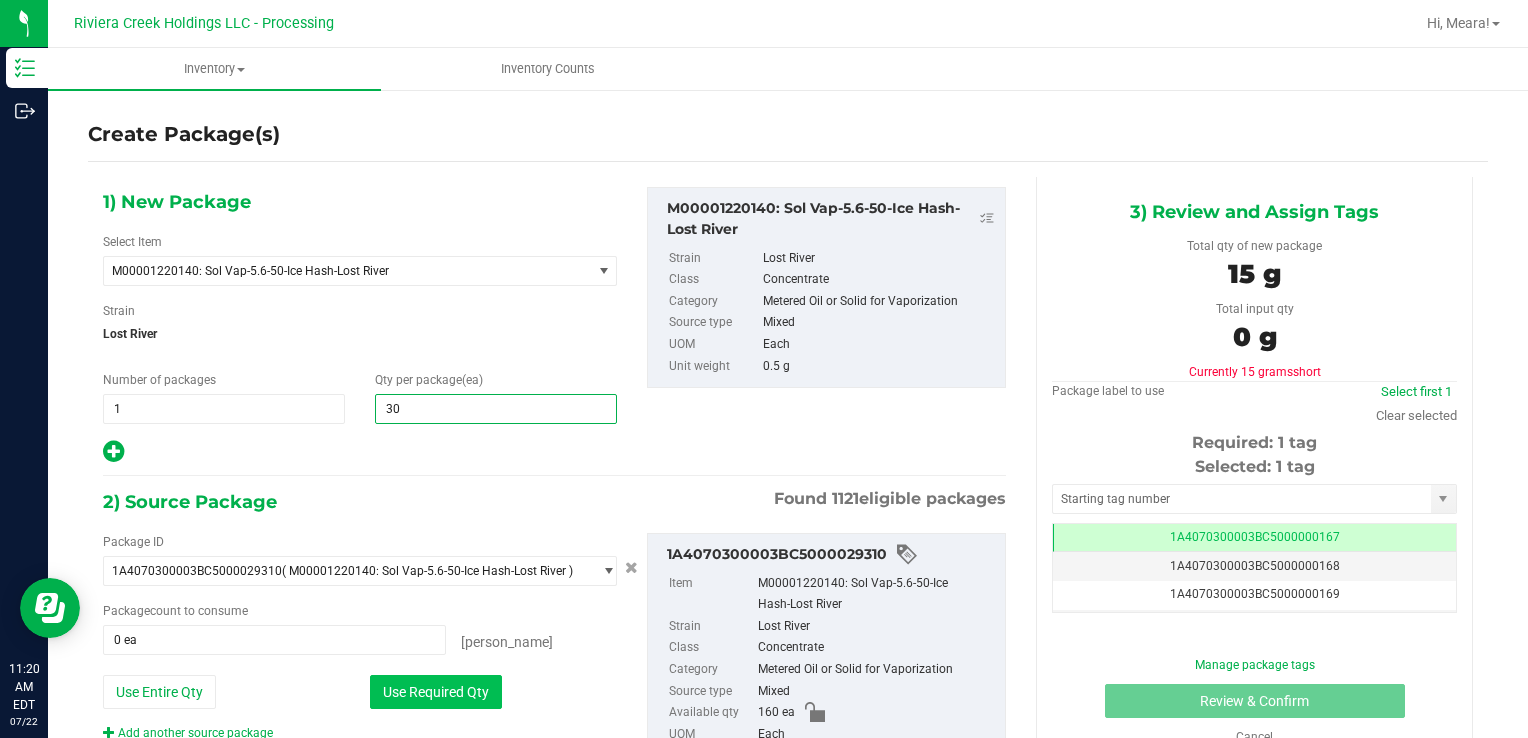 type on "30" 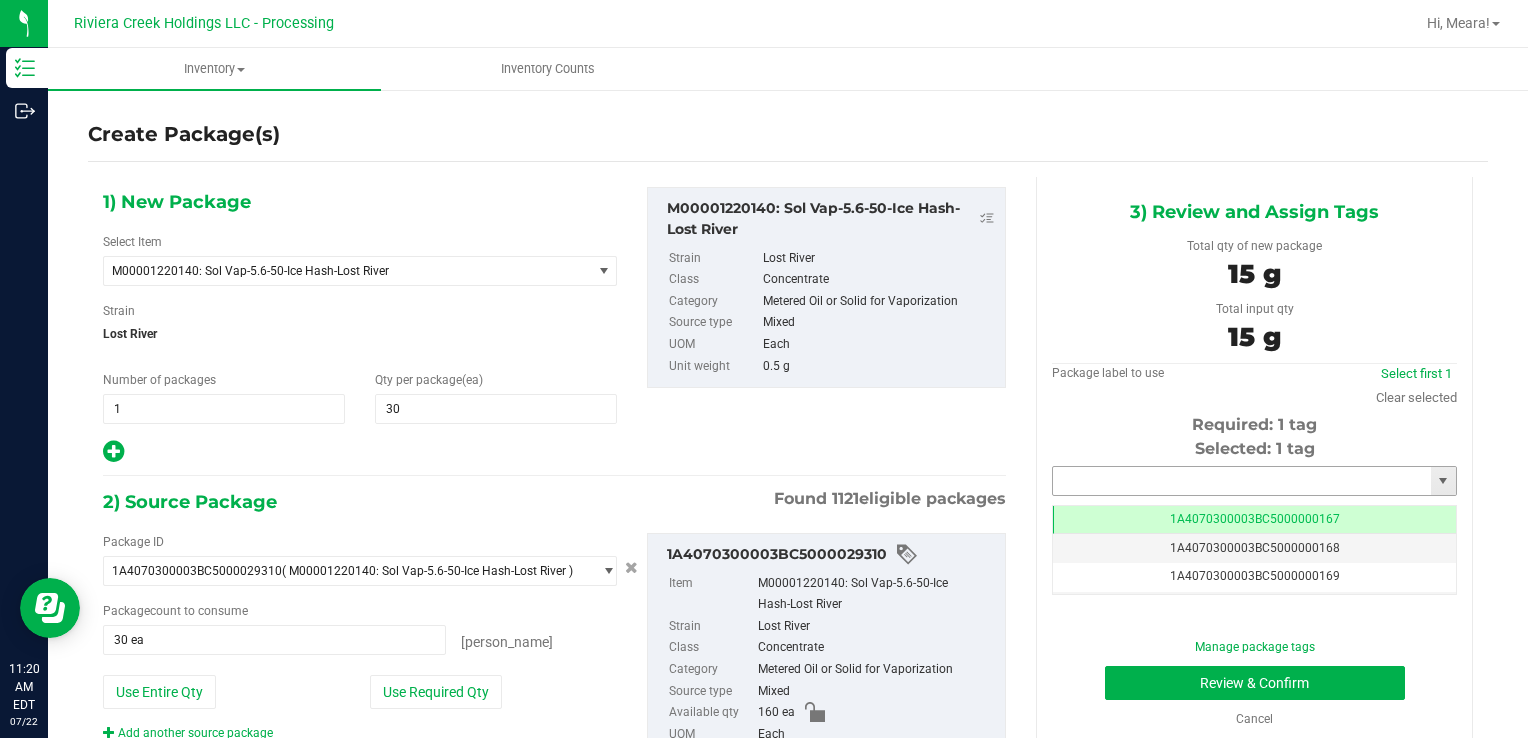 click at bounding box center [1242, 481] 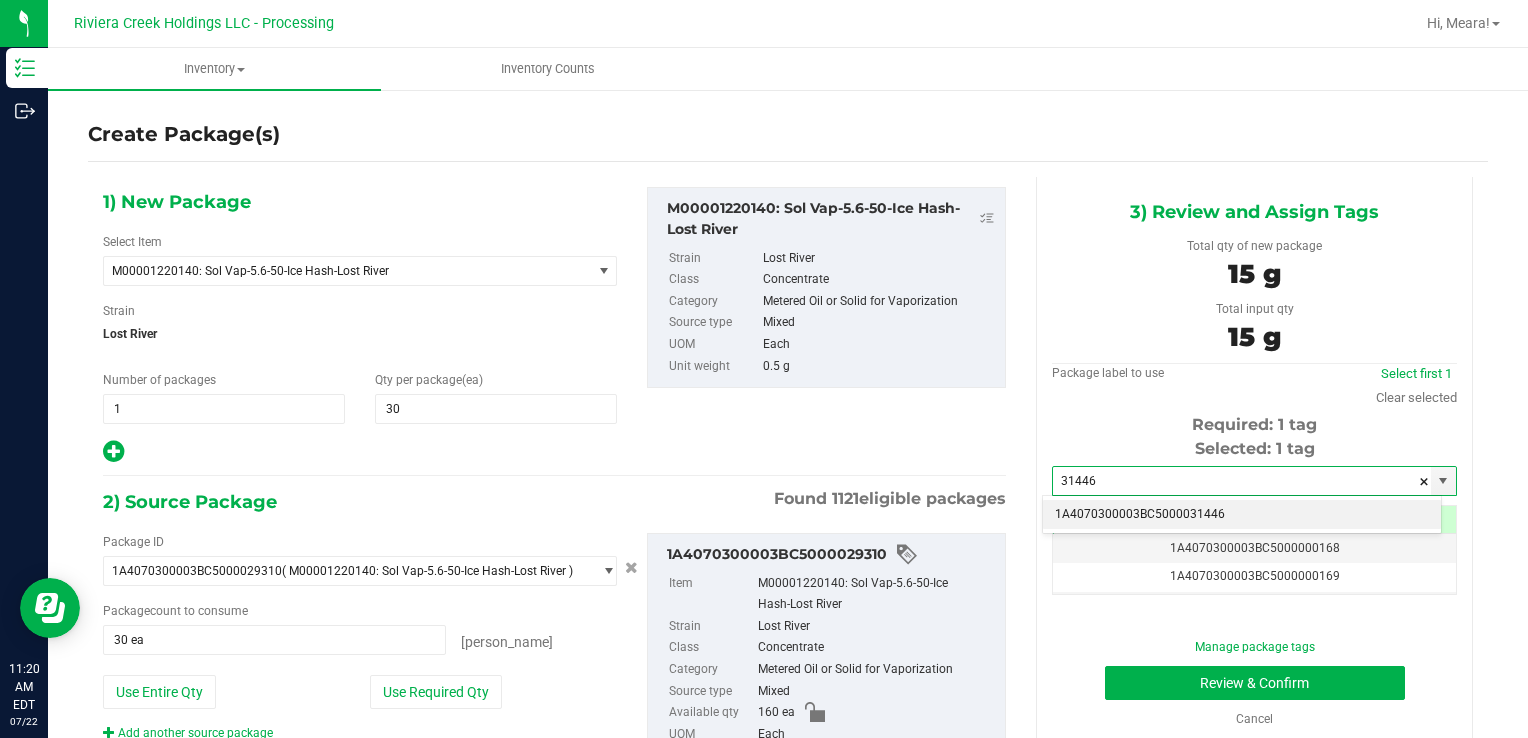 click on "1A4070300003BC5000031446" at bounding box center (1242, 515) 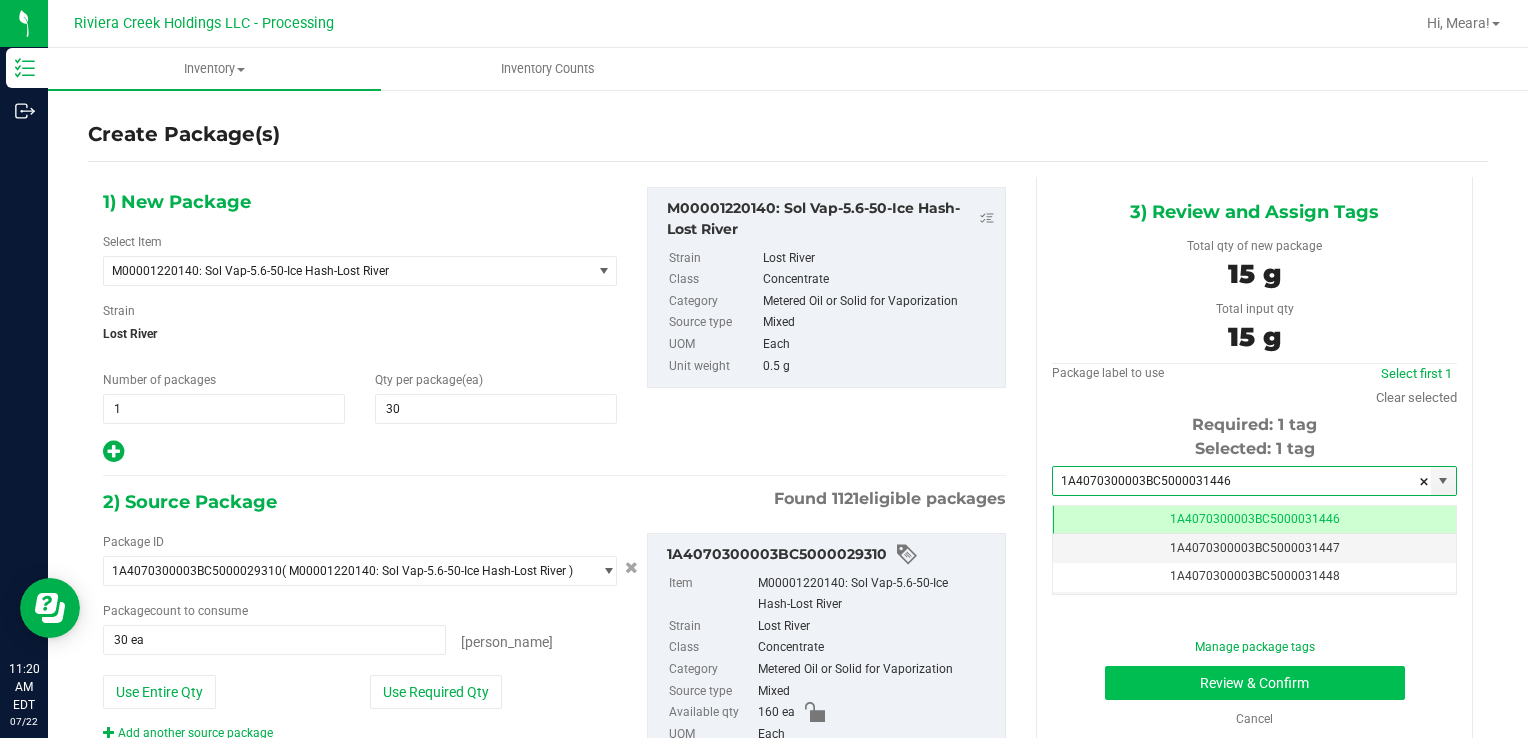 type on "1A4070300003BC5000031446" 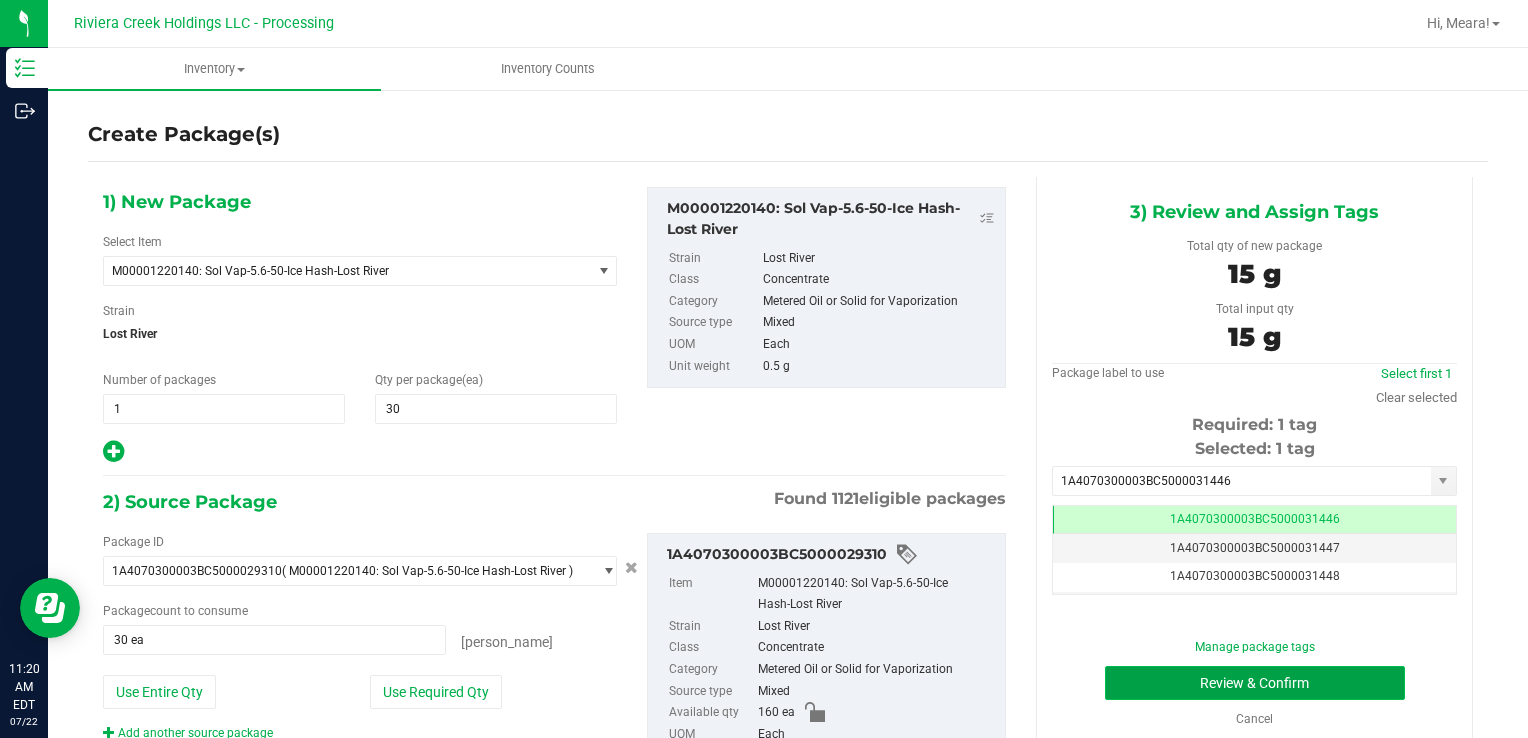 click on "Review & Confirm" at bounding box center (1255, 683) 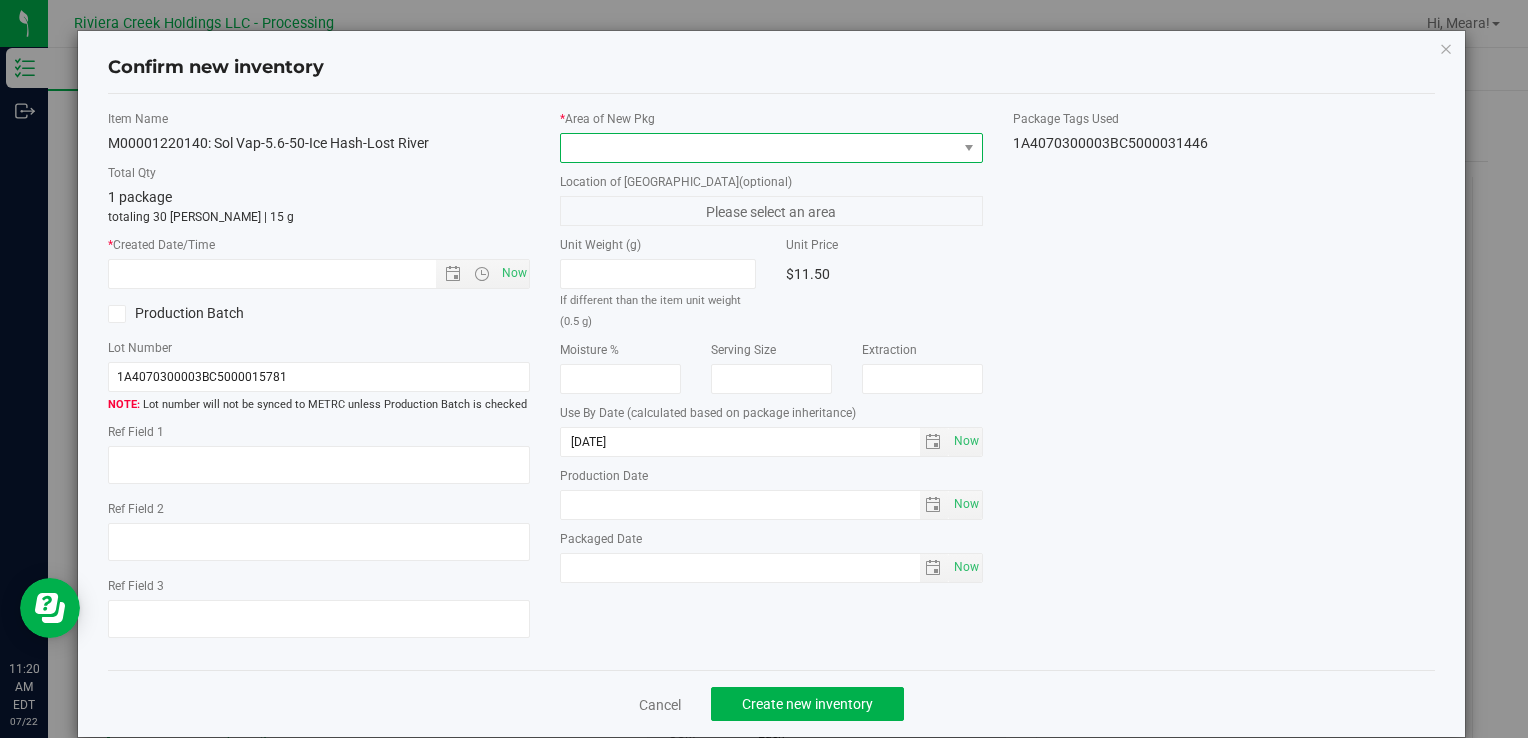 click at bounding box center [758, 148] 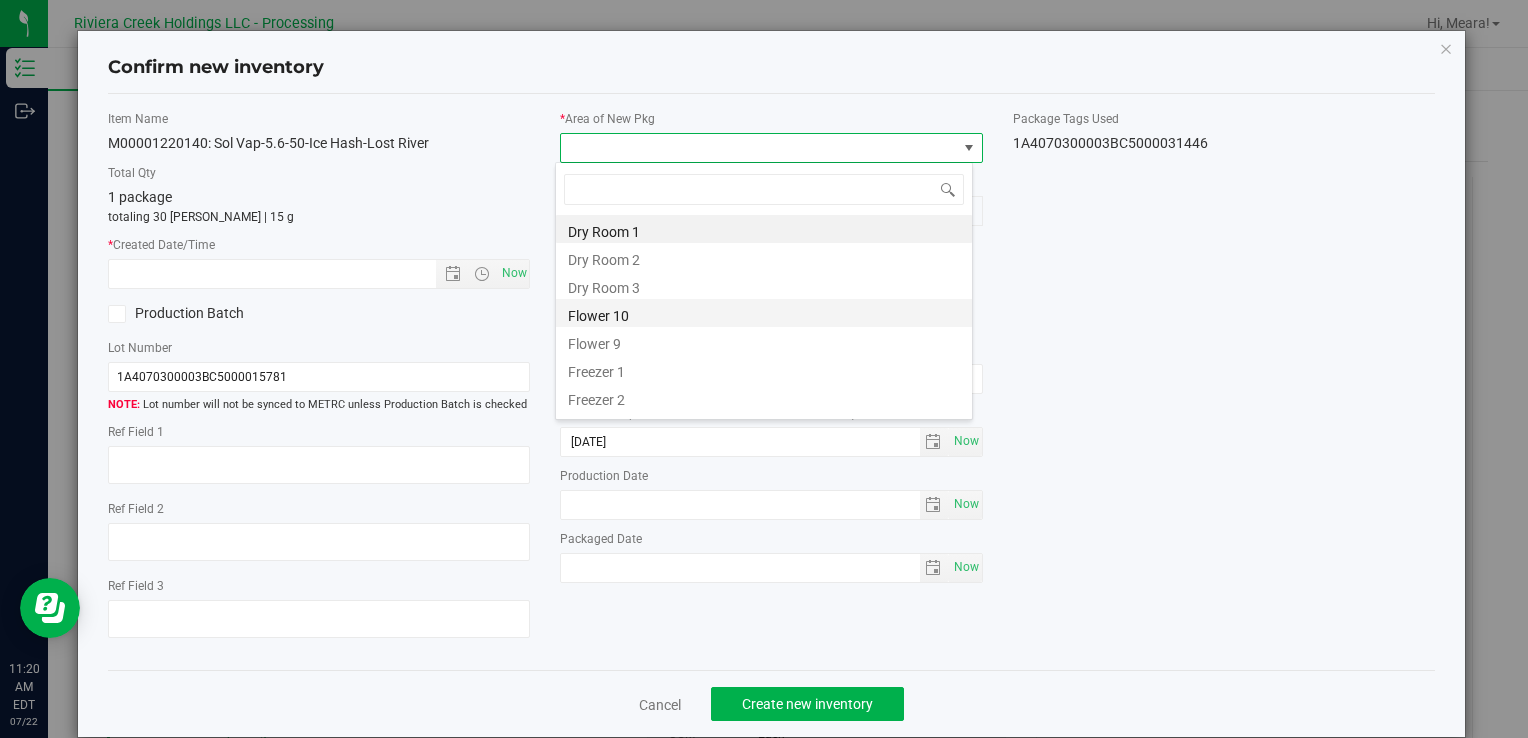 click on "Flower 10" at bounding box center [764, 313] 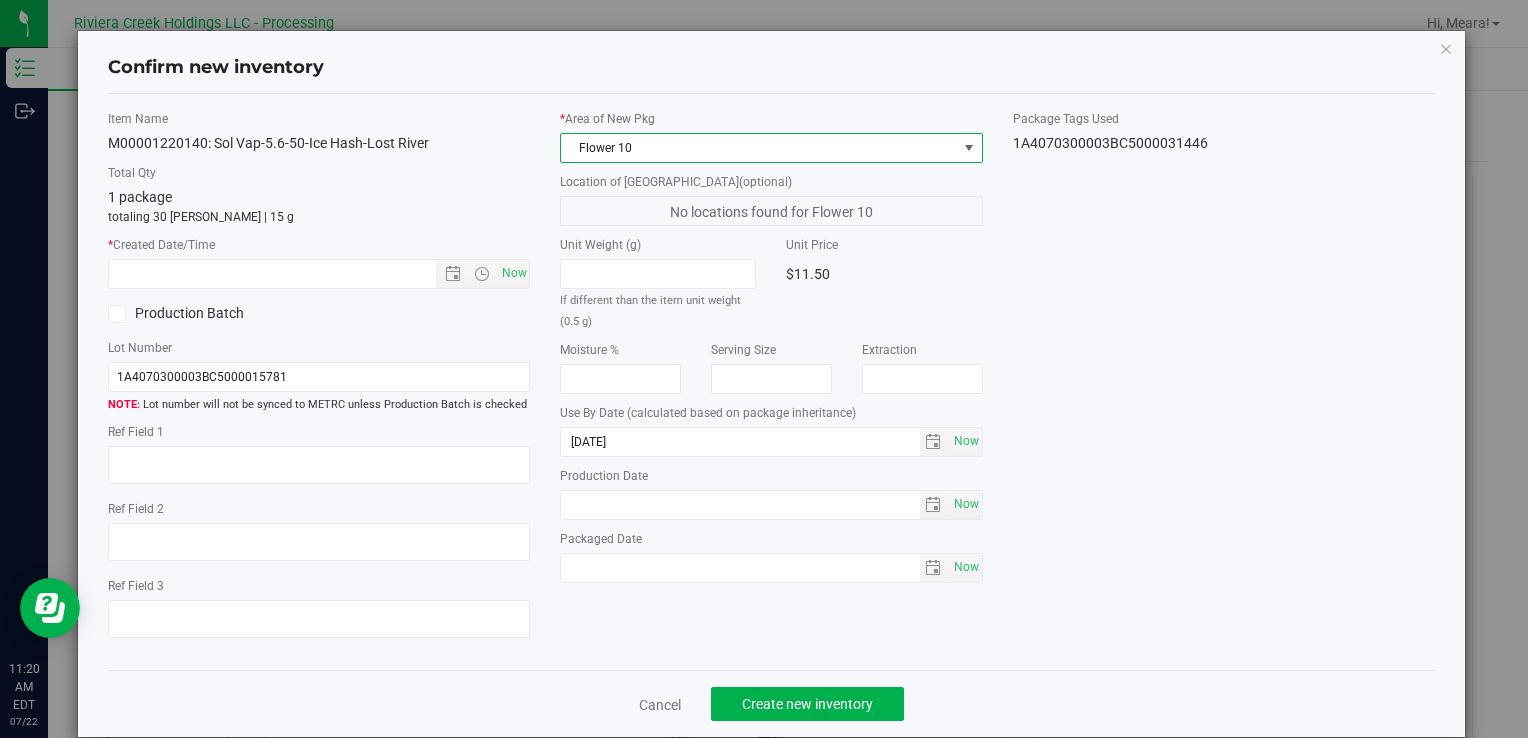 drag, startPoint x: 526, startPoint y: 290, endPoint x: 514, endPoint y: 281, distance: 15 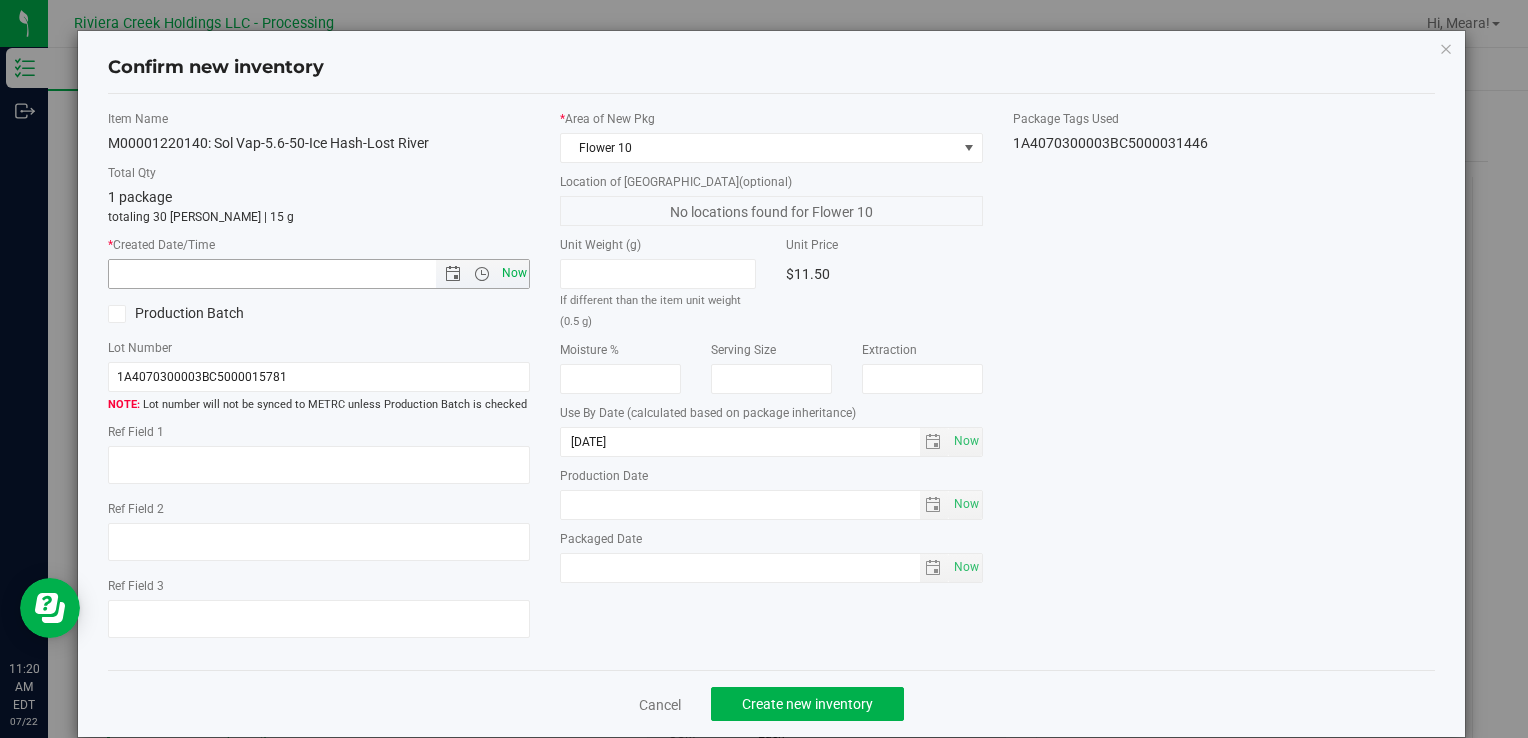 click on "Now" at bounding box center [514, 273] 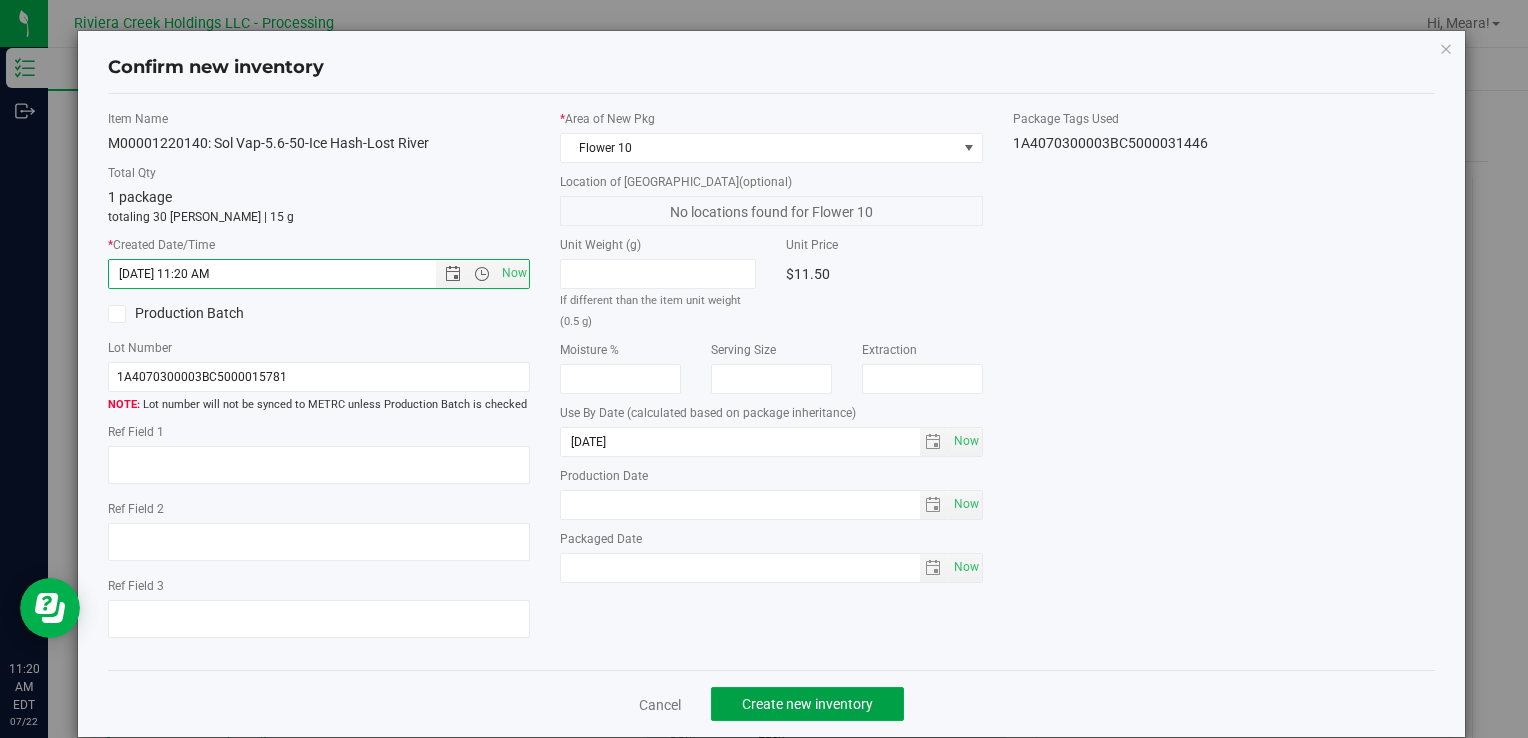 drag, startPoint x: 841, startPoint y: 698, endPoint x: 848, endPoint y: 683, distance: 16.552946 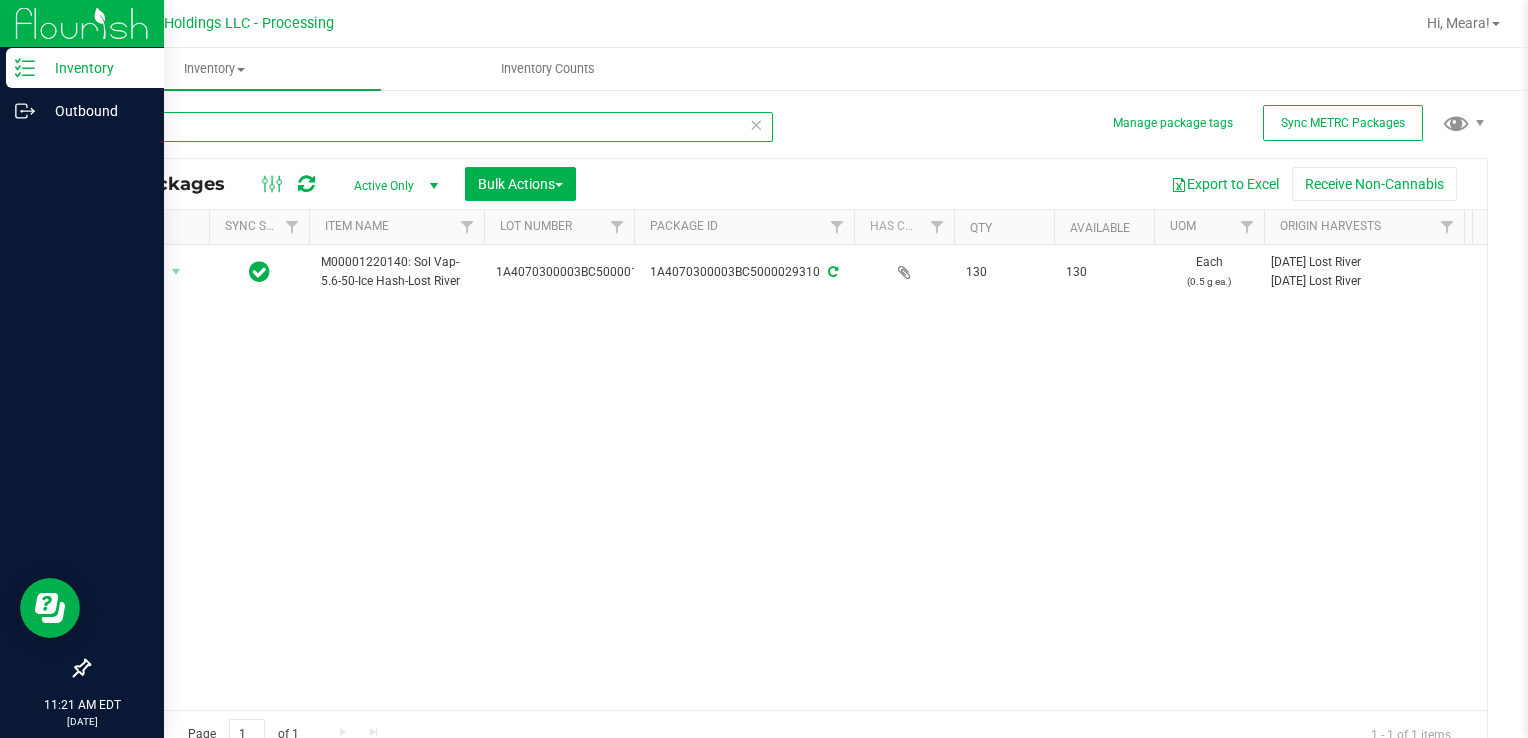 drag, startPoint x: 196, startPoint y: 137, endPoint x: 0, endPoint y: 168, distance: 198.43639 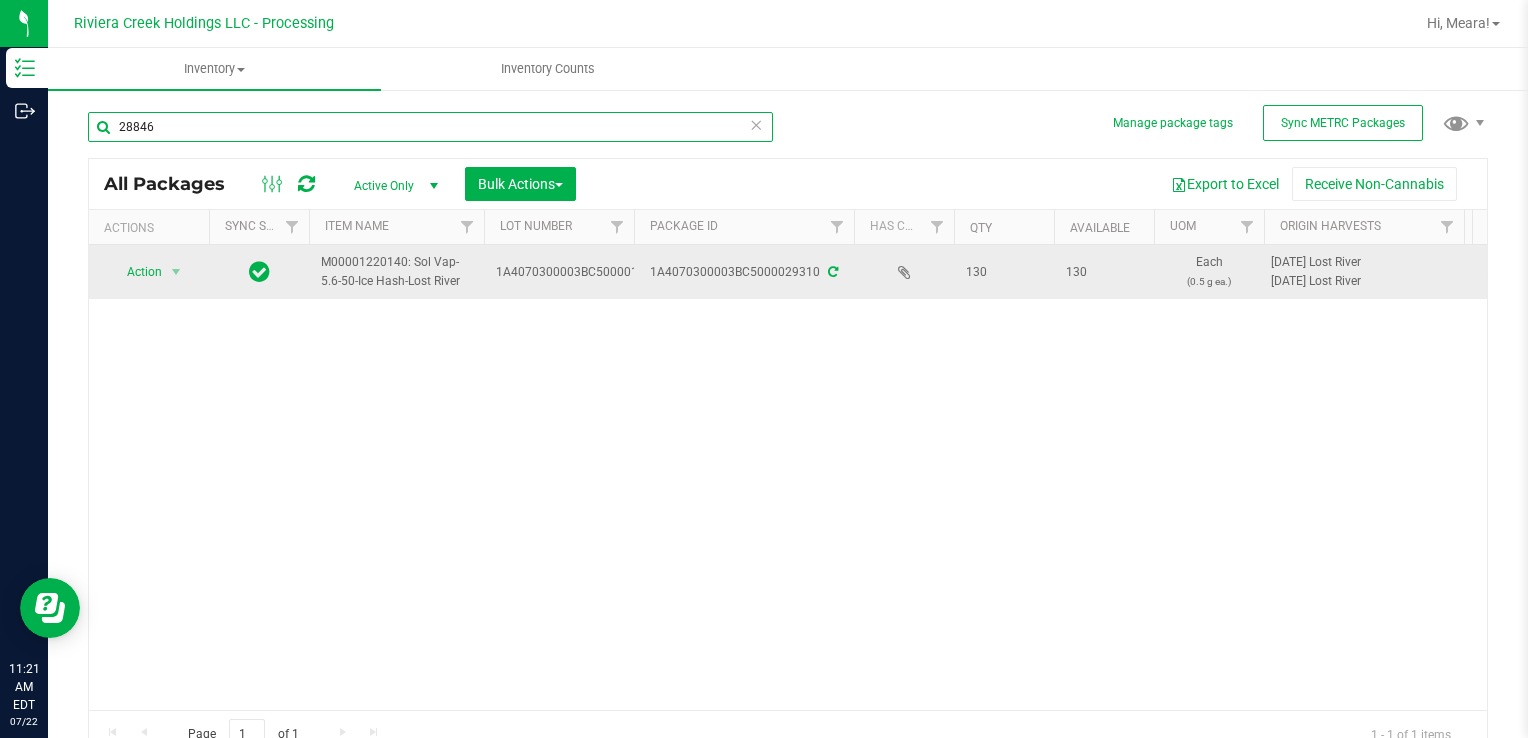 type on "28846" 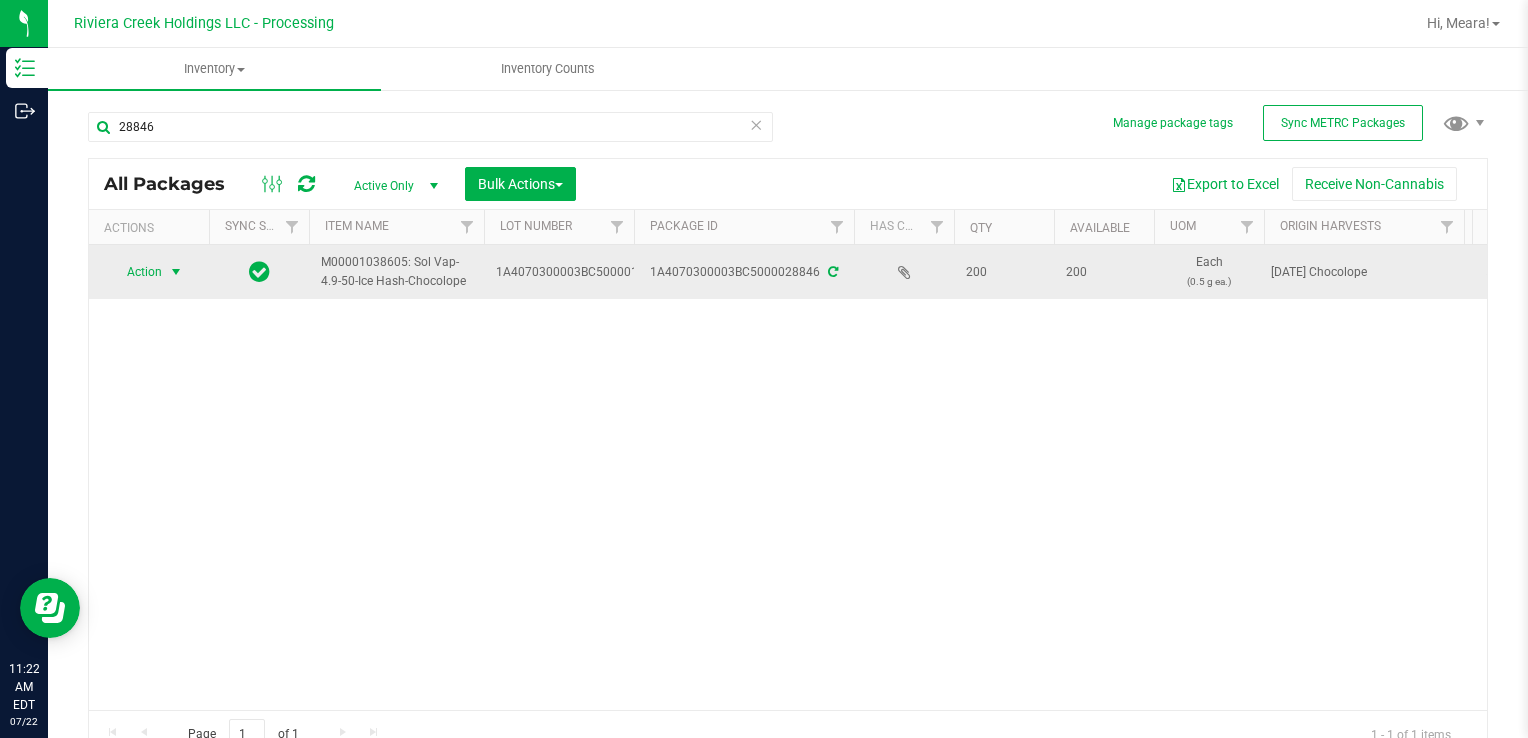 click on "Action" at bounding box center [136, 272] 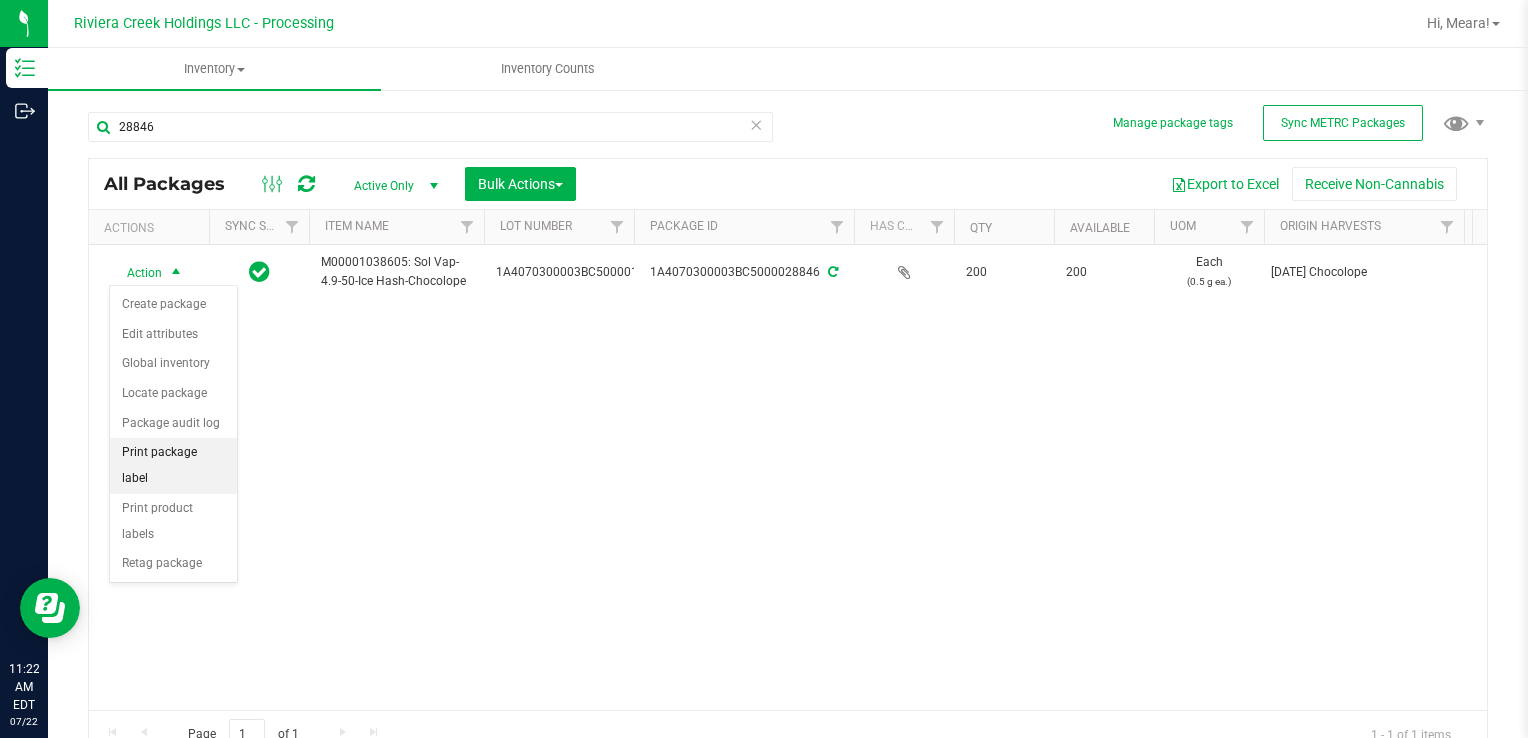 click on "Print package label" at bounding box center [173, 465] 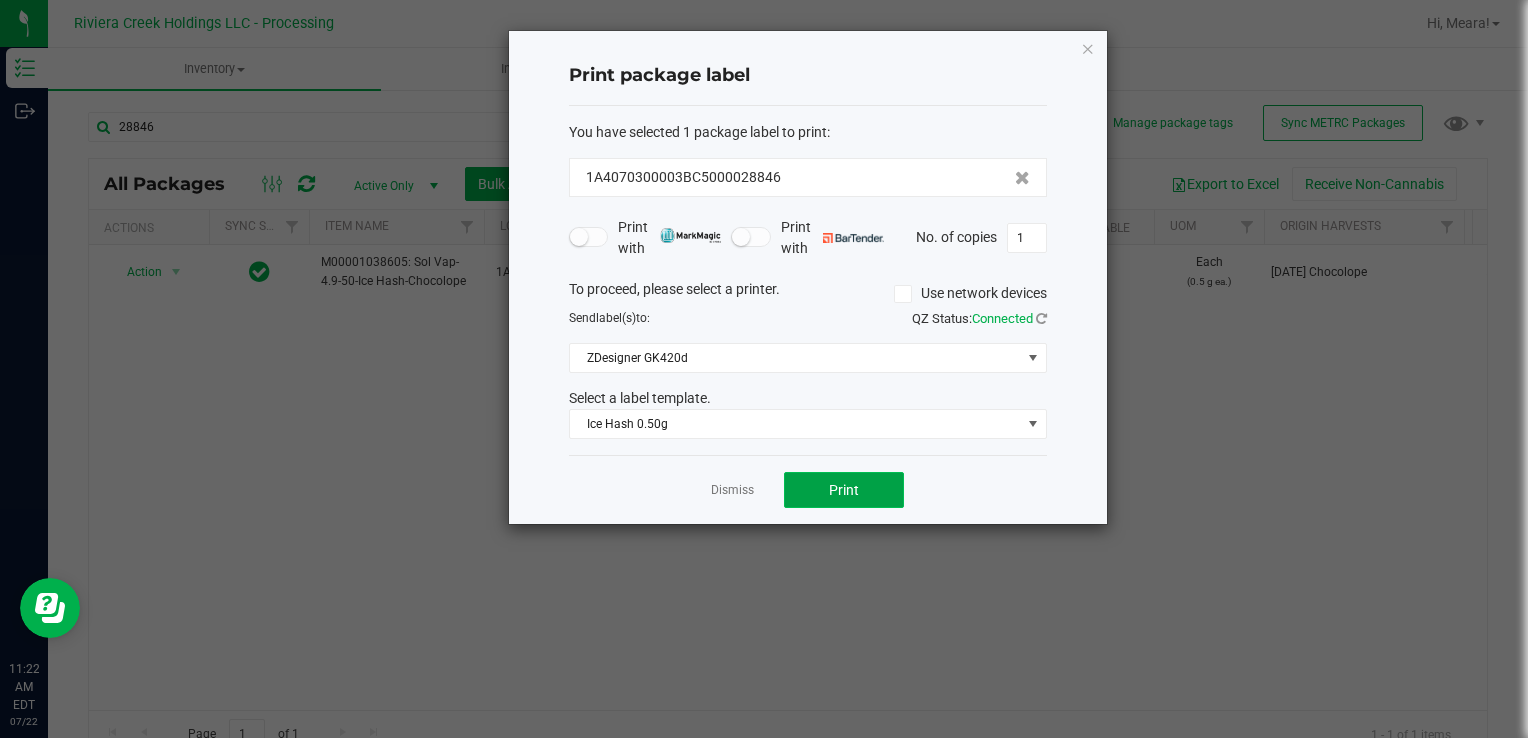 click on "Print" 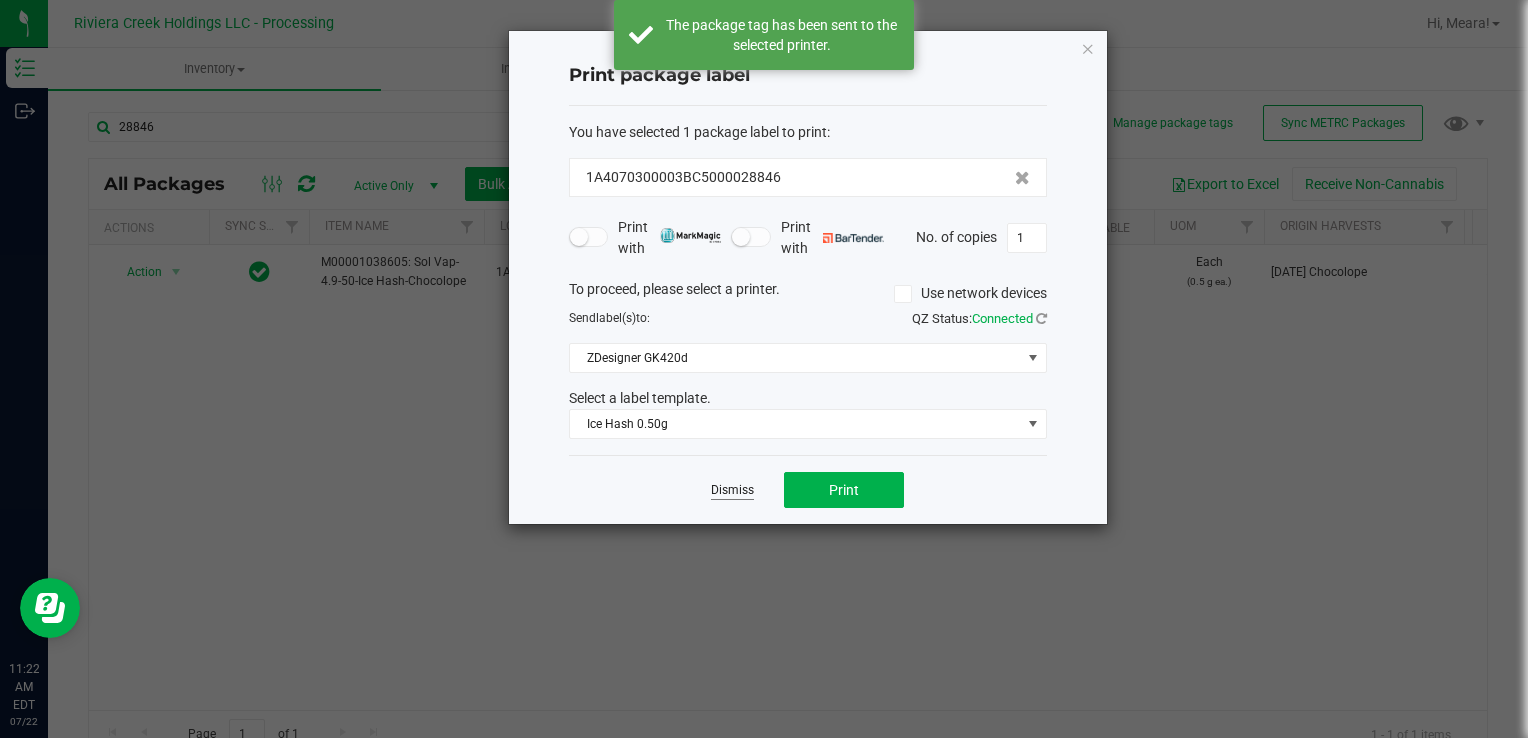 click on "Dismiss" 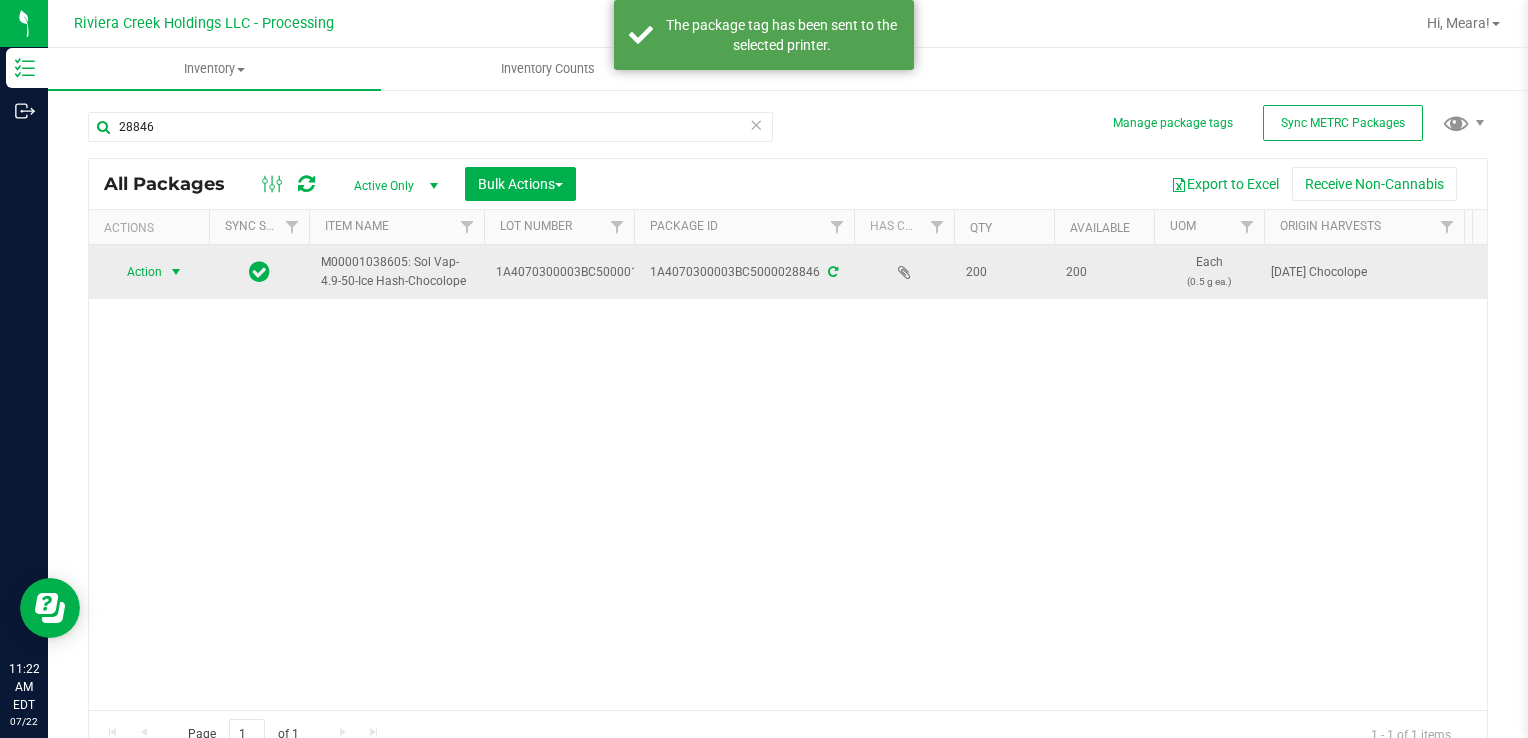 click on "Action" at bounding box center (136, 272) 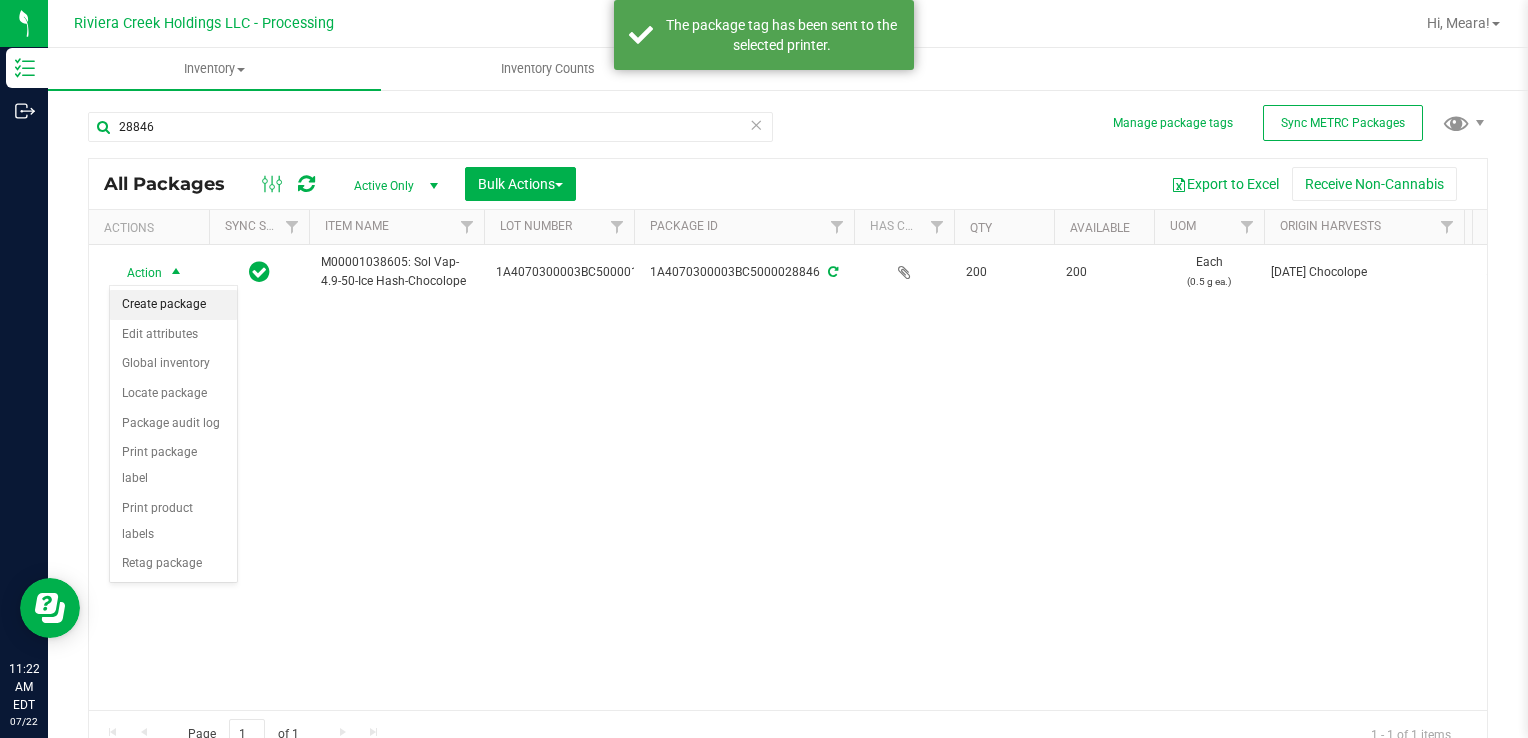 click on "Create package" at bounding box center [173, 305] 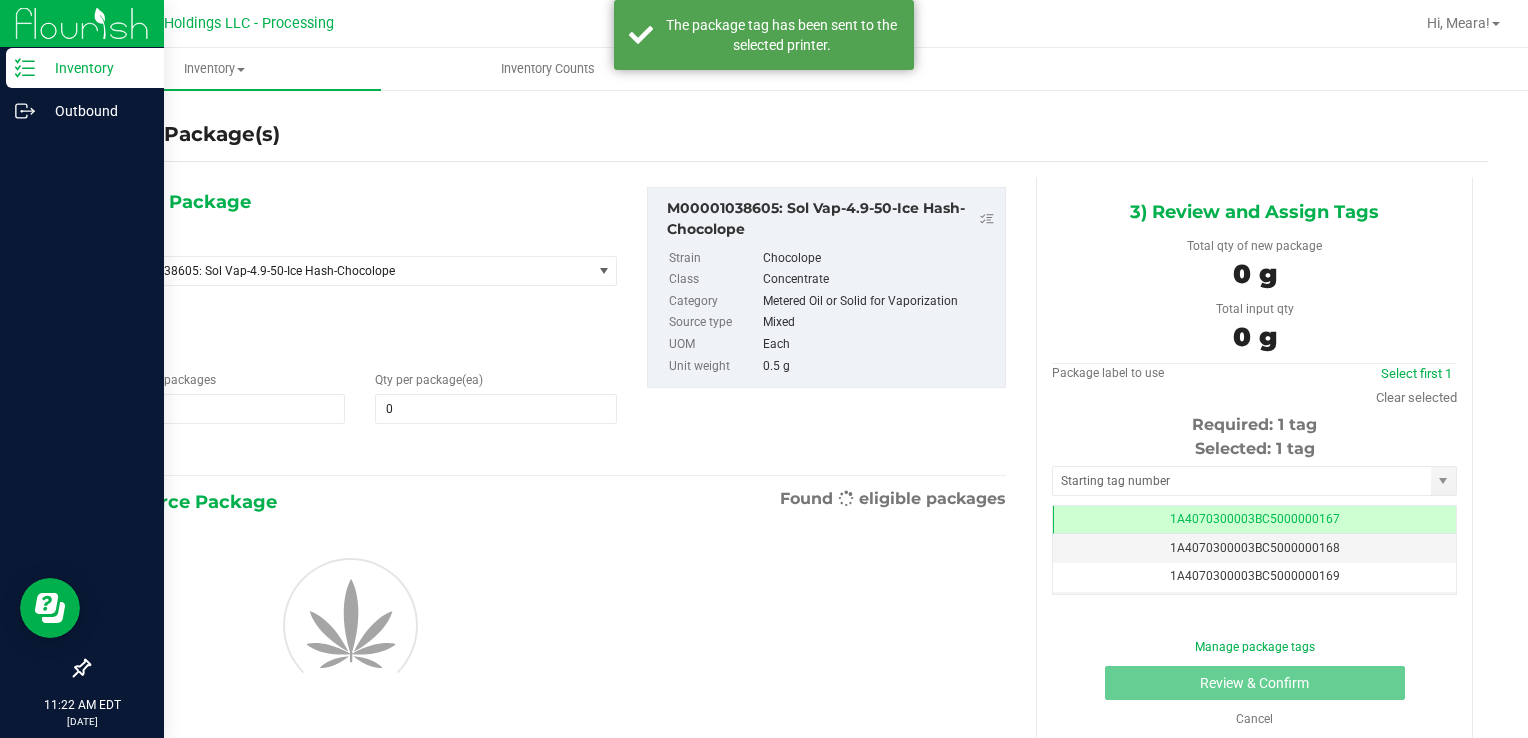 scroll, scrollTop: 0, scrollLeft: 0, axis: both 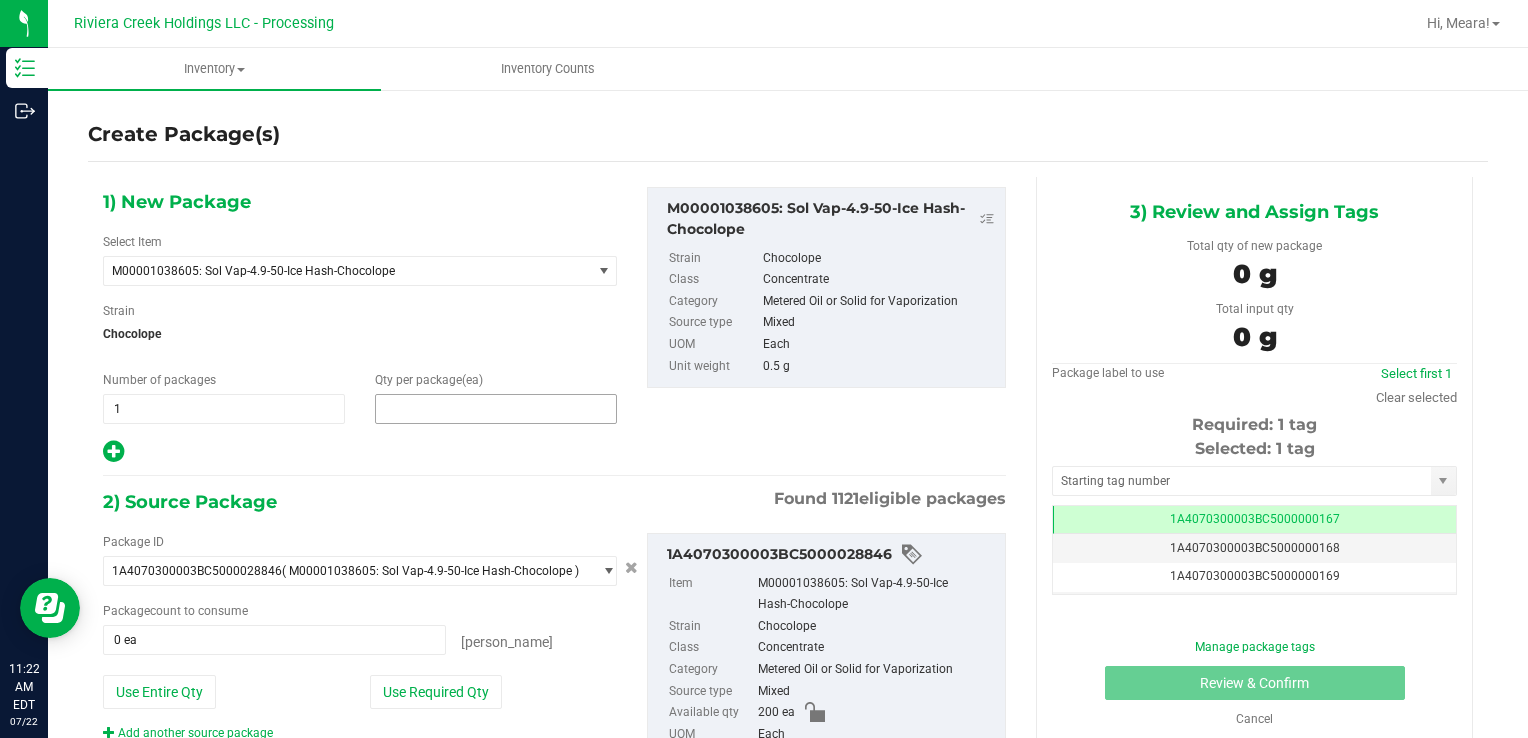 click at bounding box center (496, 409) 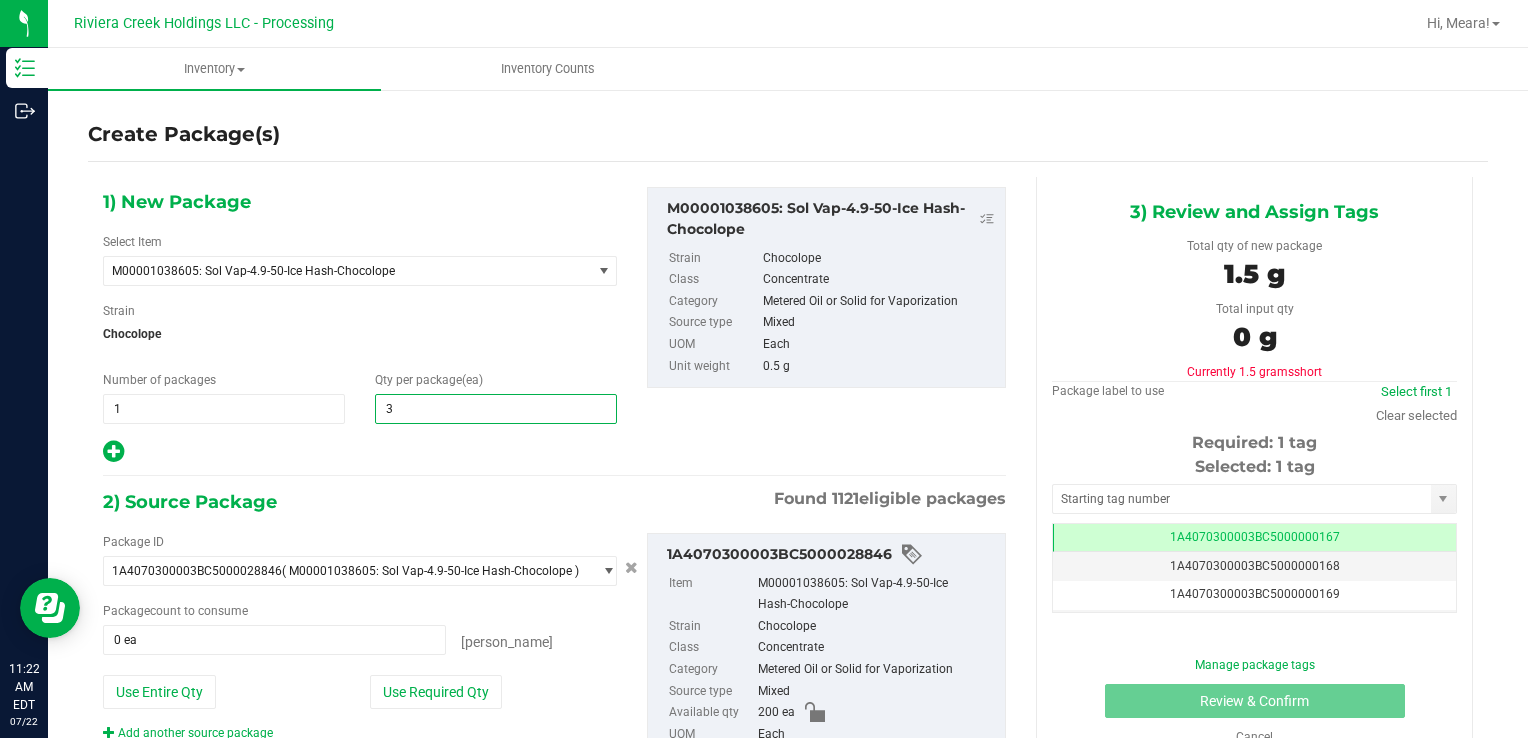type on "30" 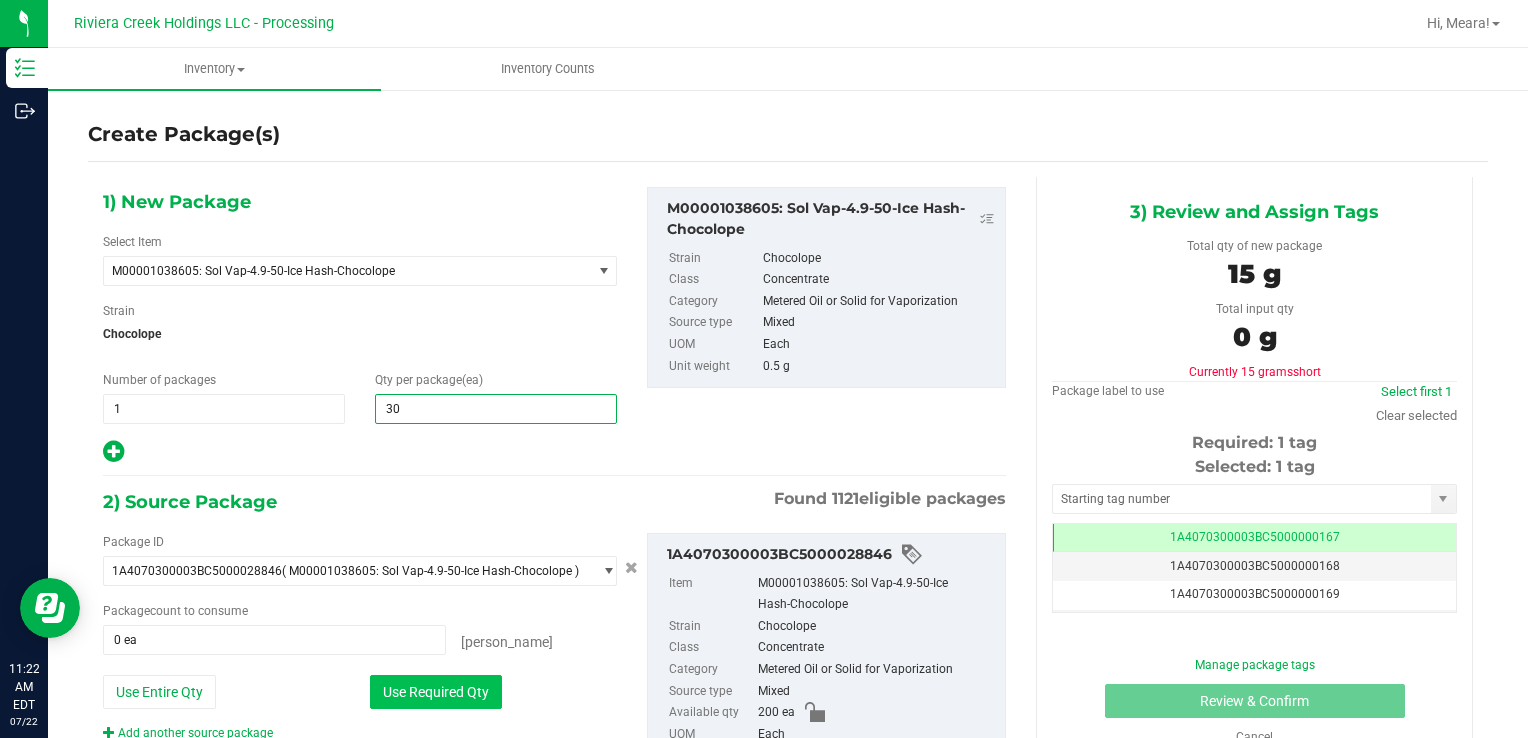 type on "30" 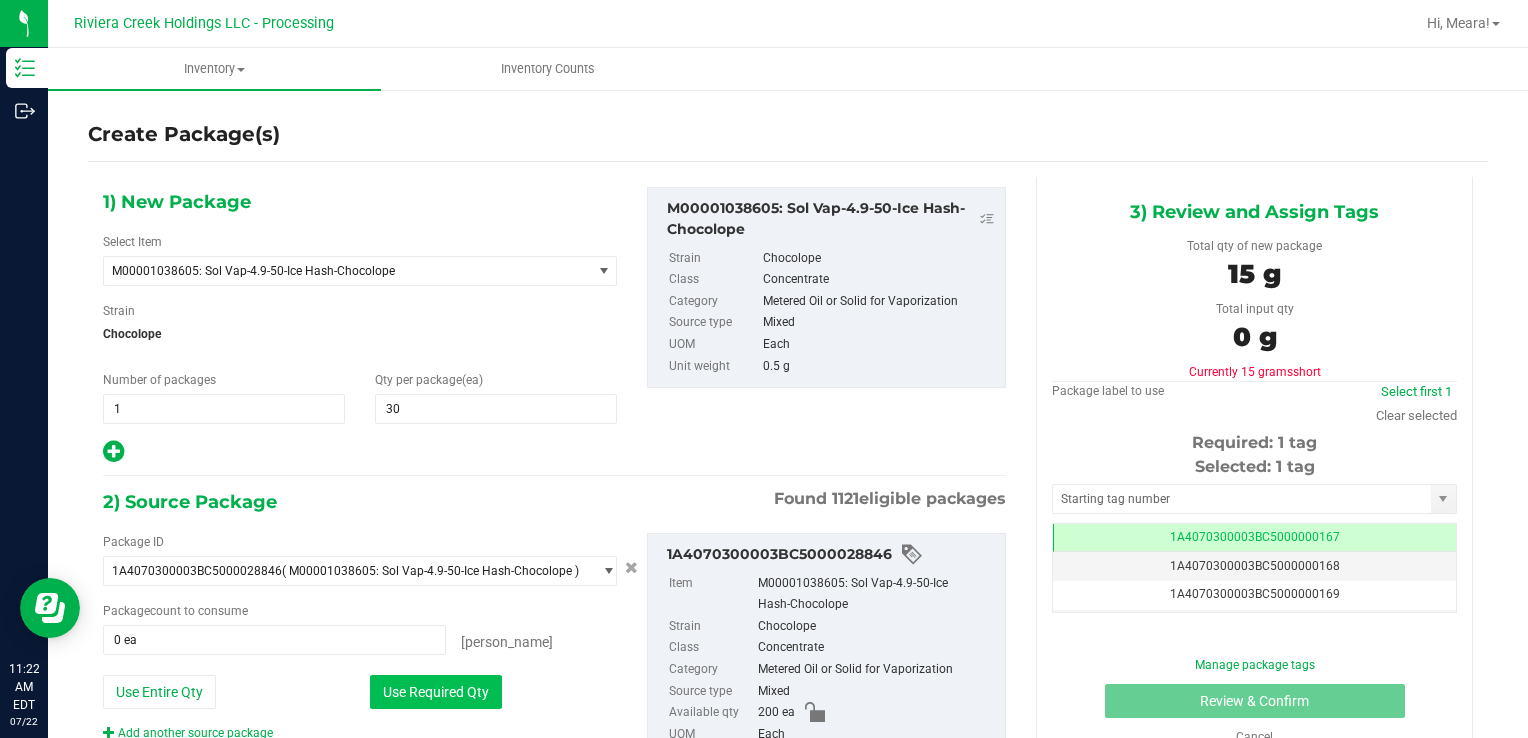 click on "Use Required Qty" at bounding box center (436, 692) 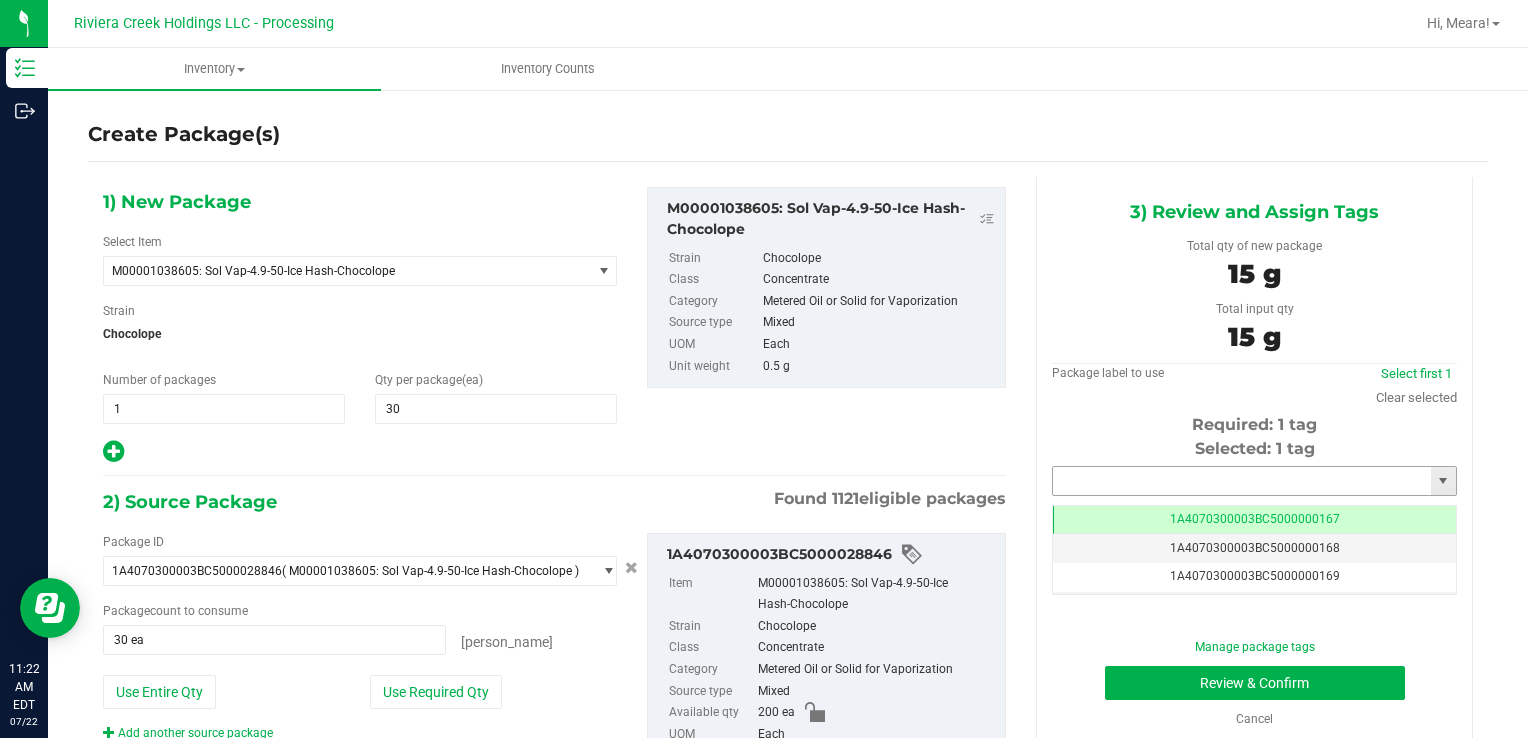 click at bounding box center [1242, 481] 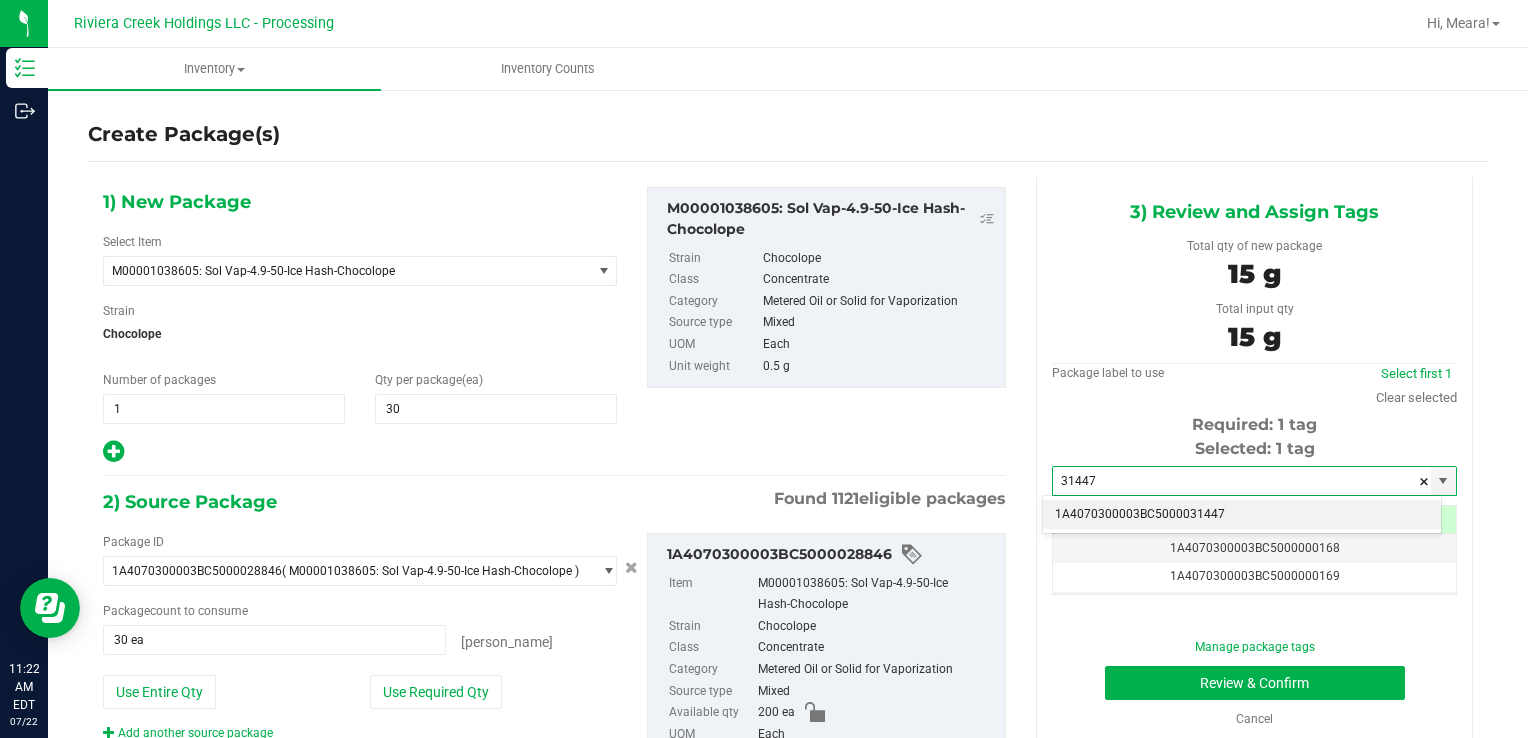 click on "1A4070300003BC5000031447" at bounding box center [1242, 515] 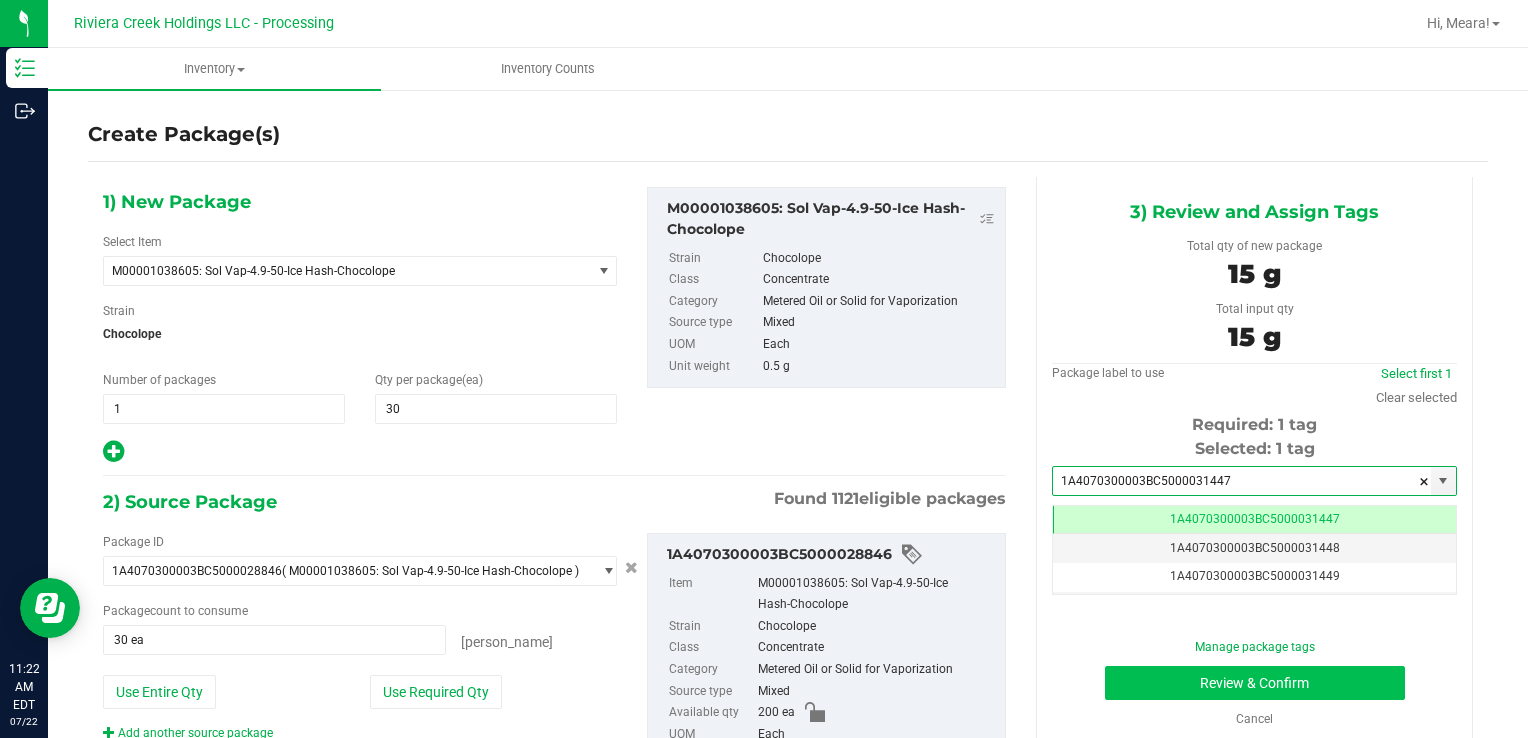 scroll, scrollTop: 0, scrollLeft: 0, axis: both 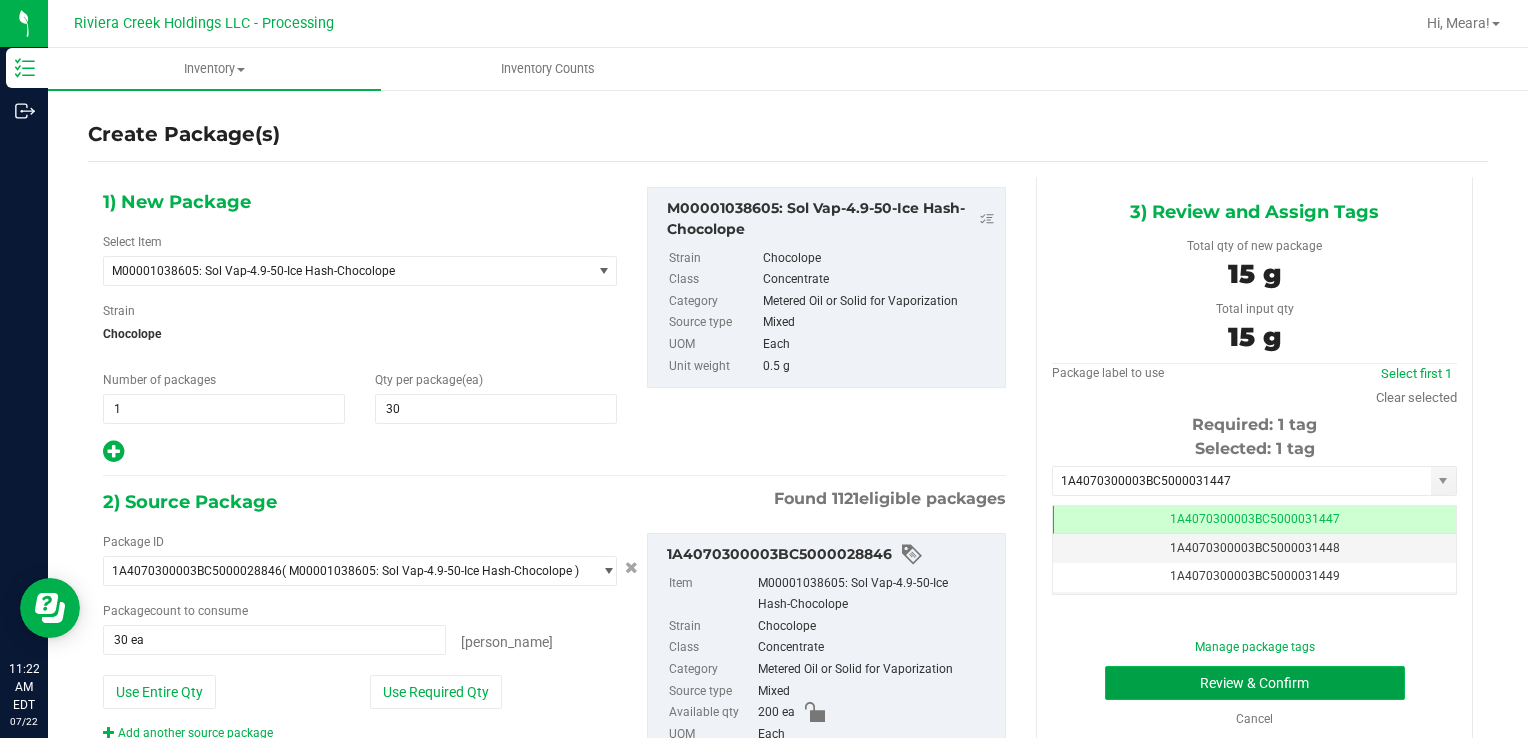 click on "Review & Confirm" at bounding box center [1255, 683] 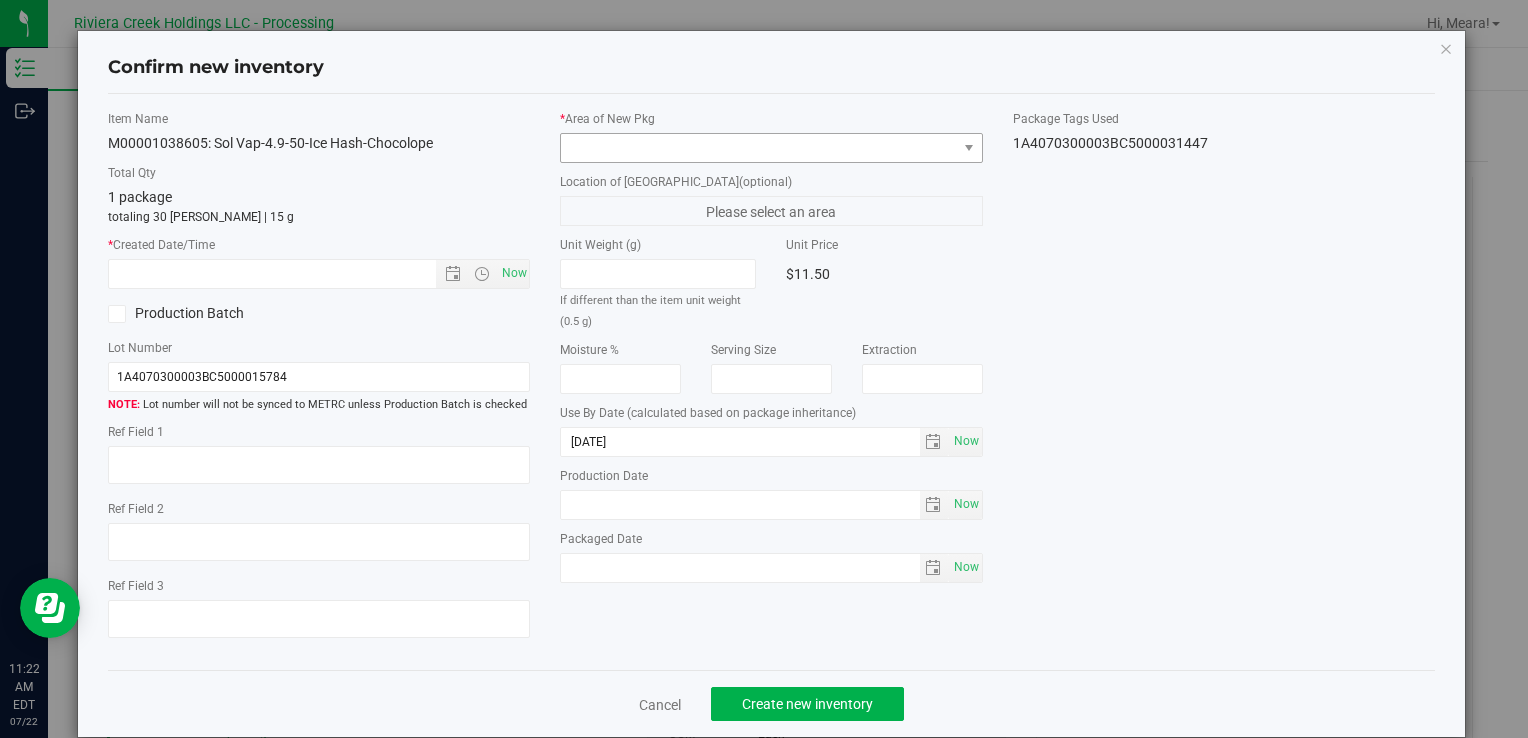 click on "*
Area of [GEOGRAPHIC_DATA]" at bounding box center (771, 136) 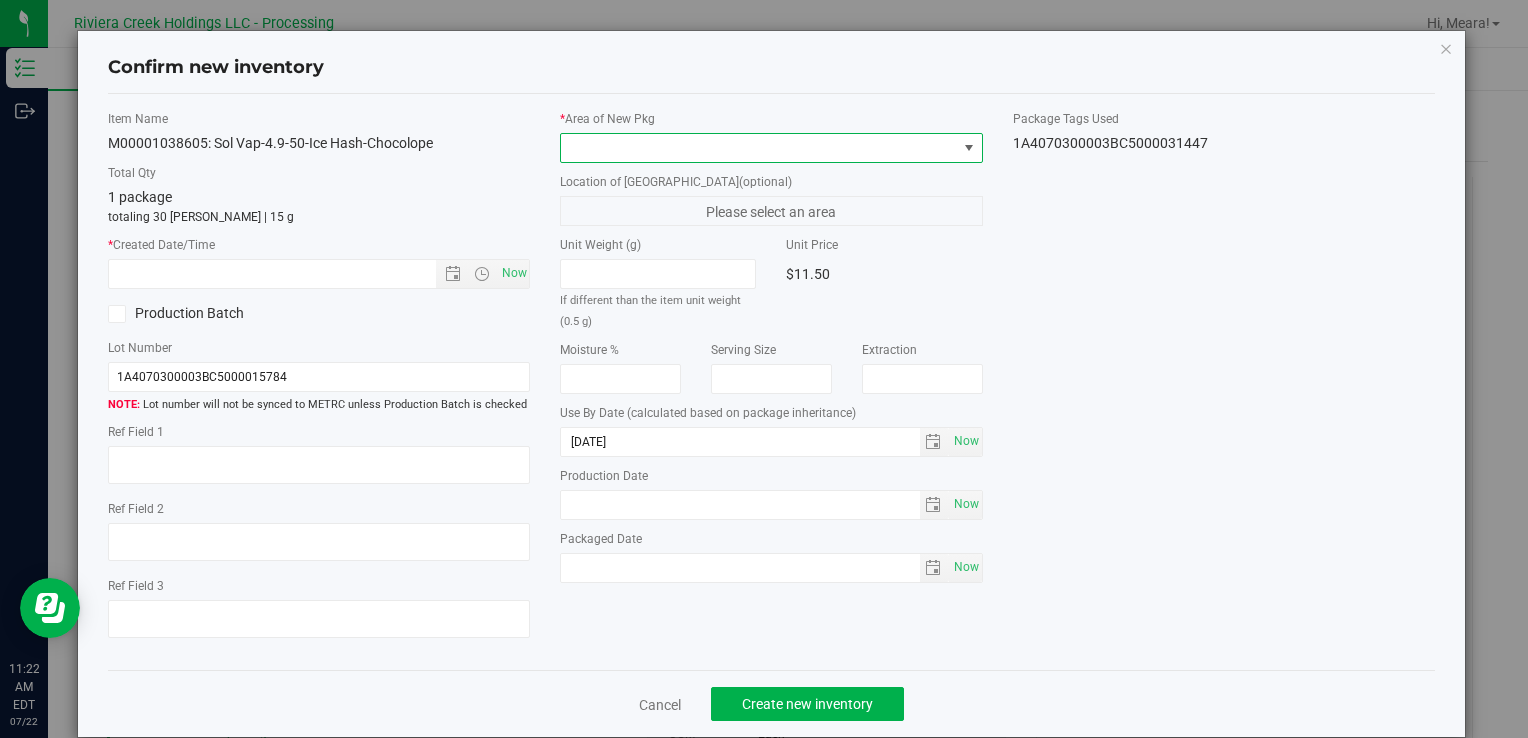 click at bounding box center (758, 148) 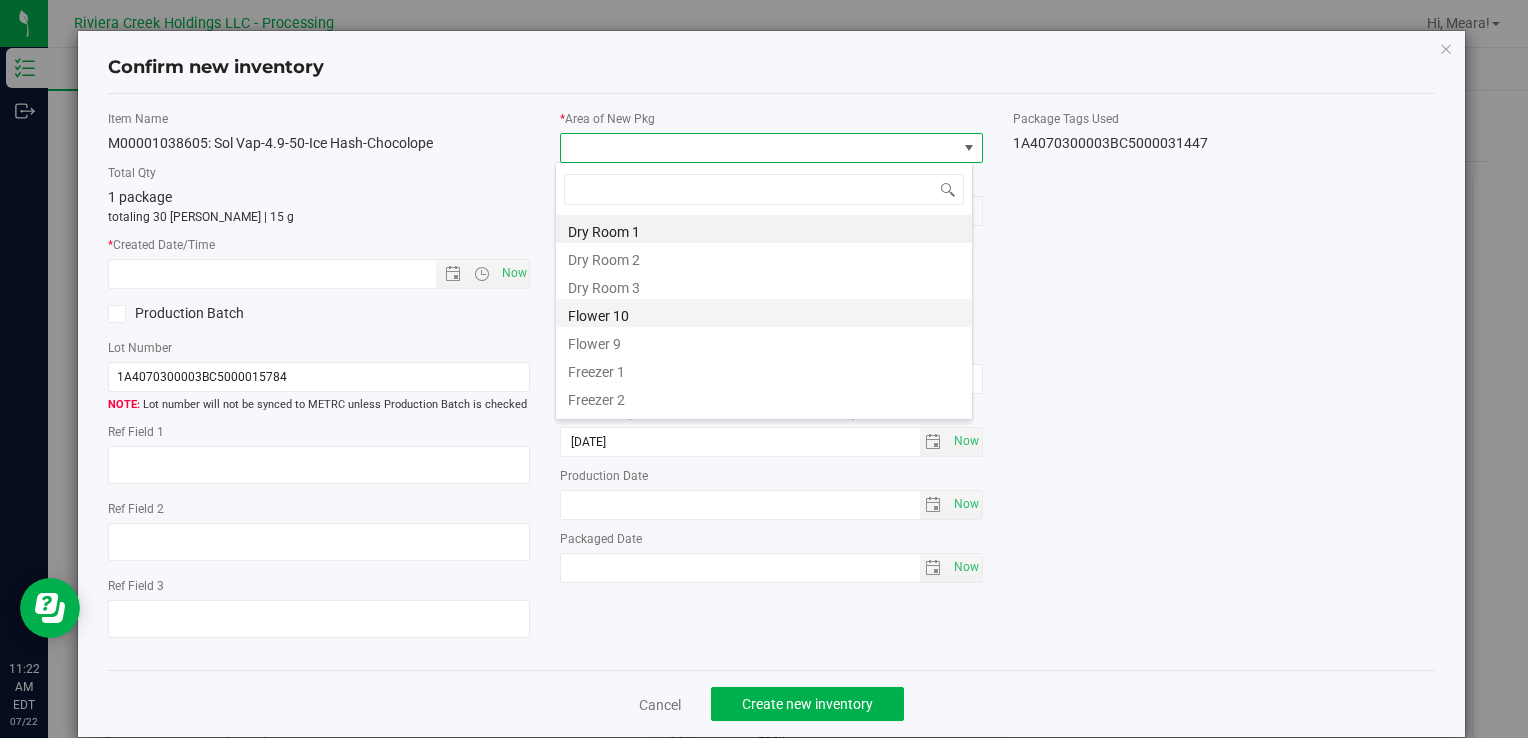 drag, startPoint x: 621, startPoint y: 318, endPoint x: 538, endPoint y: 294, distance: 86.40023 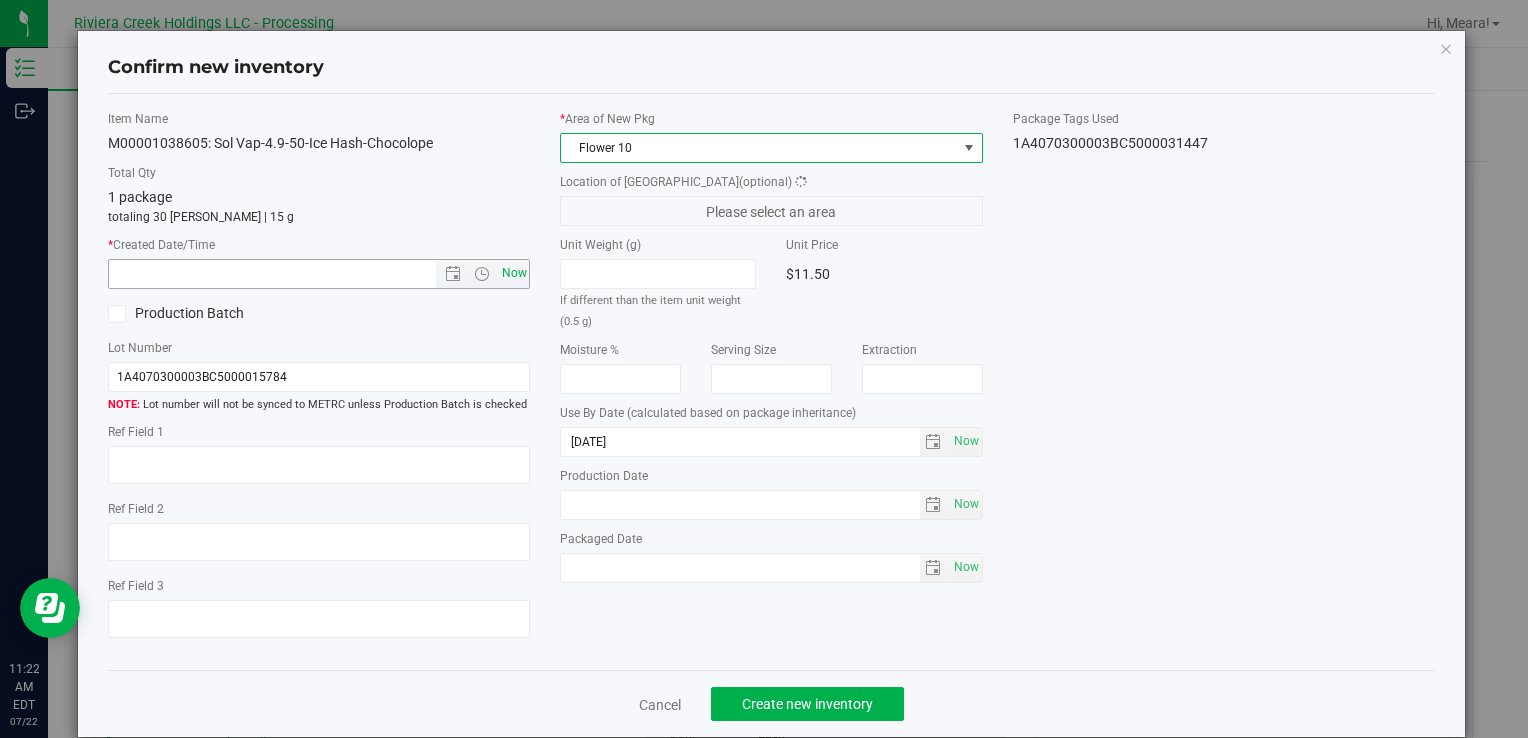click on "Item Name
M00001038605: Sol Vap-4.9-50-Ice Hash-Chocolope
Total Qty
1 package  totaling 30 [PERSON_NAME] | 15 g
*
Created Date/Time
Now
Production Batch
Lot Number
1A4070300003BC5000015784" at bounding box center (319, 382) 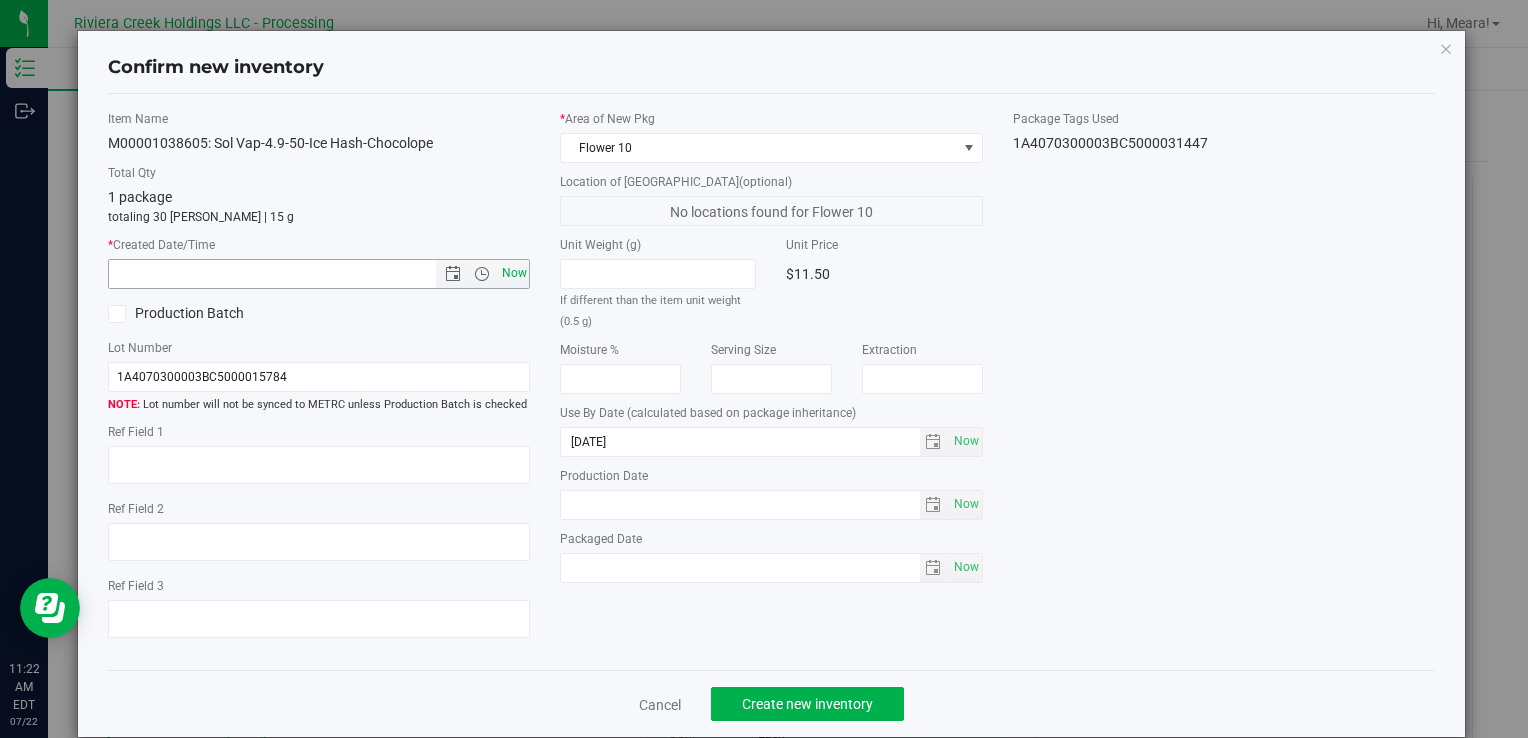 click on "Now" at bounding box center (514, 273) 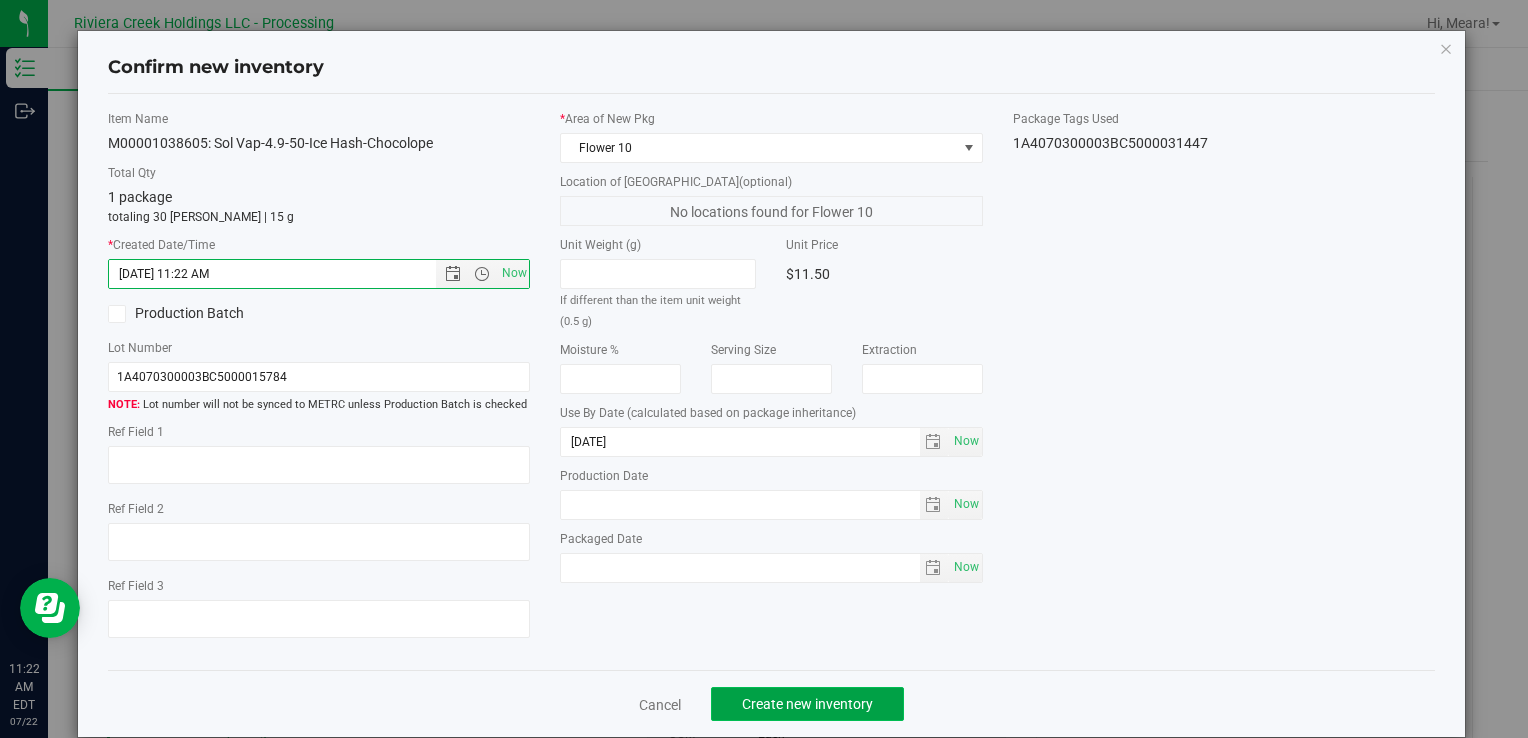 drag, startPoint x: 847, startPoint y: 714, endPoint x: 831, endPoint y: 703, distance: 19.416489 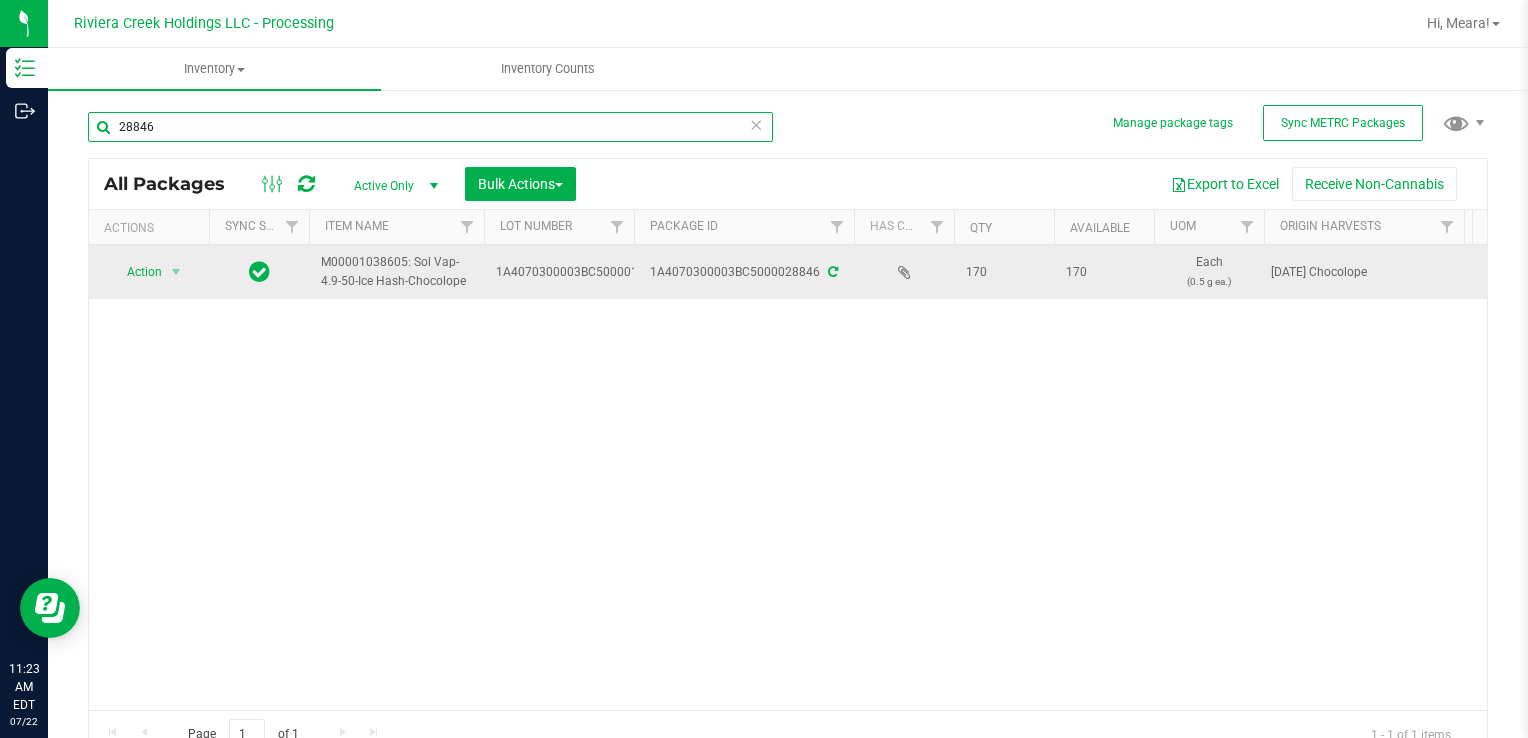 drag, startPoint x: 186, startPoint y: 138, endPoint x: 343, endPoint y: 294, distance: 221.32555 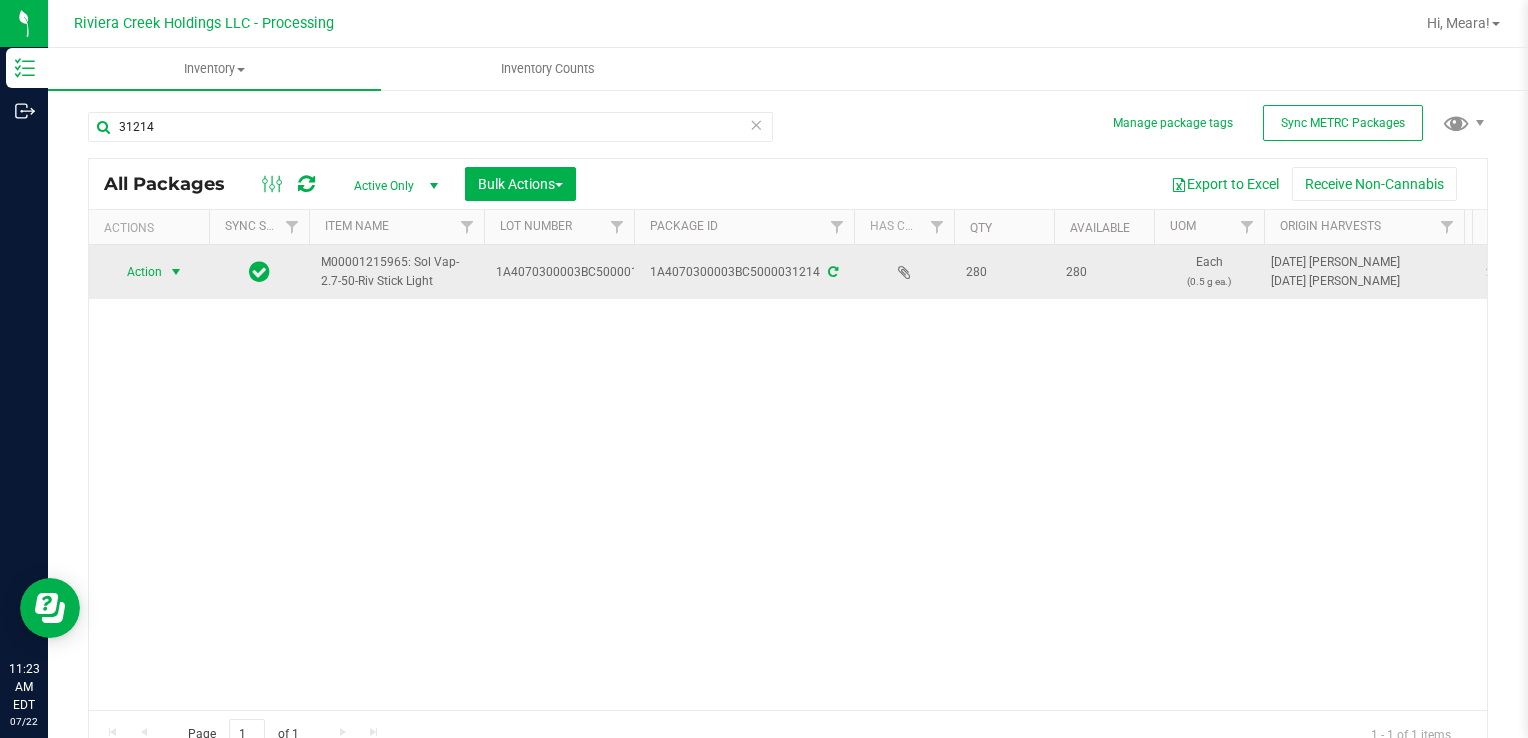 click on "Action" at bounding box center [136, 272] 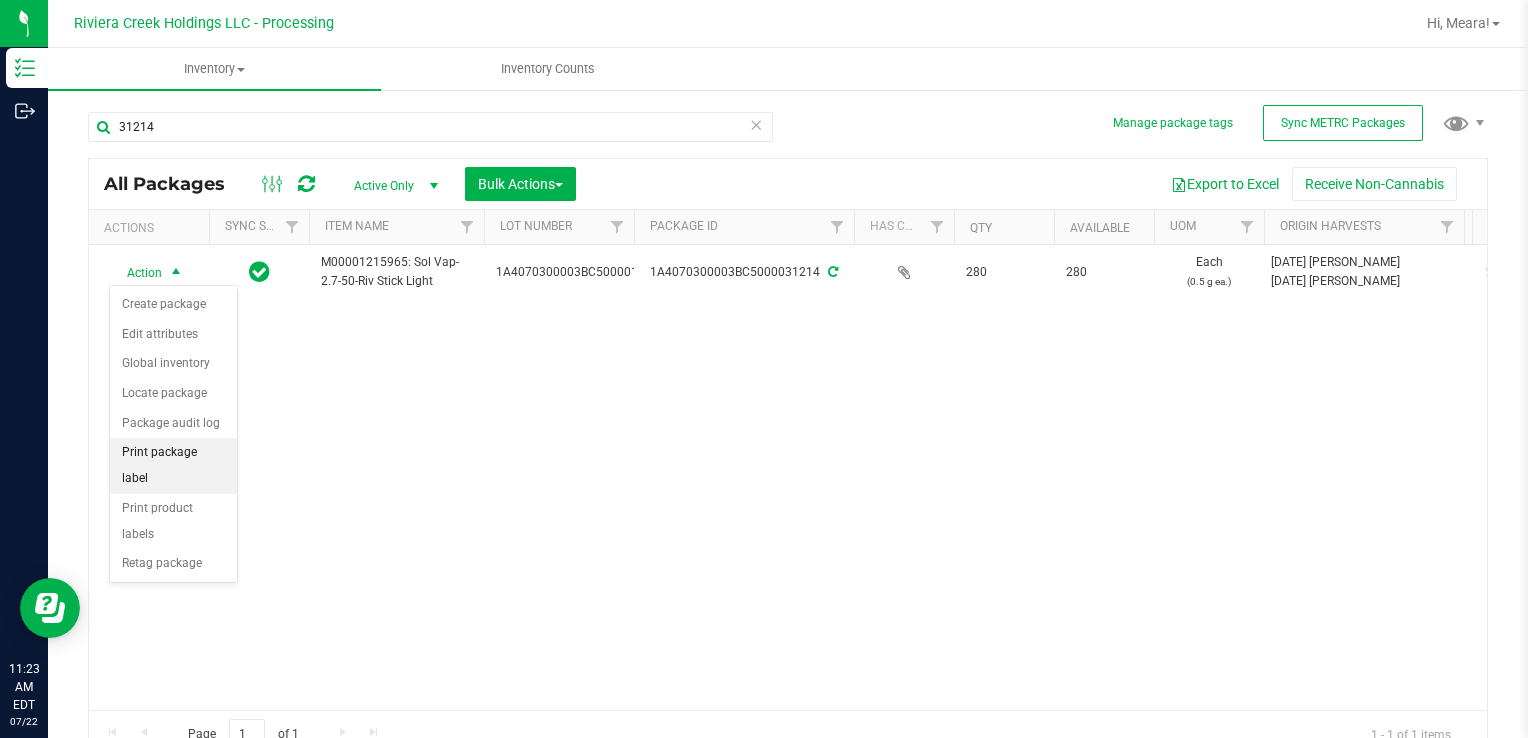click on "Print package label" at bounding box center (173, 465) 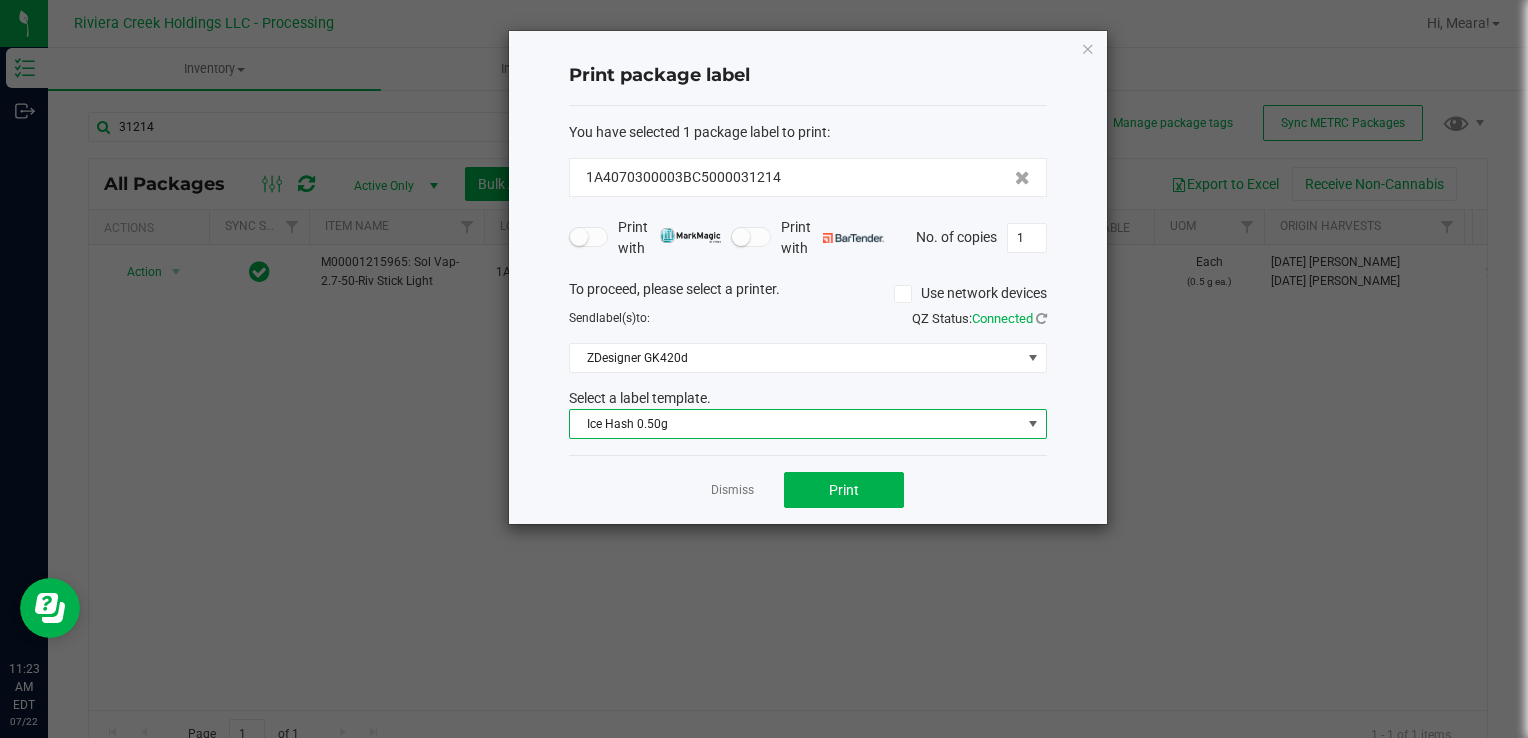 click on "Ice Hash 0.50g" at bounding box center [795, 424] 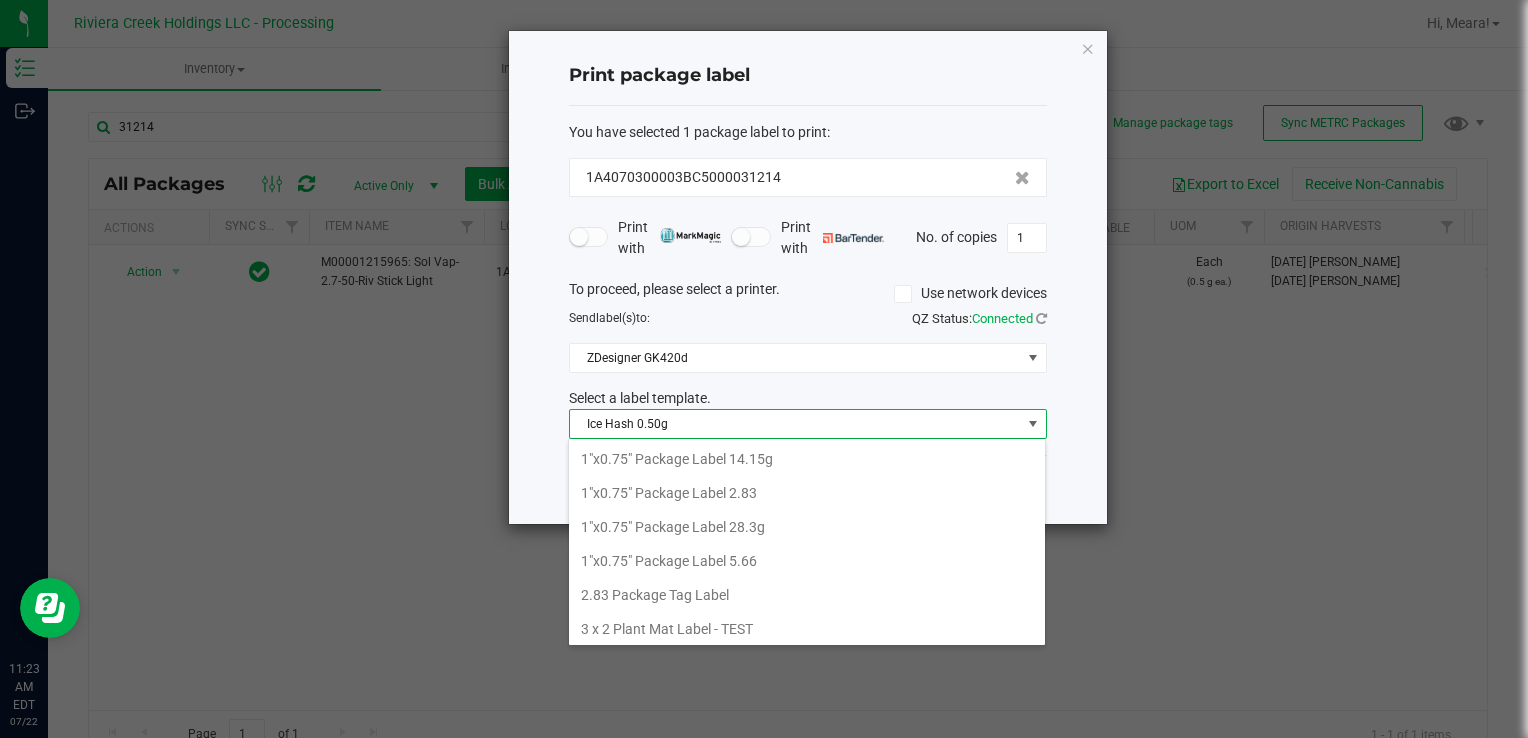 scroll, scrollTop: 543, scrollLeft: 0, axis: vertical 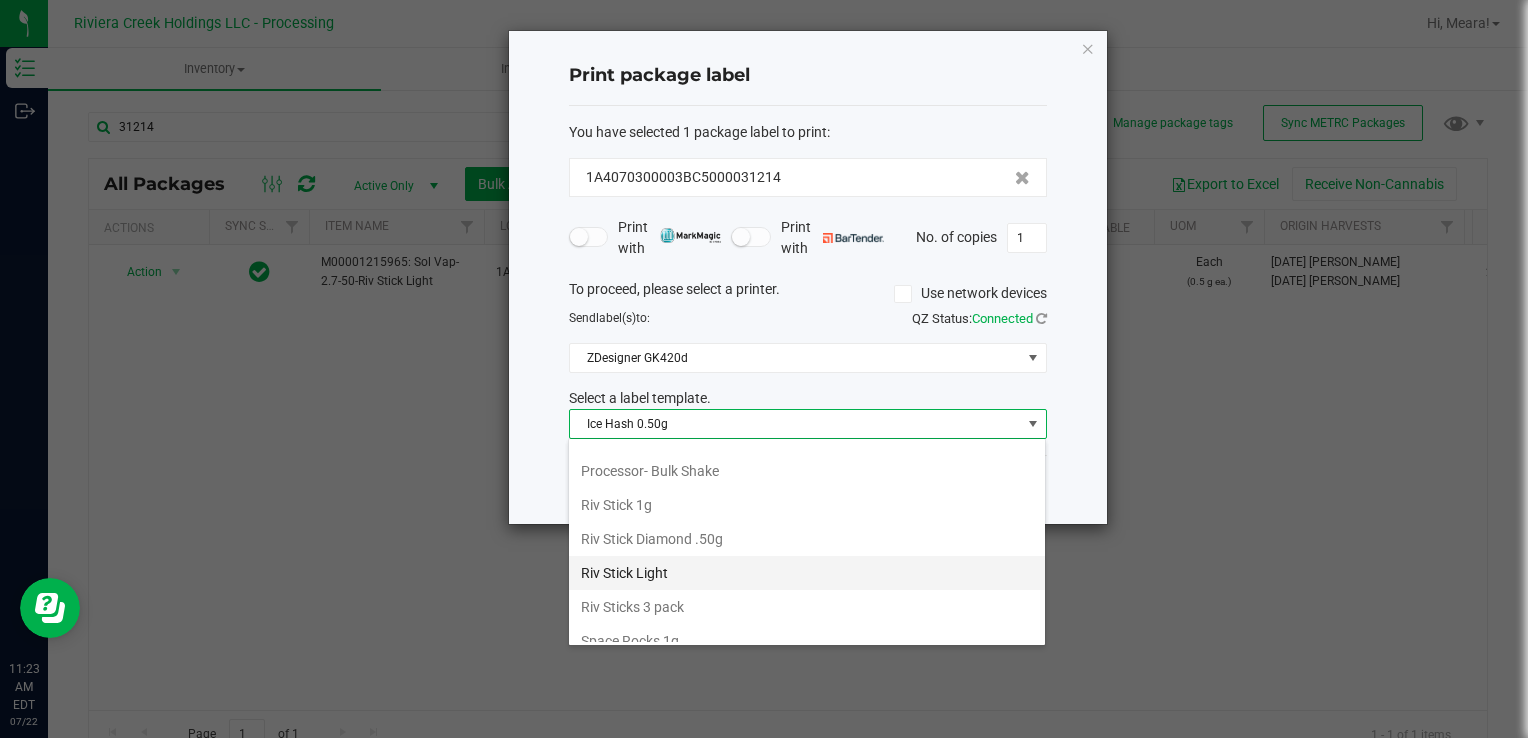 click on "Riv Stick Light" at bounding box center [807, 573] 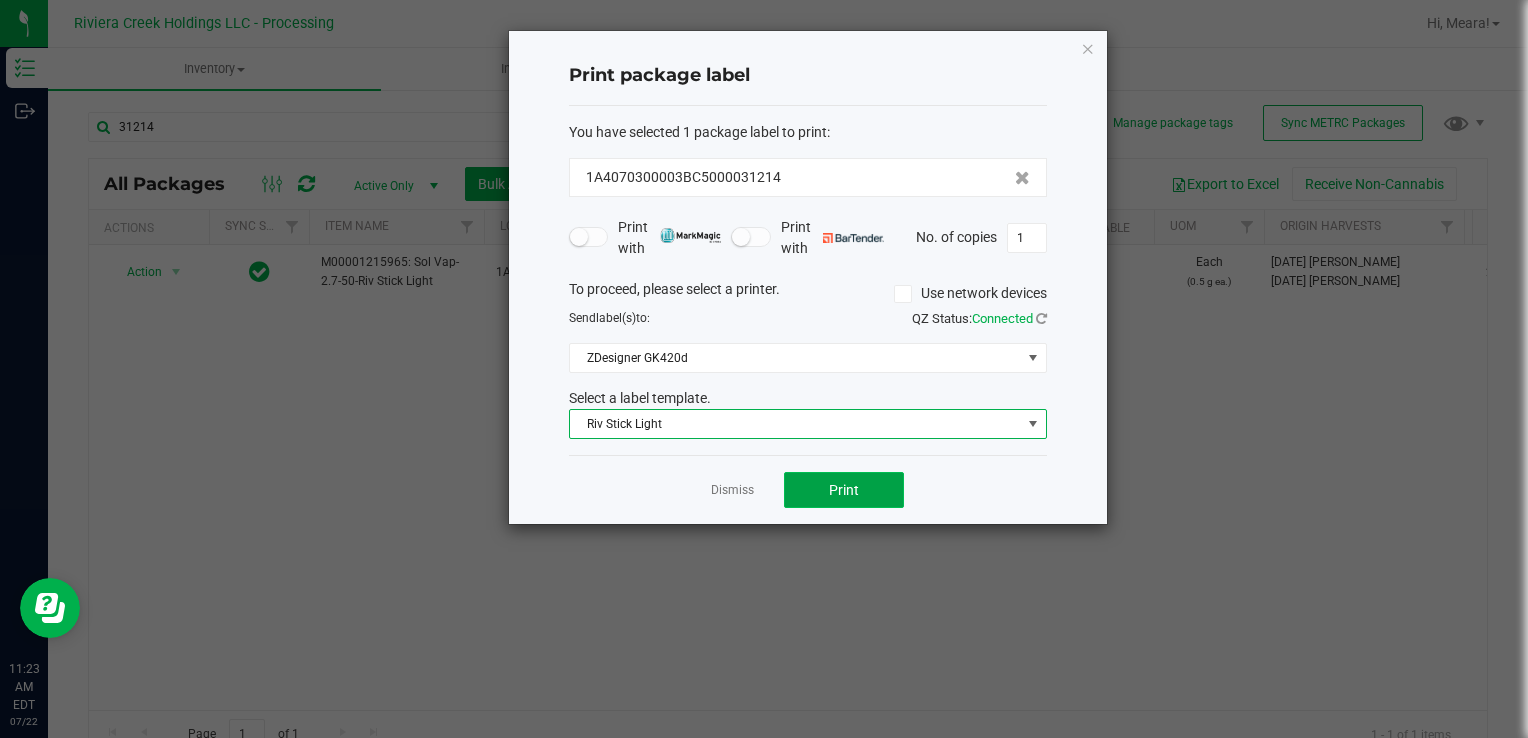 click on "Print" 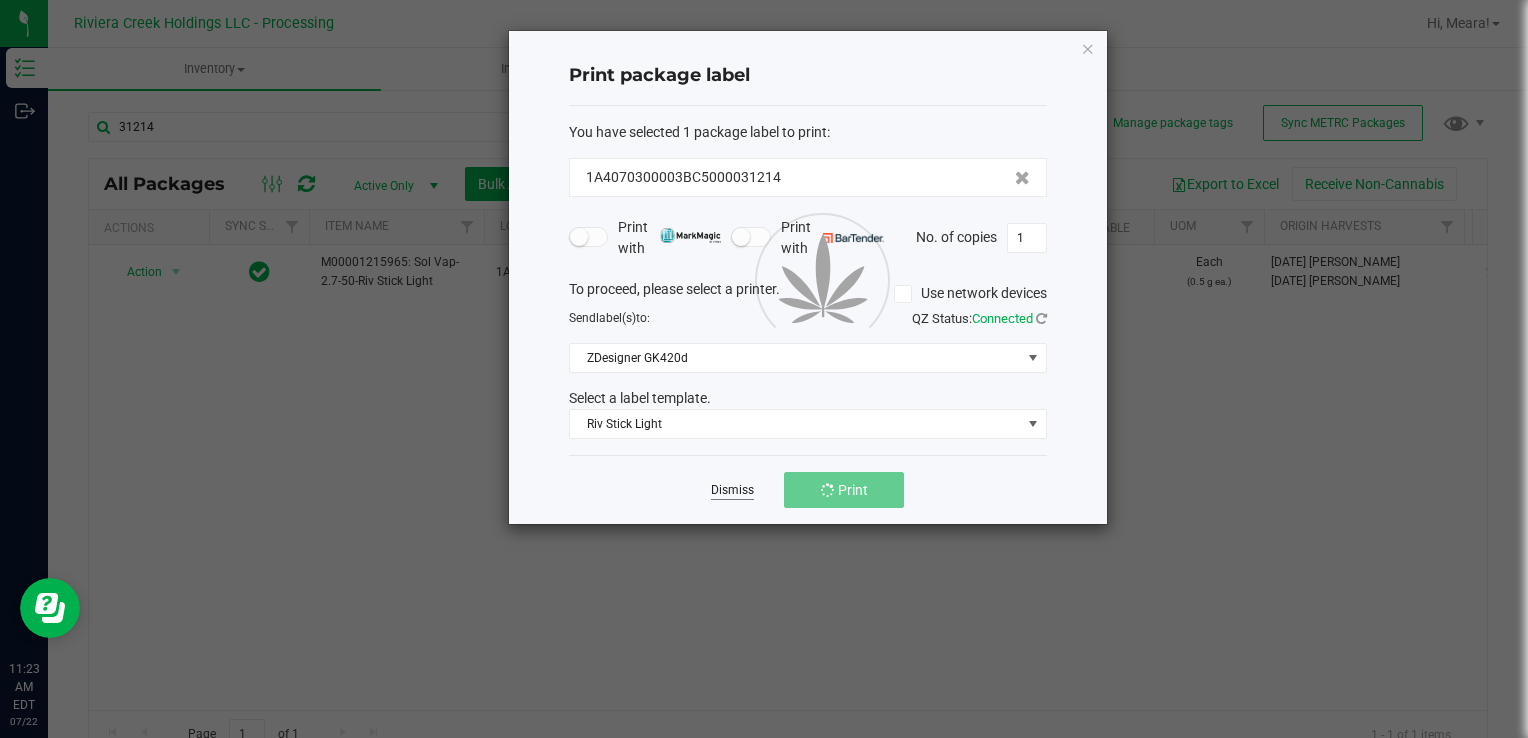click on "Dismiss" 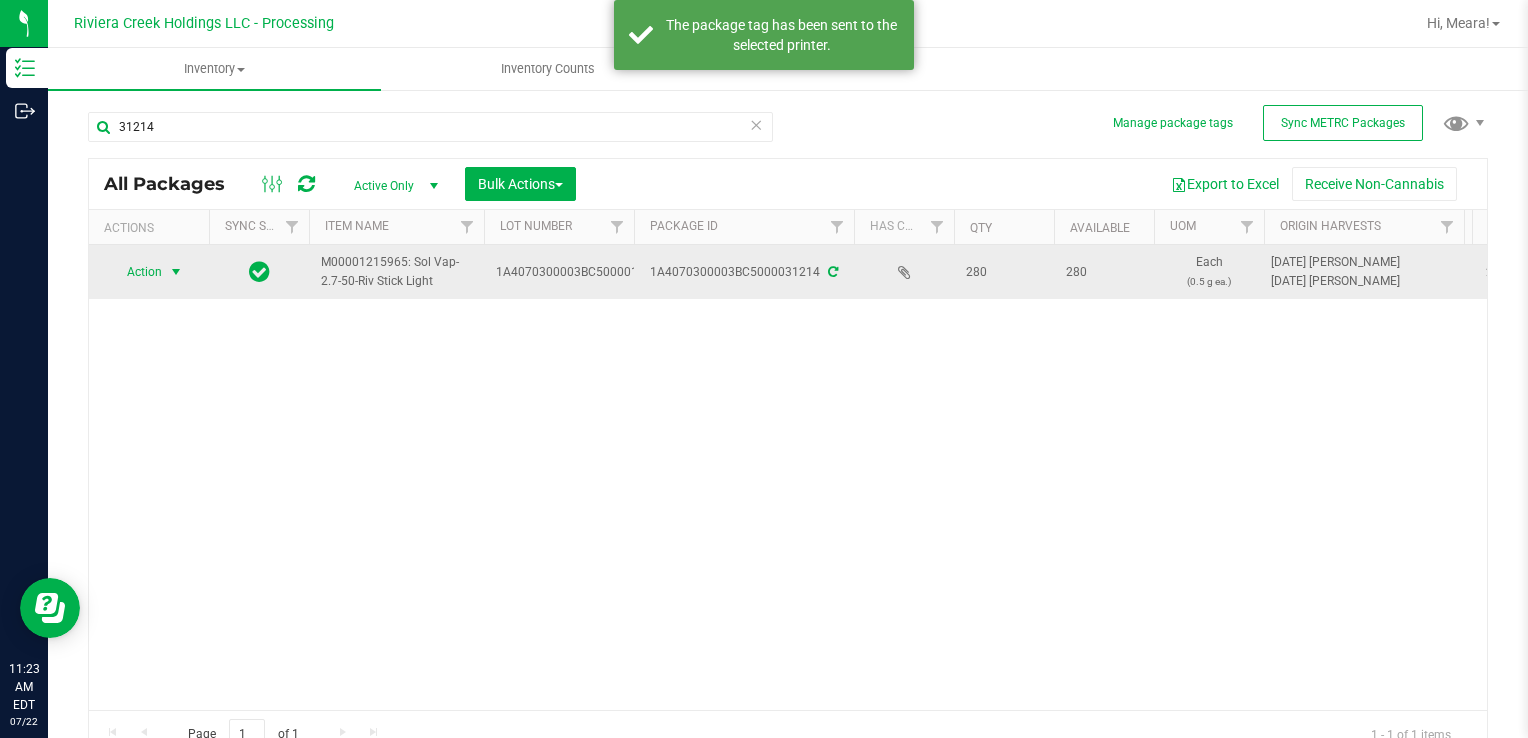 click on "Action" at bounding box center (136, 272) 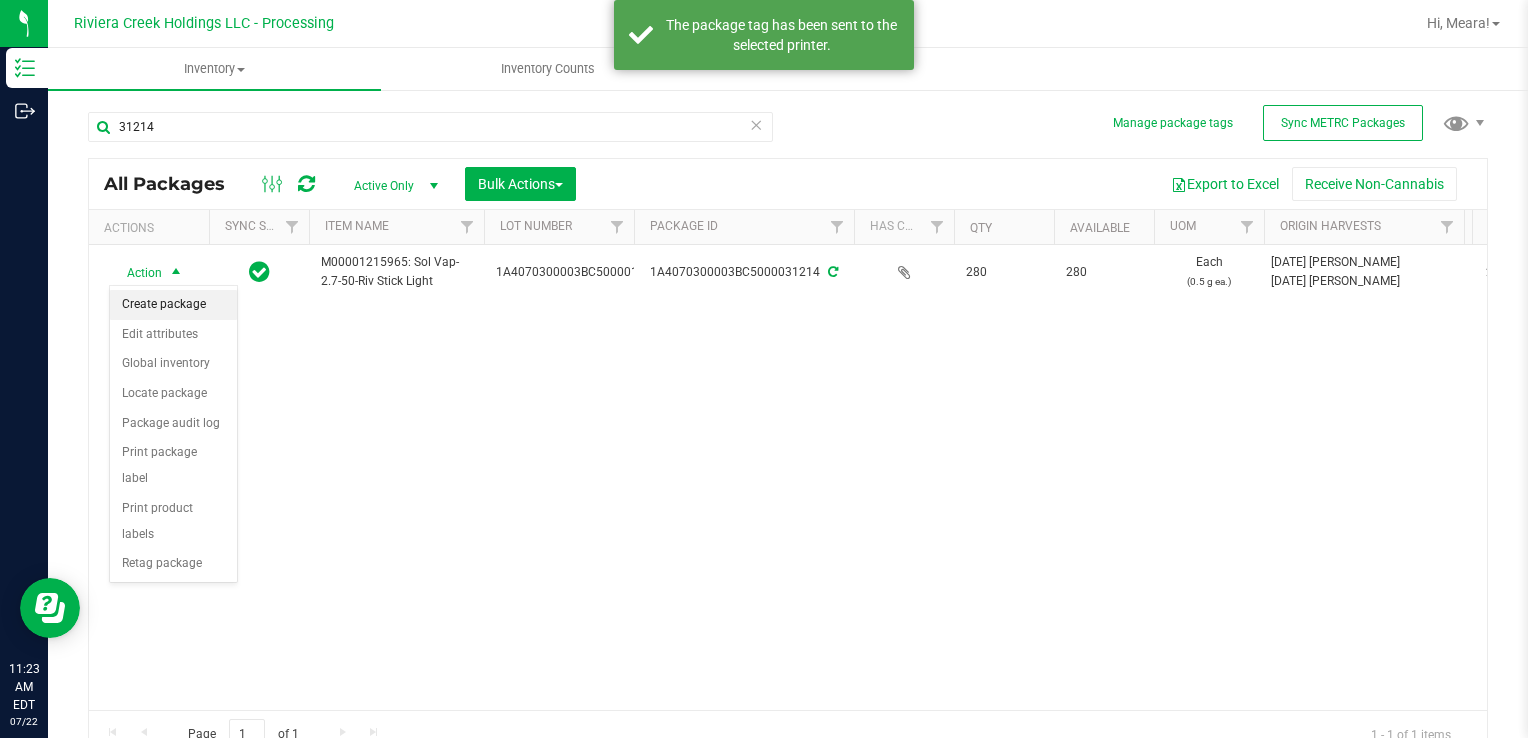 click on "Create package" at bounding box center (173, 305) 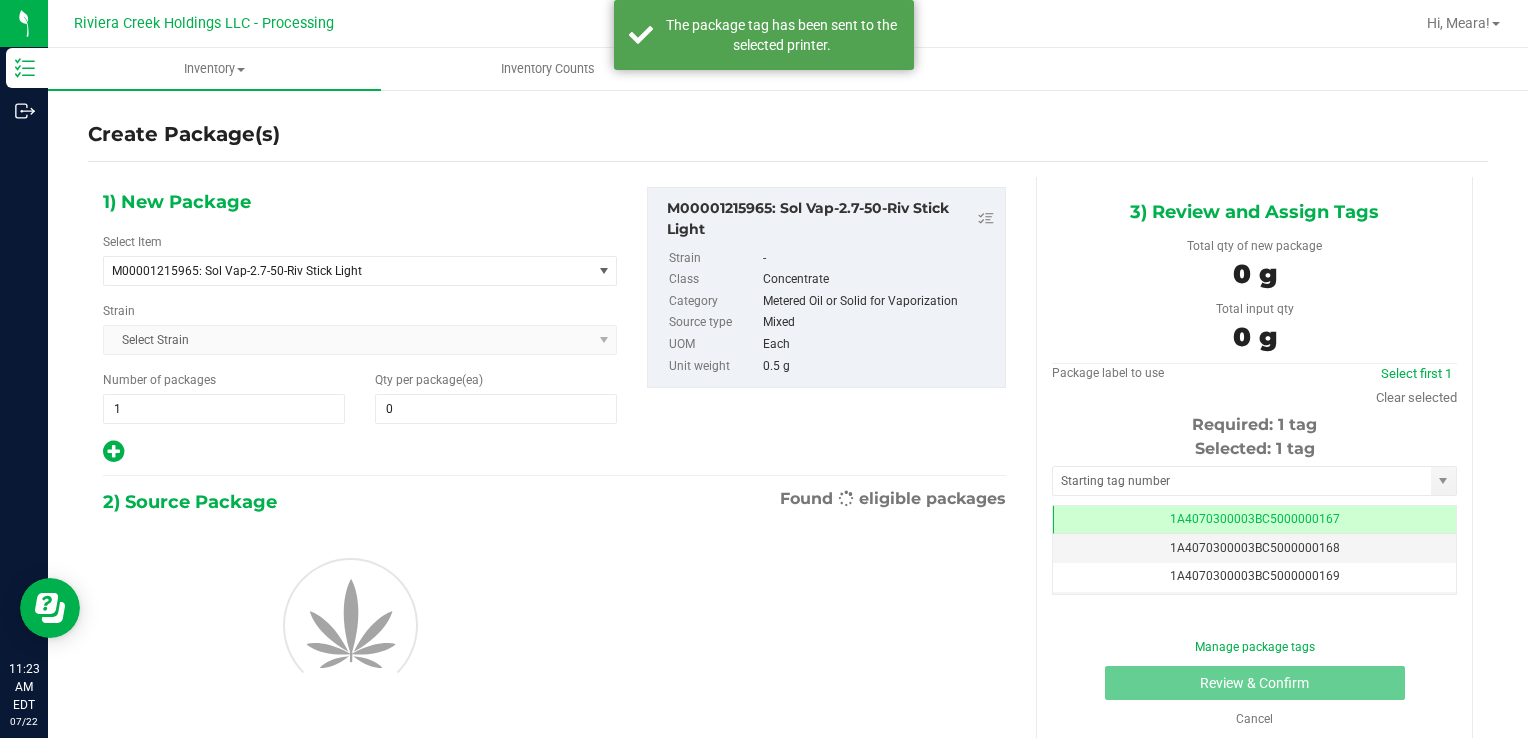scroll, scrollTop: 0, scrollLeft: 0, axis: both 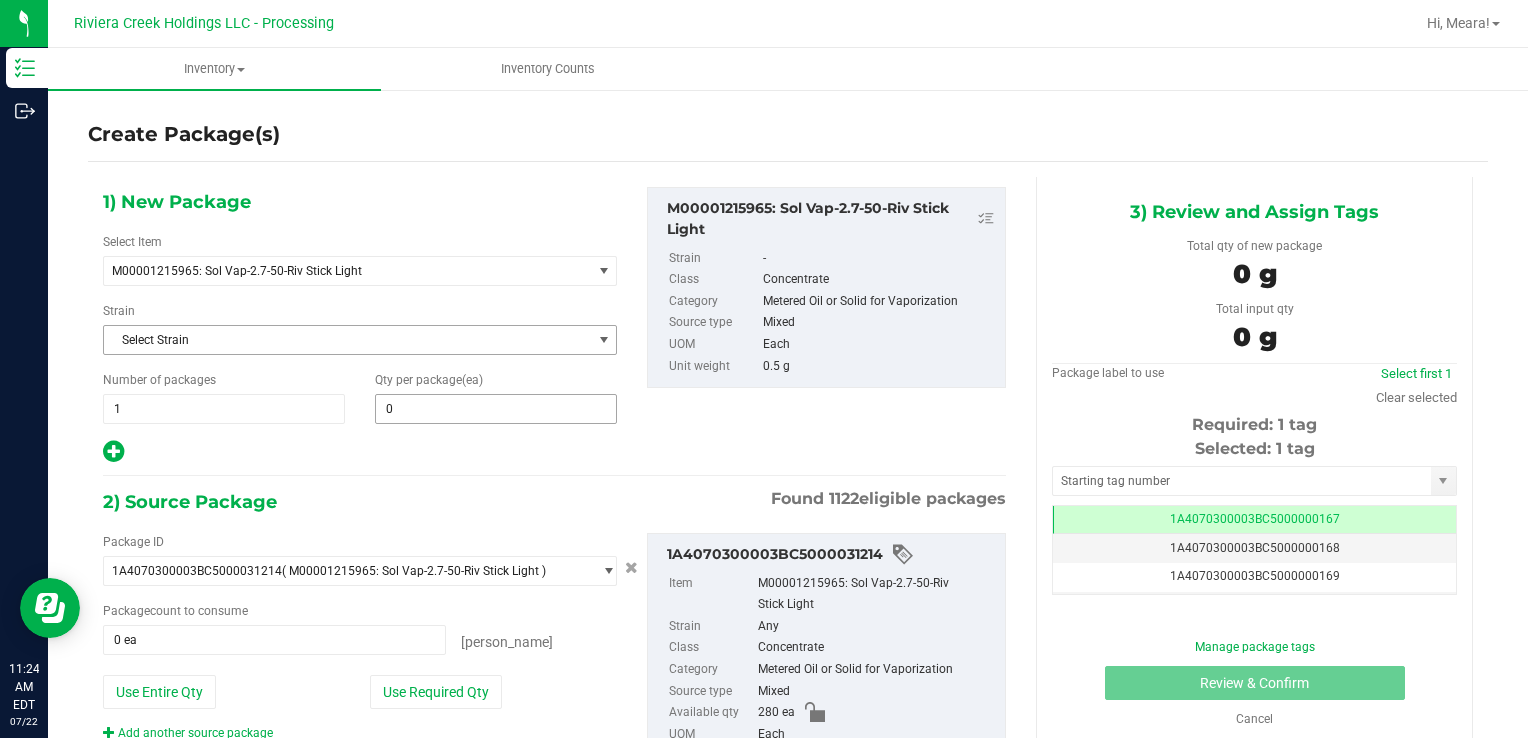click on "1) New Package
Select Item
M00001215965: Sol Vap-2.7-50-Riv Stick Light
M00000012402: Chocolope- Bulk Flower M00000018506: Chocolope R&D Tissue Sample M00000018508: Garlic Cookies R&D Tissue Sample M00000030709: H Bells OG Trim M00000031019: Chocolope Trim M00000031020: Garlic Cookies Trim M00000037313: Afghani #1 Seeds M00000037314: Purple H Seeds M00000037315: Silver H Seeds M00000037317: Crescendo Seeds M00000037318: Early Lemon [PERSON_NAME] R1 Seeds M00000037319: OG Kush Seeds M00000037320: Critical Jack Seeds M00000037321: [PERSON_NAME] CBD Seeds M00000037323: White Widow Seeds M00000037324: Purple Afghan Kush Seeds M00000037325: Diesel Seeds M00000037326: Moby Dick Seeds" at bounding box center (360, 326) 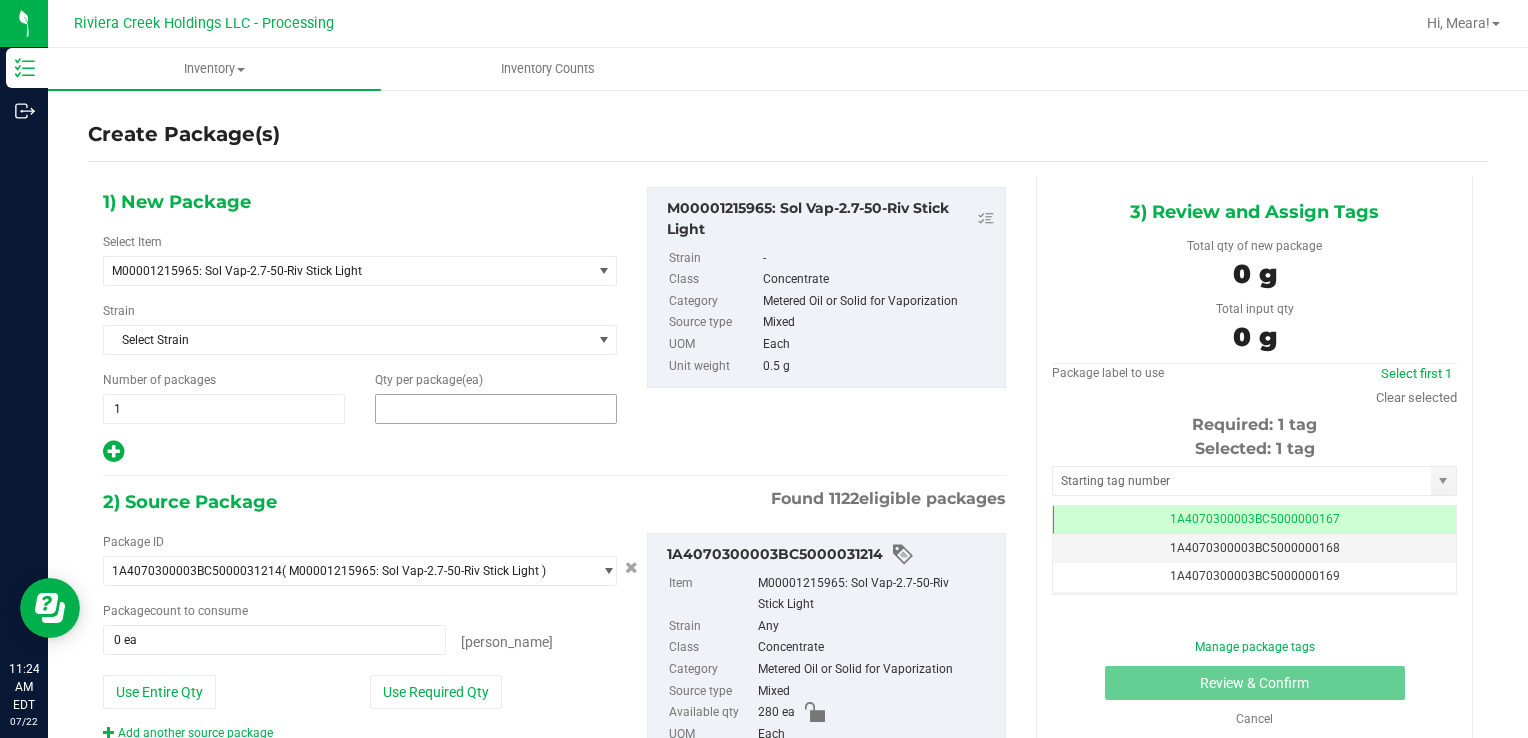 click at bounding box center [496, 409] 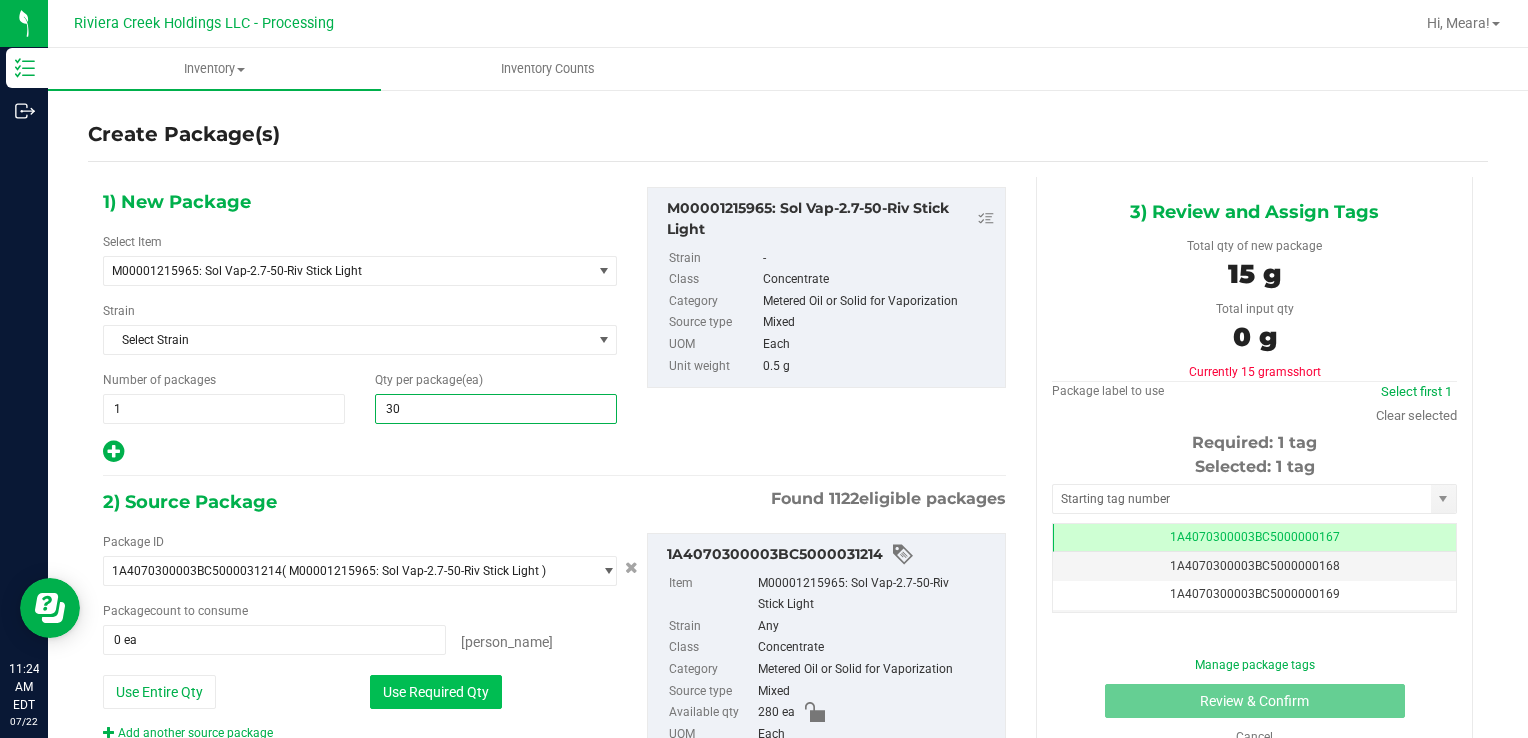 click on "Use Required Qty" at bounding box center [436, 692] 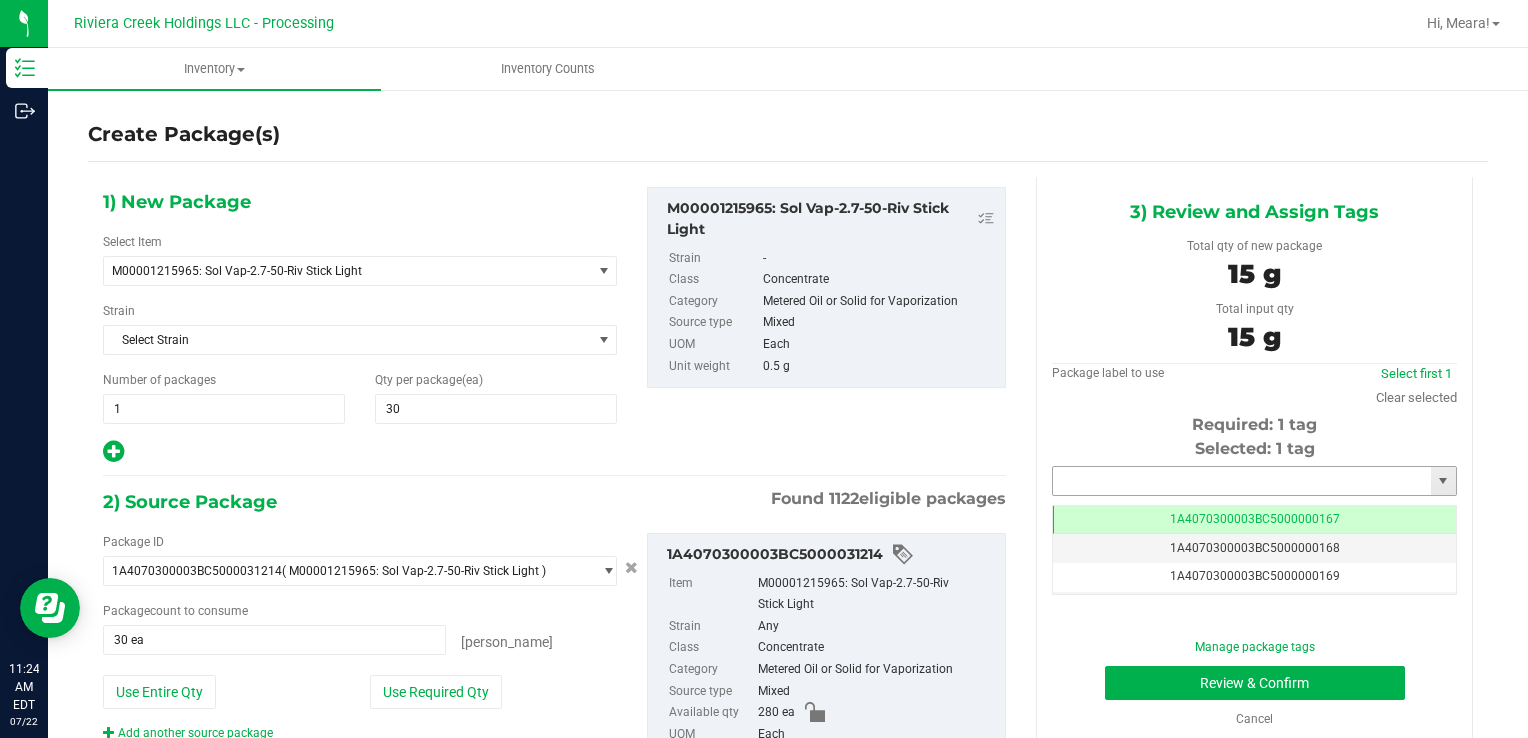 click at bounding box center (1242, 481) 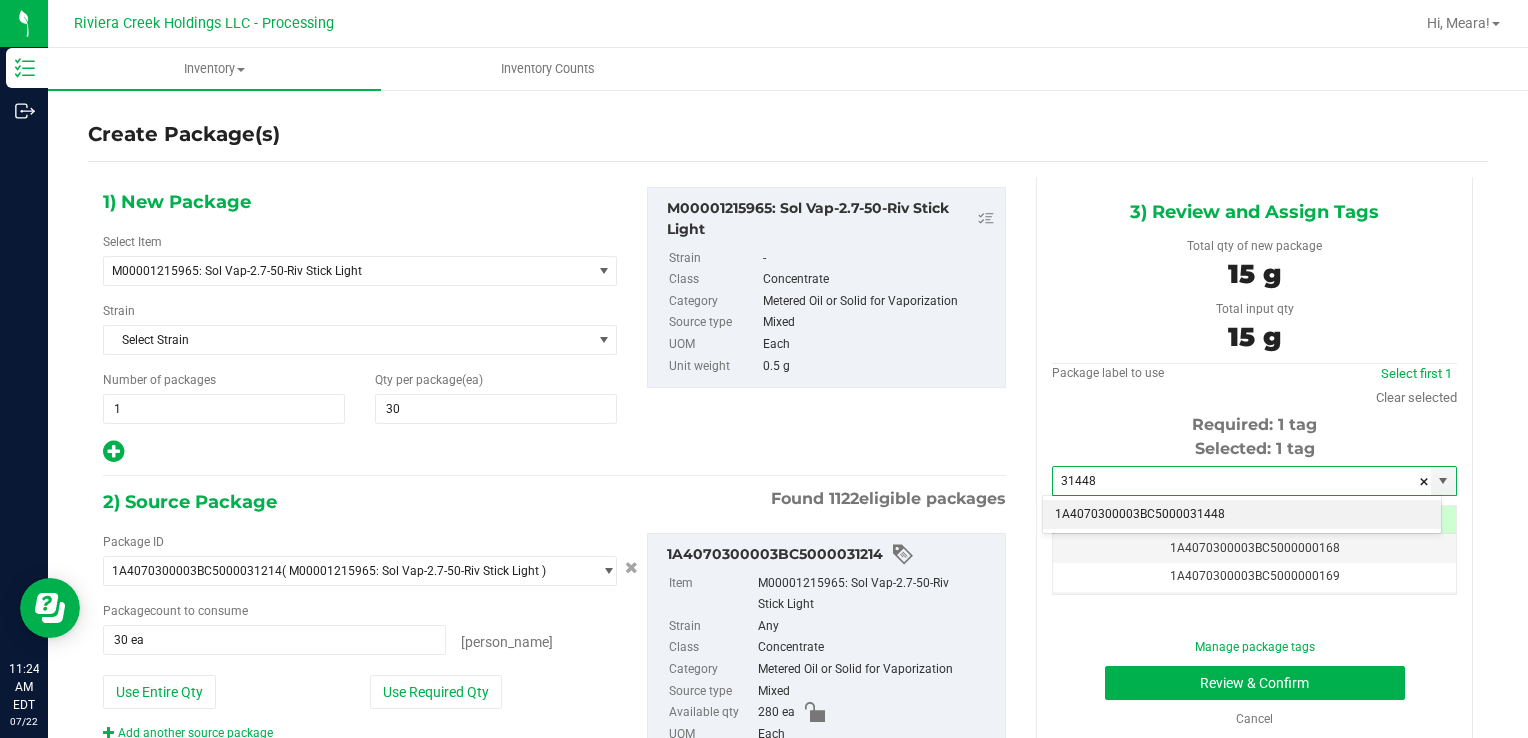drag, startPoint x: 1129, startPoint y: 528, endPoint x: 1120, endPoint y: 514, distance: 16.643316 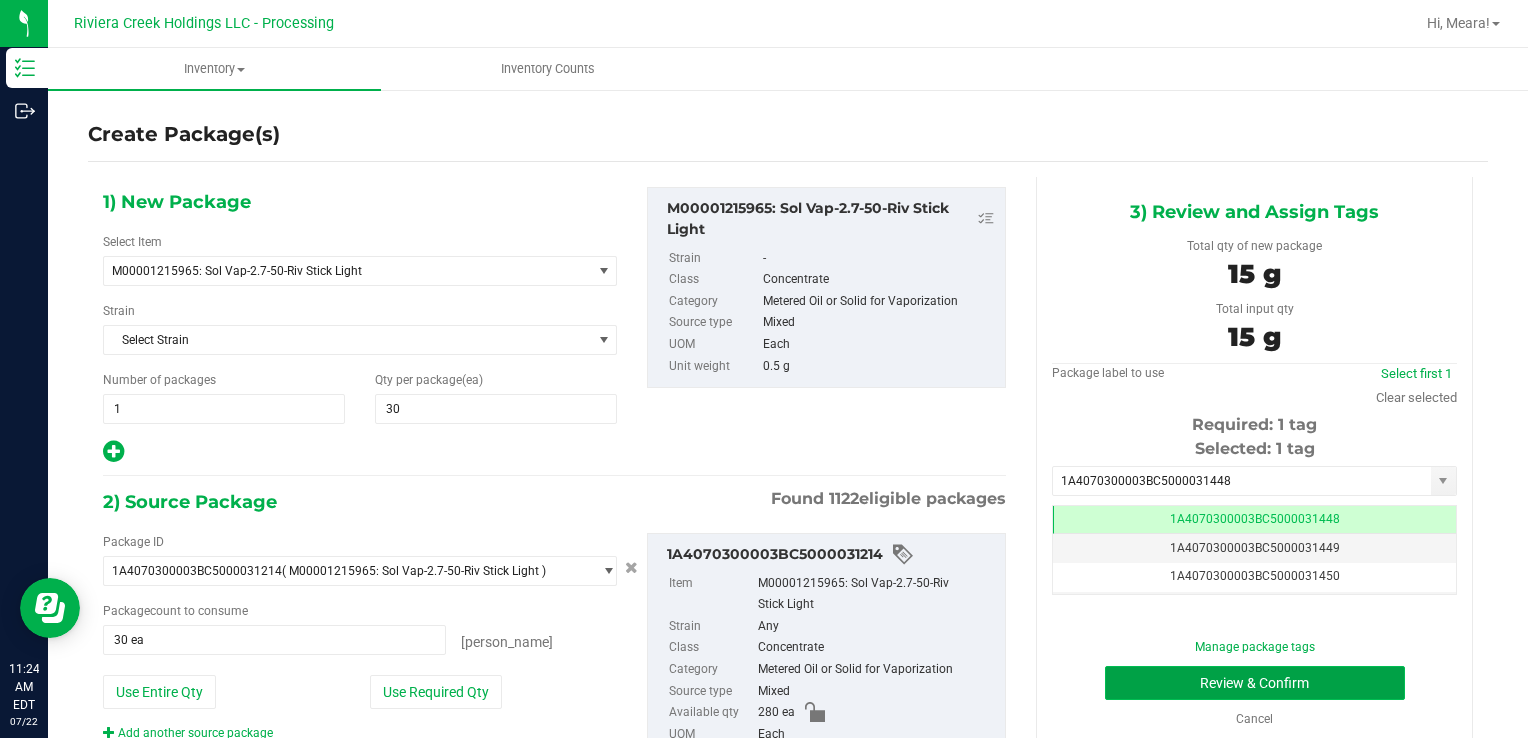 click on "Review & Confirm" at bounding box center [1255, 683] 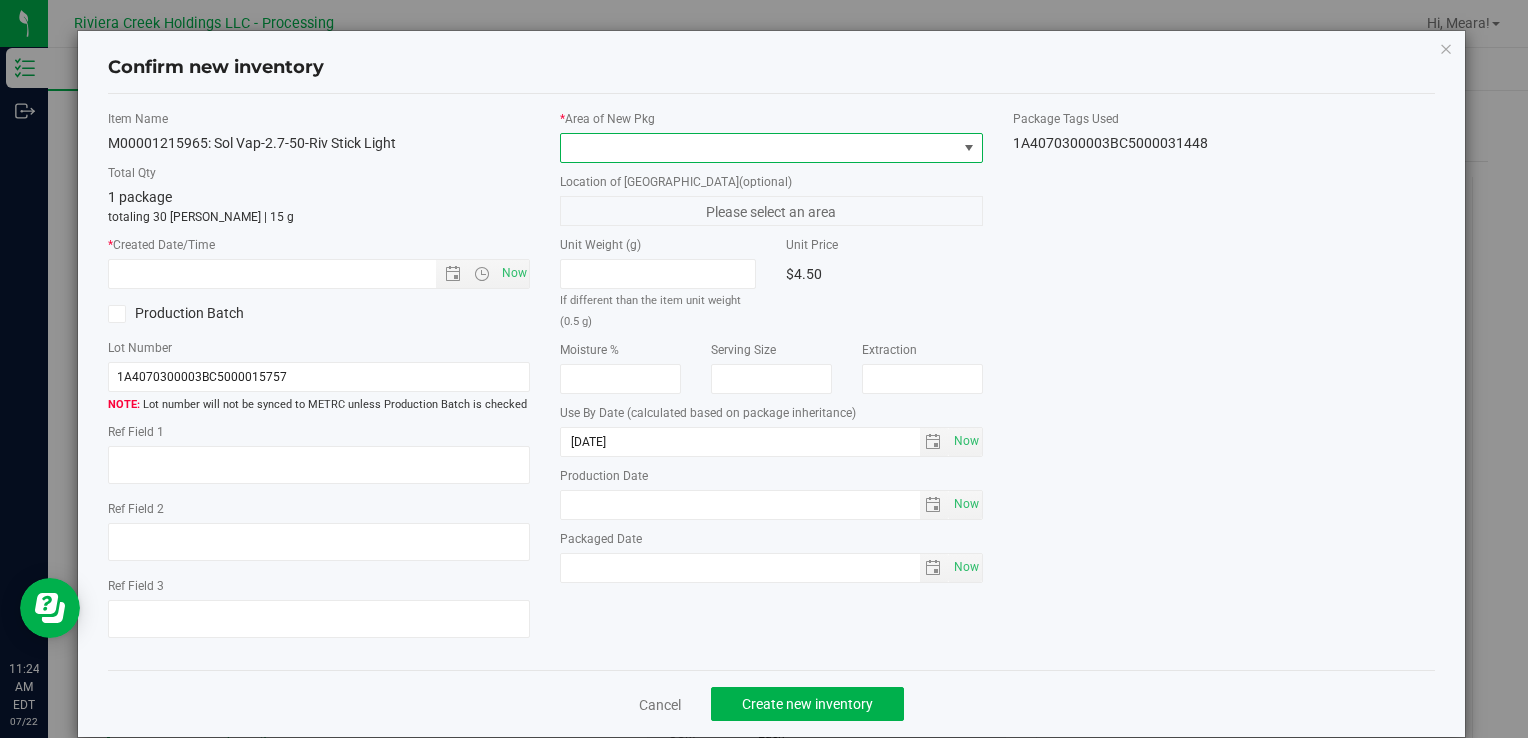click at bounding box center (758, 148) 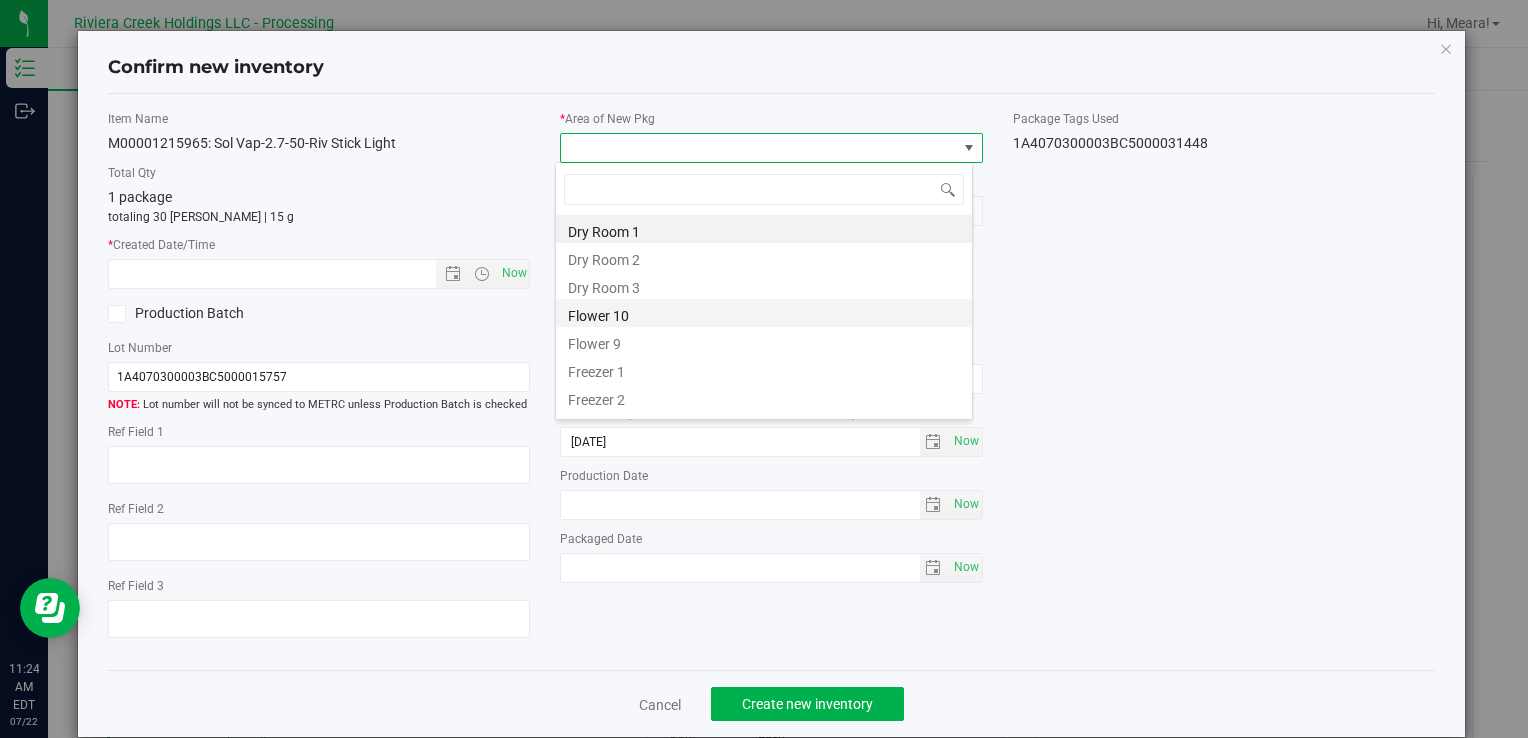 click on "Flower 10" at bounding box center (764, 313) 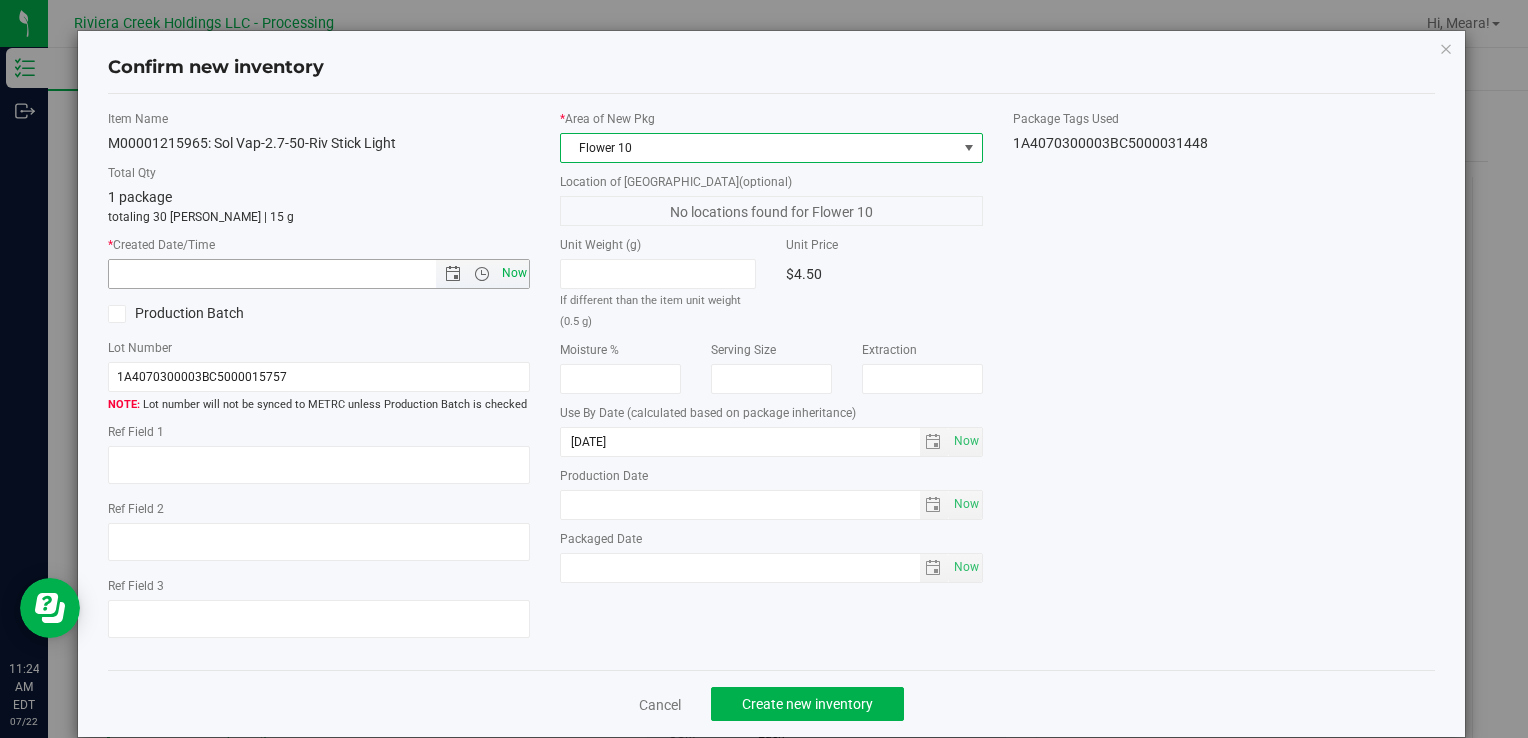 click on "Now" at bounding box center [514, 273] 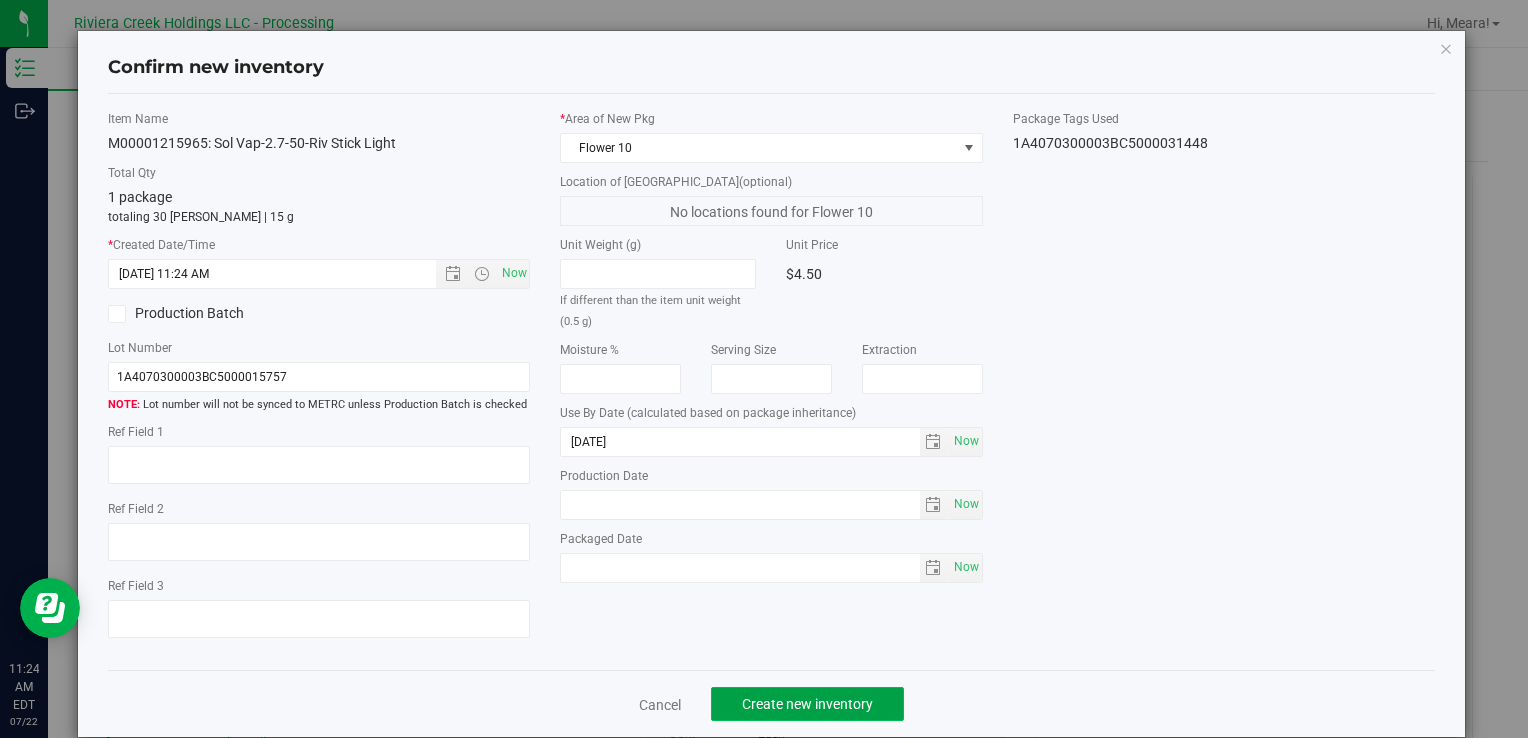 click on "Create new inventory" 